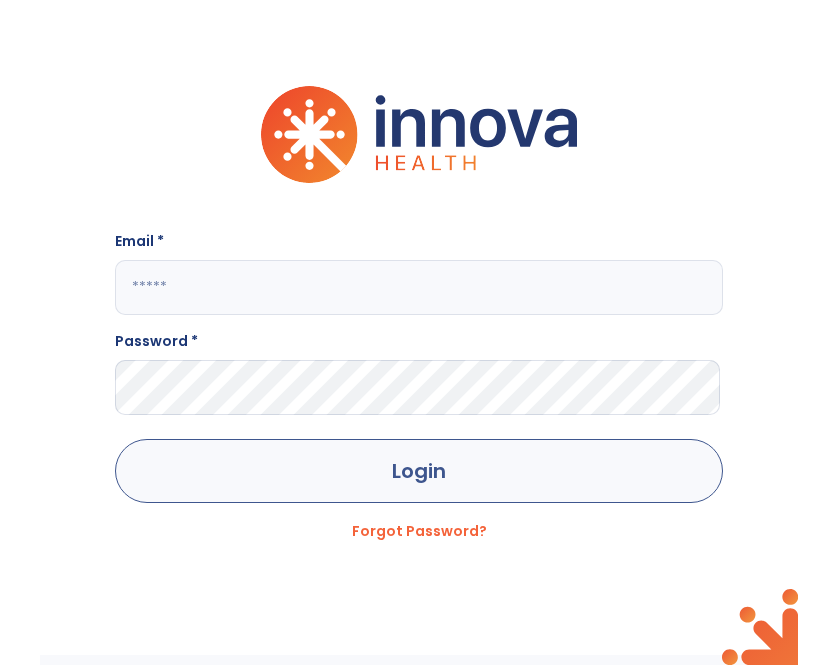 scroll, scrollTop: 0, scrollLeft: 0, axis: both 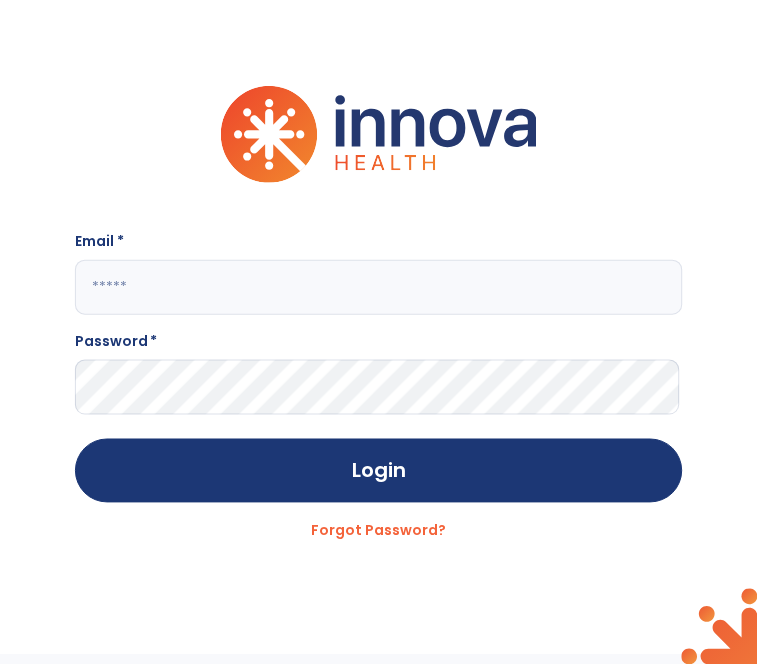 click on "Email * Password * Login Forgot Password?" 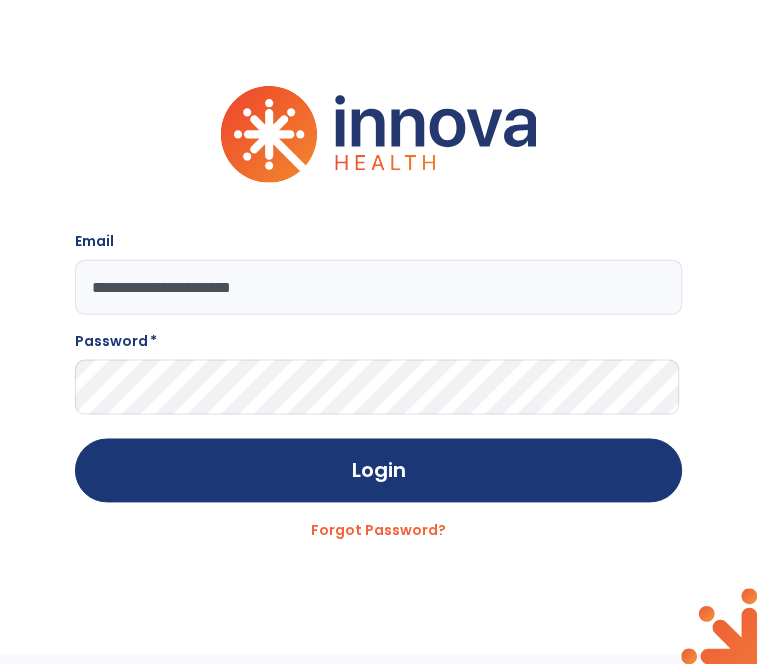 type on "**********" 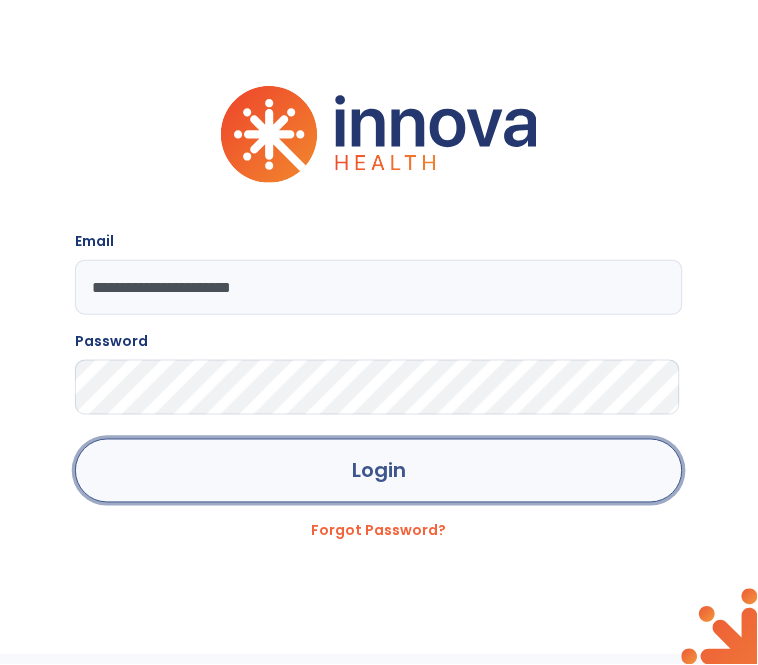 click on "Login" 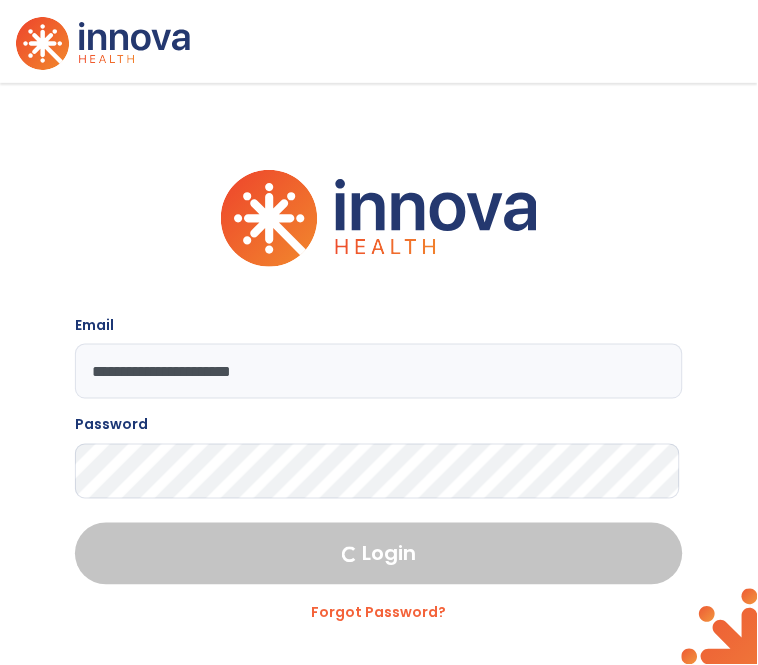 select on "****" 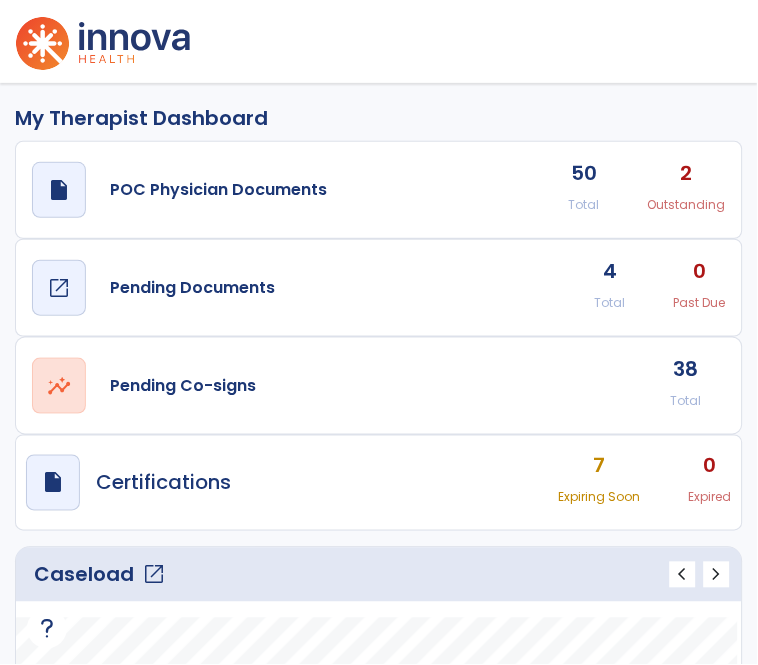 click on "open_in_new" 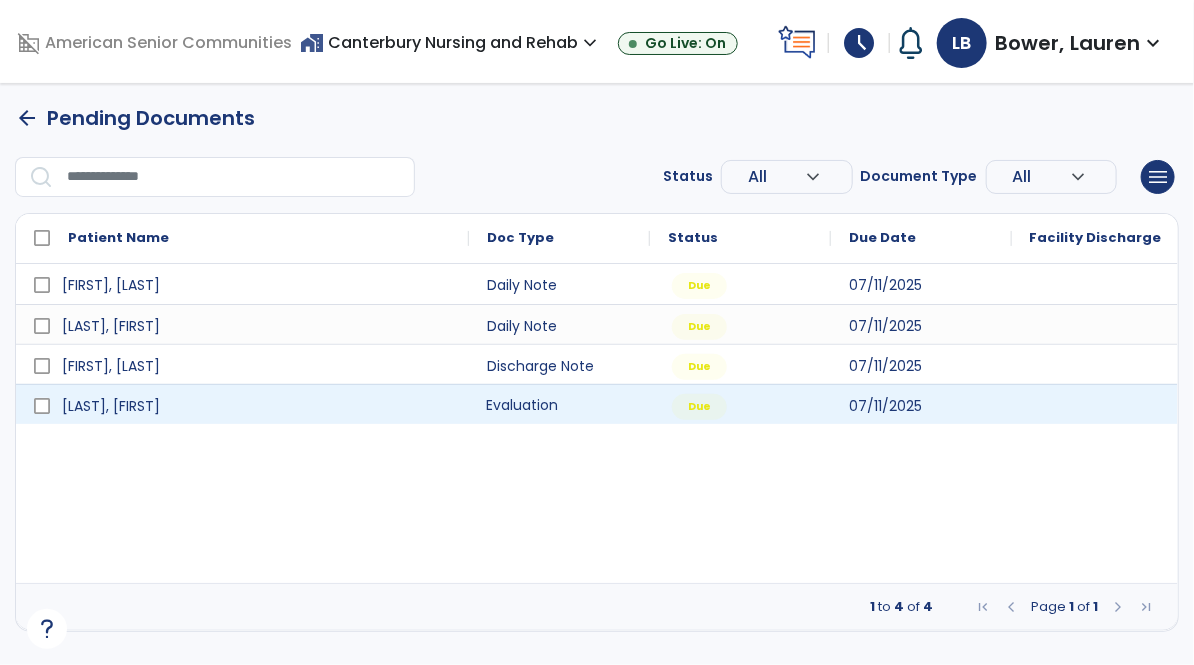 click on "Evaluation" at bounding box center [559, 404] 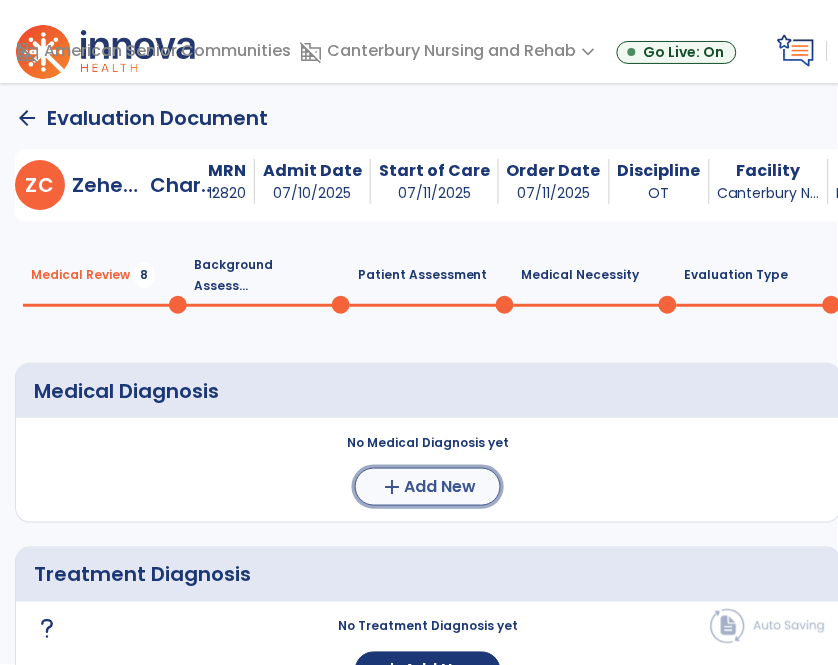 click on "Add New" 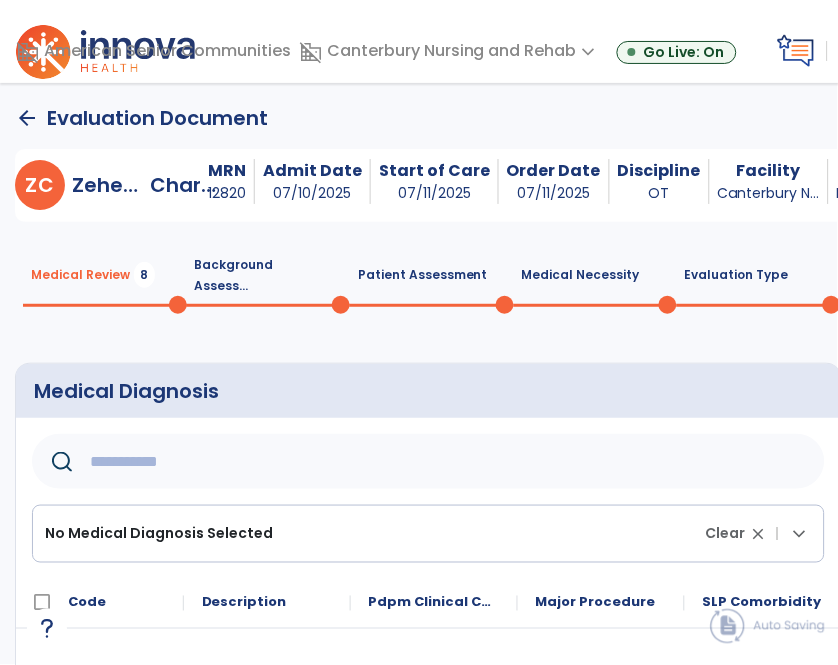 click 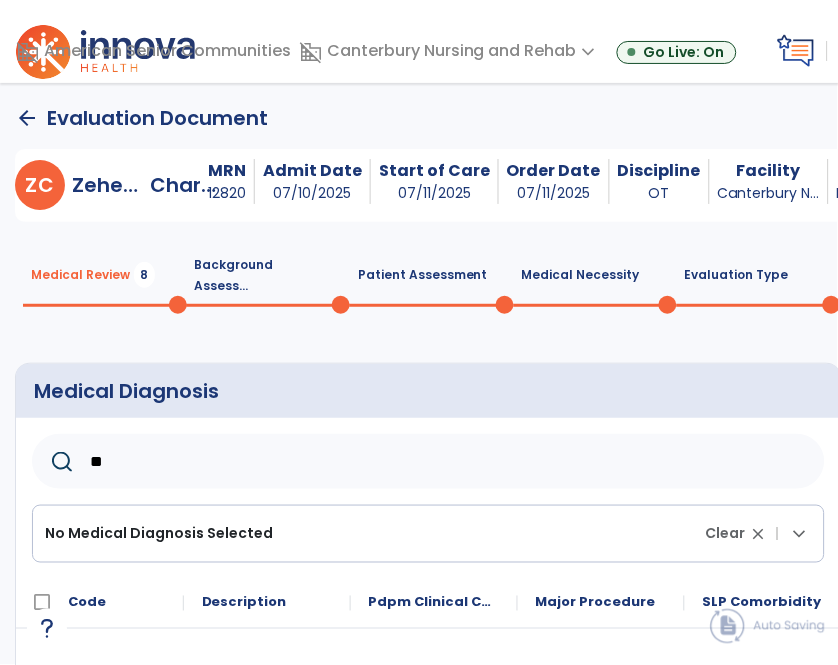 type on "***" 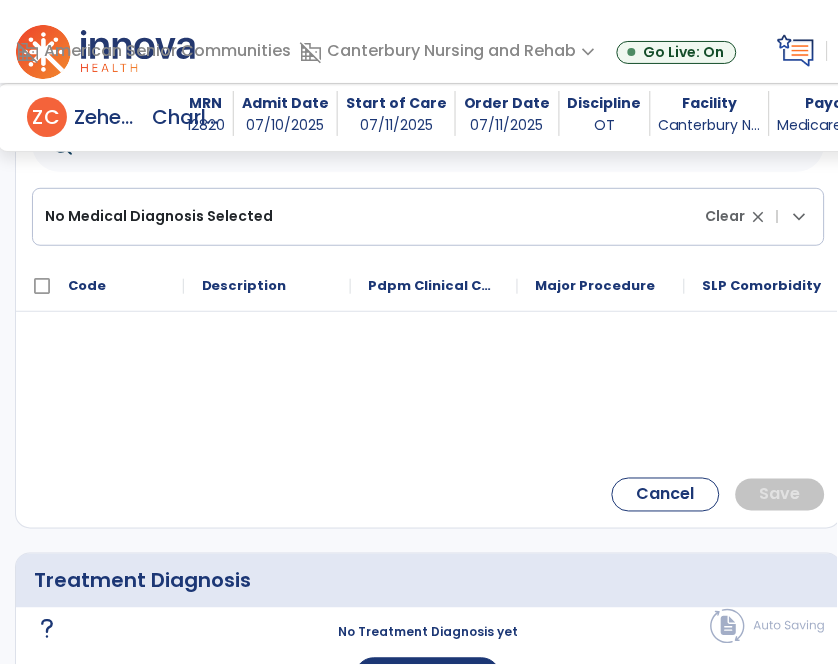 scroll, scrollTop: 0, scrollLeft: 0, axis: both 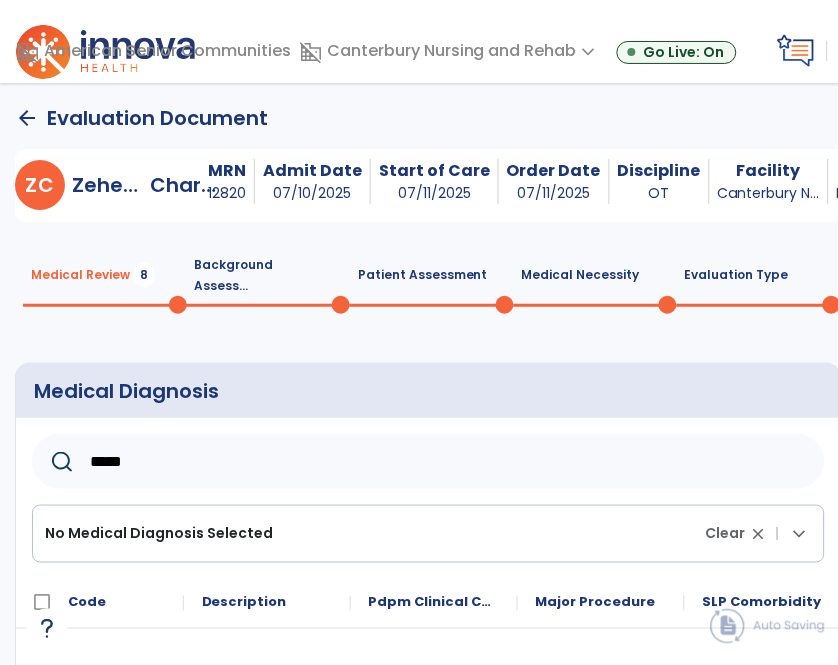 click on "*****" 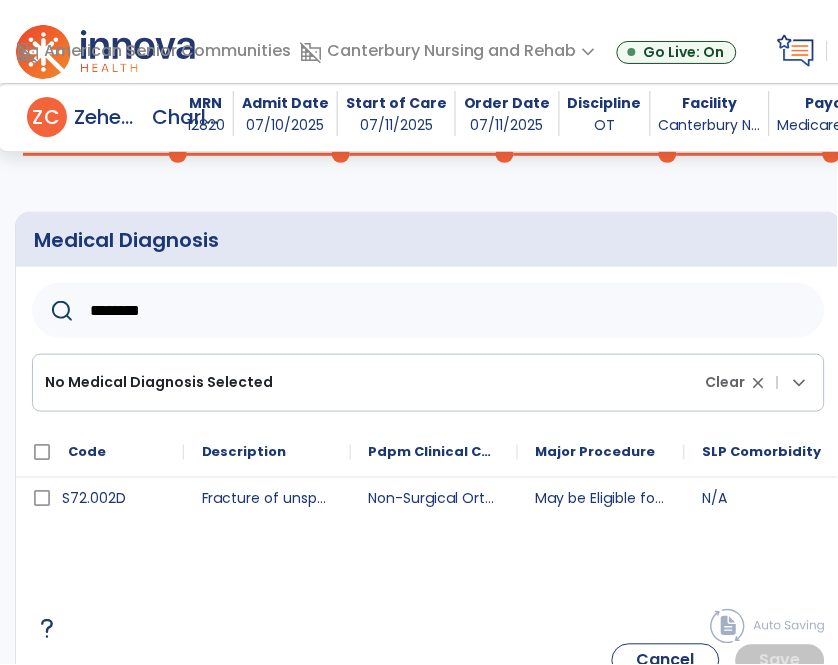 scroll, scrollTop: 133, scrollLeft: 0, axis: vertical 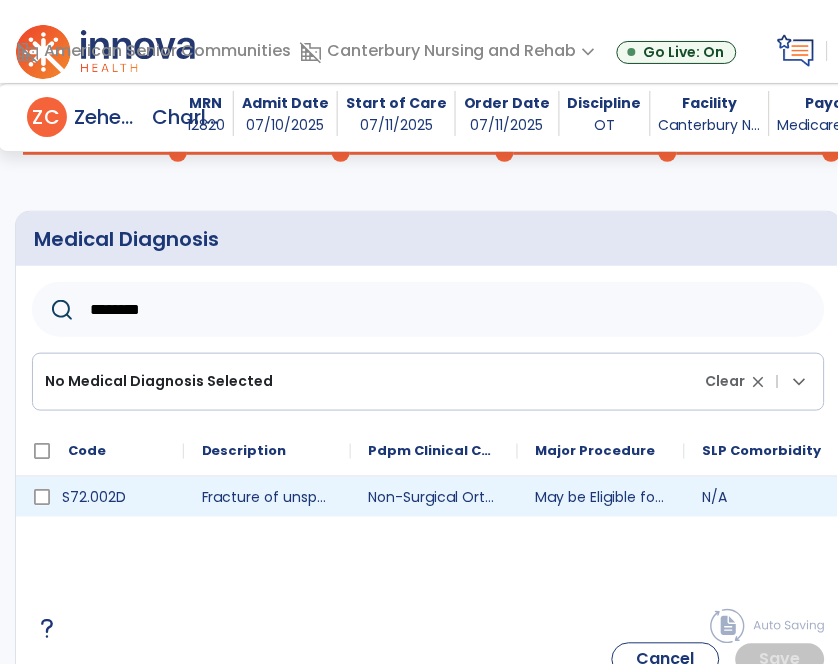 type on "********" 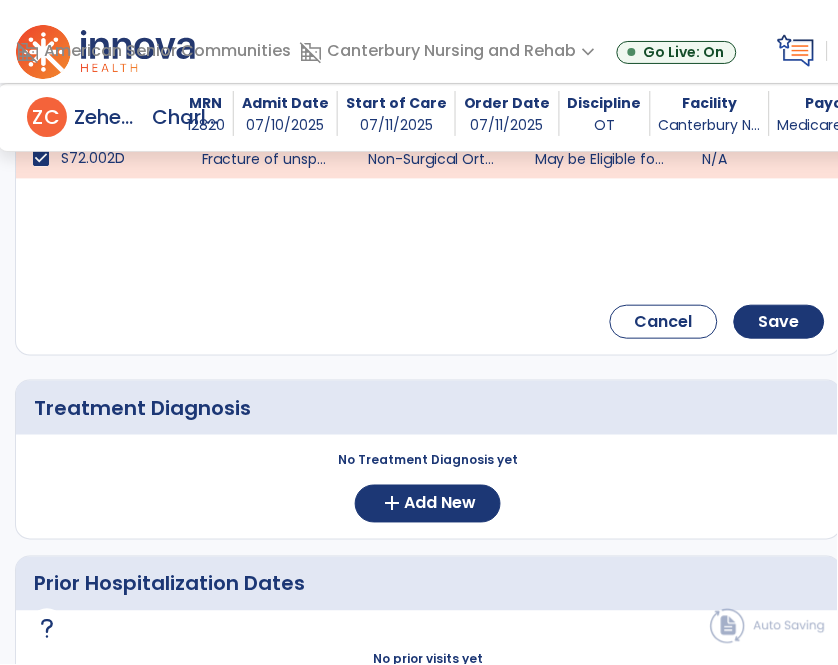 scroll, scrollTop: 481, scrollLeft: 0, axis: vertical 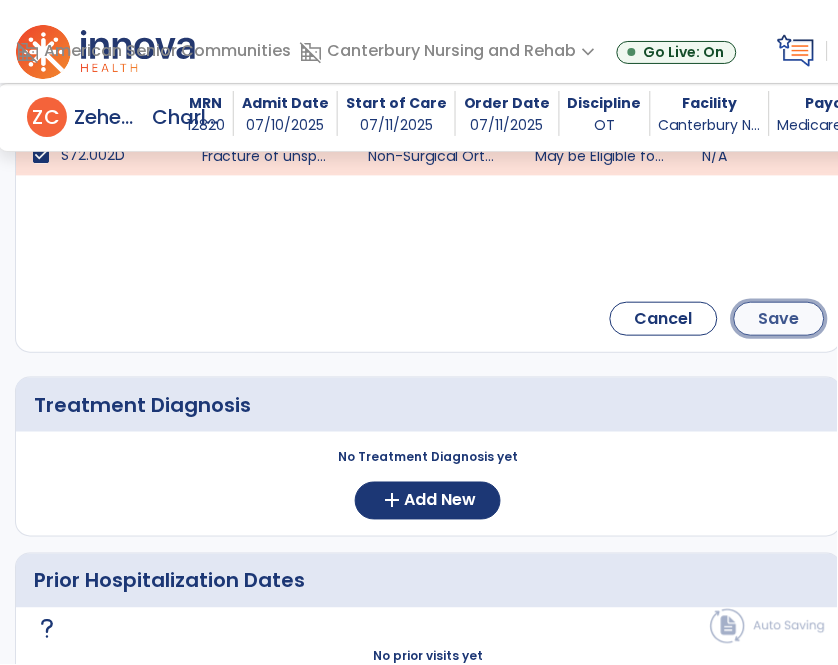 click on "Save" 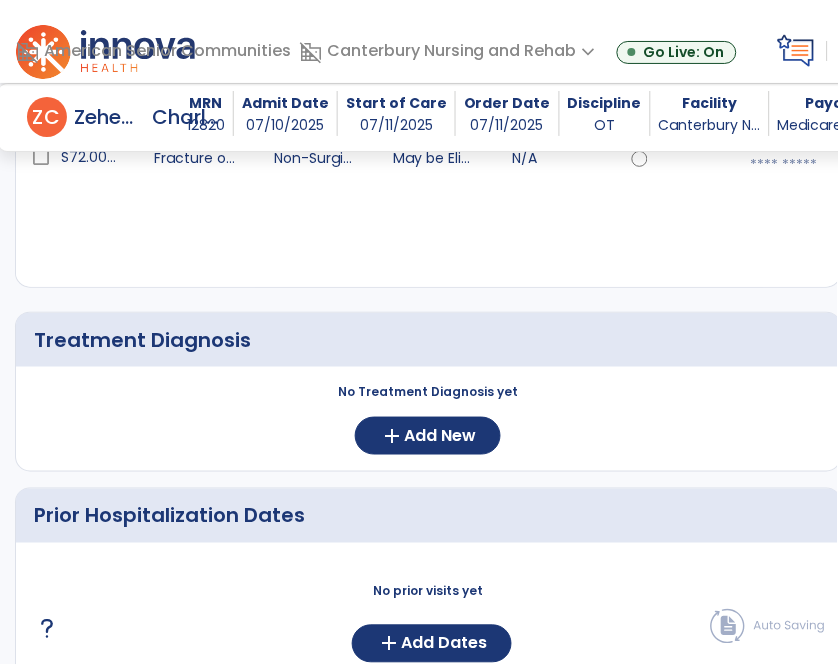 scroll, scrollTop: 164, scrollLeft: 0, axis: vertical 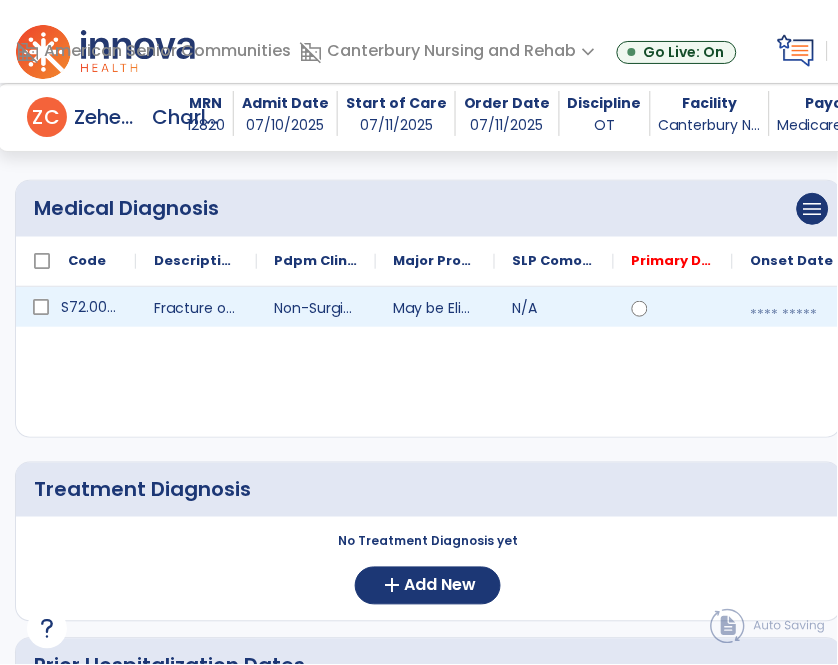 click at bounding box center [792, 315] 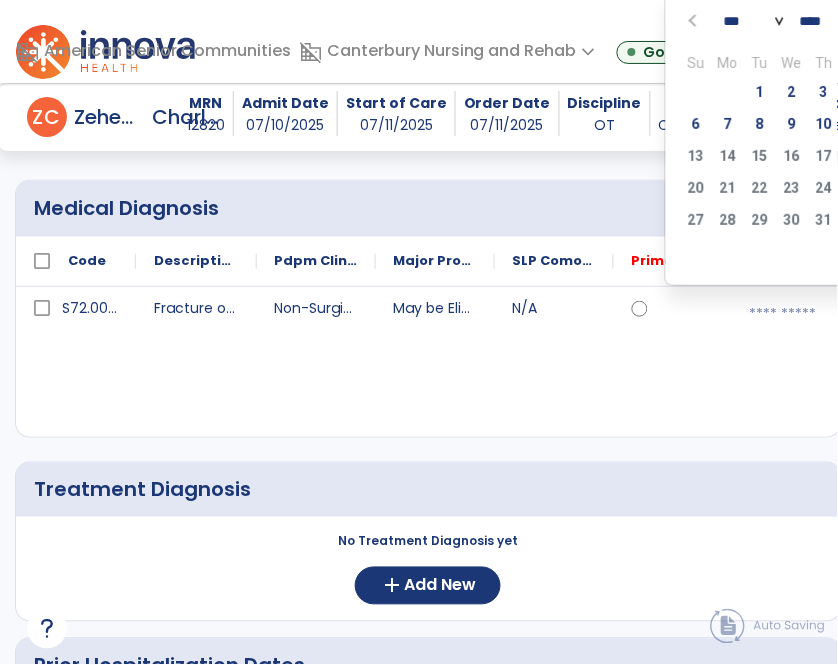 scroll, scrollTop: 0, scrollLeft: 80, axis: horizontal 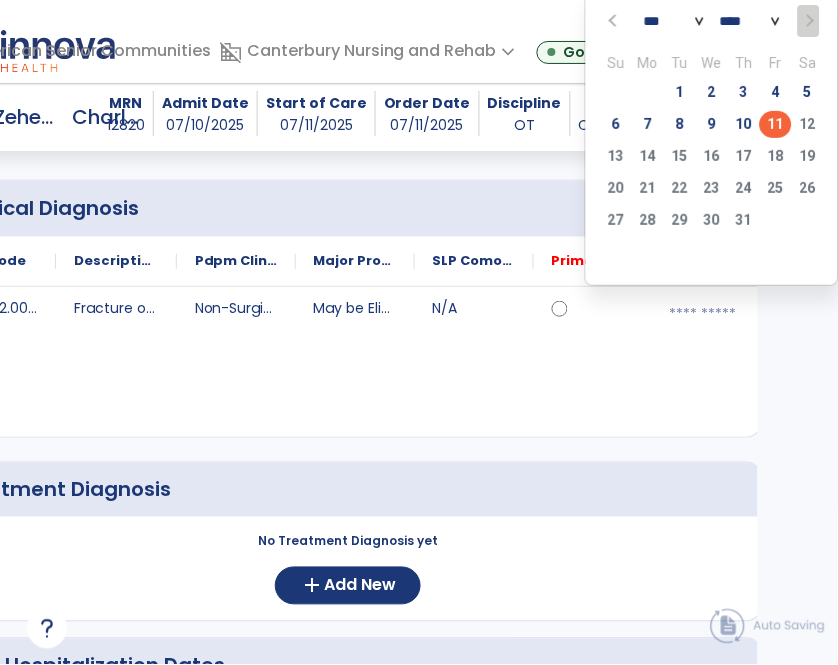click on "11" 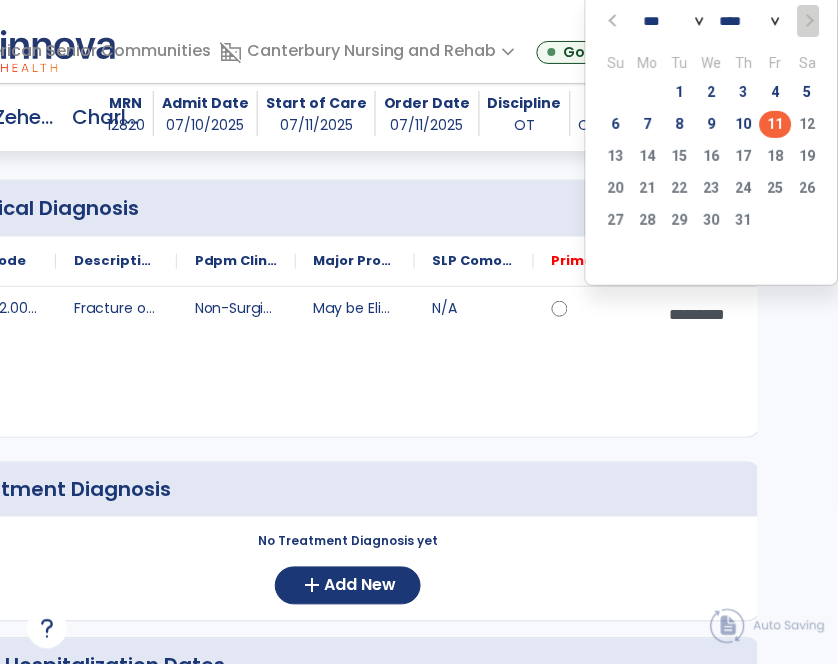 scroll, scrollTop: 0, scrollLeft: 0, axis: both 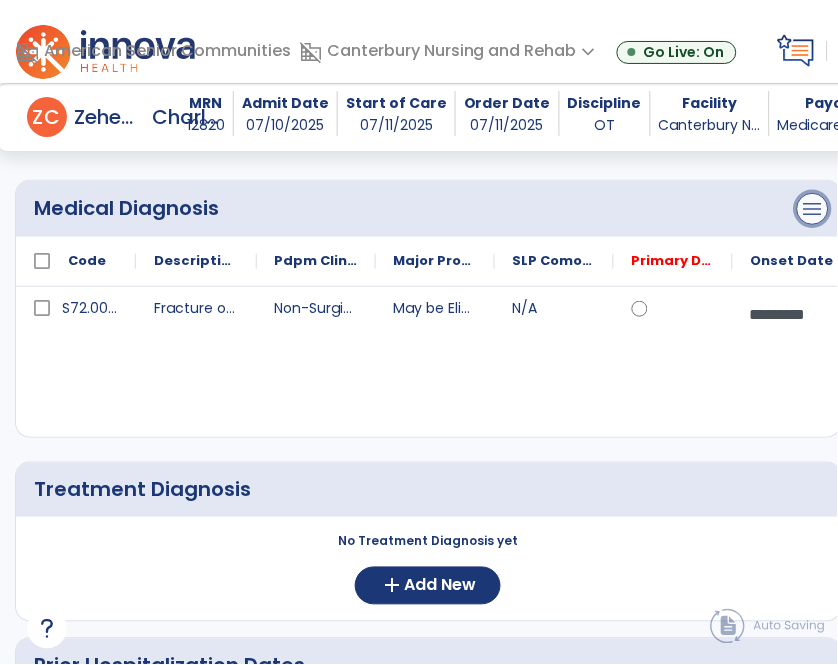 click on "menu" at bounding box center (813, 209) 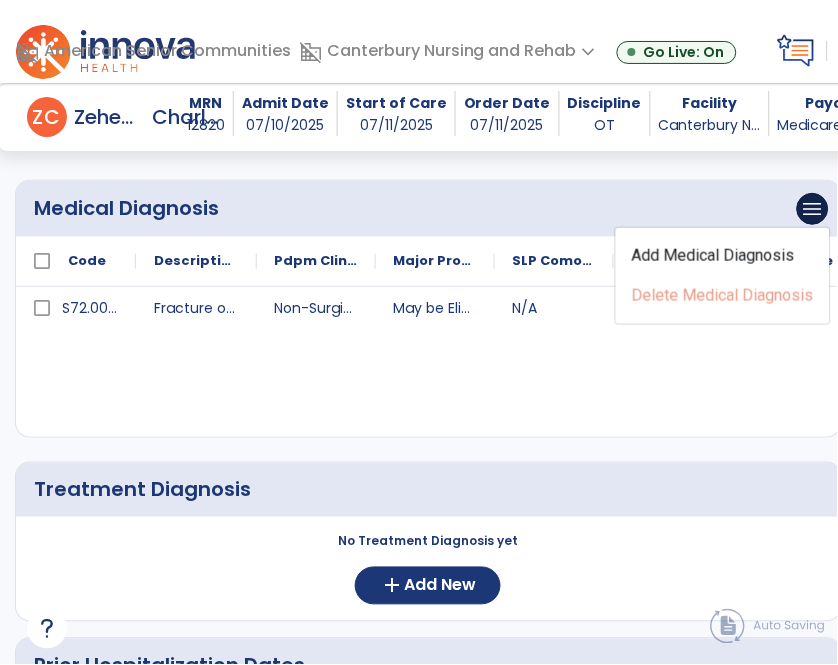 click on "S72.002D Fracture of unspecified part of neck of left femur, subsequent encounter for closed fracture with routine healing  Non-Surgical Orthopedic/Musculoskeletal May be Eligible for One of the Two Orthopedic Surgery Categories N/A *********  calendar_today" 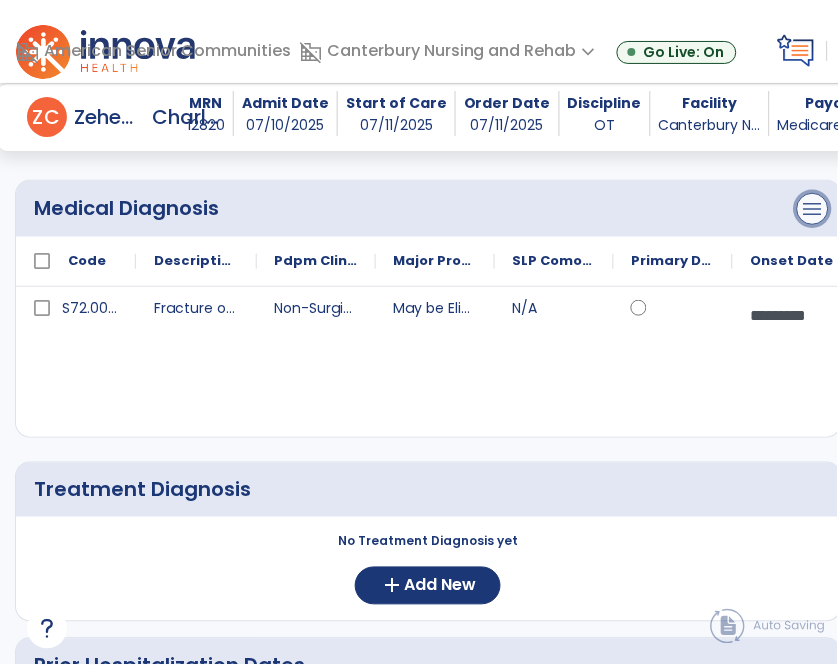 click on "menu" at bounding box center (813, 209) 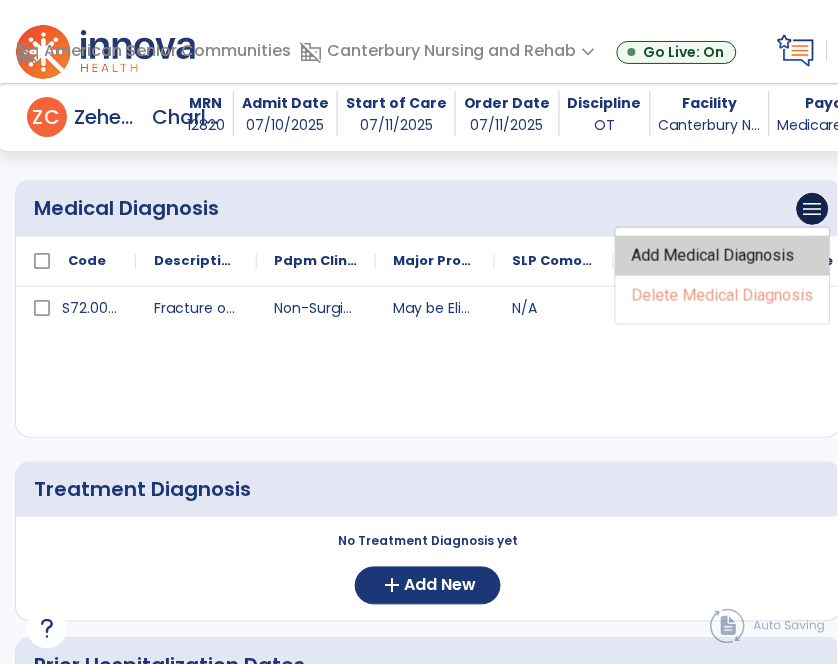 click on "Add Medical Diagnosis" 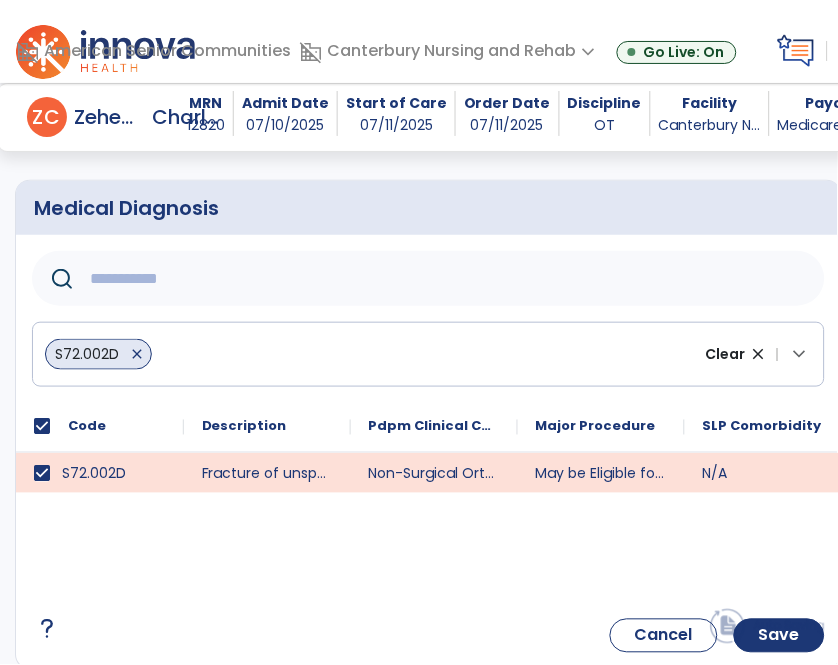 click on "Medical Diagnosis      S72.002D   close  Clear close |  keyboard_arrow_down
Code
Description
Pdpm Clinical Category
to" 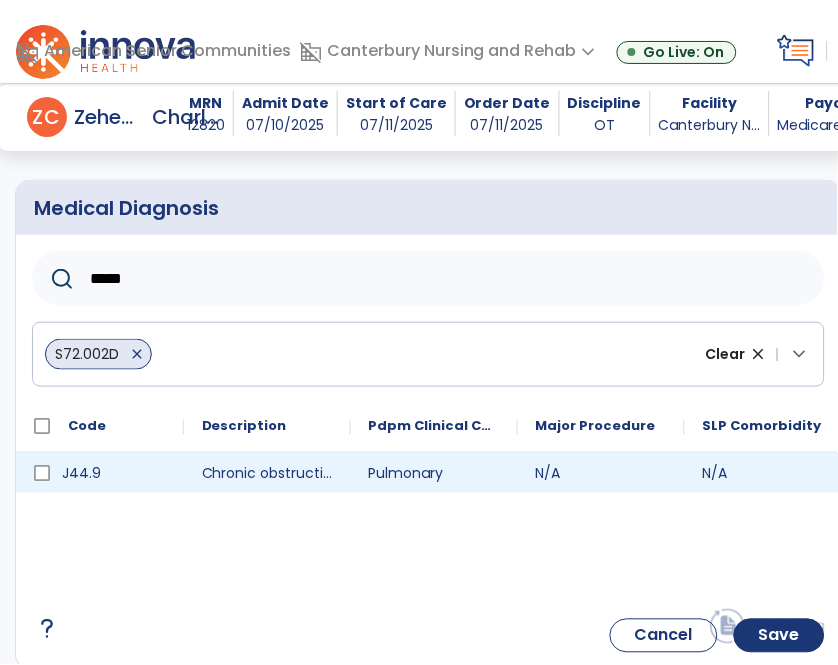 type on "*****" 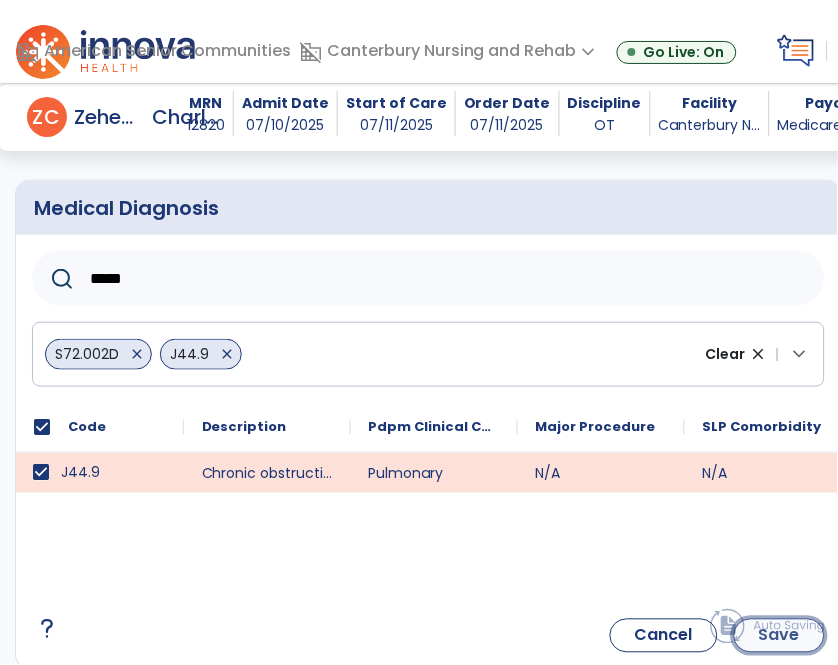 click on "Save" 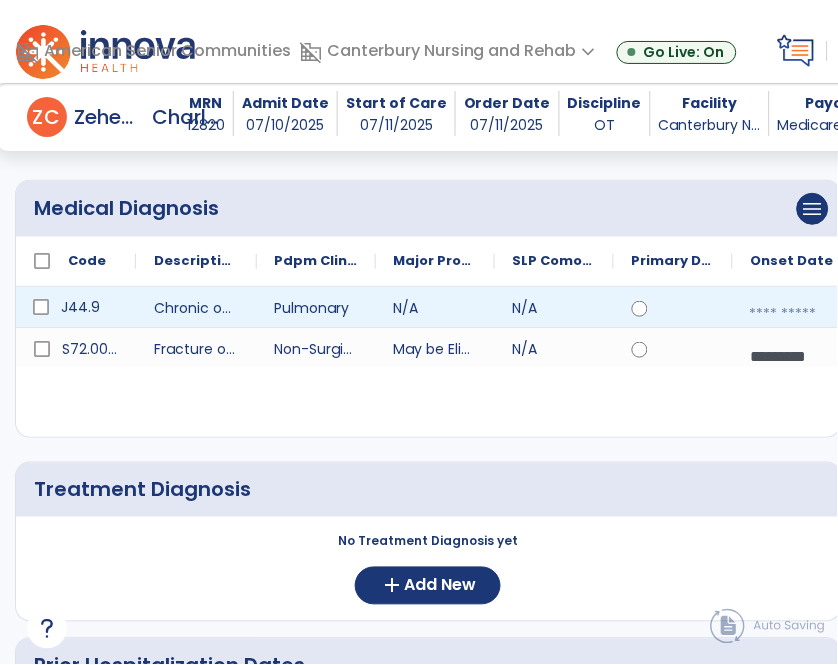 click on "calendar_today" 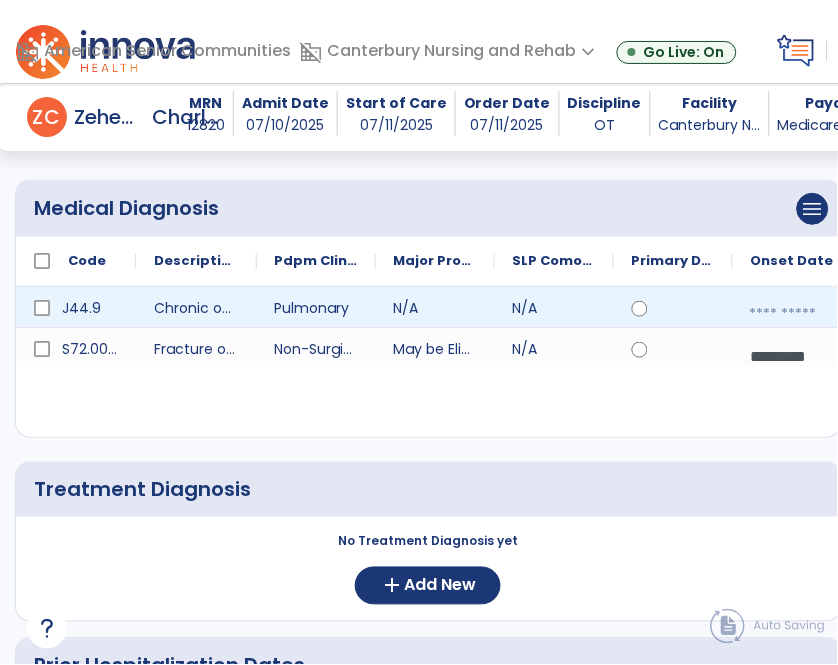 click at bounding box center [792, 314] 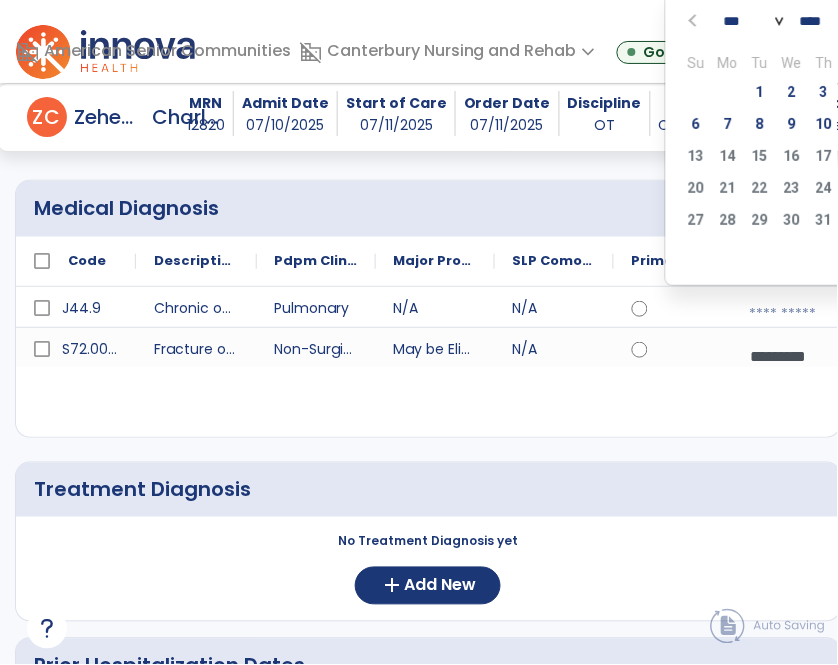 scroll, scrollTop: 0, scrollLeft: 80, axis: horizontal 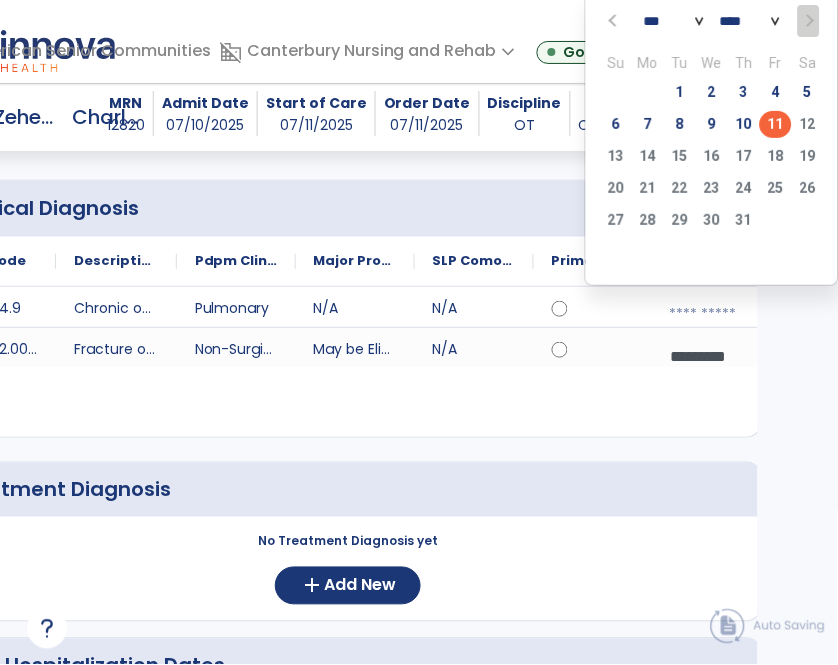 click on "11" 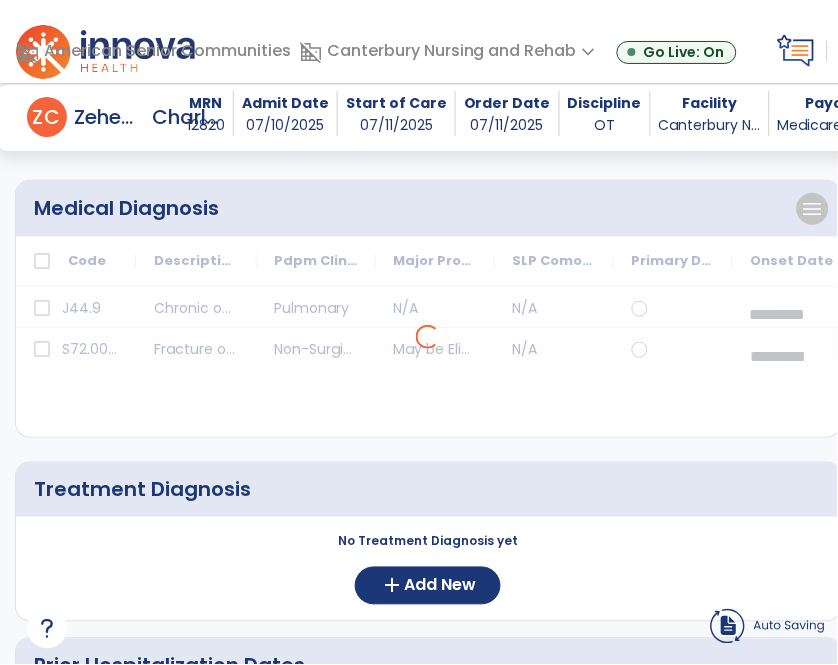 scroll, scrollTop: 0, scrollLeft: 0, axis: both 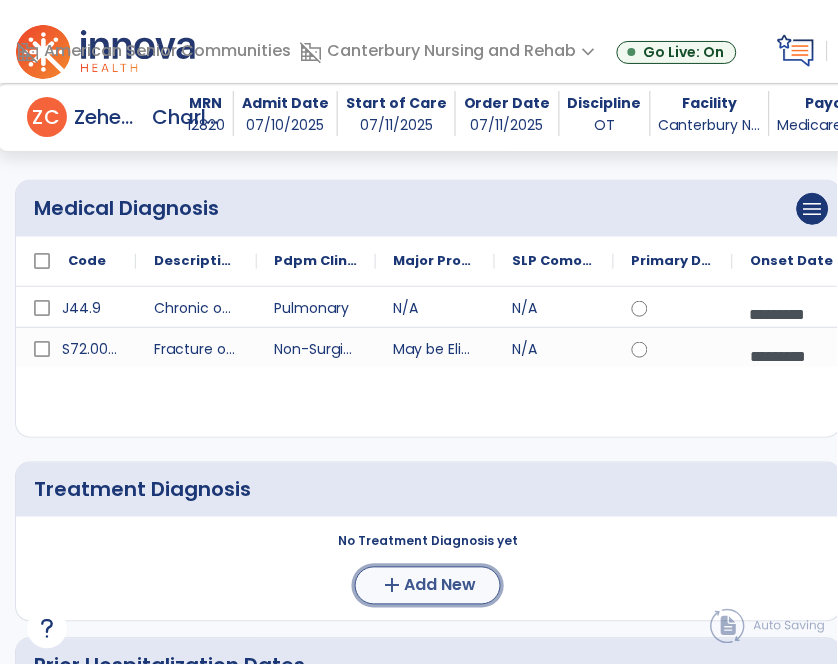 click on "Add New" 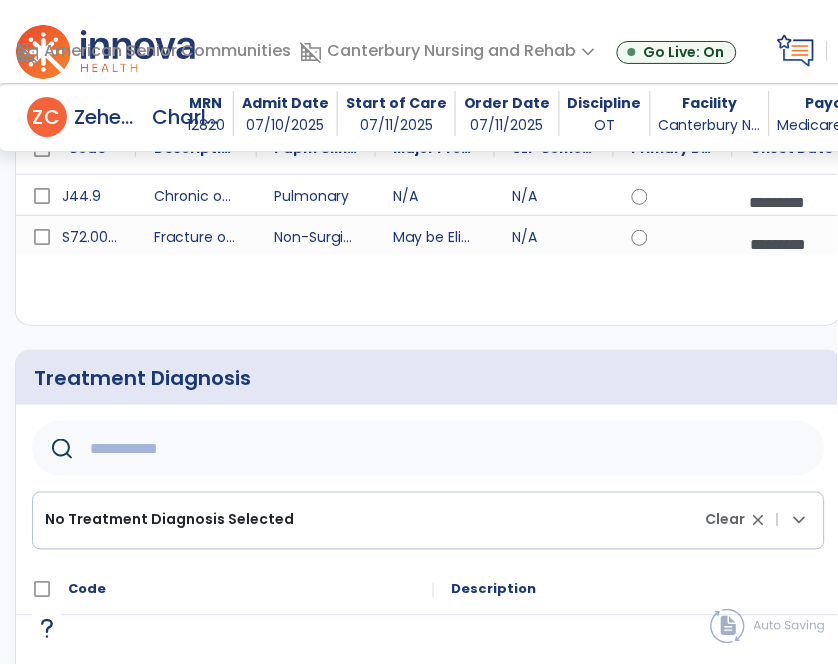scroll, scrollTop: 281, scrollLeft: 0, axis: vertical 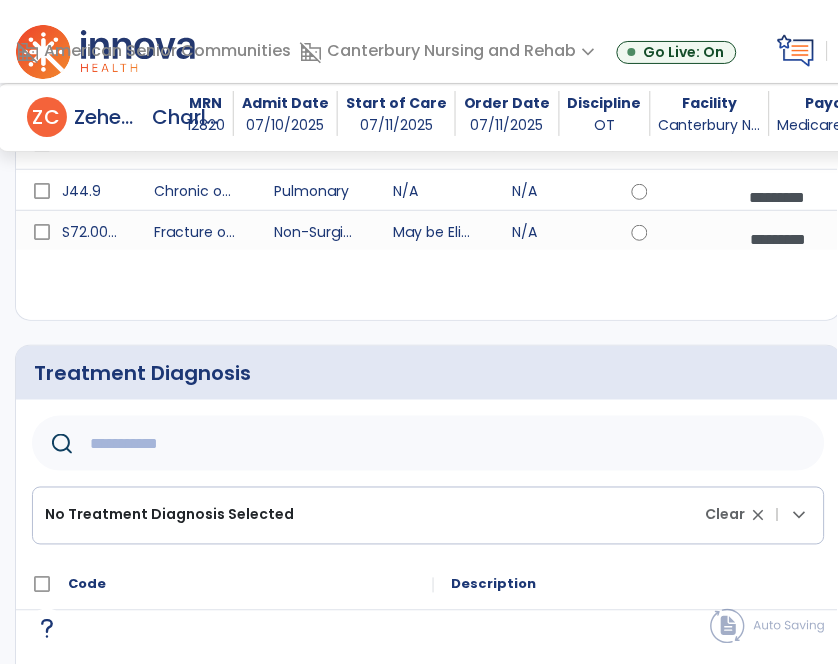 click 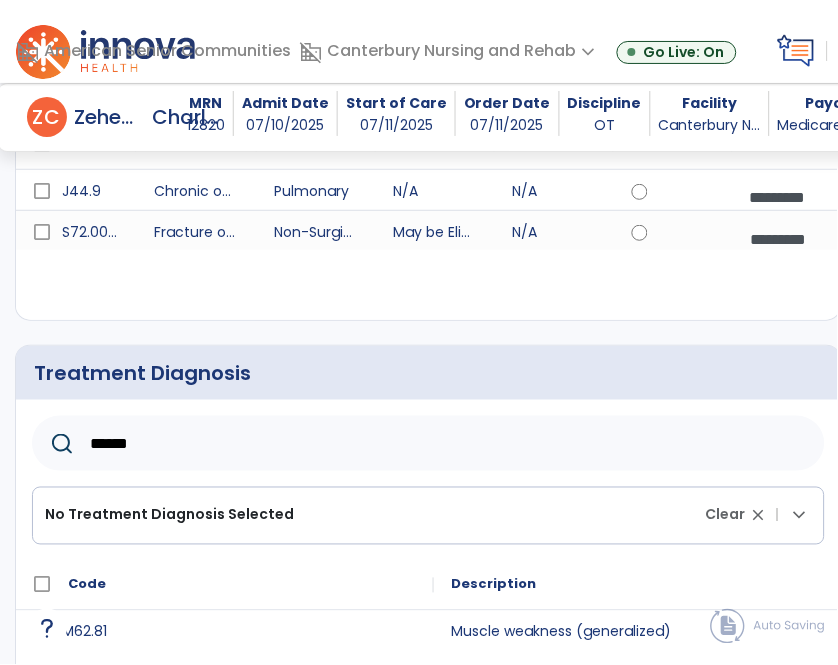 scroll, scrollTop: 408, scrollLeft: 0, axis: vertical 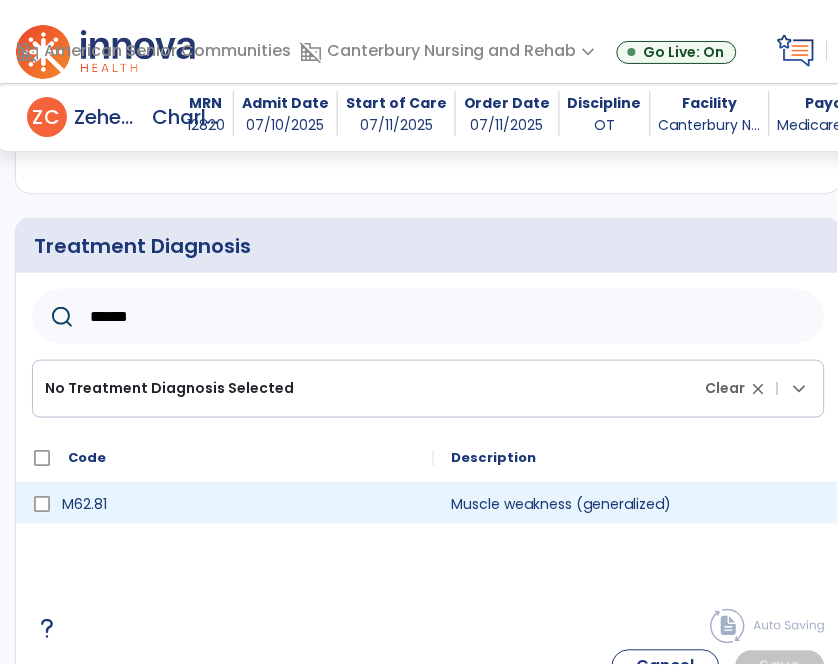 type on "******" 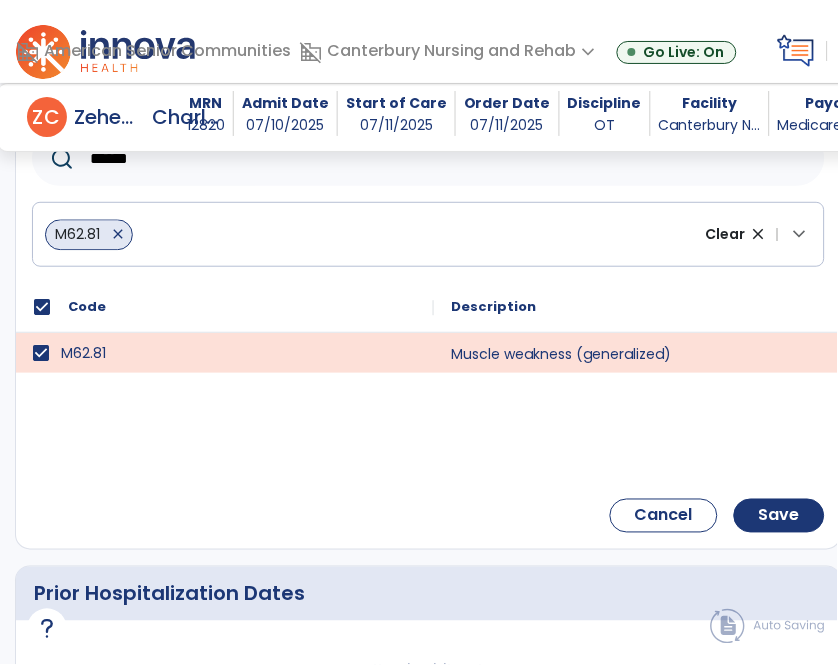 scroll, scrollTop: 567, scrollLeft: 0, axis: vertical 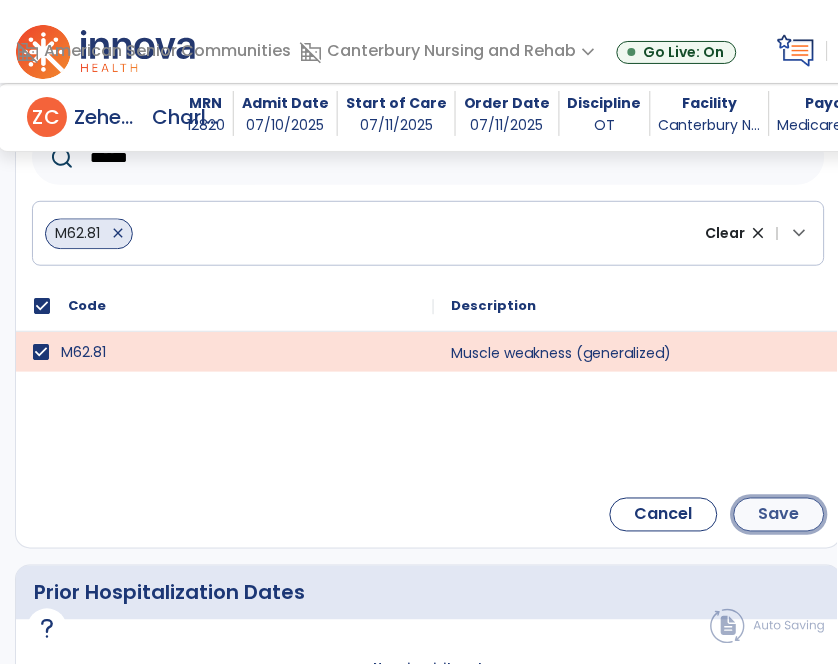 click on "Save" 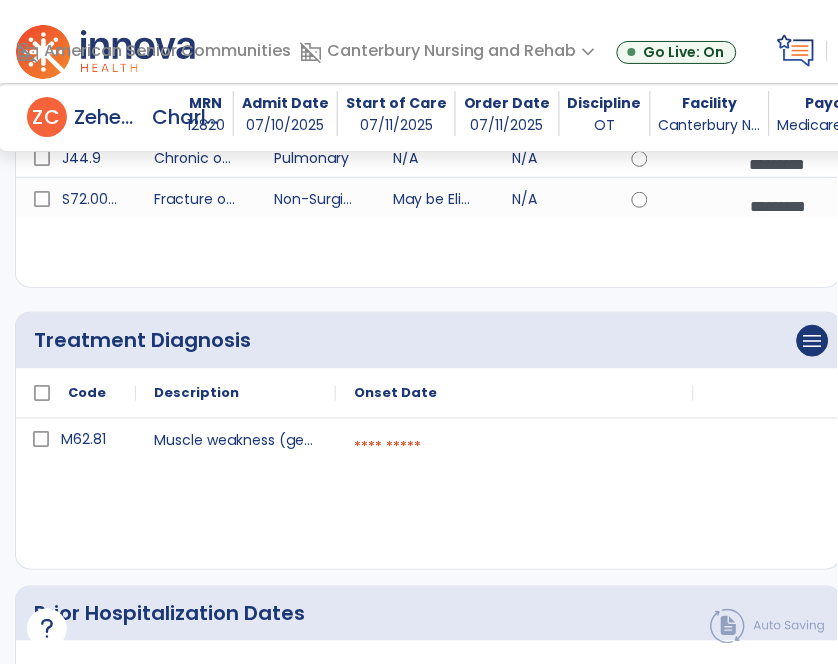 scroll, scrollTop: 322, scrollLeft: 0, axis: vertical 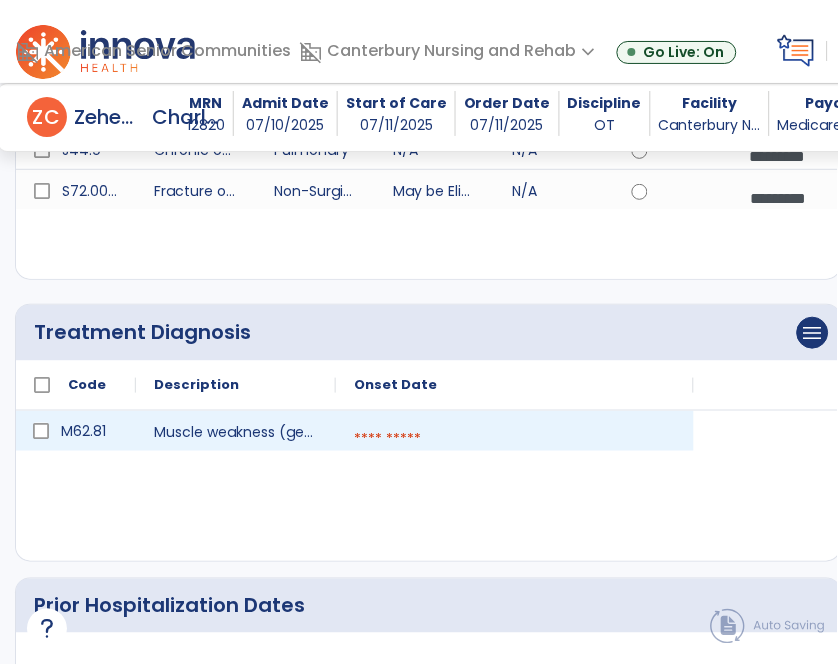 click at bounding box center [515, 439] 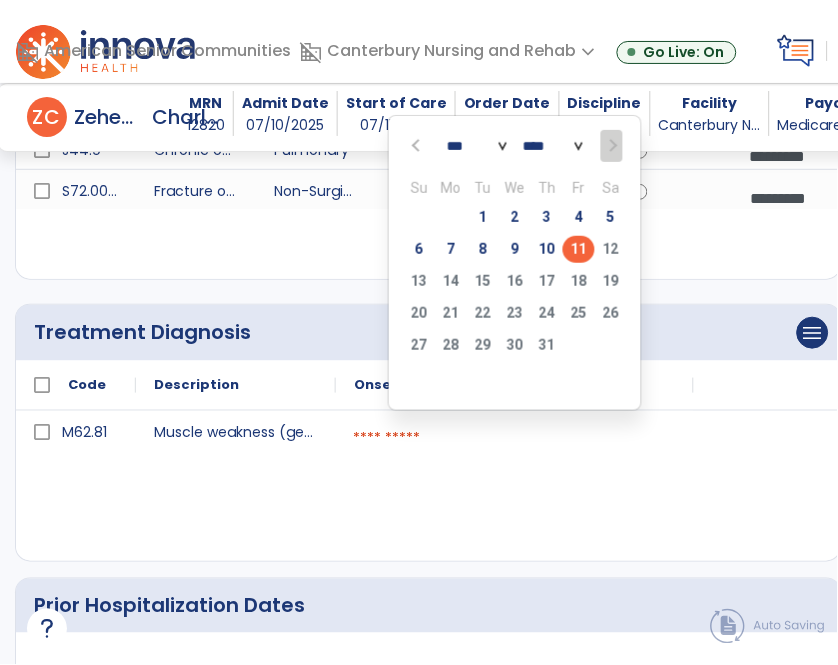 click on "11" 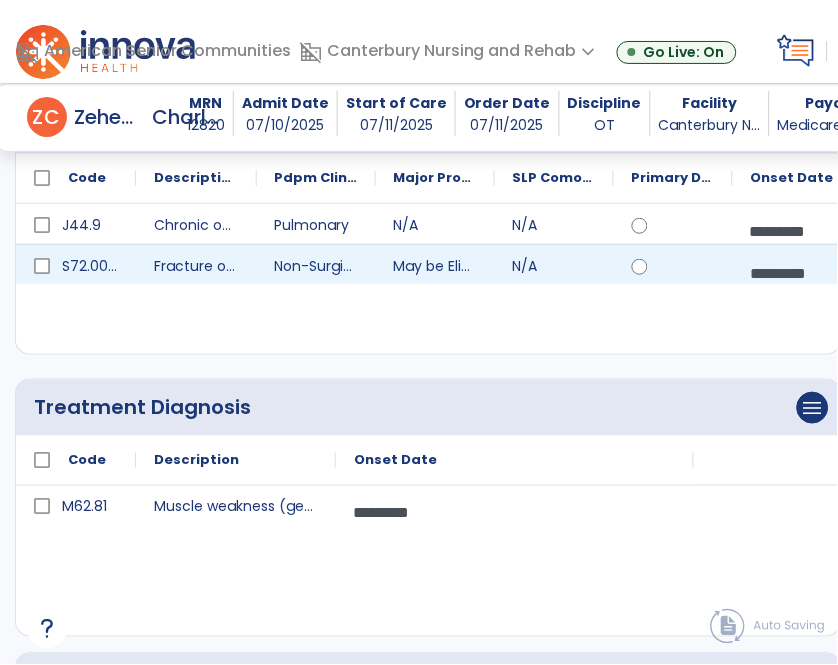 scroll, scrollTop: 228, scrollLeft: 0, axis: vertical 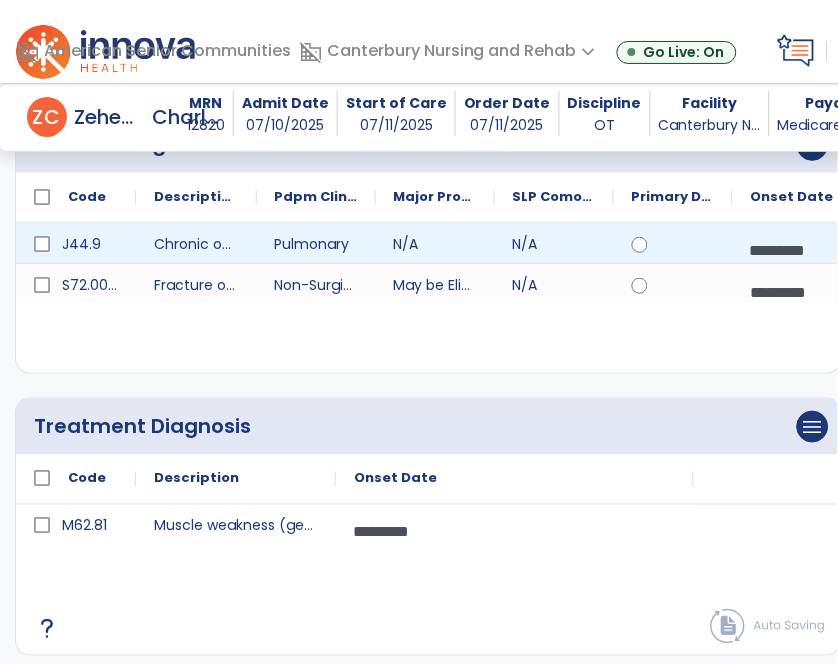 click on "*********" at bounding box center (792, 250) 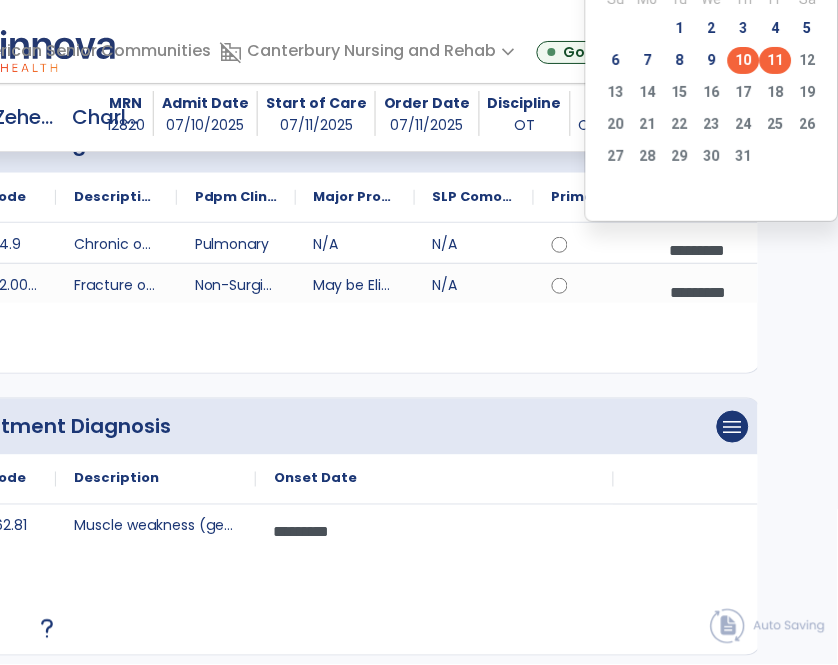 click on "10" 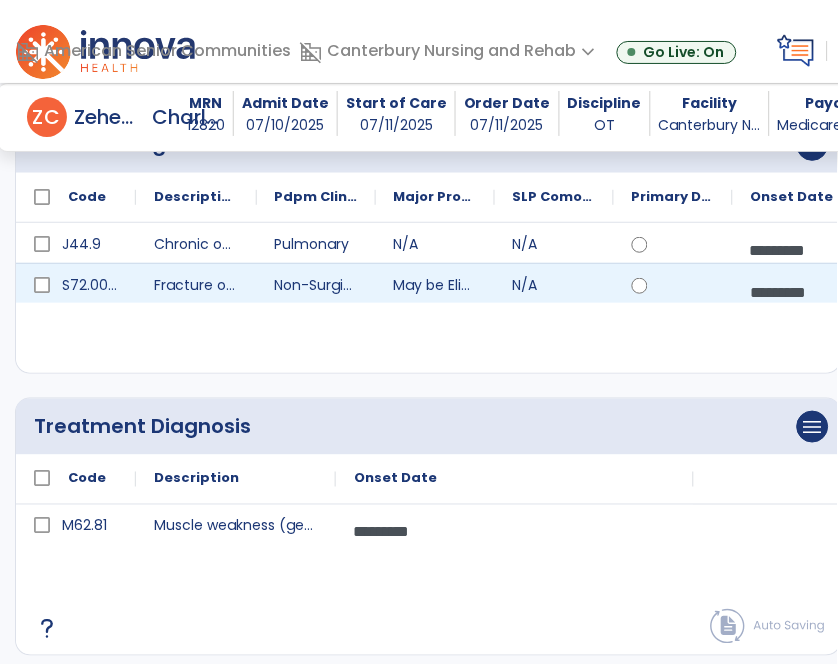 click on "*********" at bounding box center [792, 292] 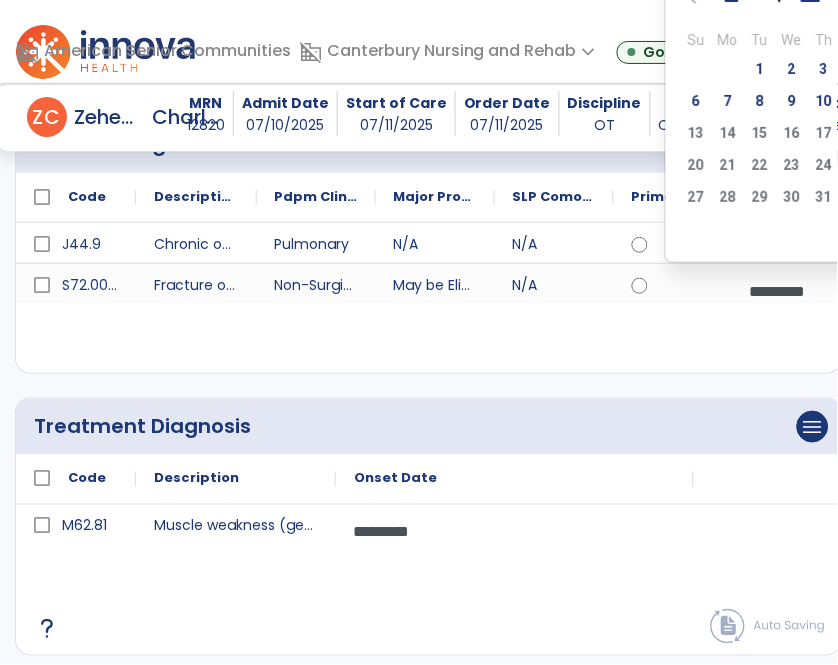 scroll, scrollTop: 0, scrollLeft: 80, axis: horizontal 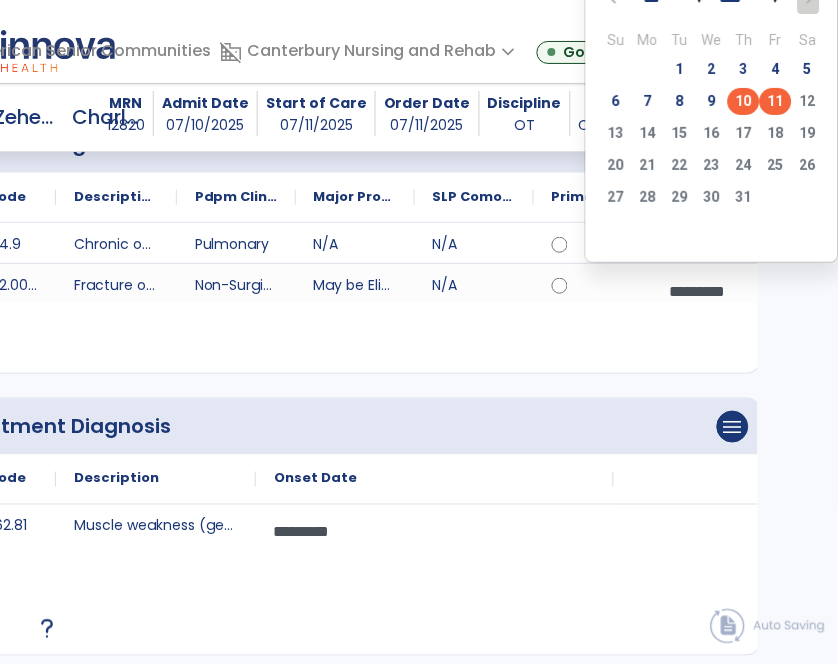 click on "10" 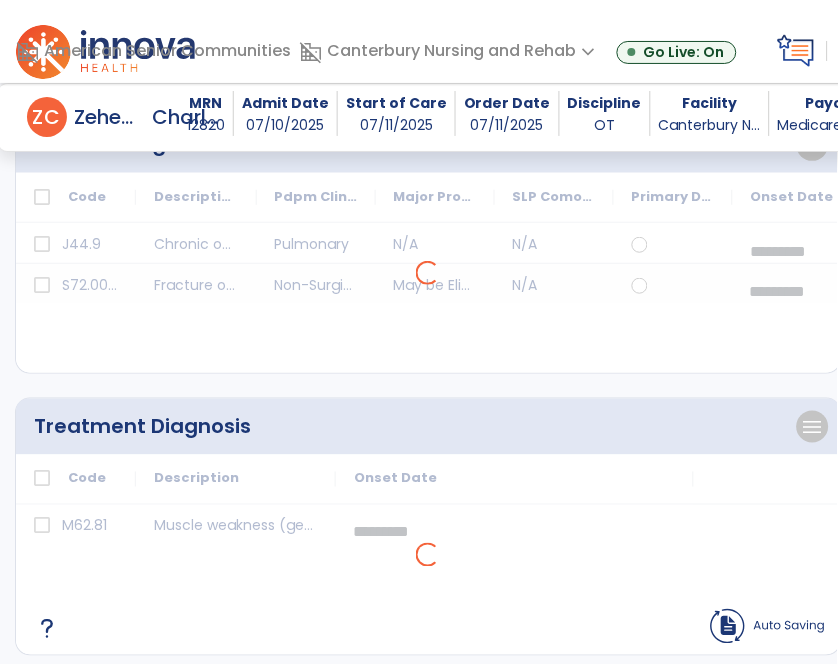 scroll, scrollTop: 0, scrollLeft: 0, axis: both 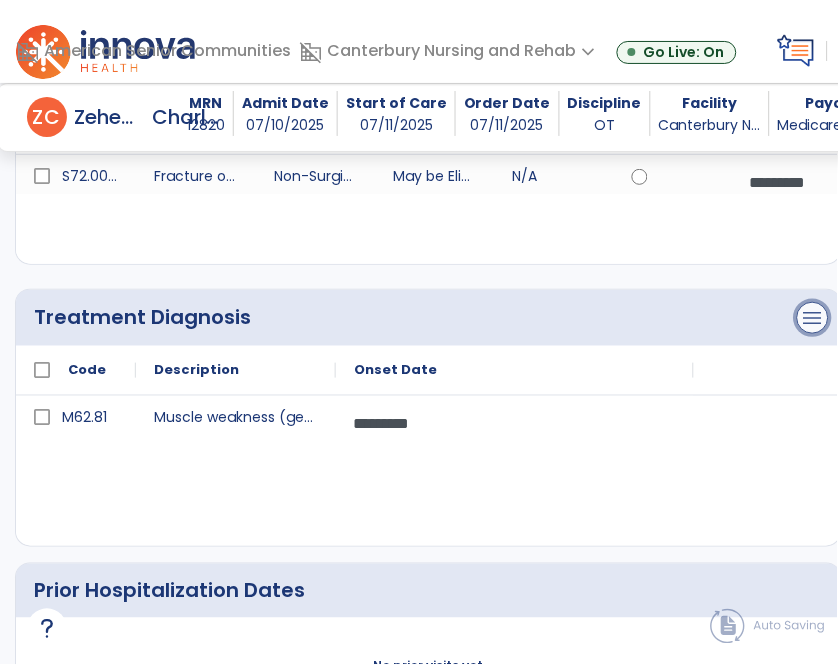 click on "menu" at bounding box center [813, 36] 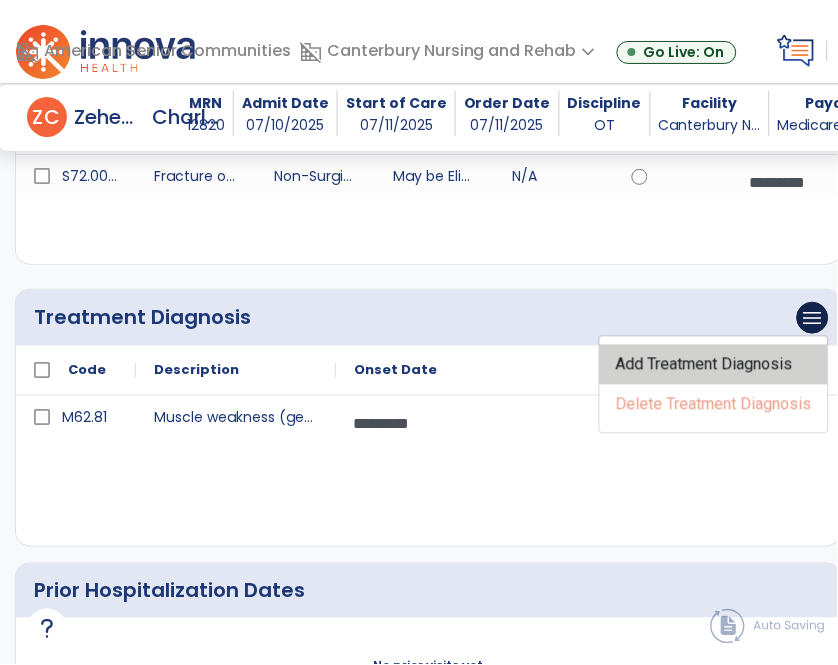 click on "Add Treatment Diagnosis" 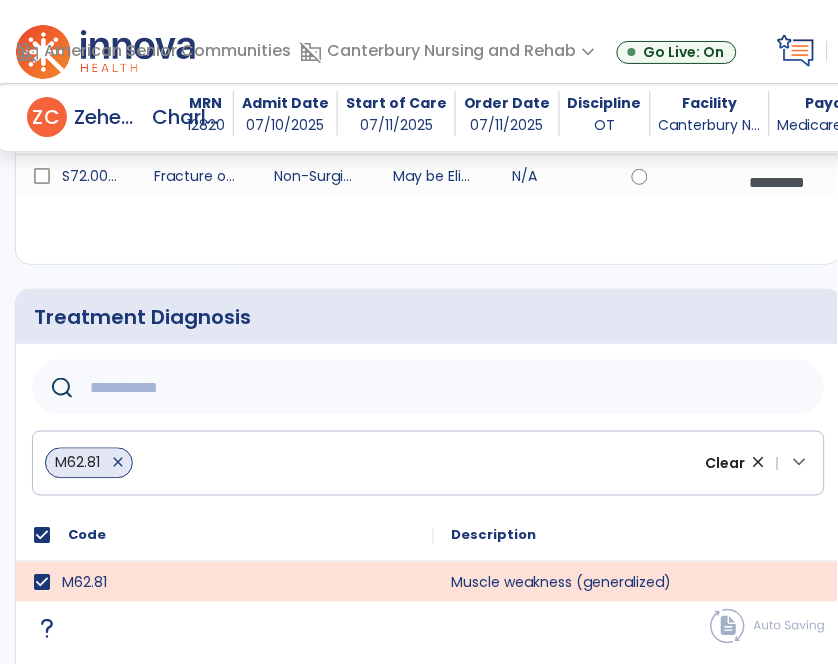 click 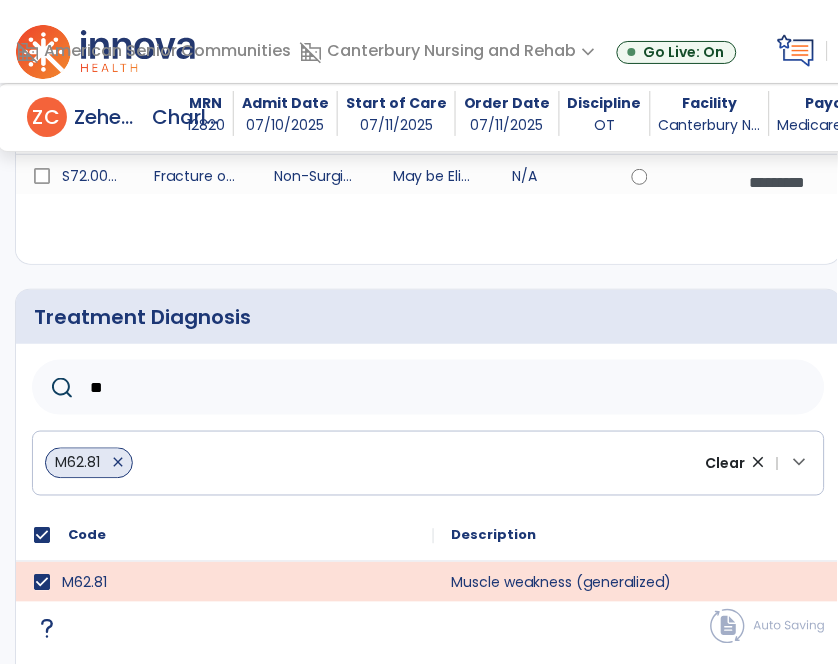 type on "***" 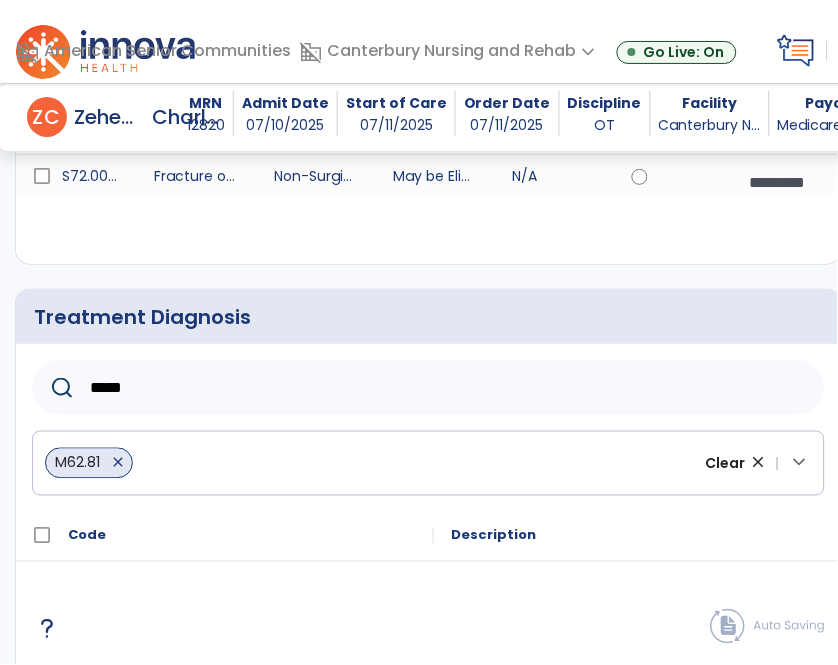 click on "*****" 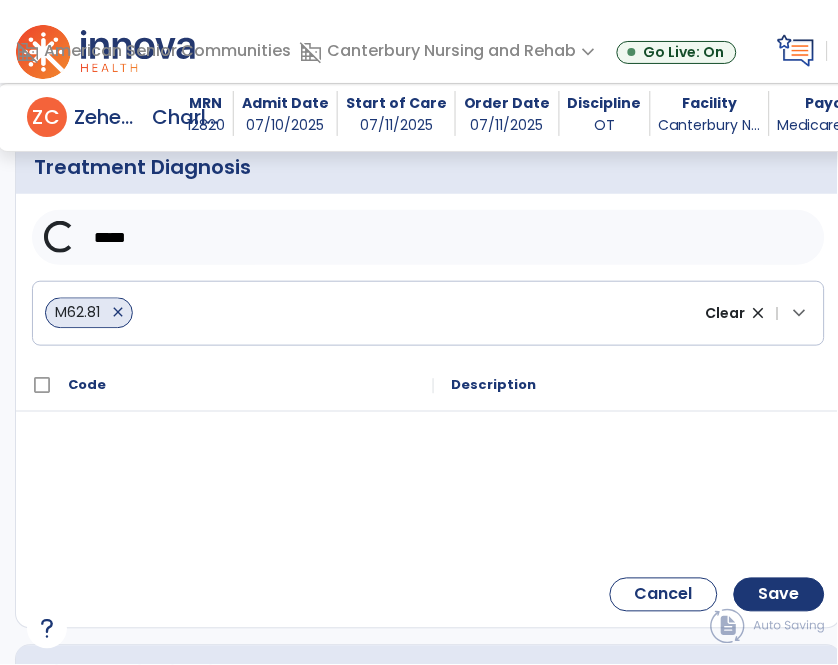 scroll, scrollTop: 491, scrollLeft: 0, axis: vertical 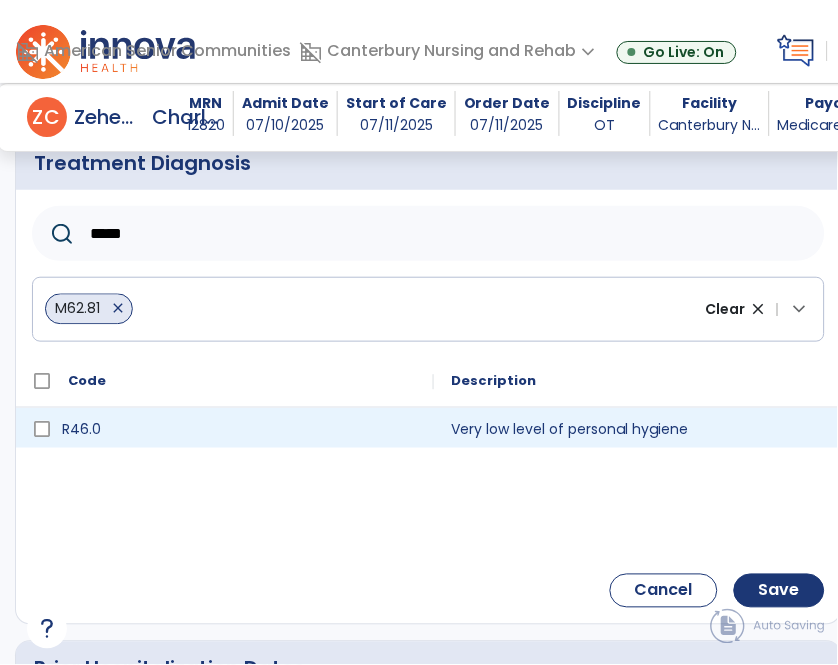 type on "*****" 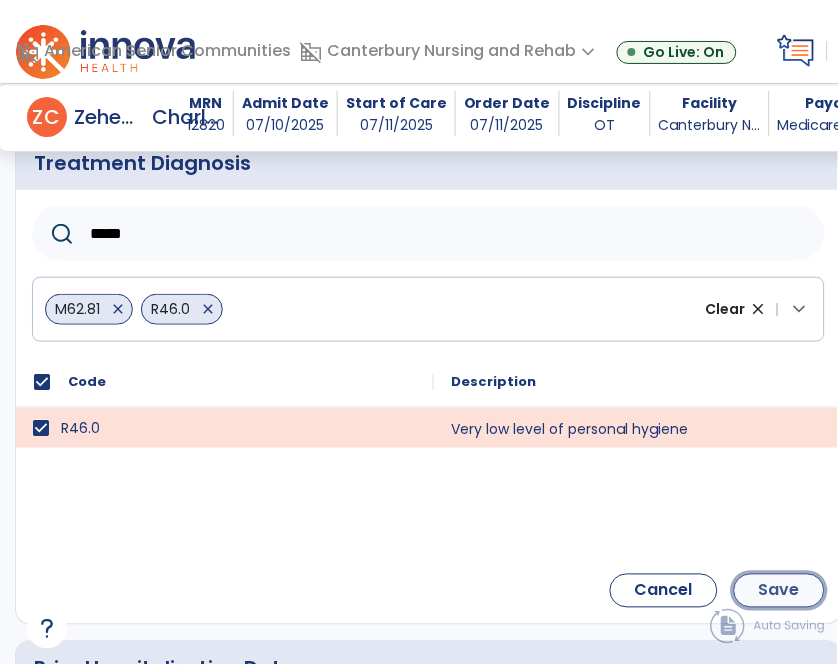 click on "Save" 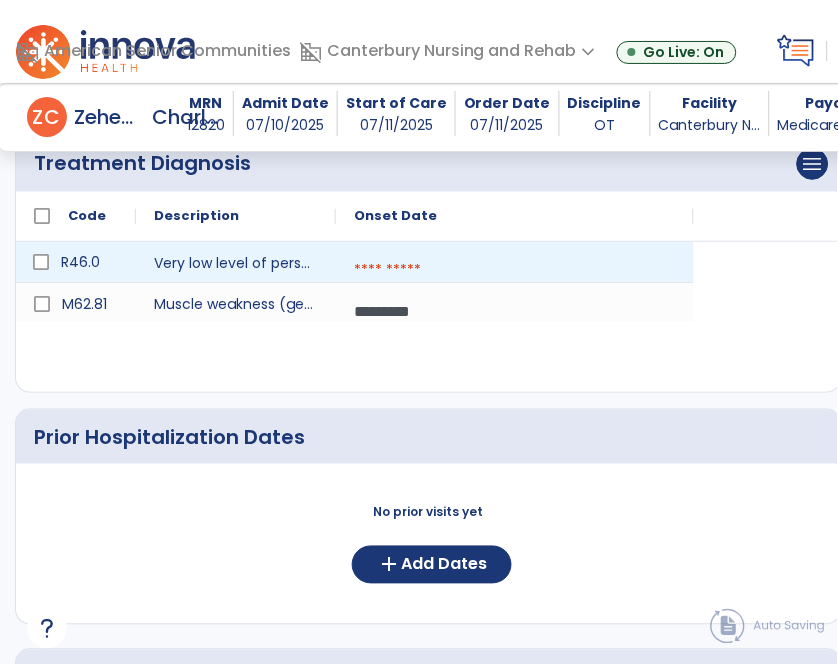 click at bounding box center (515, 270) 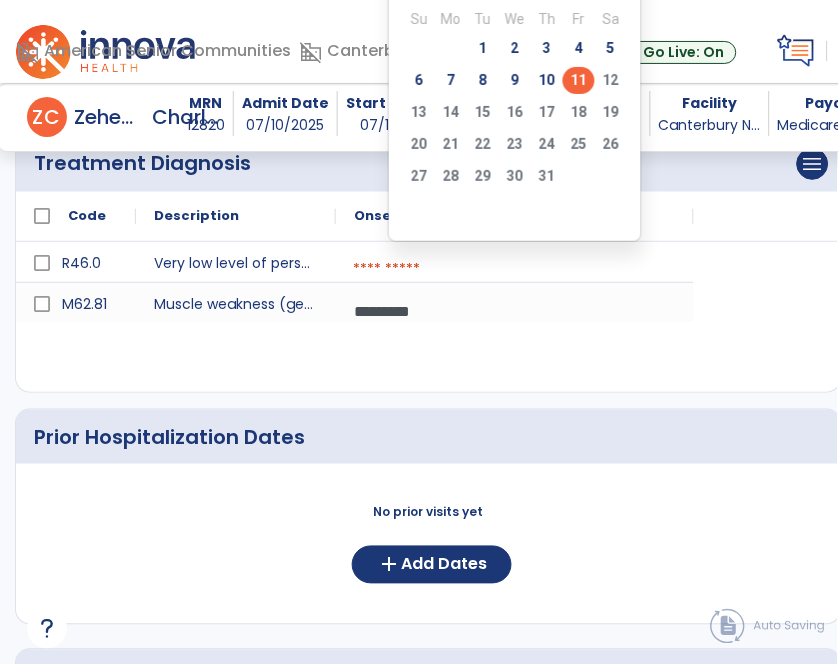 click on "11" 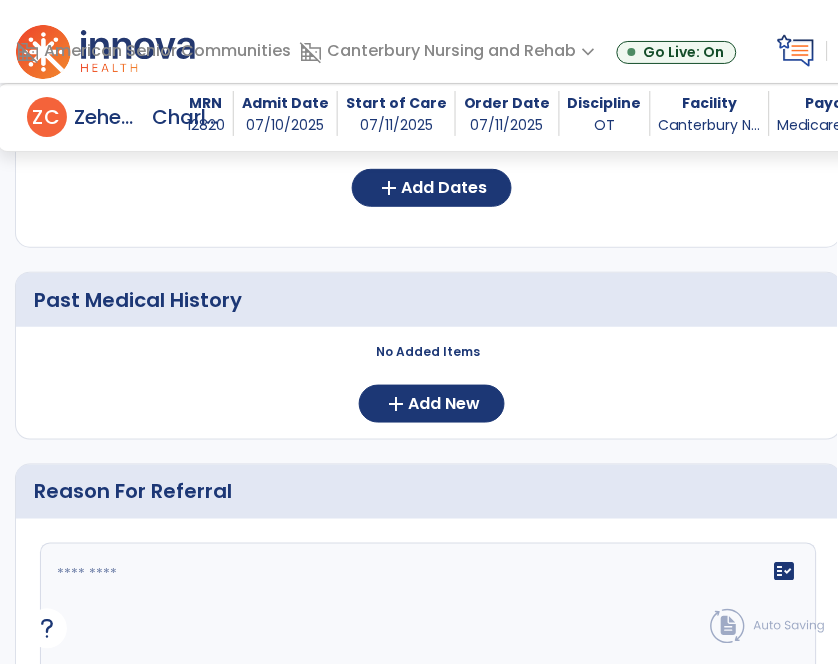 scroll, scrollTop: 872, scrollLeft: 0, axis: vertical 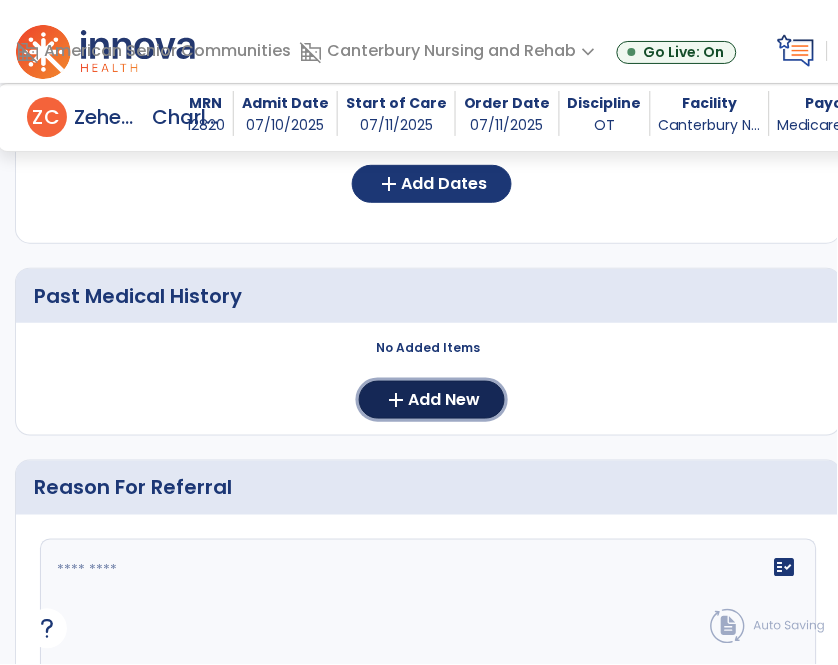 click on "add  Add New" 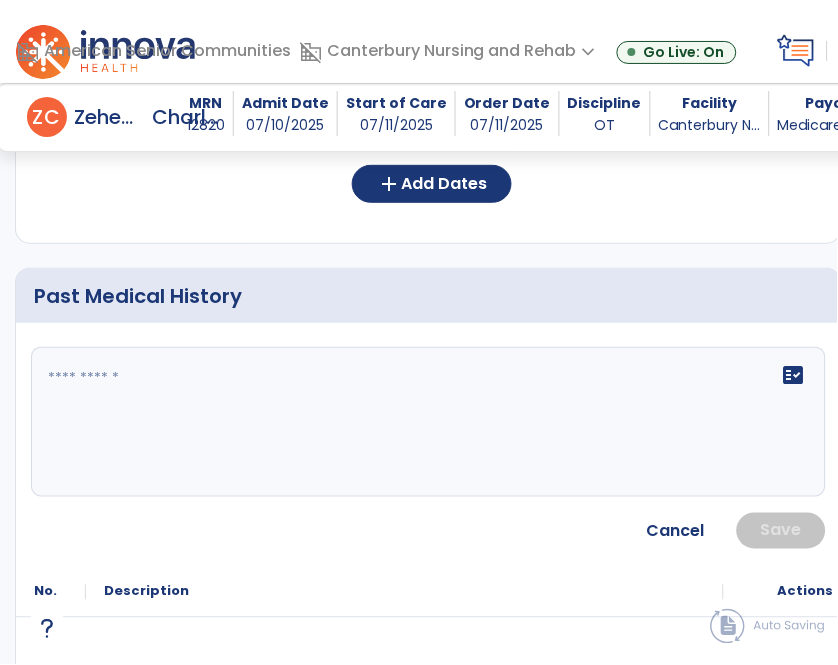 click on "fact_check" 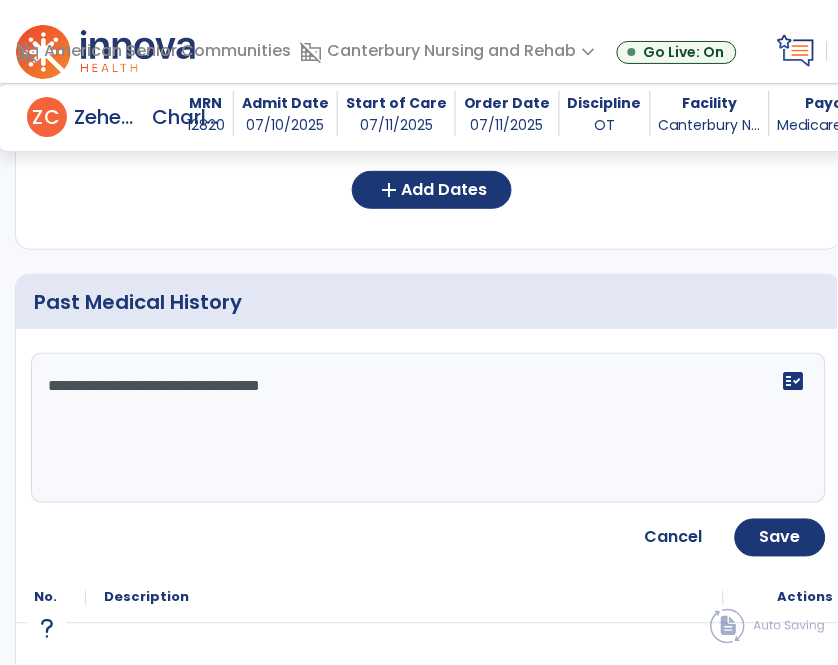 scroll, scrollTop: 864, scrollLeft: 0, axis: vertical 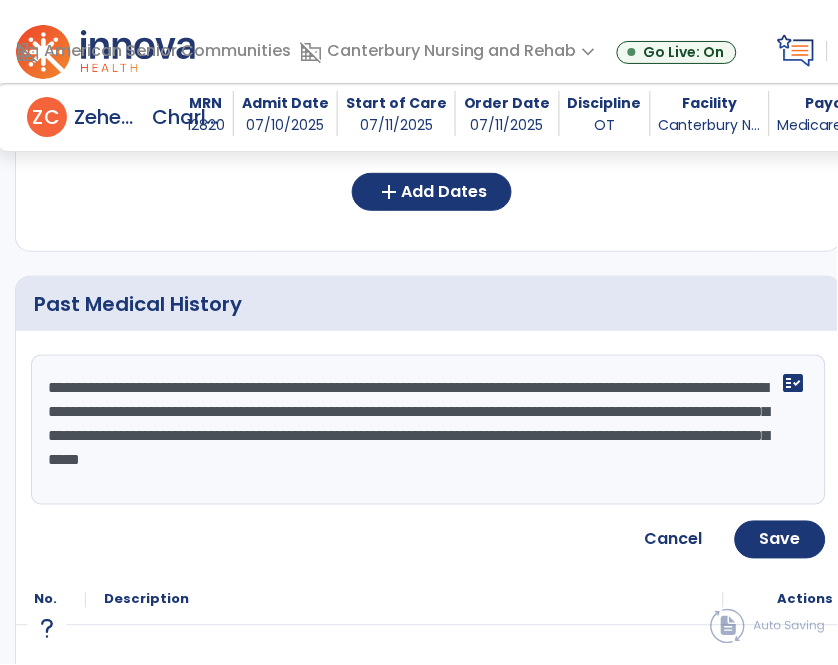 click on "**********" 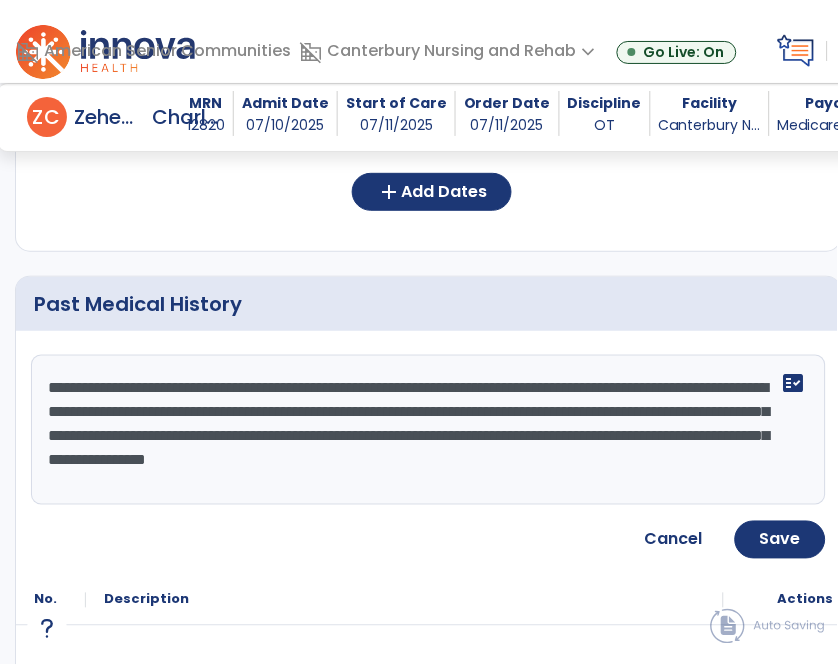 click on "**********" 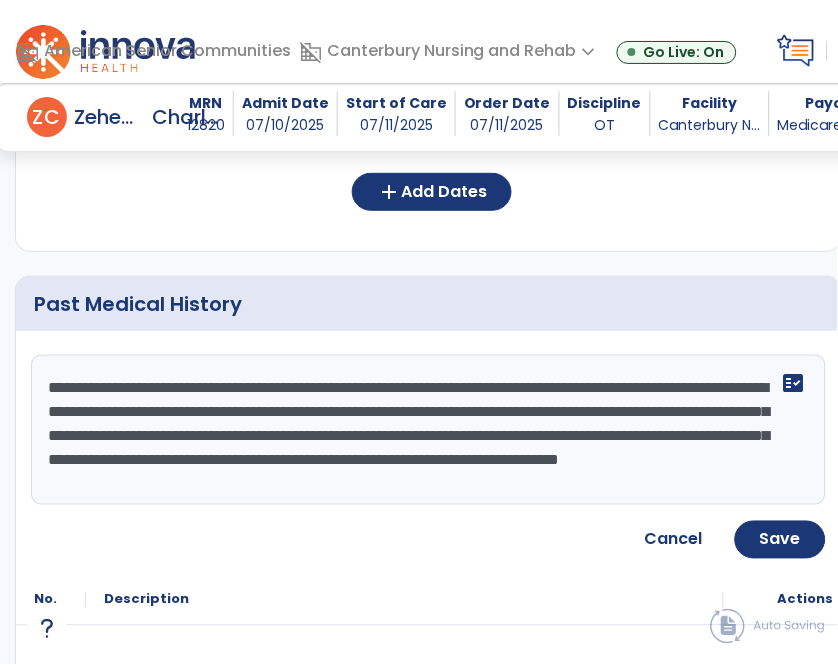 scroll, scrollTop: 14, scrollLeft: 0, axis: vertical 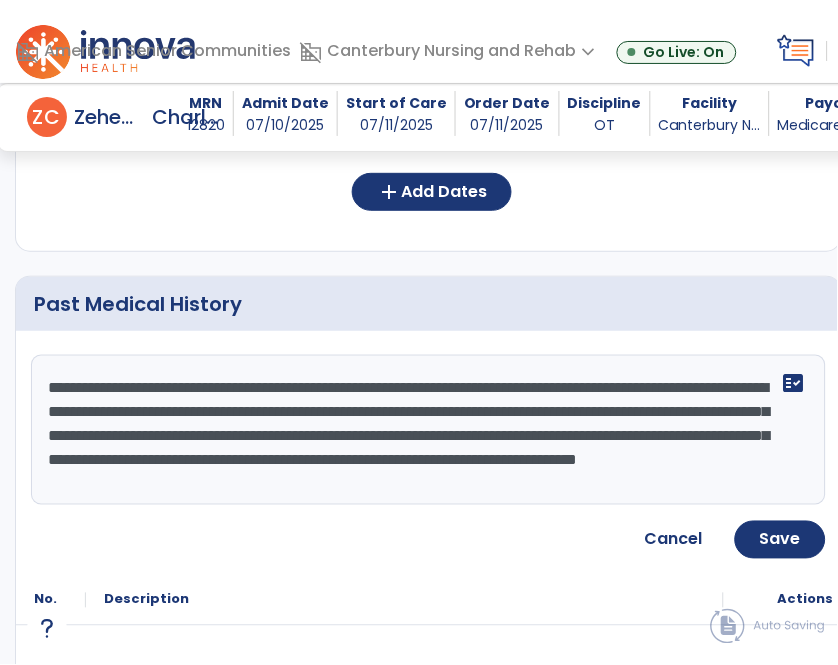 type on "**********" 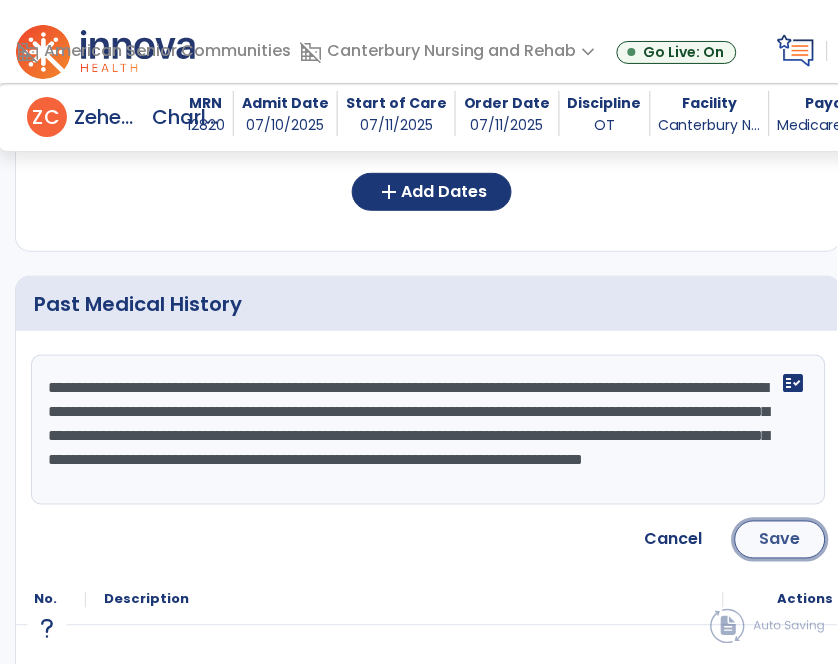 click on "Save" 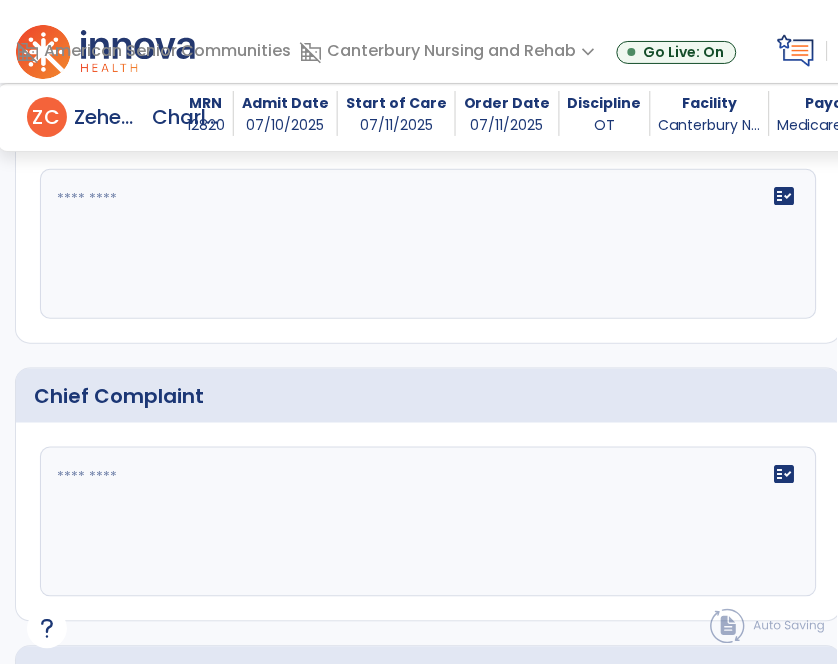 scroll, scrollTop: 1556, scrollLeft: 0, axis: vertical 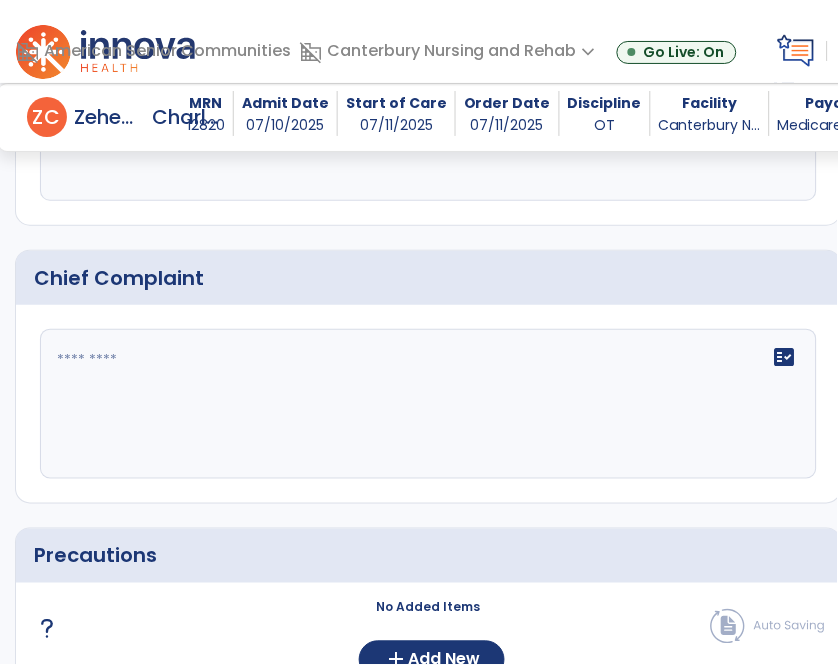 click on "fact_check" 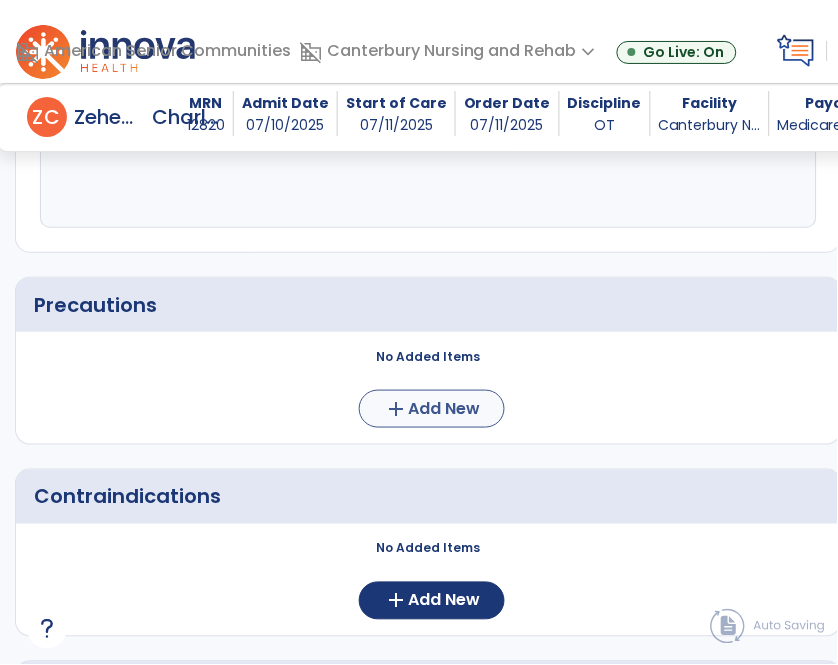 scroll, scrollTop: 1717, scrollLeft: 0, axis: vertical 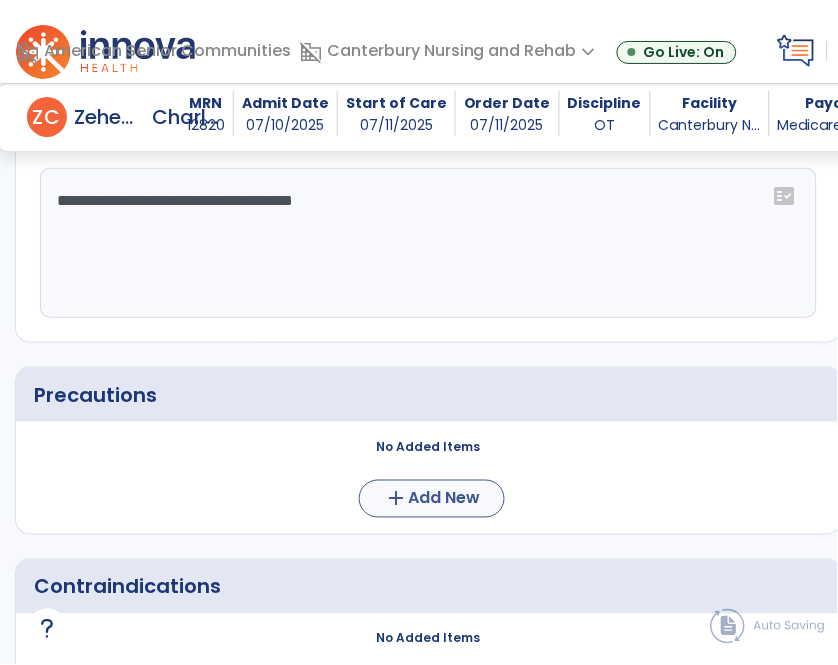 type on "**********" 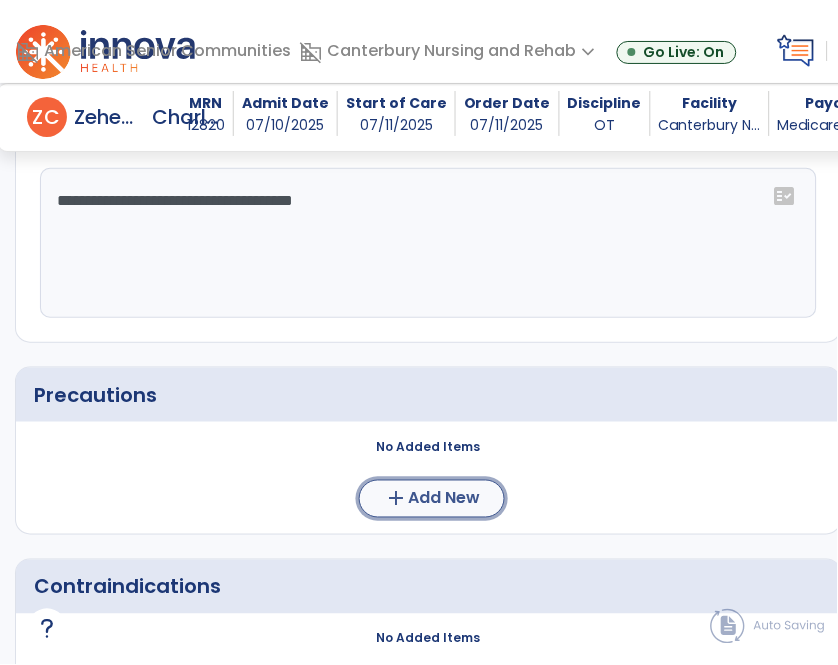 click on "Add New" 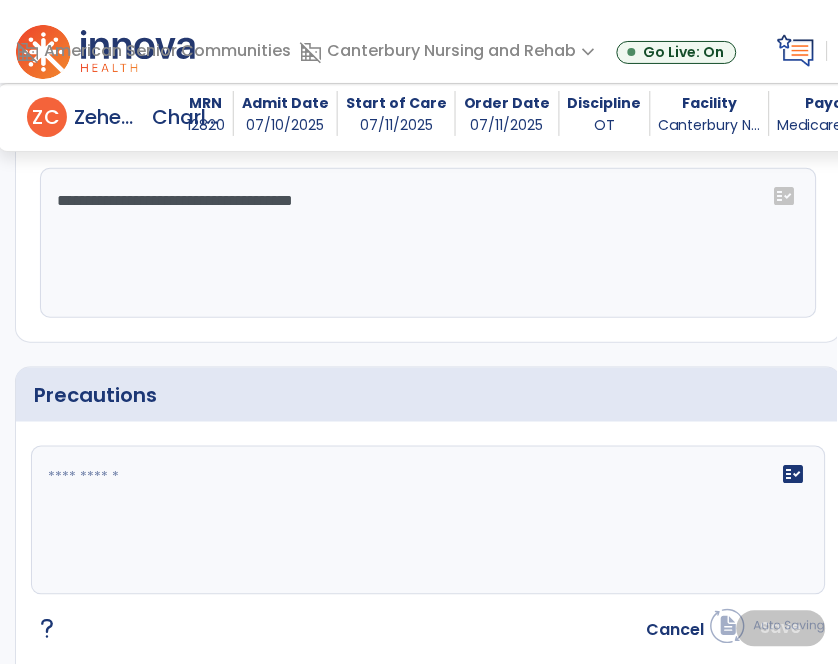 click on "fact_check" 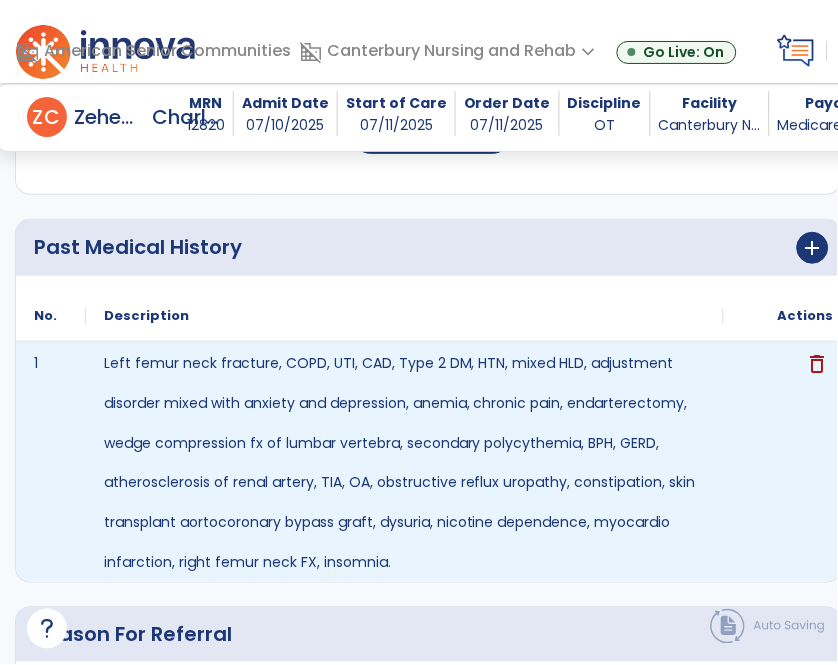 scroll, scrollTop: 893, scrollLeft: 0, axis: vertical 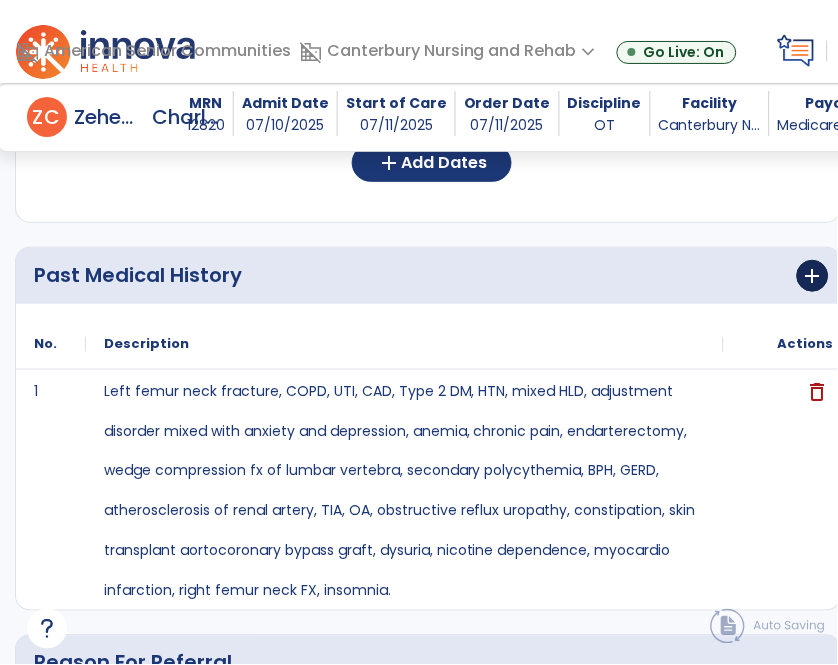 type on "*********" 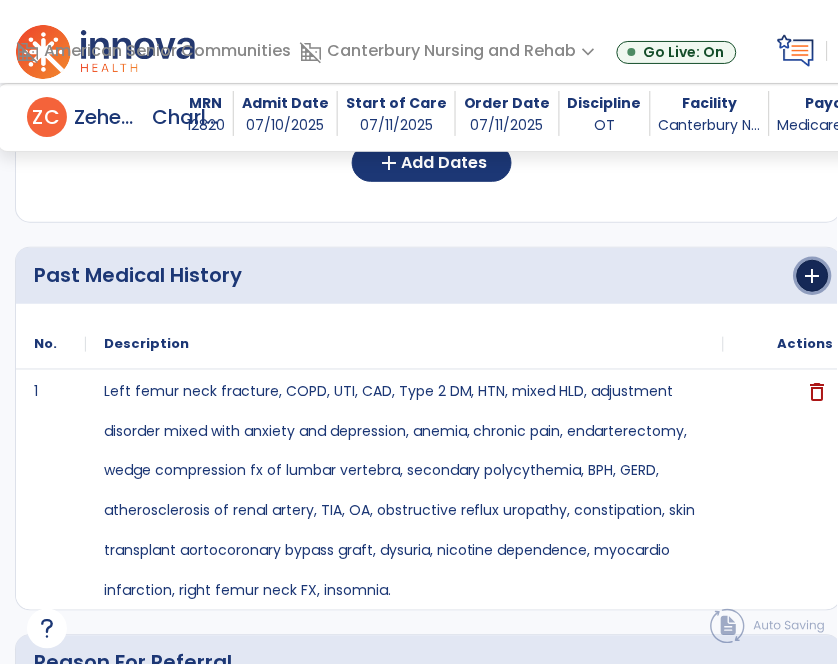 click on "add" 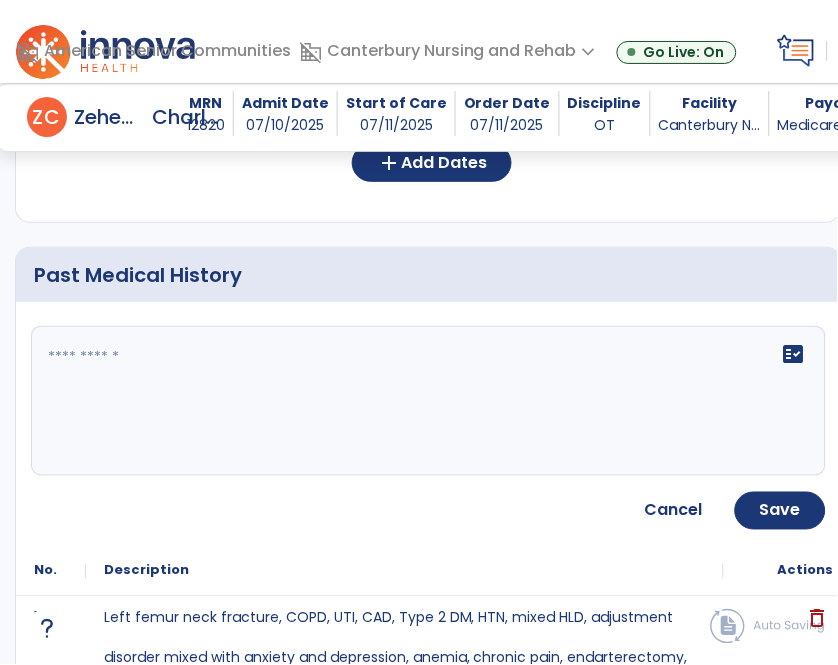 click on "fact_check" 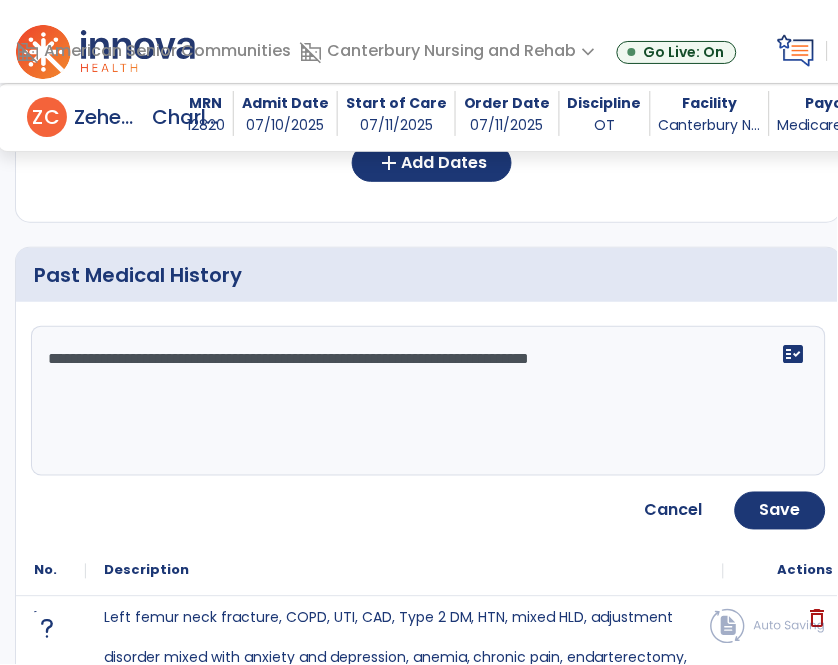 type on "**********" 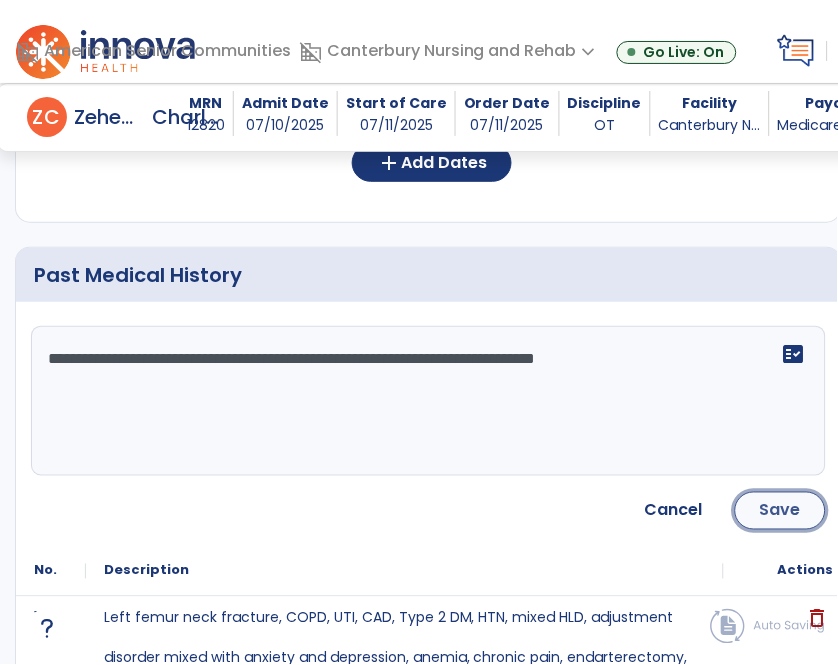 click on "Save" 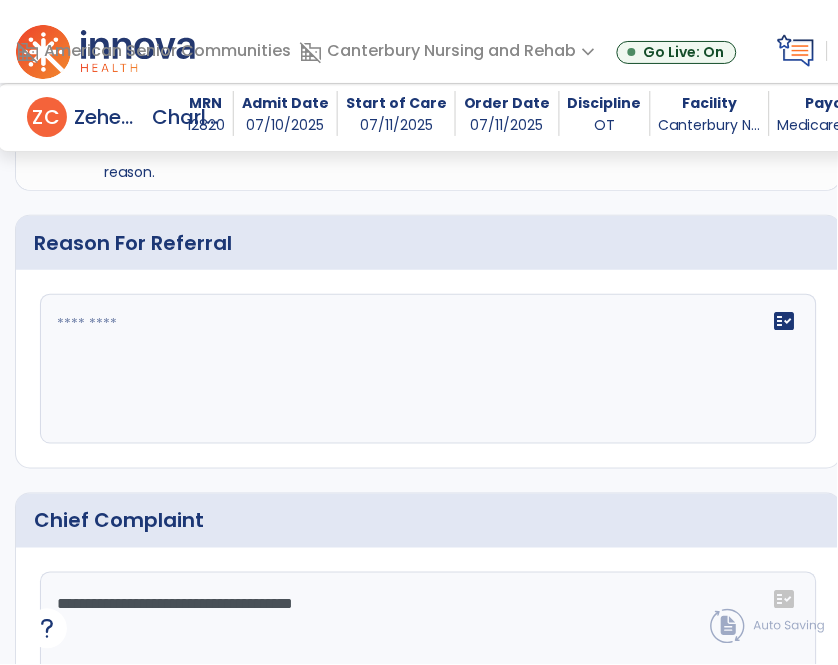 scroll, scrollTop: 1408, scrollLeft: 0, axis: vertical 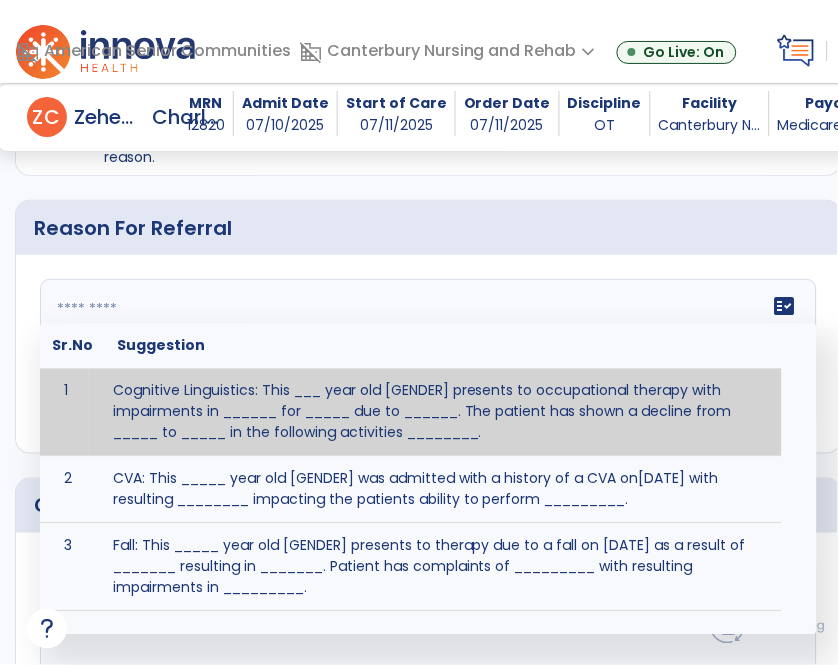 click 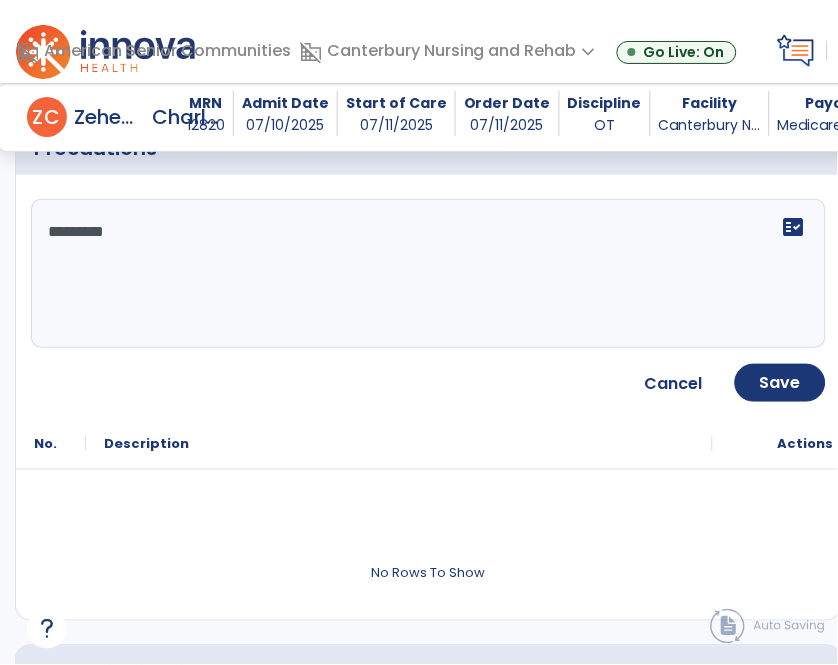scroll, scrollTop: 2051, scrollLeft: 0, axis: vertical 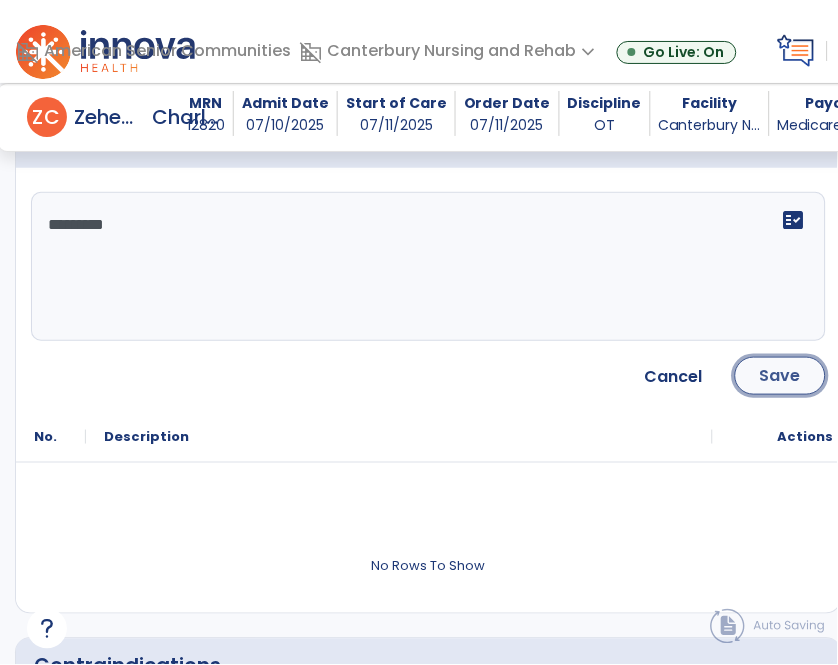 click on "Save" 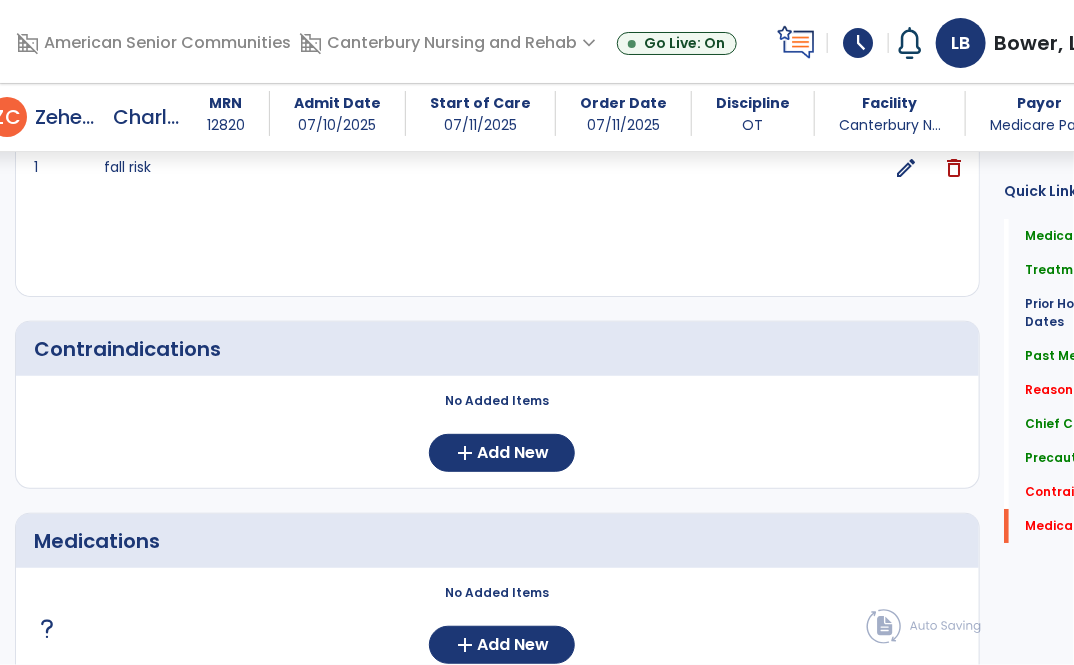 scroll, scrollTop: 2148, scrollLeft: 0, axis: vertical 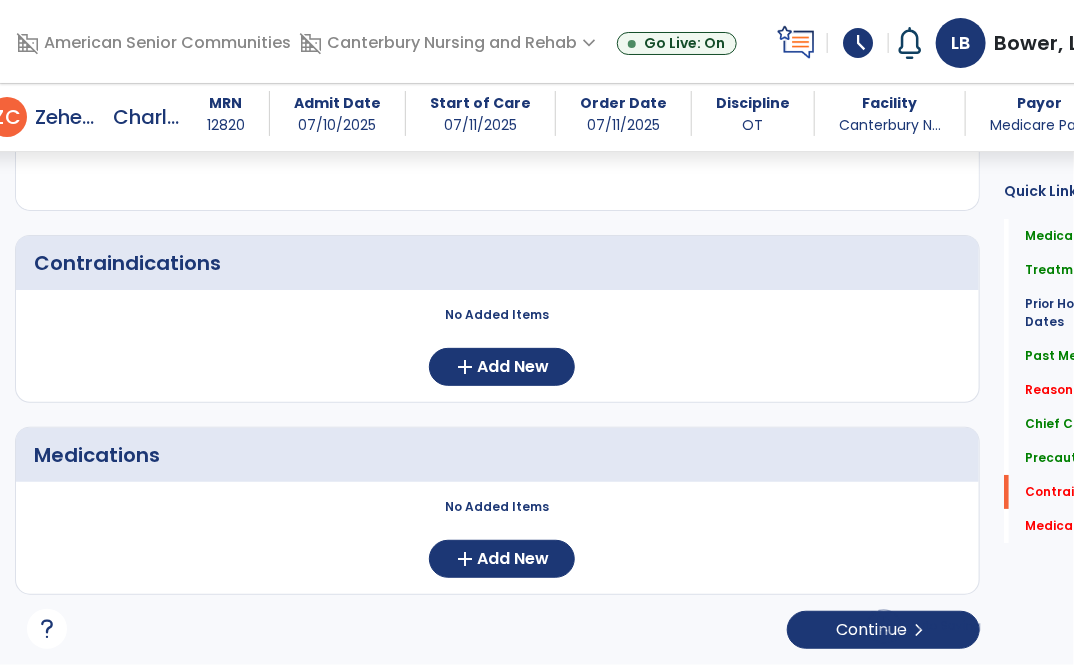 click on "No Added Items  add  Add New" 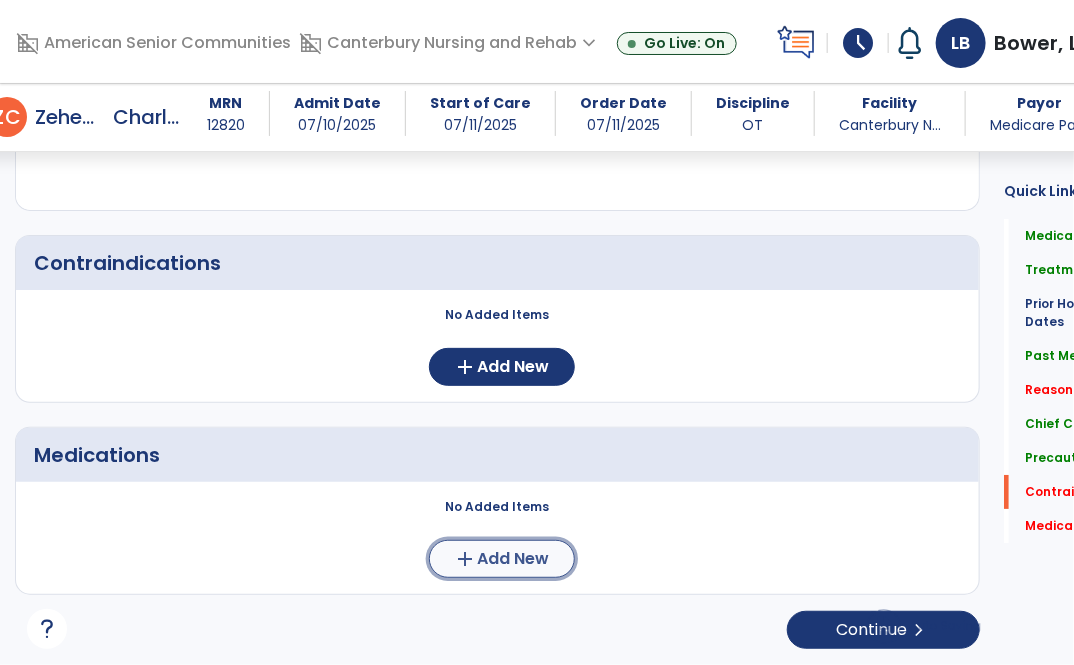 click on "Add New" 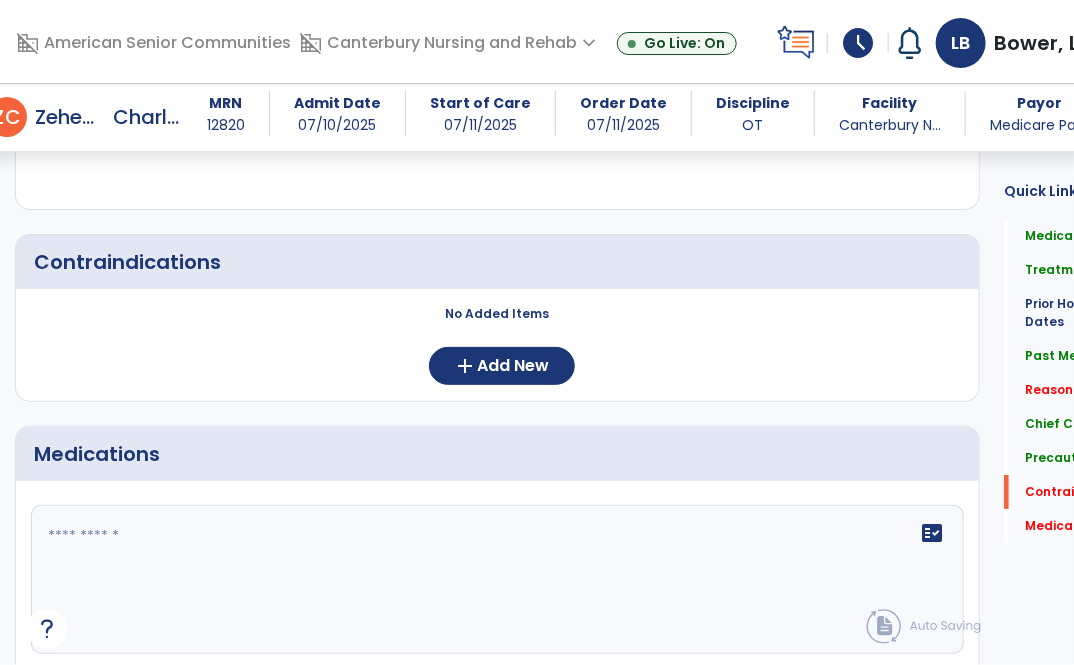 click 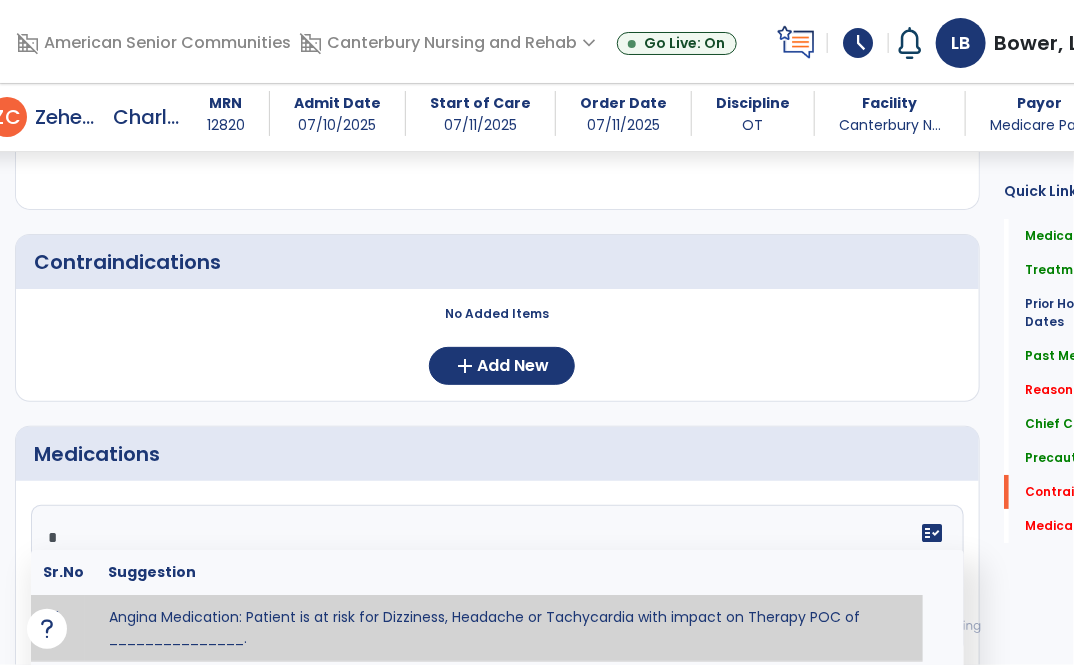 type on "**" 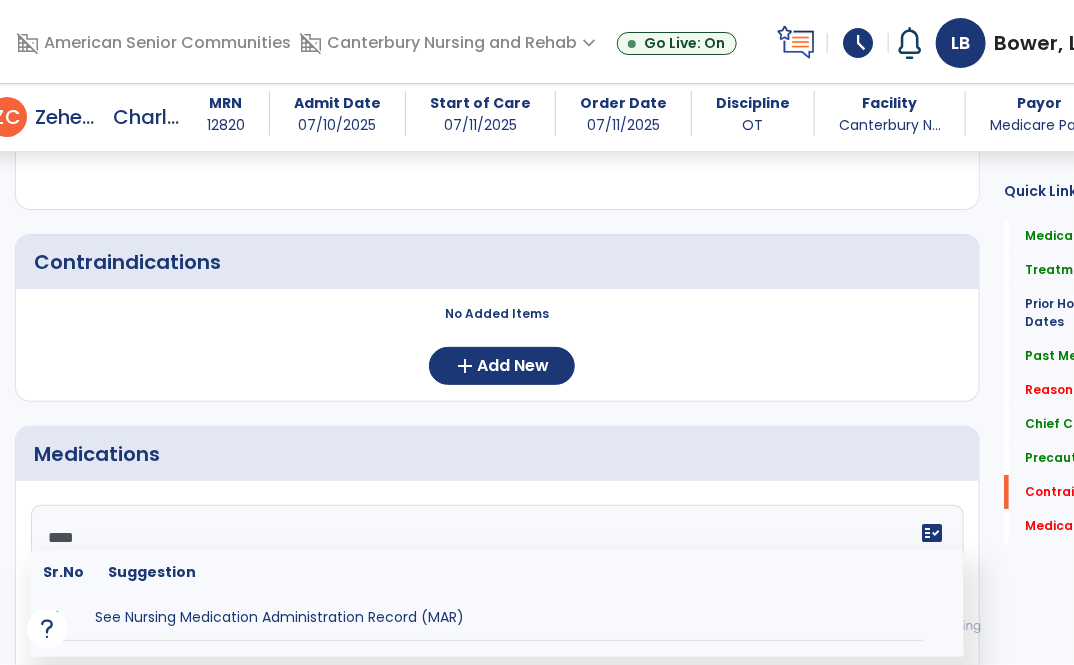 click on "***" 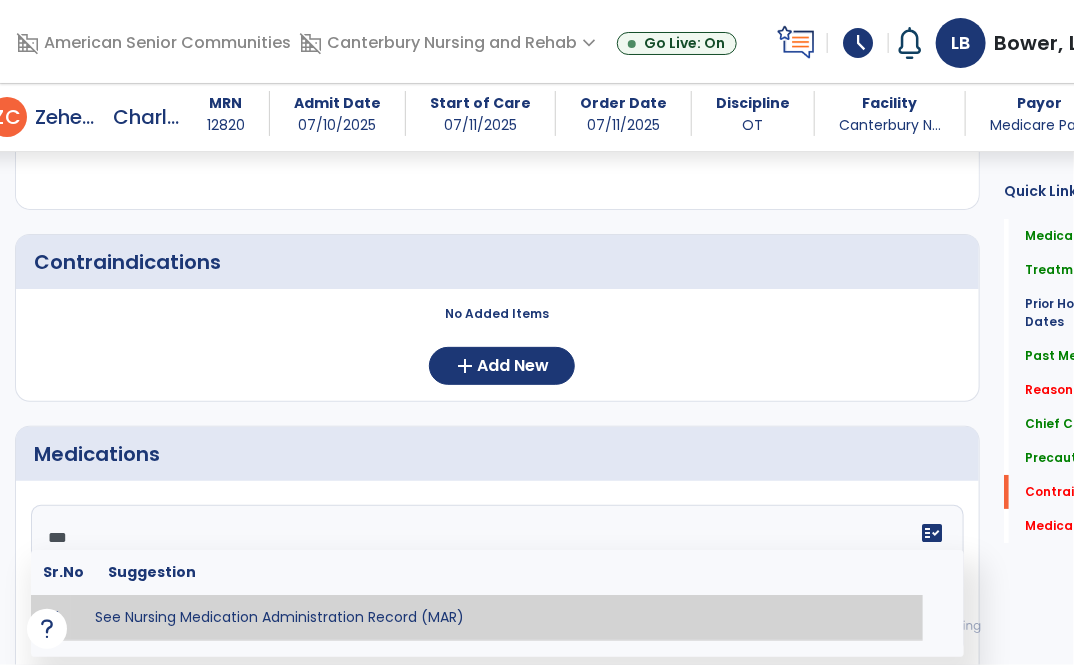 type on "**********" 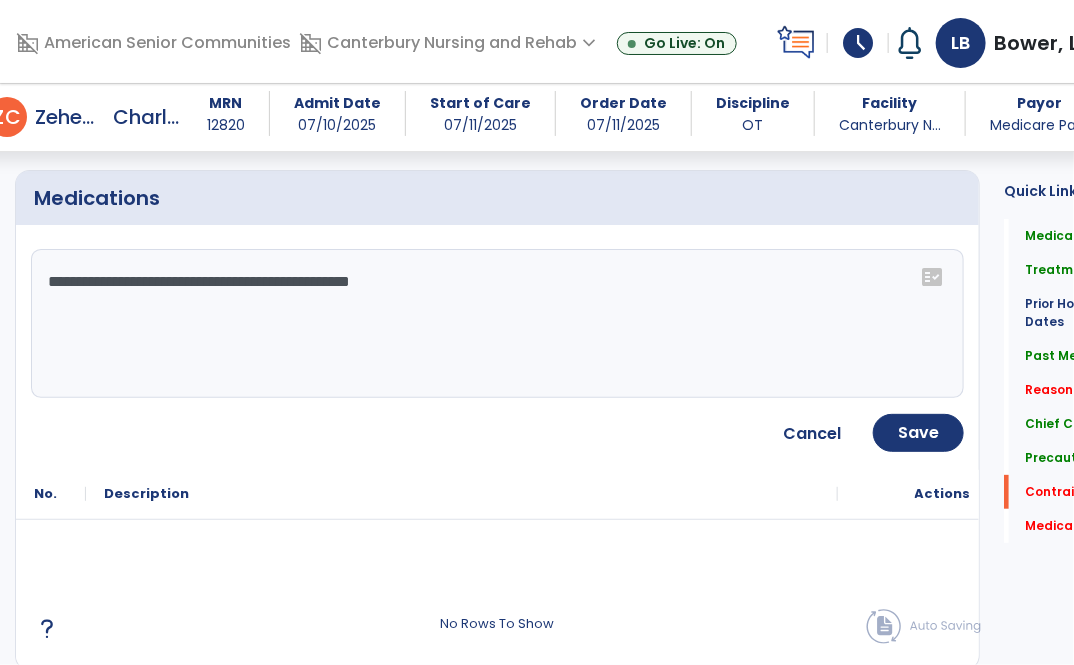 scroll, scrollTop: 2412, scrollLeft: 0, axis: vertical 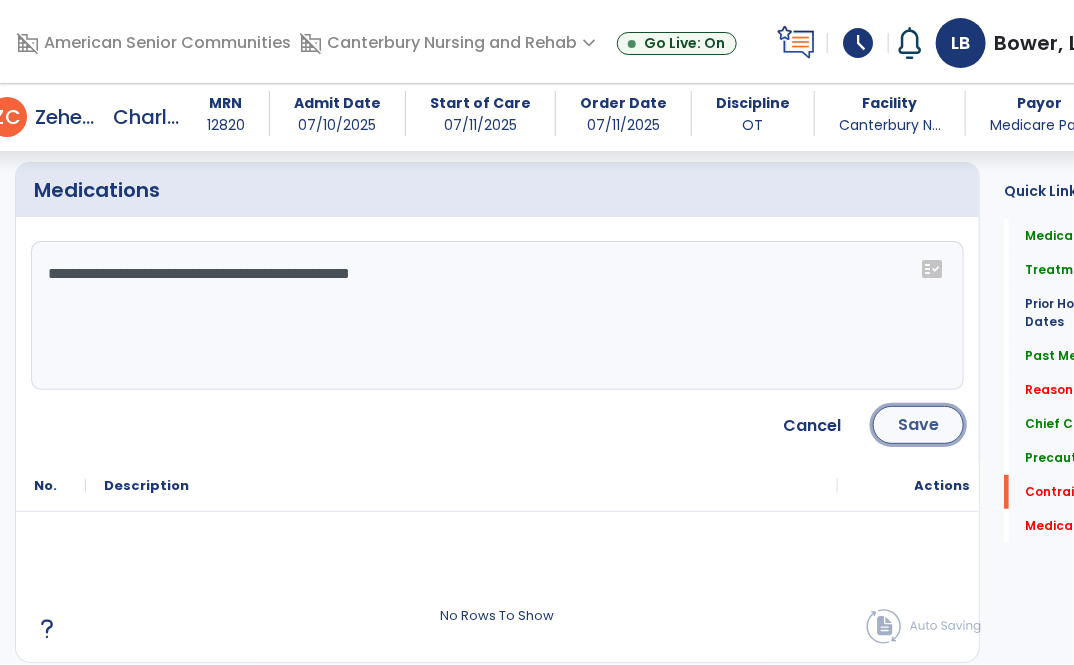 click on "Save" 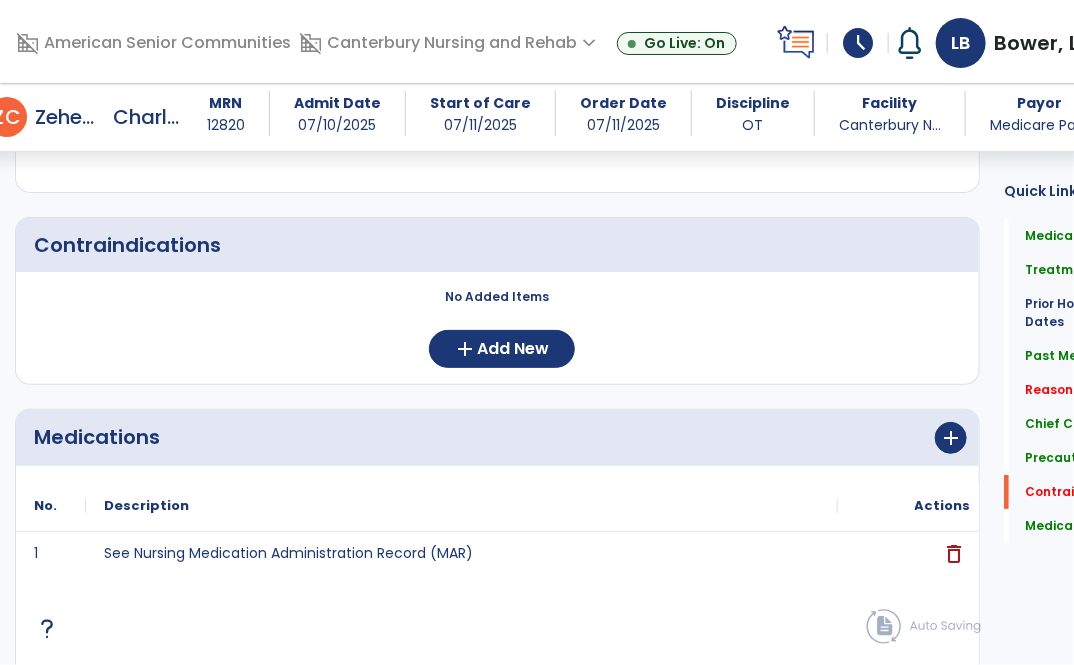 scroll, scrollTop: 2255, scrollLeft: 0, axis: vertical 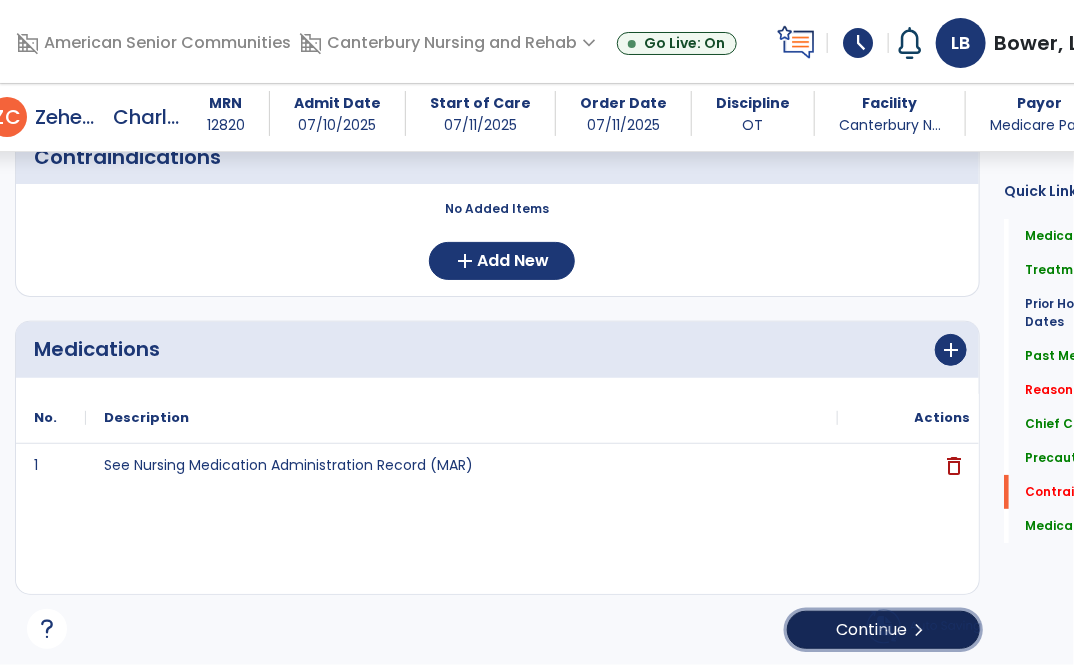 click on "Continue  chevron_right" 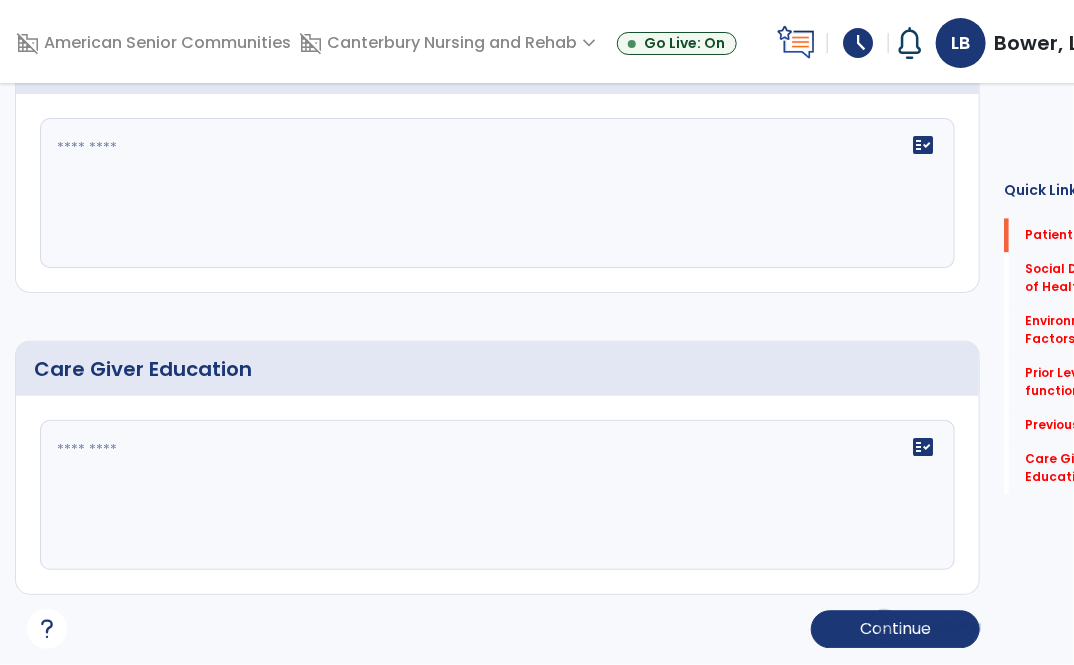scroll, scrollTop: 54, scrollLeft: 0, axis: vertical 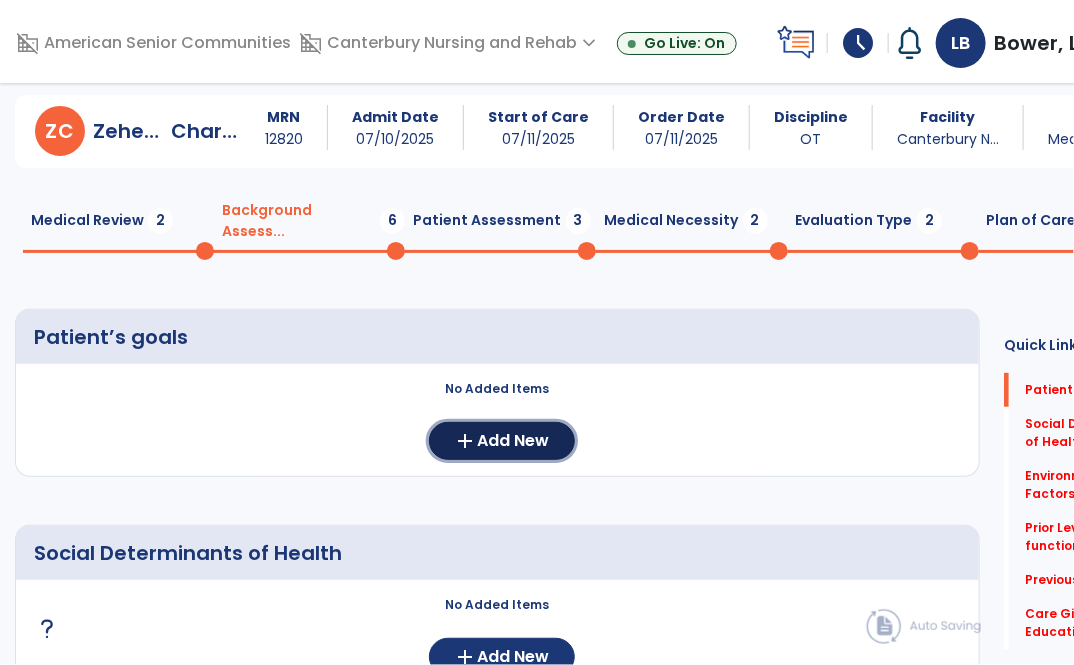 click on "No Added Items  add  Add New" 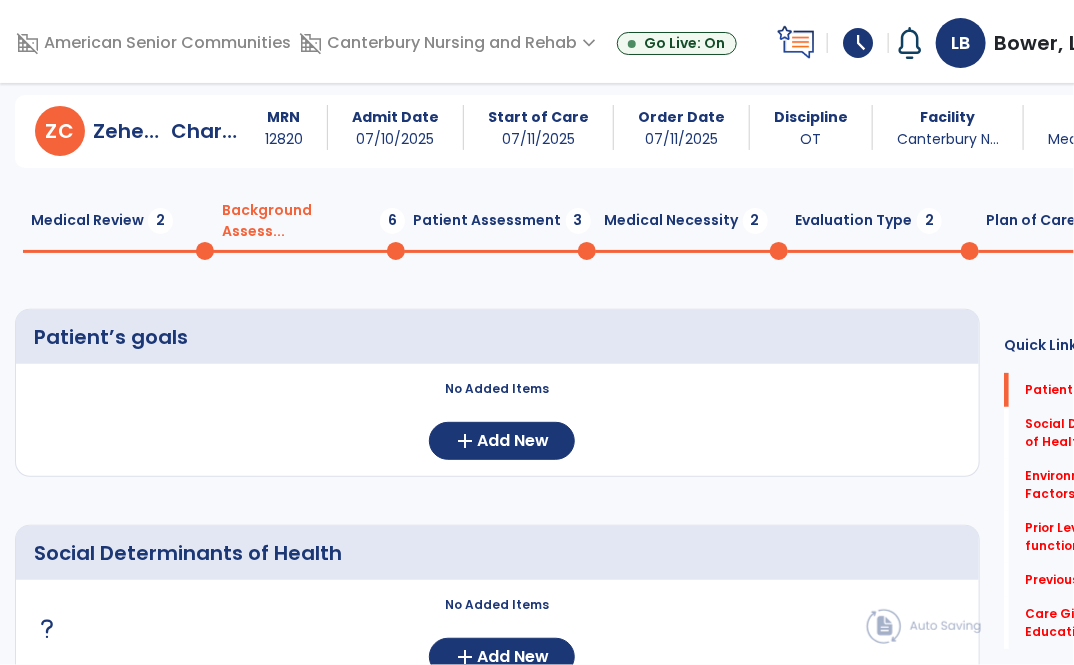 click on "domain_disabled   American Senior Communities   domain_disabled   Canterbury Nursing and Rehab   expand_more   Bethlehem Woods   Canterbury Nursing and Rehab  Go Live: On schedule My Time:   Friday, Jul 11   Open your timecard  arrow_right Notifications  No Notifications yet   LB   Bower, Lauren   expand_more   home   Home   person   Profile   help   Help   logout   Log out   arrow_back   Evaluation Document   Z  C  Zehendner,   Charles  MRN 12820 Admit Date 07/10/2025 Start of Care 07/11/2025 Order Date 07/11/2025 Discipline OT Facility Canterbury N... Payor Medicare Par... Service Date 07/11/2025  Medical Review  2  Background Assess...  6  Patient Assessment  3  Medical Necessity  2  Evaluation Type  2  Plan of Care  10 Patient’s goals     No Added Items  add  Add New Social Determinants of Health     No Added Items  add  Add New Environmental Factors     No Added Items  add  Add New Prior Level of Function  fact_check  Previous Therapy  fact_check  Care Giver Education  Continue" at bounding box center (537, 332) 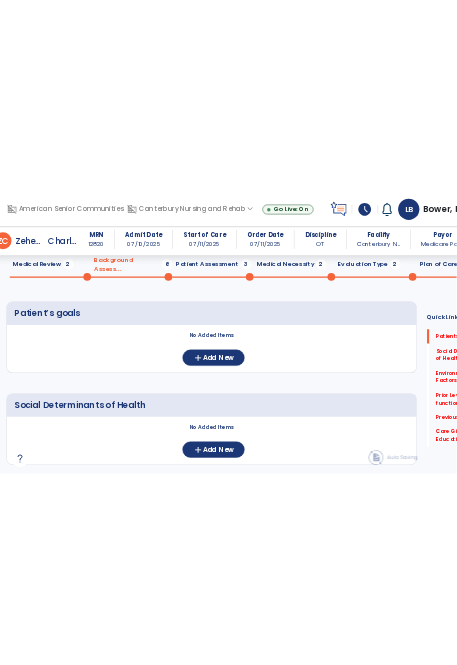 scroll, scrollTop: 88, scrollLeft: 0, axis: vertical 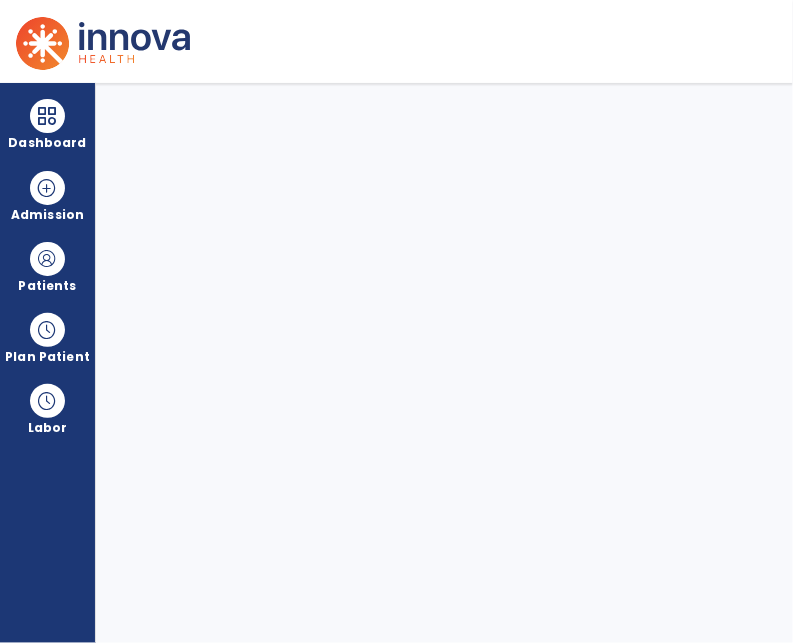 select on "****" 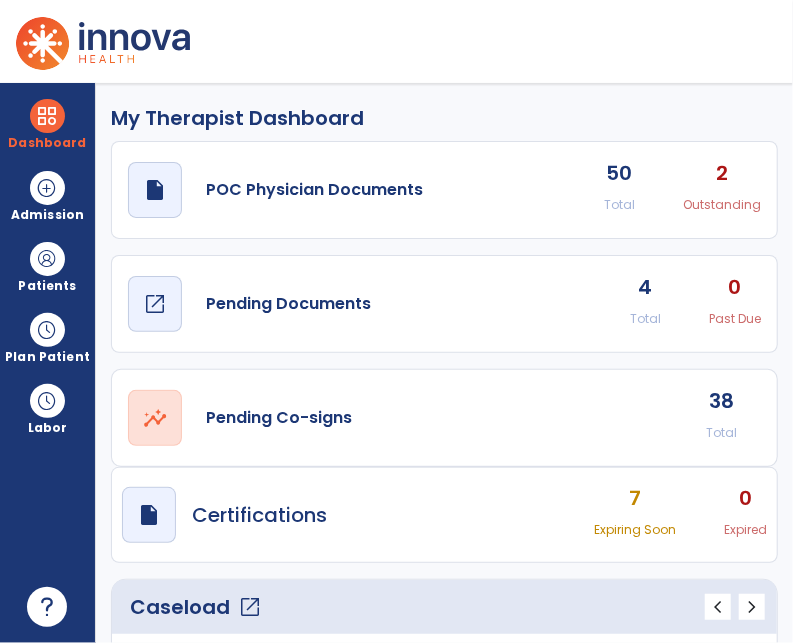 click on "open_in_new" 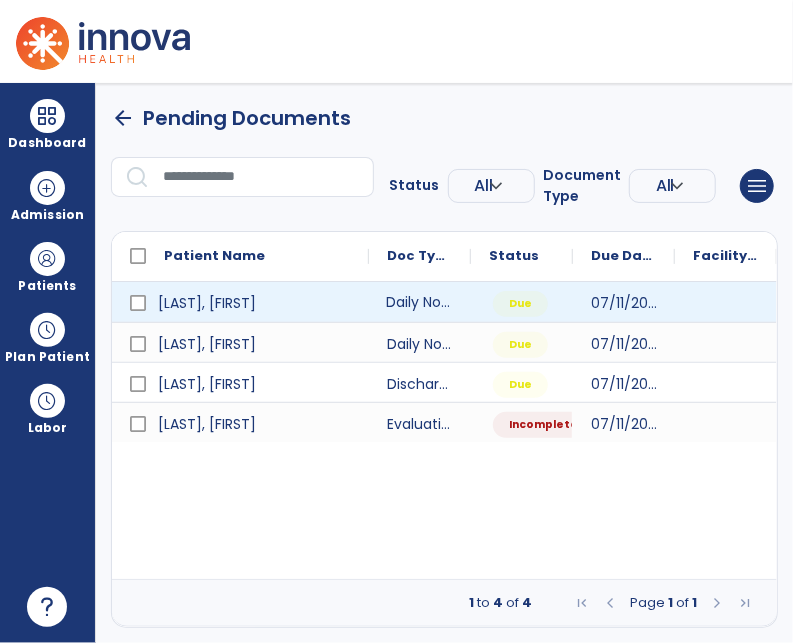click on "Daily Note" at bounding box center (420, 302) 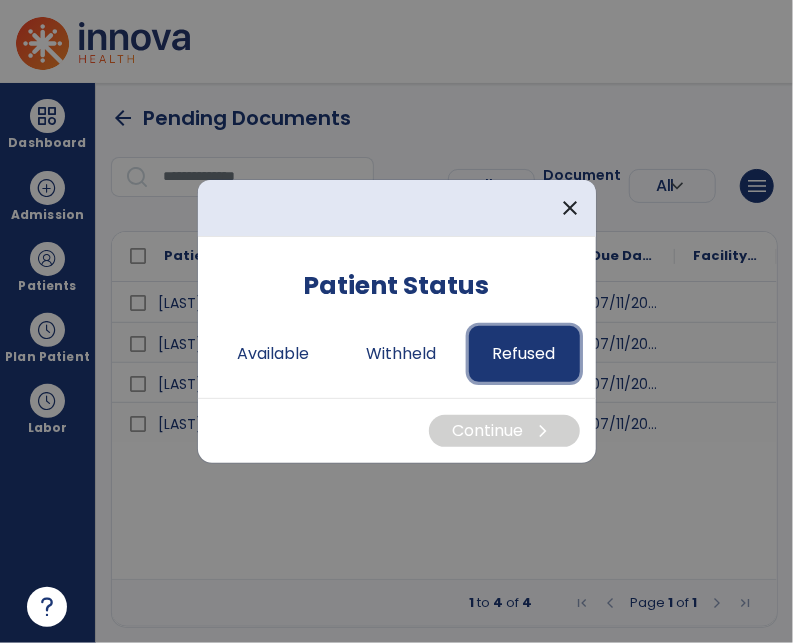 click on "Refused" at bounding box center (524, 354) 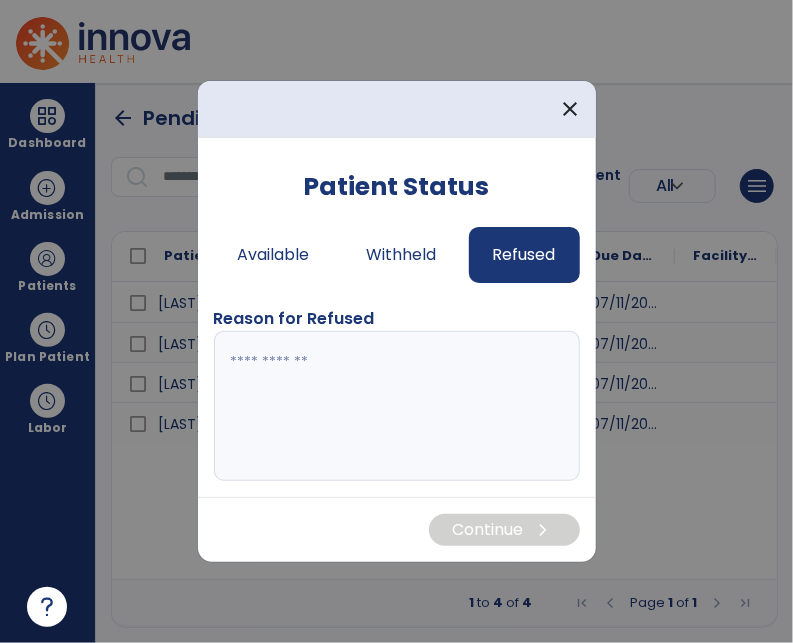 click at bounding box center [397, 406] 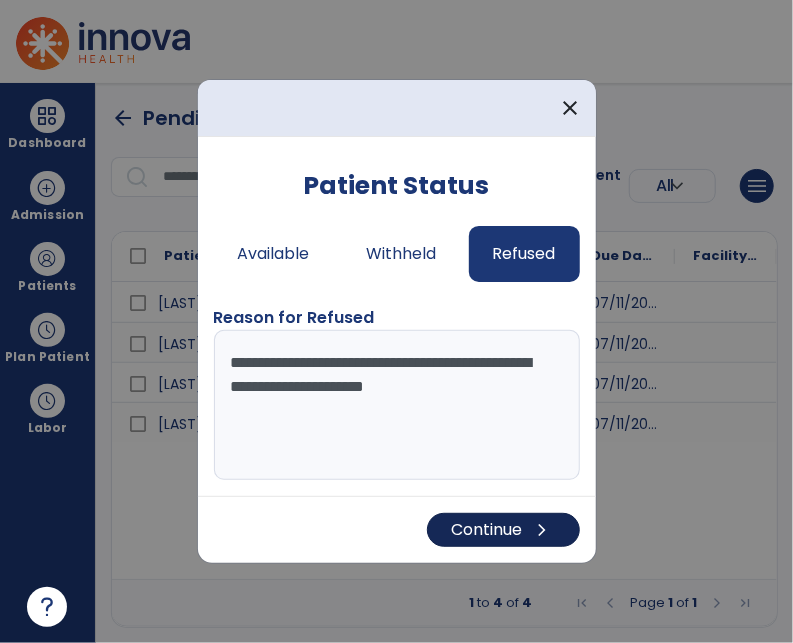 type on "**********" 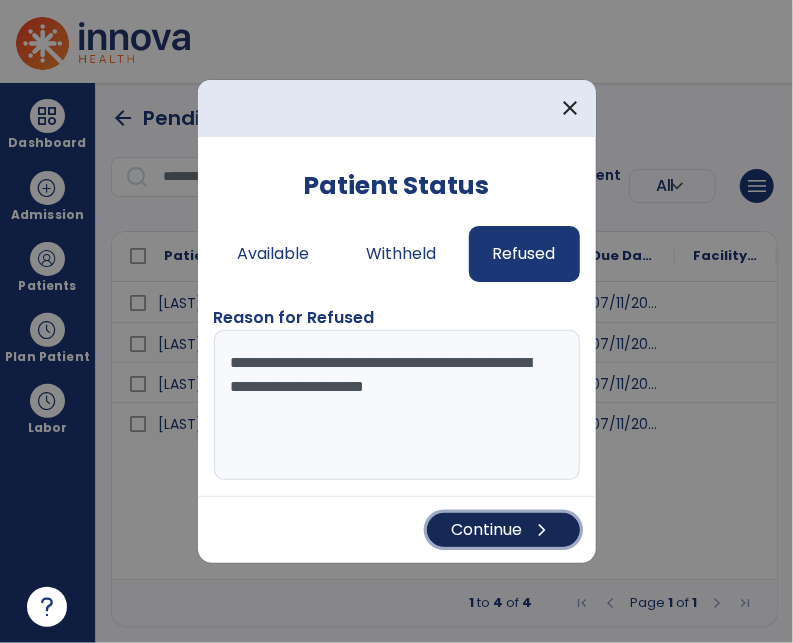 click on "Continue   chevron_right" at bounding box center [503, 530] 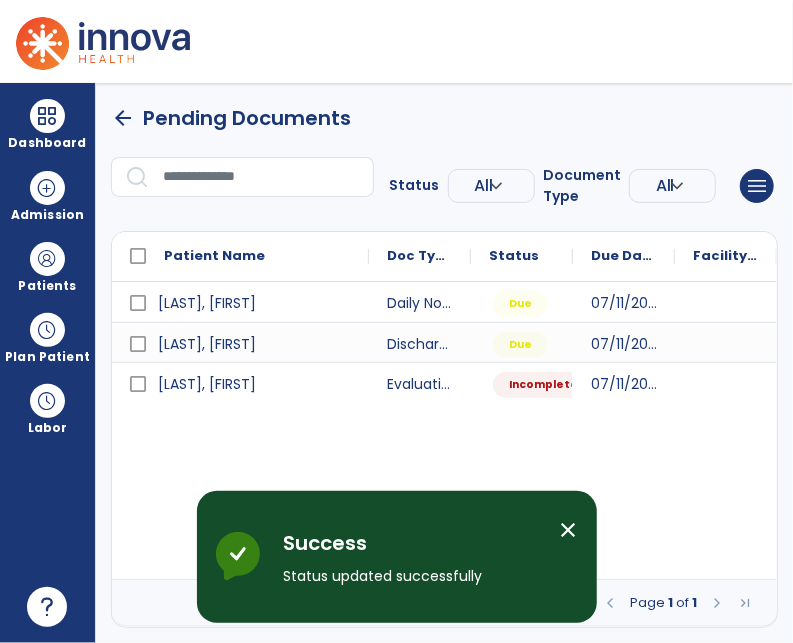 click on "close" at bounding box center [569, 530] 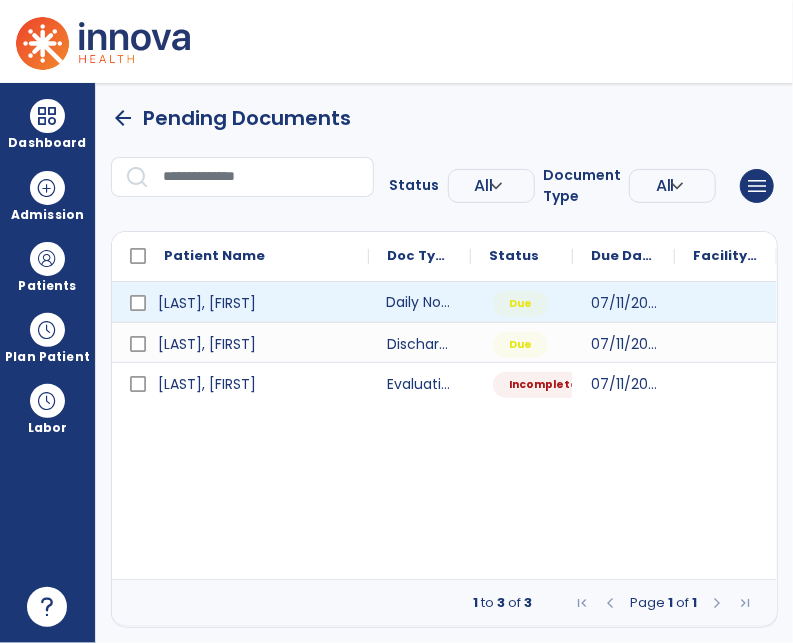 click on "Daily Note" at bounding box center [420, 302] 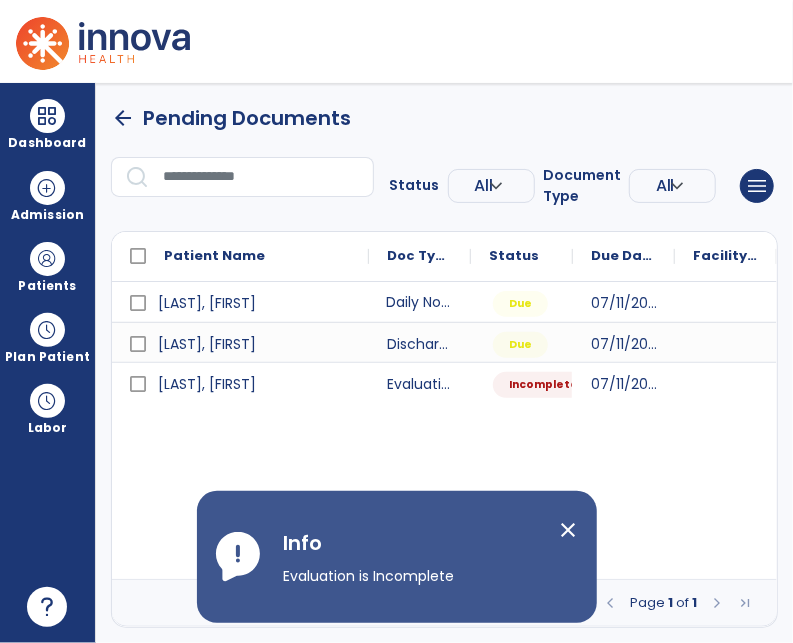 click on "close" at bounding box center [569, 530] 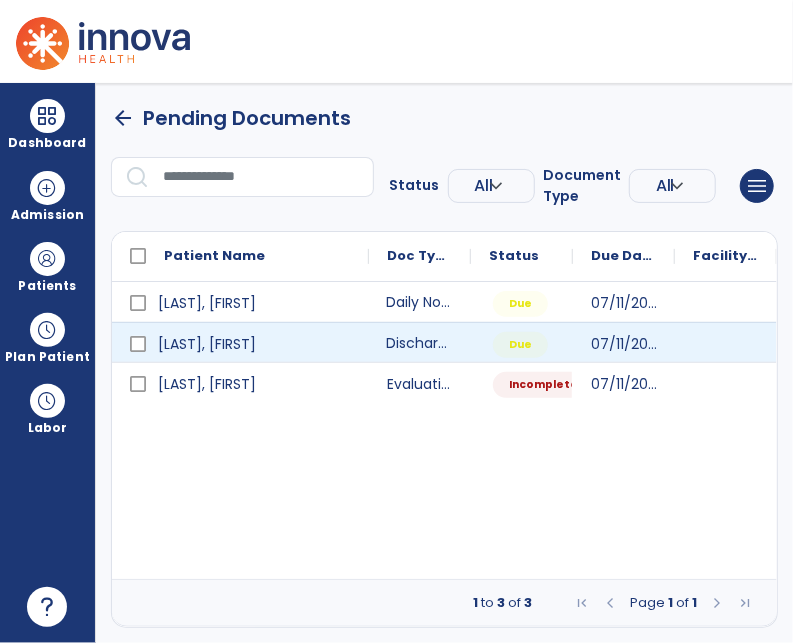 click on "Discharge Note" at bounding box center (420, 342) 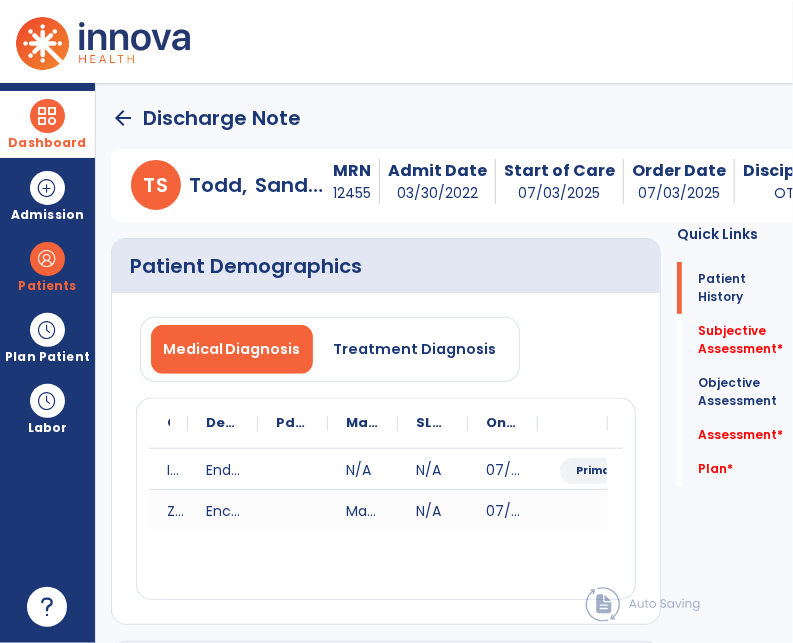 click on "Dashboard" at bounding box center [47, 124] 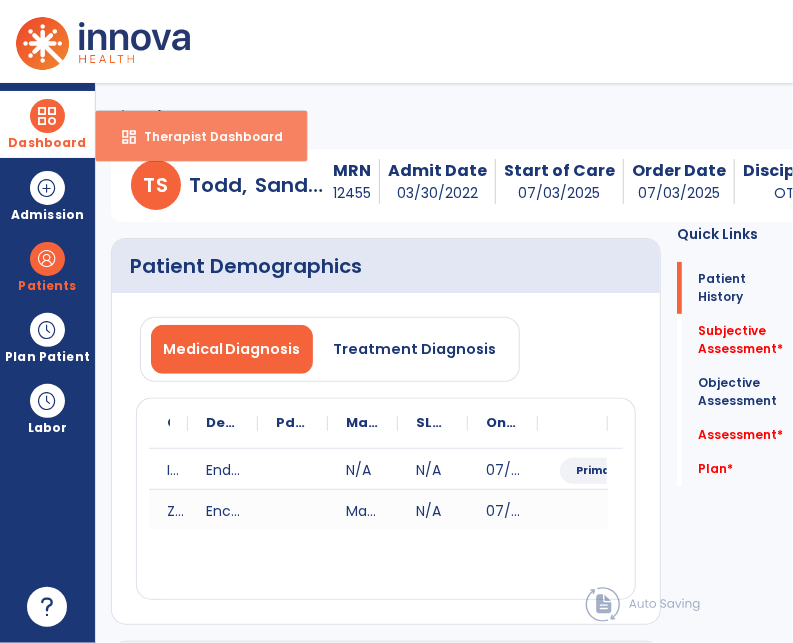 click on "dashboard  Therapist Dashboard" at bounding box center (201, 136) 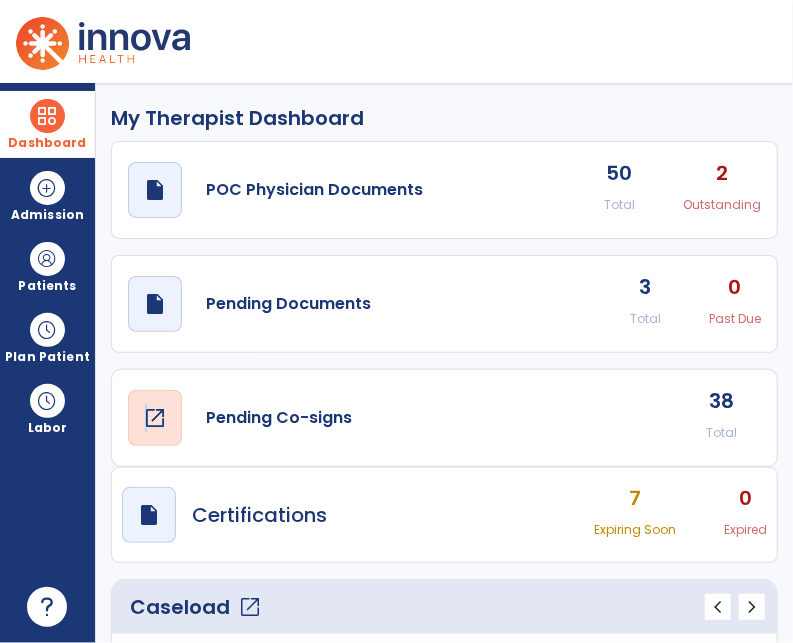 click on "open_in_new" 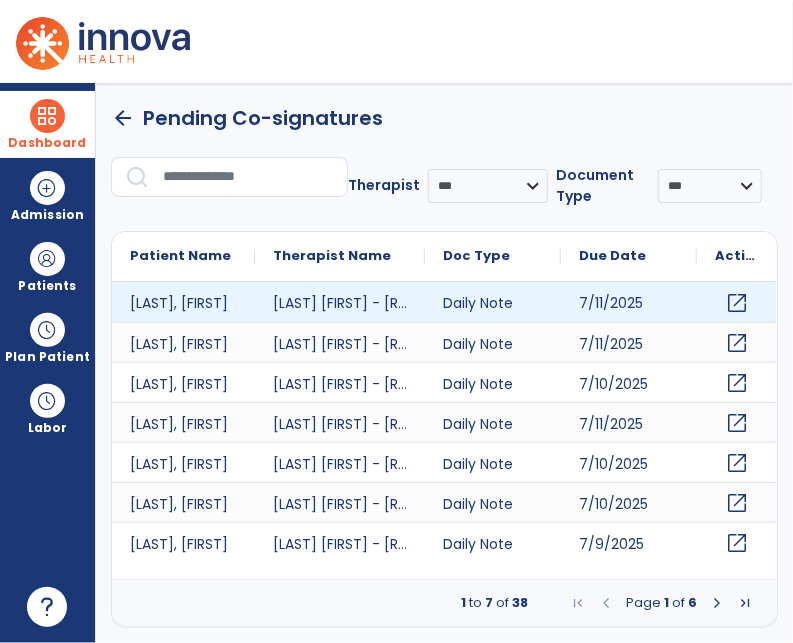 click on "open_in_new" 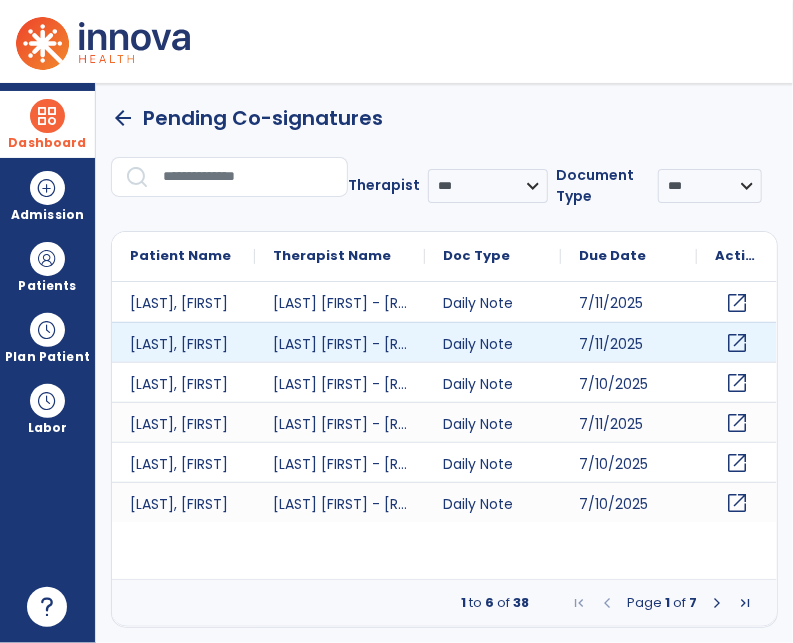scroll, scrollTop: 0, scrollLeft: 0, axis: both 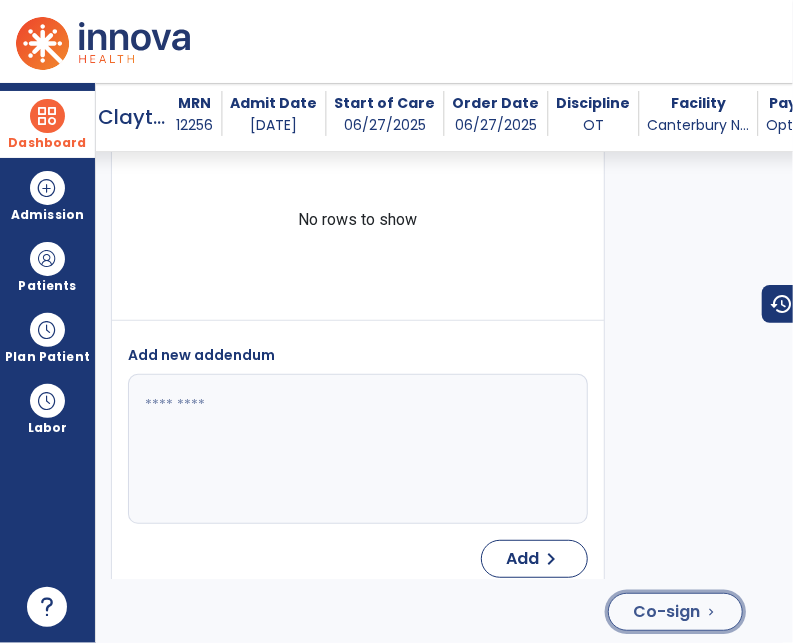 click on "Co-sign" 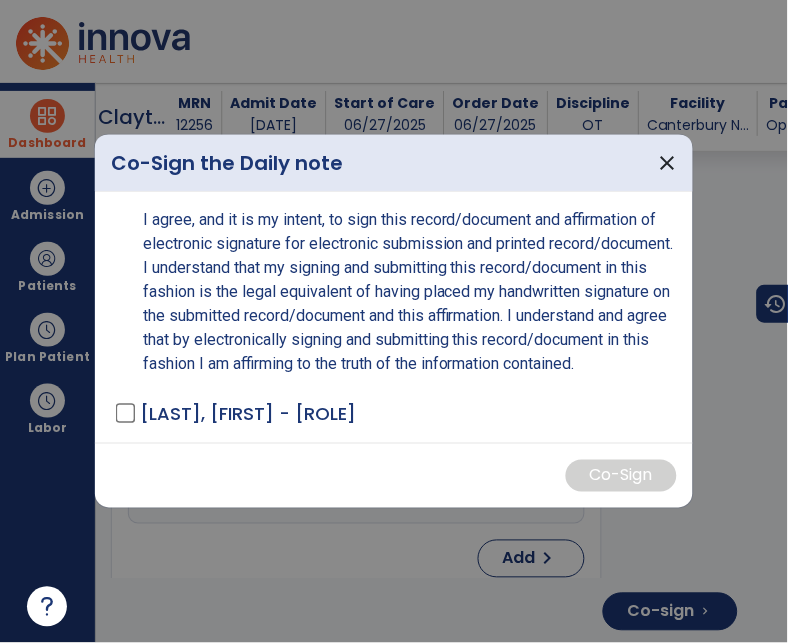 click on "I agree, and it is my intent, to sign this record/document and affirmation of electronic signature for electronic submission and printed record/document. I understand that my signing and submitting this record/document in this fashion is the legal equivalent of having placed my handwritten signature on the submitted record/document and this affirmation. I understand and agree that by electronically signing and submitting this record/document in this fashion I am affirming to the truth of the information contained.  Bower, Lauren  - OT" at bounding box center [394, 317] 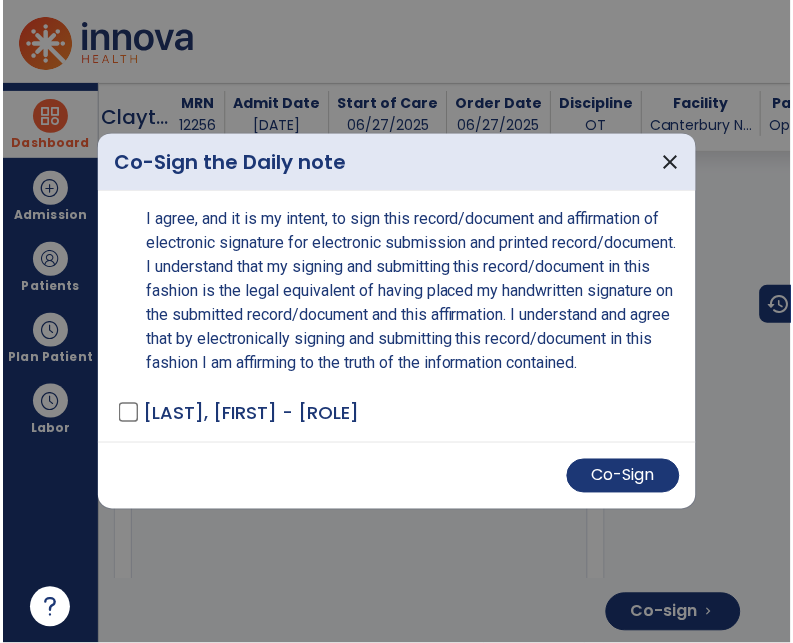 scroll, scrollTop: 7023, scrollLeft: 0, axis: vertical 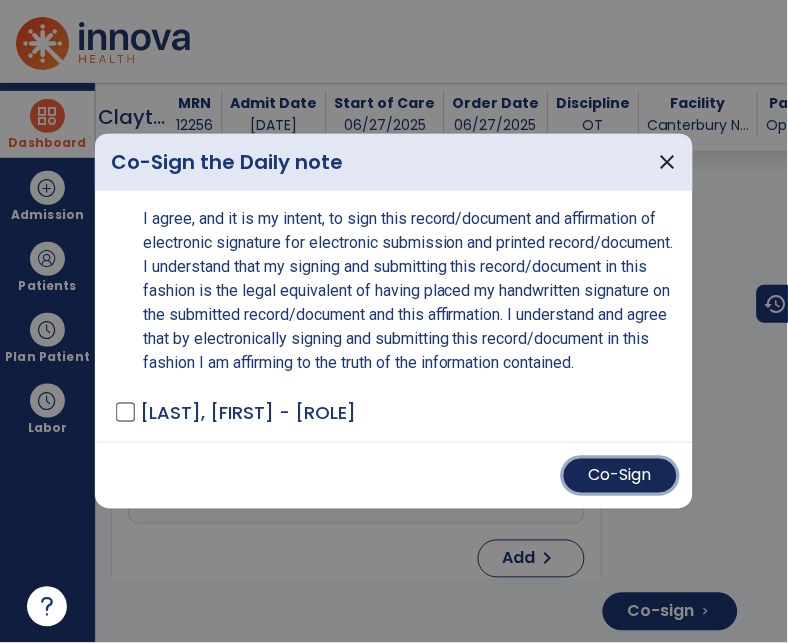 click on "Co-Sign" at bounding box center (620, 476) 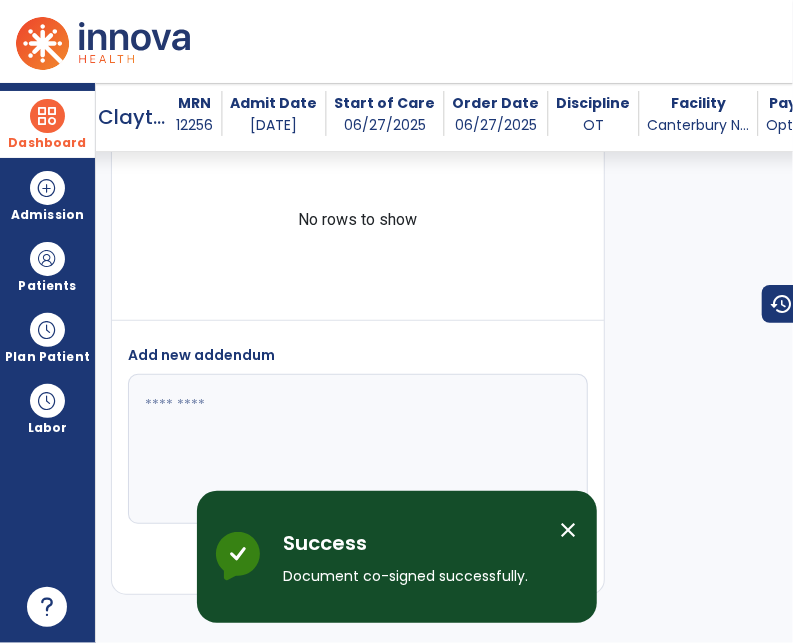 scroll, scrollTop: 6922, scrollLeft: 0, axis: vertical 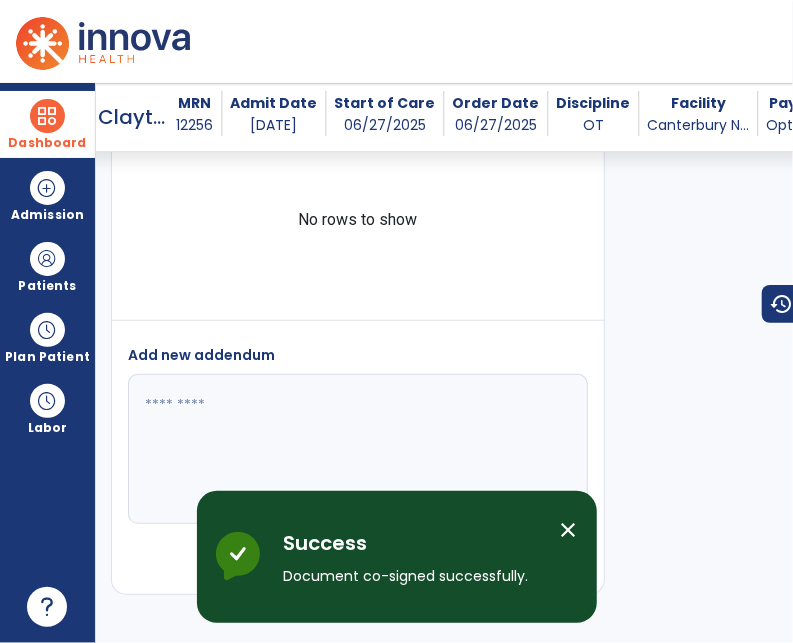 click on "close" at bounding box center (577, 557) 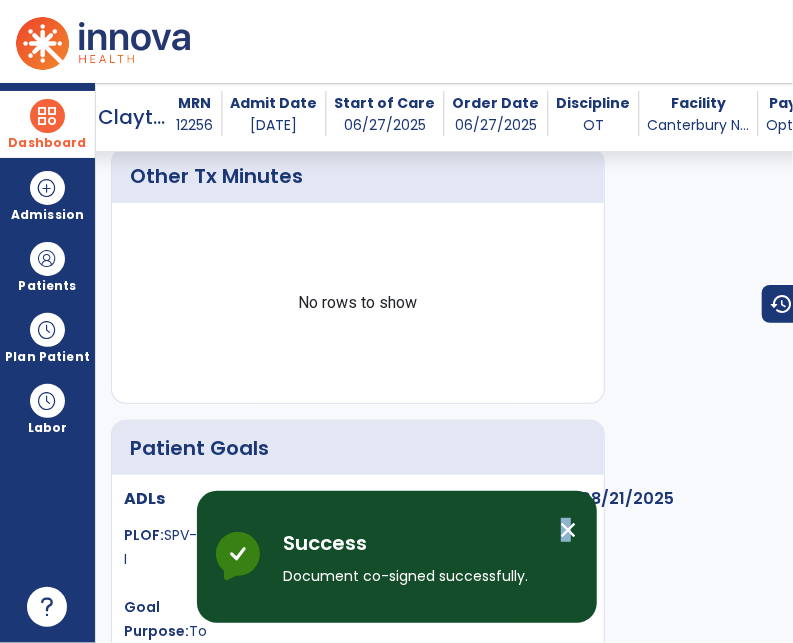 scroll, scrollTop: 3781, scrollLeft: 0, axis: vertical 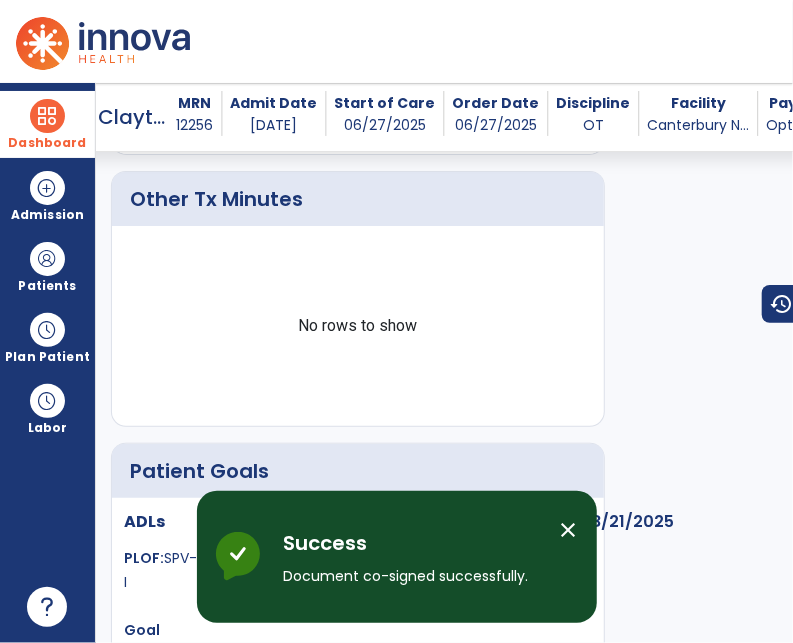 click on "close" at bounding box center [569, 530] 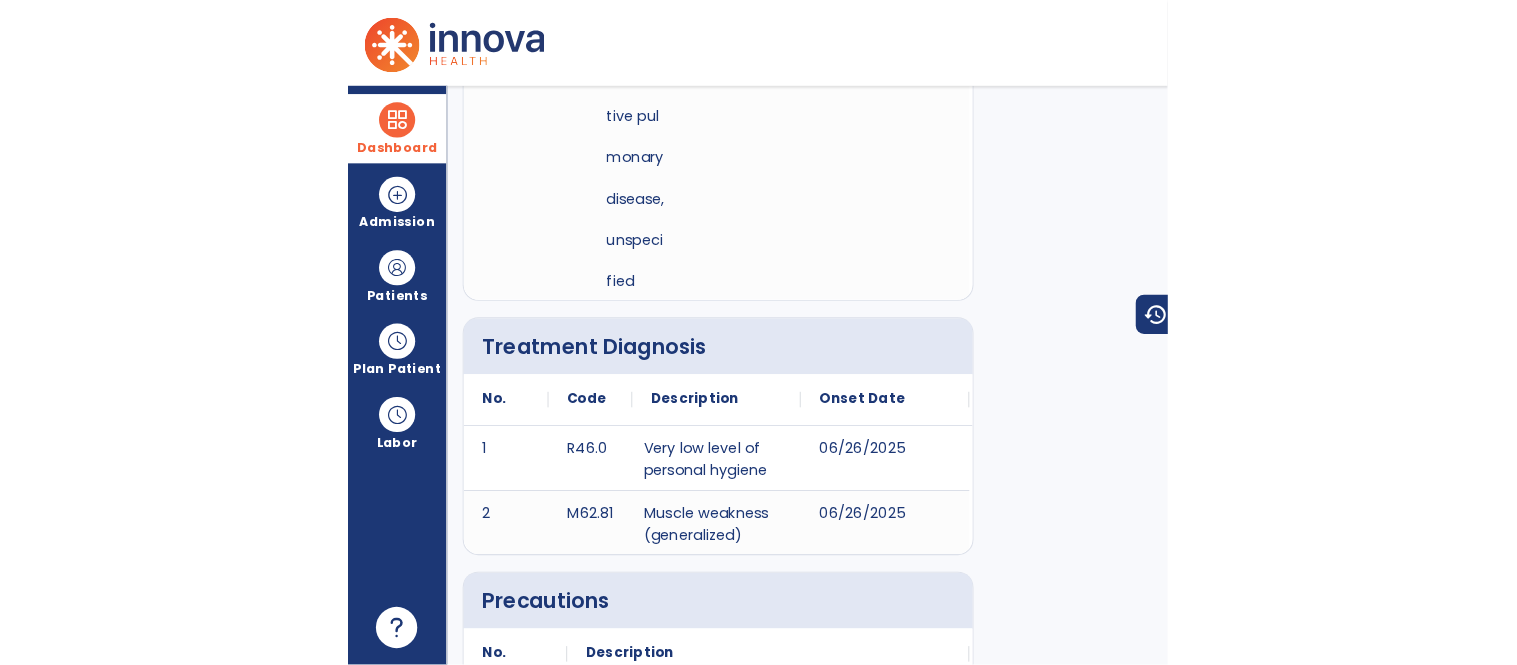 scroll, scrollTop: 0, scrollLeft: 0, axis: both 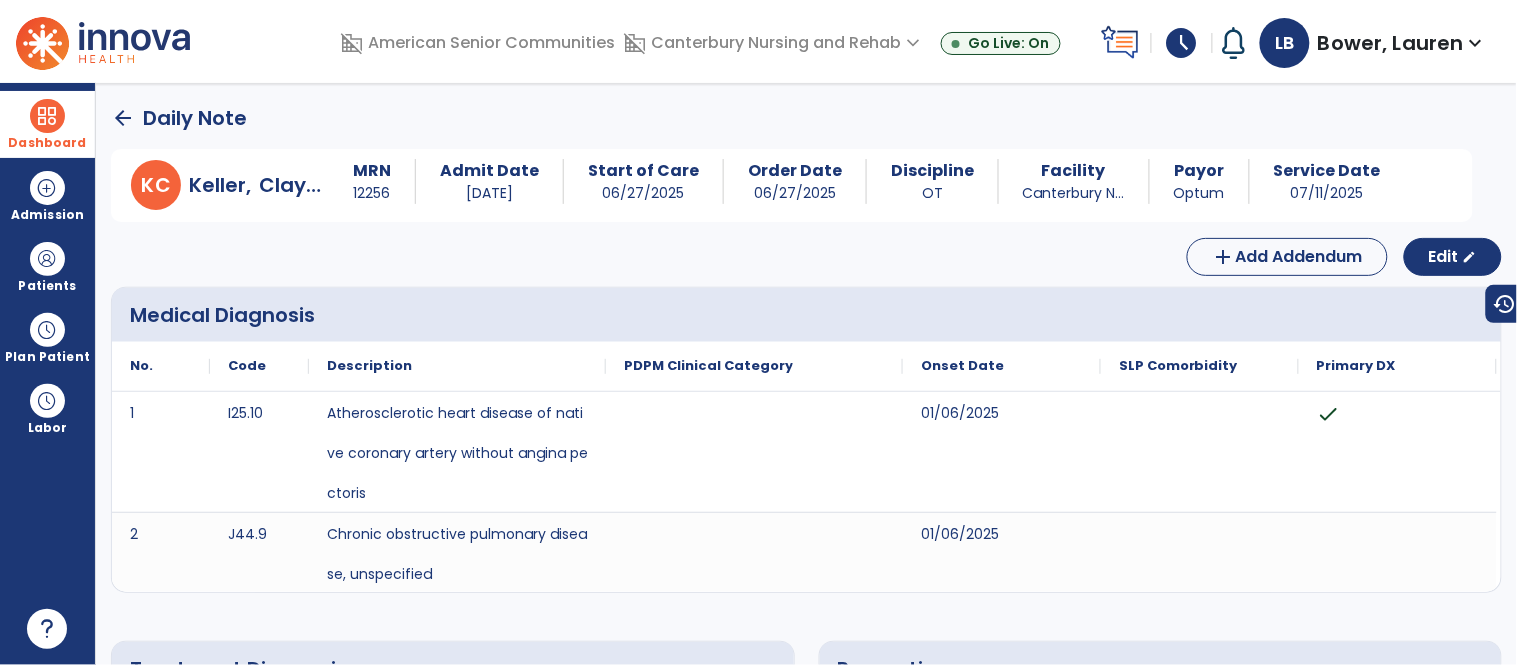 click on "arrow_back" 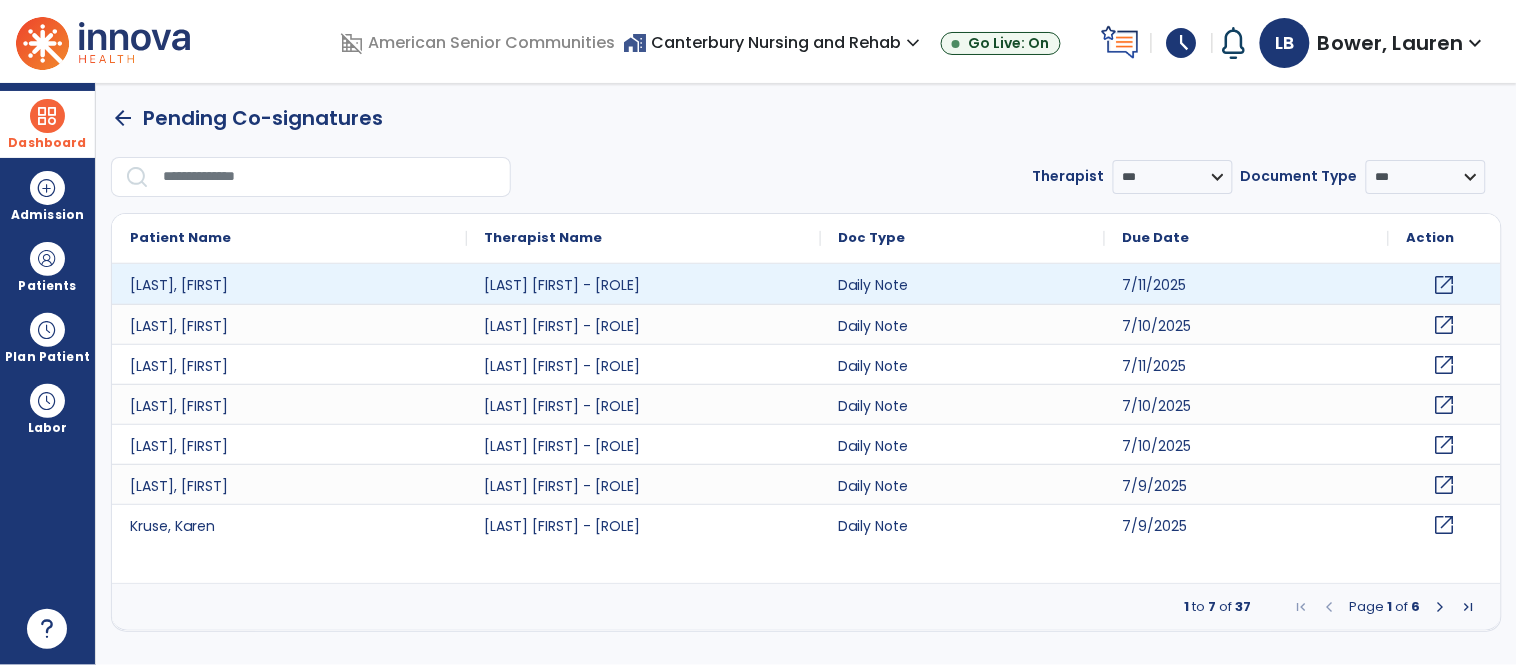 click on "open_in_new" 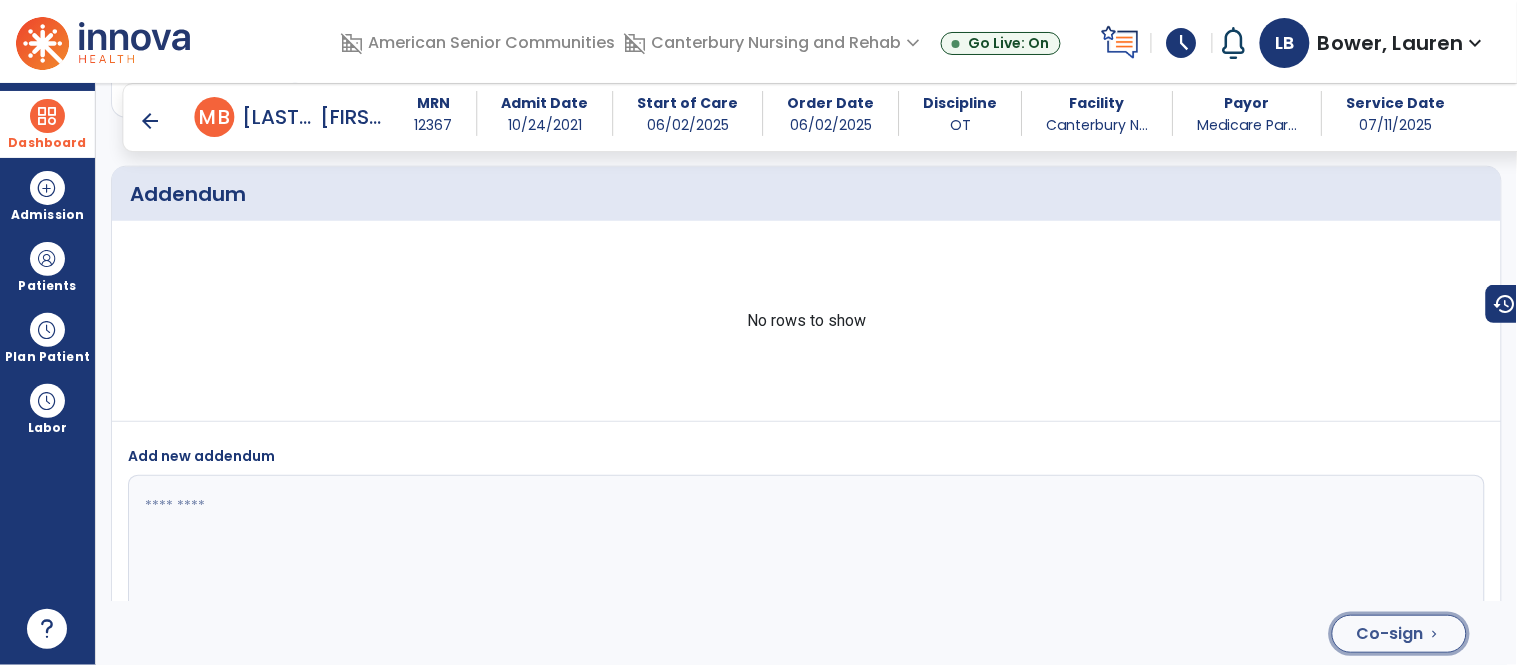 click on "Co-sign  chevron_right" 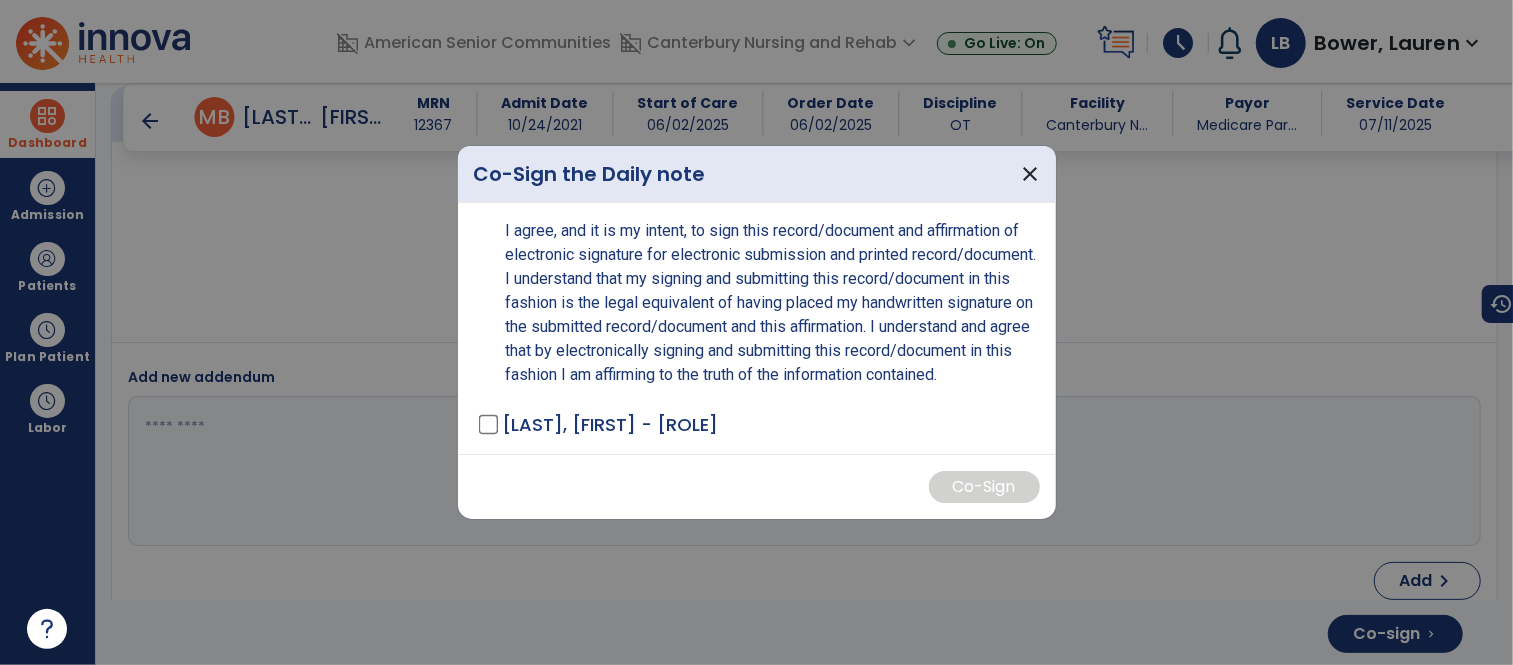 click on "[LAST], [FIRST]  - OT" at bounding box center (761, 424) 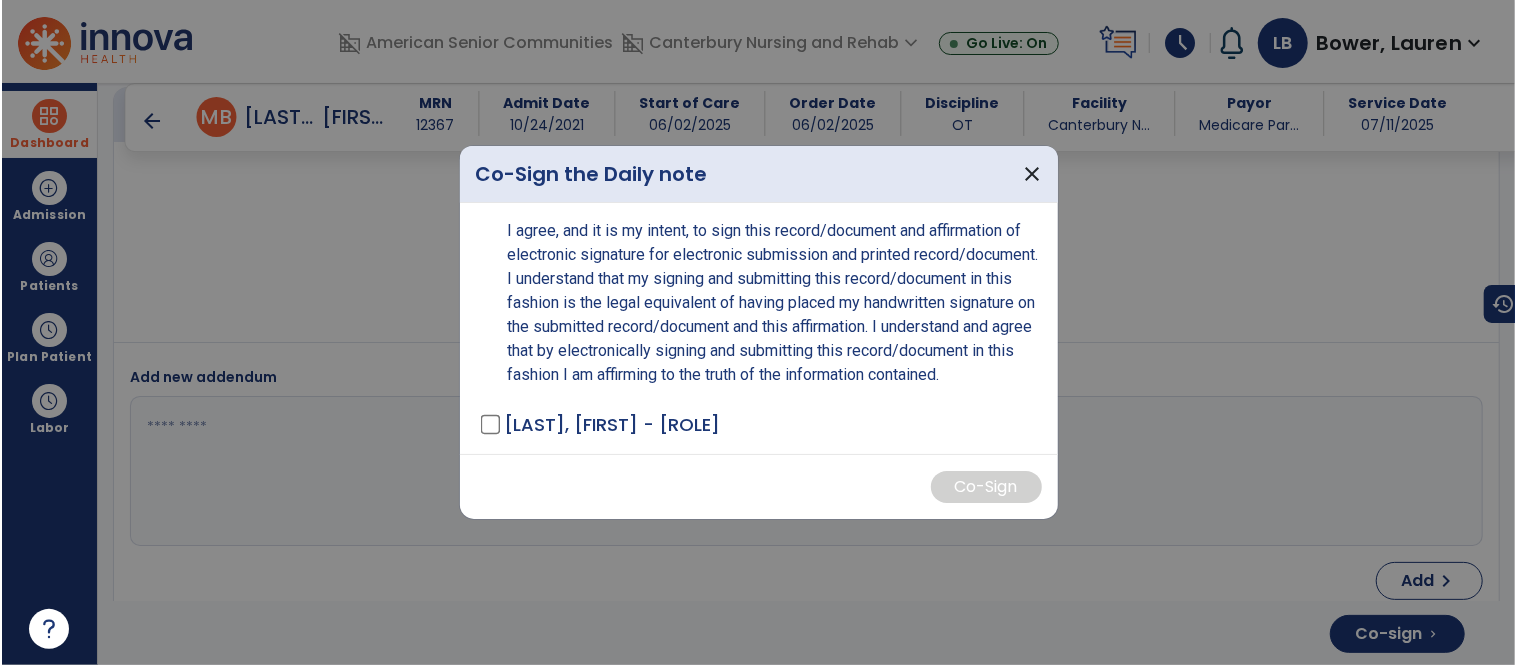 scroll, scrollTop: 4186, scrollLeft: 0, axis: vertical 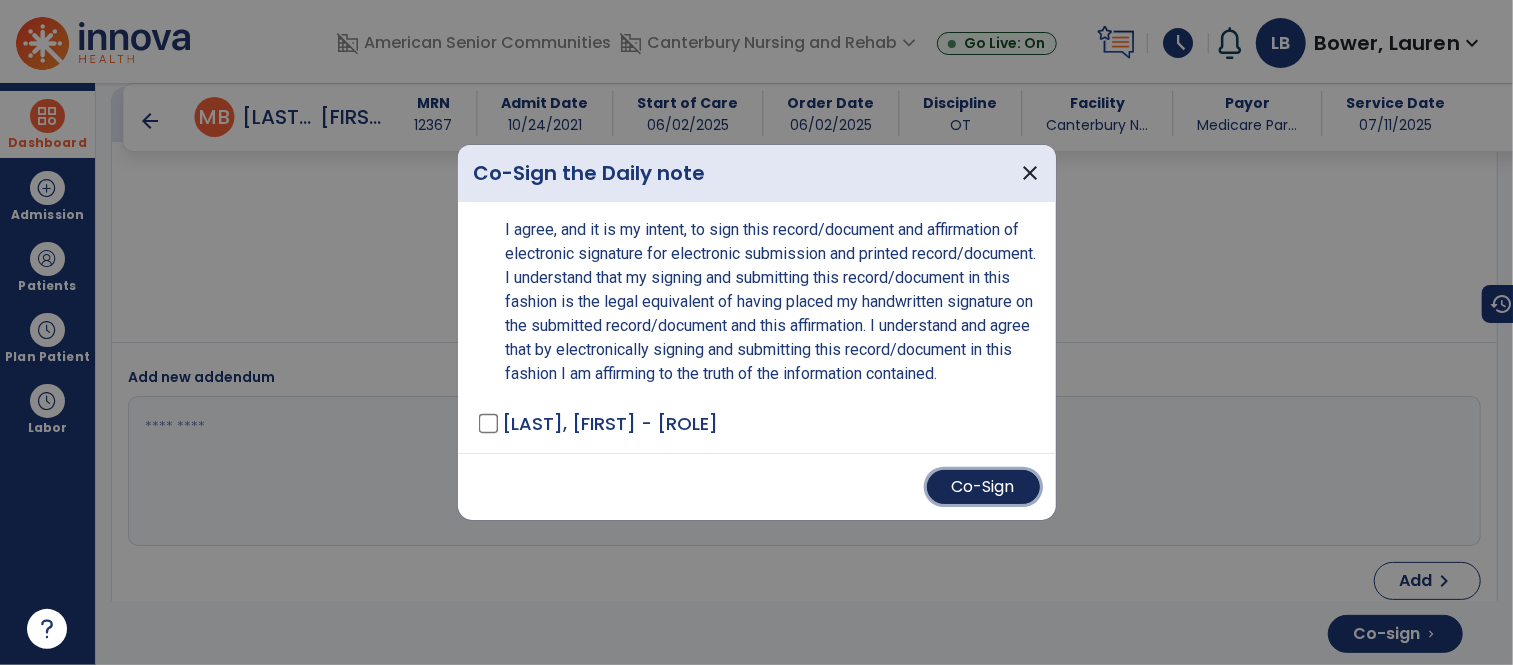 click on "Co-Sign" at bounding box center [983, 487] 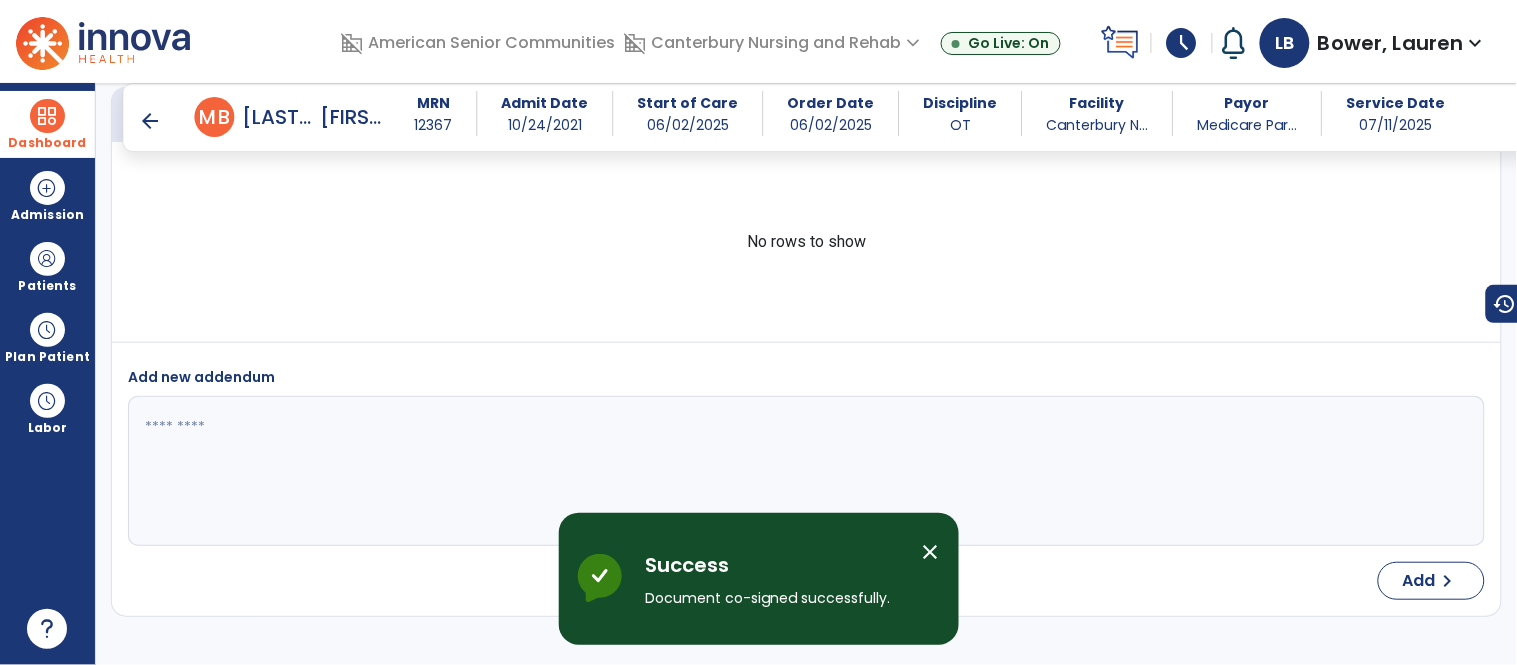 click on "close" at bounding box center [931, 552] 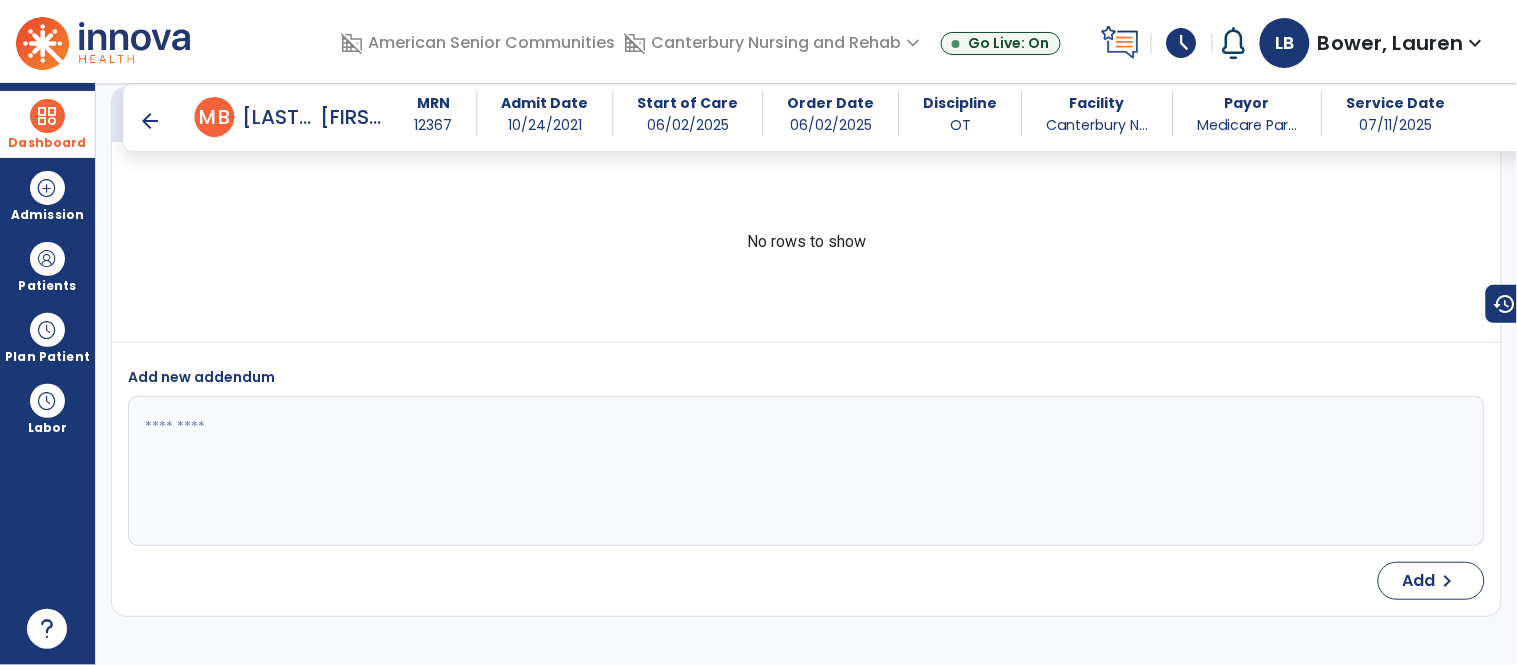 click on "arrow_back" at bounding box center (151, 121) 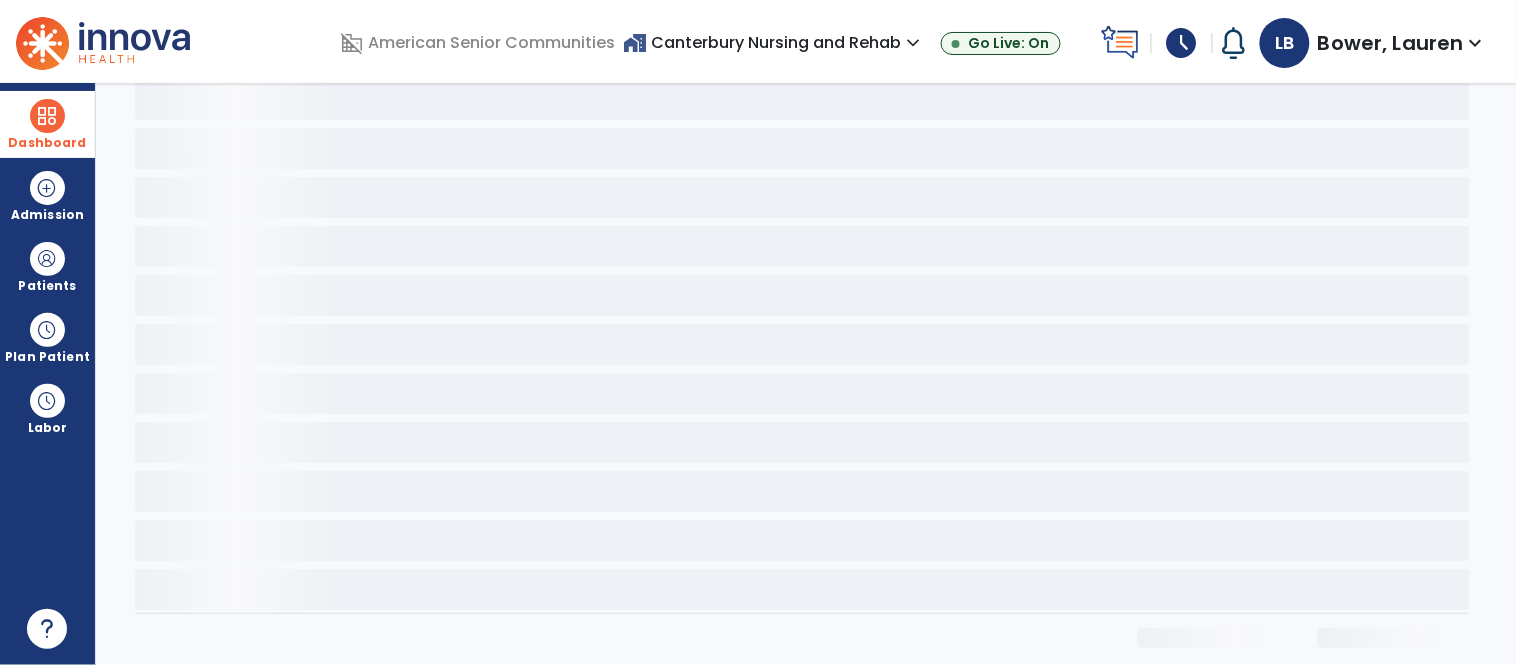 scroll, scrollTop: 0, scrollLeft: 0, axis: both 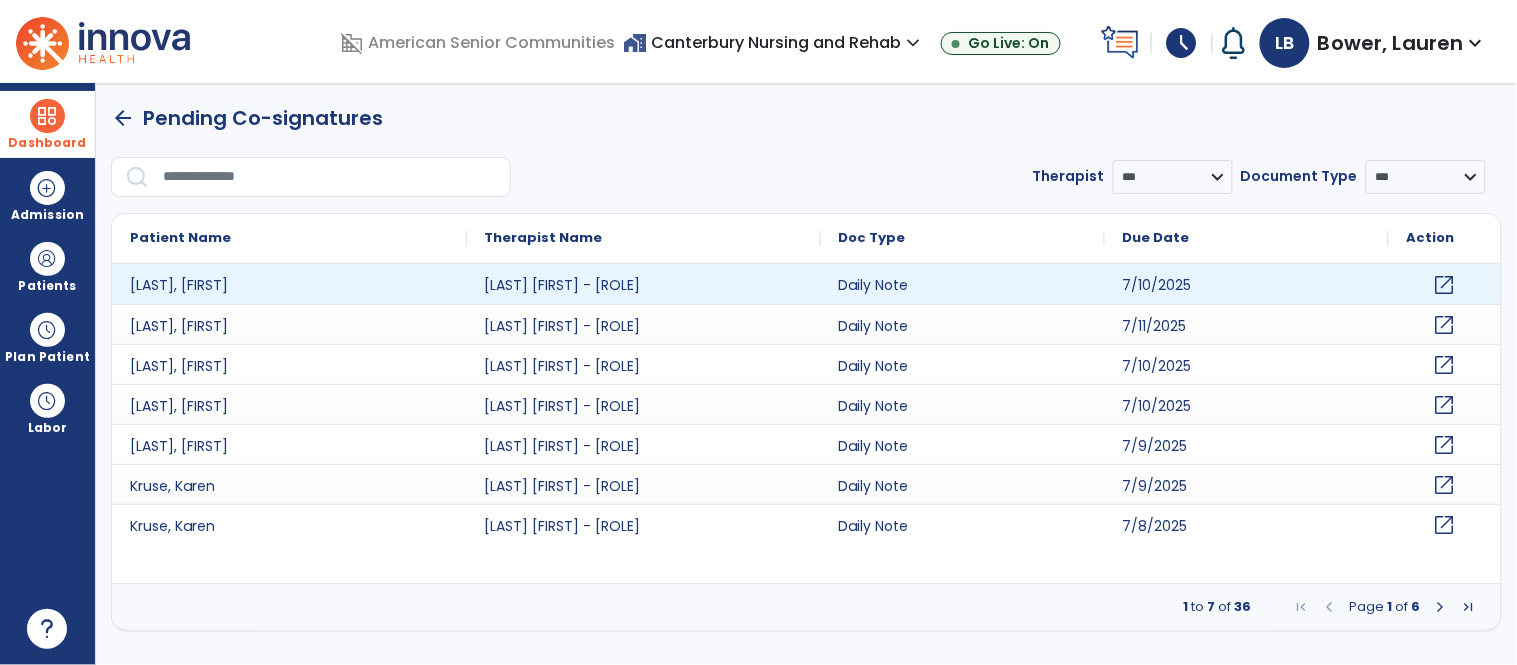 click on "open_in_new" 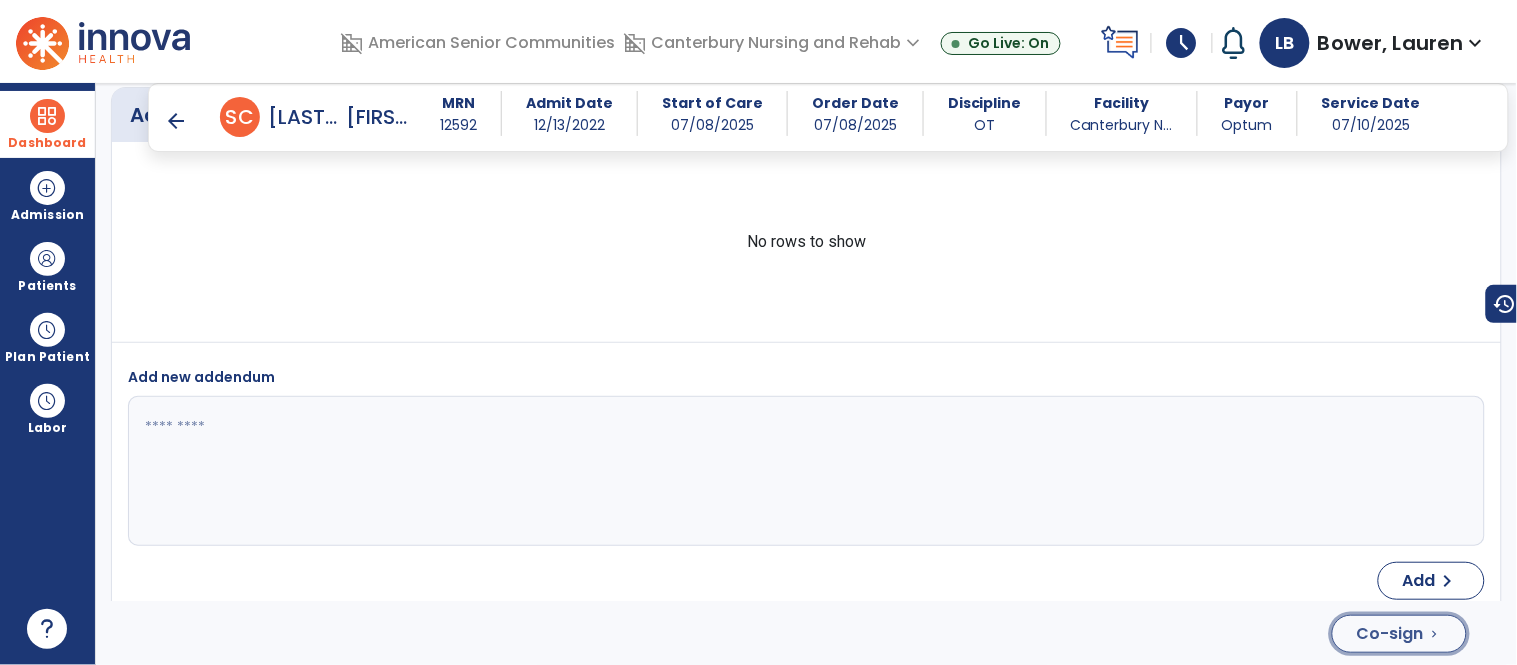 click on "Co-sign" 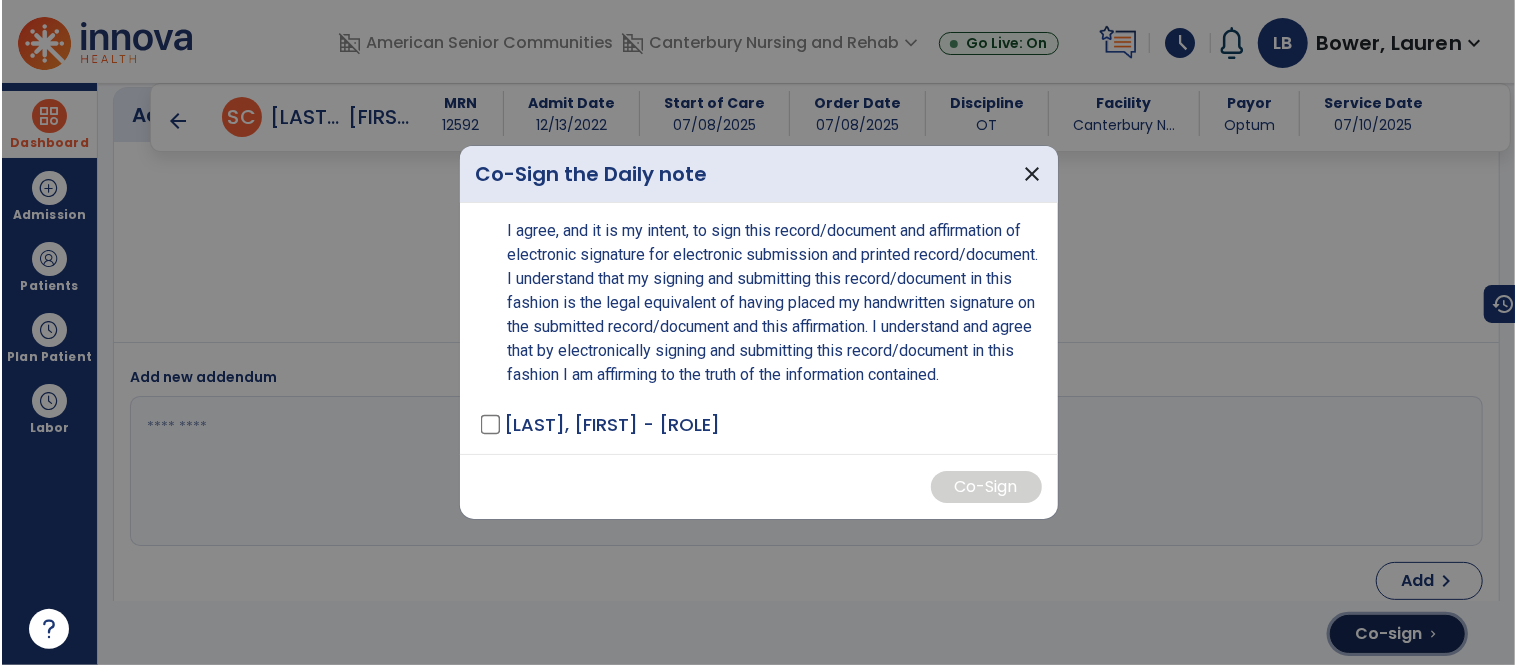 scroll, scrollTop: 3512, scrollLeft: 0, axis: vertical 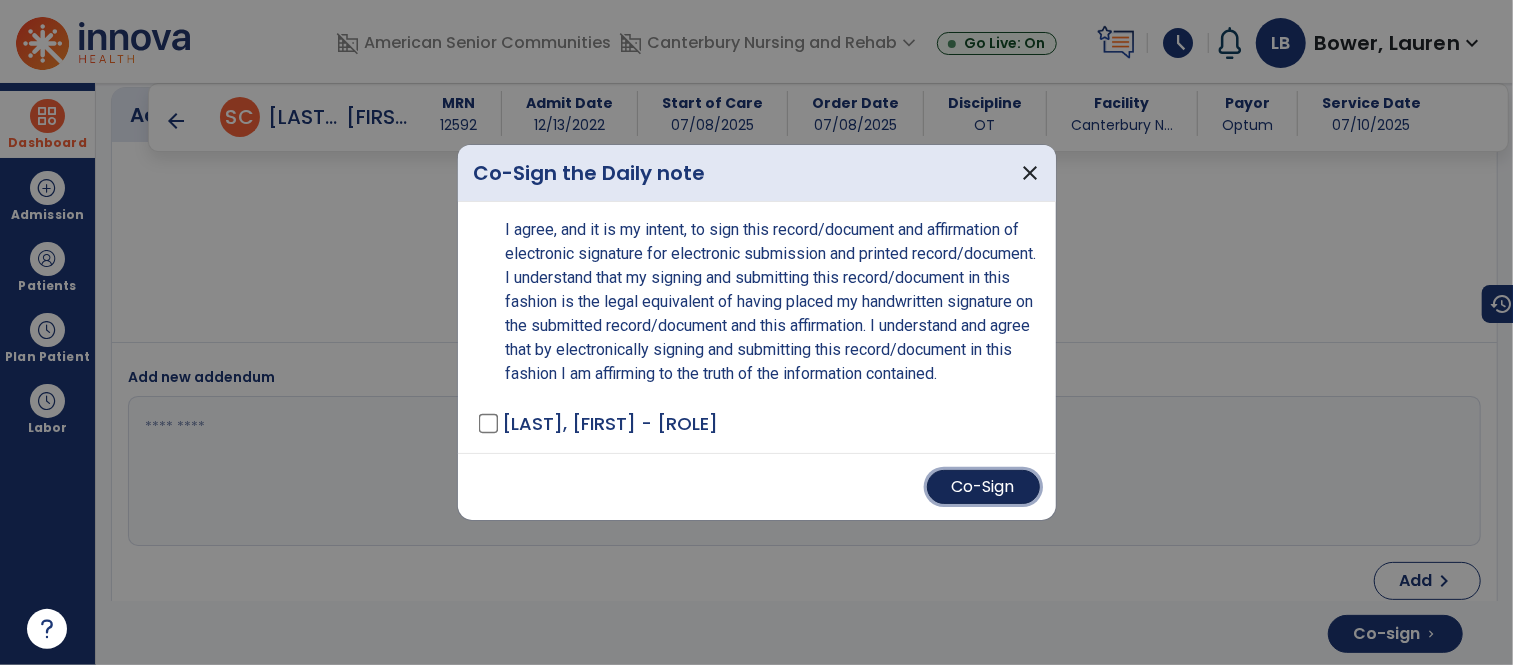 click on "Co-Sign" at bounding box center [983, 487] 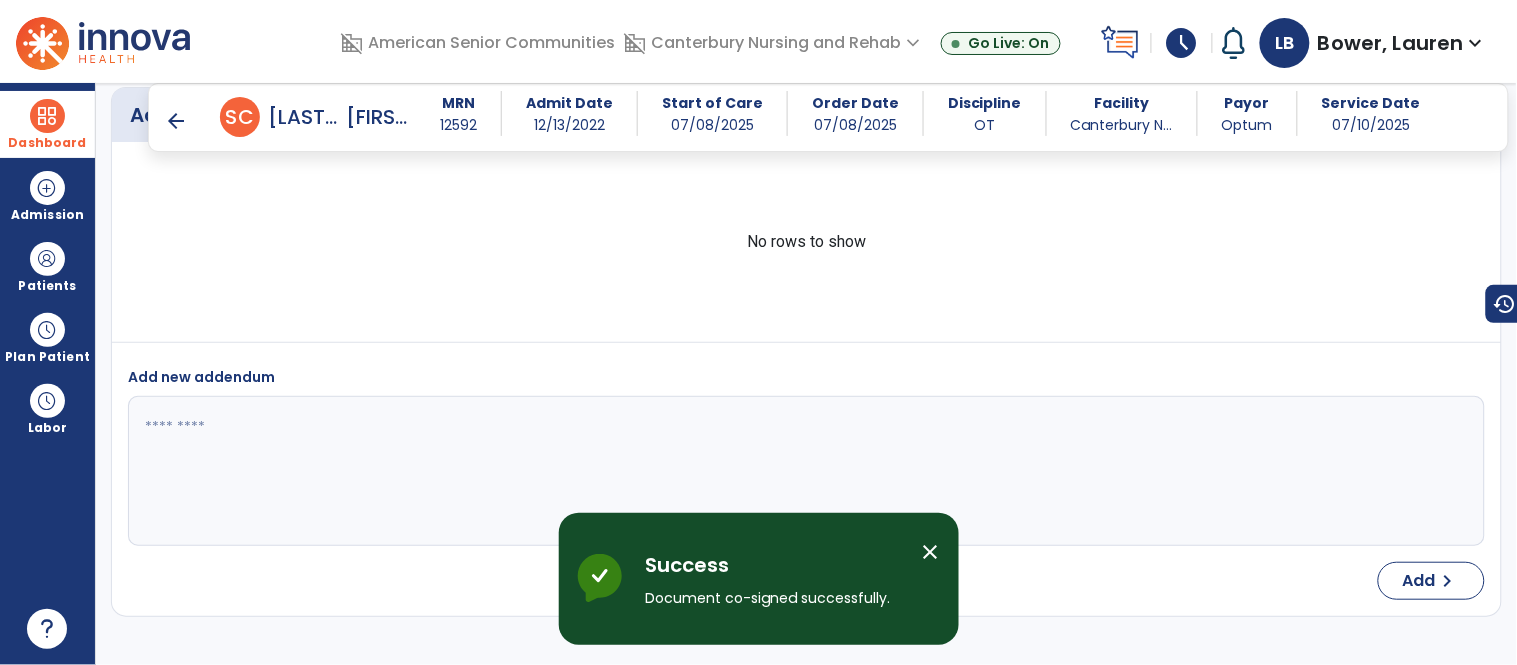 click on "close" at bounding box center [931, 552] 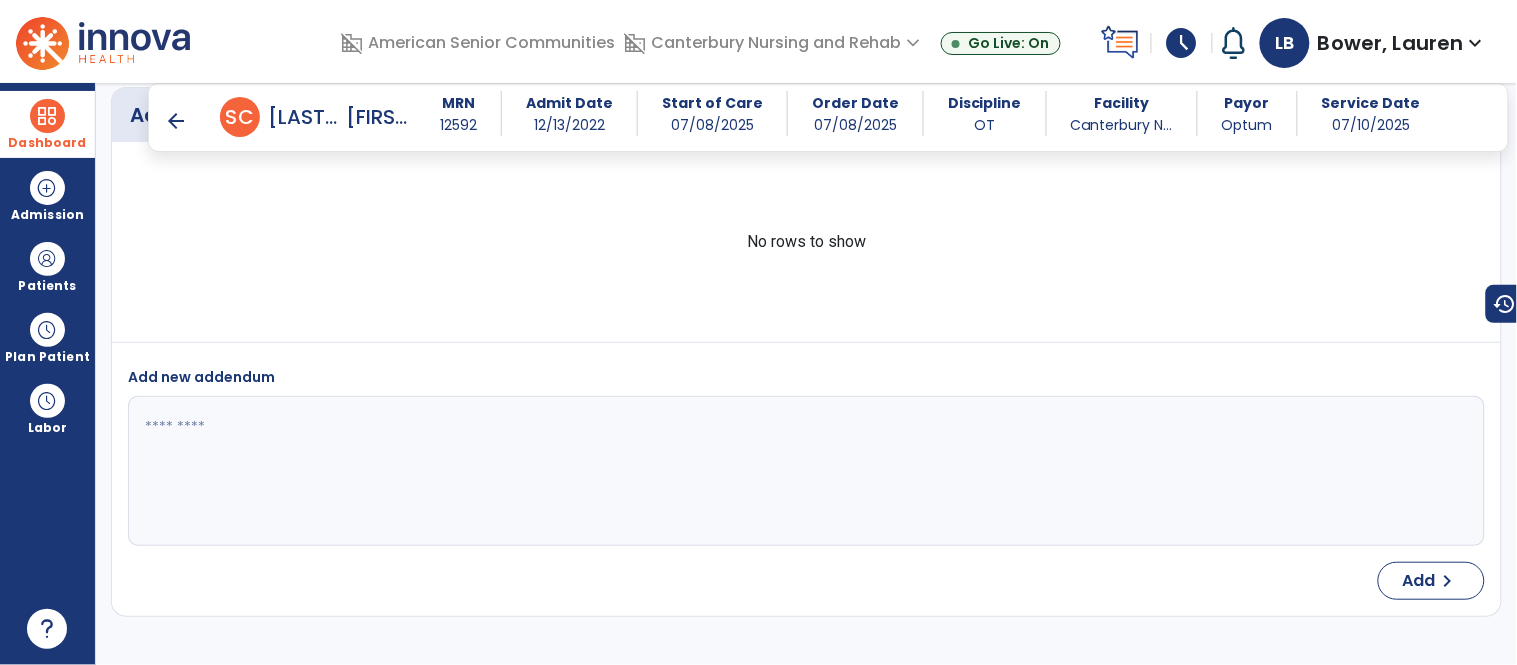 click on "arrow_back" at bounding box center (176, 121) 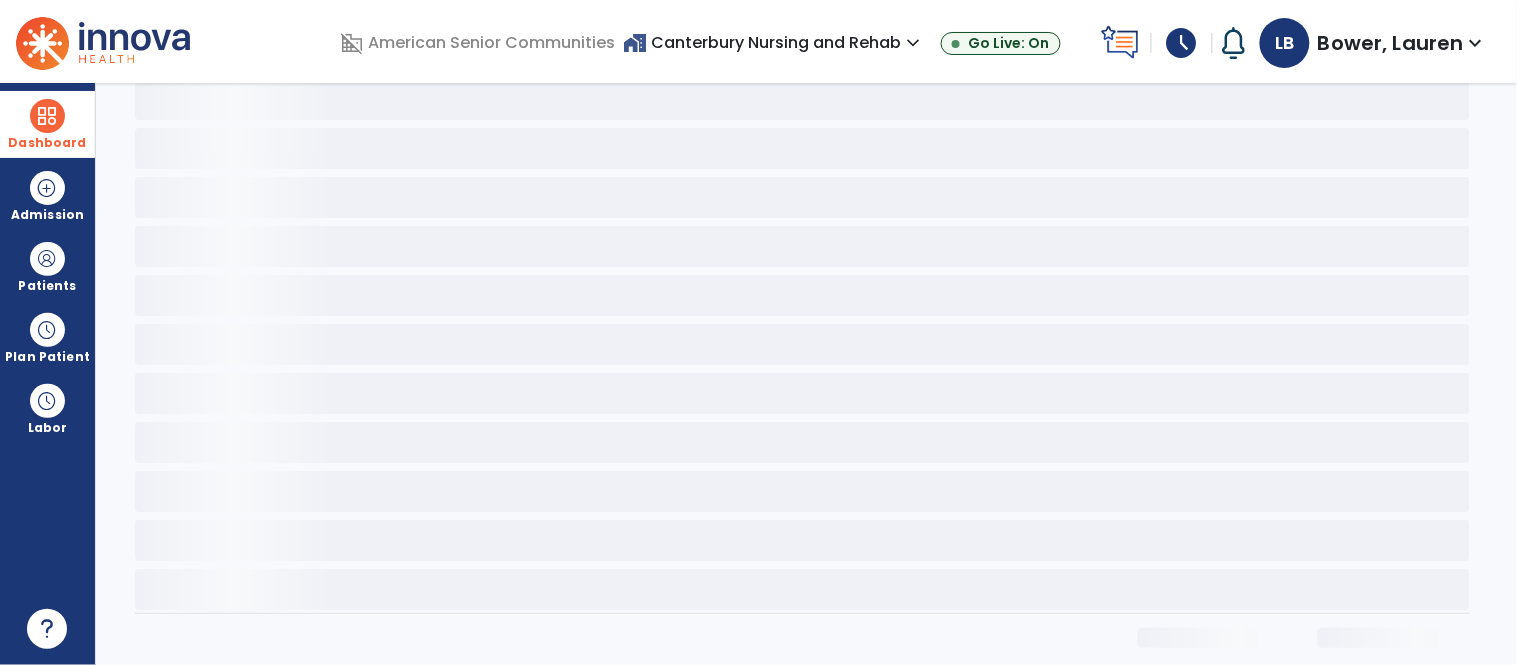 scroll, scrollTop: 0, scrollLeft: 0, axis: both 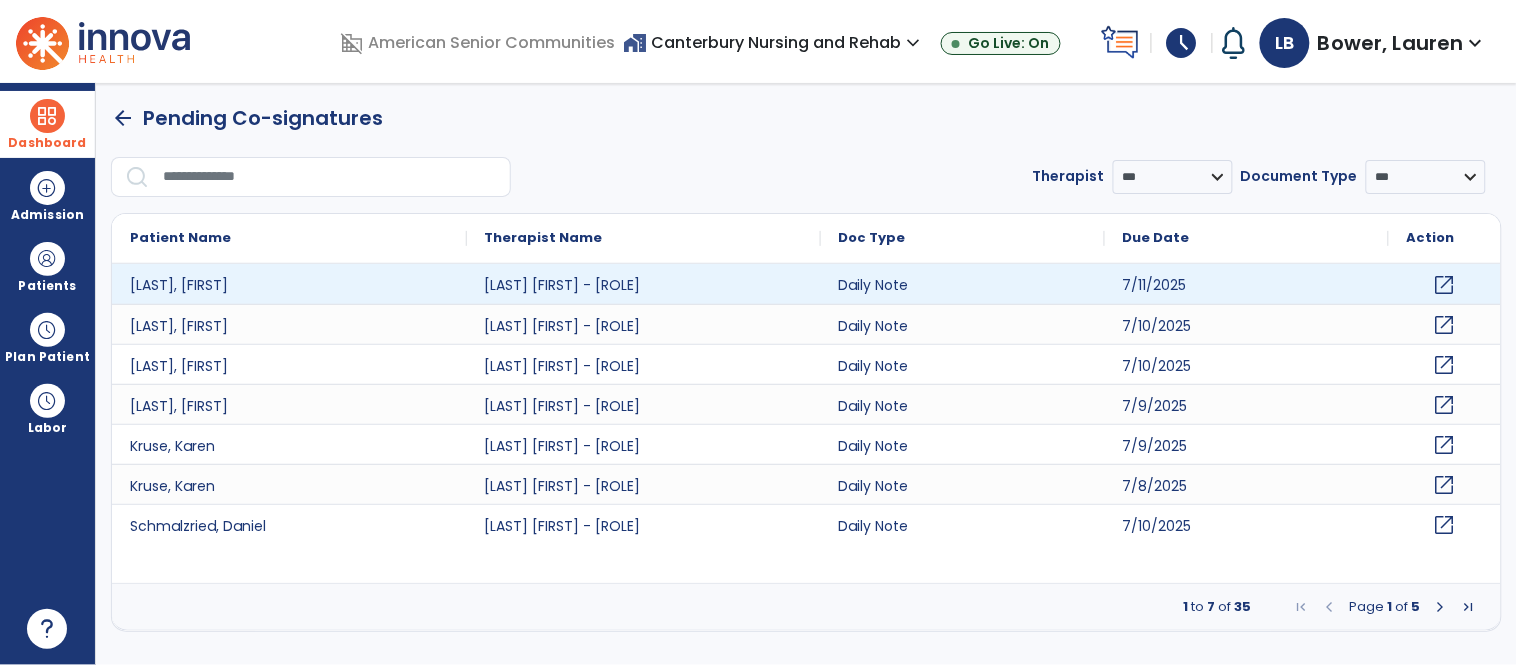 click on "open_in_new" 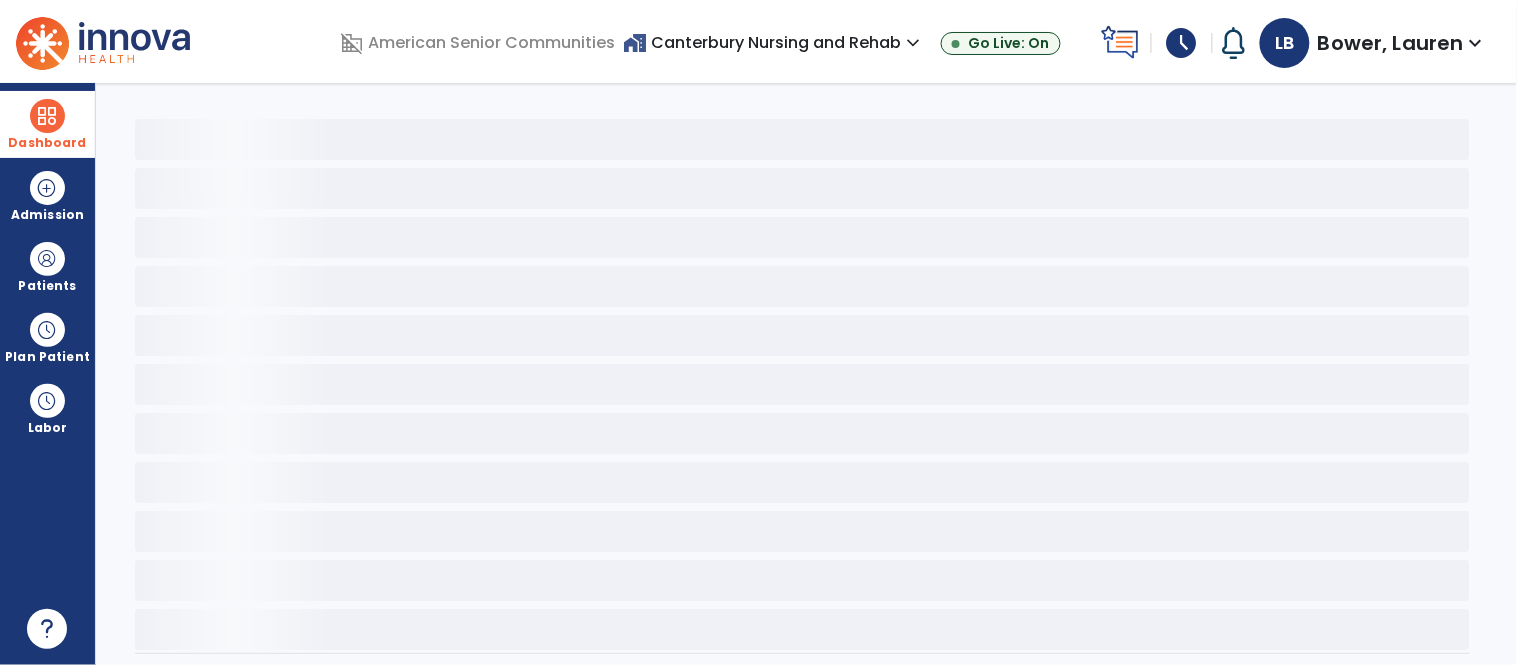 scroll, scrollTop: 11, scrollLeft: 0, axis: vertical 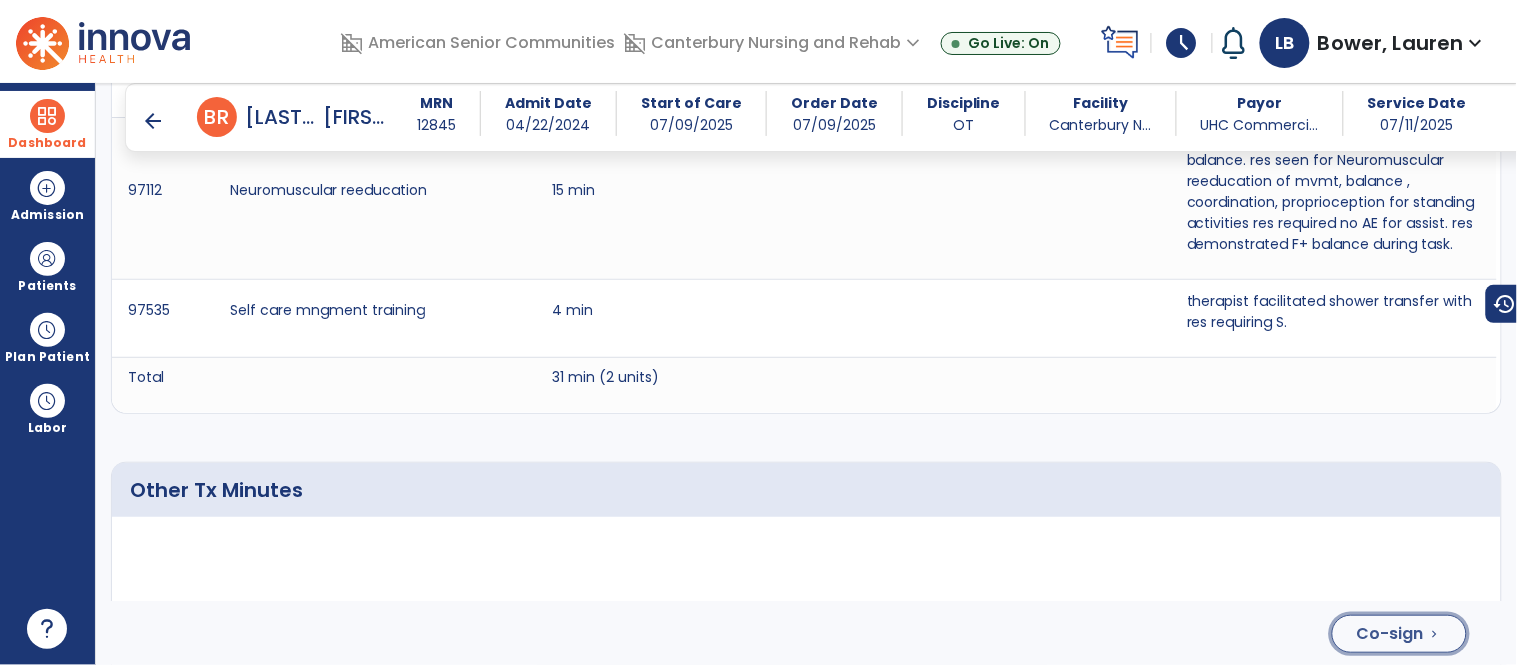 click on "Co-sign" 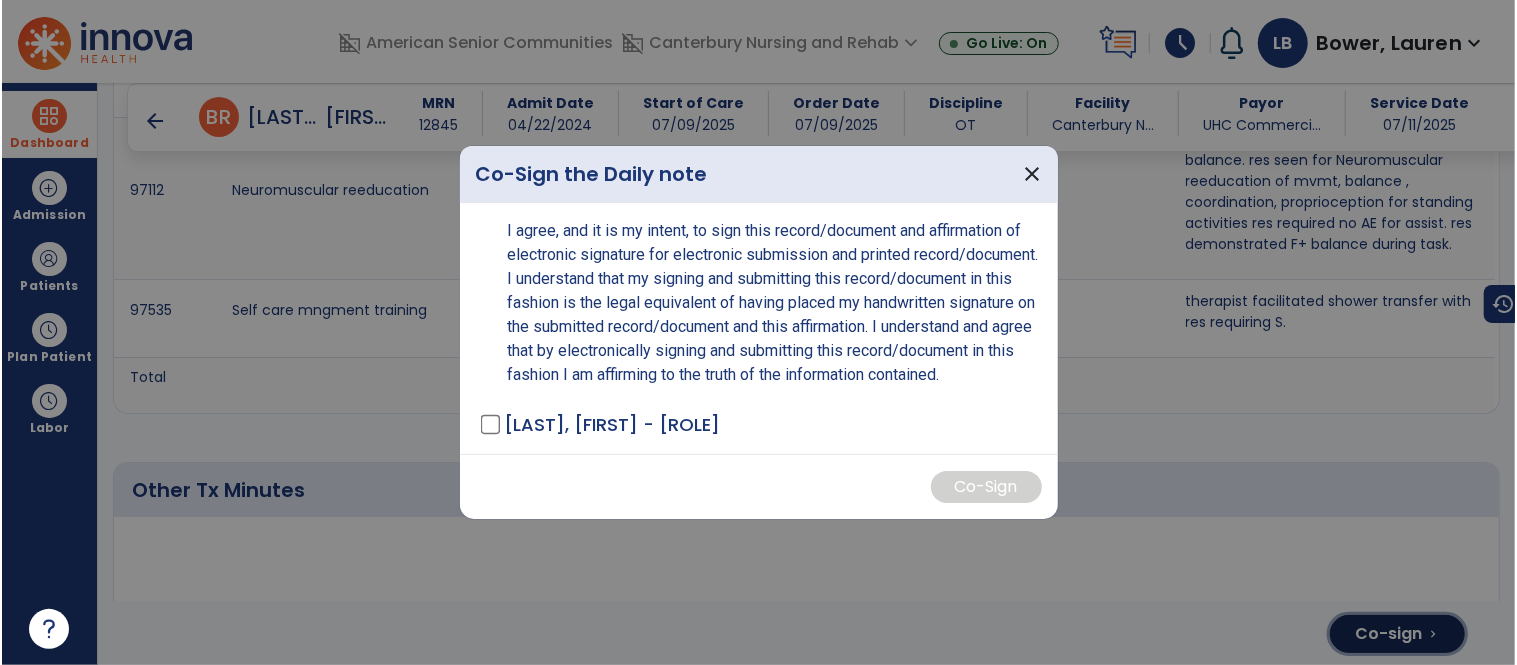 scroll, scrollTop: 1761, scrollLeft: 0, axis: vertical 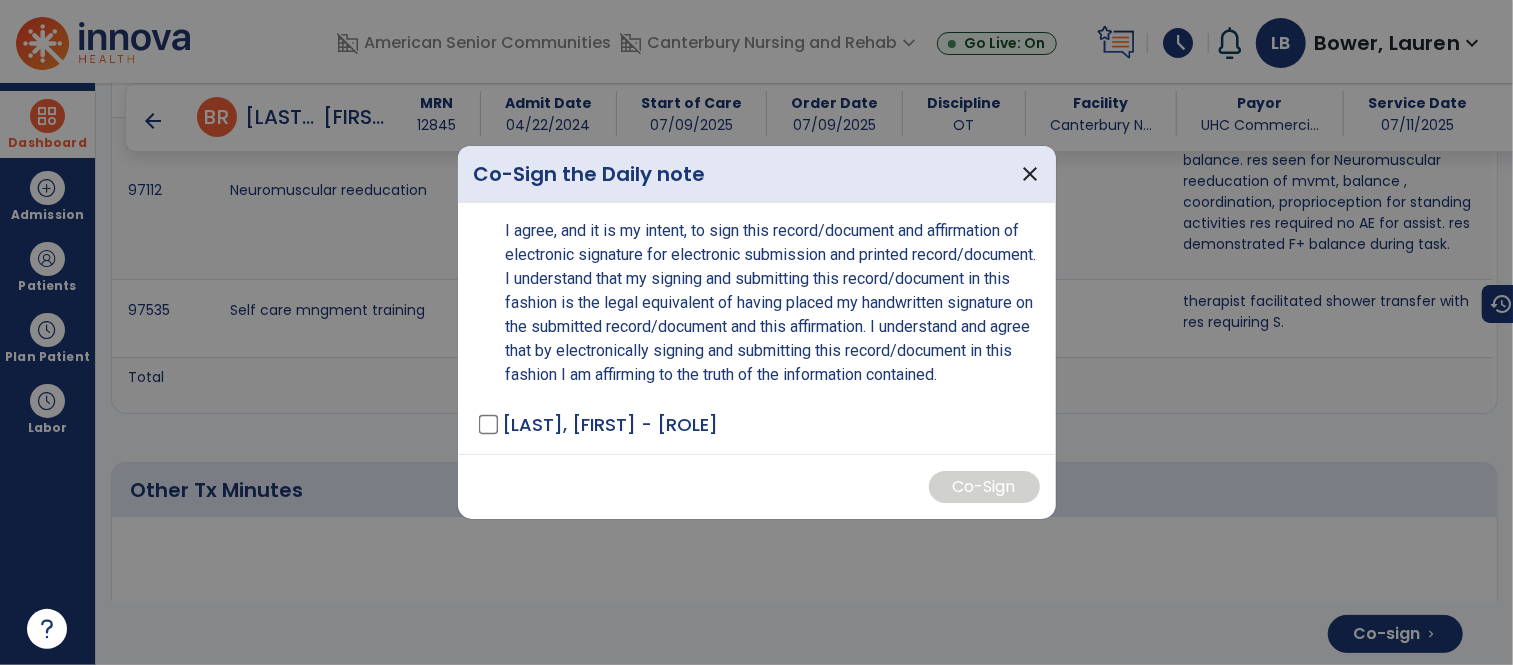 click on "[LAST], [FIRST]  - OT" at bounding box center (761, 424) 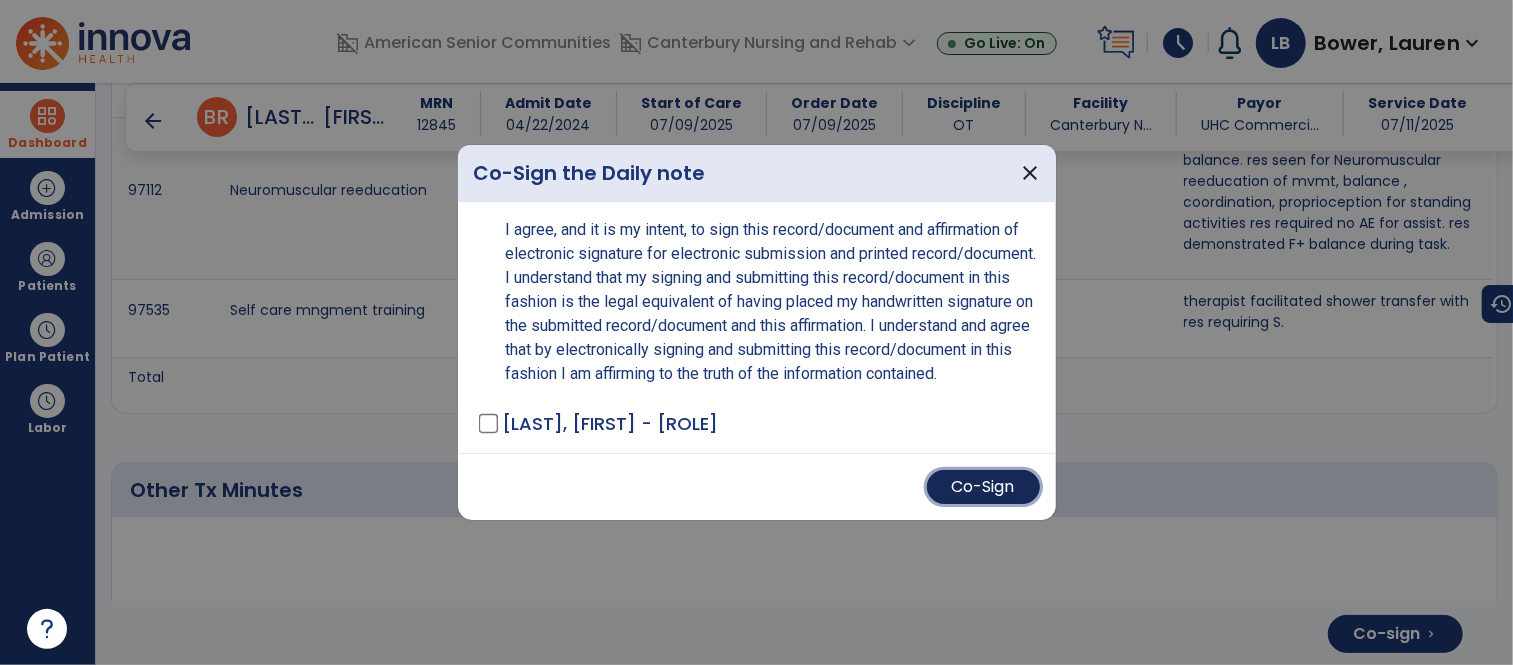 click on "Co-Sign" at bounding box center (983, 487) 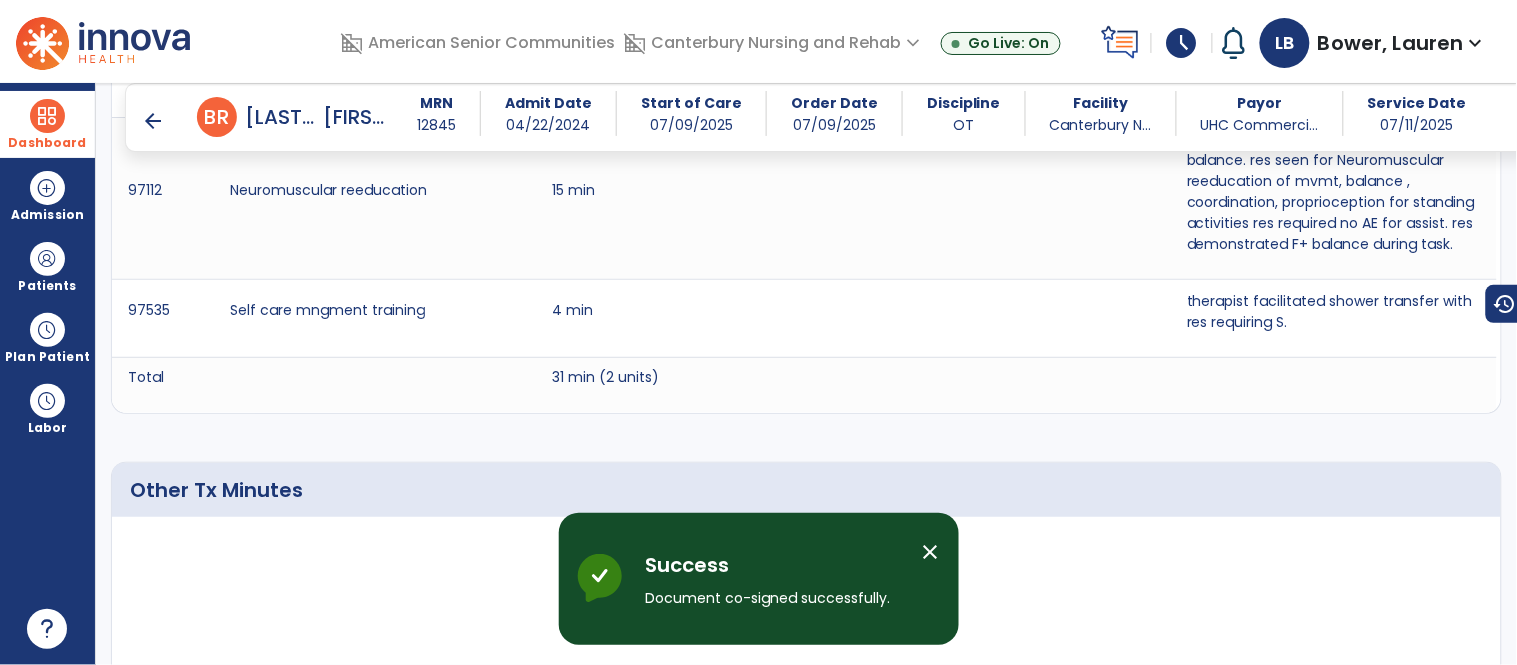 click on "close" at bounding box center [931, 552] 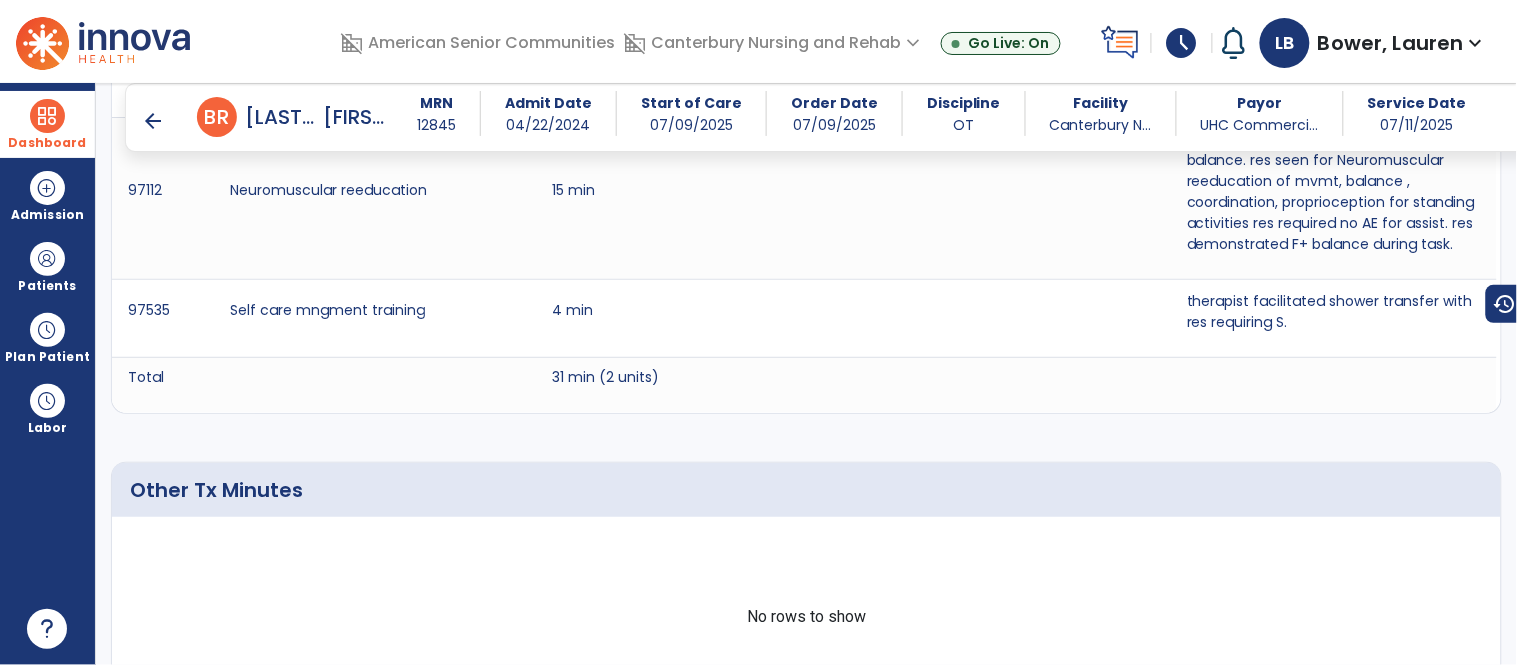 click on "arrow_back" at bounding box center [153, 121] 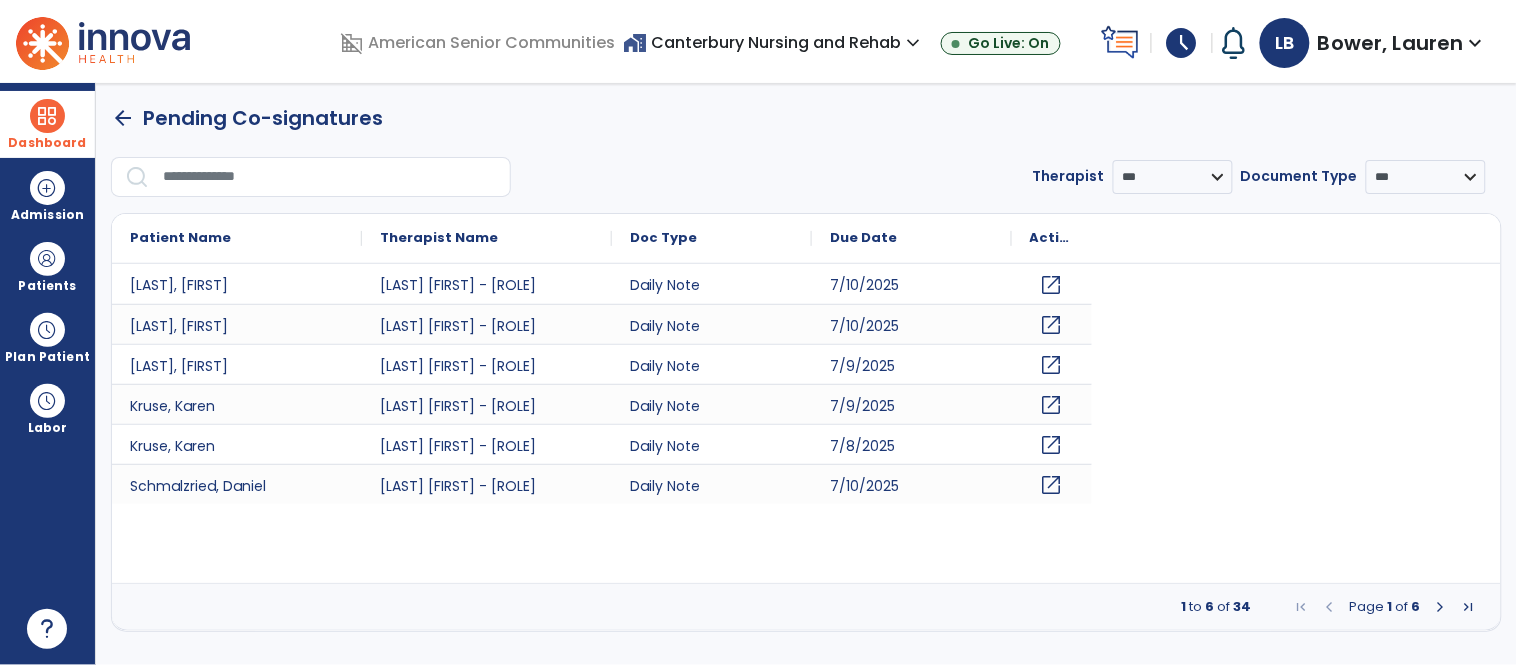 scroll, scrollTop: 0, scrollLeft: 0, axis: both 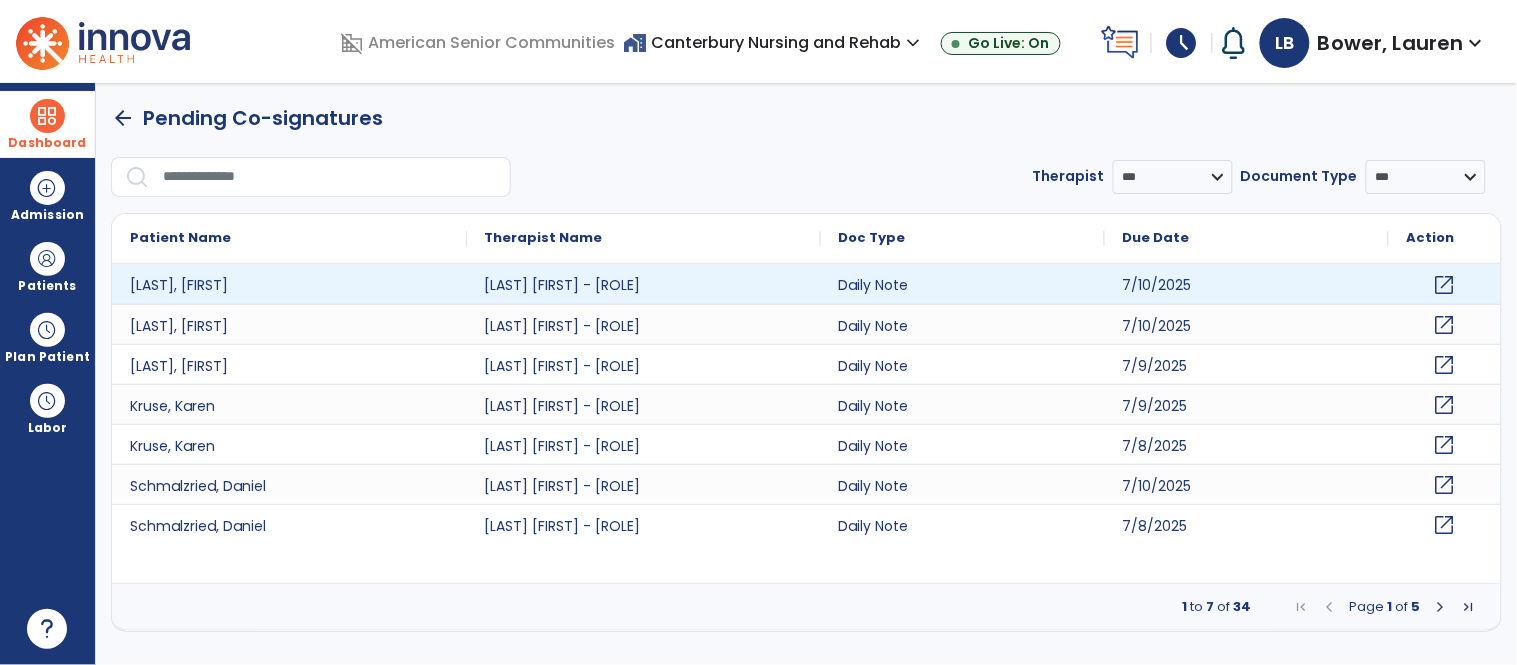 click on "open_in_new" 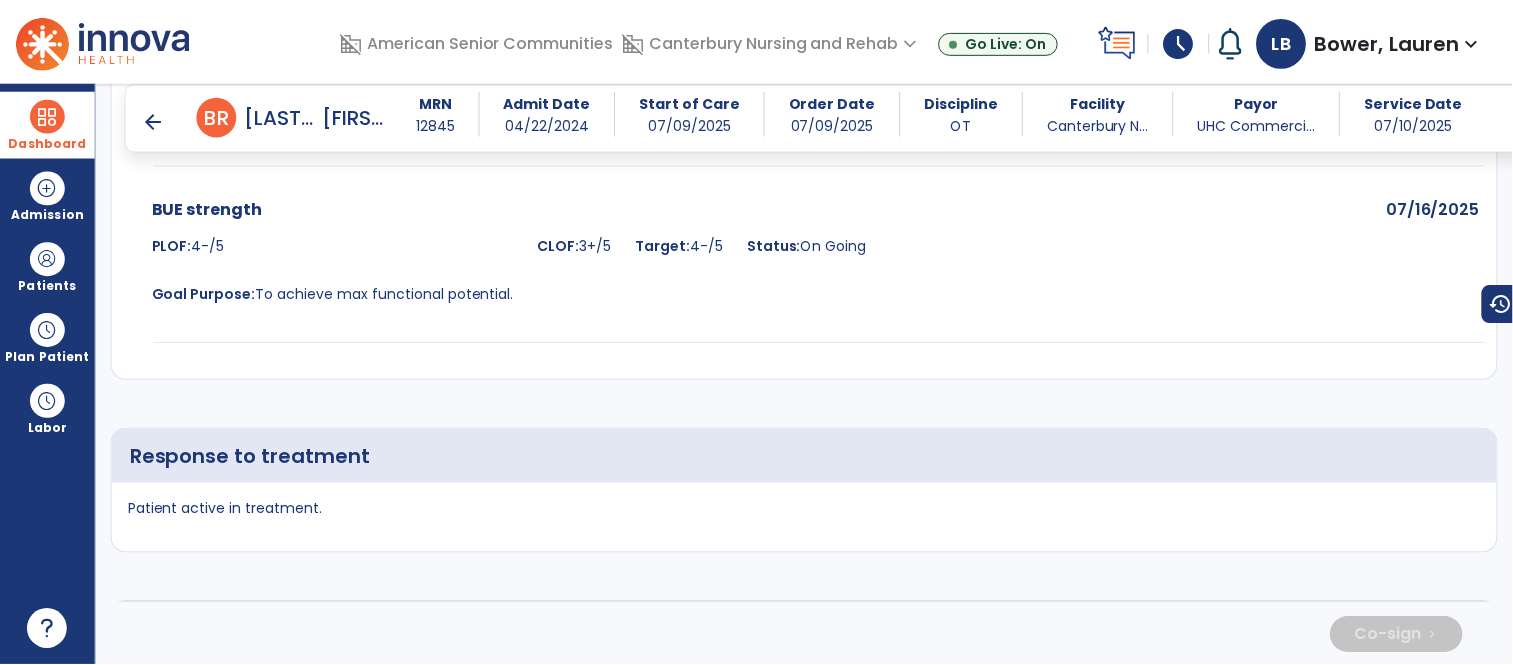 scroll, scrollTop: 3561, scrollLeft: 0, axis: vertical 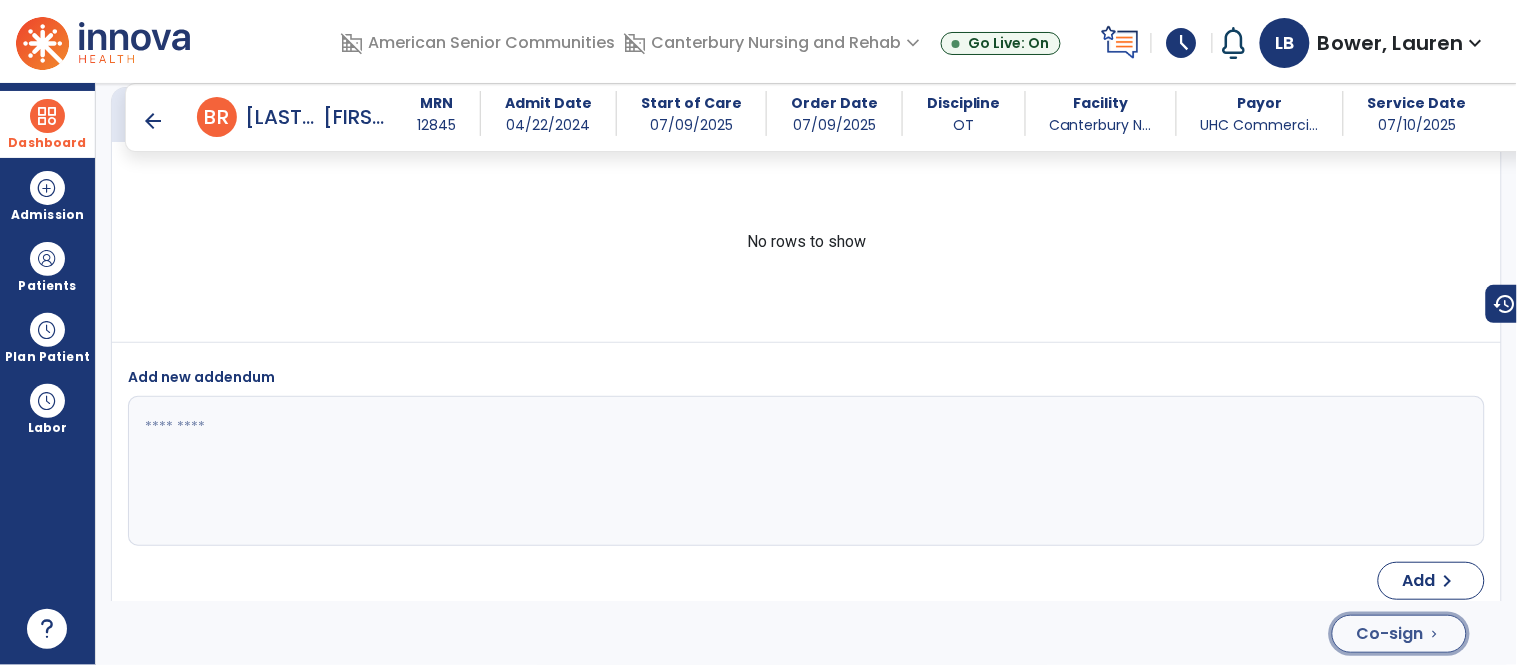 click on "Co-sign" 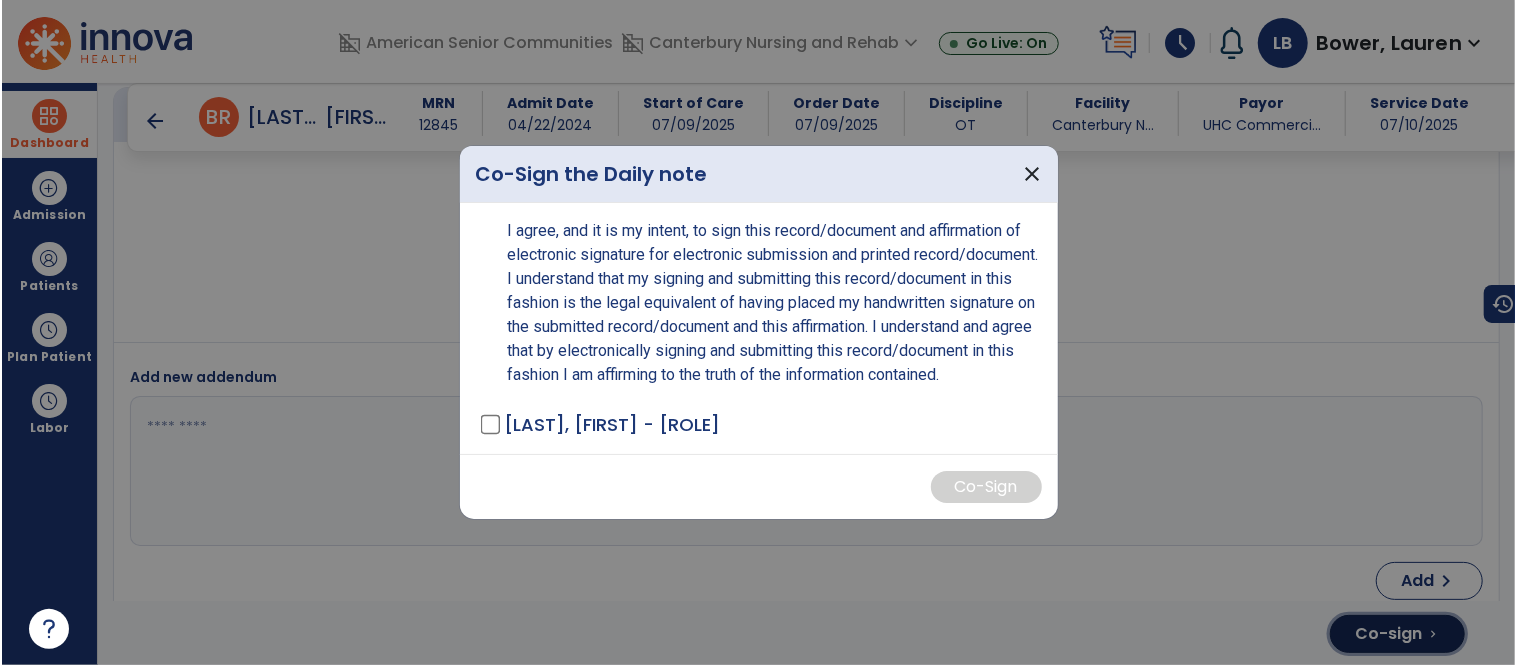 scroll, scrollTop: 3561, scrollLeft: 0, axis: vertical 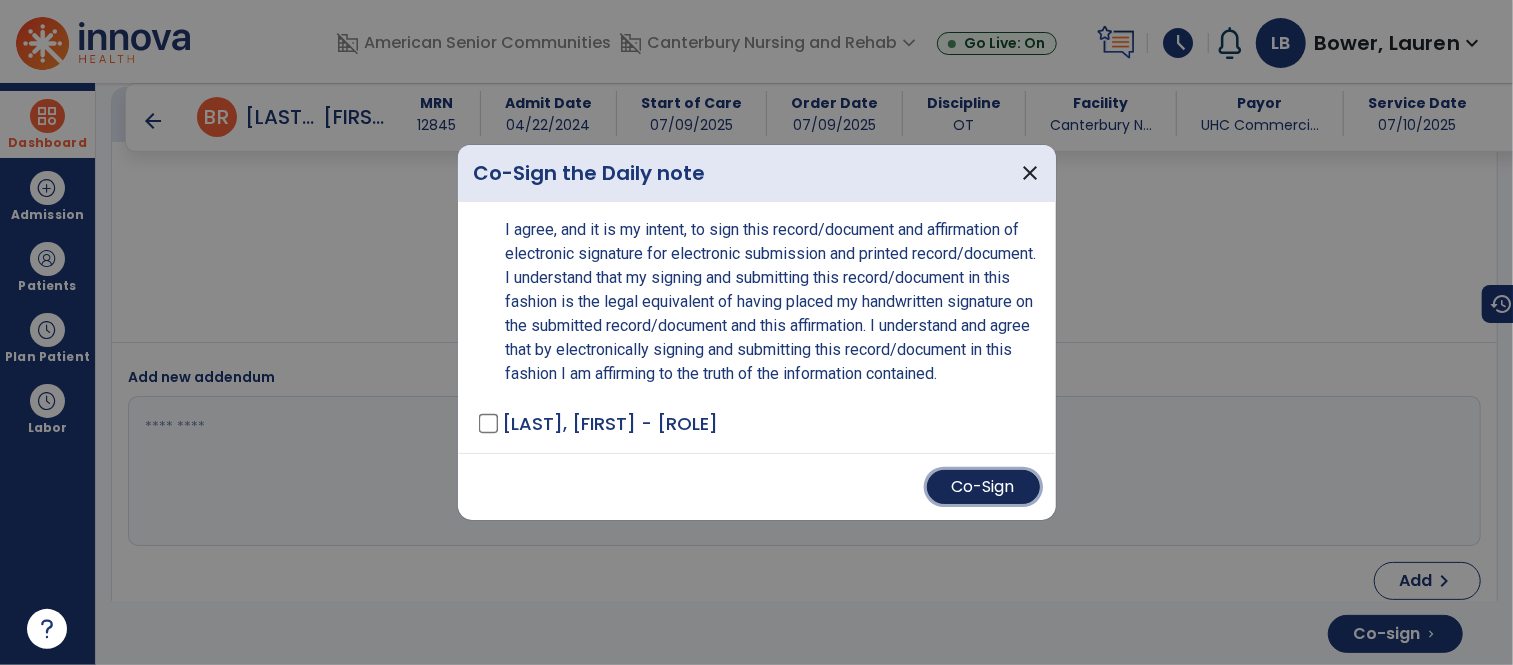 click on "Co-Sign" at bounding box center (983, 487) 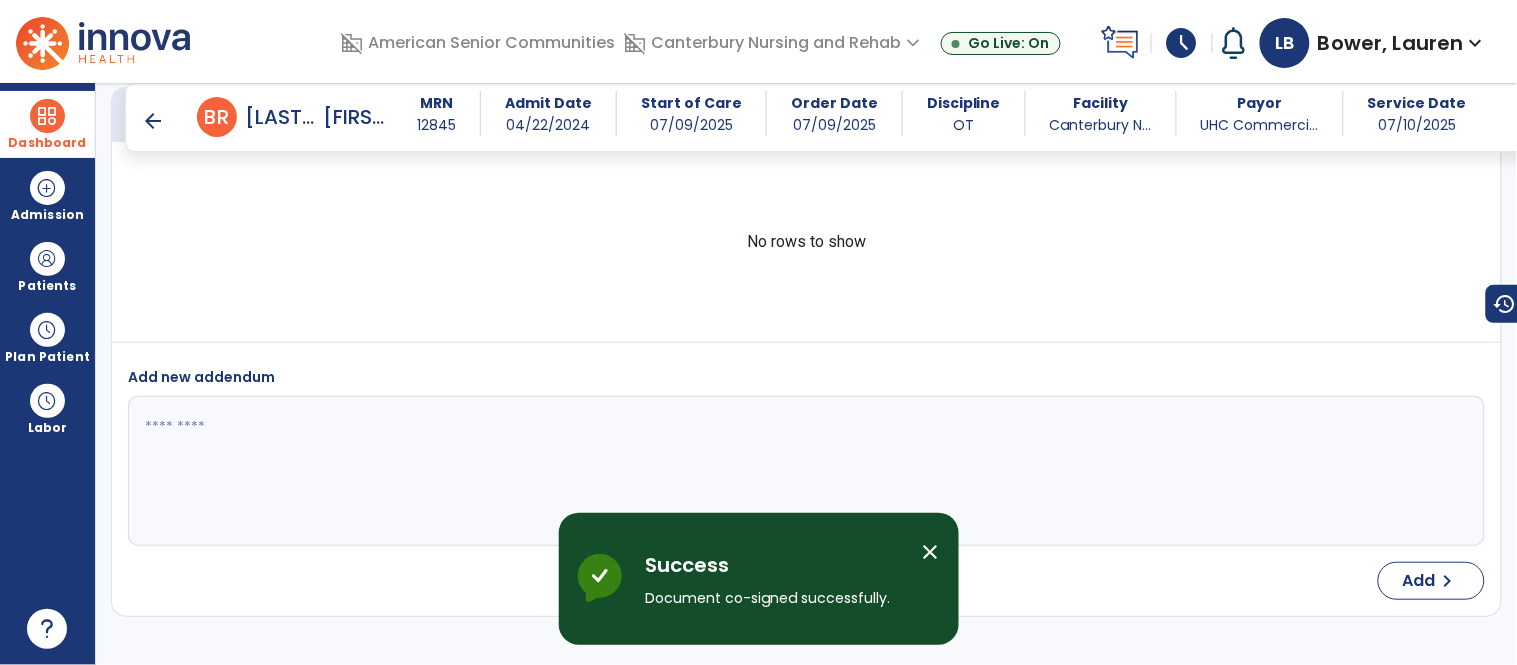 click on "close" at bounding box center [931, 552] 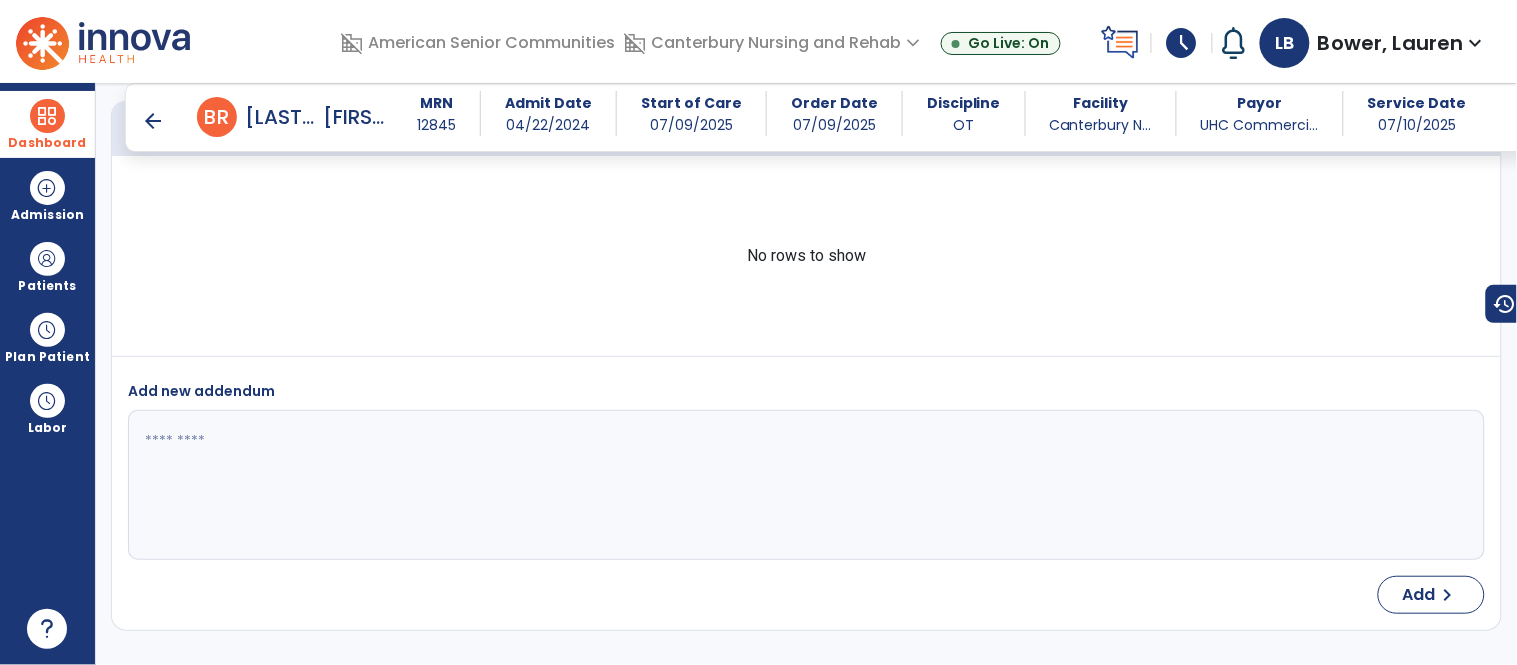 scroll, scrollTop: 3561, scrollLeft: 0, axis: vertical 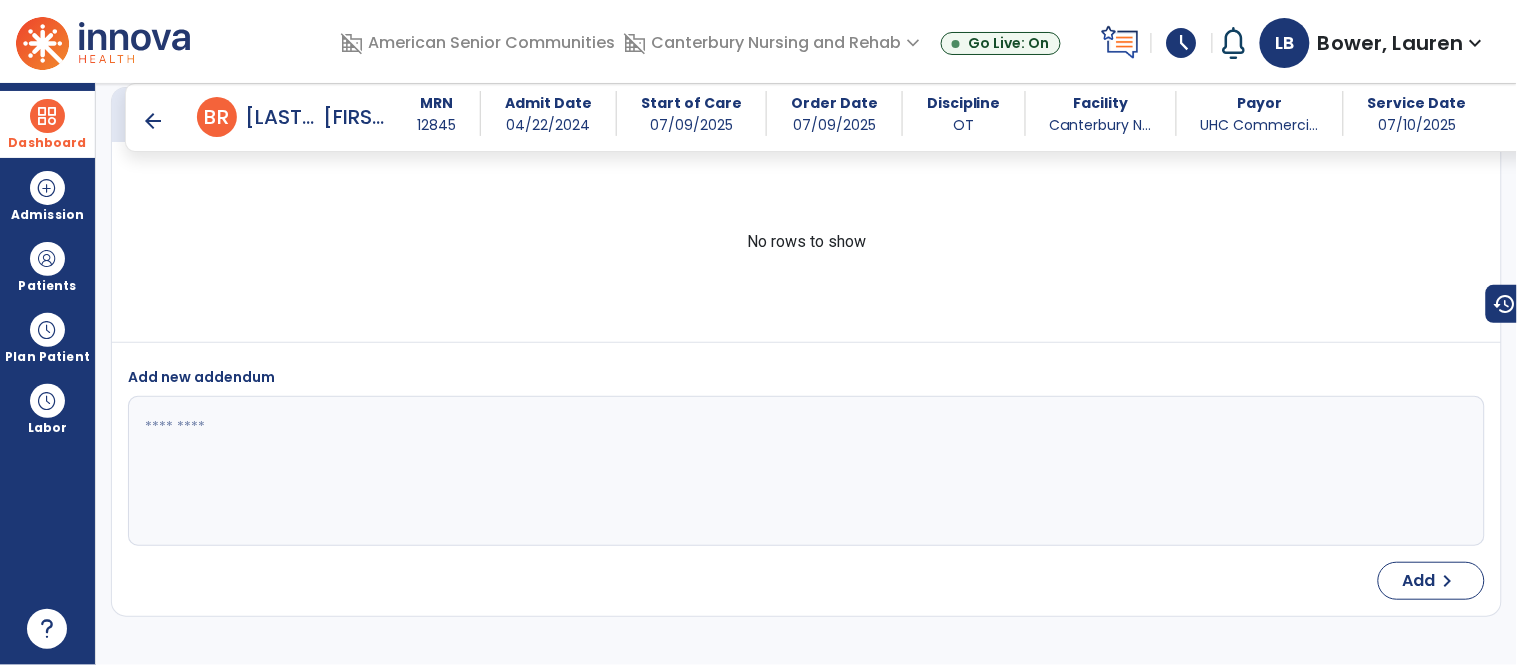 click on "arrow_back" at bounding box center [153, 121] 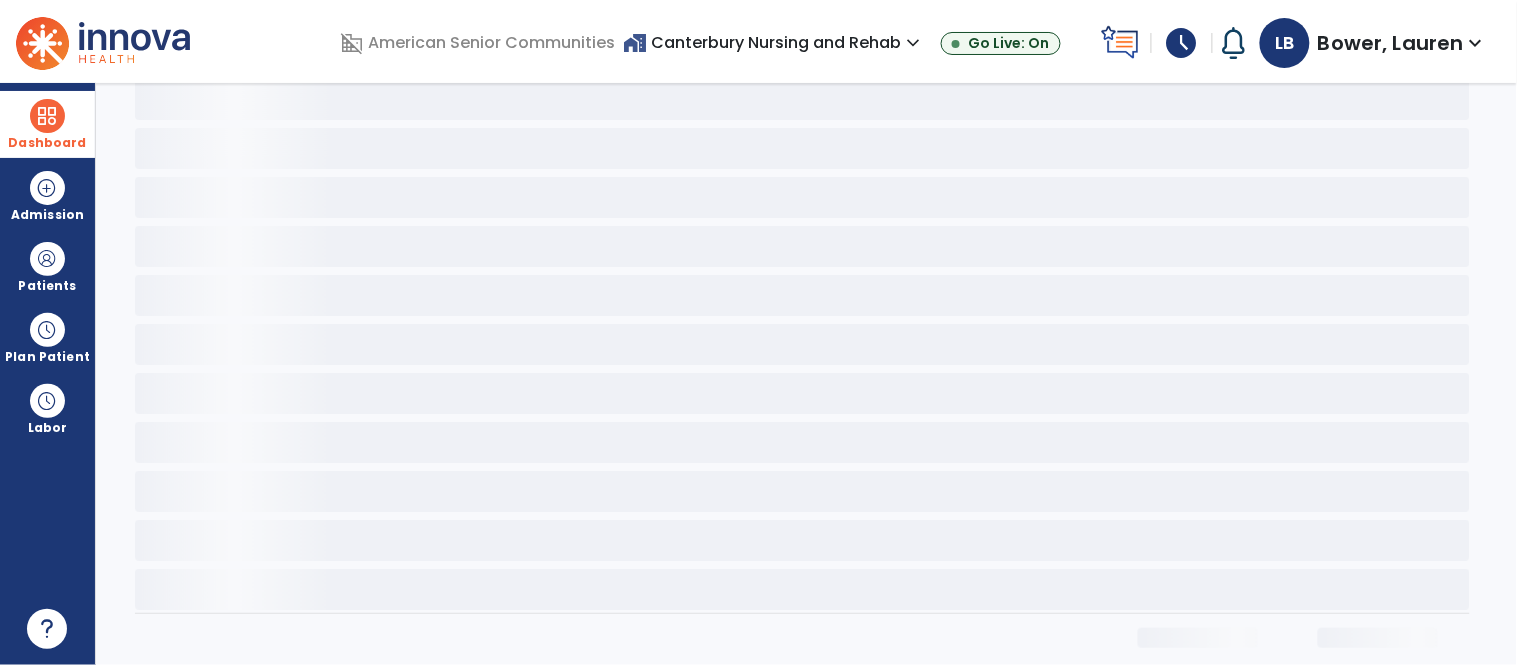scroll, scrollTop: 0, scrollLeft: 0, axis: both 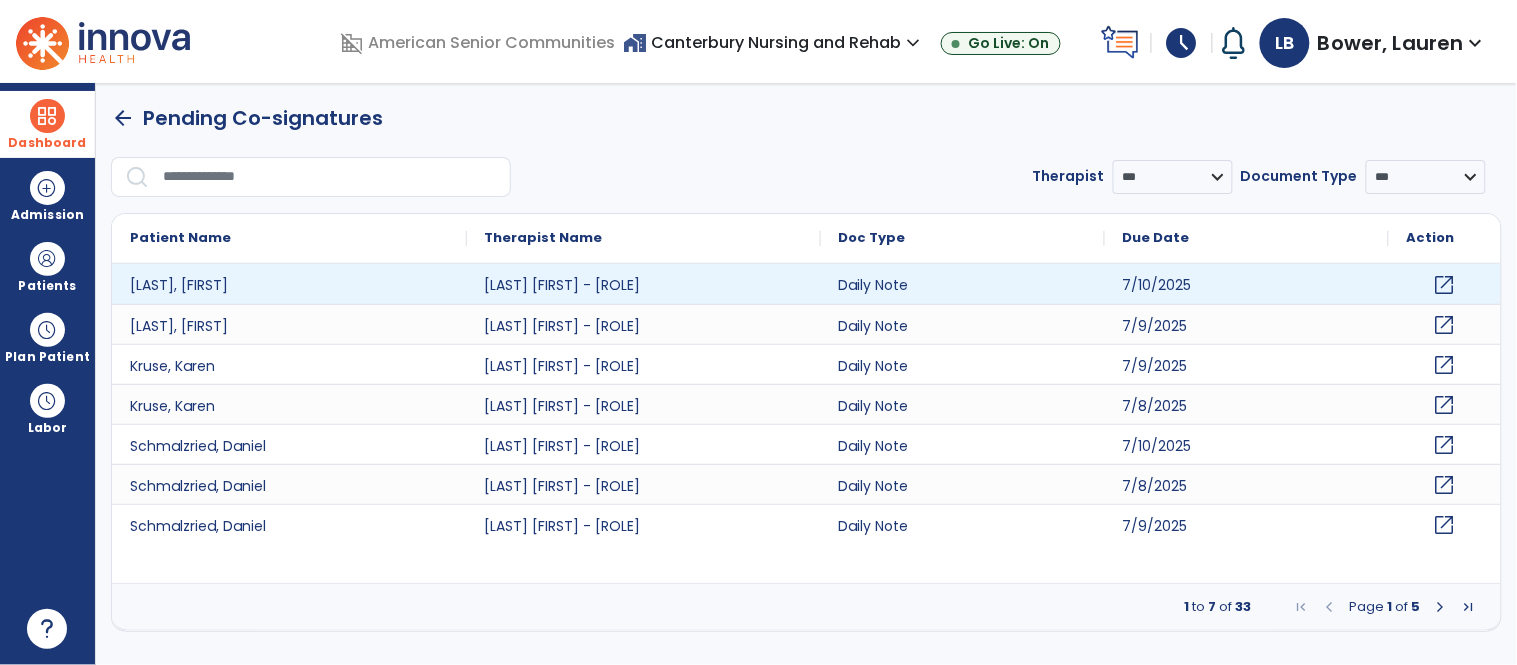 click on "open_in_new" 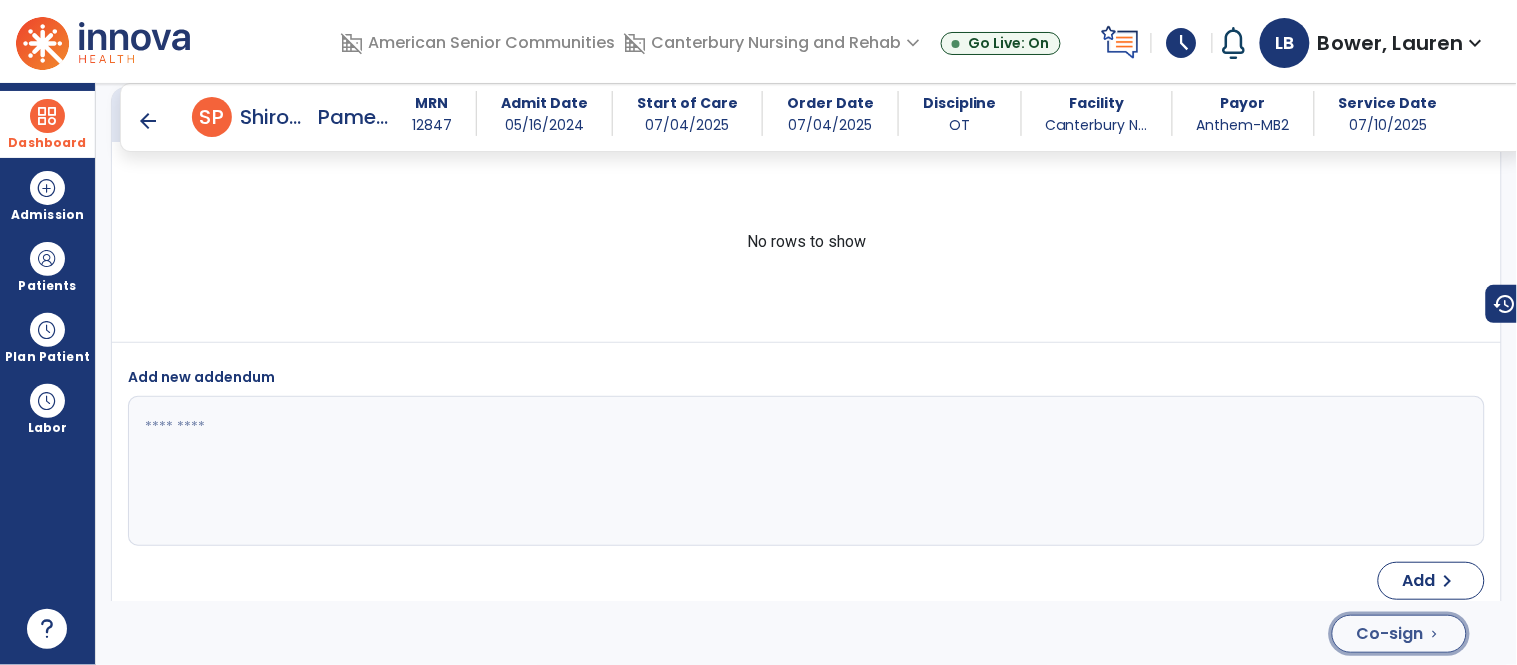 click on "Co-sign" 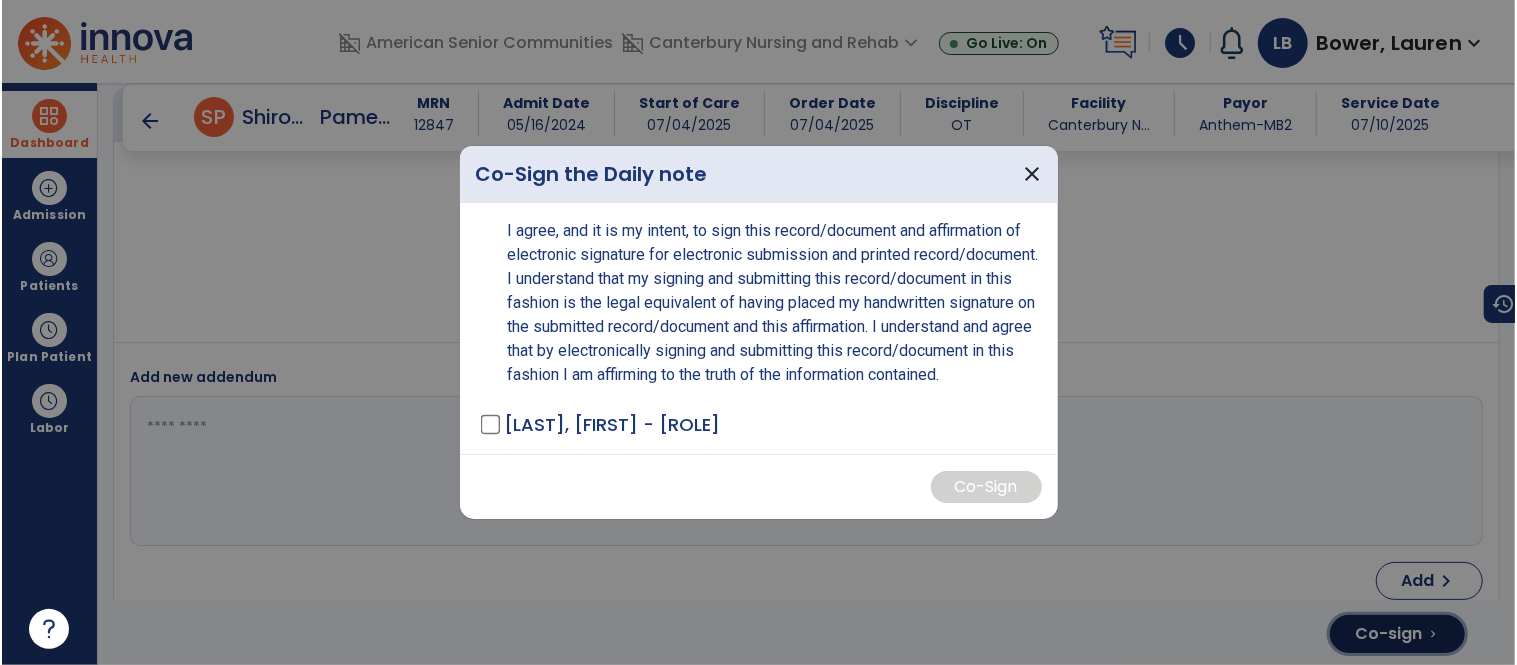 scroll, scrollTop: 3957, scrollLeft: 0, axis: vertical 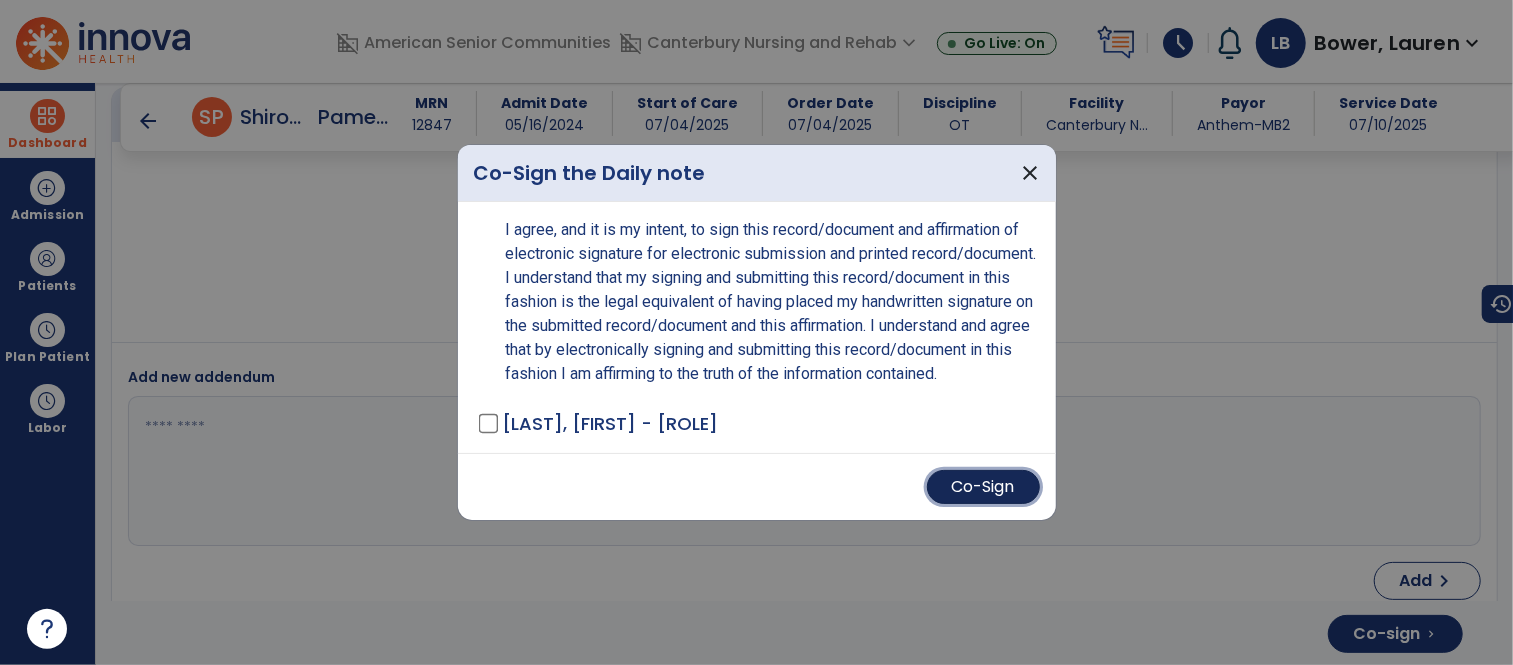 click on "Co-Sign" at bounding box center [983, 487] 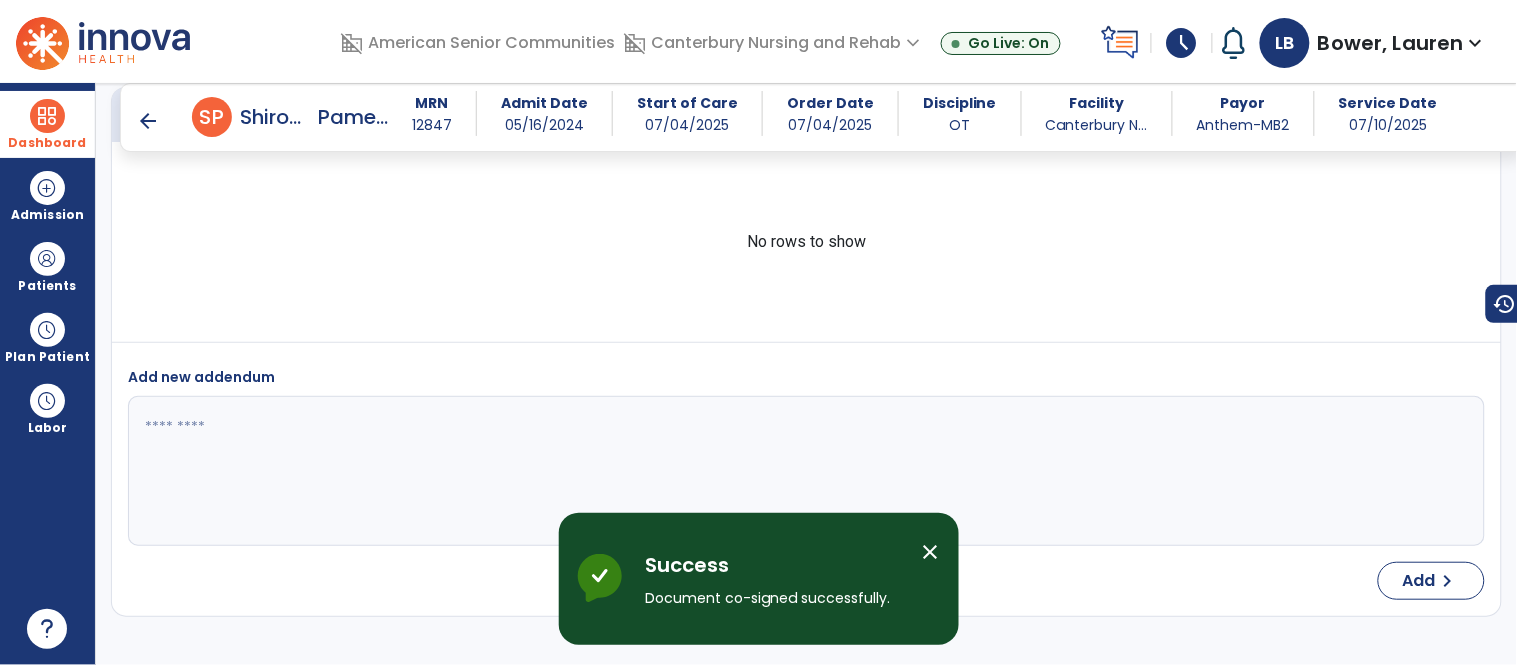 click on "close" at bounding box center [931, 552] 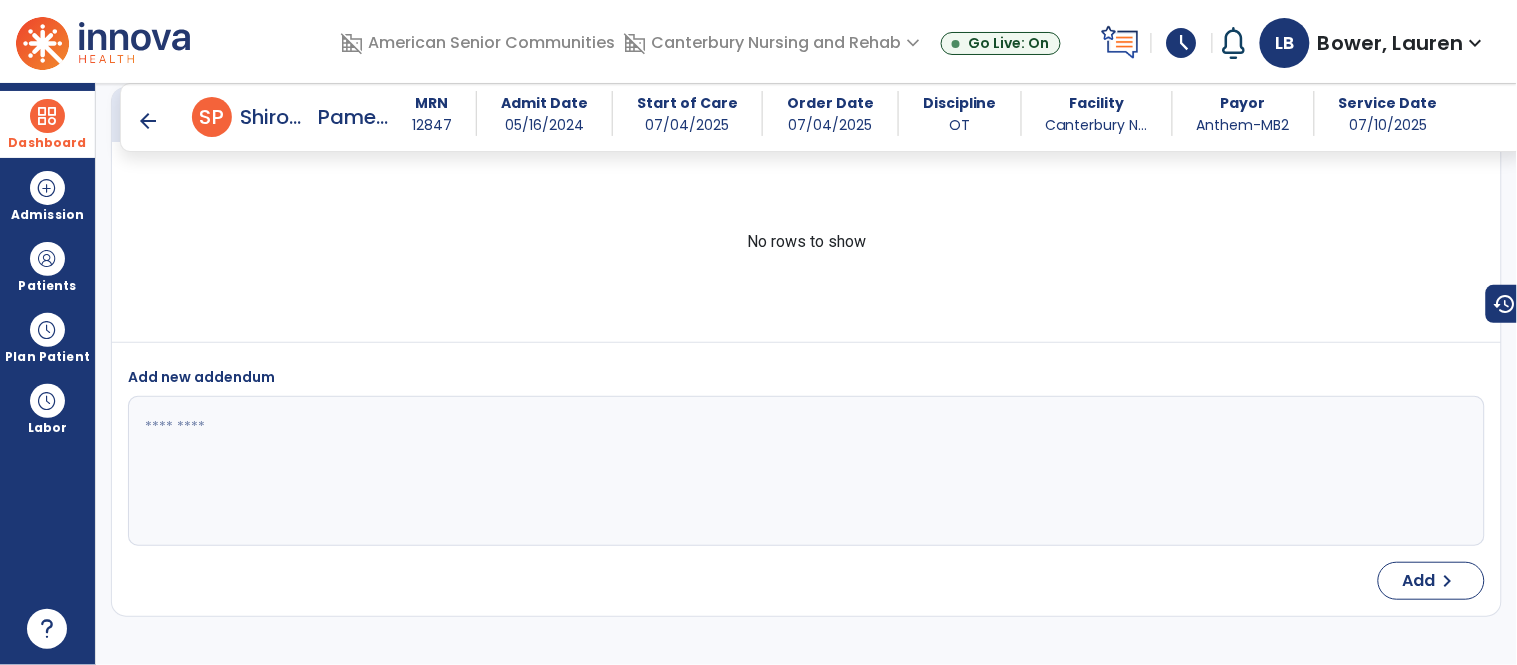 click on "arrow_back" at bounding box center [148, 121] 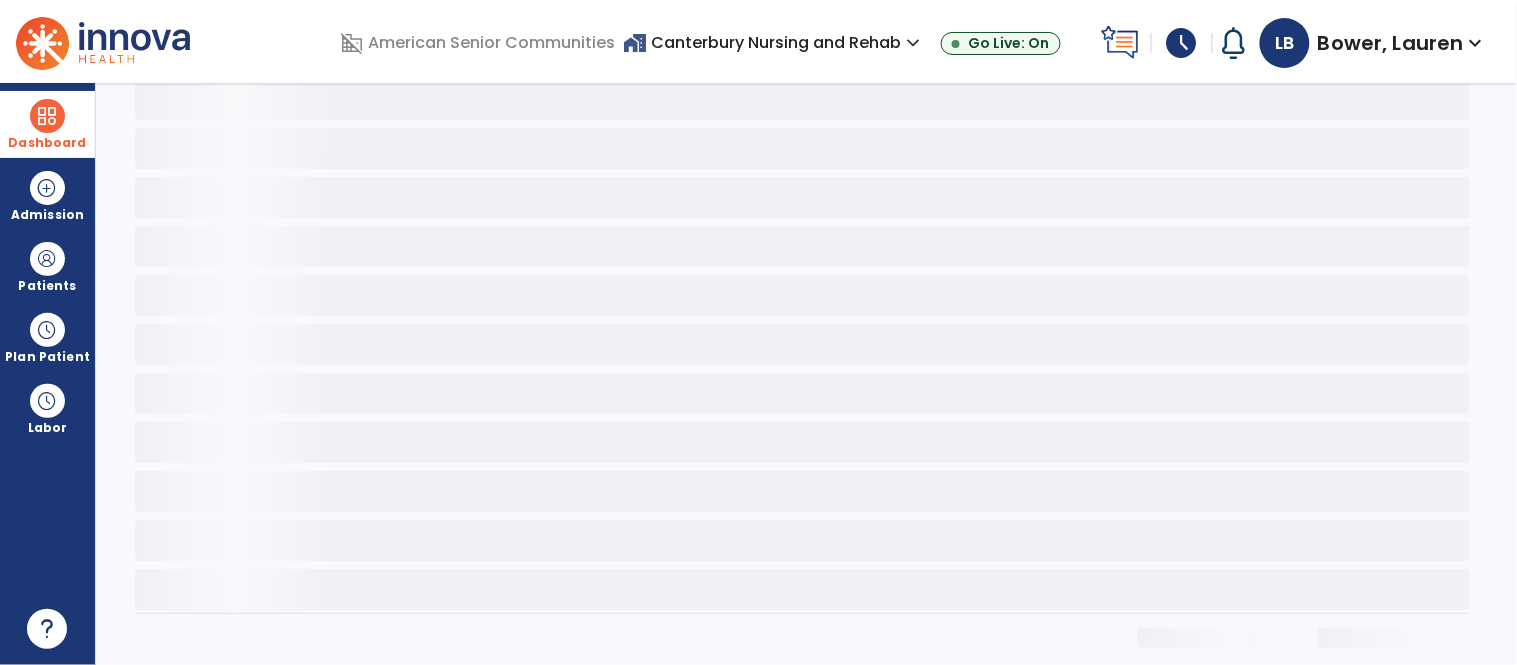 scroll, scrollTop: 0, scrollLeft: 0, axis: both 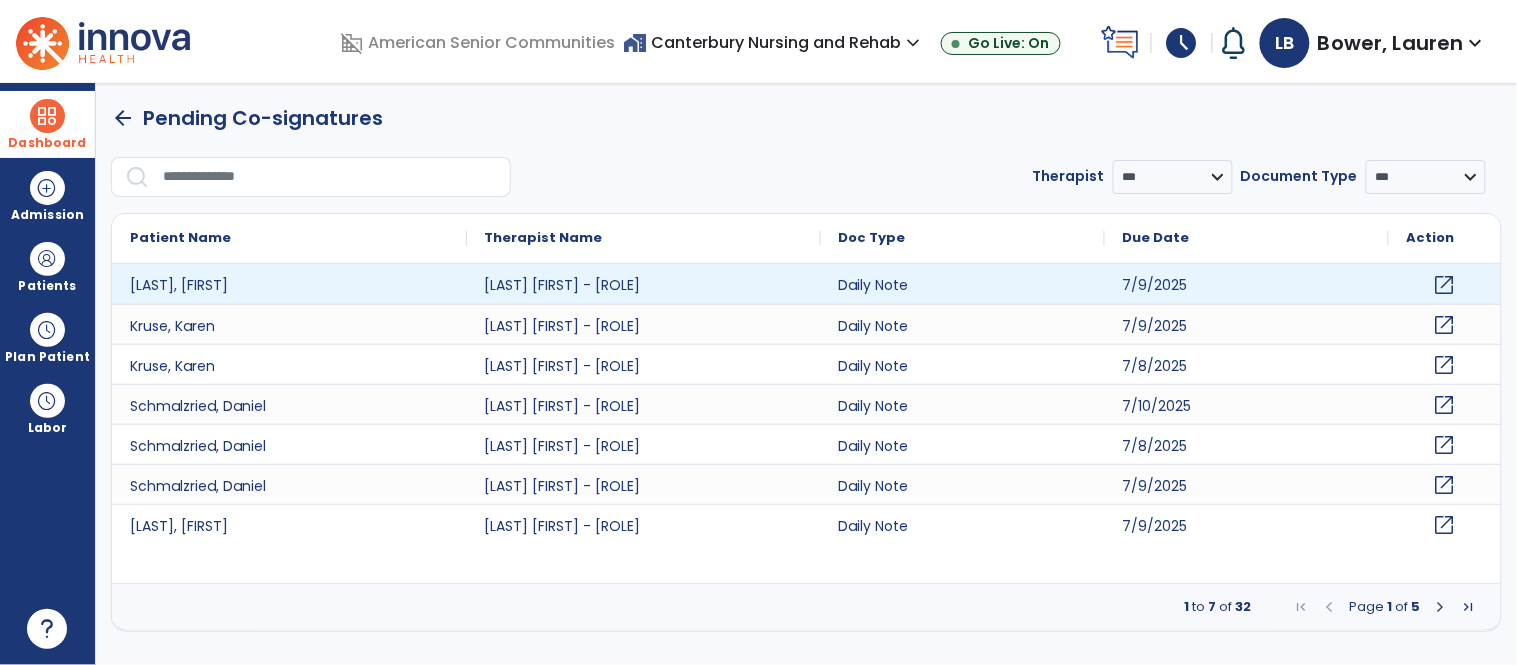 click on "open_in_new" 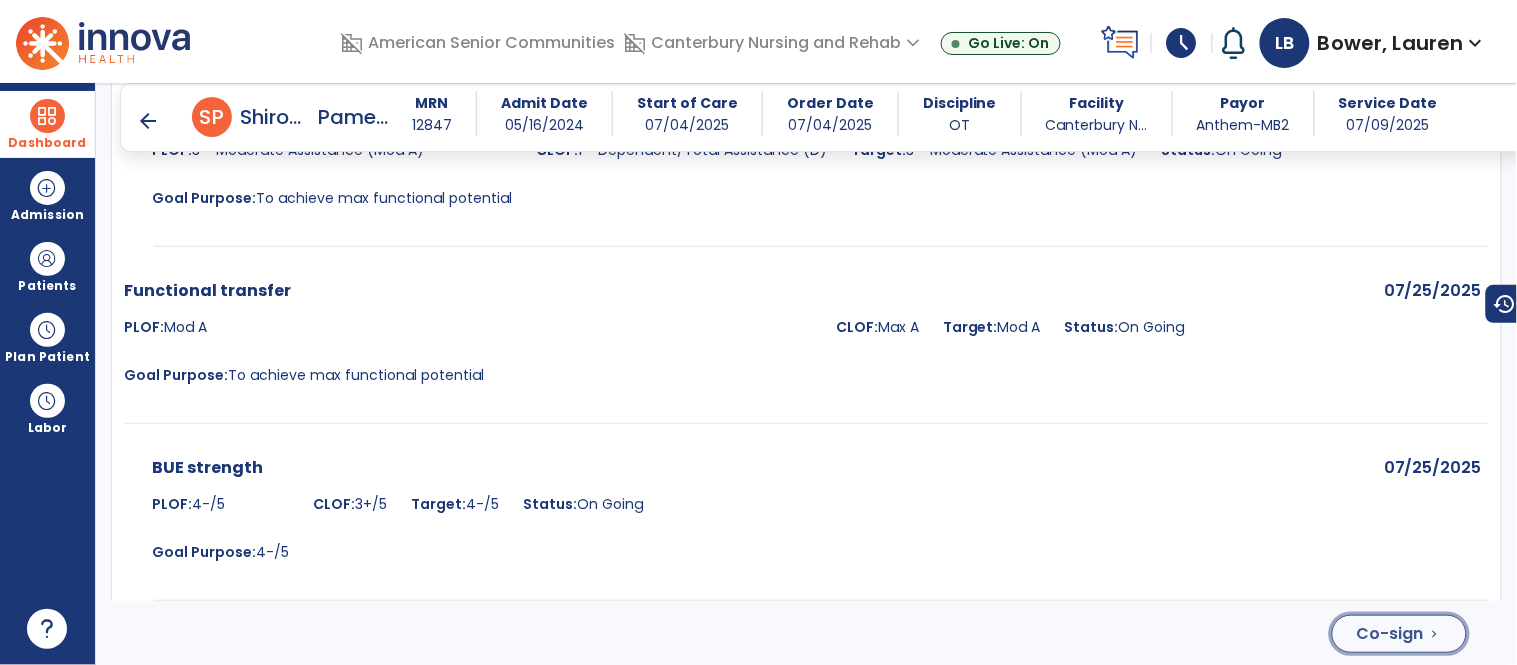 click on "Co-sign" 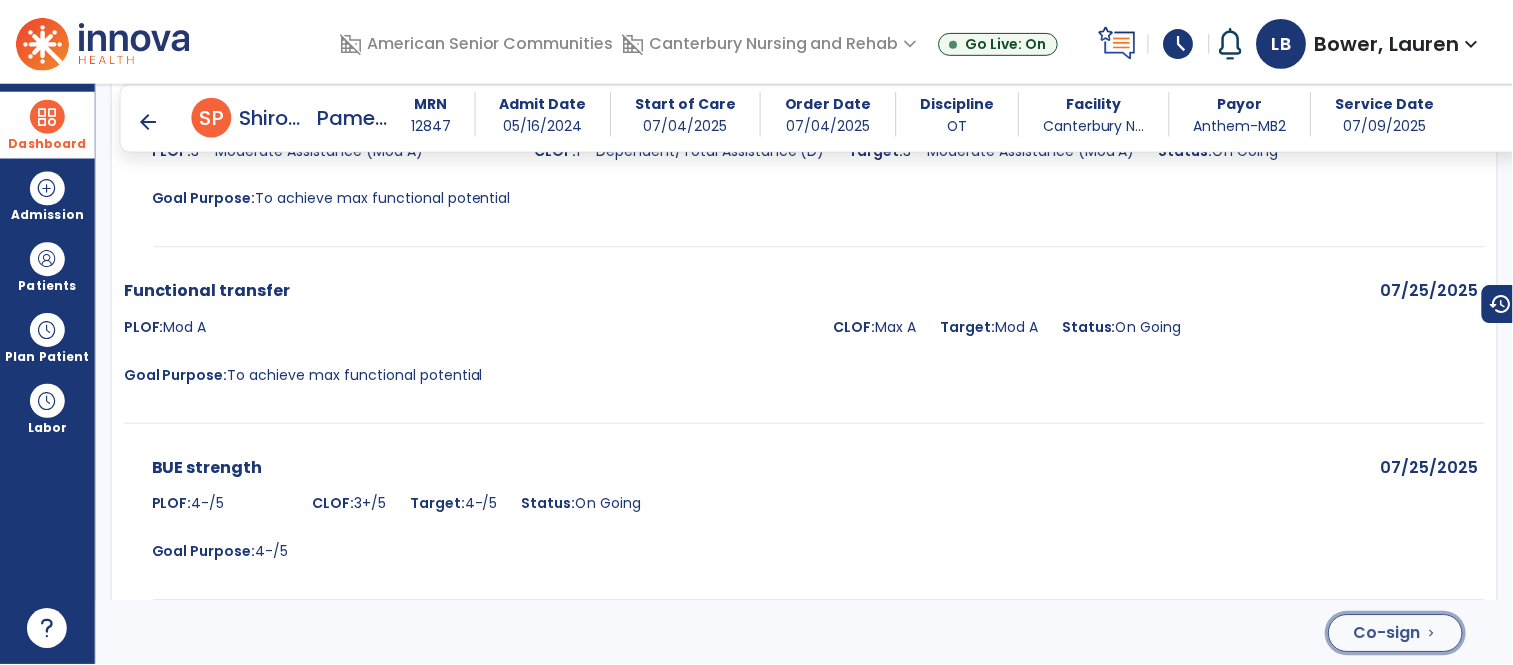 scroll, scrollTop: 3884, scrollLeft: 0, axis: vertical 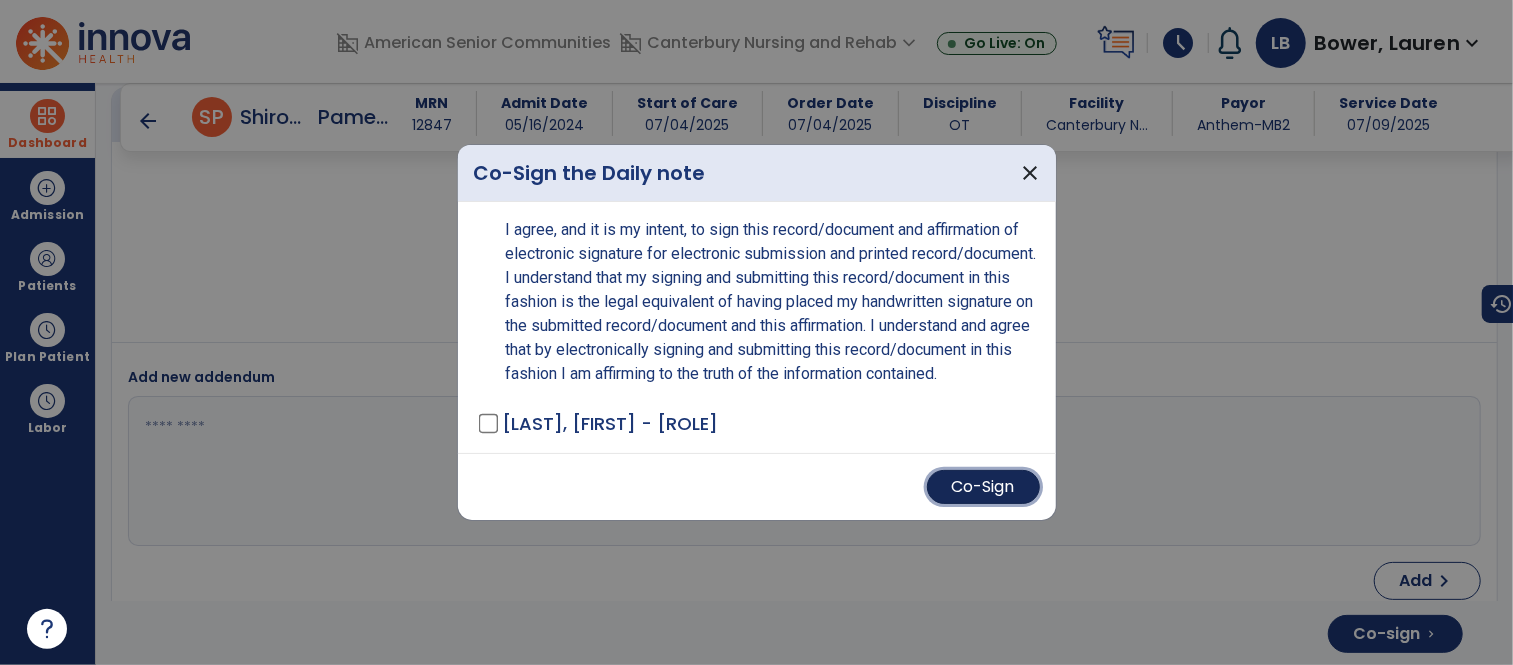 click on "Co-Sign" at bounding box center [983, 487] 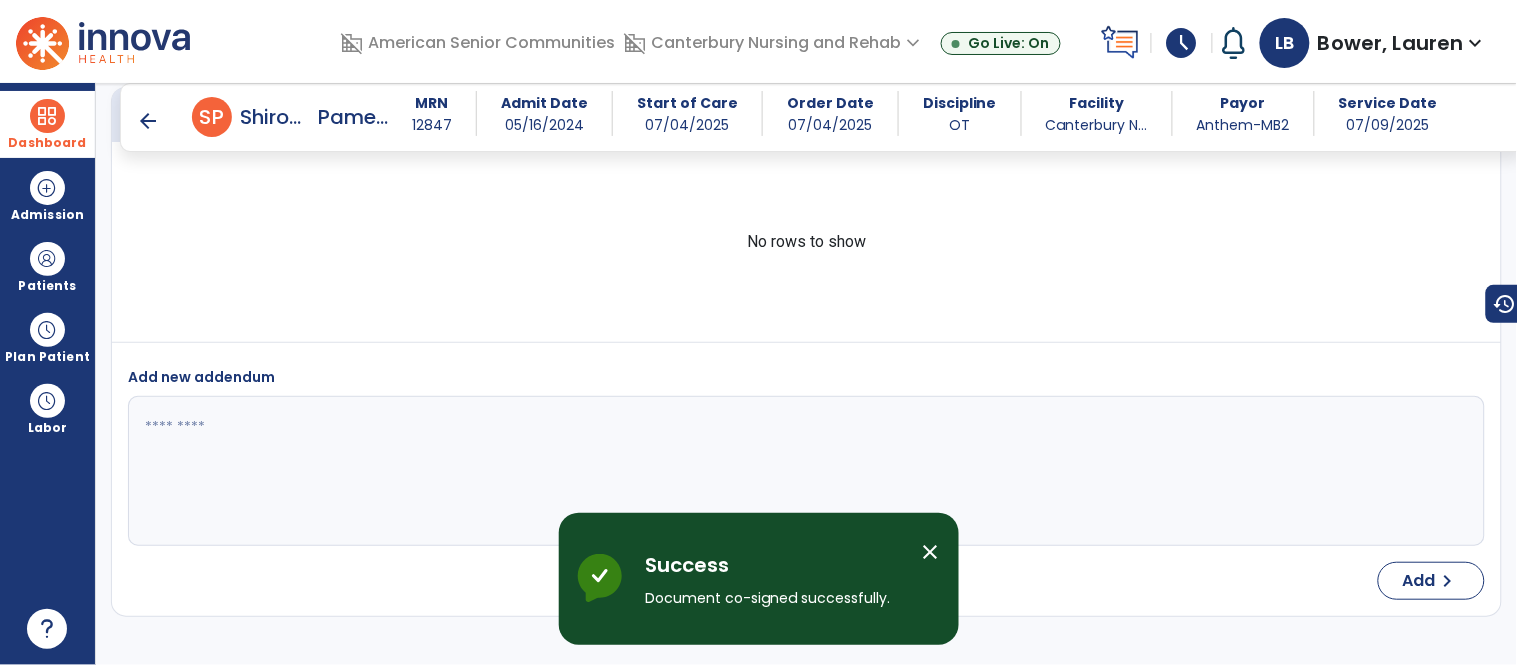 click on "close" at bounding box center [931, 552] 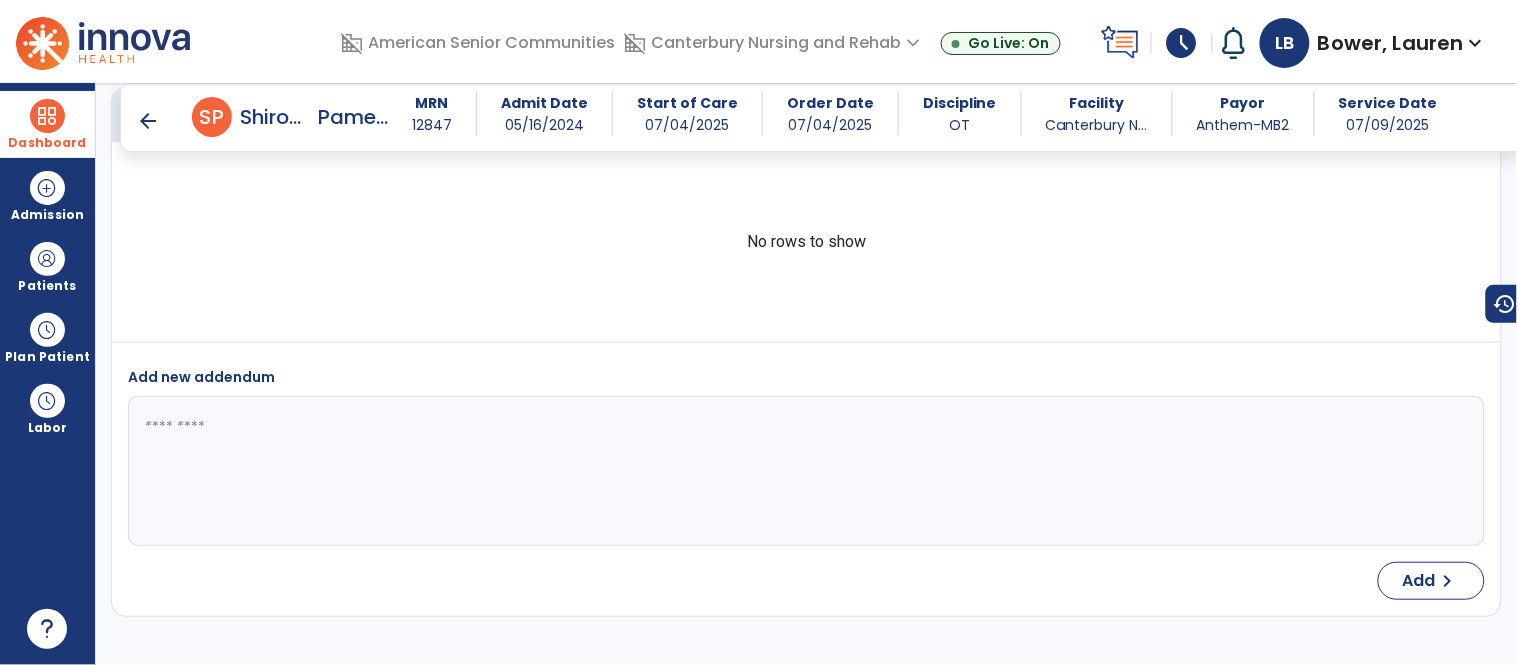 click on "arrow_back" at bounding box center [148, 121] 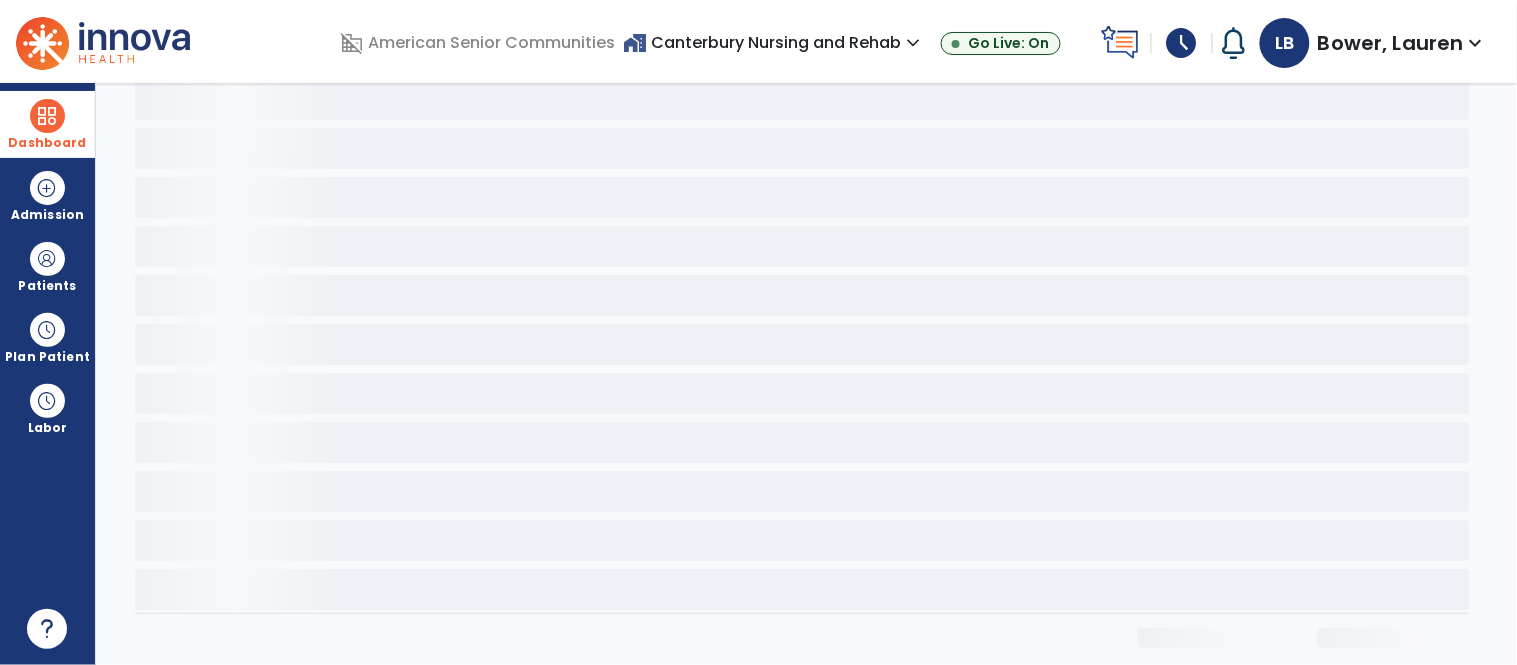 scroll, scrollTop: 0, scrollLeft: 0, axis: both 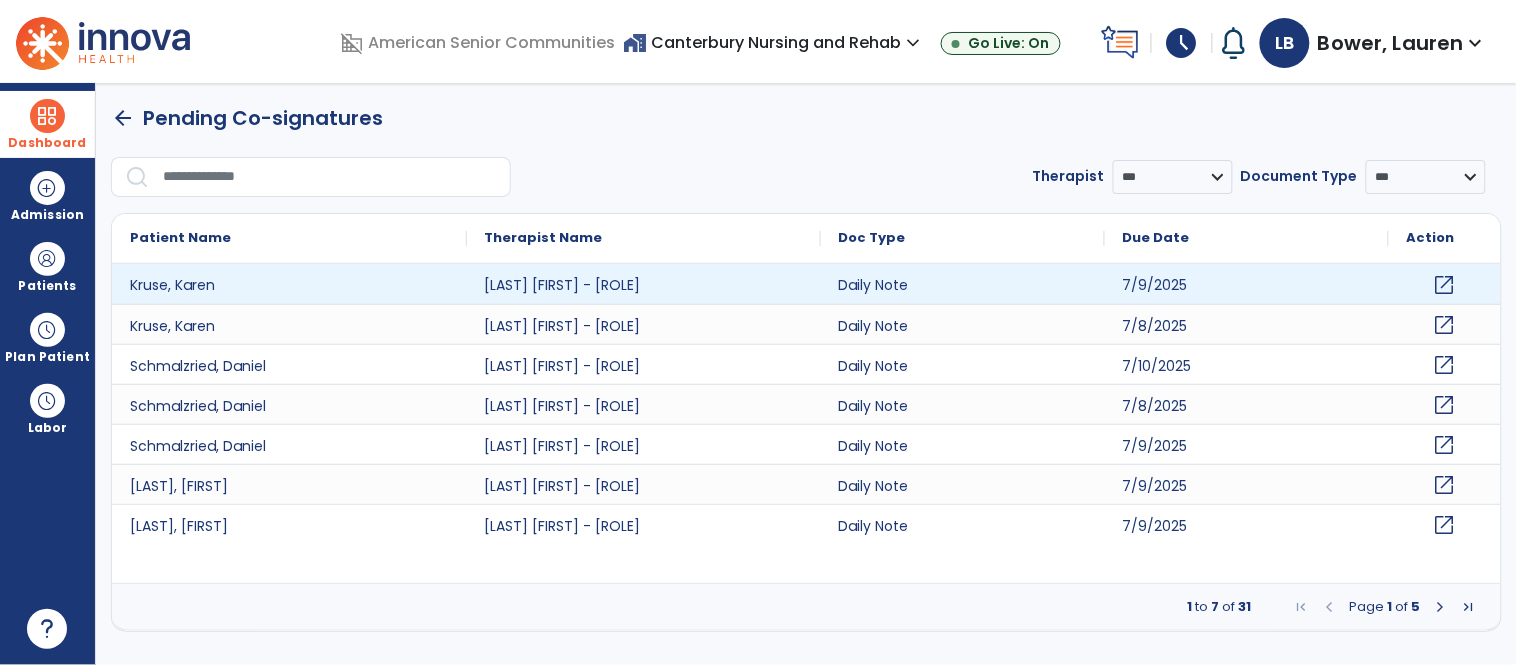 click on "open_in_new" 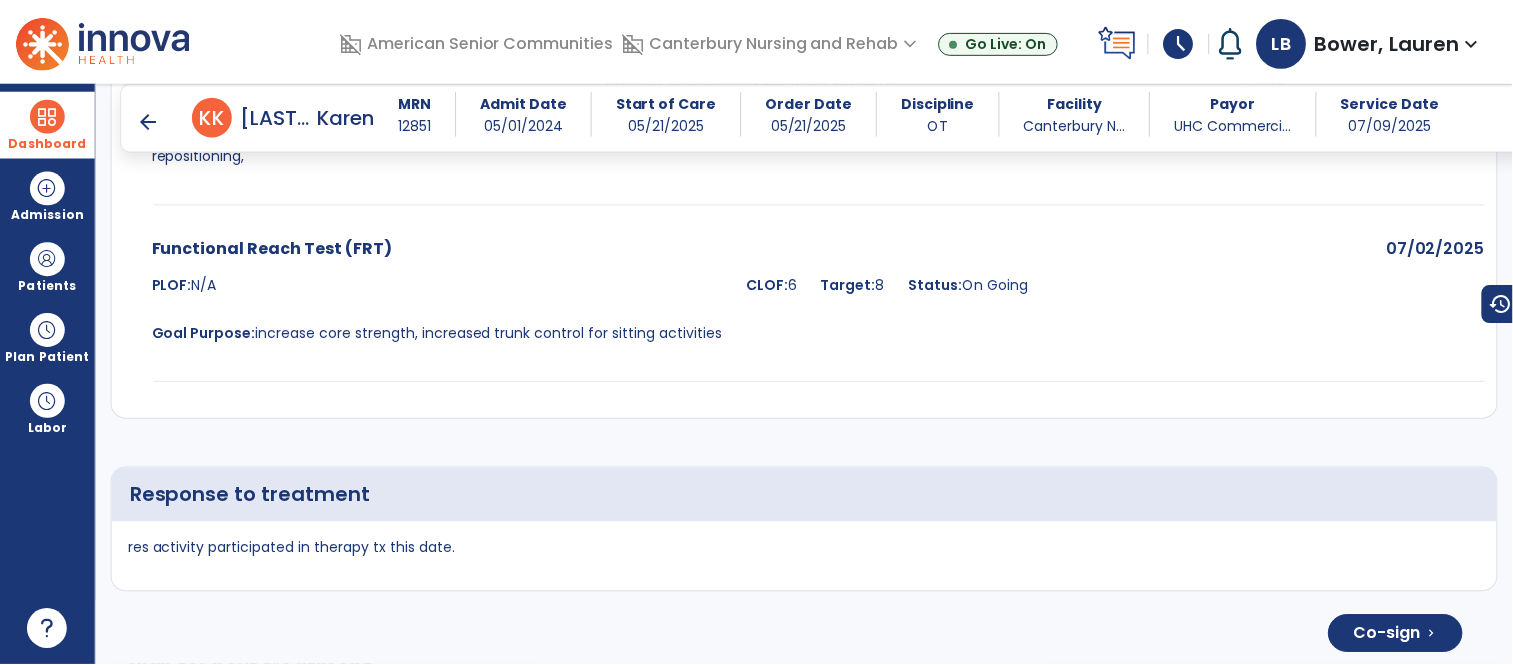 scroll, scrollTop: 3801, scrollLeft: 0, axis: vertical 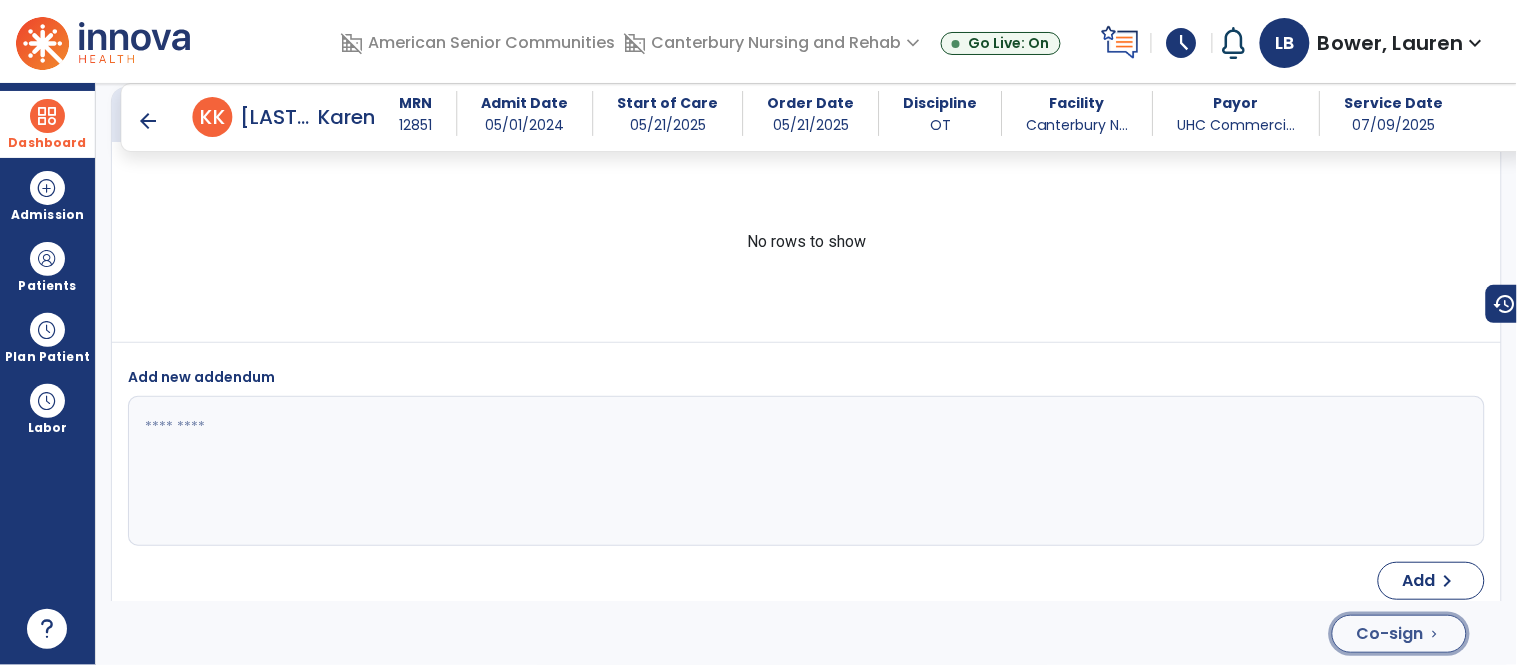 click on "Co-sign" 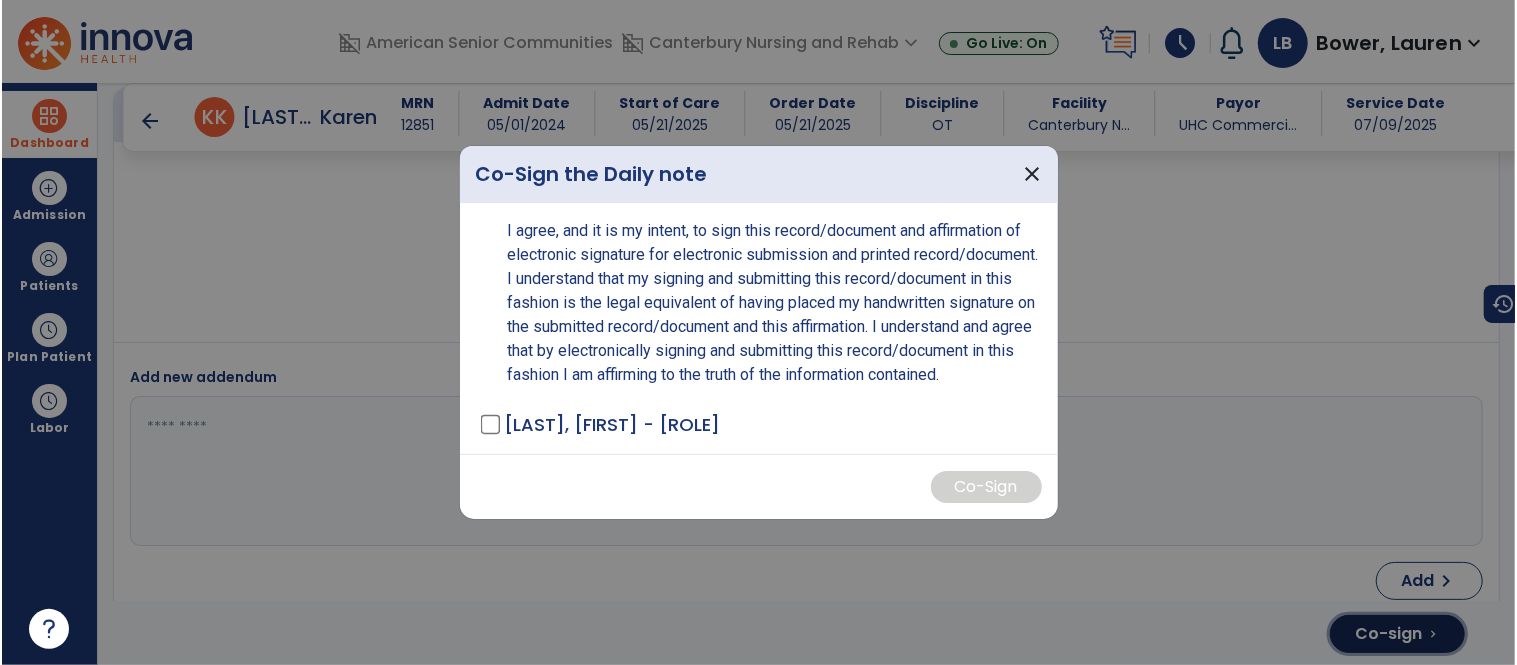 scroll, scrollTop: 3801, scrollLeft: 0, axis: vertical 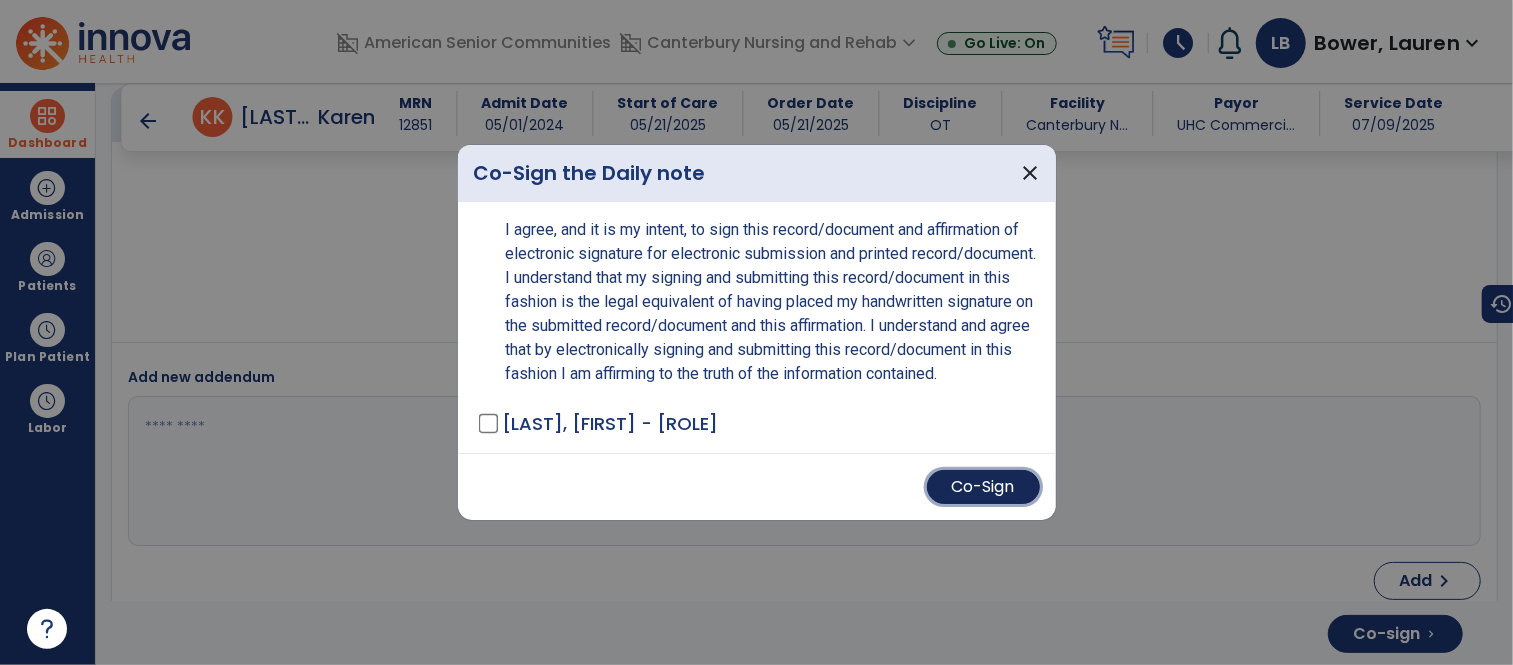 click on "Co-Sign" at bounding box center [983, 487] 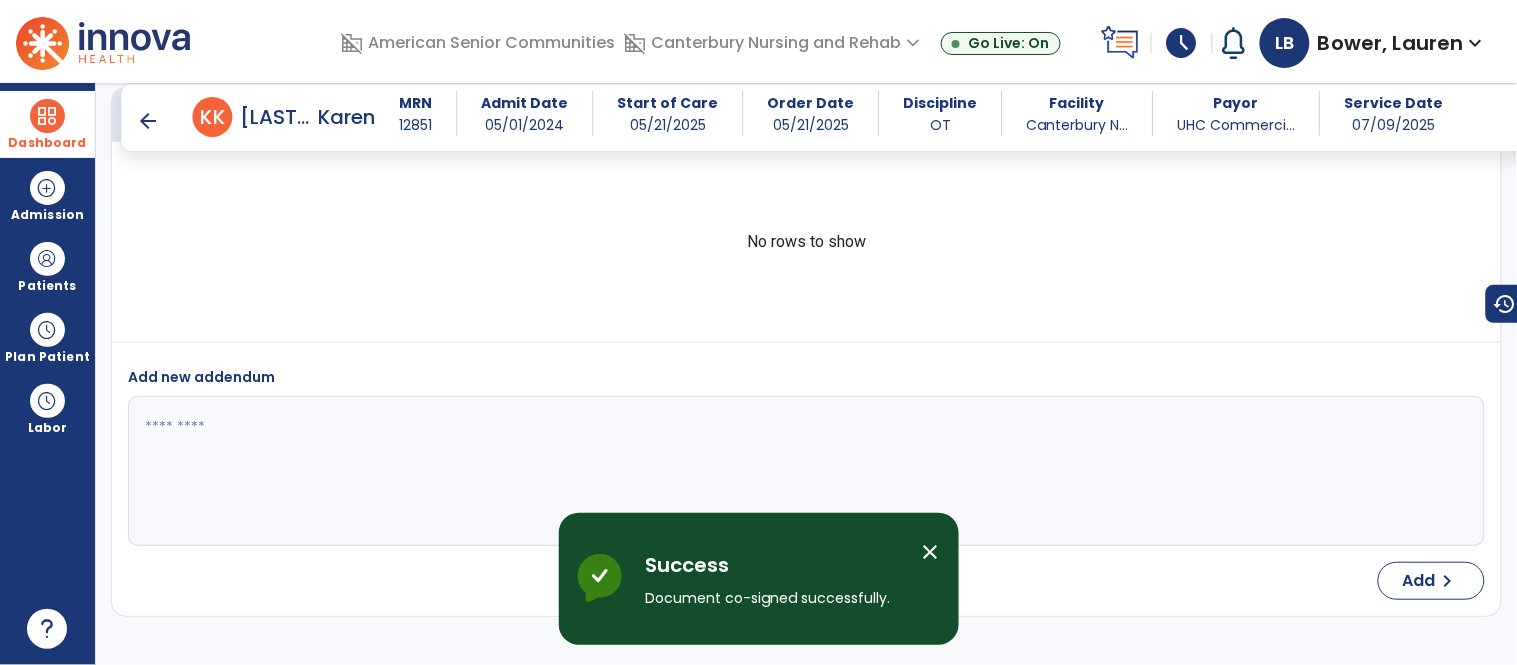 click on "close" at bounding box center [931, 552] 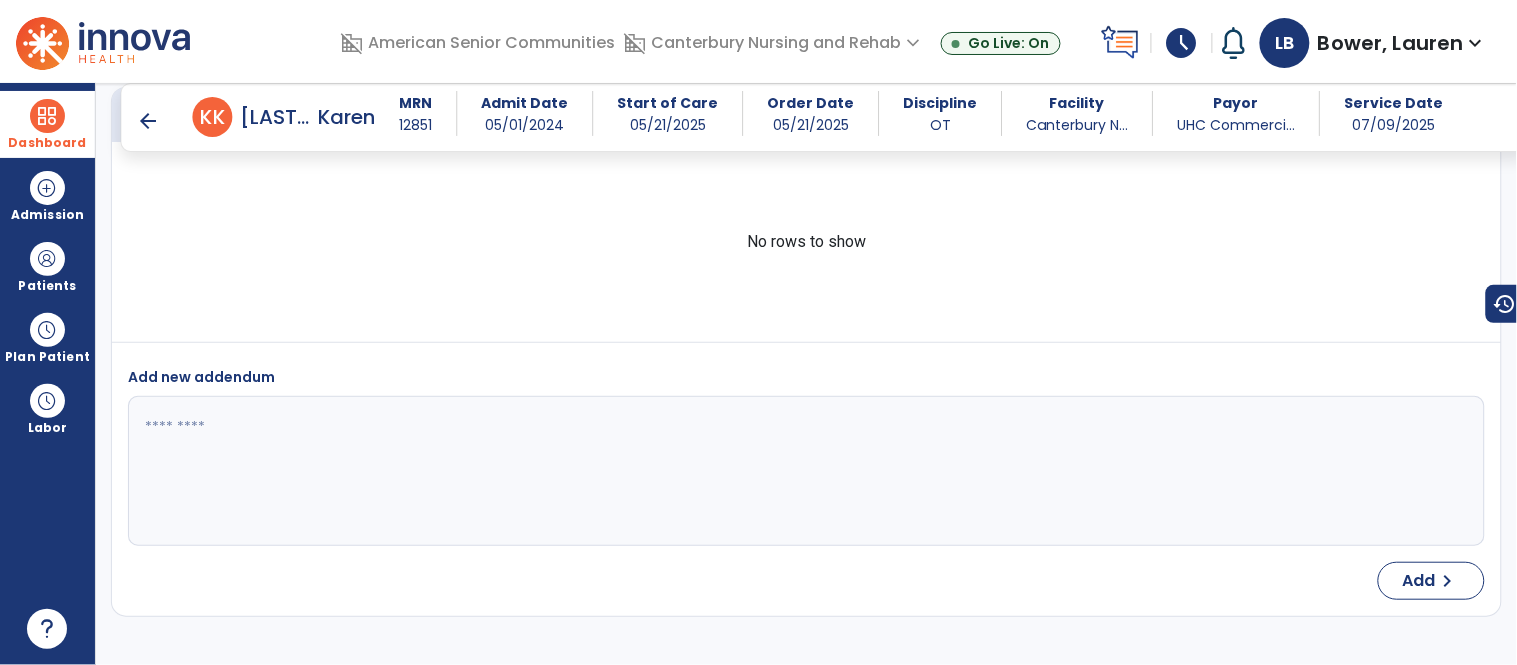 click on "arrow_back" at bounding box center [149, 121] 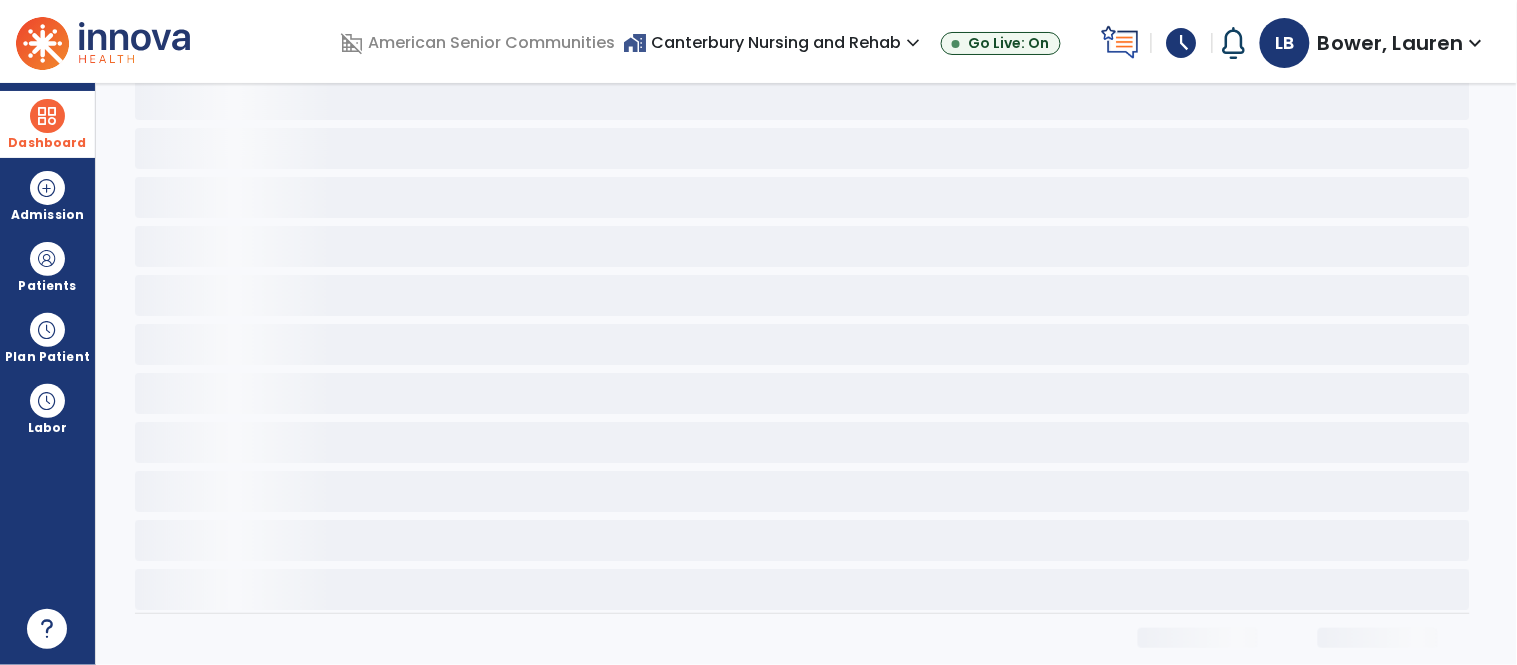 scroll, scrollTop: 0, scrollLeft: 0, axis: both 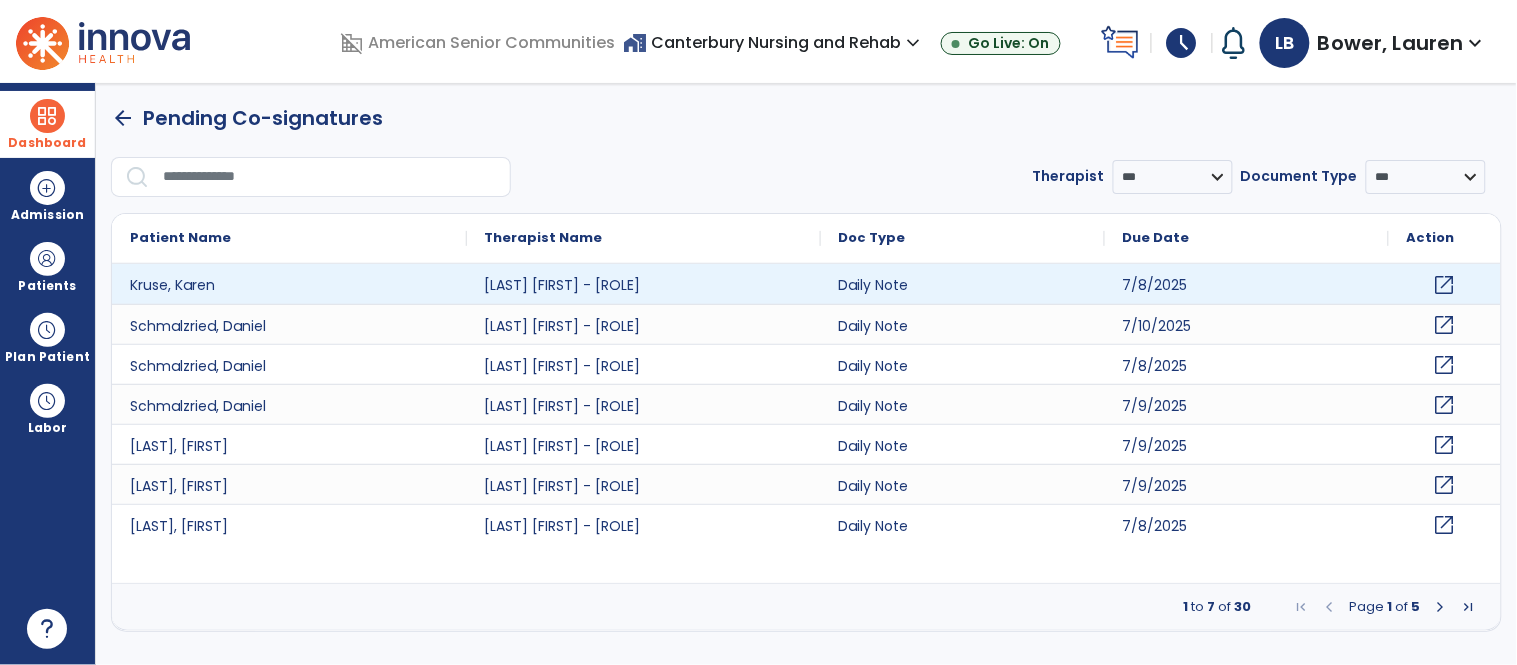 click on "open_in_new" 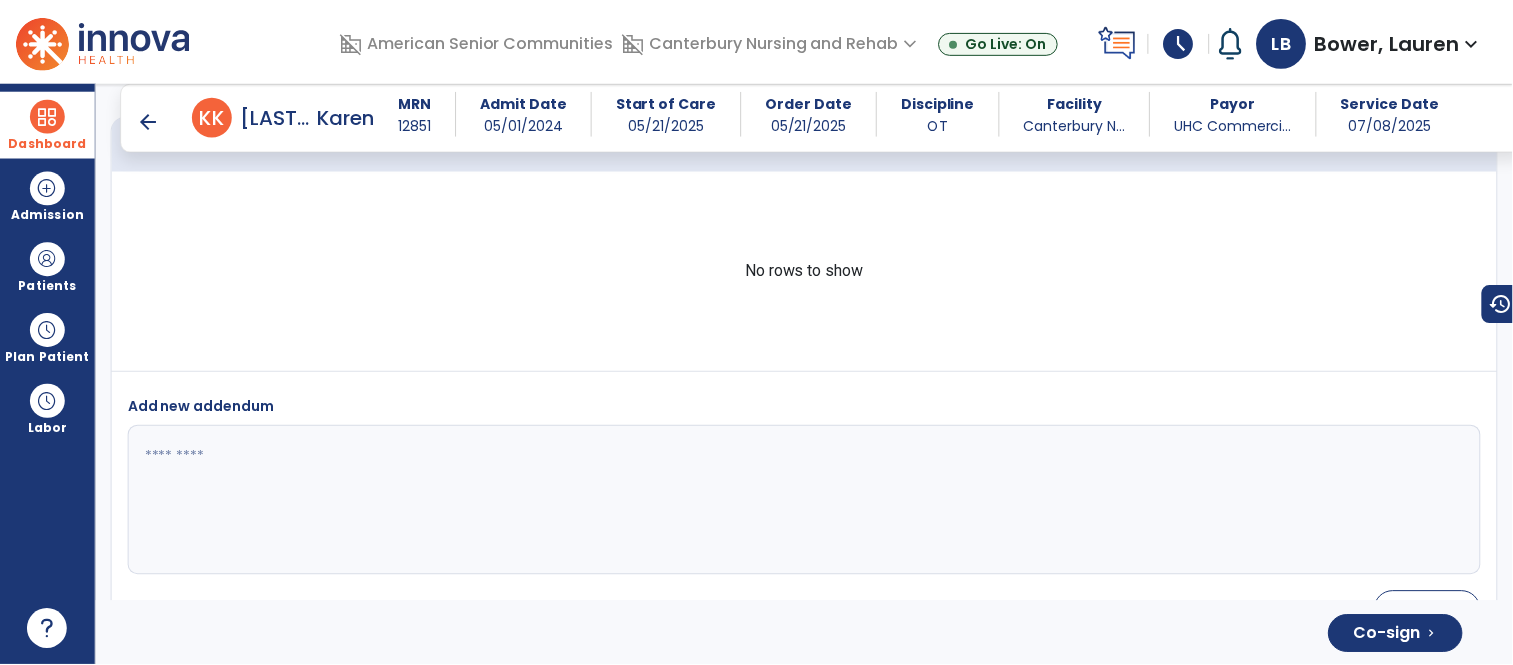 scroll, scrollTop: 3801, scrollLeft: 0, axis: vertical 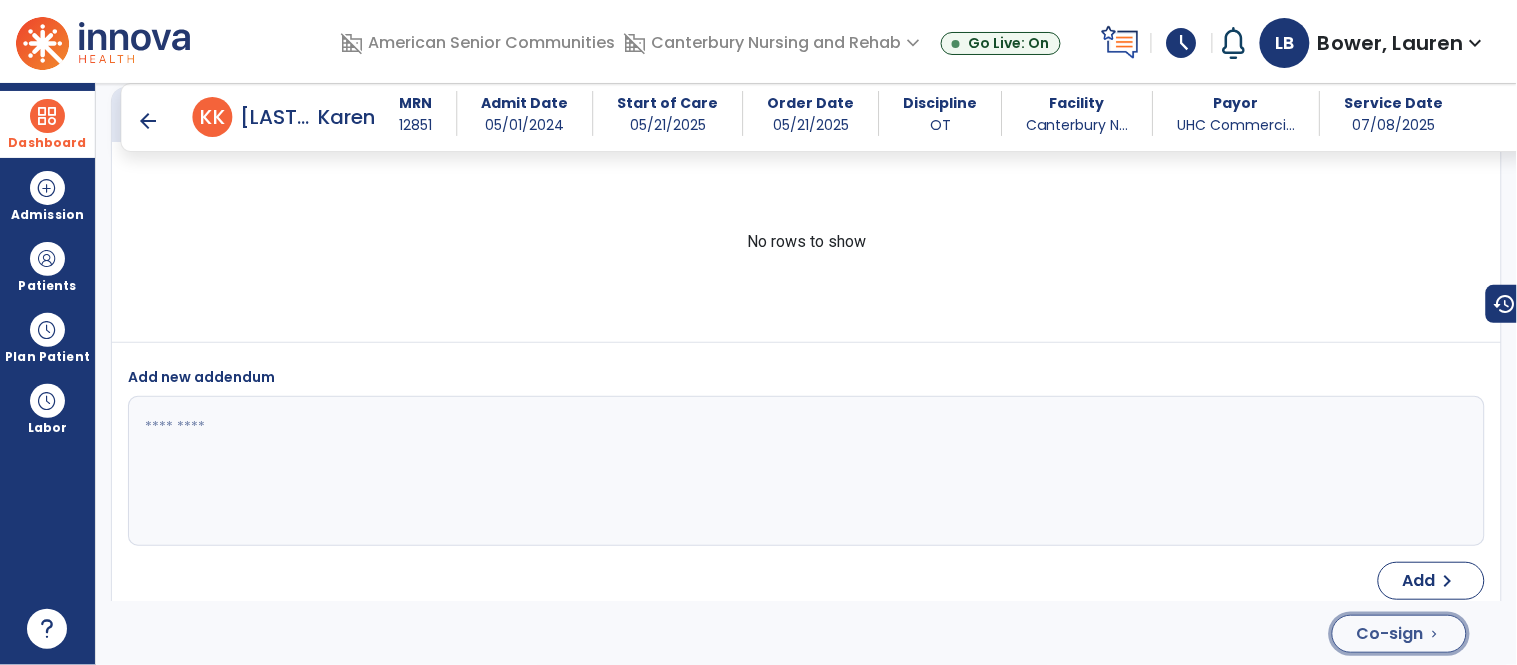 click on "Co-sign" 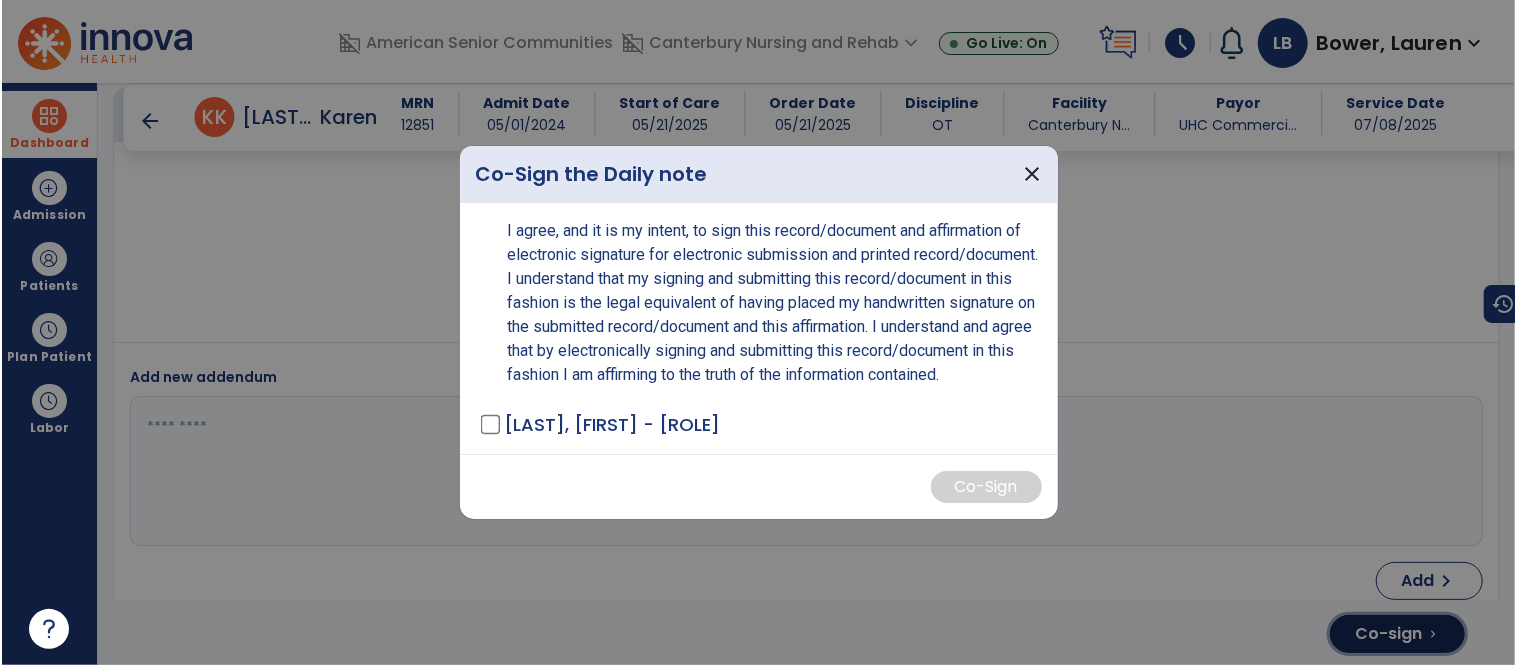 scroll, scrollTop: 3801, scrollLeft: 0, axis: vertical 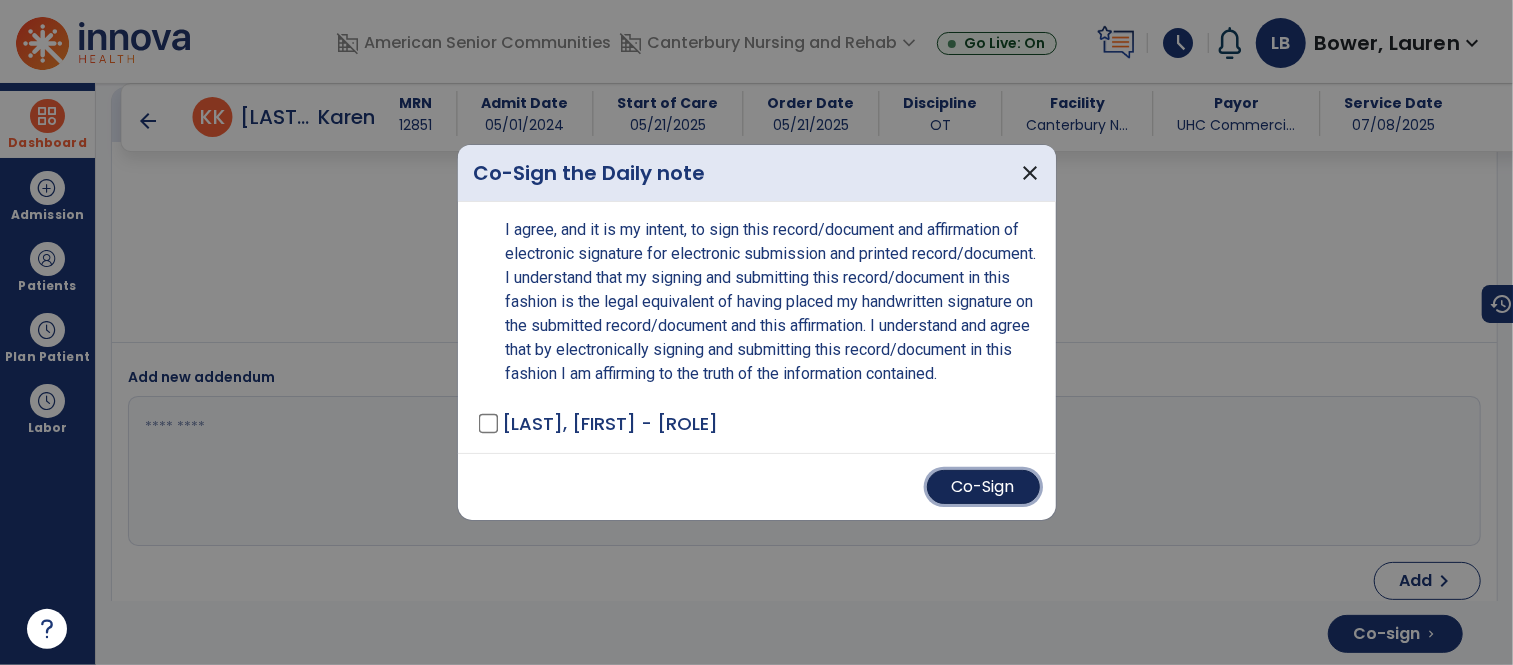 click on "Co-Sign" at bounding box center [983, 487] 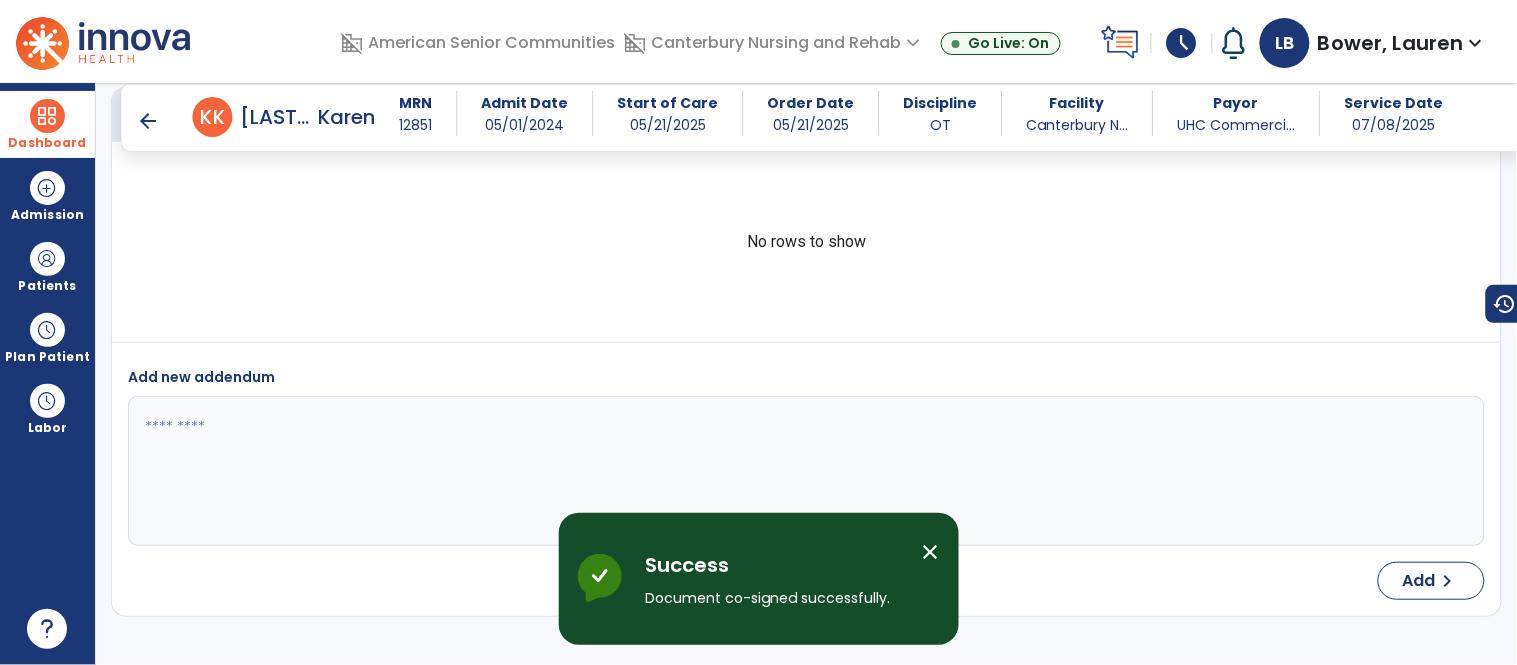 click on "close" at bounding box center [931, 552] 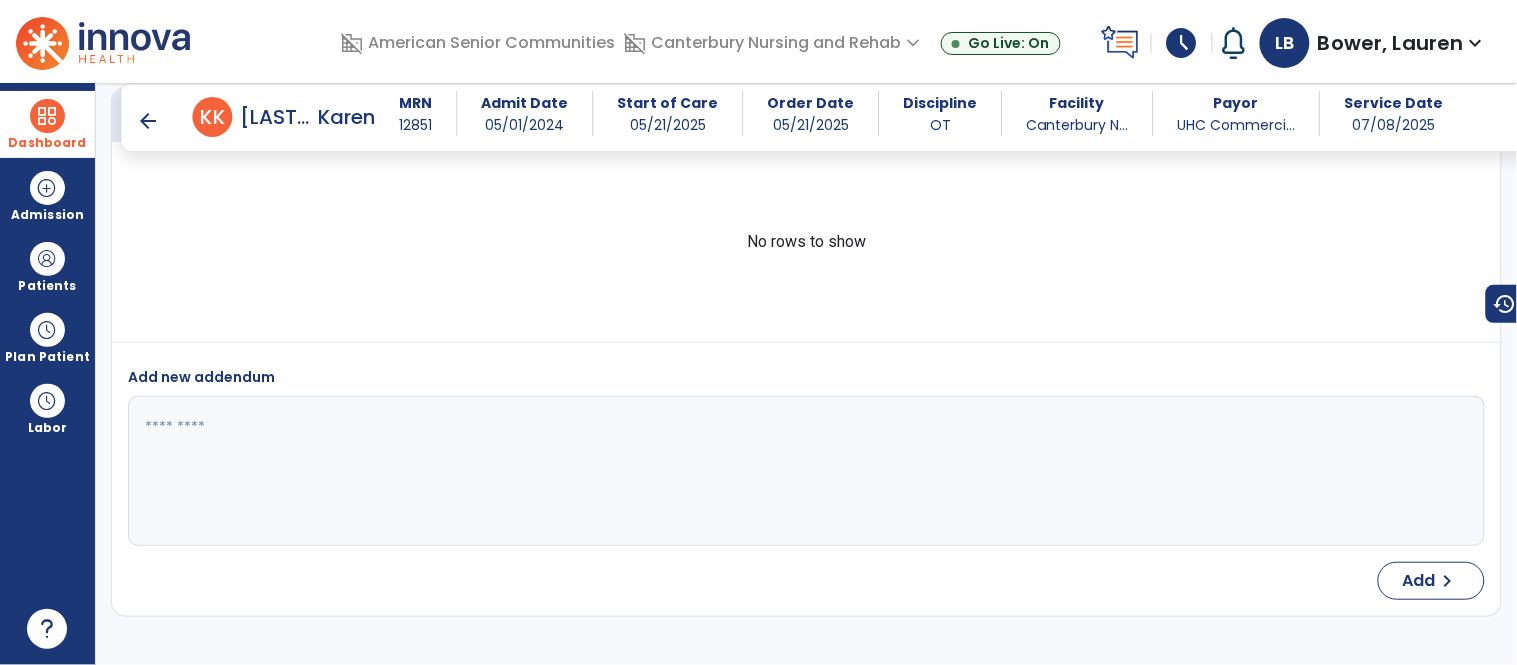 click on "arrow_back" at bounding box center [149, 121] 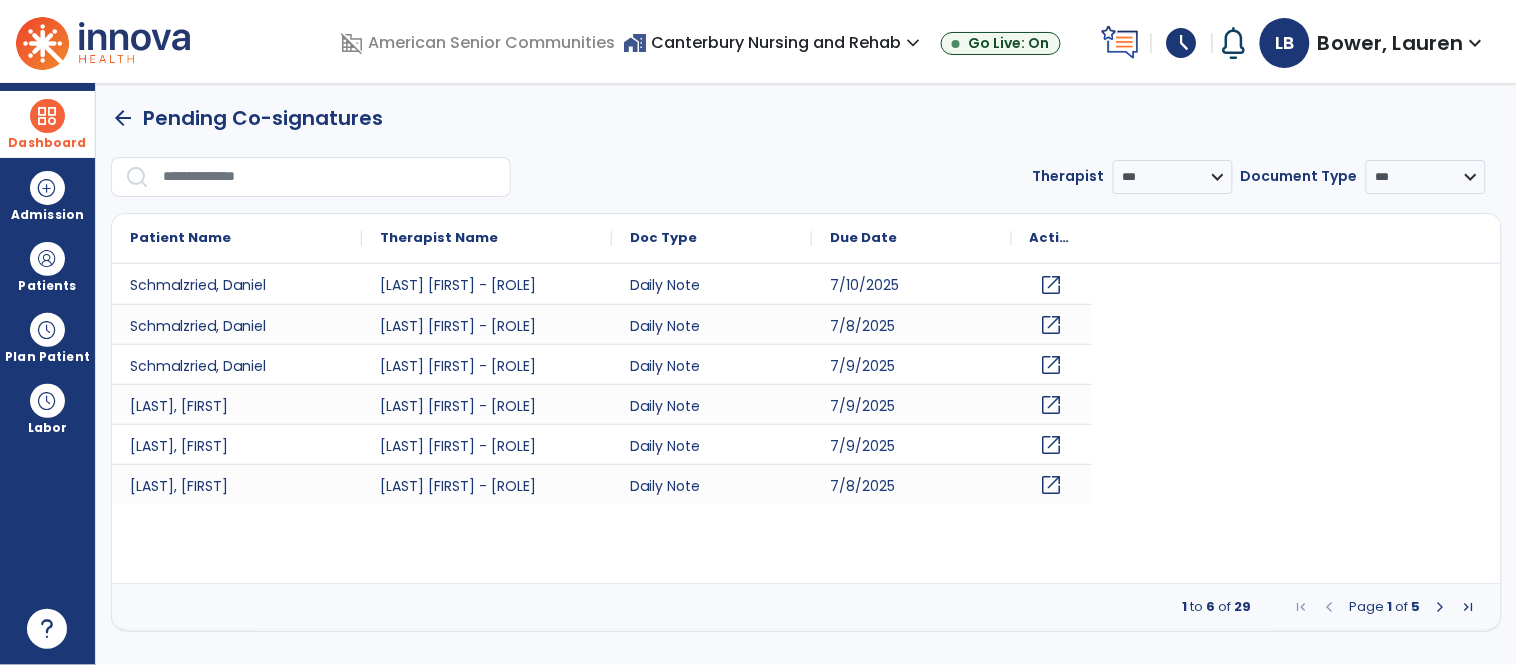 scroll, scrollTop: 0, scrollLeft: 0, axis: both 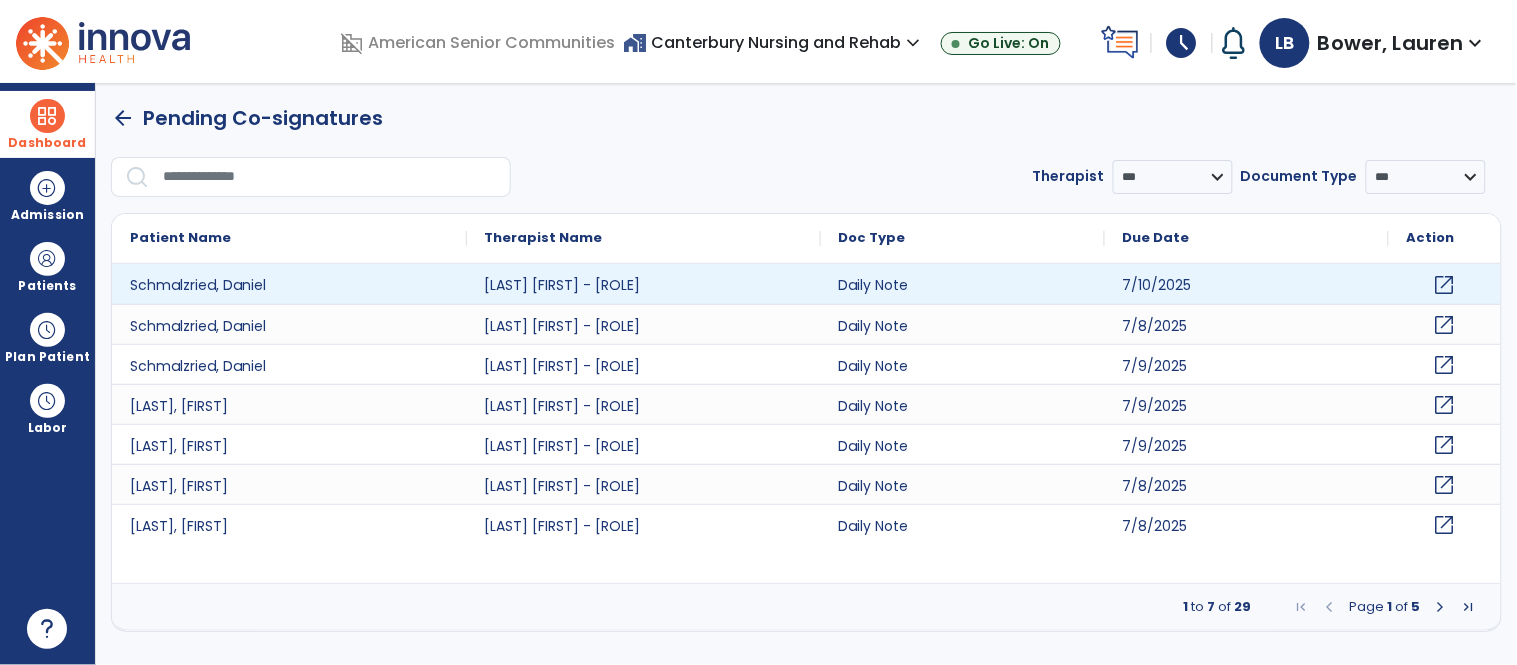click on "open_in_new" 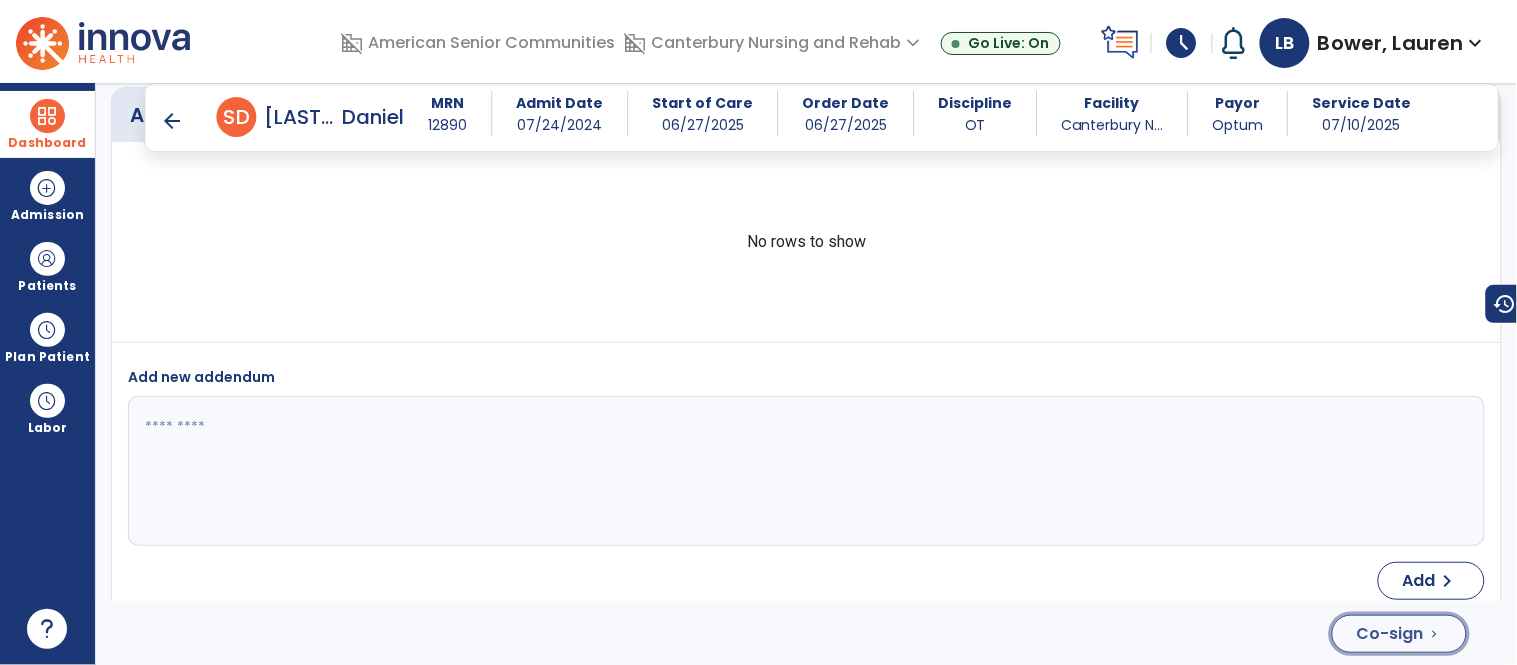click on "Co-sign" 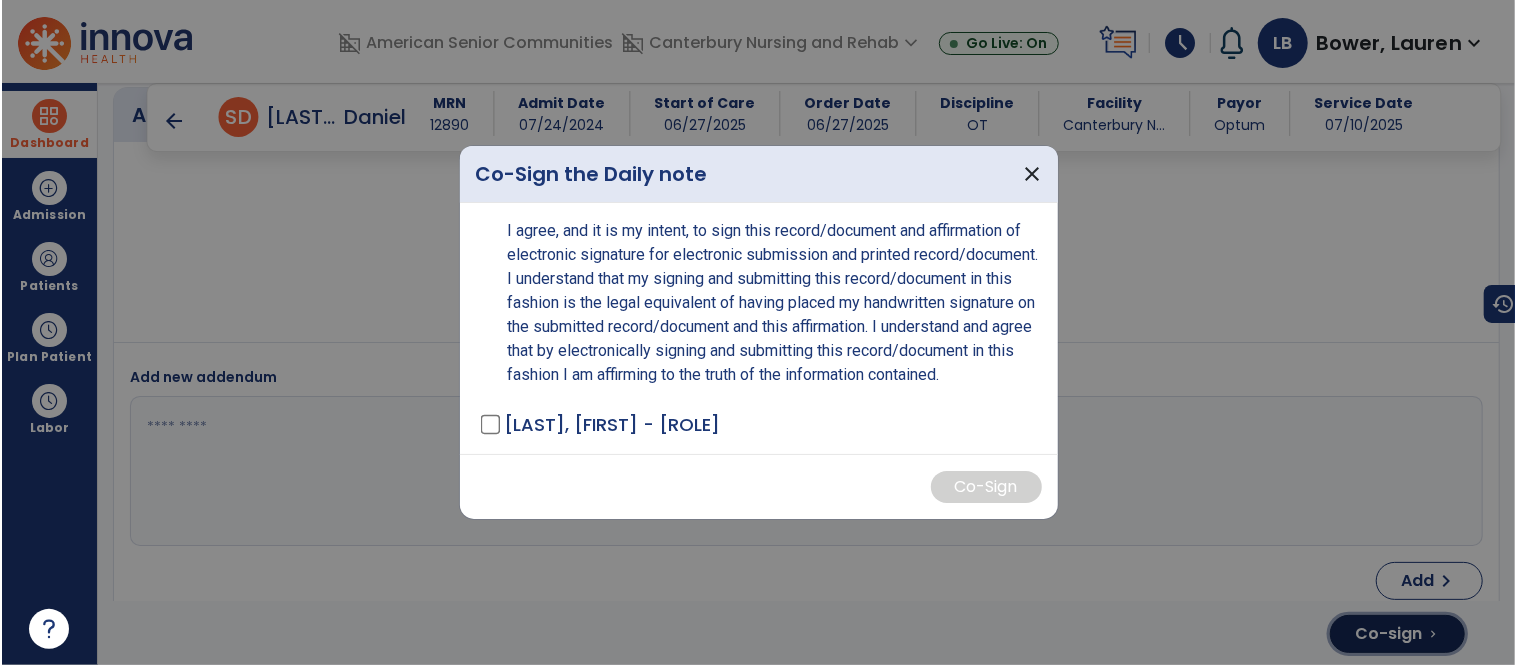 scroll, scrollTop: 3948, scrollLeft: 0, axis: vertical 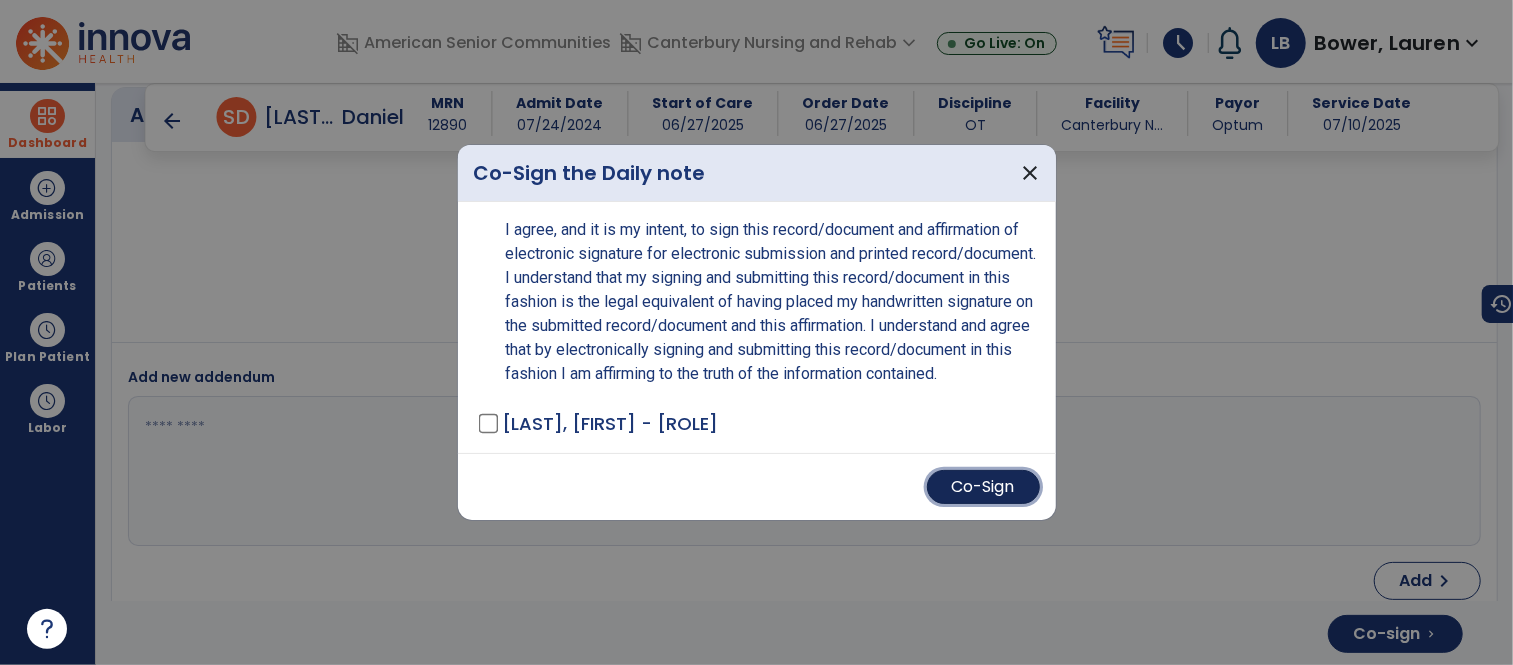 click on "Co-Sign" at bounding box center [983, 487] 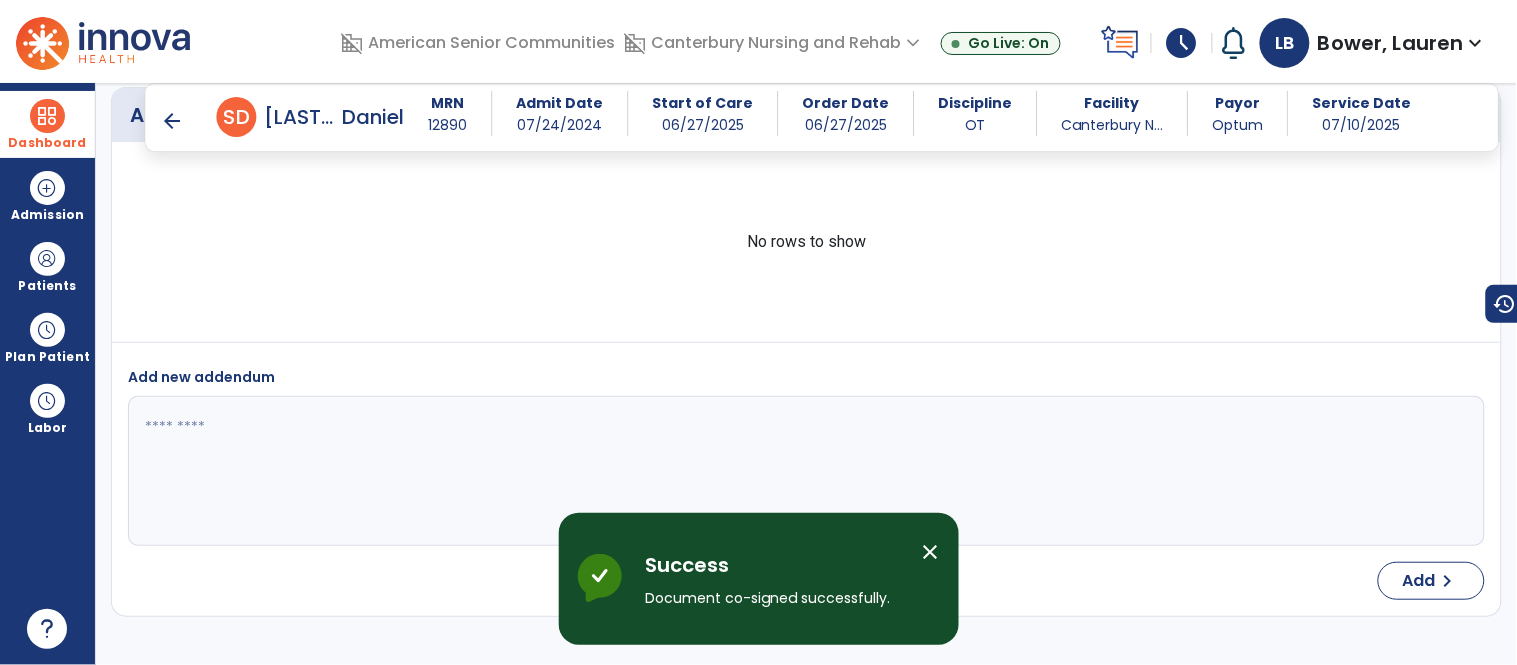 click on "arrow_back" at bounding box center (173, 121) 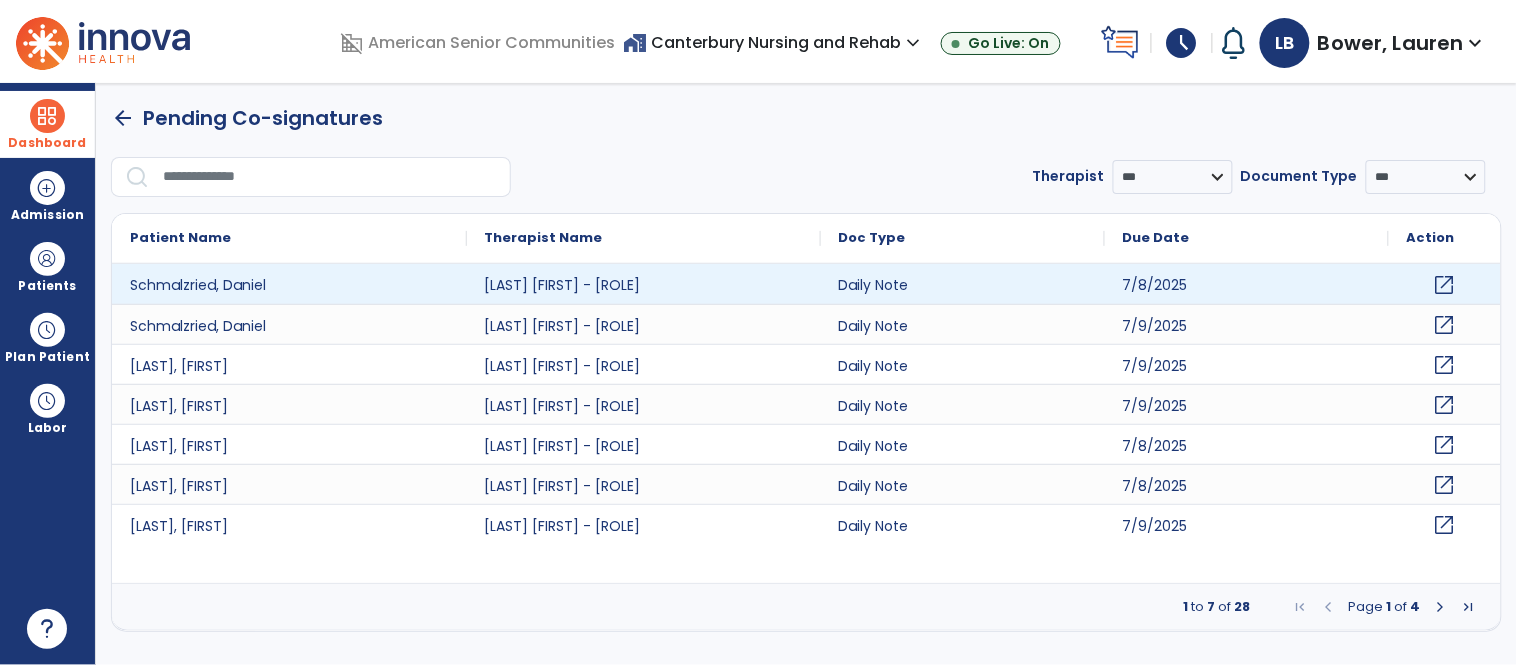 scroll, scrollTop: 0, scrollLeft: 0, axis: both 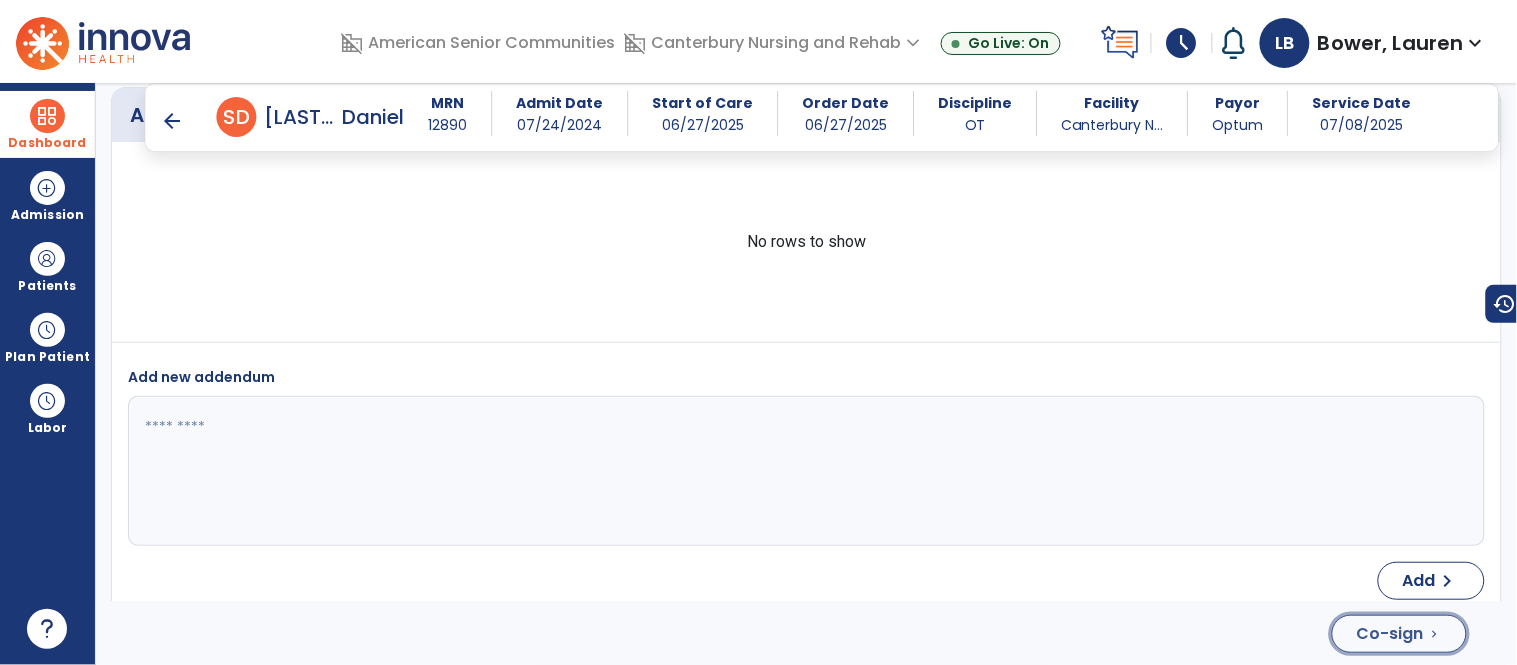 click on "Co-sign  chevron_right" 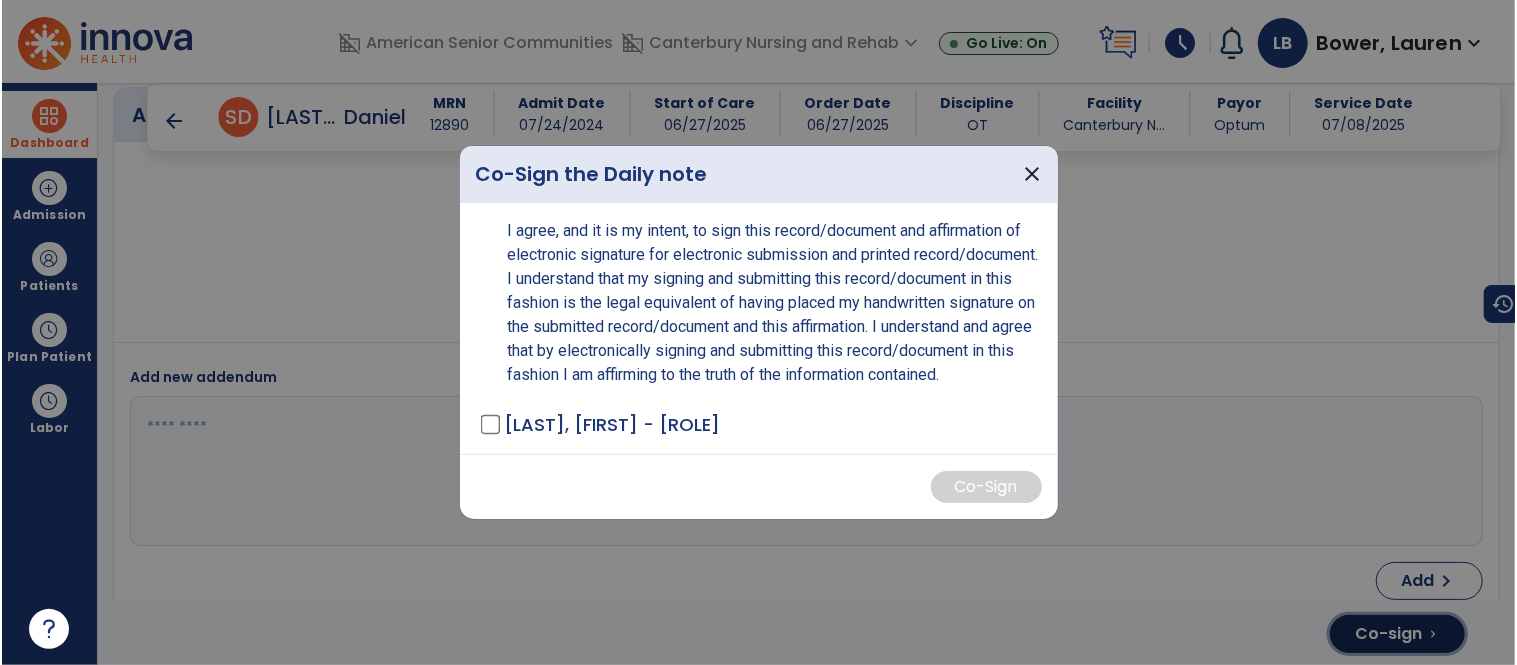 scroll, scrollTop: 4027, scrollLeft: 0, axis: vertical 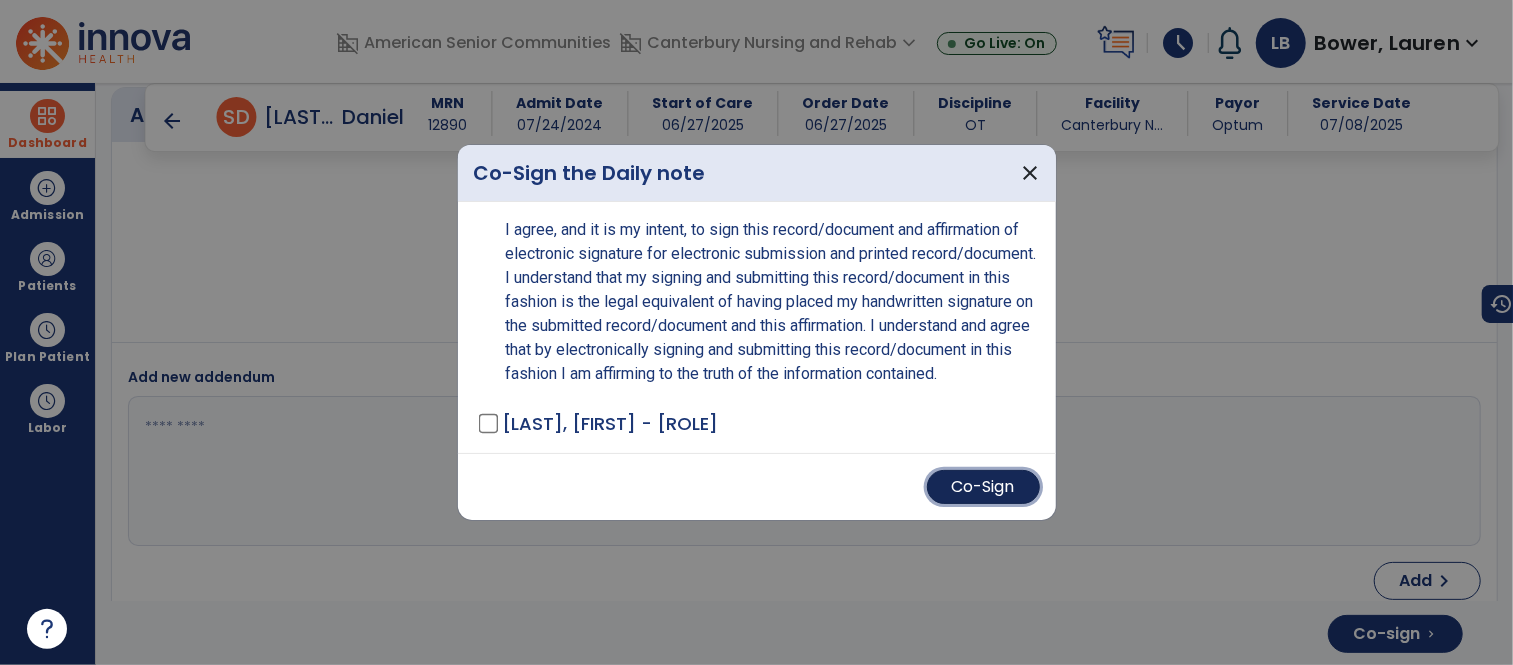 click on "Co-Sign" at bounding box center [983, 487] 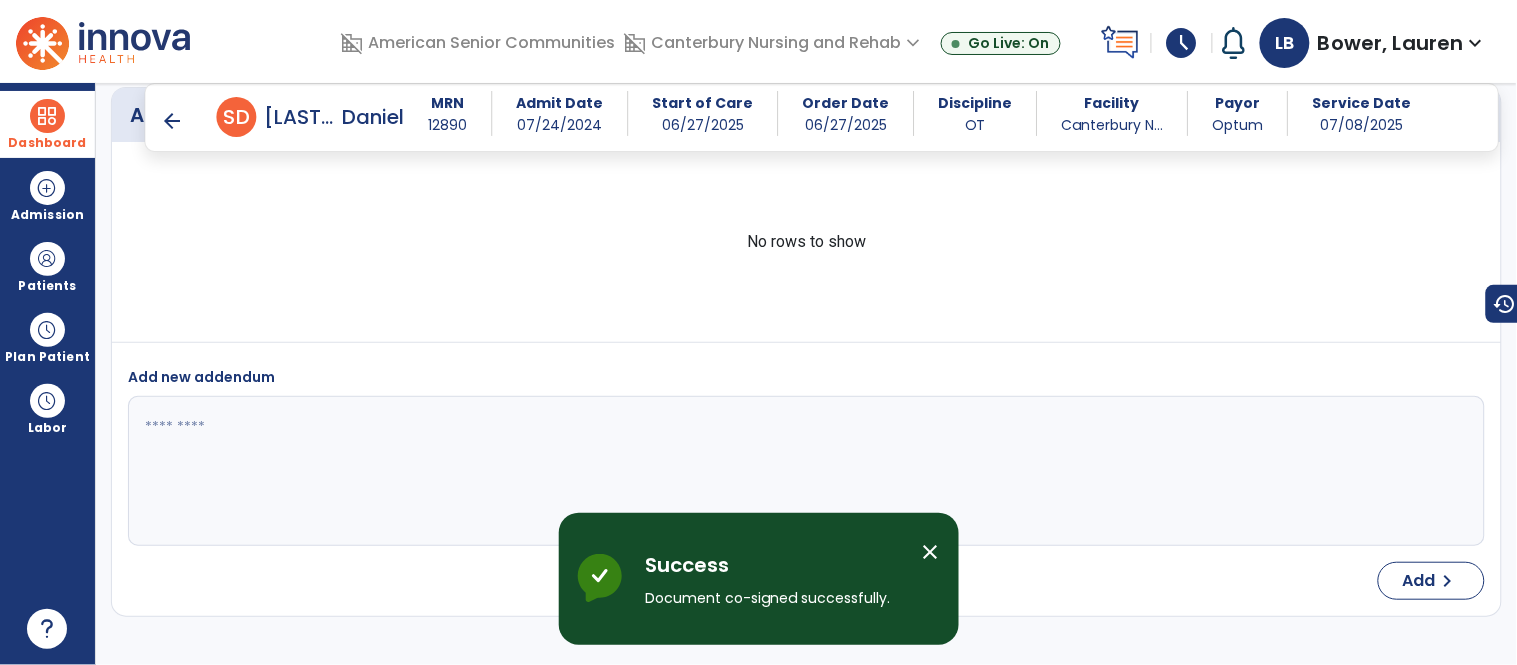 click on "close" at bounding box center (931, 552) 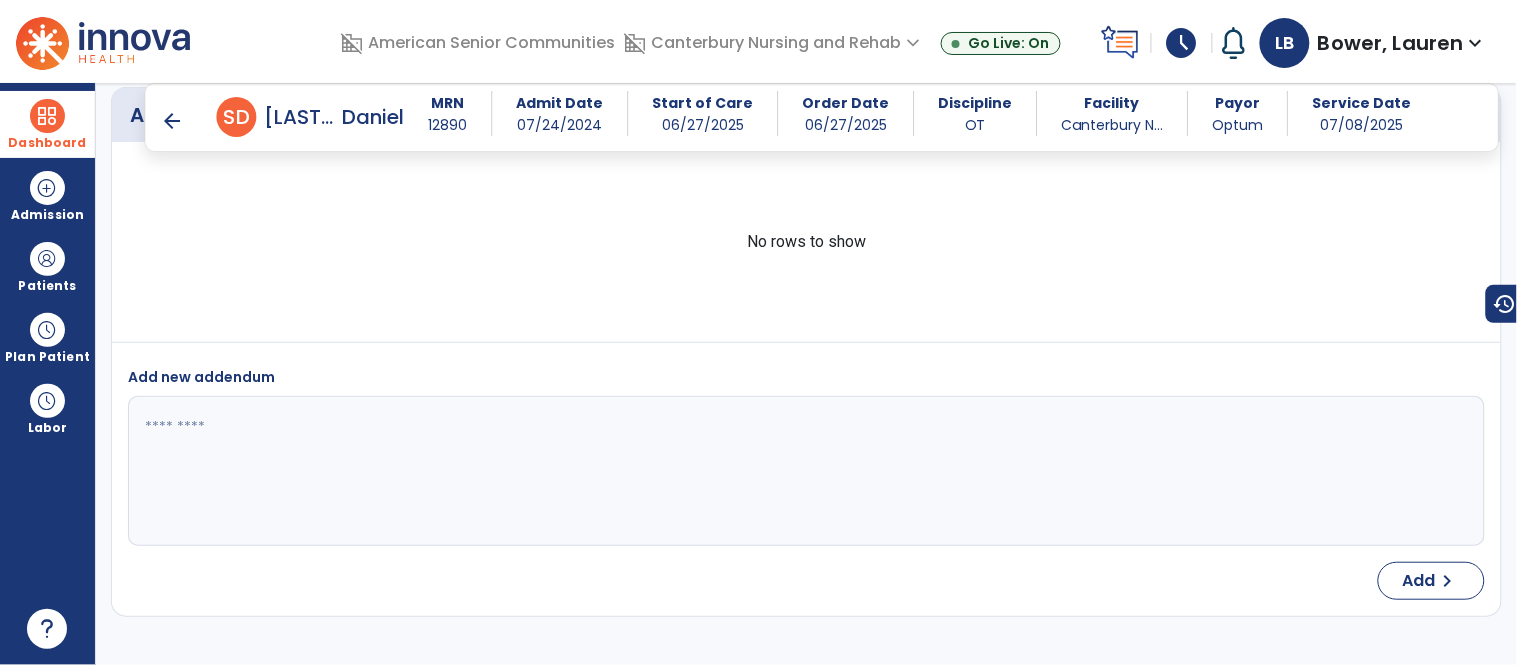 click on "arrow_back" at bounding box center (173, 121) 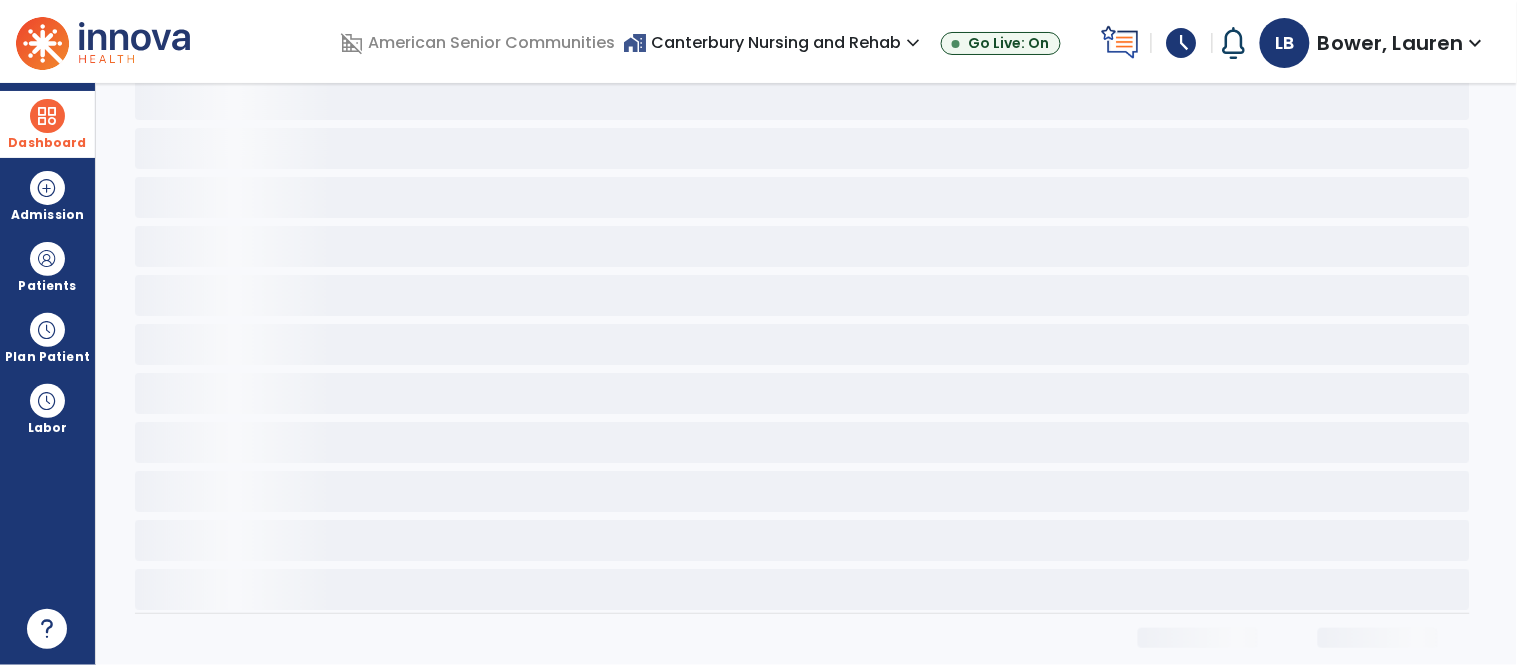 scroll, scrollTop: 0, scrollLeft: 0, axis: both 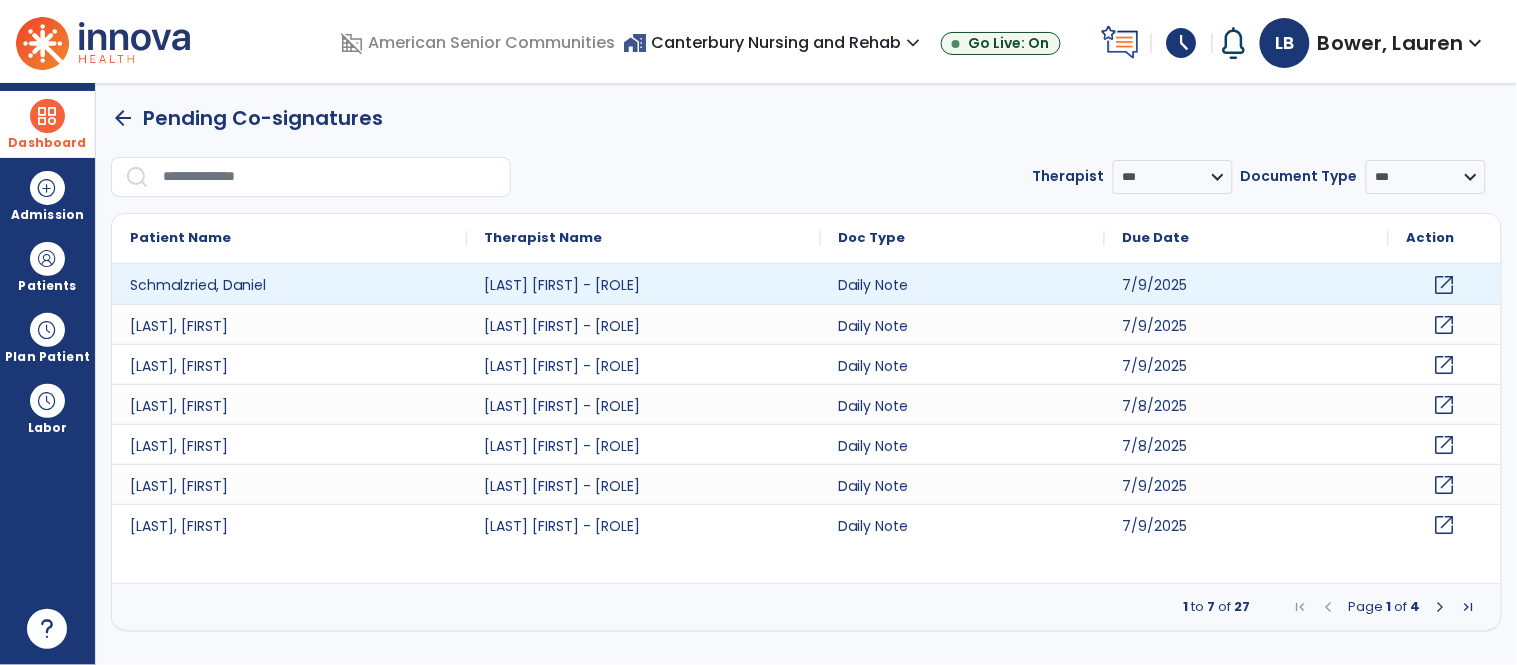 click on "open_in_new" 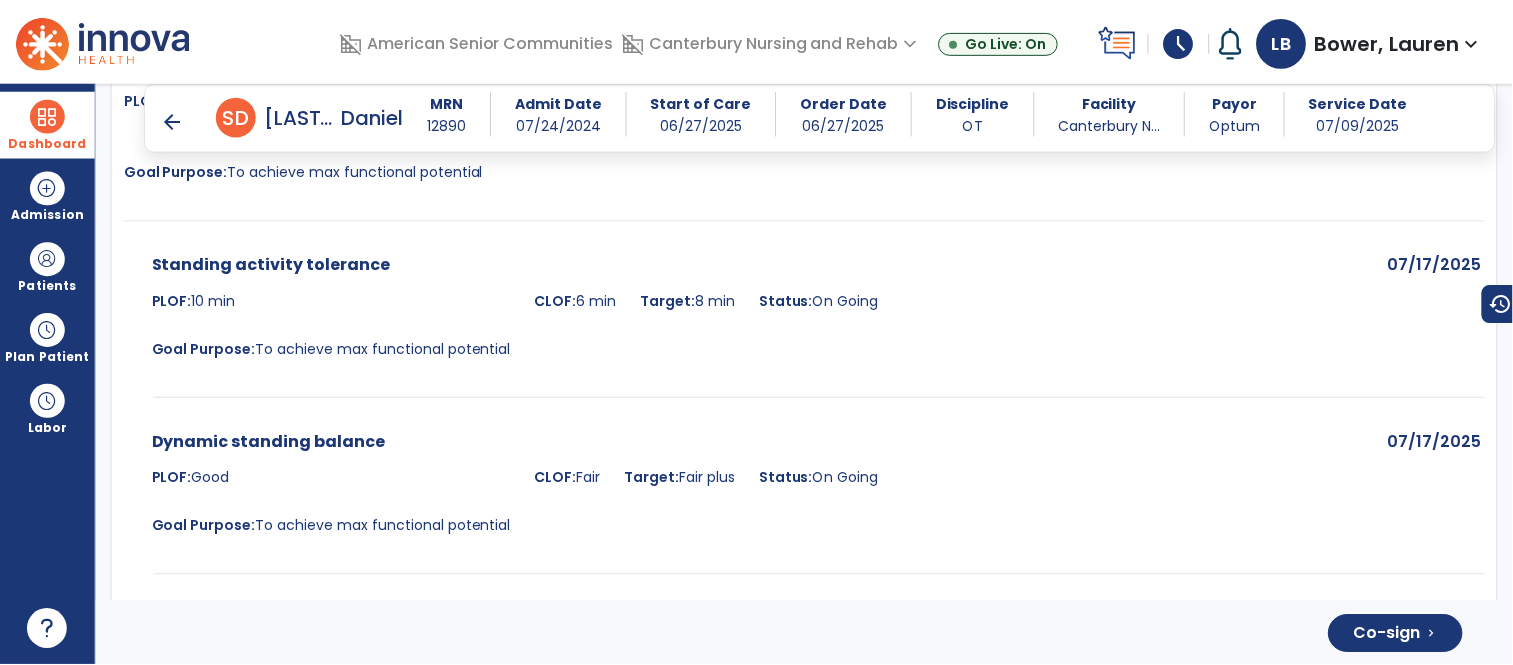 scroll, scrollTop: 3948, scrollLeft: 0, axis: vertical 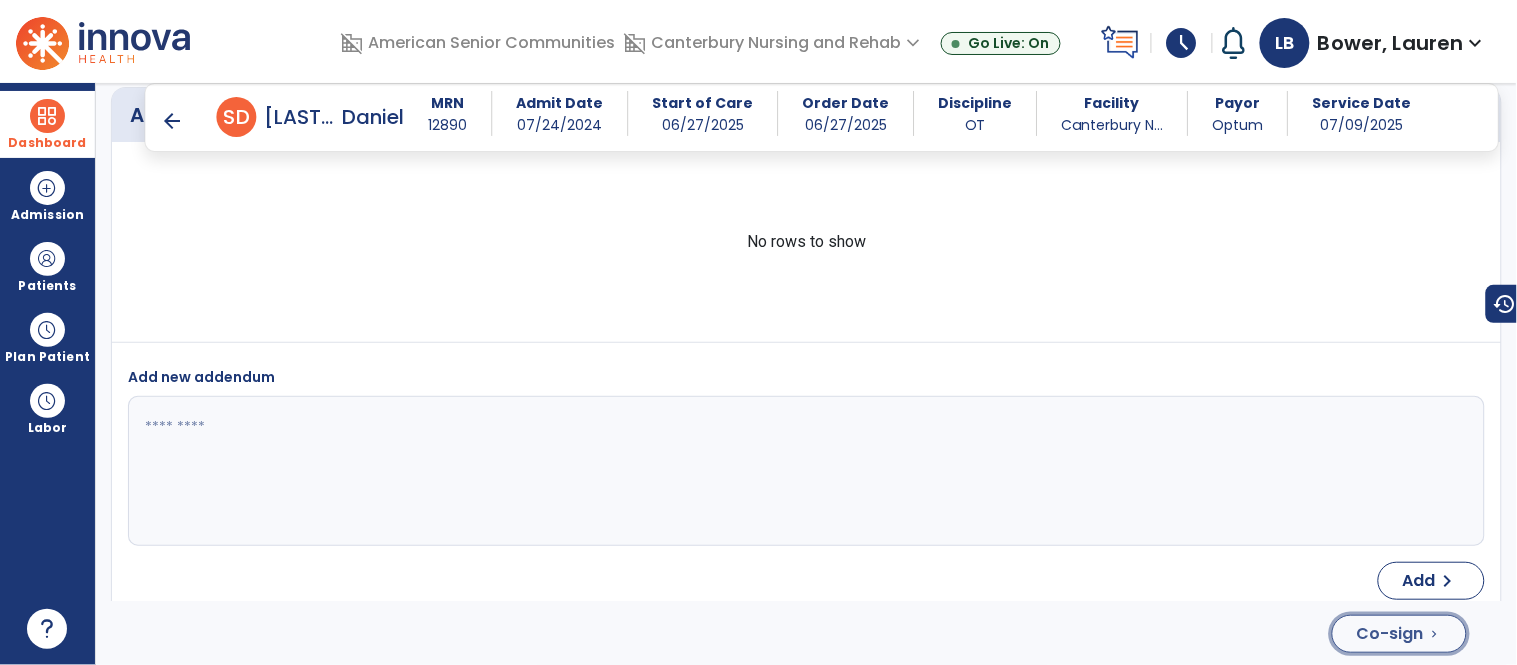 click on "Co-sign" 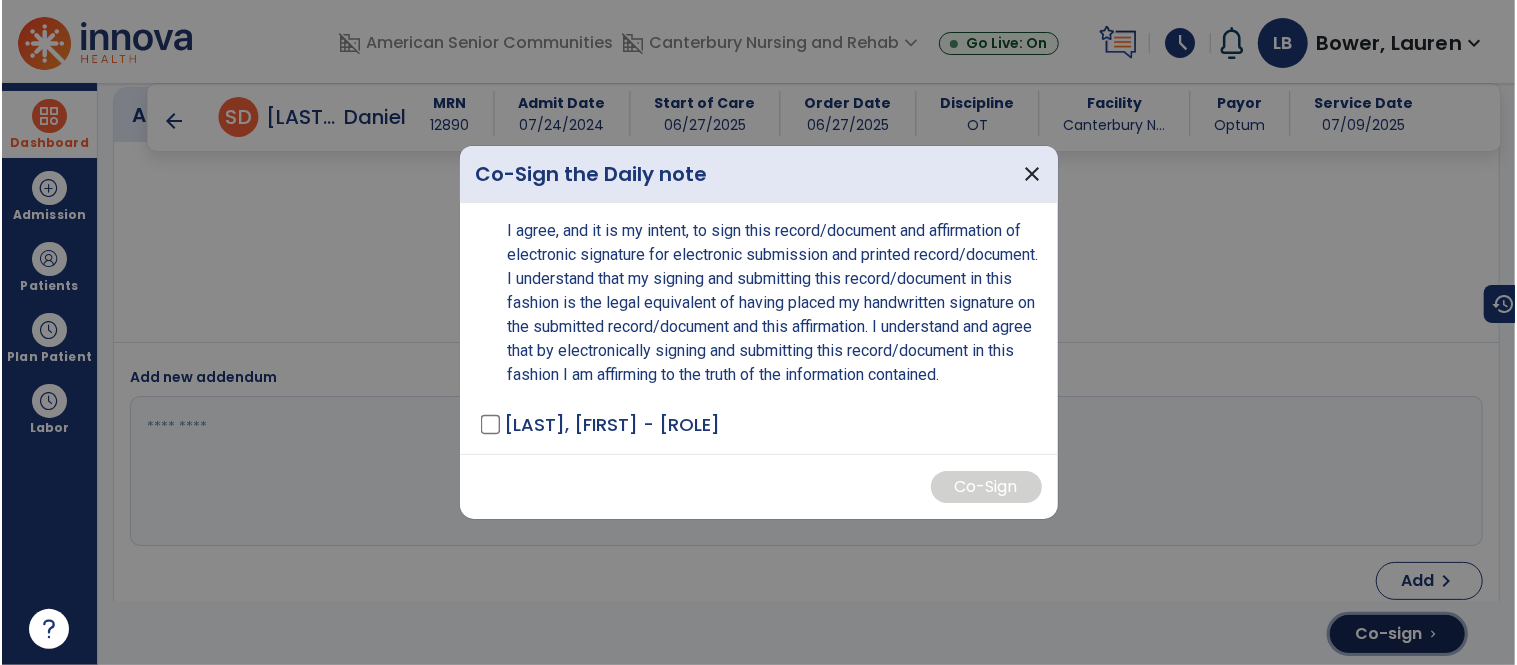 scroll, scrollTop: 3948, scrollLeft: 0, axis: vertical 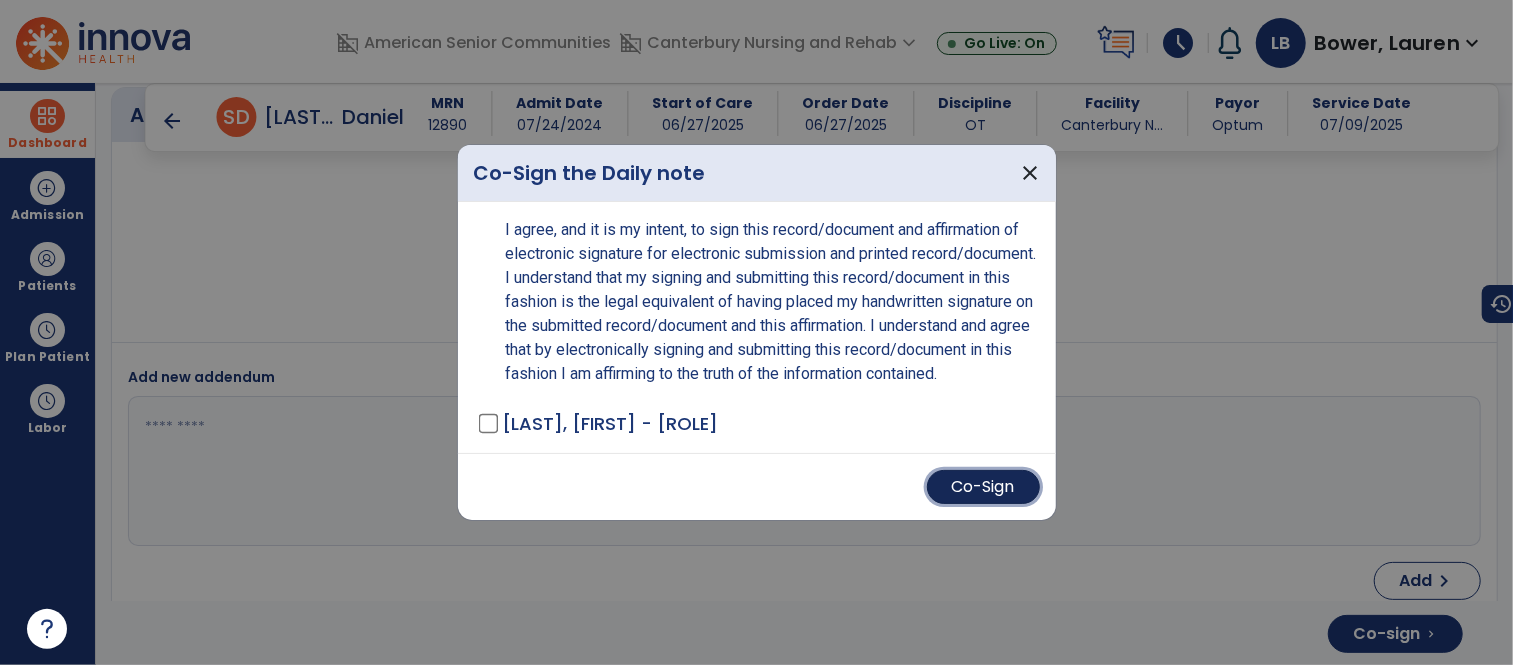 click on "Co-Sign" at bounding box center (983, 487) 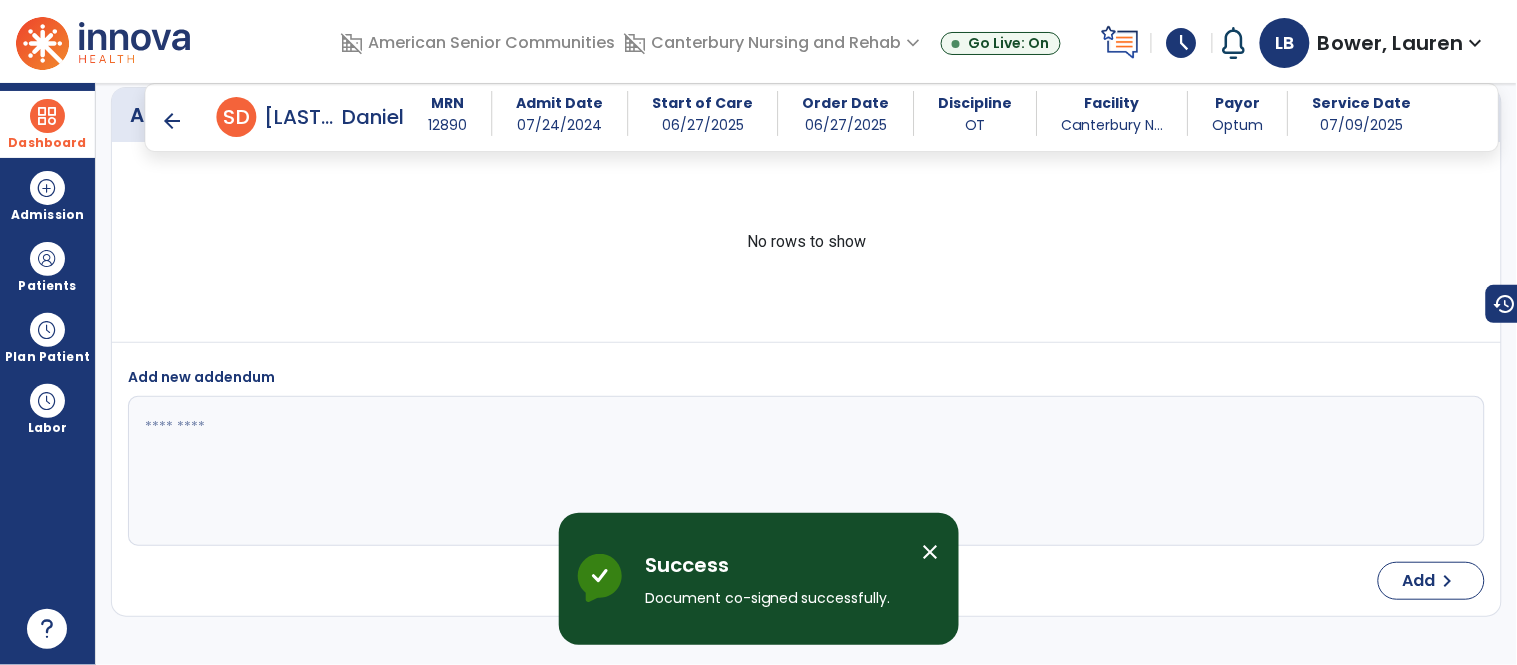 click on "close" at bounding box center [931, 552] 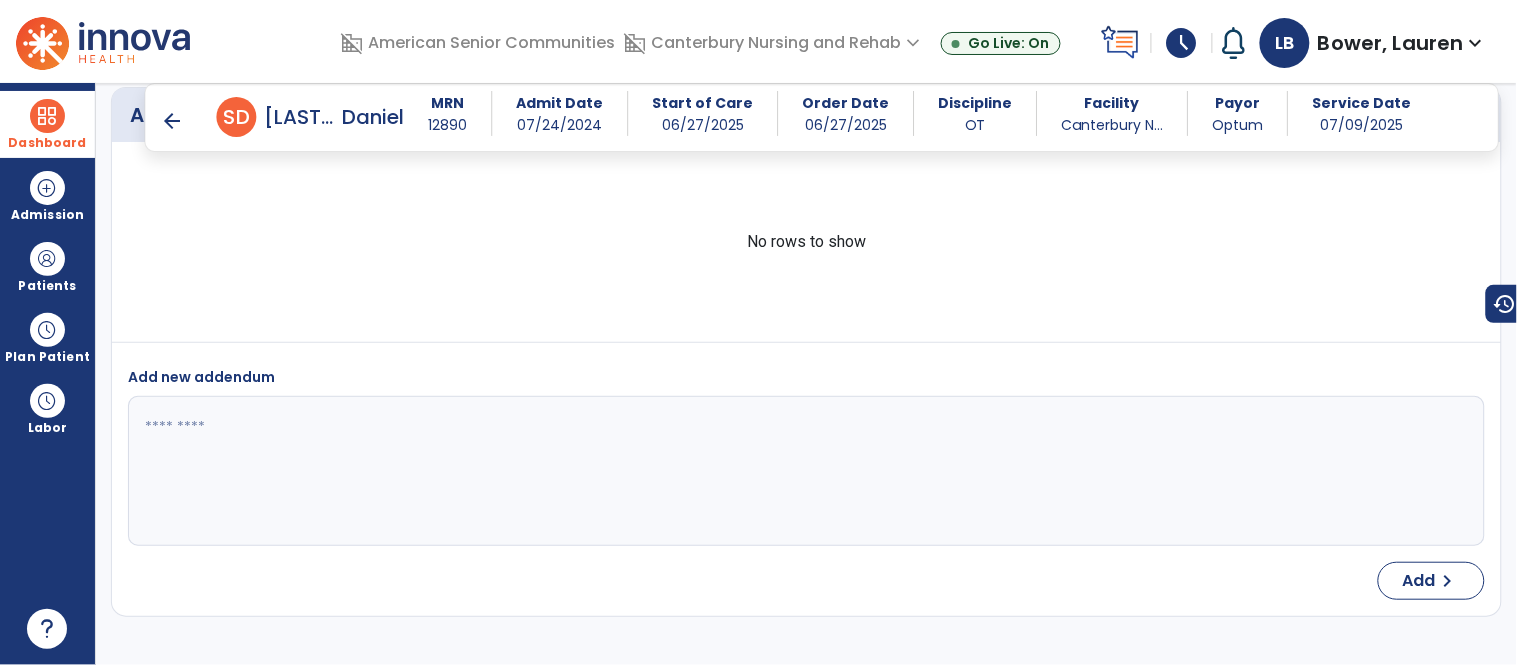 click on "arrow_back" at bounding box center [173, 121] 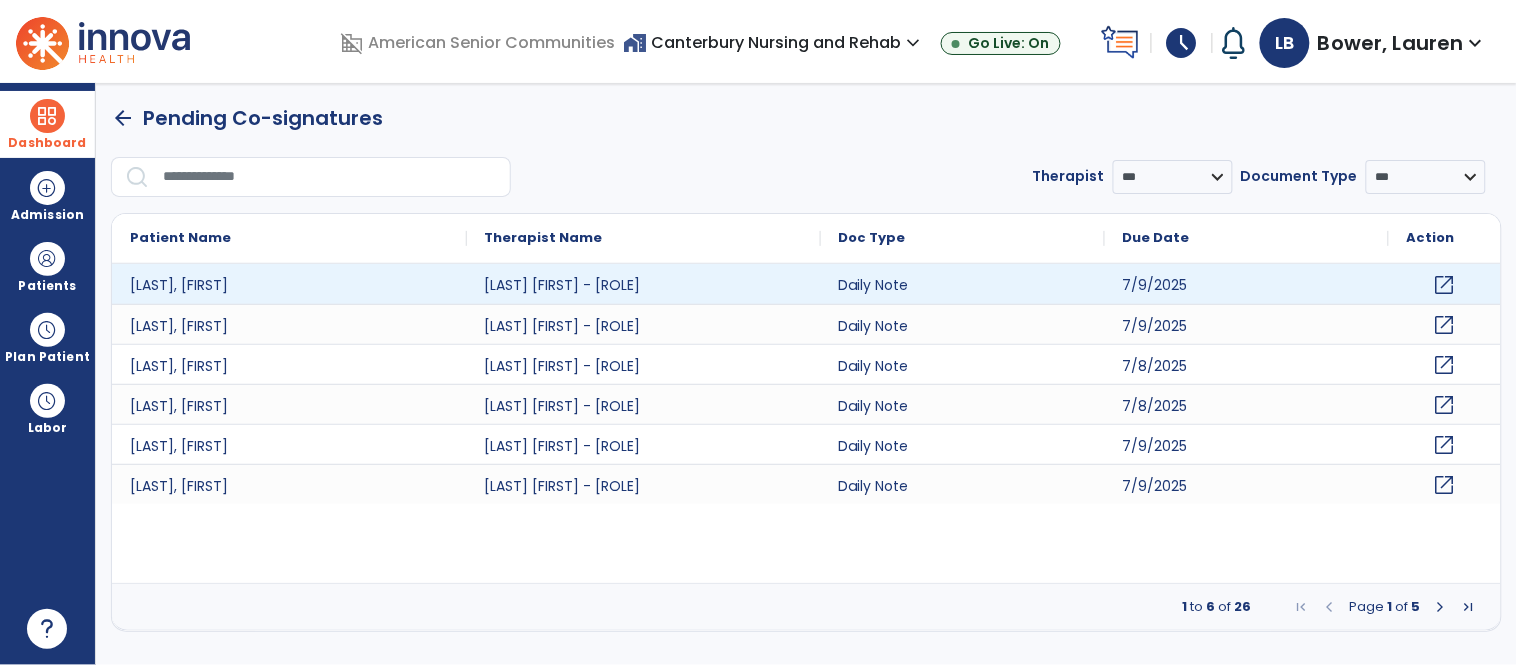 scroll, scrollTop: 0, scrollLeft: 0, axis: both 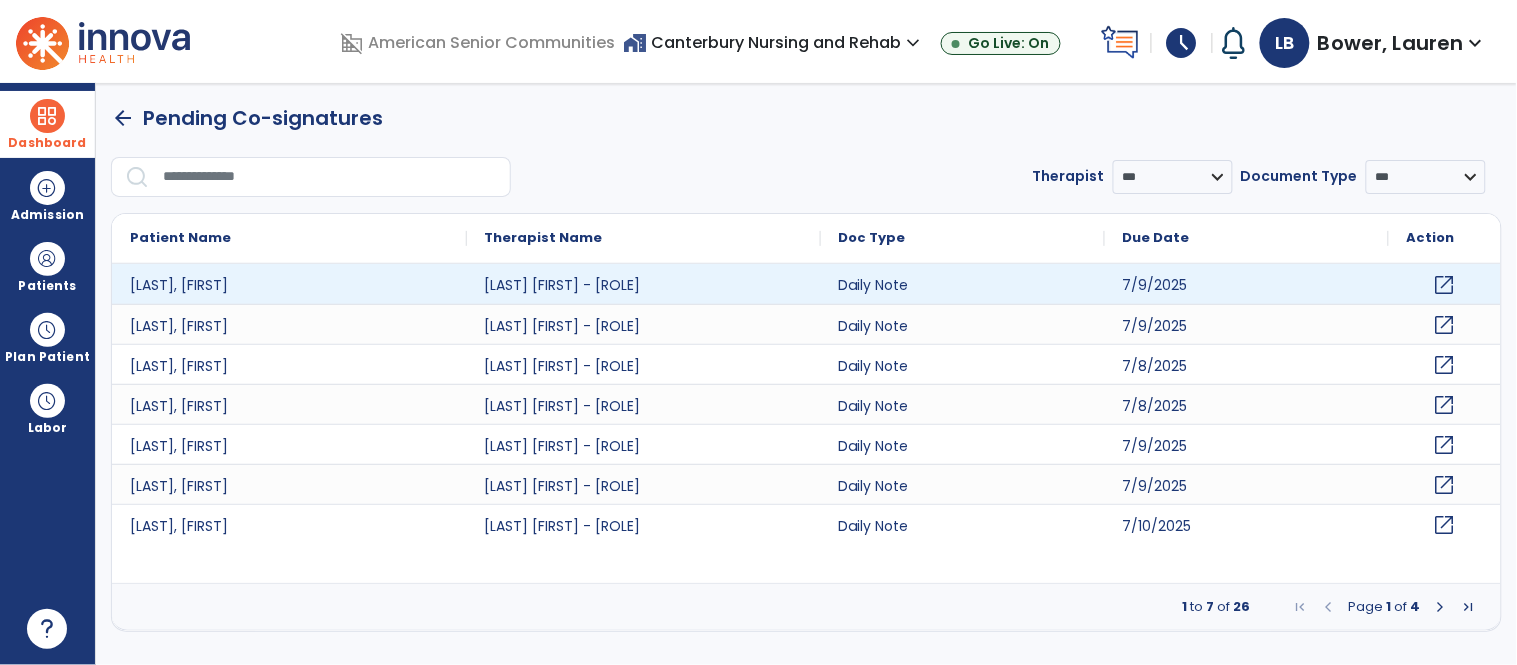 click on "open_in_new" 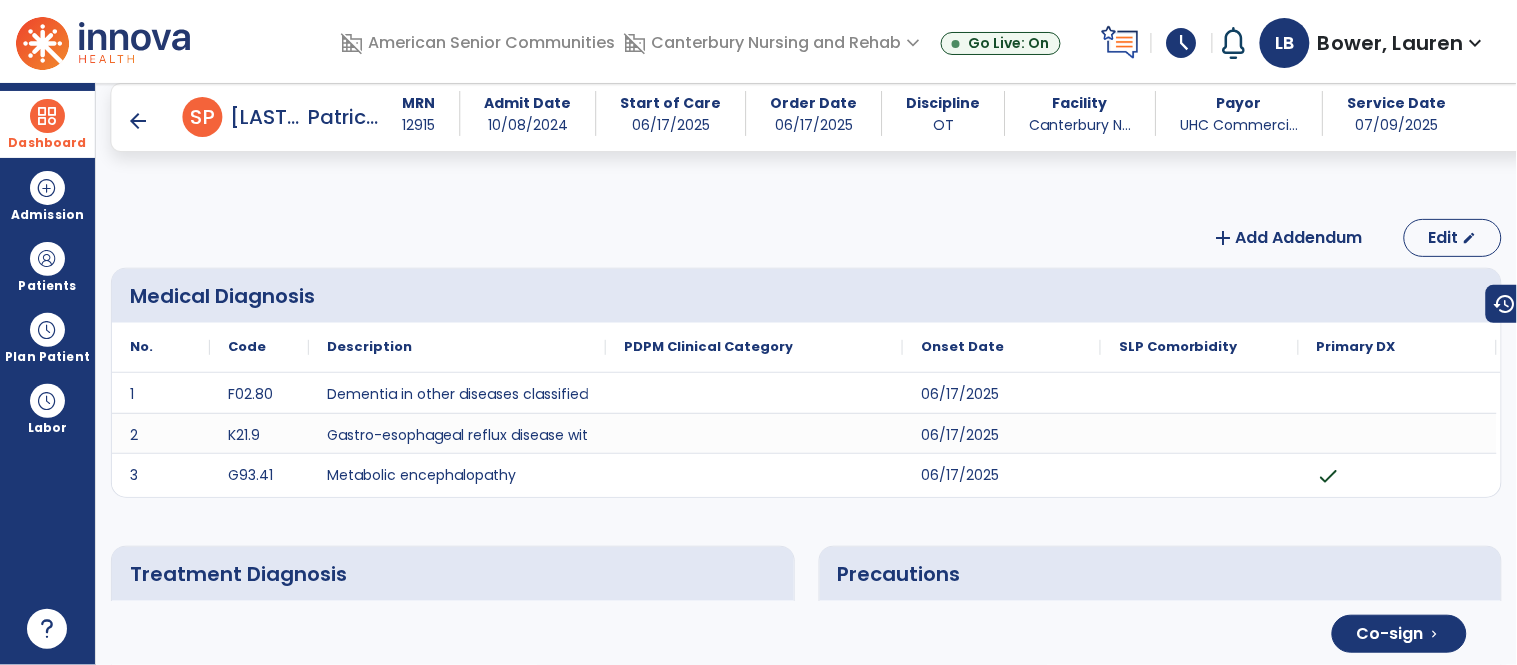 scroll, scrollTop: 3697, scrollLeft: 0, axis: vertical 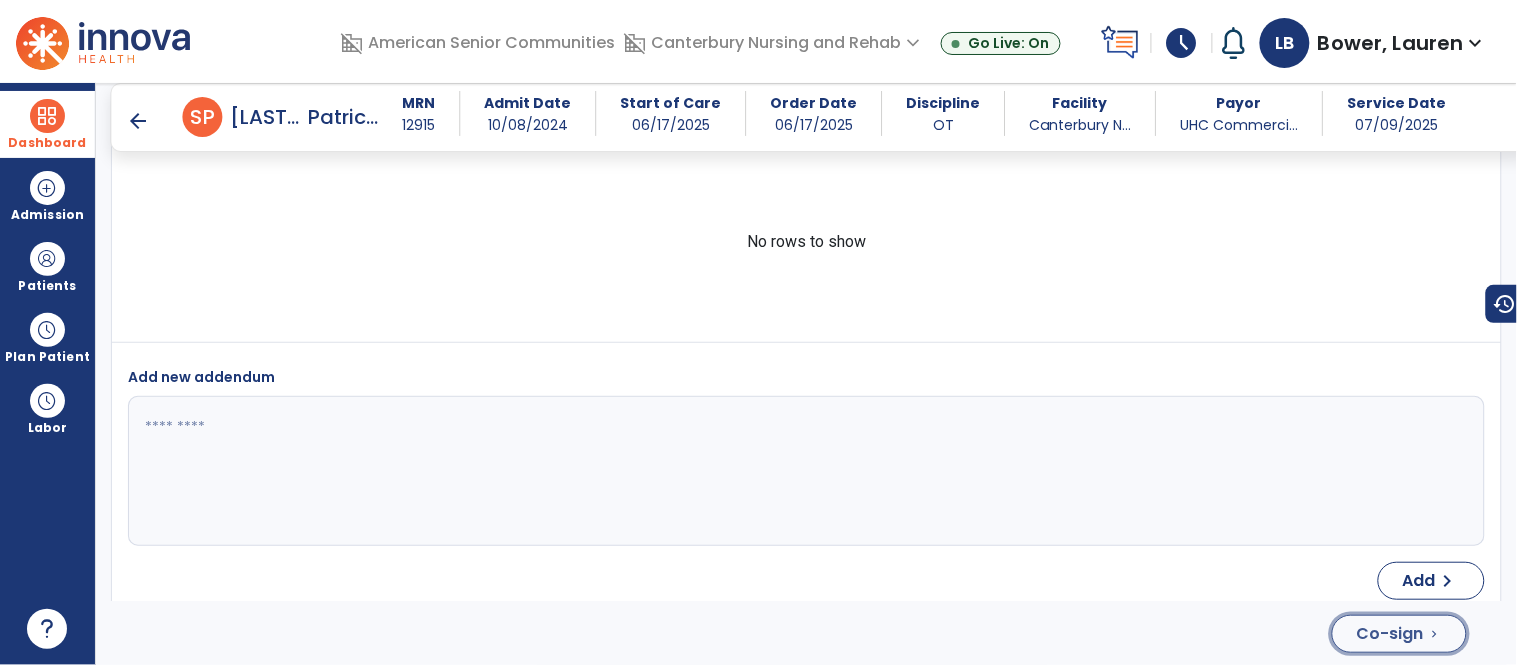 click on "Co-sign" 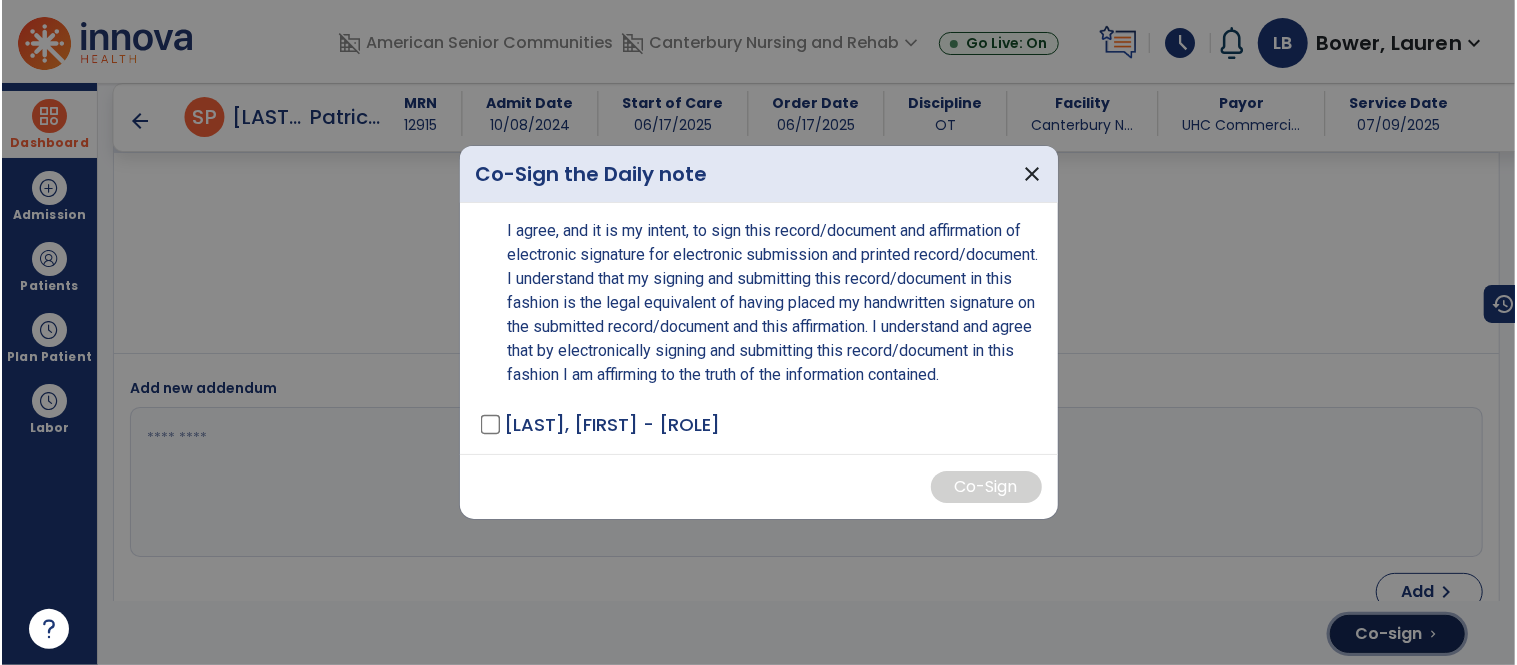 scroll, scrollTop: 4177, scrollLeft: 0, axis: vertical 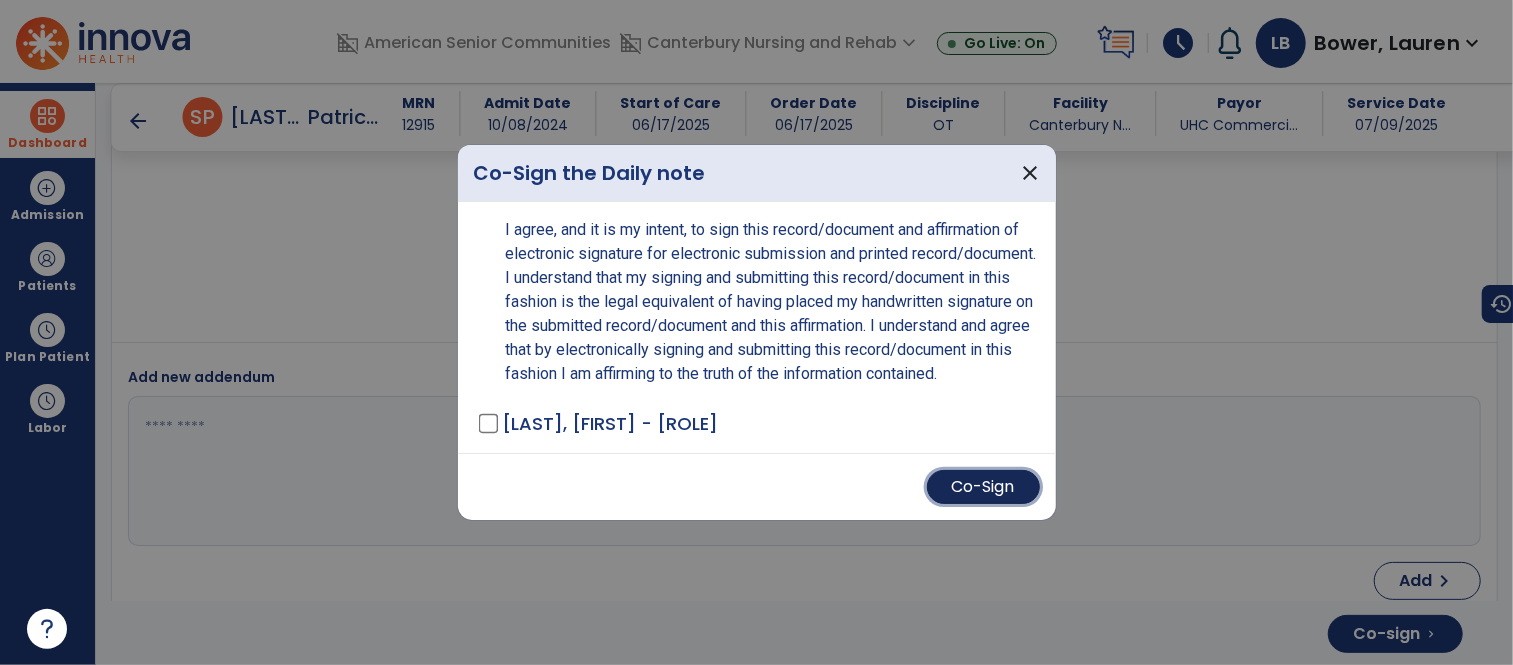 click on "Co-Sign" at bounding box center [983, 487] 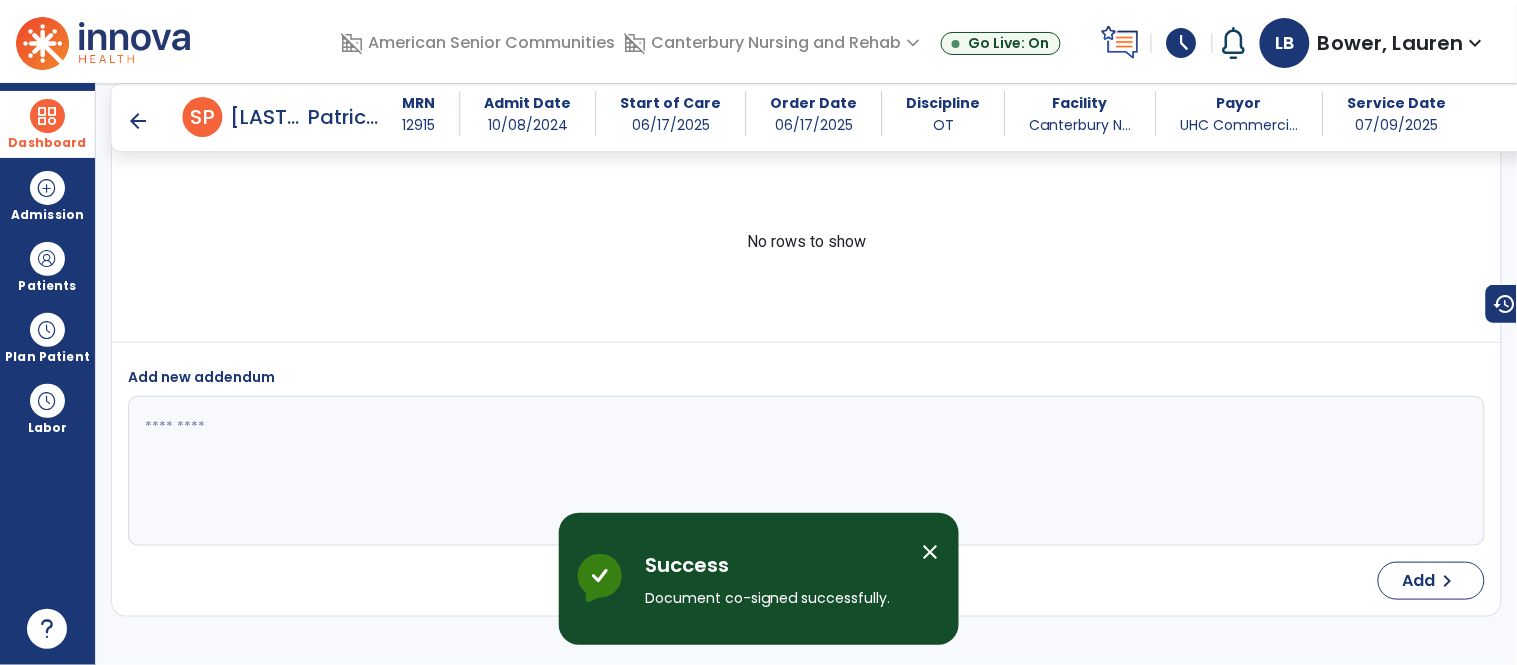 click on "close" at bounding box center (931, 552) 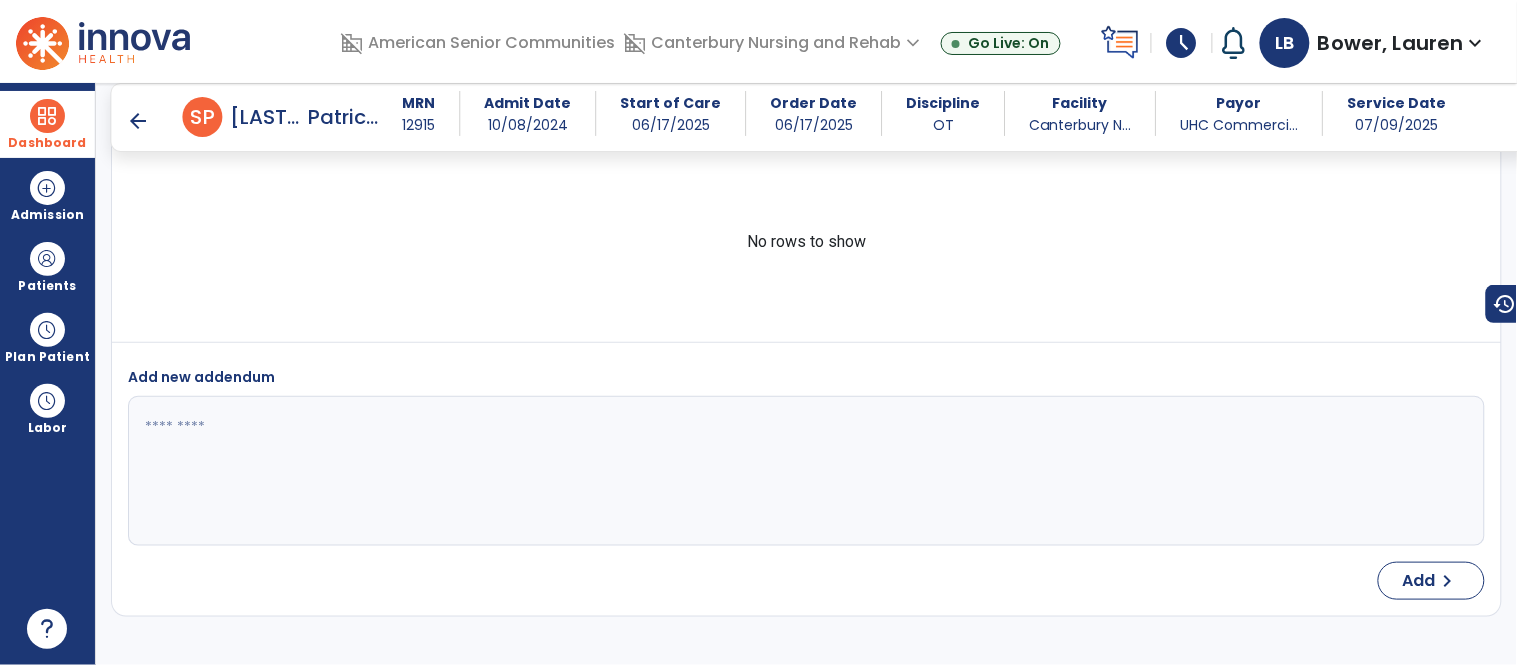 click on "arrow_back" at bounding box center (139, 121) 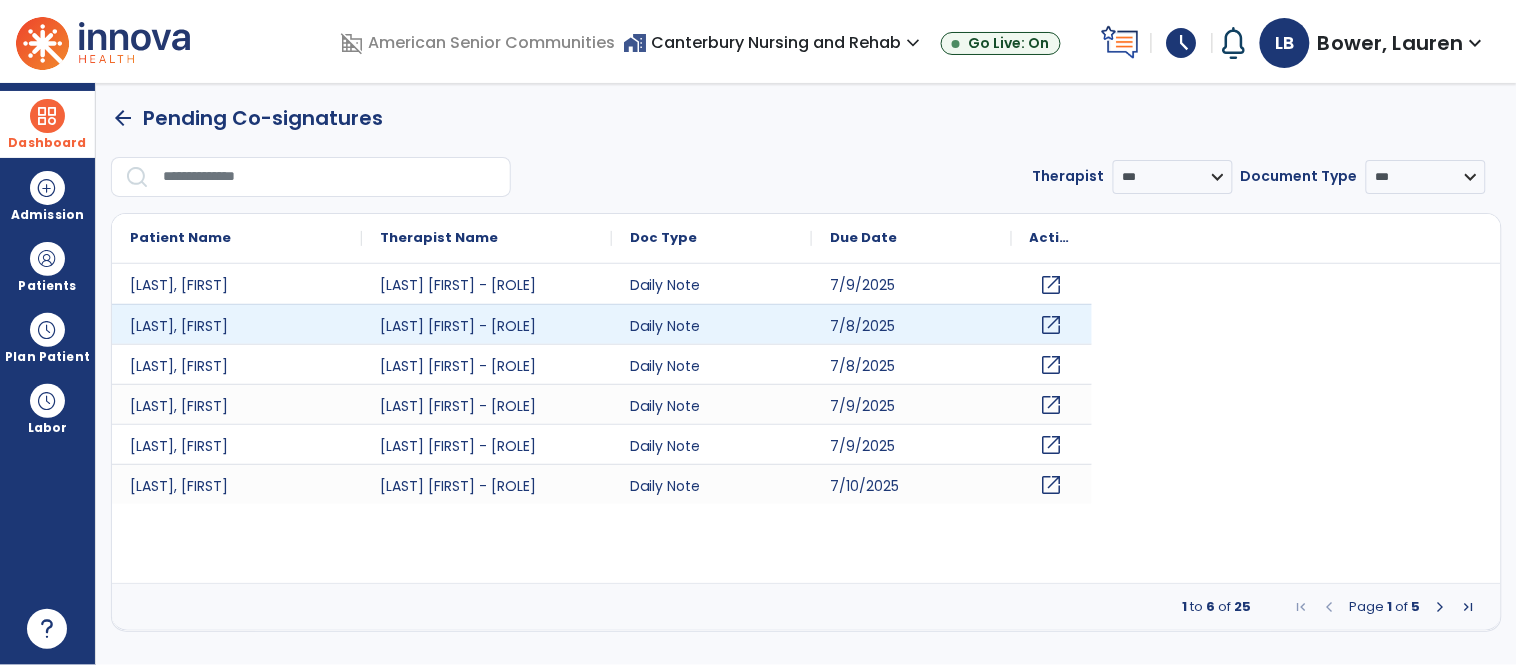 scroll, scrollTop: 0, scrollLeft: 0, axis: both 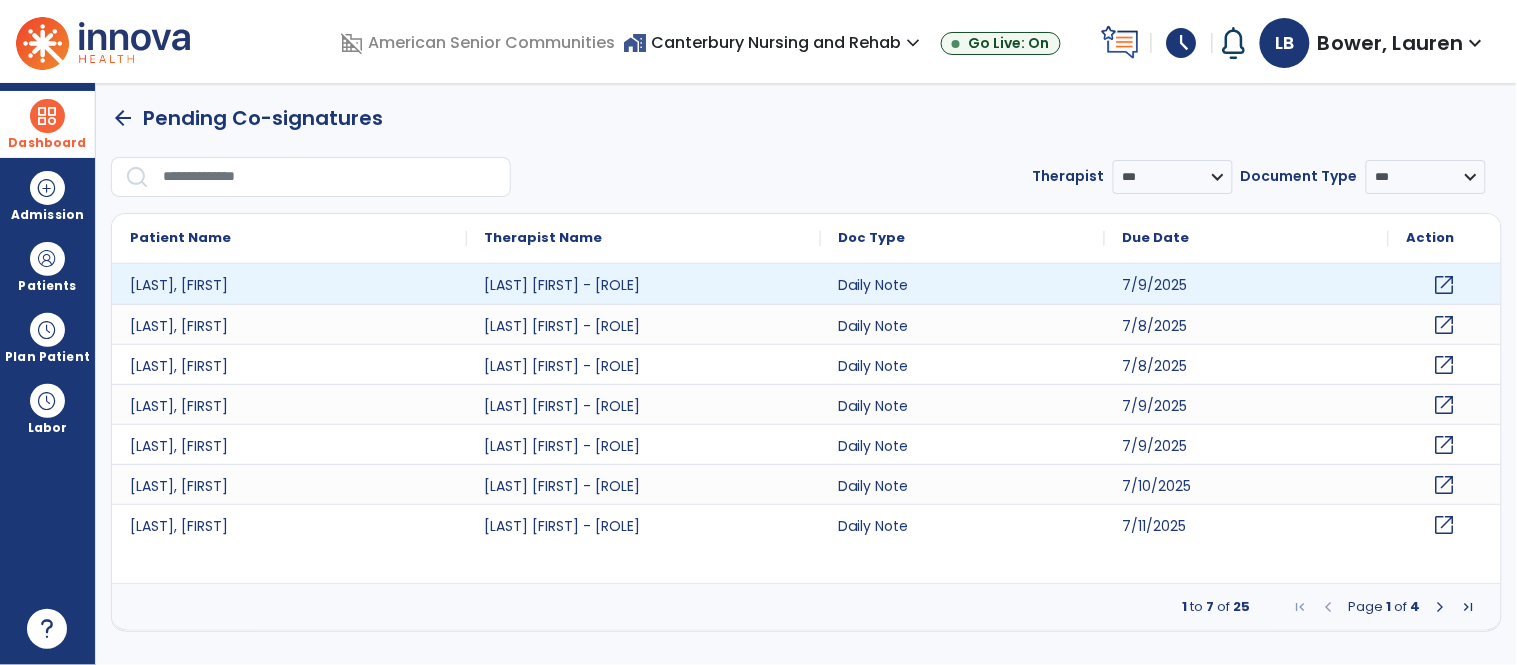 click on "open_in_new" 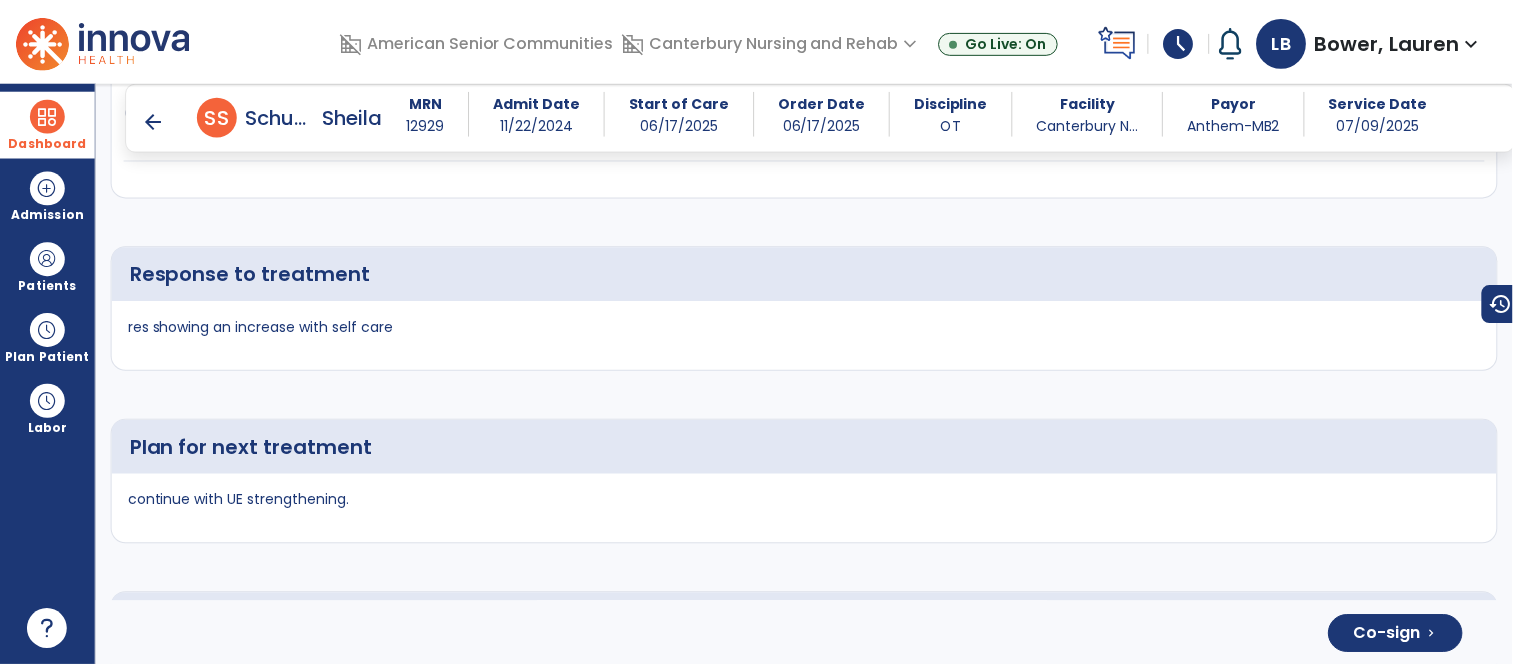 scroll, scrollTop: 4024, scrollLeft: 0, axis: vertical 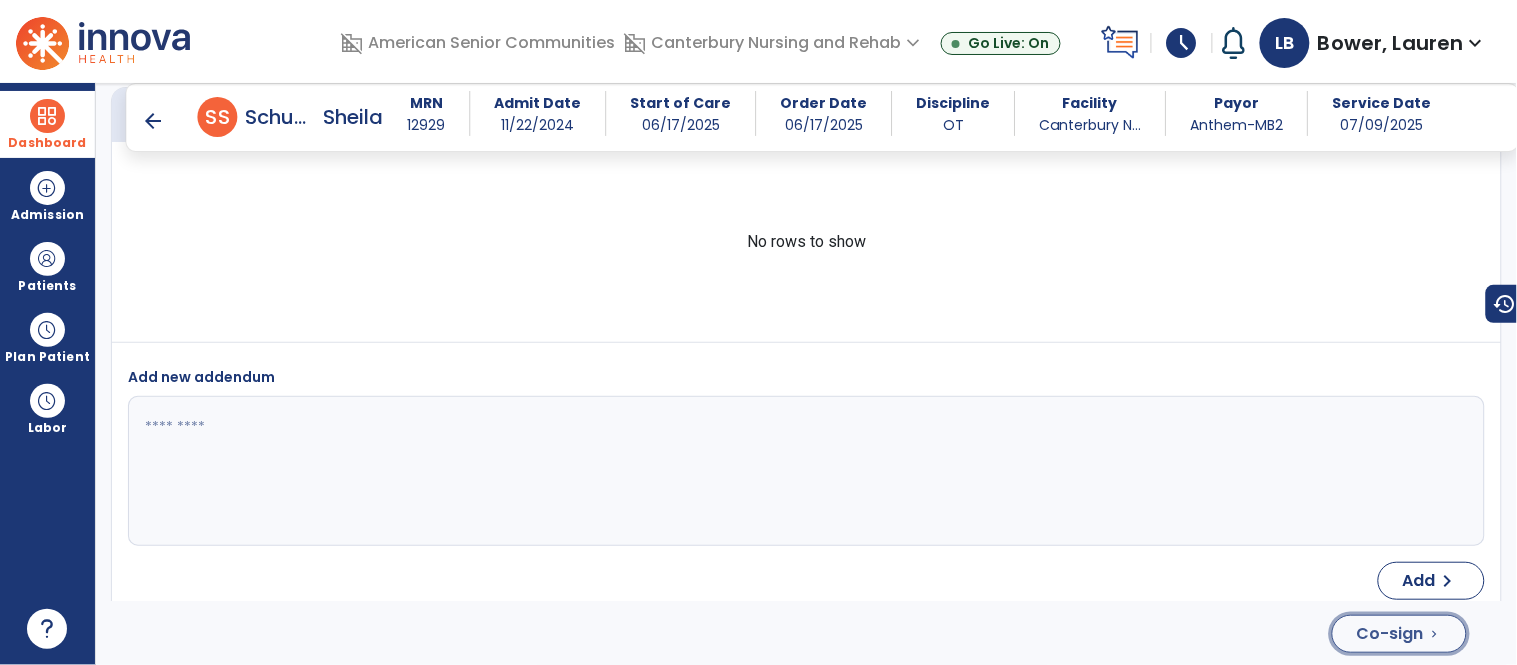 click on "Co-sign" 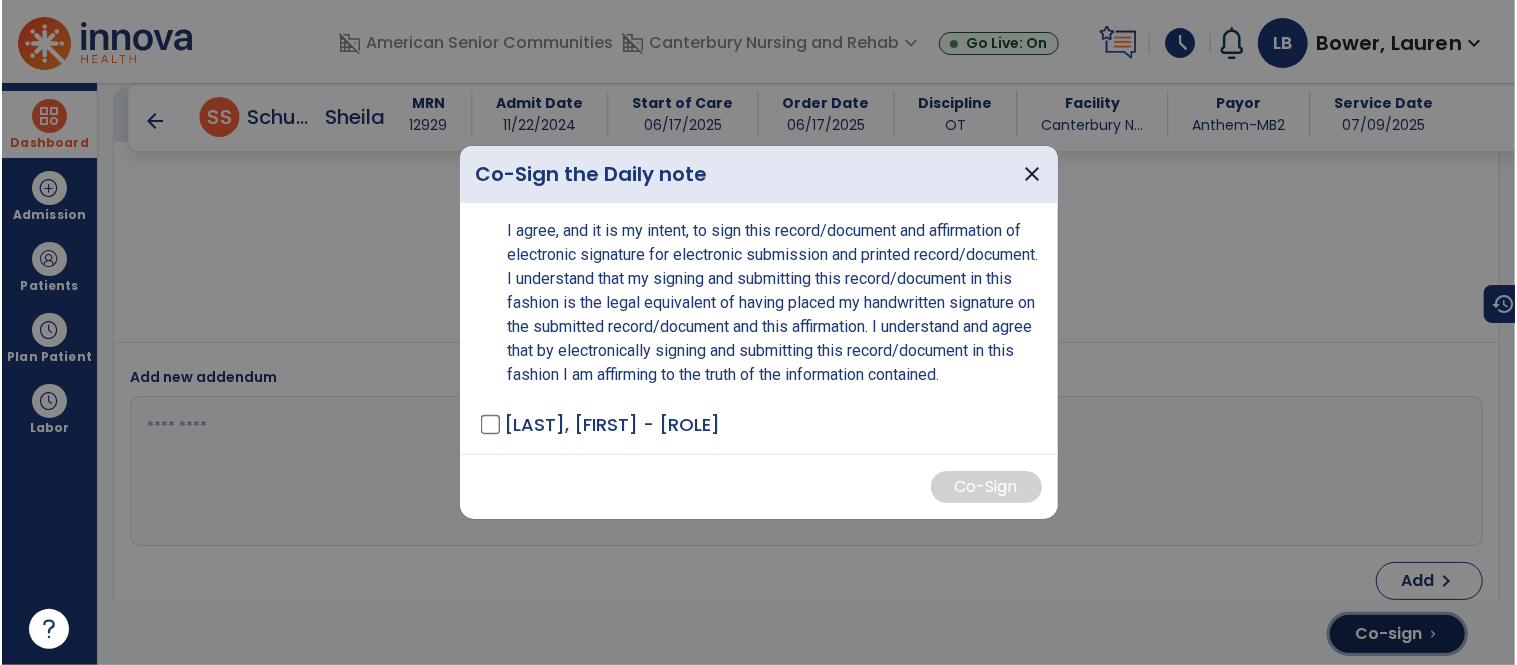 scroll, scrollTop: 4024, scrollLeft: 0, axis: vertical 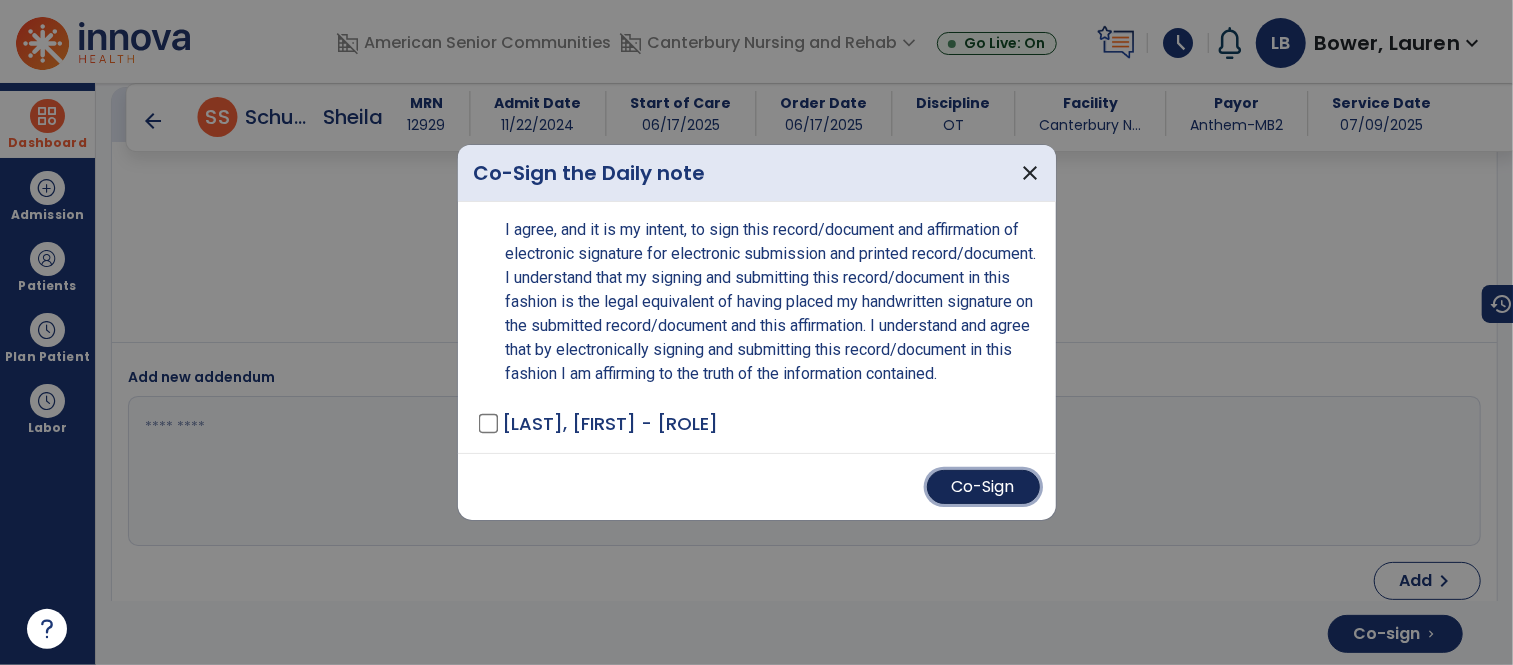 click on "Co-Sign" at bounding box center [983, 487] 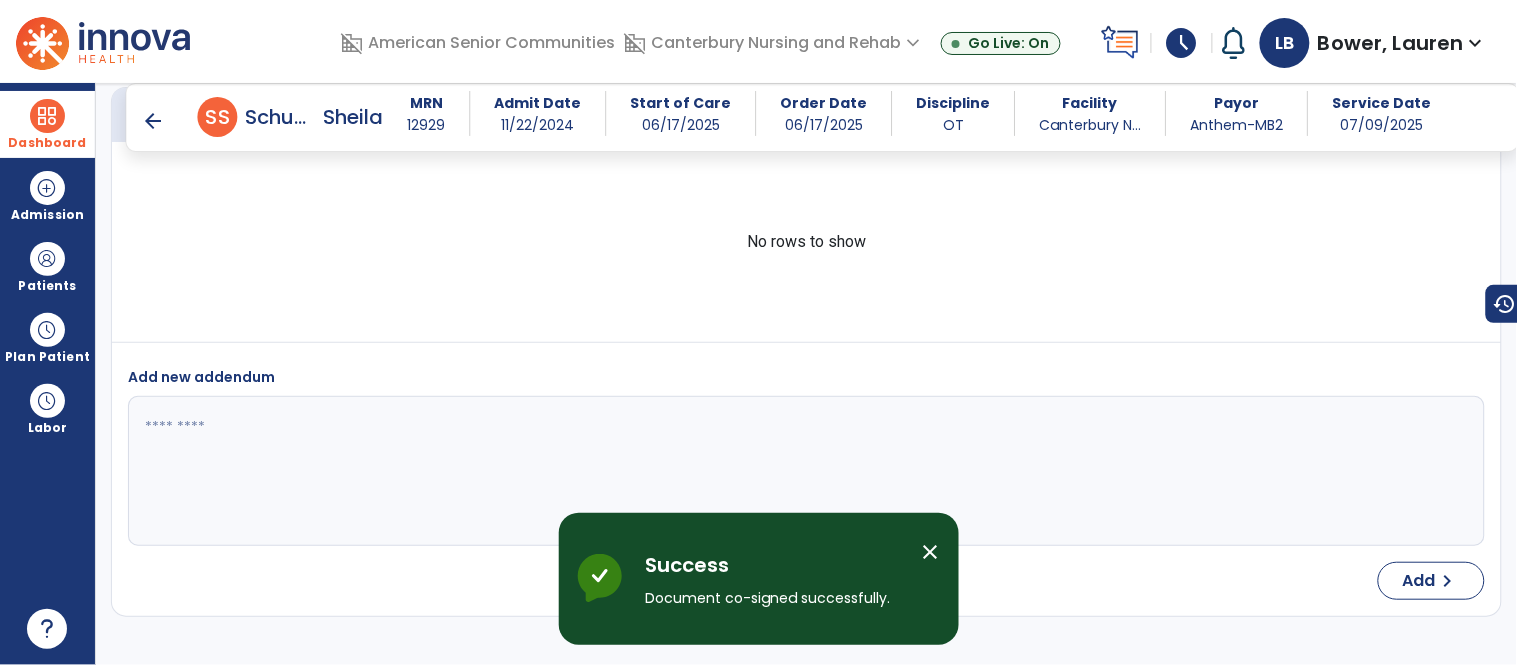 drag, startPoint x: 929, startPoint y: 556, endPoint x: 834, endPoint y: 437, distance: 152.2695 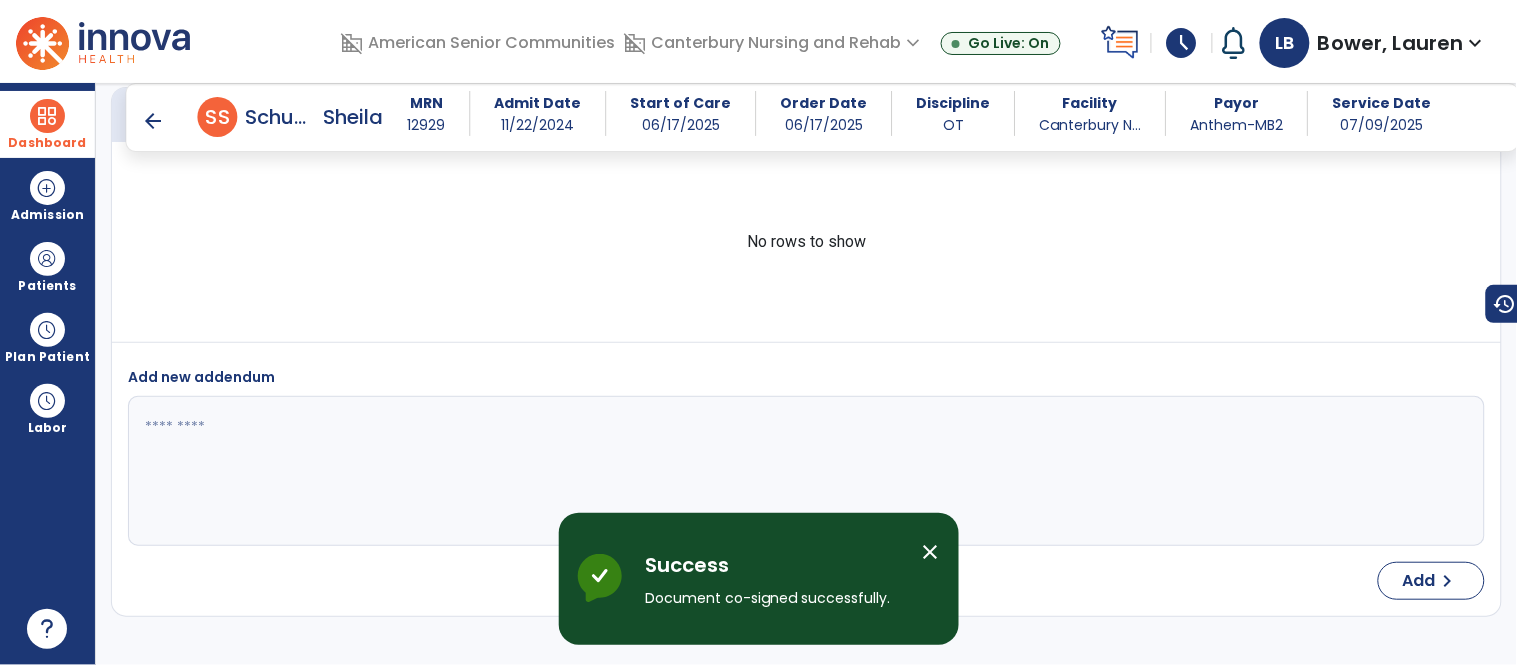 click on "close" at bounding box center [931, 552] 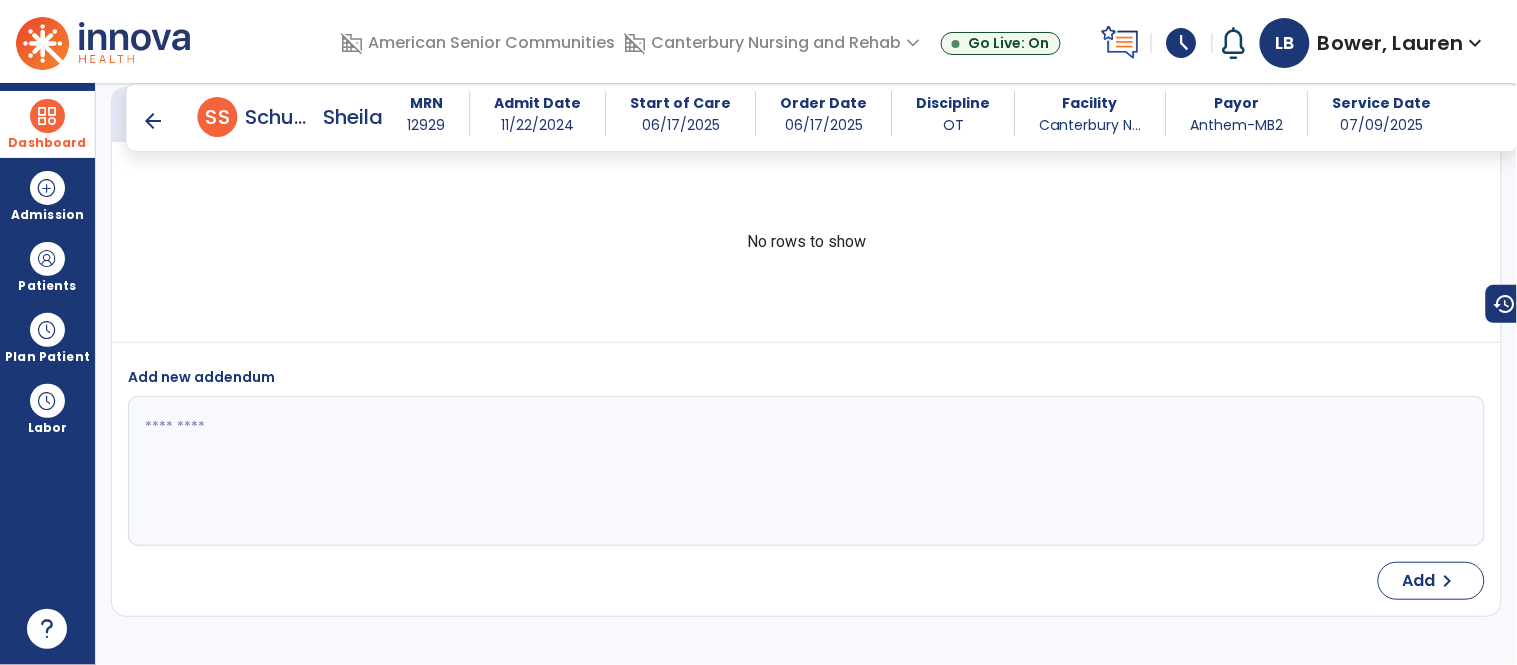 click on "arrow_back" at bounding box center (154, 121) 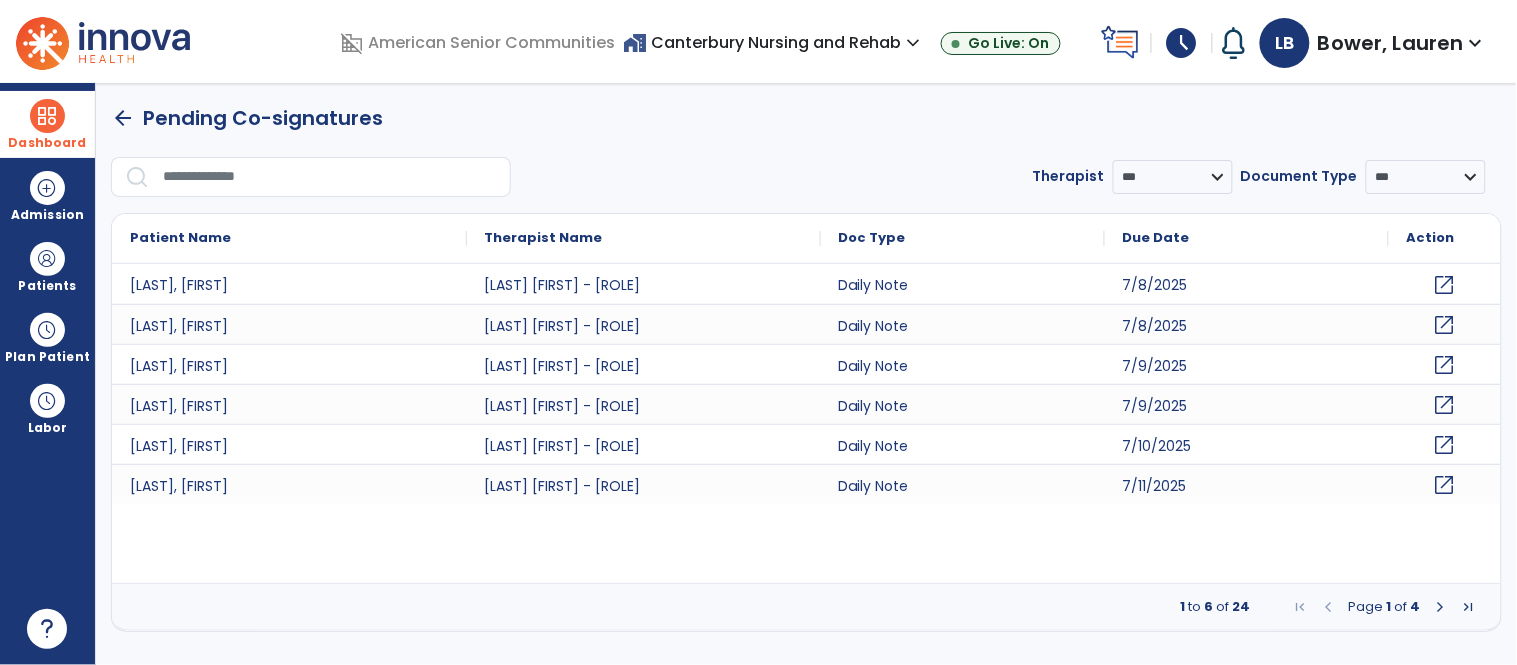 scroll, scrollTop: 0, scrollLeft: 0, axis: both 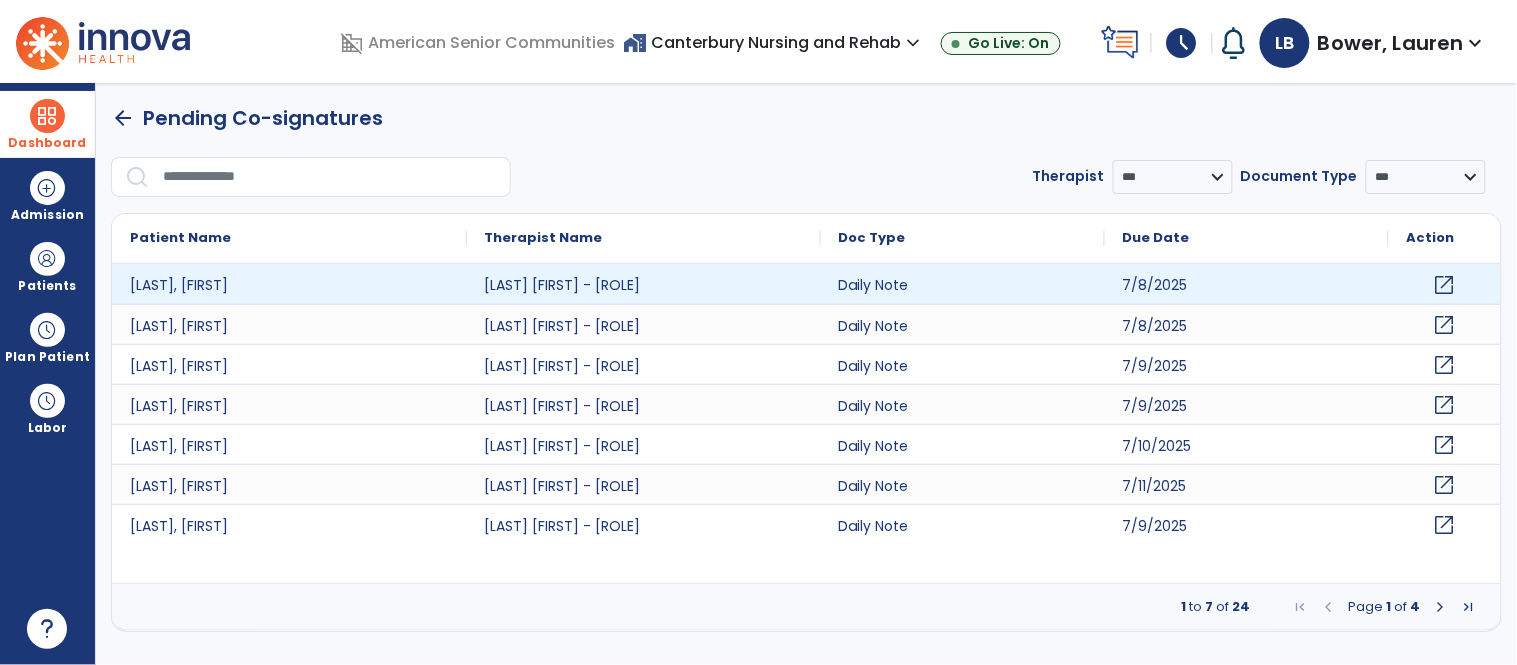 click on "open_in_new" 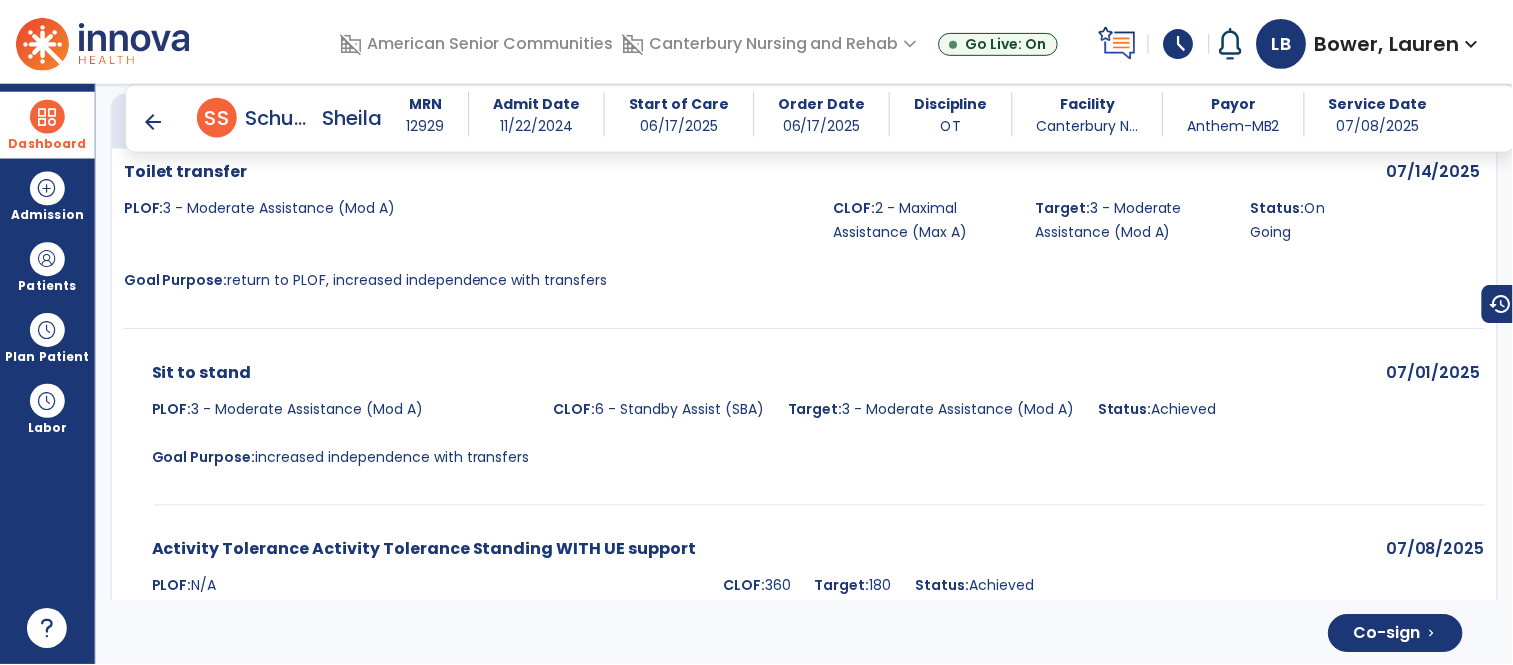 scroll, scrollTop: 4192, scrollLeft: 0, axis: vertical 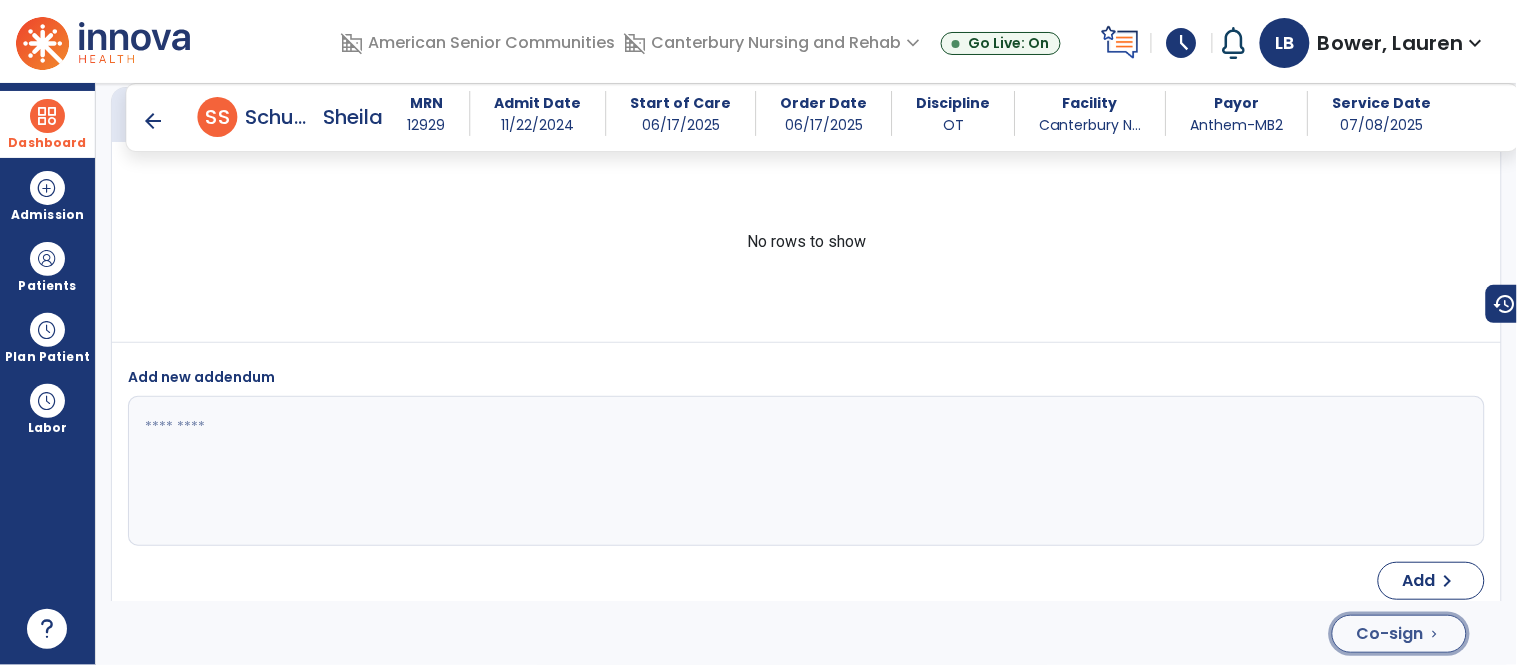 click on "Co-sign" 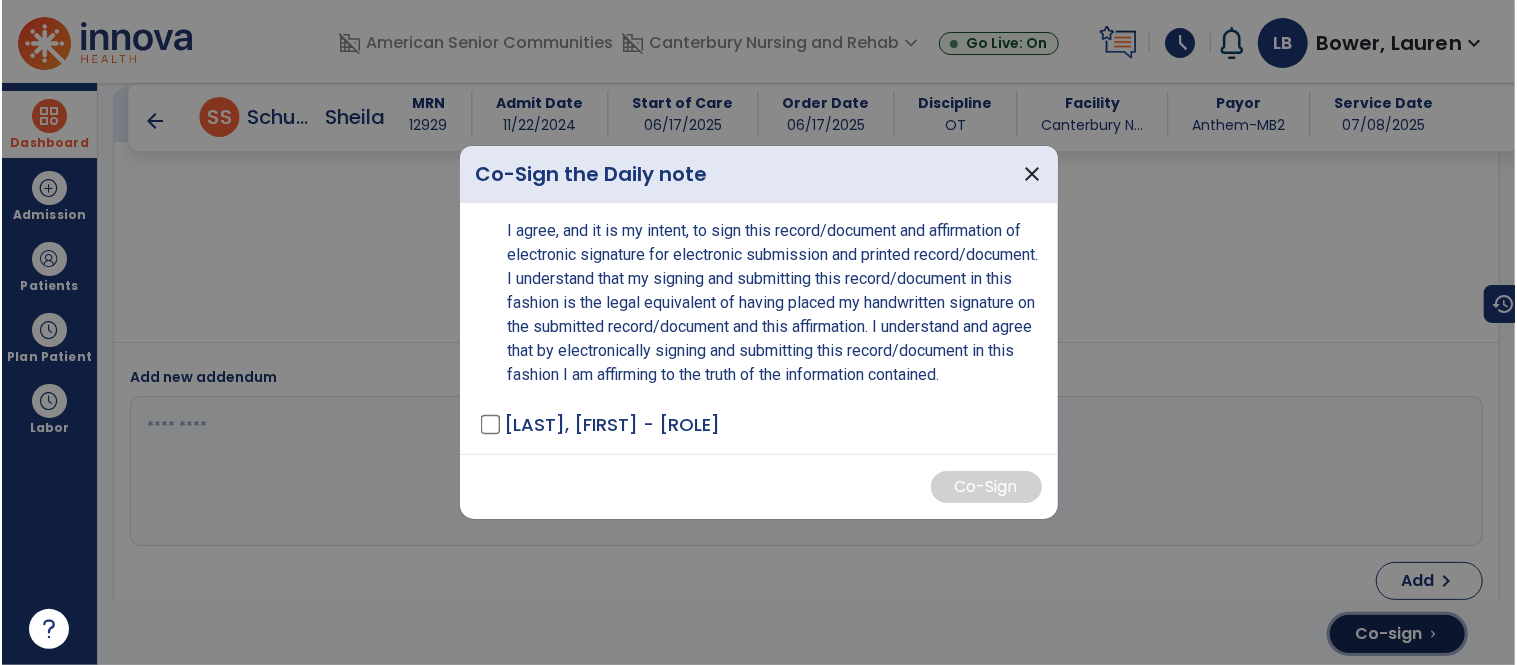scroll, scrollTop: 4192, scrollLeft: 0, axis: vertical 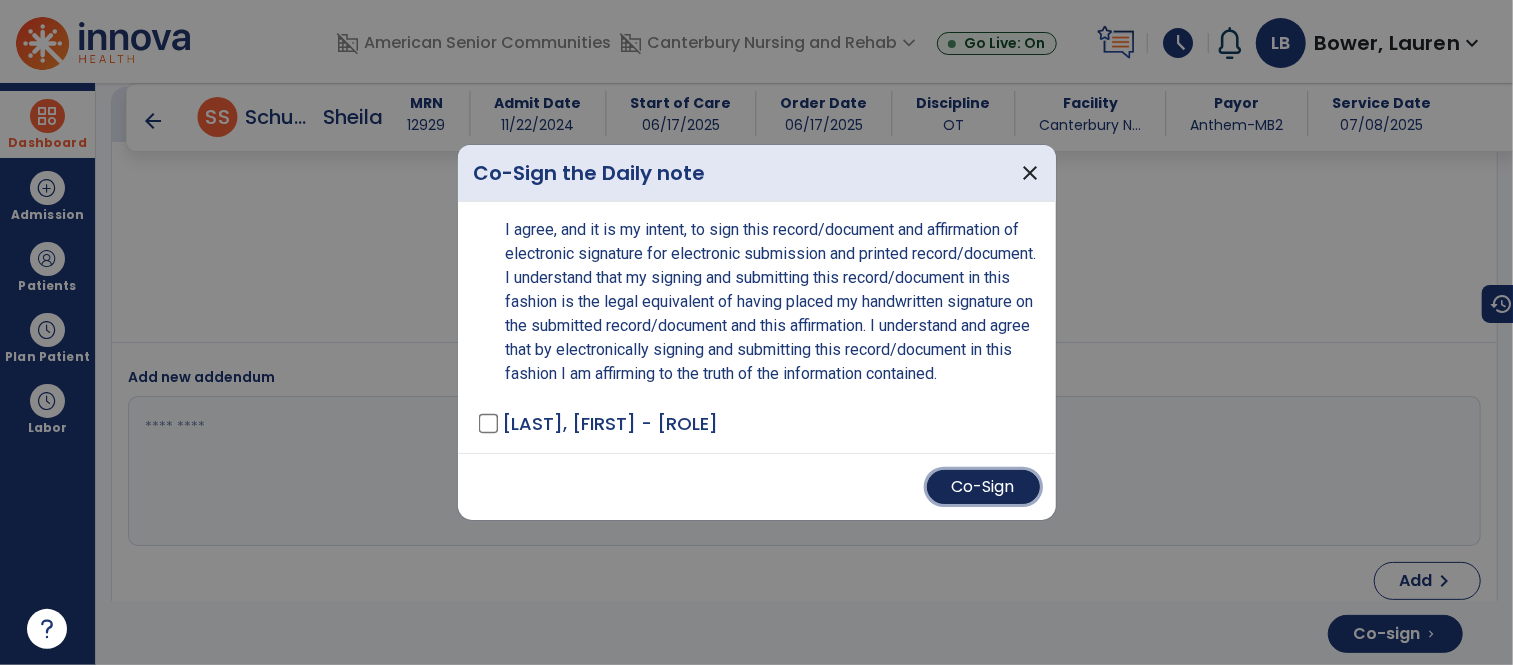 click on "Co-Sign" at bounding box center [983, 487] 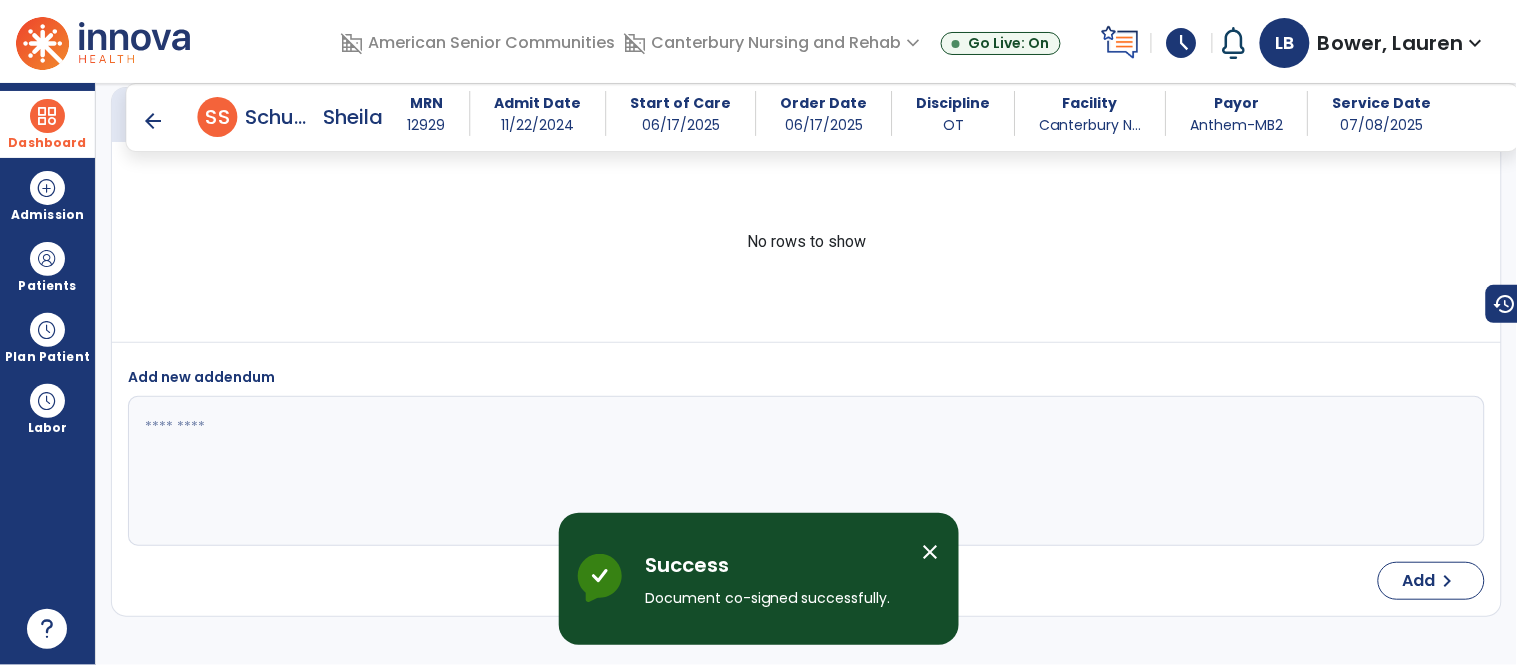 drag, startPoint x: 938, startPoint y: 554, endPoint x: 883, endPoint y: 456, distance: 112.37882 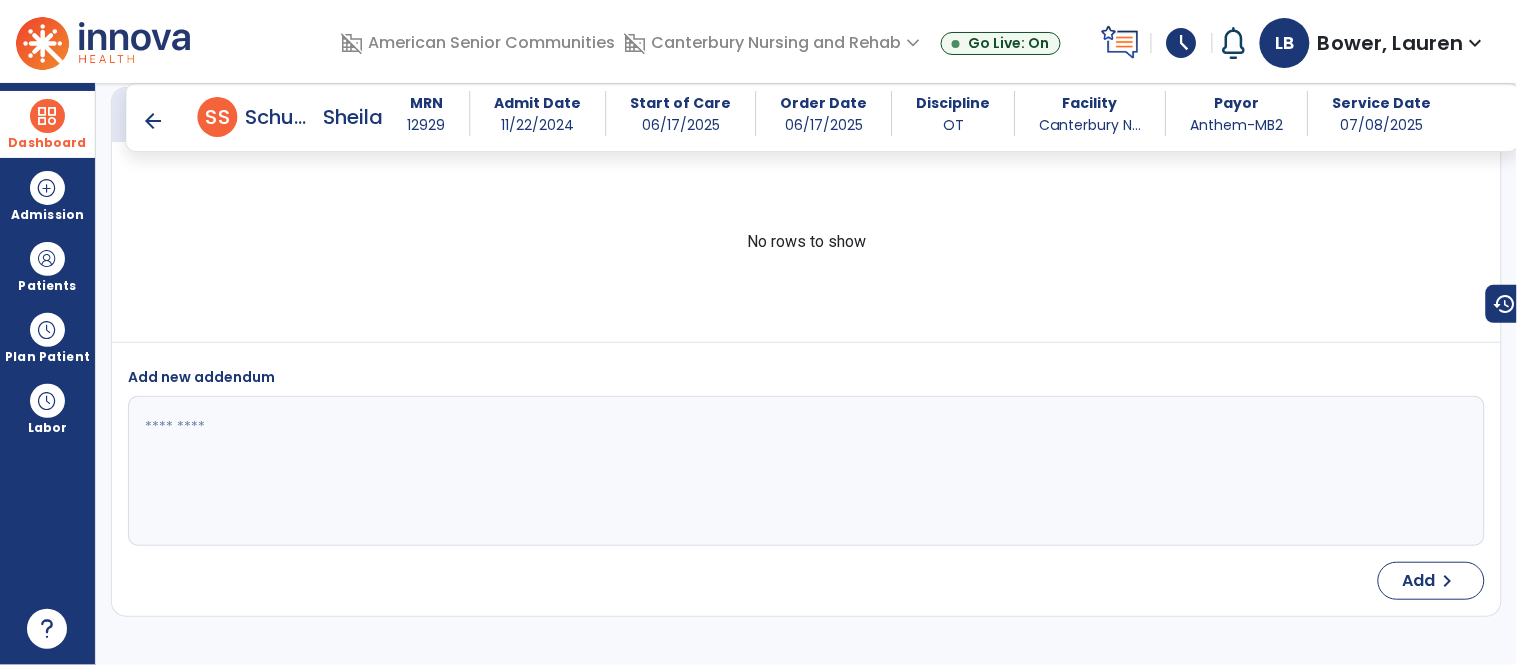 click on "arrow_back" at bounding box center [154, 121] 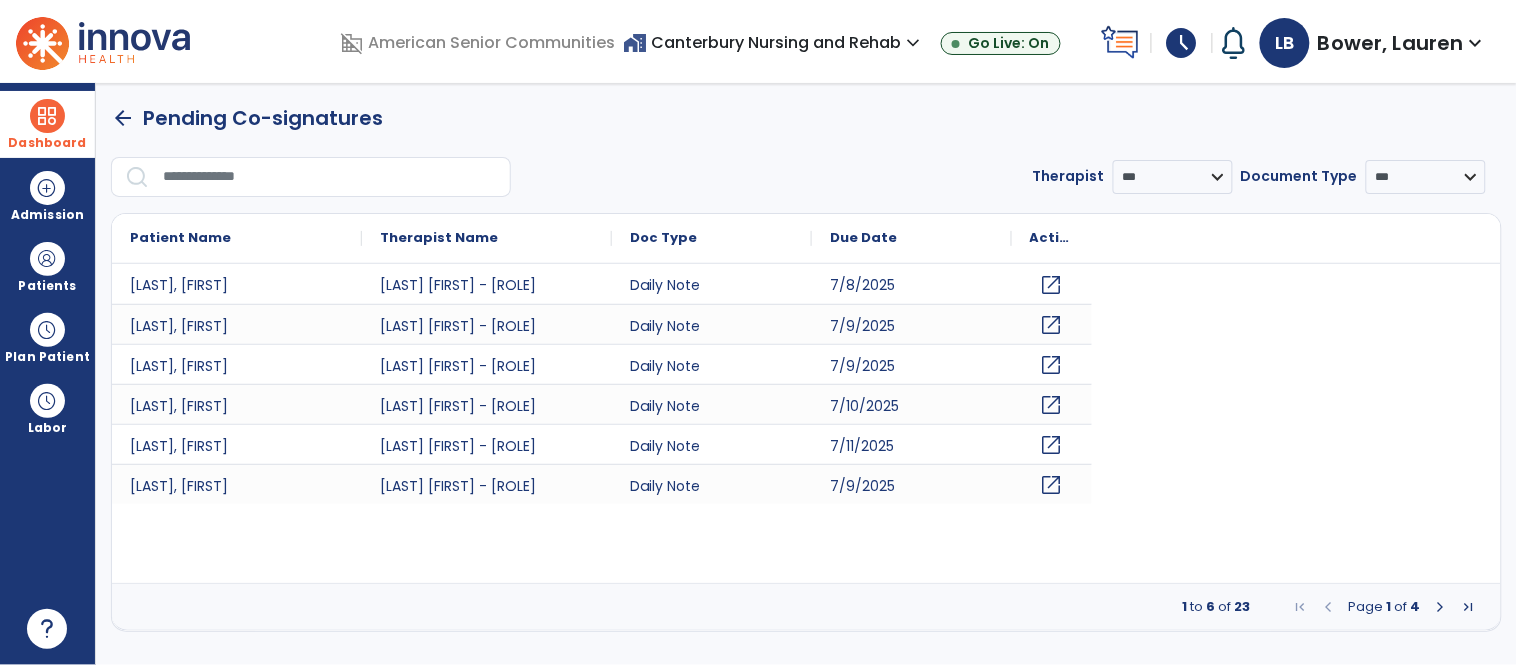 scroll, scrollTop: 0, scrollLeft: 0, axis: both 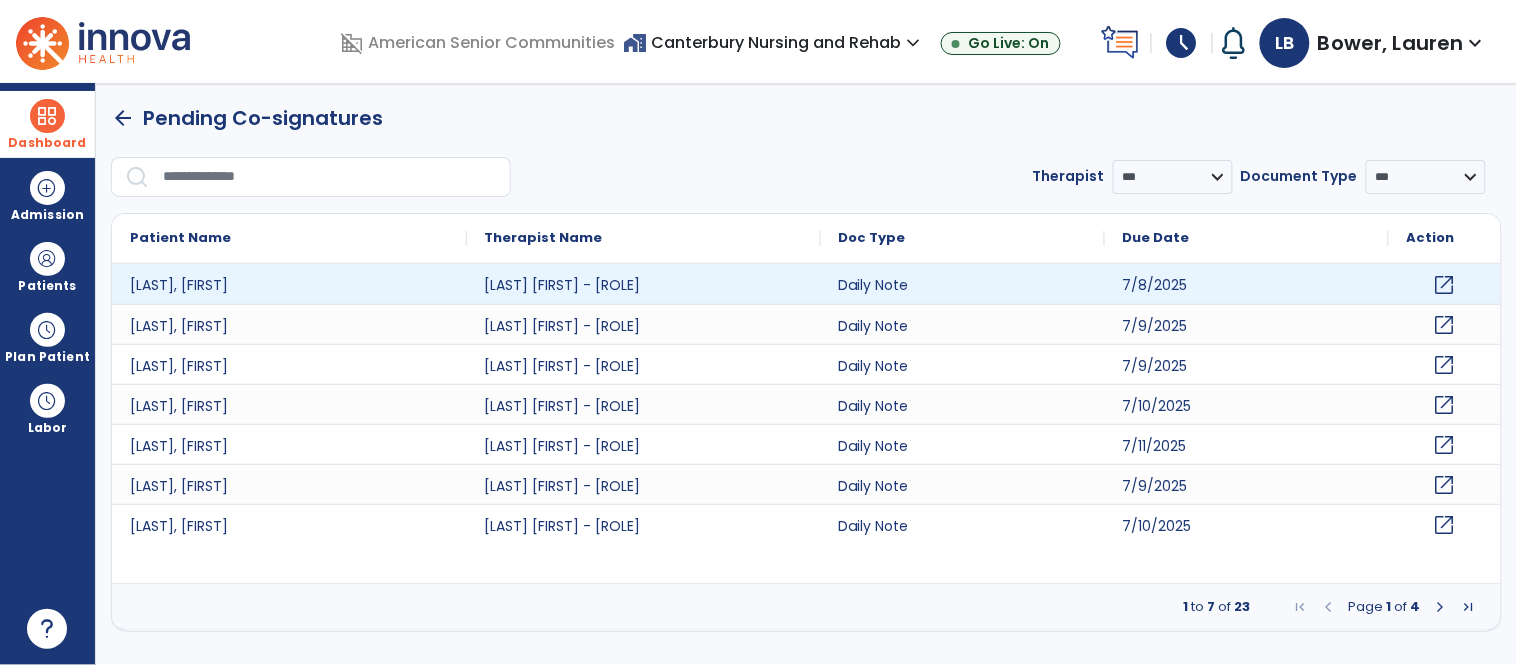 click on "open_in_new" 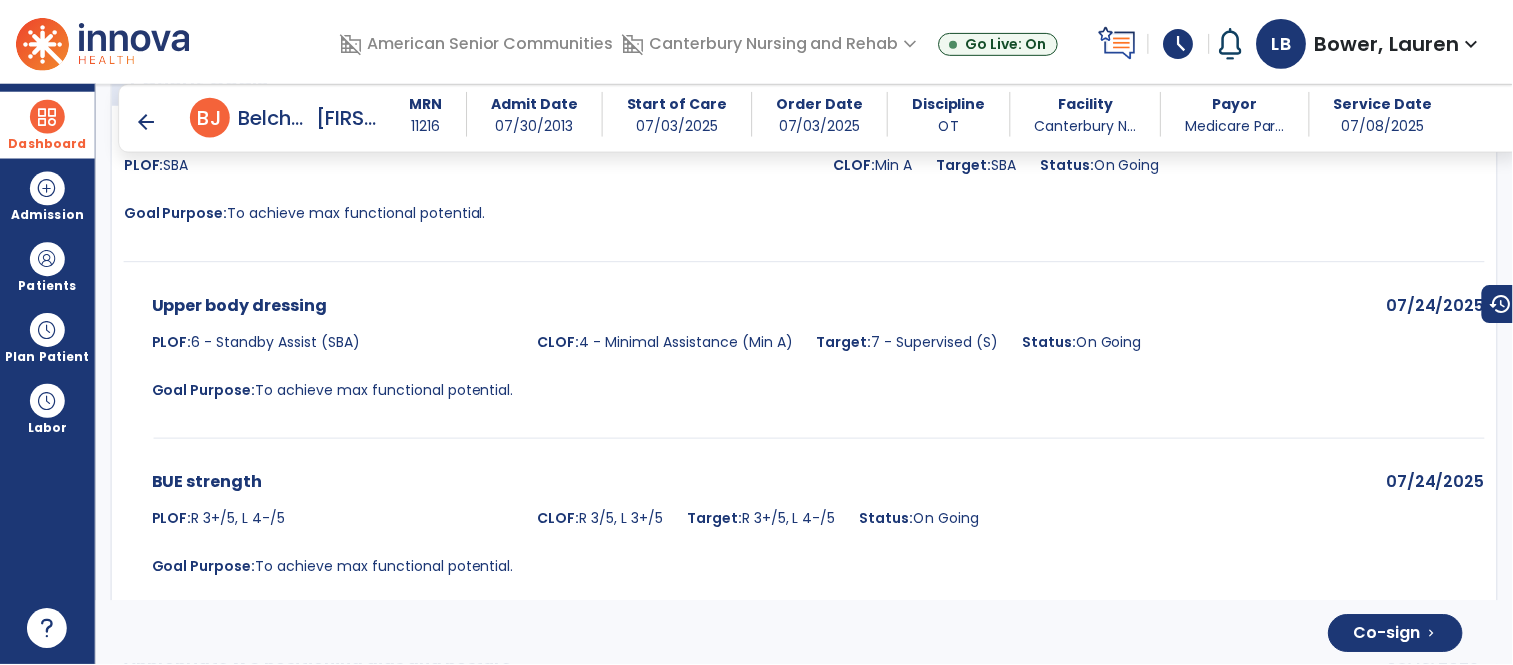 scroll, scrollTop: 4200, scrollLeft: 0, axis: vertical 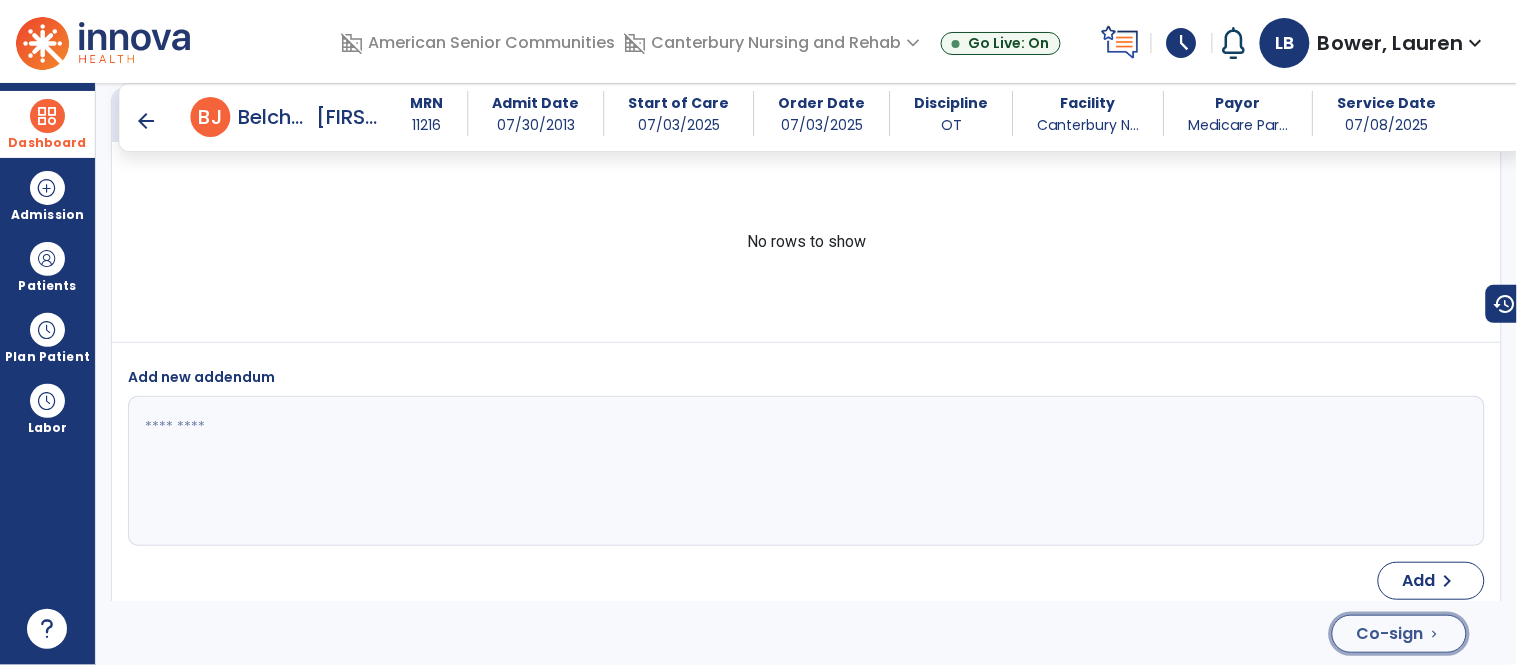 click on "Co-sign  chevron_right" 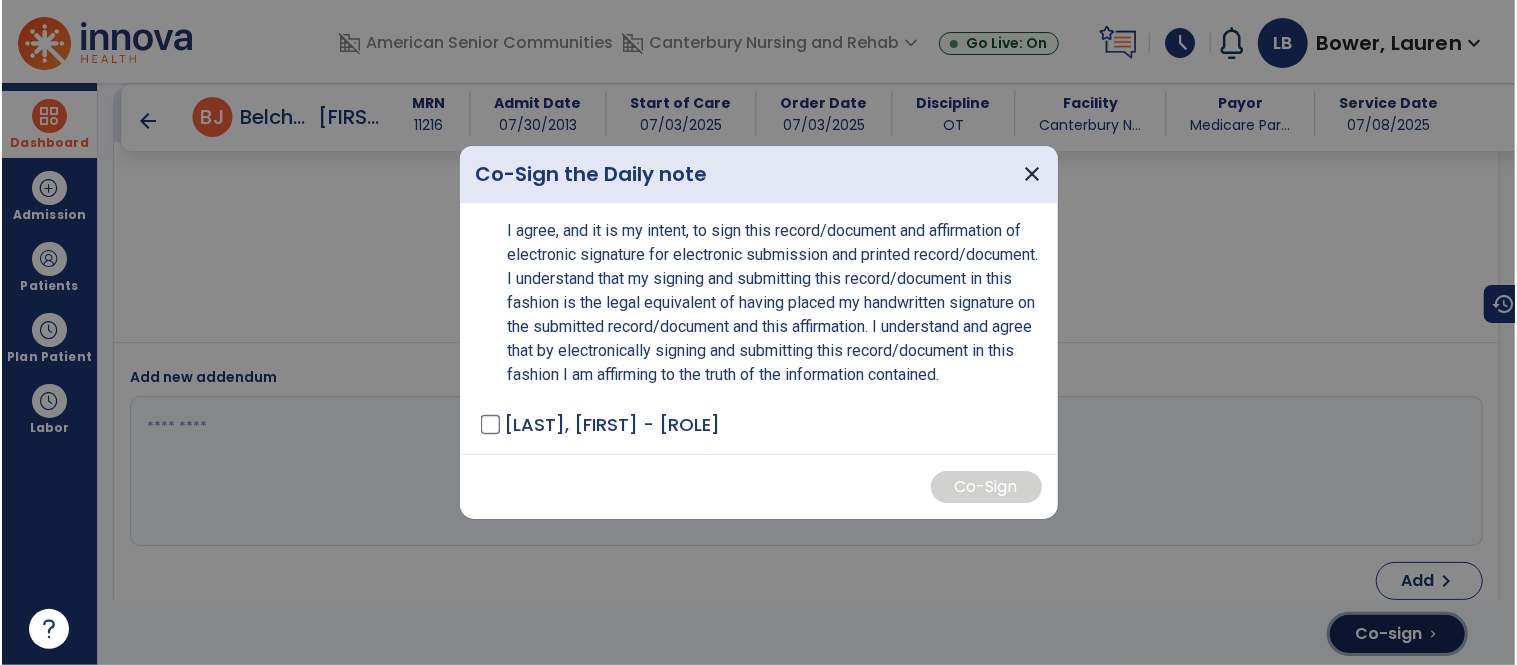 scroll, scrollTop: 4200, scrollLeft: 0, axis: vertical 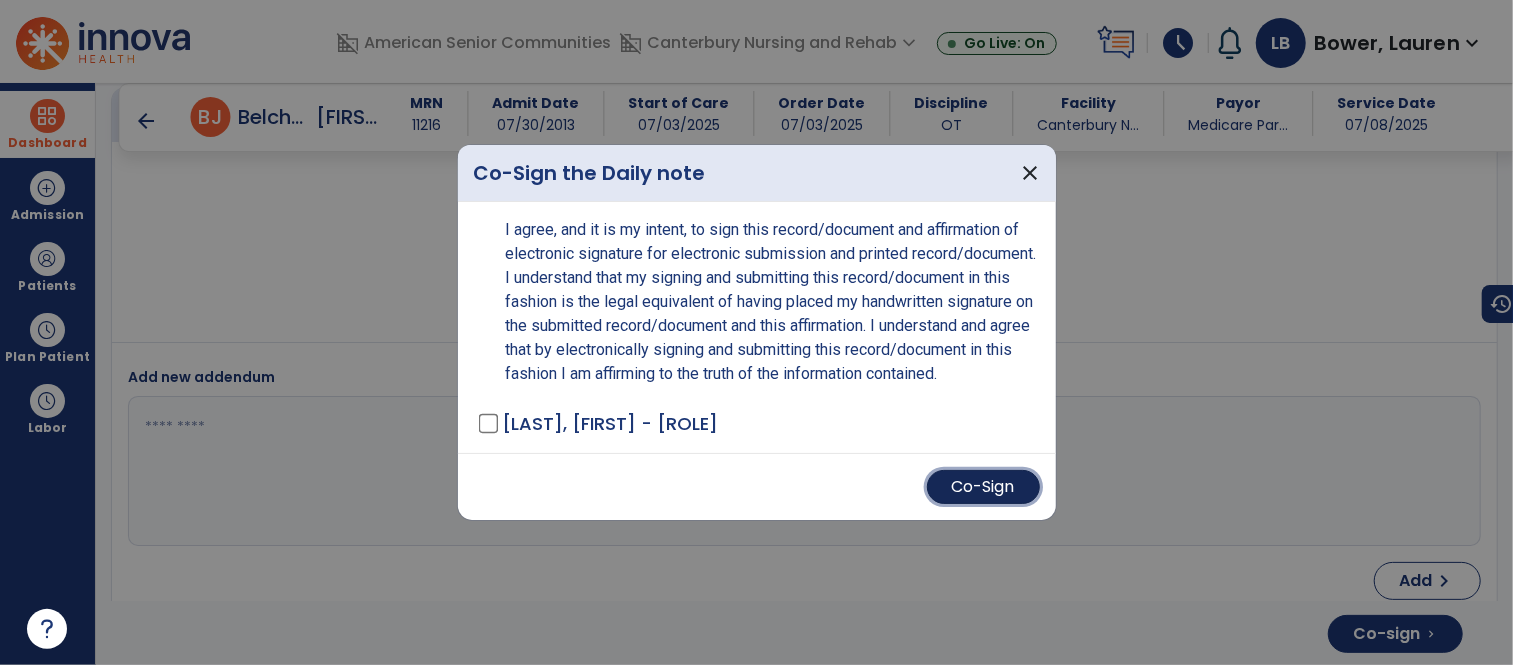 click on "Co-Sign" at bounding box center (983, 487) 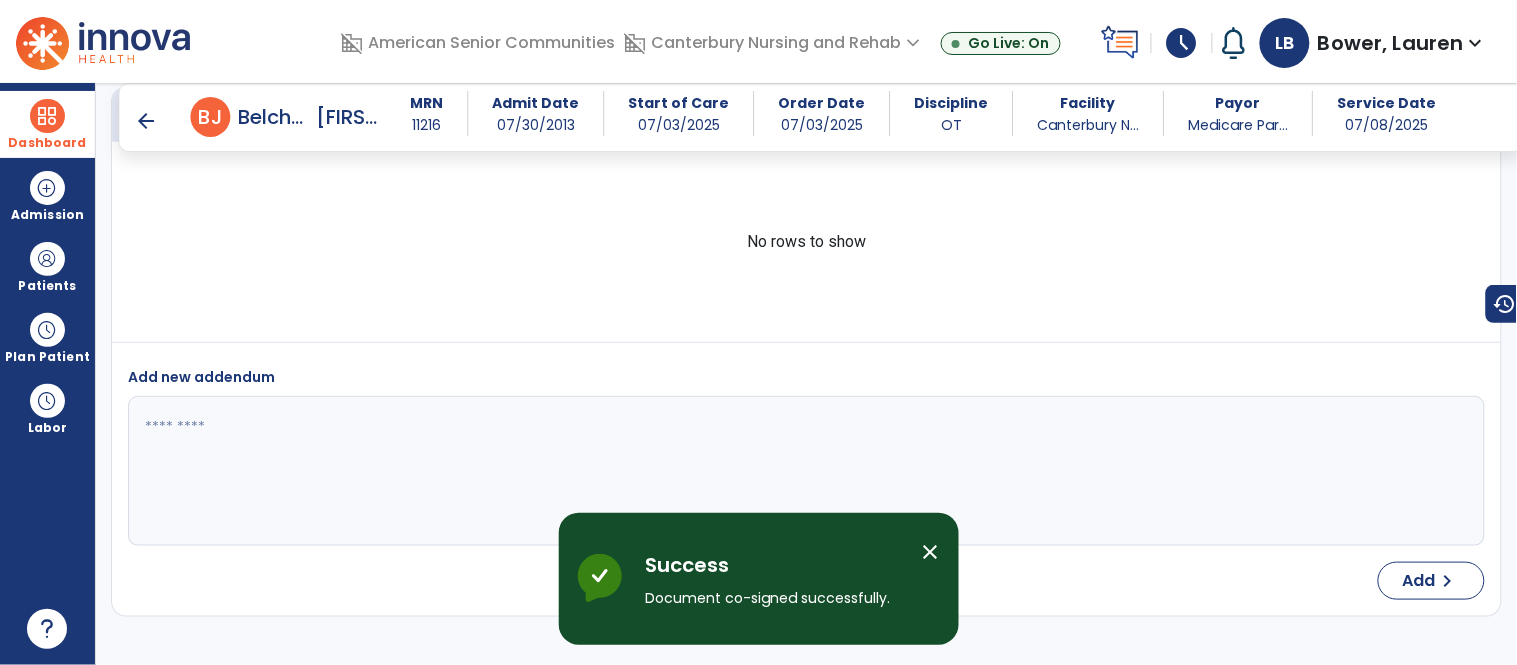 click on "close" at bounding box center (931, 552) 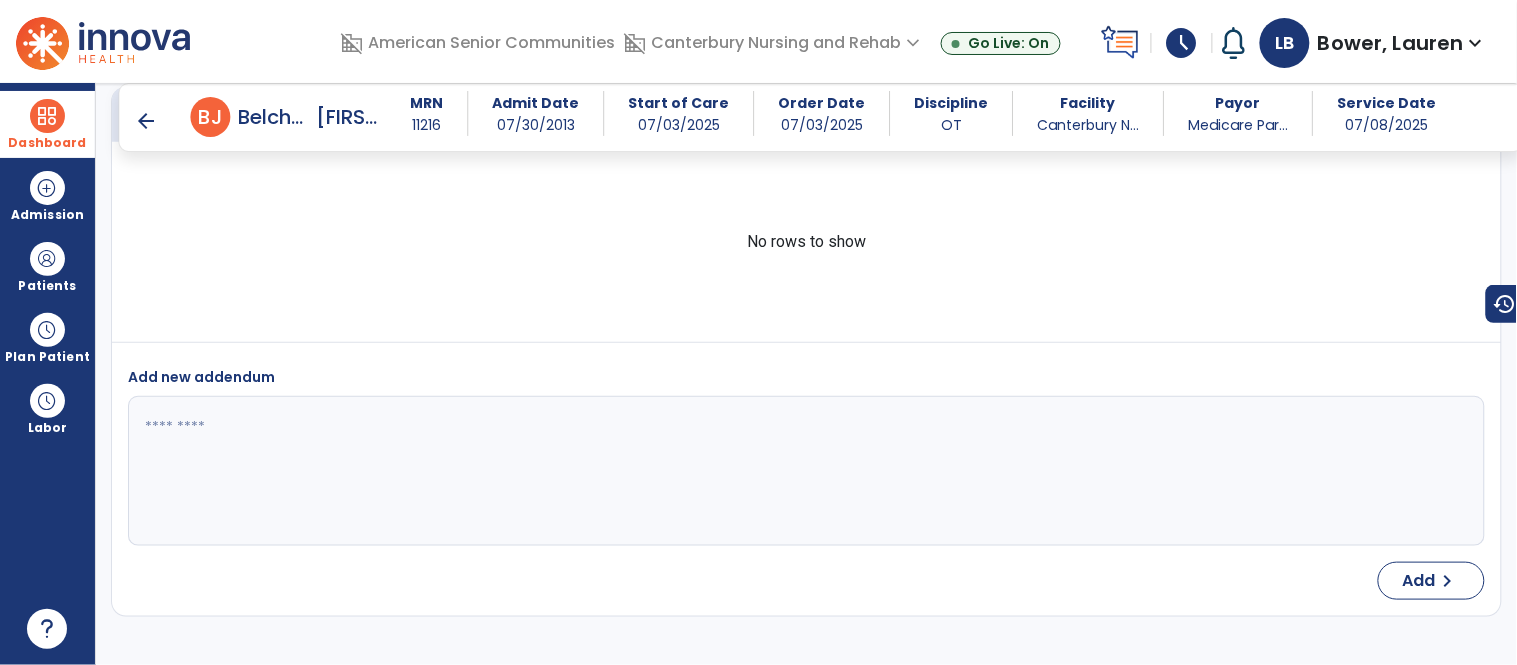 click on "arrow_back" at bounding box center (147, 121) 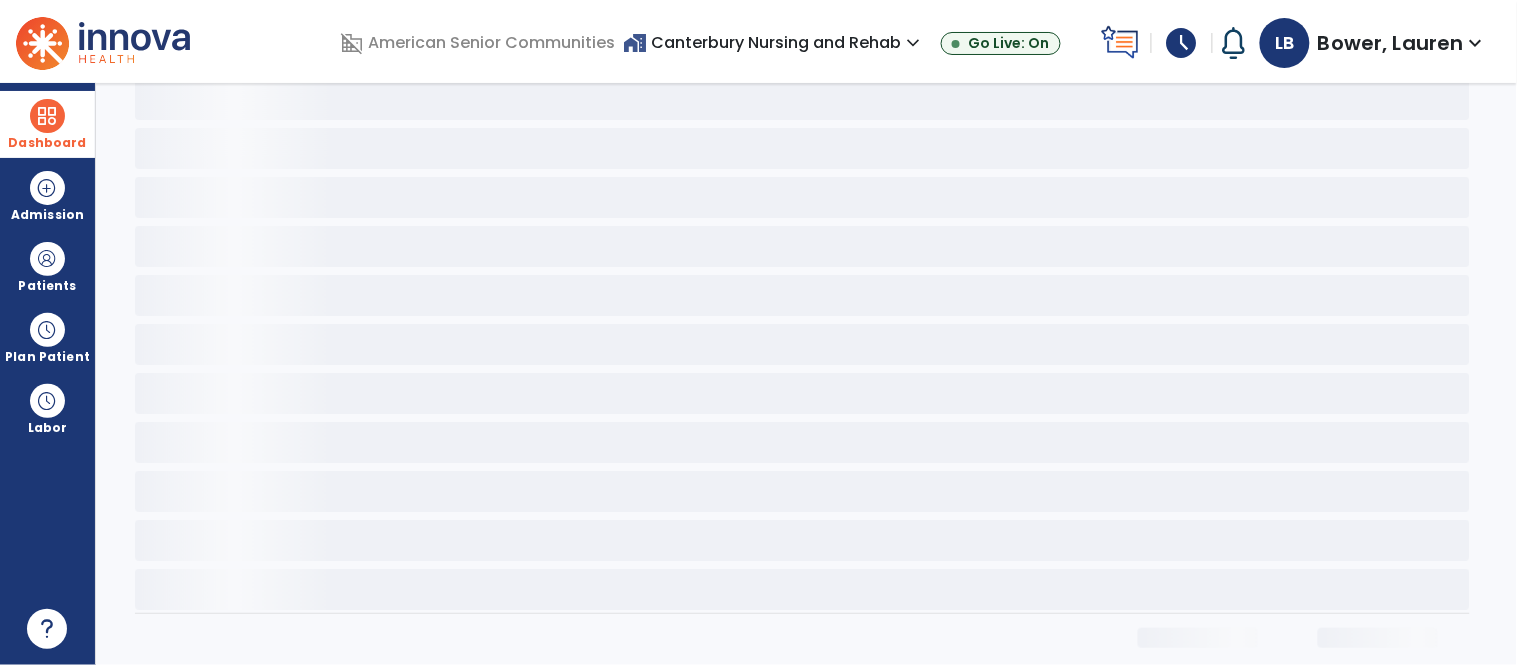 scroll, scrollTop: 0, scrollLeft: 0, axis: both 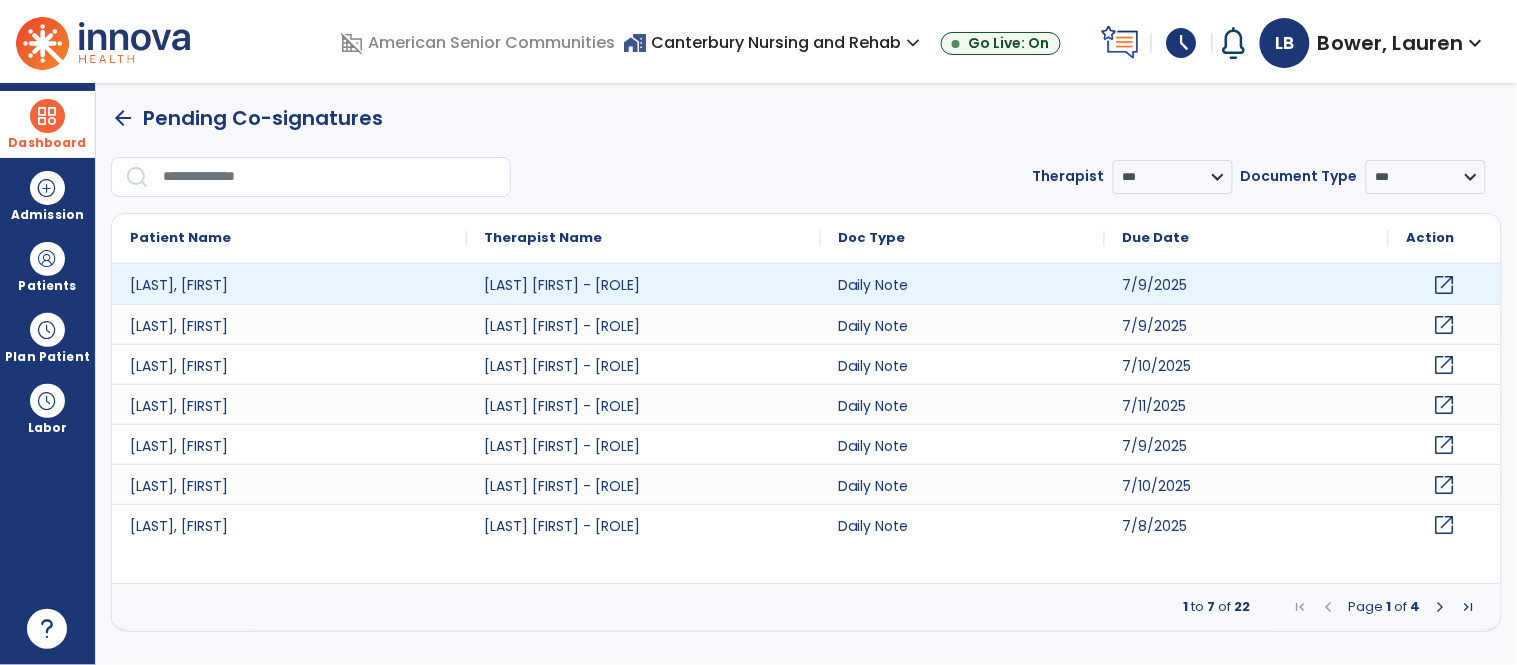 click on "open_in_new" 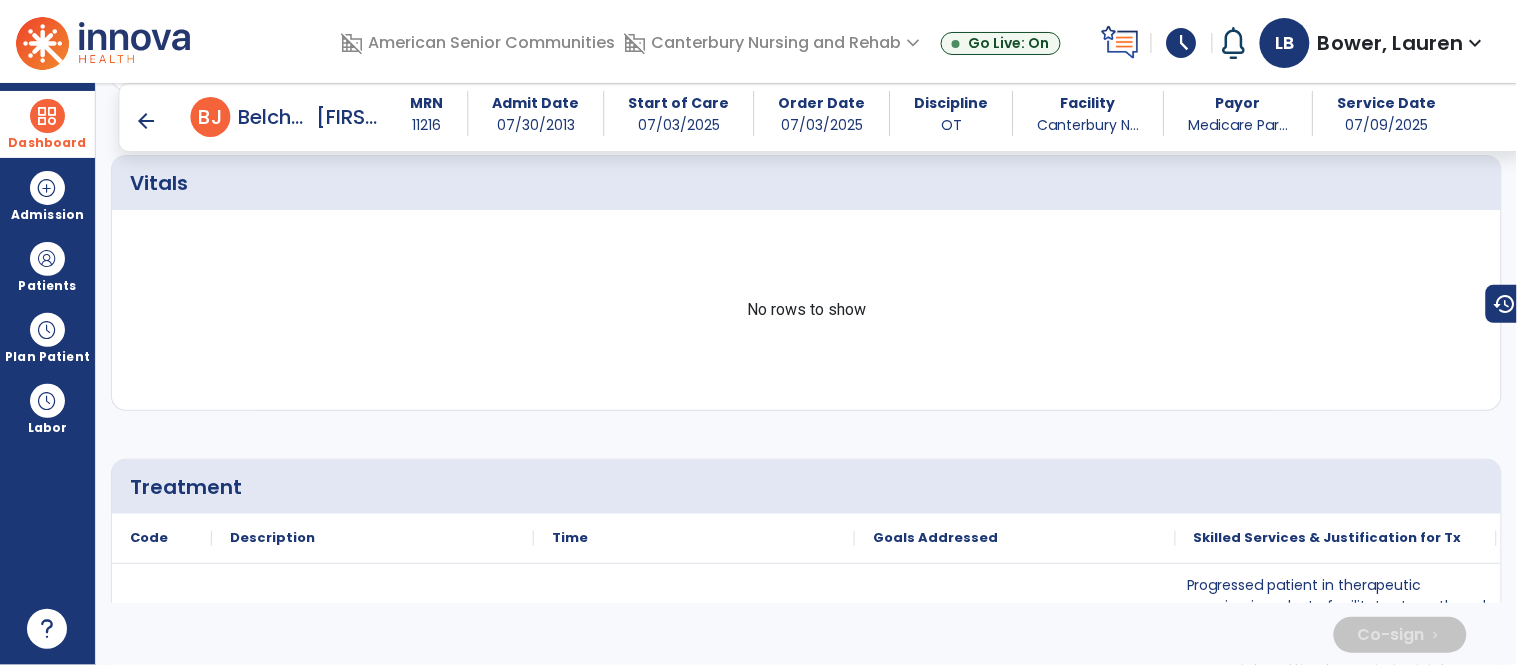 scroll, scrollTop: 255, scrollLeft: 0, axis: vertical 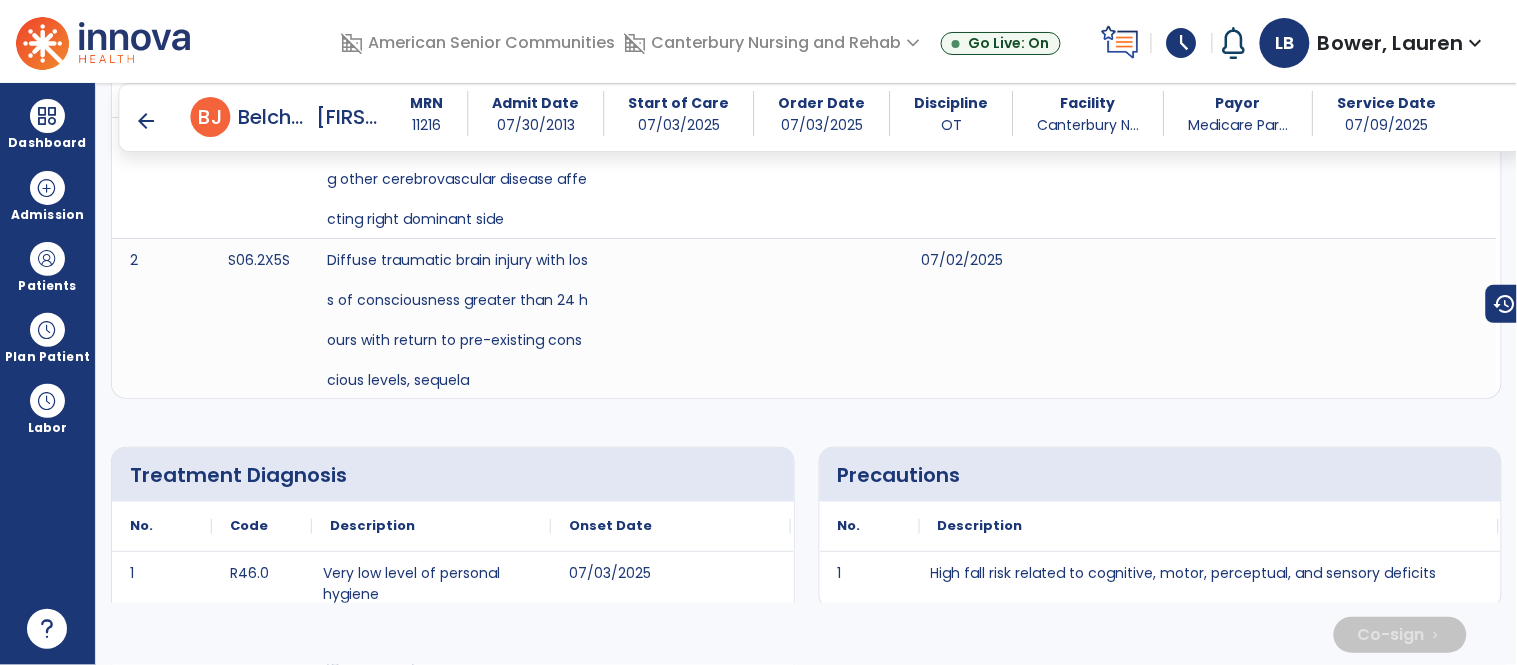 click on "arrow_back" at bounding box center [147, 121] 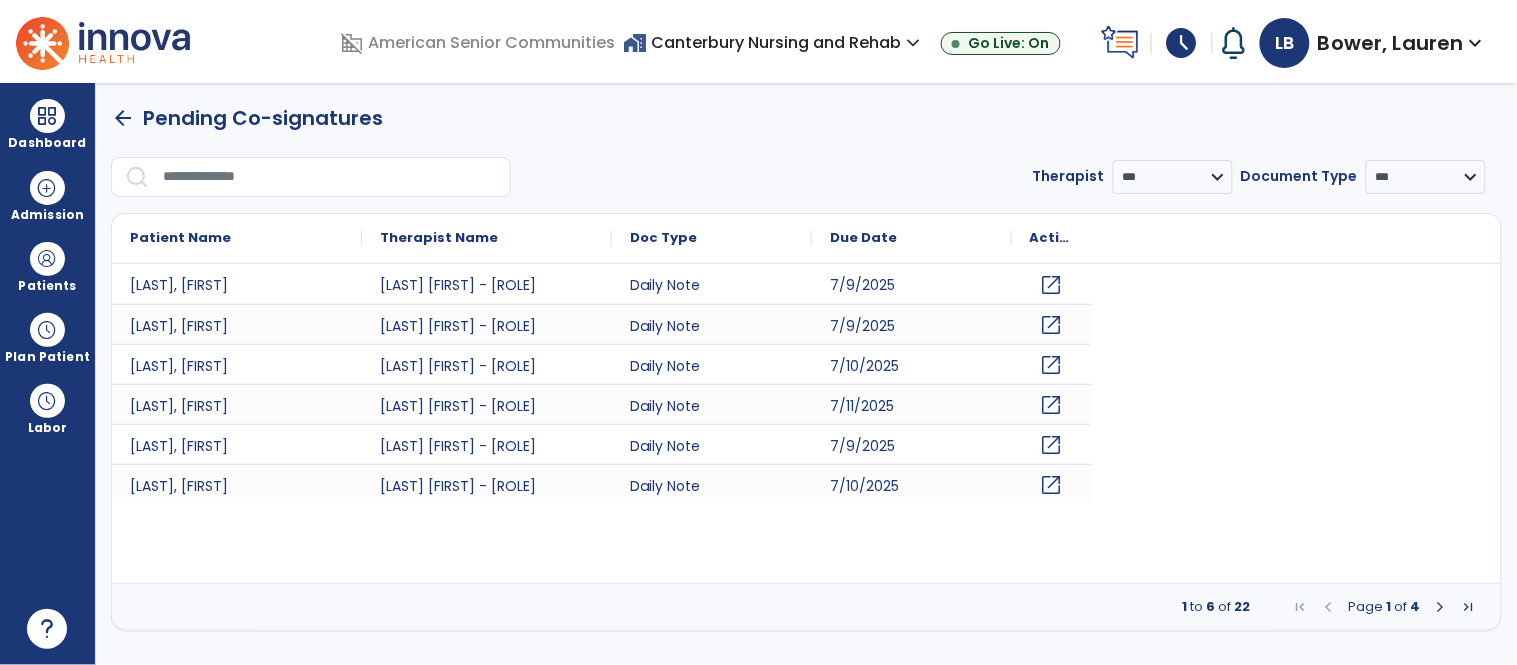 scroll, scrollTop: 0, scrollLeft: 0, axis: both 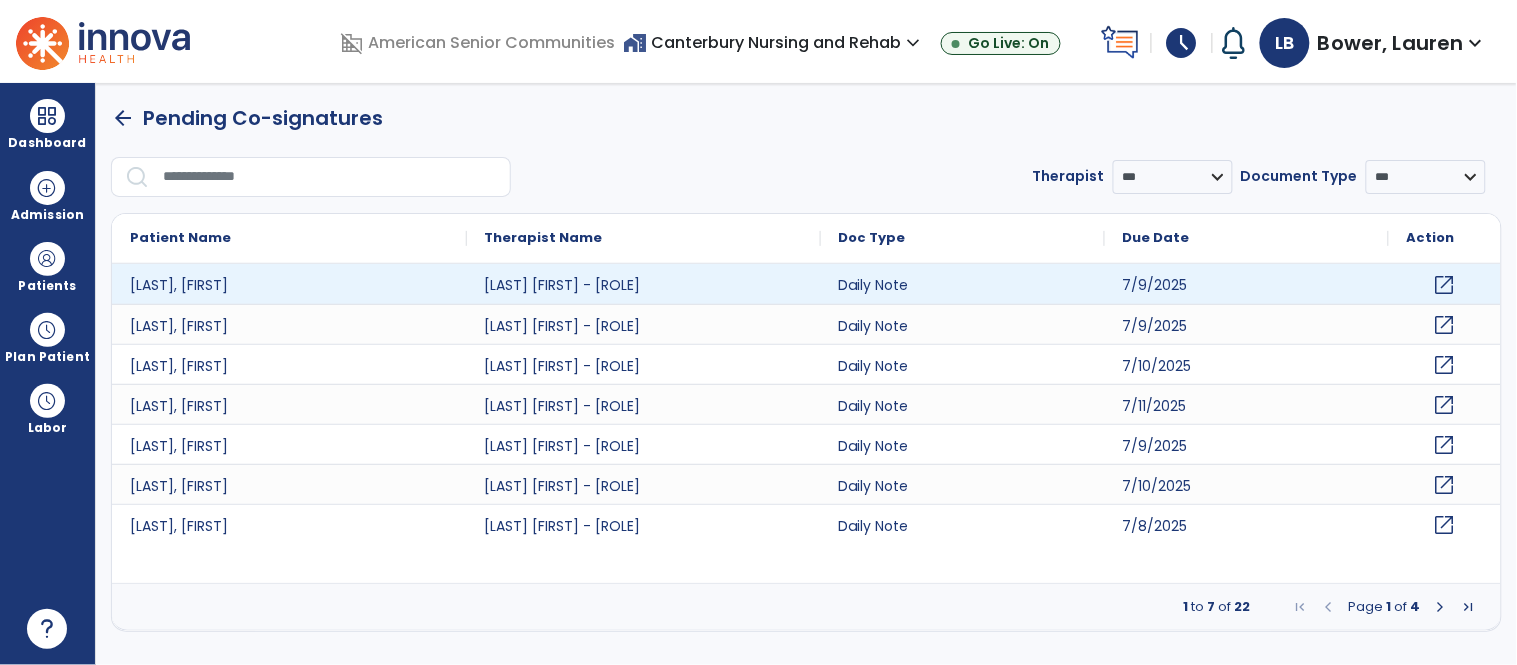 click on "open_in_new" 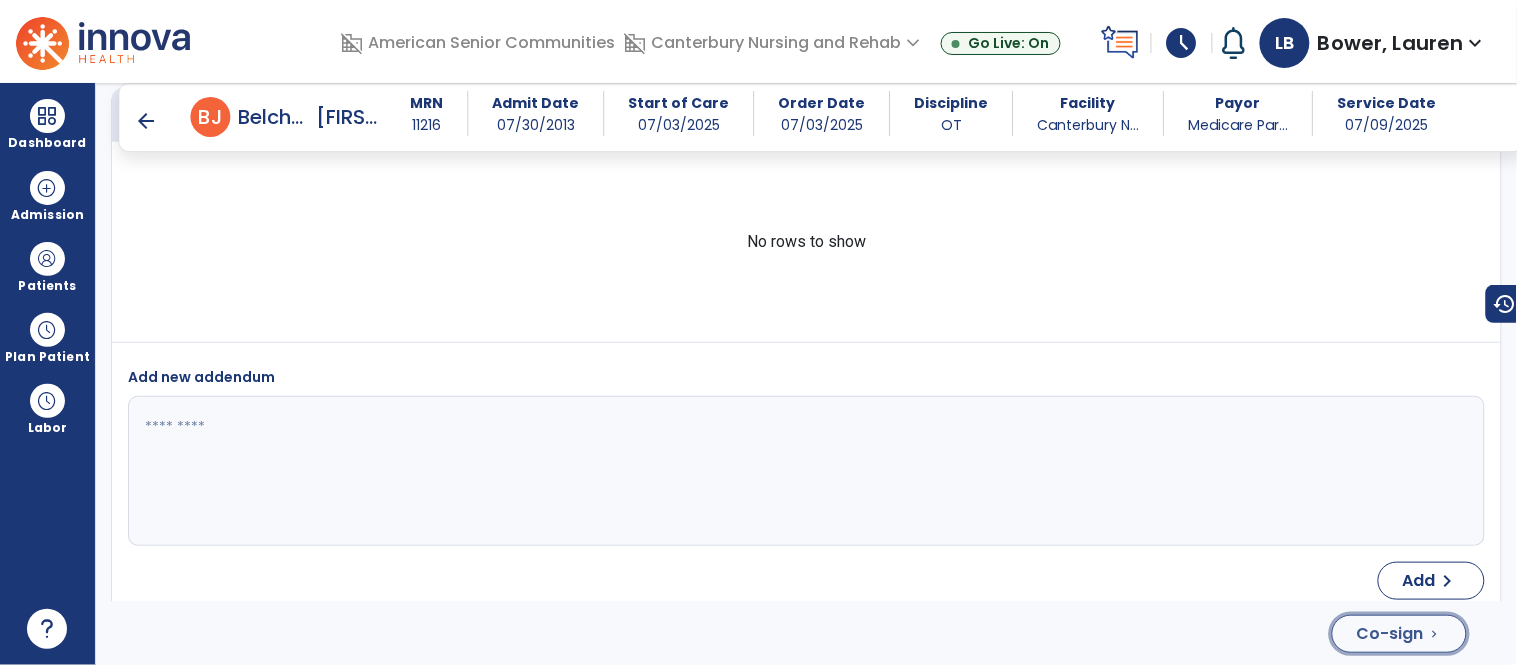 click on "Co-sign" 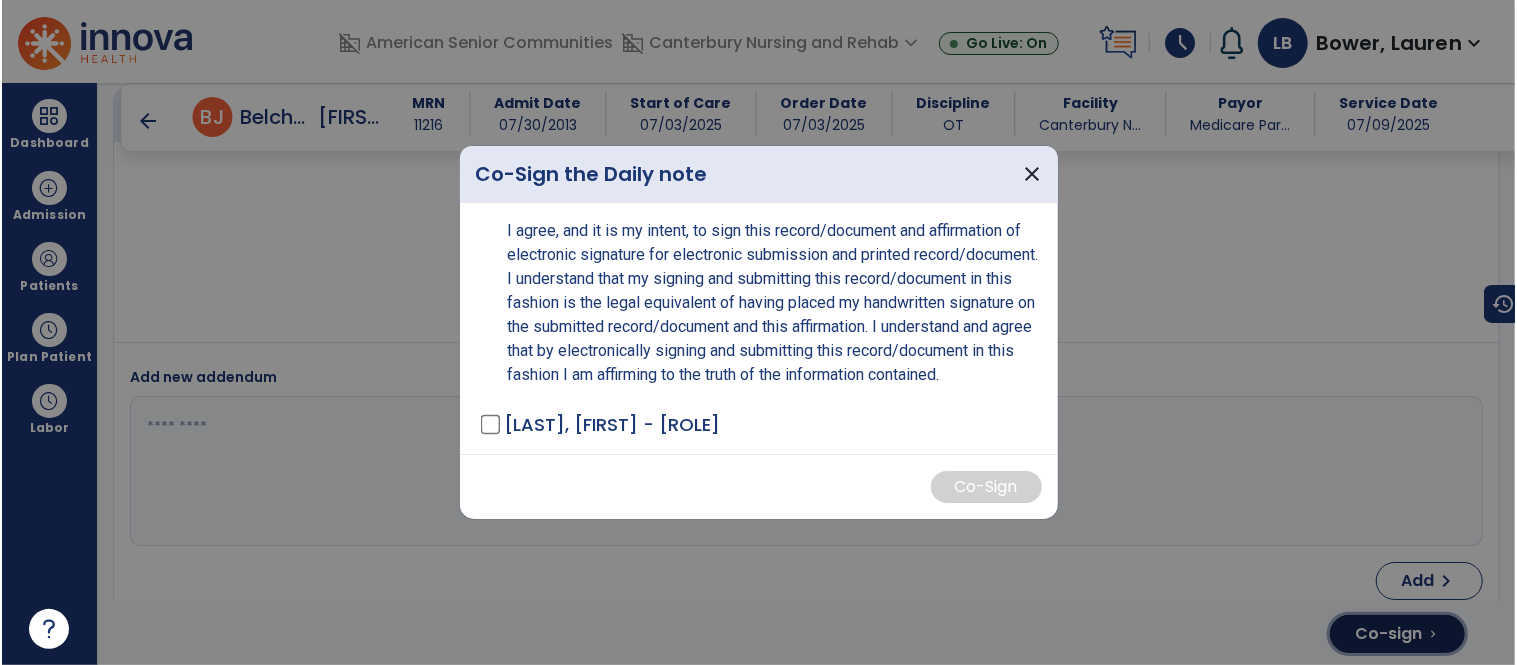 scroll, scrollTop: 4136, scrollLeft: 0, axis: vertical 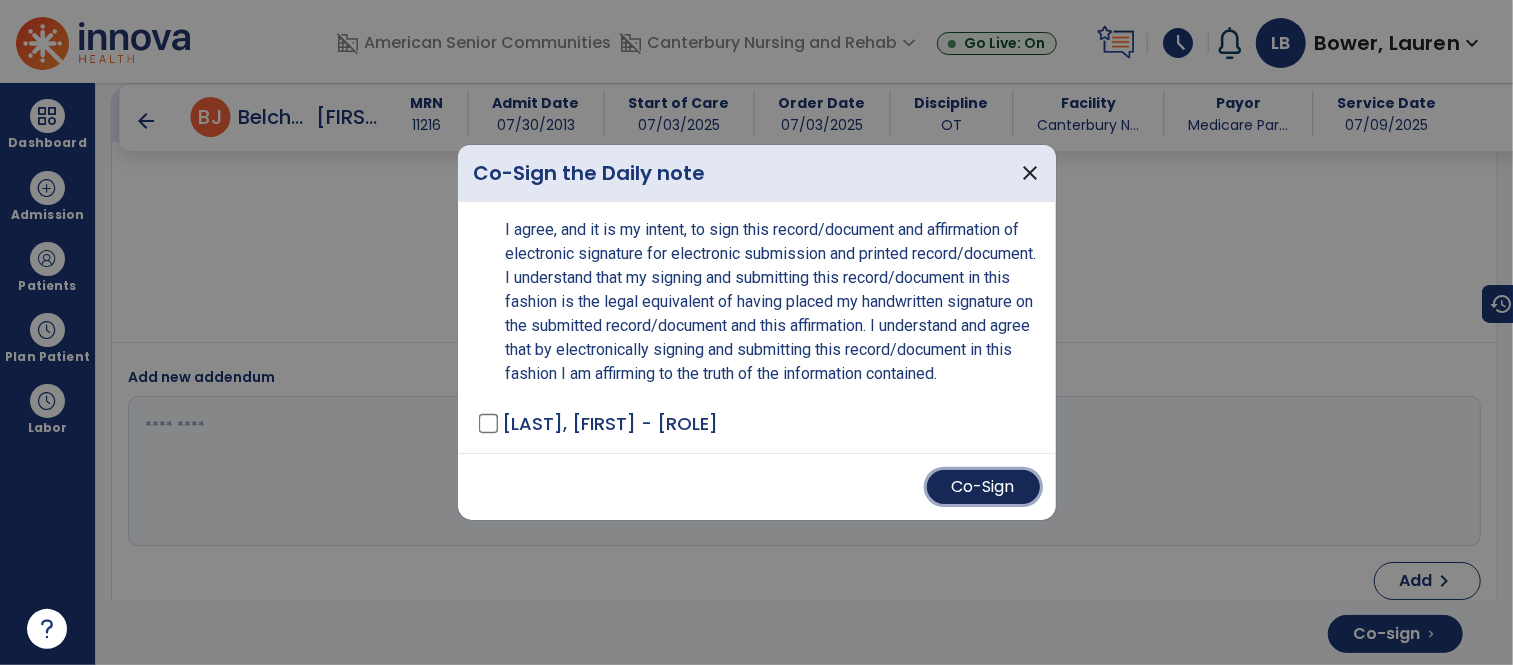 click on "Co-Sign" at bounding box center [983, 487] 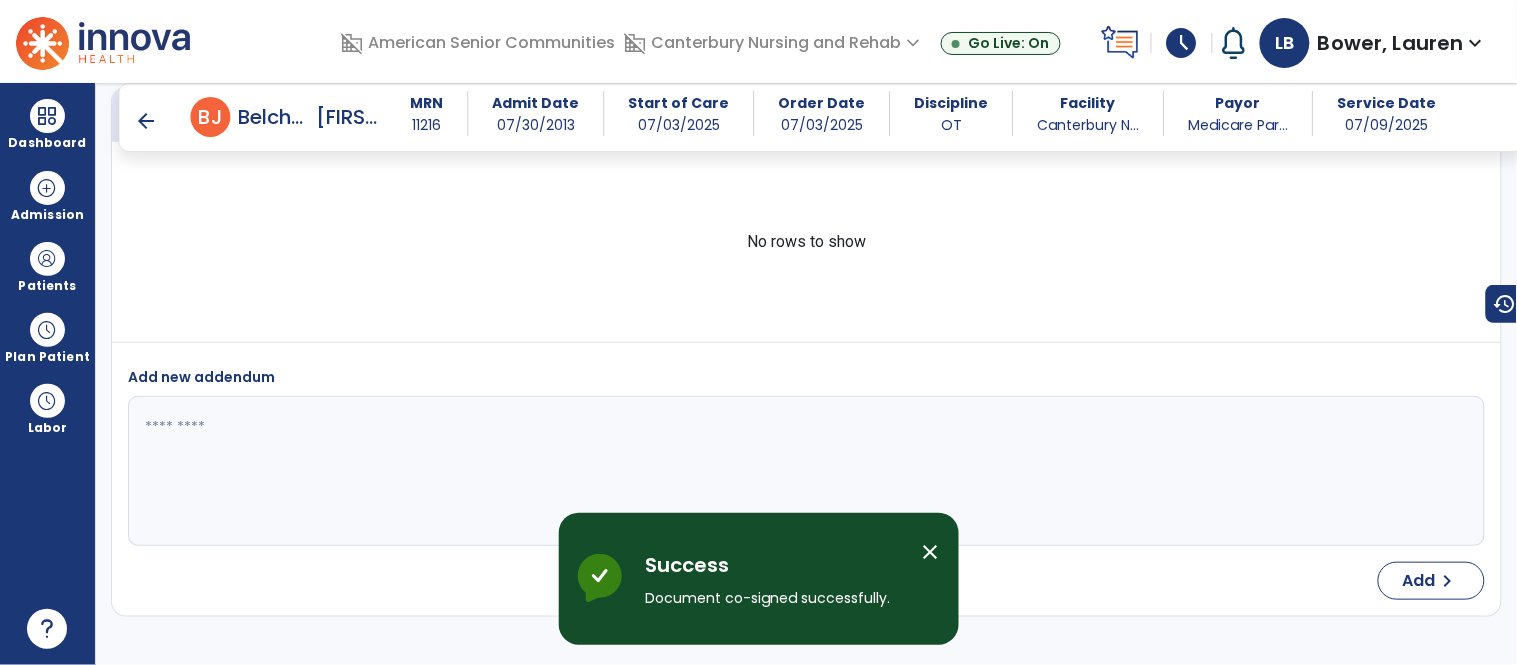 click on "close" at bounding box center (931, 552) 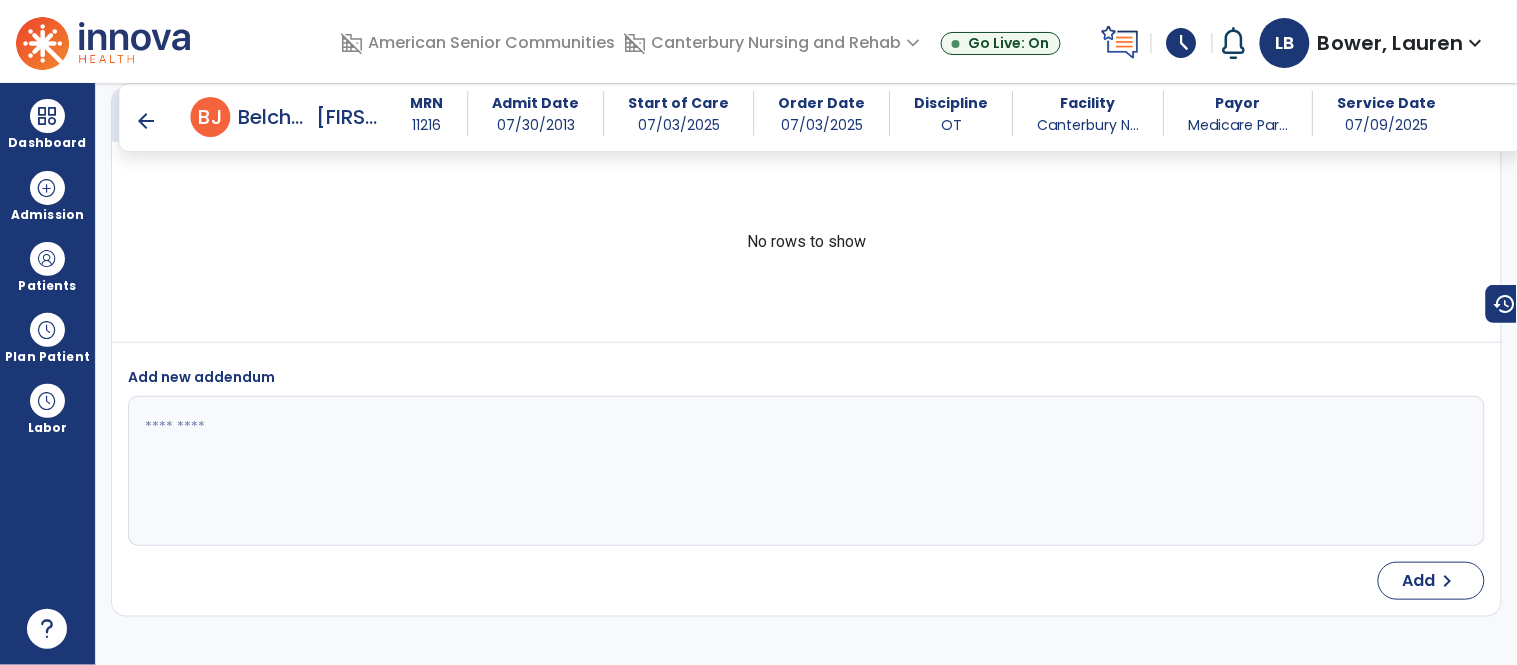 click on "arrow_back" at bounding box center (147, 121) 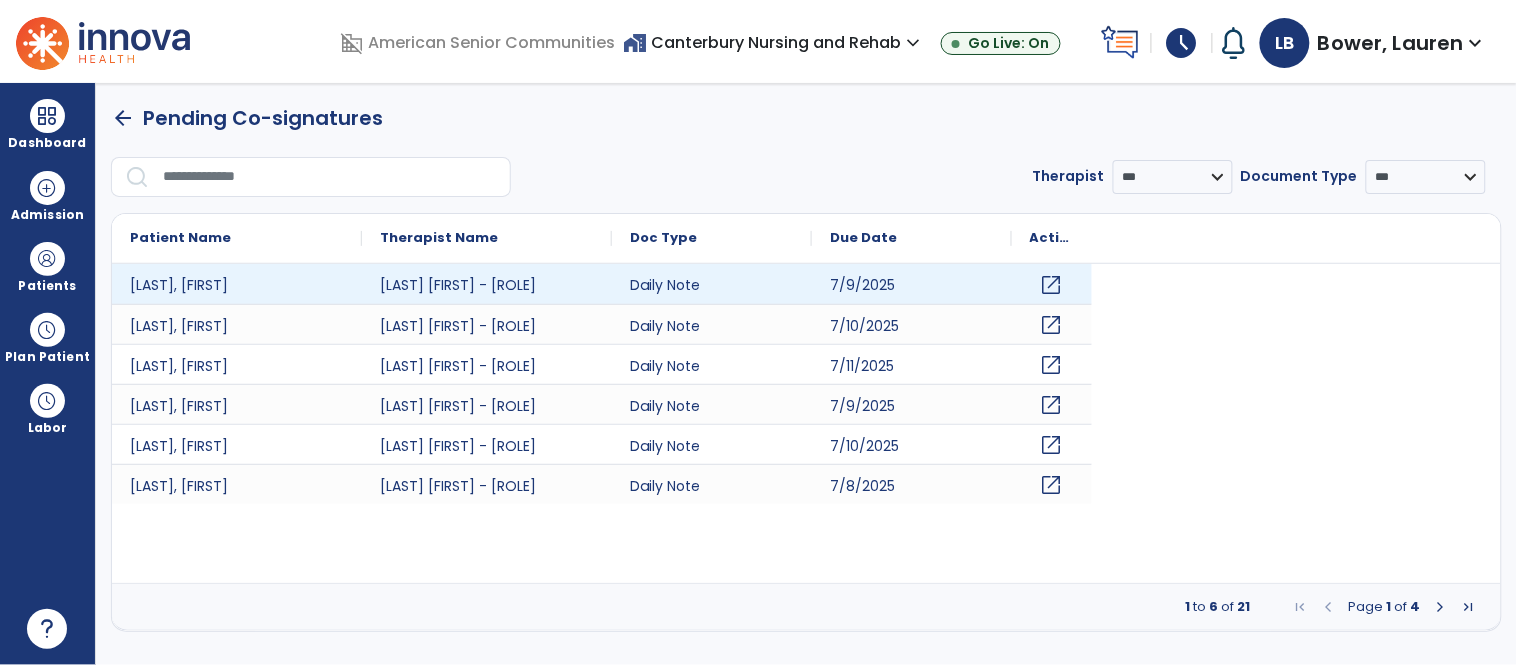 scroll, scrollTop: 0, scrollLeft: 0, axis: both 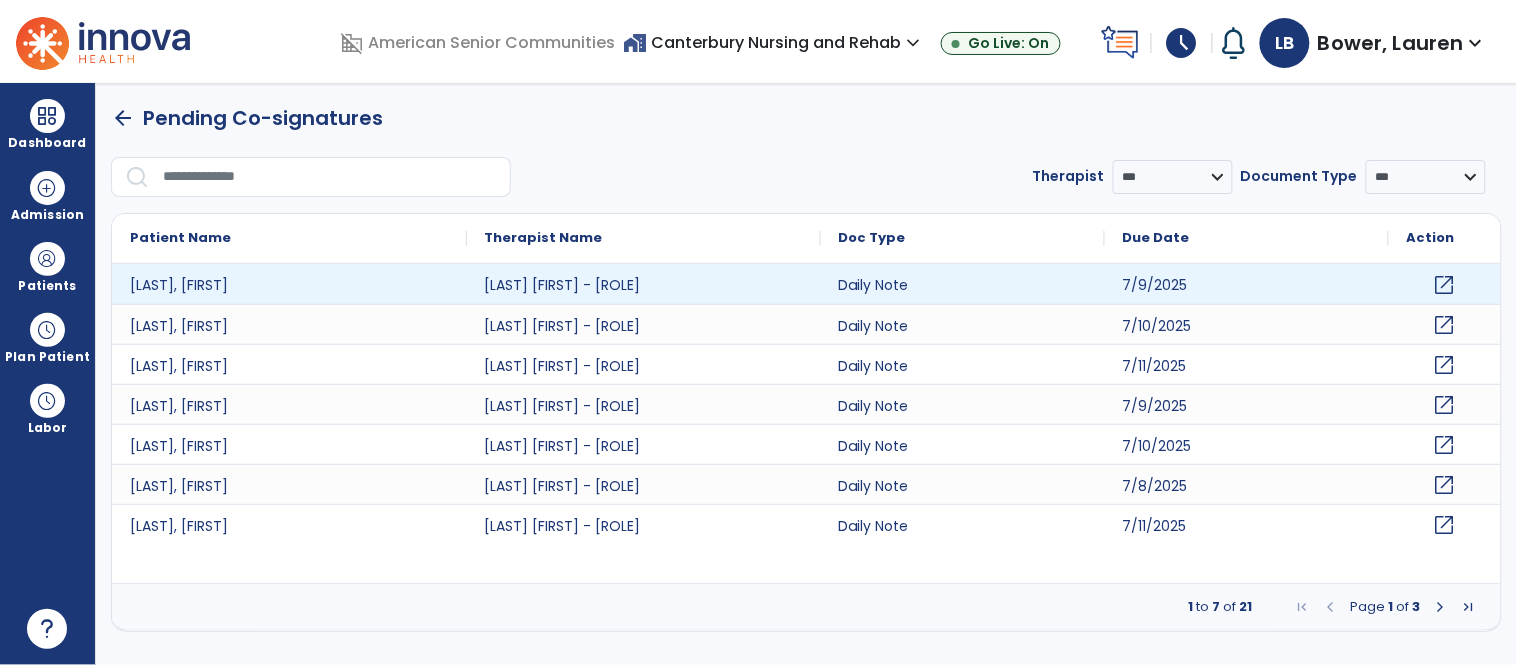 click on "open_in_new" 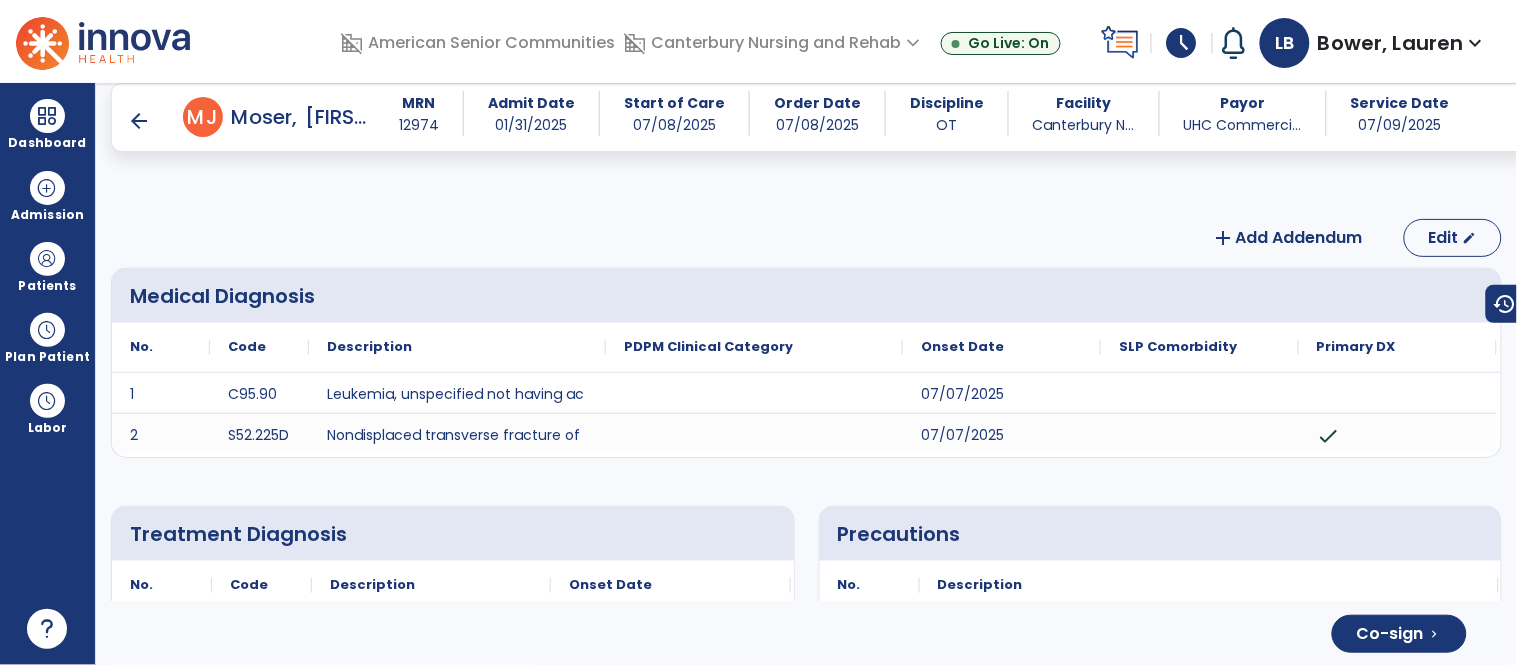 scroll, scrollTop: 2913, scrollLeft: 0, axis: vertical 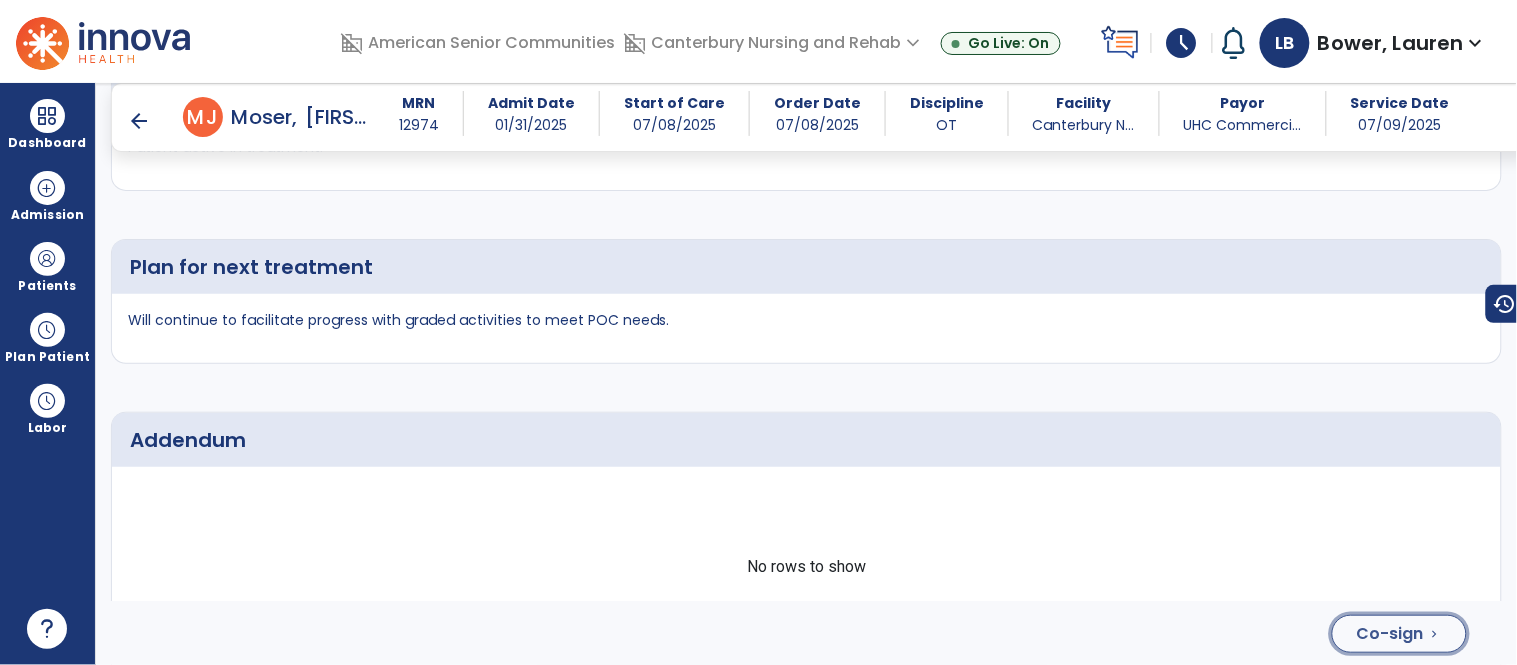 click on "Co-sign" 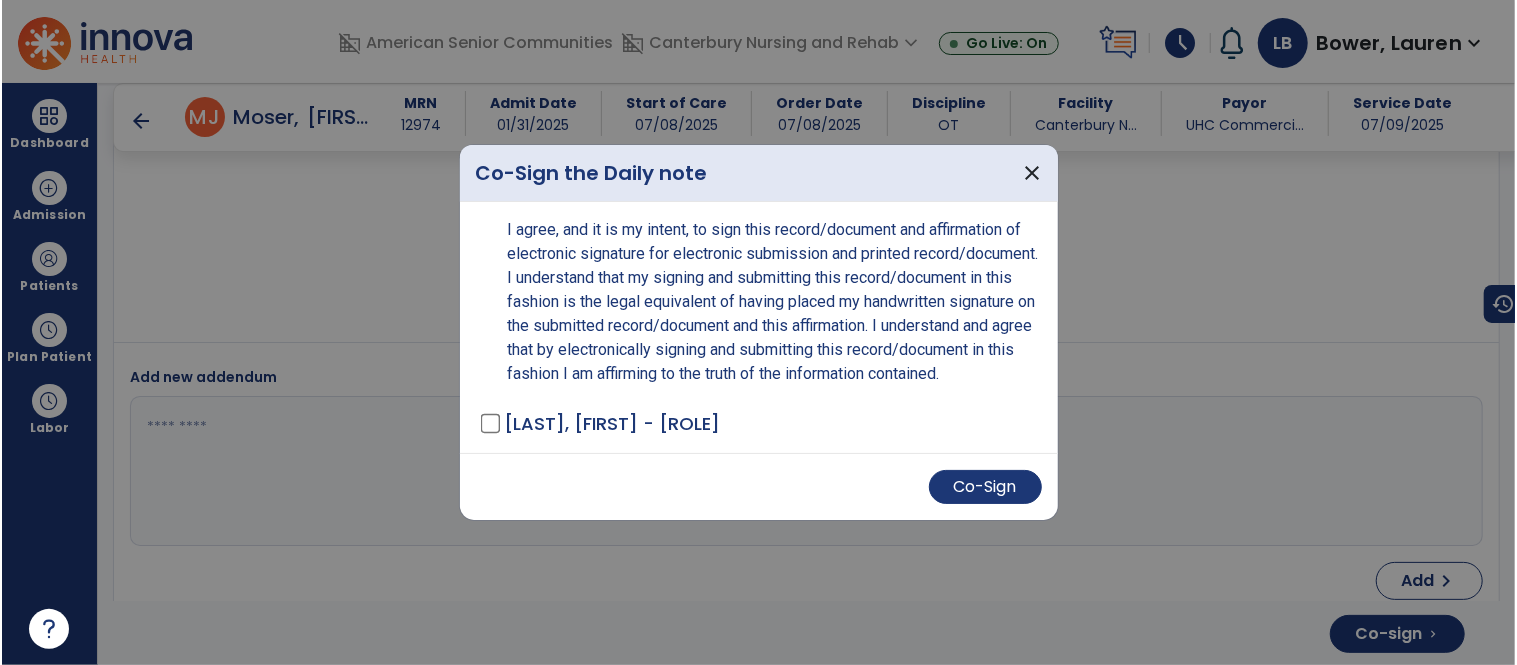 scroll, scrollTop: 3416, scrollLeft: 0, axis: vertical 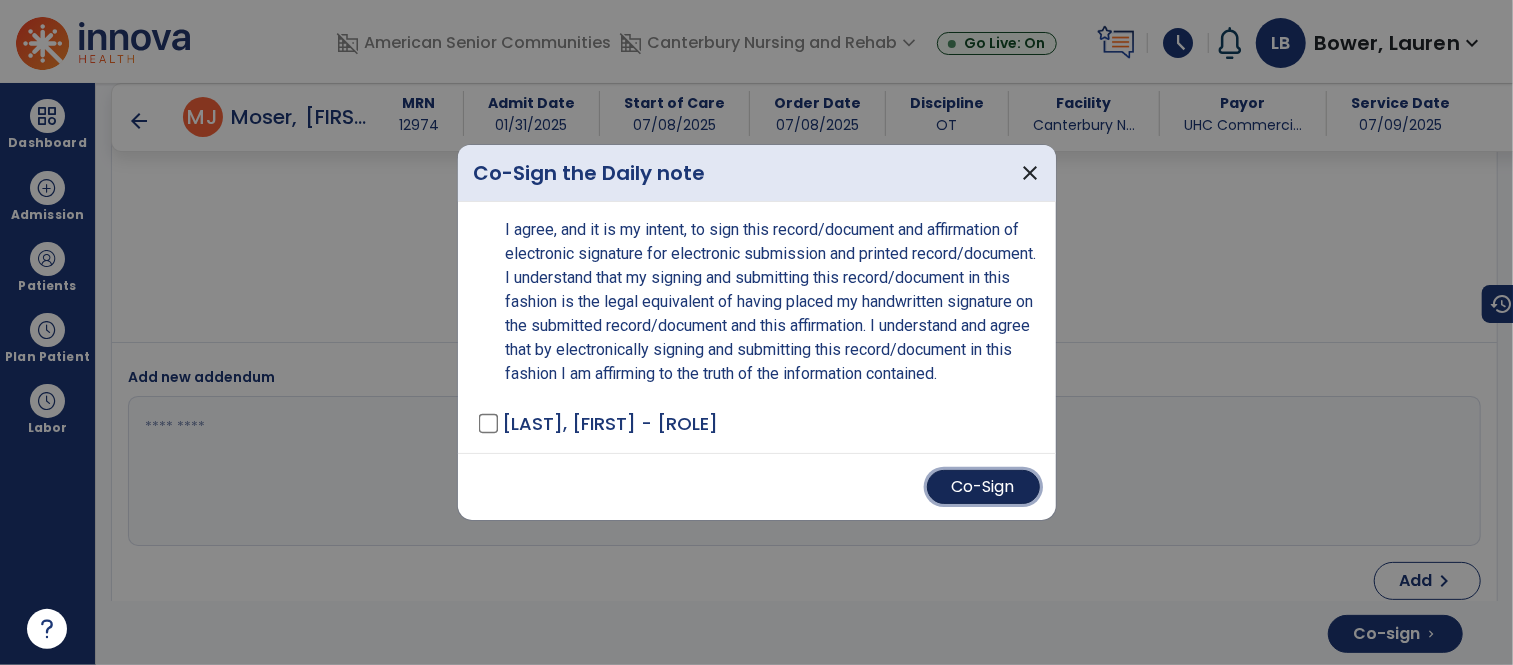 click on "Co-Sign" at bounding box center [983, 487] 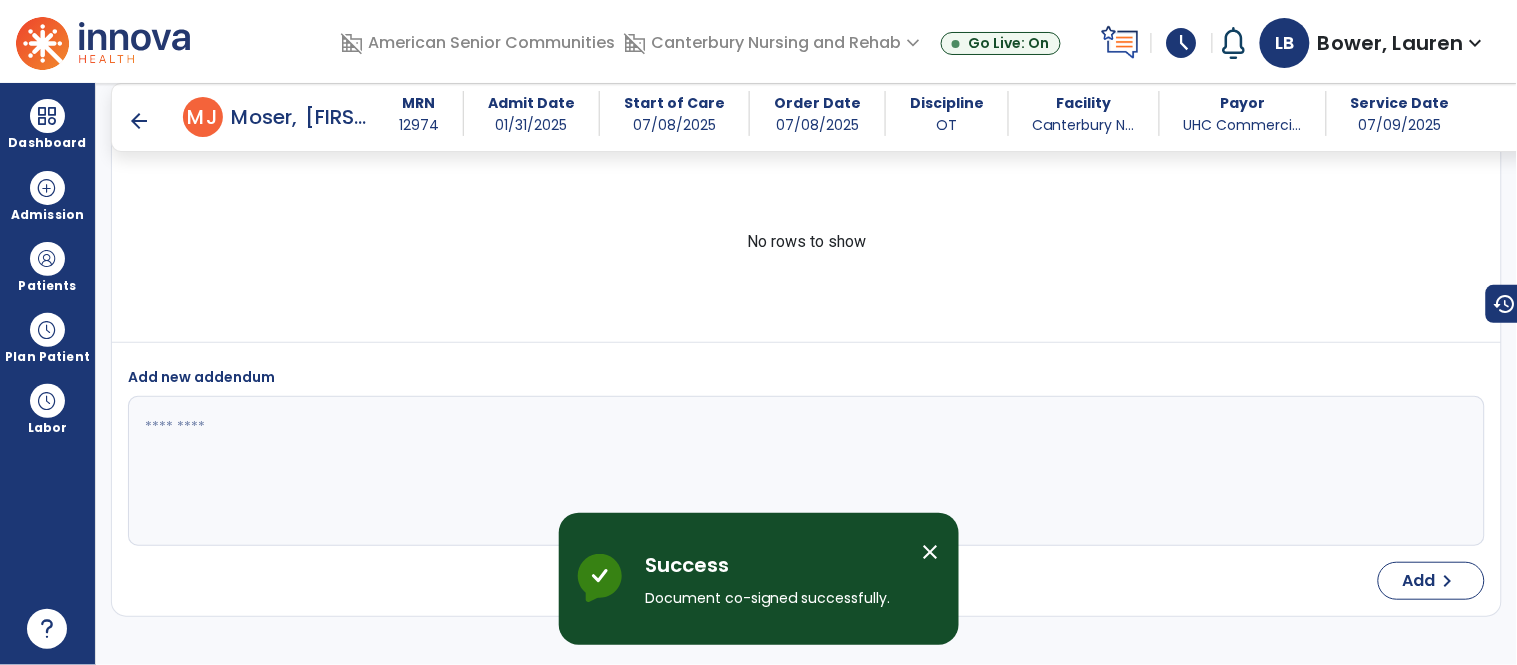 click on "close" at bounding box center (931, 552) 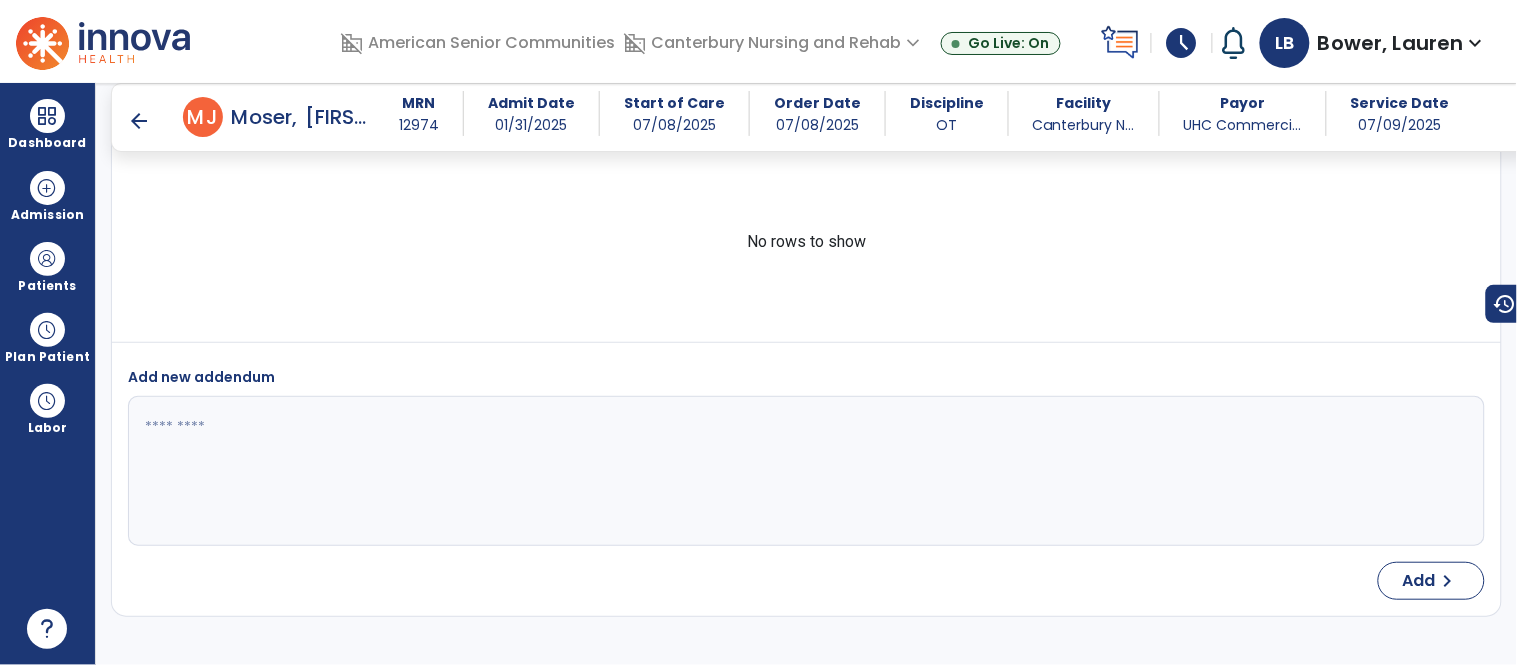 click on "arrow_back" at bounding box center (139, 121) 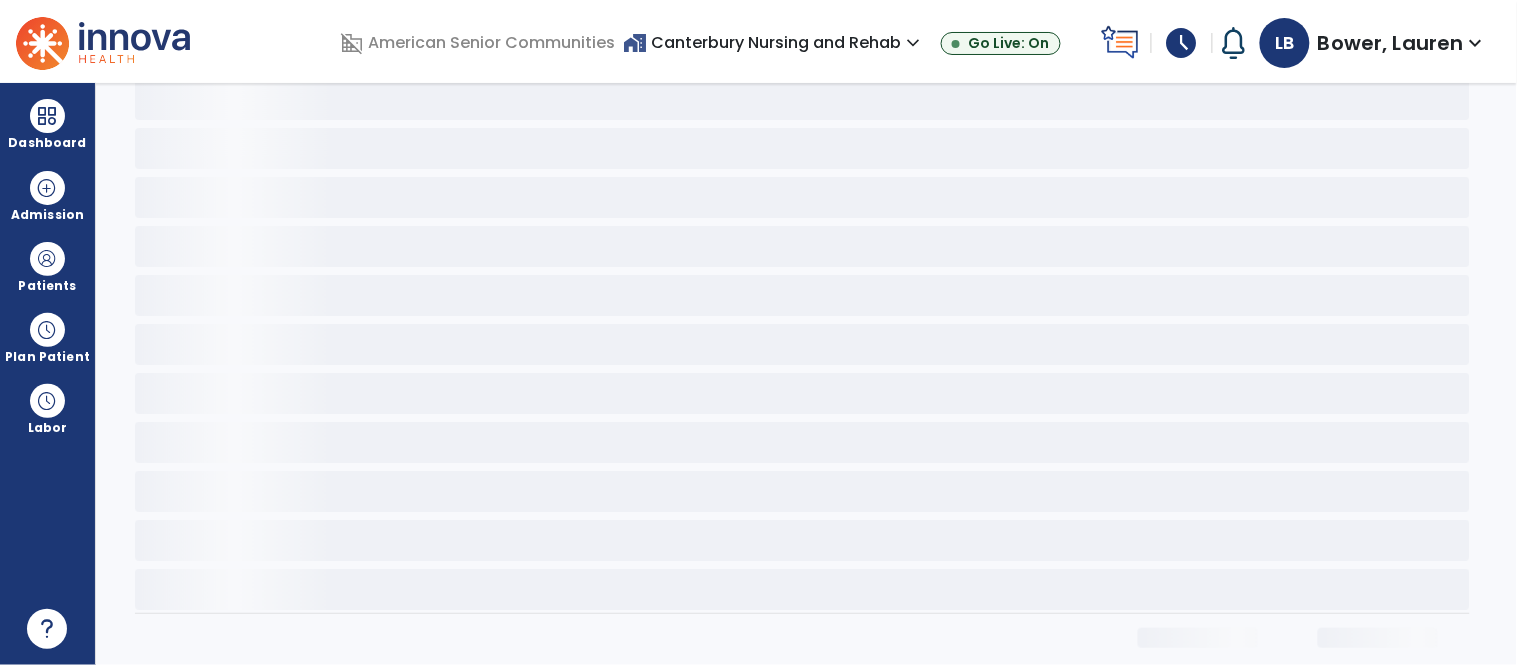 scroll, scrollTop: 0, scrollLeft: 0, axis: both 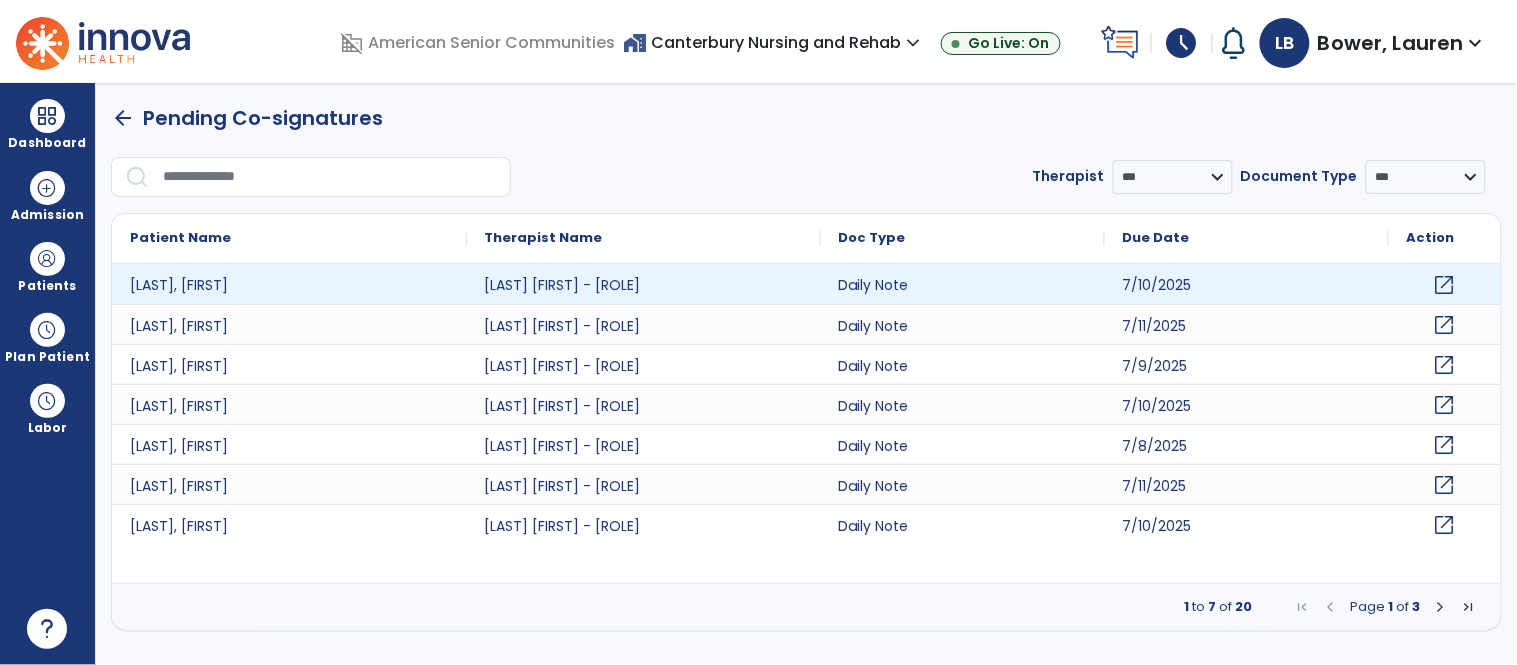 click on "open_in_new" 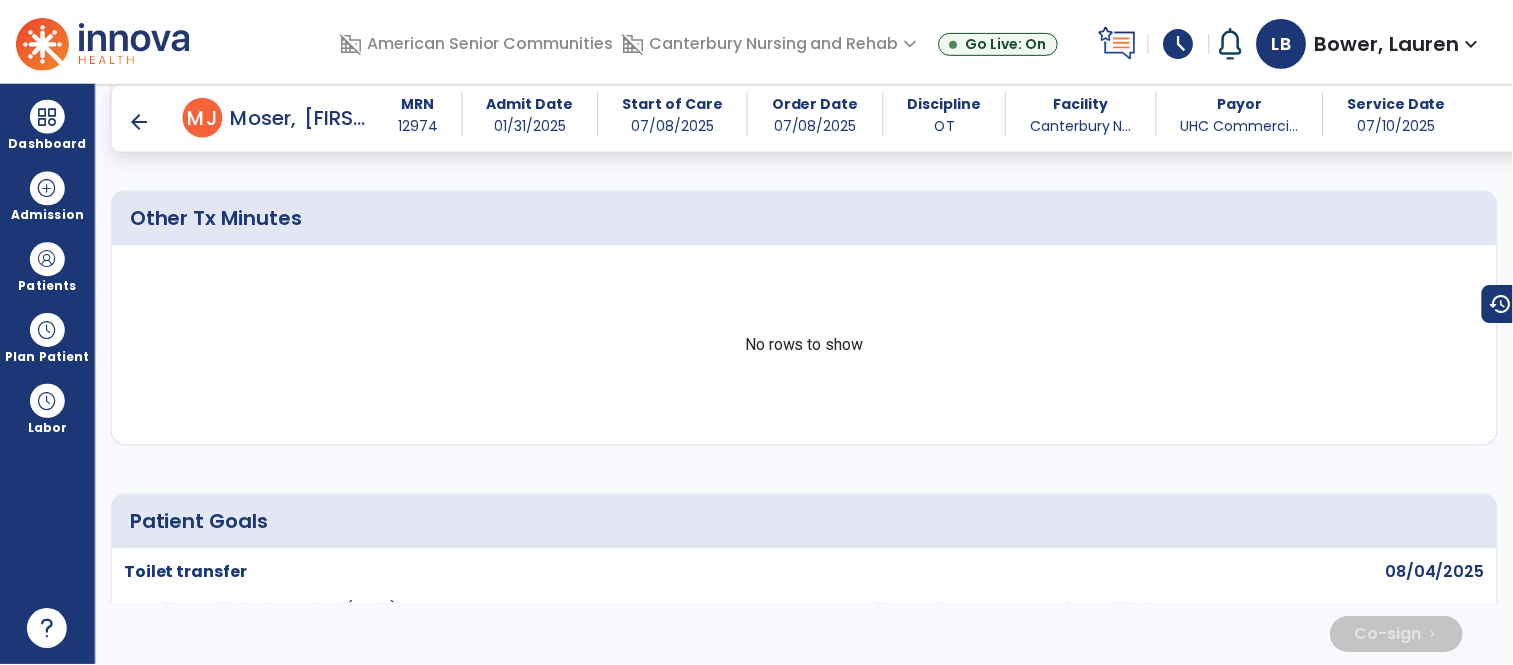 scroll, scrollTop: 3521, scrollLeft: 0, axis: vertical 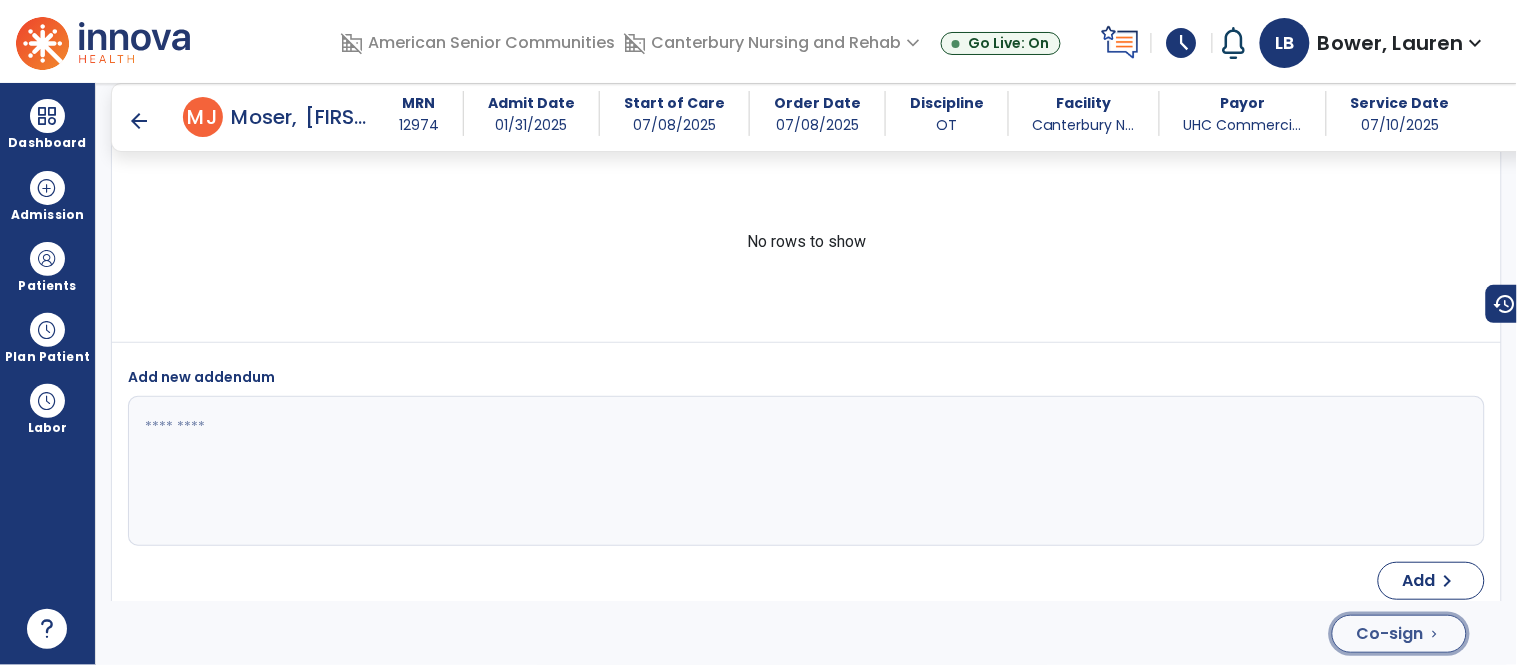 click on "chevron_right" 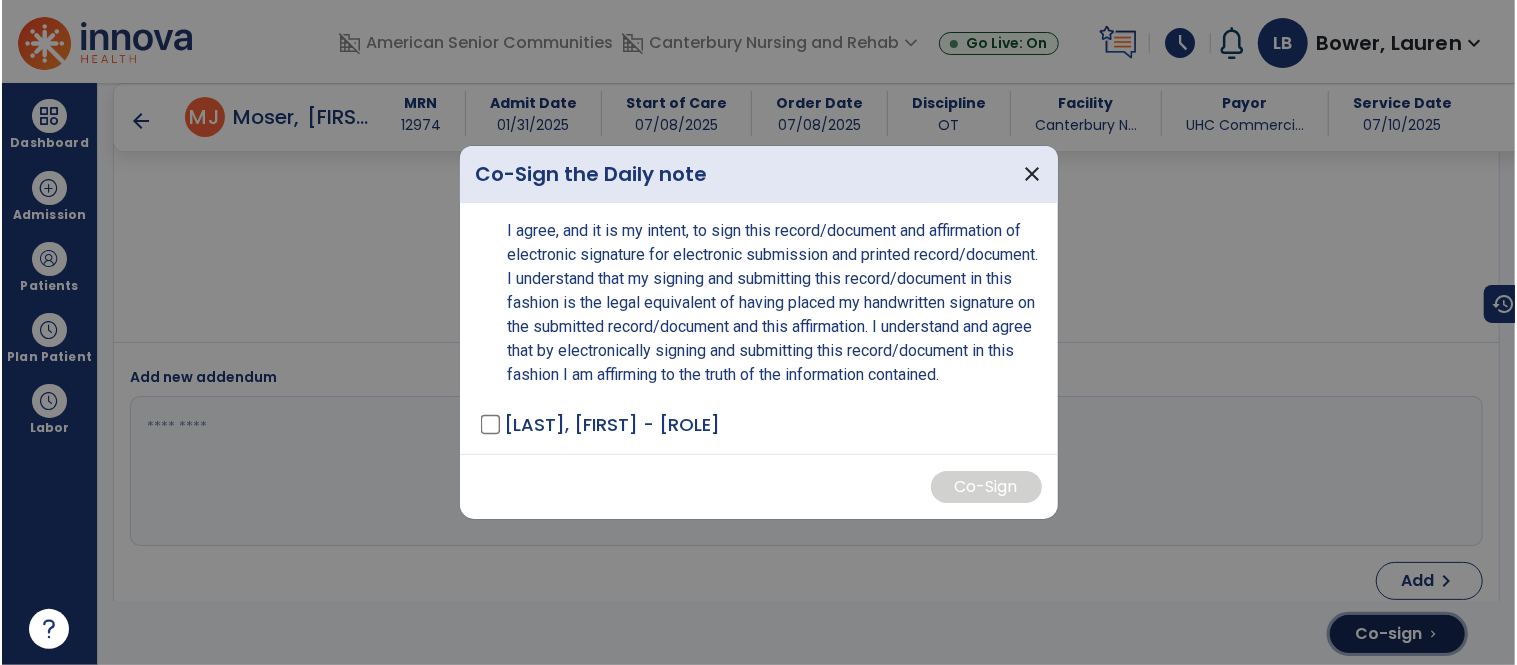 scroll, scrollTop: 3521, scrollLeft: 0, axis: vertical 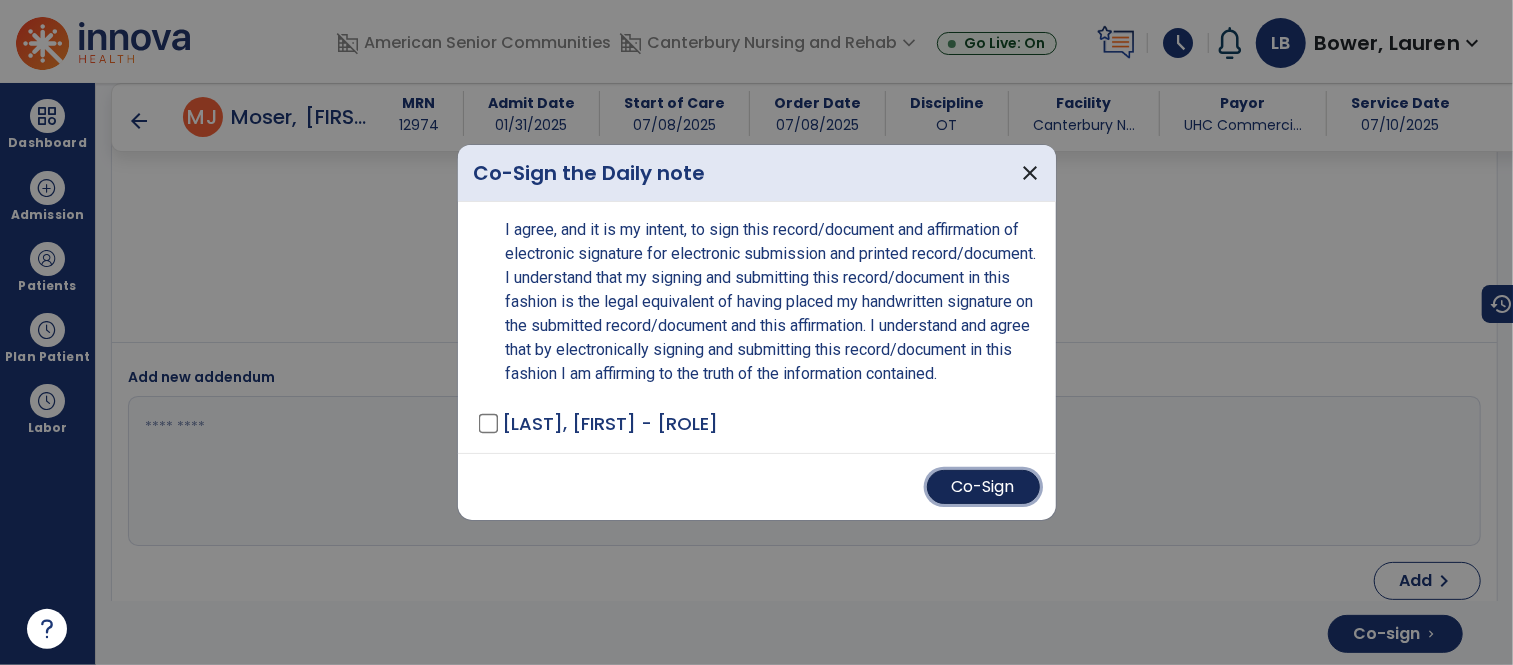 click on "Co-Sign" at bounding box center [983, 487] 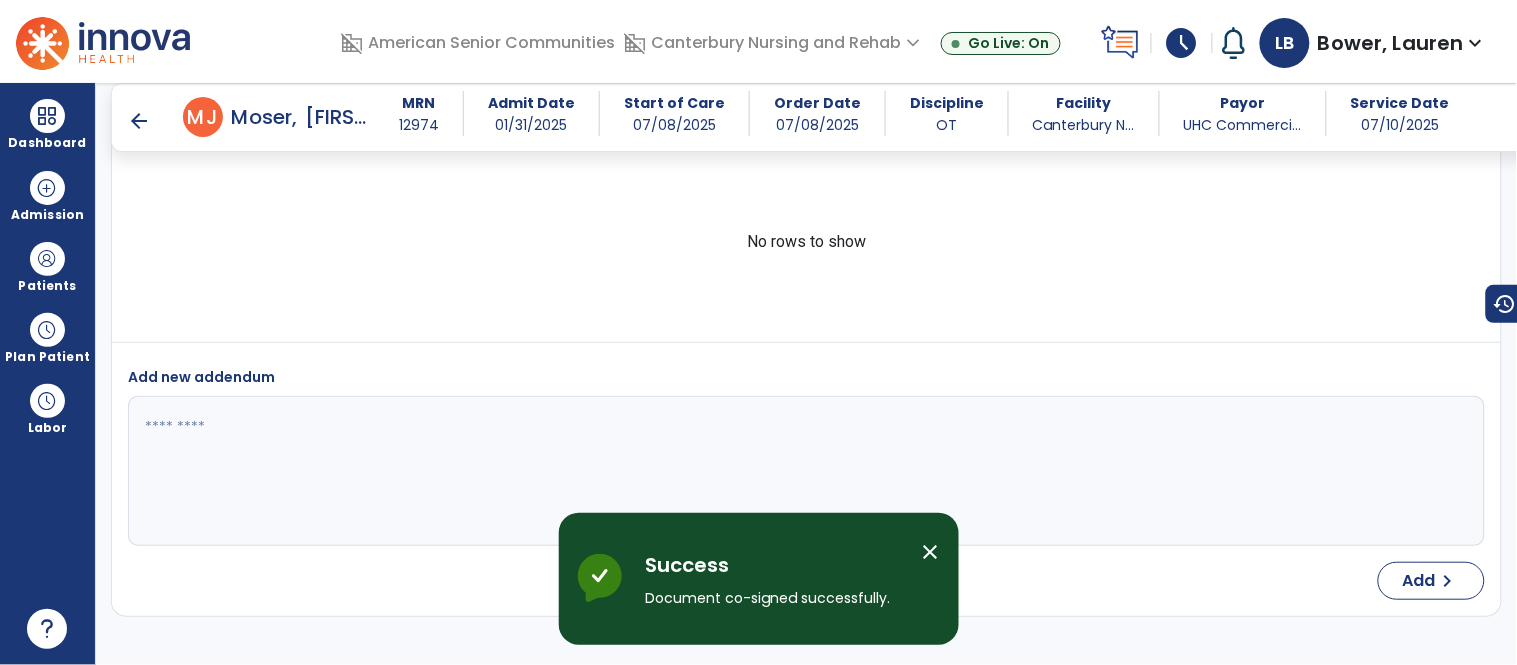 click on "close" at bounding box center [939, 555] 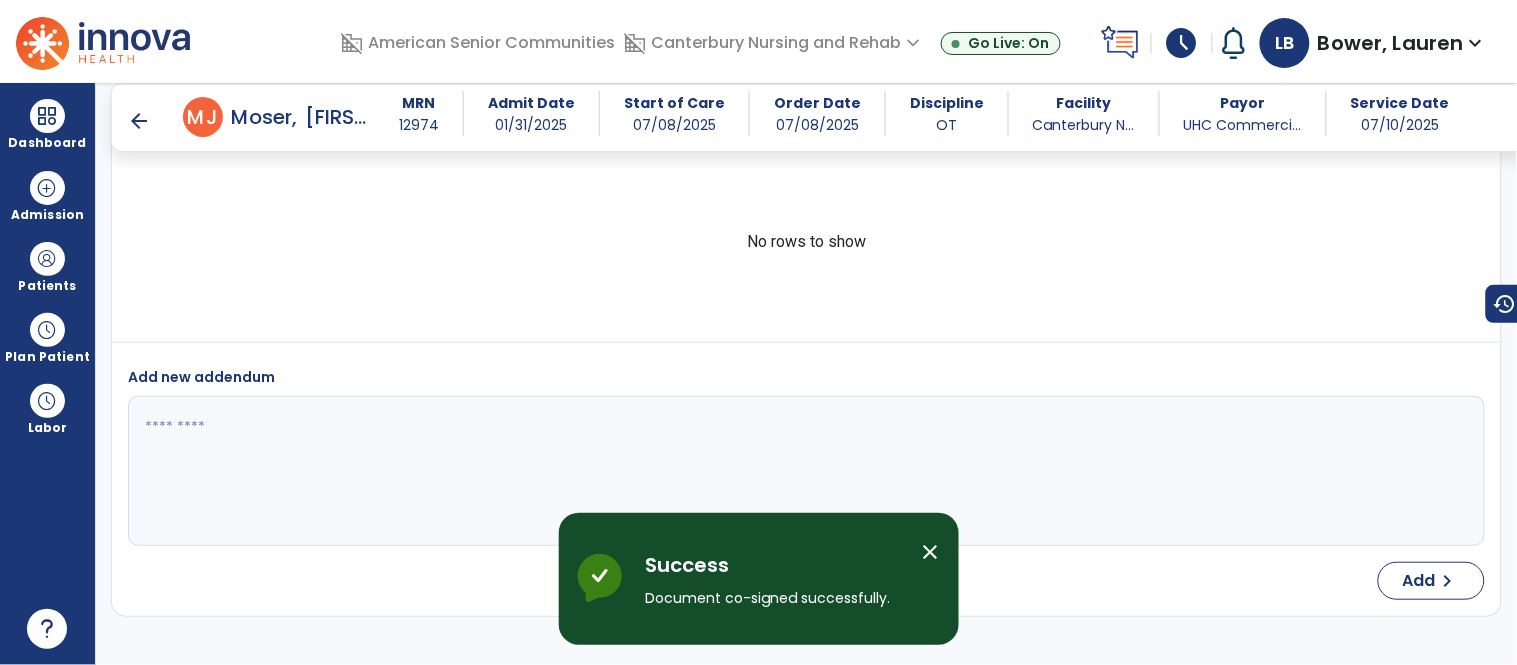 click on "arrow_back" at bounding box center [139, 121] 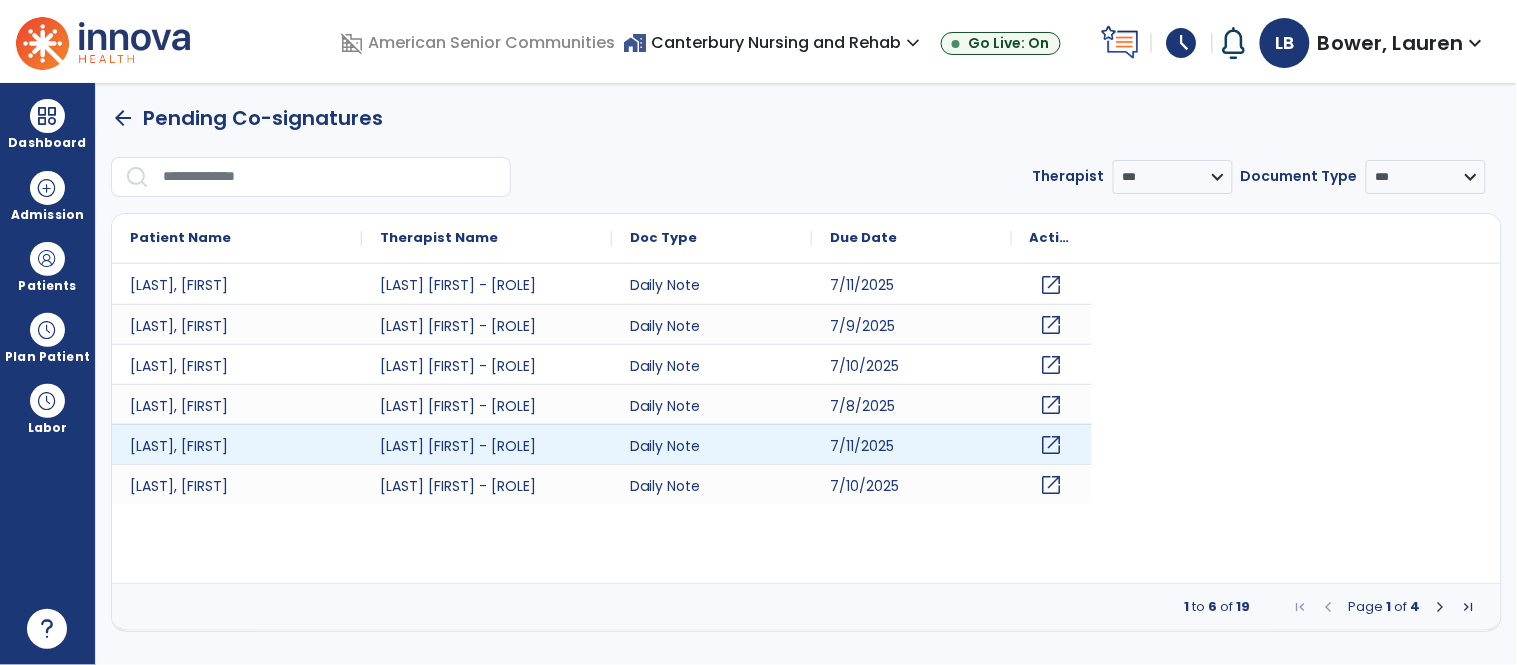scroll, scrollTop: 0, scrollLeft: 0, axis: both 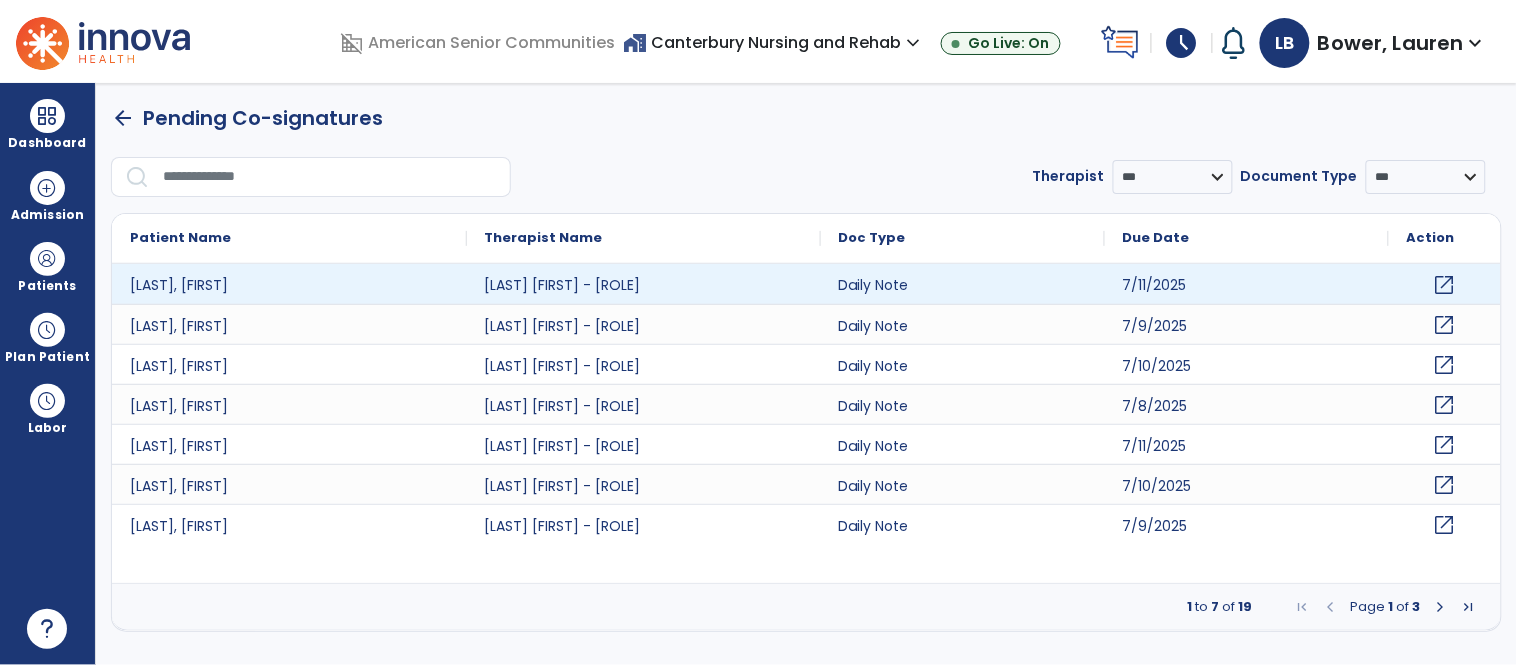 click on "open_in_new" 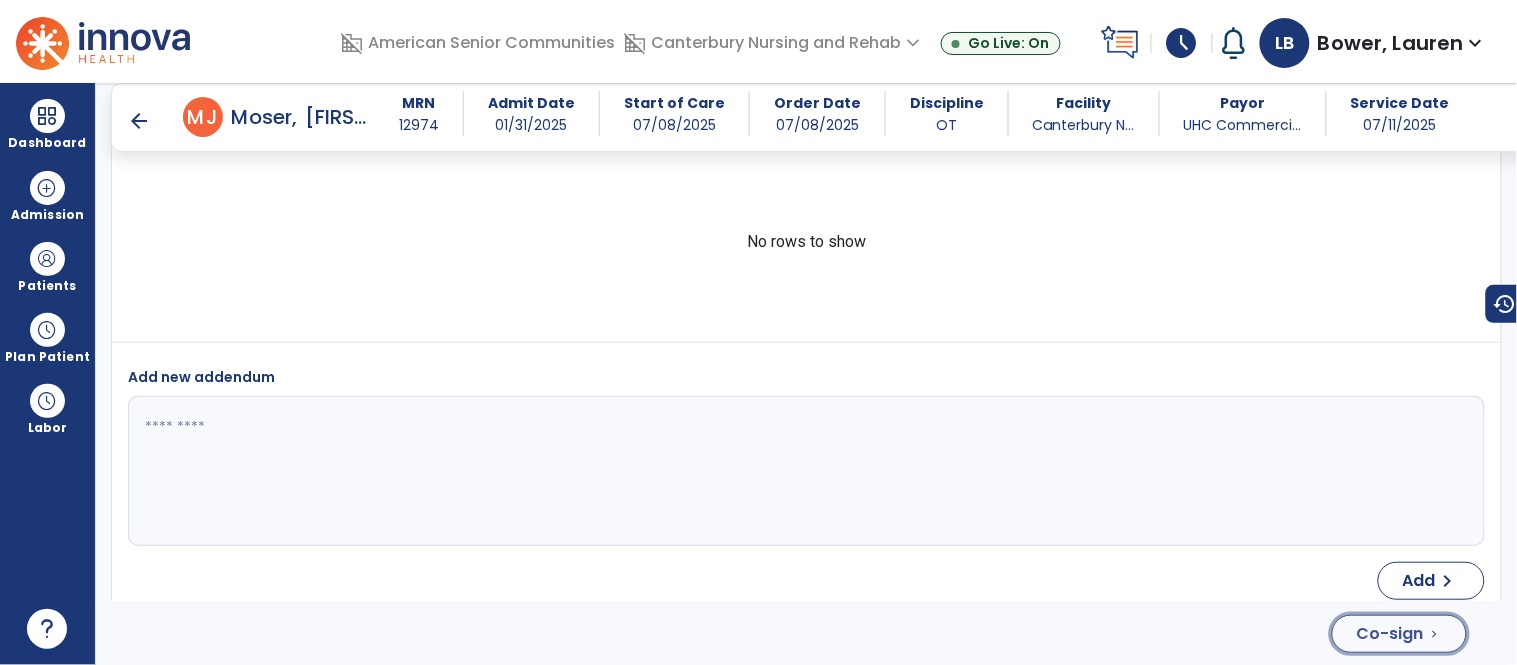 click on "Co-sign" 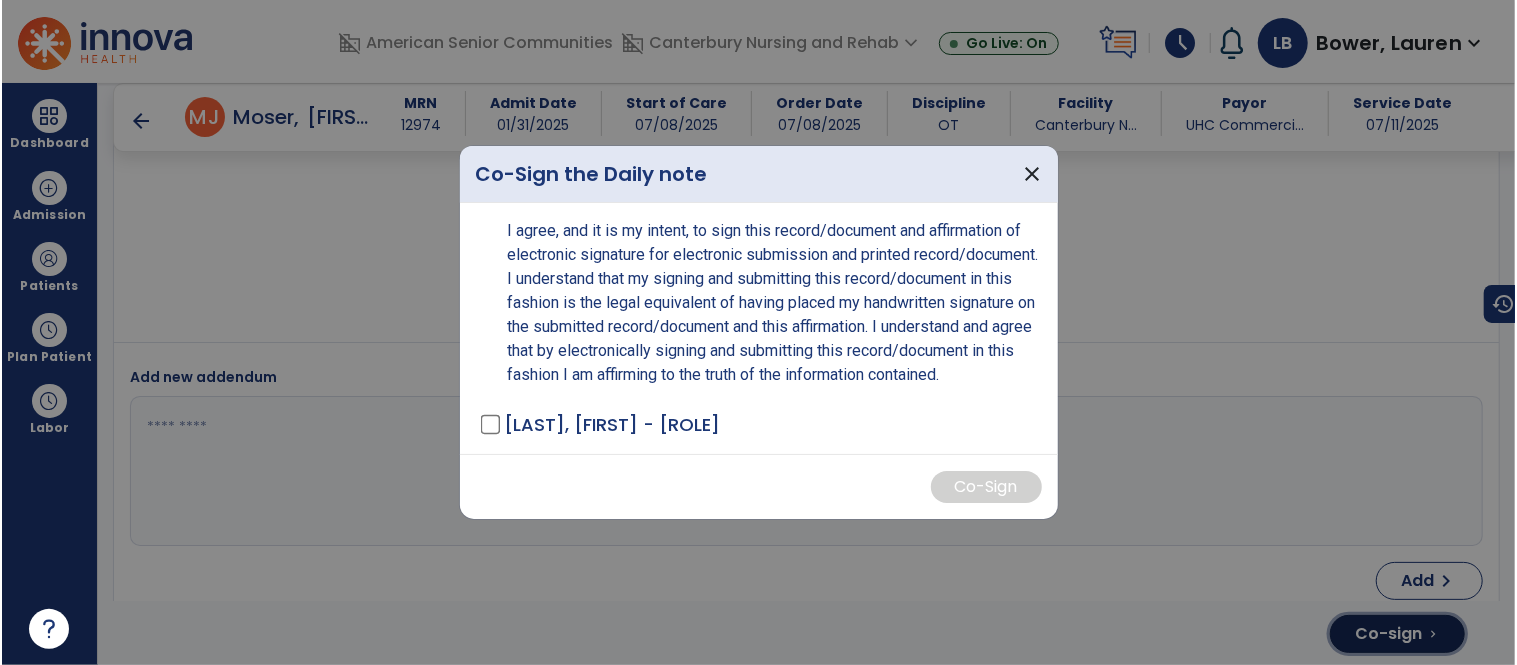 scroll, scrollTop: 3500, scrollLeft: 0, axis: vertical 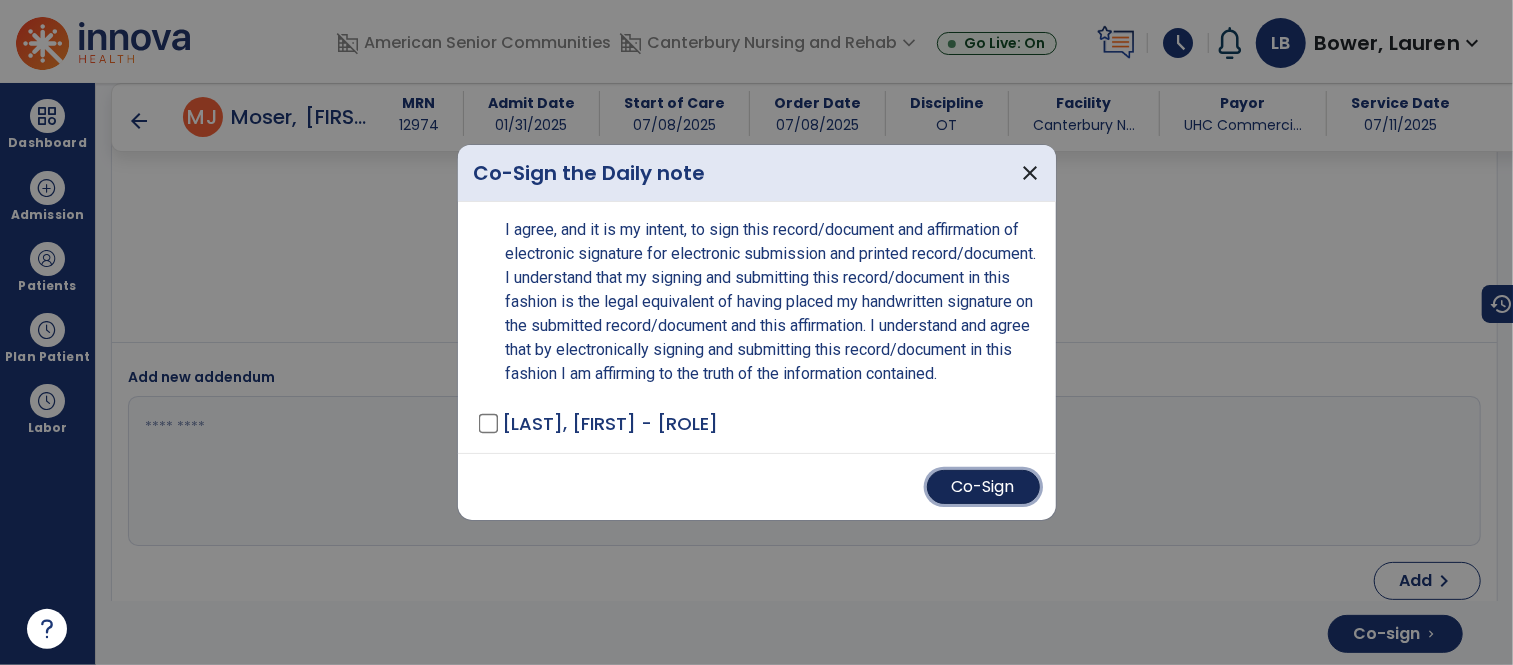 click on "Co-Sign" at bounding box center (983, 487) 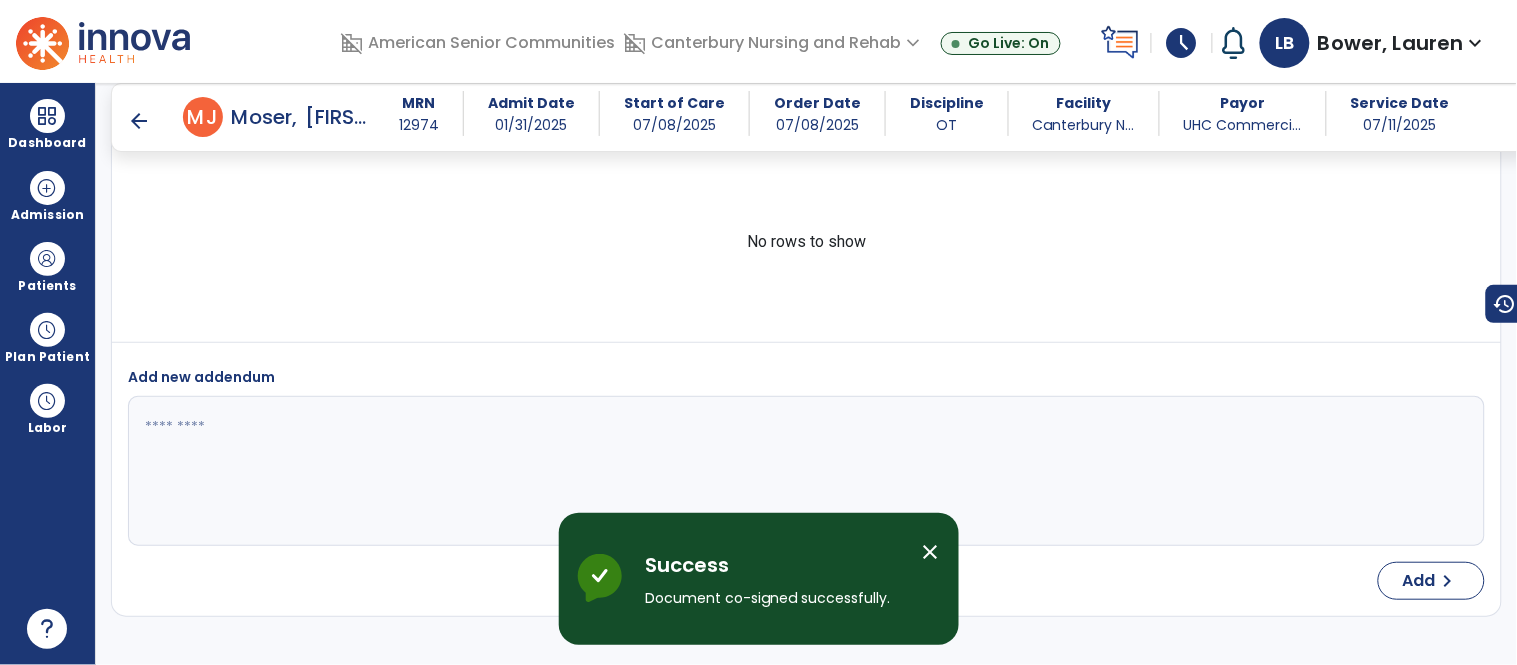 click at bounding box center (804, 471) 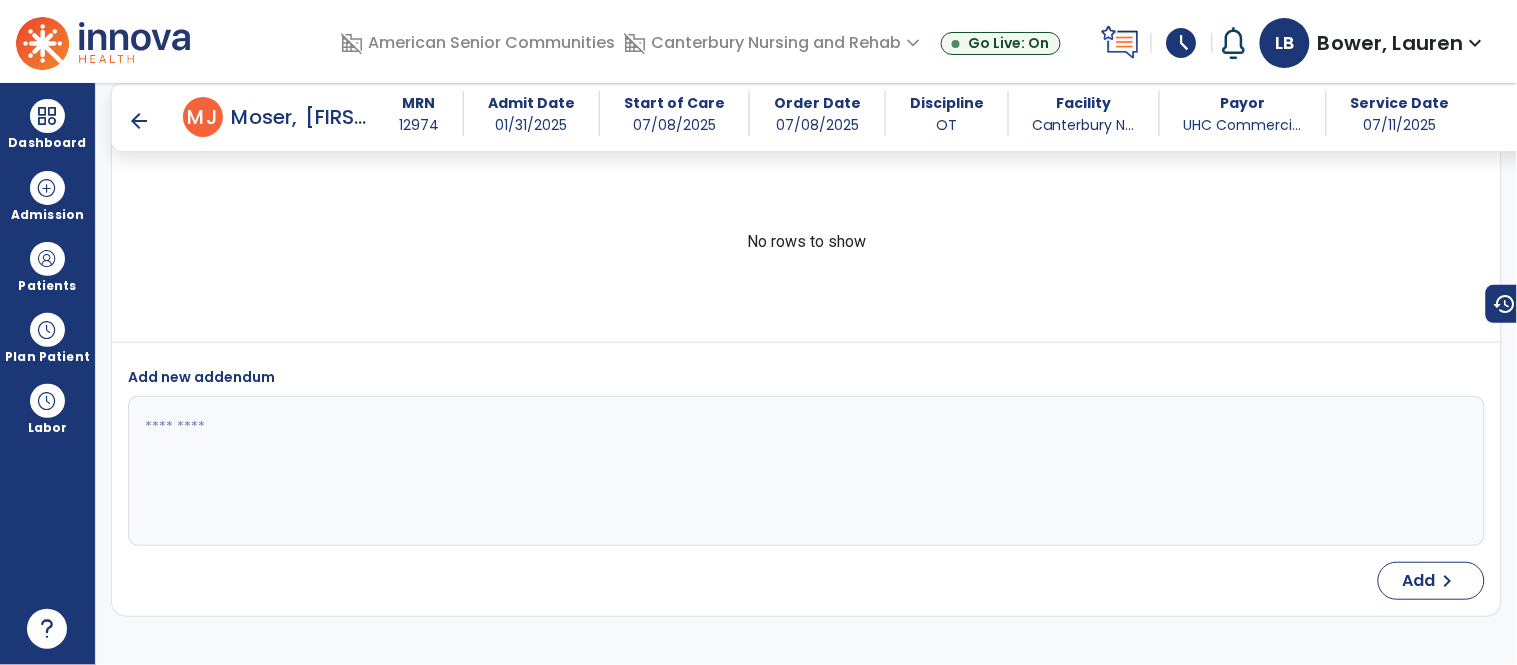 click on "arrow_back" at bounding box center (139, 121) 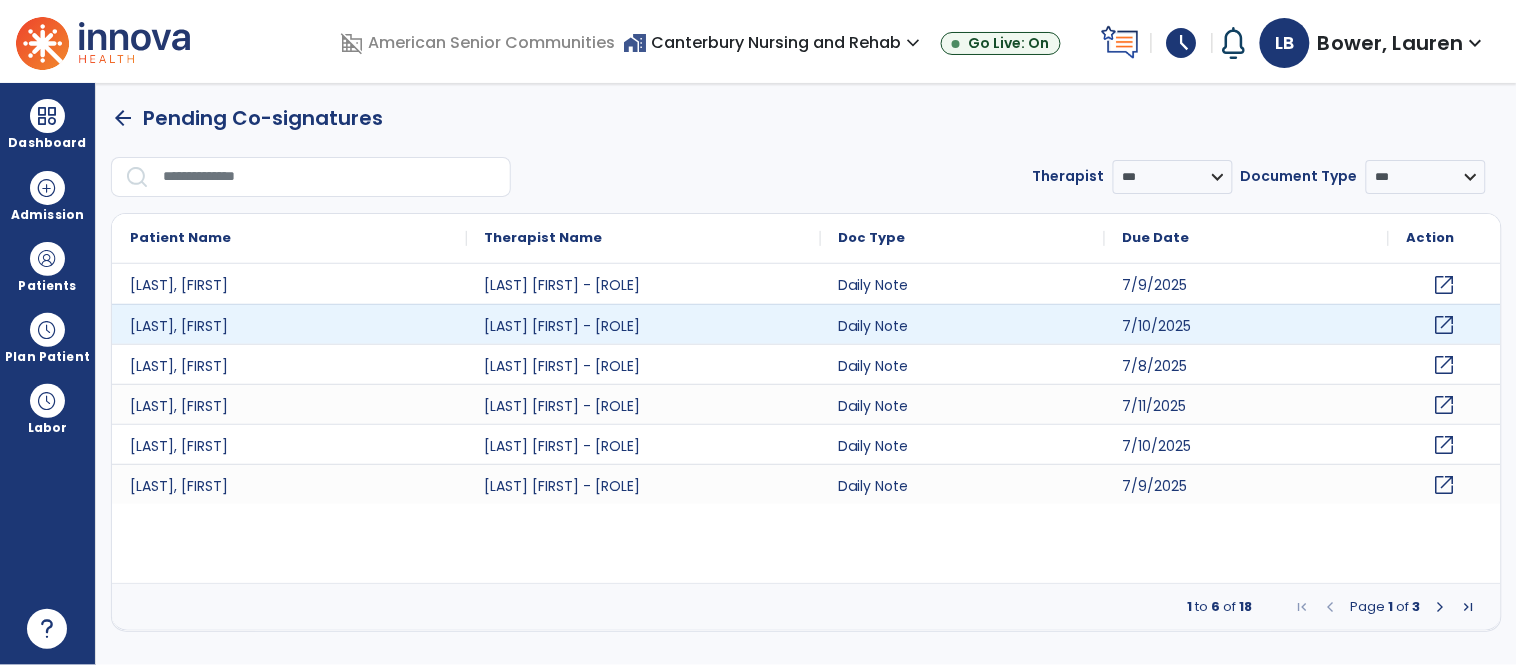 scroll, scrollTop: 0, scrollLeft: 0, axis: both 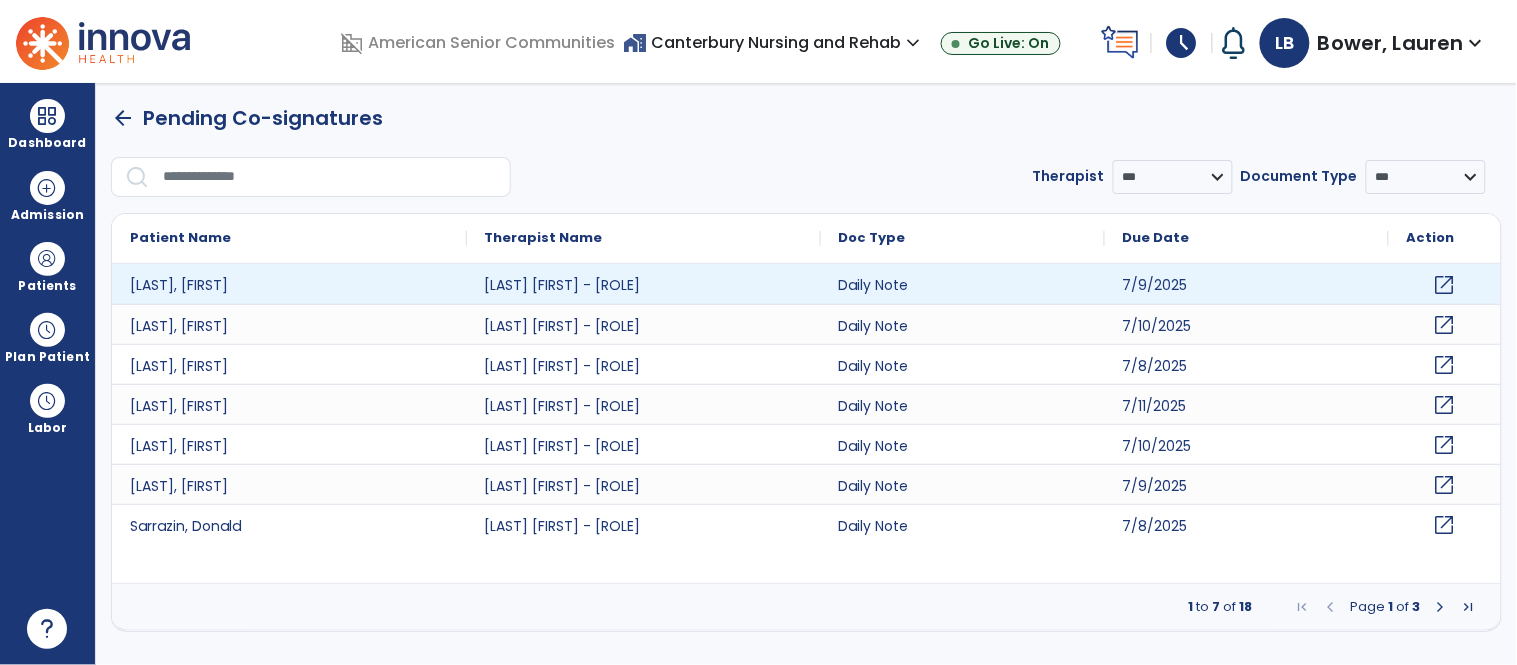 click on "open_in_new" 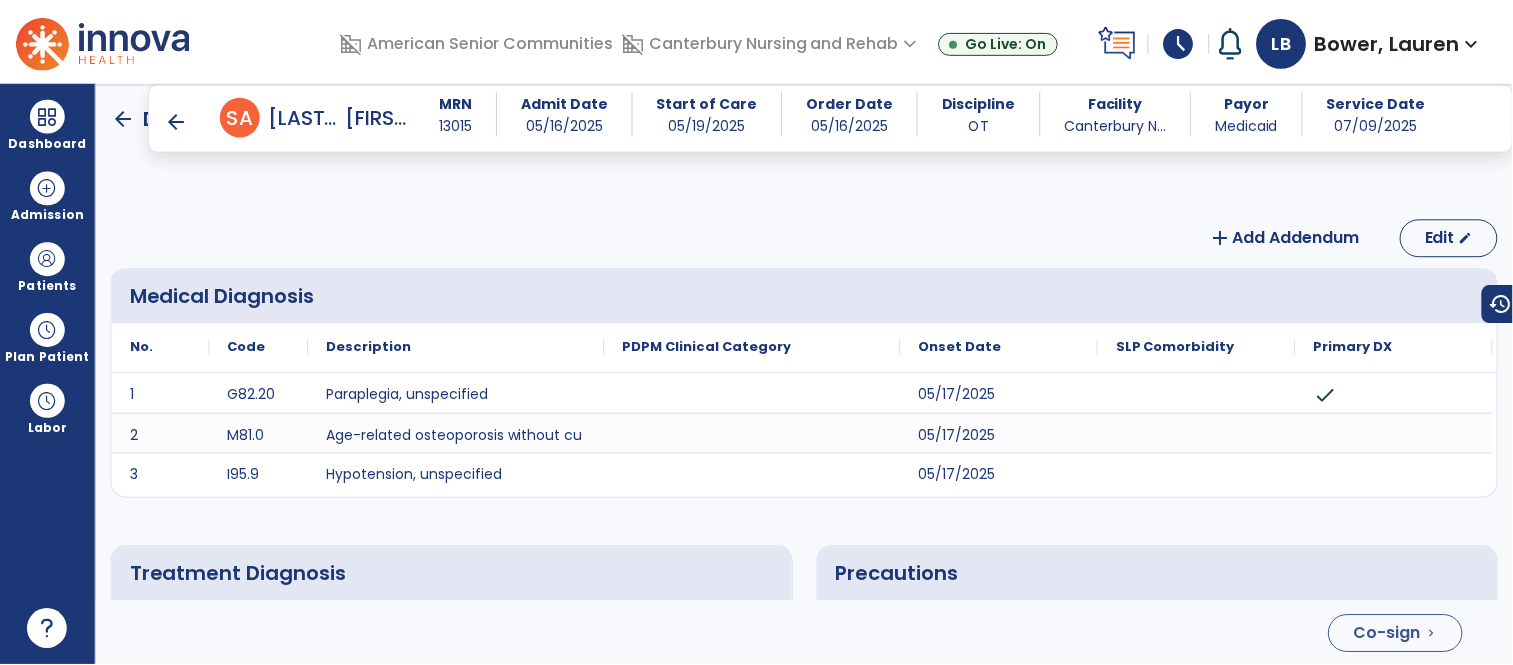 scroll, scrollTop: 3577, scrollLeft: 0, axis: vertical 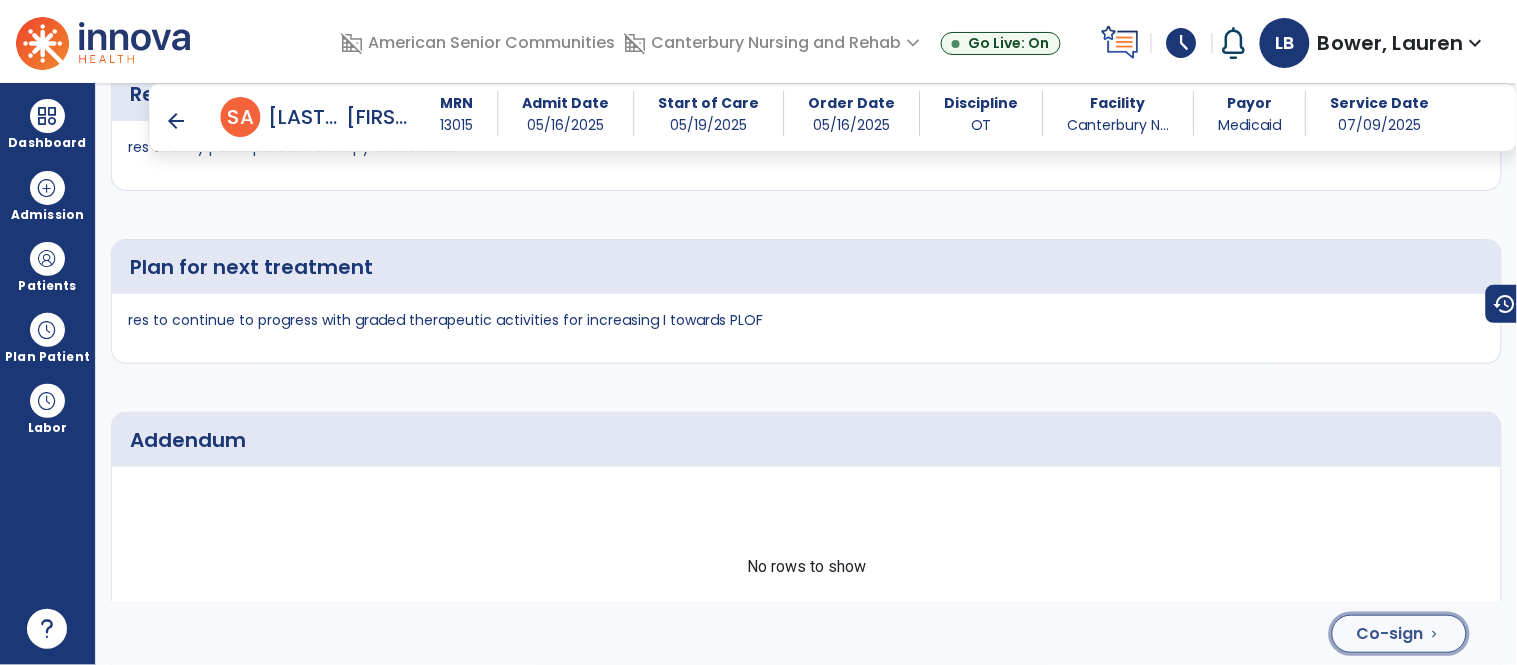 click on "Co-sign" 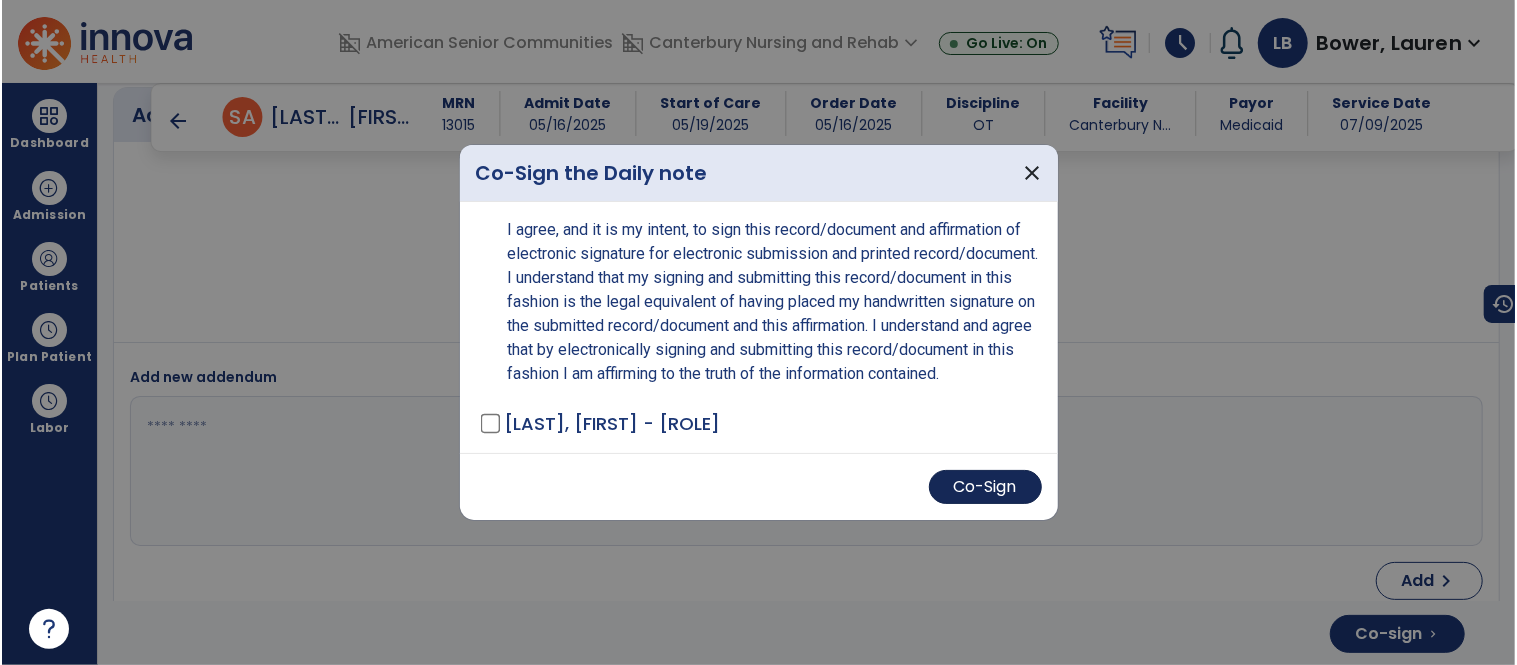 scroll, scrollTop: 3960, scrollLeft: 0, axis: vertical 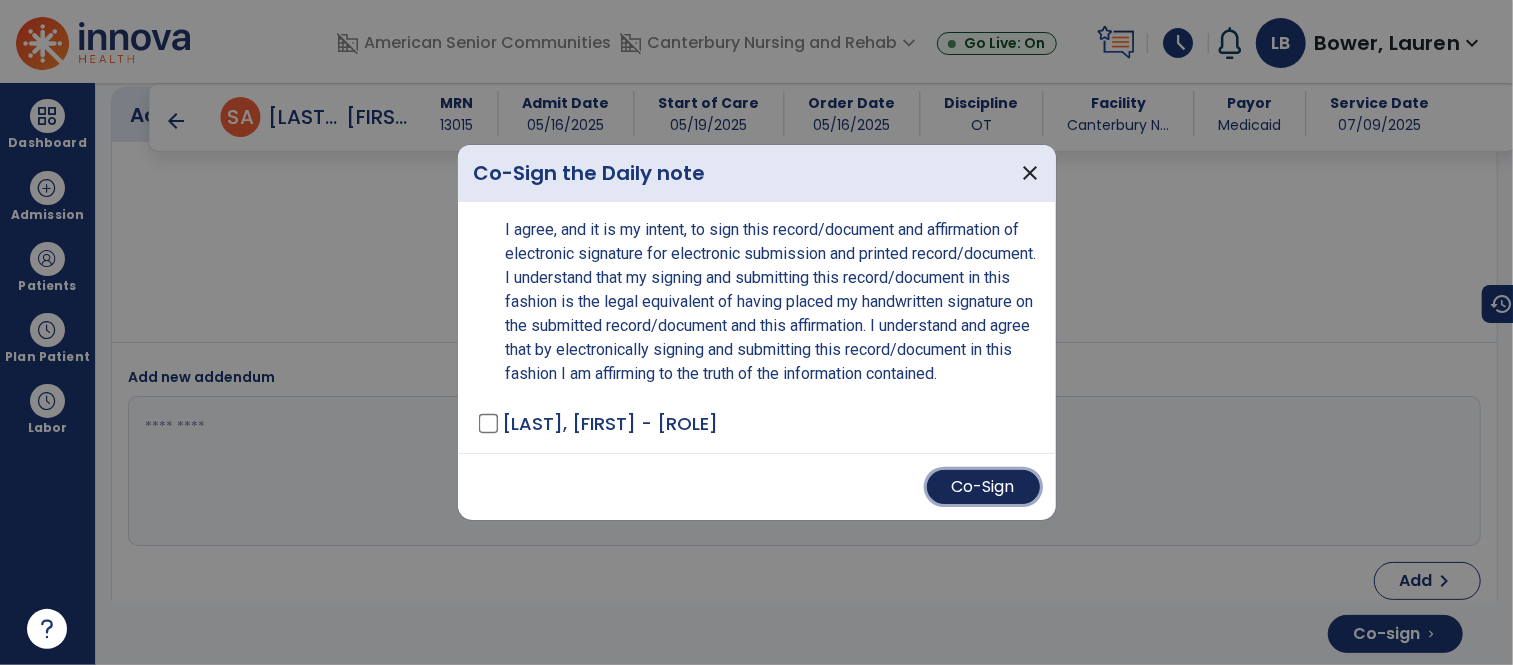 click on "Co-Sign" at bounding box center (983, 487) 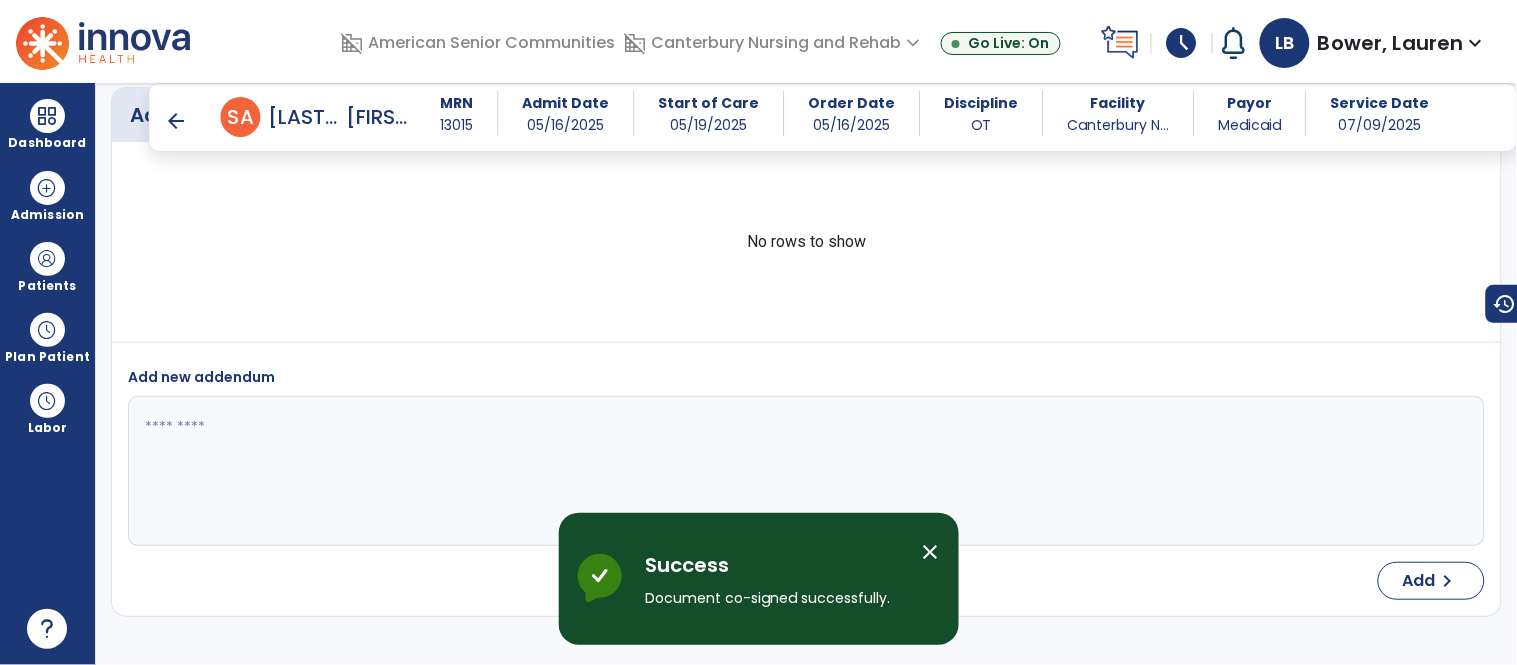 click on "close" at bounding box center (931, 552) 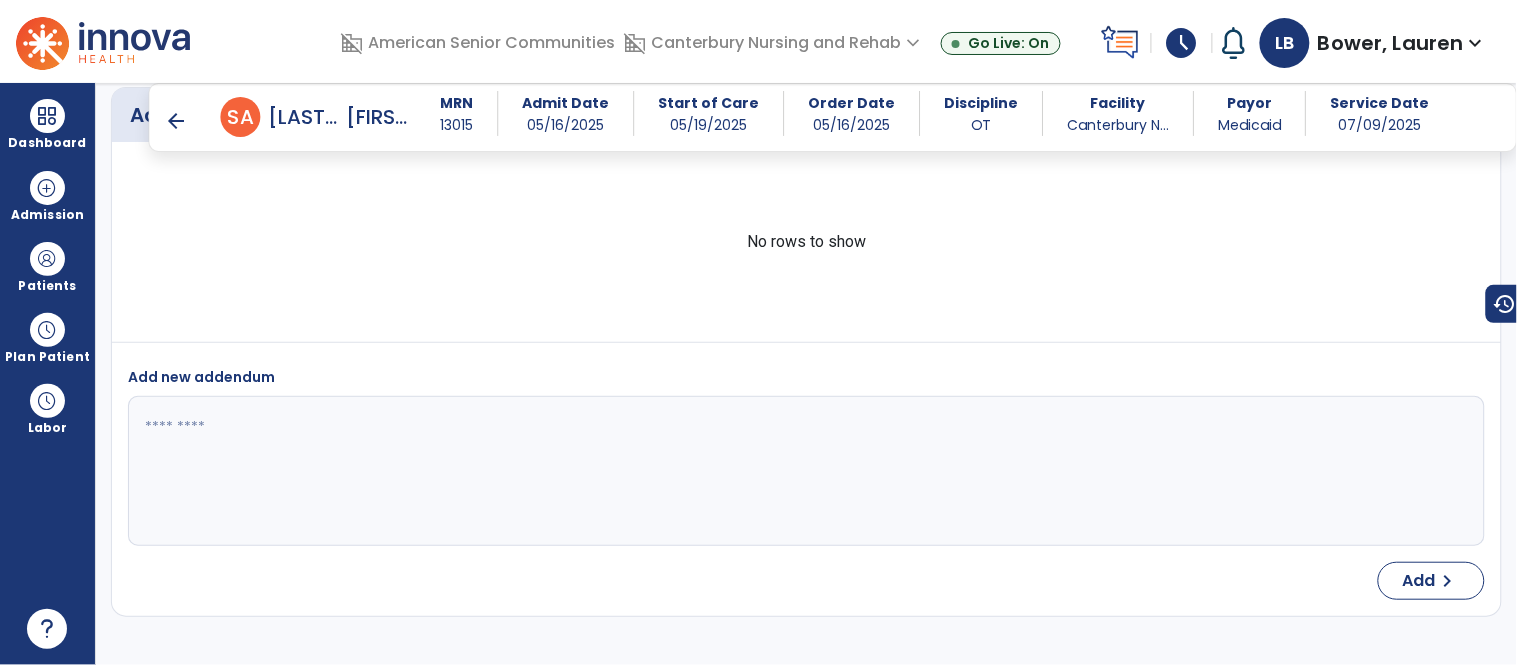 click on "arrow_back" at bounding box center [177, 121] 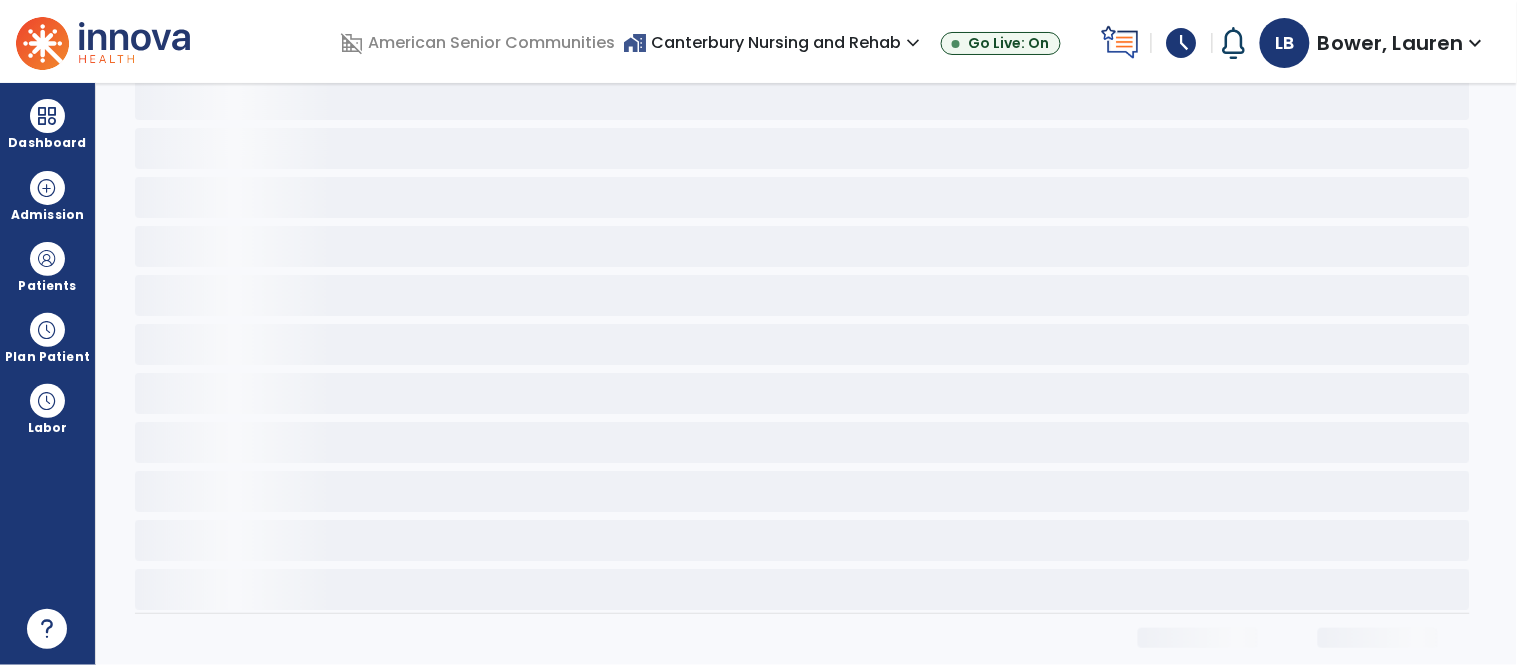 scroll, scrollTop: 0, scrollLeft: 0, axis: both 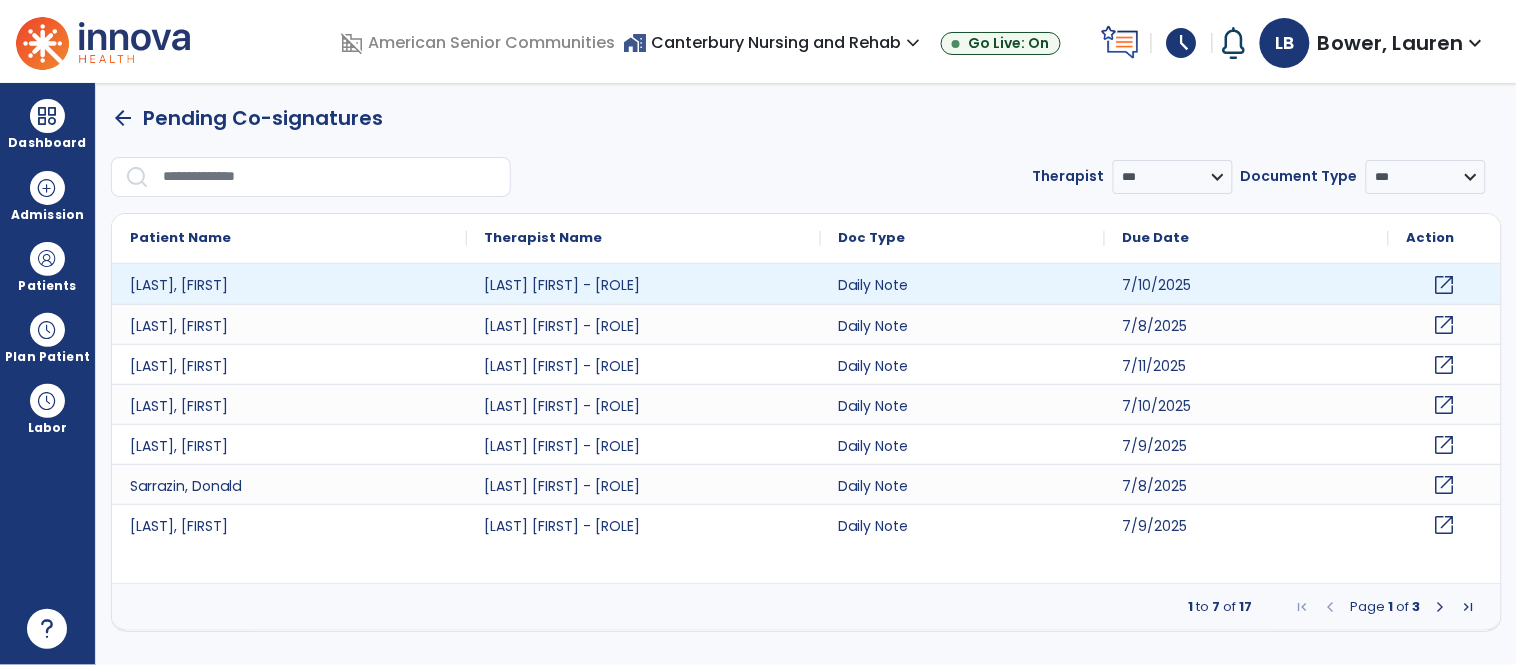 click on "open_in_new" 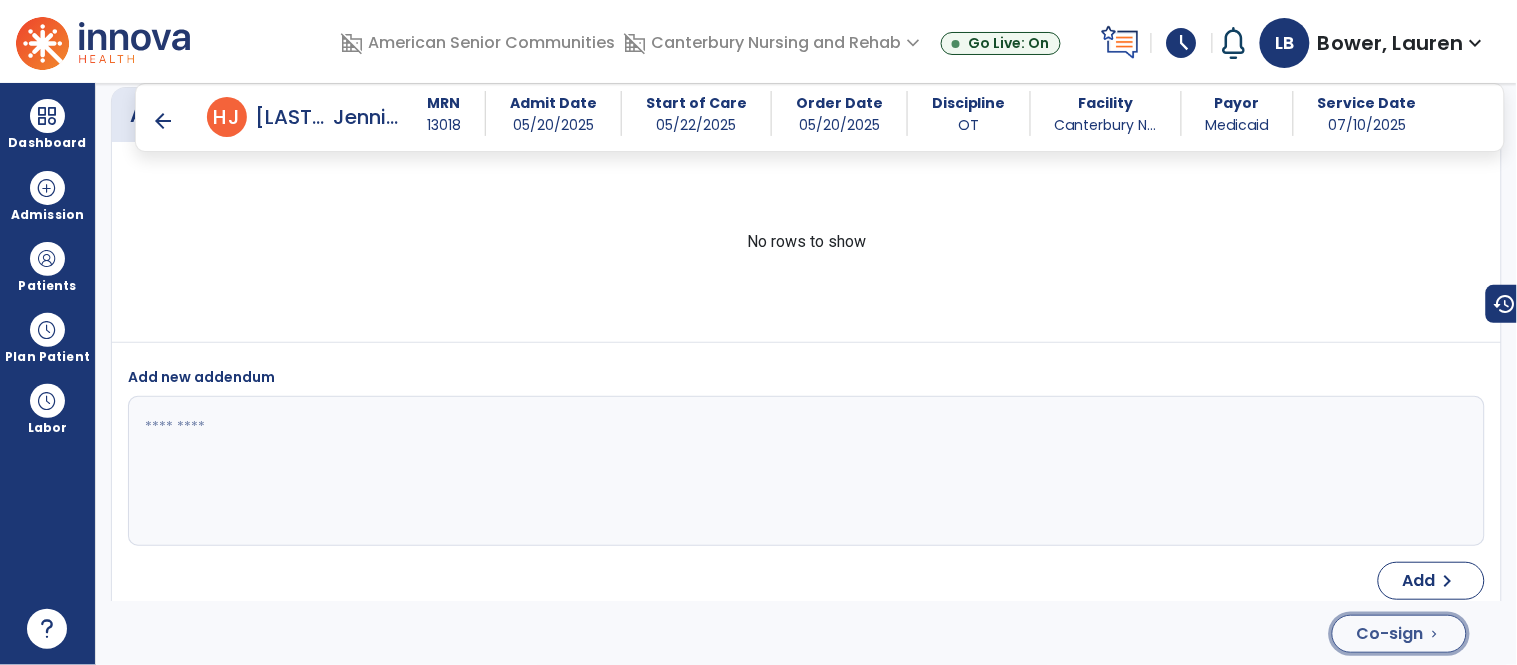 click on "Co-sign" 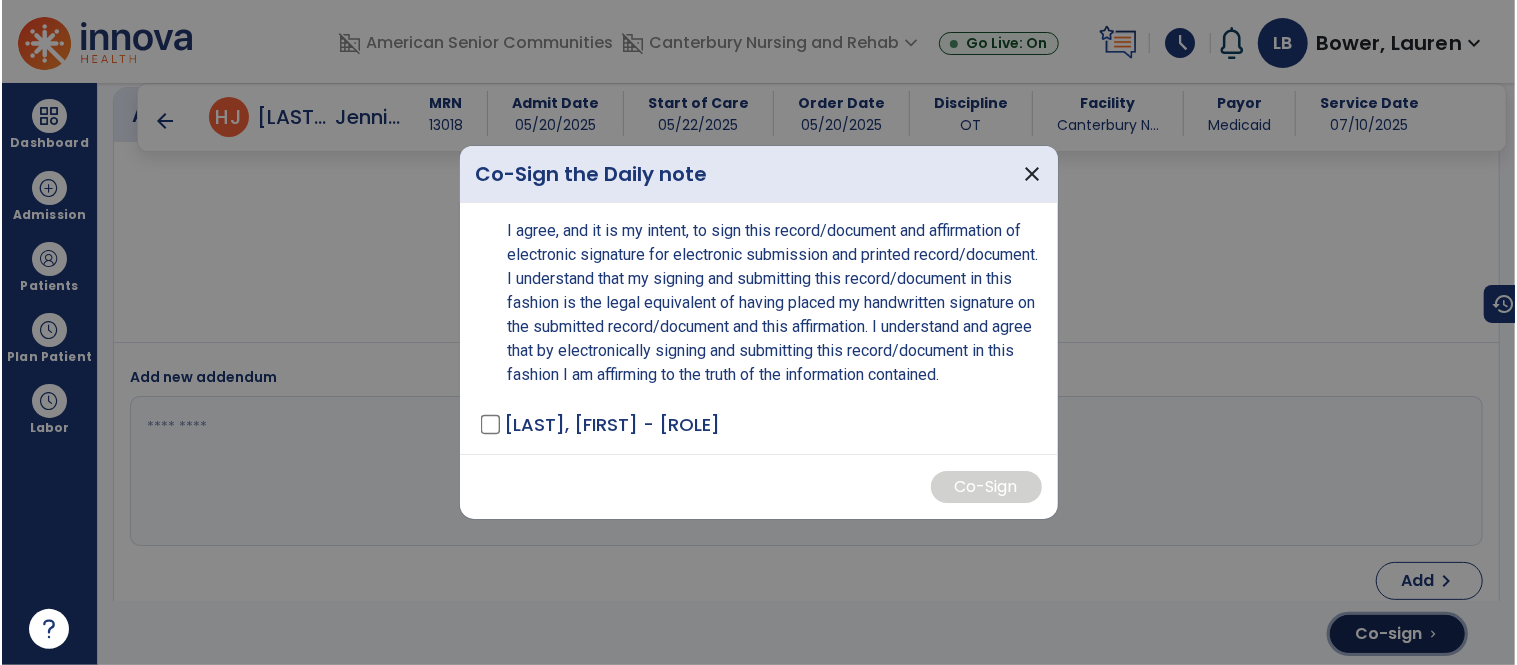 scroll, scrollTop: 4031, scrollLeft: 0, axis: vertical 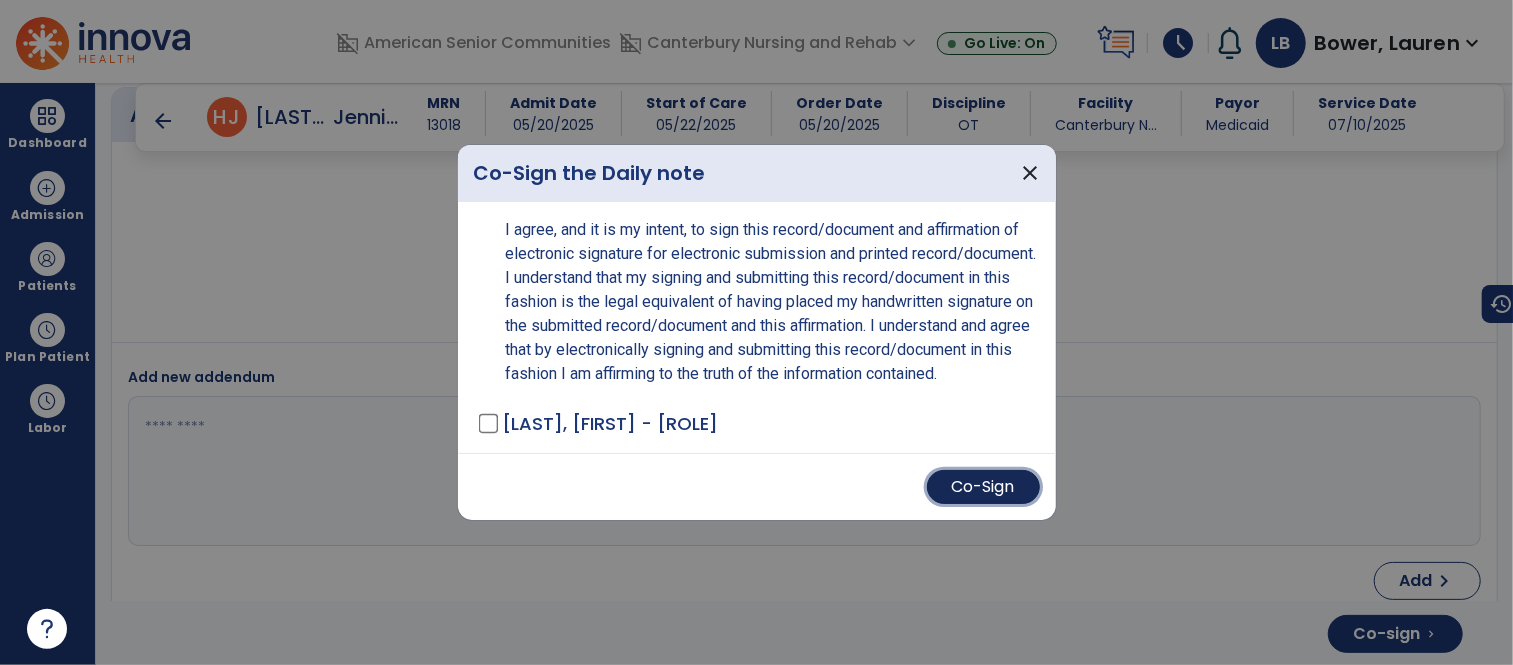 click on "Co-Sign" at bounding box center [983, 487] 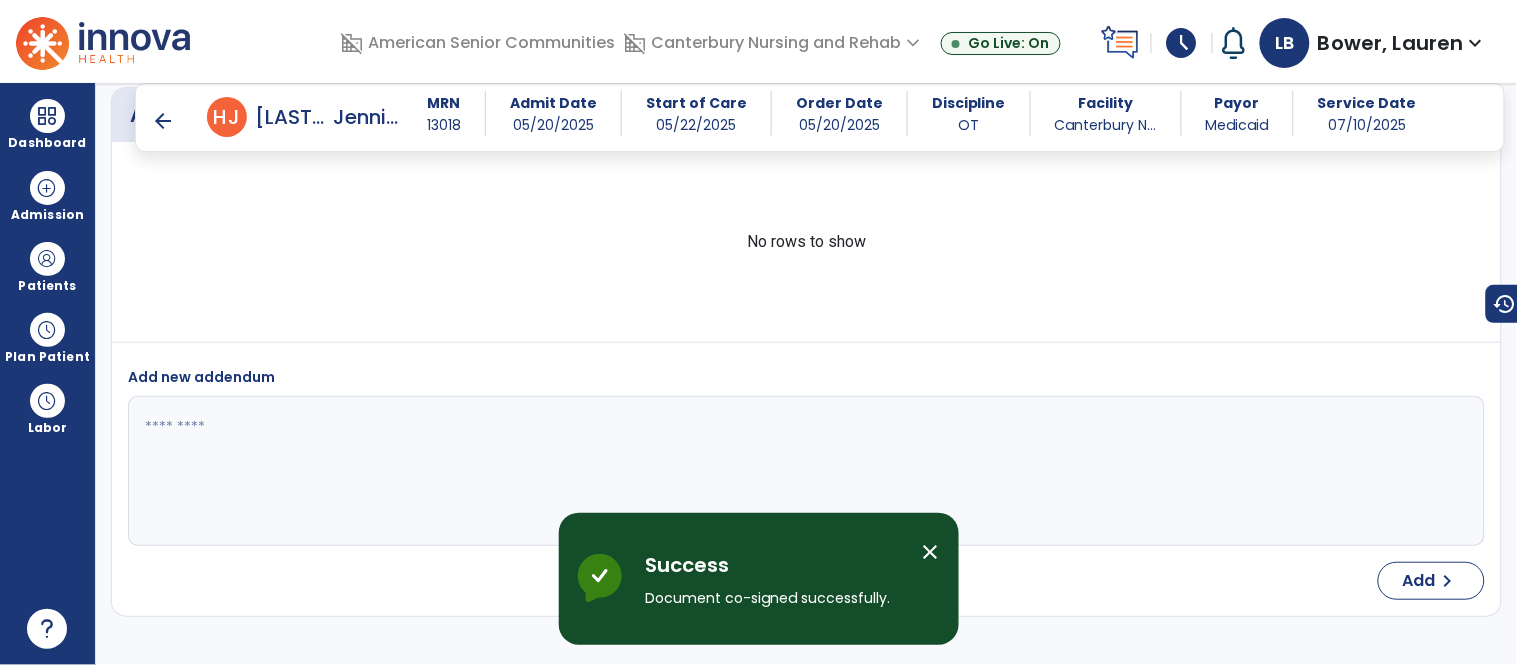 click on "close" at bounding box center [931, 552] 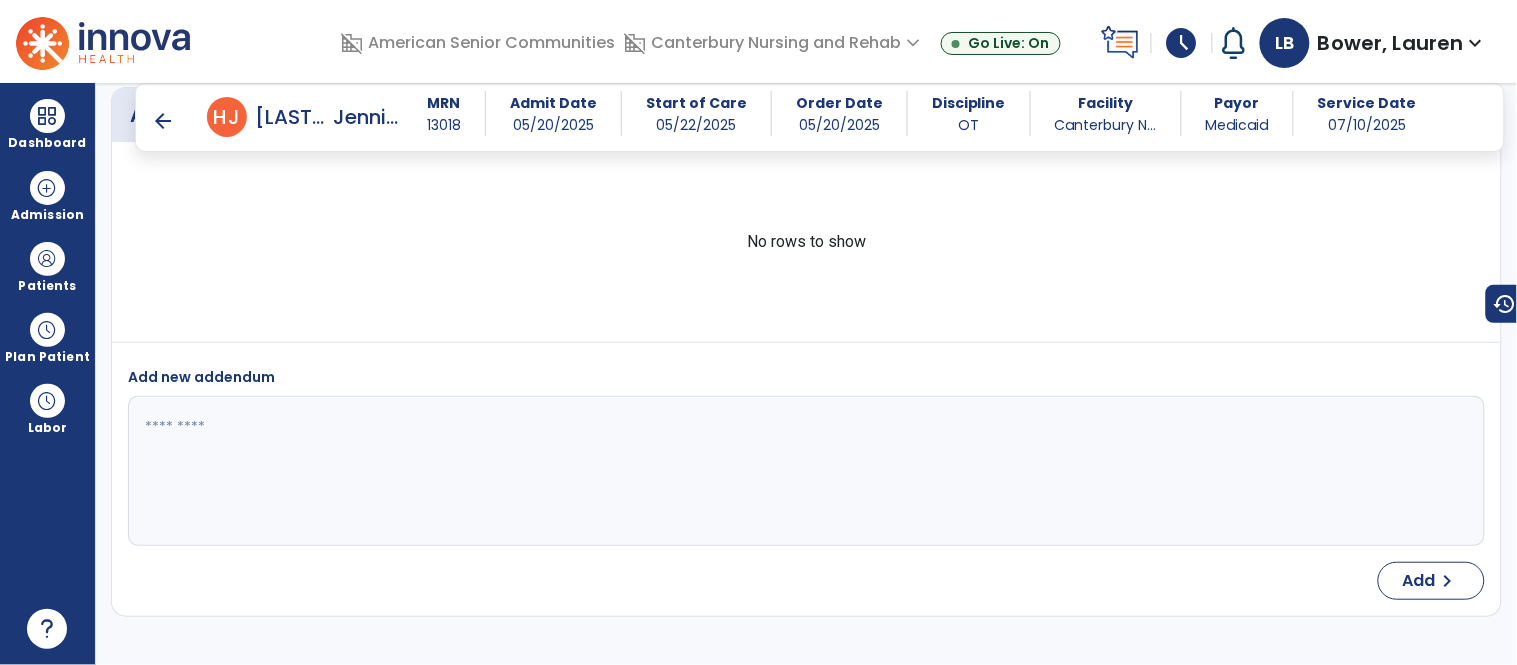 click on "arrow_back" at bounding box center [163, 121] 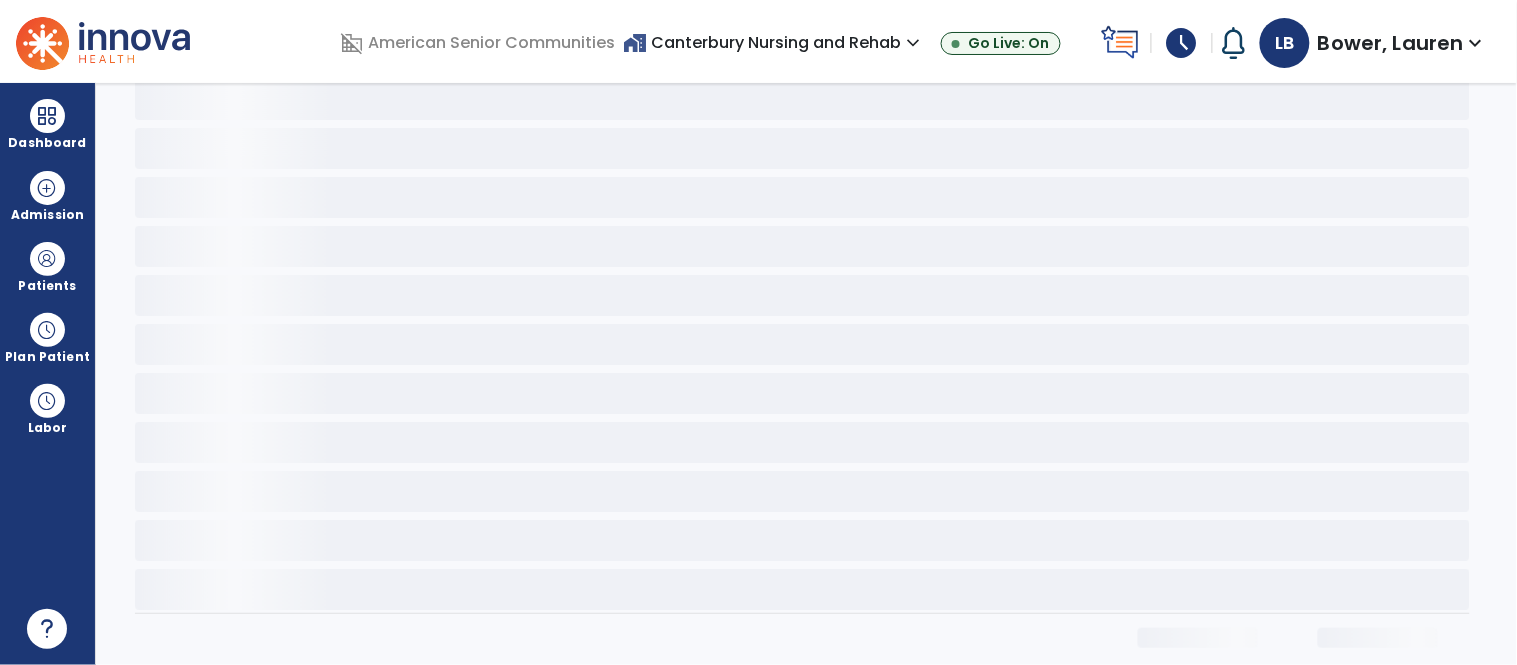 scroll, scrollTop: 0, scrollLeft: 0, axis: both 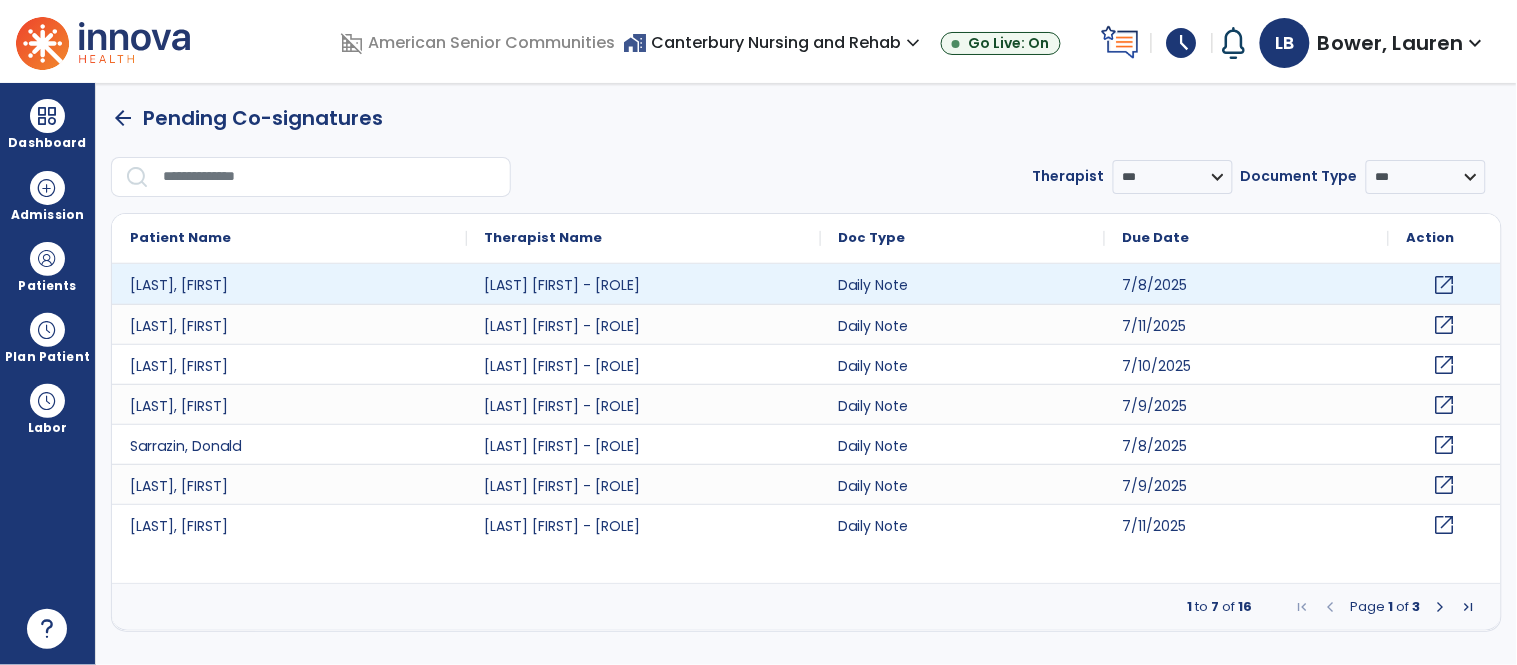 click on "open_in_new" 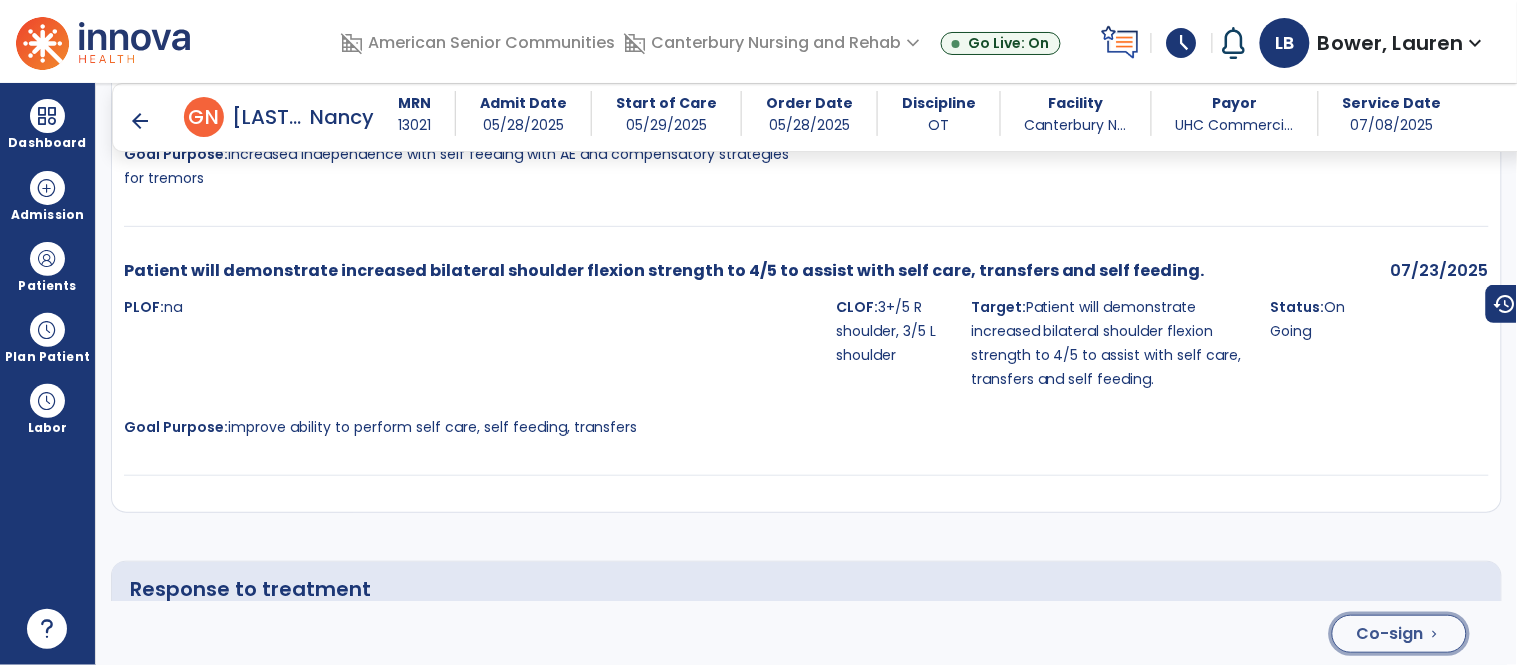 click on "Co-sign" 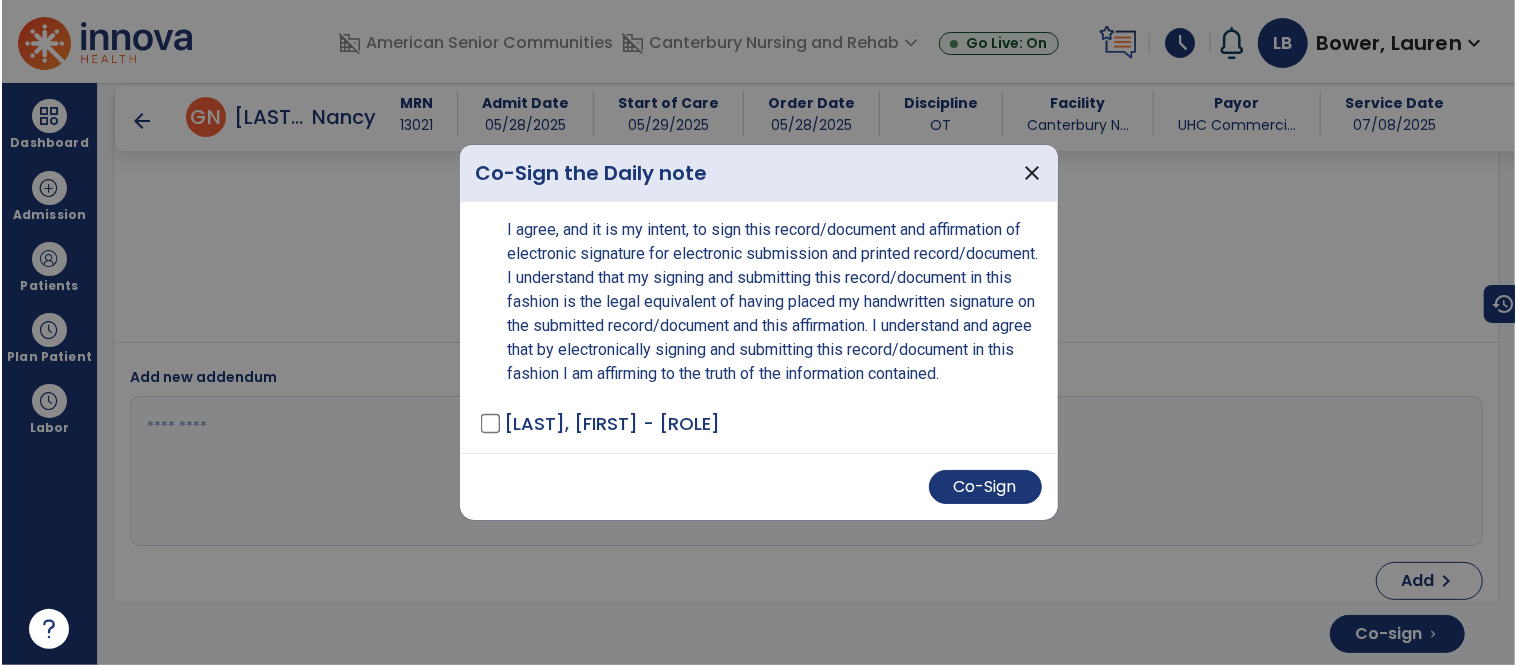 scroll, scrollTop: 4584, scrollLeft: 0, axis: vertical 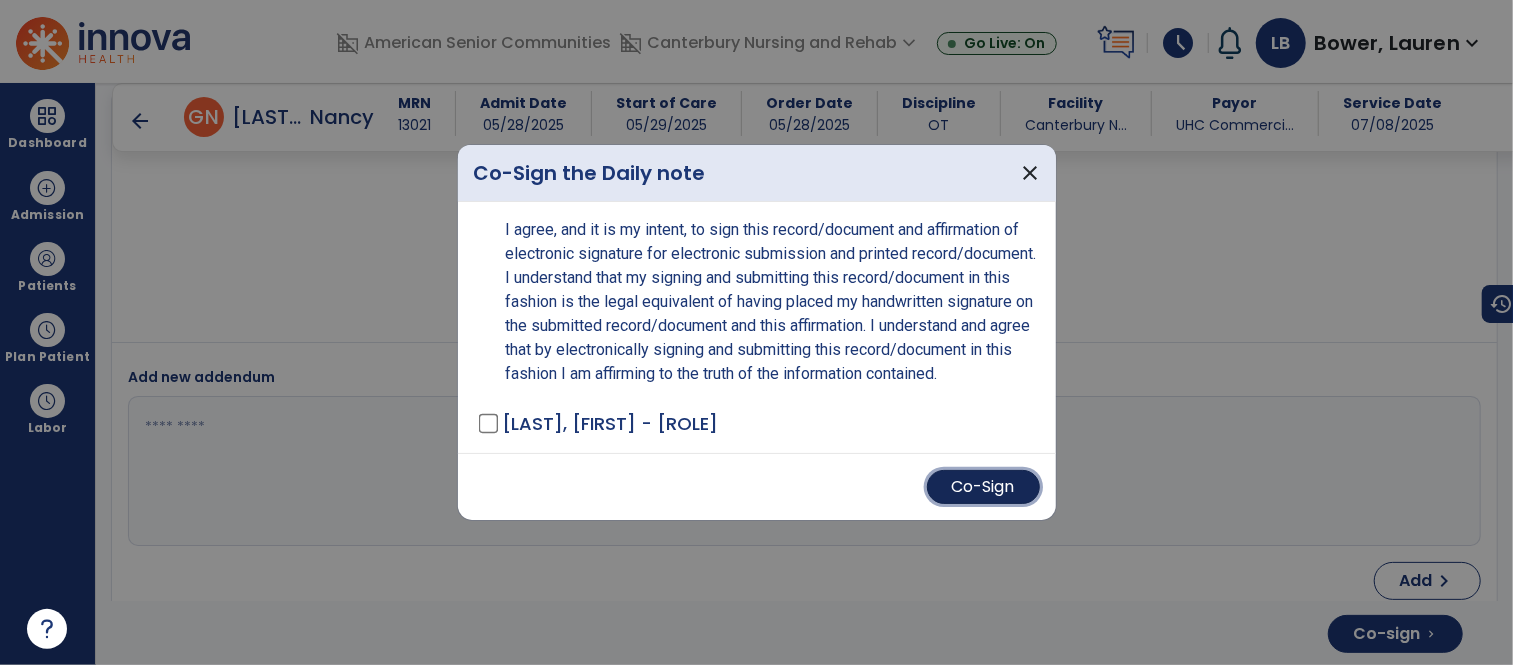 click on "Co-Sign" at bounding box center [983, 487] 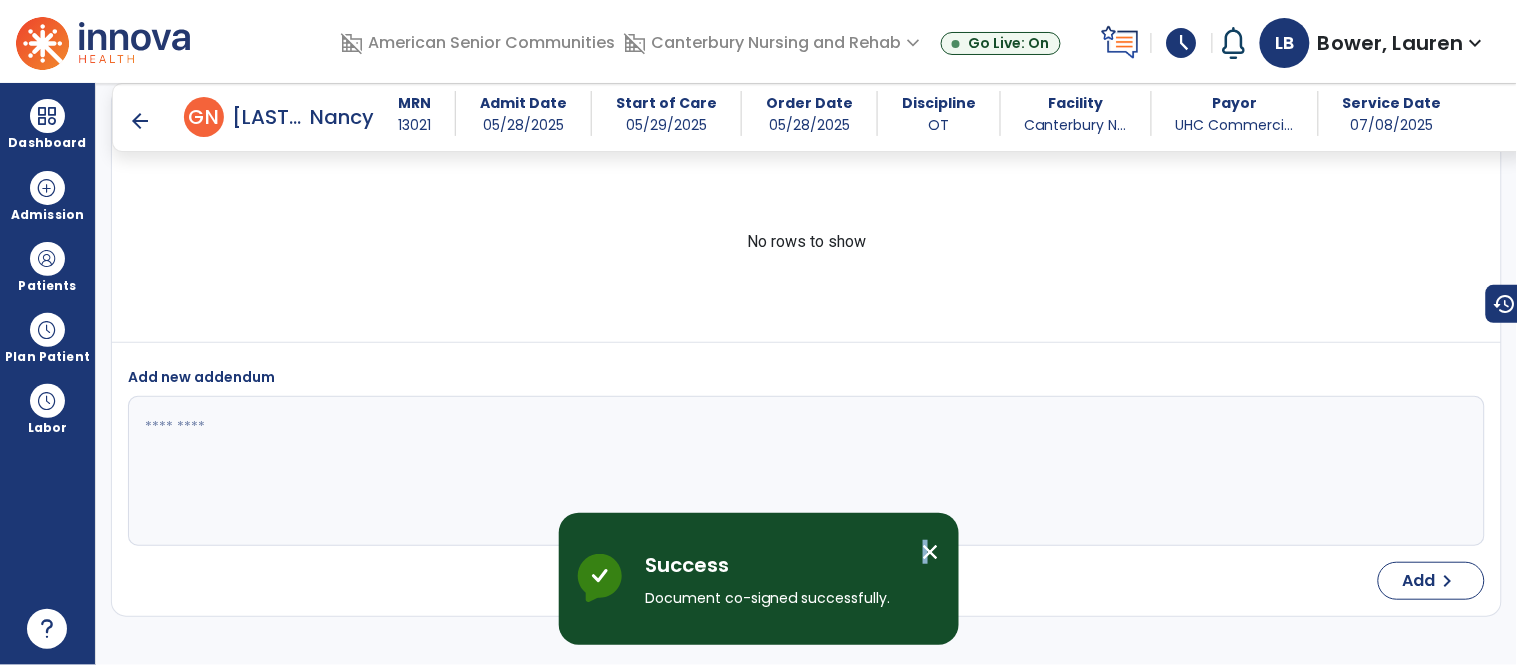 drag, startPoint x: 923, startPoint y: 552, endPoint x: 913, endPoint y: 537, distance: 18.027756 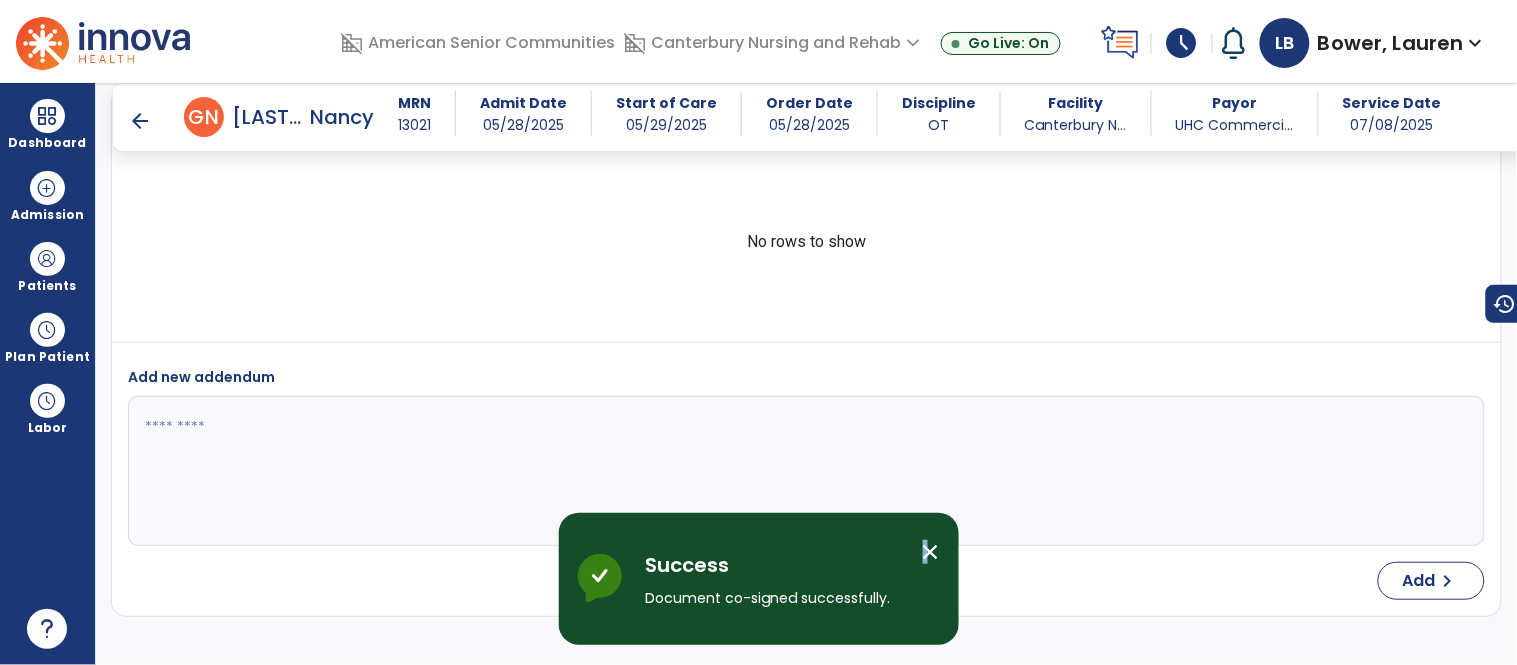 click on "close" at bounding box center [931, 552] 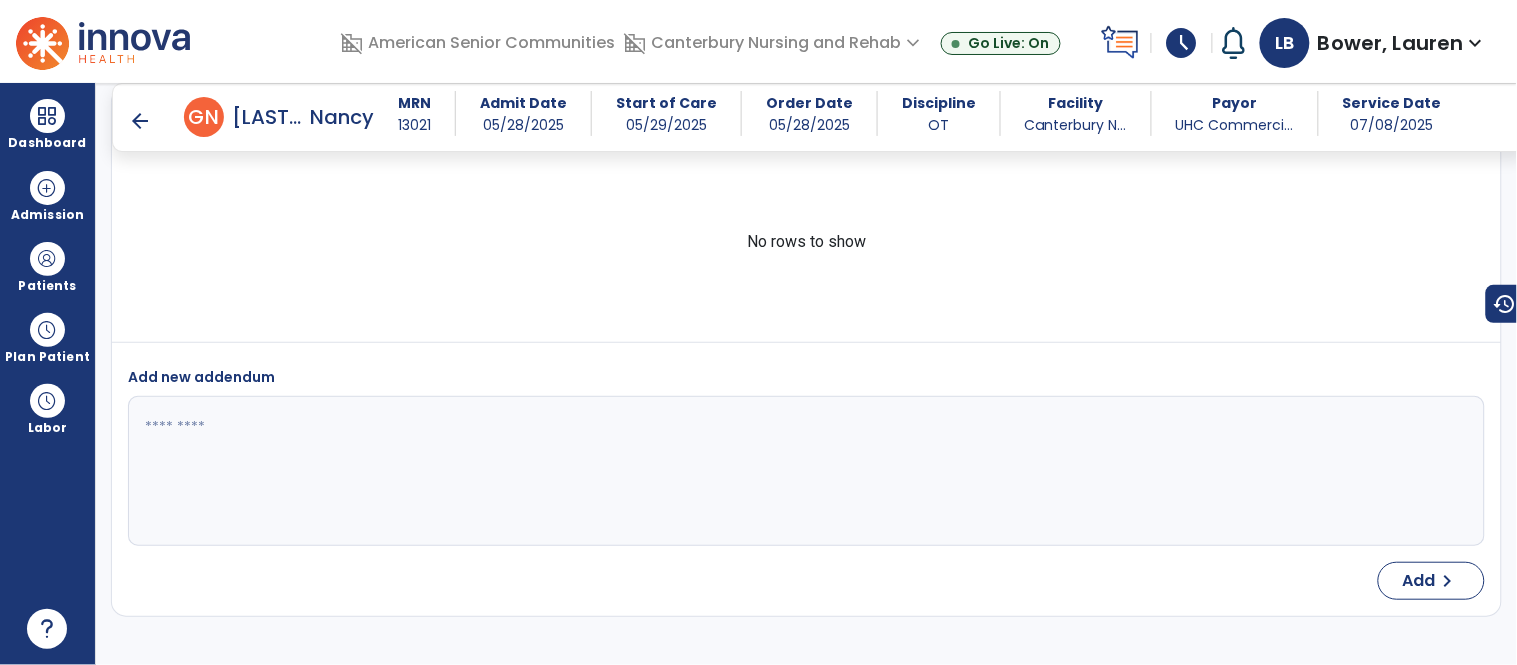 click on "arrow_back" at bounding box center [140, 121] 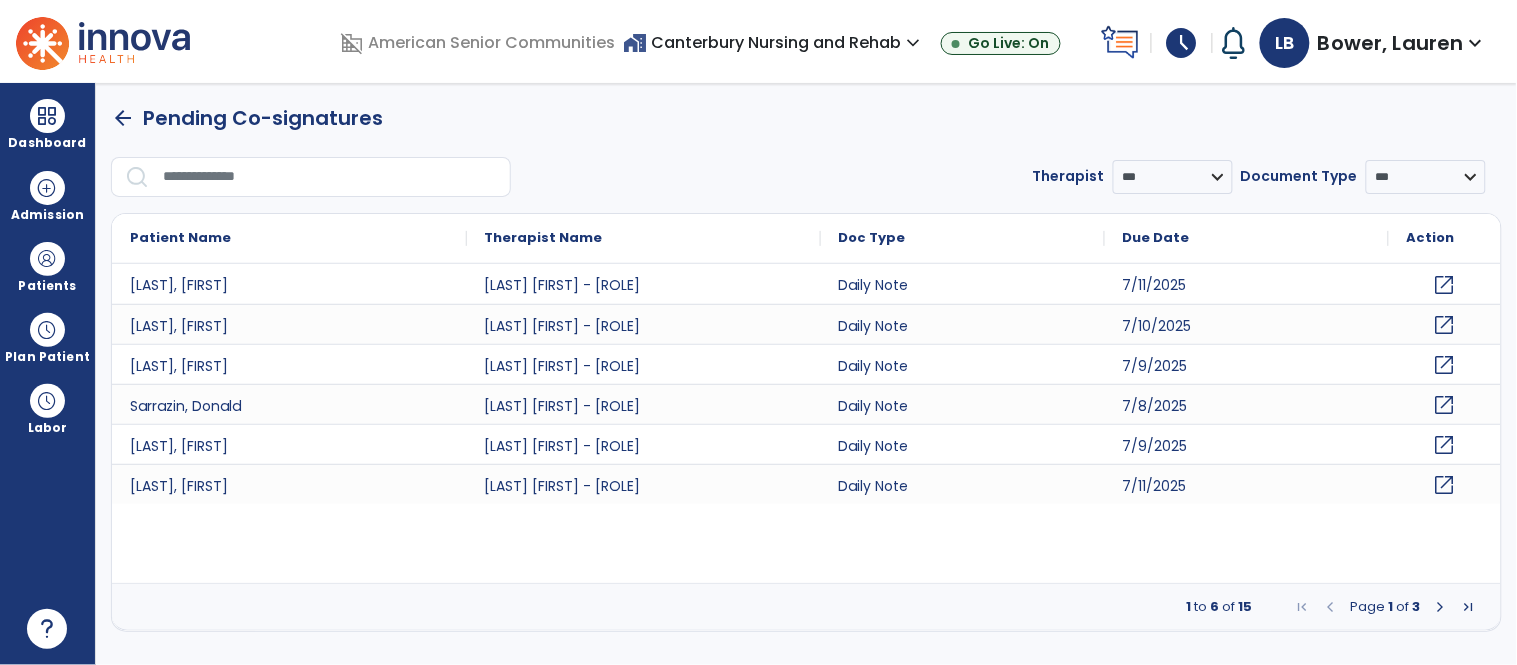 scroll, scrollTop: 0, scrollLeft: 0, axis: both 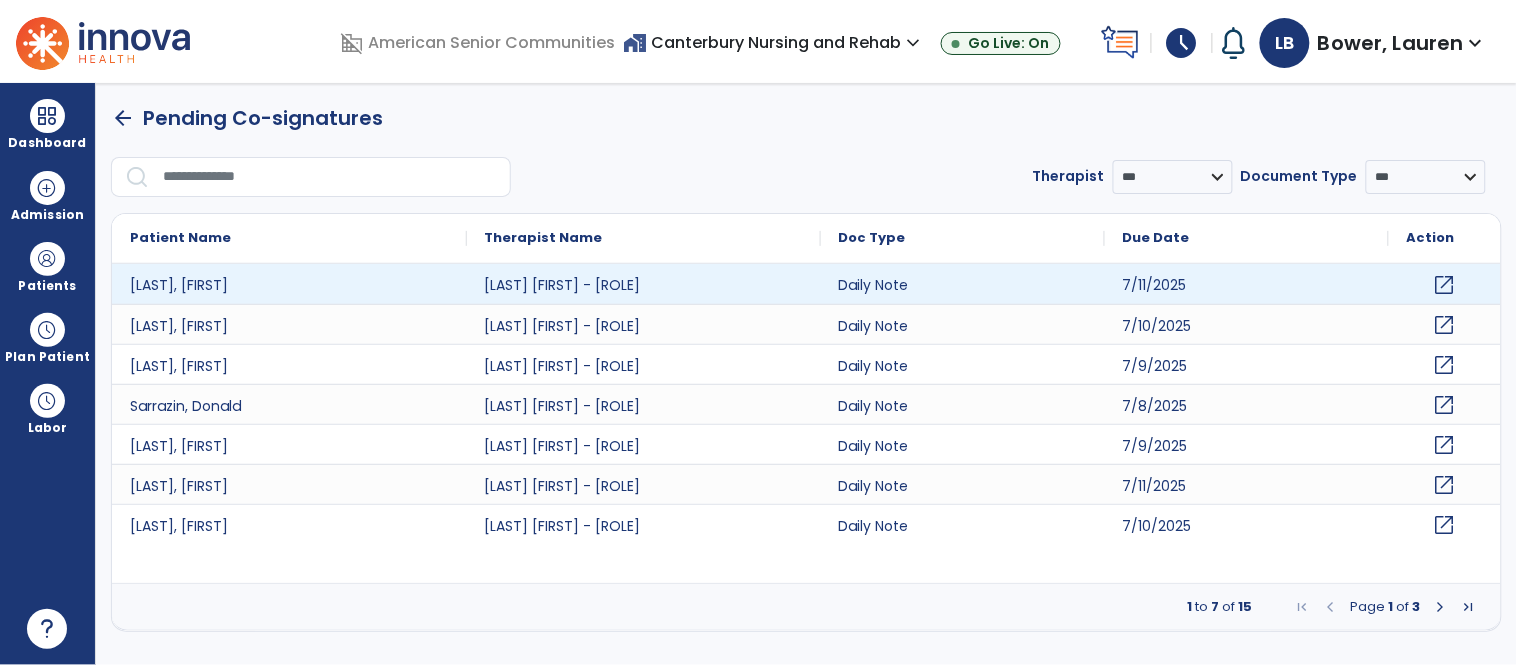click on "open_in_new" 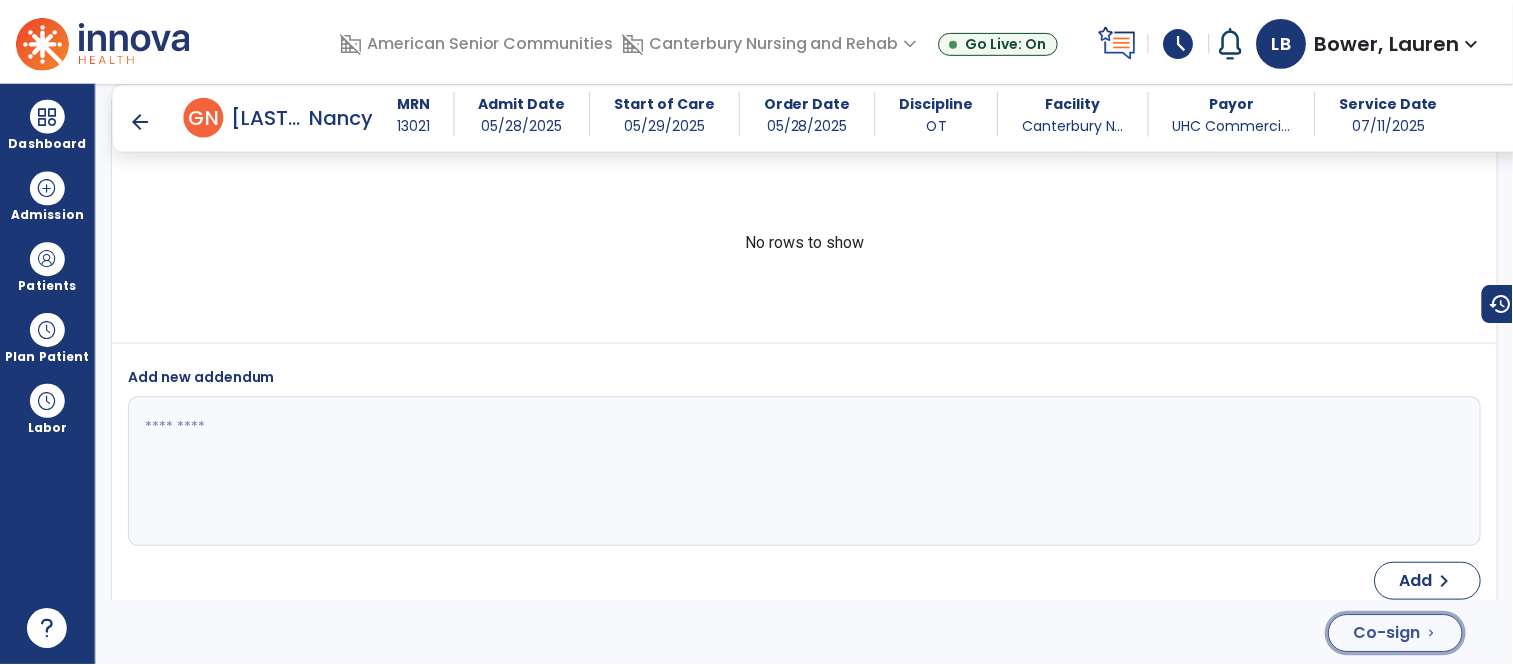 scroll, scrollTop: 4713, scrollLeft: 0, axis: vertical 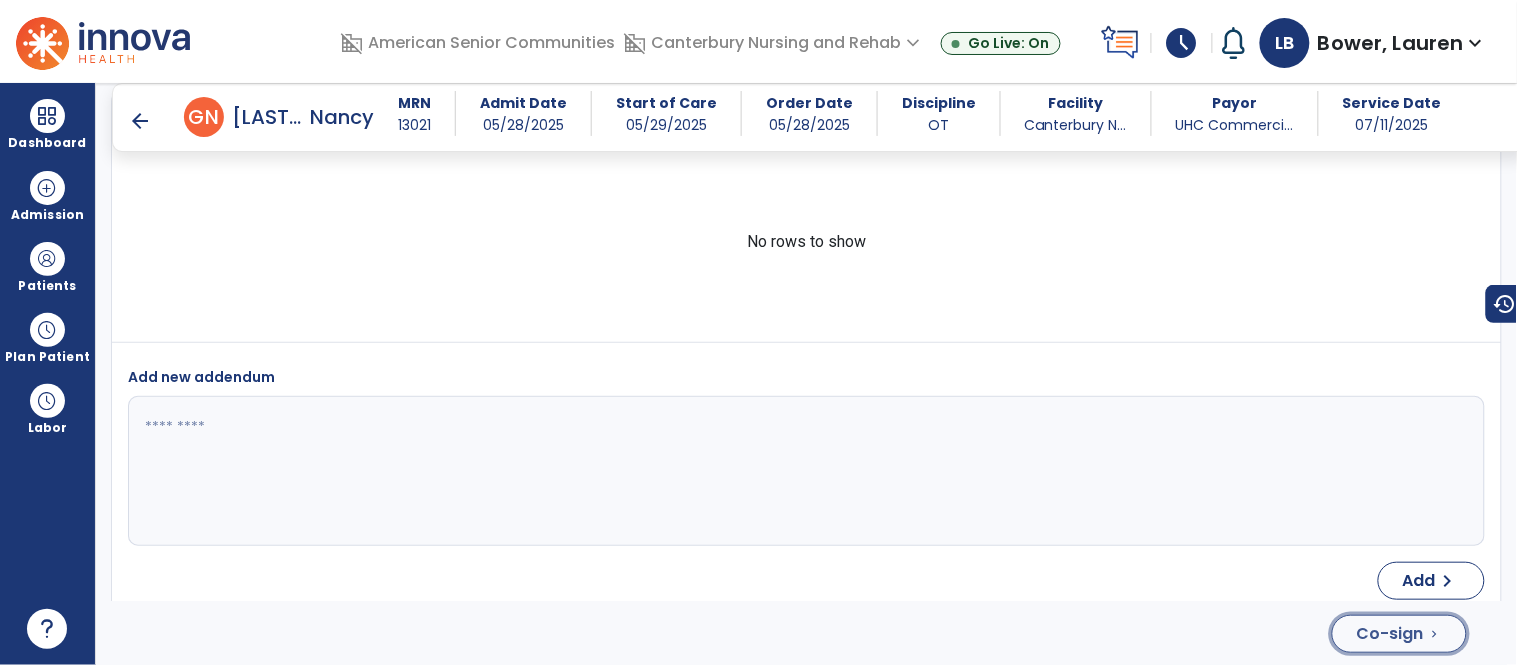 click on "Co-sign  chevron_right" 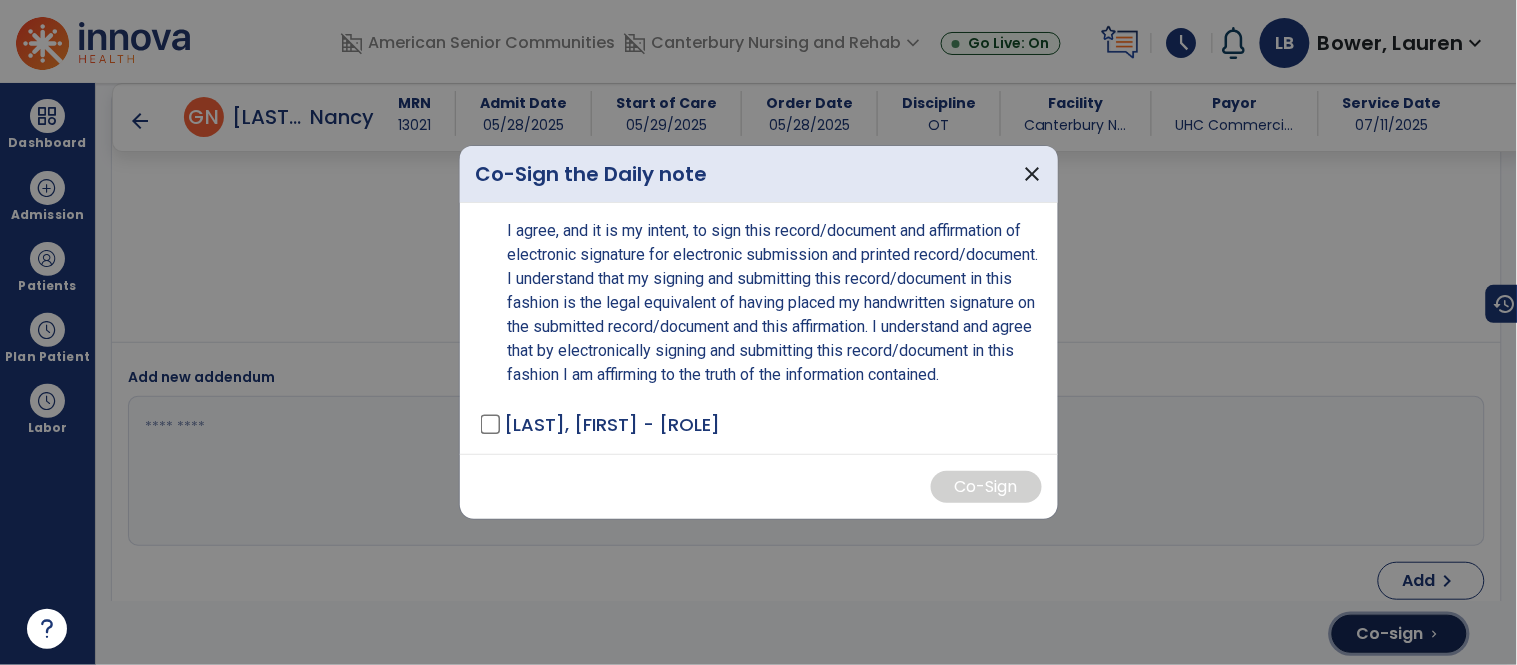 scroll, scrollTop: 4501, scrollLeft: 0, axis: vertical 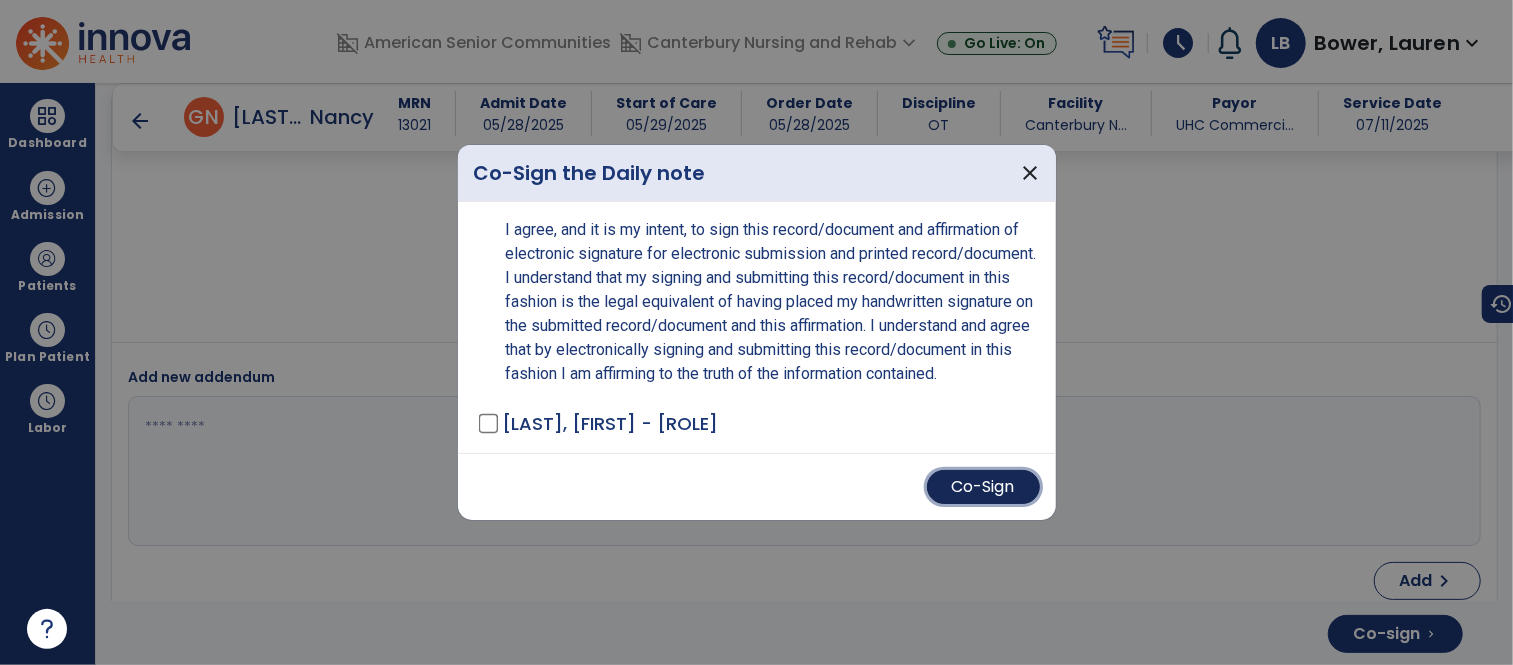 click on "Co-Sign" at bounding box center [983, 487] 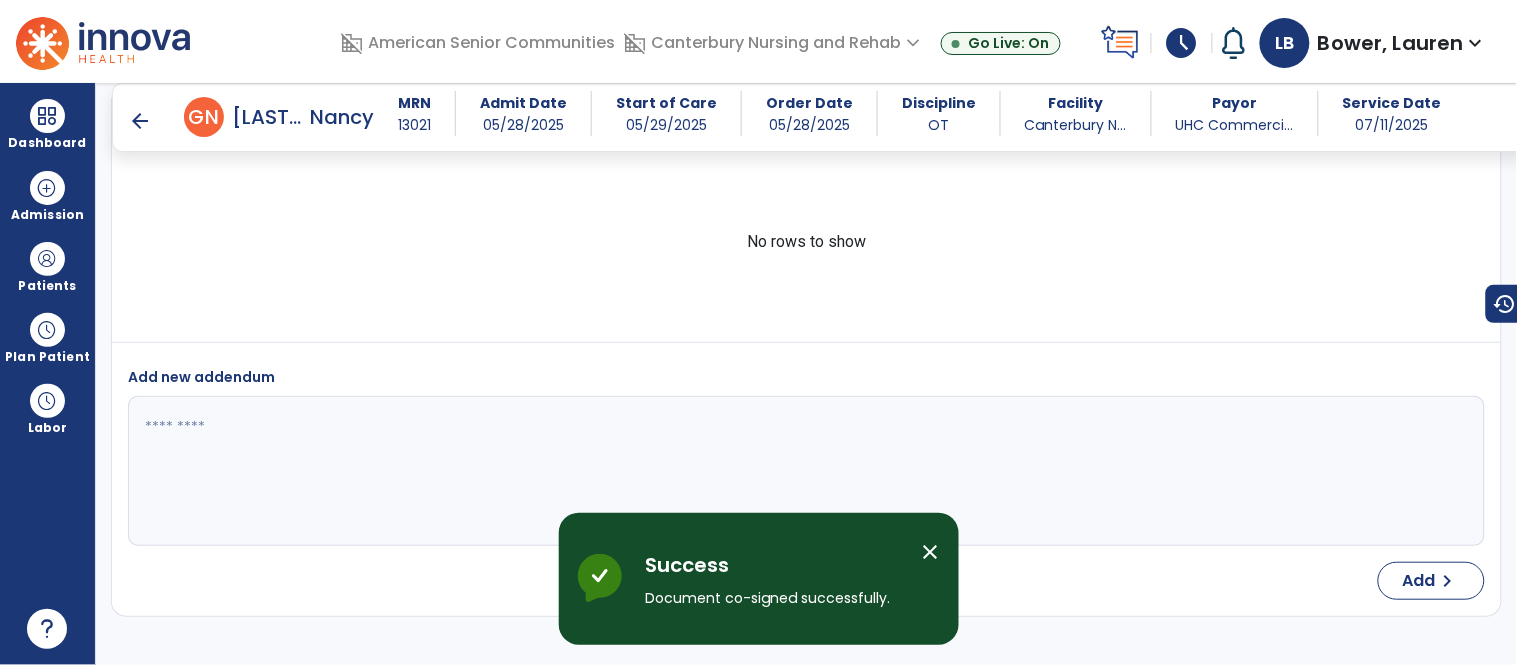 click on "close" at bounding box center [931, 552] 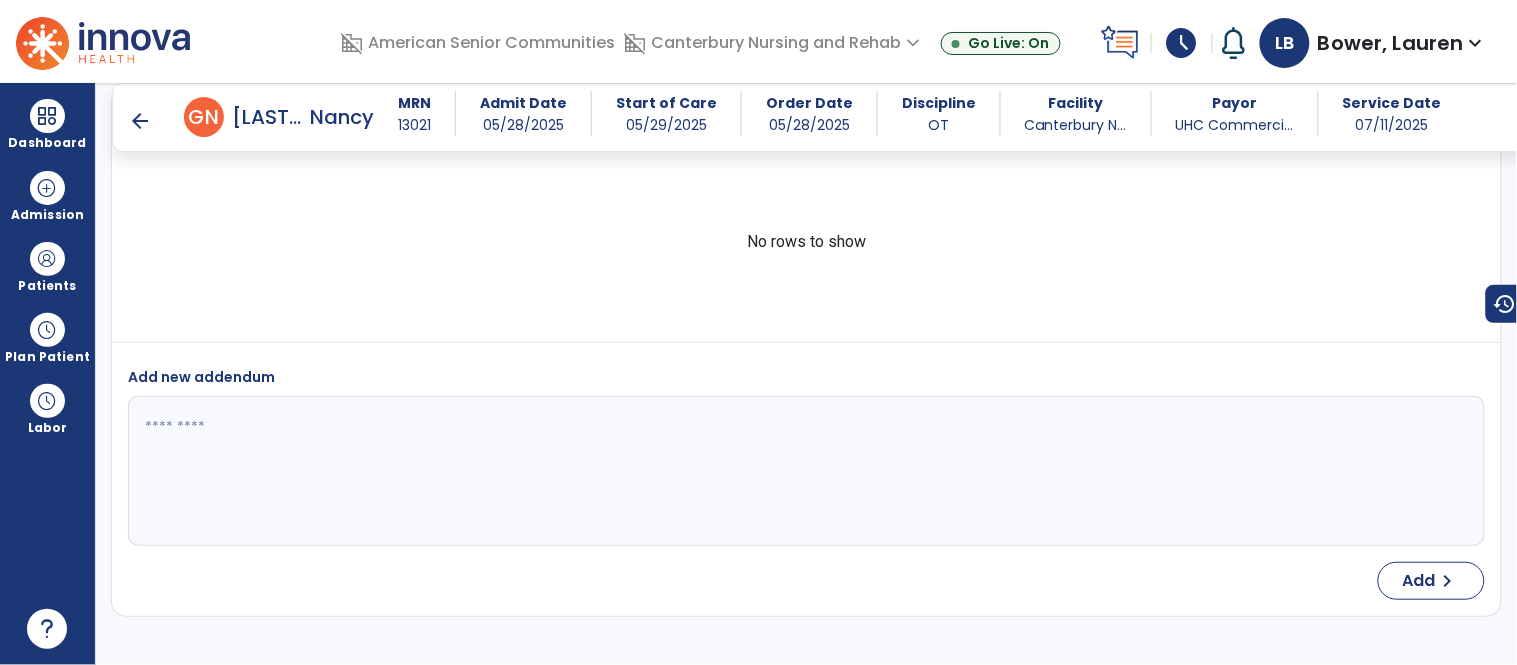click on "arrow_back" at bounding box center [140, 121] 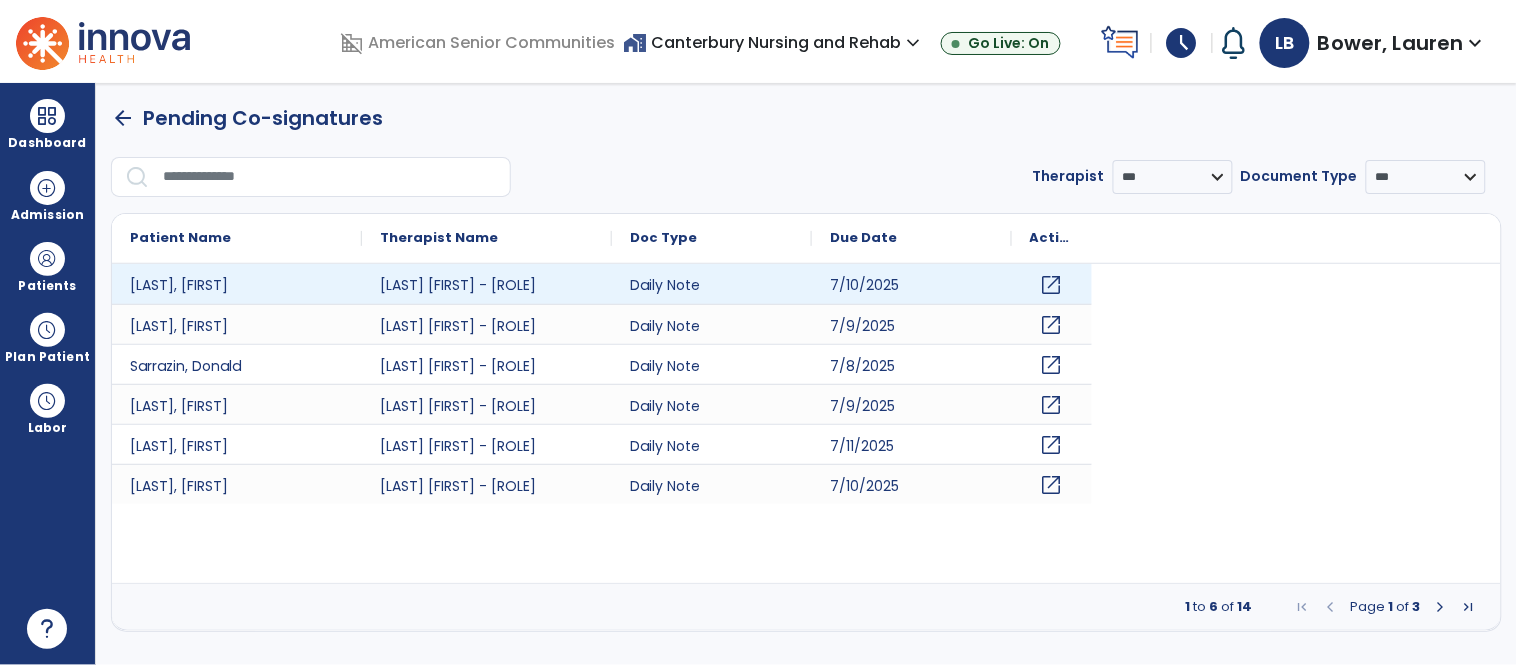 scroll, scrollTop: 0, scrollLeft: 0, axis: both 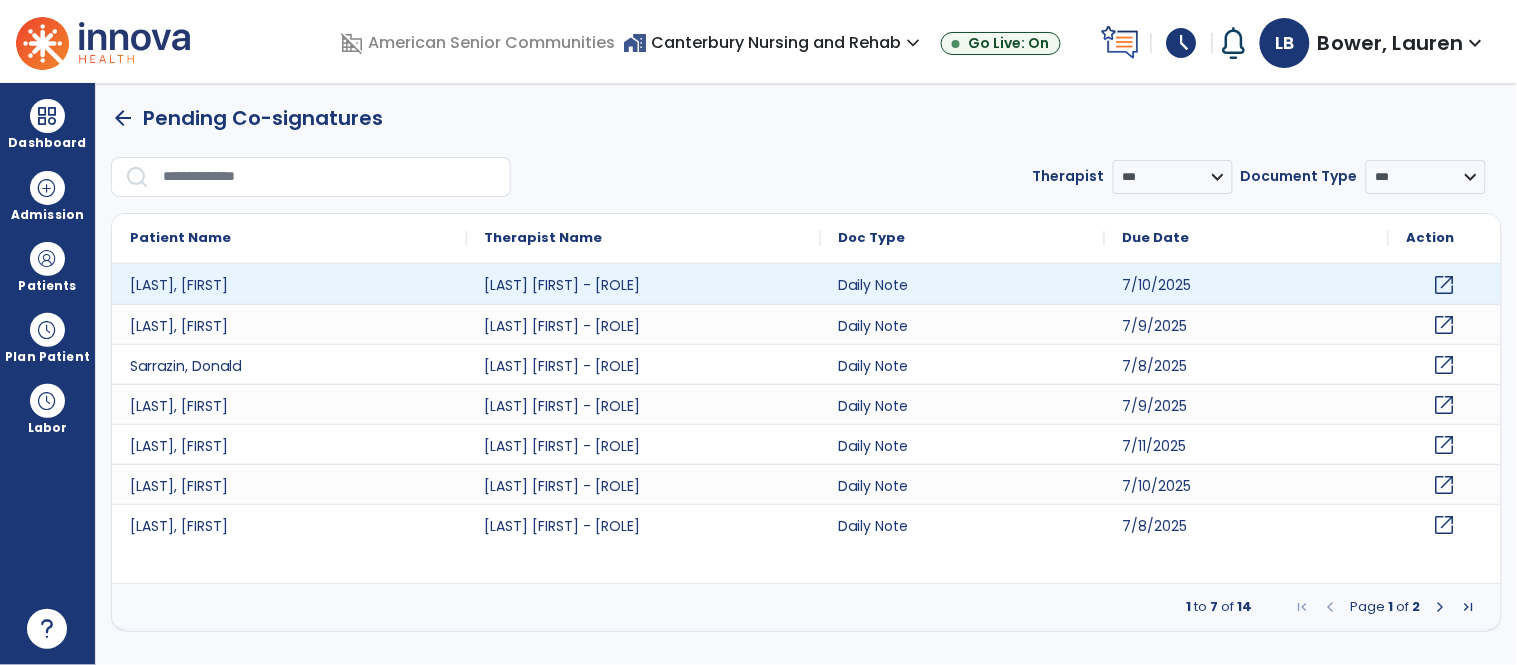 click on "open_in_new" 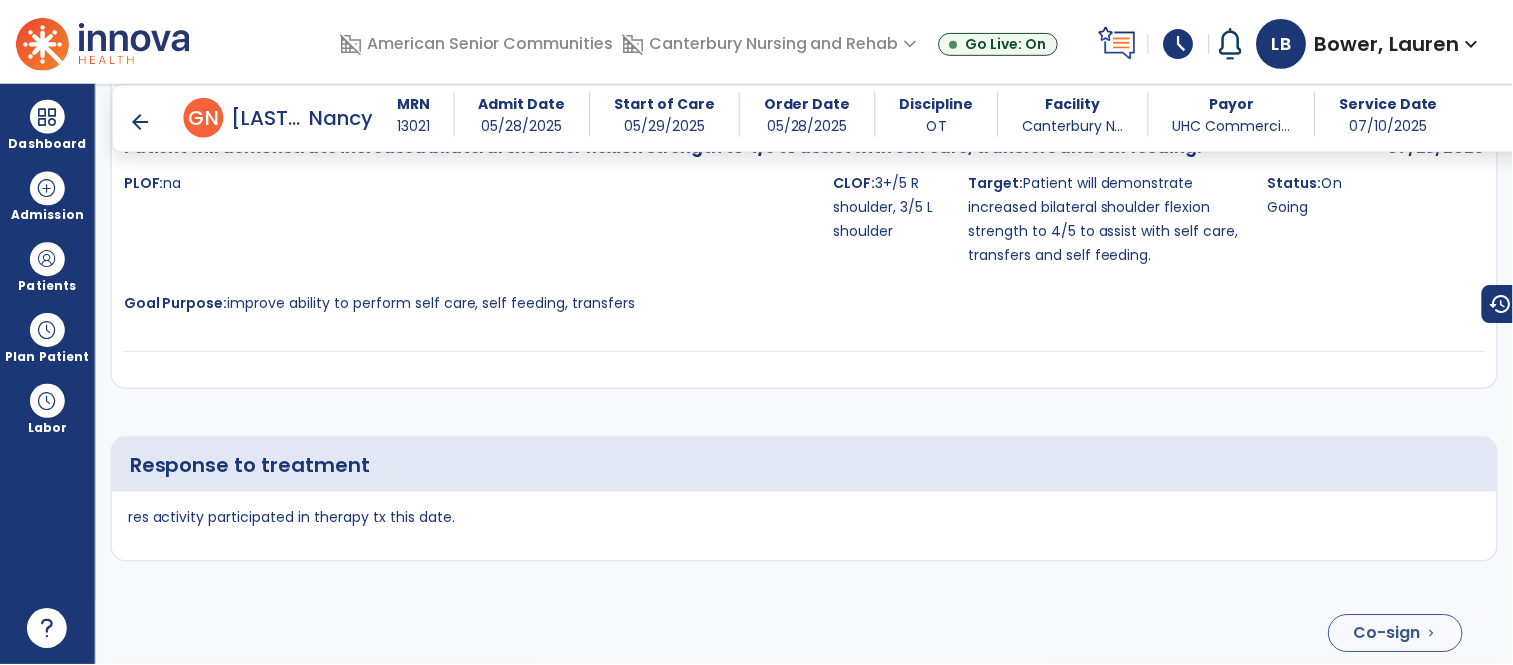 scroll, scrollTop: 4131, scrollLeft: 0, axis: vertical 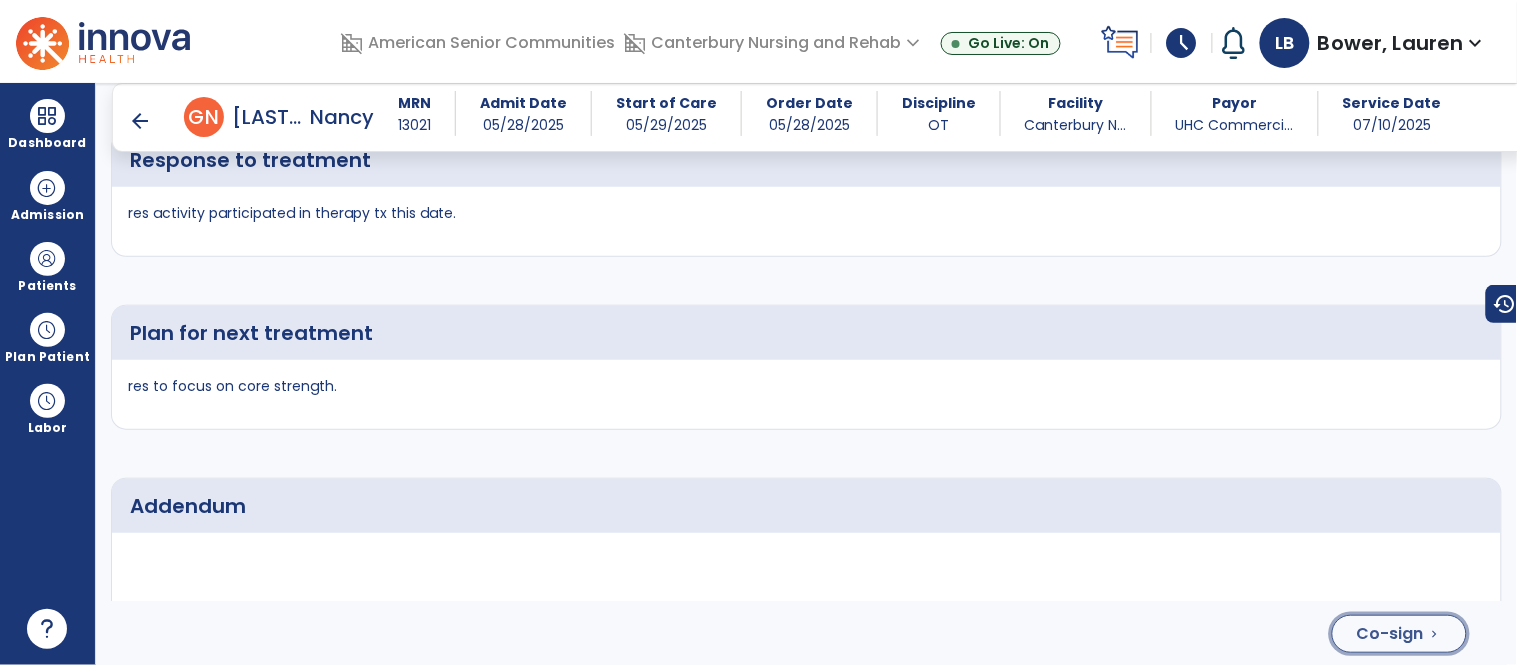 click on "Co-sign" 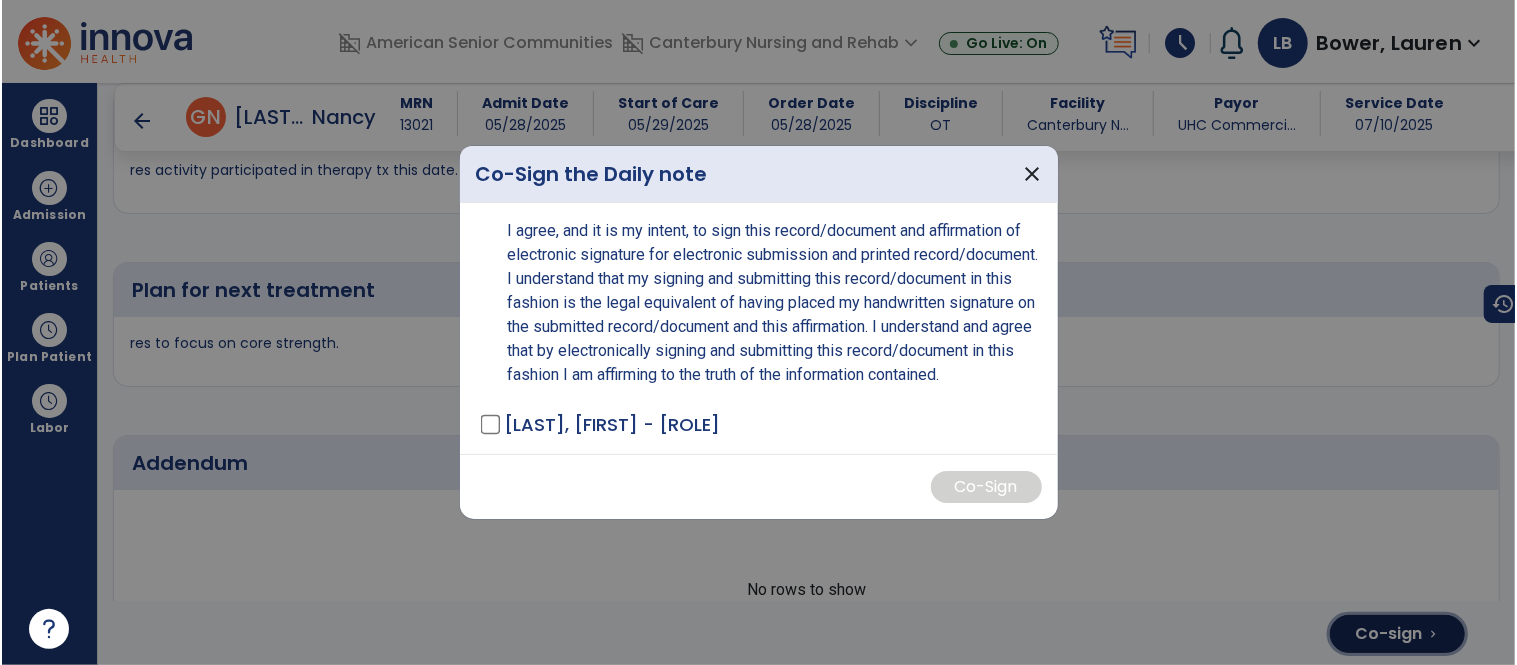 scroll, scrollTop: 4171, scrollLeft: 0, axis: vertical 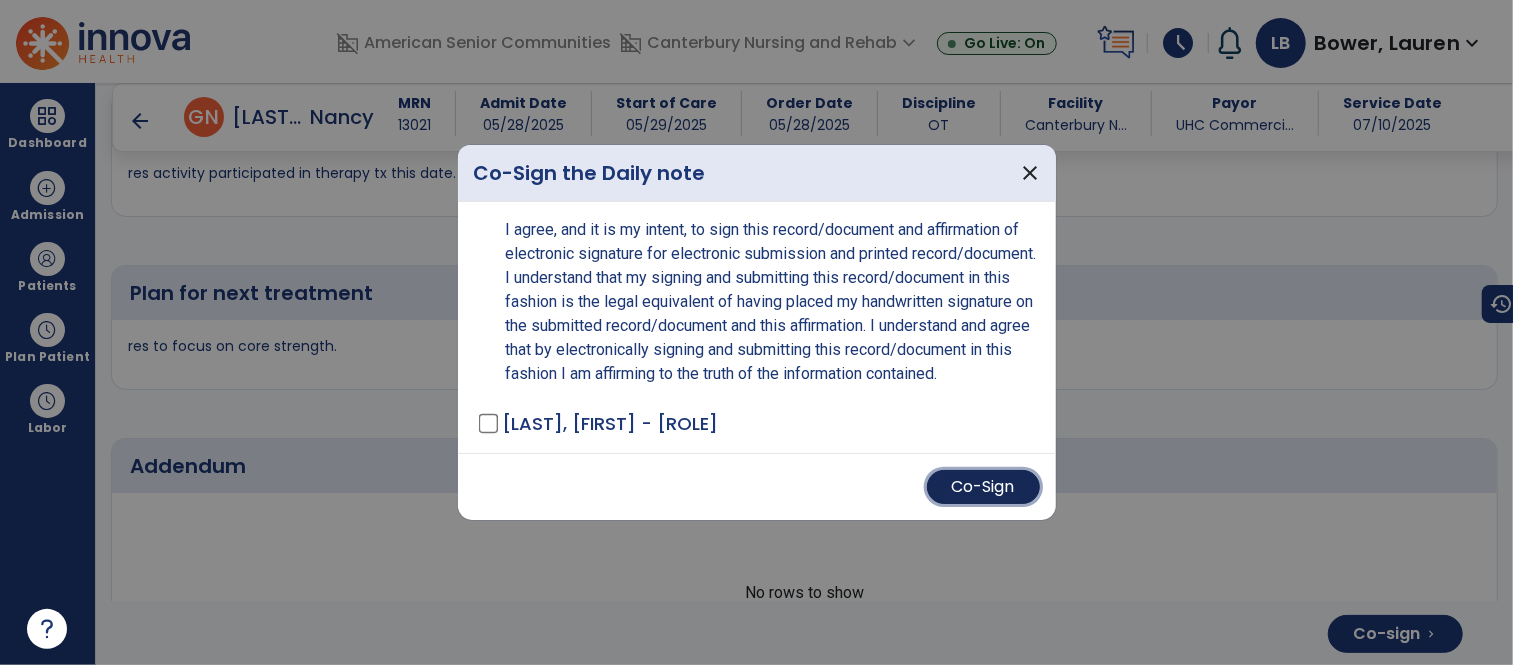 click on "Co-Sign" at bounding box center [983, 487] 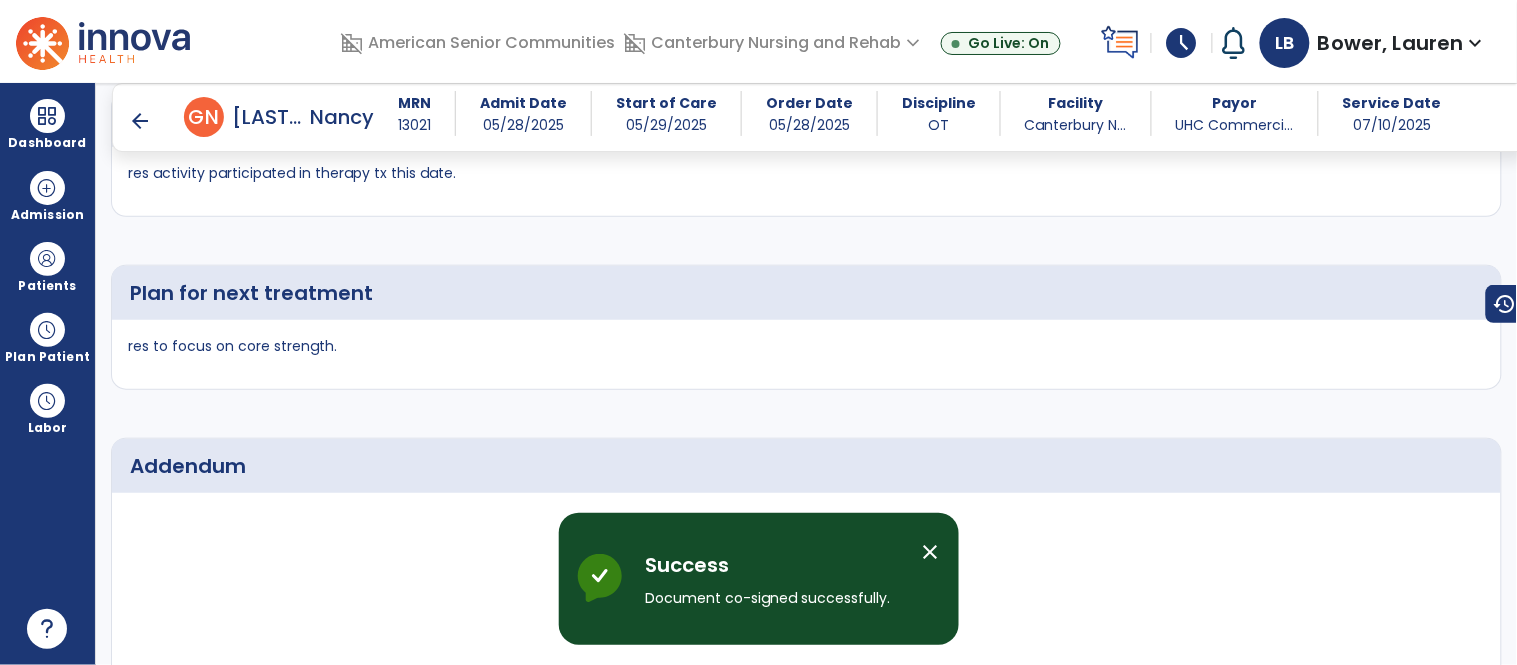 click on "close" at bounding box center [931, 552] 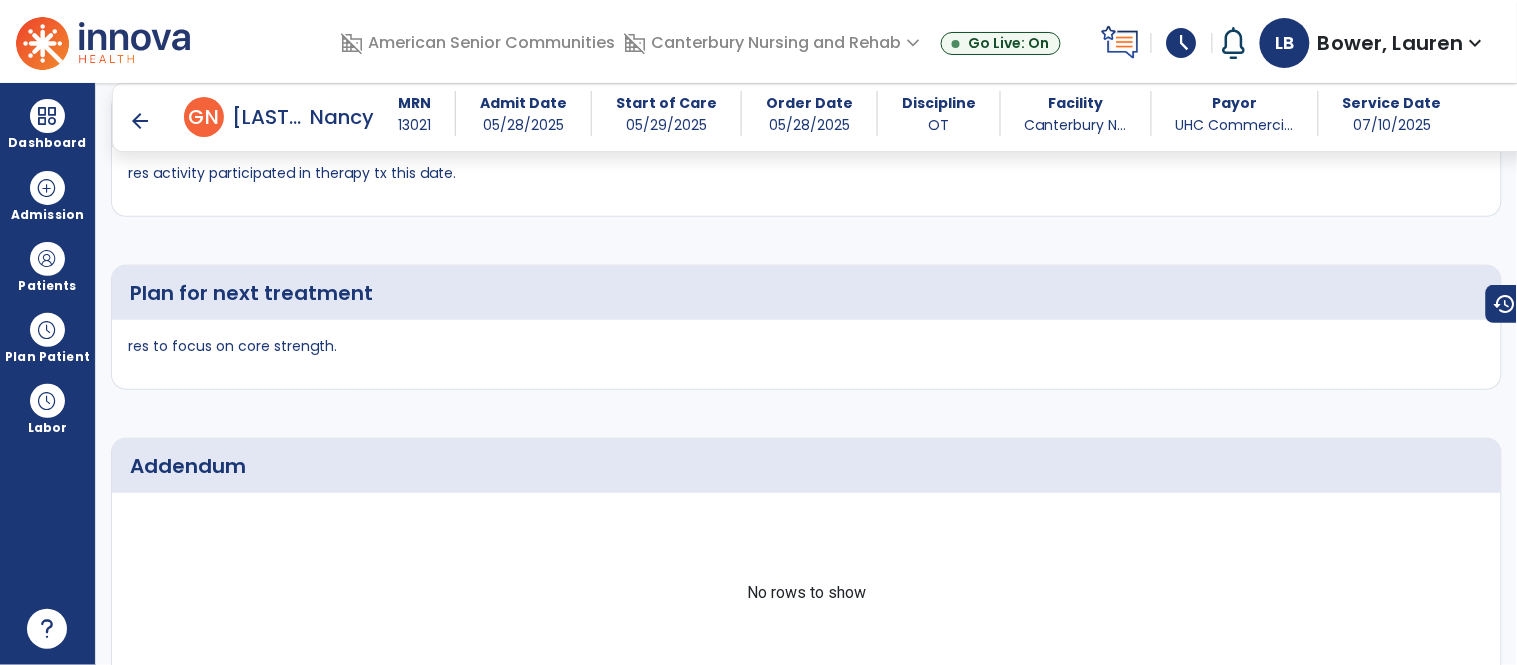 click on "arrow_back" at bounding box center (140, 121) 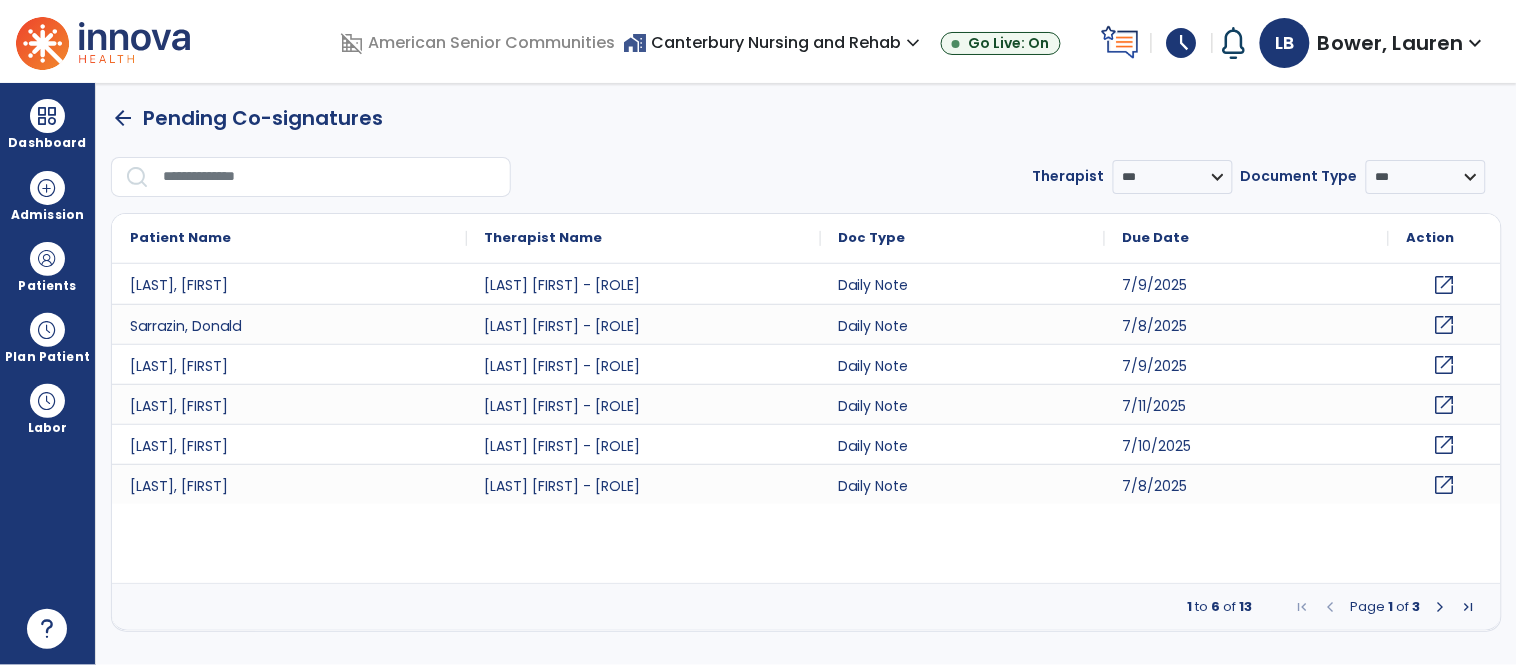 scroll, scrollTop: 0, scrollLeft: 0, axis: both 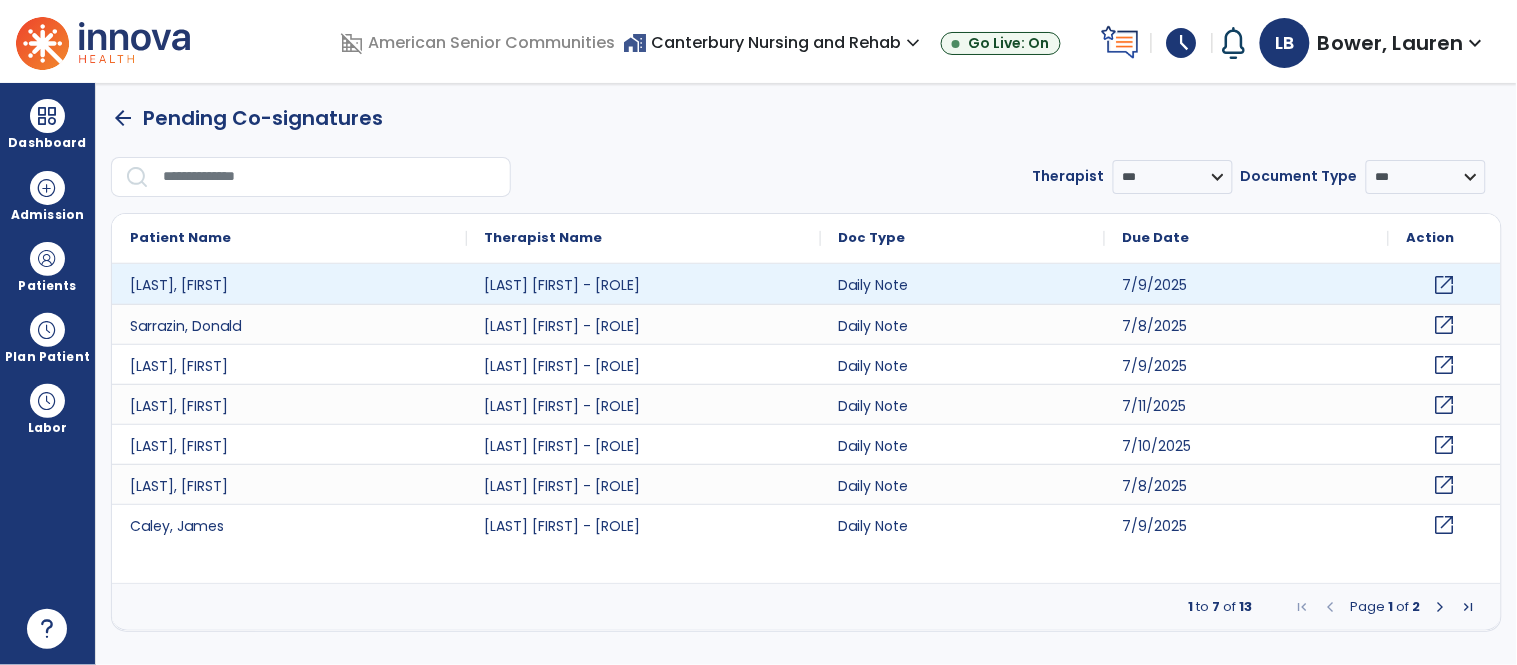 click on "open_in_new" 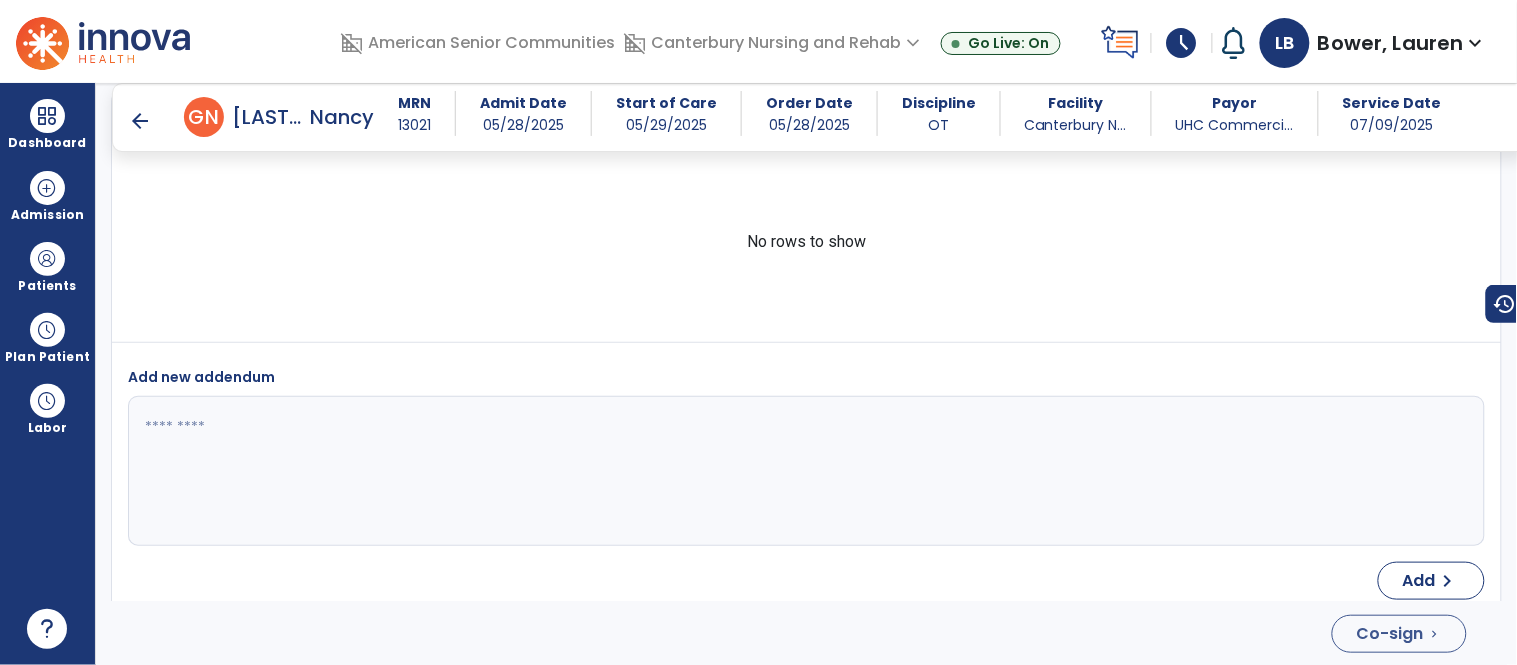 scroll, scrollTop: 4423, scrollLeft: 0, axis: vertical 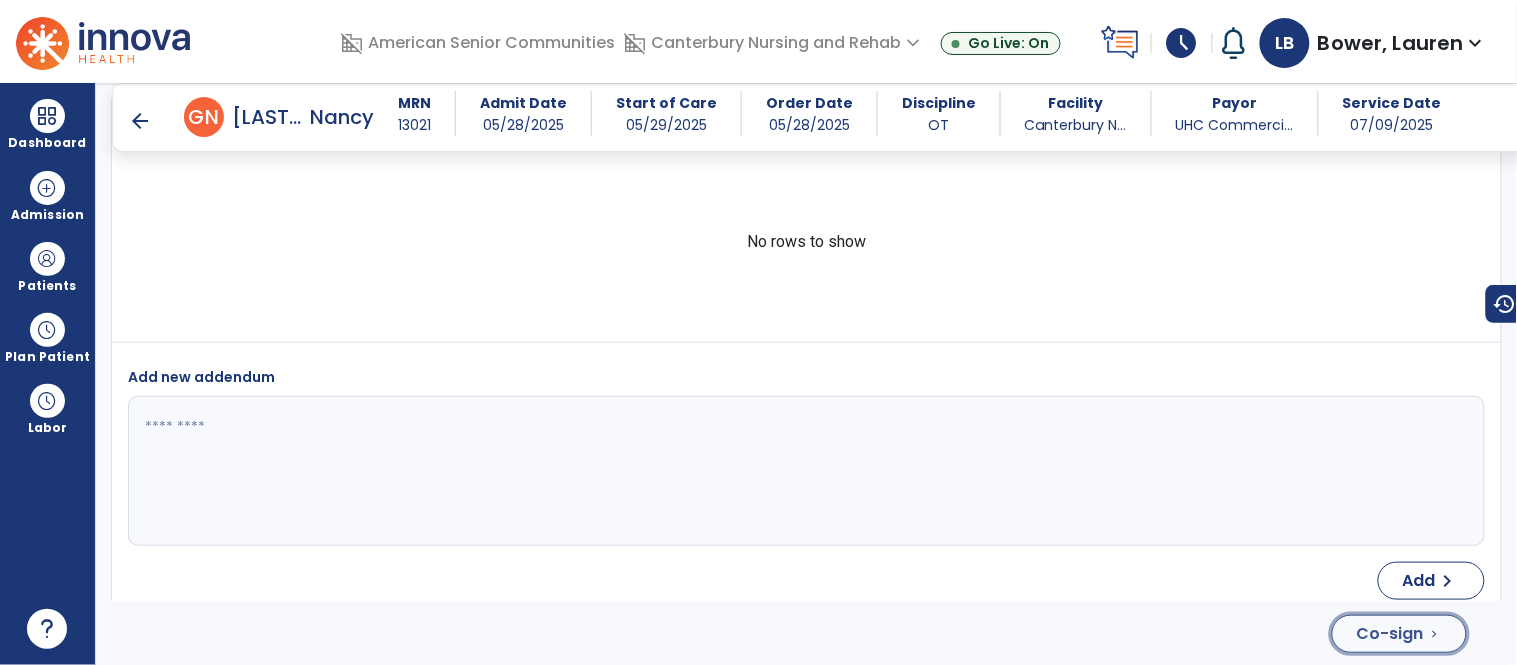 click on "Co-sign" 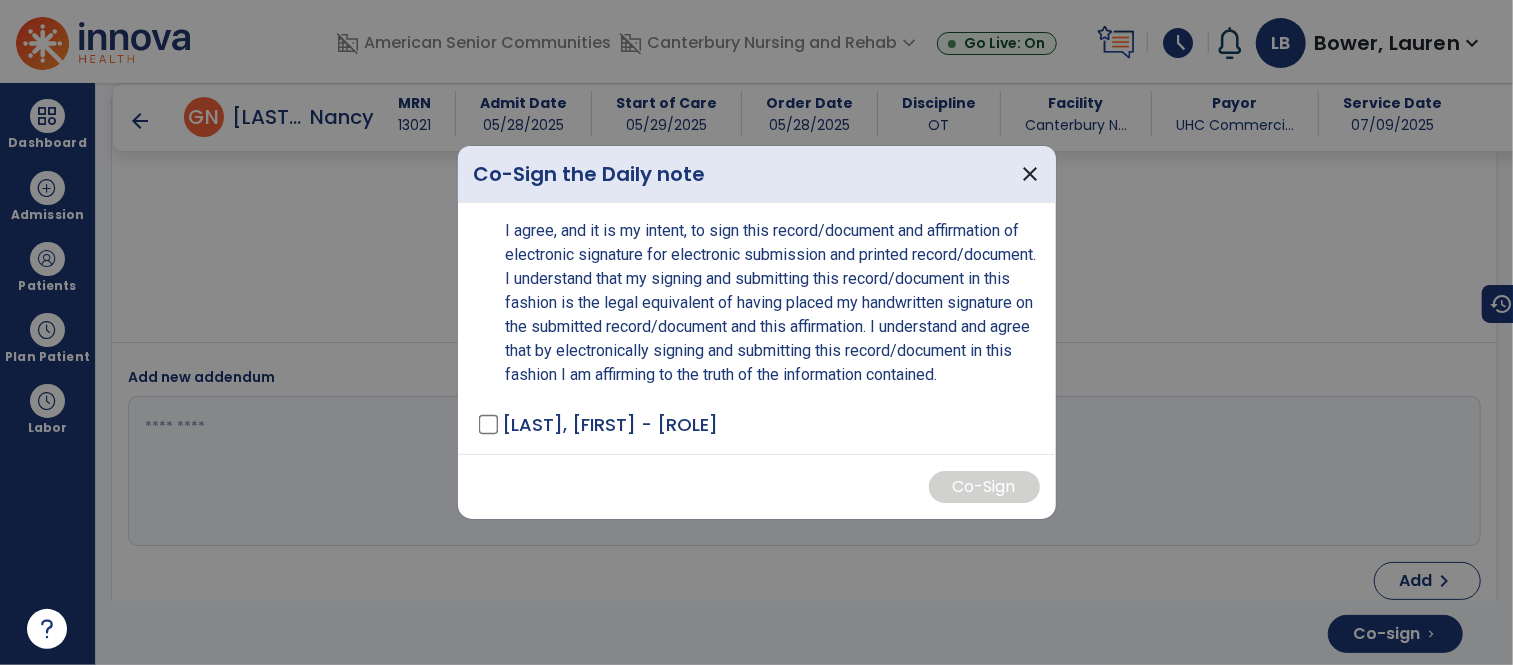 click on "[LAST], [FIRST] - OT" at bounding box center [761, 424] 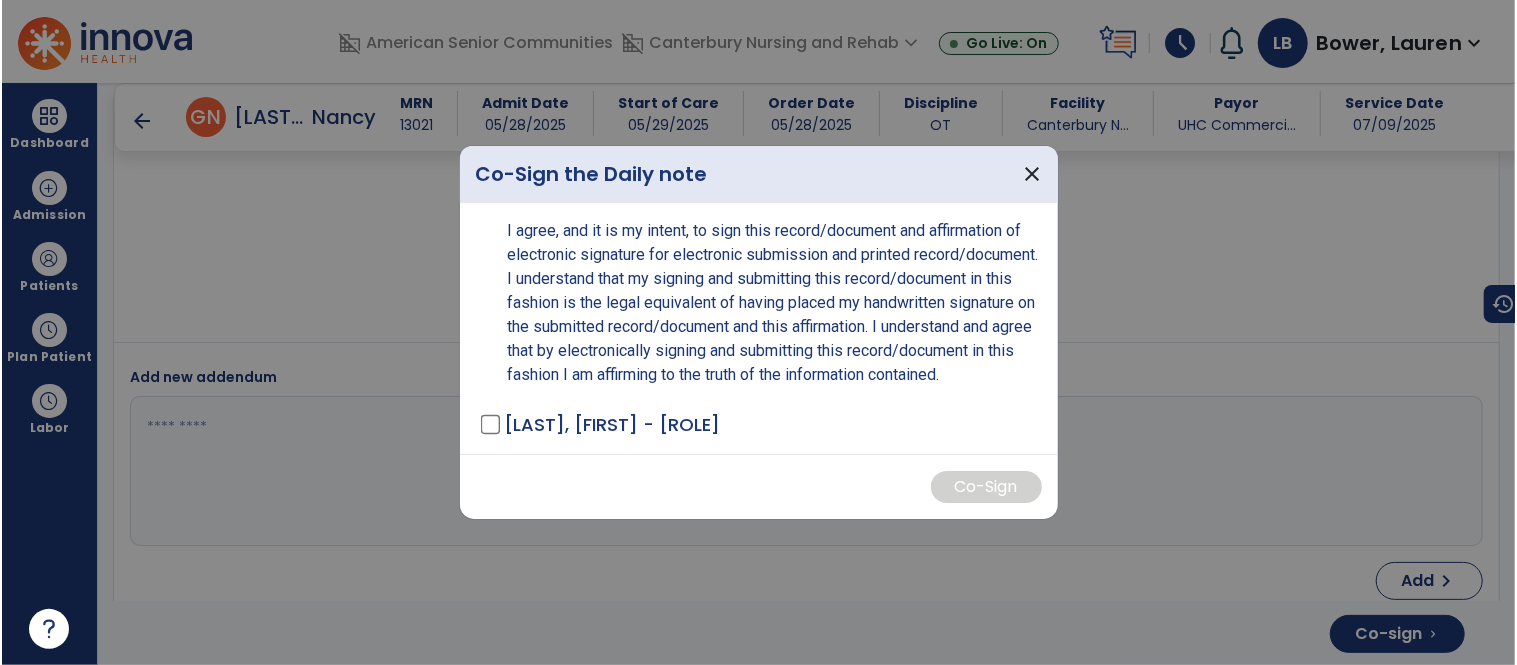 scroll, scrollTop: 4442, scrollLeft: 0, axis: vertical 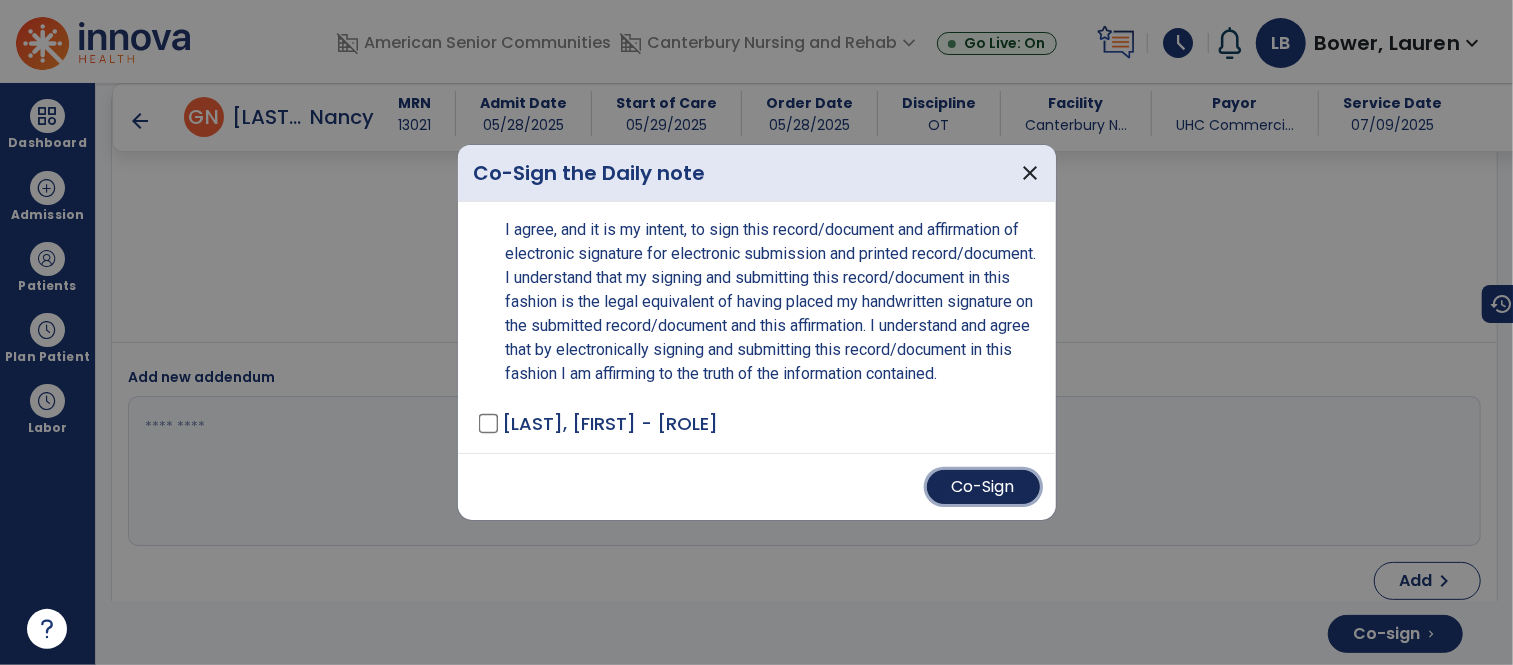click on "Co-Sign" at bounding box center [983, 487] 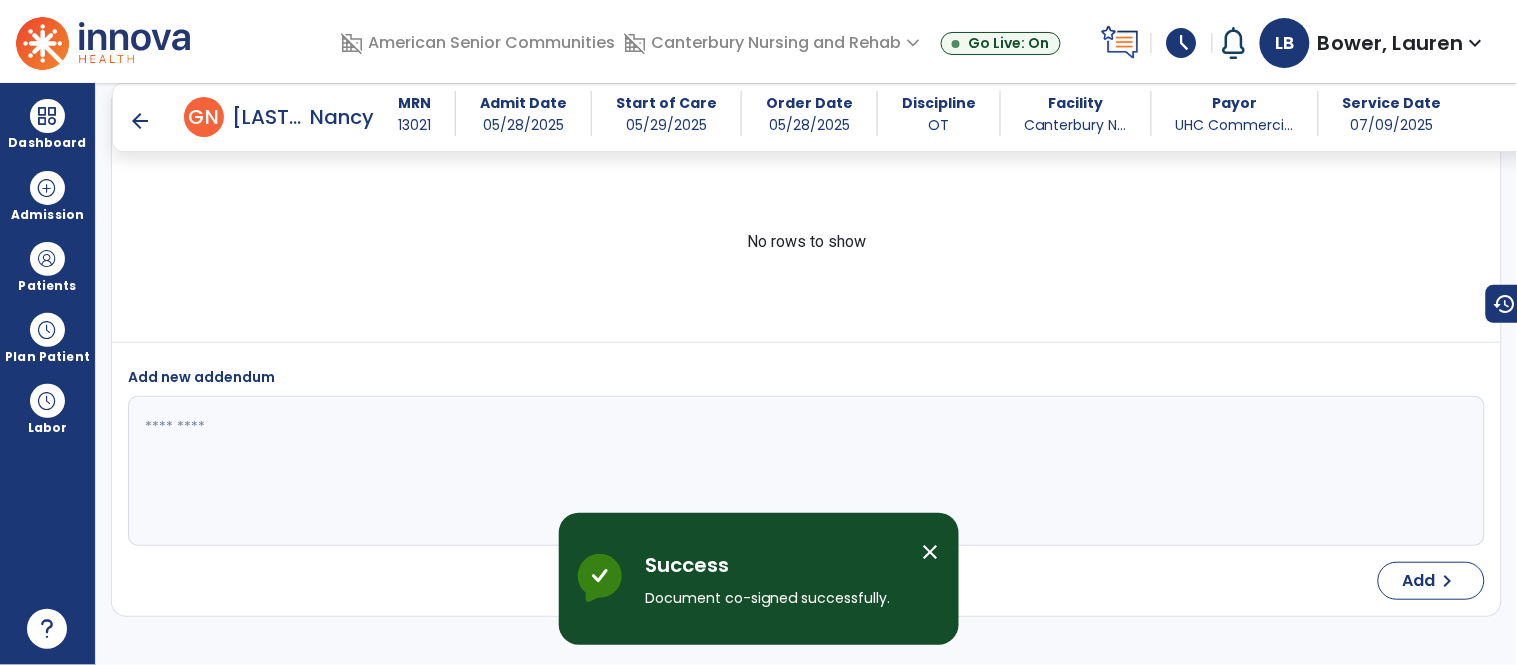 click on "close" at bounding box center (931, 552) 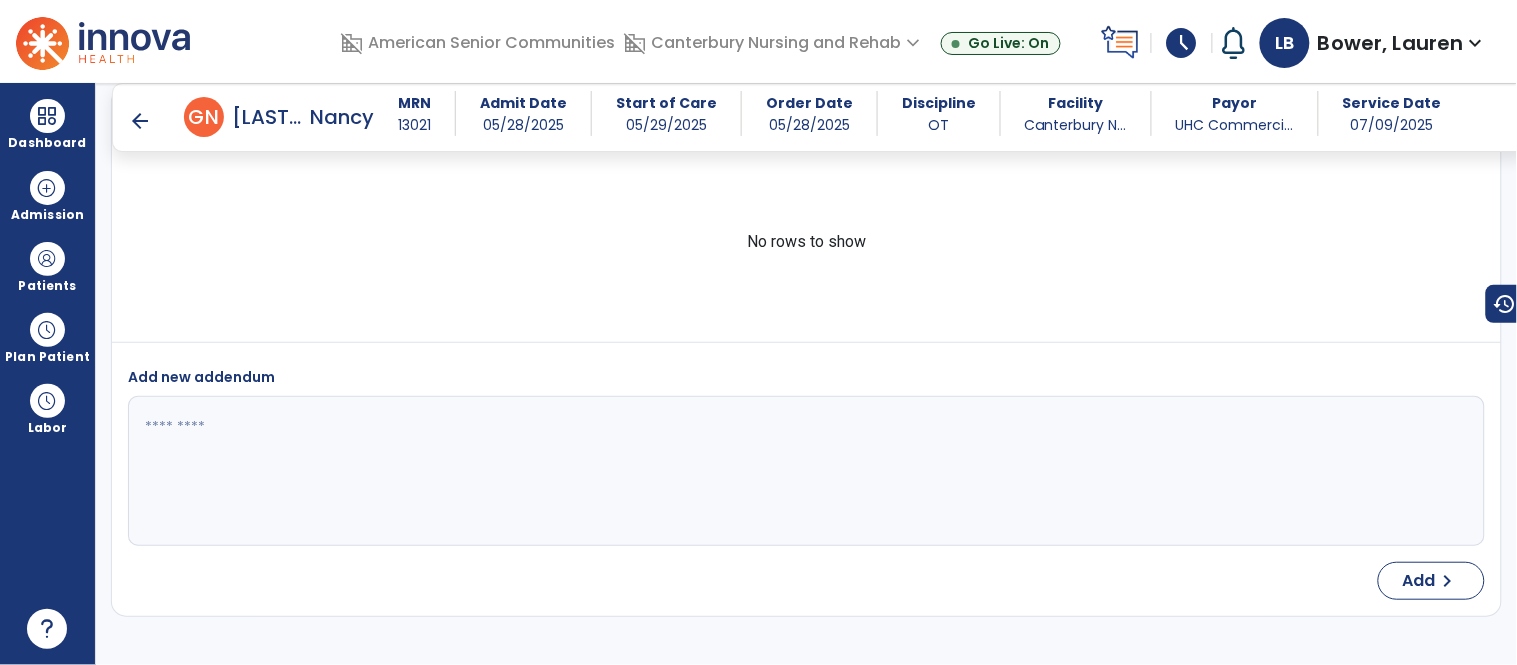 click on "arrow_back" at bounding box center (140, 121) 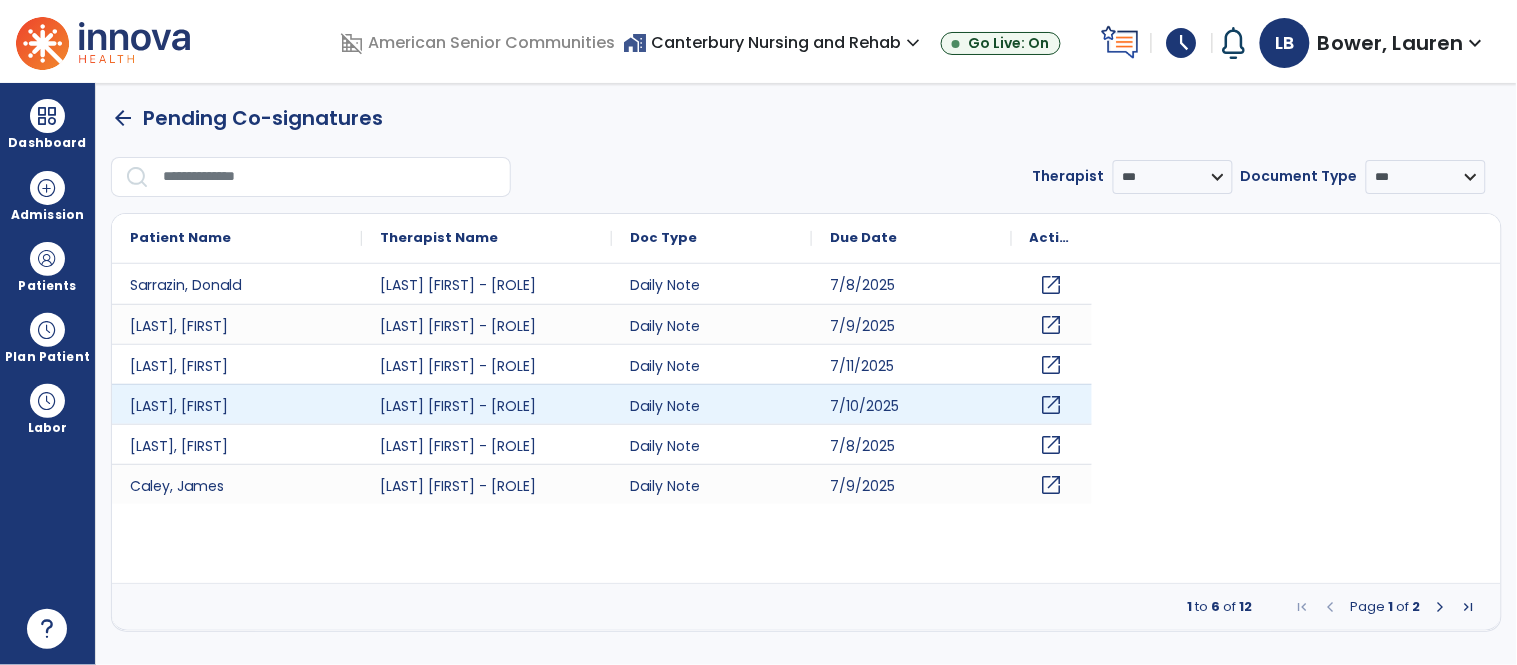 scroll, scrollTop: 0, scrollLeft: 0, axis: both 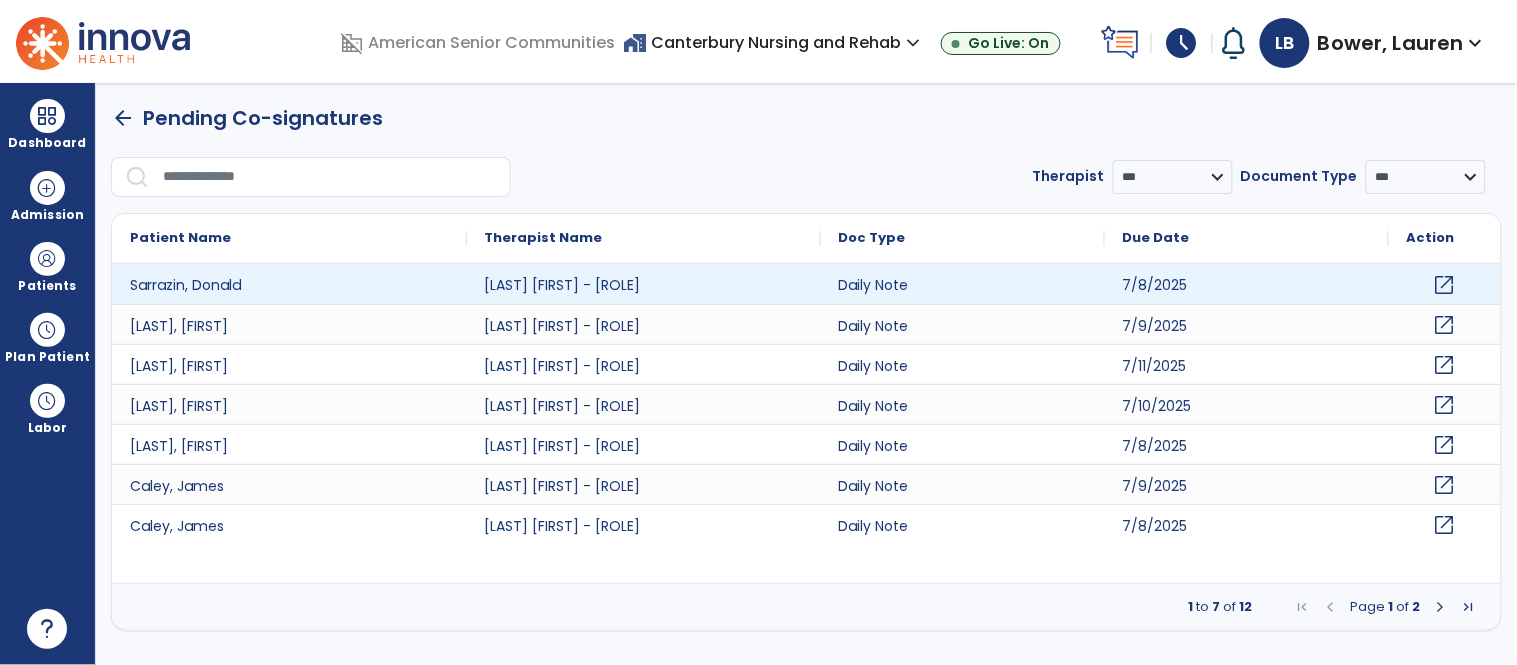 click on "open_in_new" 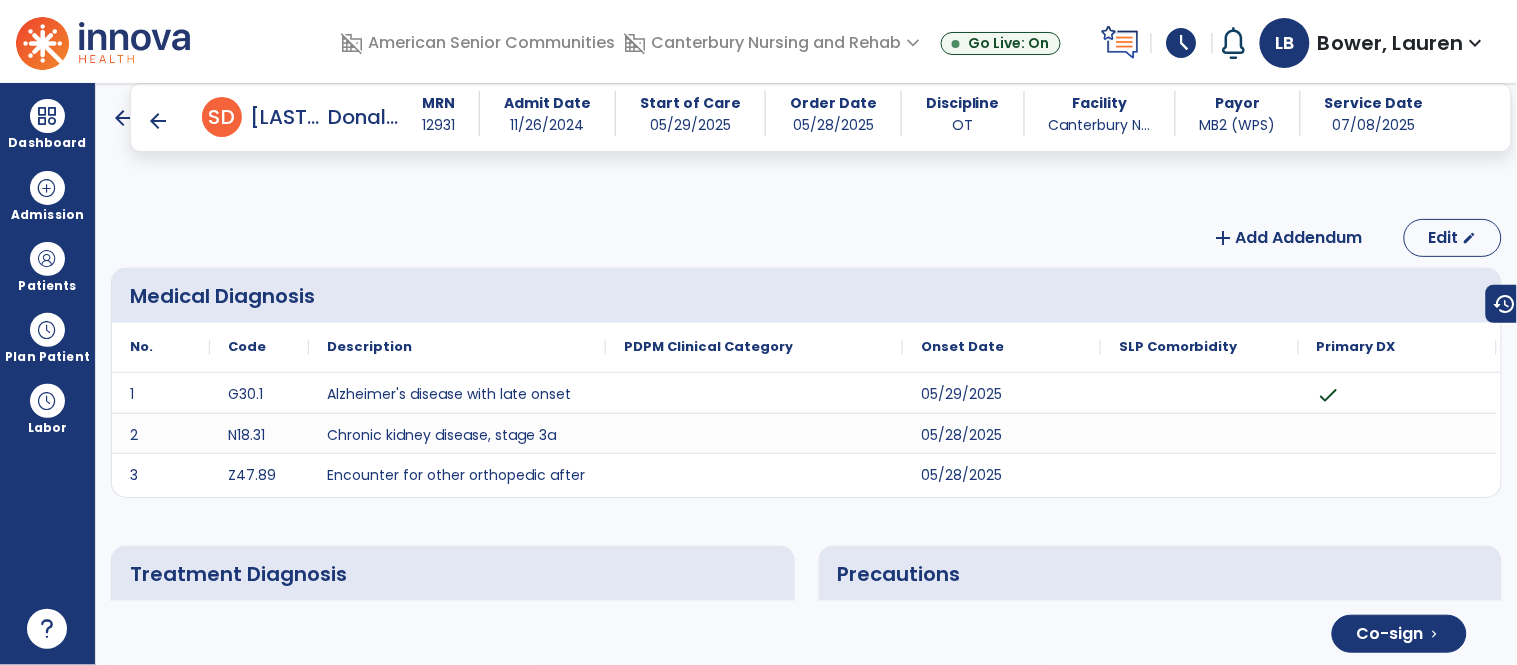 scroll, scrollTop: 4153, scrollLeft: 0, axis: vertical 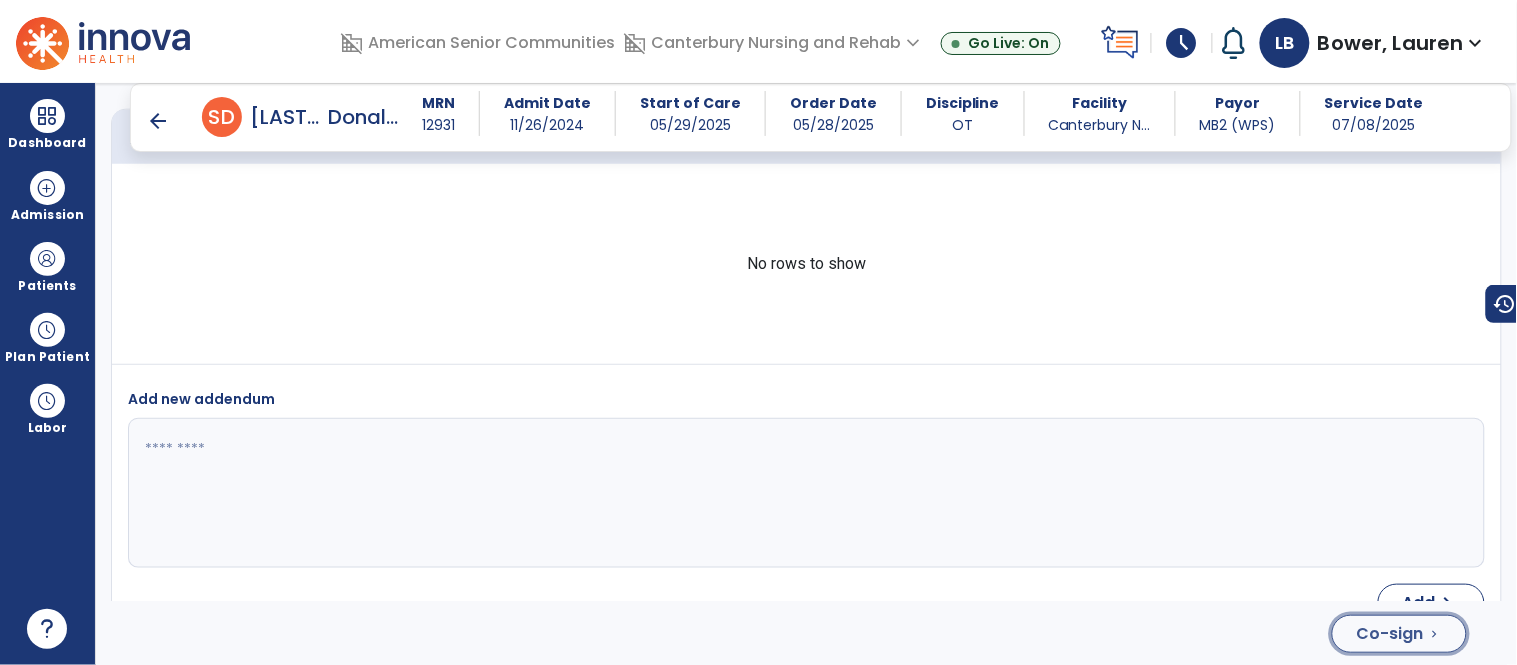 click on "Co-sign" 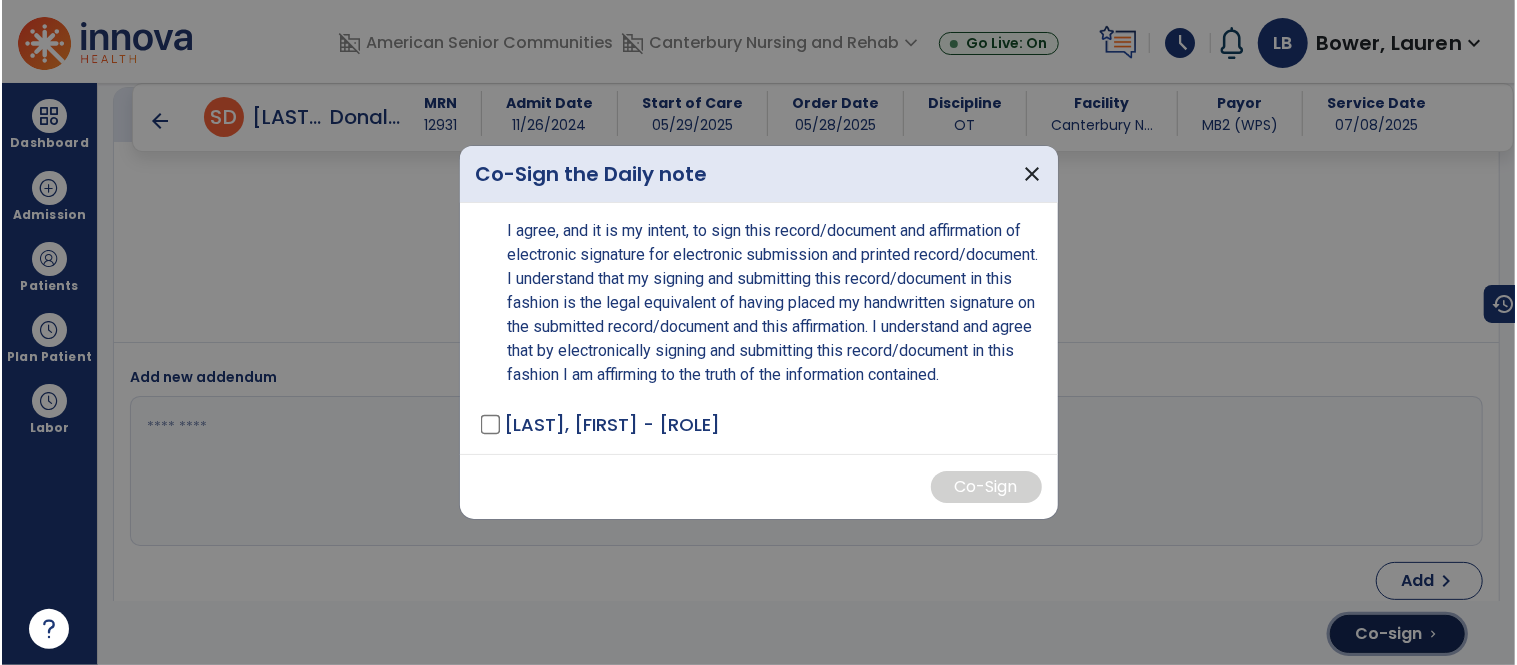 scroll, scrollTop: 4047, scrollLeft: 0, axis: vertical 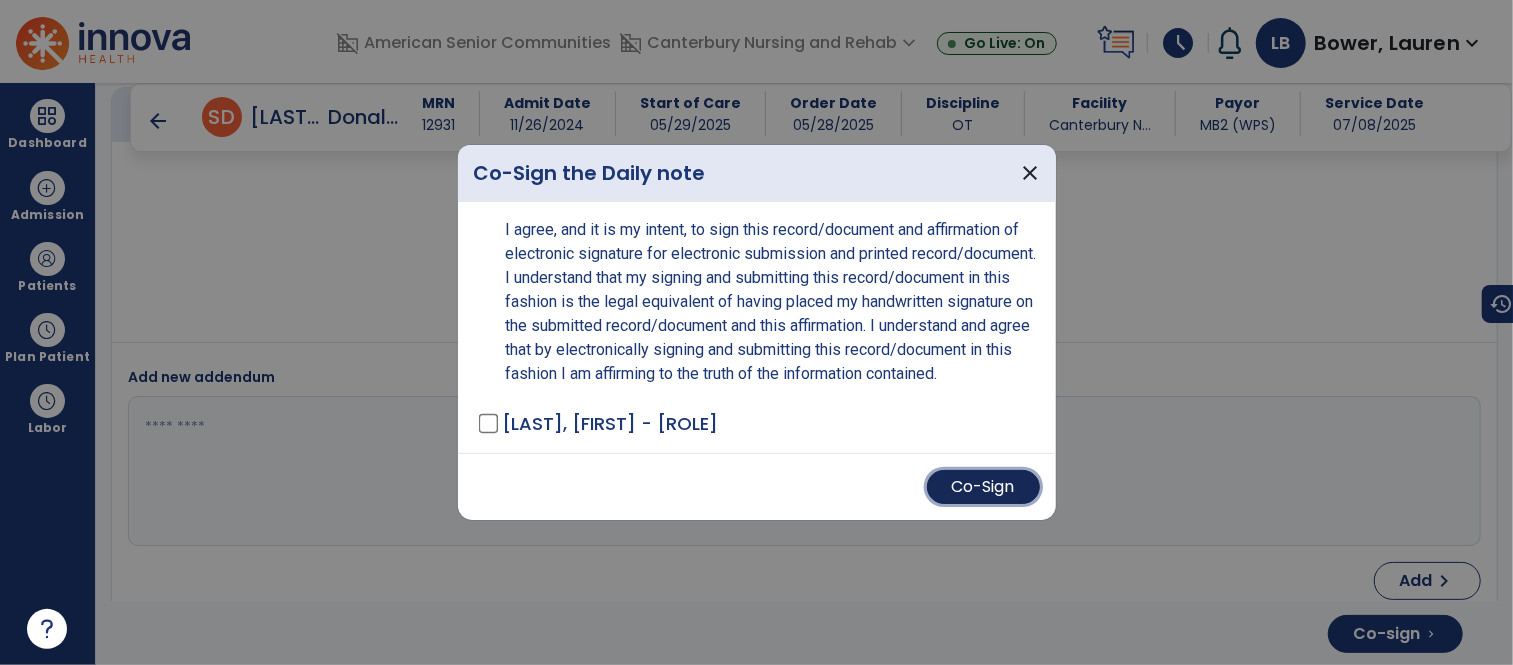 click on "Co-Sign" at bounding box center (983, 487) 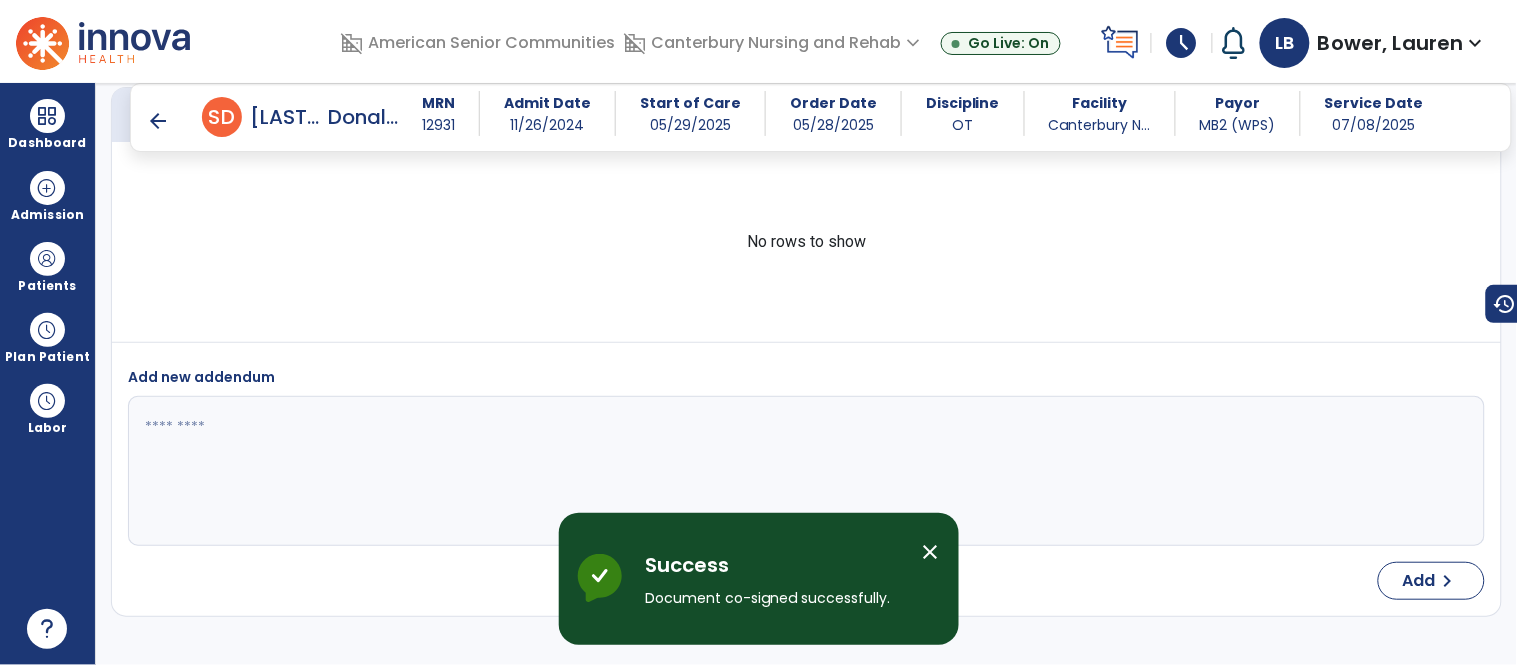 click on "close" at bounding box center (931, 552) 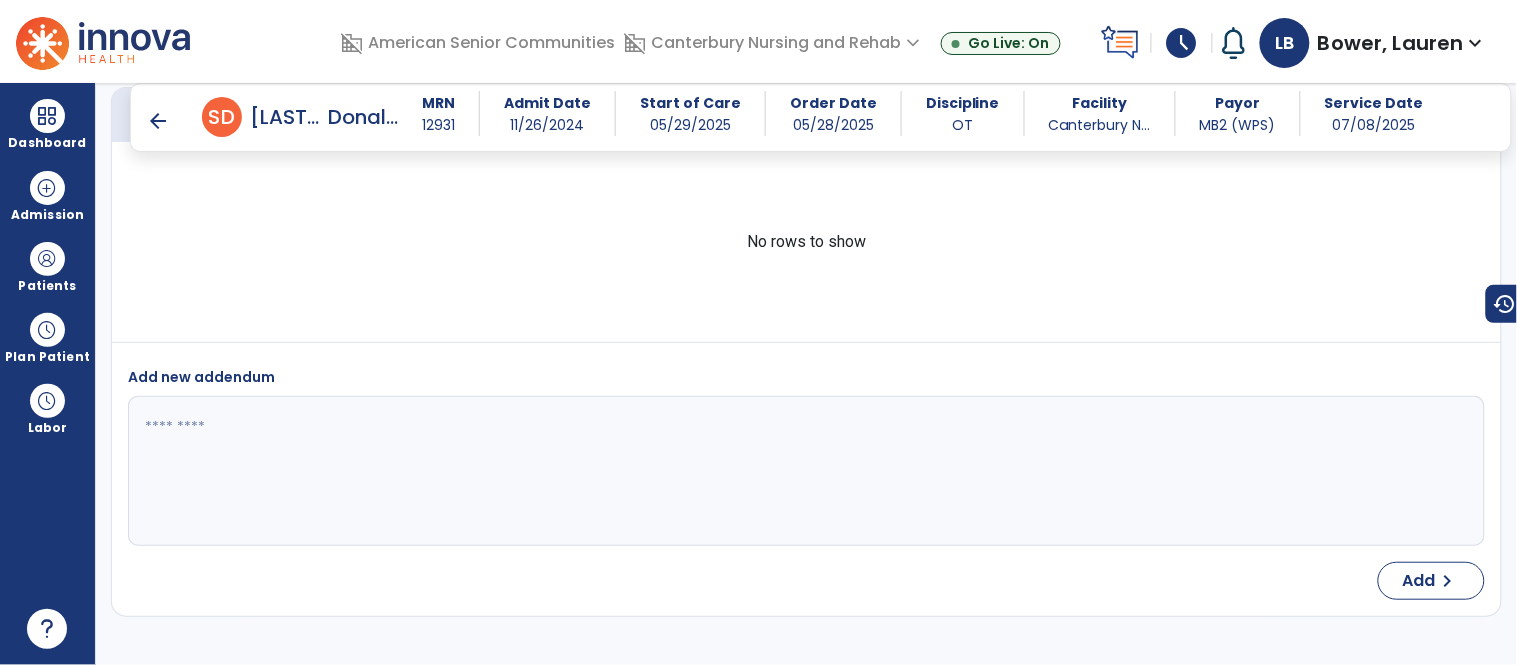 click on "arrow_back" at bounding box center (158, 121) 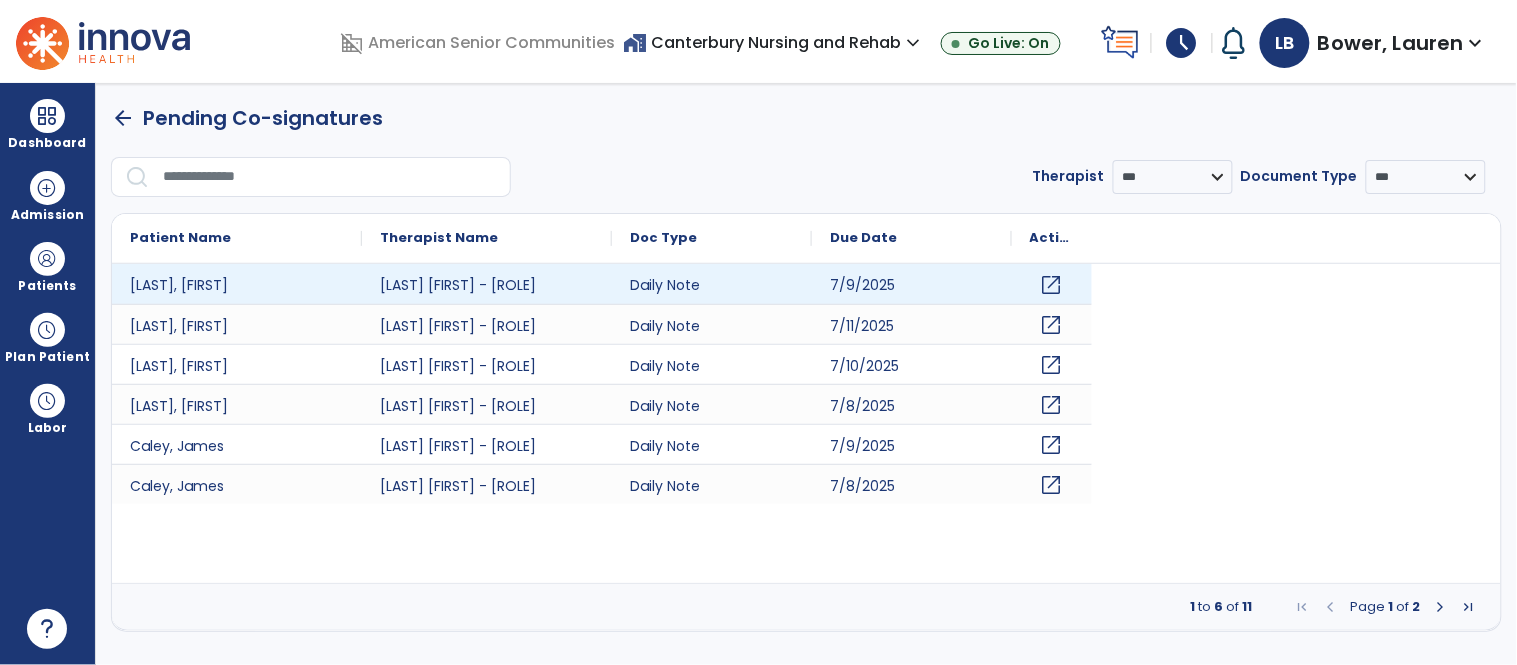 scroll, scrollTop: 0, scrollLeft: 0, axis: both 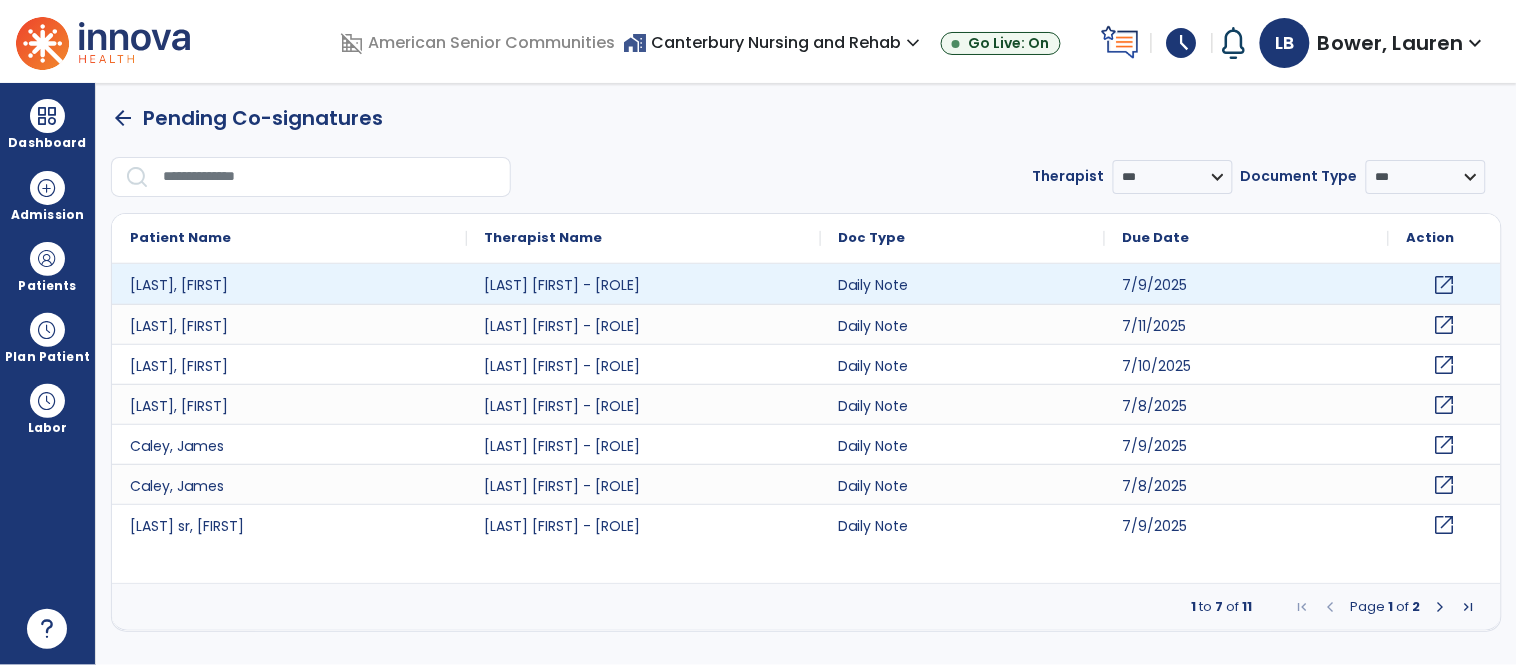 click on "open_in_new" 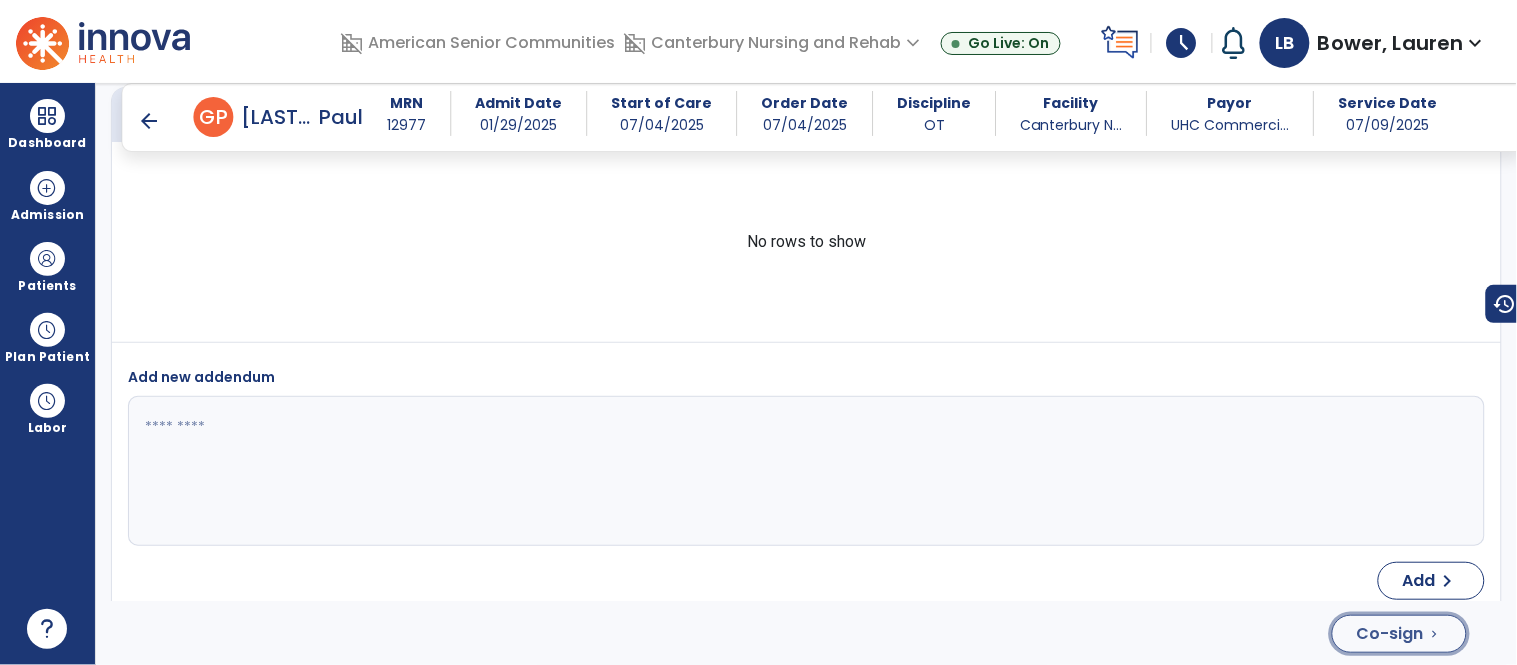 click on "Co-sign  chevron_right" 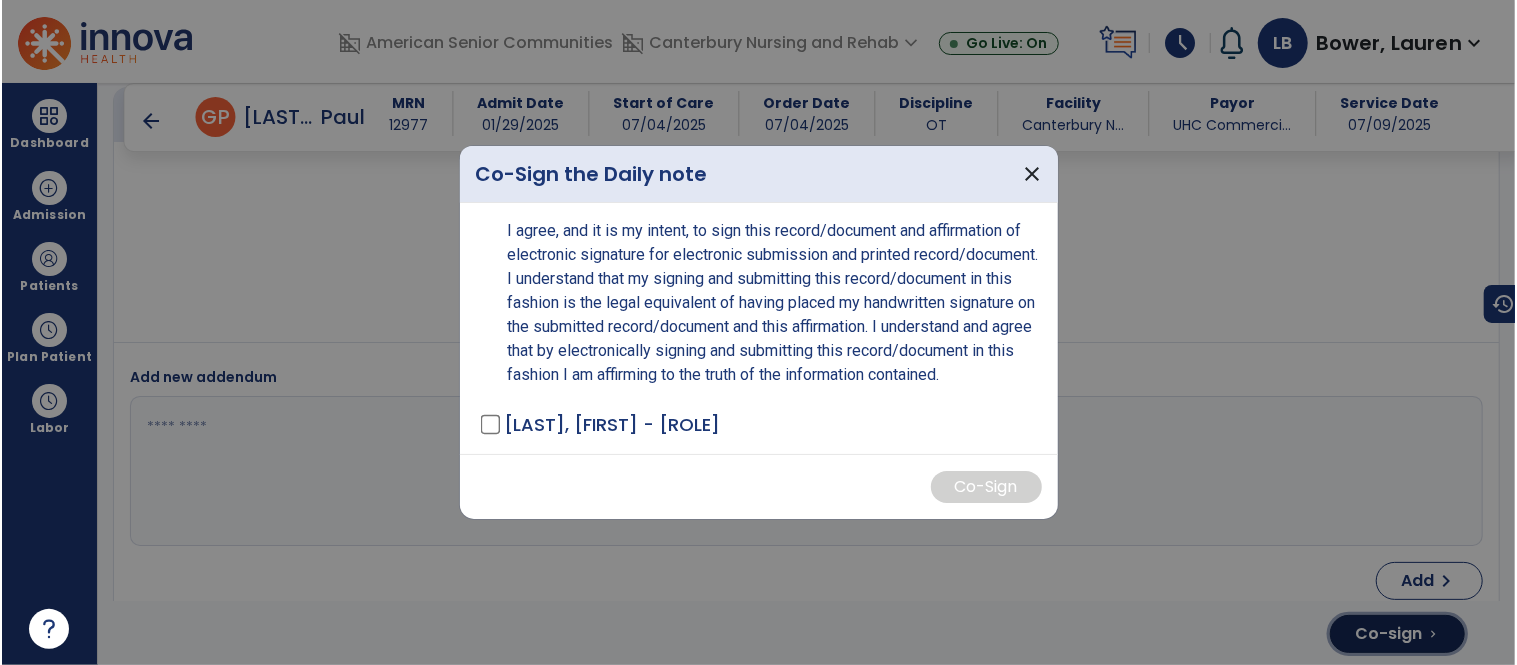 scroll, scrollTop: 3823, scrollLeft: 0, axis: vertical 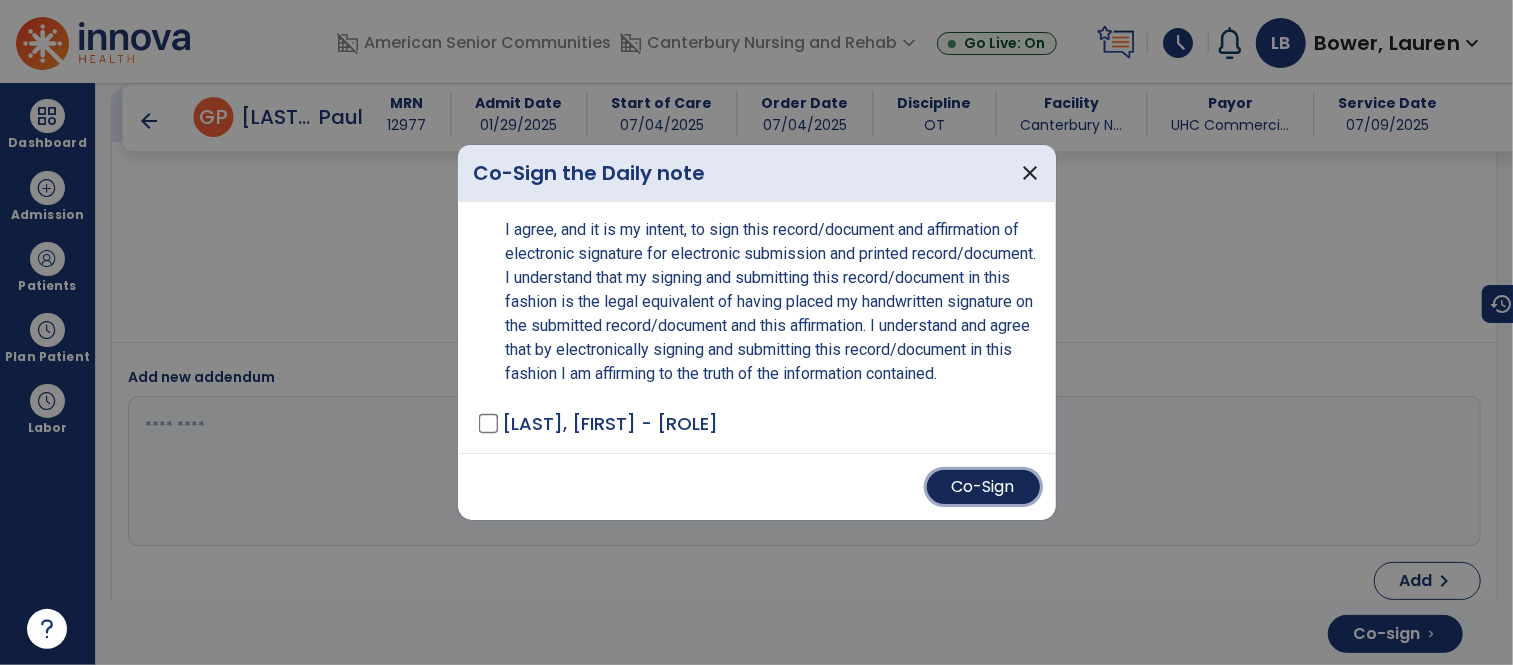click on "Co-Sign" at bounding box center (983, 487) 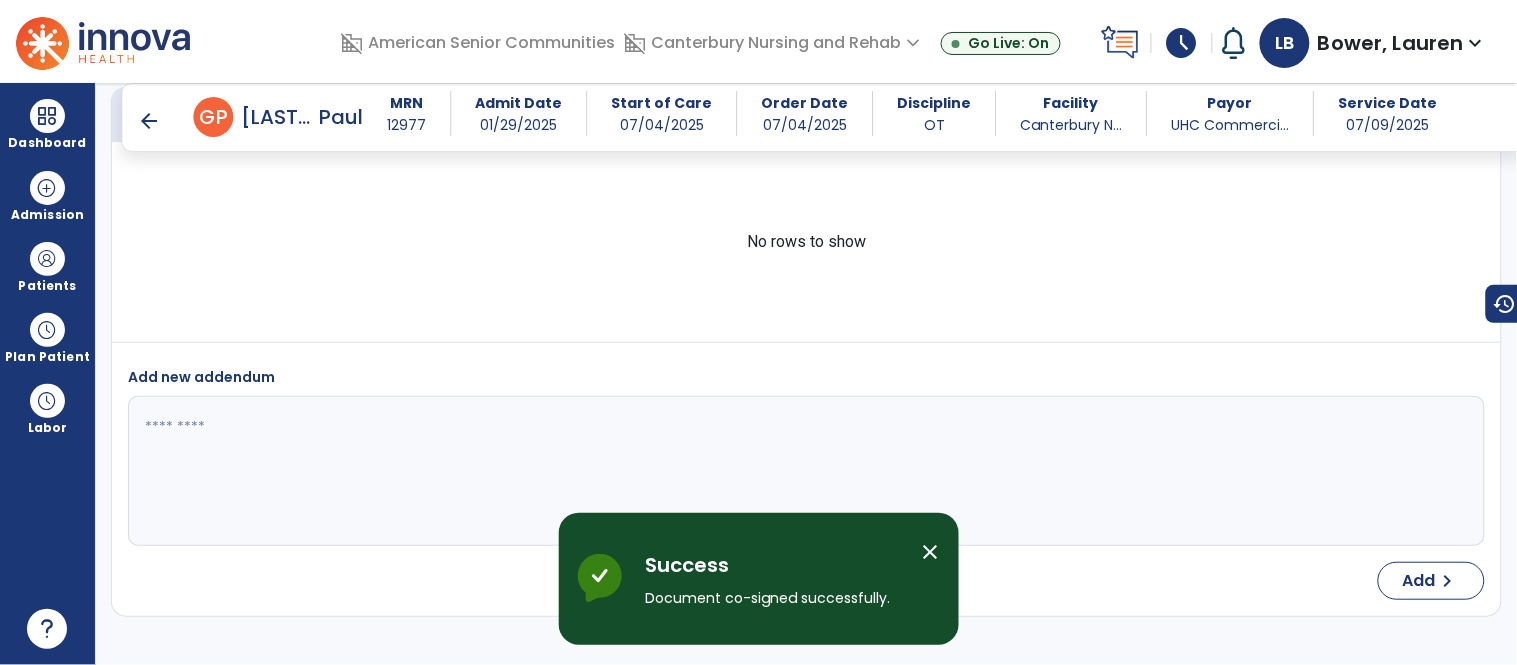 click on "close" at bounding box center (931, 552) 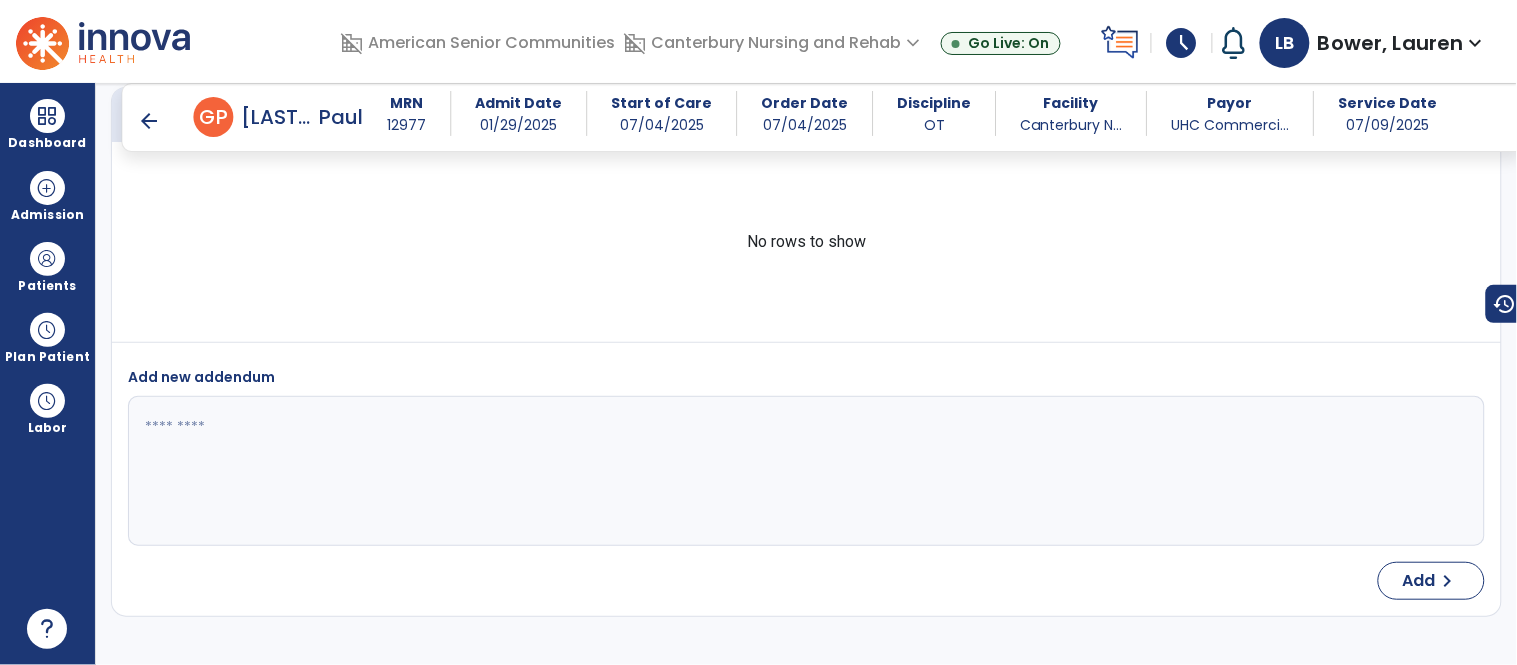 click on "arrow_back" at bounding box center [150, 121] 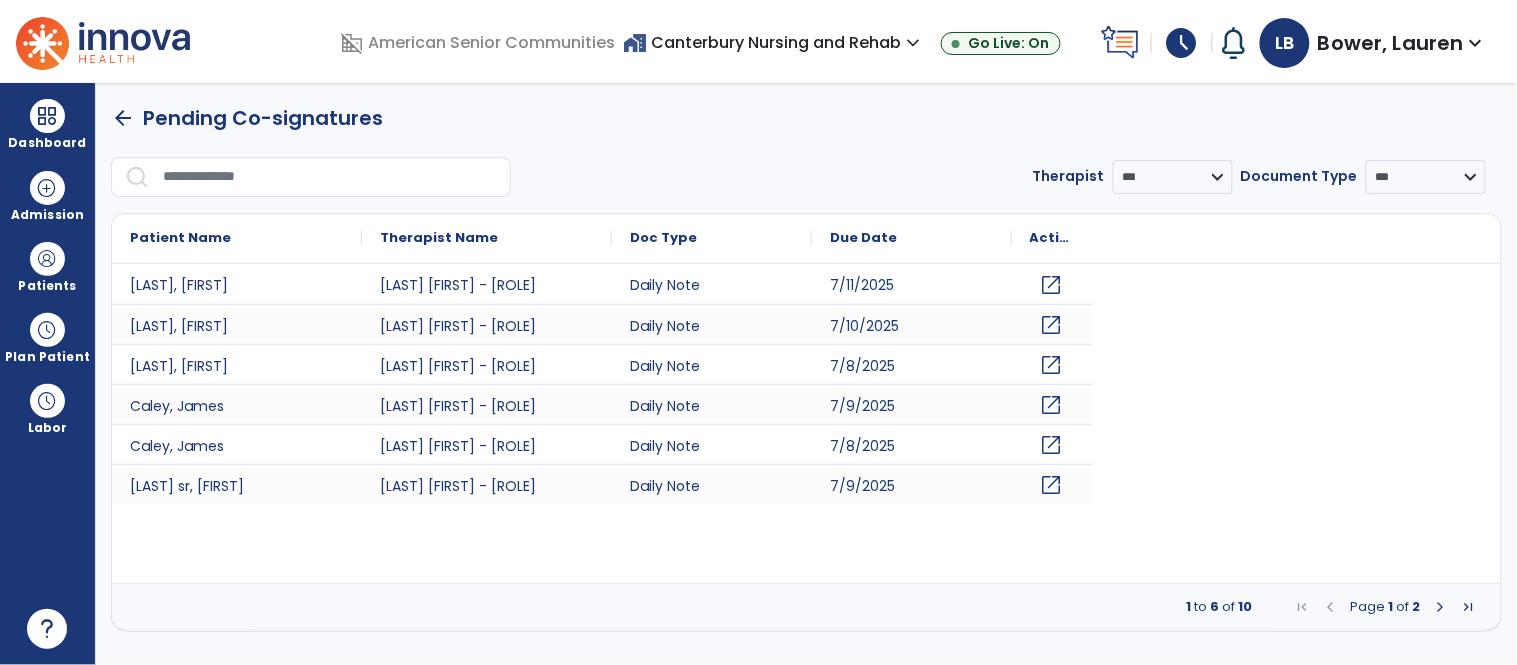 scroll, scrollTop: 0, scrollLeft: 0, axis: both 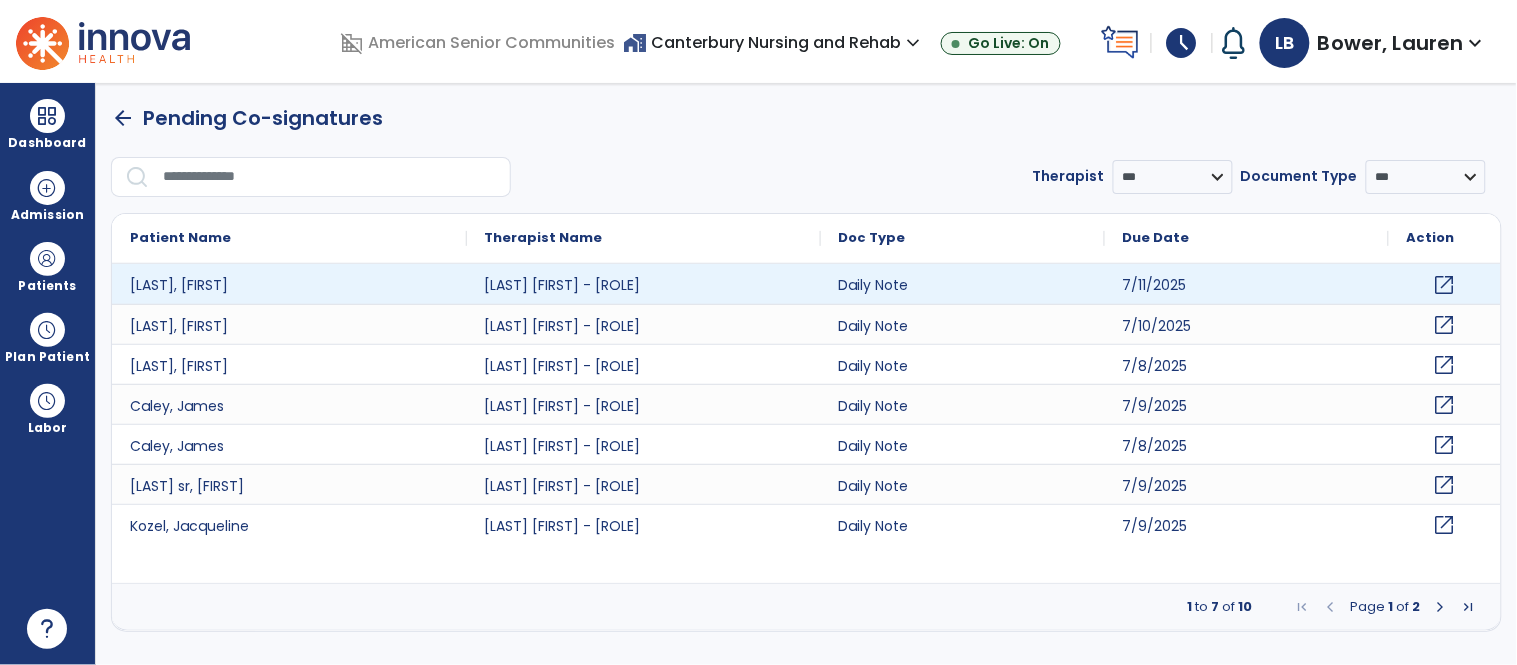 click on "open_in_new" 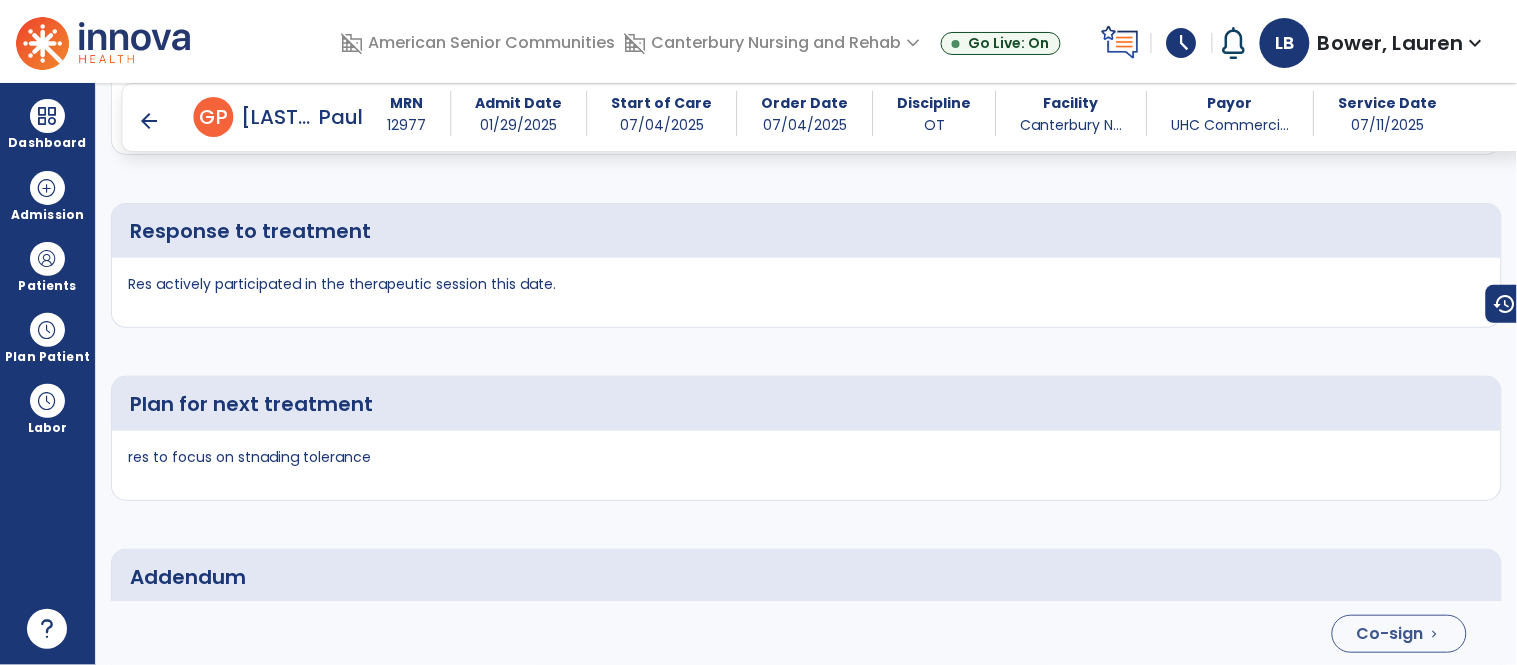 scroll, scrollTop: 3761, scrollLeft: 0, axis: vertical 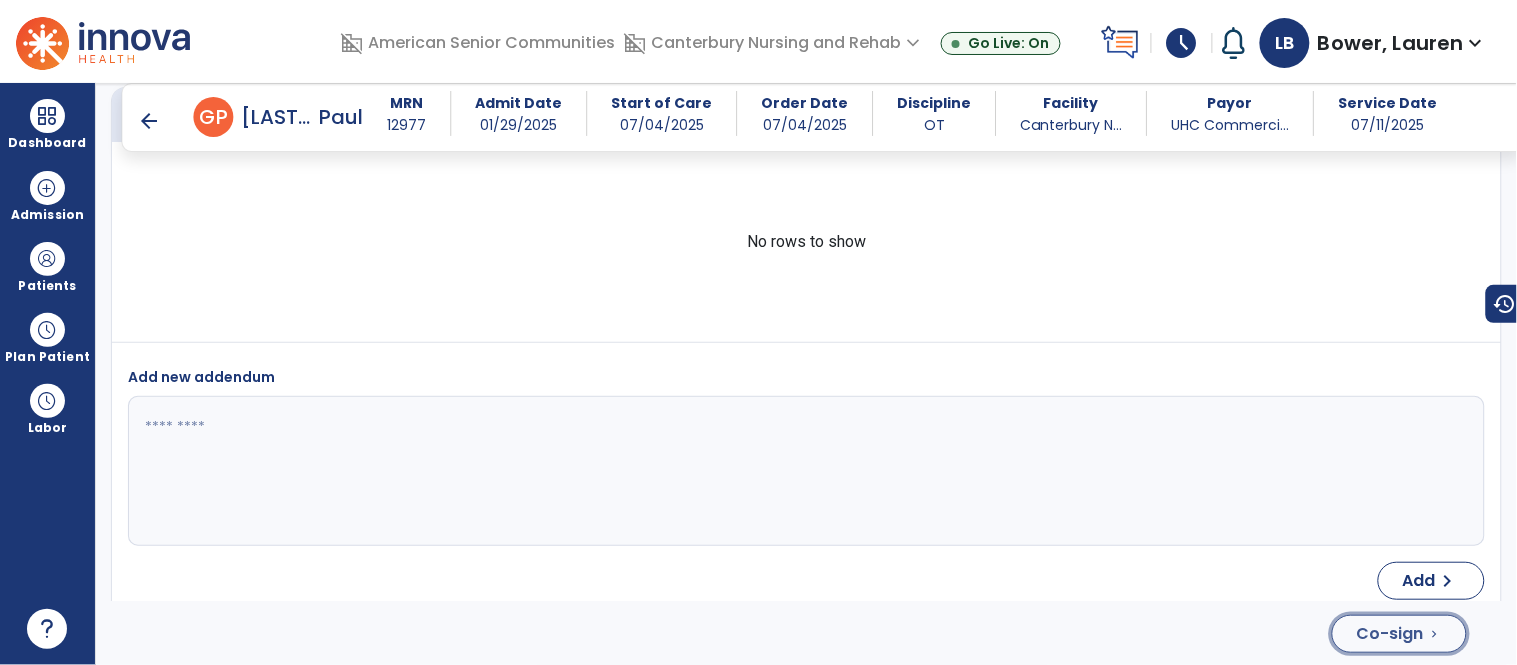 click on "Co-sign" 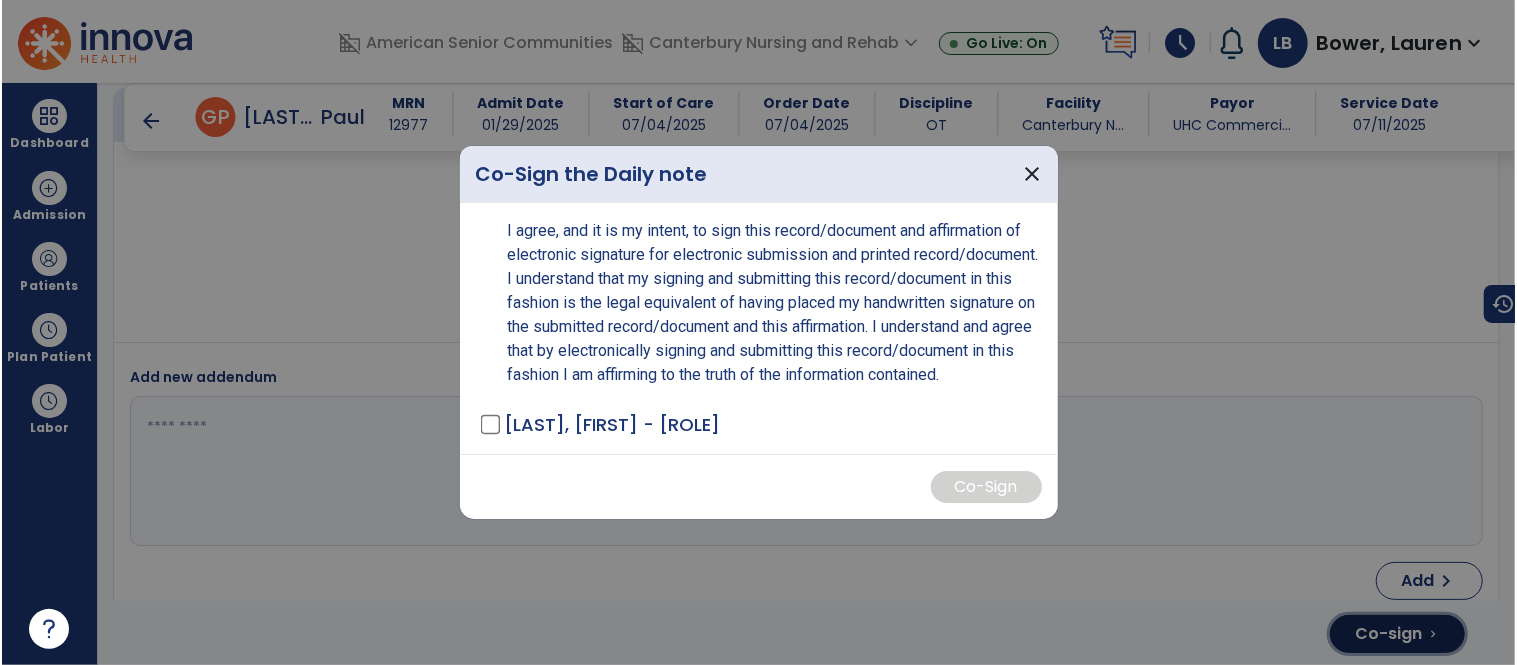 scroll, scrollTop: 3696, scrollLeft: 0, axis: vertical 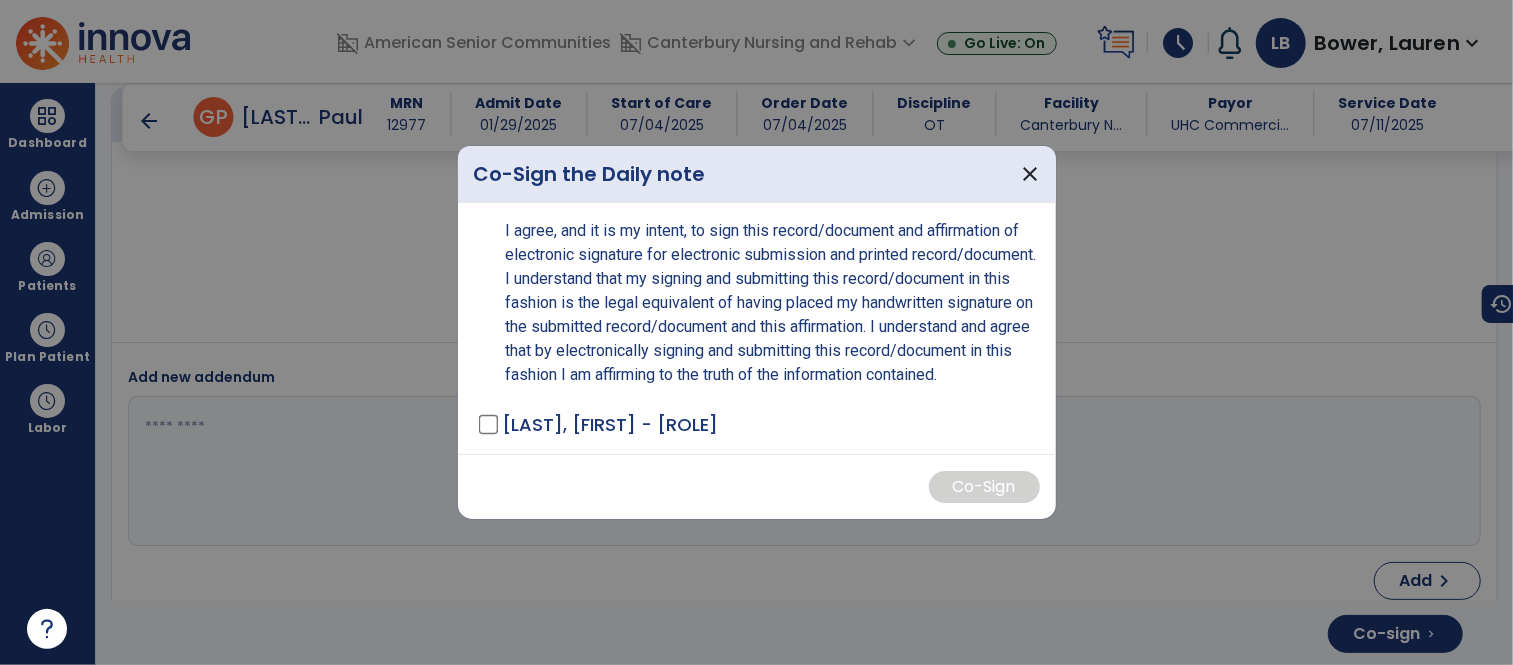click on "[LAST], [FIRST]  - OT" at bounding box center (761, 424) 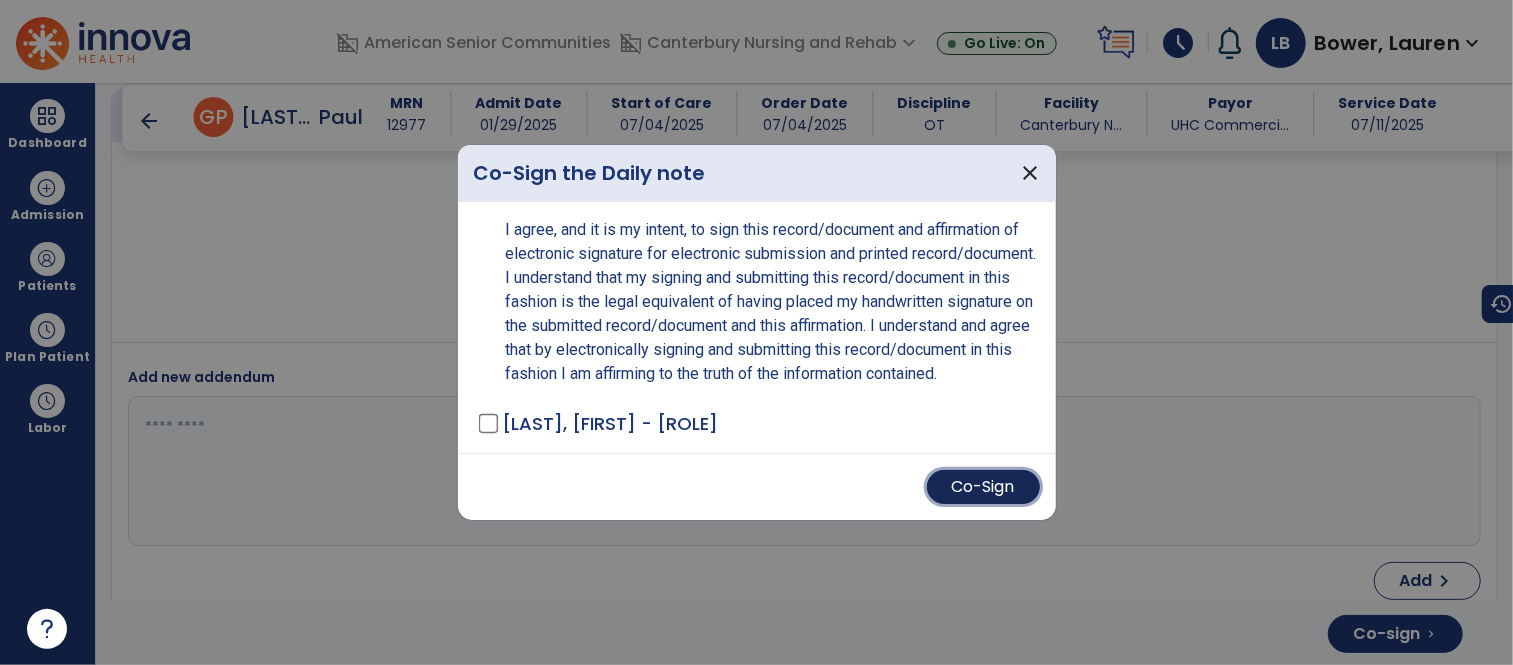 click on "Co-Sign" at bounding box center [983, 487] 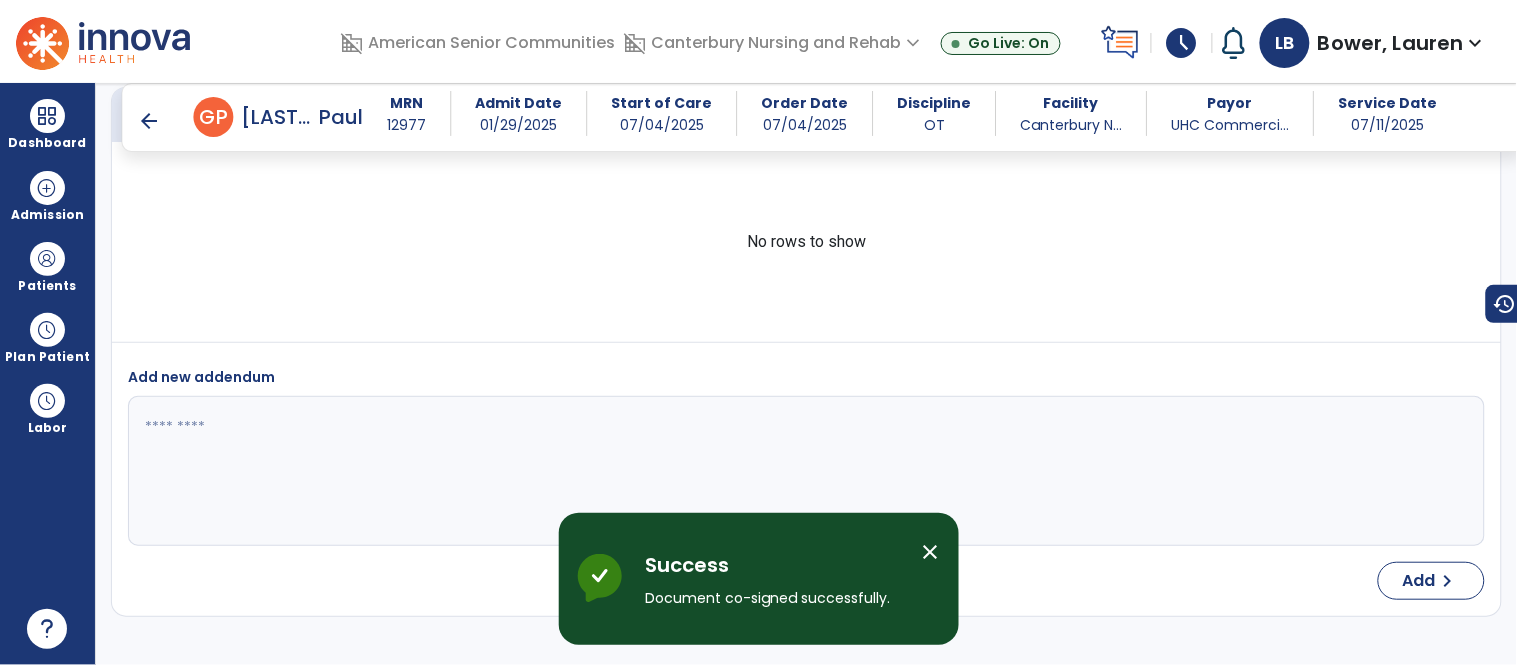 click on "close" at bounding box center [931, 552] 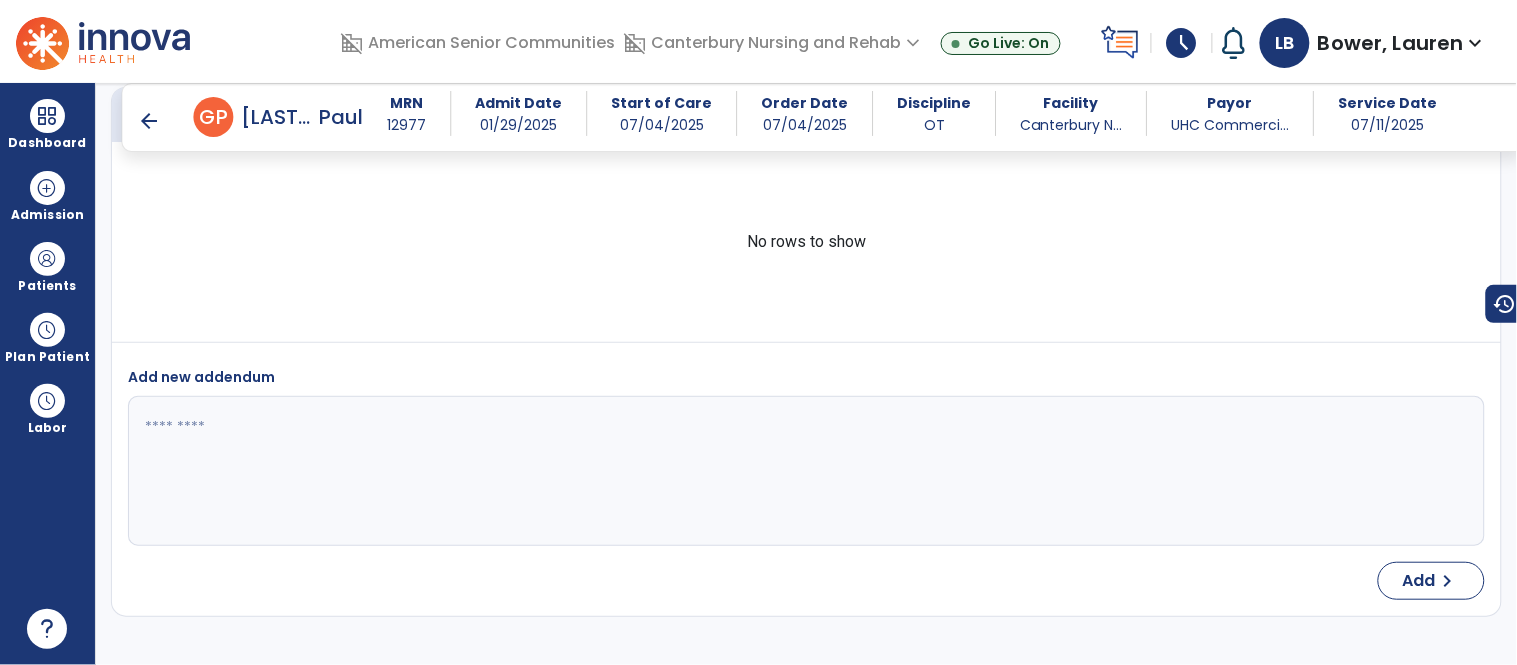 click on "arrow_back" at bounding box center [150, 121] 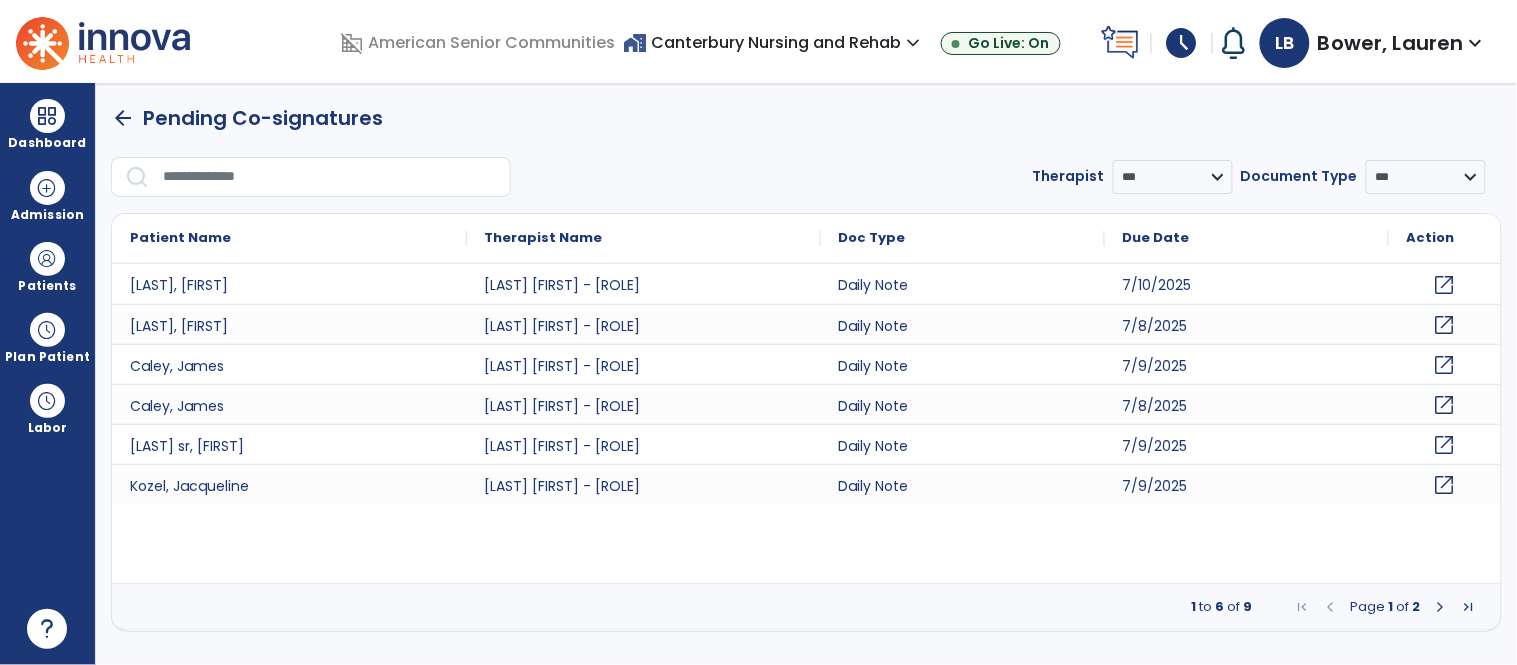scroll, scrollTop: 0, scrollLeft: 0, axis: both 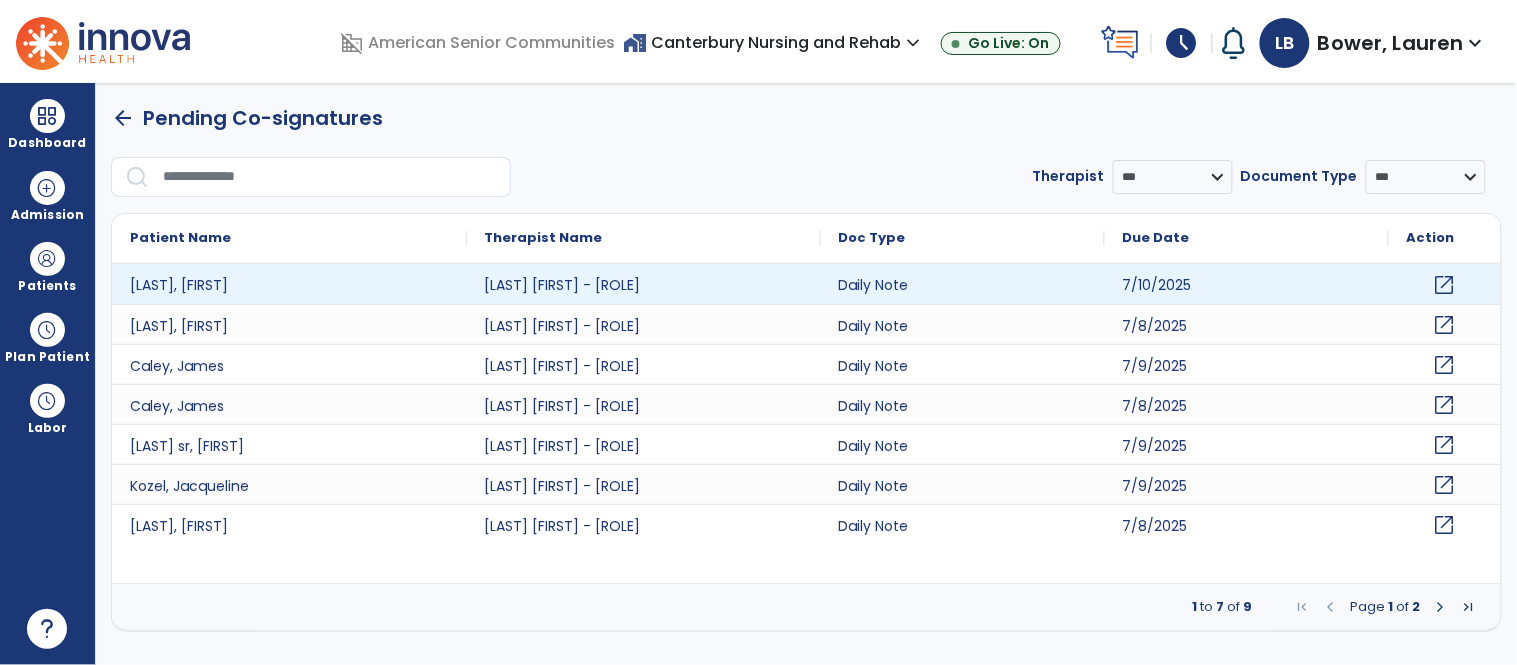 click on "open_in_new" 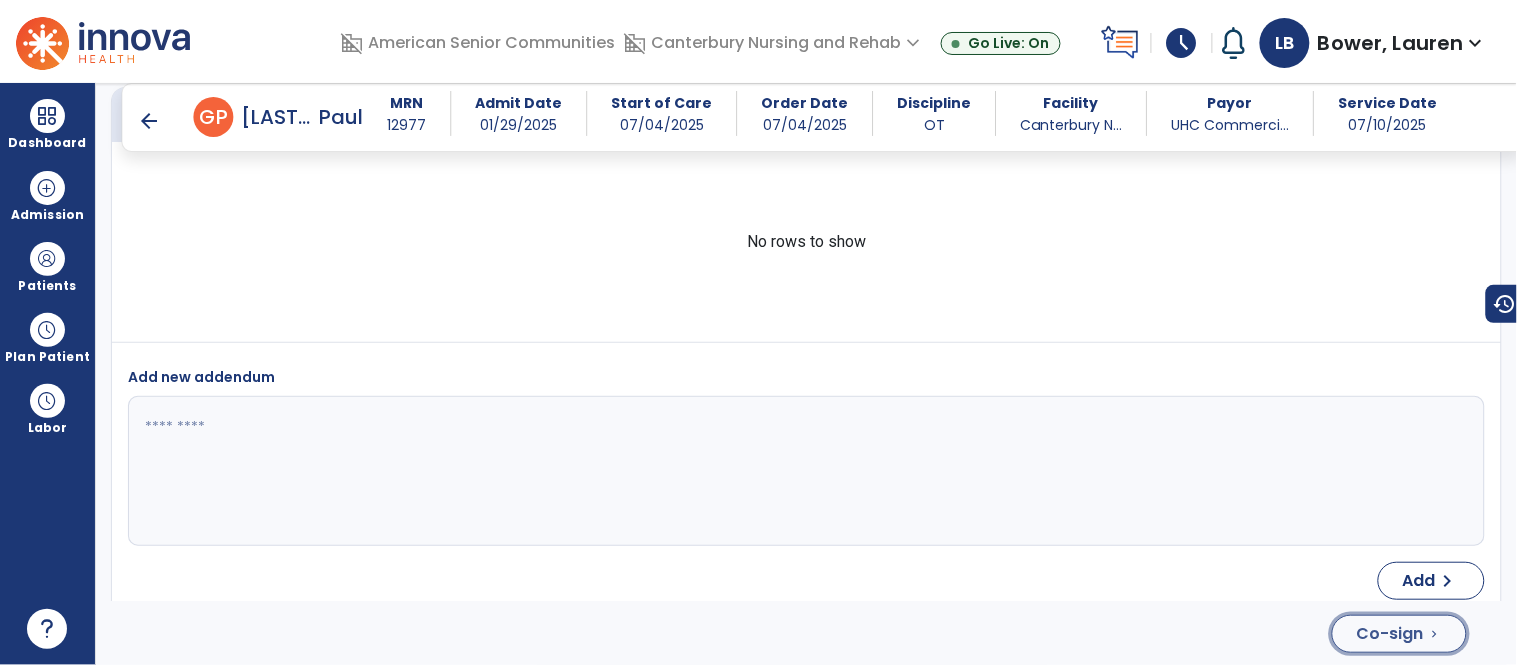 click on "Co-sign" 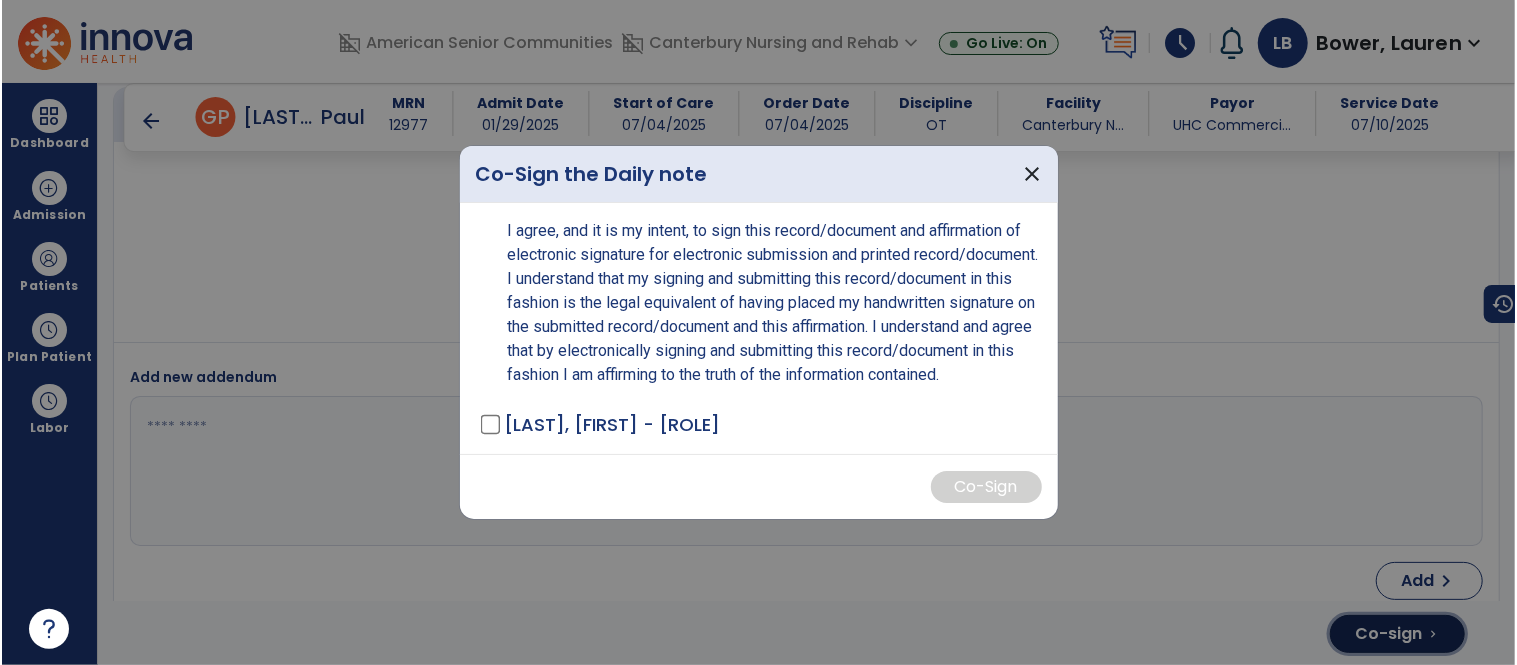 scroll, scrollTop: 3912, scrollLeft: 0, axis: vertical 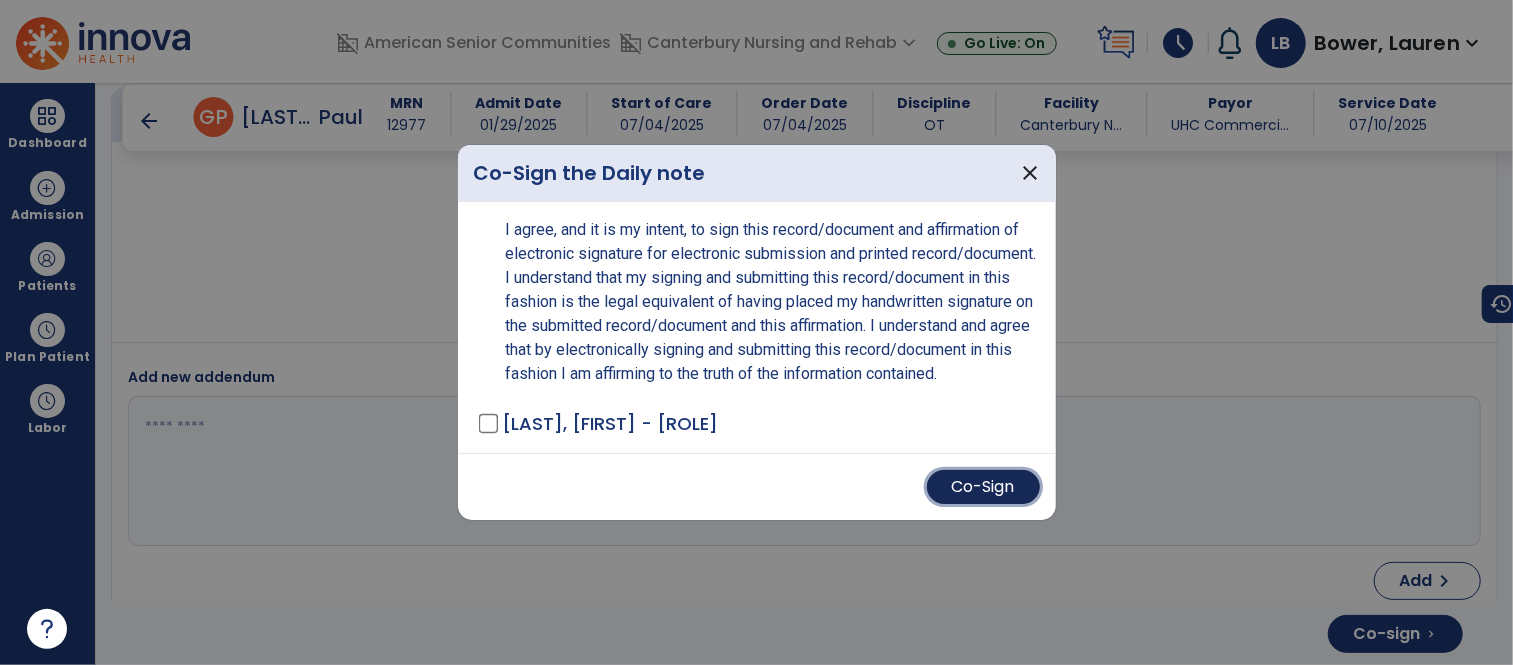 click on "Co-Sign" at bounding box center (983, 487) 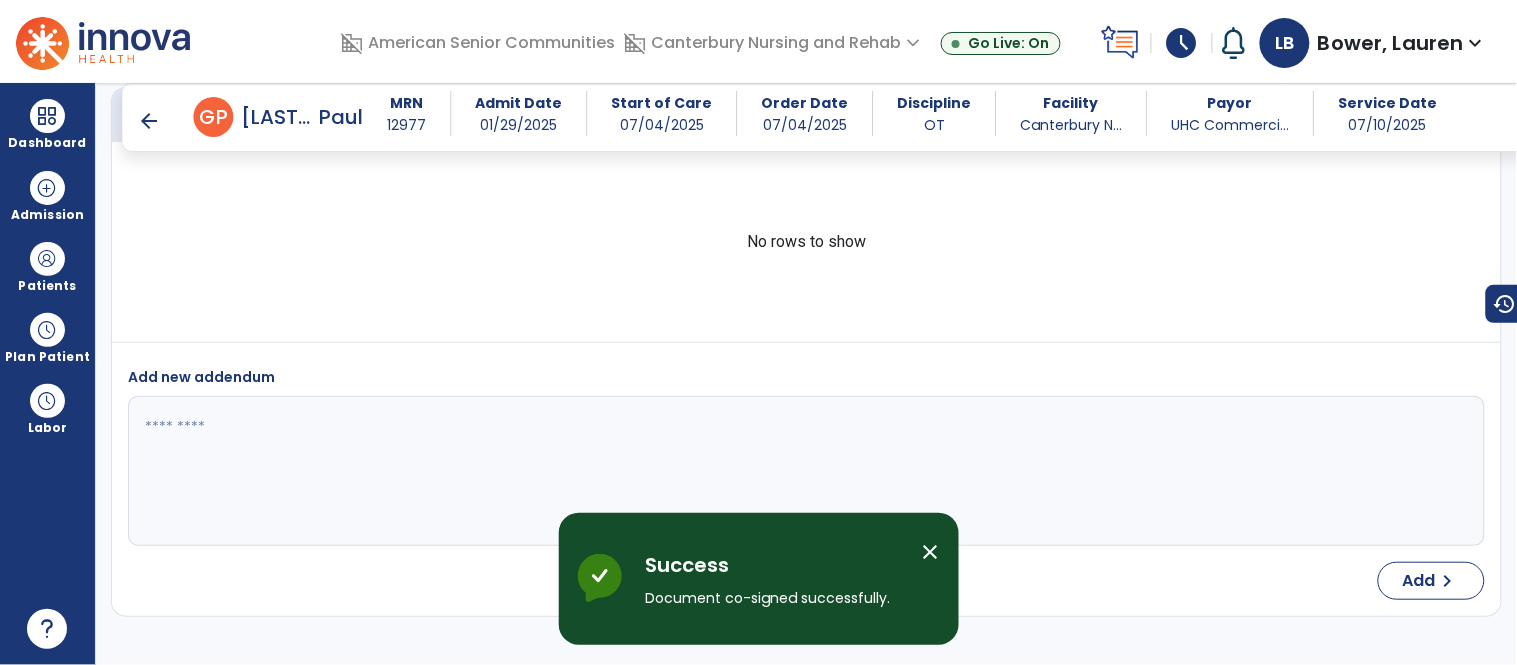 click on "close" at bounding box center (931, 552) 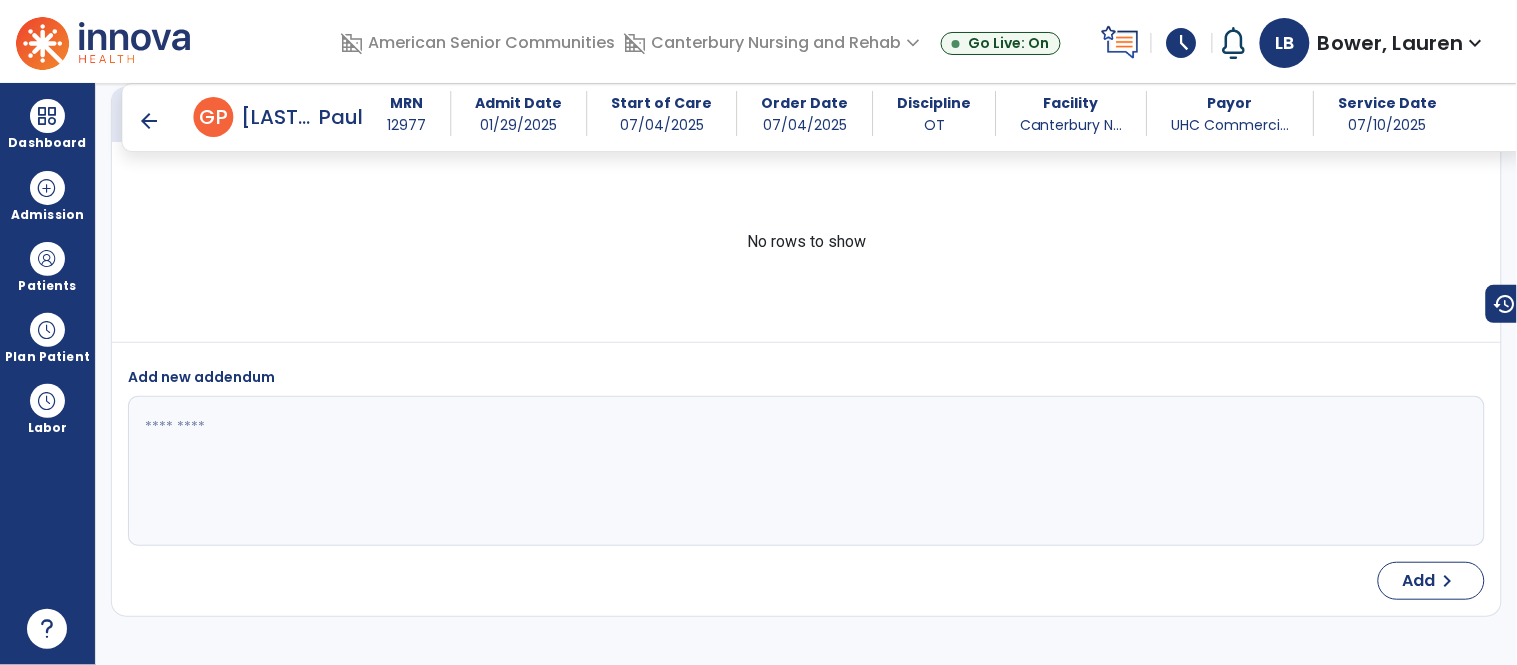 click on "arrow_back" at bounding box center (150, 121) 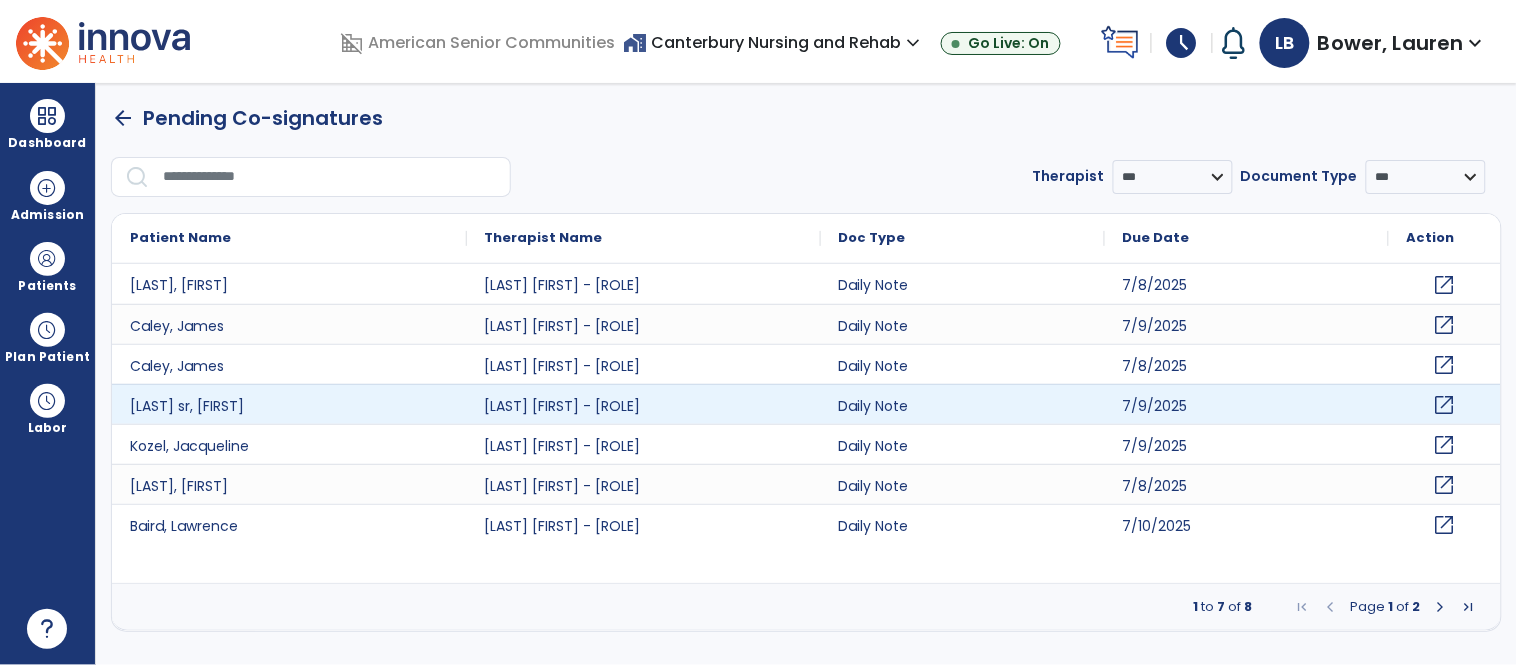 scroll, scrollTop: 0, scrollLeft: 0, axis: both 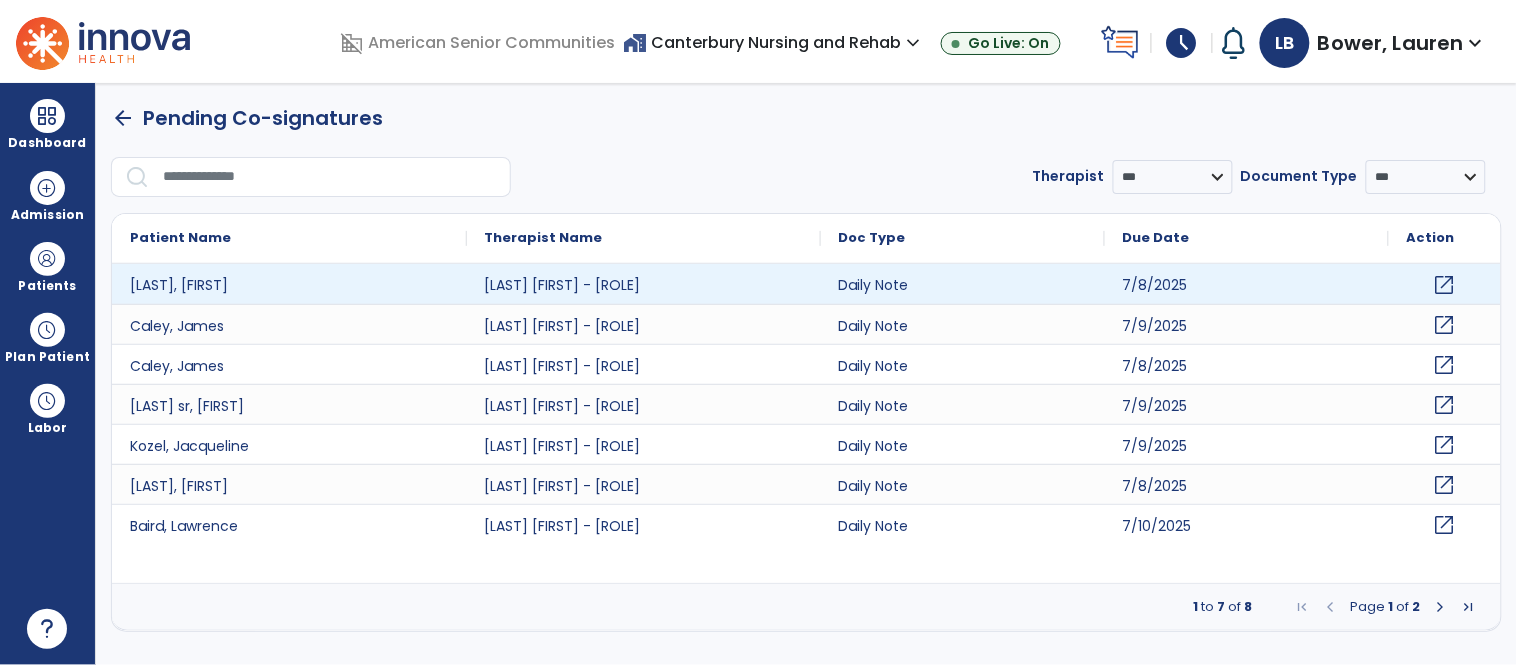 click on "open_in_new" 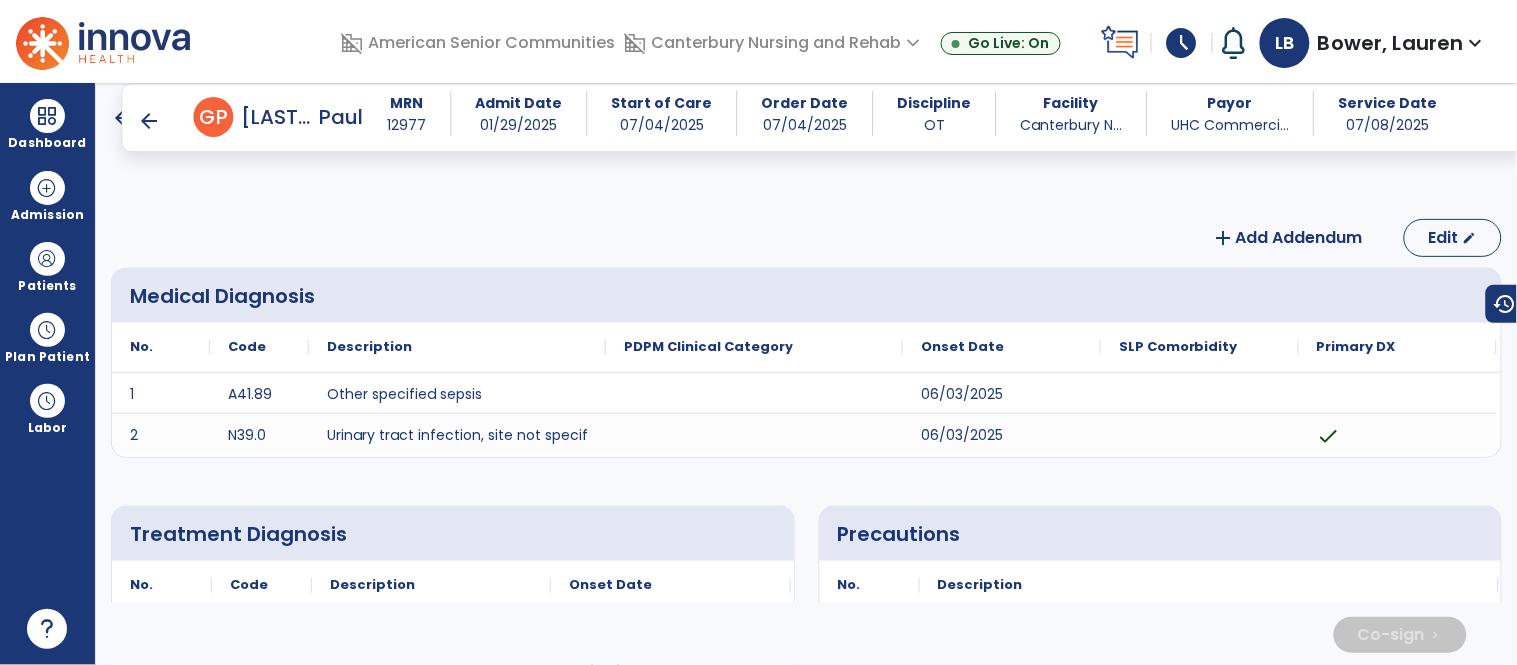 scroll, scrollTop: 2423, scrollLeft: 0, axis: vertical 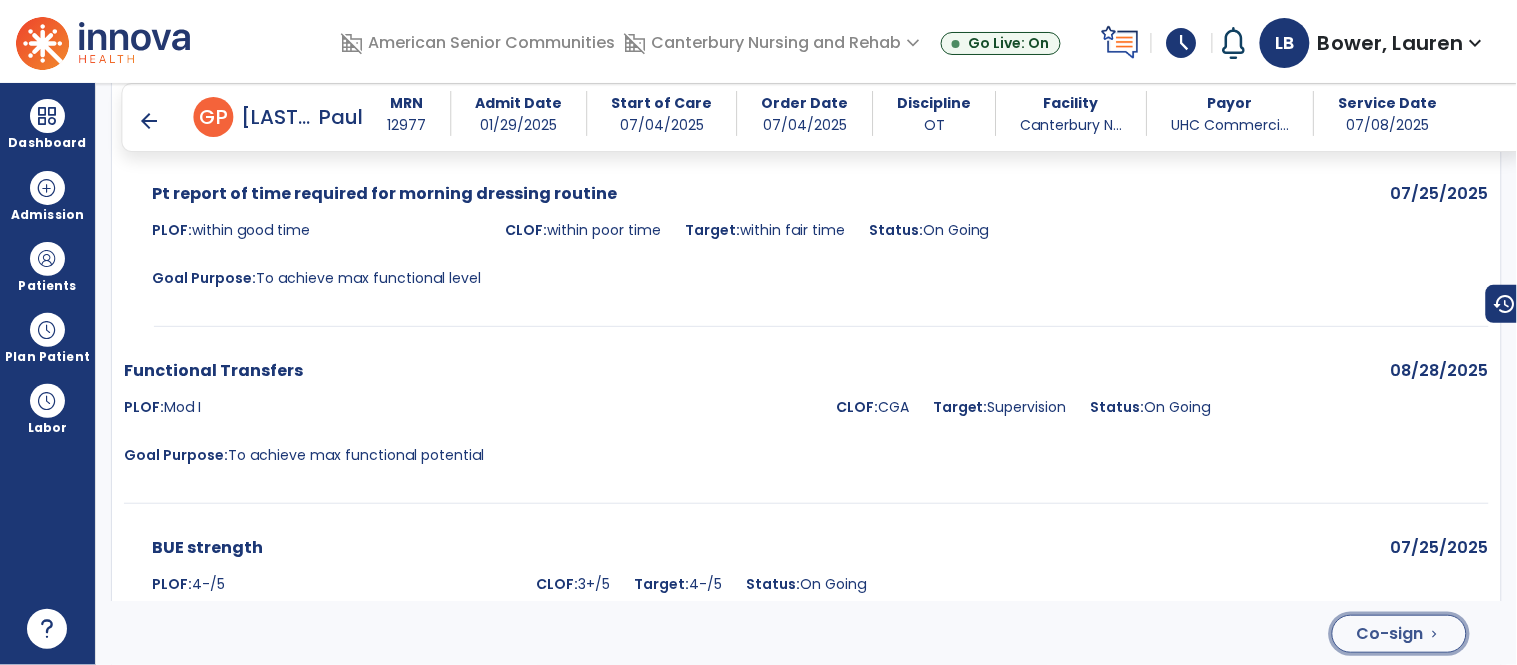 click on "Co-sign" 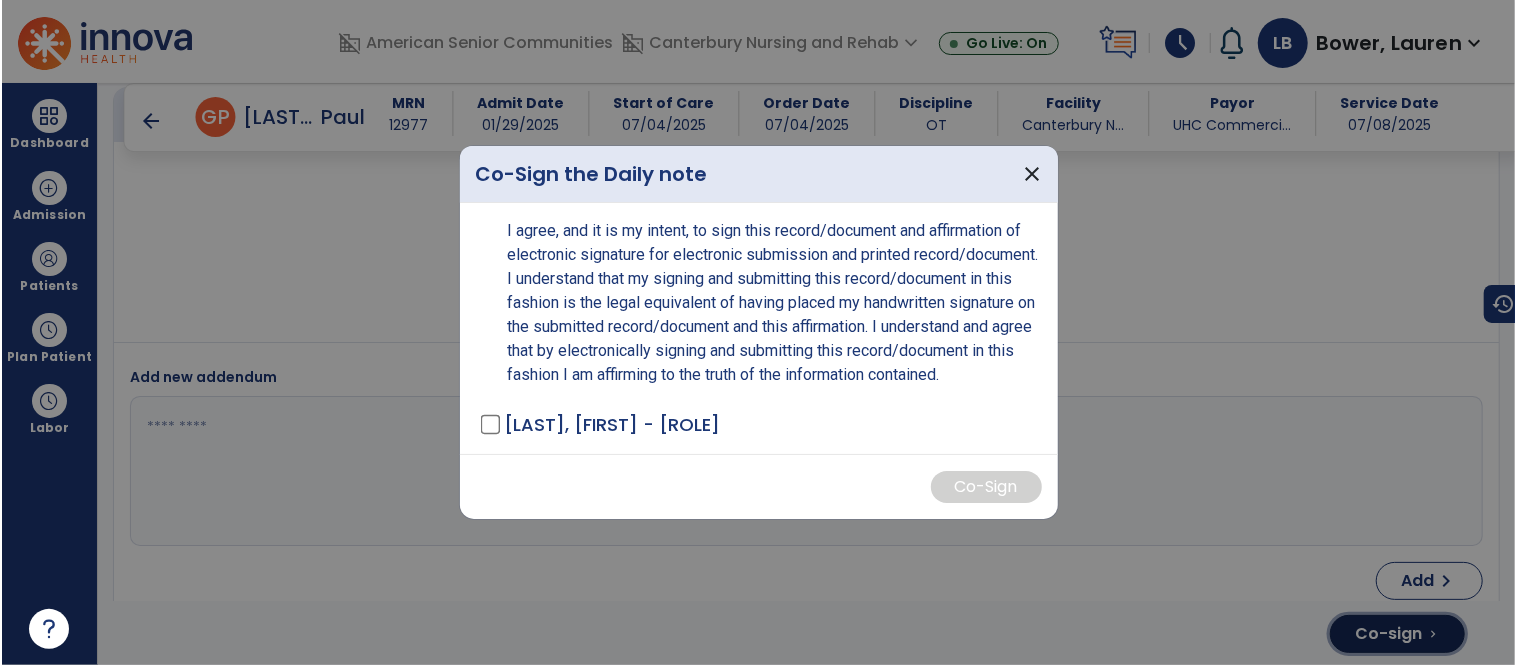scroll, scrollTop: 3843, scrollLeft: 0, axis: vertical 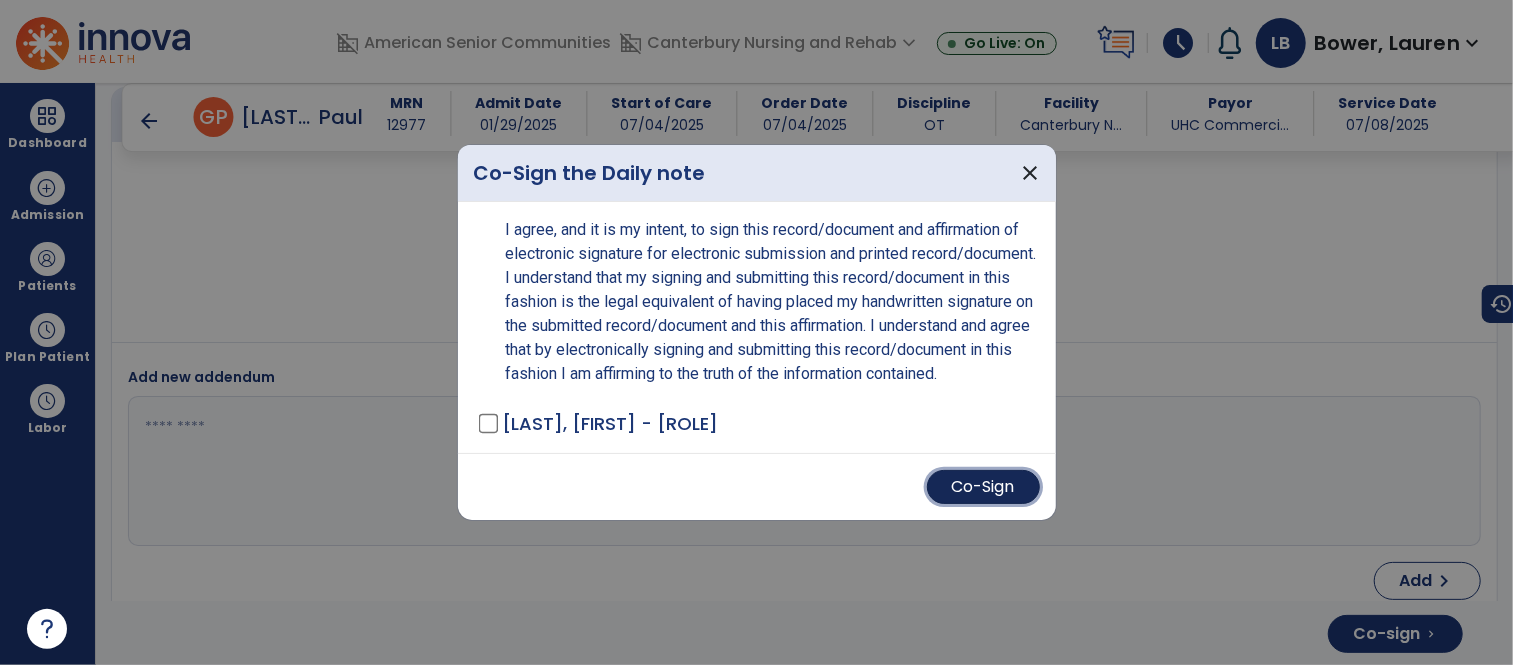 click on "Co-Sign" at bounding box center (983, 487) 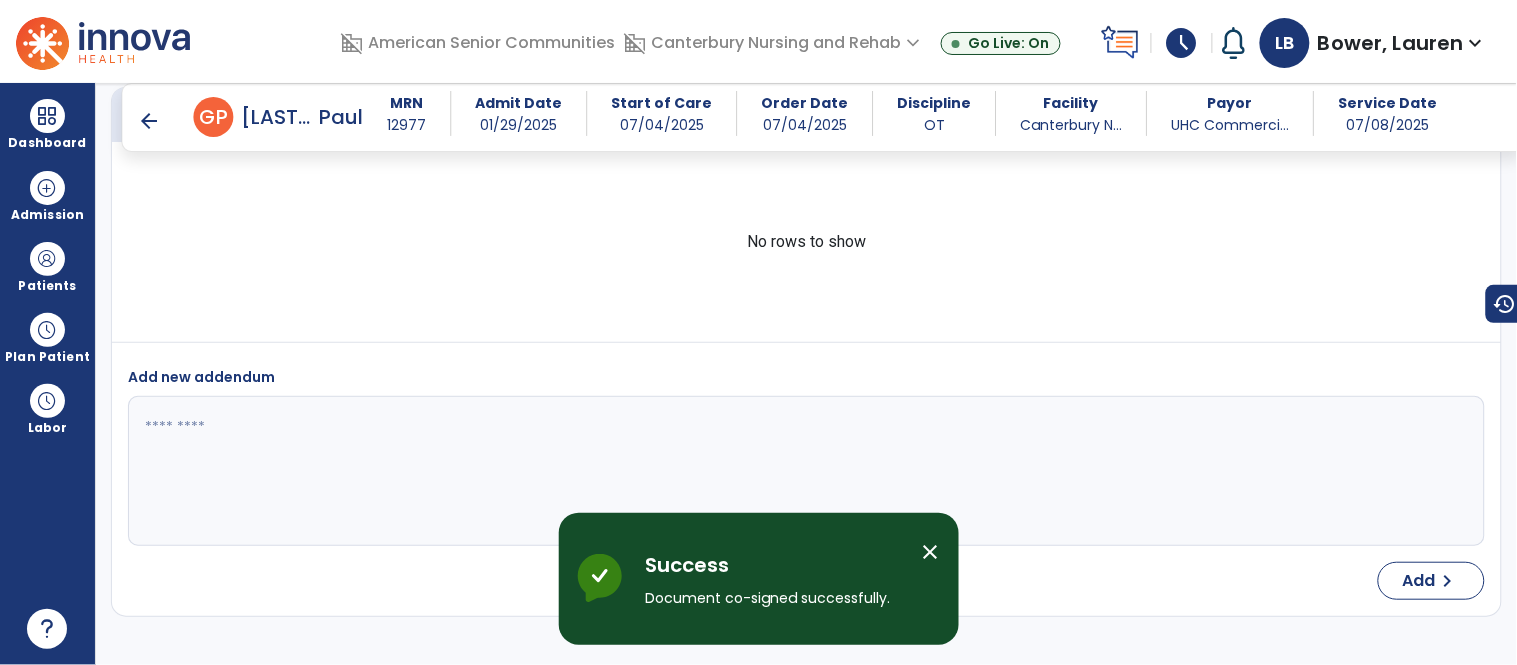 click on "close" at bounding box center (931, 552) 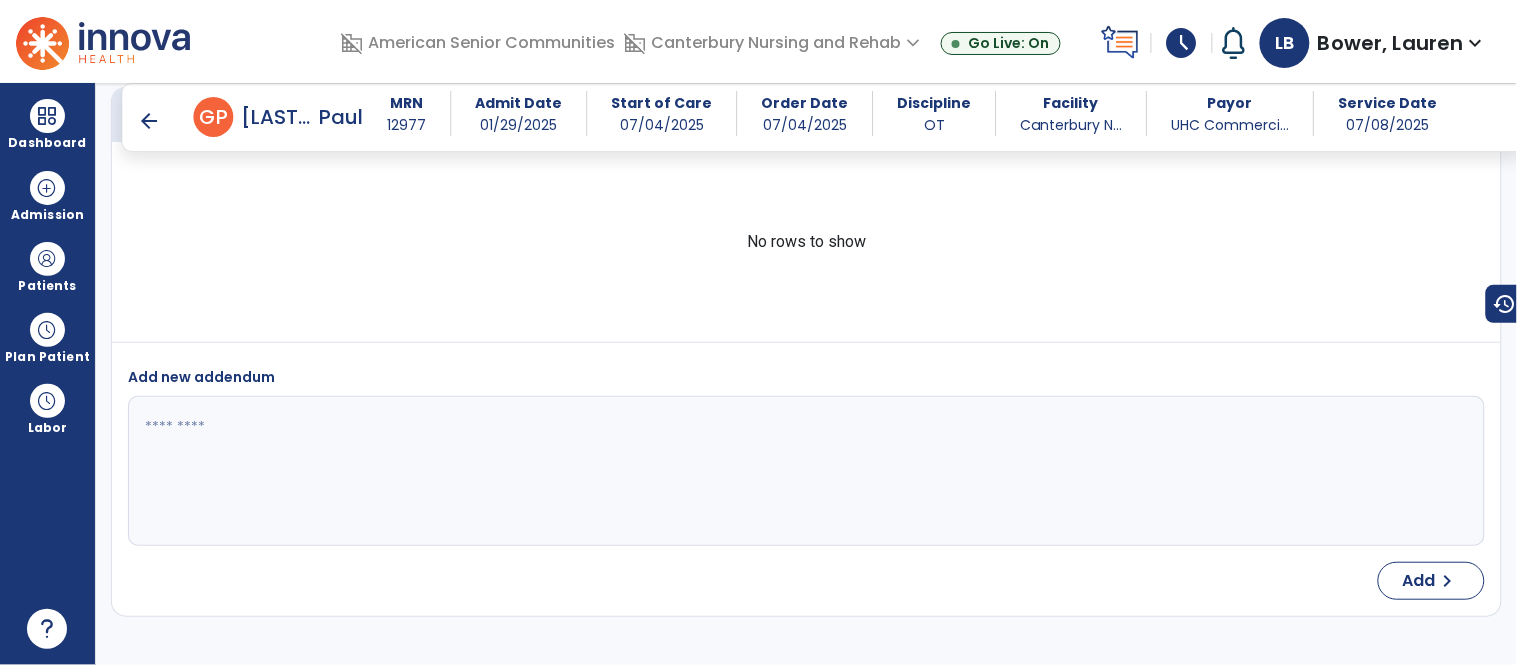 click on "arrow_back" at bounding box center [150, 121] 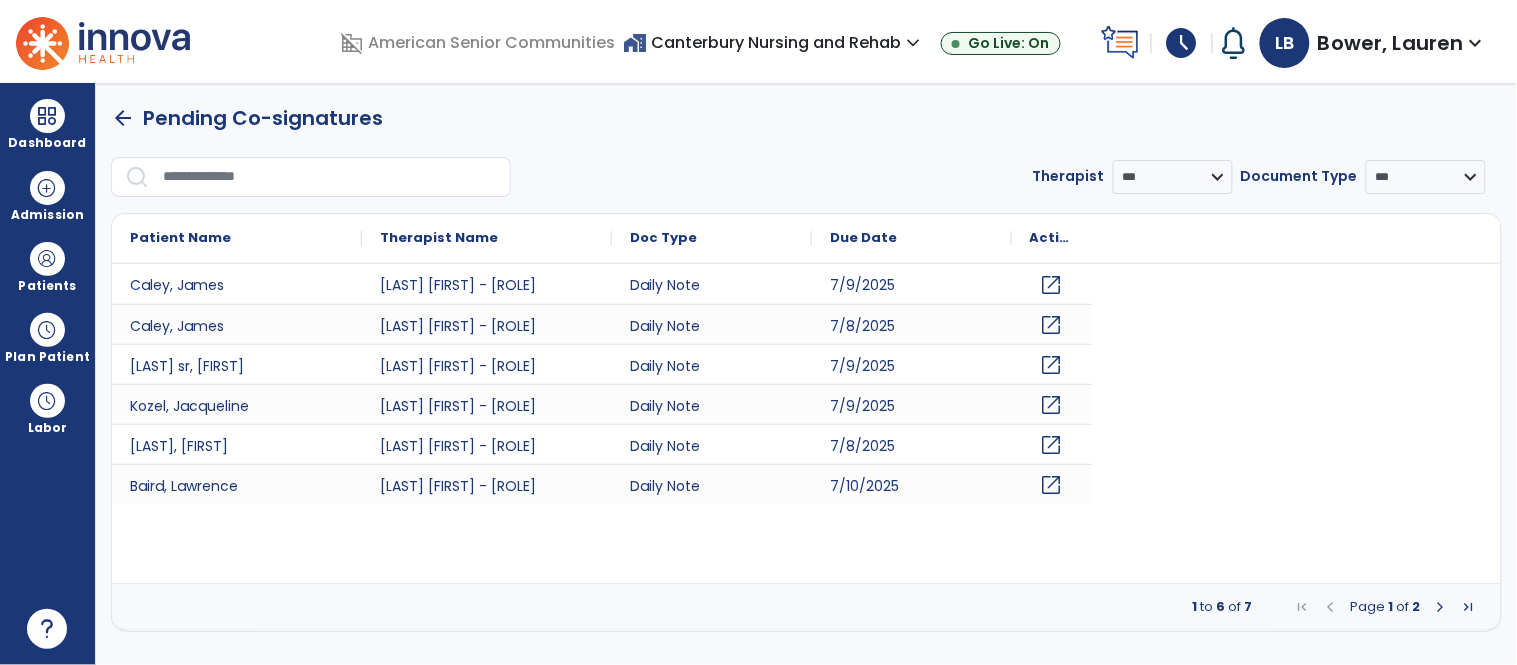 scroll, scrollTop: 0, scrollLeft: 0, axis: both 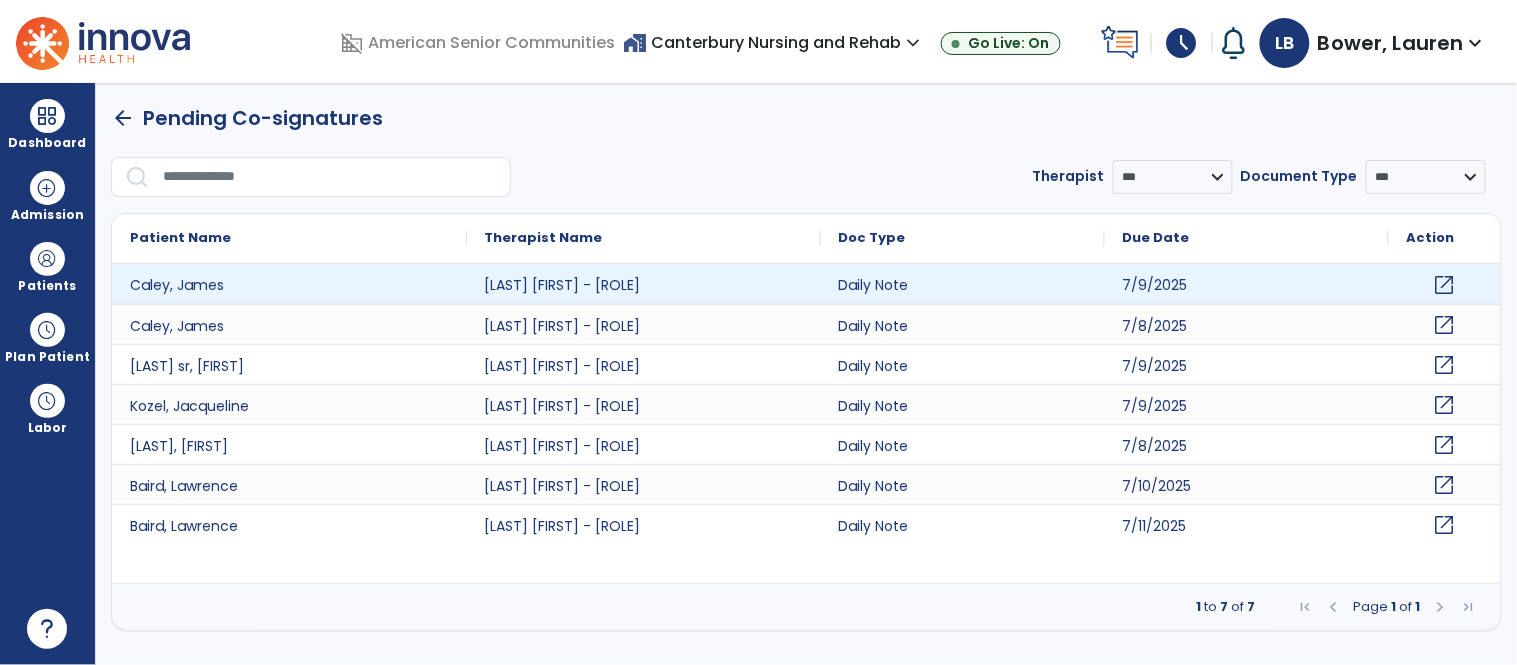 click on "open_in_new" 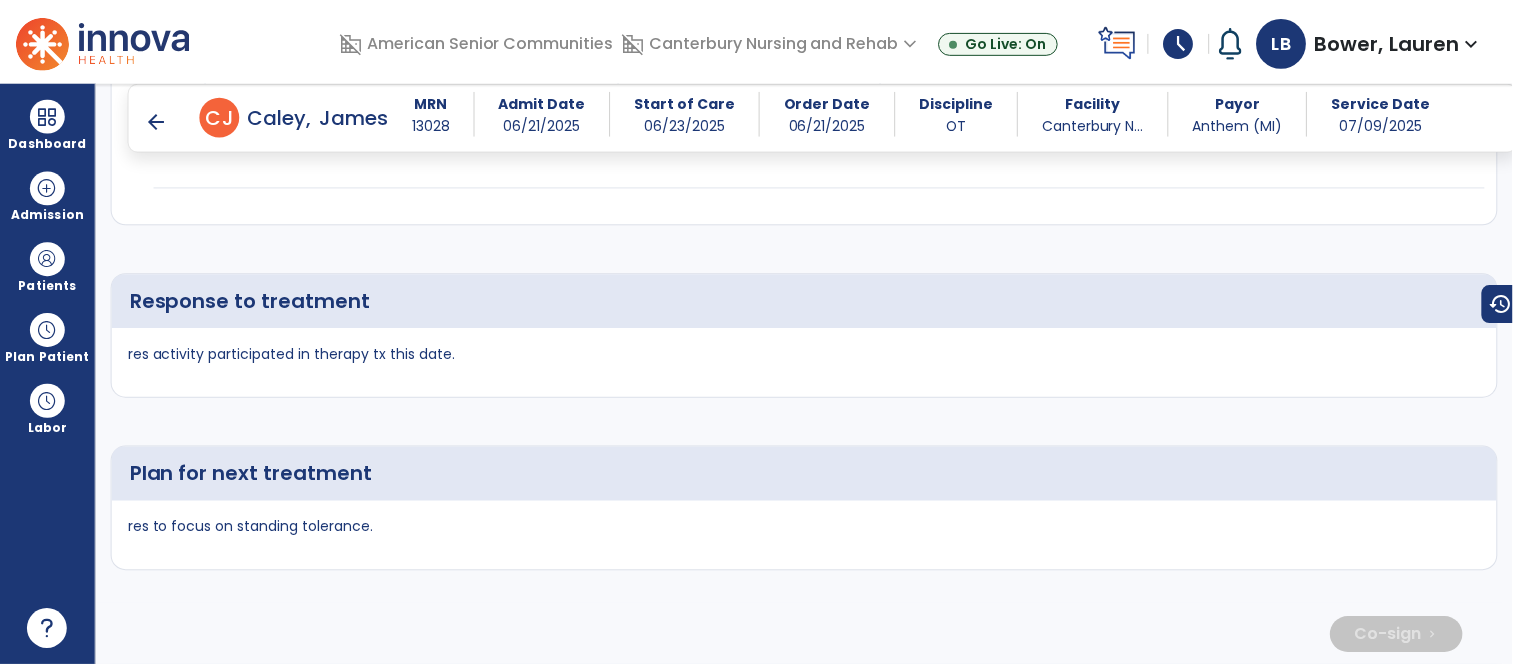 scroll, scrollTop: 4160, scrollLeft: 0, axis: vertical 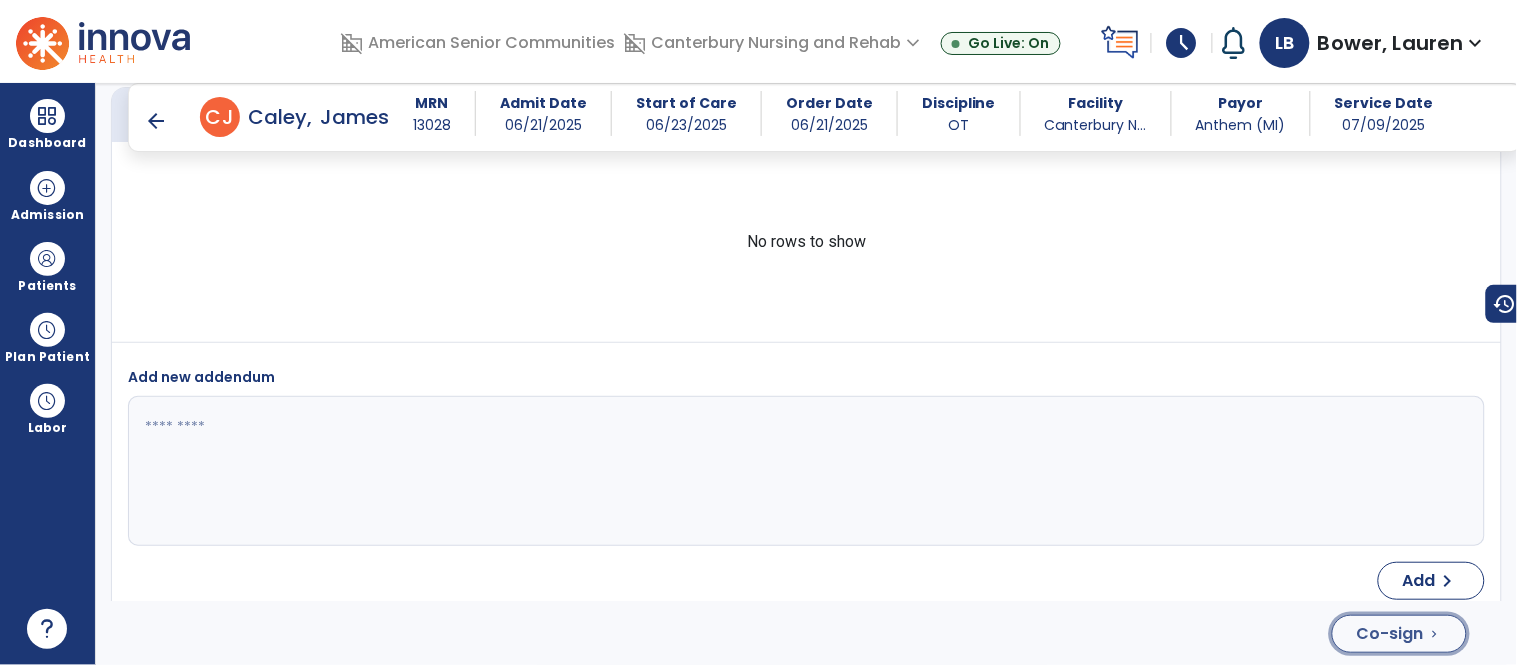click on "Co-sign" 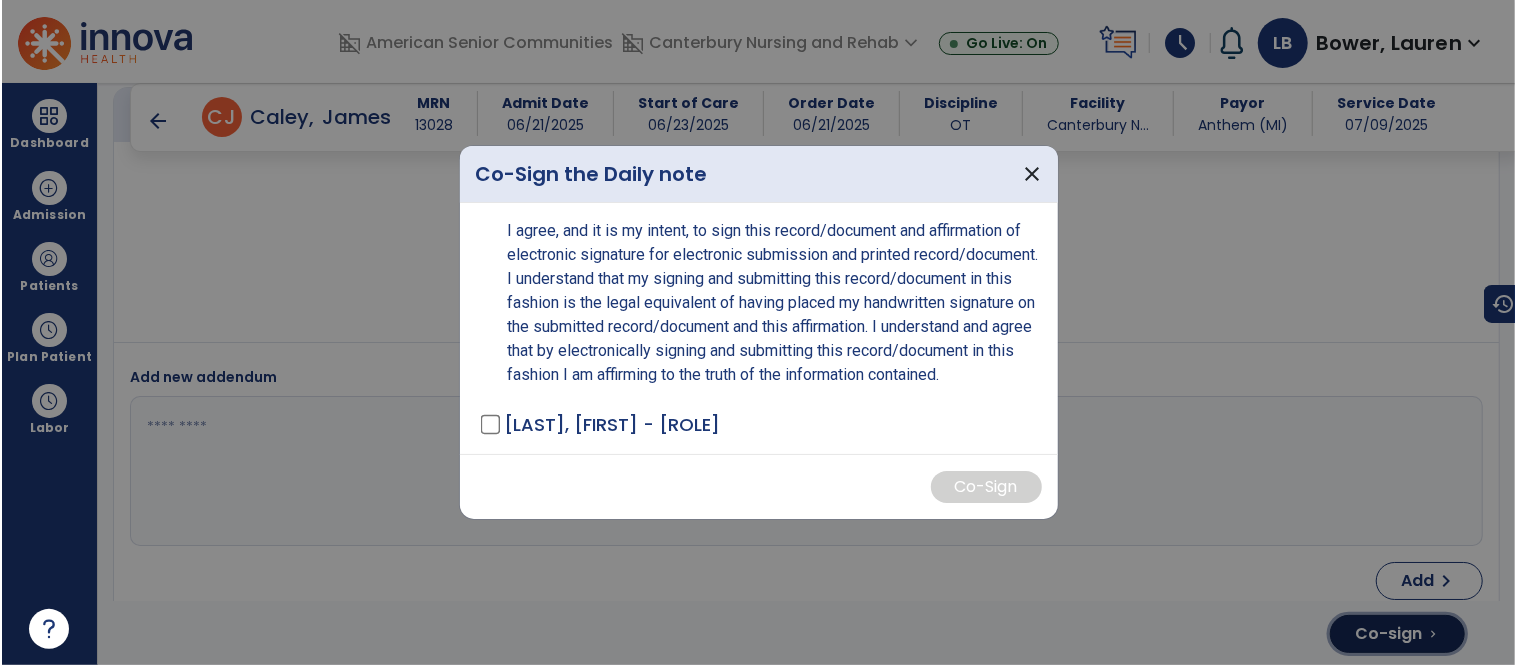 scroll, scrollTop: 4160, scrollLeft: 0, axis: vertical 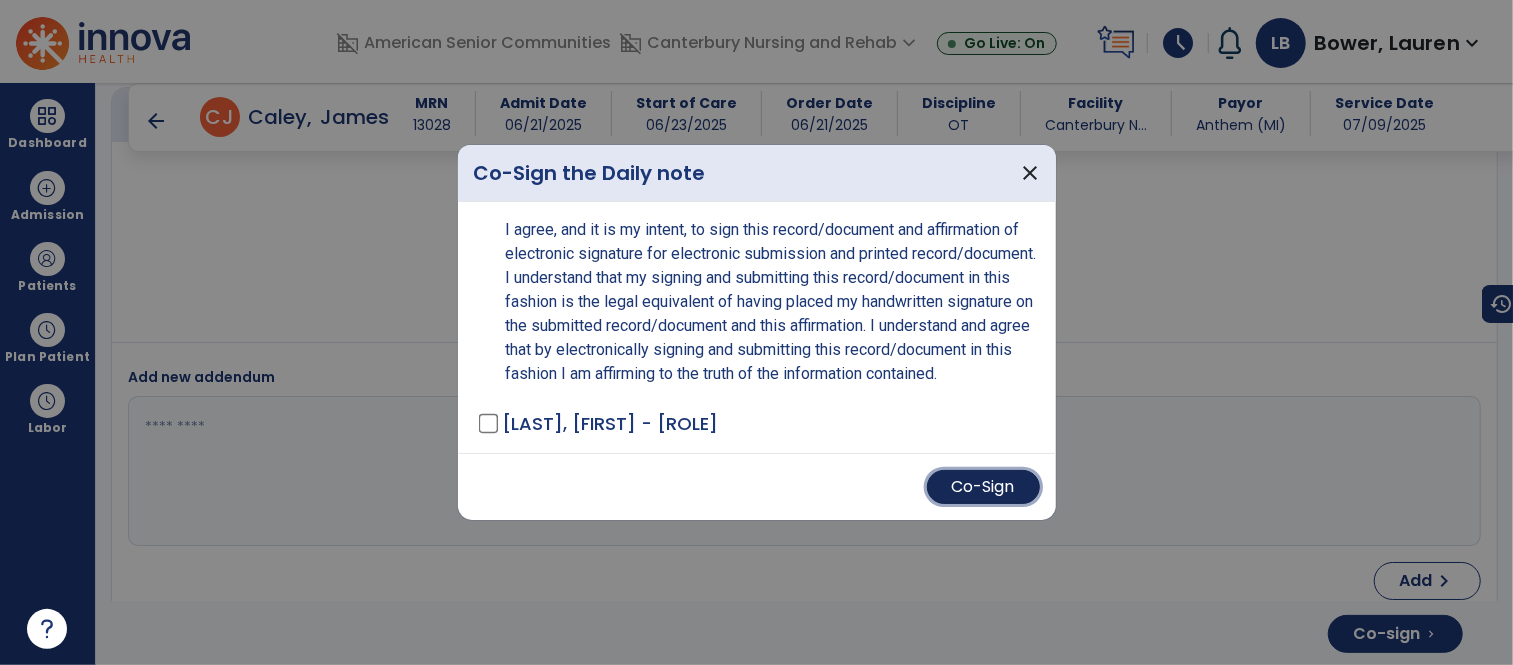 click on "Co-Sign" at bounding box center (983, 487) 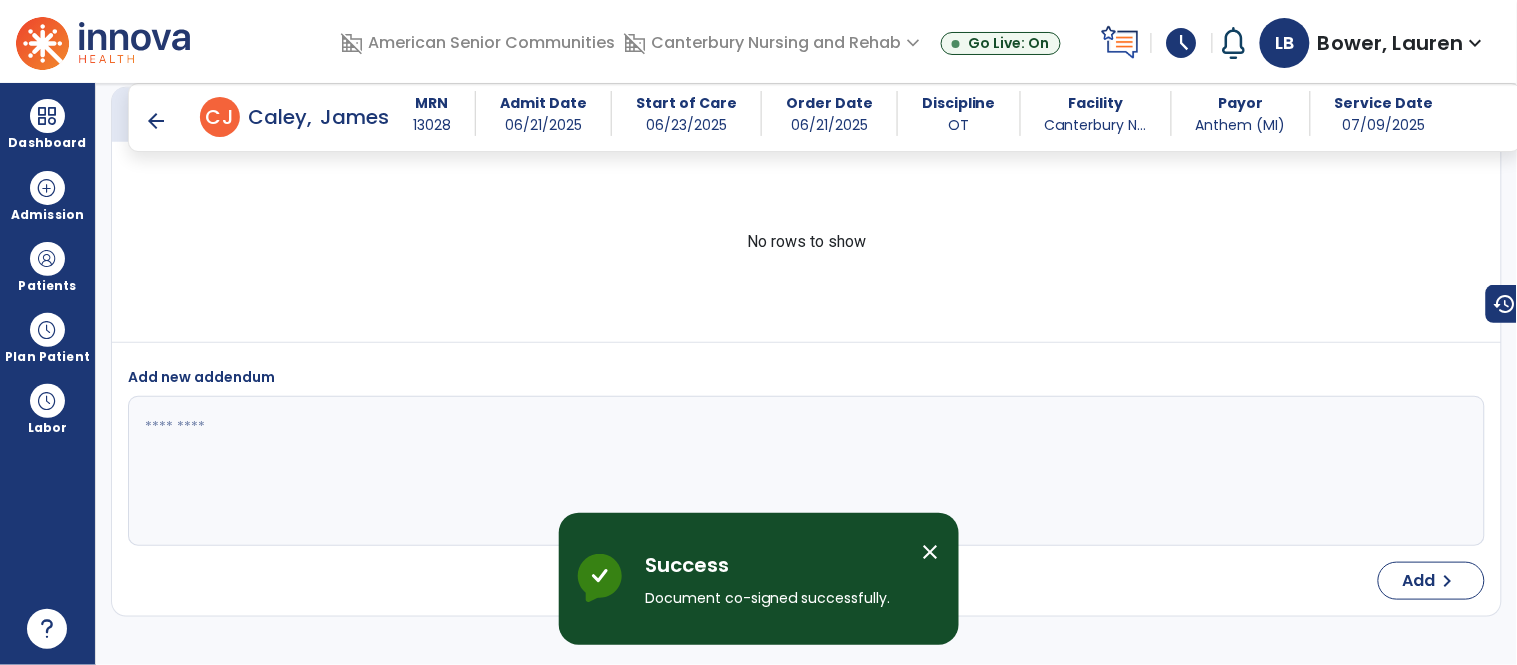 click on "close" at bounding box center [931, 552] 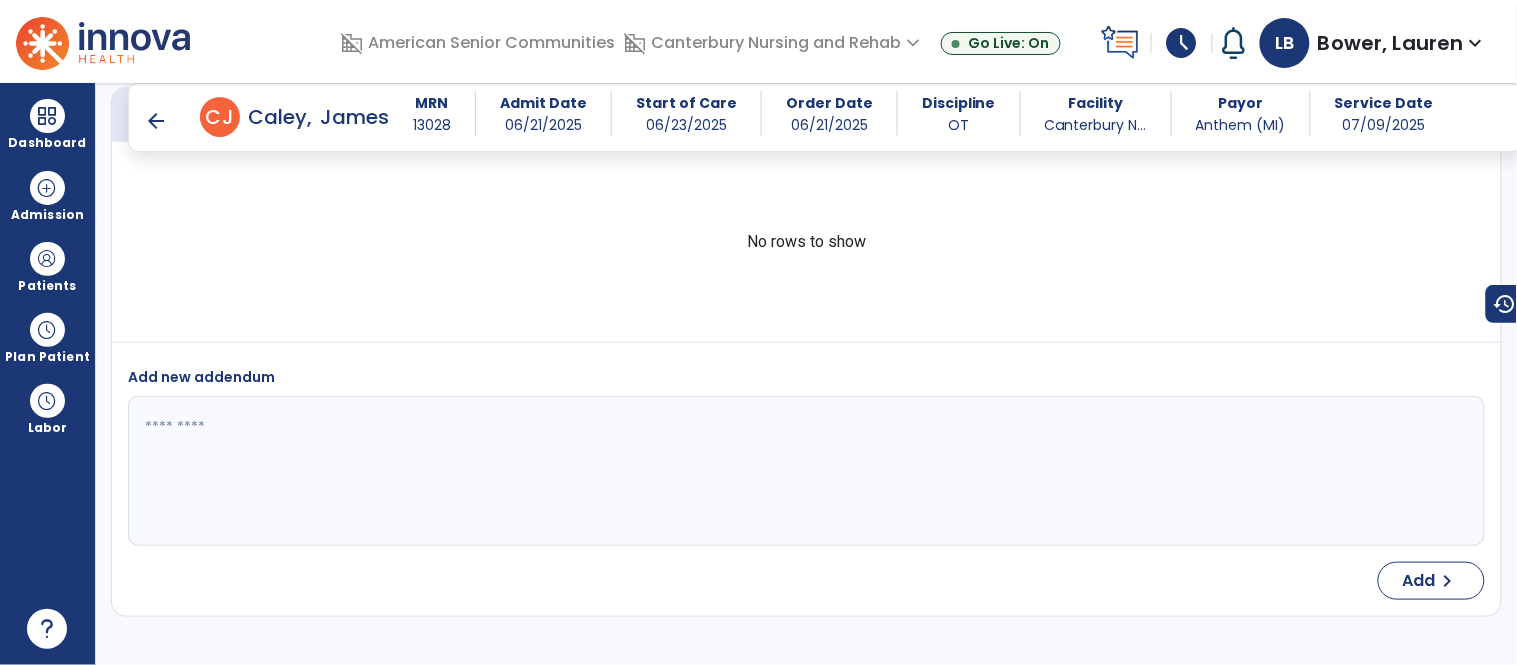 click on "arrow_back" at bounding box center (156, 121) 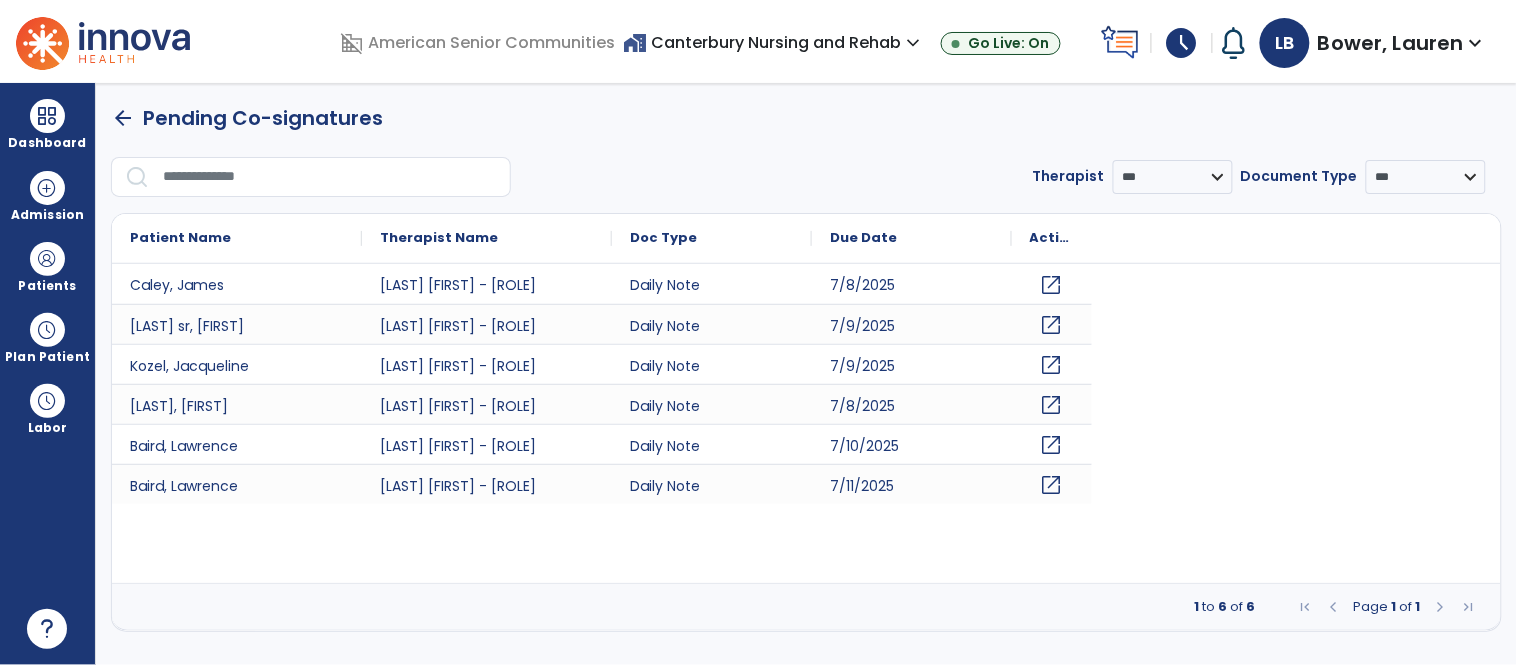 scroll, scrollTop: 0, scrollLeft: 0, axis: both 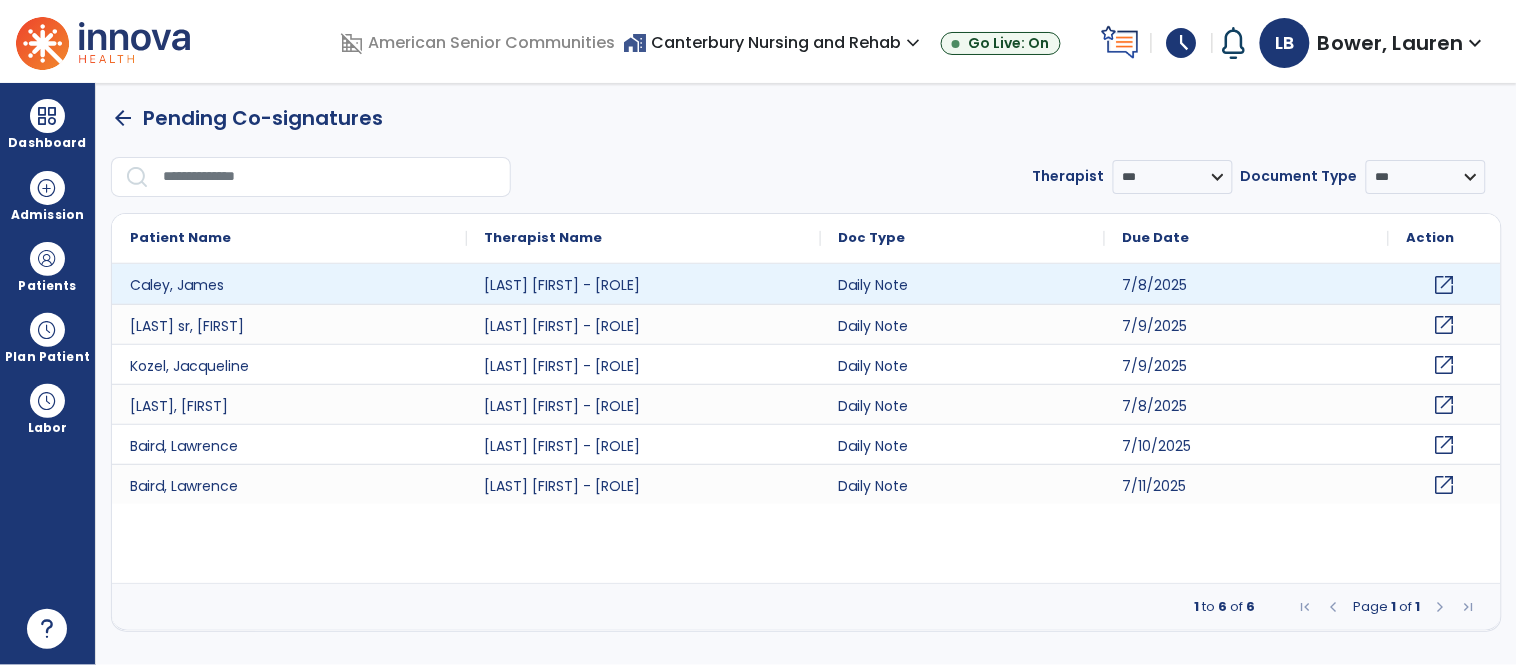 click on "open_in_new" 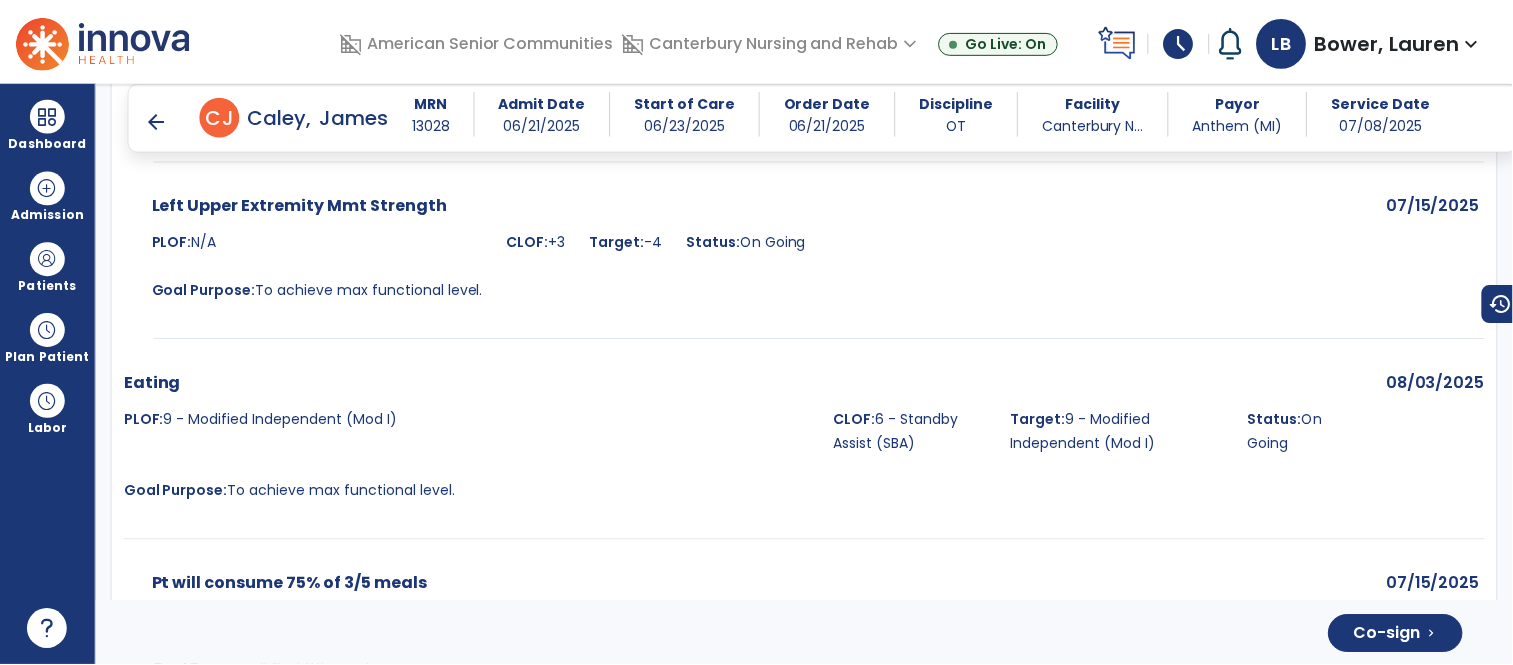 scroll, scrollTop: 4291, scrollLeft: 0, axis: vertical 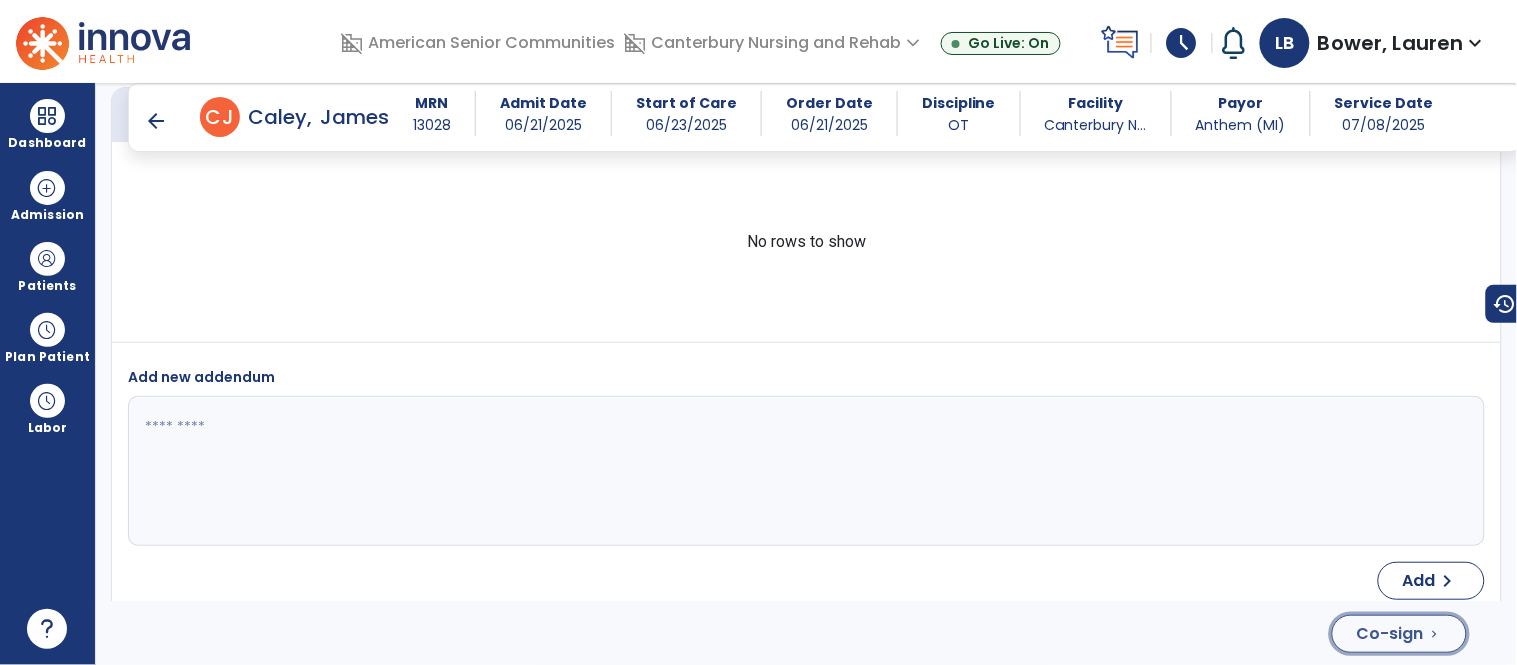 click on "Co-sign  chevron_right" 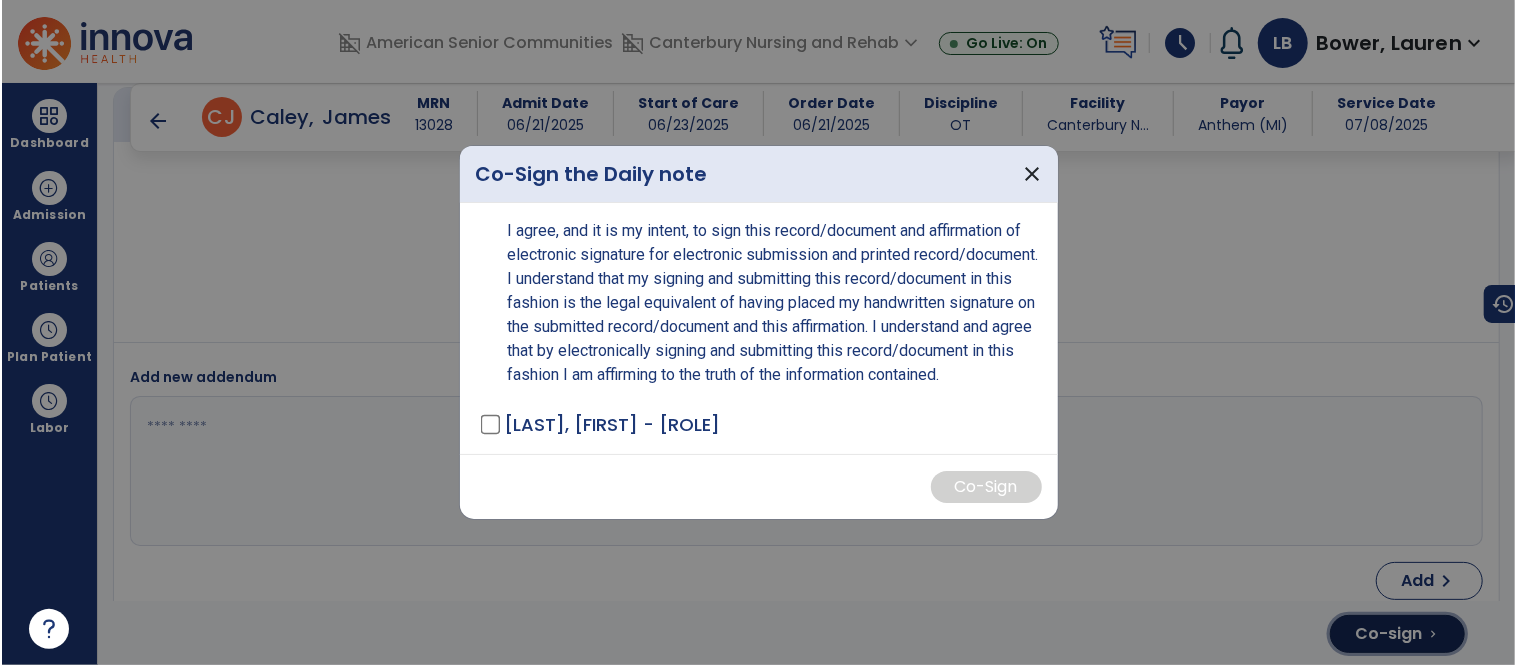 scroll, scrollTop: 4291, scrollLeft: 0, axis: vertical 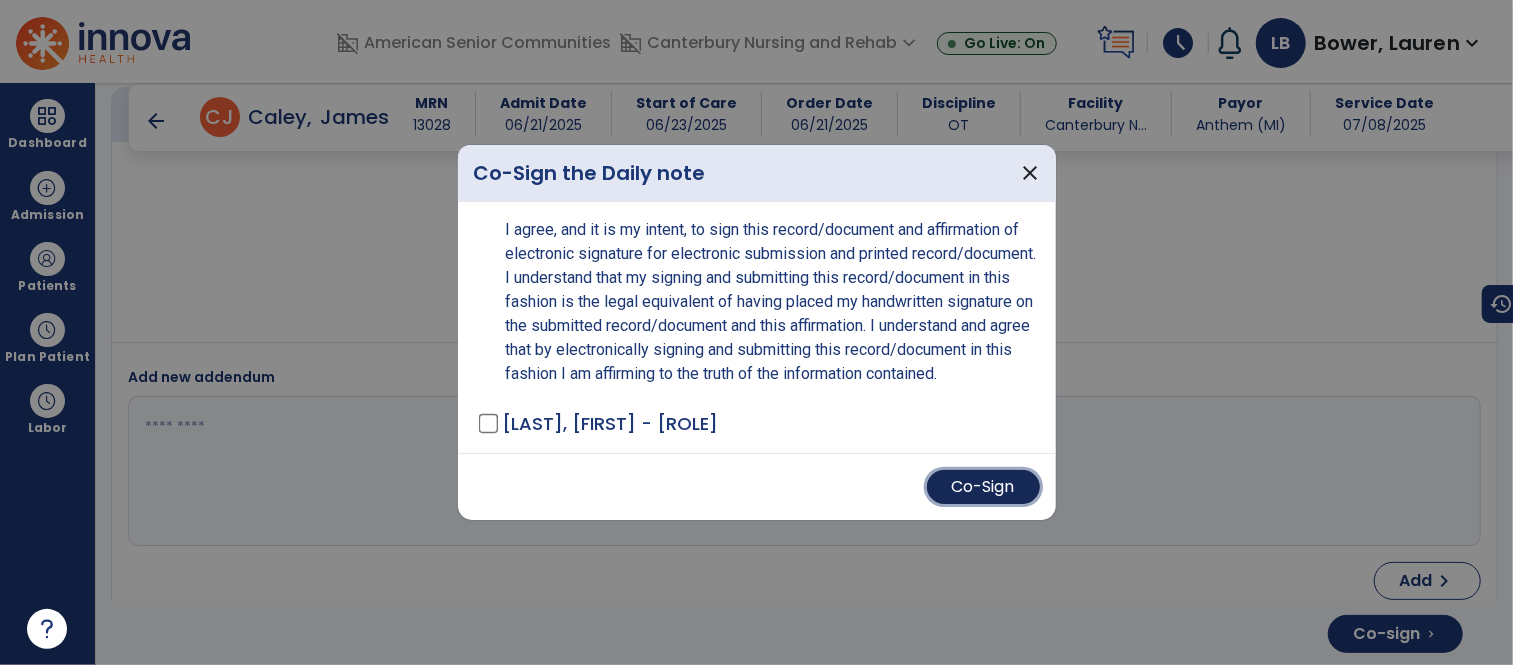 click on "Co-Sign" at bounding box center (983, 487) 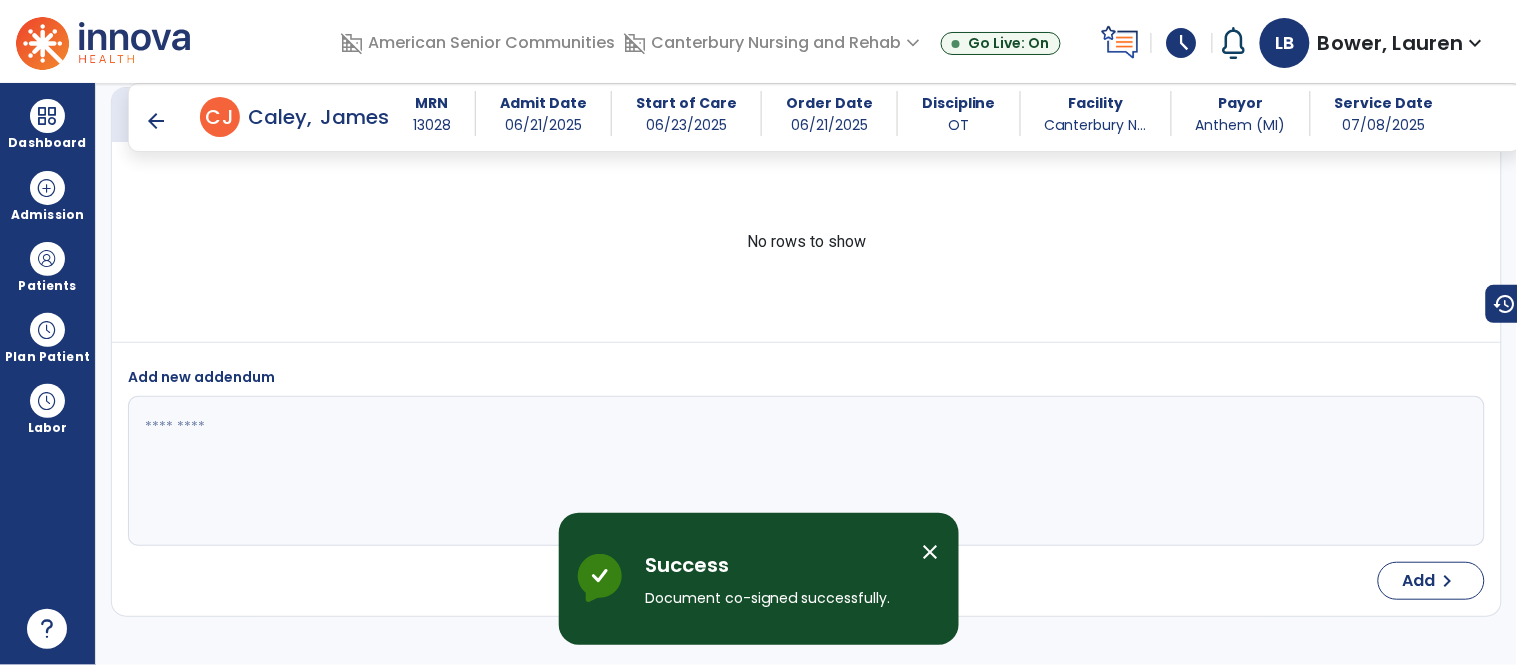 click on "close" at bounding box center (931, 552) 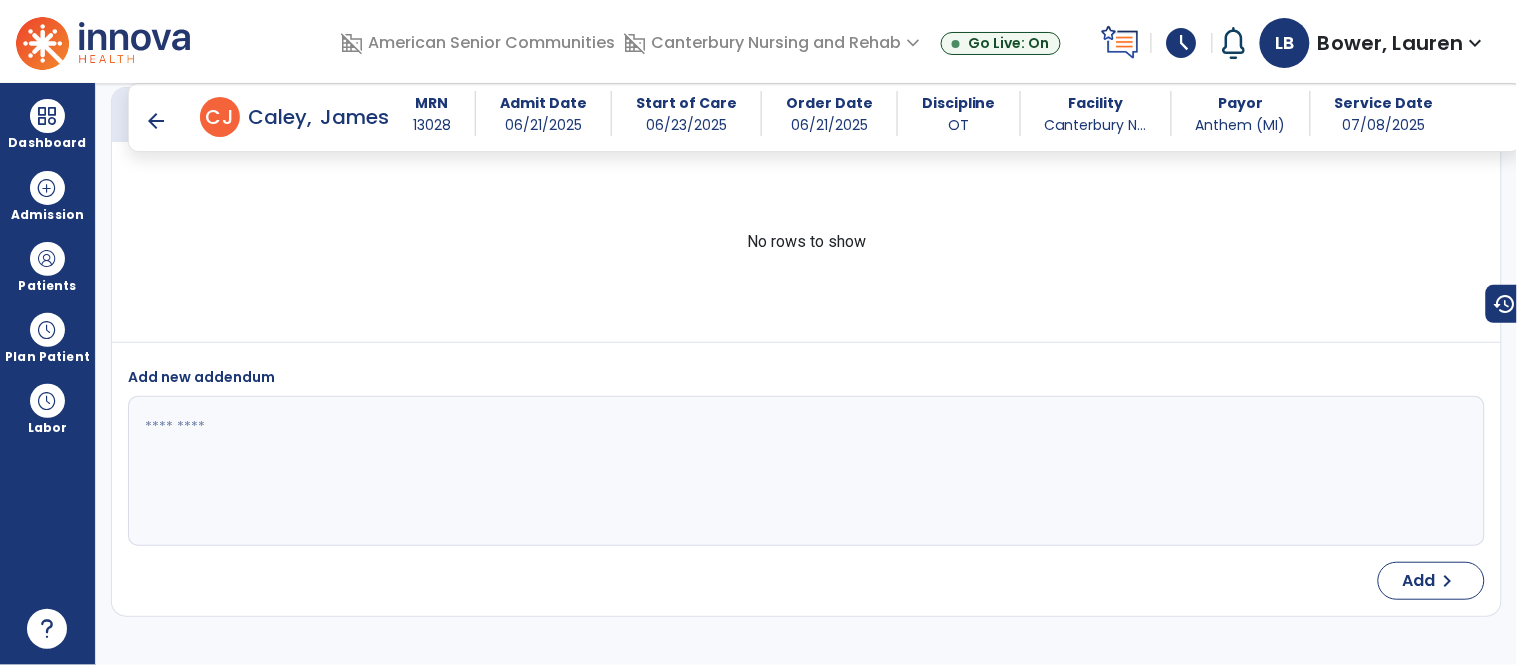 click on "arrow_back" at bounding box center [156, 121] 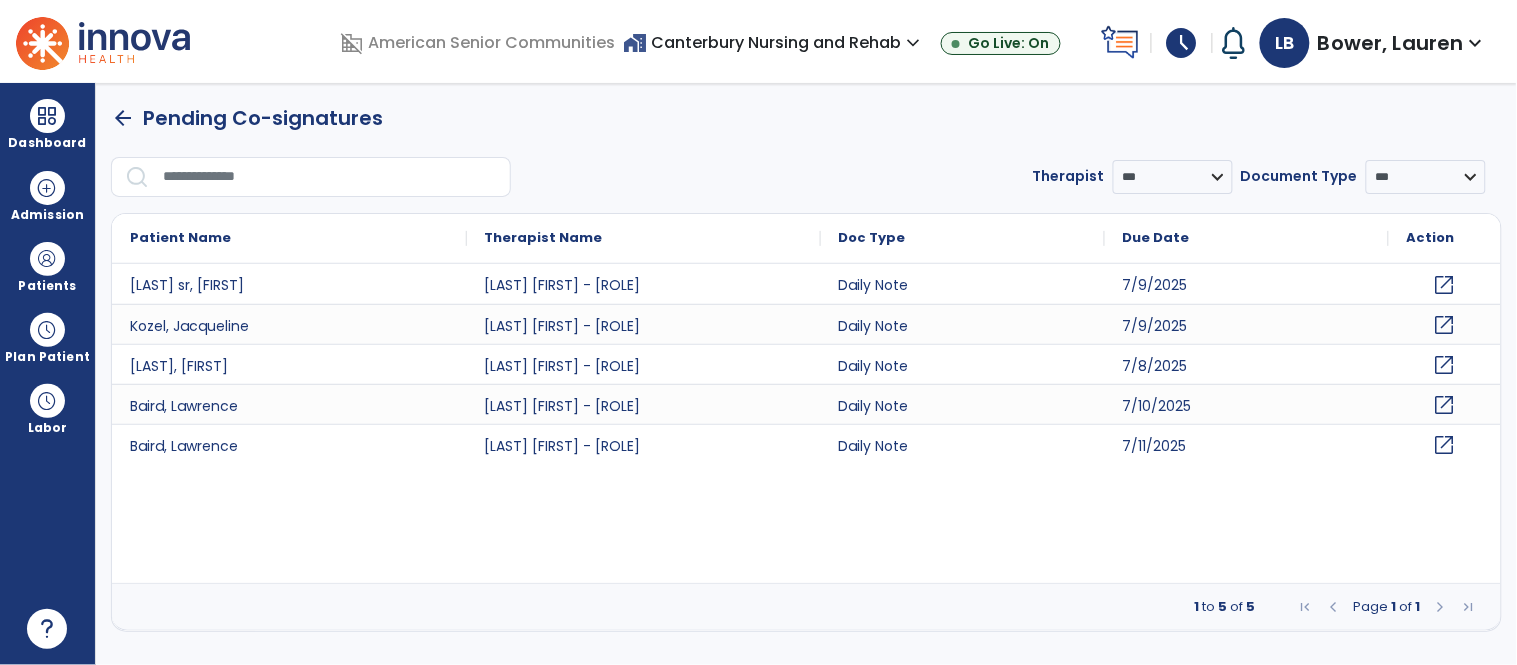 scroll, scrollTop: 0, scrollLeft: 0, axis: both 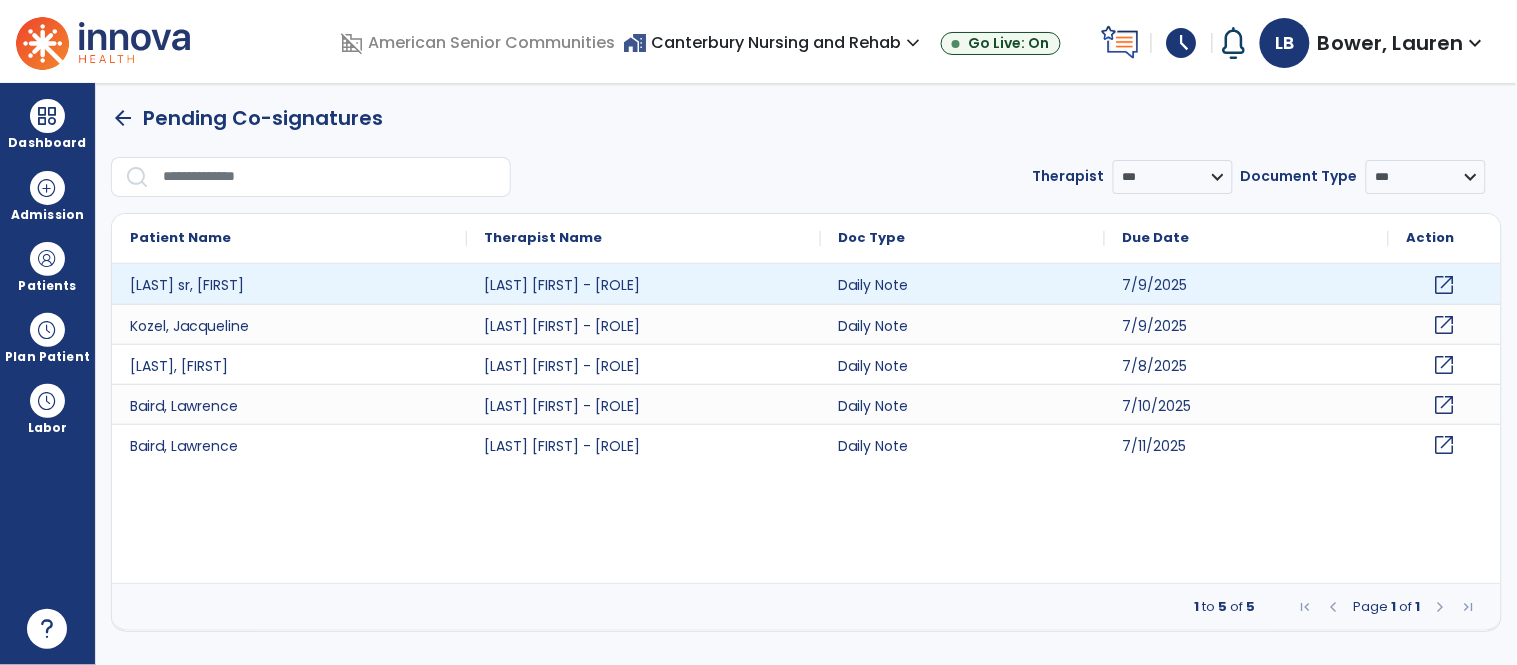 click on "open_in_new" 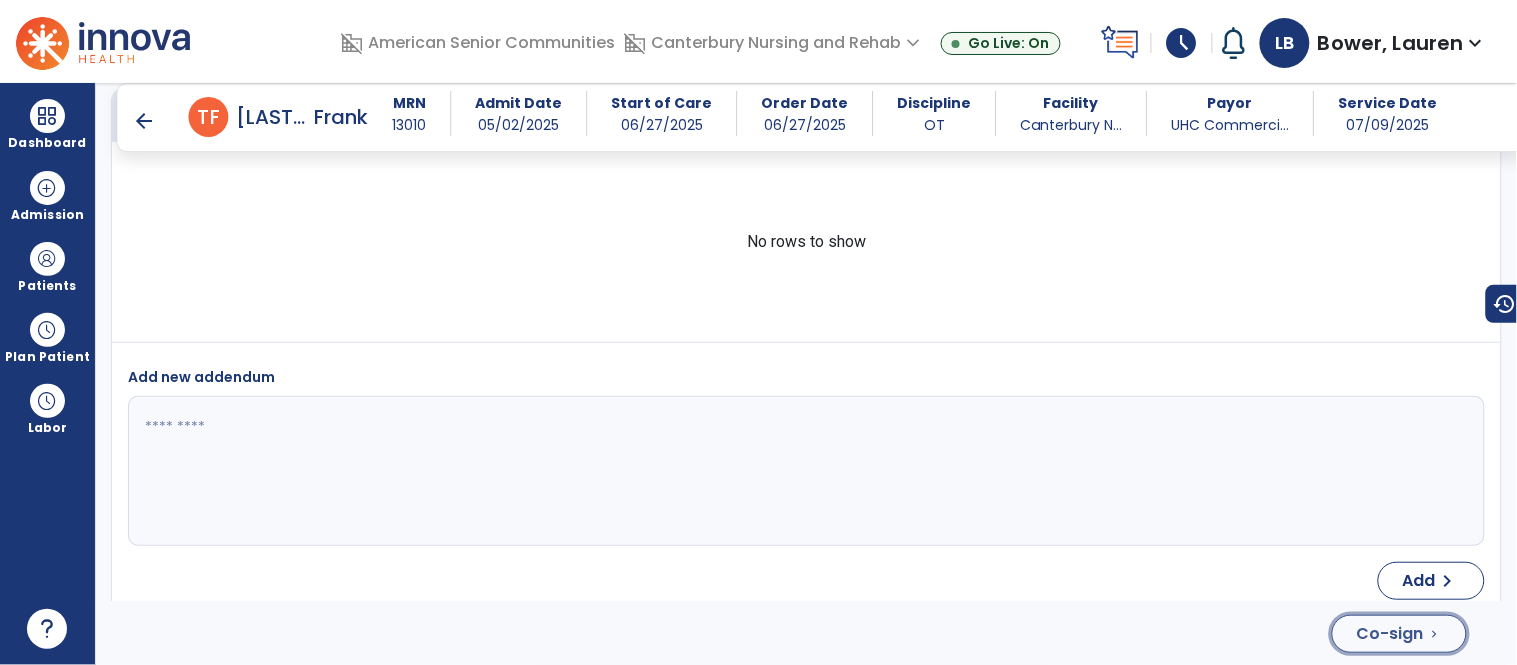 click on "Co-sign" 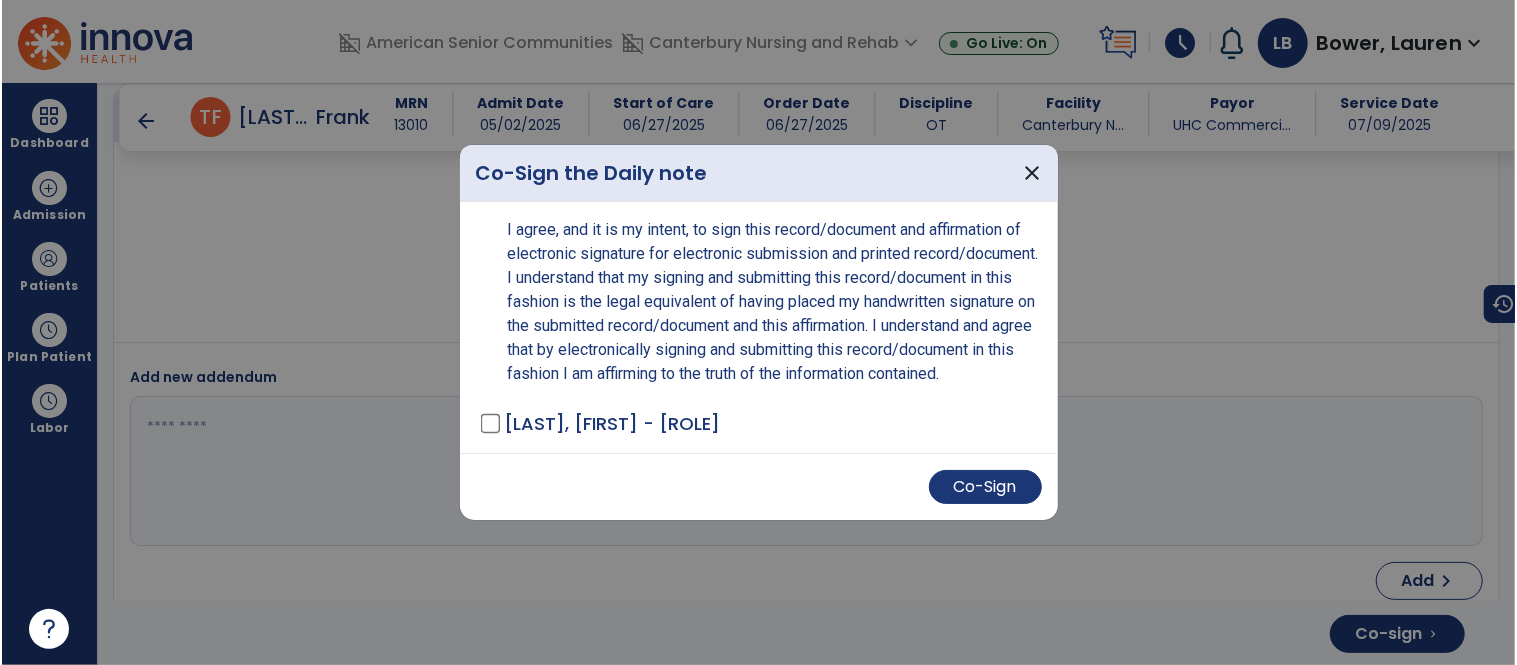 scroll, scrollTop: 3715, scrollLeft: 0, axis: vertical 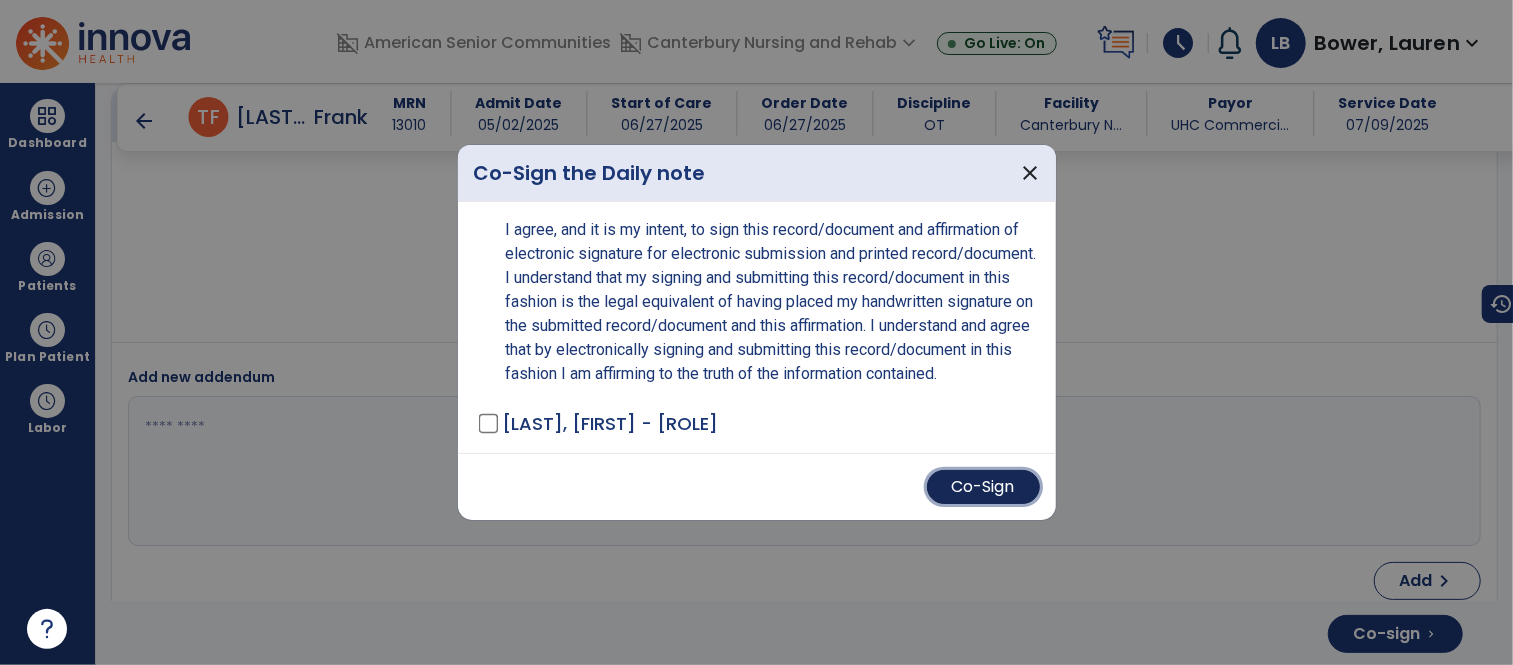 click on "Co-Sign" at bounding box center (983, 487) 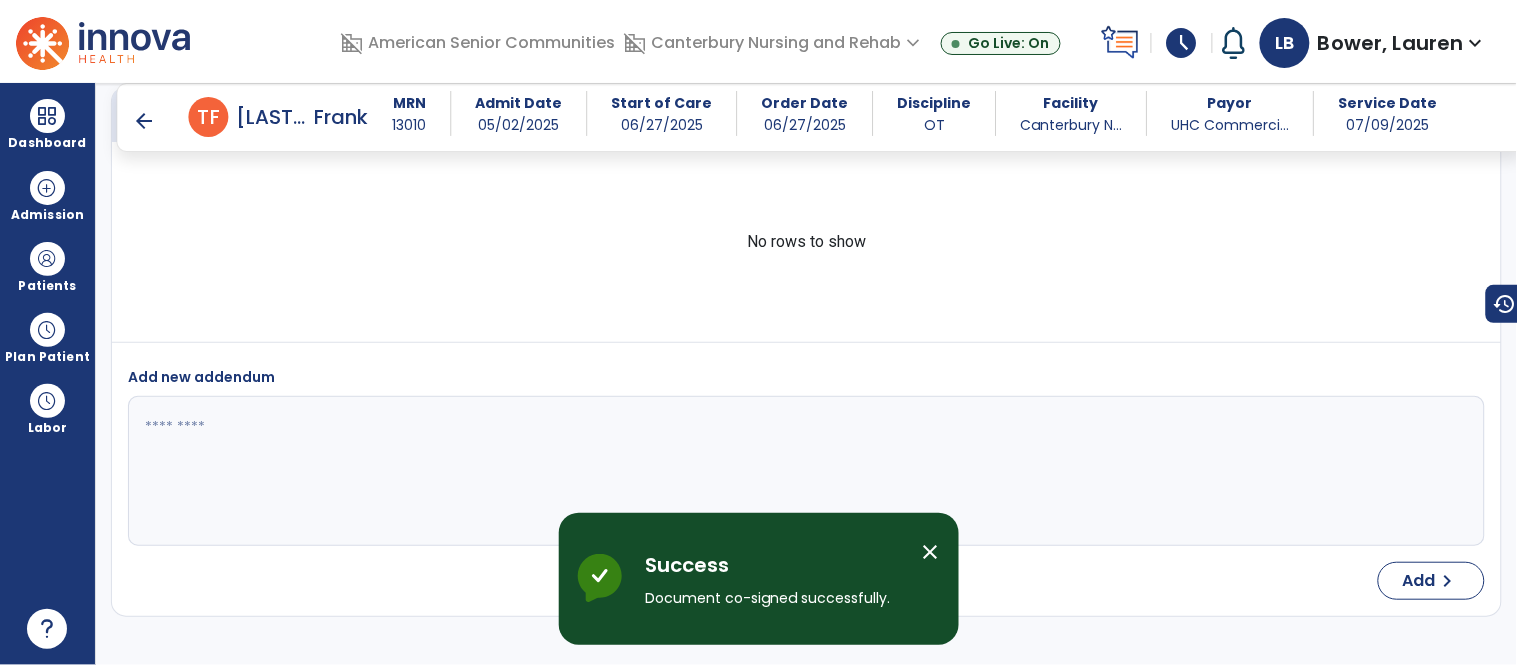 click on "close" at bounding box center [931, 552] 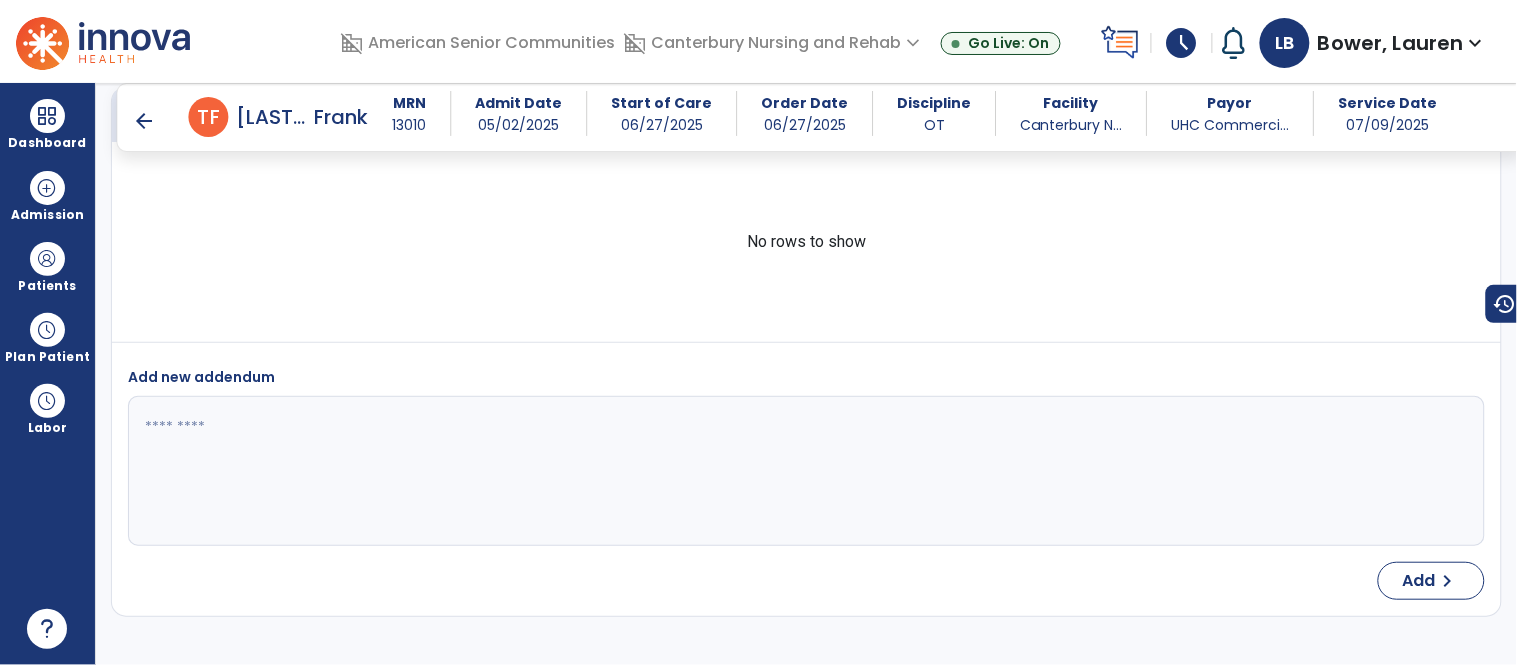 click on "arrow_back" at bounding box center [145, 121] 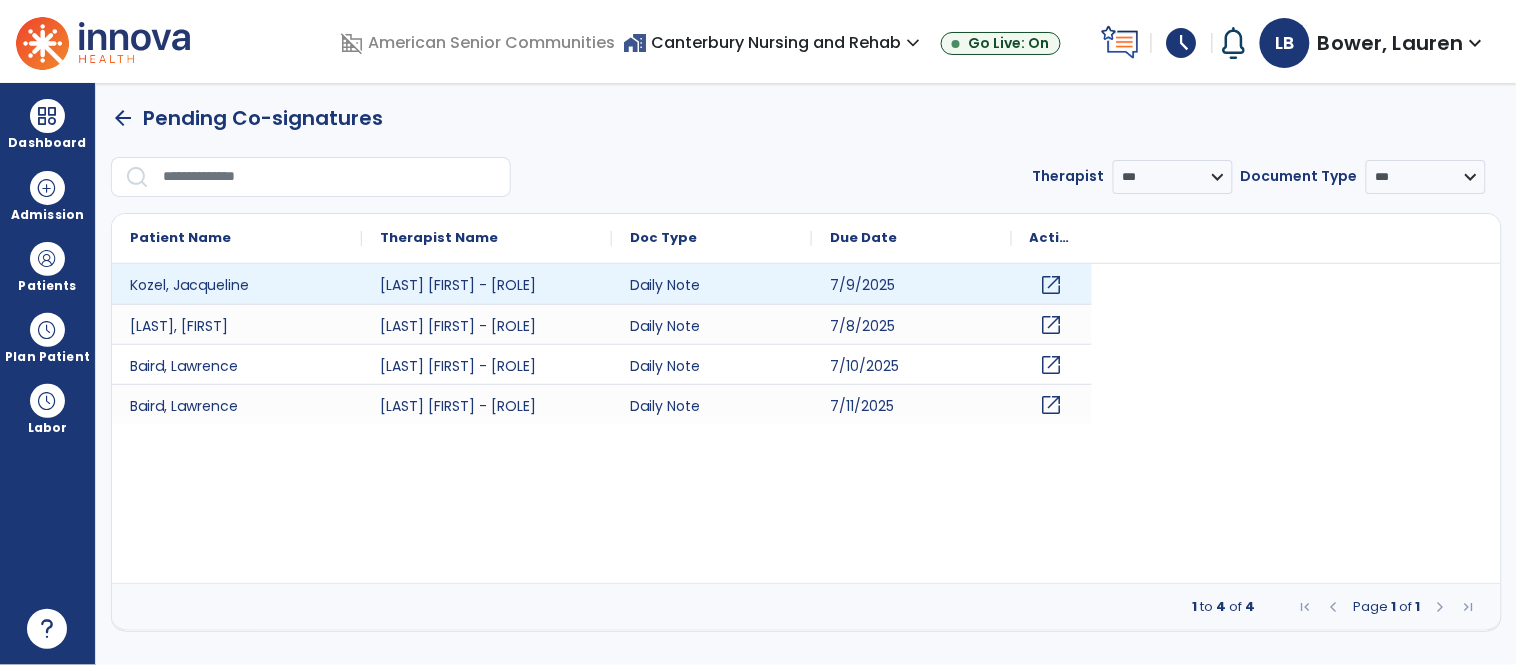 scroll, scrollTop: 0, scrollLeft: 0, axis: both 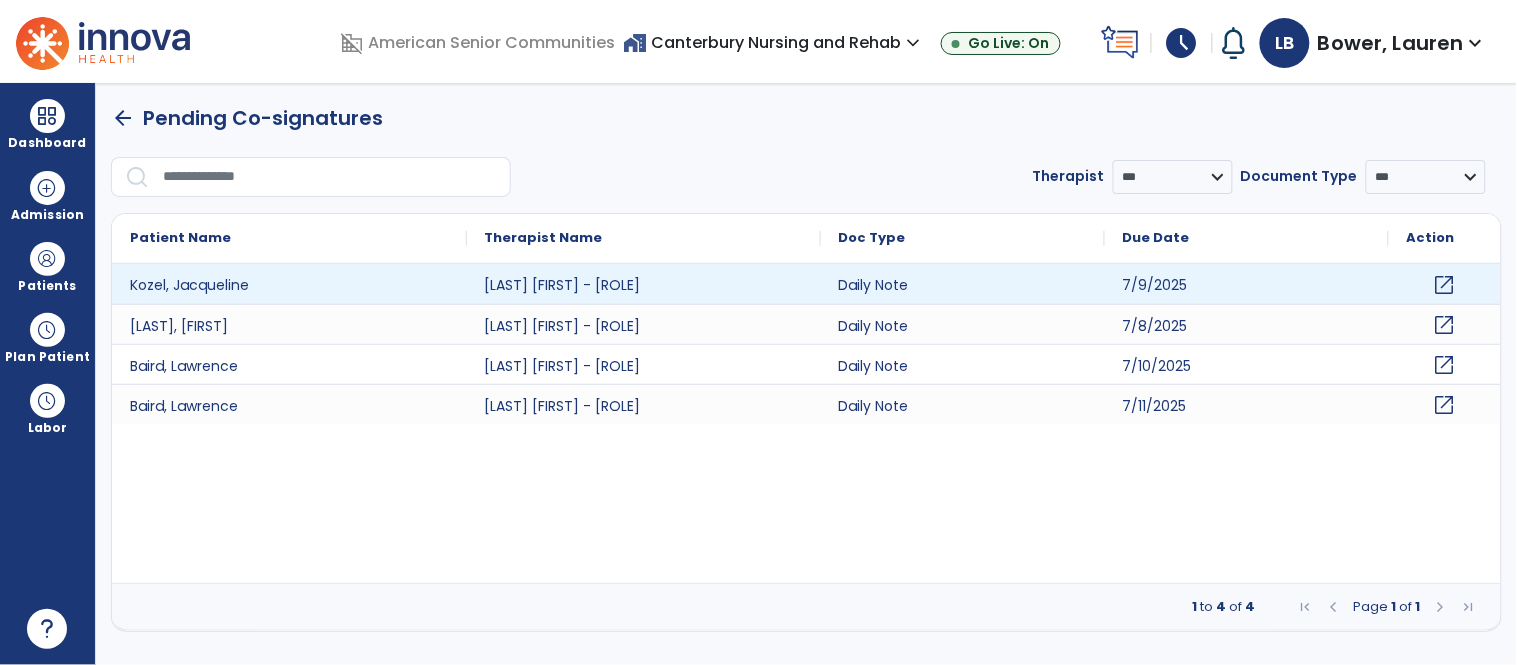click on "open_in_new" 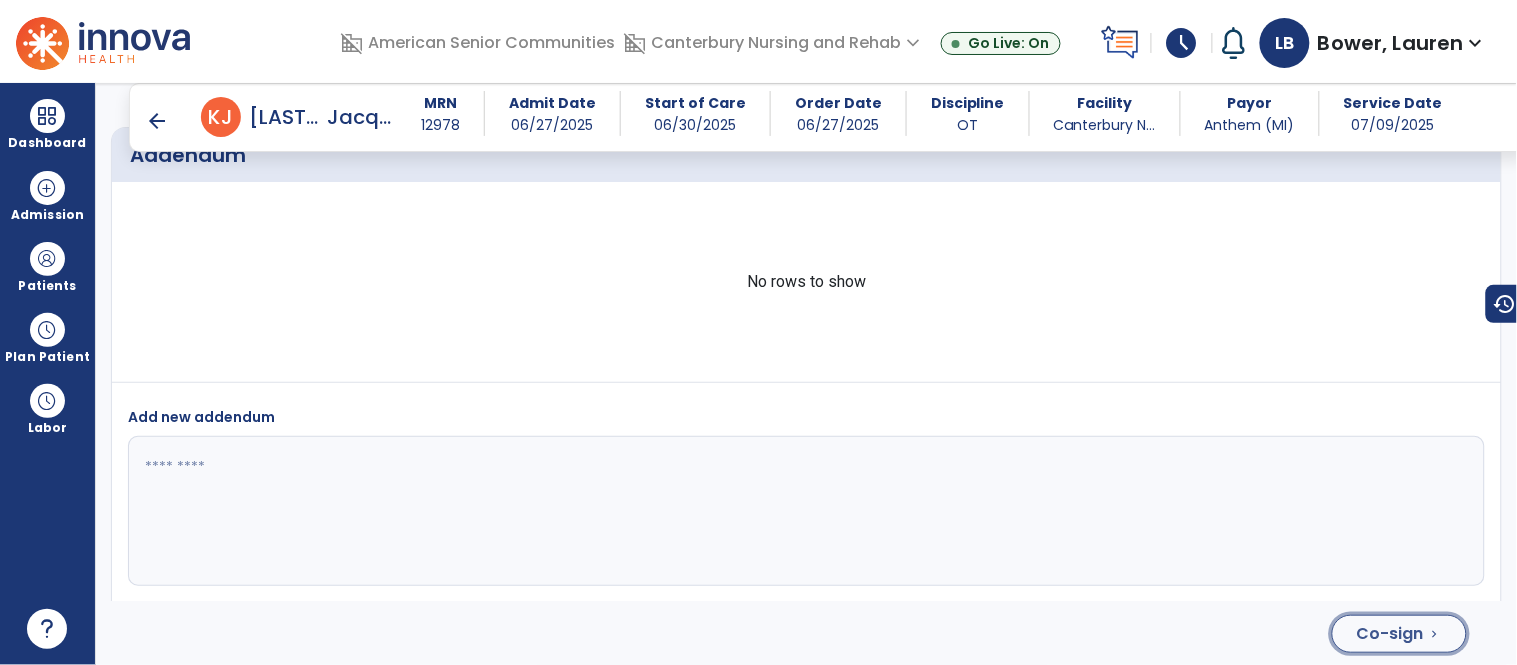 click on "Co-sign" 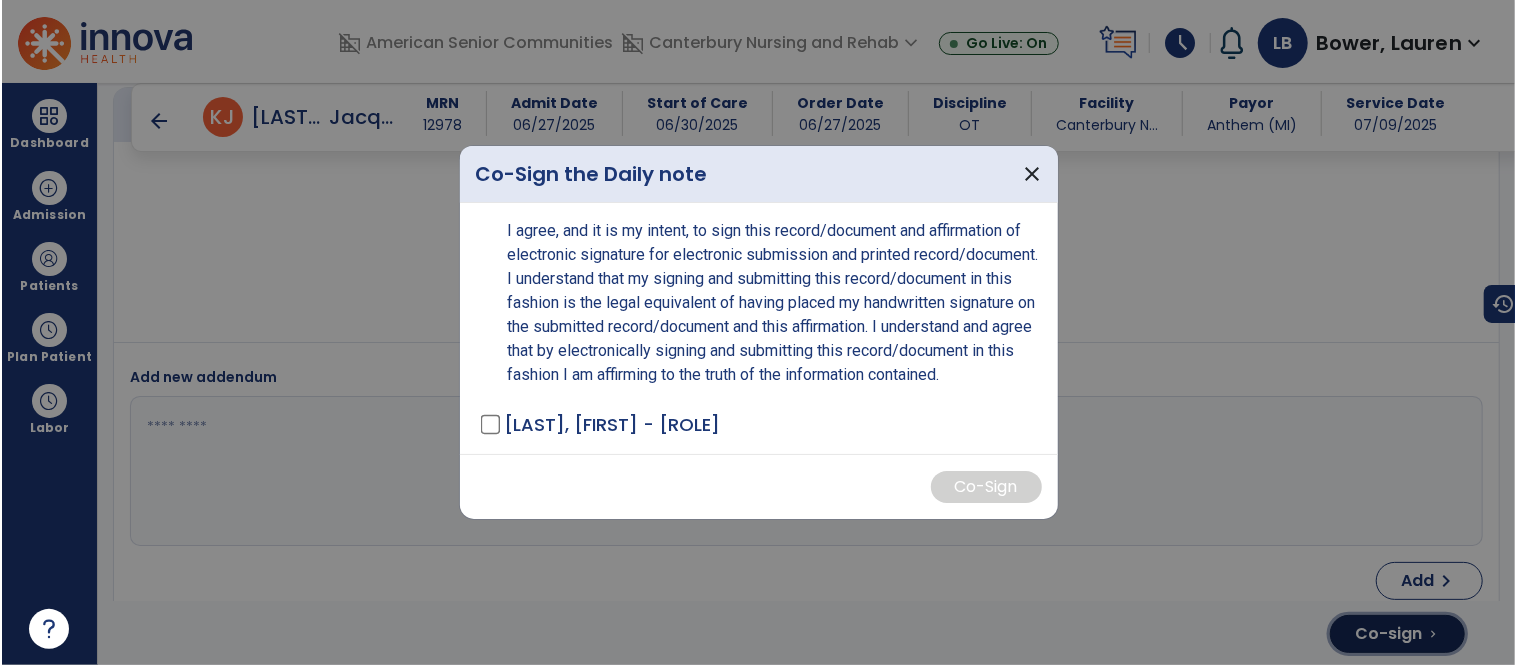 scroll, scrollTop: 3797, scrollLeft: 0, axis: vertical 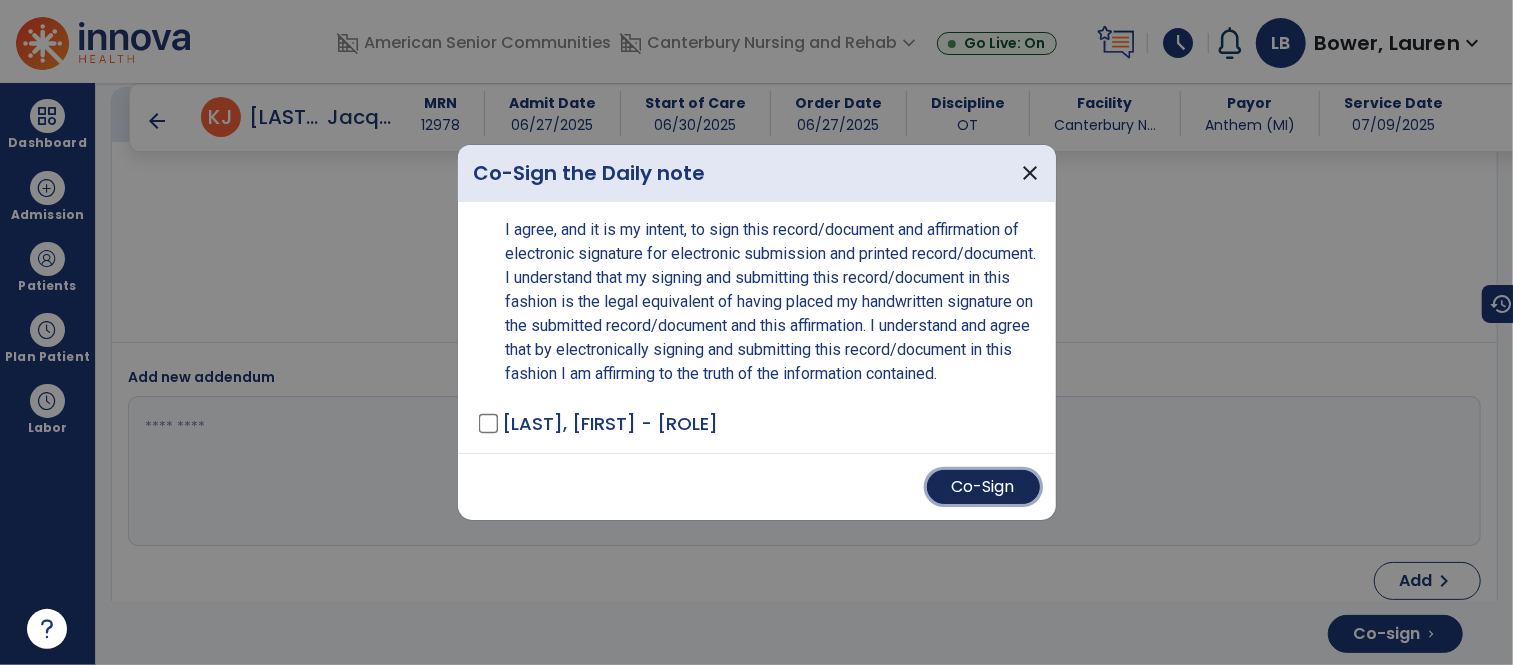 click on "Co-Sign" at bounding box center (983, 487) 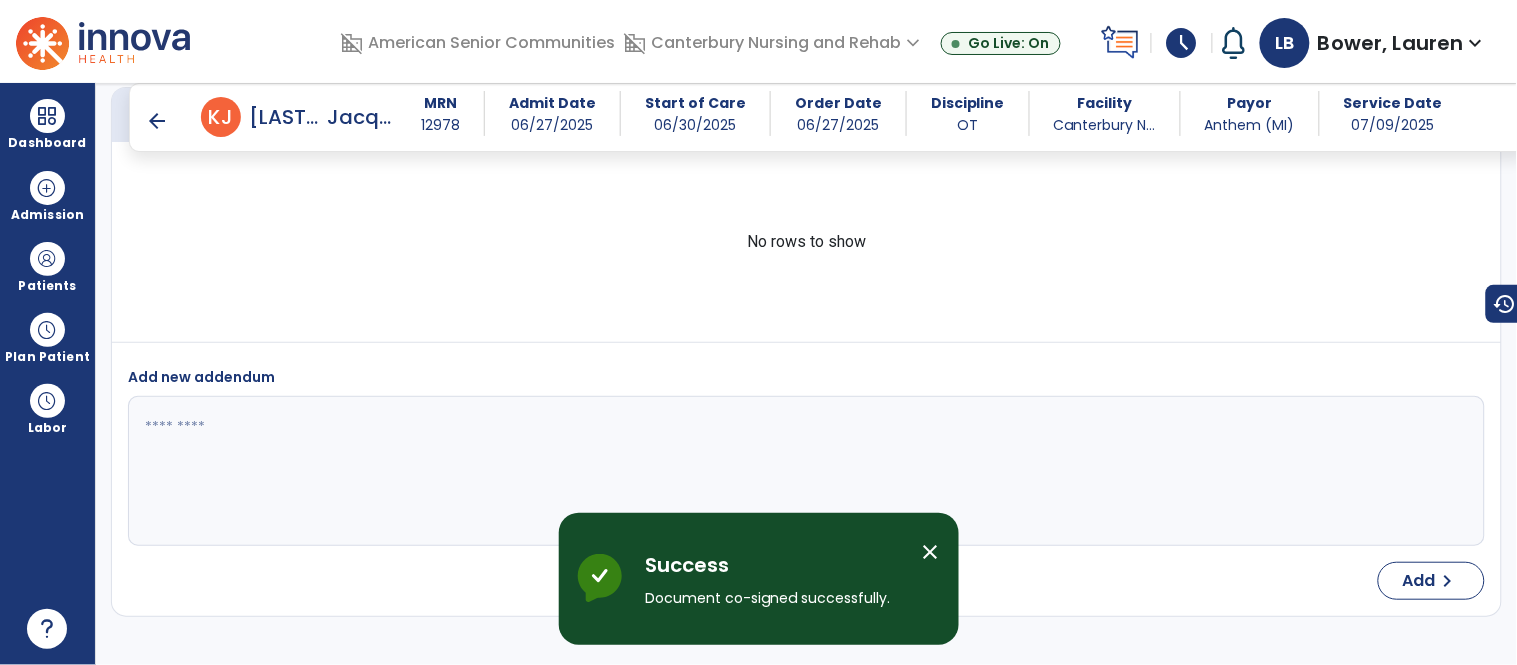 drag, startPoint x: 931, startPoint y: 555, endPoint x: 848, endPoint y: 469, distance: 119.519875 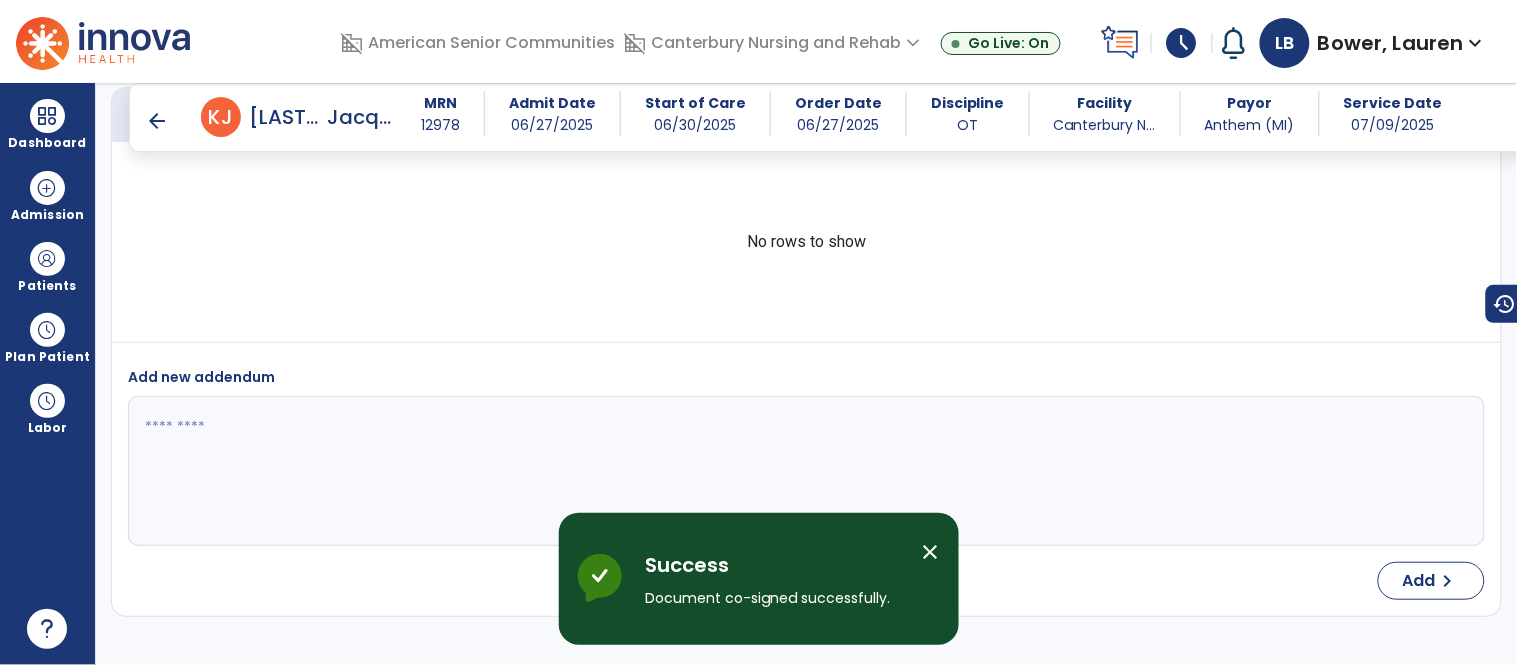 click on "close" at bounding box center [931, 552] 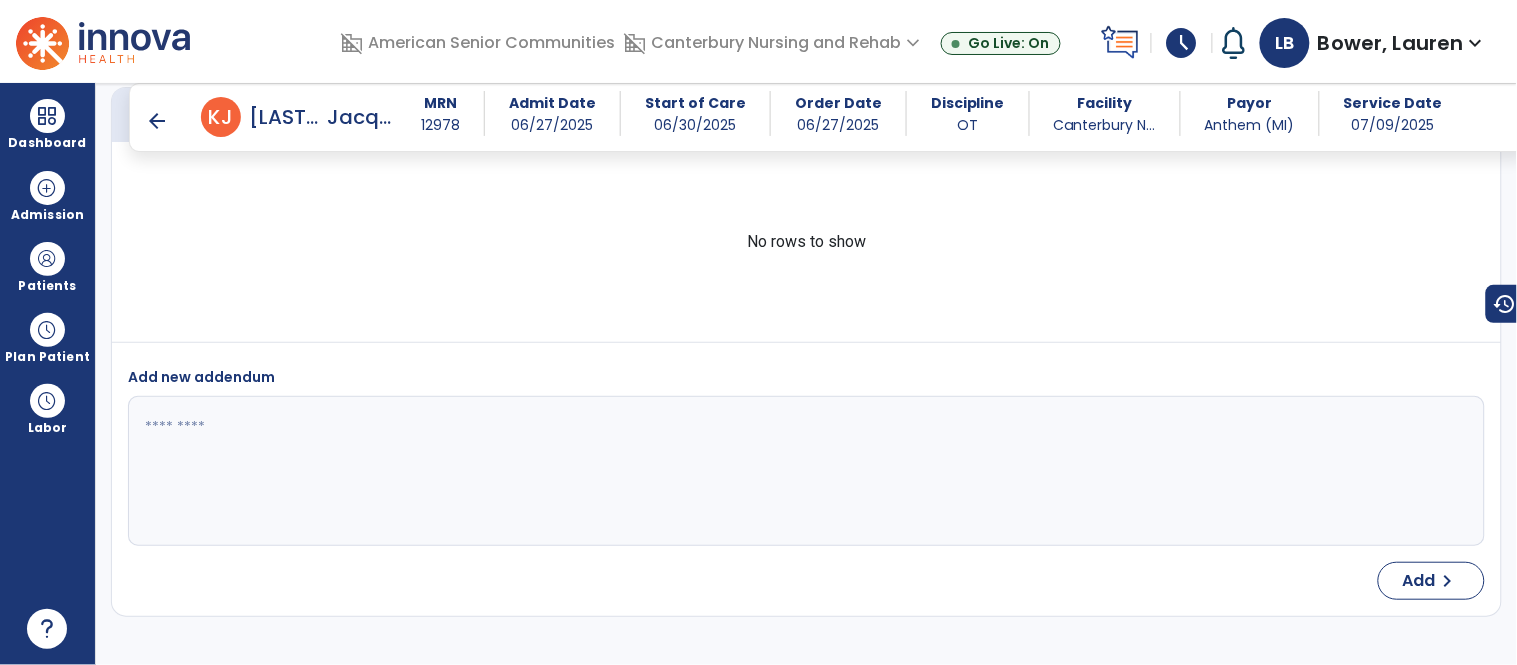click on "arrow_back" at bounding box center [157, 121] 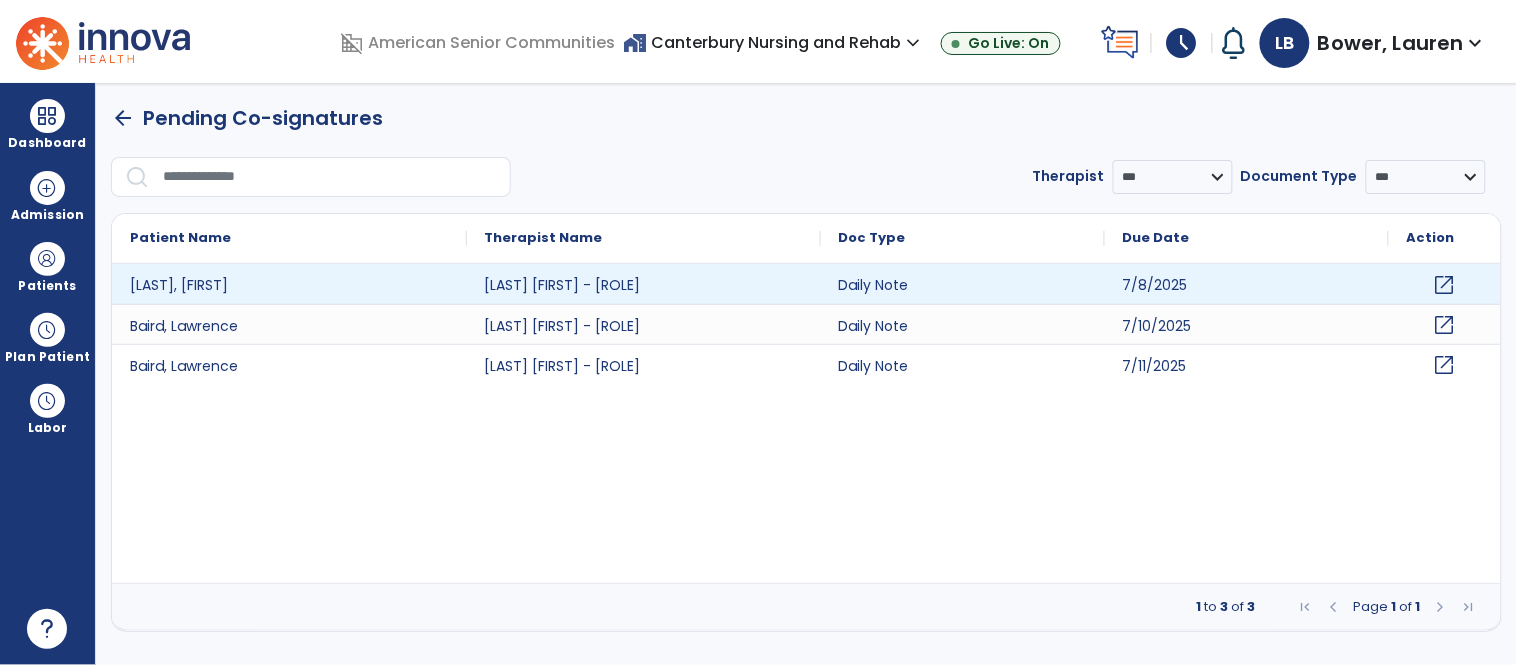 scroll, scrollTop: 0, scrollLeft: 0, axis: both 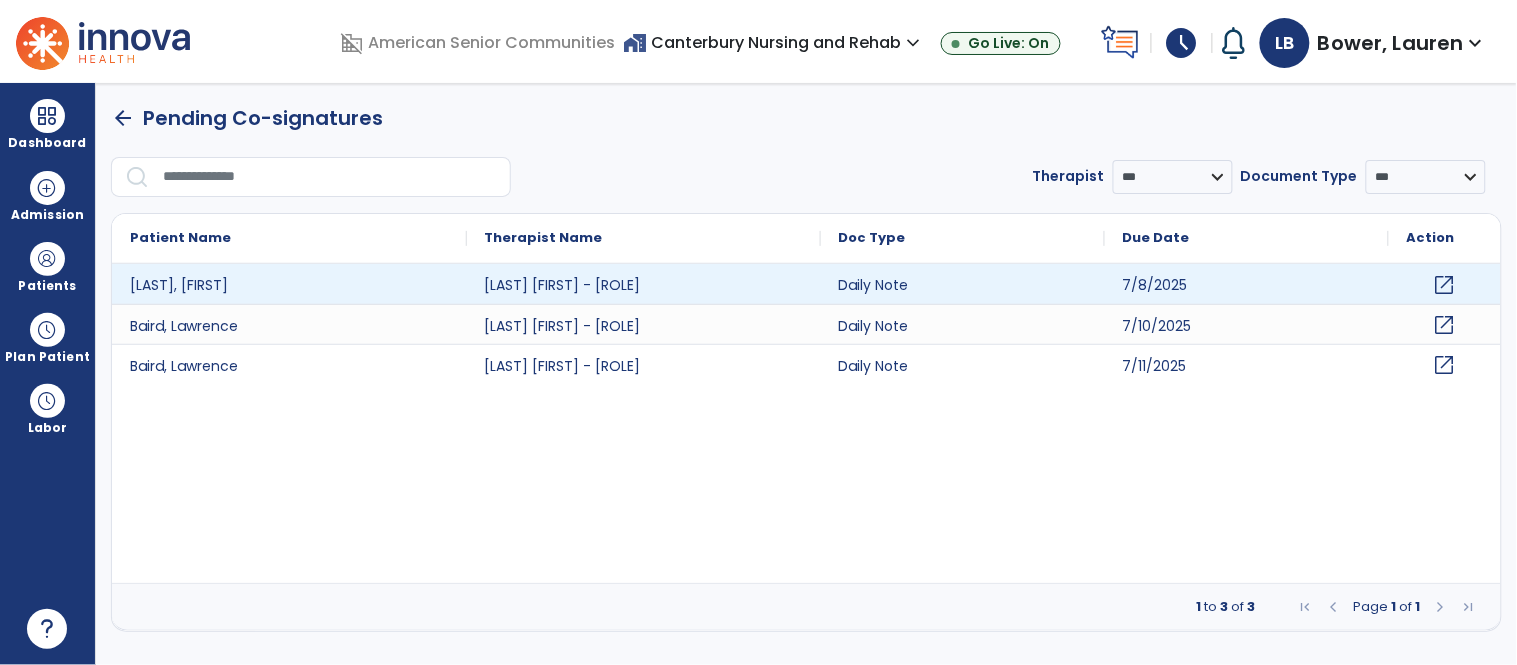 click on "open_in_new" 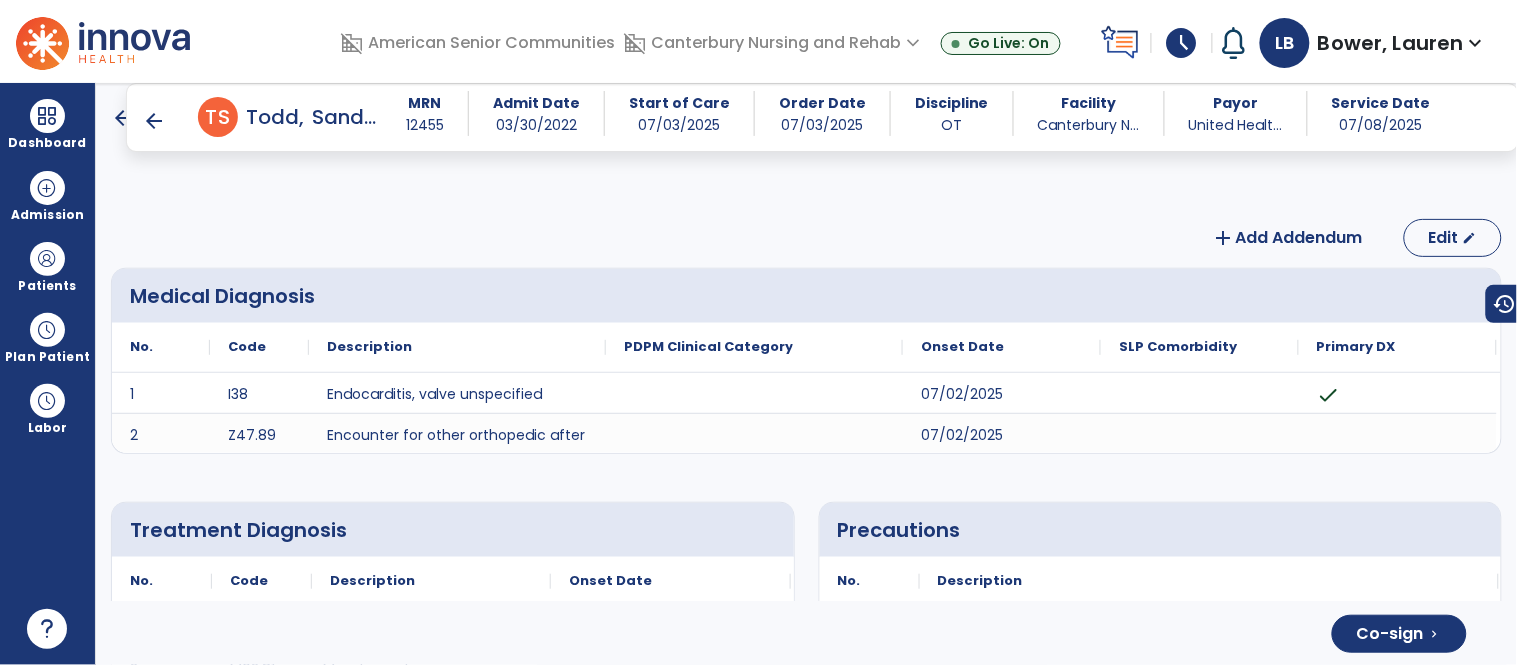 scroll, scrollTop: 3254, scrollLeft: 0, axis: vertical 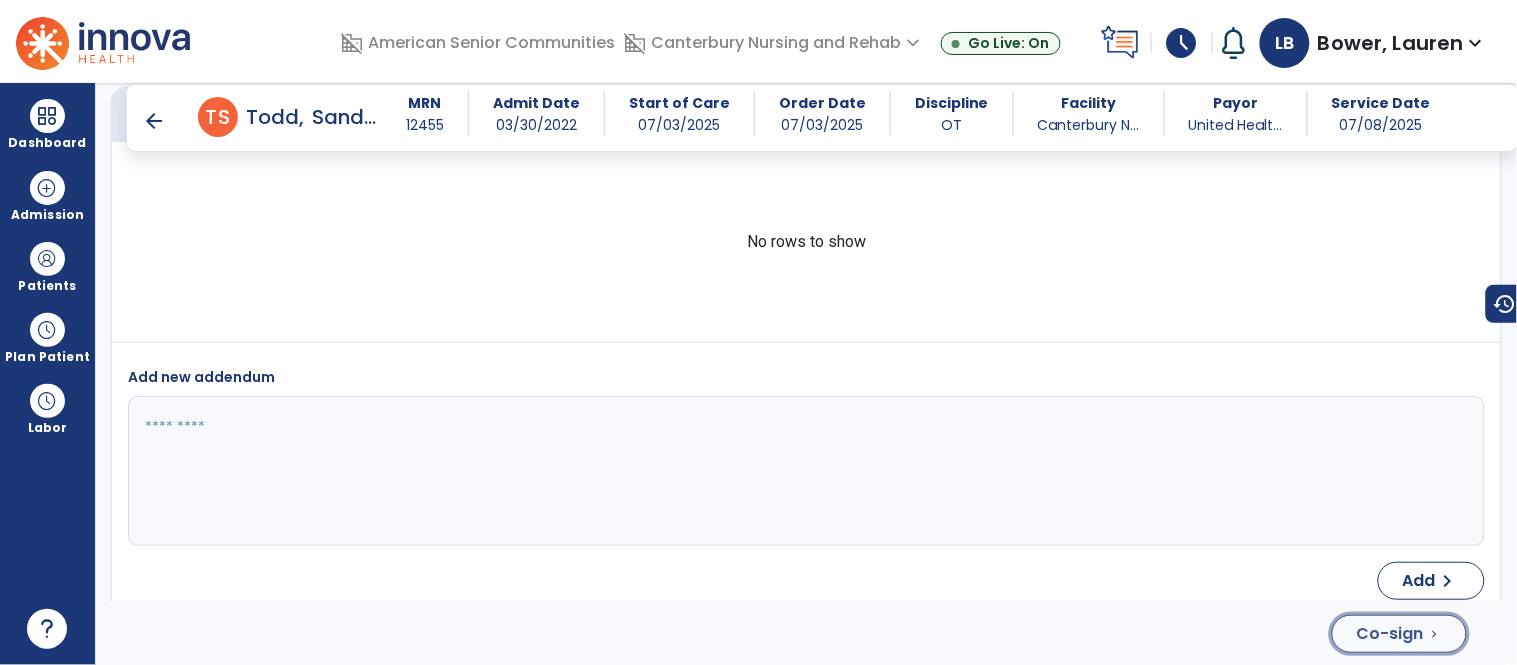 click on "Co-sign" 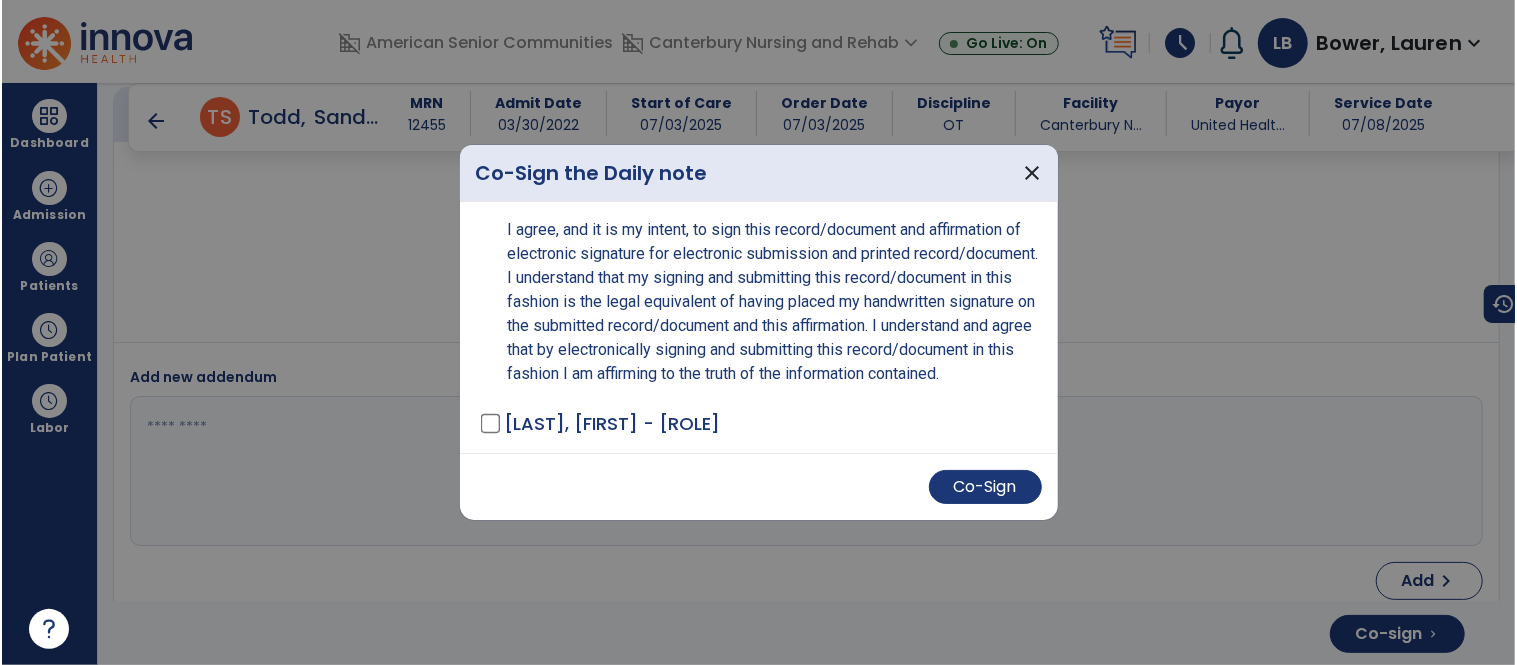 scroll, scrollTop: 3590, scrollLeft: 0, axis: vertical 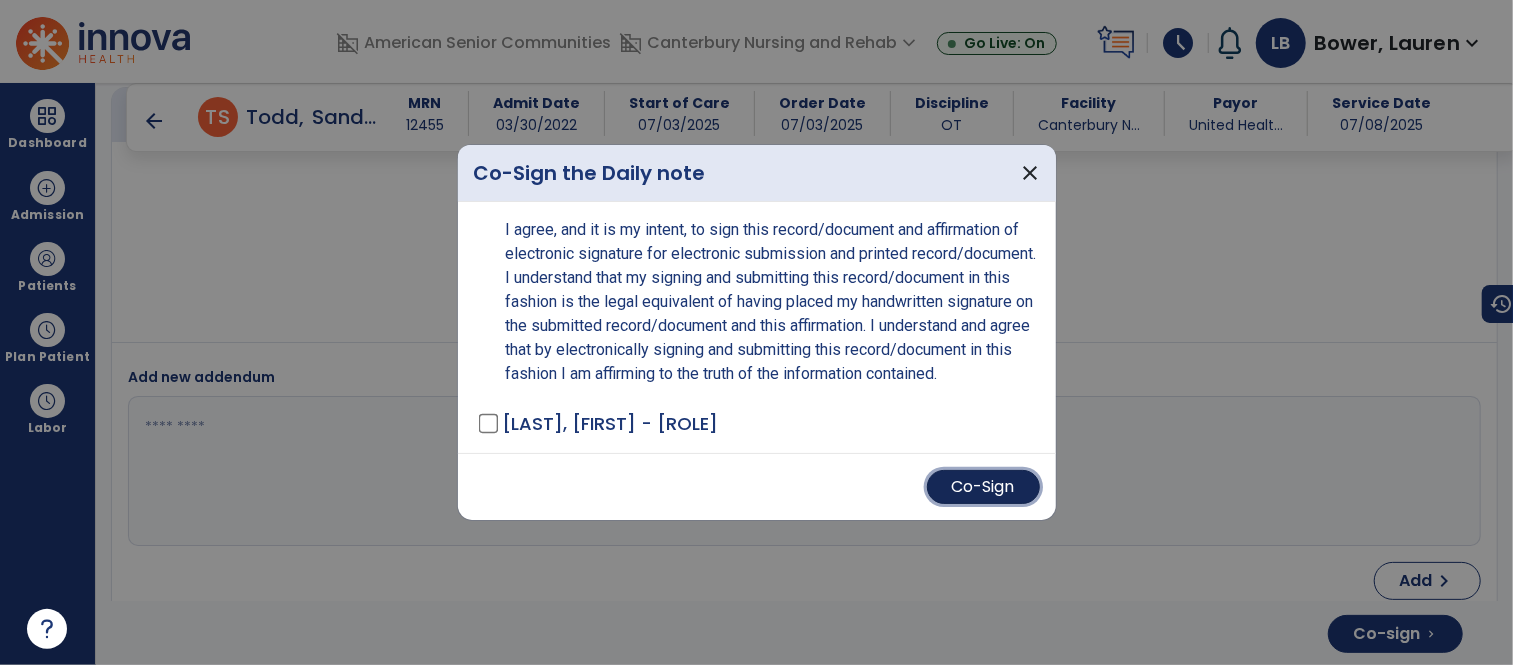 click on "Co-Sign" at bounding box center [983, 487] 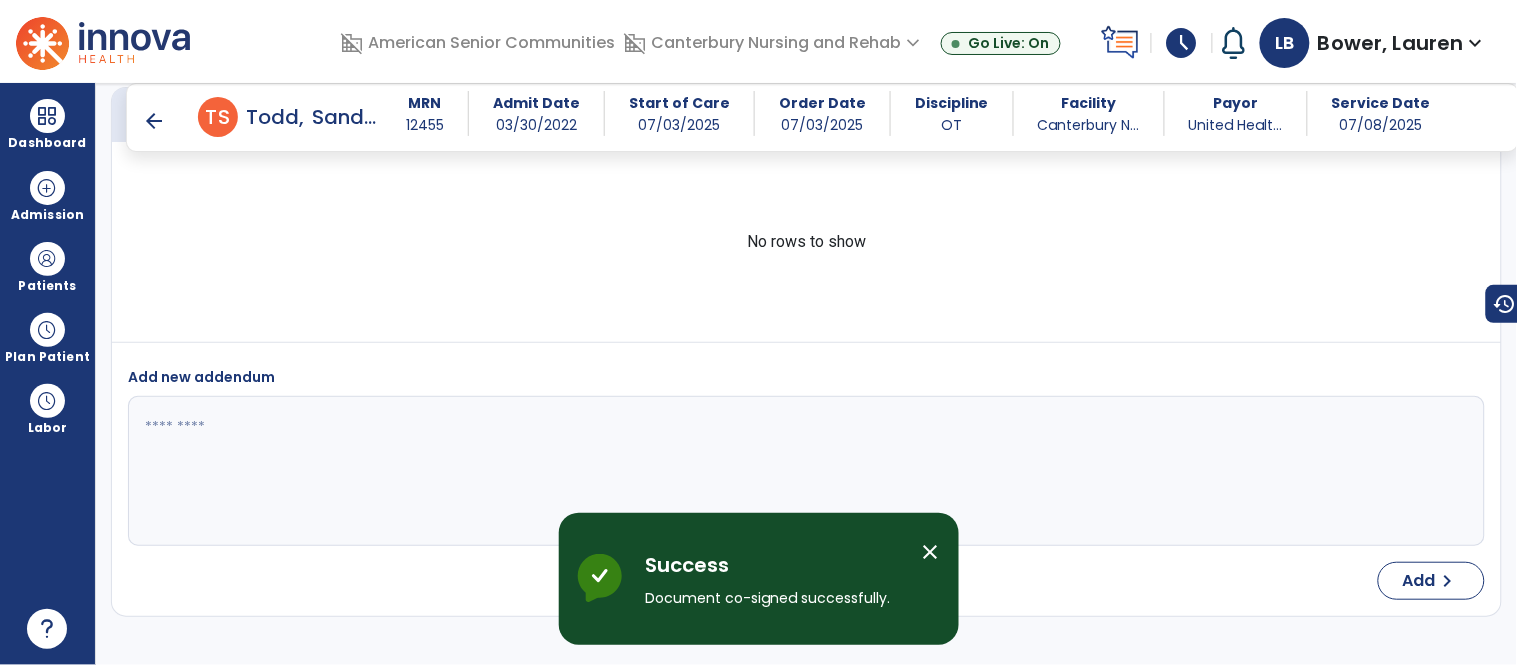 click on "close" at bounding box center (931, 552) 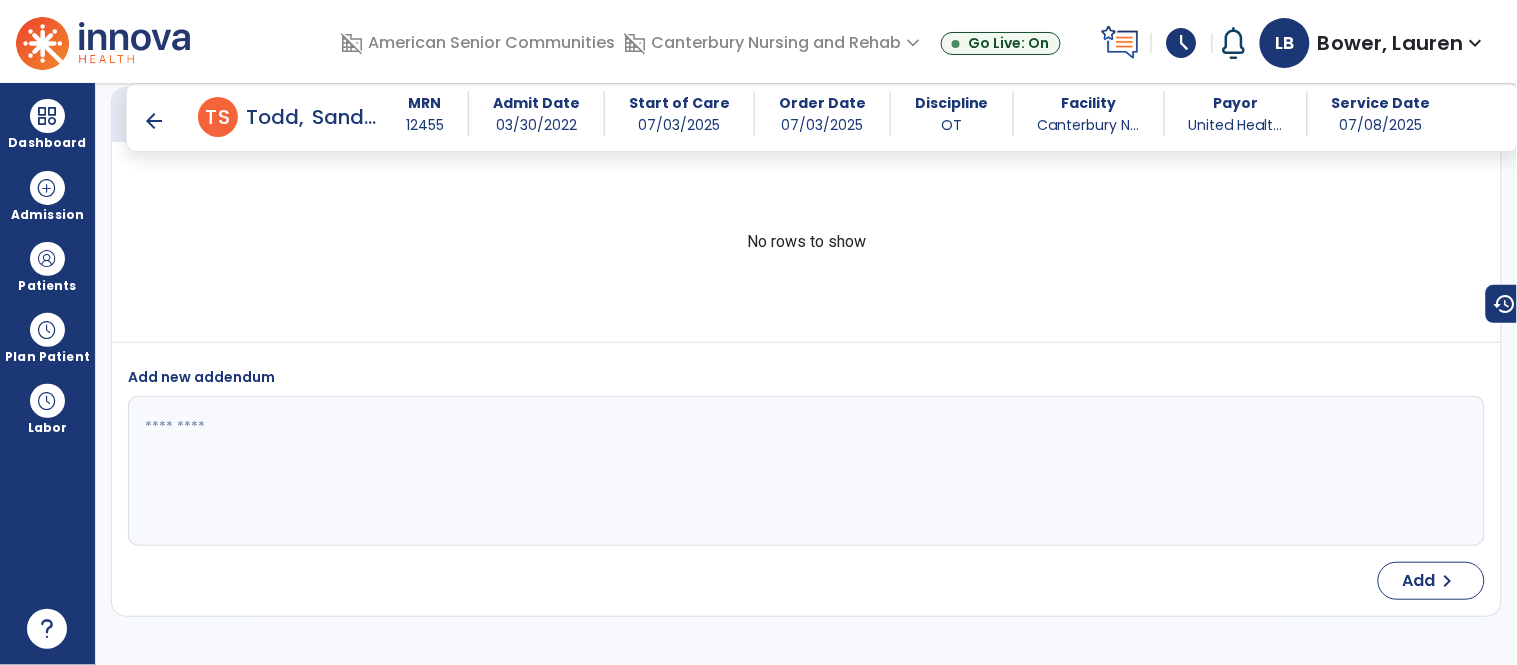 click on "arrow_back" at bounding box center [154, 121] 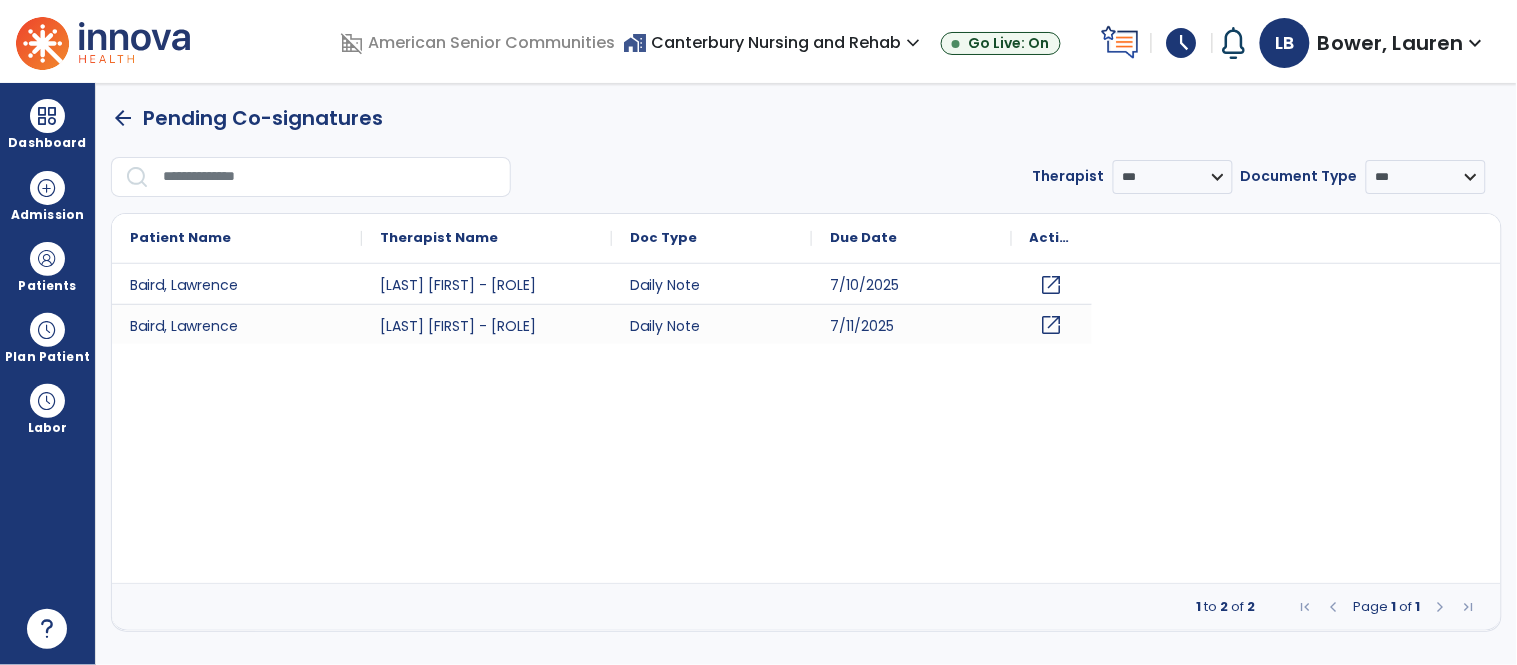 scroll, scrollTop: 0, scrollLeft: 0, axis: both 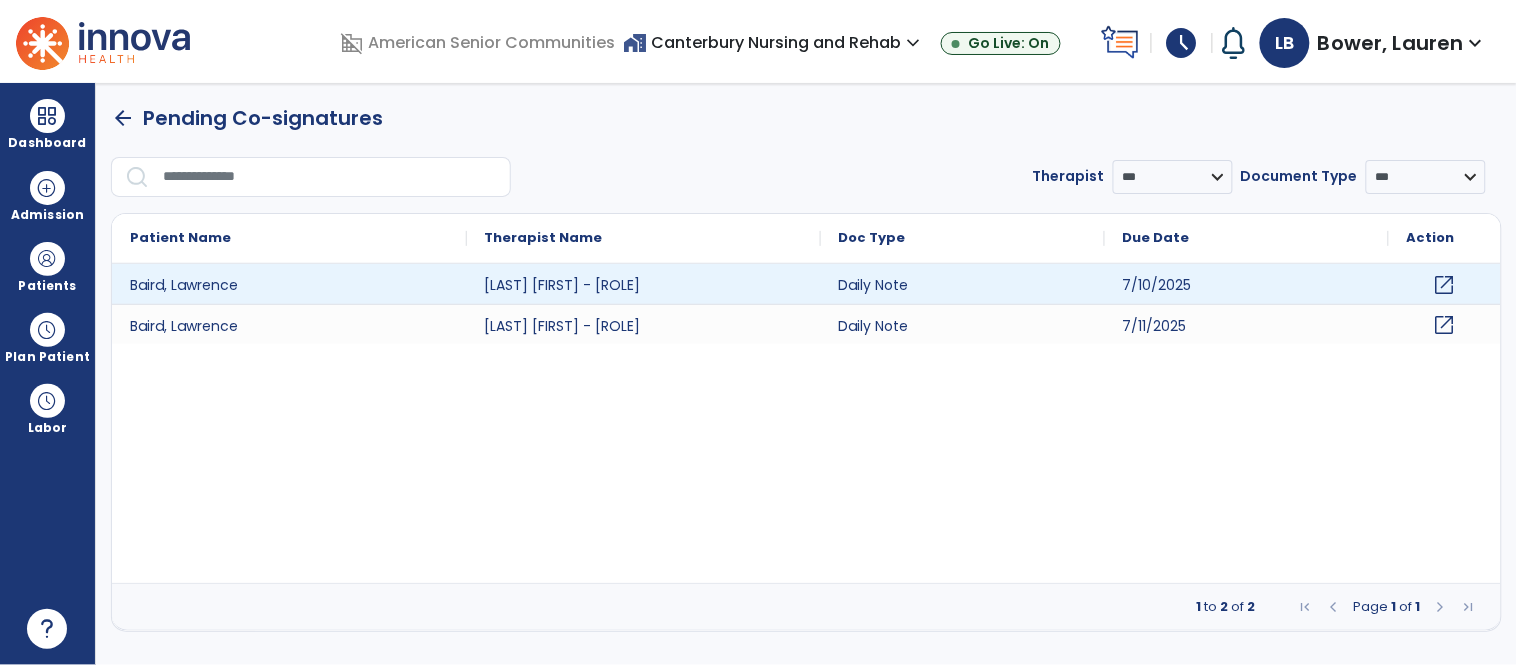 click on "open_in_new" 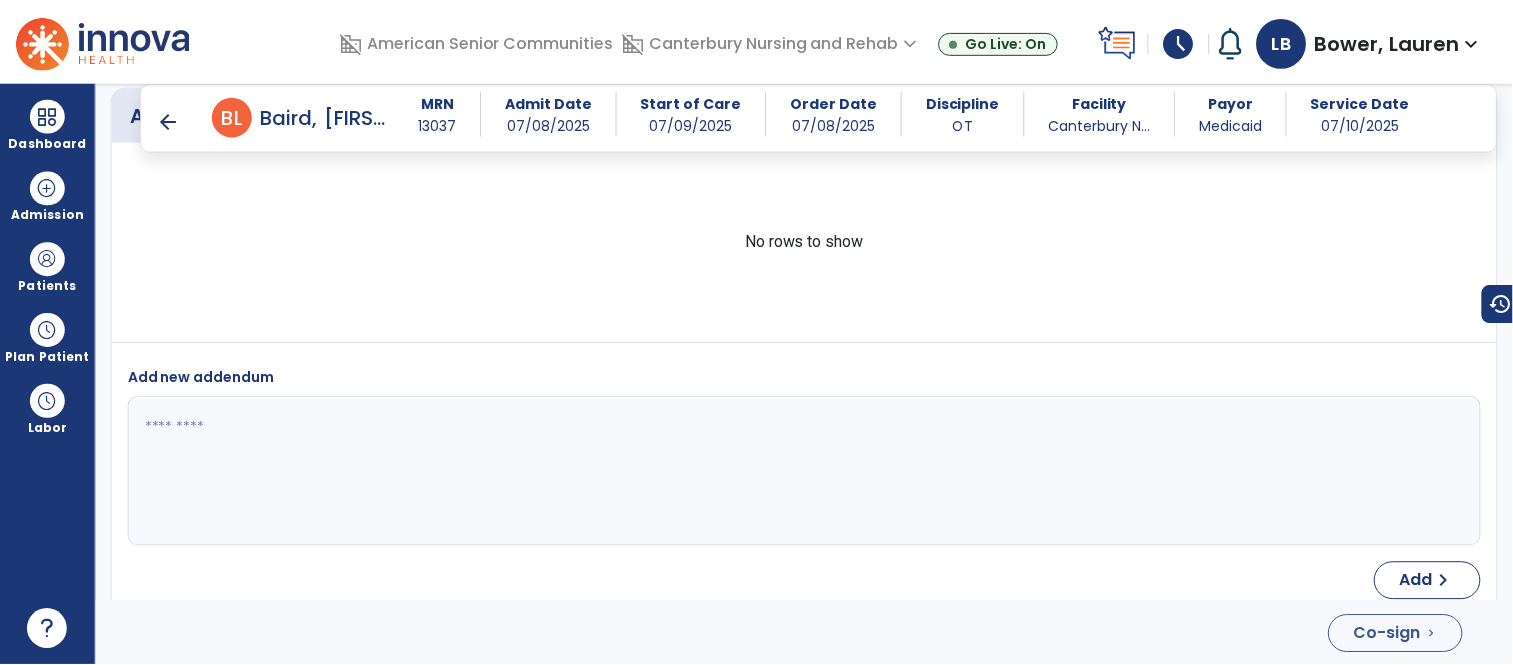 scroll, scrollTop: 4165, scrollLeft: 0, axis: vertical 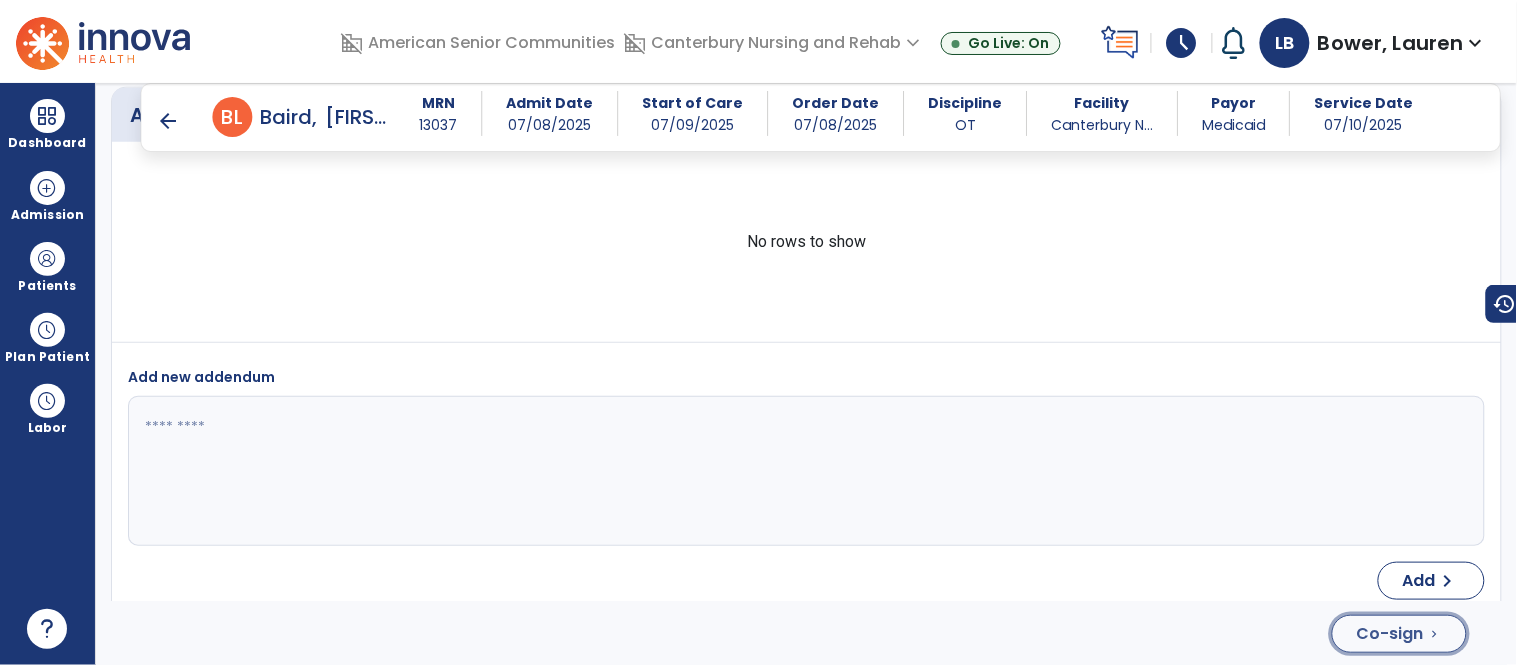 click on "Co-sign  chevron_right" 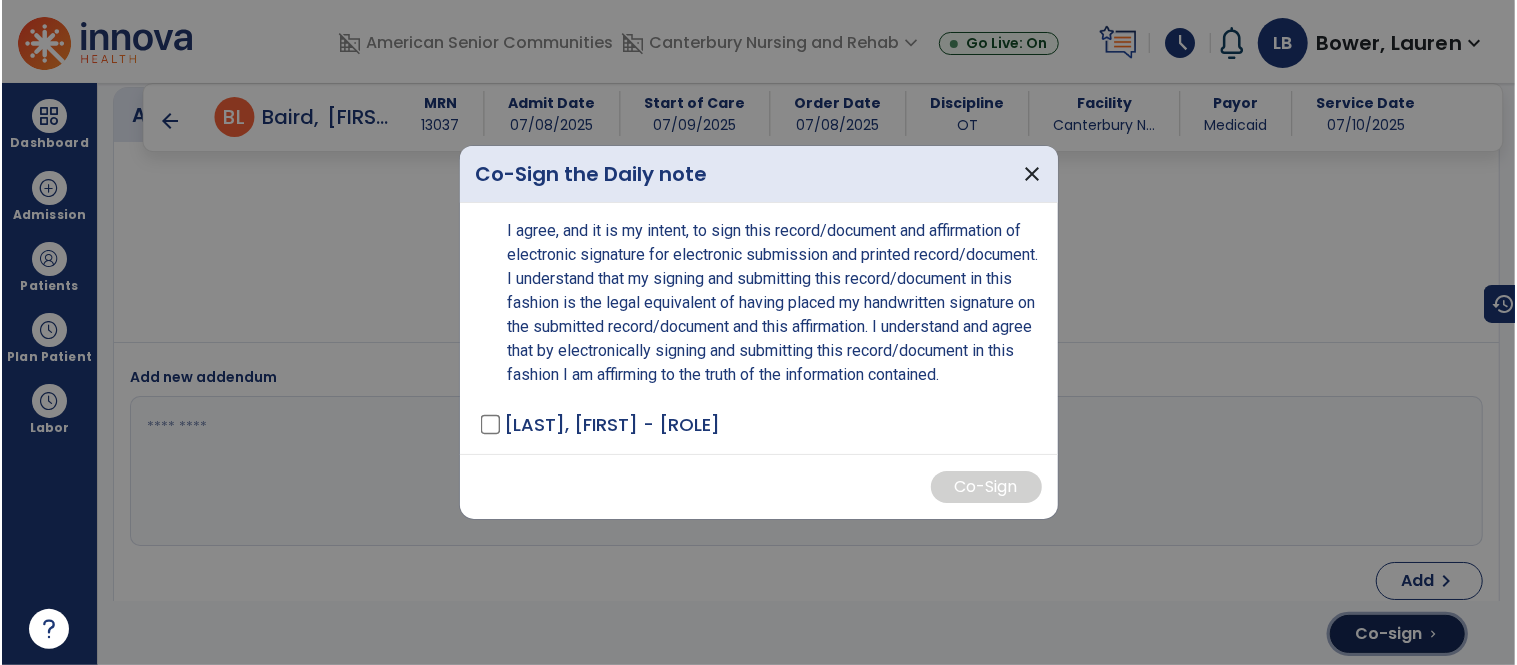 scroll, scrollTop: 4144, scrollLeft: 0, axis: vertical 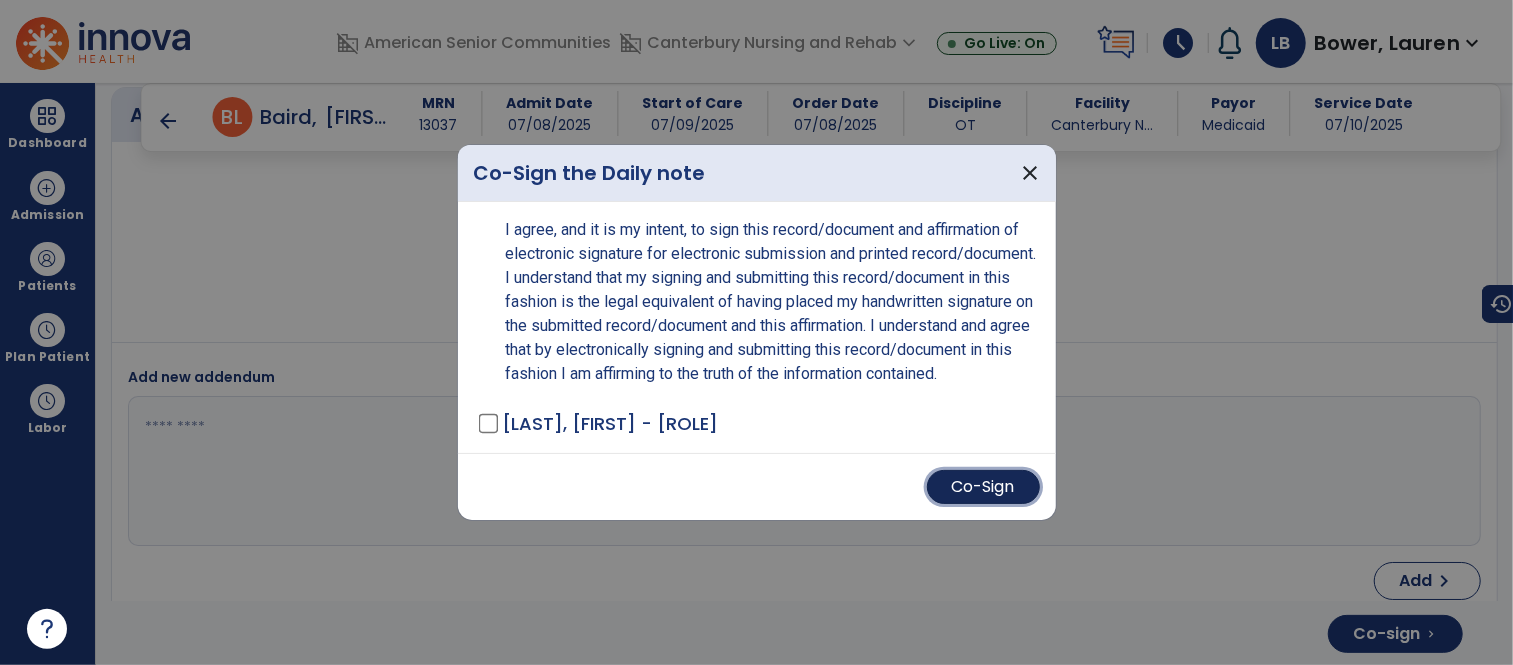 click on "Co-Sign" at bounding box center [983, 487] 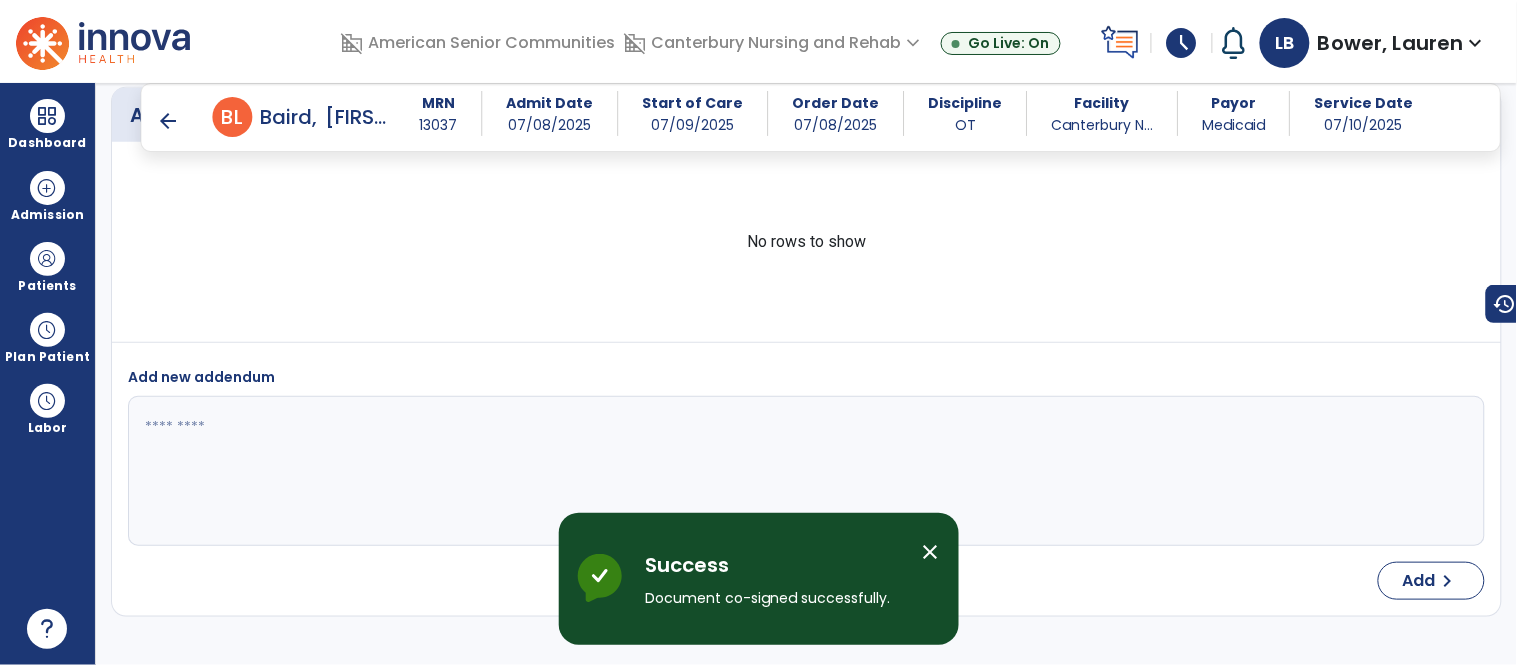 drag, startPoint x: 933, startPoint y: 546, endPoint x: 418, endPoint y: 157, distance: 645.40375 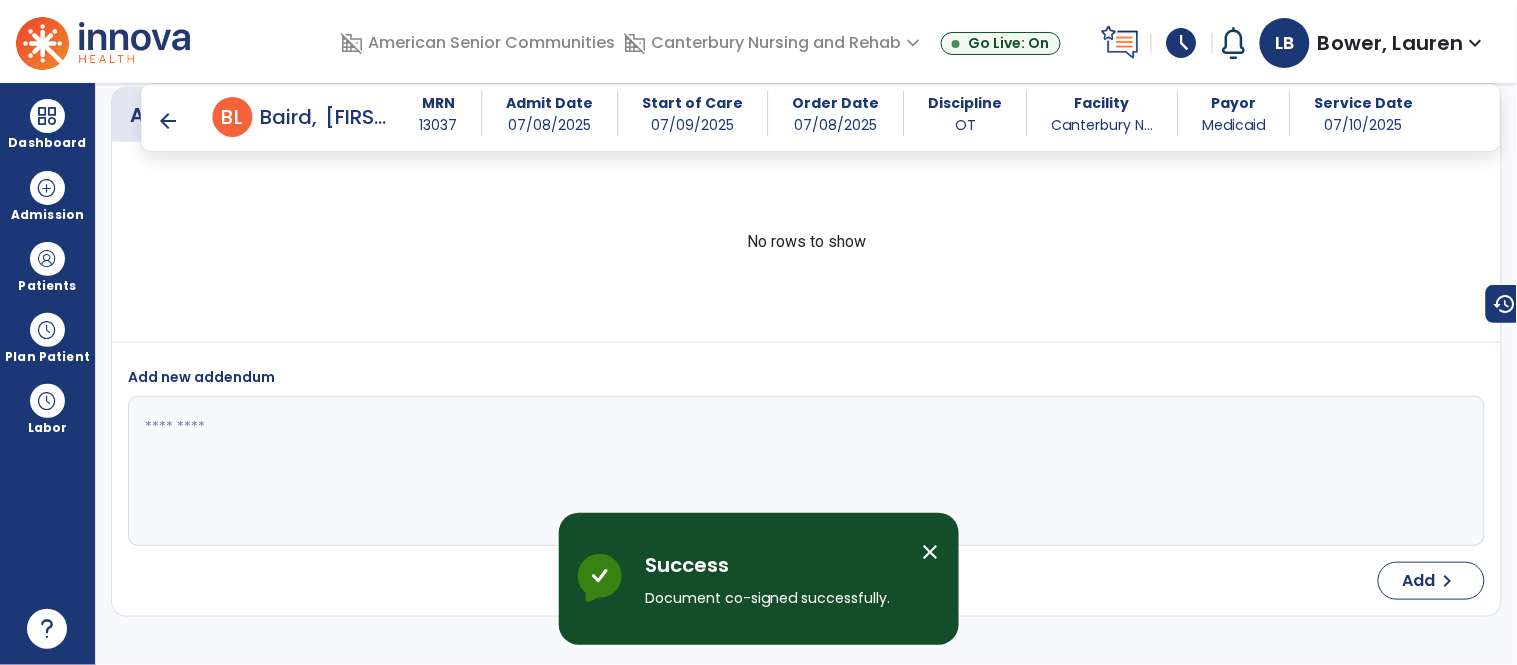 click on "close" at bounding box center (931, 552) 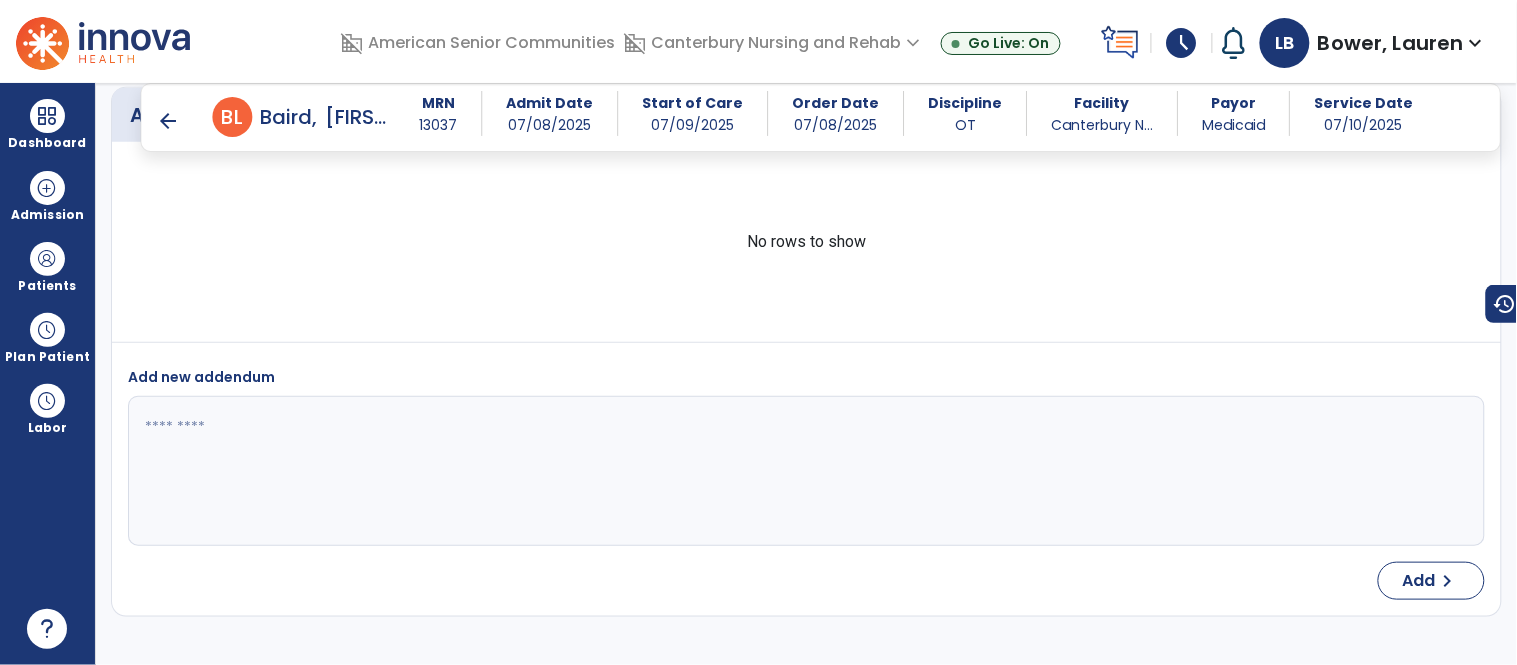 click on "arrow_back" at bounding box center [169, 121] 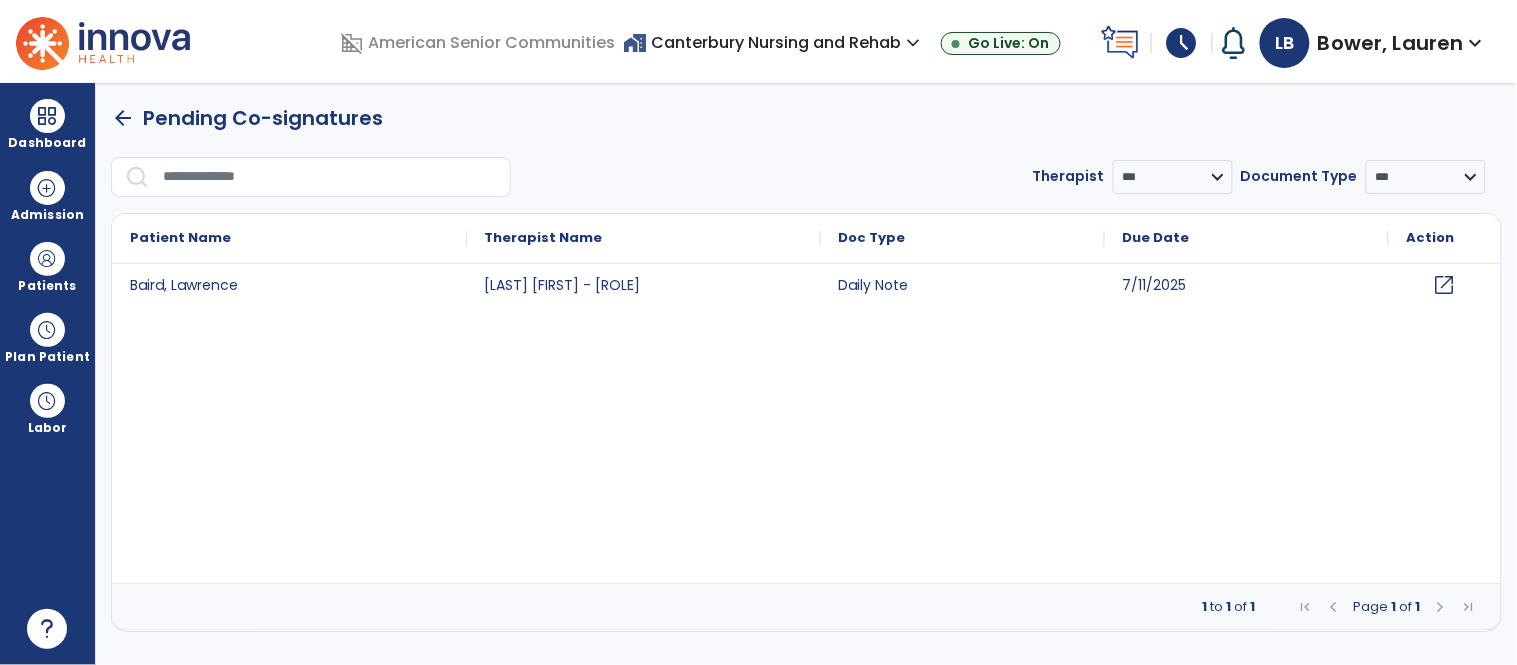 scroll, scrollTop: 0, scrollLeft: 0, axis: both 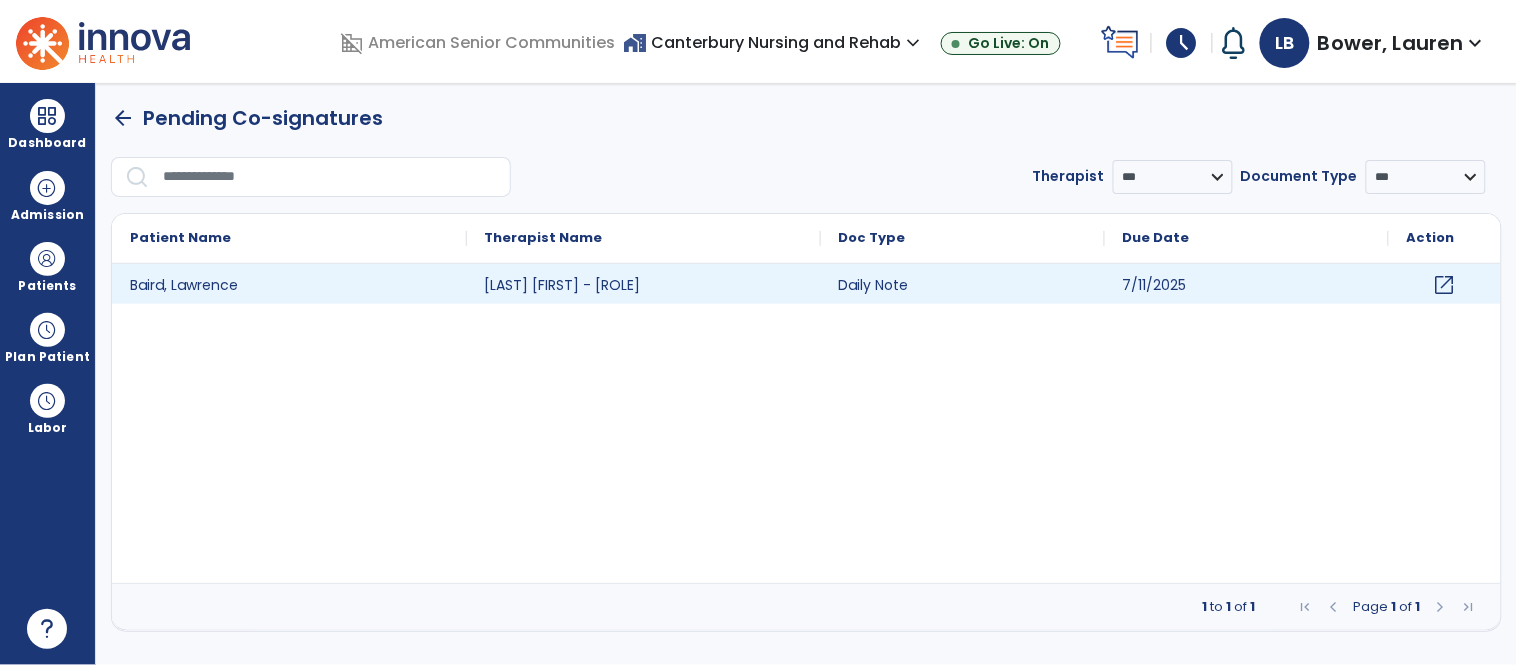 click on "open_in_new" 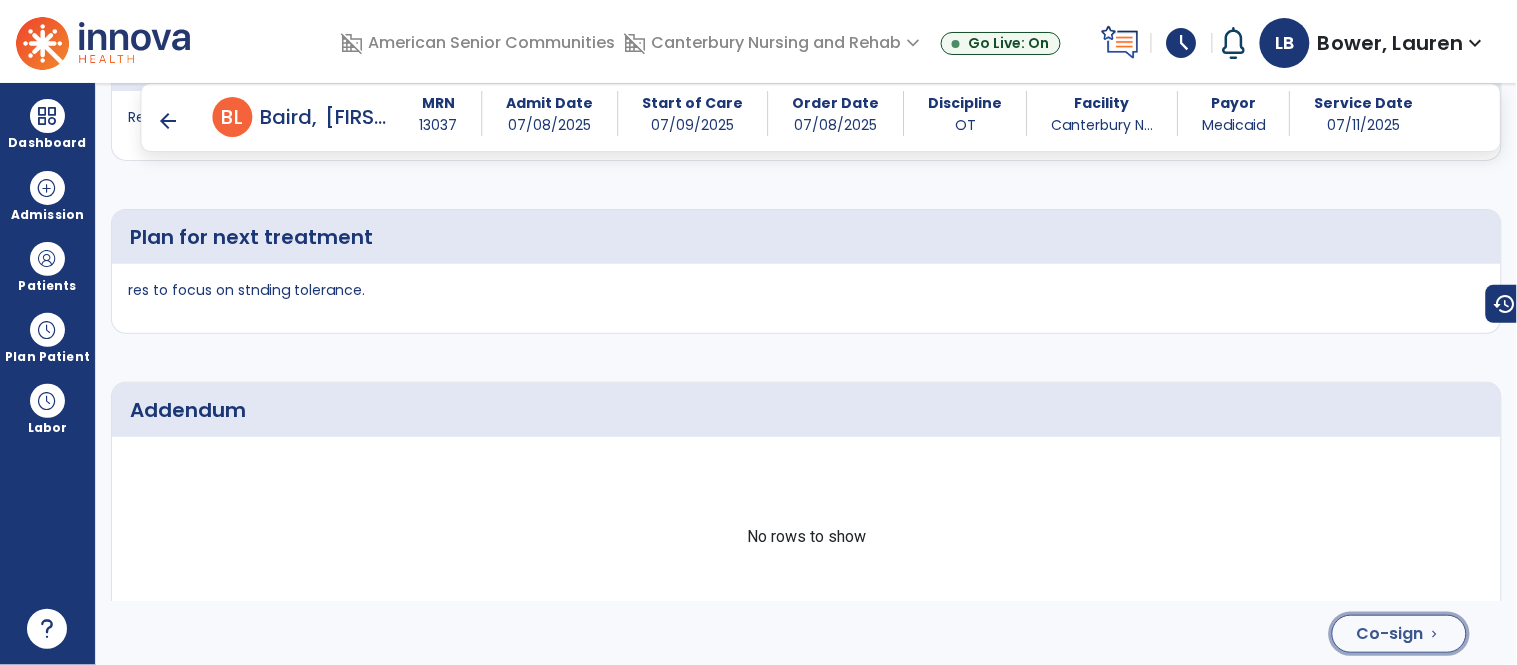 click on "Co-sign" 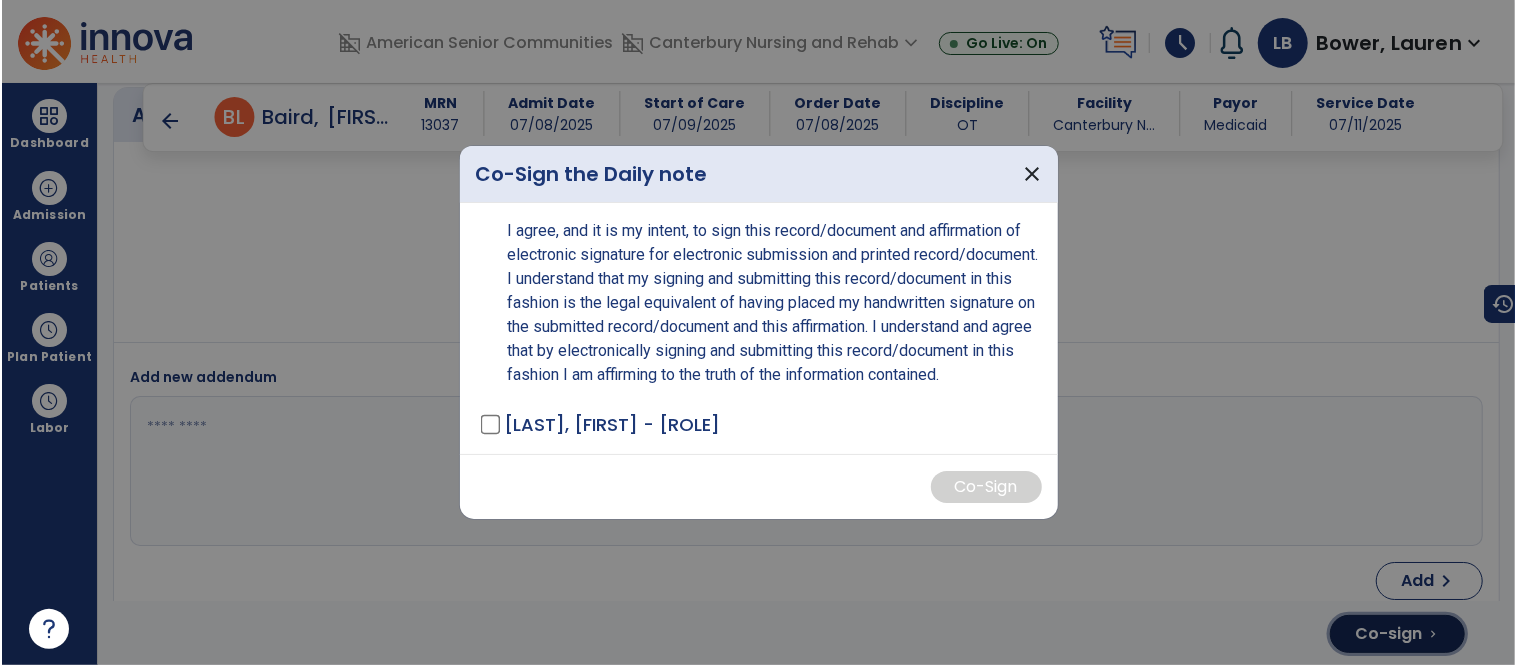 scroll, scrollTop: 4086, scrollLeft: 0, axis: vertical 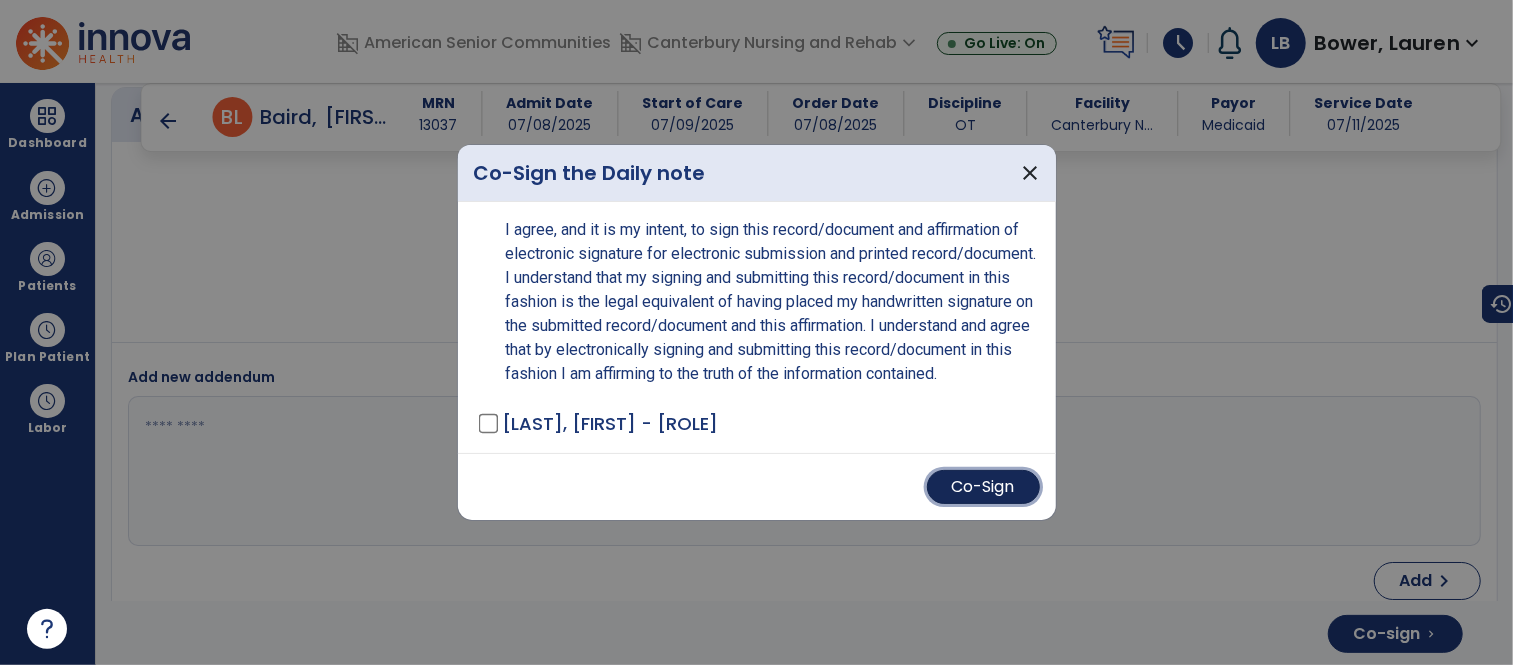 click on "Co-Sign" at bounding box center [983, 487] 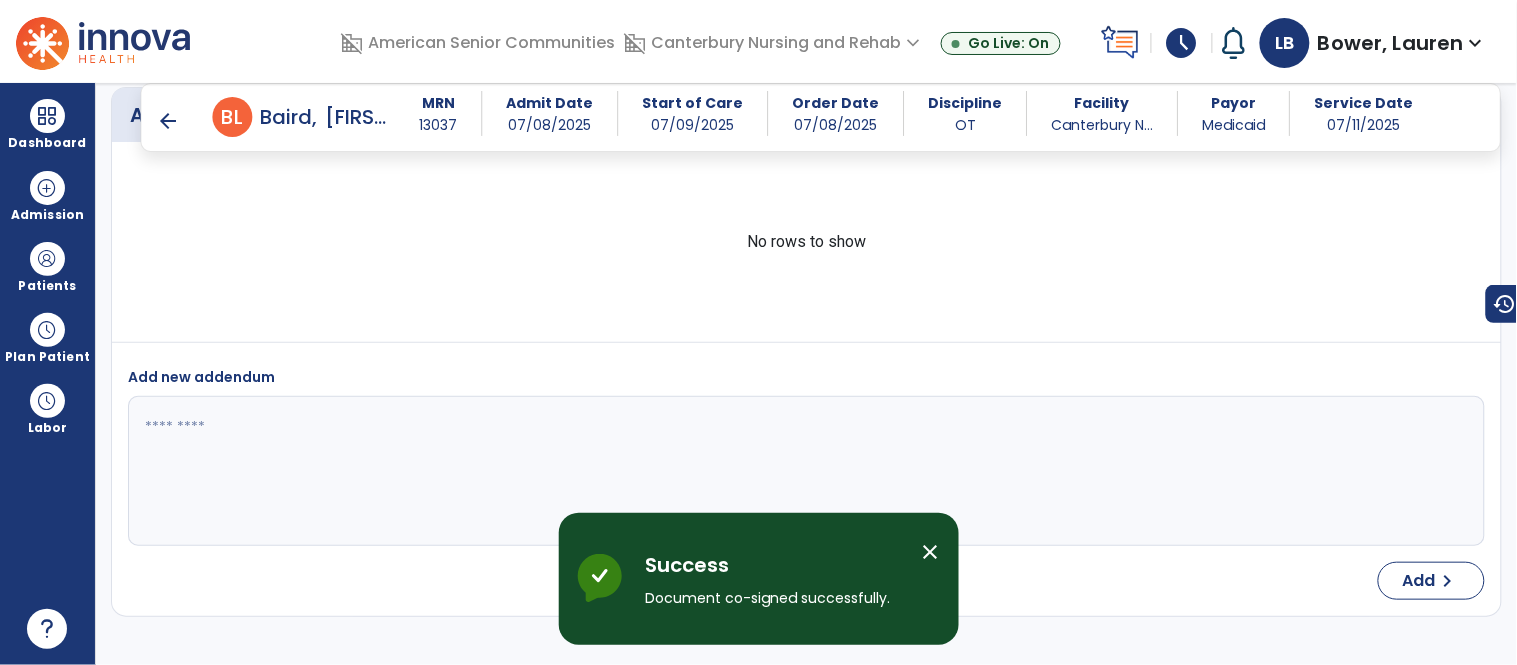 click on "close" at bounding box center (931, 552) 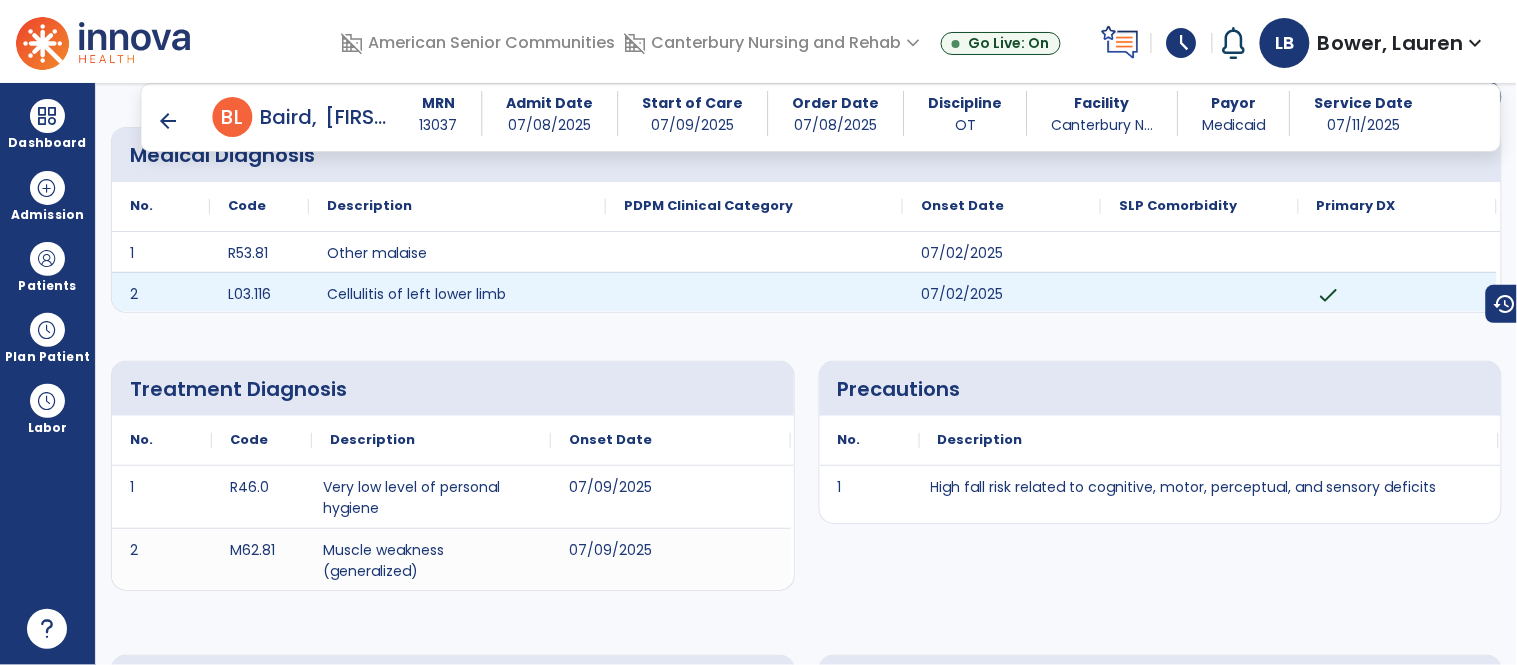 scroll, scrollTop: 0, scrollLeft: 0, axis: both 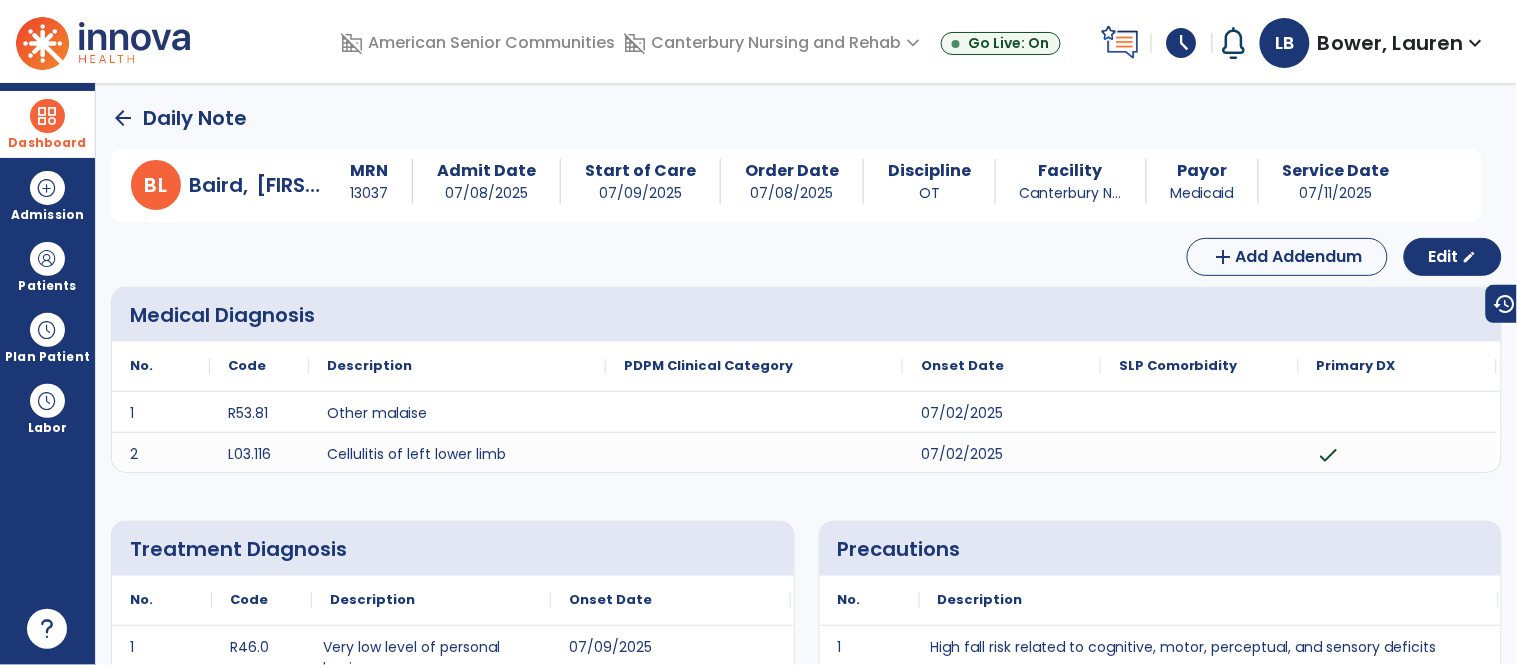 click on "Dashboard" at bounding box center [47, 124] 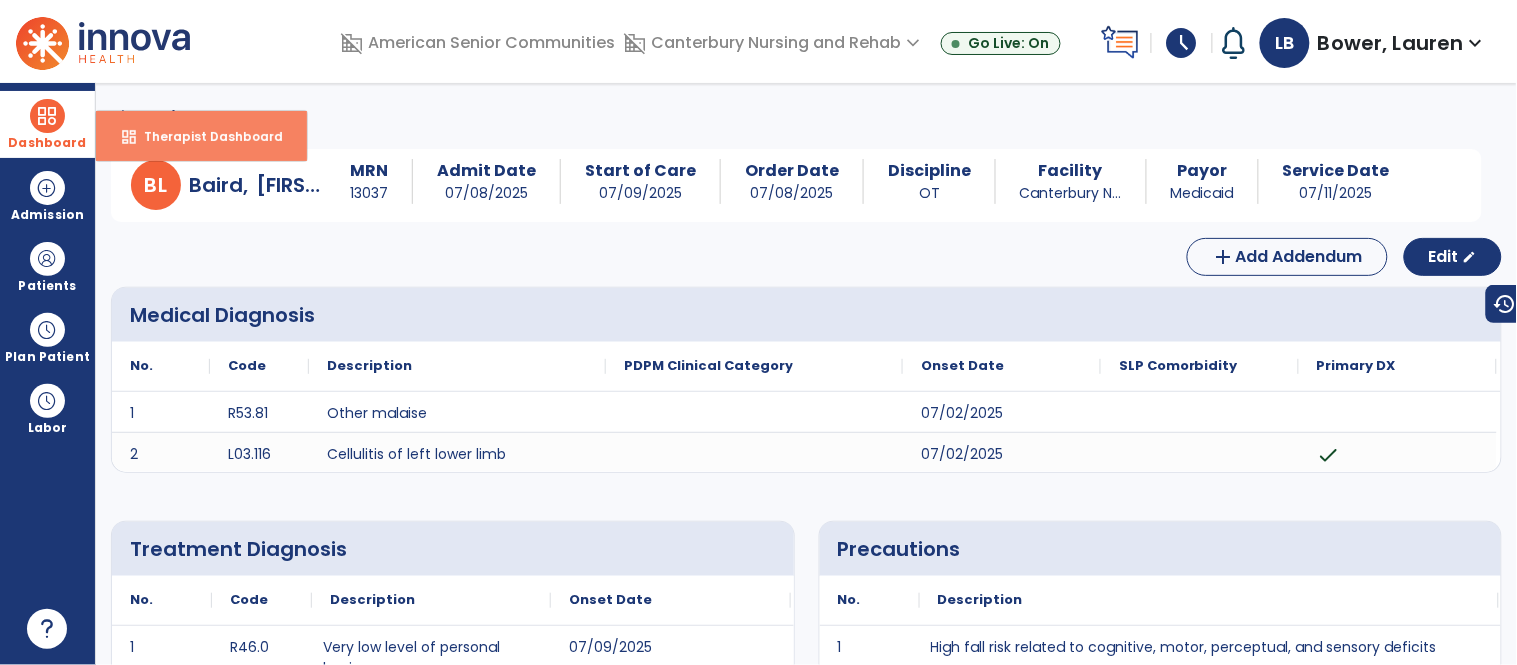 click on "Therapist Dashboard" at bounding box center [205, 136] 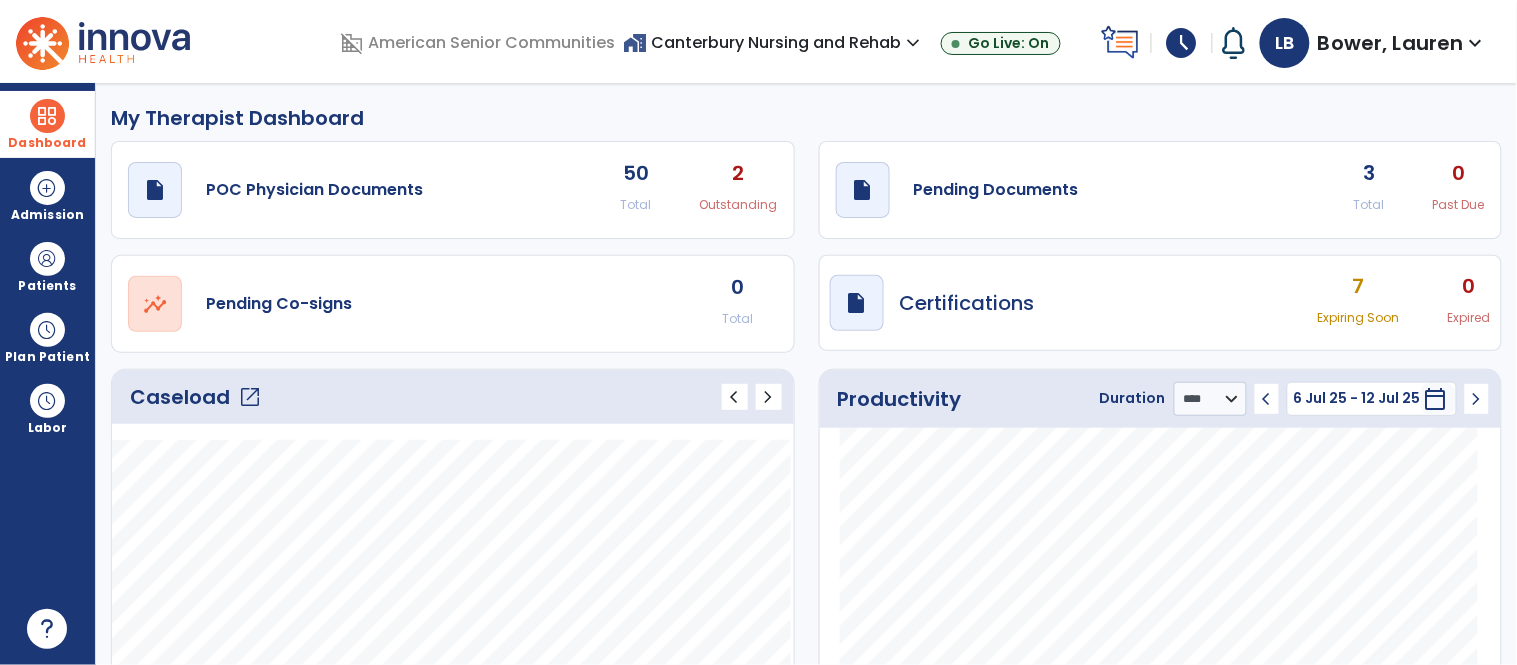 click on "expand_more" at bounding box center [913, 43] 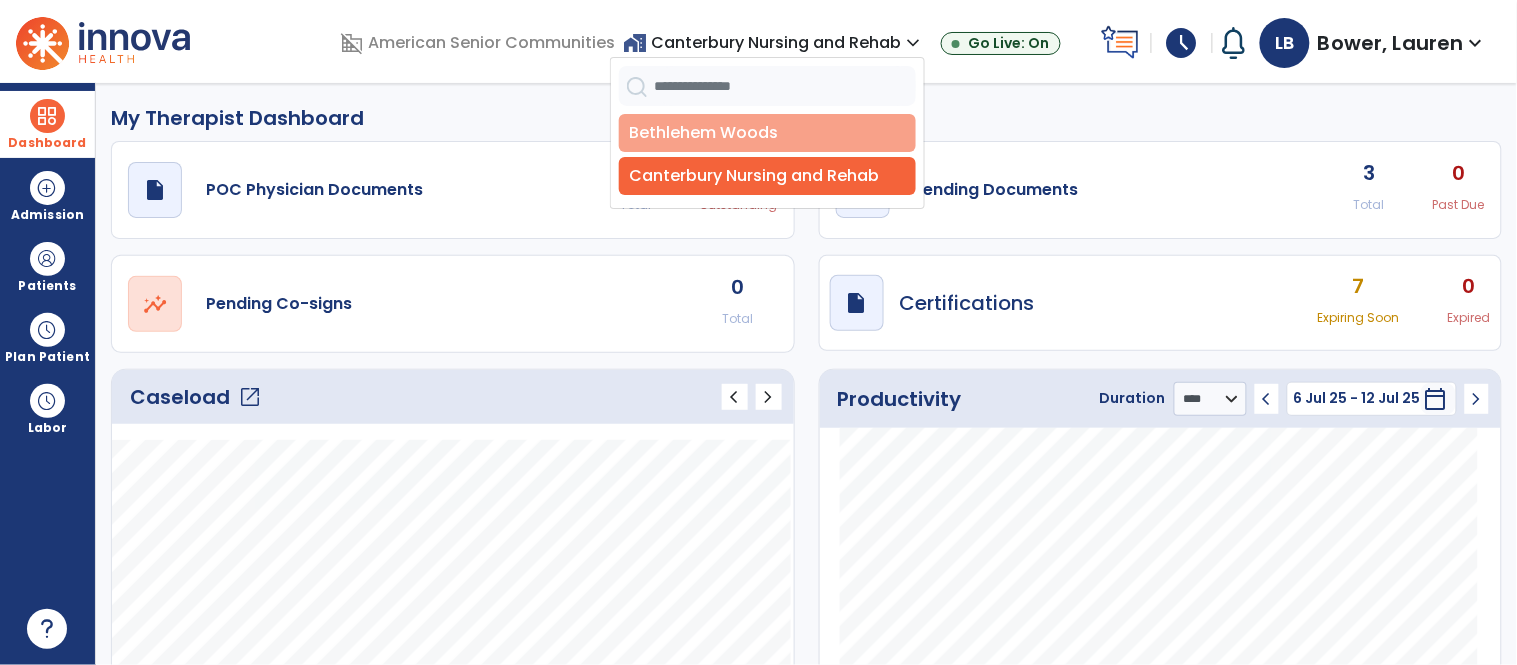 click on "Bethlehem Woods" at bounding box center (767, 133) 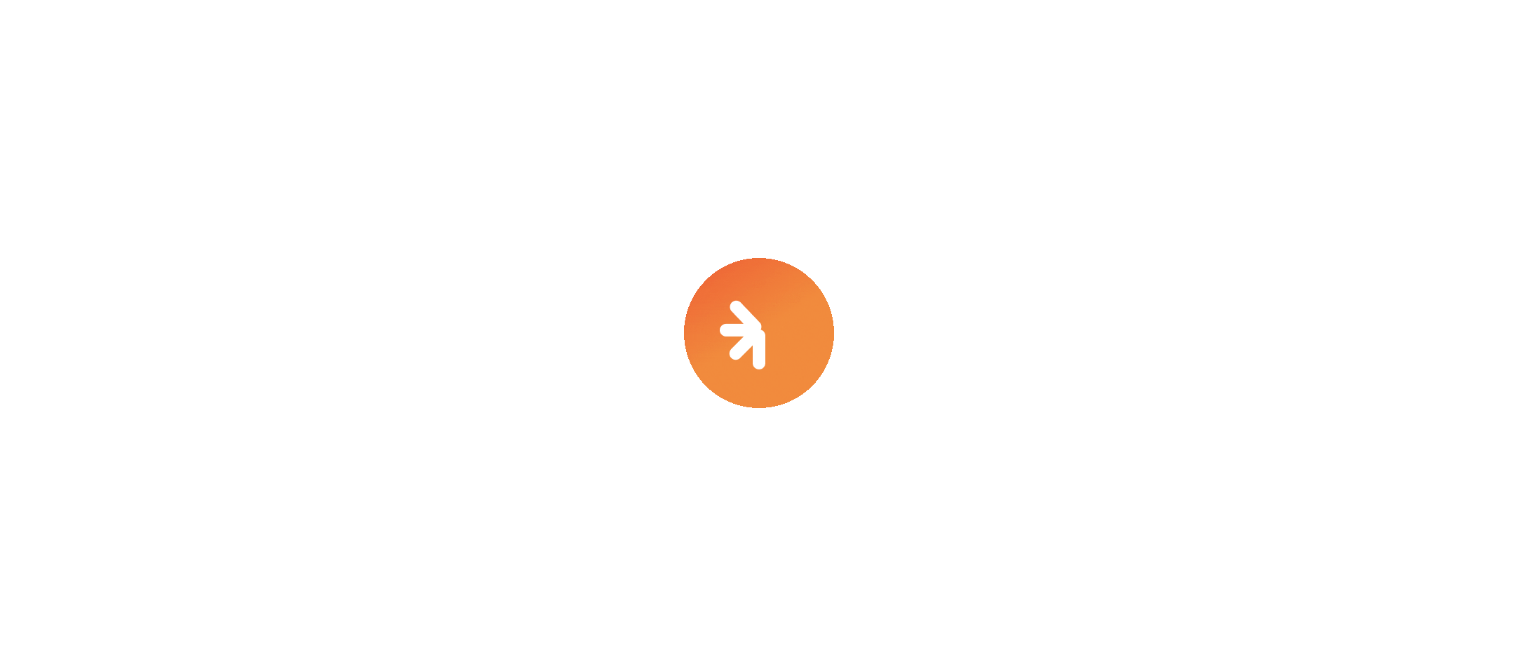 scroll, scrollTop: 0, scrollLeft: 0, axis: both 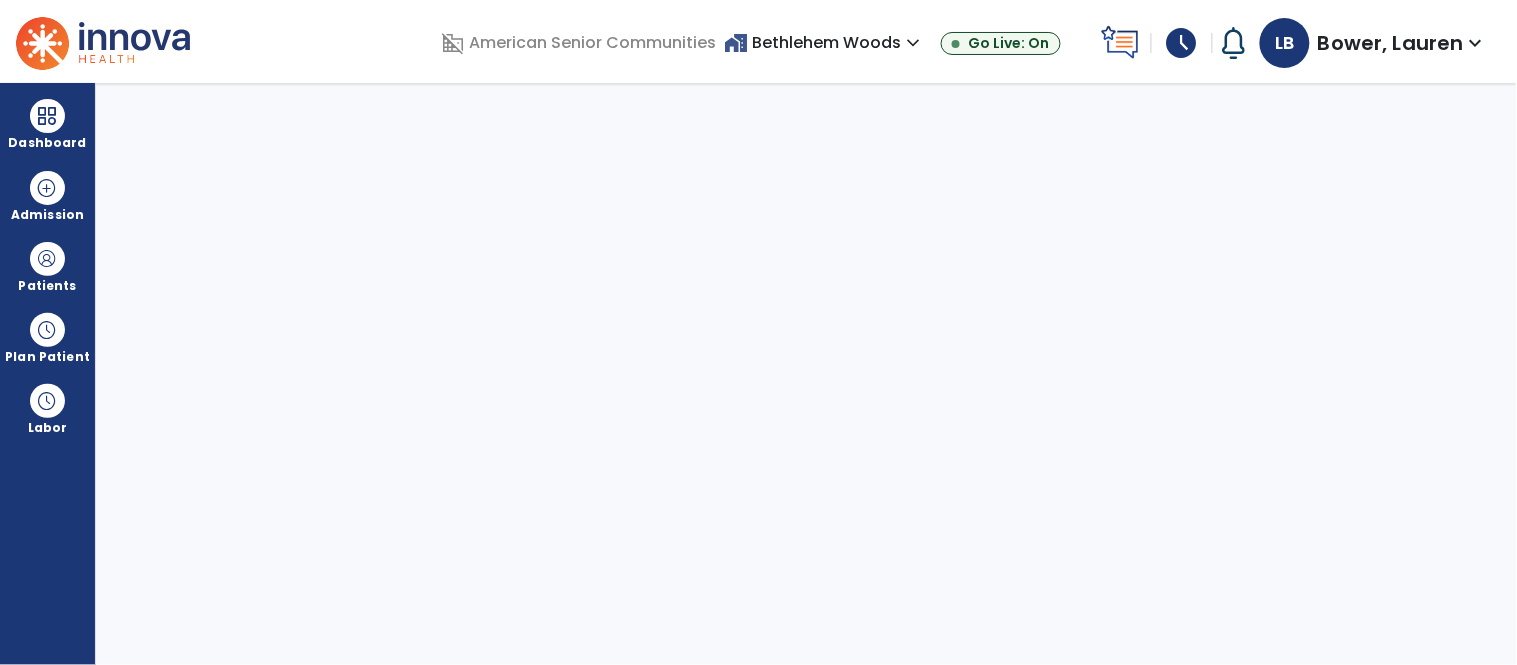 select on "****" 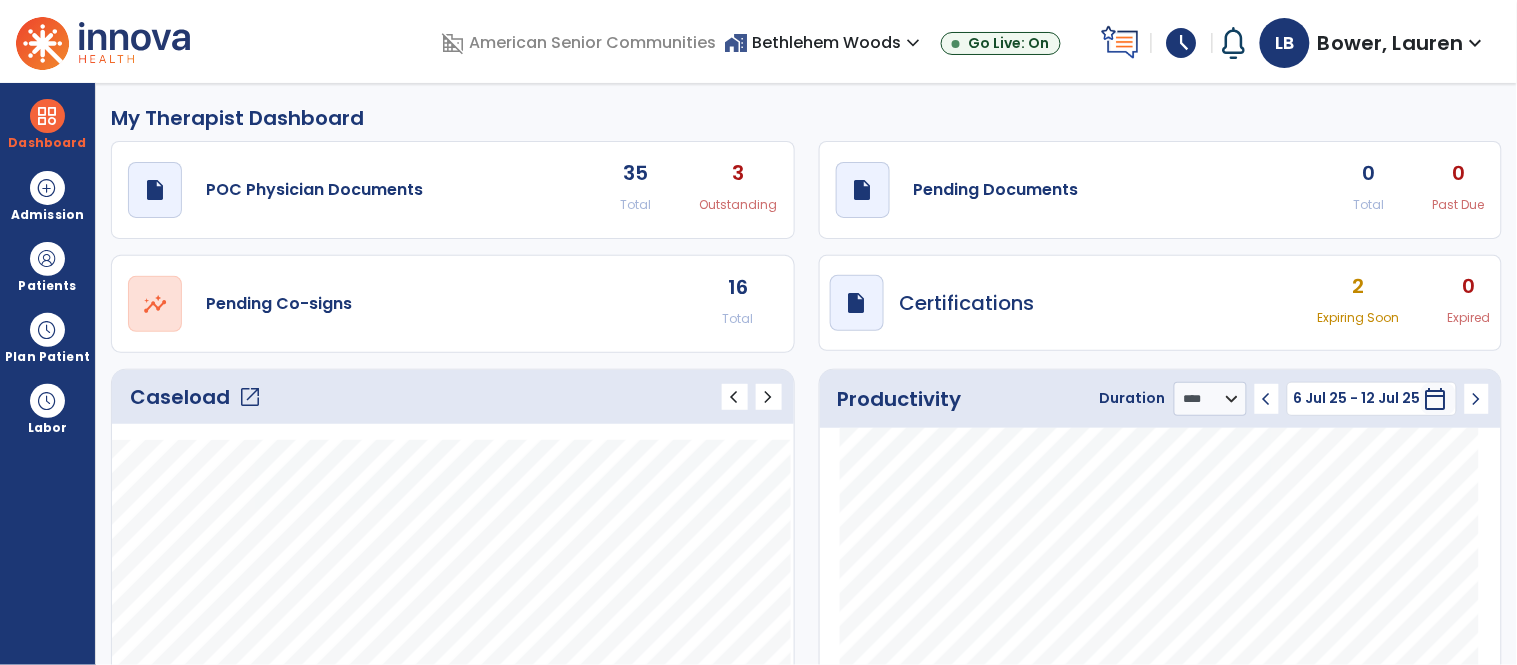 click on "16" 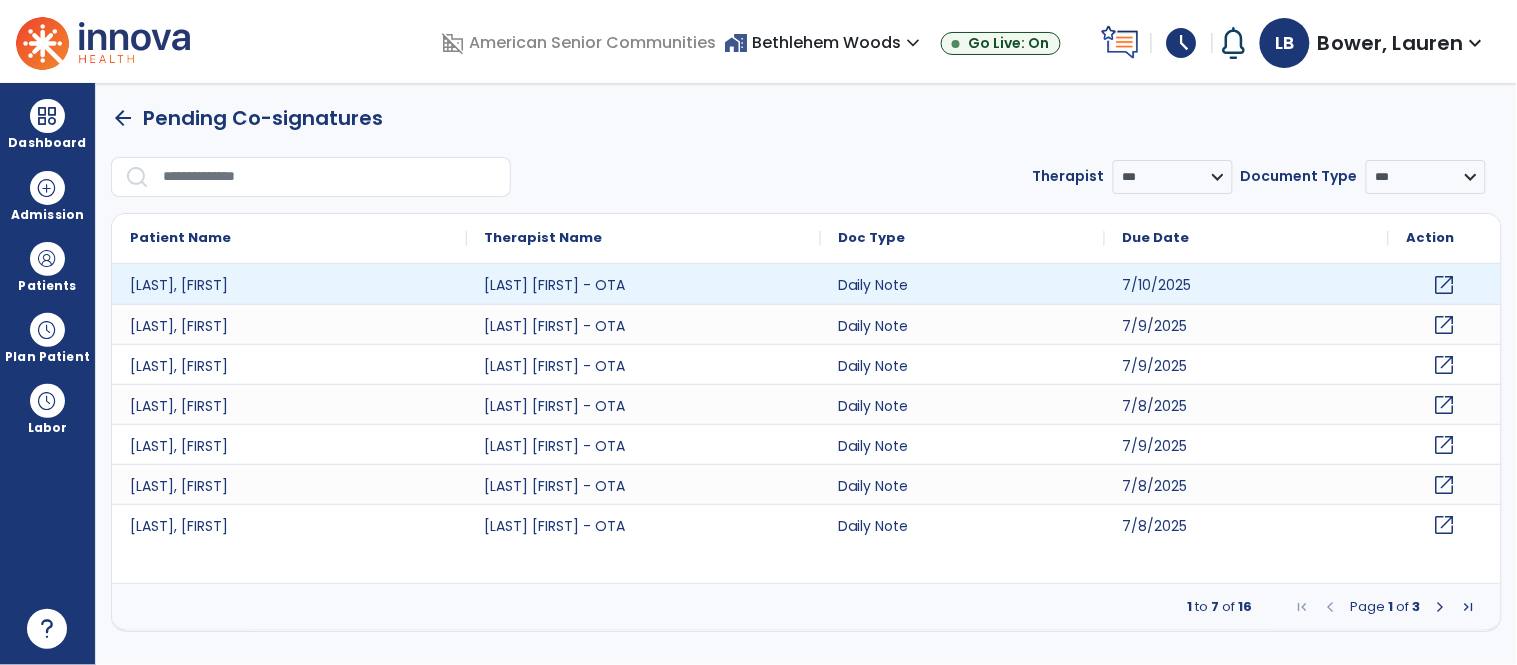 click on "open_in_new" 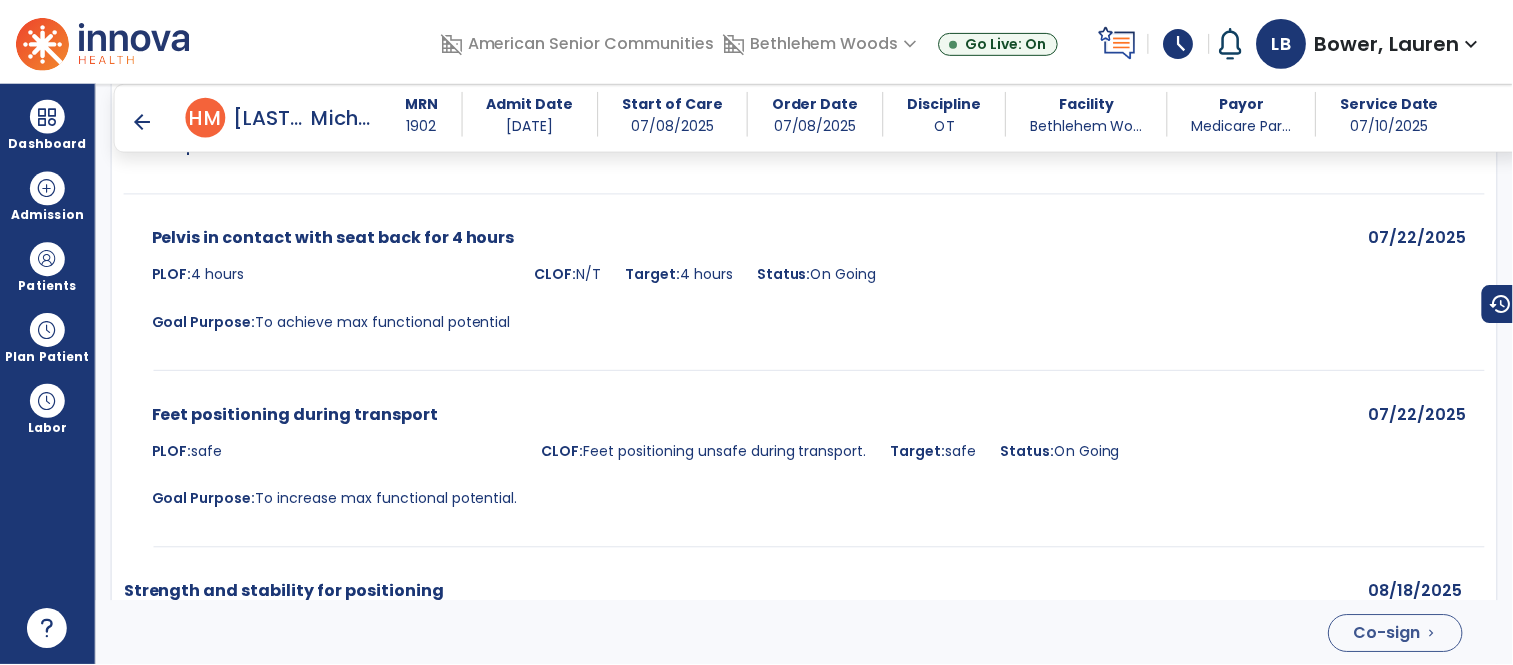 scroll, scrollTop: 3648, scrollLeft: 0, axis: vertical 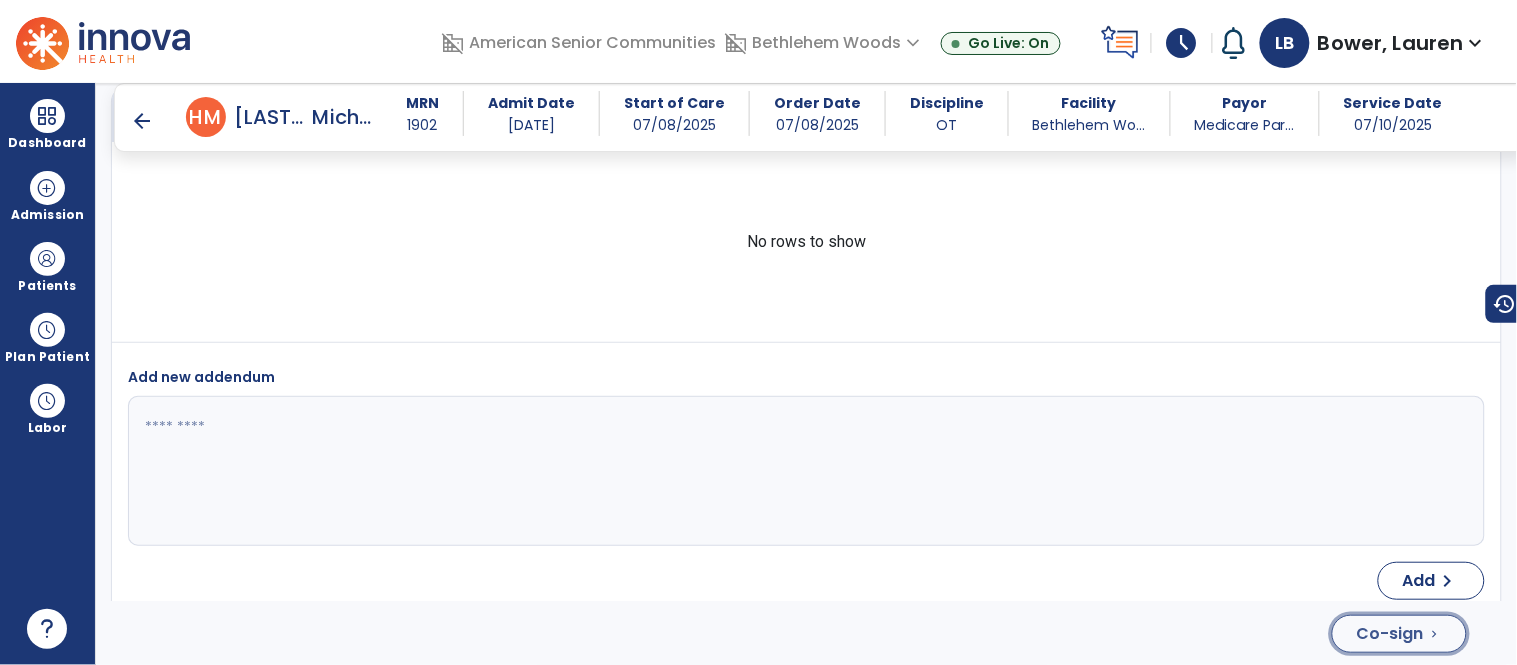 click on "Co-sign" 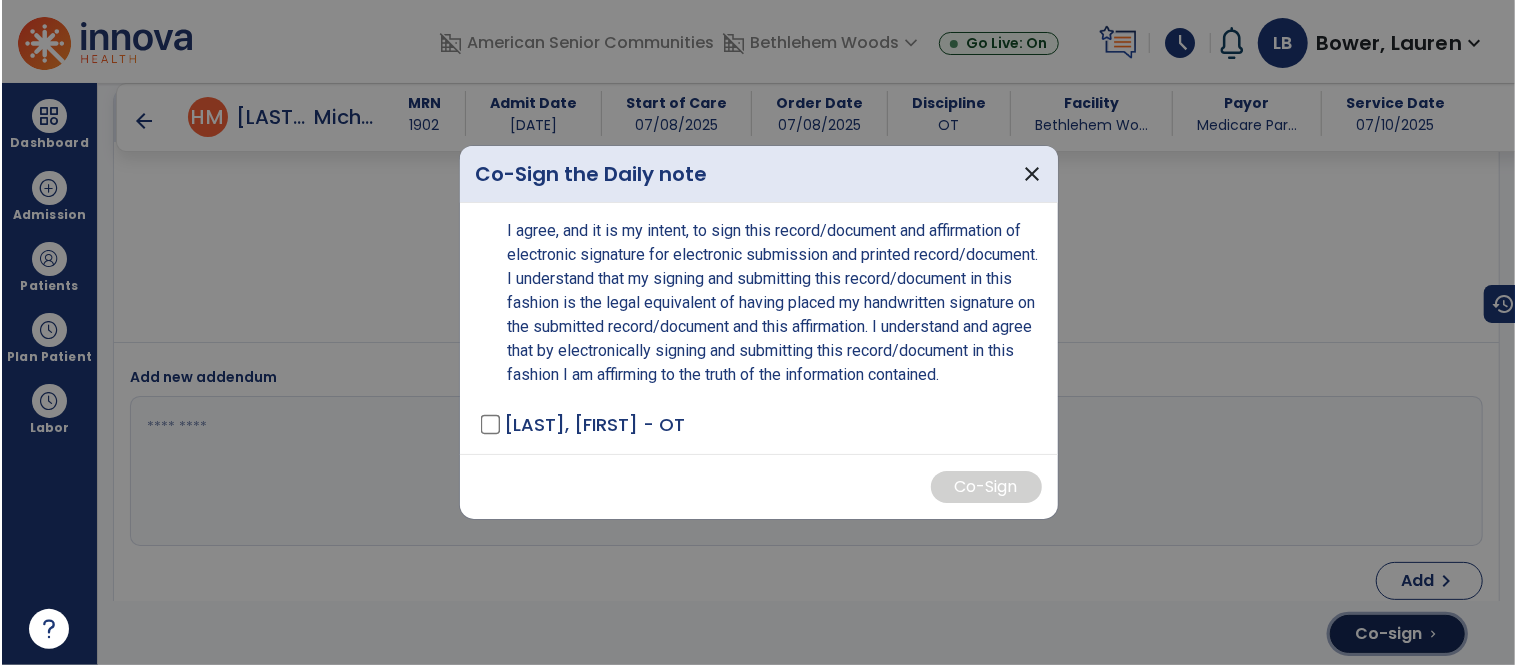 scroll, scrollTop: 3648, scrollLeft: 0, axis: vertical 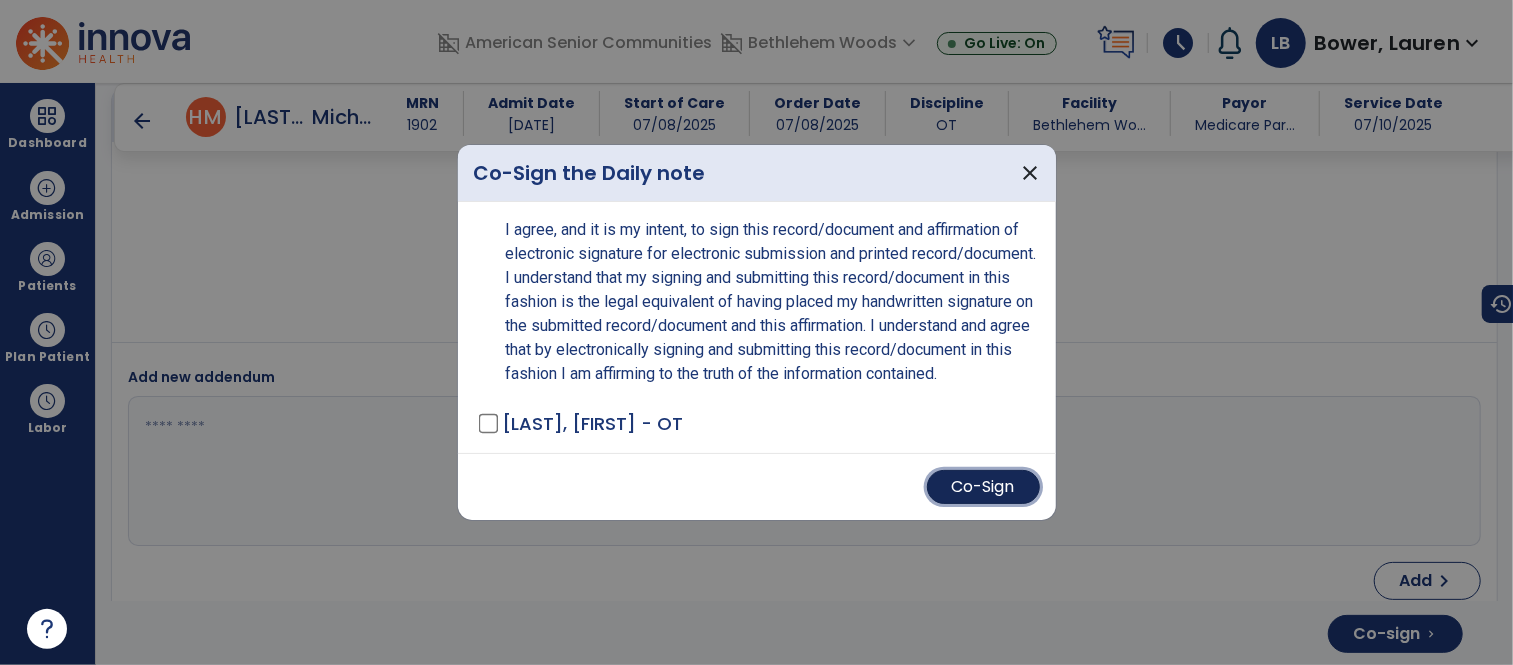 click on "Co-Sign" at bounding box center (983, 487) 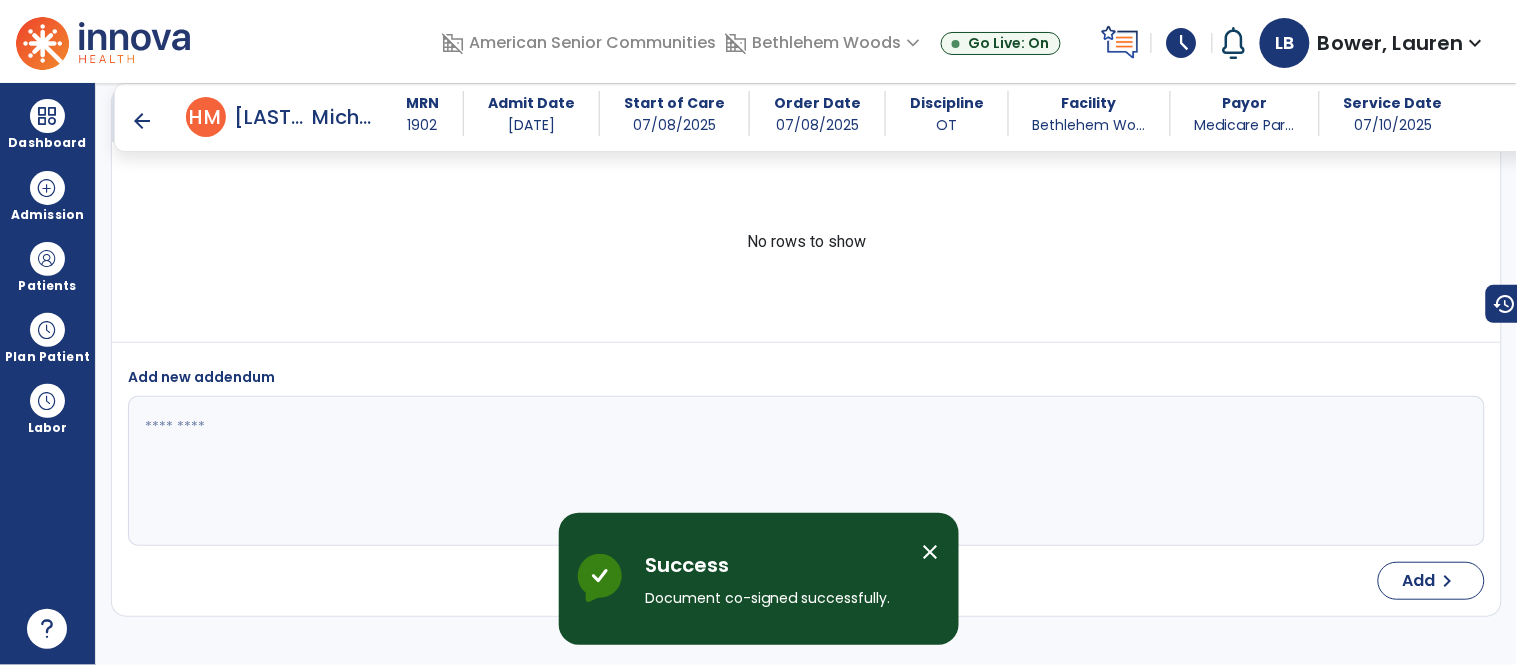 click on "close" at bounding box center (931, 552) 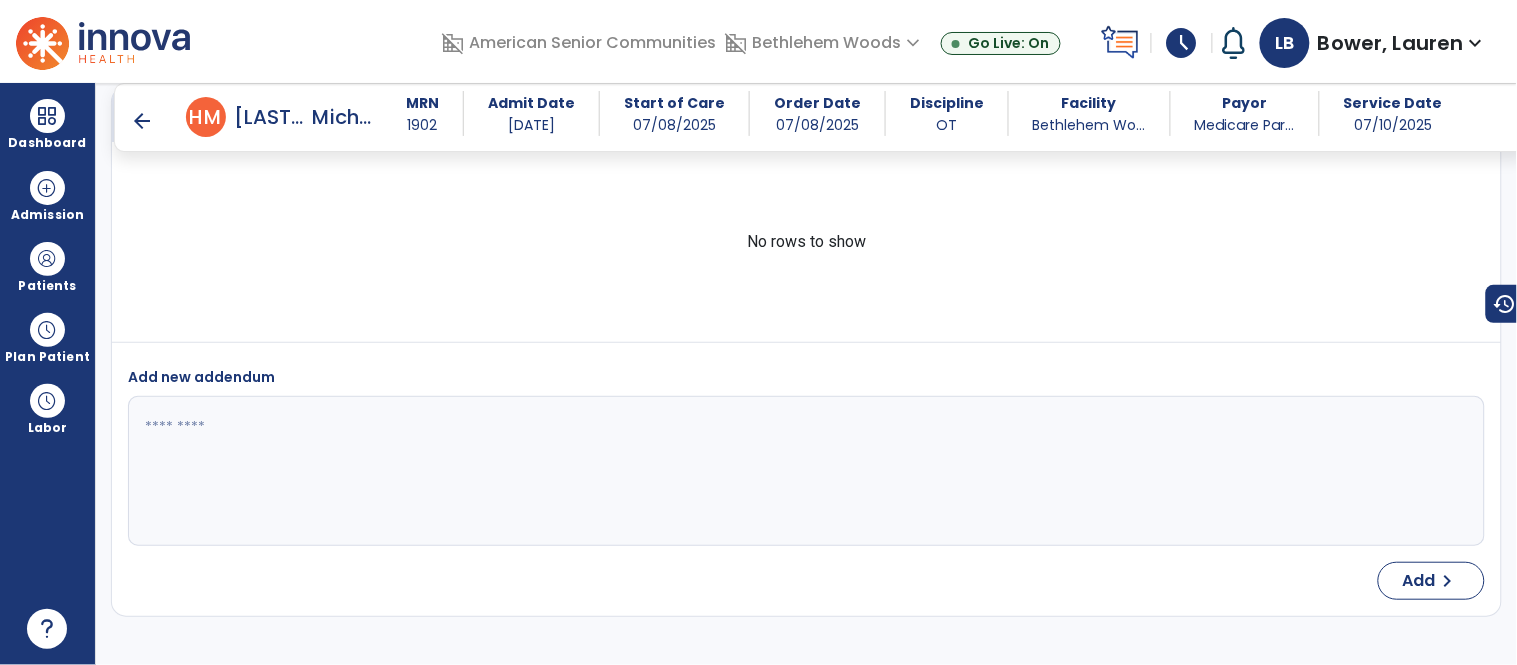 click on "arrow_back" at bounding box center [142, 121] 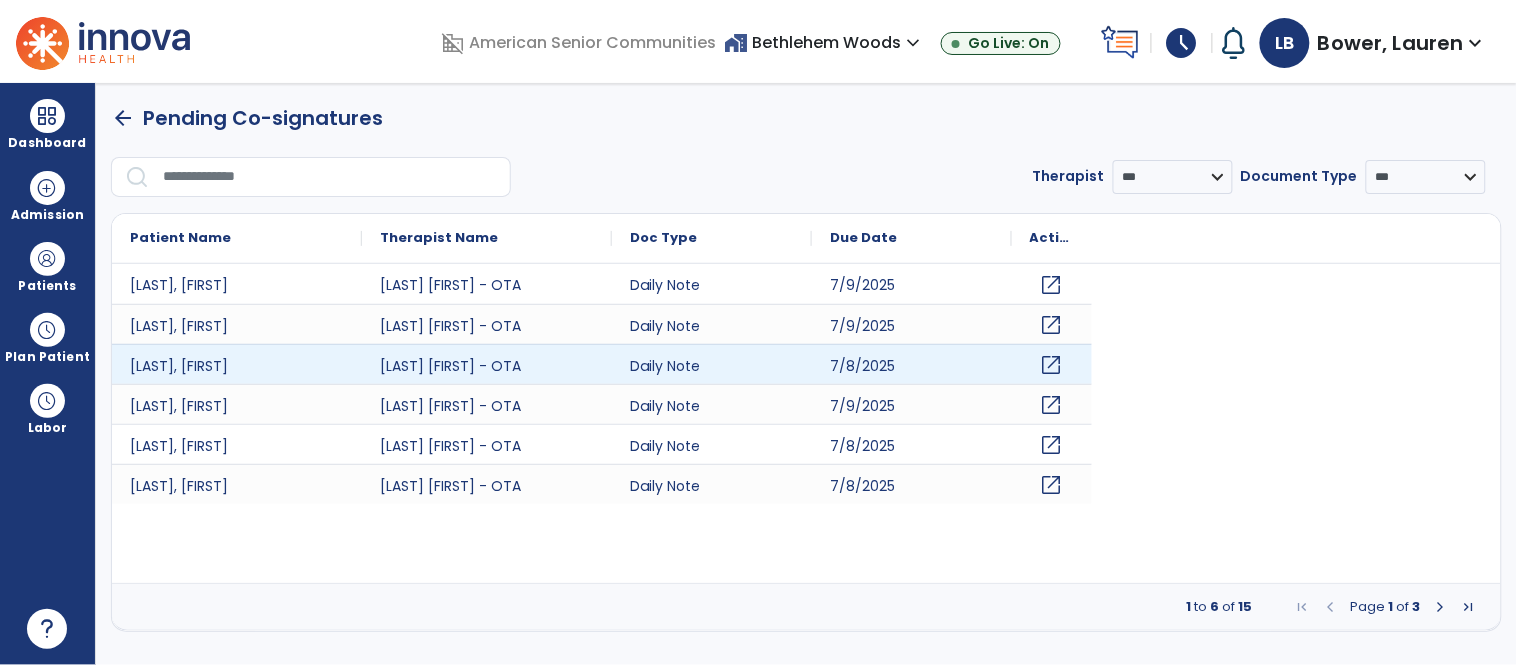 scroll, scrollTop: 0, scrollLeft: 0, axis: both 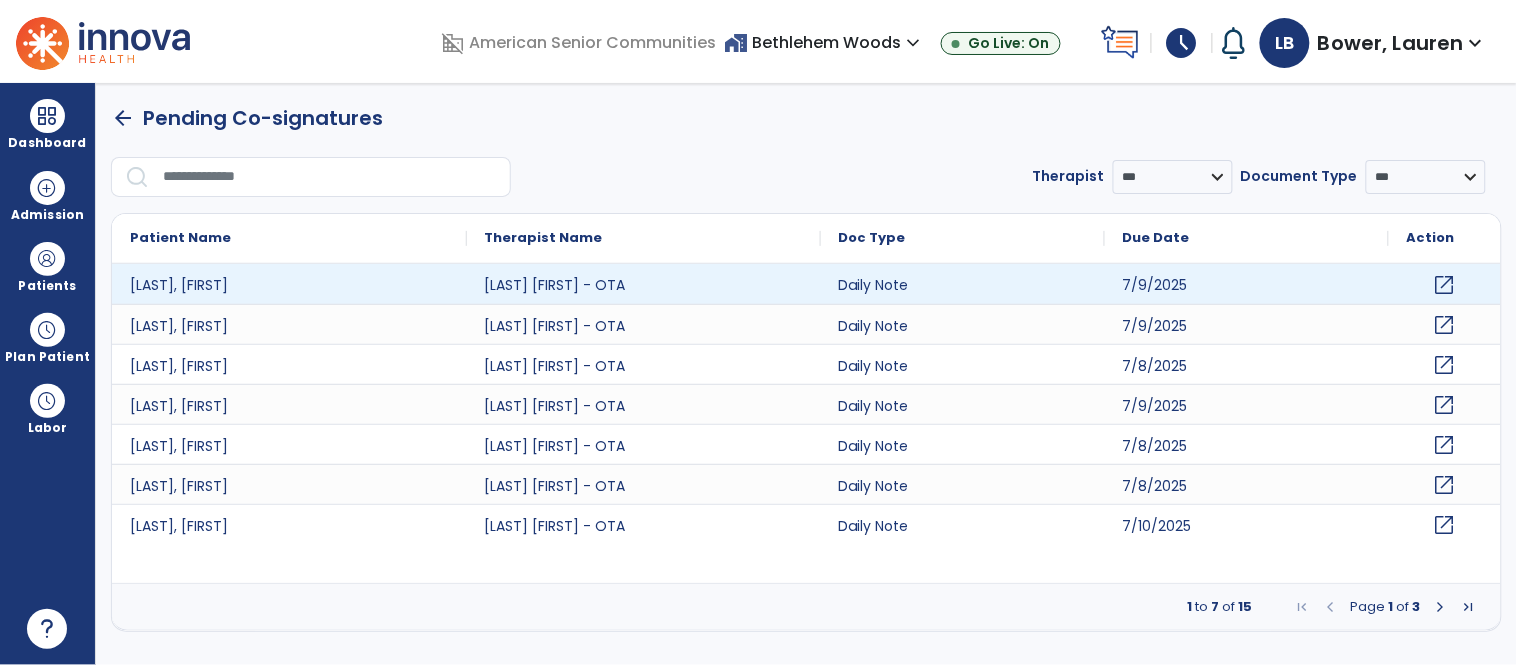 click on "open_in_new" 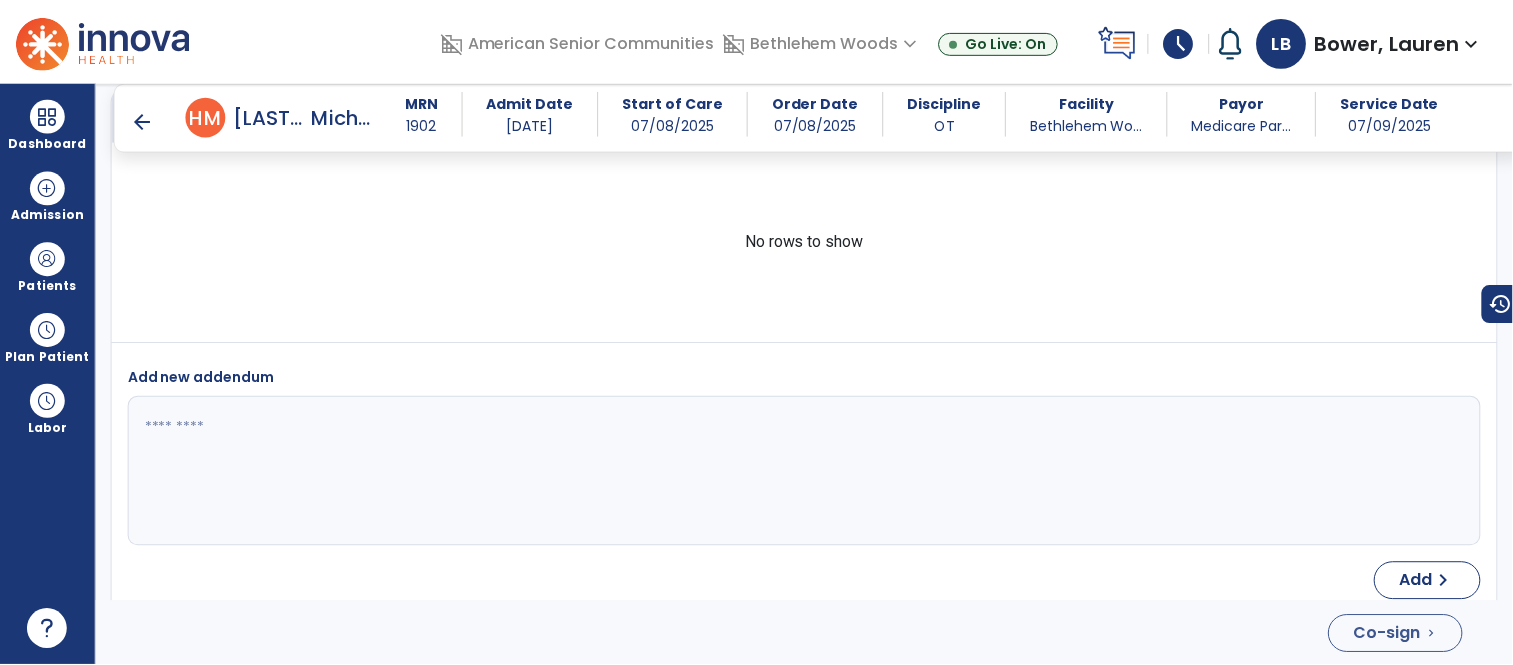 scroll, scrollTop: 3832, scrollLeft: 0, axis: vertical 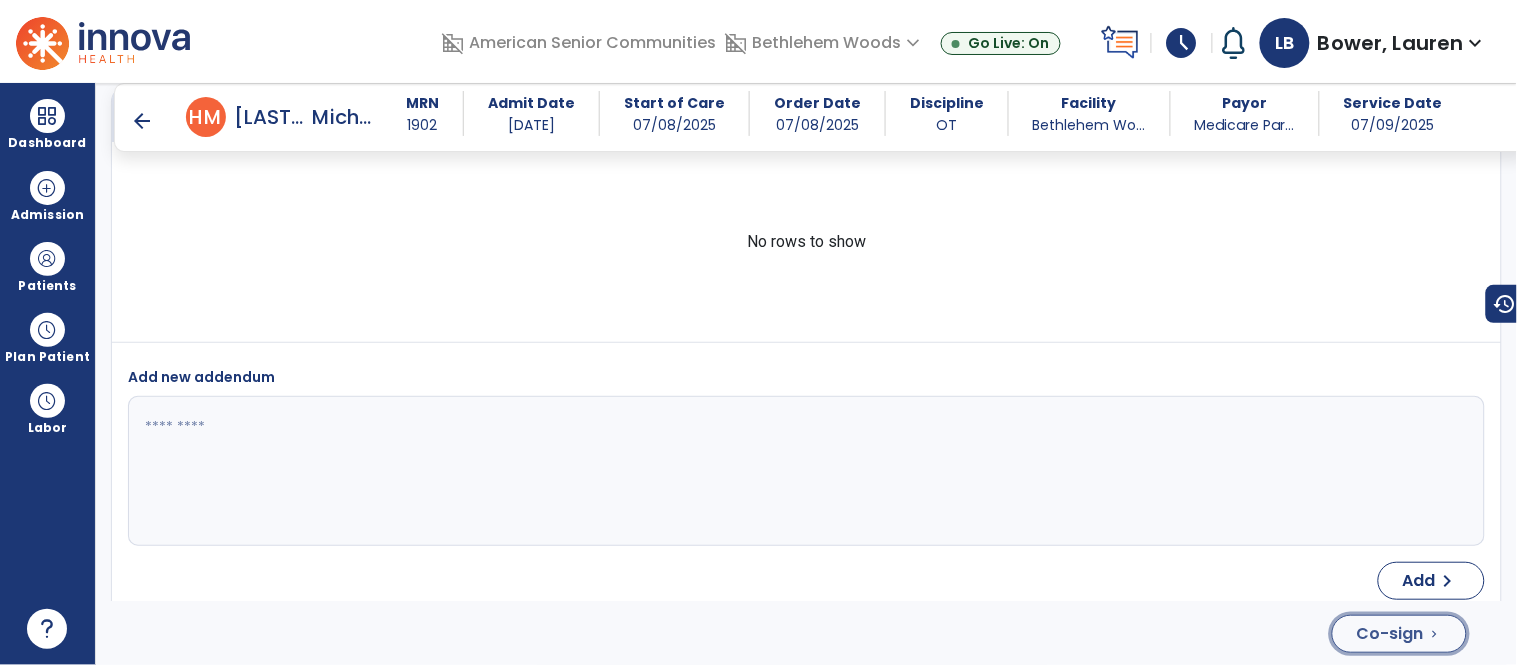 click on "Co-sign" 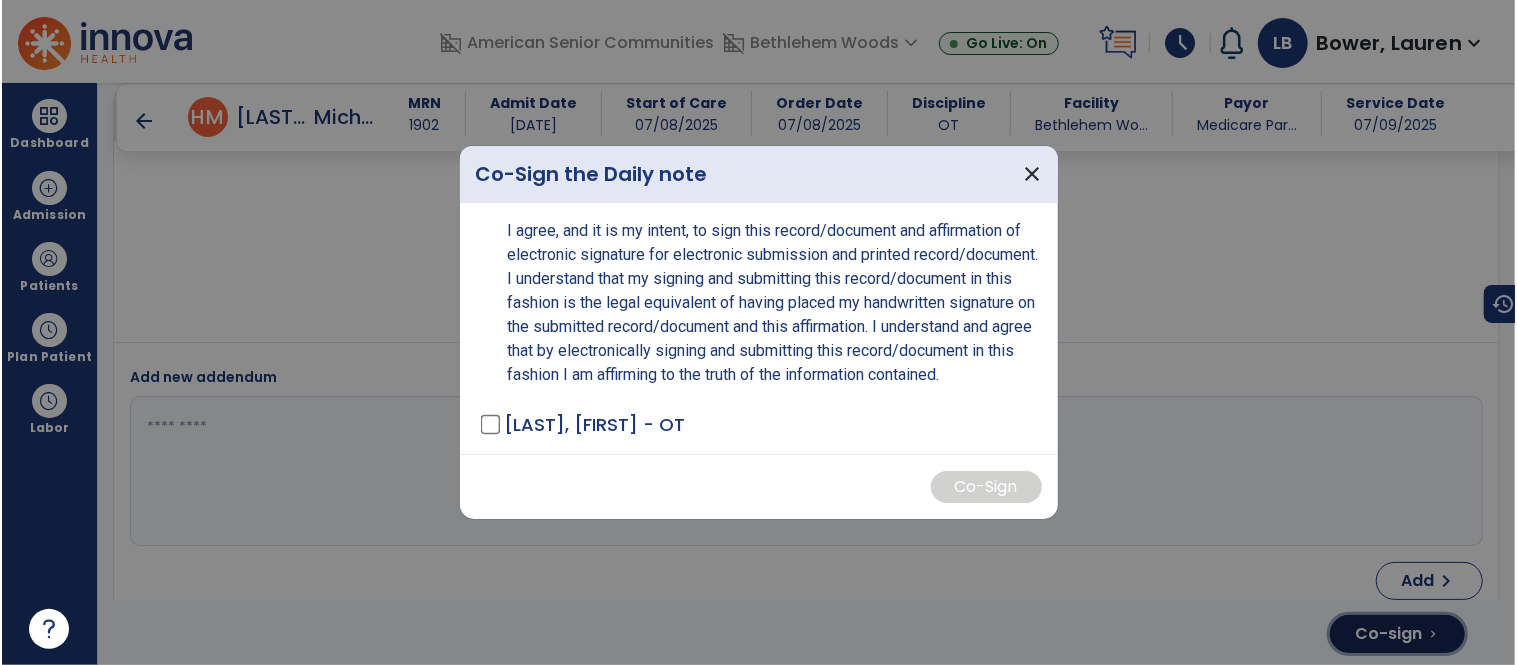 scroll, scrollTop: 3832, scrollLeft: 0, axis: vertical 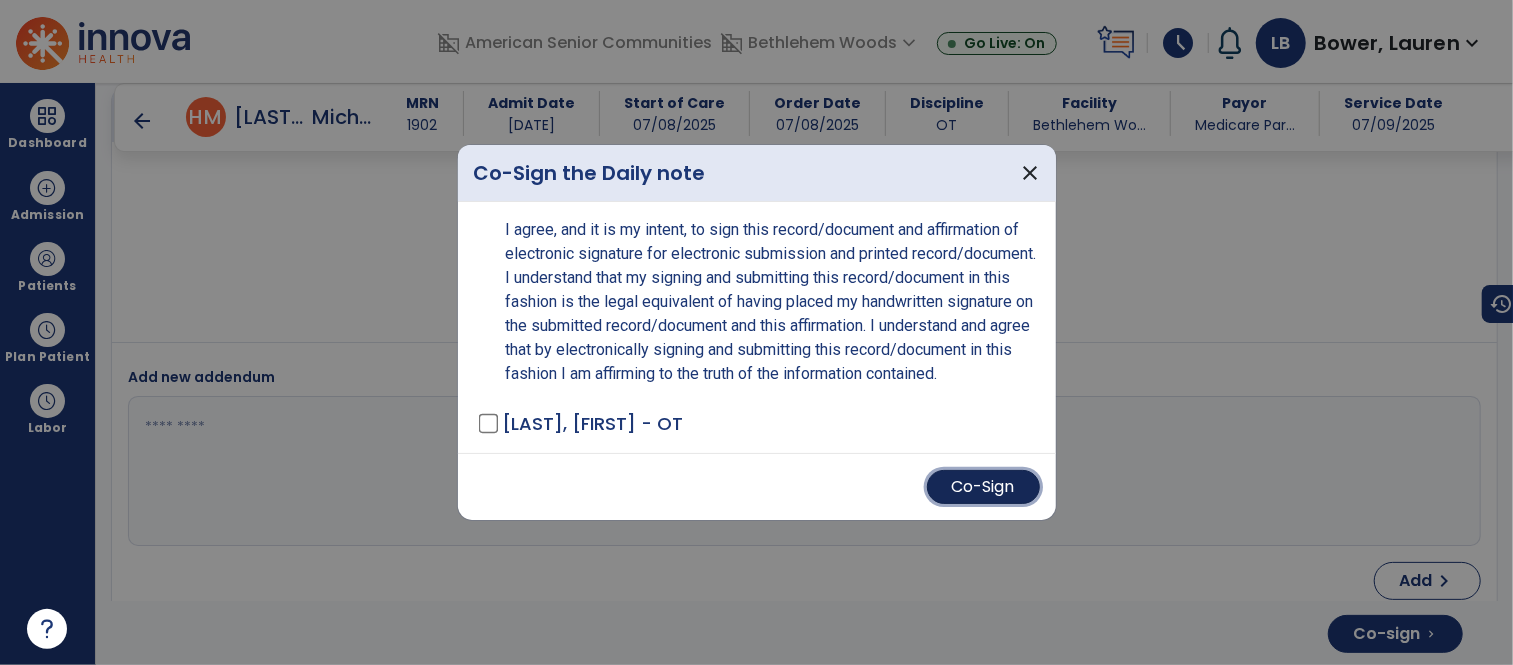 click on "Co-Sign" at bounding box center [983, 487] 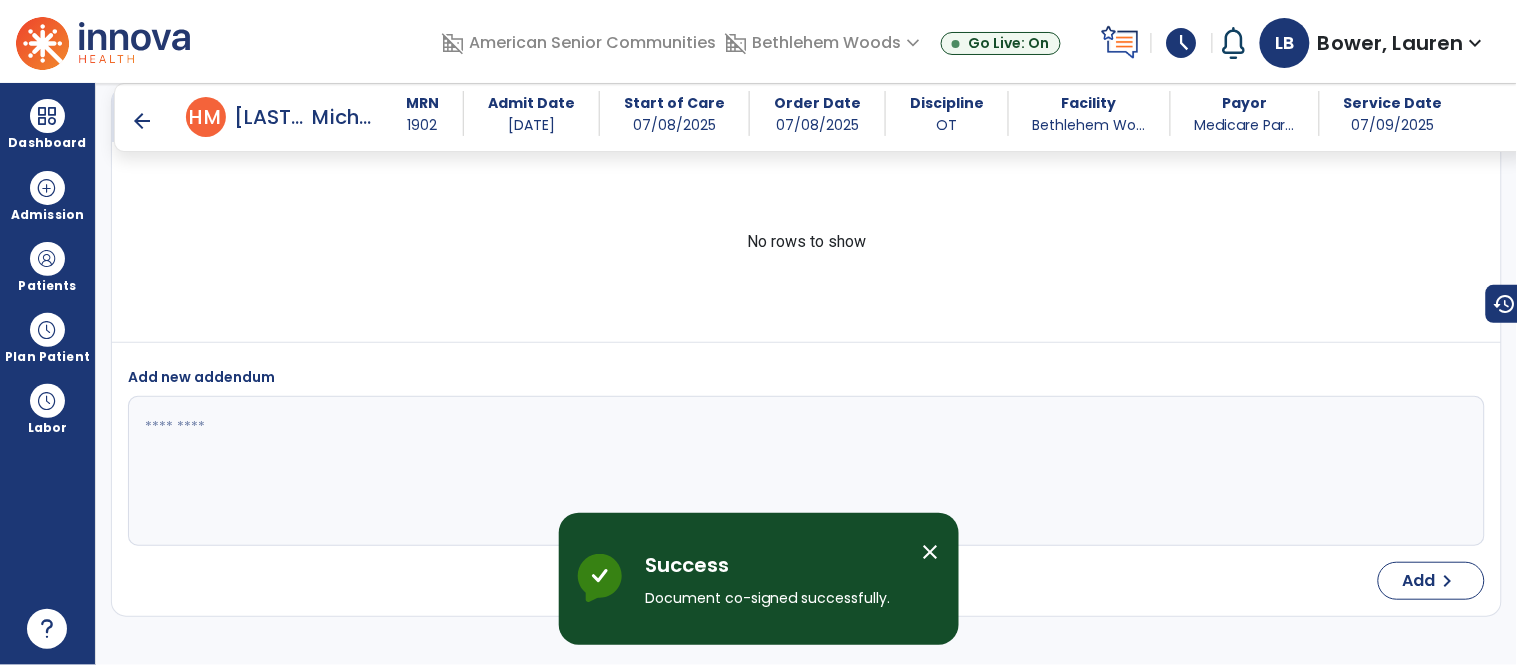 click on "close" at bounding box center (931, 552) 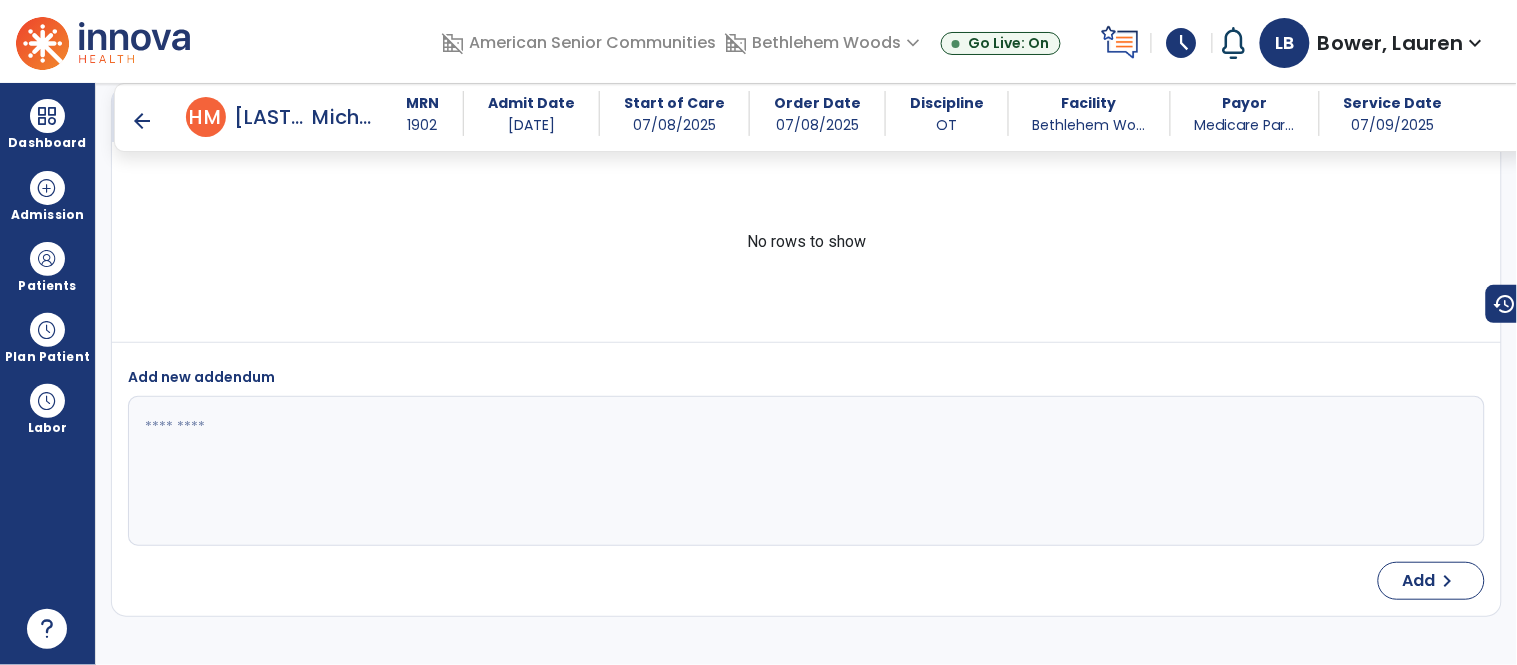 click on "arrow_back" at bounding box center (142, 121) 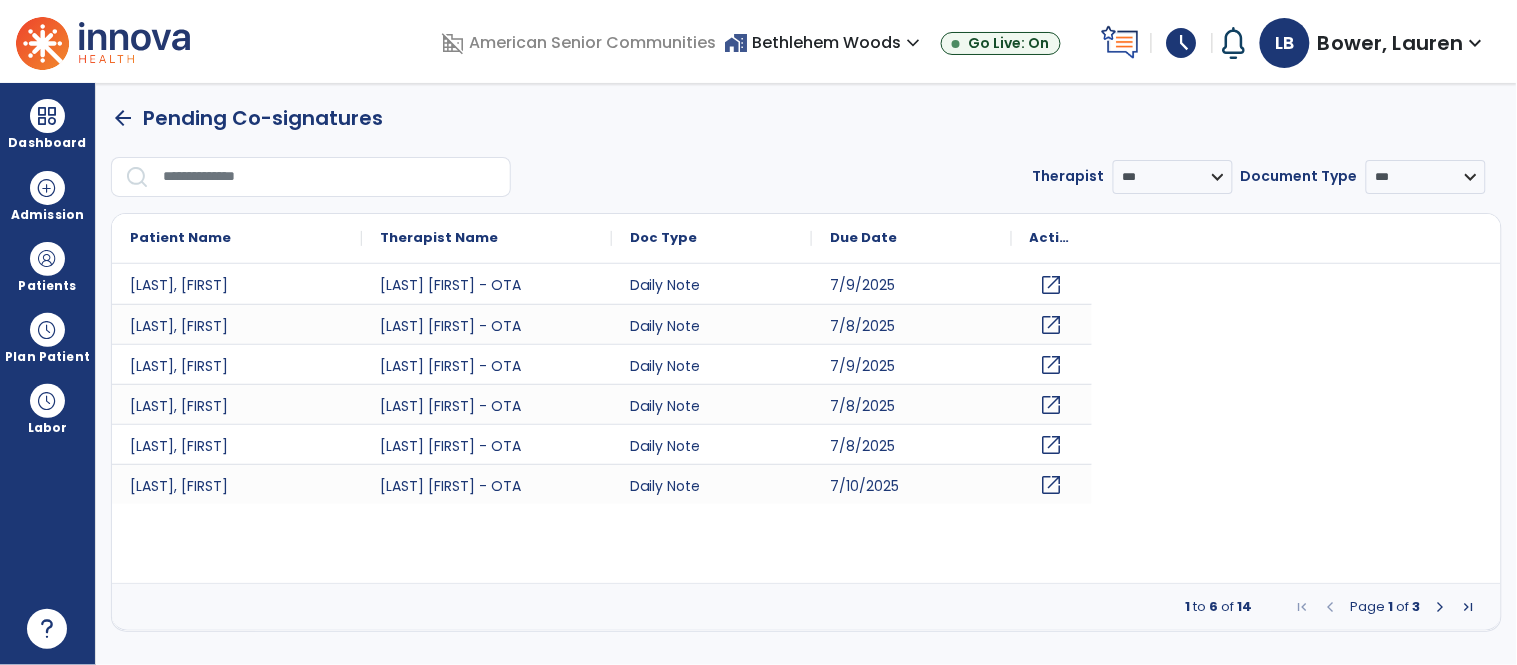 scroll, scrollTop: 0, scrollLeft: 0, axis: both 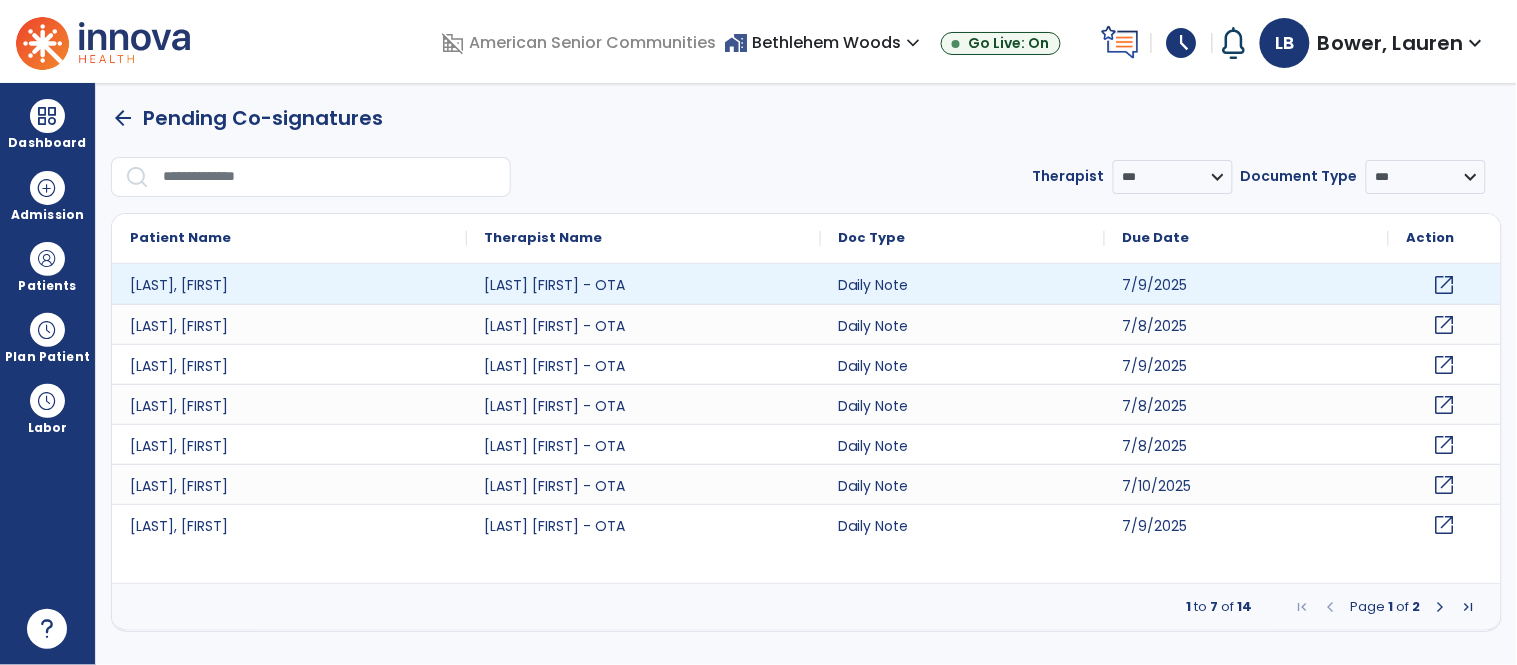 click on "open_in_new" 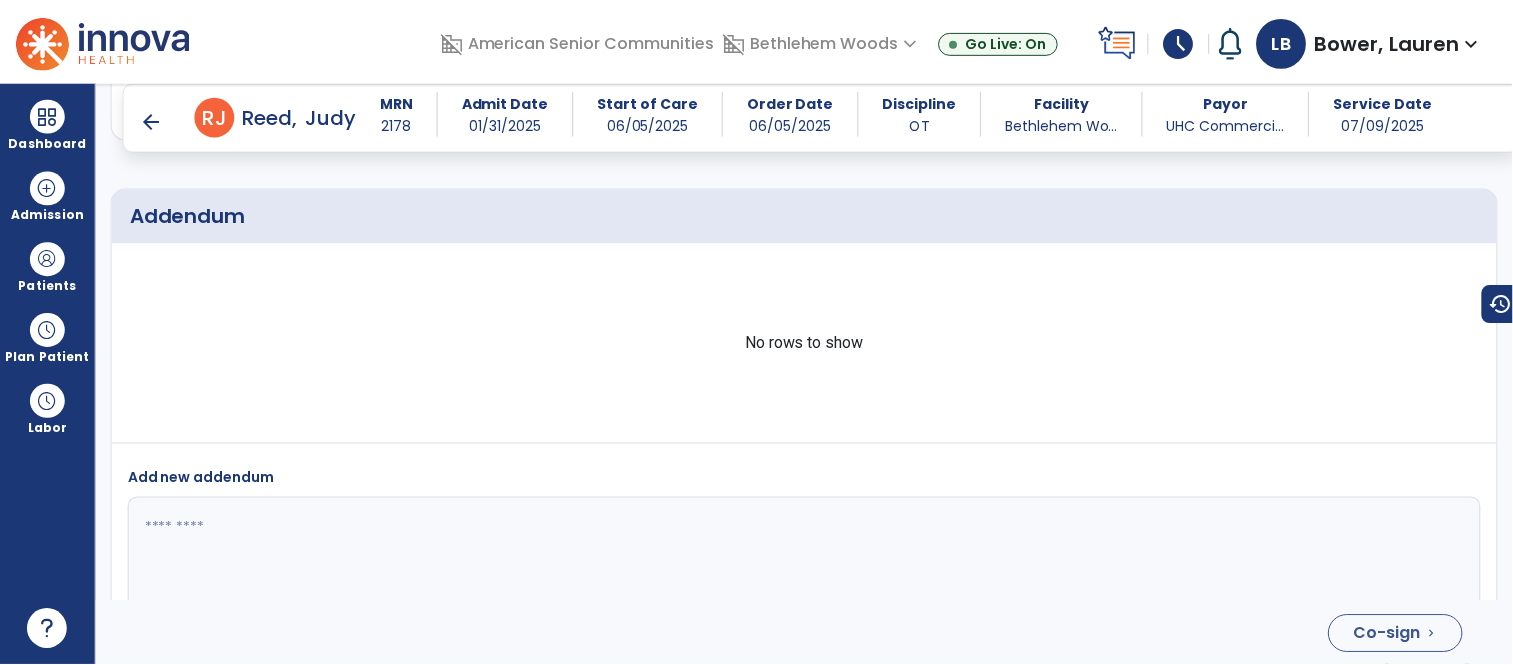 scroll, scrollTop: 4277, scrollLeft: 0, axis: vertical 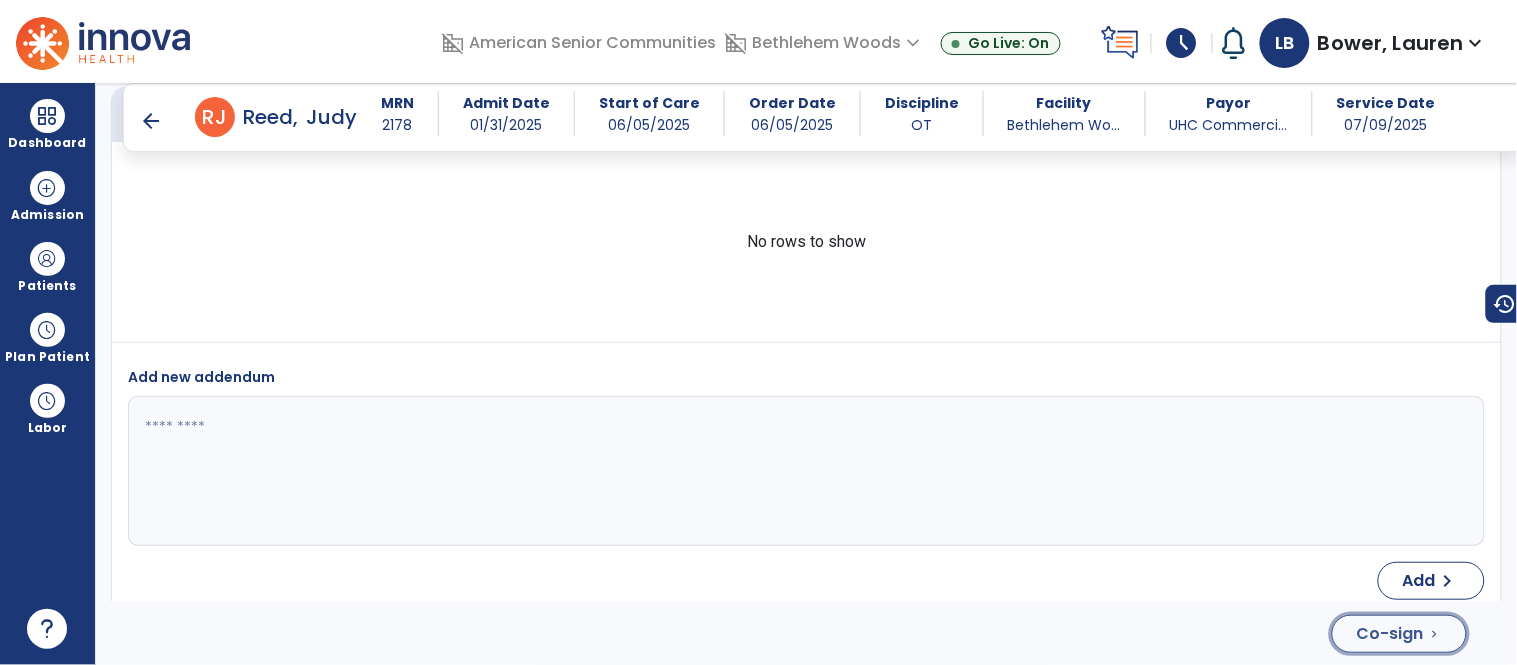 click on "Co-sign" 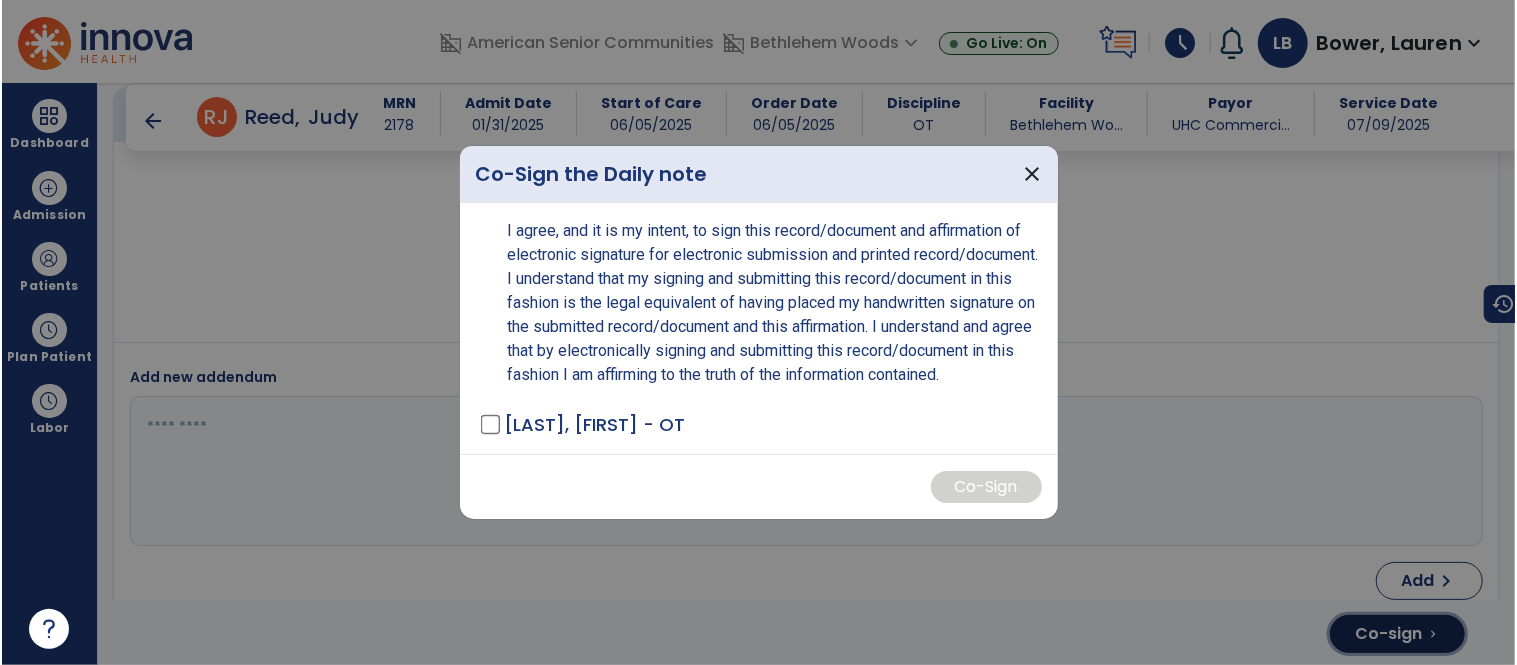 scroll, scrollTop: 4277, scrollLeft: 0, axis: vertical 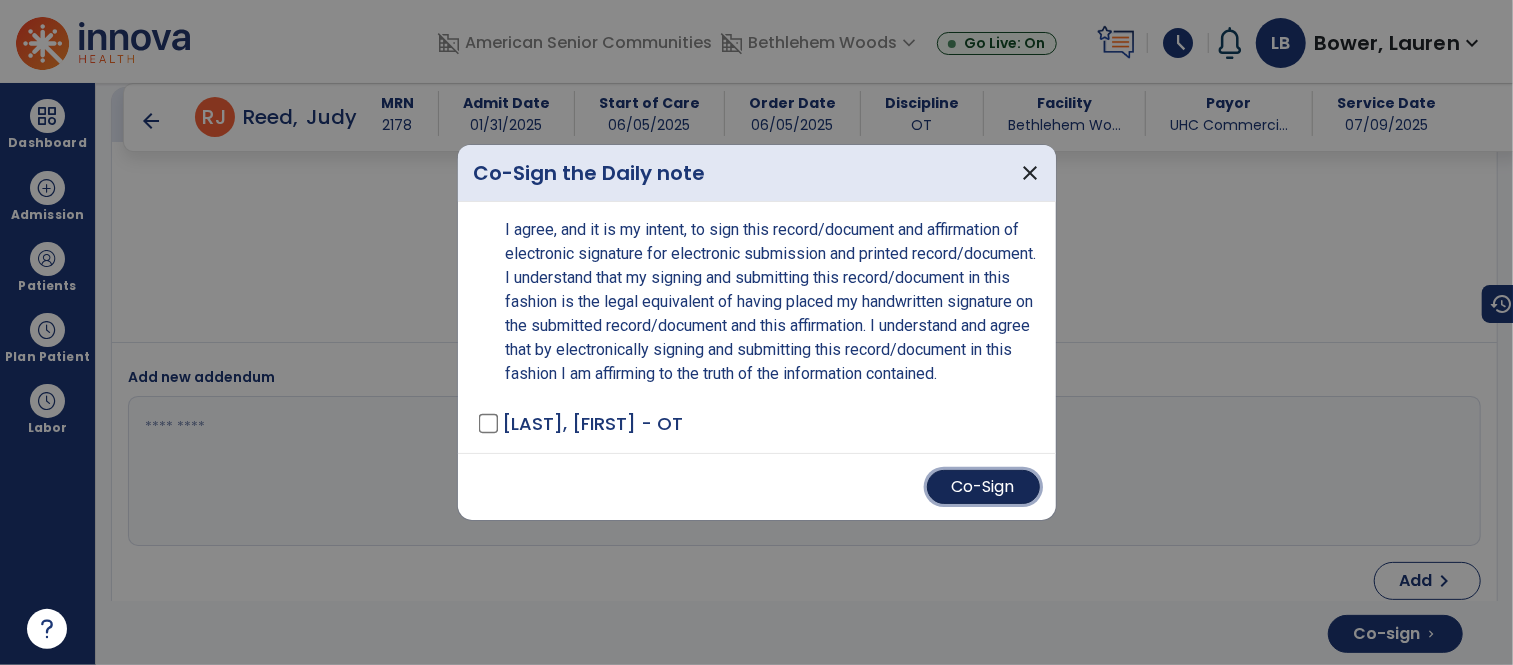 click on "Co-Sign" at bounding box center (983, 487) 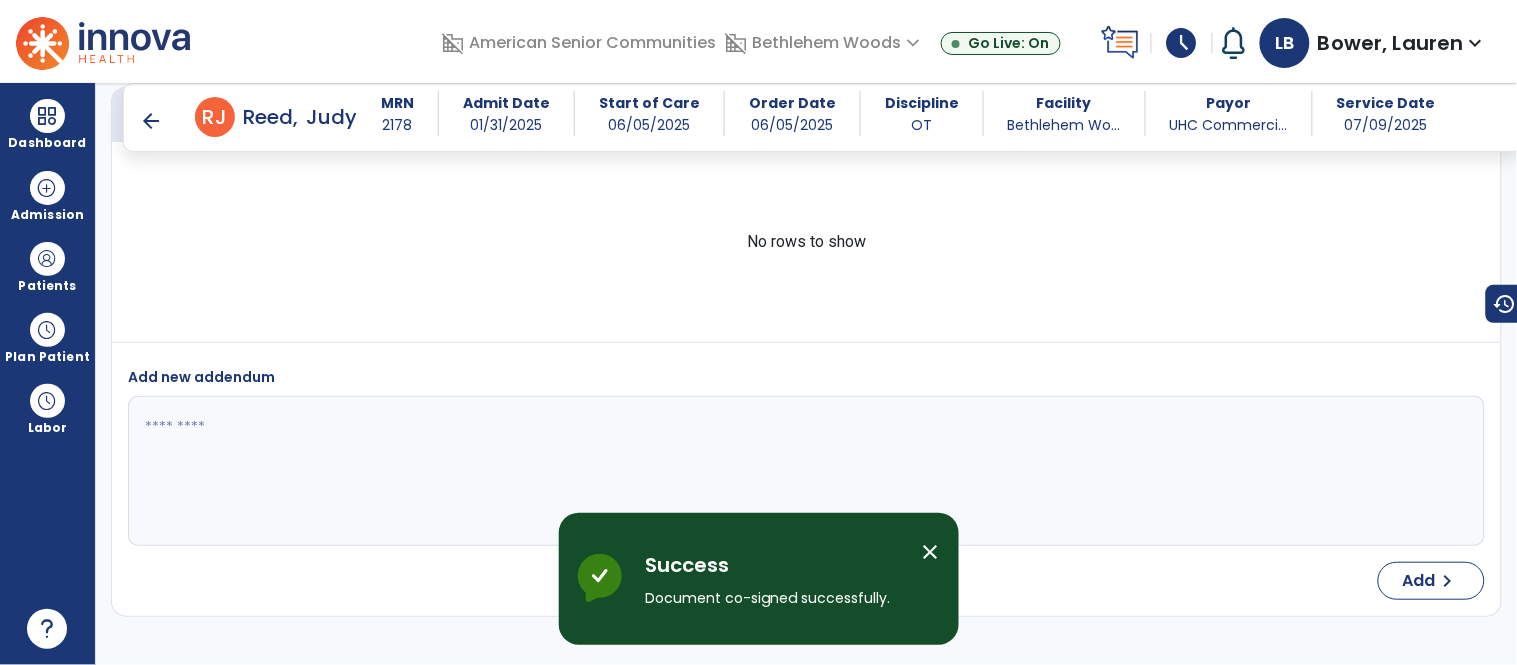 click on "close" at bounding box center (931, 552) 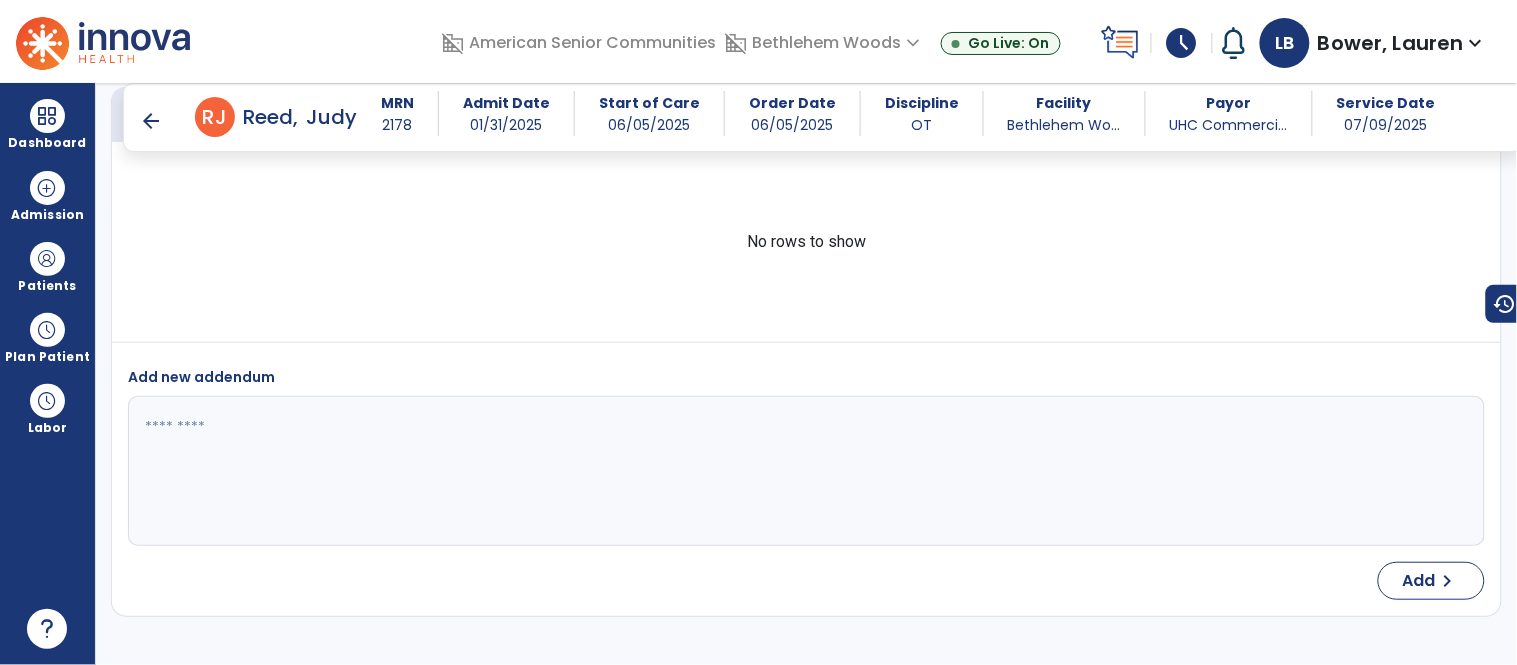 click on "arrow_back" at bounding box center (151, 121) 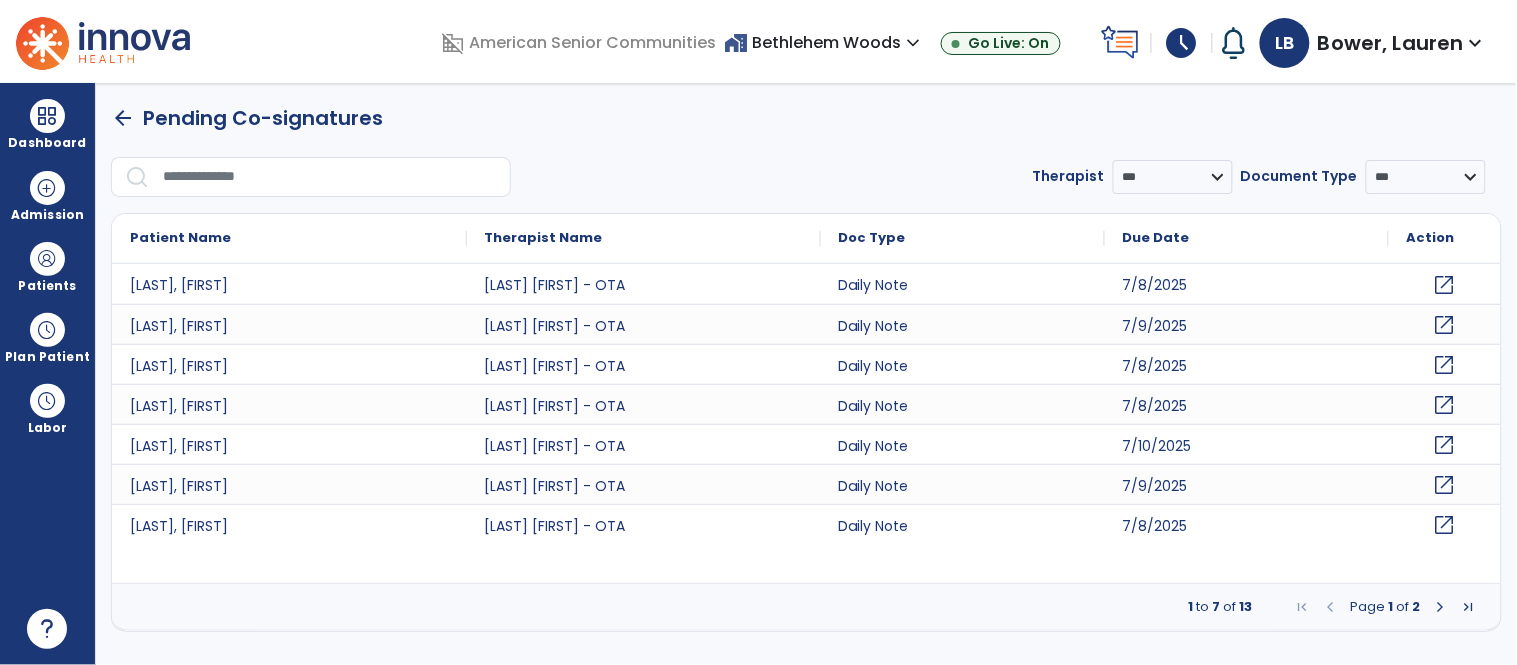scroll, scrollTop: 0, scrollLeft: 0, axis: both 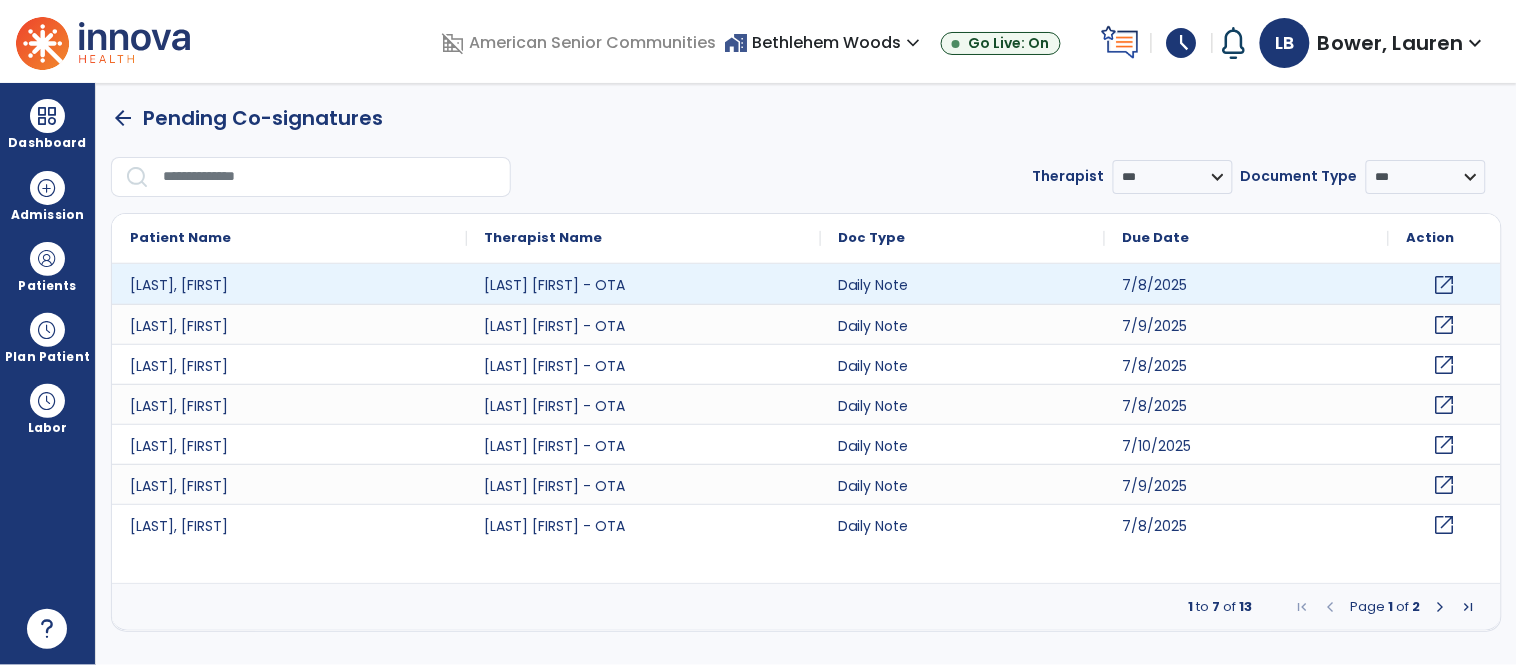 click on "open_in_new" 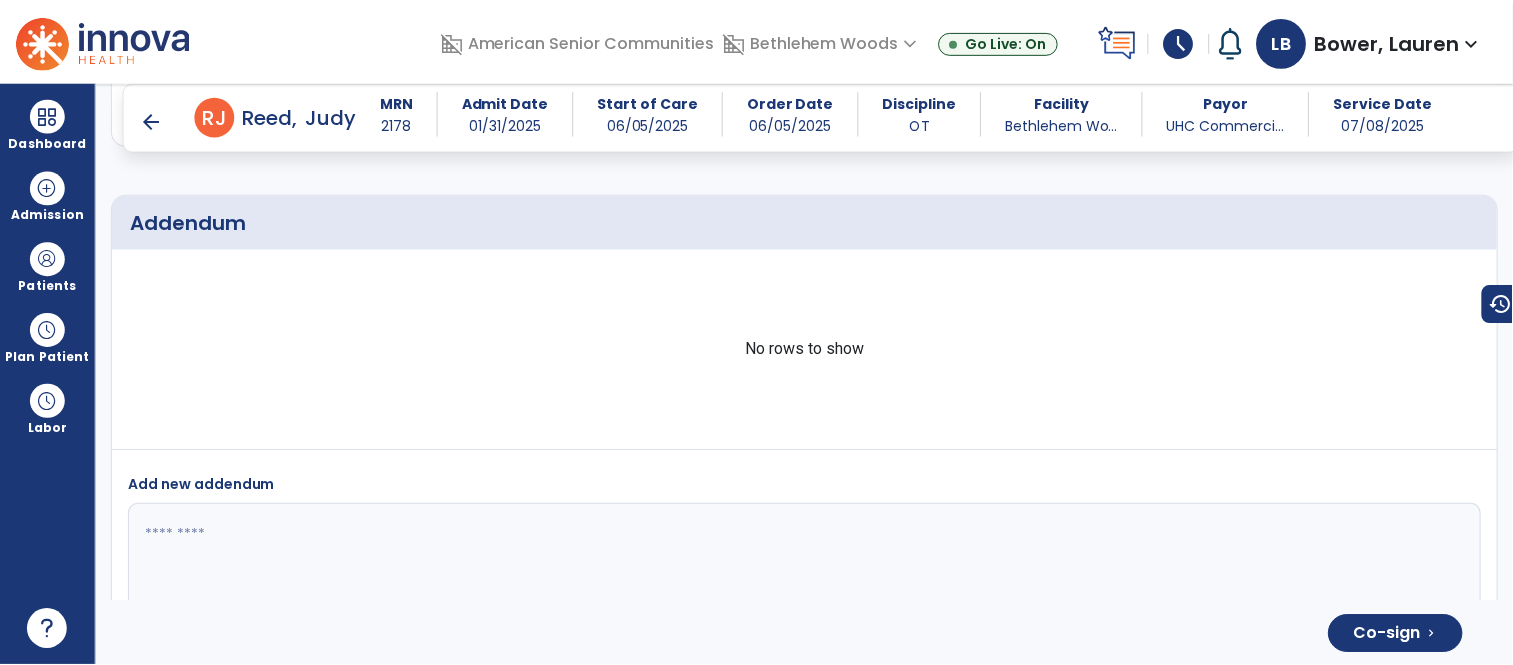scroll, scrollTop: 4194, scrollLeft: 0, axis: vertical 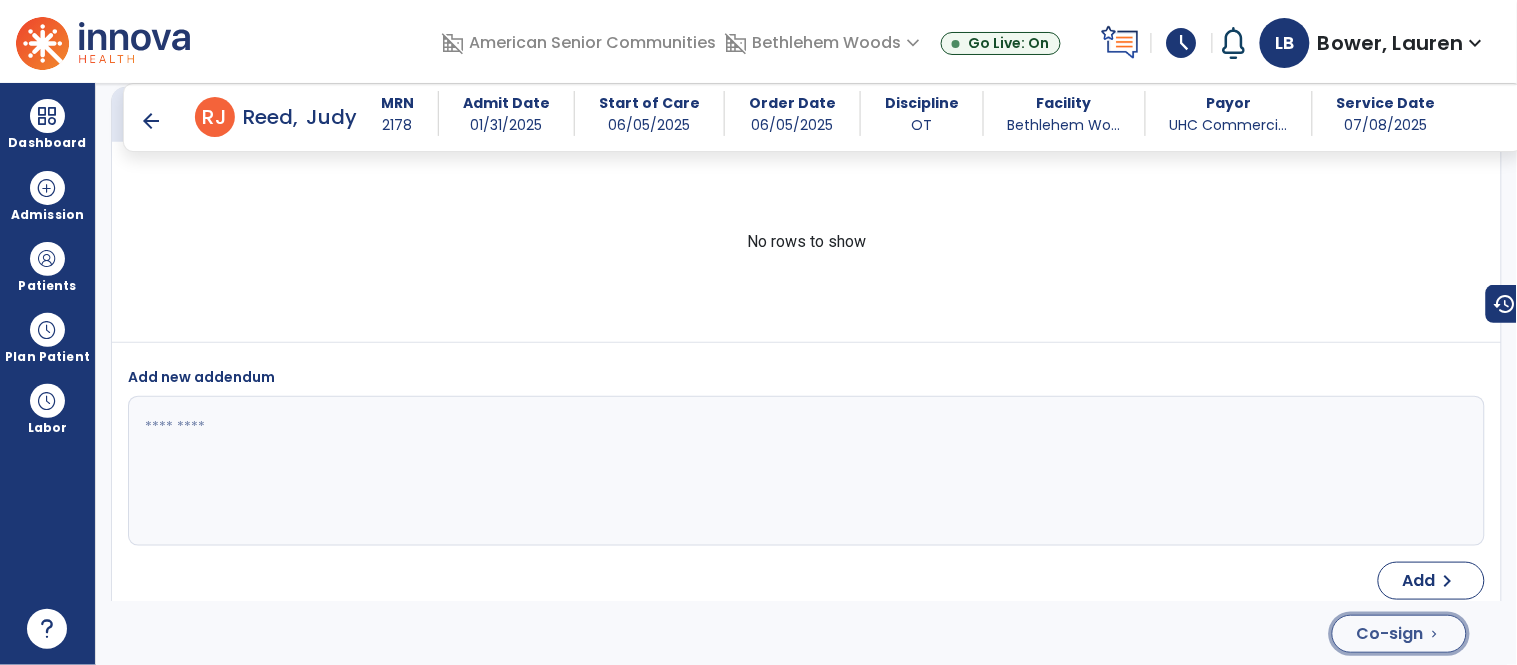 click on "Co-sign  chevron_right" 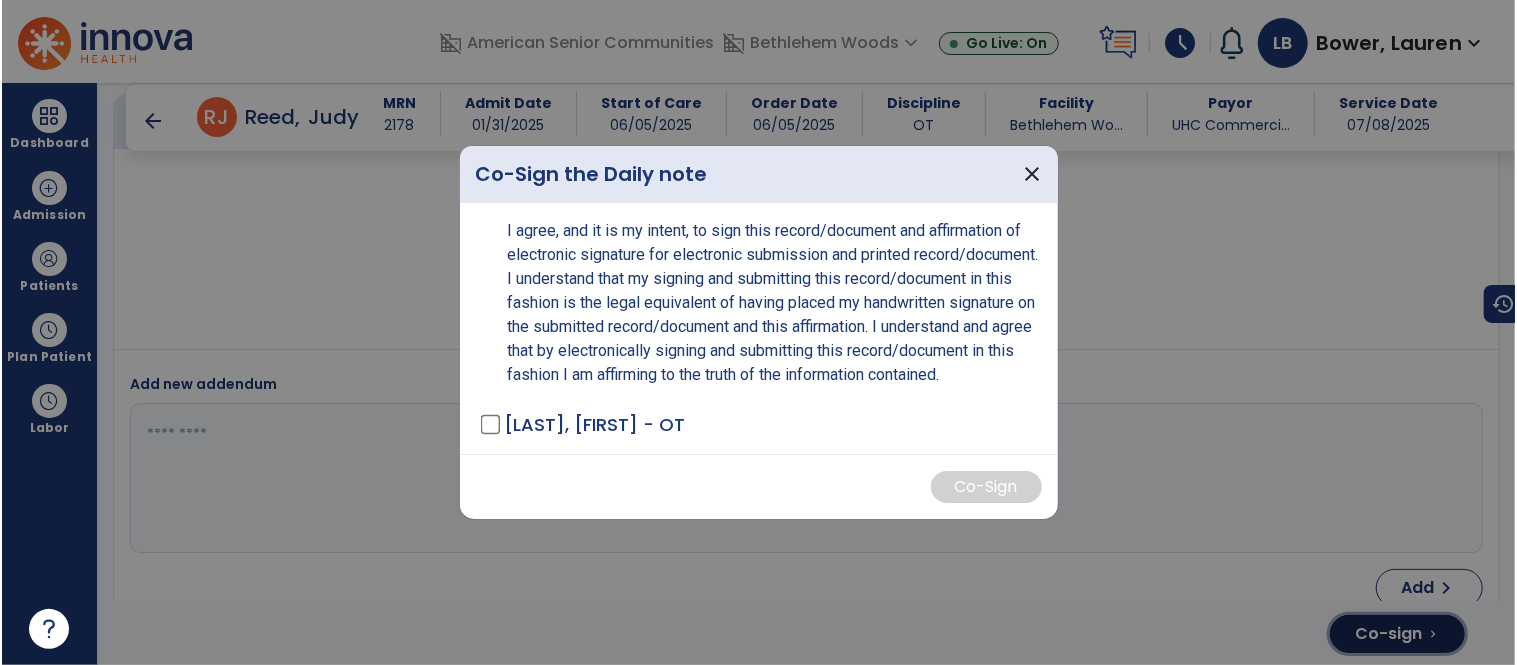 scroll, scrollTop: 4194, scrollLeft: 0, axis: vertical 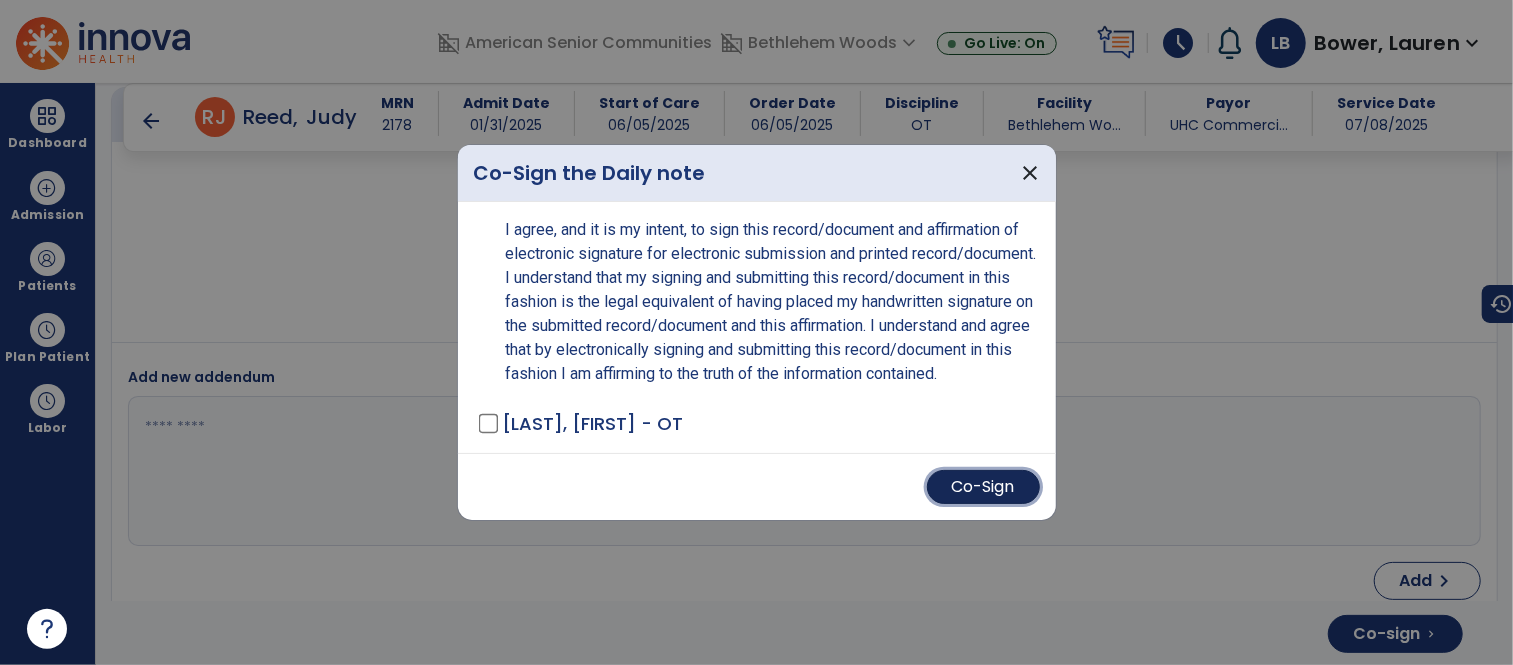 click on "Co-Sign" at bounding box center [983, 487] 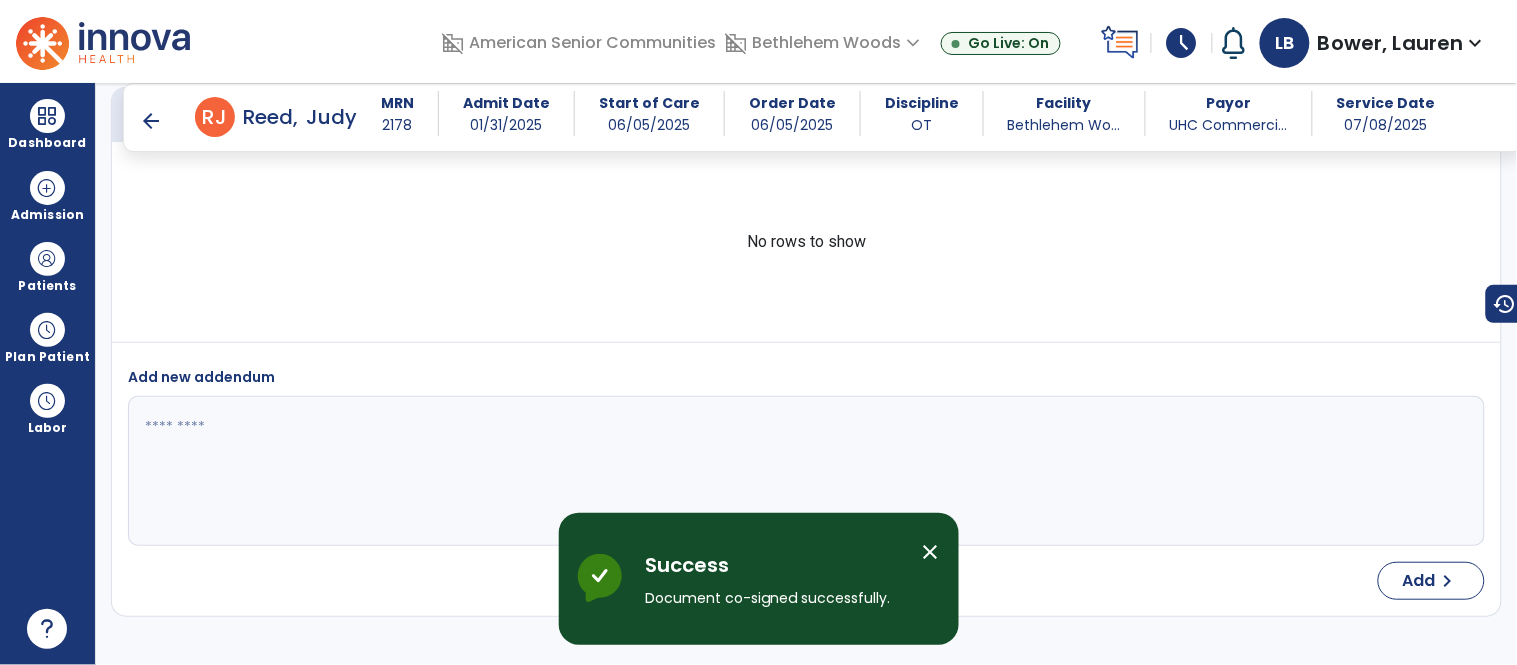 click on "close" at bounding box center (931, 552) 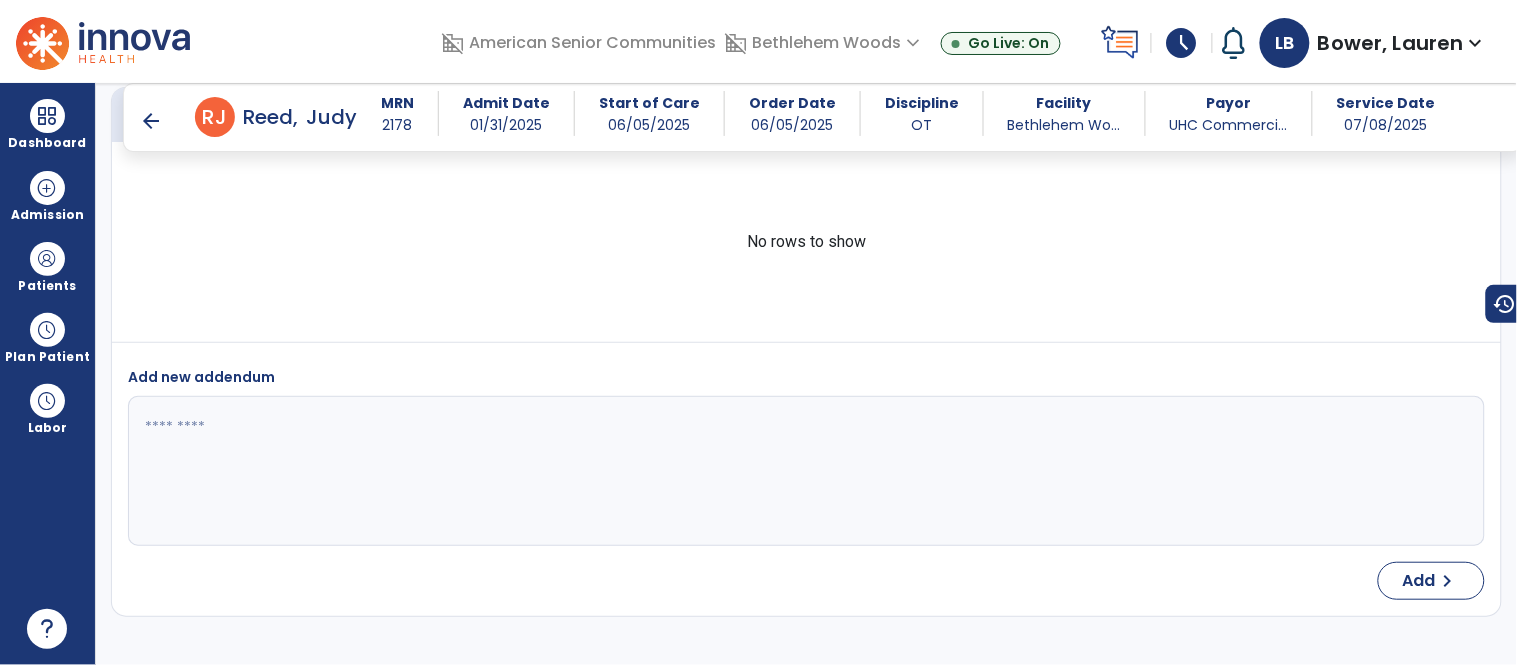 click on "arrow_back" at bounding box center (151, 121) 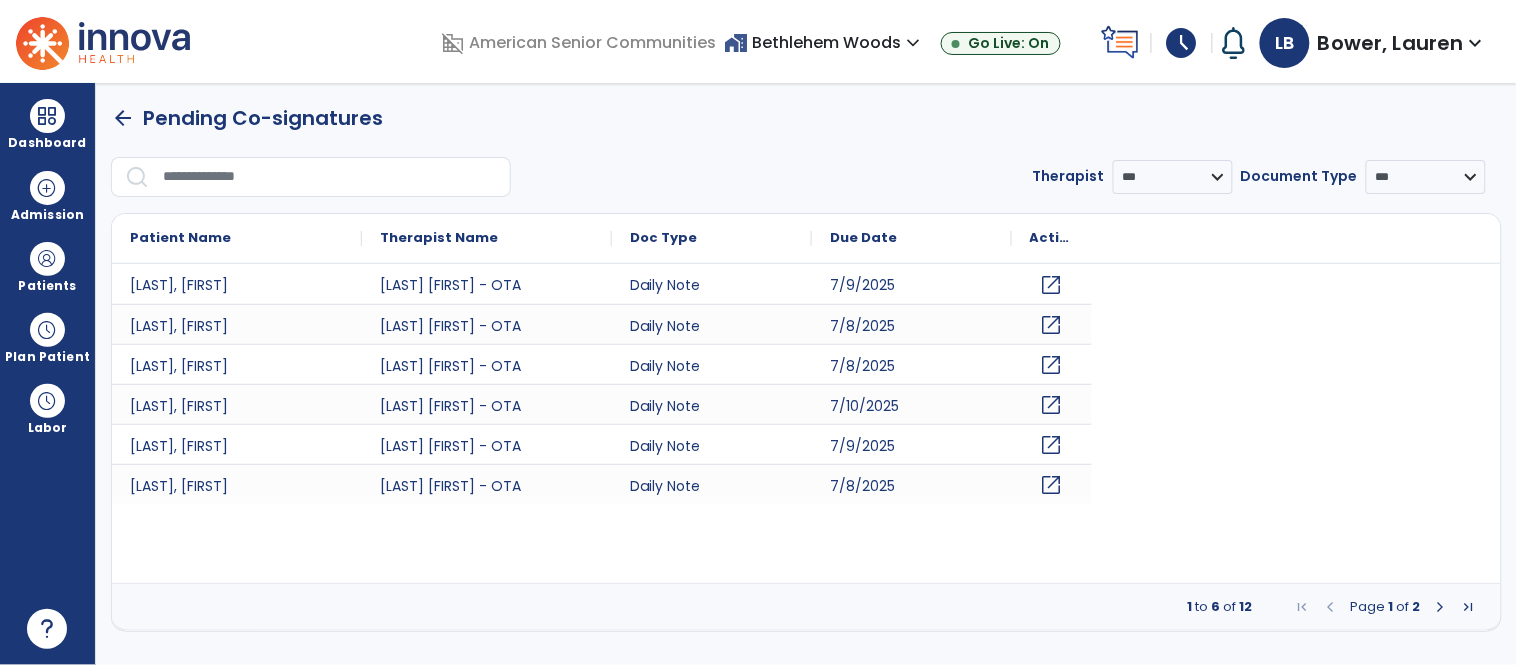 scroll, scrollTop: 0, scrollLeft: 0, axis: both 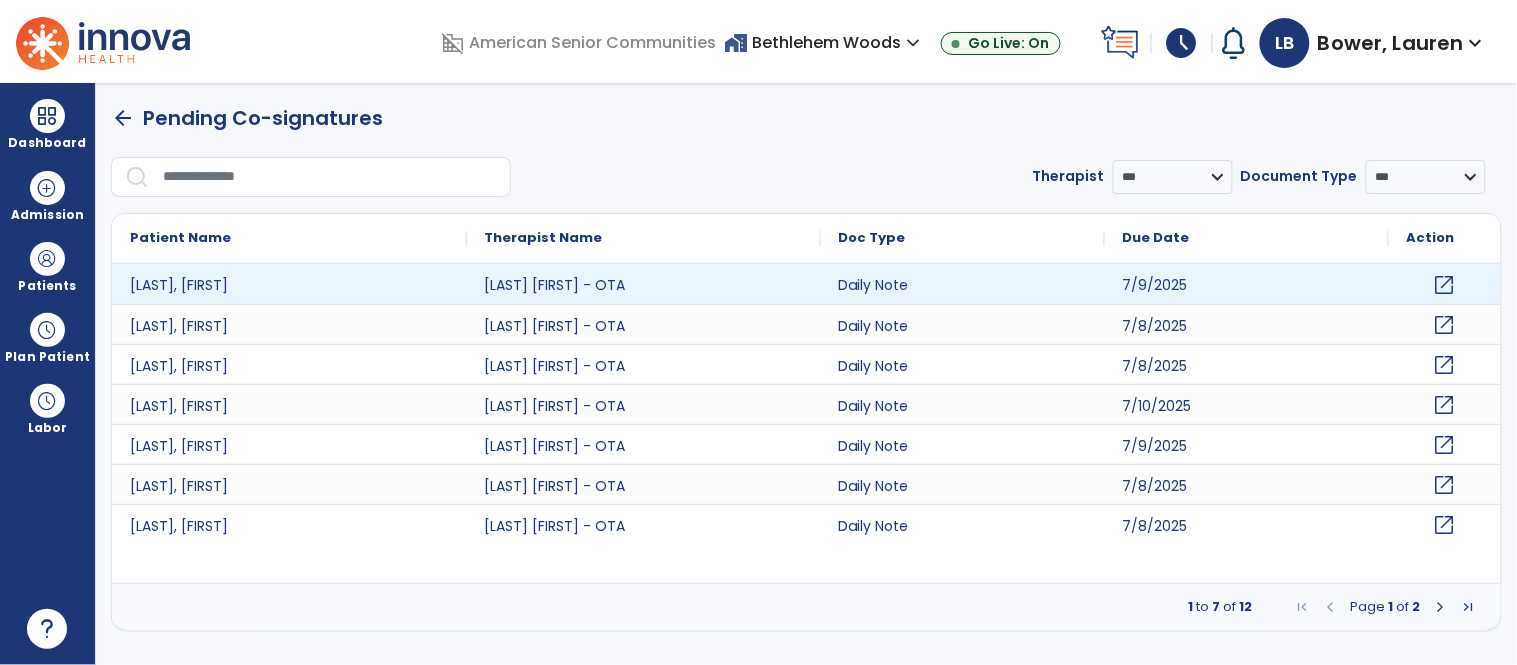 click on "open_in_new" 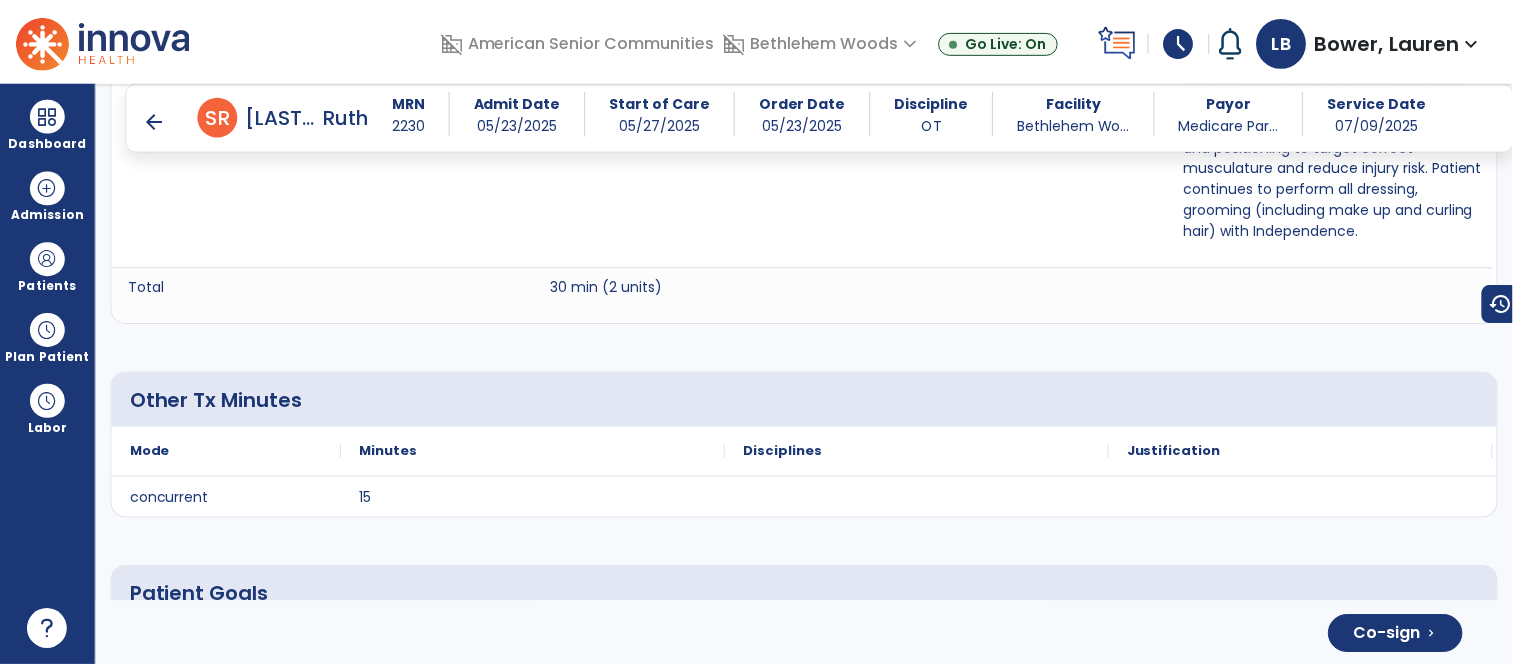 scroll, scrollTop: 3978, scrollLeft: 0, axis: vertical 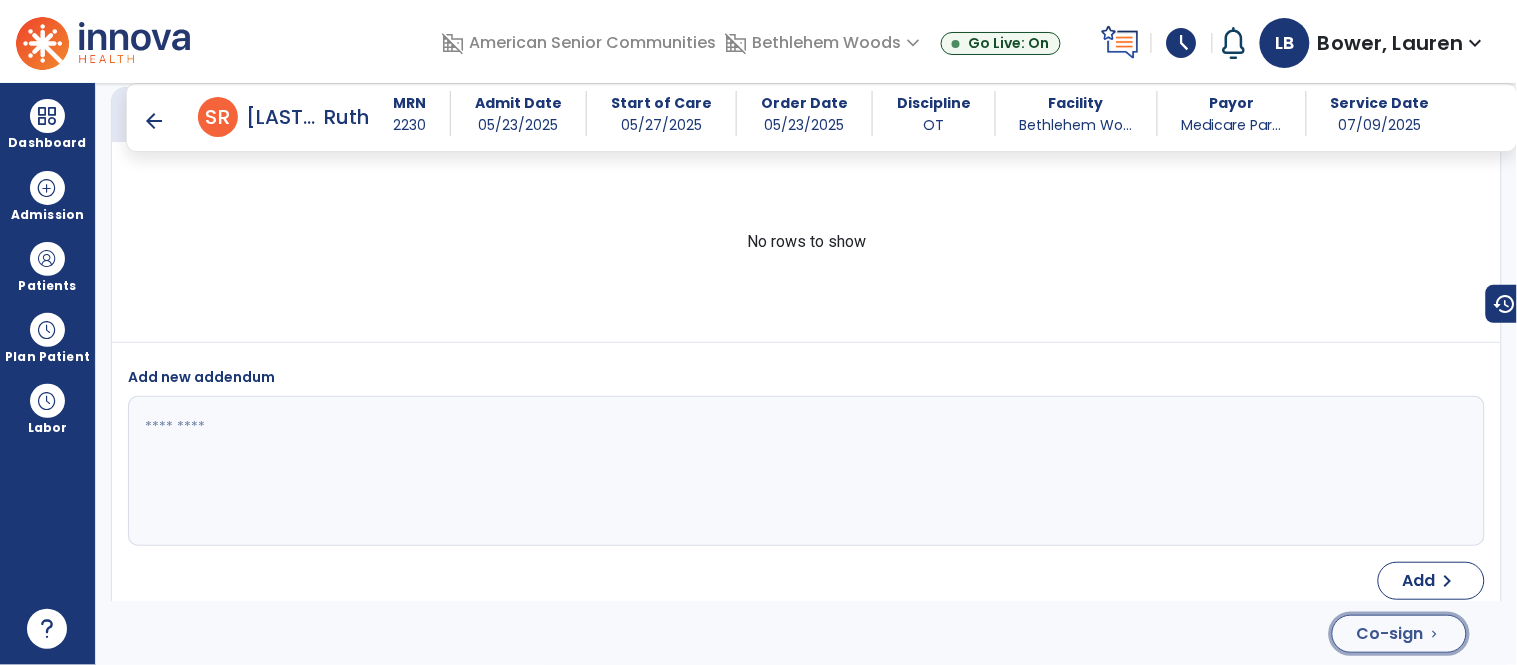 click on "Co-sign  chevron_right" 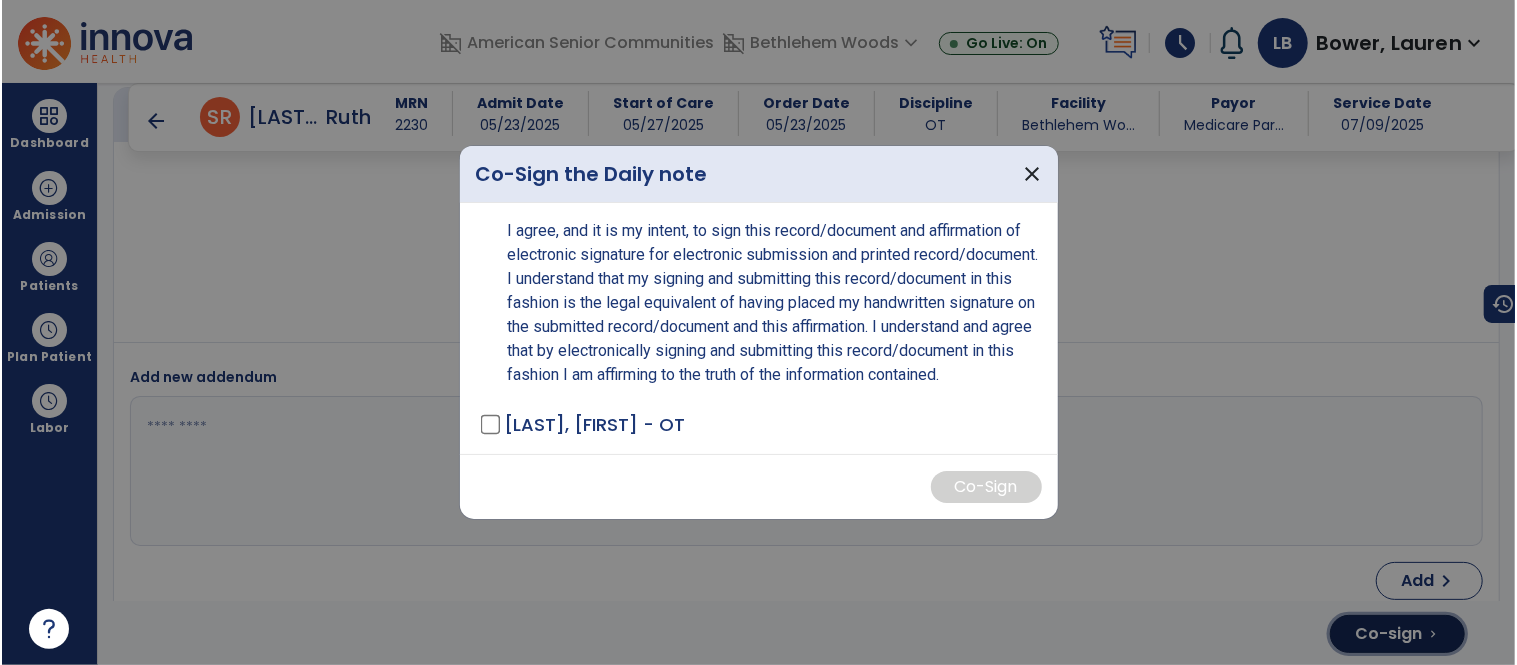 scroll, scrollTop: 3978, scrollLeft: 0, axis: vertical 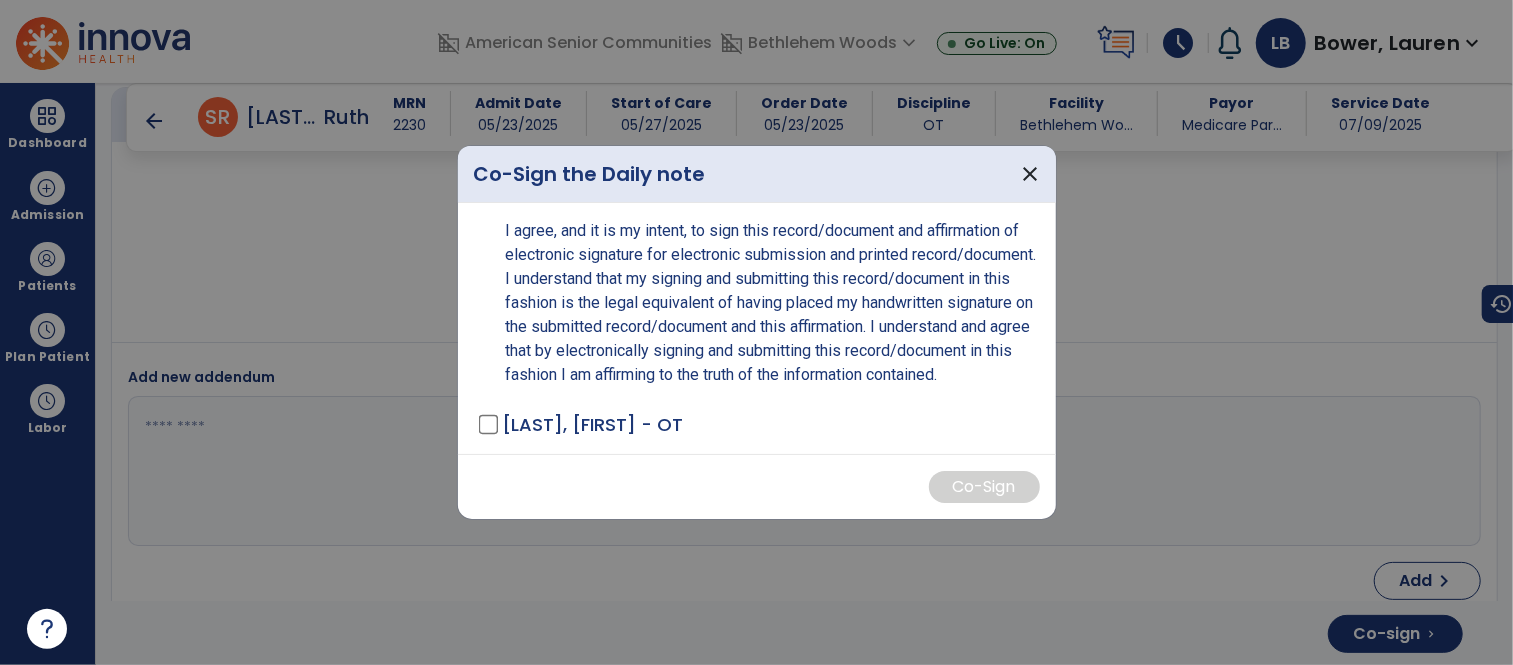 click on "[LAST], [FIRST]  - OT" at bounding box center (761, 424) 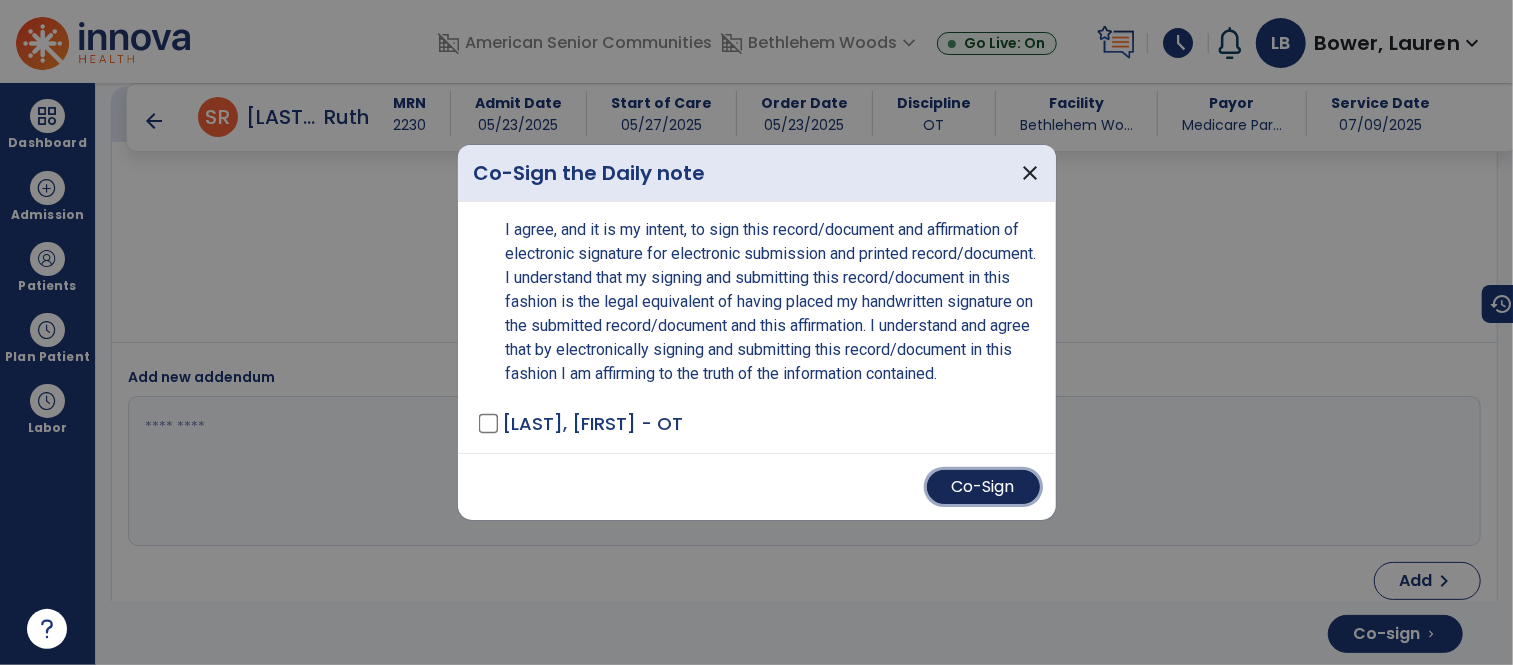 click on "Co-Sign" at bounding box center [983, 487] 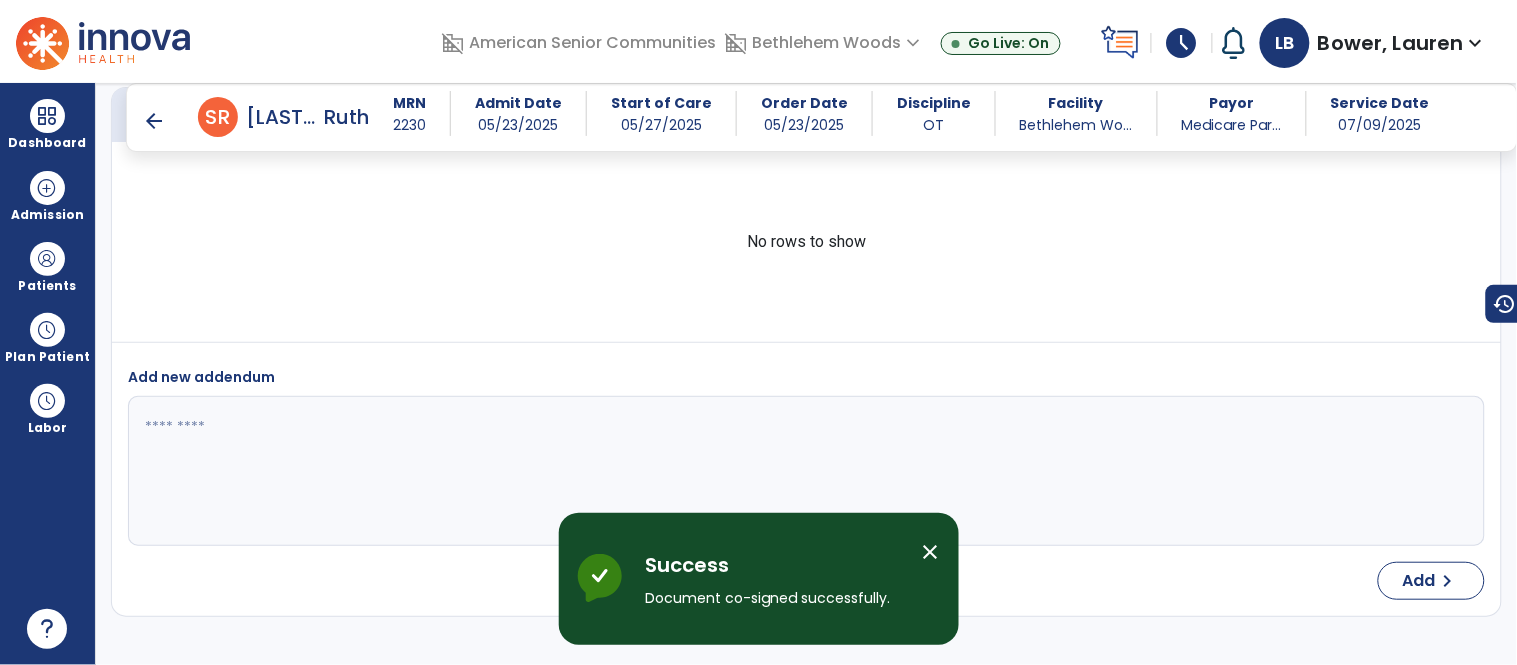 drag, startPoint x: 934, startPoint y: 552, endPoint x: 413, endPoint y: 157, distance: 653.80884 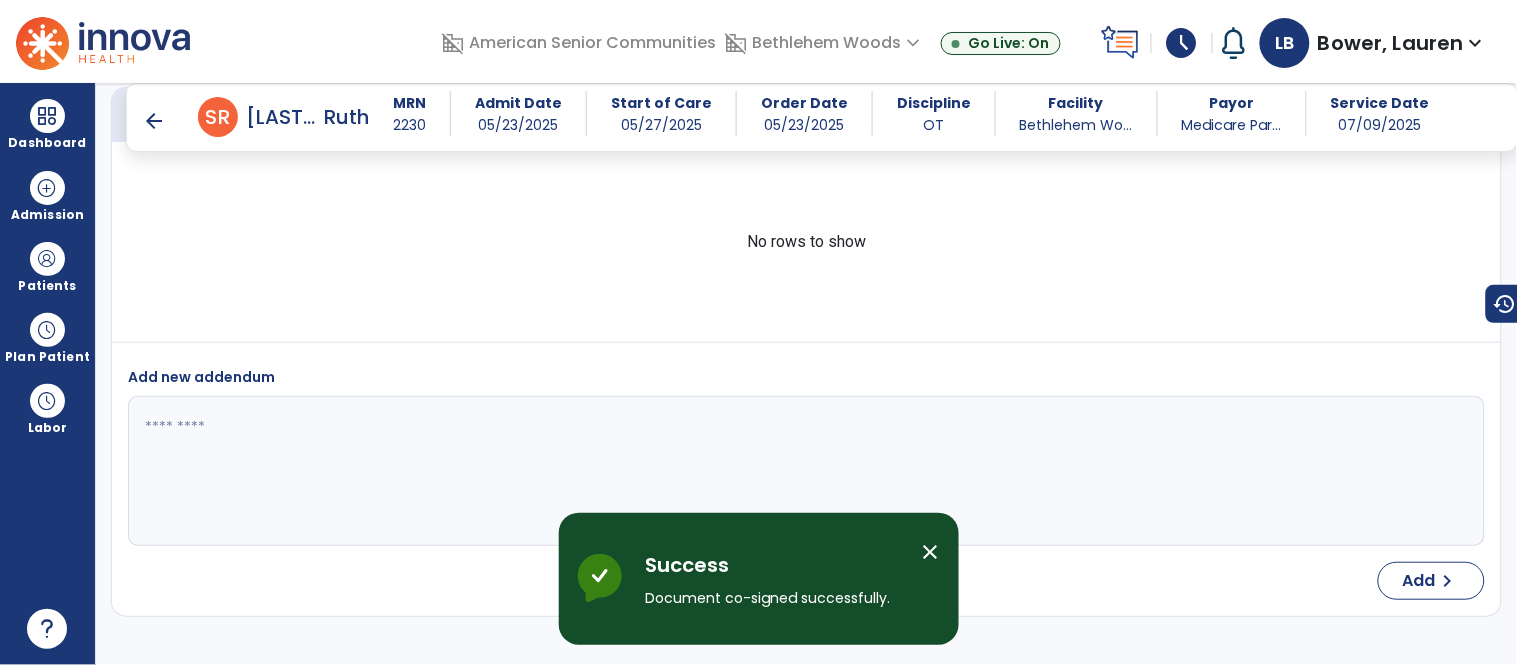 click on "close" at bounding box center [931, 552] 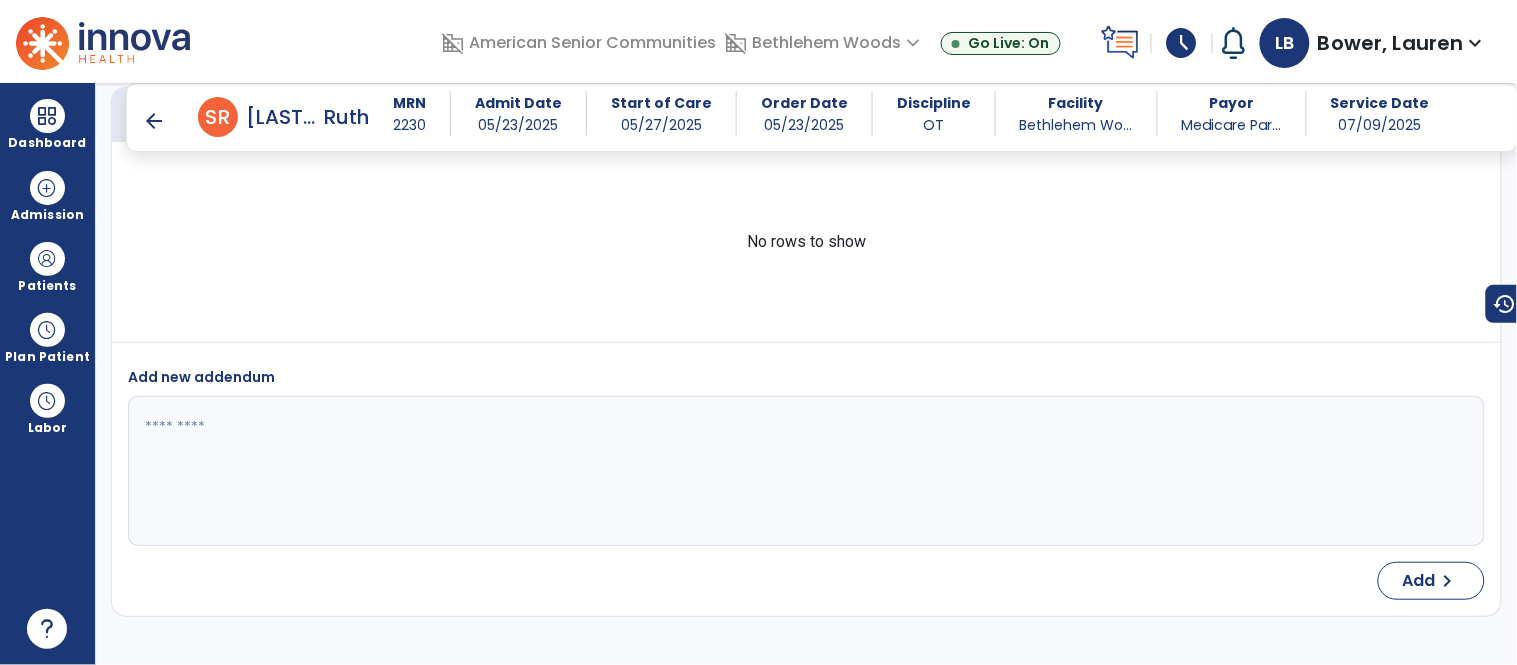 click on "arrow_back" at bounding box center (154, 121) 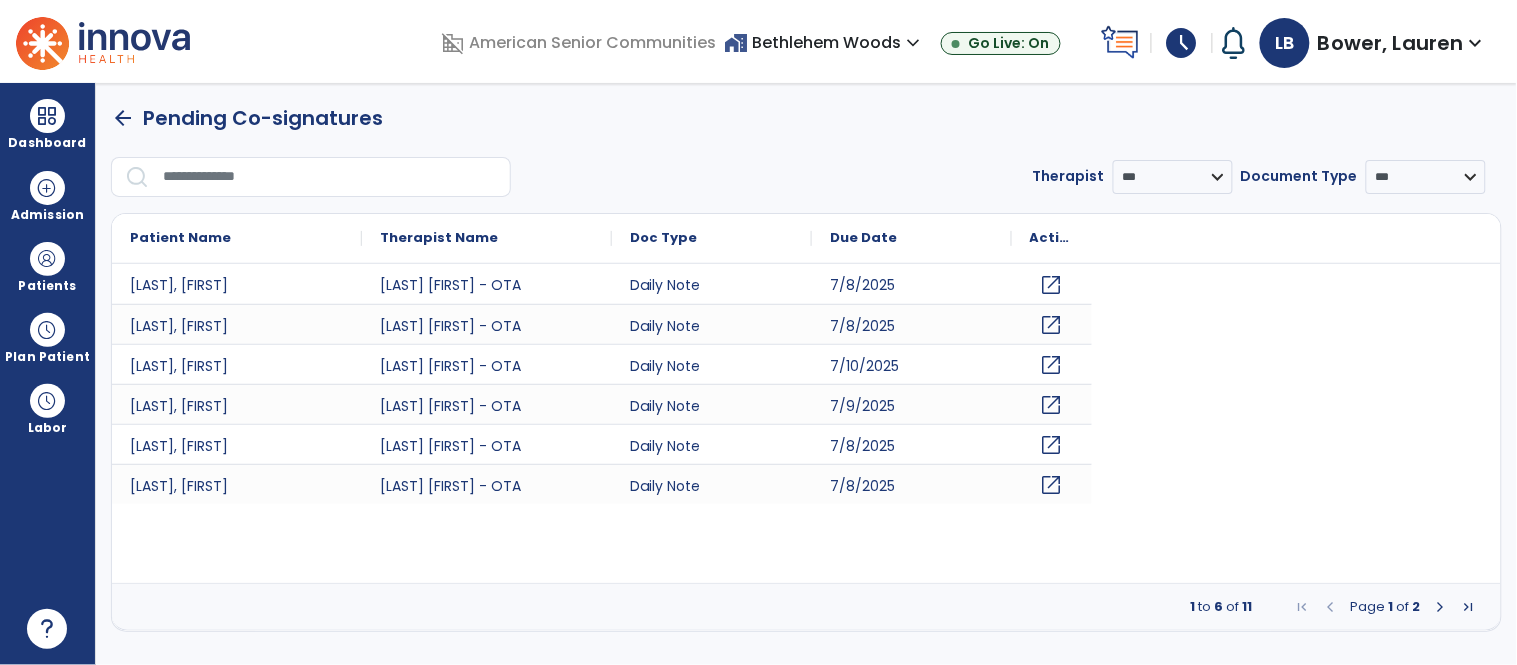 scroll, scrollTop: 0, scrollLeft: 0, axis: both 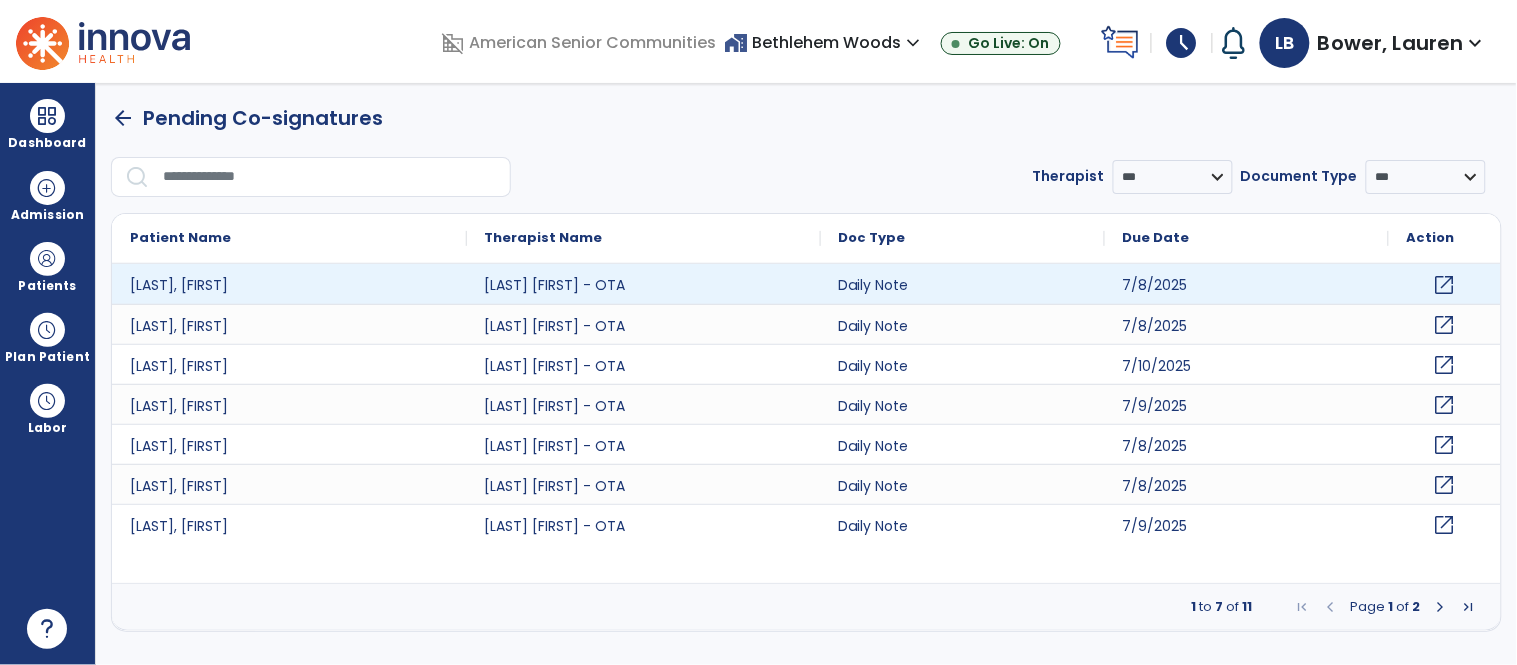 click on "open_in_new" 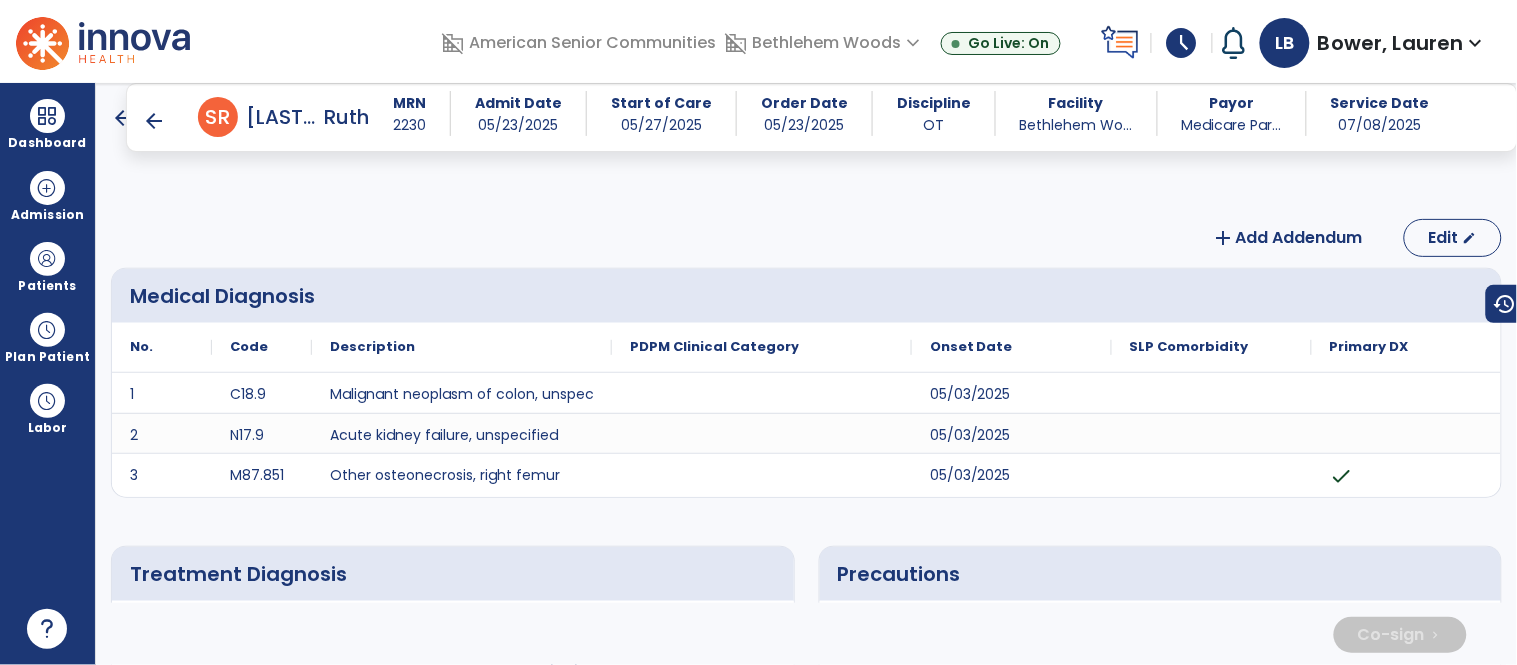 scroll, scrollTop: 3530, scrollLeft: 0, axis: vertical 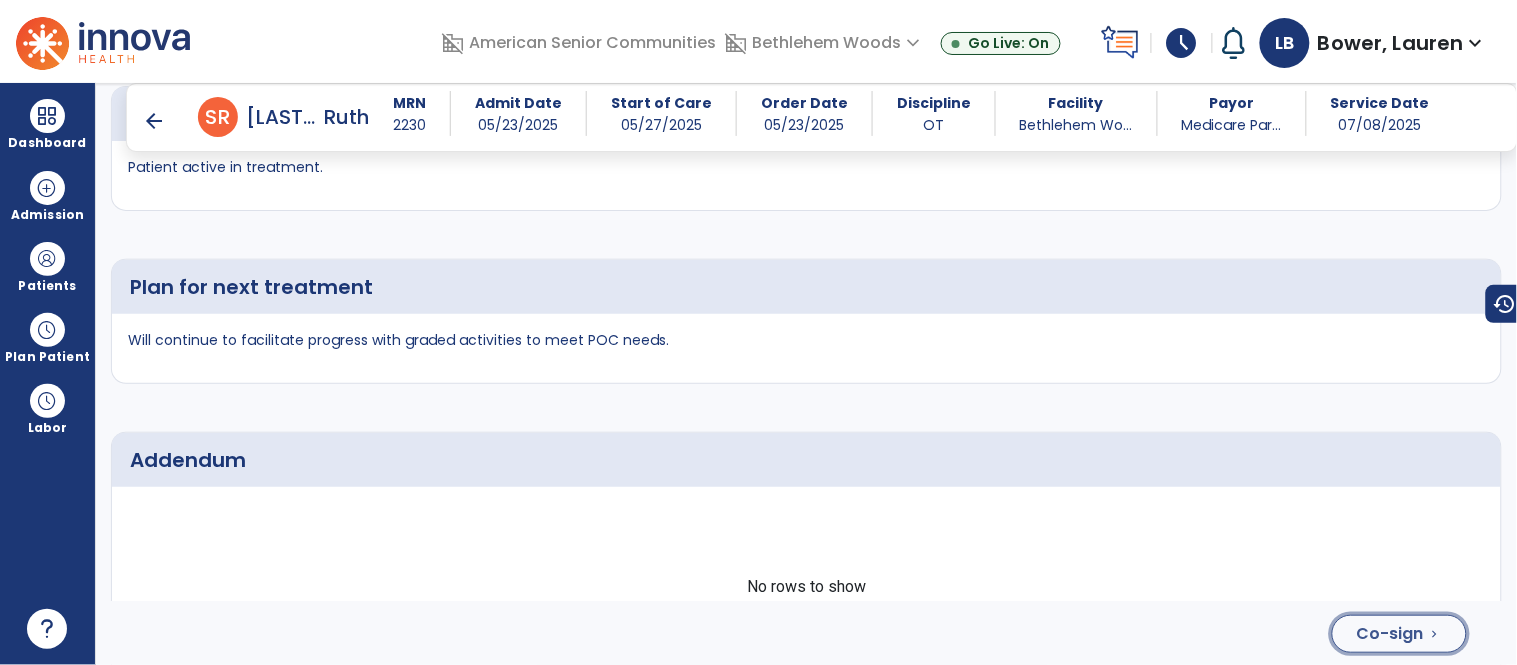 click on "Co-sign" 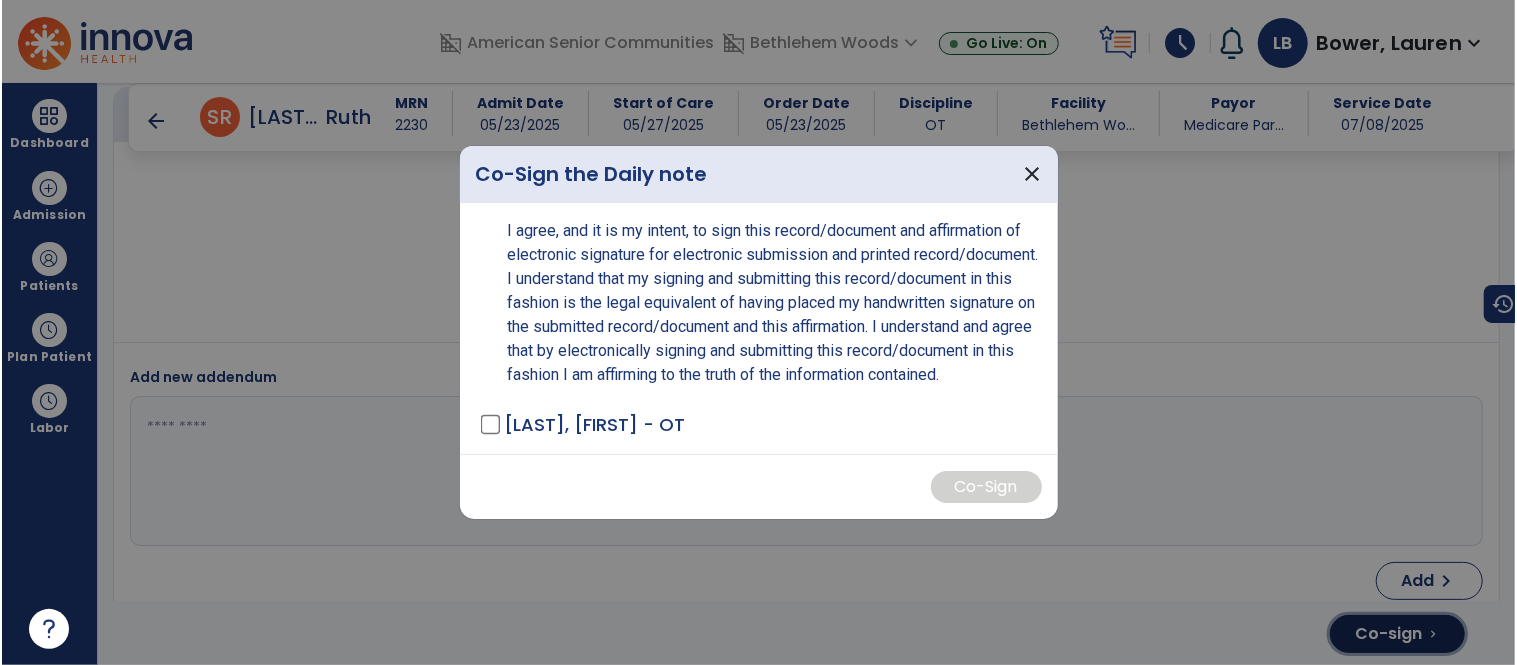 scroll, scrollTop: 3916, scrollLeft: 0, axis: vertical 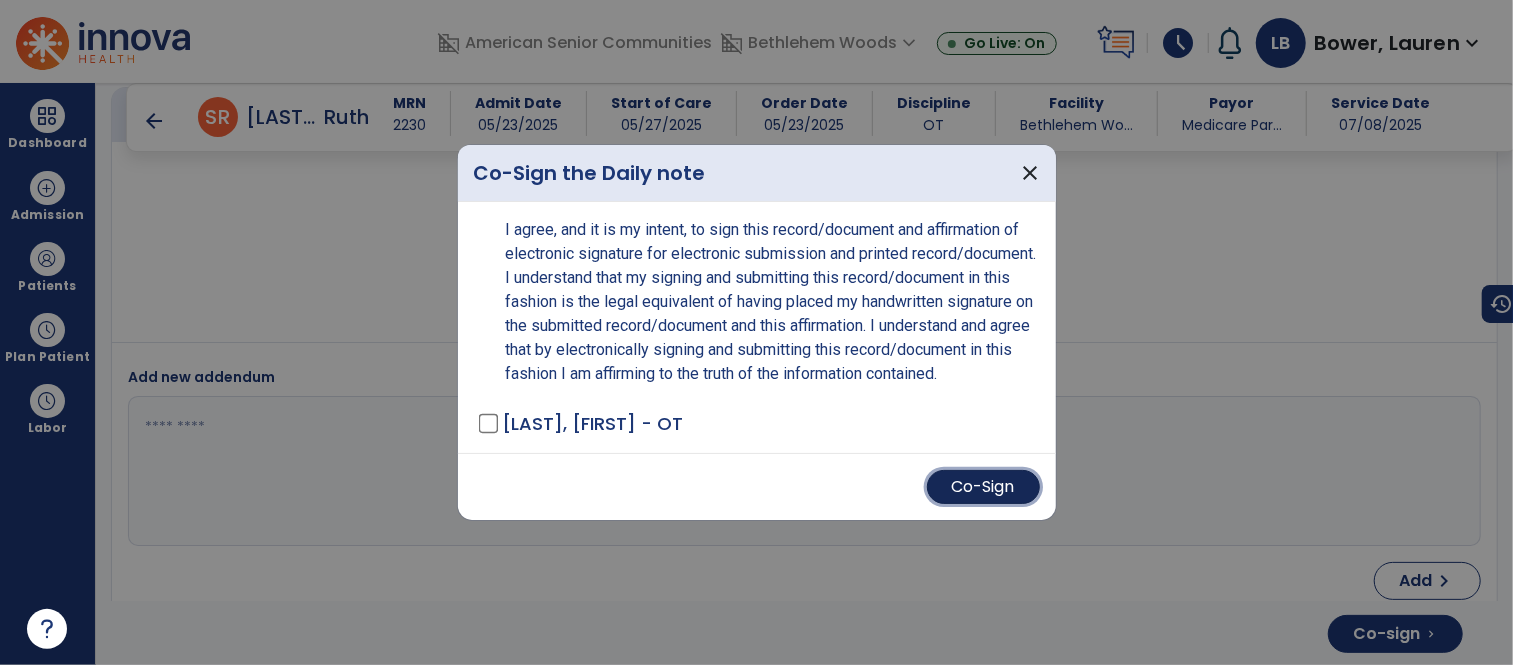 click on "Co-Sign" at bounding box center (983, 487) 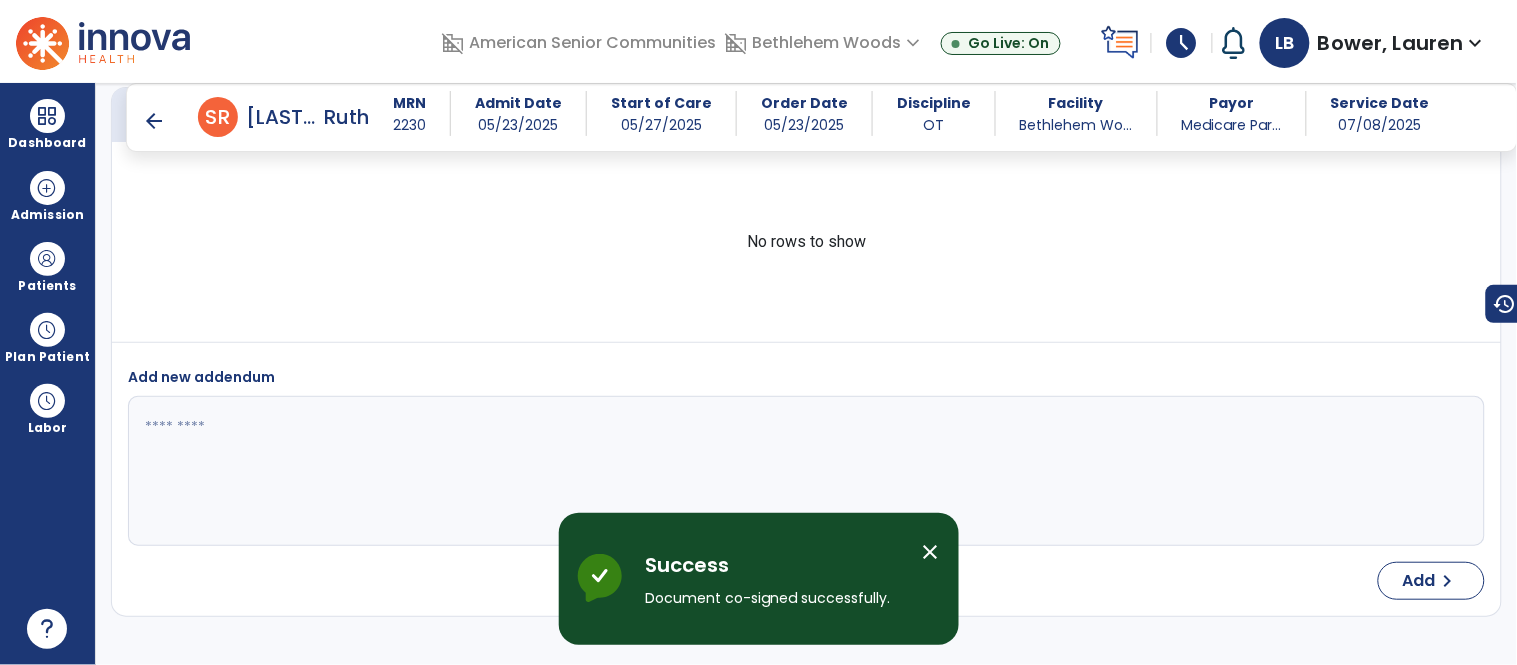 drag, startPoint x: 935, startPoint y: 549, endPoint x: 918, endPoint y: 527, distance: 27.802877 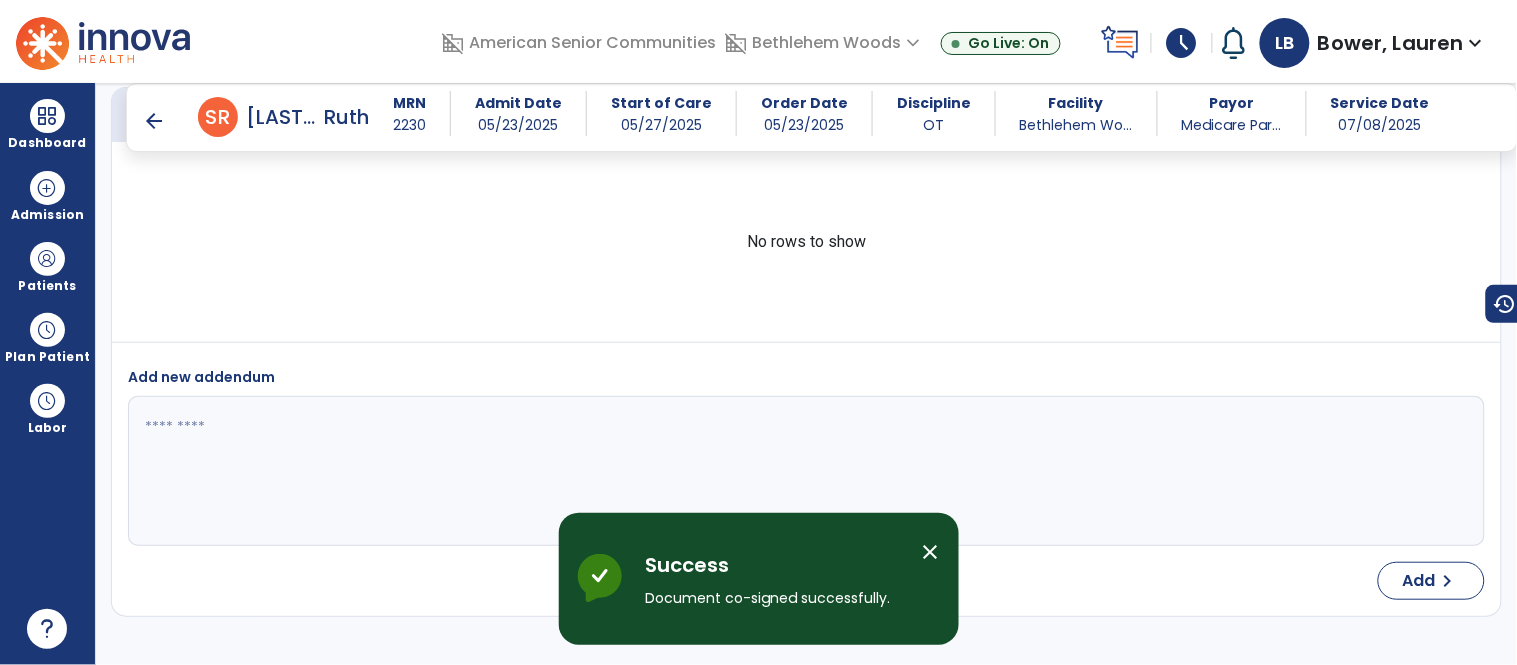 click on "close" at bounding box center [931, 552] 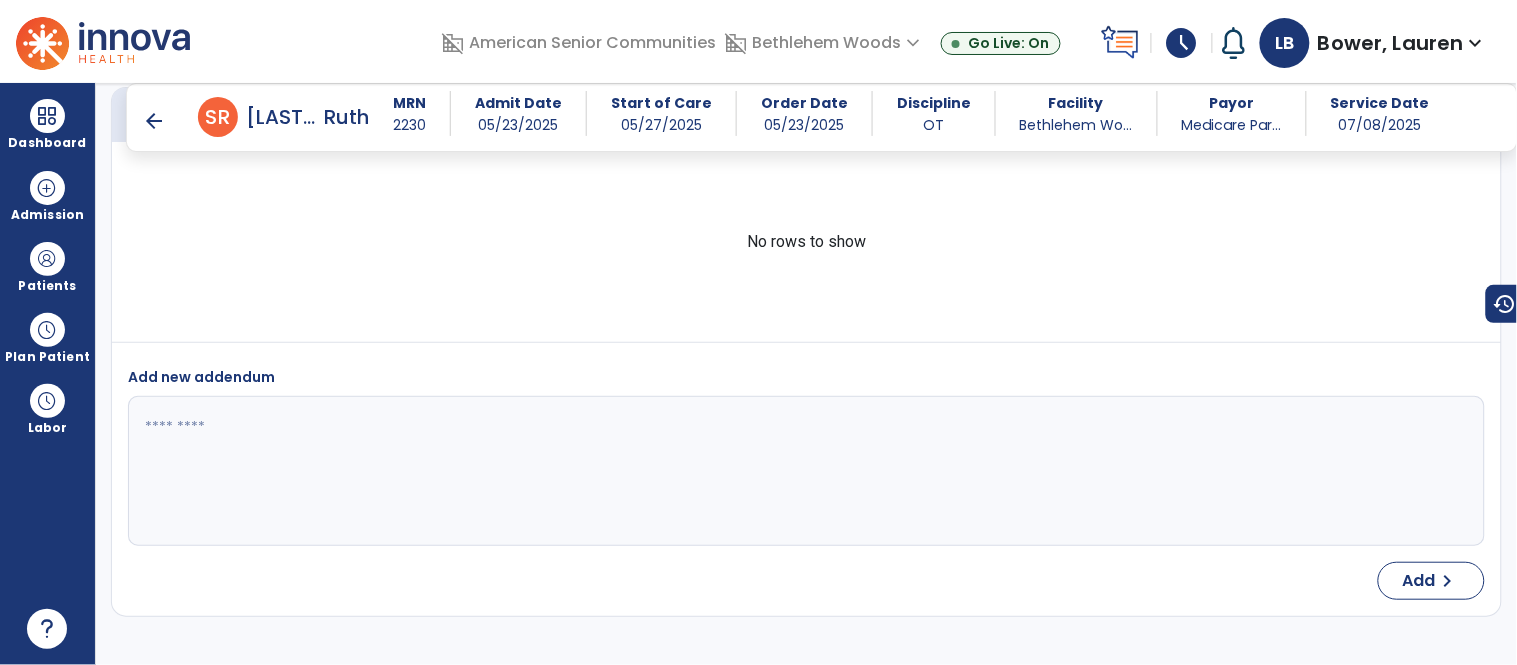click on "arrow_back" at bounding box center (154, 121) 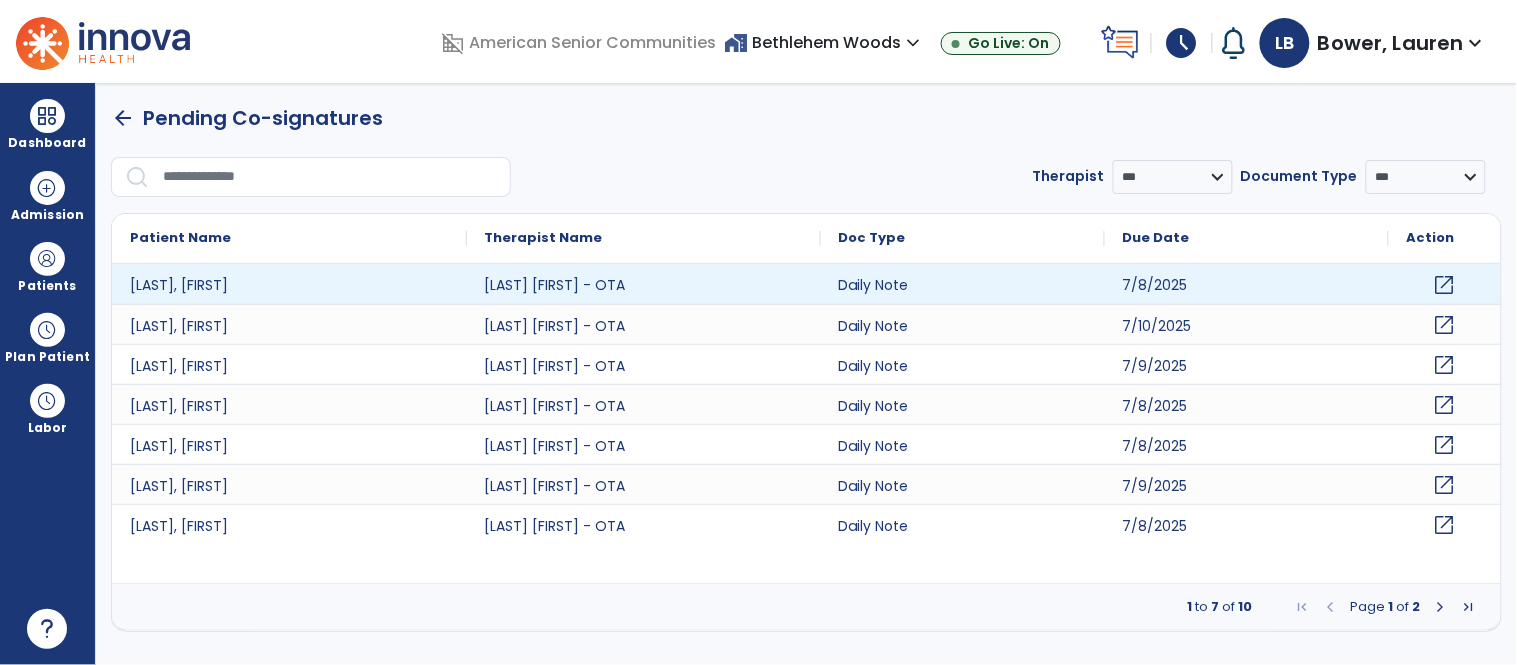 scroll, scrollTop: 0, scrollLeft: 0, axis: both 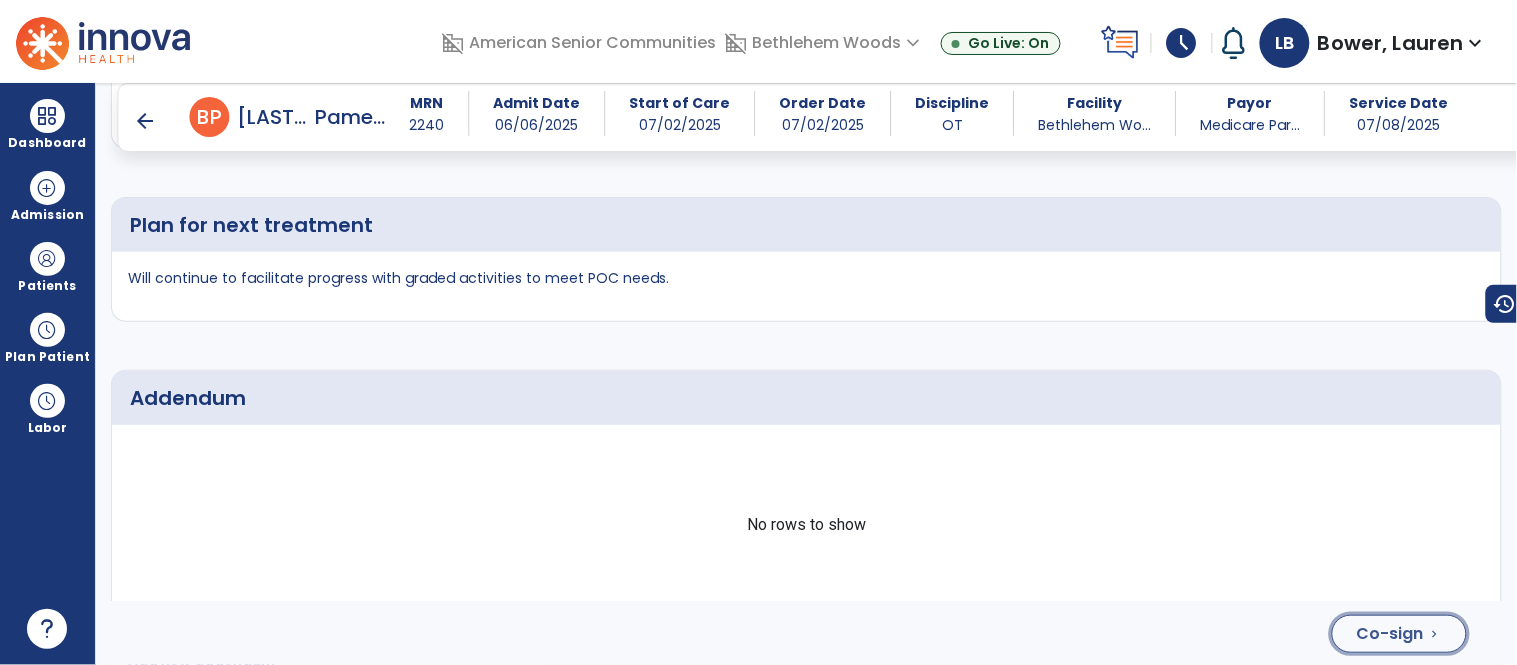 click on "Co-sign  chevron_right" 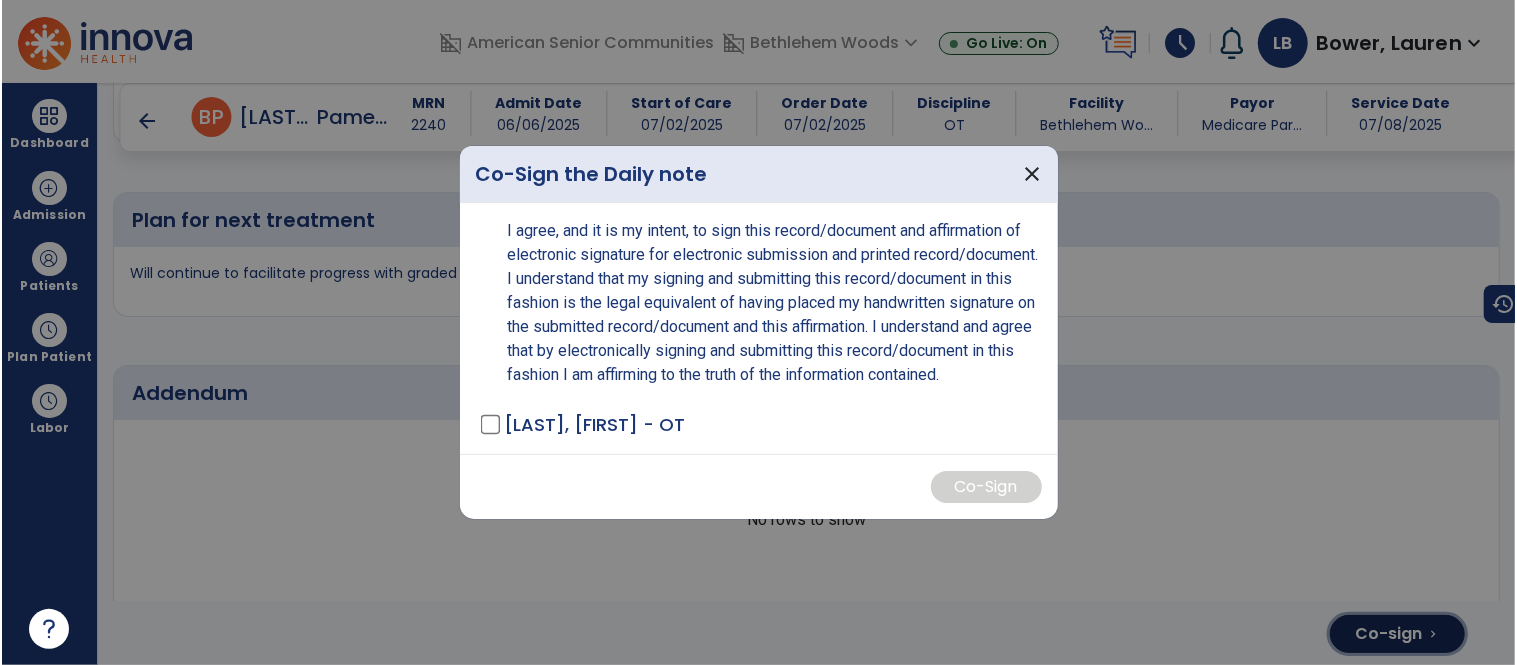 scroll, scrollTop: 3366, scrollLeft: 0, axis: vertical 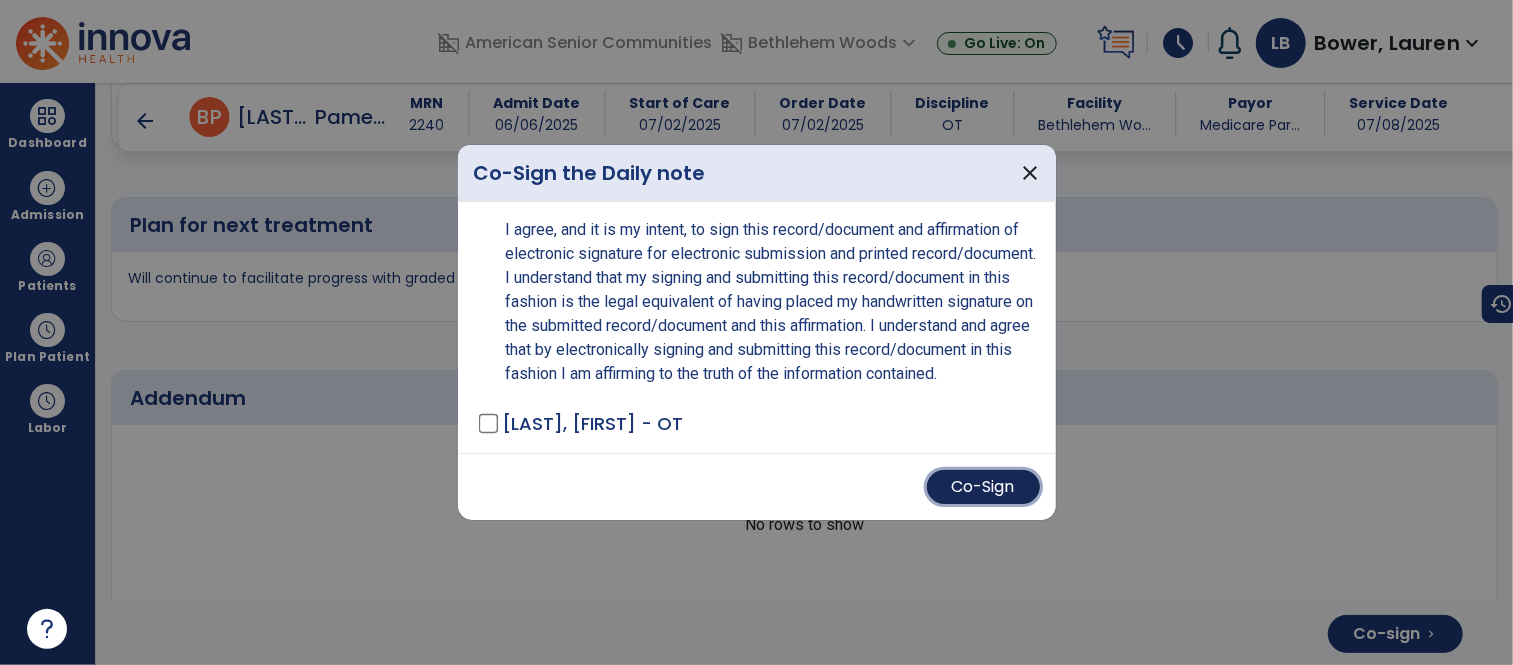 click on "Co-Sign" at bounding box center (983, 487) 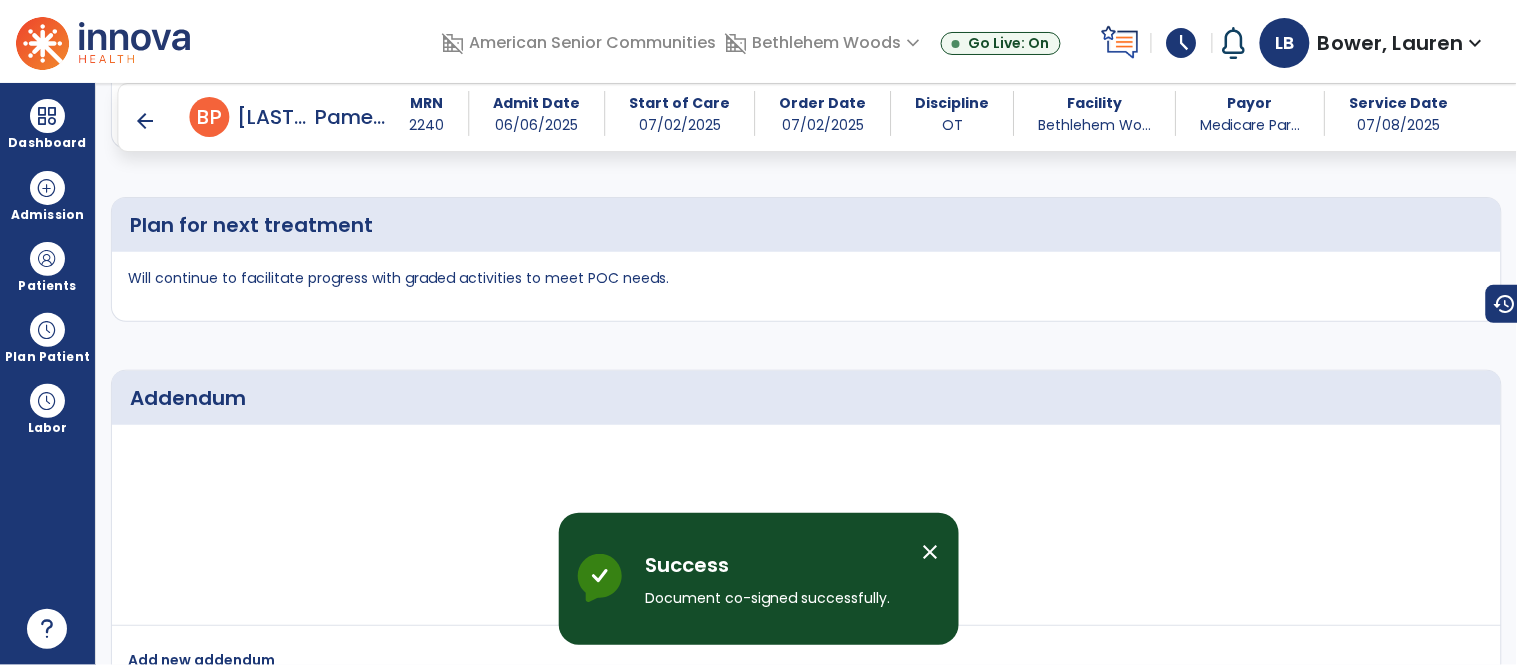 click on "close" at bounding box center (931, 552) 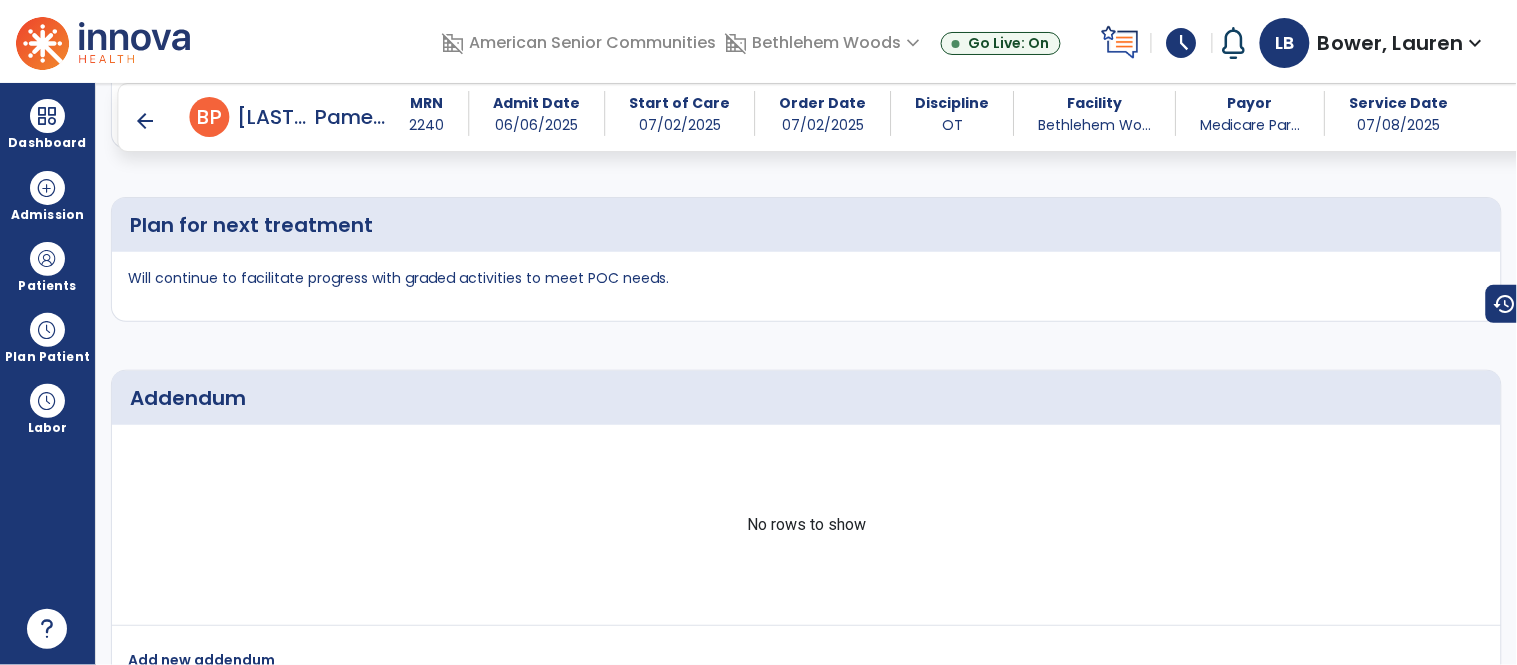 click on "arrow_back" at bounding box center (146, 121) 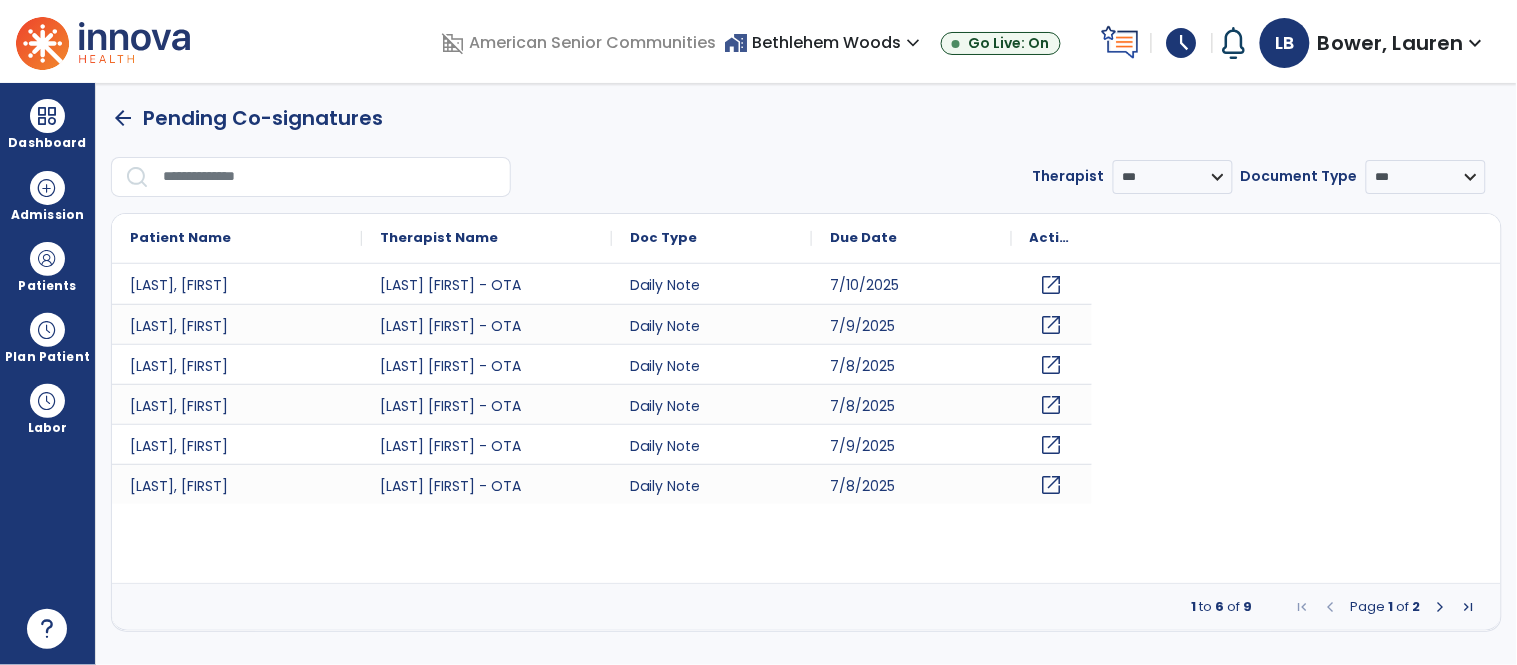 scroll, scrollTop: 0, scrollLeft: 0, axis: both 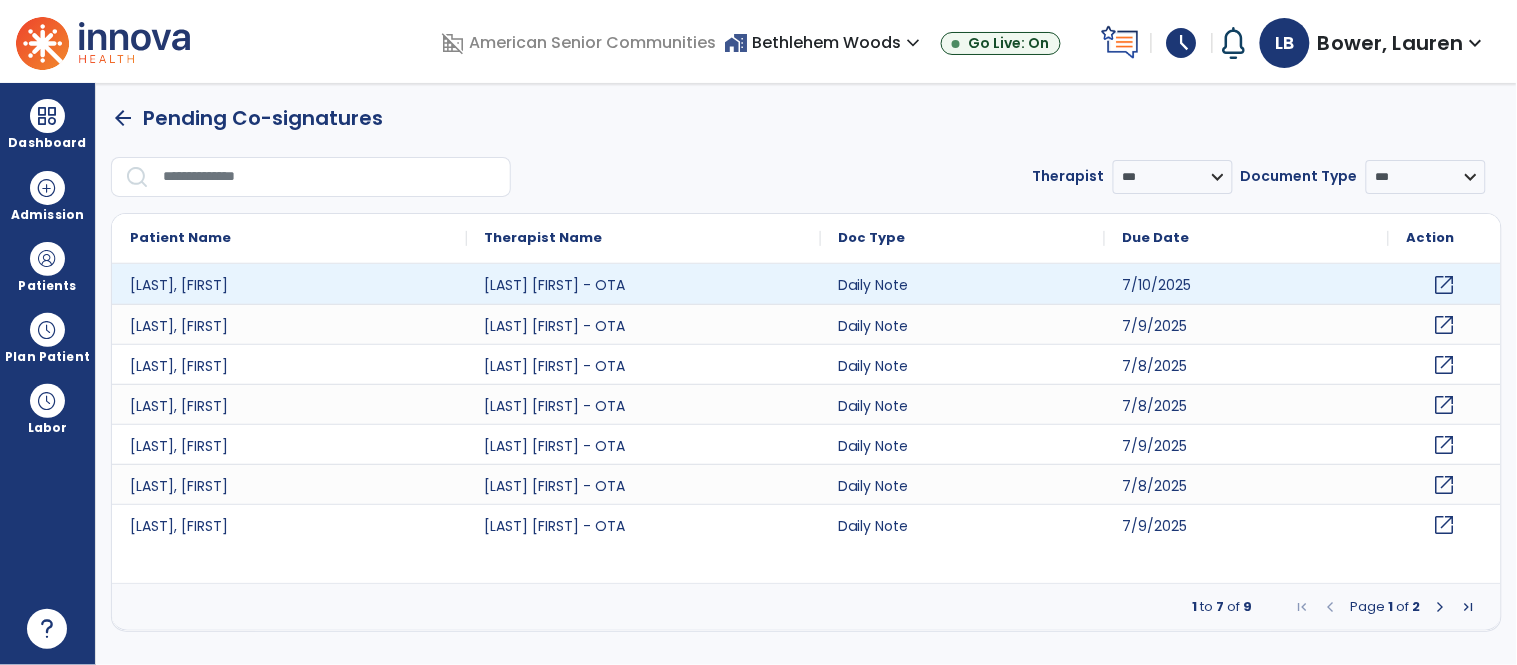 click on "open_in_new" 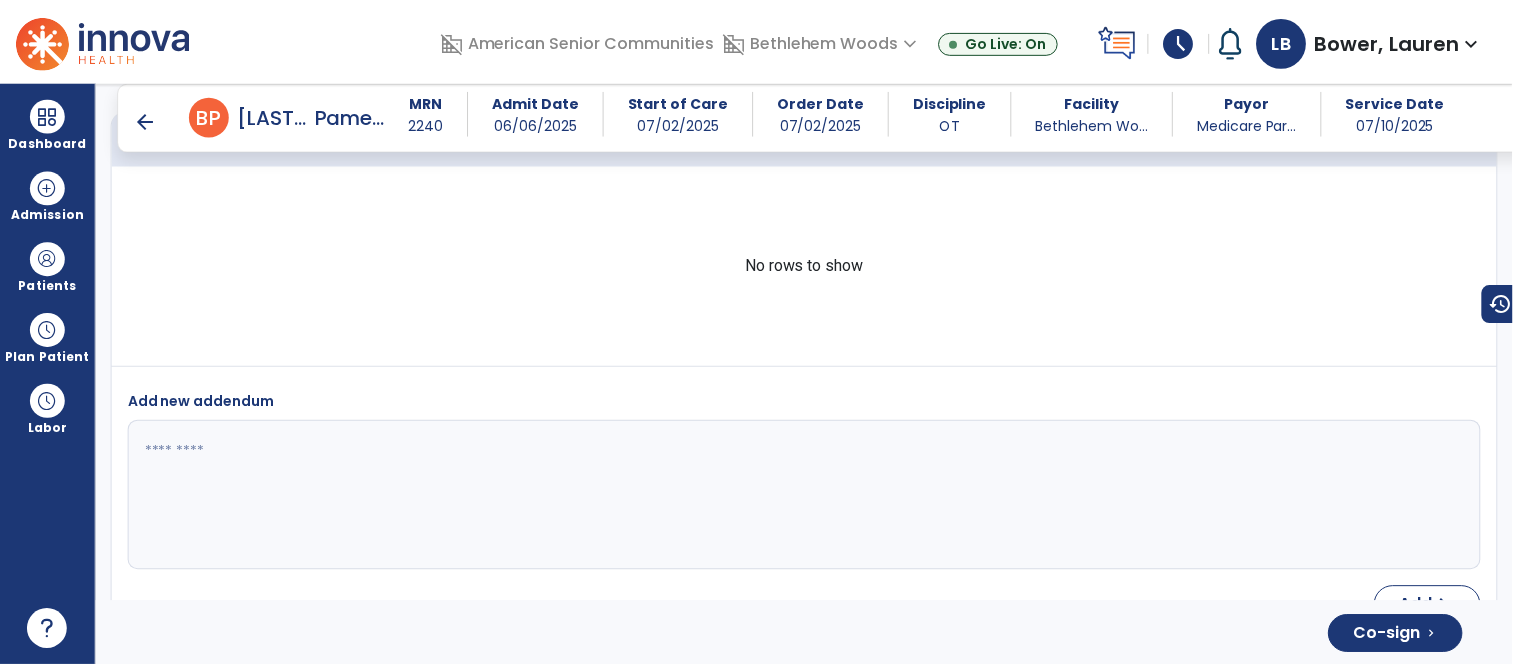 scroll, scrollTop: 3692, scrollLeft: 0, axis: vertical 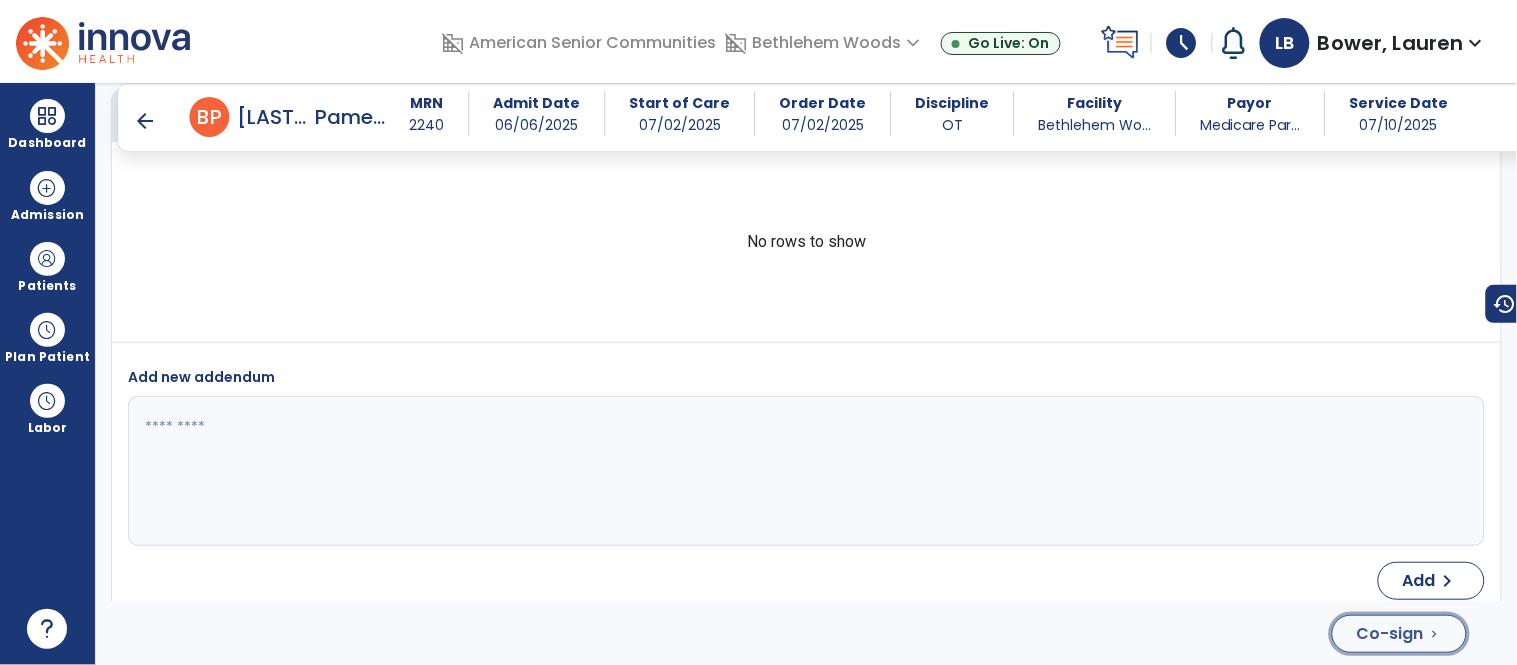 click on "Co-sign  chevron_right" 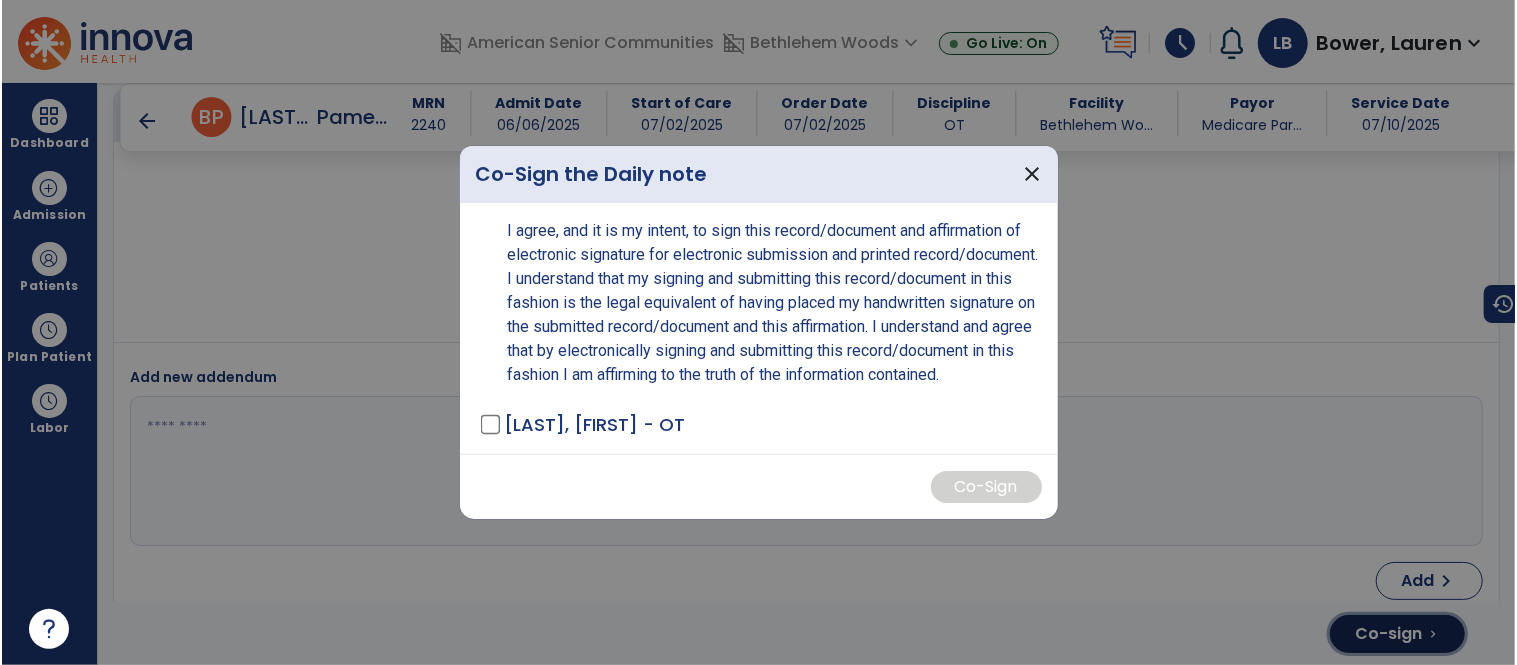 scroll, scrollTop: 3692, scrollLeft: 0, axis: vertical 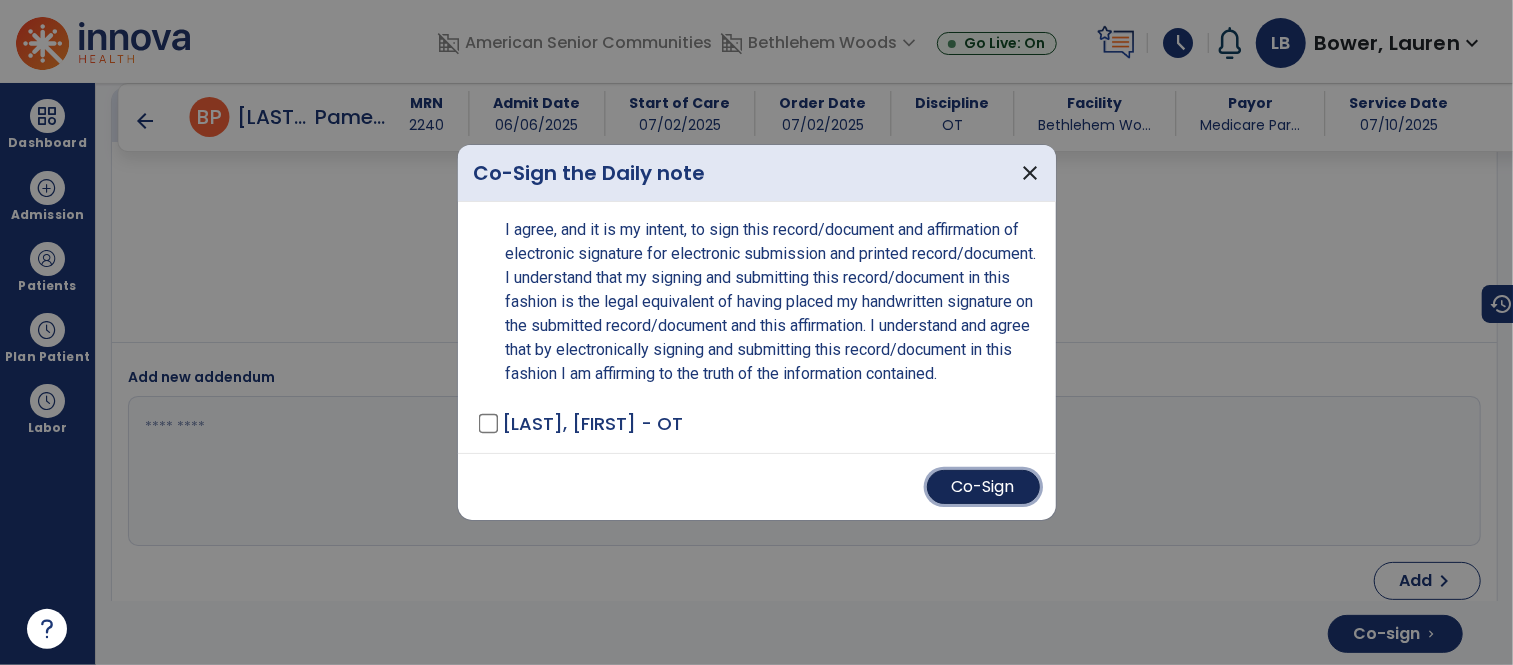 click on "Co-Sign" at bounding box center (983, 487) 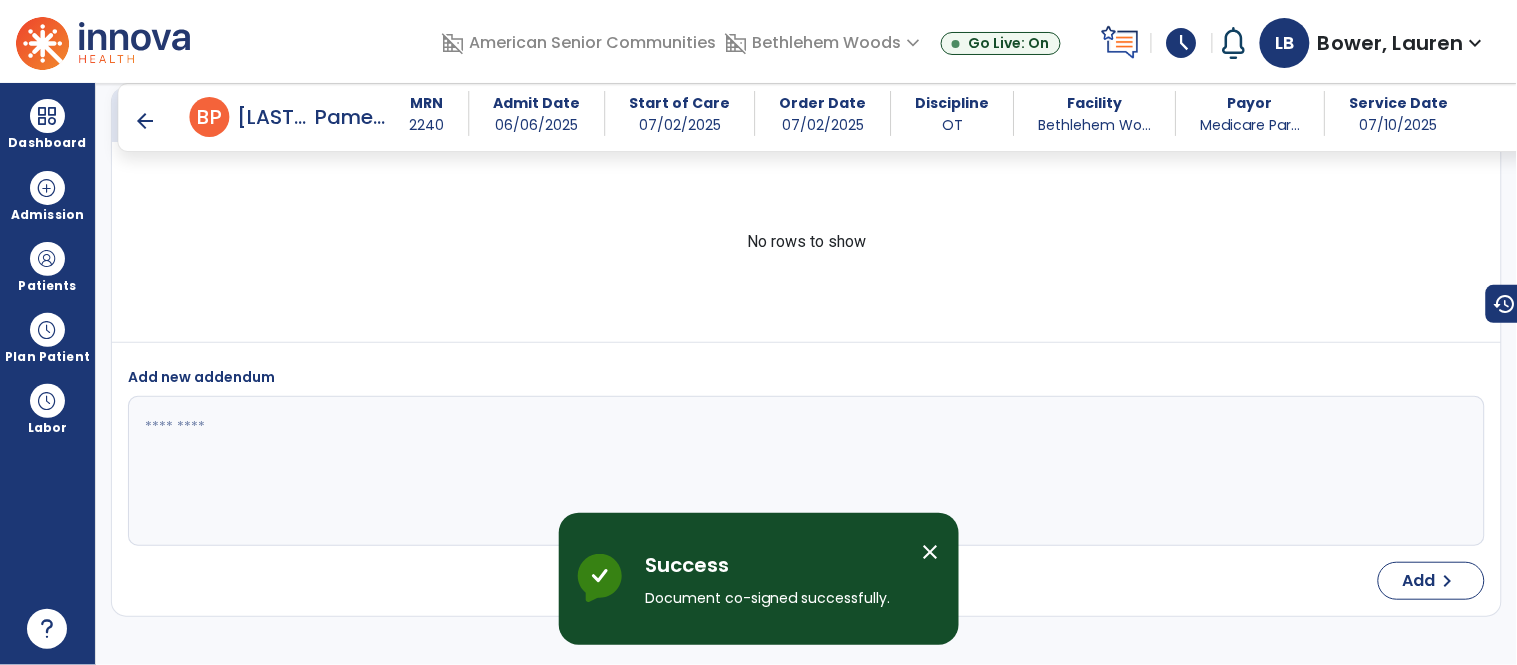 click on "close" at bounding box center [931, 552] 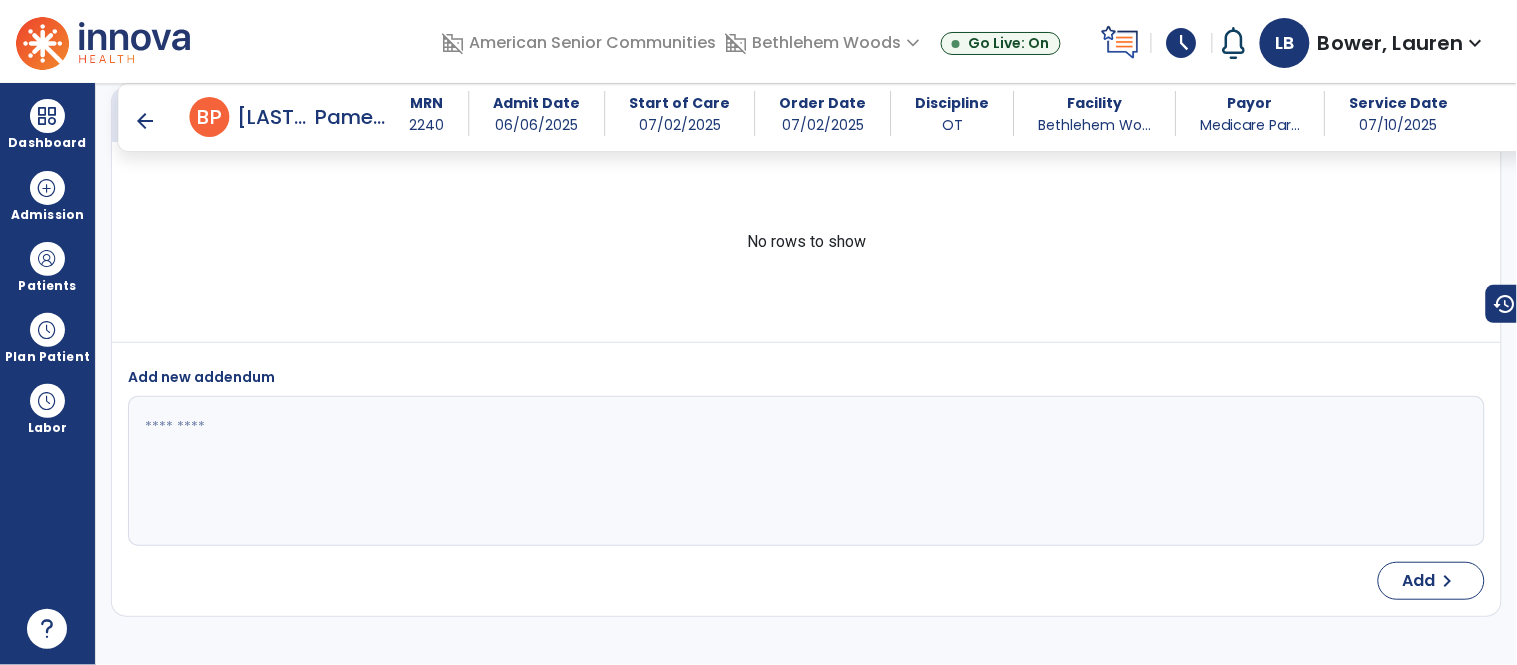click on "arrow_back" at bounding box center (146, 121) 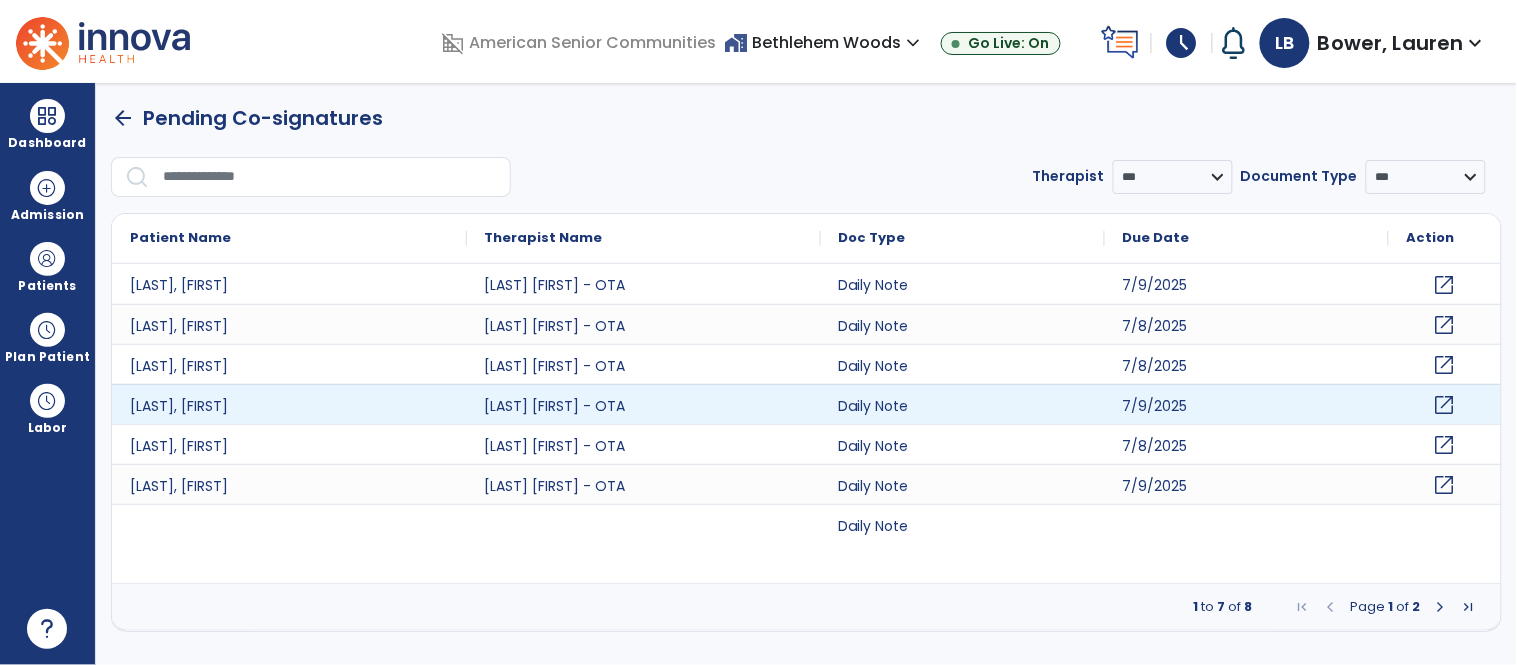 scroll, scrollTop: 0, scrollLeft: 0, axis: both 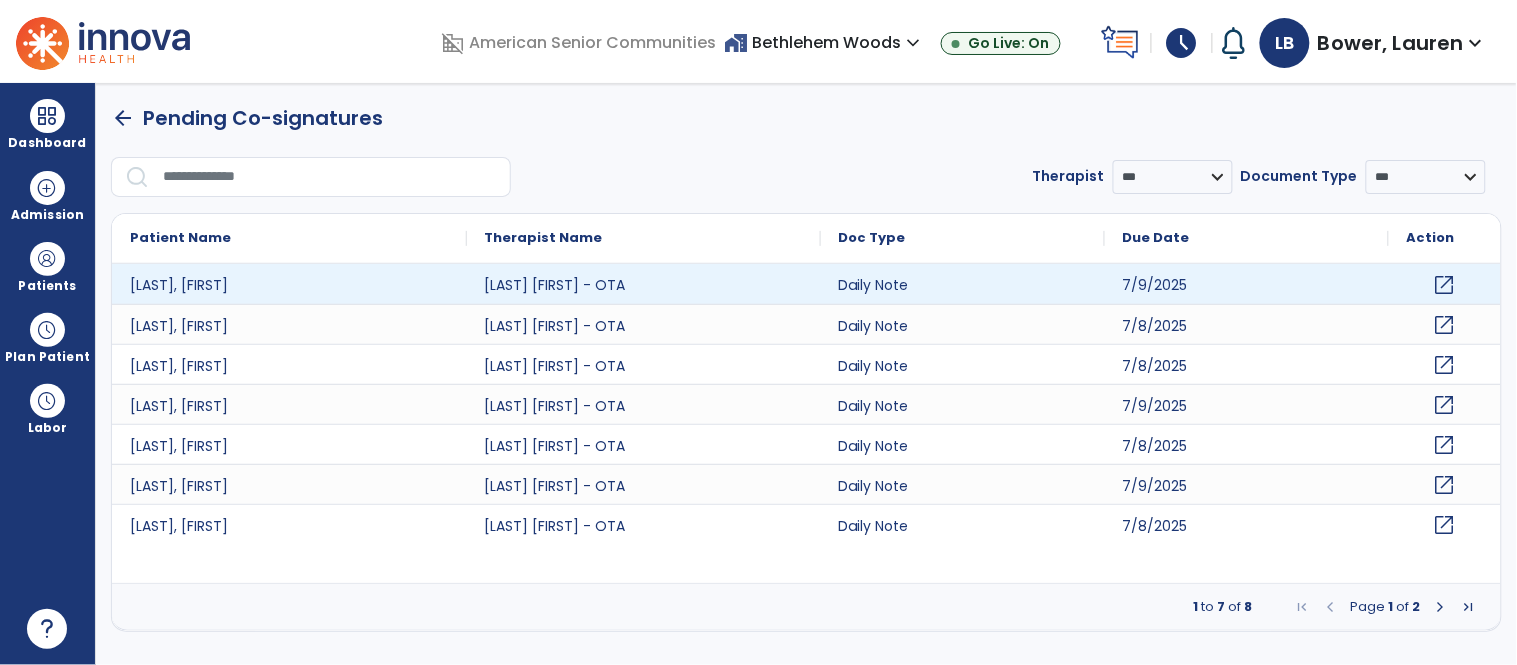 click on "open_in_new" 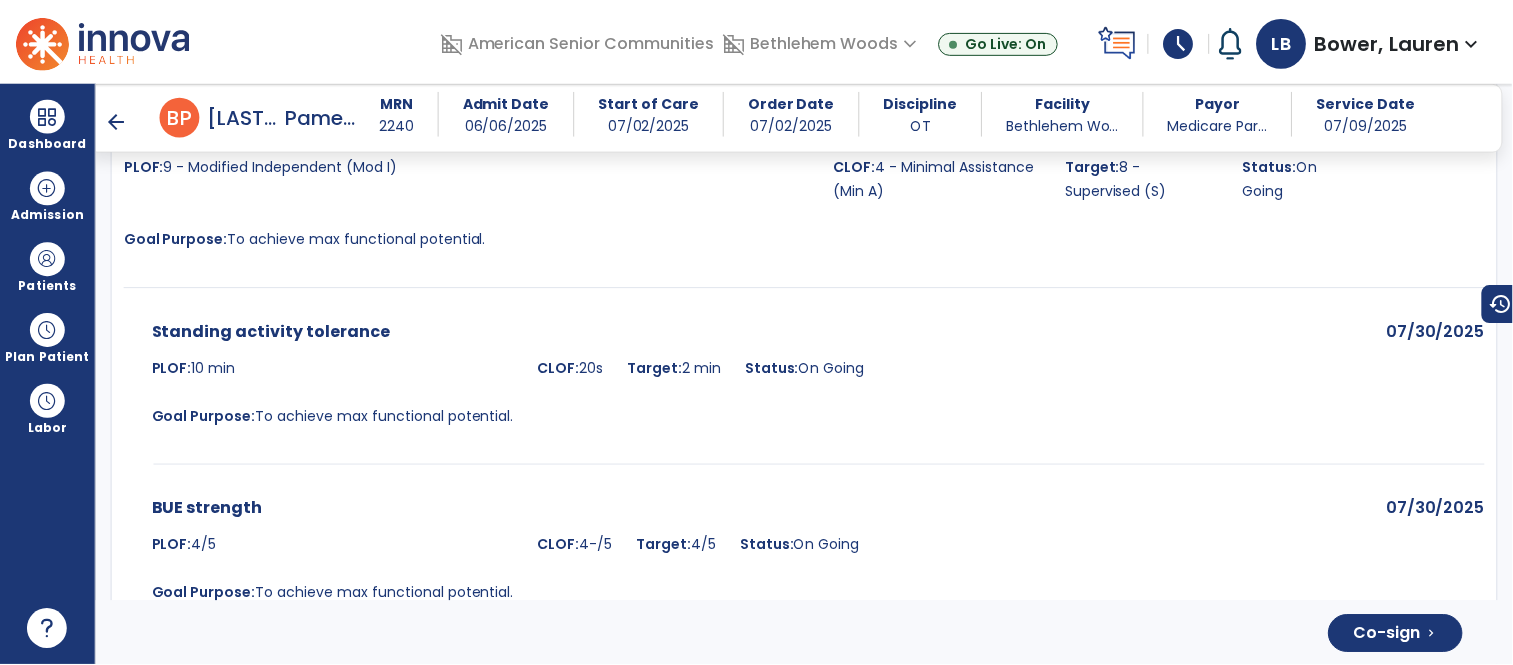 scroll, scrollTop: 3881, scrollLeft: 0, axis: vertical 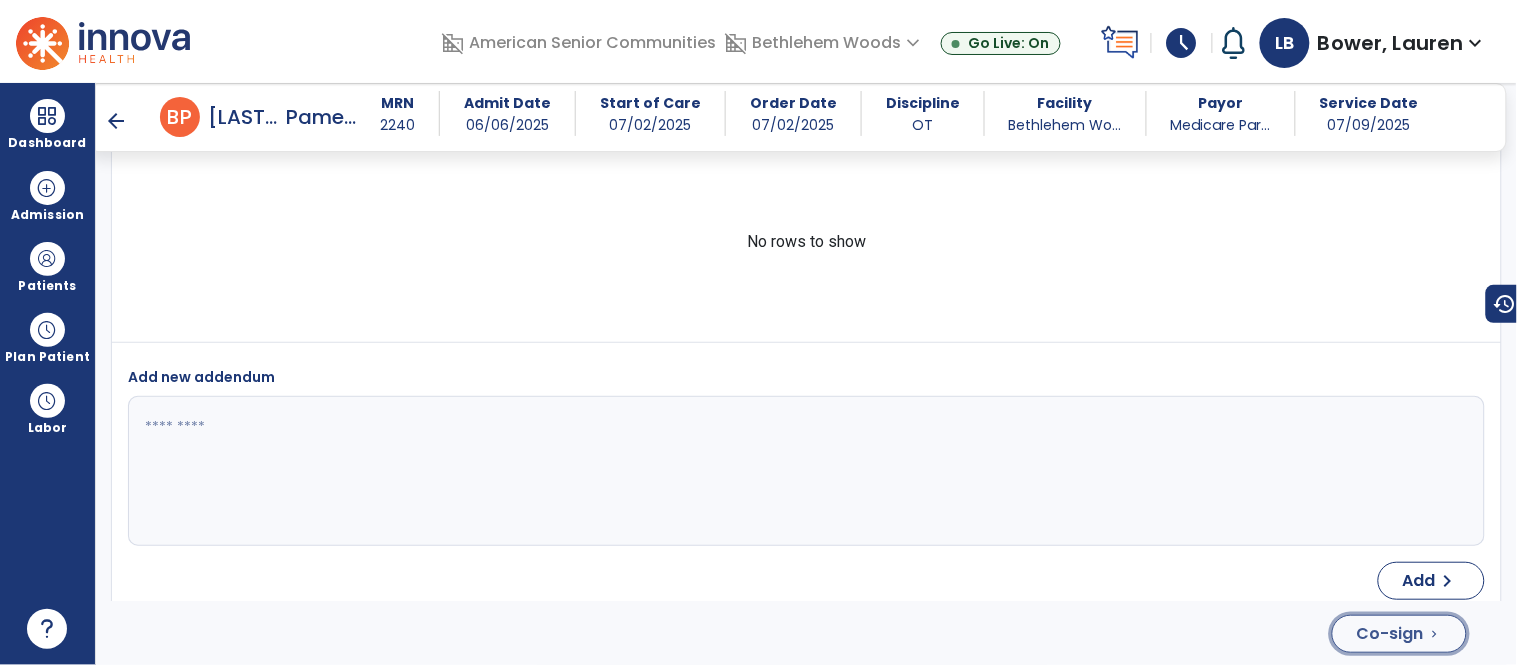 click on "Co-sign" 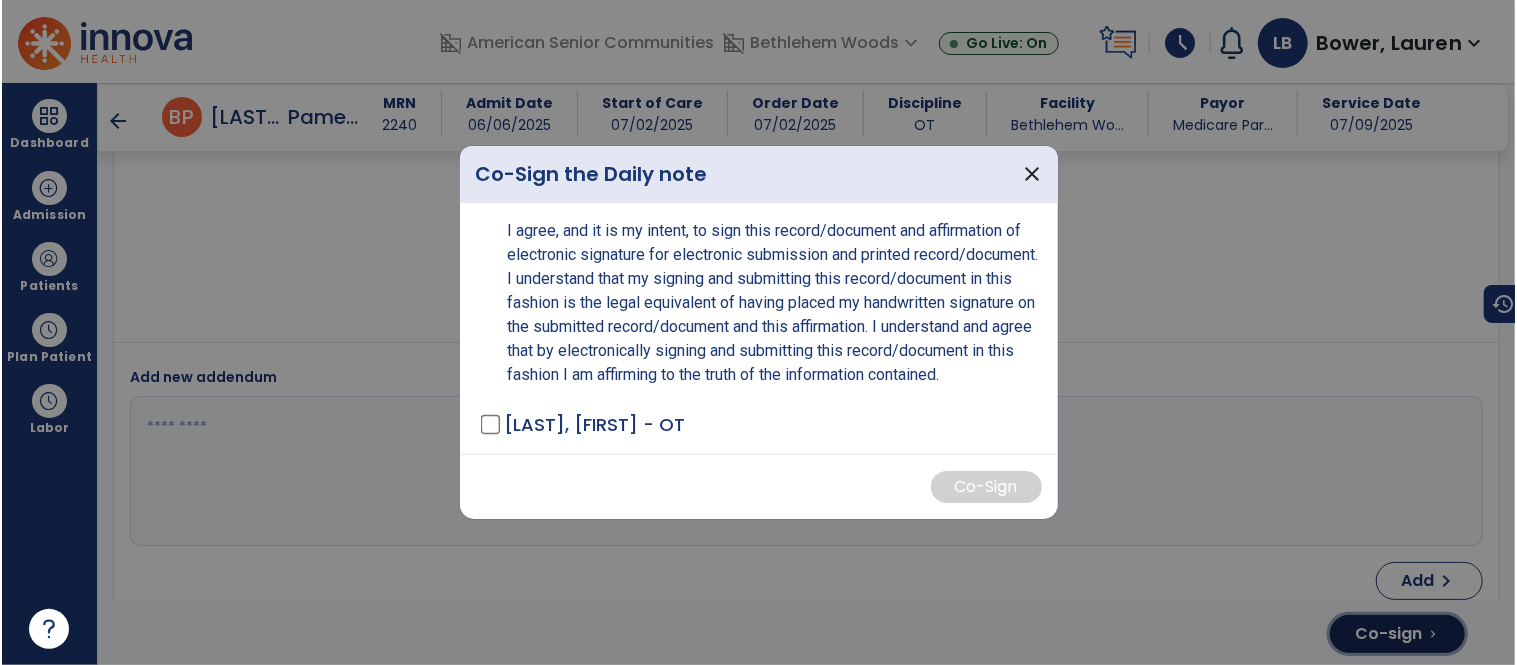scroll, scrollTop: 3881, scrollLeft: 0, axis: vertical 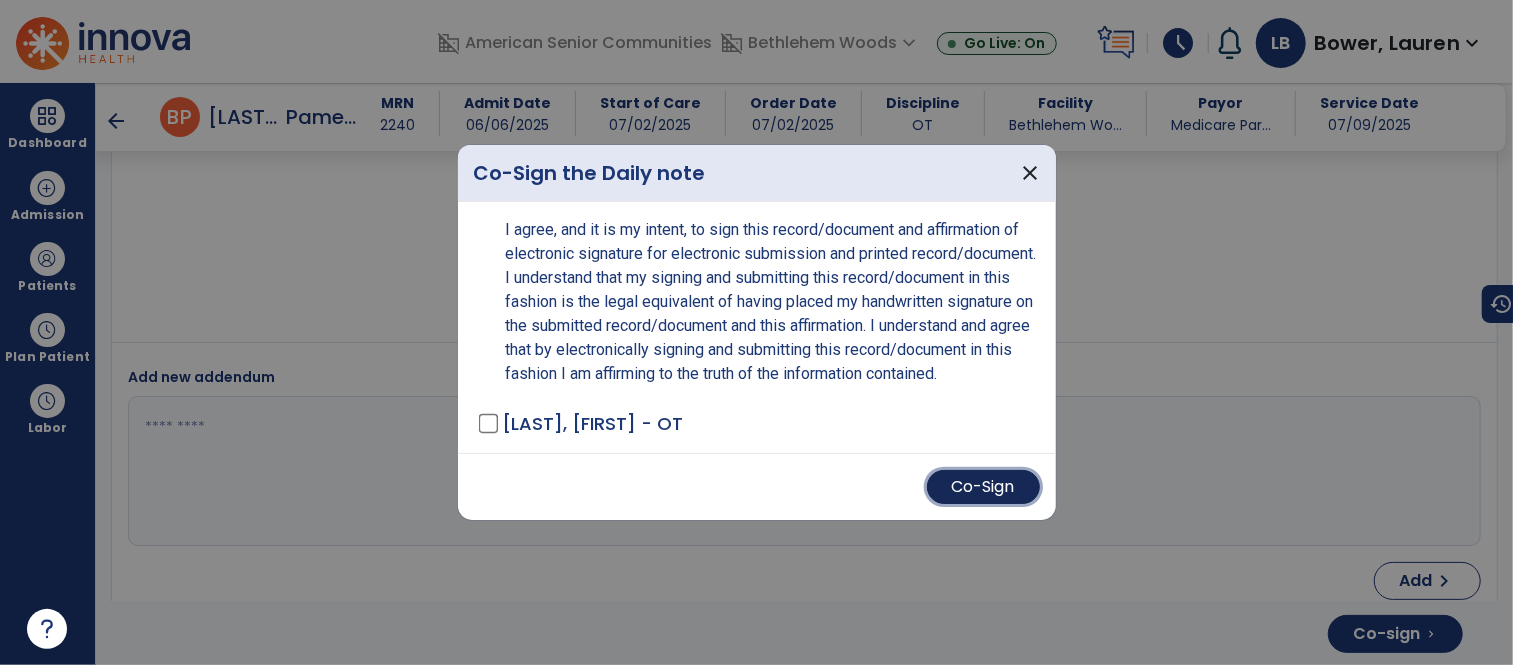 click on "Co-Sign" at bounding box center (983, 487) 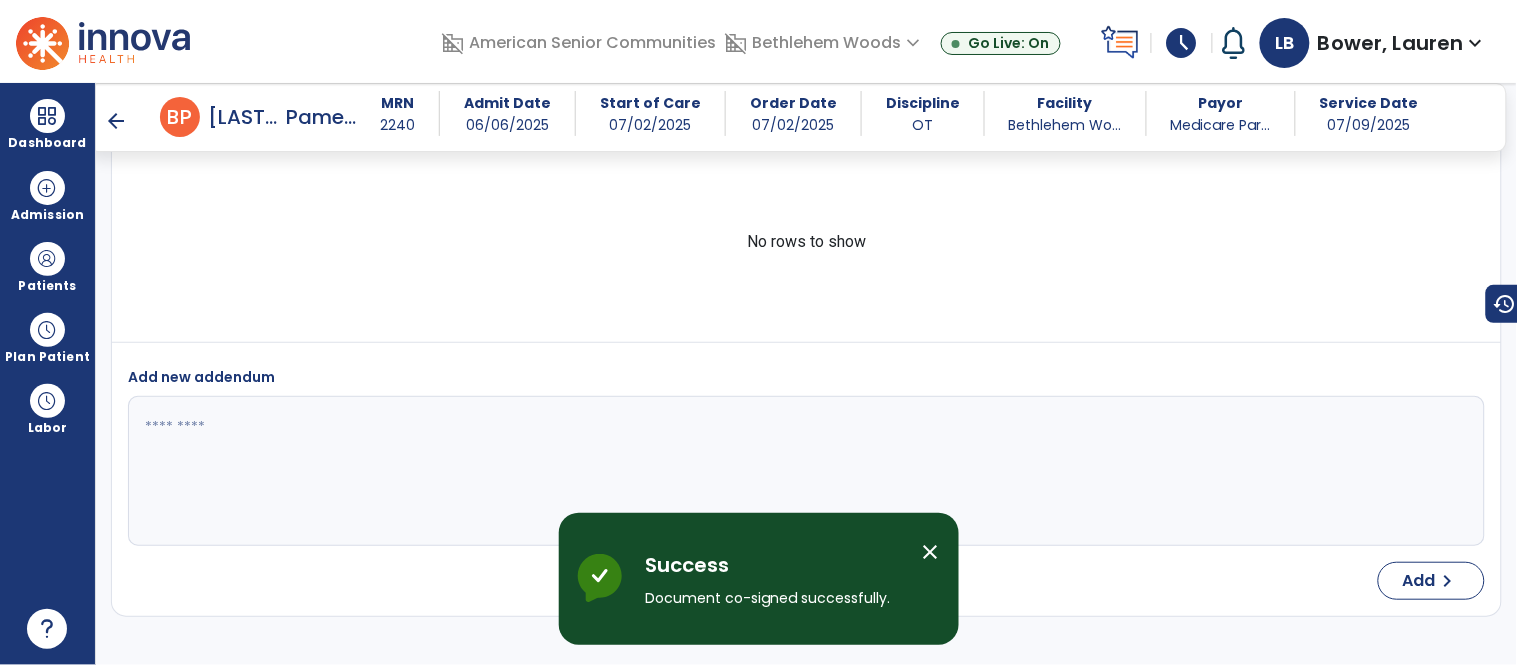 click on "close" at bounding box center [931, 552] 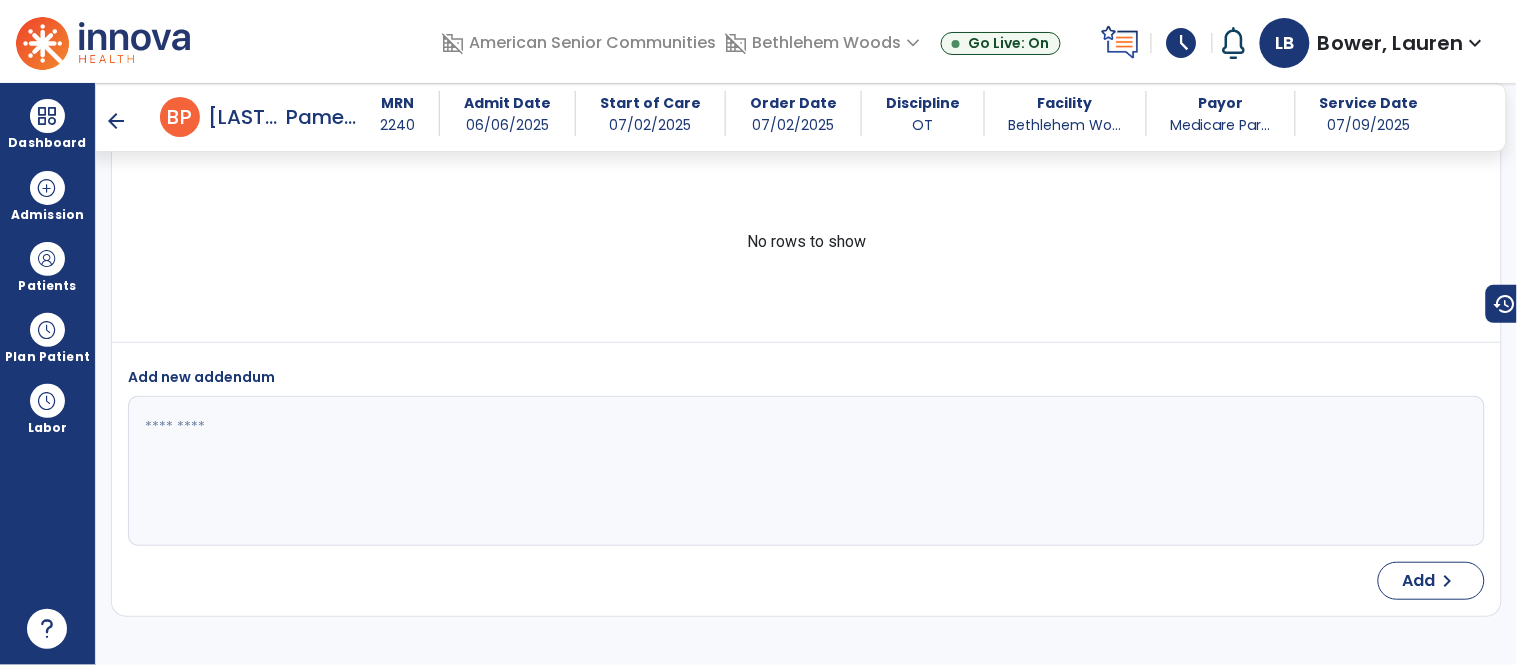 click on "arrow_back" at bounding box center [116, 121] 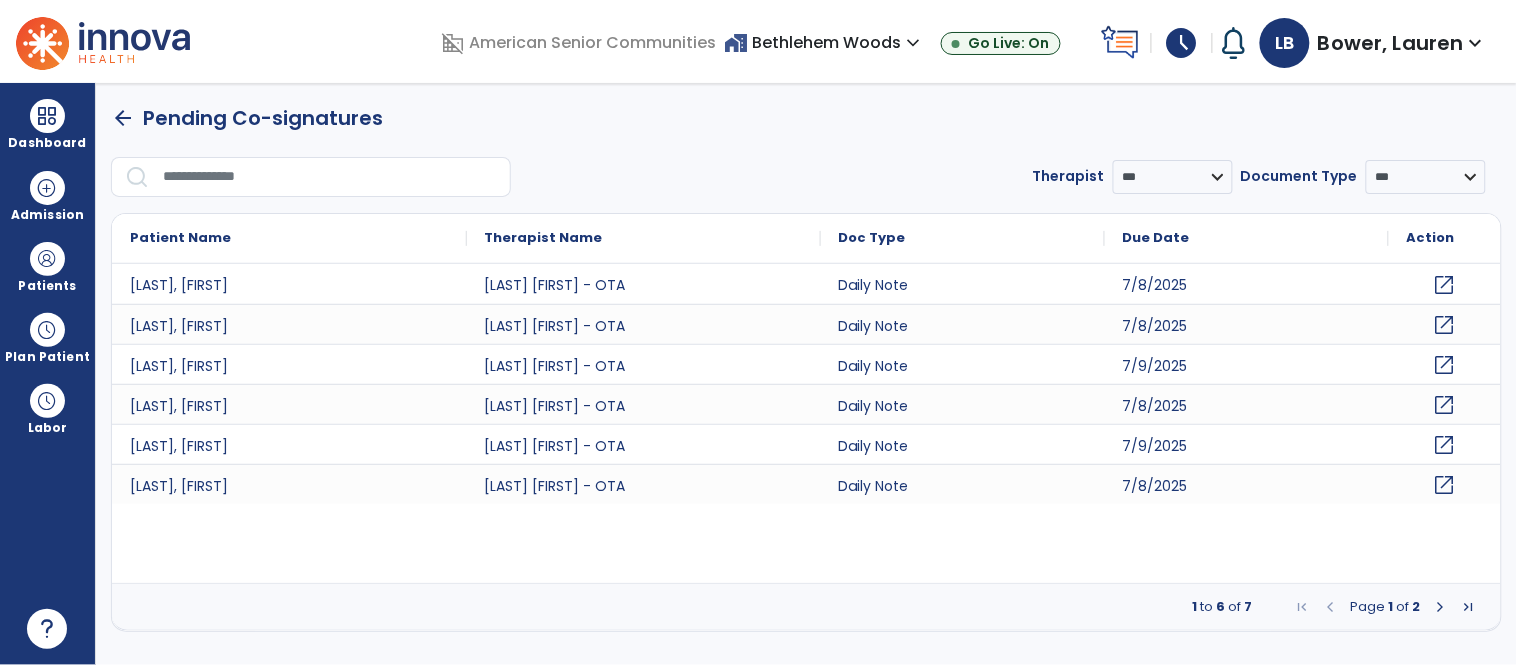 scroll, scrollTop: 0, scrollLeft: 0, axis: both 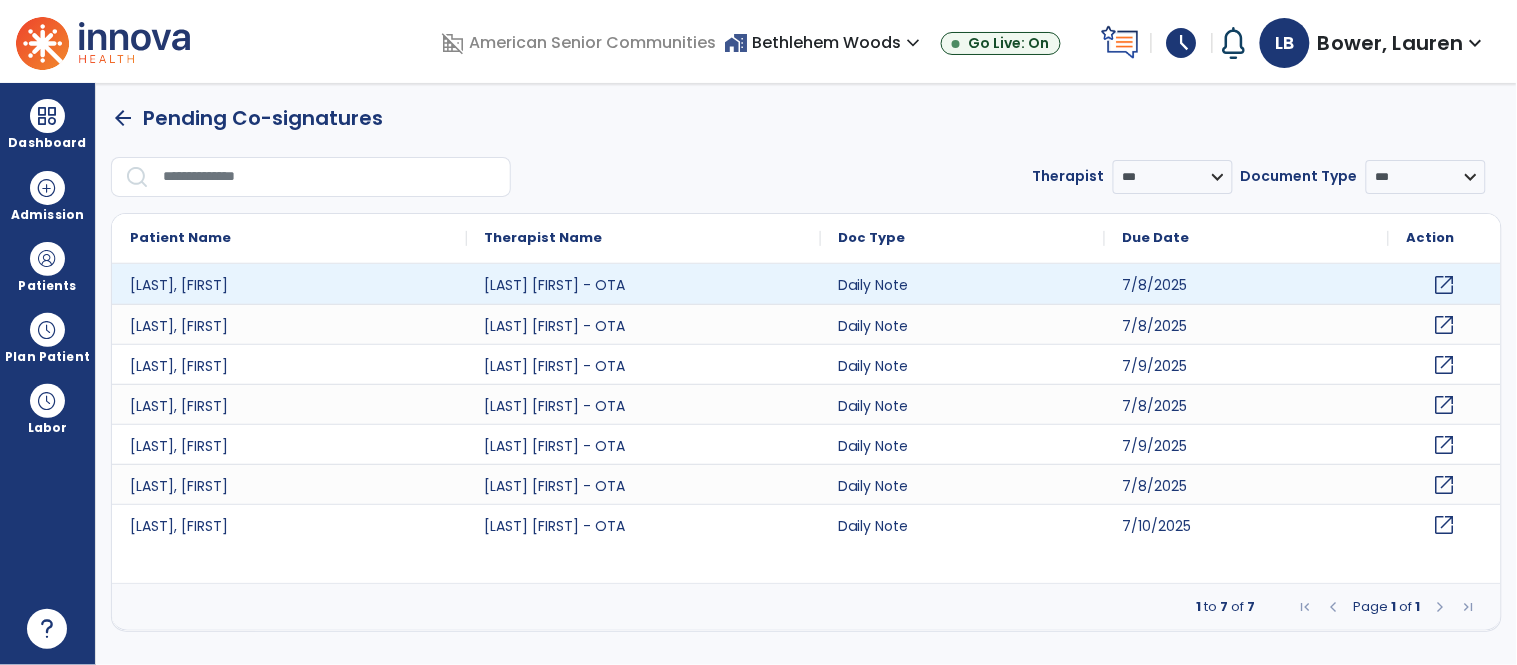 click on "open_in_new" 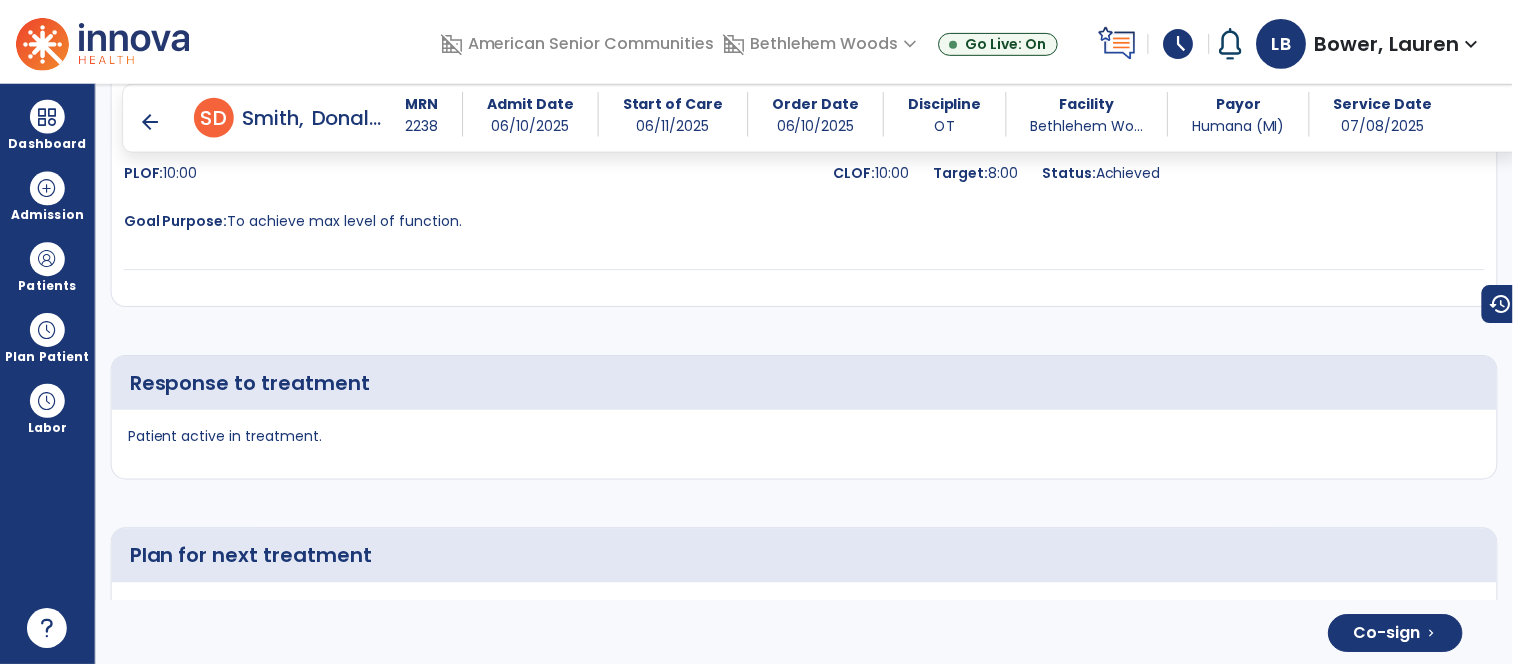 scroll, scrollTop: 4410, scrollLeft: 0, axis: vertical 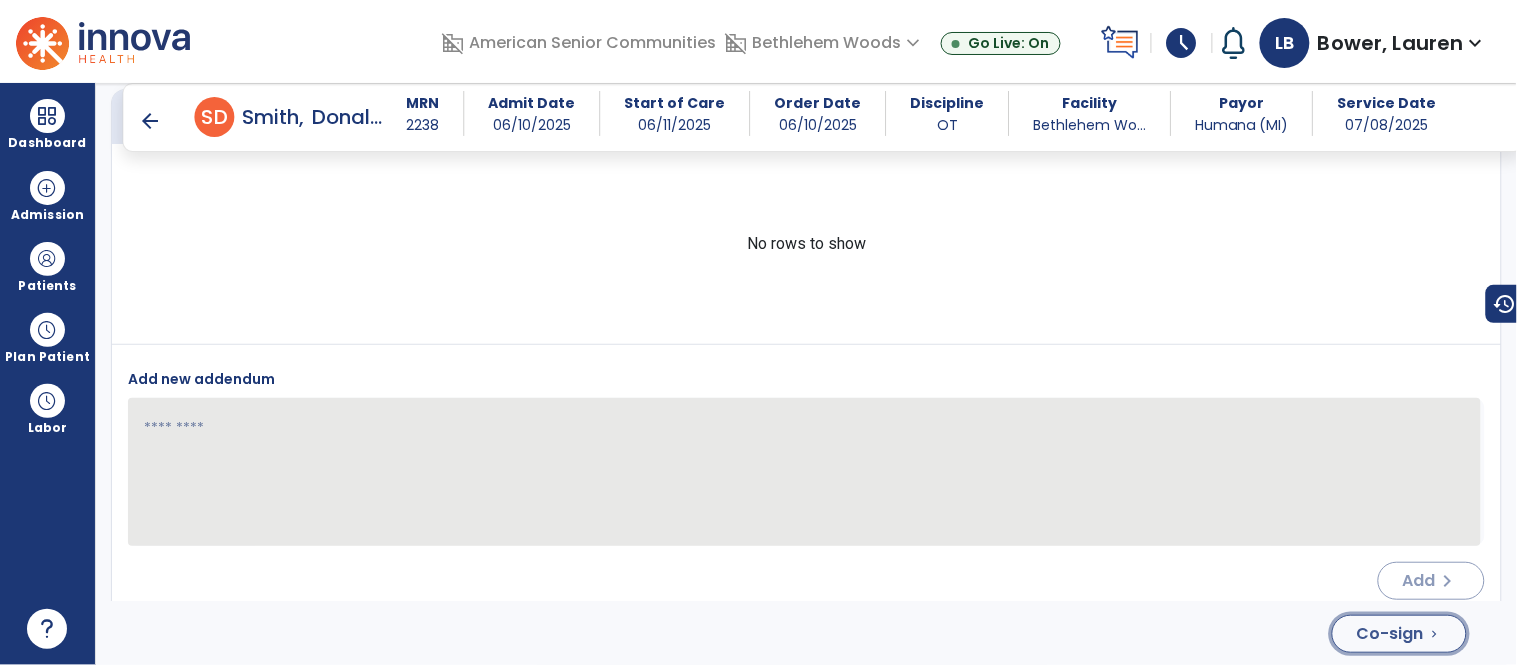 click on "Co-sign" 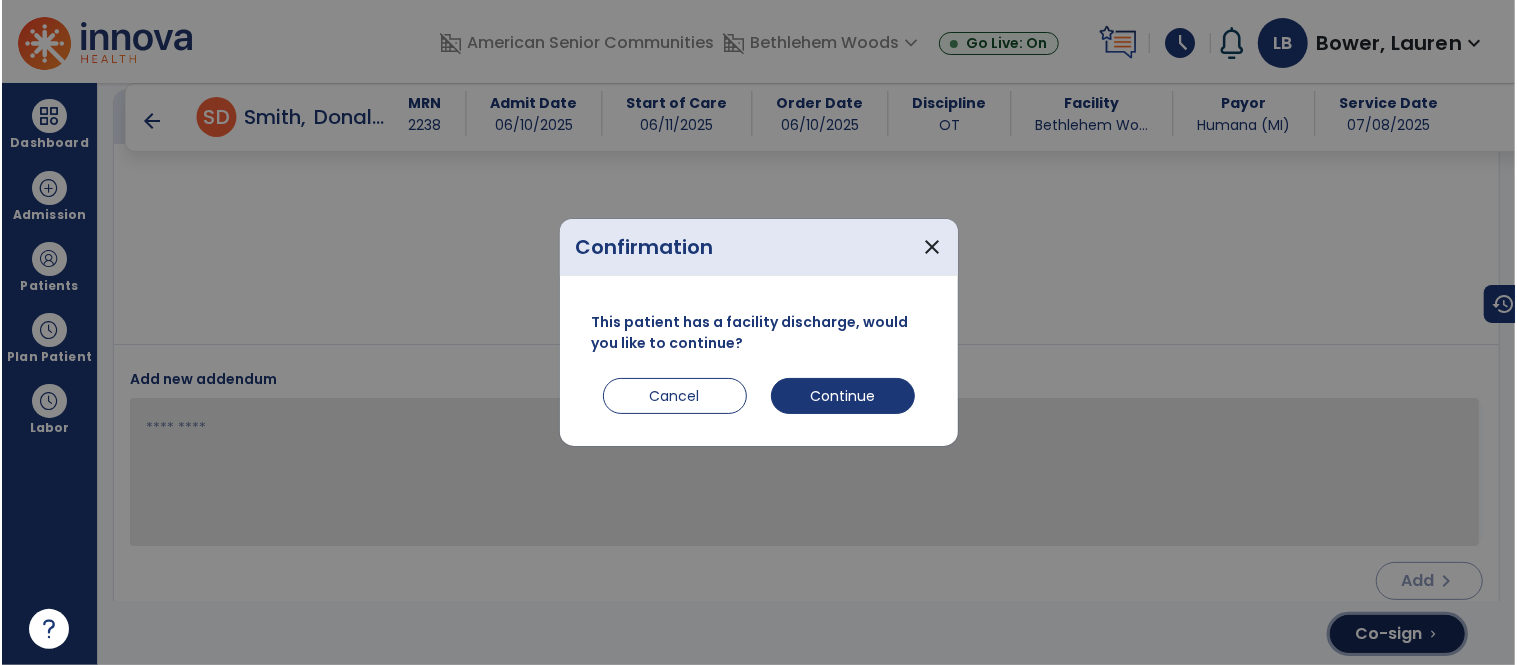 scroll, scrollTop: 4410, scrollLeft: 0, axis: vertical 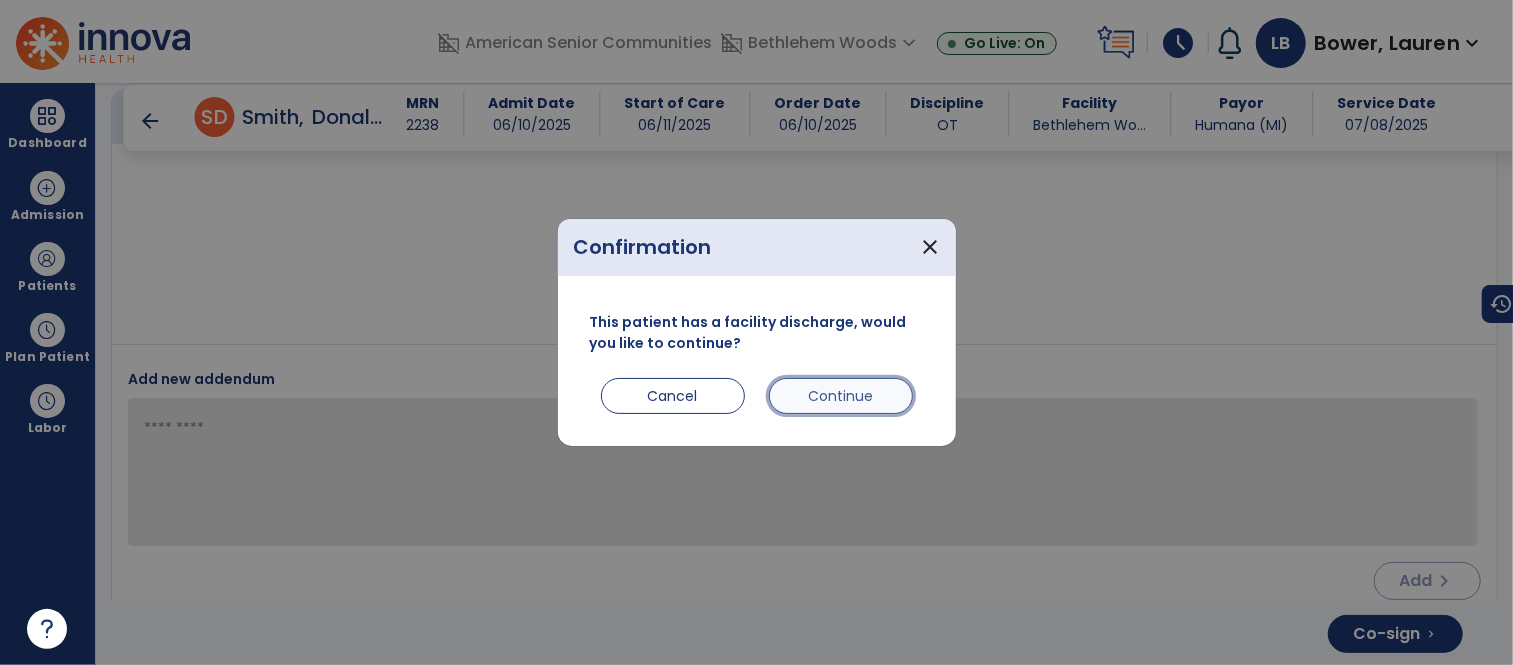 click on "Continue" at bounding box center (841, 396) 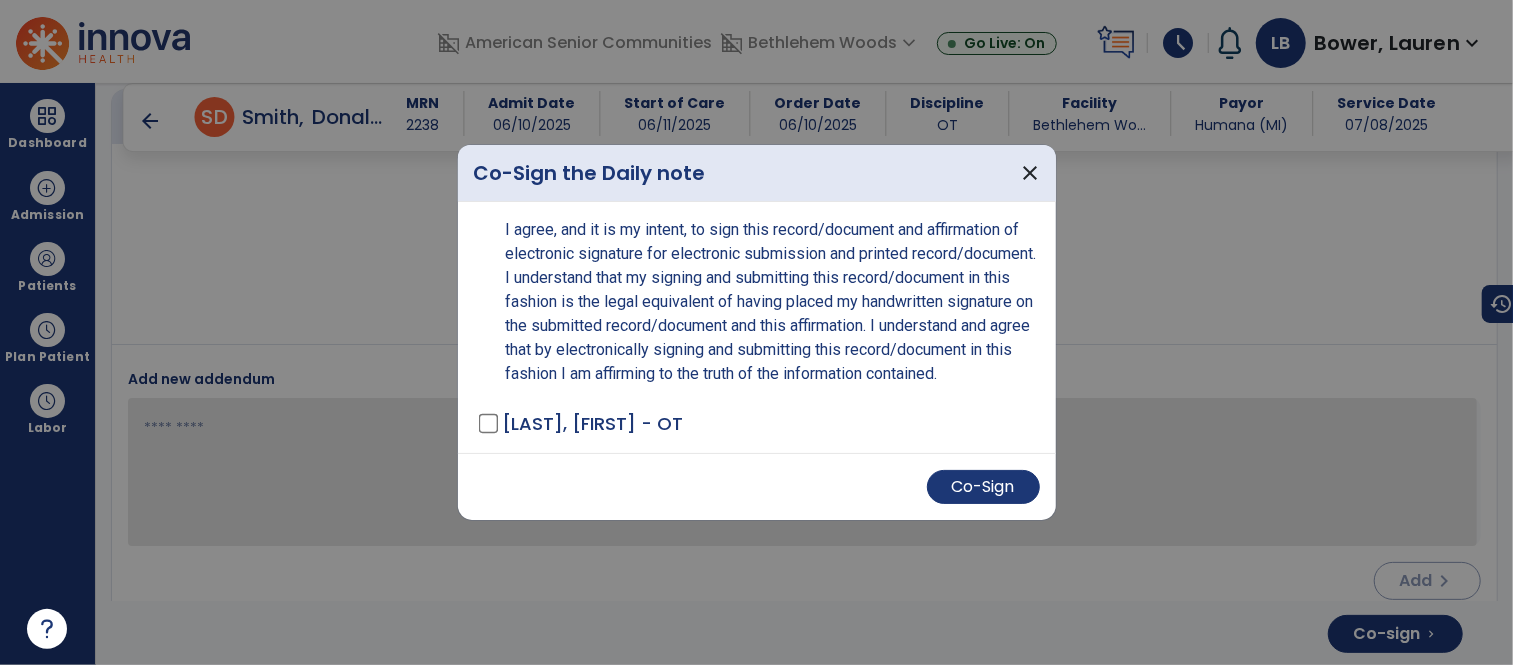 click on "Co-Sign" at bounding box center (757, 486) 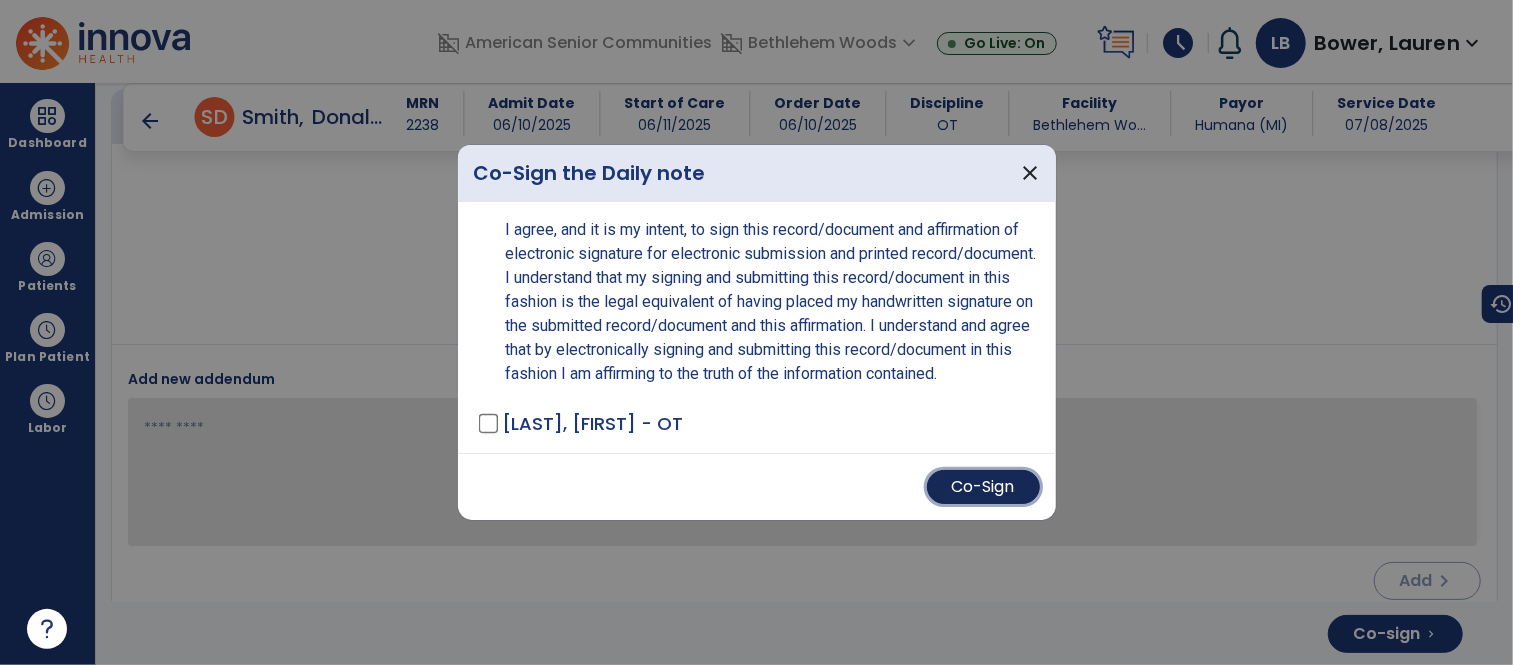 click on "Co-Sign" at bounding box center (983, 487) 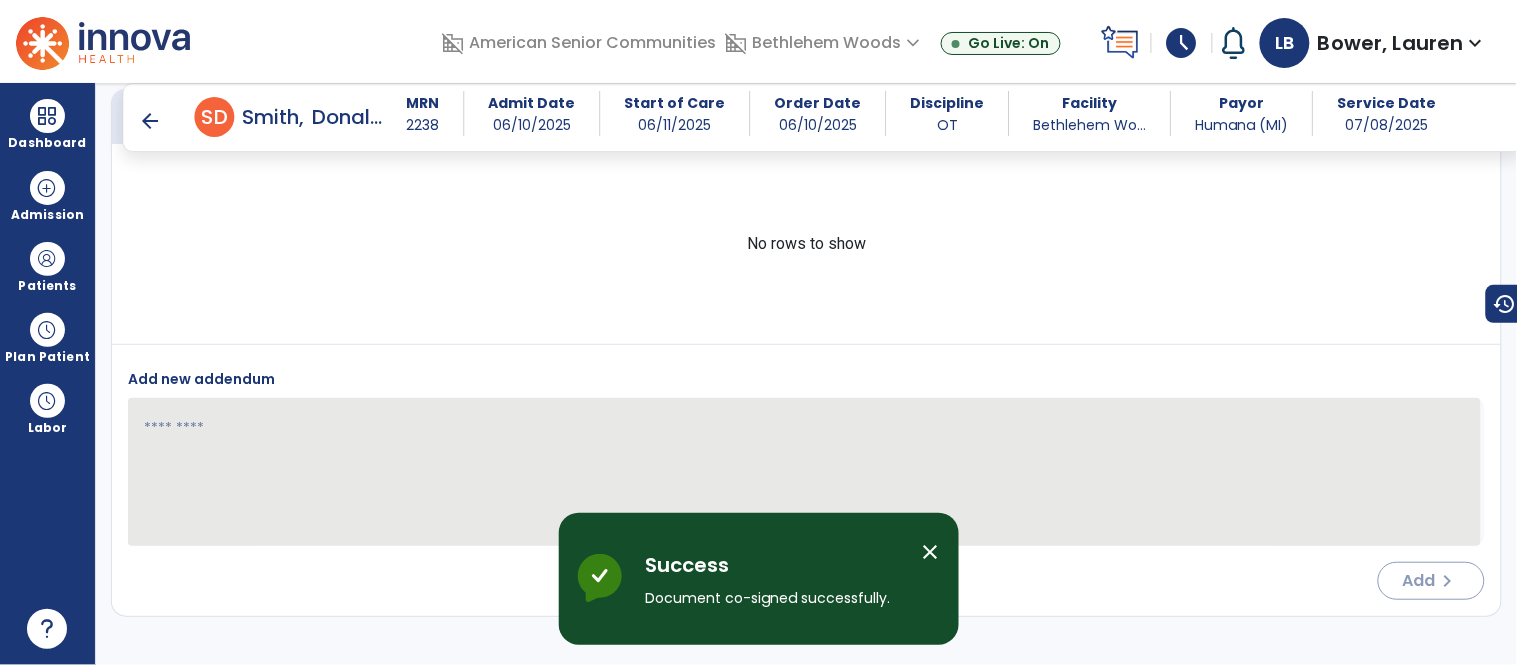 click on "close" at bounding box center (931, 552) 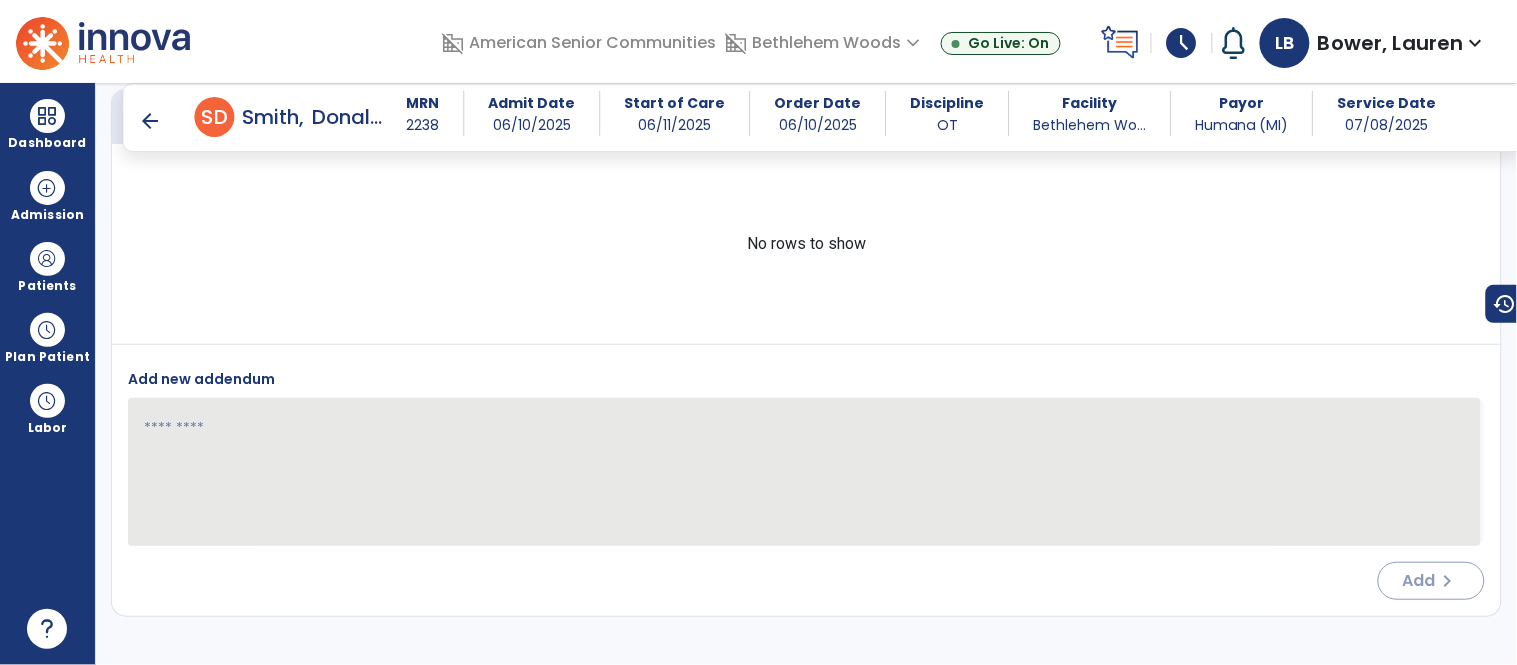 click on "arrow_back" at bounding box center [151, 121] 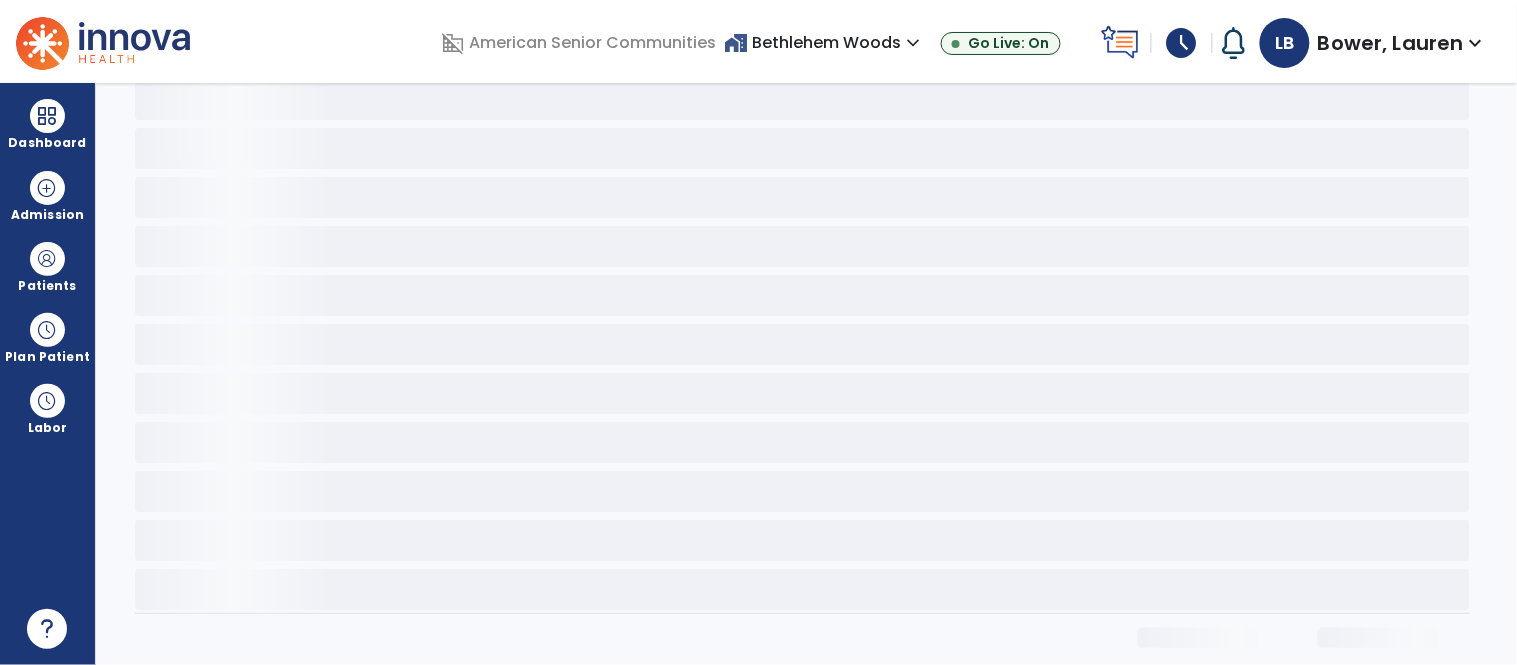 scroll, scrollTop: 0, scrollLeft: 0, axis: both 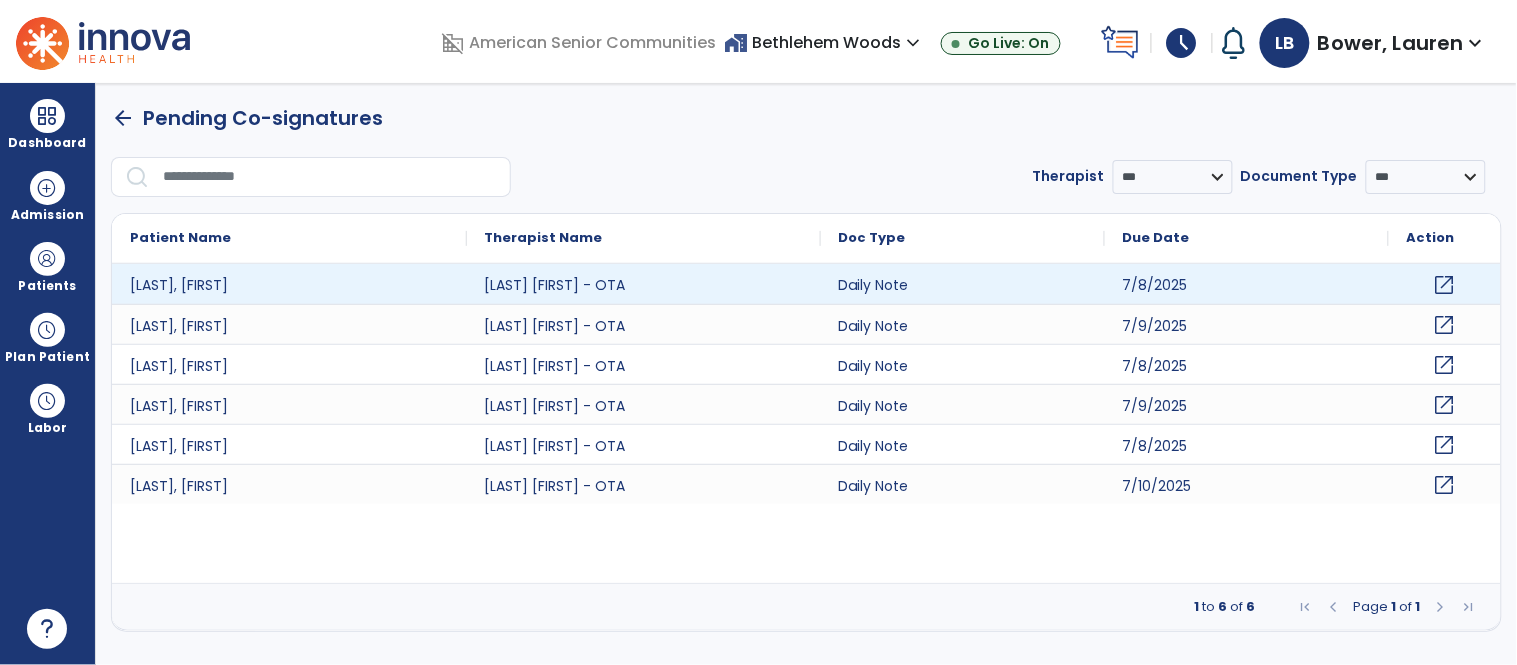 click on "open_in_new" 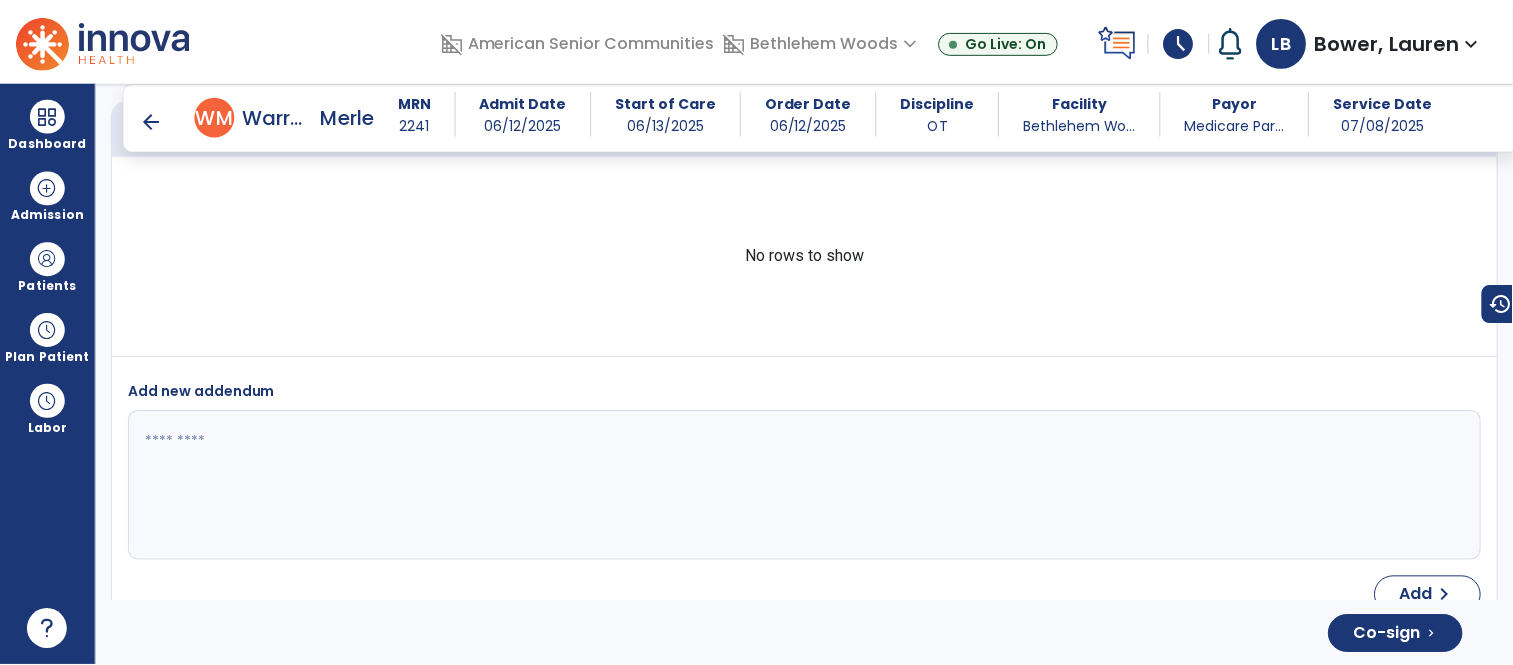 scroll, scrollTop: 4173, scrollLeft: 0, axis: vertical 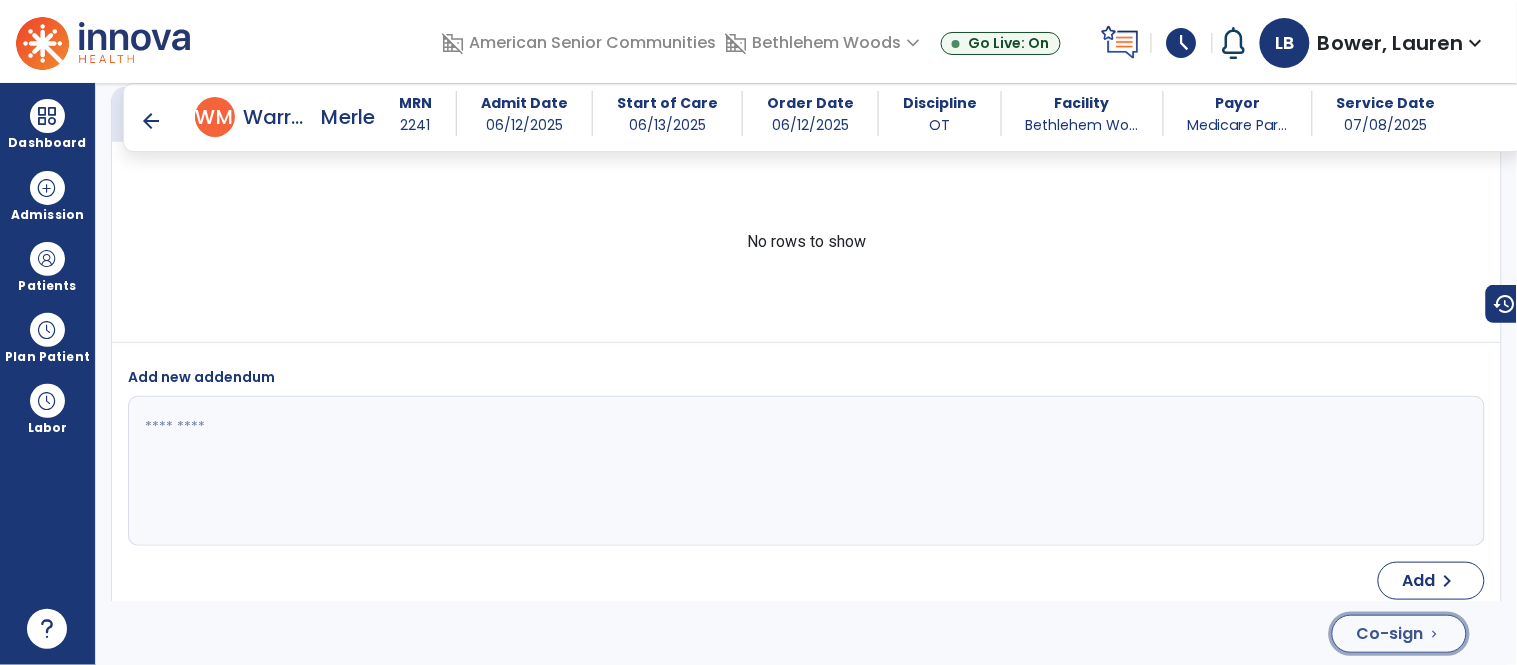 click on "Co-sign" 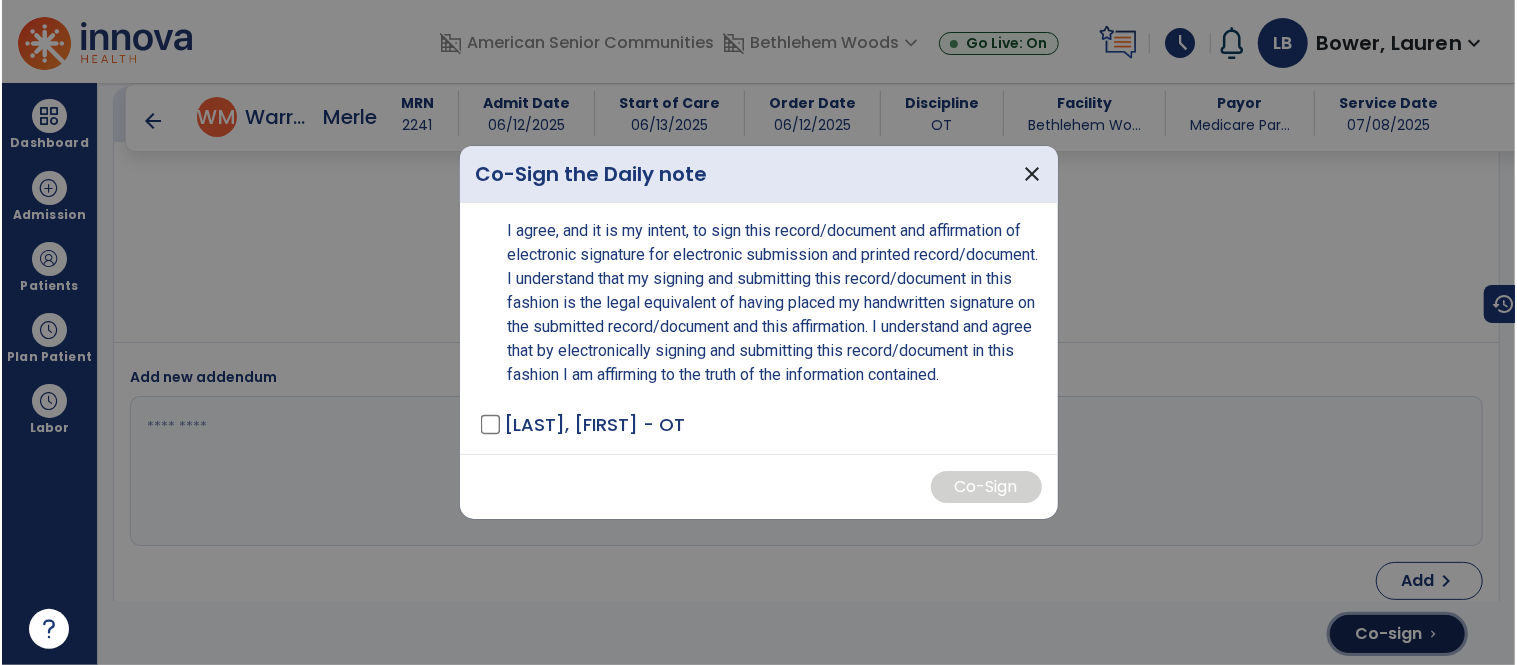 scroll, scrollTop: 4194, scrollLeft: 0, axis: vertical 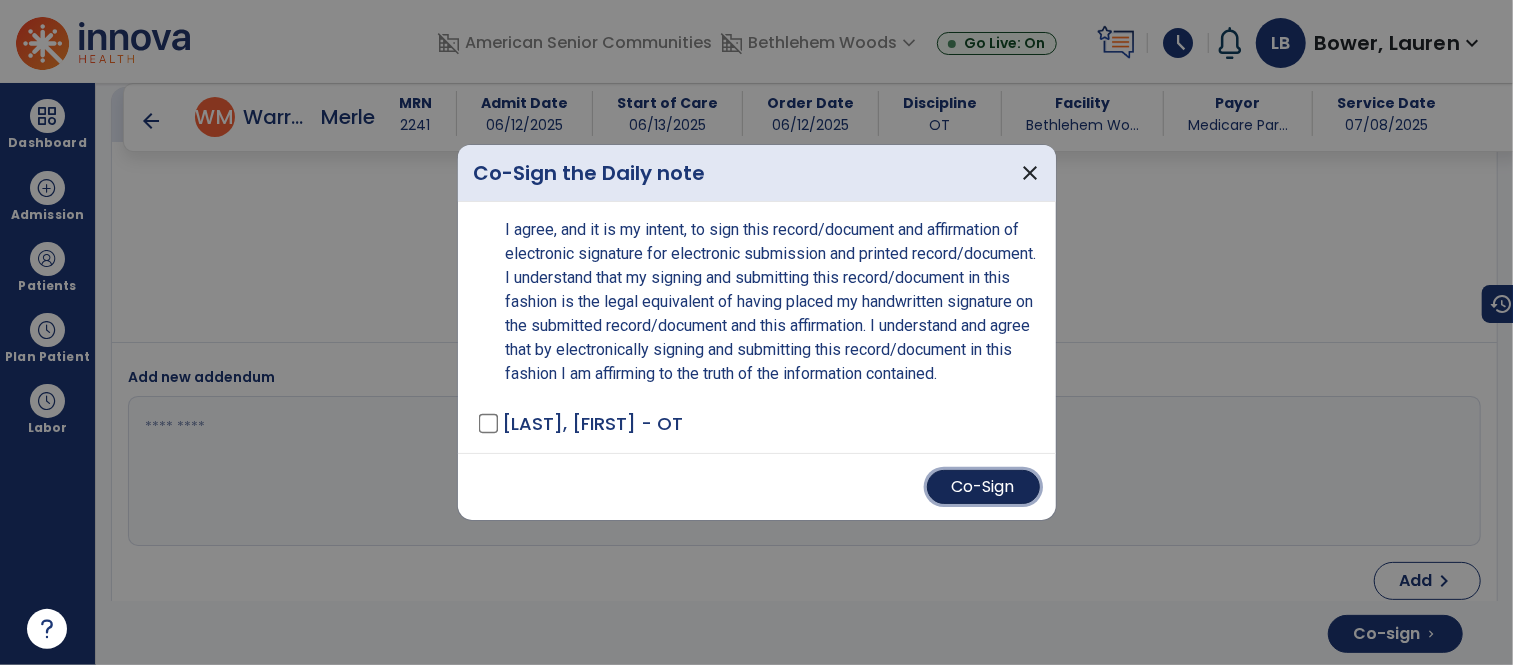 click on "Co-Sign" at bounding box center [983, 487] 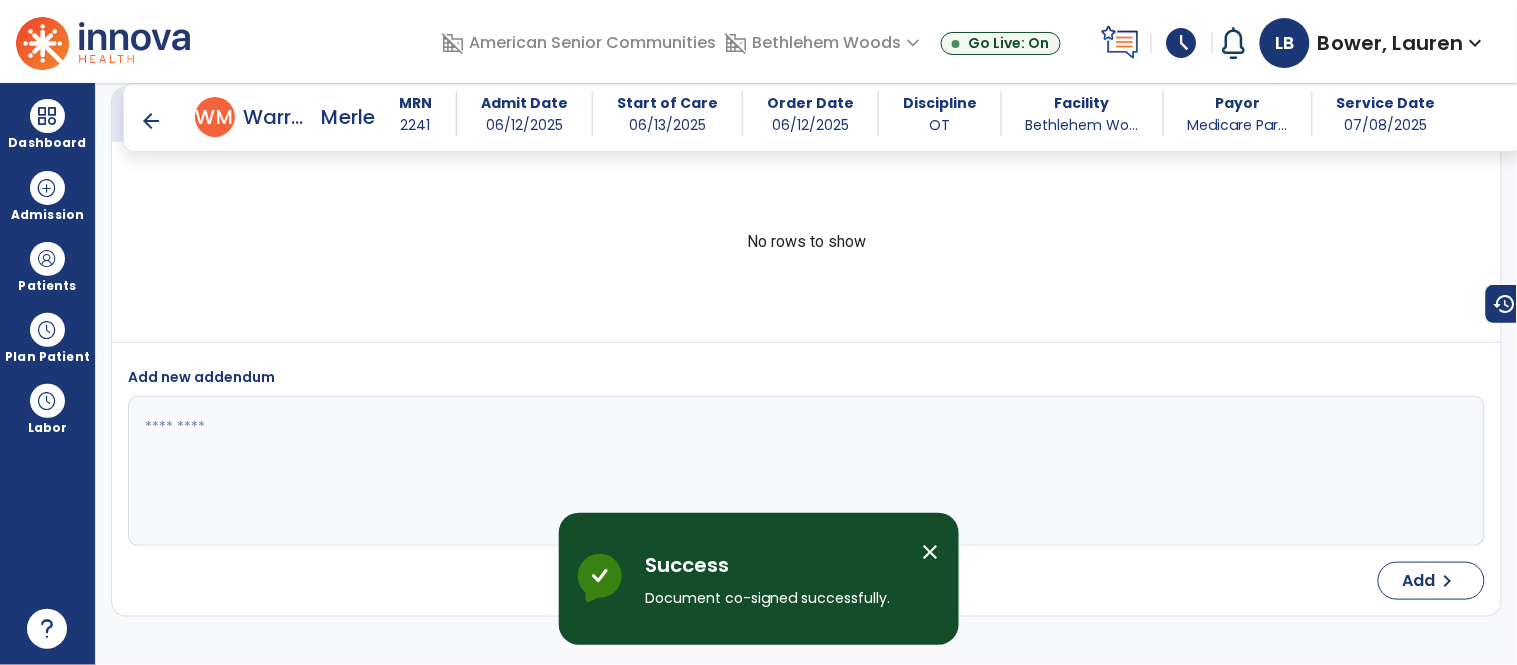 scroll, scrollTop: 4173, scrollLeft: 0, axis: vertical 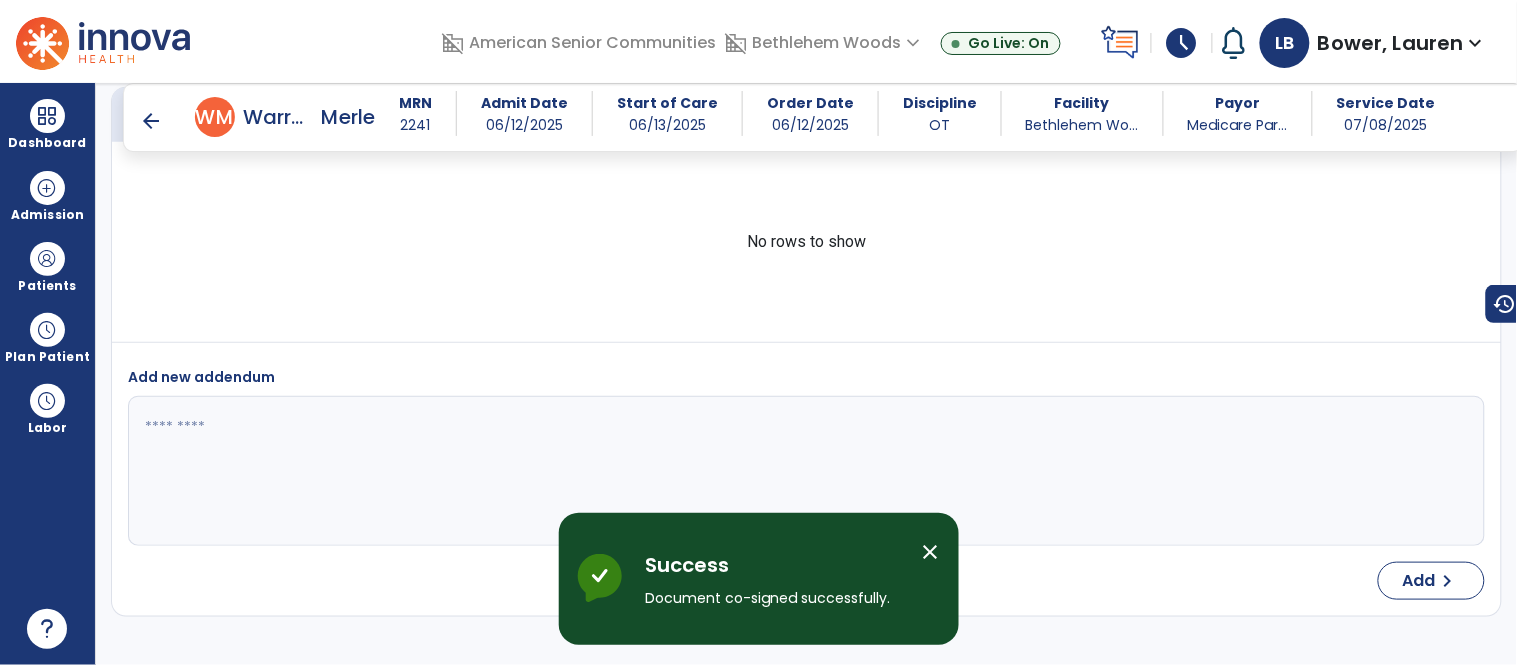 drag, startPoint x: 936, startPoint y: 556, endPoint x: 431, endPoint y: 6, distance: 746.67596 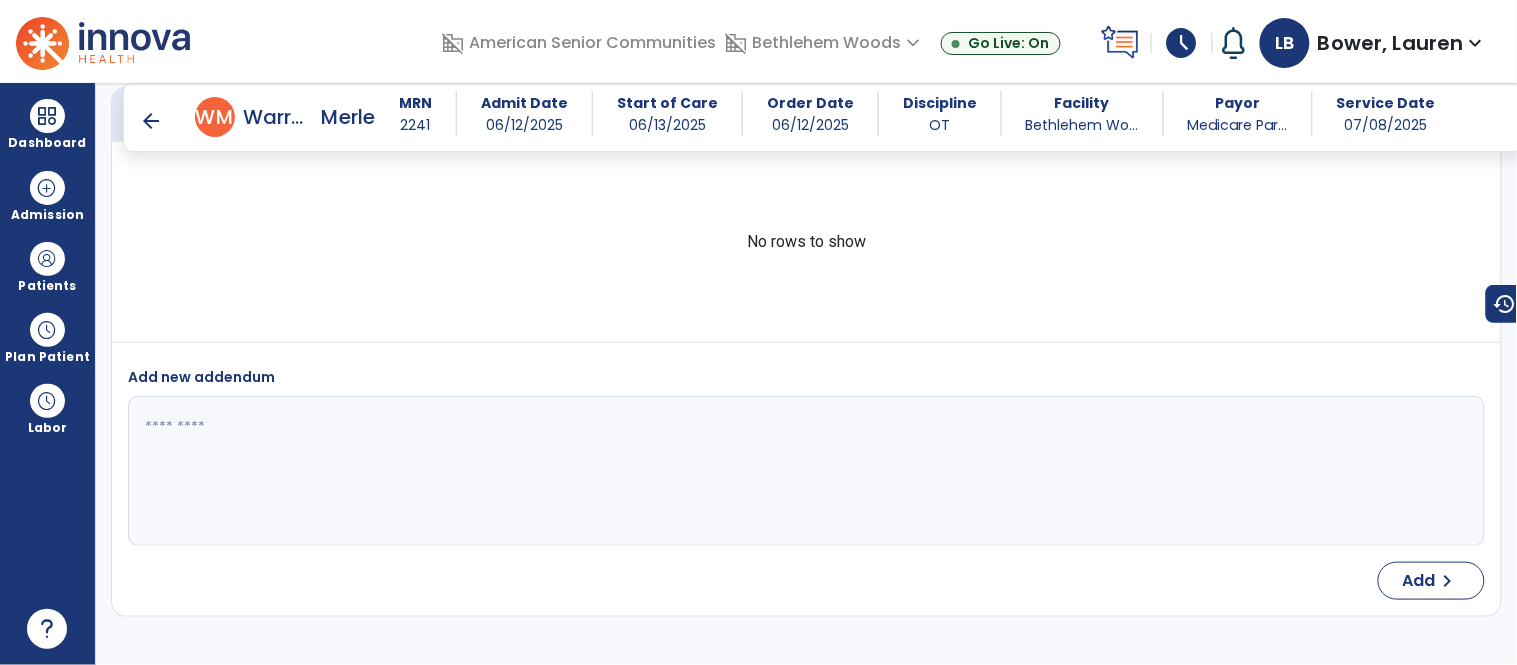 click on "arrow_back" at bounding box center (151, 121) 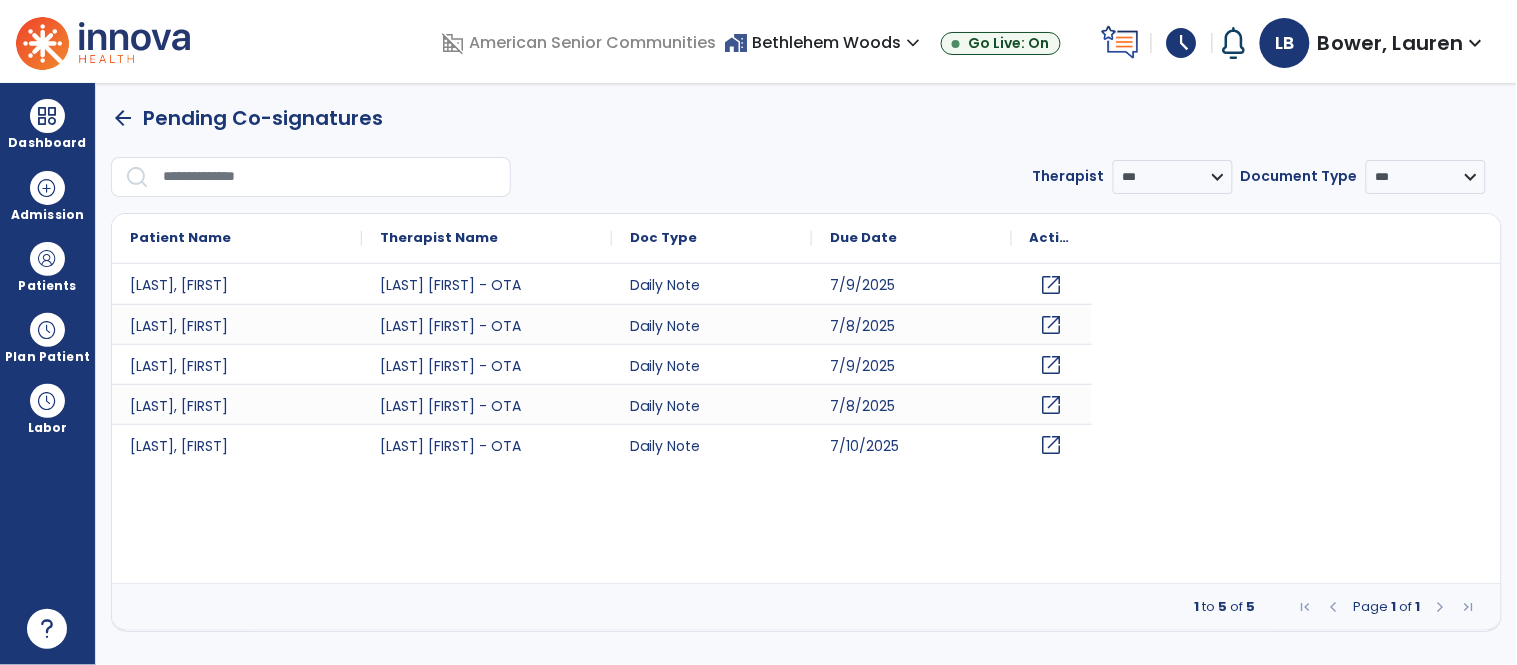 scroll, scrollTop: 0, scrollLeft: 0, axis: both 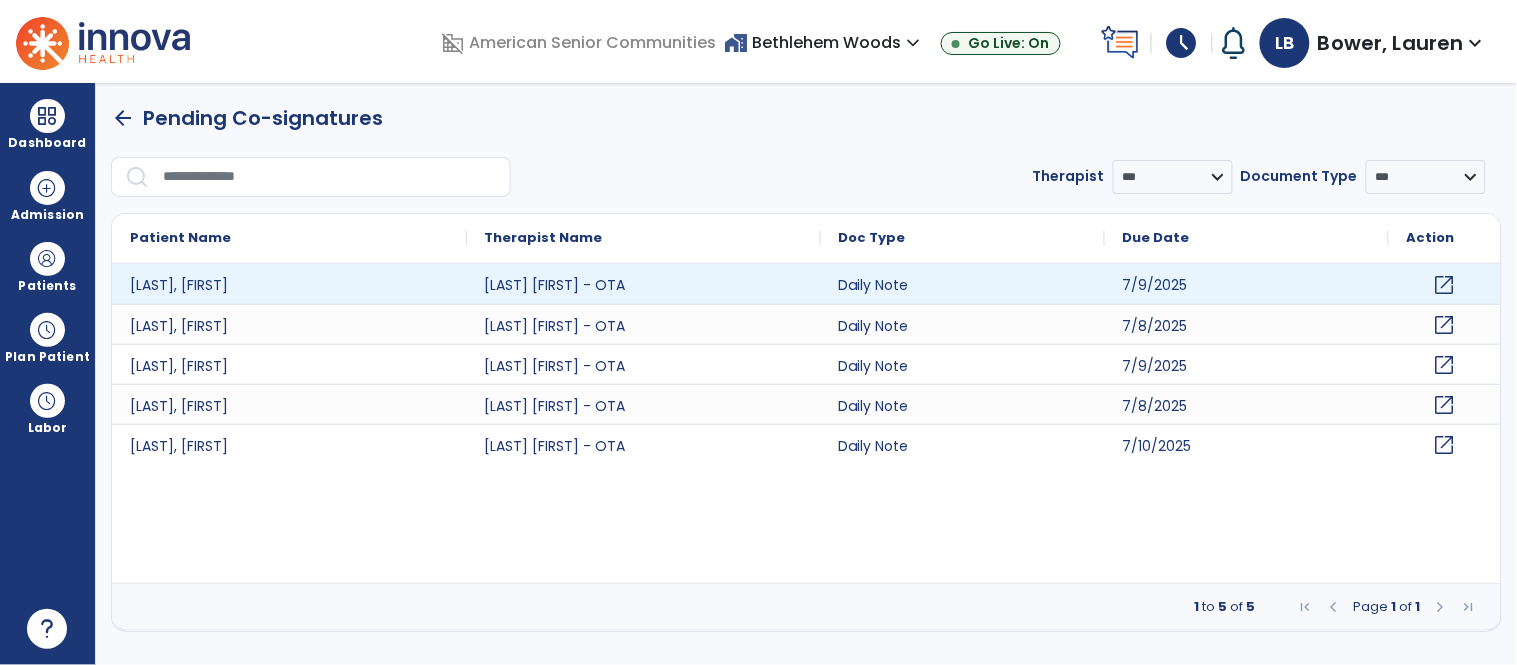 click on "open_in_new" 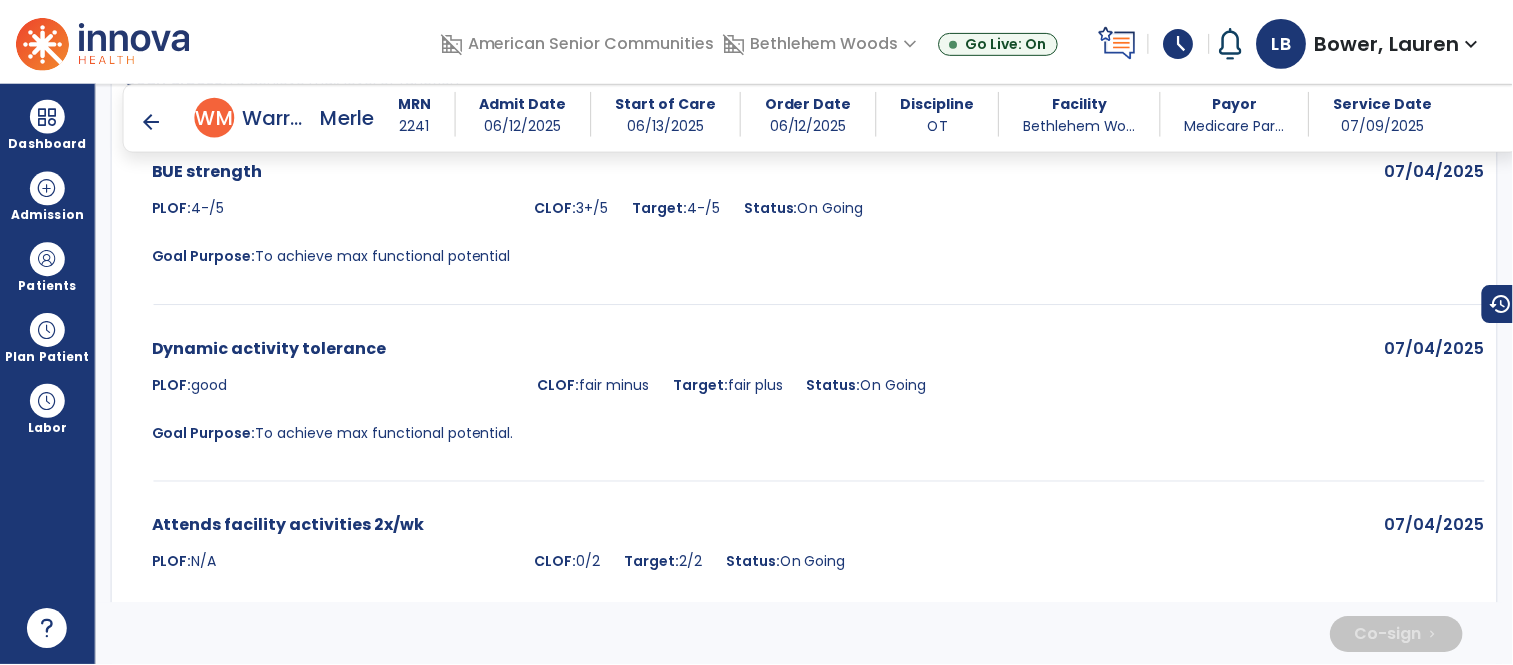 scroll, scrollTop: 3927, scrollLeft: 0, axis: vertical 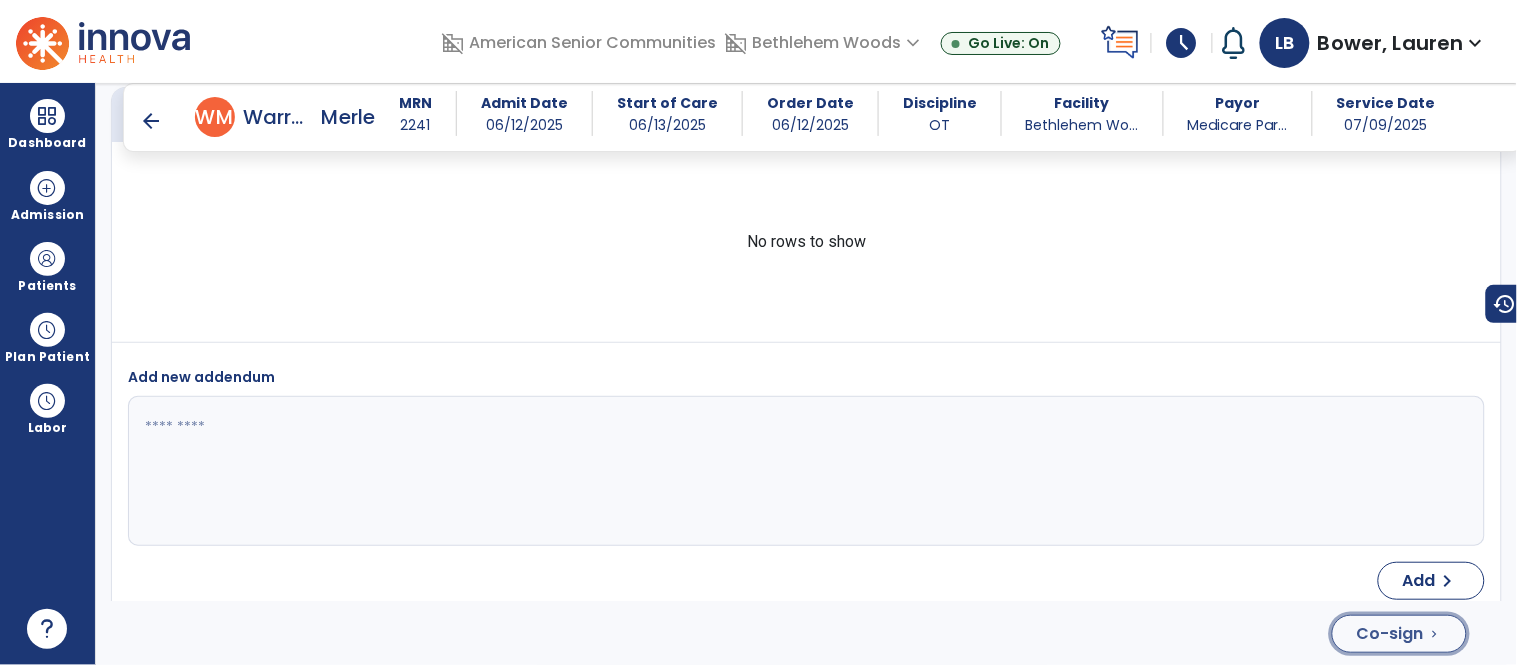 click on "Co-sign" 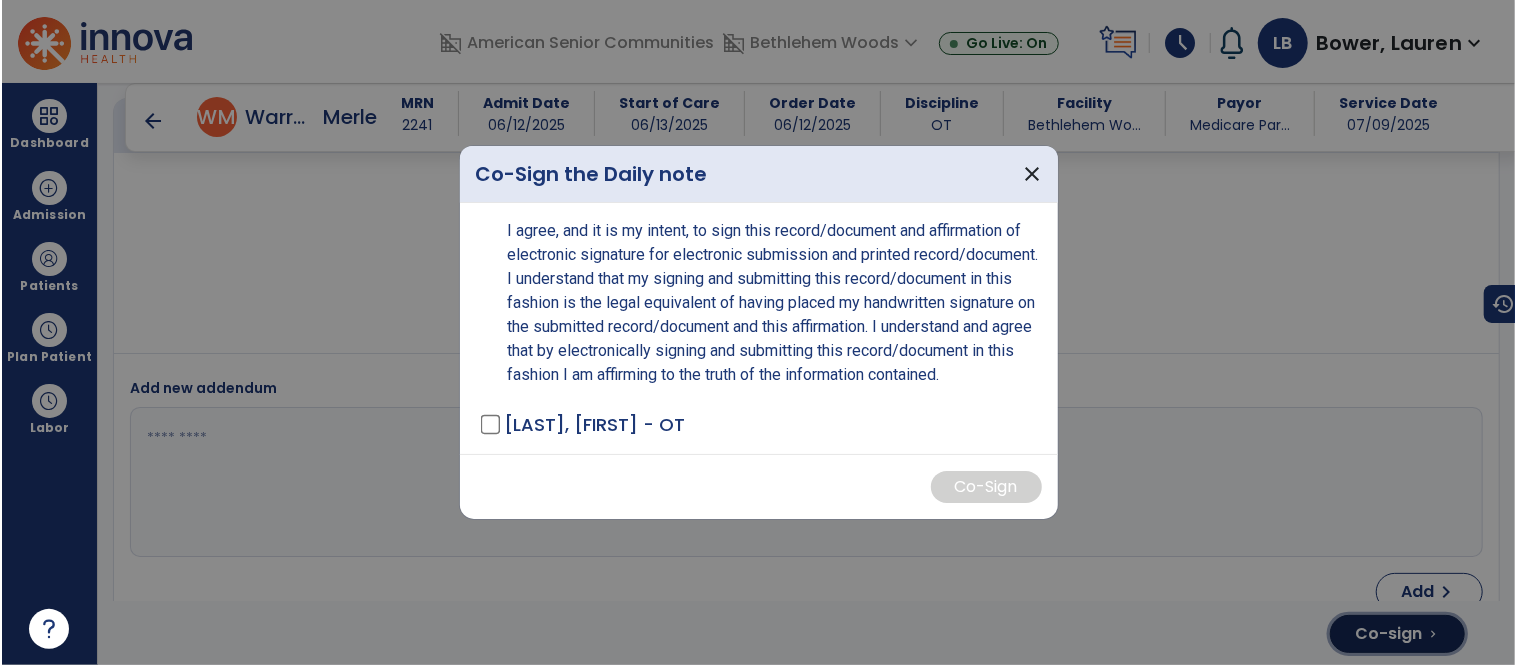 scroll, scrollTop: 3927, scrollLeft: 0, axis: vertical 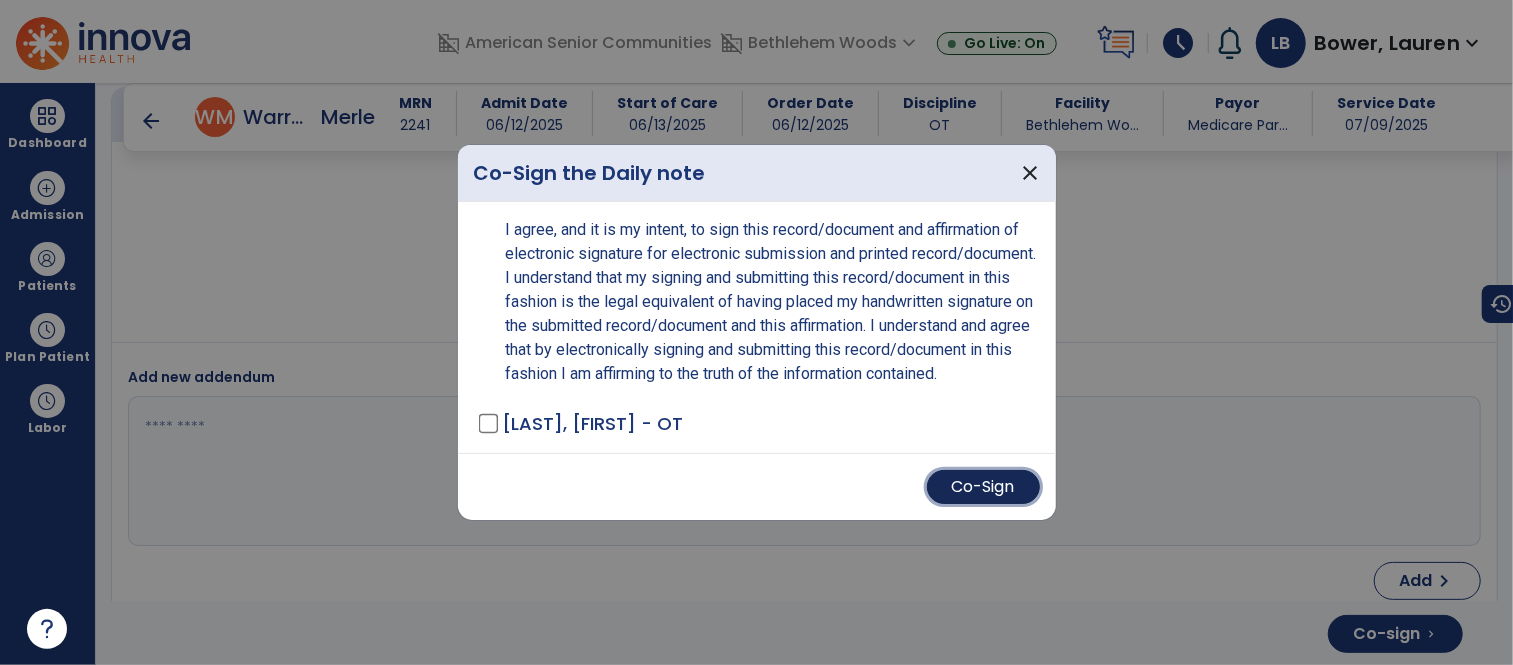 click on "Co-Sign" at bounding box center [983, 487] 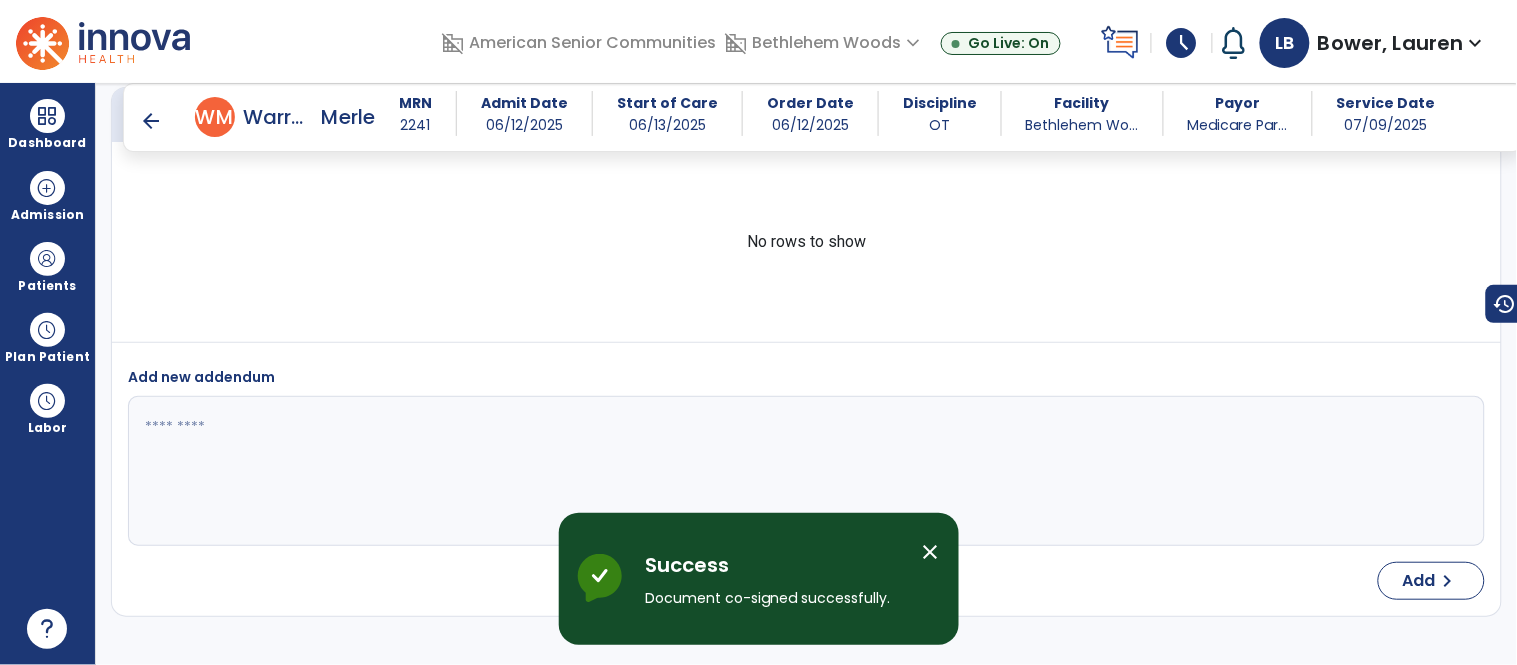 click on "close" at bounding box center [931, 552] 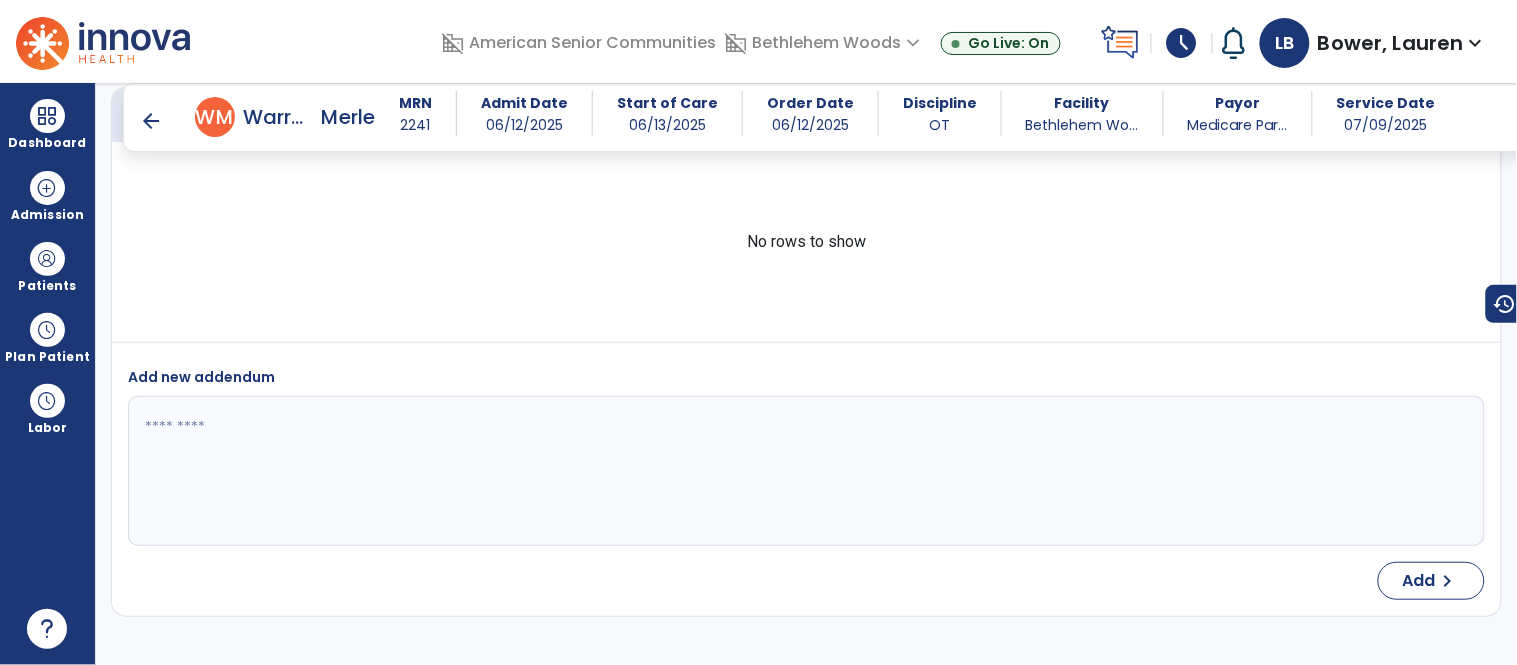 click on "arrow_back" at bounding box center [151, 121] 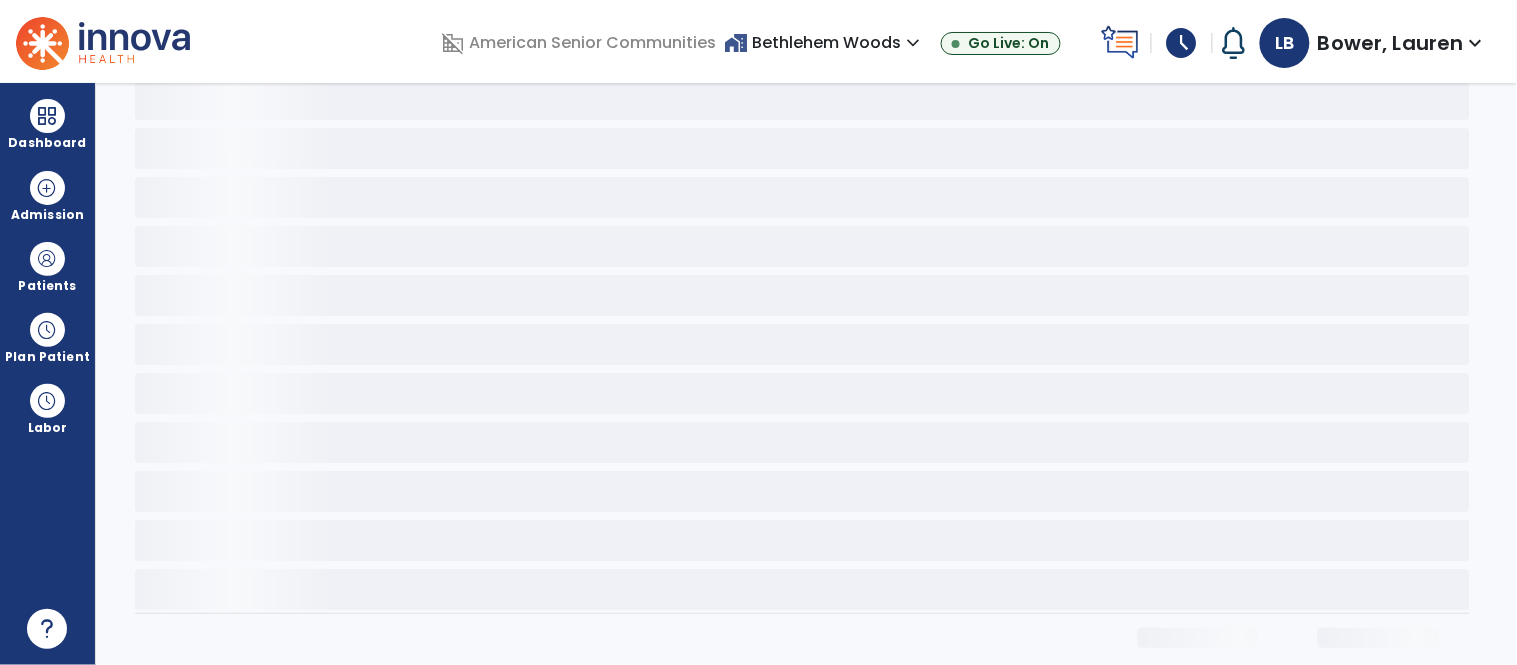 scroll, scrollTop: 0, scrollLeft: 0, axis: both 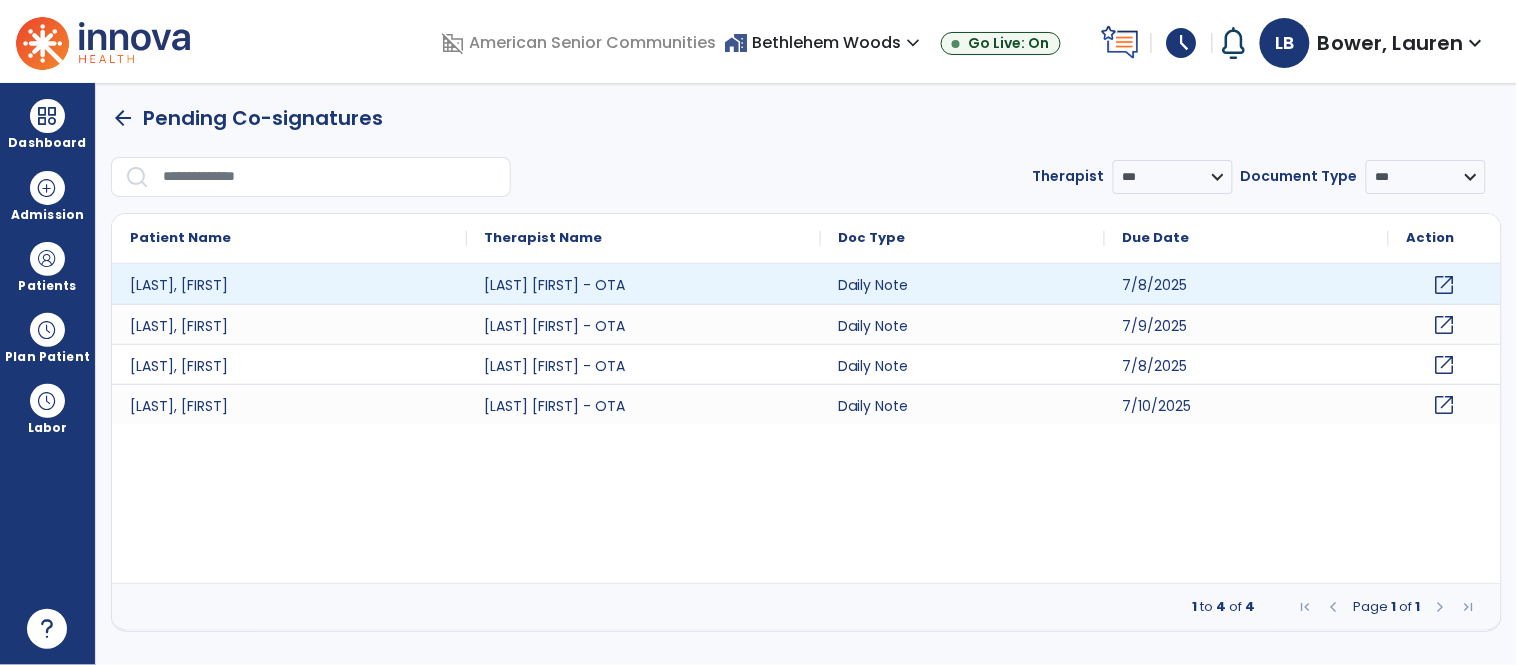 click on "open_in_new" 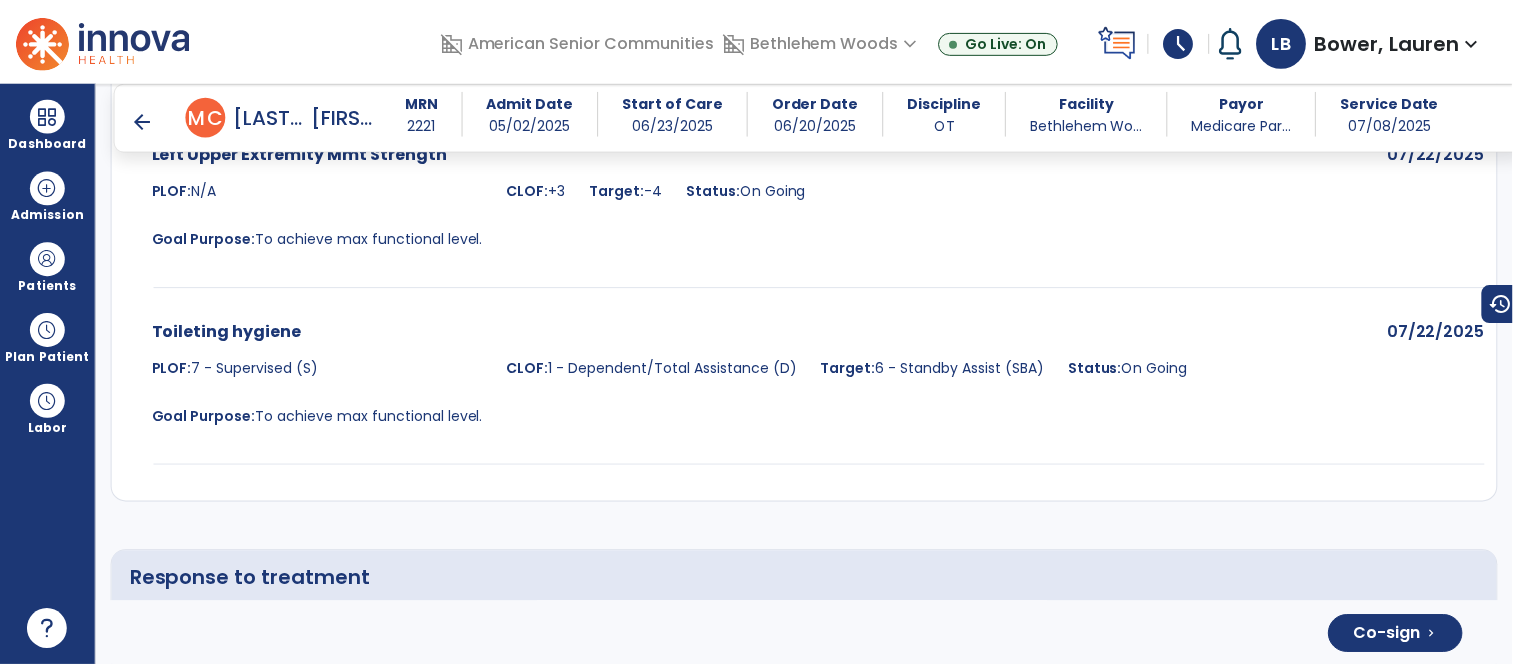 scroll, scrollTop: 4048, scrollLeft: 0, axis: vertical 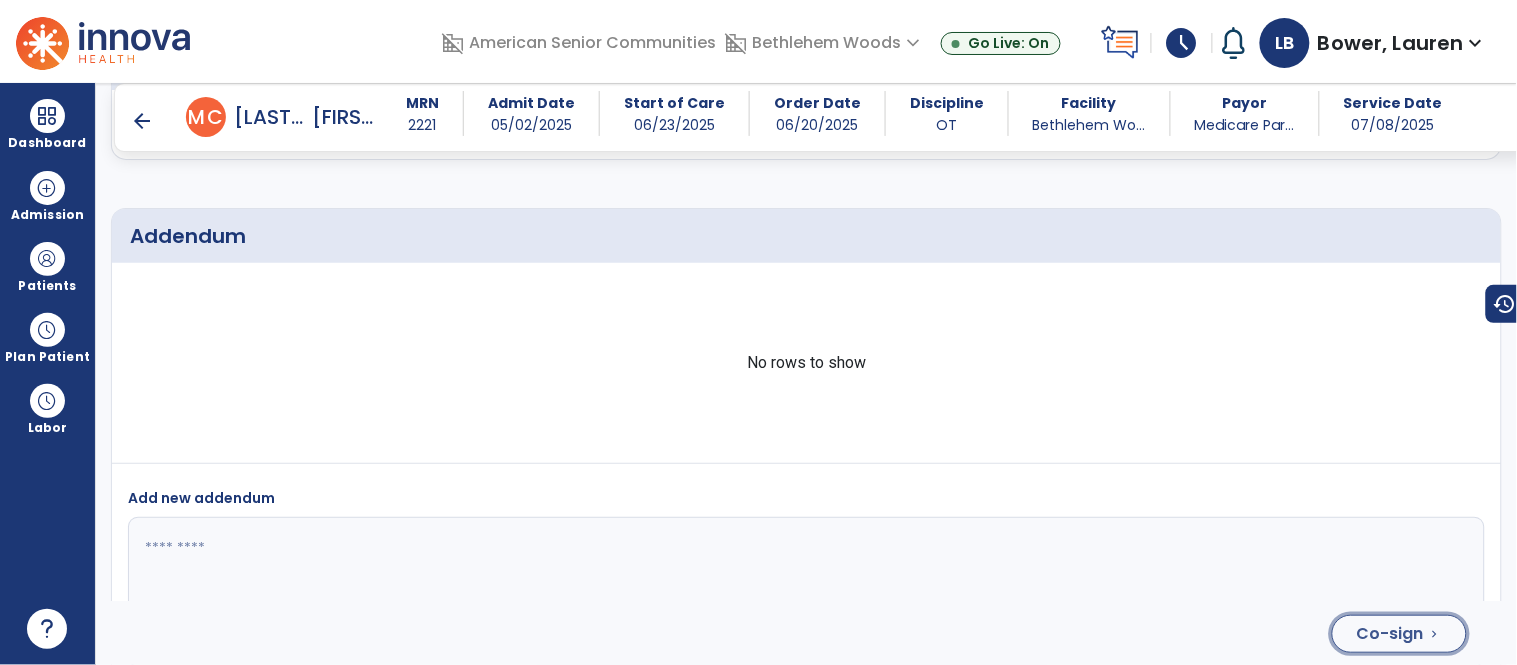 click on "Co-sign  chevron_right" 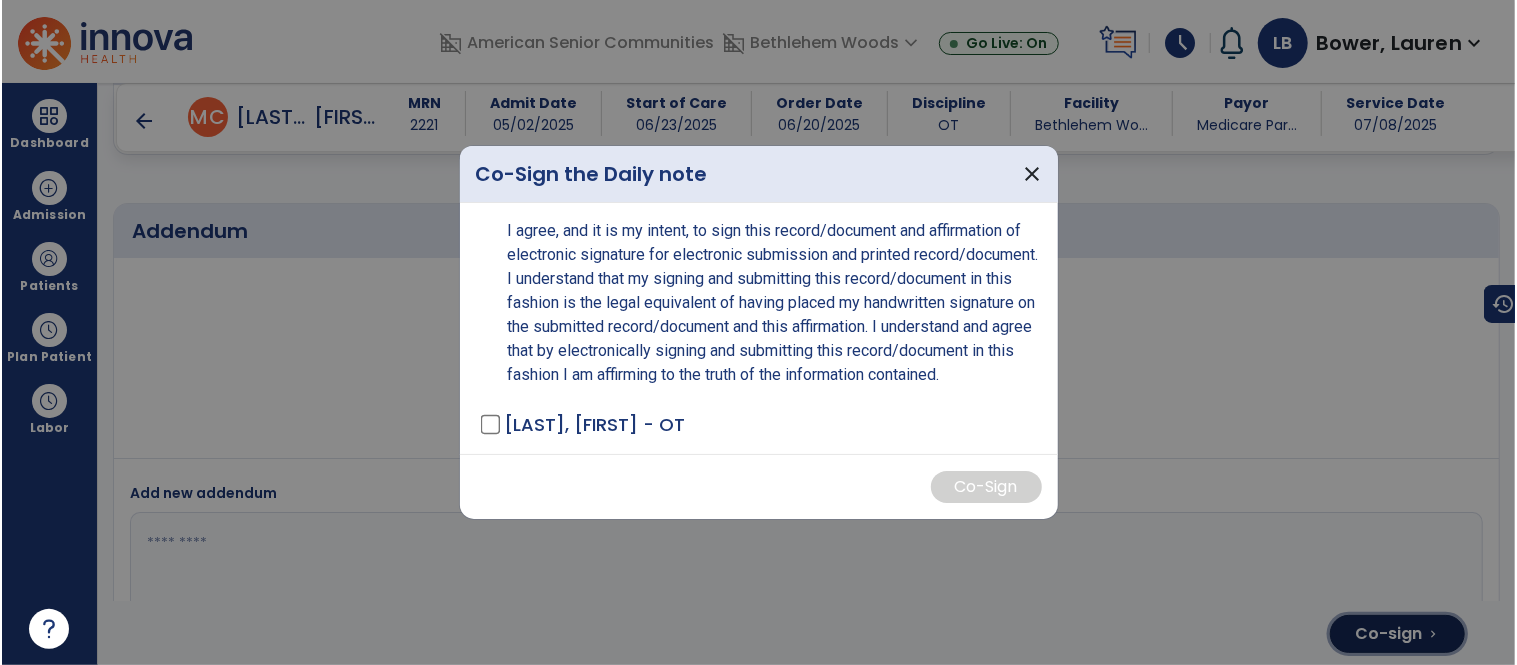scroll, scrollTop: 4048, scrollLeft: 0, axis: vertical 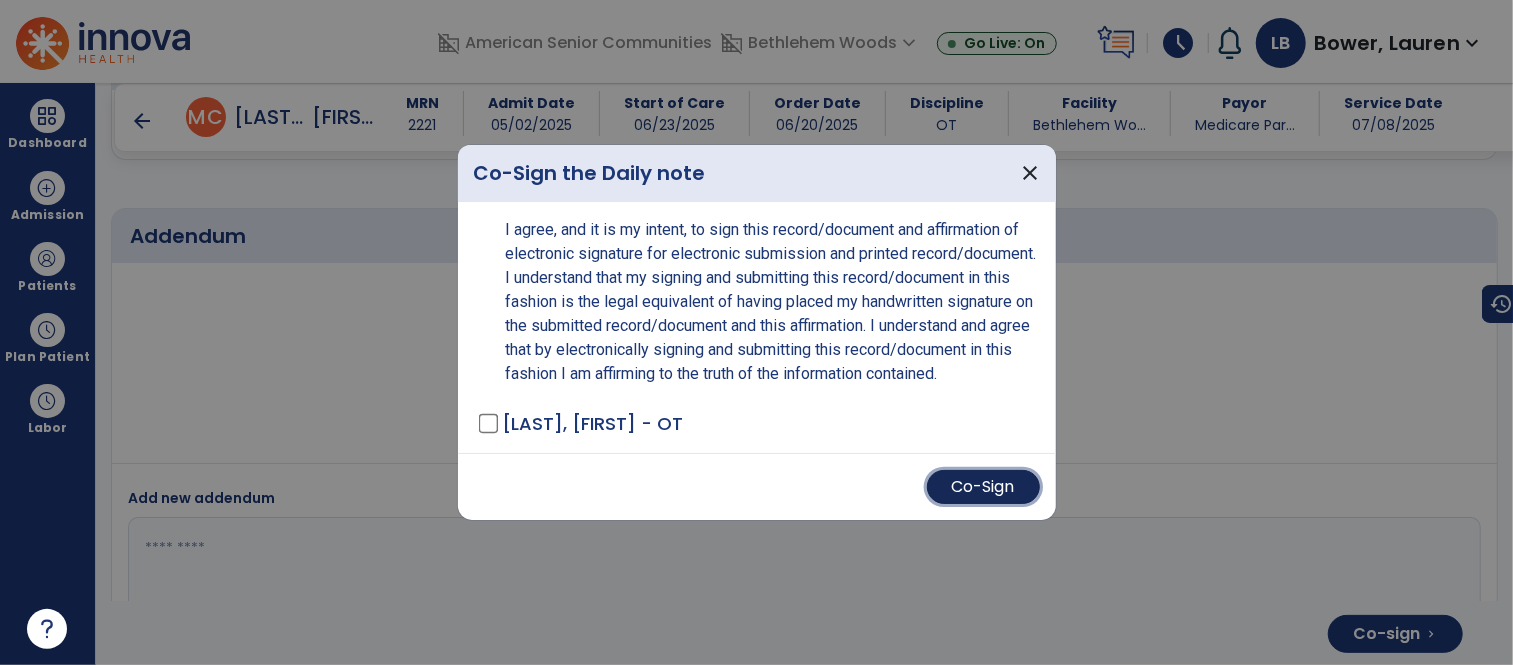 click on "Co-Sign" at bounding box center (983, 487) 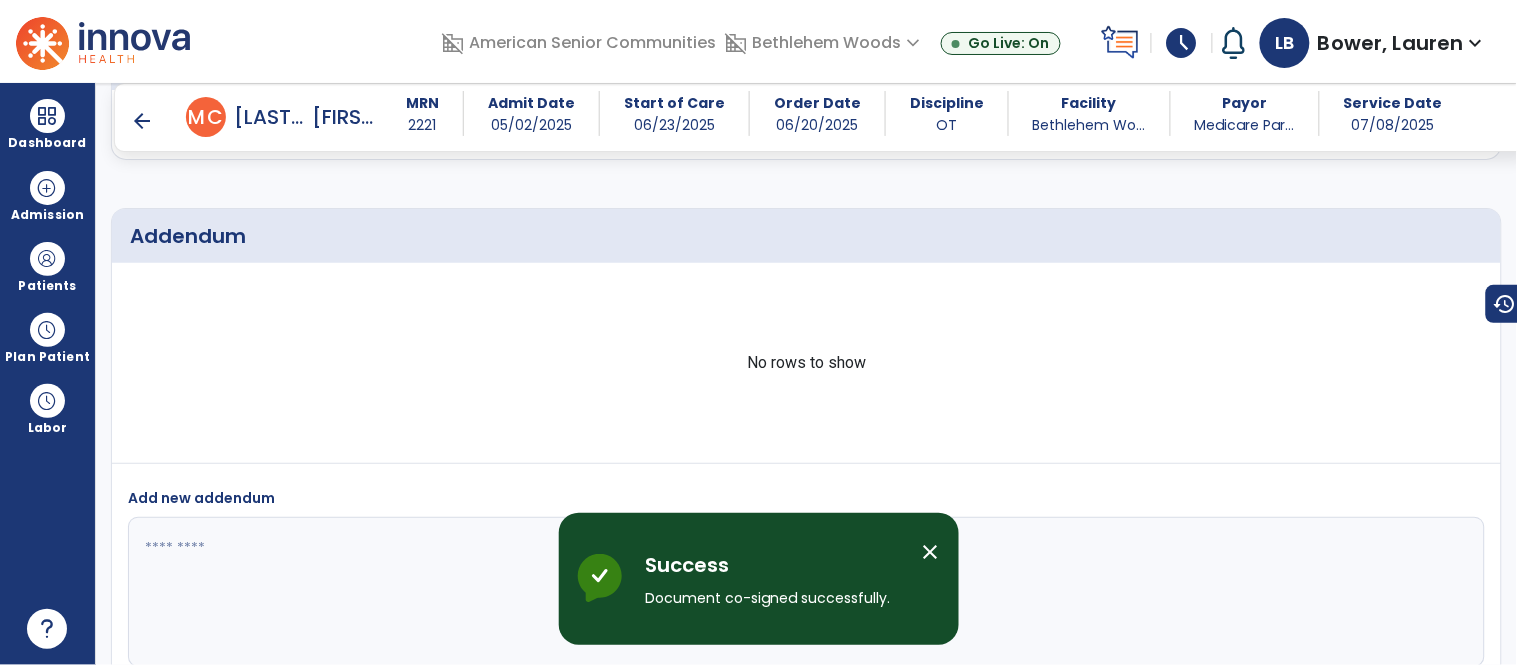click on "close" at bounding box center [931, 552] 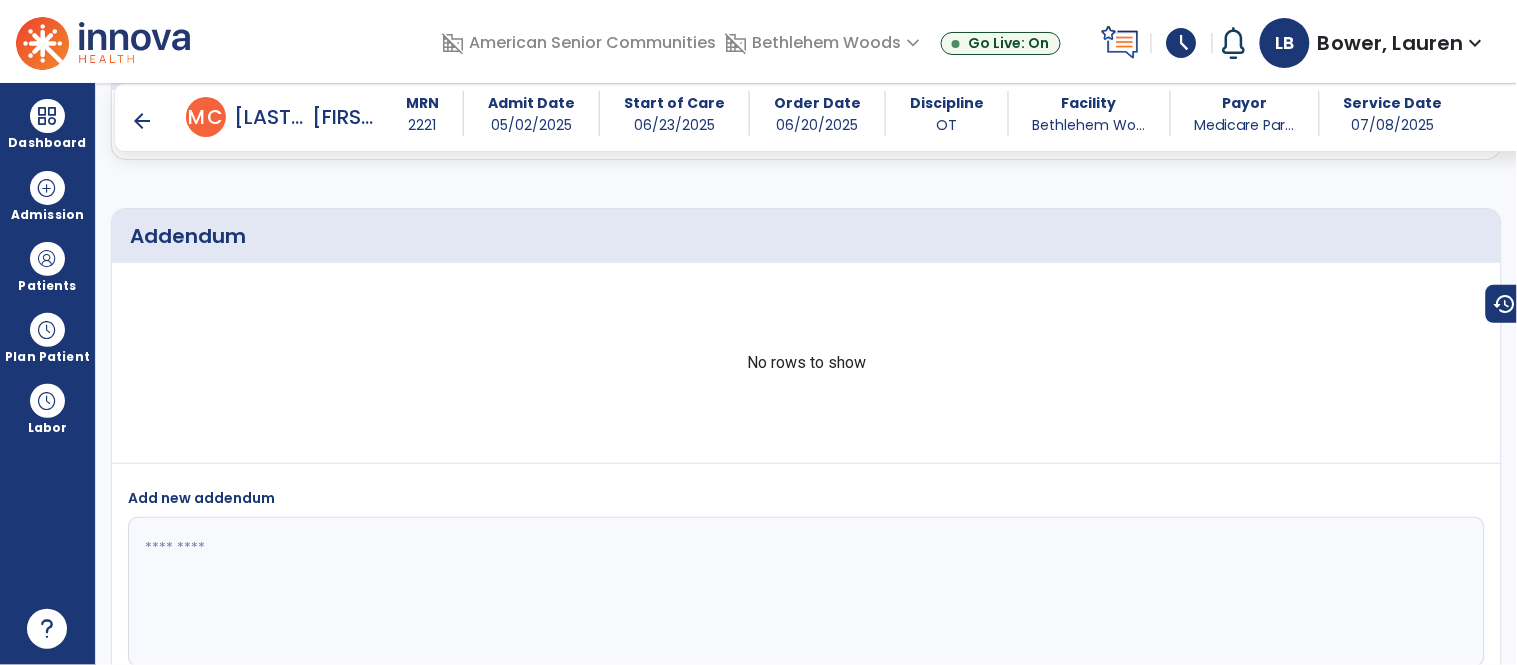 click on "arrow_back" at bounding box center (142, 121) 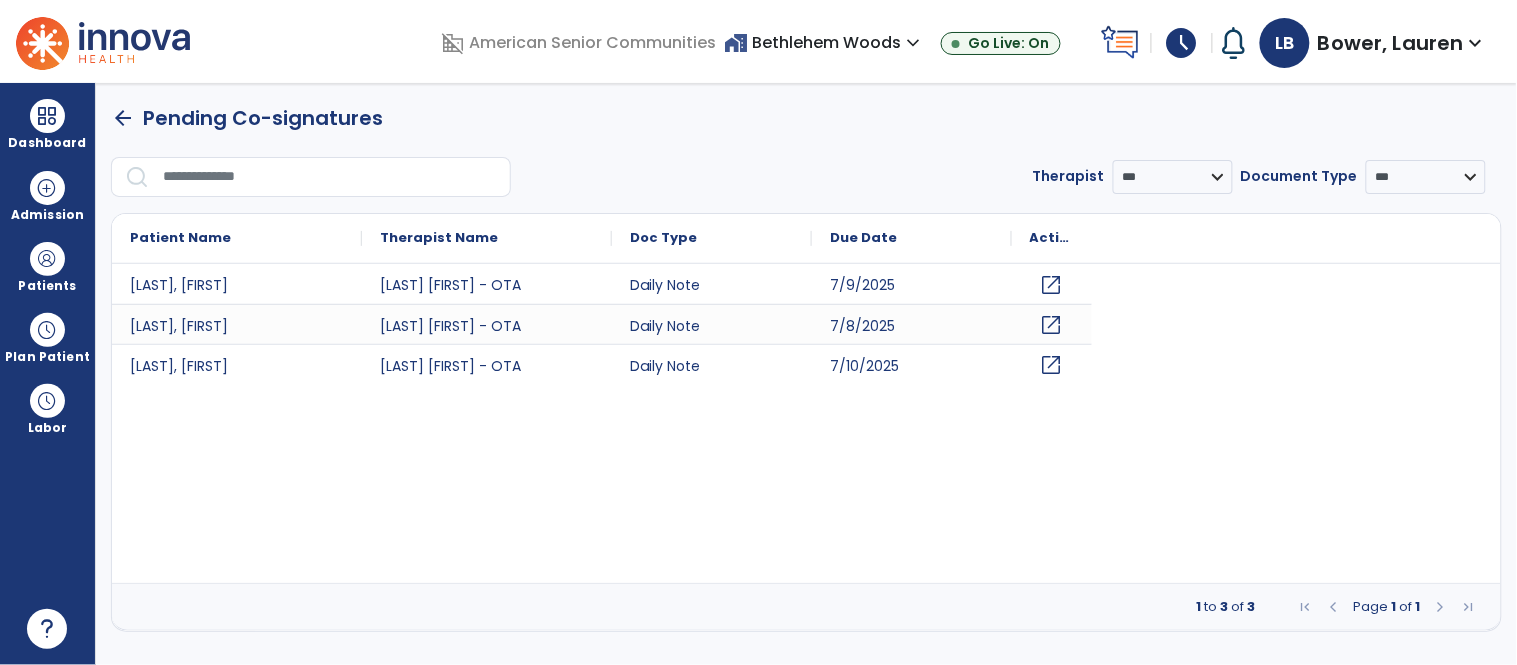 scroll, scrollTop: 0, scrollLeft: 0, axis: both 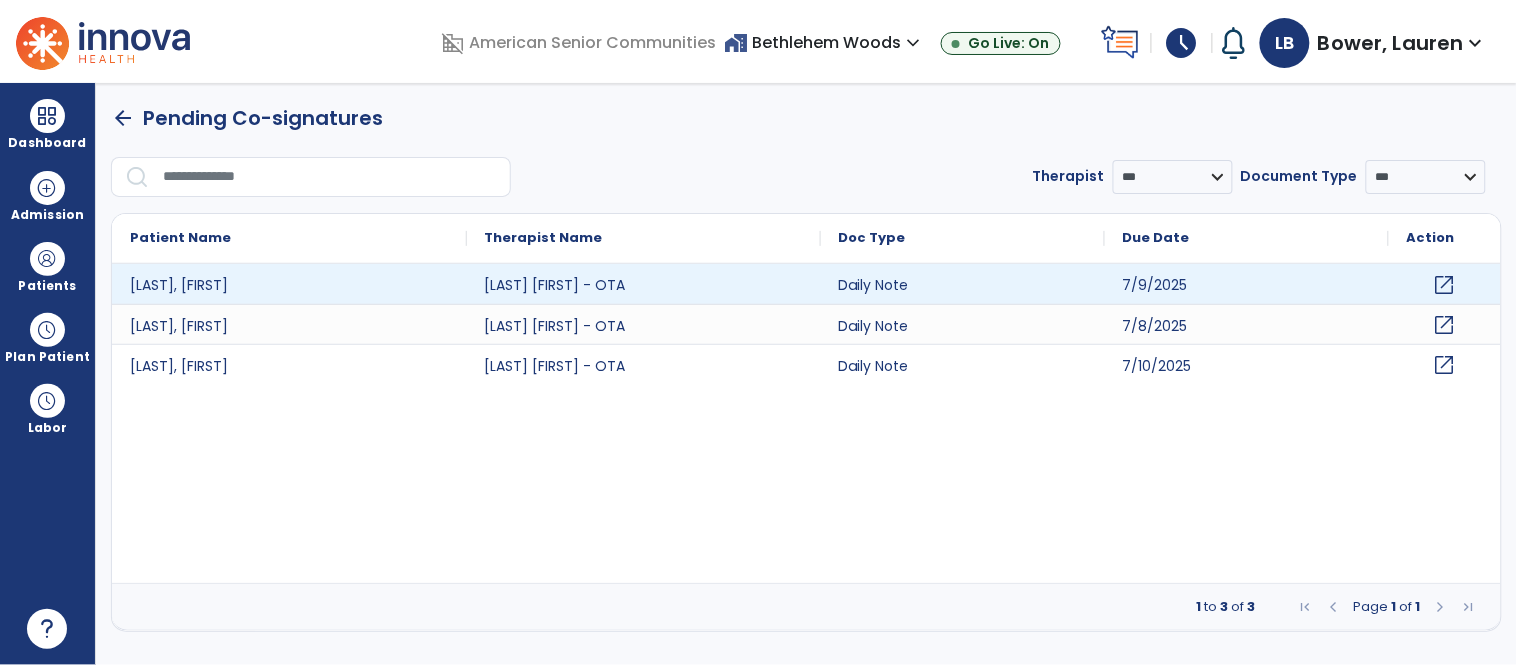 click on "open_in_new" 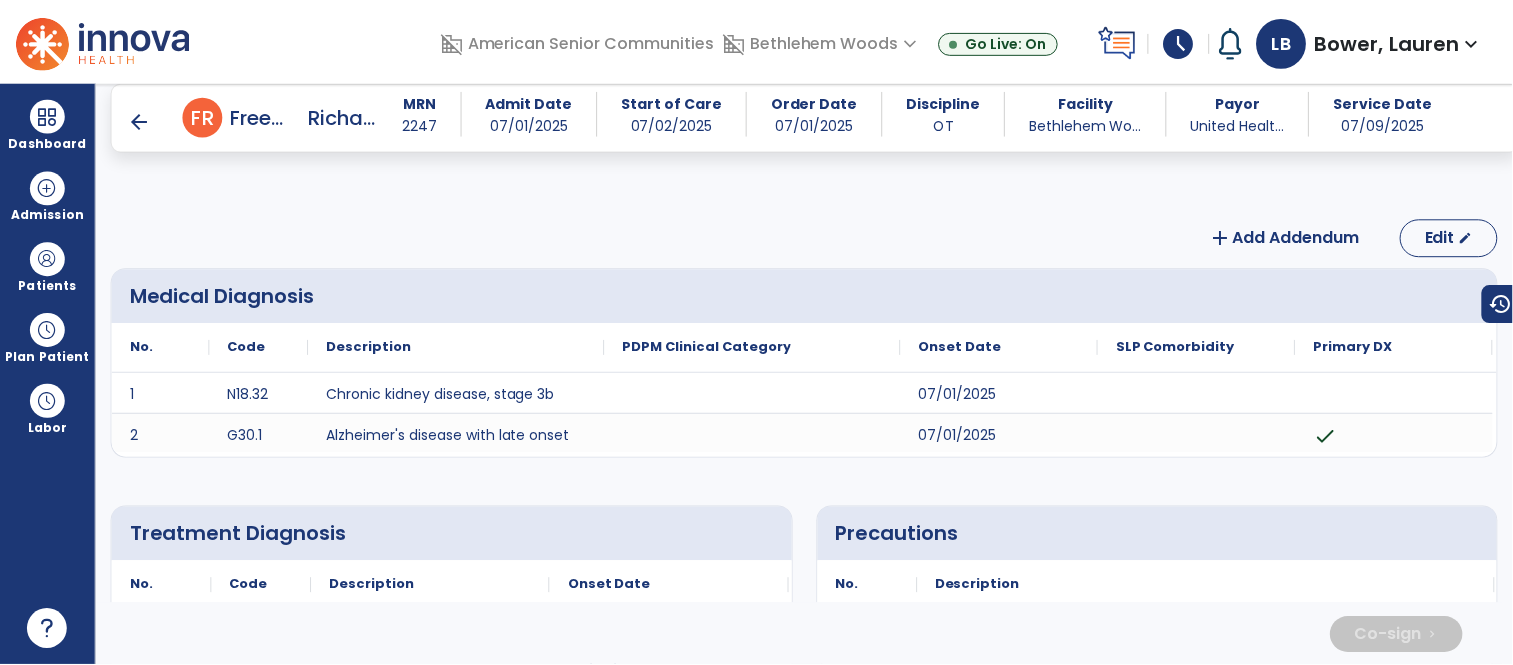 scroll, scrollTop: 3176, scrollLeft: 0, axis: vertical 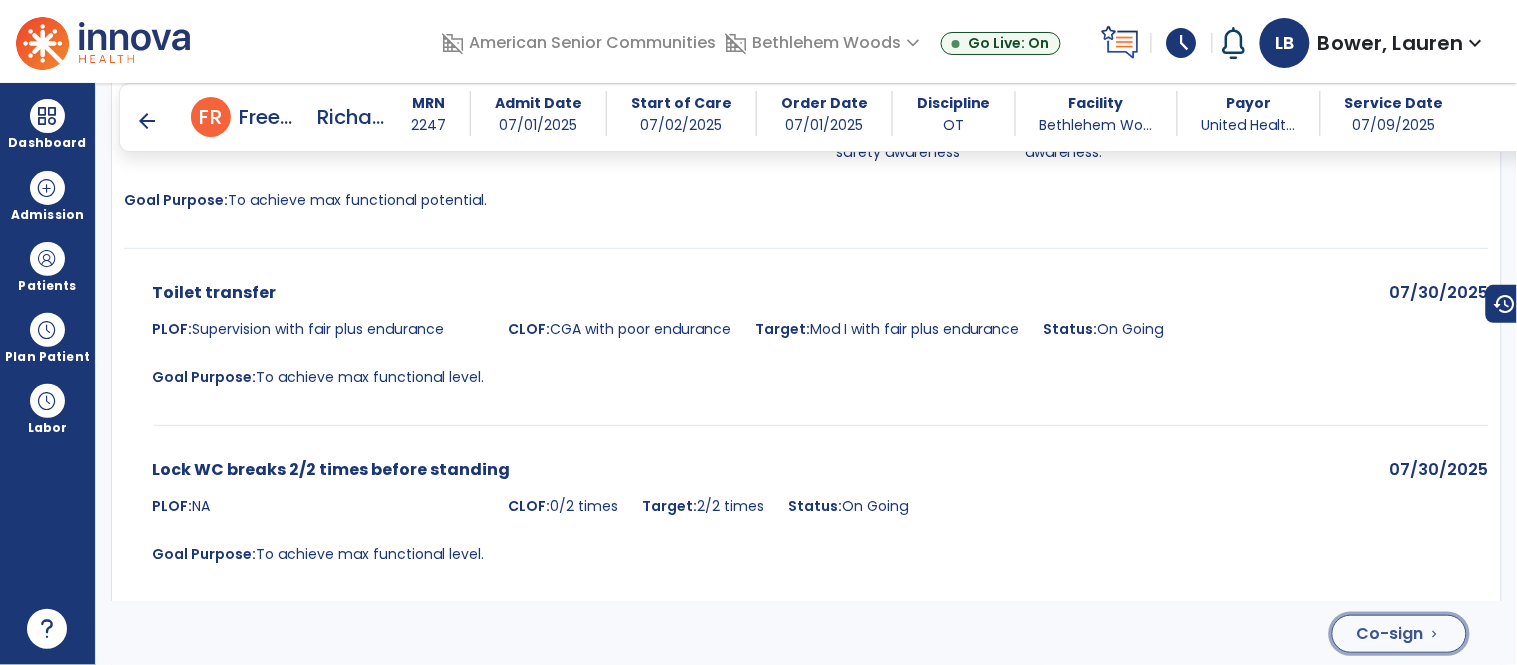 click on "Co-sign" 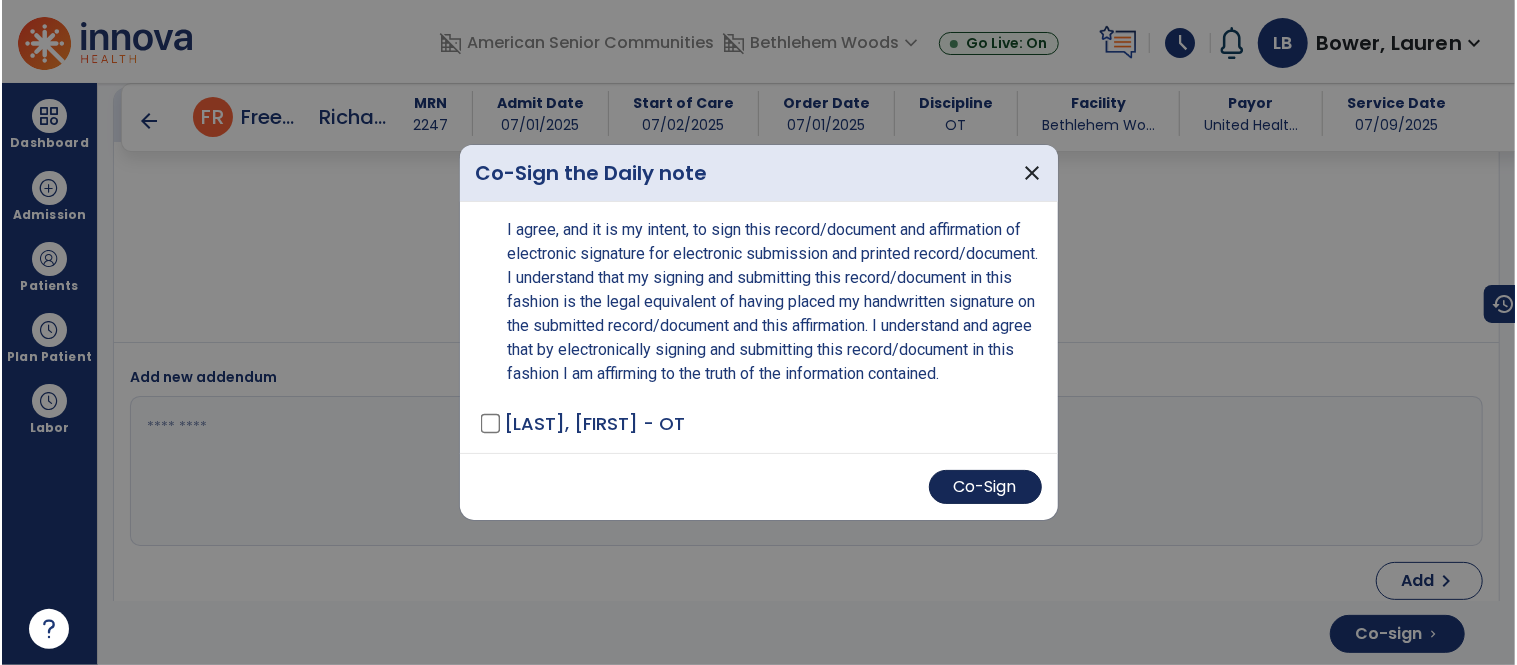 scroll, scrollTop: 4382, scrollLeft: 0, axis: vertical 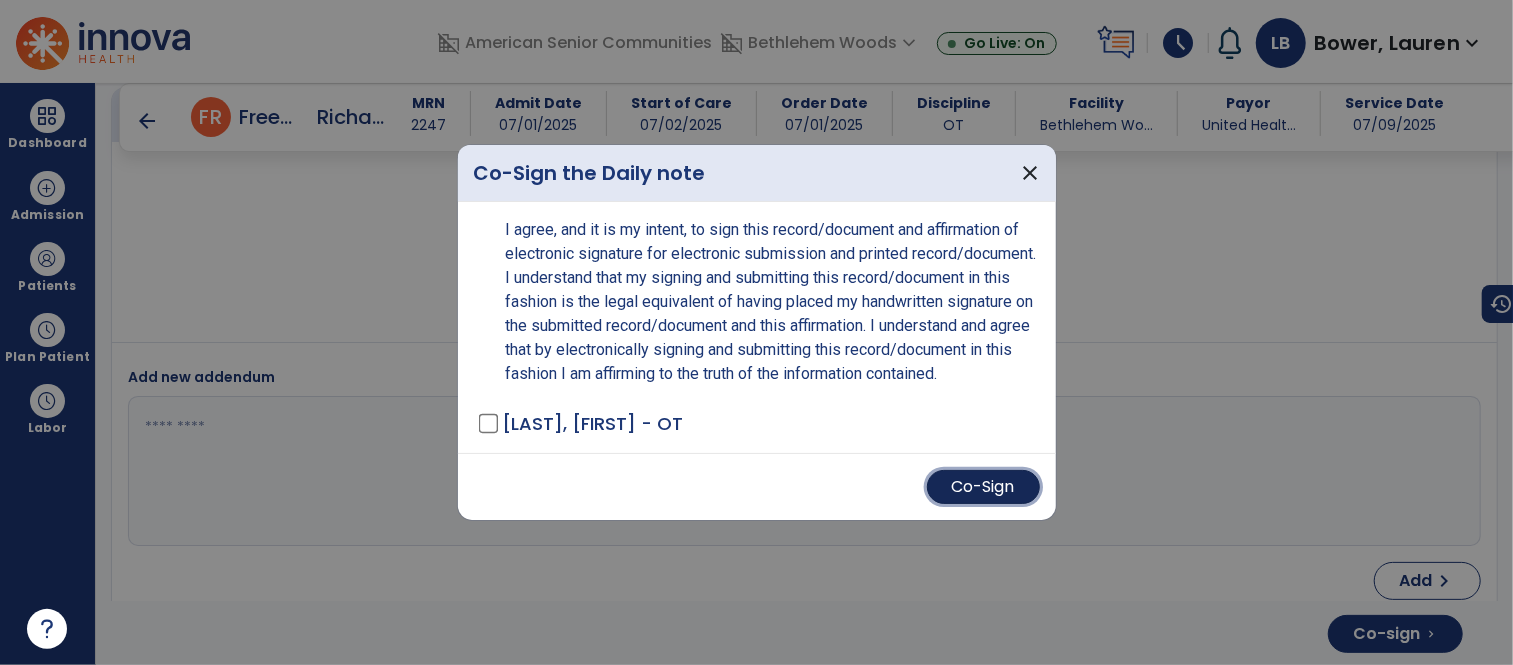 click on "Co-Sign" at bounding box center [983, 487] 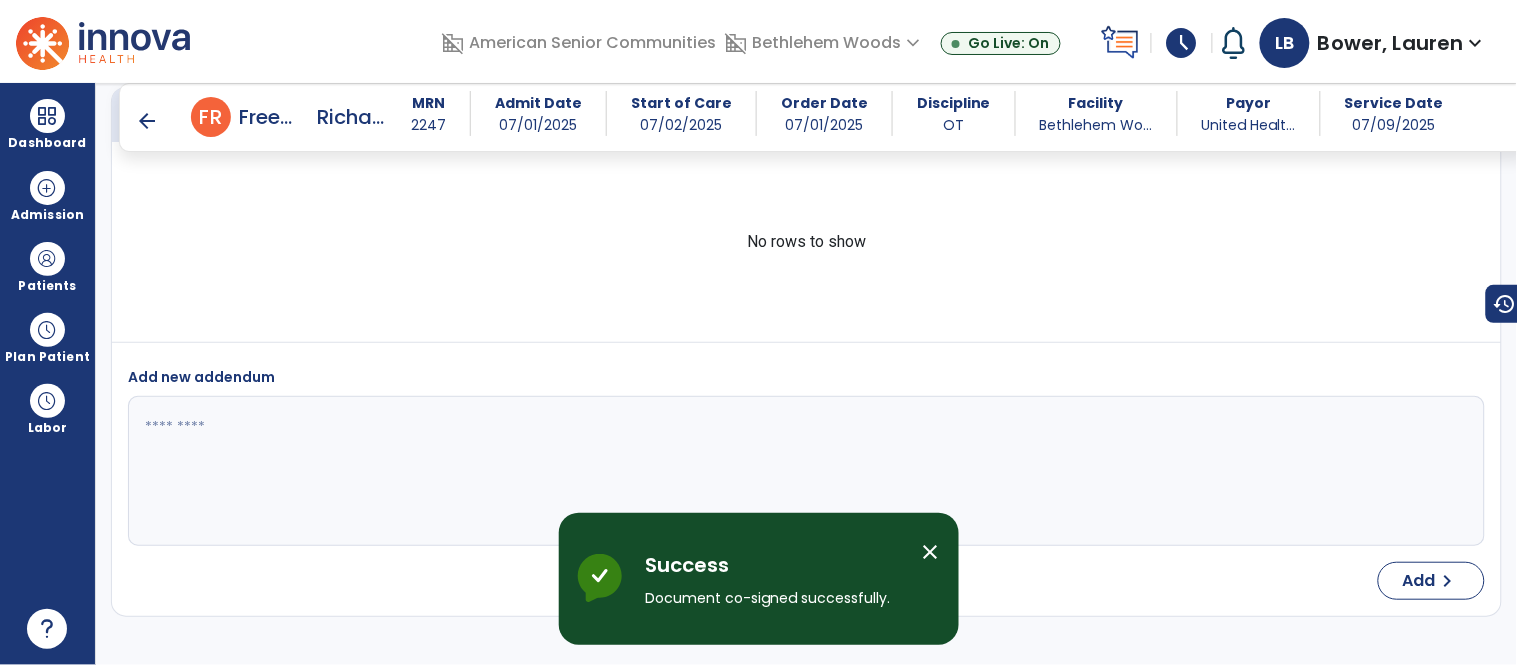 drag, startPoint x: 936, startPoint y: 552, endPoint x: 902, endPoint y: 489, distance: 71.5891 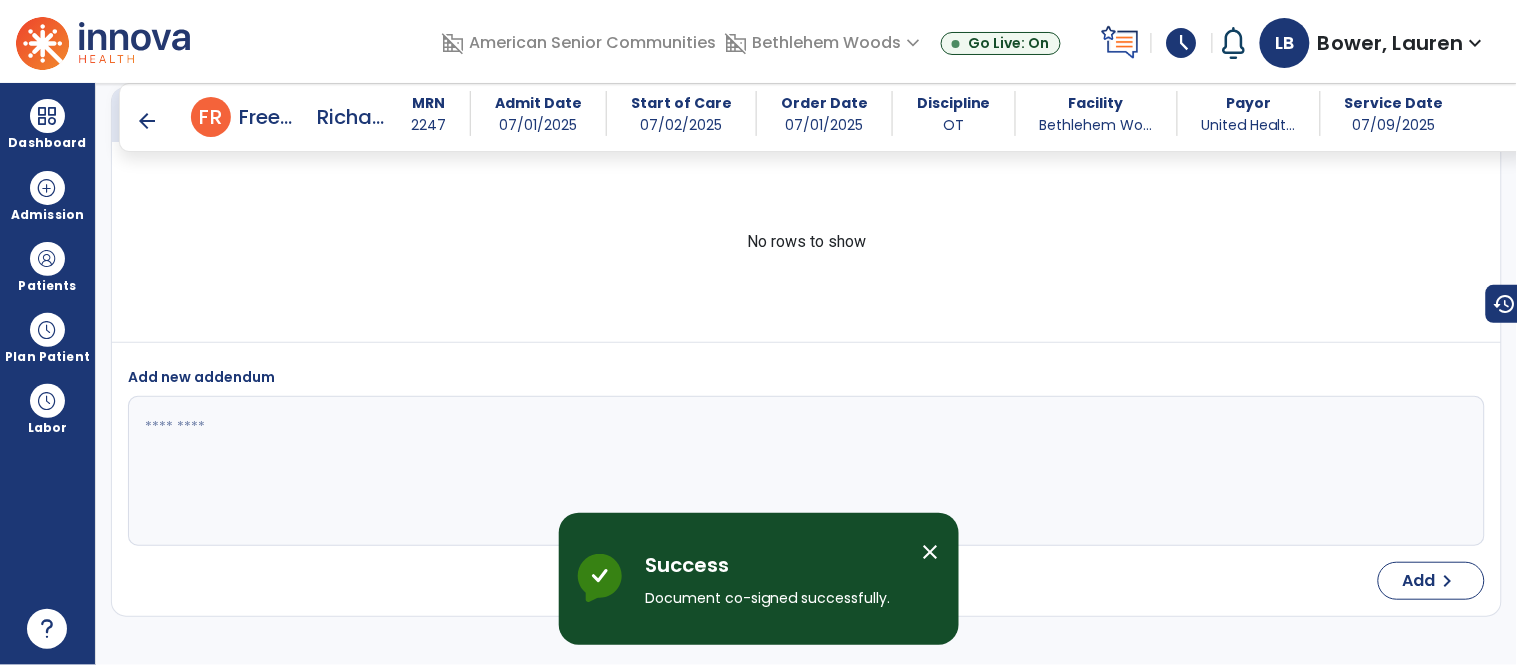 click on "close" at bounding box center [931, 552] 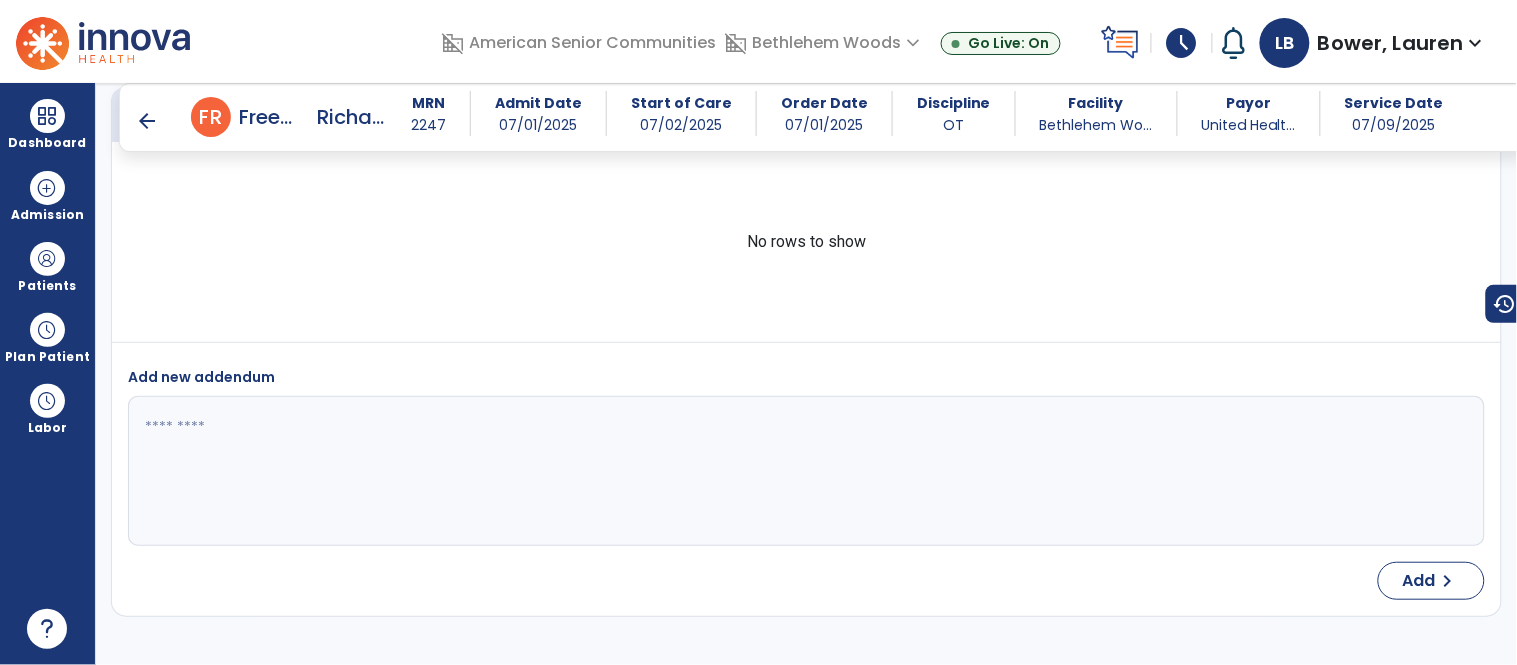 click on "arrow_back" at bounding box center [147, 121] 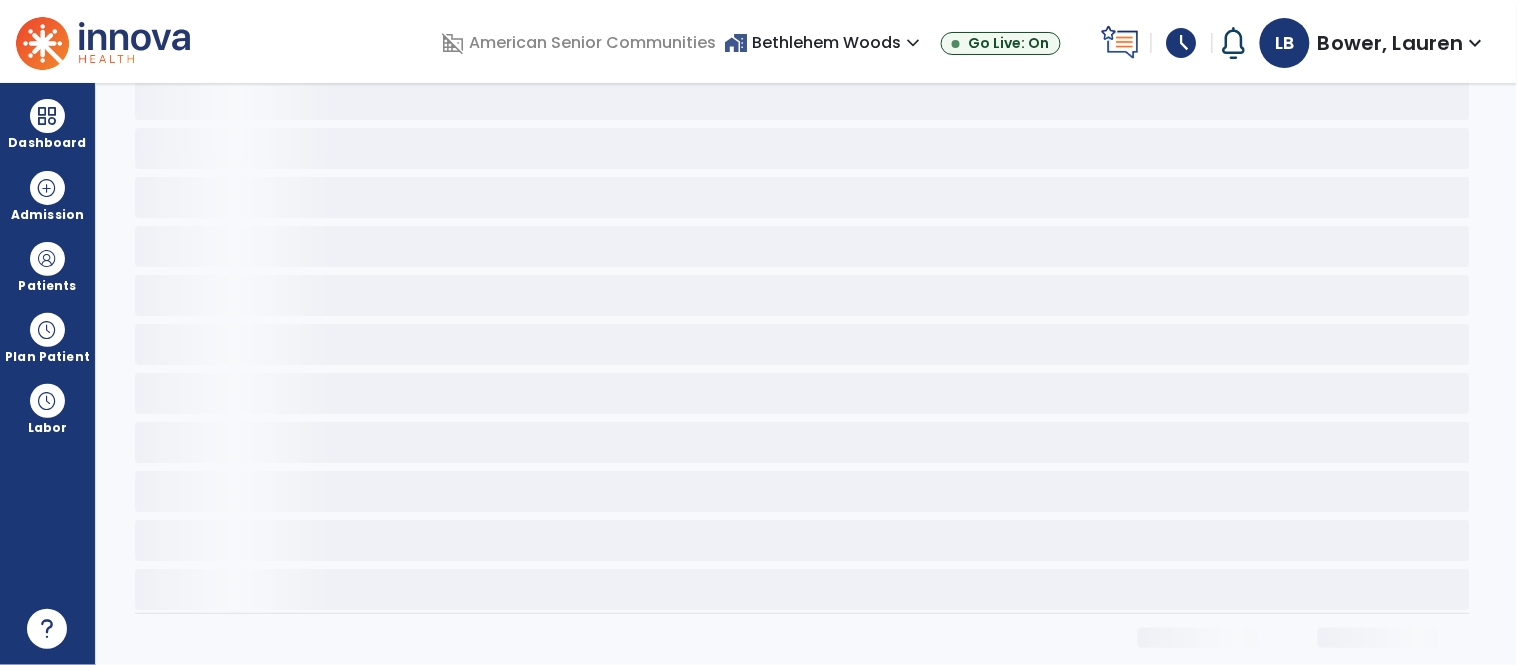 scroll, scrollTop: 0, scrollLeft: 0, axis: both 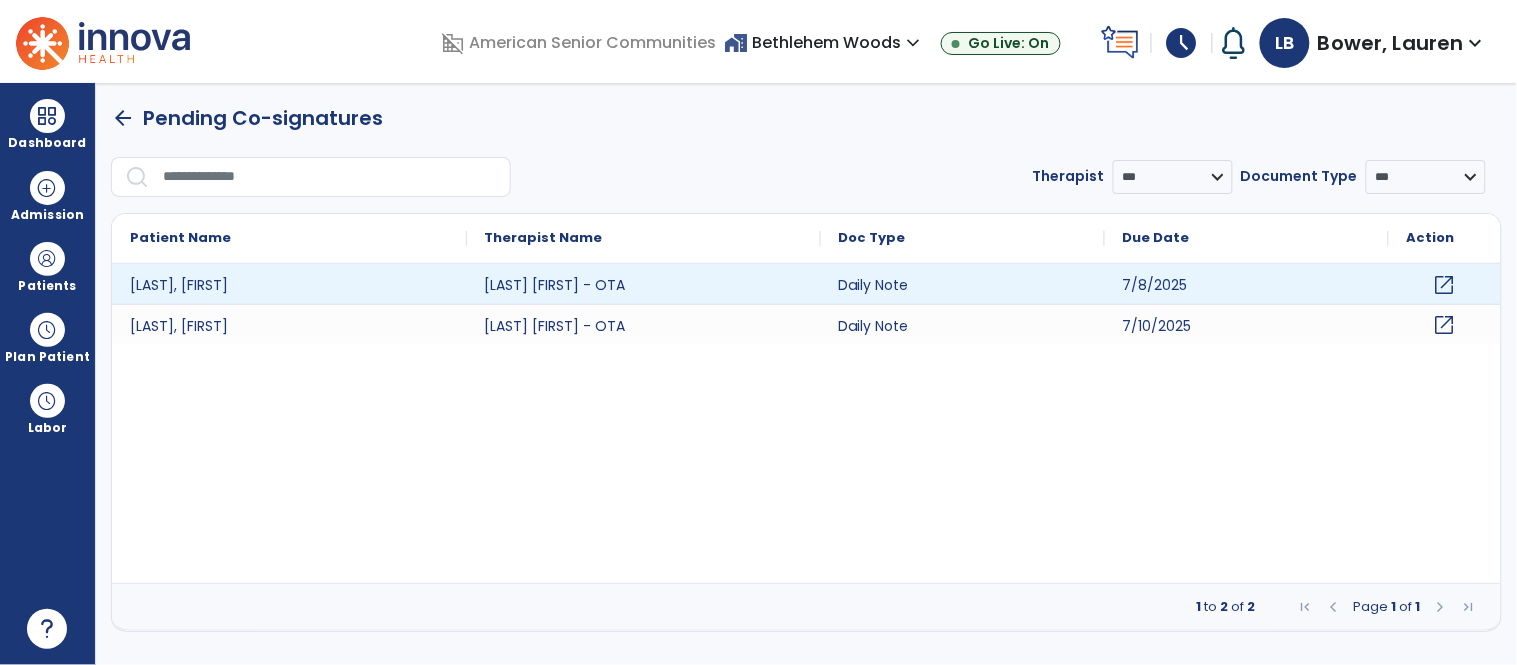 click on "open_in_new" 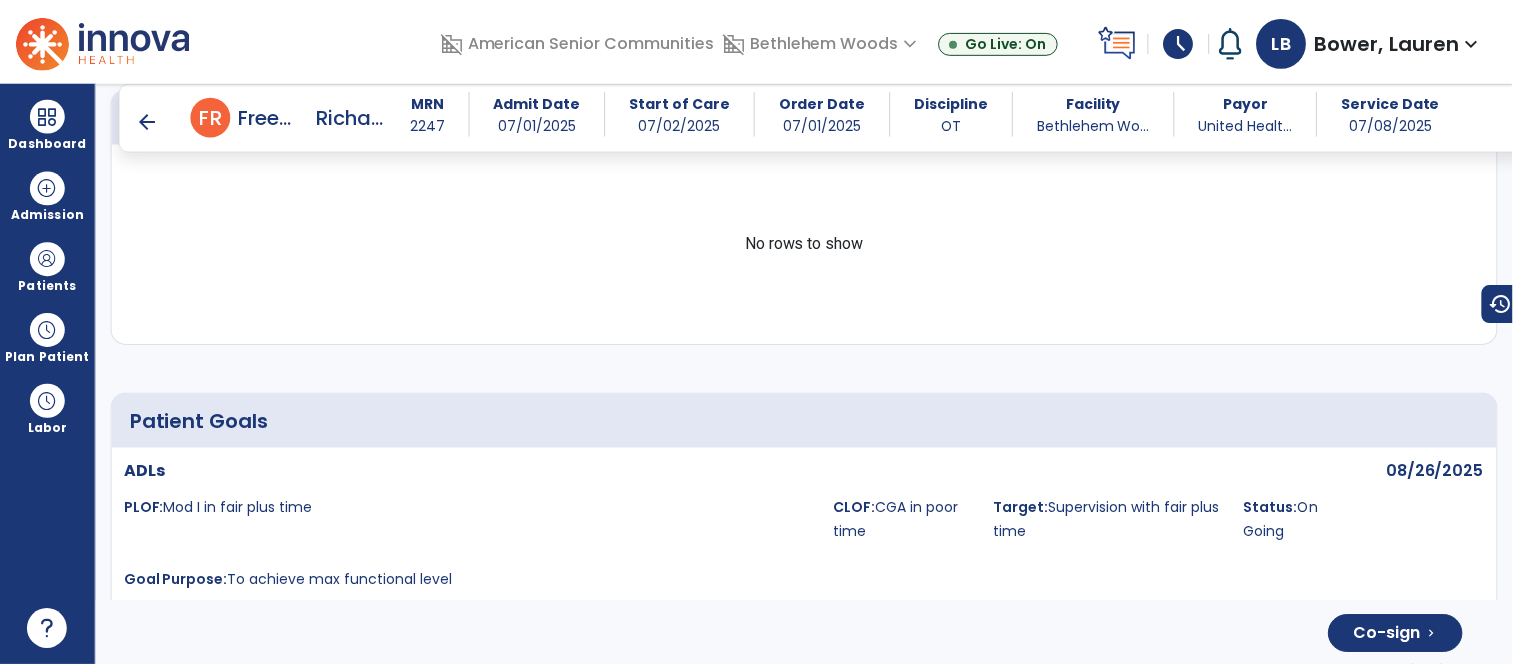 scroll, scrollTop: 4330, scrollLeft: 0, axis: vertical 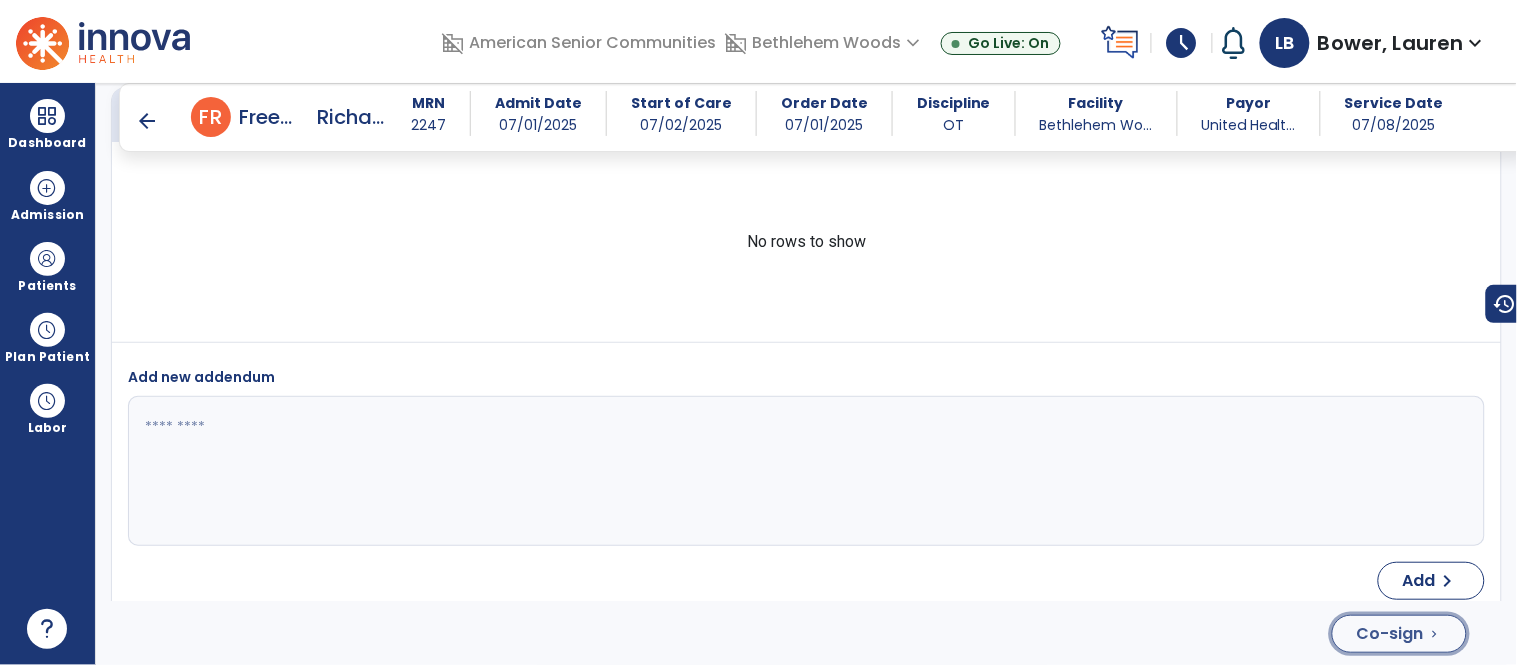 click on "Co-sign" 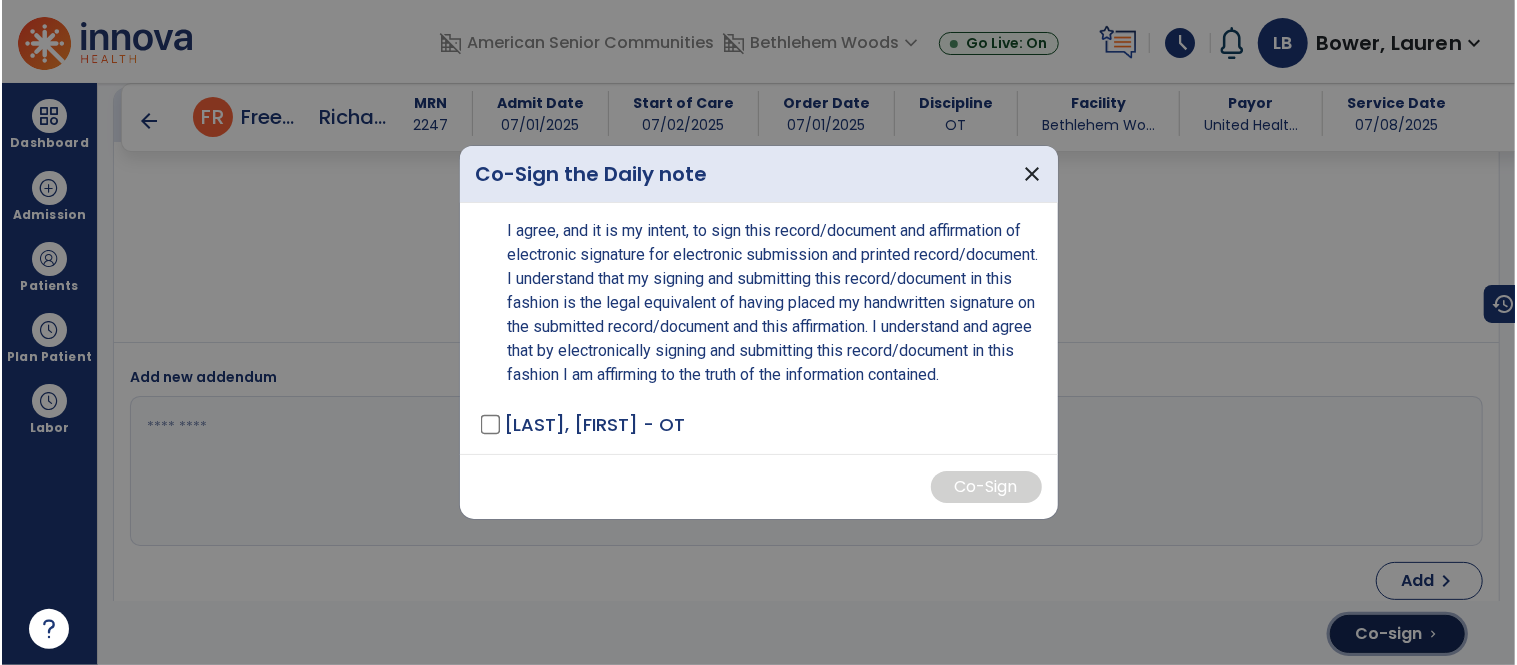 scroll, scrollTop: 4330, scrollLeft: 0, axis: vertical 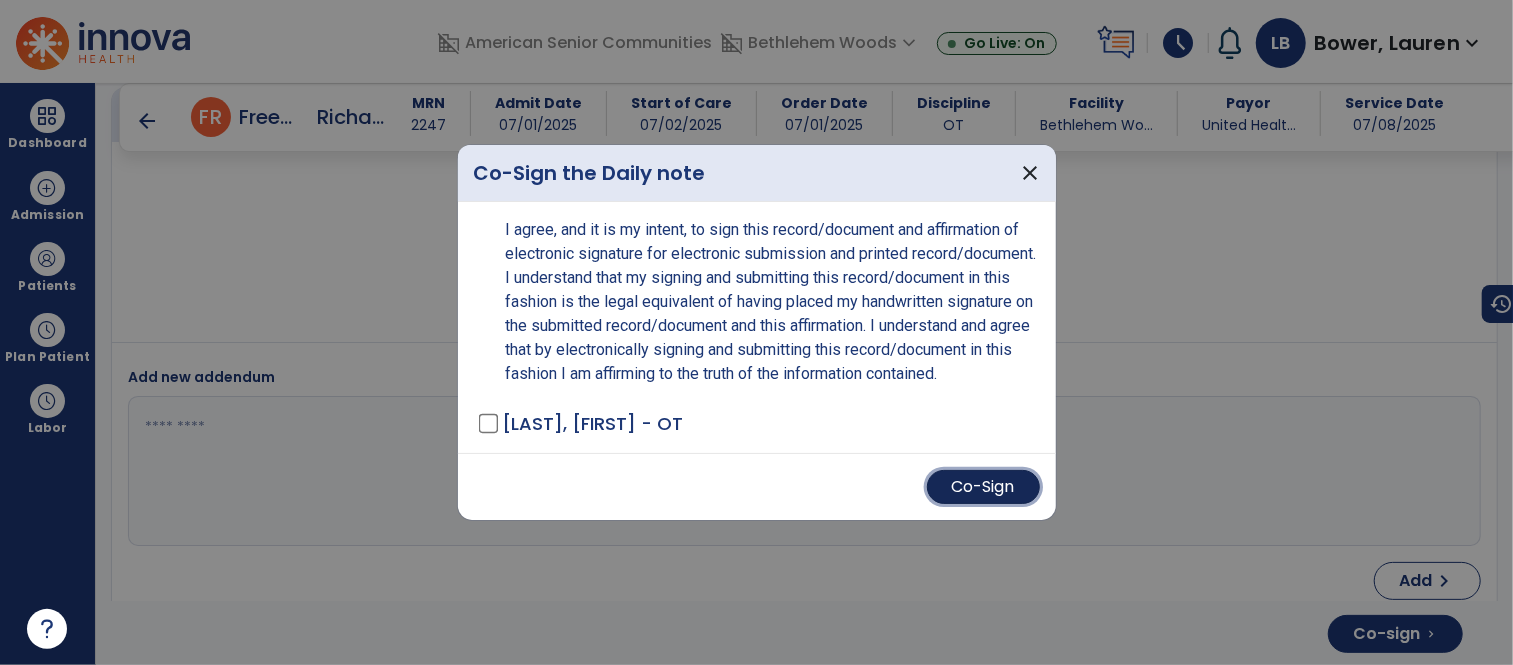 click on "Co-Sign" at bounding box center [983, 487] 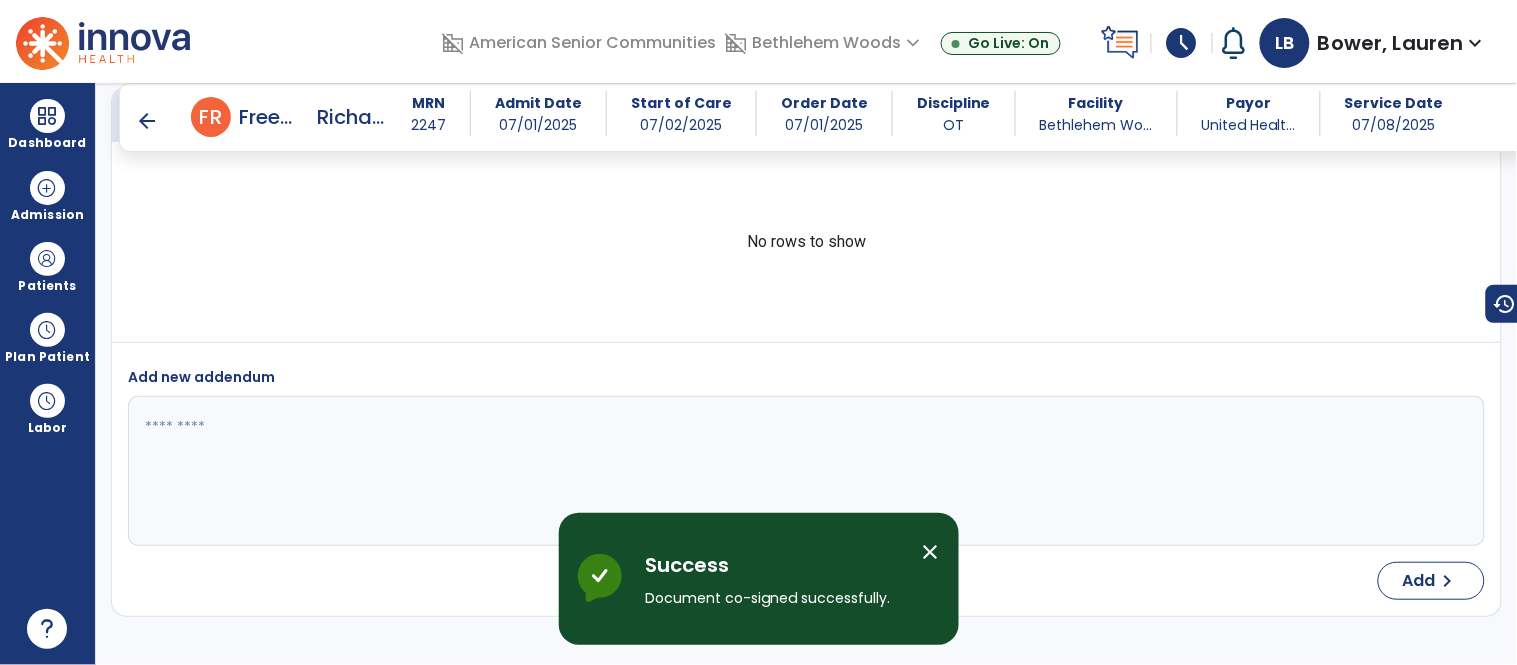 drag, startPoint x: 930, startPoint y: 557, endPoint x: 863, endPoint y: 459, distance: 118.71394 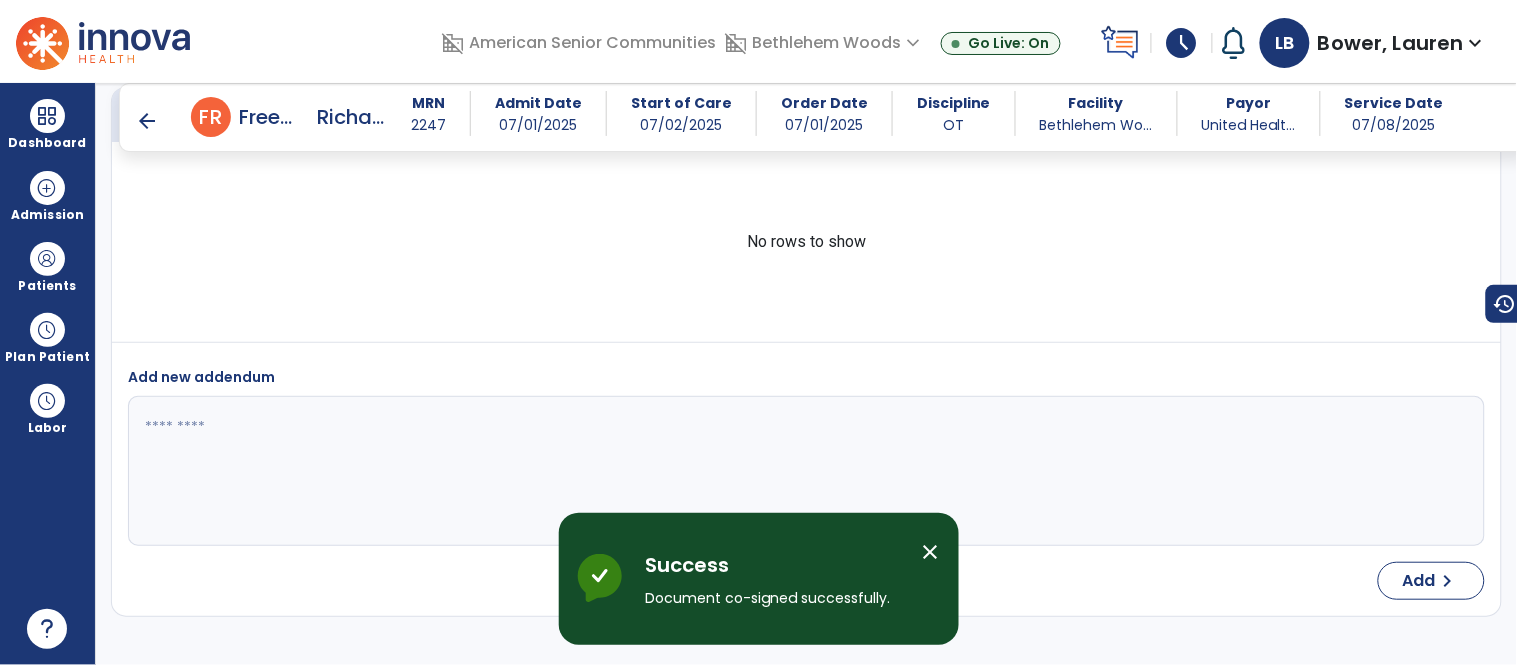 click on "close" at bounding box center [931, 552] 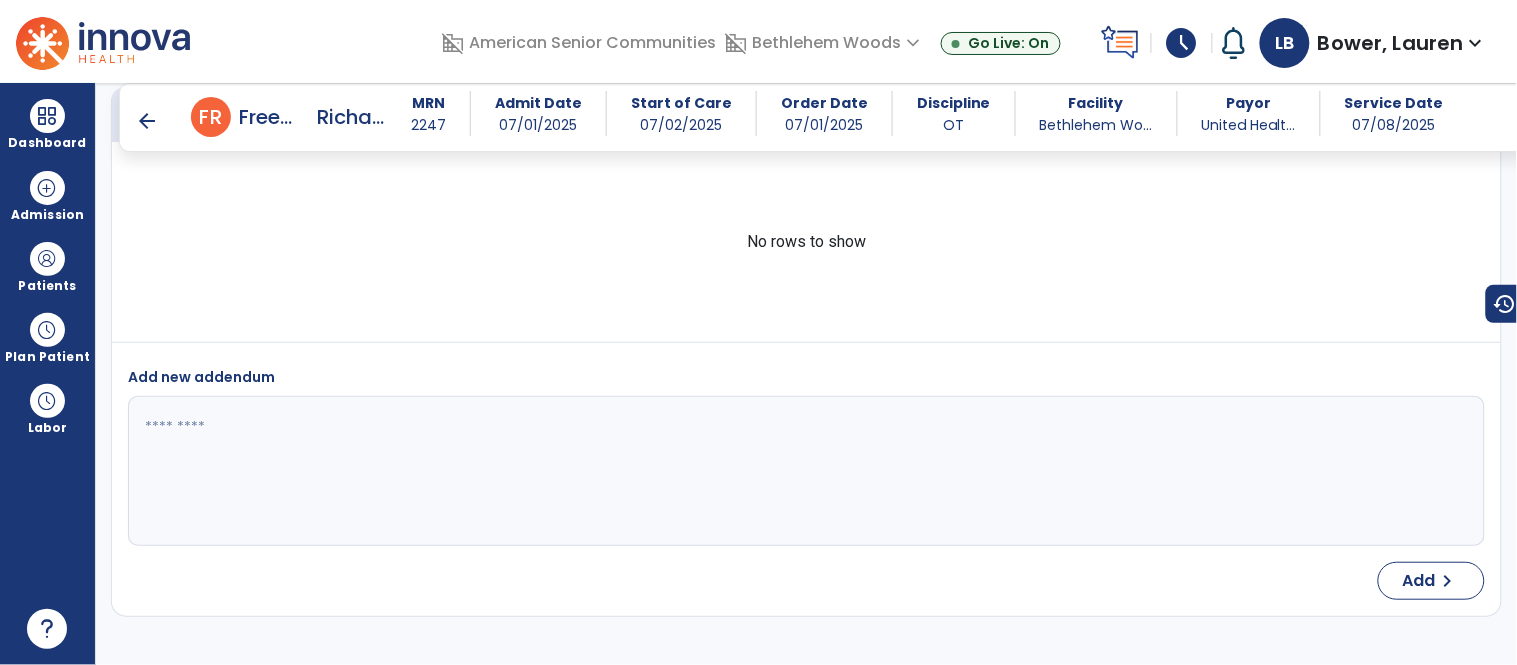 click on "arrow_back" at bounding box center (147, 121) 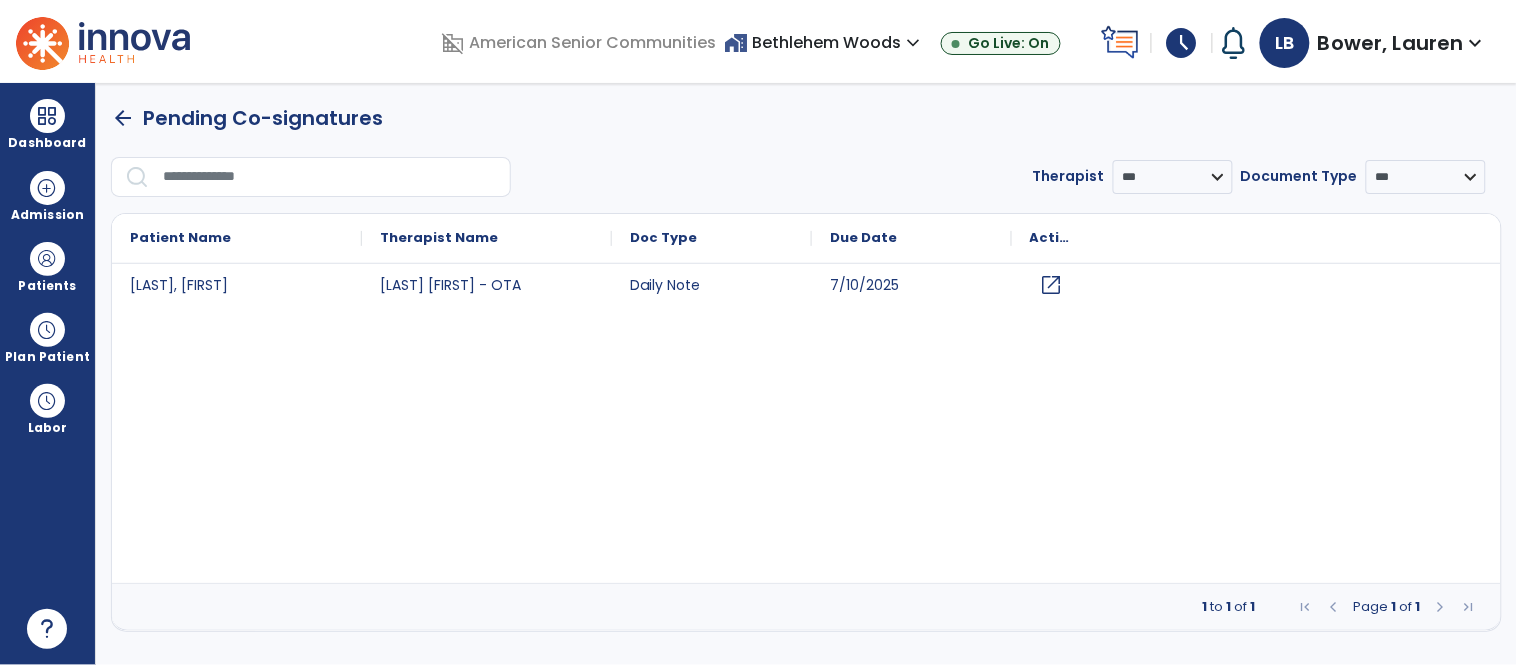 scroll, scrollTop: 0, scrollLeft: 0, axis: both 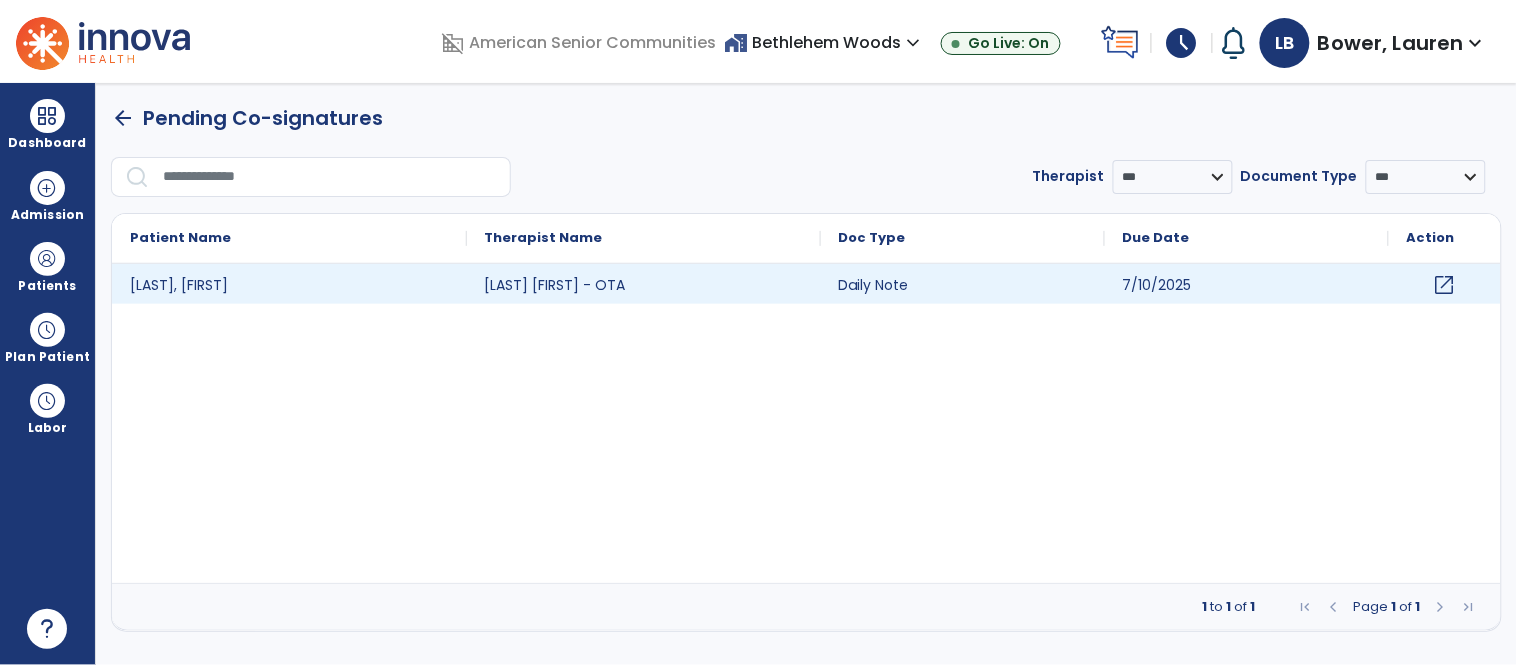 click on "open_in_new" 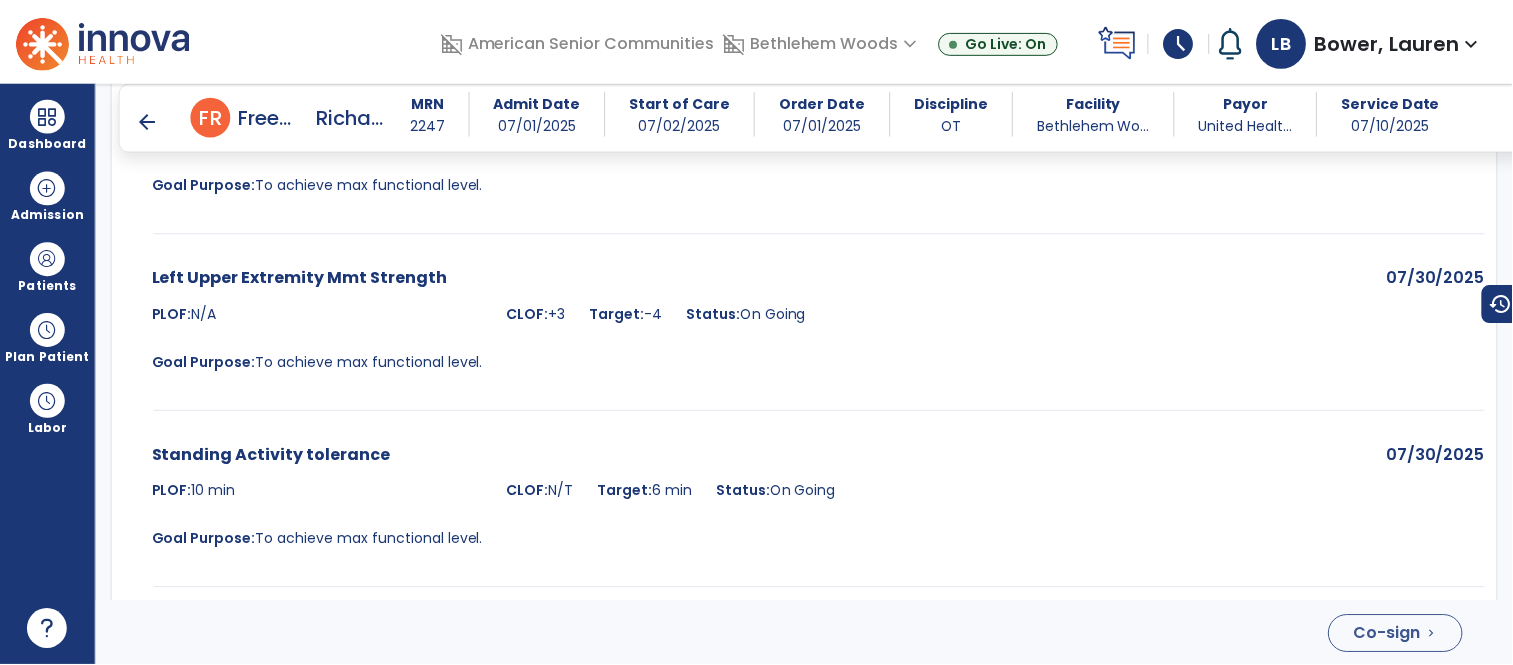 scroll, scrollTop: 4428, scrollLeft: 0, axis: vertical 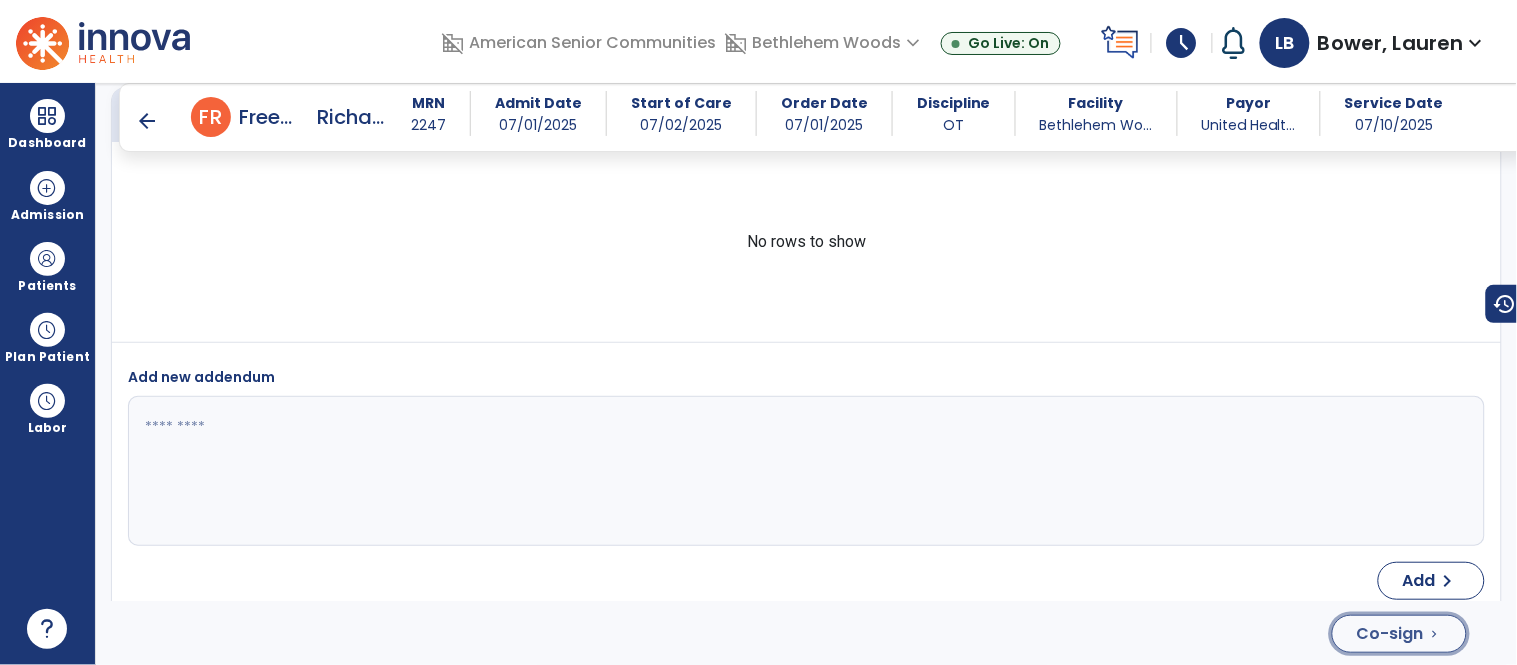 click on "Co-sign" 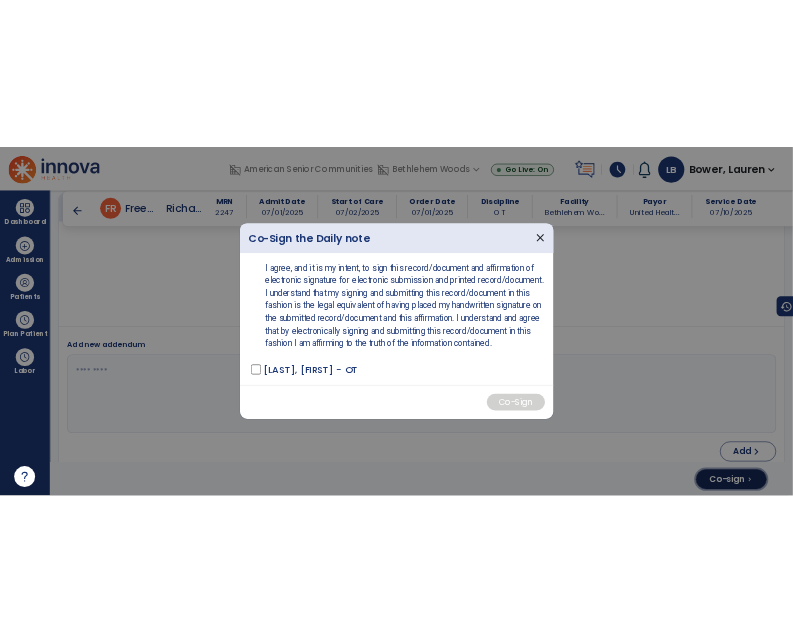 scroll, scrollTop: 4428, scrollLeft: 0, axis: vertical 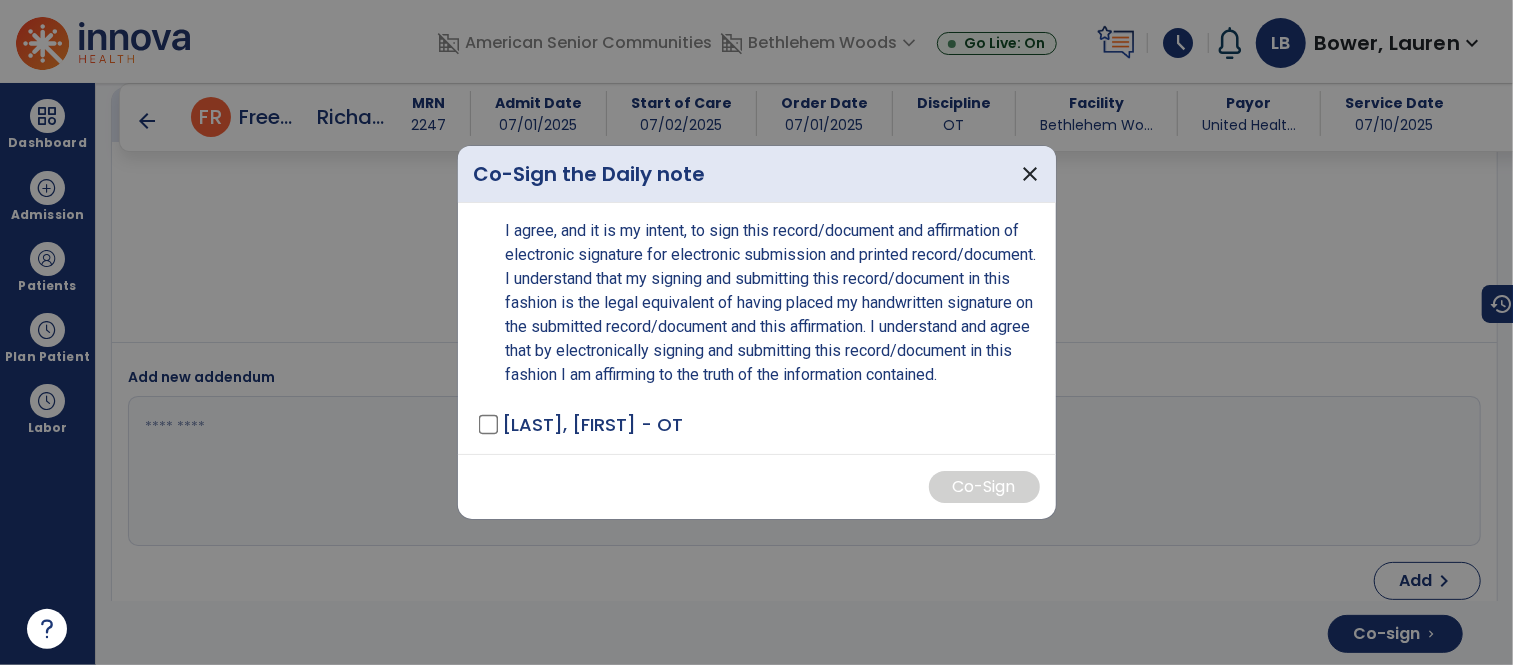 click on "[LAST], [FIRST] - OT" at bounding box center [592, 424] 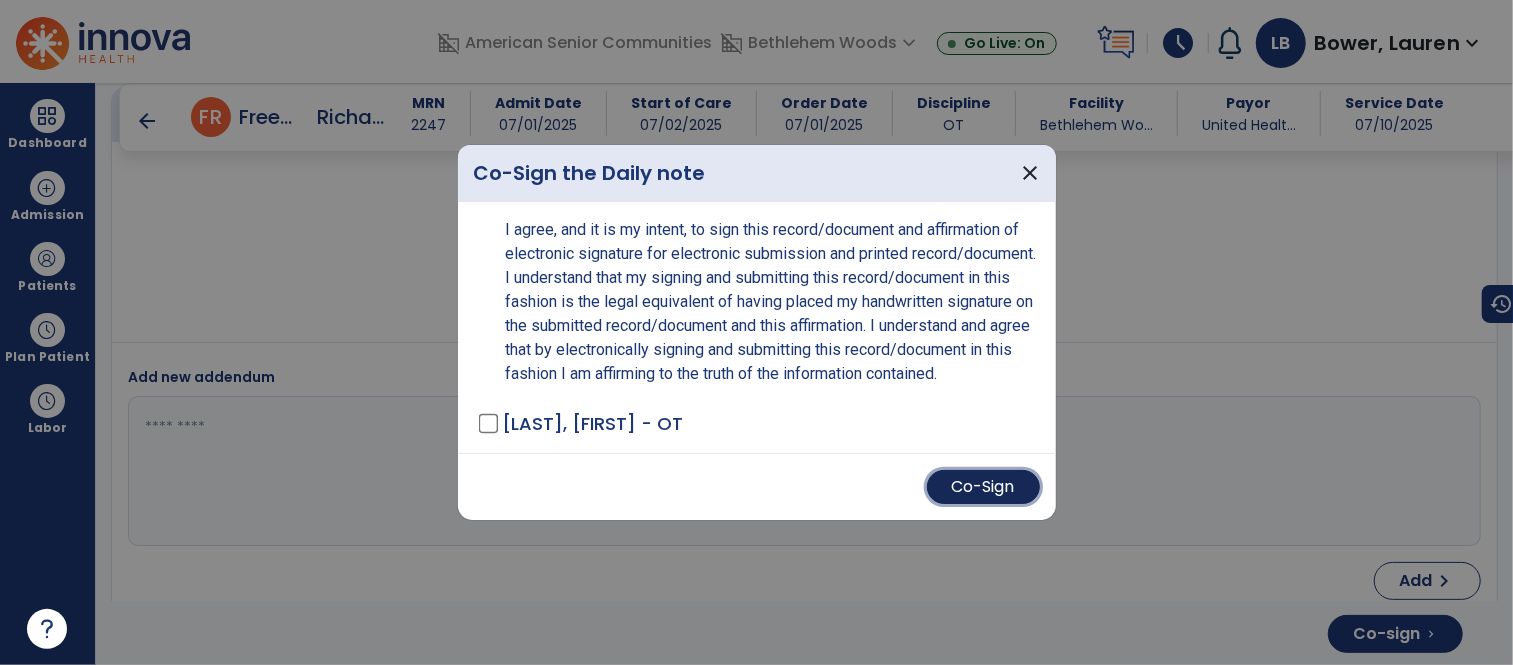 click on "Co-Sign" at bounding box center (983, 487) 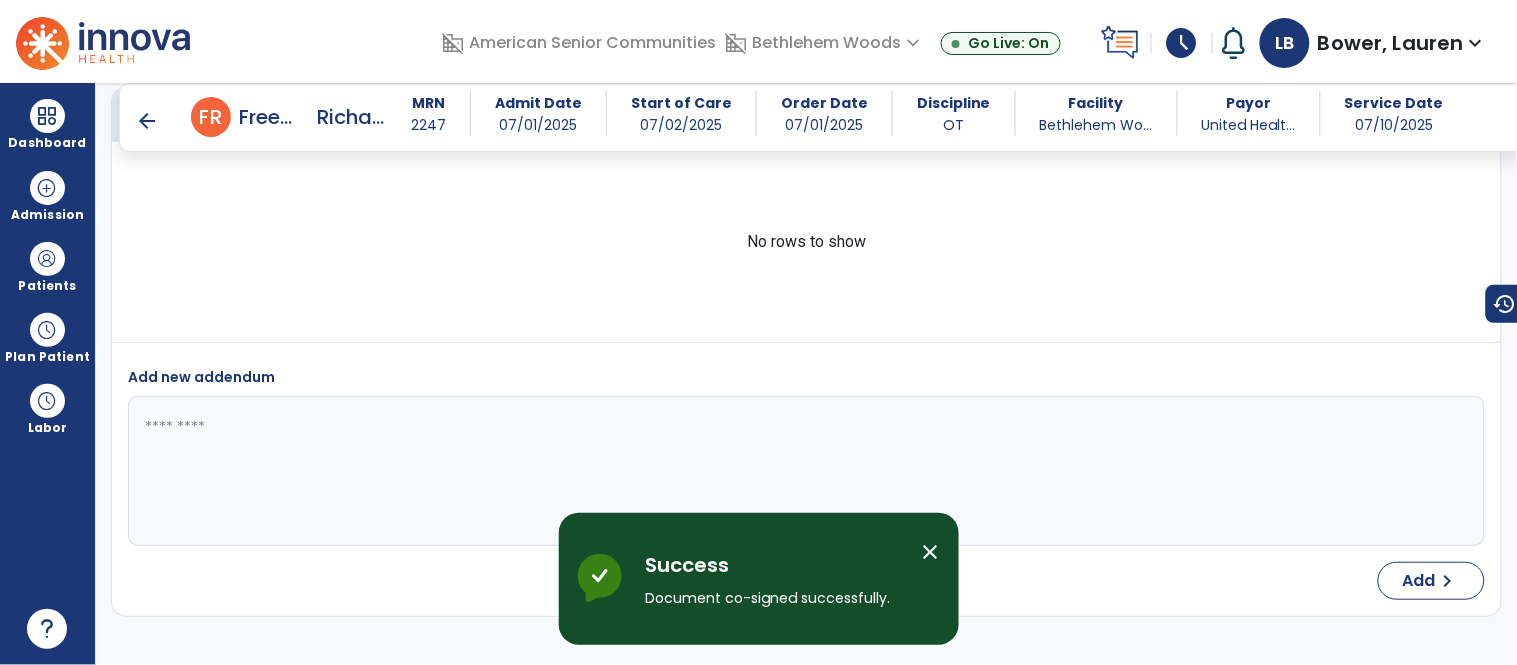 click on "close" at bounding box center (931, 552) 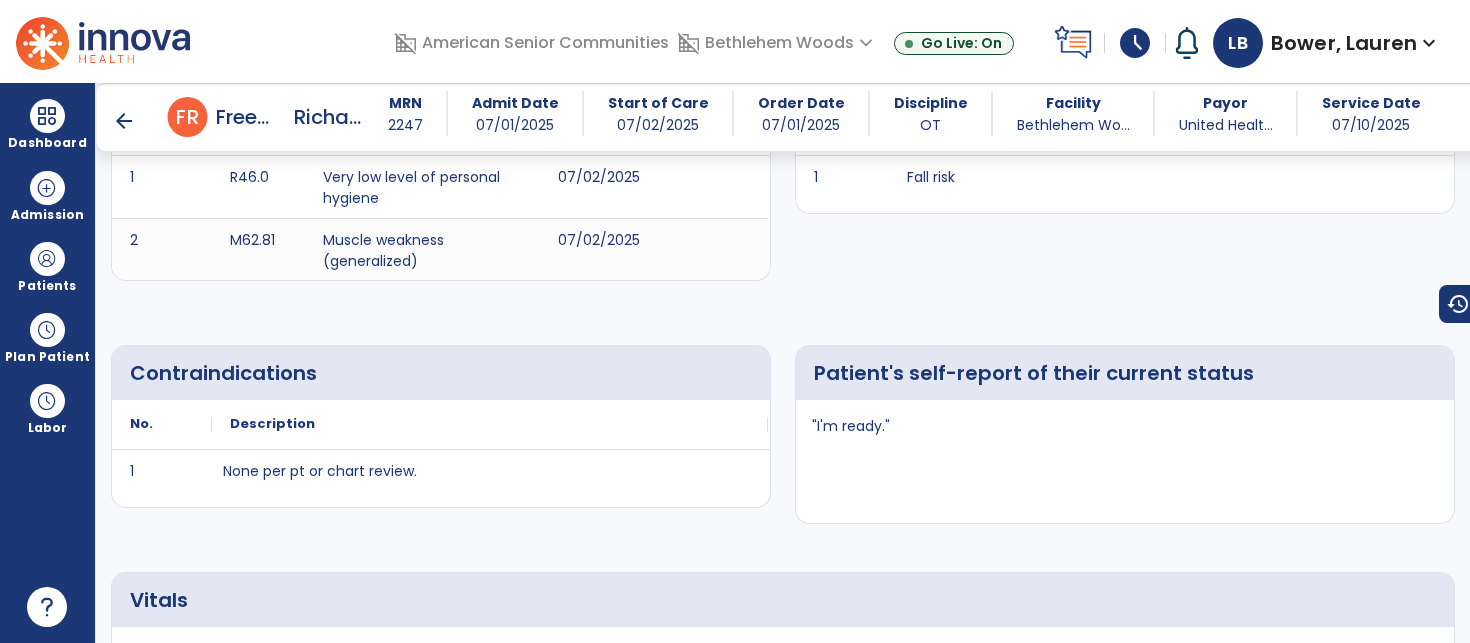 scroll, scrollTop: 0, scrollLeft: 0, axis: both 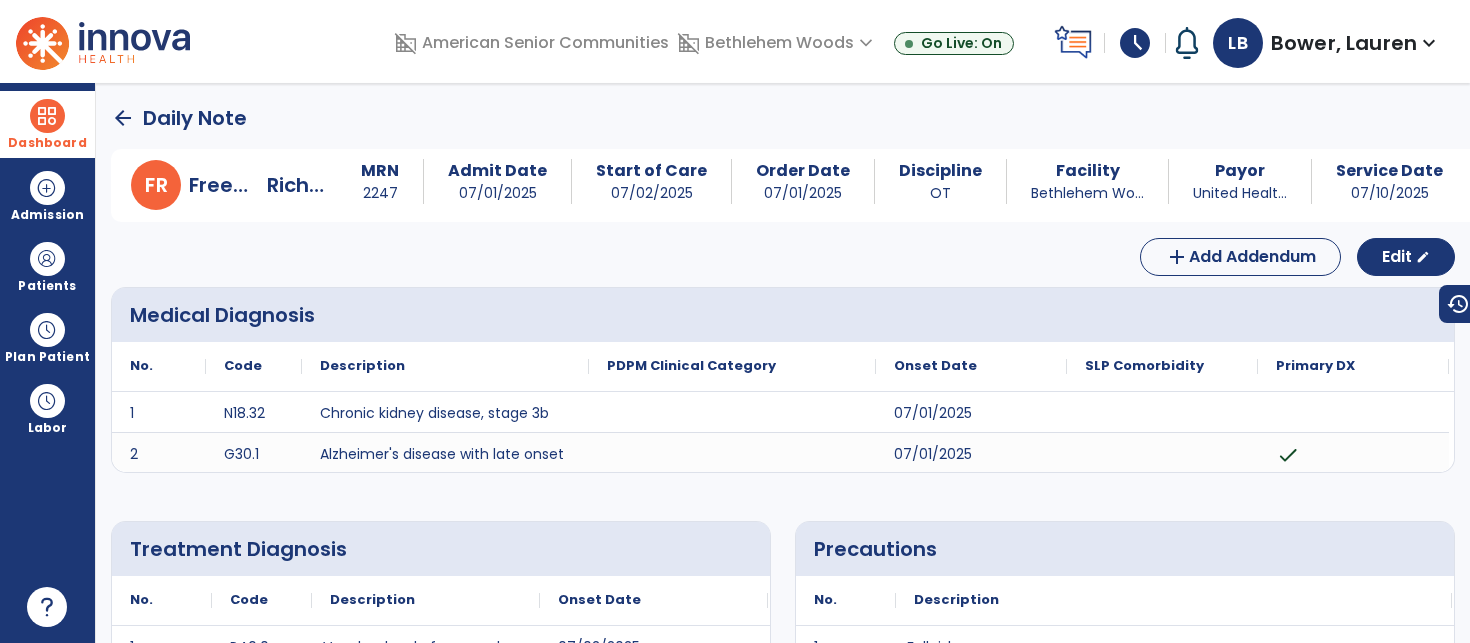 click at bounding box center [47, 116] 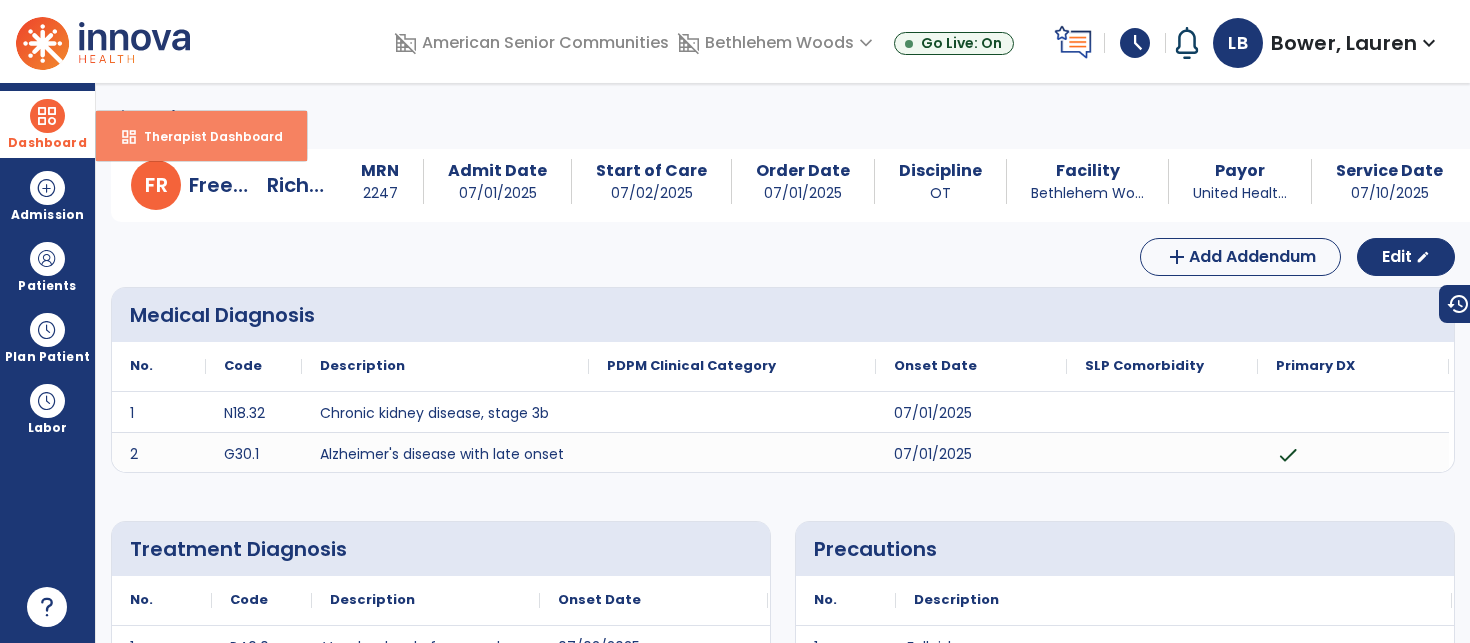 click on "dashboard  Therapist Dashboard" at bounding box center (201, 136) 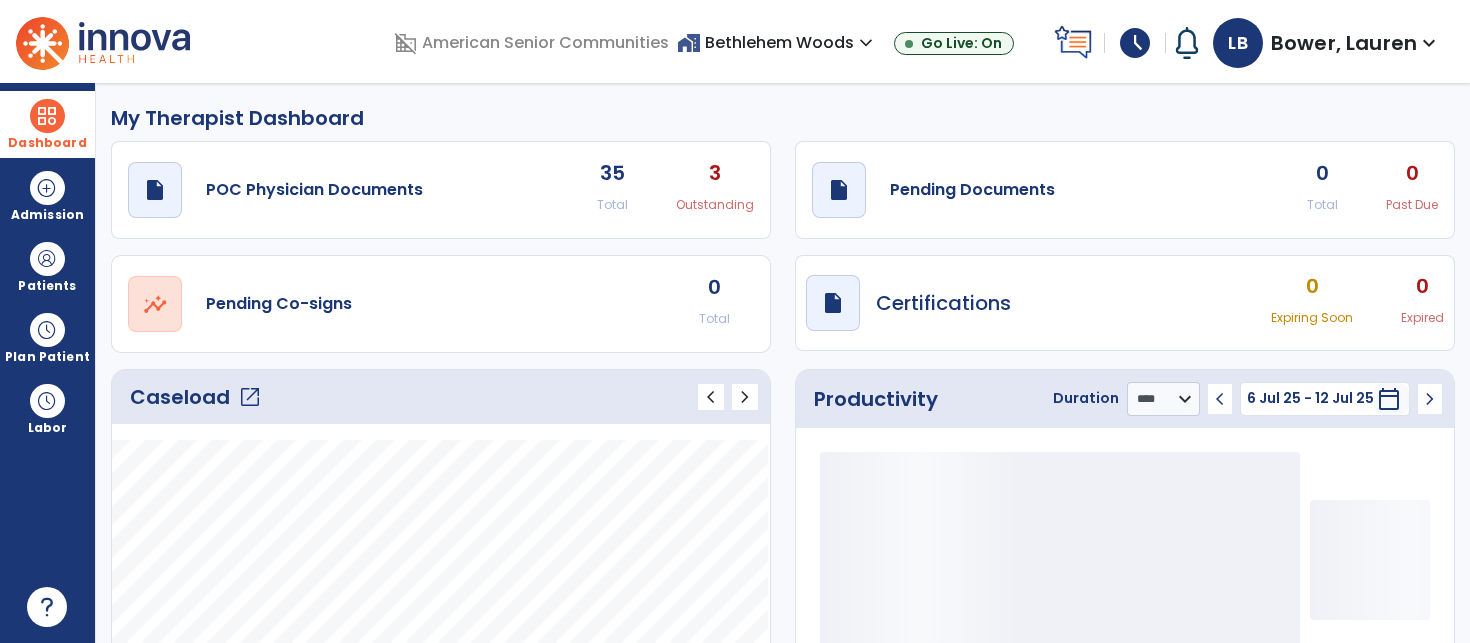 click on "home_work   Bethlehem Woods   expand_more" at bounding box center (777, 42) 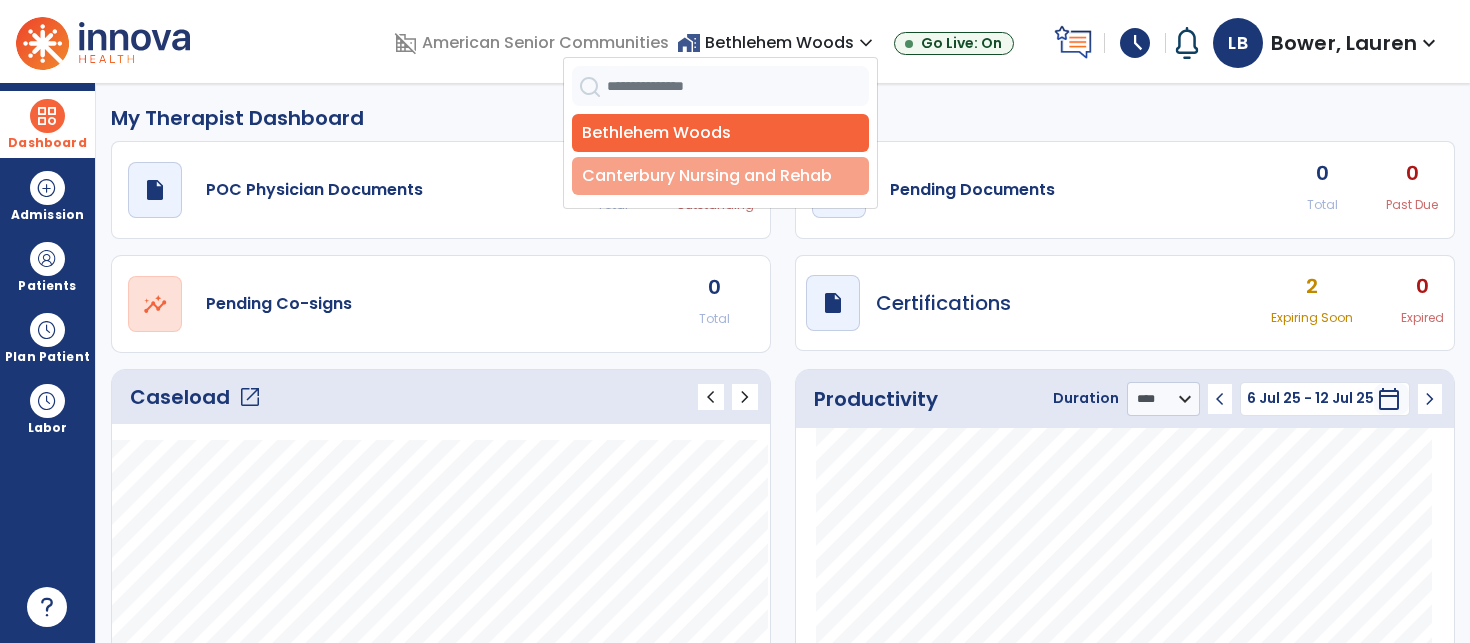 click on "Canterbury Nursing and Rehab" at bounding box center [720, 176] 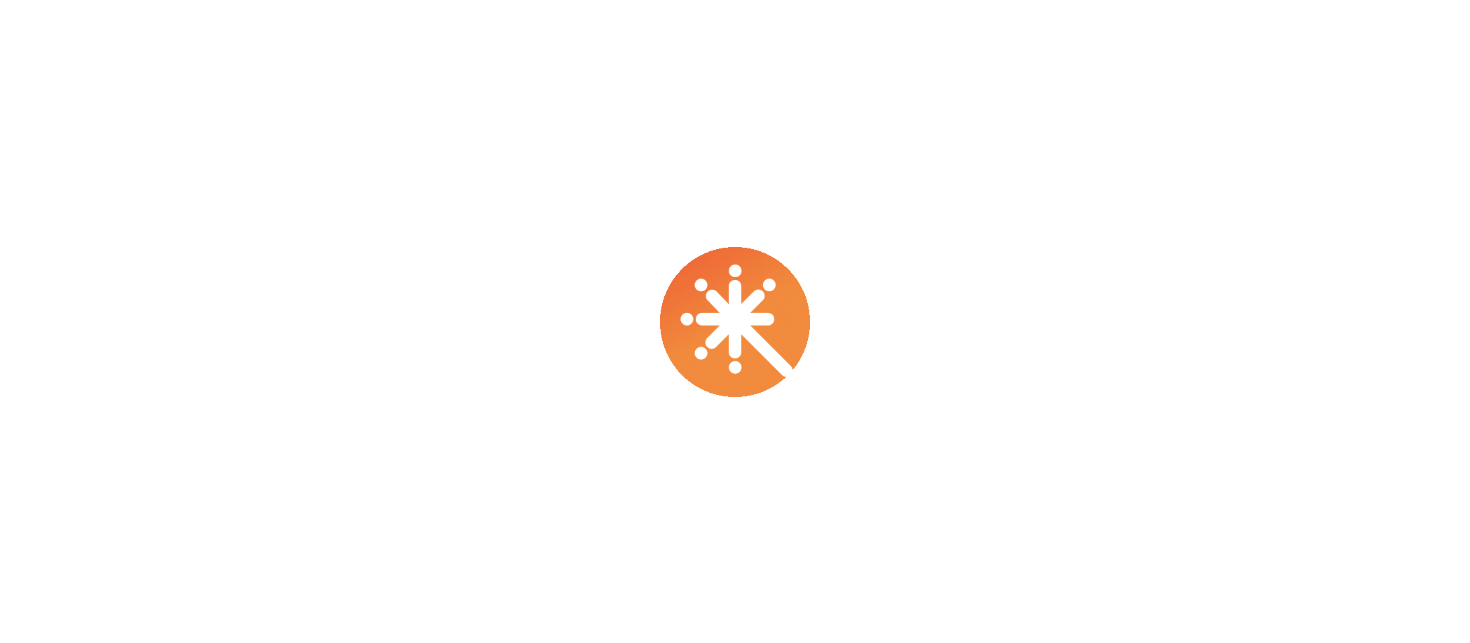 scroll, scrollTop: 0, scrollLeft: 0, axis: both 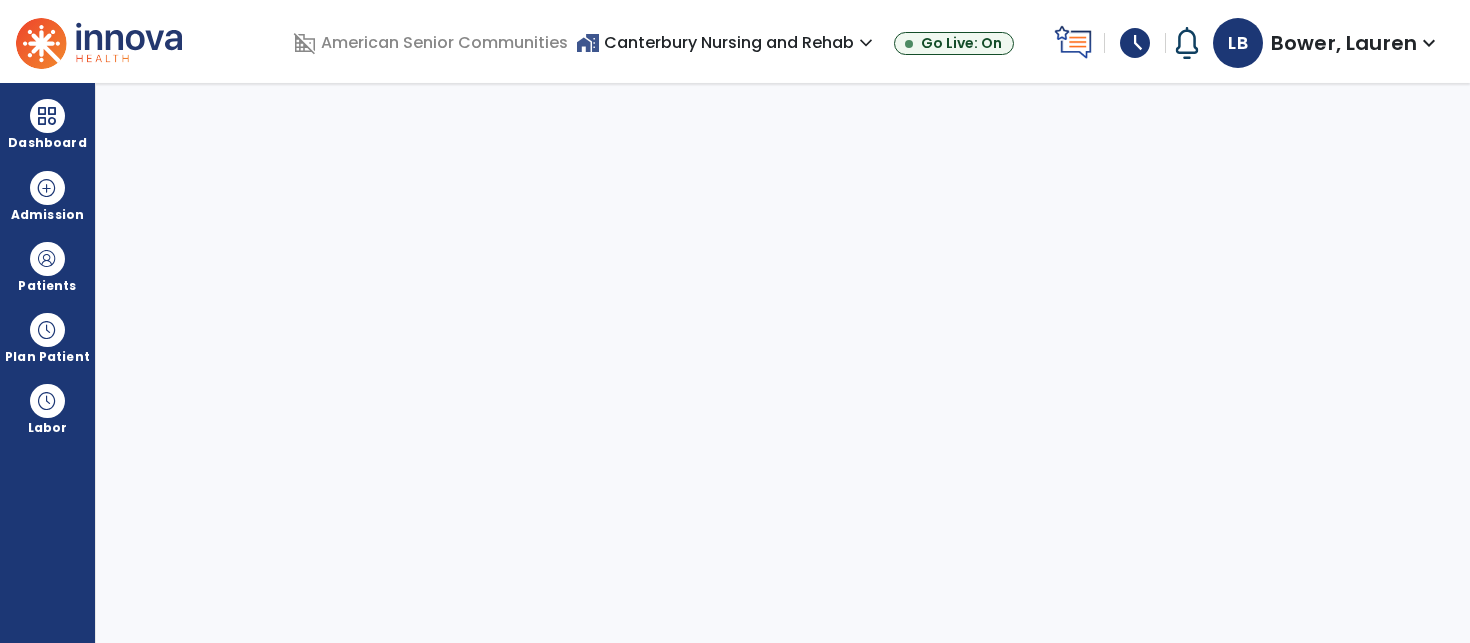 select on "****" 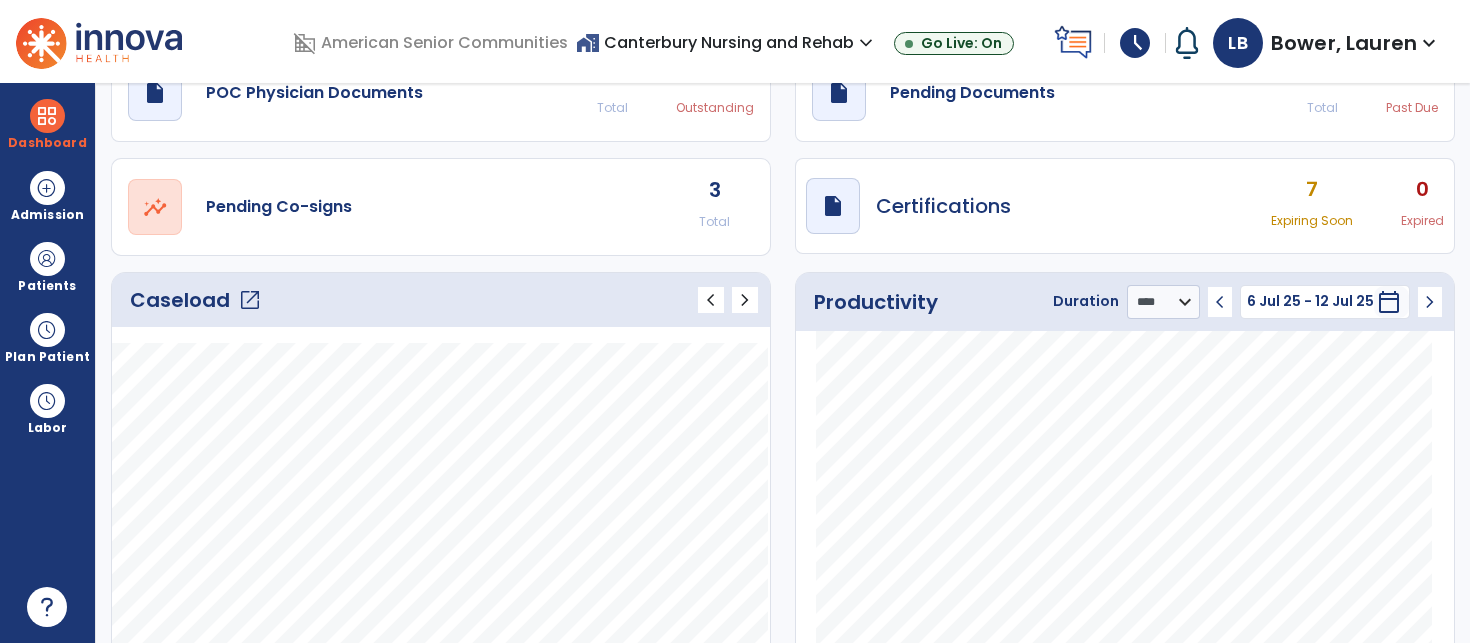 scroll, scrollTop: 103, scrollLeft: 0, axis: vertical 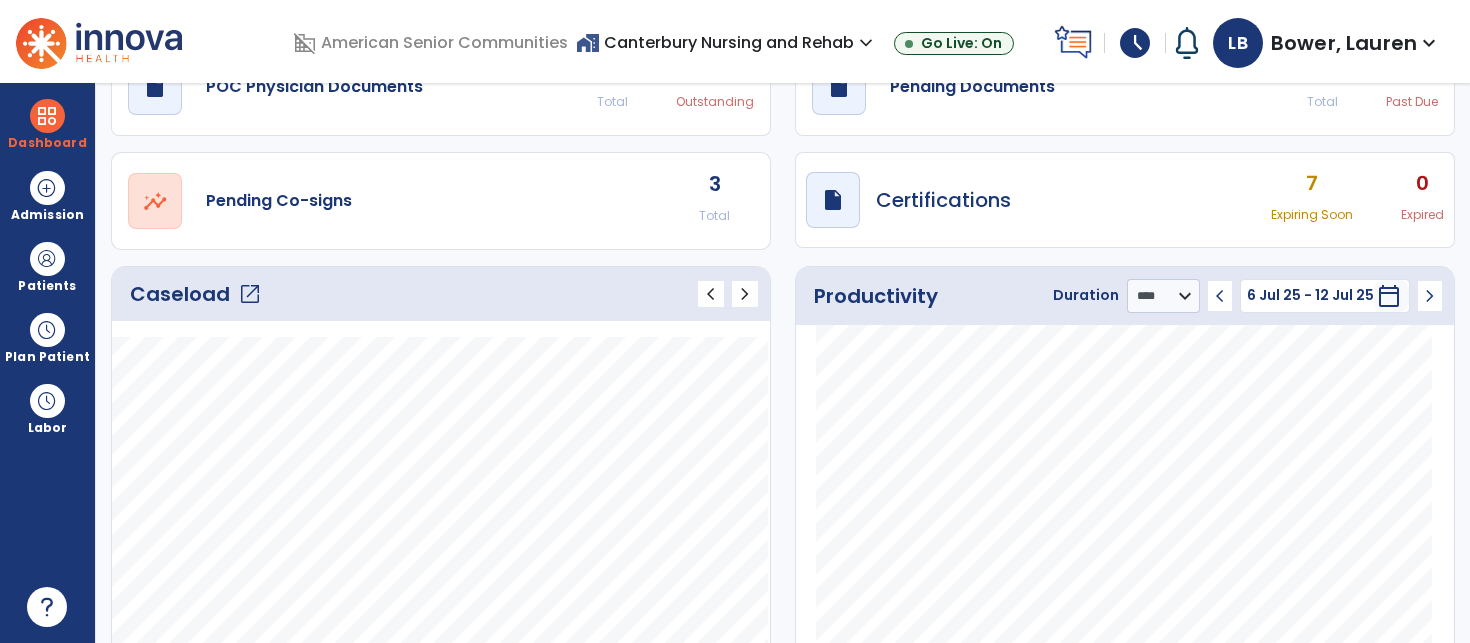click on "chevron_left" 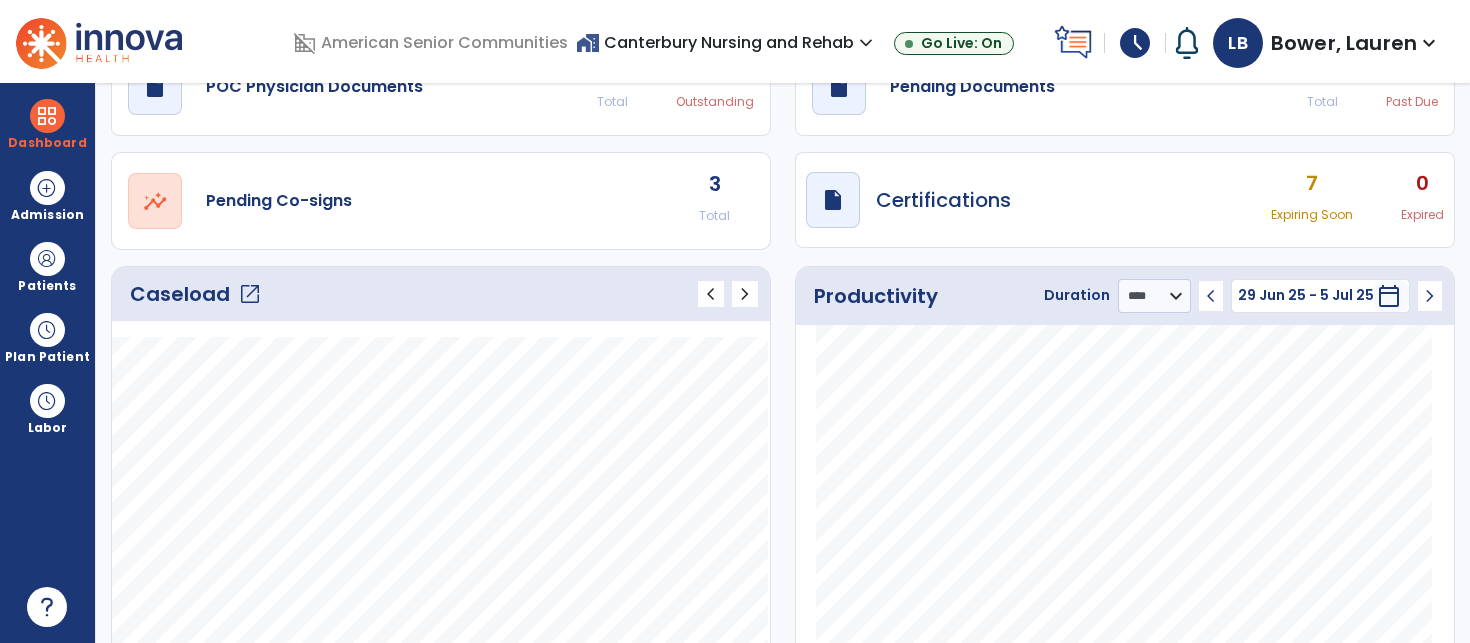 click on "chevron_left" 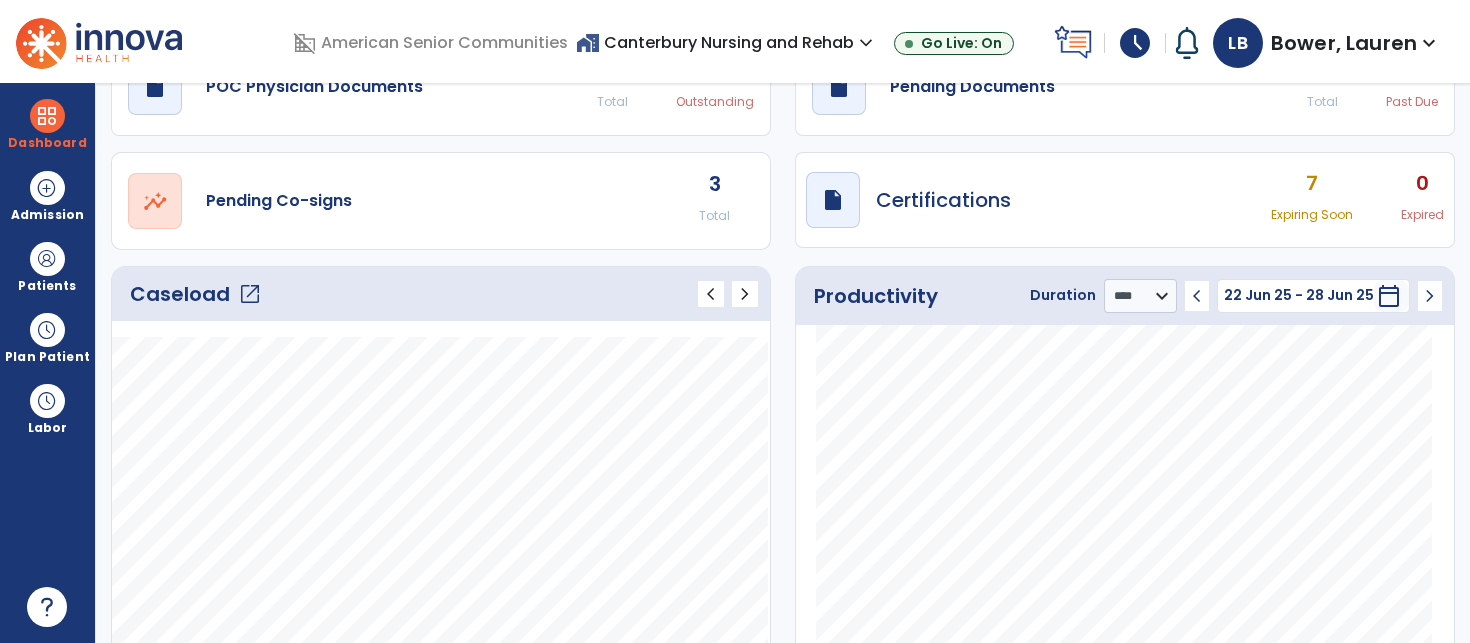 click on "chevron_left 22 Jun 25 - 28 Jun 25  *********  calendar_today  chevron_right" 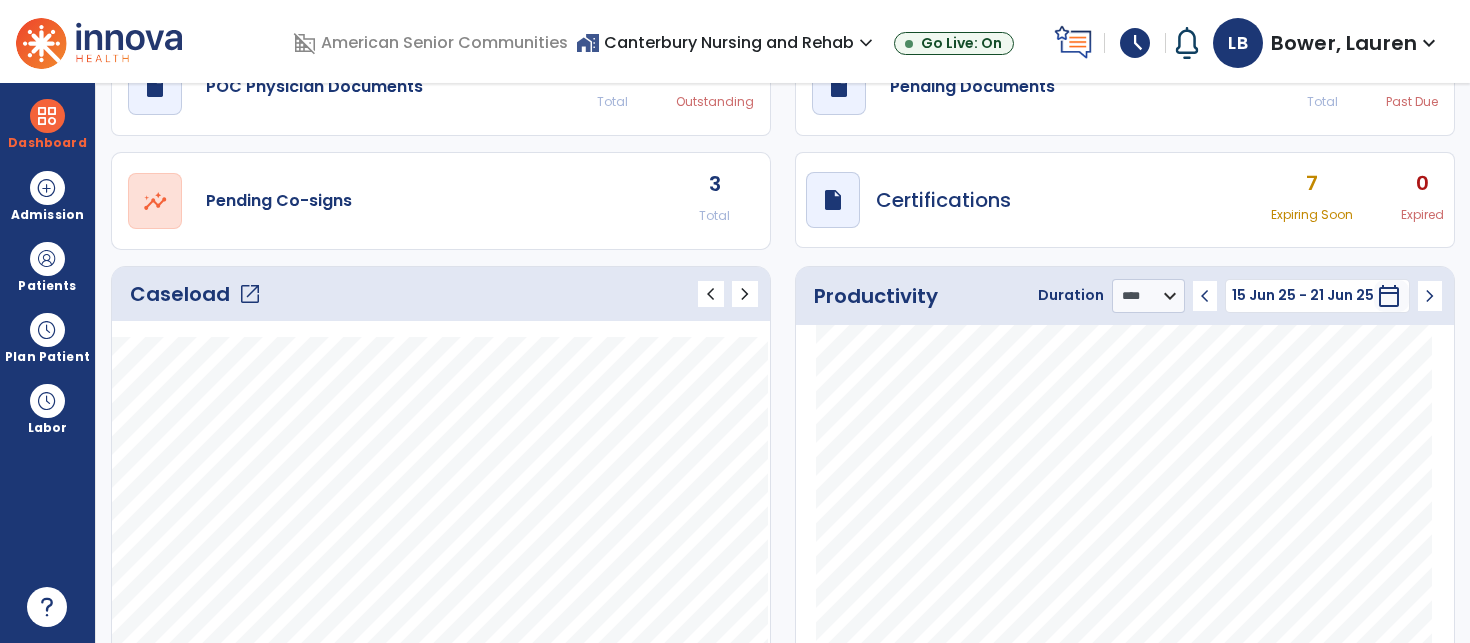 click on "chevron_left" 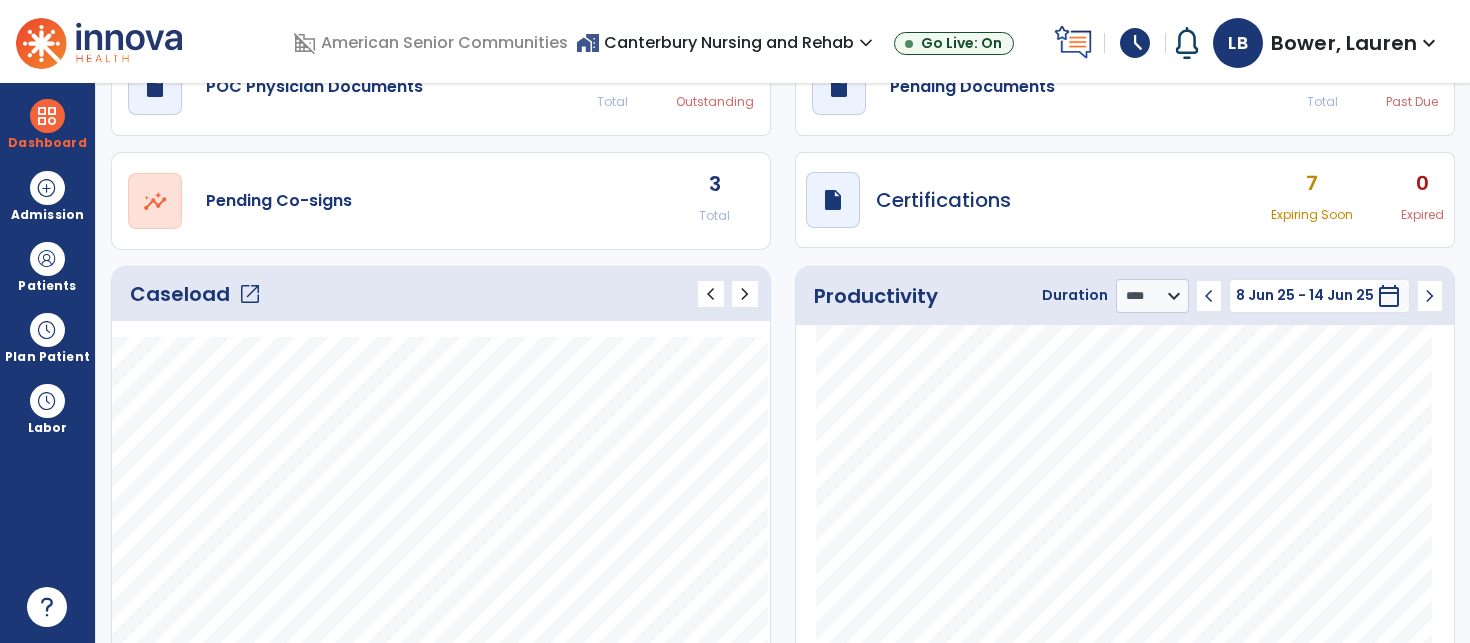 click on "chevron_right" 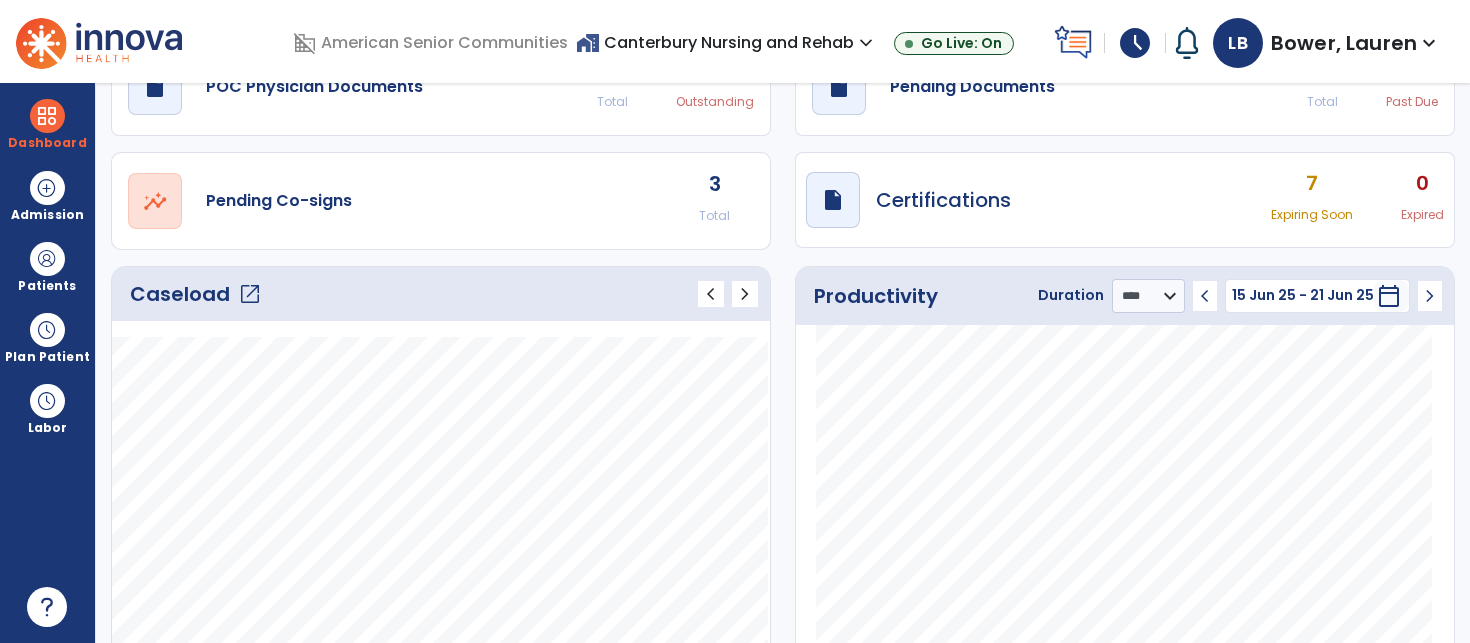 click on "chevron_right" 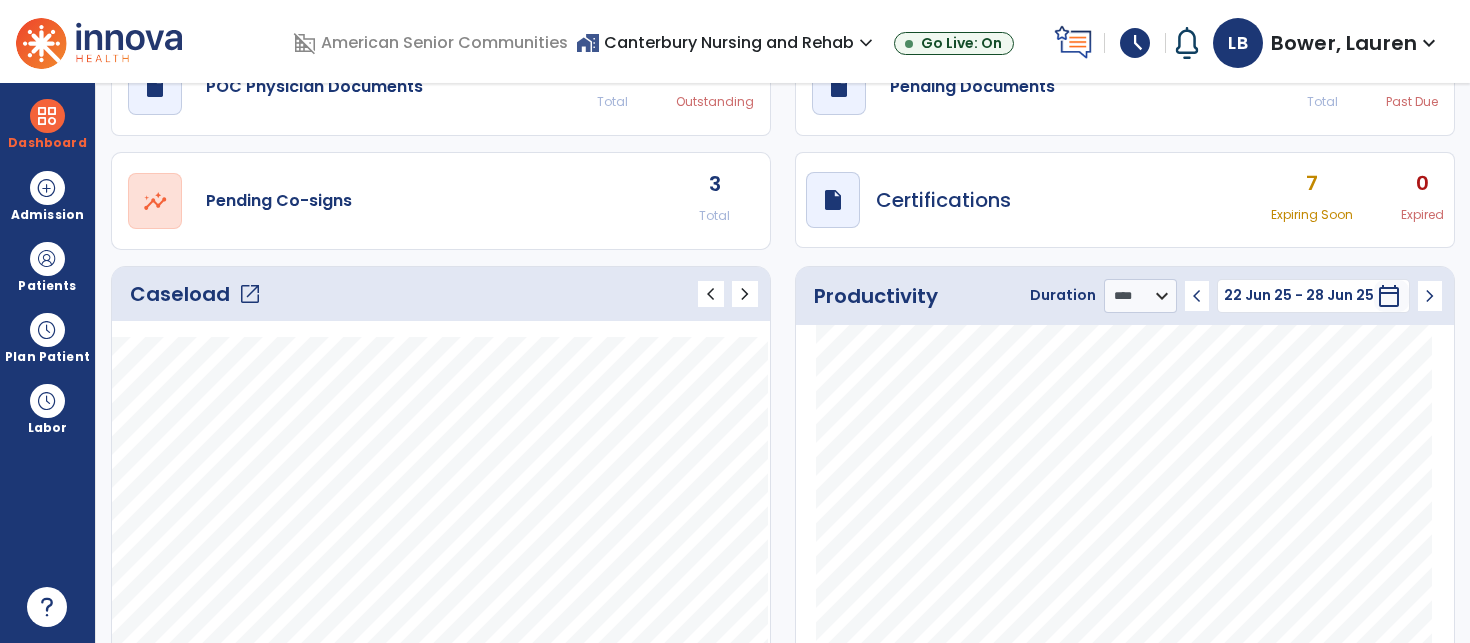 click on "chevron_right" 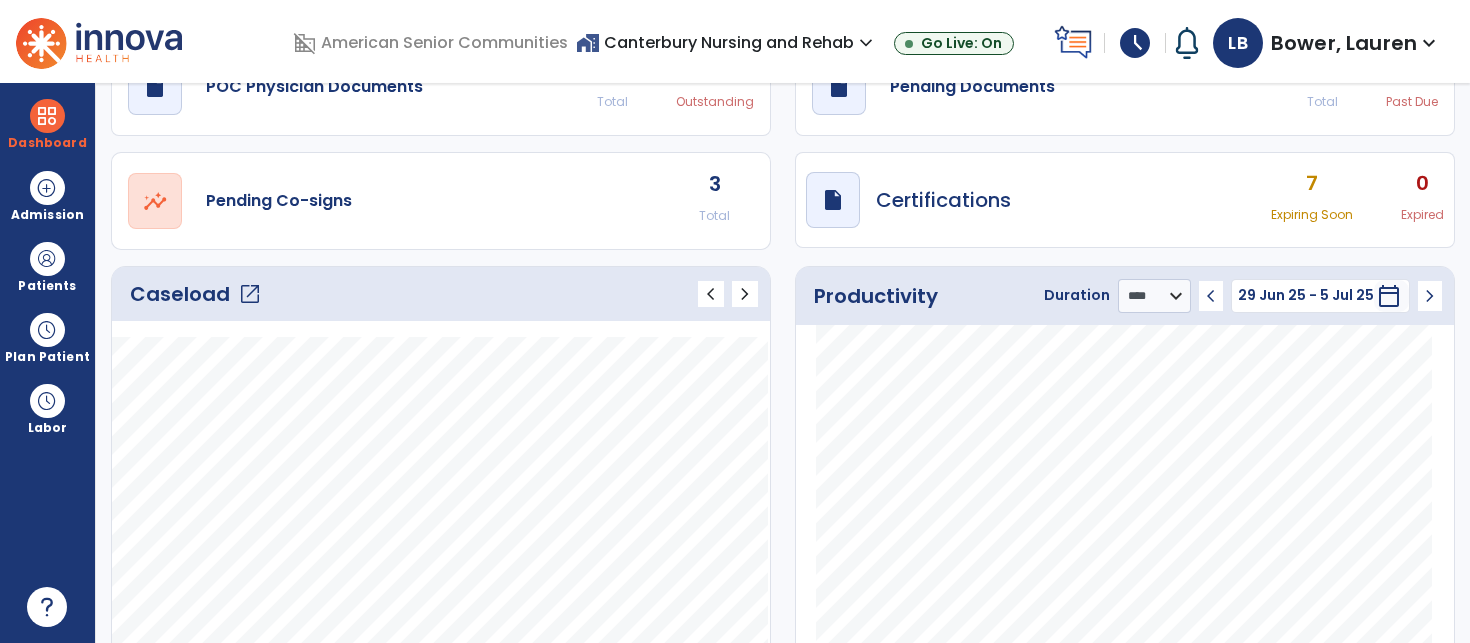 click on "chevron_right" 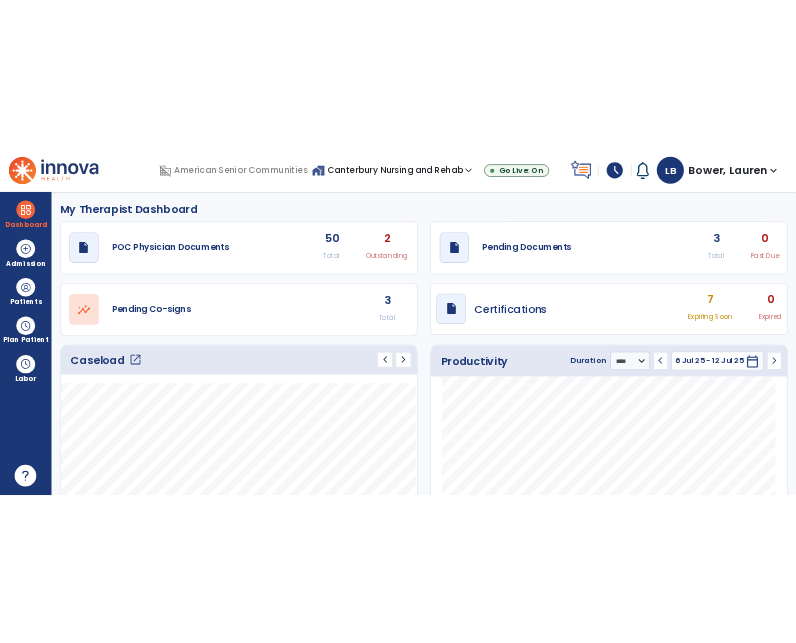 scroll, scrollTop: 0, scrollLeft: 0, axis: both 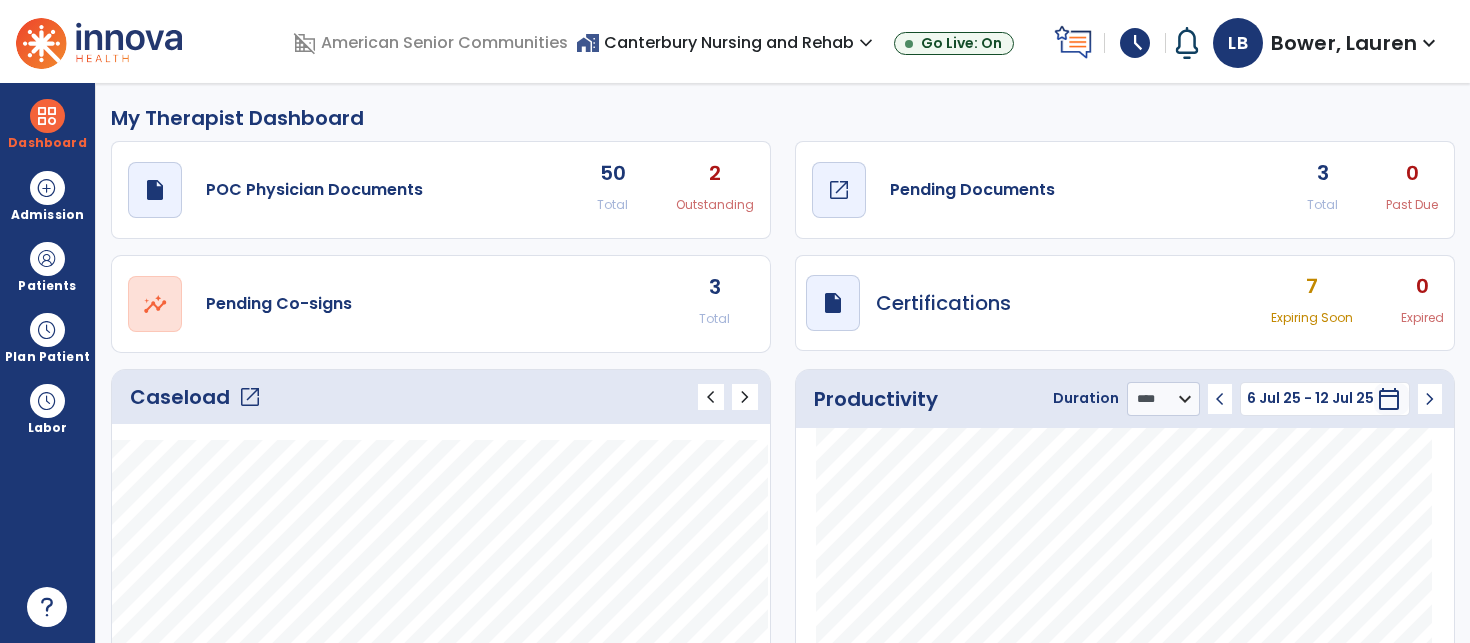click on "open_in_new" 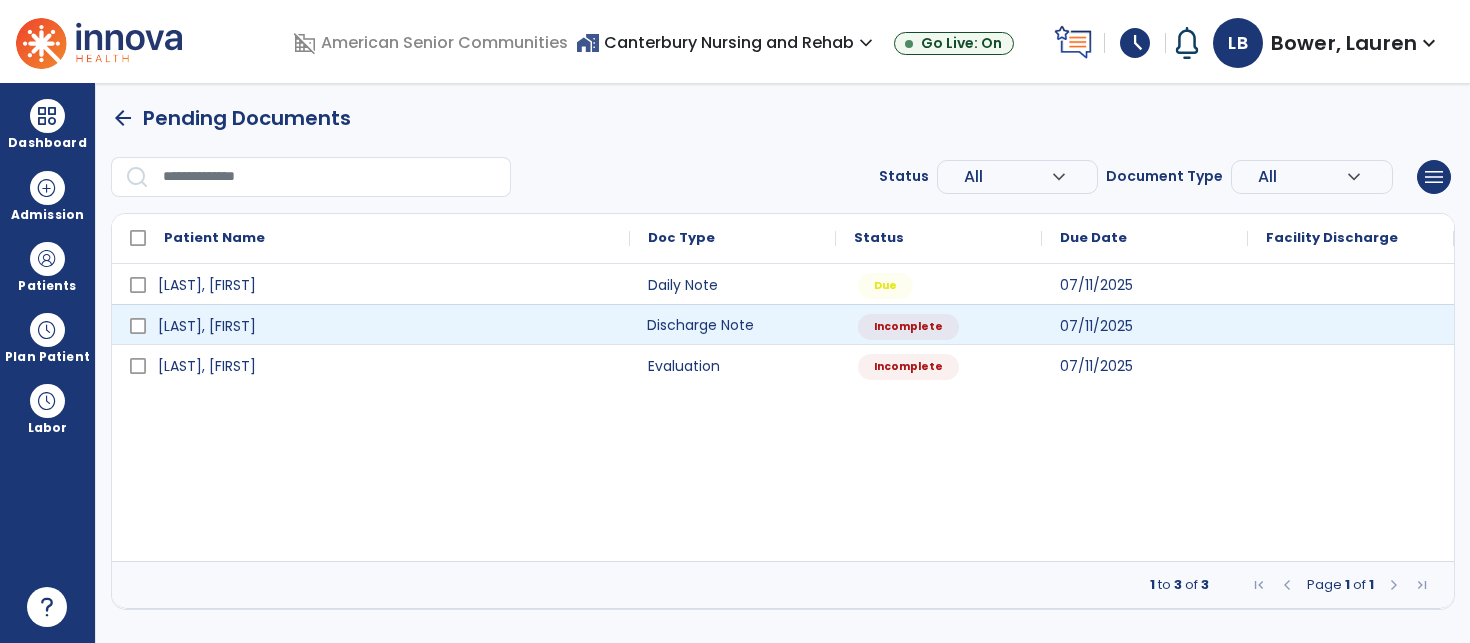 click on "Discharge Note" at bounding box center [733, 324] 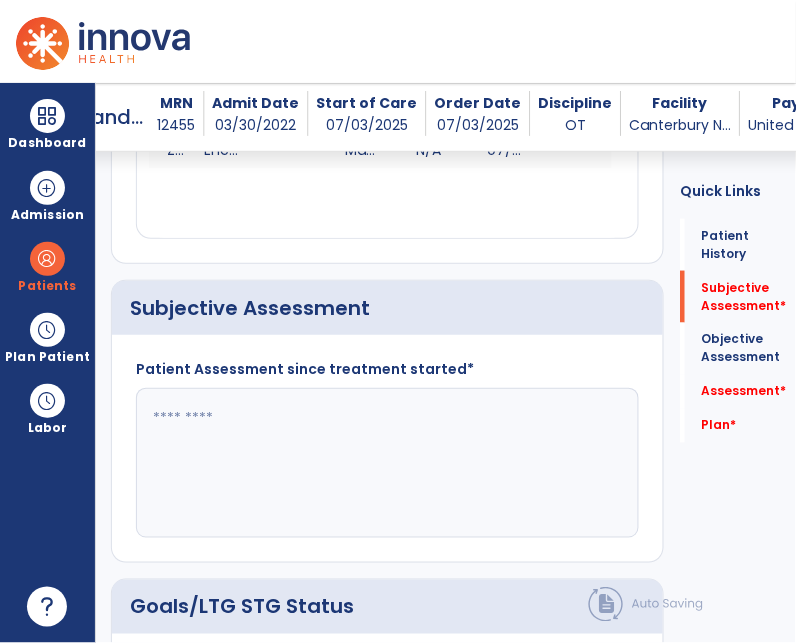 scroll, scrollTop: 378, scrollLeft: 0, axis: vertical 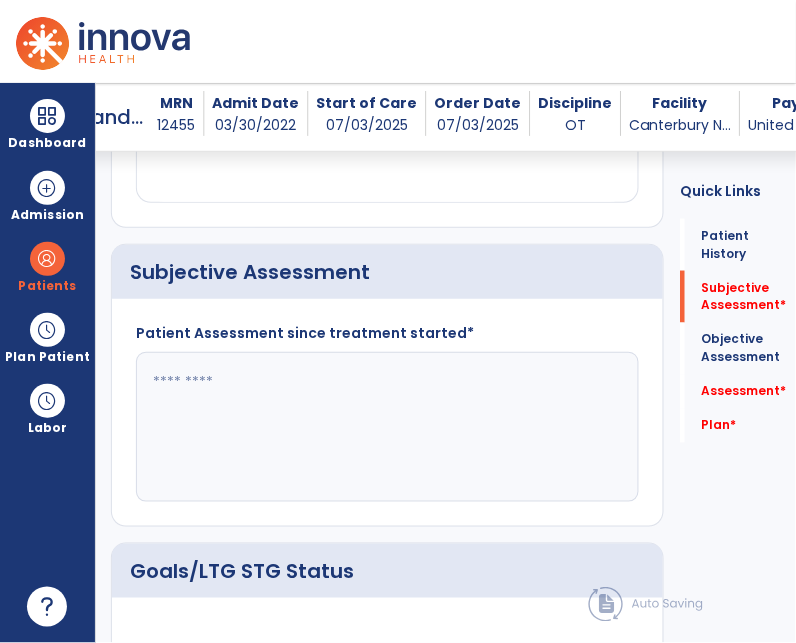 click 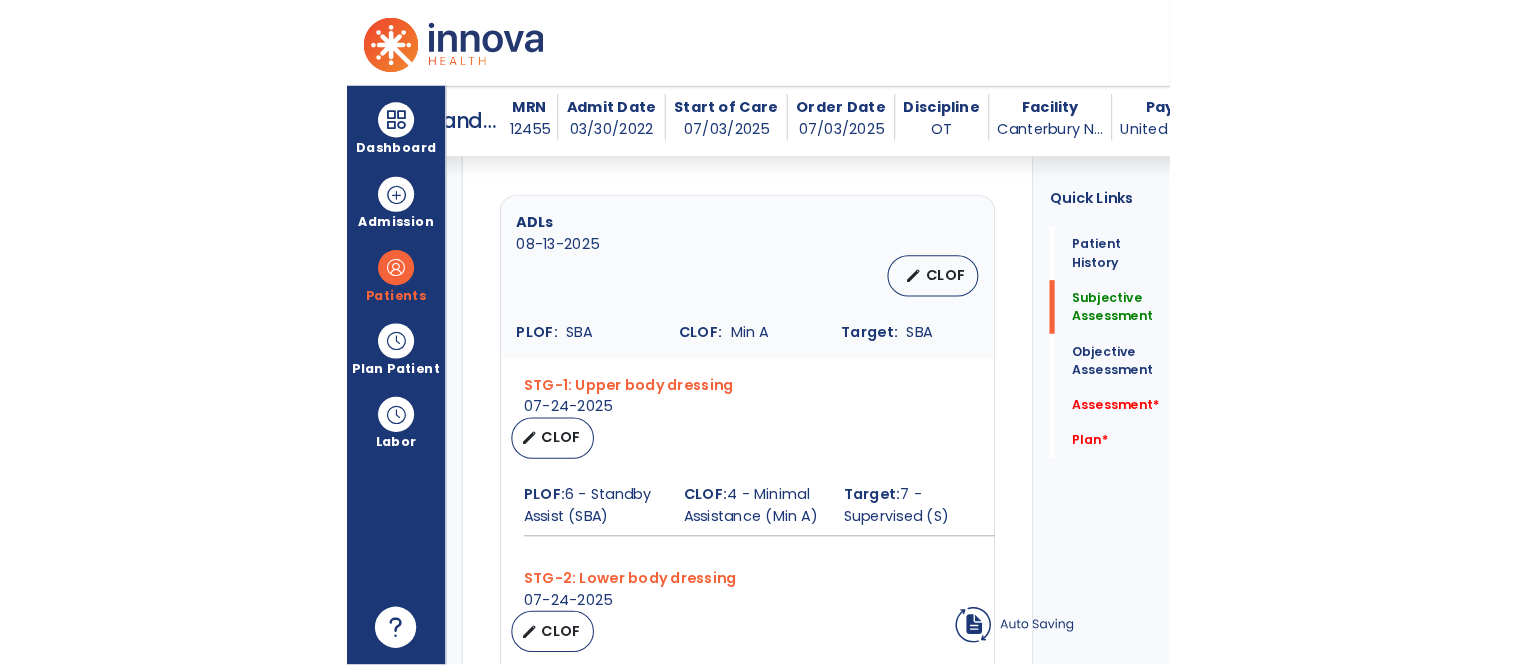scroll, scrollTop: 903, scrollLeft: 0, axis: vertical 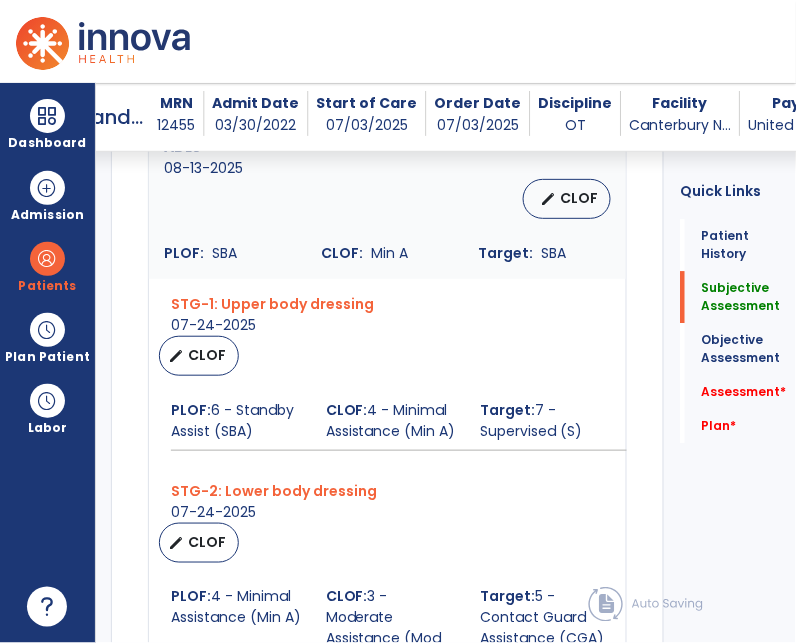 type on "**********" 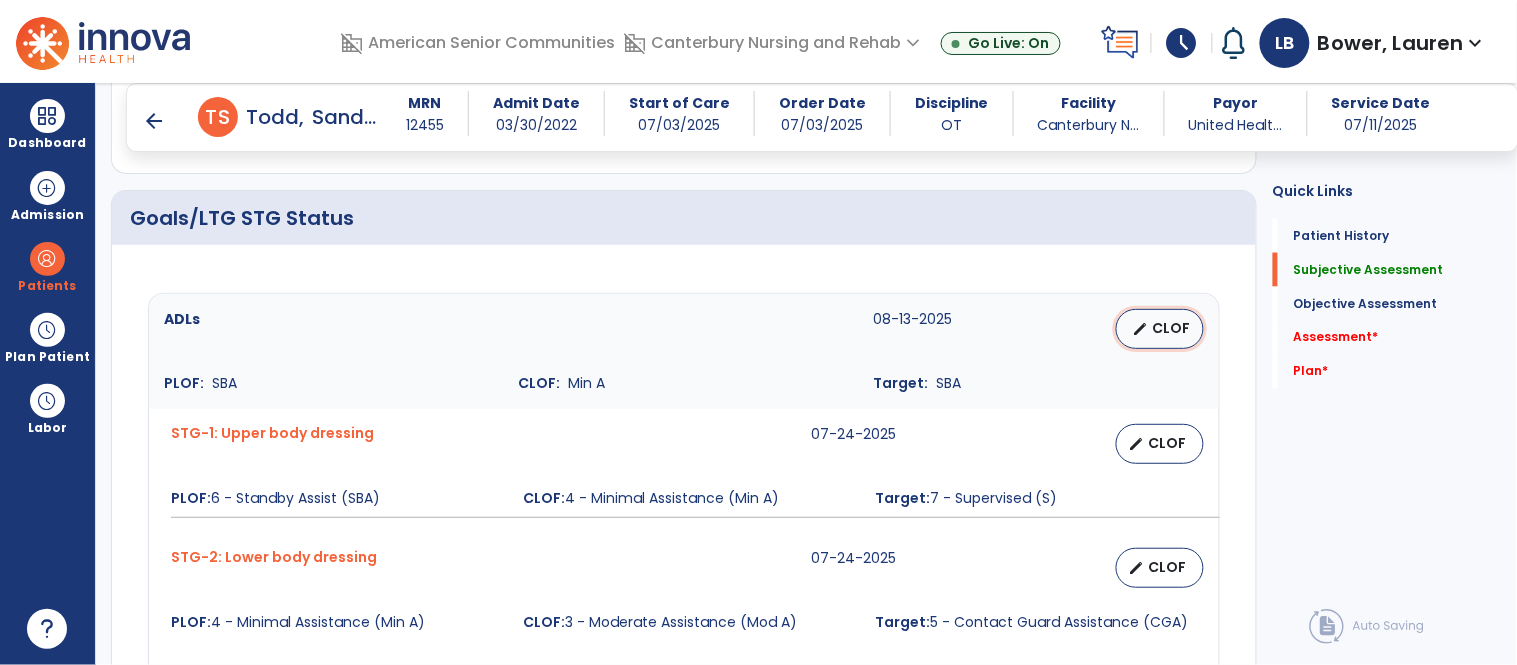 click on "edit" at bounding box center [1141, 329] 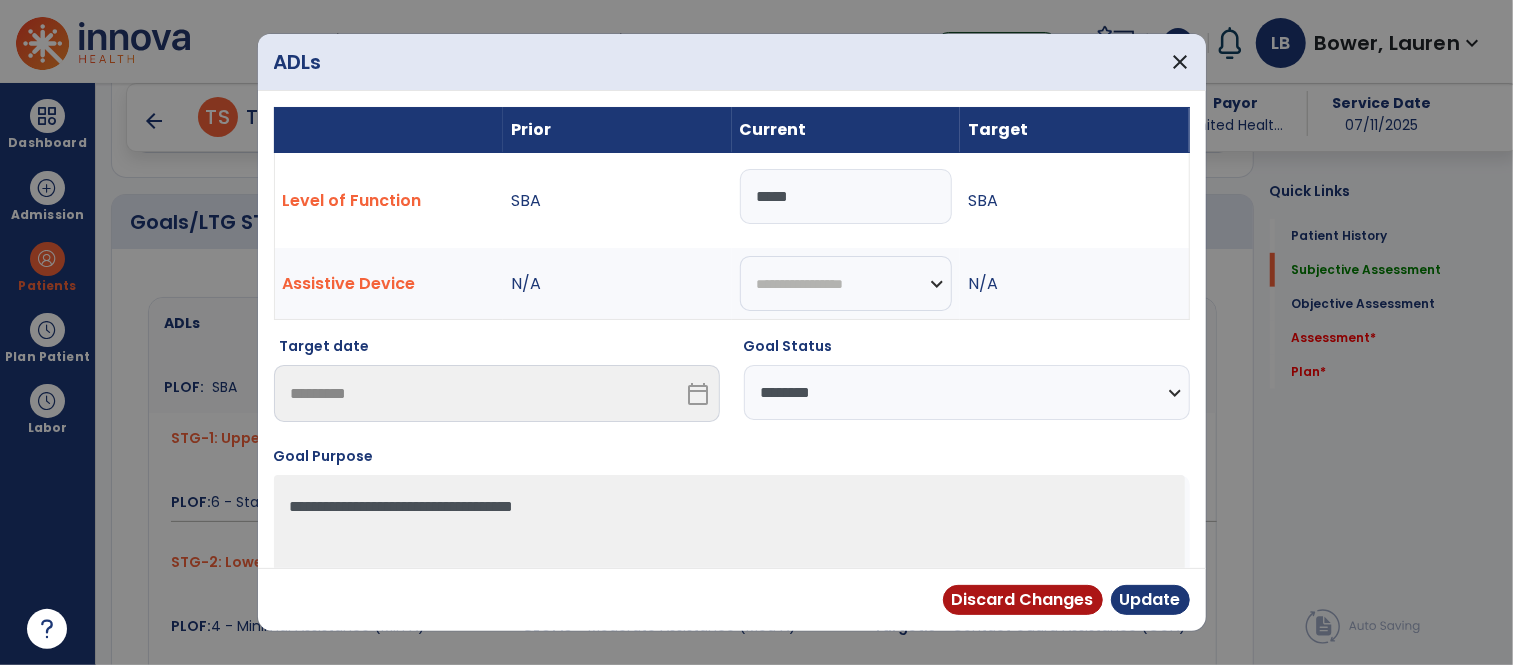scroll, scrollTop: 731, scrollLeft: 0, axis: vertical 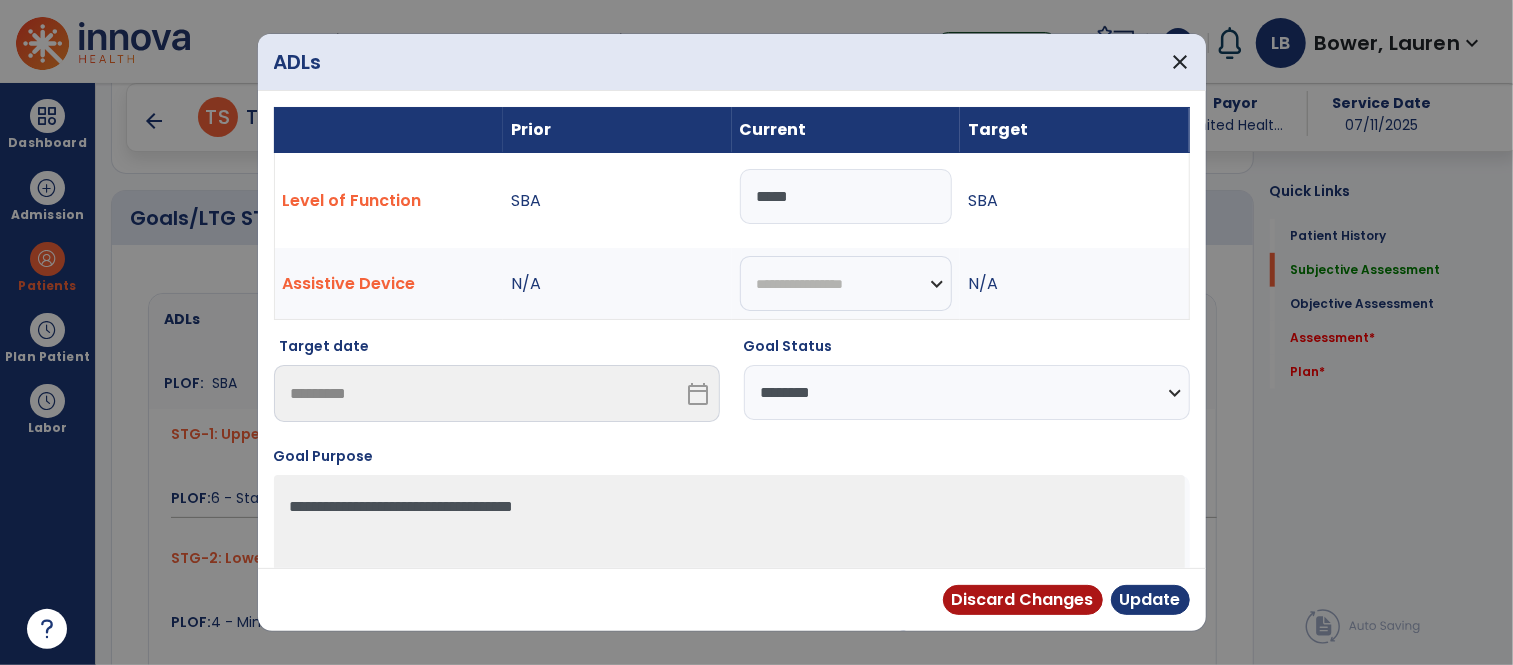 click on "**********" at bounding box center [967, 392] 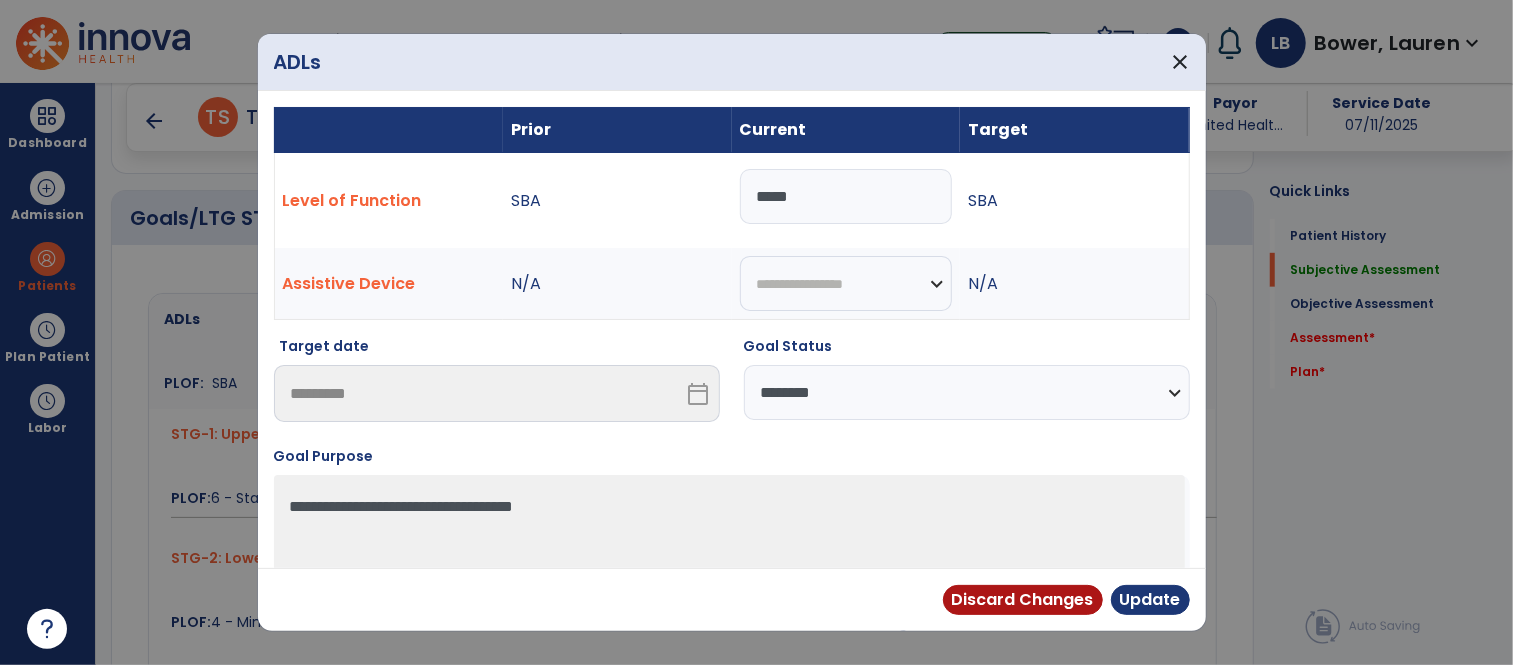 select on "**********" 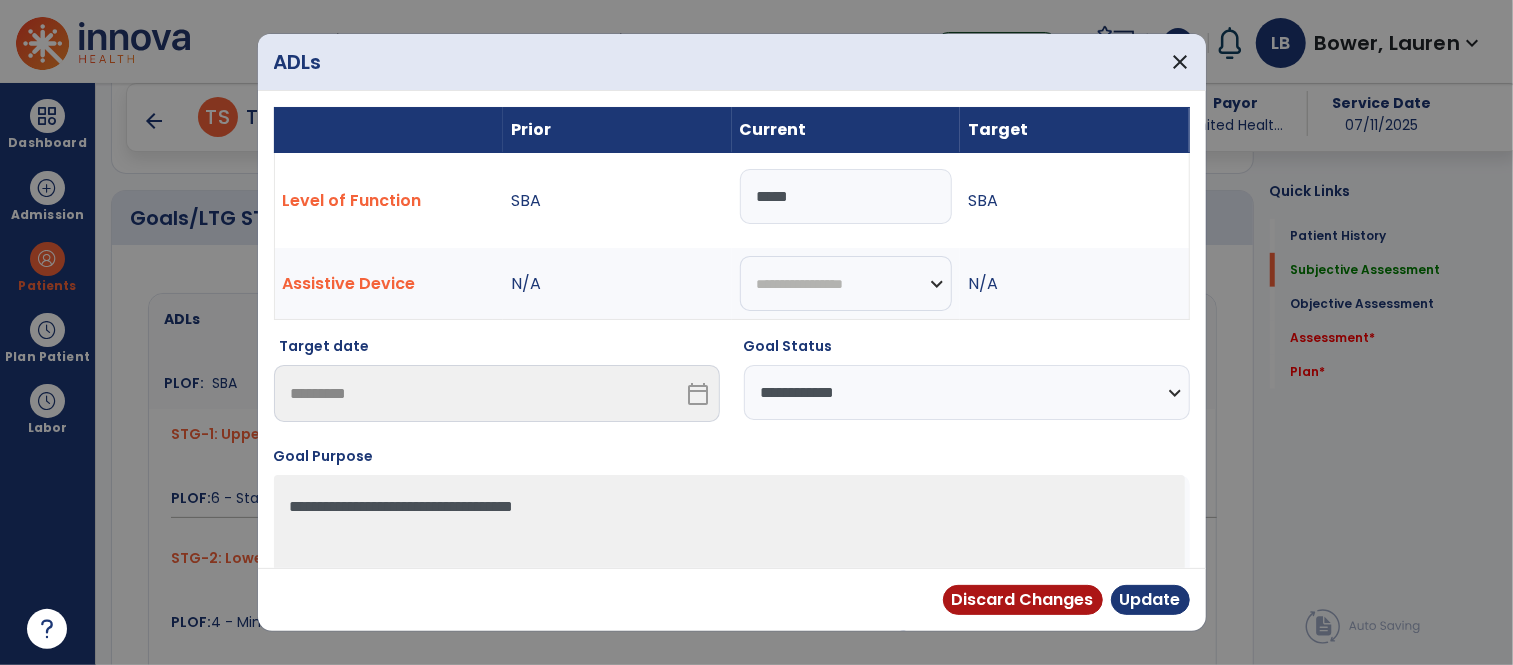 click on "**********" at bounding box center [967, 392] 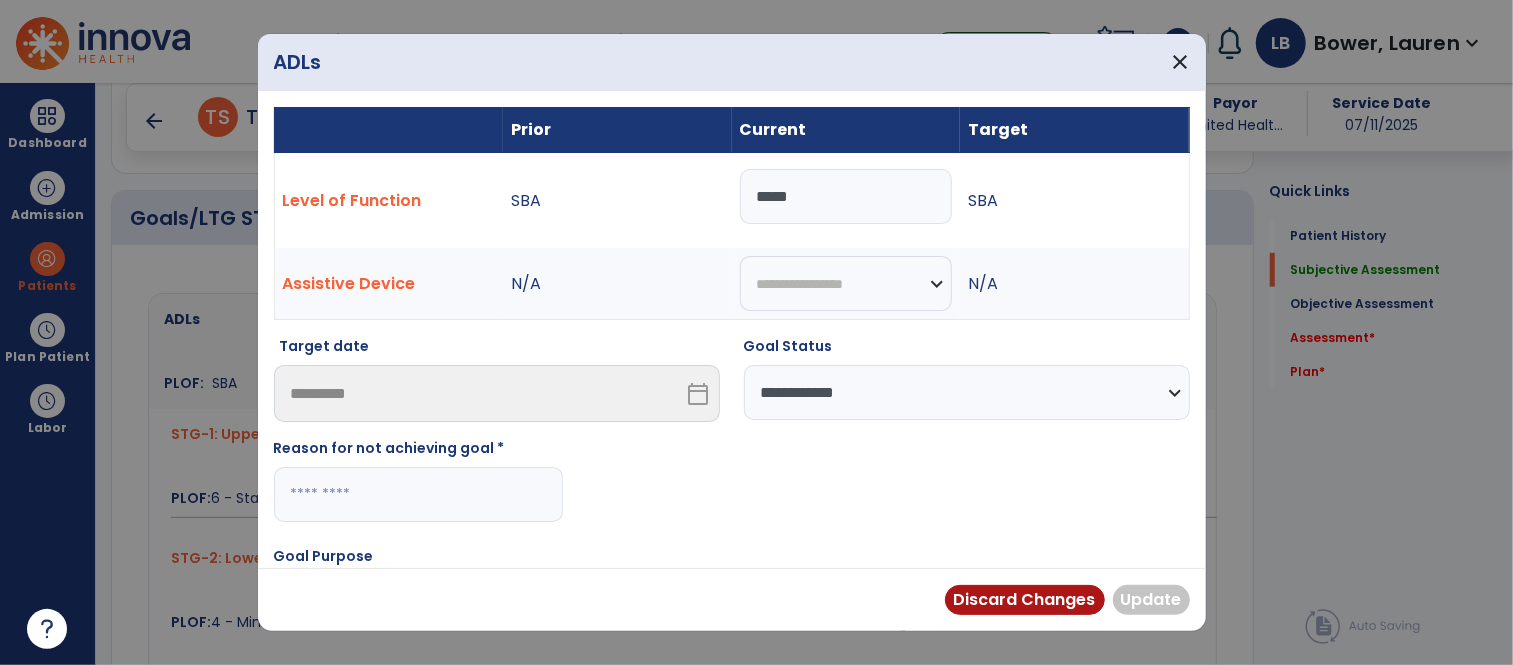 click at bounding box center [418, 494] 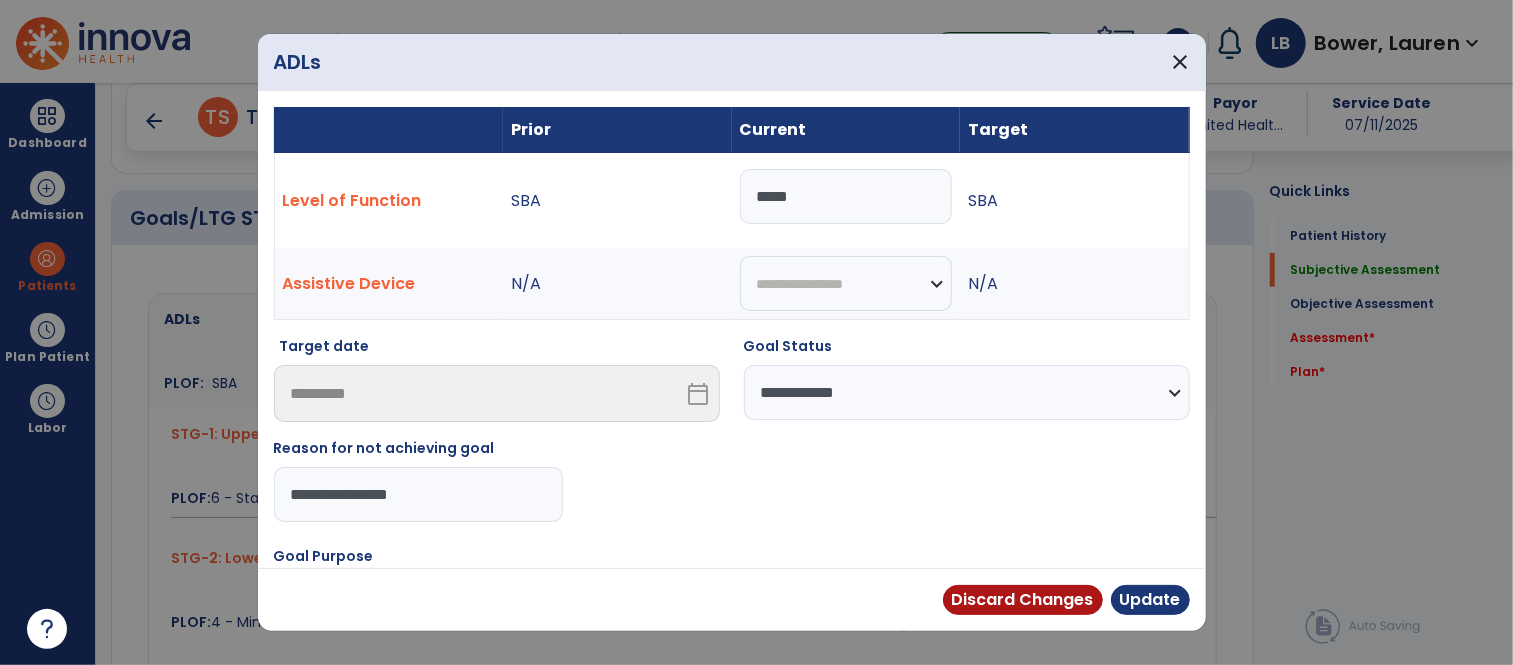 drag, startPoint x: 238, startPoint y: 483, endPoint x: 196, endPoint y: 484, distance: 42.0119 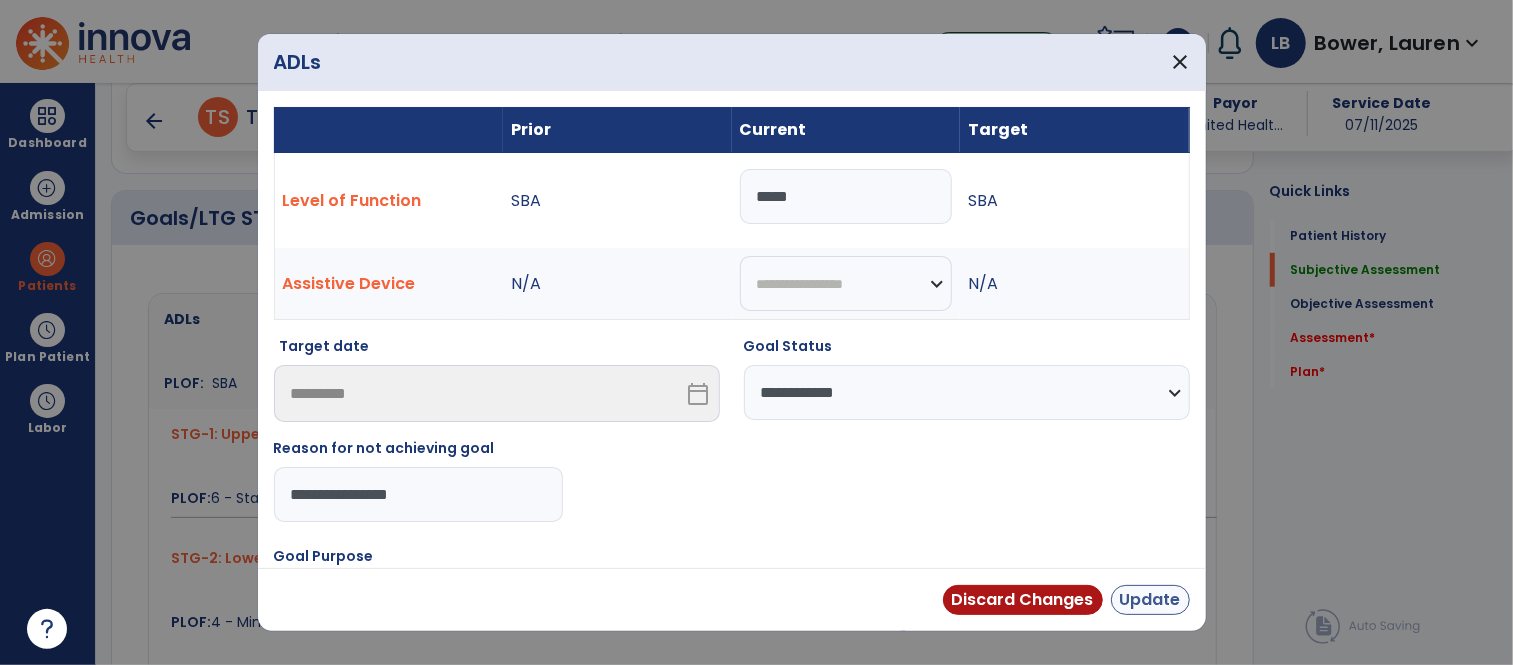 type on "**********" 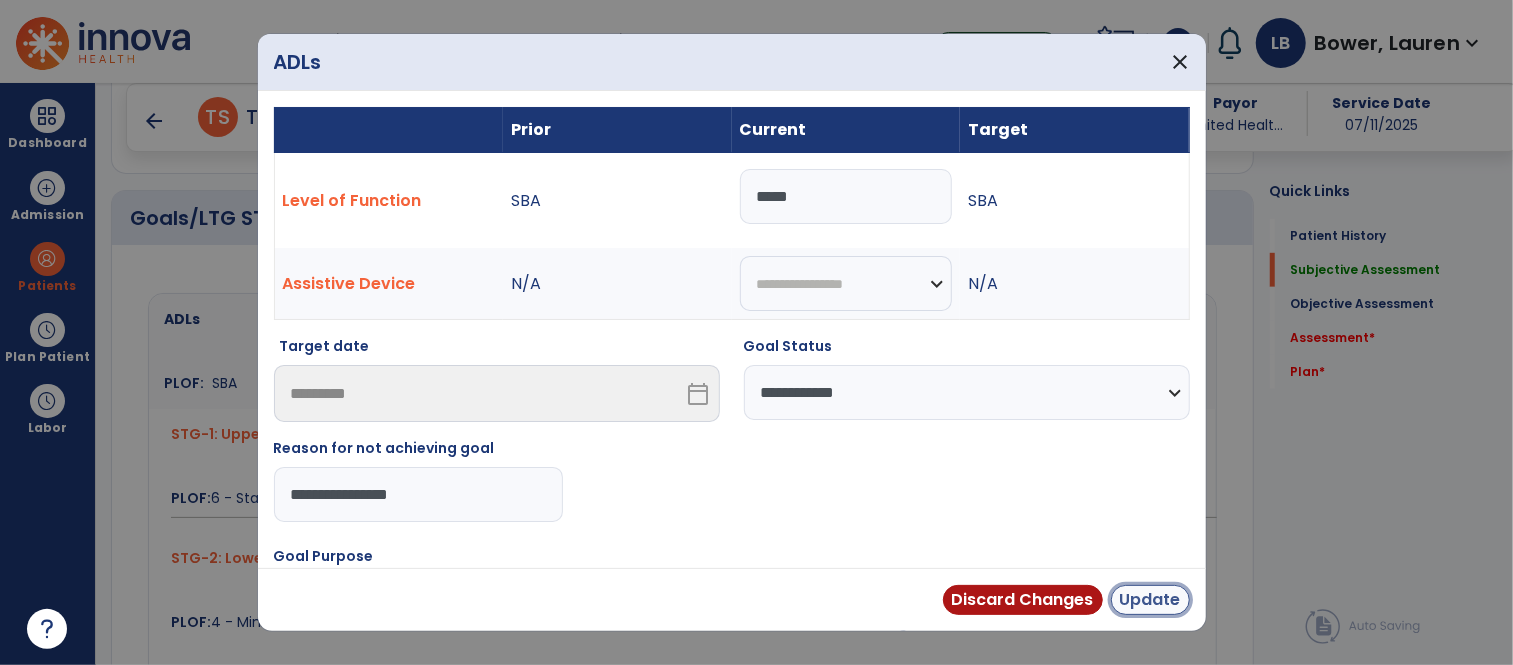 click on "Update" at bounding box center (1150, 600) 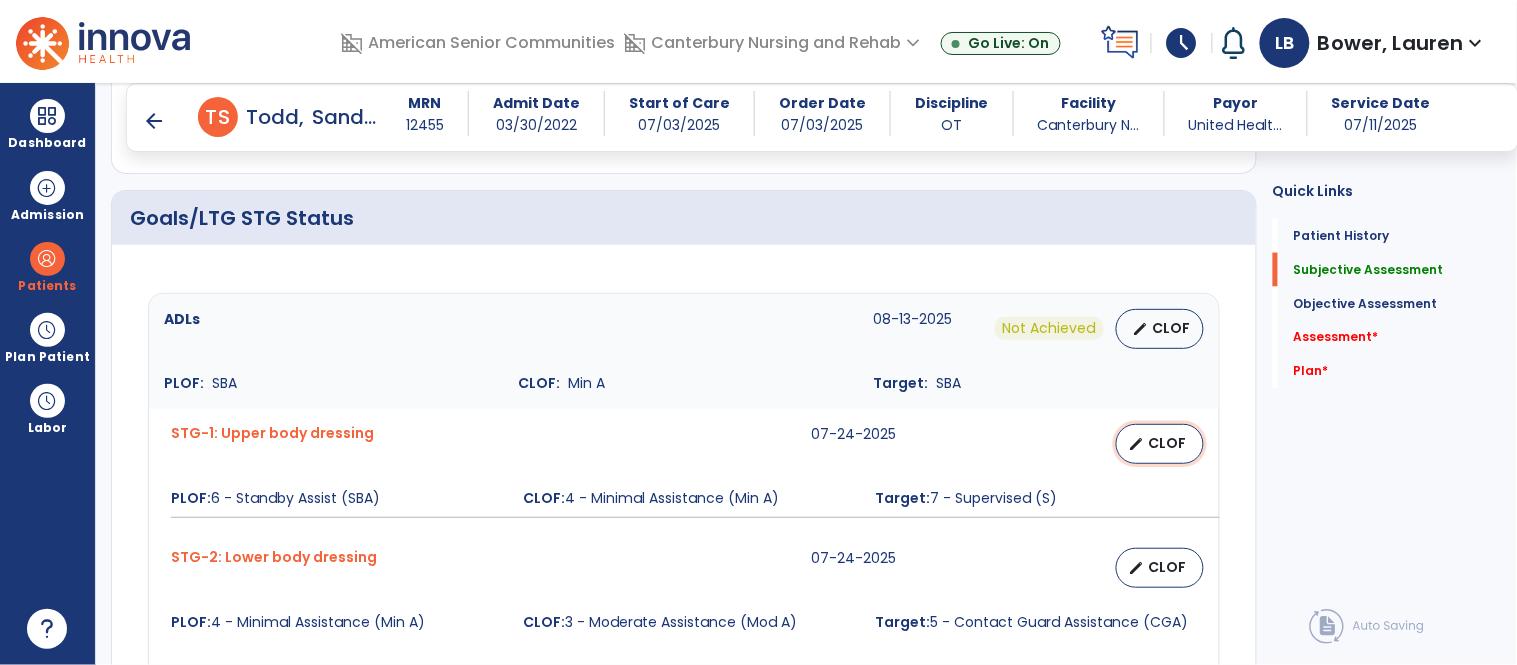 click on "CLOF" at bounding box center (1168, 443) 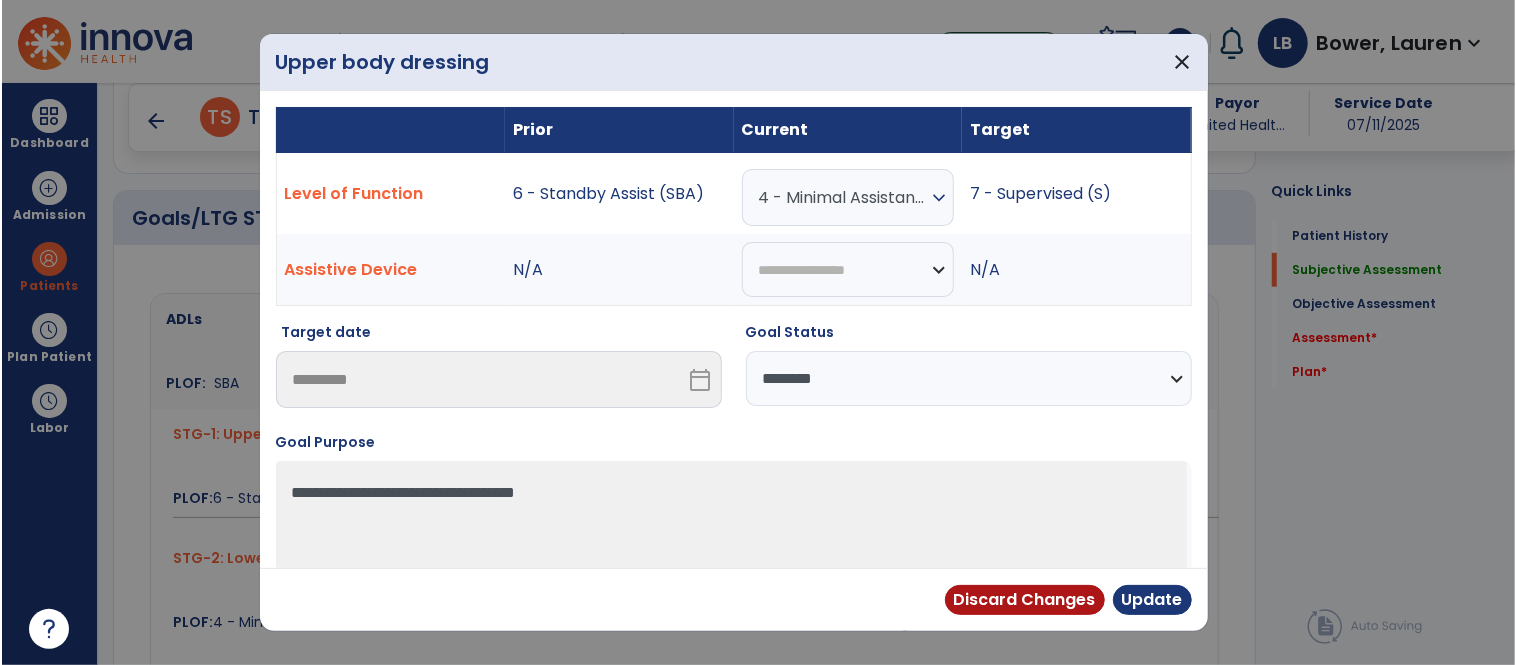 scroll, scrollTop: 731, scrollLeft: 0, axis: vertical 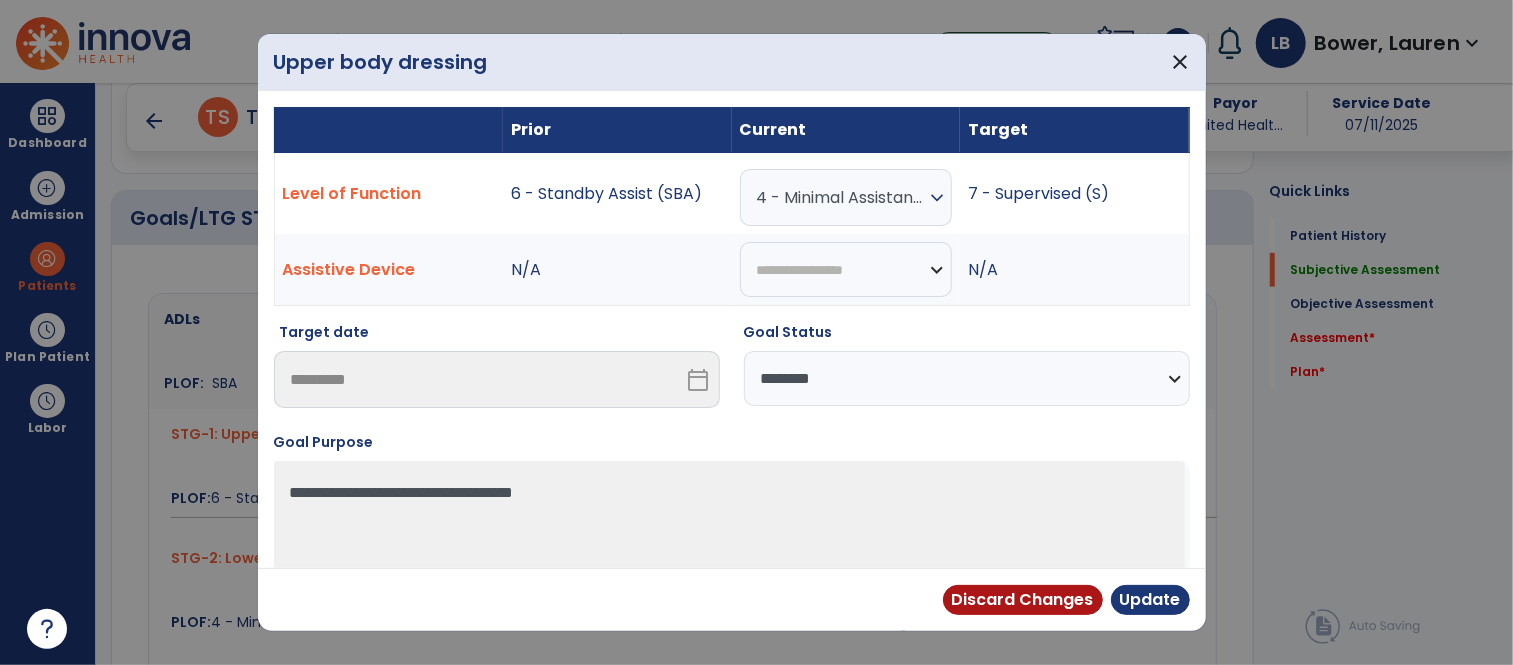 click on "**********" at bounding box center [967, 378] 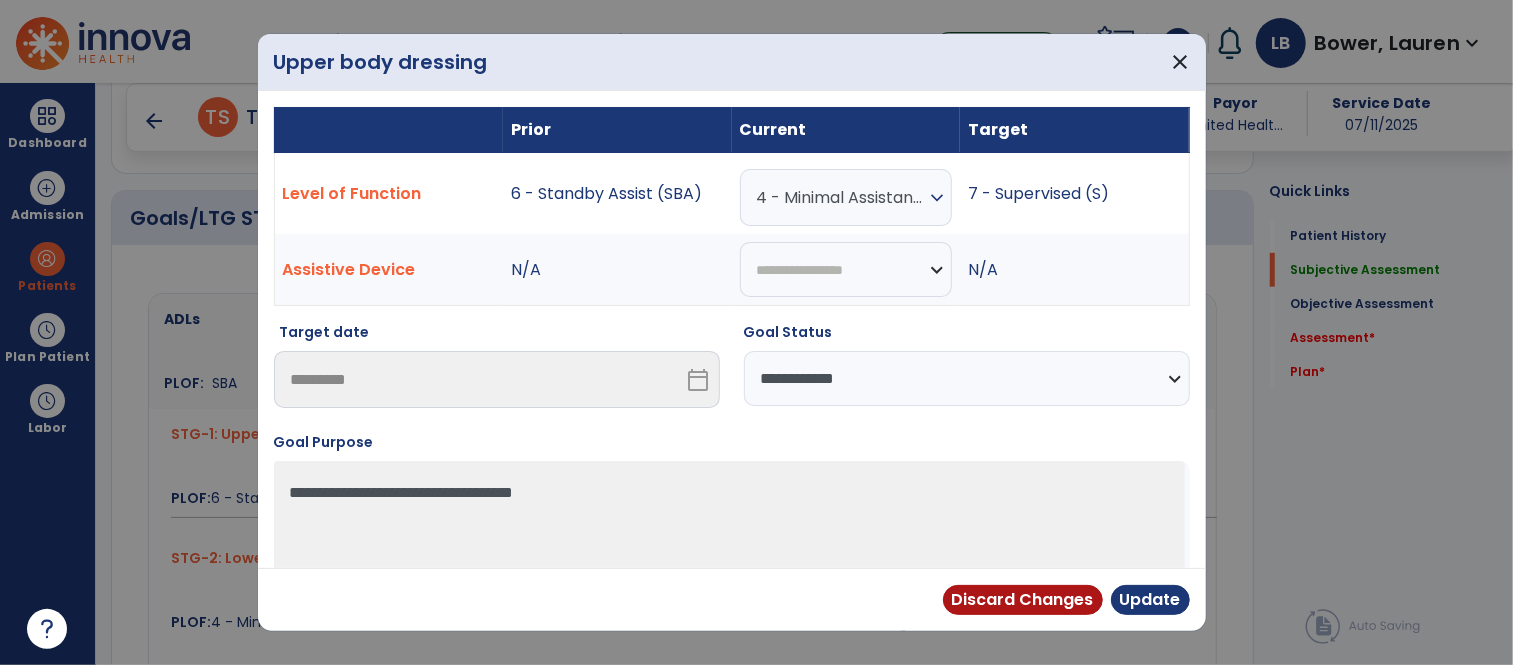click on "**********" at bounding box center [967, 378] 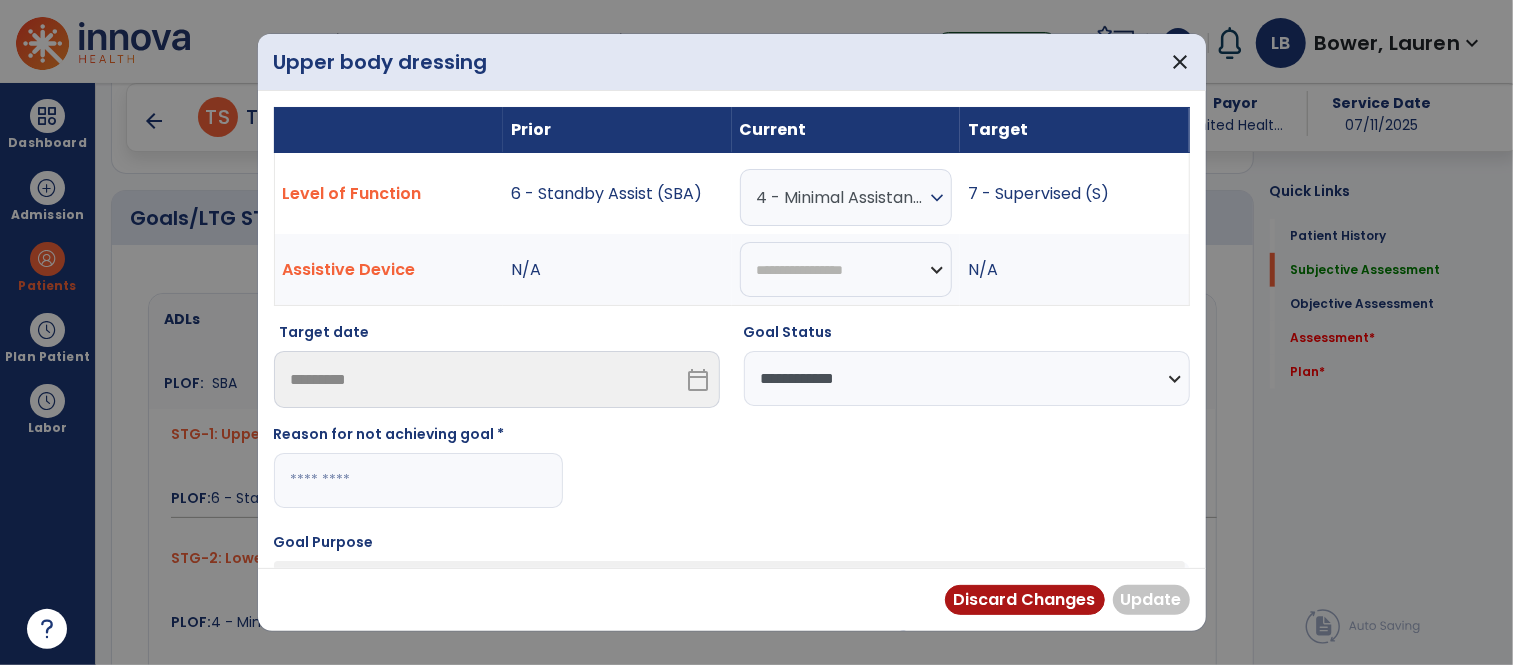 click at bounding box center (418, 480) 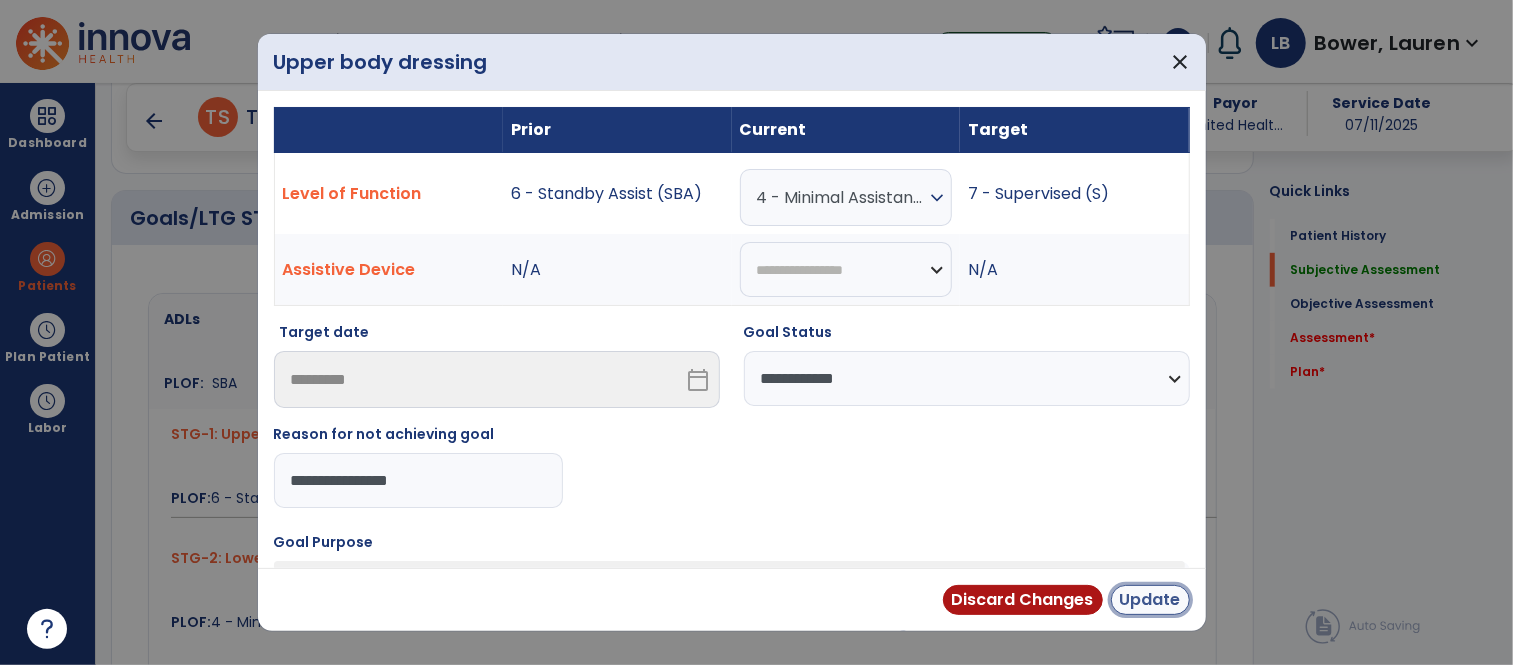 click on "Update" at bounding box center [1150, 600] 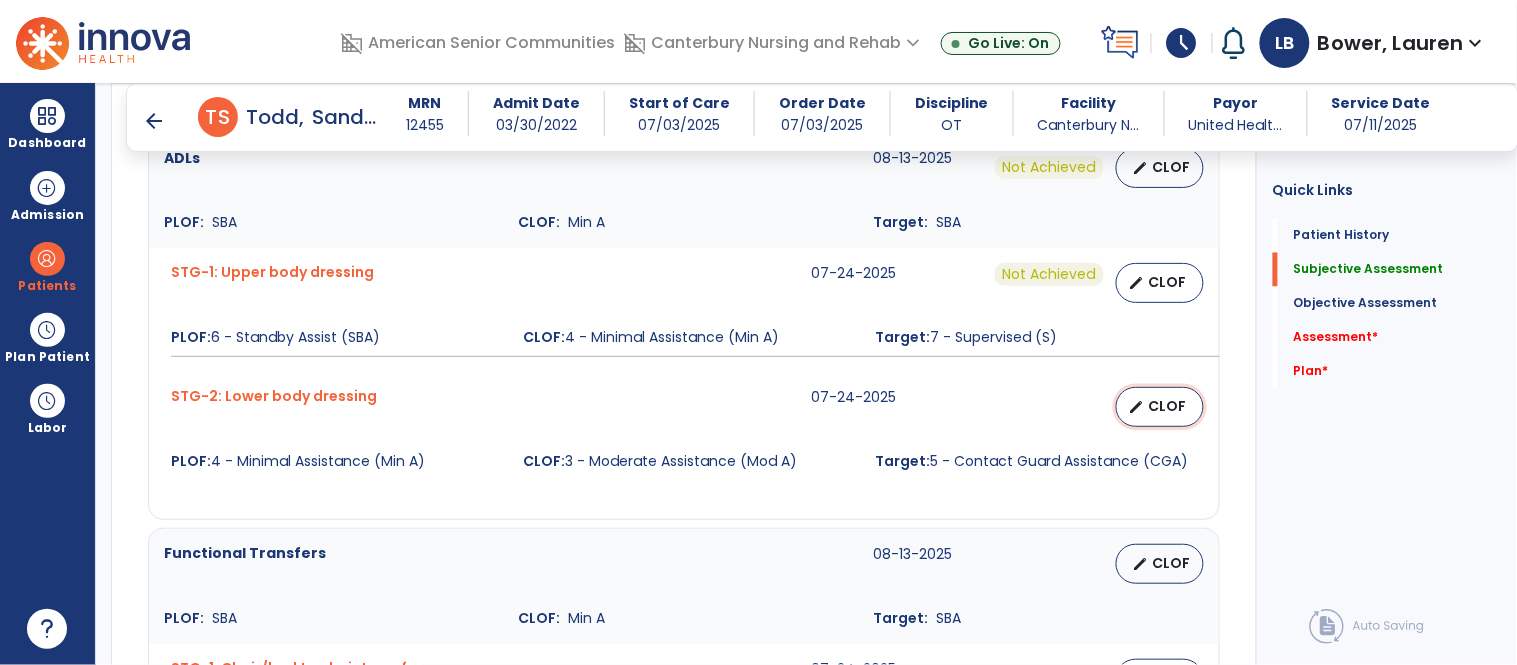 click on "CLOF" at bounding box center (1168, 406) 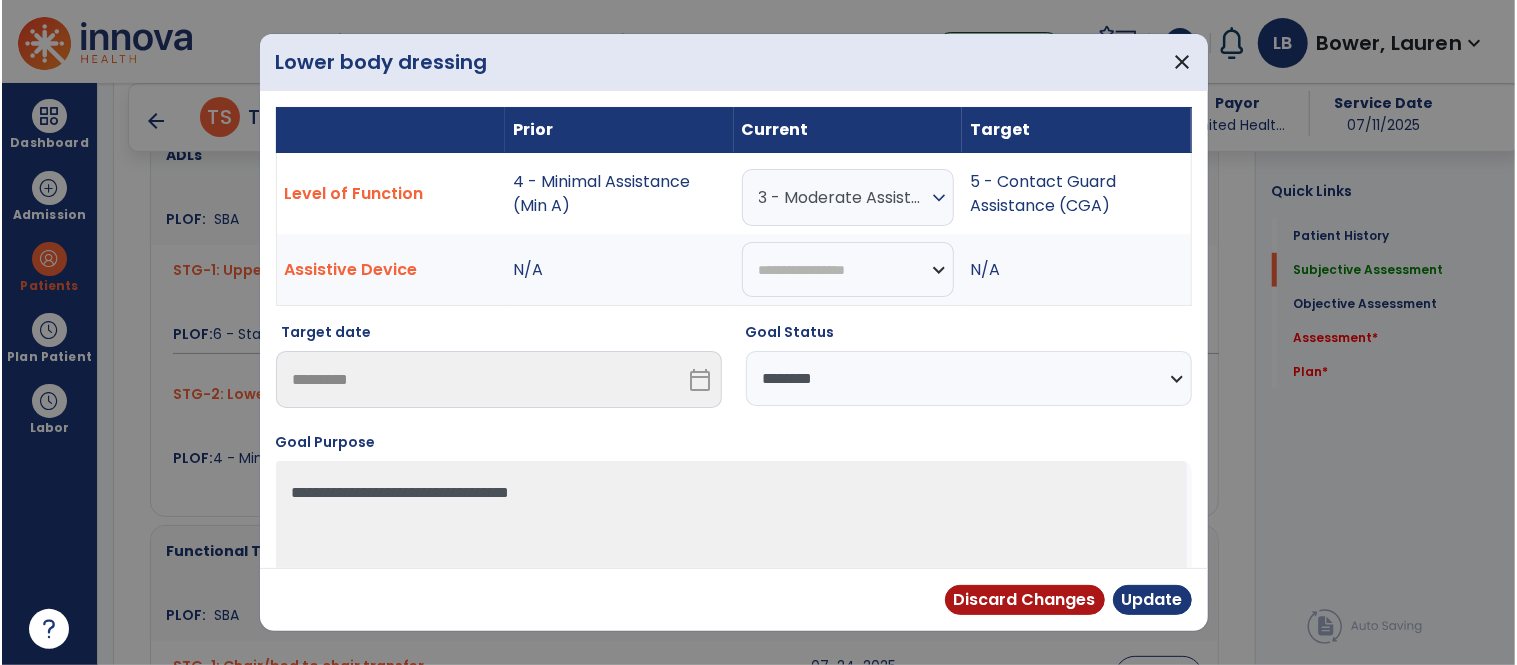 scroll, scrollTop: 892, scrollLeft: 0, axis: vertical 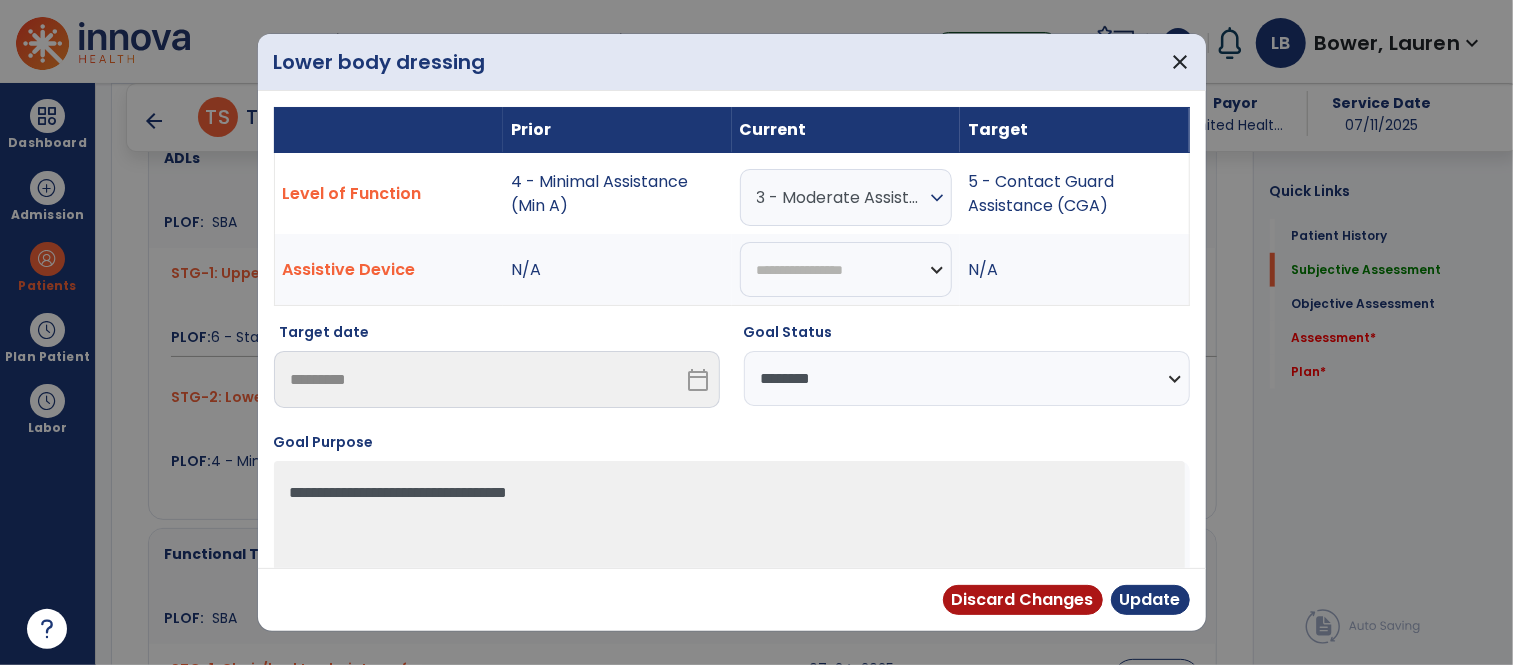 click on "**********" at bounding box center (967, 378) 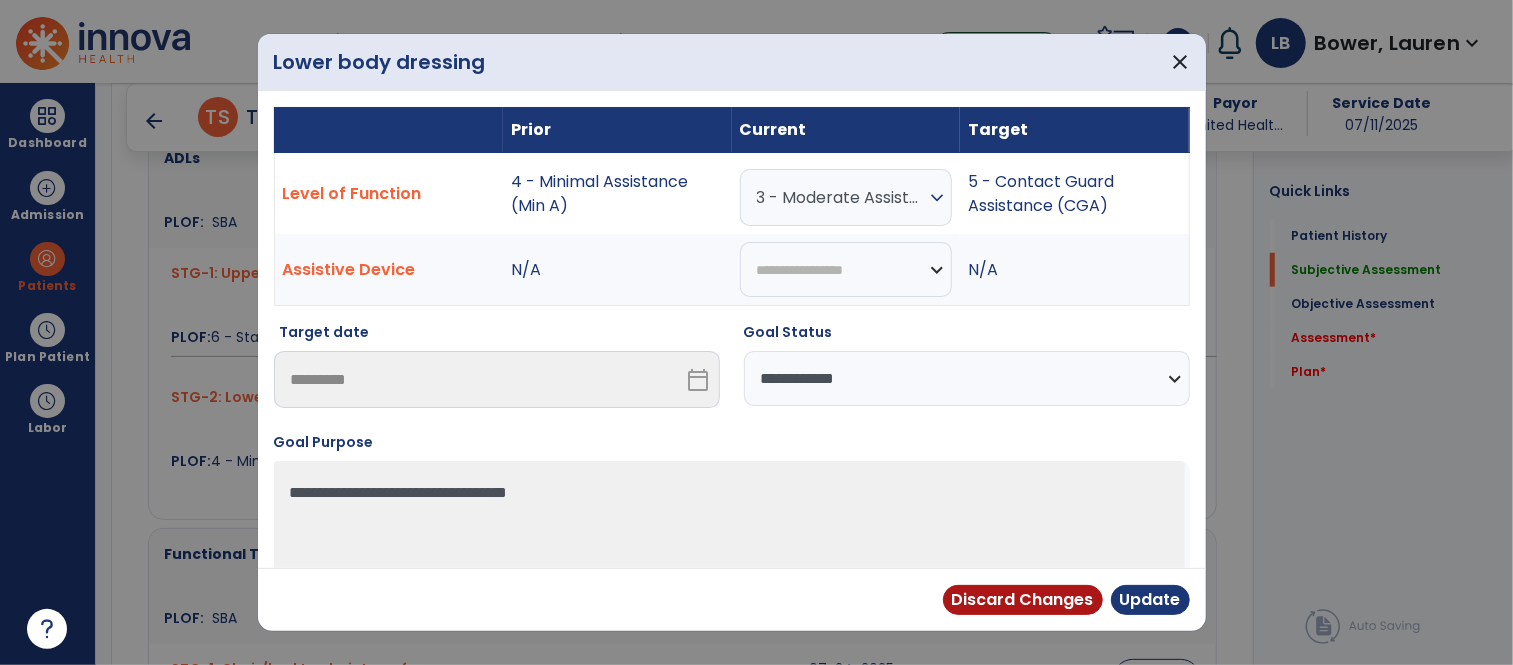 click on "**********" at bounding box center (967, 378) 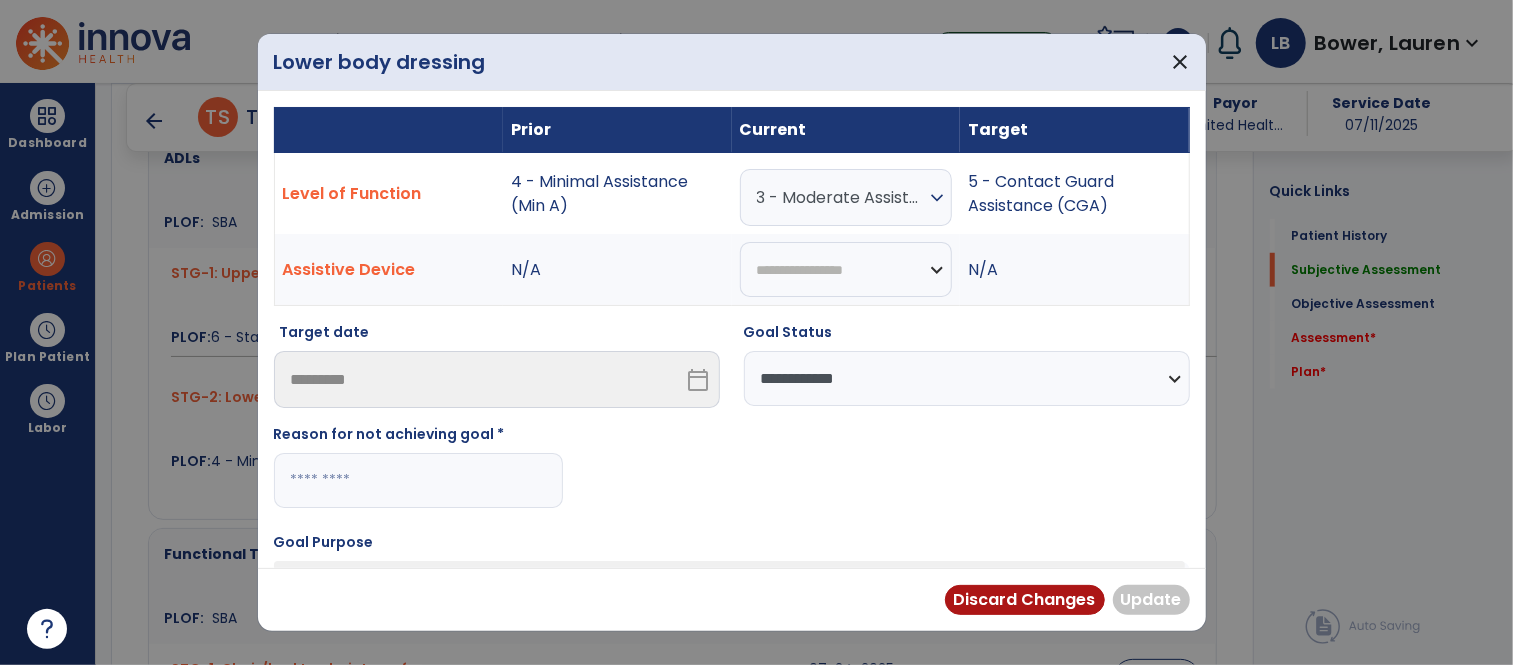 click at bounding box center [418, 480] 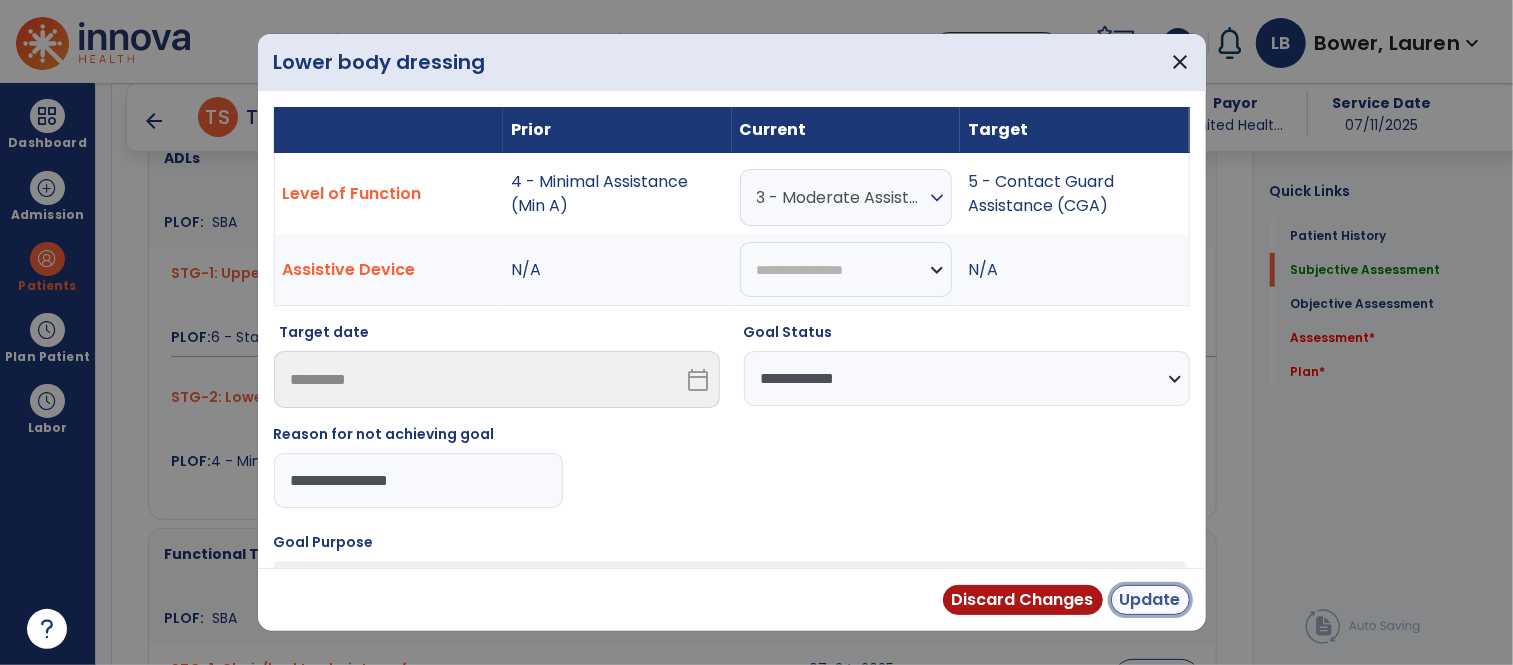 click on "Update" at bounding box center [1150, 600] 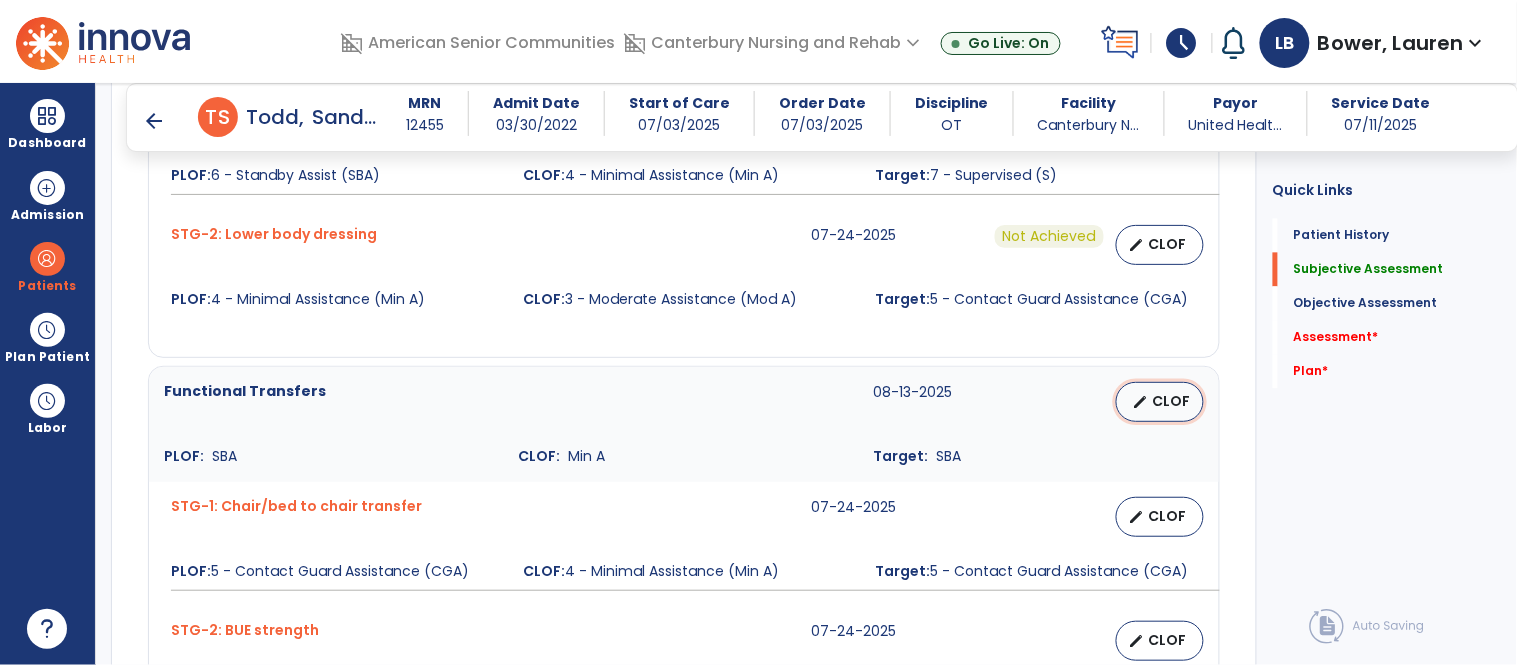 click on "edit   CLOF" at bounding box center [1160, 402] 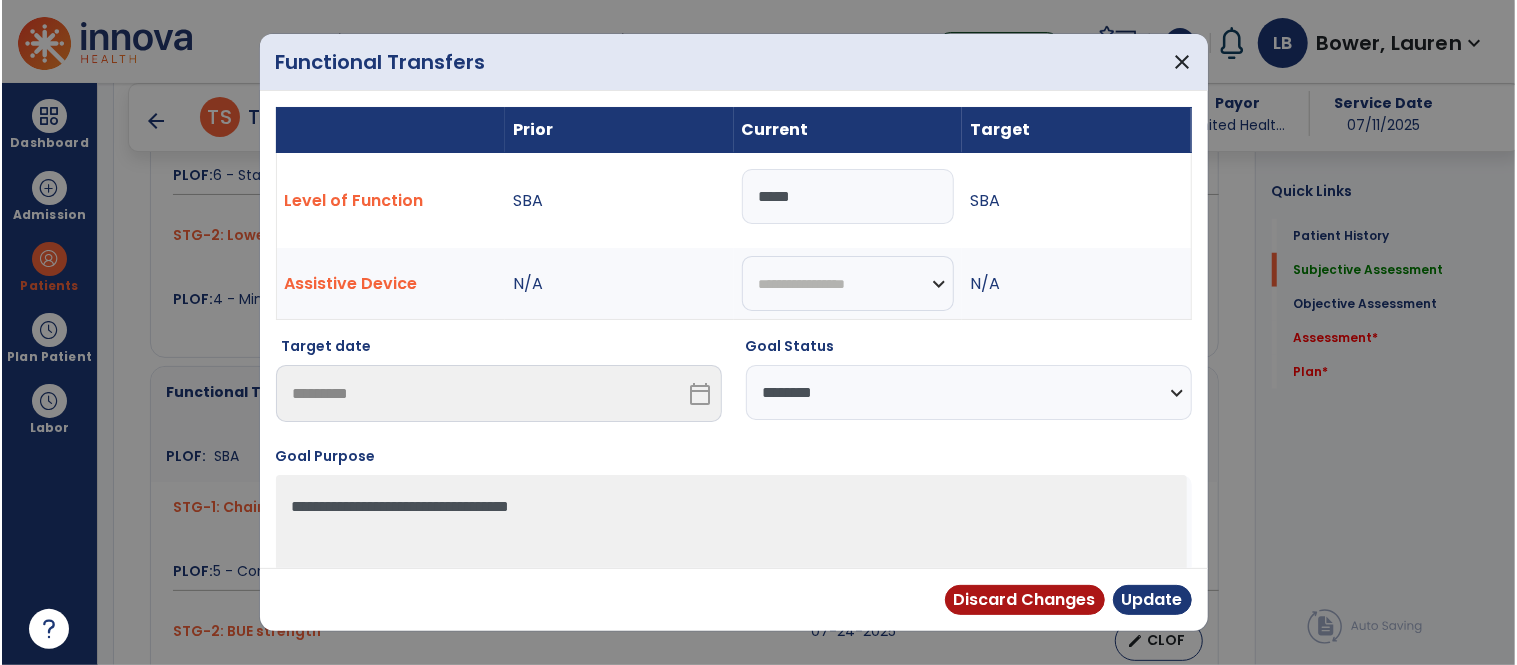 scroll, scrollTop: 1054, scrollLeft: 0, axis: vertical 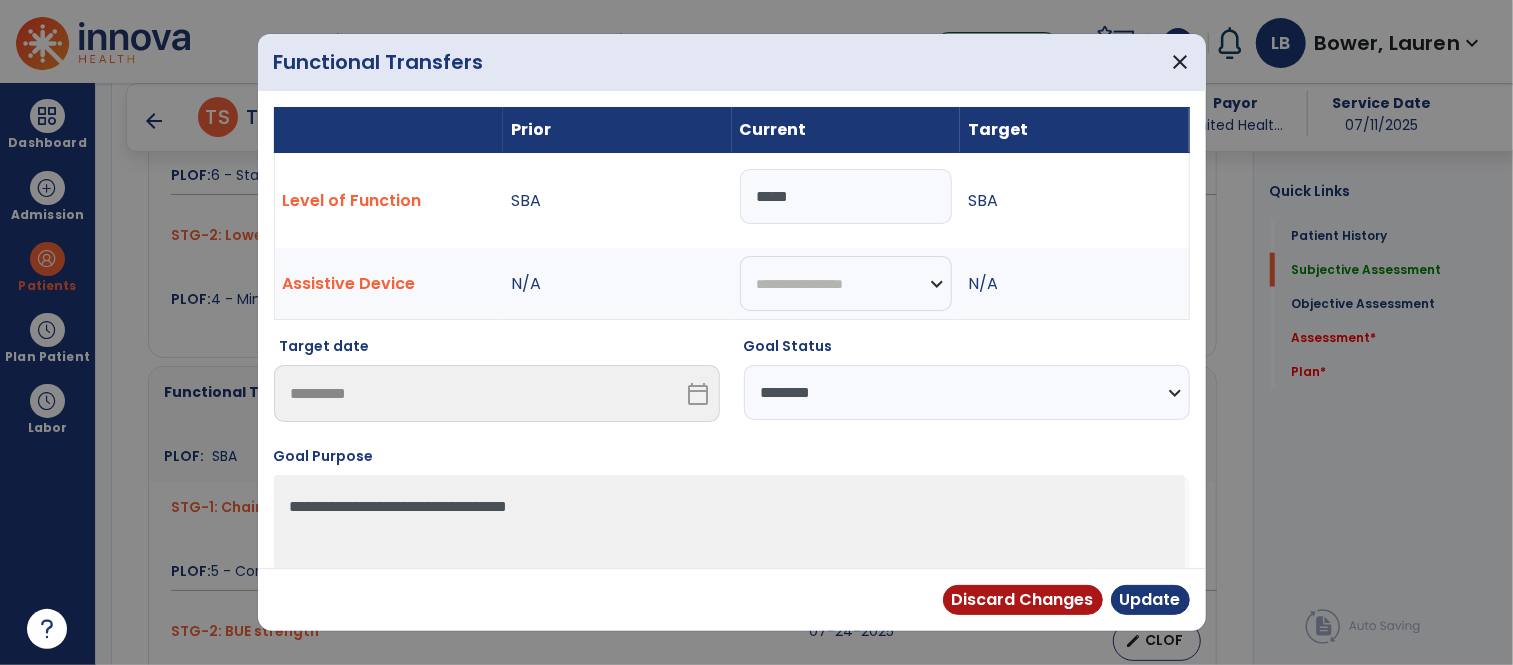 click on "**********" at bounding box center [967, 392] 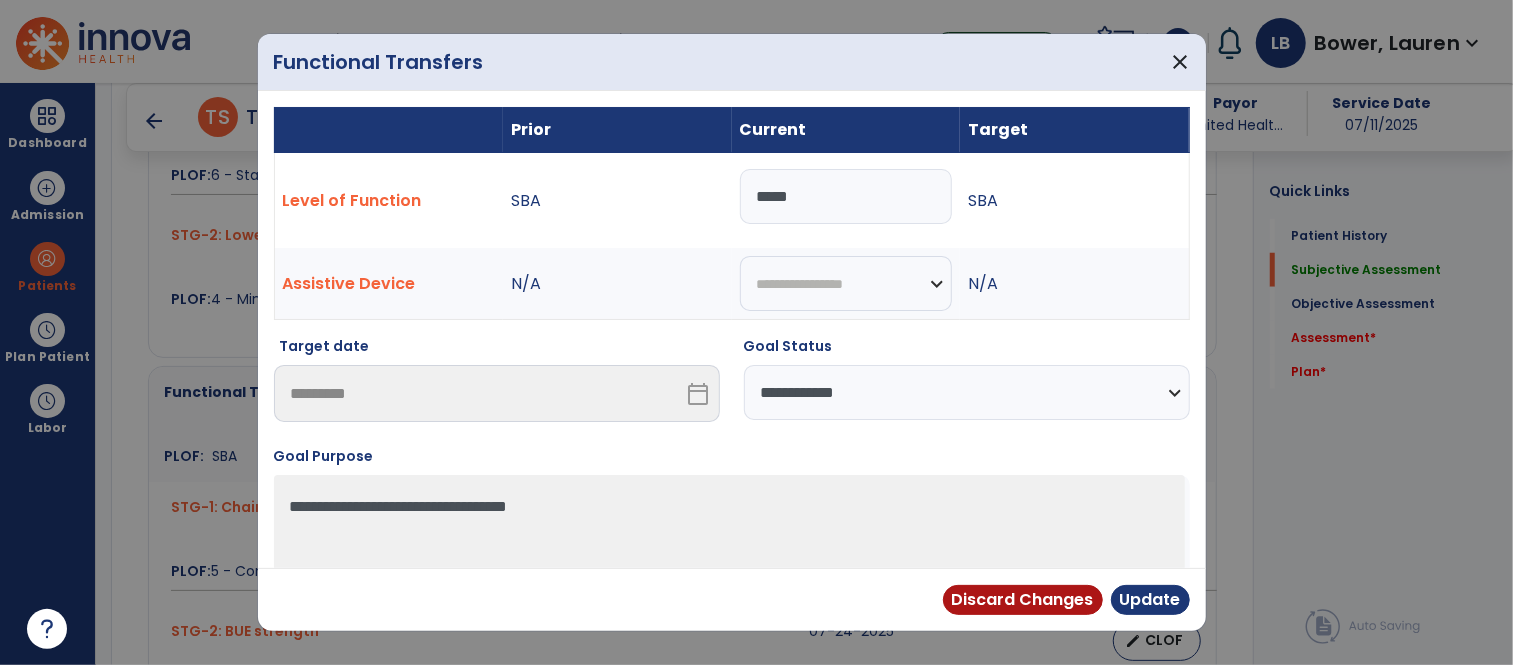 click on "**********" at bounding box center [967, 392] 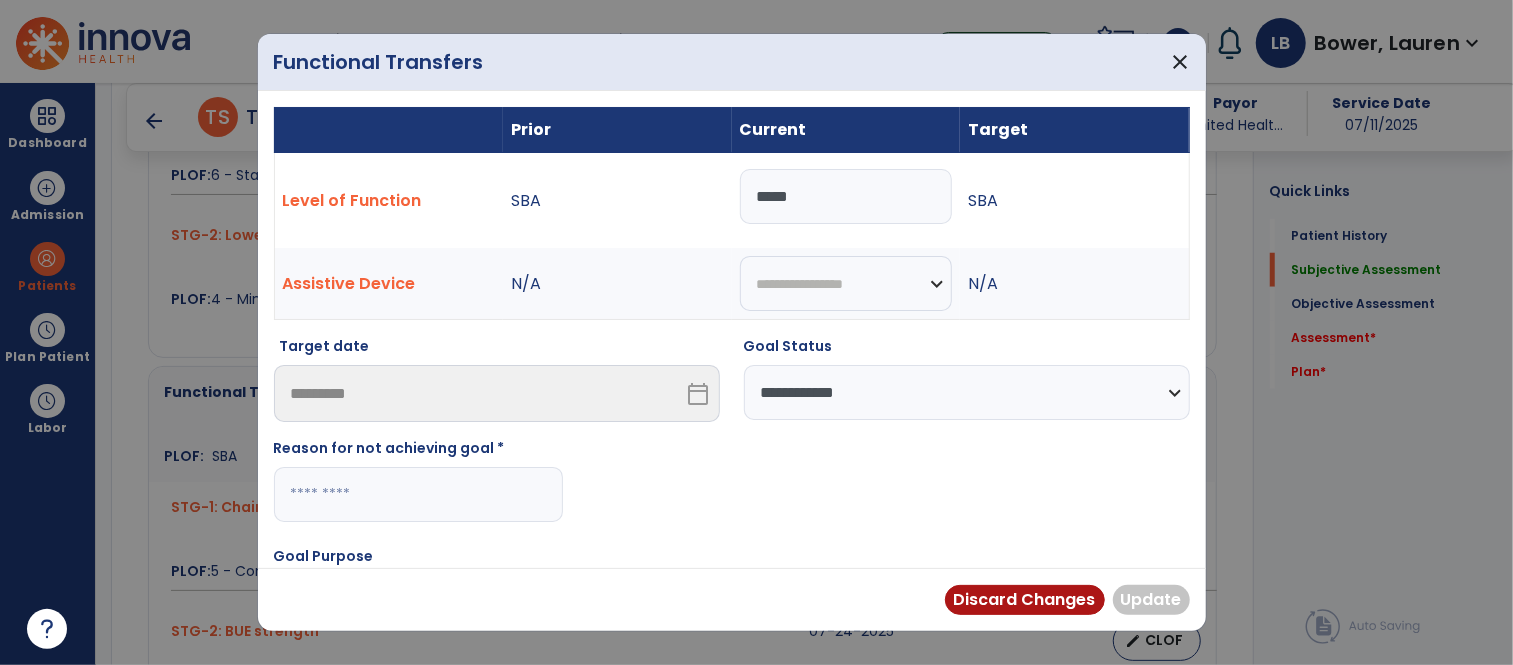 click at bounding box center [418, 494] 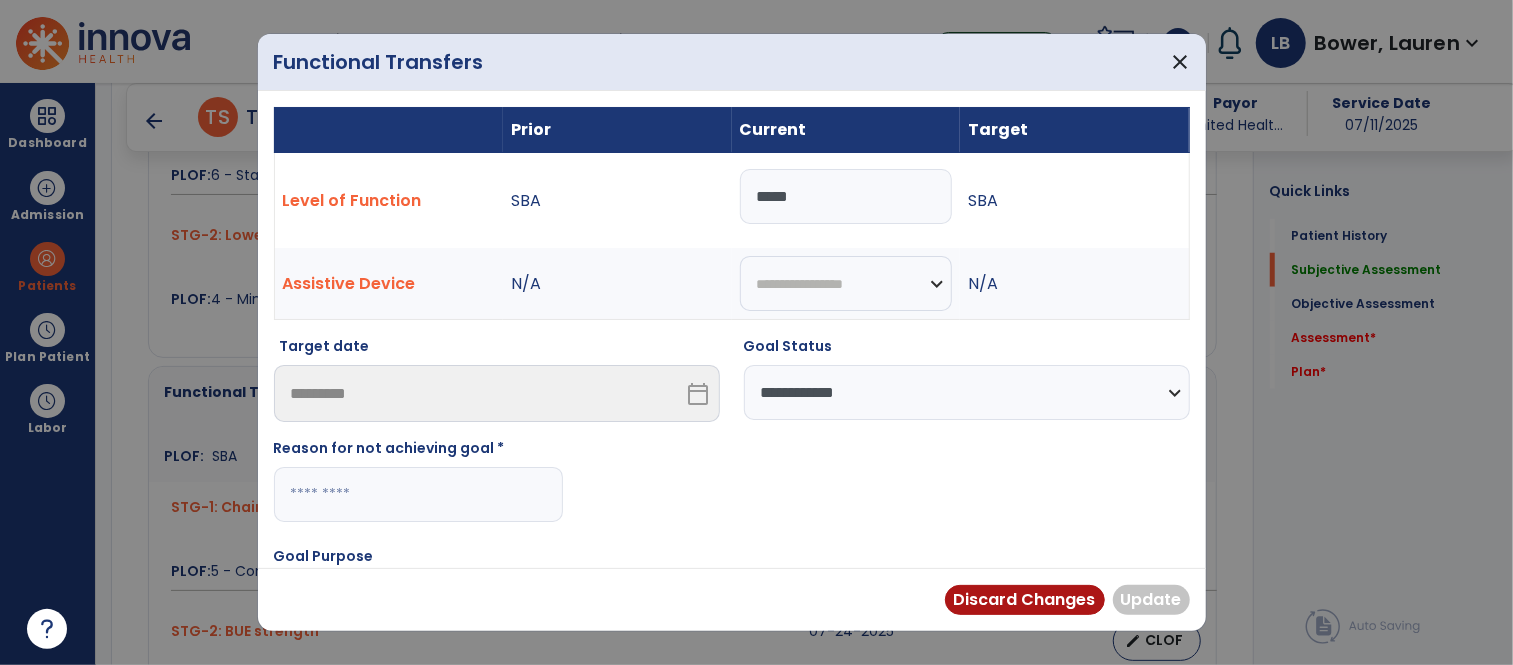 paste on "**********" 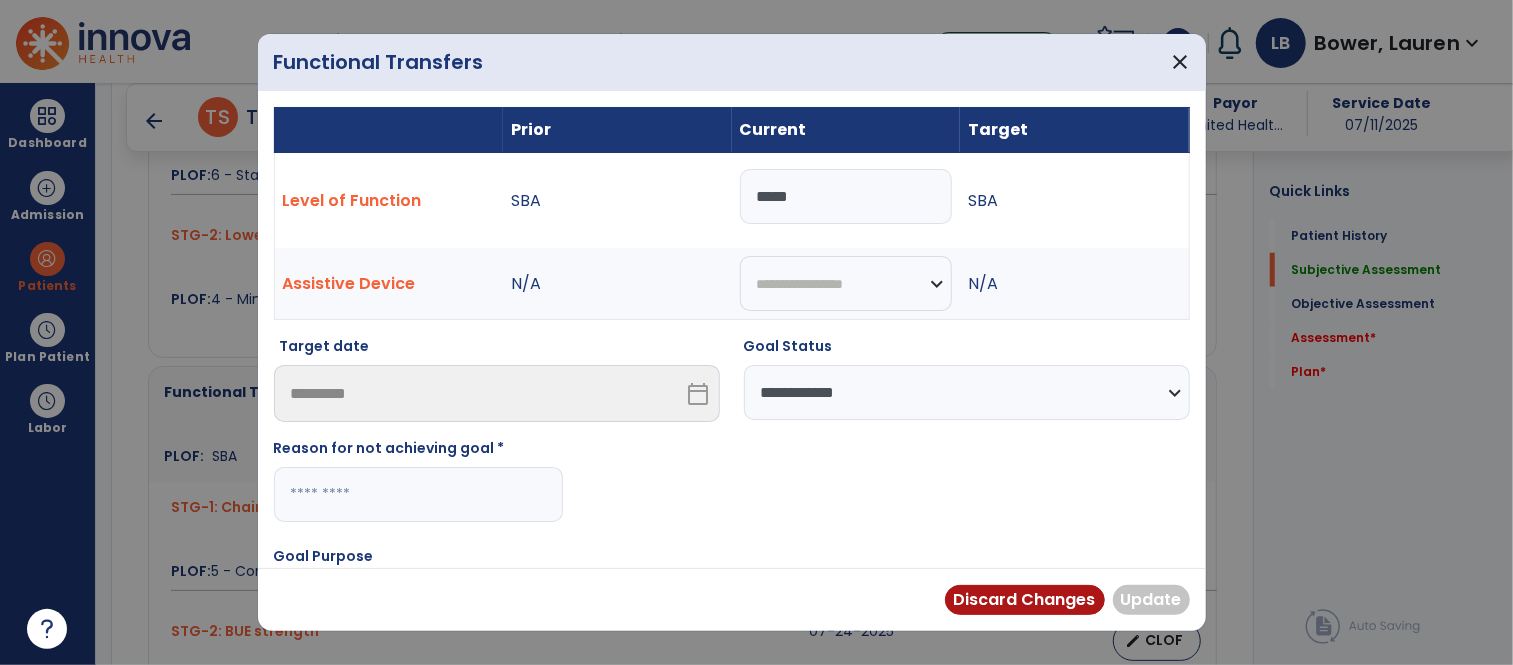type on "**********" 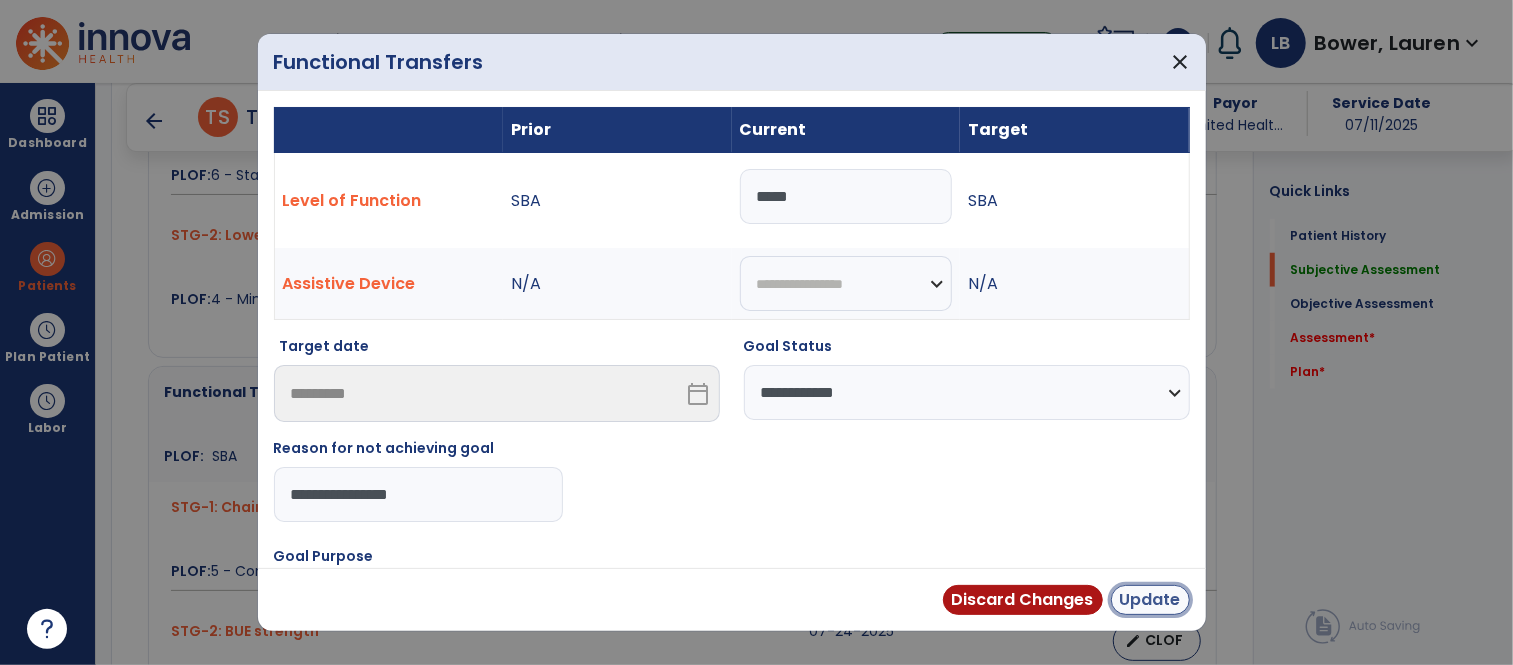click on "Update" at bounding box center (1150, 600) 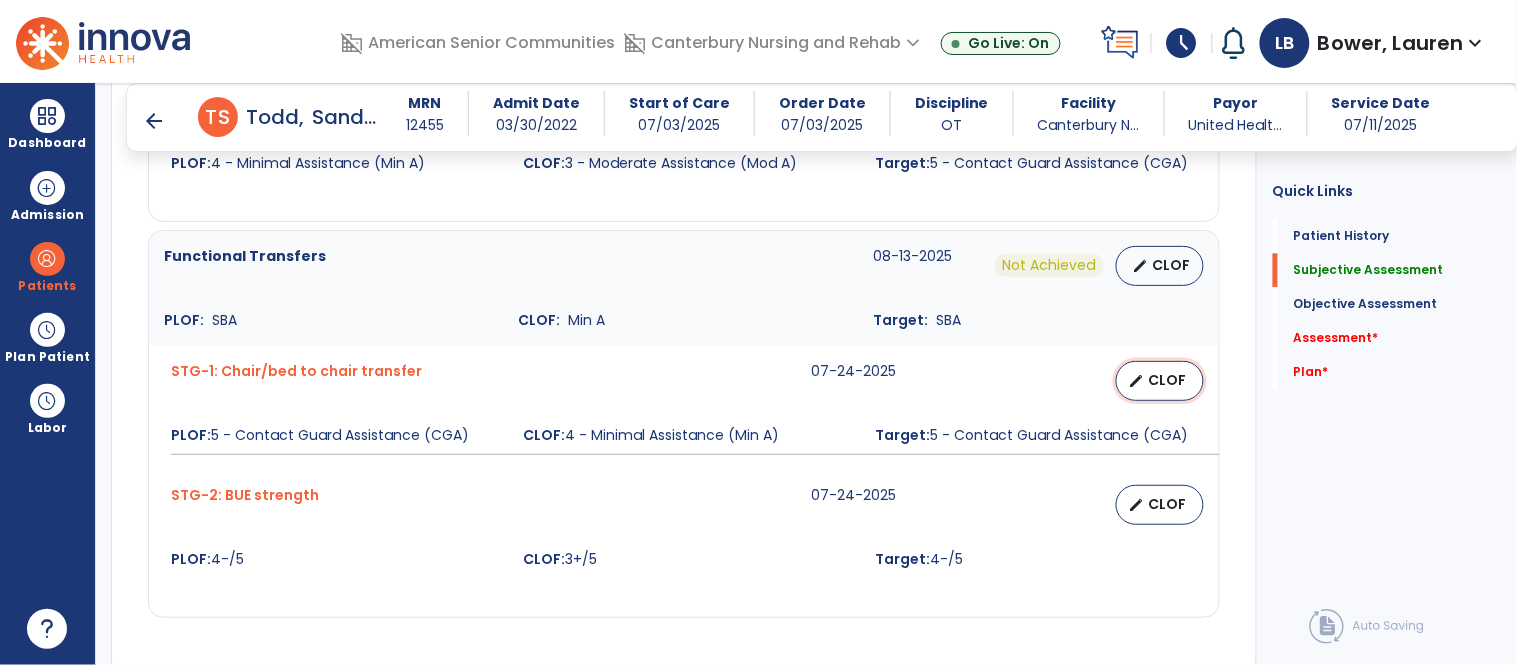 click on "edit   CLOF" at bounding box center (1160, 381) 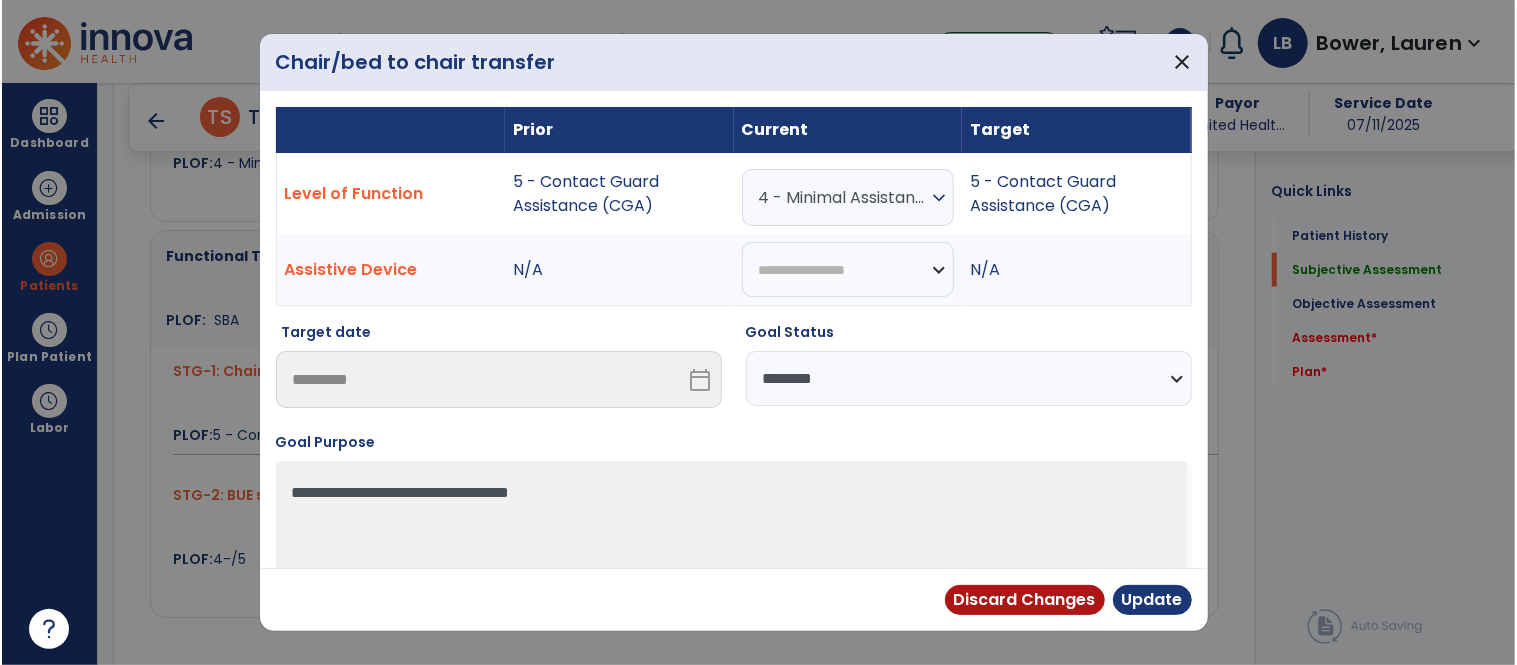 scroll, scrollTop: 1190, scrollLeft: 0, axis: vertical 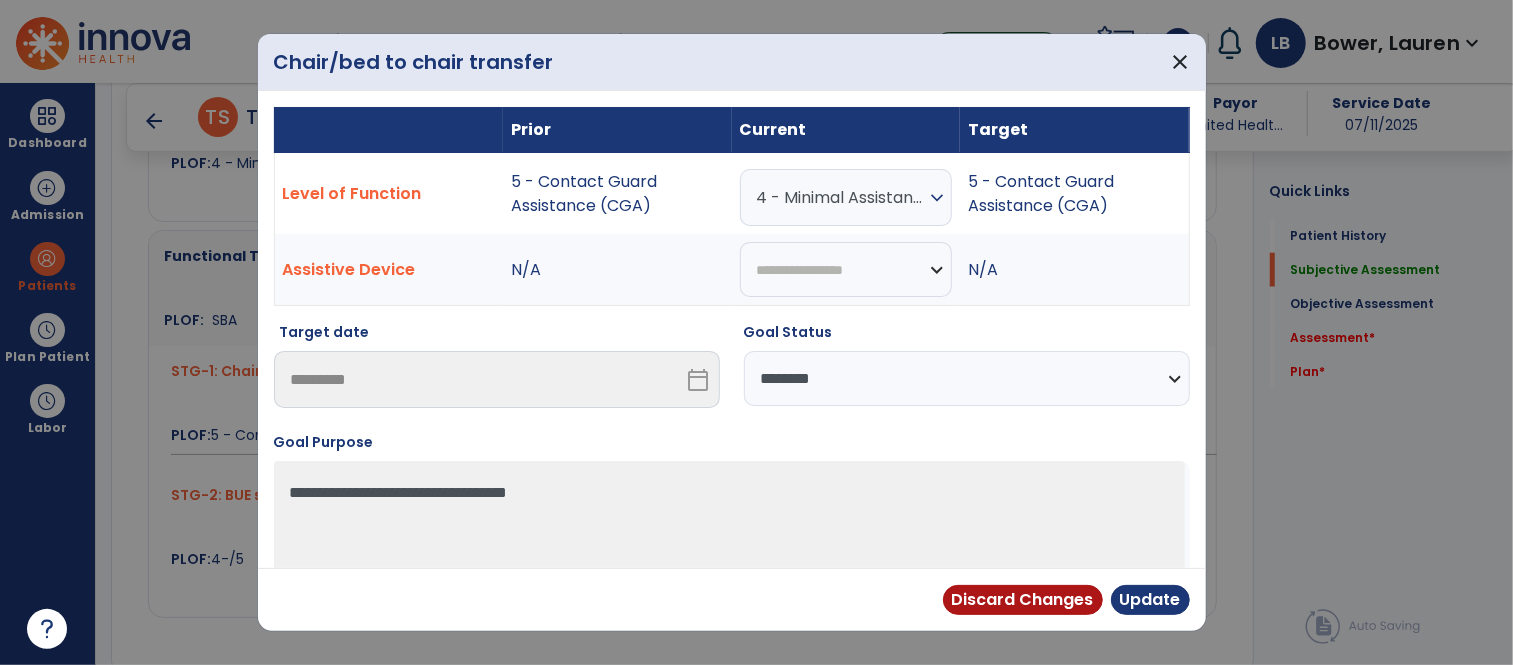 click on "**********" at bounding box center (967, 378) 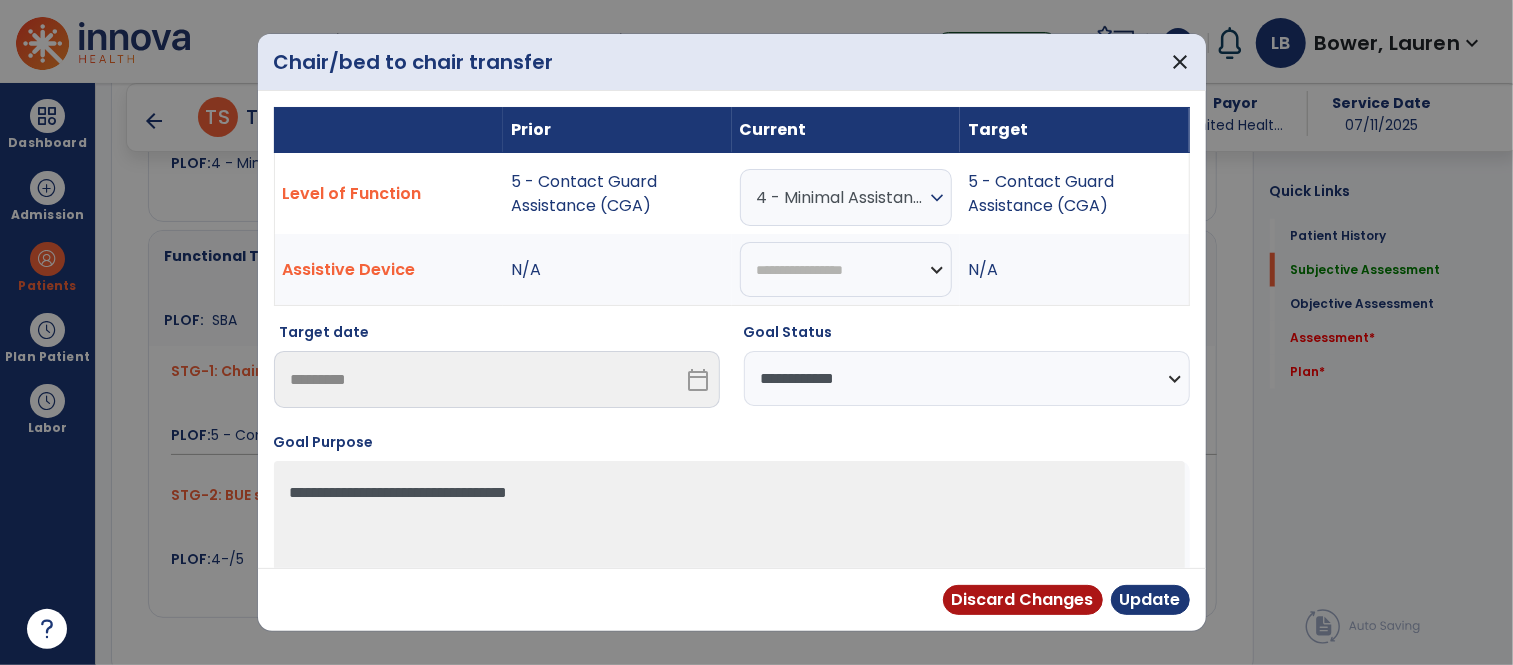 click on "**********" at bounding box center [967, 378] 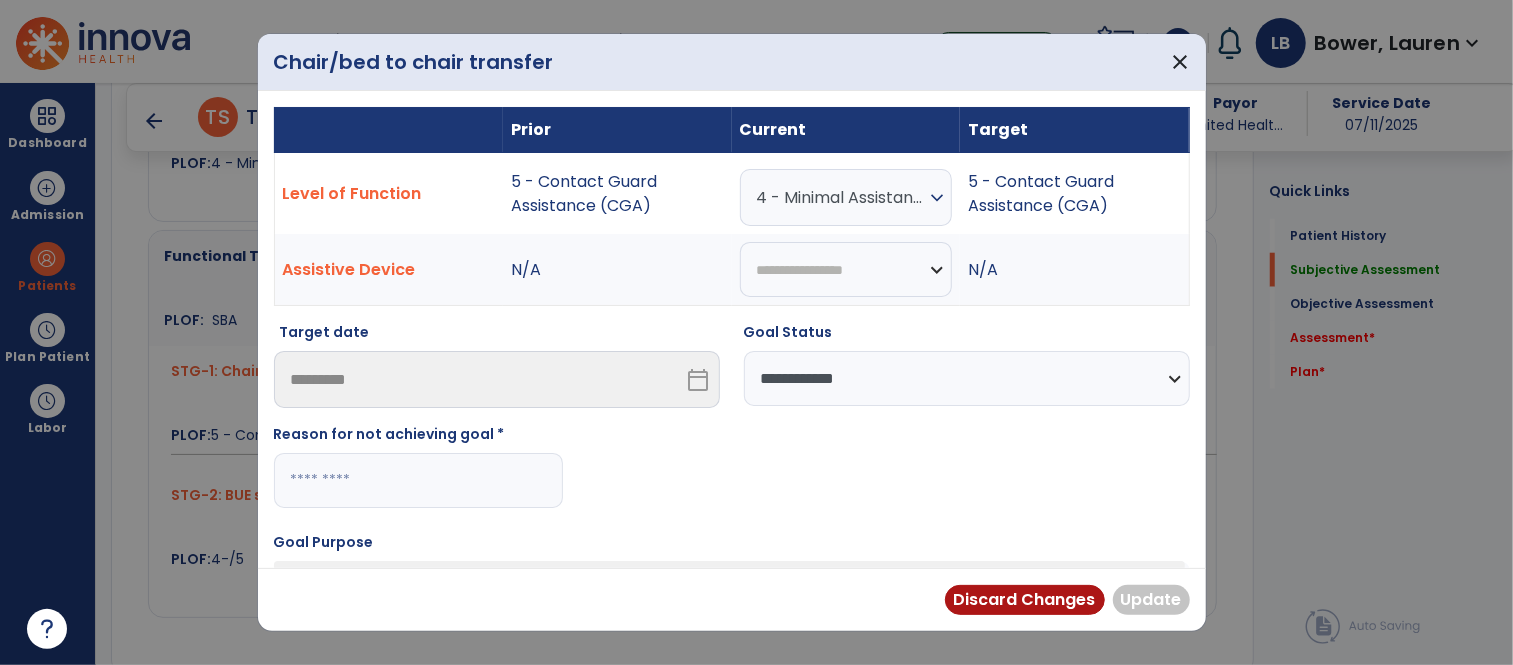 click at bounding box center (418, 480) 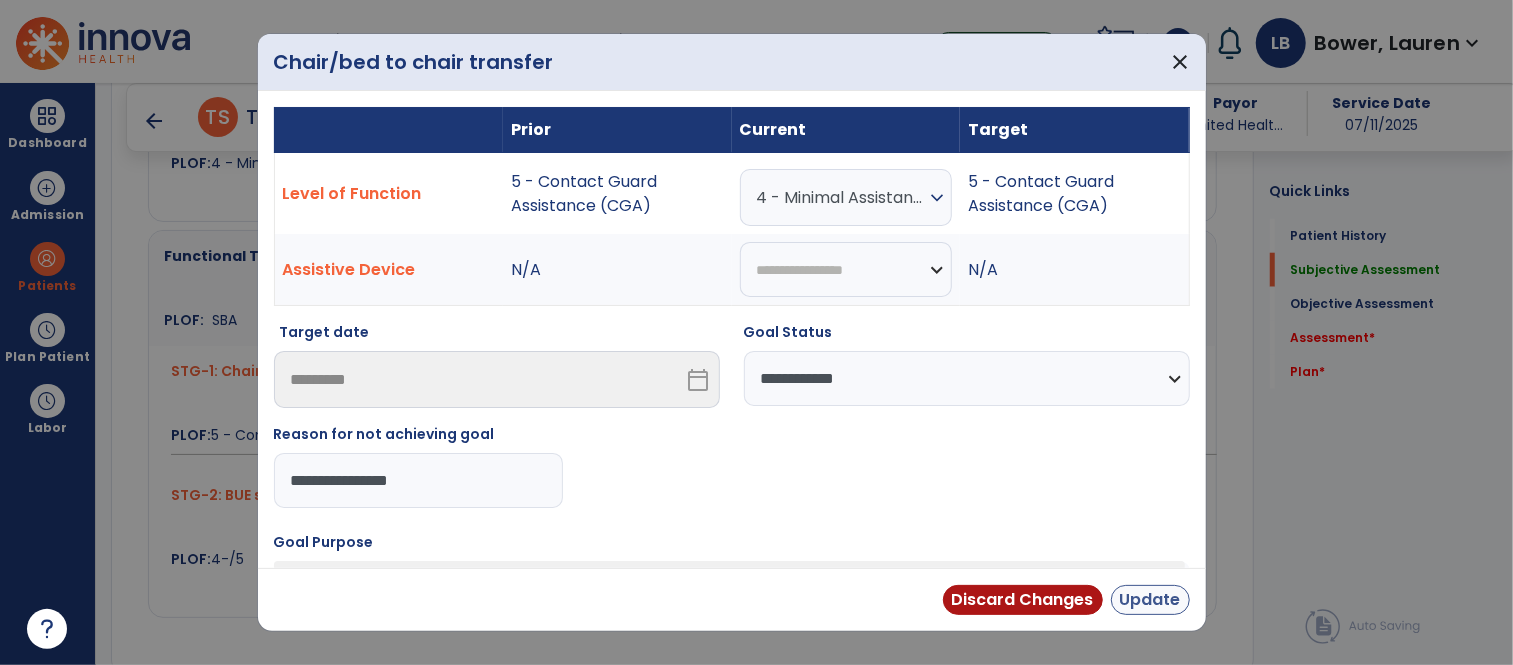 type on "**********" 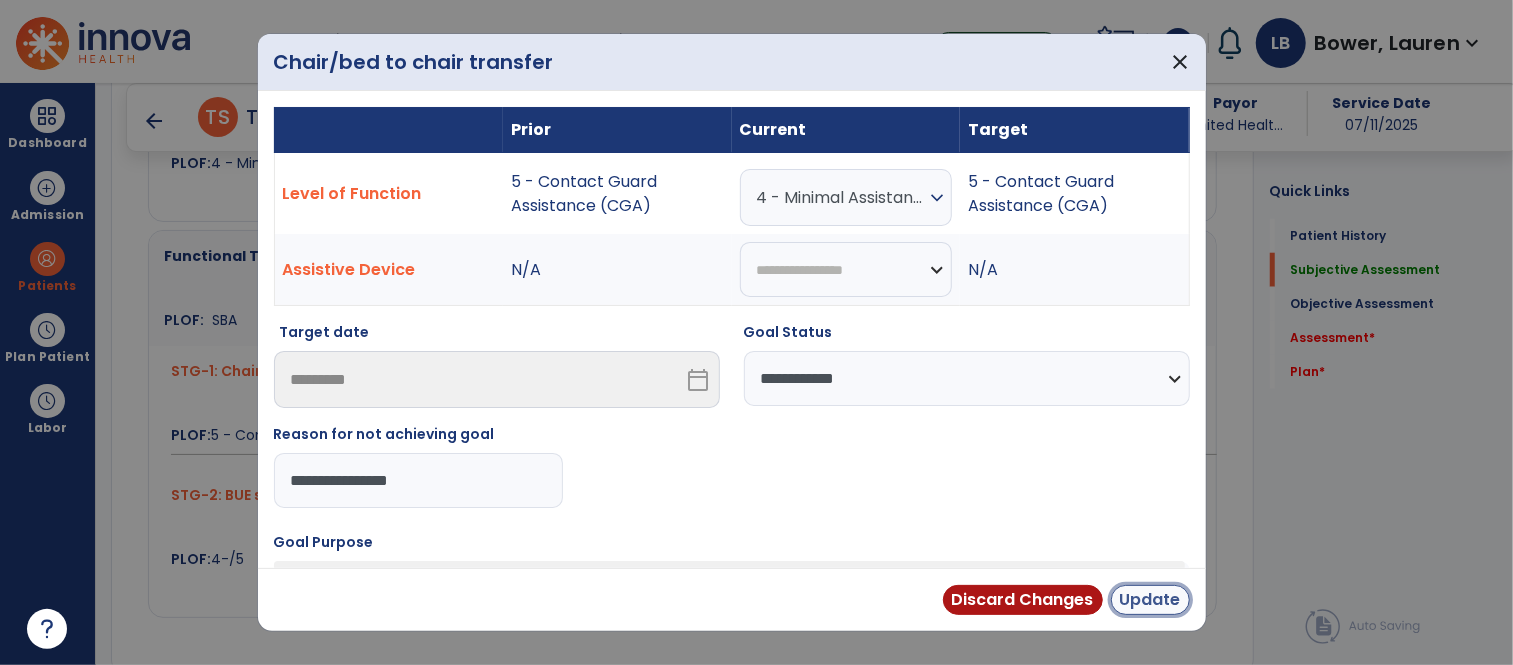 click on "Update" at bounding box center (1150, 600) 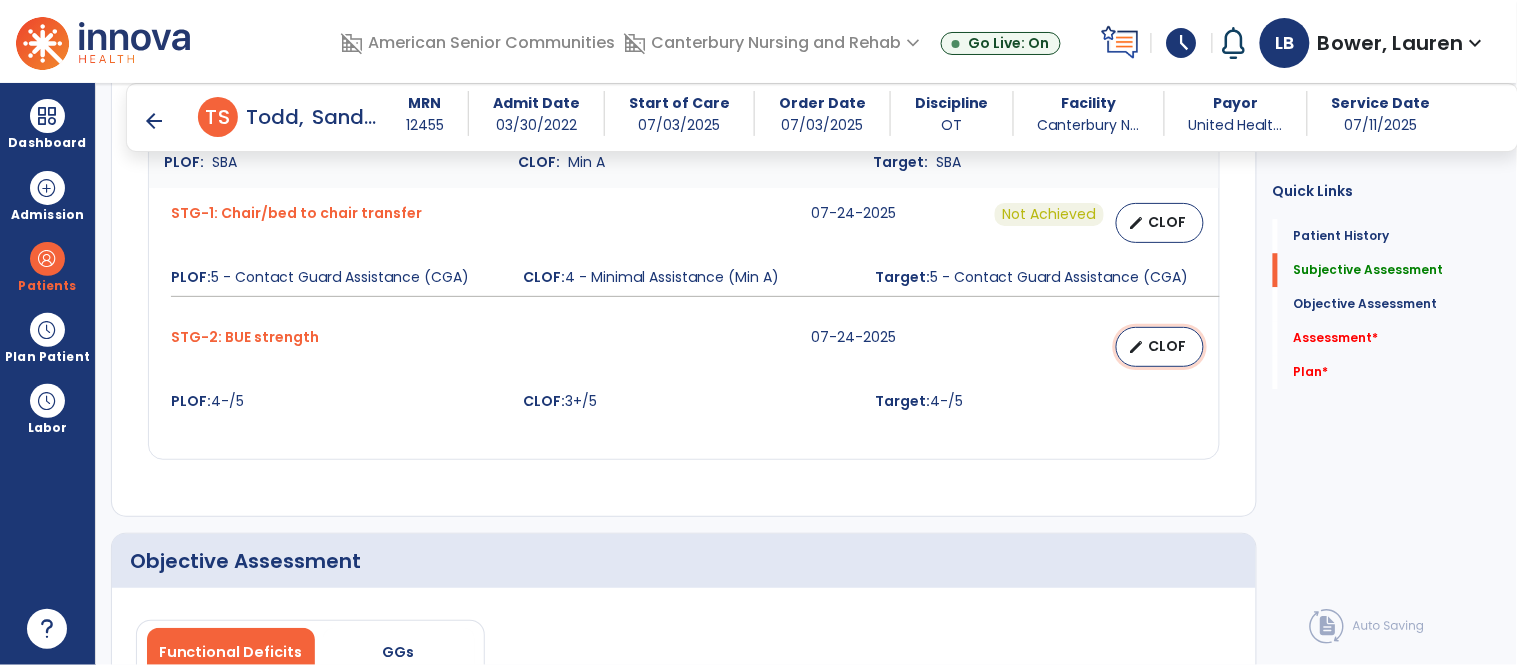 click on "CLOF" at bounding box center [1168, 346] 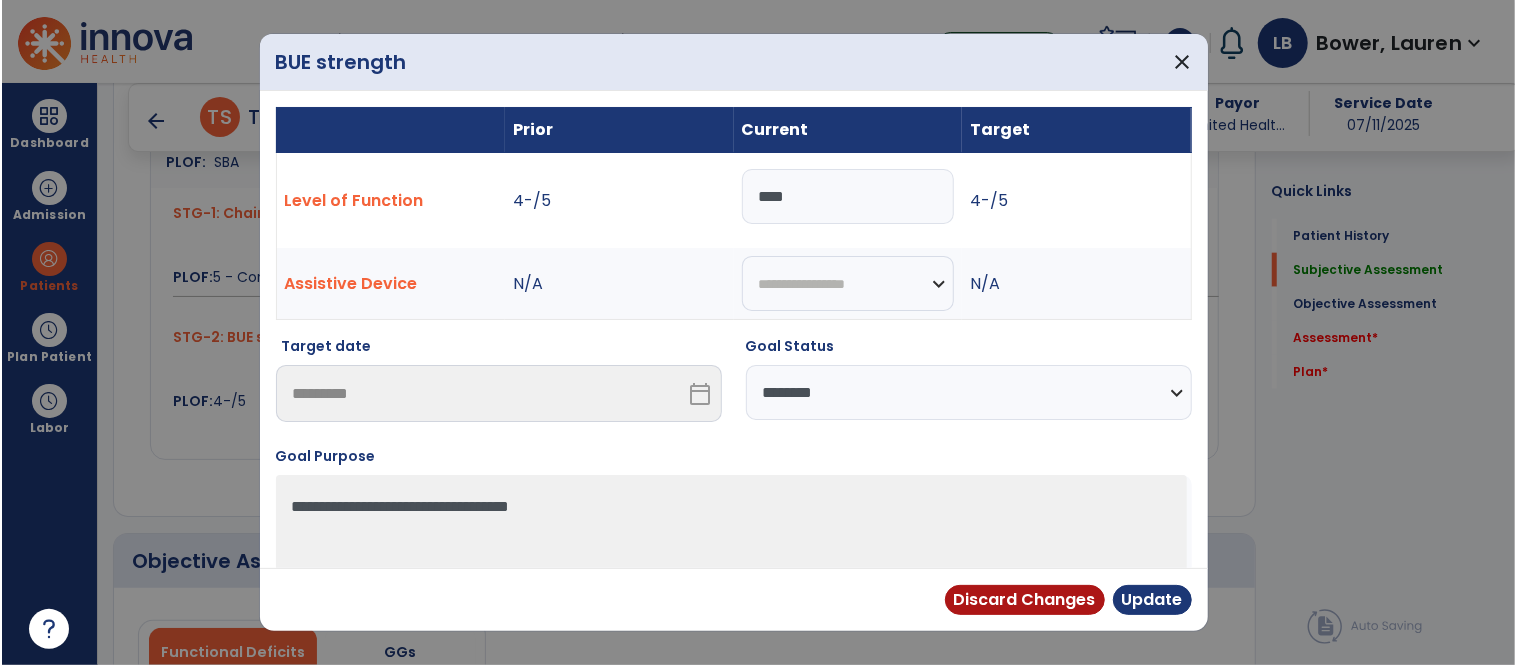 scroll, scrollTop: 1348, scrollLeft: 0, axis: vertical 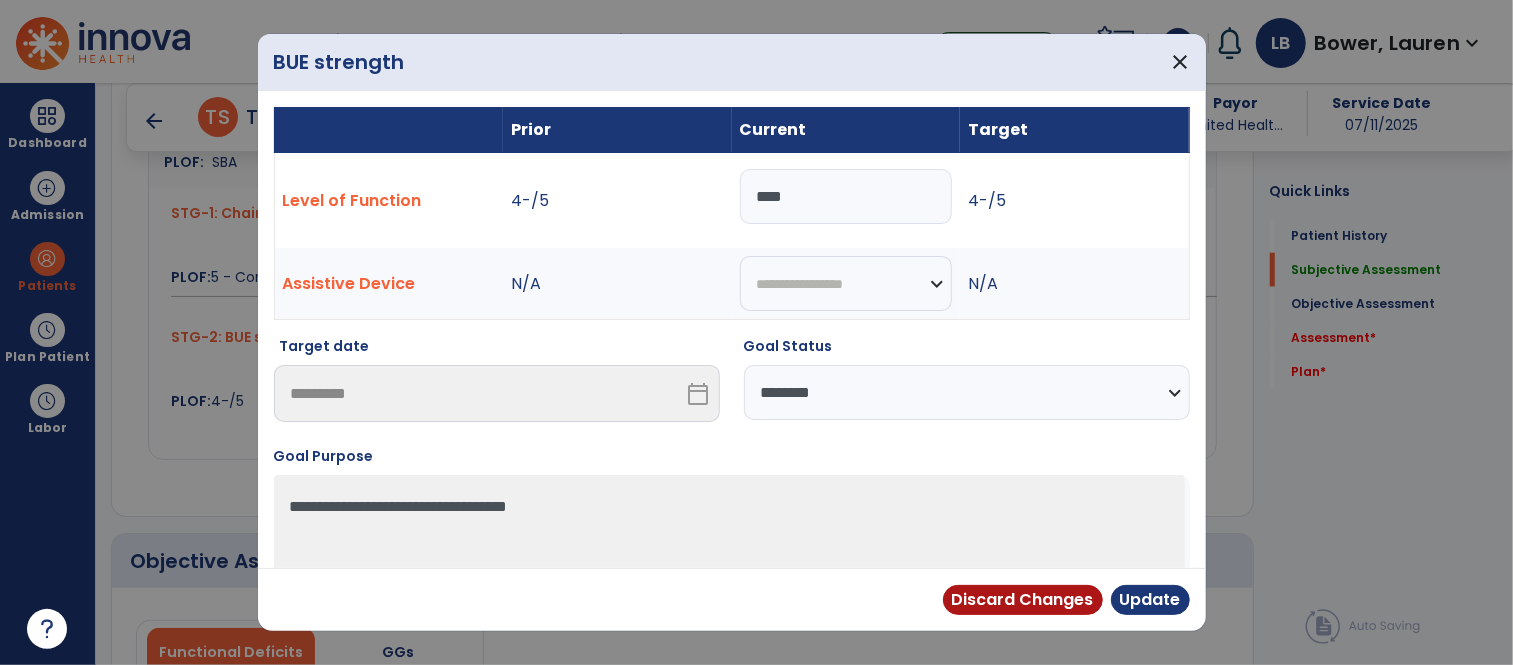click on "**********" at bounding box center [967, 392] 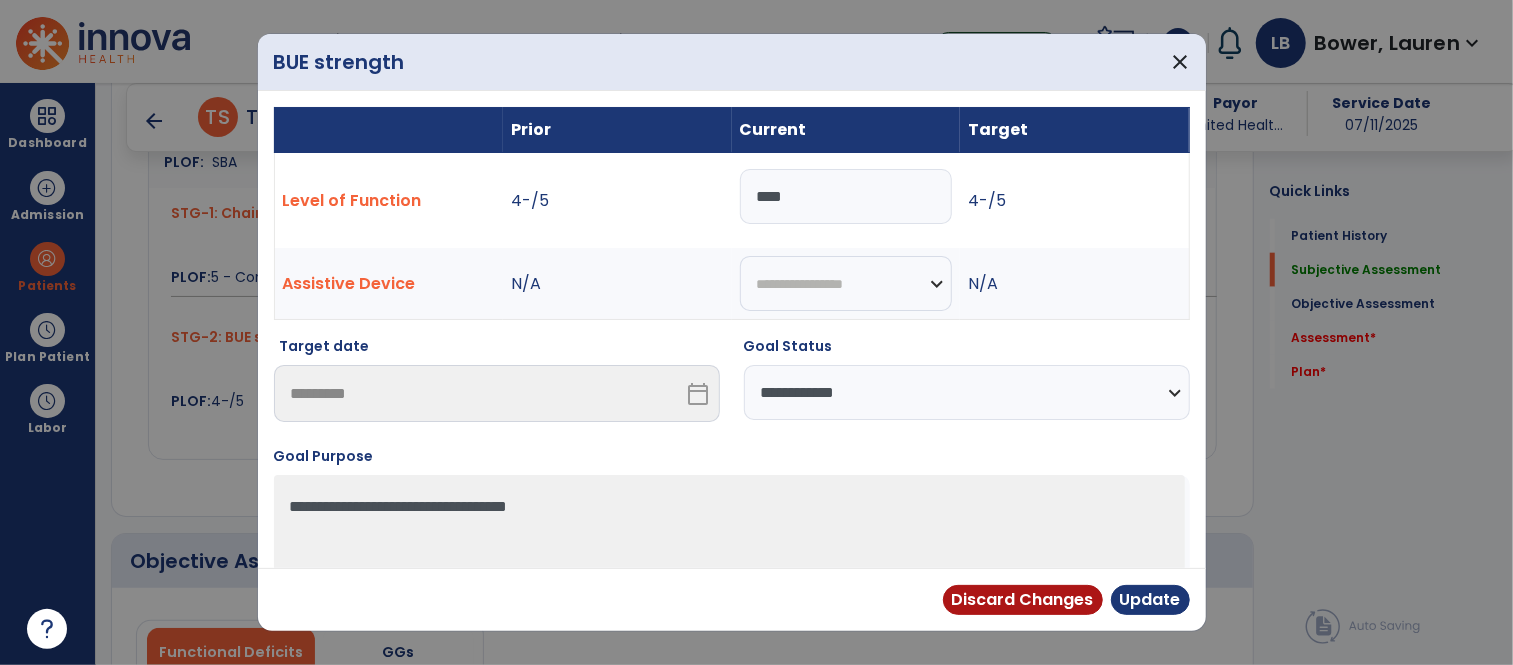 click on "**********" at bounding box center [967, 392] 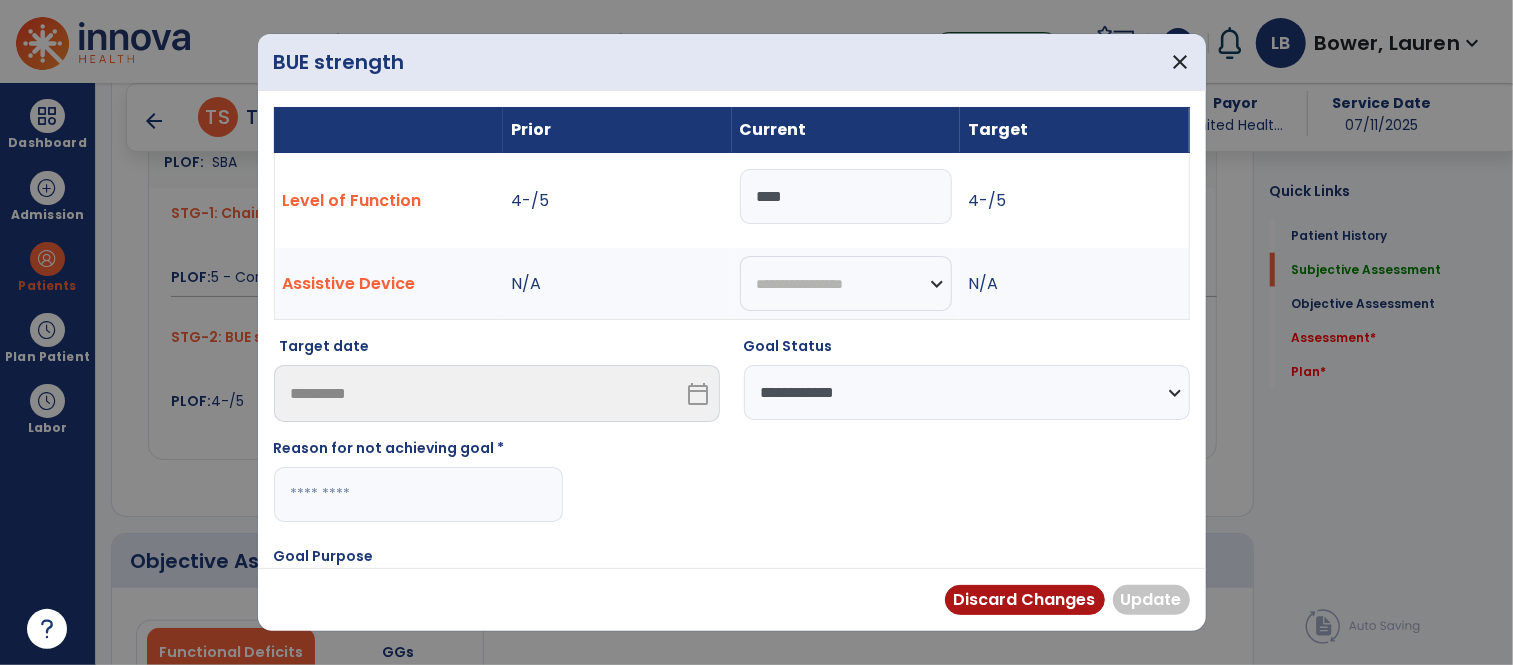 click at bounding box center [418, 494] 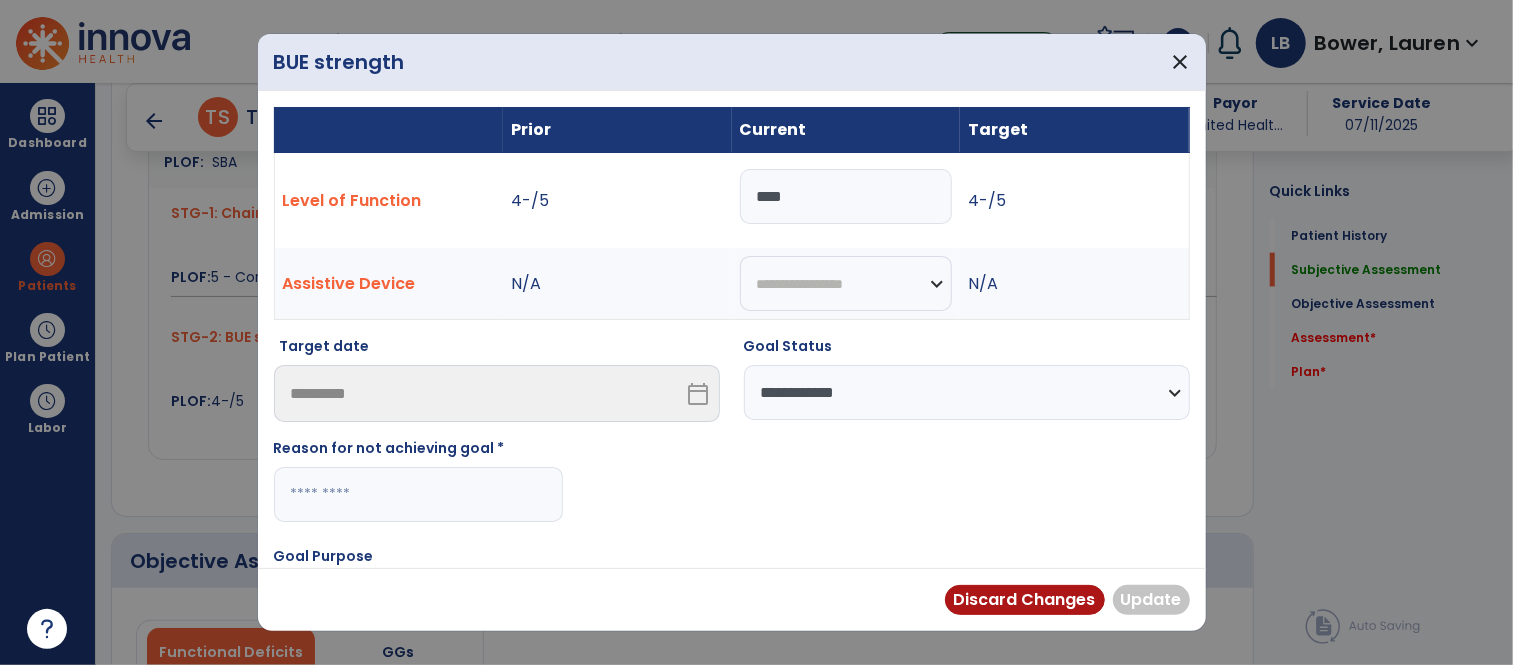 paste on "**********" 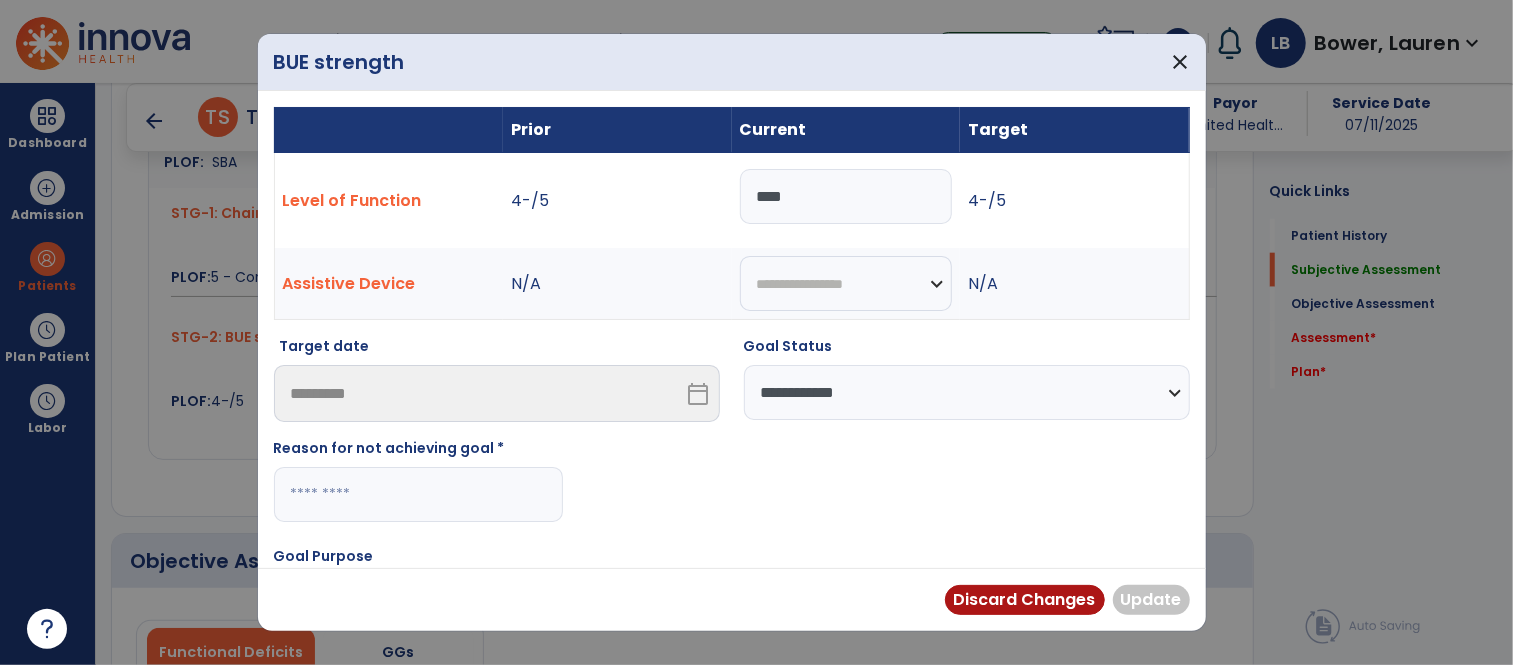 type on "**********" 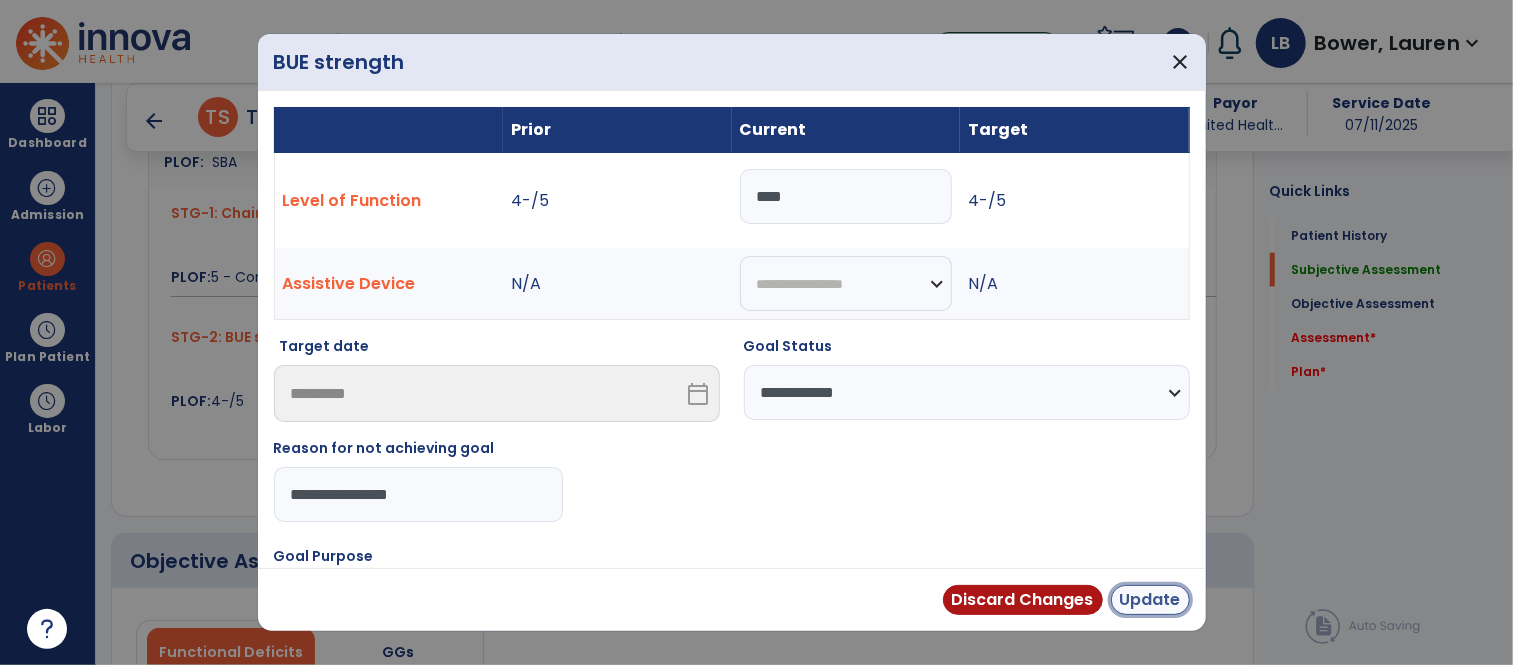 click on "Update" at bounding box center (1150, 600) 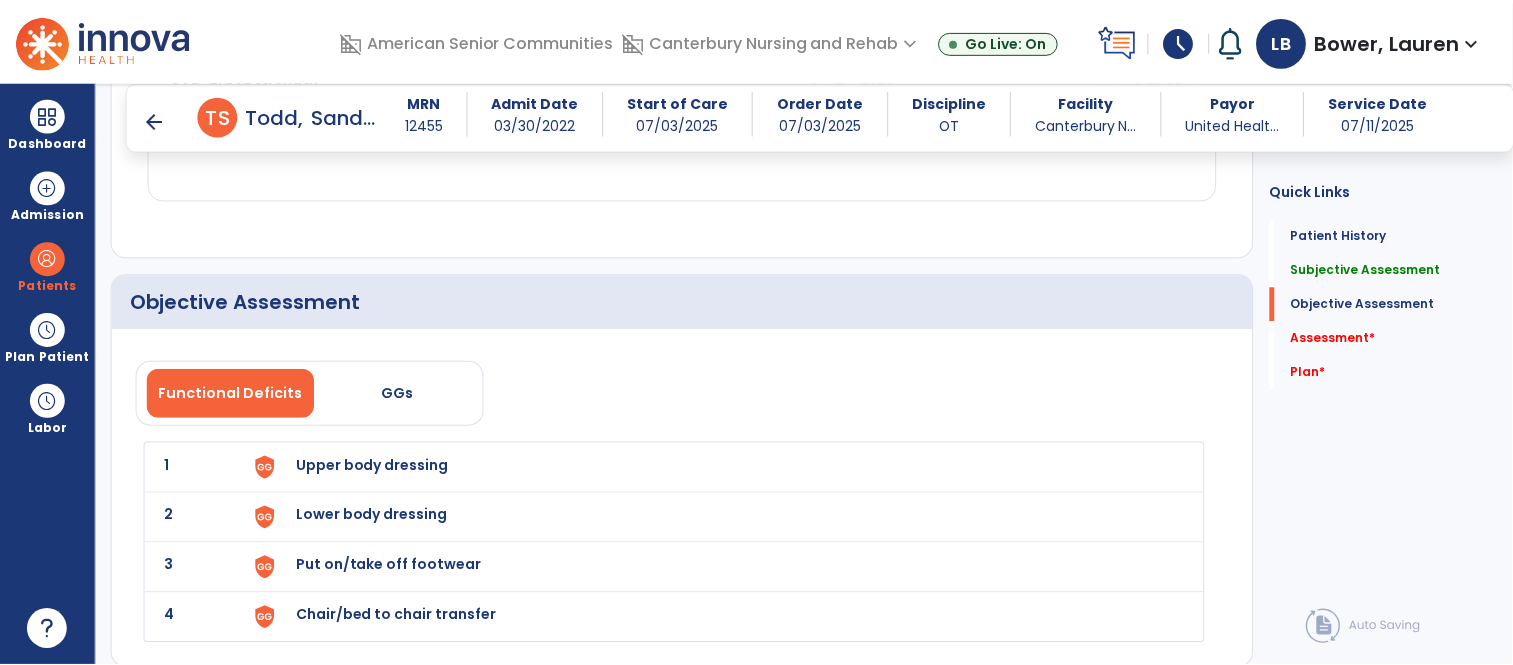 scroll, scrollTop: 1784, scrollLeft: 0, axis: vertical 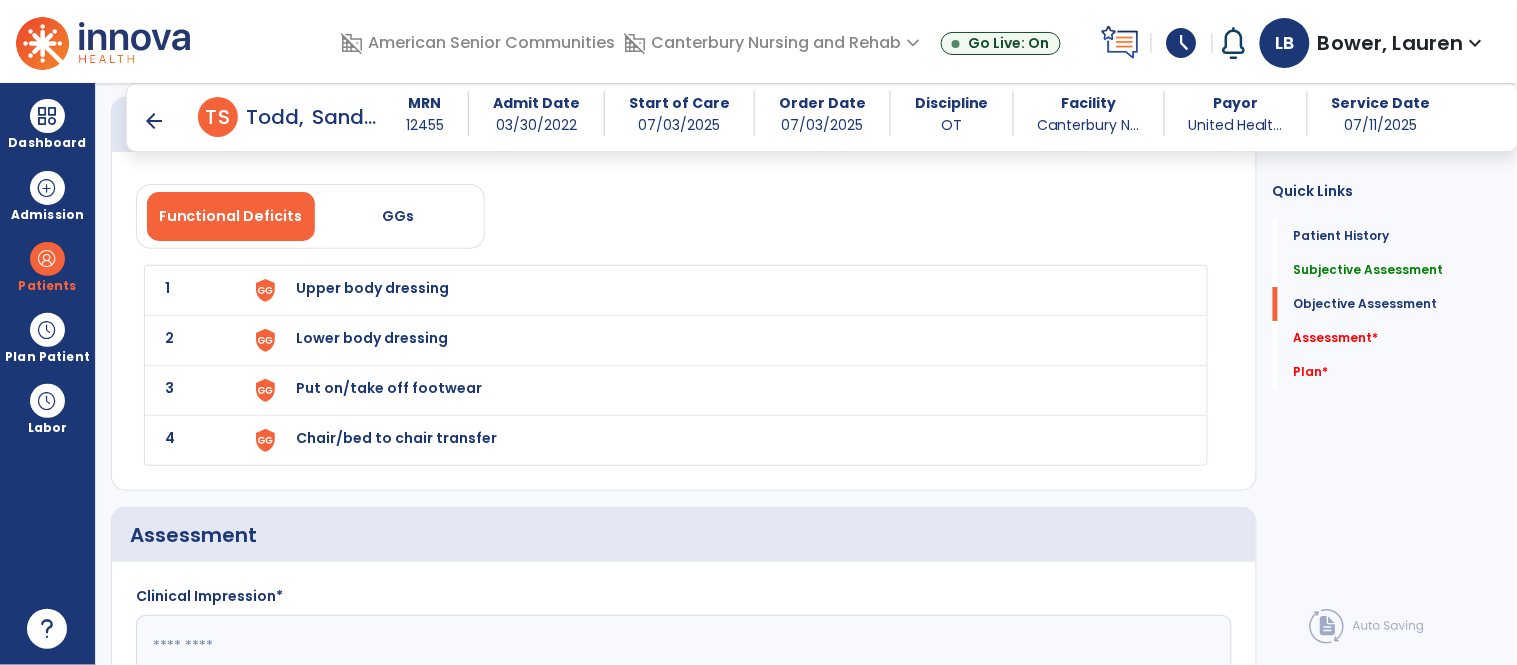click on "1 Upper body dressing" 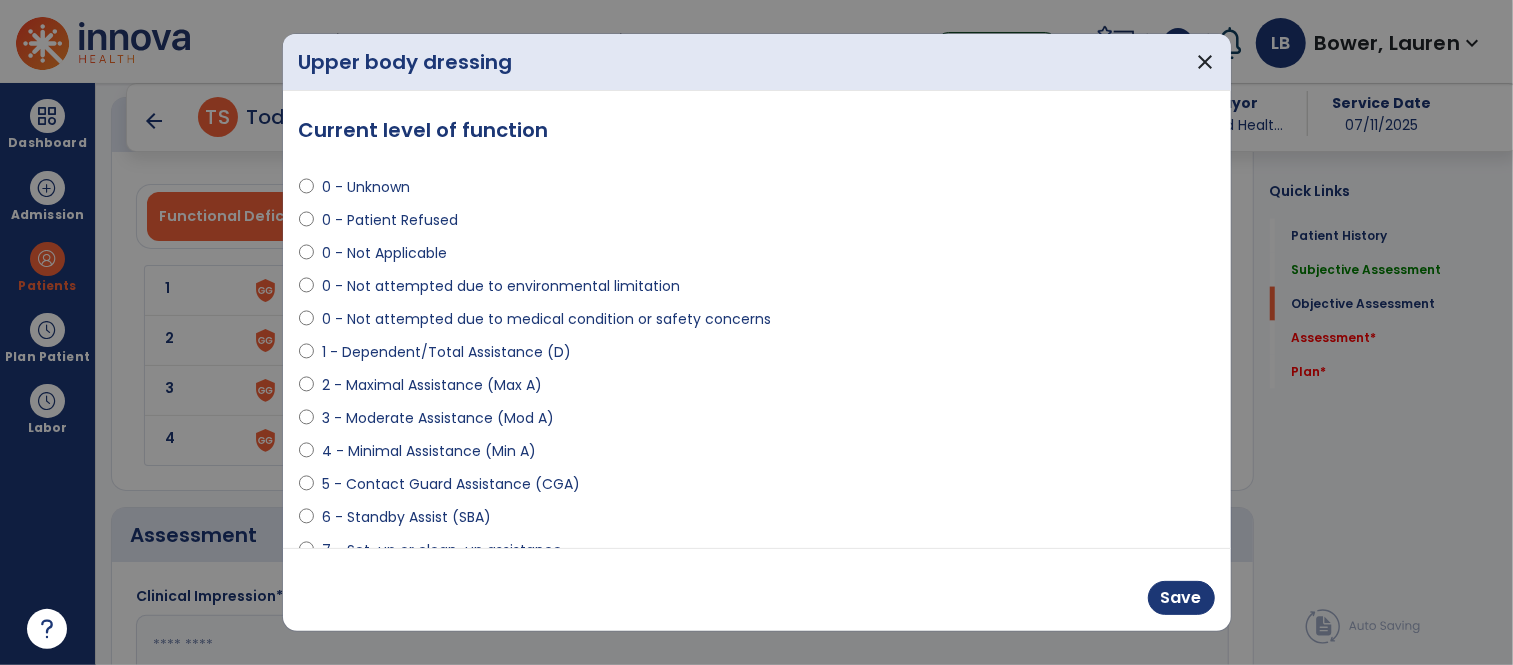 scroll, scrollTop: 1784, scrollLeft: 0, axis: vertical 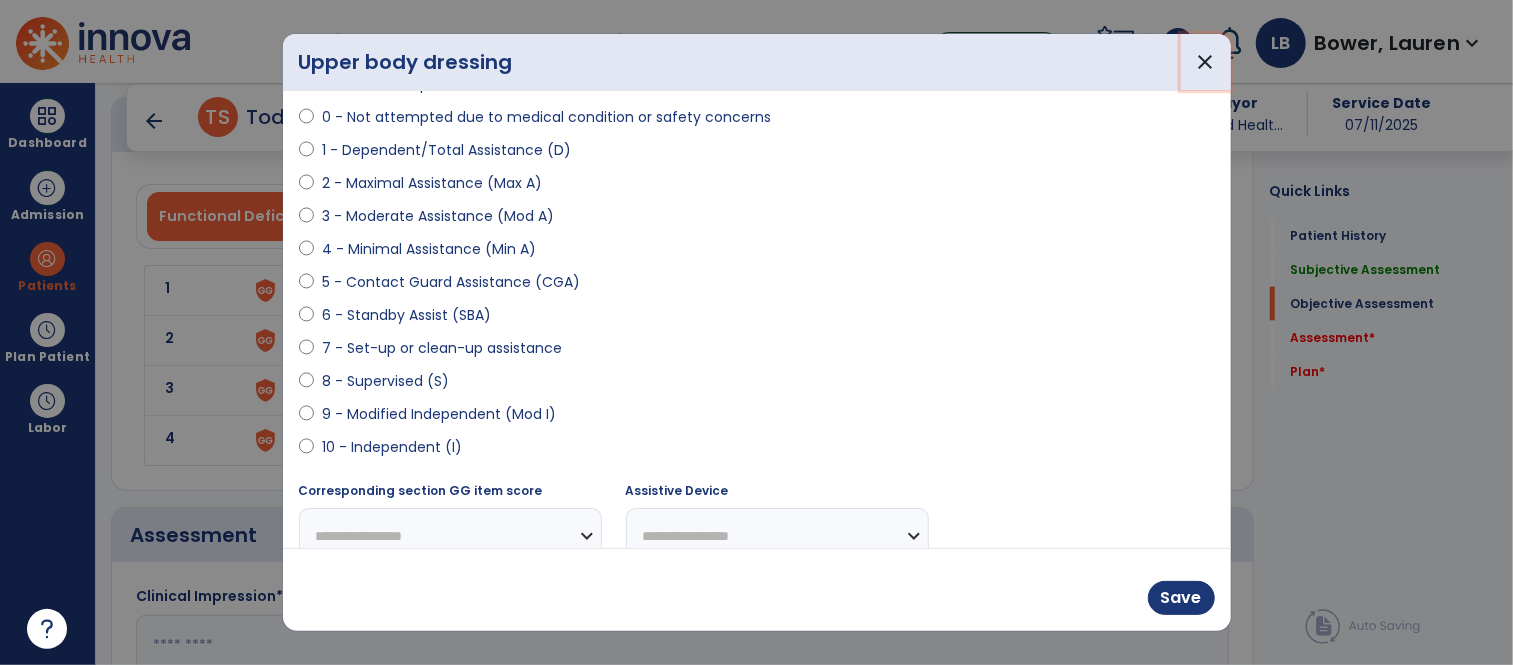 click on "close" at bounding box center (1206, 62) 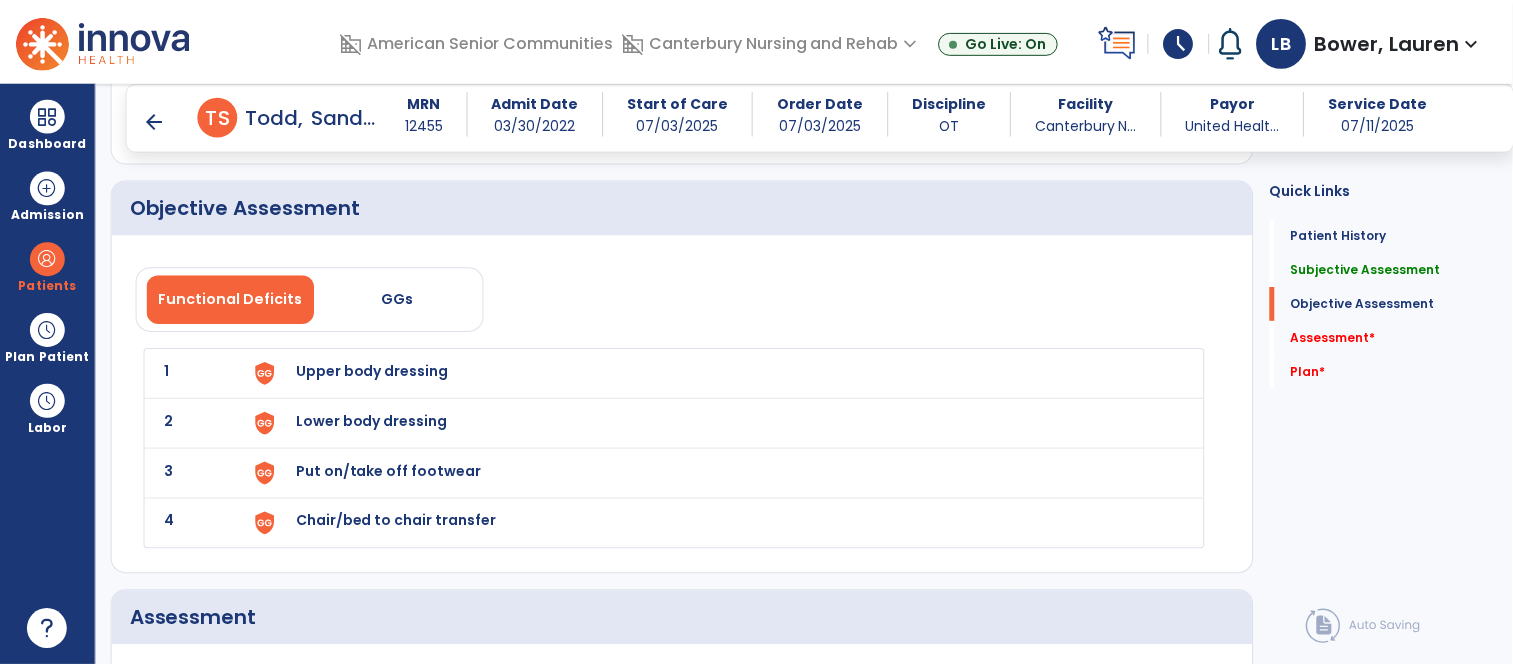 scroll, scrollTop: 1763, scrollLeft: 0, axis: vertical 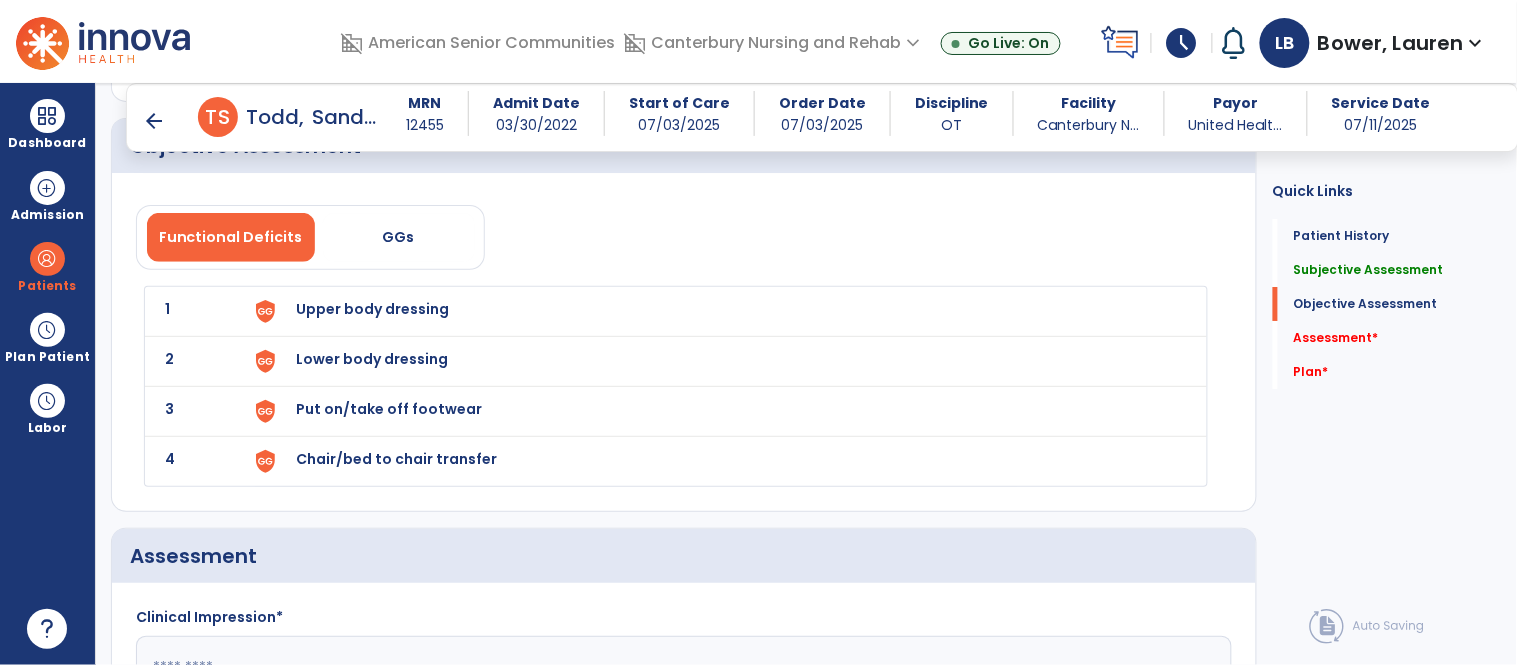 click on "Upper body dressing" at bounding box center [373, 309] 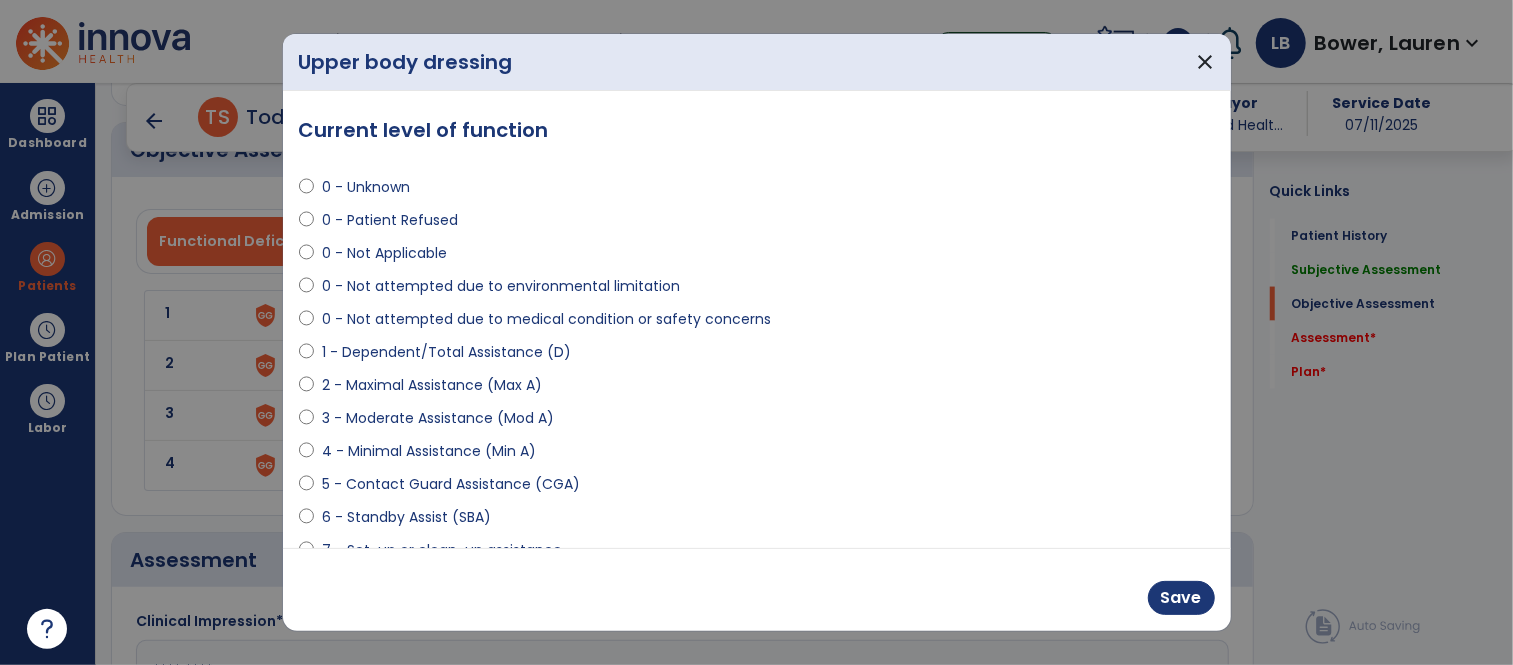 scroll, scrollTop: 1763, scrollLeft: 0, axis: vertical 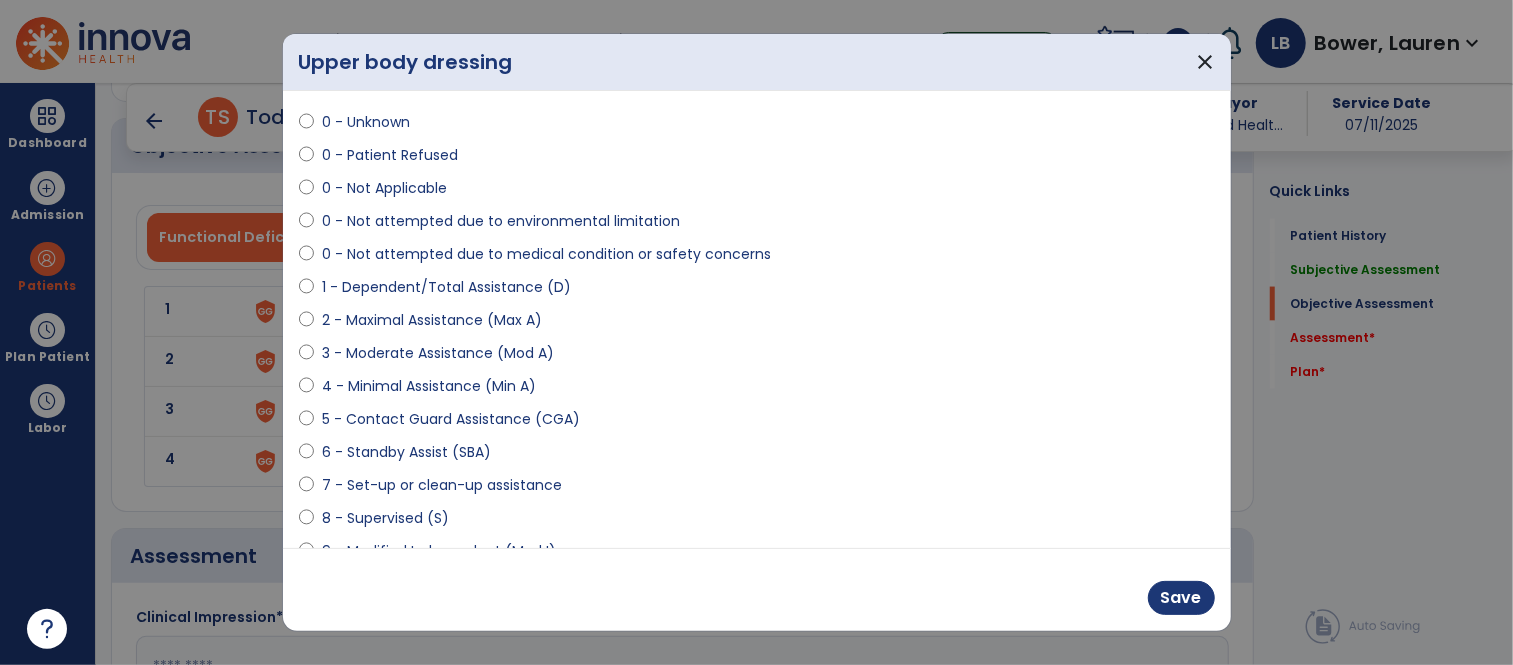 select on "**********" 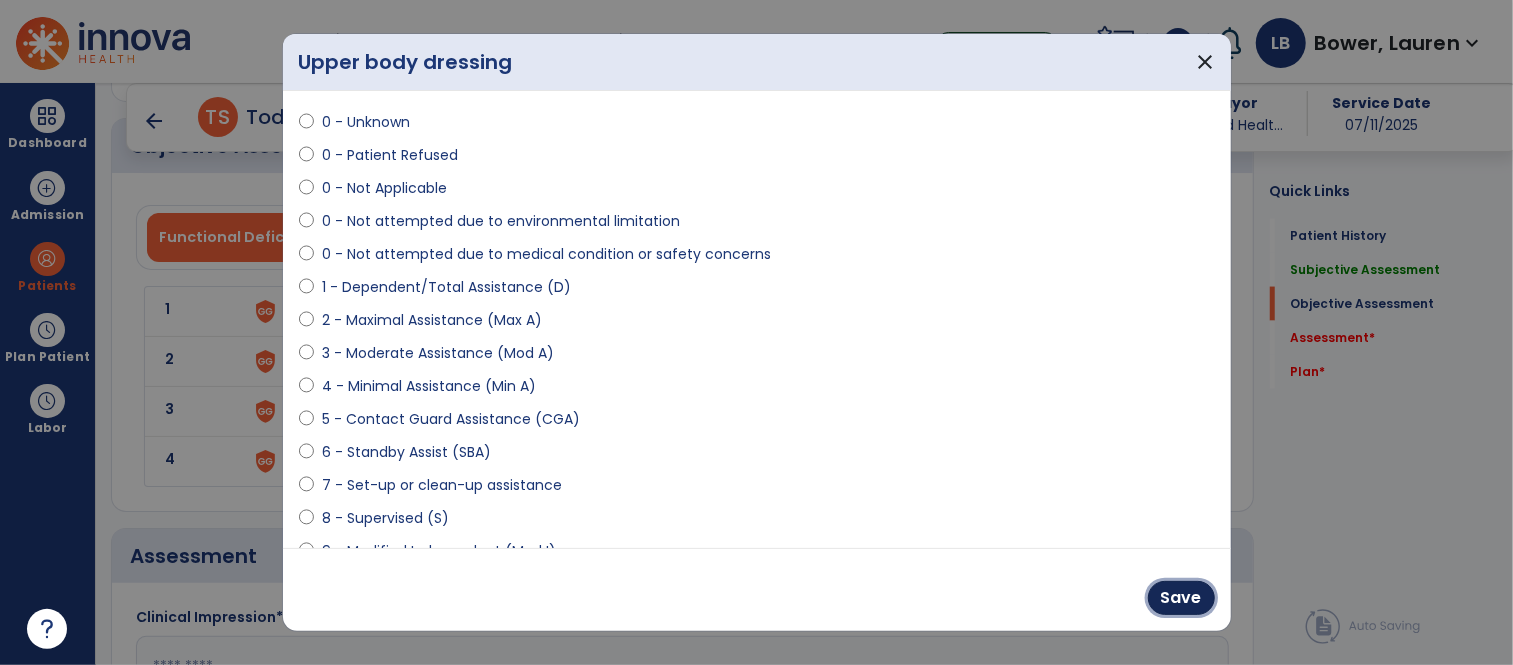 click on "Save" at bounding box center [1181, 598] 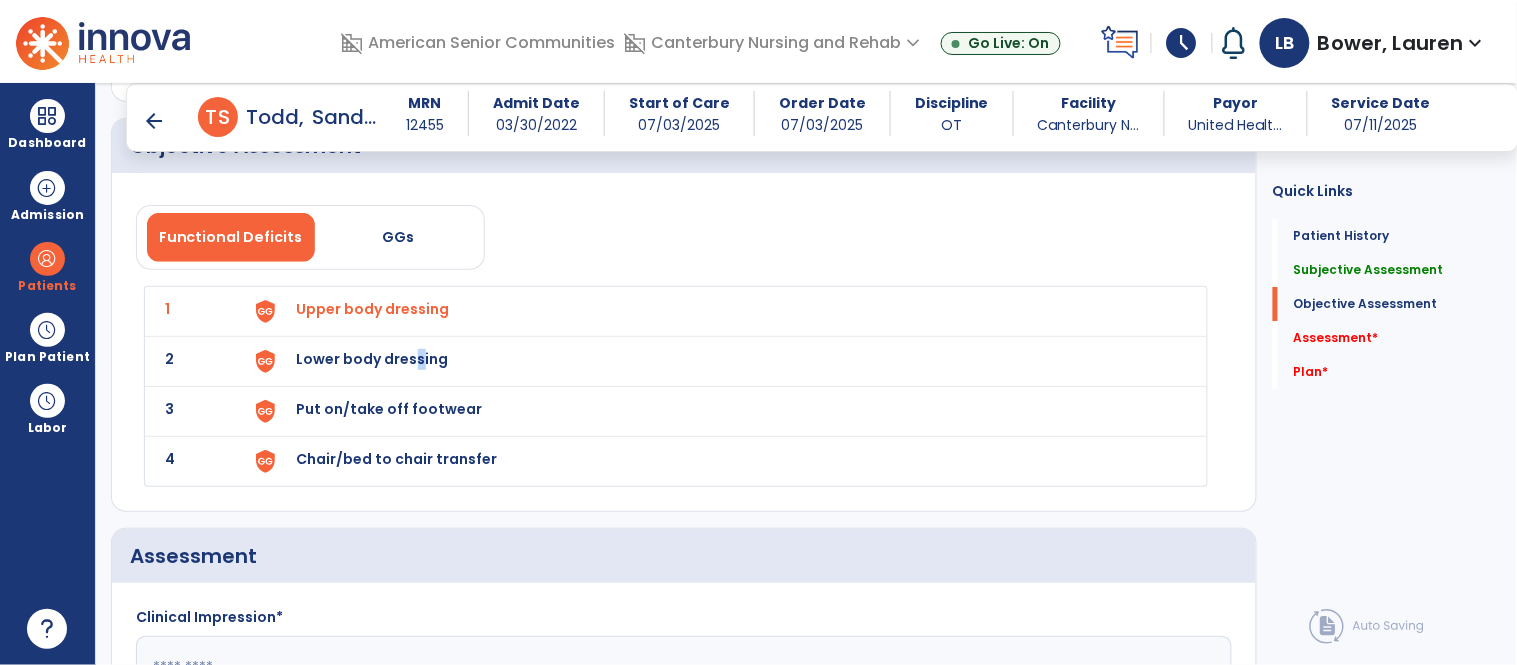 click on "Lower body dressing" at bounding box center (373, 309) 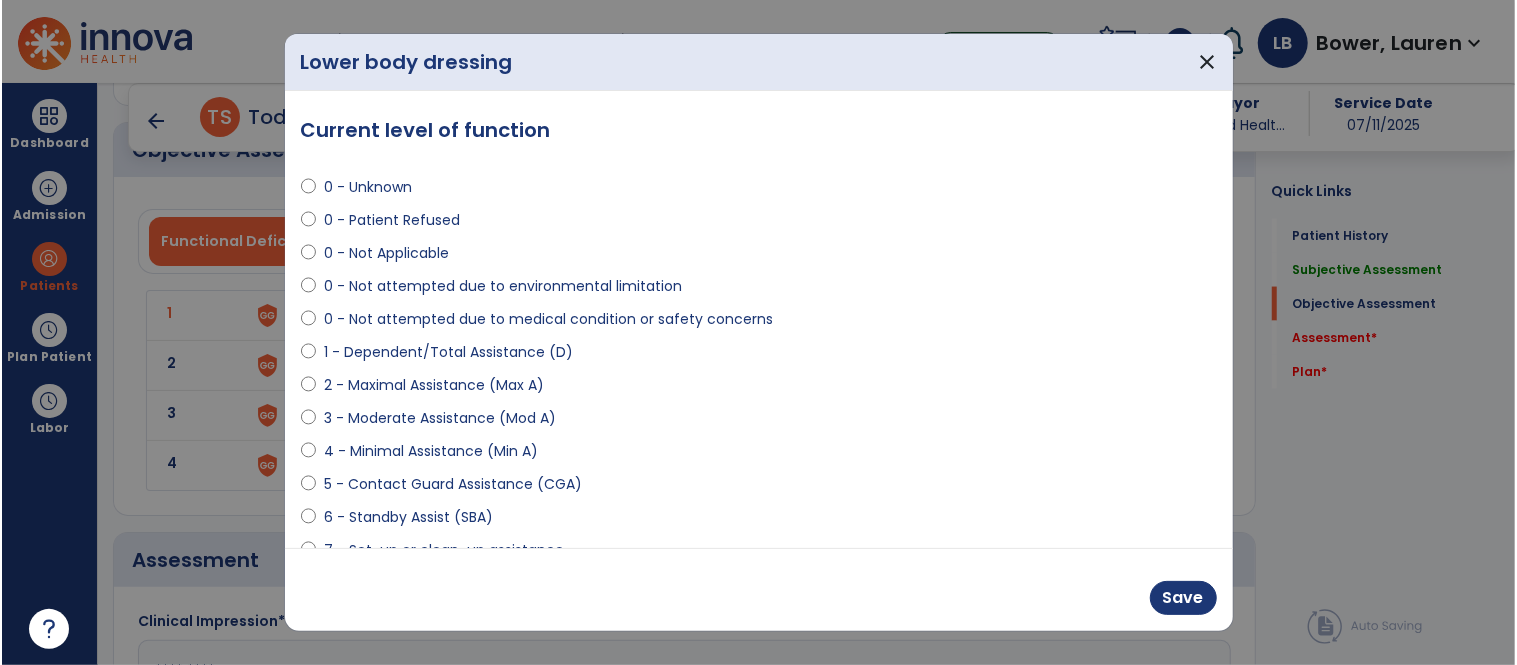 scroll, scrollTop: 1763, scrollLeft: 0, axis: vertical 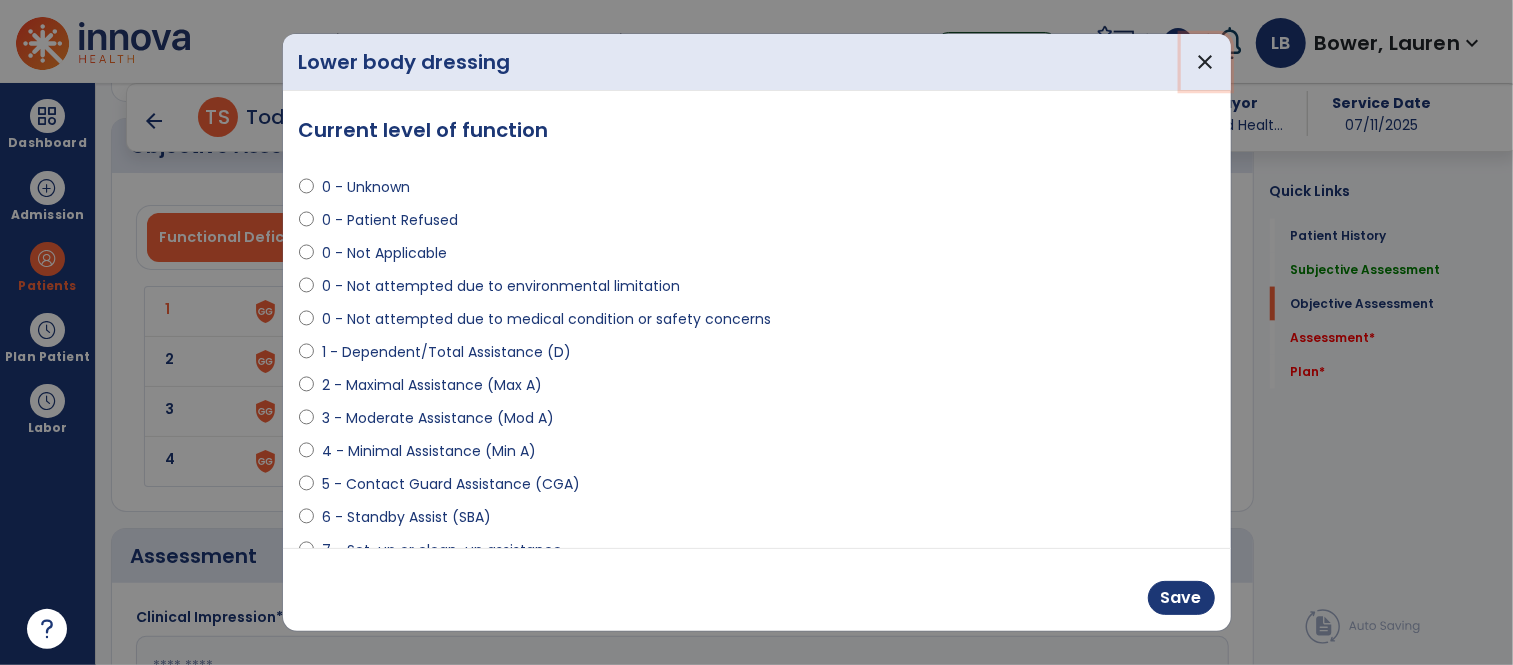 drag, startPoint x: 1214, startPoint y: 58, endPoint x: 683, endPoint y: 328, distance: 595.7021 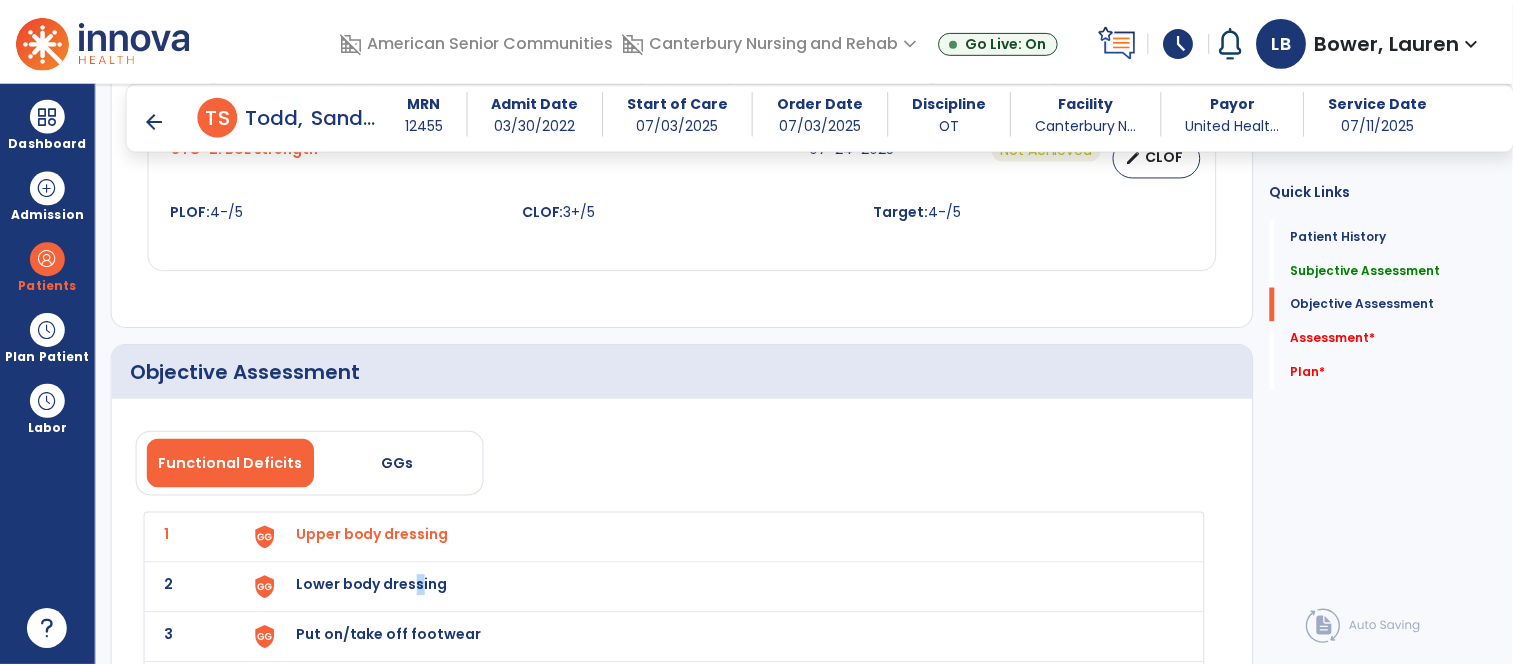 scroll, scrollTop: 1717, scrollLeft: 0, axis: vertical 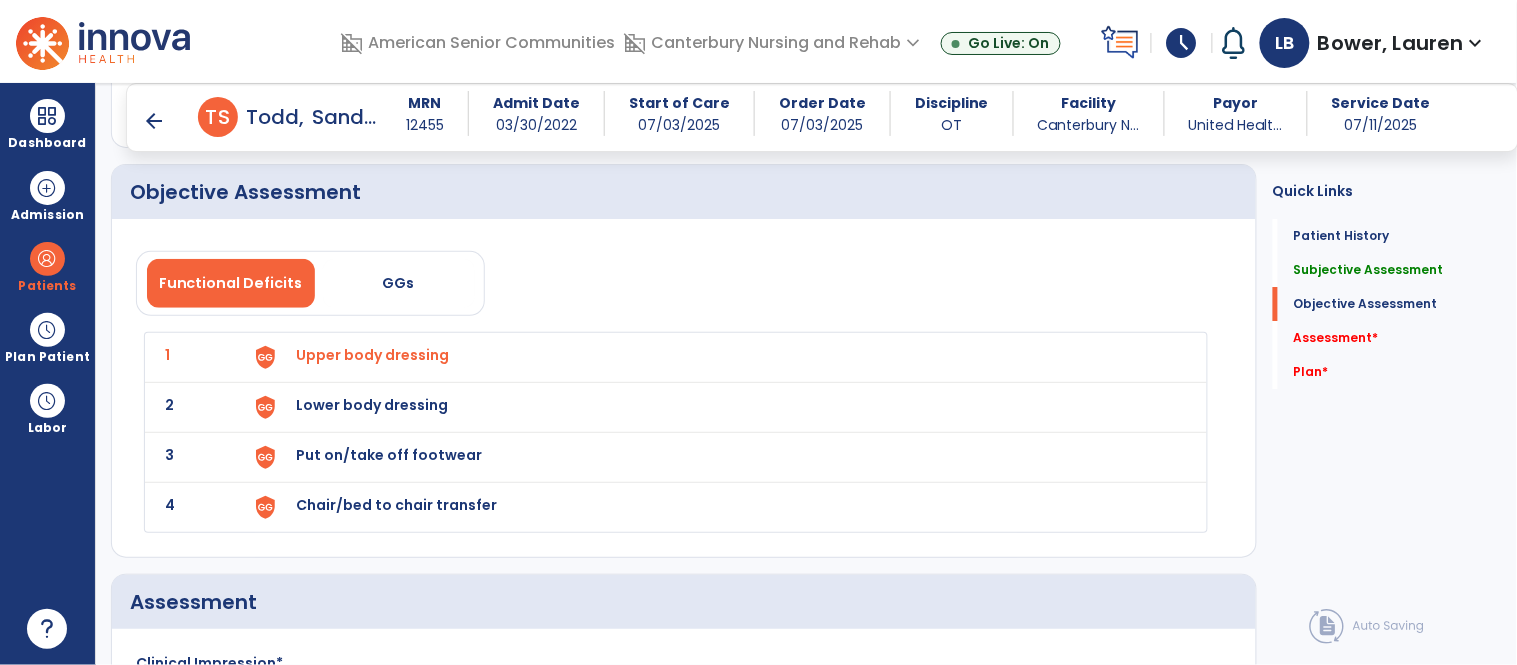 click on "Lower body dressing" at bounding box center [373, 355] 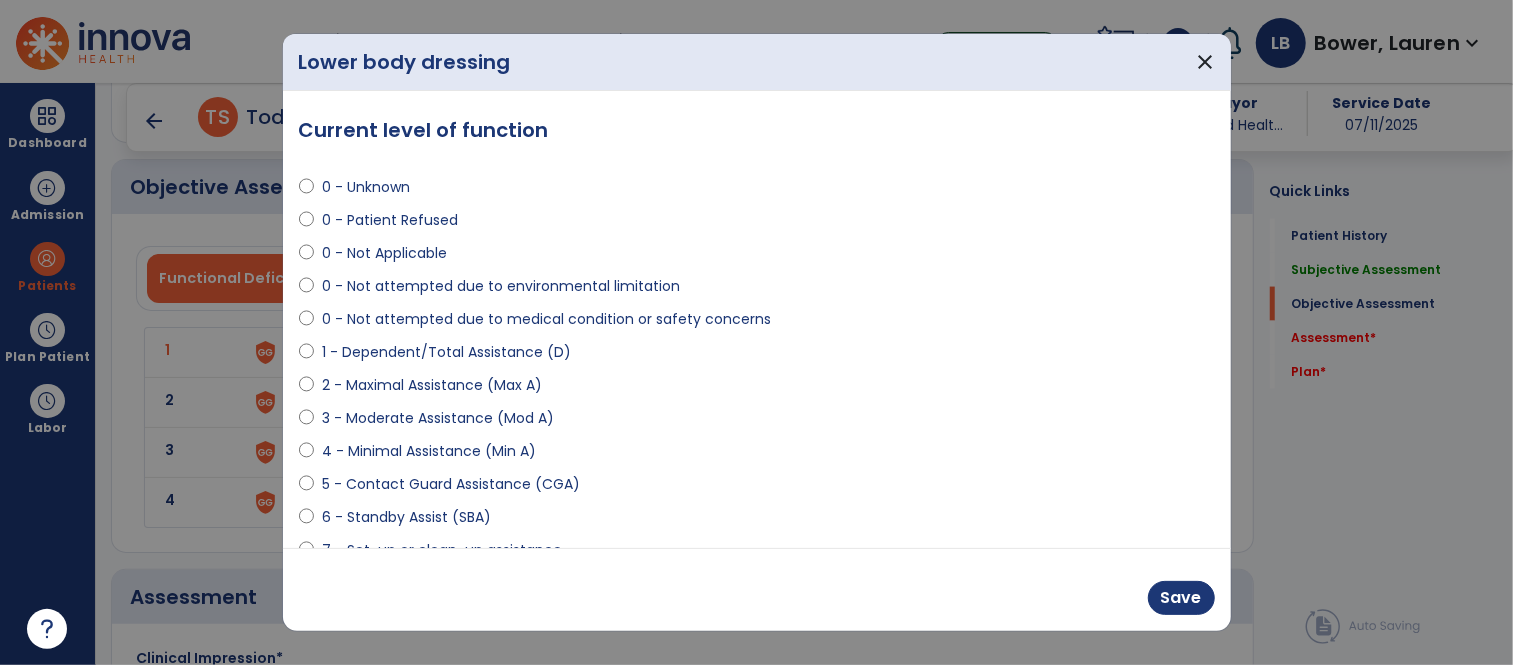 scroll, scrollTop: 1717, scrollLeft: 0, axis: vertical 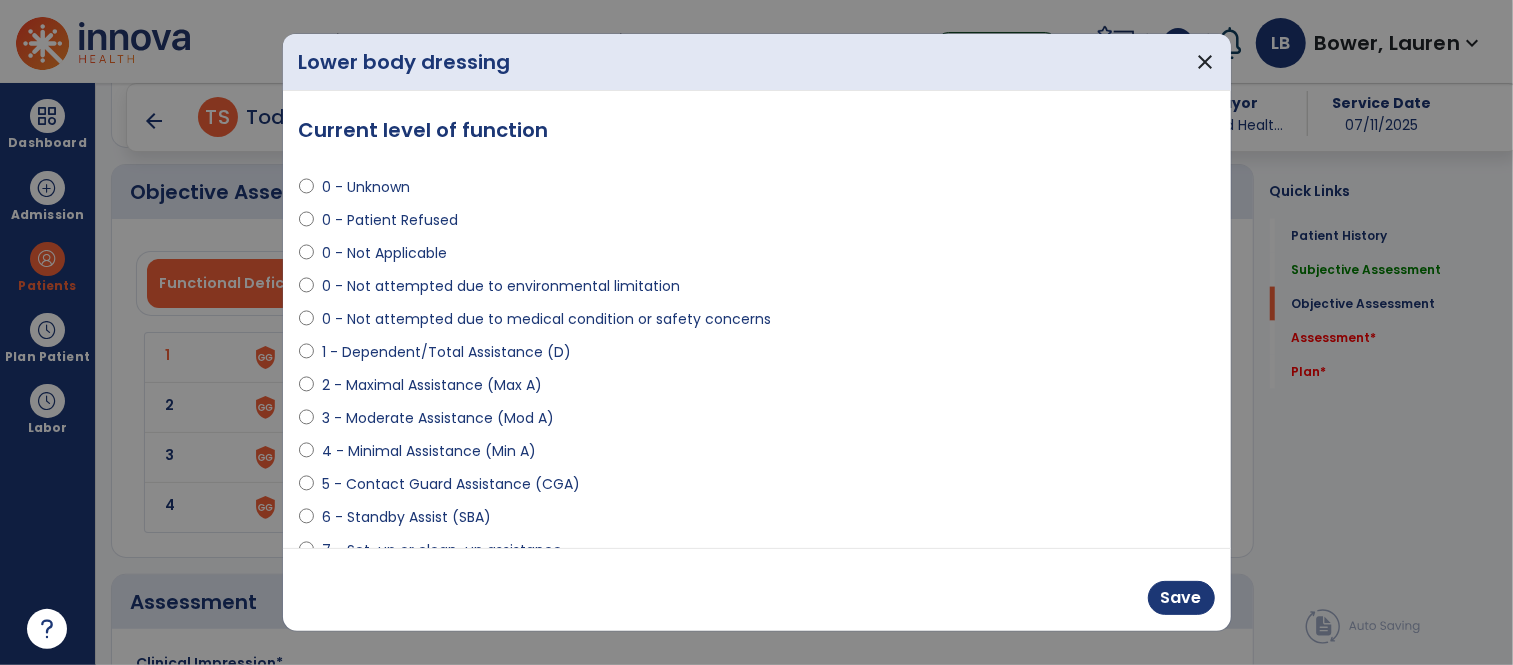 select on "**********" 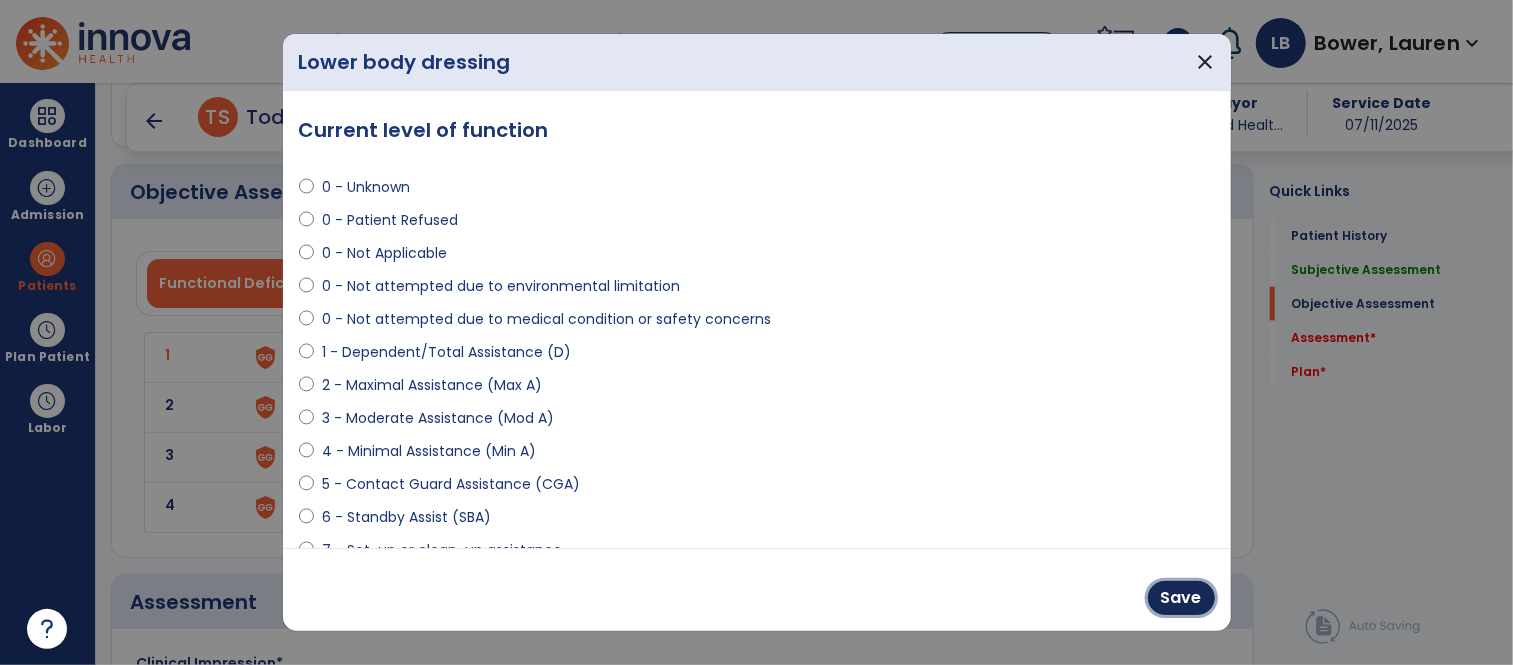 click on "Save" at bounding box center (1181, 598) 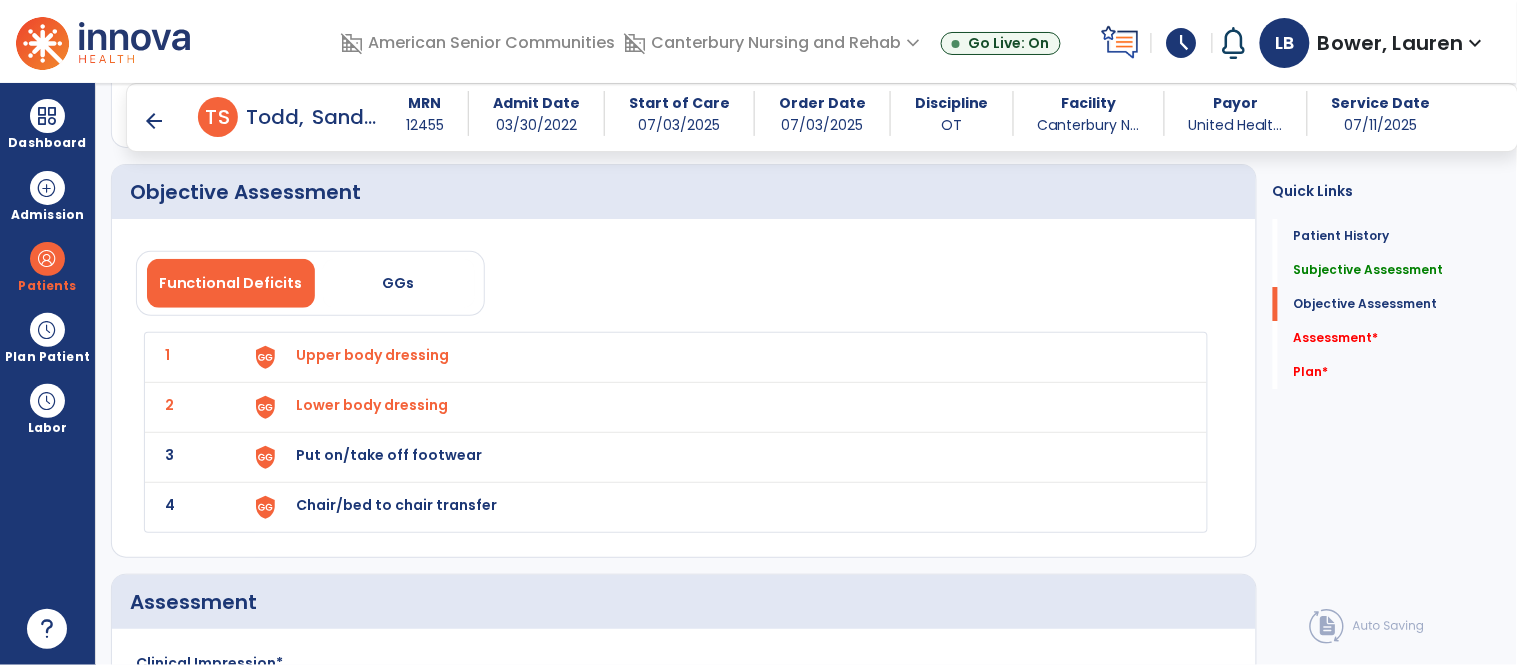 click on "Put on/take off footwear" at bounding box center [373, 355] 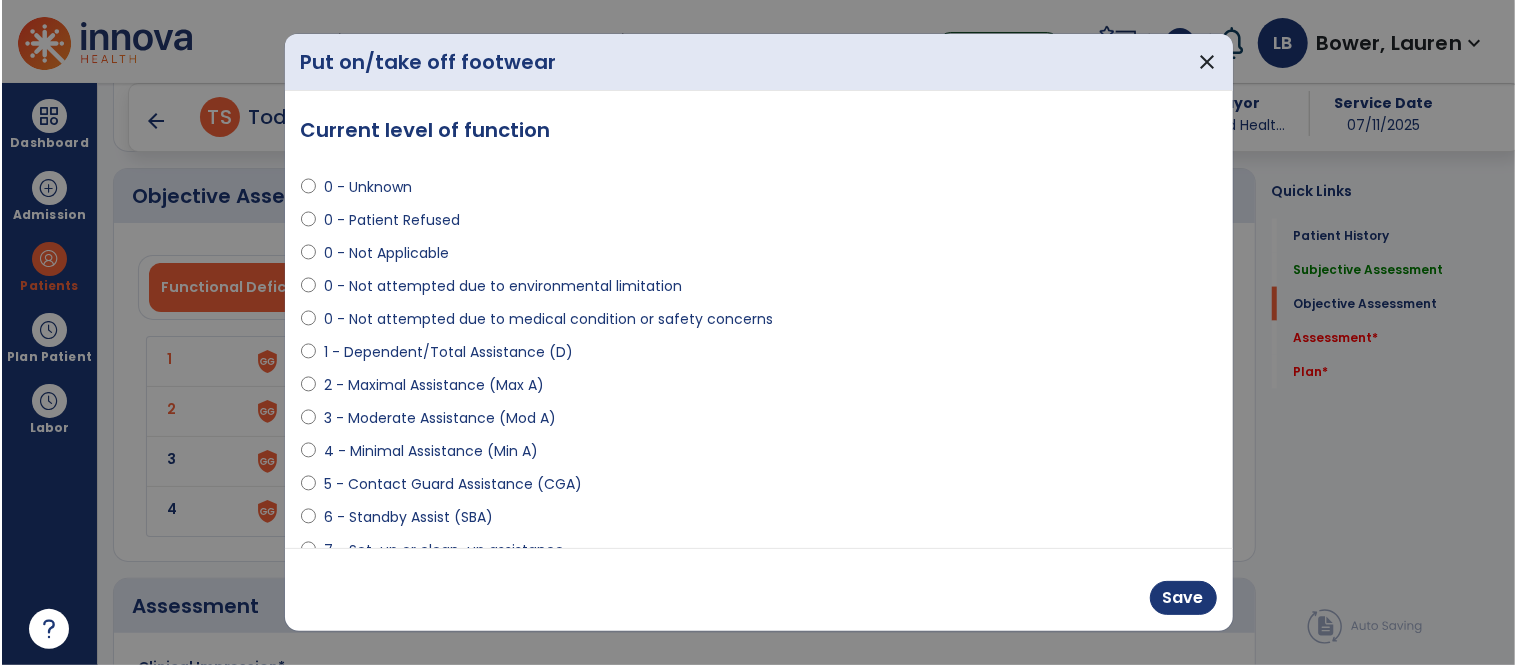 scroll, scrollTop: 1717, scrollLeft: 0, axis: vertical 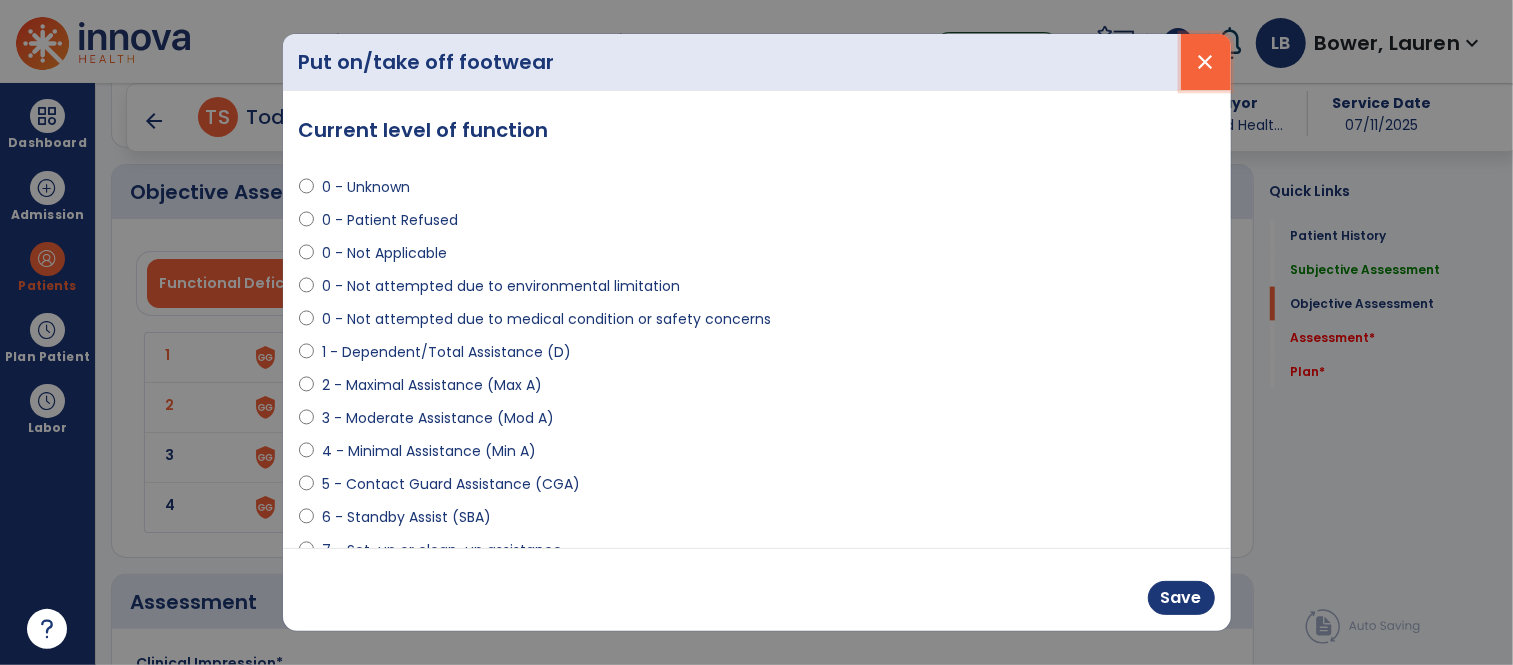 click on "close" at bounding box center (1206, 62) 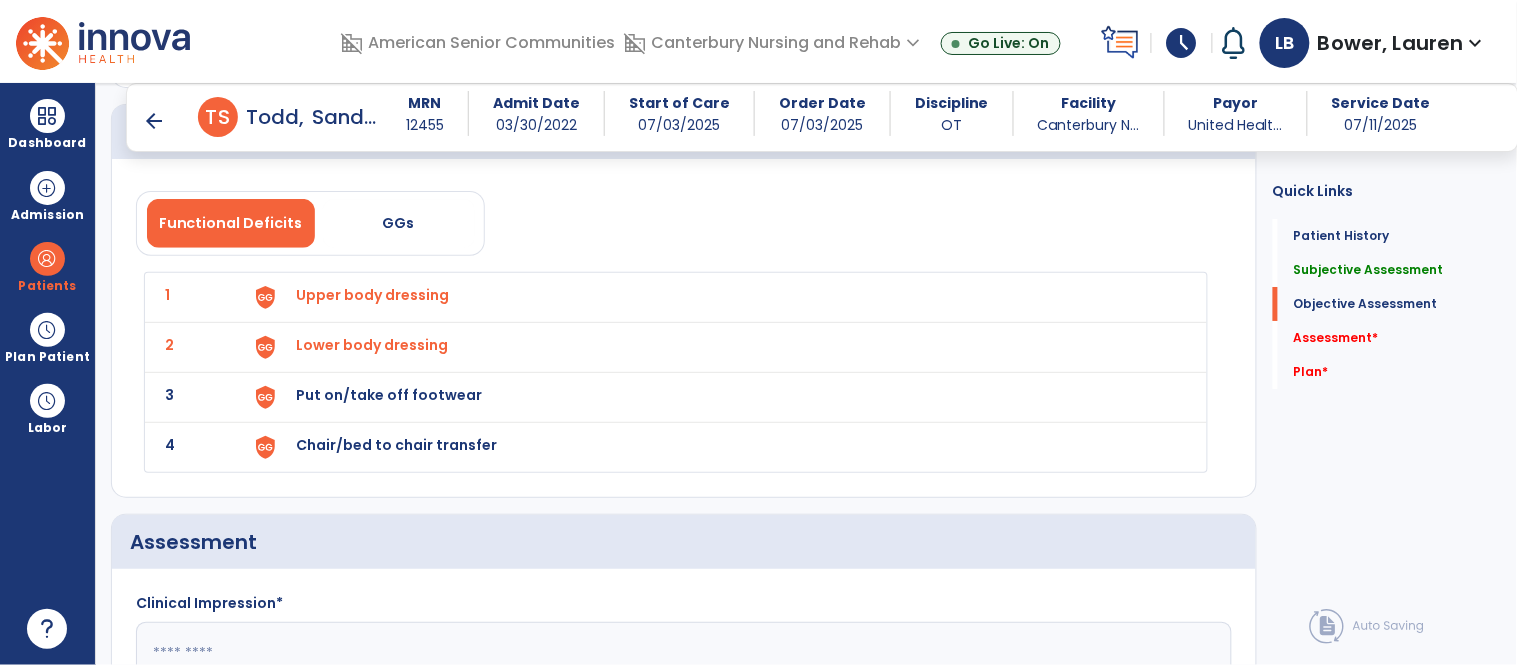 click on "Put on/take off footwear" at bounding box center [373, 295] 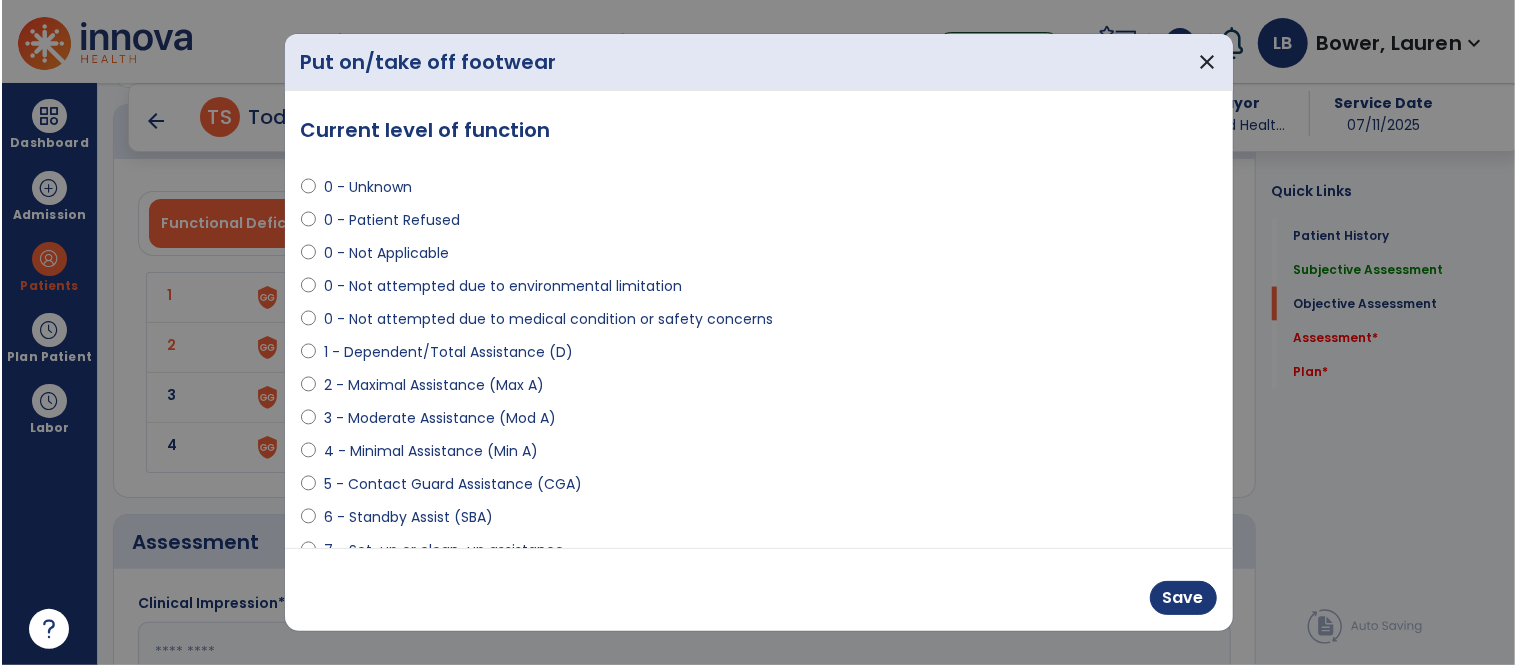 scroll, scrollTop: 1777, scrollLeft: 0, axis: vertical 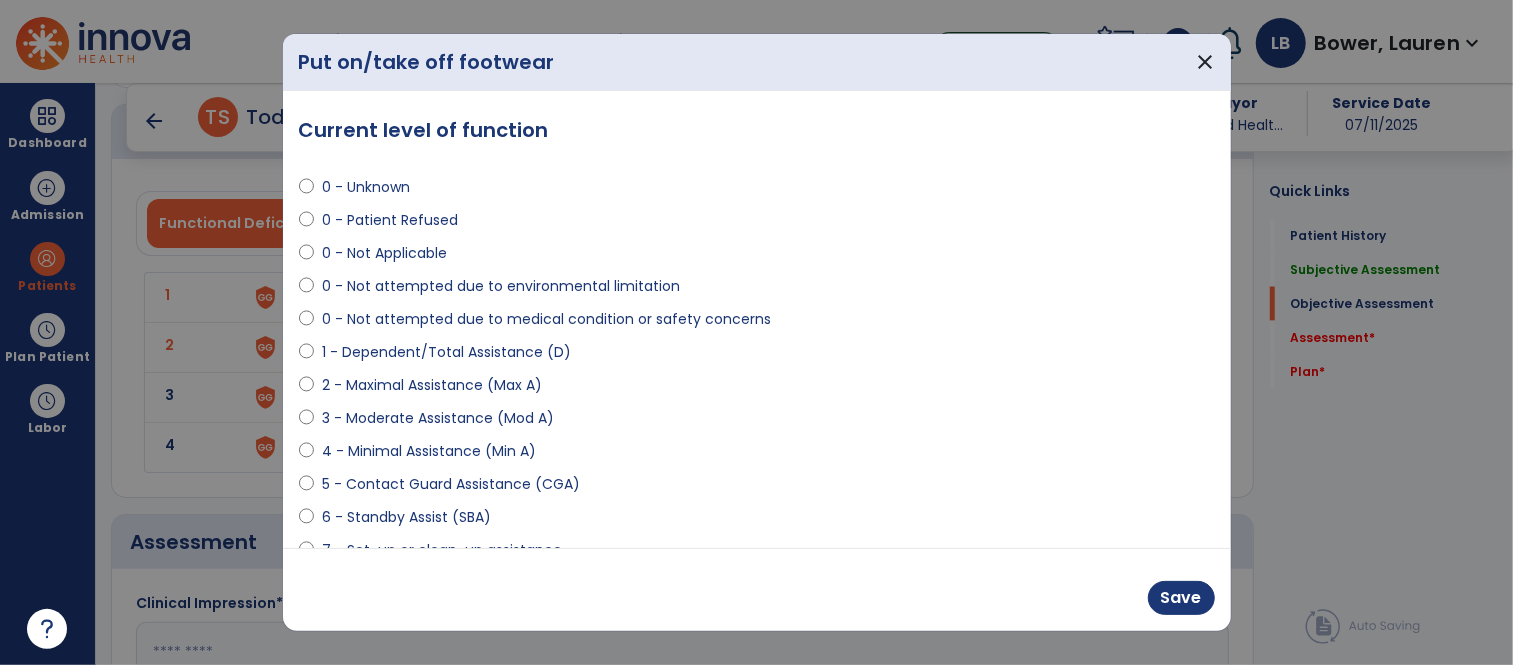 select on "**********" 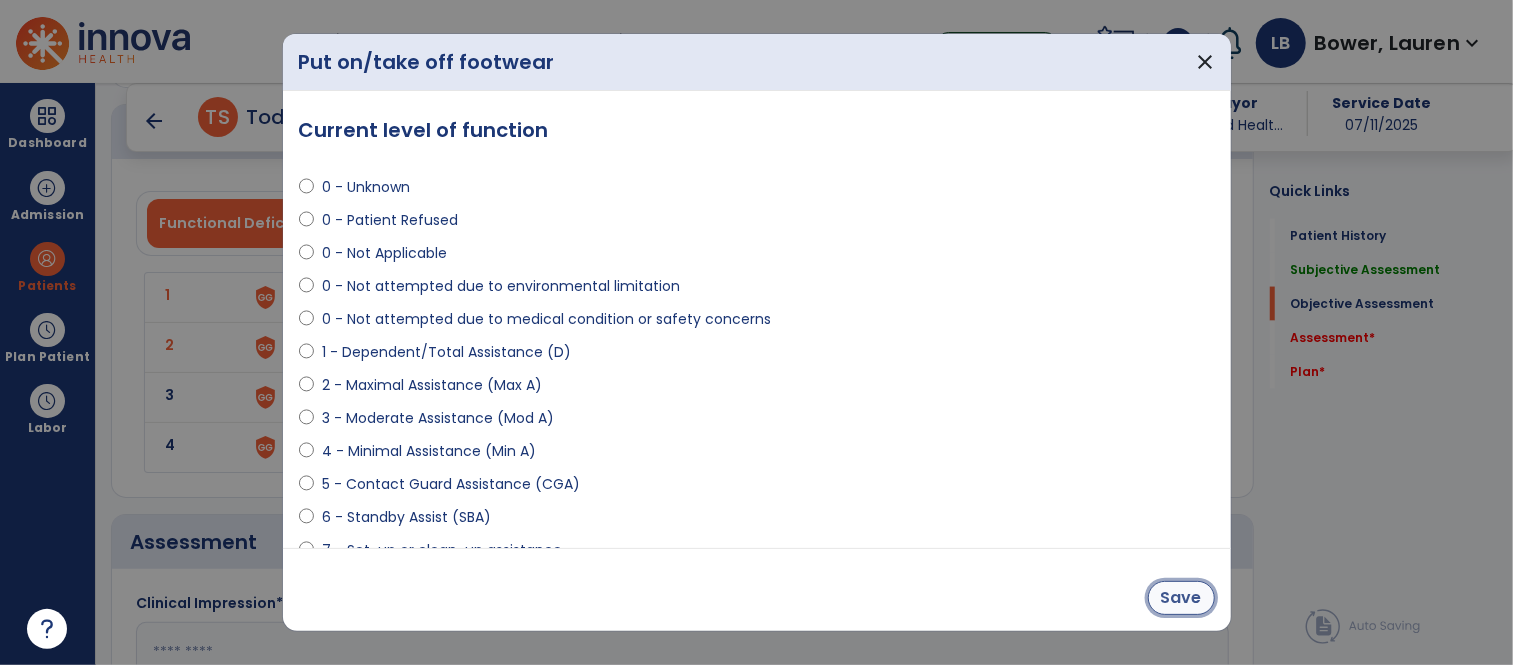 click on "Save" at bounding box center (1181, 598) 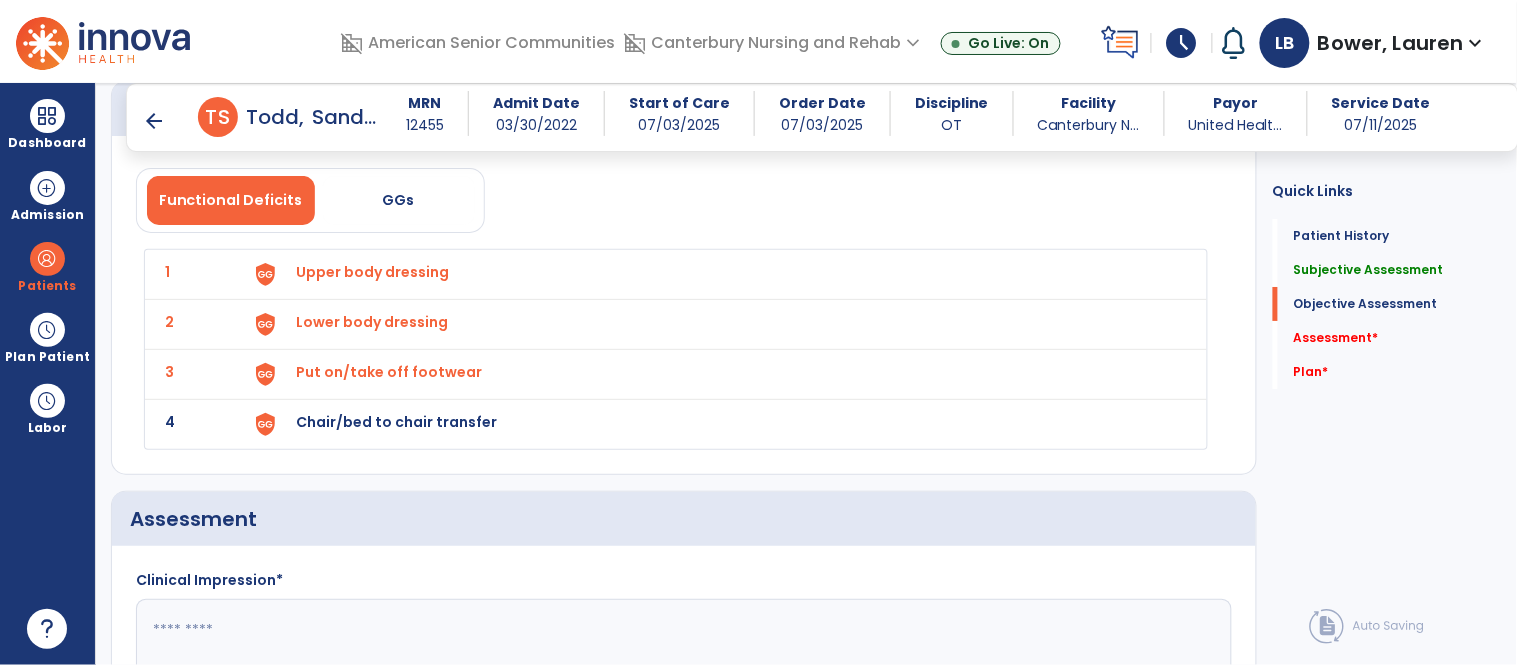click on "Chair/bed to chair transfer" at bounding box center [373, 272] 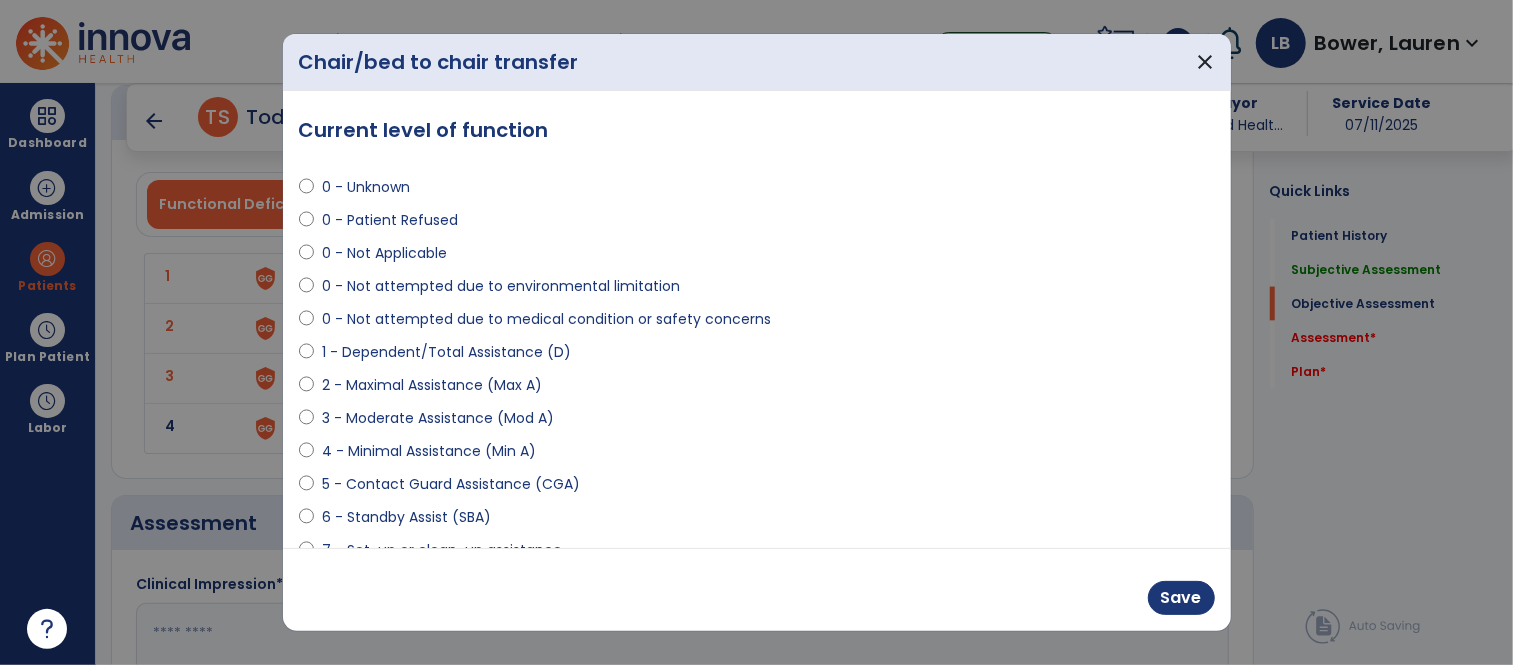 scroll, scrollTop: 1800, scrollLeft: 0, axis: vertical 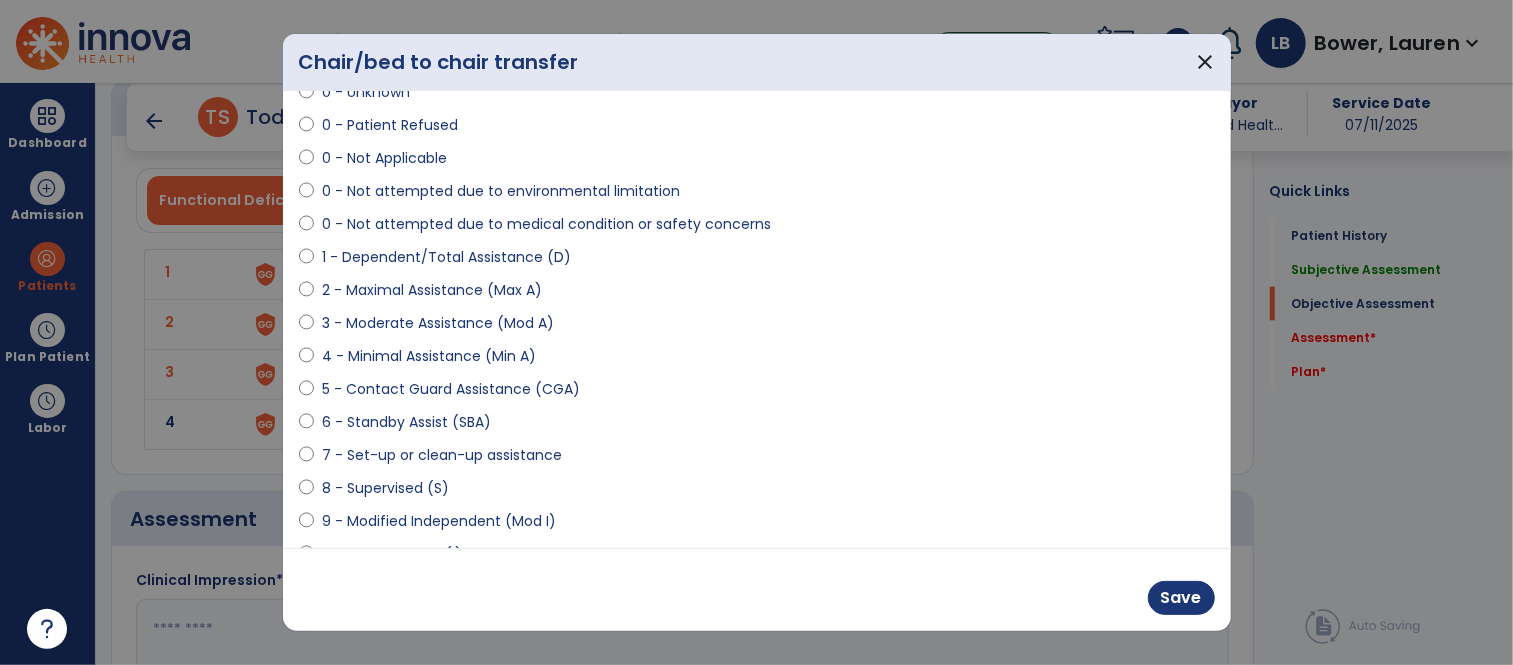 select on "**********" 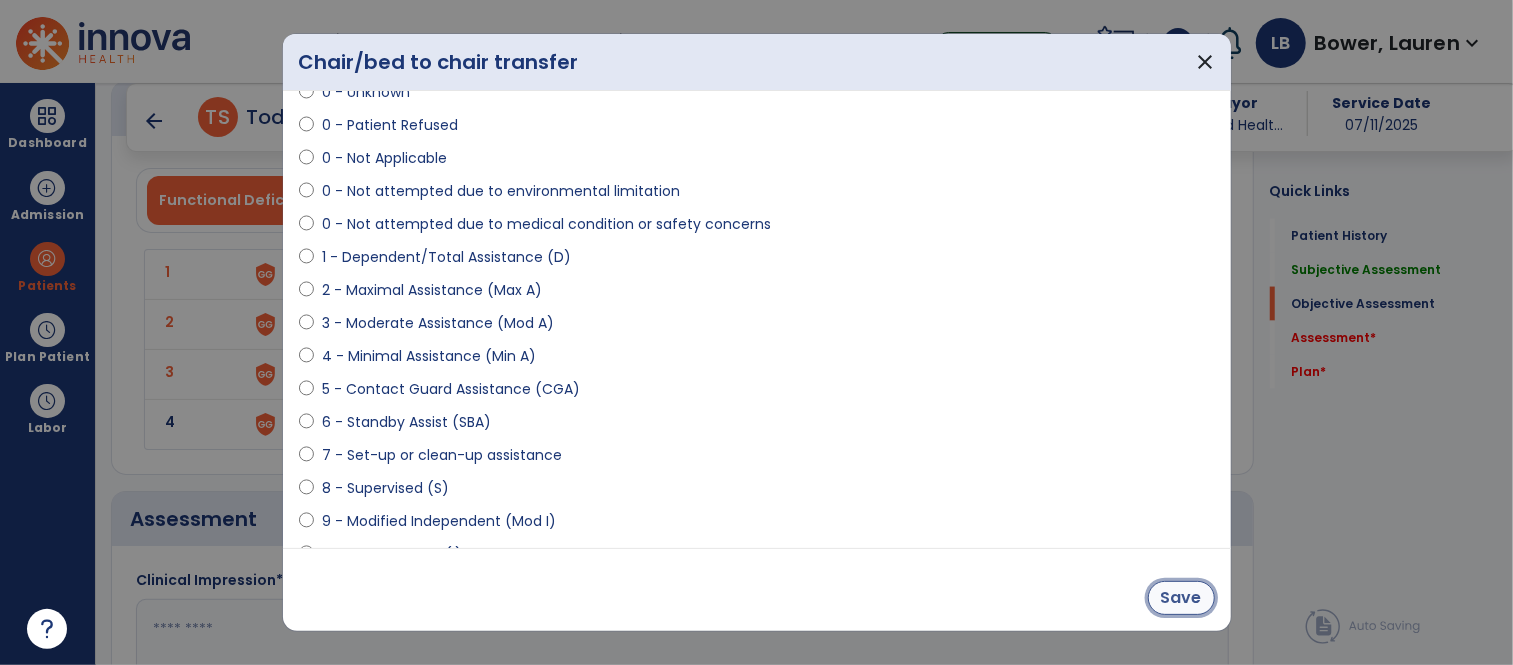 click on "Save" at bounding box center [1181, 598] 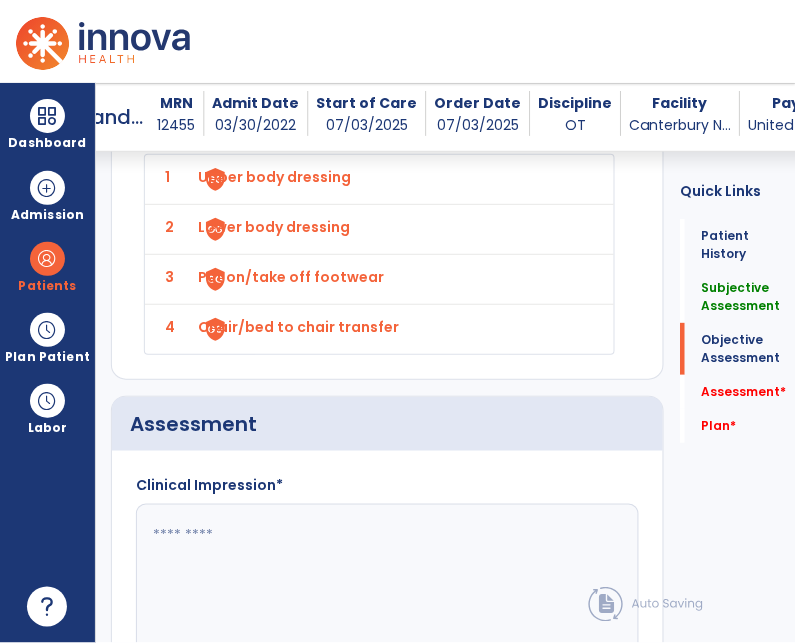 scroll, scrollTop: 2368, scrollLeft: 0, axis: vertical 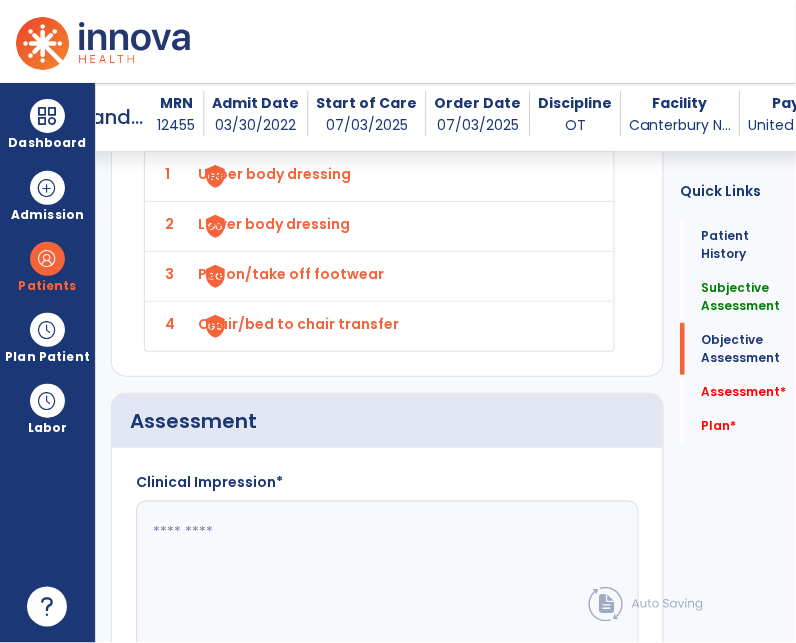 click 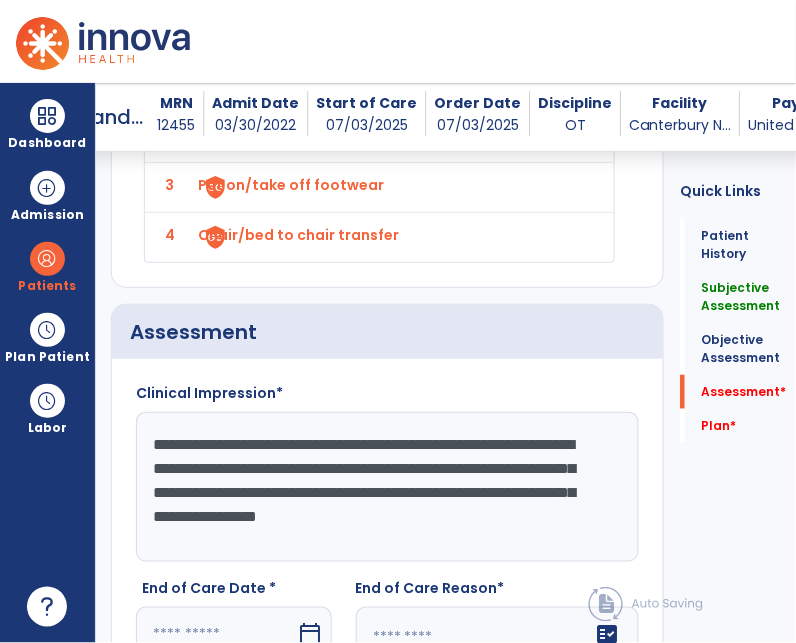 scroll, scrollTop: 2477, scrollLeft: 0, axis: vertical 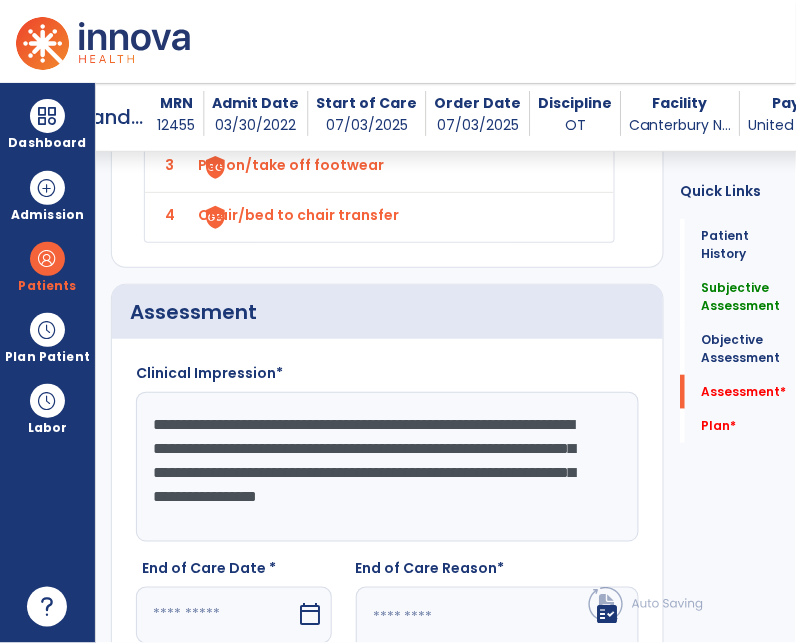 click on "**********" 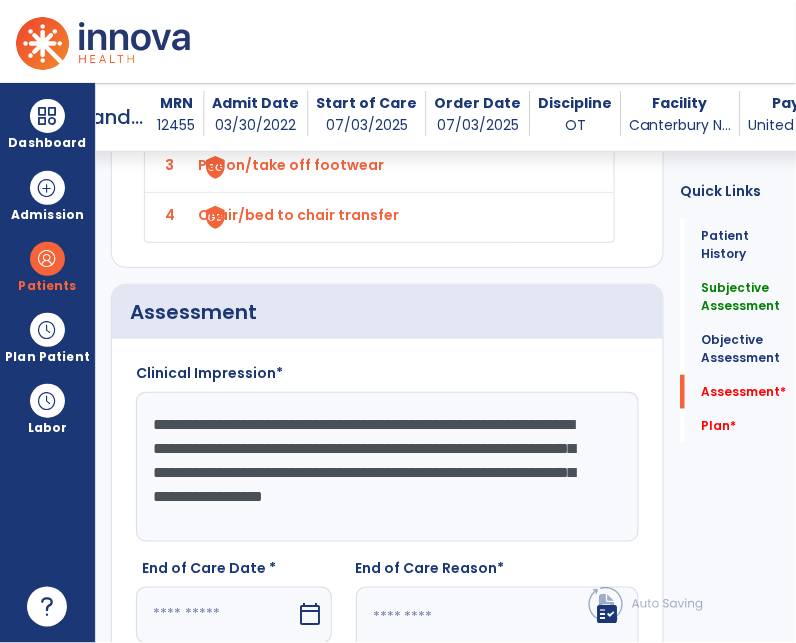 click on "**********" 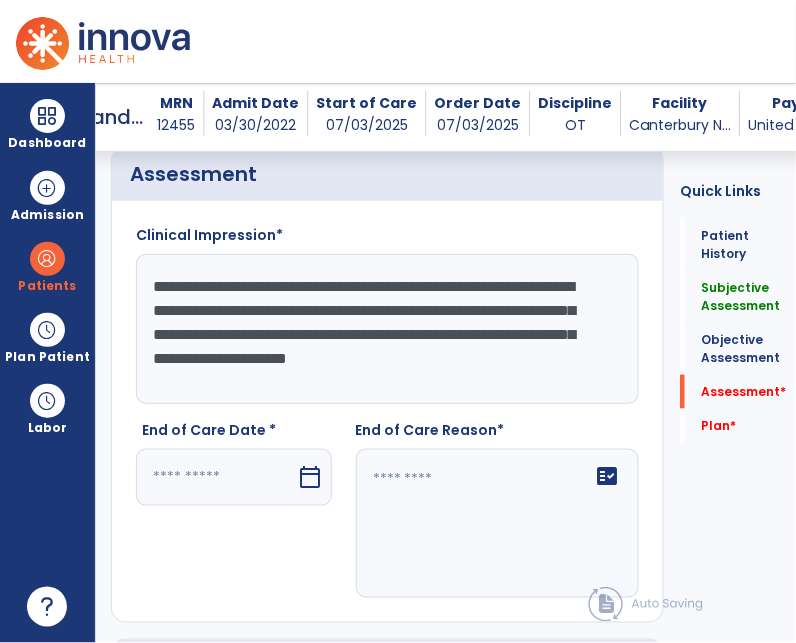 scroll, scrollTop: 2682, scrollLeft: 0, axis: vertical 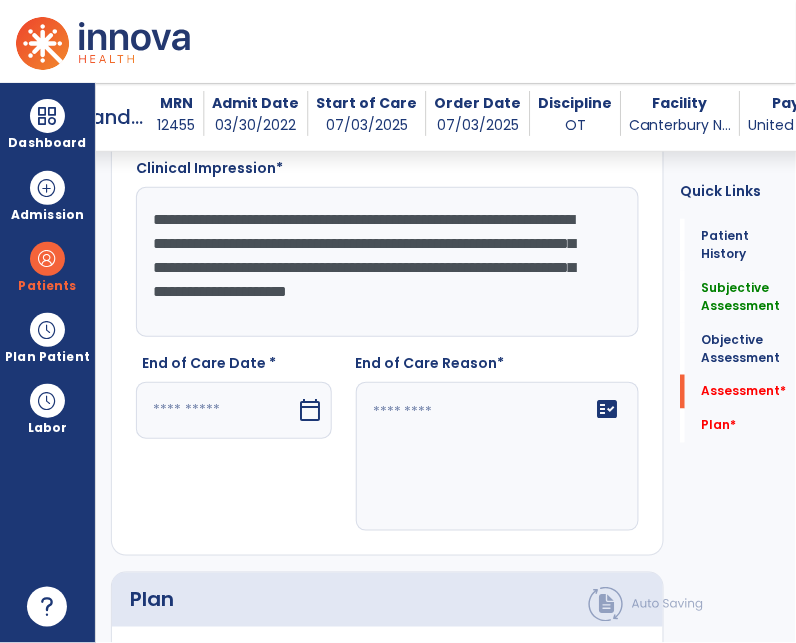 type on "**********" 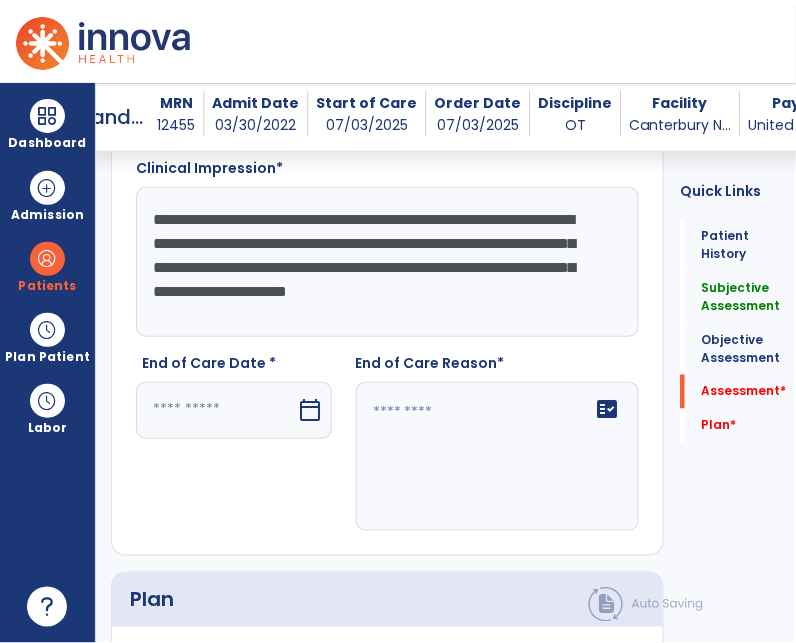 click at bounding box center (216, 410) 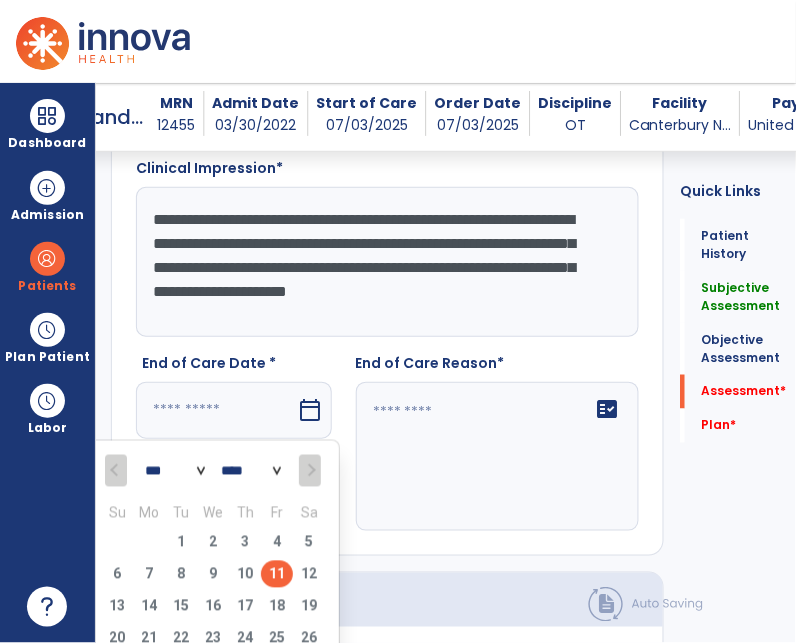 click on "11" at bounding box center (277, 574) 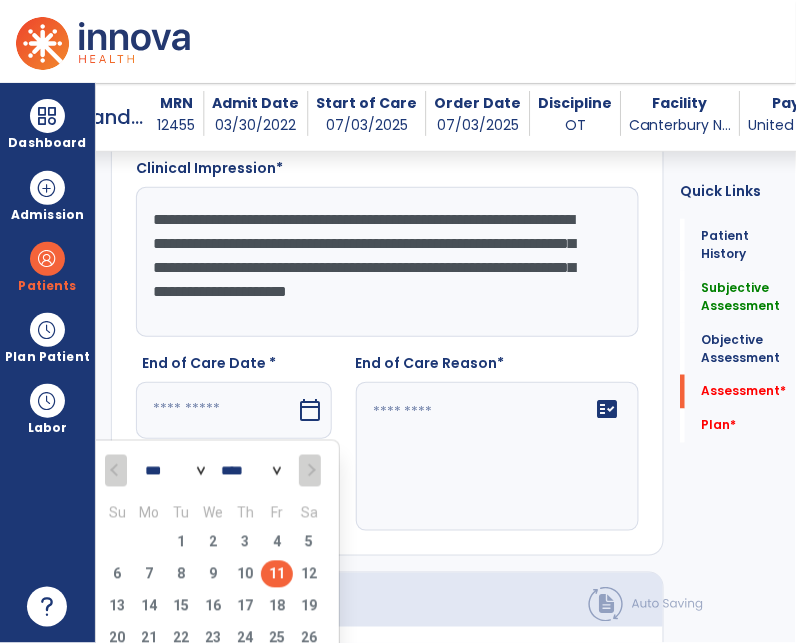 type on "*********" 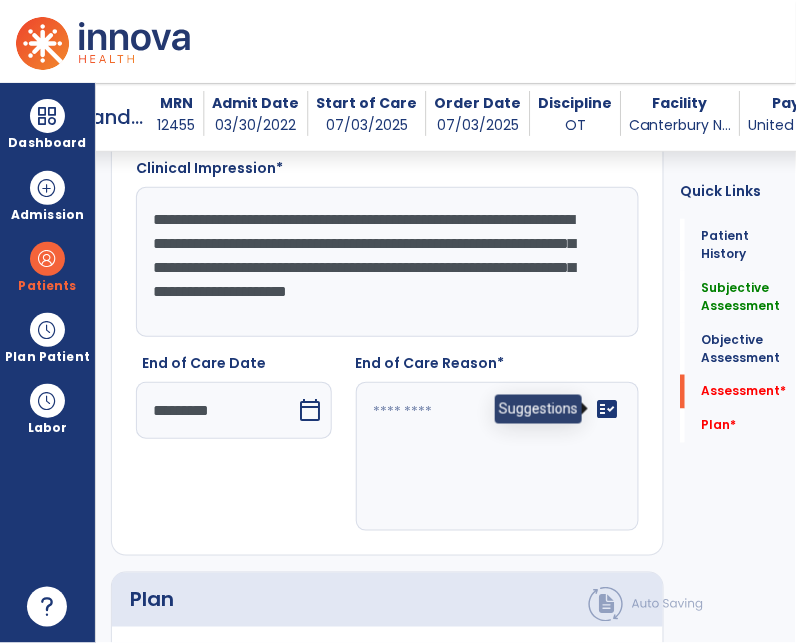 click on "fact_check" 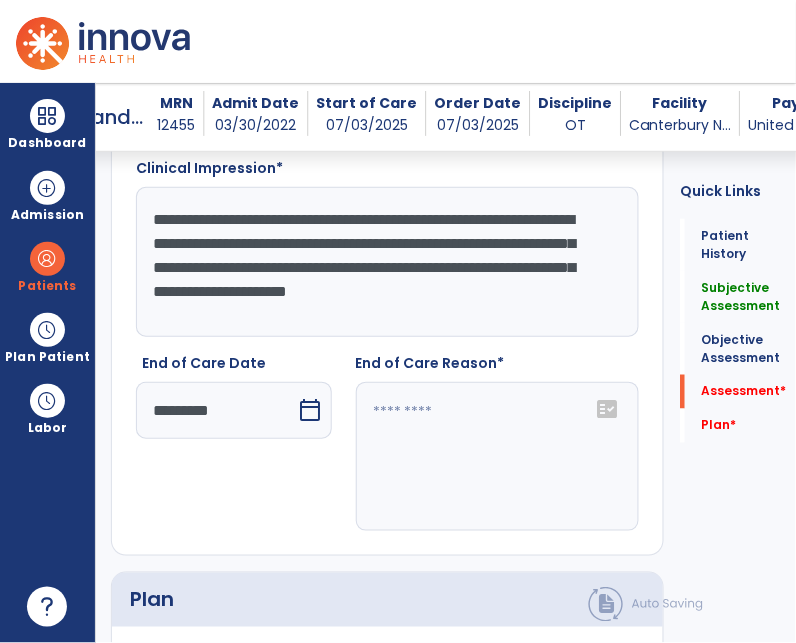 click on "fact_check" 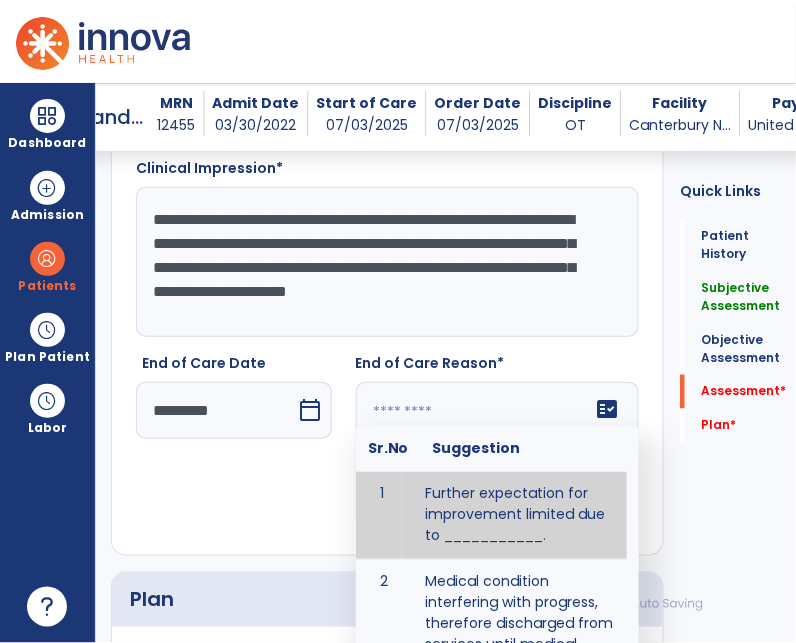 scroll, scrollTop: 2693, scrollLeft: 0, axis: vertical 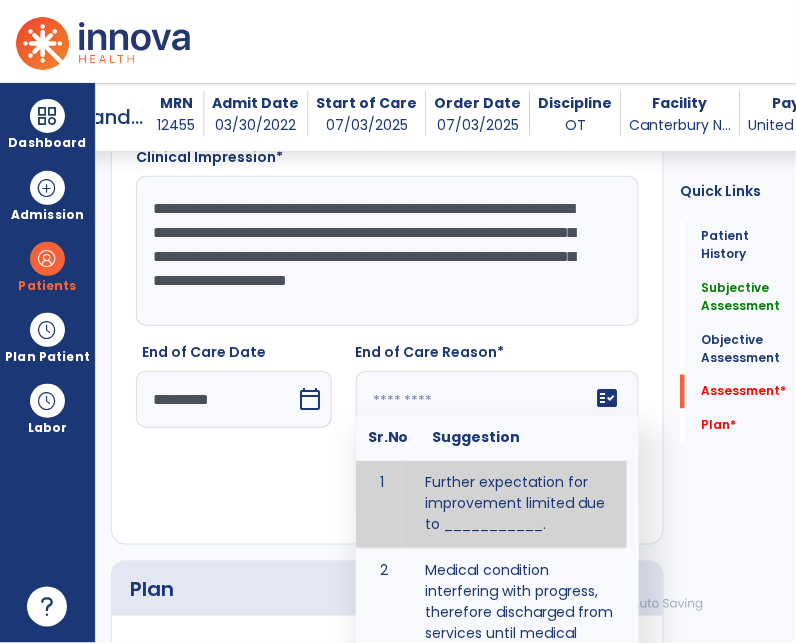 click 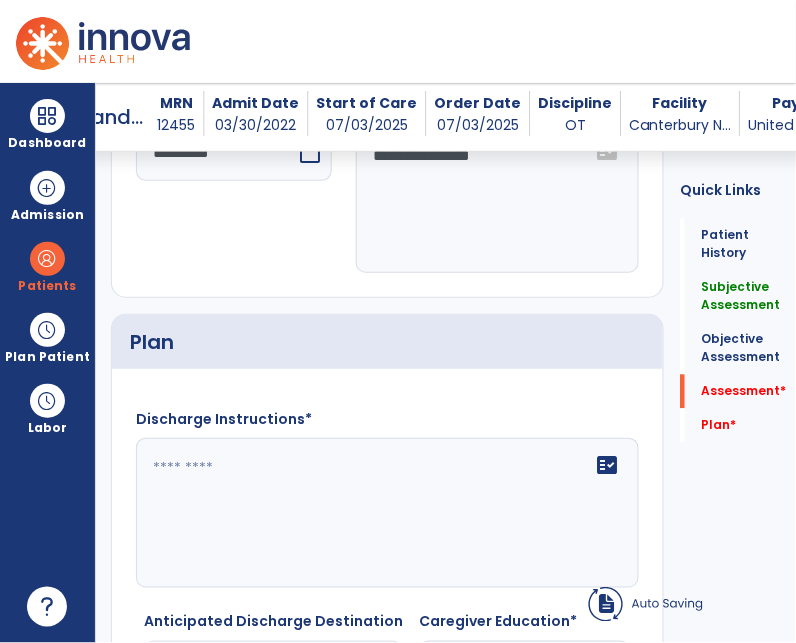 scroll, scrollTop: 2947, scrollLeft: 0, axis: vertical 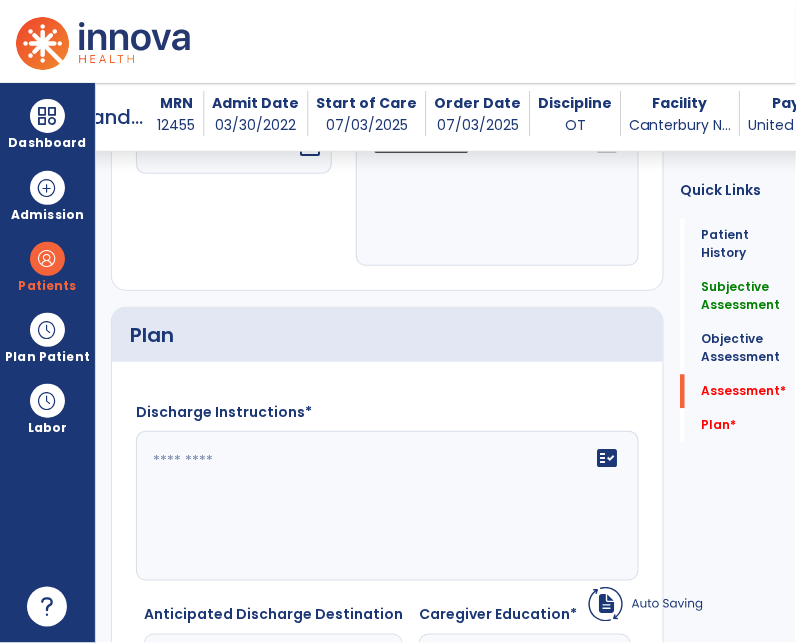 type on "**********" 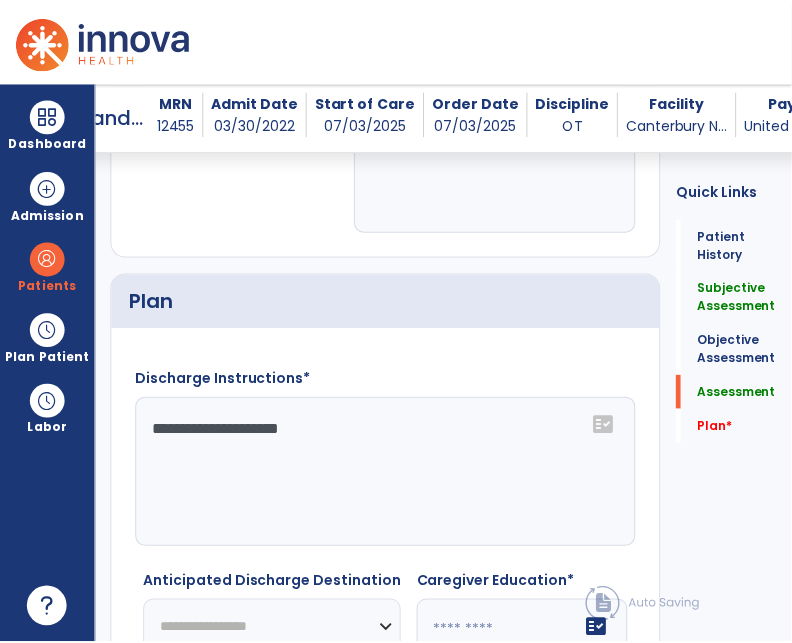 scroll, scrollTop: 3217, scrollLeft: 0, axis: vertical 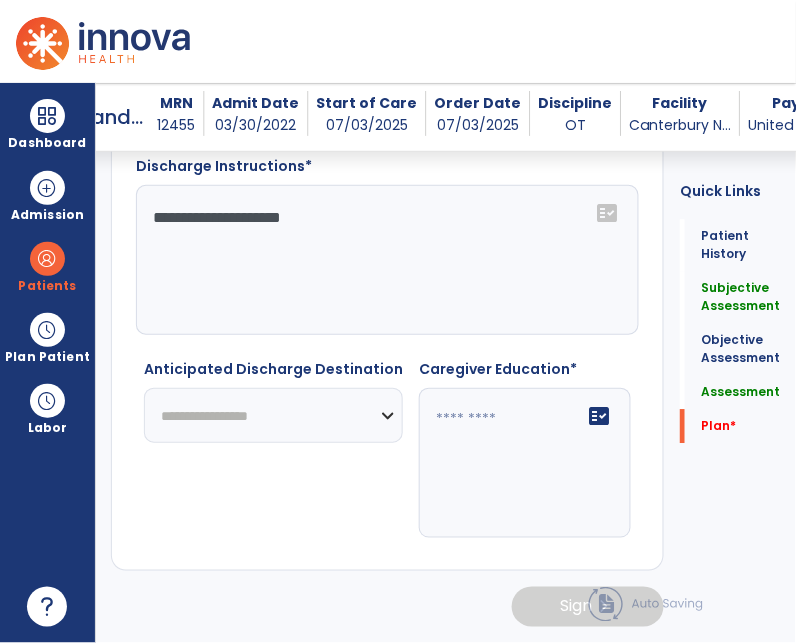 type on "**********" 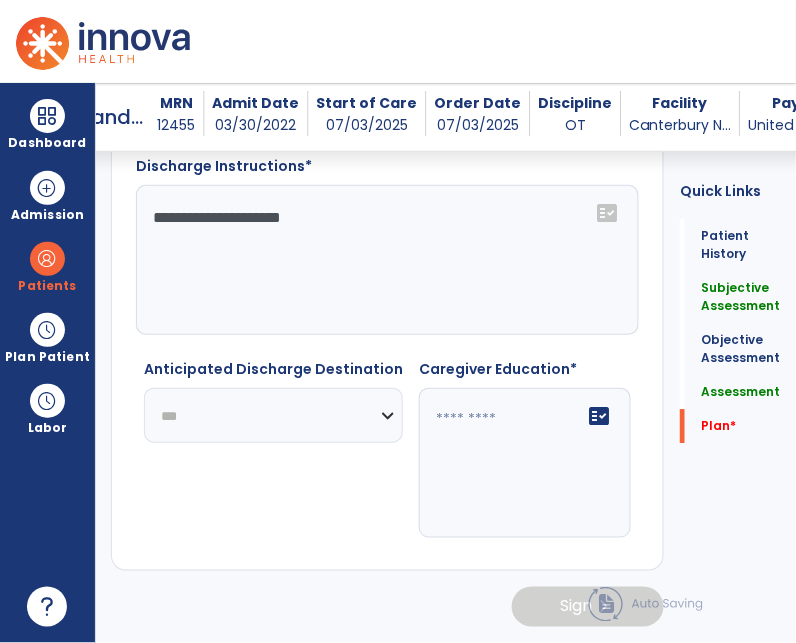 click on "**********" 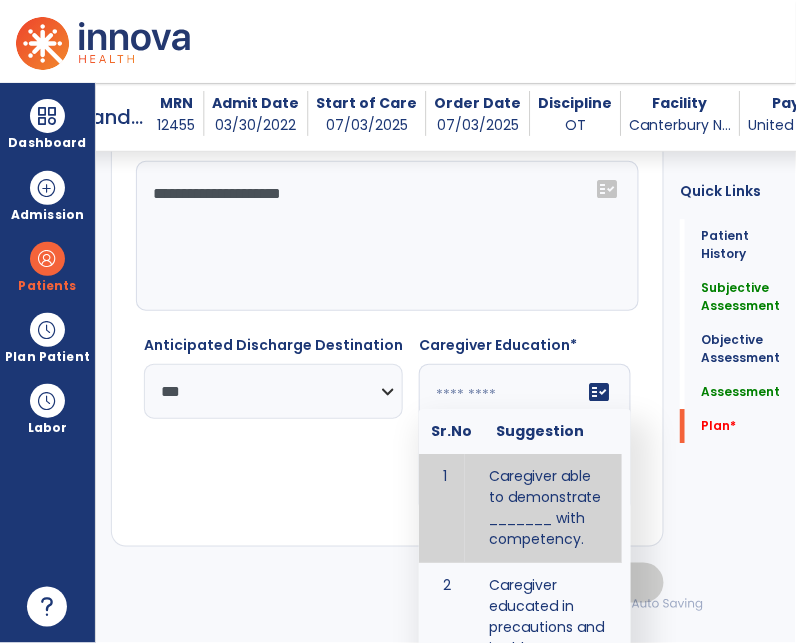 click 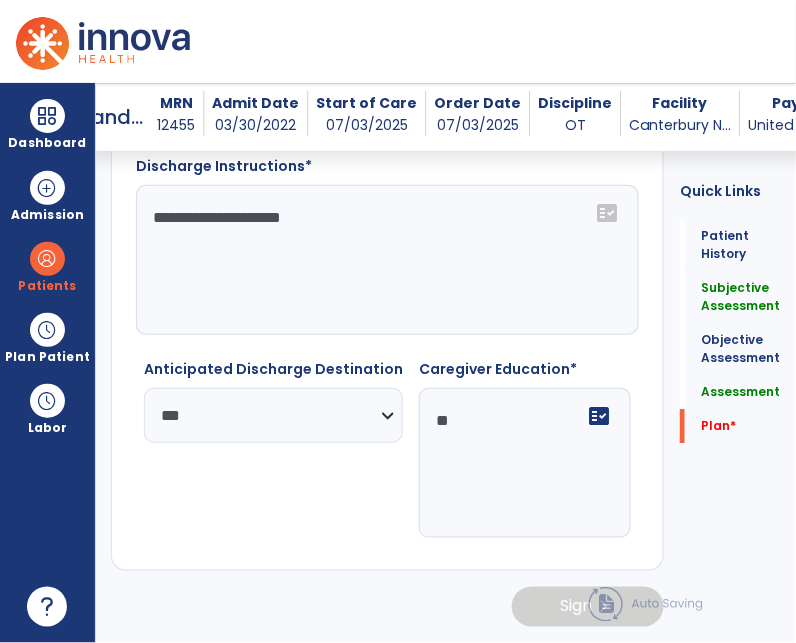 type on "*" 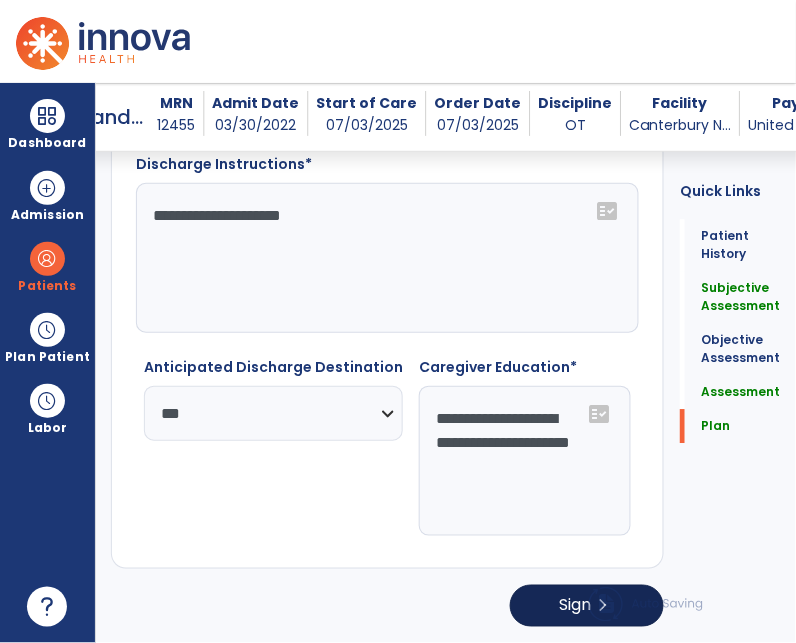 type on "**********" 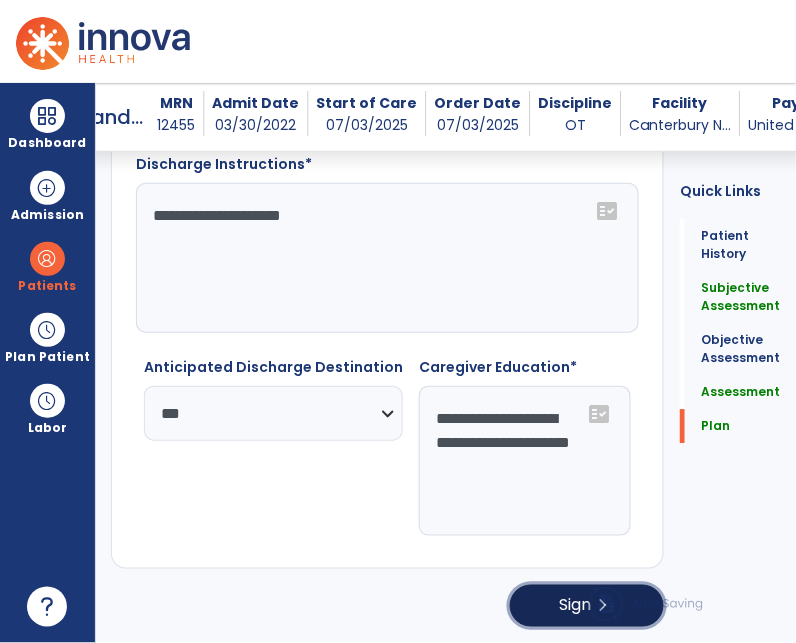 click on "Sign" 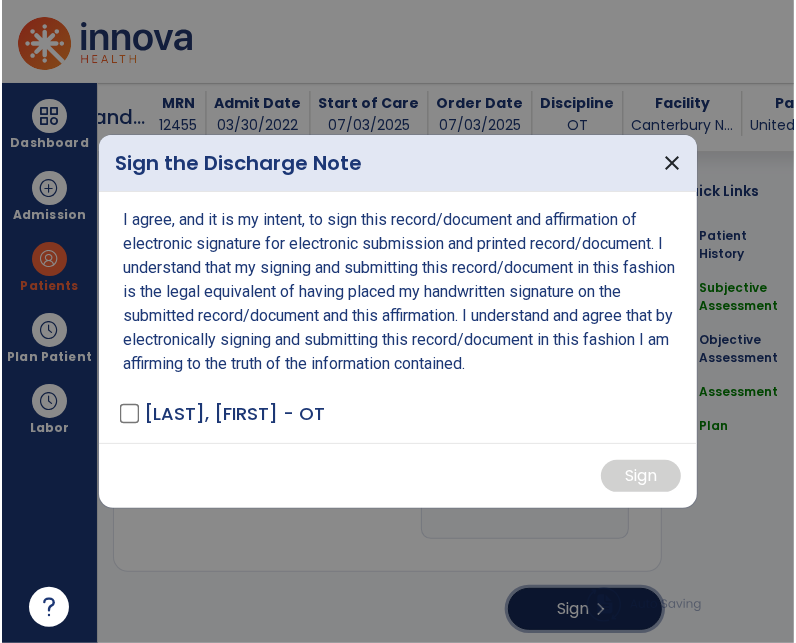scroll, scrollTop: 3217, scrollLeft: 0, axis: vertical 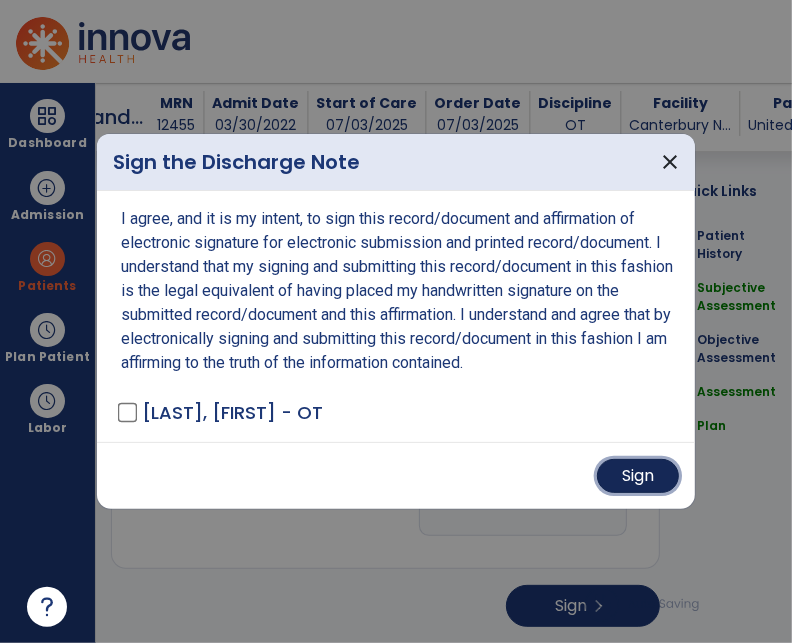 click on "Sign" at bounding box center [638, 476] 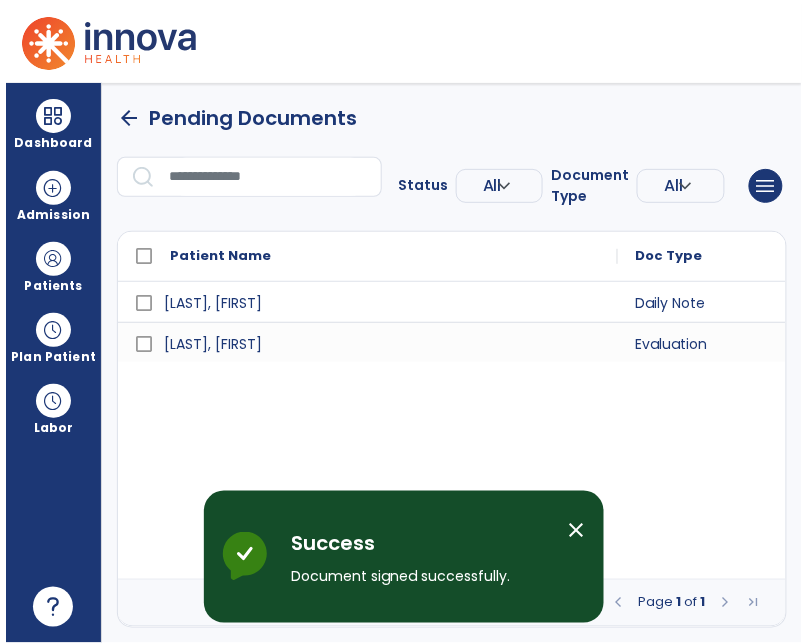 scroll, scrollTop: 0, scrollLeft: 0, axis: both 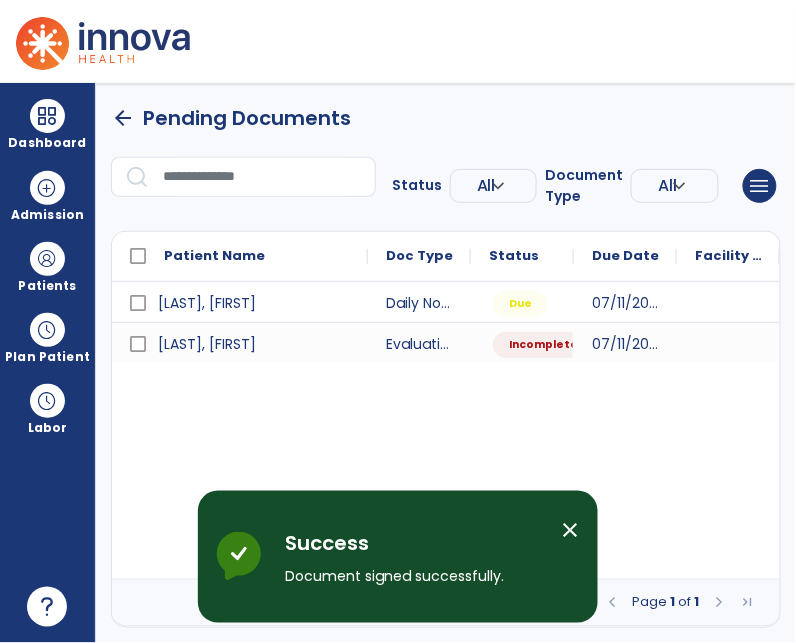 click on "close" at bounding box center [570, 530] 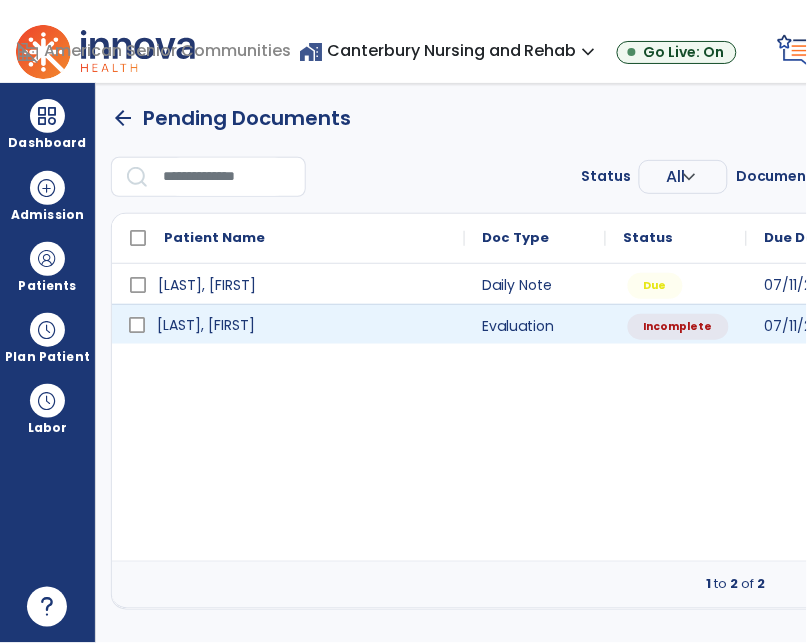 click on "[LAST], [FIRST]" at bounding box center (206, 325) 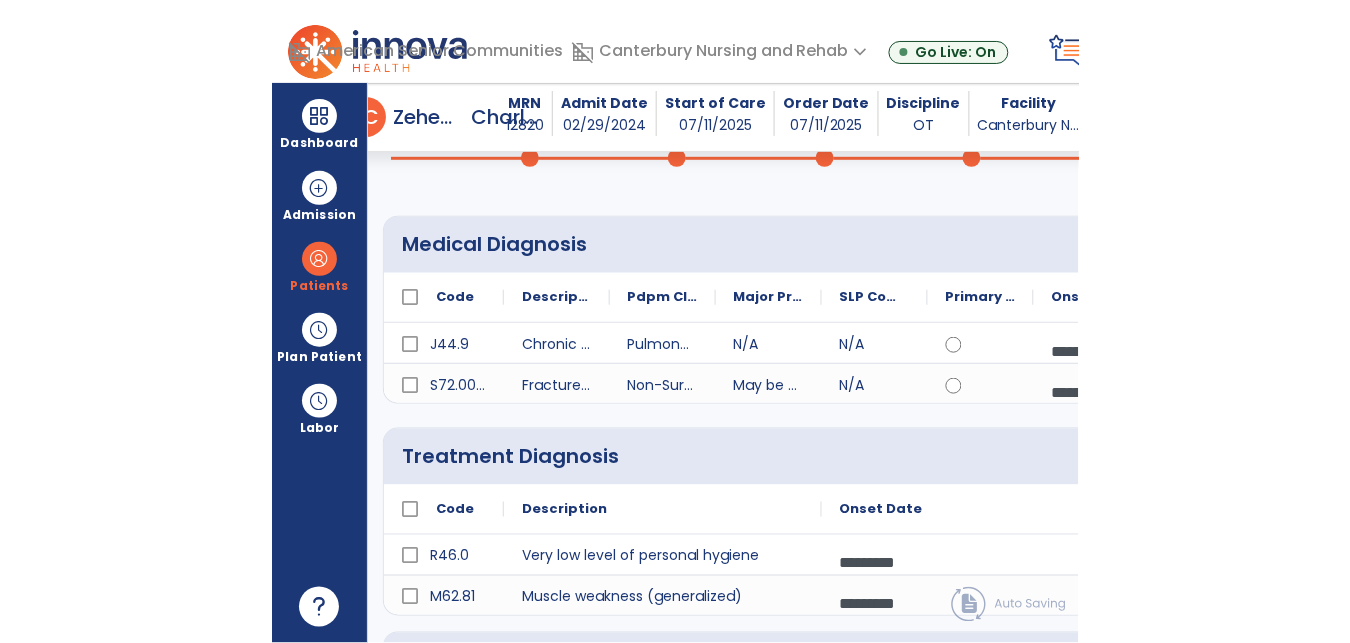 scroll, scrollTop: 75, scrollLeft: 0, axis: vertical 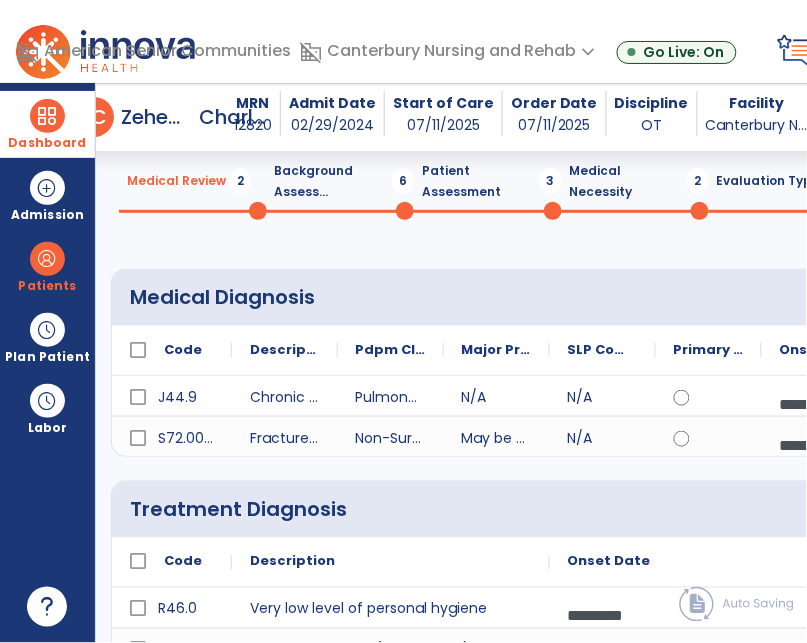 click on "Dashboard" at bounding box center (47, 124) 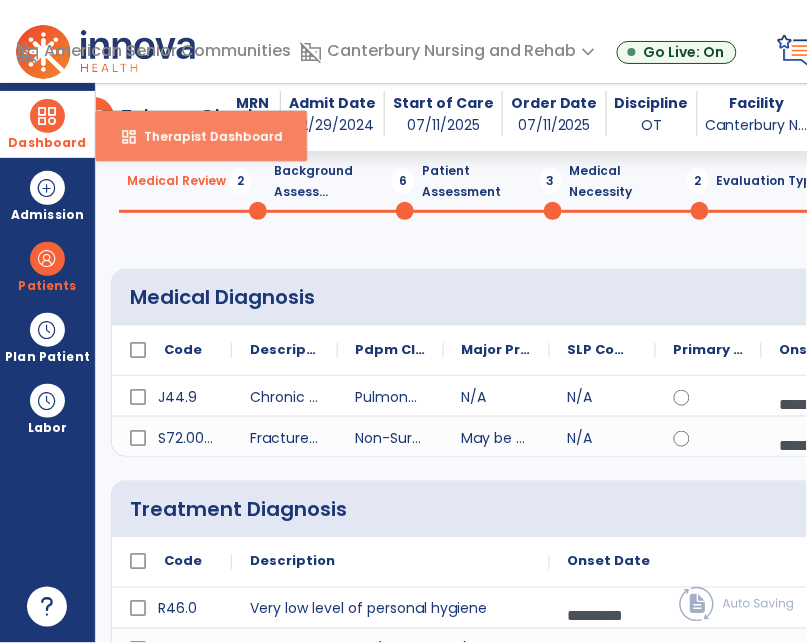 click on "dashboard  Therapist Dashboard" at bounding box center (201, 136) 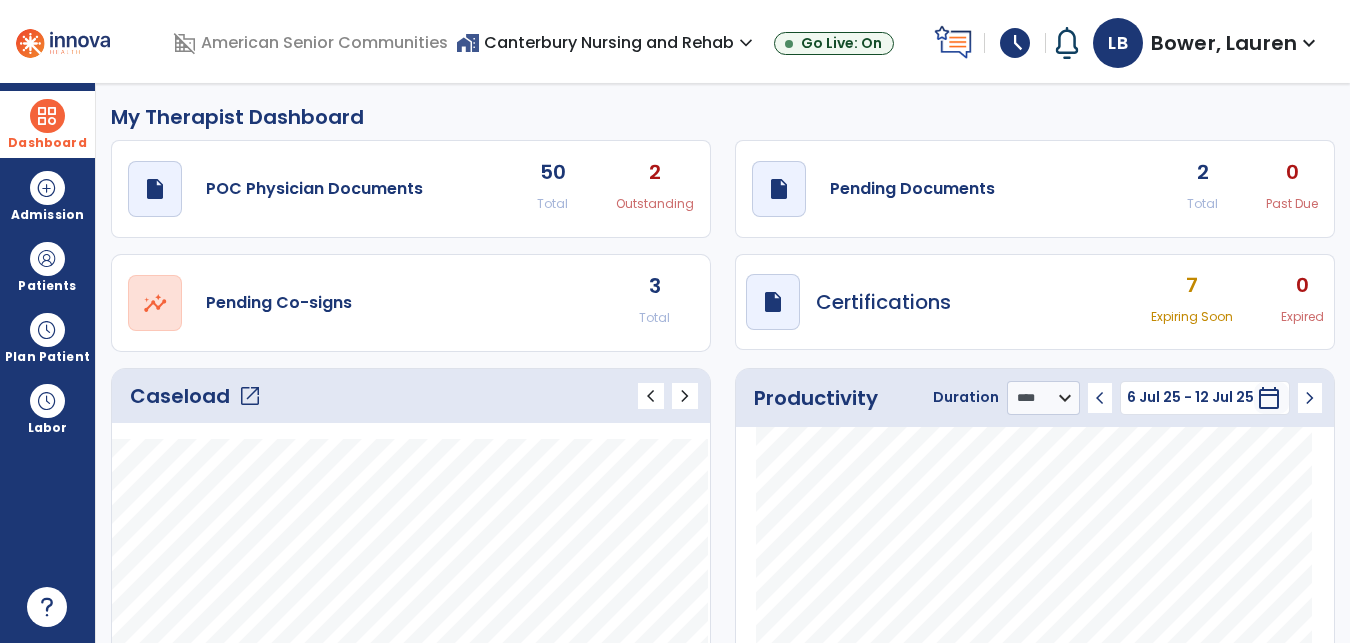 scroll, scrollTop: 0, scrollLeft: 0, axis: both 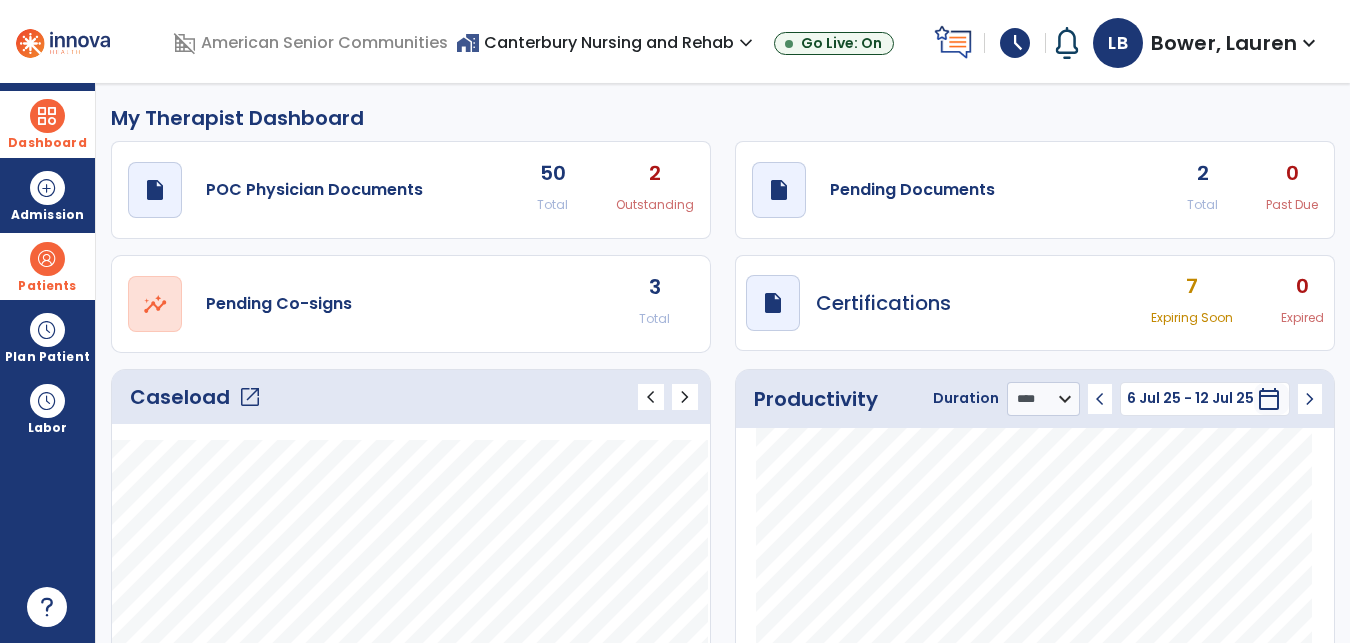click on "Patients" at bounding box center [47, 266] 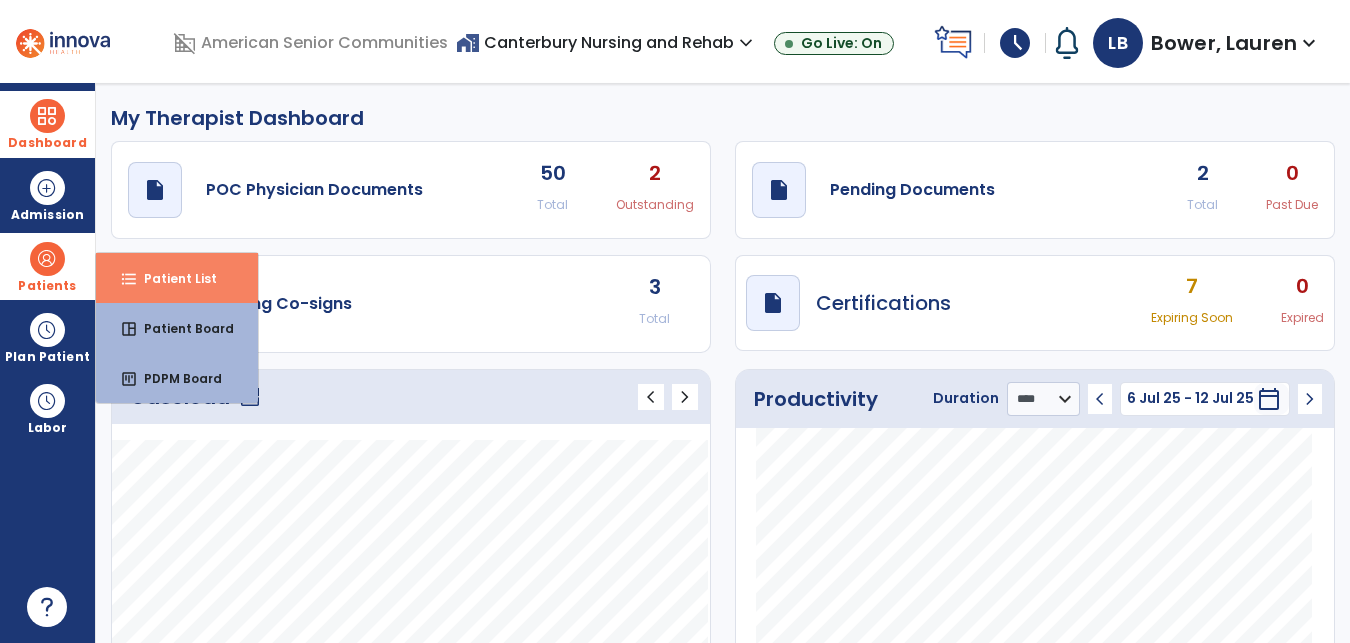click on "format_list_bulleted" at bounding box center (129, 279) 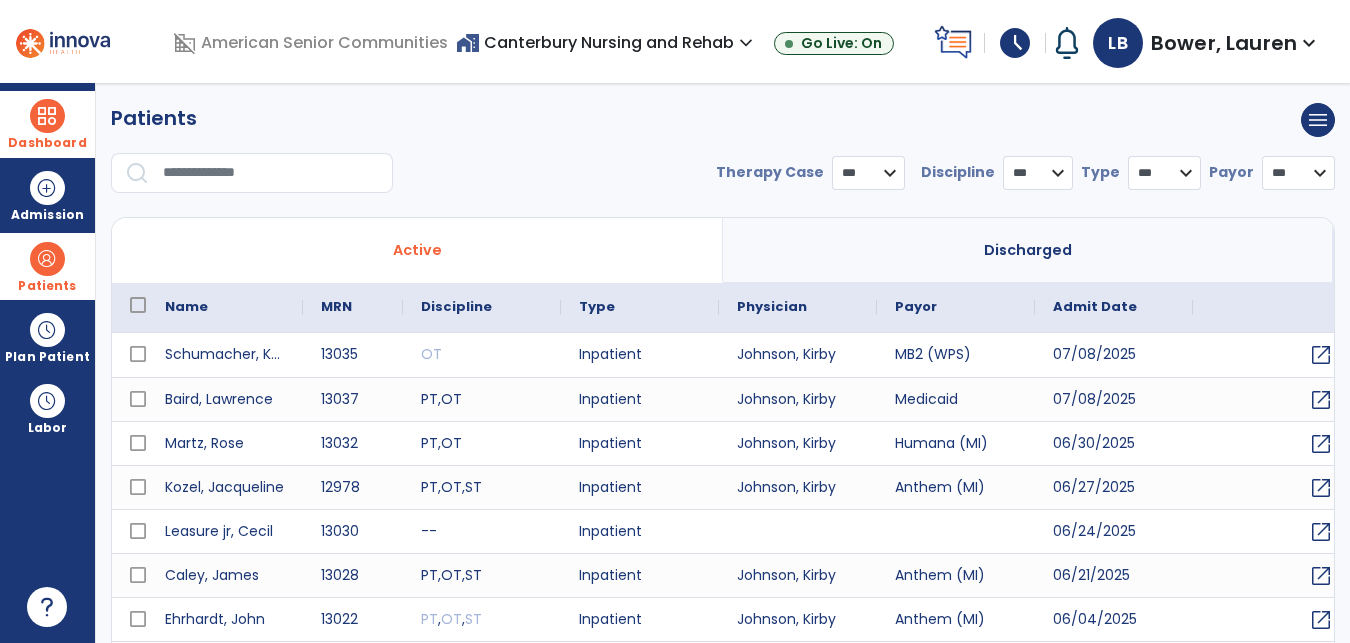 select on "***" 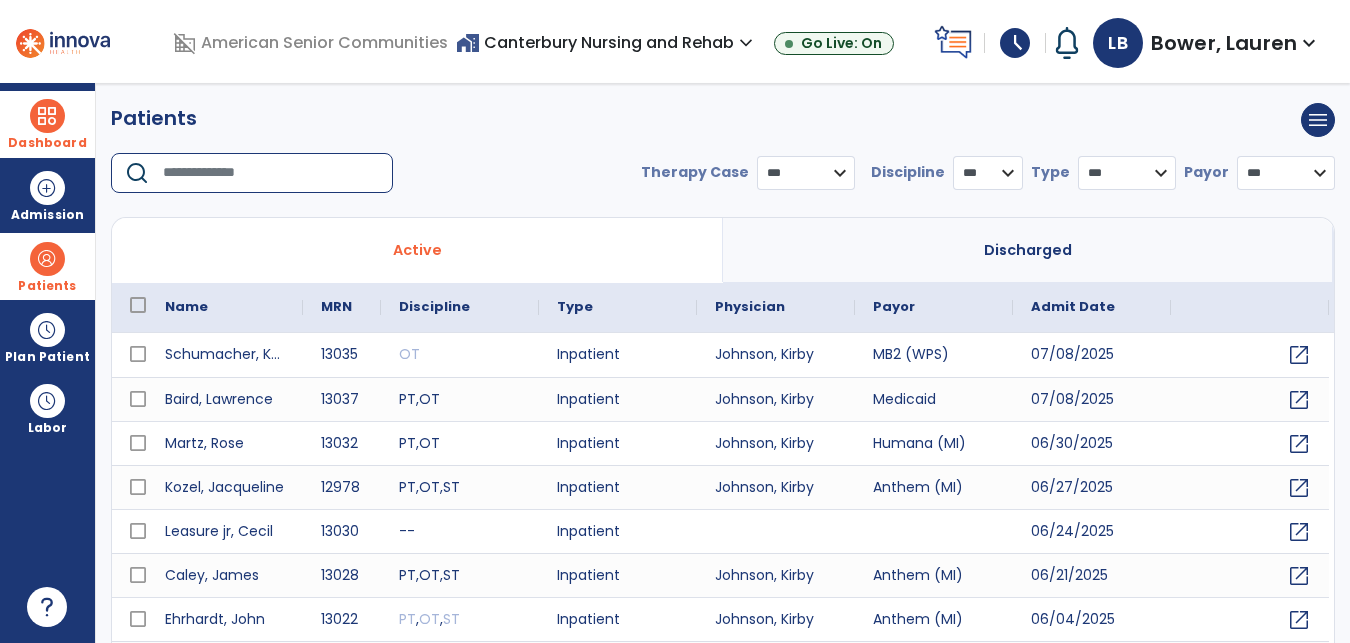 click at bounding box center (271, 173) 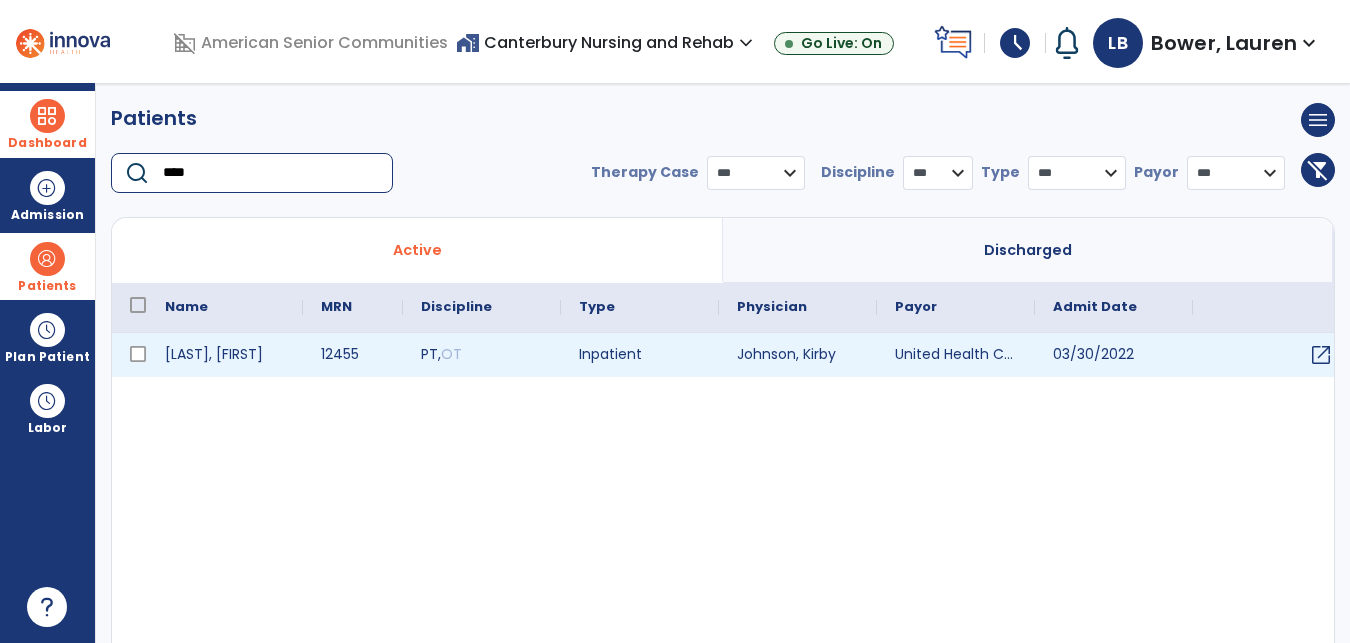 type on "****" 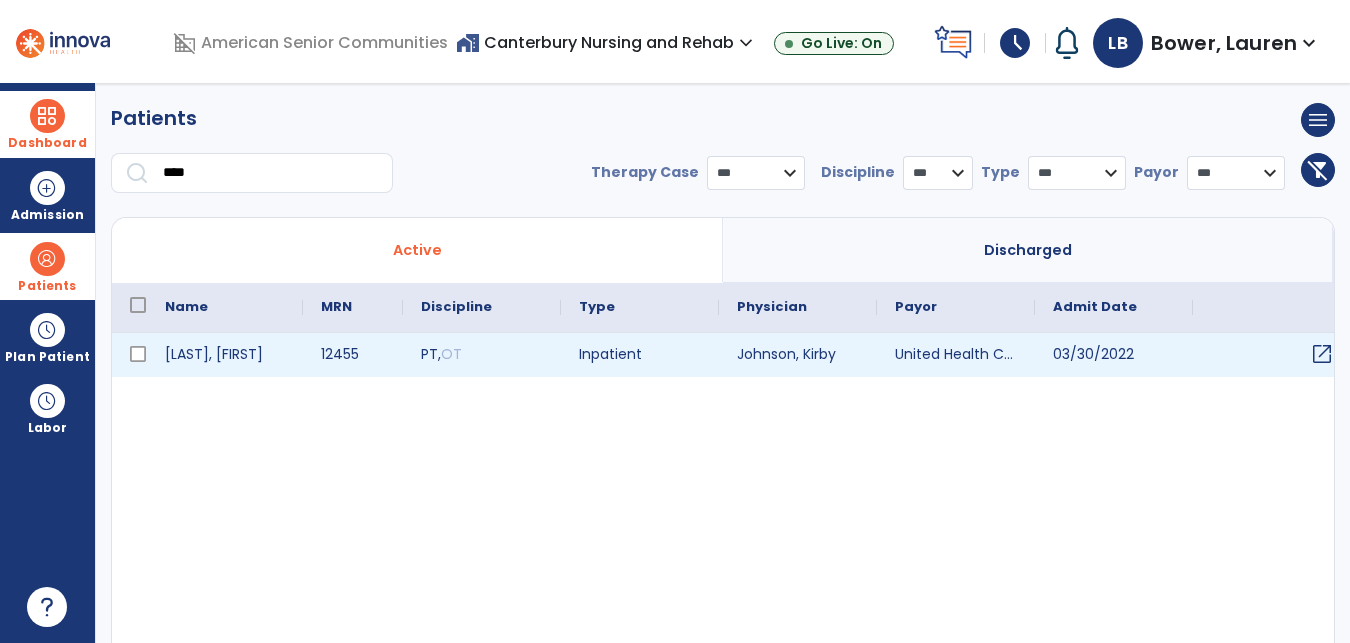 click on "open_in_new" at bounding box center [1322, 354] 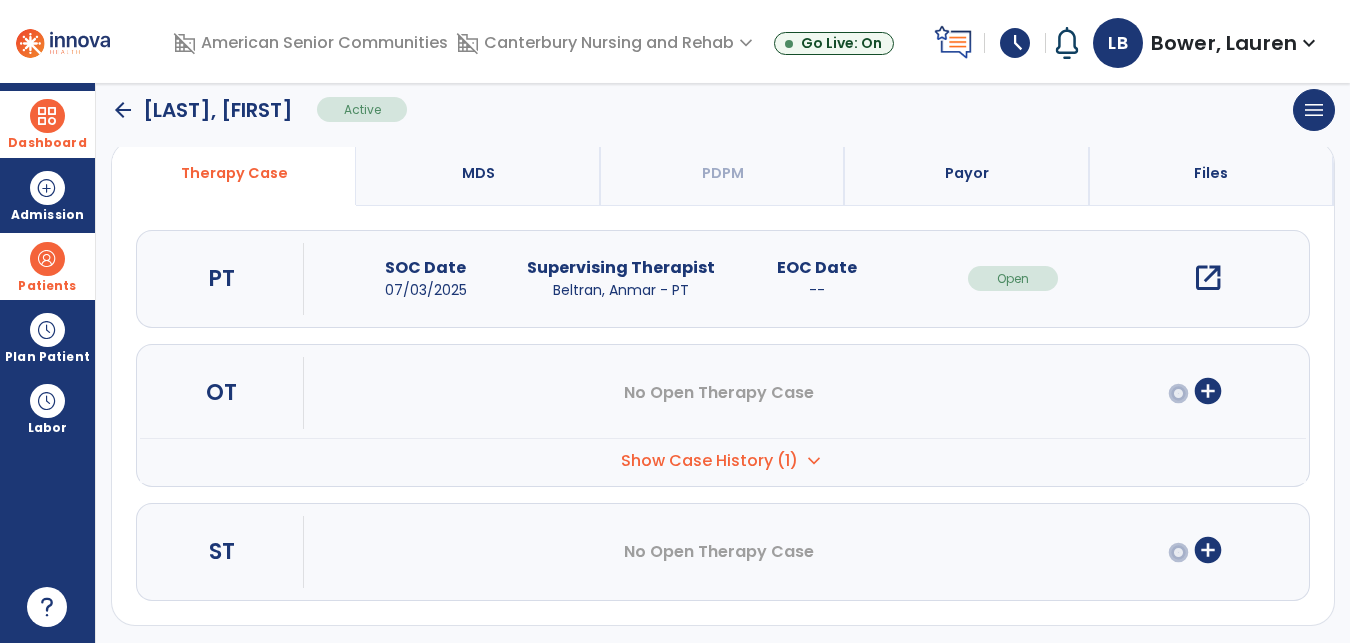 scroll, scrollTop: 208, scrollLeft: 0, axis: vertical 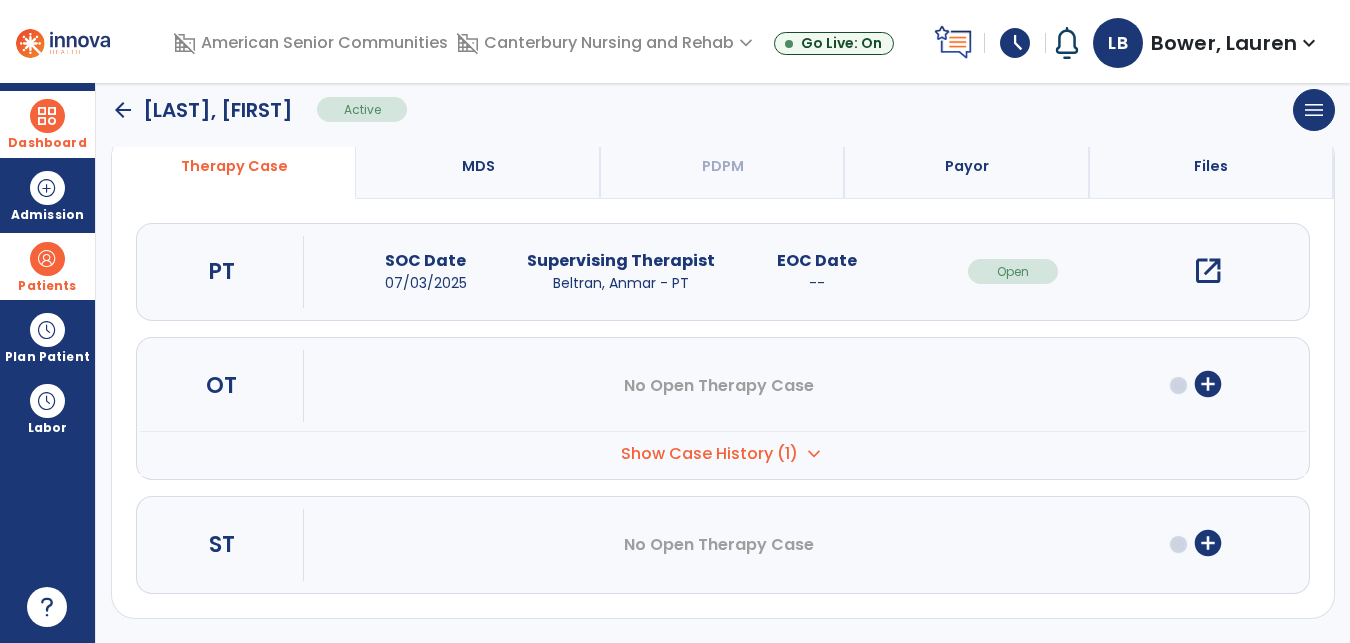 click on "Show Case History (1)" at bounding box center (709, 454) 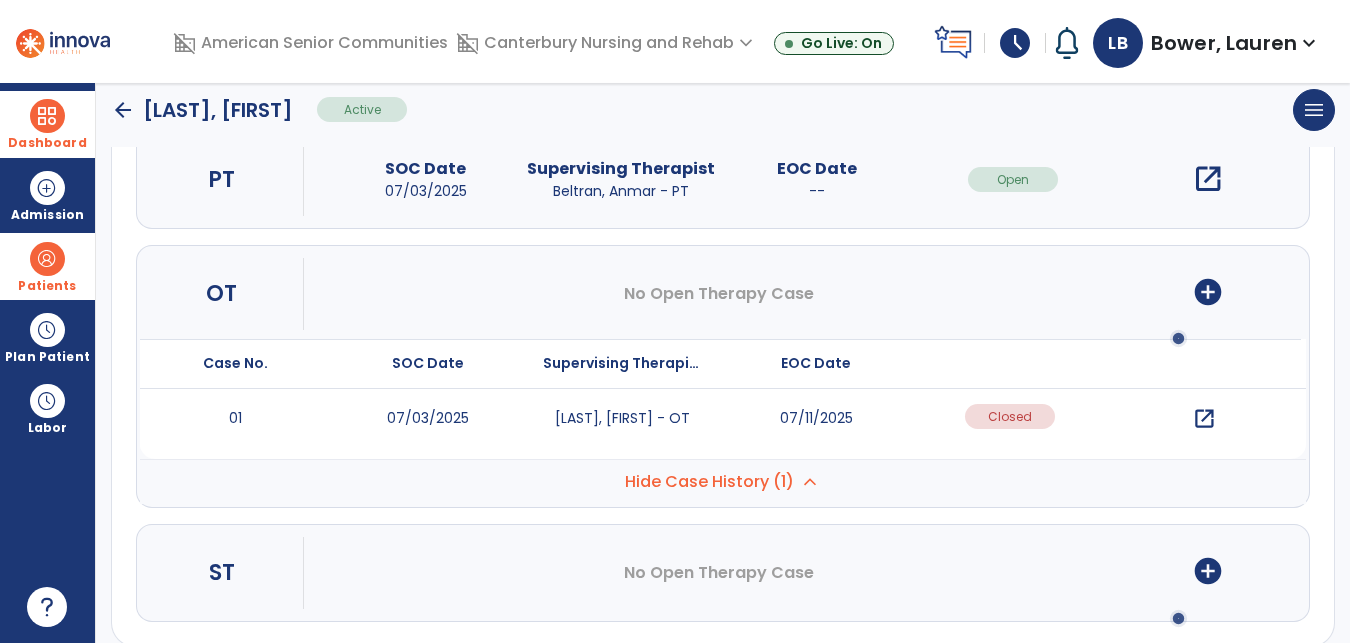 scroll, scrollTop: 314, scrollLeft: 0, axis: vertical 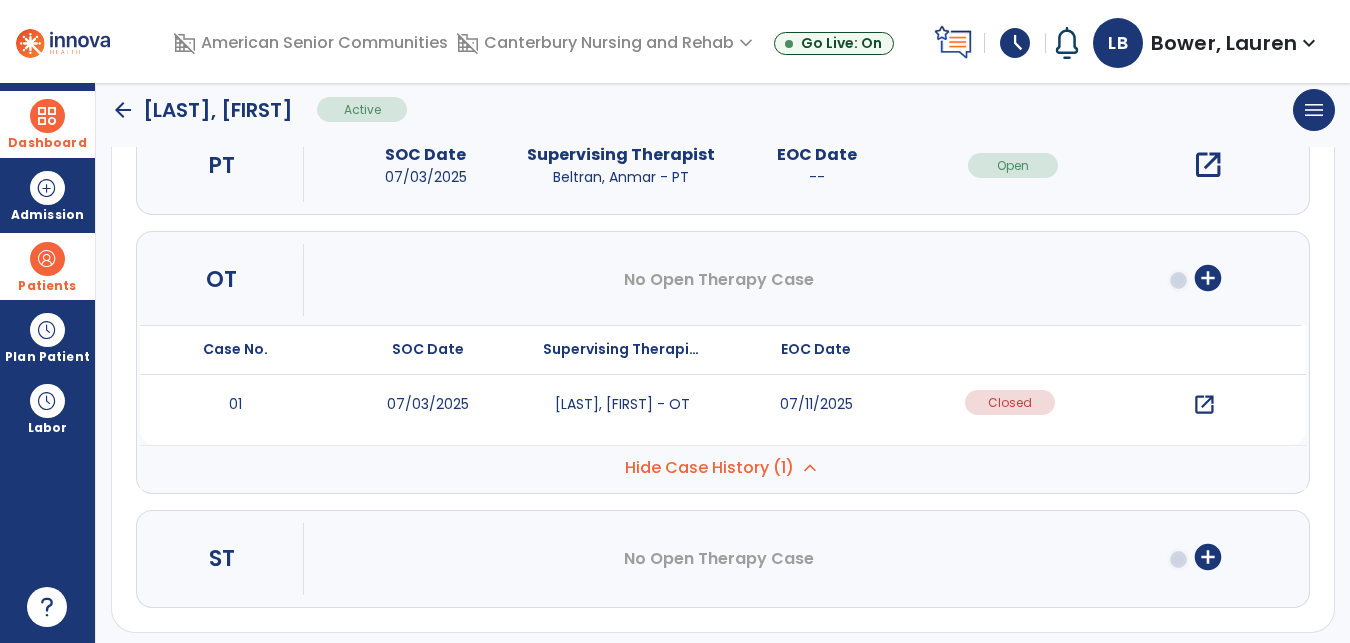 click on "open_in_new" at bounding box center (1204, 405) 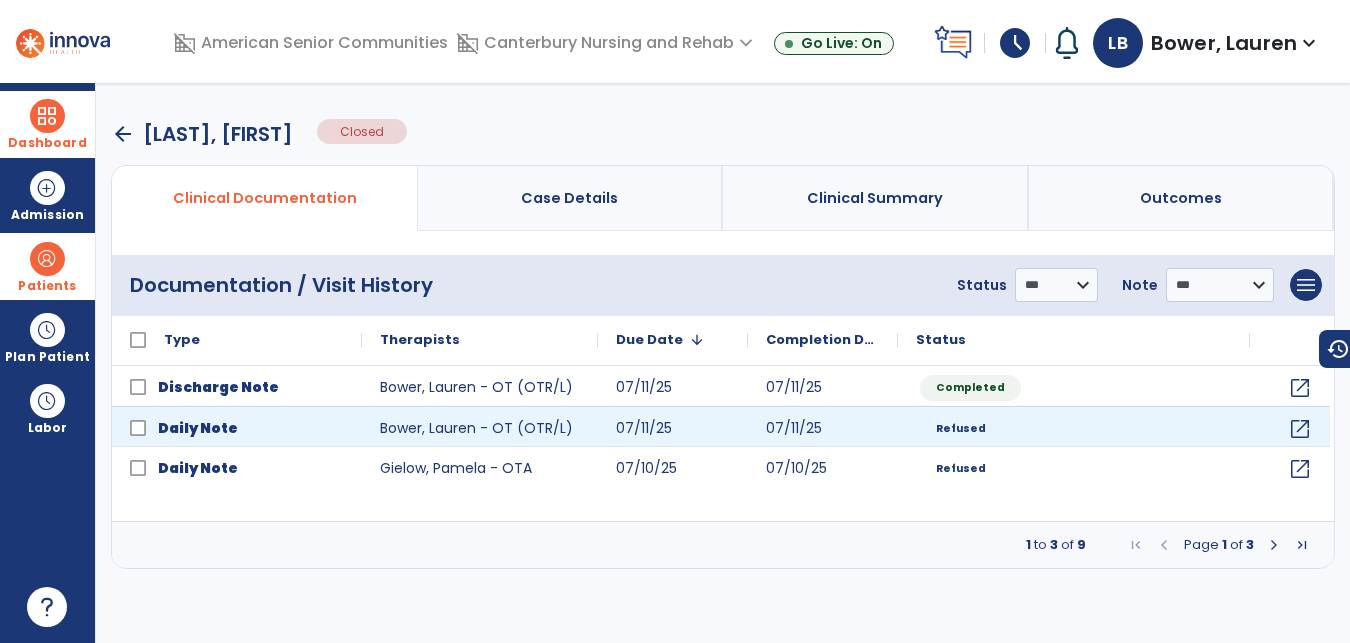 scroll, scrollTop: 0, scrollLeft: 0, axis: both 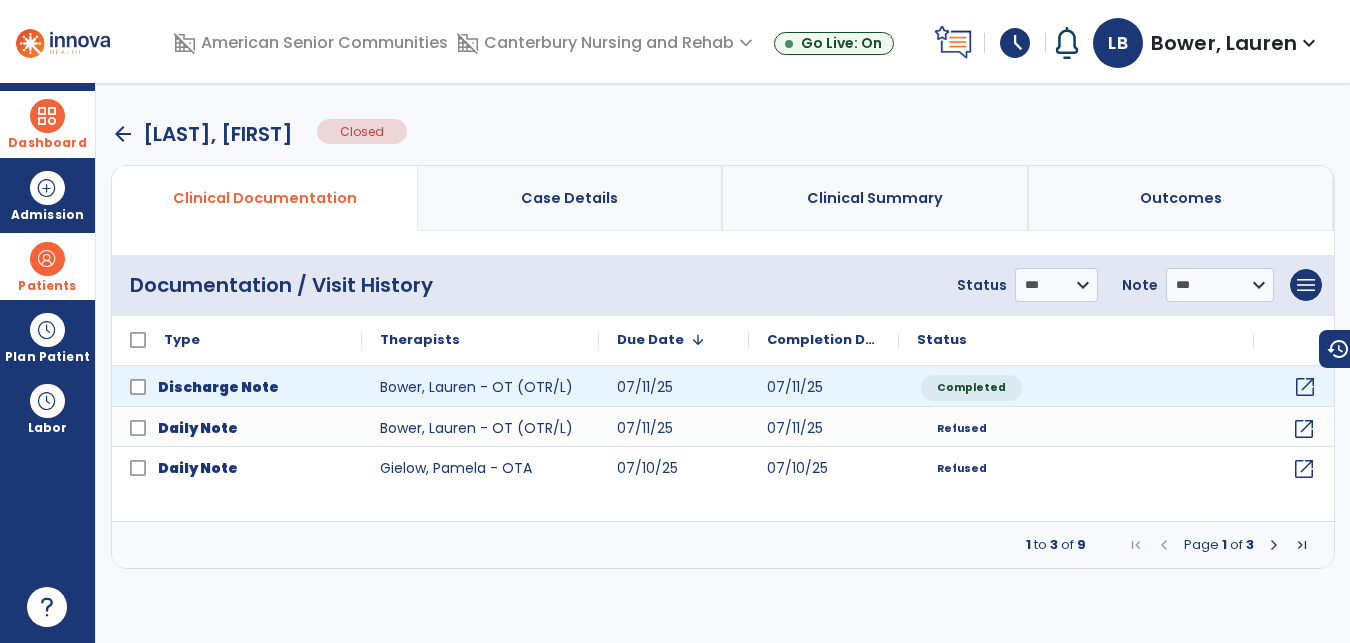 click on "open_in_new" 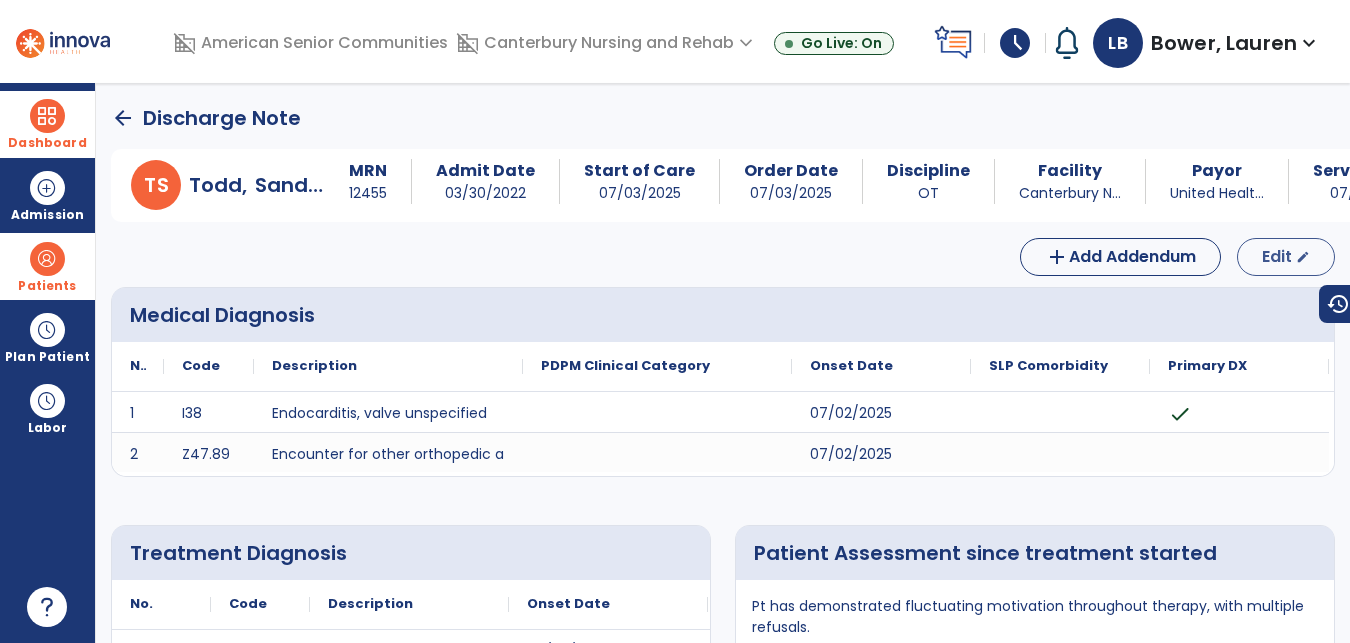 scroll, scrollTop: 11, scrollLeft: 0, axis: vertical 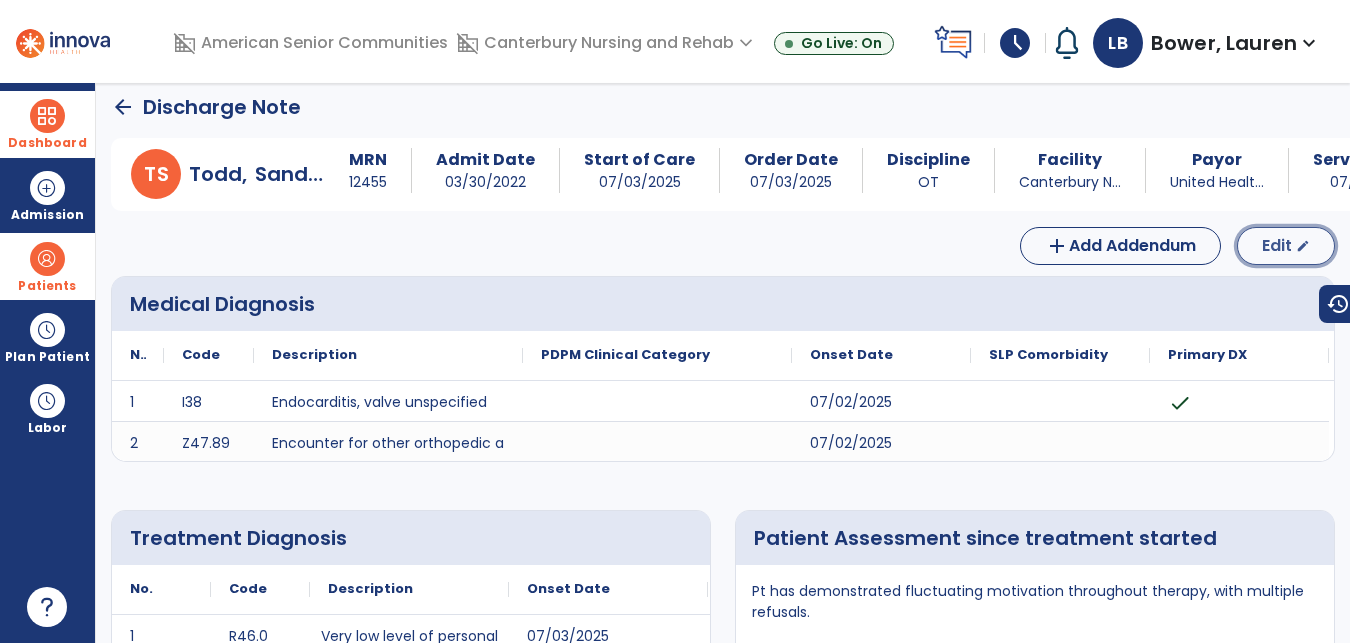 click on "Edit" 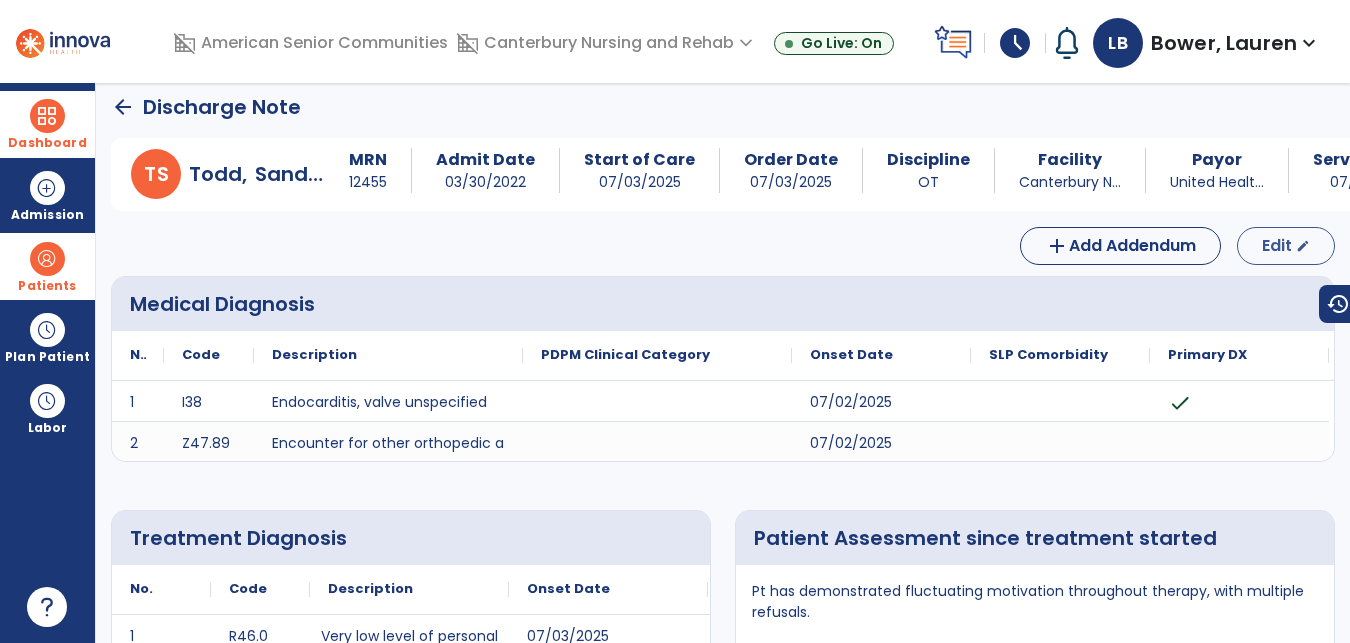 select on "***" 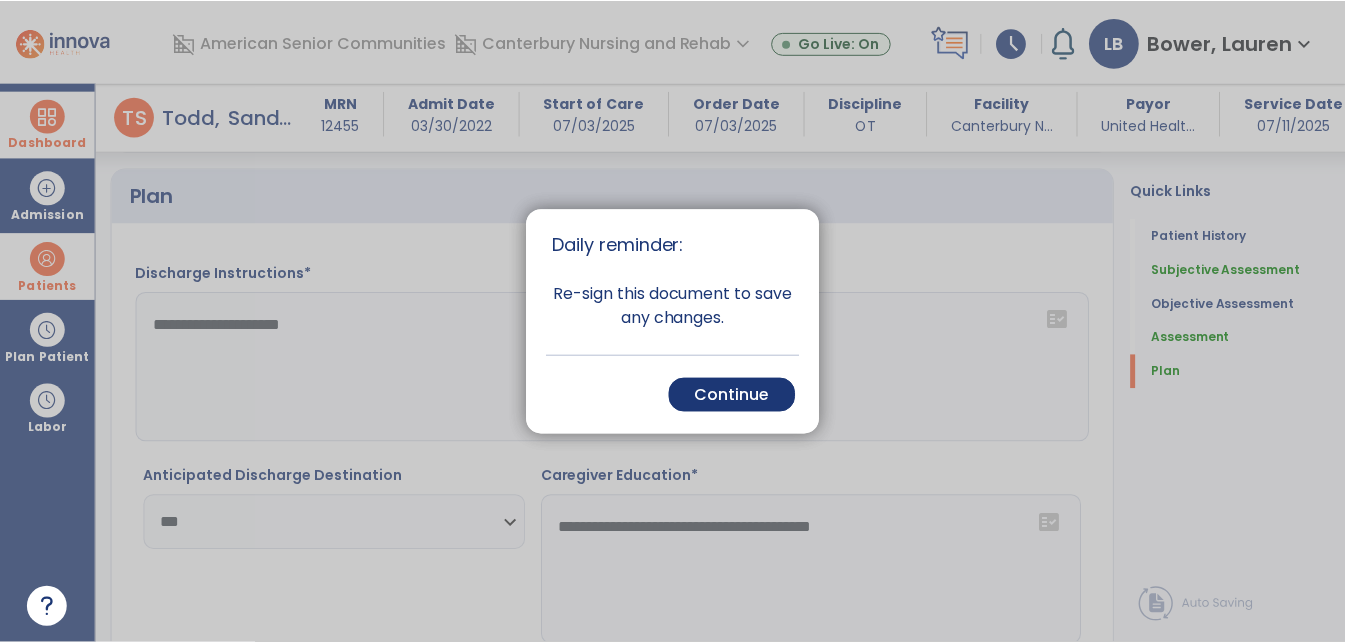 scroll, scrollTop: 2692, scrollLeft: 0, axis: vertical 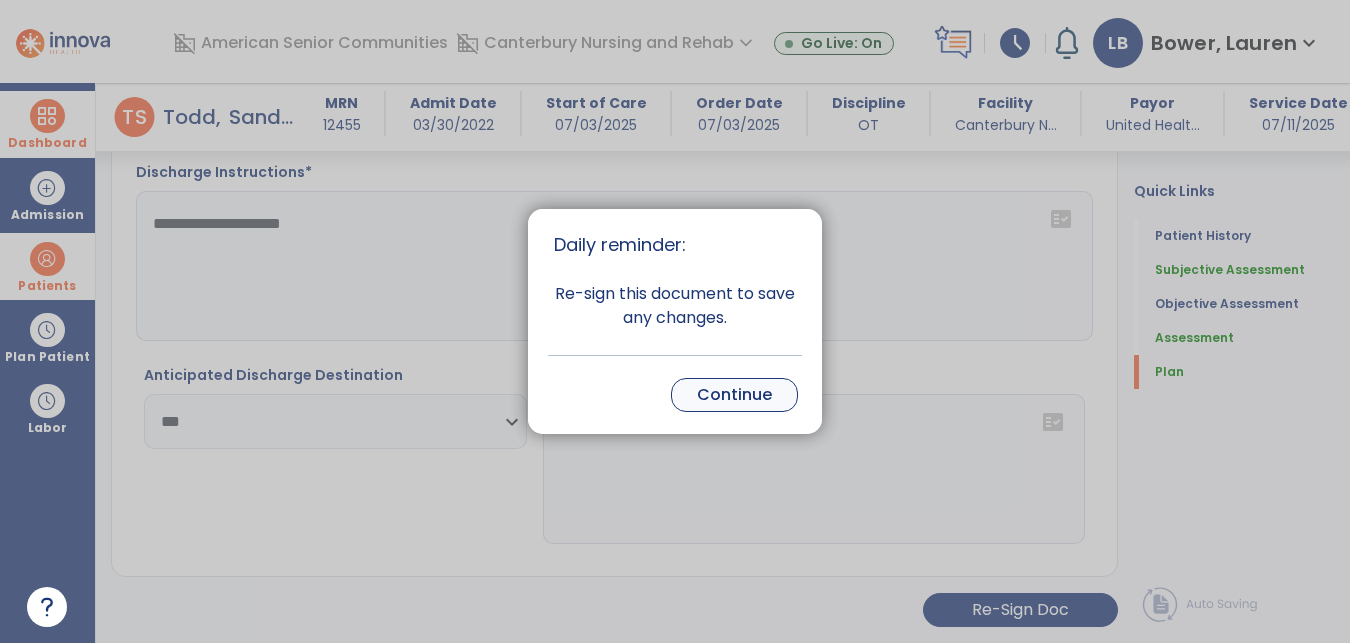 click on "Continue" at bounding box center (734, 395) 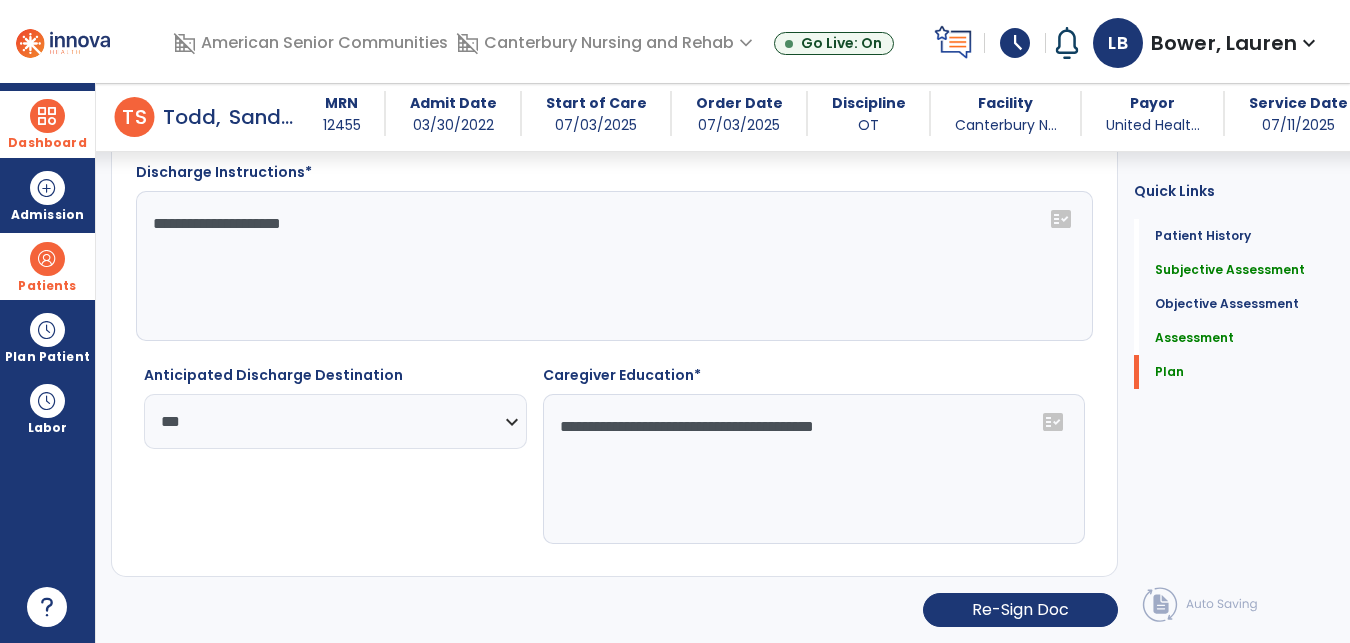 click on "**********" 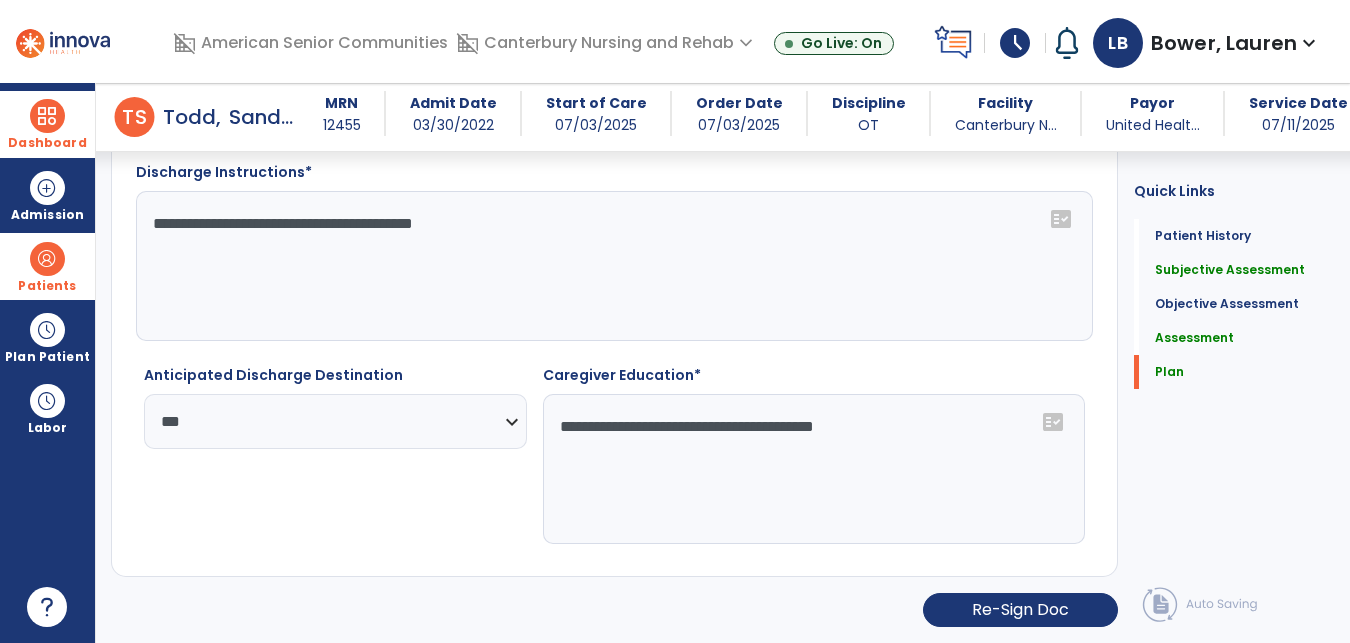 type on "**********" 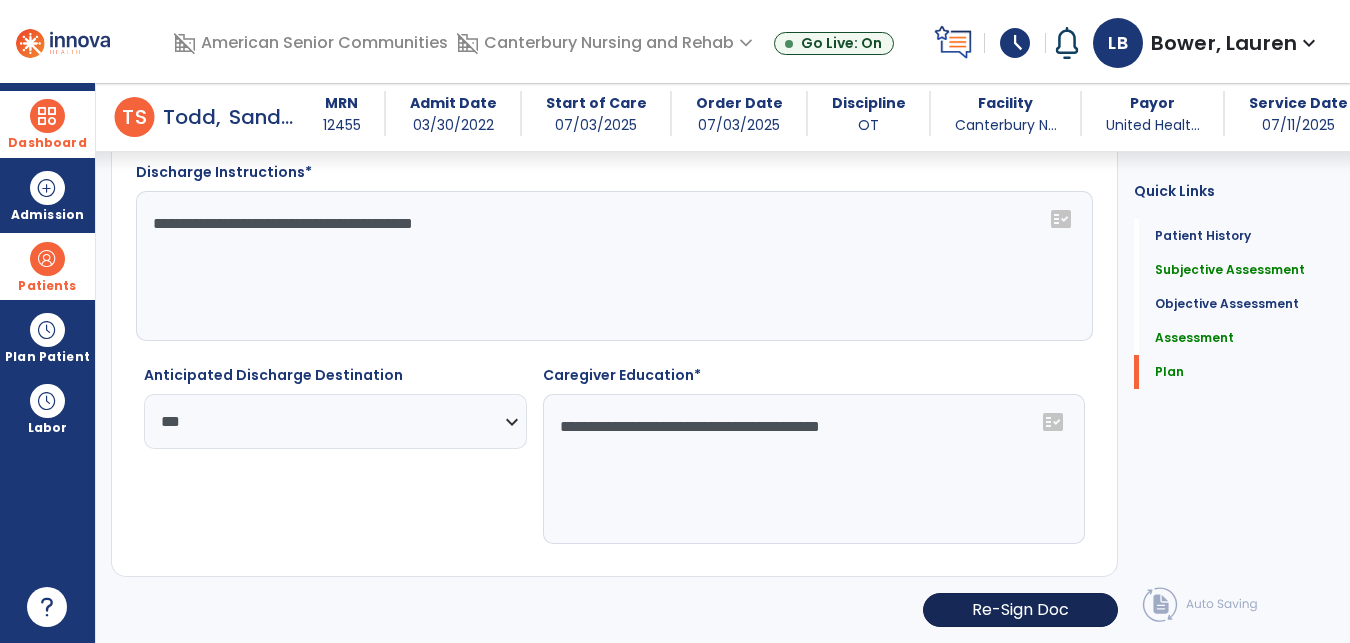 type on "**********" 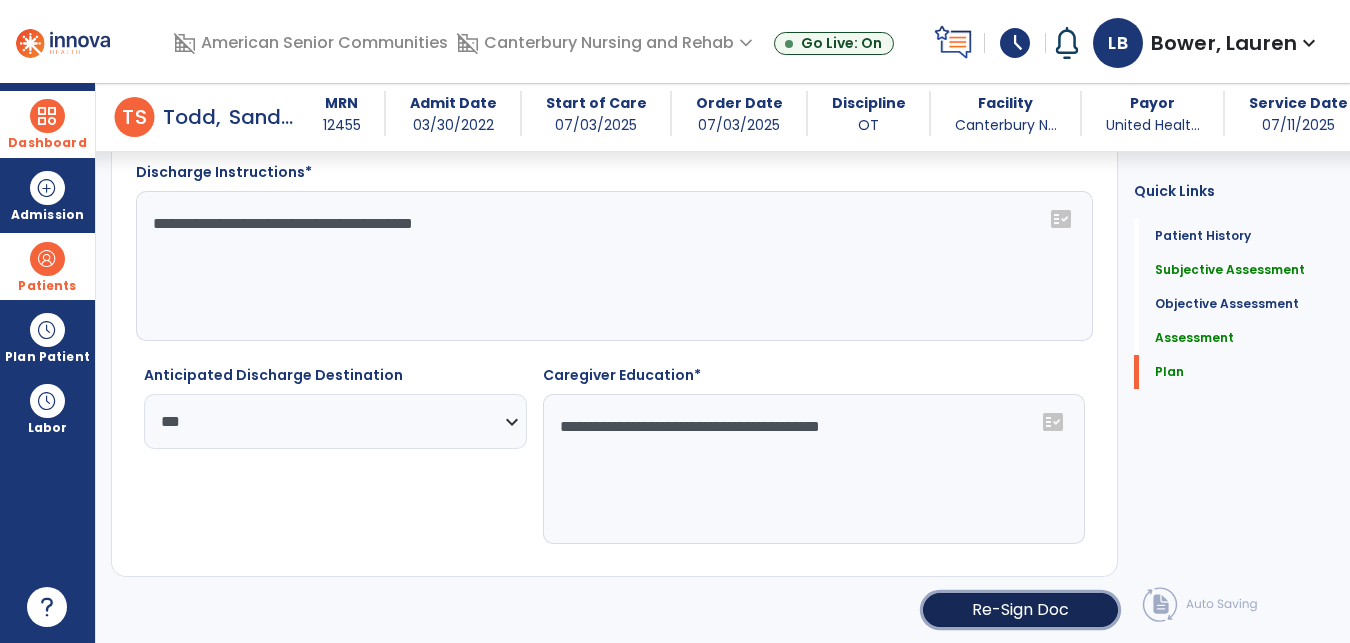 click on "Re-Sign Doc" 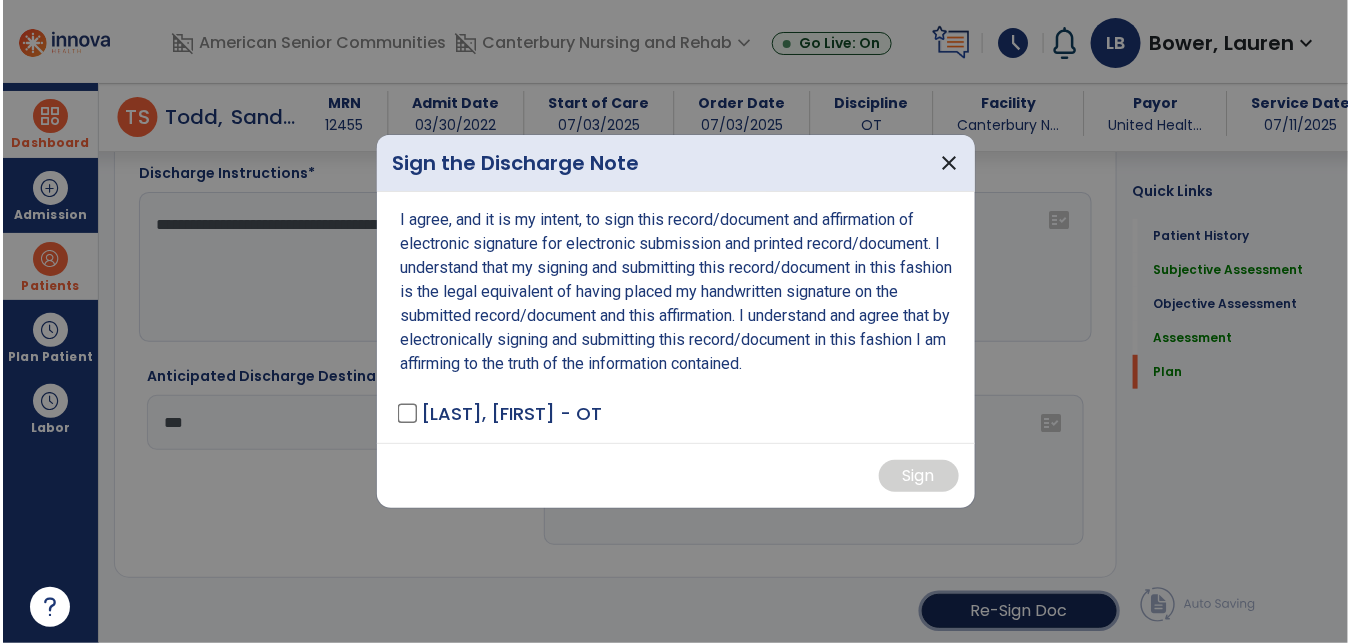 scroll, scrollTop: 2692, scrollLeft: 0, axis: vertical 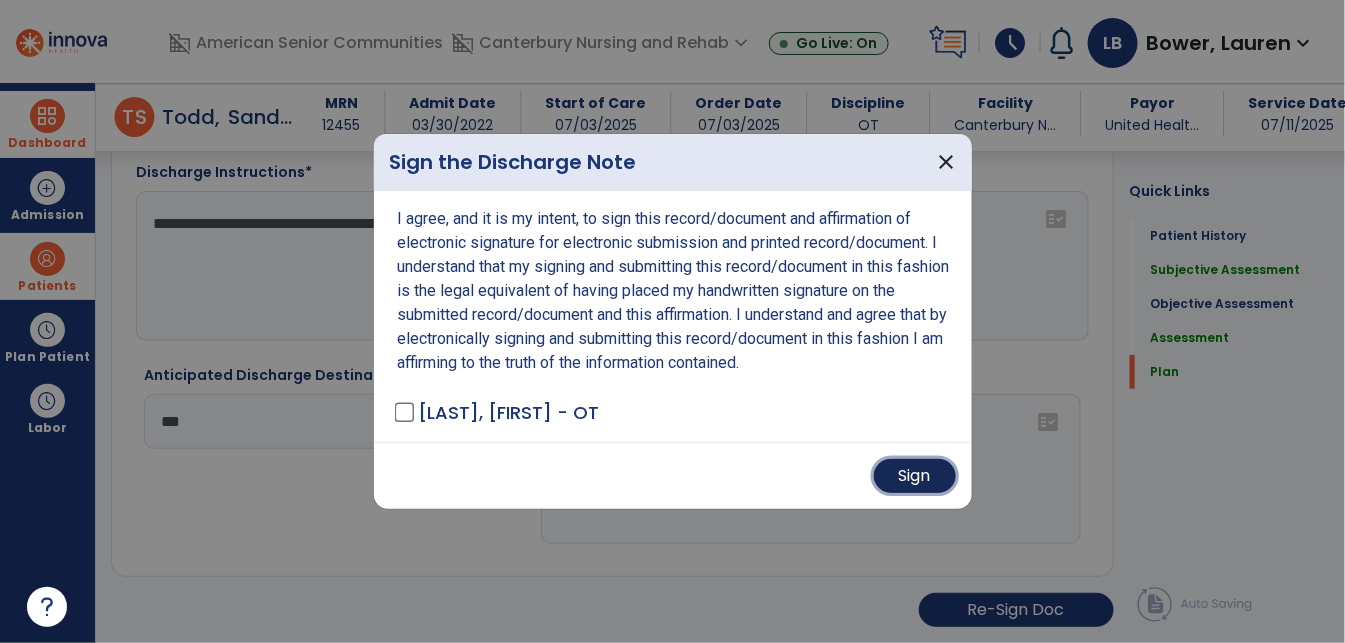 click on "Sign" at bounding box center [915, 476] 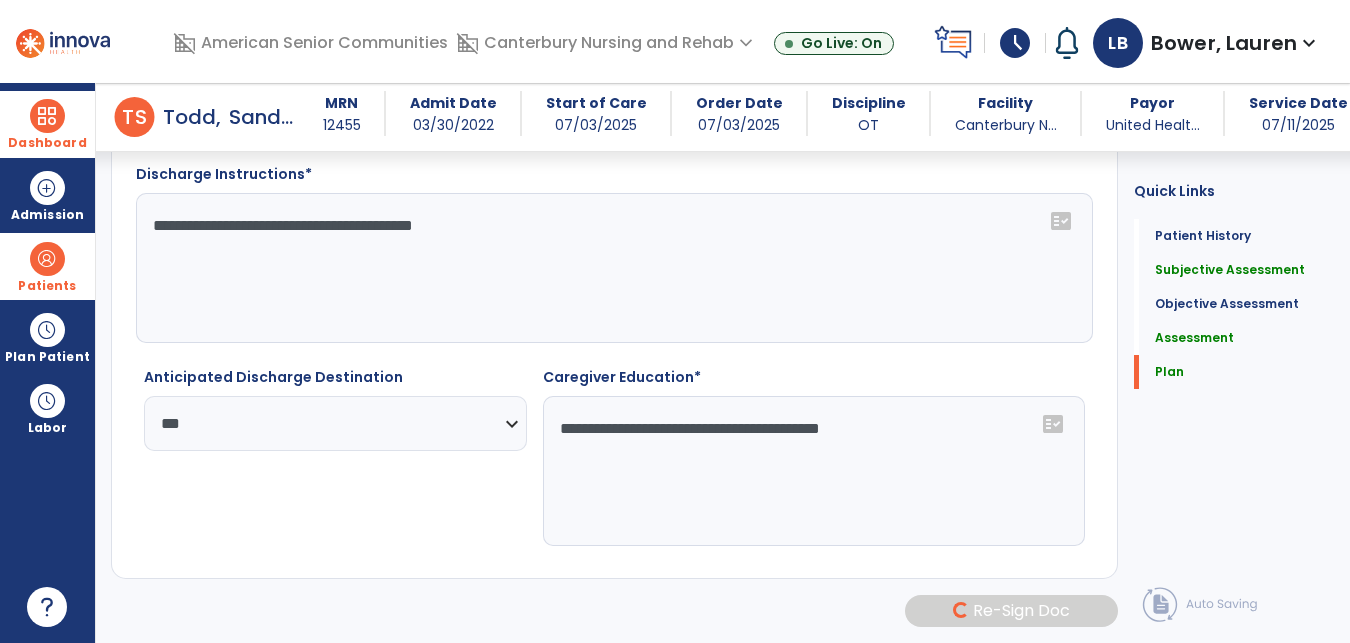 scroll, scrollTop: 2691, scrollLeft: 0, axis: vertical 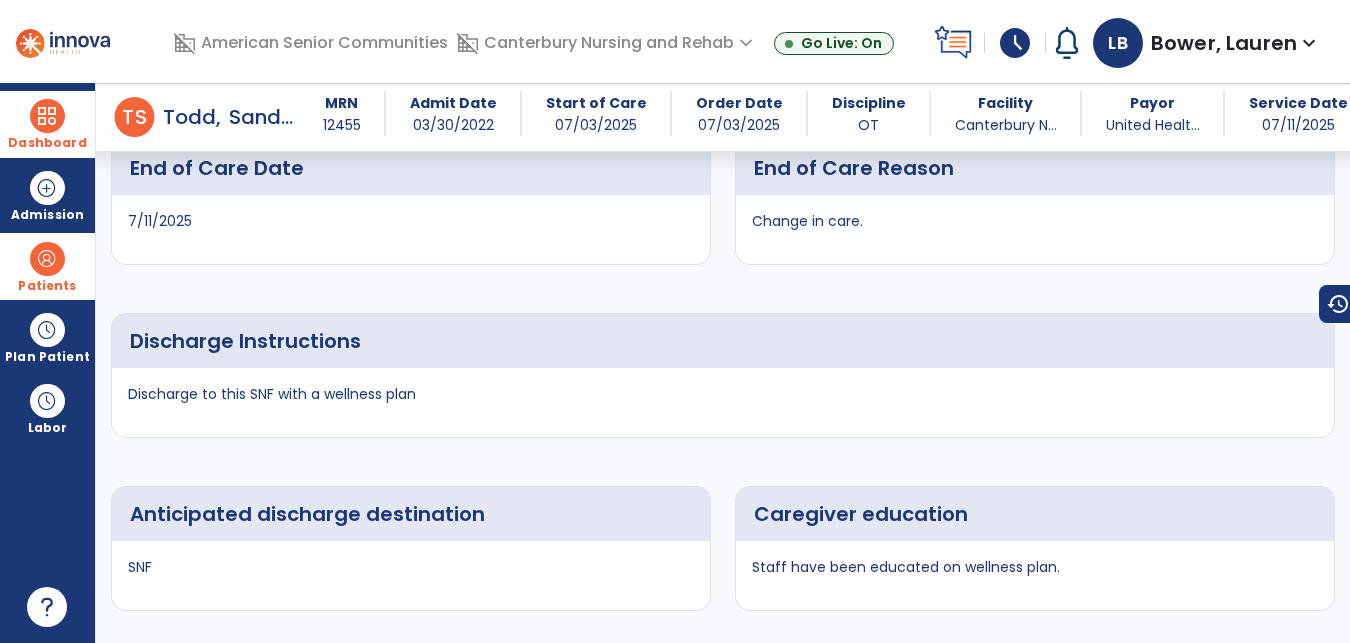 click at bounding box center (47, 116) 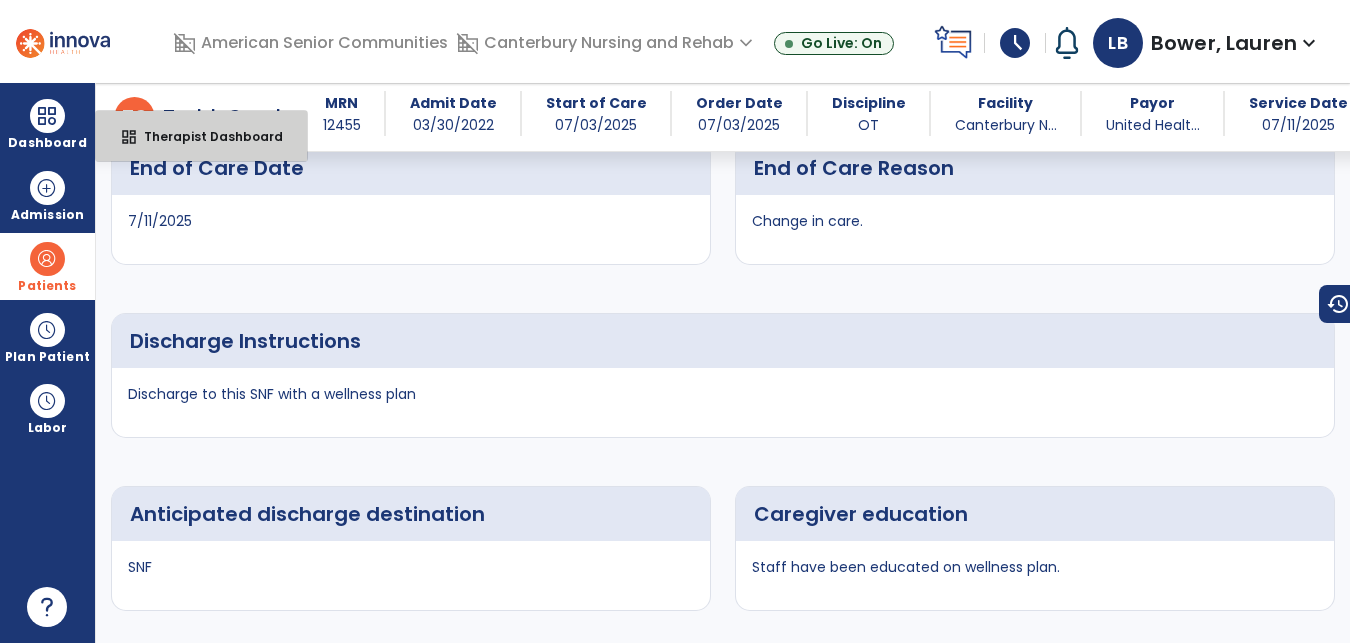 click on "dashboard  Therapist Dashboard" at bounding box center (201, 136) 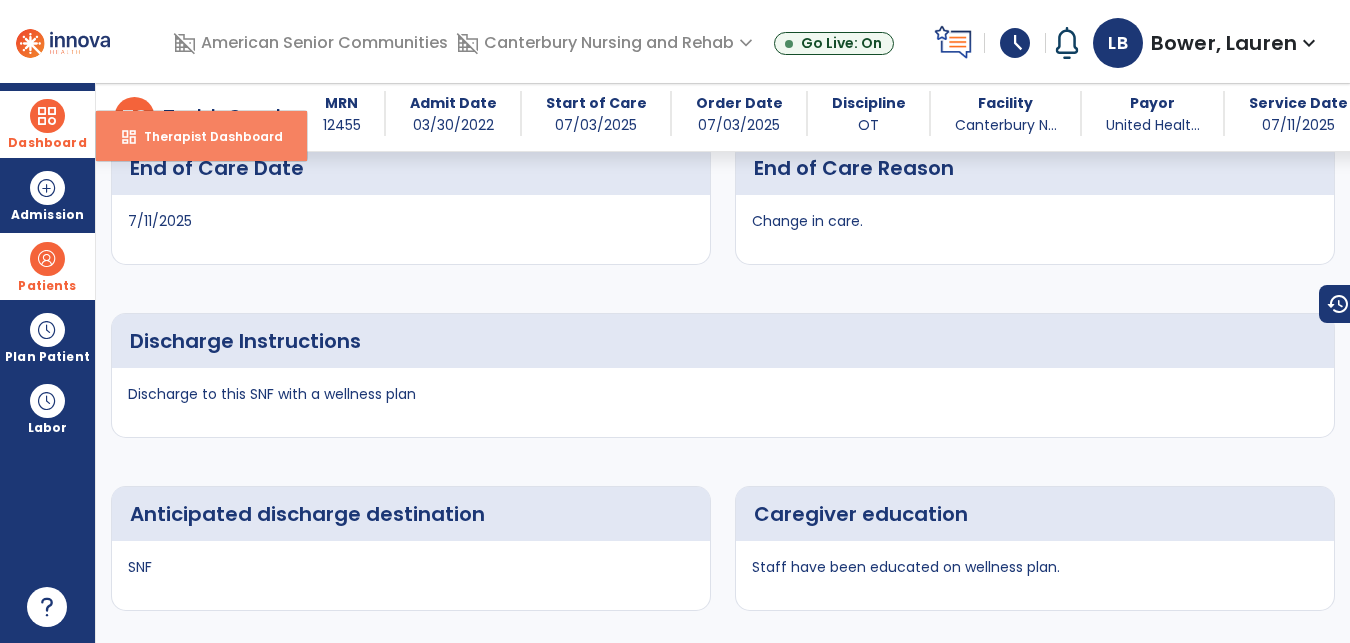 select on "****" 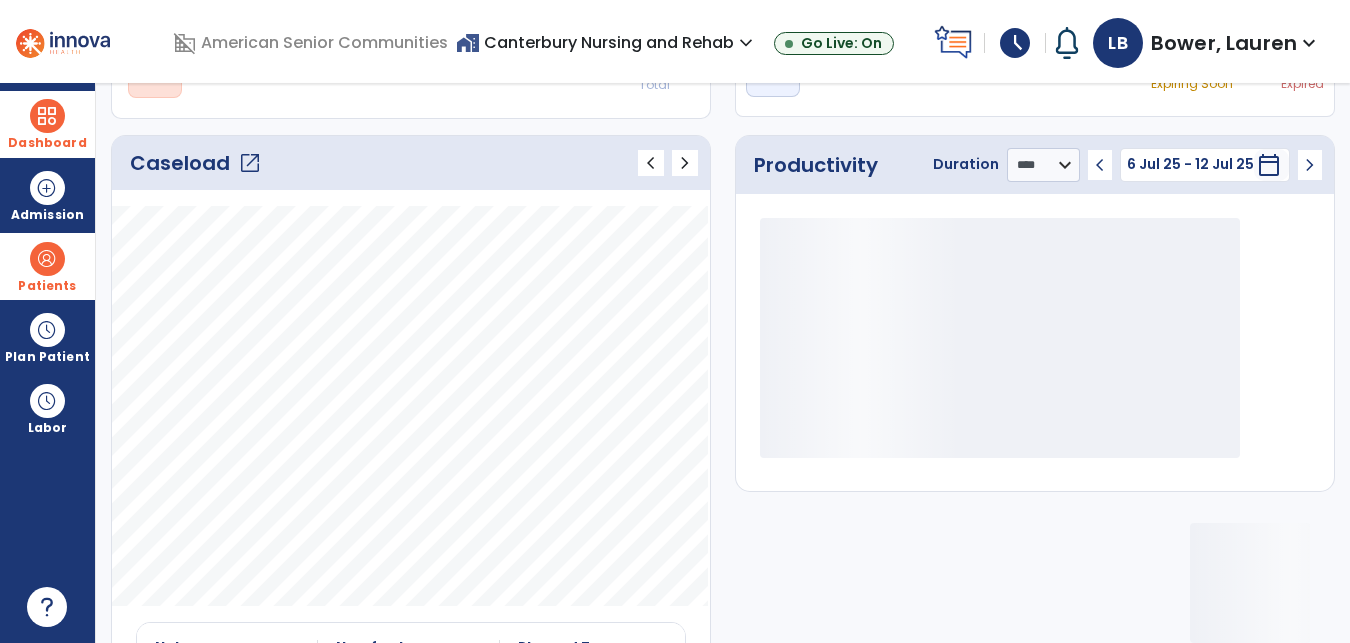 scroll, scrollTop: 0, scrollLeft: 0, axis: both 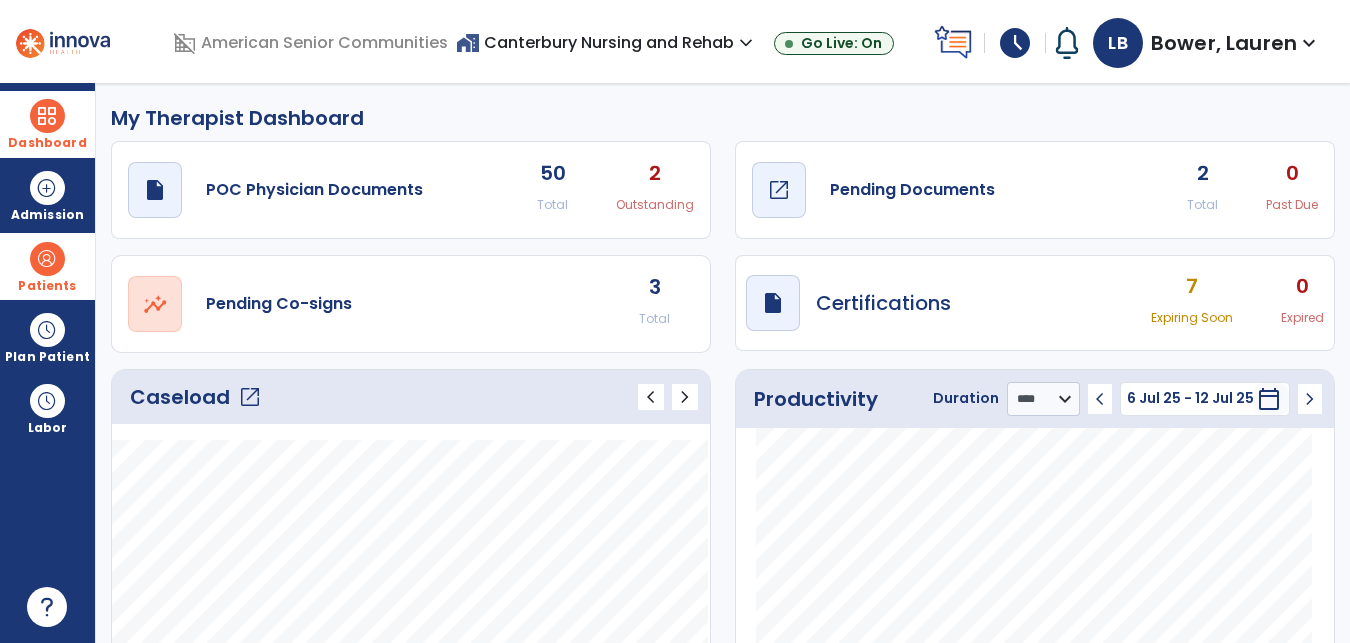 click on "open_in_new" 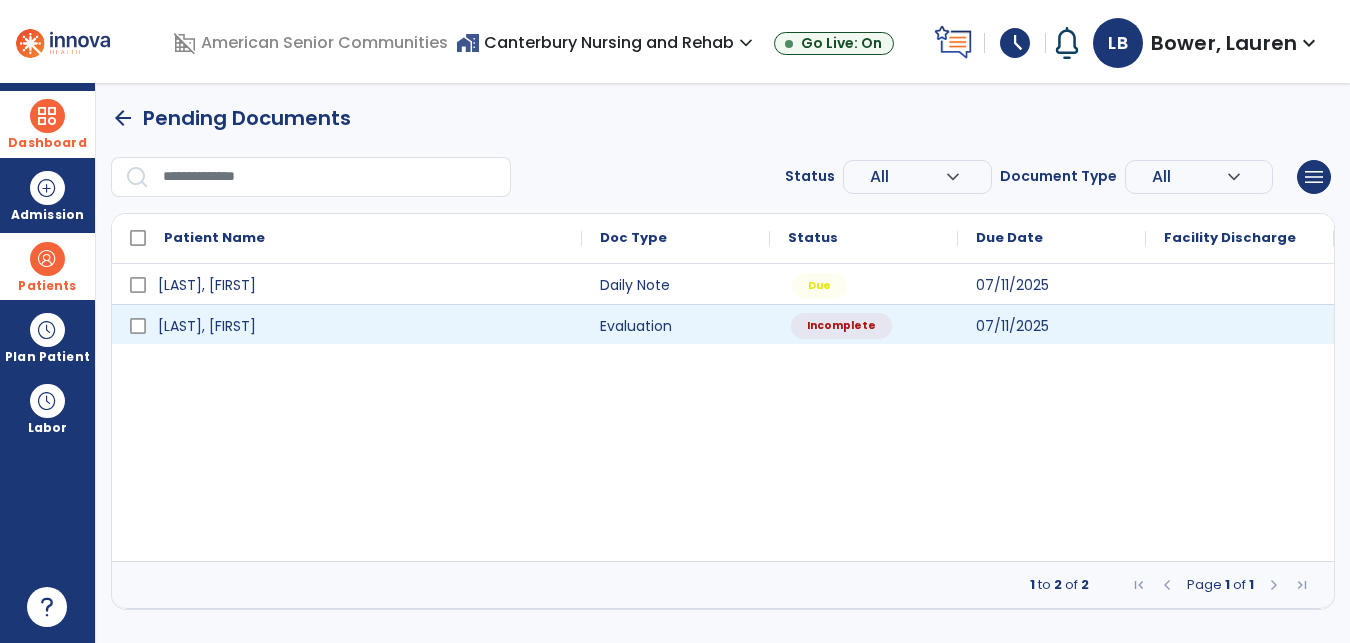 click on "Incomplete" at bounding box center [864, 324] 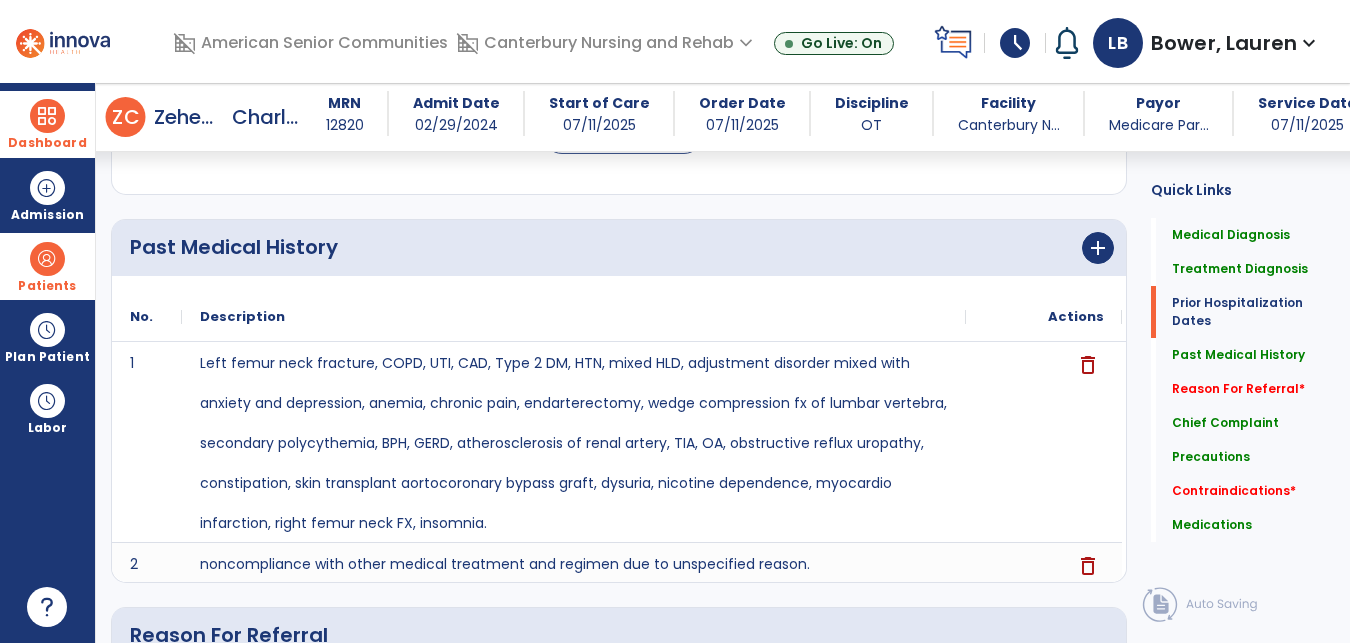 scroll, scrollTop: 526, scrollLeft: 0, axis: vertical 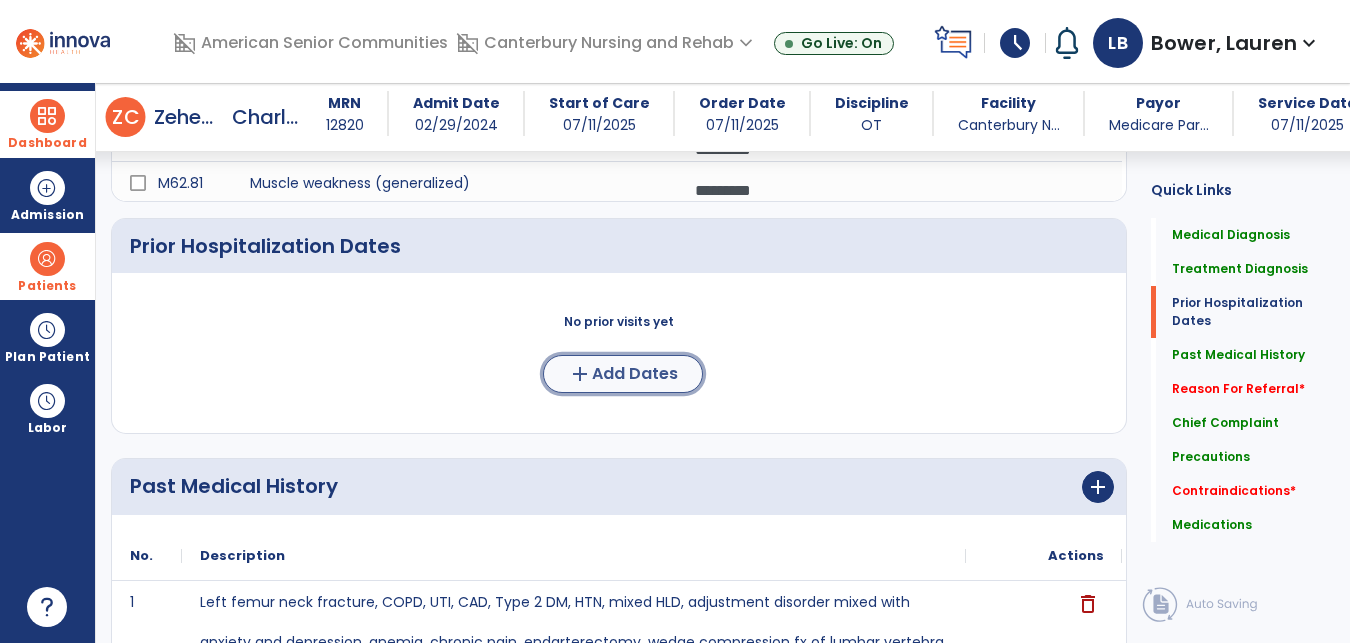 click on "Add Dates" 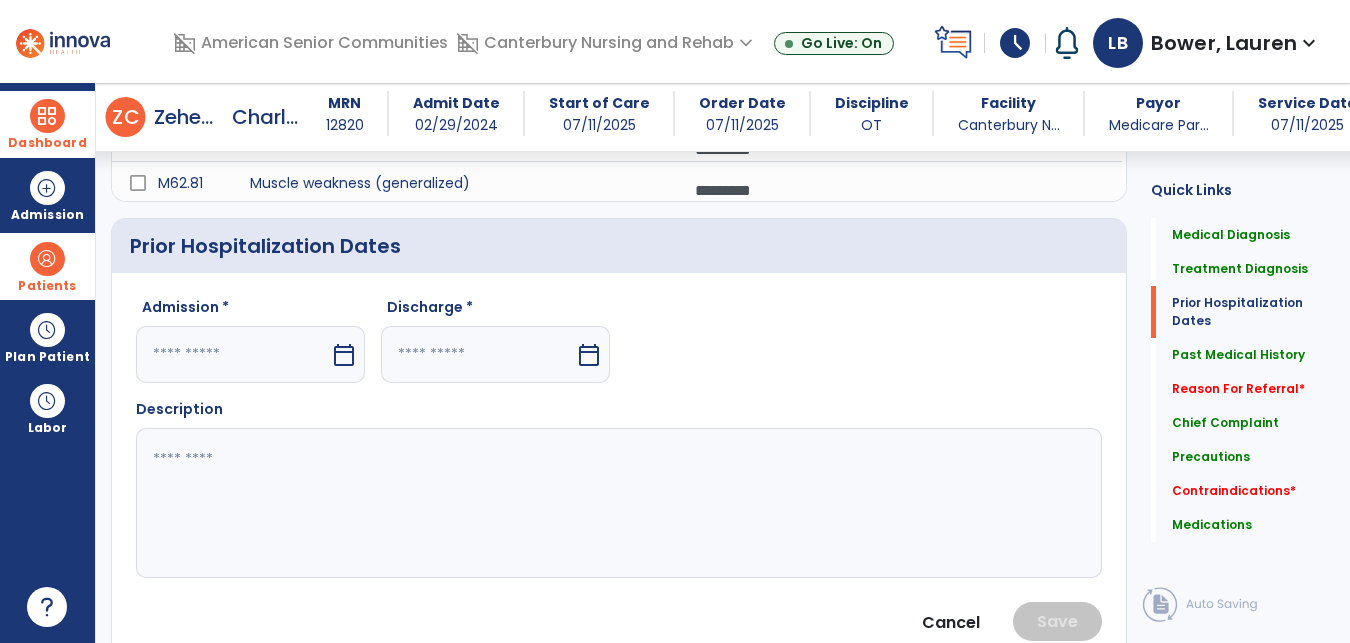 drag, startPoint x: 448, startPoint y: 355, endPoint x: 514, endPoint y: 354, distance: 66.007576 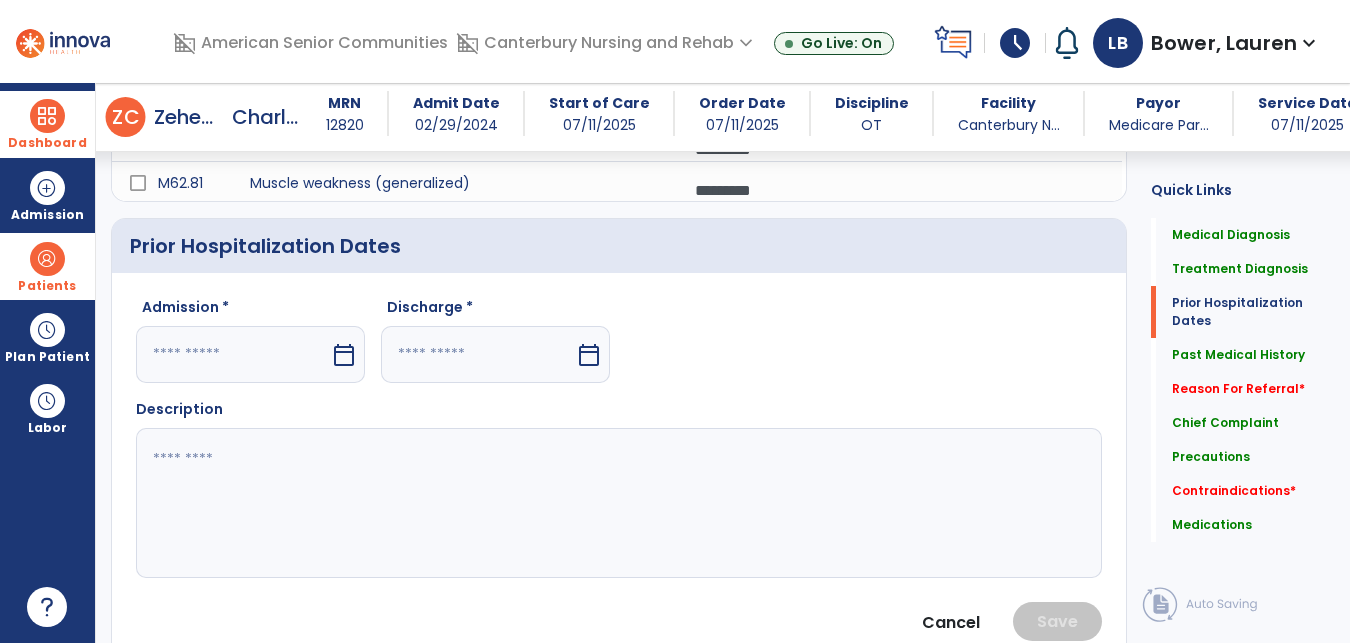select on "*" 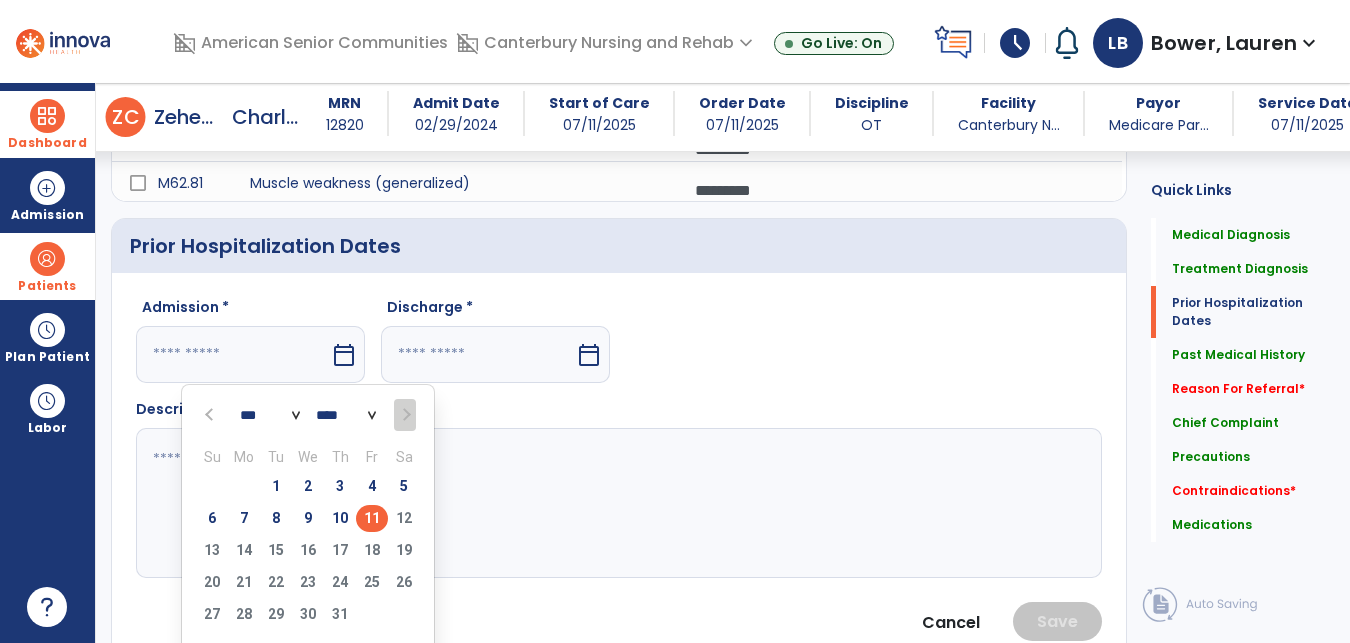 click on "*** *** *** *** *** *** ***" at bounding box center [270, 416] 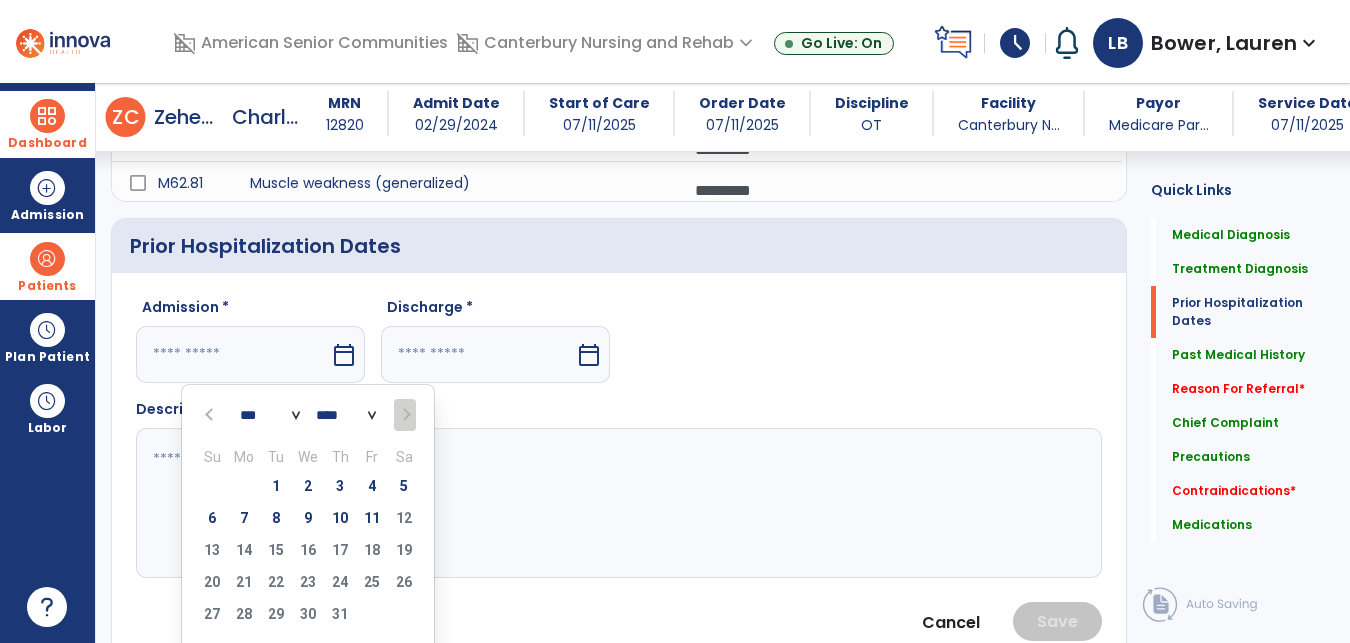 select on "*" 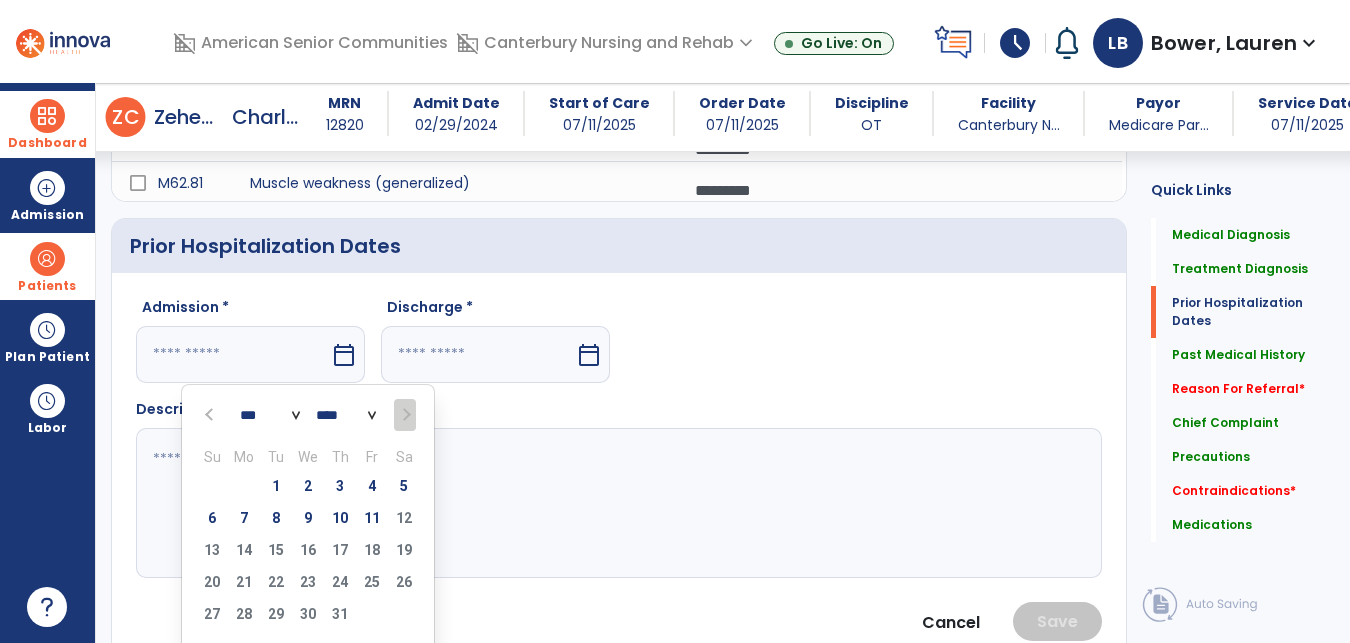 click on "*** *** *** *** *** *** ***" at bounding box center [270, 416] 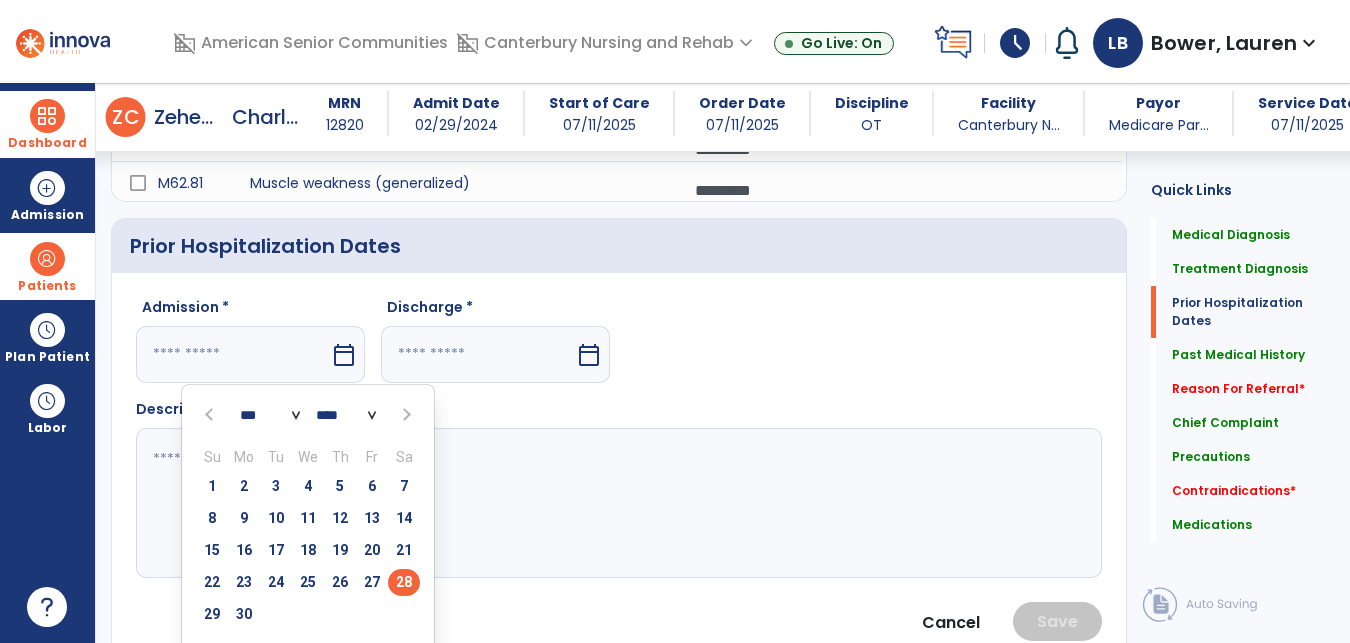 click on "28" at bounding box center [404, 582] 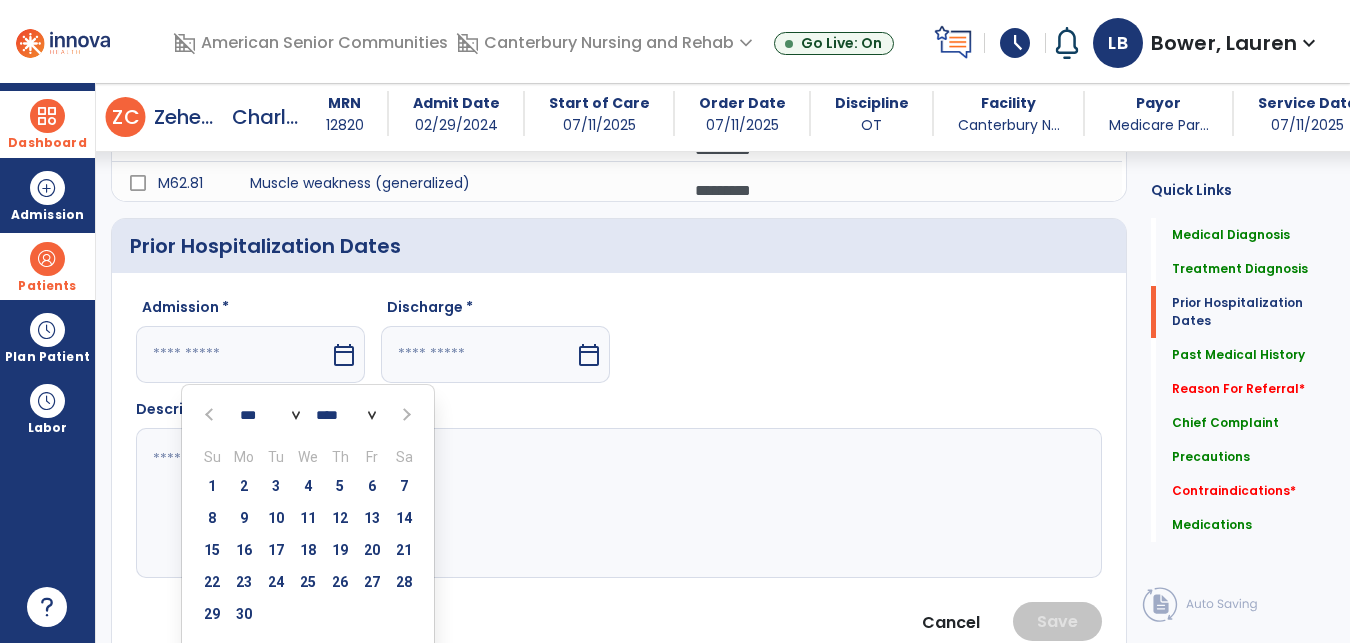 type on "*********" 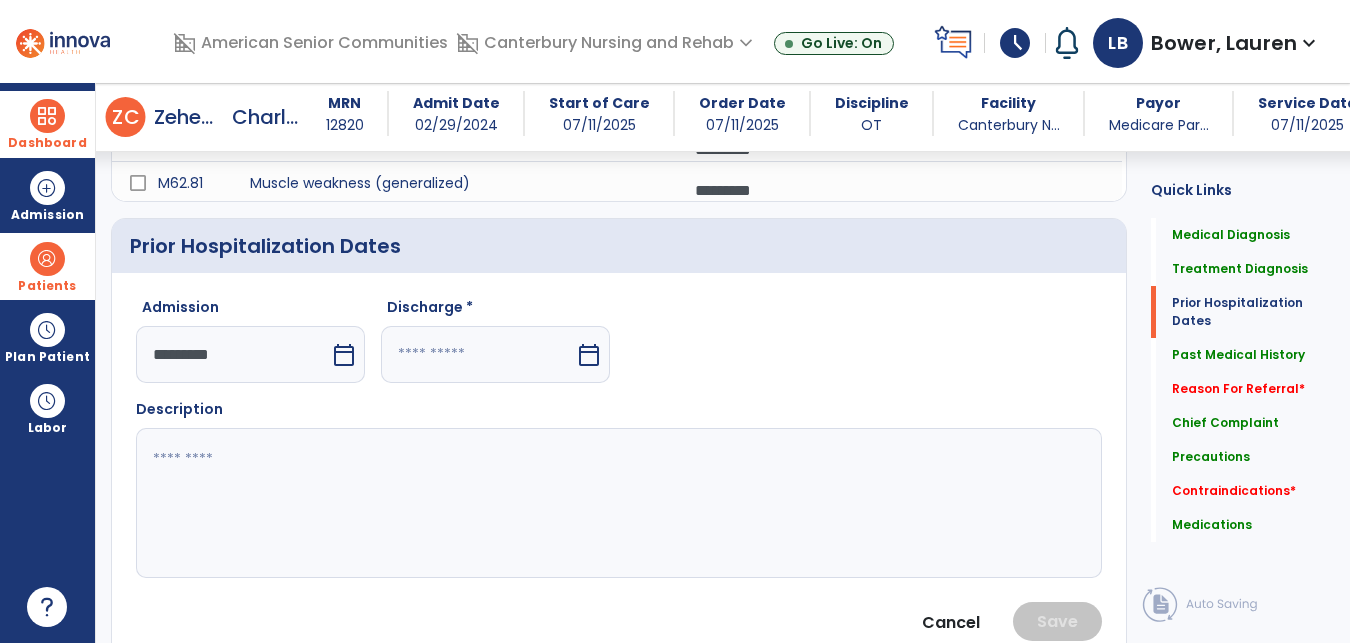click at bounding box center (478, 354) 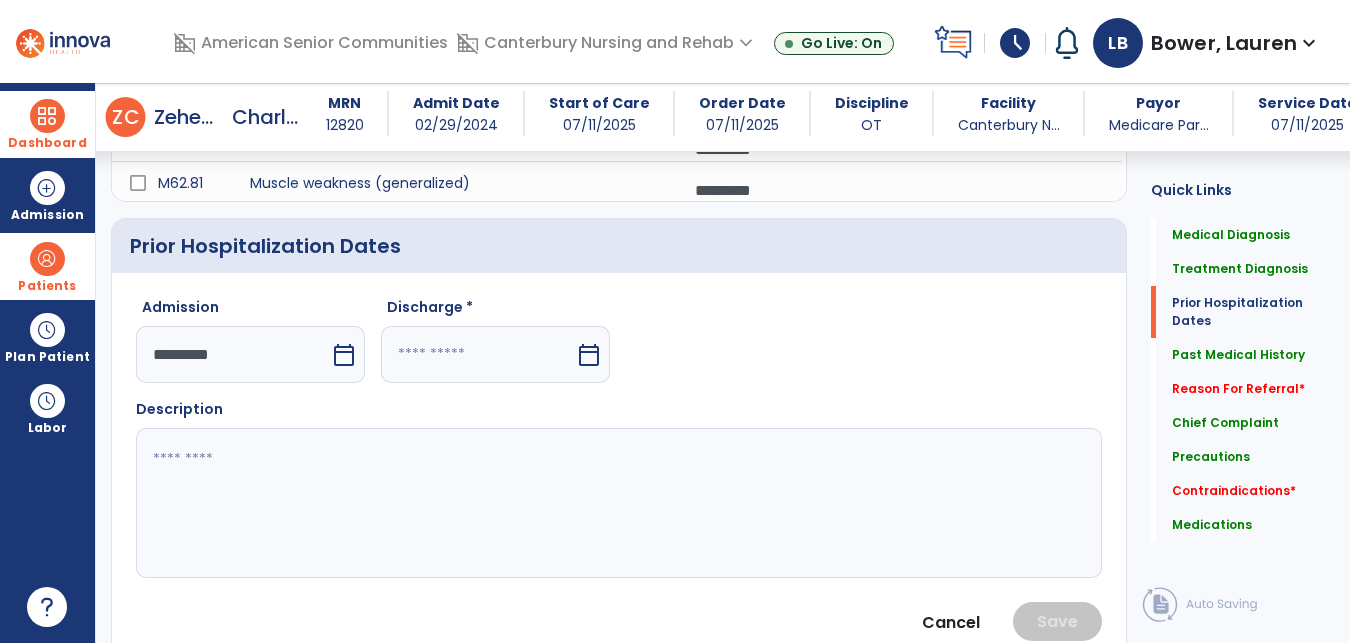 select on "*" 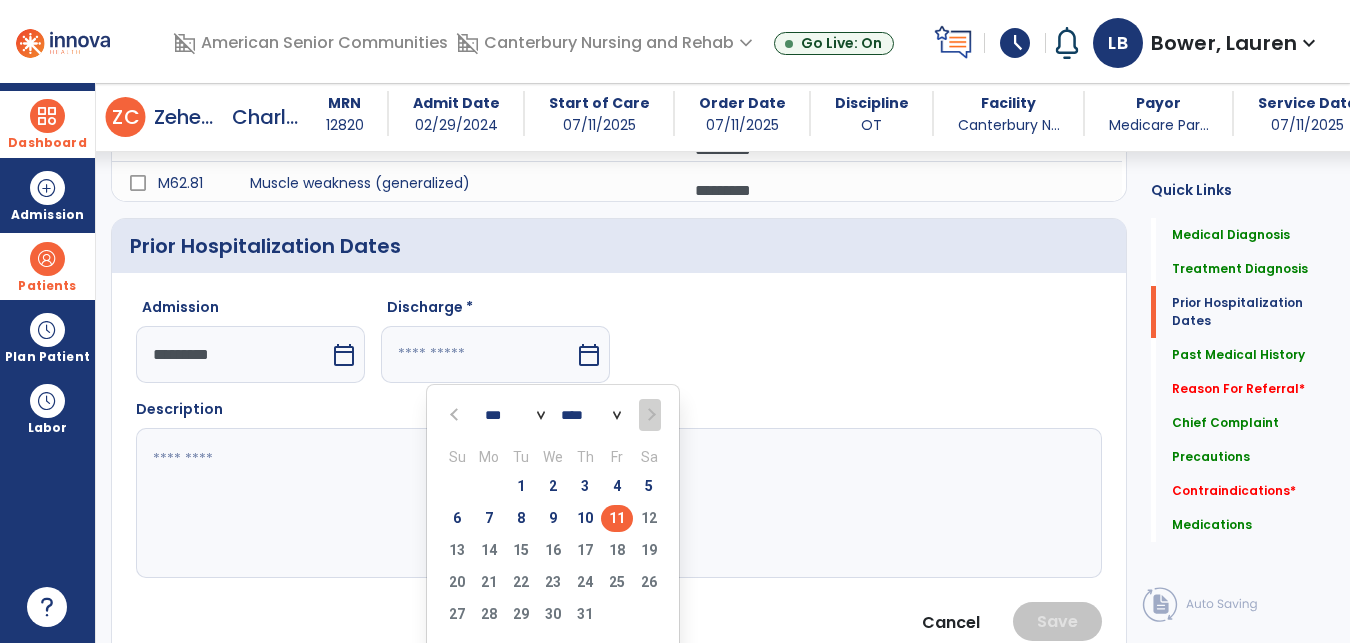 click on "10" at bounding box center (585, 521) 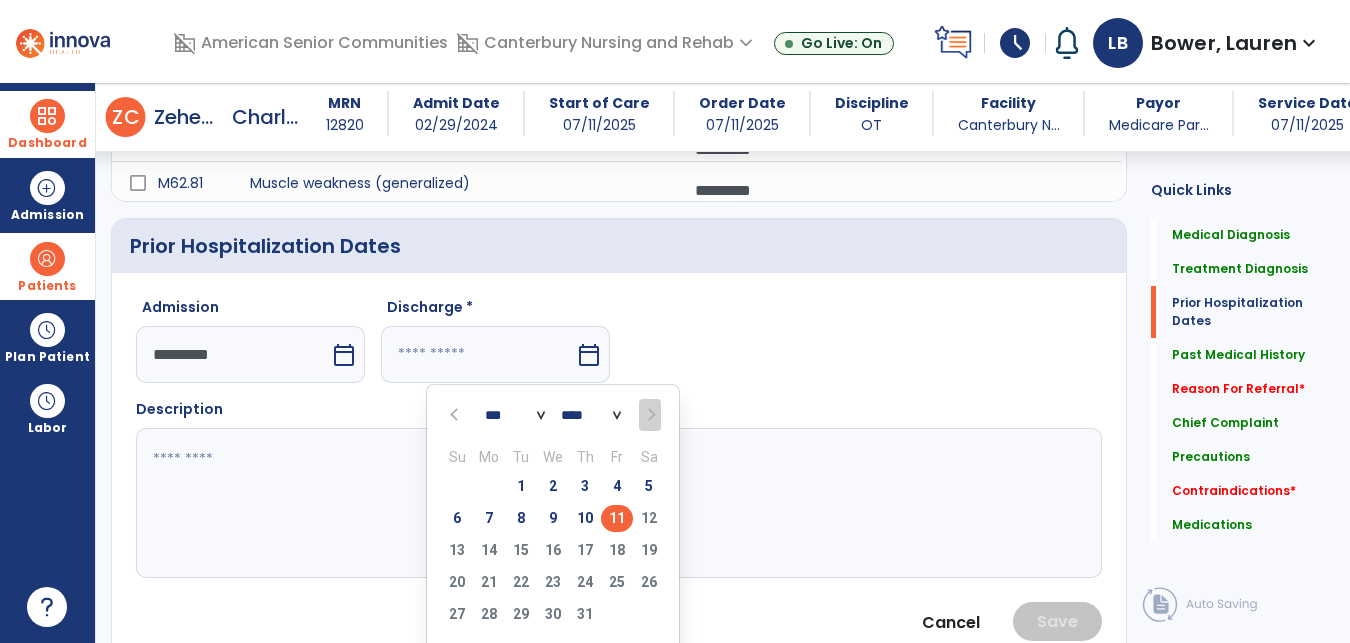 type on "*********" 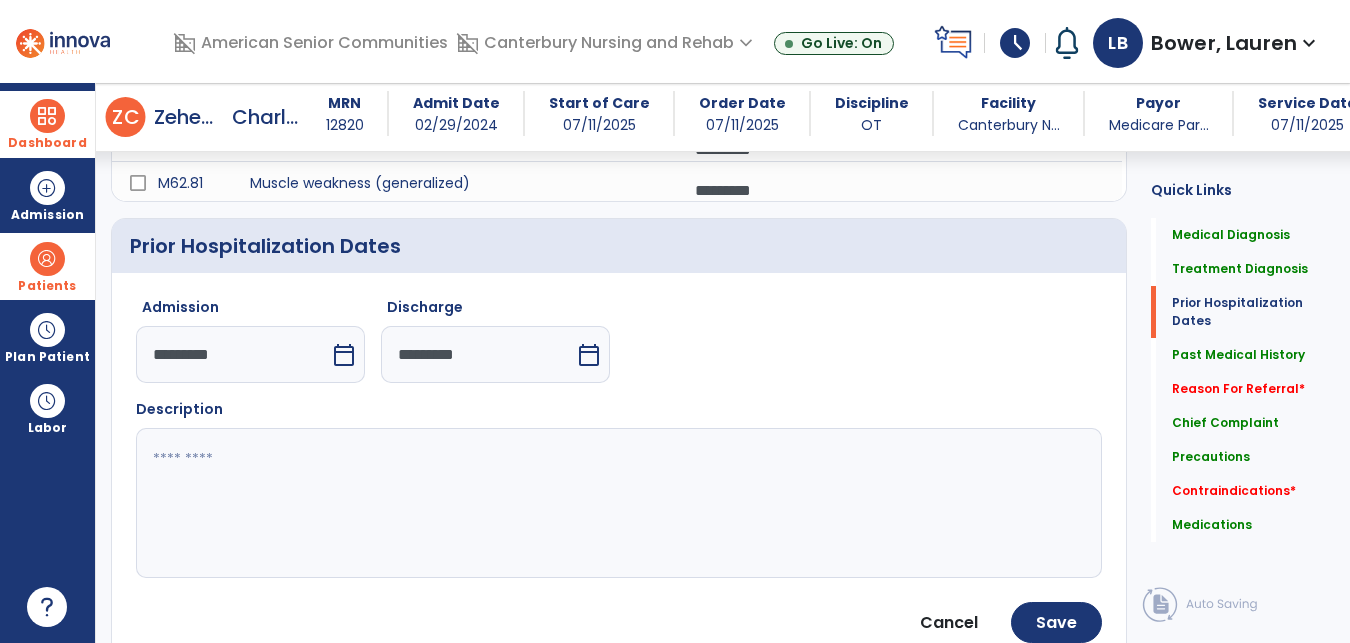 click 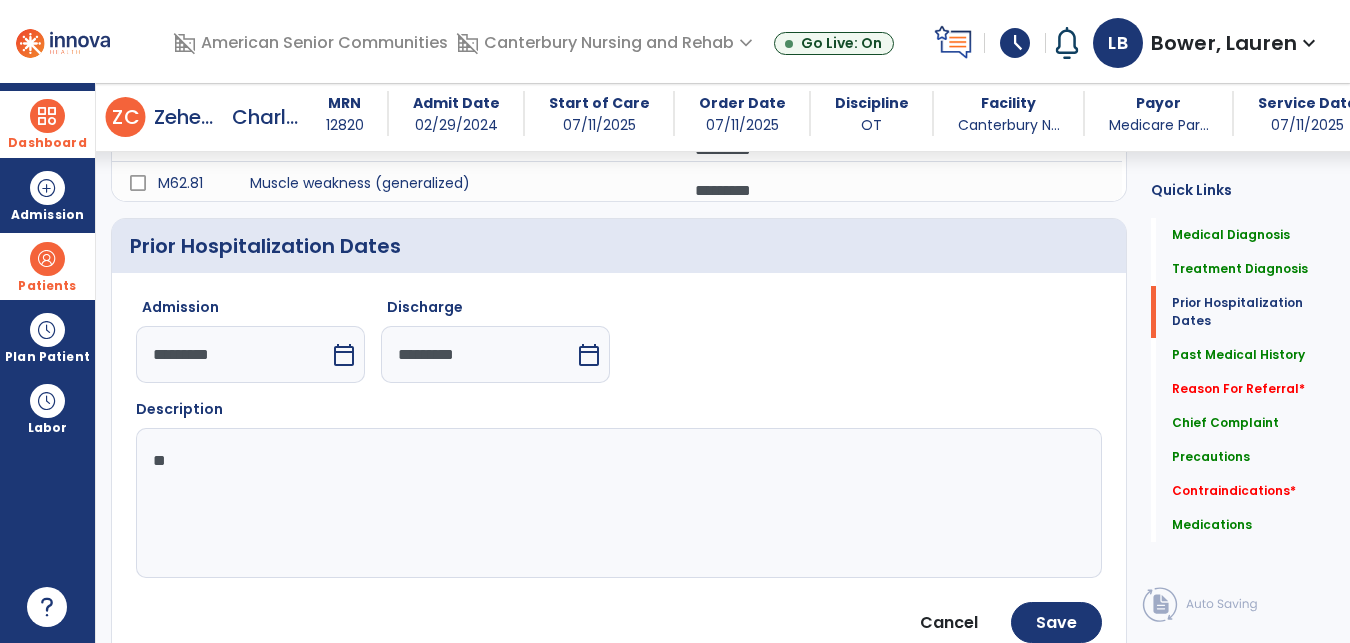 type on "*" 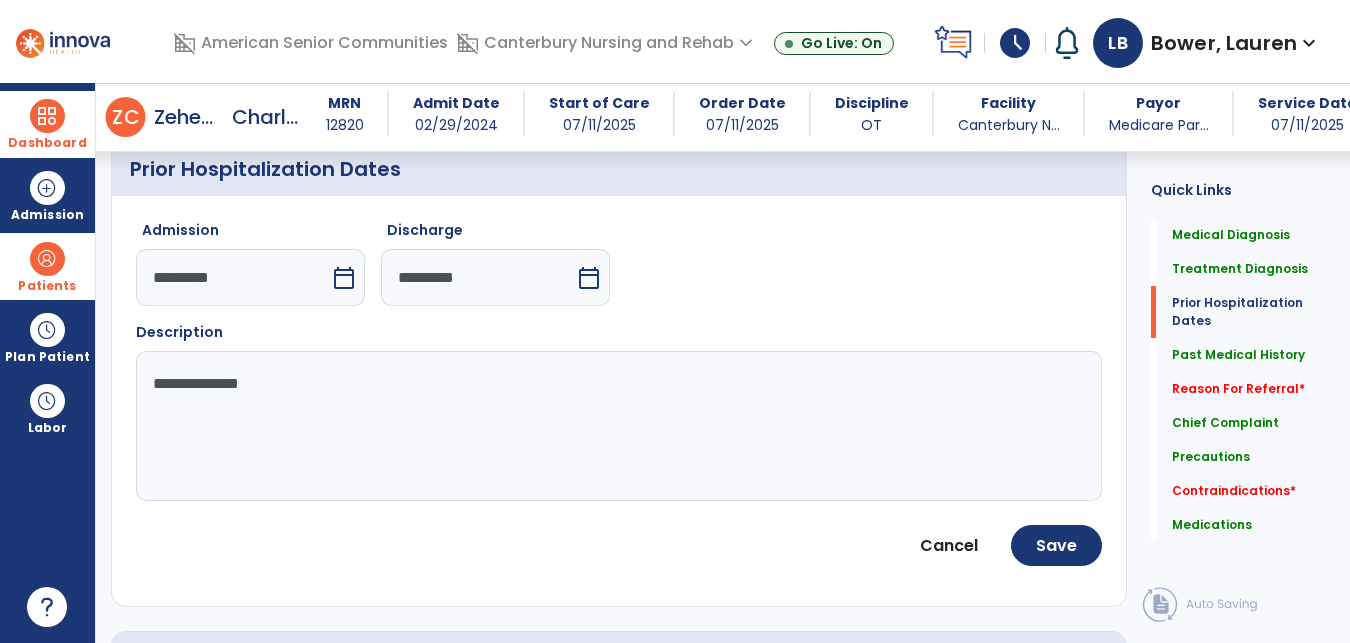 scroll, scrollTop: 620, scrollLeft: 0, axis: vertical 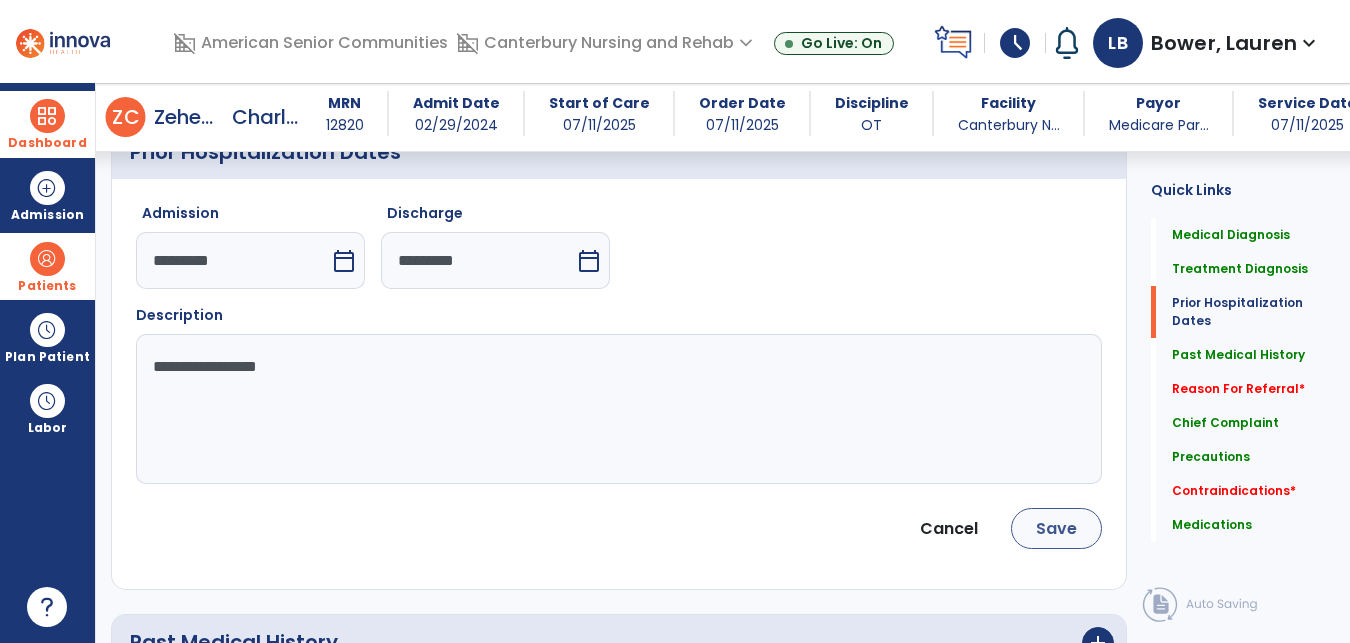 type on "**********" 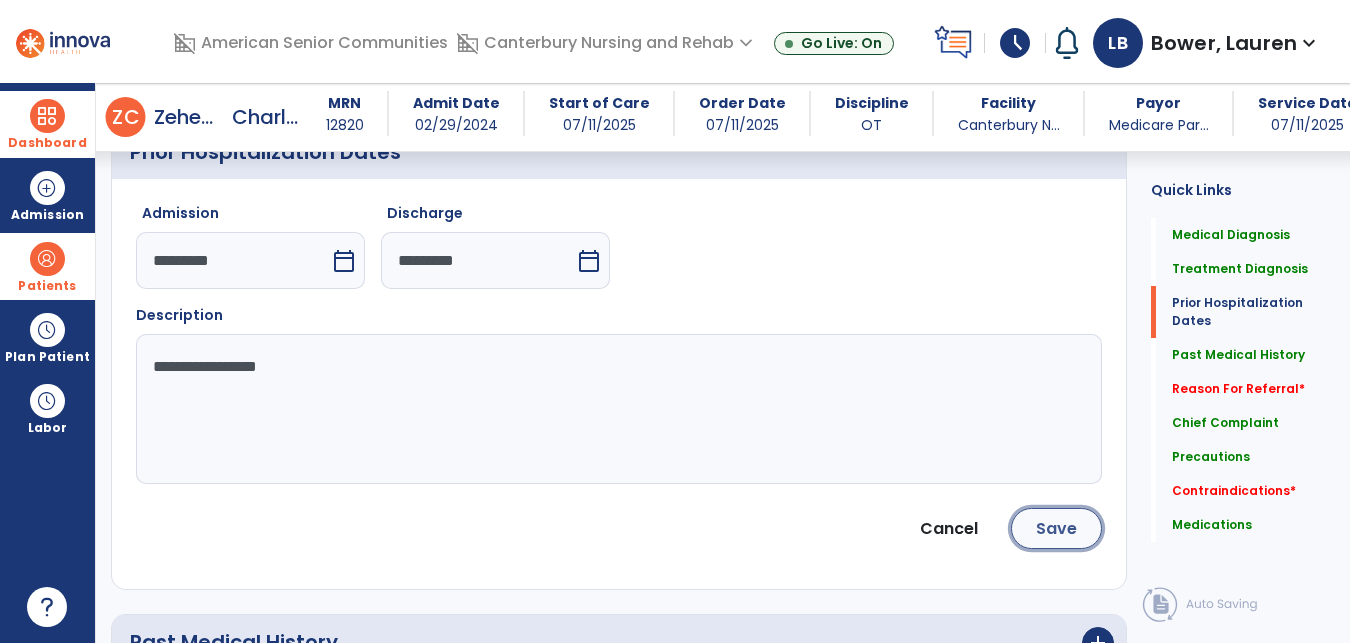 click on "Save" 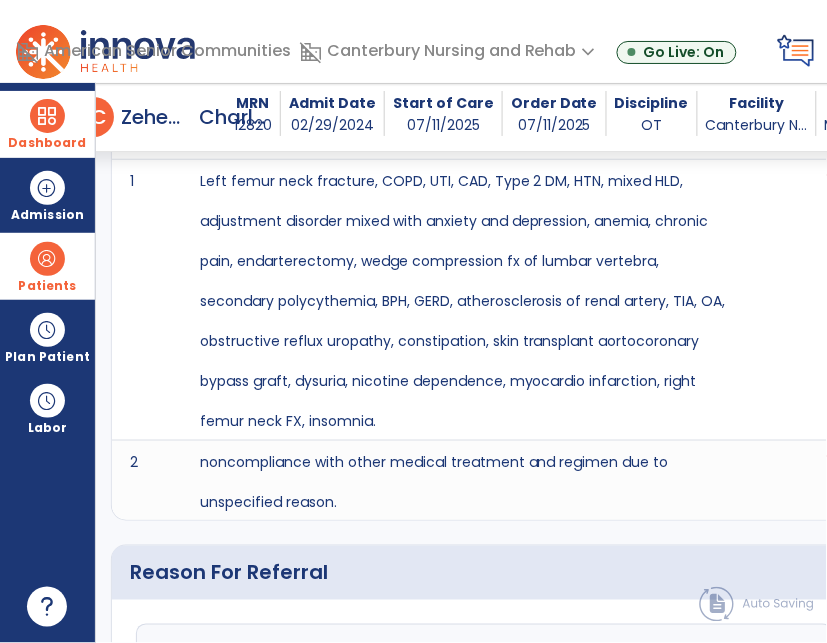 scroll, scrollTop: 1258, scrollLeft: 0, axis: vertical 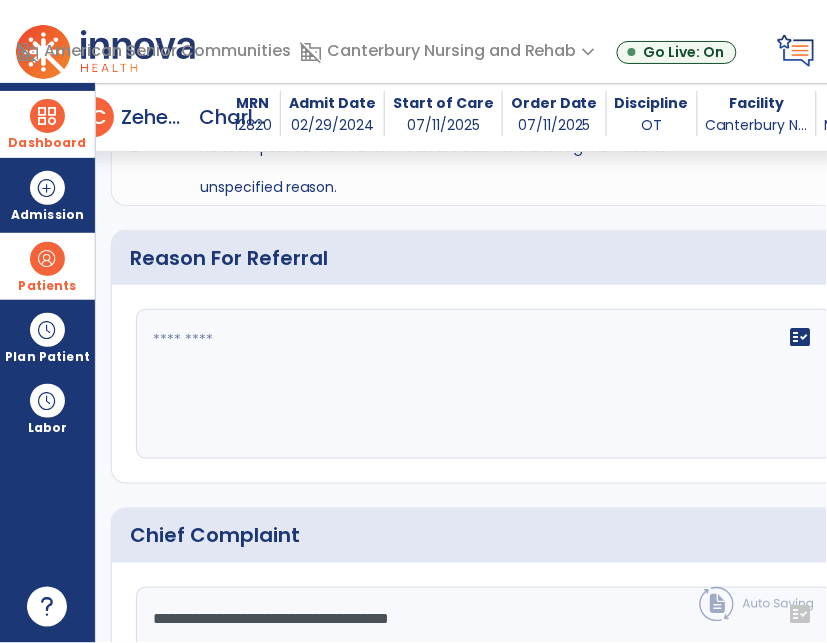 click 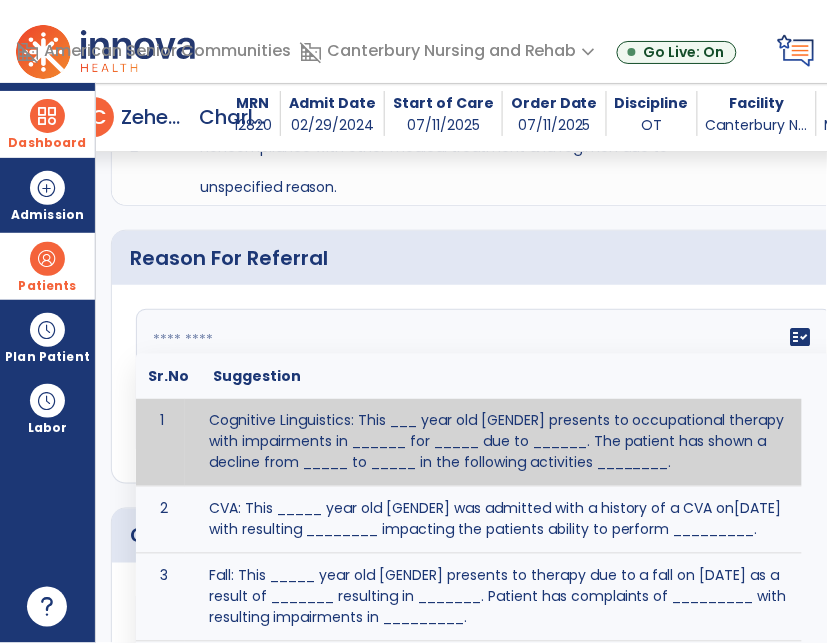 paste on "**********" 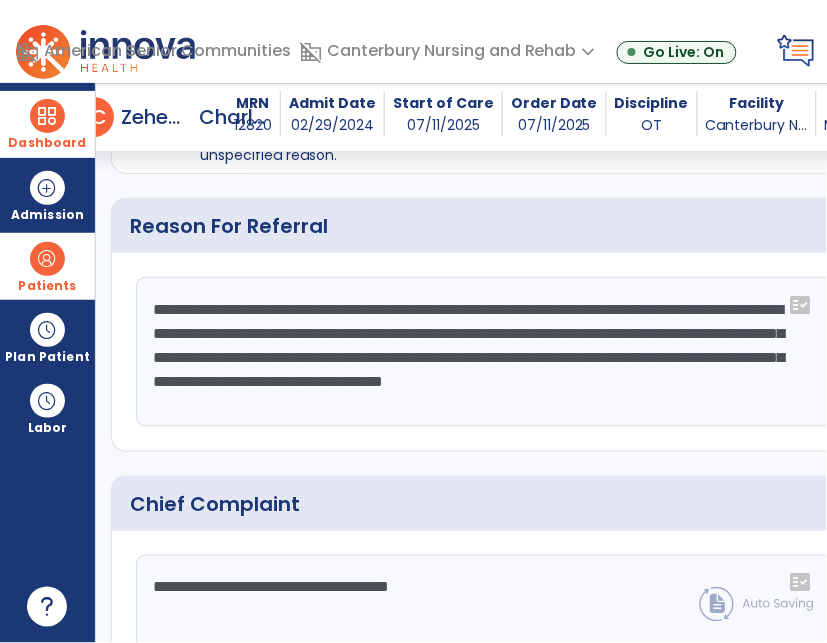 scroll, scrollTop: 1256, scrollLeft: 0, axis: vertical 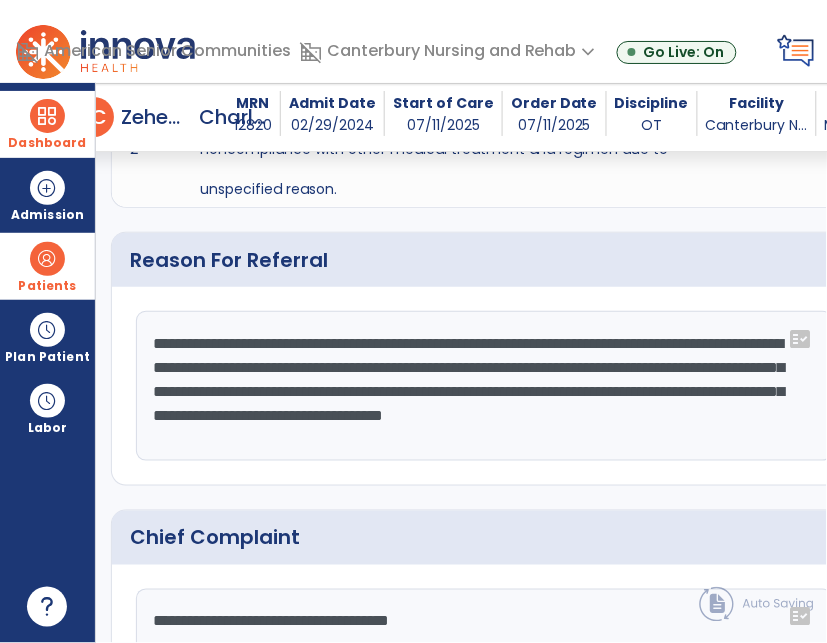 click on "**********" 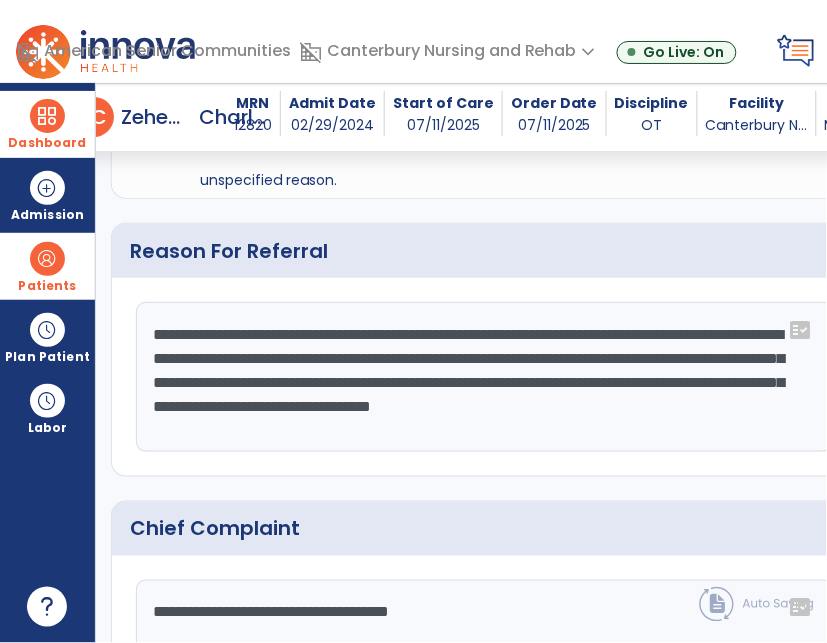 scroll, scrollTop: 1241, scrollLeft: 0, axis: vertical 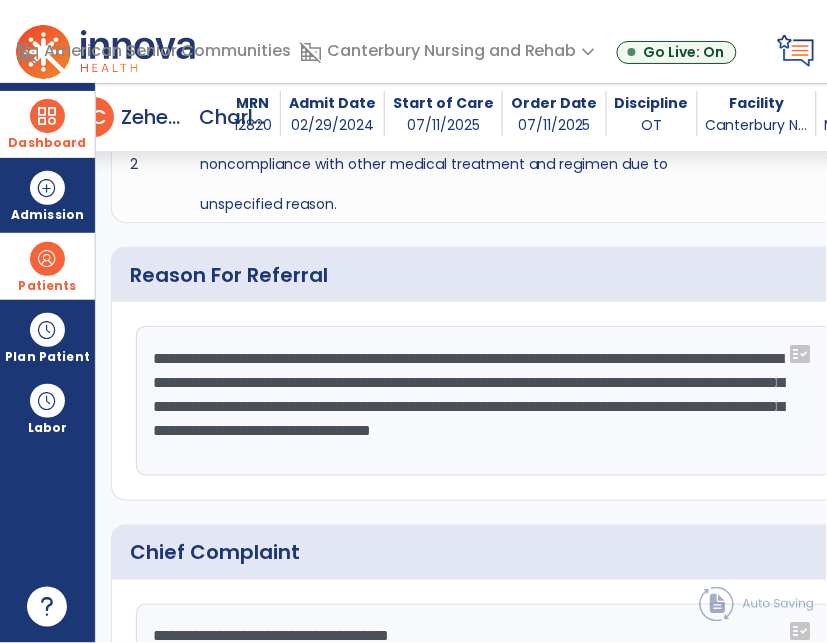click on "**********" 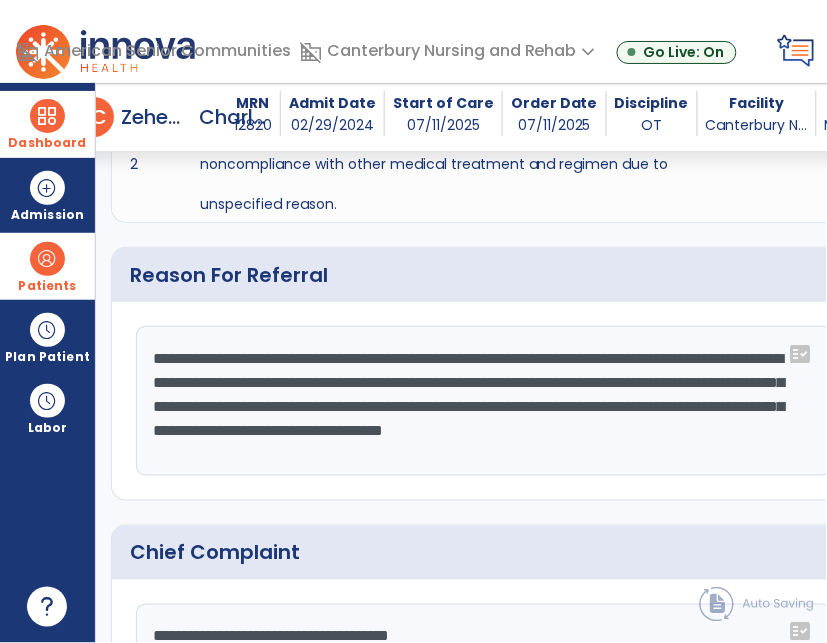click on "**********" 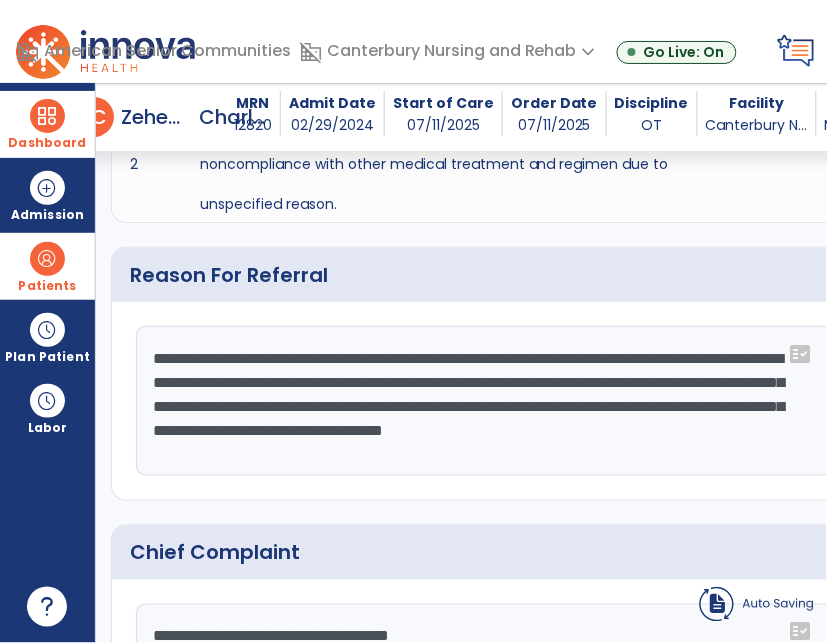 click on "**********" 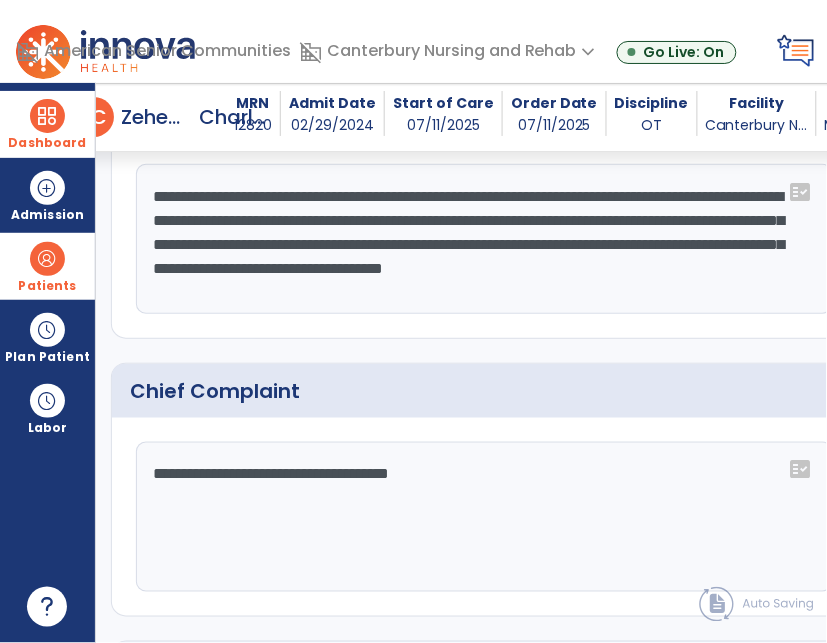 scroll, scrollTop: 1305, scrollLeft: 0, axis: vertical 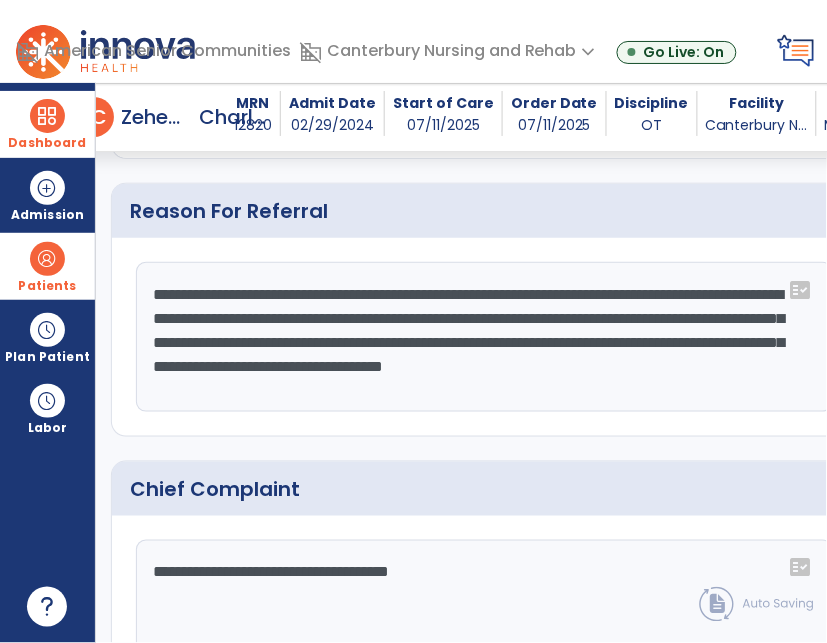 click on "**********" 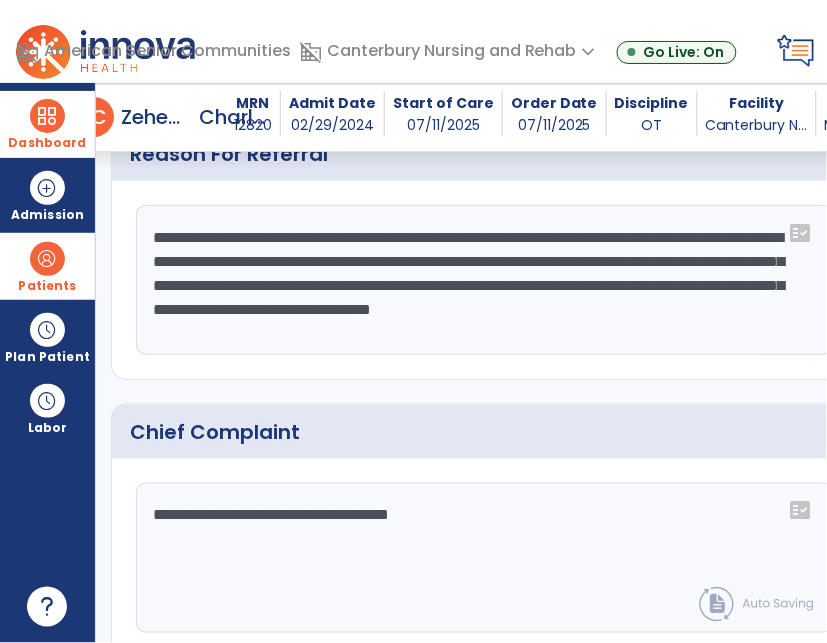 scroll, scrollTop: 1358, scrollLeft: 0, axis: vertical 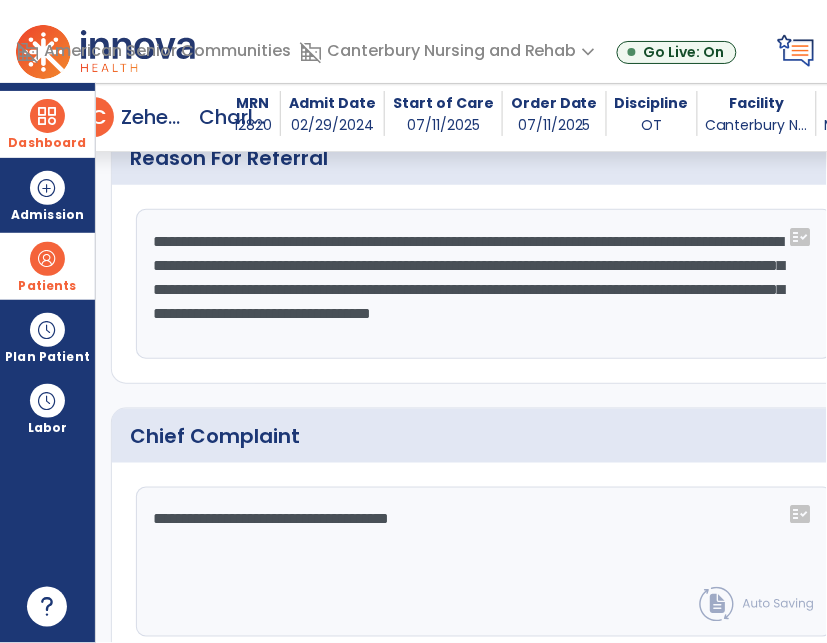 click on "**********" 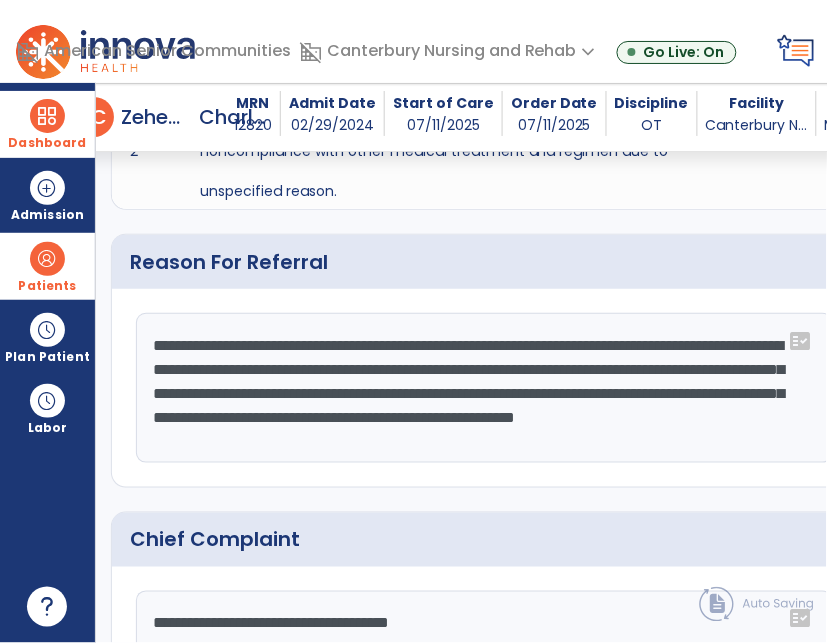 scroll, scrollTop: 1253, scrollLeft: 0, axis: vertical 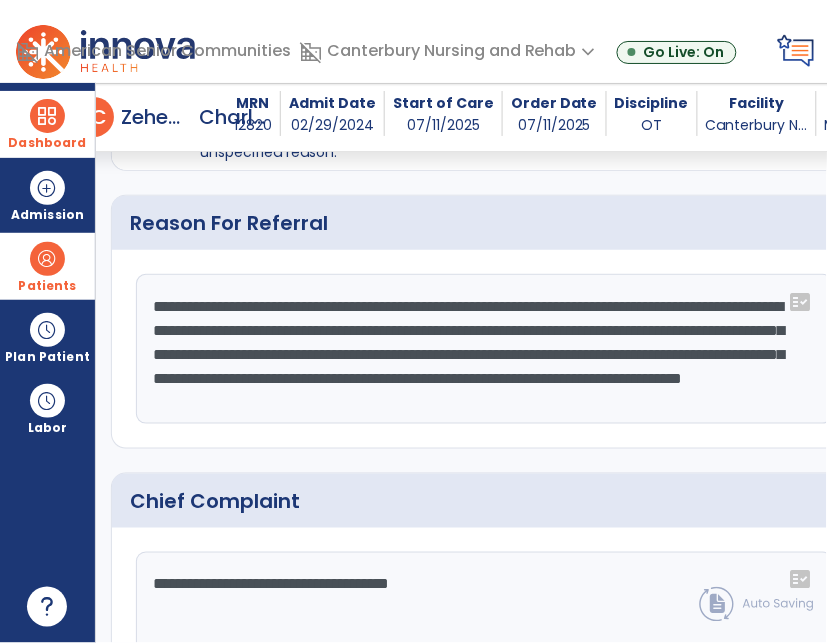 drag, startPoint x: 650, startPoint y: 368, endPoint x: 569, endPoint y: 367, distance: 81.00617 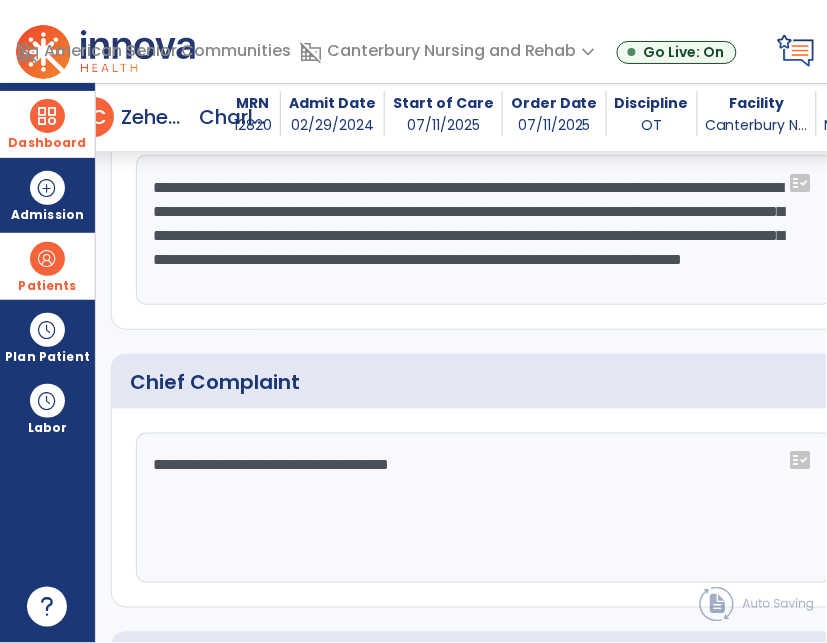 scroll, scrollTop: 1236, scrollLeft: 0, axis: vertical 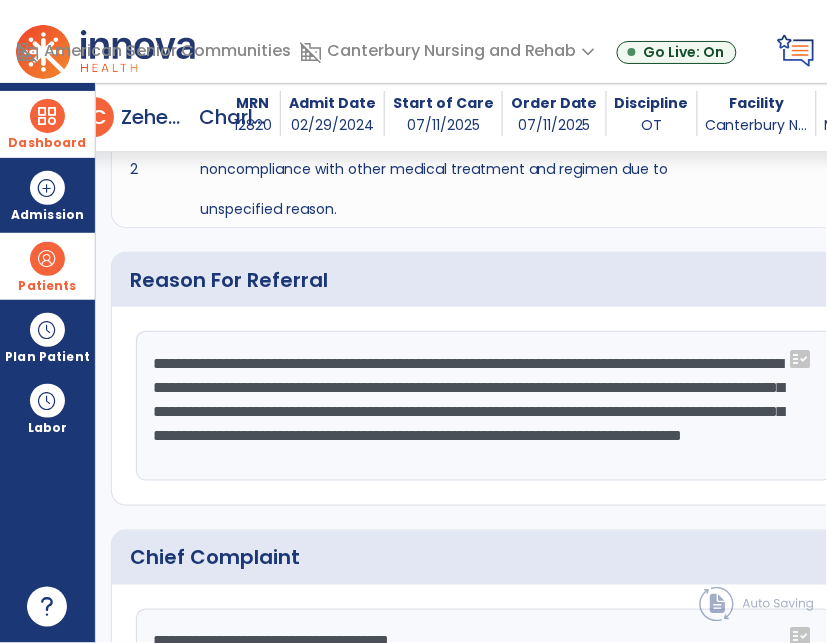 click on "**********" 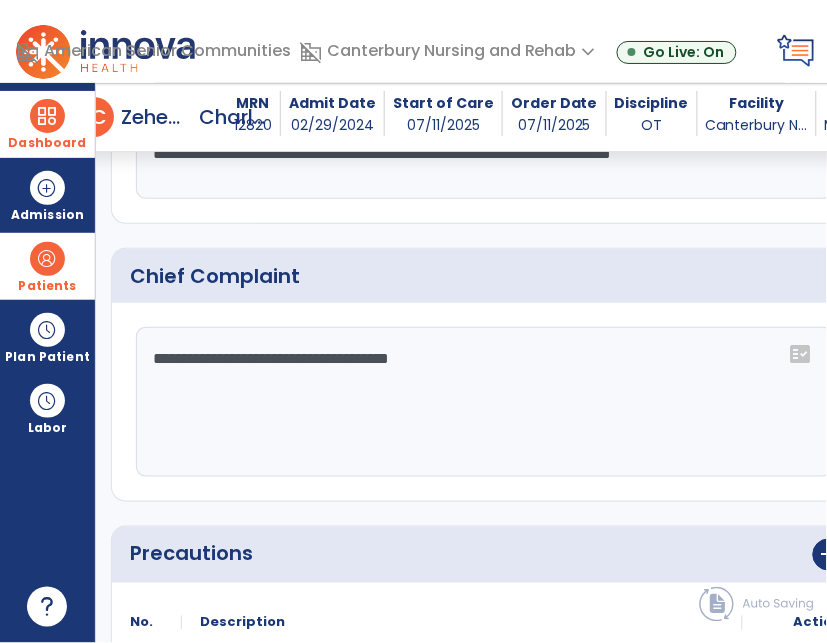 scroll, scrollTop: 1388, scrollLeft: 0, axis: vertical 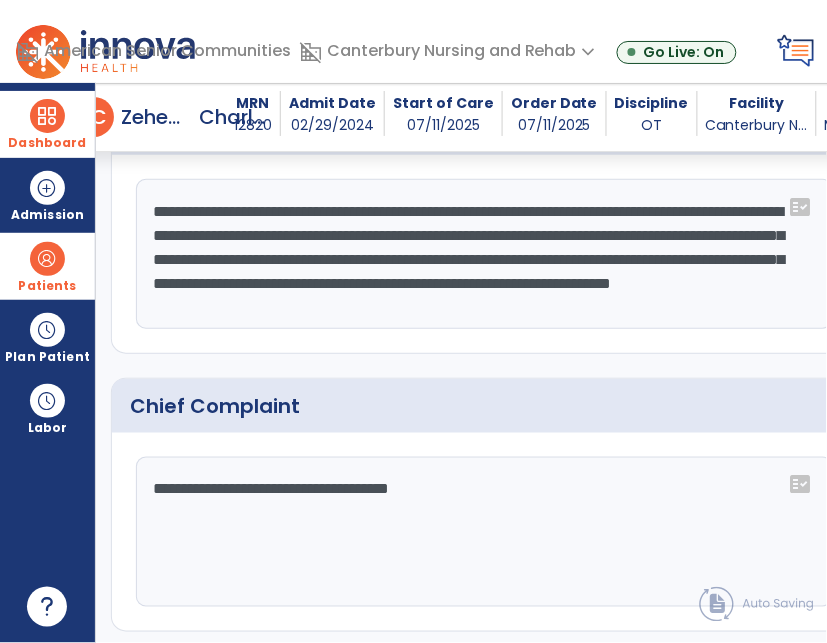 drag, startPoint x: 516, startPoint y: 257, endPoint x: 523, endPoint y: 276, distance: 20.248457 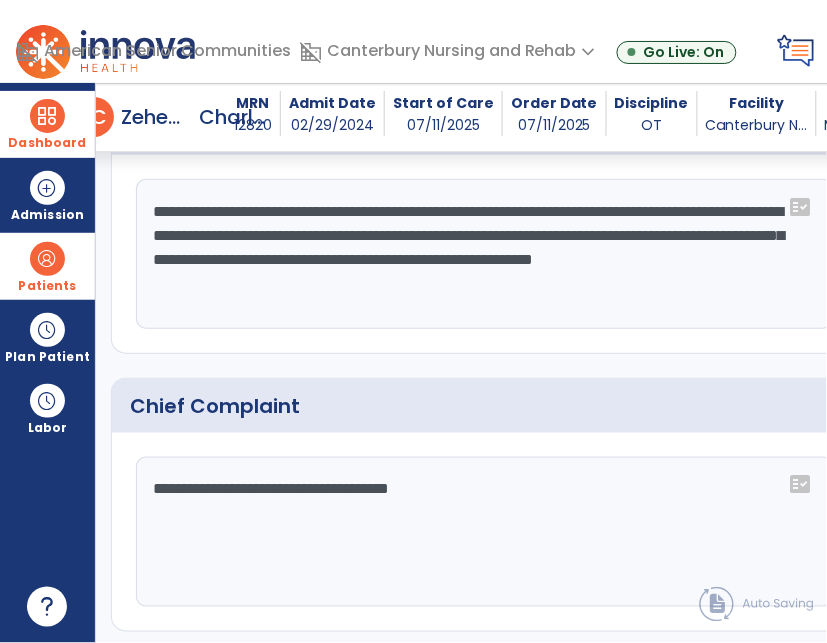 scroll, scrollTop: 0, scrollLeft: 0, axis: both 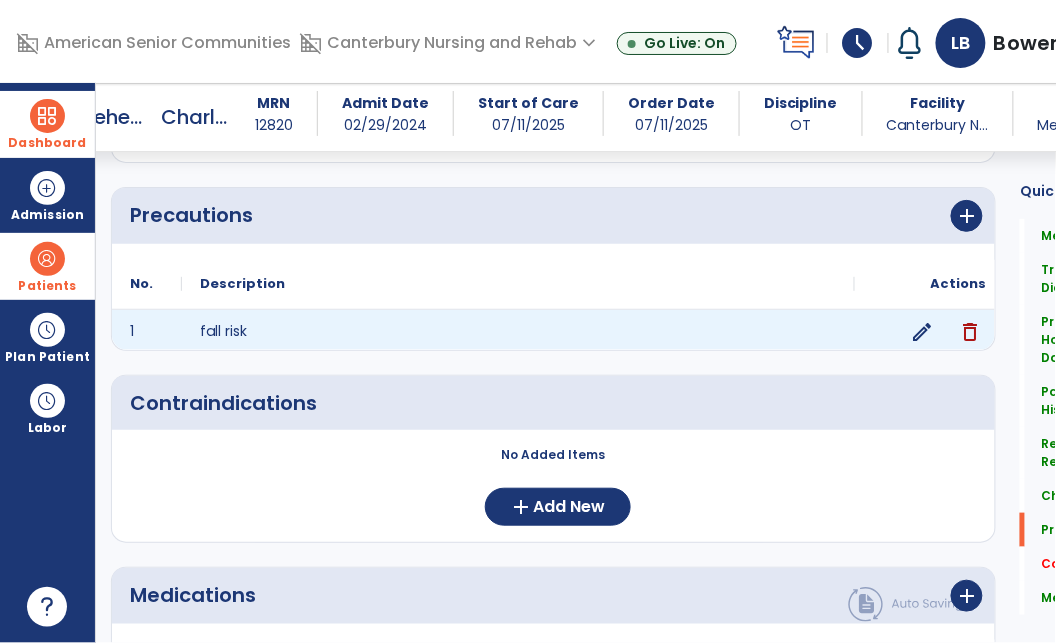 type on "**********" 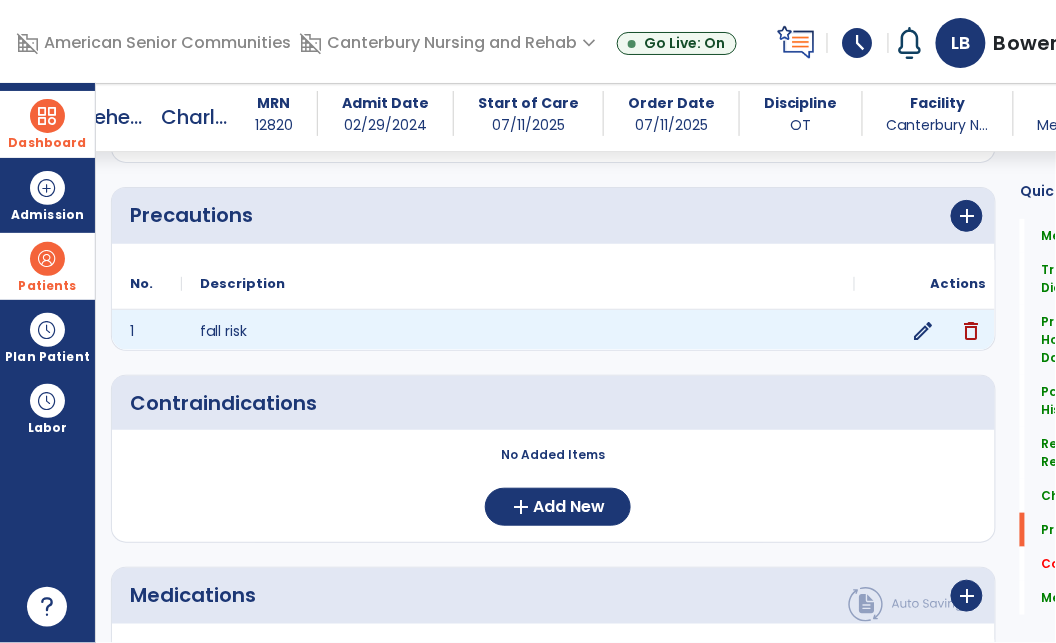 click on "edit" 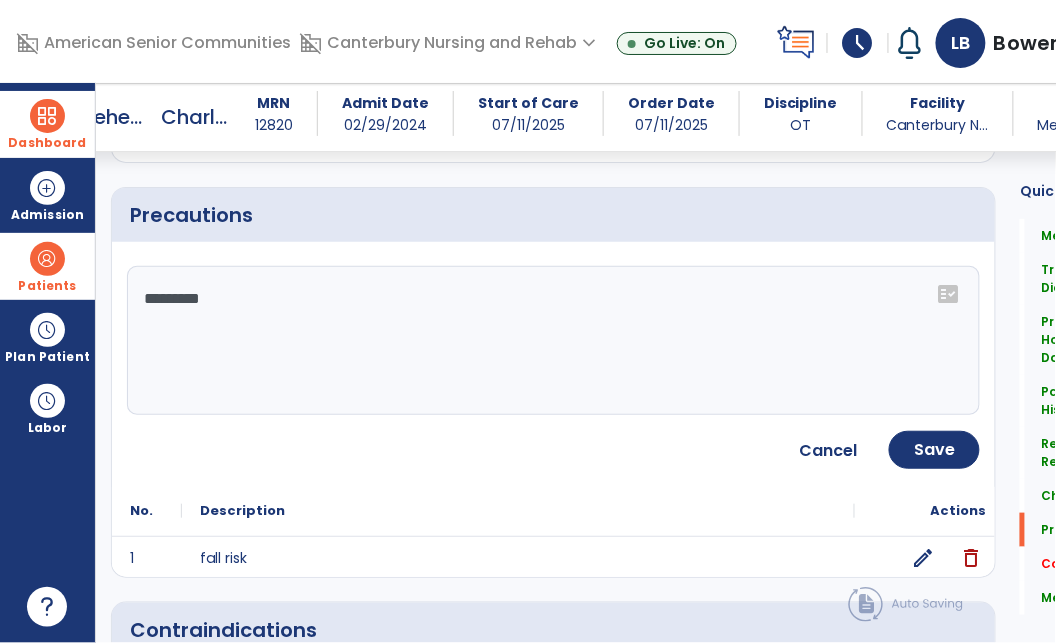 click on "*********" 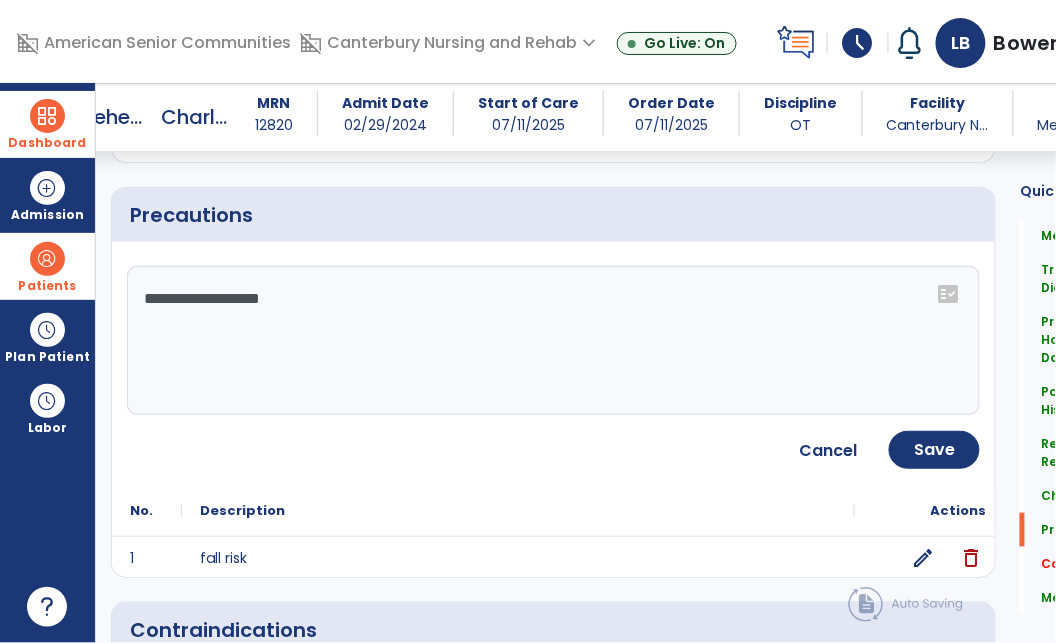 type on "**********" 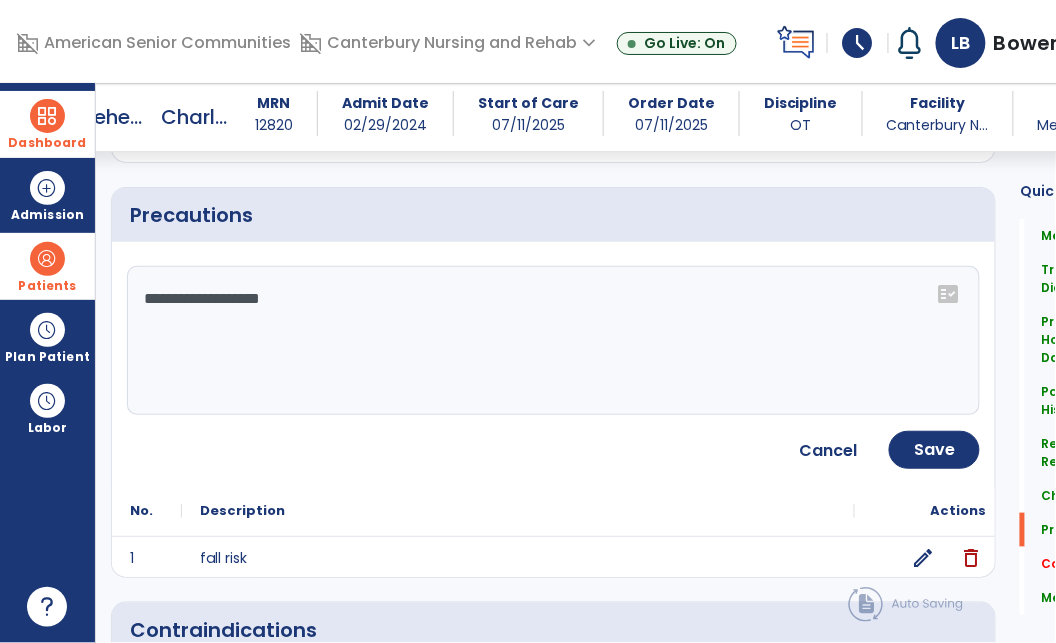 click on "**********" 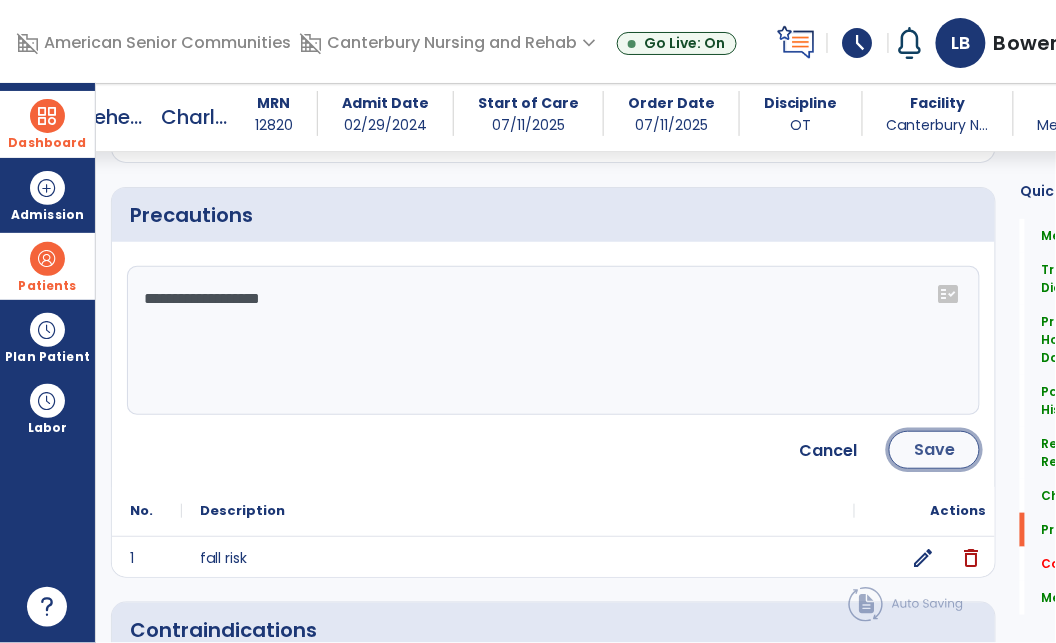 click on "Save" 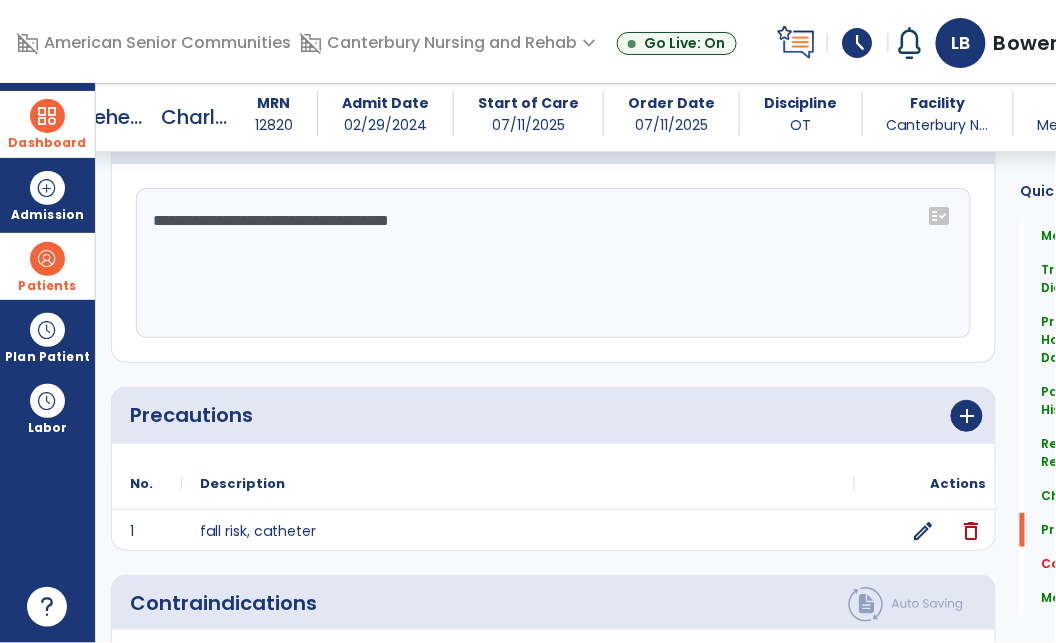 click on "No Added Items  add  Add New" 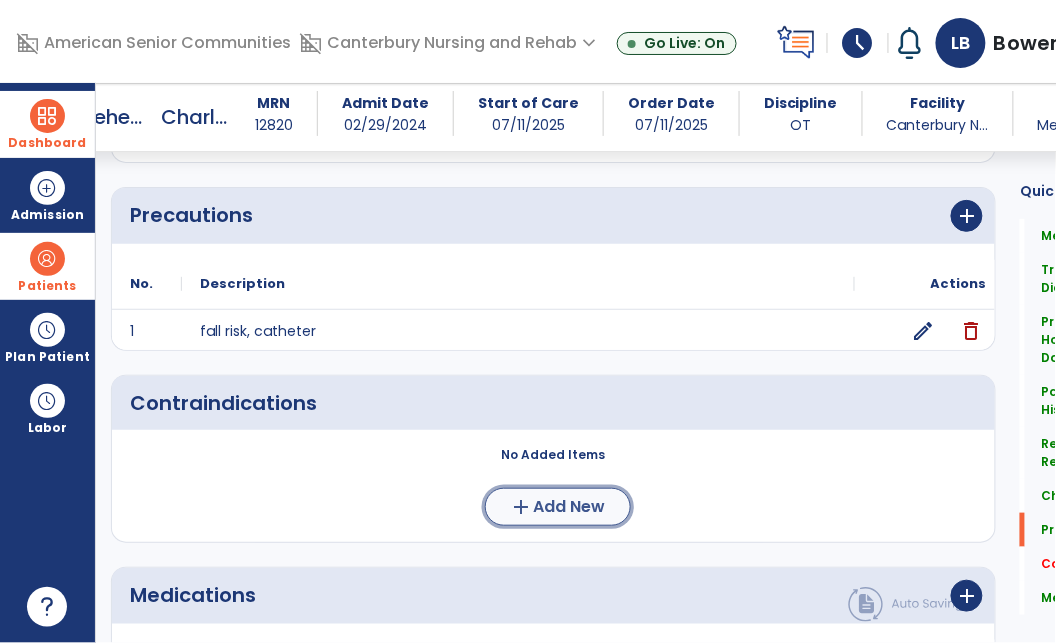 click on "Add New" 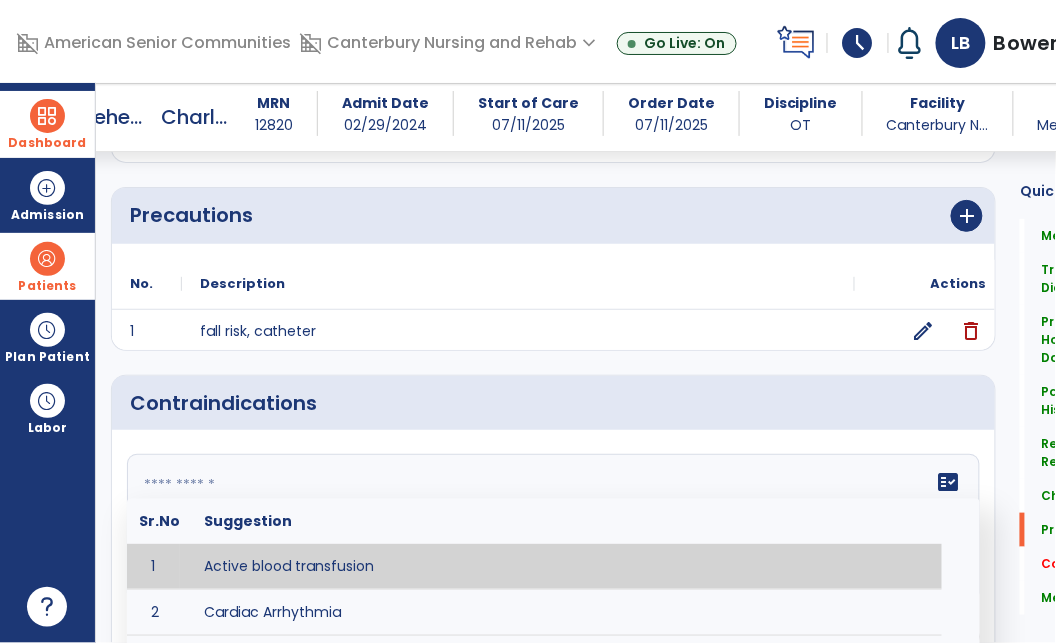 click 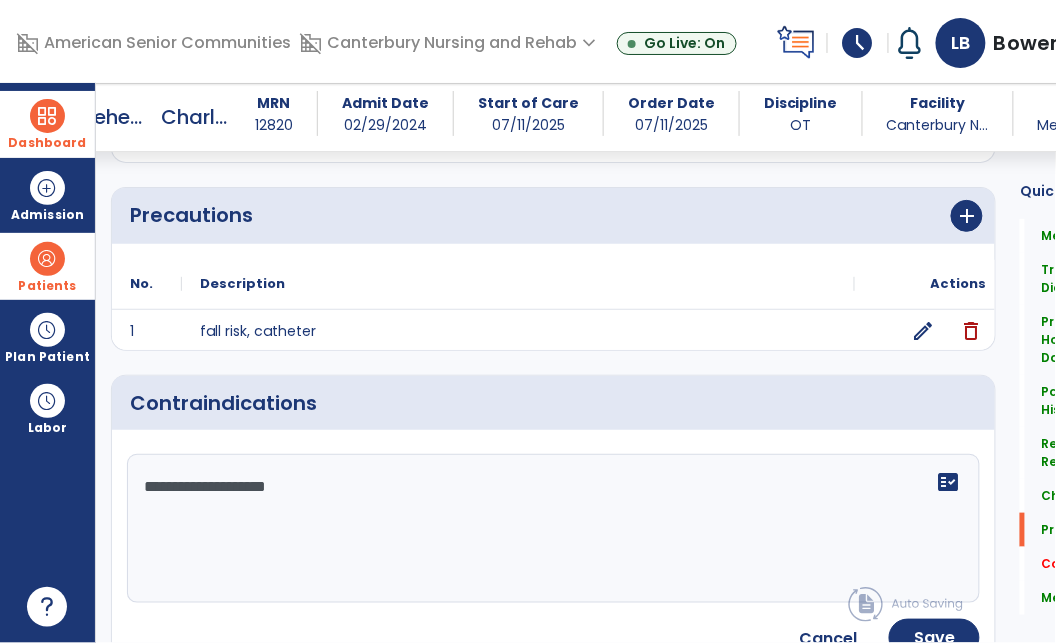 type on "**********" 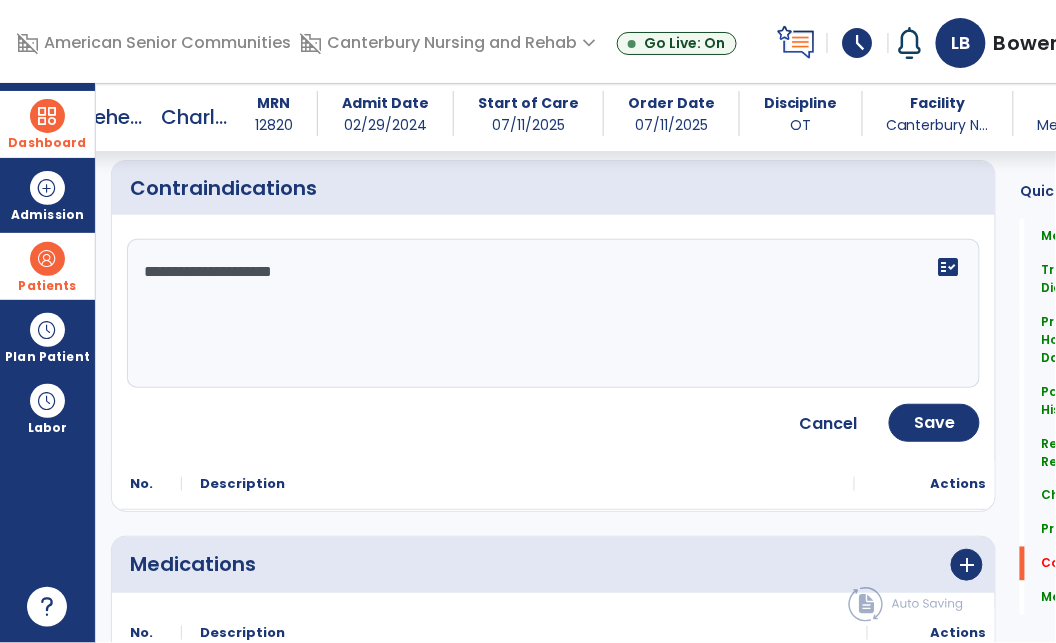 scroll, scrollTop: 1993, scrollLeft: 0, axis: vertical 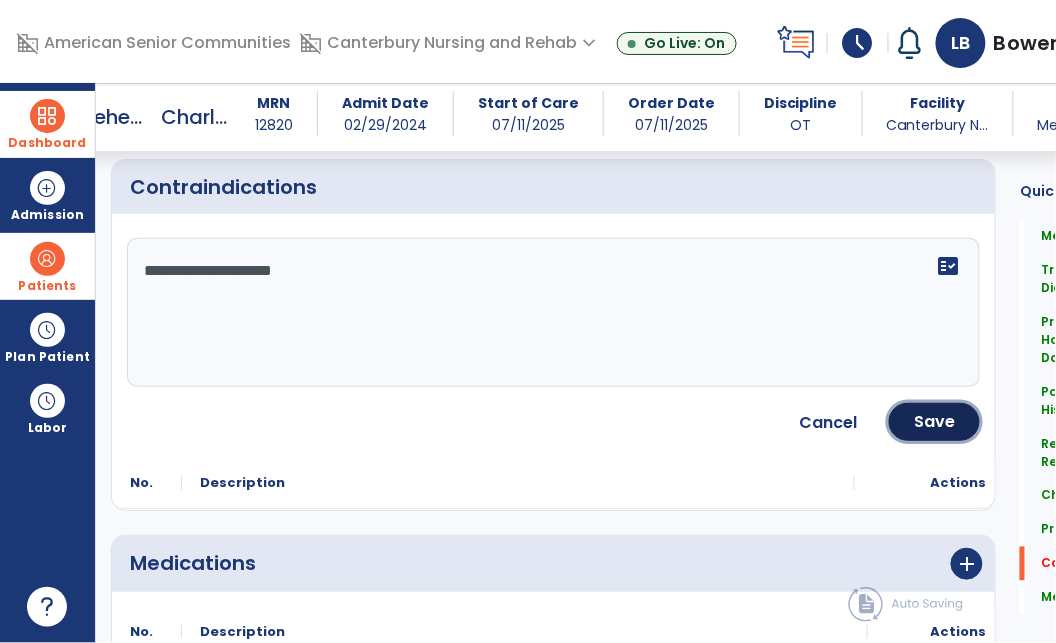 drag, startPoint x: 944, startPoint y: 426, endPoint x: 852, endPoint y: 385, distance: 100.72239 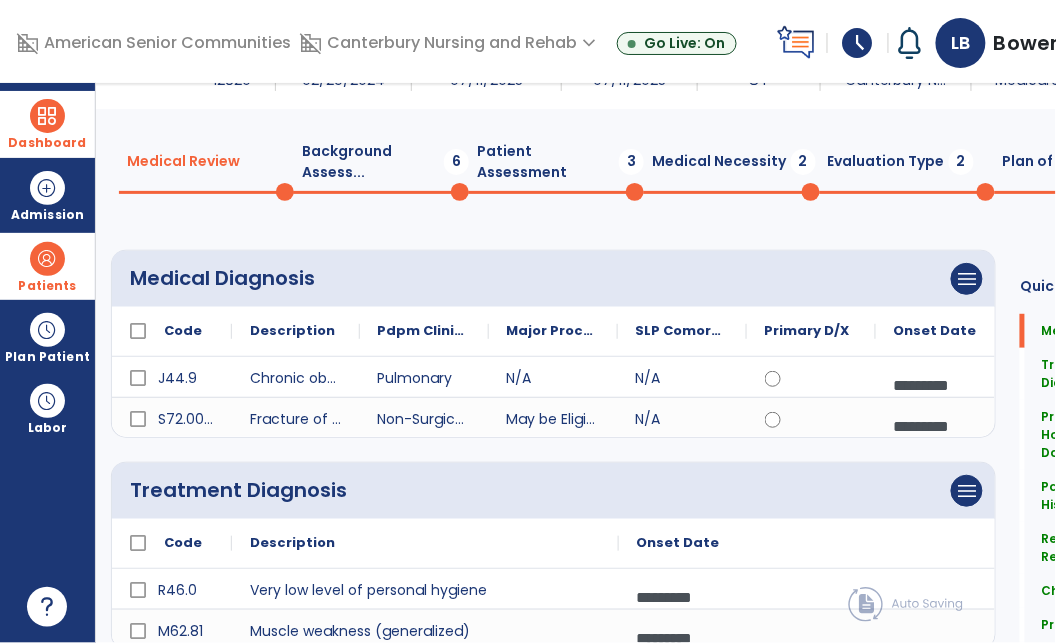 scroll, scrollTop: 0, scrollLeft: 0, axis: both 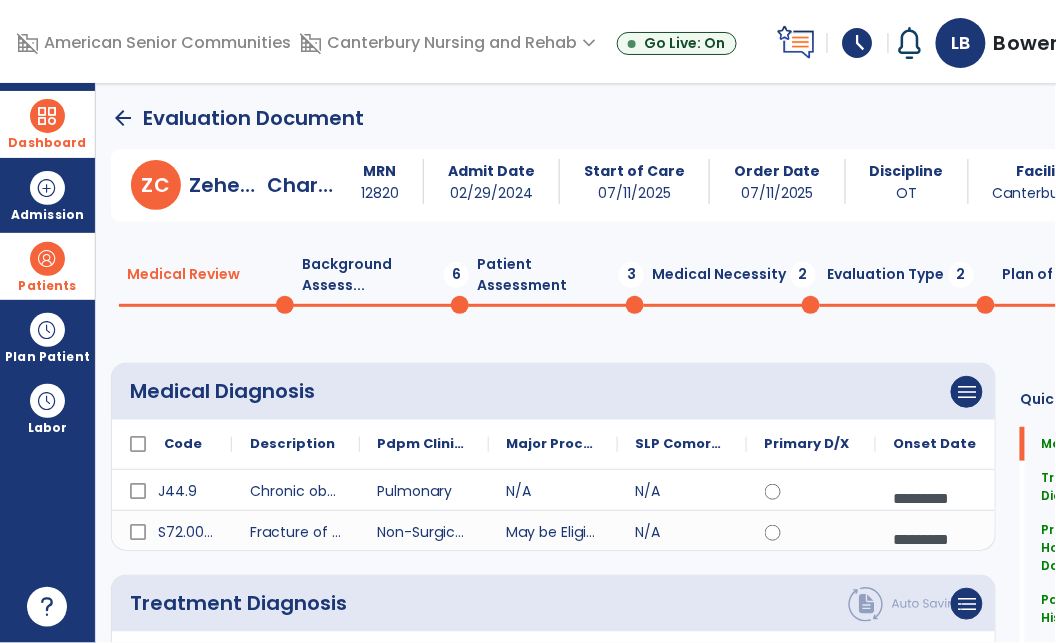 click on "Background Assess...  6" 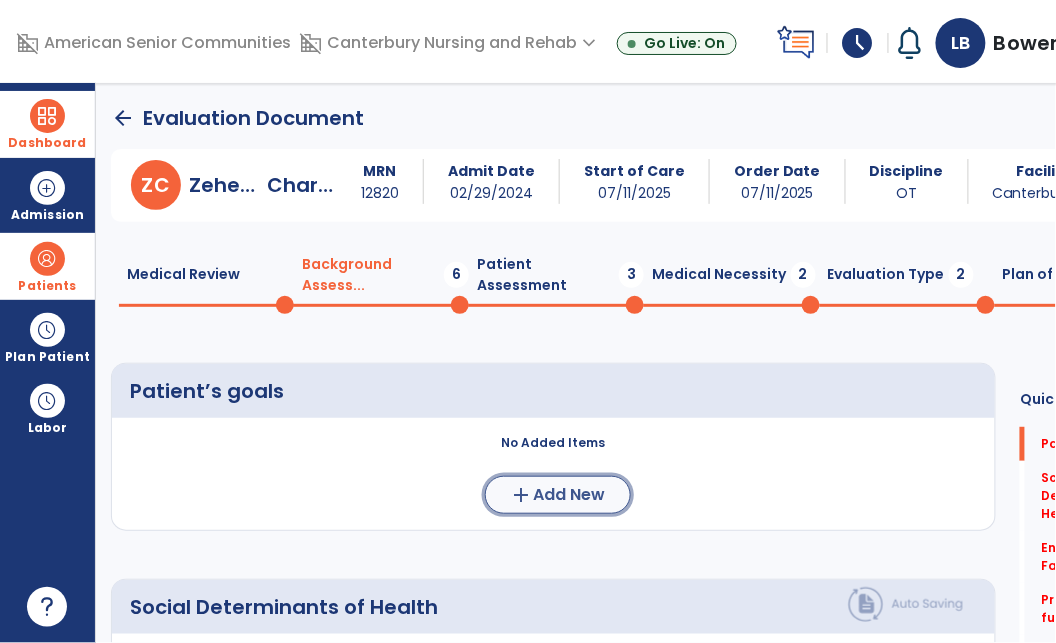 click on "Add New" 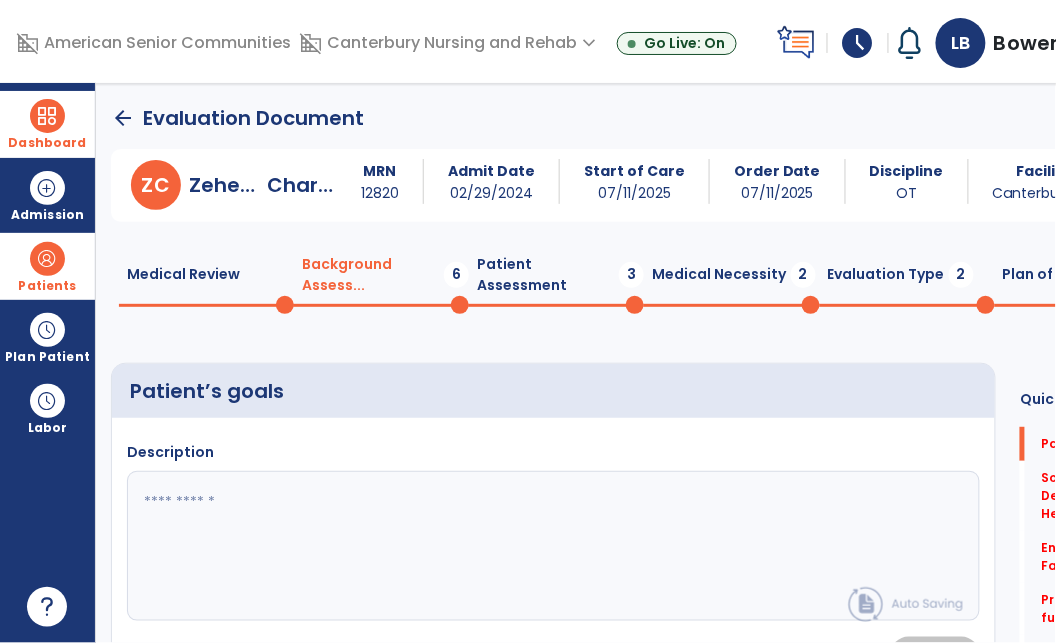 click 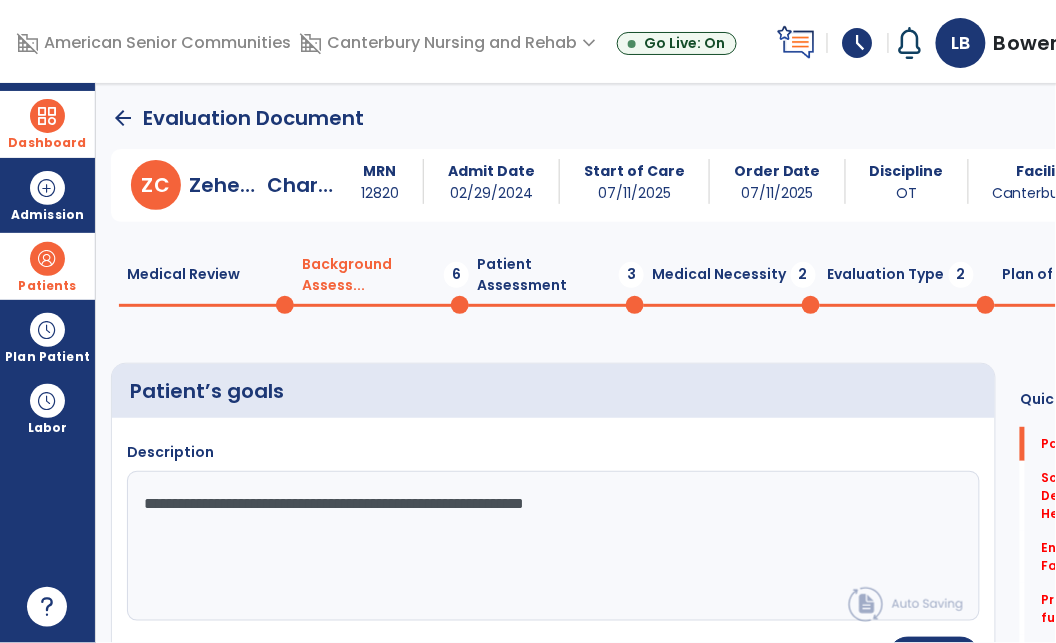 click on "**********" 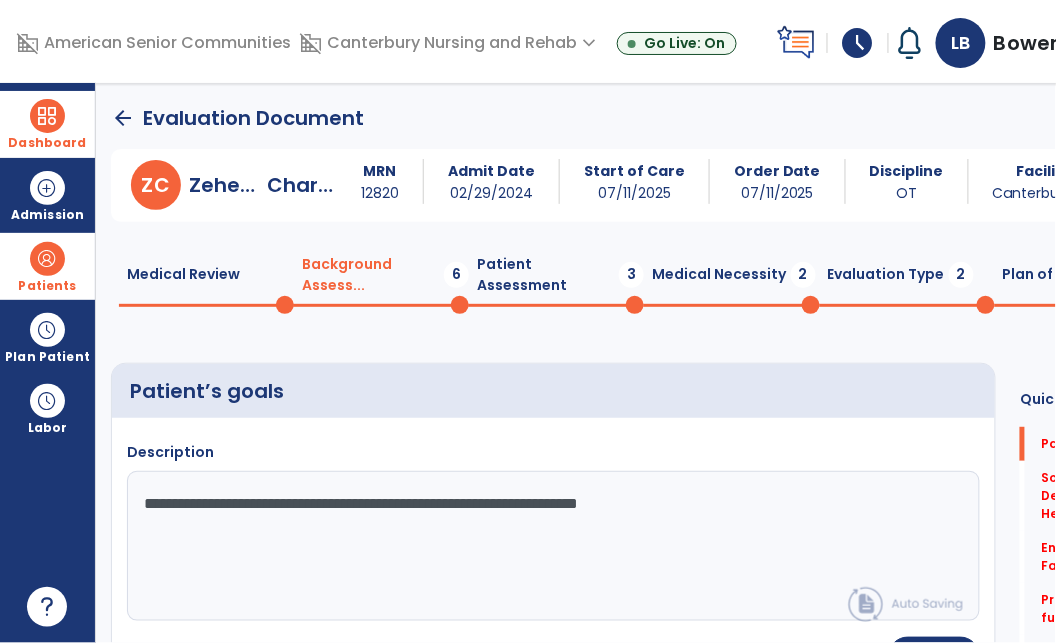 click on "**********" 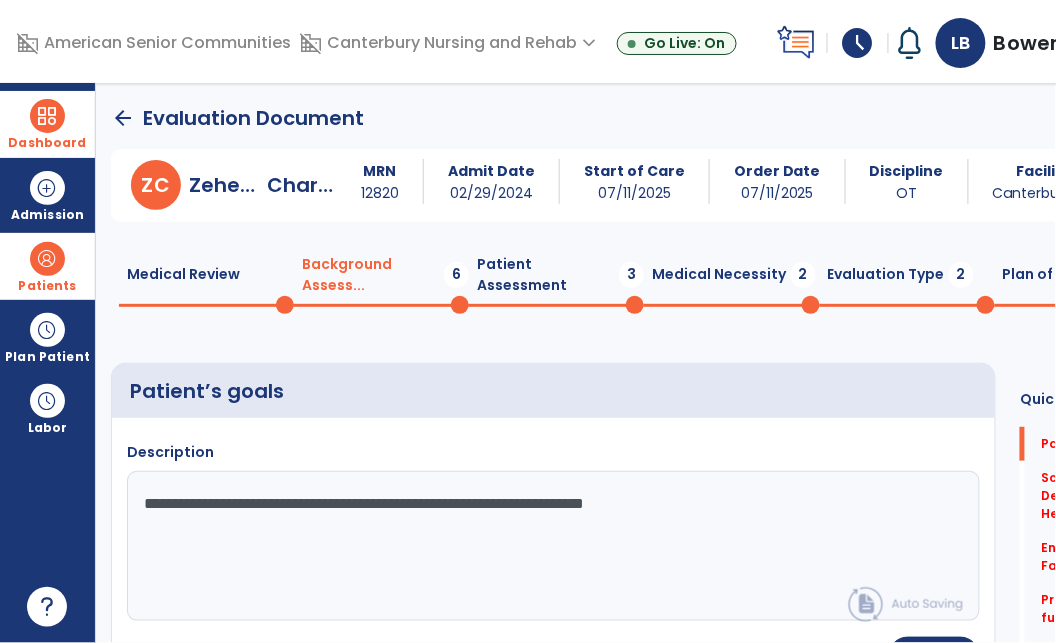 drag, startPoint x: 700, startPoint y: 496, endPoint x: 647, endPoint y: 508, distance: 54.34151 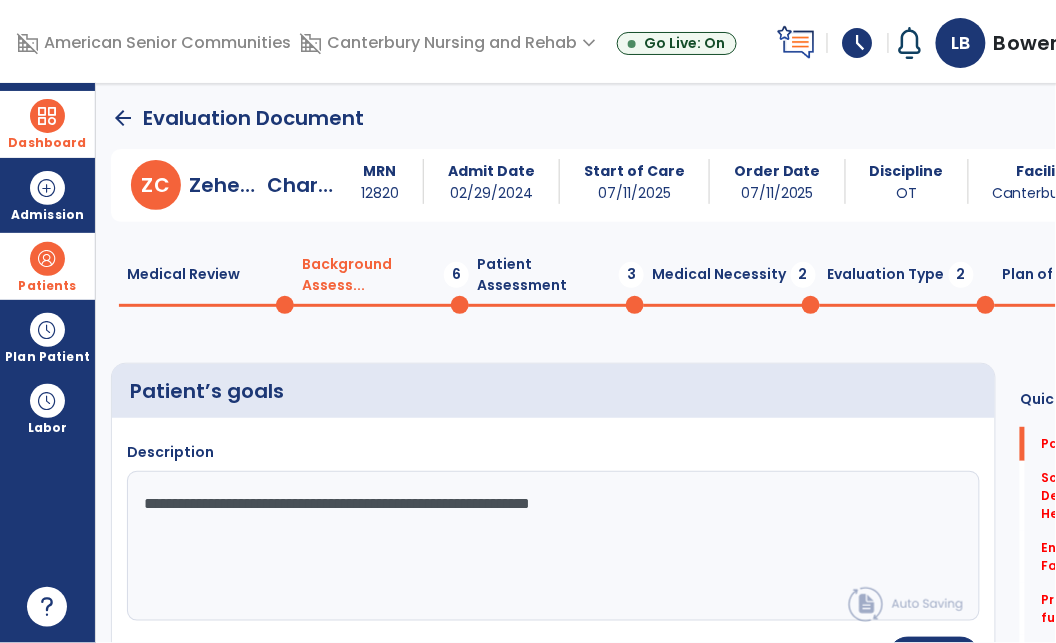 click on "**********" 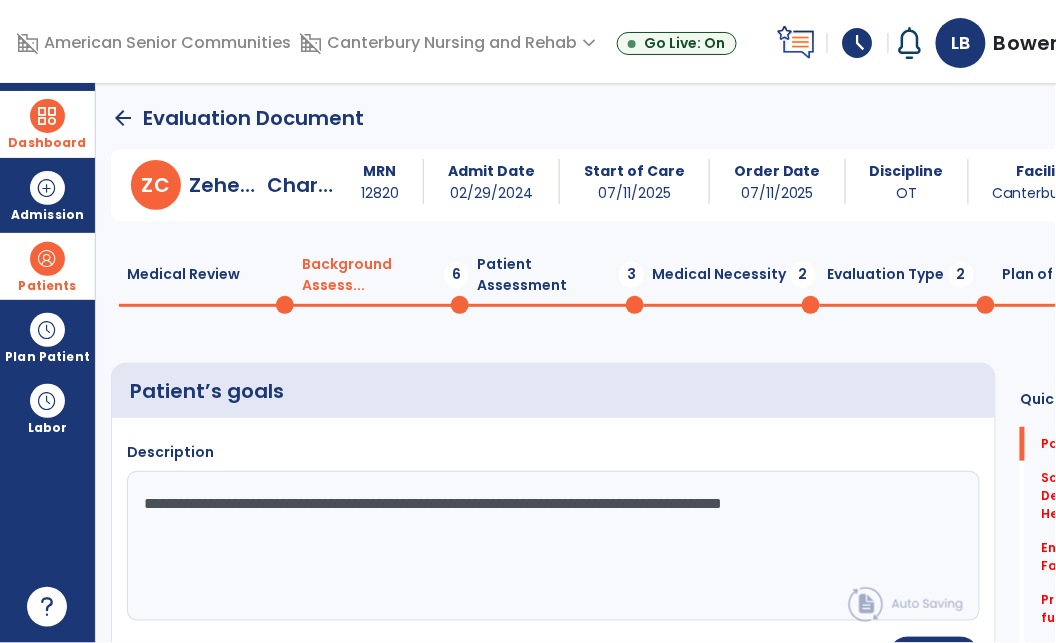 type on "**********" 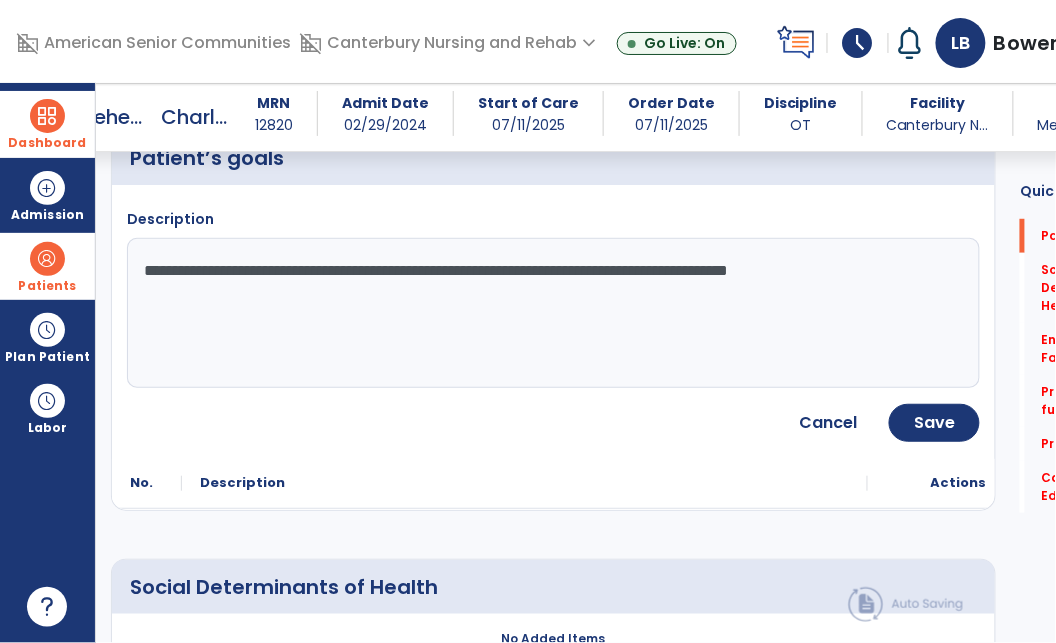 scroll, scrollTop: 241, scrollLeft: 0, axis: vertical 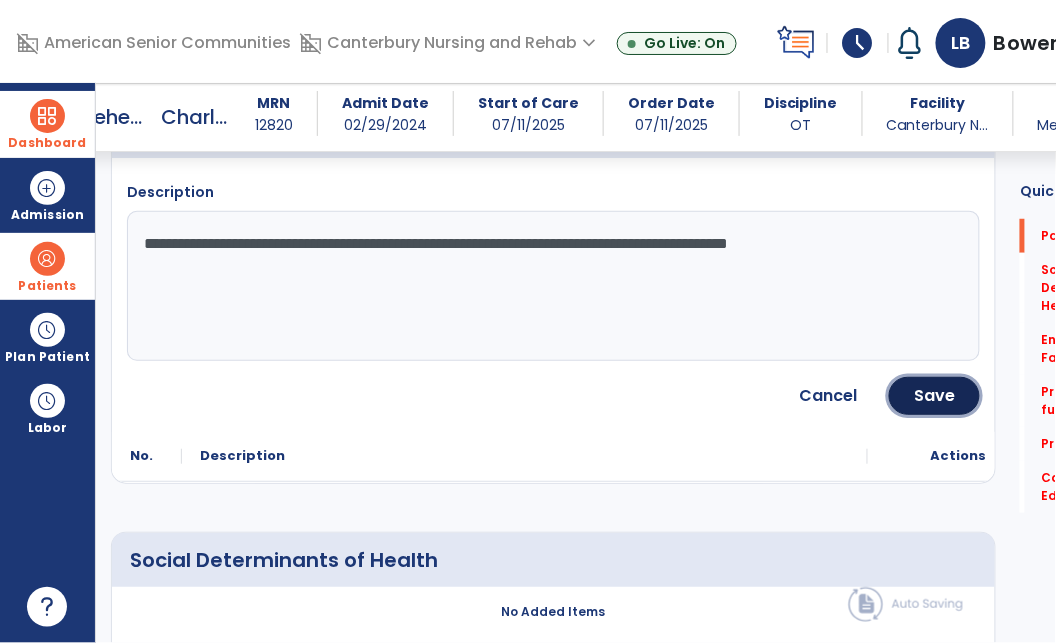click on "Save" 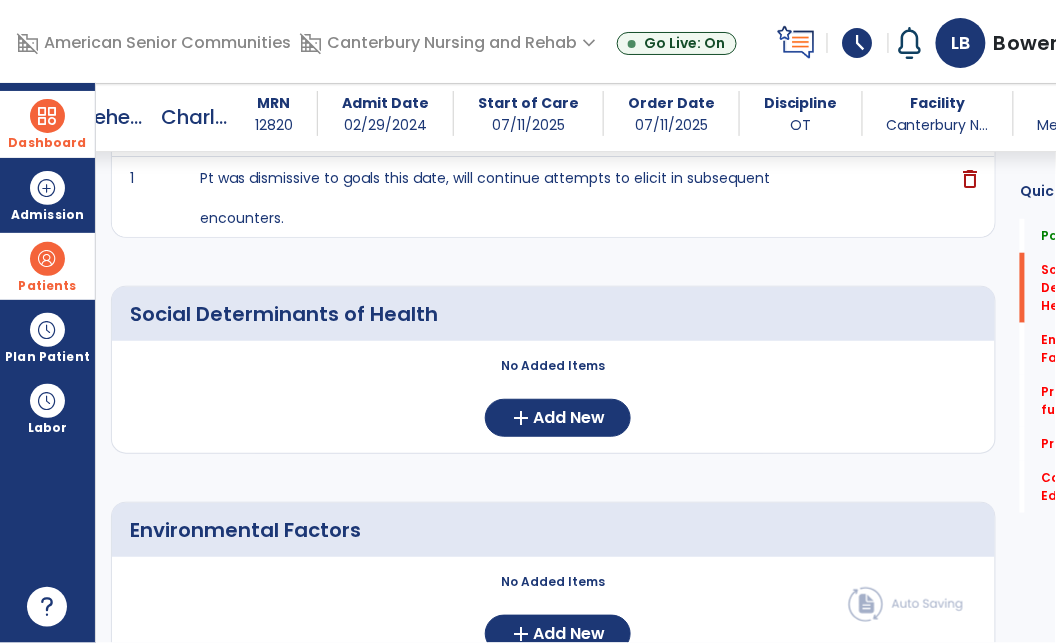 scroll, scrollTop: 316, scrollLeft: 0, axis: vertical 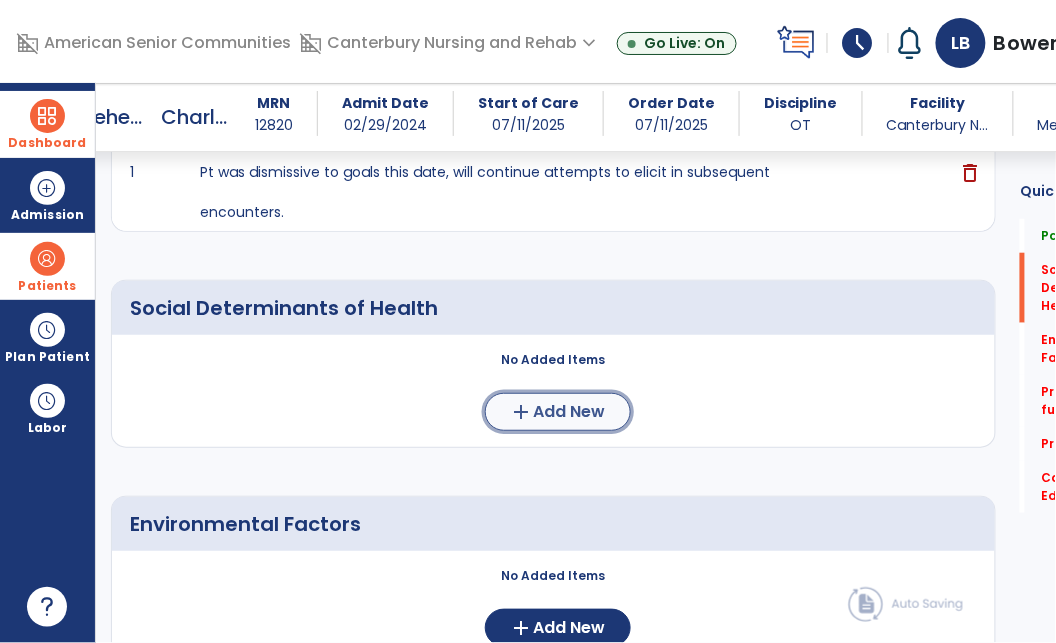click on "add  Add New" 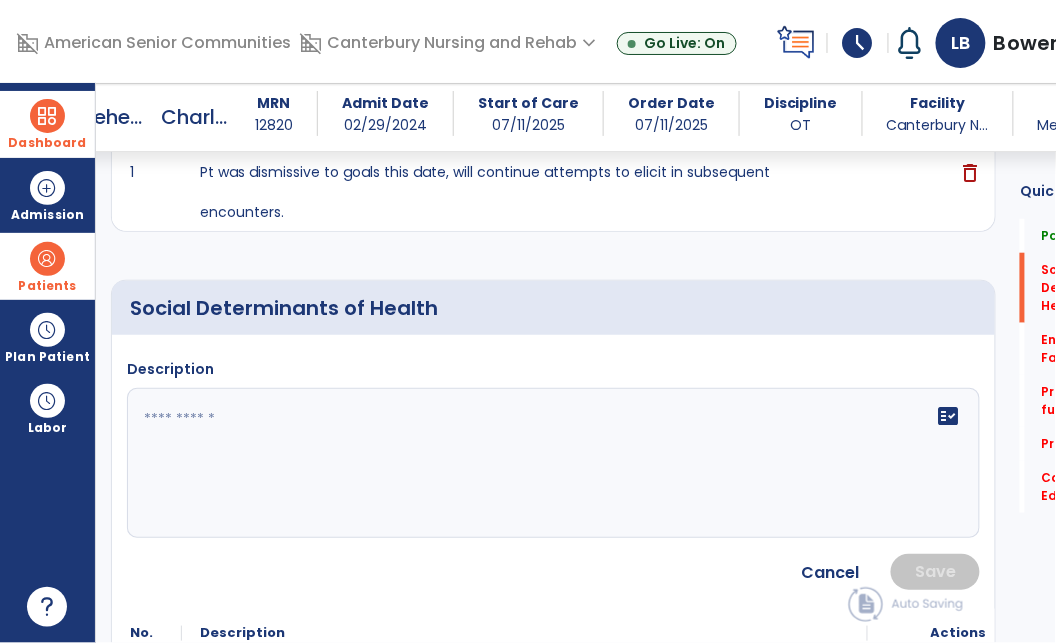 click on "fact_check" 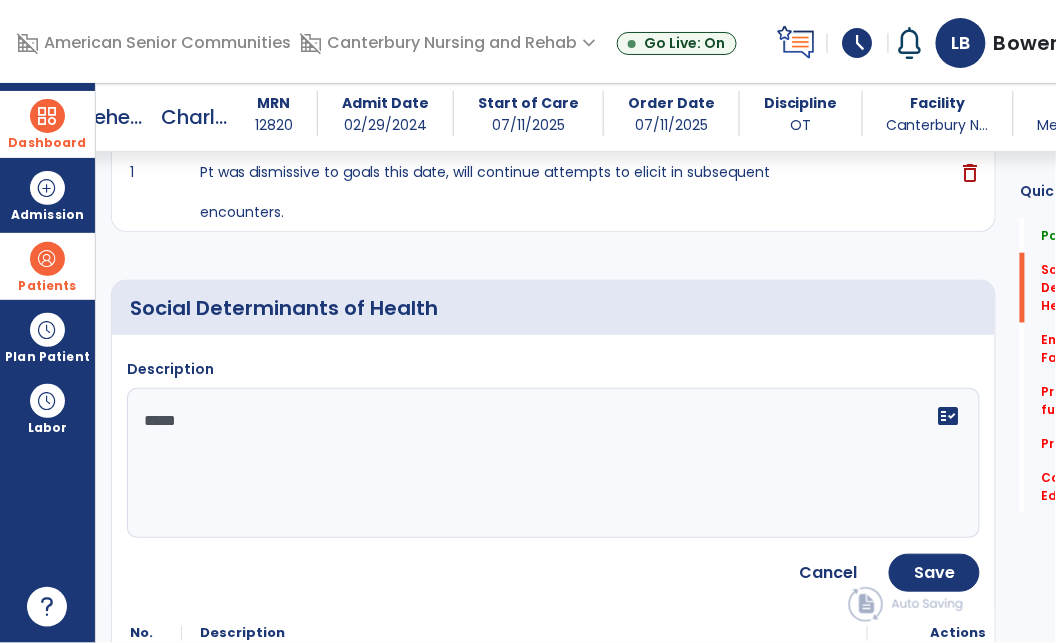 type on "*****" 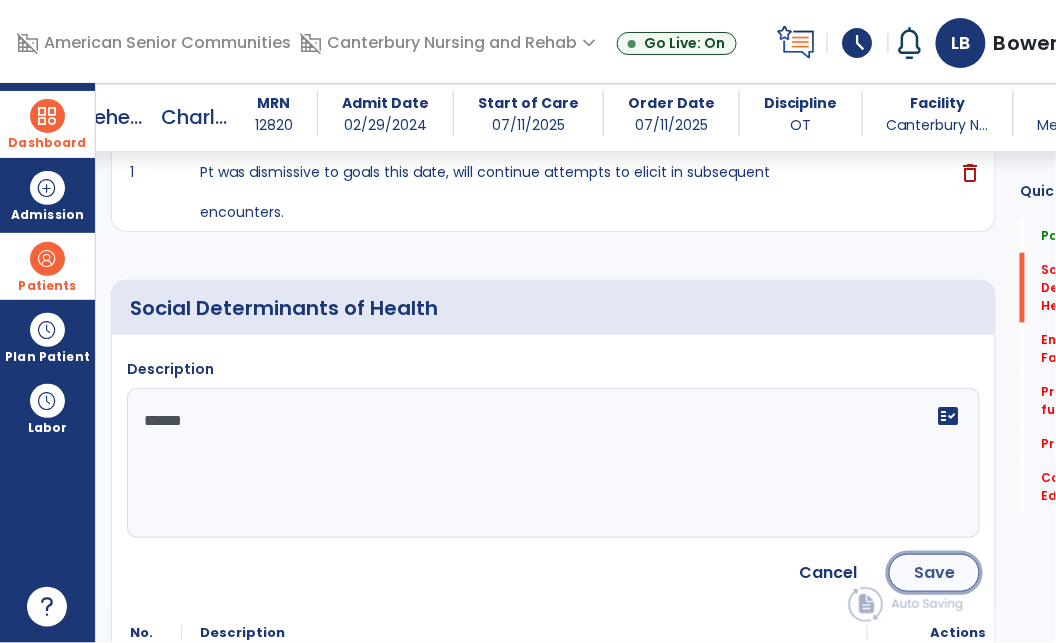 click on "Save" 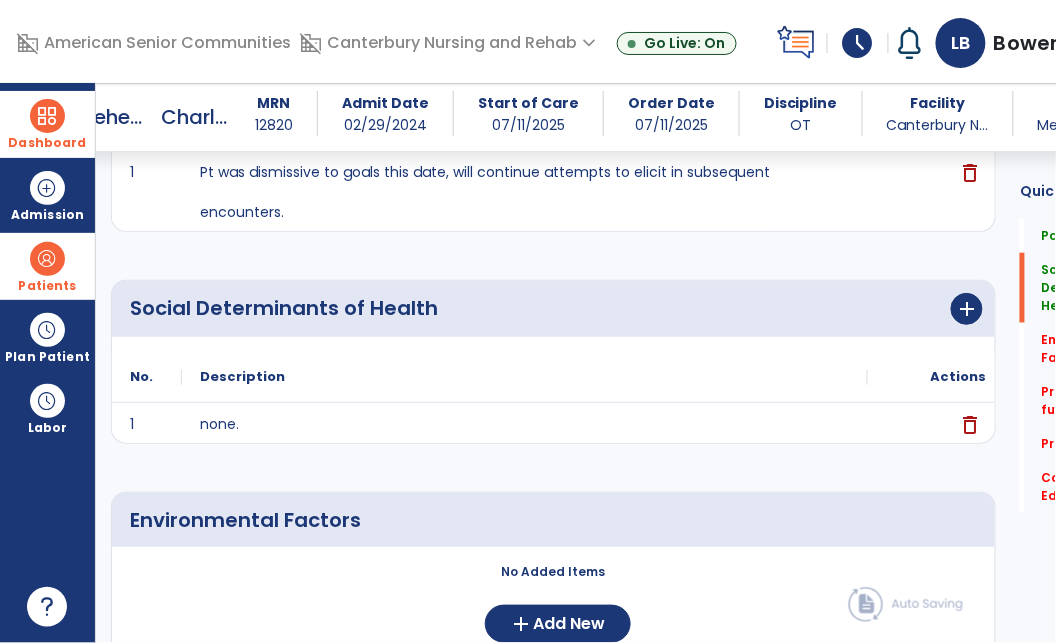 scroll, scrollTop: 650, scrollLeft: 0, axis: vertical 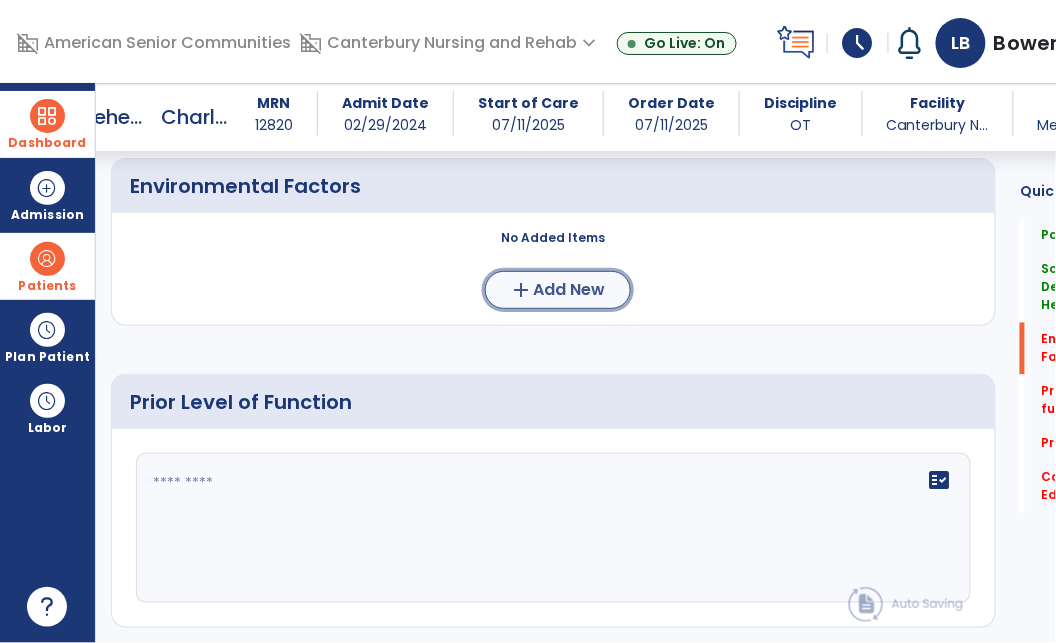 click on "Add New" 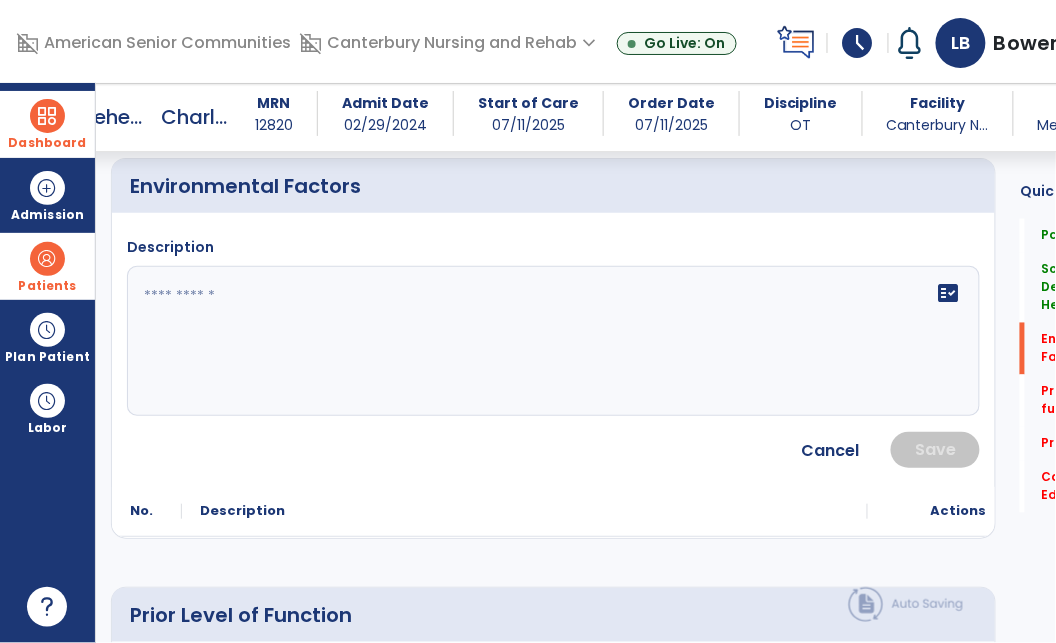 click on "fact_check" 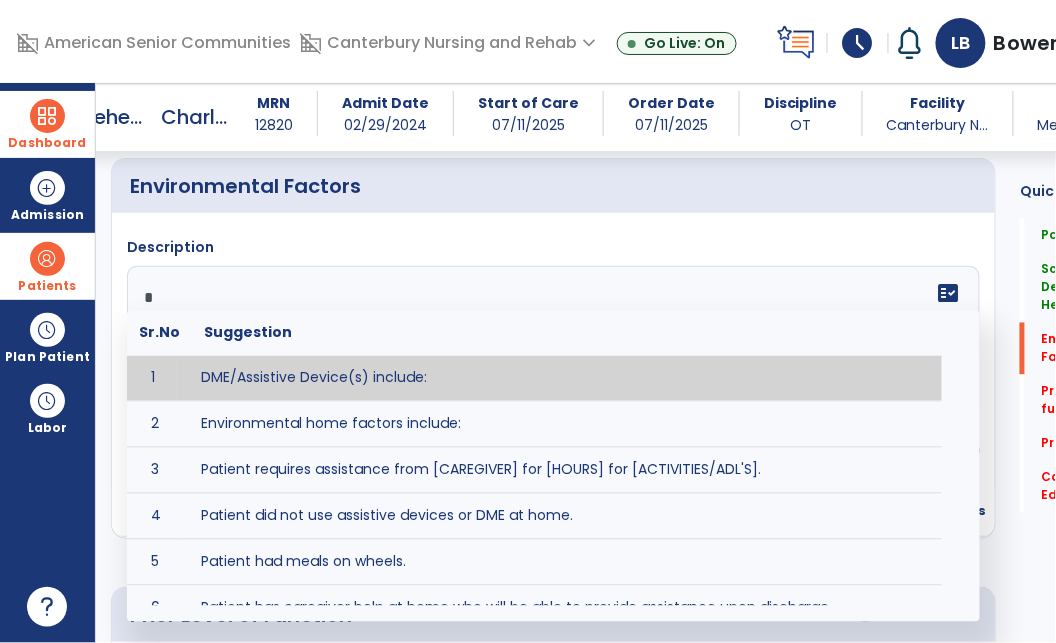 type on "*" 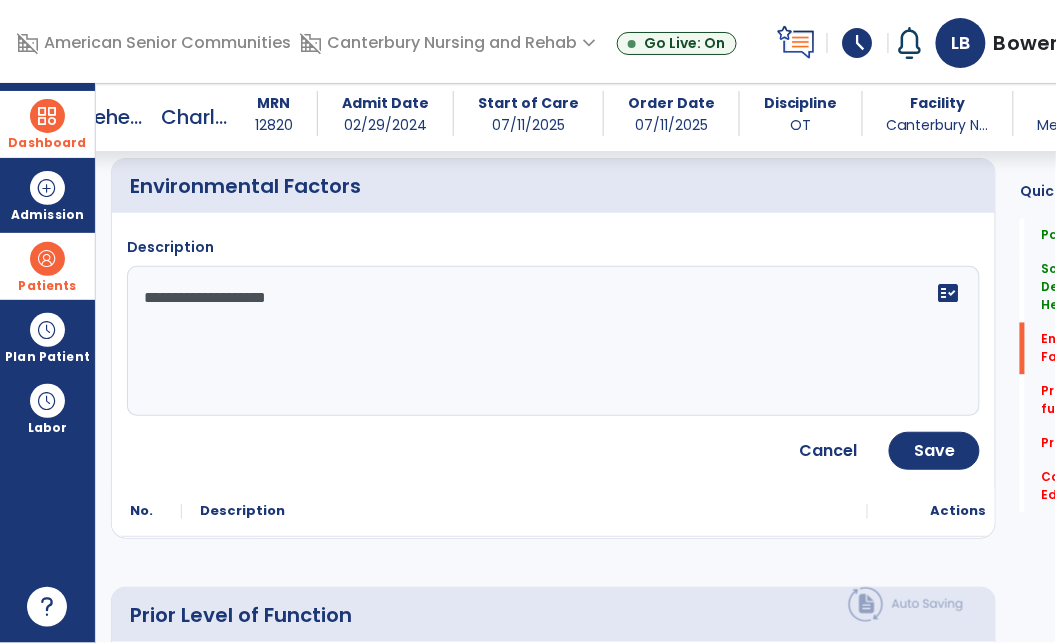 type on "**********" 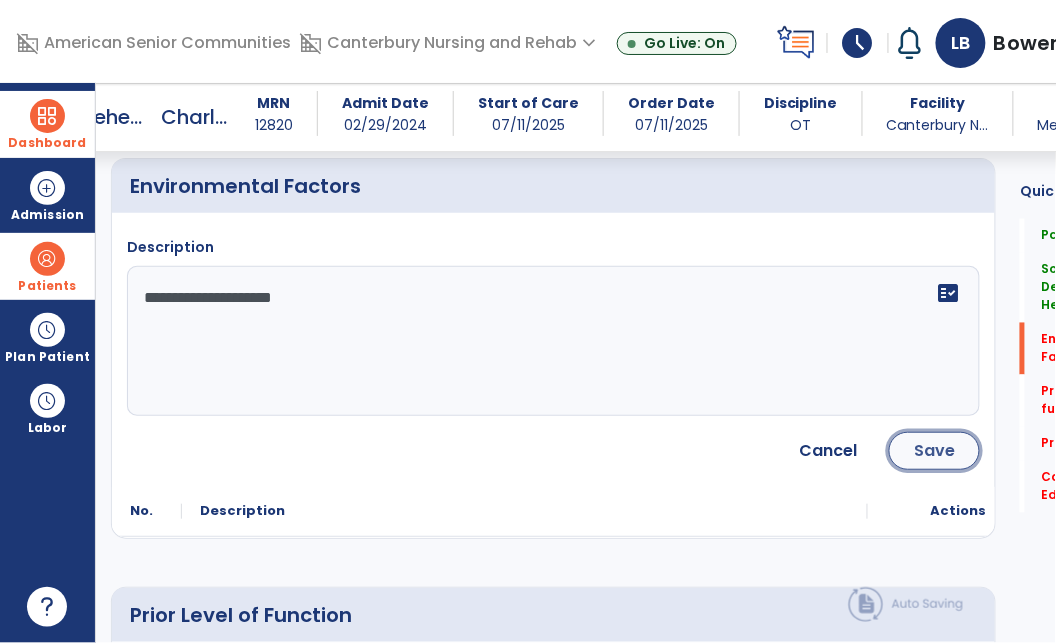 click on "Save" 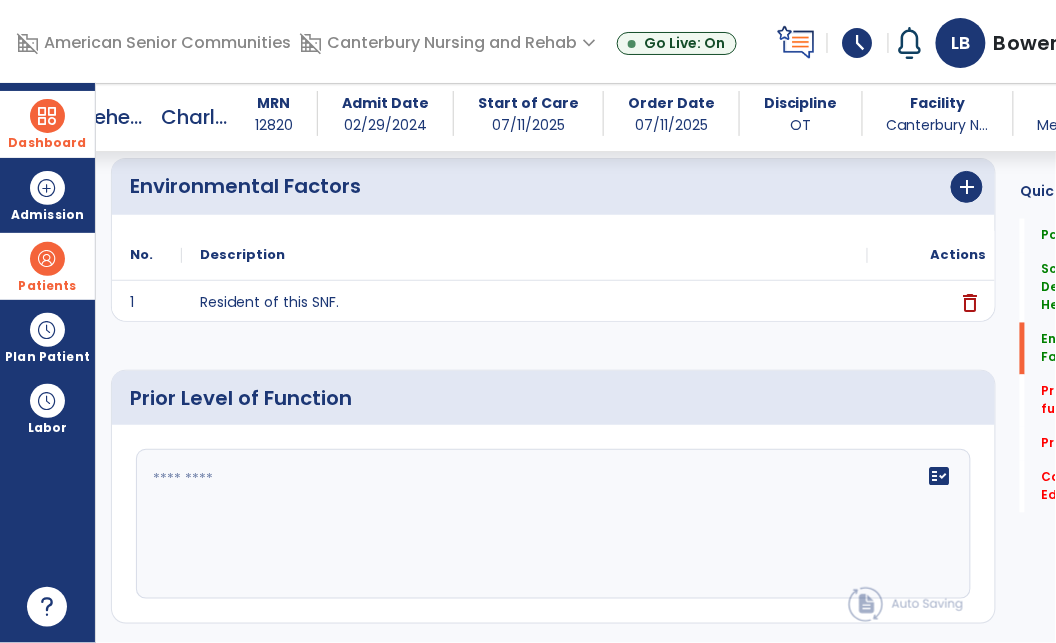 scroll, scrollTop: 732, scrollLeft: 0, axis: vertical 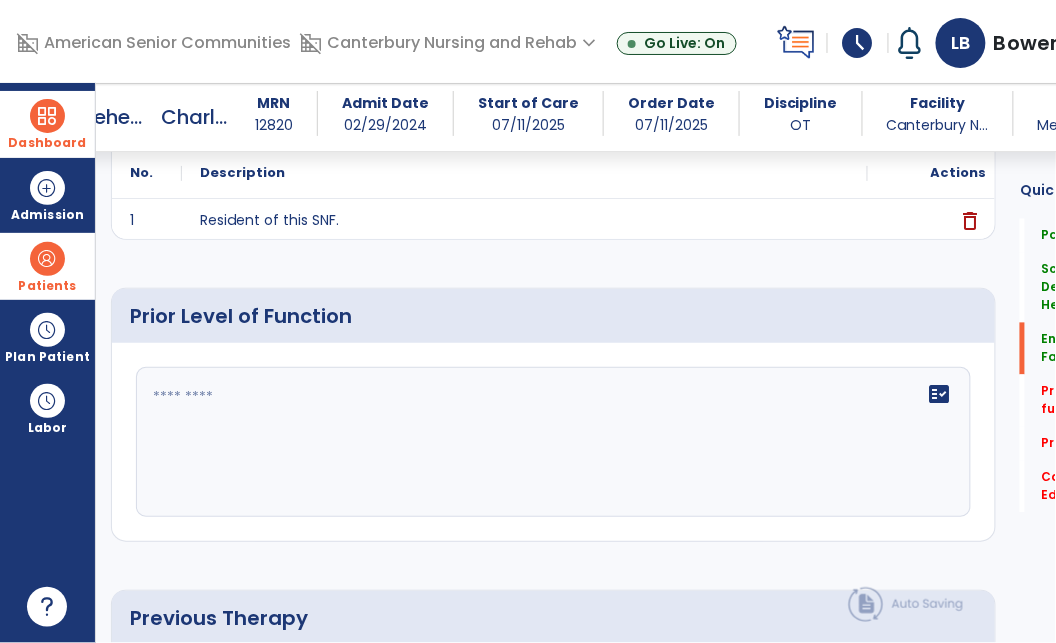 click 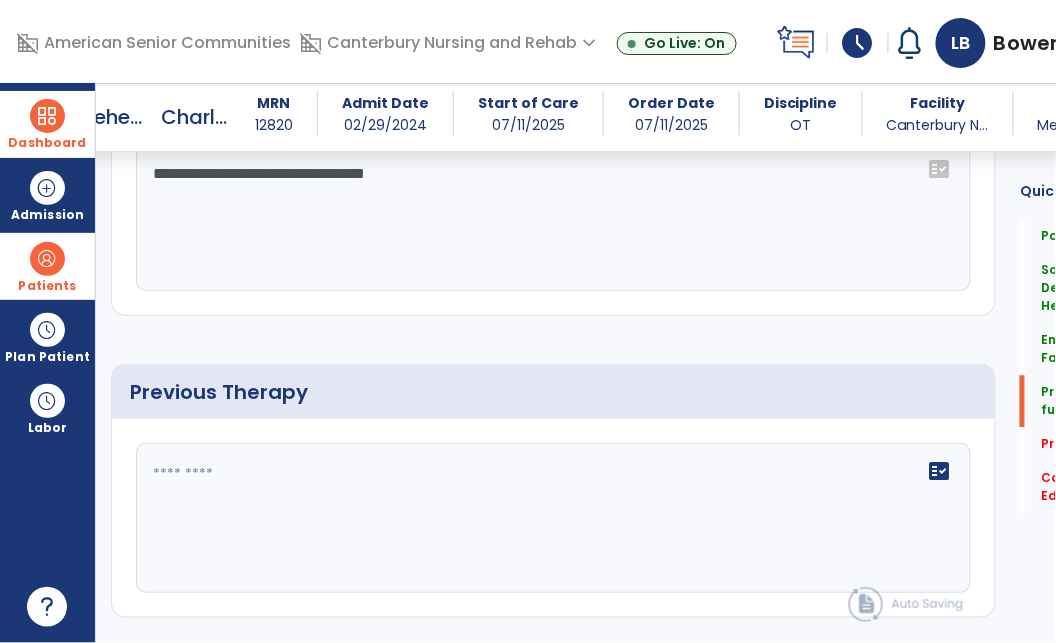 scroll, scrollTop: 982, scrollLeft: 0, axis: vertical 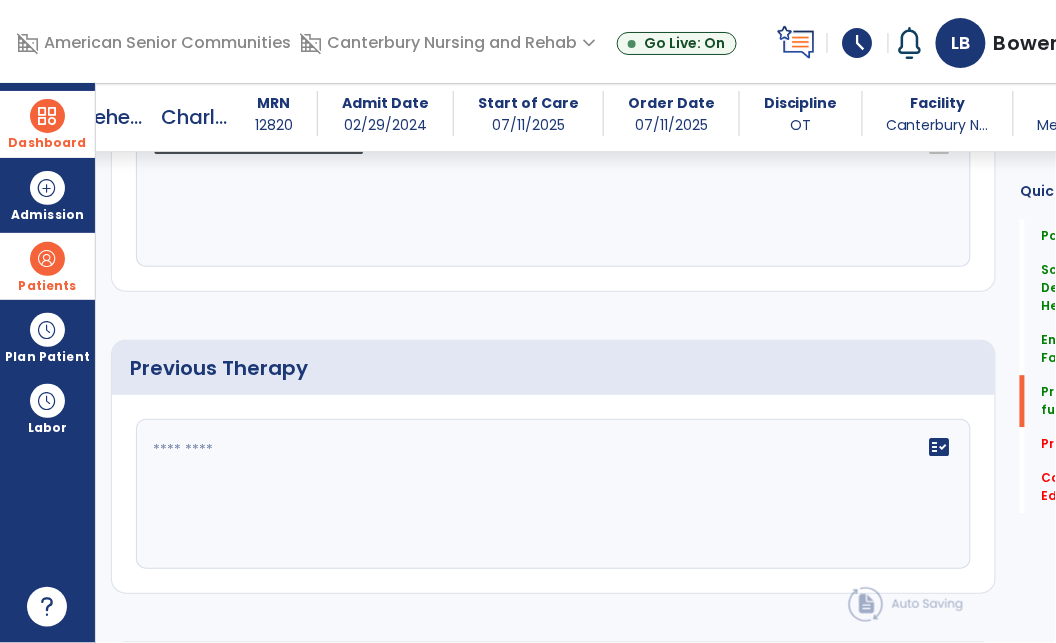 type on "**********" 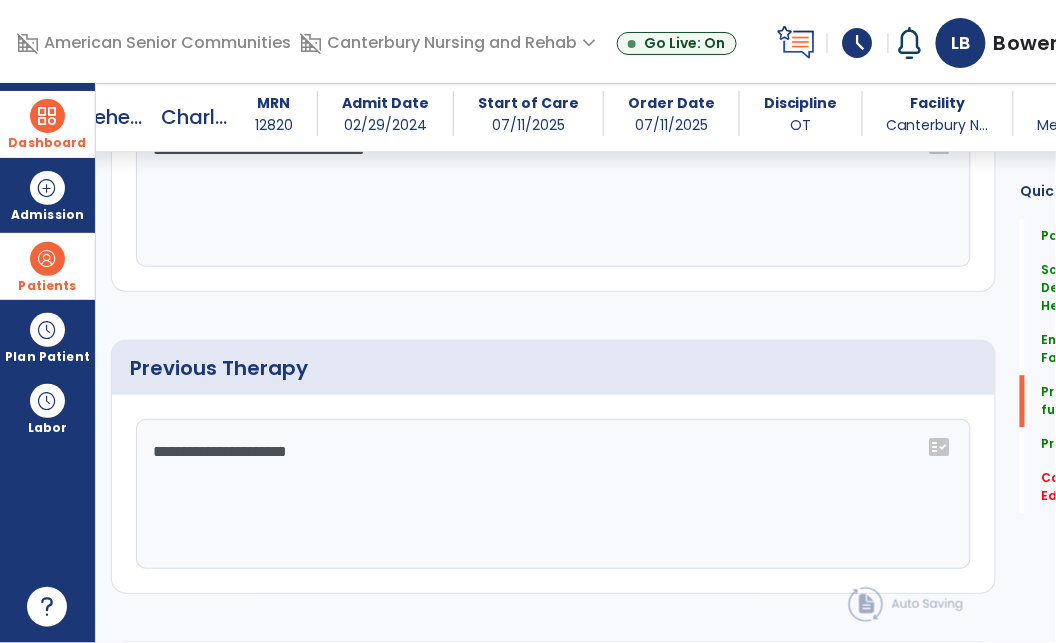 drag, startPoint x: 331, startPoint y: 450, endPoint x: 172, endPoint y: 451, distance: 159.00314 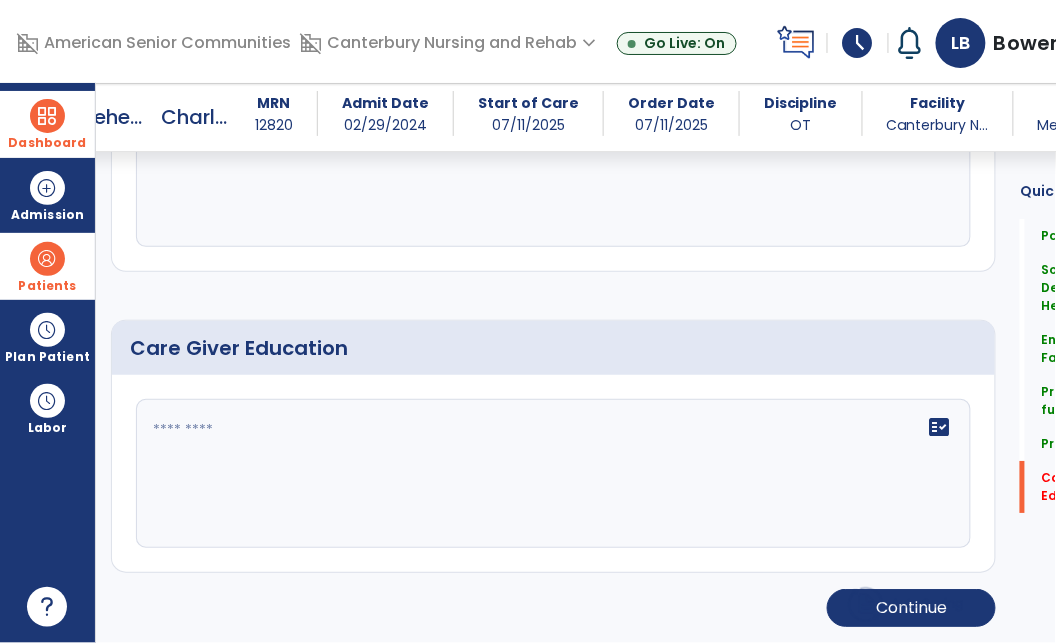 type on "**********" 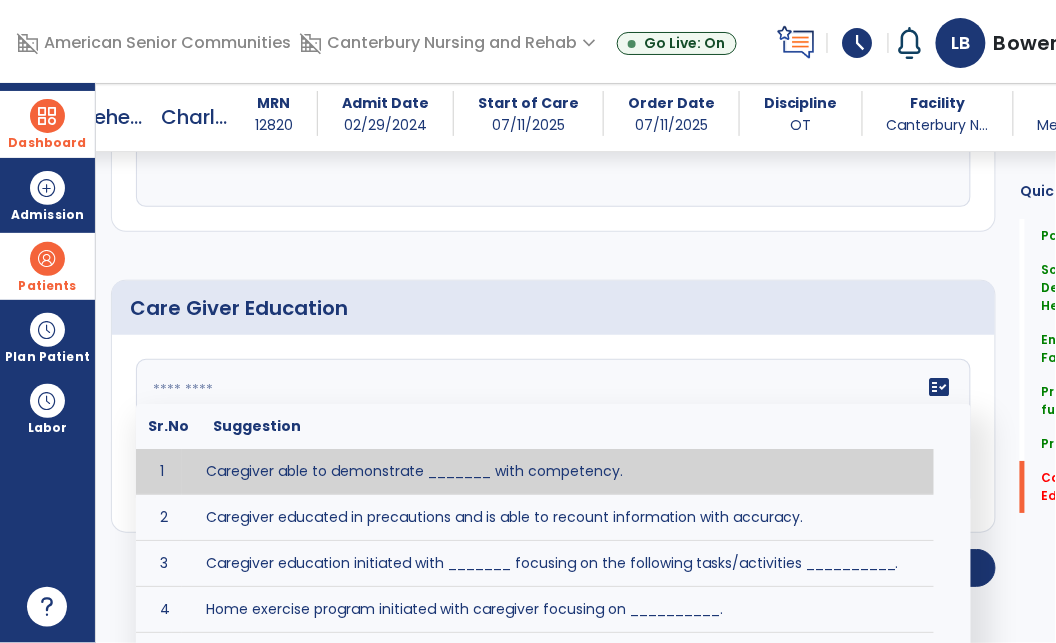 scroll, scrollTop: 1305, scrollLeft: 0, axis: vertical 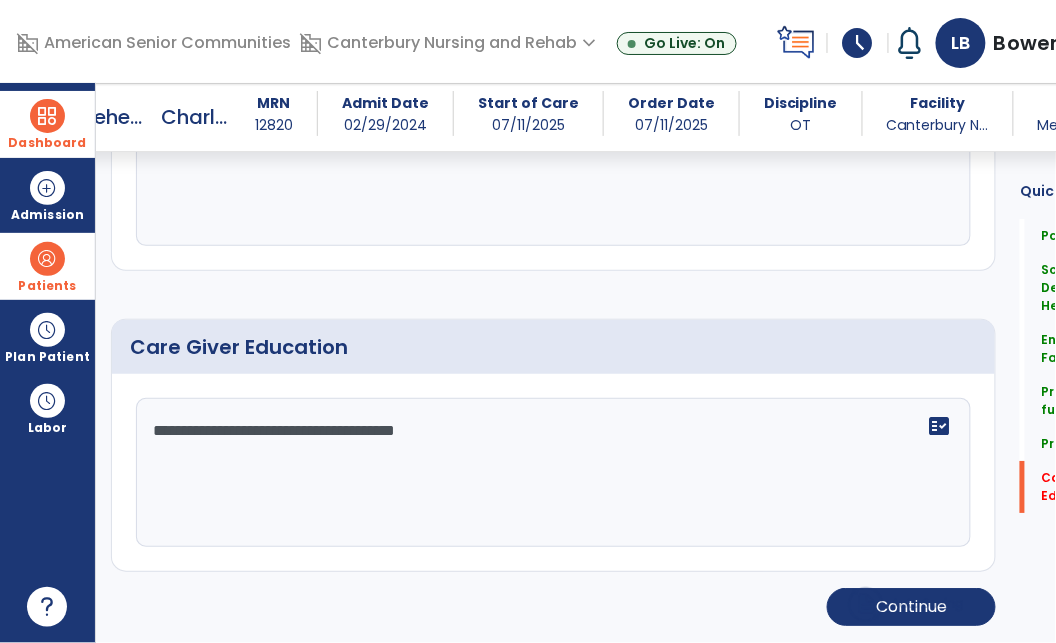 type on "**********" 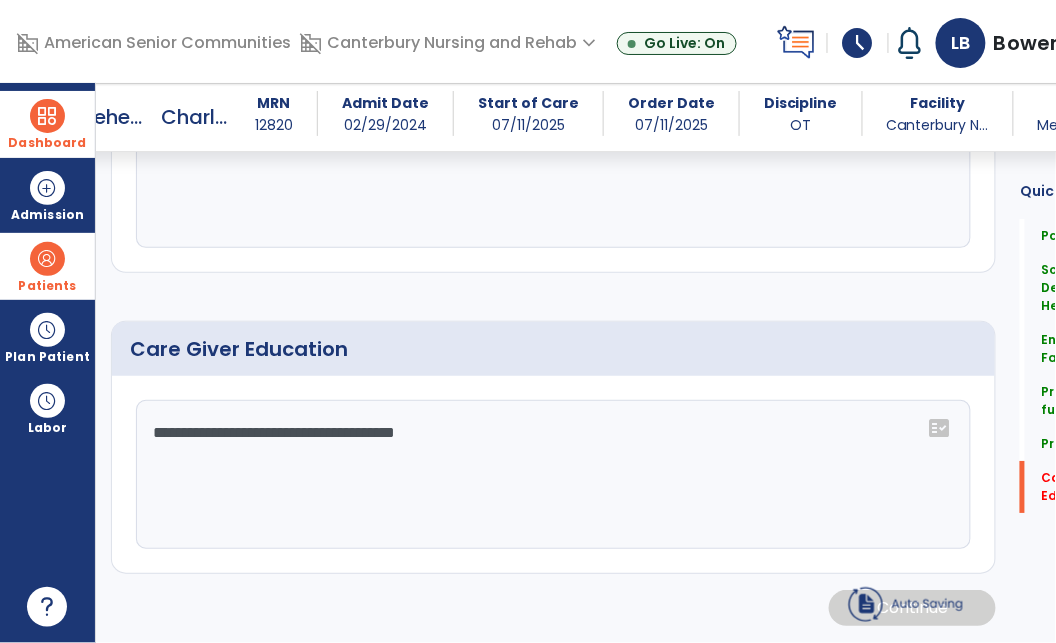 click 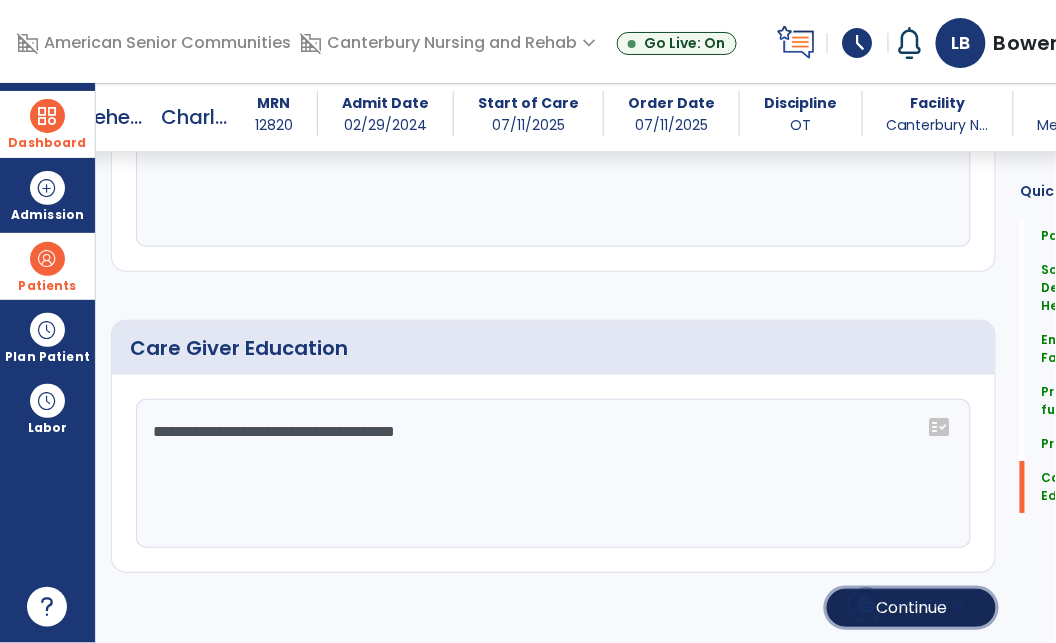 click on "Continue" 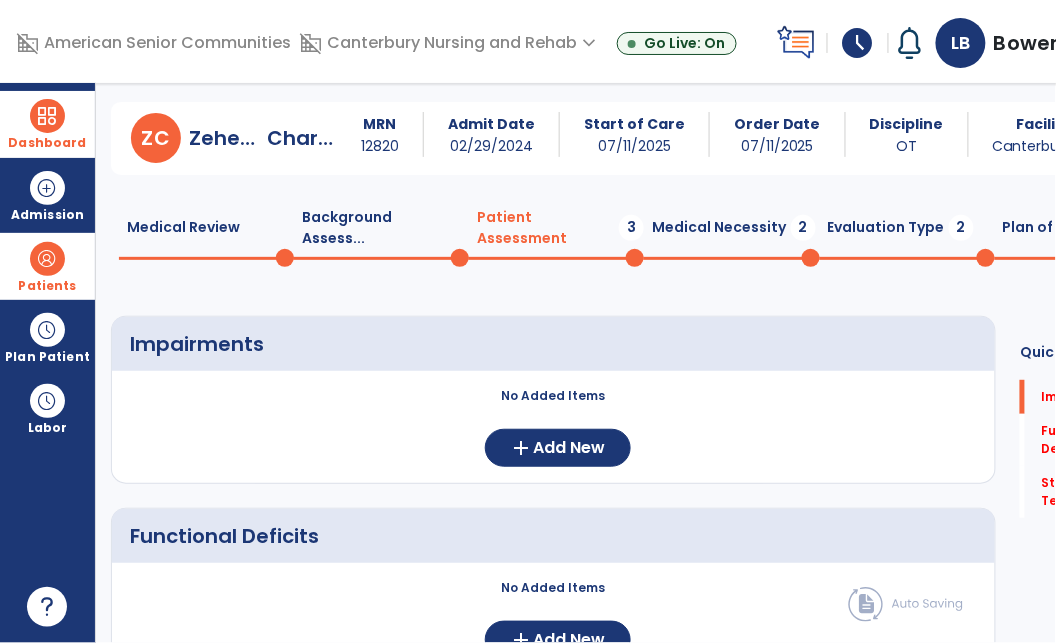 scroll, scrollTop: 0, scrollLeft: 0, axis: both 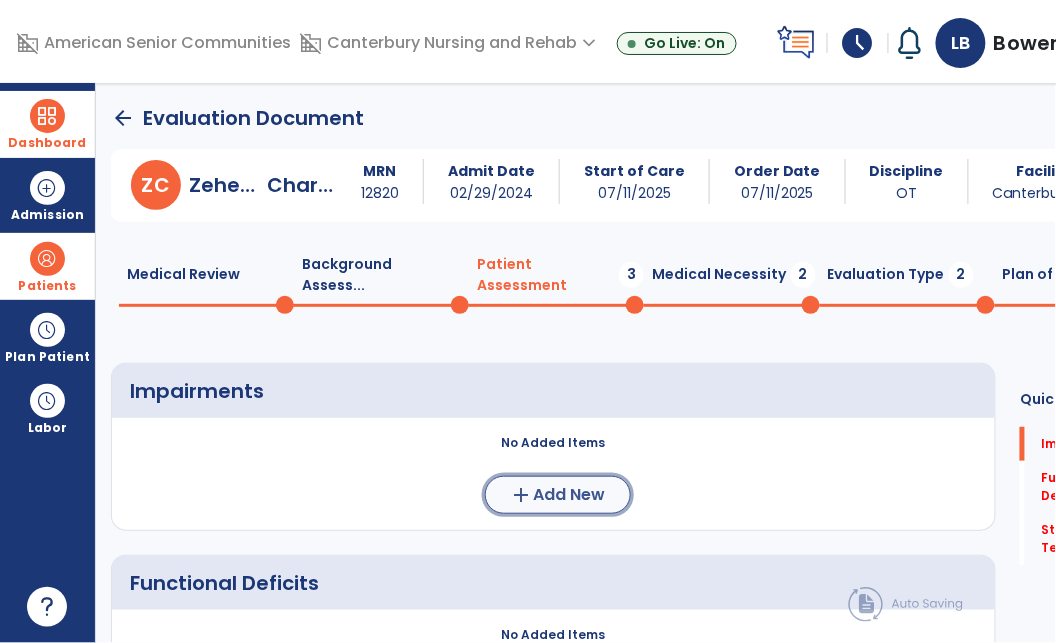 click on "Add New" 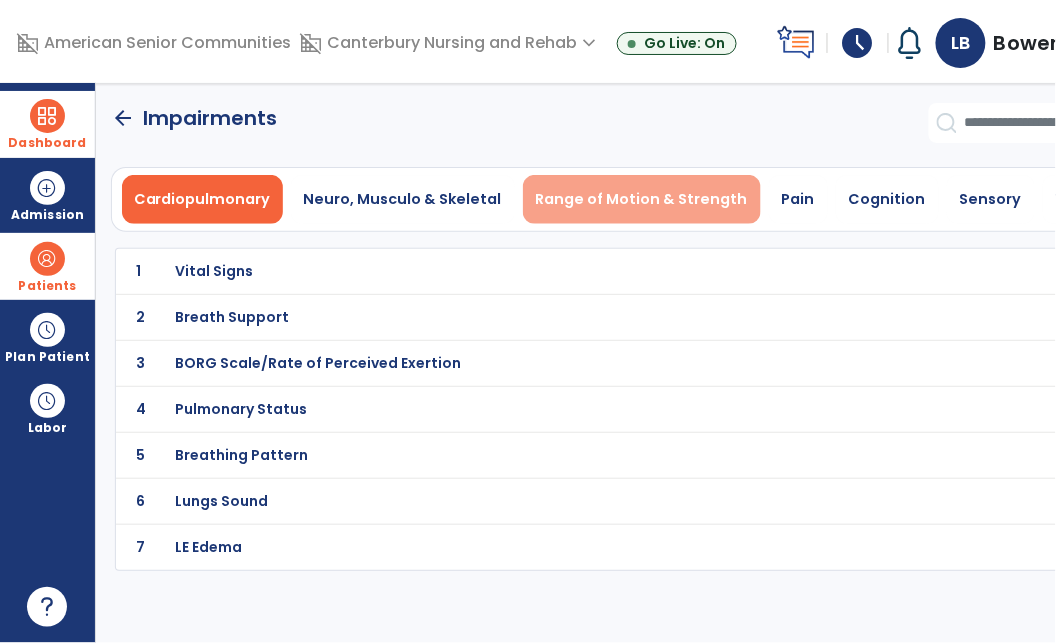 click on "Range of Motion & Strength" at bounding box center [642, 199] 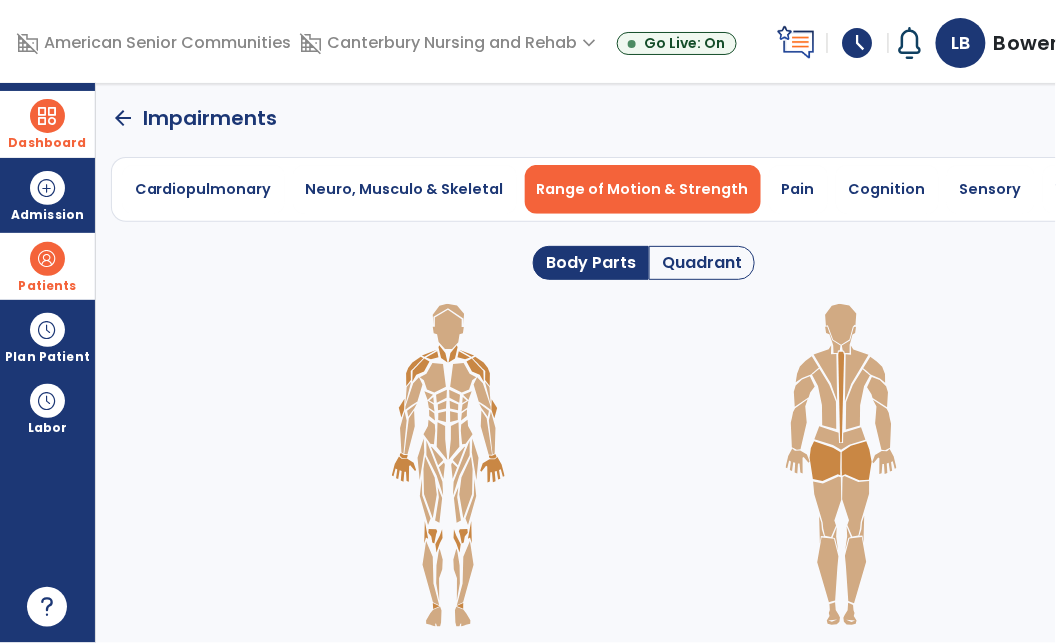 click on "Quadrant" 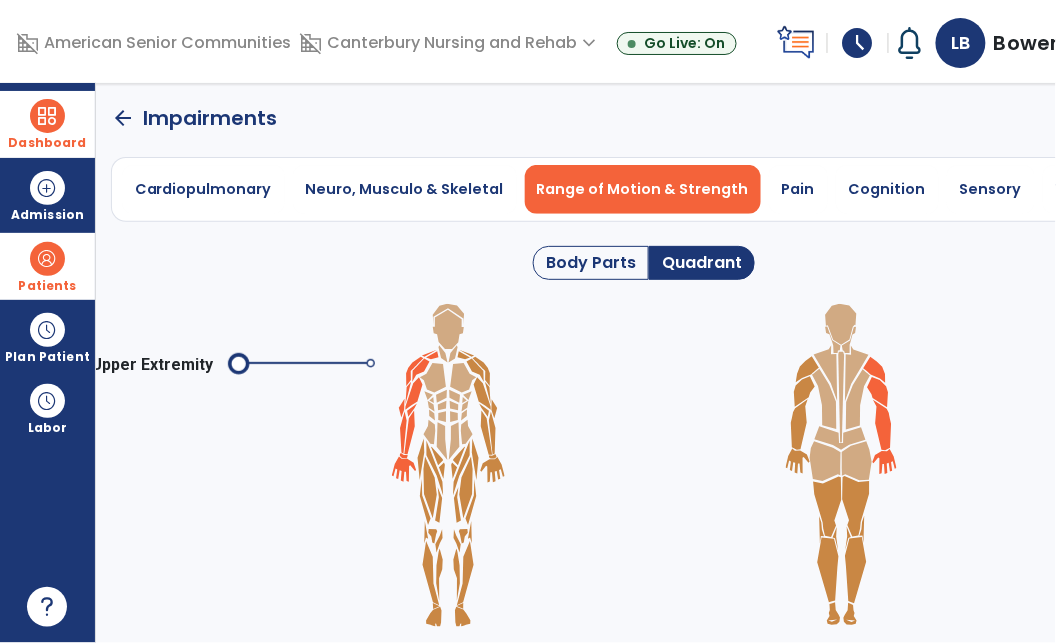 click 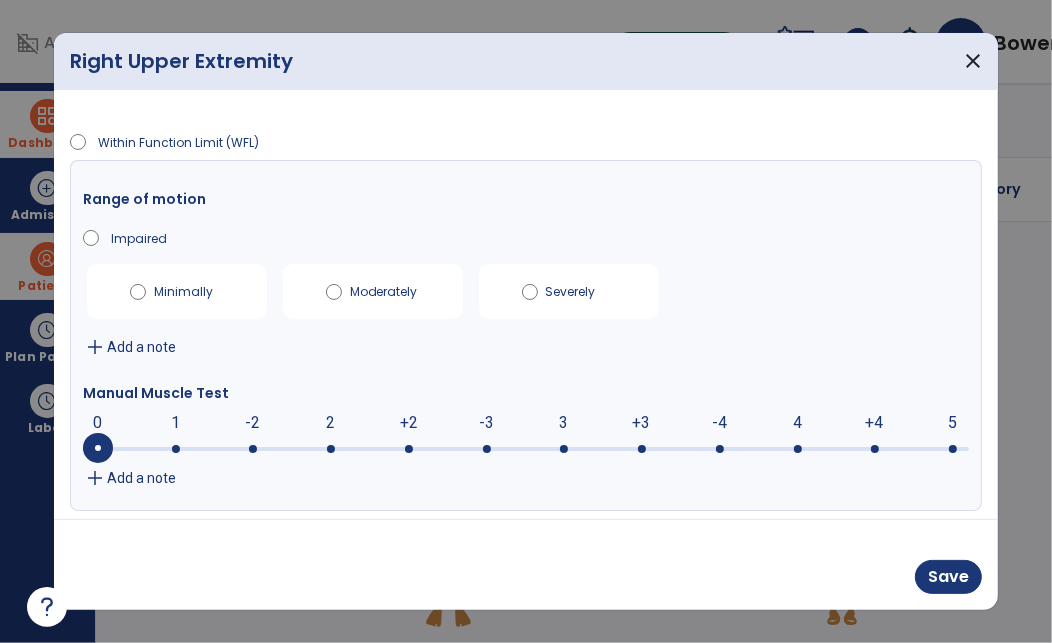 click at bounding box center (642, 449) 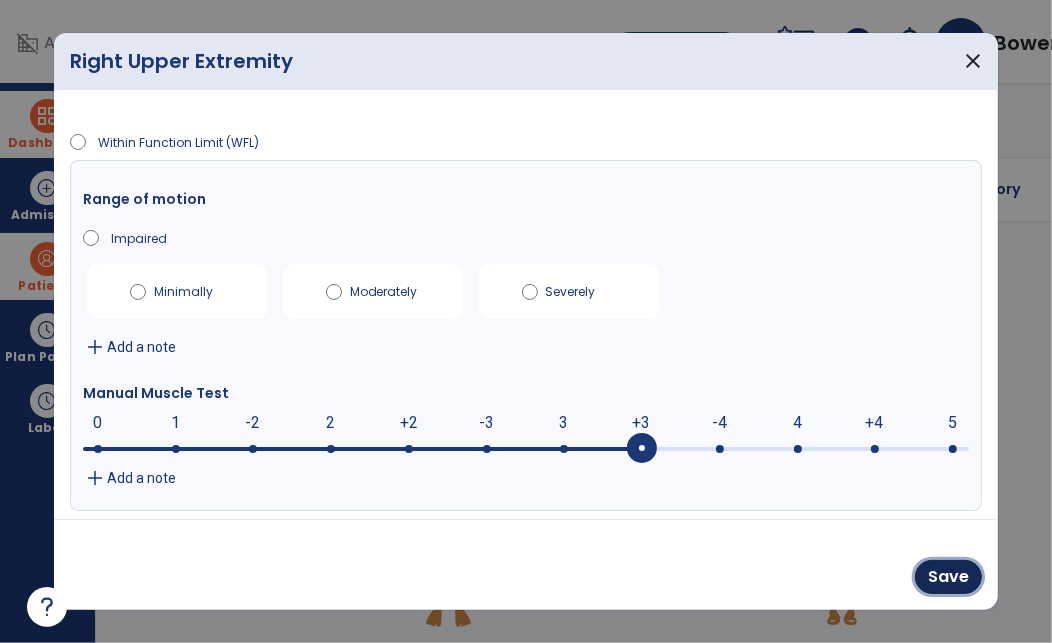 click on "Save" at bounding box center [948, 577] 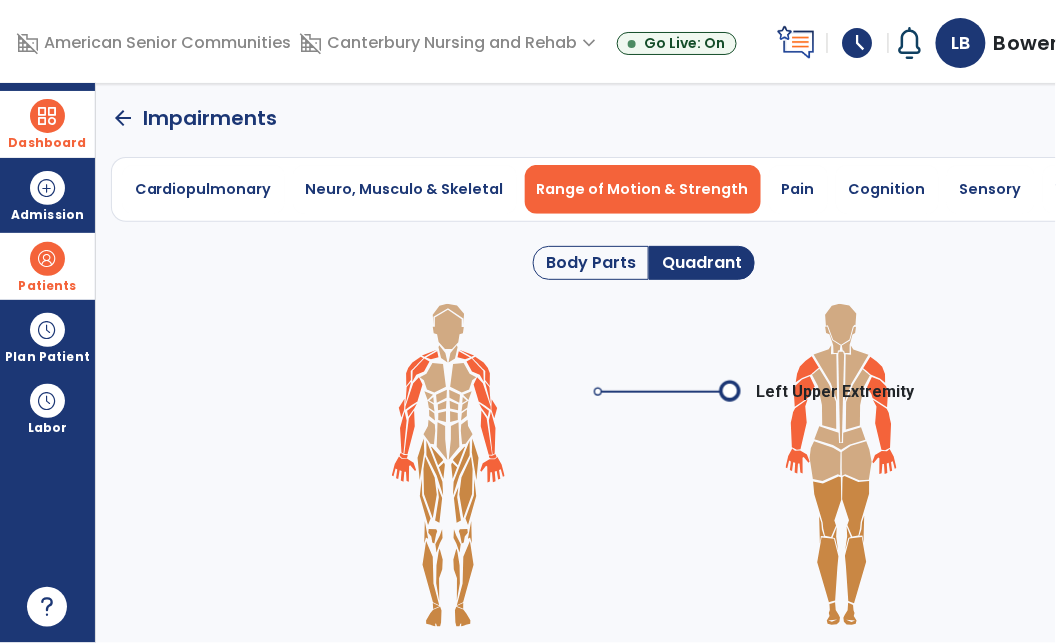 click 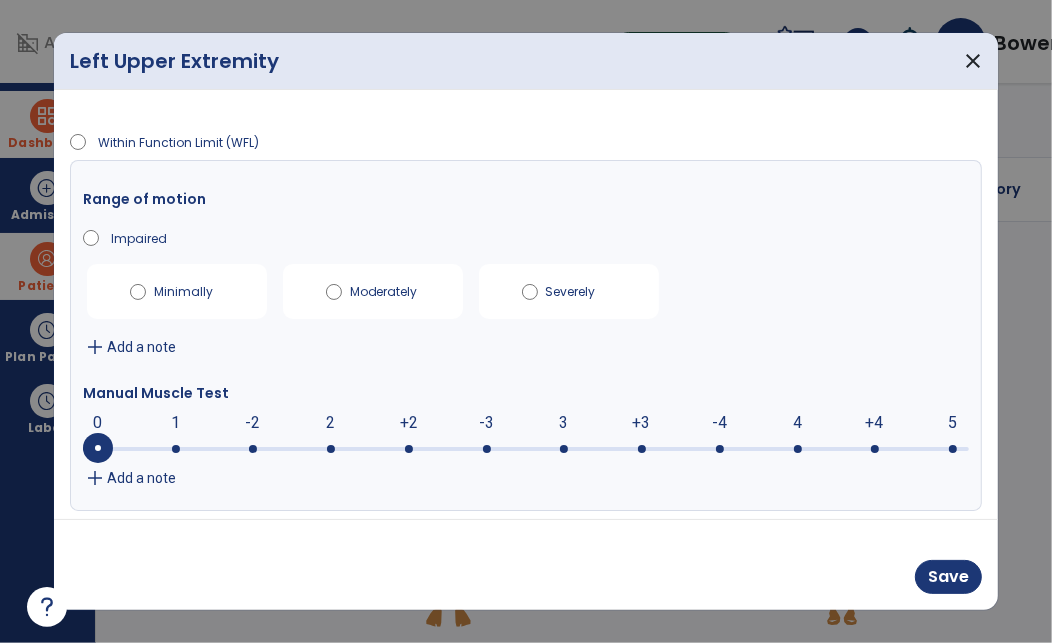 click at bounding box center (642, 449) 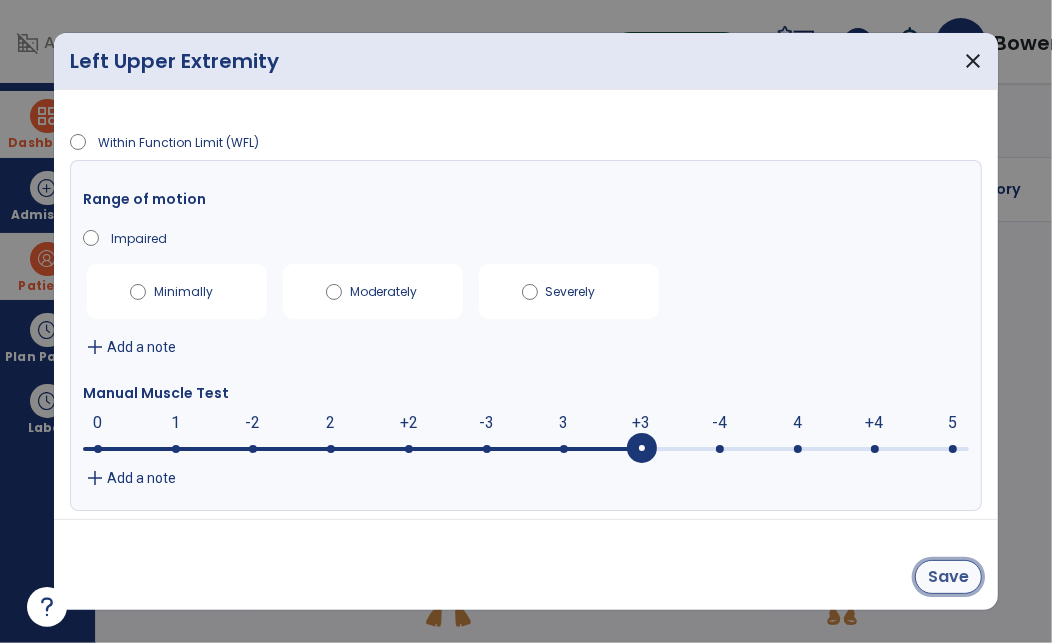 click on "Save" at bounding box center (948, 577) 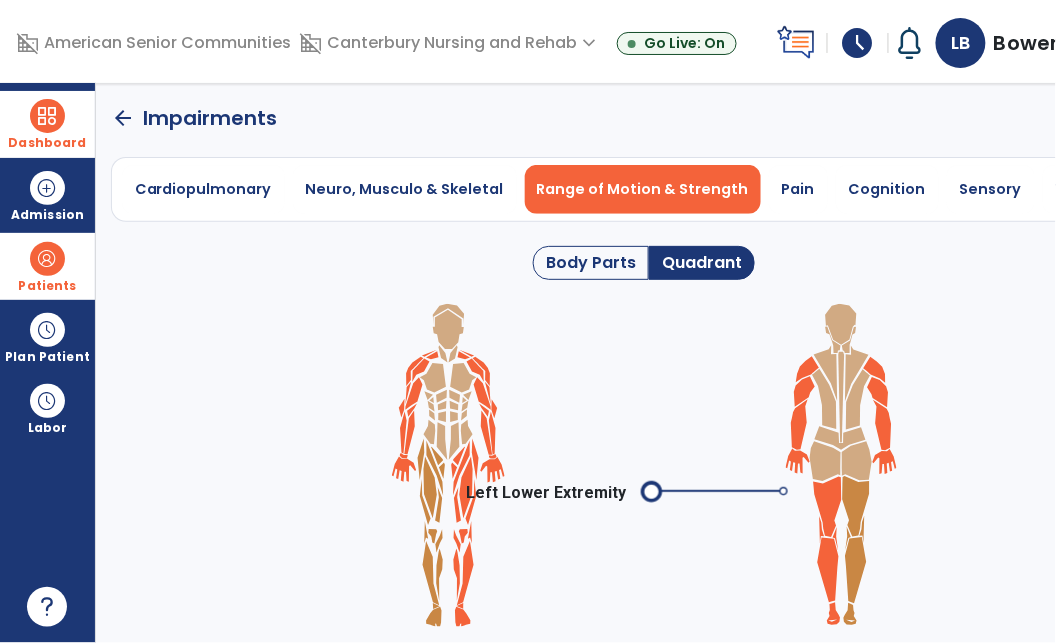click on "arrow_back" 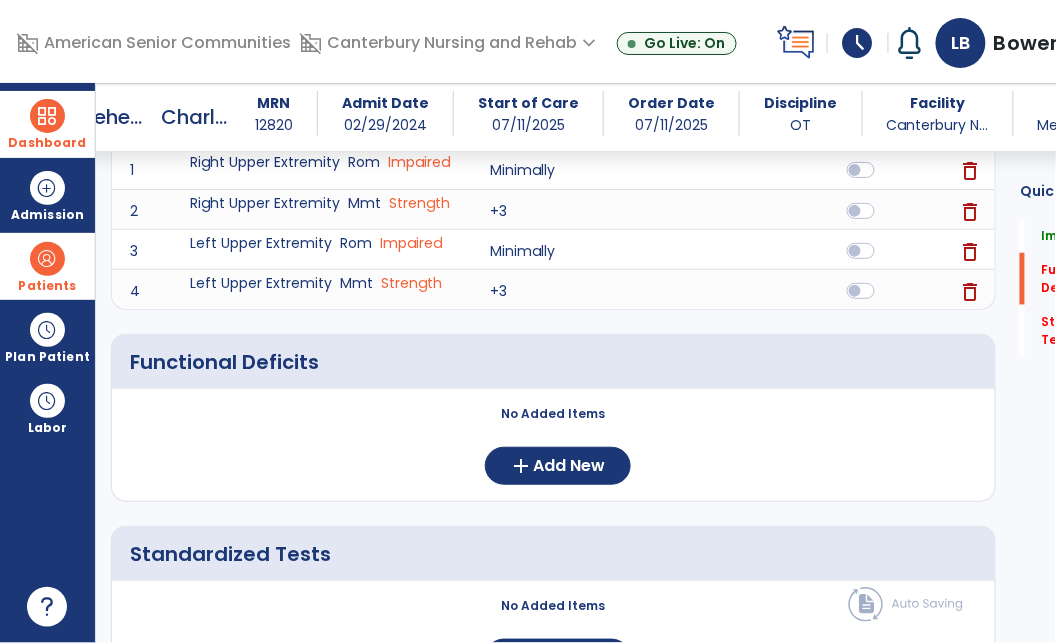 scroll, scrollTop: 340, scrollLeft: 0, axis: vertical 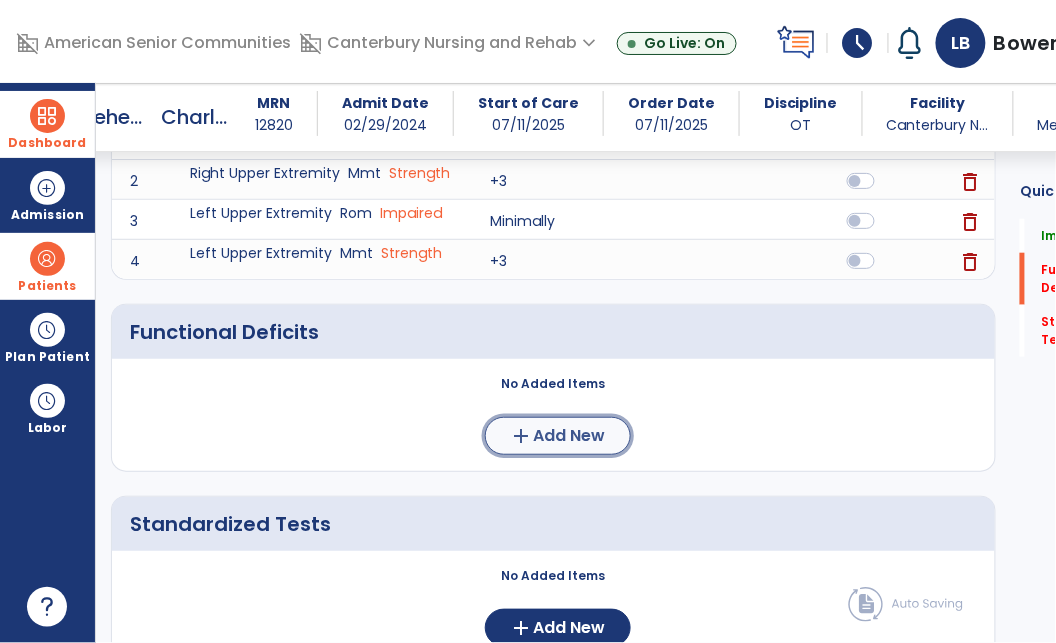 click on "Add New" 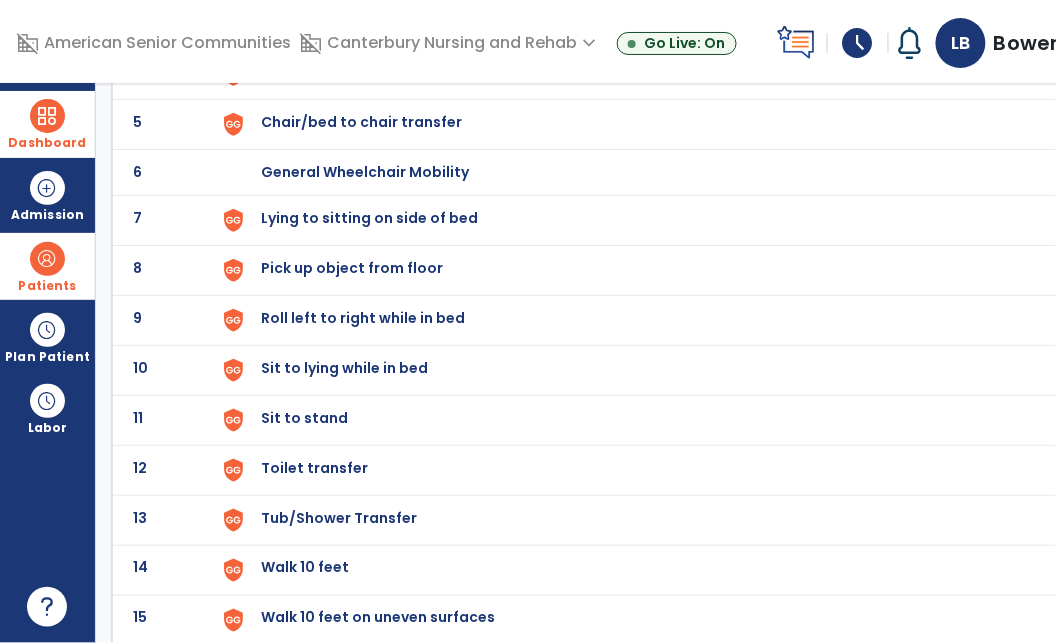 scroll, scrollTop: 0, scrollLeft: 98, axis: horizontal 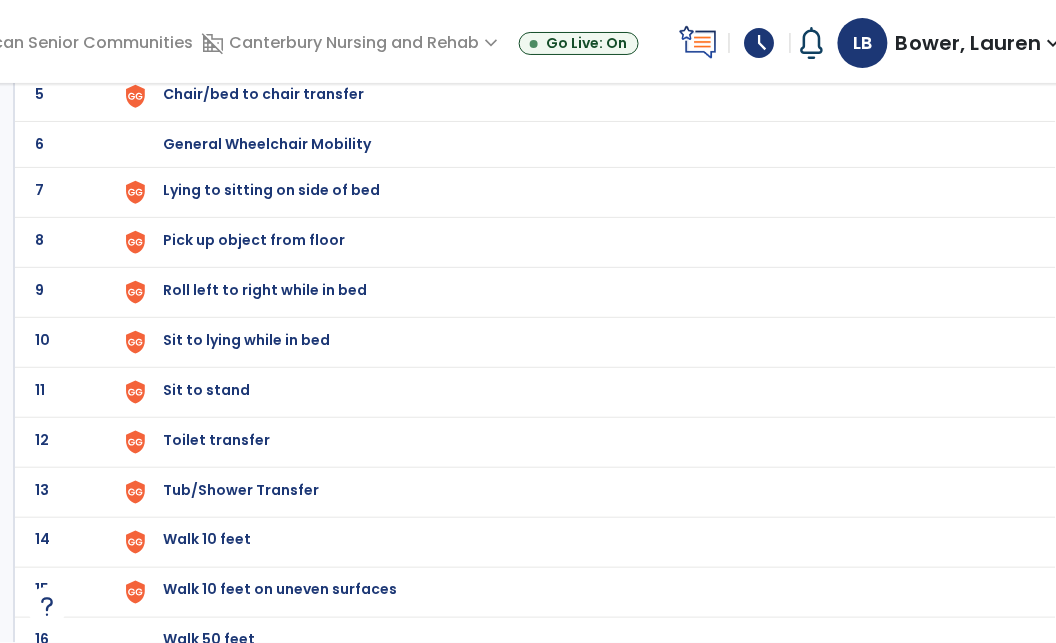 click on "Toilet transfer" at bounding box center [209, -106] 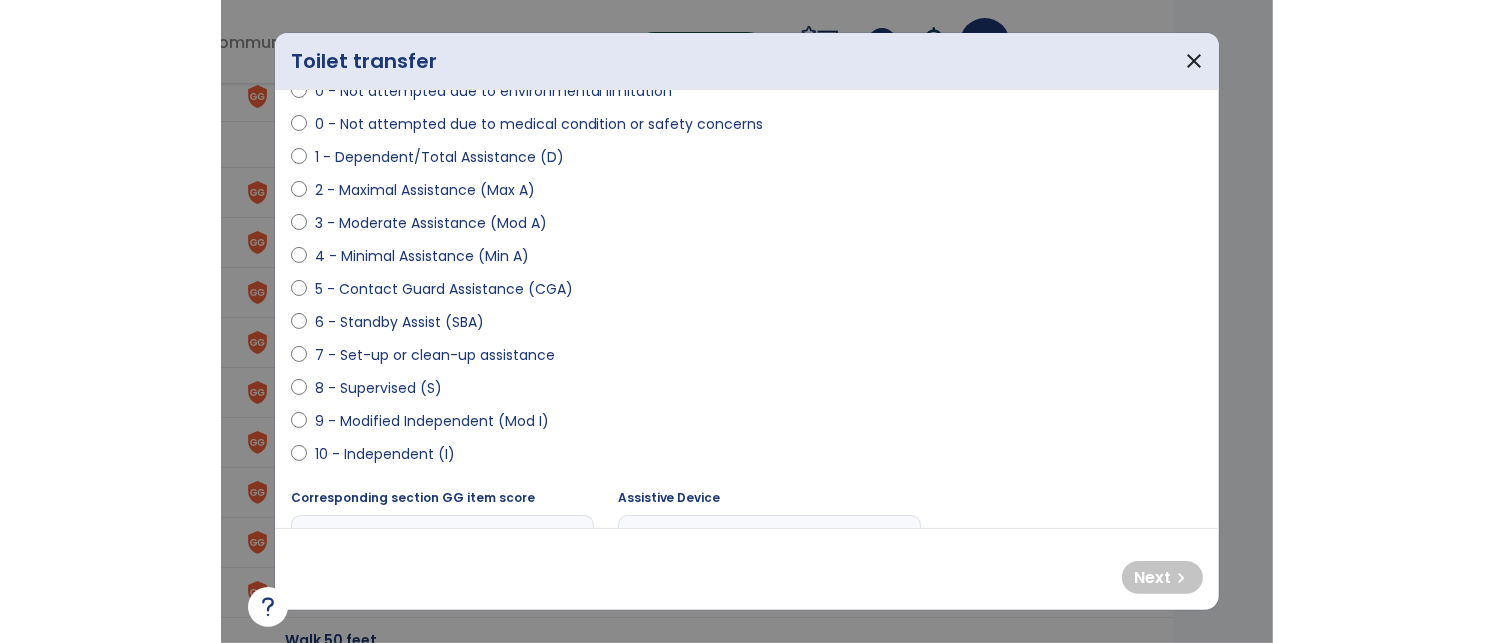 scroll, scrollTop: 181, scrollLeft: 0, axis: vertical 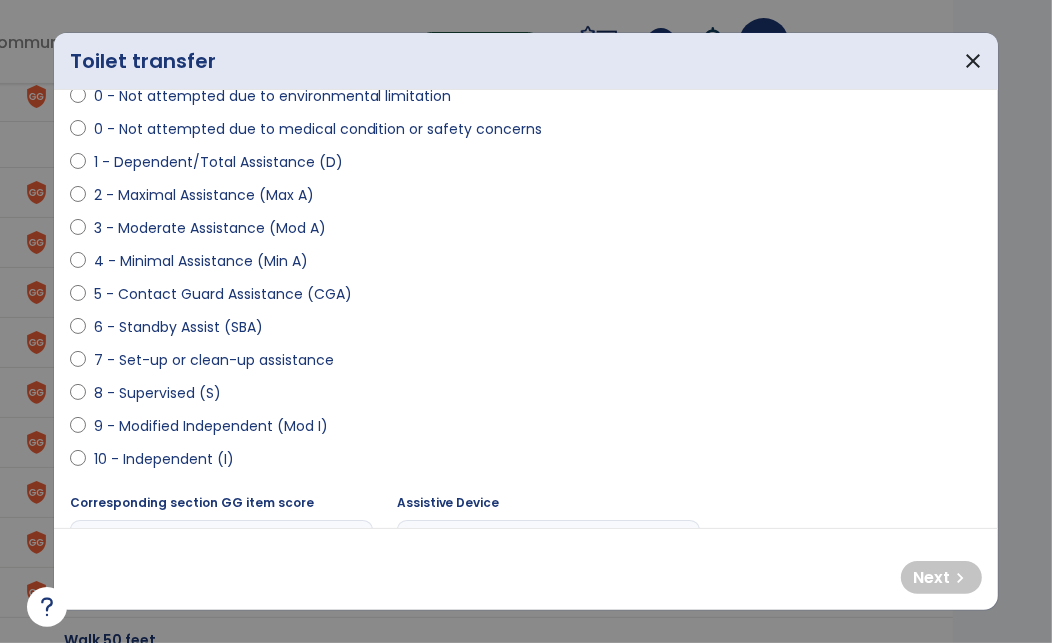 select on "**********" 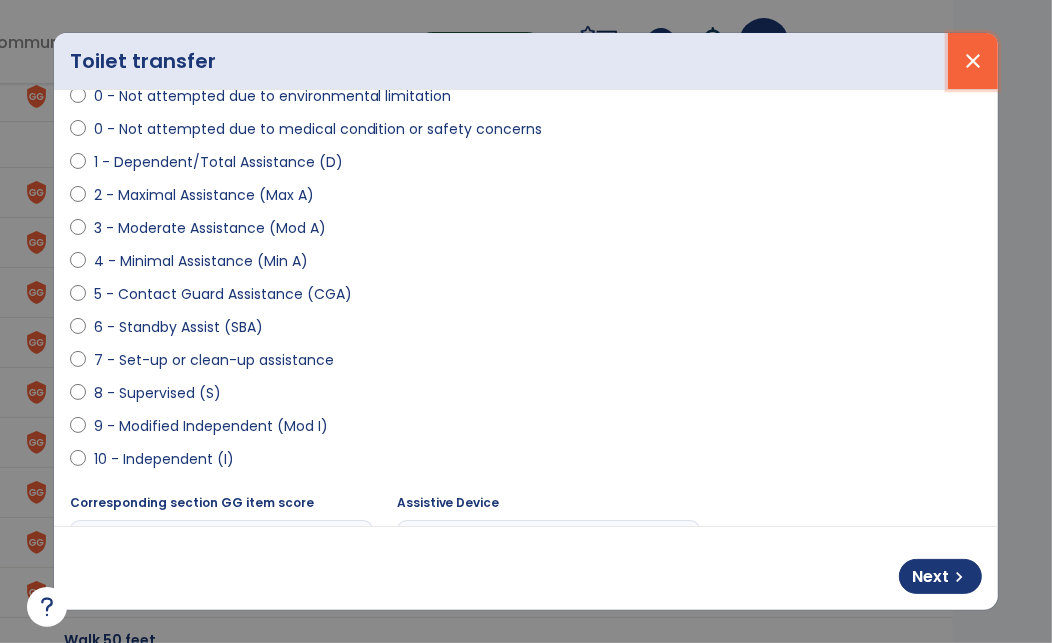 click on "close" at bounding box center [973, 61] 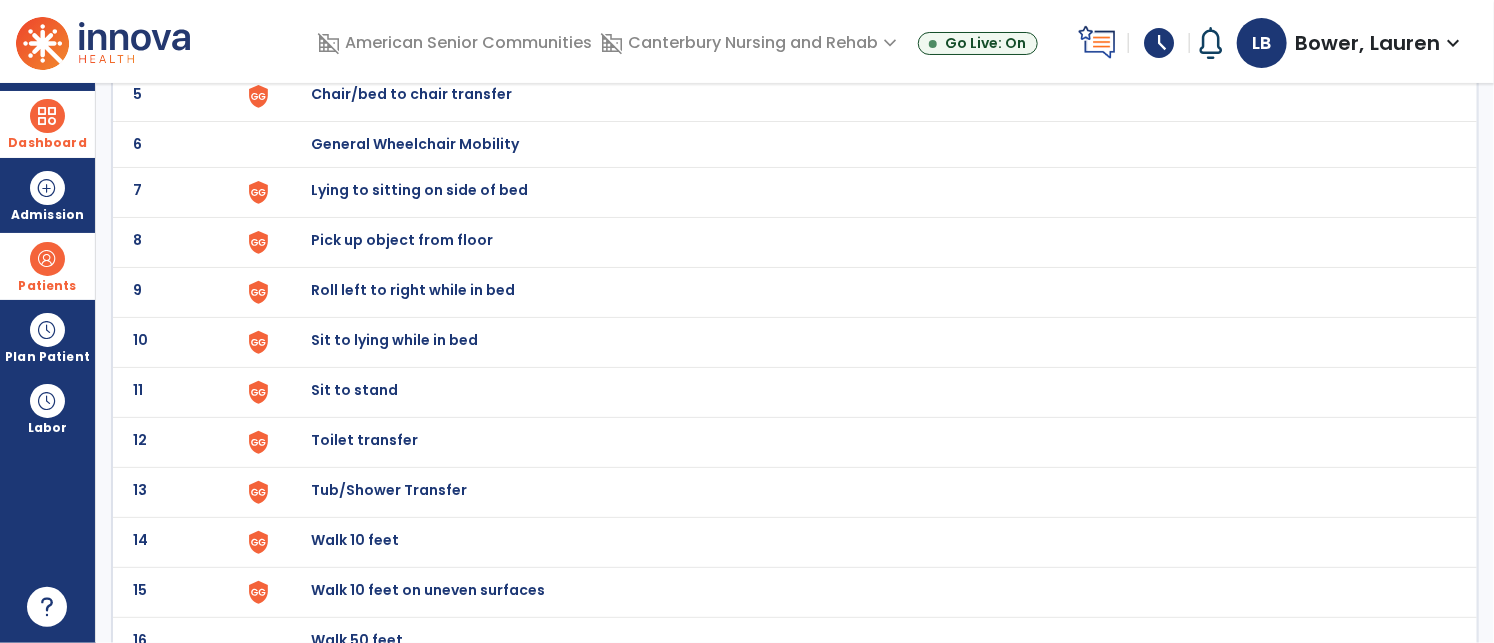 scroll, scrollTop: 0, scrollLeft: 0, axis: both 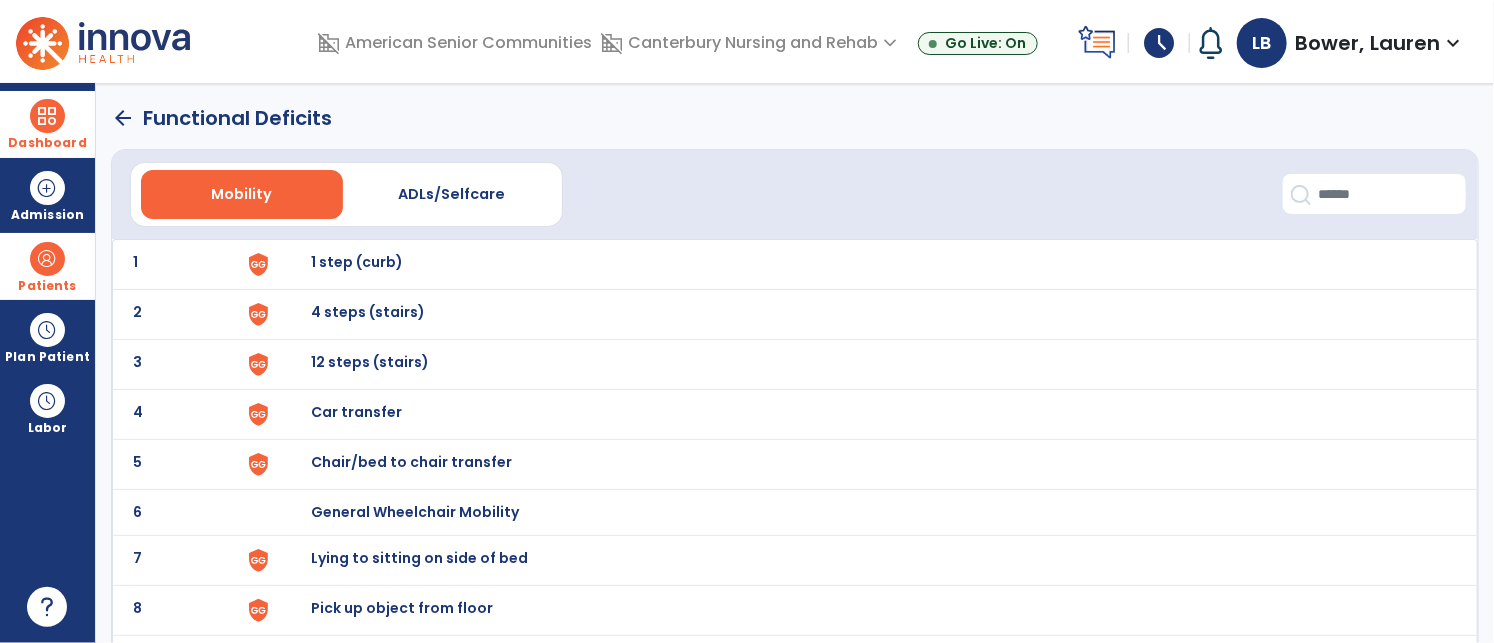 click on "arrow_back" 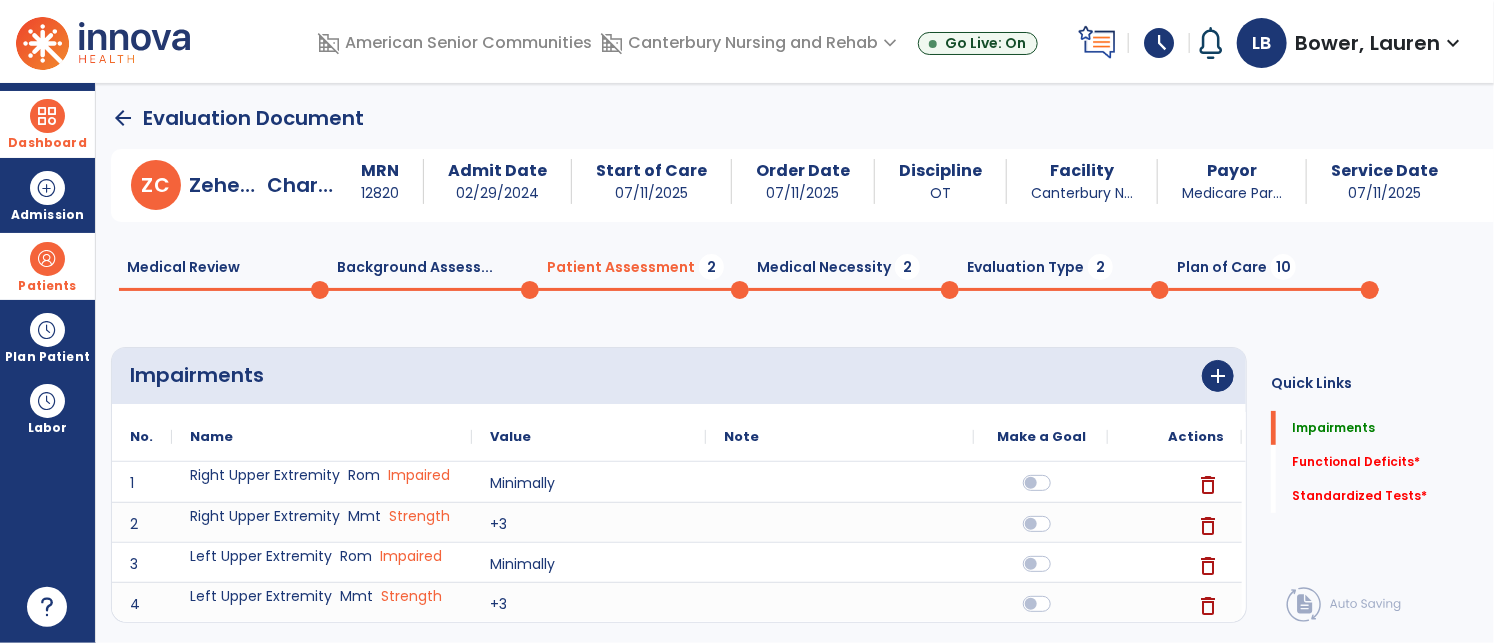 scroll, scrollTop: 20, scrollLeft: 0, axis: vertical 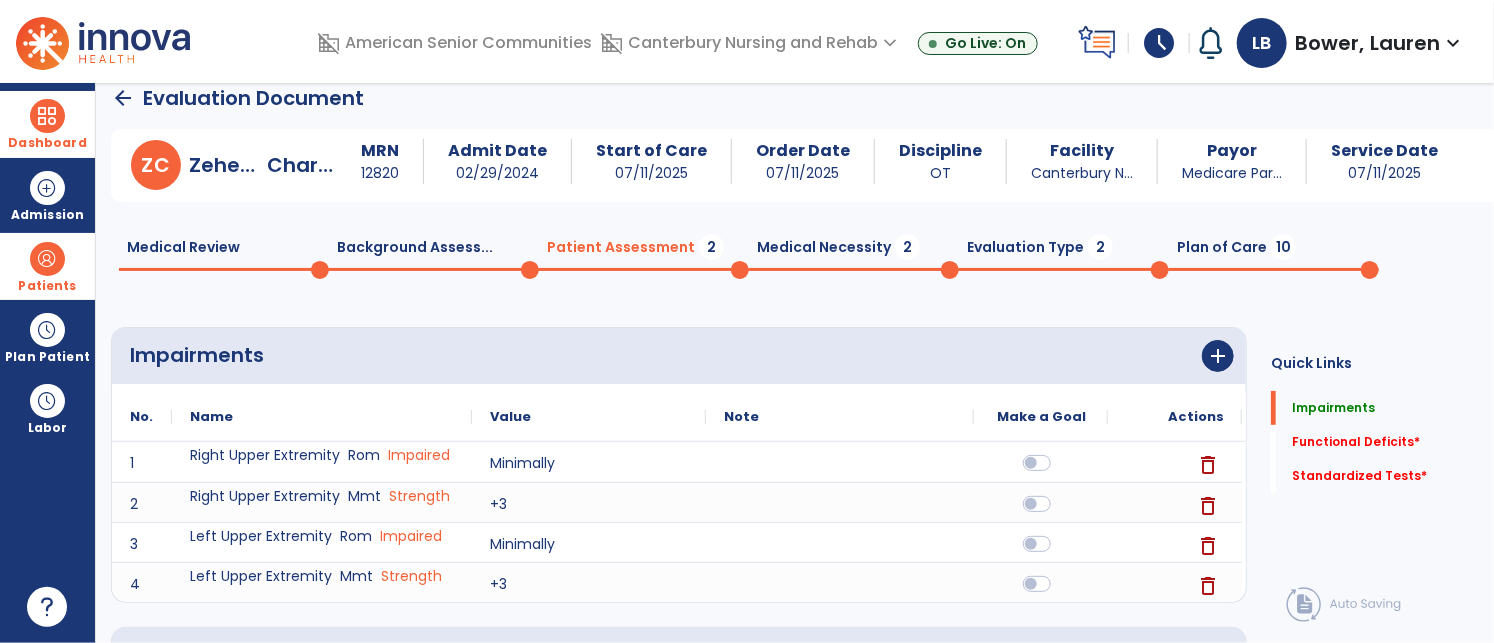 click on "Patient Assessment  2" 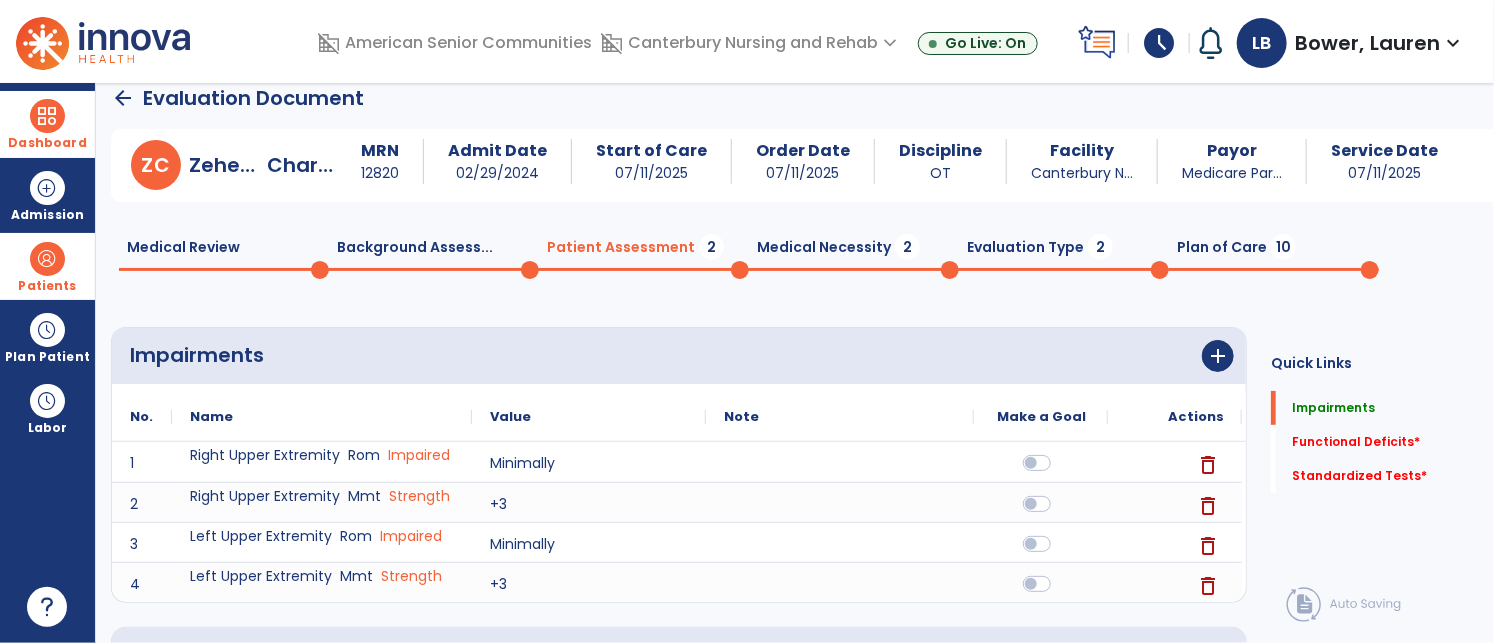 click on "Background Assess...  0" 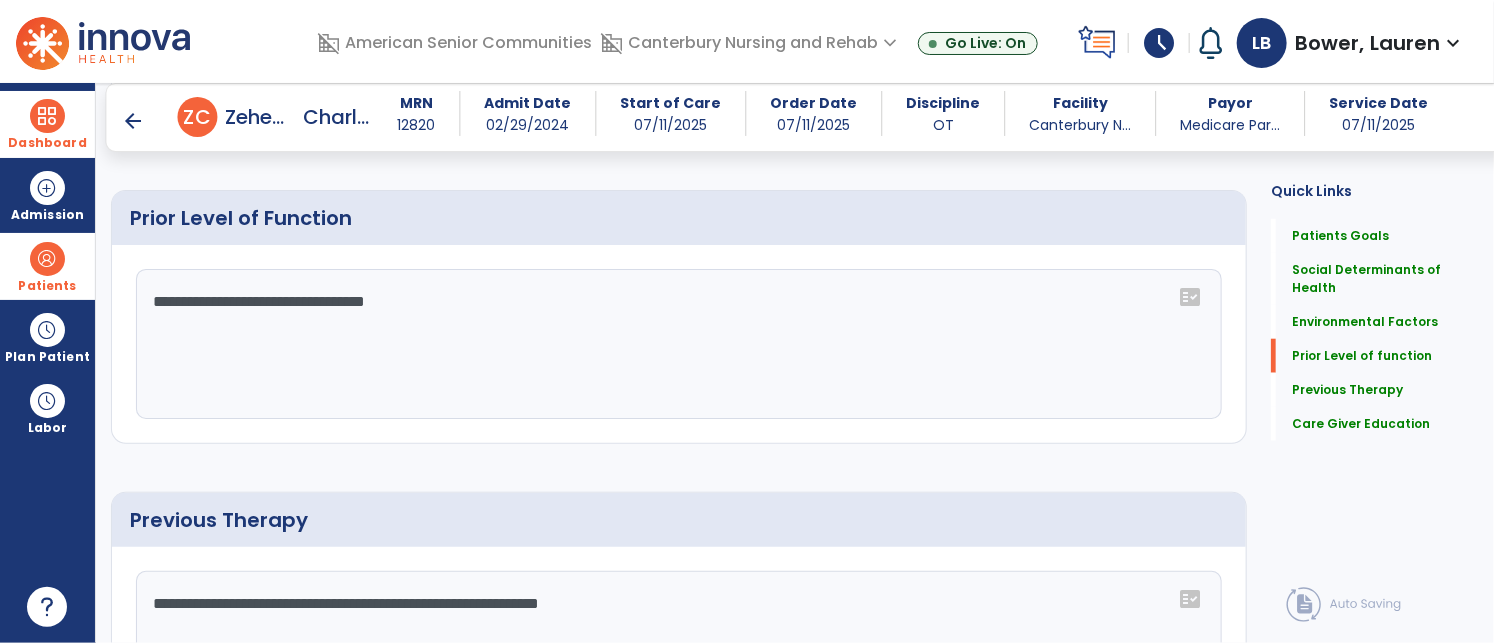 scroll, scrollTop: 786, scrollLeft: 0, axis: vertical 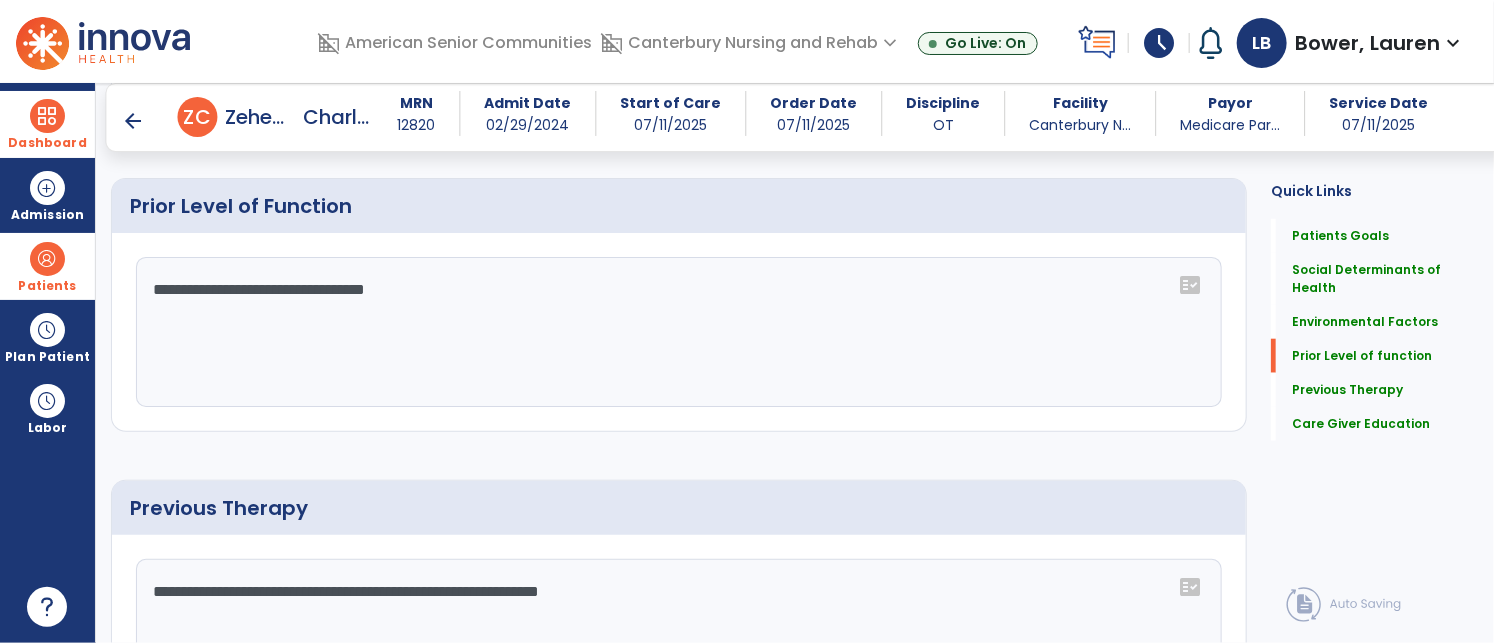 drag, startPoint x: 440, startPoint y: 303, endPoint x: 275, endPoint y: 260, distance: 170.511 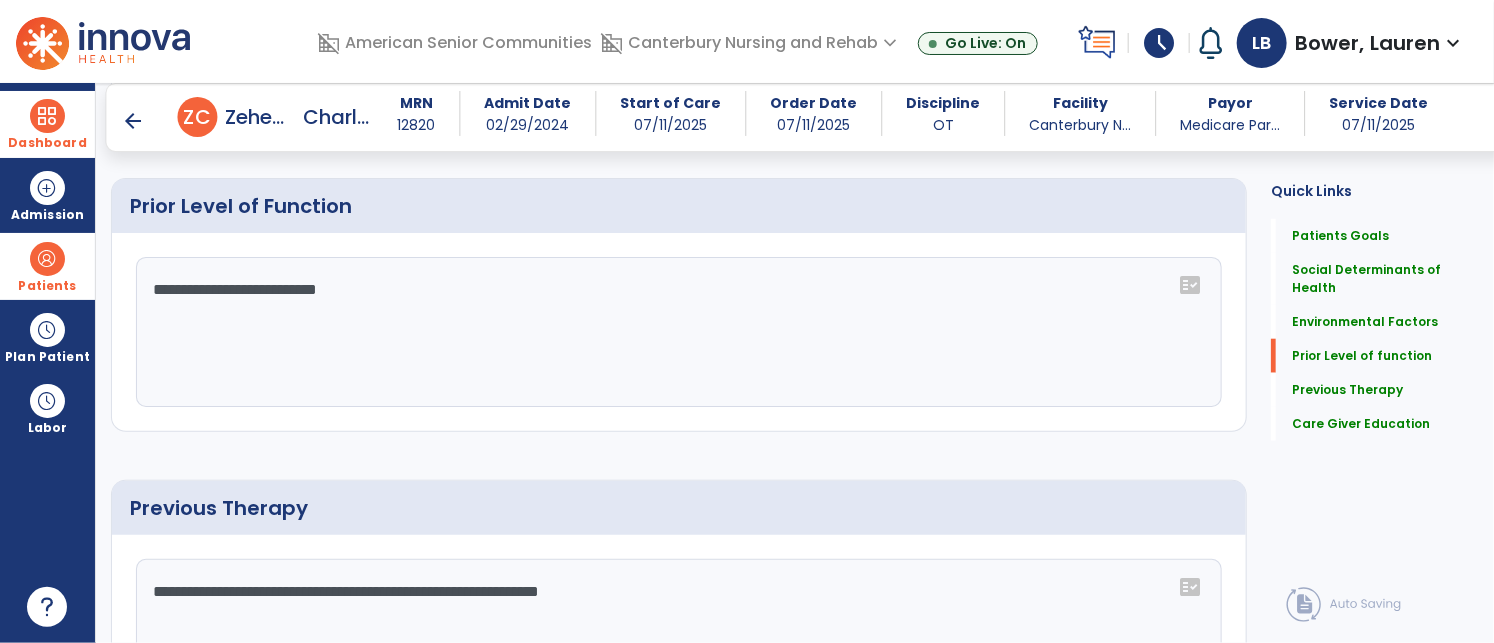 drag, startPoint x: 375, startPoint y: 281, endPoint x: 288, endPoint y: 260, distance: 89.498604 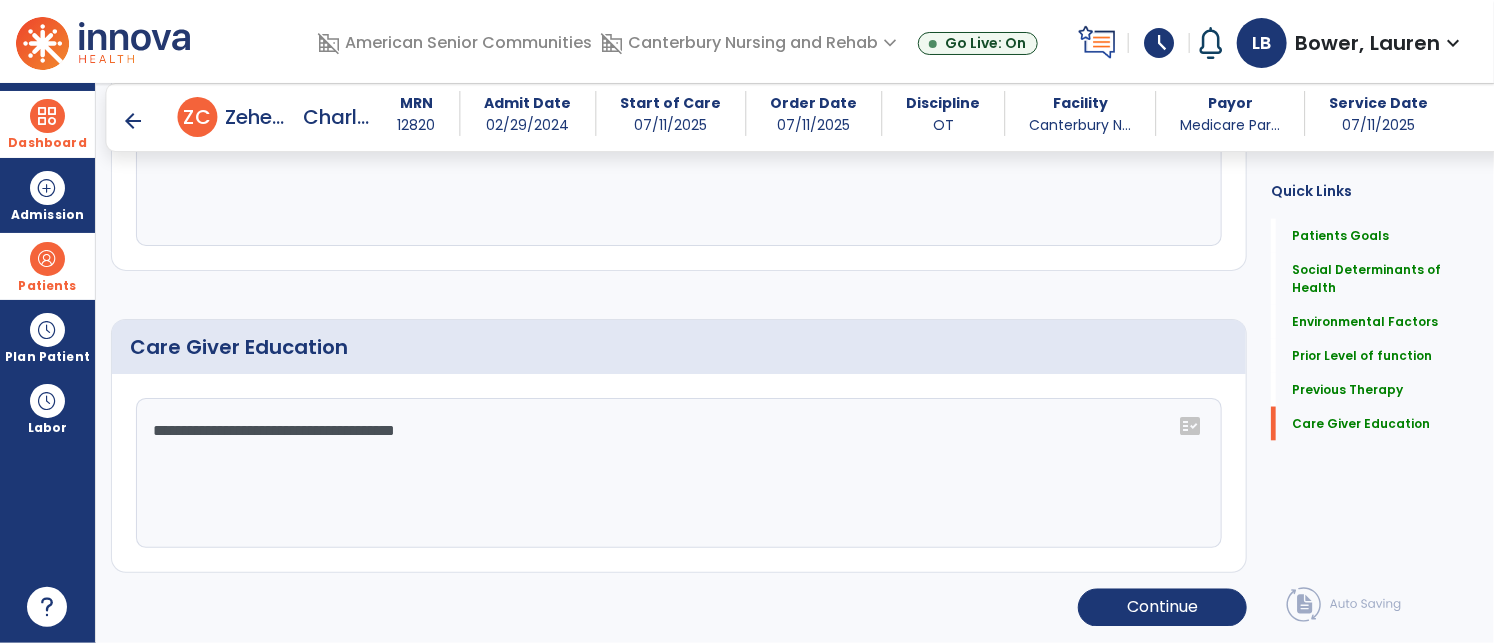 scroll, scrollTop: 1251, scrollLeft: 0, axis: vertical 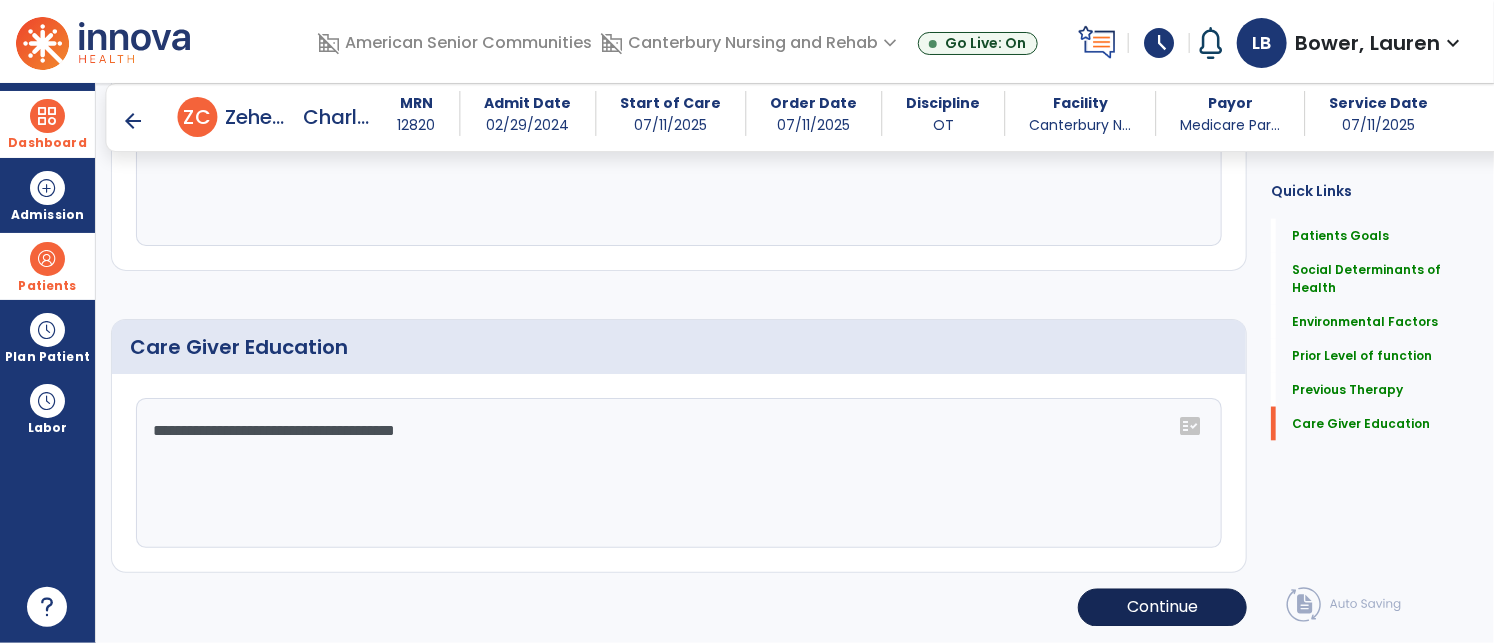 type on "**********" 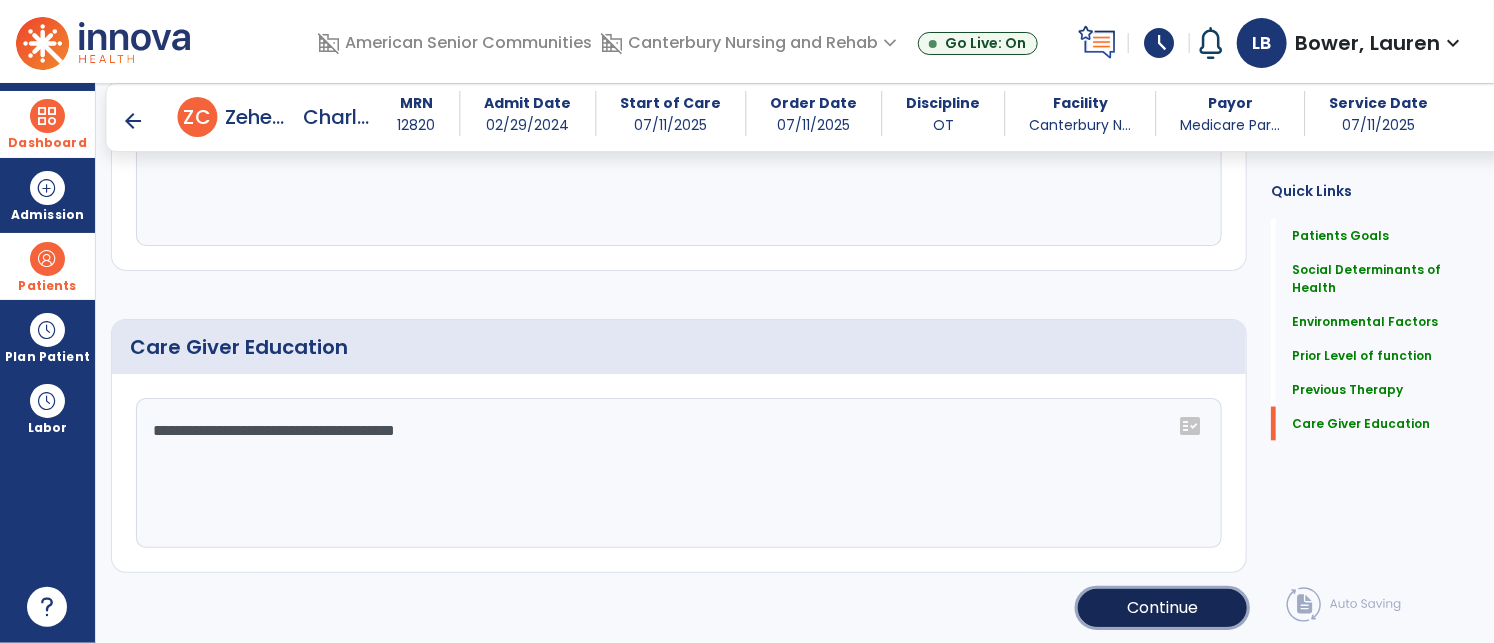 click on "Continue" 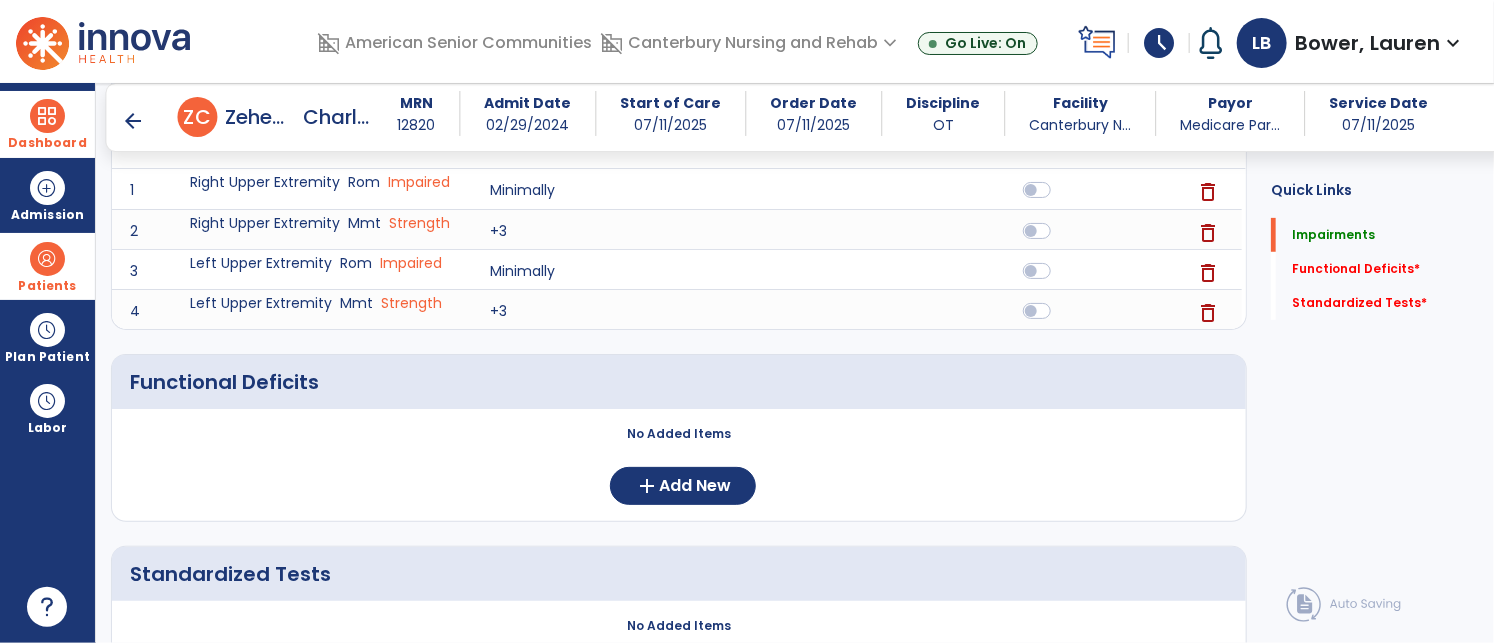 scroll, scrollTop: 323, scrollLeft: 0, axis: vertical 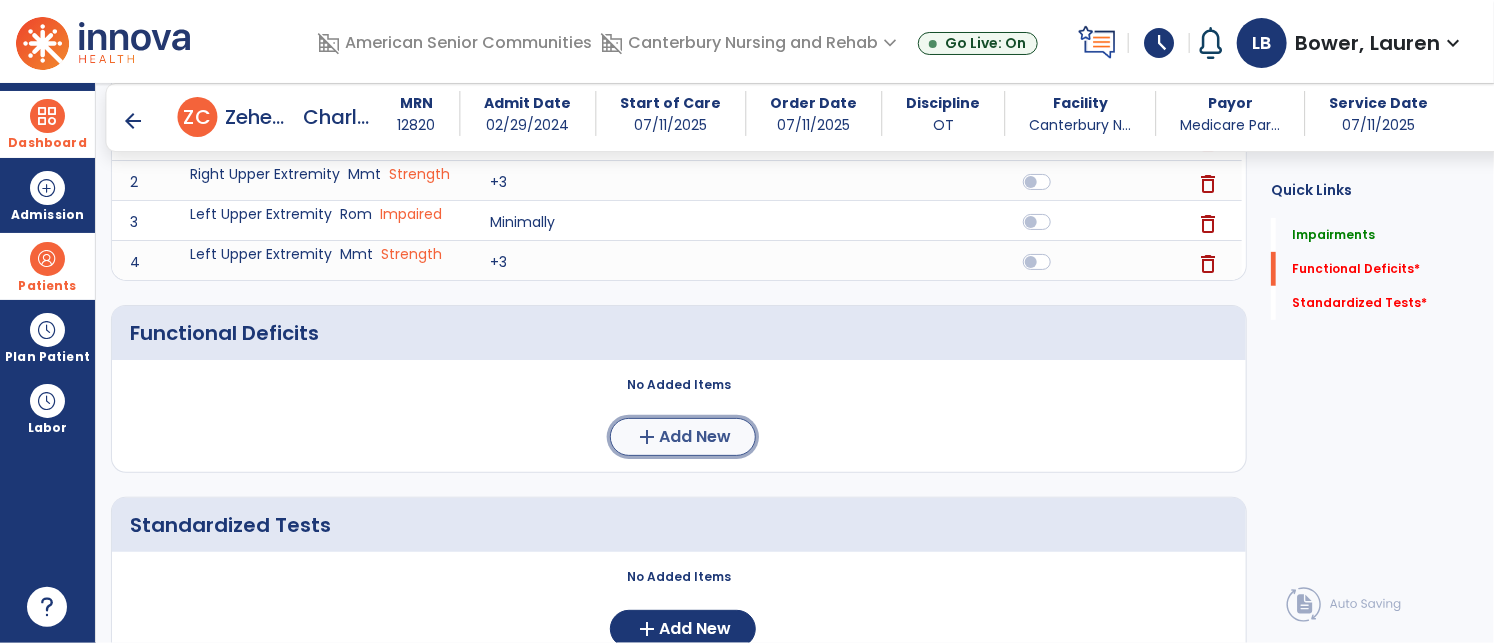 click on "Add New" 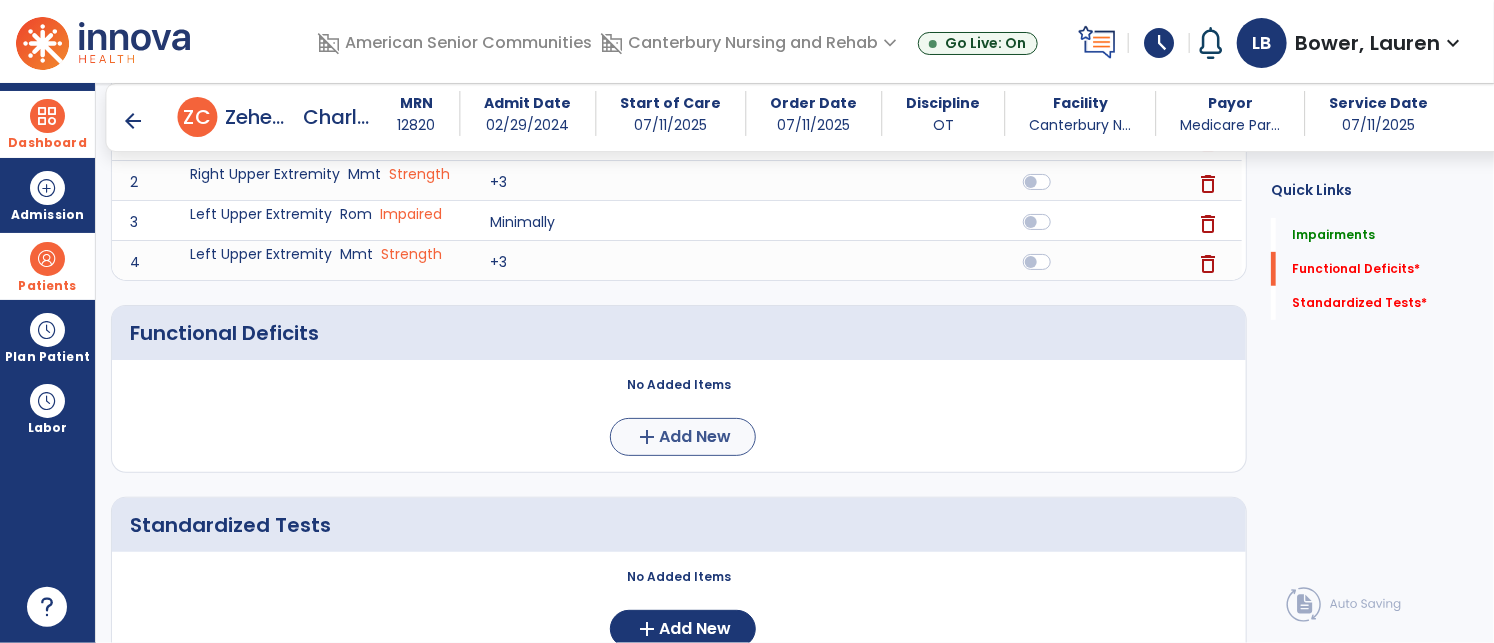 scroll, scrollTop: 0, scrollLeft: 0, axis: both 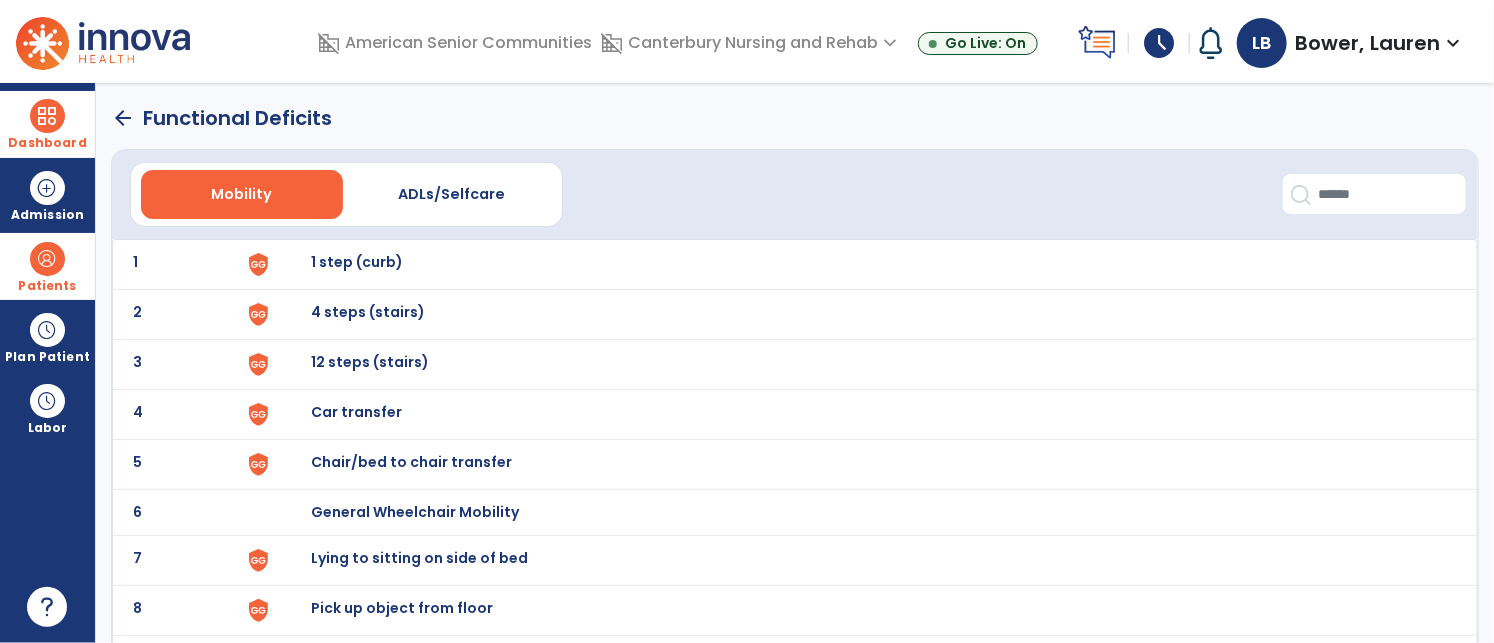 click on "arrow_back" 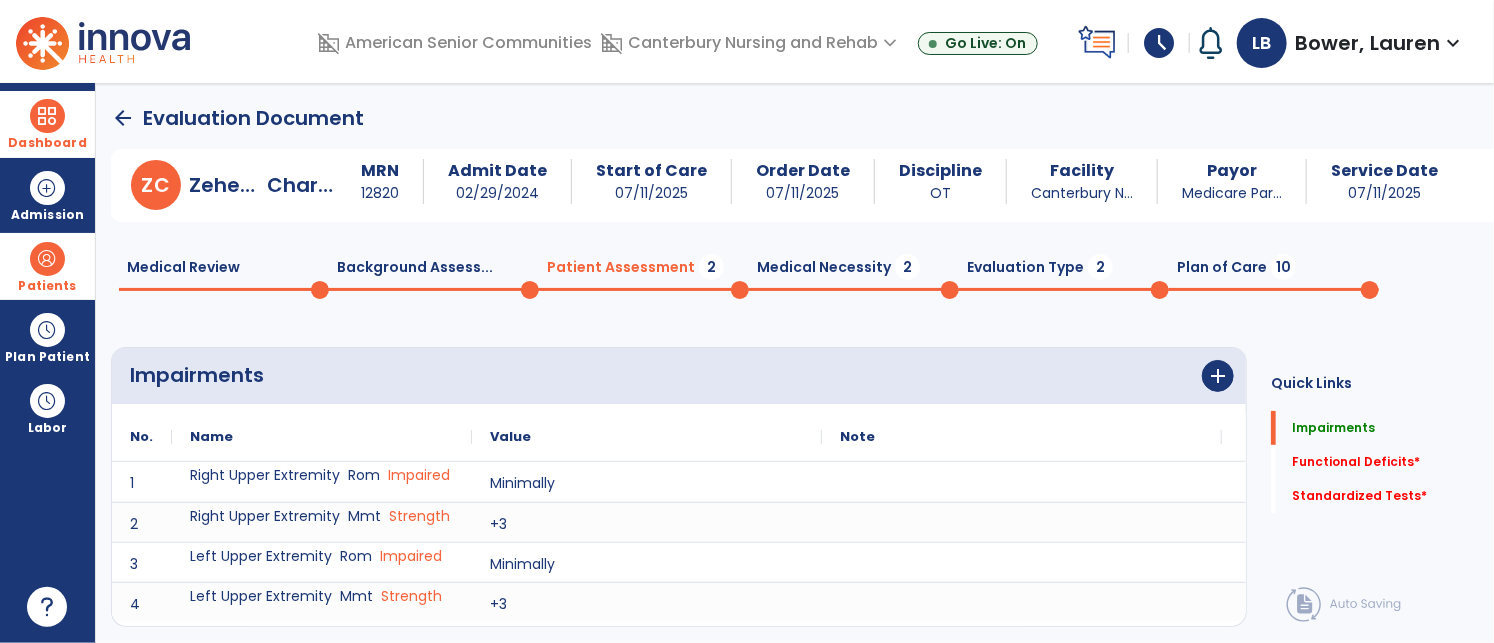scroll, scrollTop: 20, scrollLeft: 0, axis: vertical 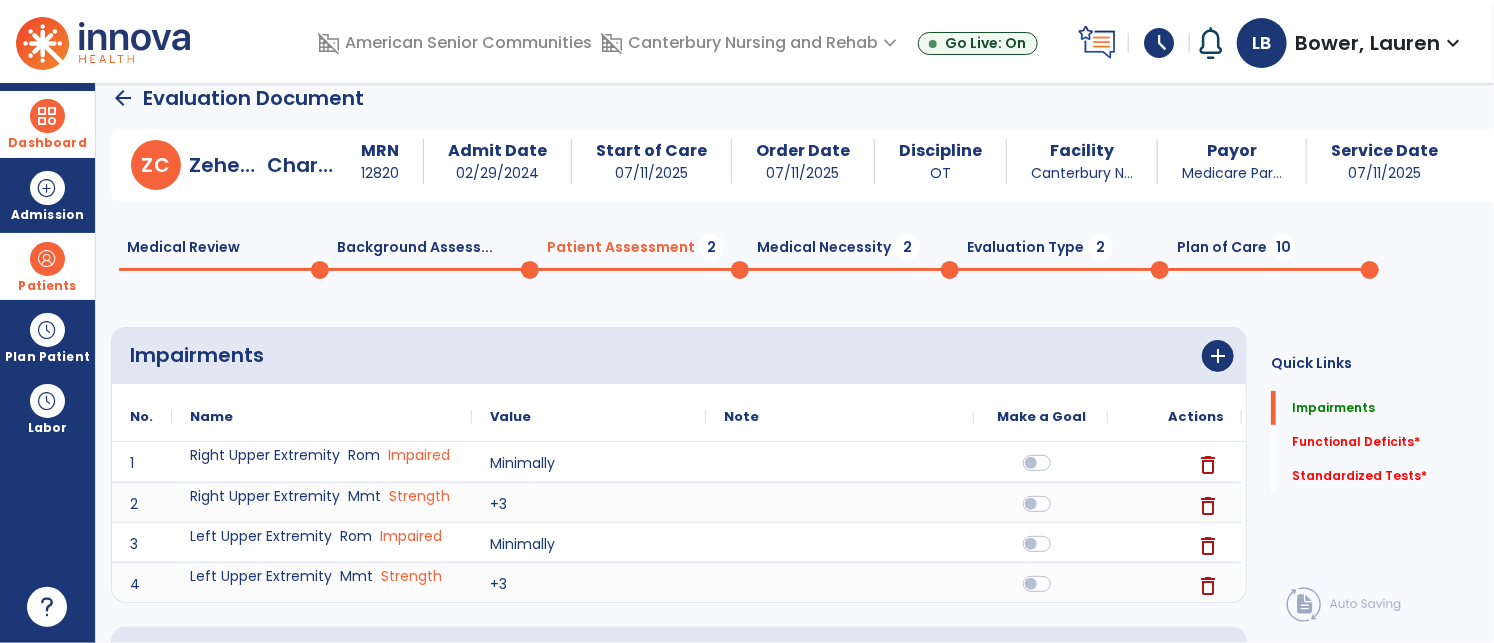 click on "arrow_back" 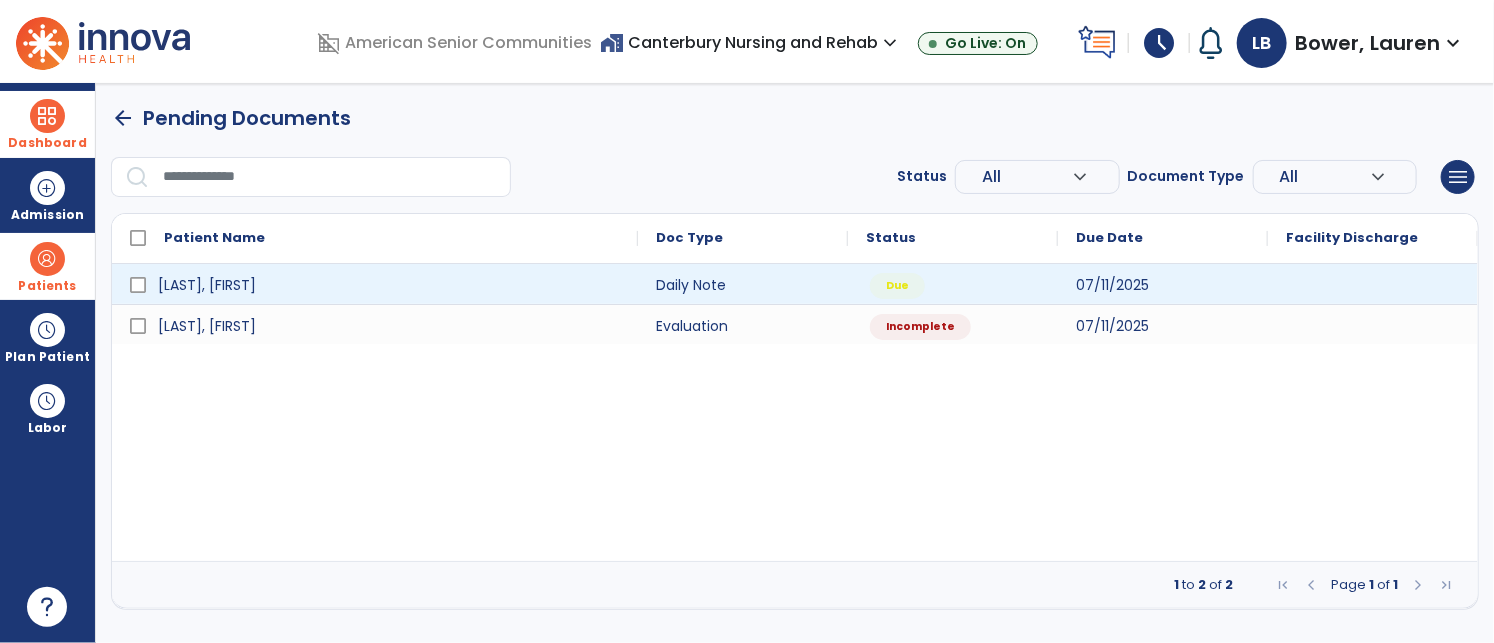 scroll, scrollTop: 0, scrollLeft: 0, axis: both 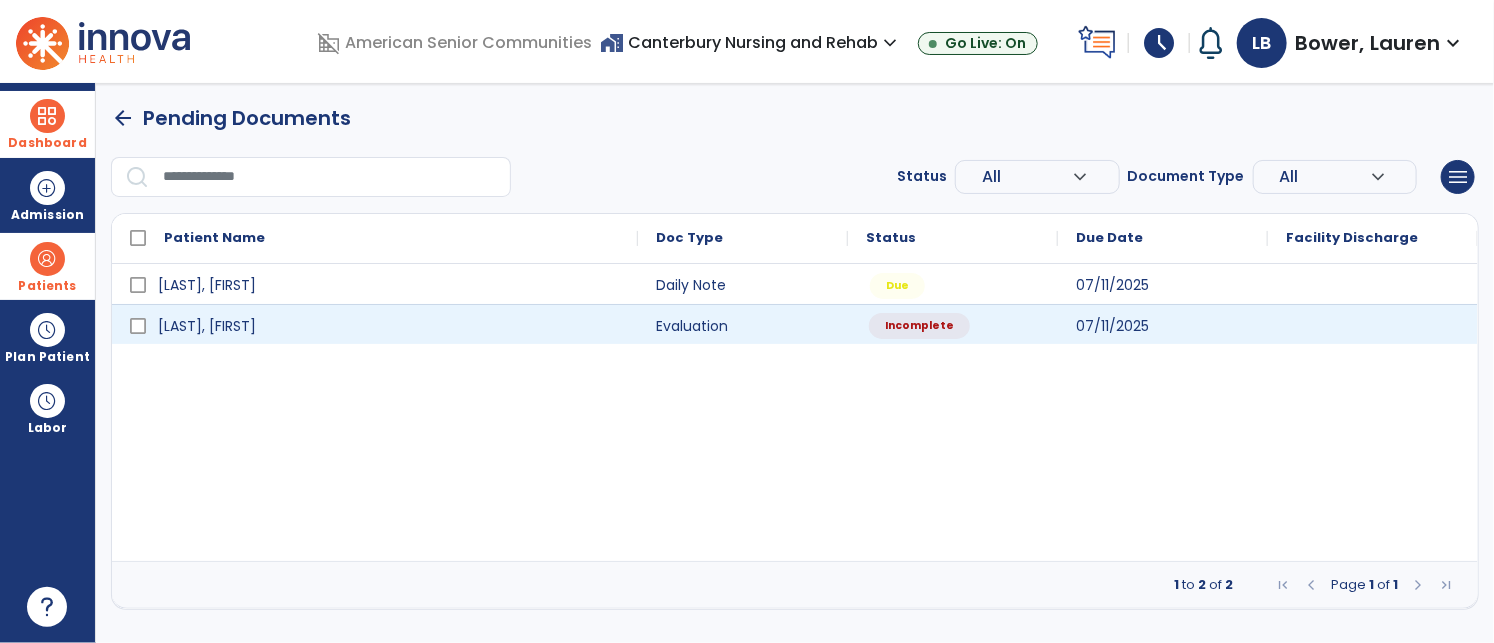 click on "Incomplete" at bounding box center [919, 326] 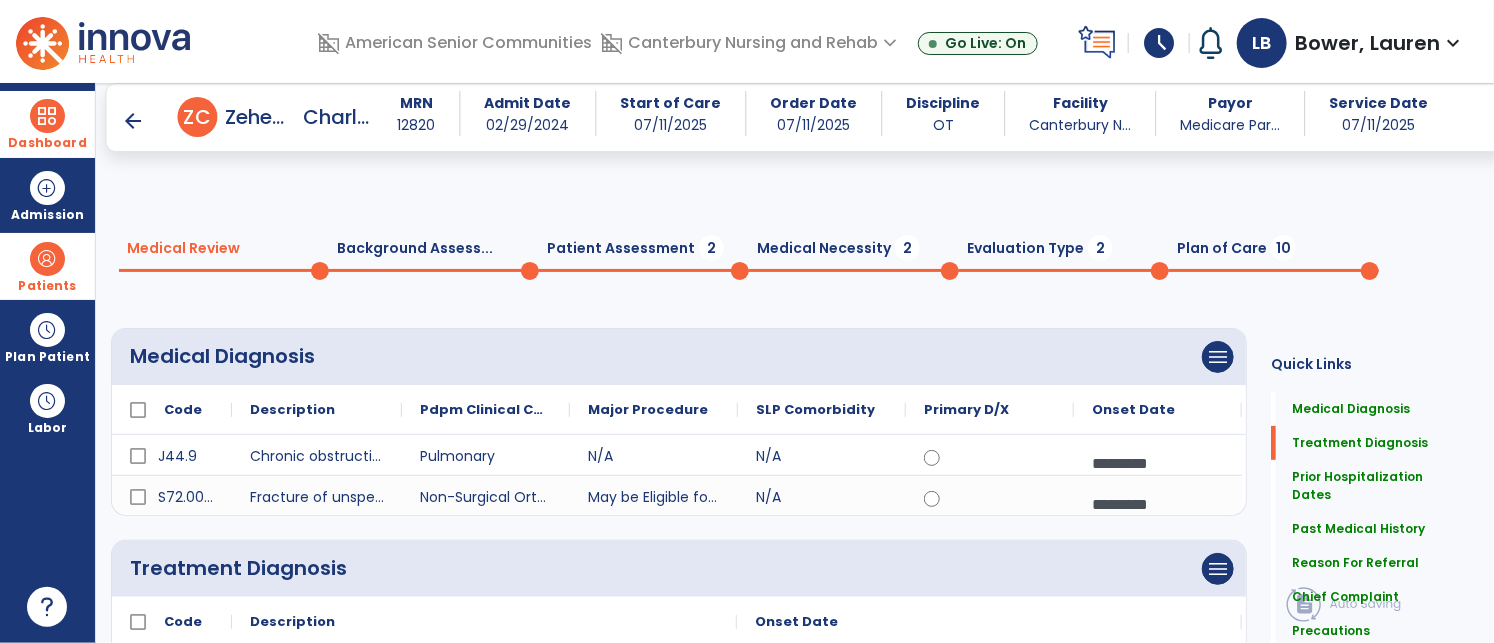 click on "Left femur neck fracture, COPD, UTI, CAD, Type 2 DM, HTN, mixed HLD, adjustment disorder mixed with anxiety and depression, anemia, chronic pain, endarterectomy, wedge compression fx of lumbar vertebra, secondary polycythemia, BPH, GERD, atherosclerosis of renal artery, TIA, OA, obstructive reflux uropathy, constipation, skin transplant aortocoronary bypass graft, dysuria, nicotine dependence, myocardio infarction, right femur neck FX, insomnia." 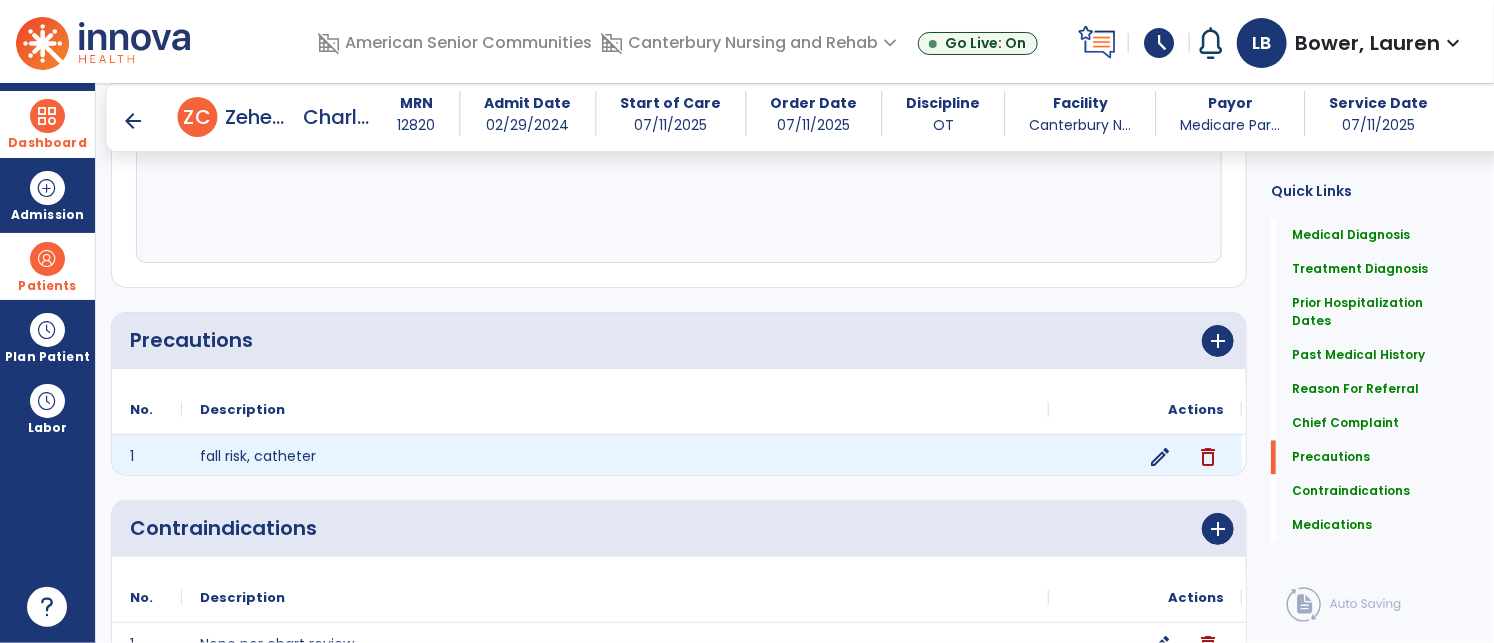 scroll, scrollTop: 1594, scrollLeft: 0, axis: vertical 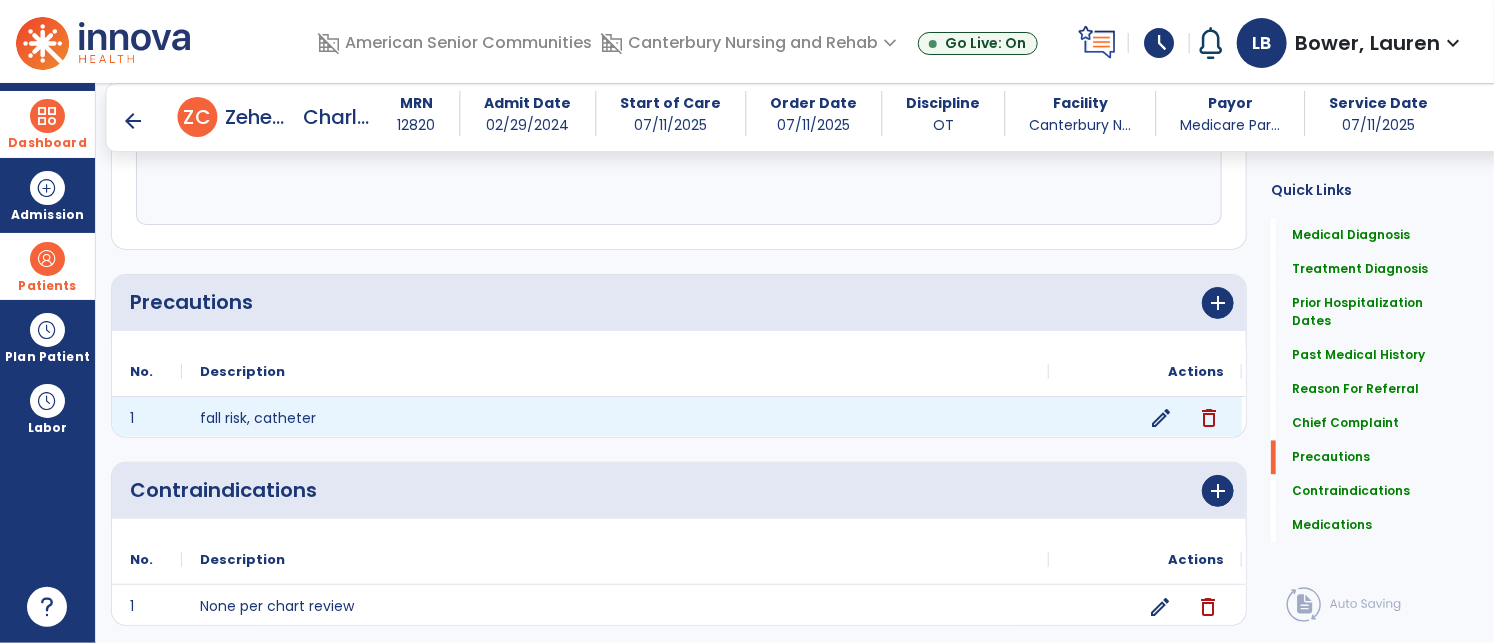 click on "edit" 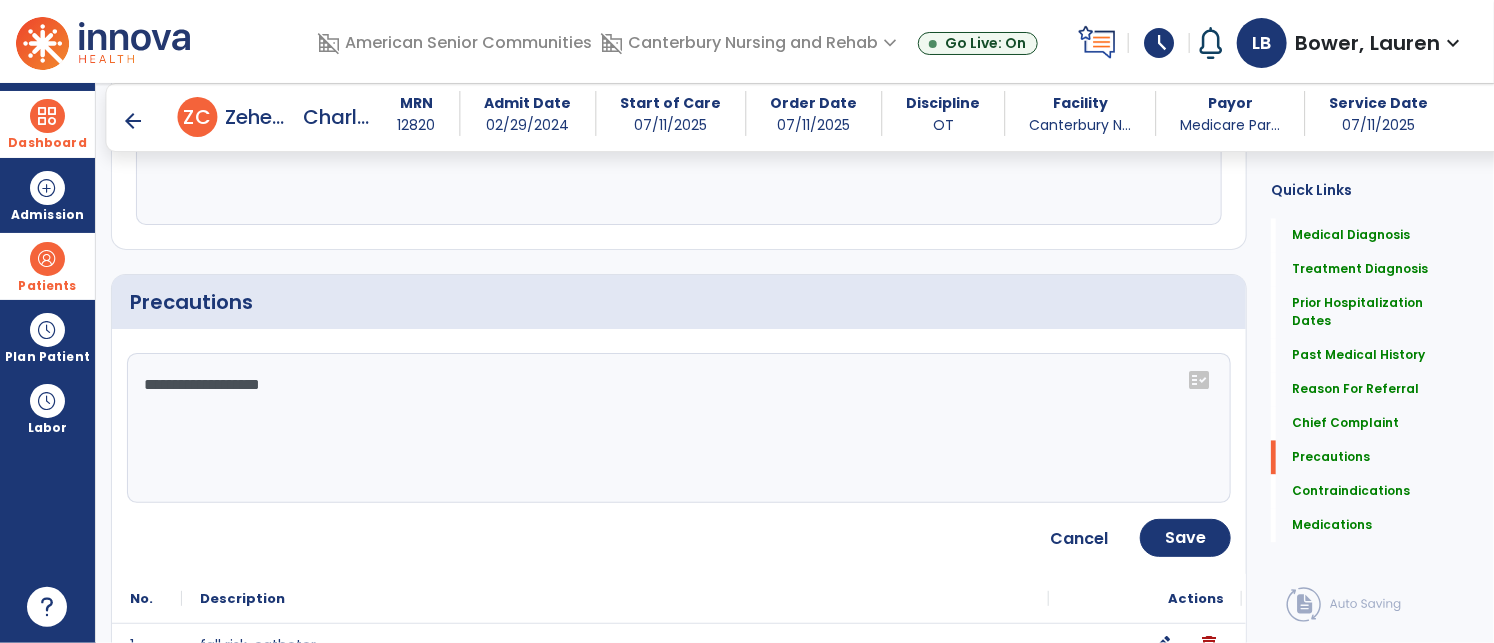 click on "**********" 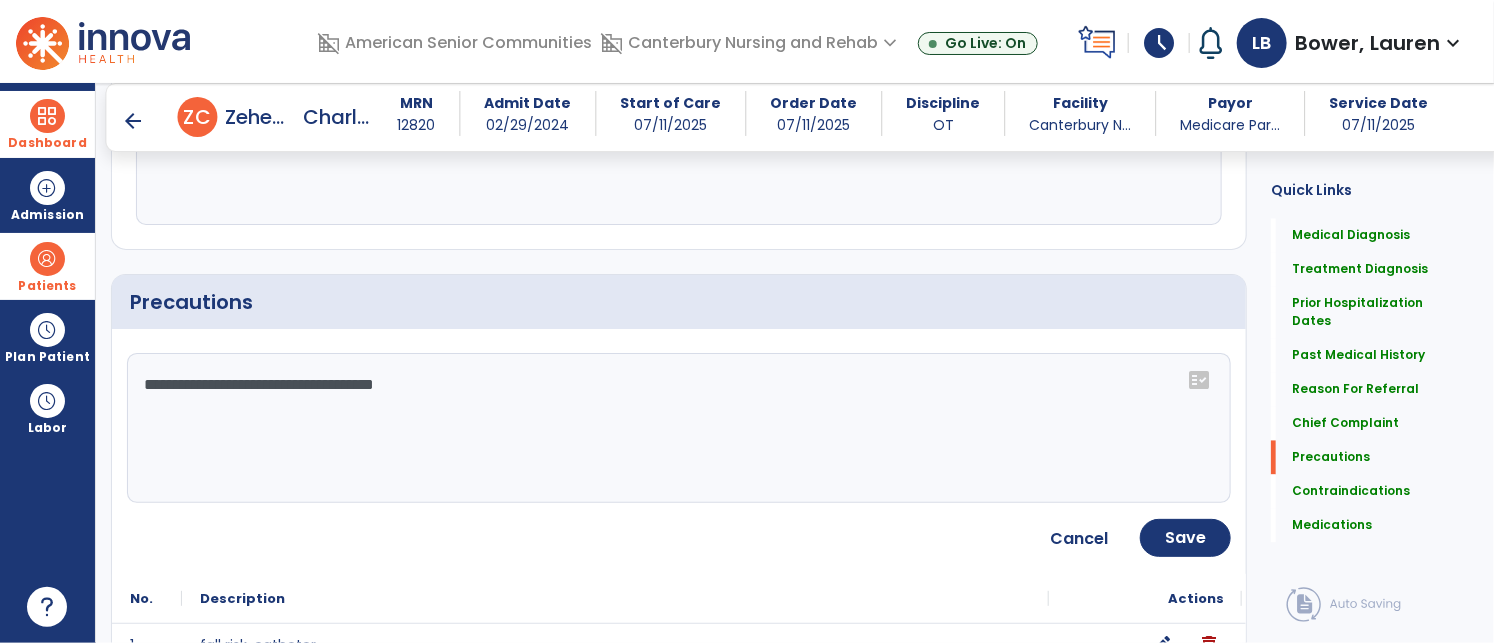 type on "**********" 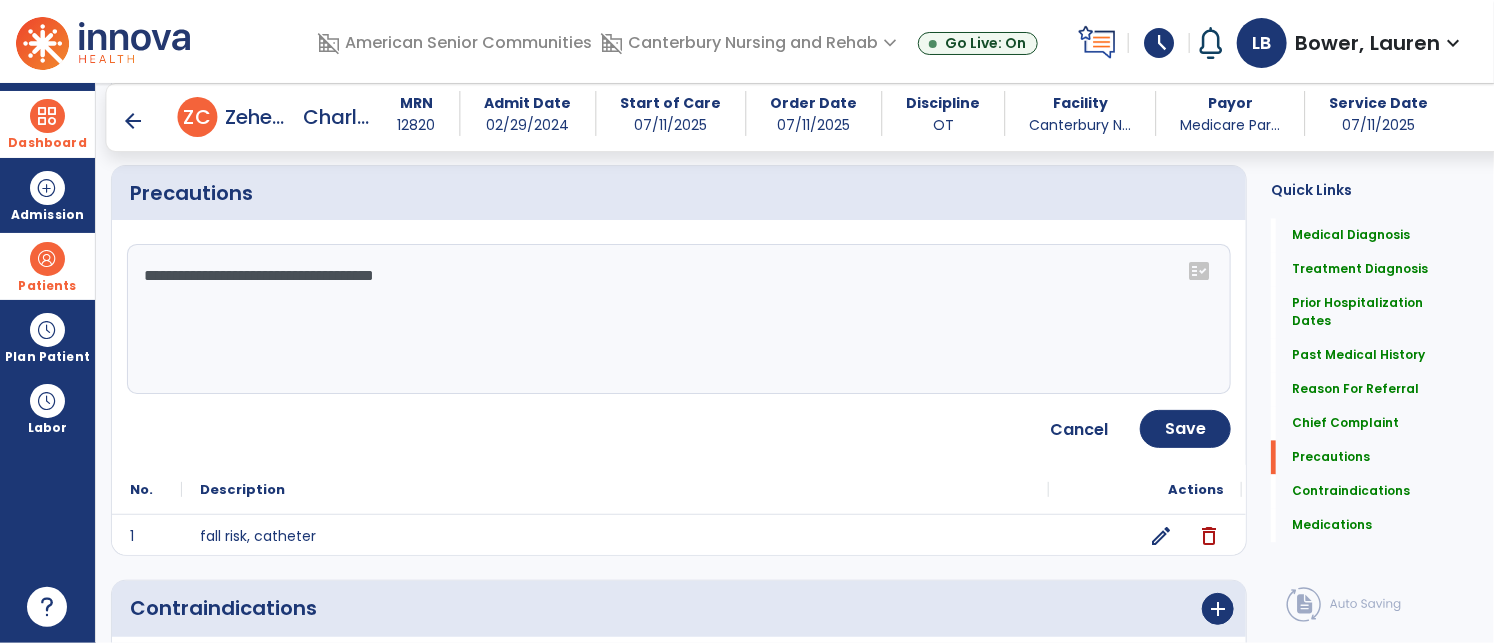 scroll, scrollTop: 1688, scrollLeft: 0, axis: vertical 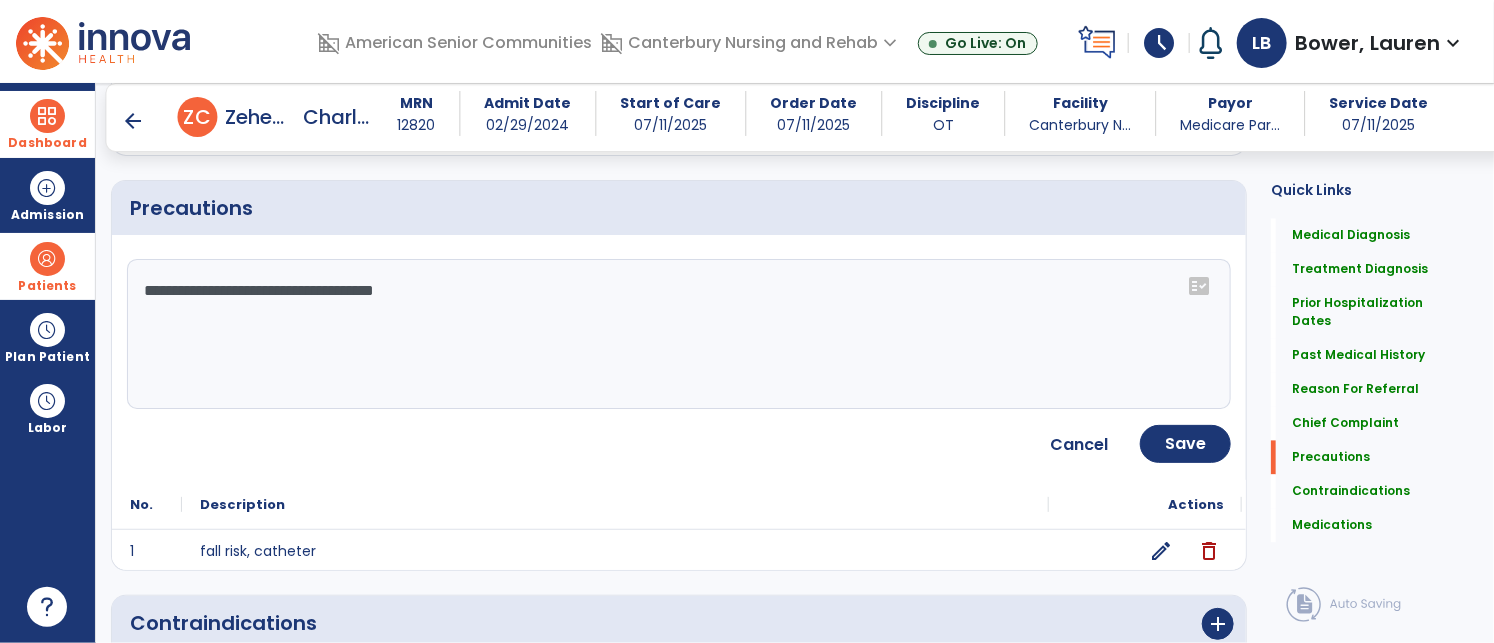 drag, startPoint x: 436, startPoint y: 291, endPoint x: 827, endPoint y: 379, distance: 400.7805 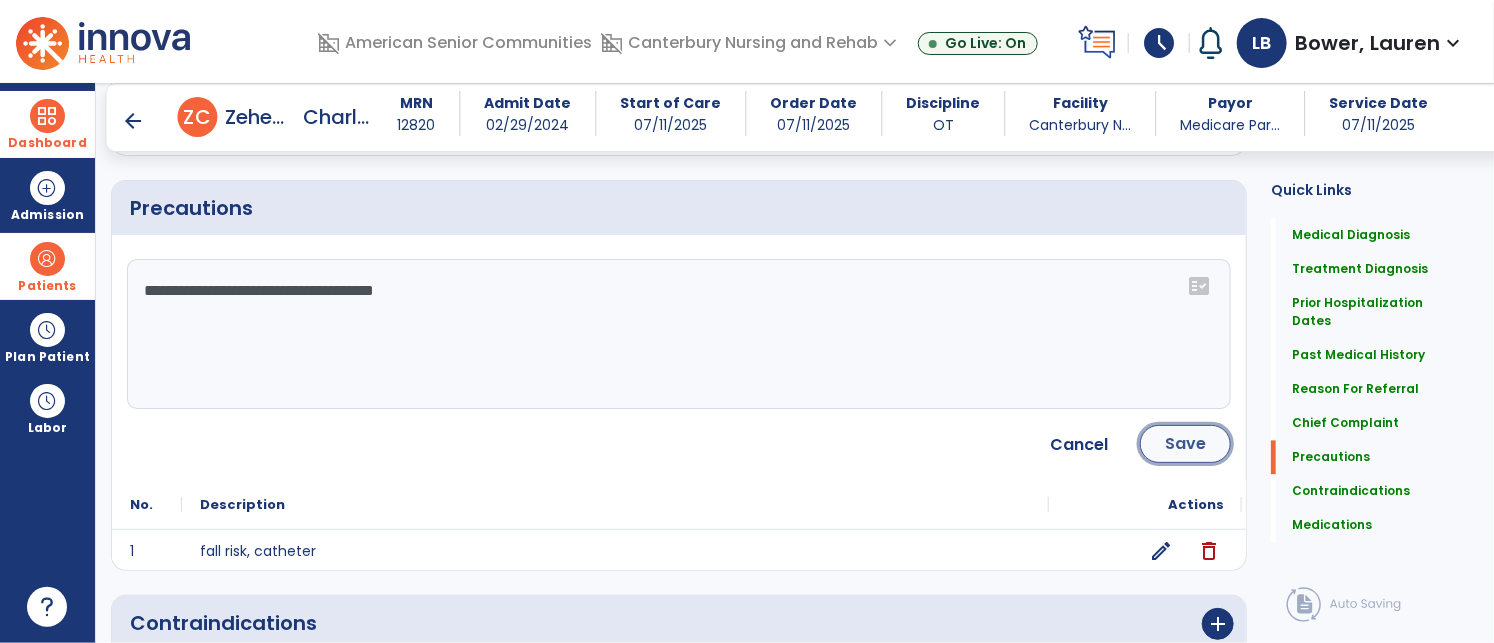 click on "Save" 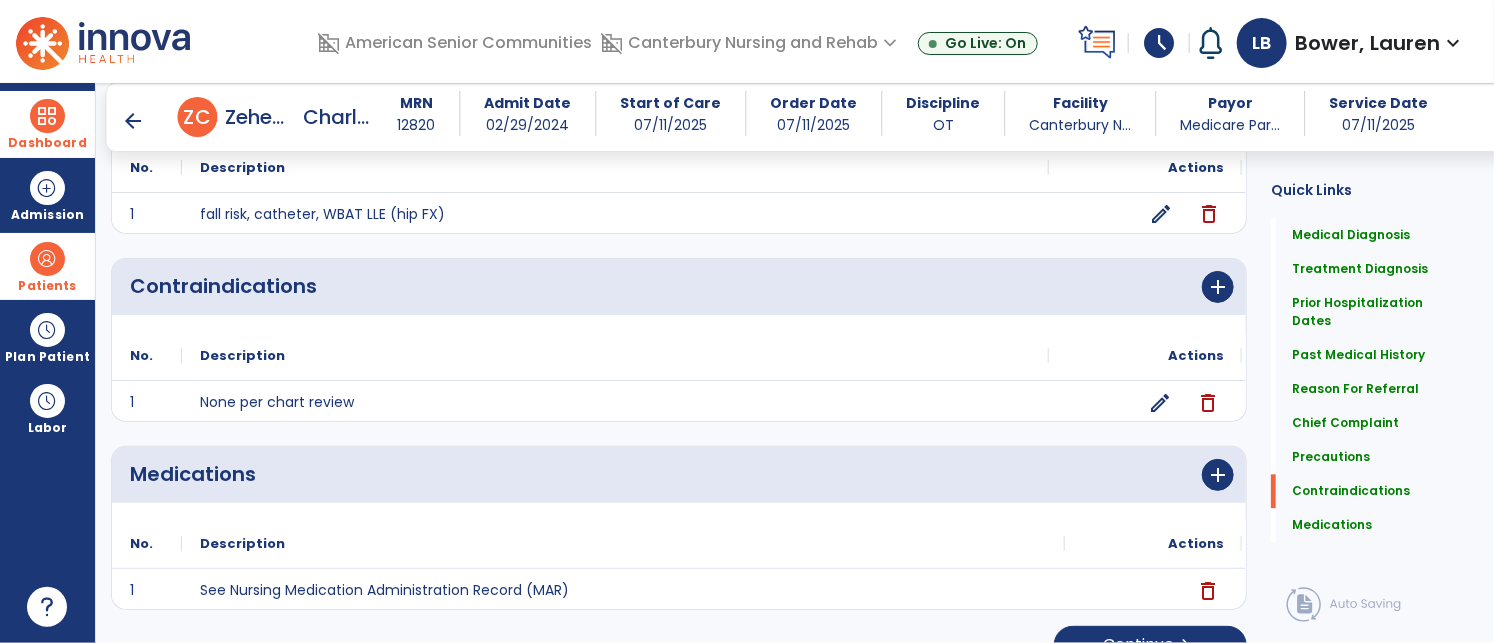 scroll, scrollTop: 1836, scrollLeft: 0, axis: vertical 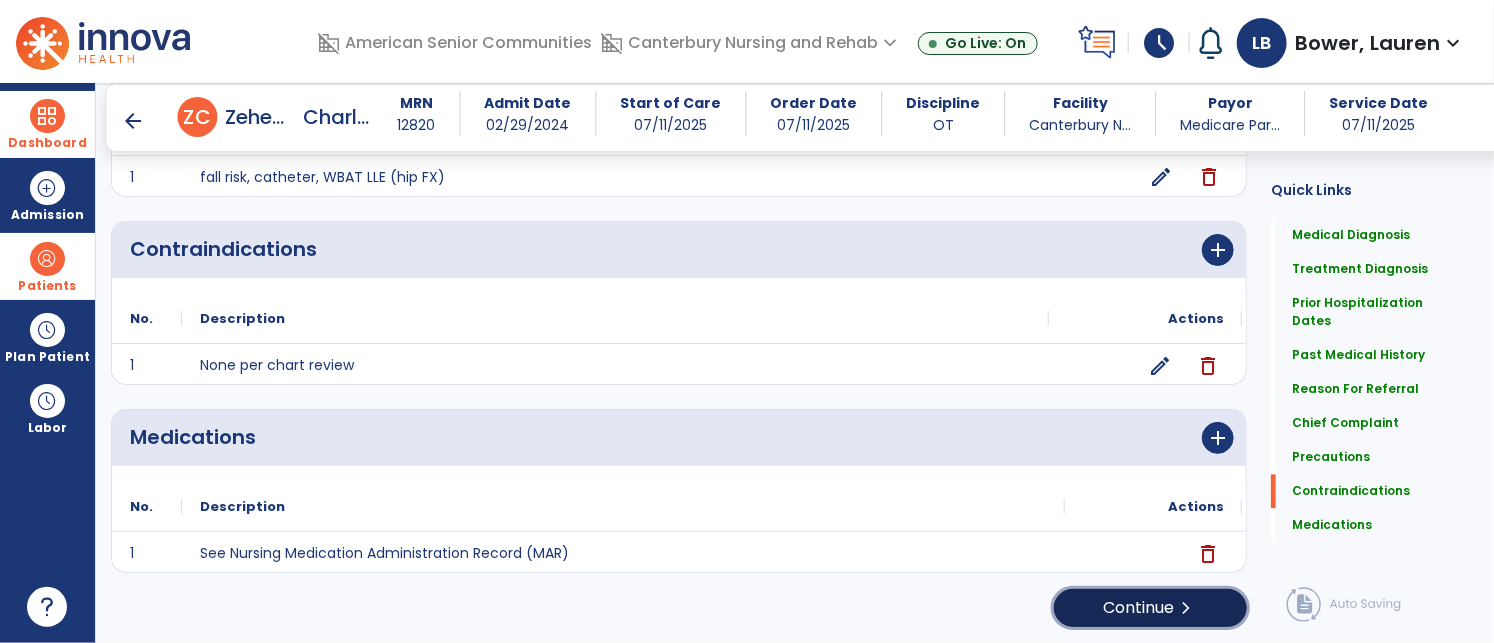 click on "Continue  chevron_right" 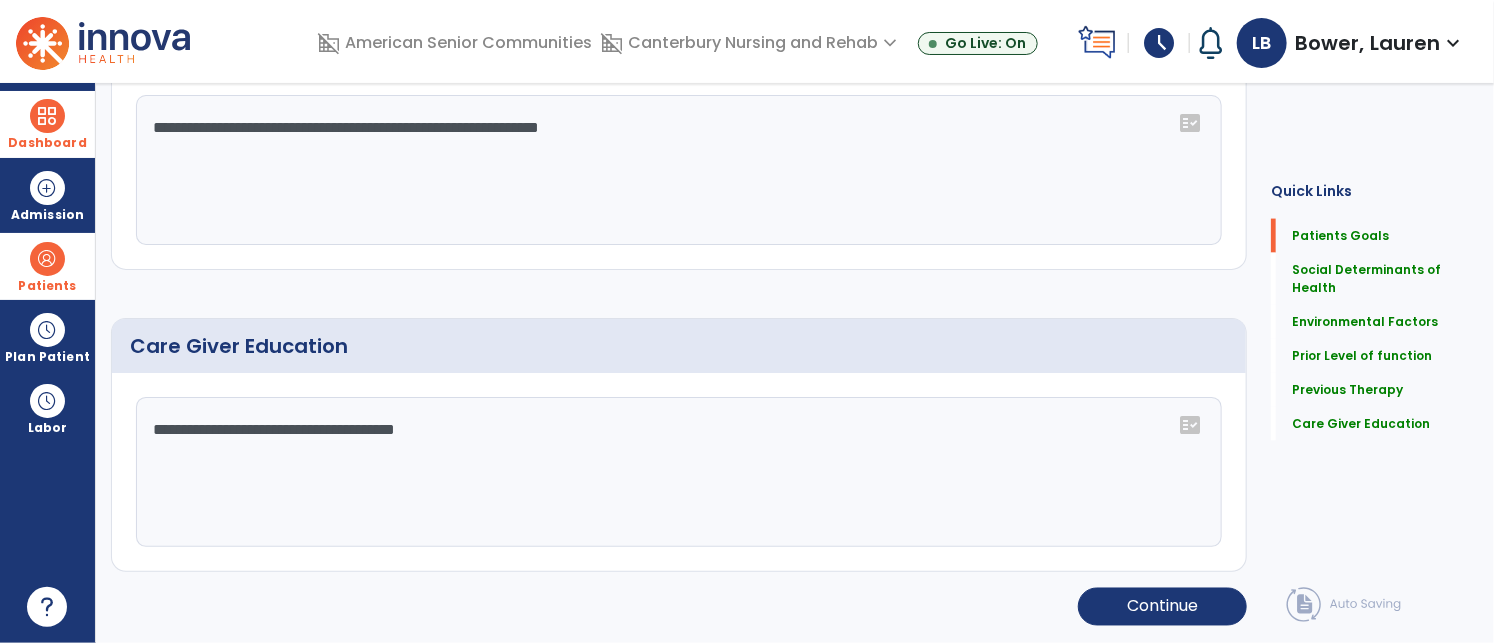 scroll, scrollTop: 0, scrollLeft: 0, axis: both 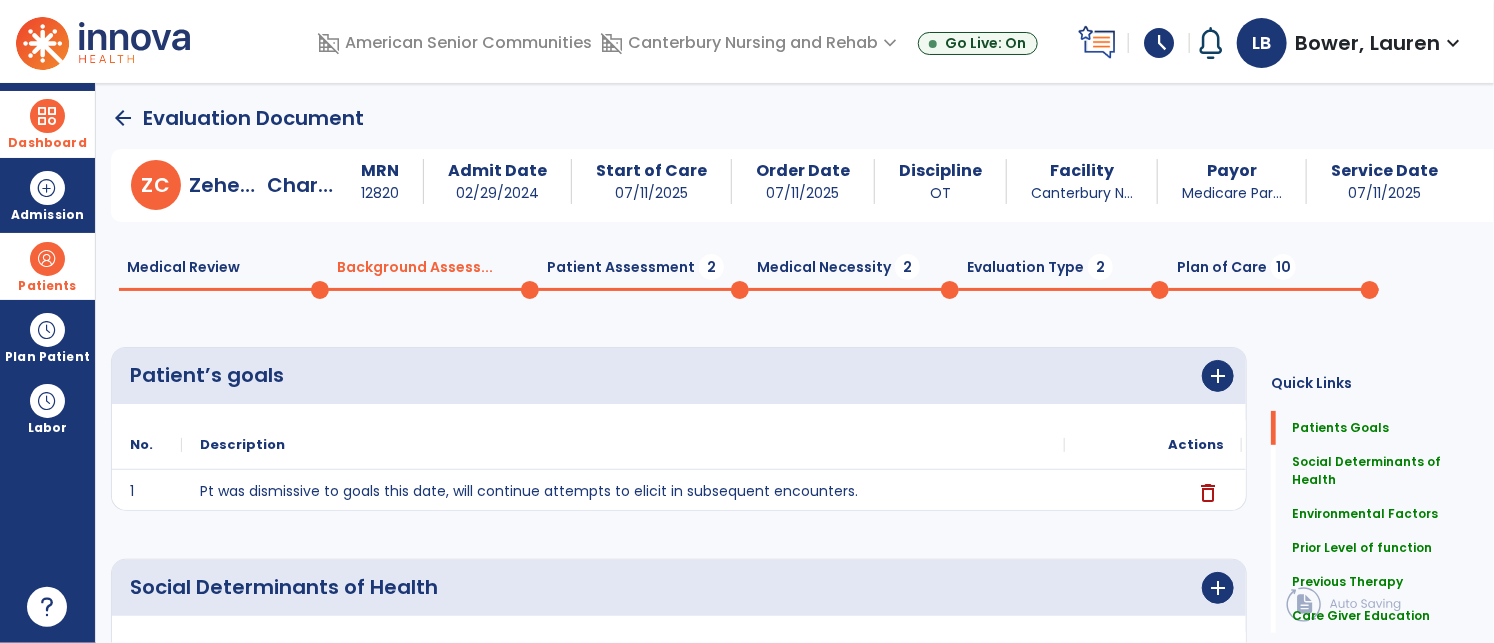 click on "Patient Assessment  2" 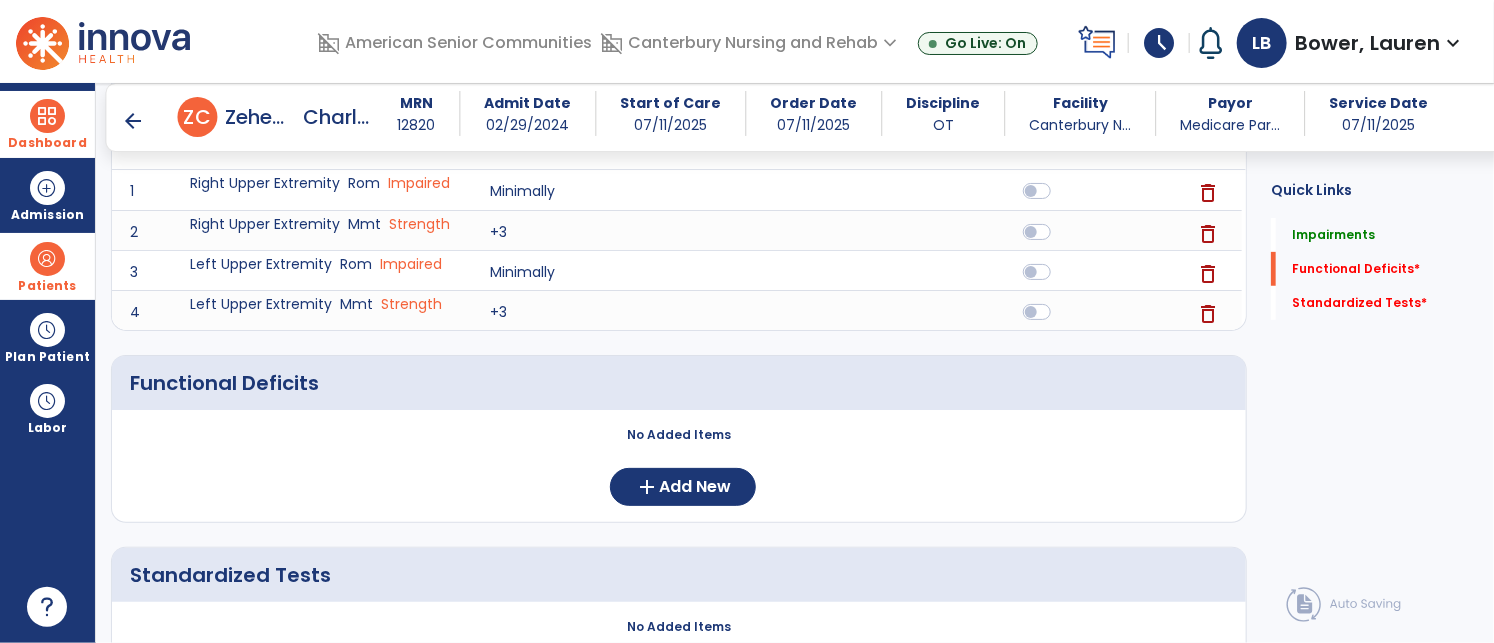 scroll, scrollTop: 333, scrollLeft: 0, axis: vertical 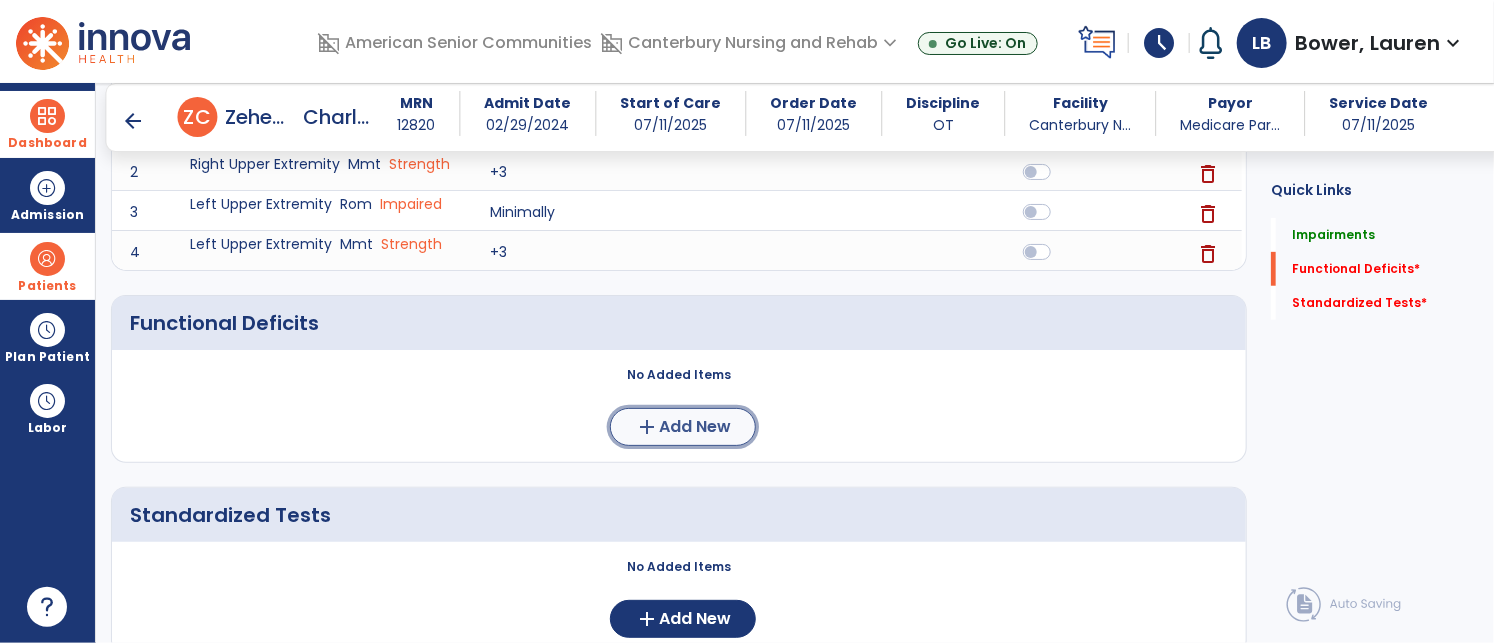 click on "Add New" 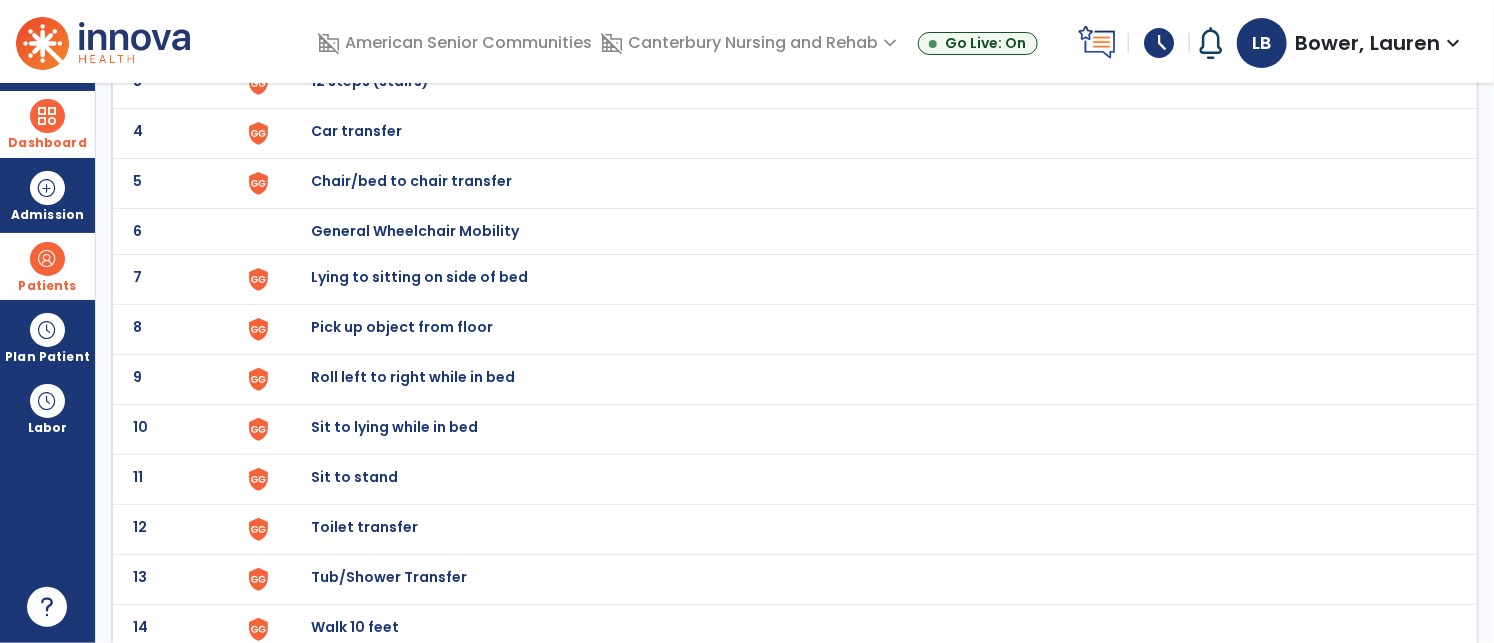 scroll, scrollTop: 295, scrollLeft: 0, axis: vertical 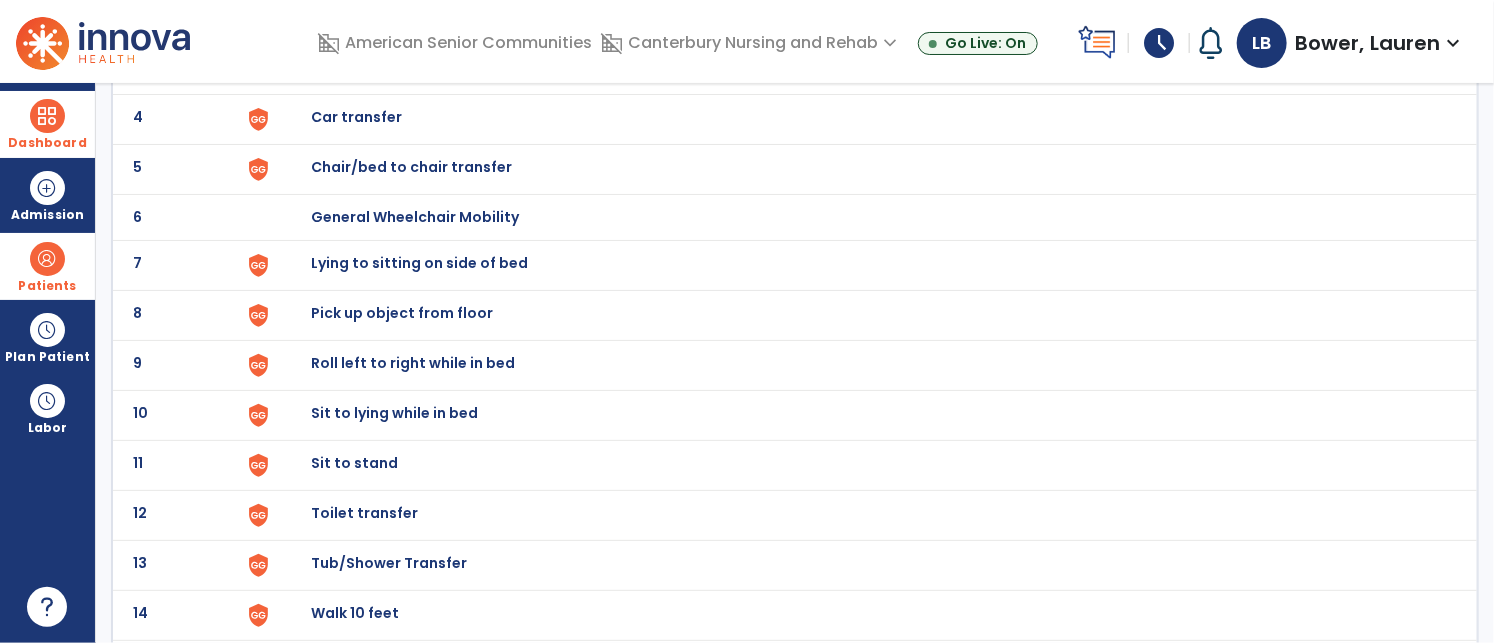 click on "Toilet transfer" at bounding box center [357, -33] 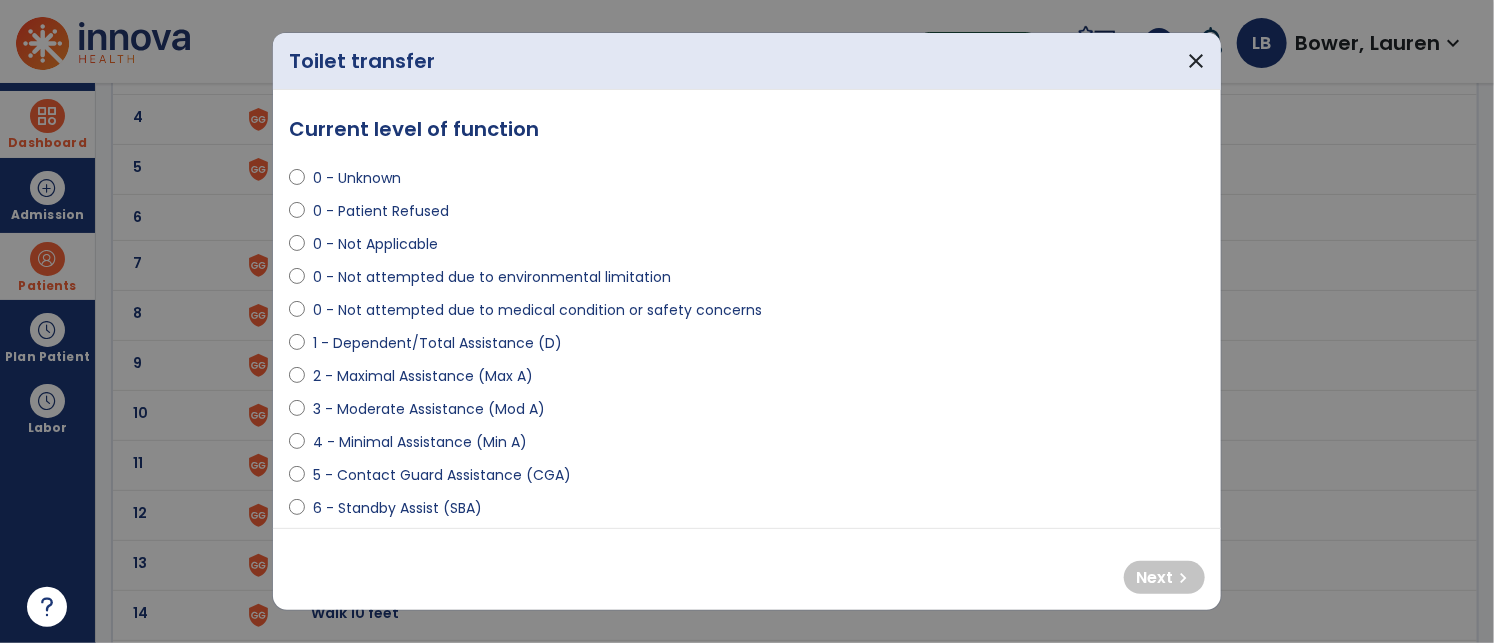 select on "**********" 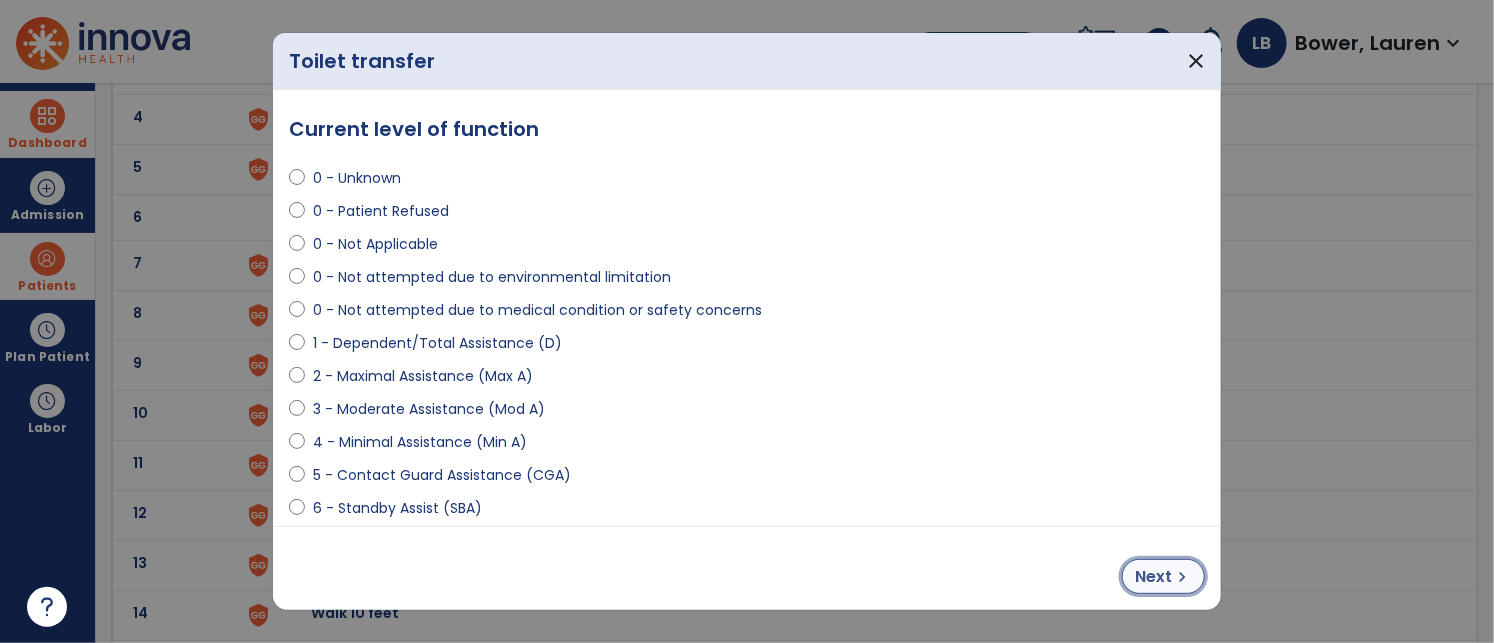 click on "chevron_right" at bounding box center [1182, 577] 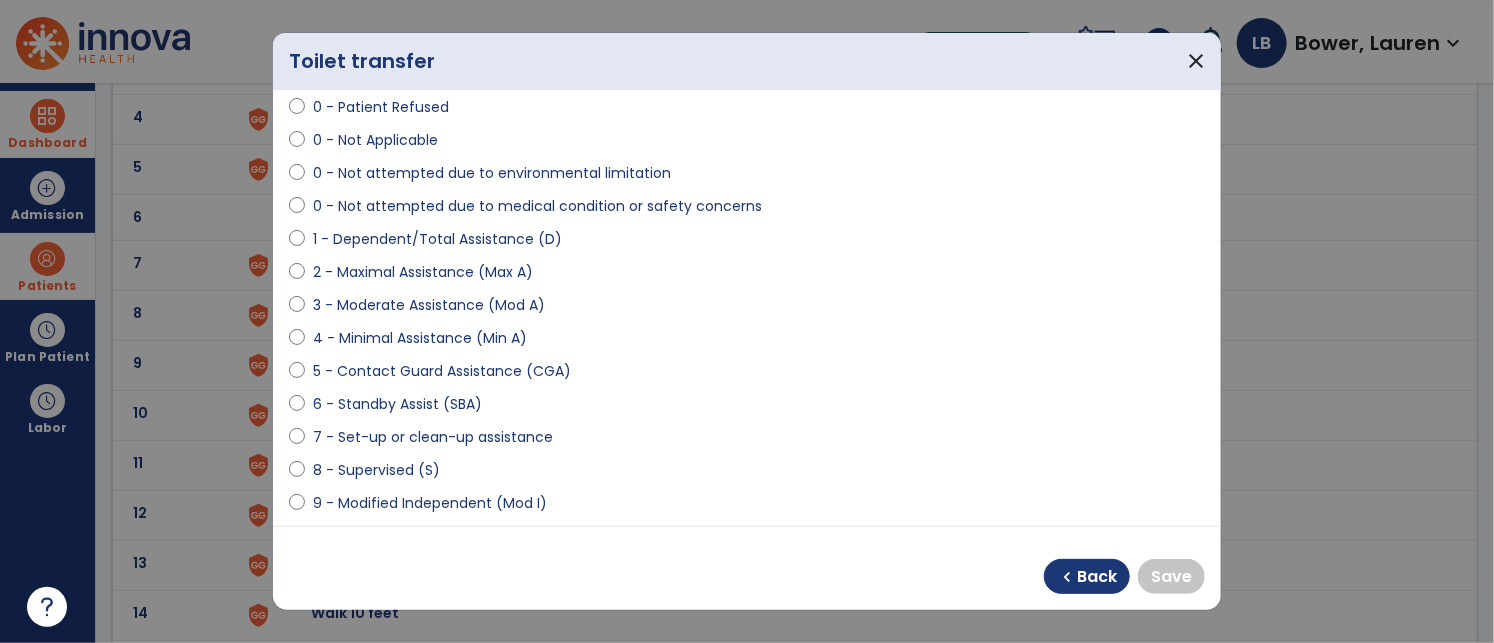 scroll, scrollTop: 194, scrollLeft: 0, axis: vertical 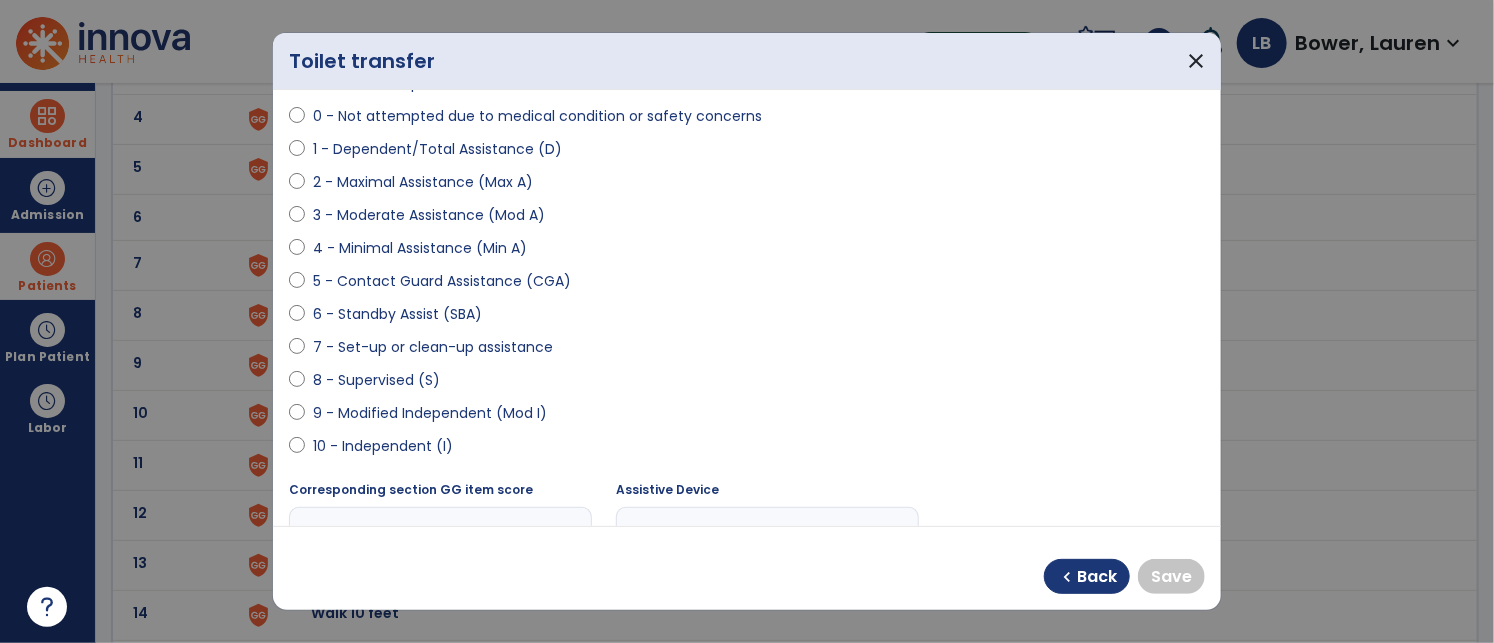 select on "**********" 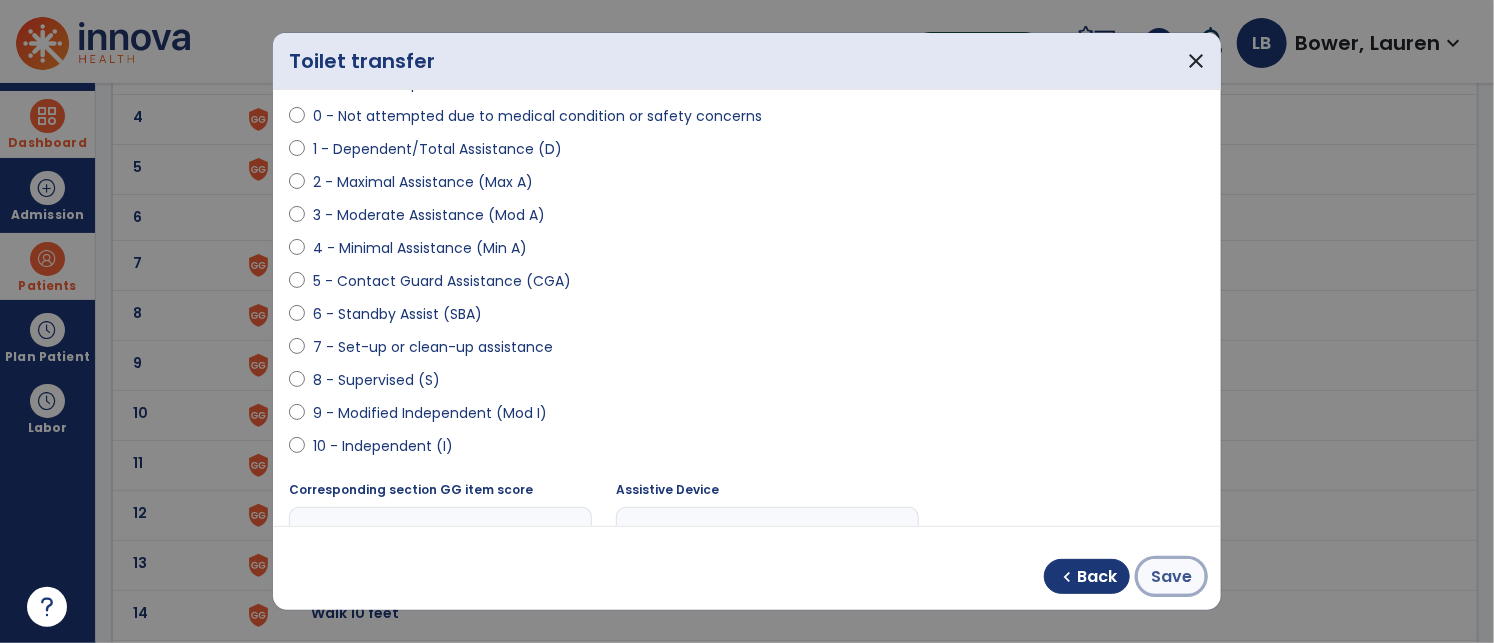 click on "Save" at bounding box center [1171, 577] 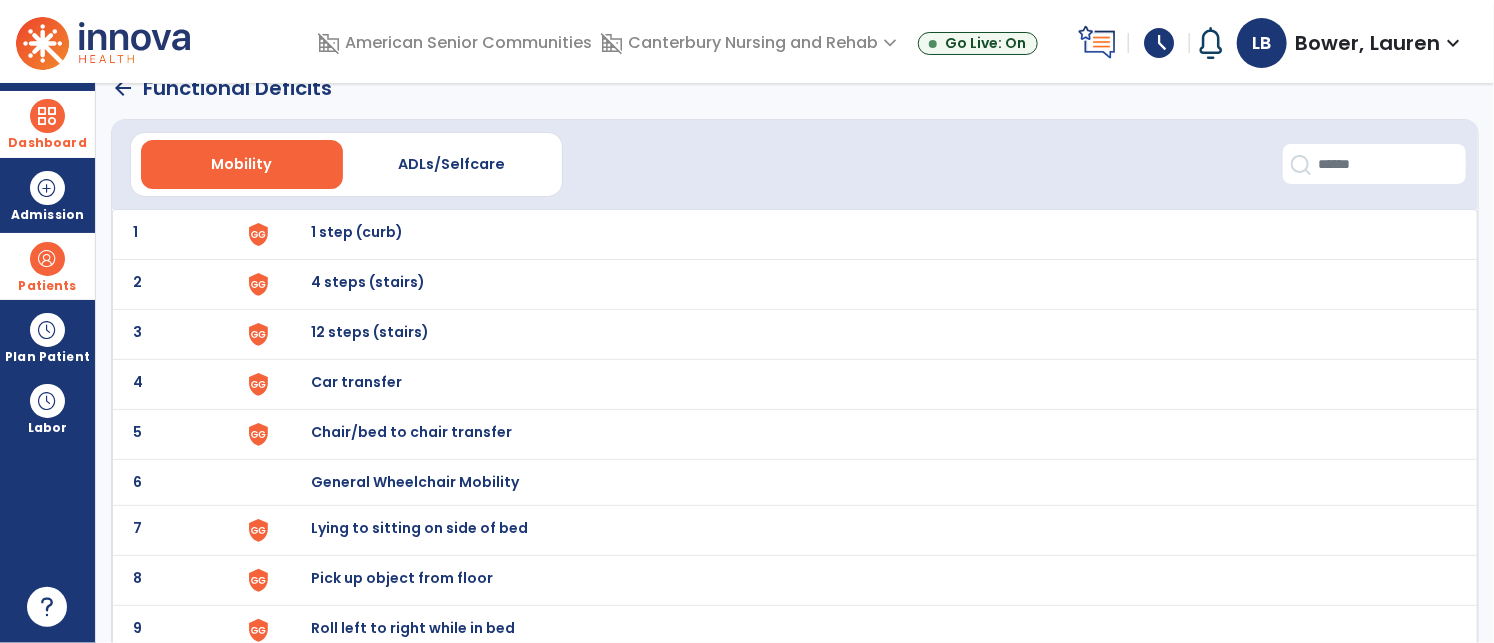 scroll, scrollTop: 0, scrollLeft: 0, axis: both 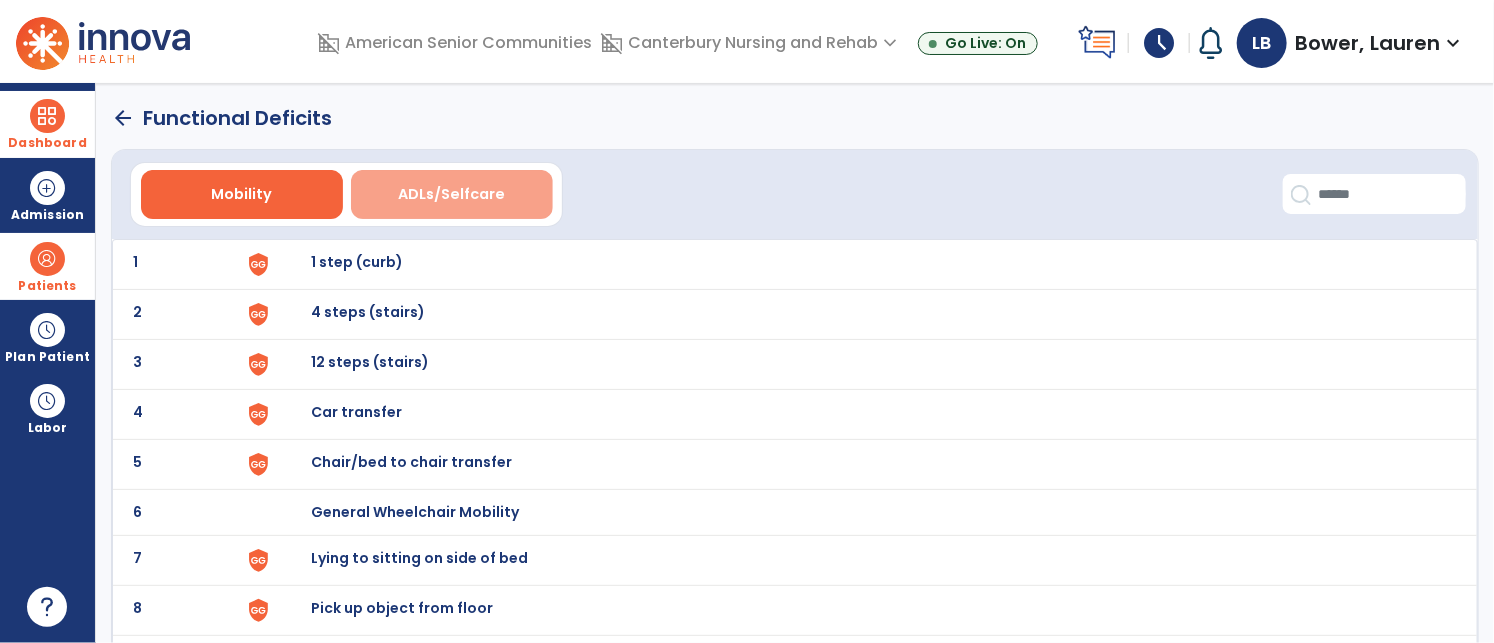 click on "ADLs/Selfcare" at bounding box center [452, 194] 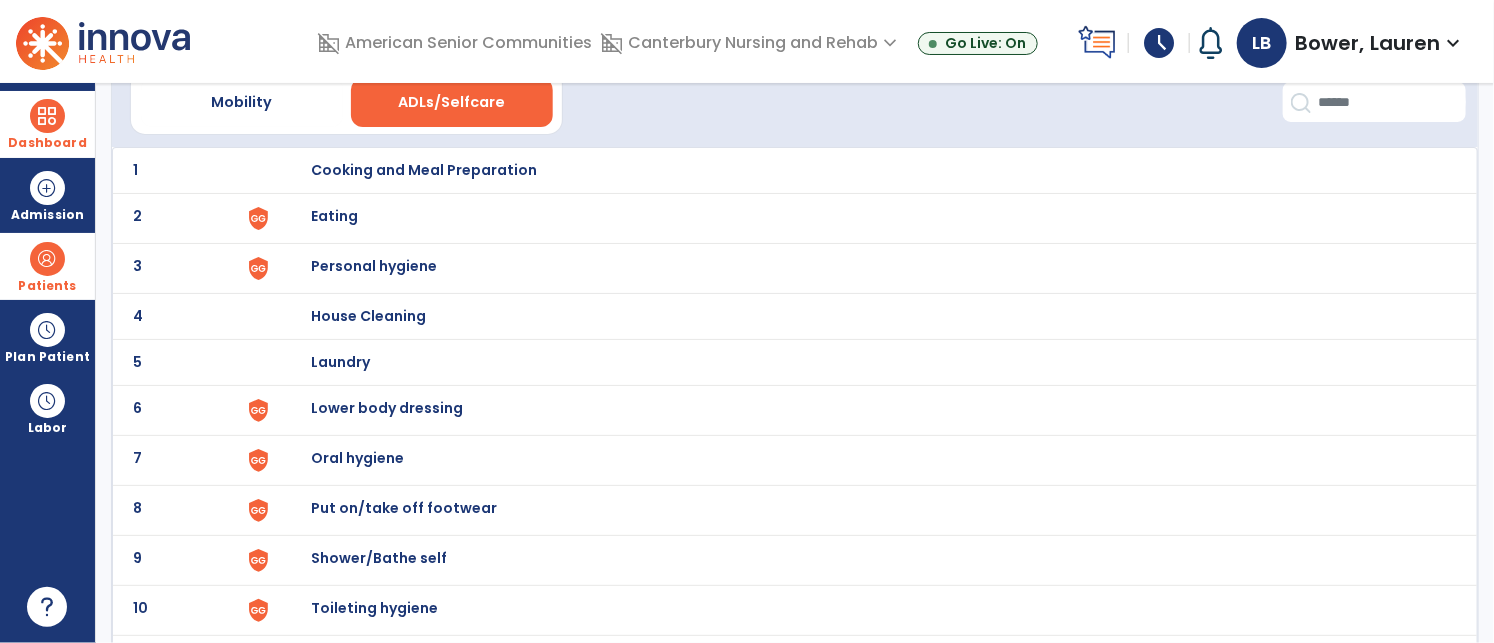 scroll, scrollTop: 91, scrollLeft: 0, axis: vertical 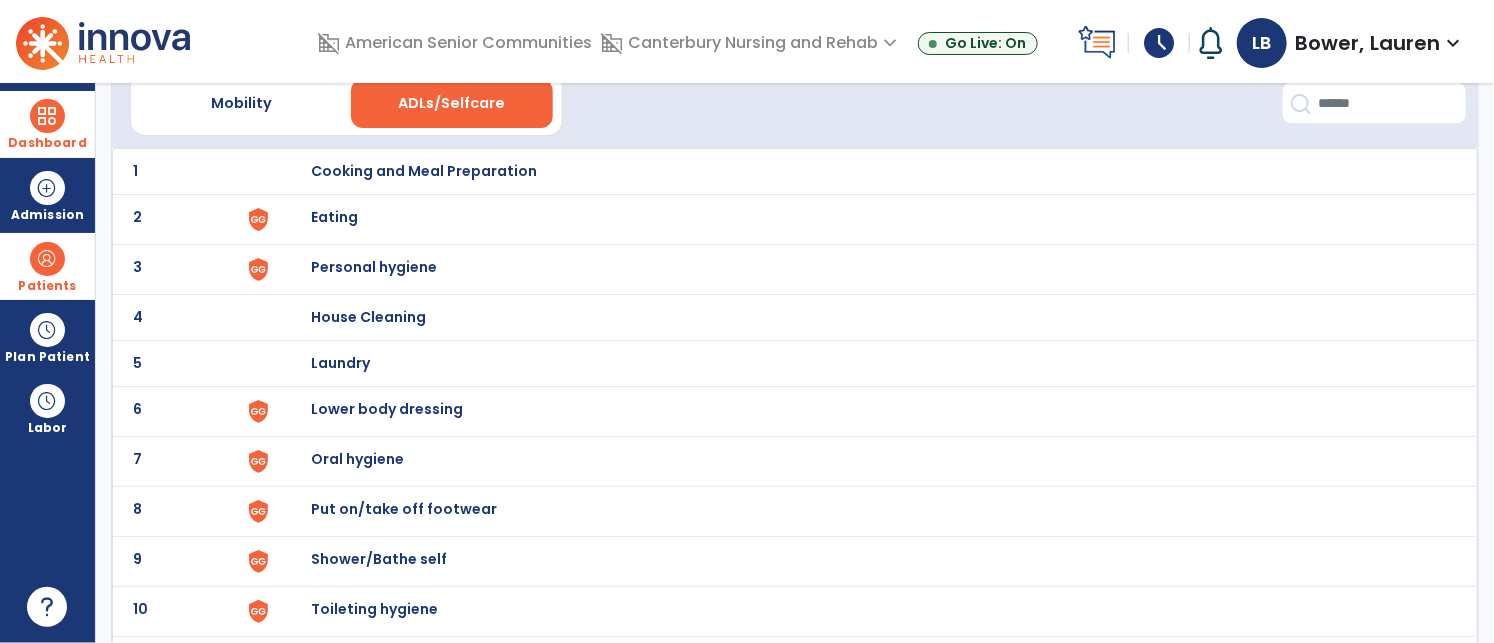 click on "Lower body dressing" at bounding box center (424, 171) 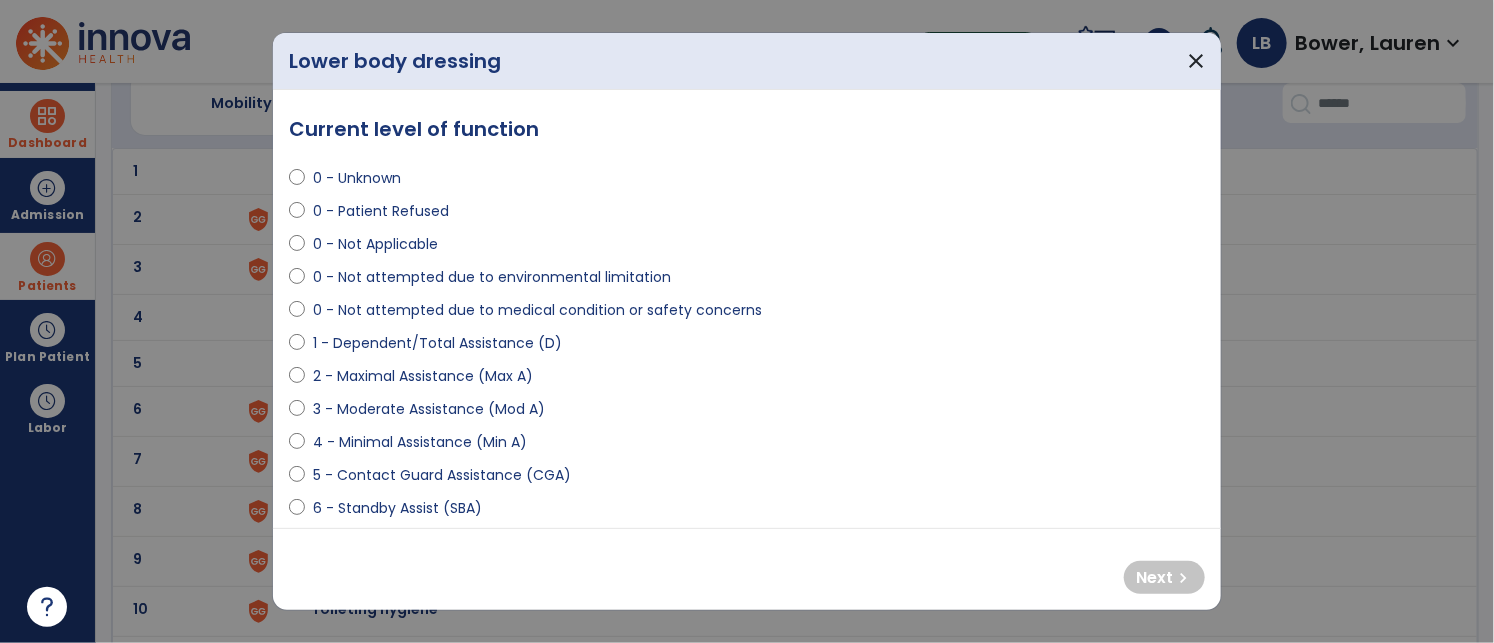 select on "**********" 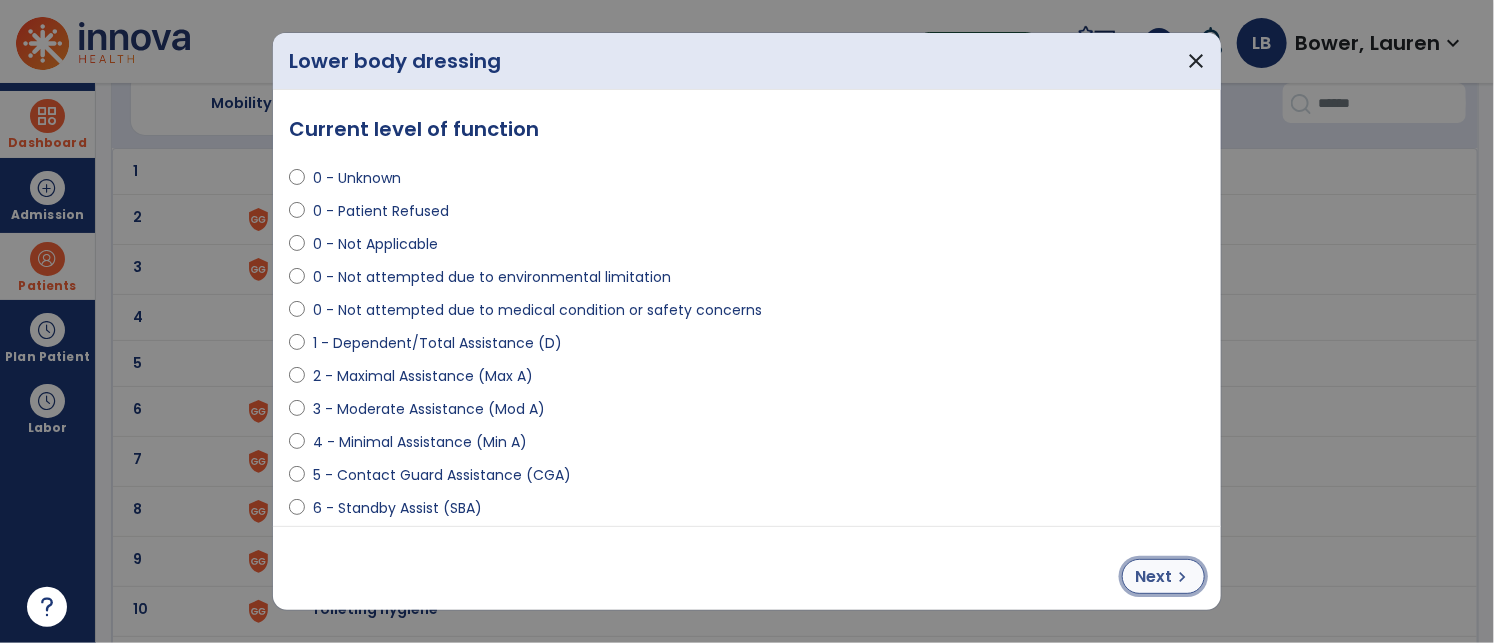 click on "chevron_right" at bounding box center (1182, 577) 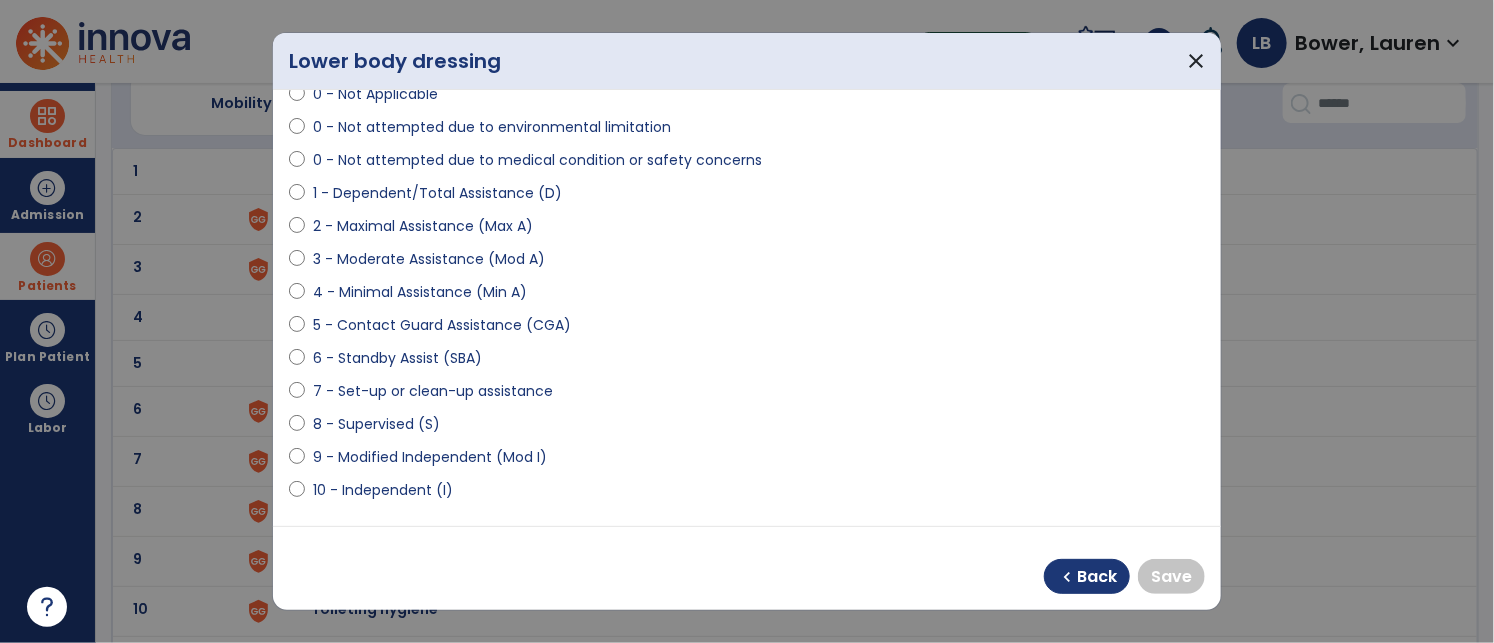 scroll, scrollTop: 166, scrollLeft: 0, axis: vertical 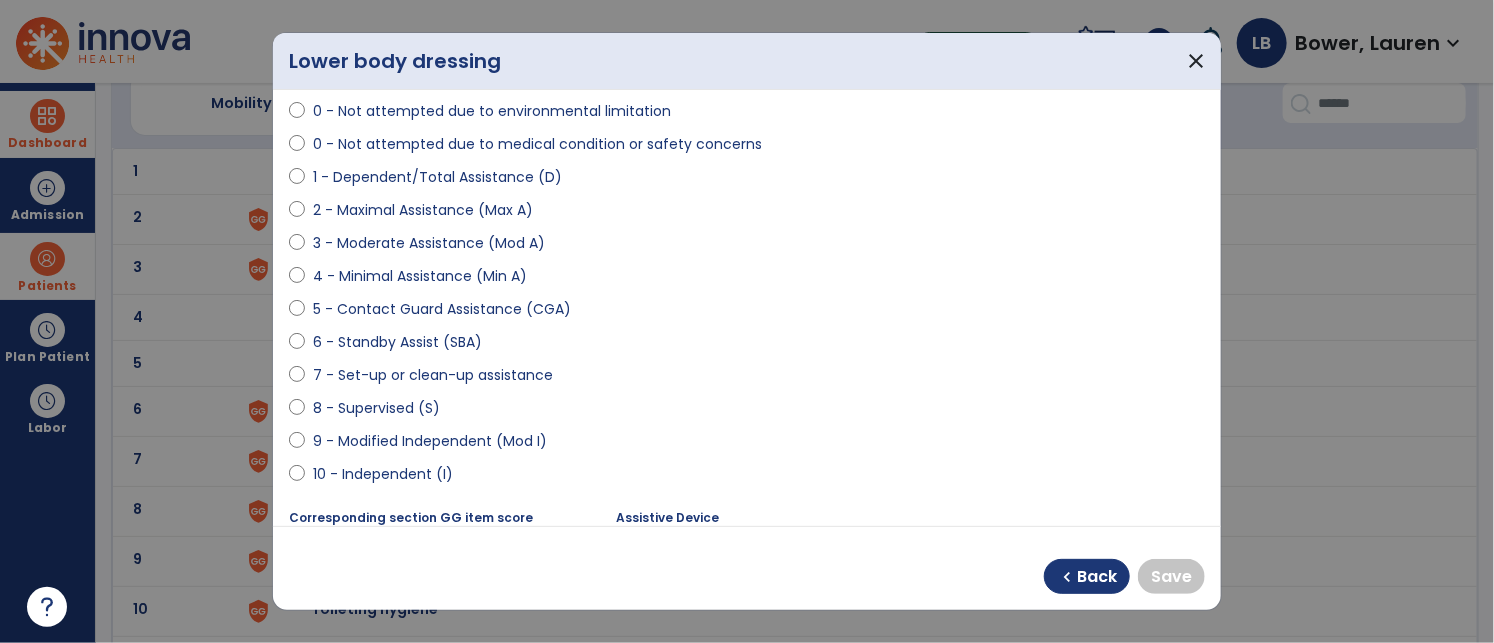 select on "**********" 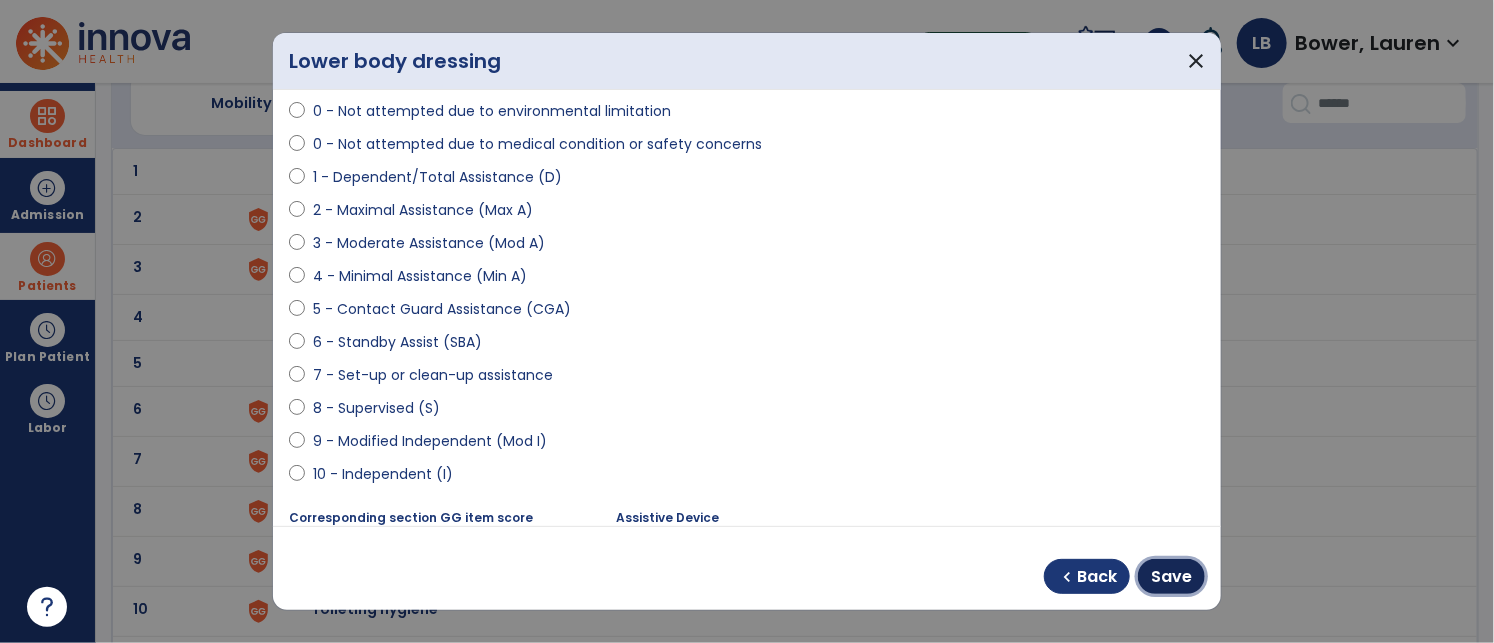 click on "Save" at bounding box center [1171, 577] 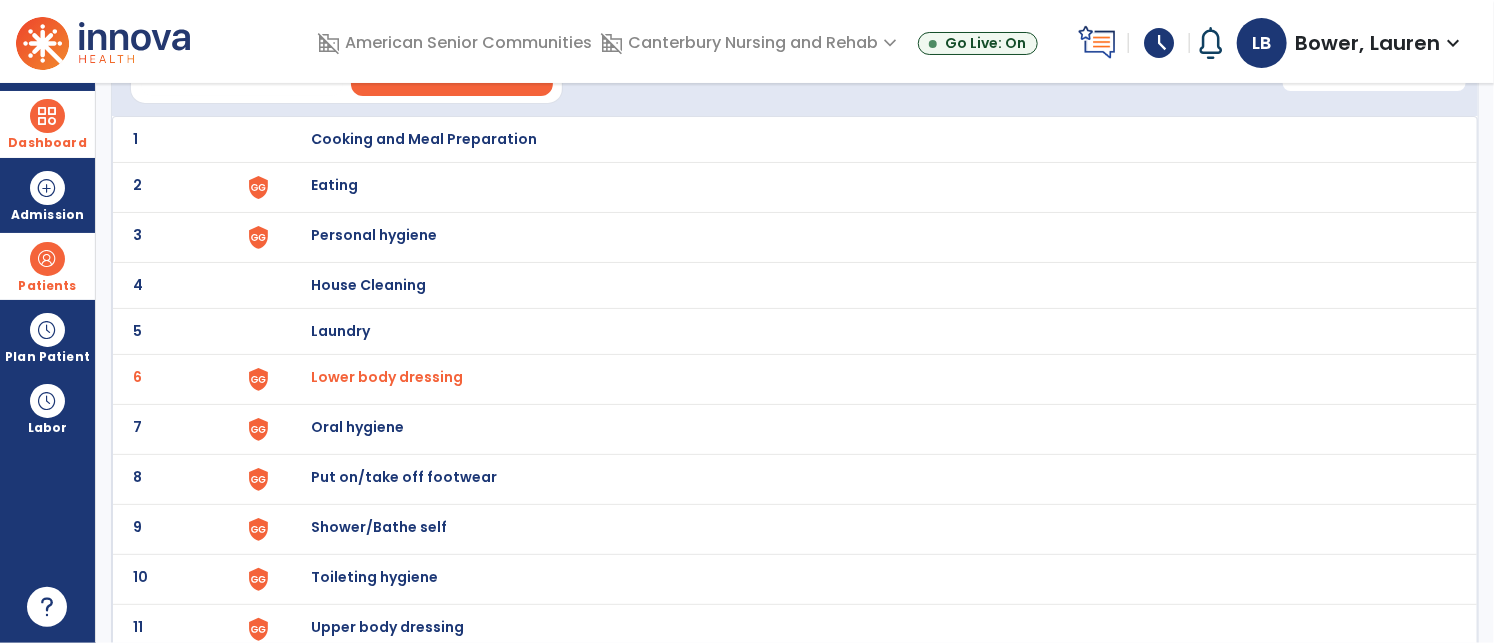 scroll, scrollTop: 125, scrollLeft: 0, axis: vertical 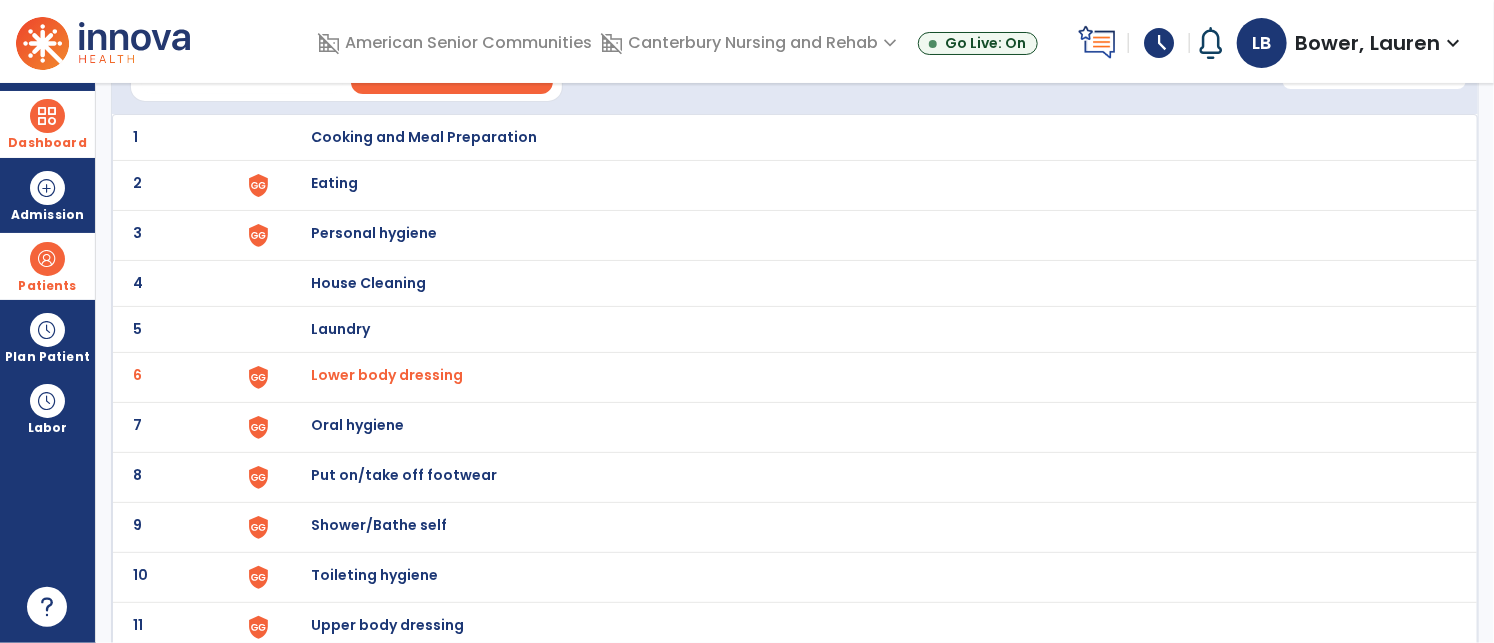 click on "Put on/take off footwear" at bounding box center [424, 137] 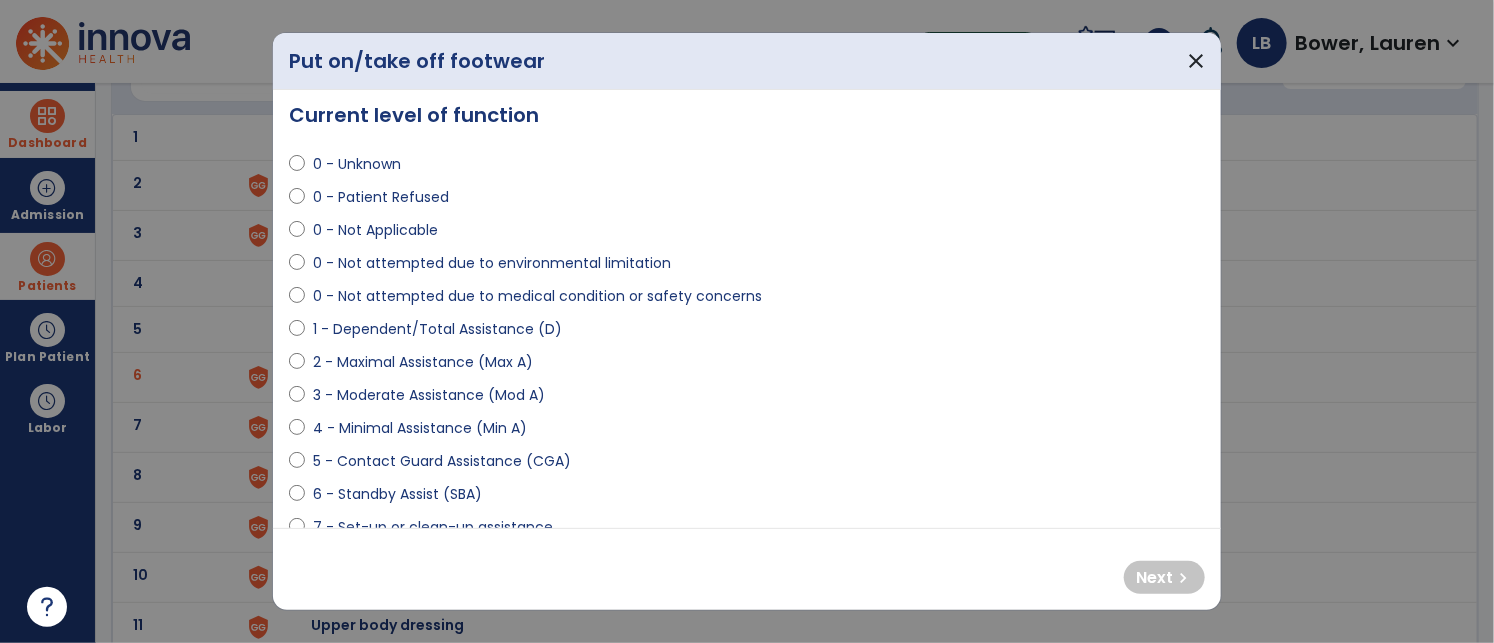 scroll, scrollTop: 24, scrollLeft: 0, axis: vertical 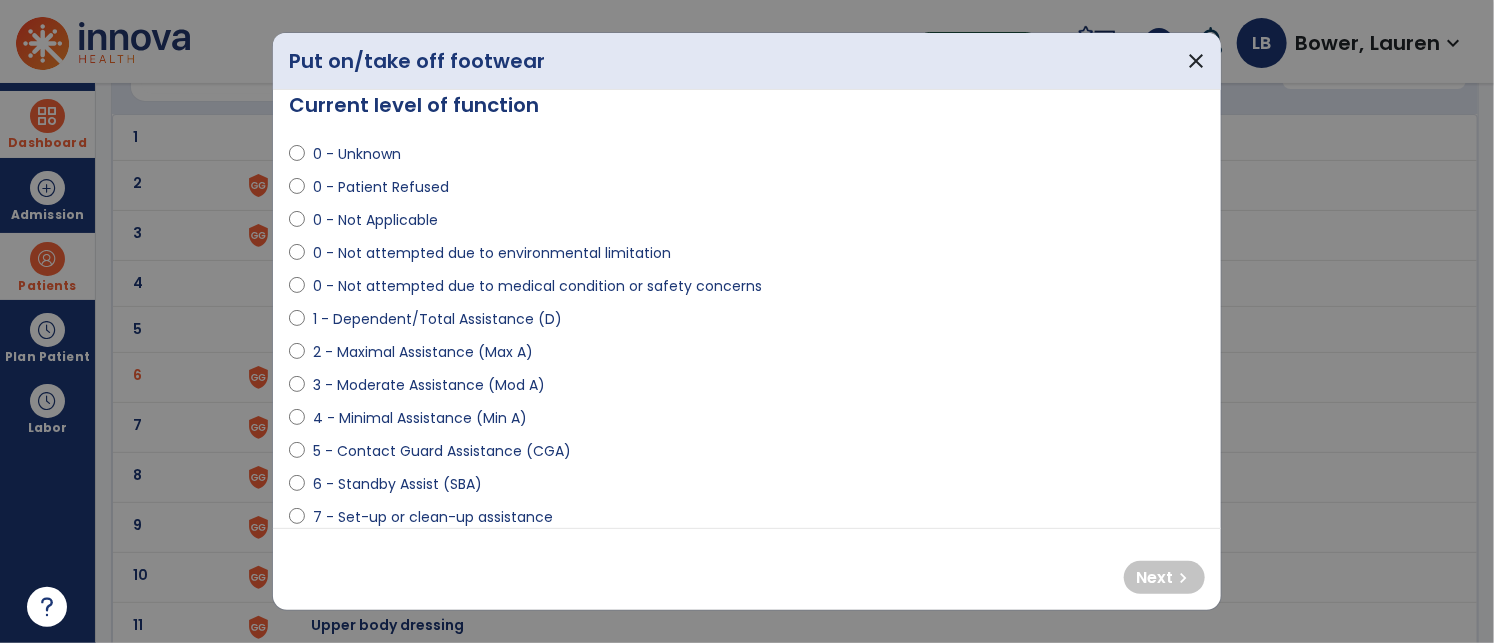 select on "**********" 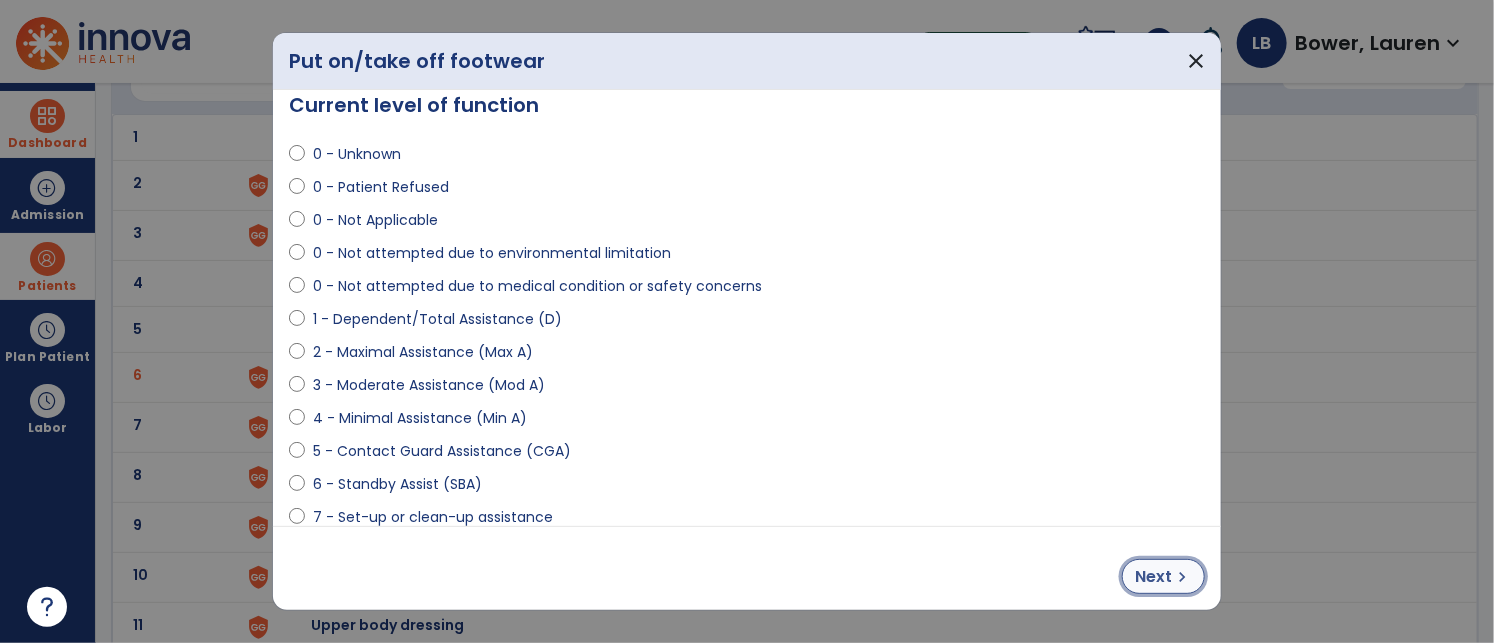 click on "Next  chevron_right" at bounding box center (1163, 576) 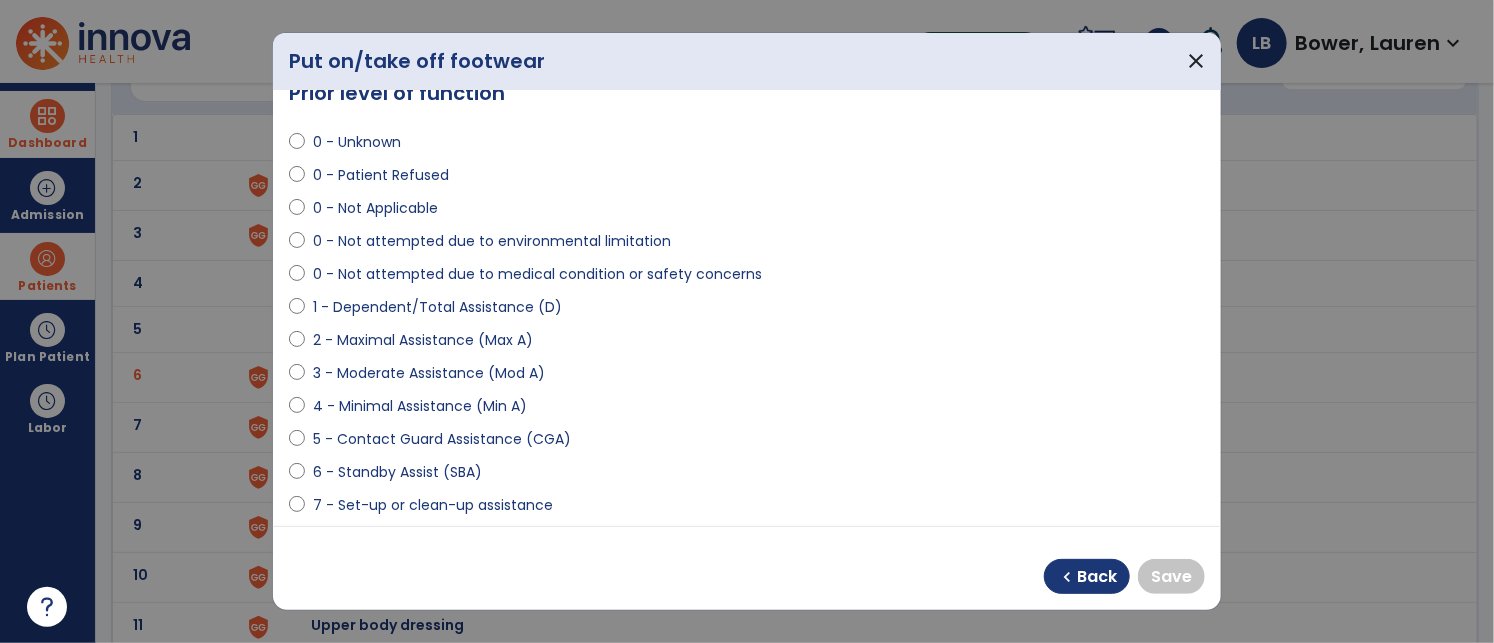 scroll, scrollTop: 47, scrollLeft: 0, axis: vertical 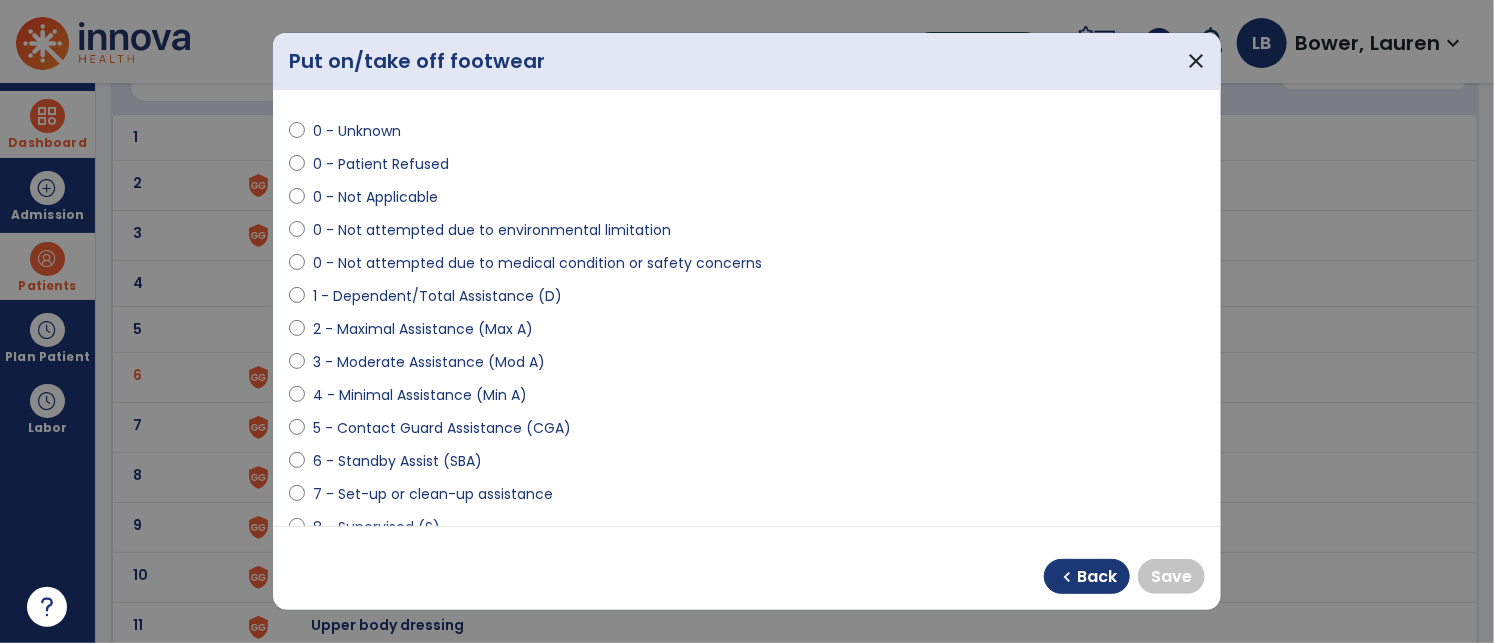 select on "**********" 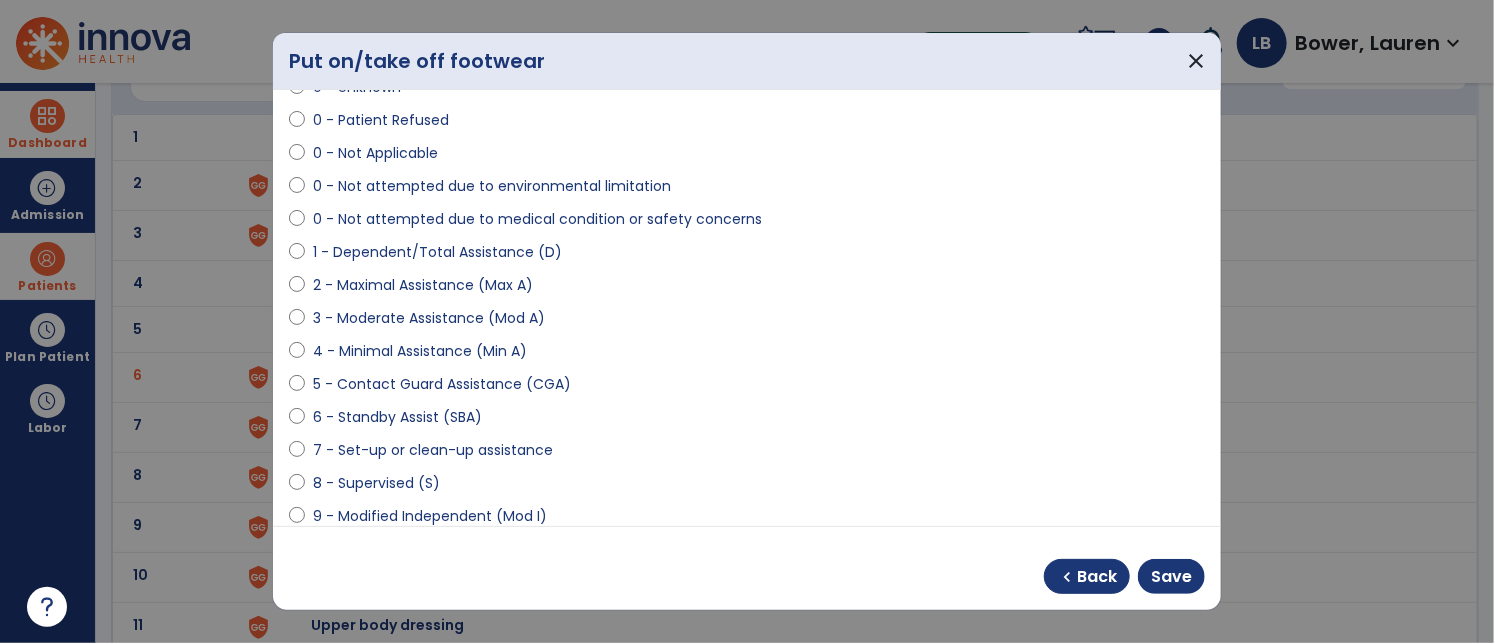 scroll, scrollTop: 116, scrollLeft: 0, axis: vertical 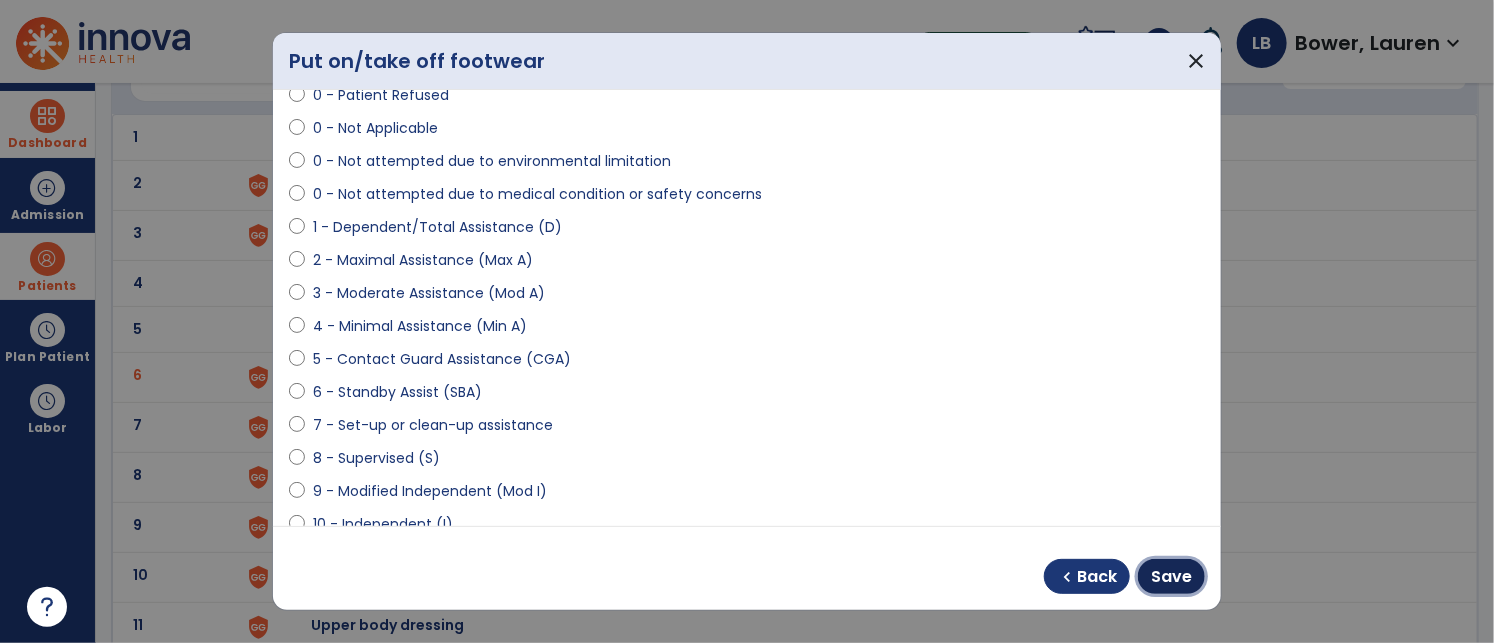 drag, startPoint x: 1179, startPoint y: 568, endPoint x: 1164, endPoint y: 557, distance: 18.601076 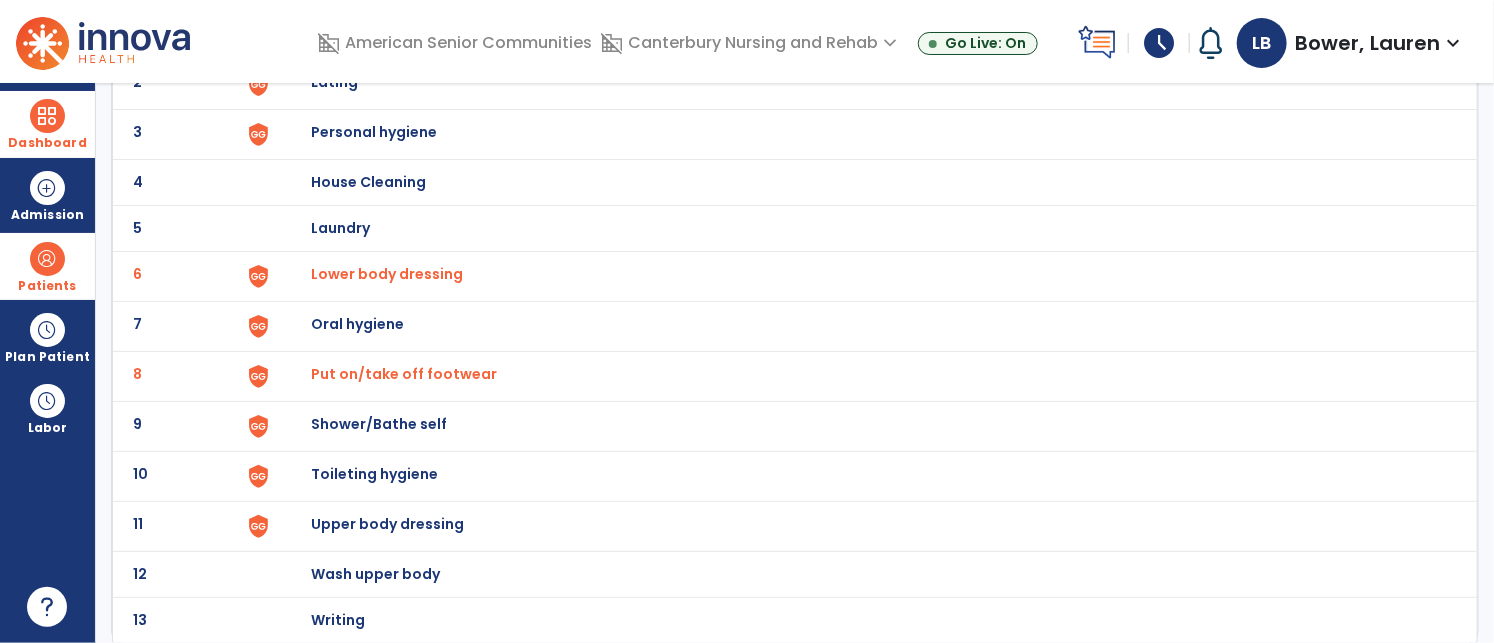 scroll, scrollTop: 228, scrollLeft: 0, axis: vertical 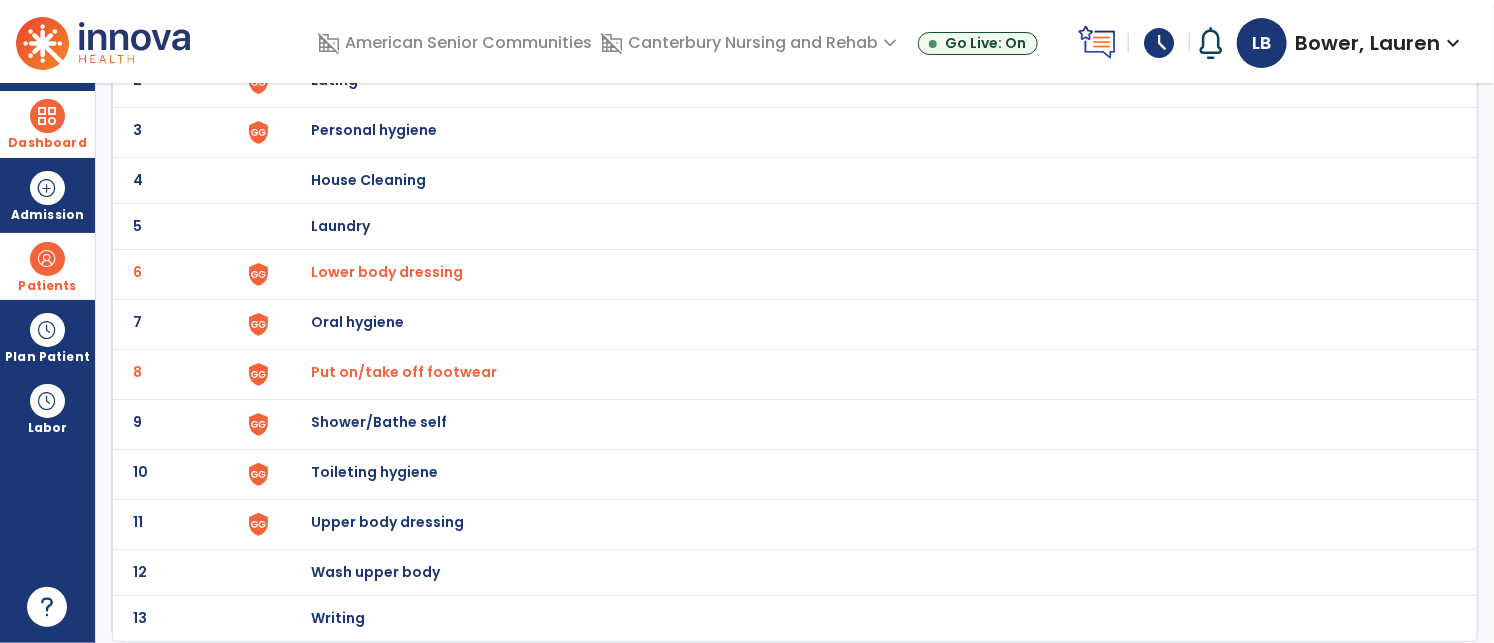 click on "Upper body dressing" at bounding box center (864, 34) 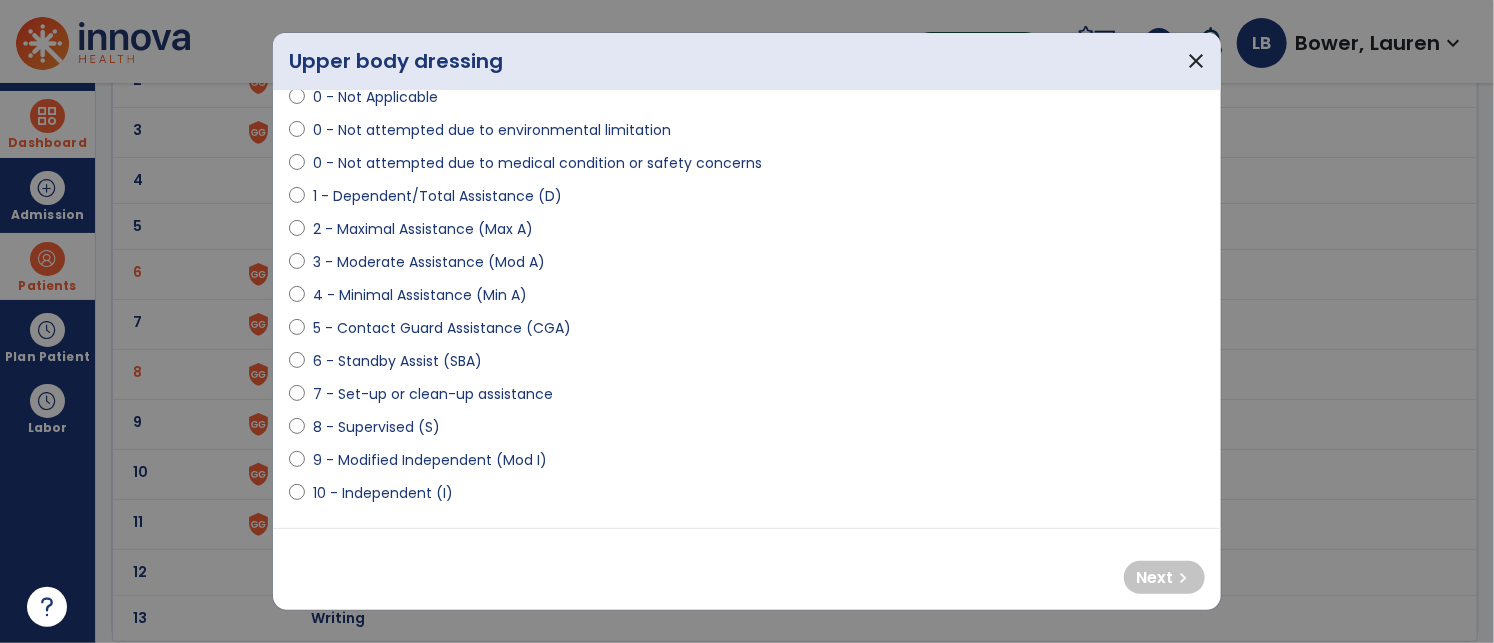 scroll, scrollTop: 168, scrollLeft: 0, axis: vertical 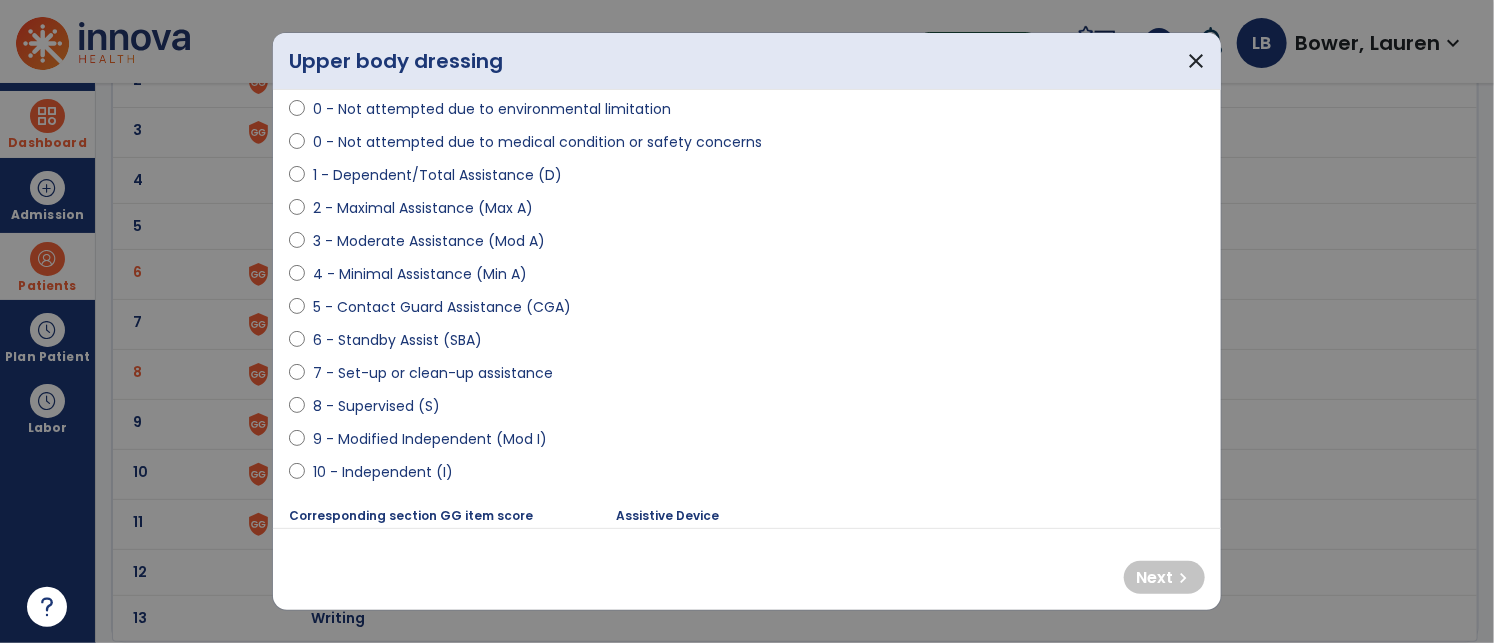 select on "**********" 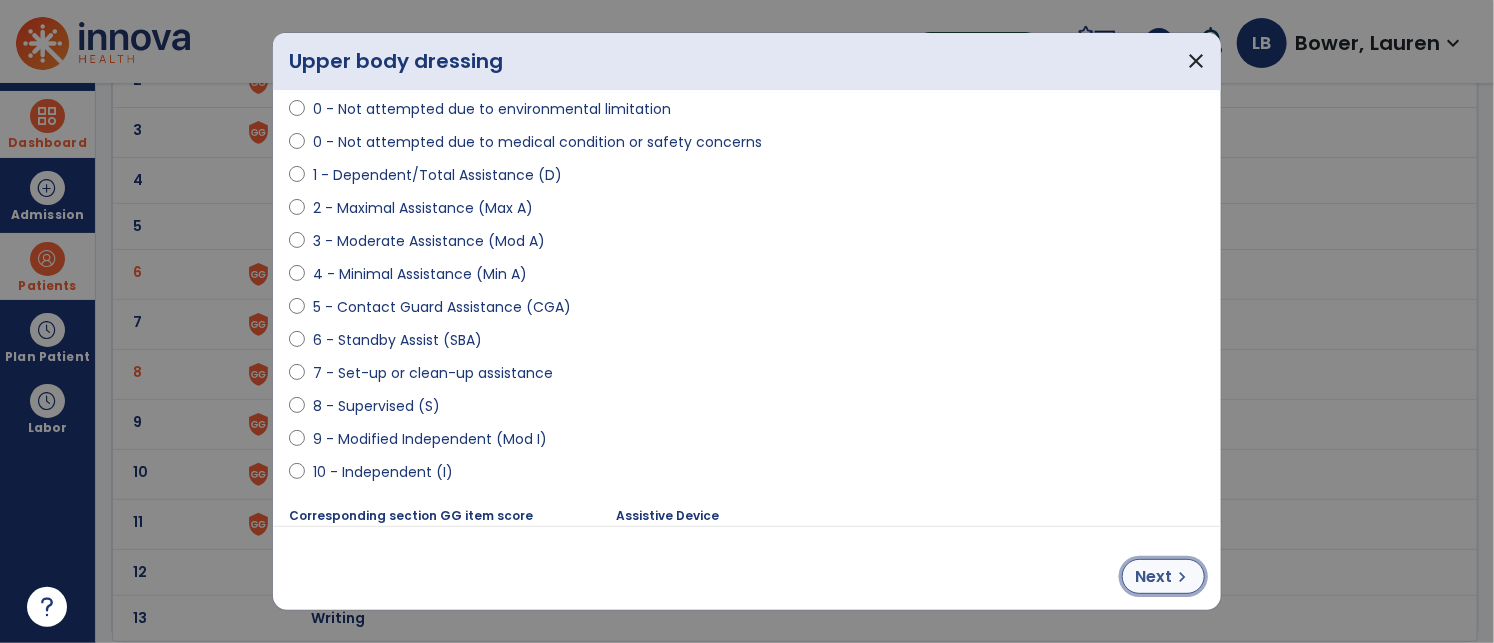 click on "Next" at bounding box center (1153, 577) 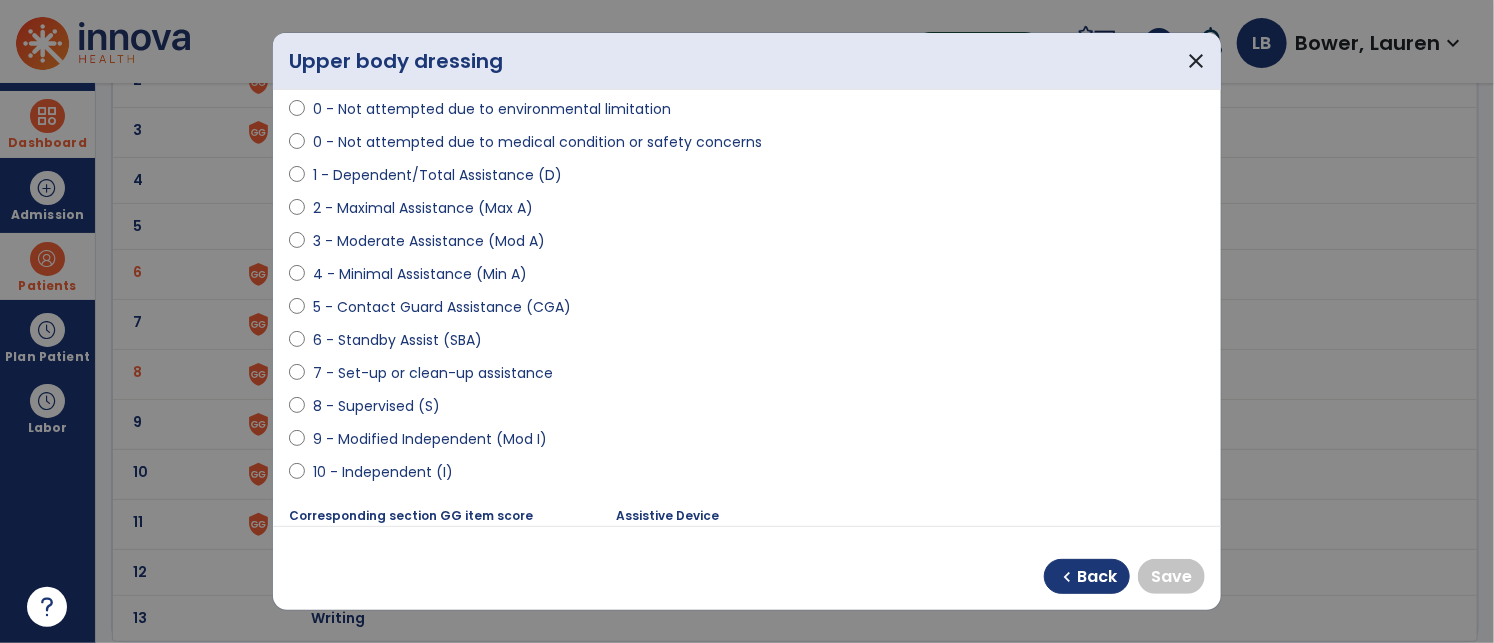 select on "**********" 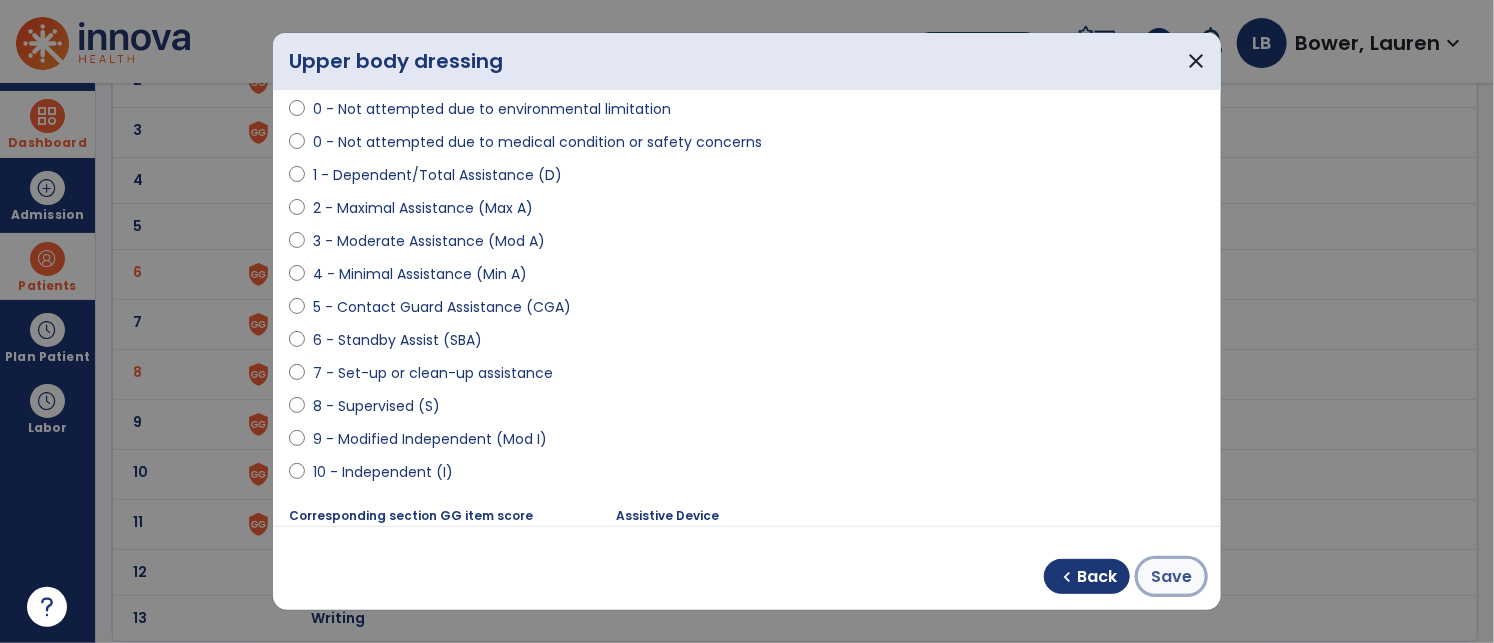 click on "Save" at bounding box center (1171, 577) 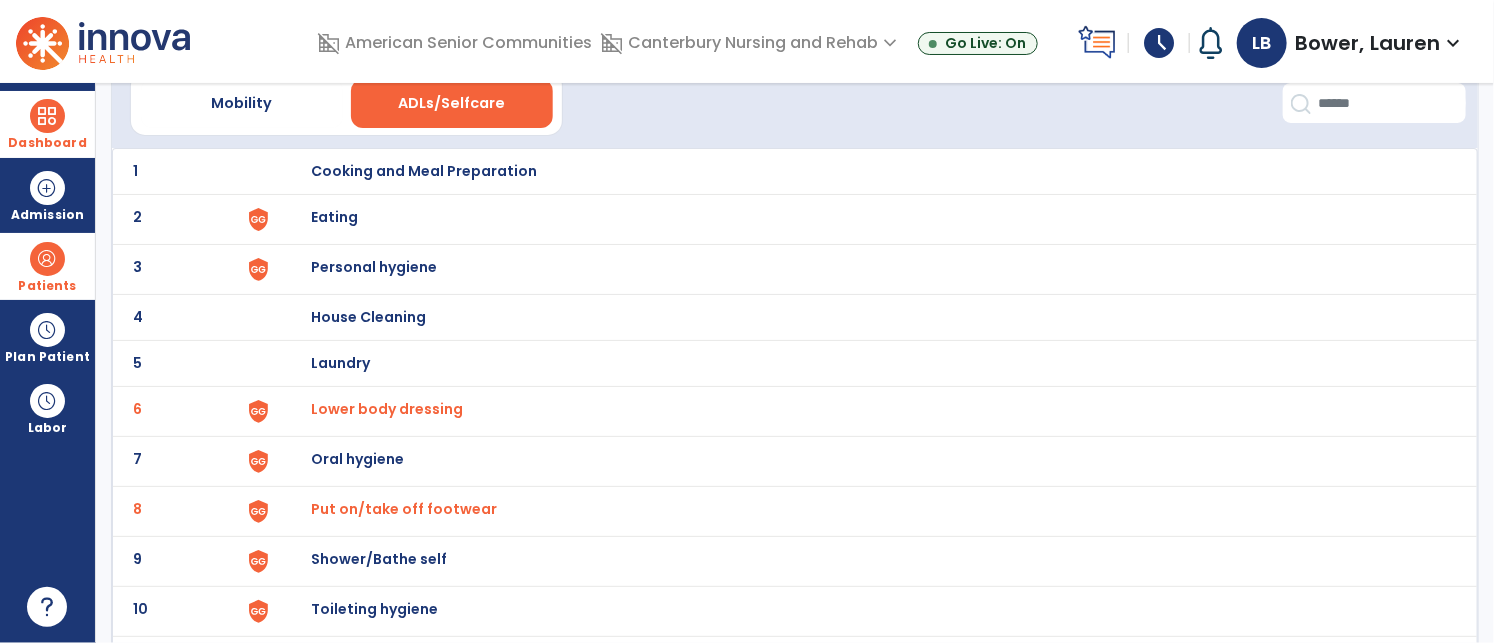 scroll, scrollTop: 0, scrollLeft: 0, axis: both 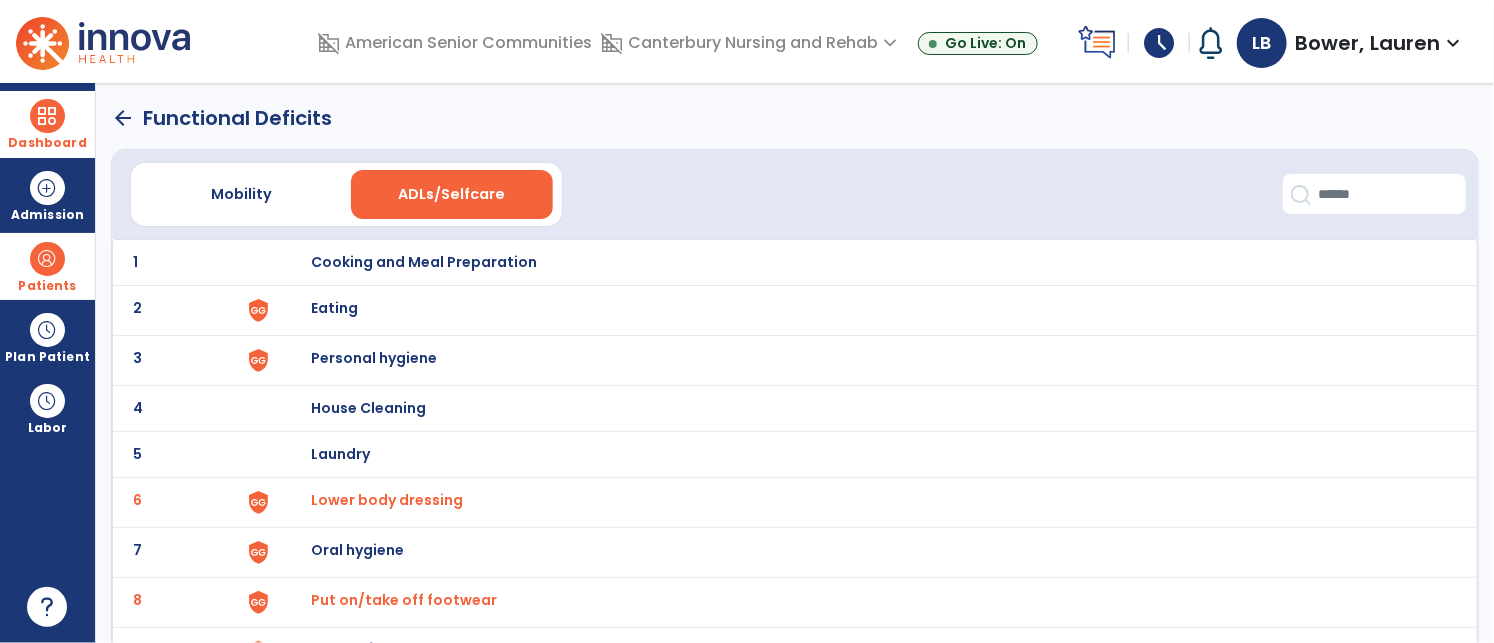 click on "arrow_back" 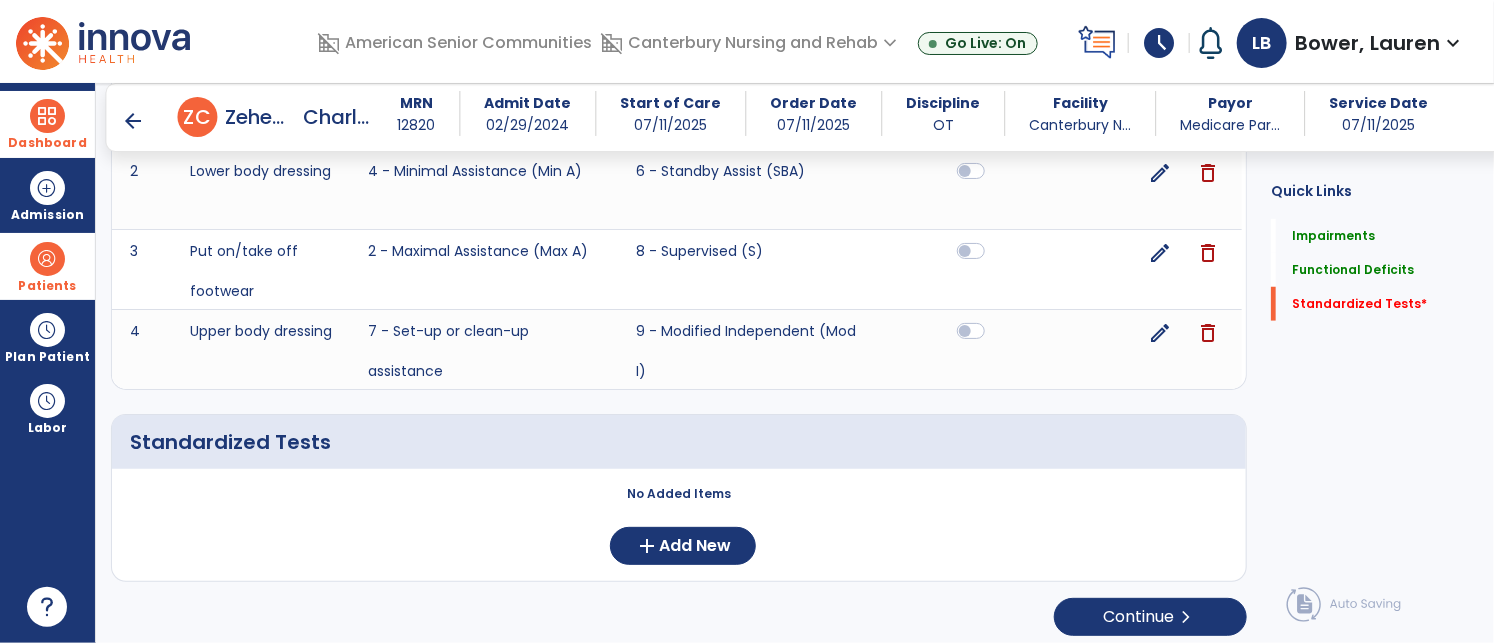 scroll, scrollTop: 644, scrollLeft: 0, axis: vertical 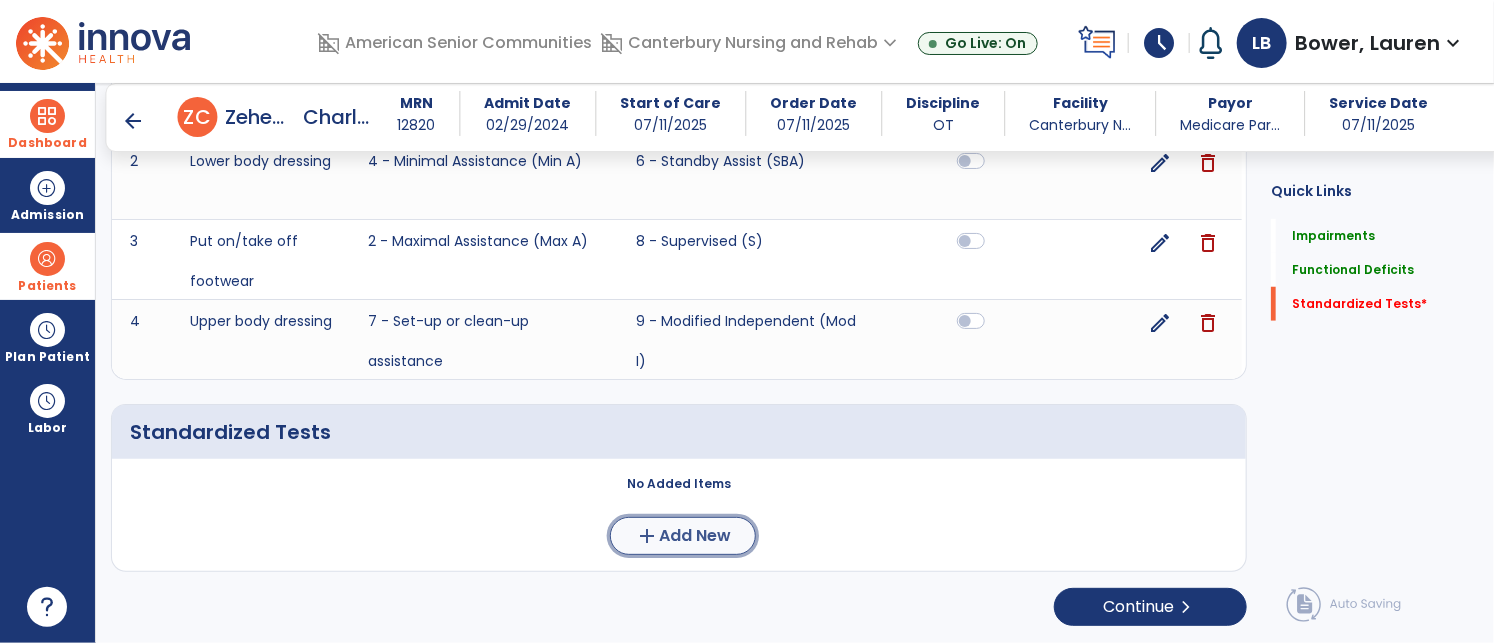 click on "Add New" 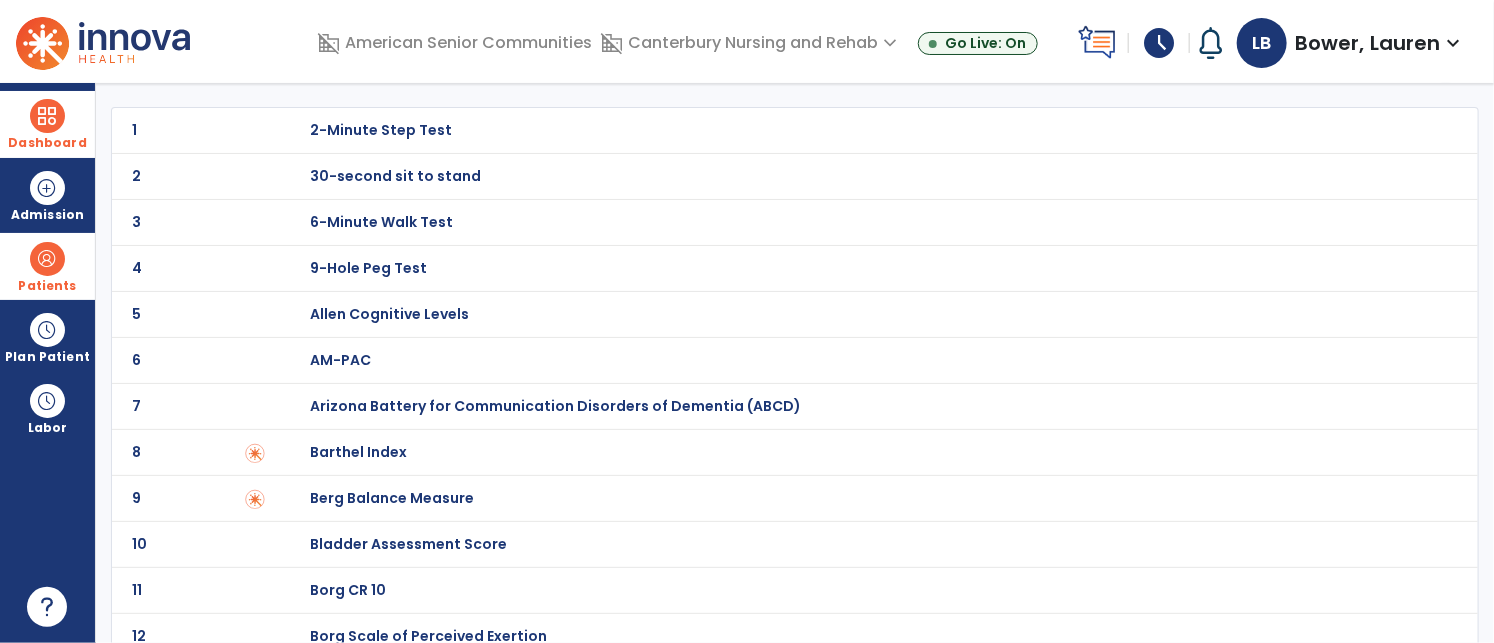 scroll, scrollTop: 144, scrollLeft: 0, axis: vertical 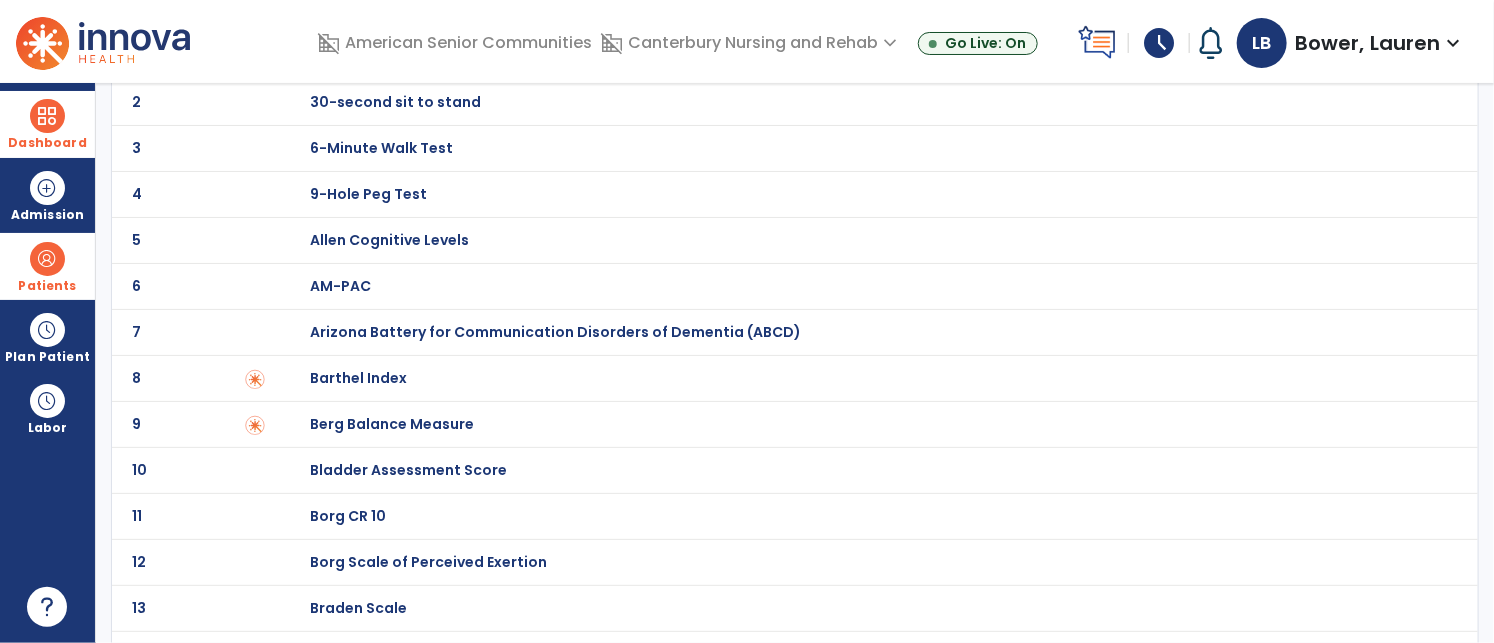 click on "Barthel Index" at bounding box center [381, 56] 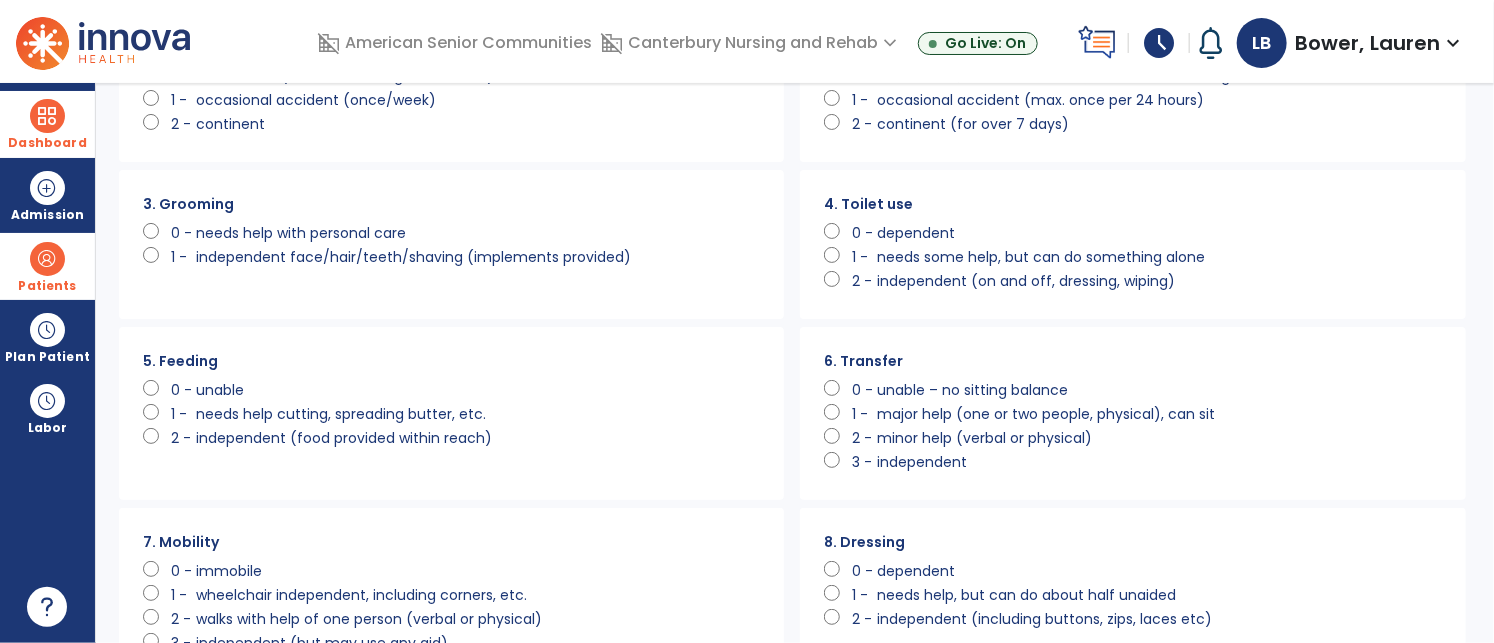scroll, scrollTop: 0, scrollLeft: 0, axis: both 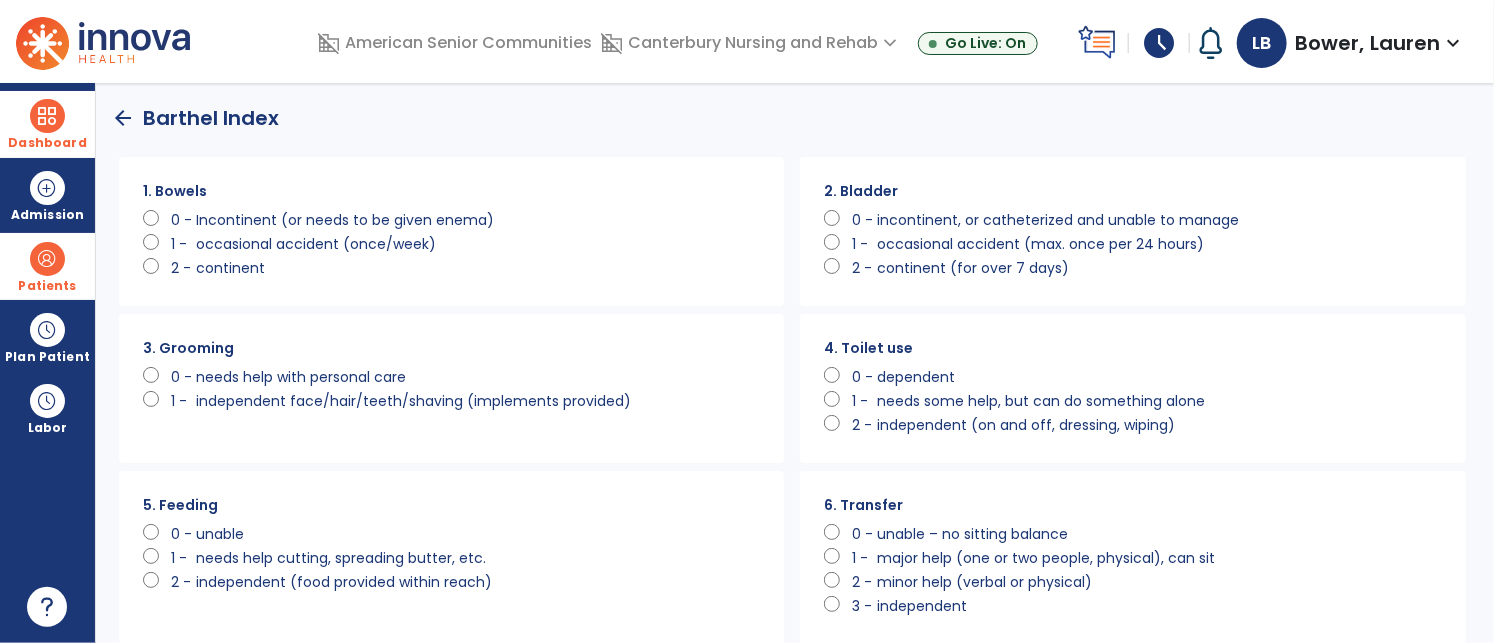 click on "0 -" 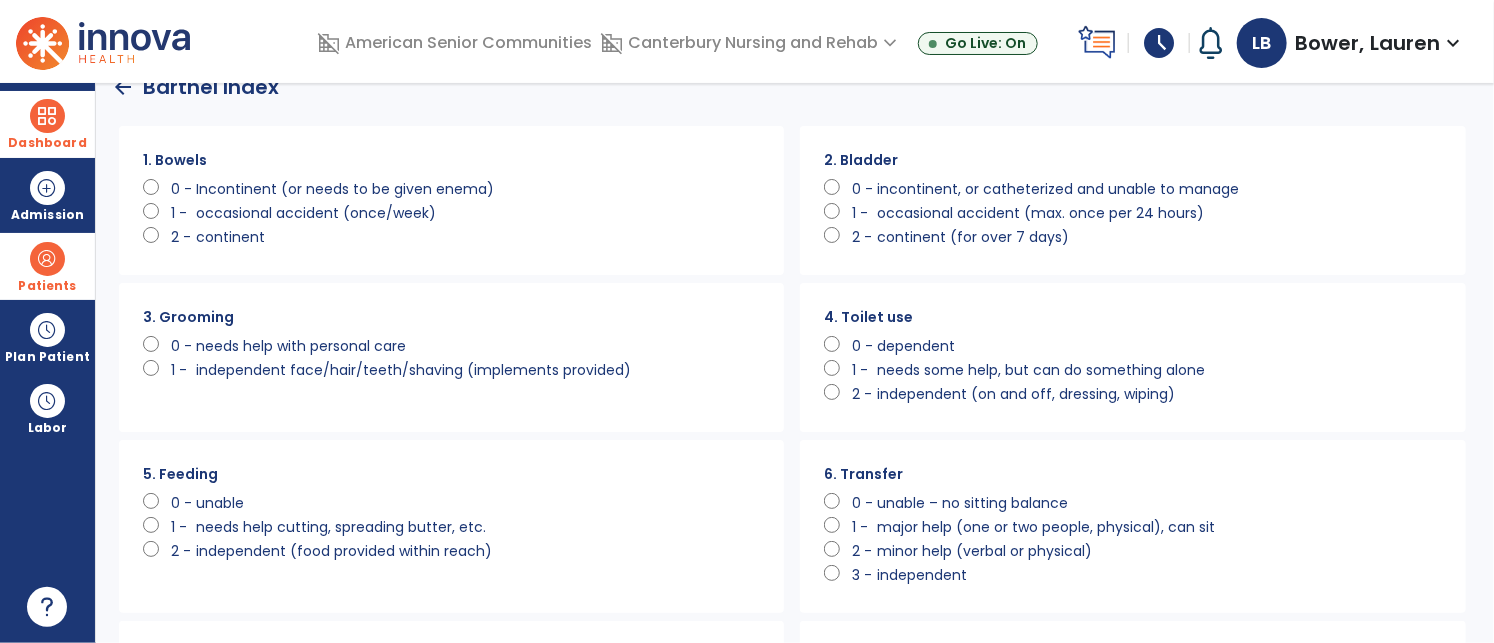 scroll, scrollTop: 61, scrollLeft: 0, axis: vertical 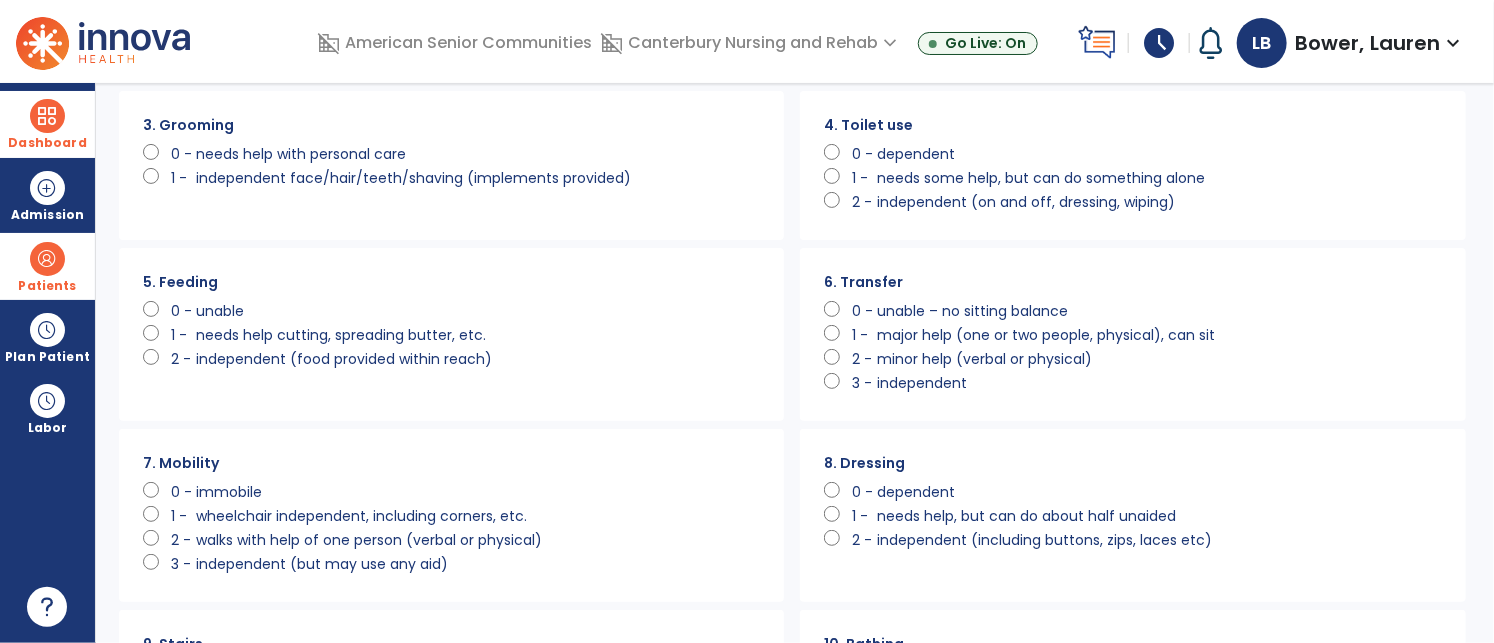 click on "2 -   minor help (verbal or physical)" 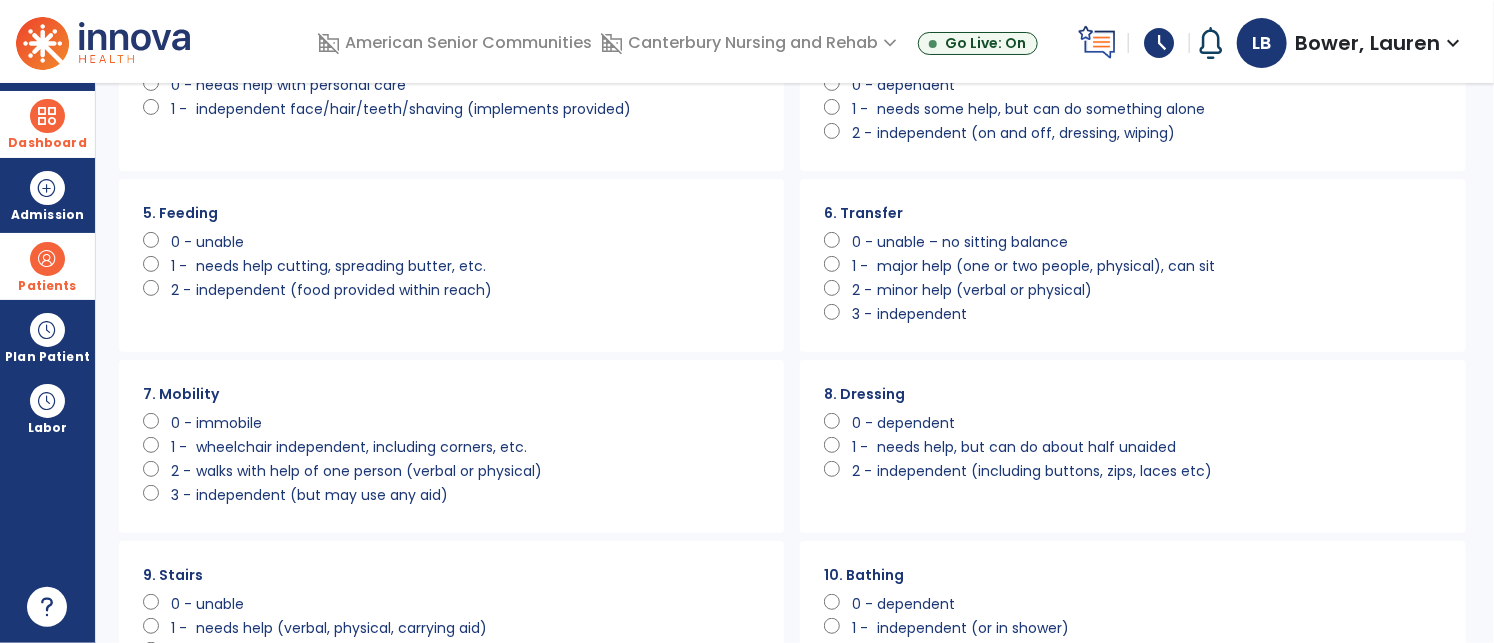 scroll, scrollTop: 331, scrollLeft: 0, axis: vertical 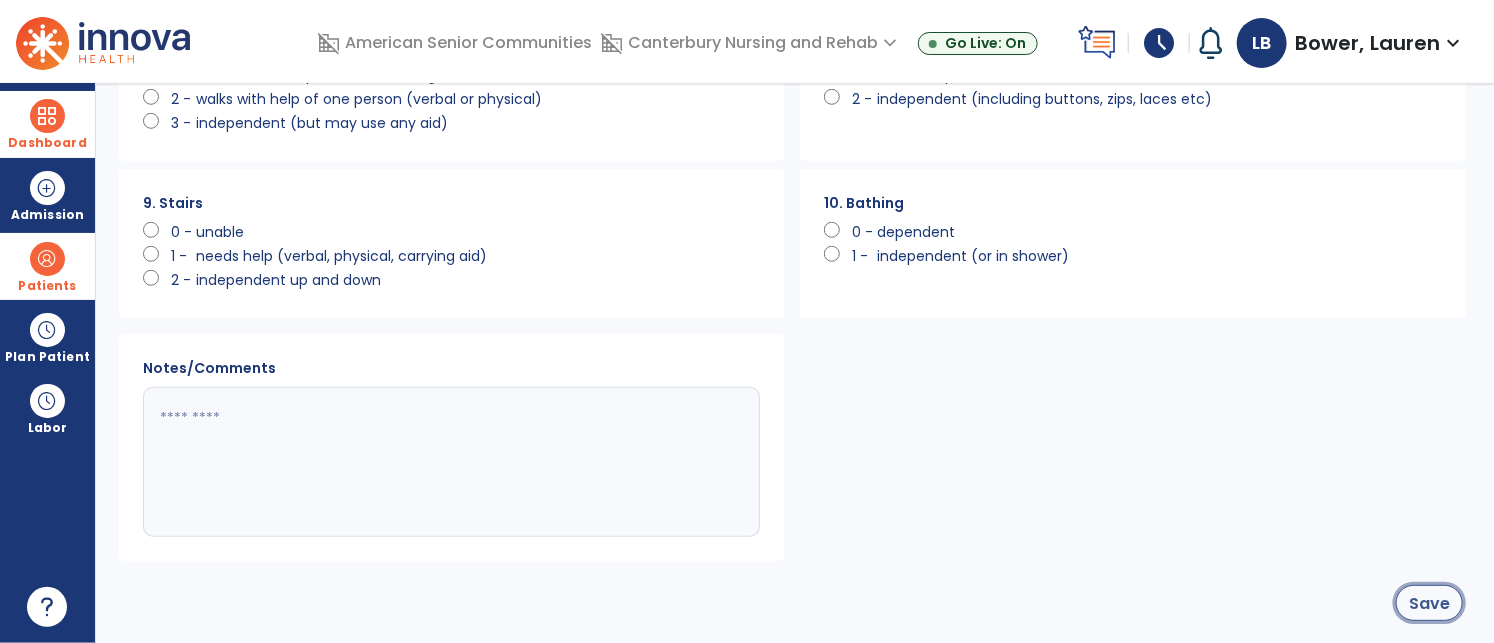 click on "Save" 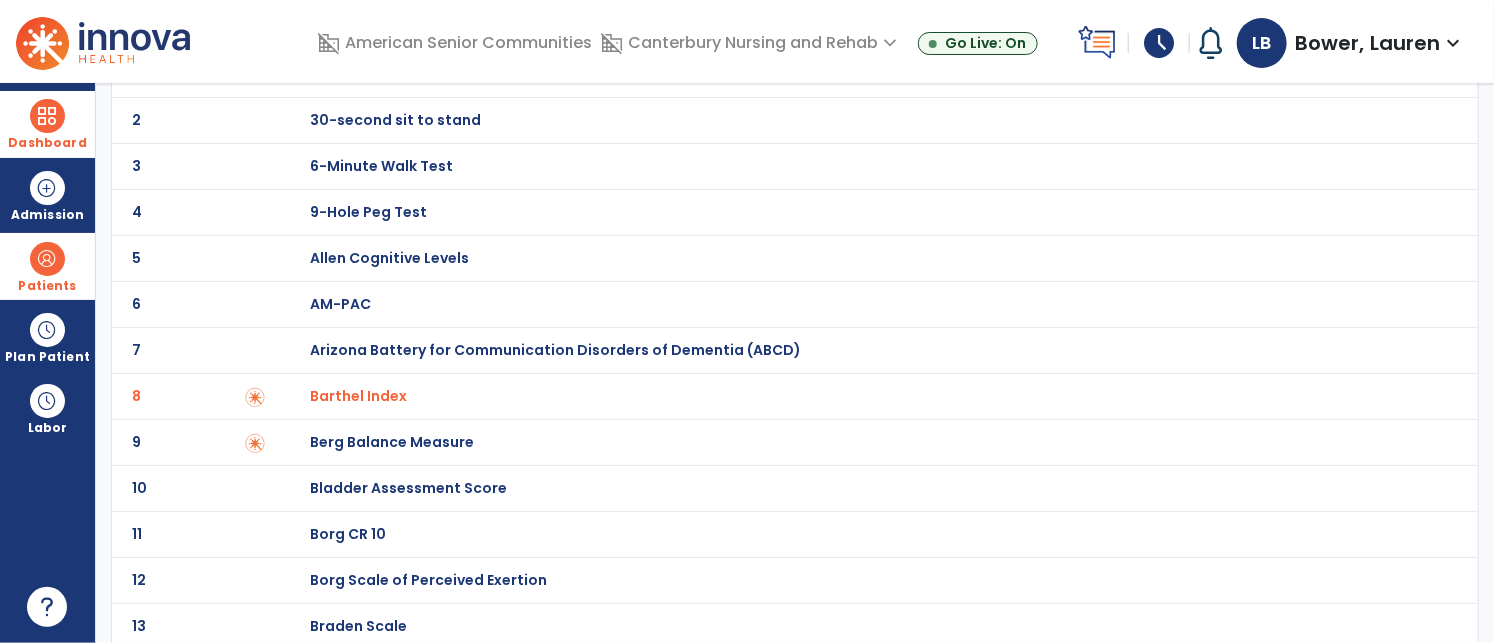 scroll, scrollTop: 0, scrollLeft: 0, axis: both 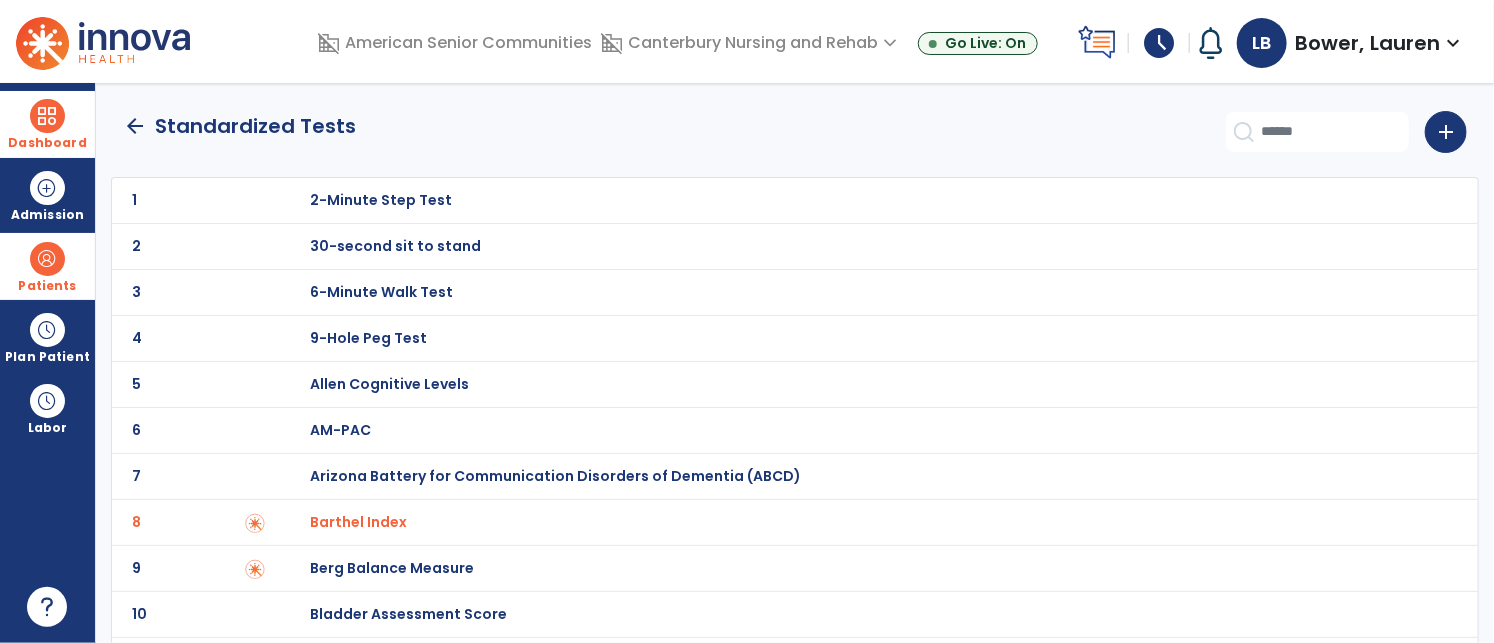 click on "arrow_back" 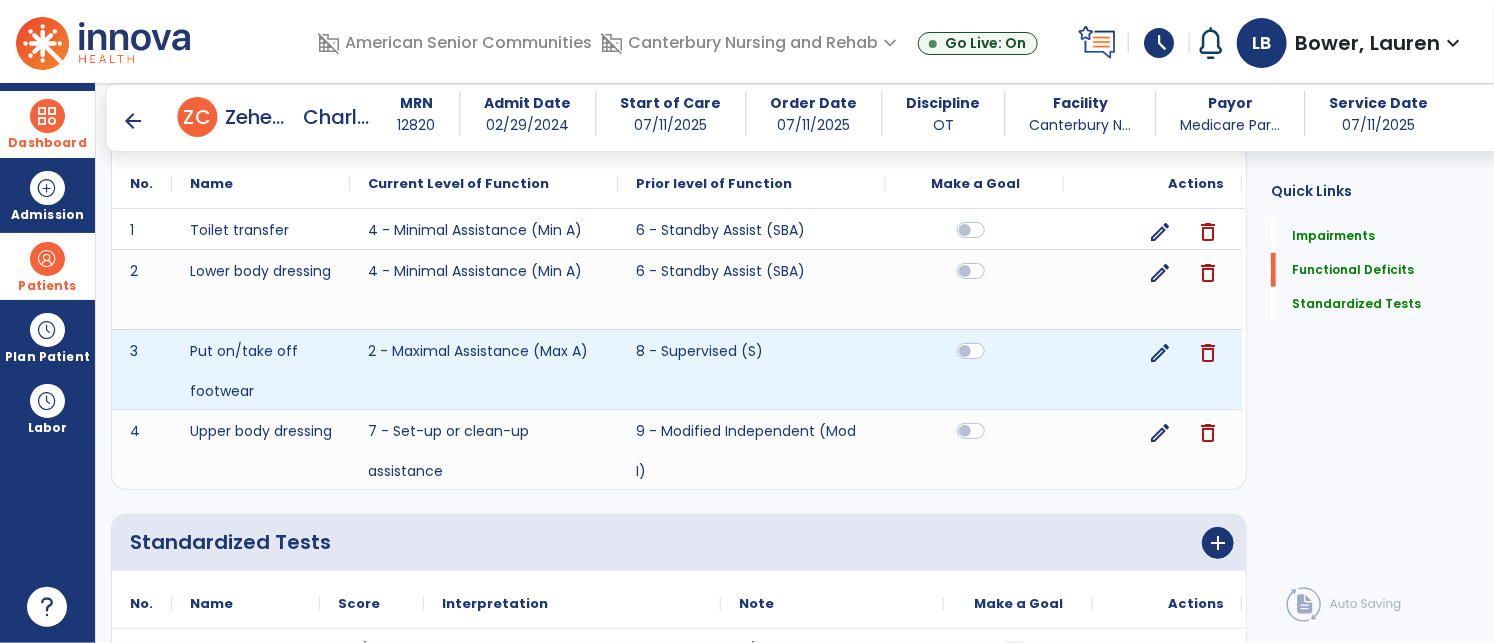 scroll, scrollTop: 632, scrollLeft: 0, axis: vertical 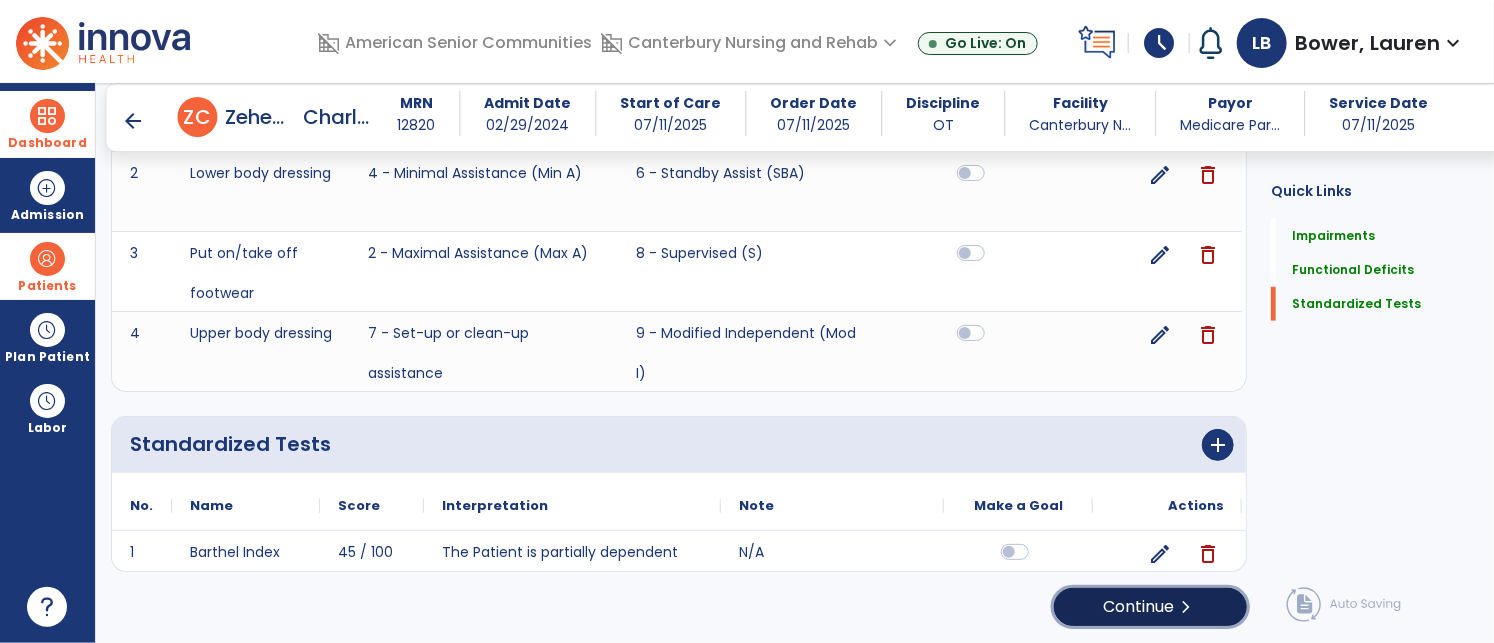 click on "Continue  chevron_right" 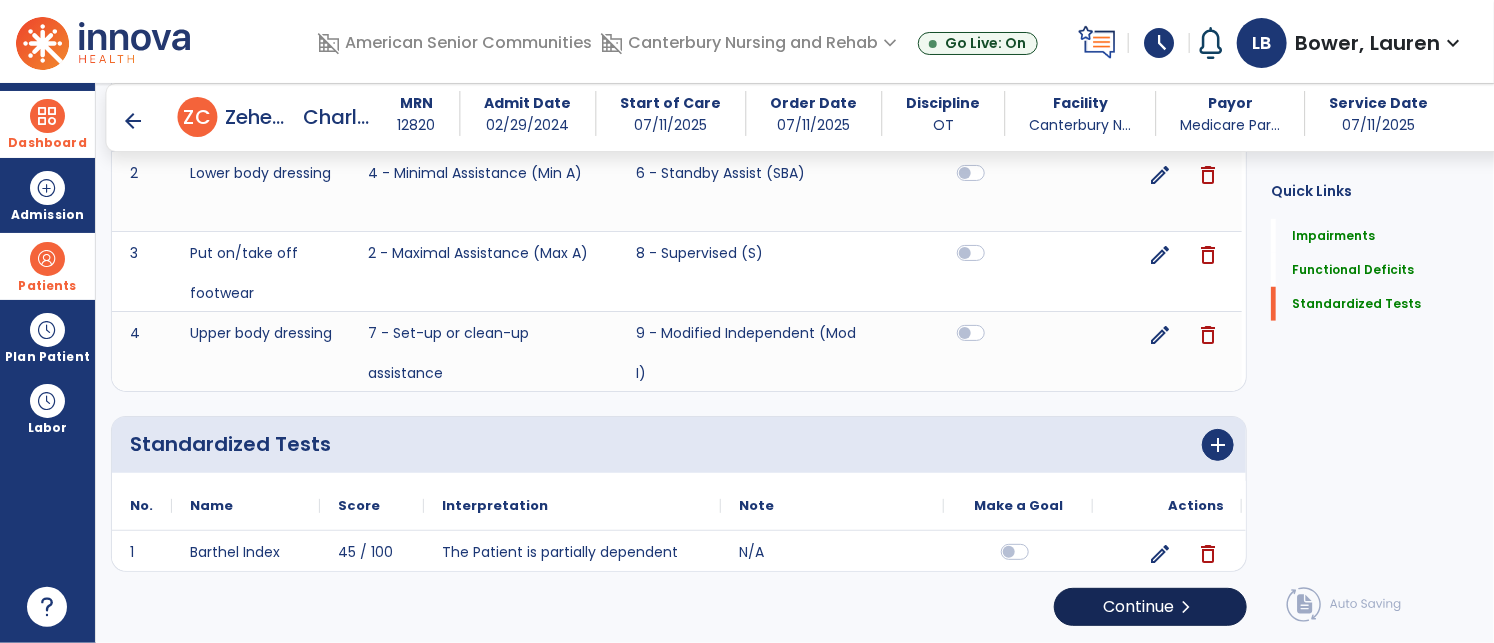 scroll, scrollTop: 0, scrollLeft: 0, axis: both 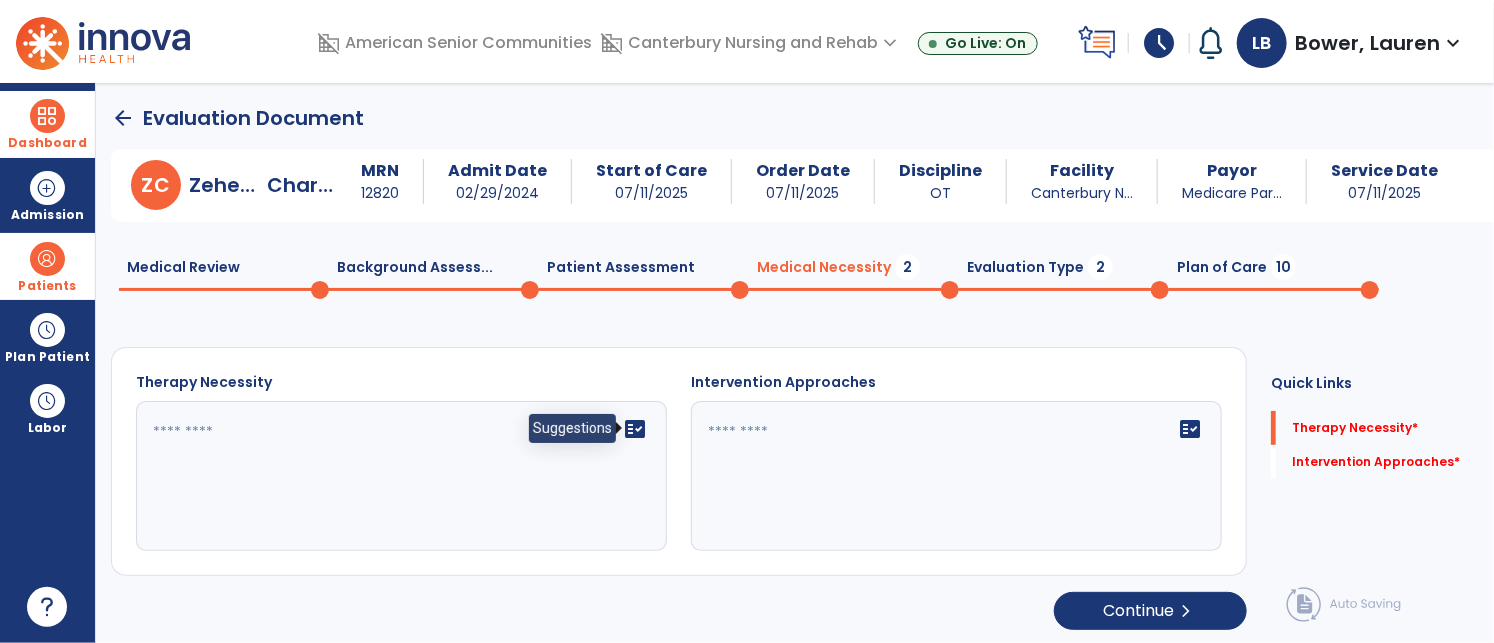 click on "fact_check" 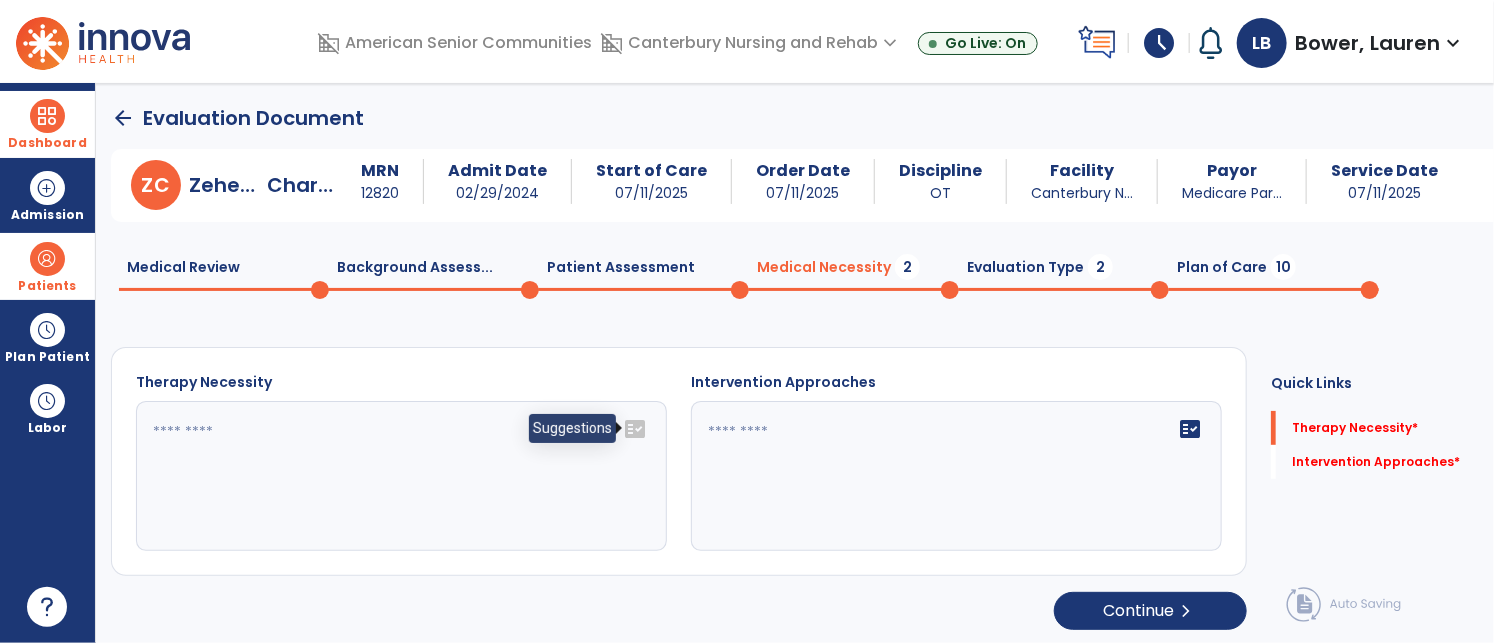 click on "fact_check" 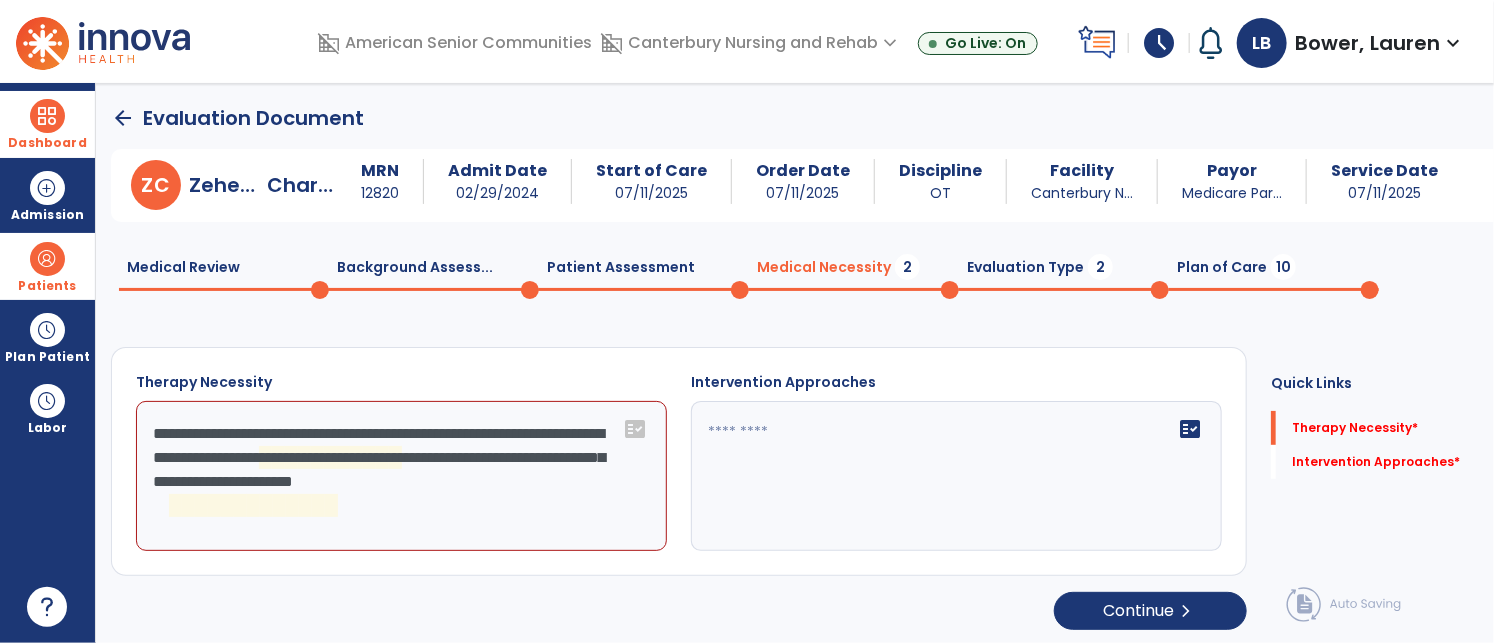 click on "**********" 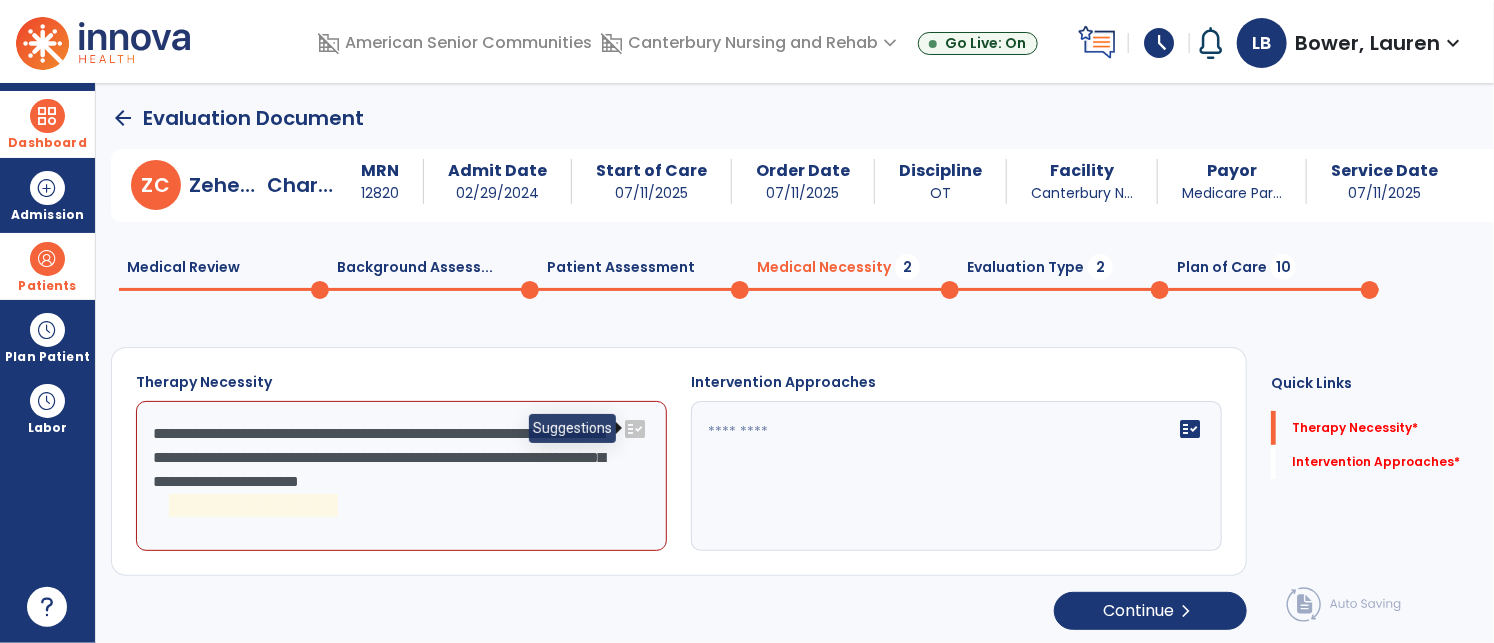 click on "fact_check" 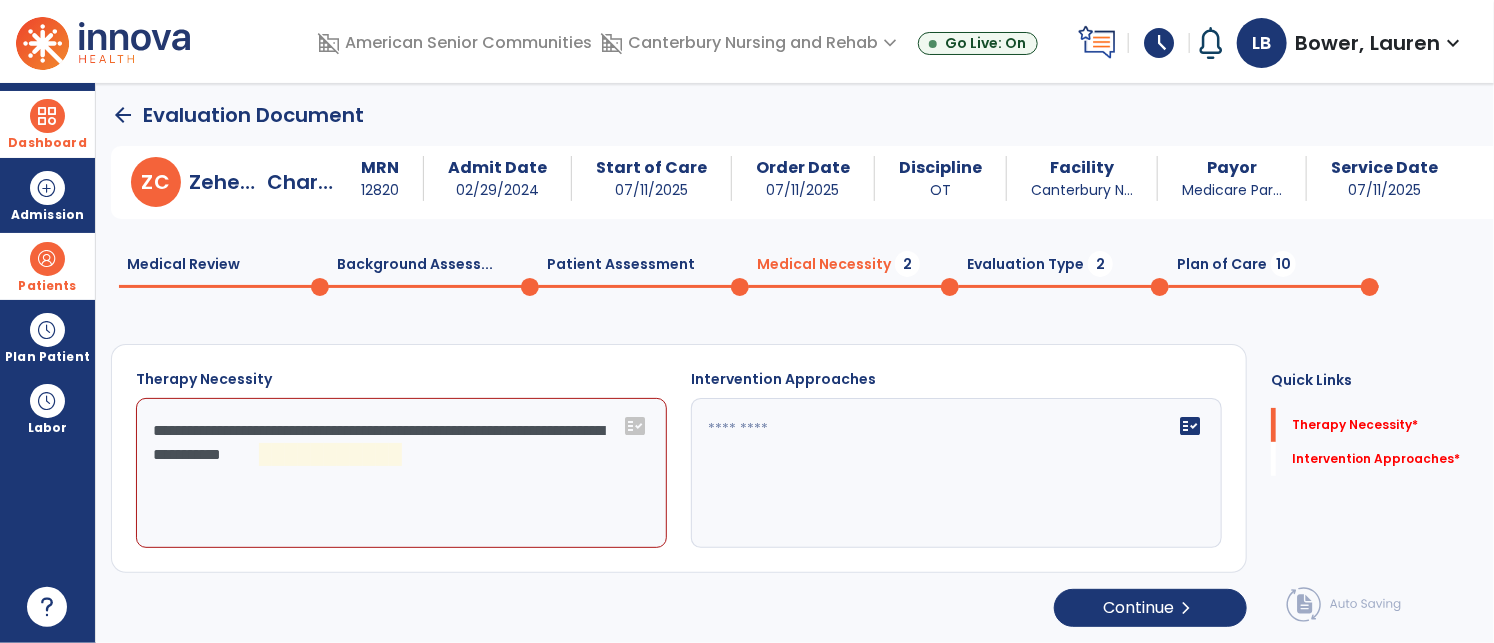 scroll, scrollTop: 4, scrollLeft: 0, axis: vertical 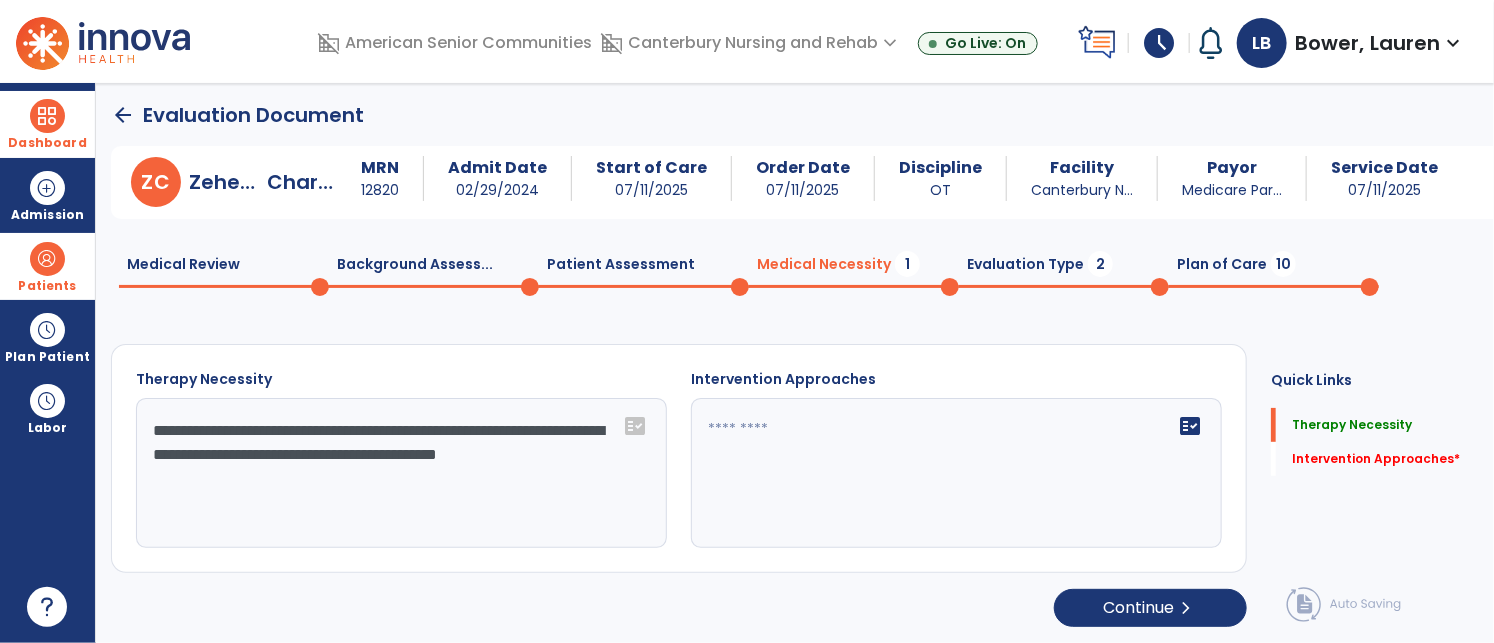 click on "**********" 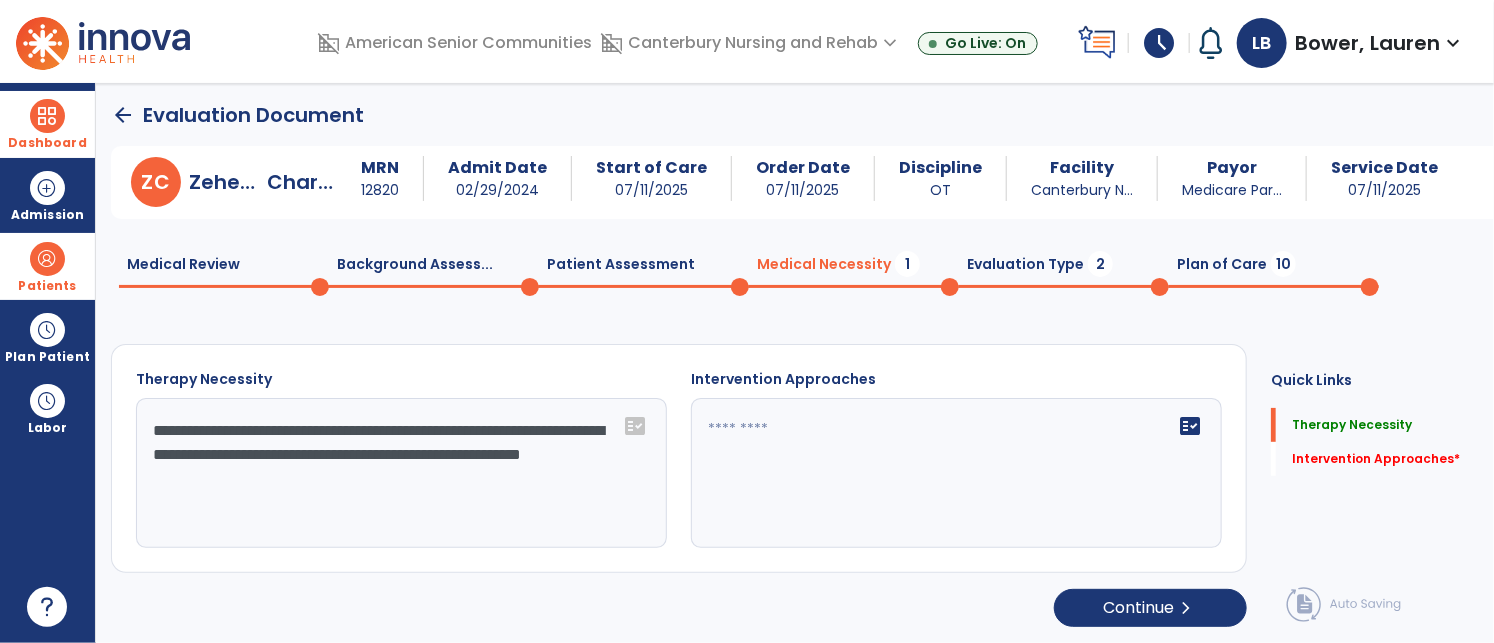 click on "**********" 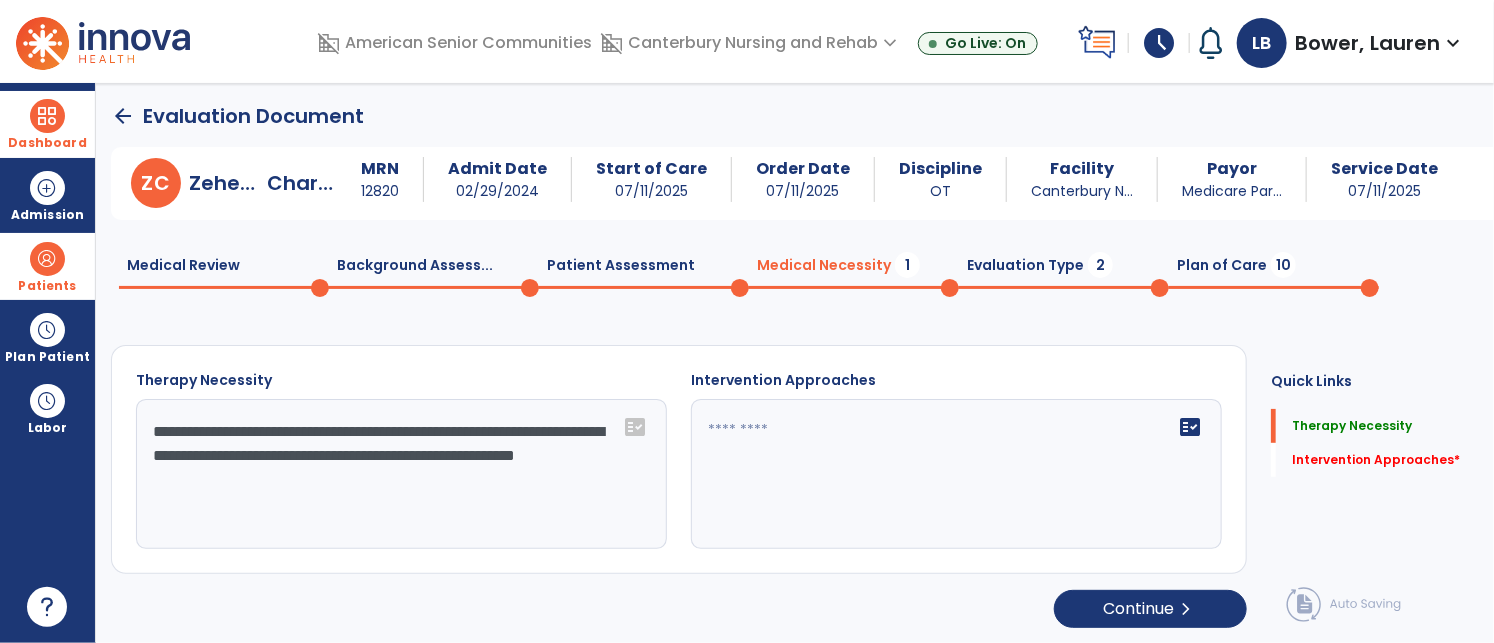 scroll, scrollTop: 4, scrollLeft: 0, axis: vertical 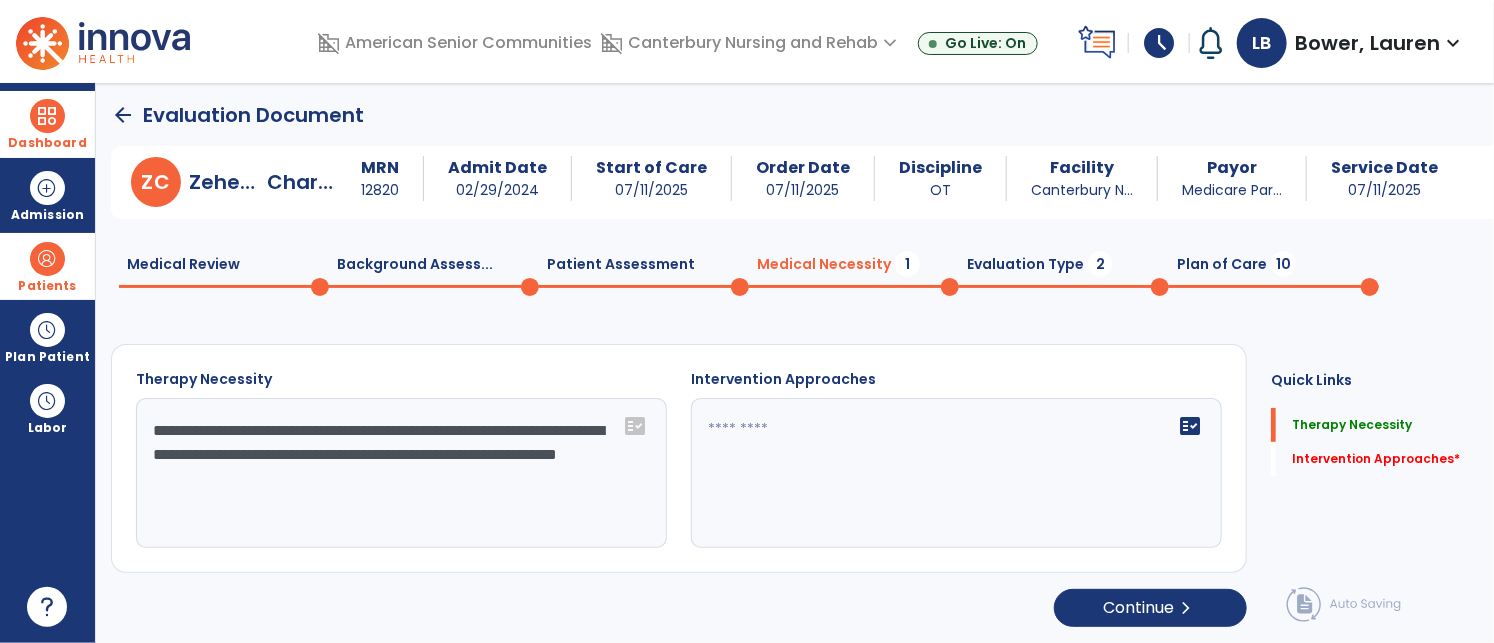 click on "**********" 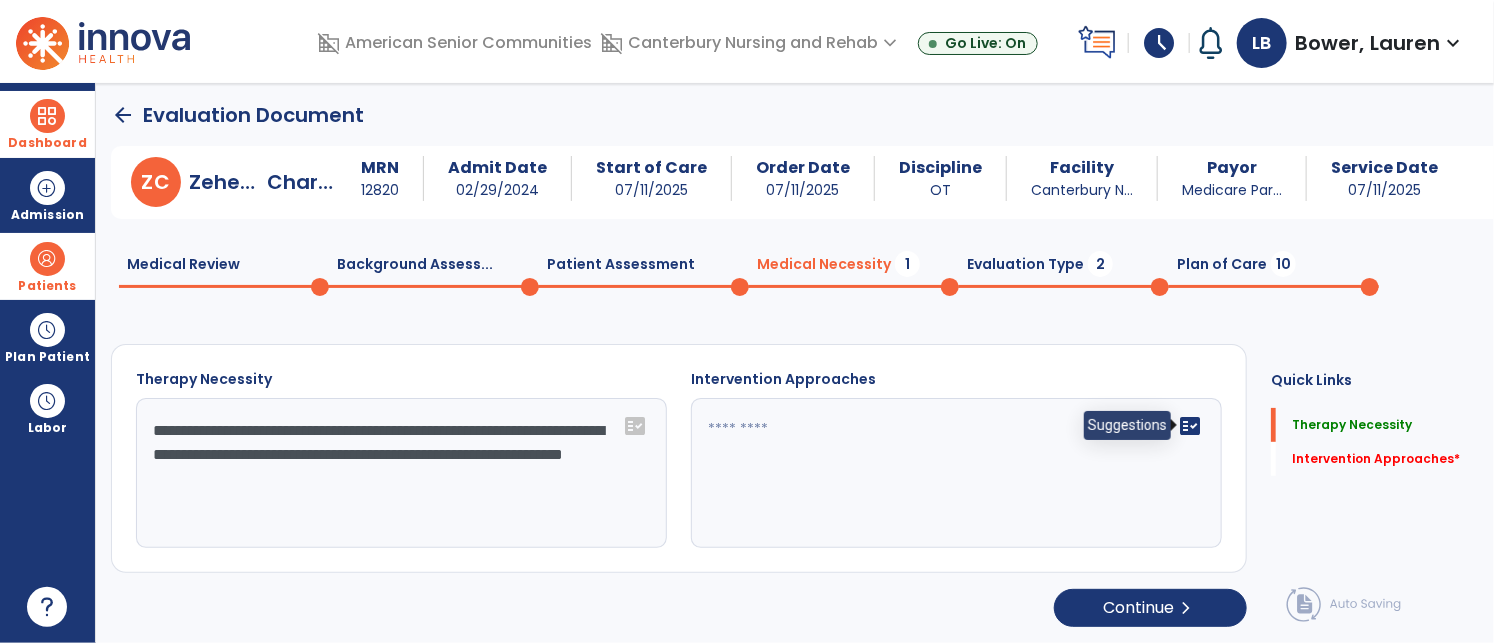 type on "**********" 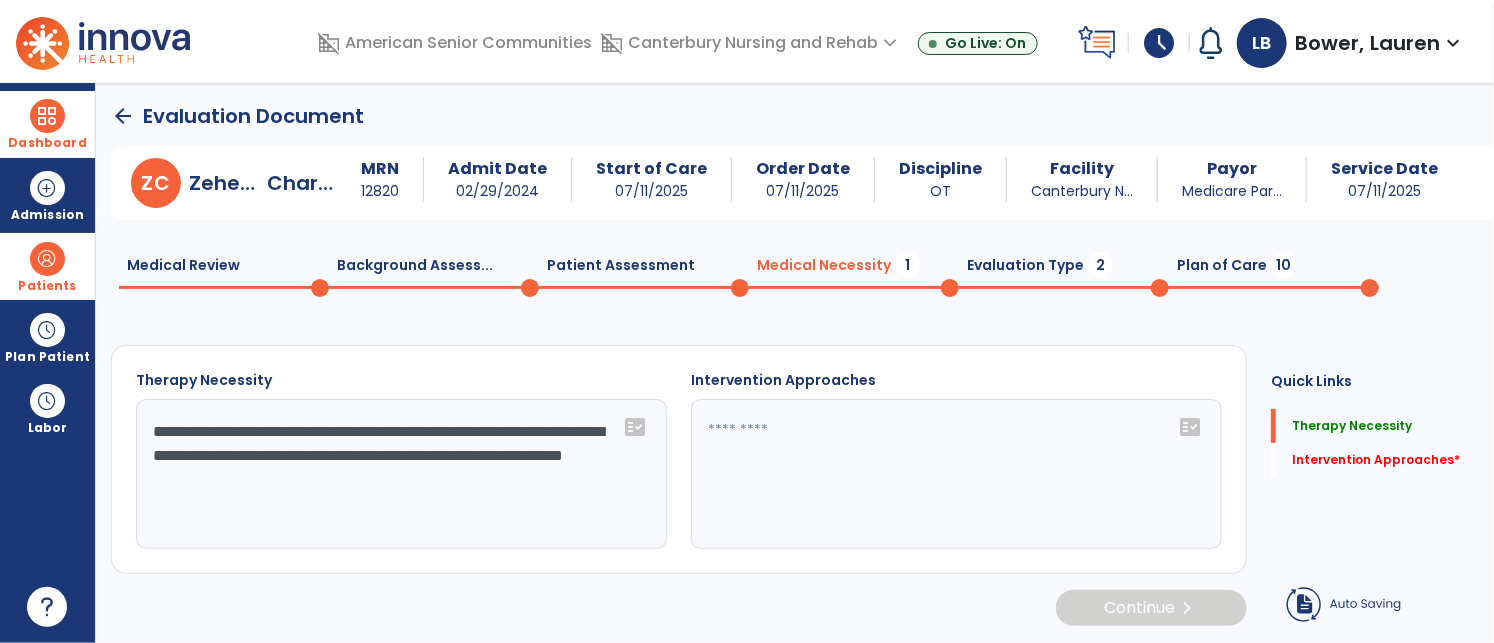 click on "fact_check" 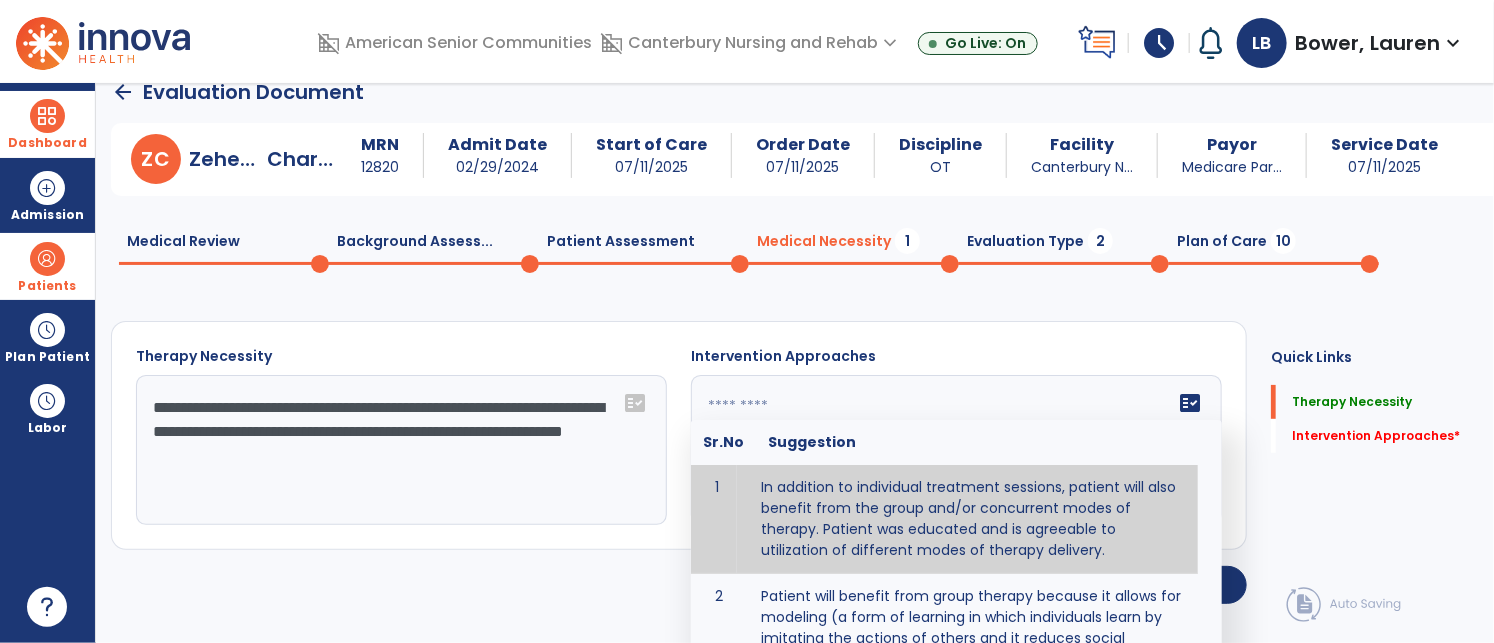 scroll, scrollTop: 95, scrollLeft: 0, axis: vertical 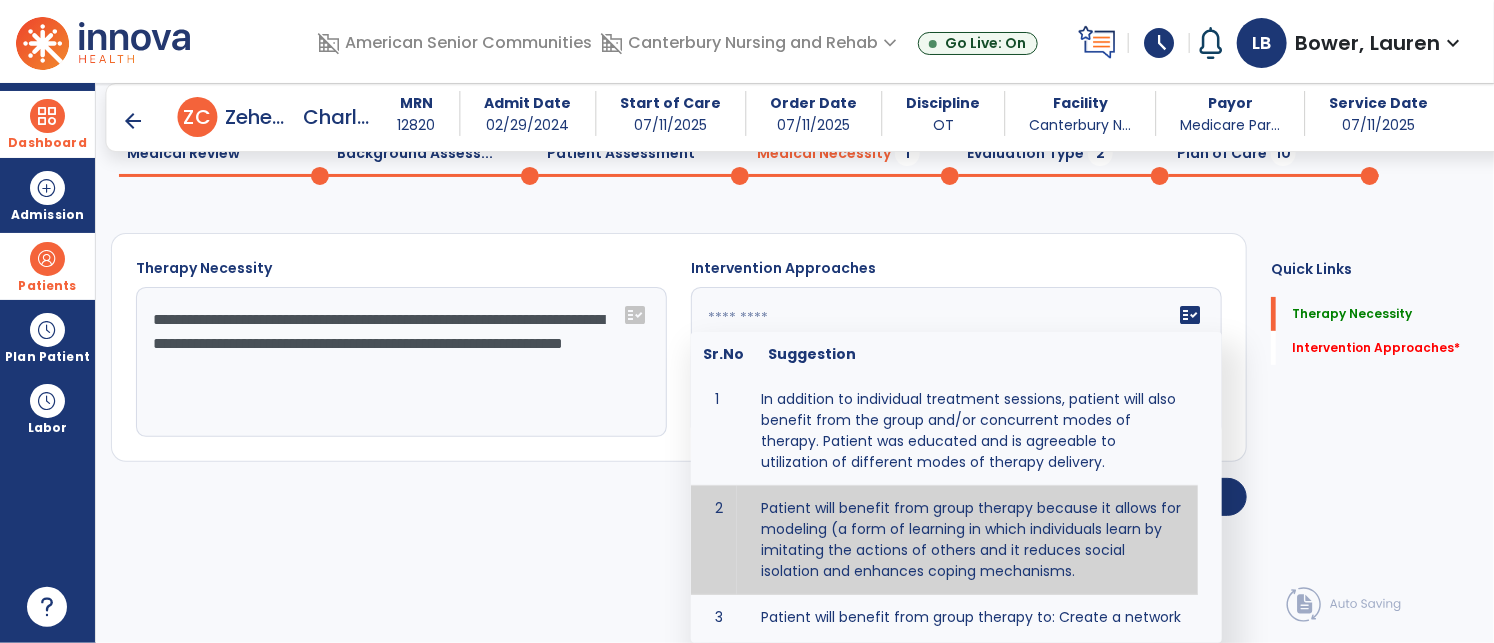 type on "**********" 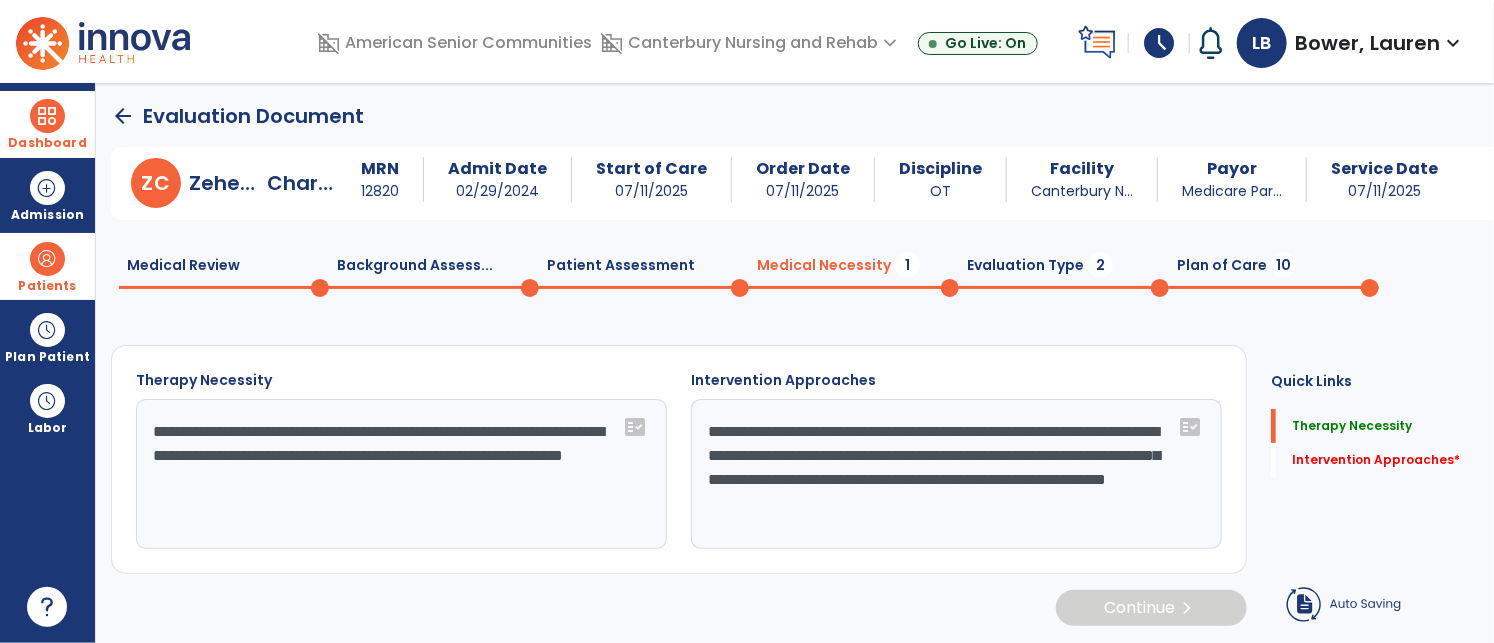 scroll, scrollTop: 0, scrollLeft: 0, axis: both 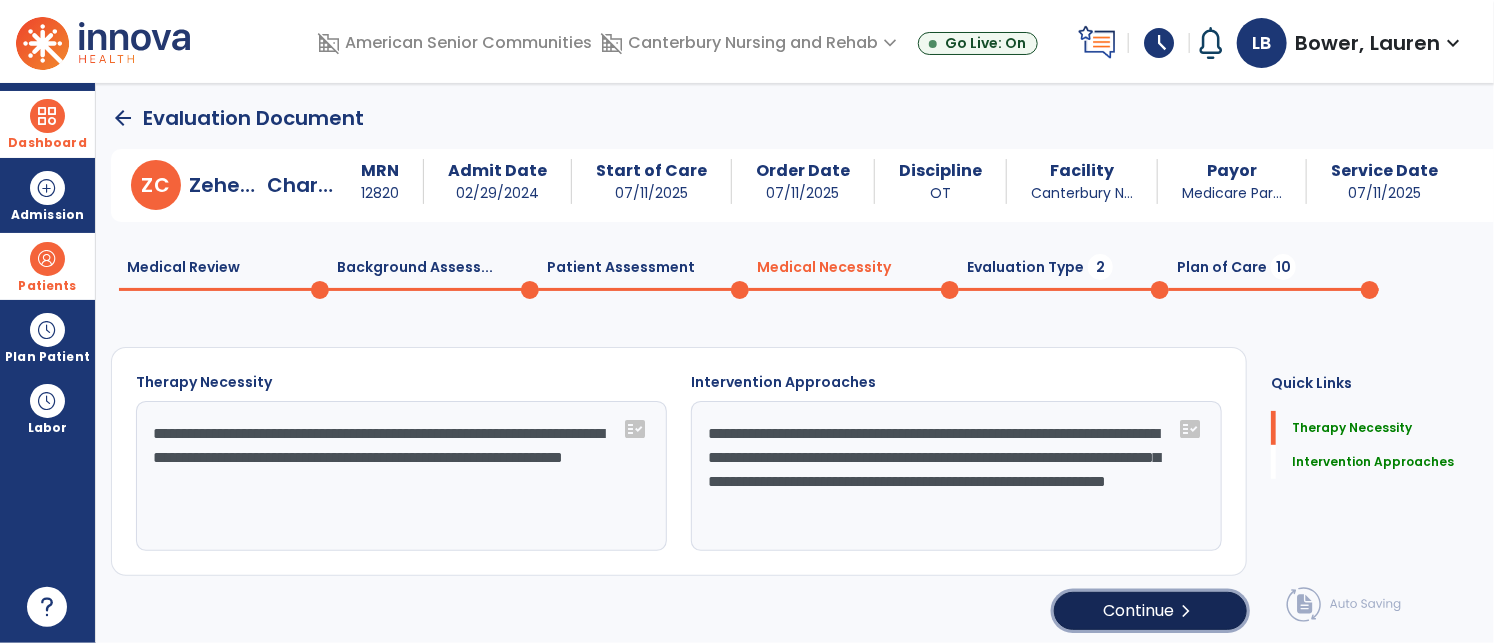 click on "Continue  chevron_right" 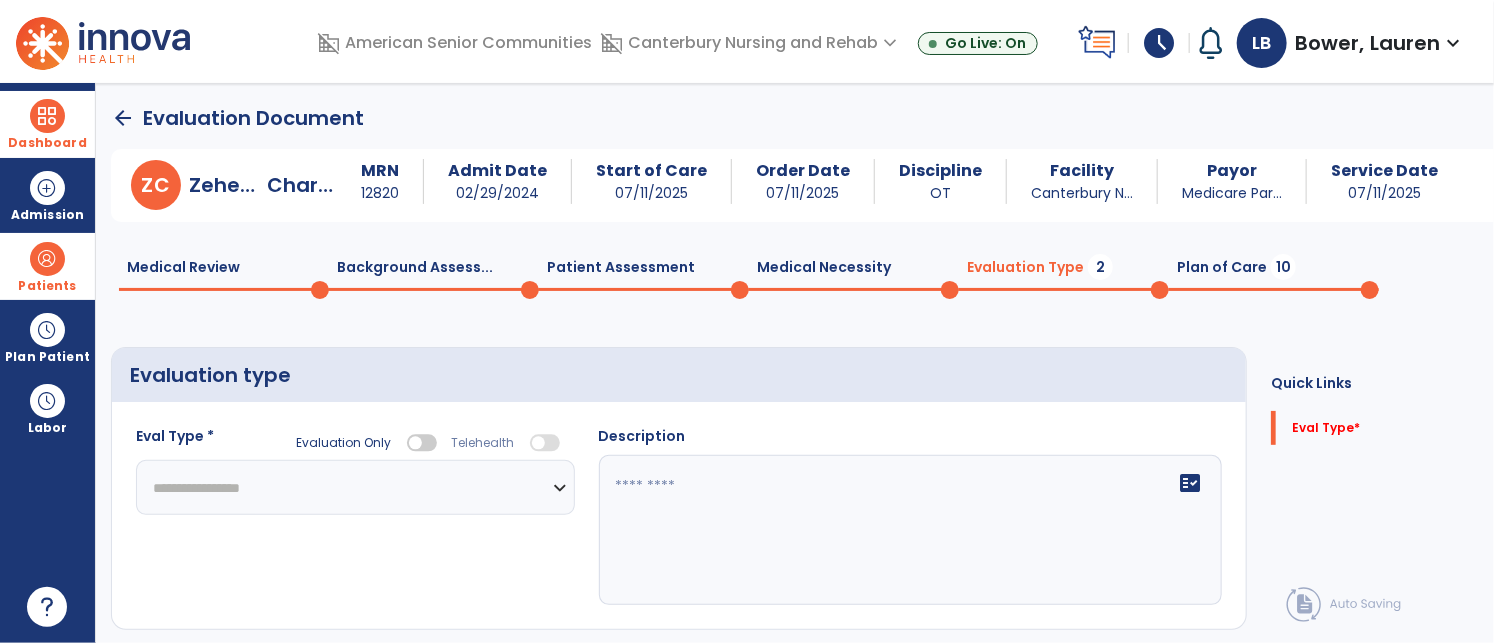 click on "**********" 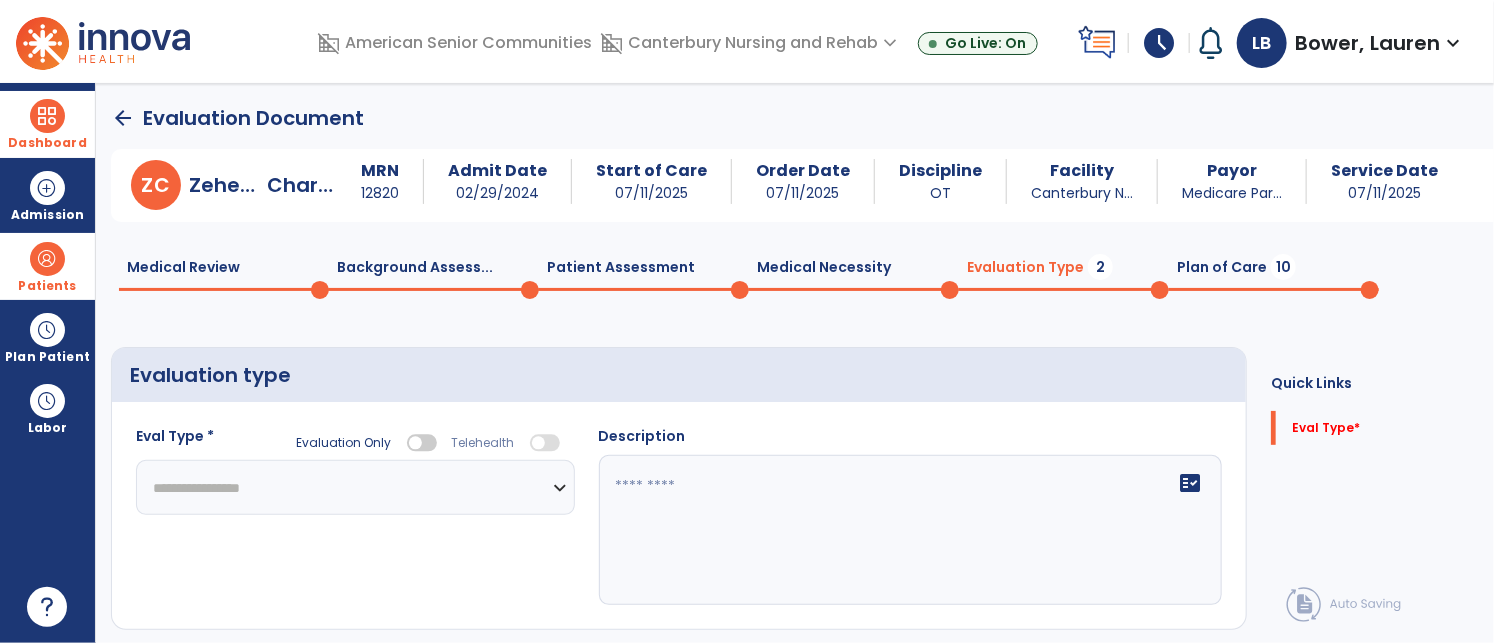 select on "**********" 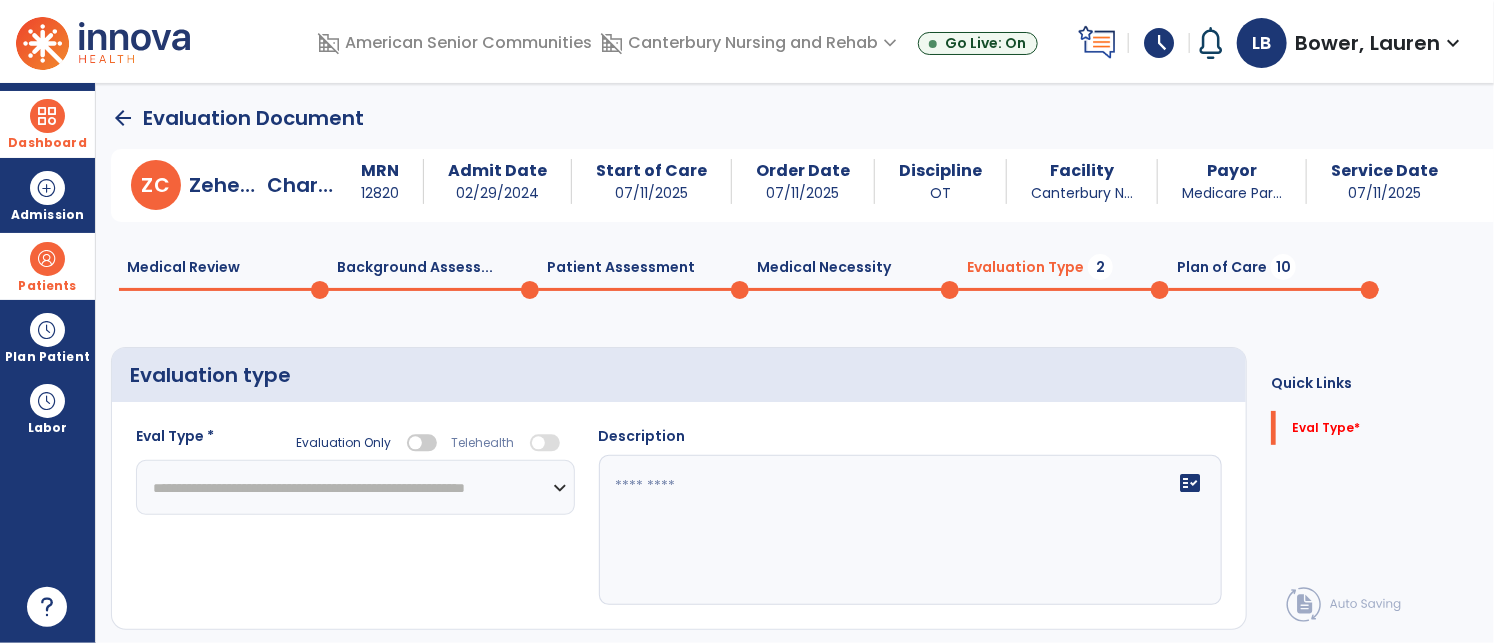 click on "**********" 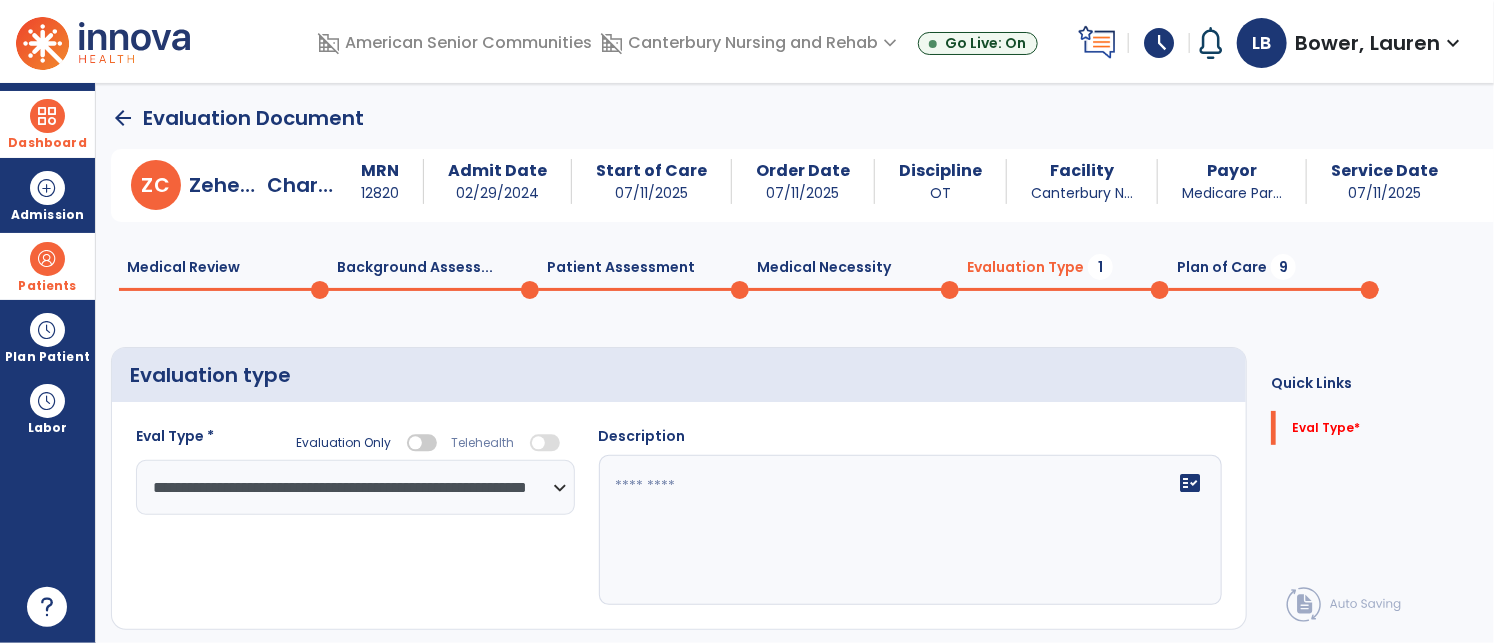 click on "fact_check" 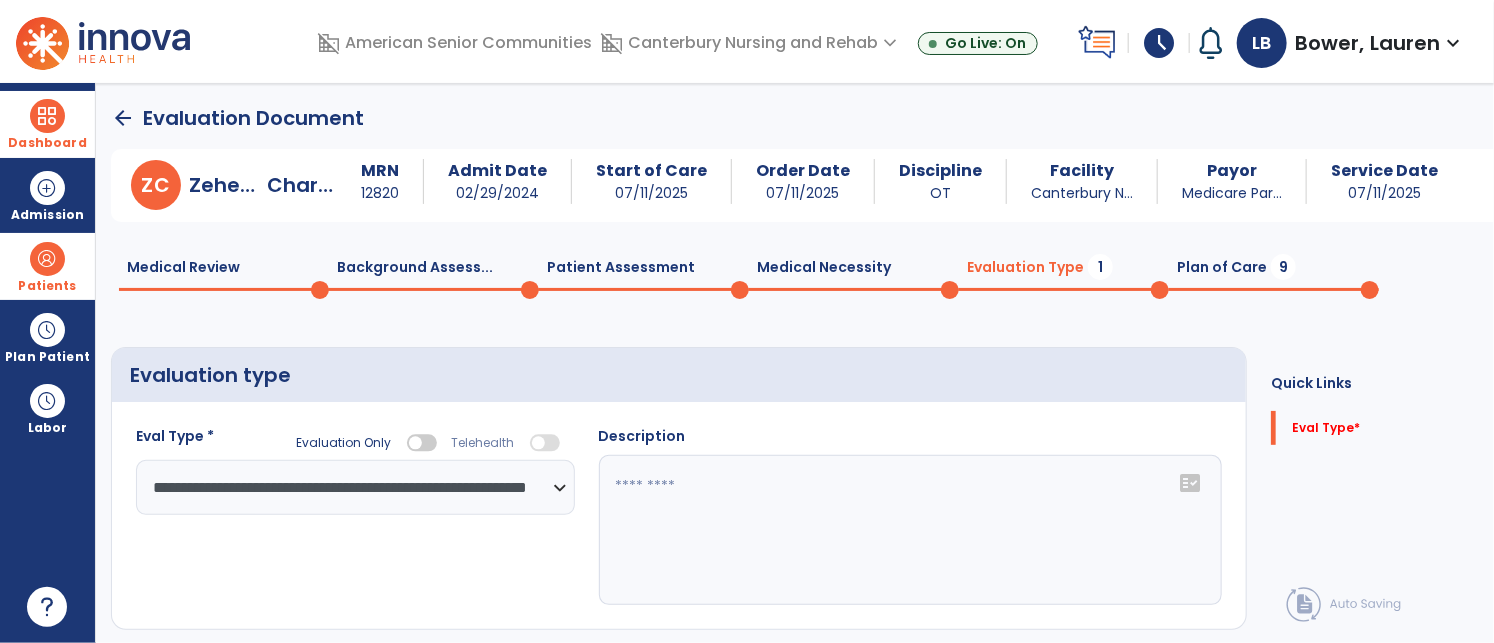 click on "fact_check" 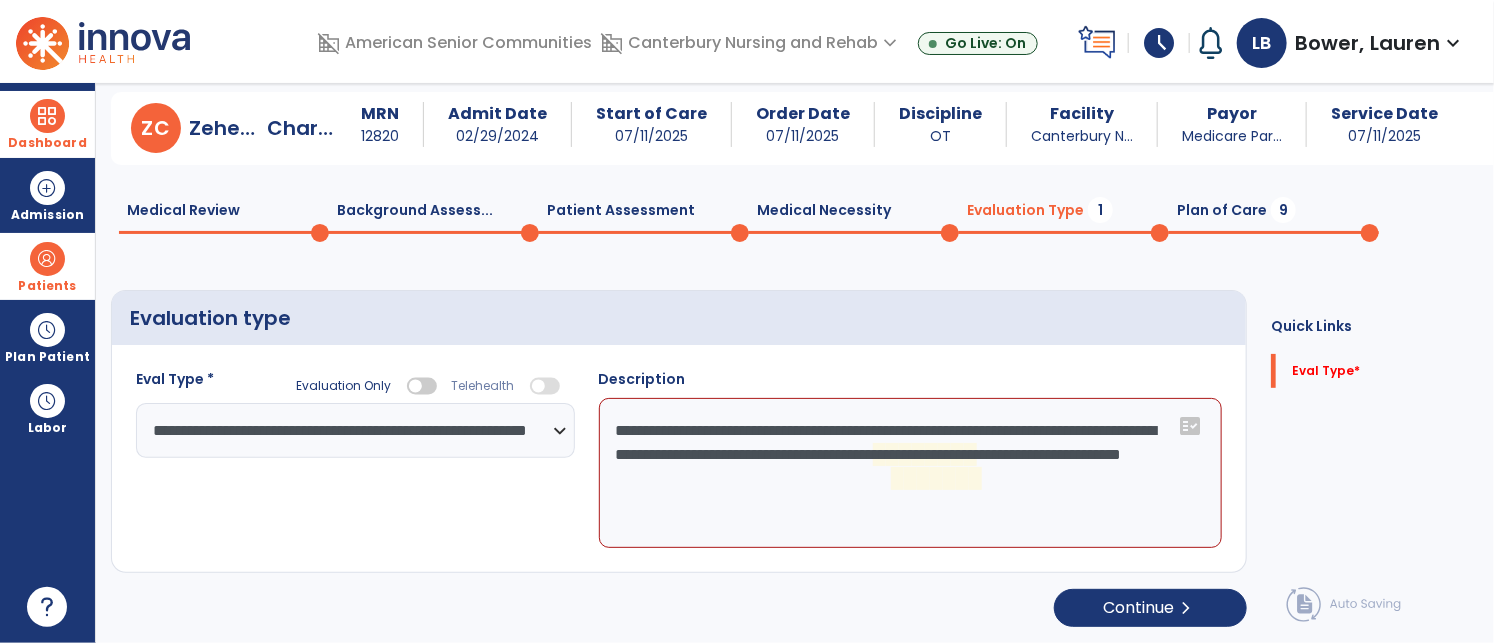 scroll, scrollTop: 38, scrollLeft: 0, axis: vertical 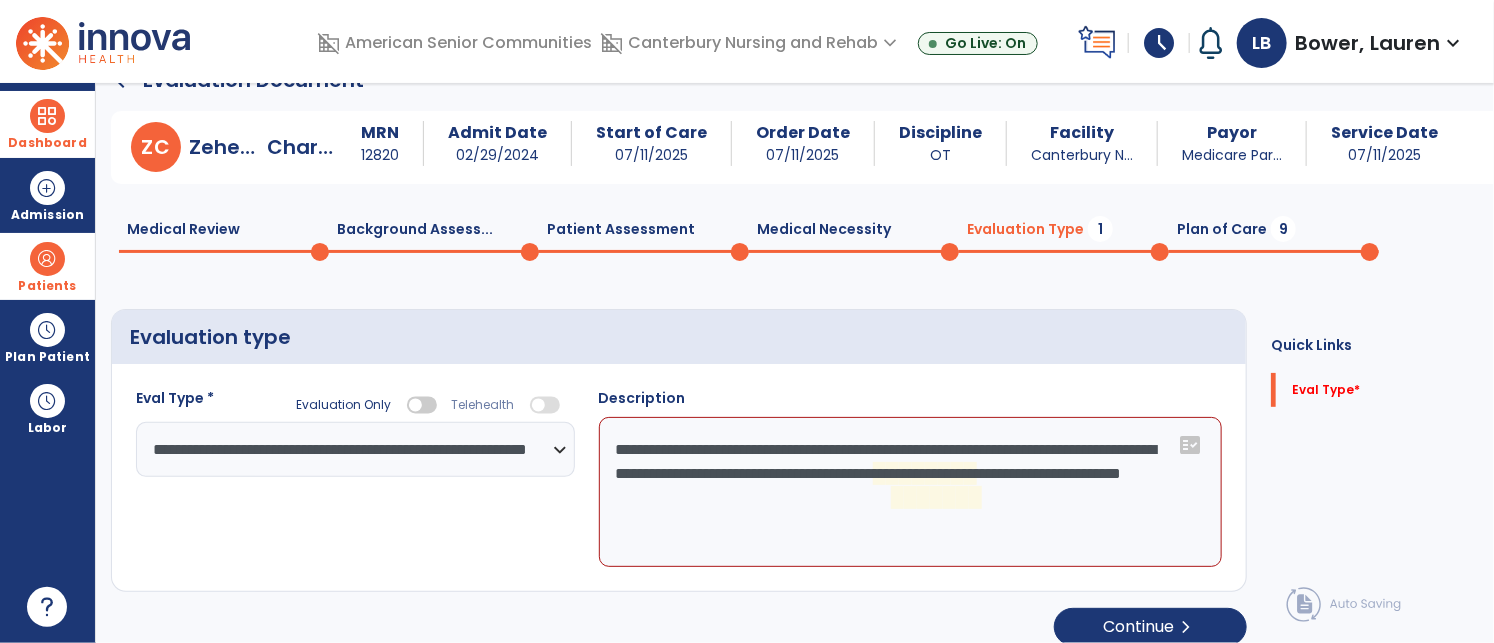 click on "**********" 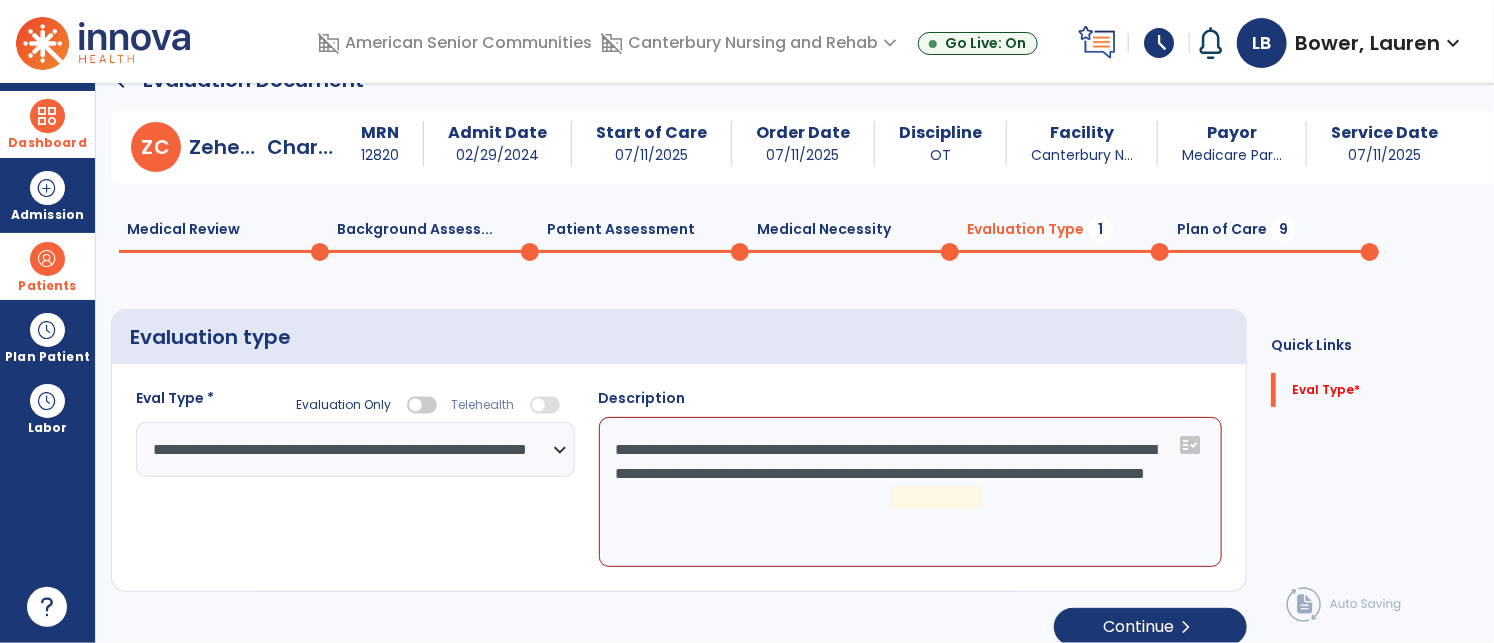 click on "**********" 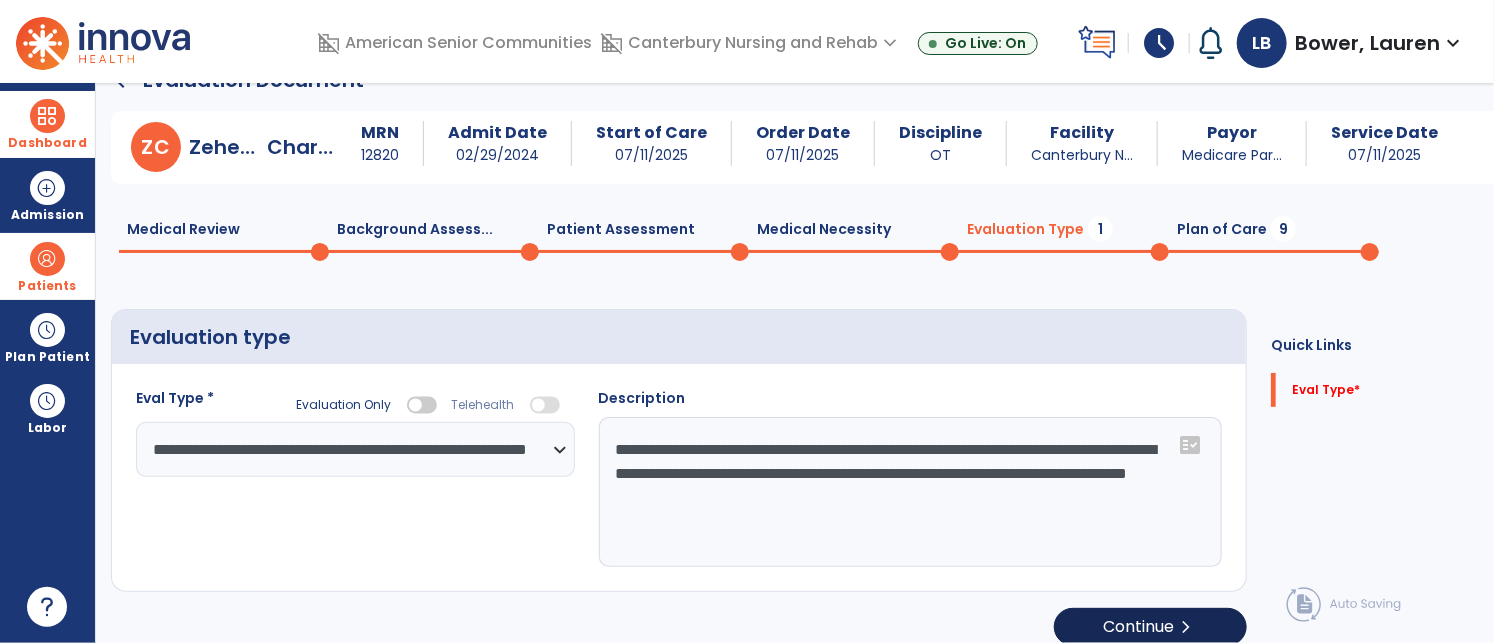 type on "**********" 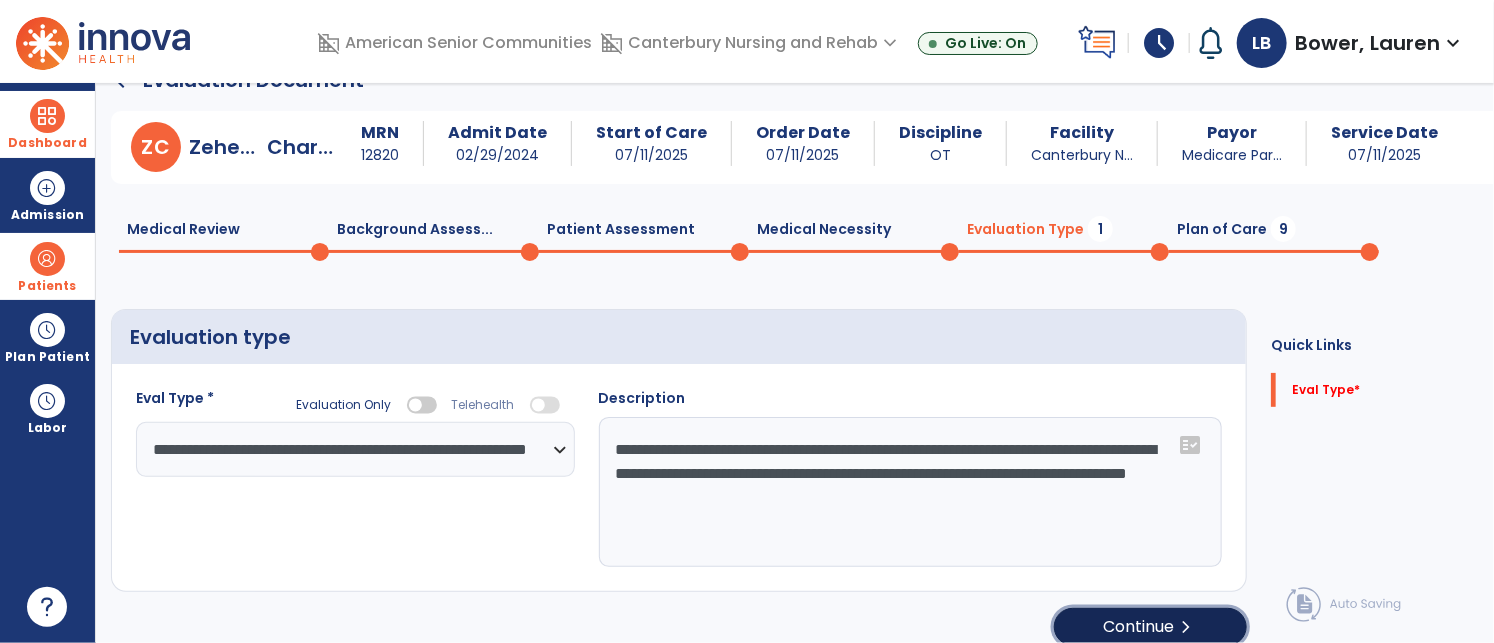 click on "Continue  chevron_right" 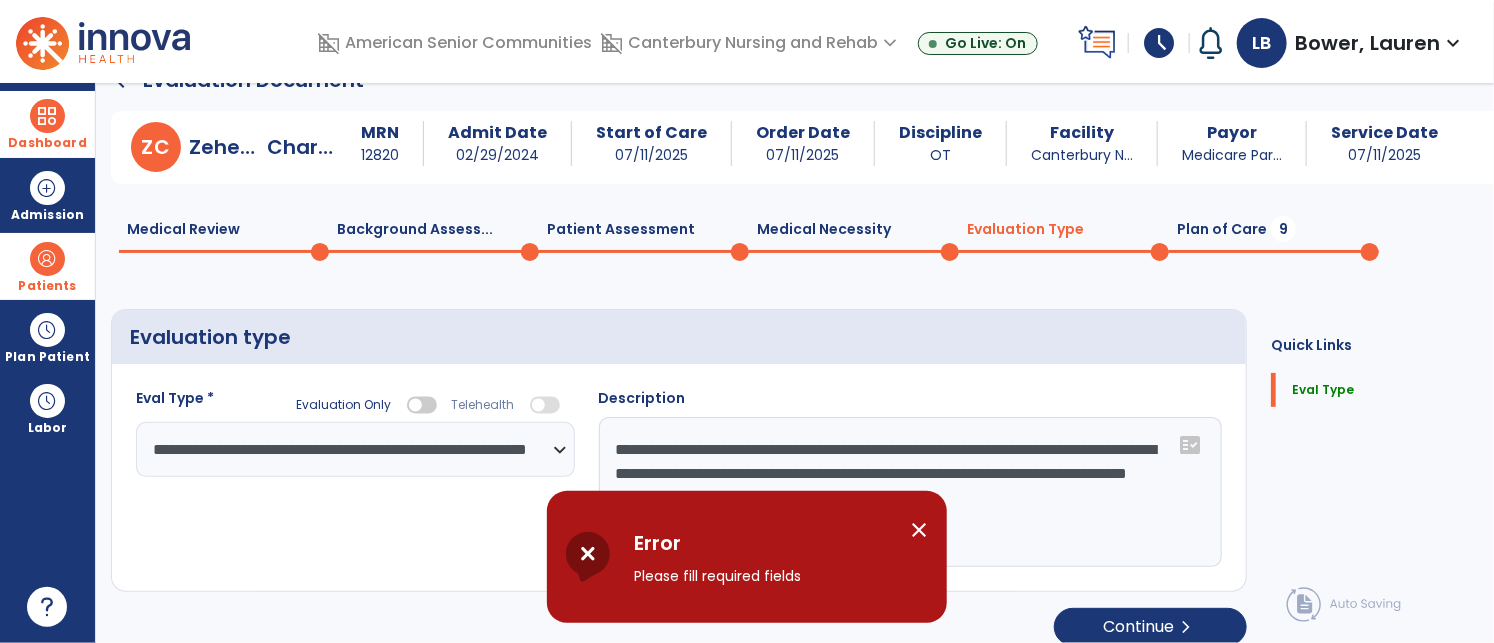 click on "close" at bounding box center (919, 530) 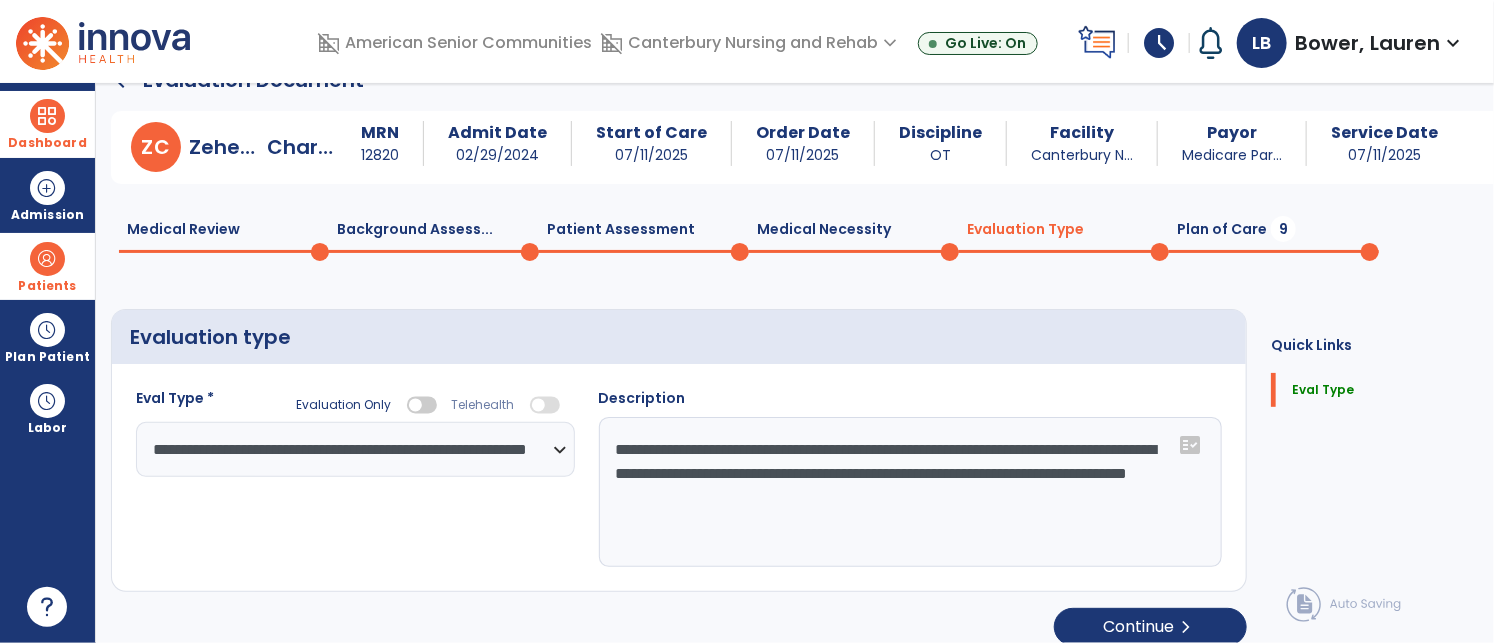 click on "Medical Review  0  Background Assess...  0  Patient Assessment  0  Medical Necessity  0  Evaluation Type  0  Plan of Care  9" 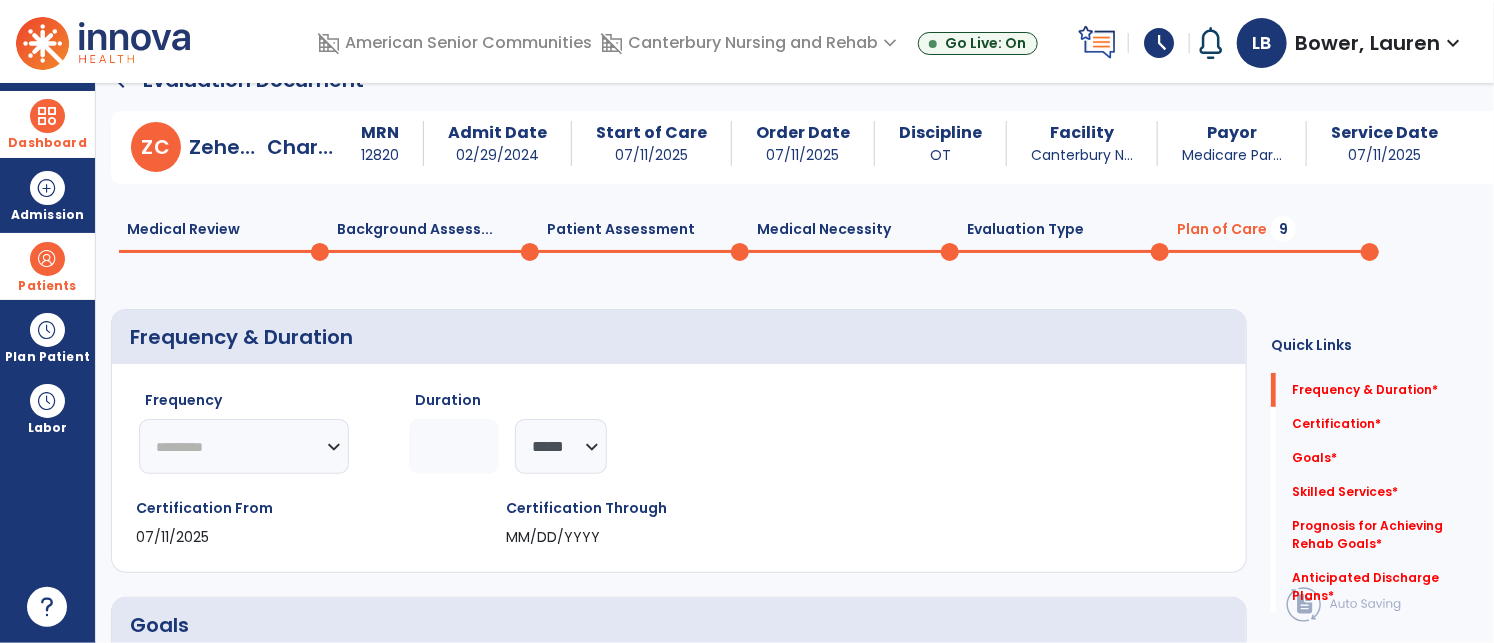 click on "********* ** ** ** ** ** ** **" 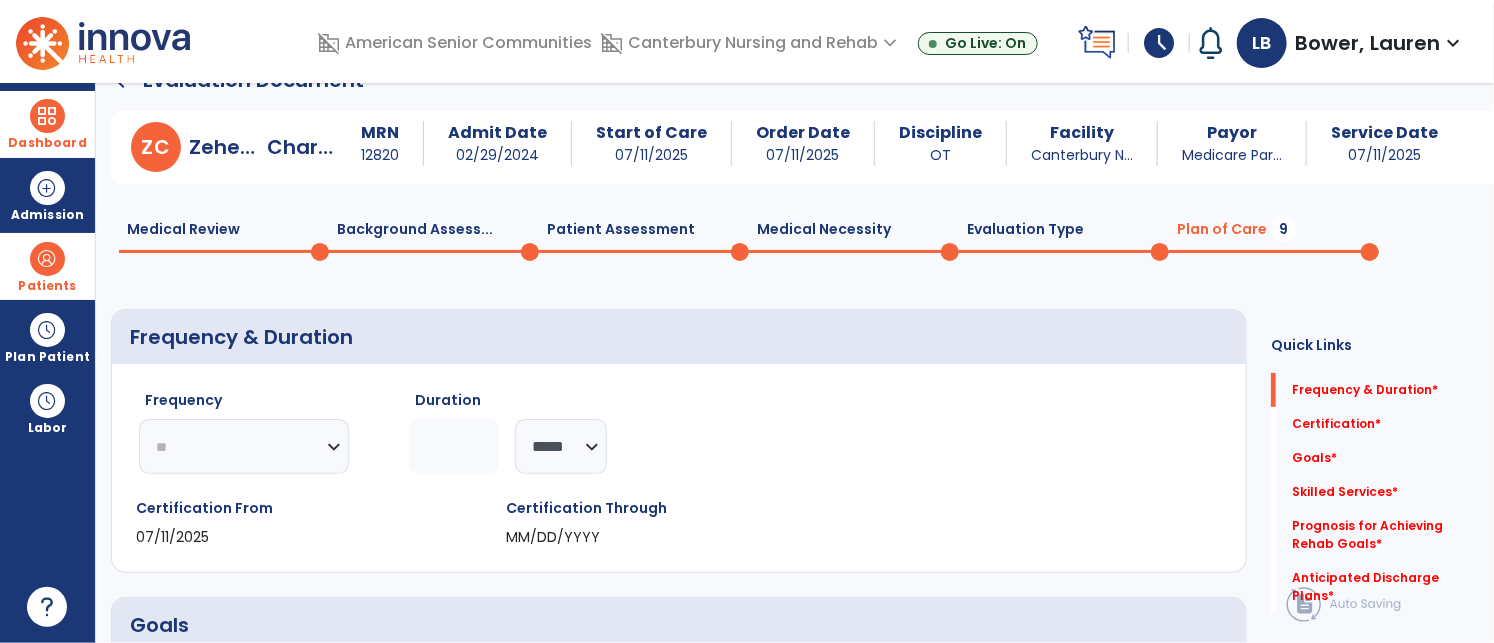 click on "********* ** ** ** ** ** ** **" 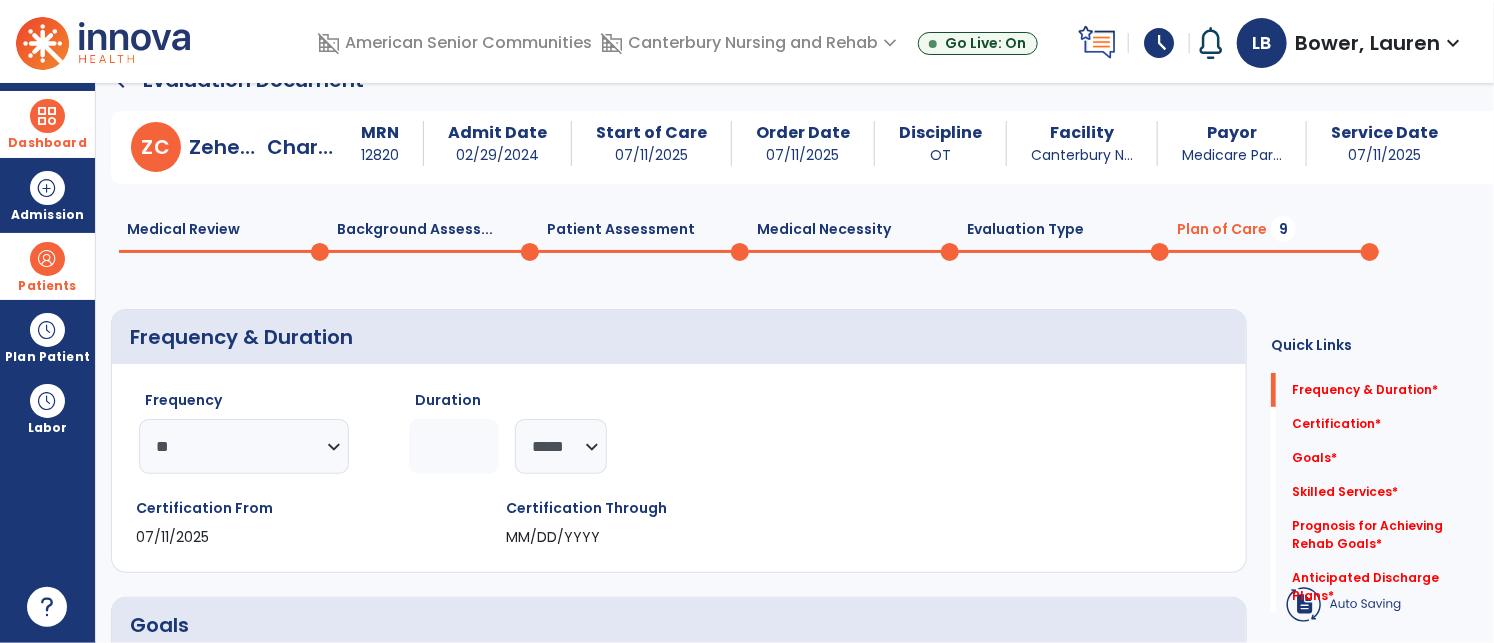 click 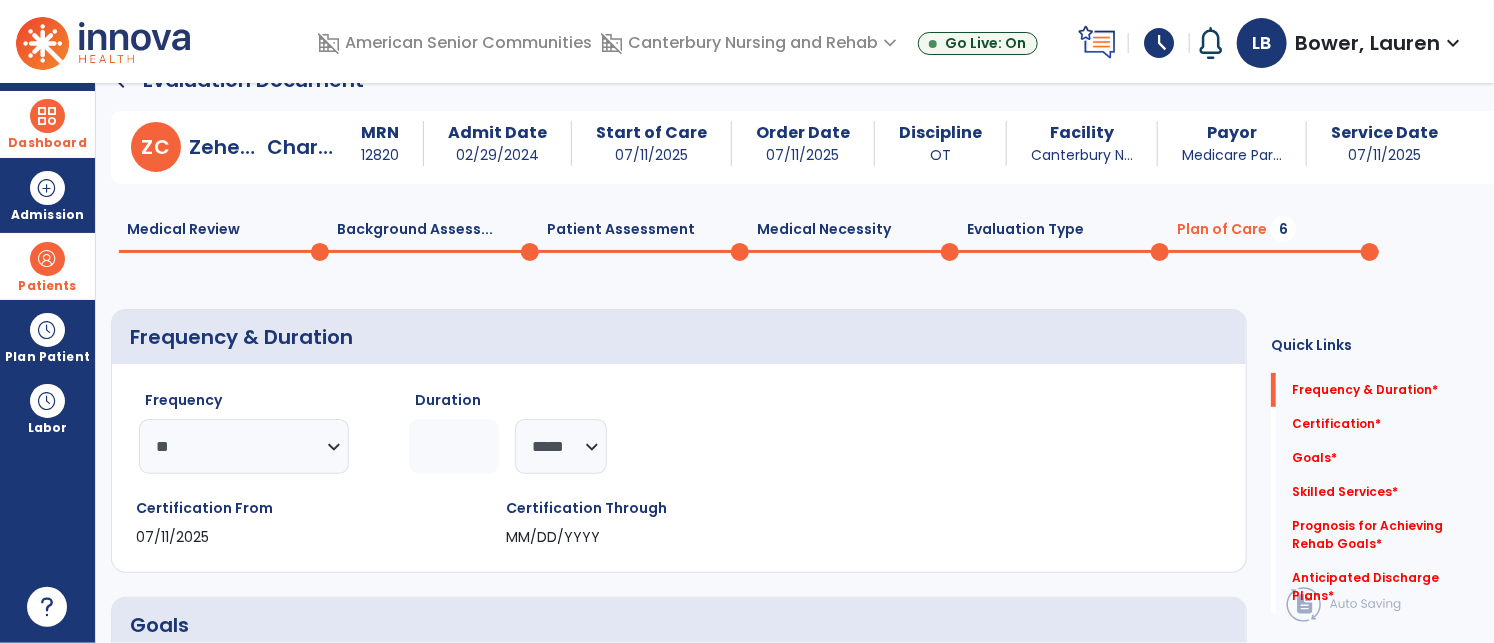 type on "*" 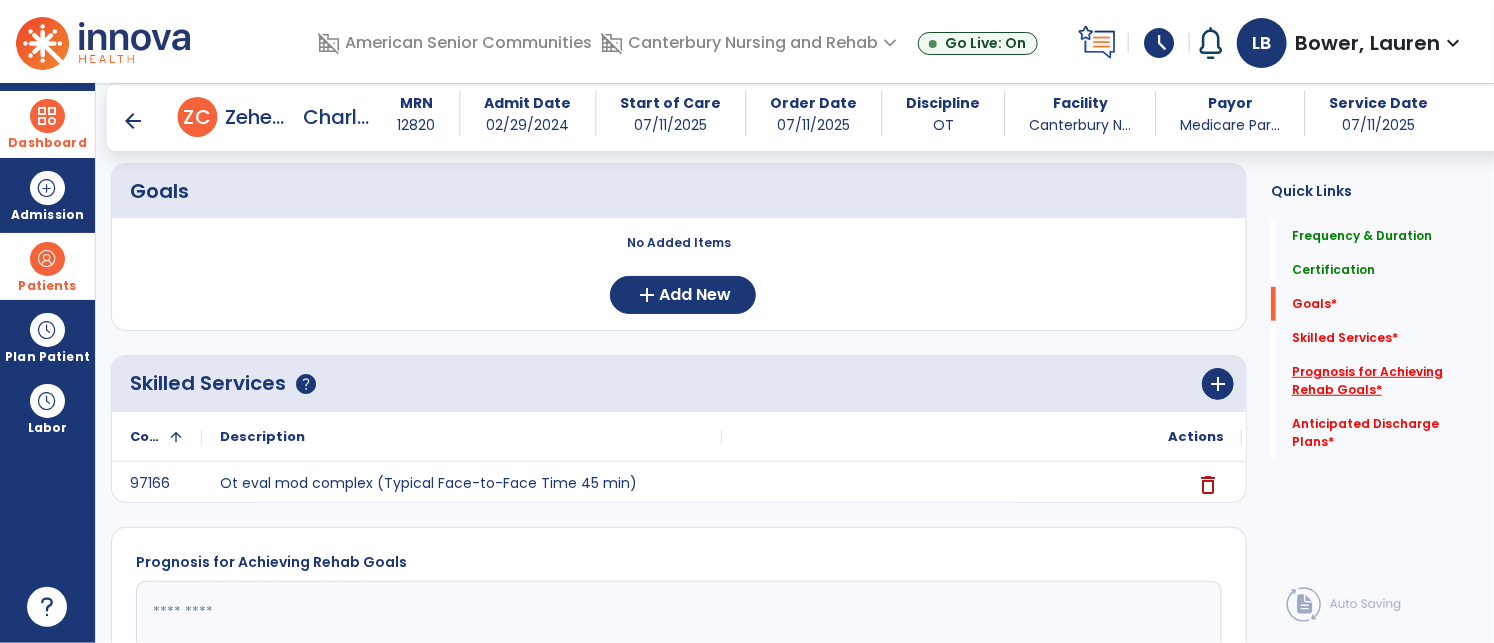 scroll, scrollTop: 456, scrollLeft: 0, axis: vertical 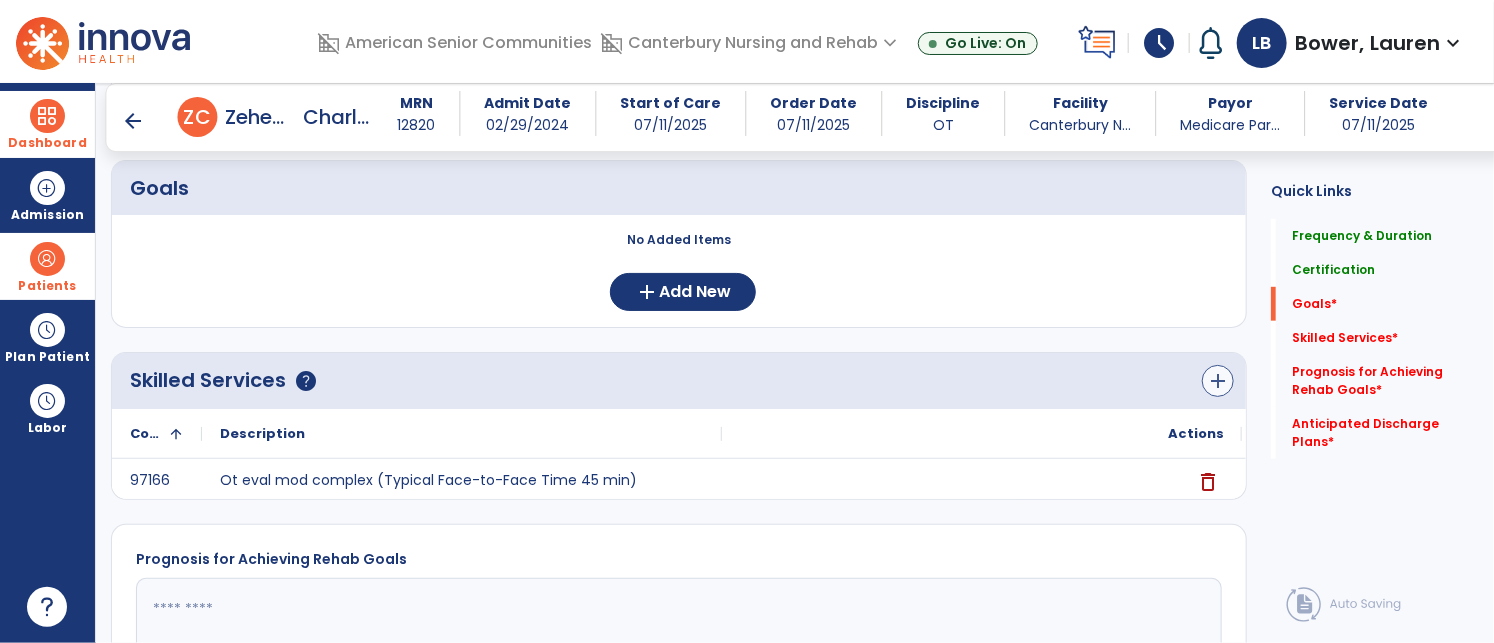 type on "*" 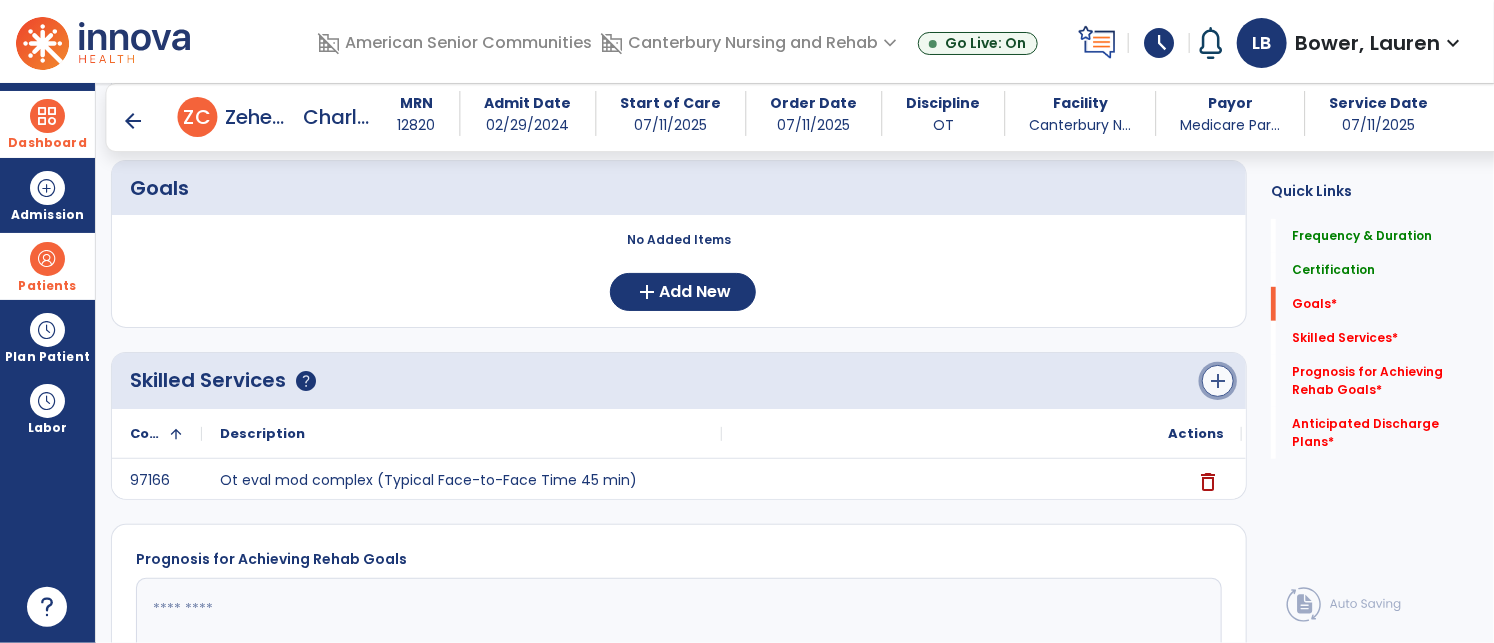 click on "add" 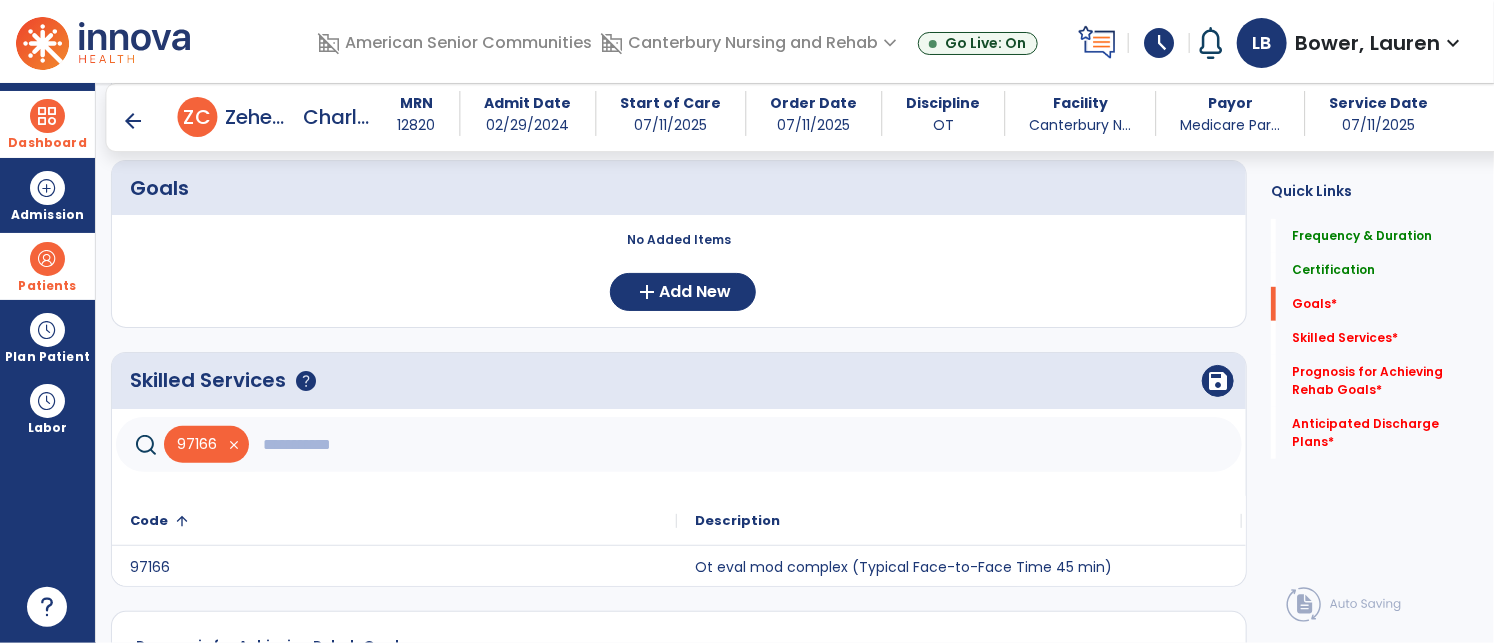 click 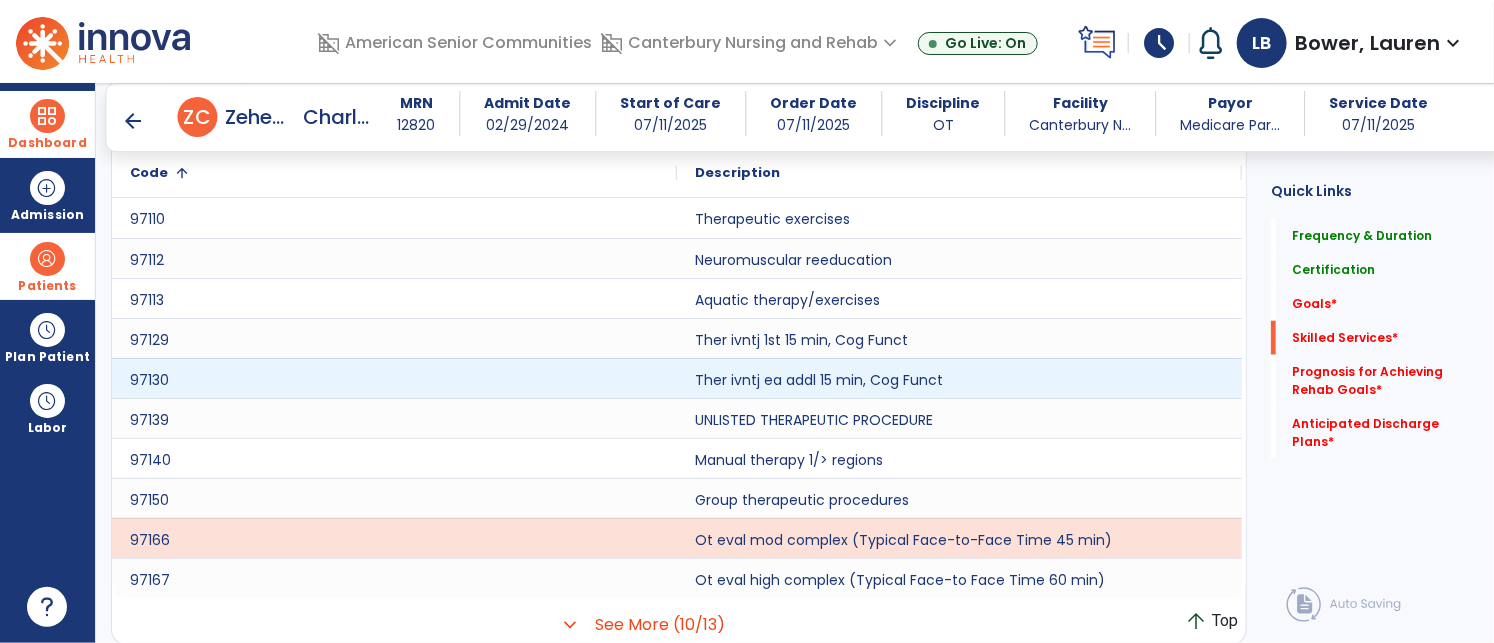 scroll, scrollTop: 805, scrollLeft: 0, axis: vertical 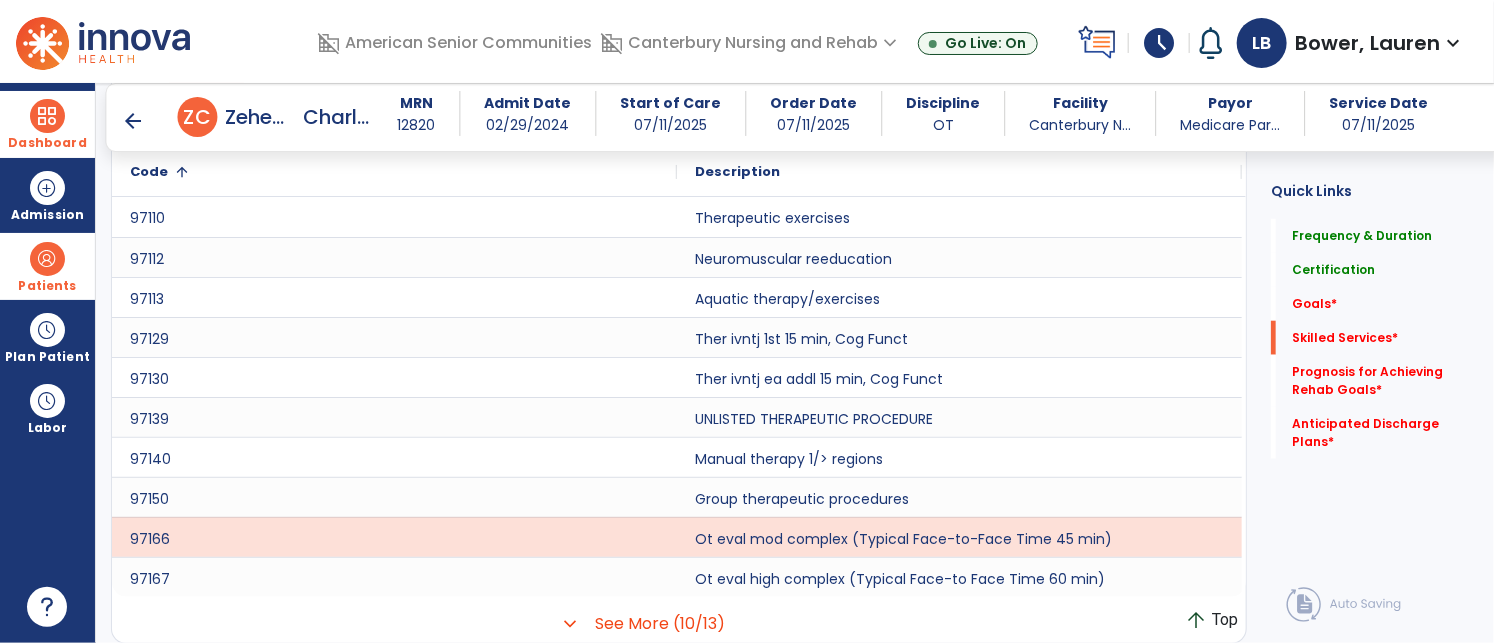 type on "***" 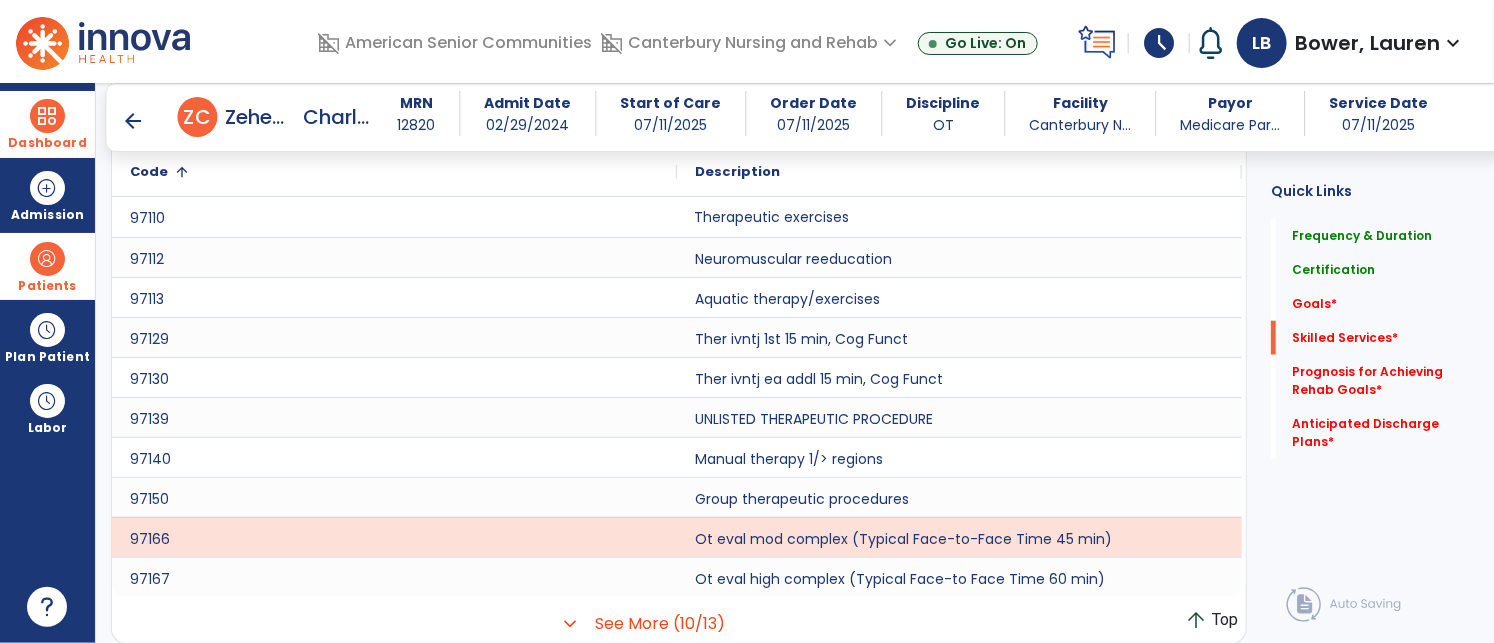 click on "Therapeutic exercises" 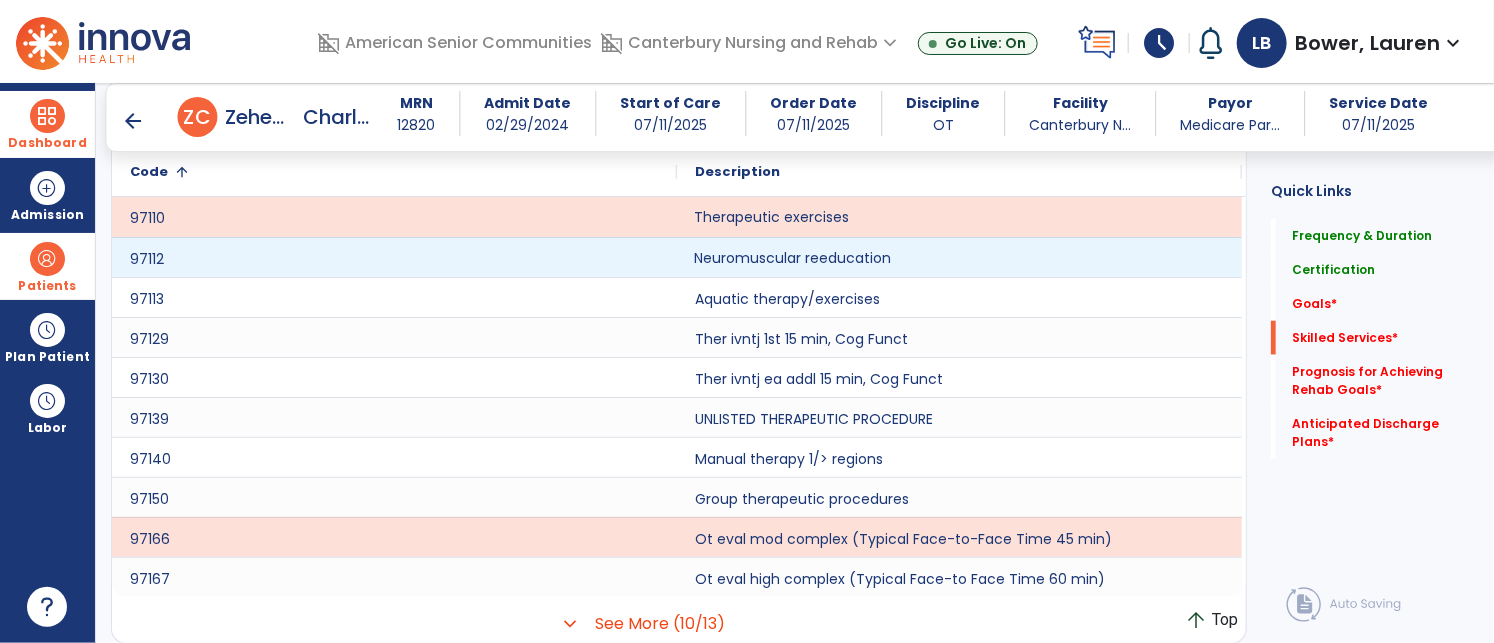 click on "Neuromuscular reeducation" 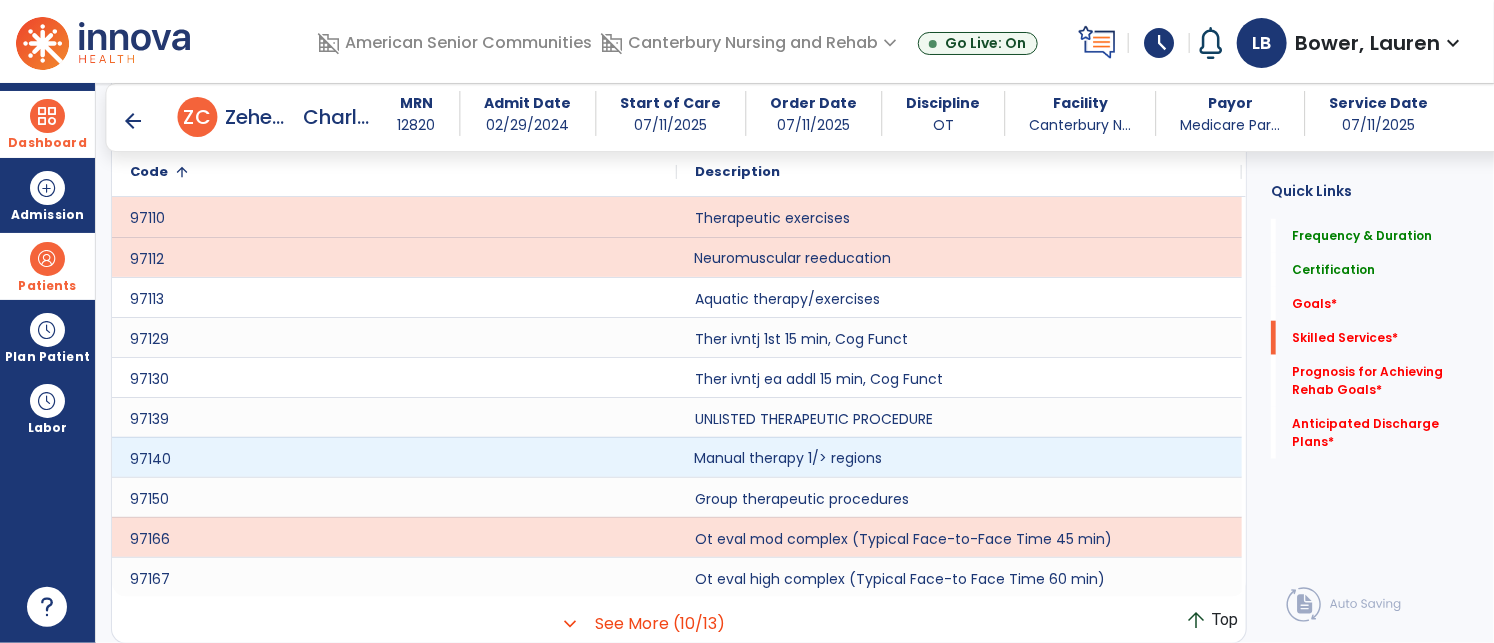 click on "Manual therapy 1/> regions" 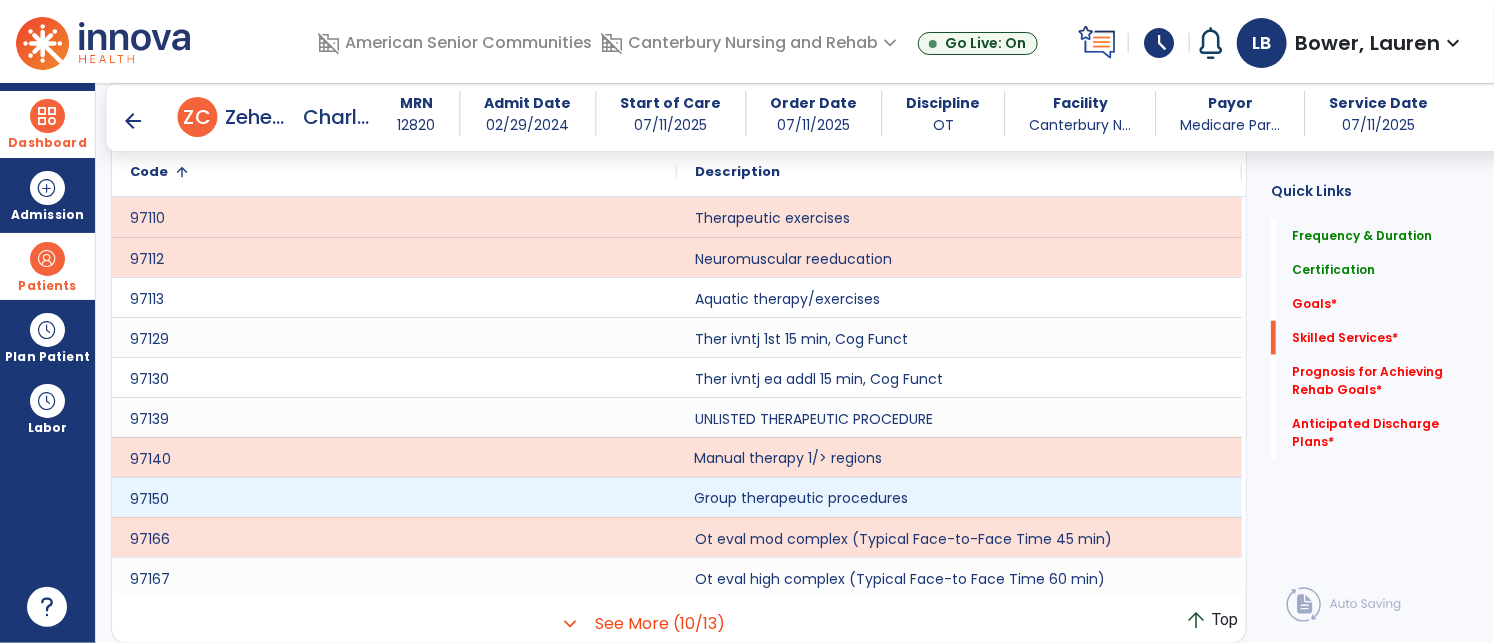 click on "Group therapeutic procedures" 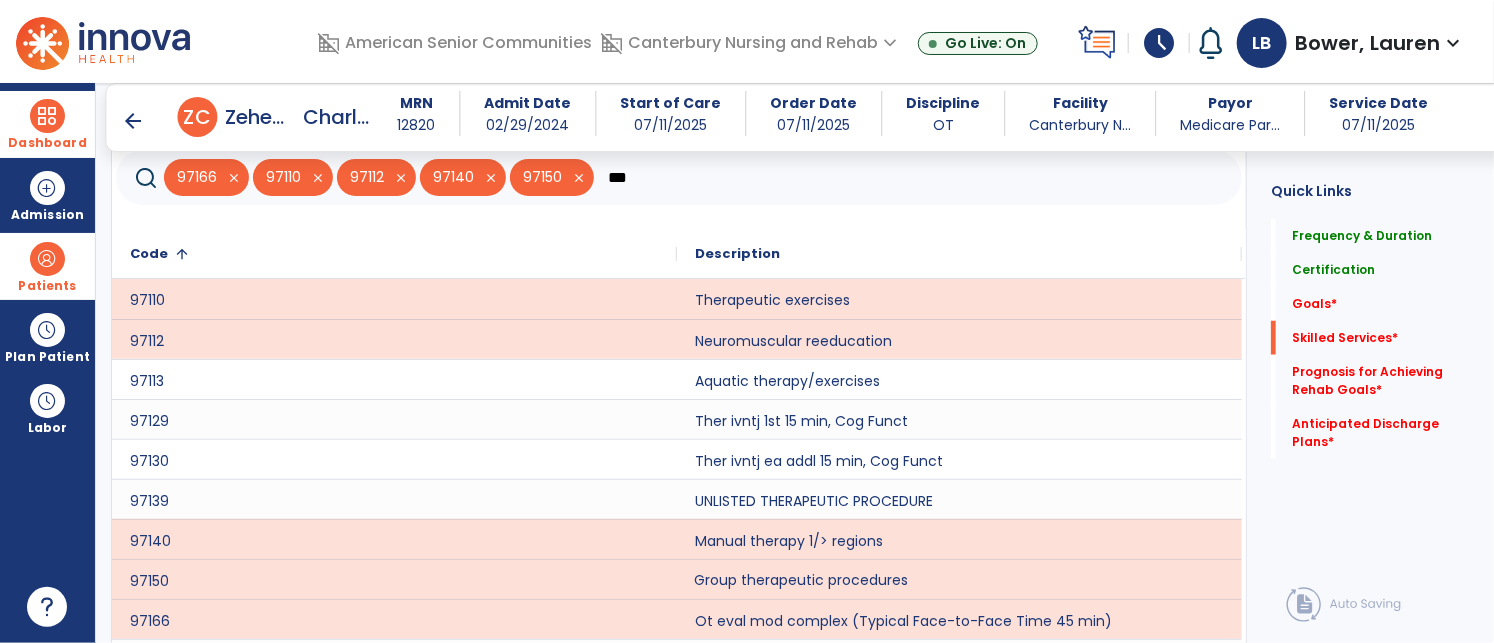 scroll, scrollTop: 602, scrollLeft: 0, axis: vertical 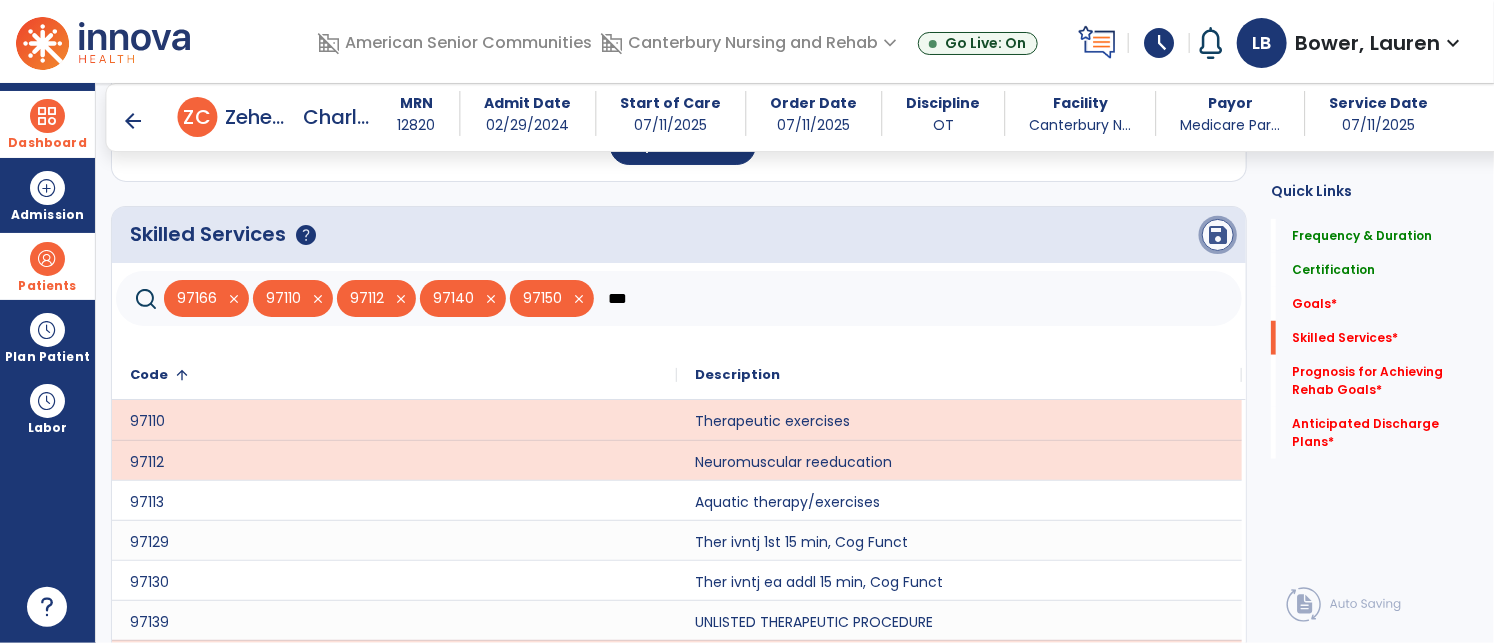 click on "save" 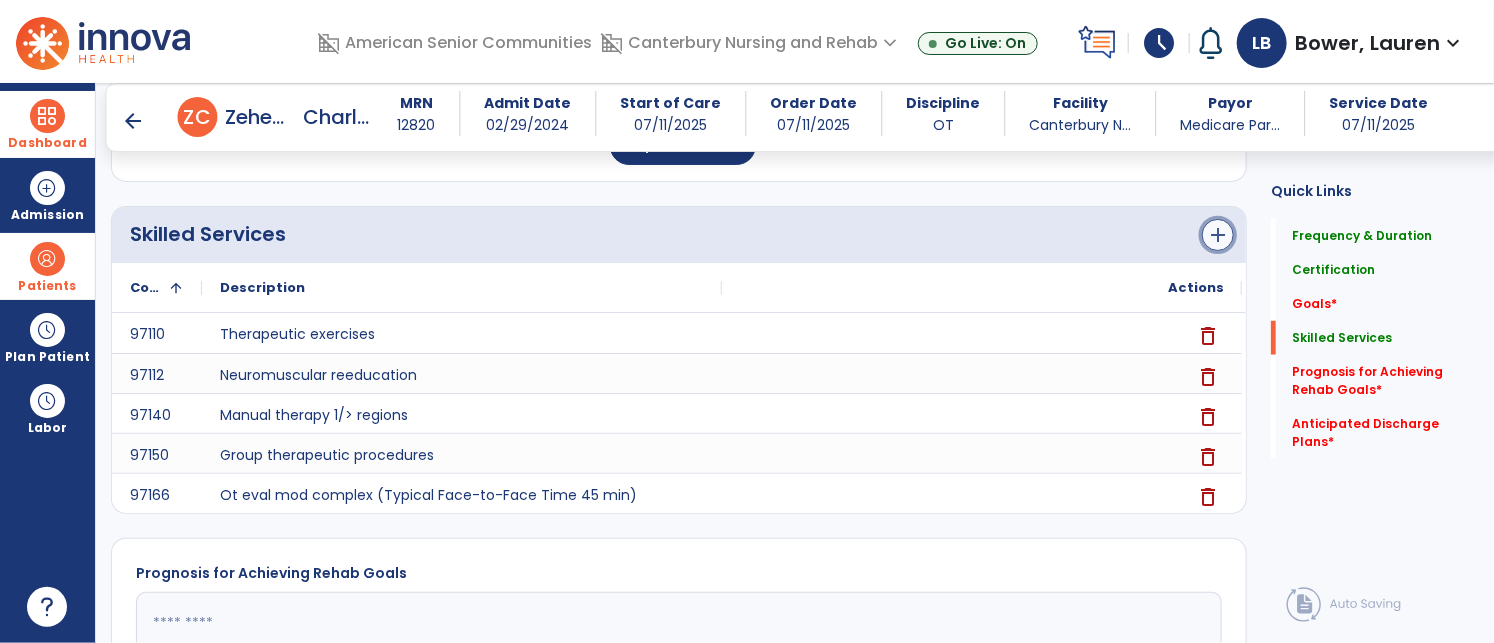 click on "add" 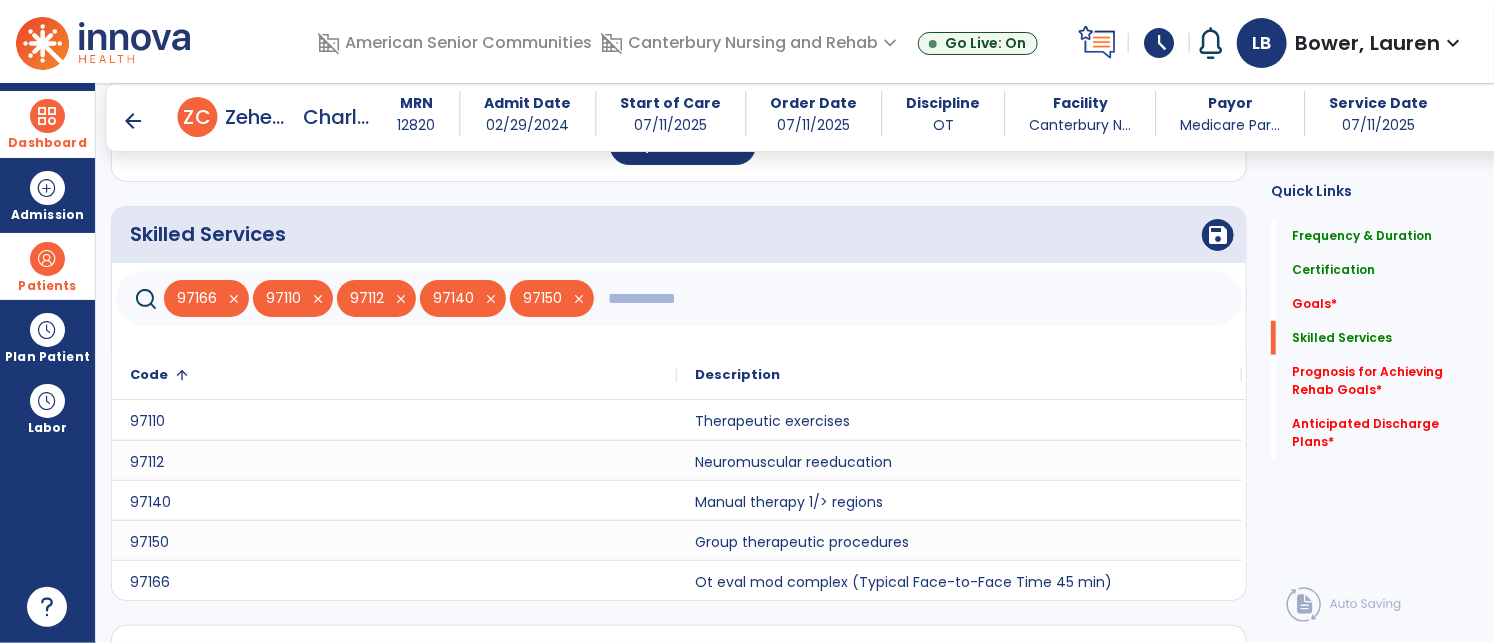 drag, startPoint x: 782, startPoint y: 309, endPoint x: 848, endPoint y: 304, distance: 66.189125 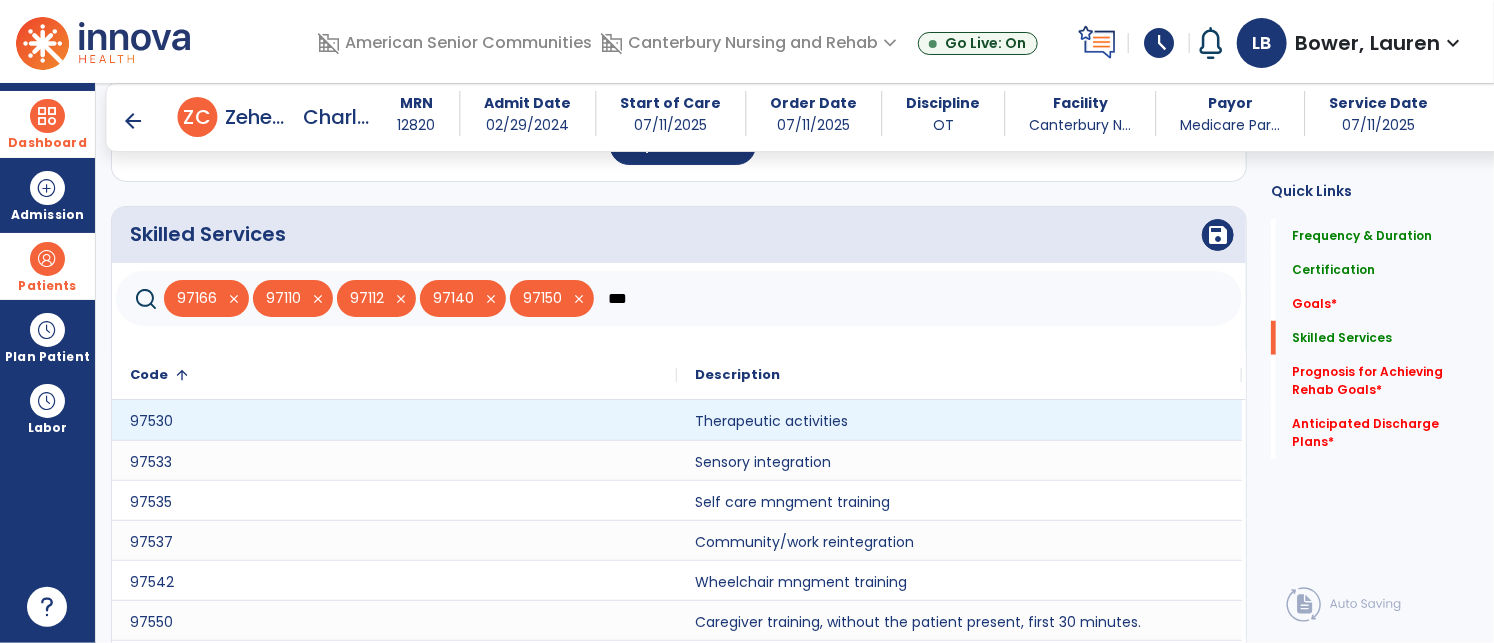 type on "***" 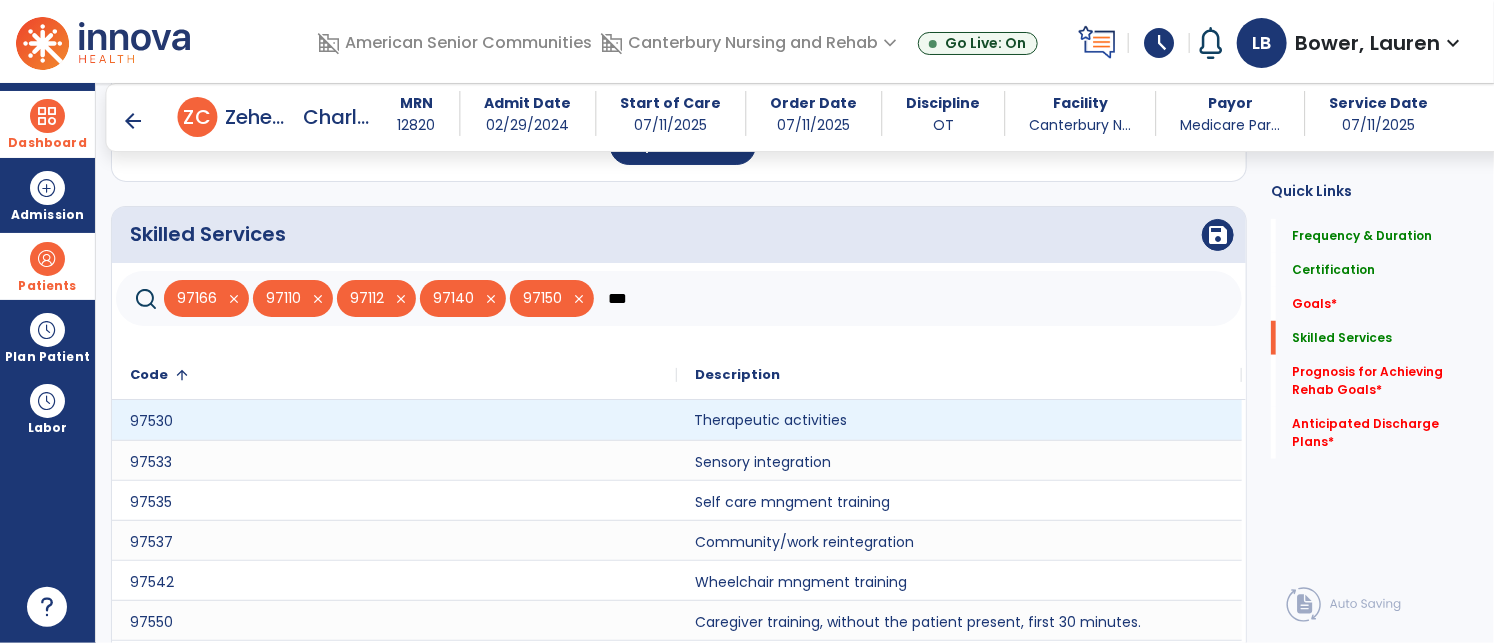 click on "Therapeutic activities" 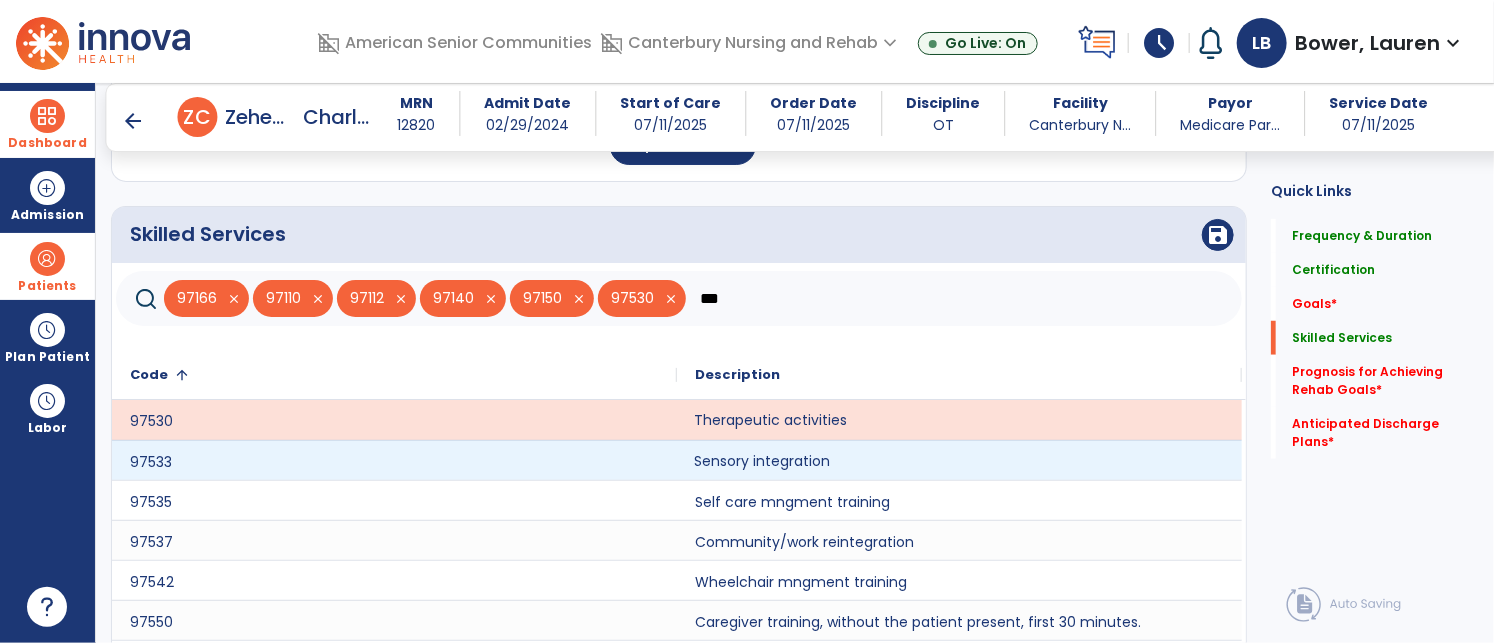 drag, startPoint x: 811, startPoint y: 463, endPoint x: 820, endPoint y: 473, distance: 13.453624 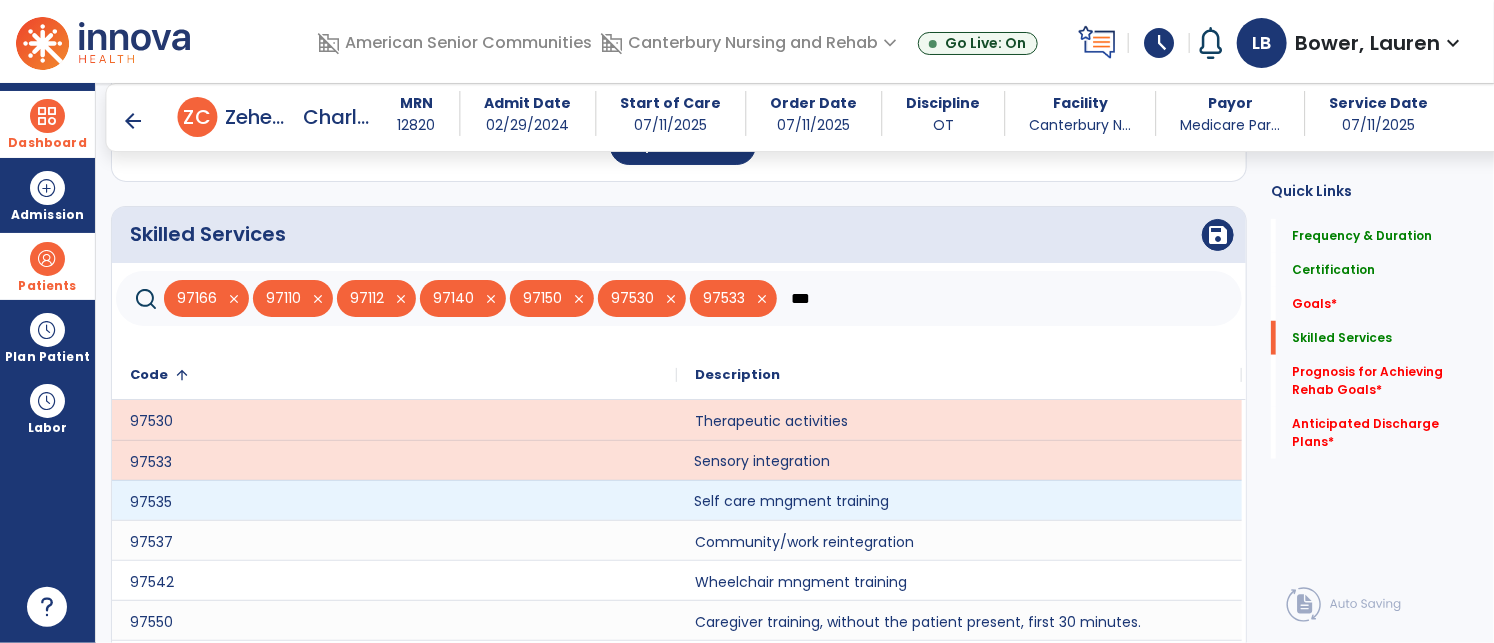 click on "Self care mngment training" 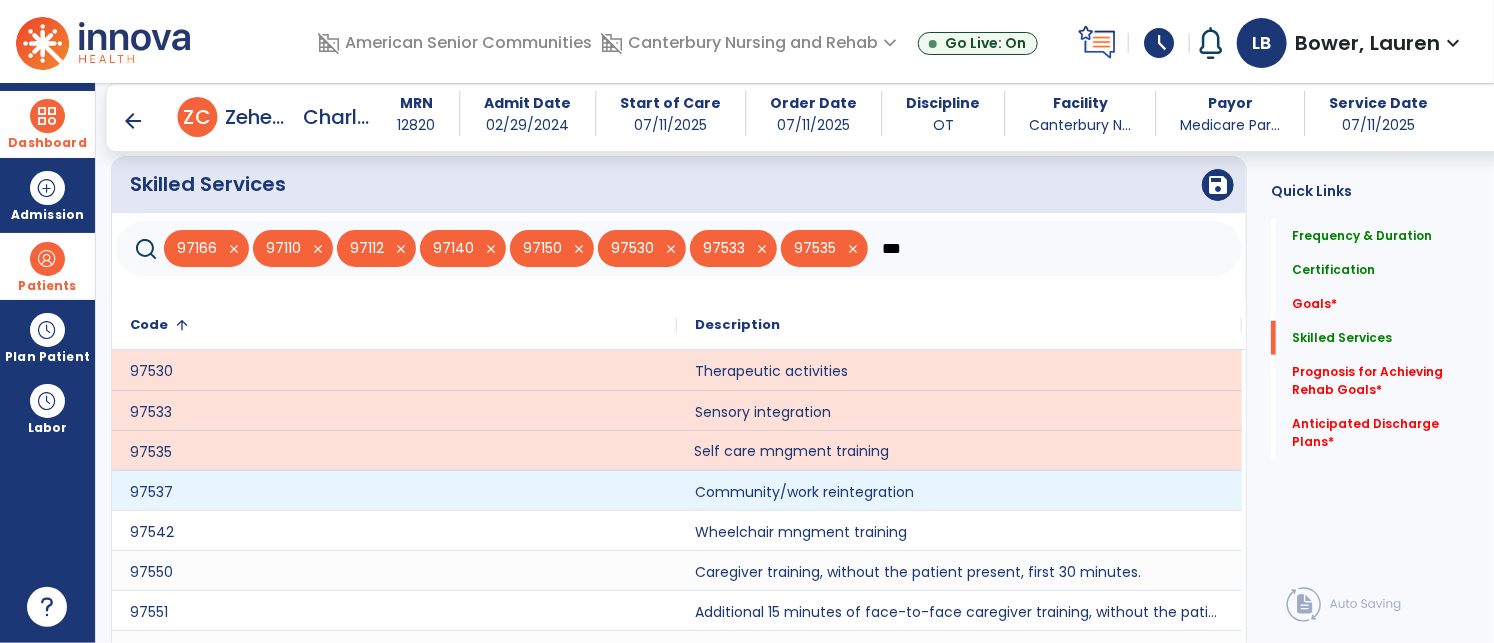 scroll, scrollTop: 683, scrollLeft: 0, axis: vertical 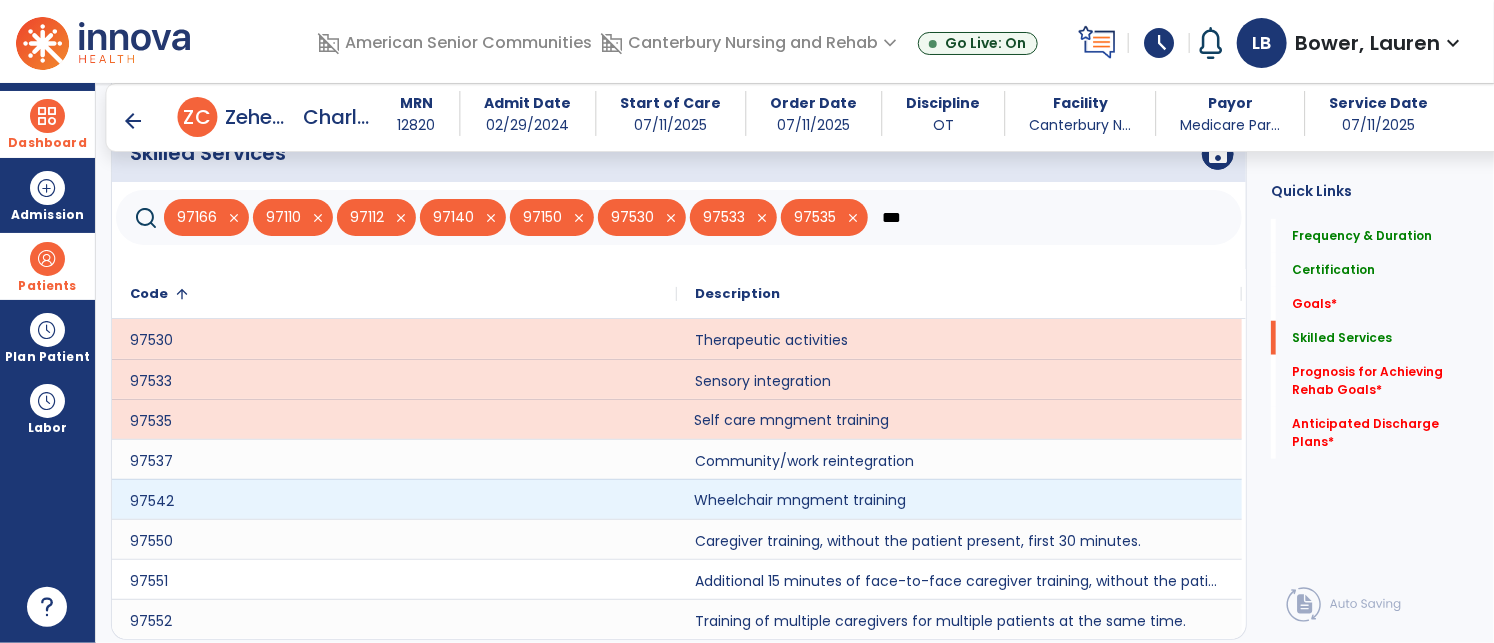 click on "Wheelchair mngment training" 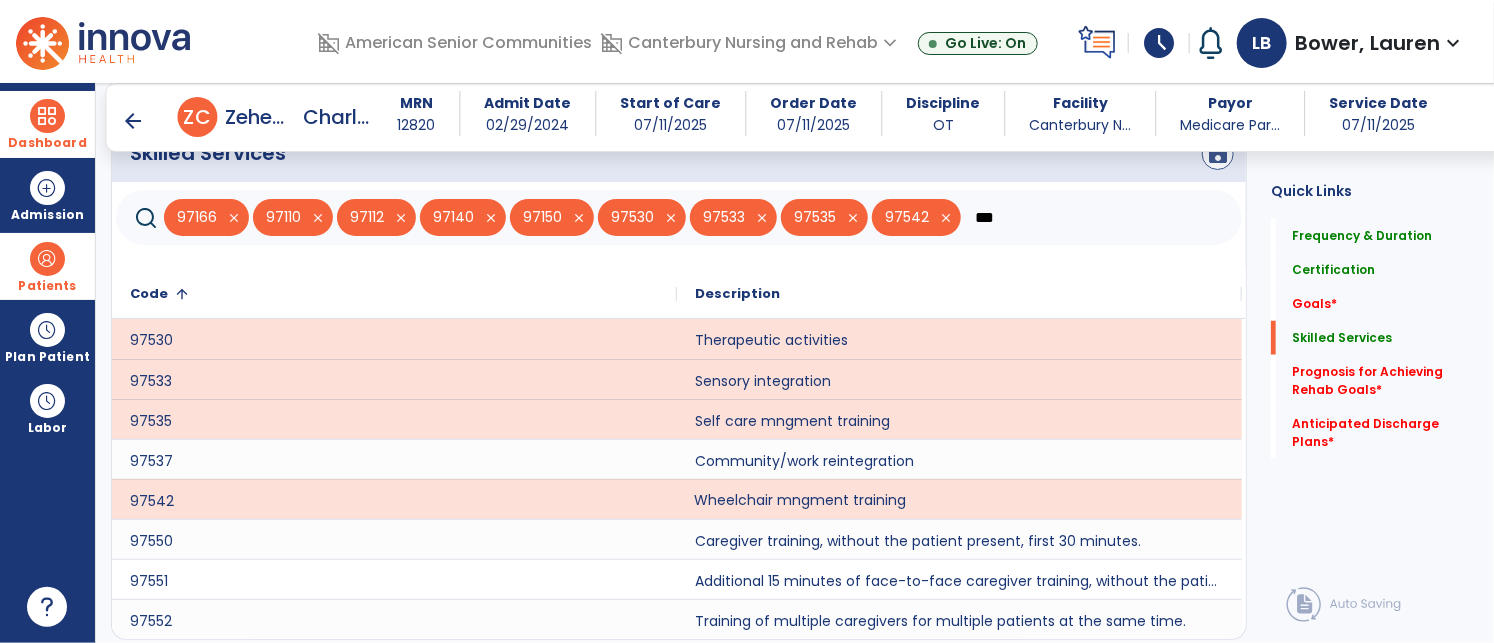click on "Skilled Services      save" 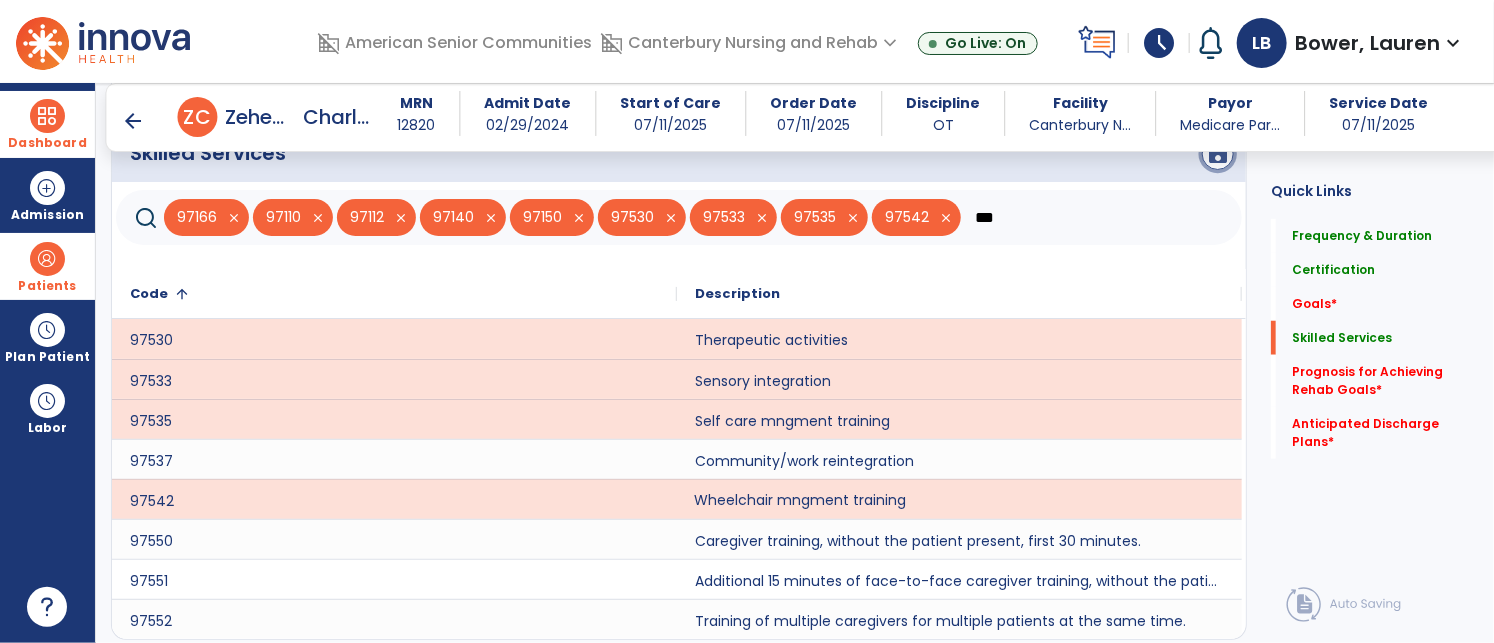 click on "save" 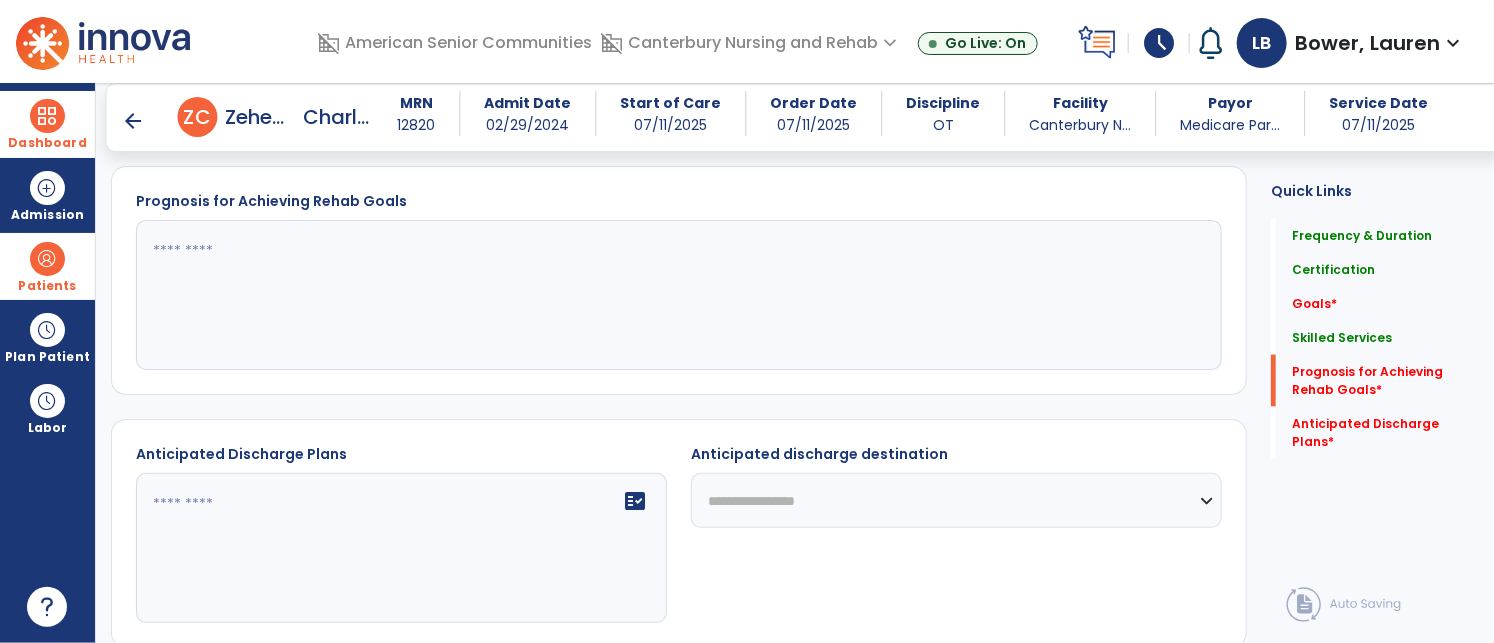 scroll, scrollTop: 1140, scrollLeft: 0, axis: vertical 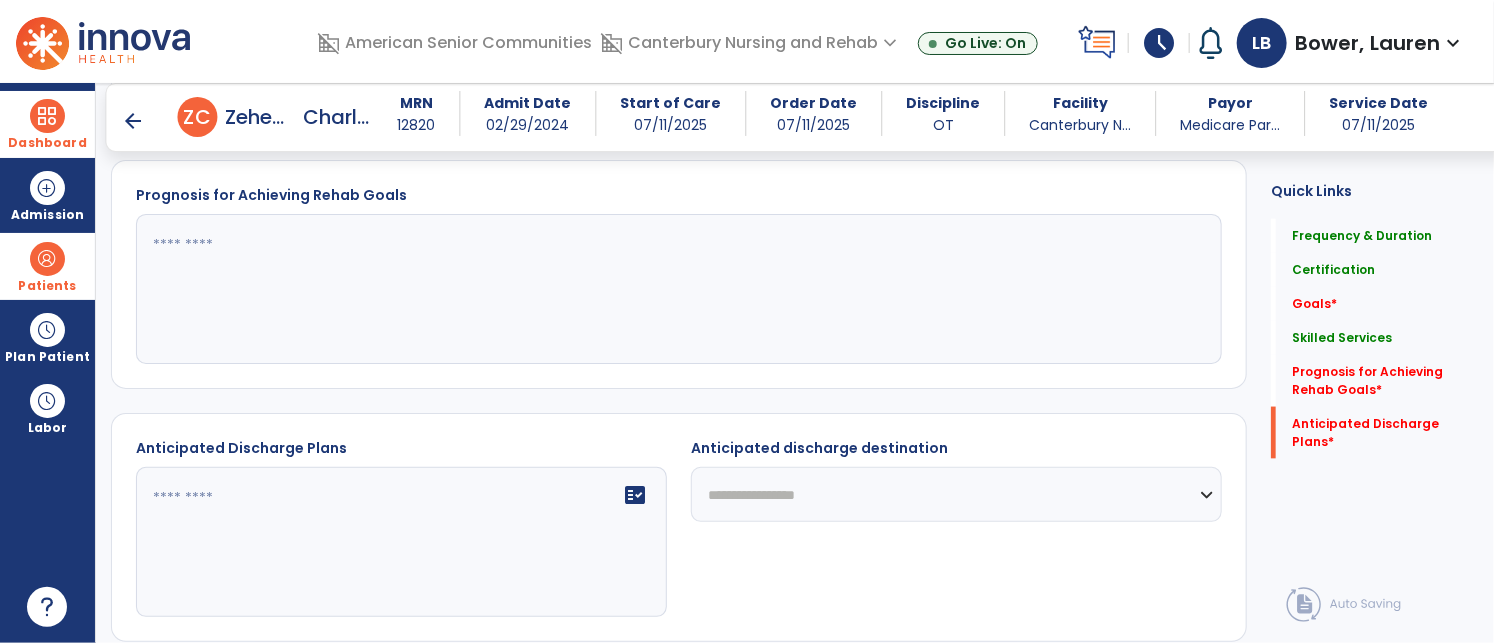 click 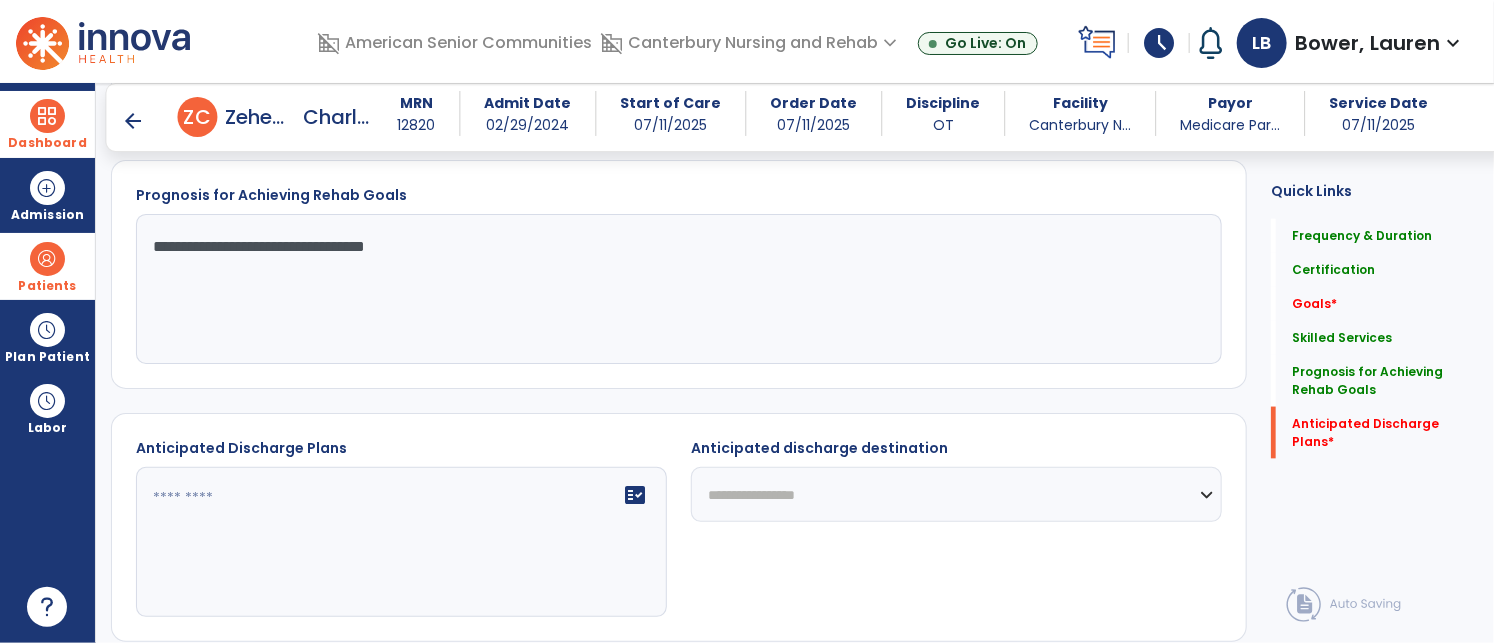 click on "**********" 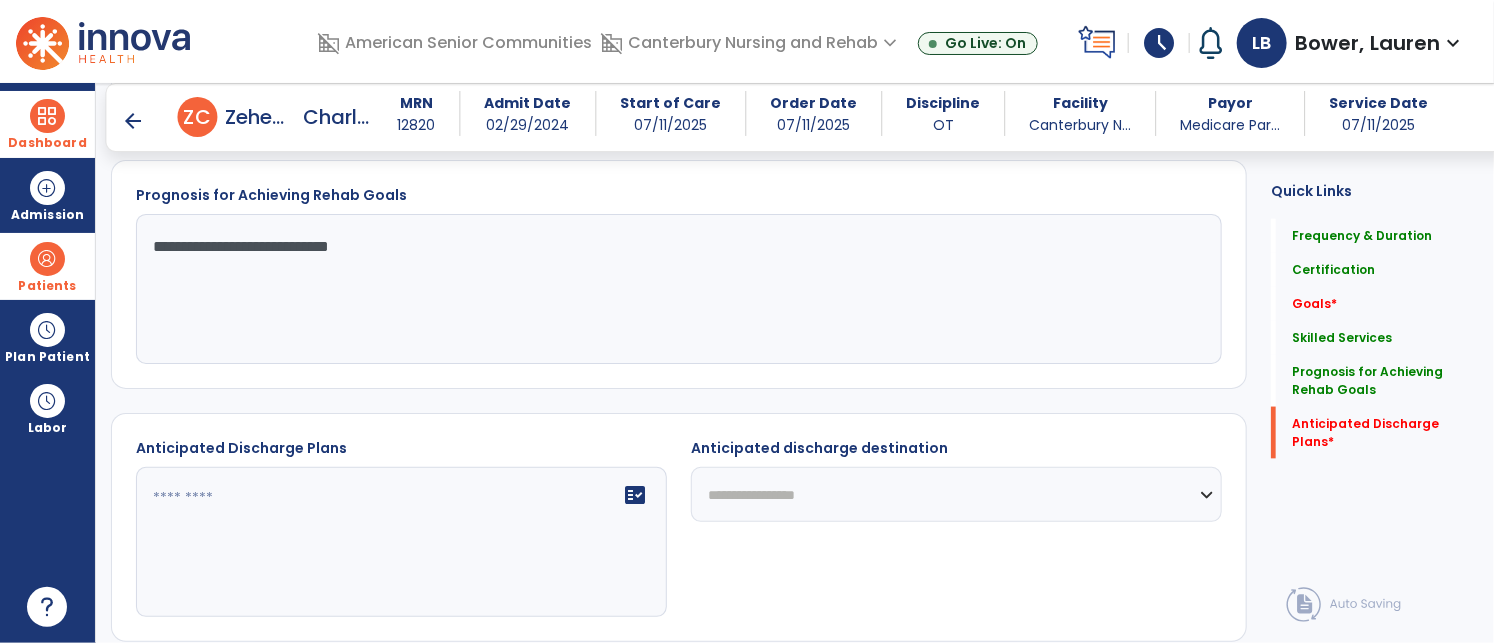 click on "**********" 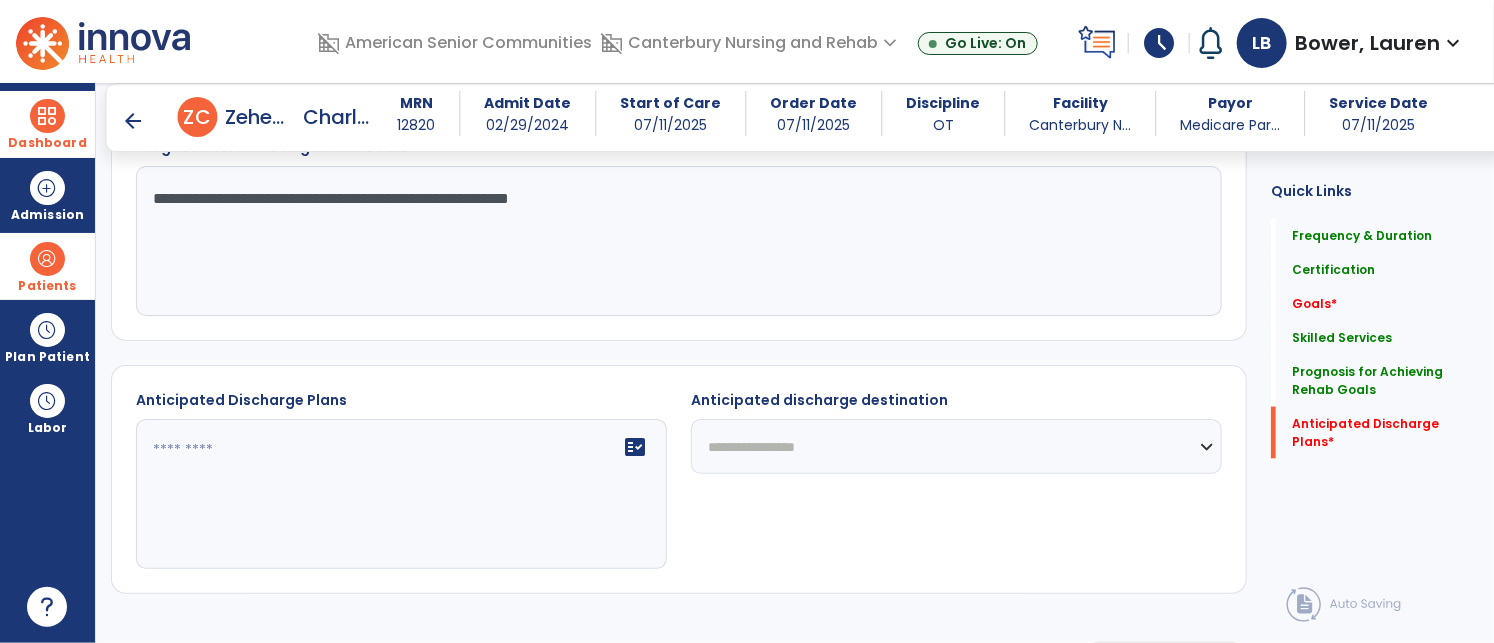 scroll, scrollTop: 1236, scrollLeft: 0, axis: vertical 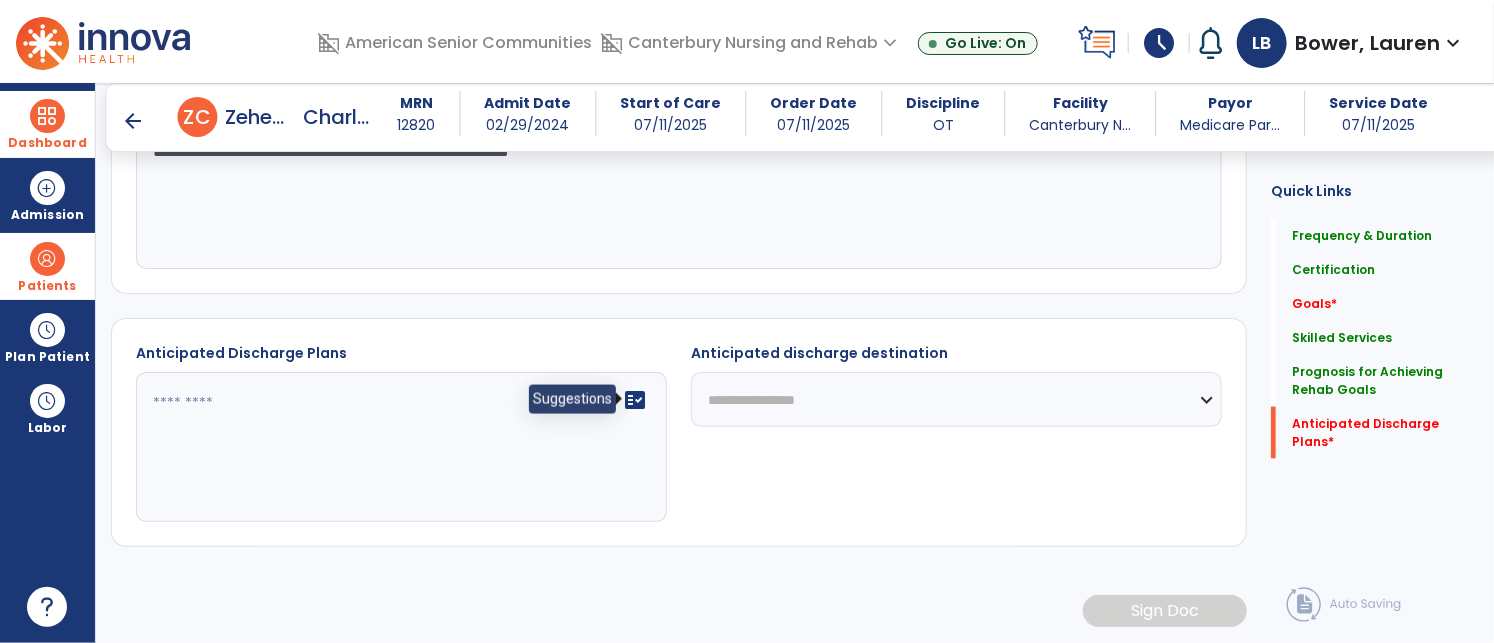 type on "**********" 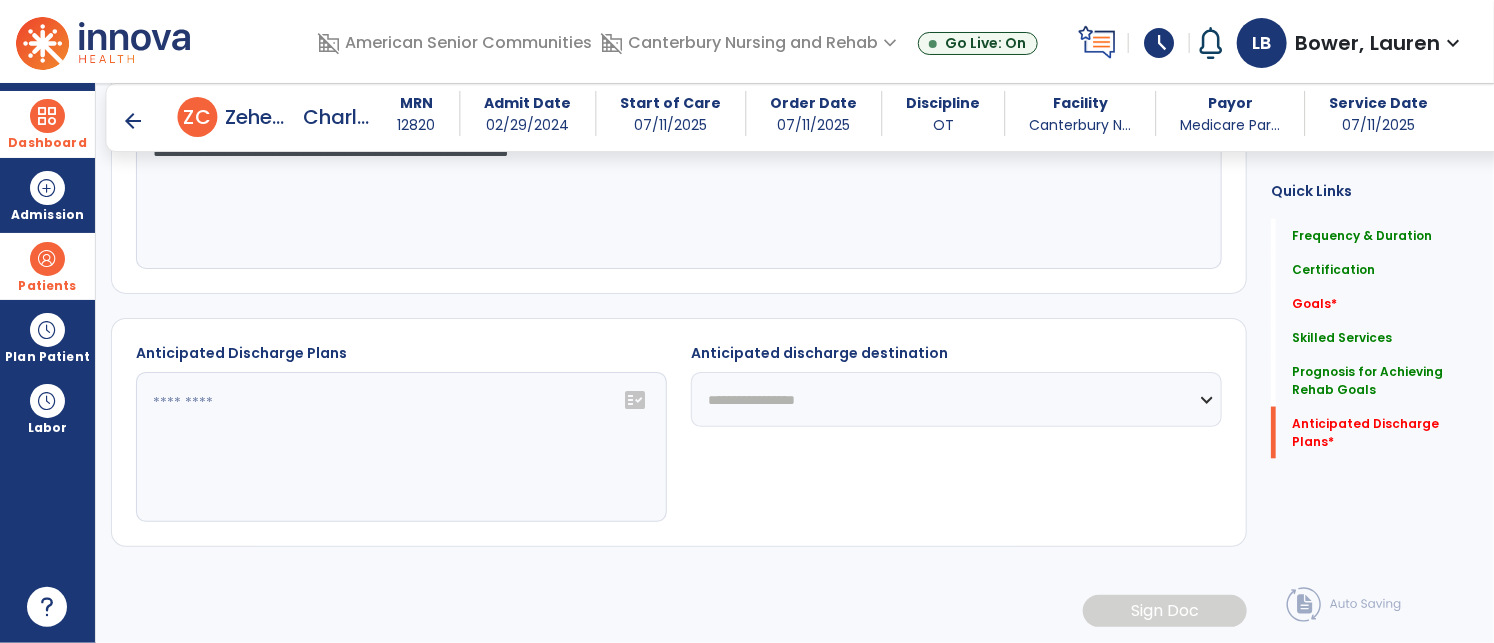 click on "fact_check" 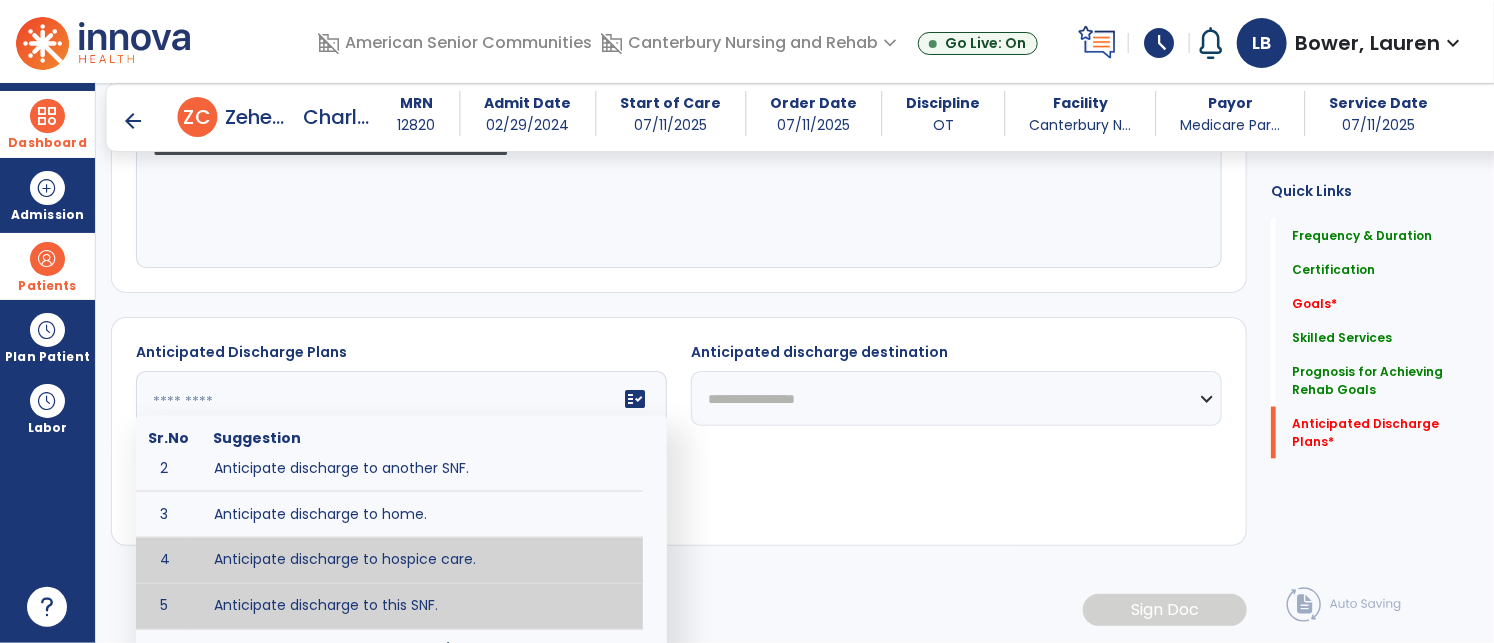 scroll, scrollTop: 68, scrollLeft: 0, axis: vertical 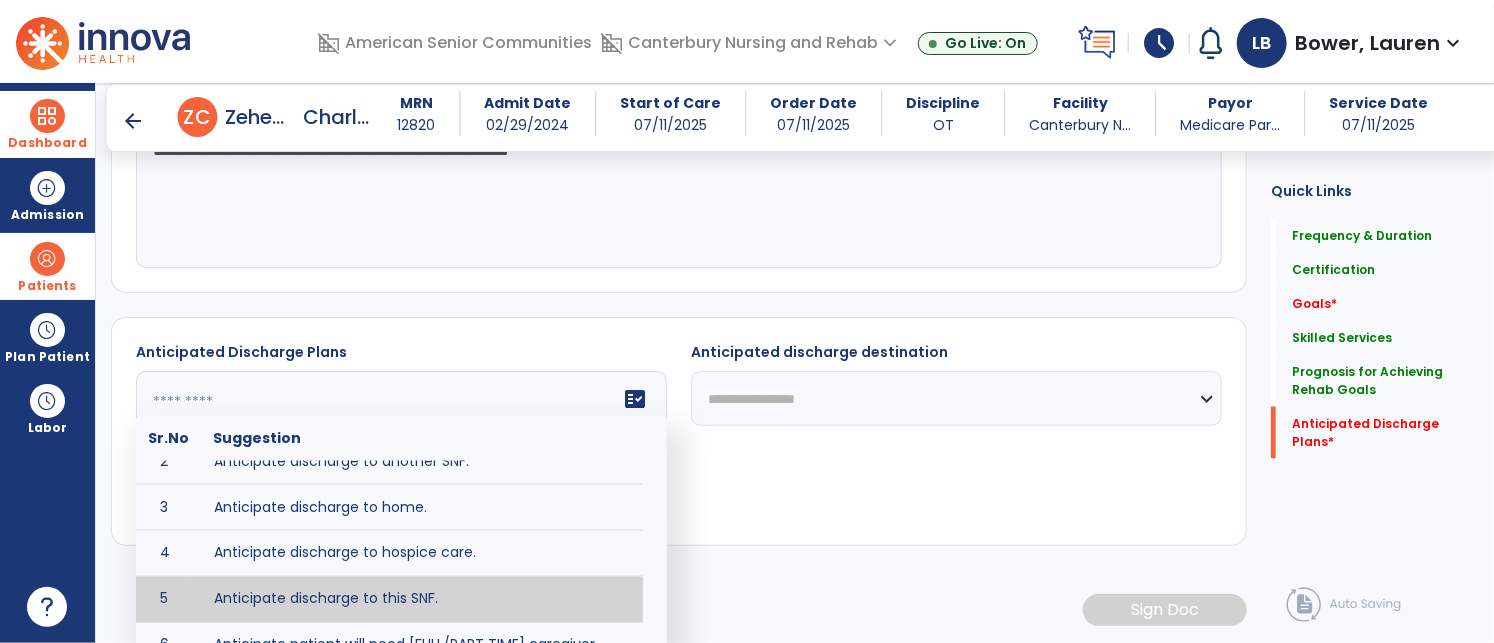 type on "**********" 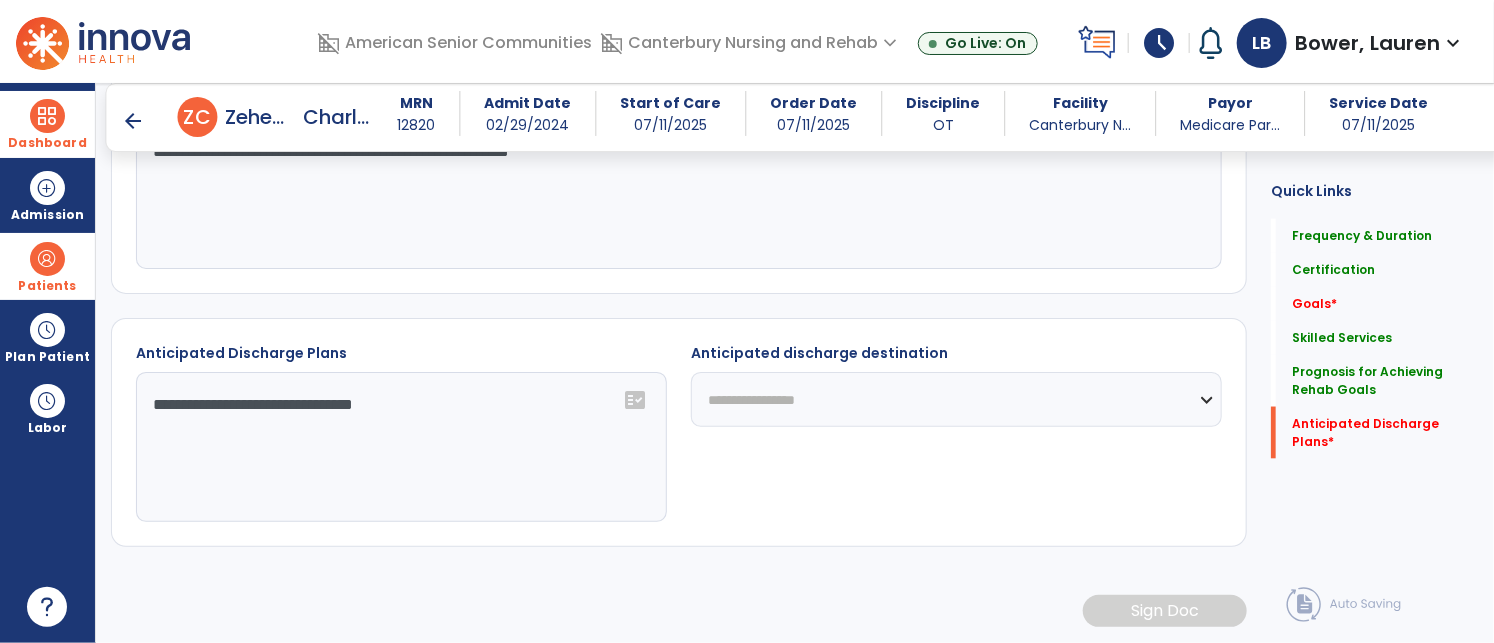 click on "**********" 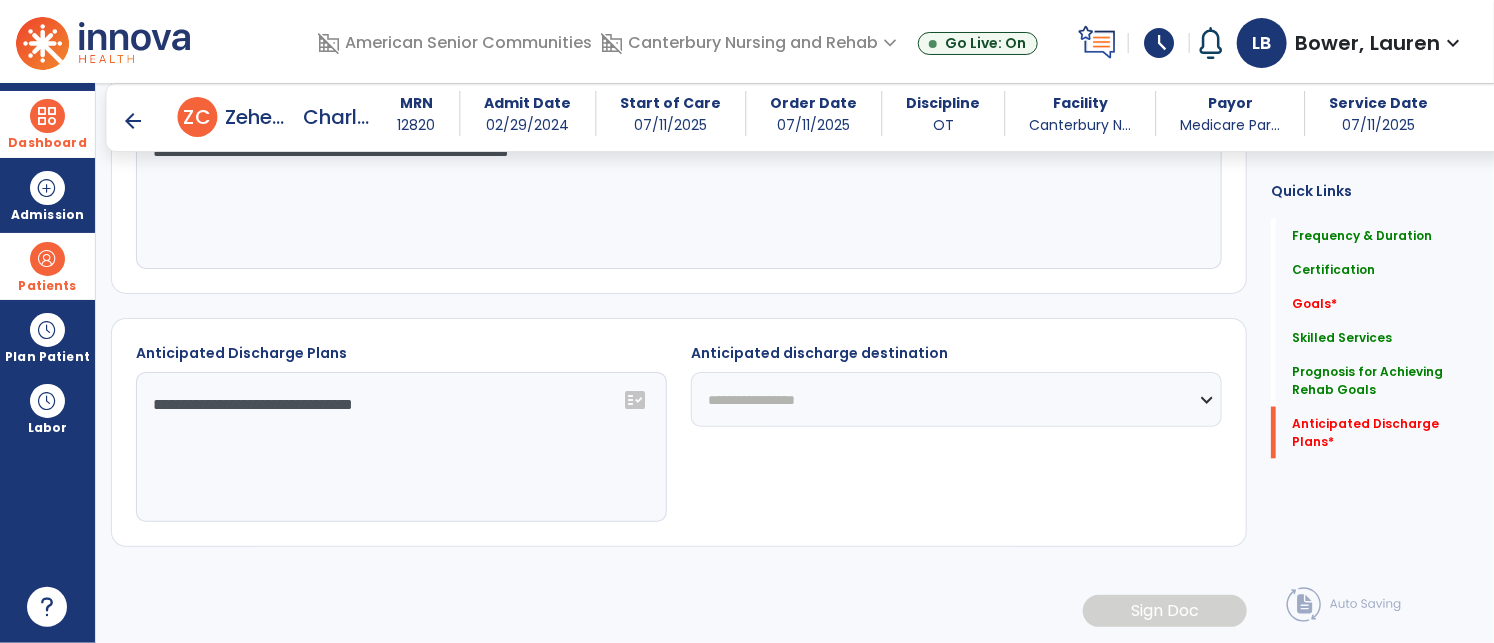 select on "***" 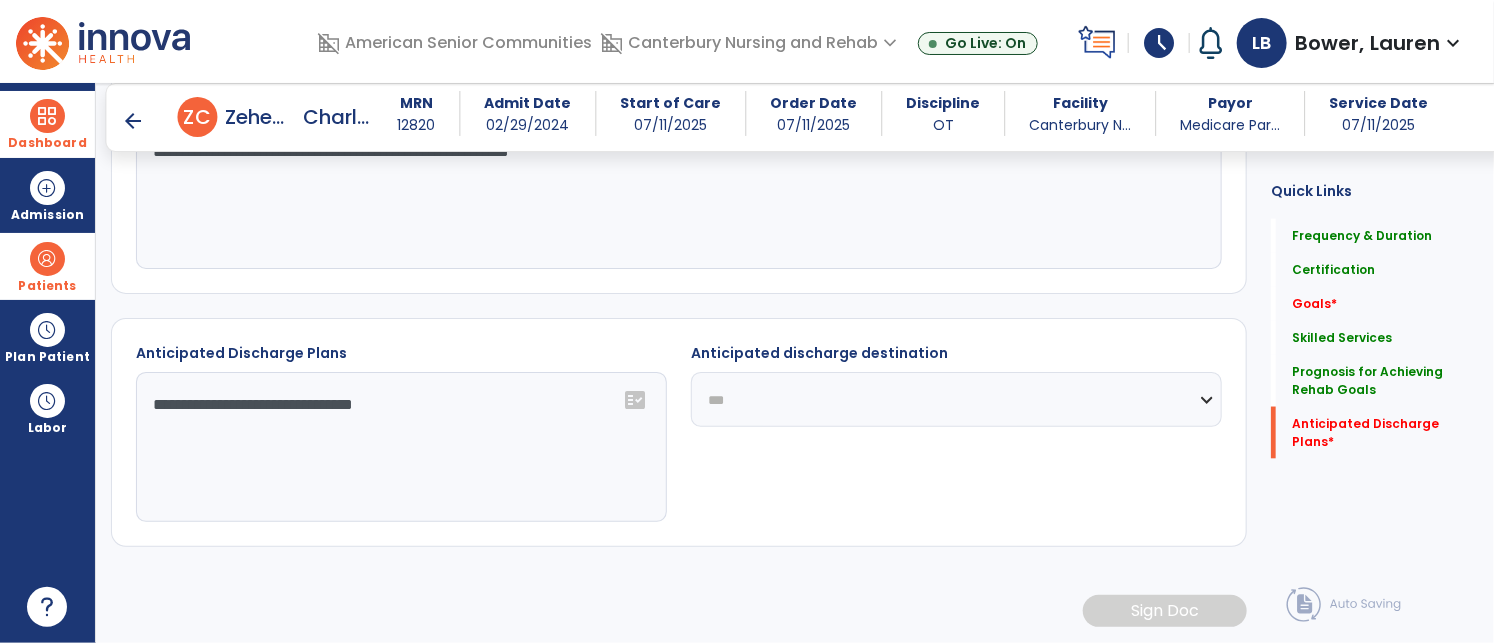 click on "**********" 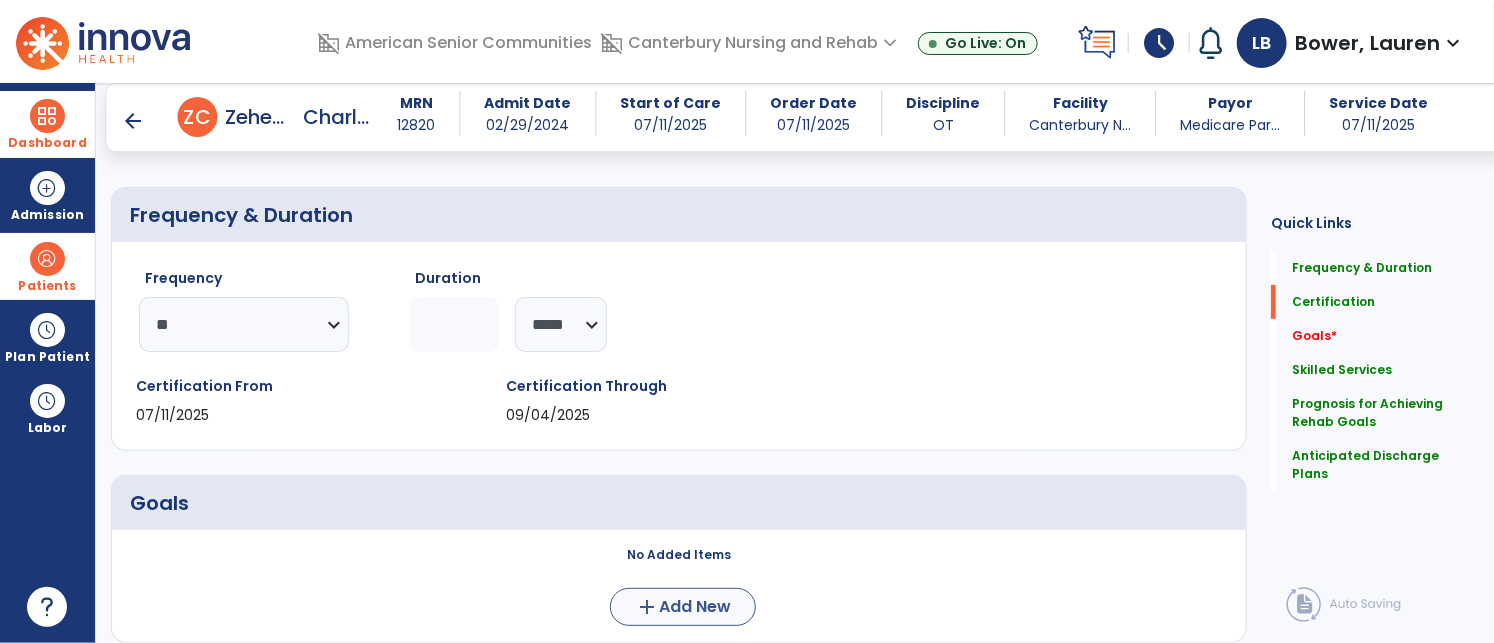 scroll, scrollTop: 308, scrollLeft: 0, axis: vertical 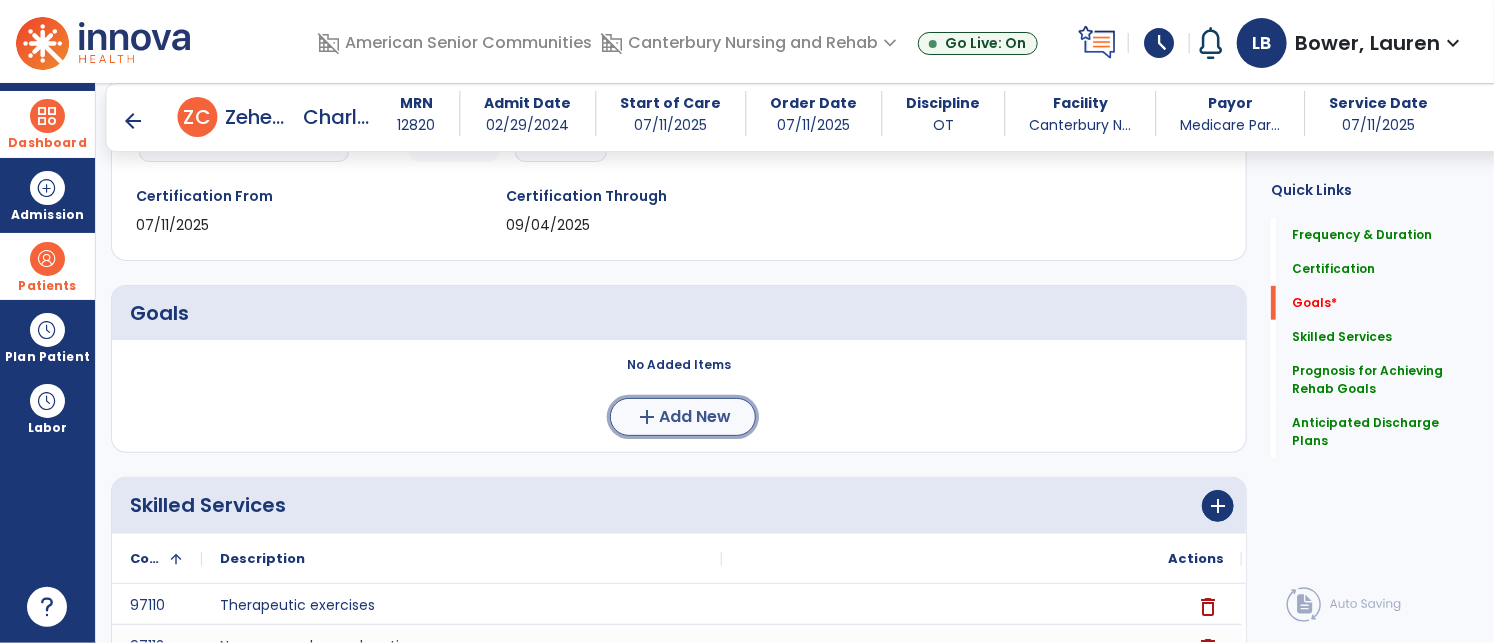 click on "Add New" at bounding box center [695, 417] 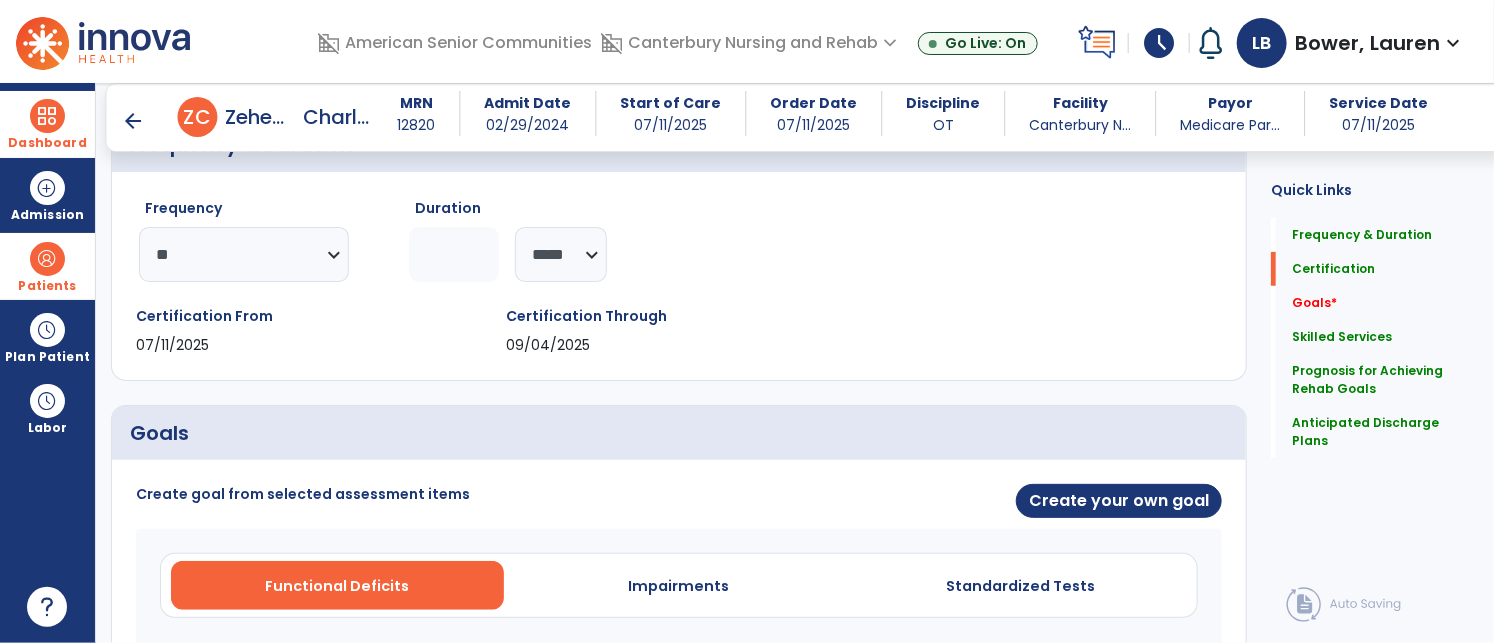 scroll, scrollTop: 203, scrollLeft: 0, axis: vertical 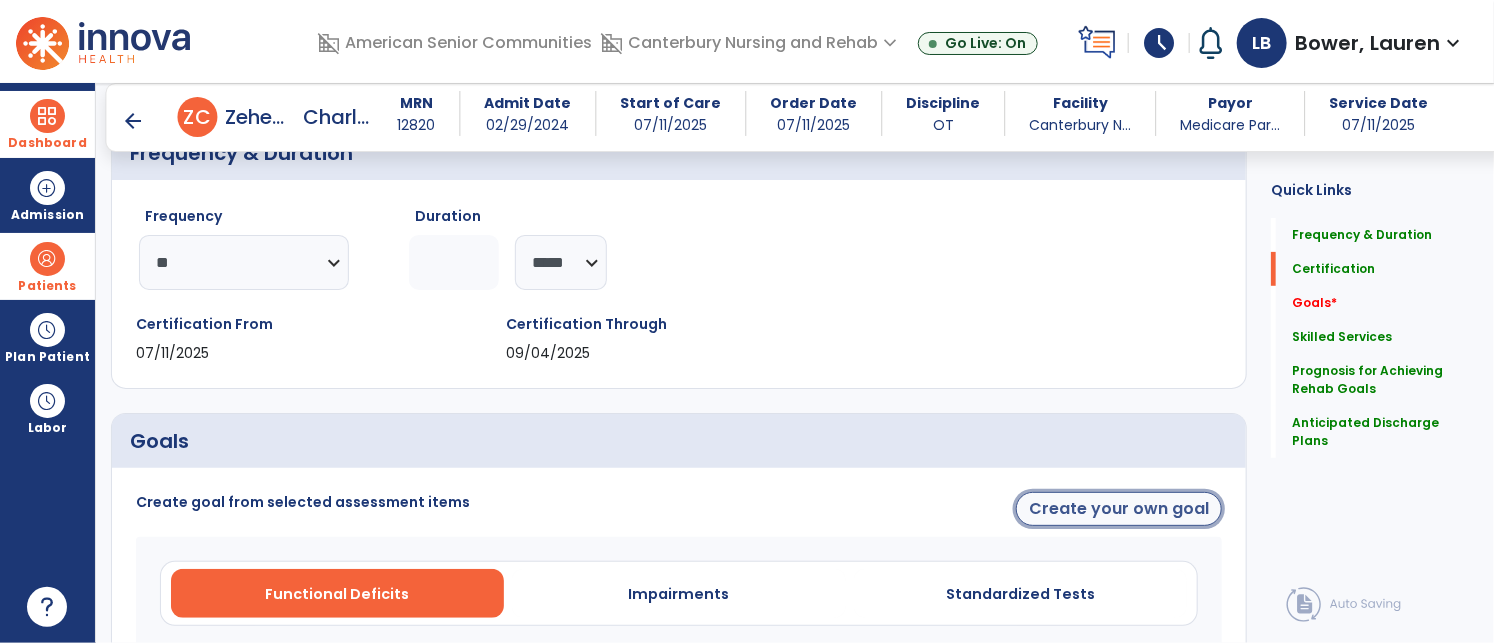 click on "Create your own goal" at bounding box center (1119, 509) 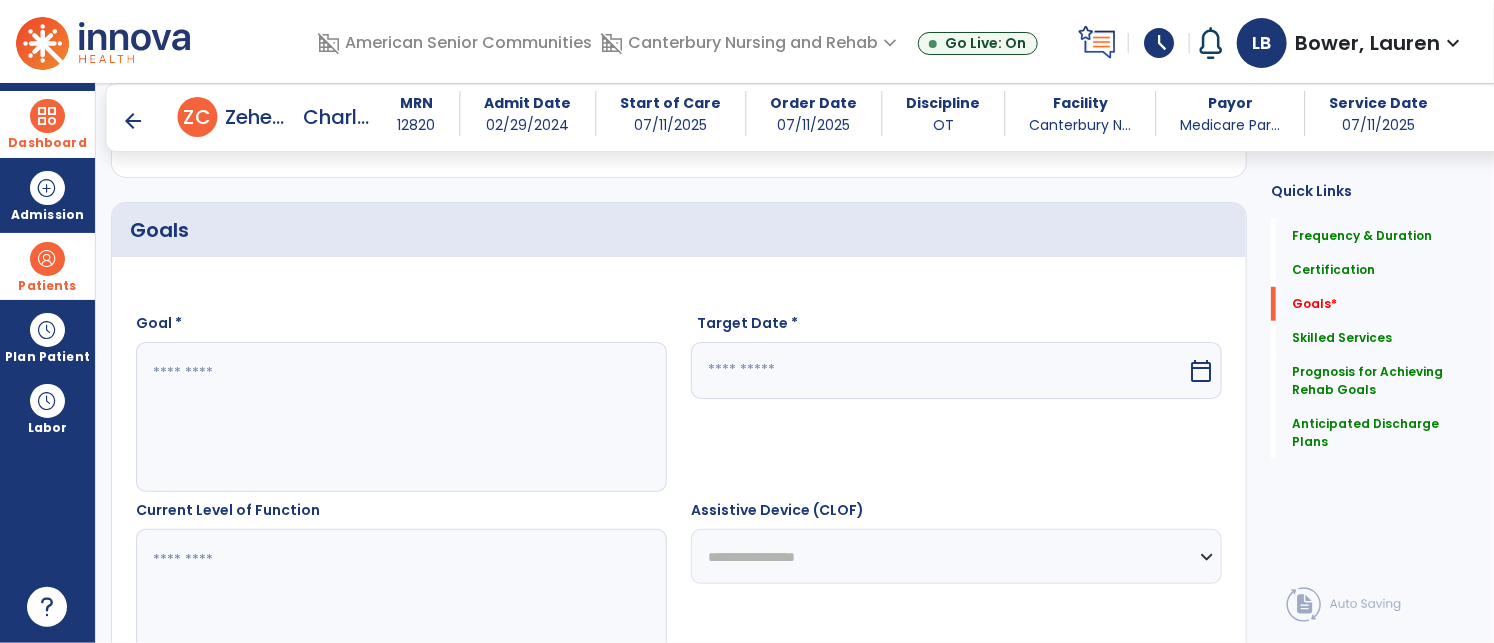 scroll, scrollTop: 423, scrollLeft: 0, axis: vertical 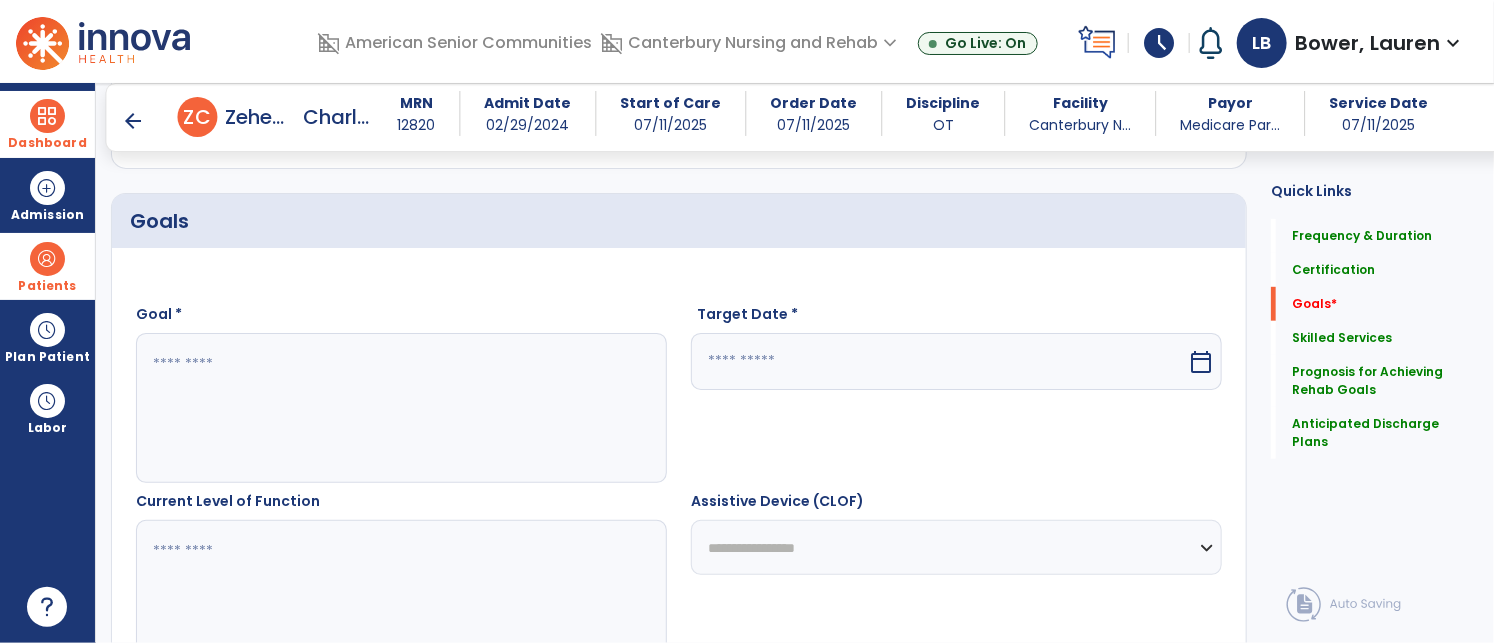 click at bounding box center (400, 408) 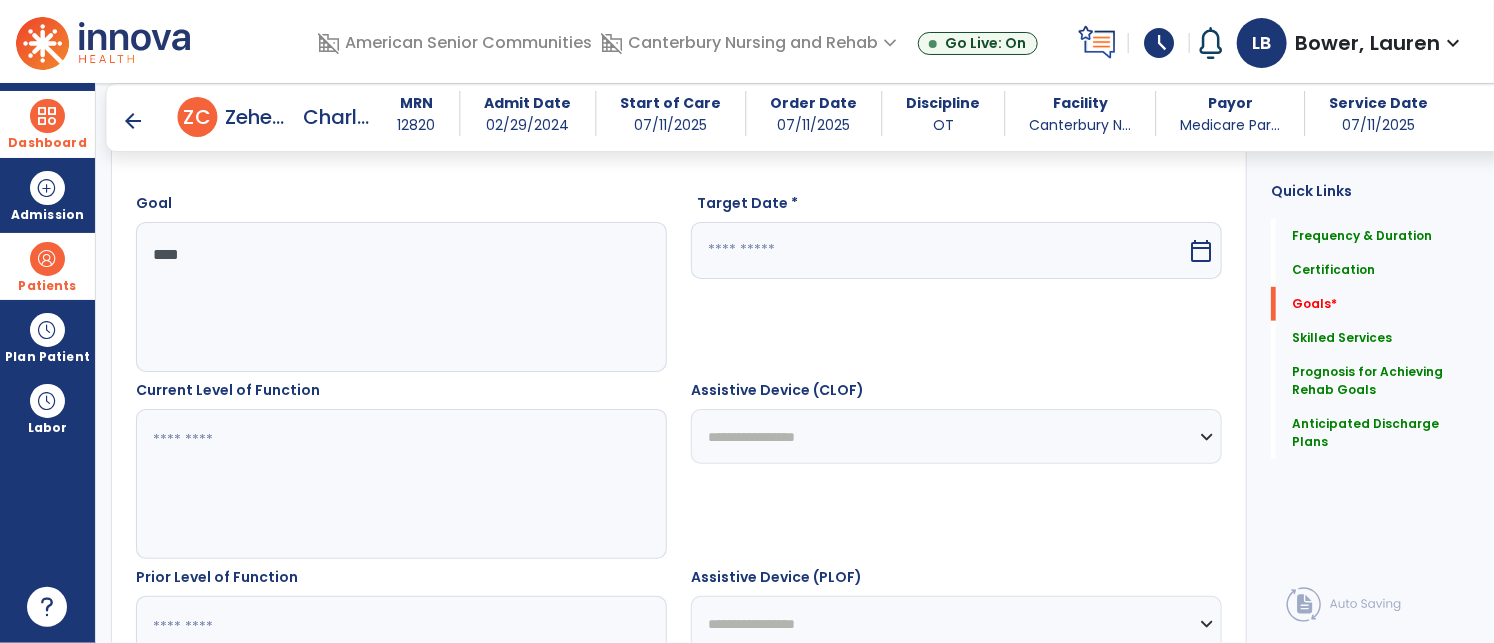scroll, scrollTop: 597, scrollLeft: 0, axis: vertical 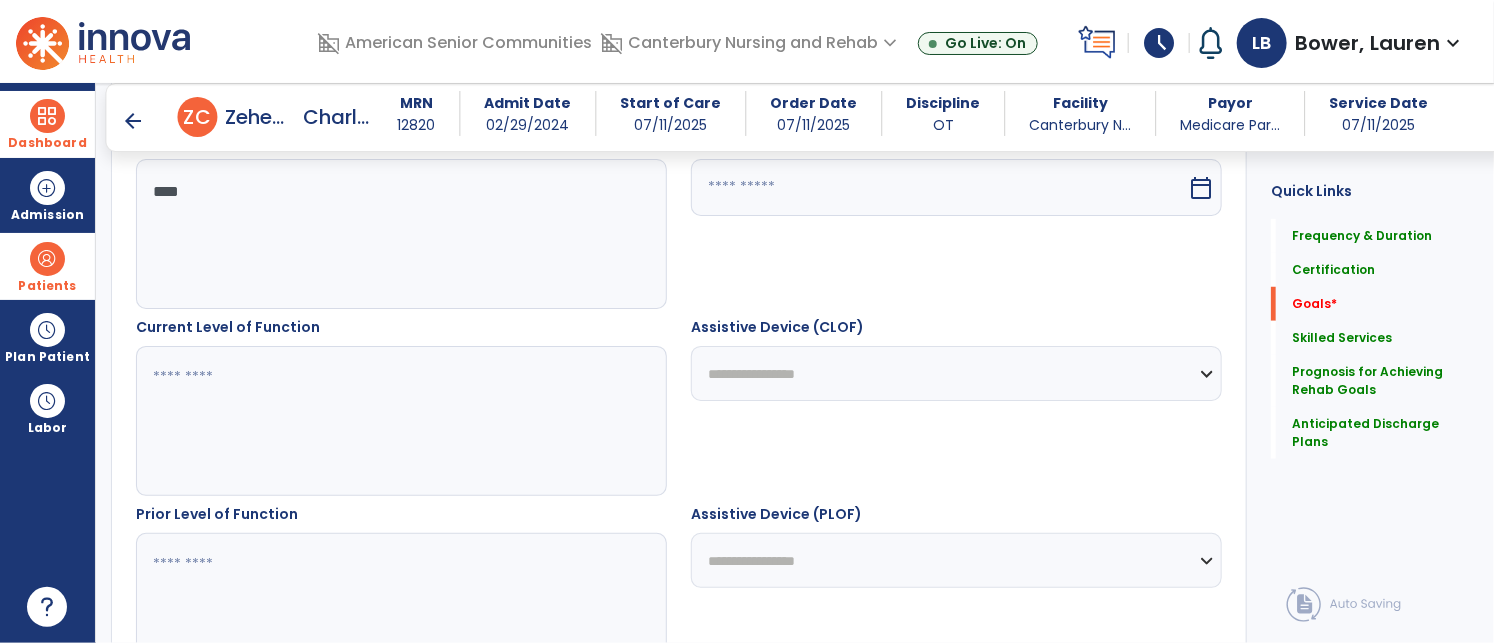 type on "****" 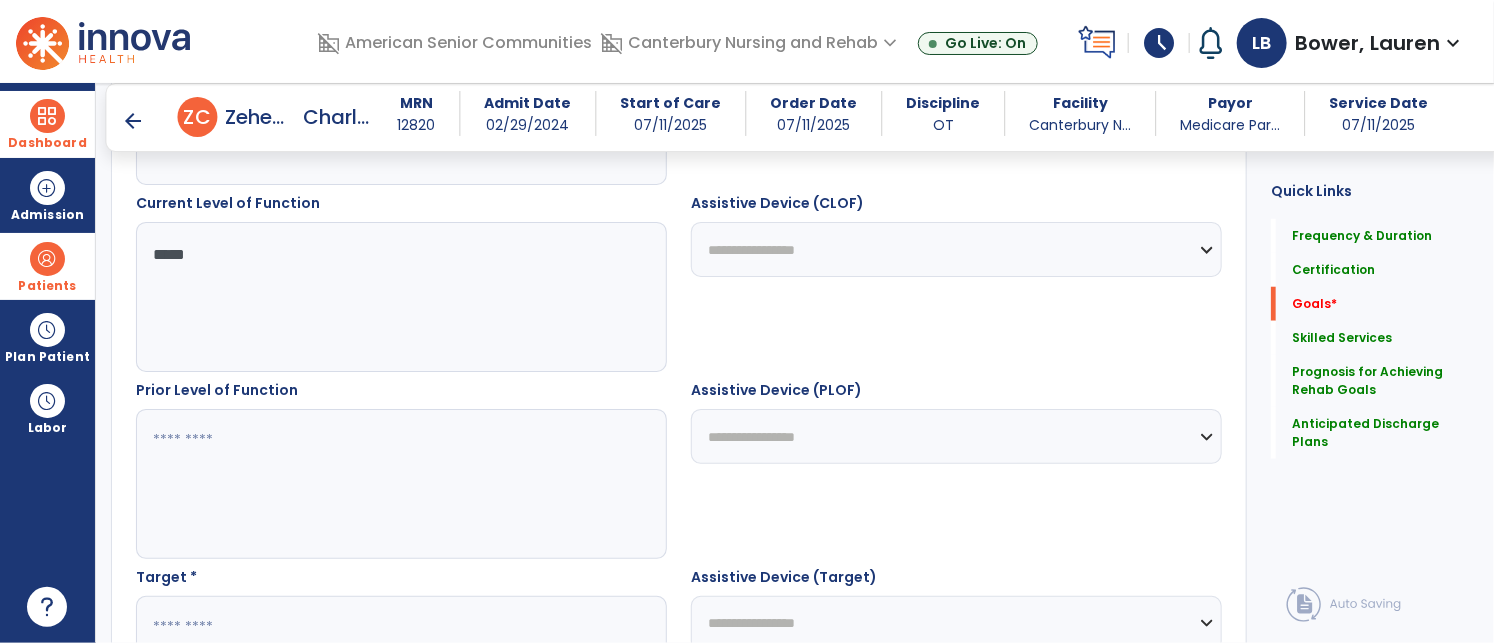 scroll, scrollTop: 722, scrollLeft: 0, axis: vertical 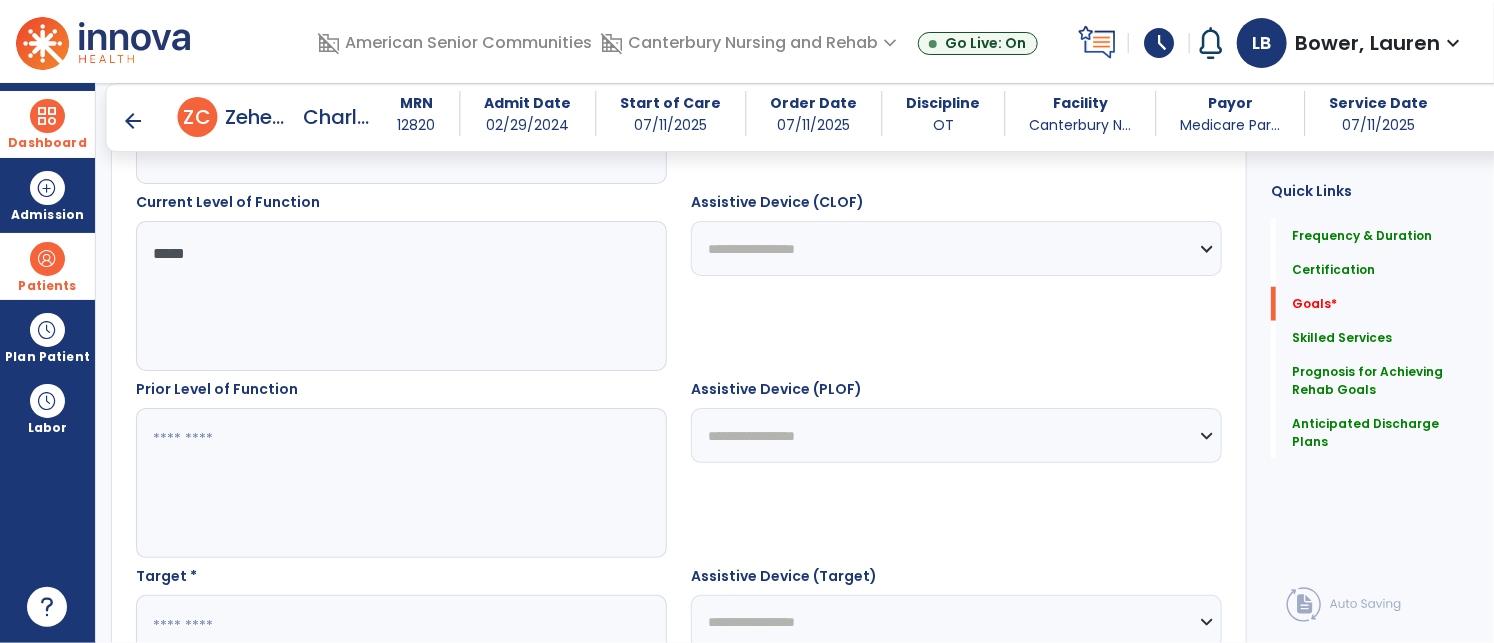 type on "*****" 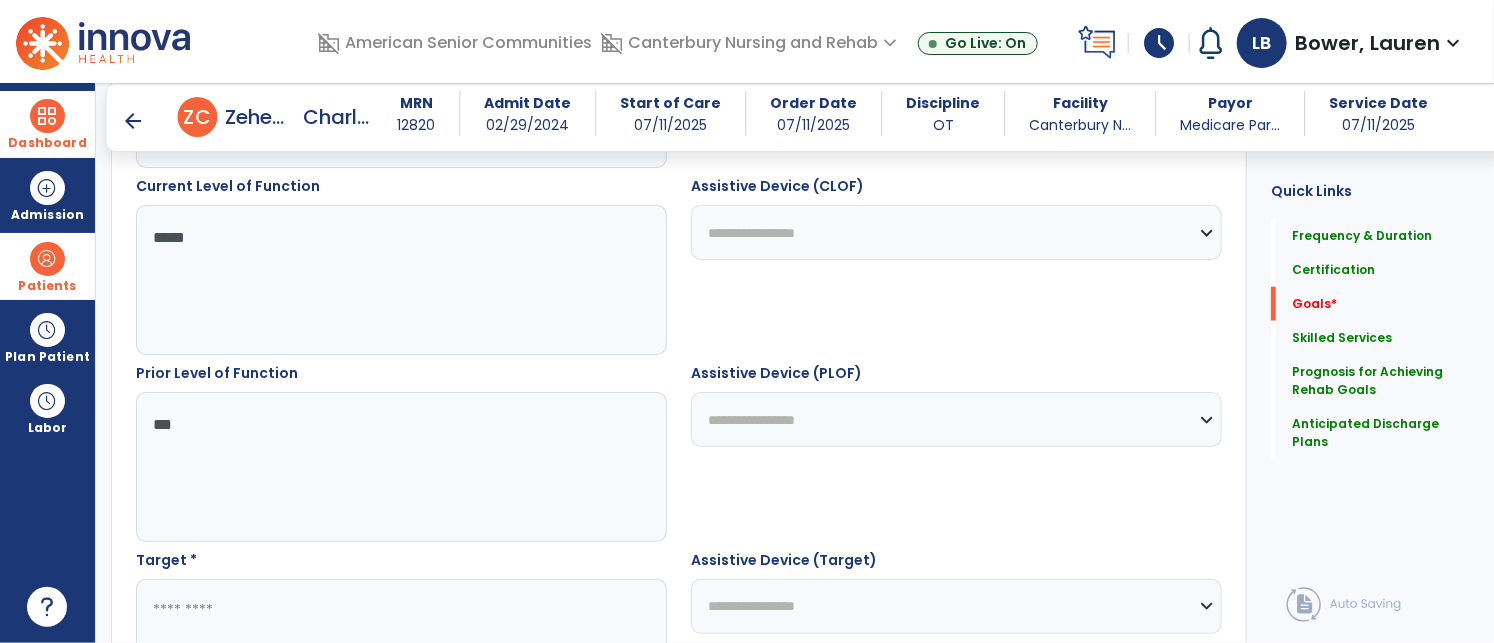 scroll, scrollTop: 916, scrollLeft: 0, axis: vertical 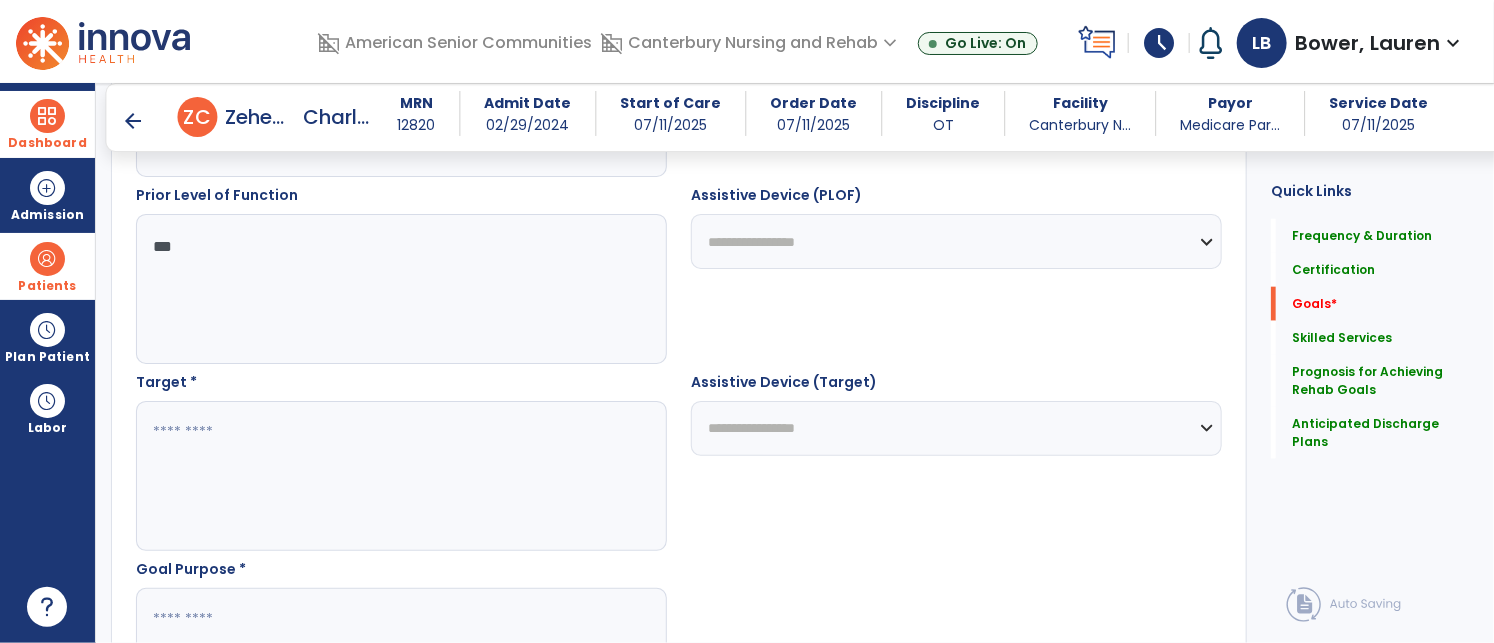 type on "***" 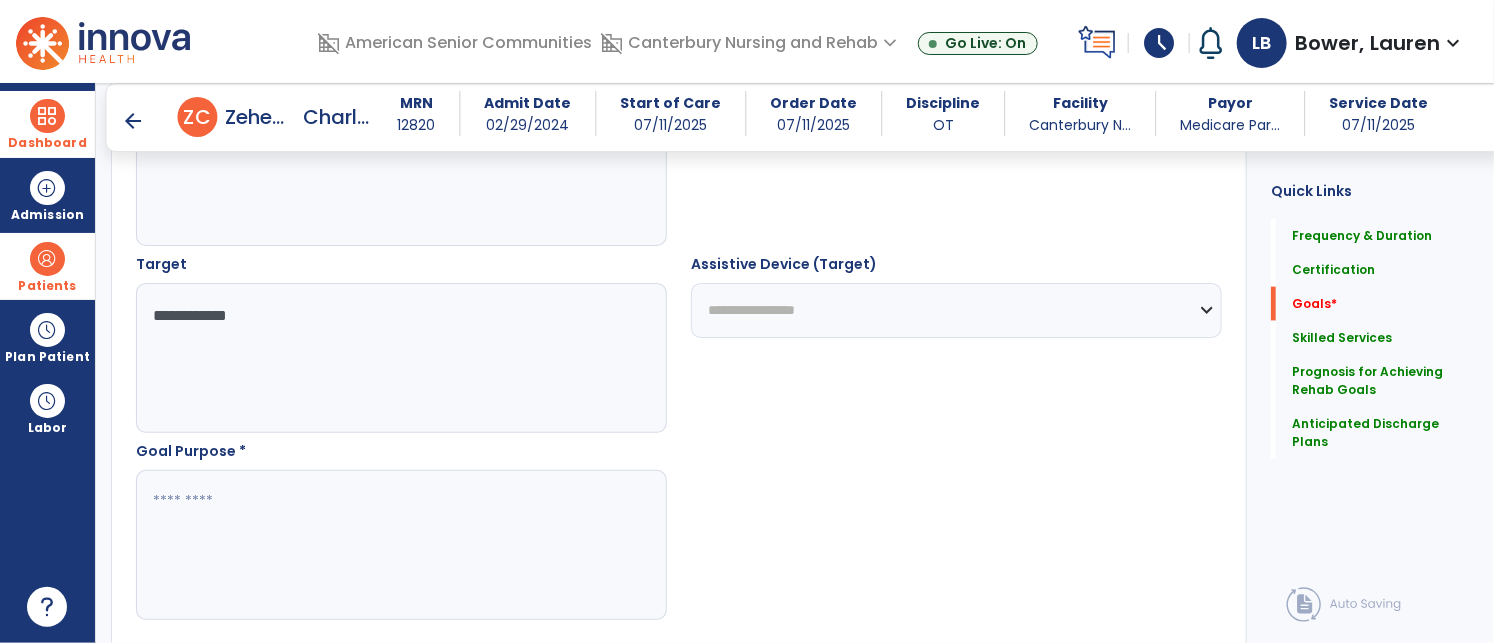 scroll, scrollTop: 1042, scrollLeft: 0, axis: vertical 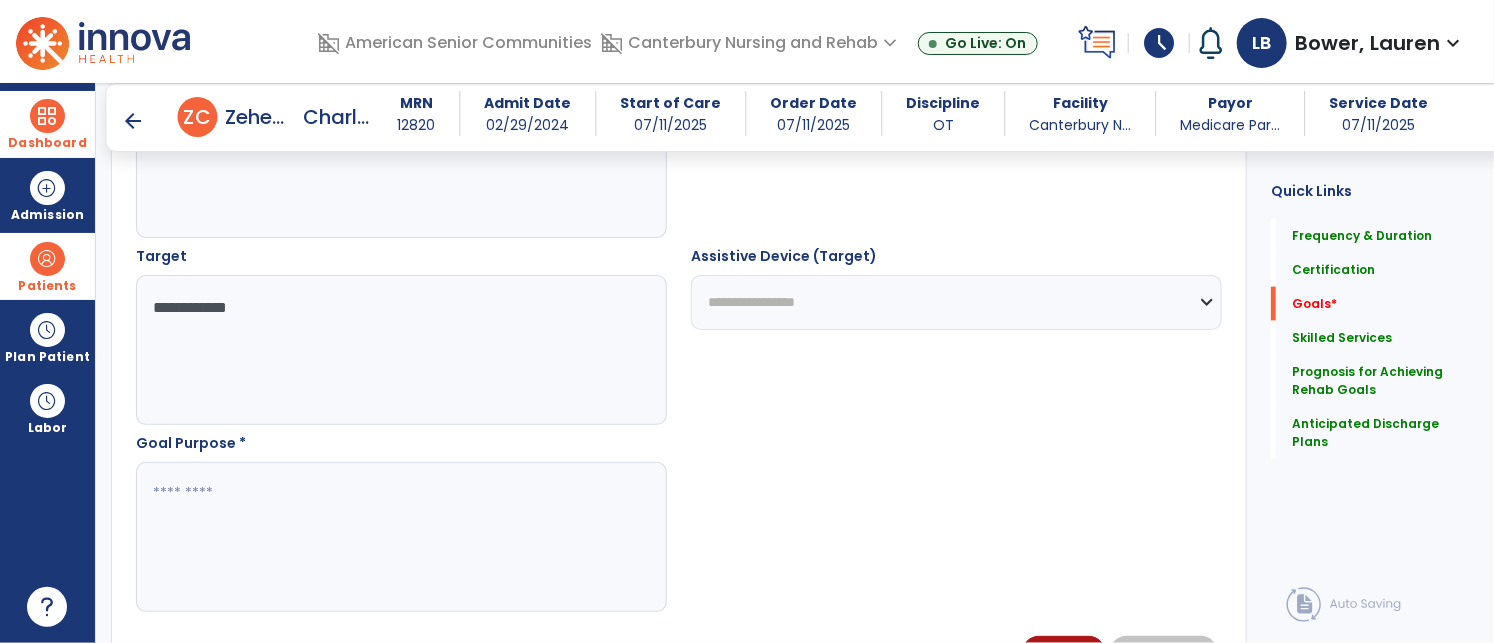 type on "**********" 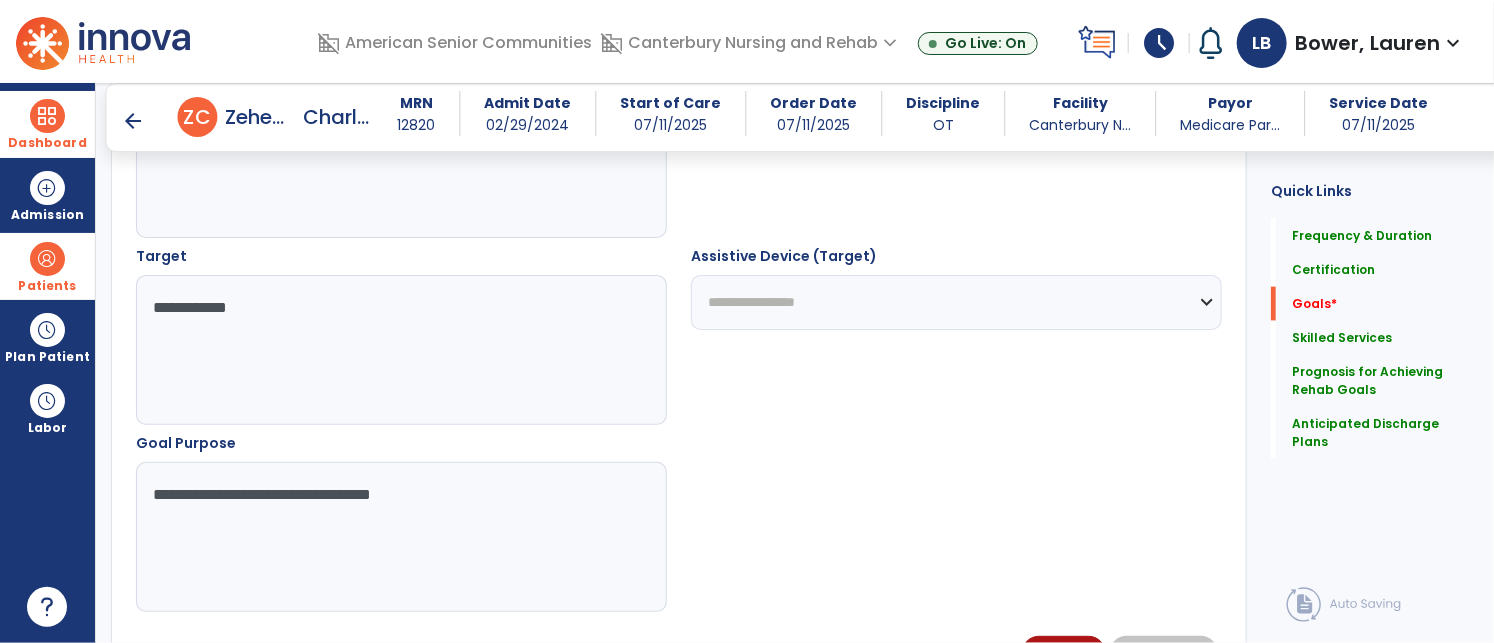 drag, startPoint x: 468, startPoint y: 483, endPoint x: 85, endPoint y: 465, distance: 383.42273 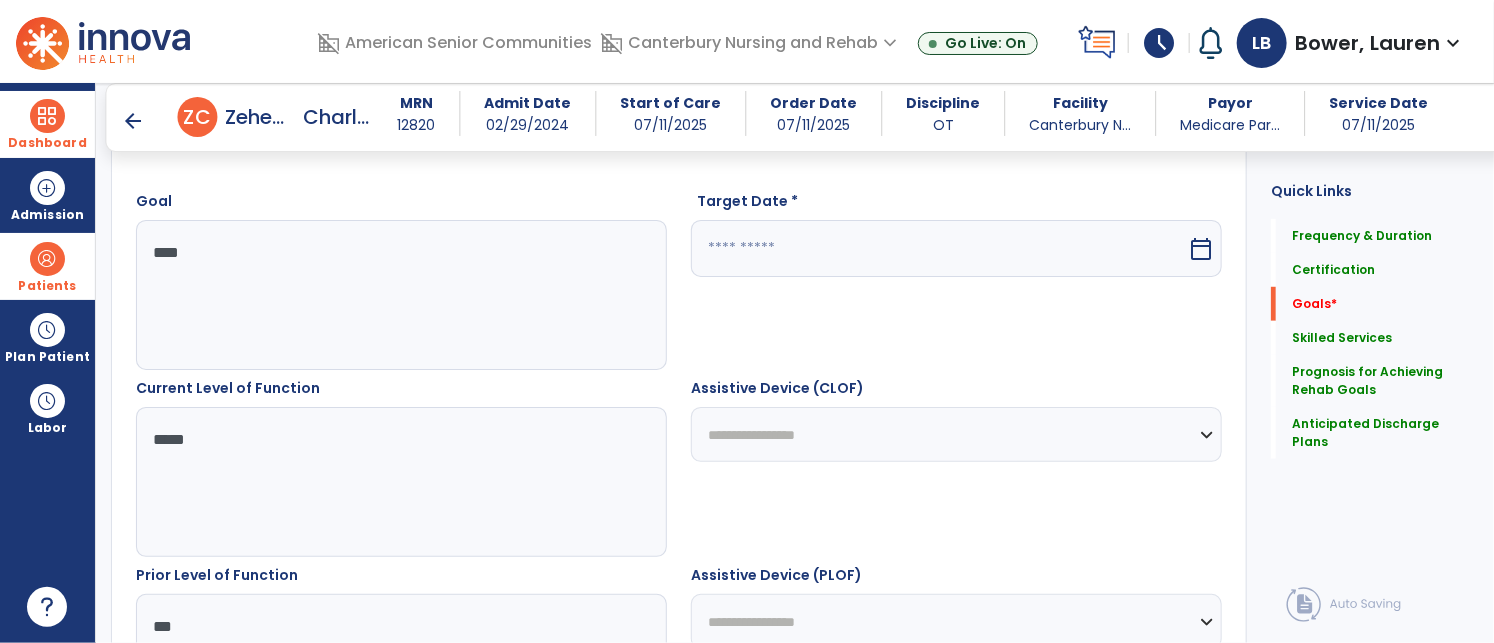 scroll, scrollTop: 411, scrollLeft: 0, axis: vertical 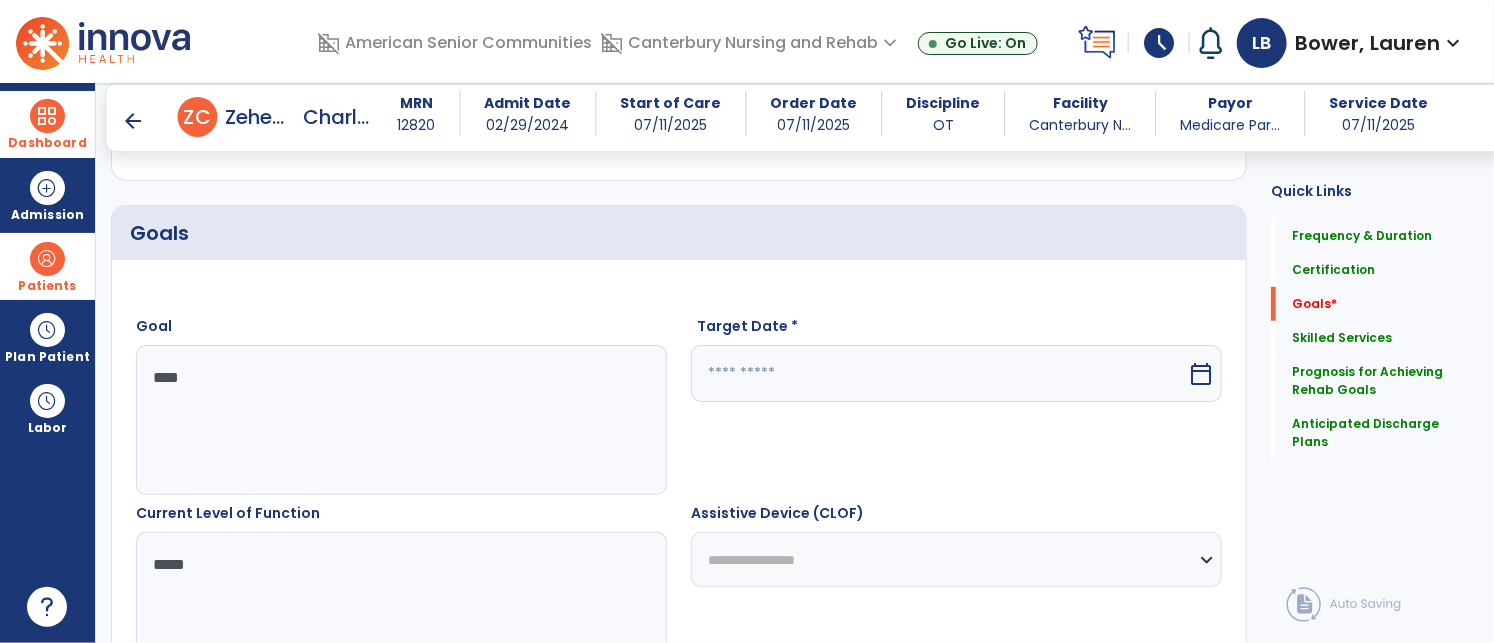 type on "**********" 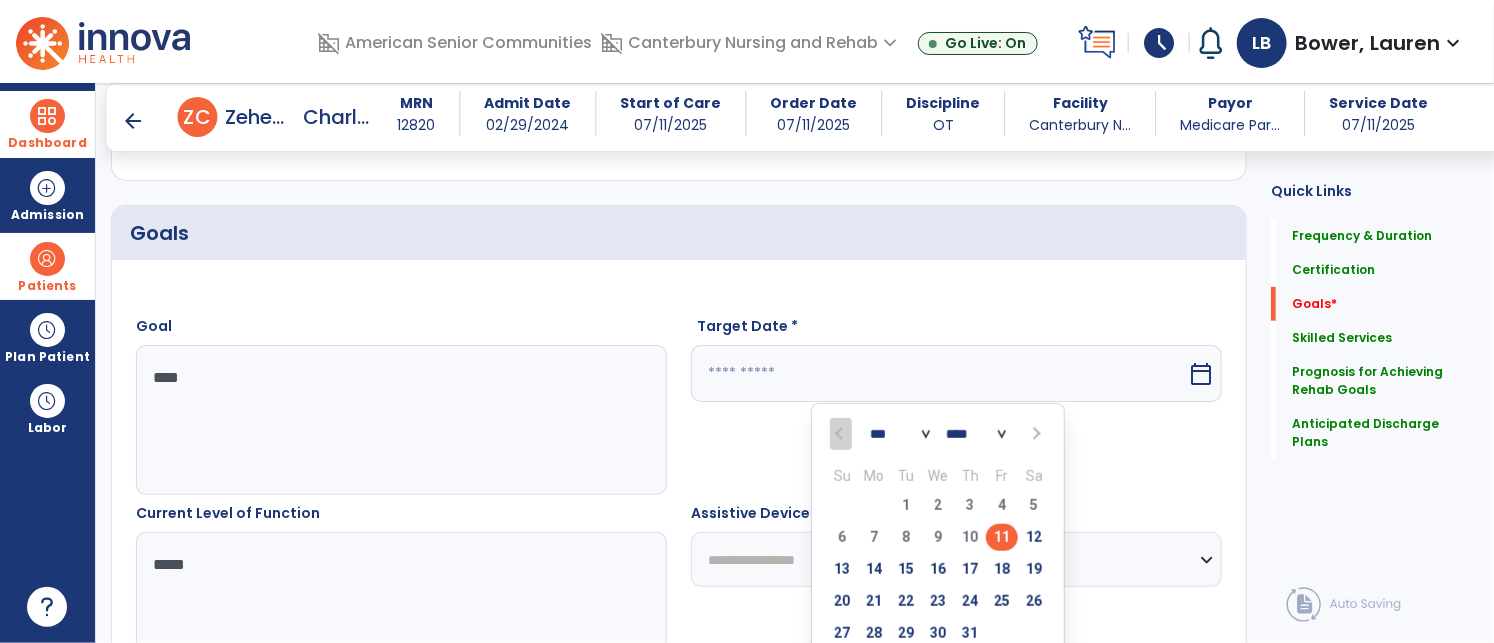 click on "*** *** ***" at bounding box center (900, 435) 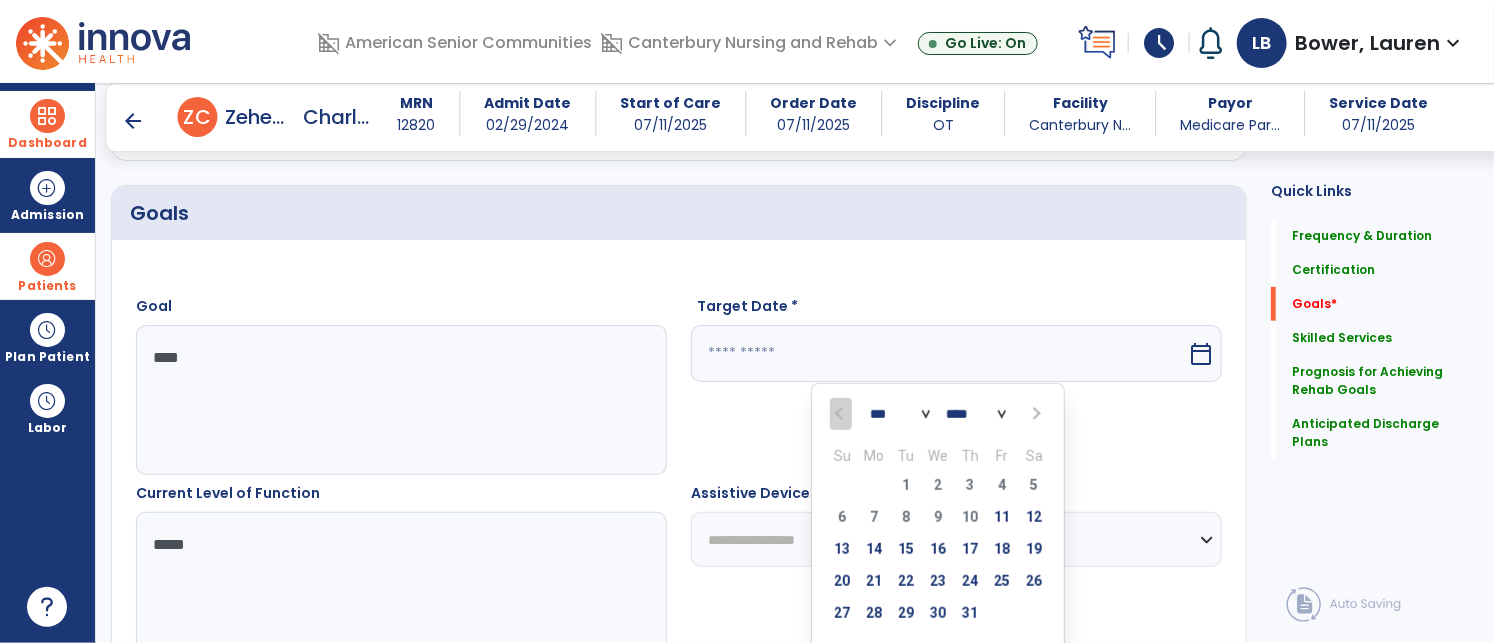 click on "*** *** ***" at bounding box center [900, 415] 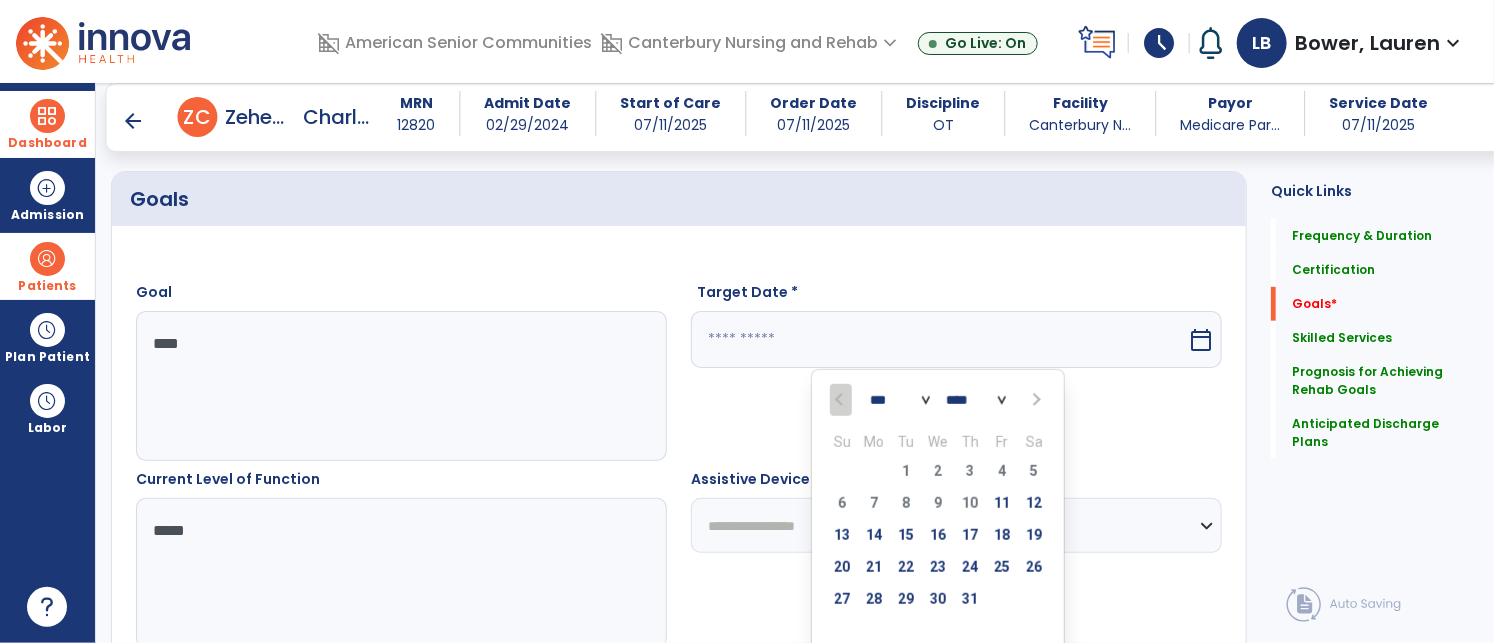 select on "*" 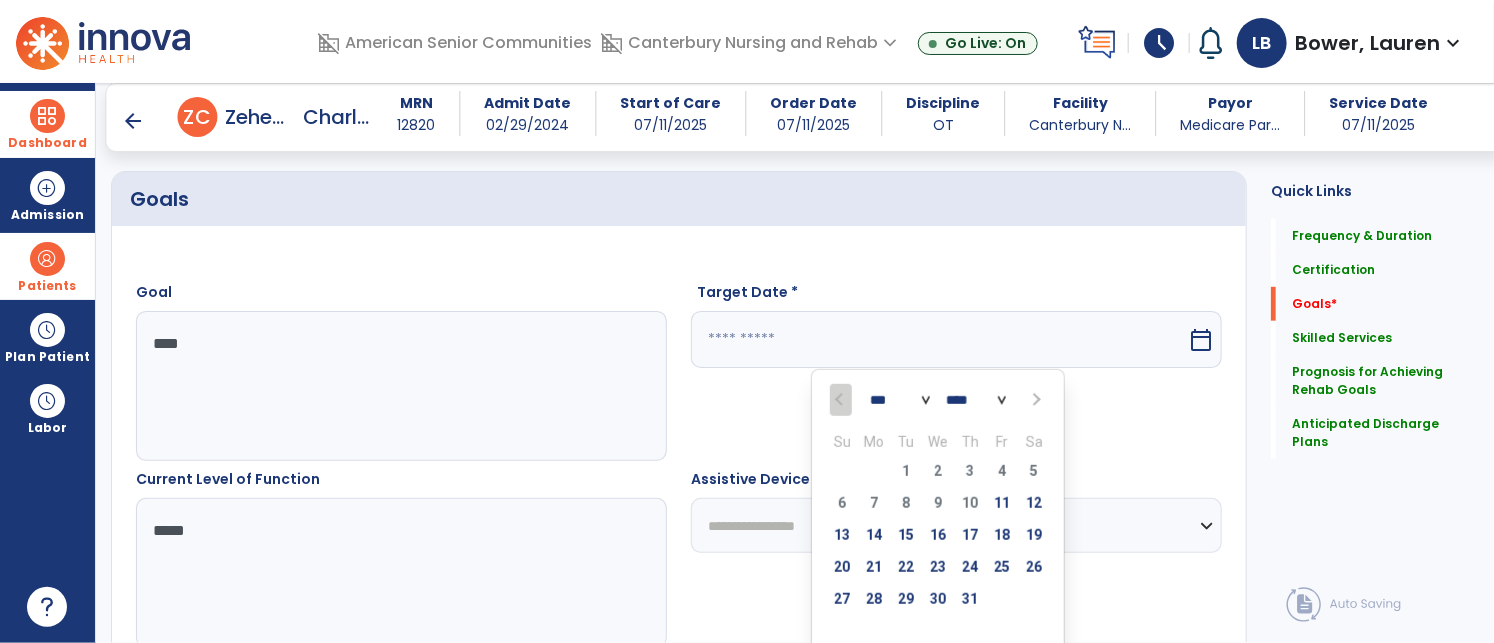 click on "*** *** ***" at bounding box center (900, 401) 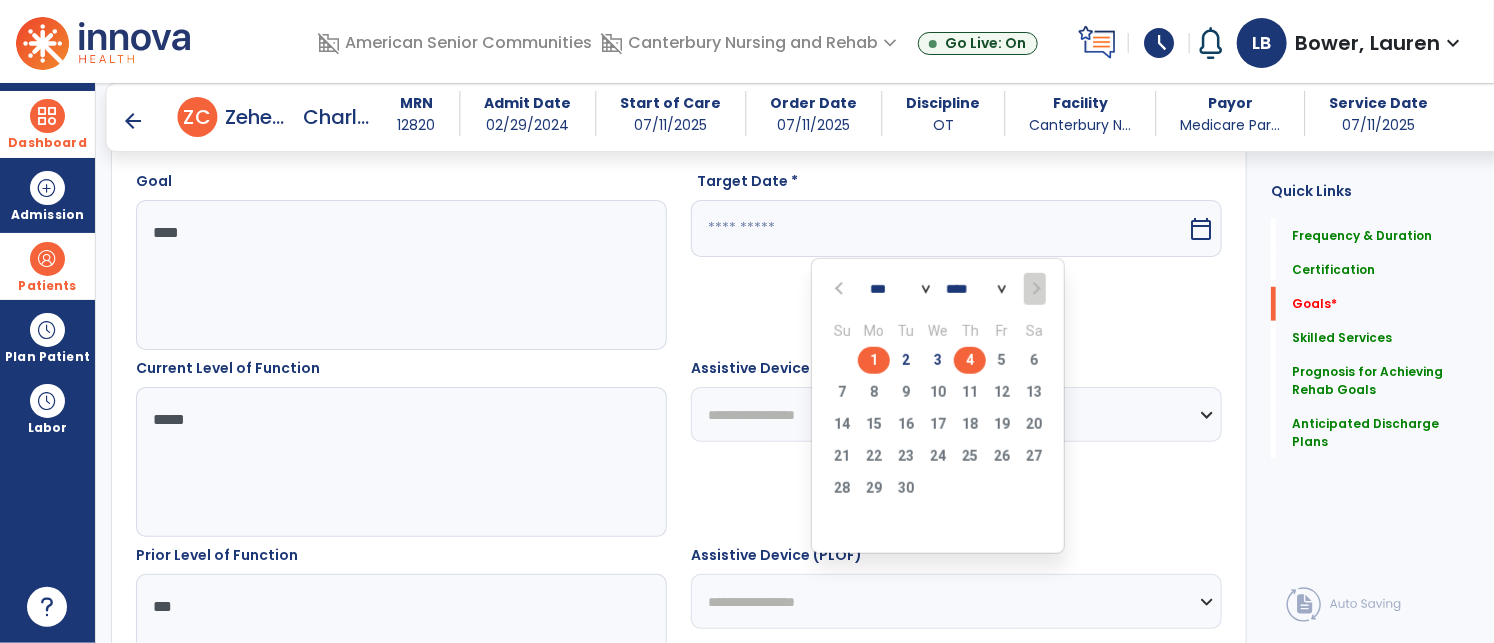 click on "4" at bounding box center [970, 360] 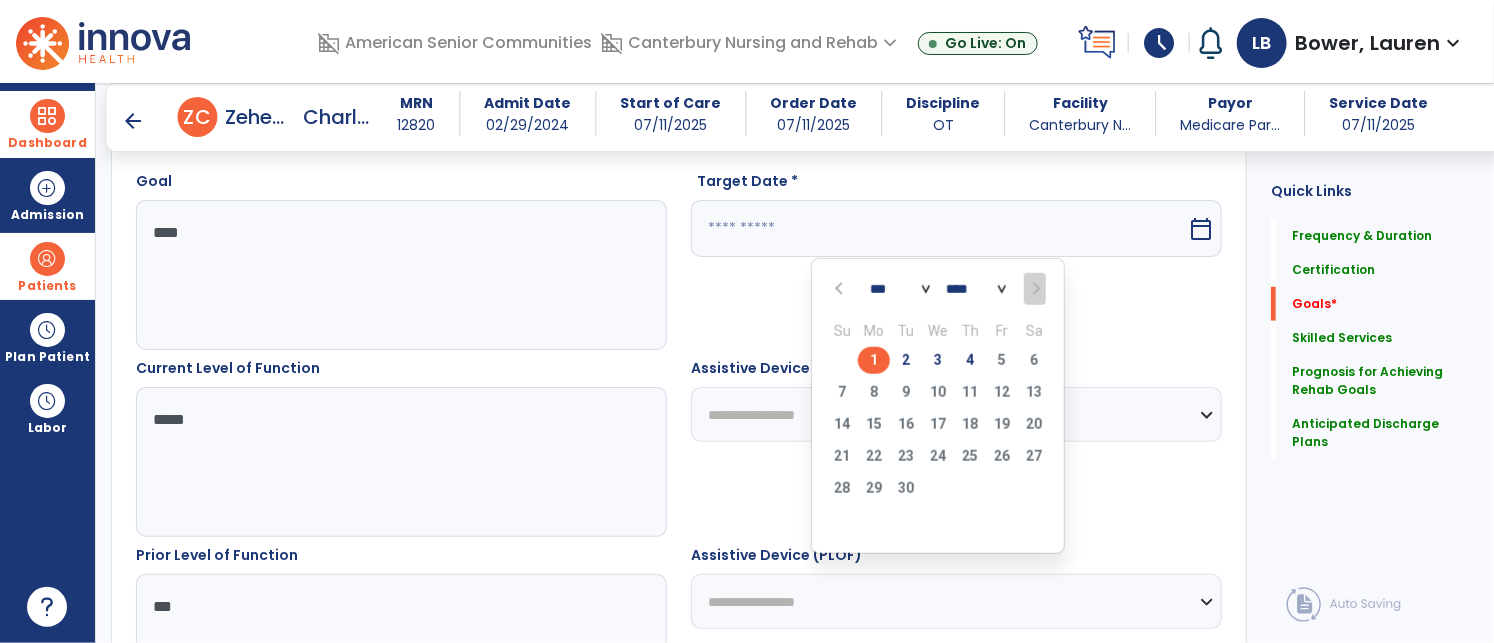 type on "********" 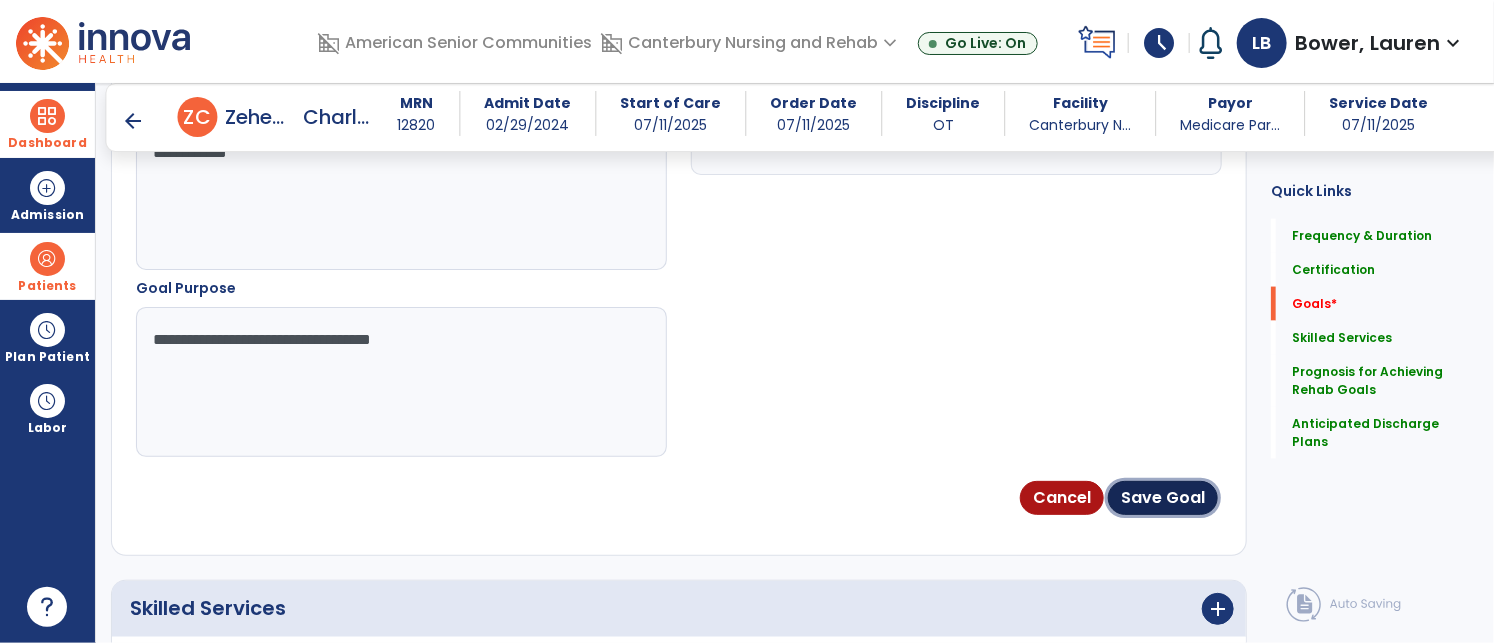drag, startPoint x: 1163, startPoint y: 507, endPoint x: 1095, endPoint y: 489, distance: 70.34202 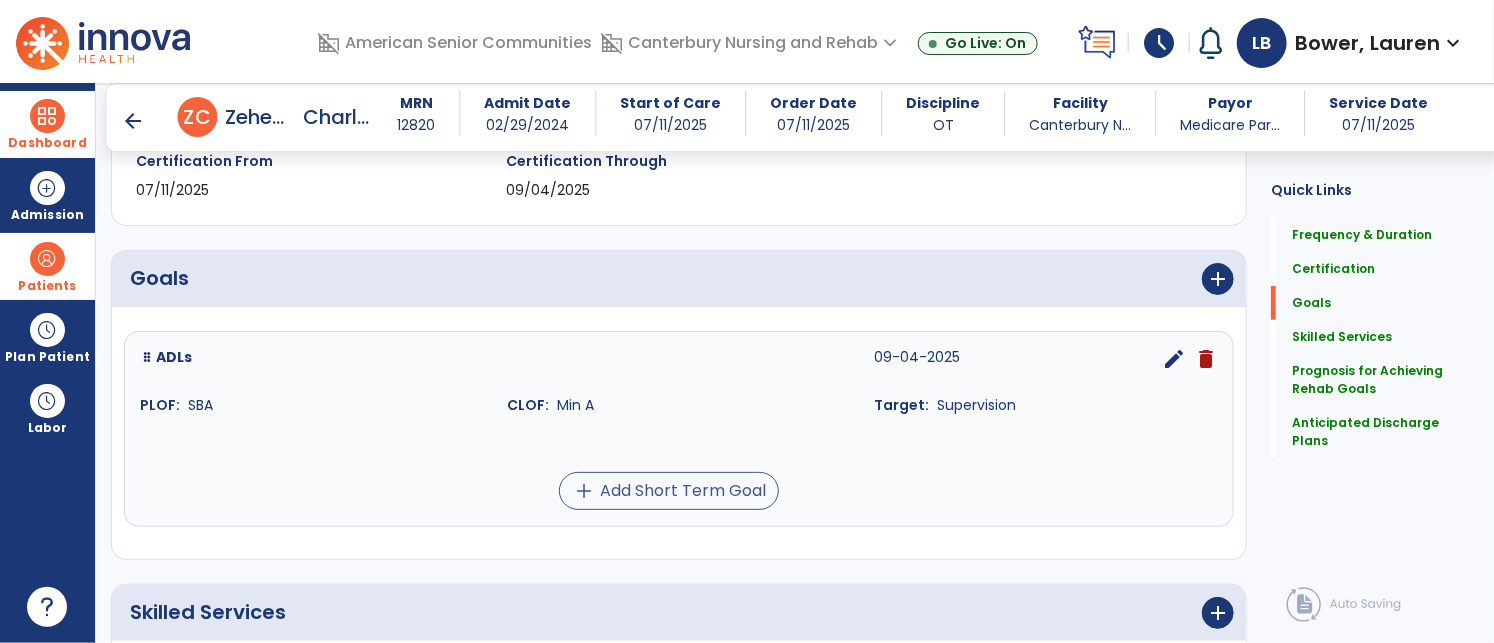 scroll, scrollTop: 417, scrollLeft: 0, axis: vertical 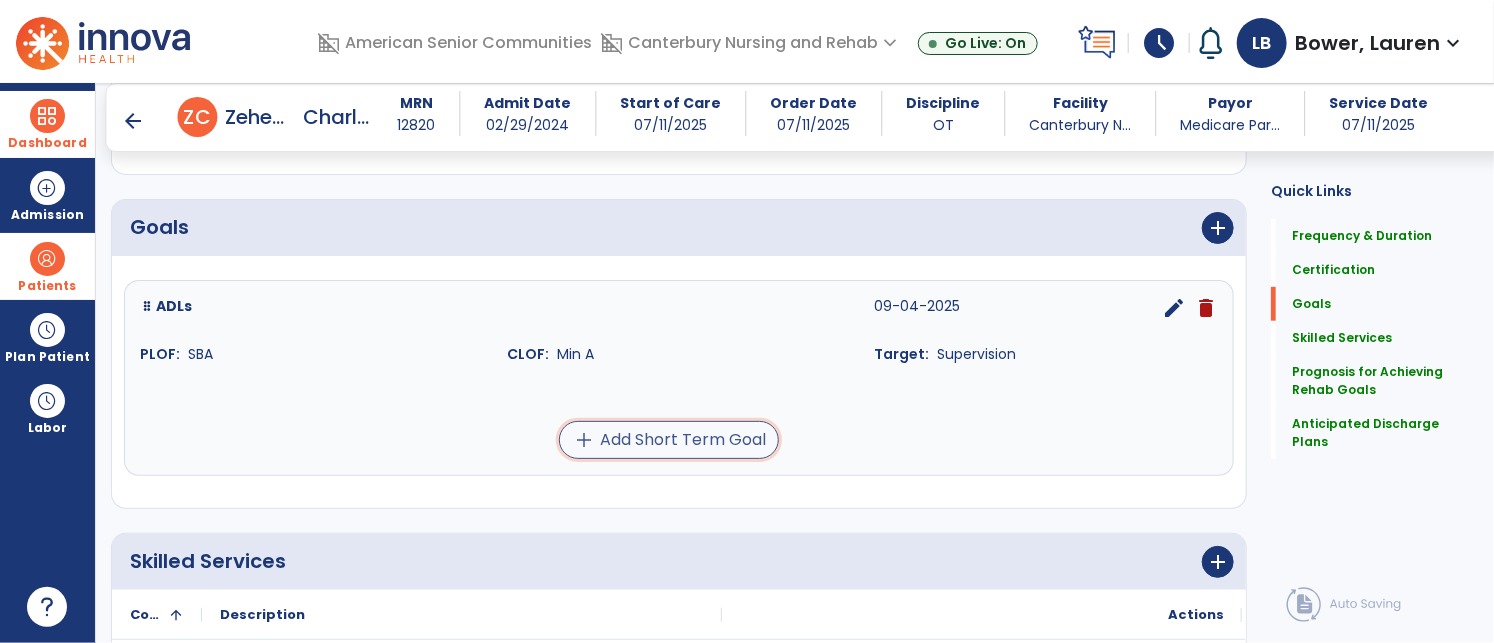 click on "add  Add Short Term Goal" at bounding box center (669, 440) 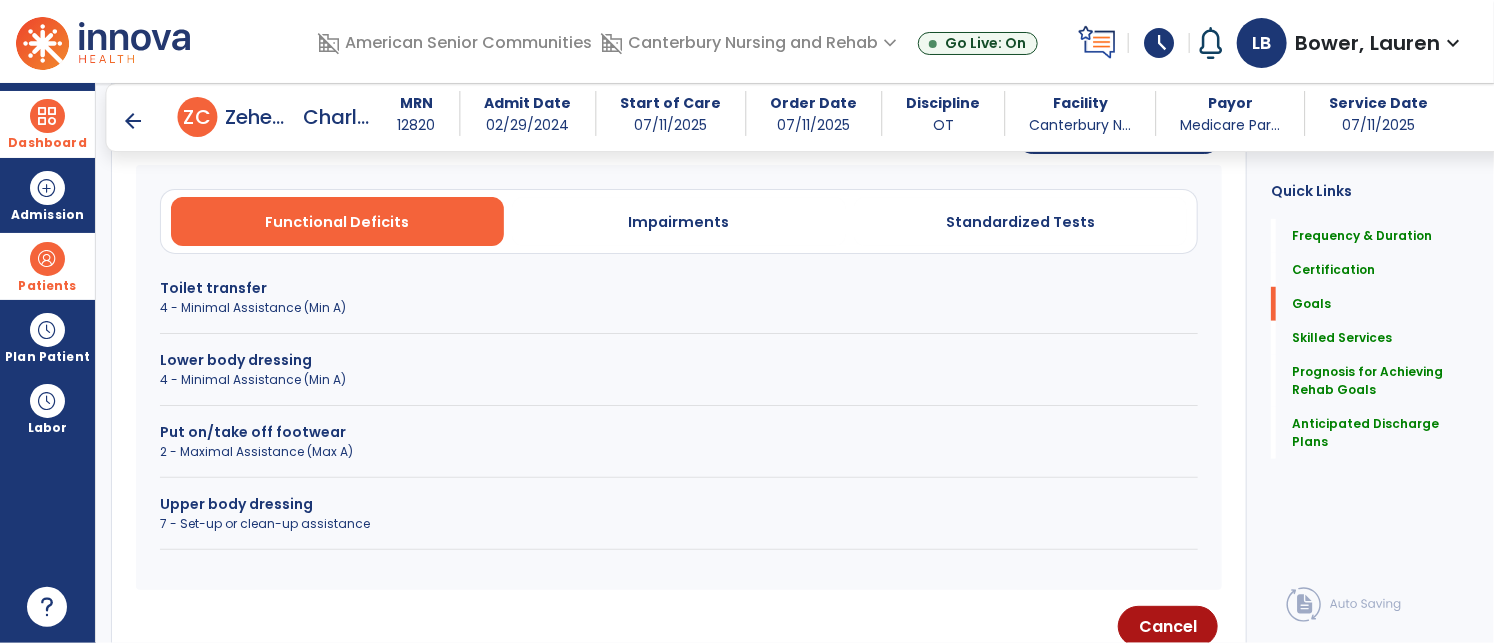 scroll, scrollTop: 578, scrollLeft: 0, axis: vertical 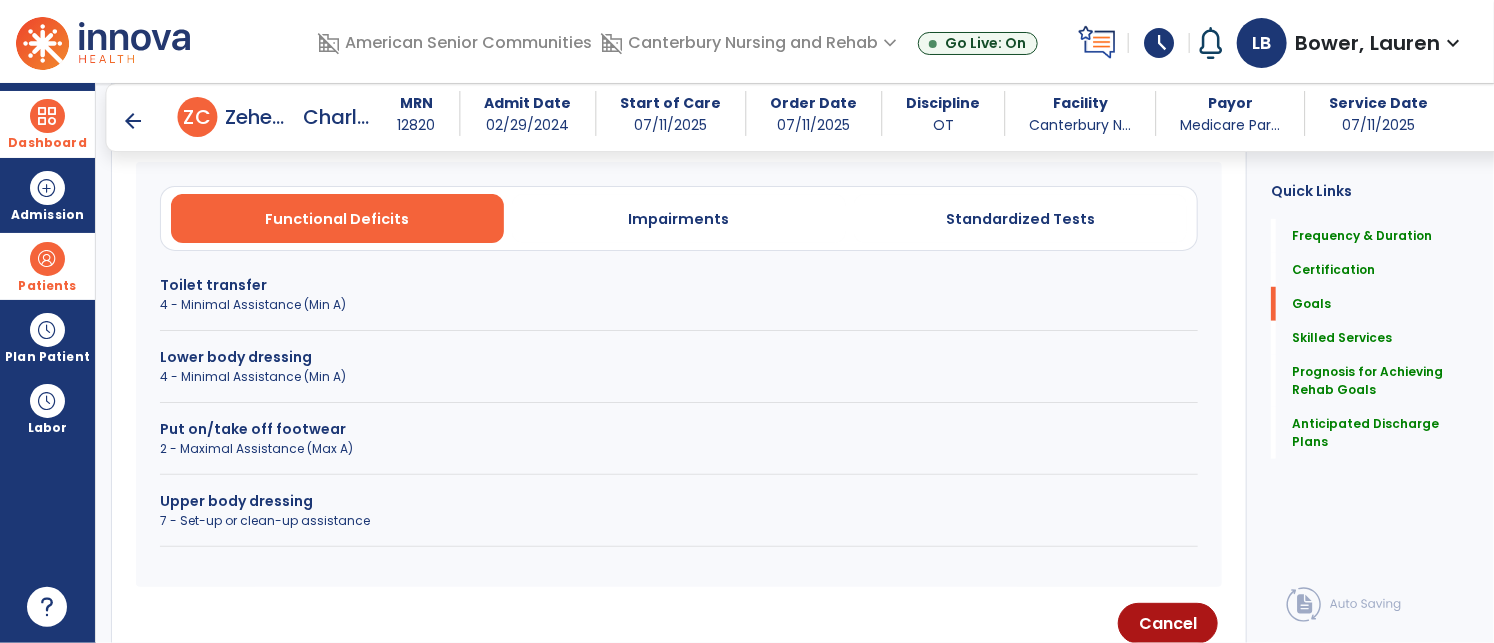 click on "7 - Set-up or clean-up assistance" at bounding box center [679, 521] 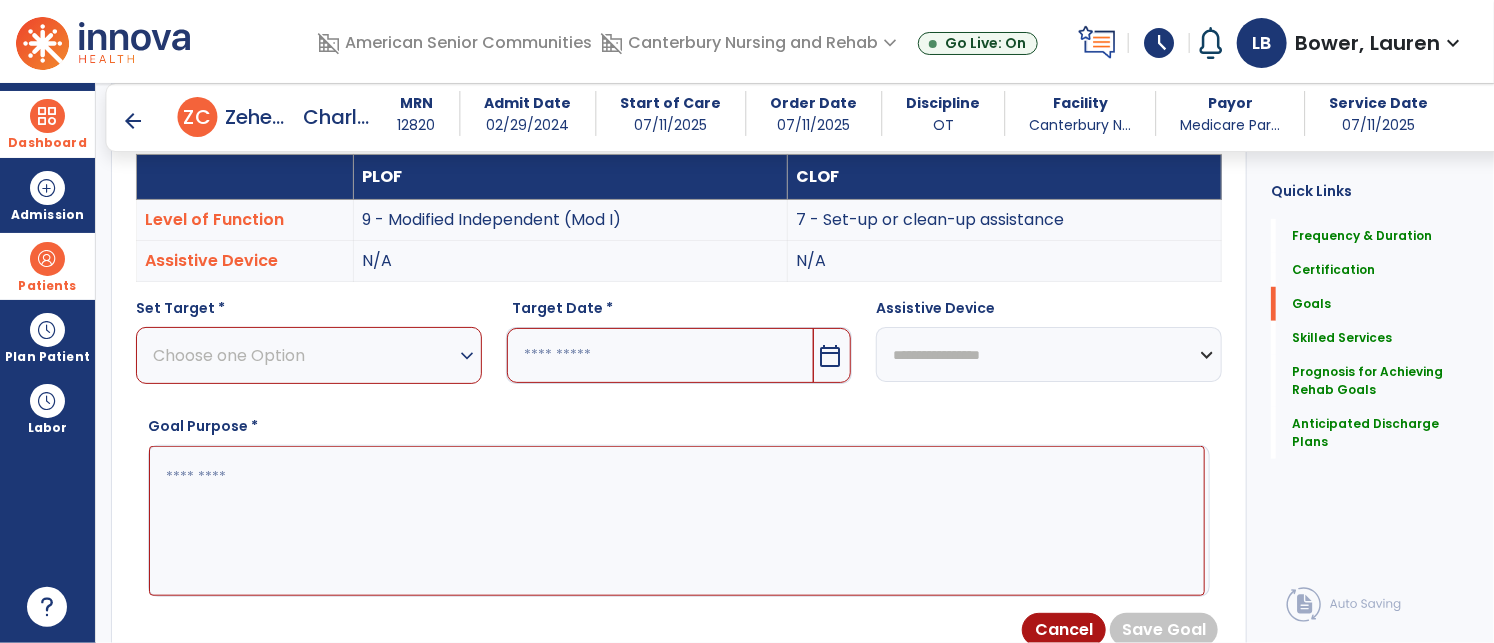 click on "Choose one Option" at bounding box center [304, 355] 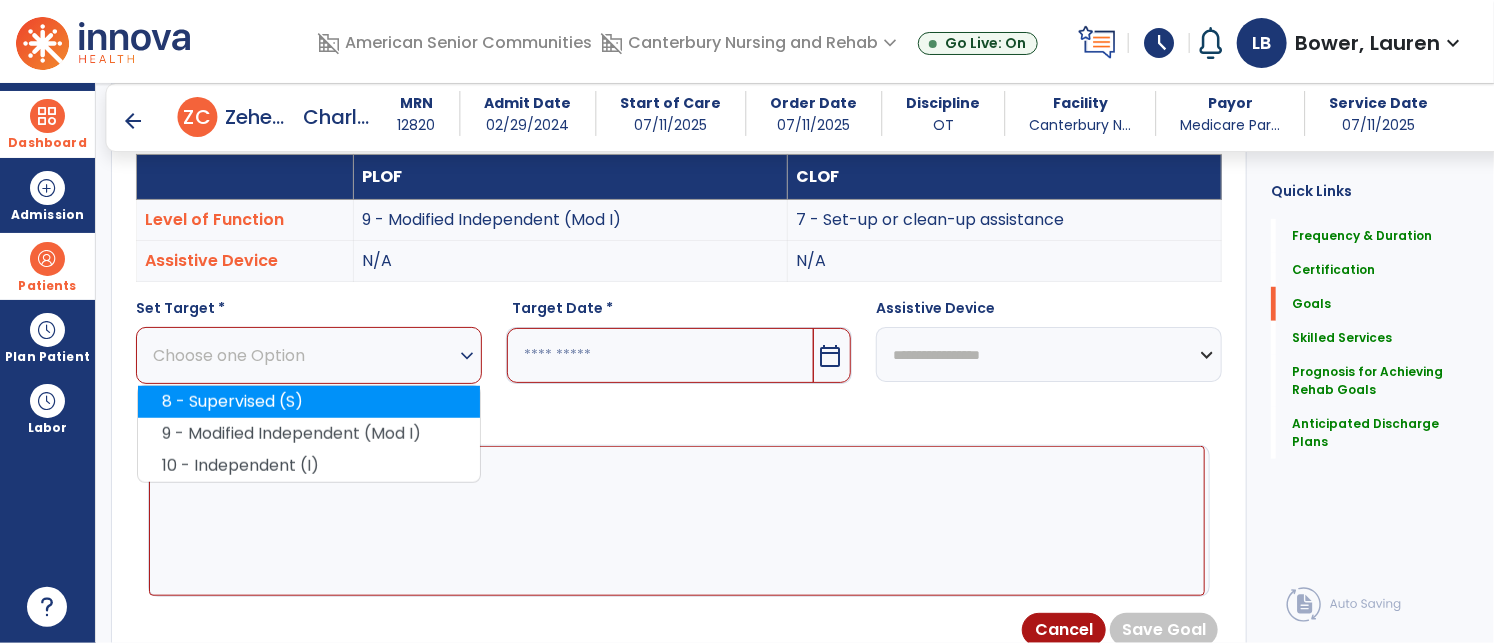 click on "8 - Supervised (S)" at bounding box center (309, 402) 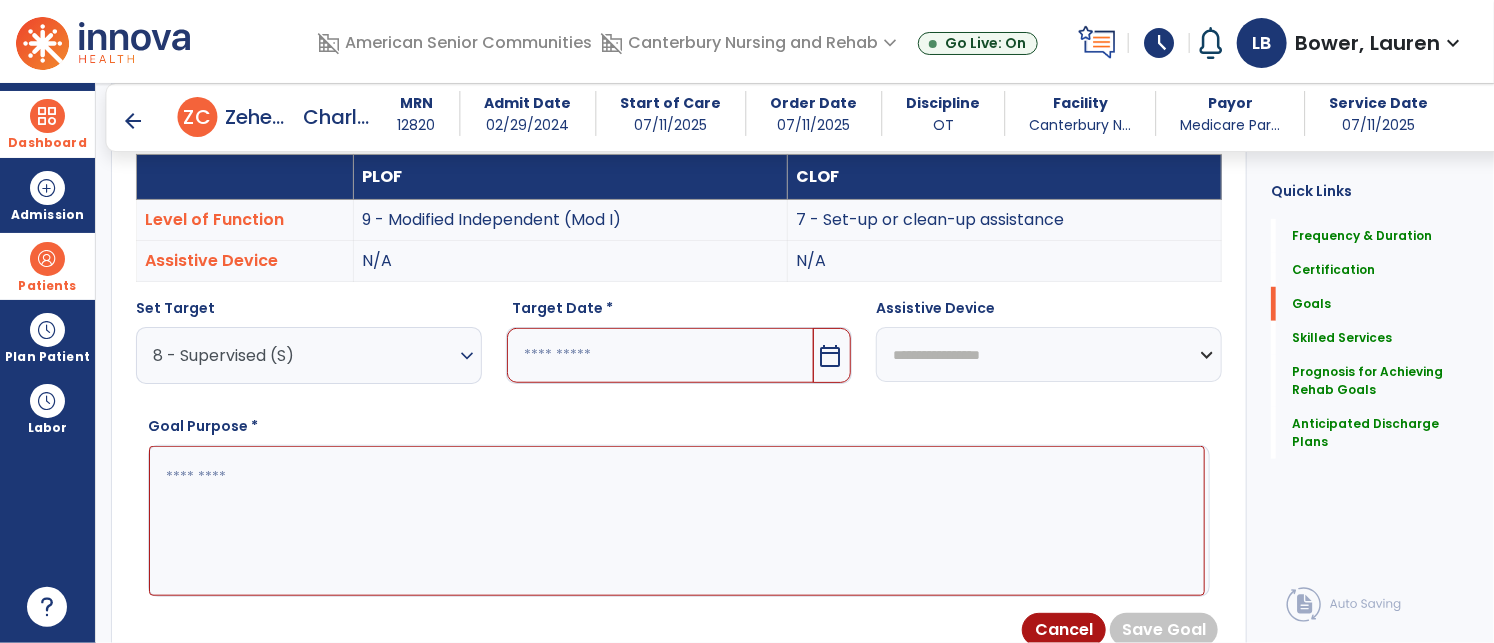 click at bounding box center [660, 355] 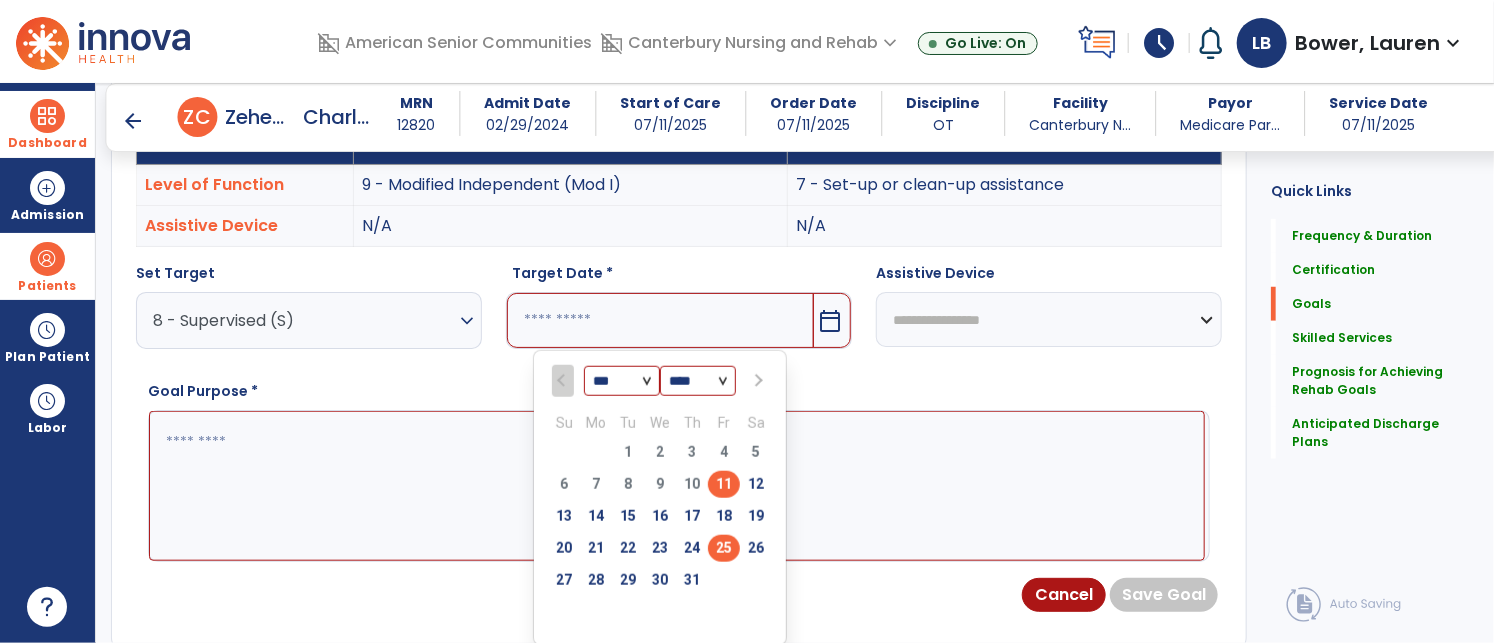 scroll, scrollTop: 725, scrollLeft: 0, axis: vertical 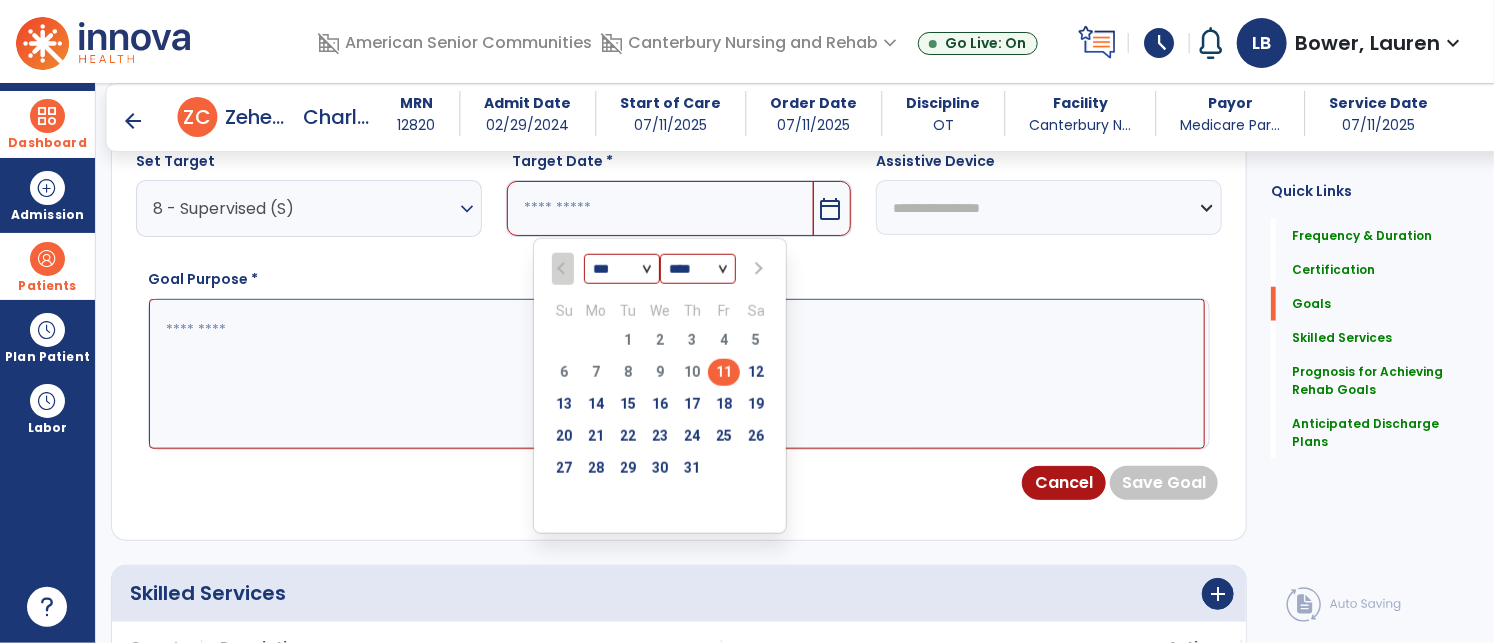 click on "*** *** ***" at bounding box center [622, 270] 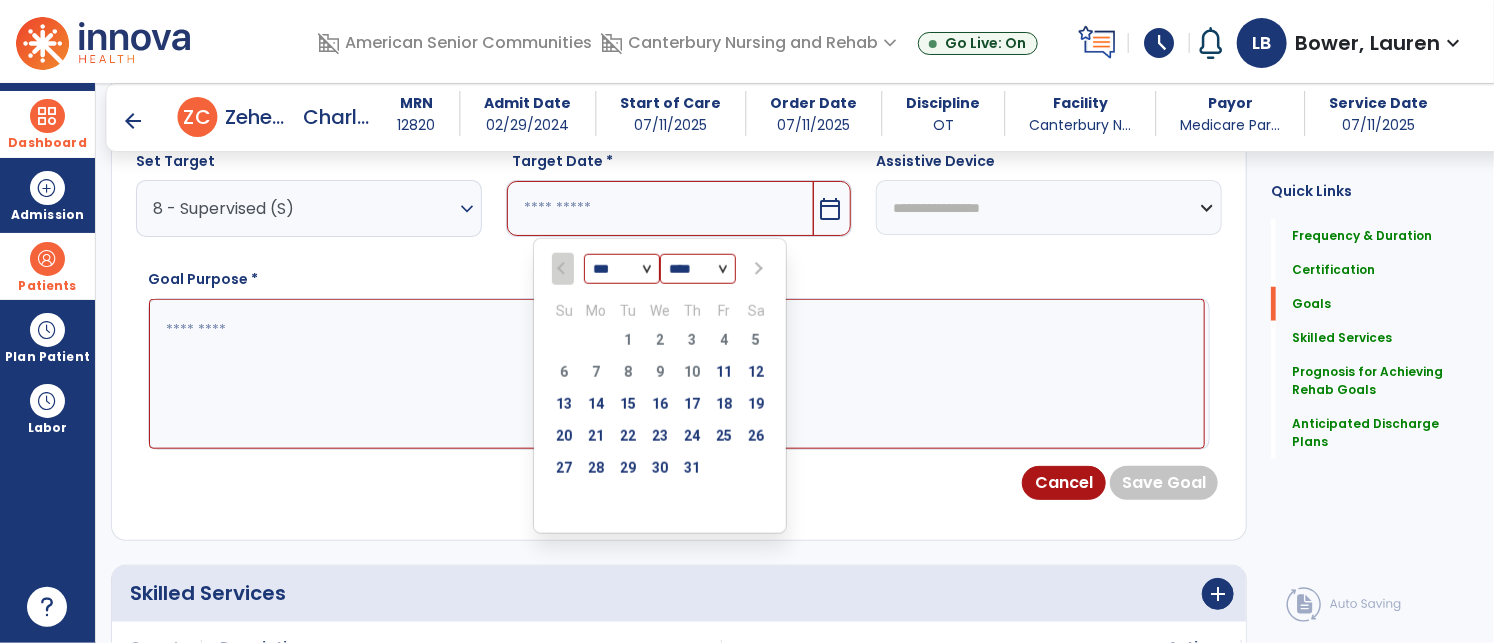 select on "*" 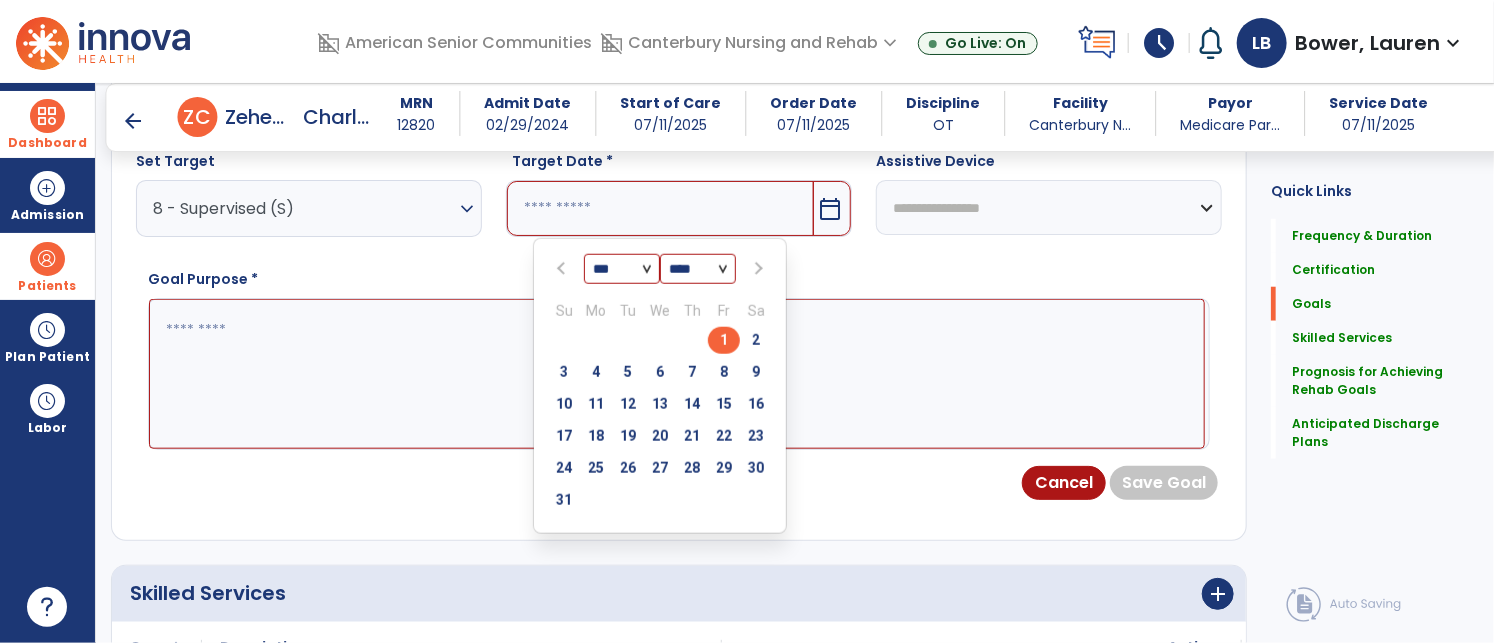 click on "1" at bounding box center (724, 340) 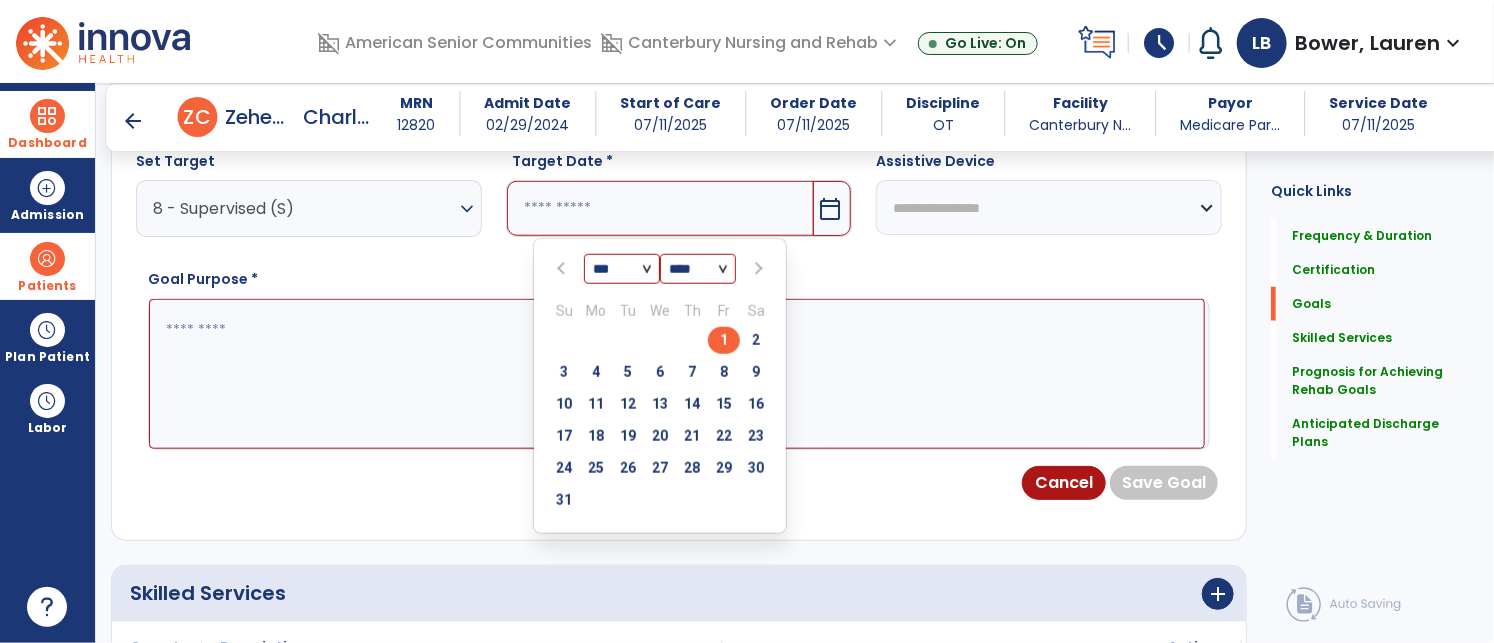 type on "********" 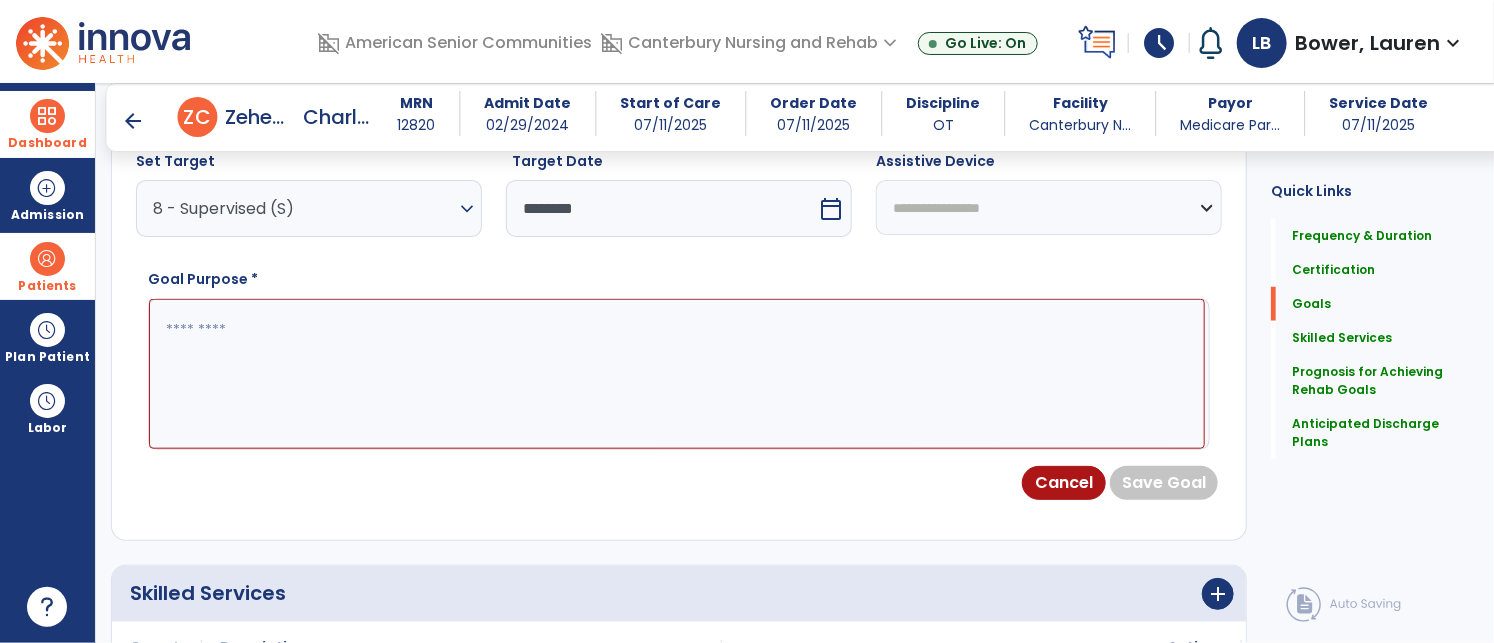 click at bounding box center (677, 374) 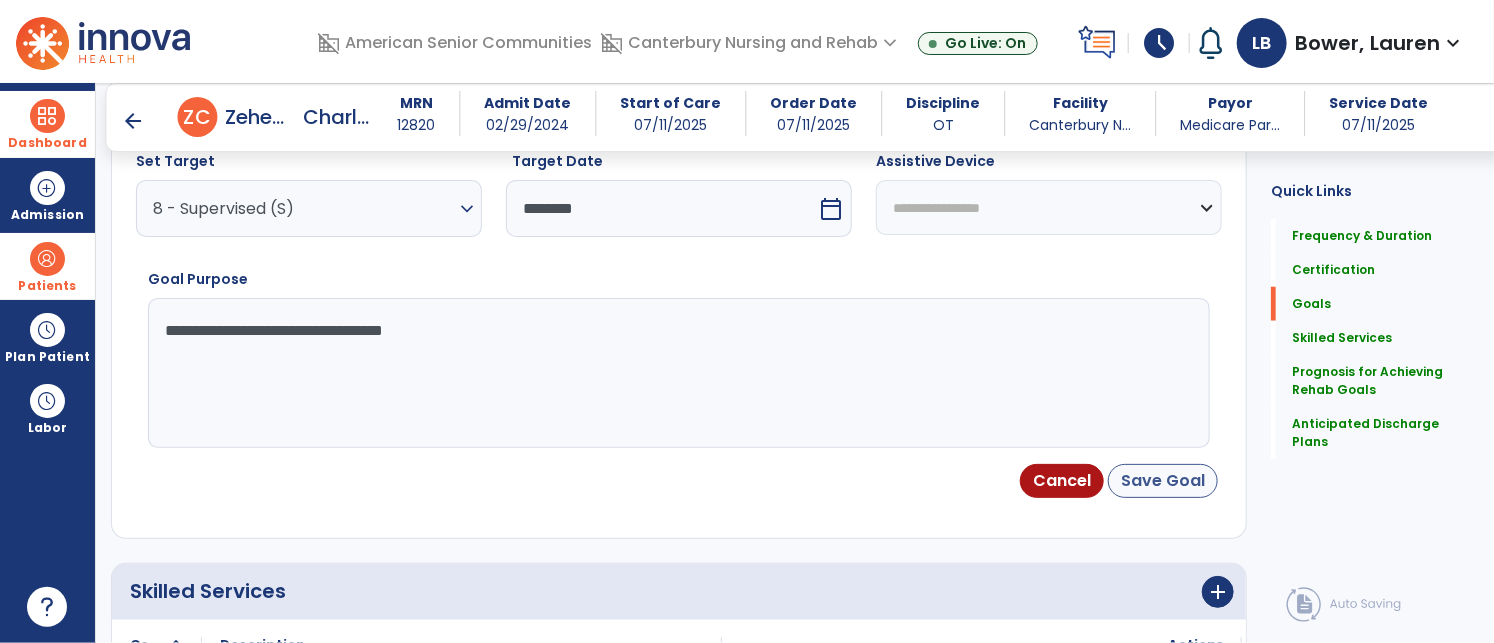 type on "**********" 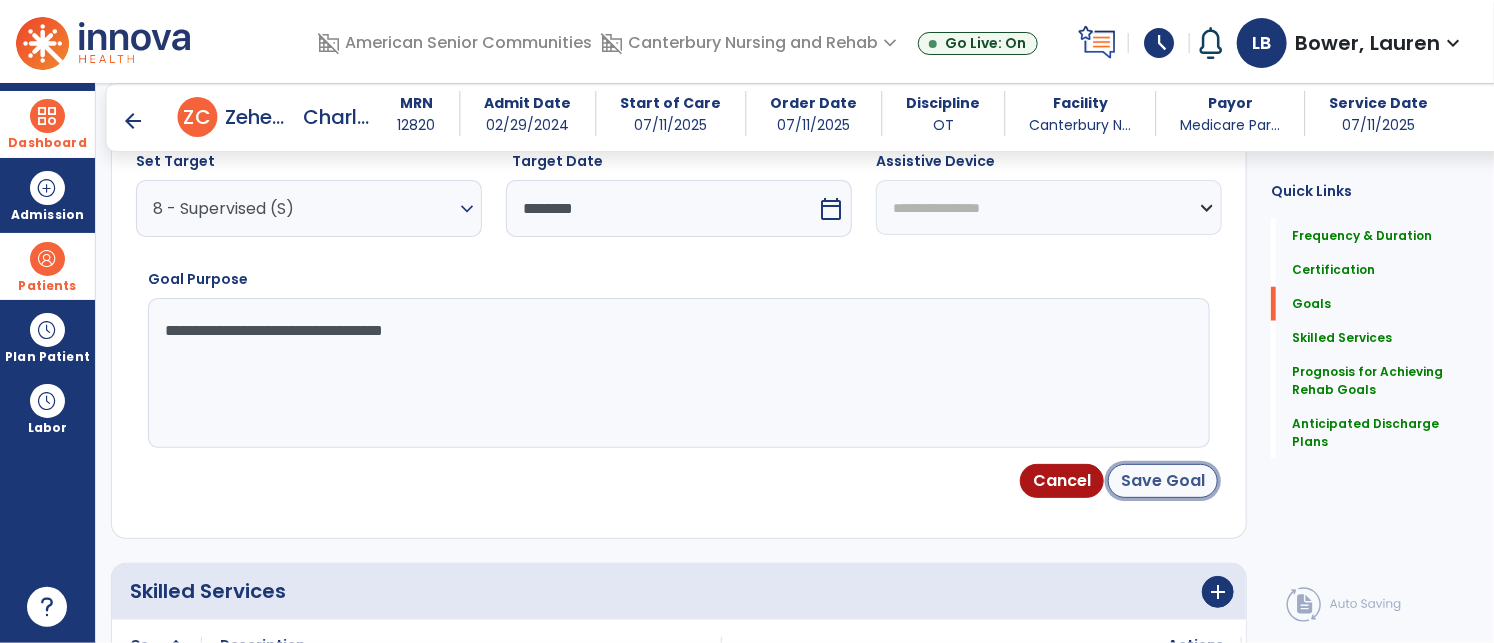 click on "Save Goal" at bounding box center [1163, 481] 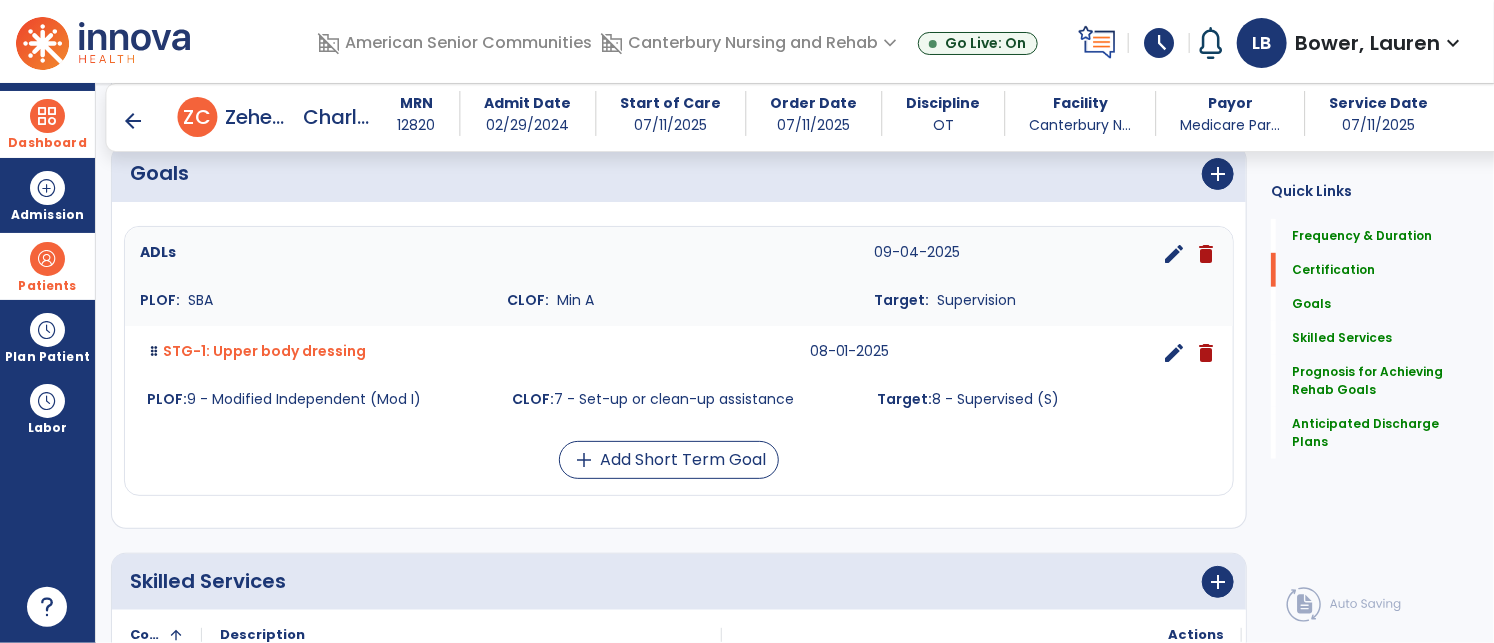 scroll, scrollTop: 491, scrollLeft: 0, axis: vertical 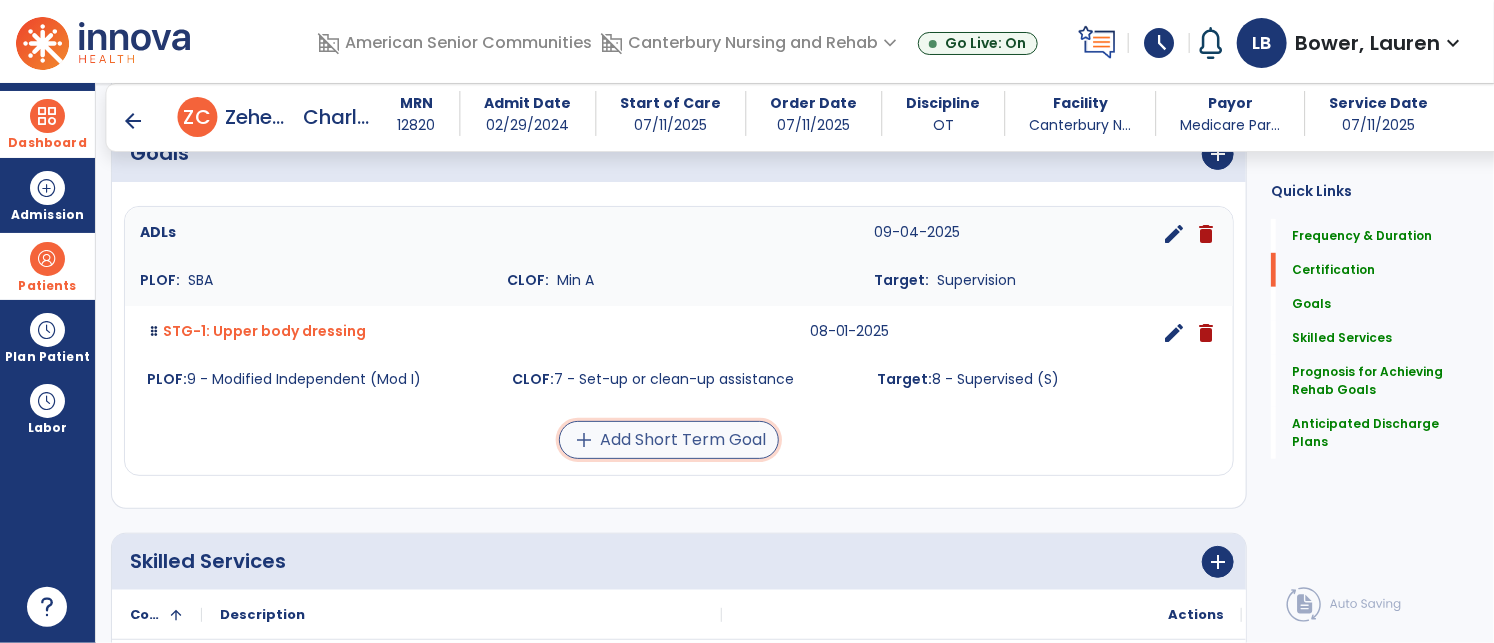 click on "add  Add Short Term Goal" at bounding box center (669, 440) 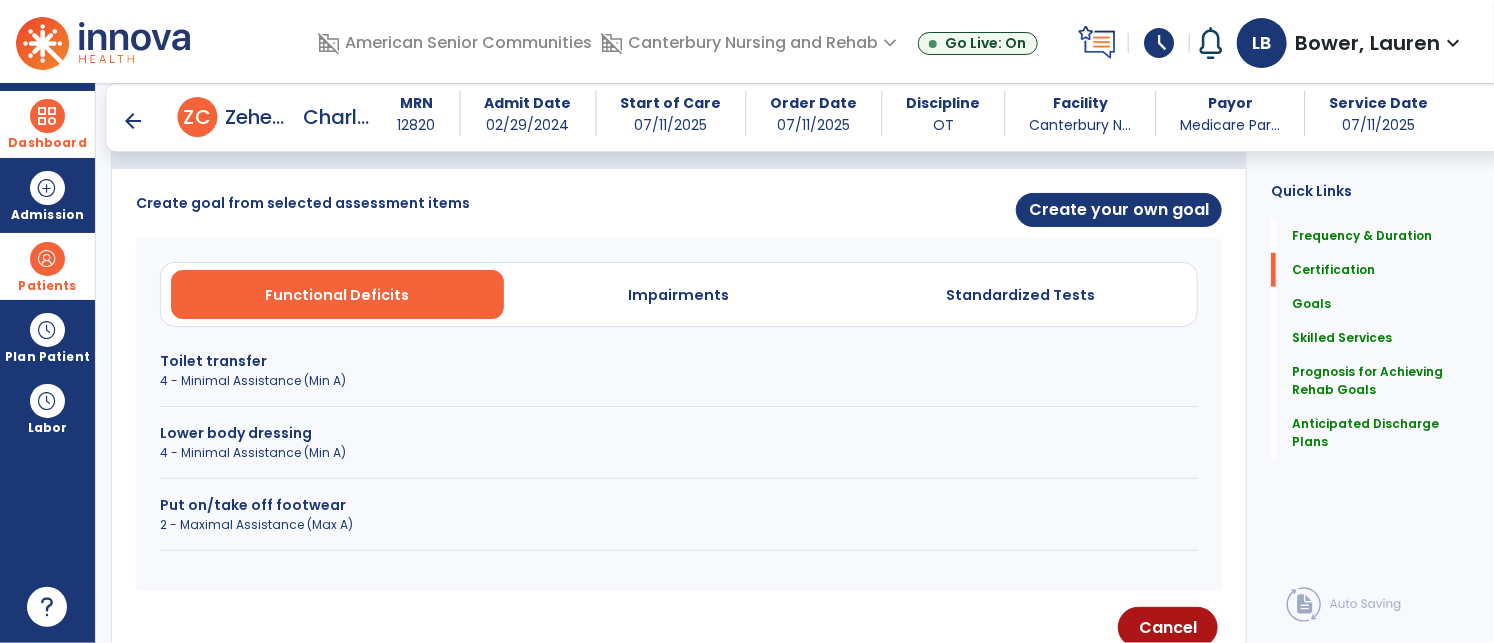 scroll, scrollTop: 503, scrollLeft: 0, axis: vertical 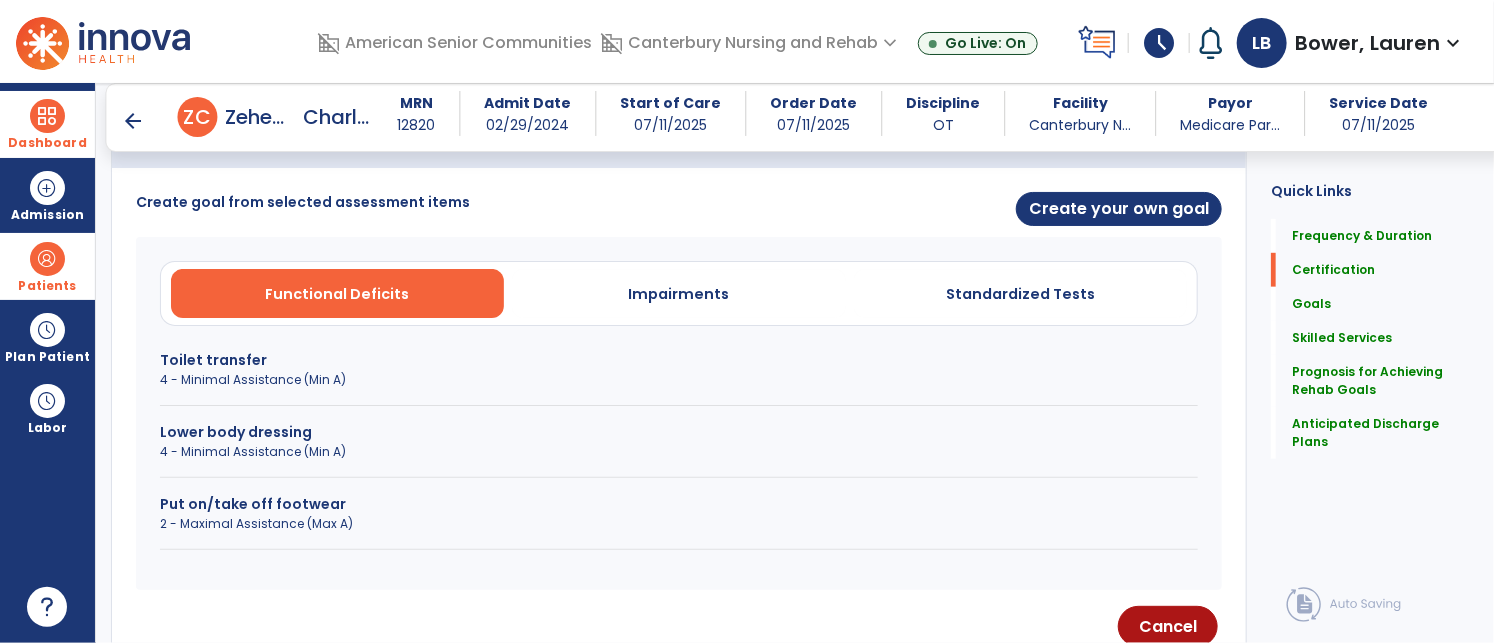 click on "4 - Minimal Assistance (Min A)" at bounding box center [679, 452] 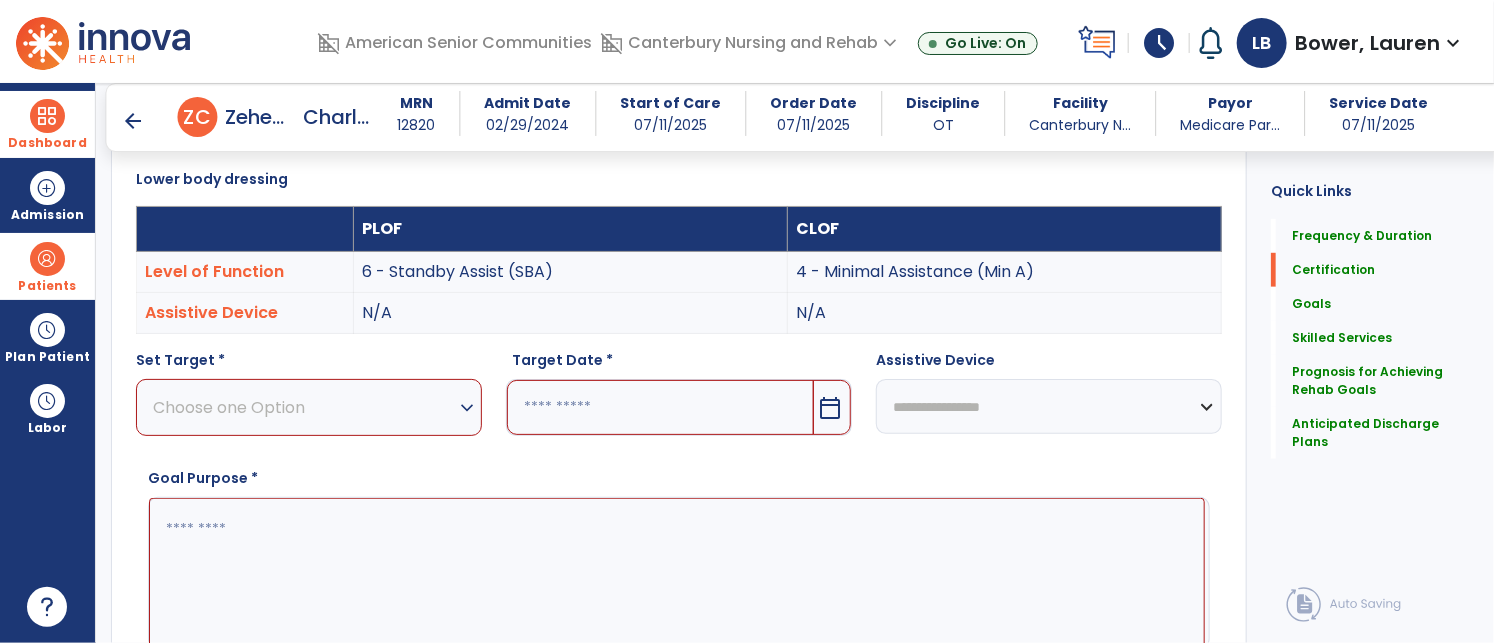 scroll, scrollTop: 537, scrollLeft: 0, axis: vertical 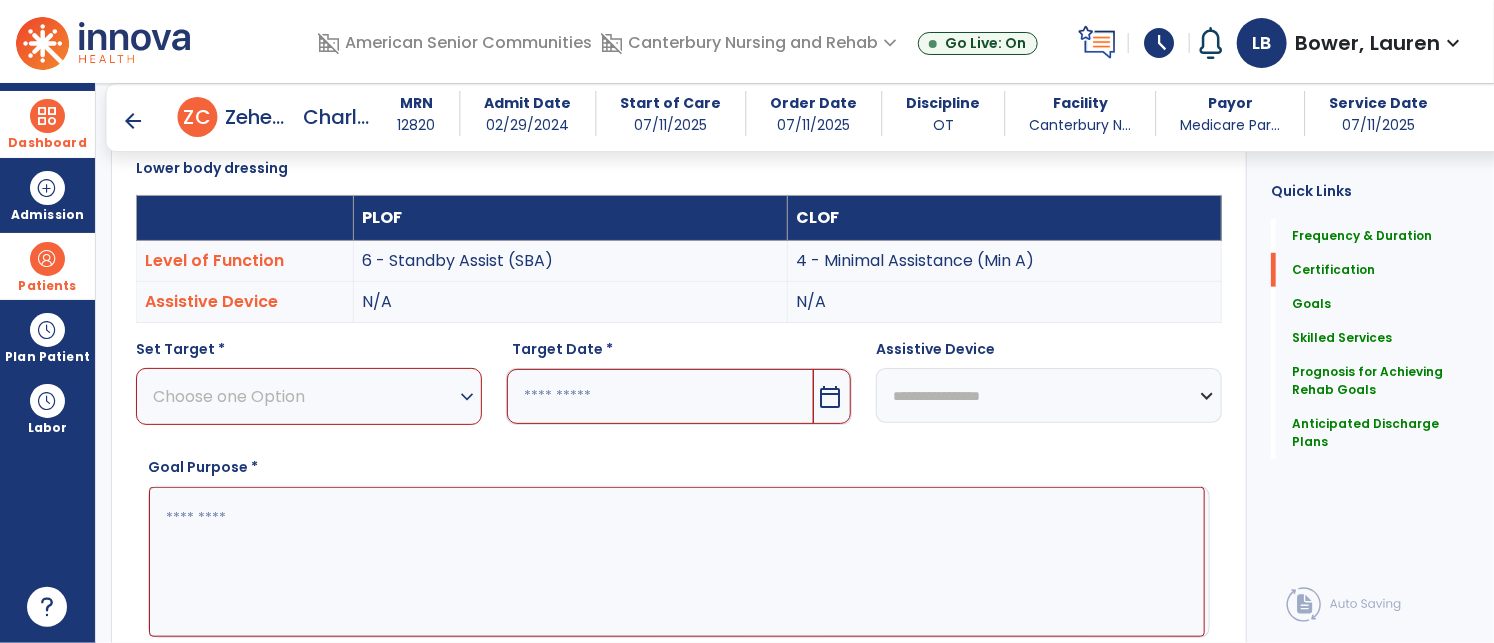 click on "Choose one Option" at bounding box center [304, 396] 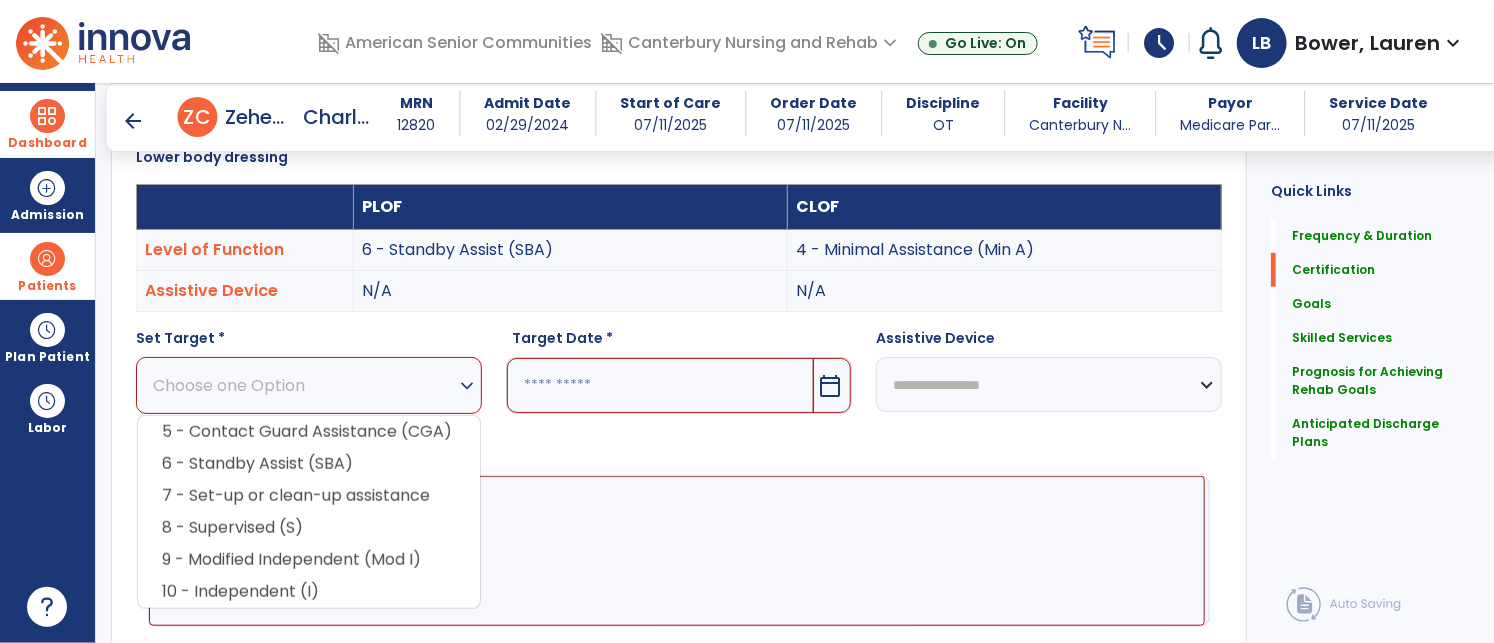scroll, scrollTop: 550, scrollLeft: 0, axis: vertical 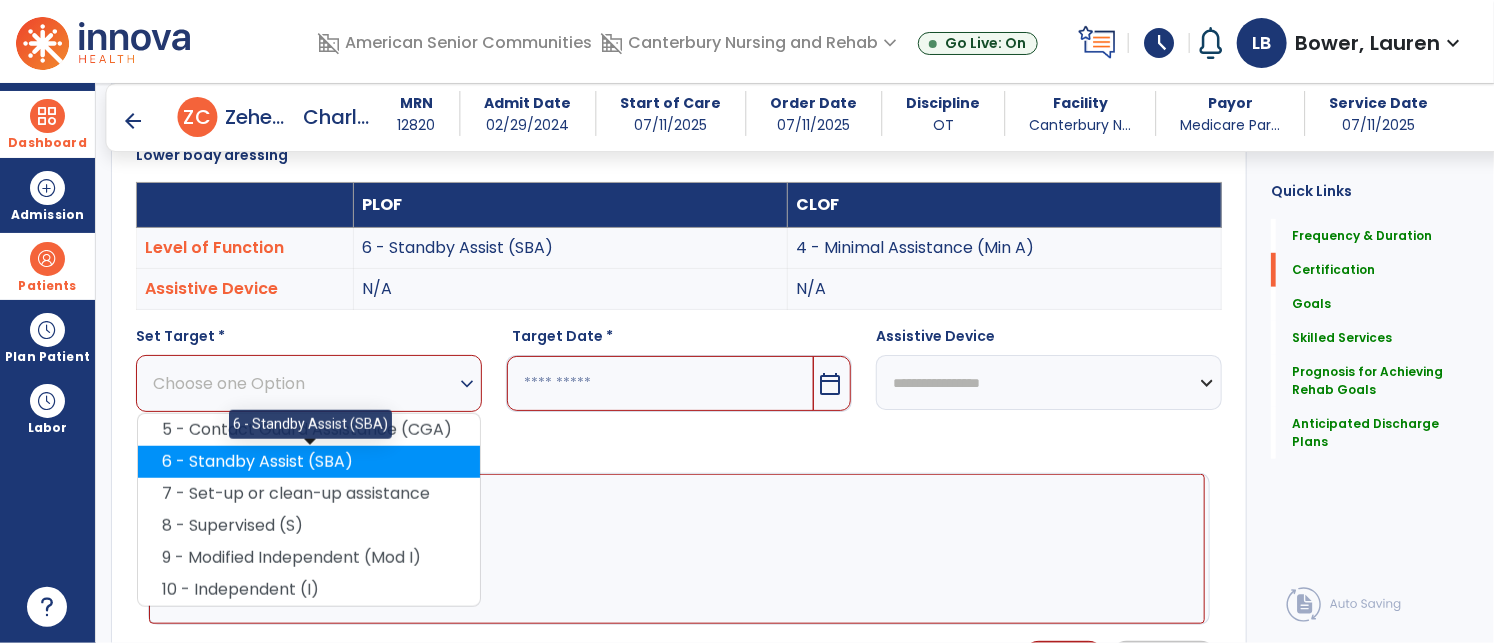 click on "6 - Standby Assist (SBA)" at bounding box center [309, 462] 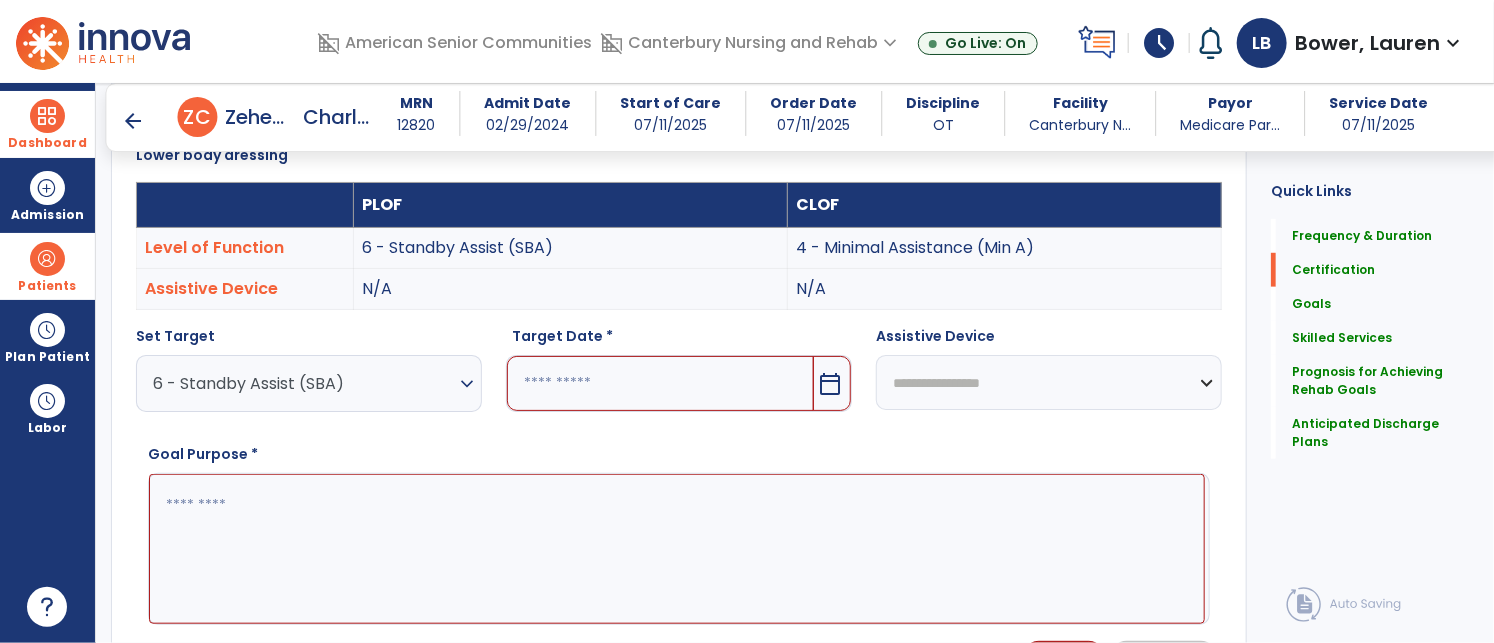 click on "6 - Standby Assist (SBA)   expand_more" at bounding box center [309, 383] 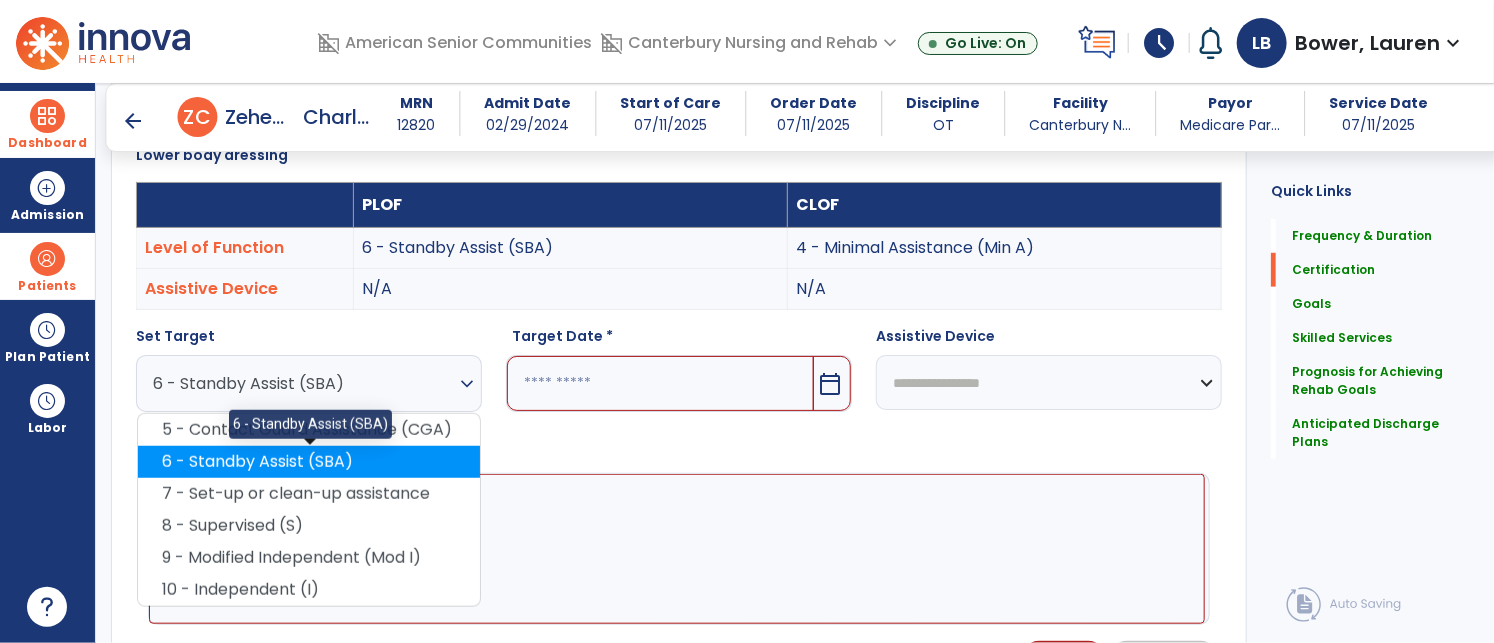 scroll, scrollTop: 538, scrollLeft: 0, axis: vertical 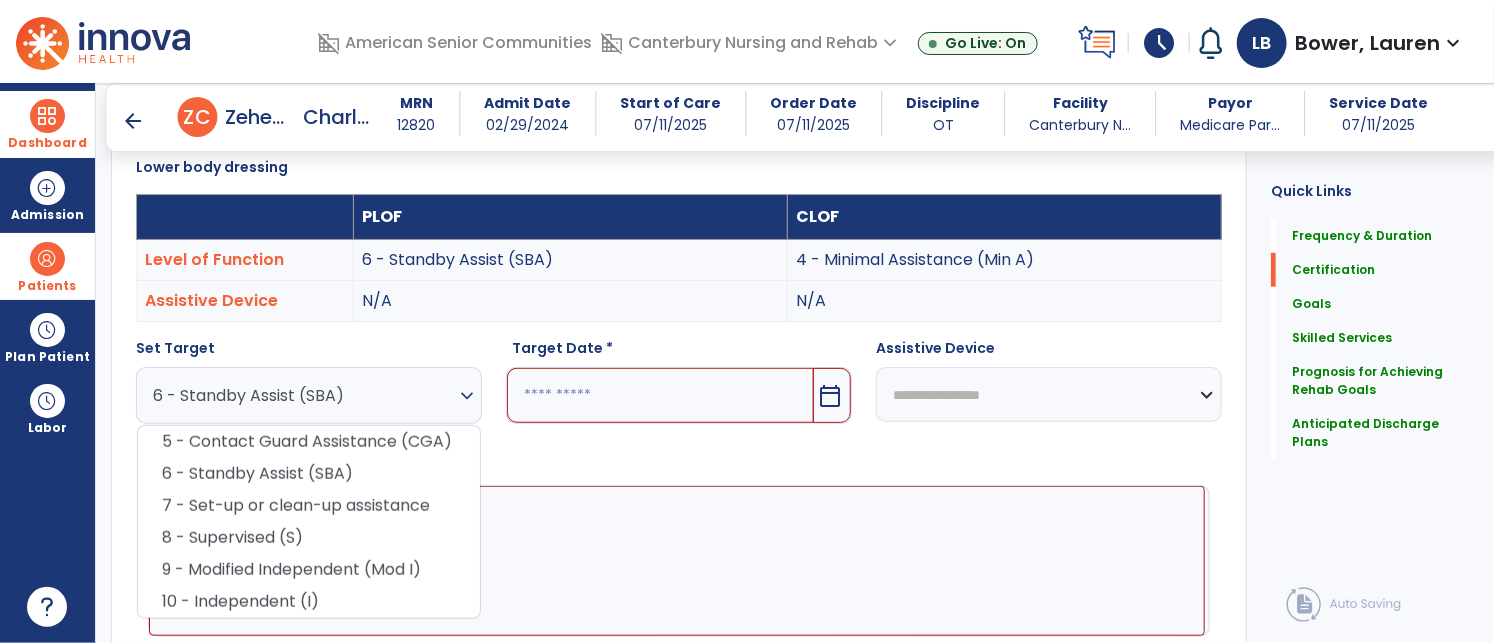 click at bounding box center (660, 395) 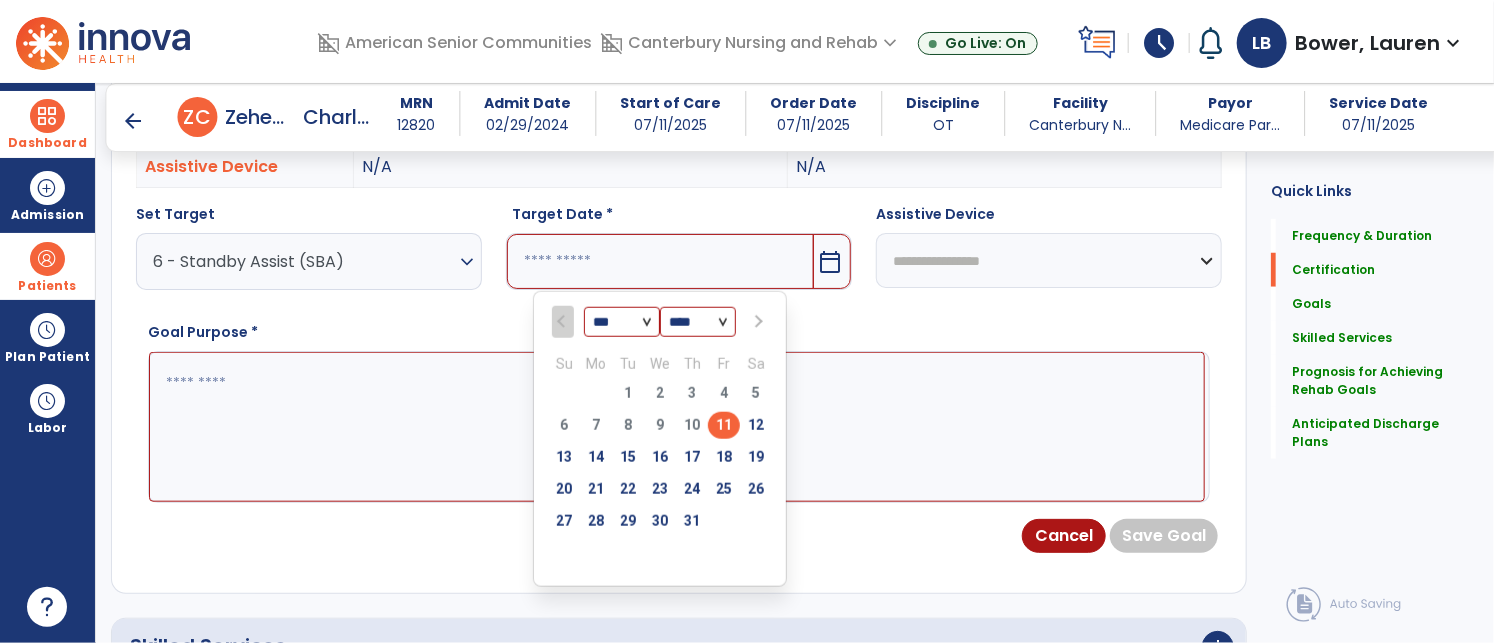 scroll, scrollTop: 695, scrollLeft: 0, axis: vertical 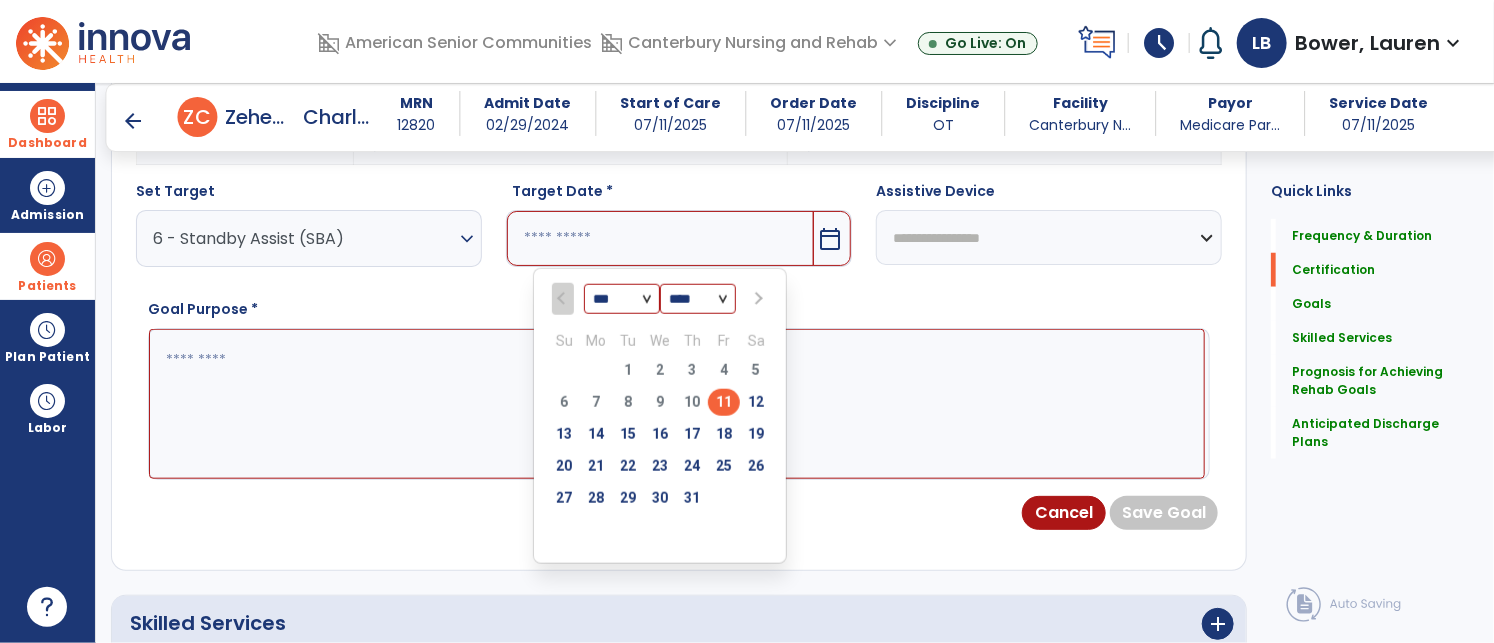 click on "*** *** ***" at bounding box center (622, 300) 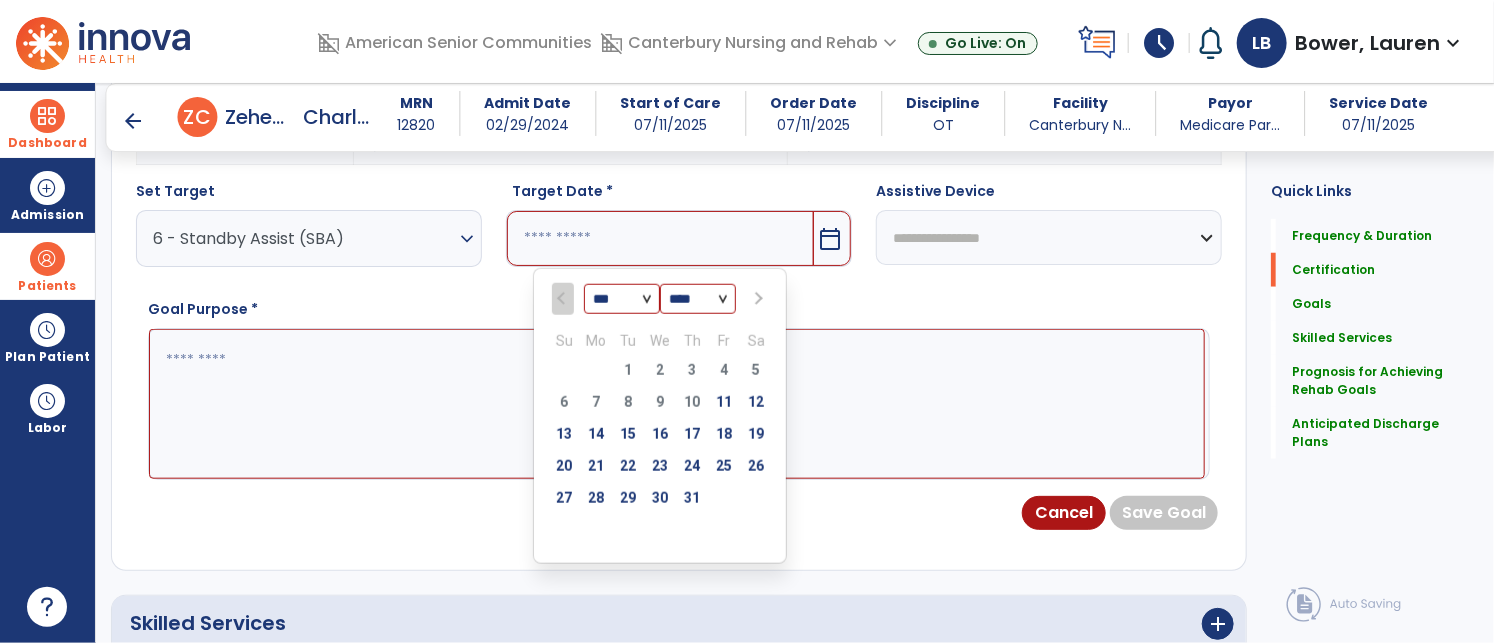 select on "*" 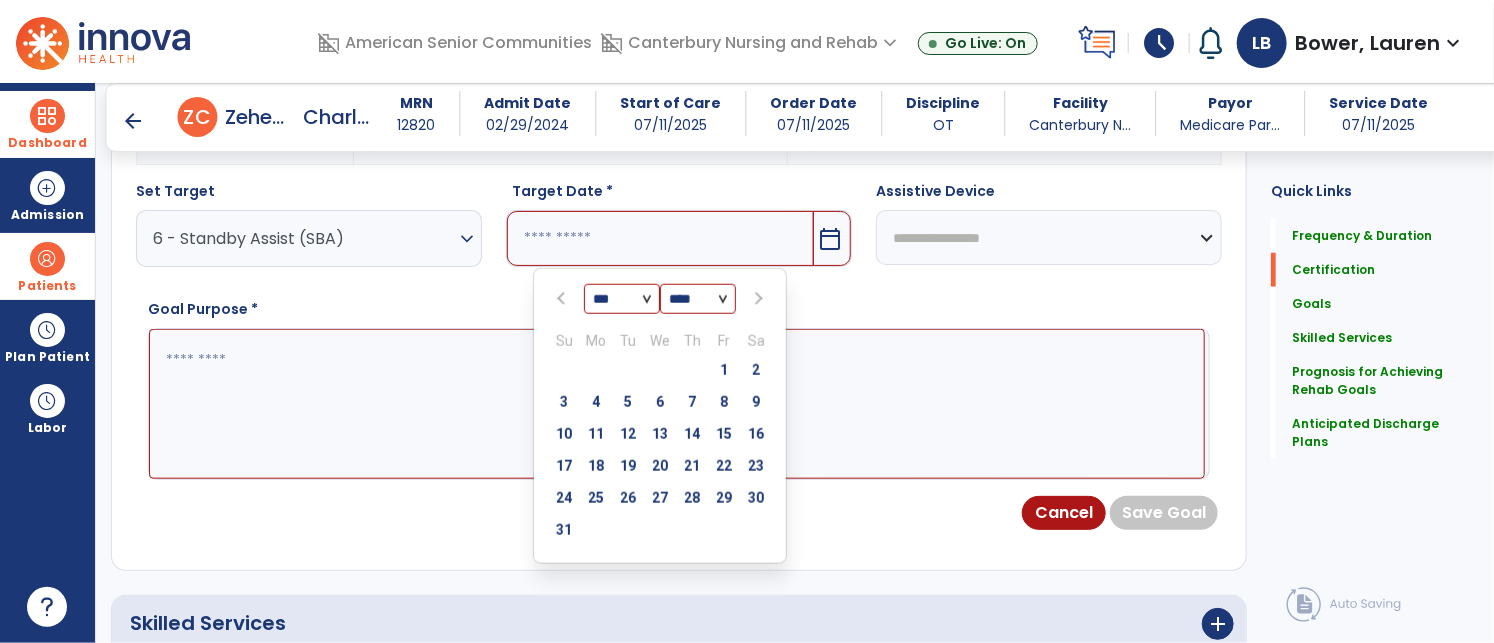 drag, startPoint x: 730, startPoint y: 359, endPoint x: 704, endPoint y: 363, distance: 26.305893 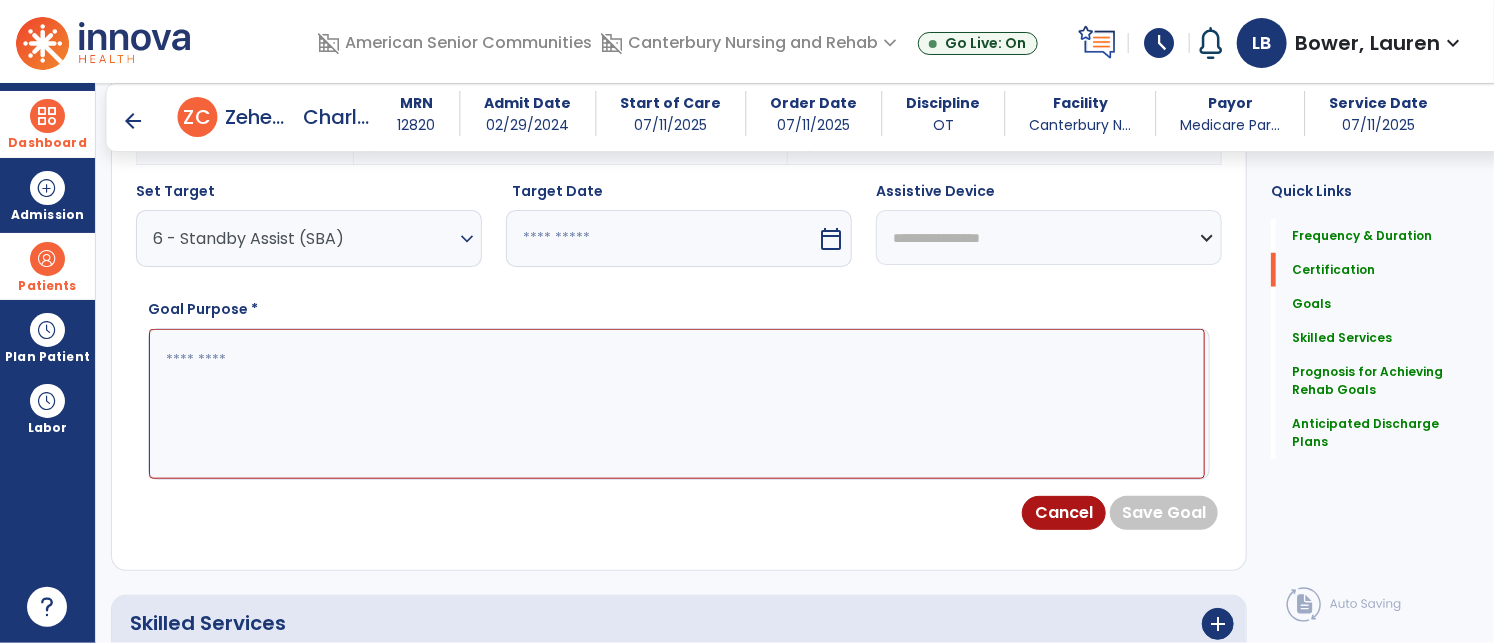 type on "********" 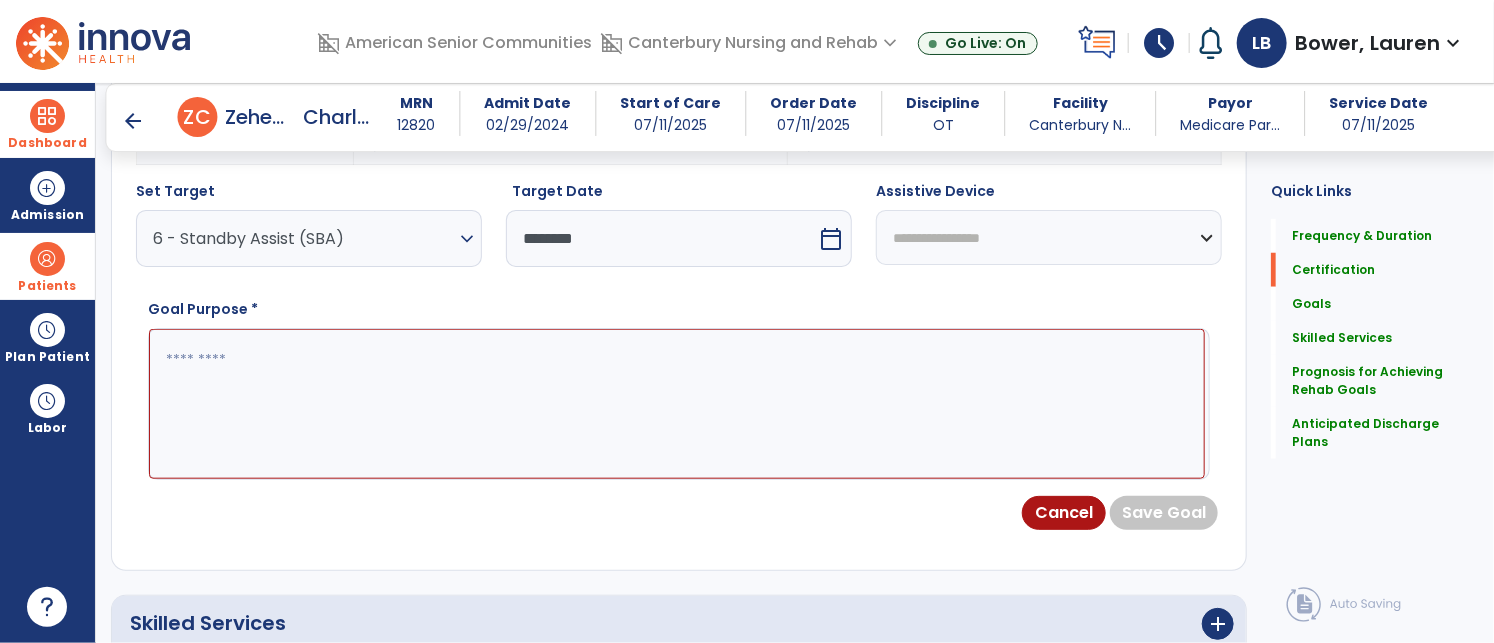 drag, startPoint x: 440, startPoint y: 363, endPoint x: 466, endPoint y: 369, distance: 26.683329 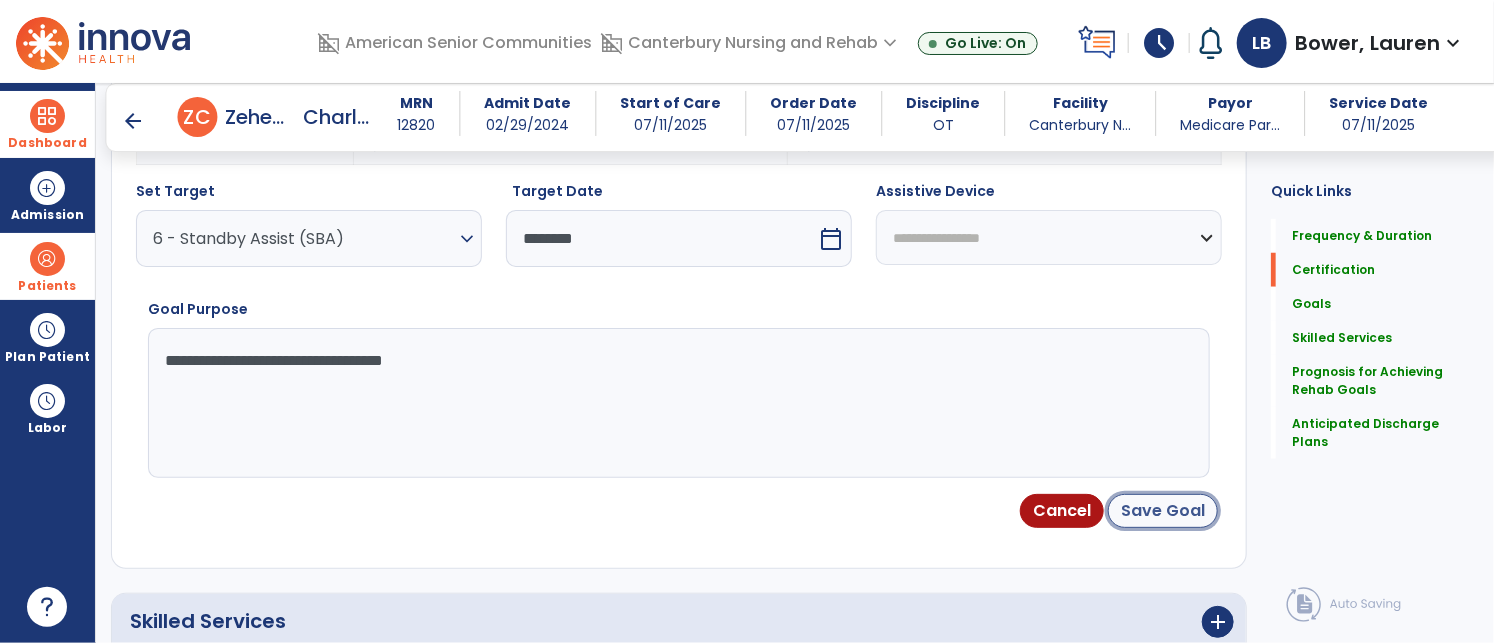 click on "Save Goal" at bounding box center [1163, 511] 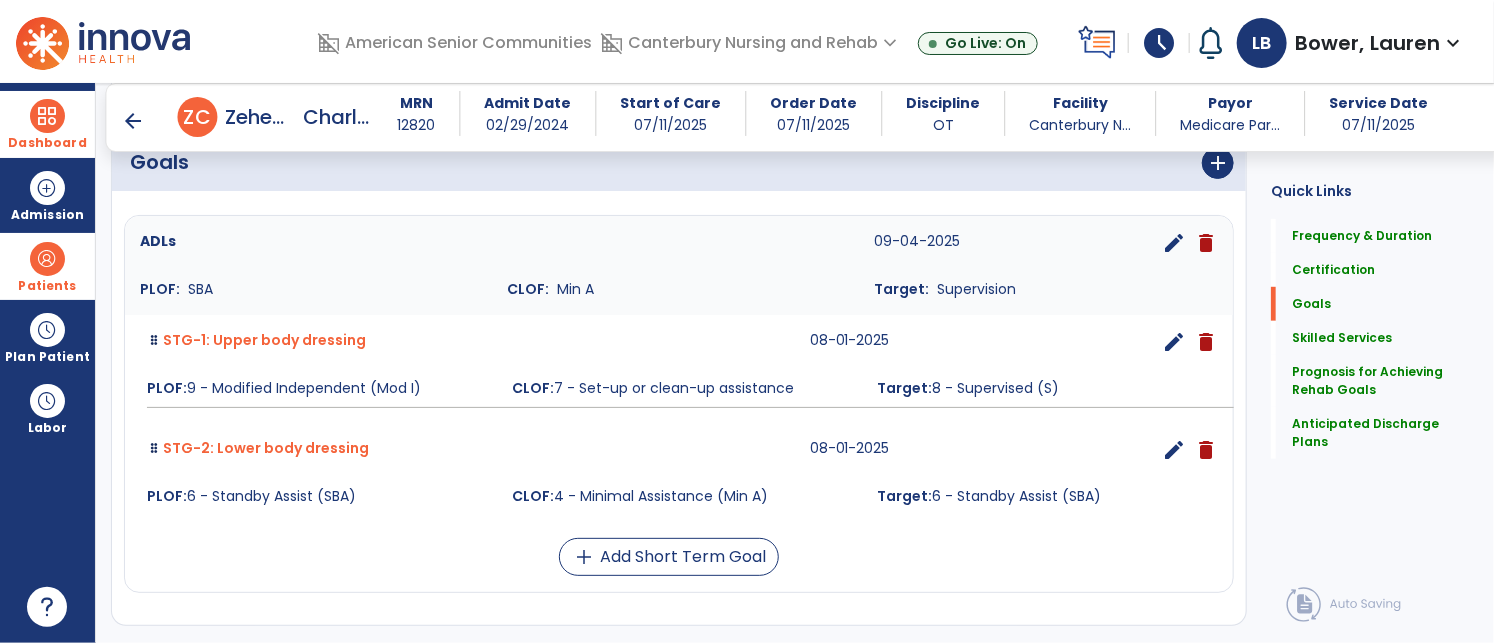 scroll, scrollTop: 521, scrollLeft: 0, axis: vertical 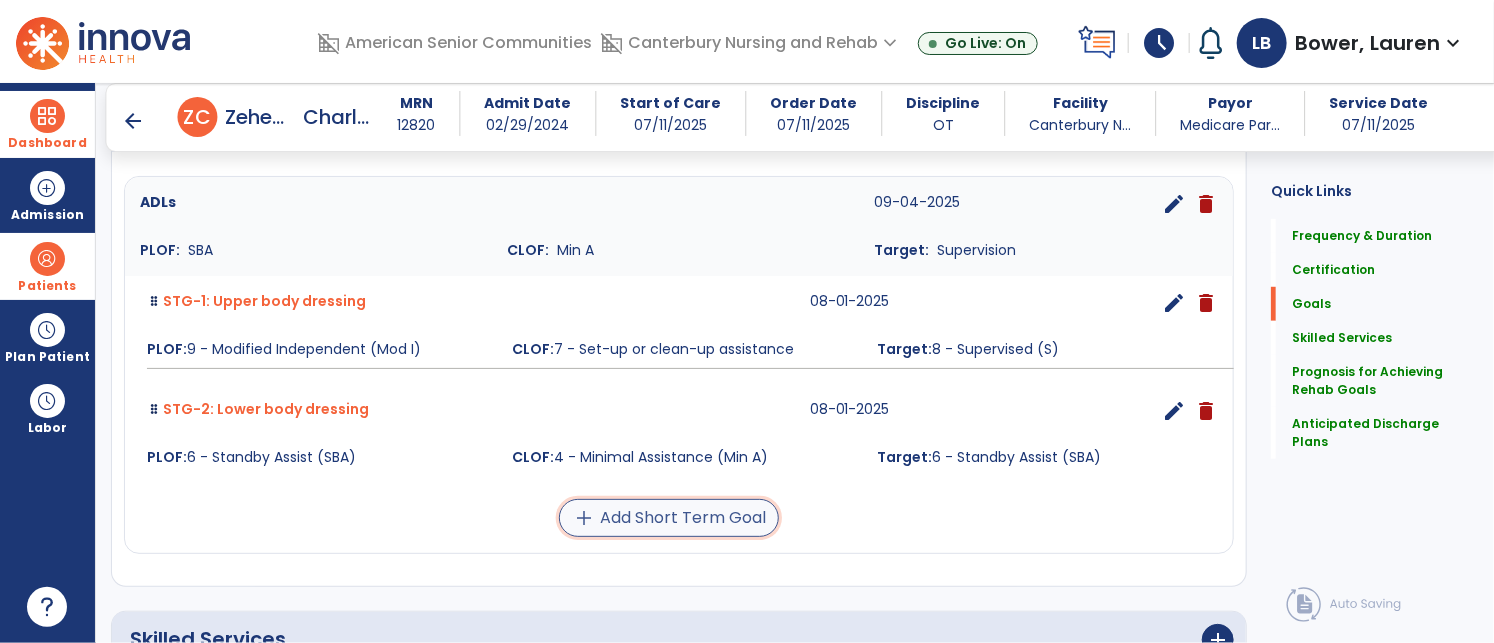 click on "add  Add Short Term Goal" at bounding box center (669, 518) 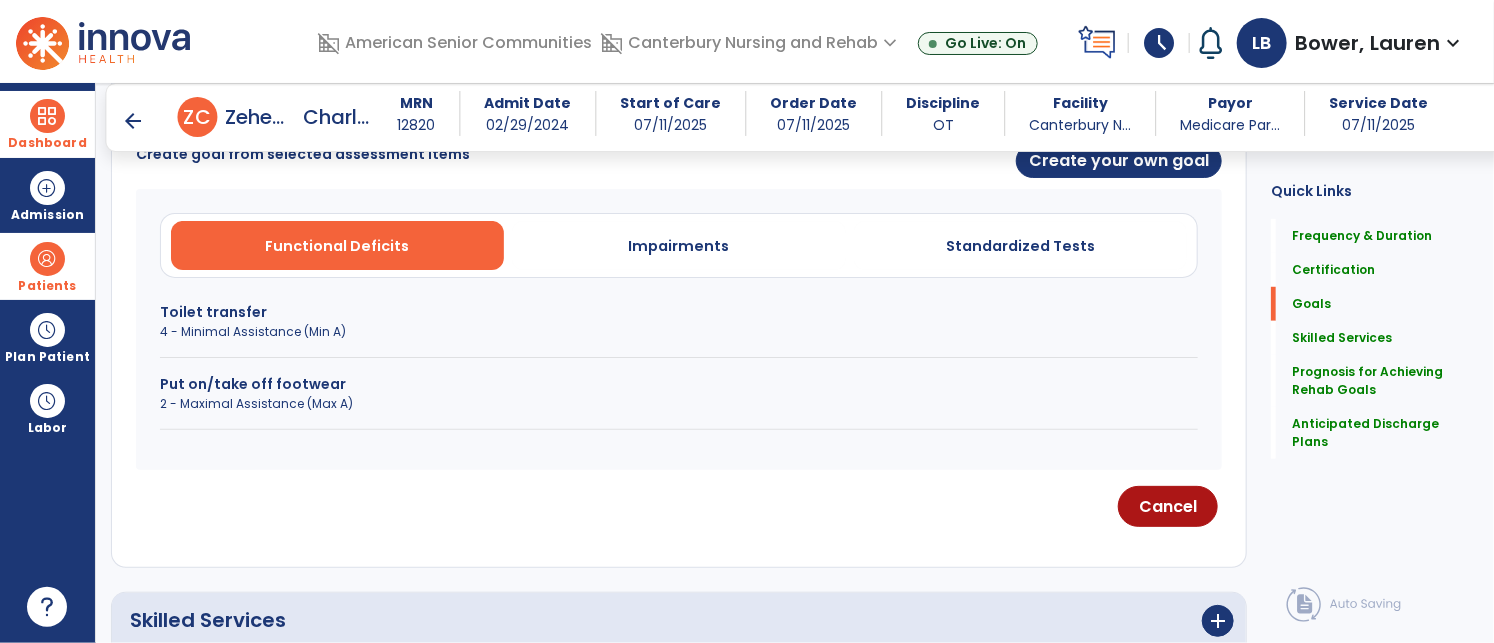 scroll, scrollTop: 557, scrollLeft: 0, axis: vertical 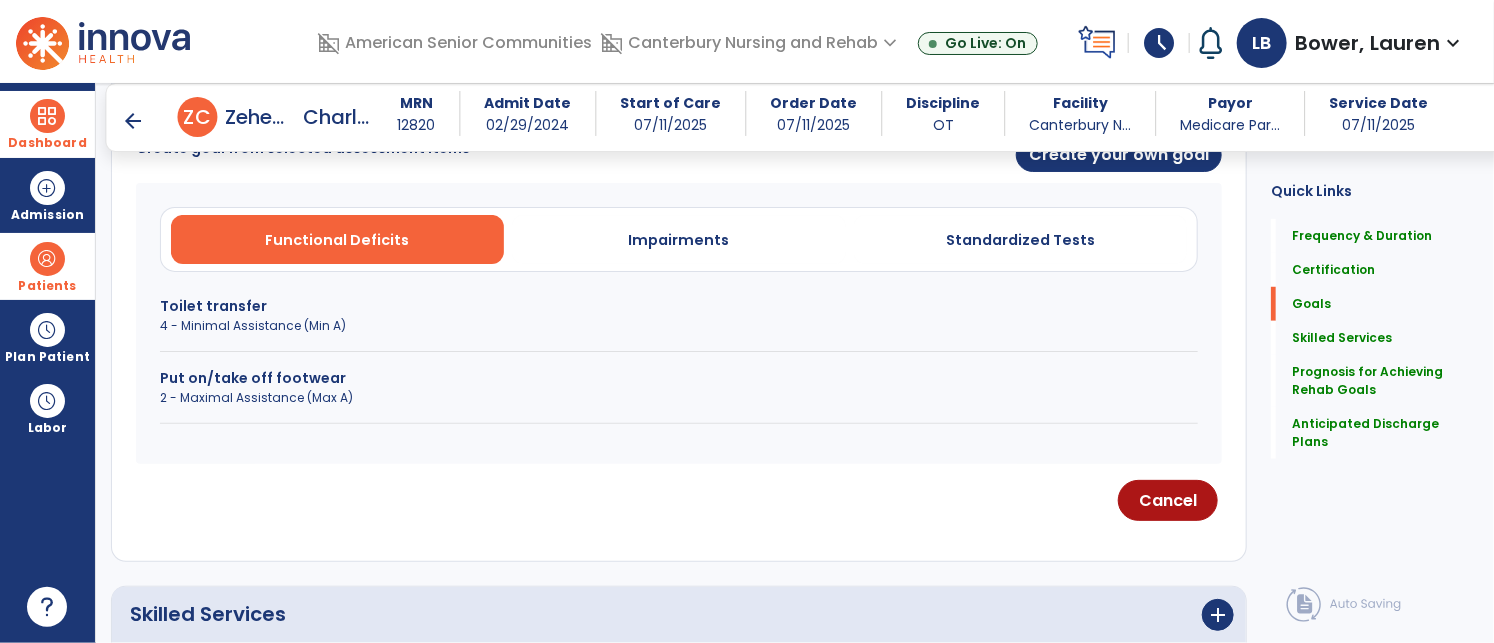 click on "Put on/take off footwear" at bounding box center [679, 378] 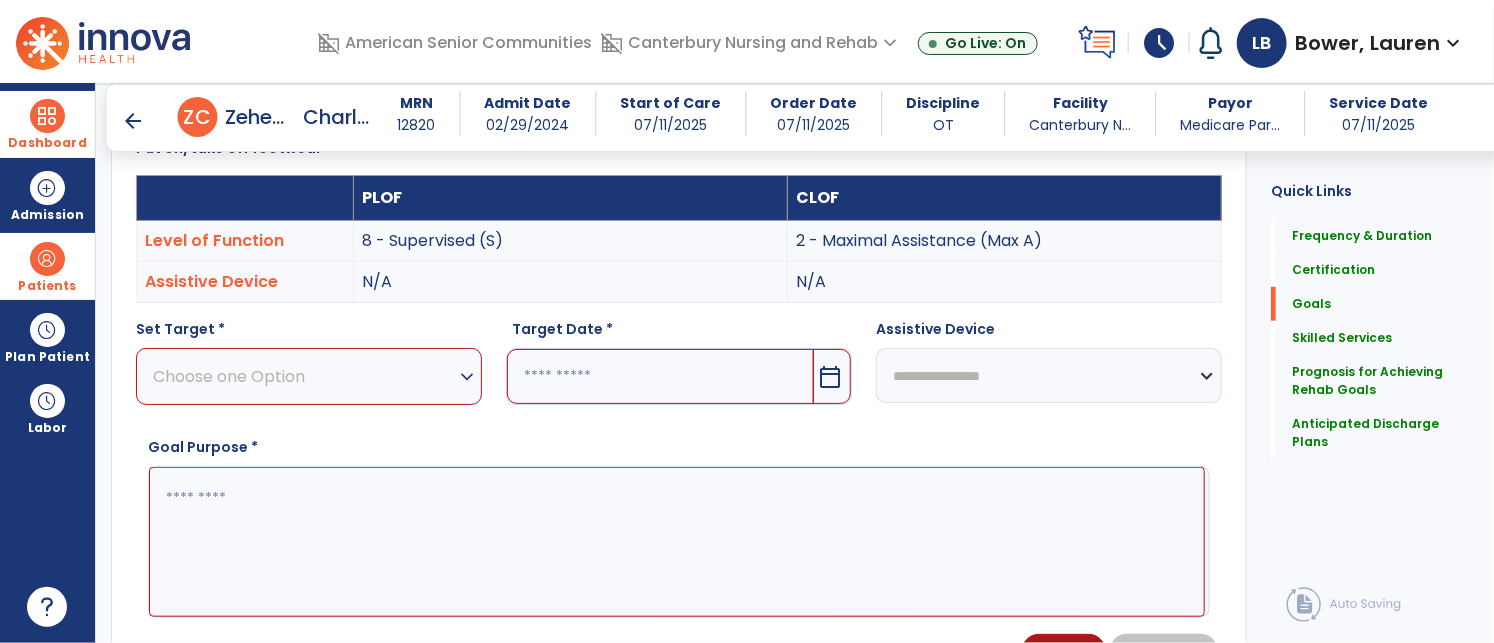 click on "expand_more" at bounding box center (467, 377) 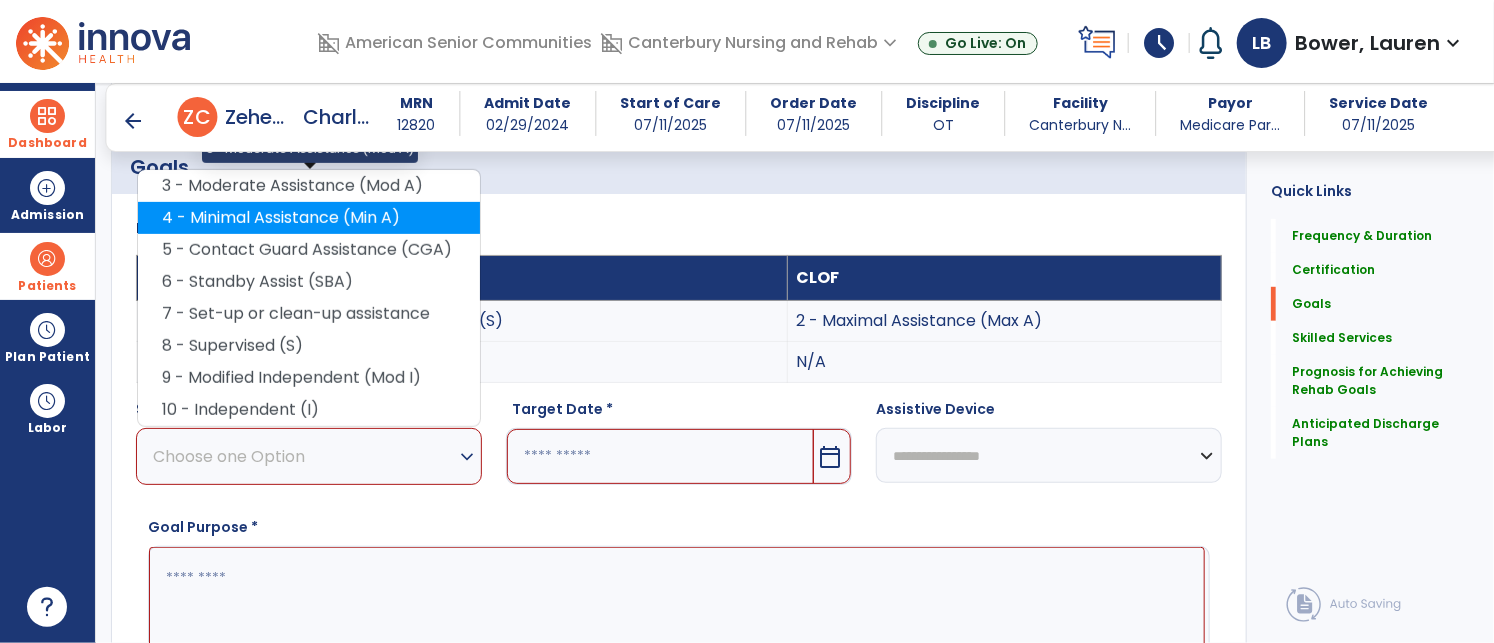 scroll, scrollTop: 463, scrollLeft: 0, axis: vertical 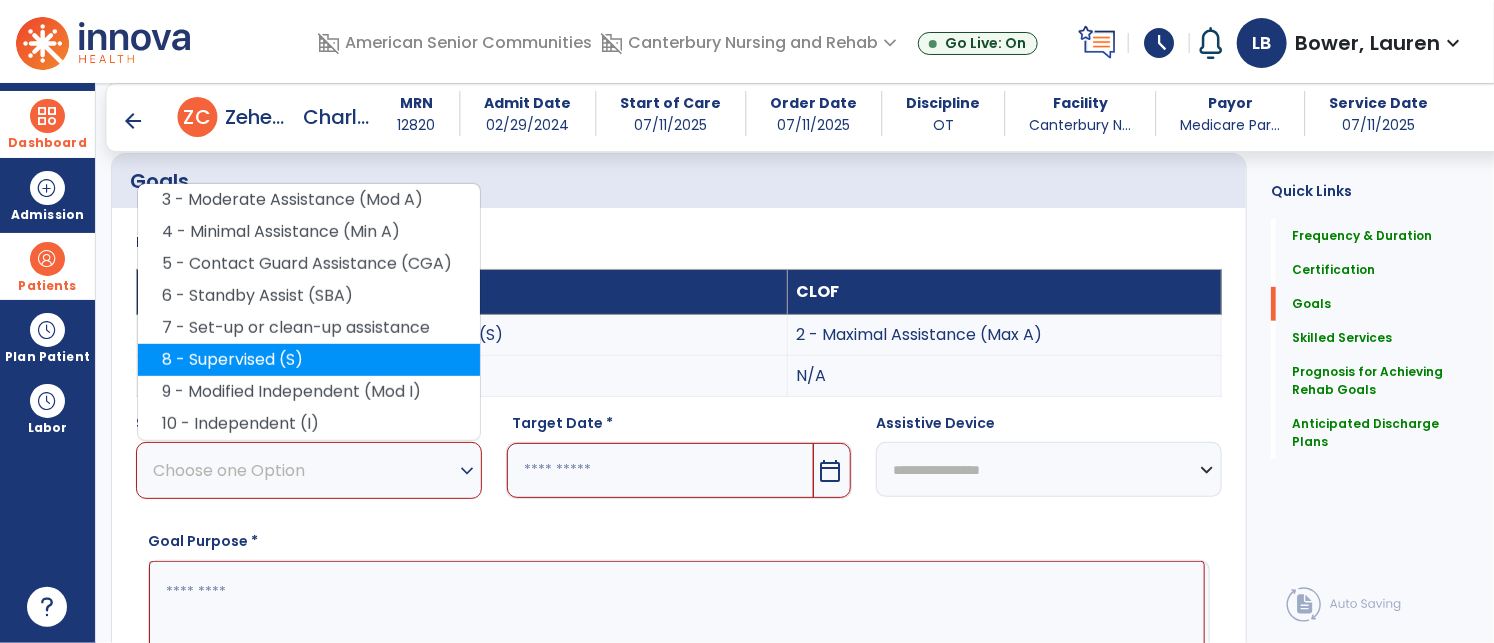 click on "8 - Supervised (S)" at bounding box center [309, 360] 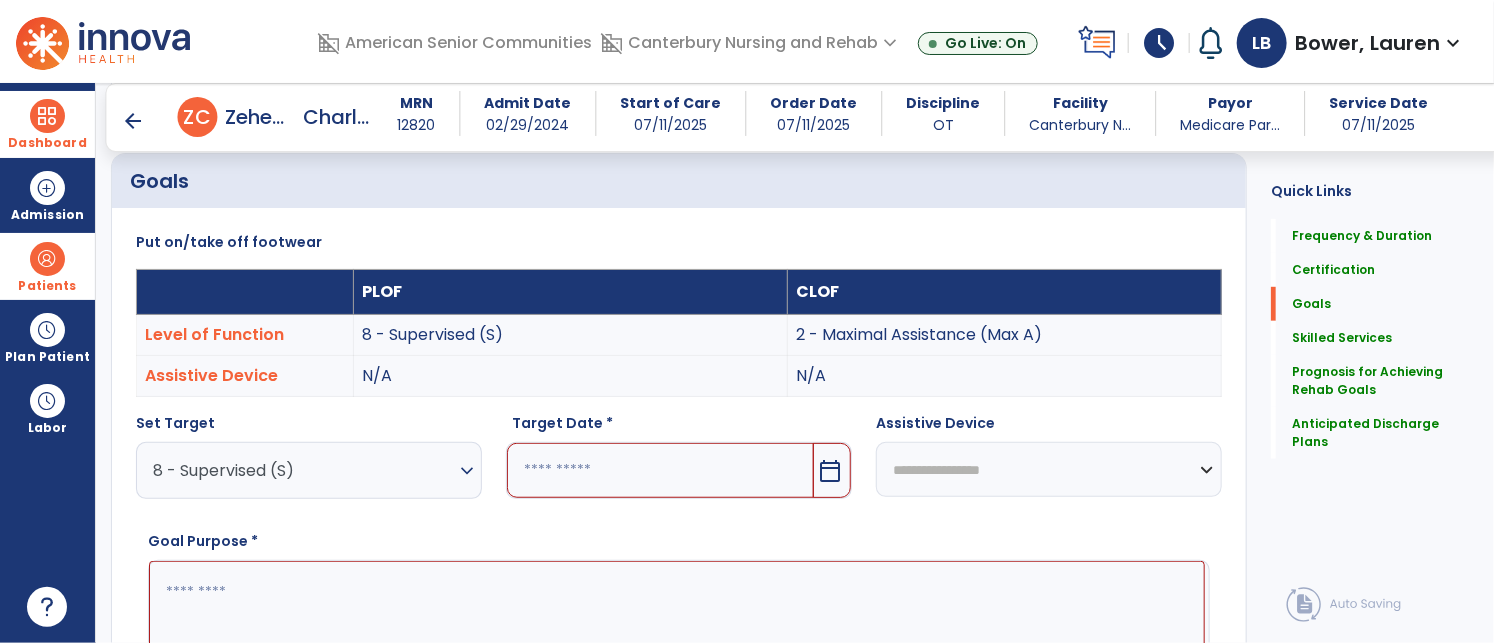 click at bounding box center [660, 470] 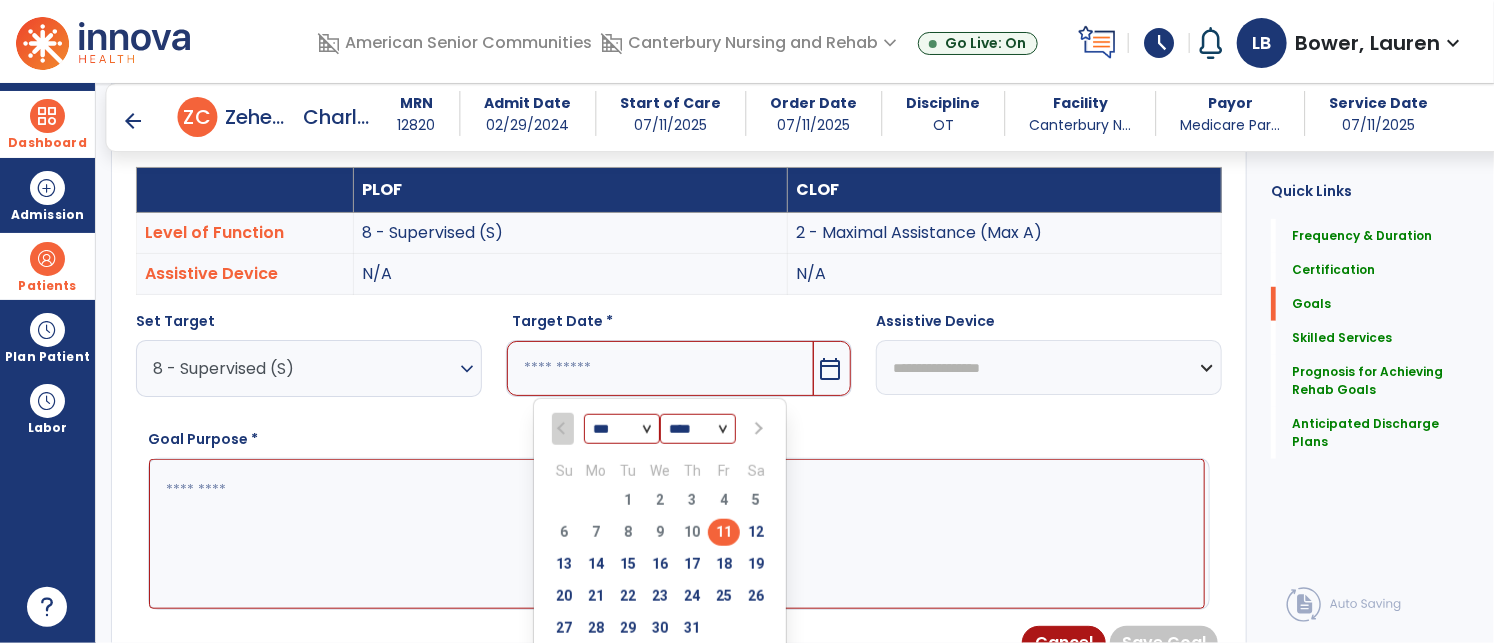 scroll, scrollTop: 617, scrollLeft: 0, axis: vertical 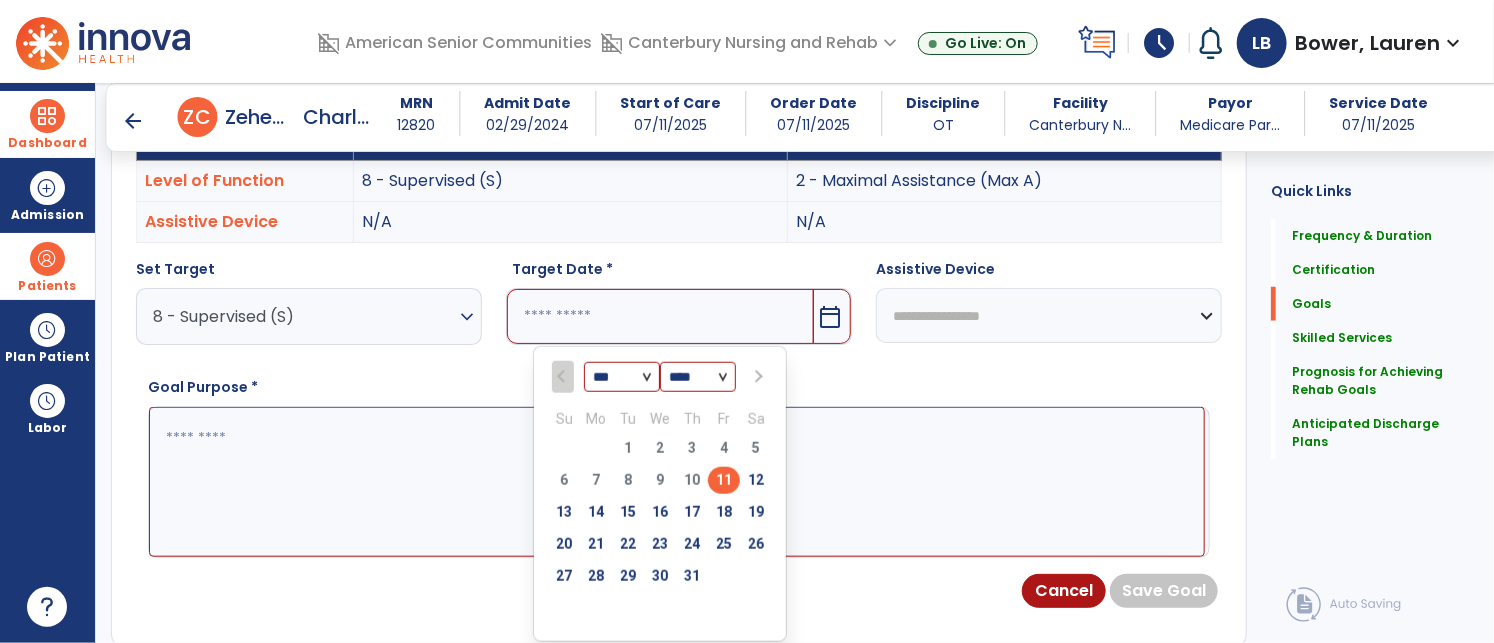 click on "*** *** ***" at bounding box center [622, 378] 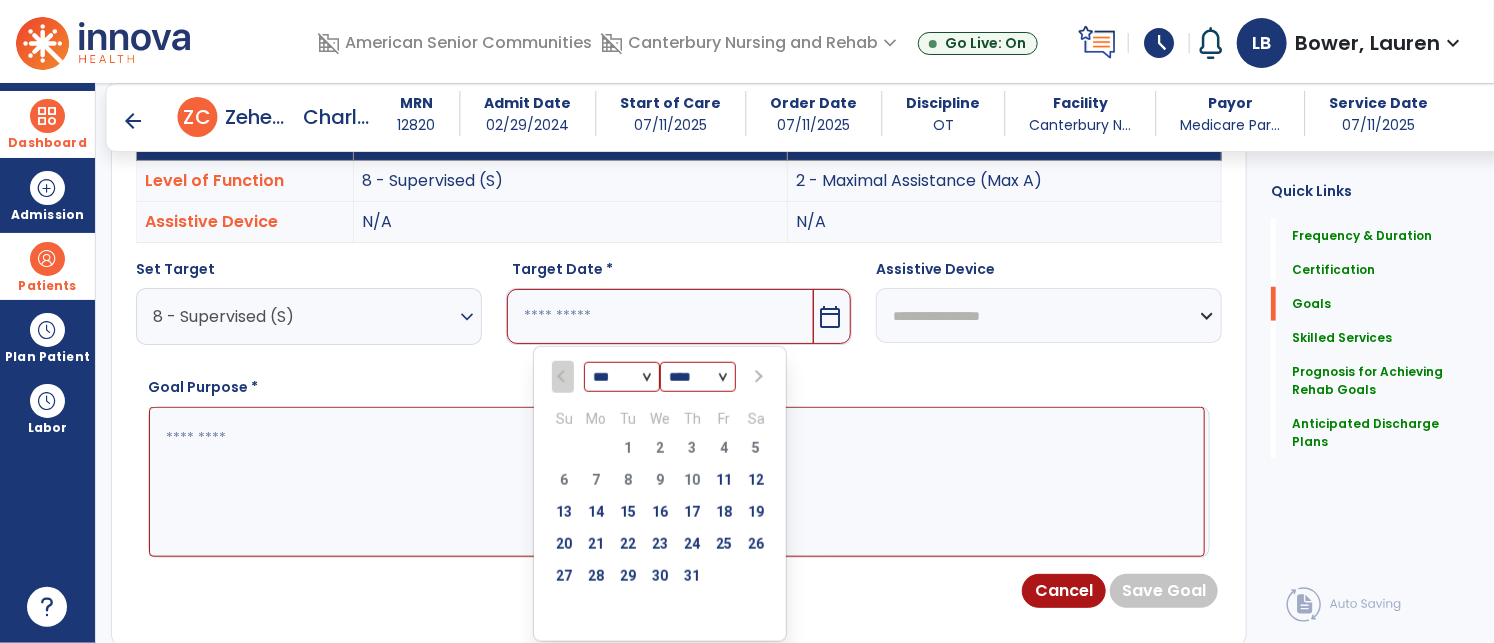 select on "*" 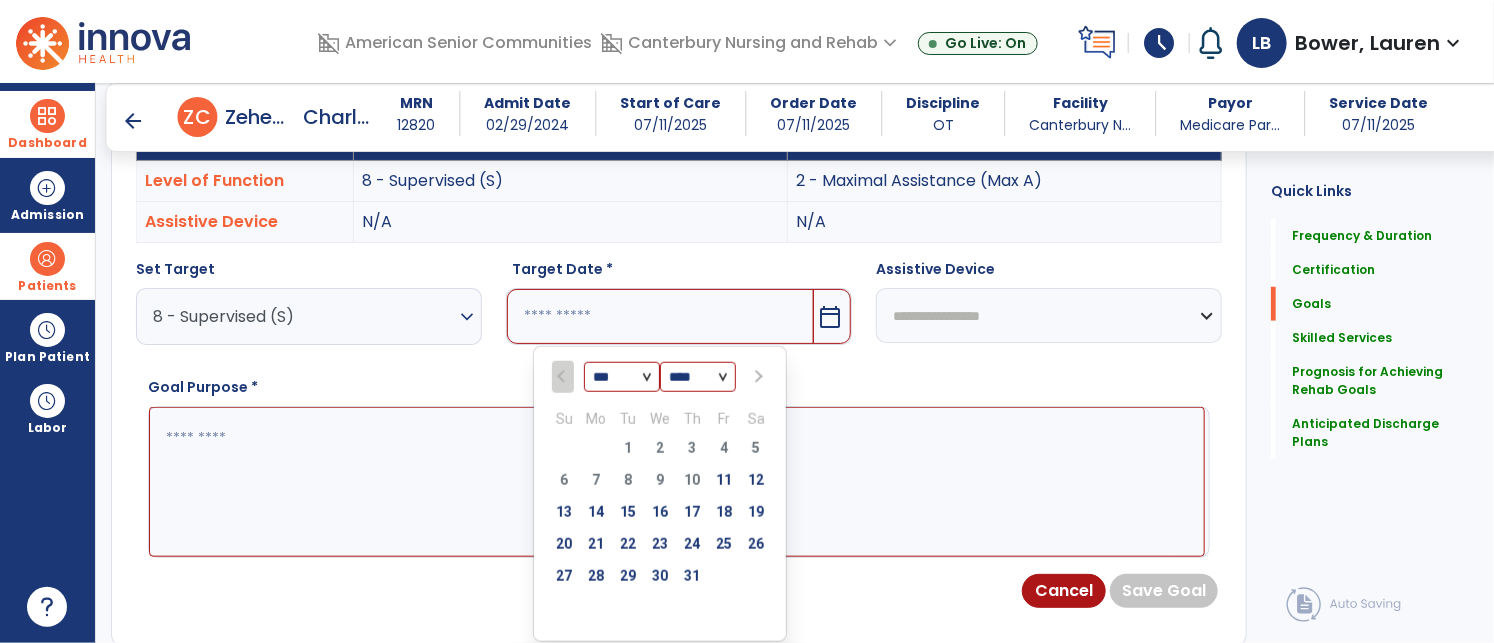 click on "*** *** ***" at bounding box center [622, 378] 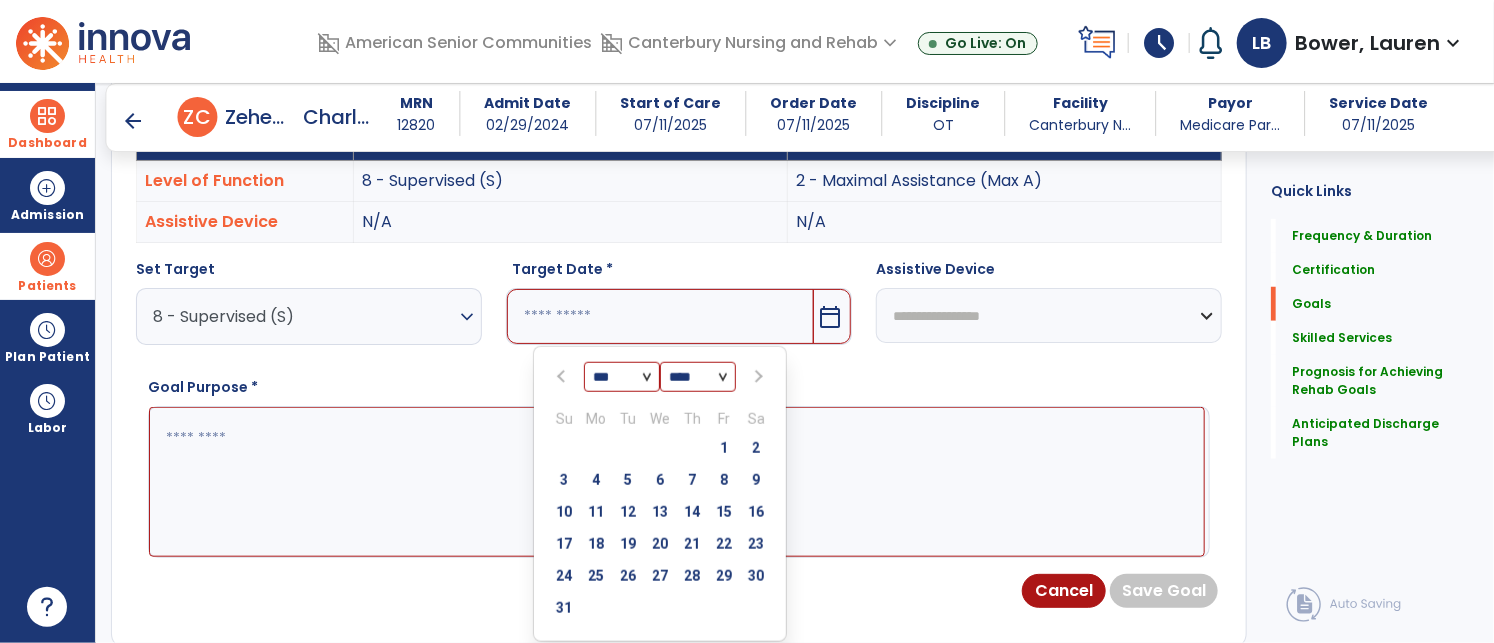 click on "1" at bounding box center (724, 448) 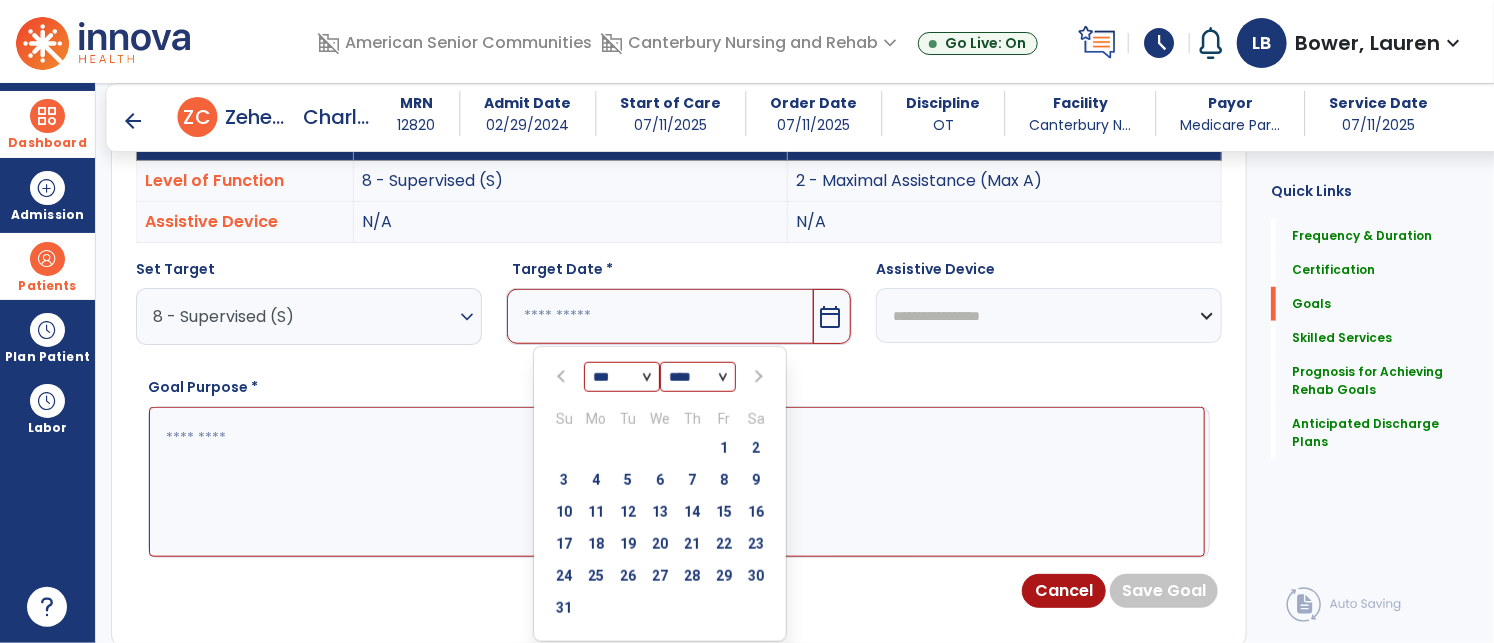 type on "********" 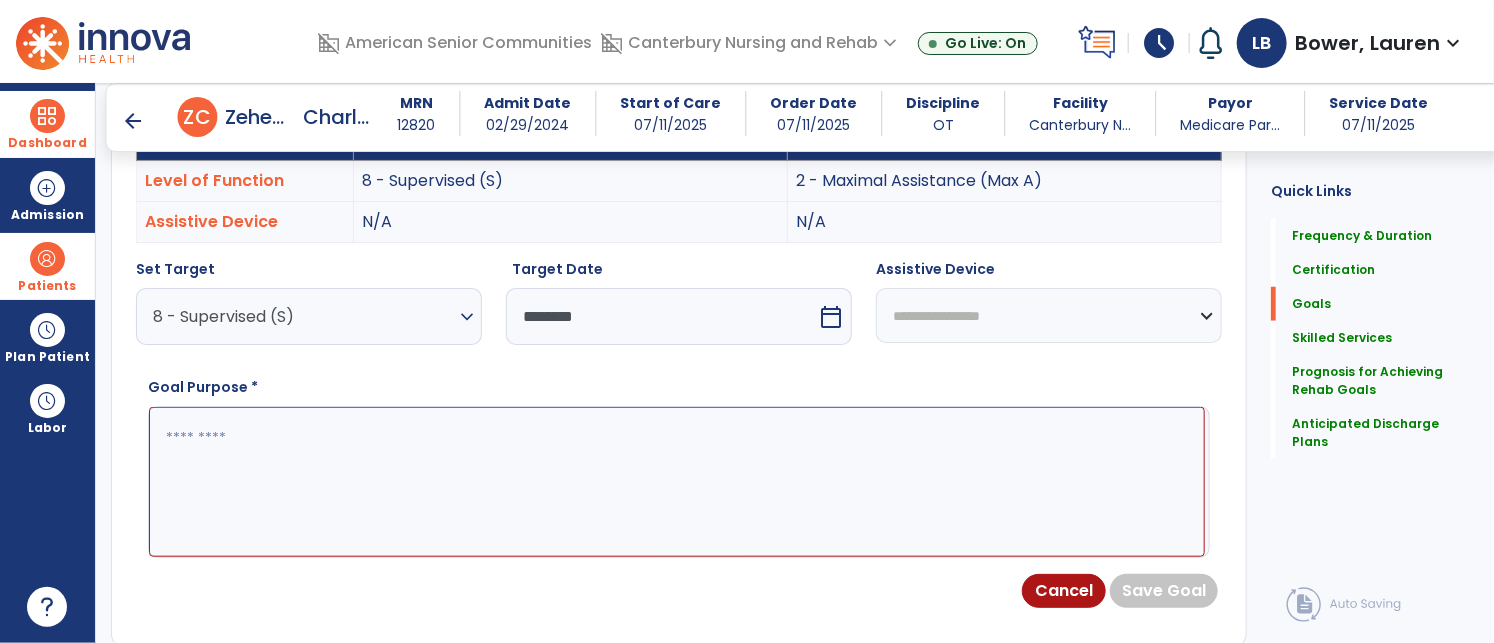 click at bounding box center [677, 482] 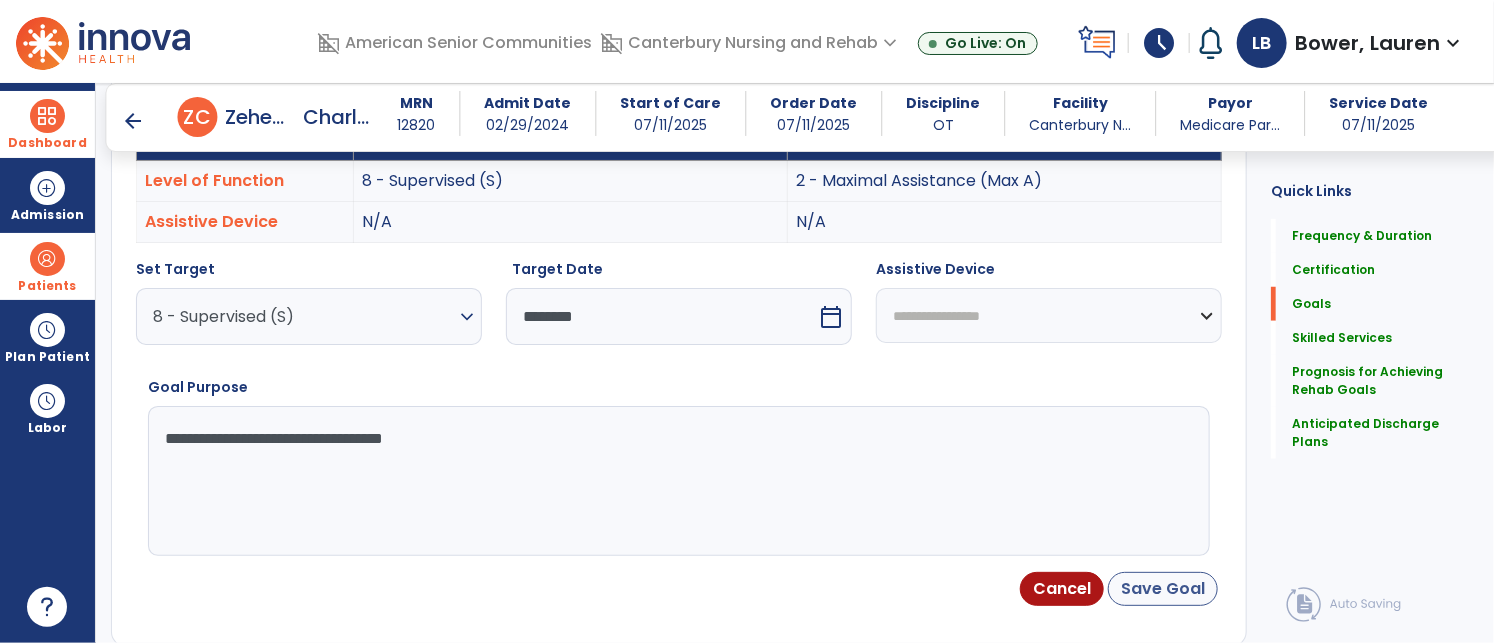 type on "**********" 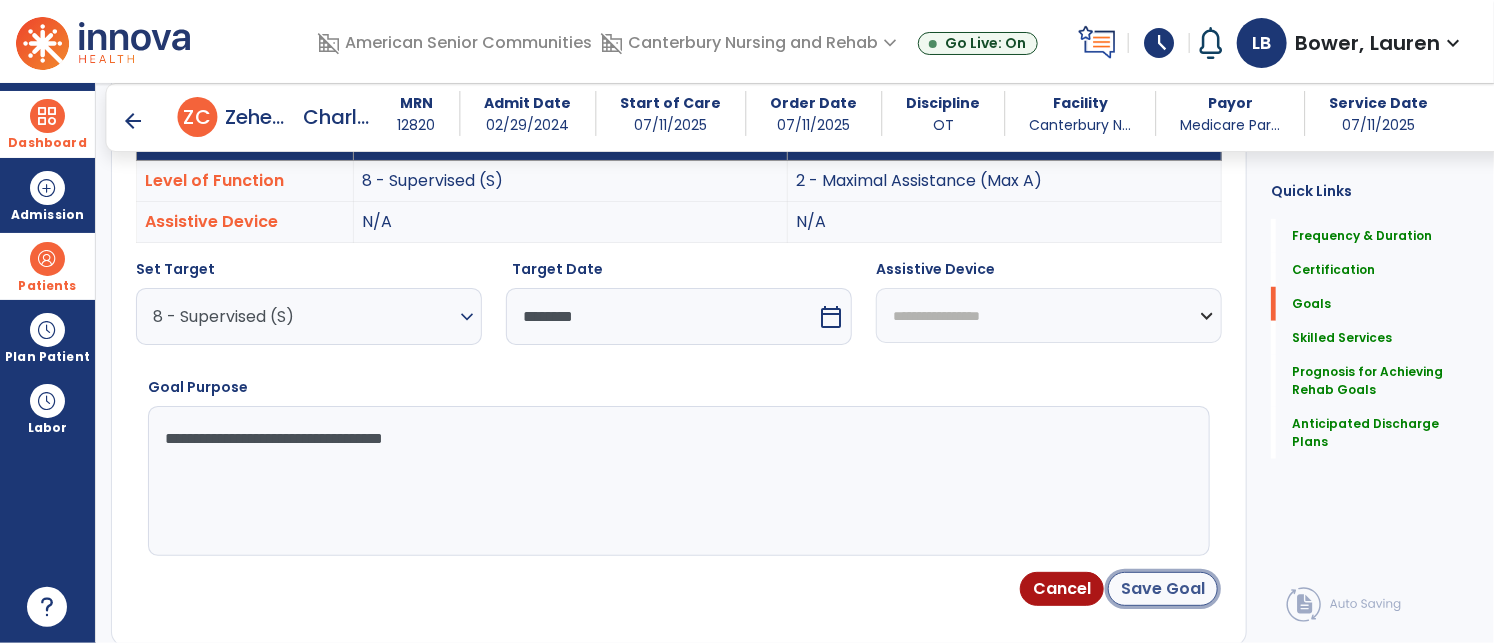 click on "Save Goal" at bounding box center (1163, 589) 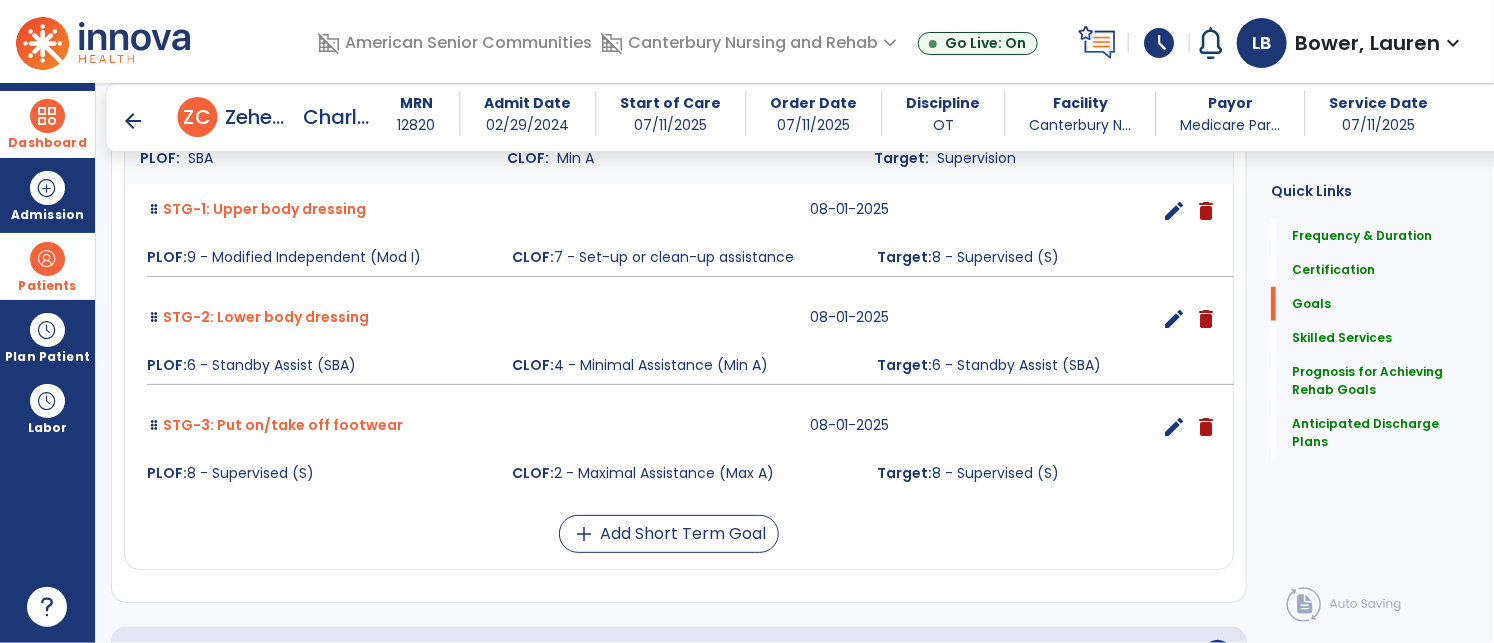 scroll, scrollTop: 624, scrollLeft: 0, axis: vertical 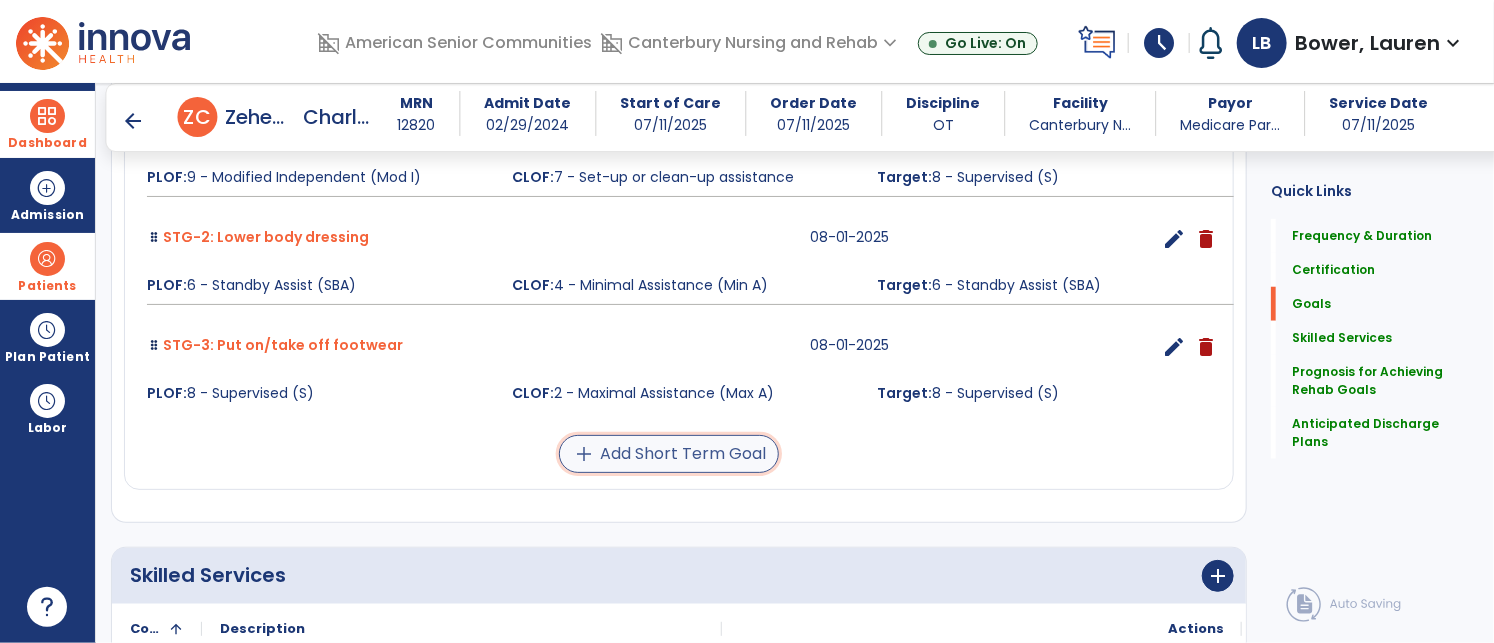 click on "add  Add Short Term Goal" at bounding box center (669, 454) 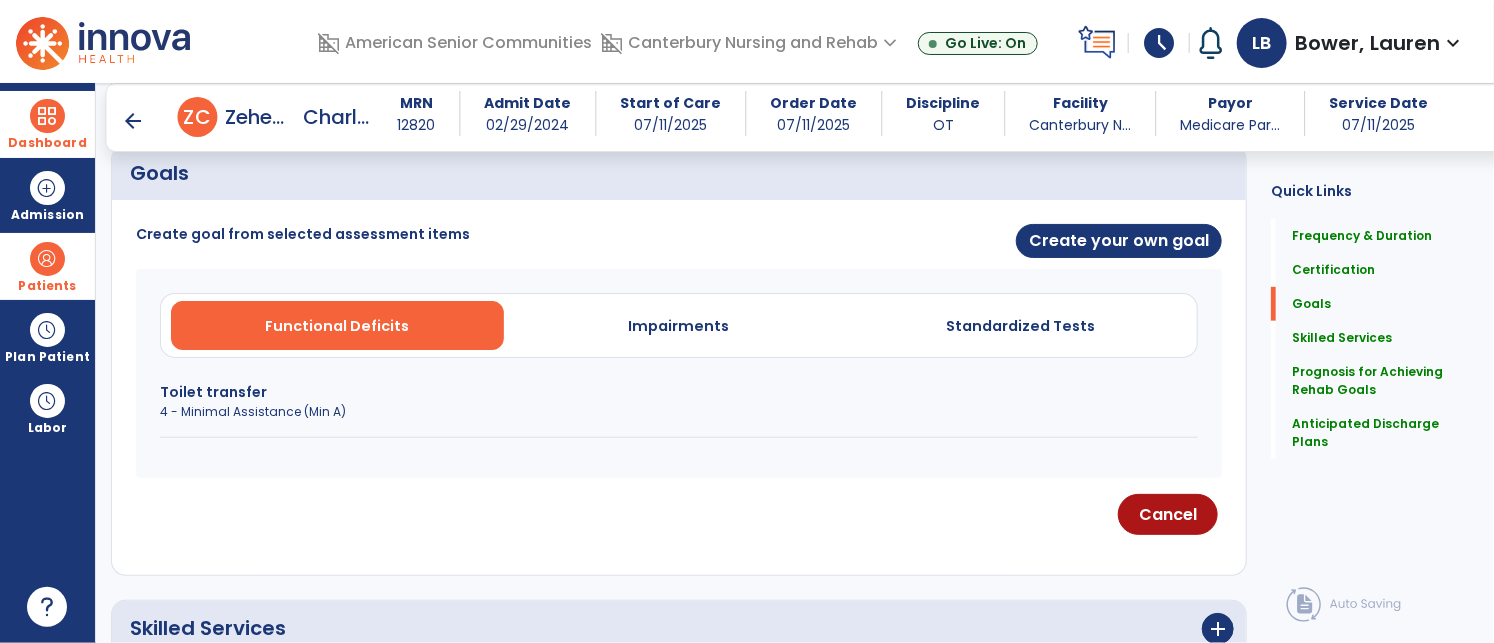 scroll, scrollTop: 470, scrollLeft: 0, axis: vertical 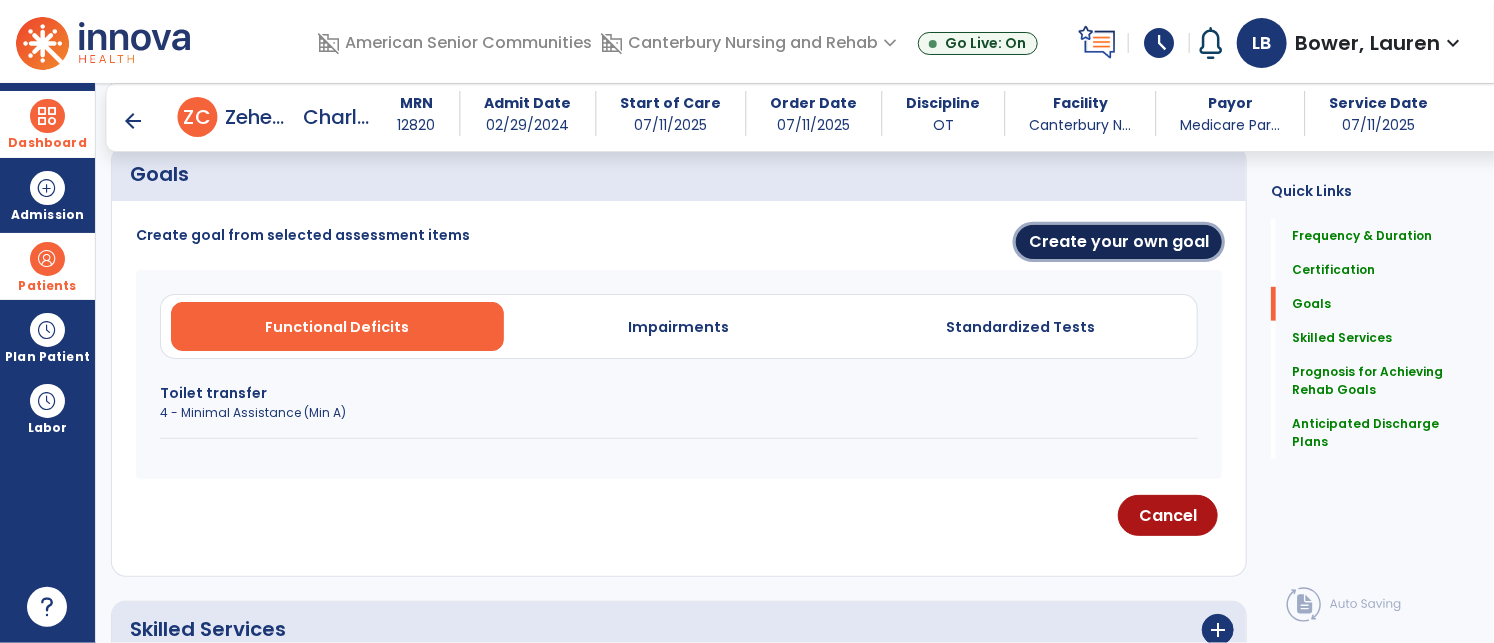 click on "Create your own goal" at bounding box center [1119, 242] 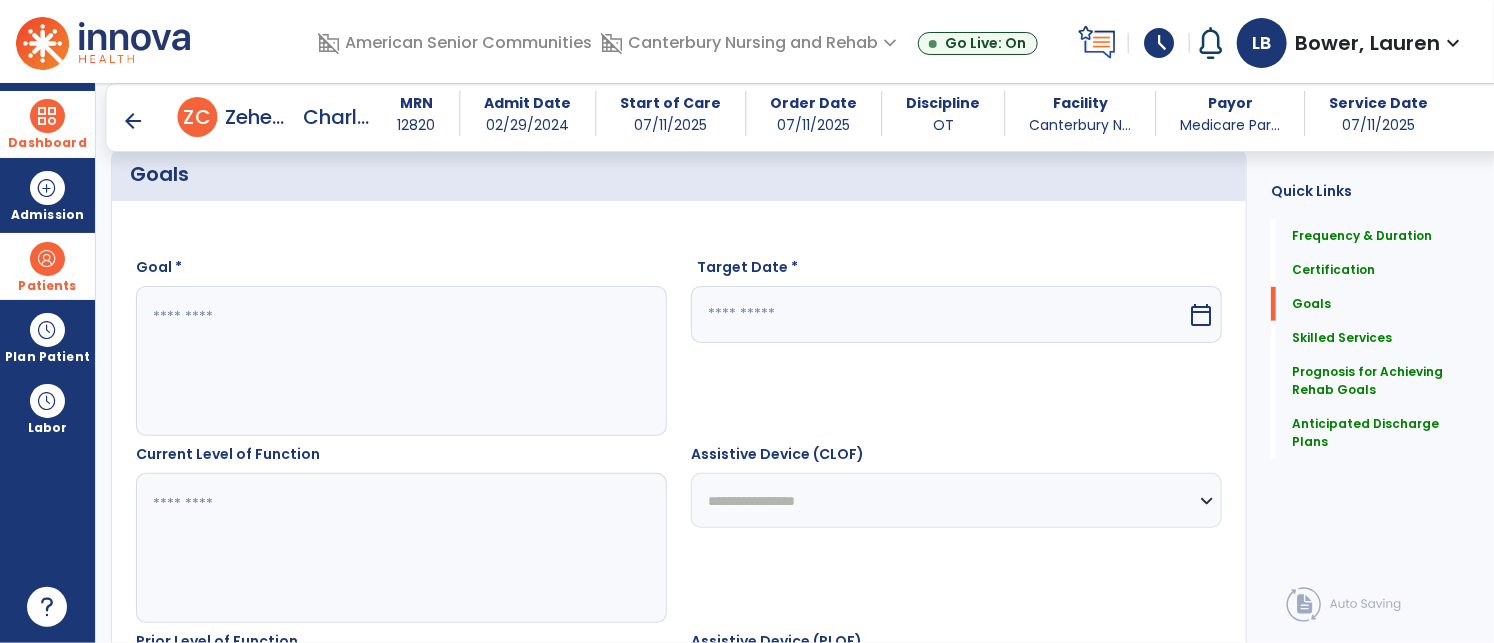 click at bounding box center [400, 361] 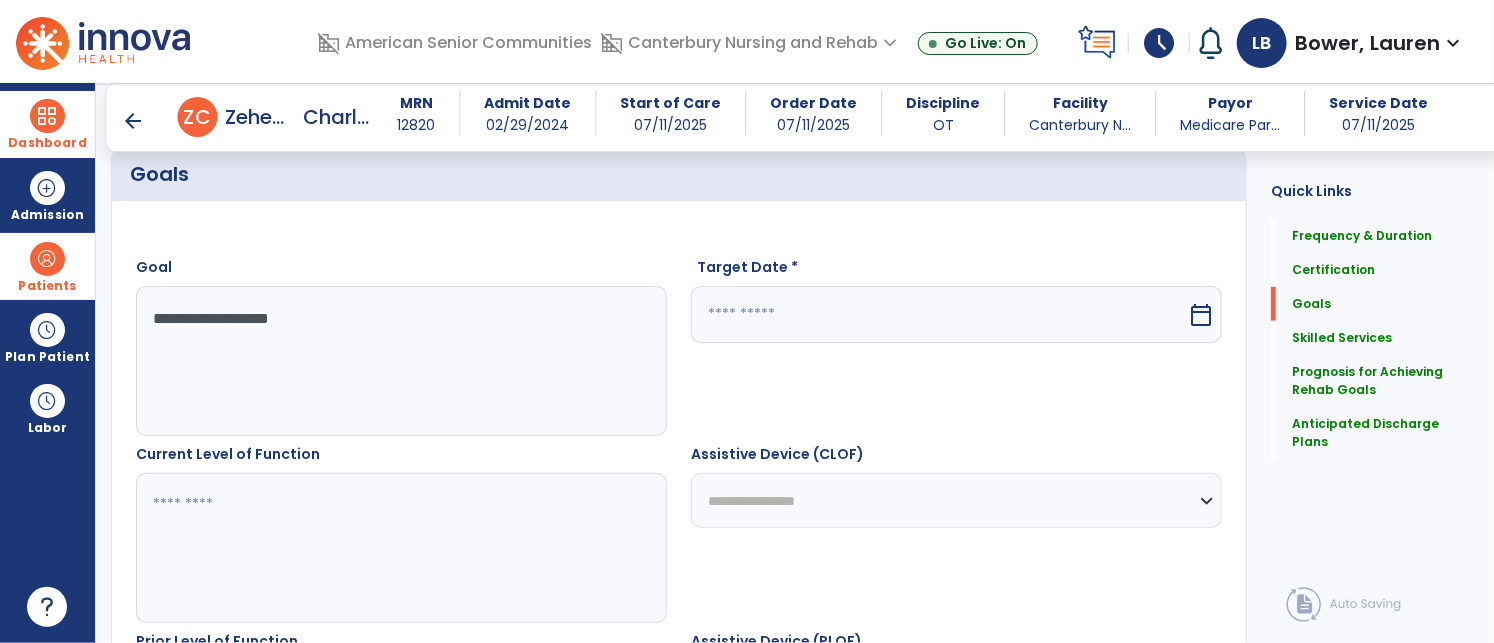 type on "**********" 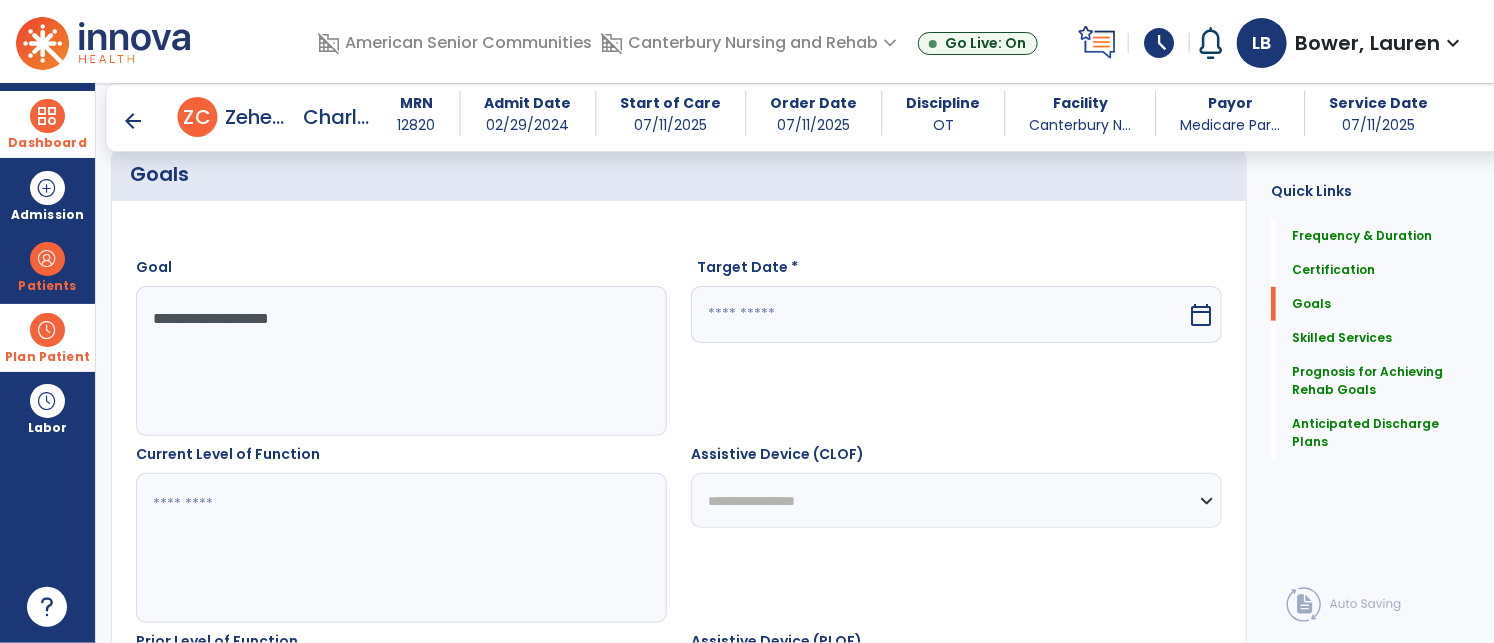 type 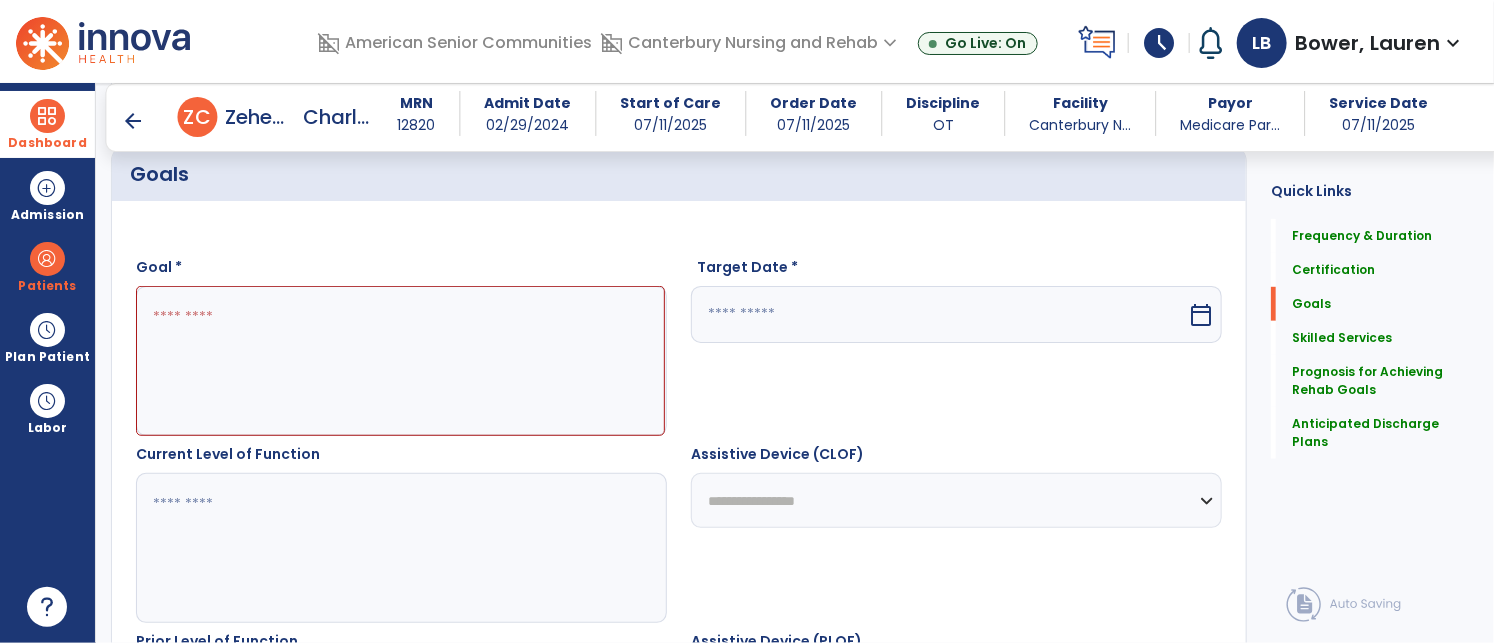 click on "arrow_back" at bounding box center [134, 121] 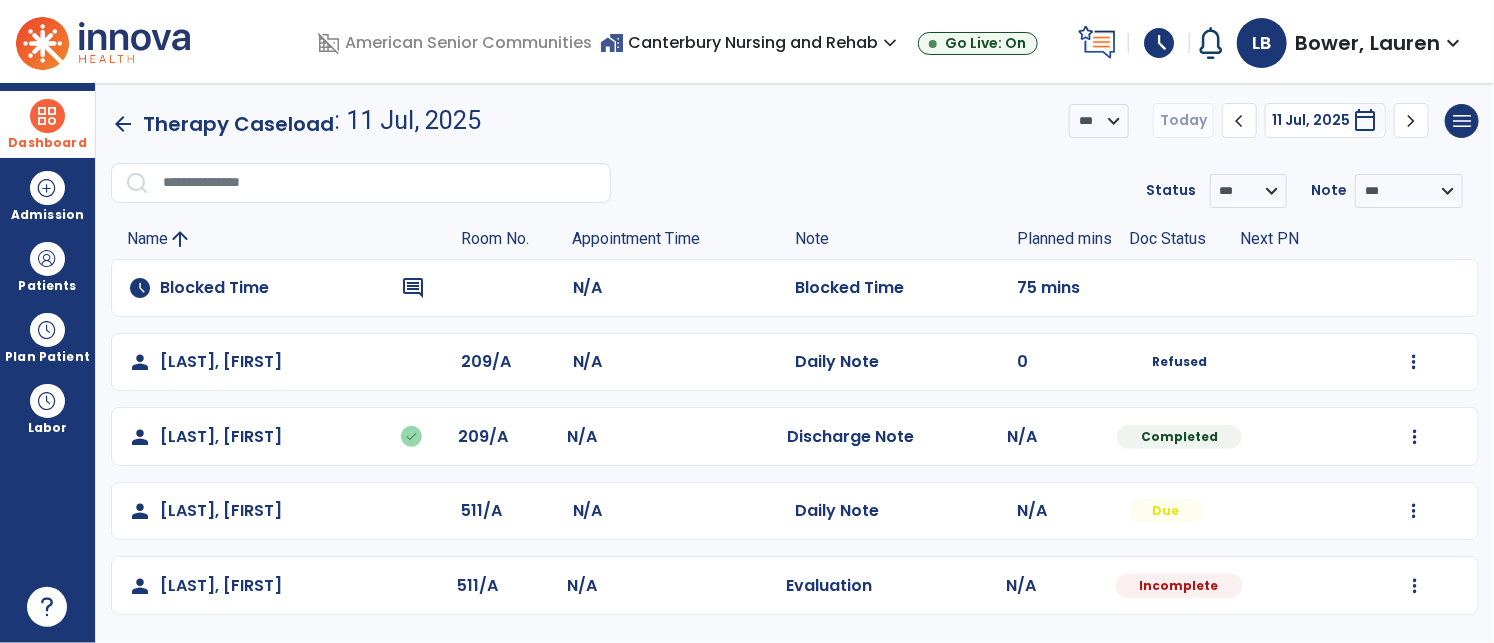 scroll, scrollTop: 0, scrollLeft: 0, axis: both 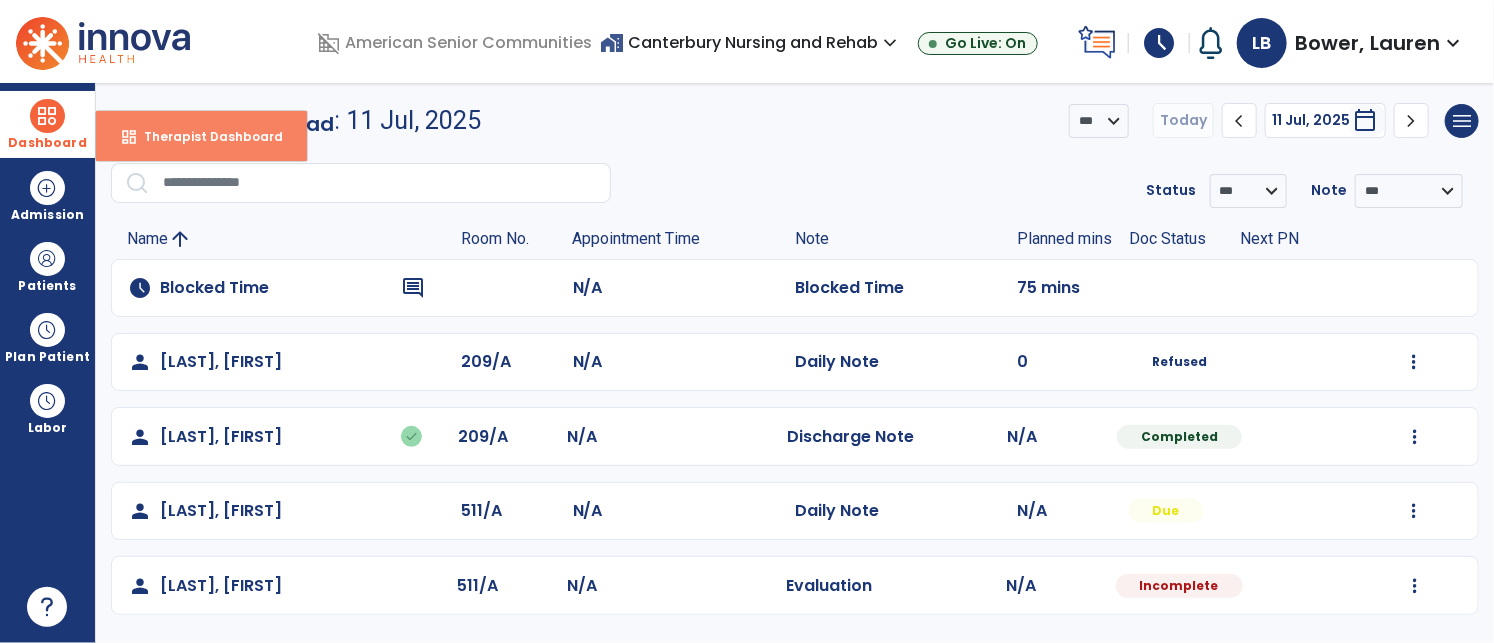 click on "Therapist Dashboard" at bounding box center [205, 136] 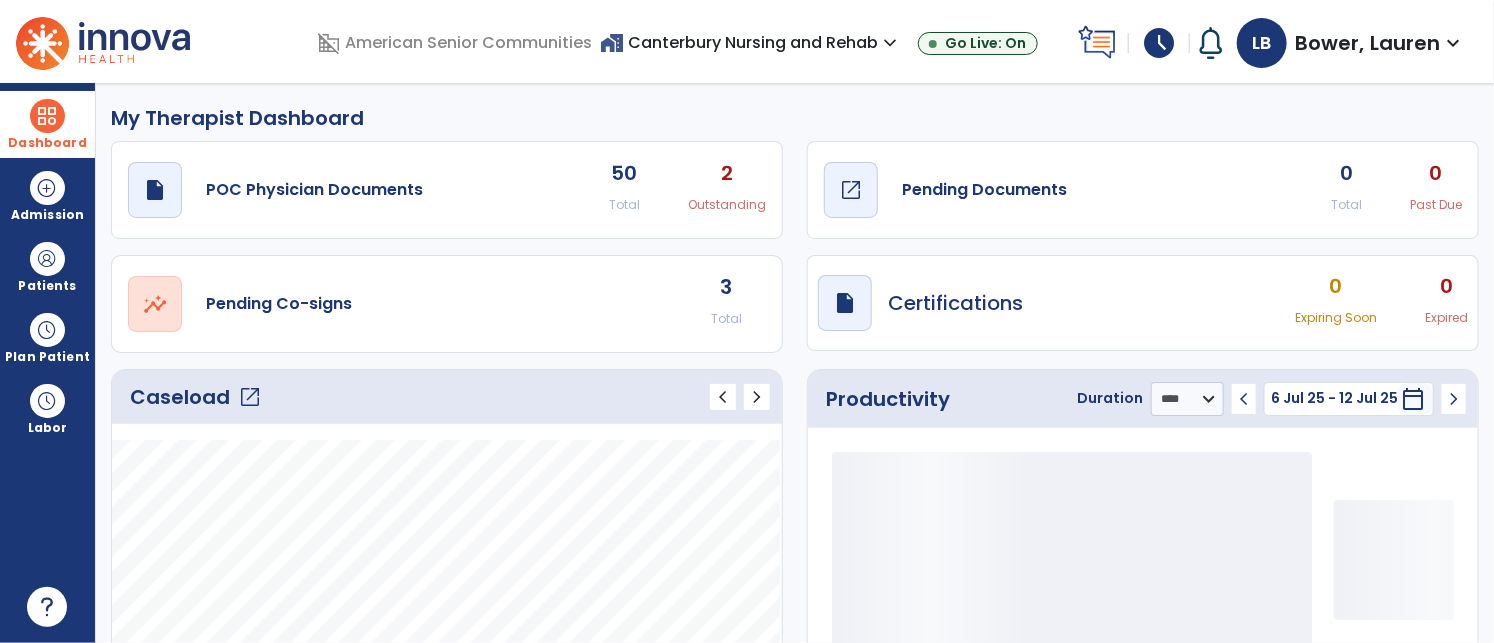 click on "draft   open_in_new" 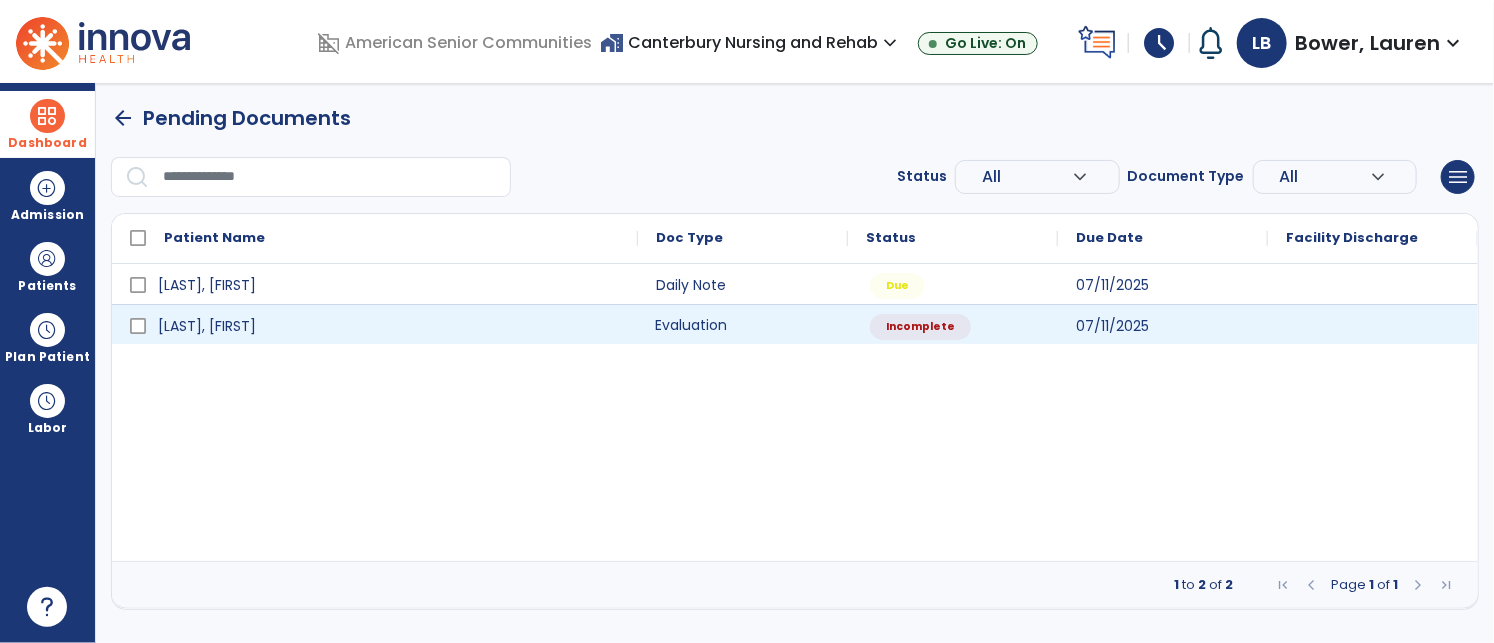 click on "Evaluation" at bounding box center [743, 324] 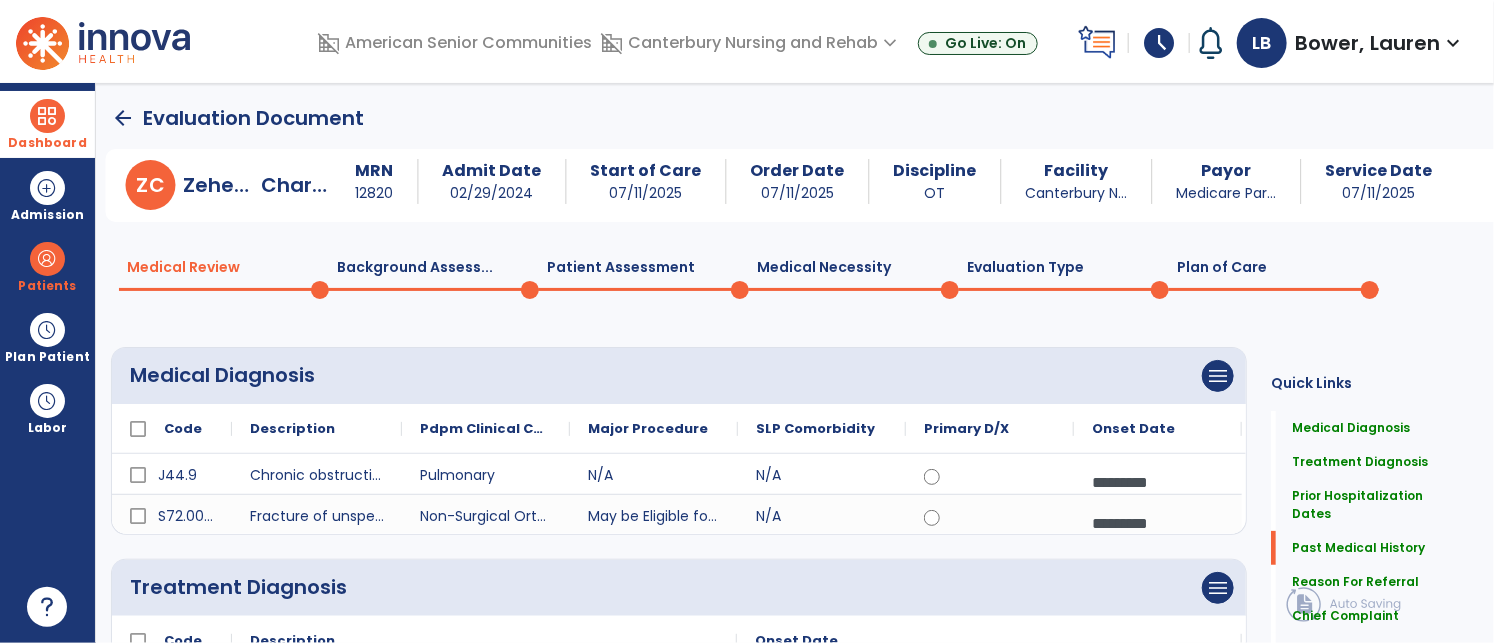 scroll, scrollTop: 0, scrollLeft: 0, axis: both 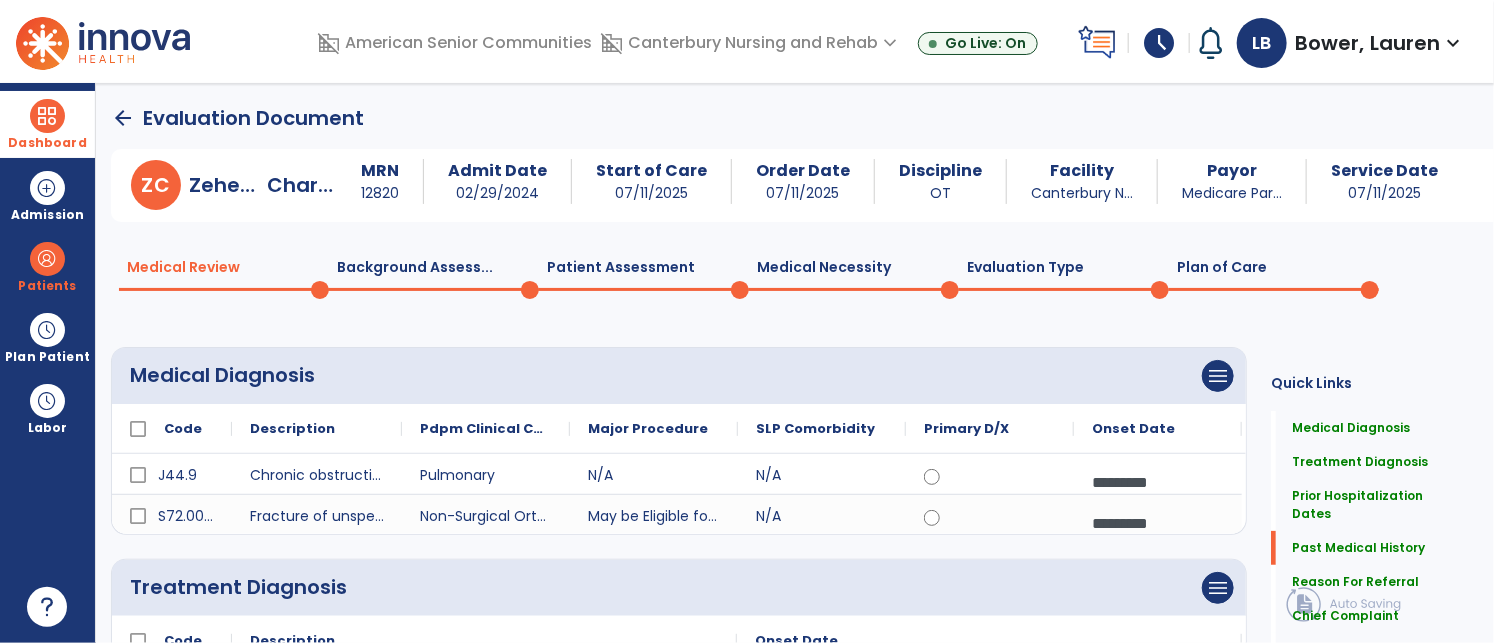 click on "Plan of Care  0" 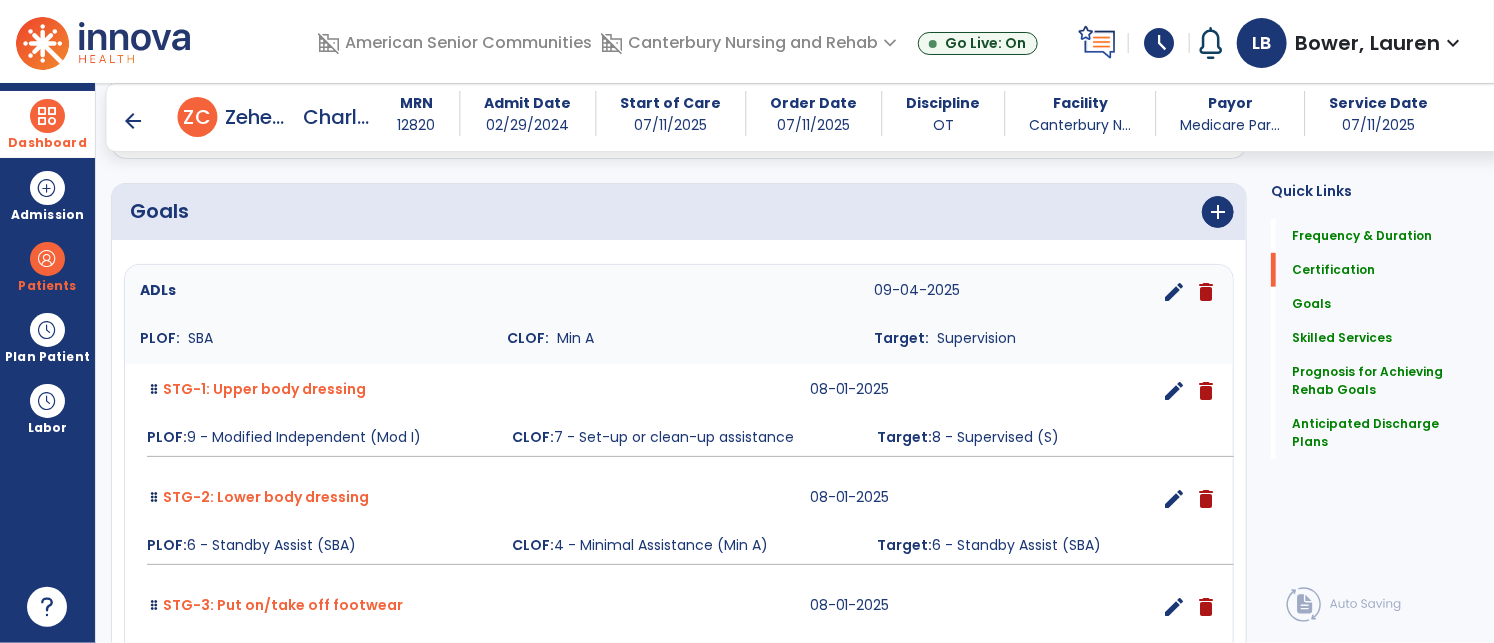 scroll, scrollTop: 417, scrollLeft: 0, axis: vertical 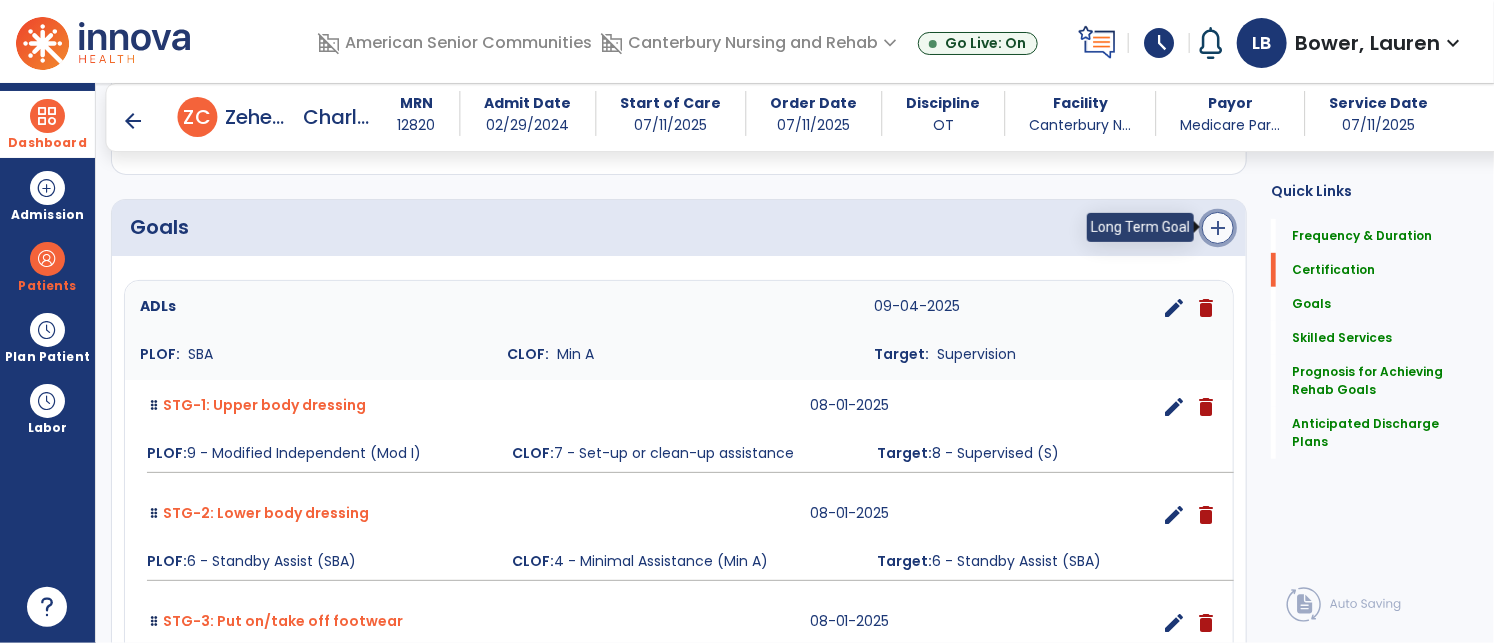 click on "add" at bounding box center (1218, 228) 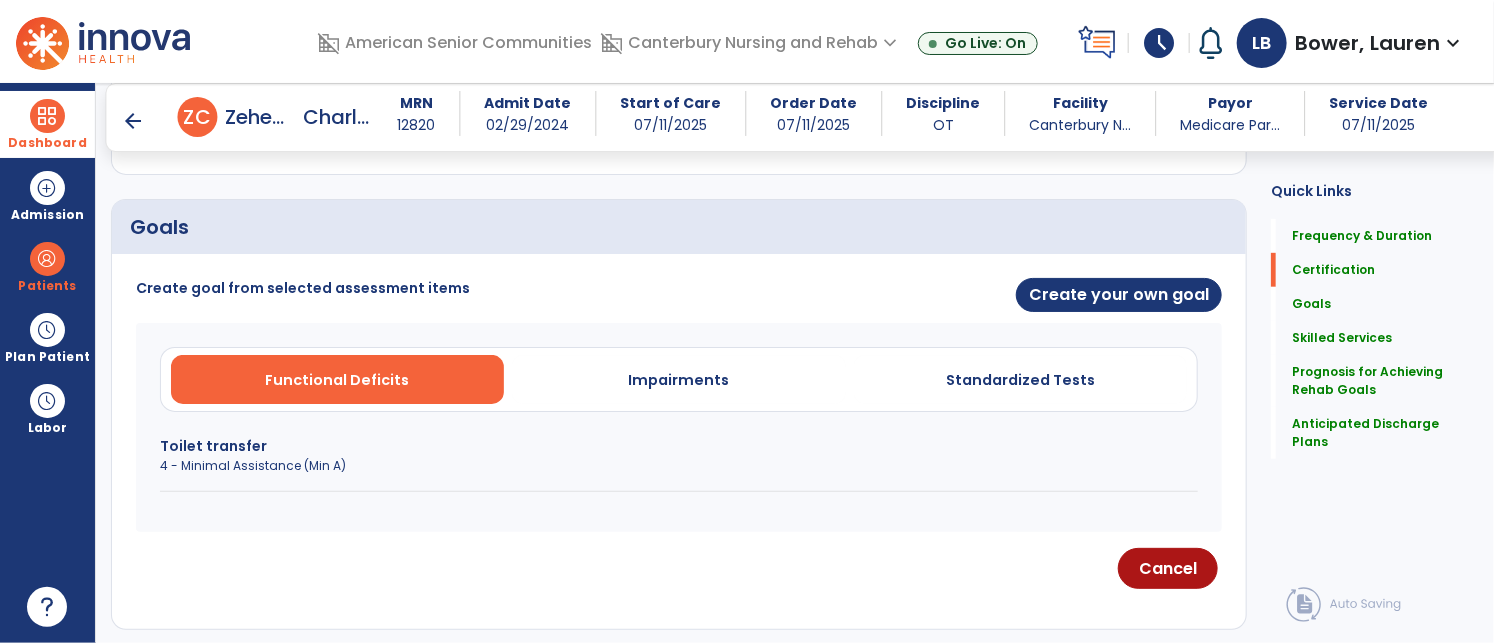 drag, startPoint x: 193, startPoint y: 470, endPoint x: 205, endPoint y: 454, distance: 20 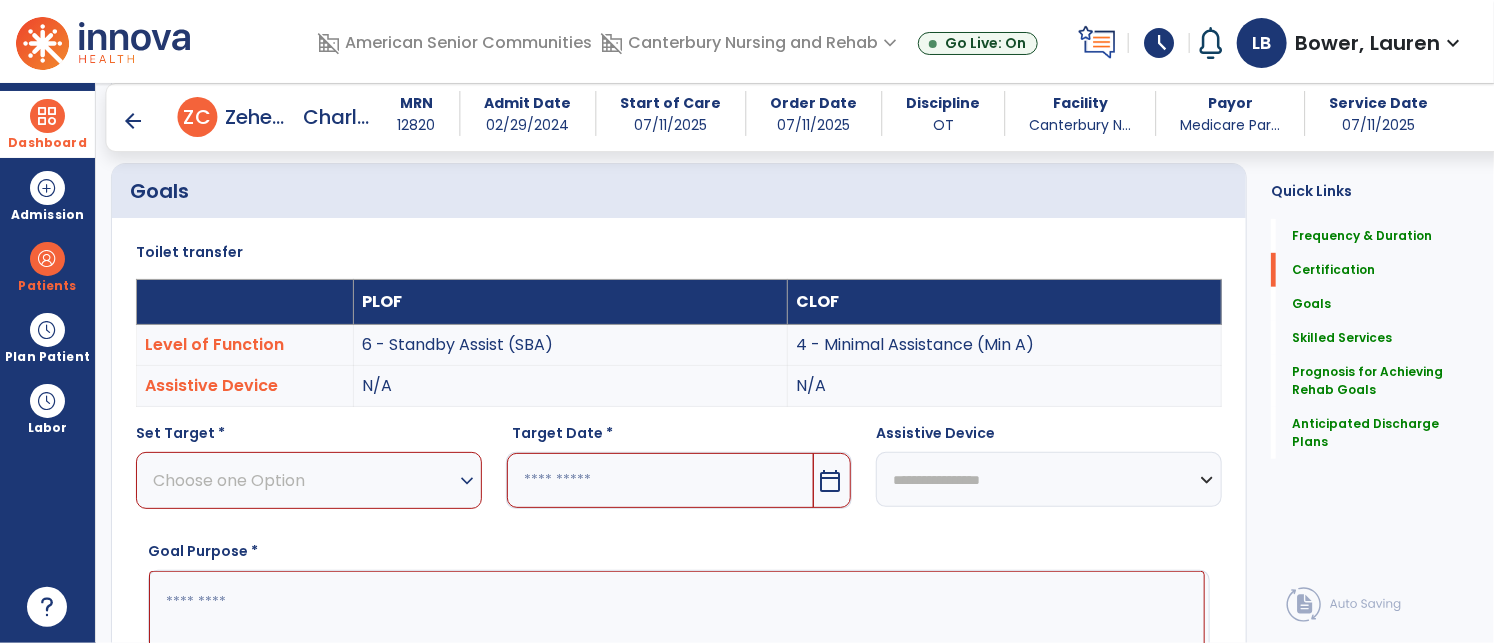 scroll, scrollTop: 501, scrollLeft: 0, axis: vertical 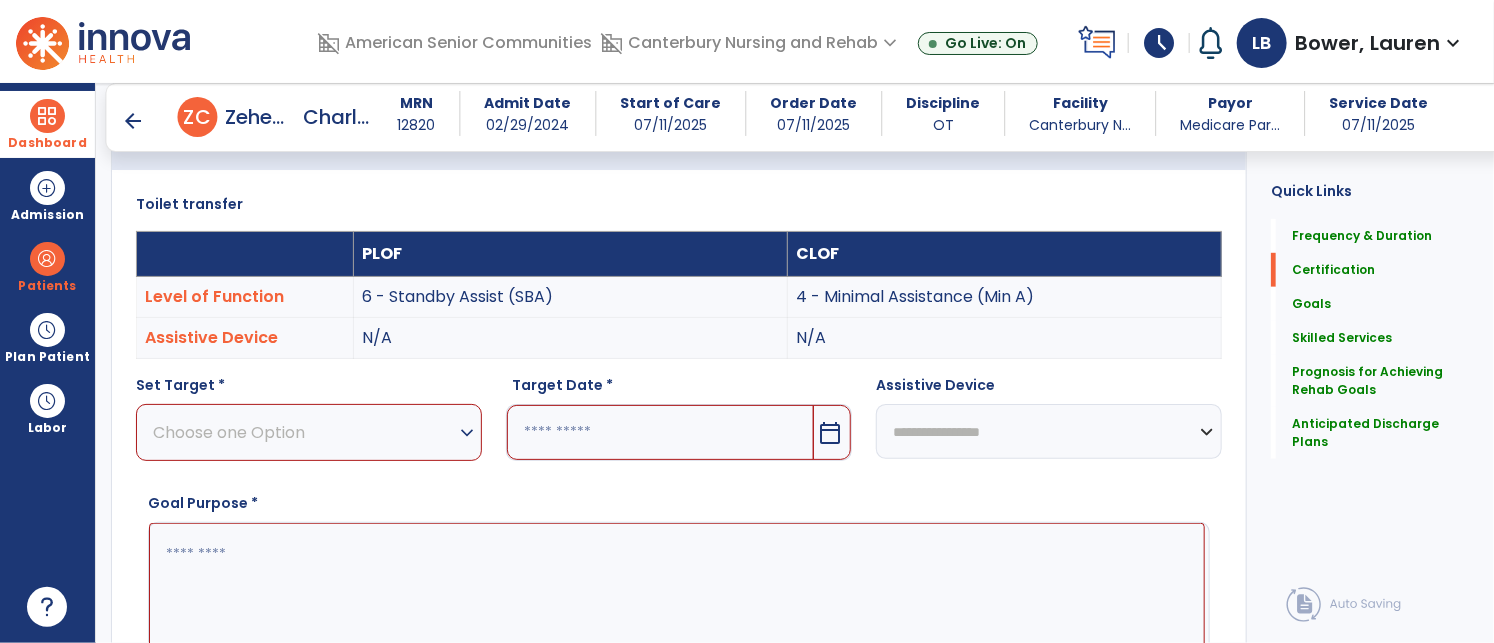 click on "expand_more" at bounding box center [467, 433] 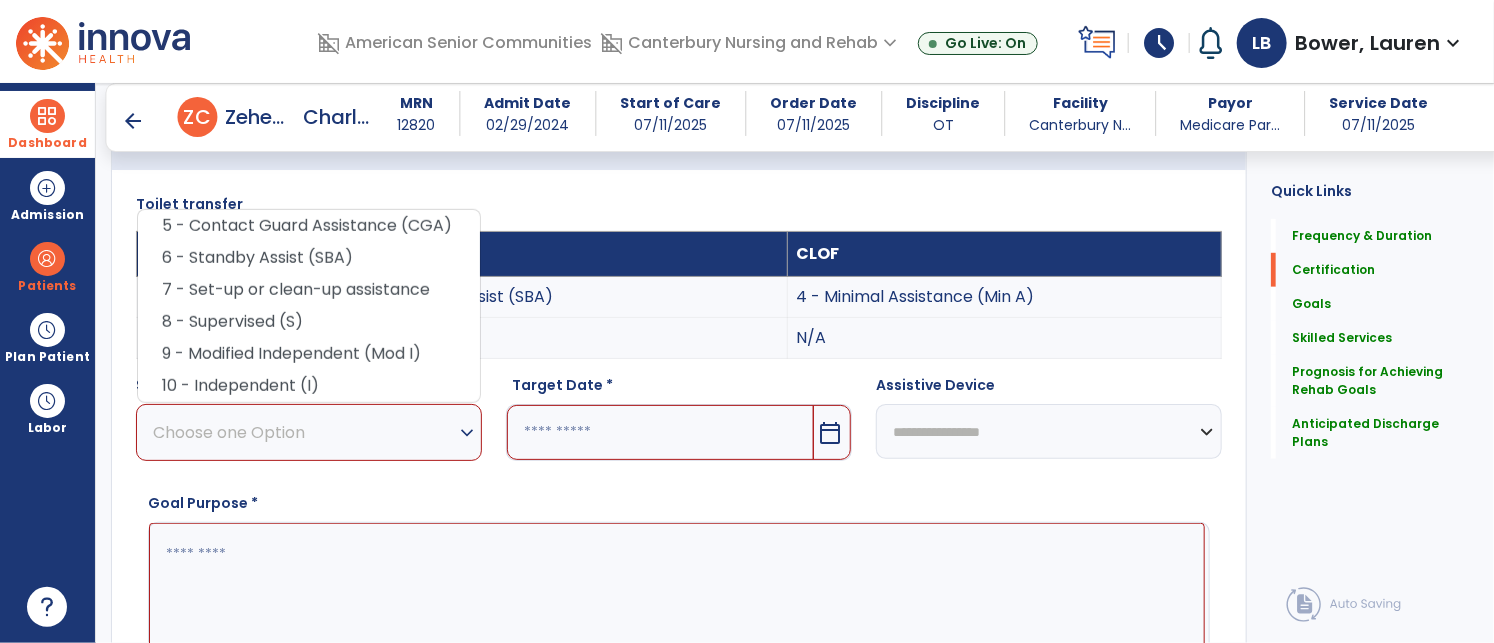 drag, startPoint x: 298, startPoint y: 316, endPoint x: 420, endPoint y: 299, distance: 123.178734 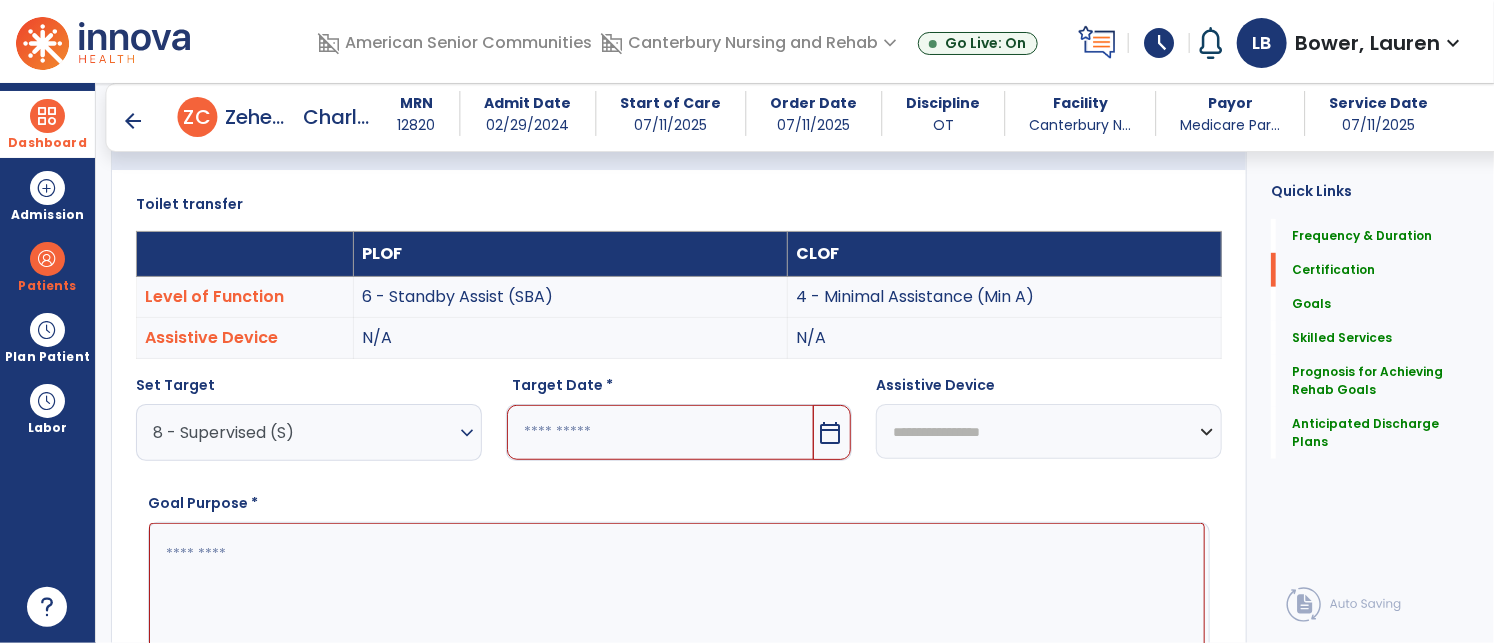 click at bounding box center [660, 432] 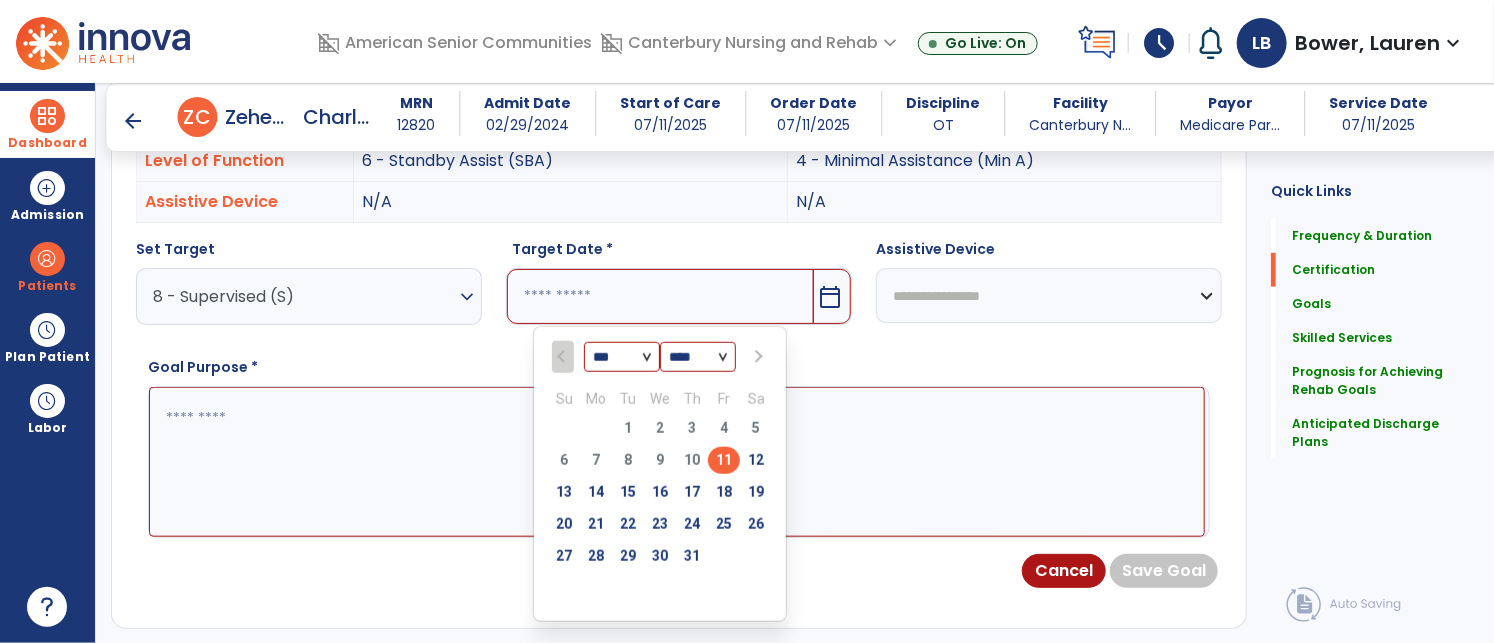 scroll, scrollTop: 648, scrollLeft: 0, axis: vertical 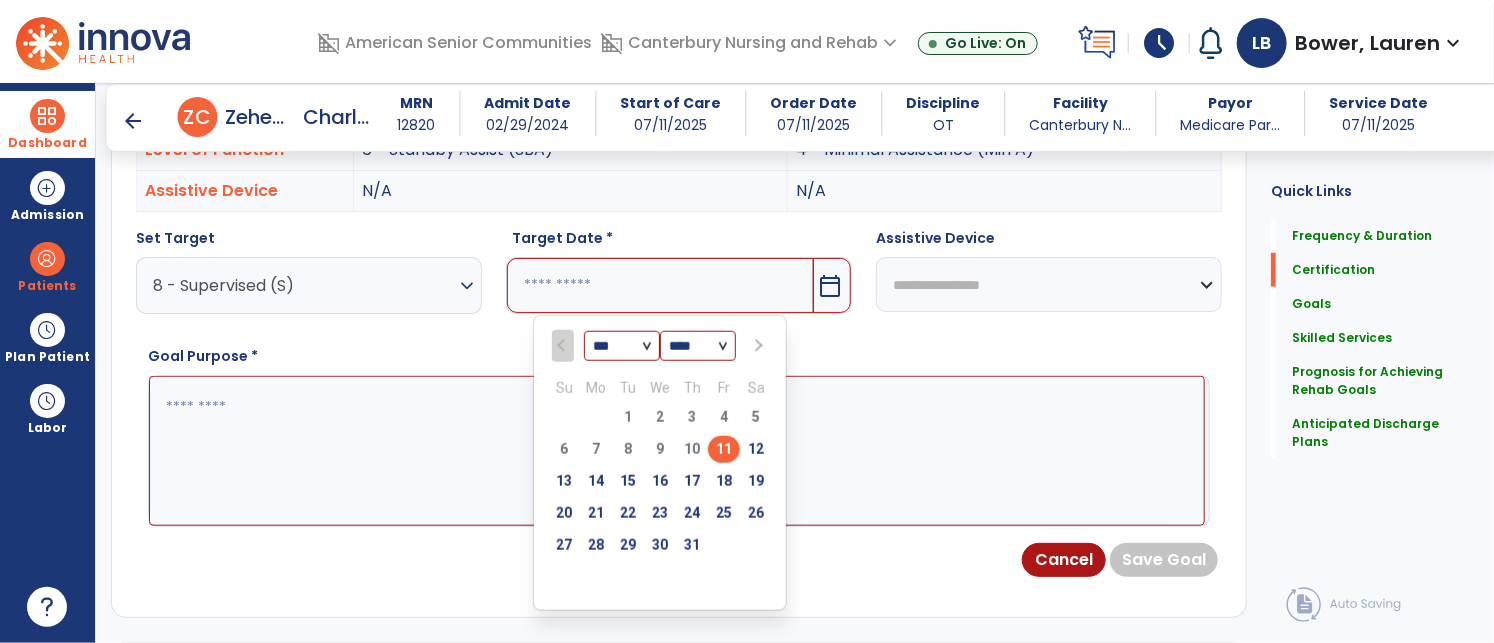 click on "*** *** ***" at bounding box center (622, 347) 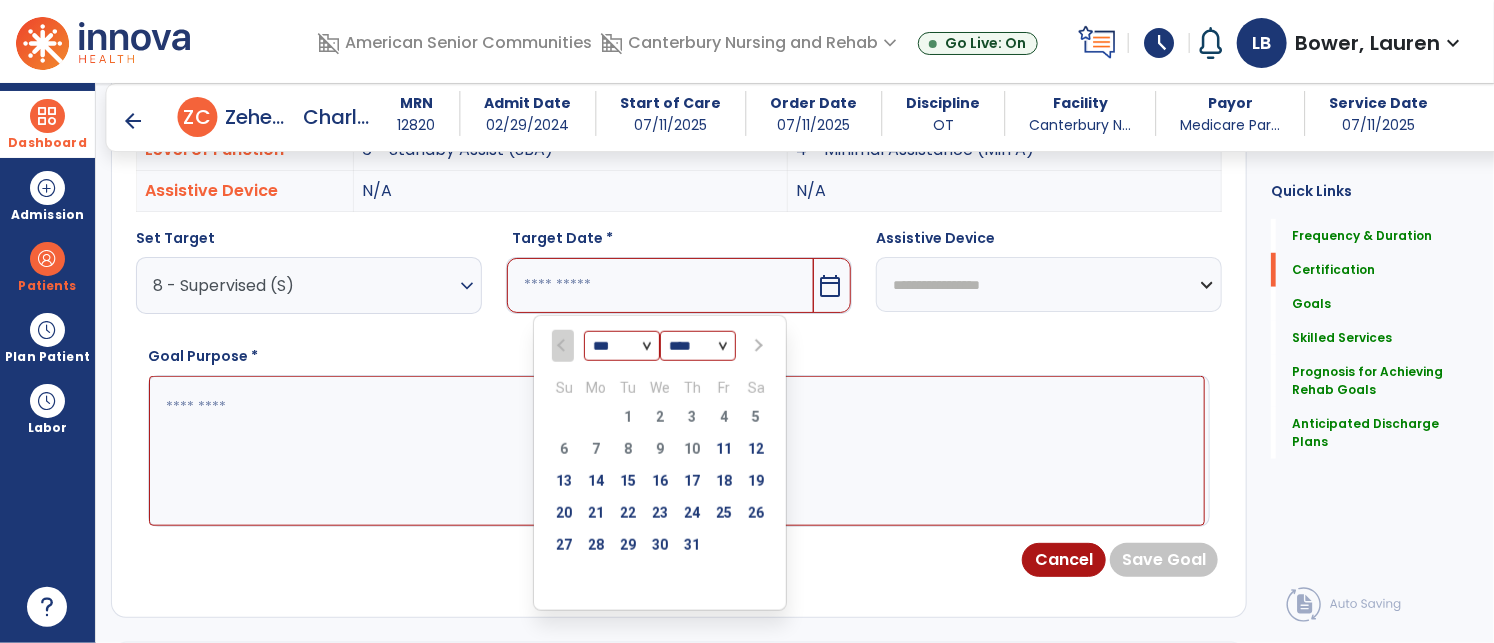 select on "*" 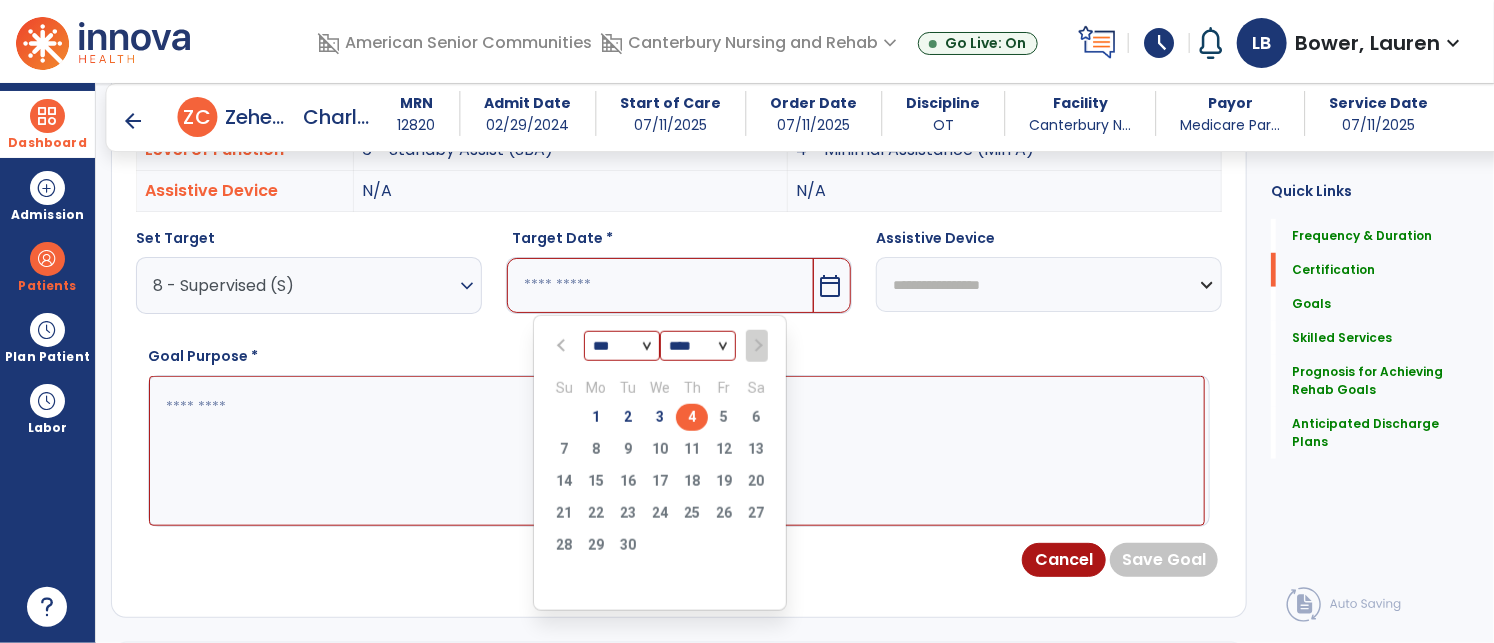 click on "4" at bounding box center [692, 417] 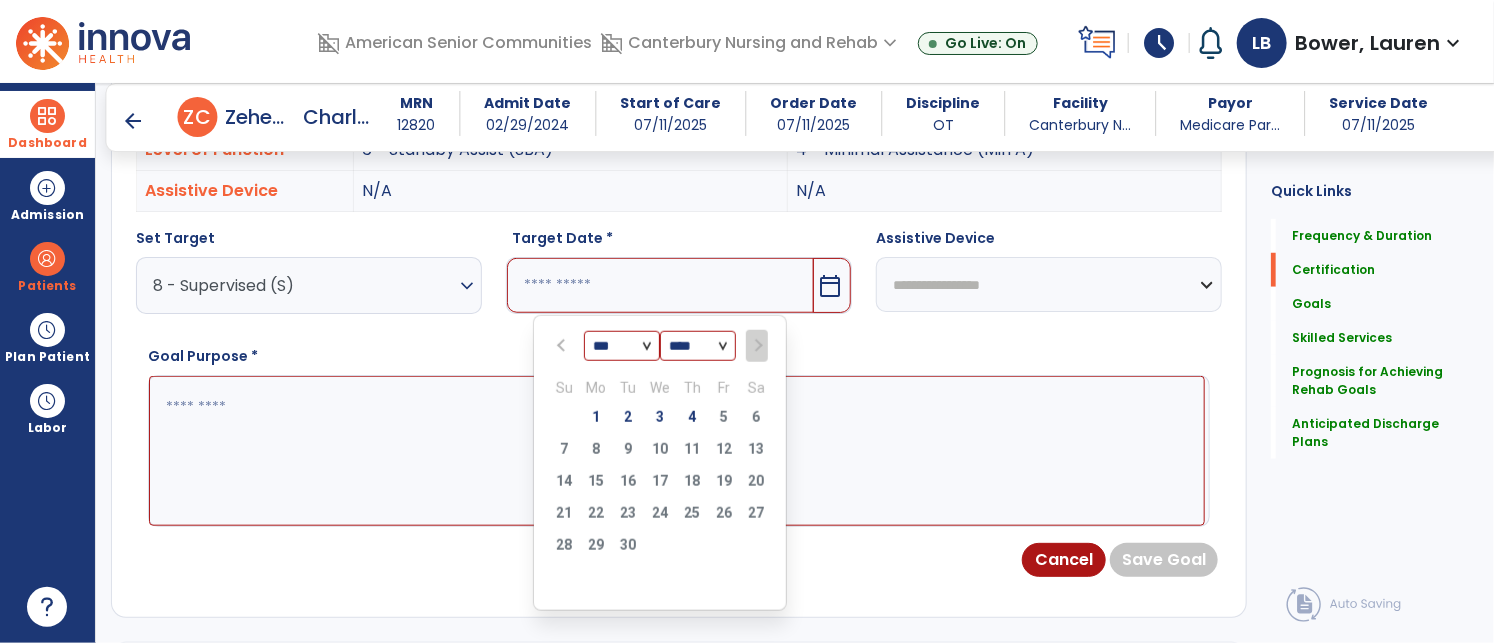 type on "********" 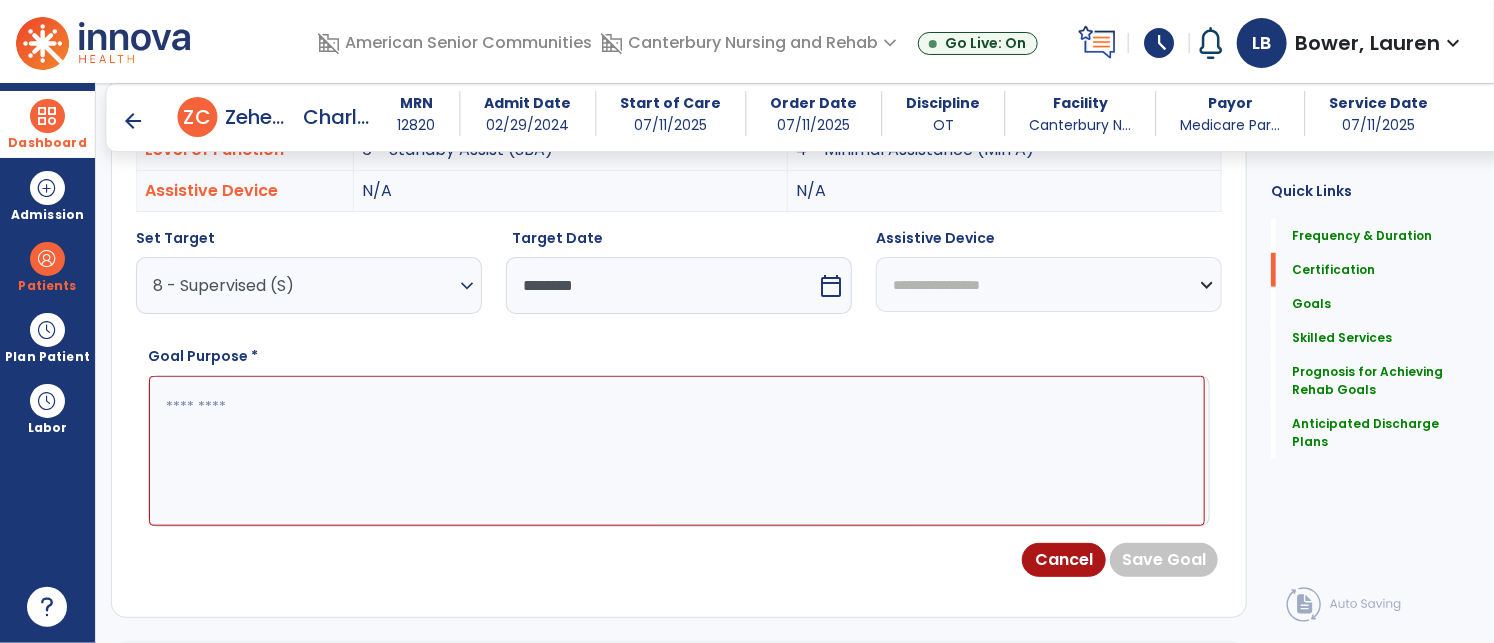 click at bounding box center (677, 451) 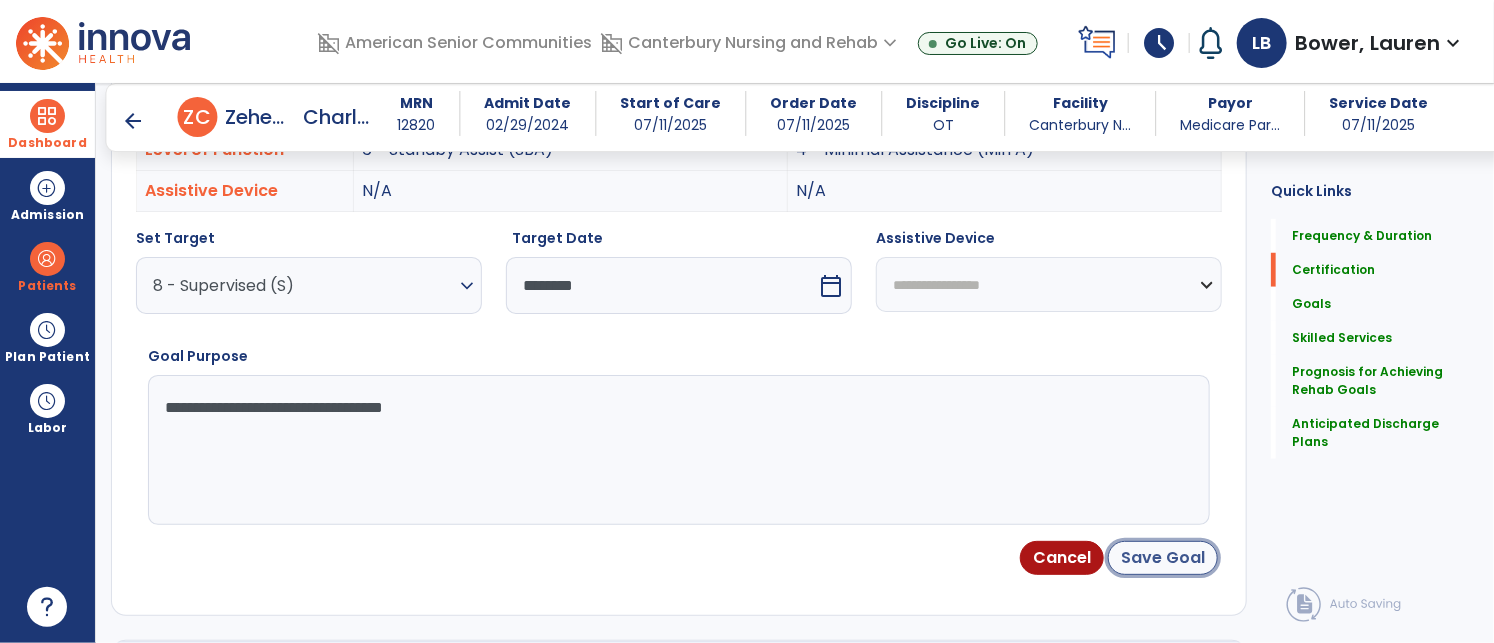 click on "Save Goal" at bounding box center (1163, 558) 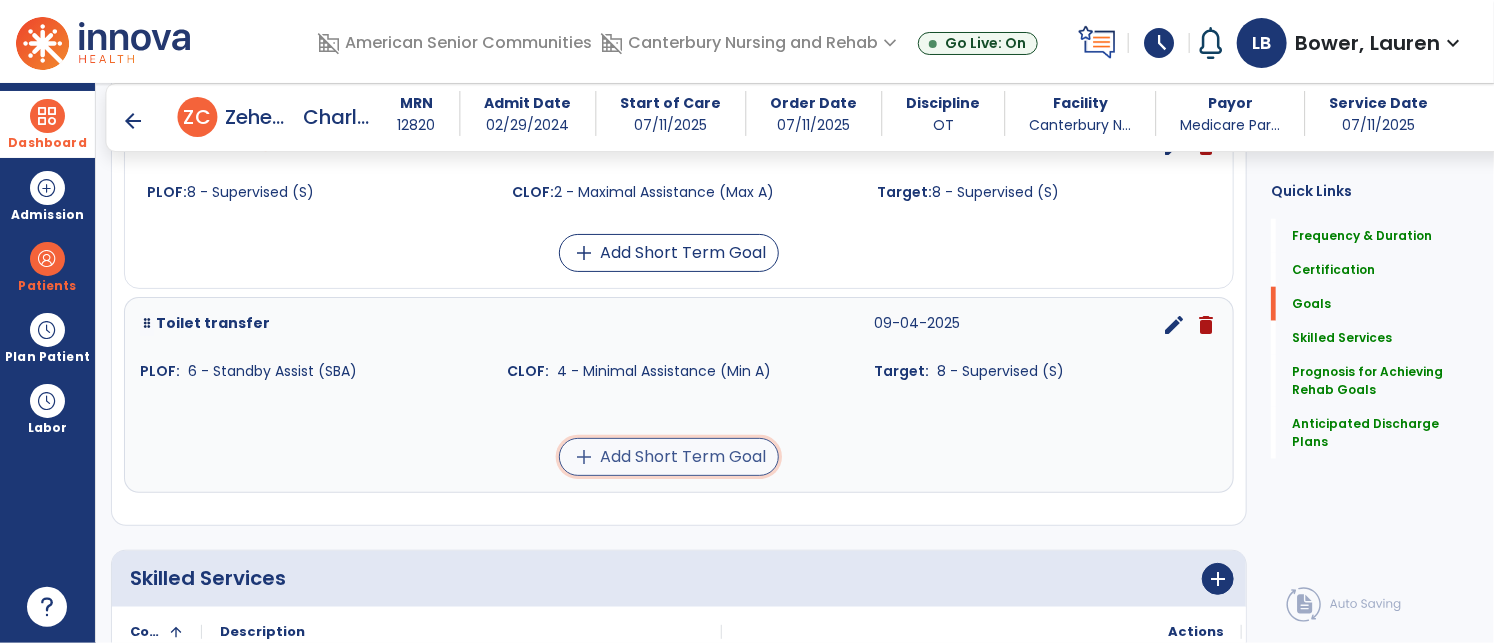 click on "add  Add Short Term Goal" at bounding box center [669, 457] 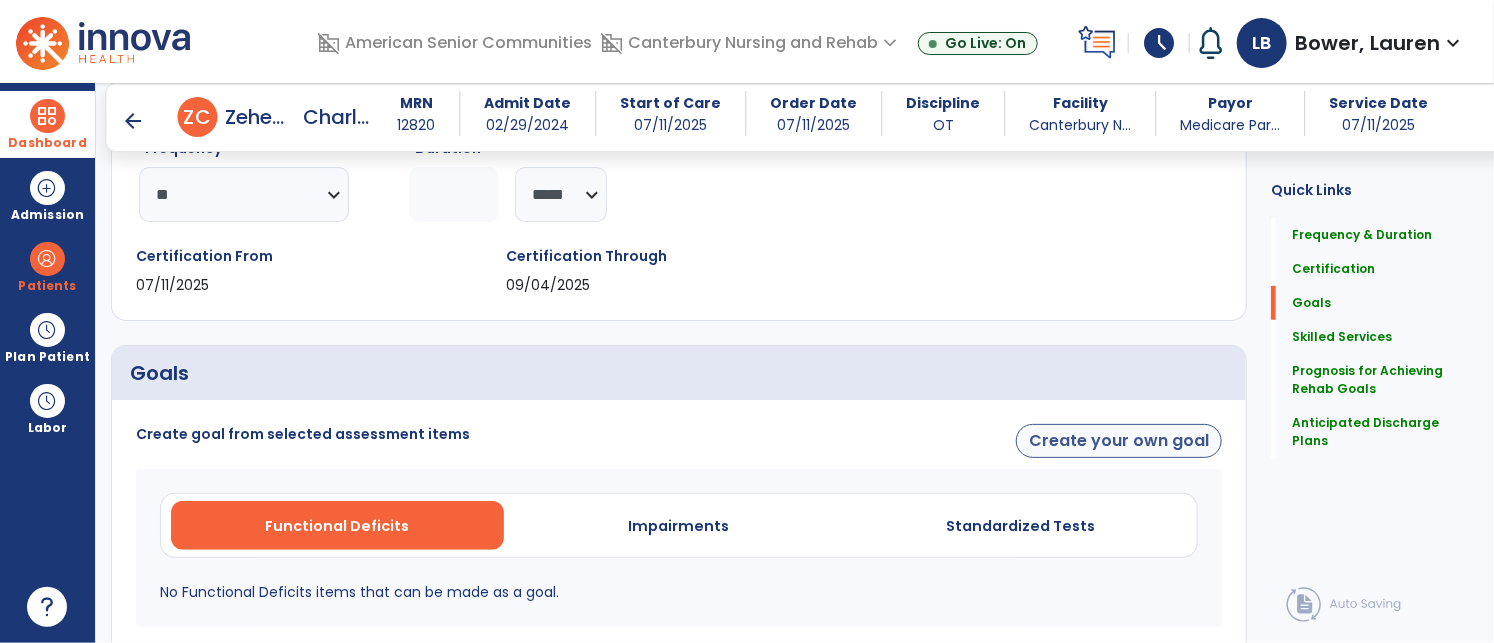 scroll, scrollTop: 255, scrollLeft: 0, axis: vertical 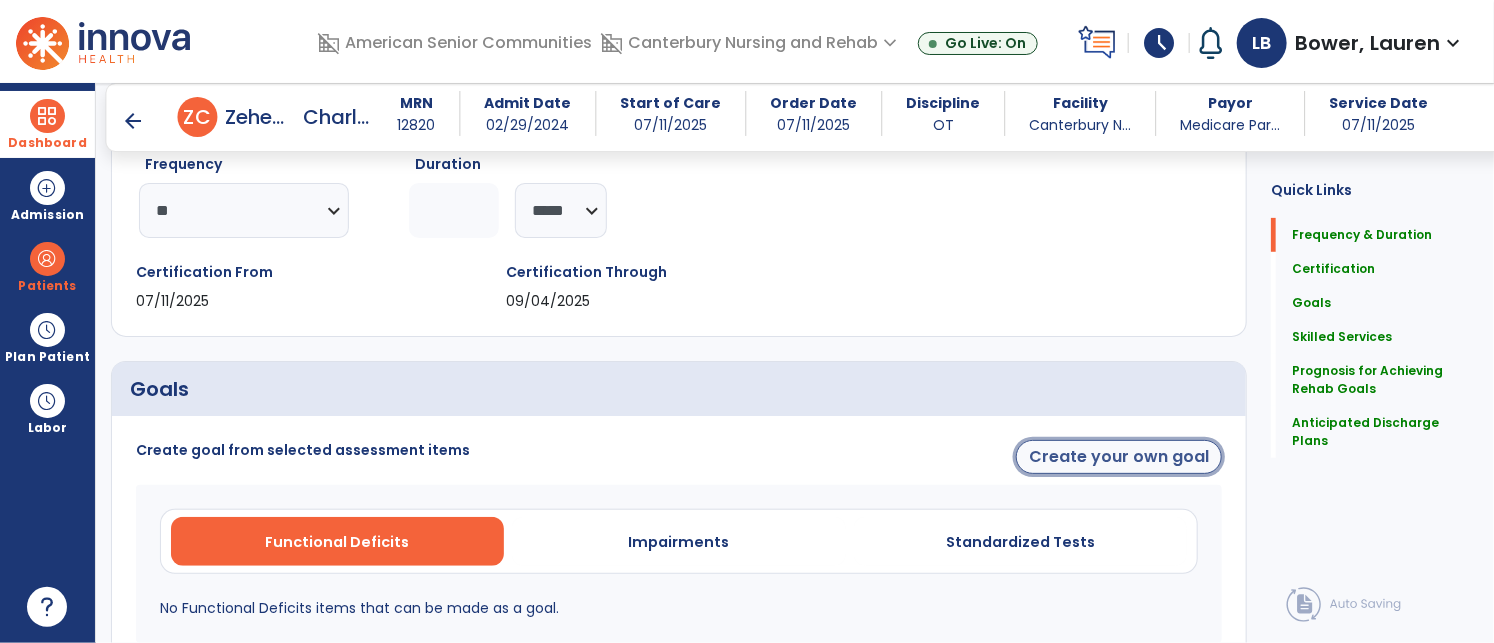 click on "Create your own goal" at bounding box center (1119, 457) 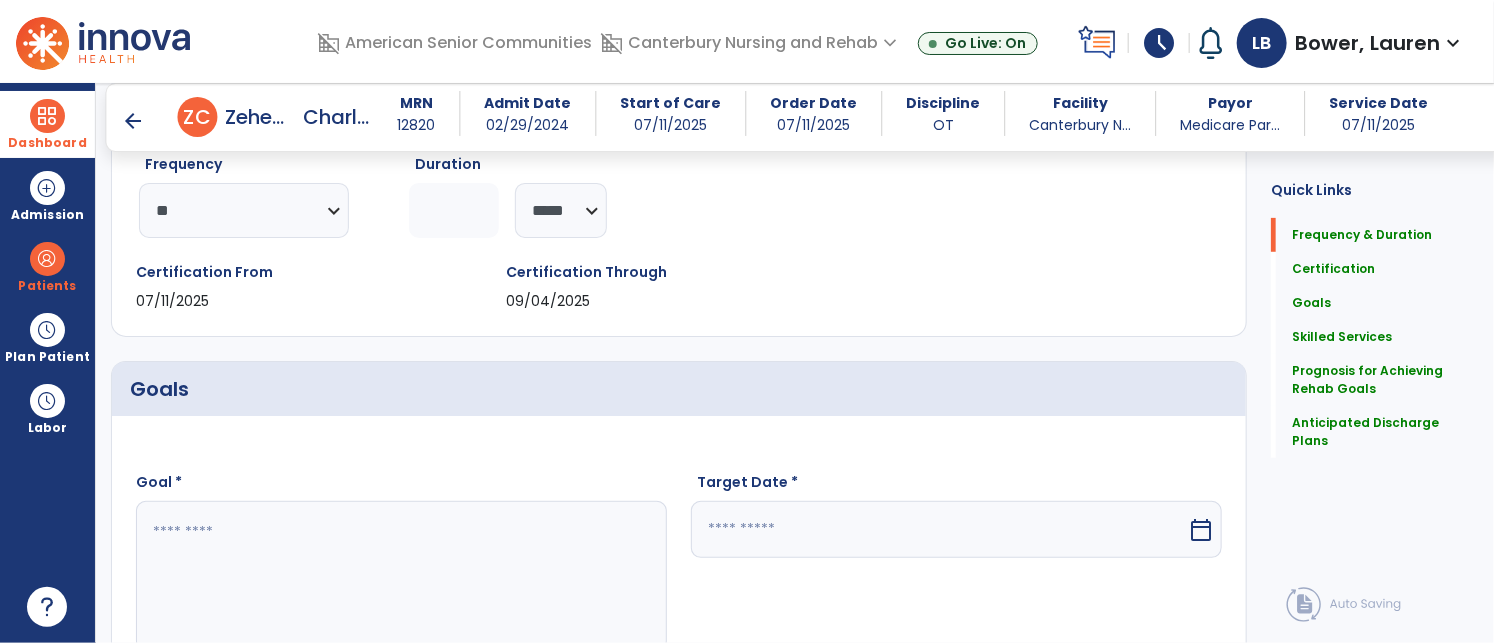 click at bounding box center (400, 576) 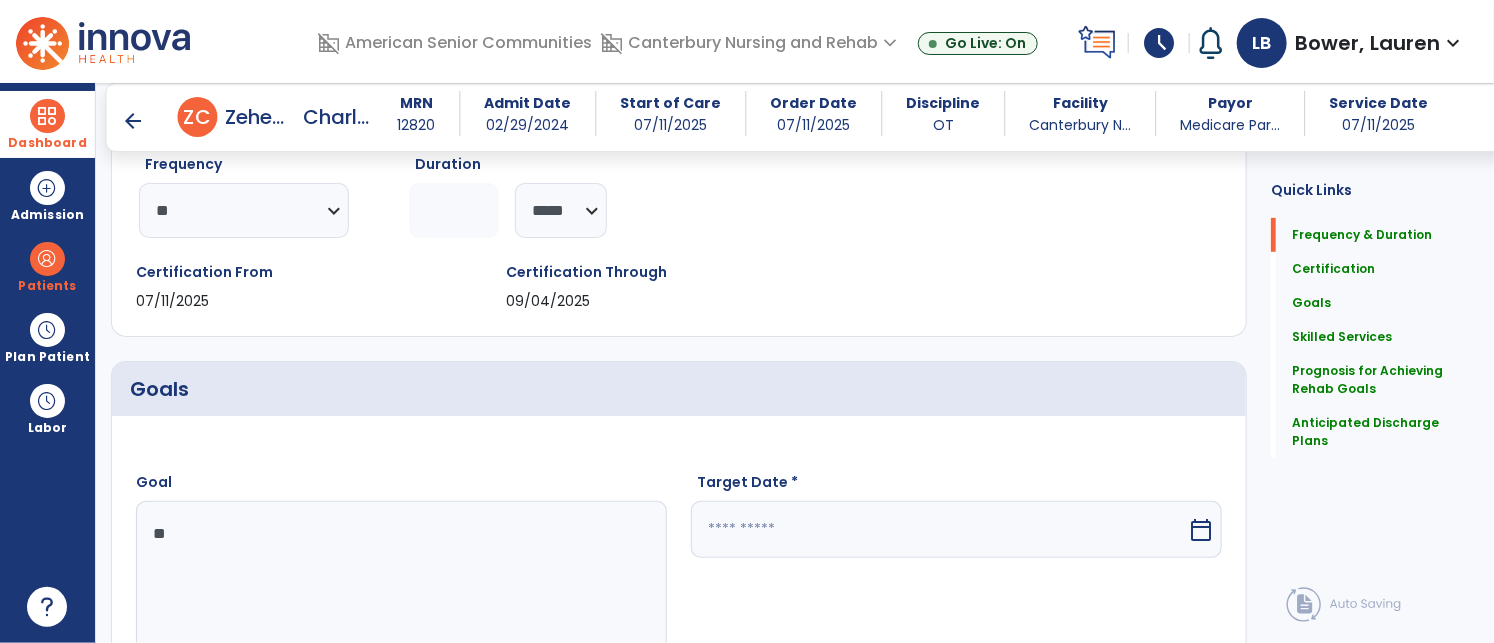 type on "*" 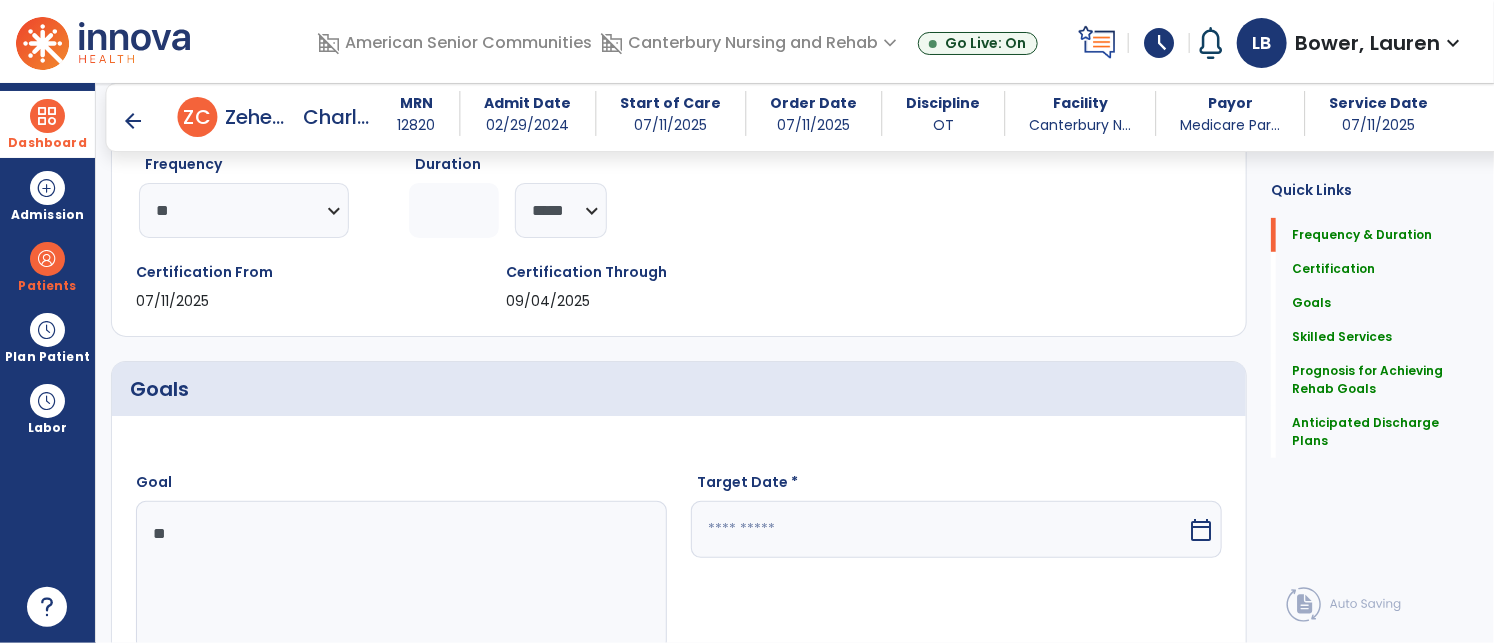 type on "***" 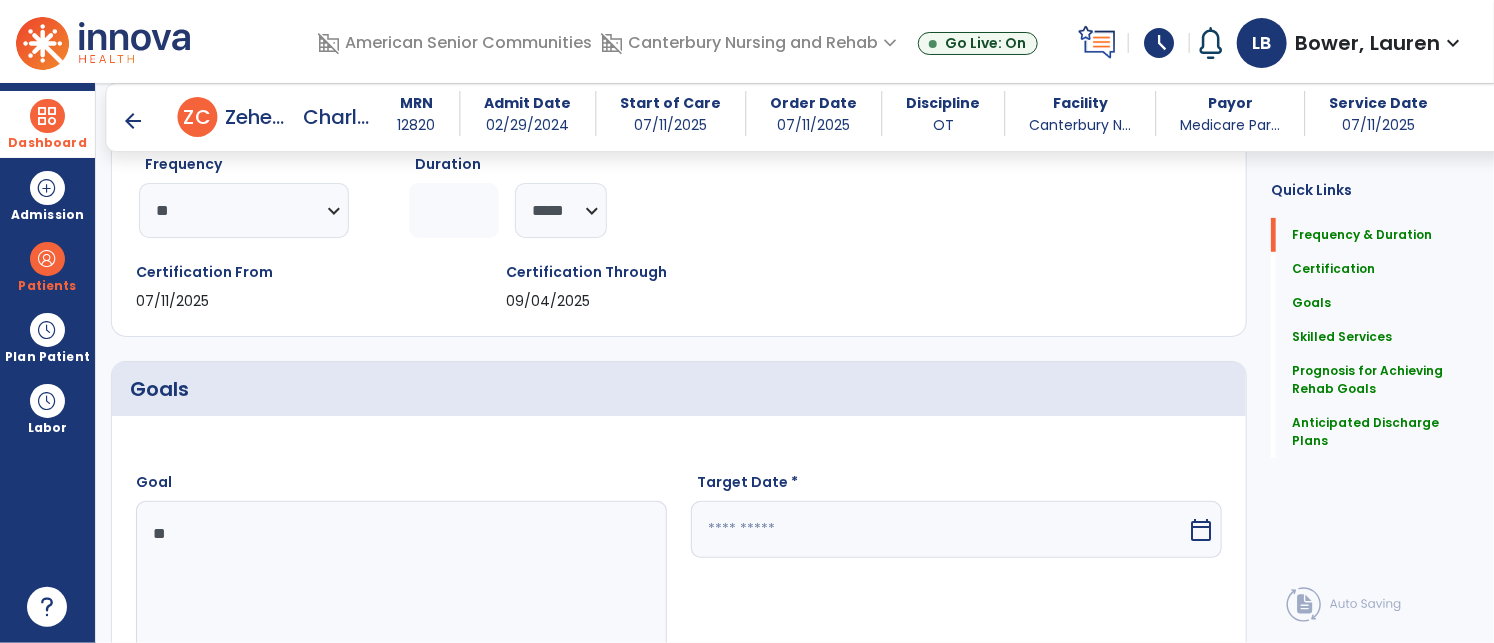 type on "*" 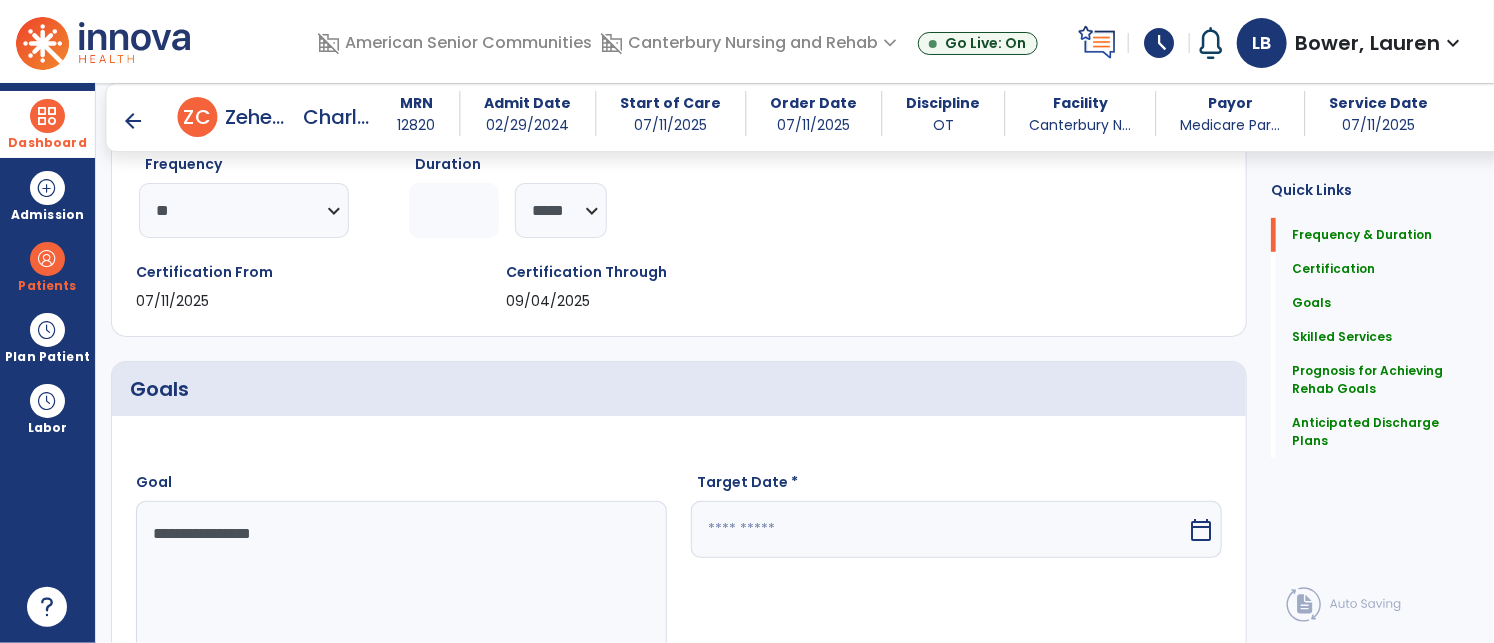 type on "**********" 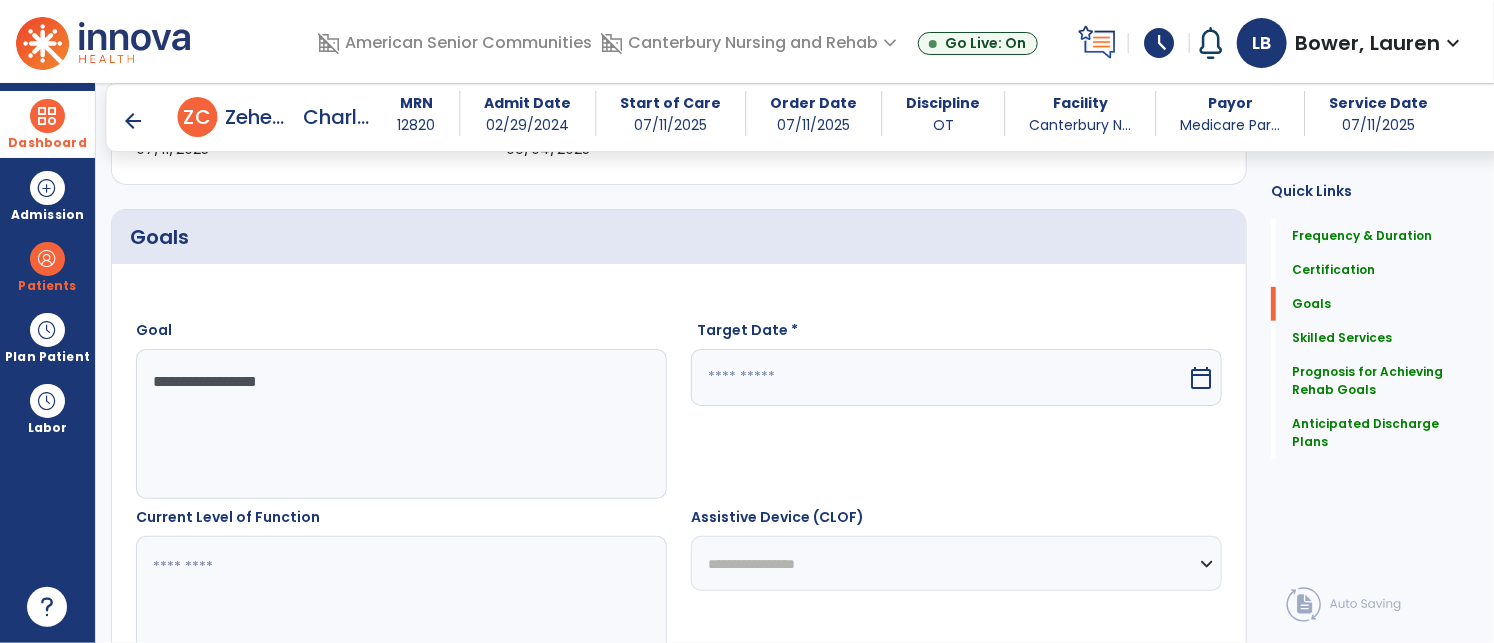 scroll, scrollTop: 414, scrollLeft: 0, axis: vertical 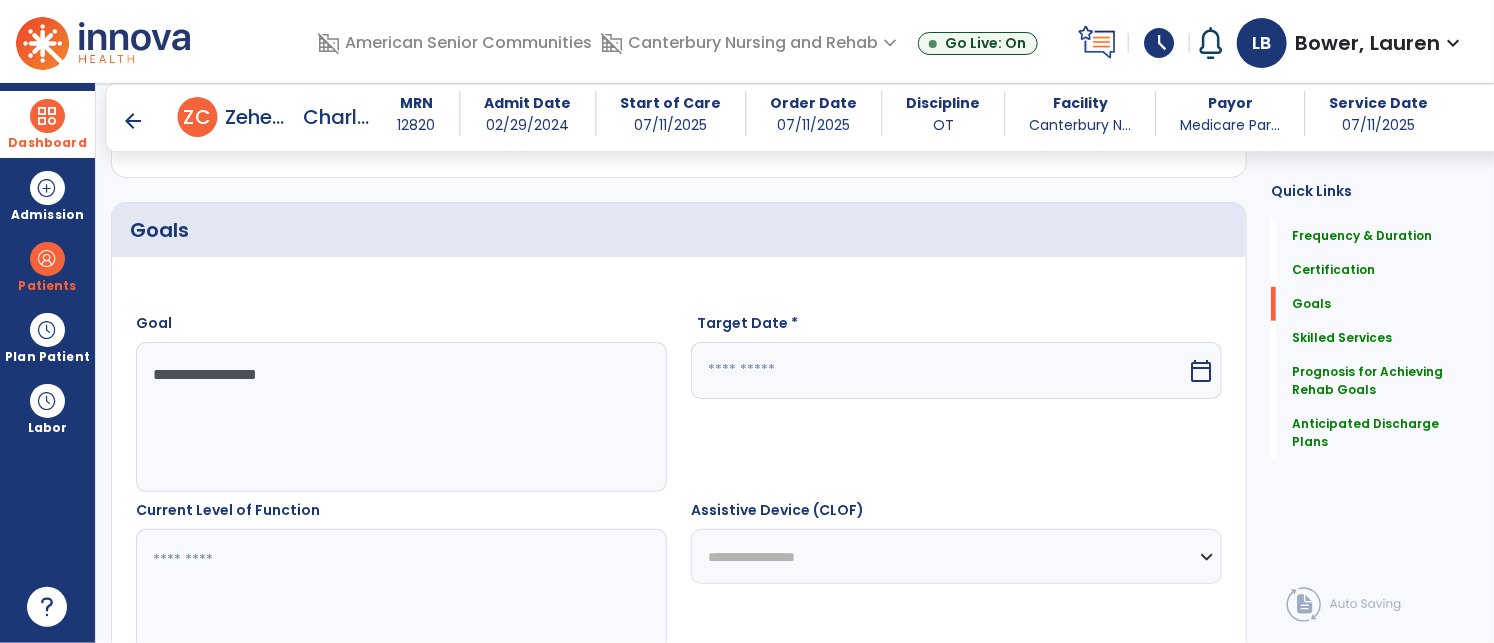 click on "arrow_back" at bounding box center [134, 121] 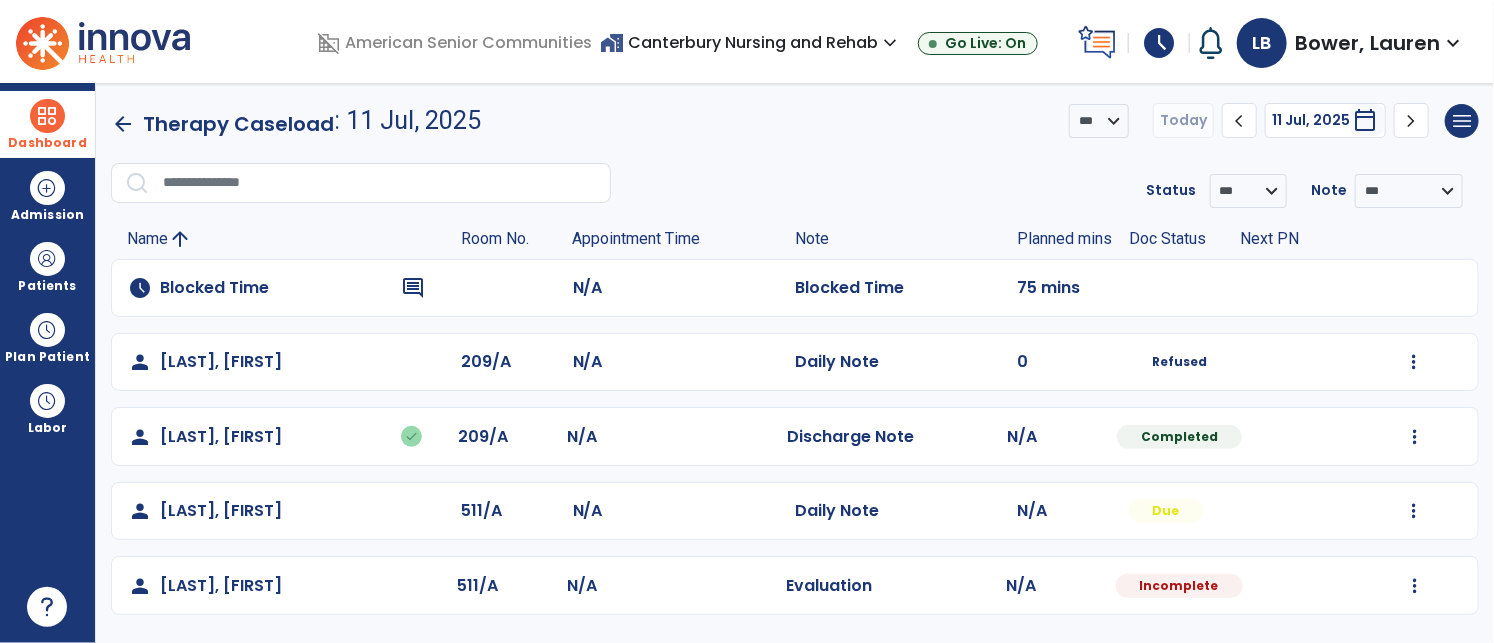 scroll, scrollTop: 0, scrollLeft: 0, axis: both 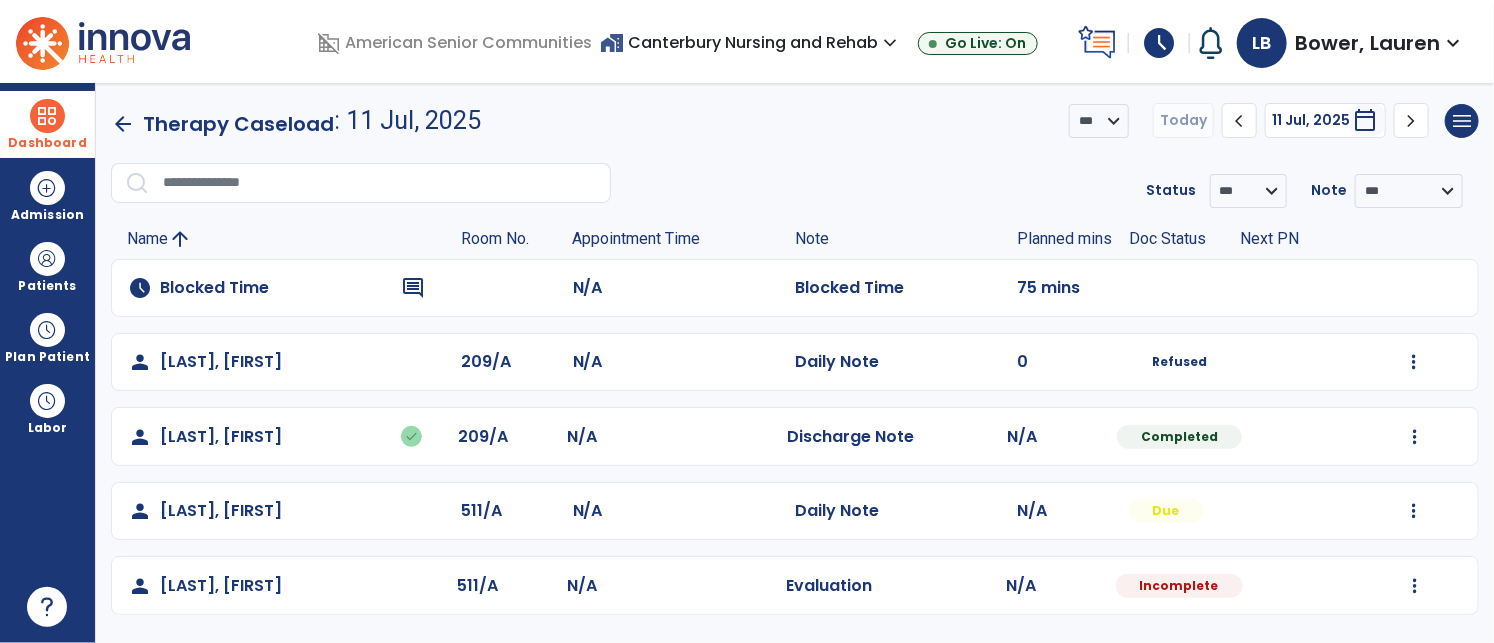 click on "arrow_back" 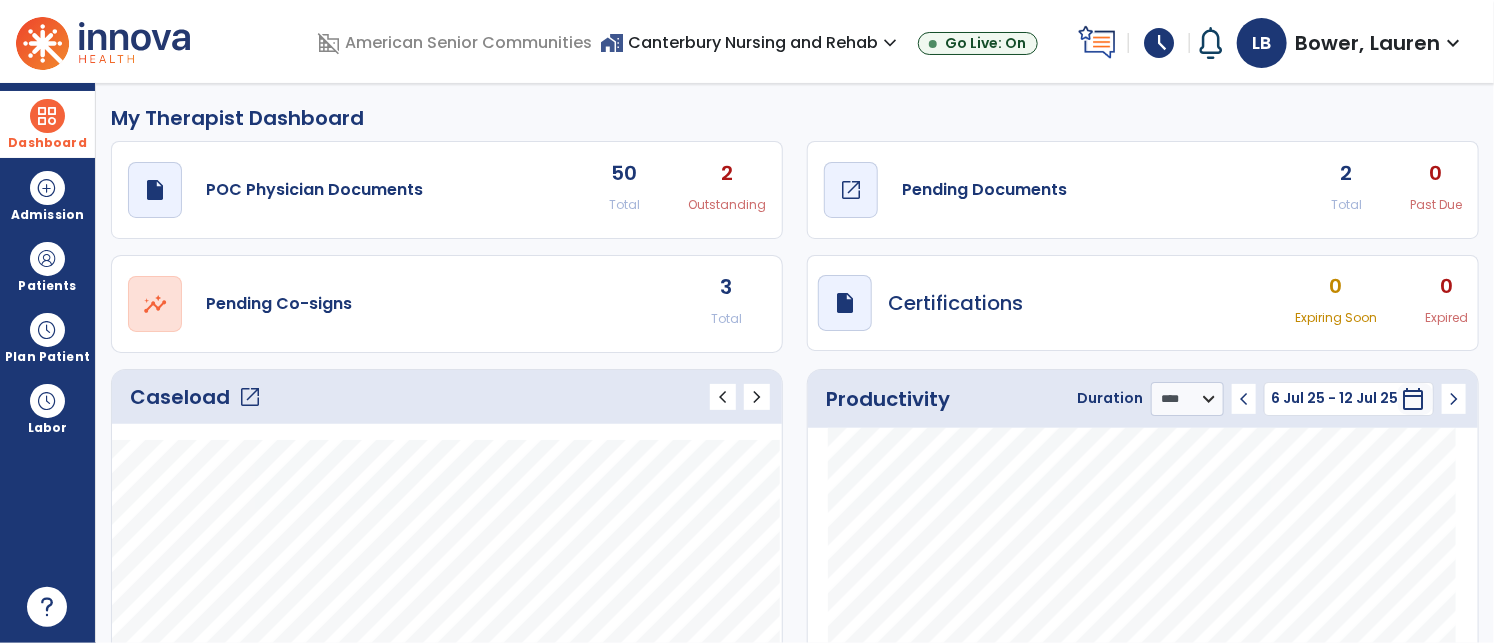 click on "draft   open_in_new" 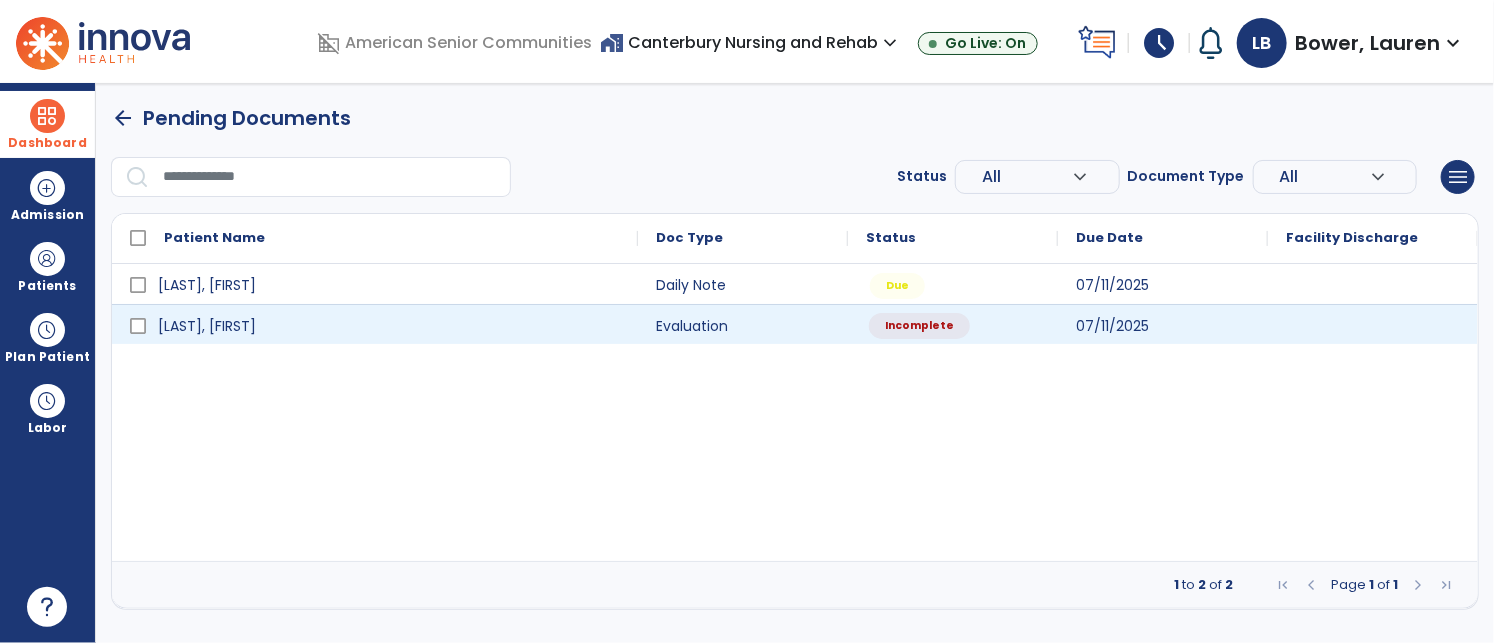 click on "Incomplete" at bounding box center [919, 326] 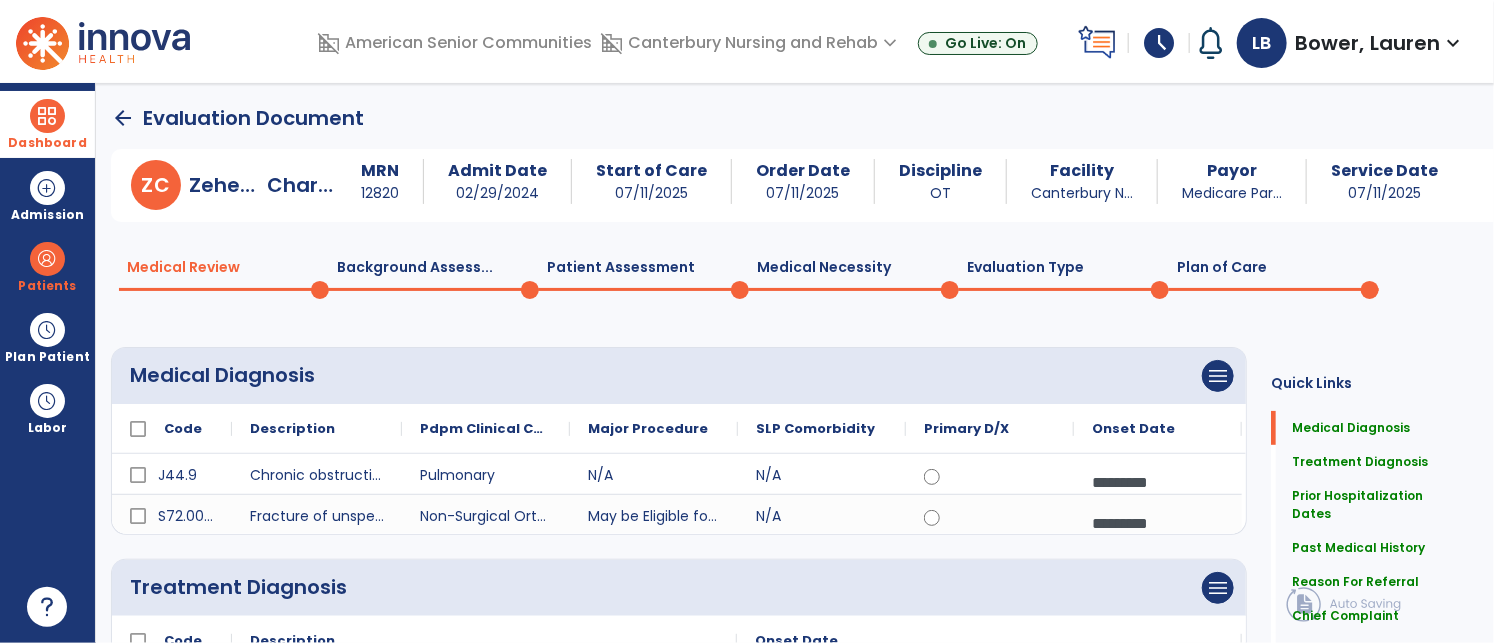 click on "Plan of Care  0" 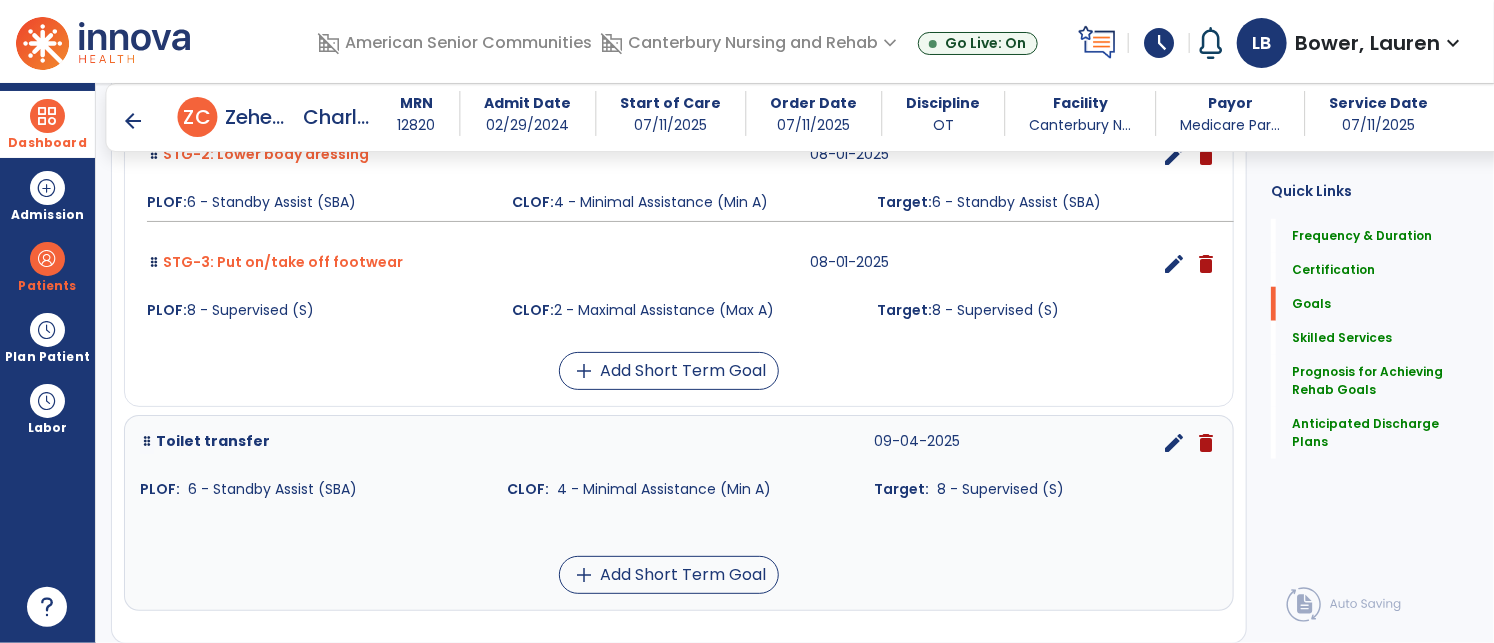 scroll, scrollTop: 792, scrollLeft: 0, axis: vertical 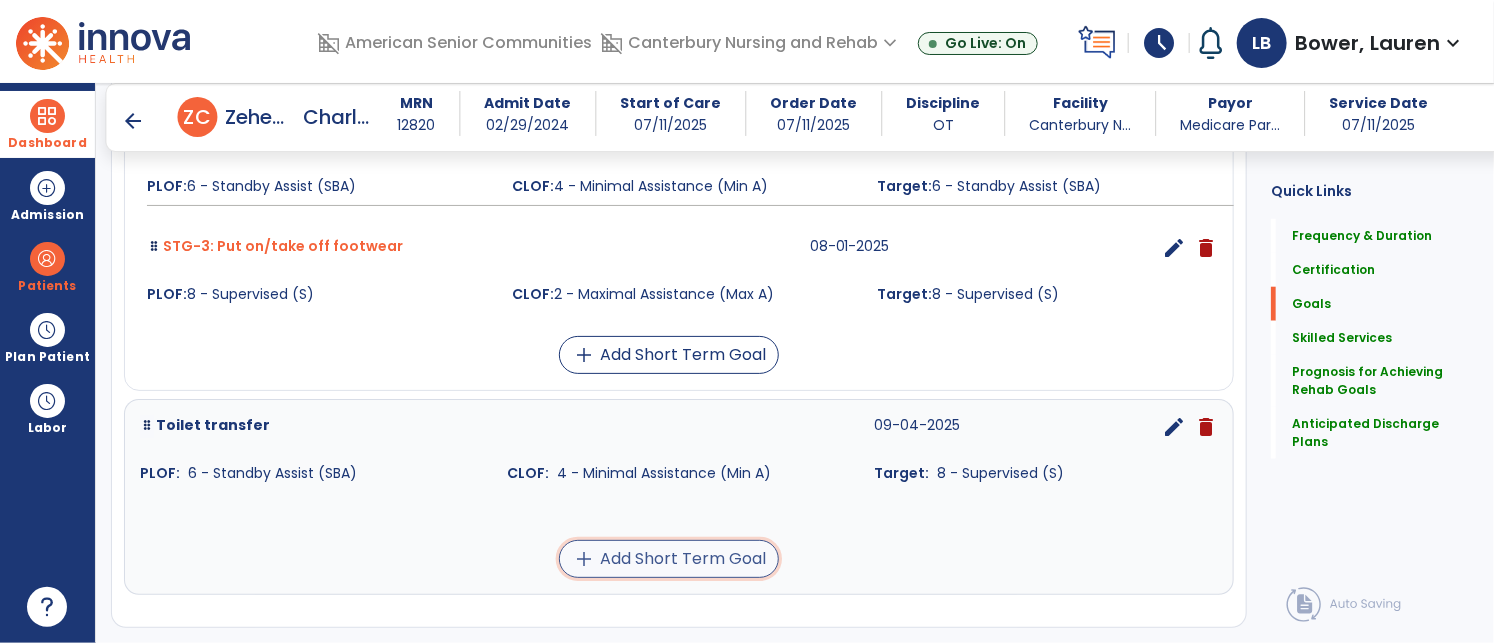 click on "add  Add Short Term Goal" at bounding box center (669, 559) 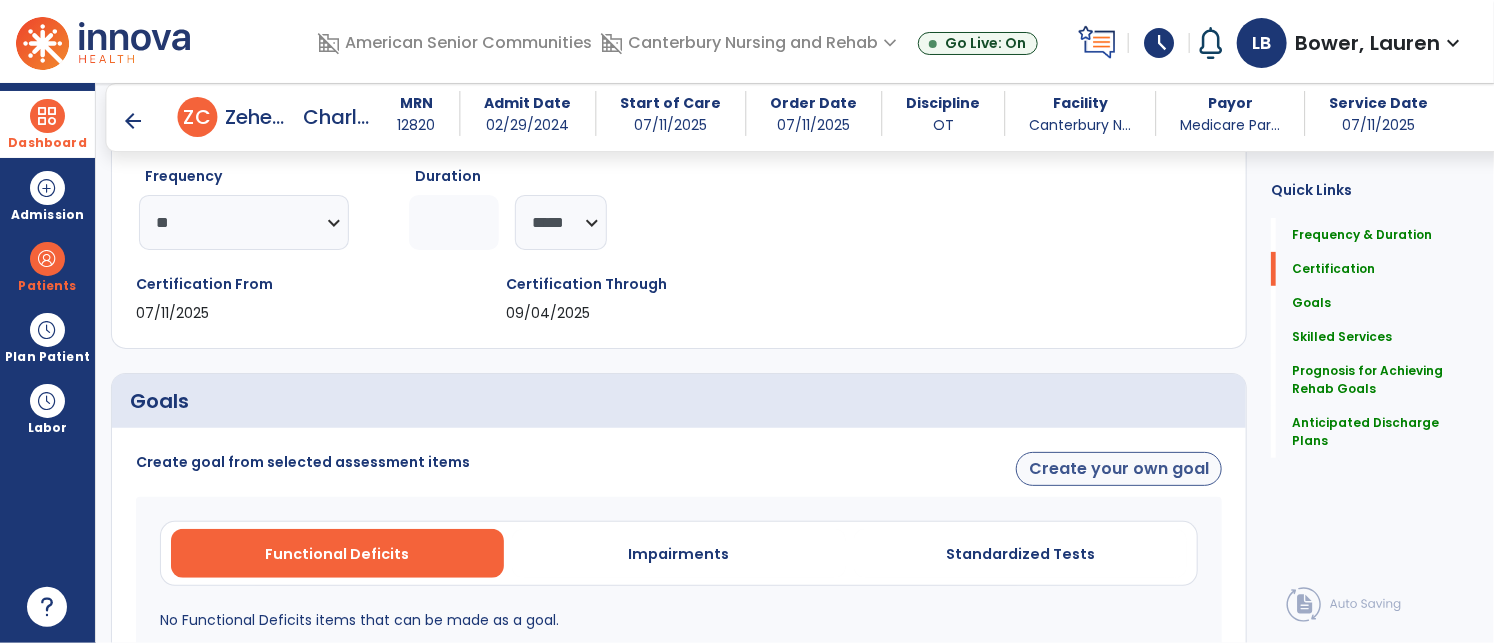 scroll, scrollTop: 245, scrollLeft: 0, axis: vertical 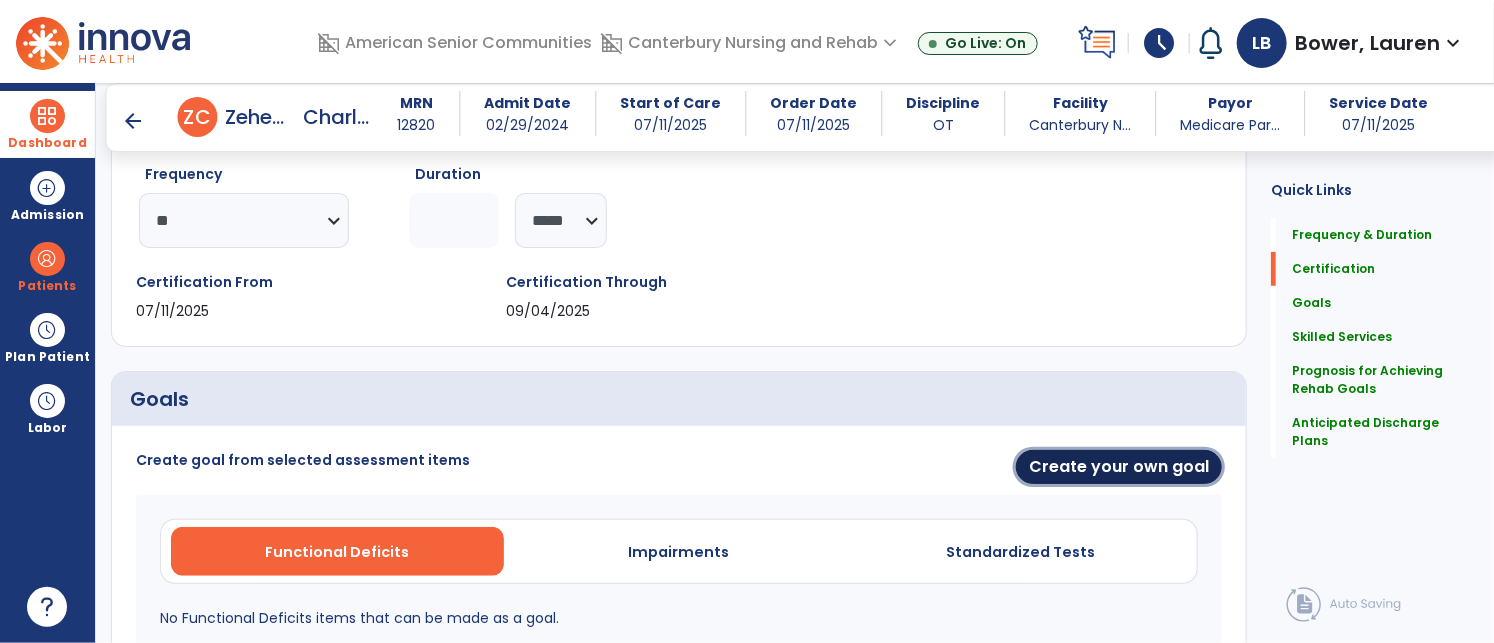 click on "Create your own goal" at bounding box center [1119, 467] 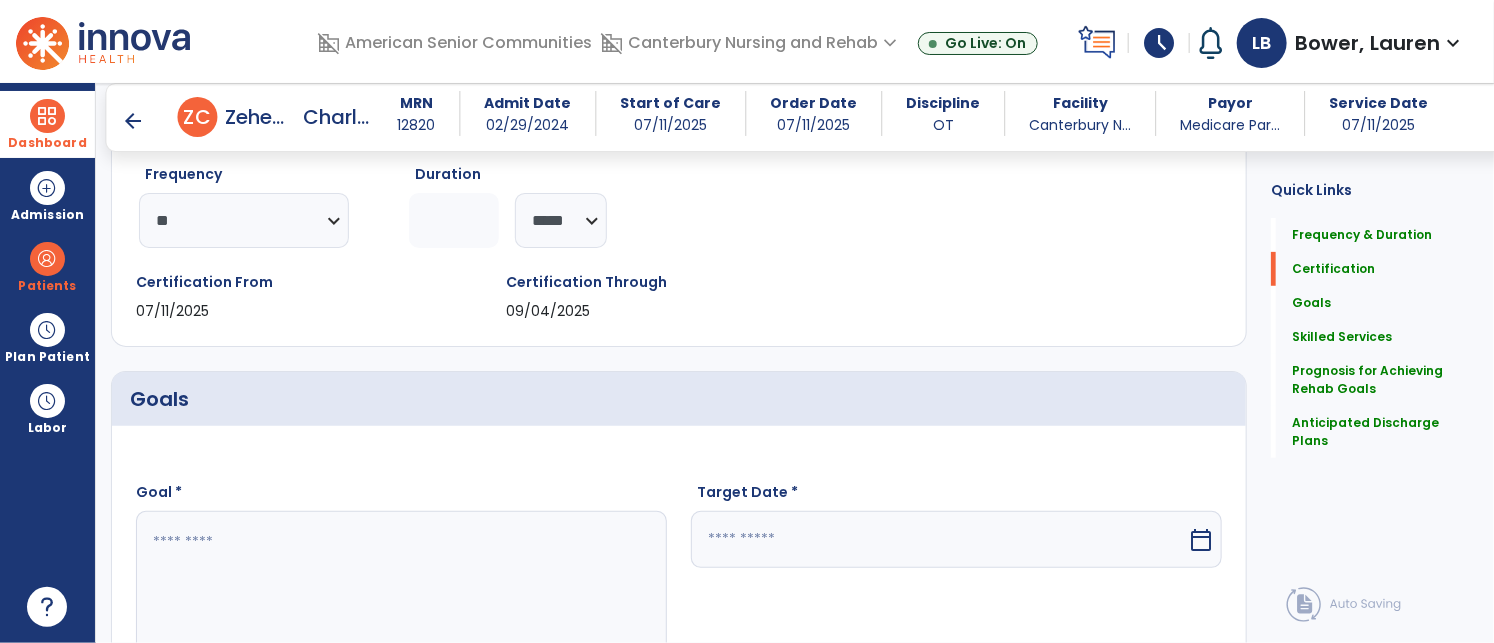 click at bounding box center (400, 586) 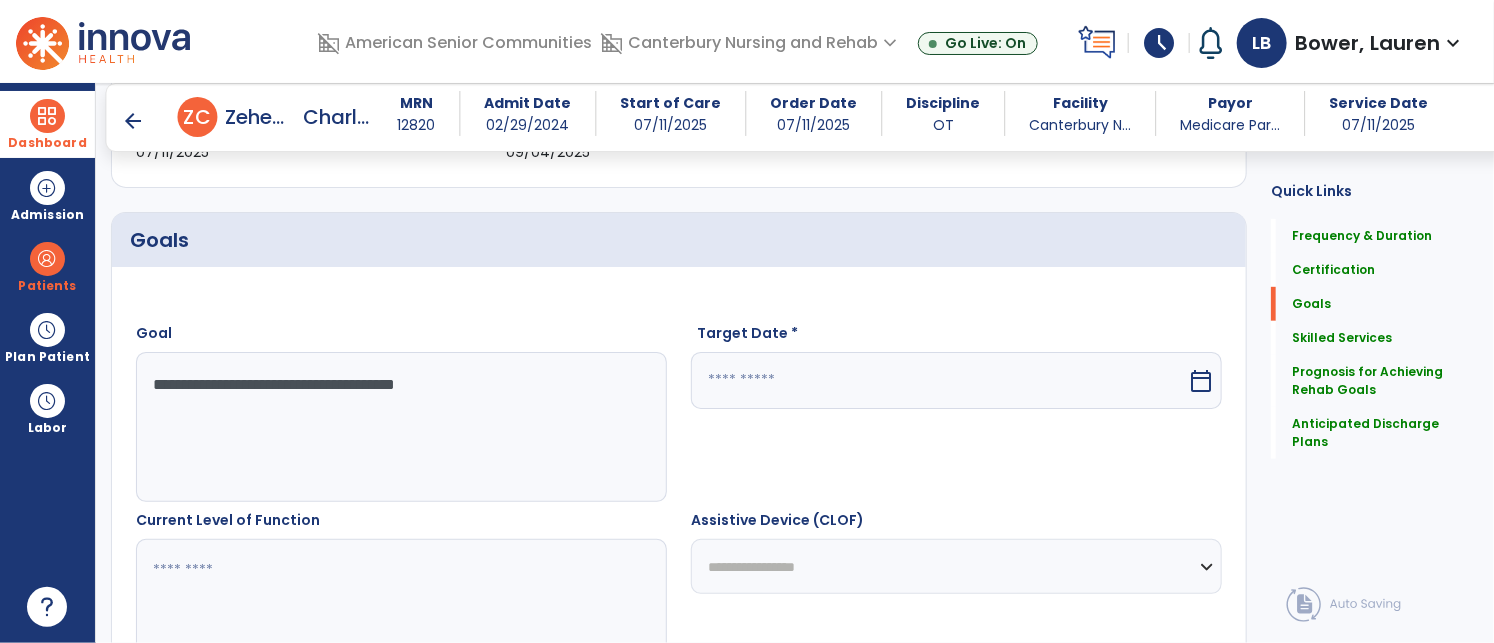 scroll, scrollTop: 515, scrollLeft: 0, axis: vertical 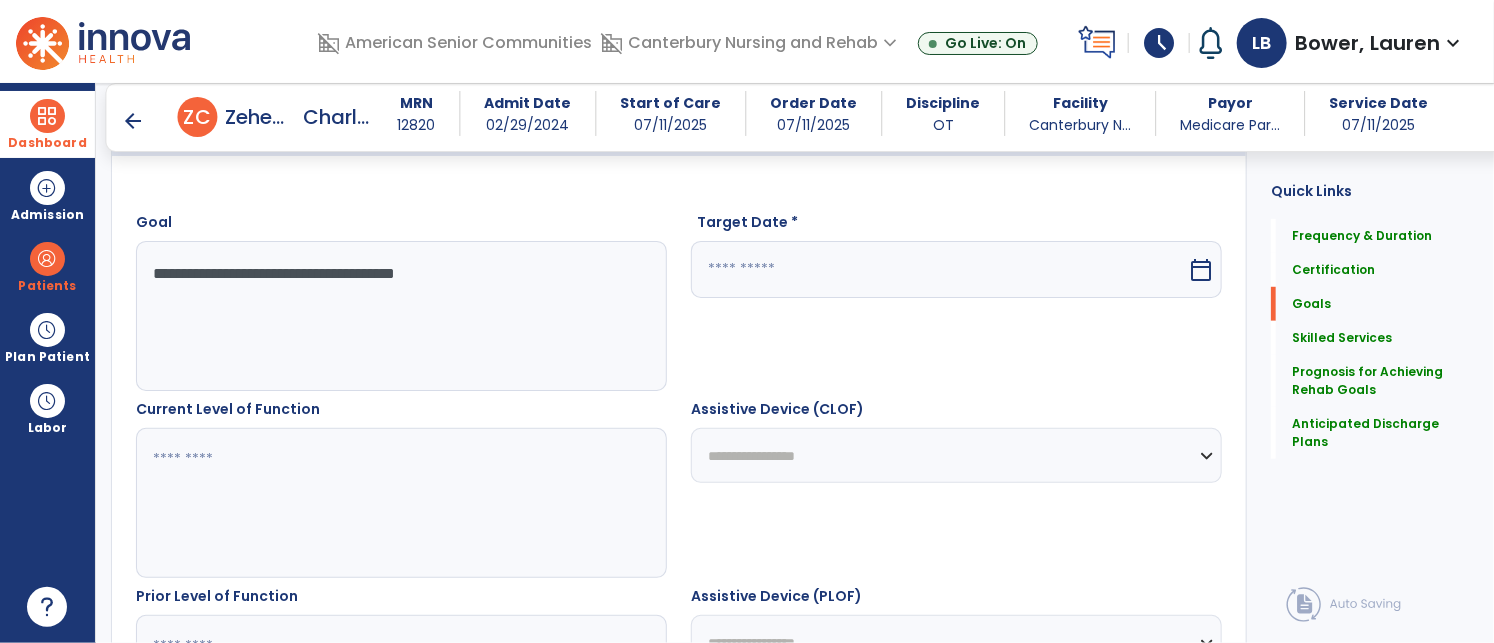type on "**********" 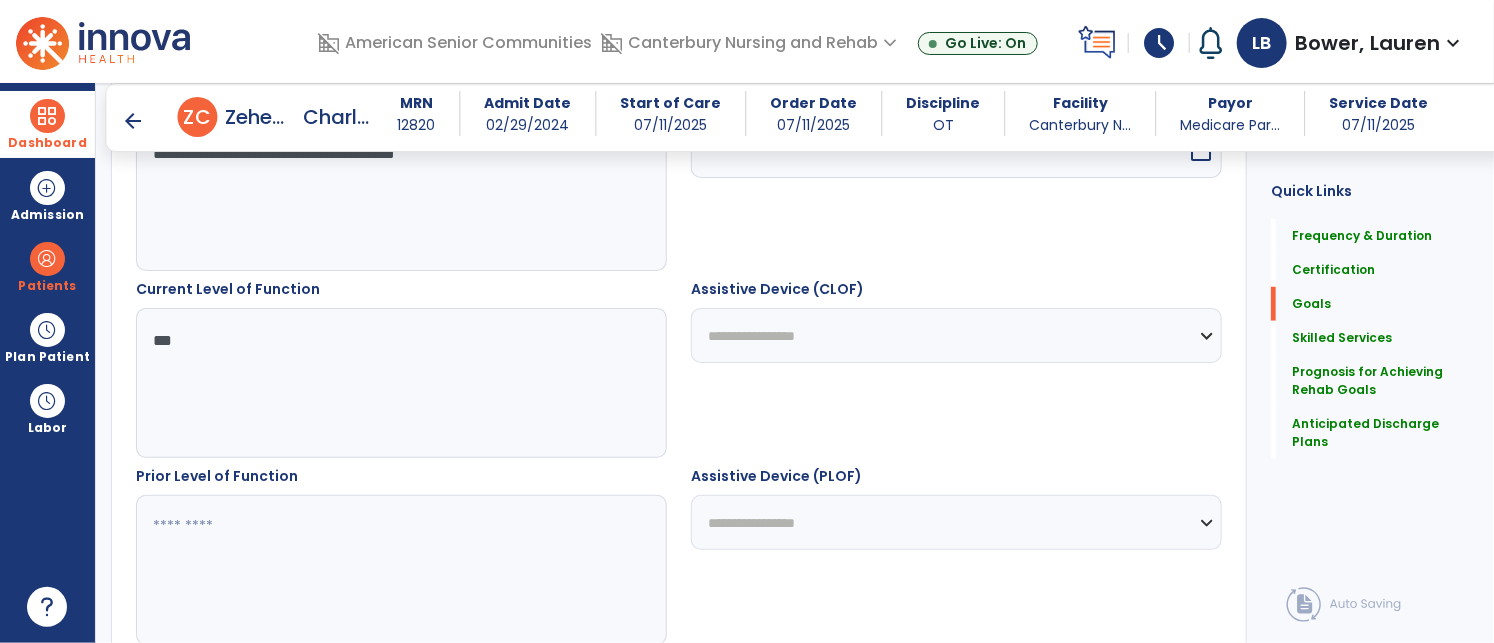 scroll, scrollTop: 636, scrollLeft: 0, axis: vertical 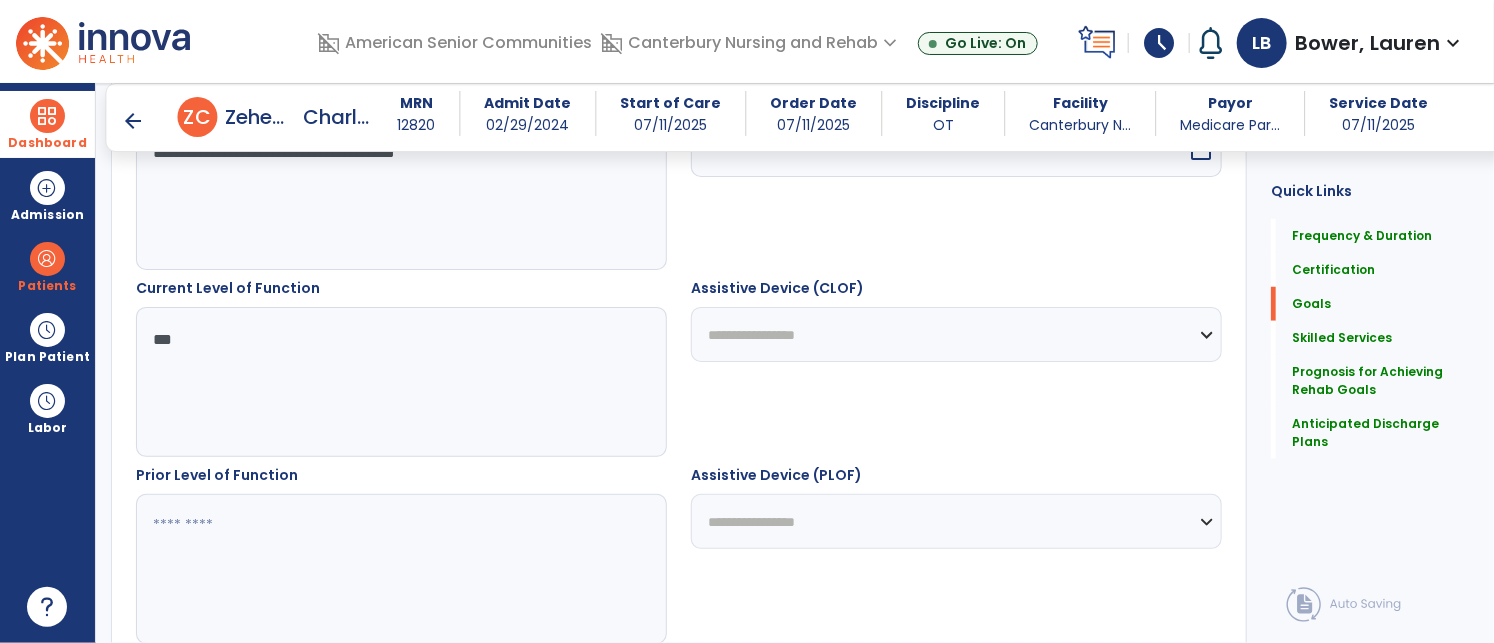 drag, startPoint x: 206, startPoint y: 331, endPoint x: 195, endPoint y: 359, distance: 30.083218 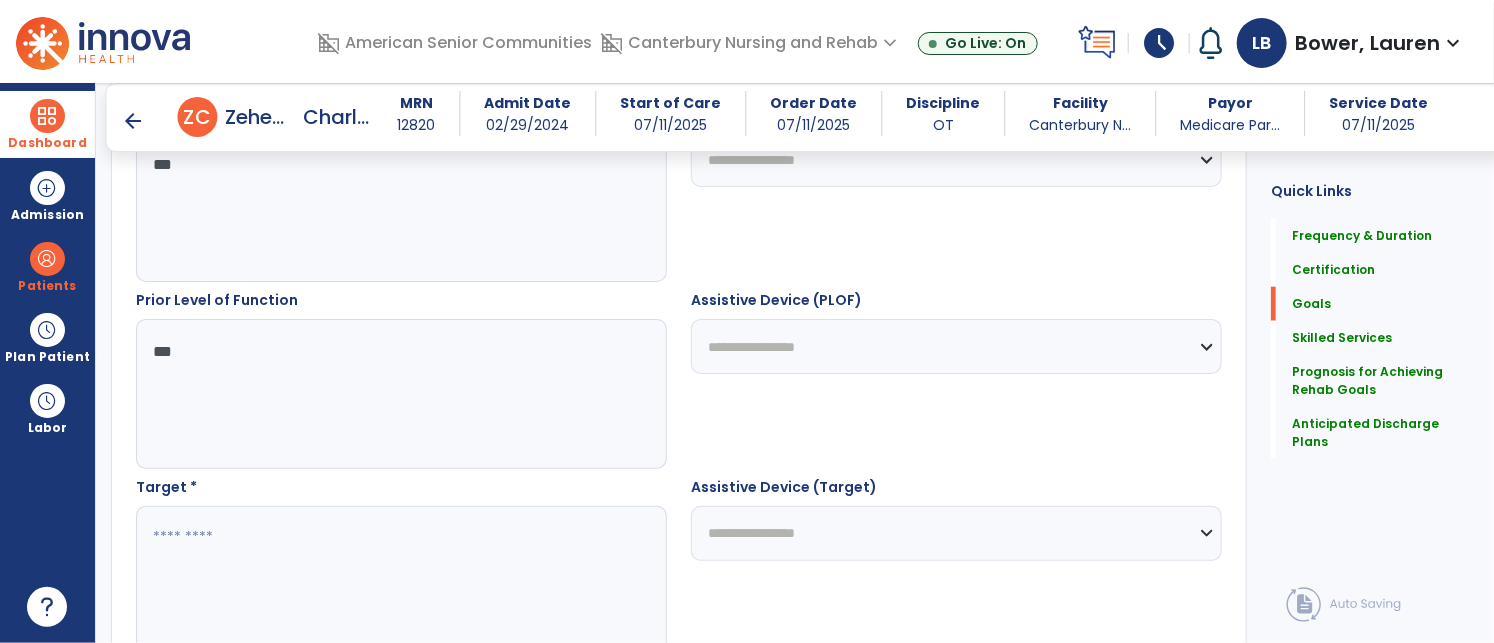 scroll, scrollTop: 831, scrollLeft: 0, axis: vertical 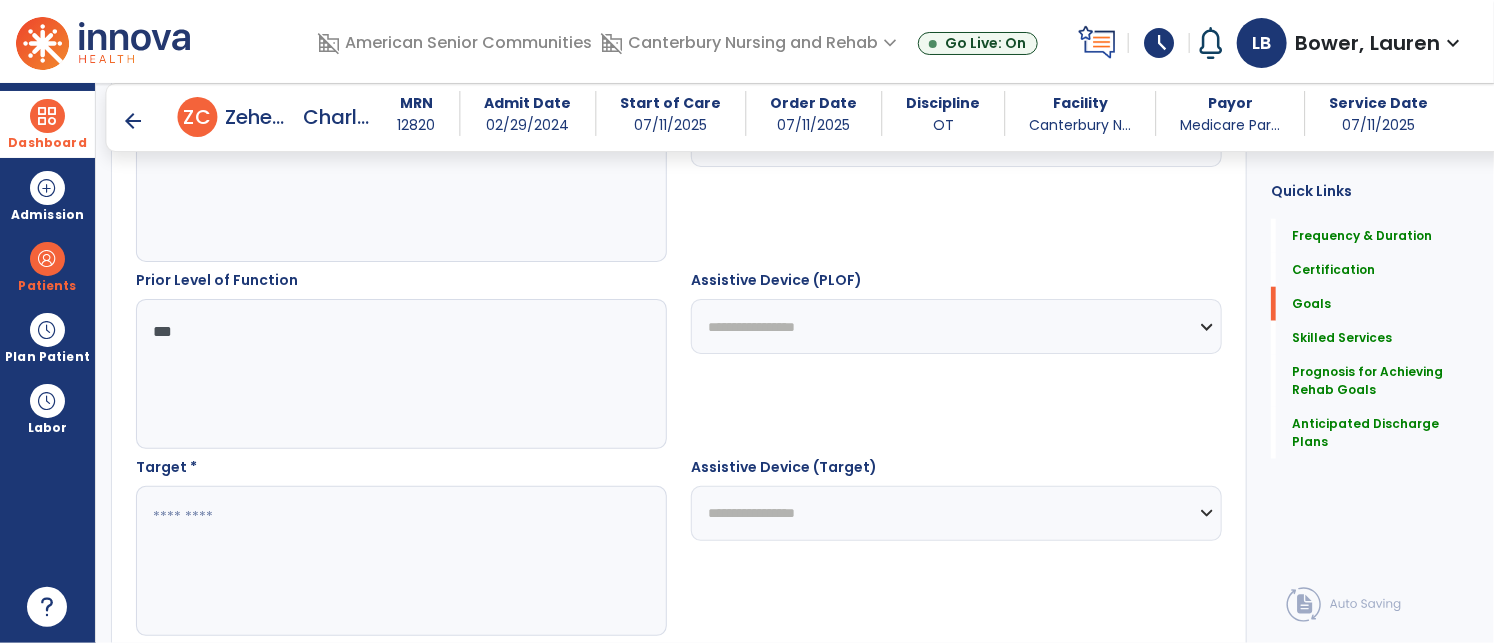 type on "***" 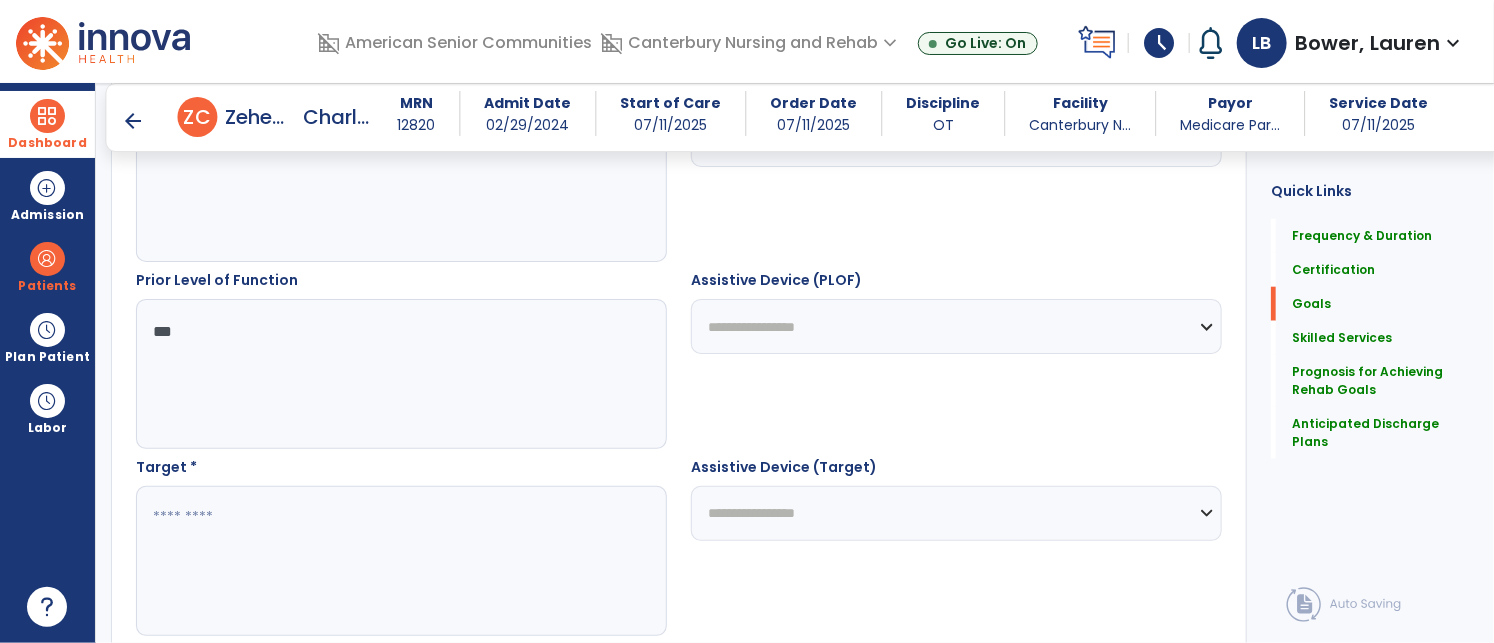 type on "*" 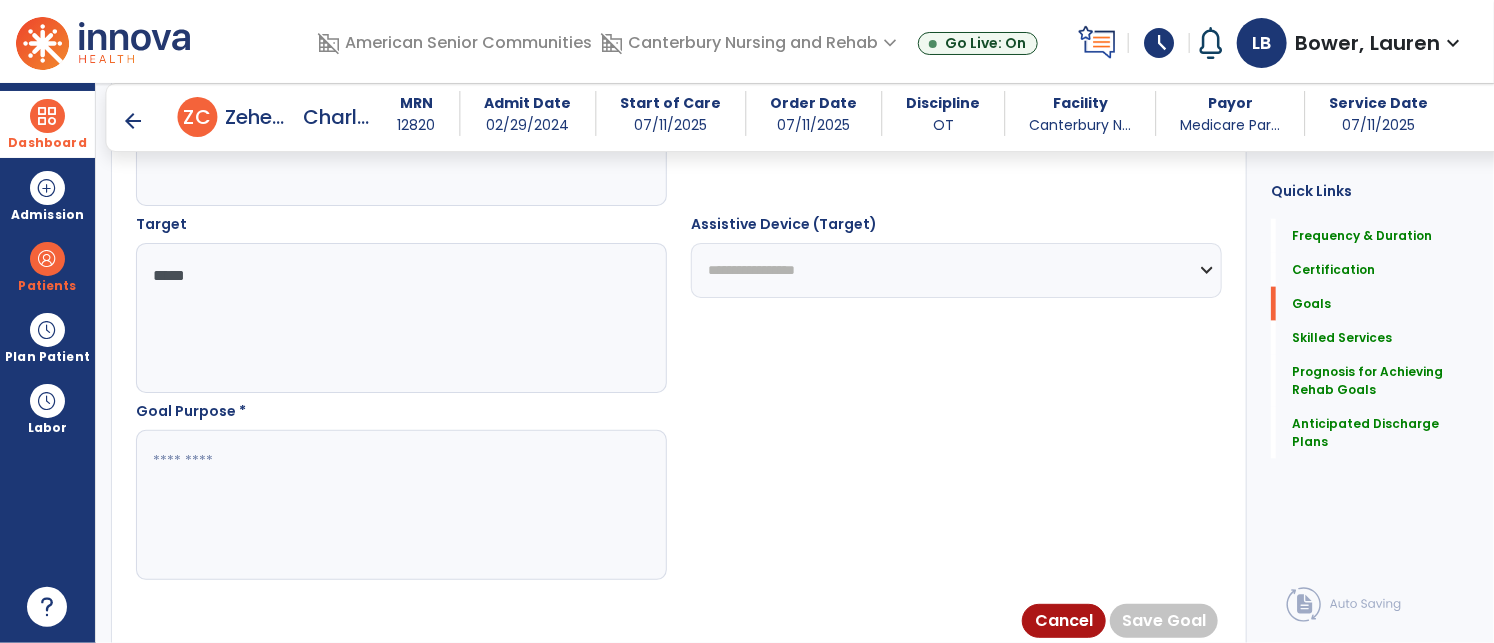 scroll, scrollTop: 1128, scrollLeft: 0, axis: vertical 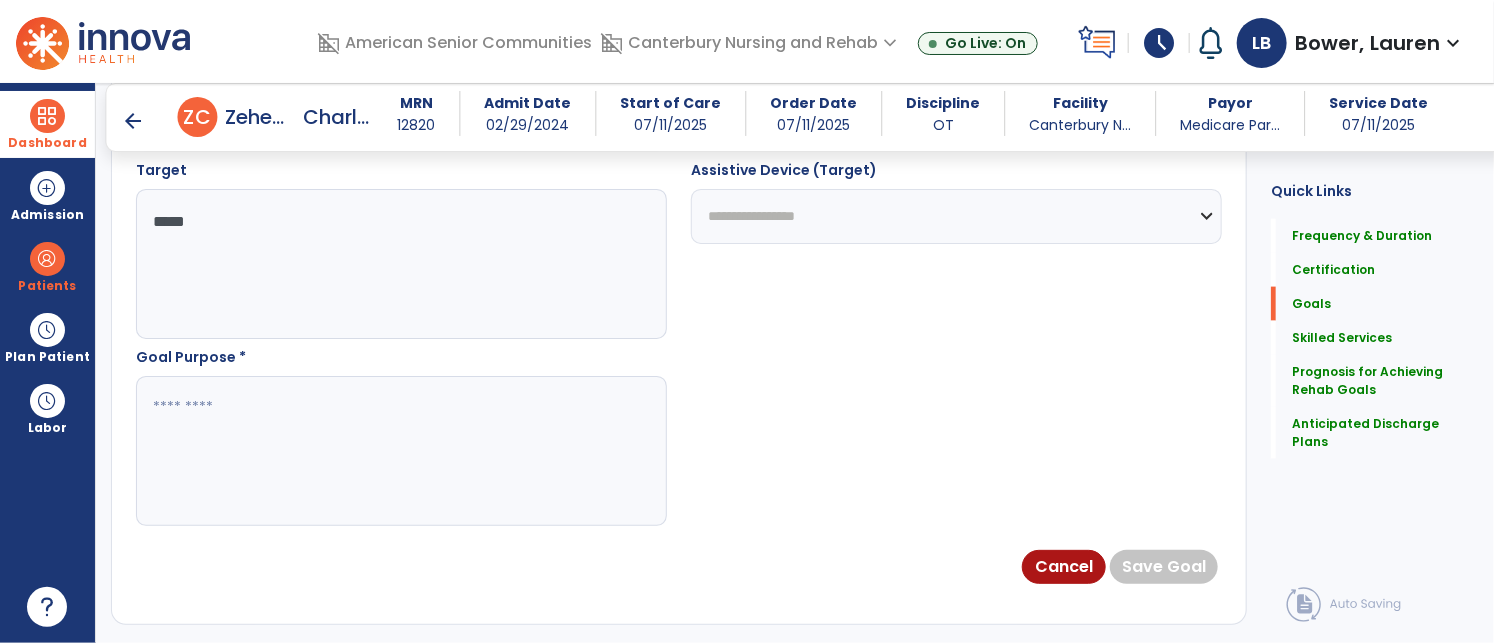 type on "*****" 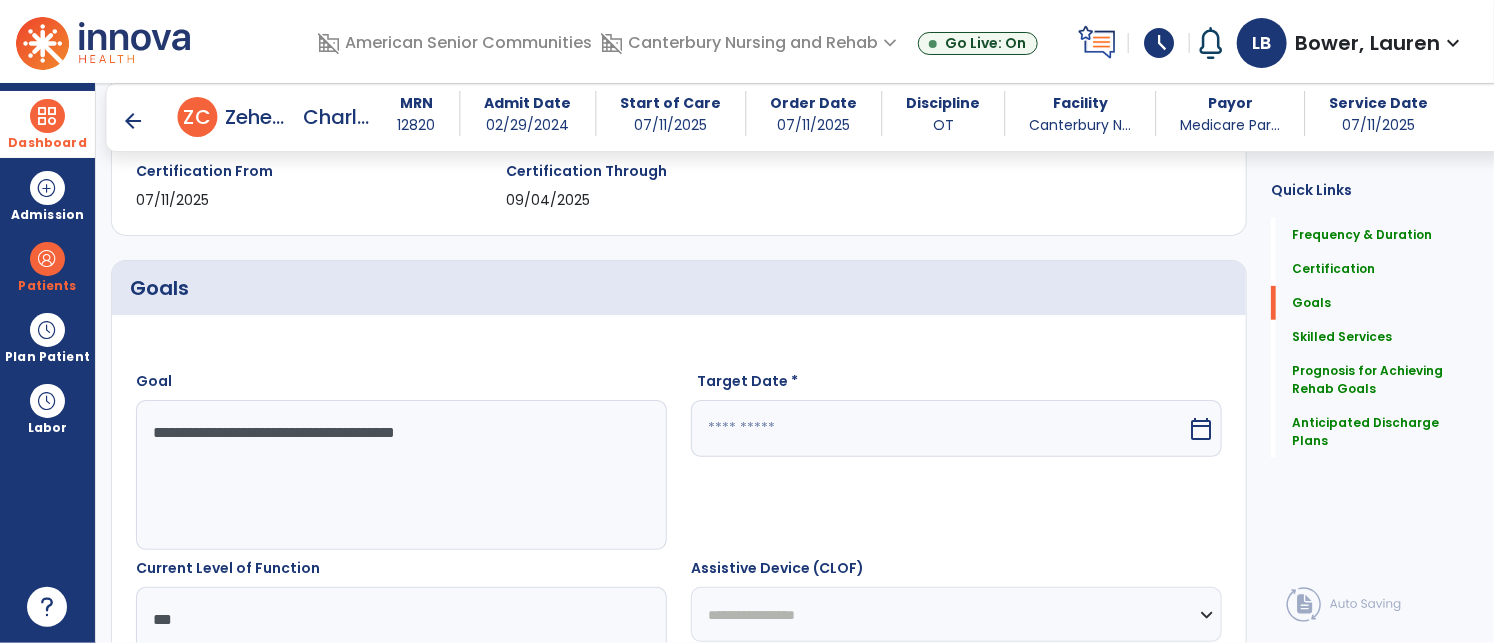 scroll, scrollTop: 350, scrollLeft: 0, axis: vertical 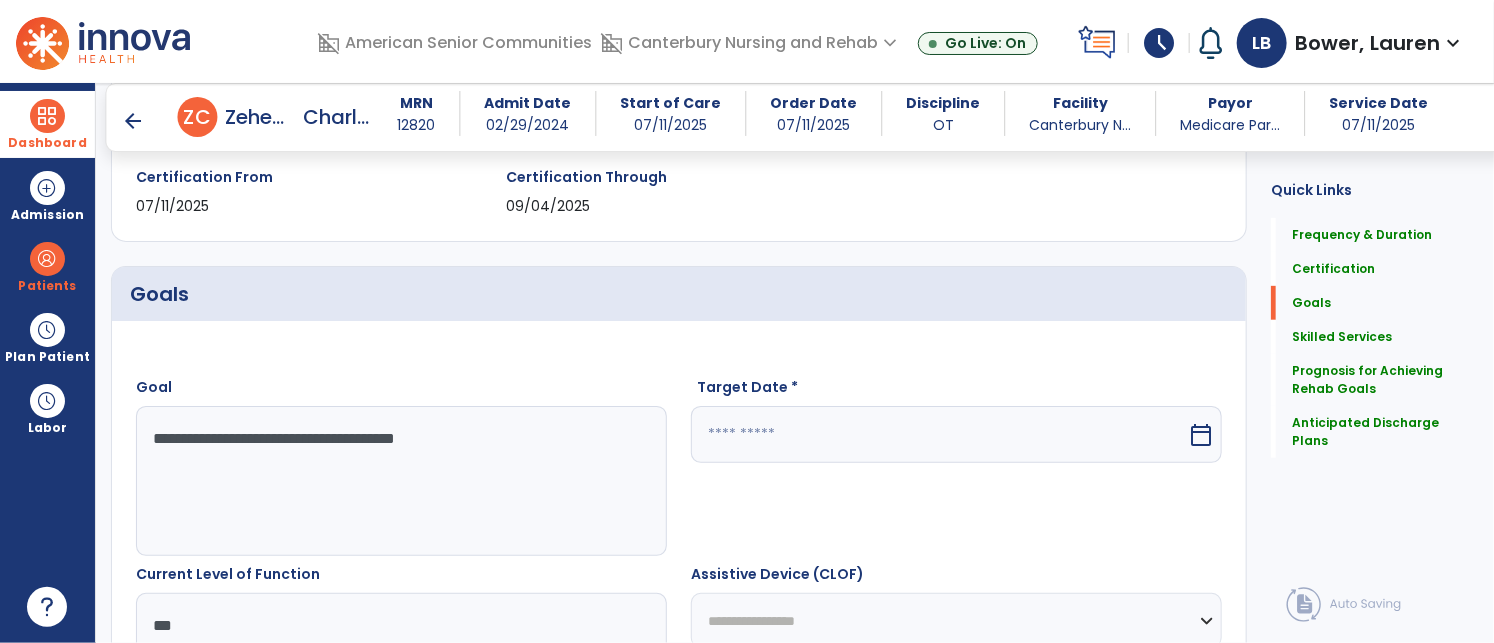 type on "**********" 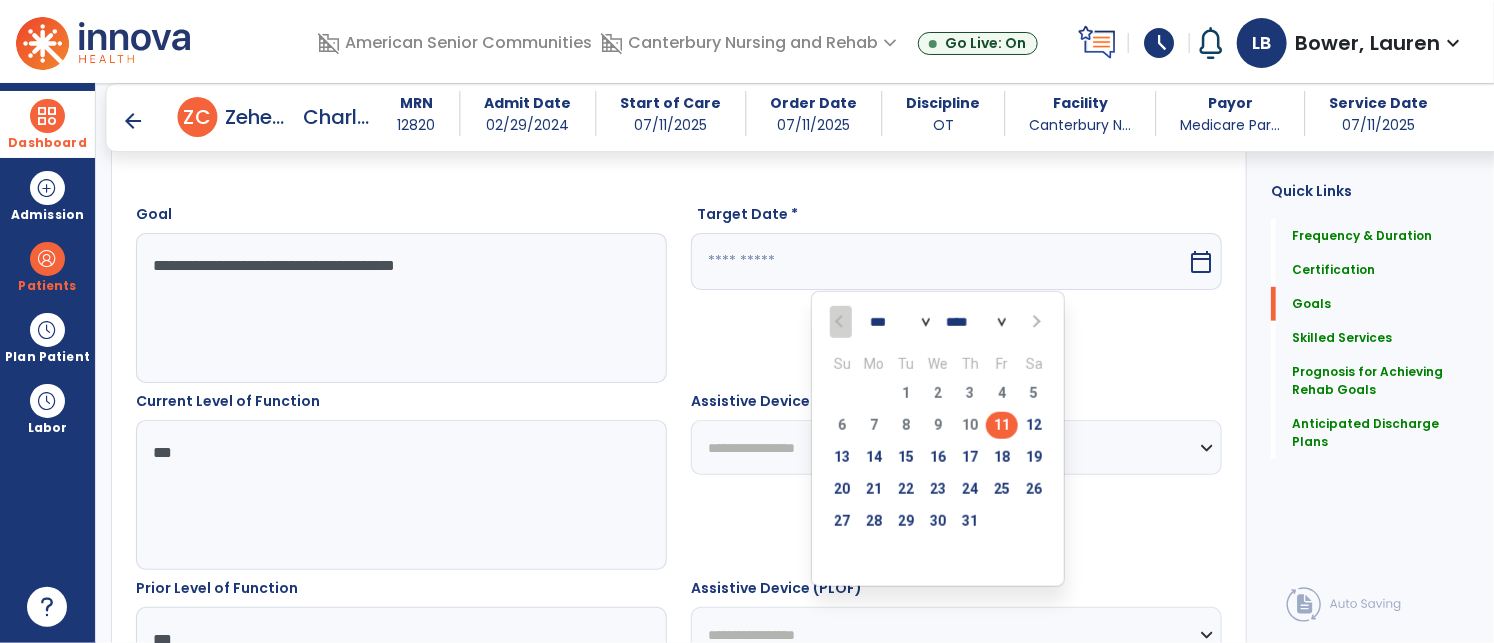 scroll, scrollTop: 543, scrollLeft: 0, axis: vertical 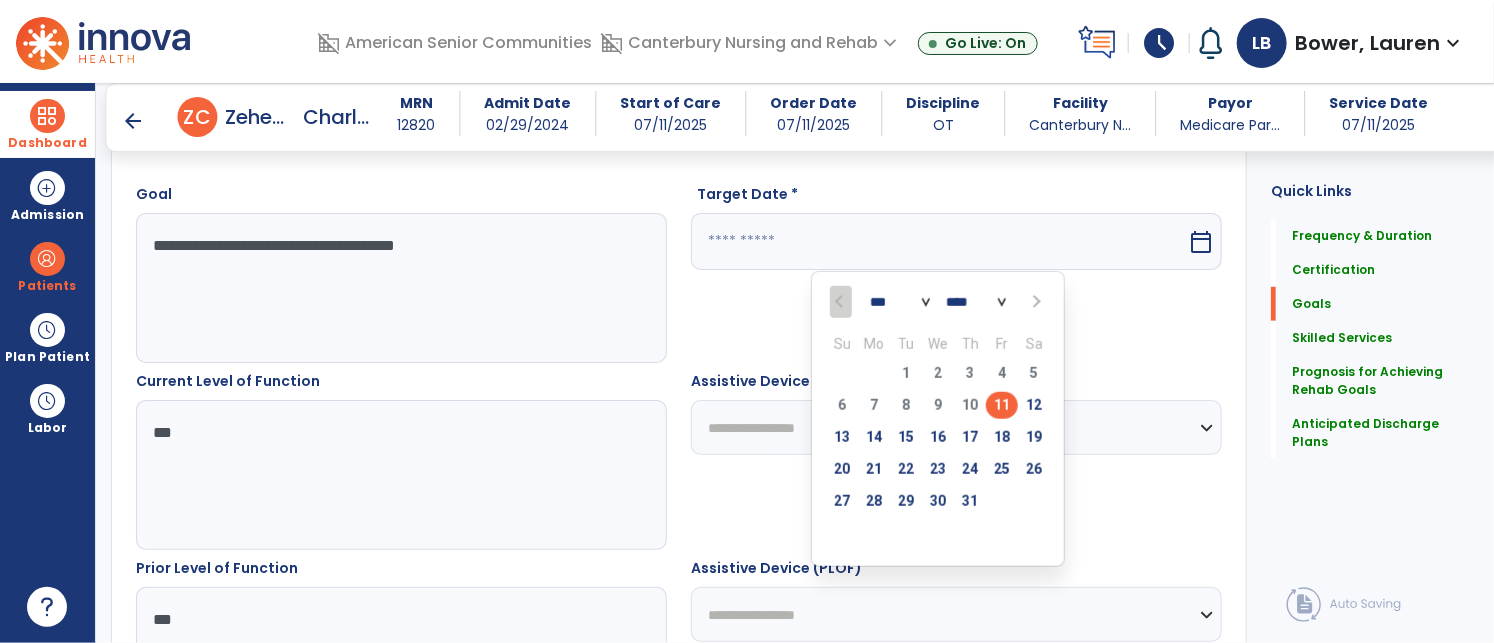 click on "****" at bounding box center [976, 303] 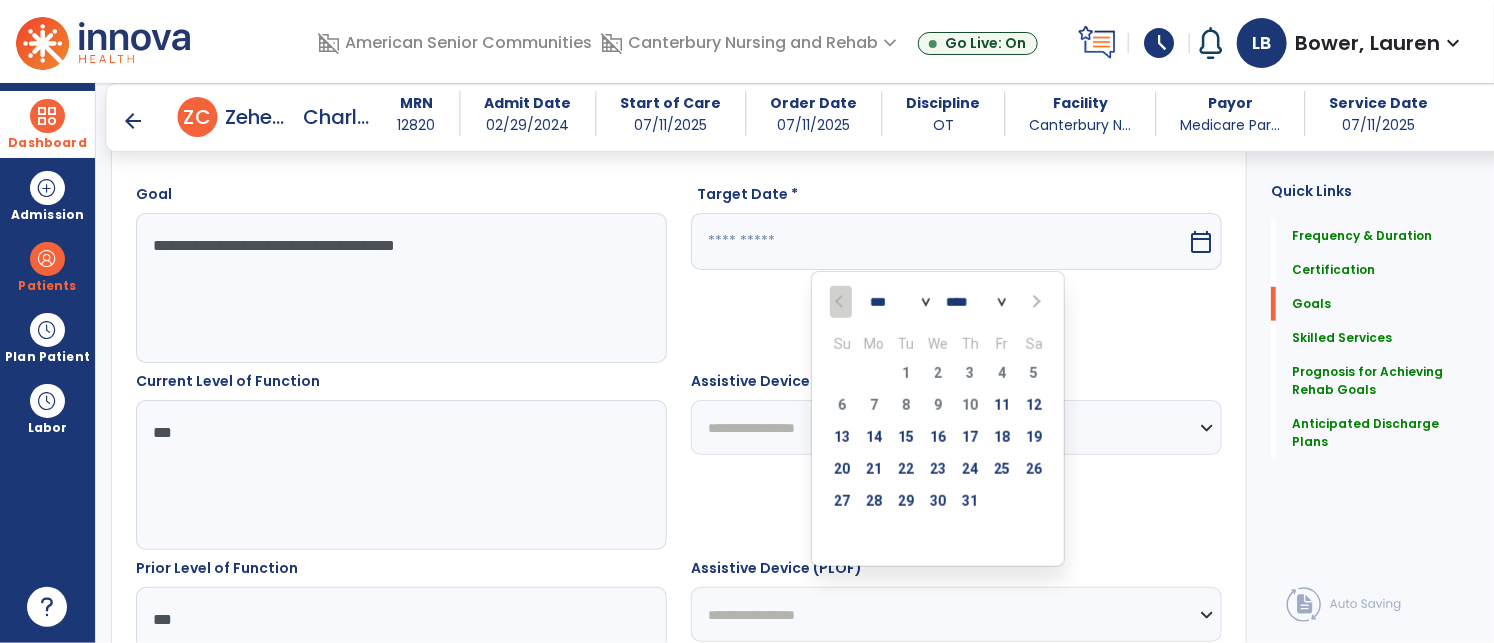 click on "*** *** ***" at bounding box center (900, 303) 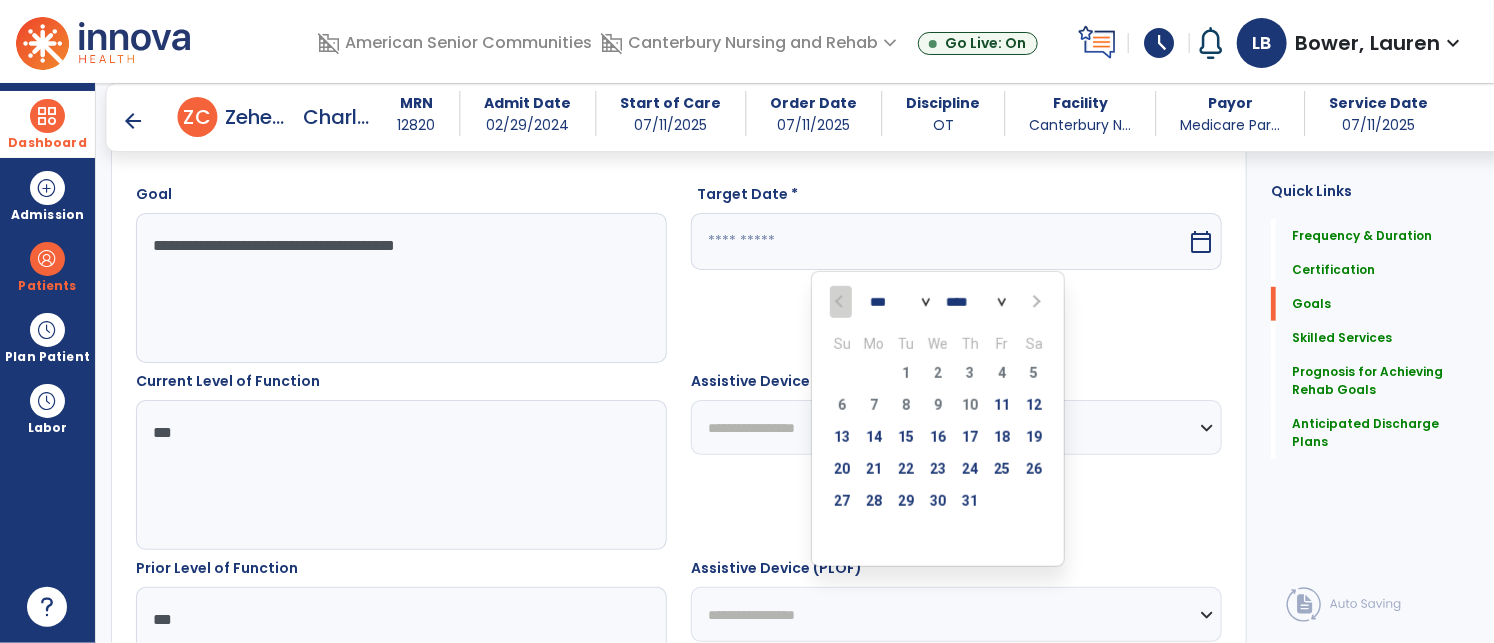click on "*** *** ***" at bounding box center (900, 303) 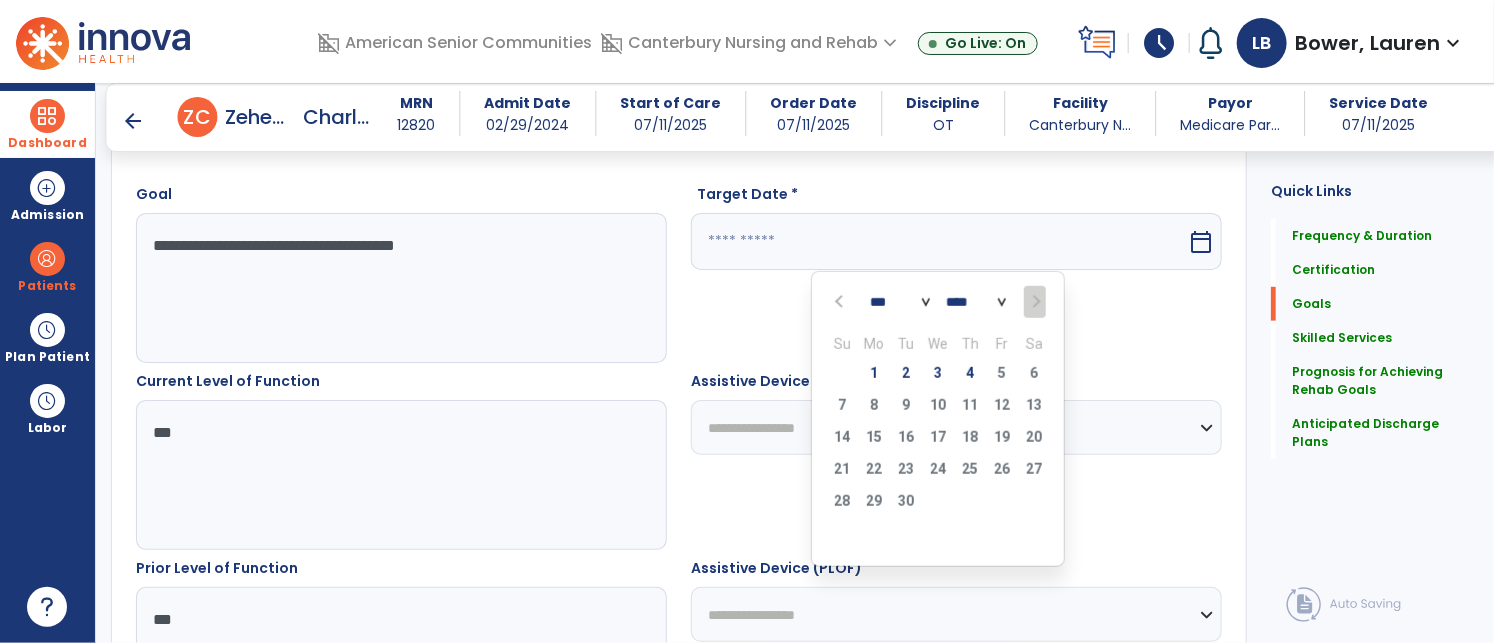 click on "*** *** ***" at bounding box center [900, 303] 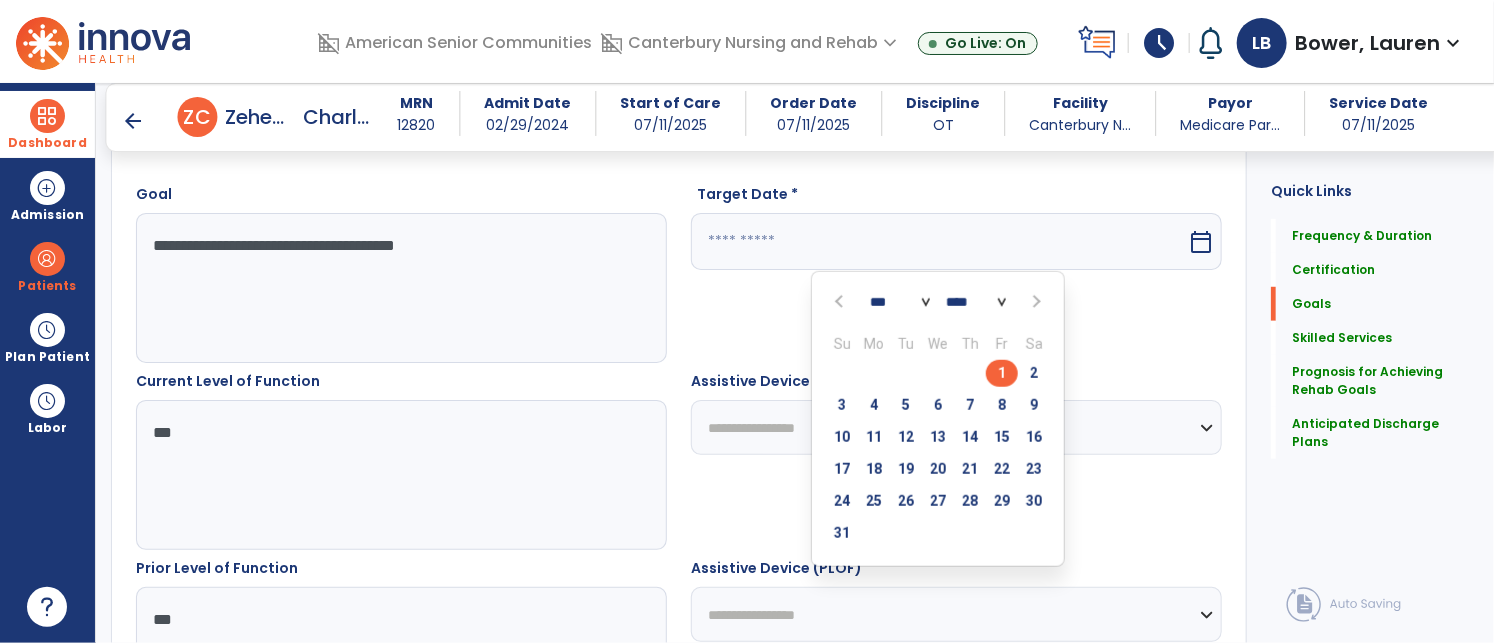 click on "1" at bounding box center (1002, 373) 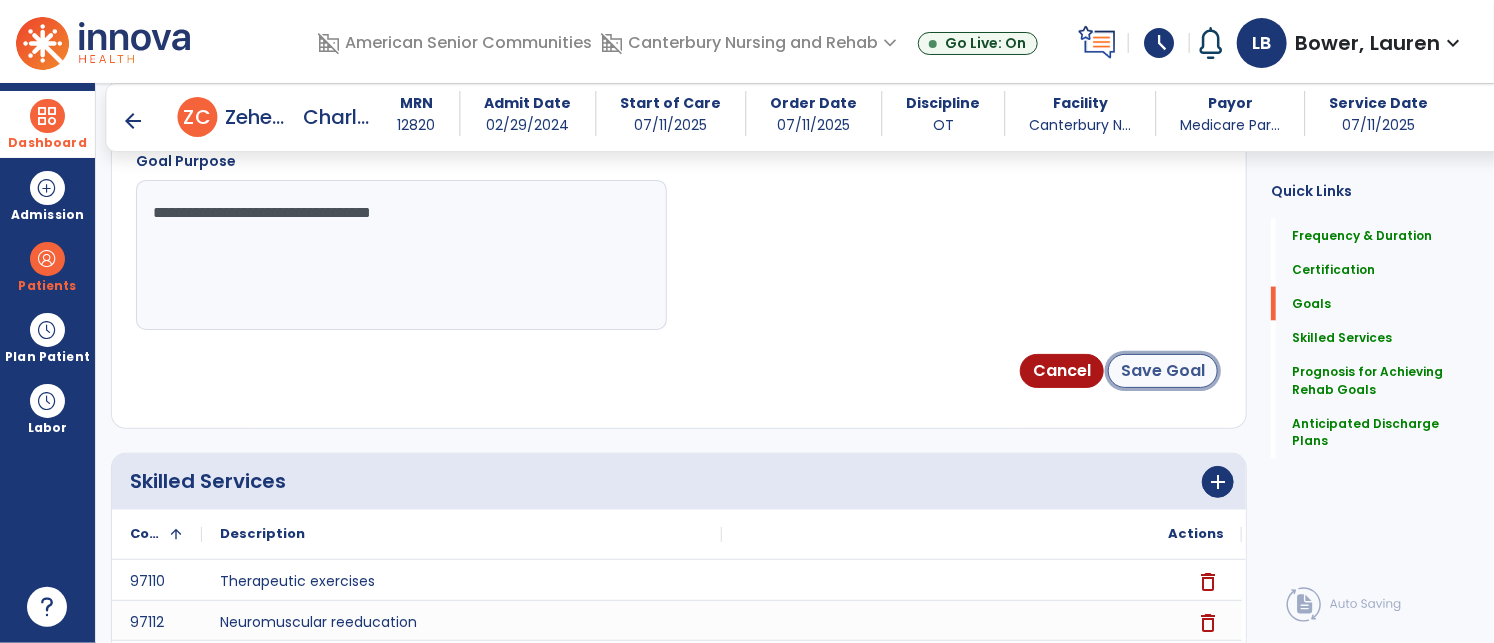 click on "Save Goal" at bounding box center (1163, 371) 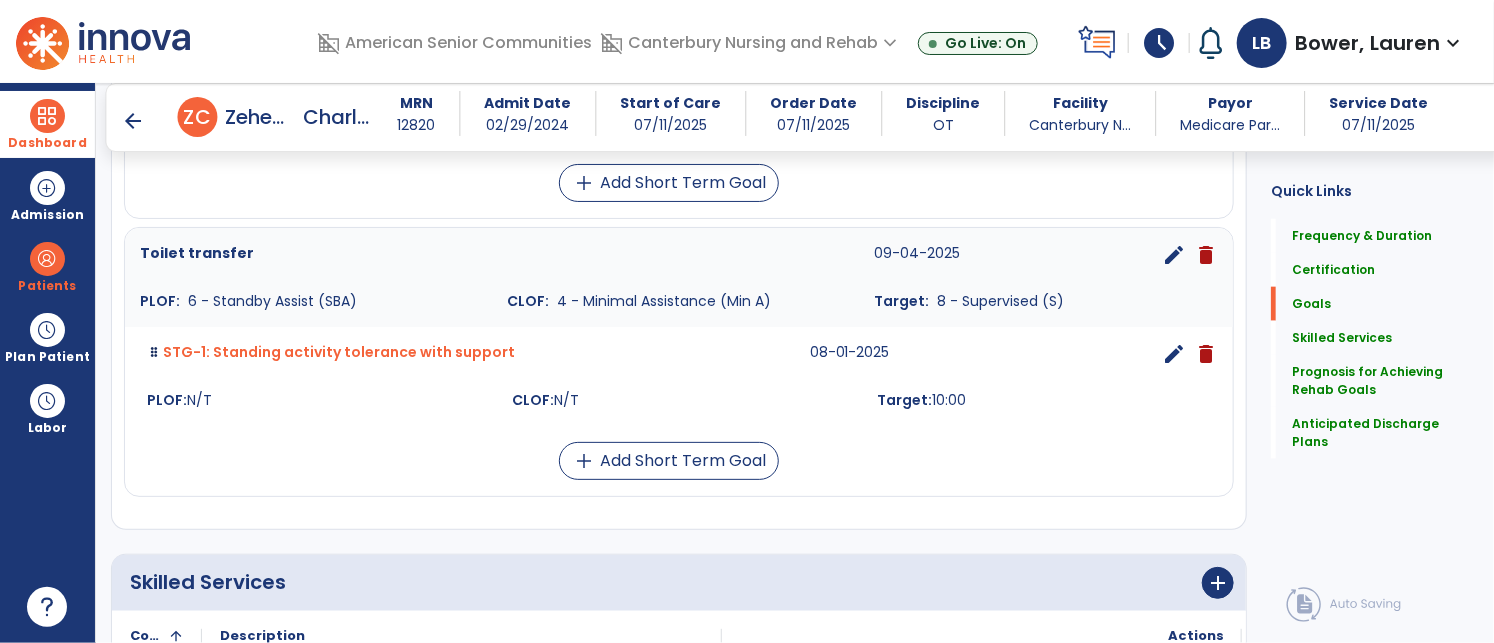 scroll, scrollTop: 982, scrollLeft: 0, axis: vertical 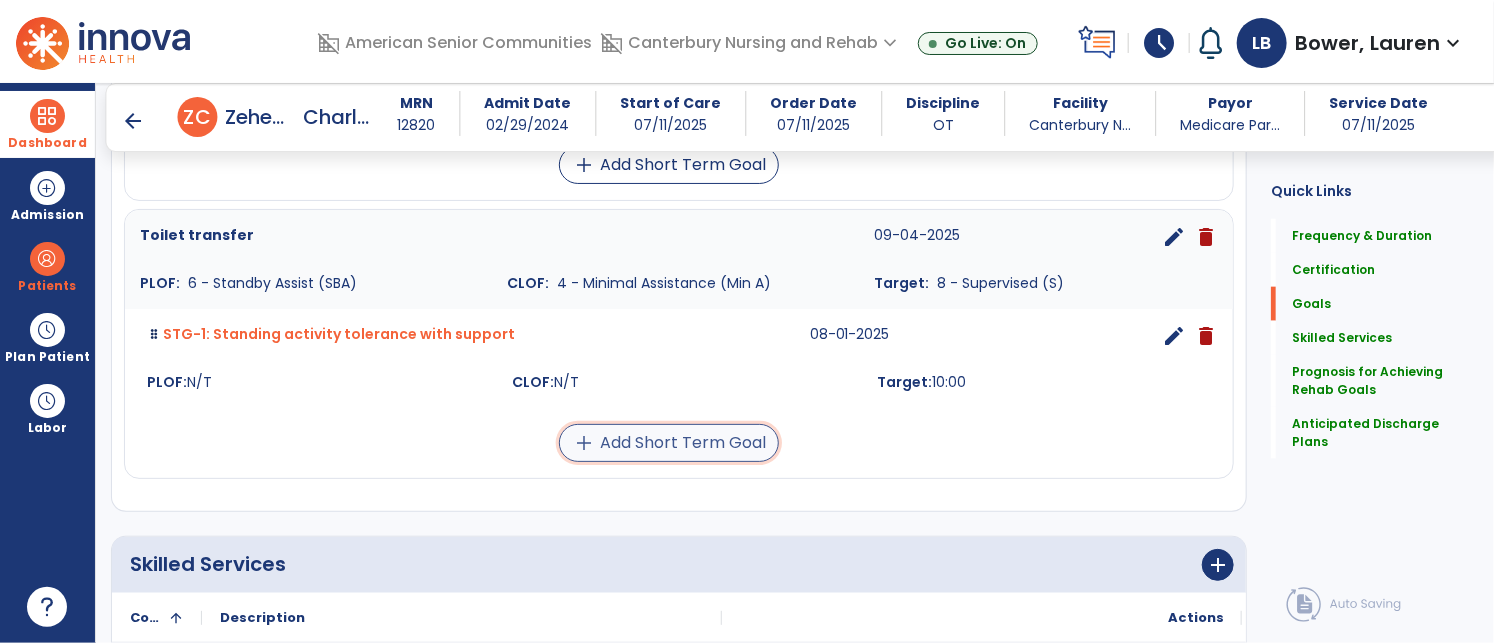 click on "add  Add Short Term Goal" at bounding box center (669, 443) 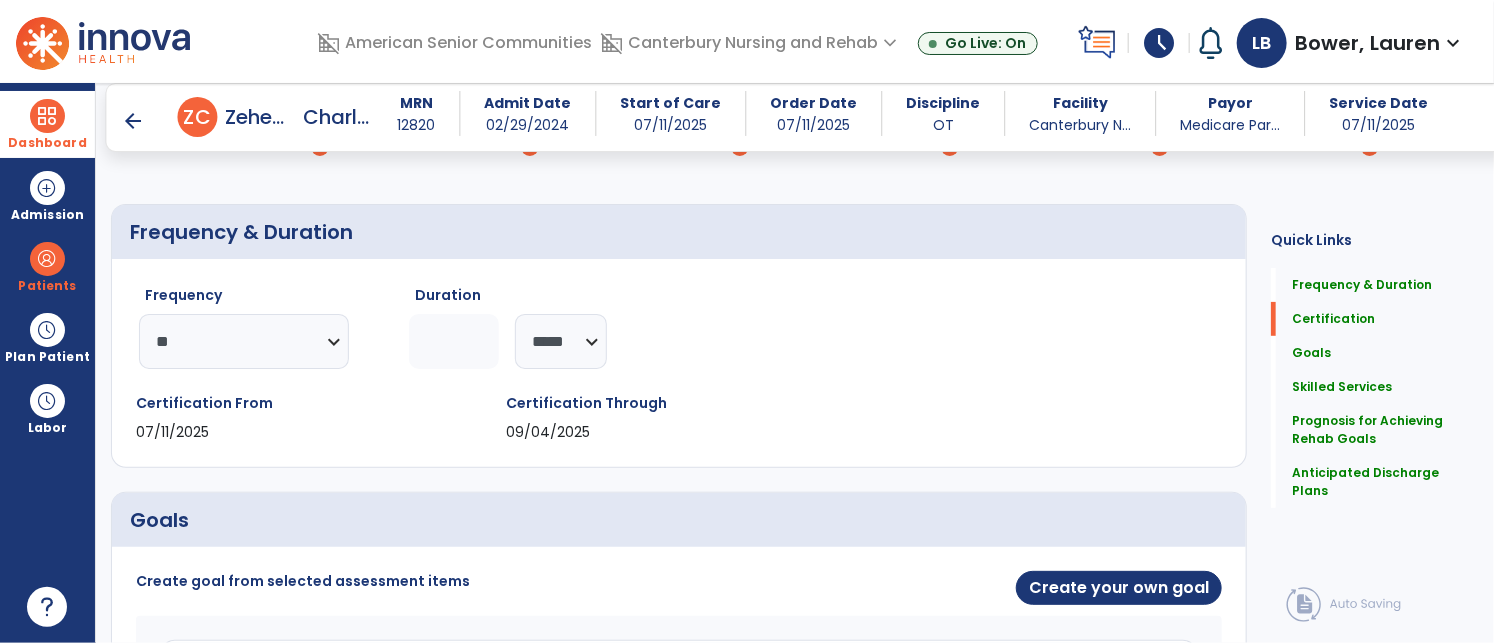 scroll, scrollTop: 333, scrollLeft: 0, axis: vertical 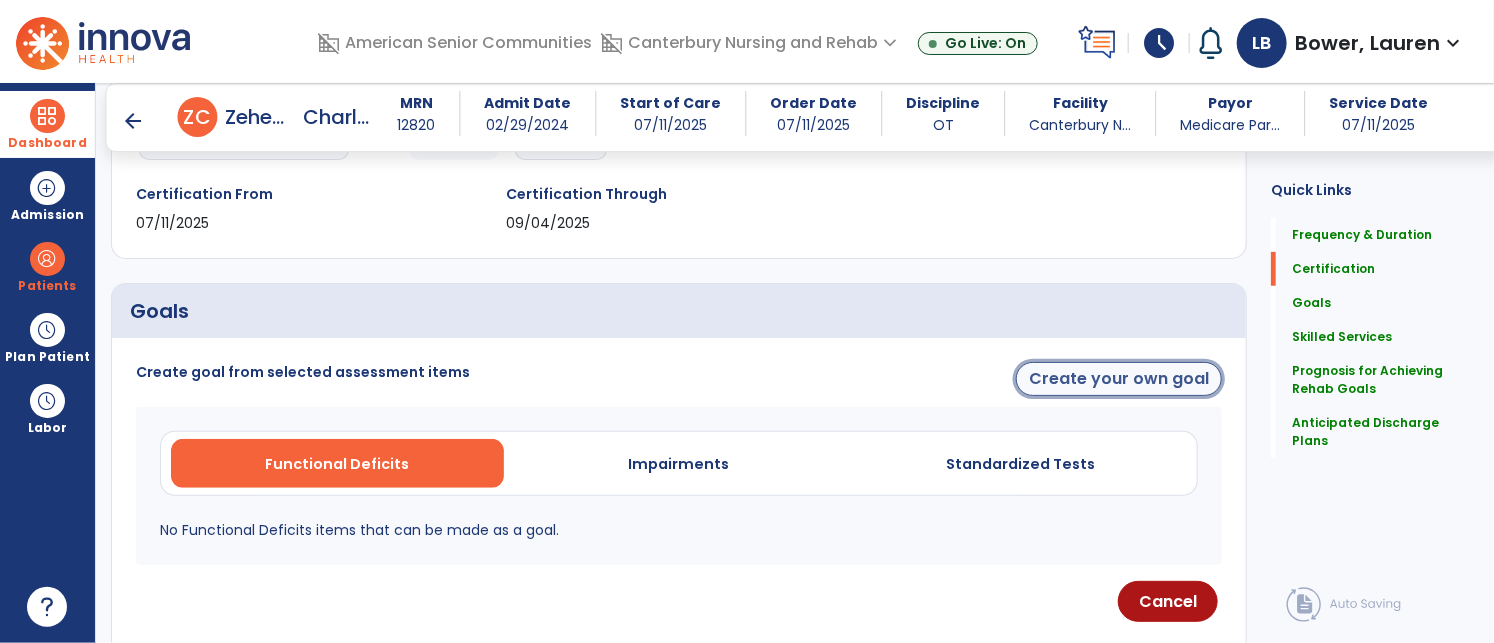 click on "Create your own goal" at bounding box center (1119, 379) 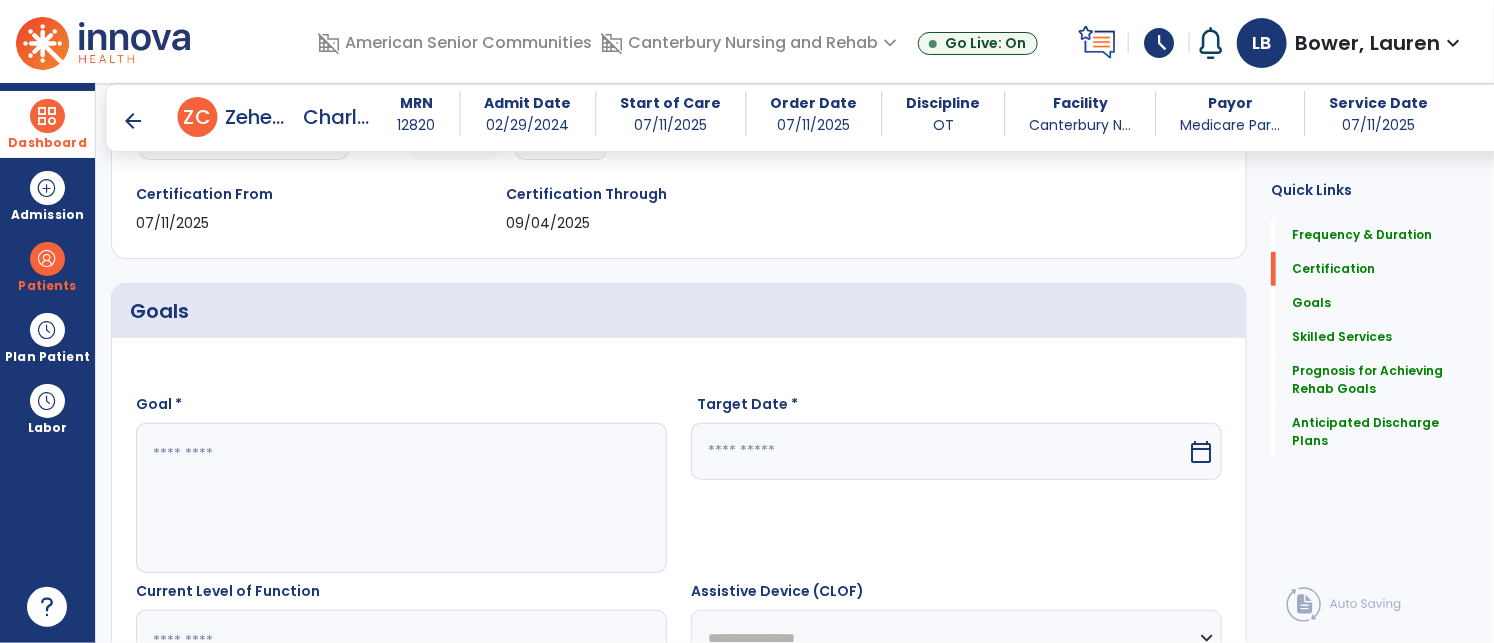 drag, startPoint x: 459, startPoint y: 473, endPoint x: 465, endPoint y: 460, distance: 14.3178215 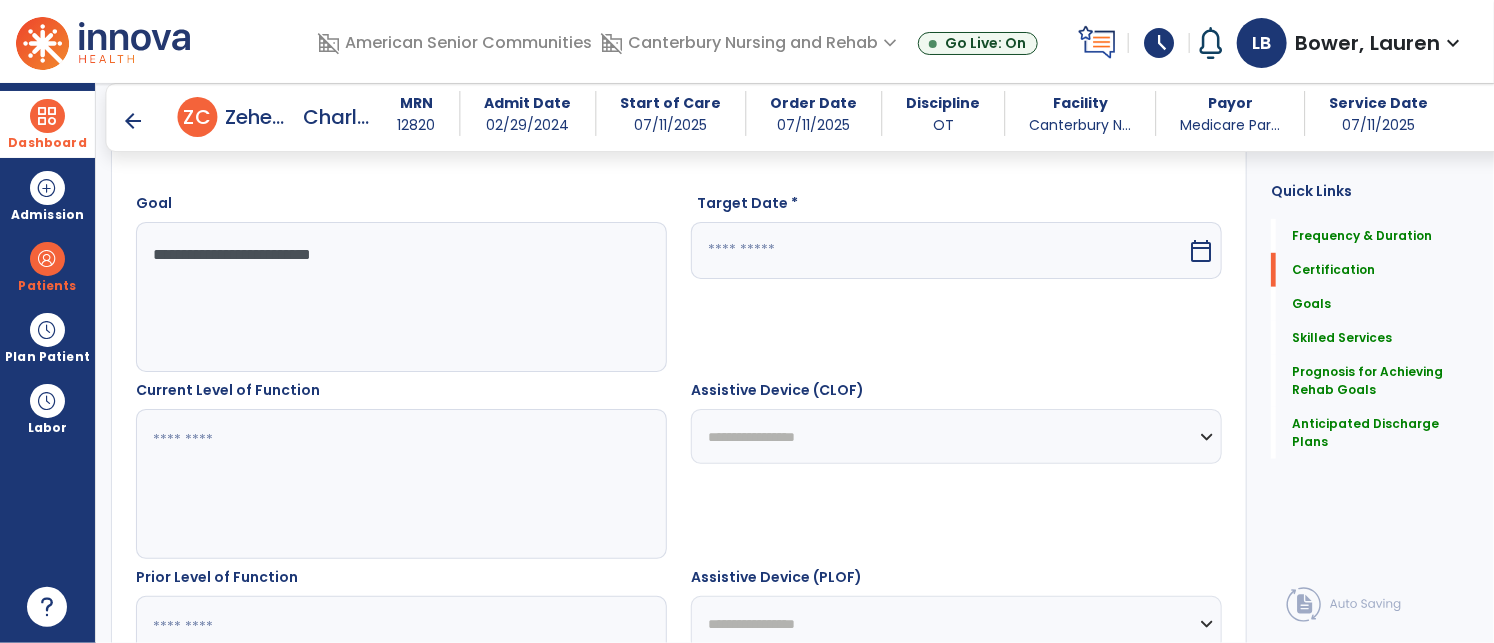 scroll, scrollTop: 558, scrollLeft: 0, axis: vertical 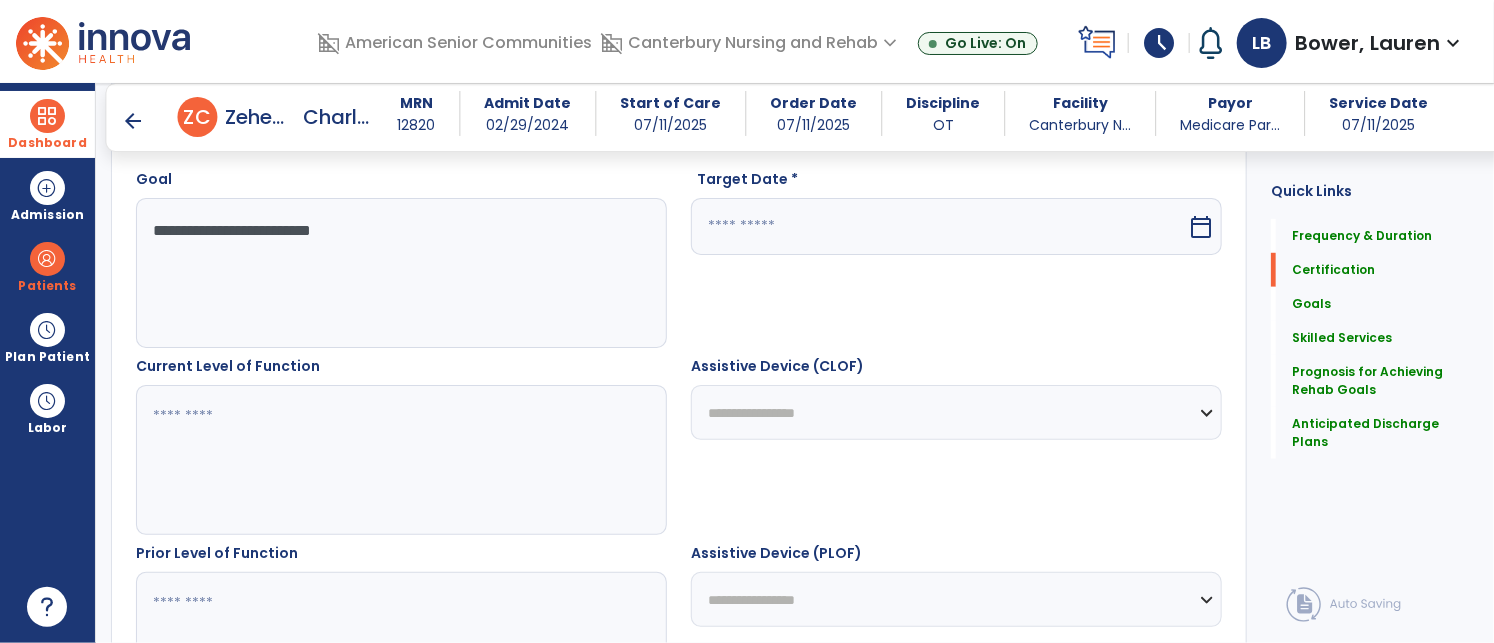 type on "**********" 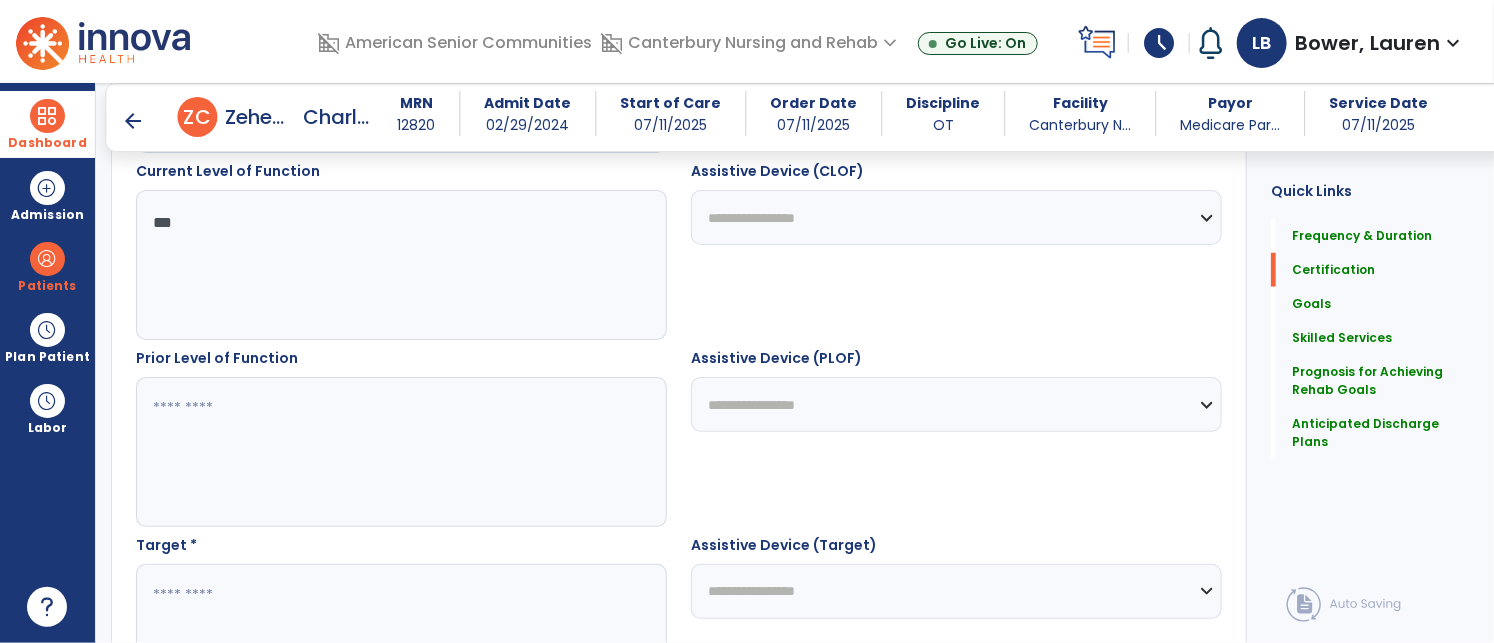 scroll, scrollTop: 756, scrollLeft: 0, axis: vertical 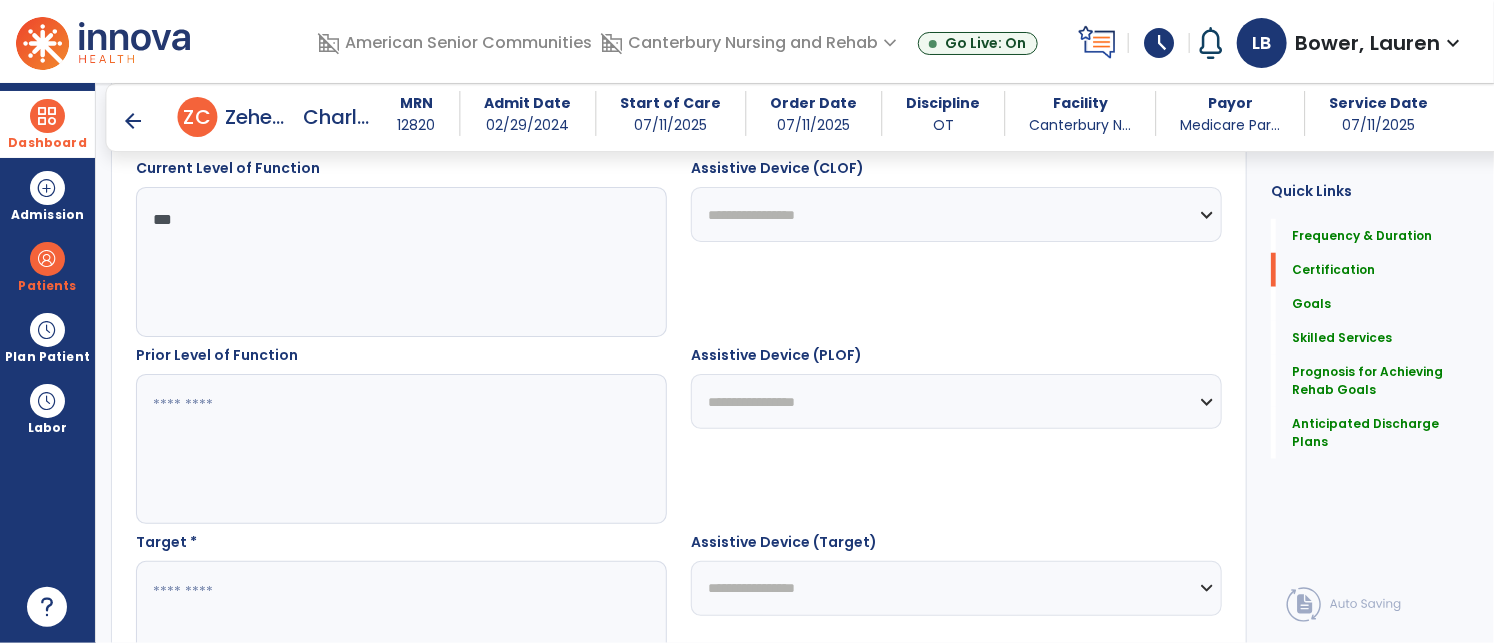 type on "***" 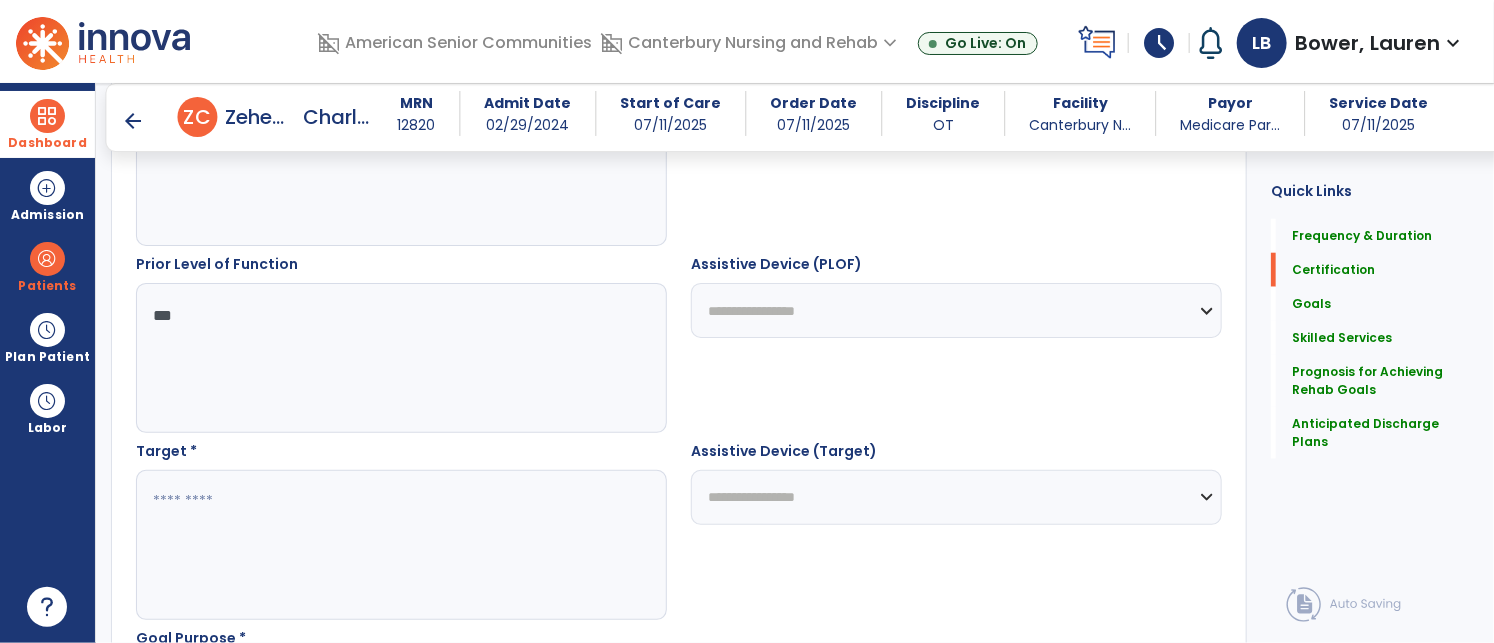 scroll, scrollTop: 900, scrollLeft: 0, axis: vertical 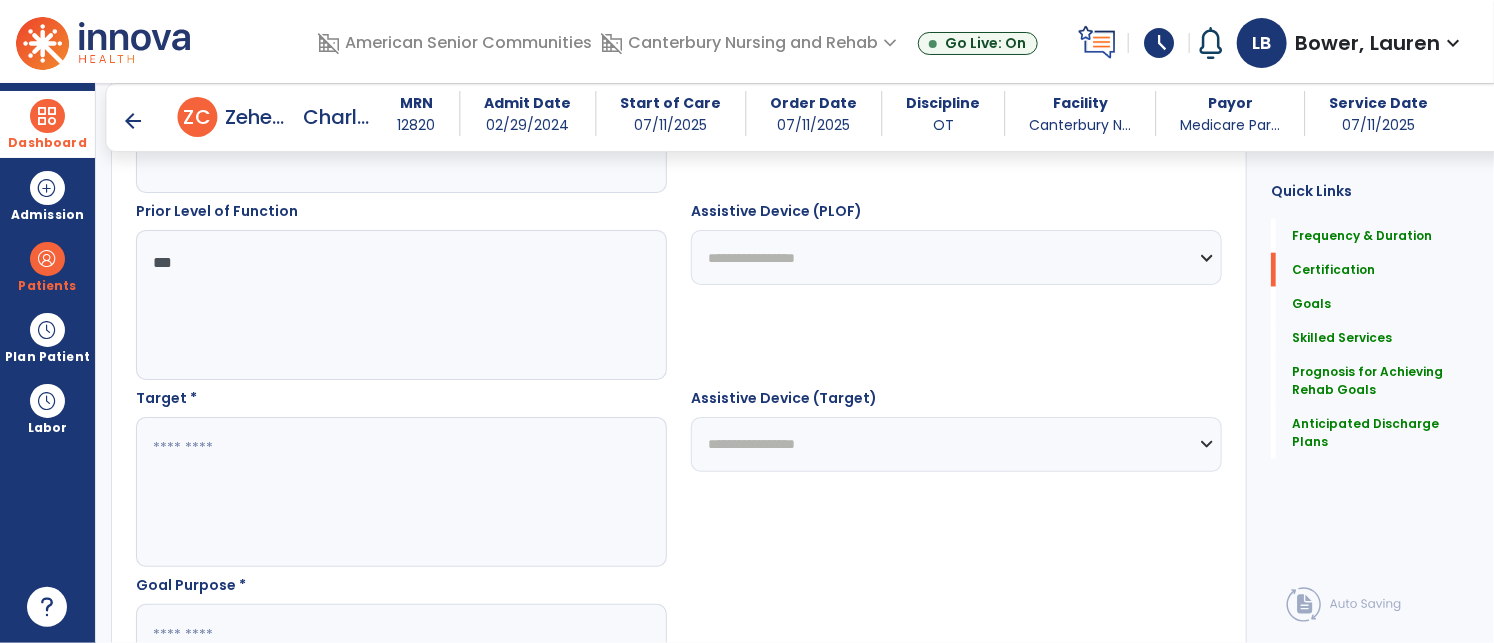 type on "***" 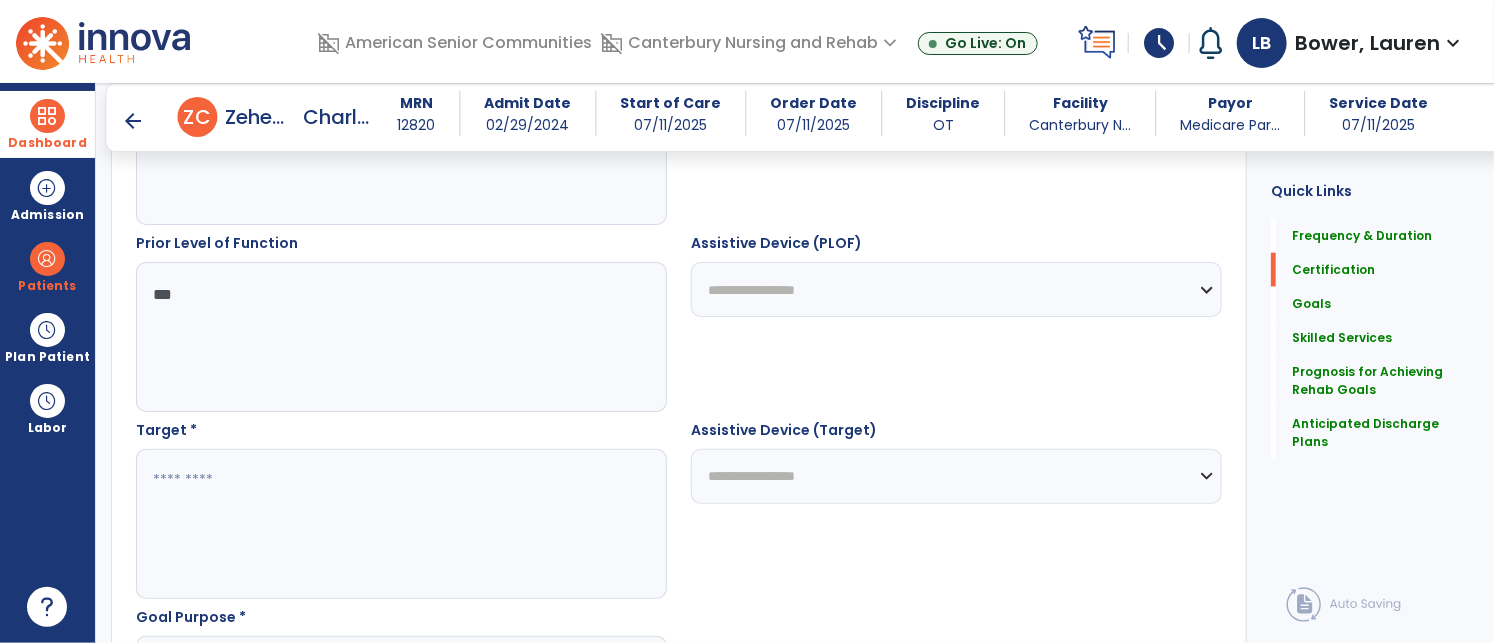 scroll, scrollTop: 883, scrollLeft: 0, axis: vertical 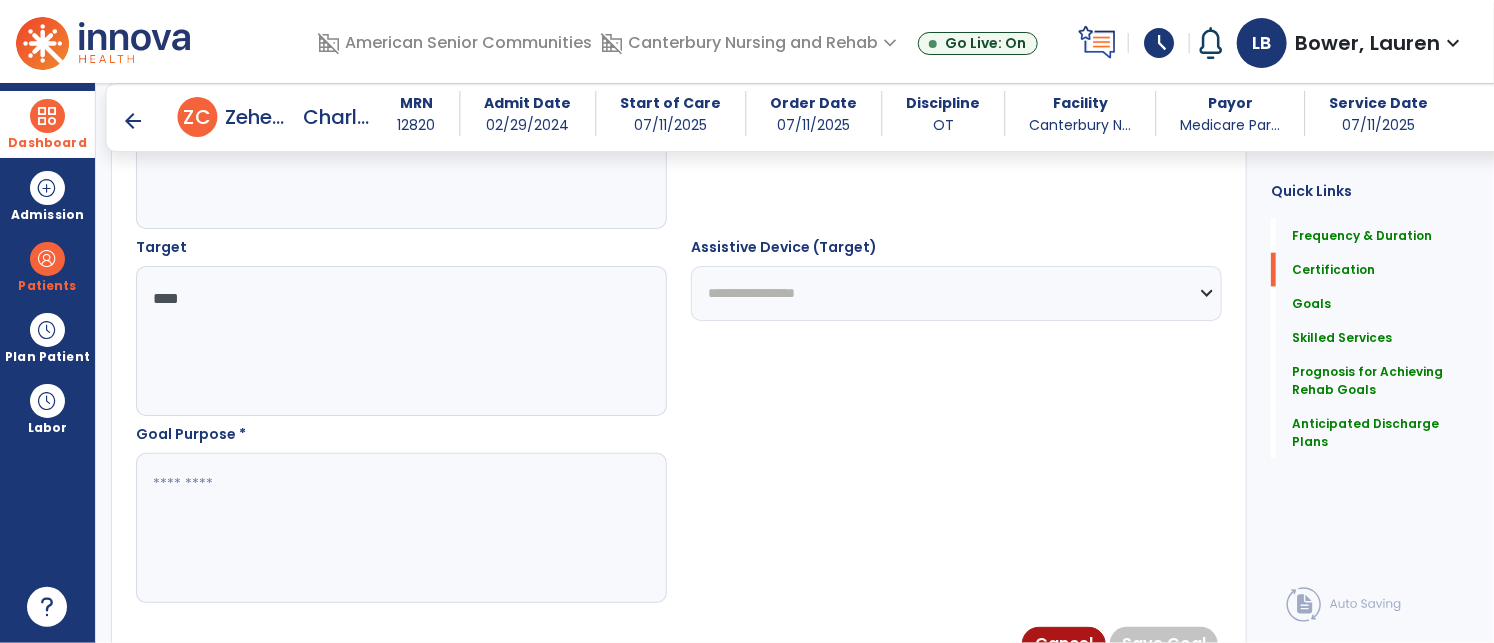 type on "****" 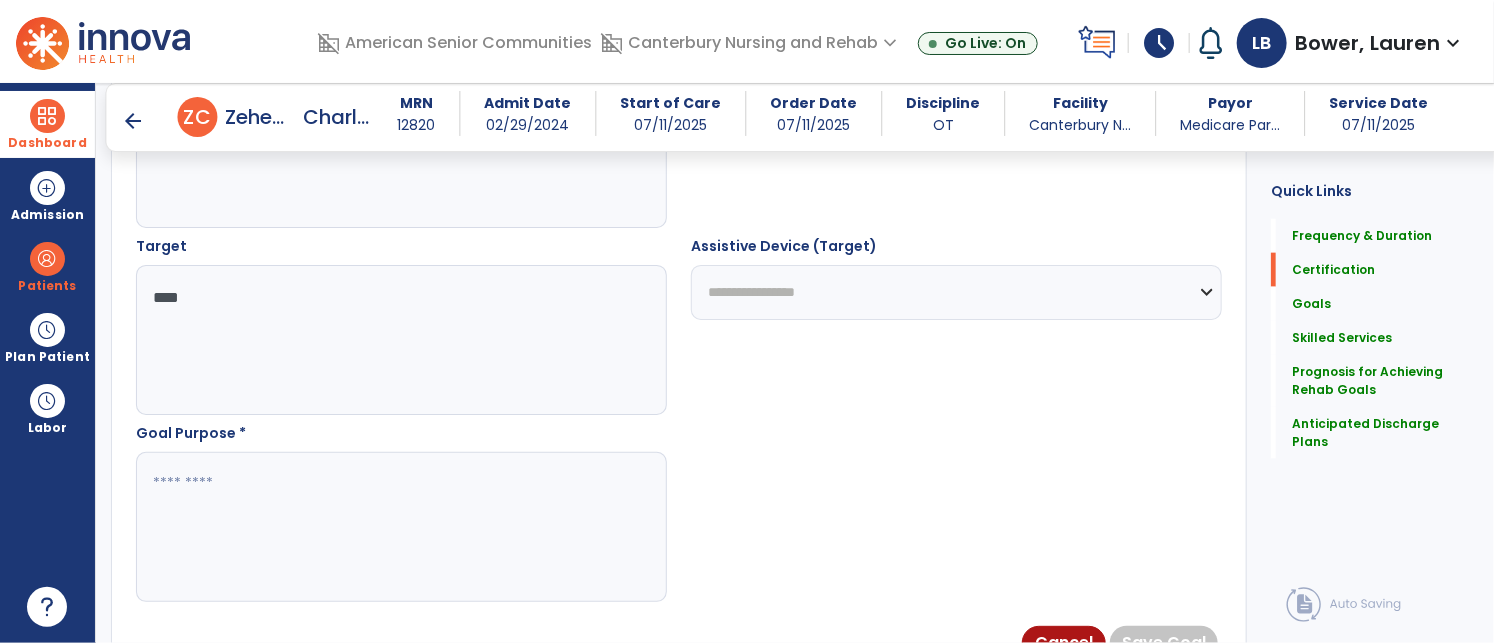 paste on "**********" 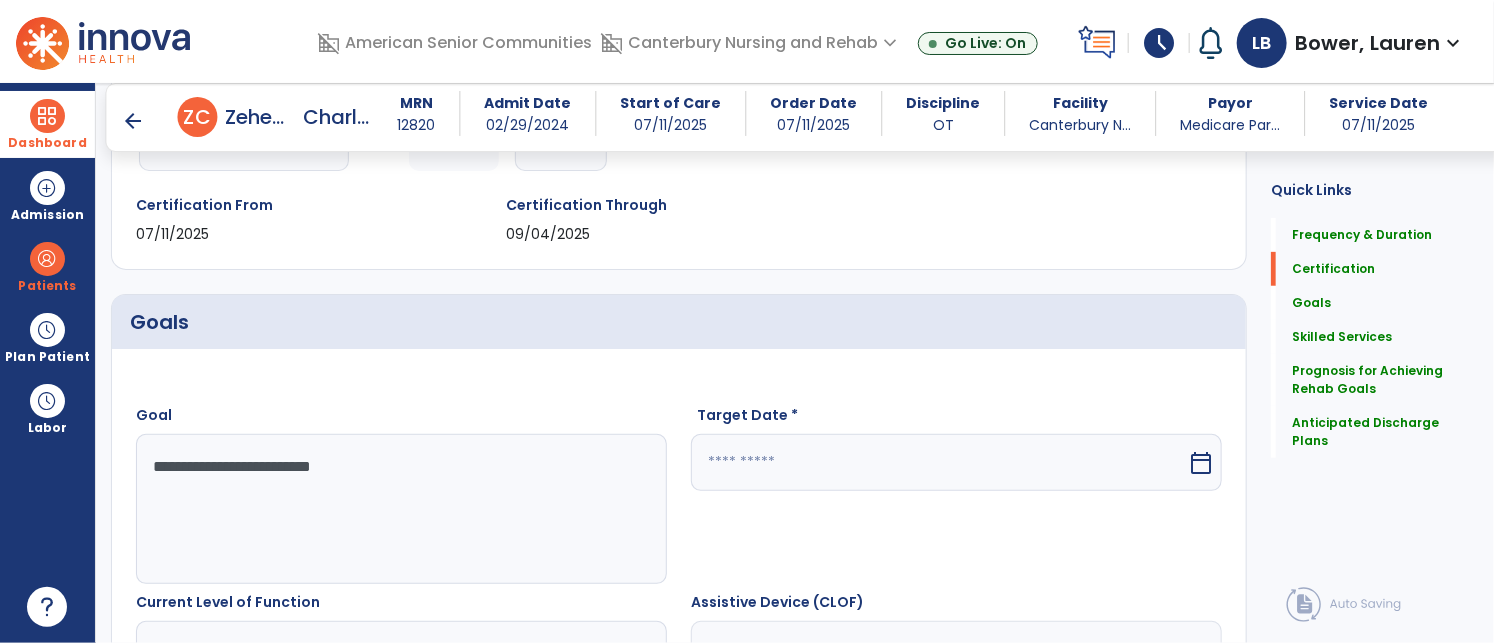type on "**********" 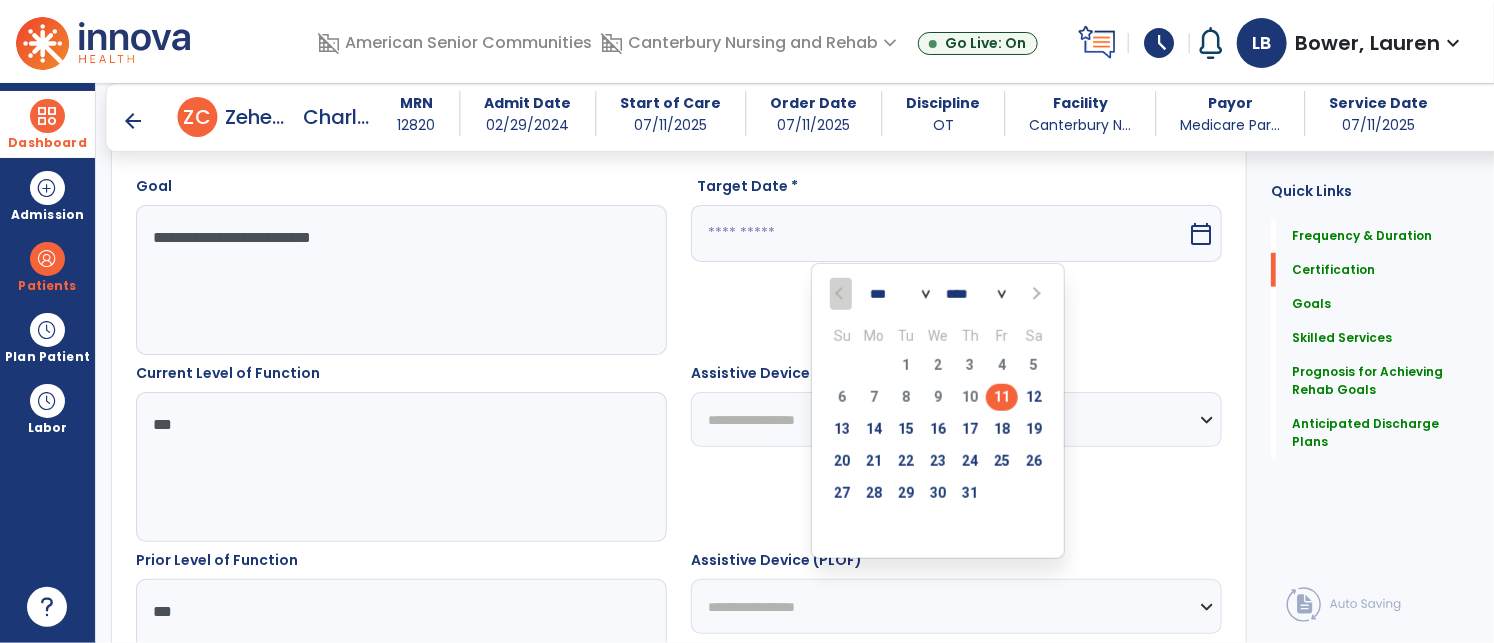 scroll, scrollTop: 573, scrollLeft: 0, axis: vertical 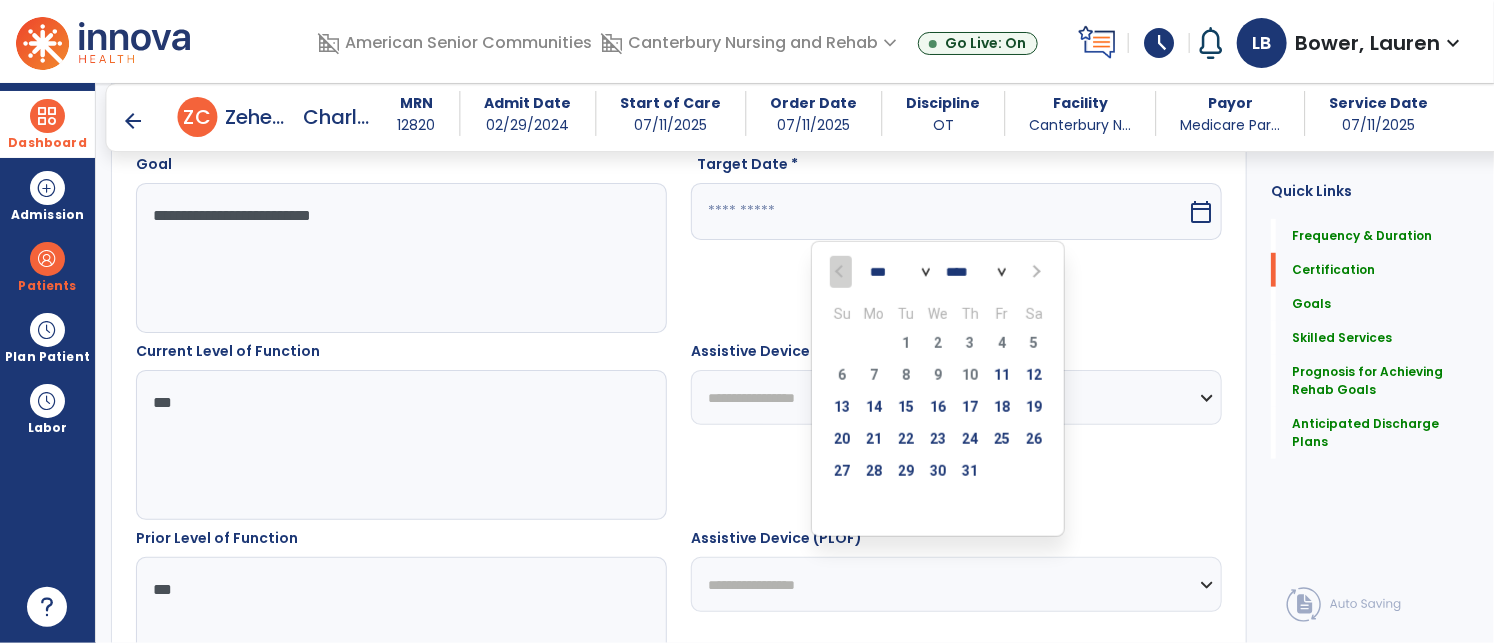 click on "*** *** ***" at bounding box center (900, 273) 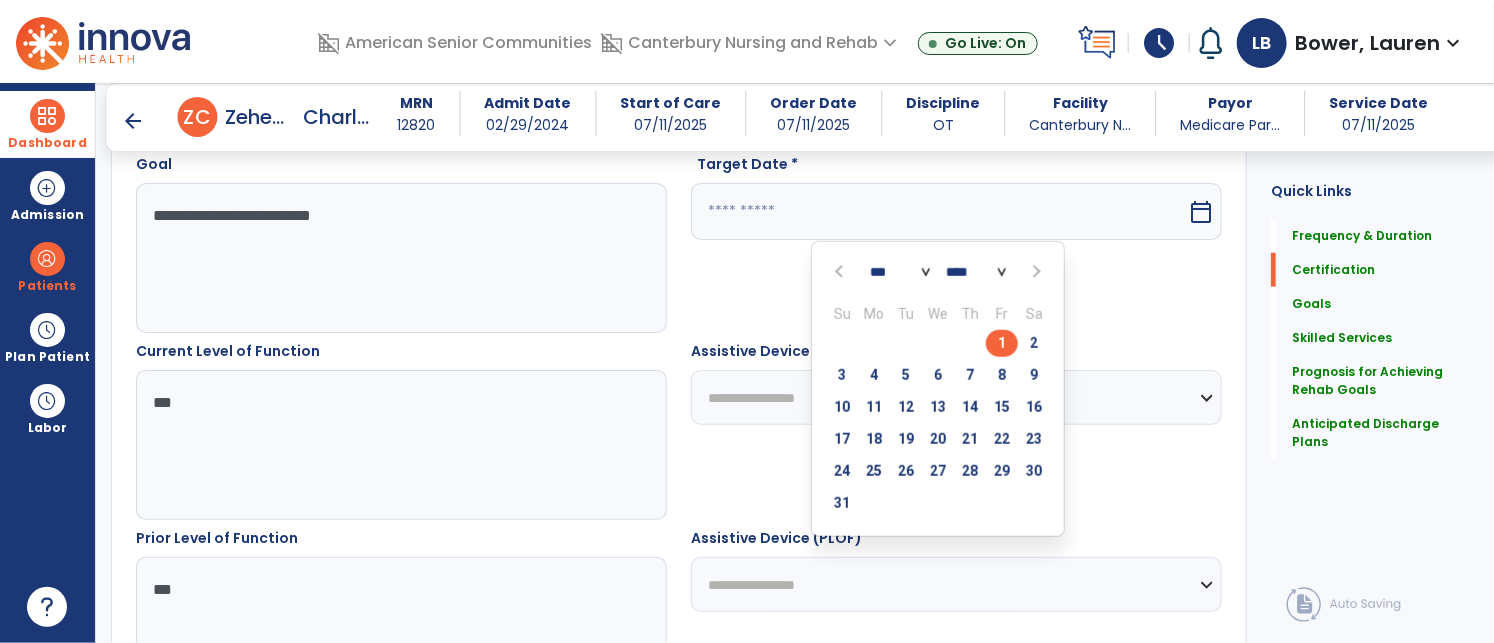click on "1" at bounding box center [1002, 343] 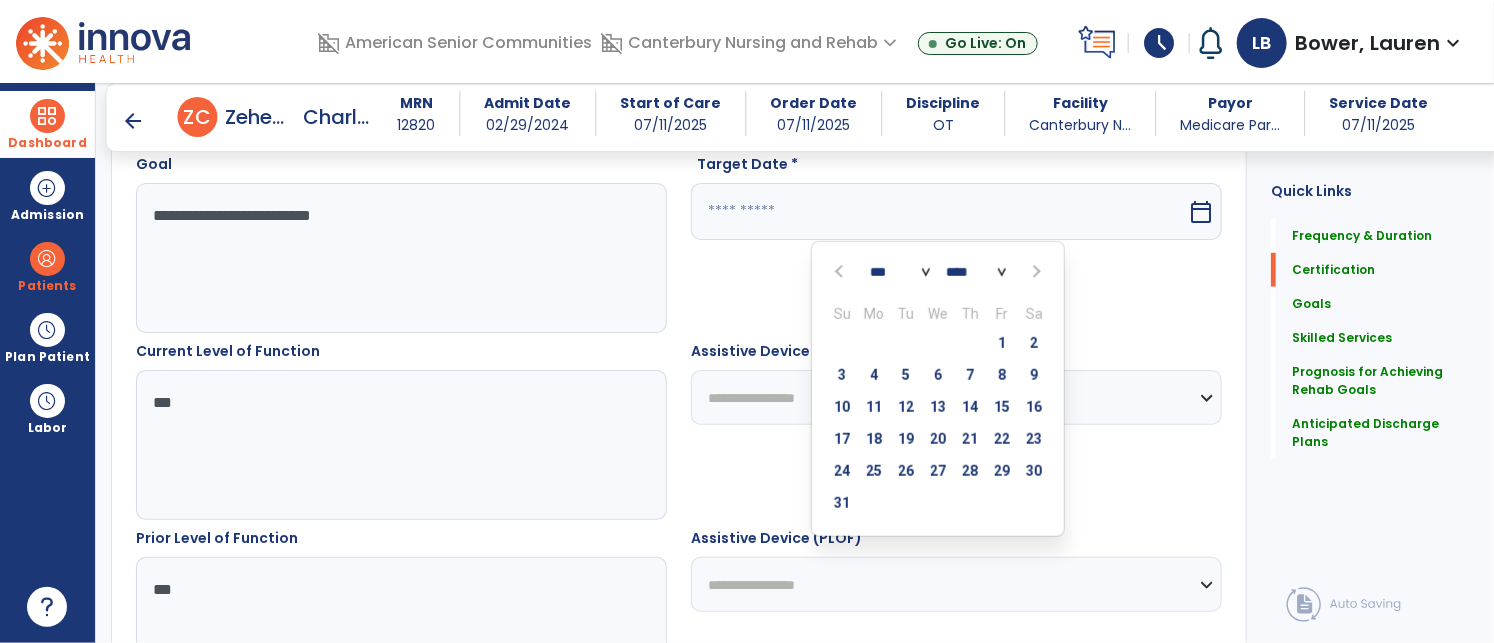 type on "********" 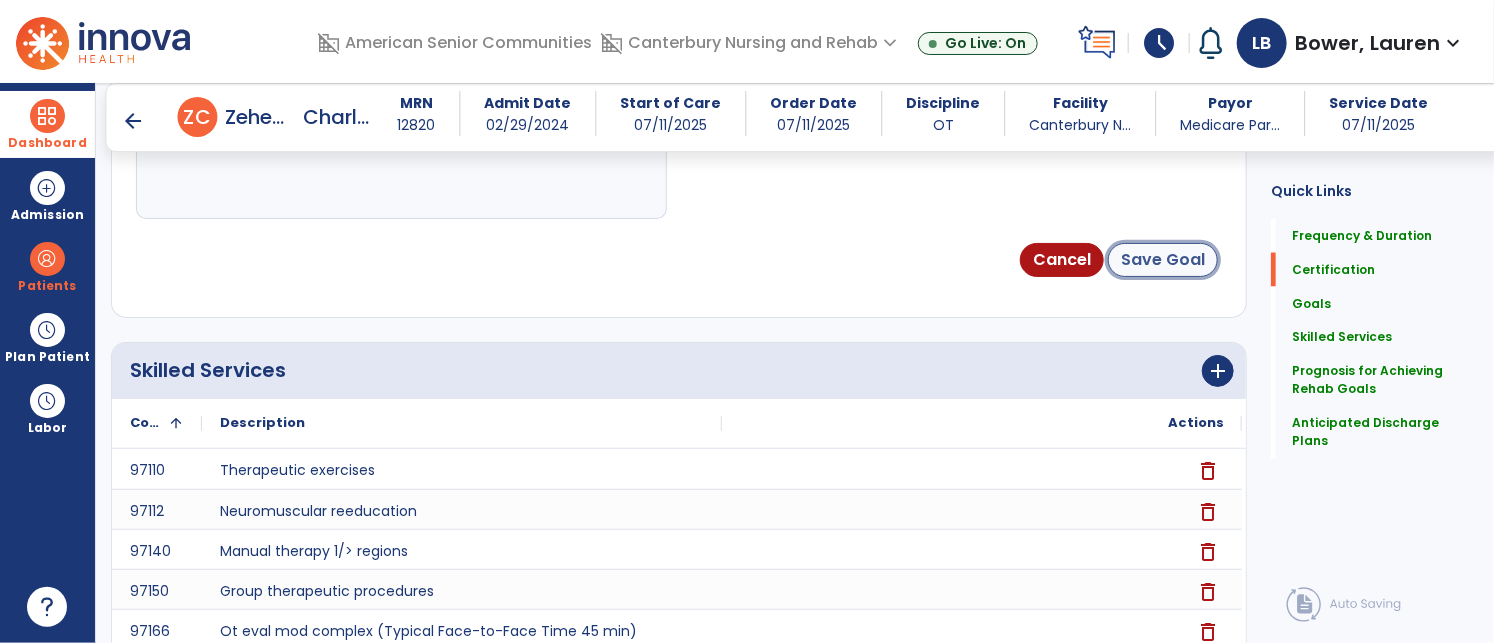click on "Save Goal" at bounding box center [1163, 260] 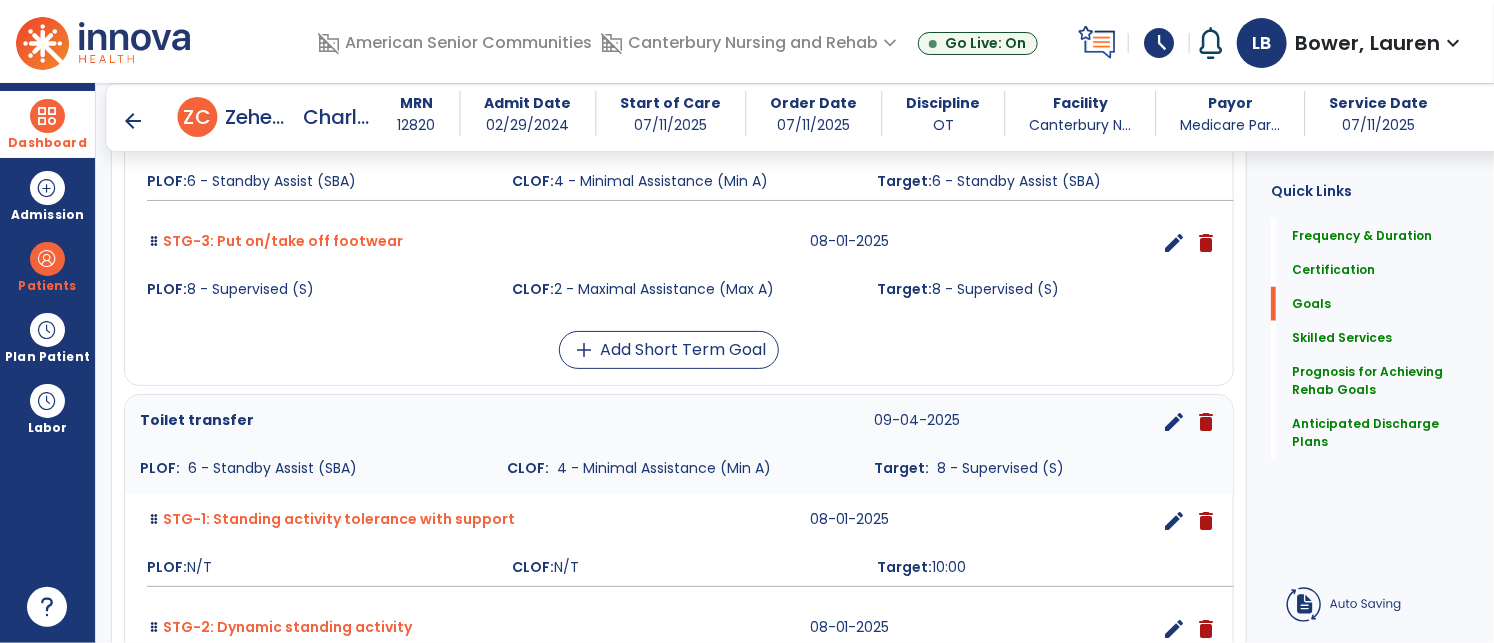 scroll, scrollTop: 1017, scrollLeft: 0, axis: vertical 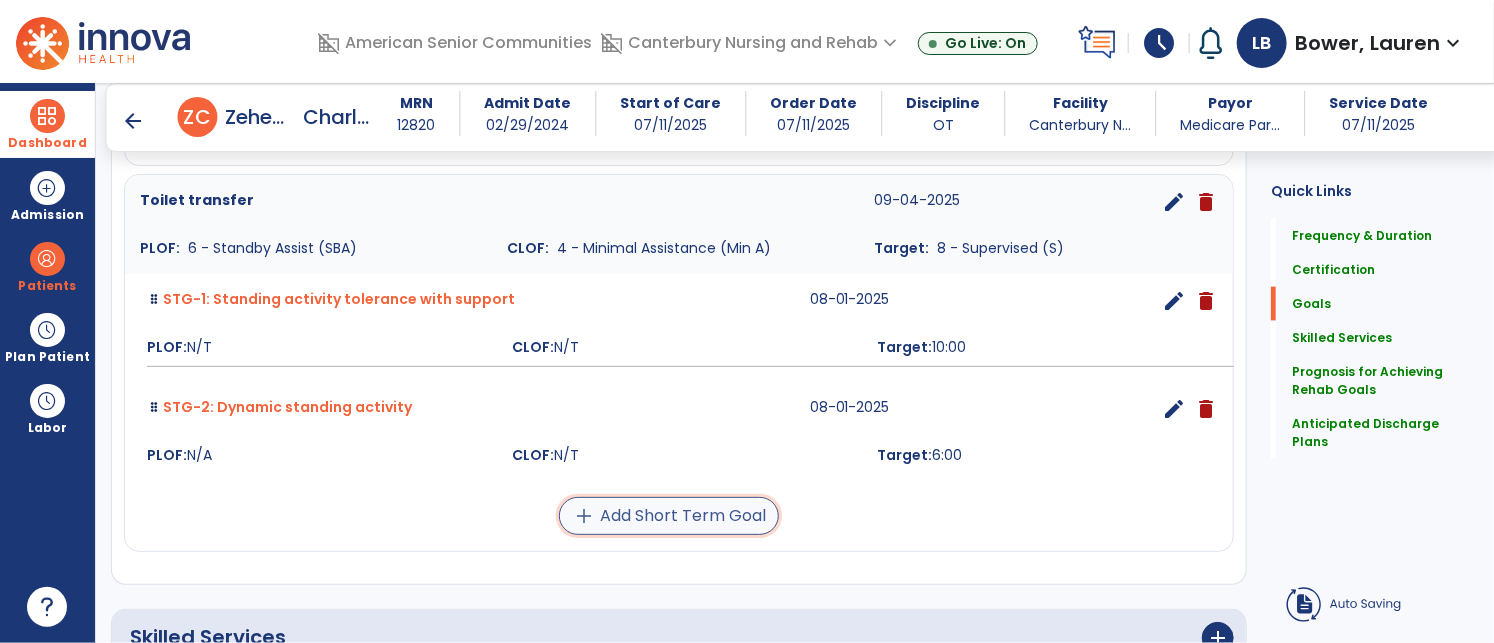 click on "add  Add Short Term Goal" at bounding box center (669, 516) 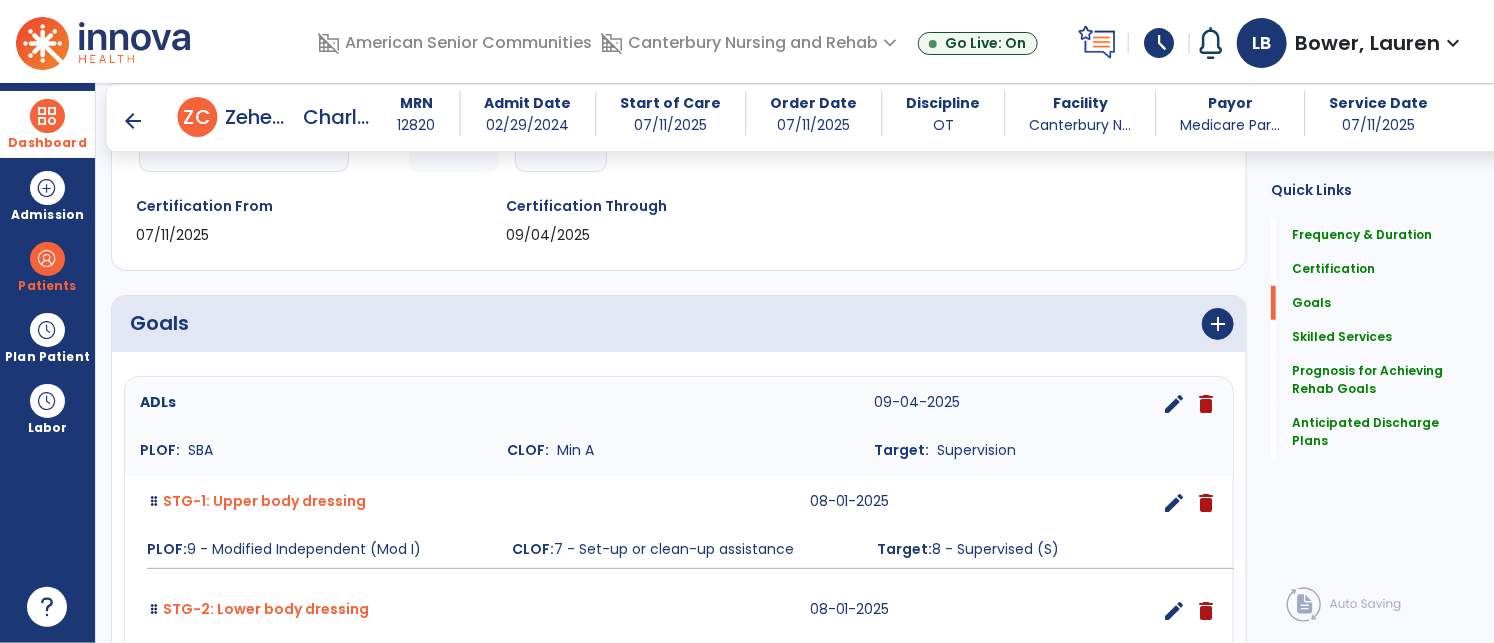 scroll, scrollTop: 974, scrollLeft: 0, axis: vertical 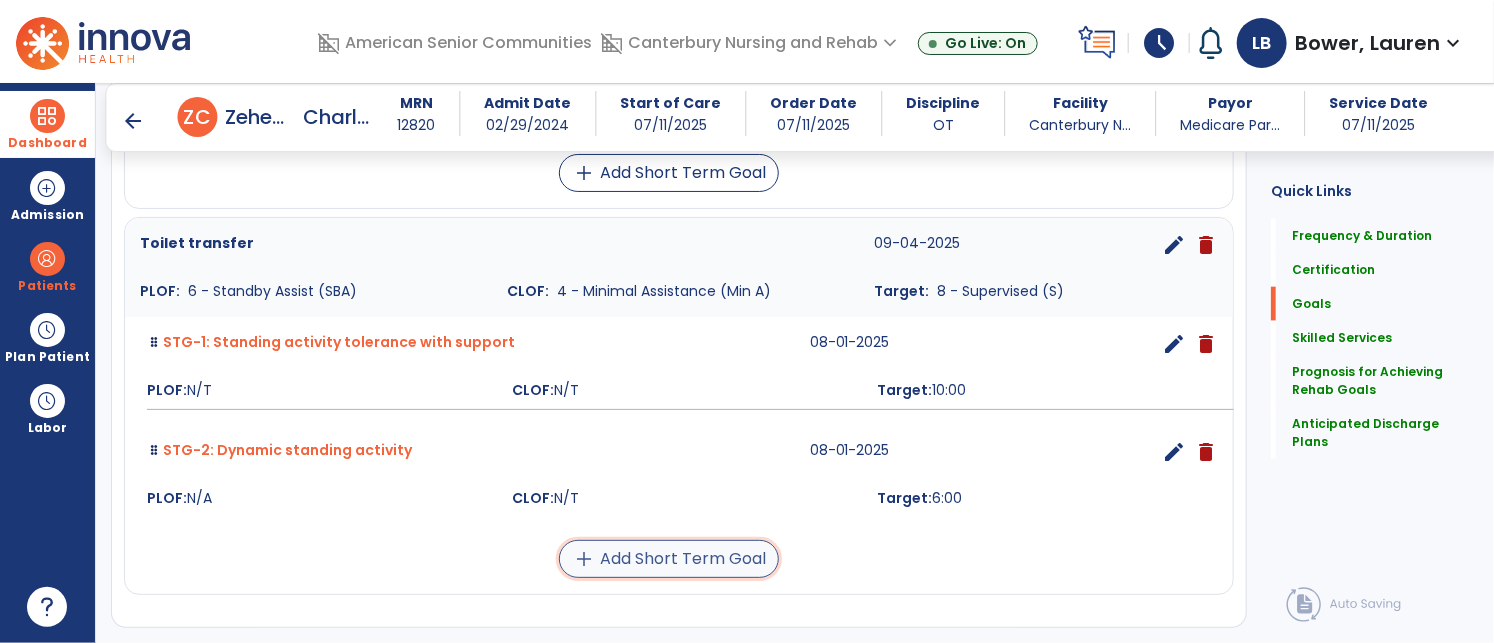 click on "add  Add Short Term Goal" at bounding box center [669, 559] 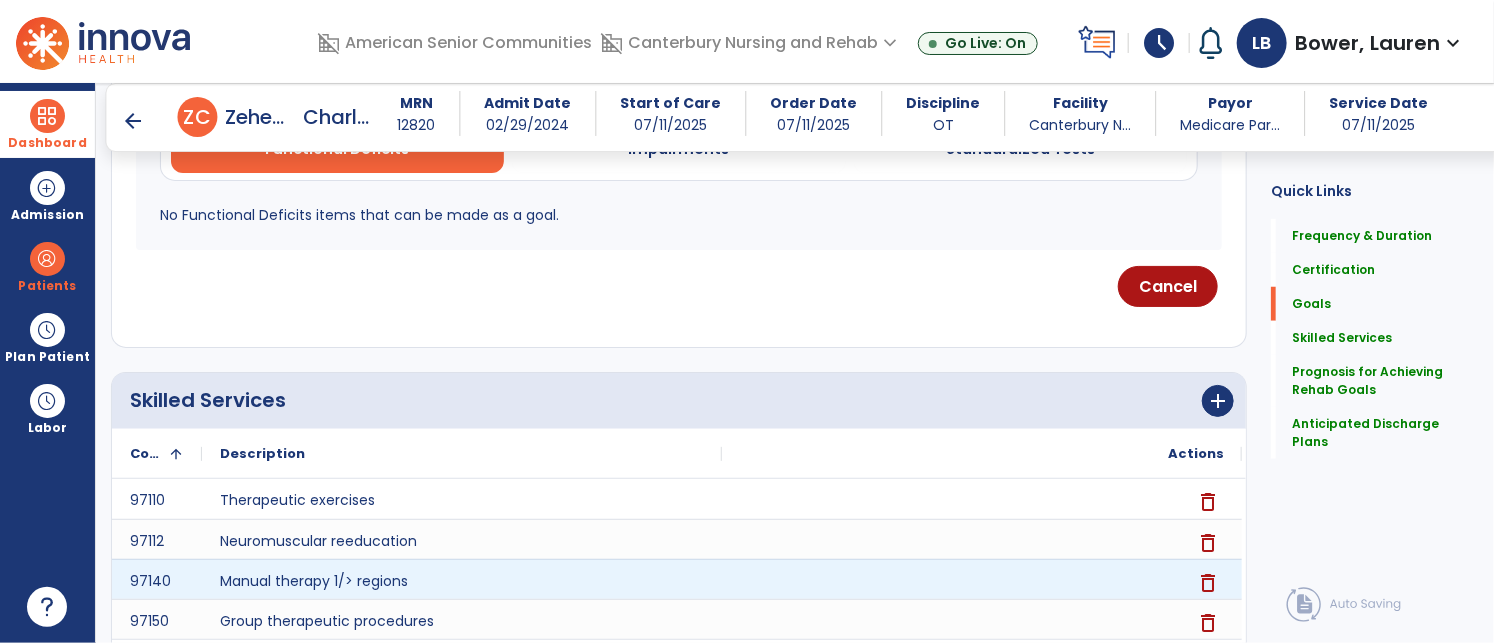 scroll, scrollTop: 427, scrollLeft: 0, axis: vertical 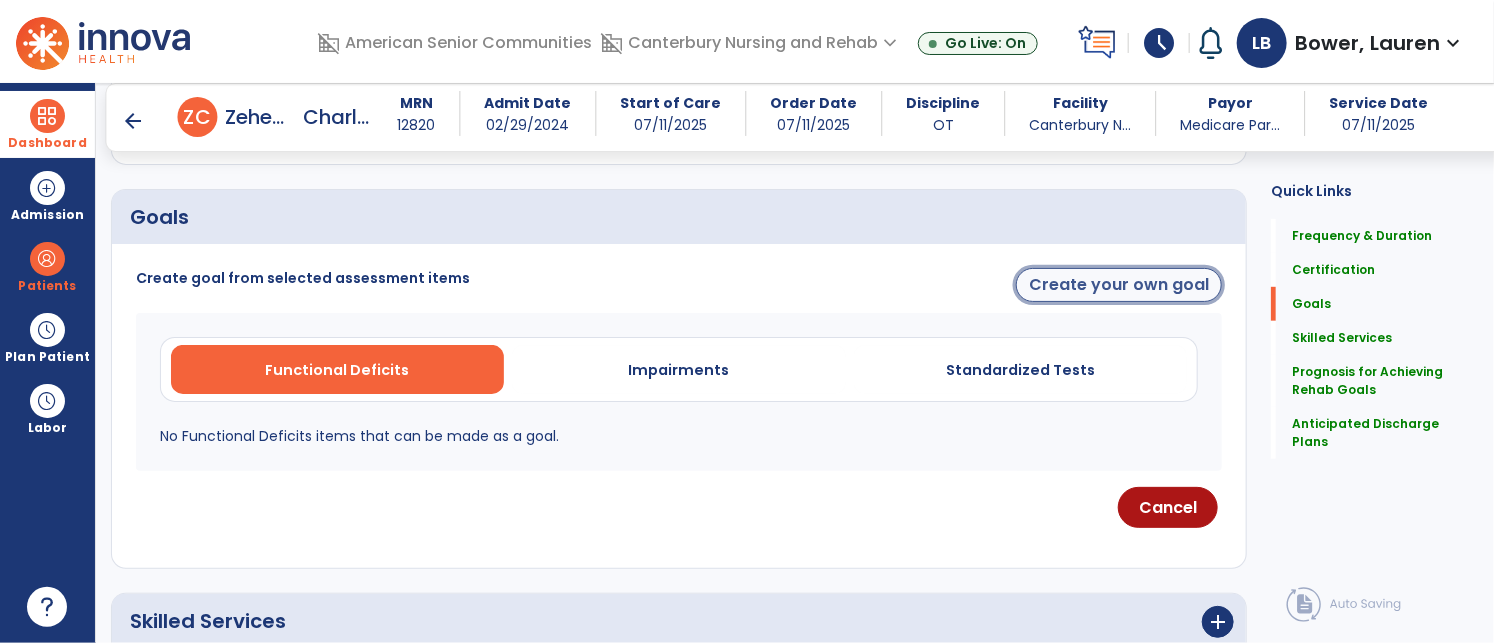click on "Create your own goal" at bounding box center [1119, 285] 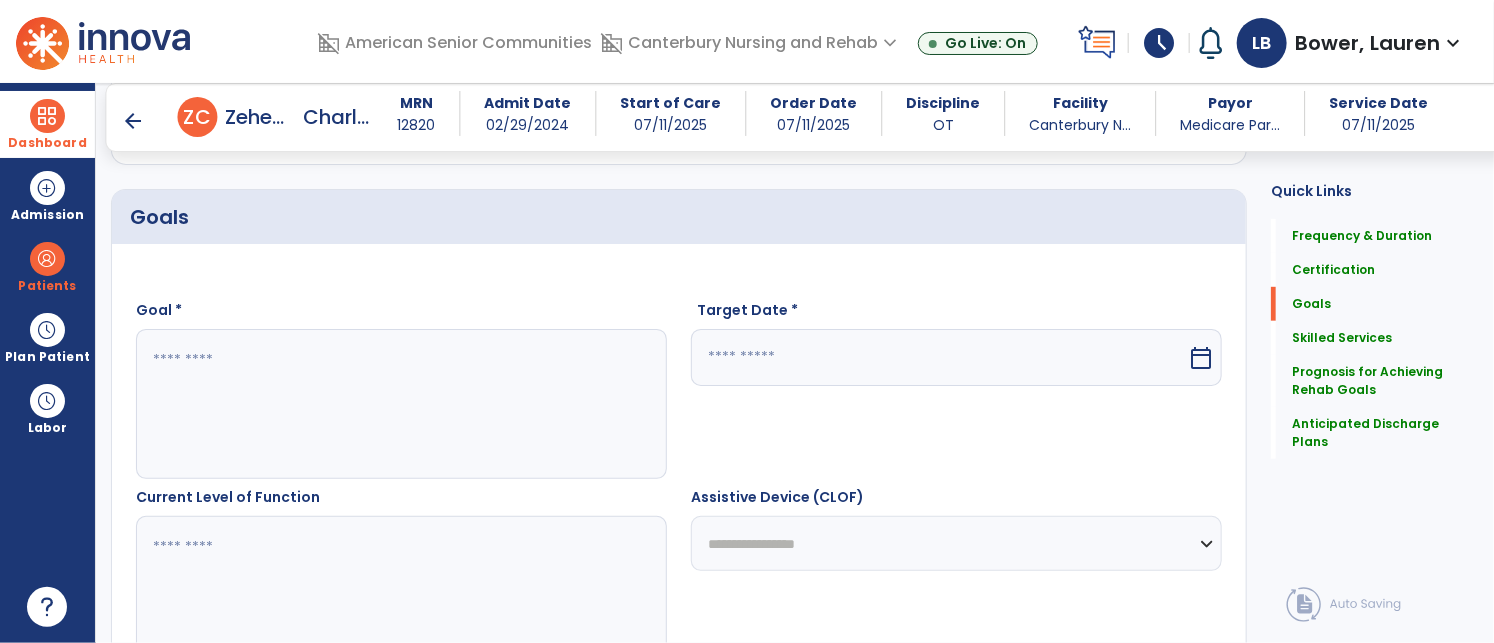 click at bounding box center (400, 404) 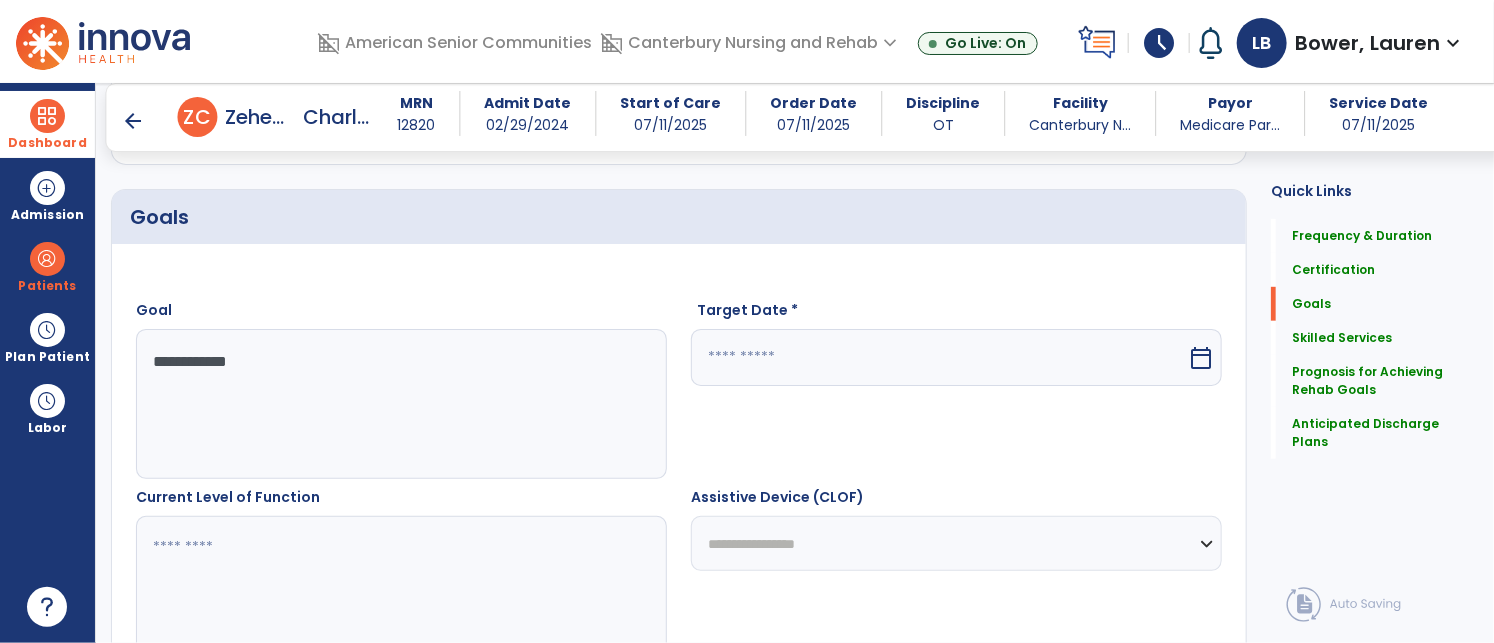 type on "**********" 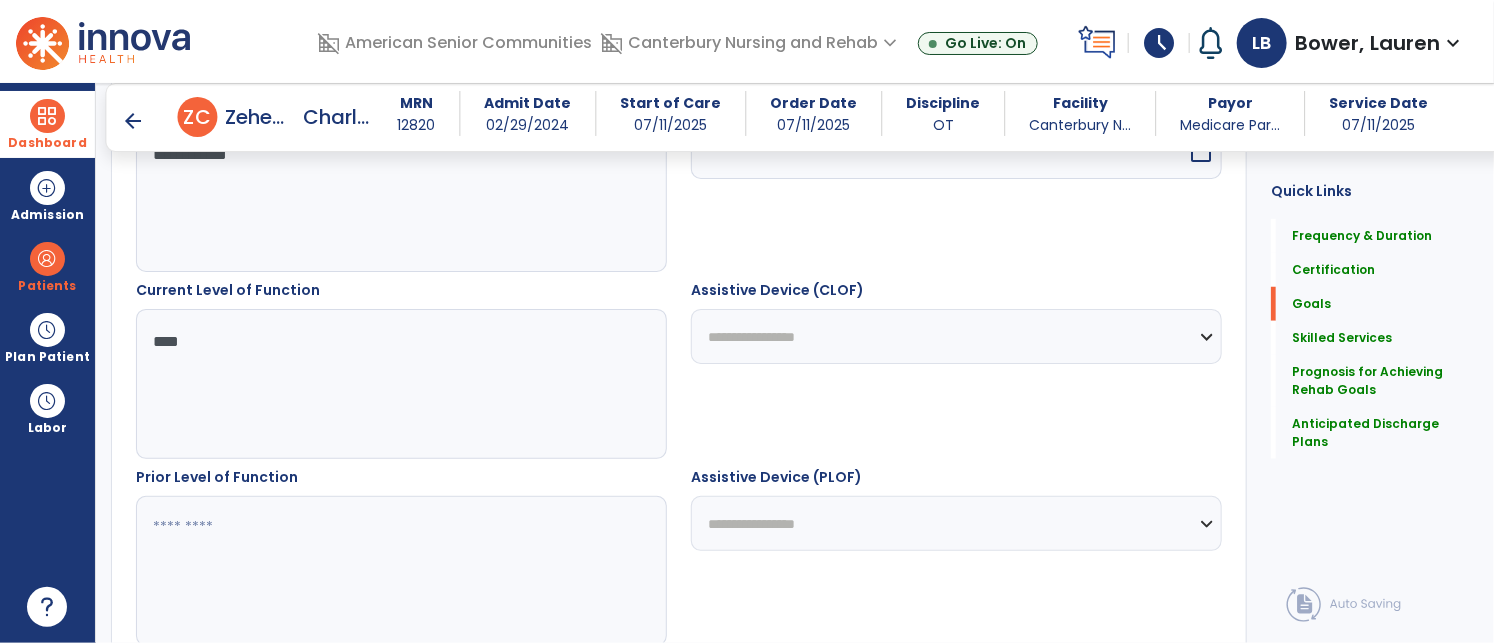 scroll, scrollTop: 673, scrollLeft: 0, axis: vertical 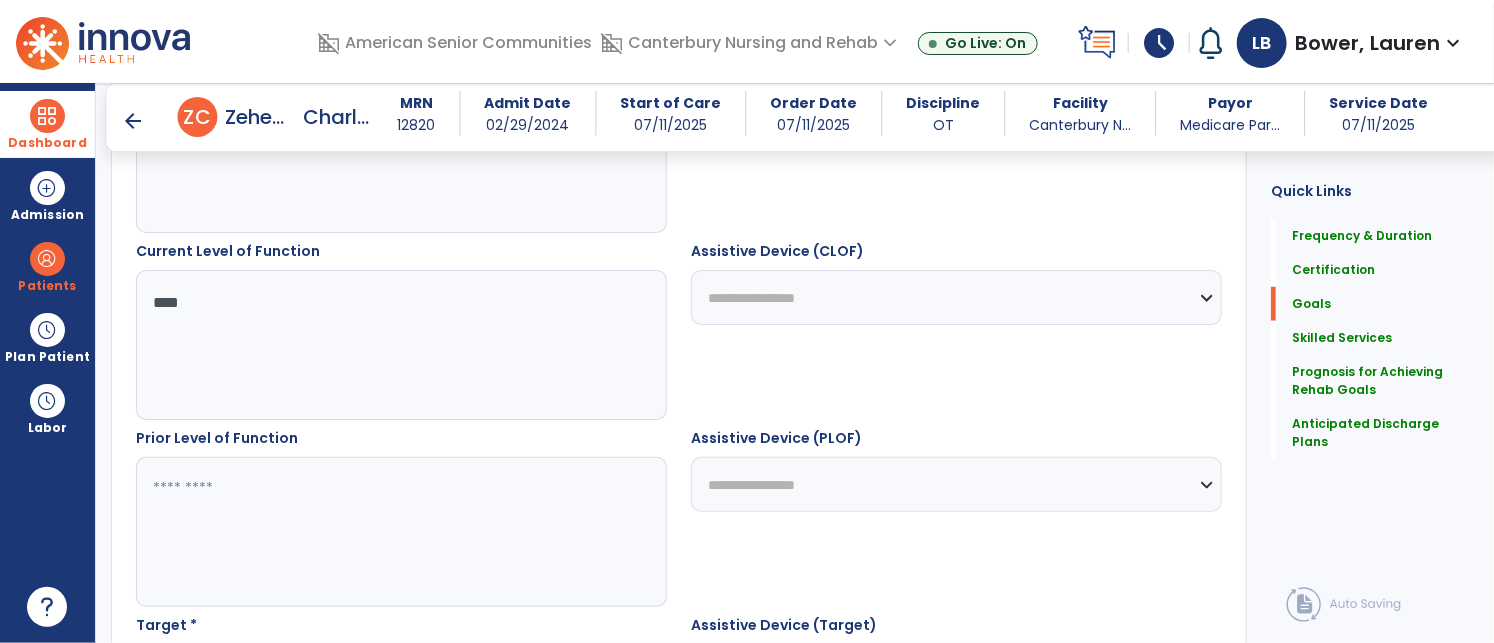 type on "****" 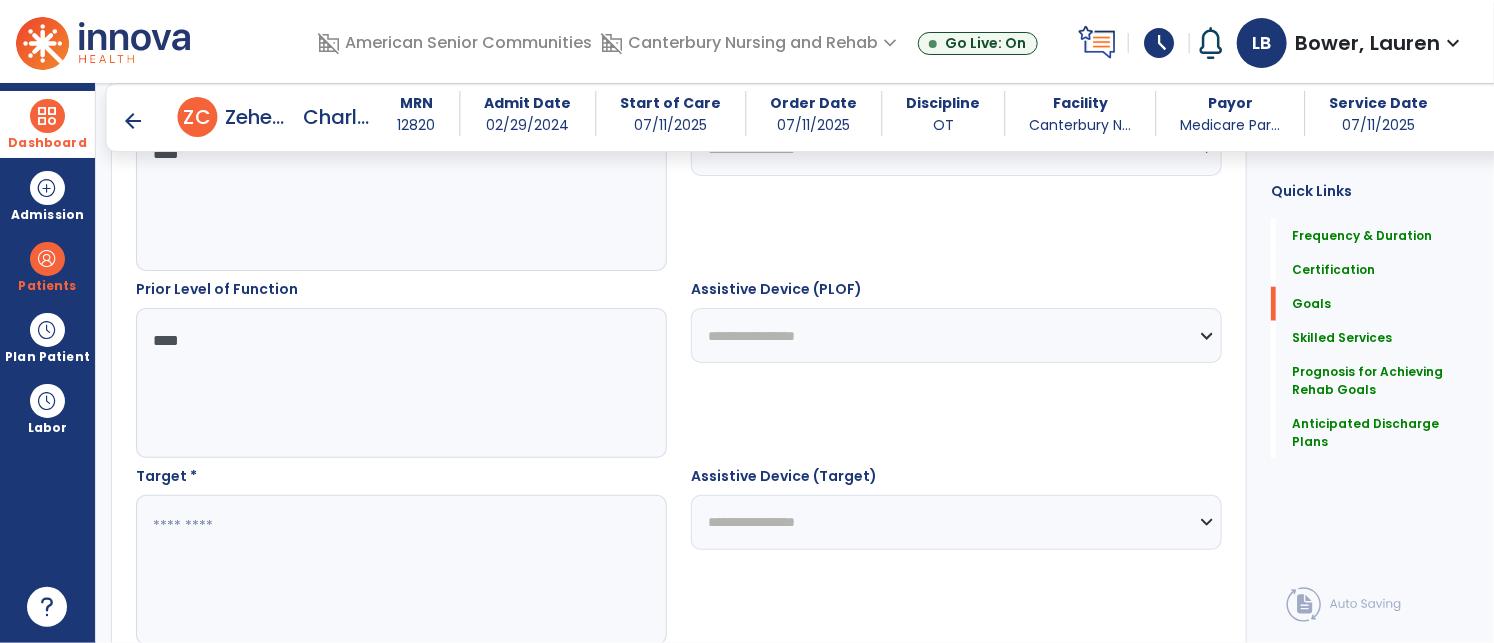 scroll, scrollTop: 963, scrollLeft: 0, axis: vertical 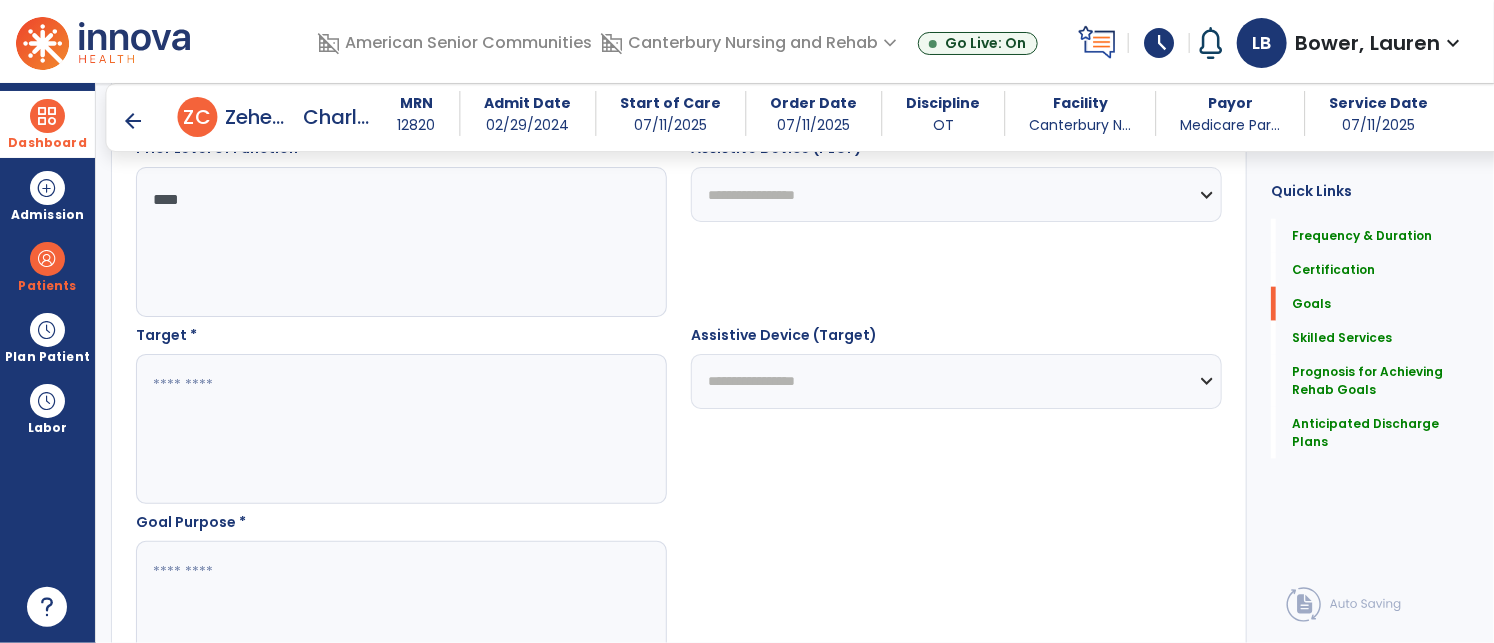 type on "****" 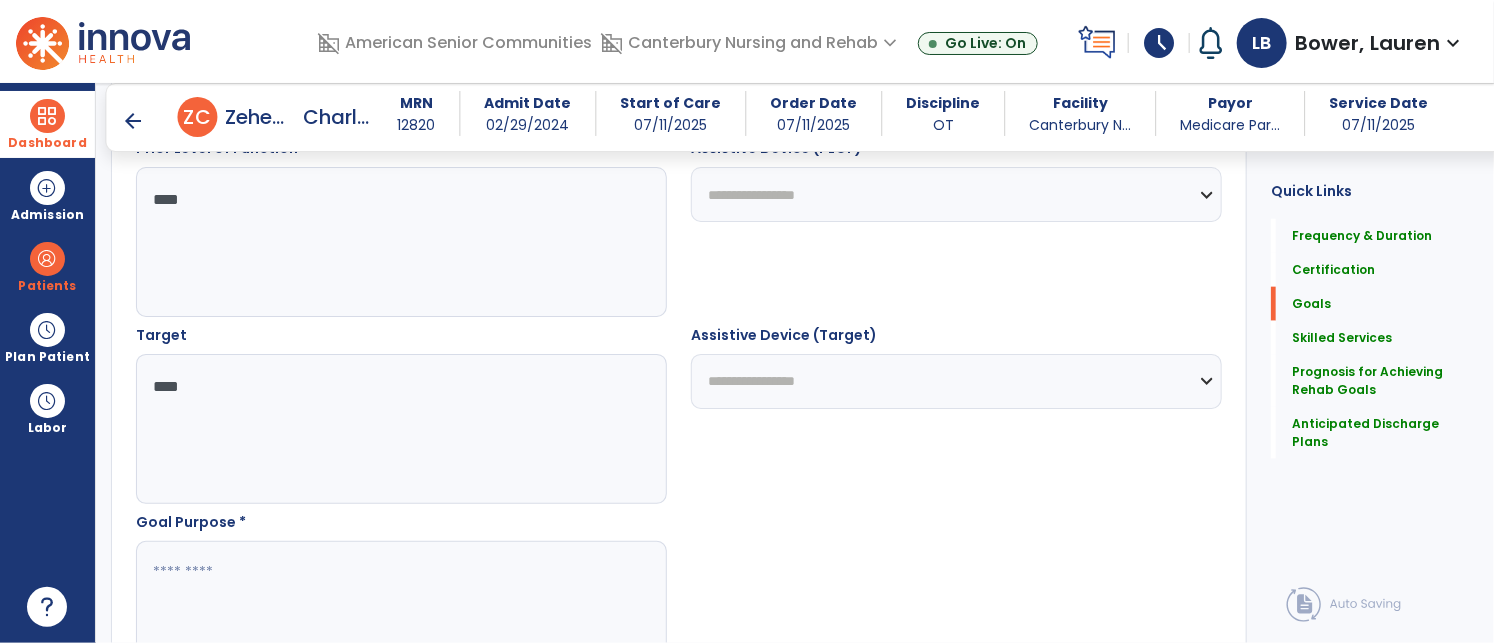 type on "****" 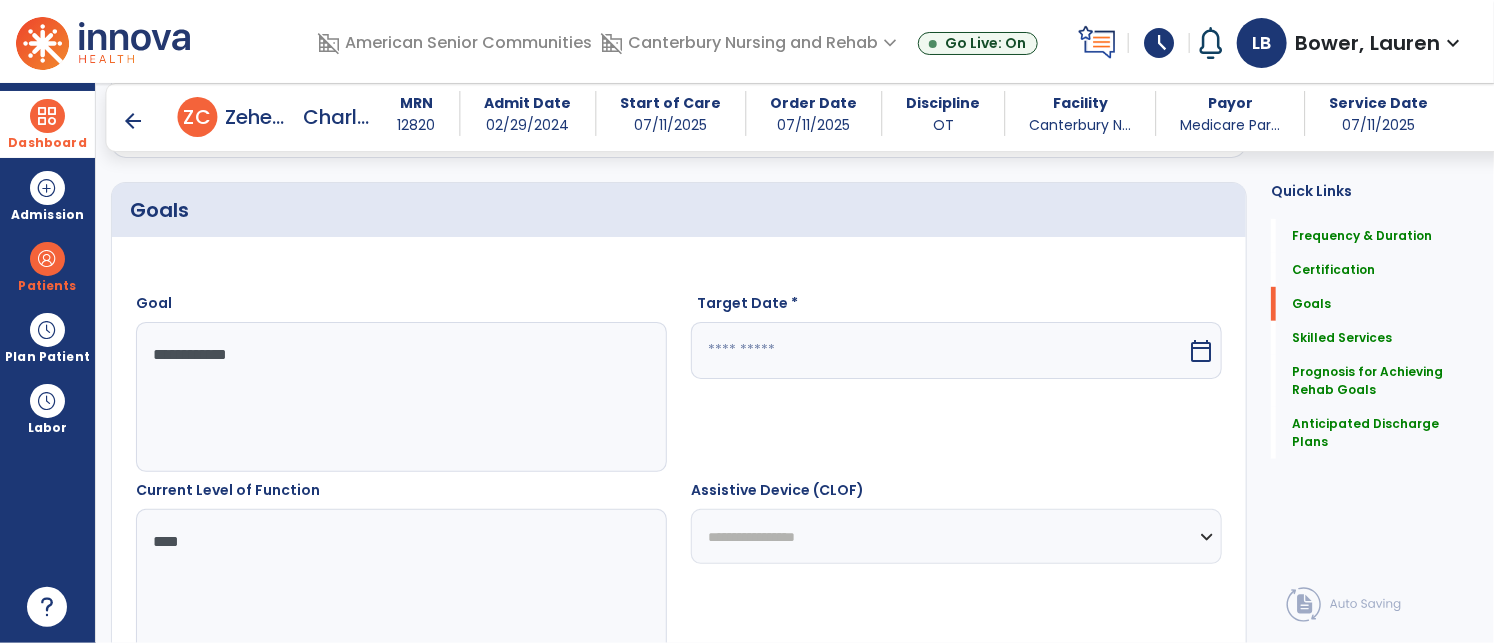 scroll, scrollTop: 284, scrollLeft: 0, axis: vertical 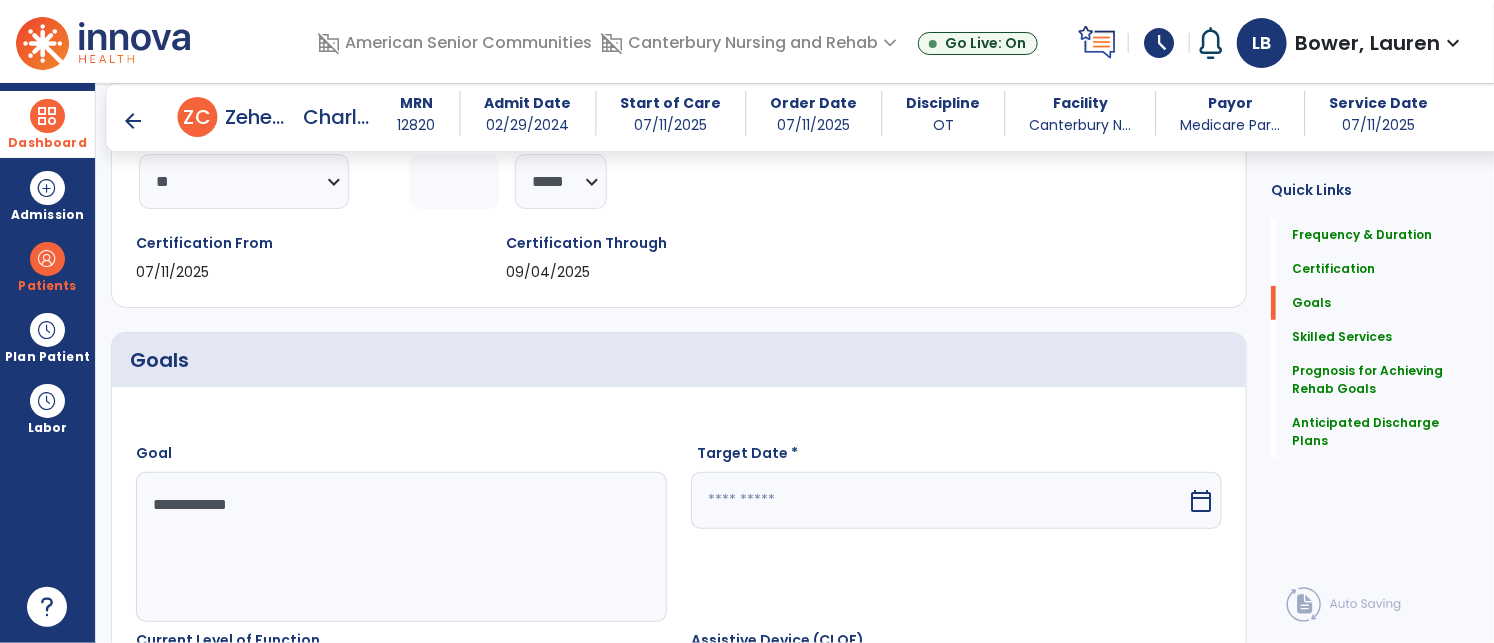 type on "**********" 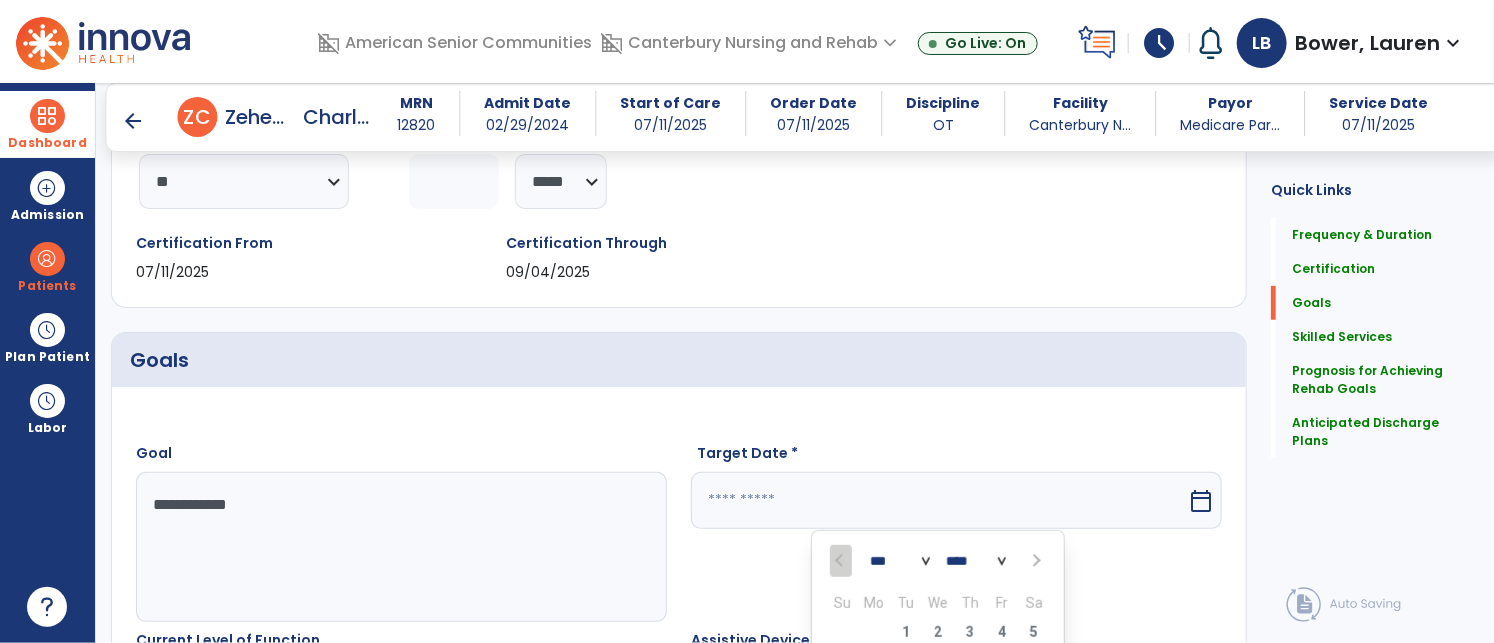 scroll, scrollTop: 588, scrollLeft: 0, axis: vertical 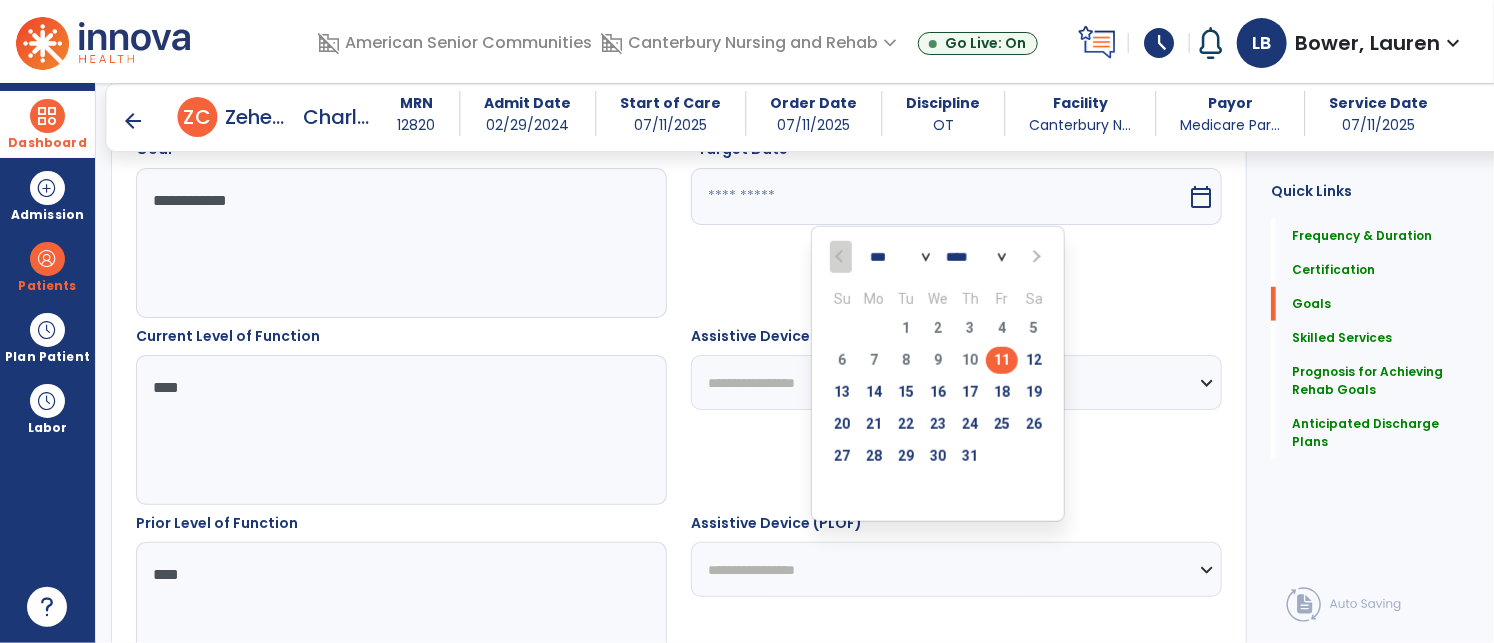 click on "*** *** ***" at bounding box center (900, 258) 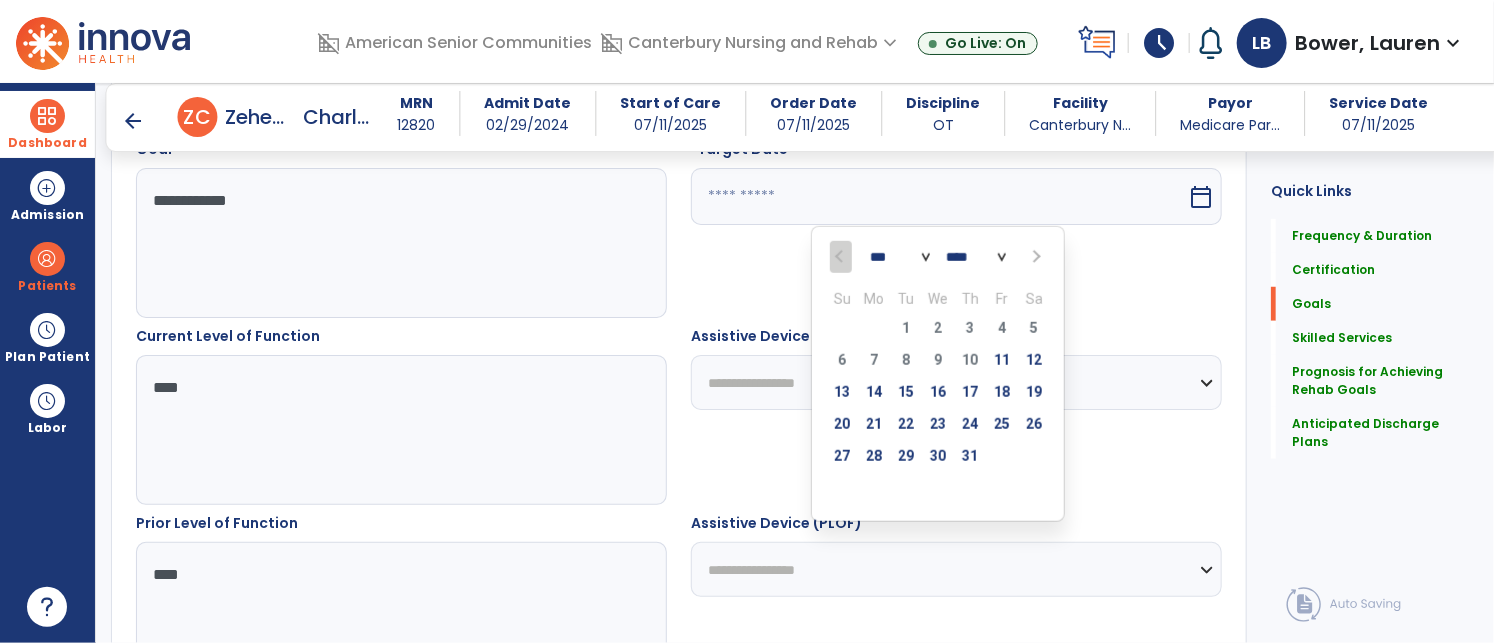 select on "*" 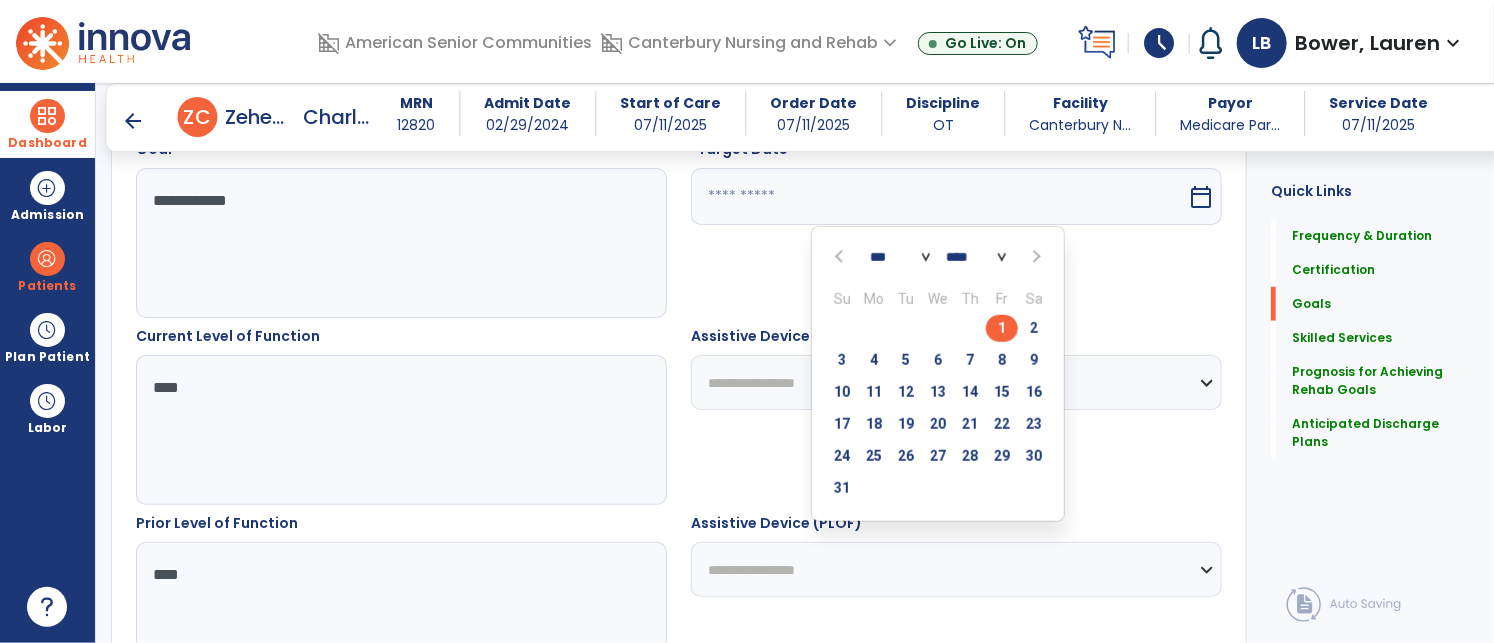 click on "1" at bounding box center (1002, 328) 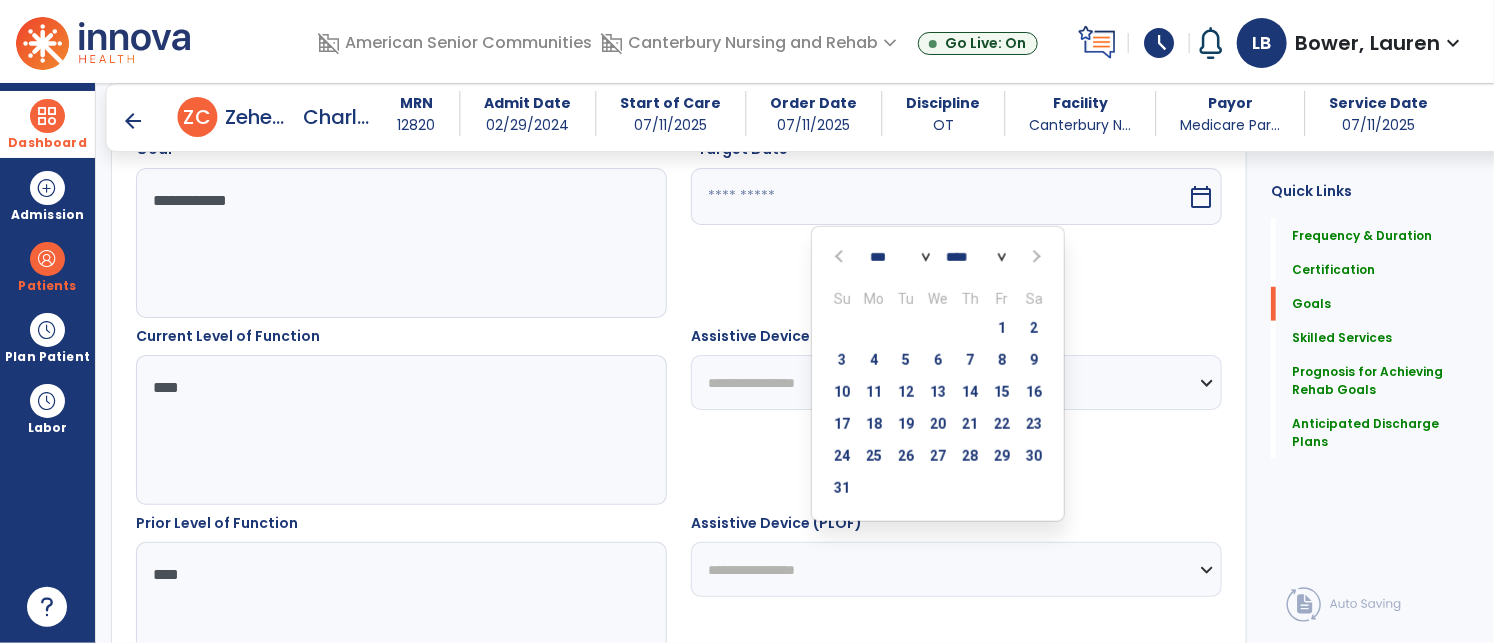 type on "********" 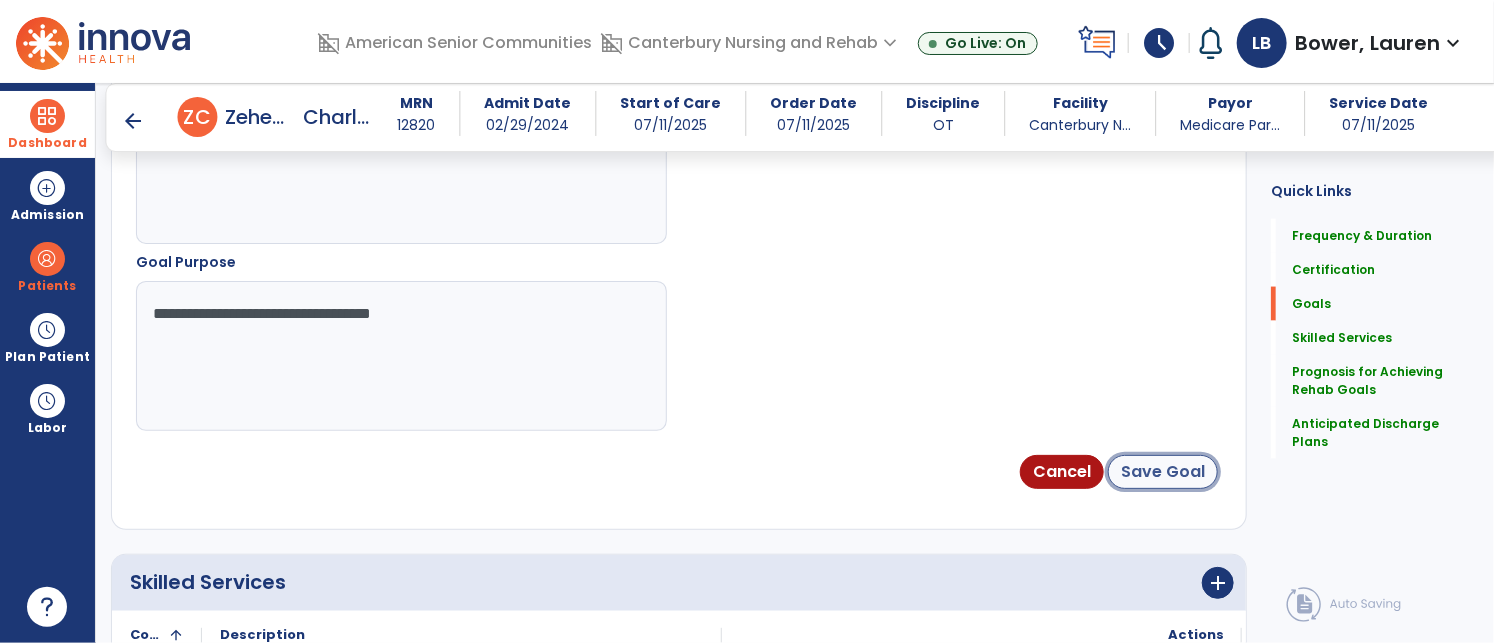click on "Save Goal" at bounding box center (1163, 472) 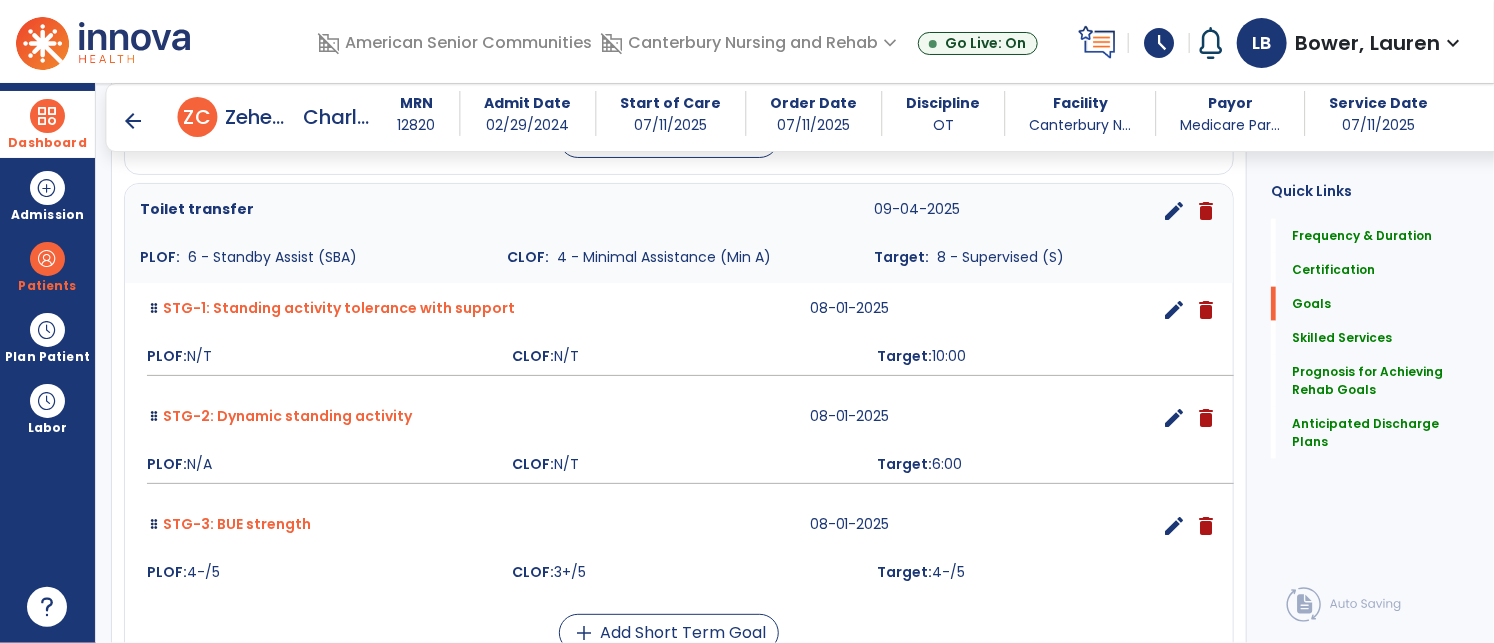 scroll, scrollTop: 1045, scrollLeft: 0, axis: vertical 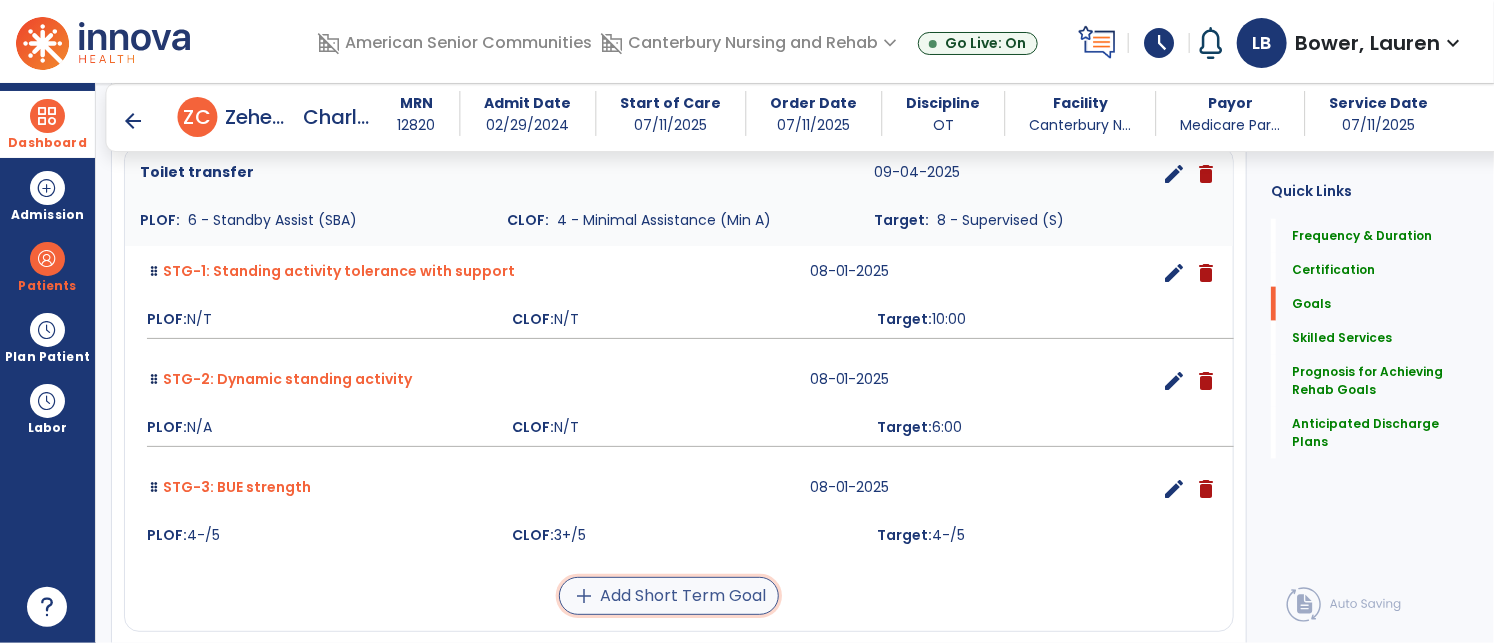 click on "add  Add Short Term Goal" at bounding box center (669, 596) 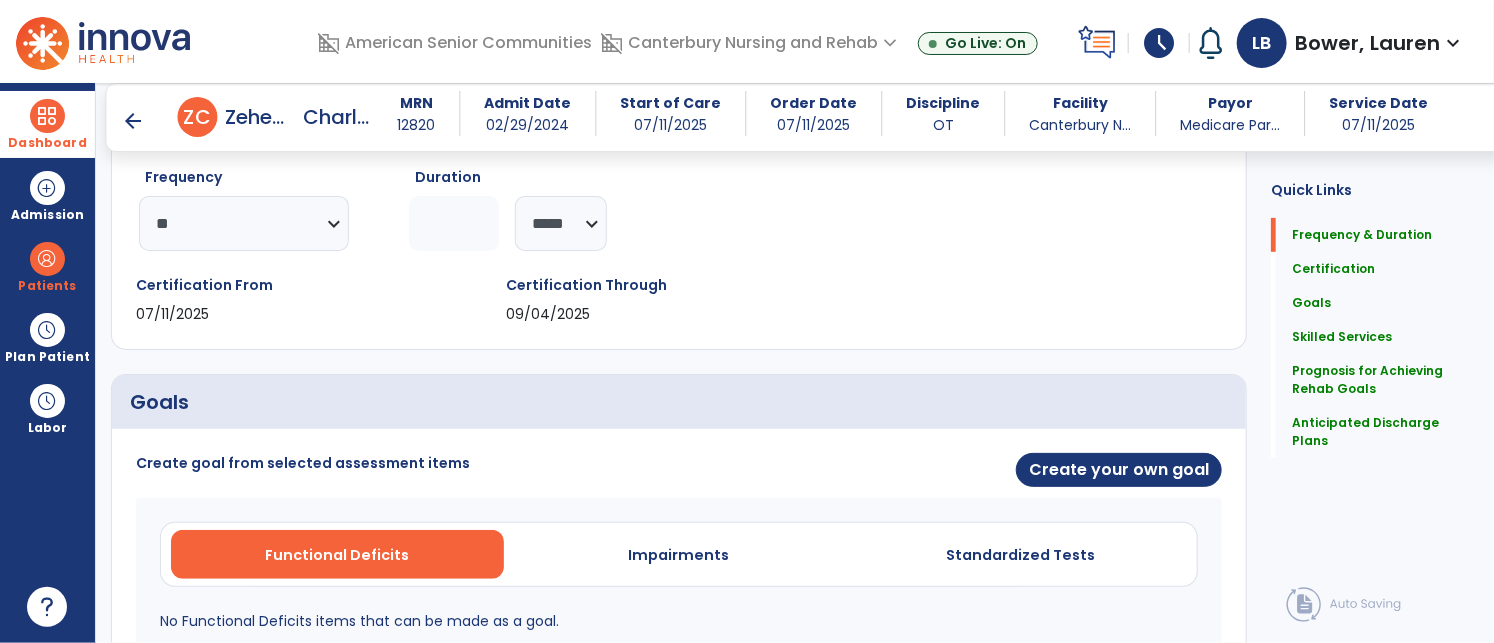 scroll, scrollTop: 238, scrollLeft: 0, axis: vertical 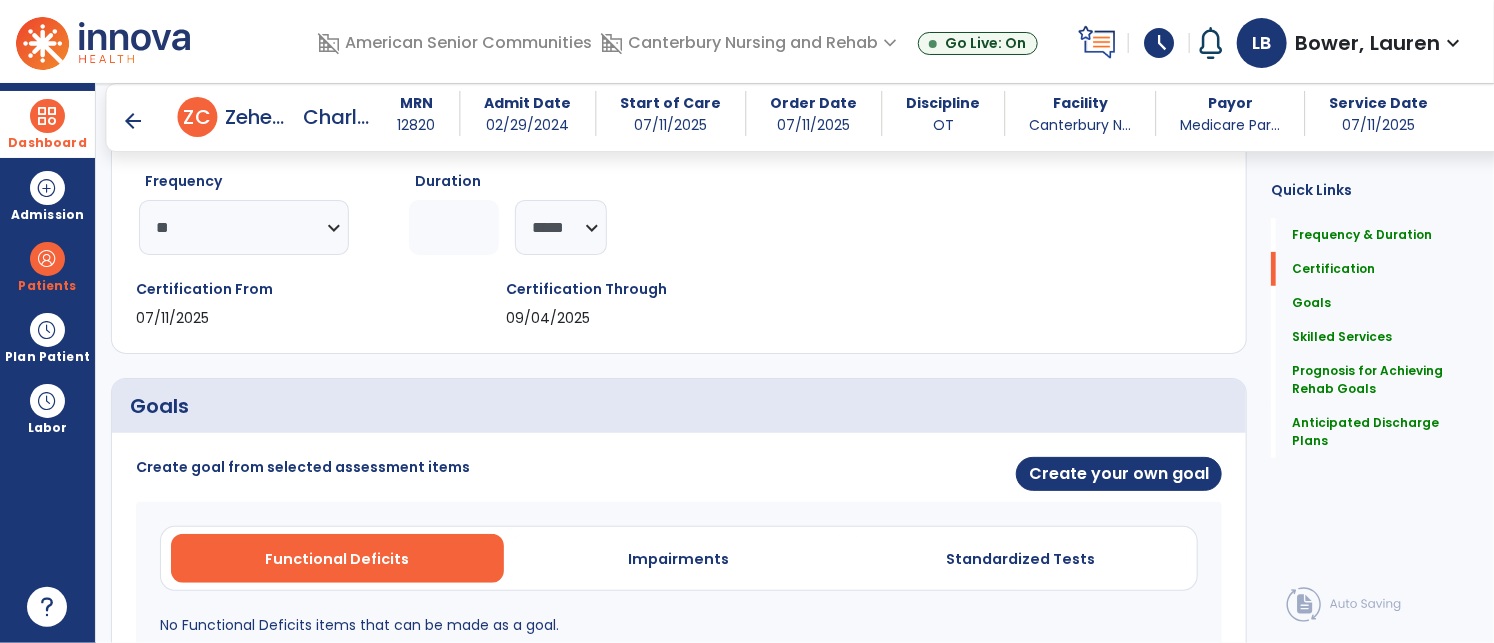click on "arrow_back" at bounding box center [134, 121] 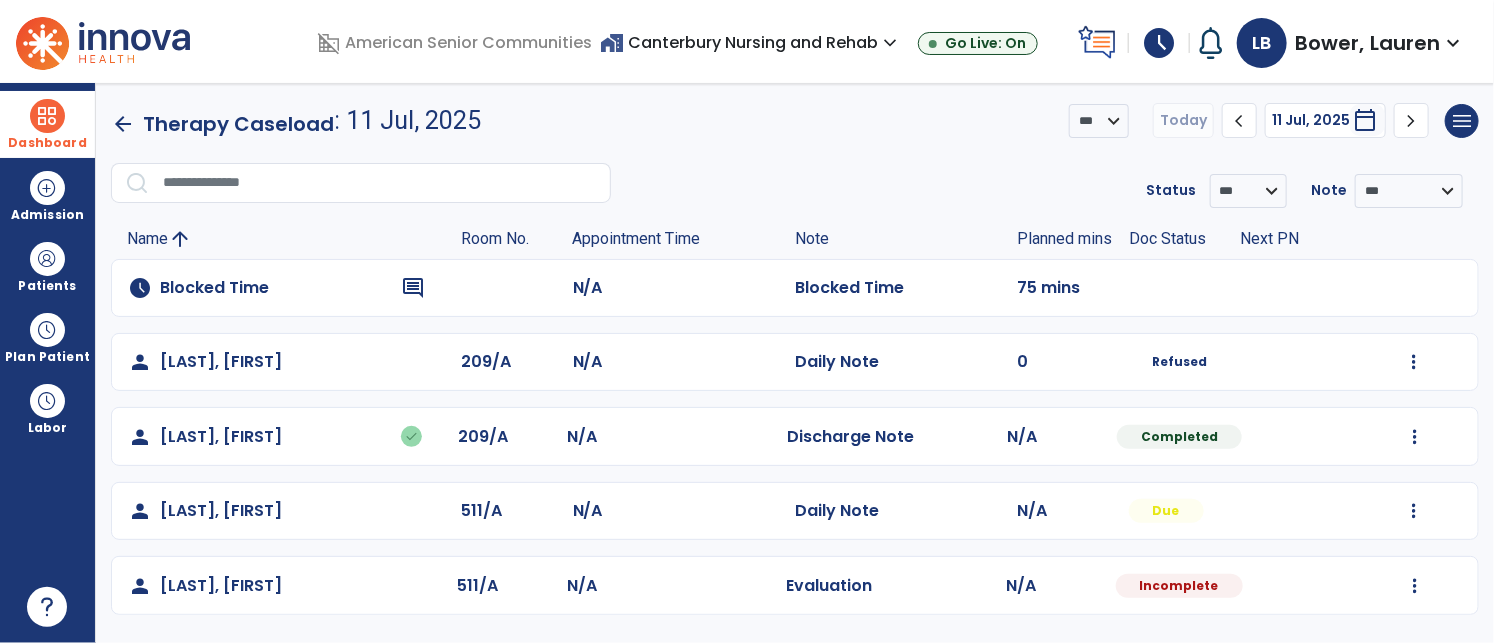 scroll, scrollTop: 0, scrollLeft: 0, axis: both 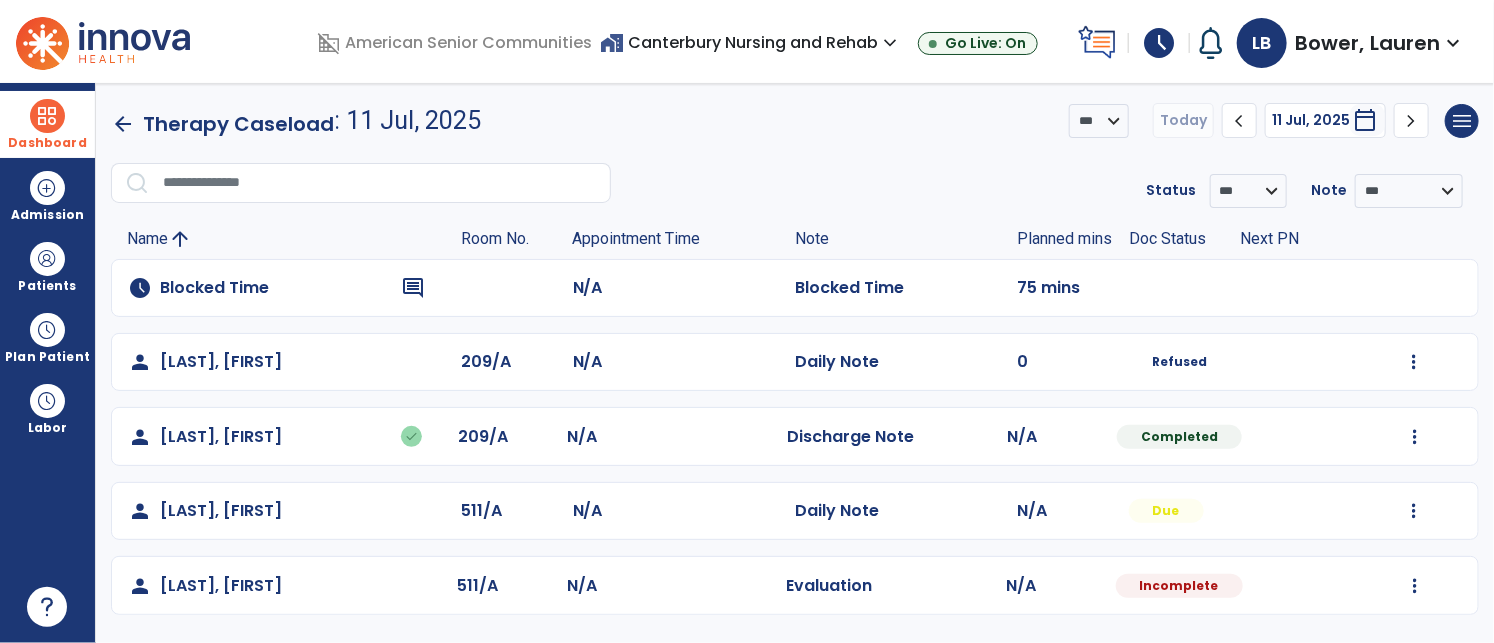 click at bounding box center [47, 116] 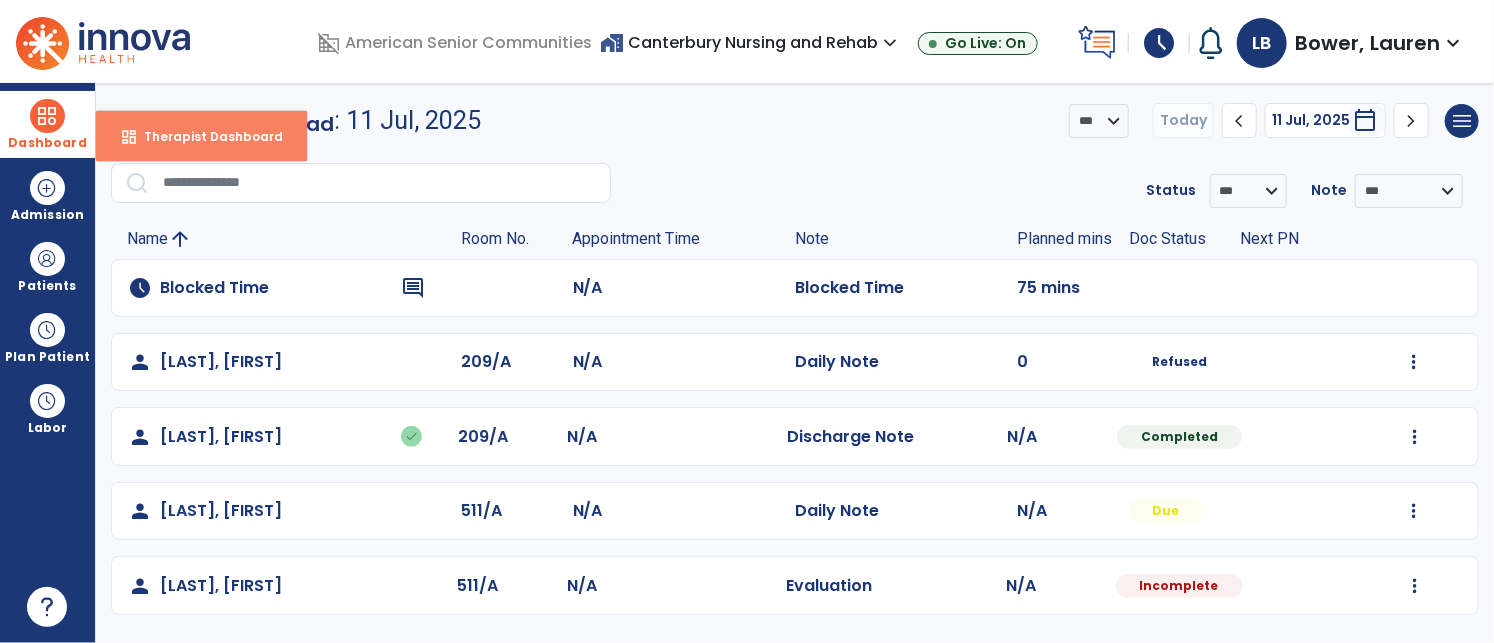 click on "dashboard  Therapist Dashboard" at bounding box center (201, 136) 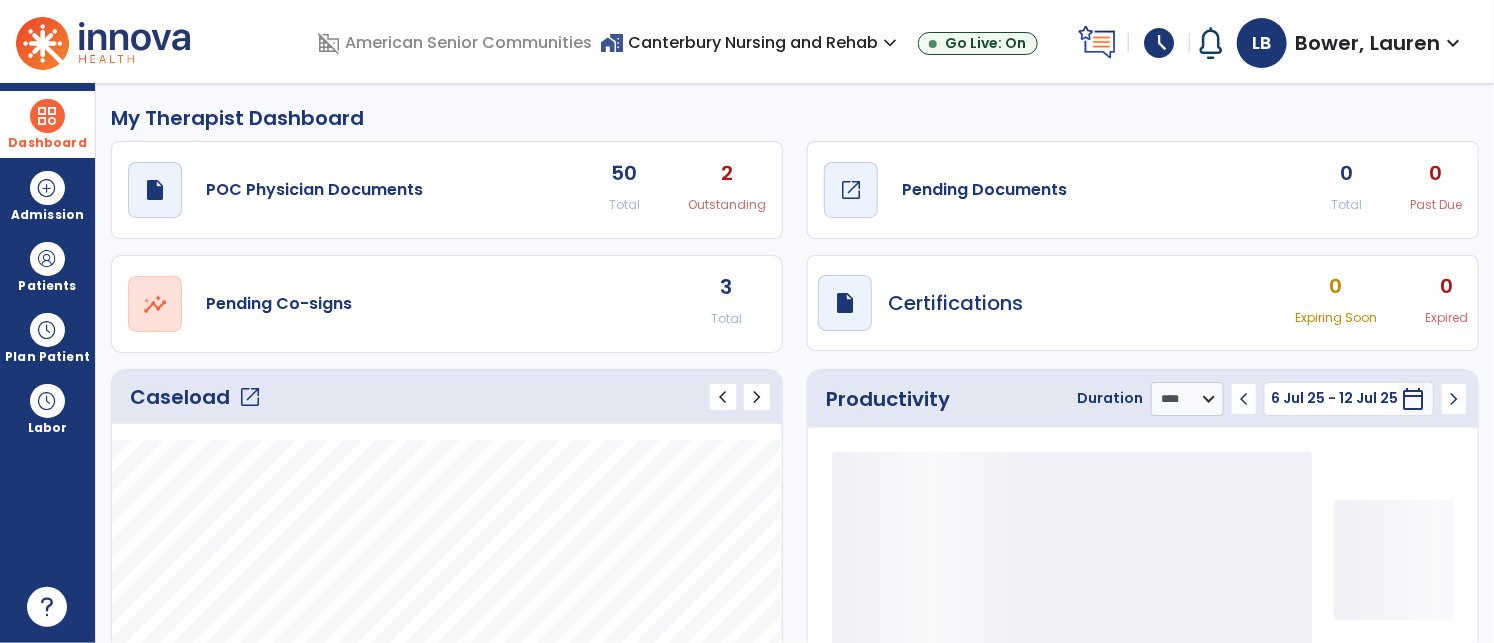 click on "open_in_new" 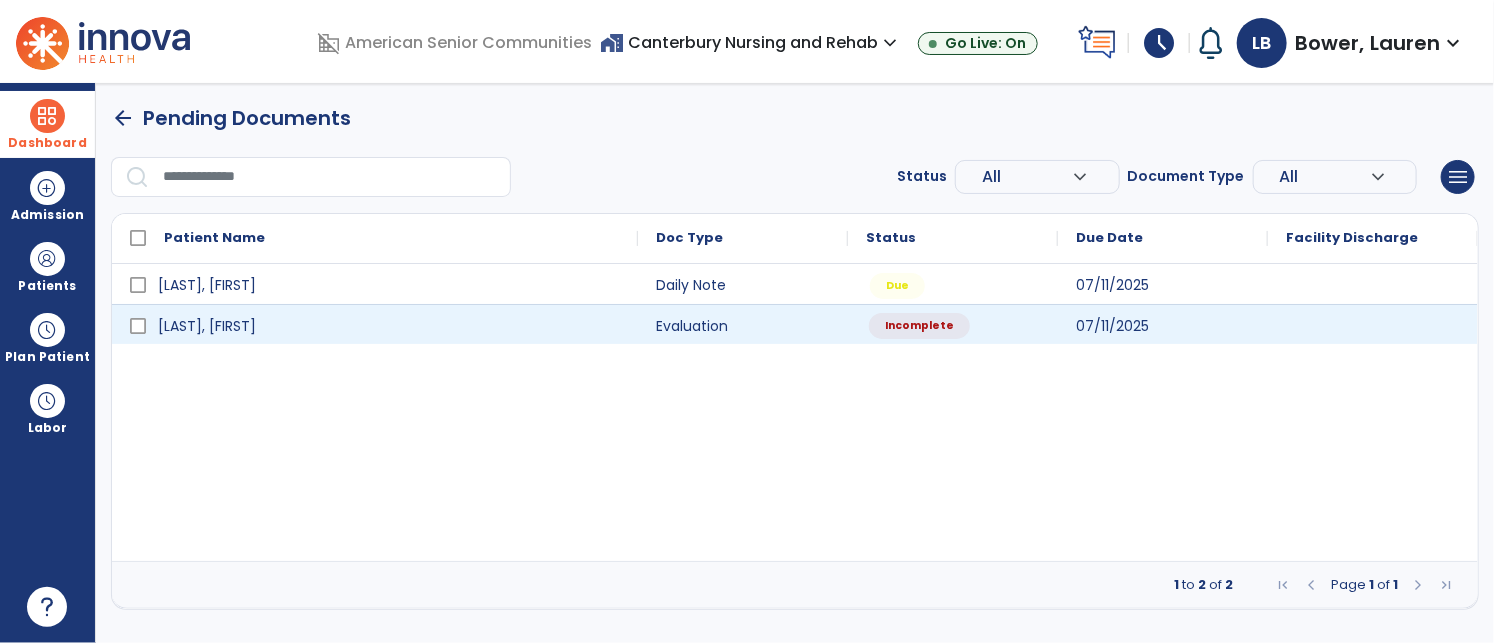 click on "Incomplete" at bounding box center [919, 326] 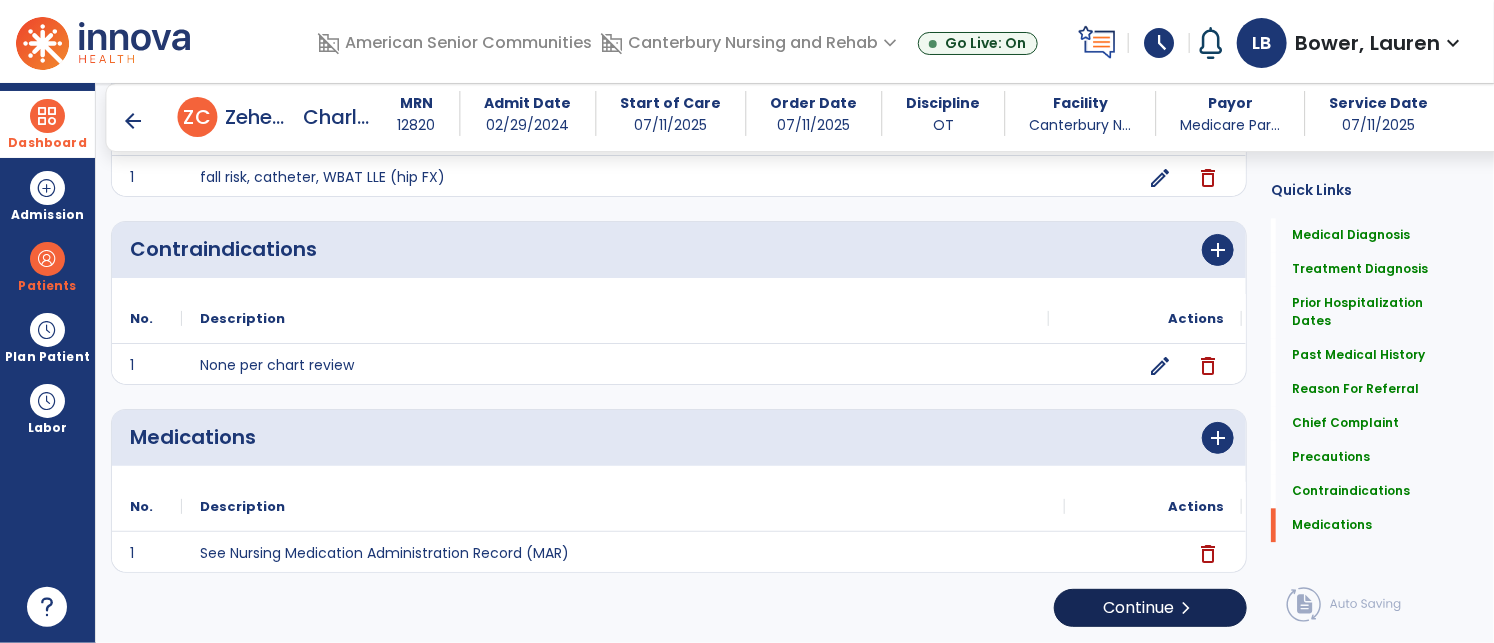 scroll, scrollTop: 1837, scrollLeft: 0, axis: vertical 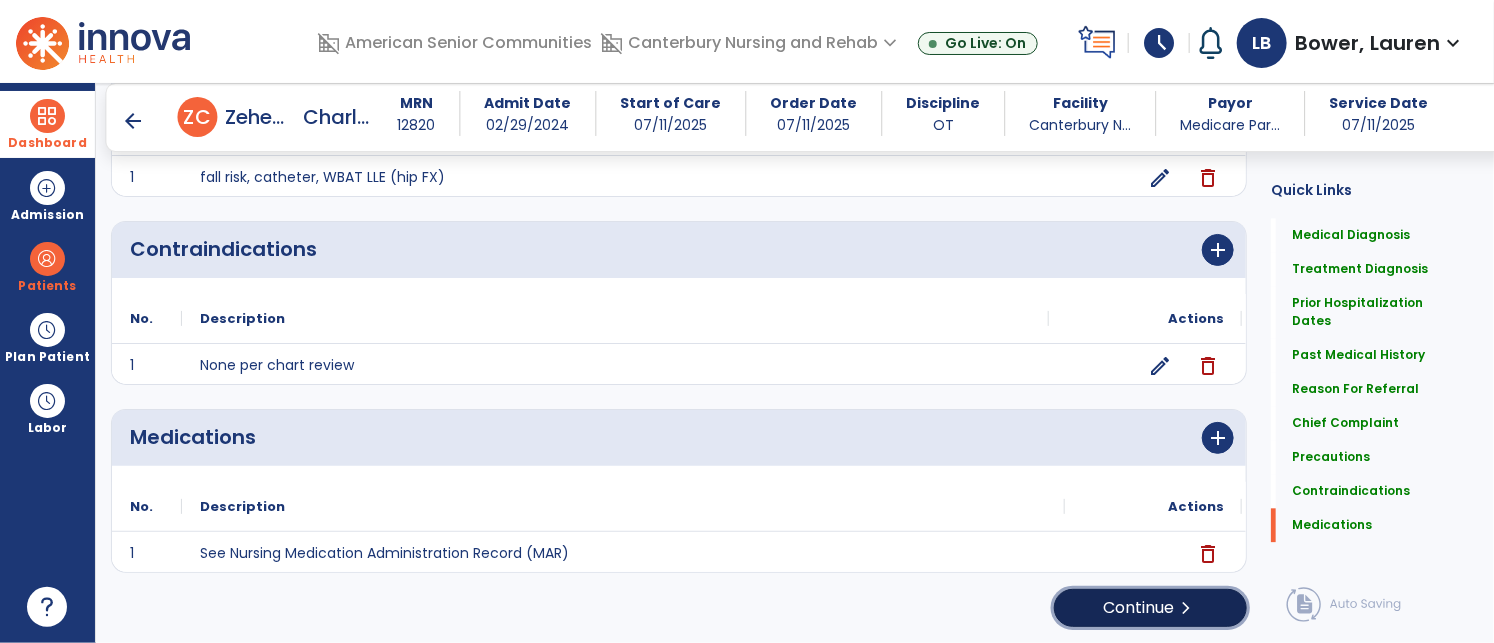 click on "Continue  chevron_right" 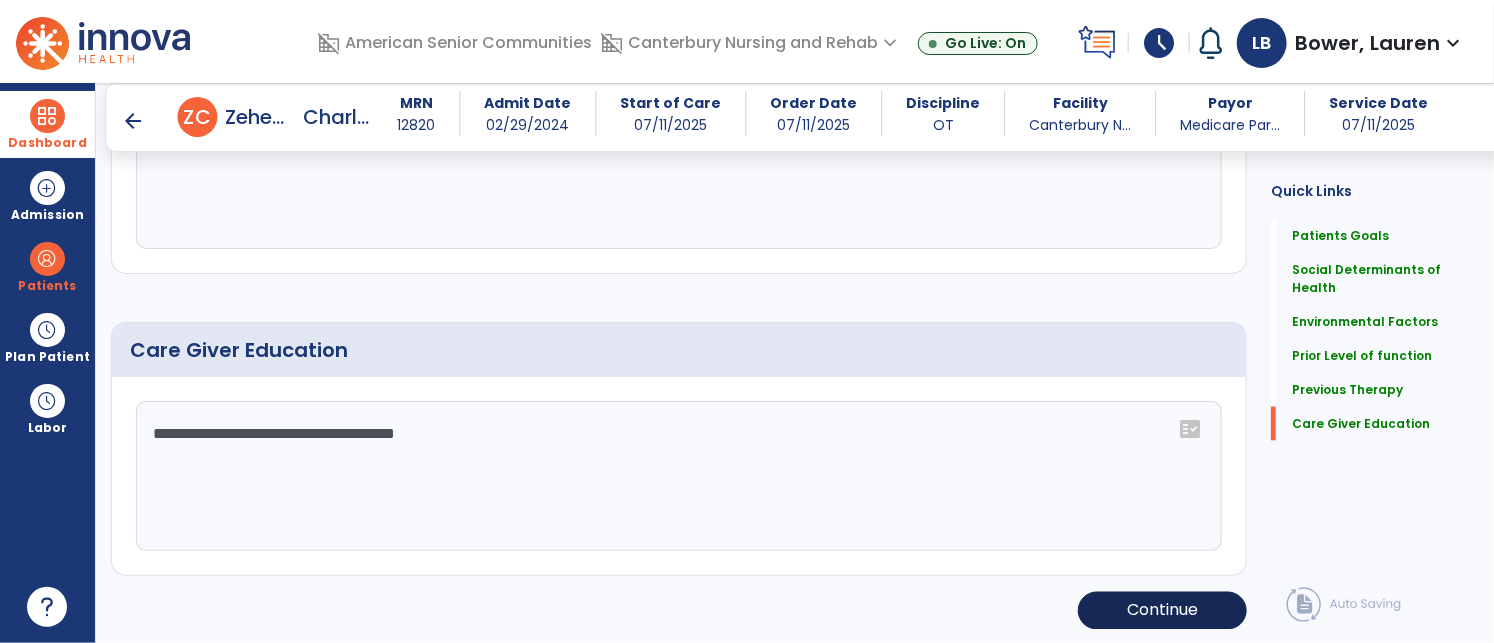 scroll, scrollTop: 1251, scrollLeft: 0, axis: vertical 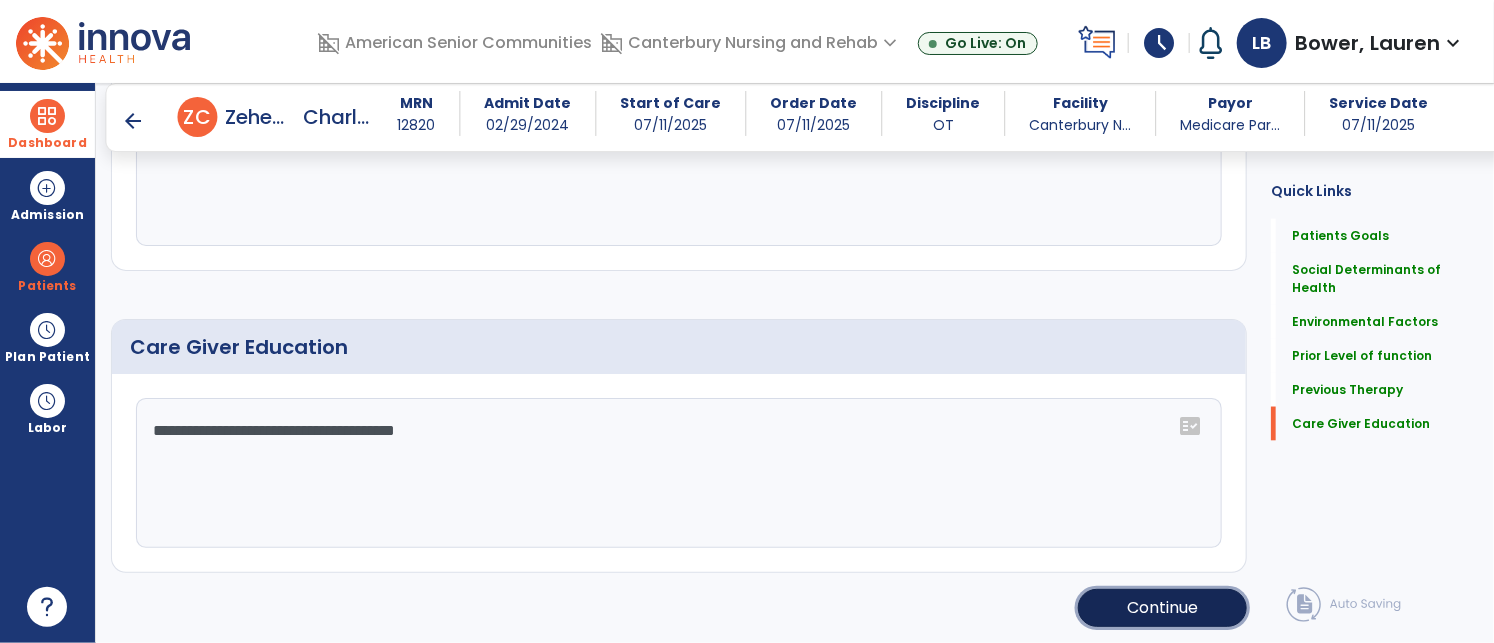 click on "Continue" 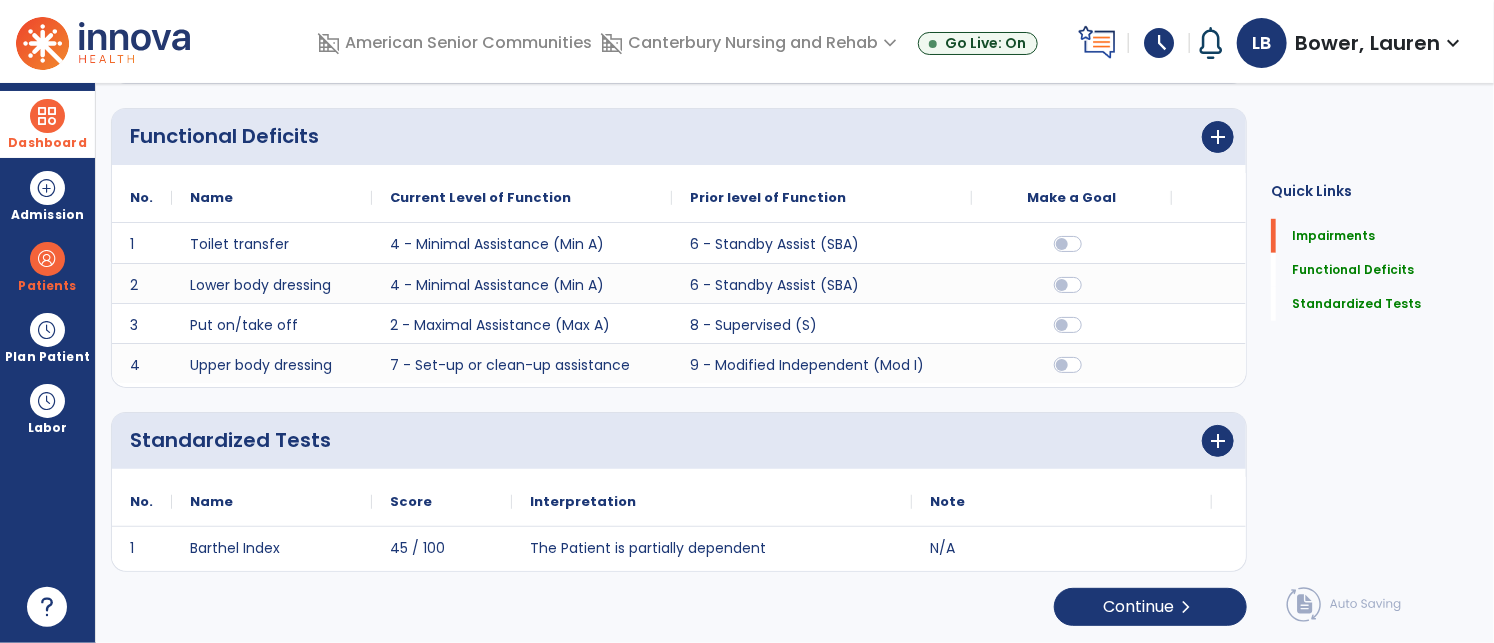 scroll, scrollTop: 2, scrollLeft: 0, axis: vertical 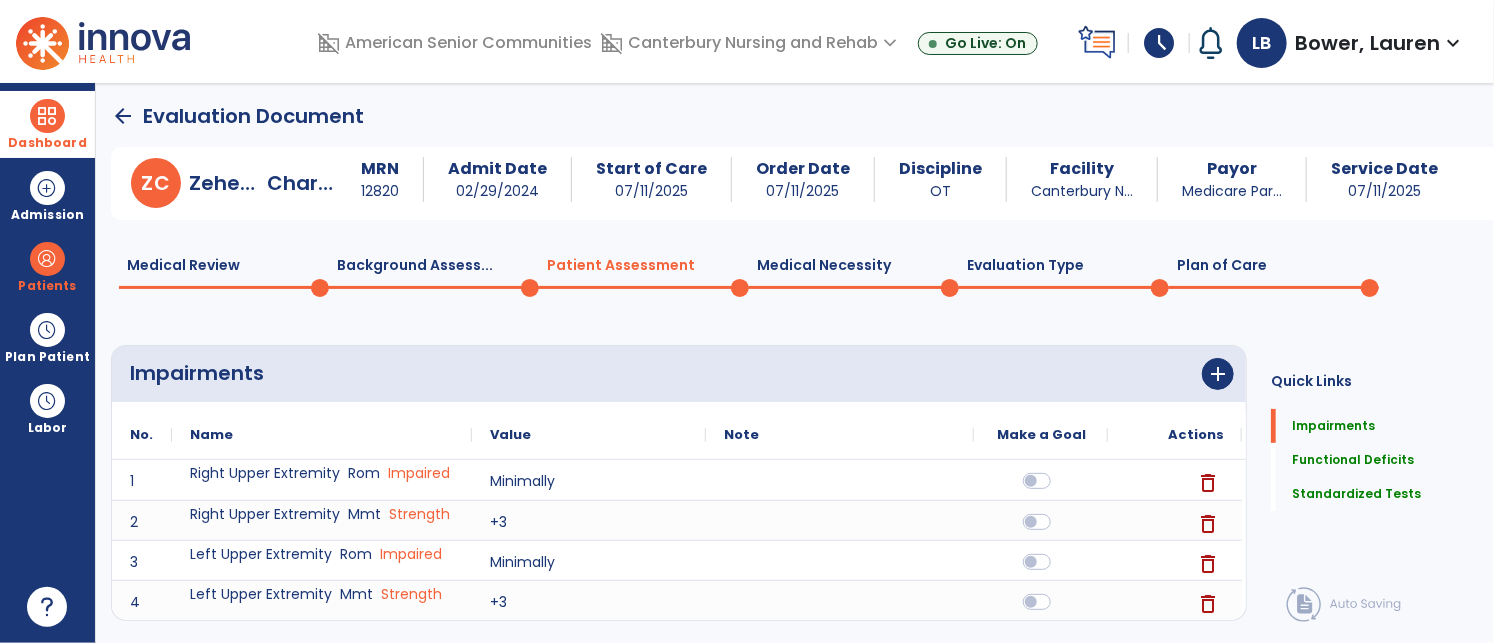 click on "Plan of Care  0" 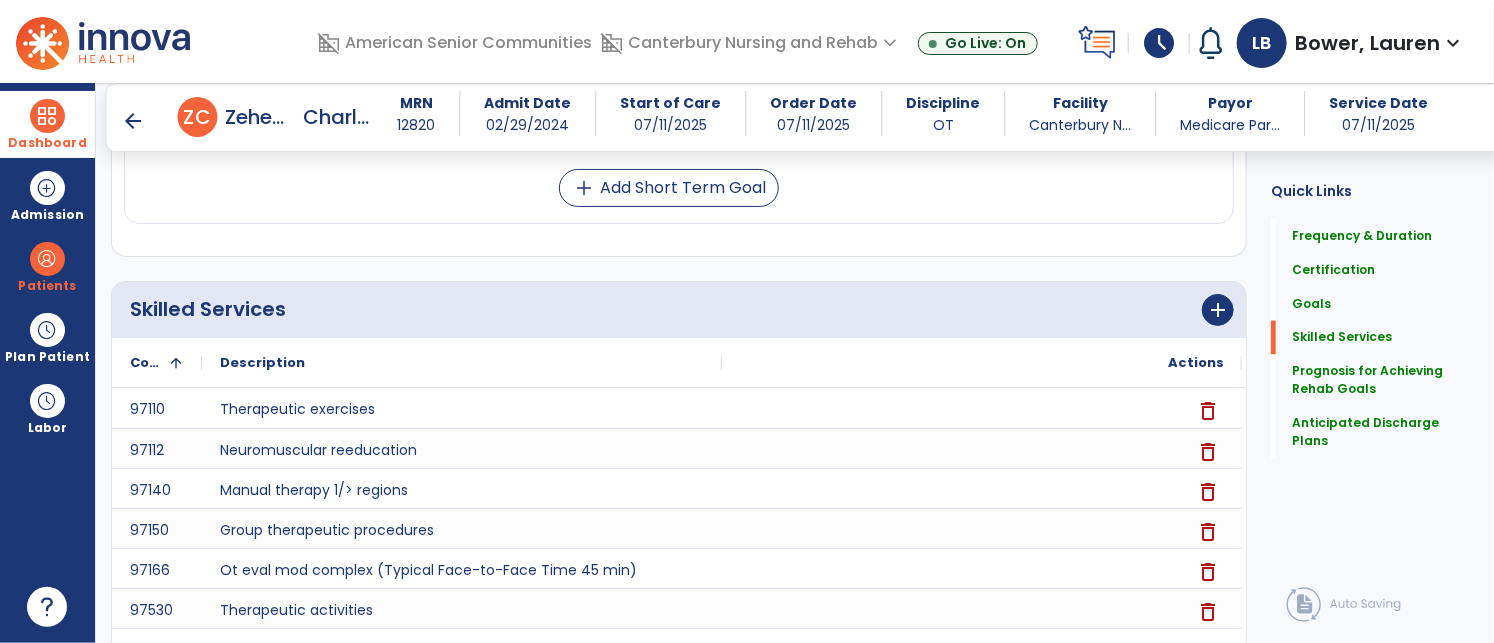 scroll, scrollTop: 2165, scrollLeft: 0, axis: vertical 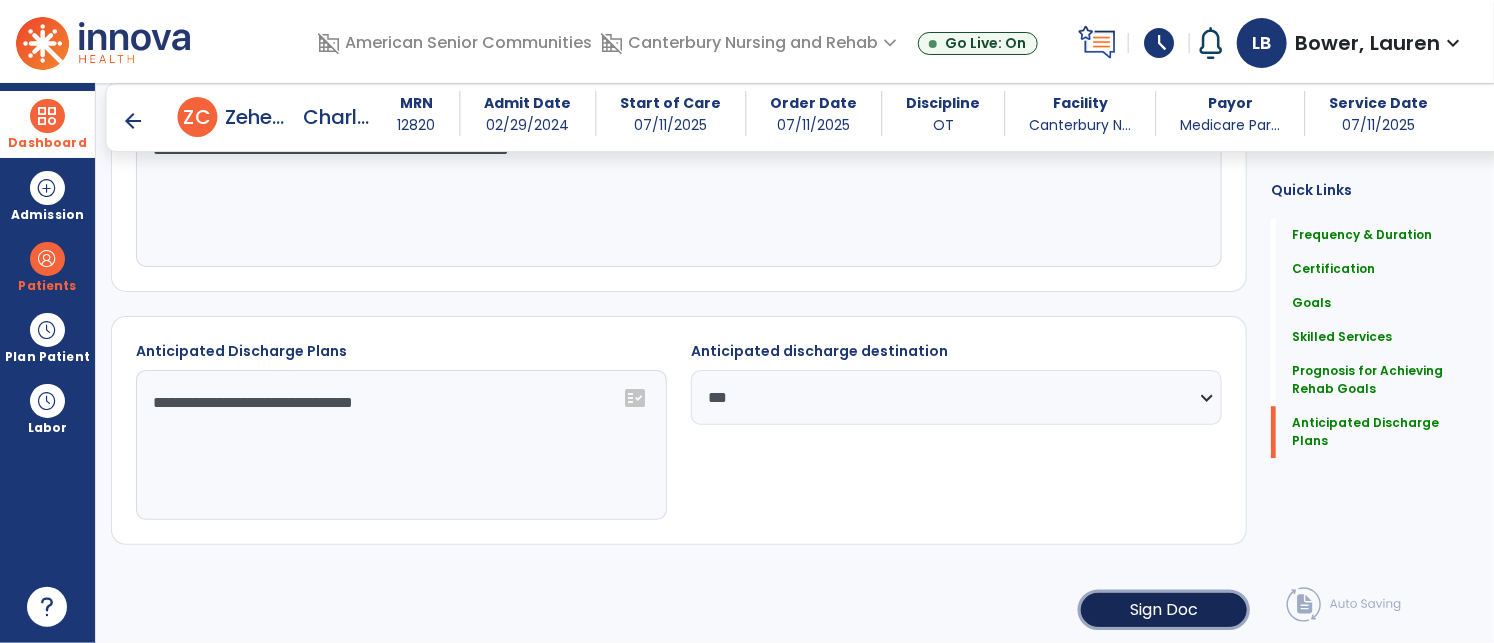 click on "Sign Doc" 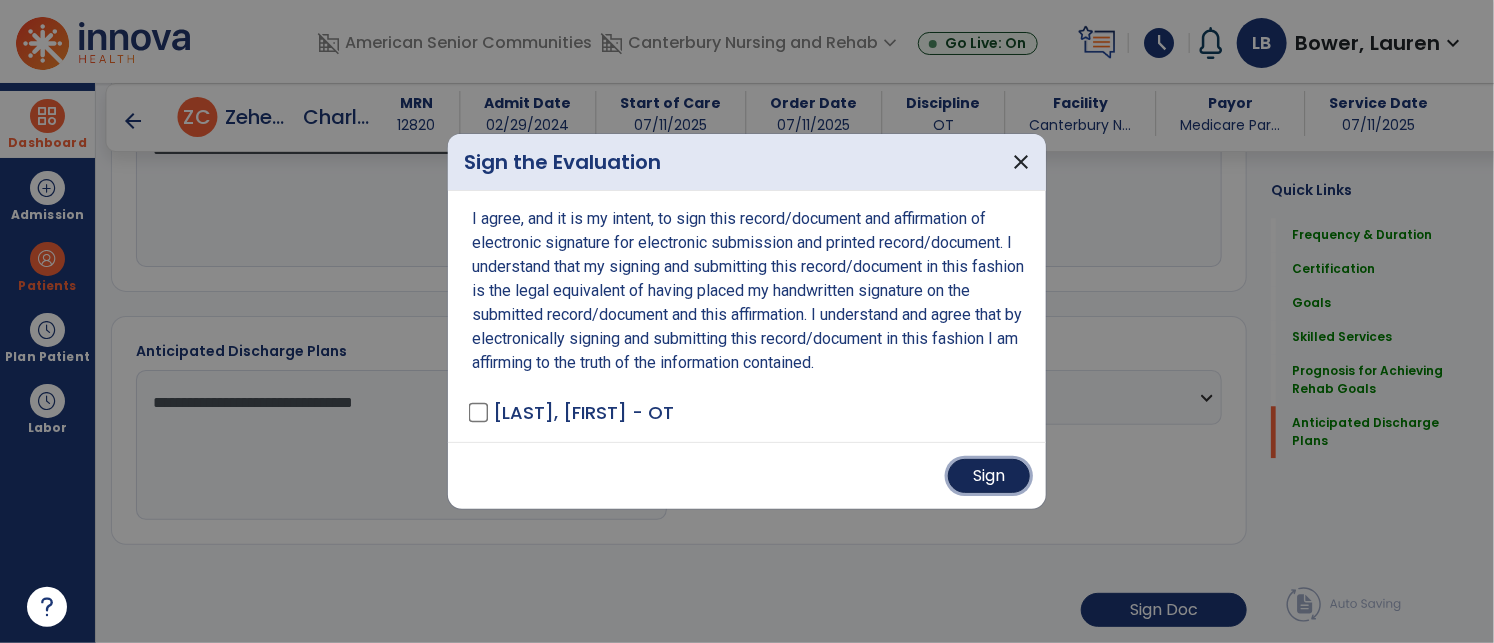 click on "Sign" at bounding box center (989, 476) 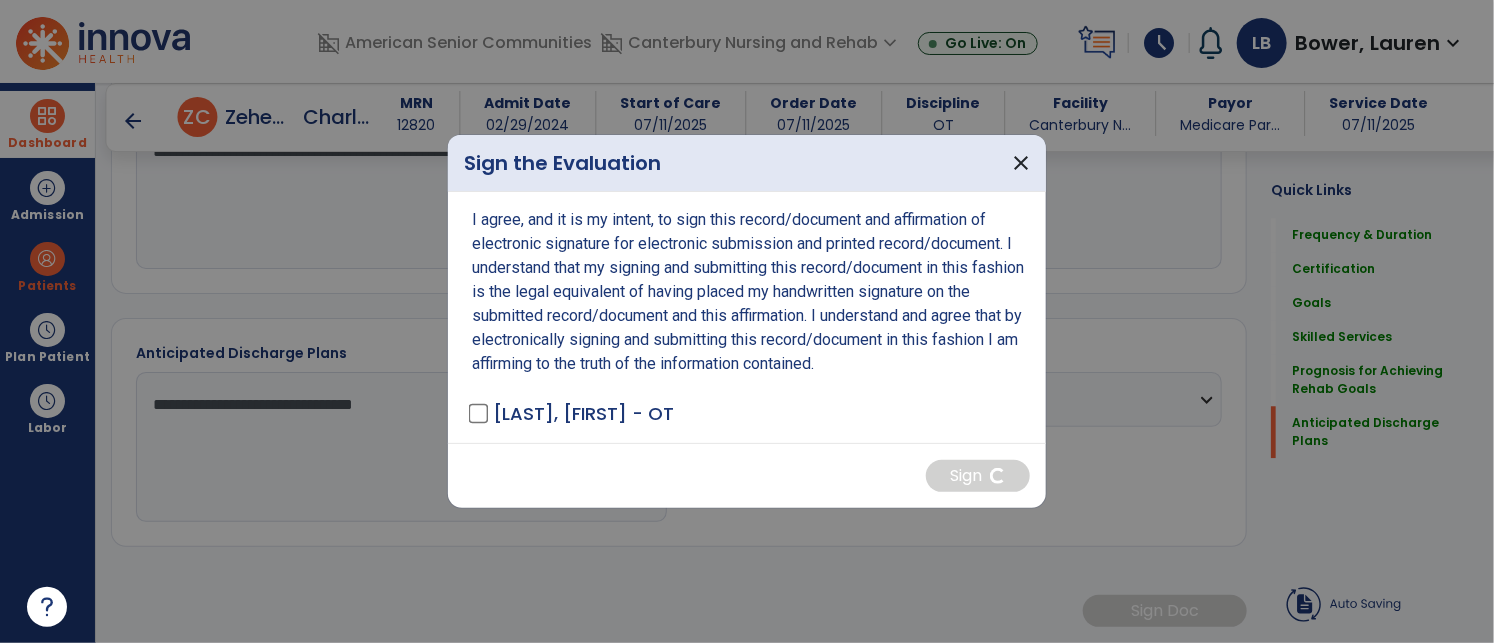 scroll, scrollTop: 2164, scrollLeft: 0, axis: vertical 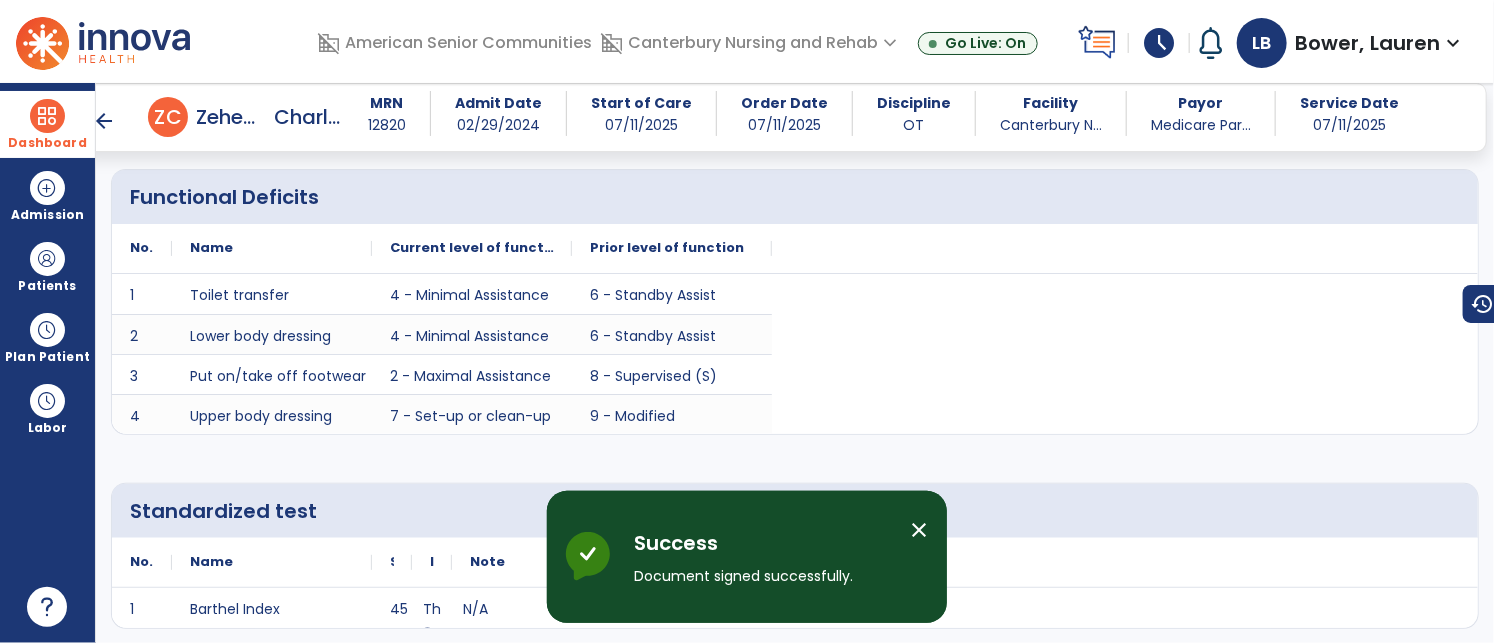 click on "close" at bounding box center (919, 530) 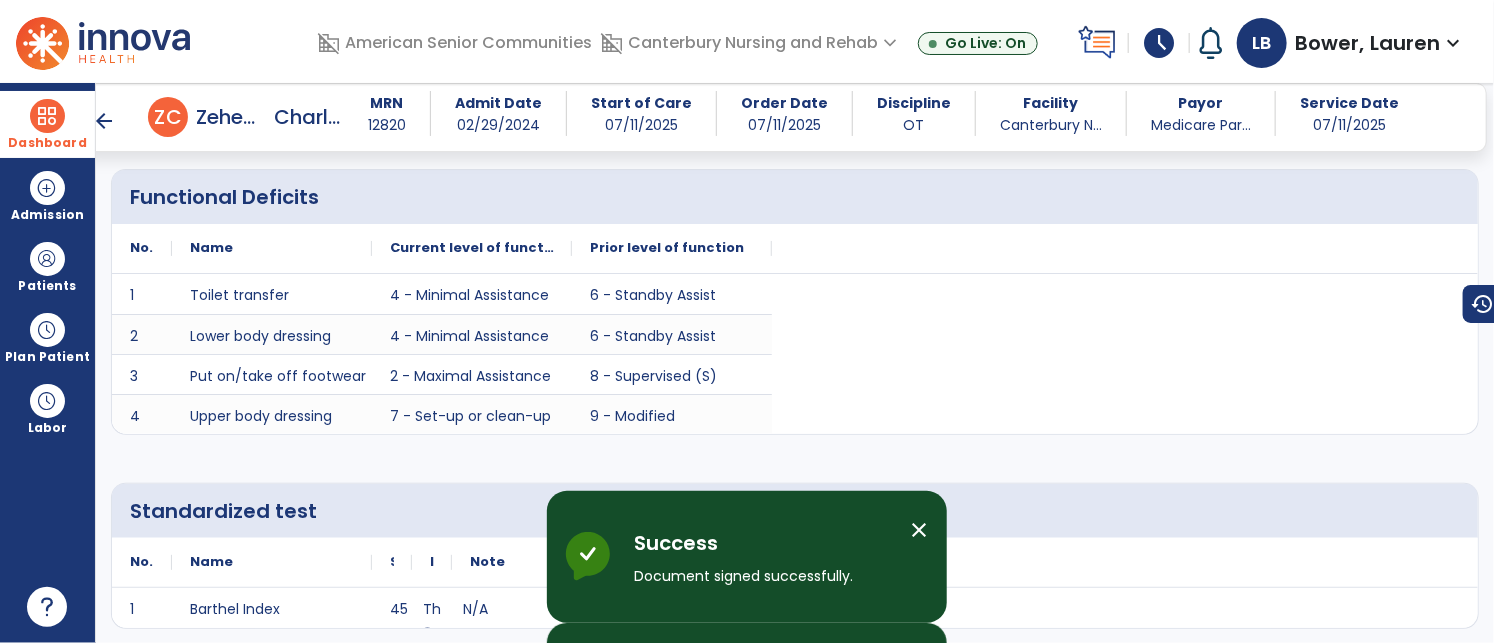 scroll, scrollTop: 1330, scrollLeft: 0, axis: vertical 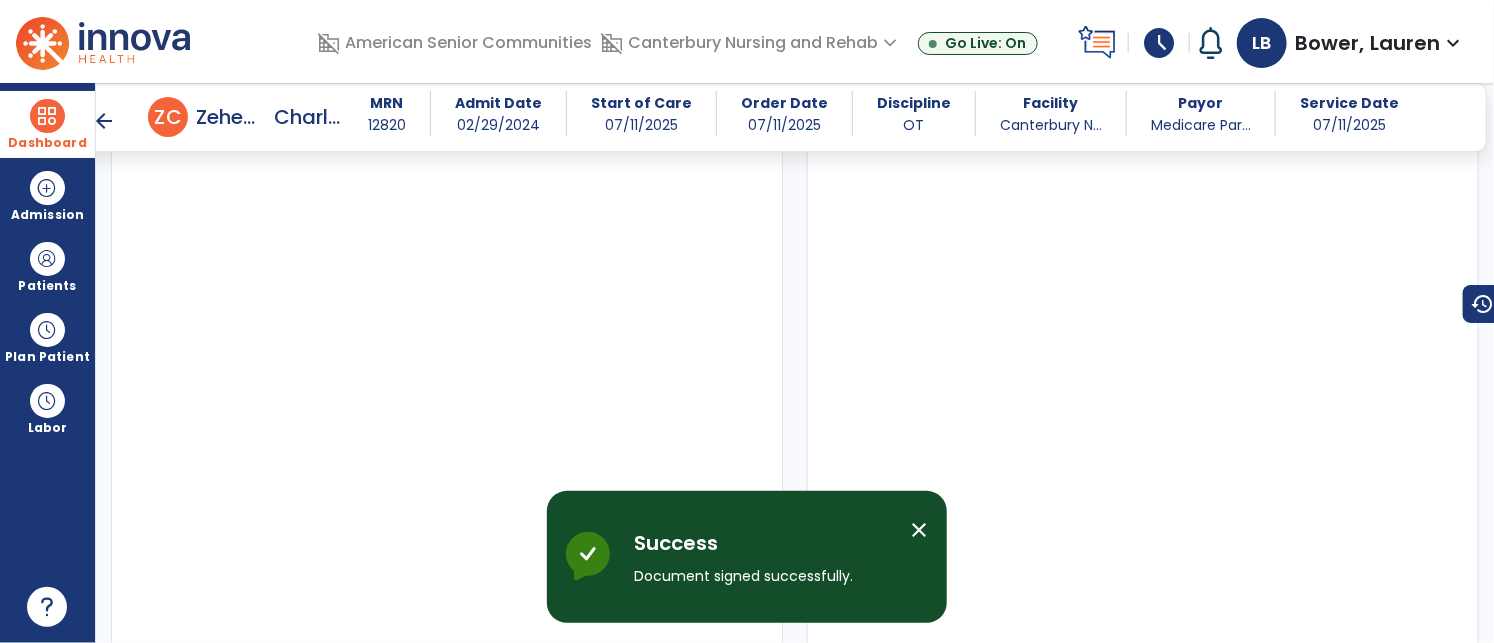 click on "arrow_back" at bounding box center (104, 121) 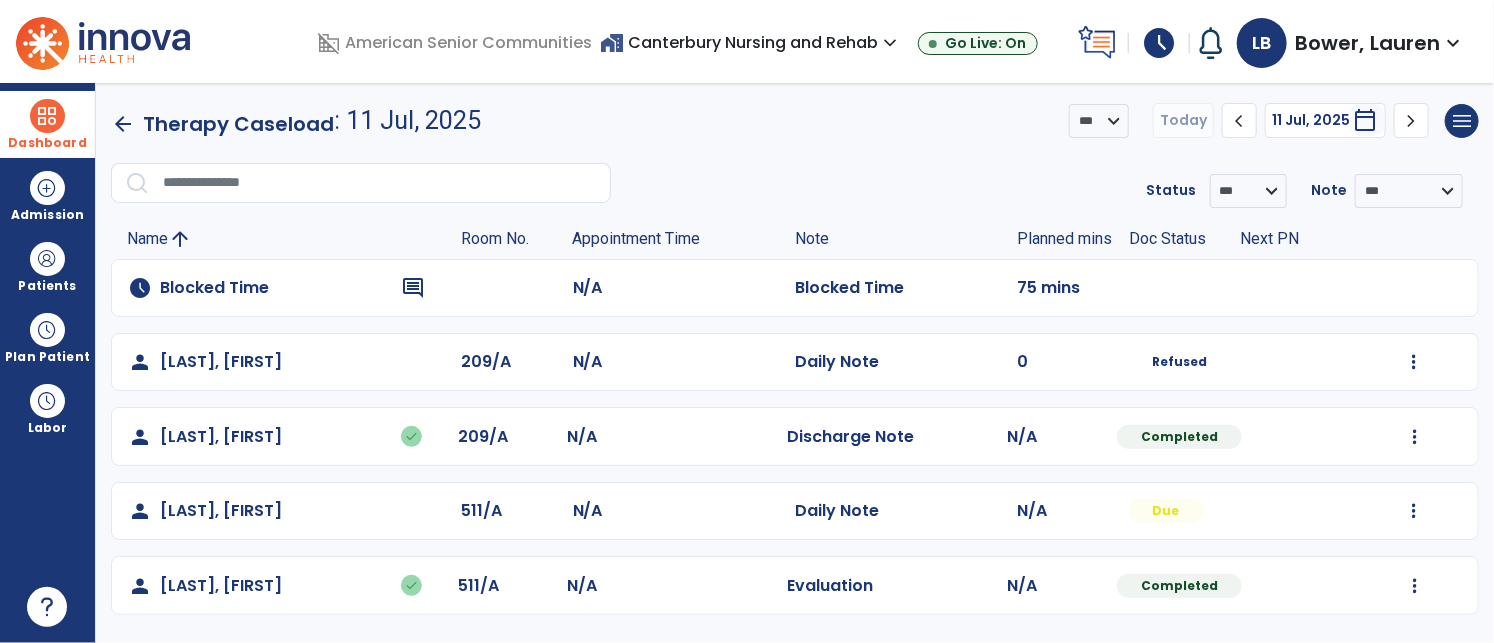 scroll, scrollTop: 0, scrollLeft: 0, axis: both 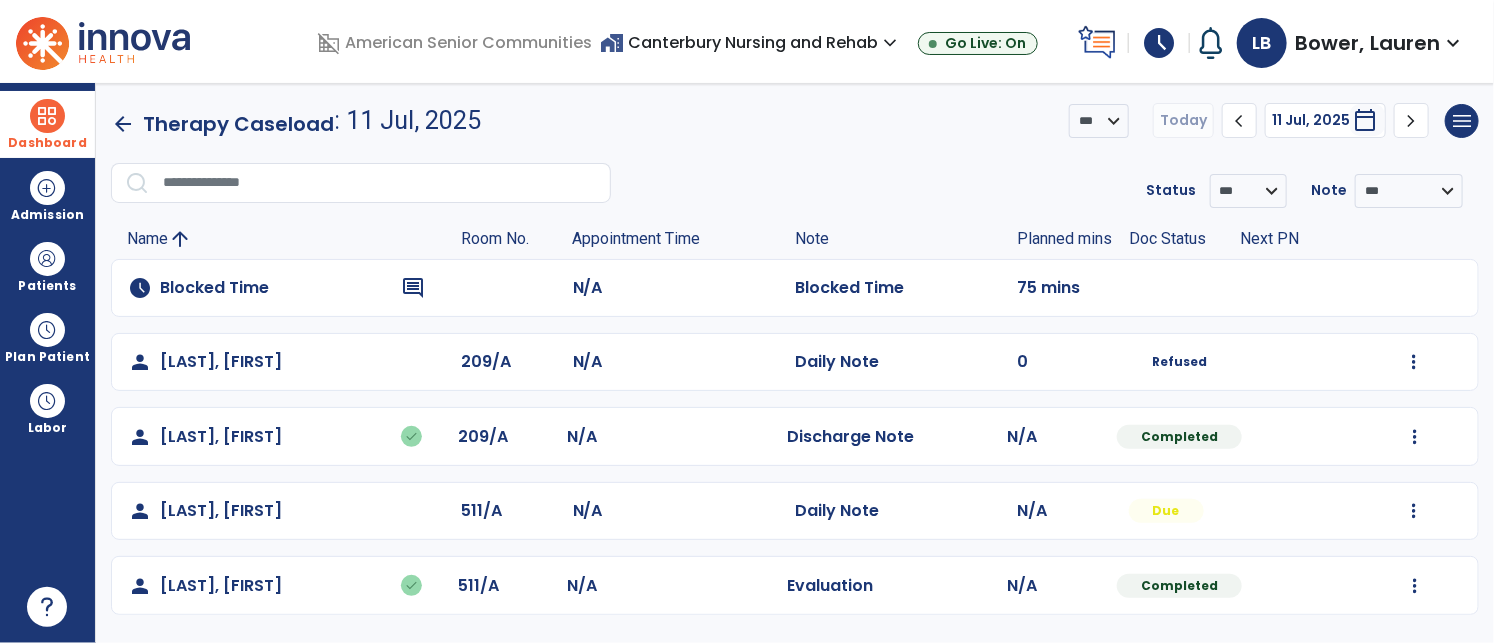click on "Dashboard" at bounding box center [47, 124] 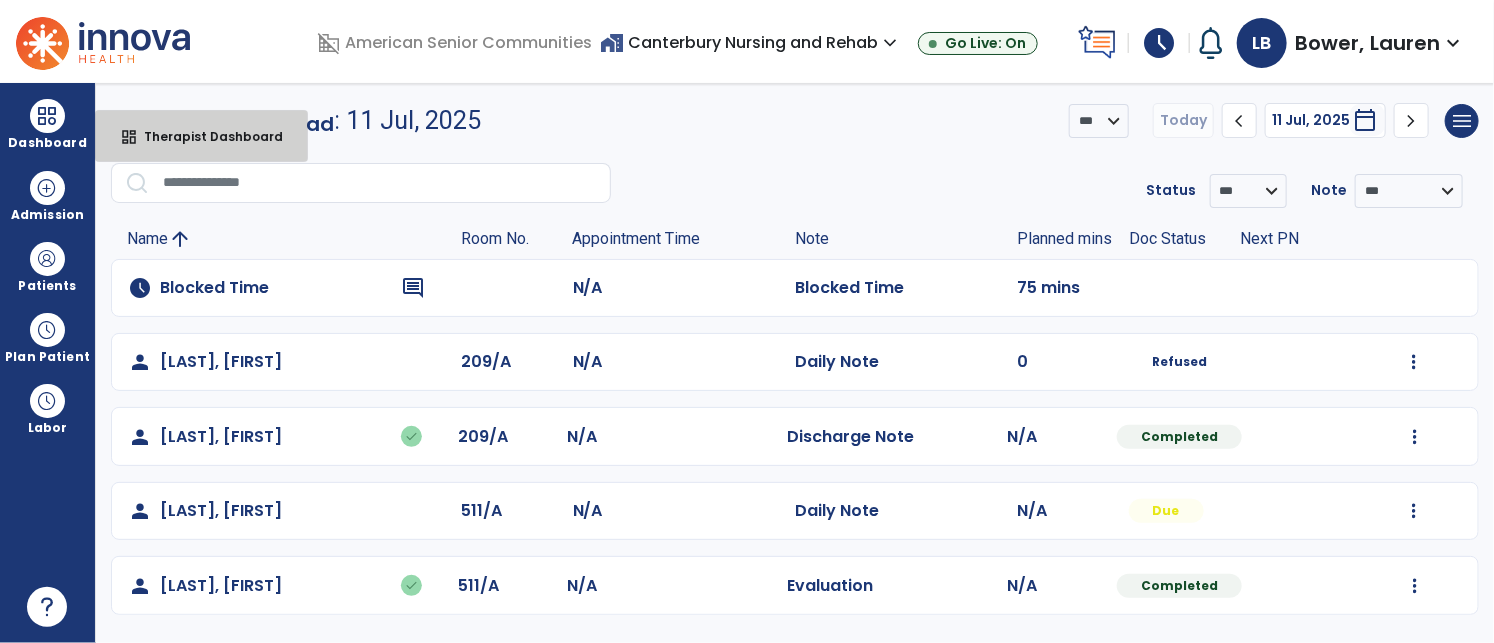 drag, startPoint x: 148, startPoint y: 132, endPoint x: 510, endPoint y: 76, distance: 366.30588 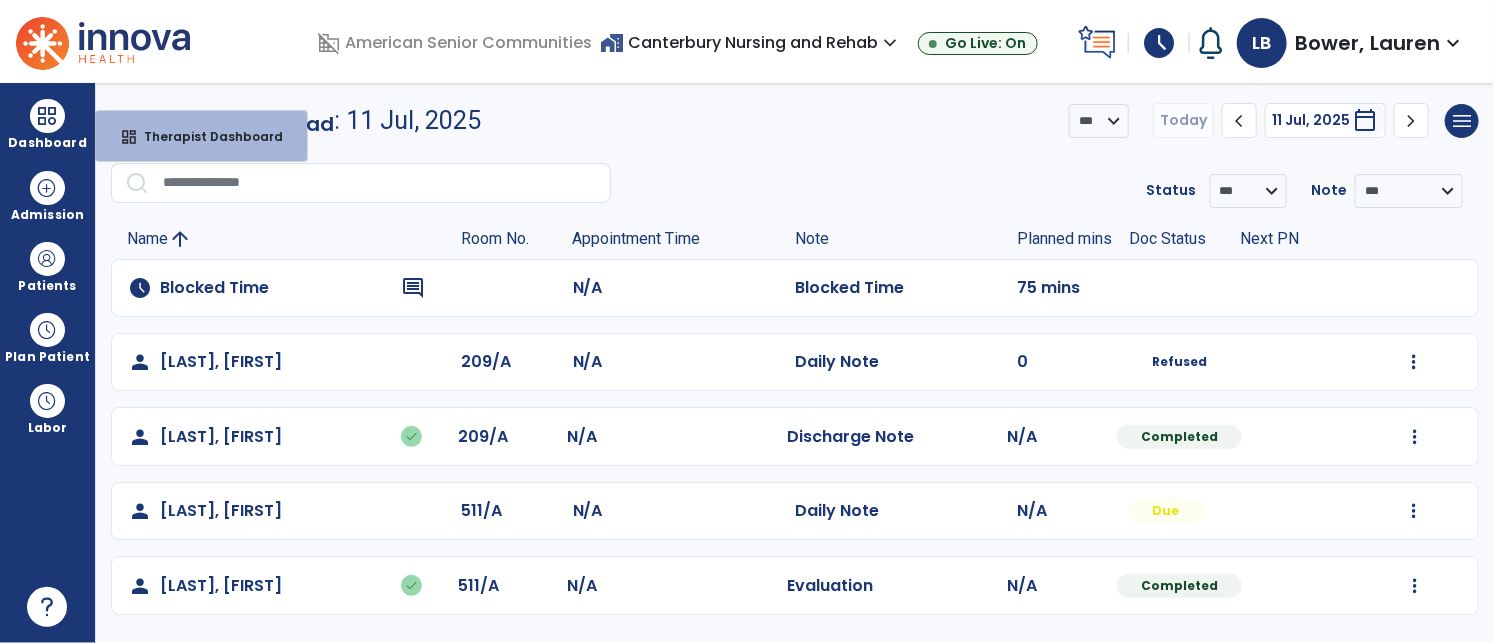 select on "****" 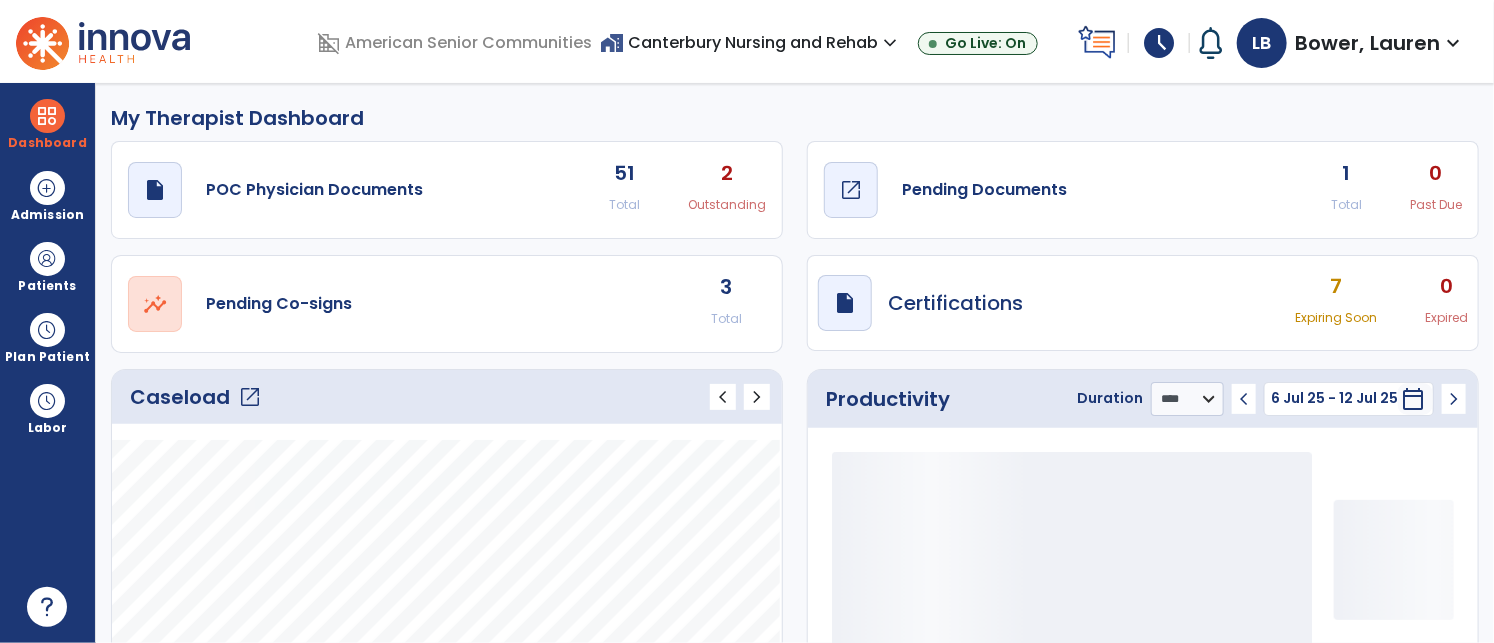 click on "Pending Documents" 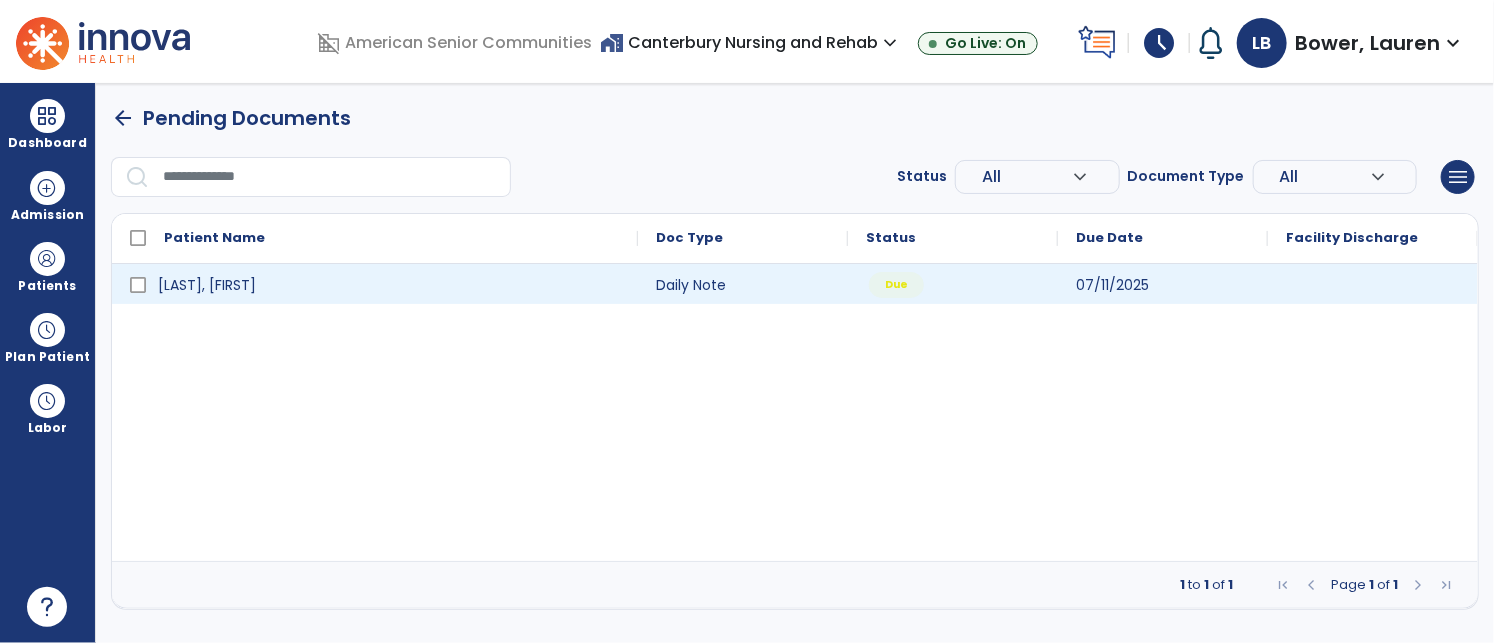 click on "Due" at bounding box center (953, 284) 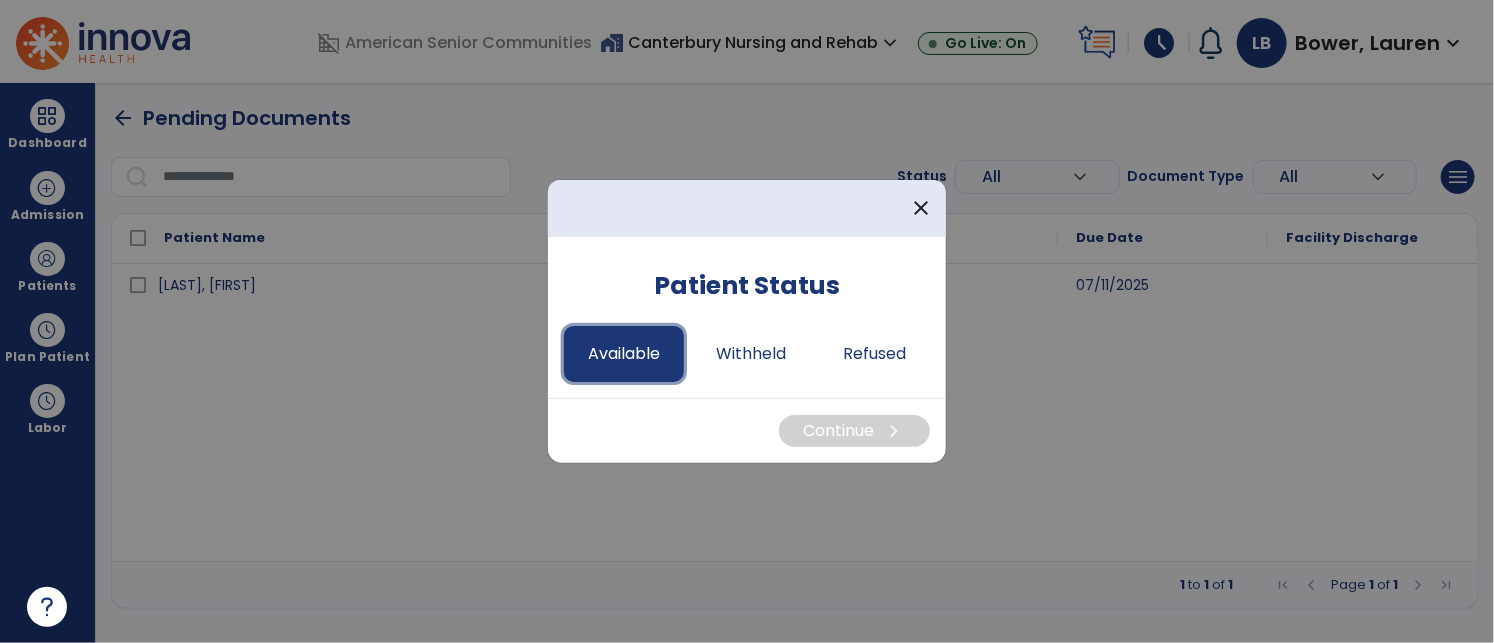 click on "Available" at bounding box center (624, 354) 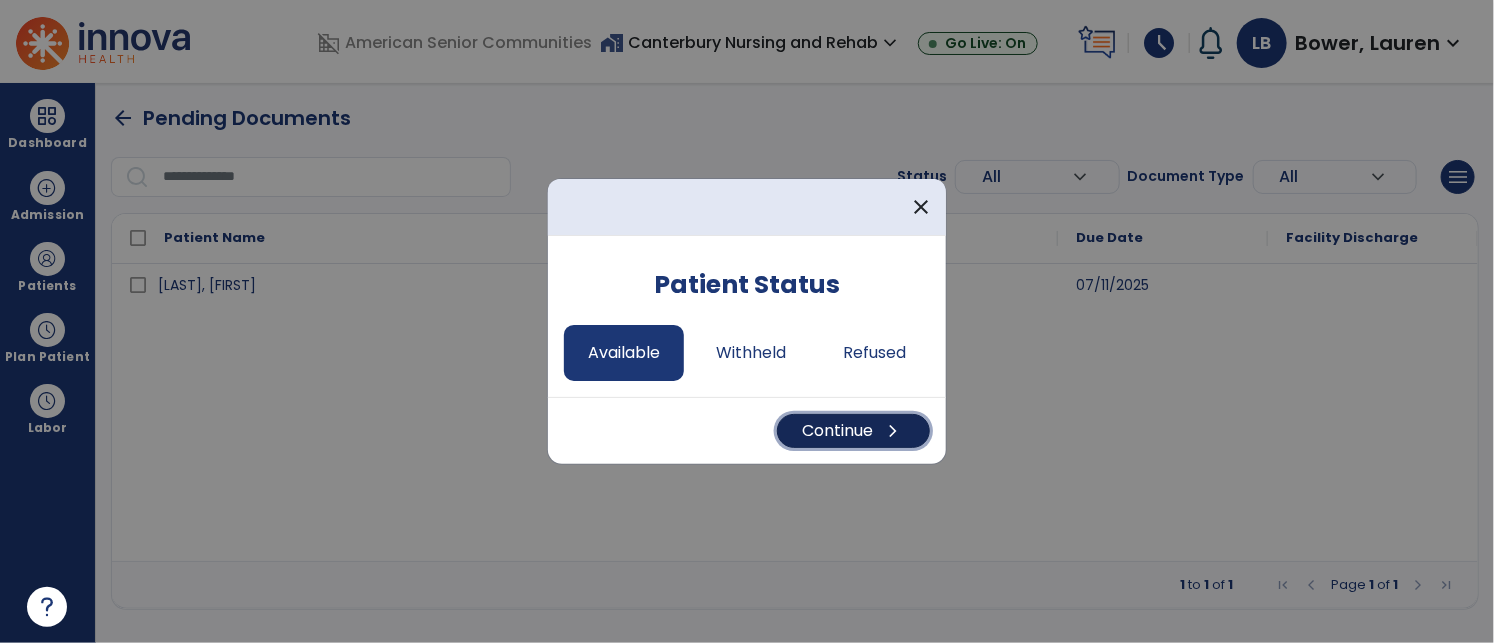 click on "Continue   chevron_right" at bounding box center (853, 431) 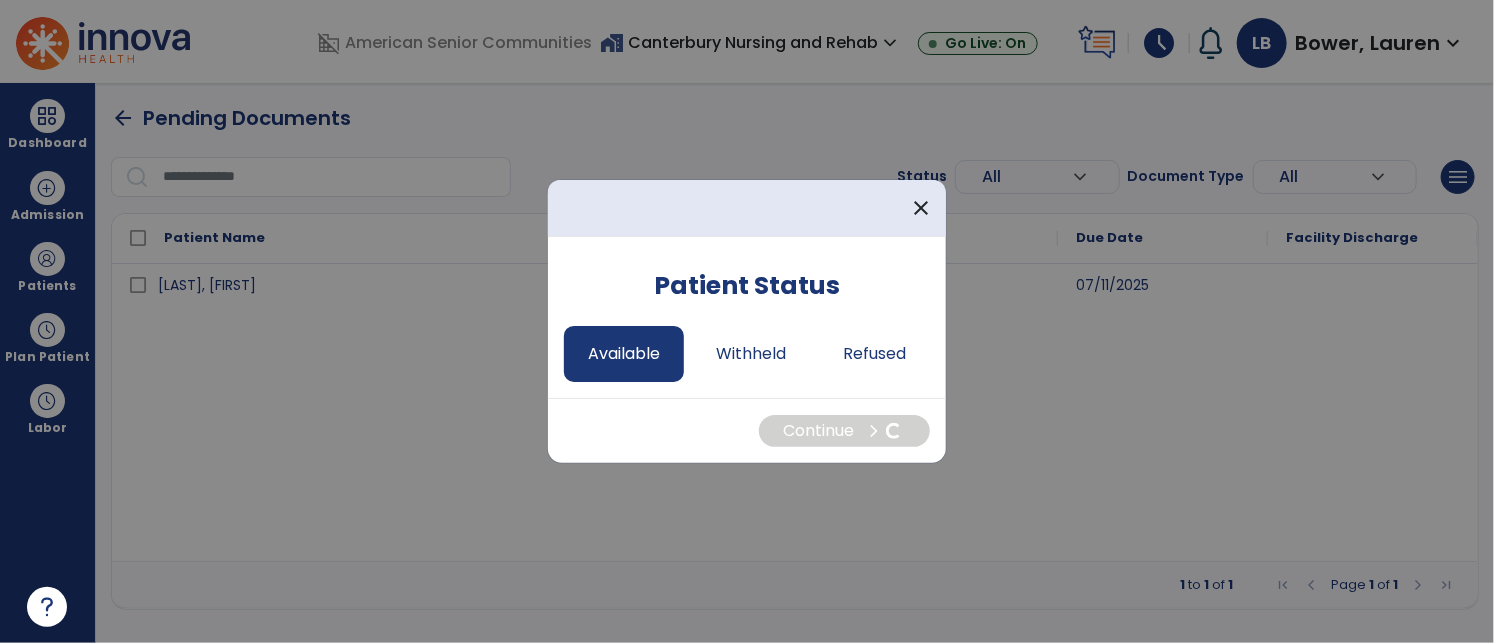 select on "*" 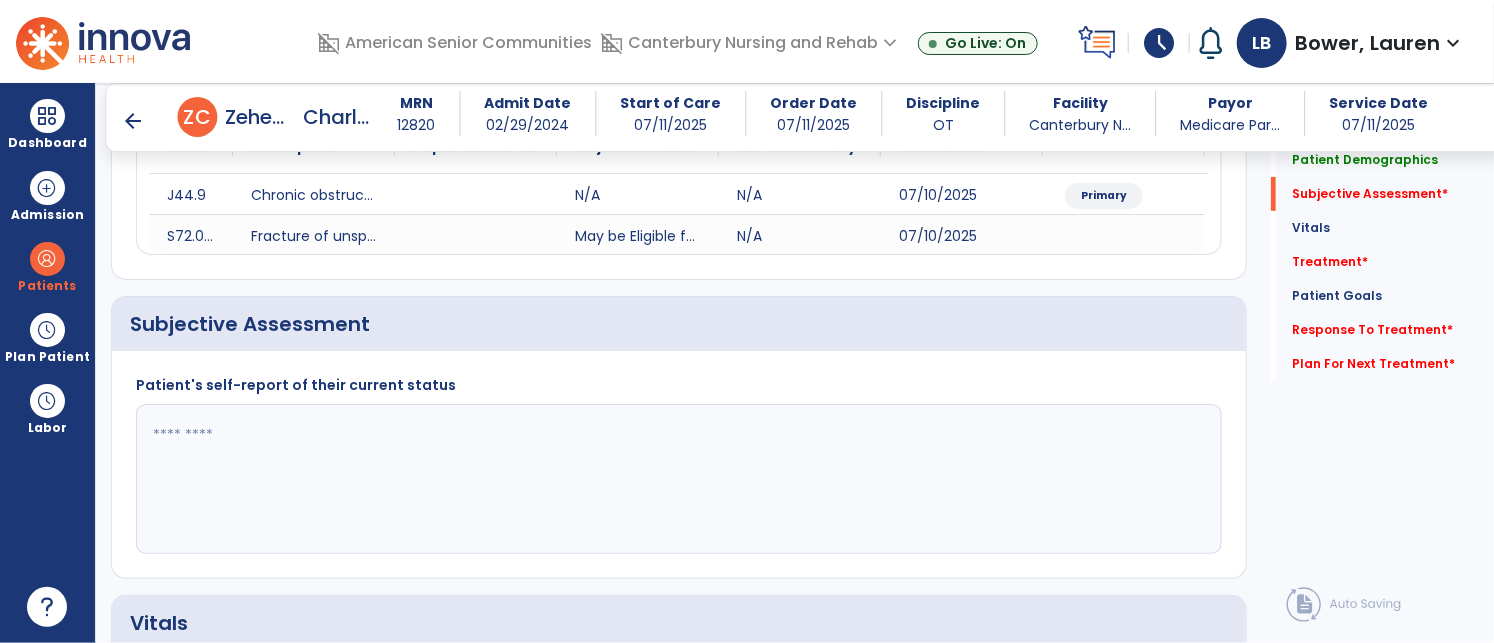 scroll, scrollTop: 275, scrollLeft: 0, axis: vertical 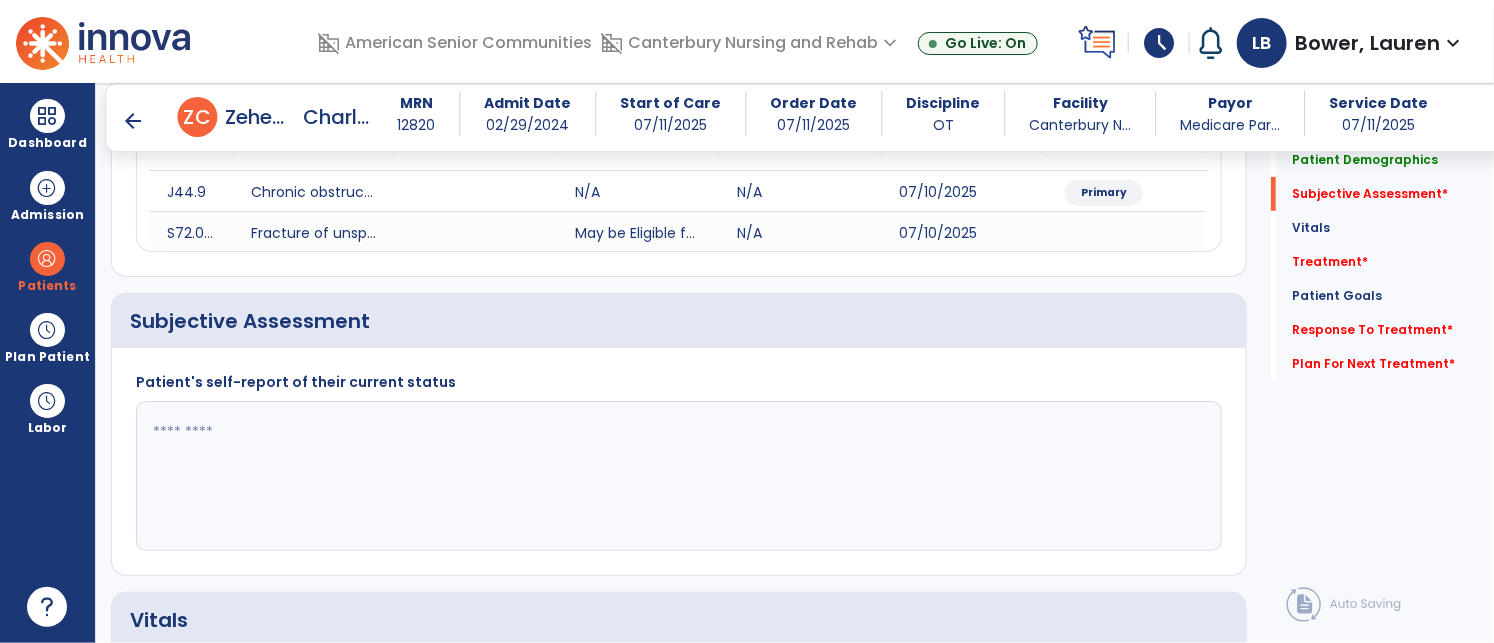 click 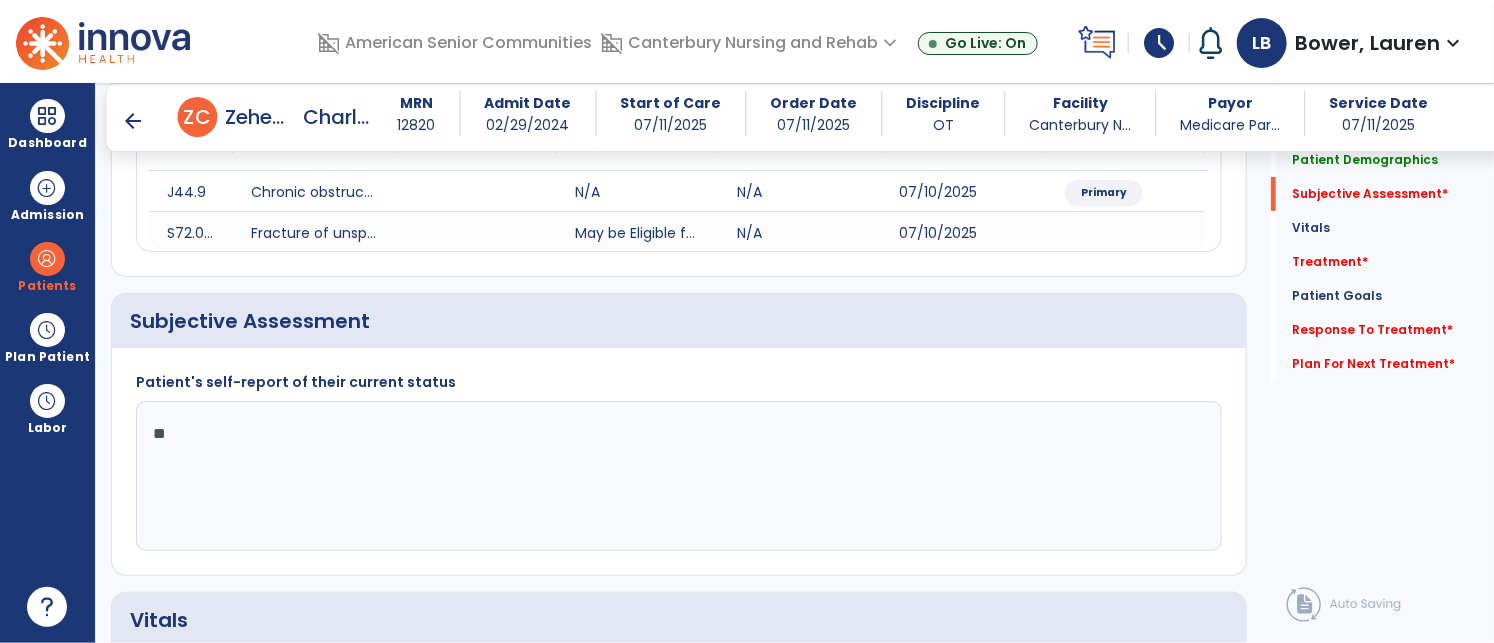 type on "*" 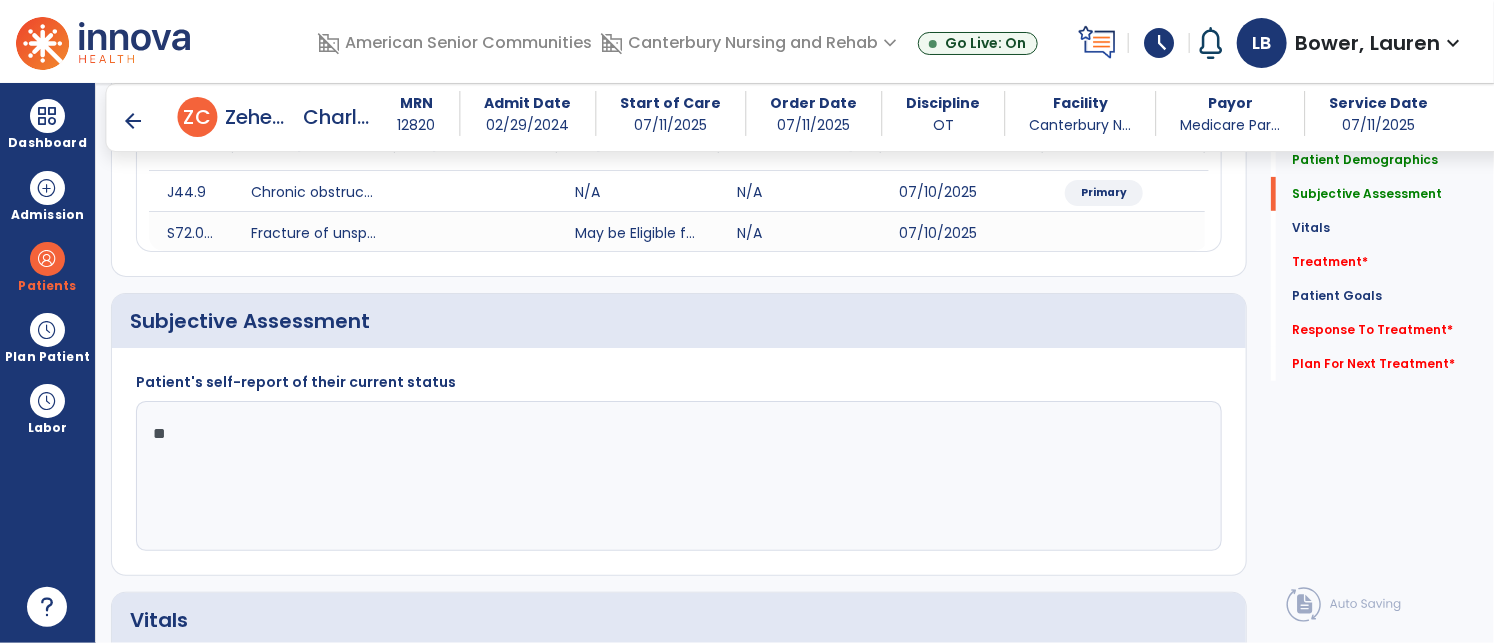 type on "*" 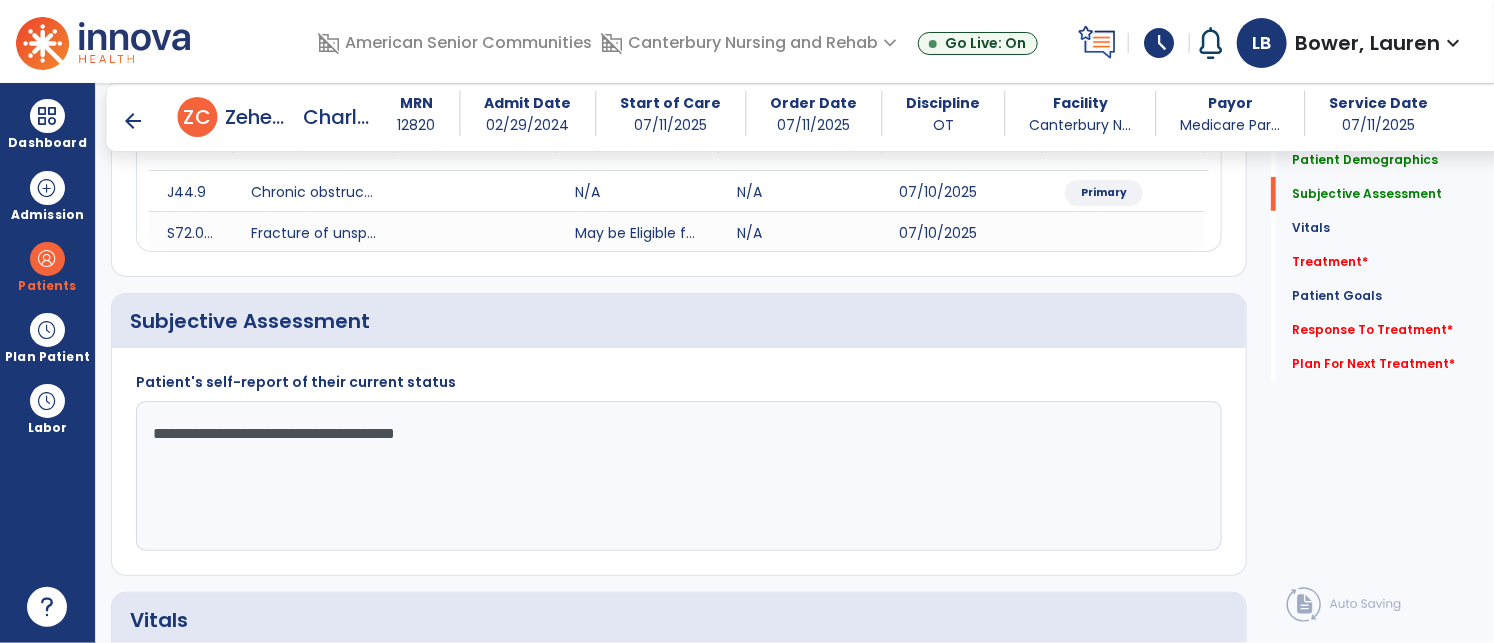 drag, startPoint x: 342, startPoint y: 435, endPoint x: 216, endPoint y: 439, distance: 126.06348 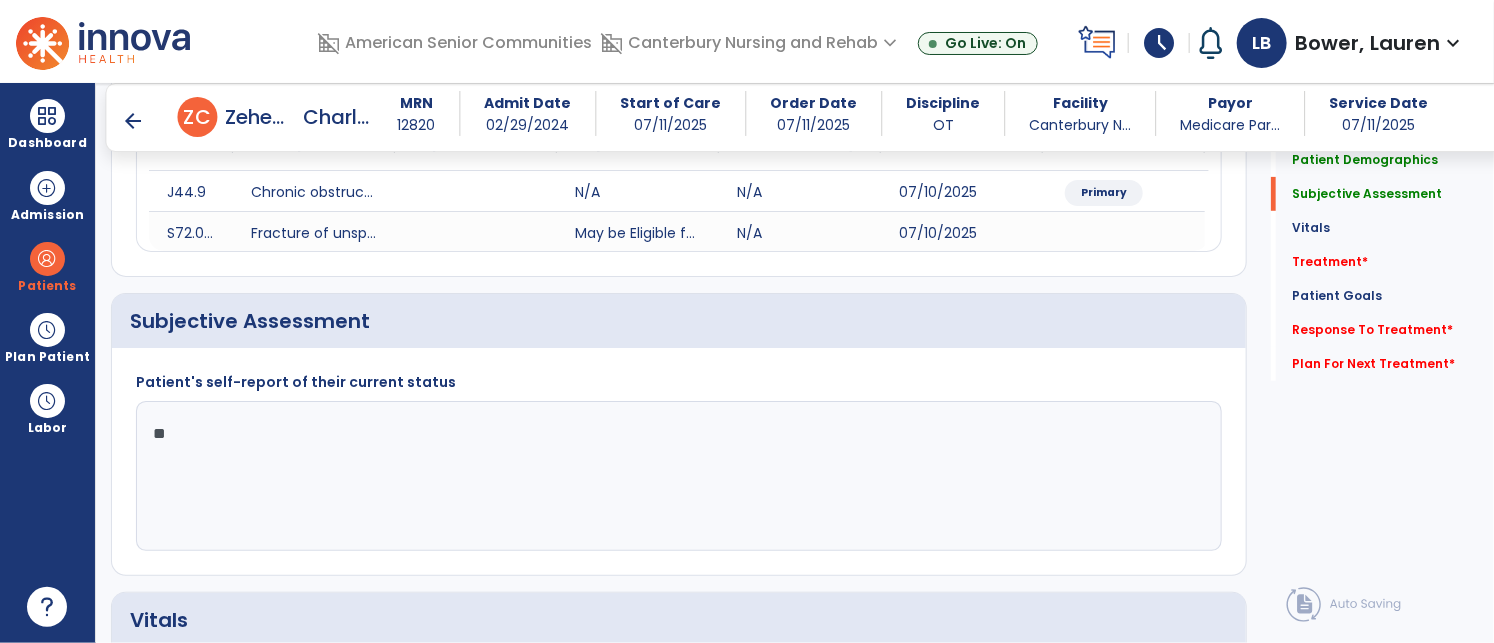 type on "*" 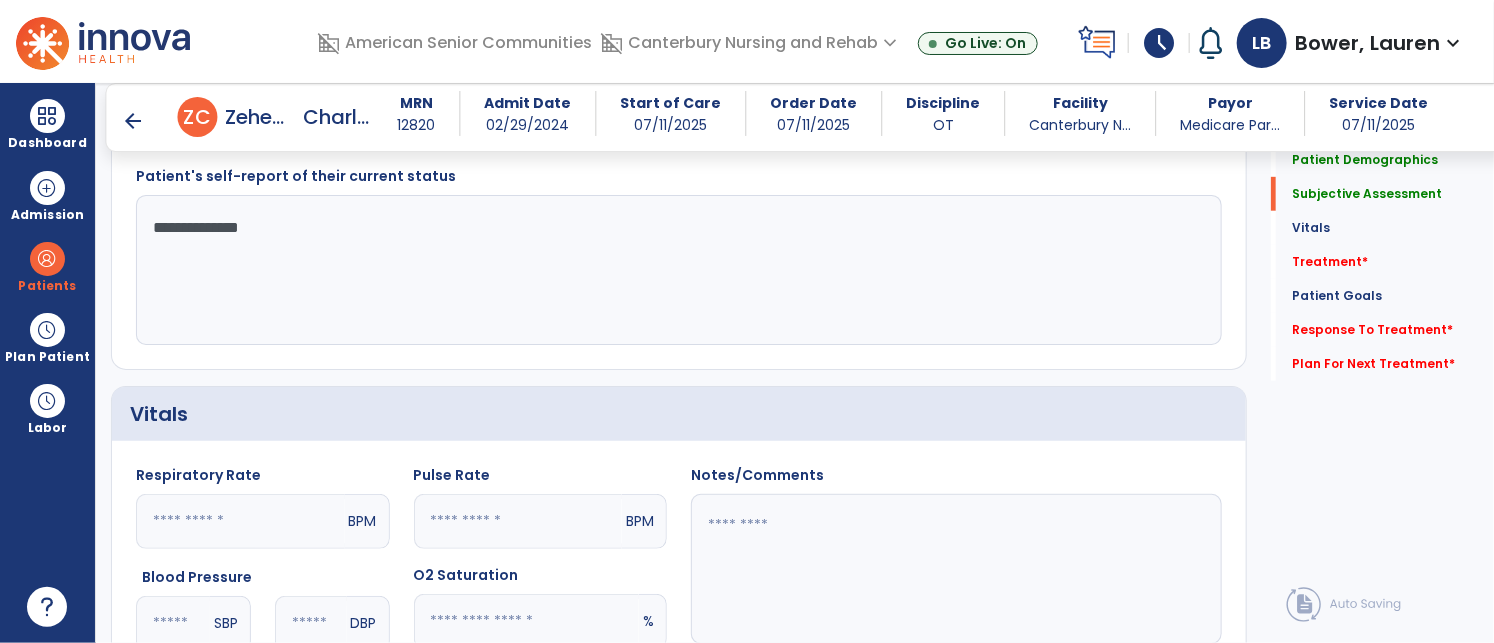 scroll, scrollTop: 465, scrollLeft: 0, axis: vertical 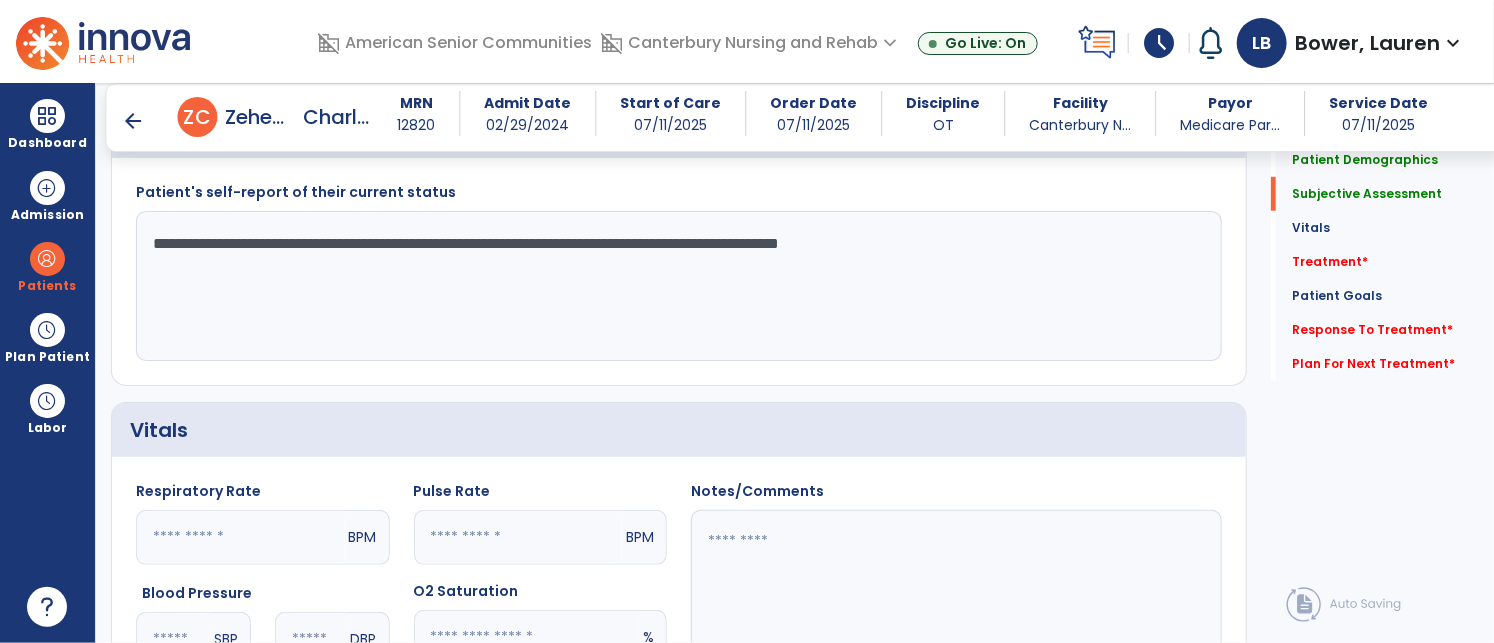 drag, startPoint x: 403, startPoint y: 242, endPoint x: 278, endPoint y: 234, distance: 125.25574 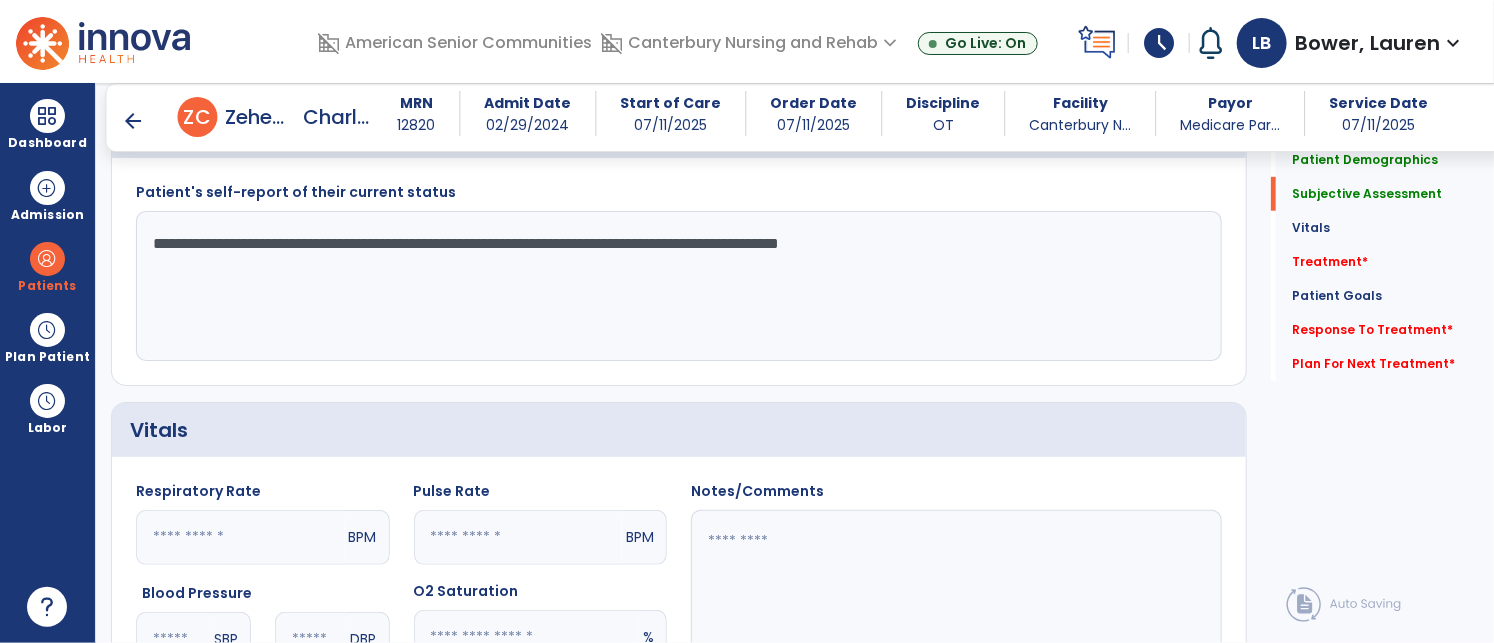 click on "**********" 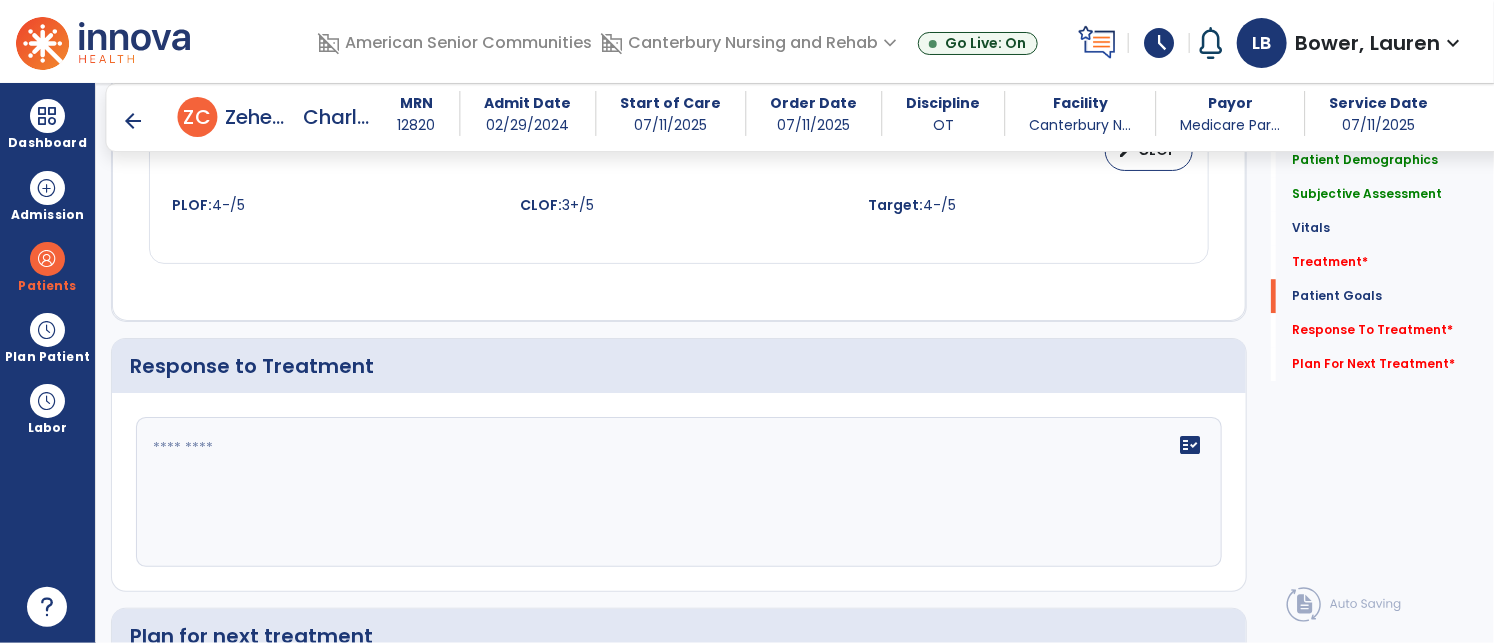 scroll, scrollTop: 2450, scrollLeft: 0, axis: vertical 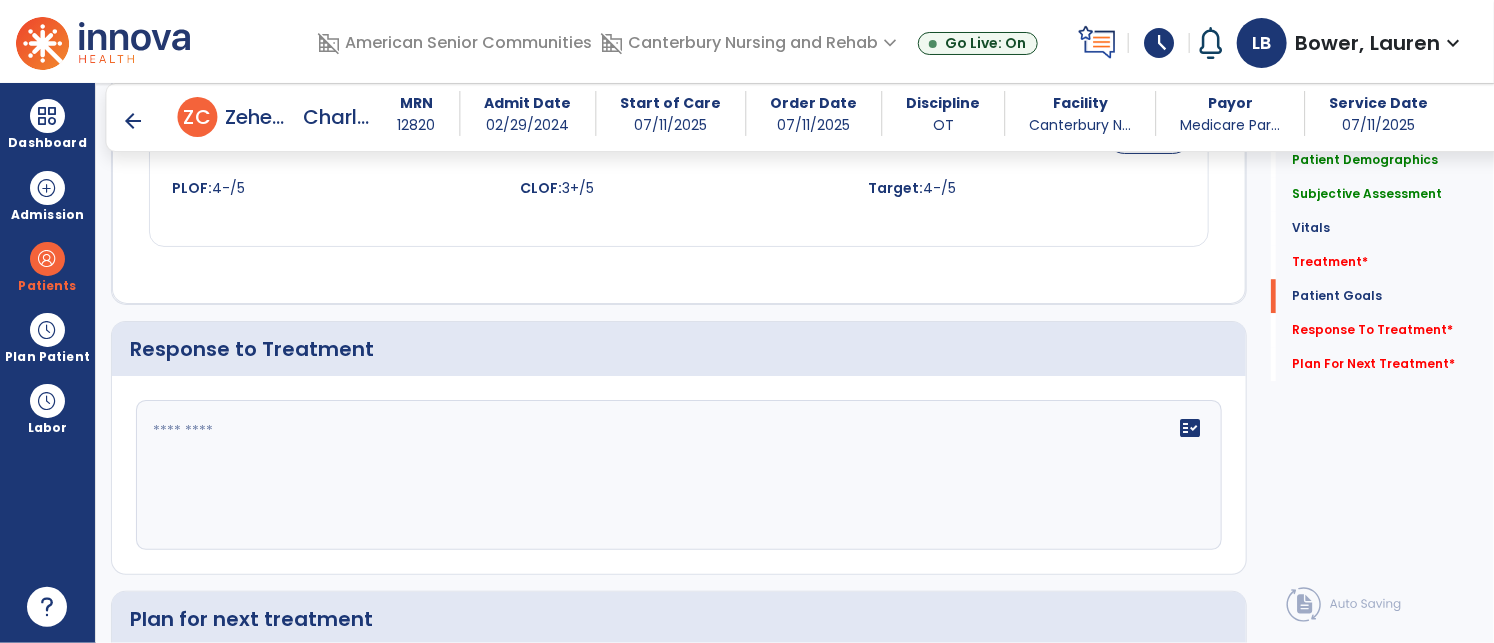 type on "**********" 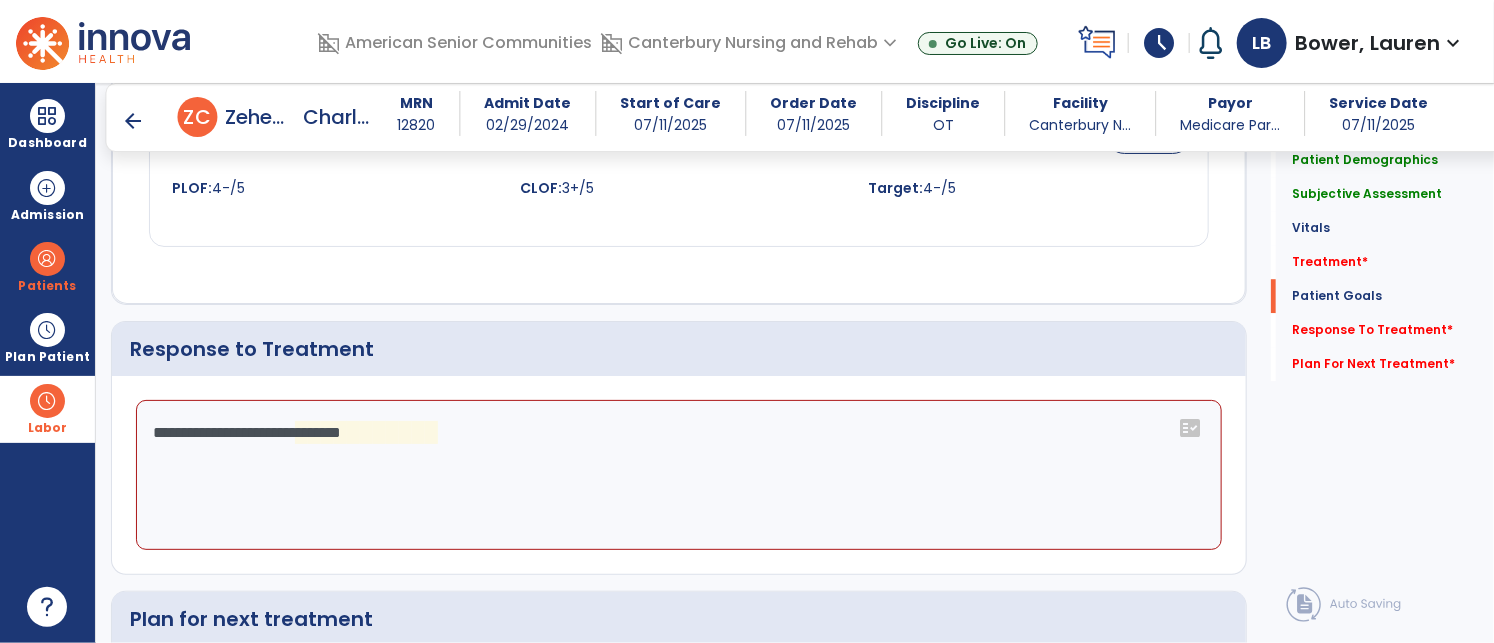 drag, startPoint x: 225, startPoint y: 429, endPoint x: 91, endPoint y: 420, distance: 134.3019 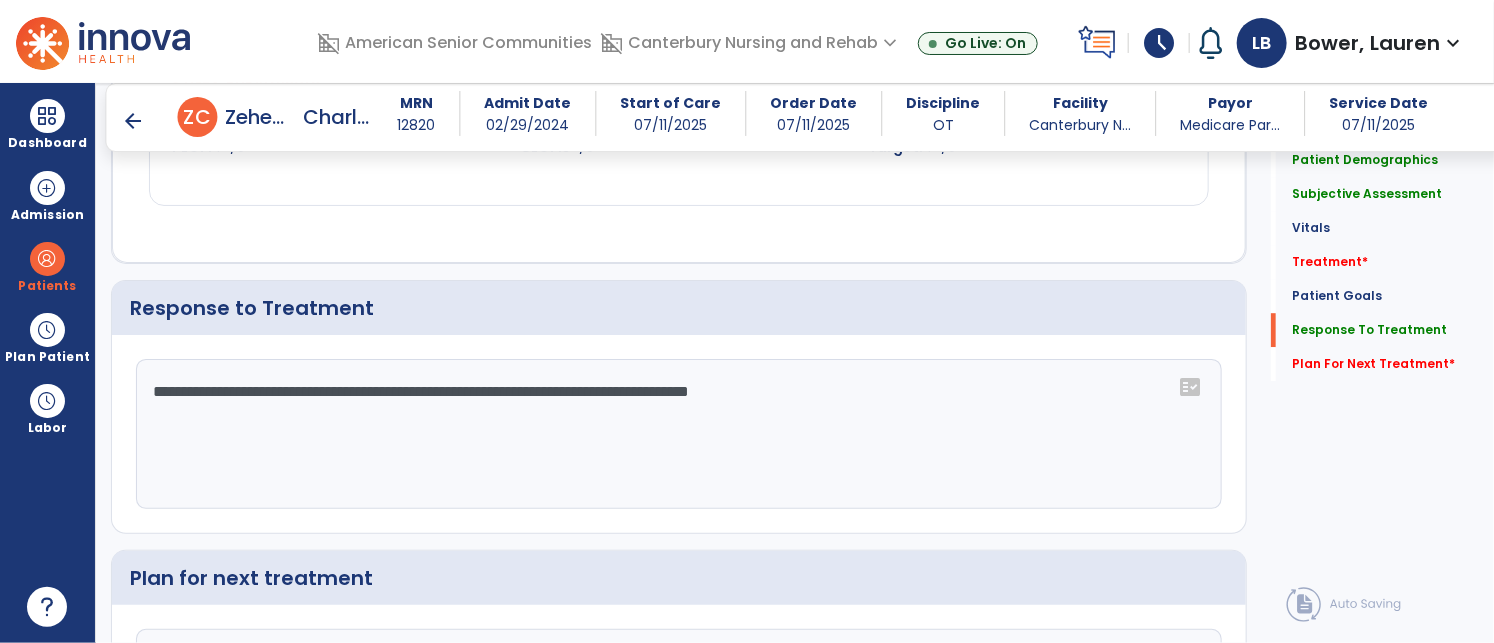 type on "**********" 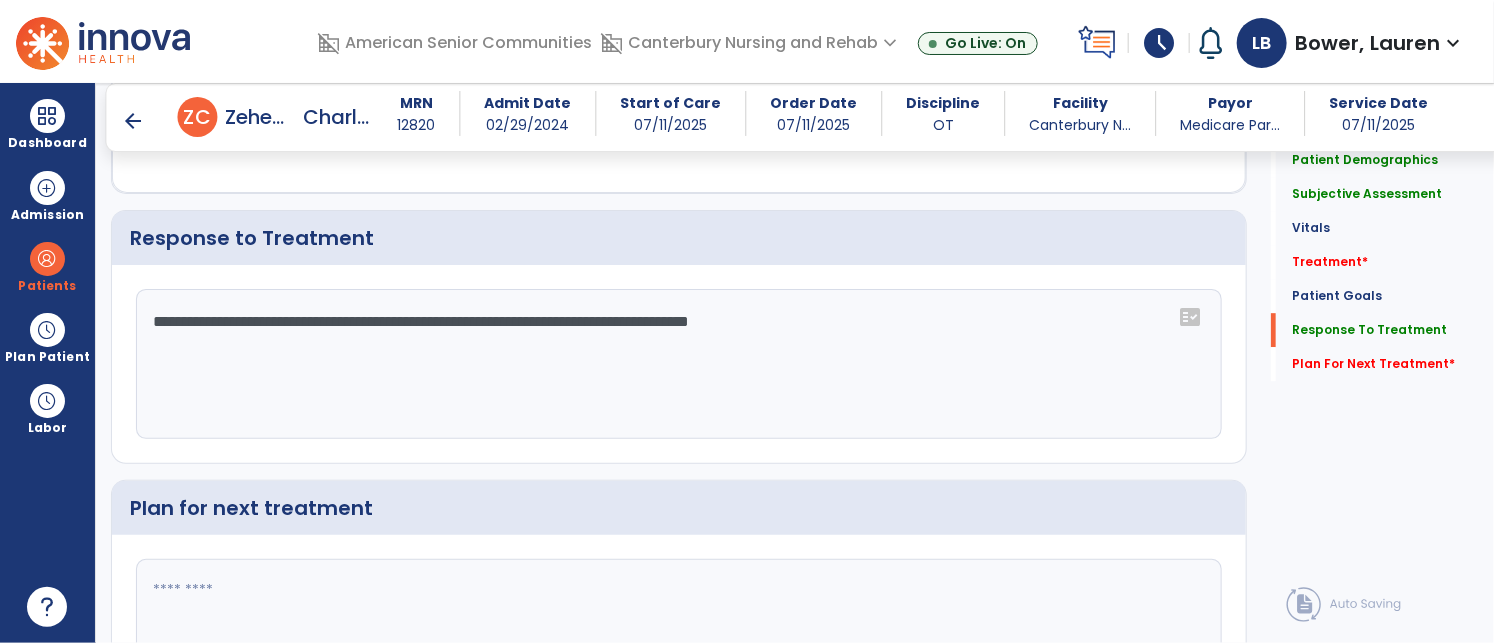 click 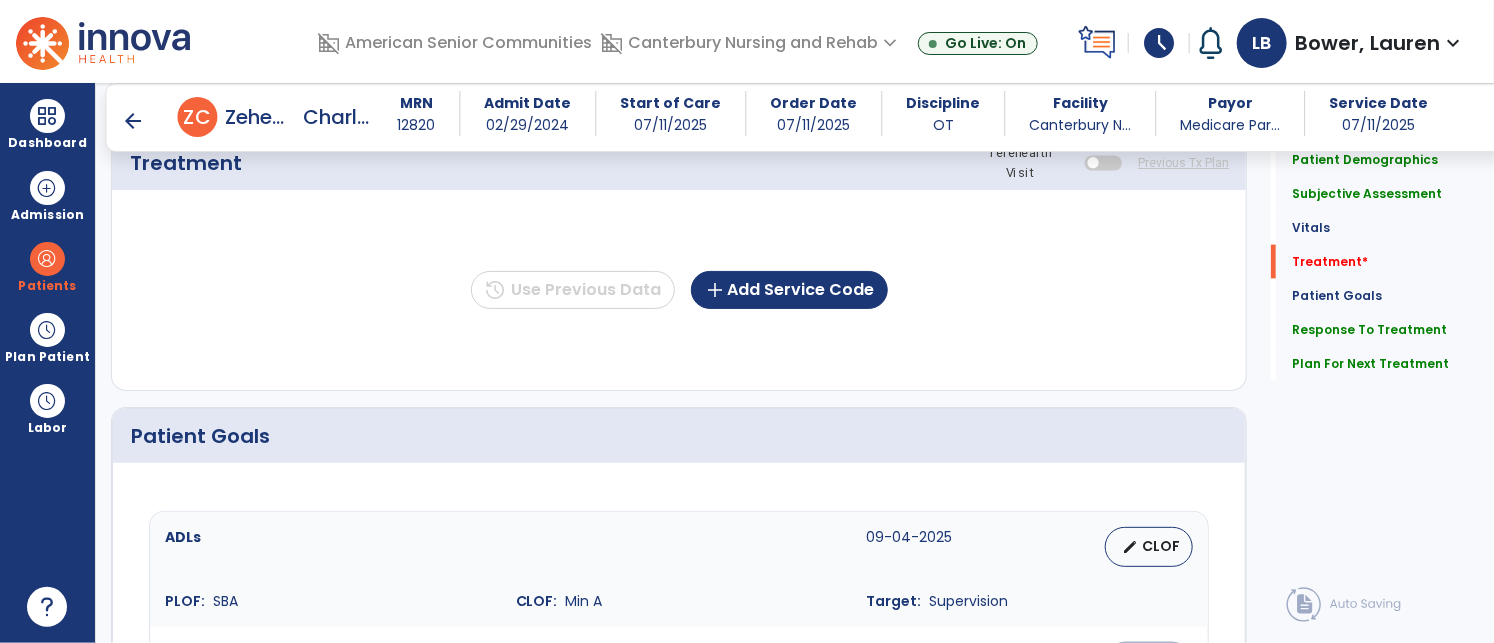 scroll, scrollTop: 1228, scrollLeft: 0, axis: vertical 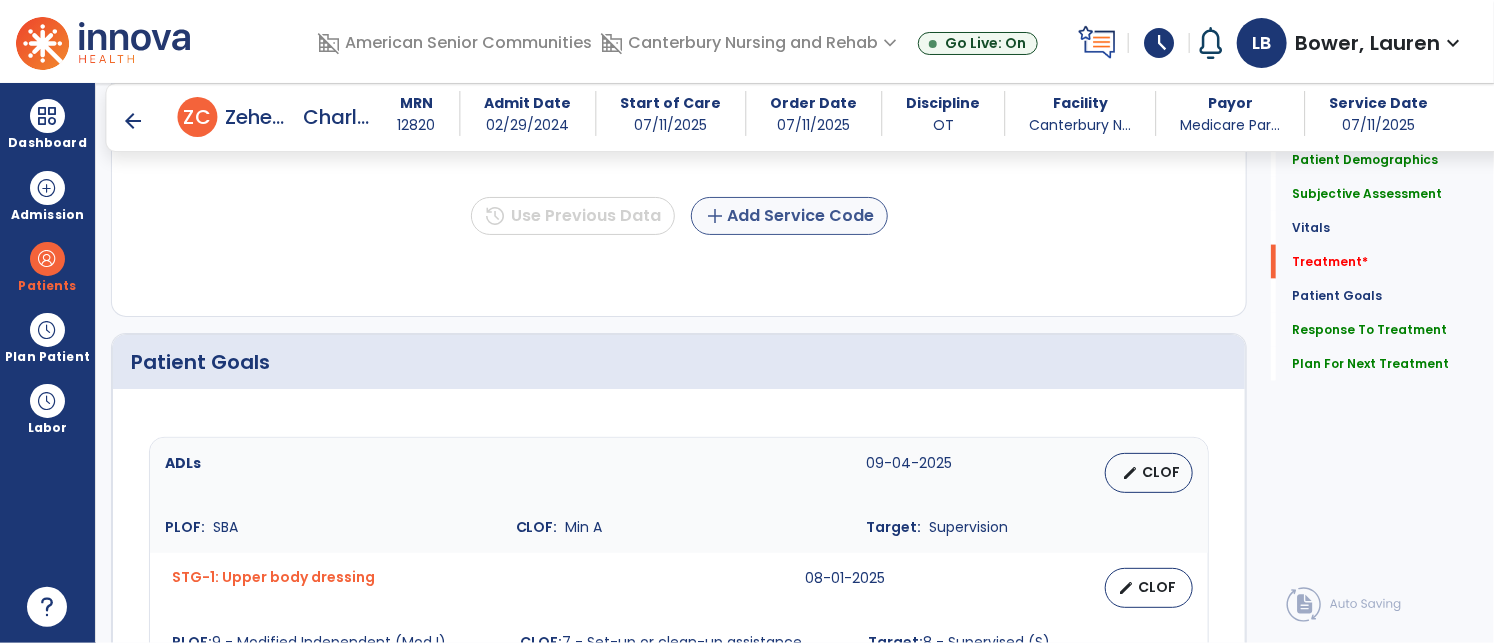 type on "**********" 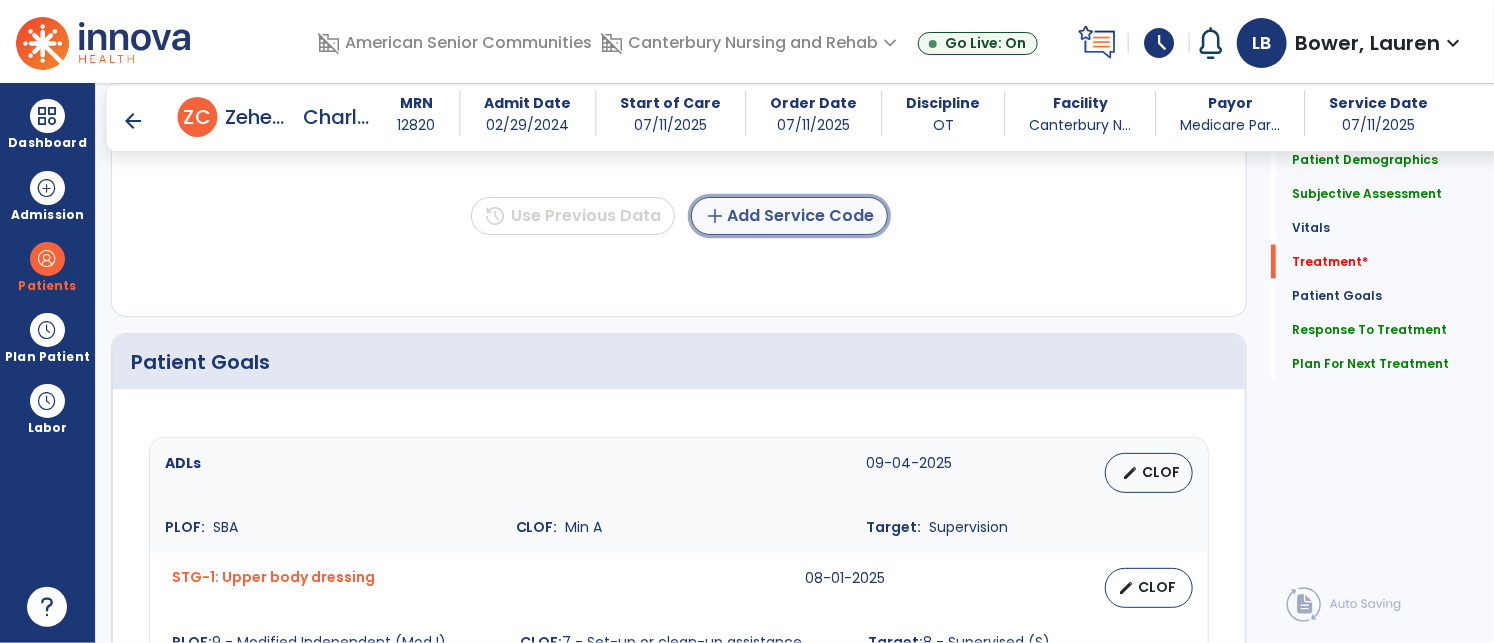 click on "add  Add Service Code" 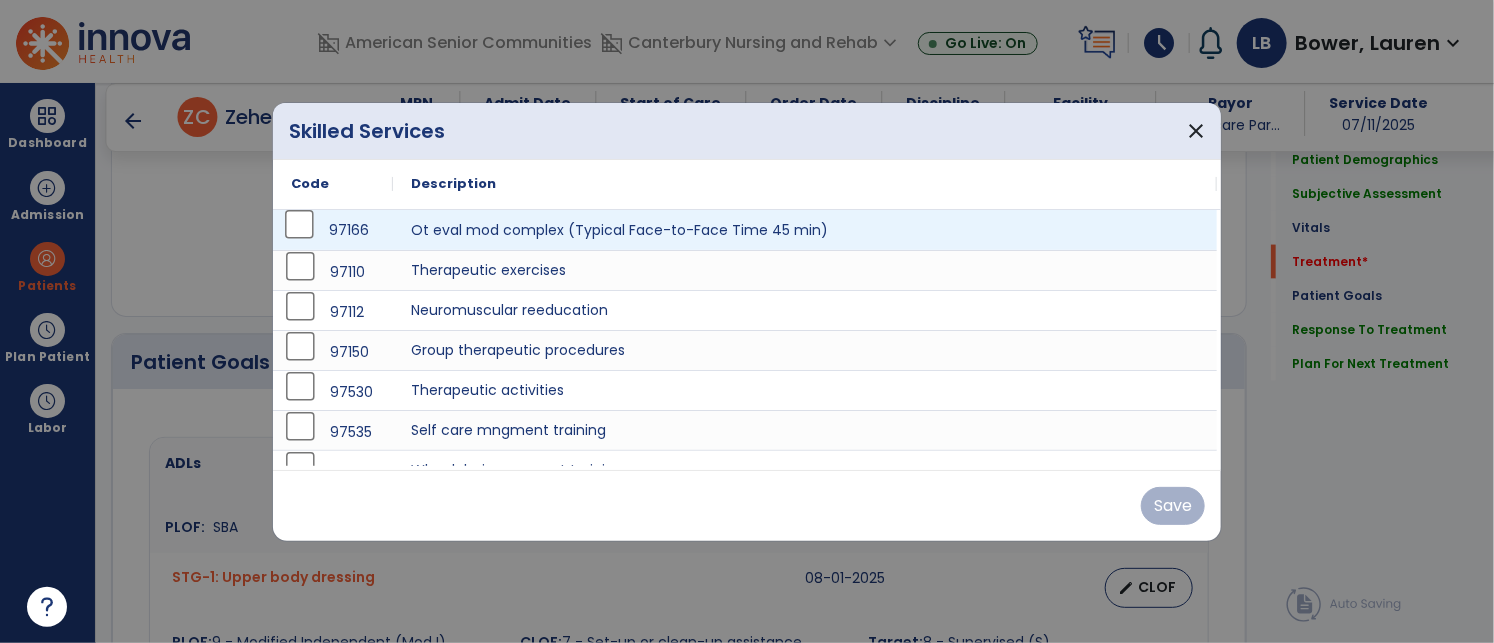 click on "97166" at bounding box center (333, 230) 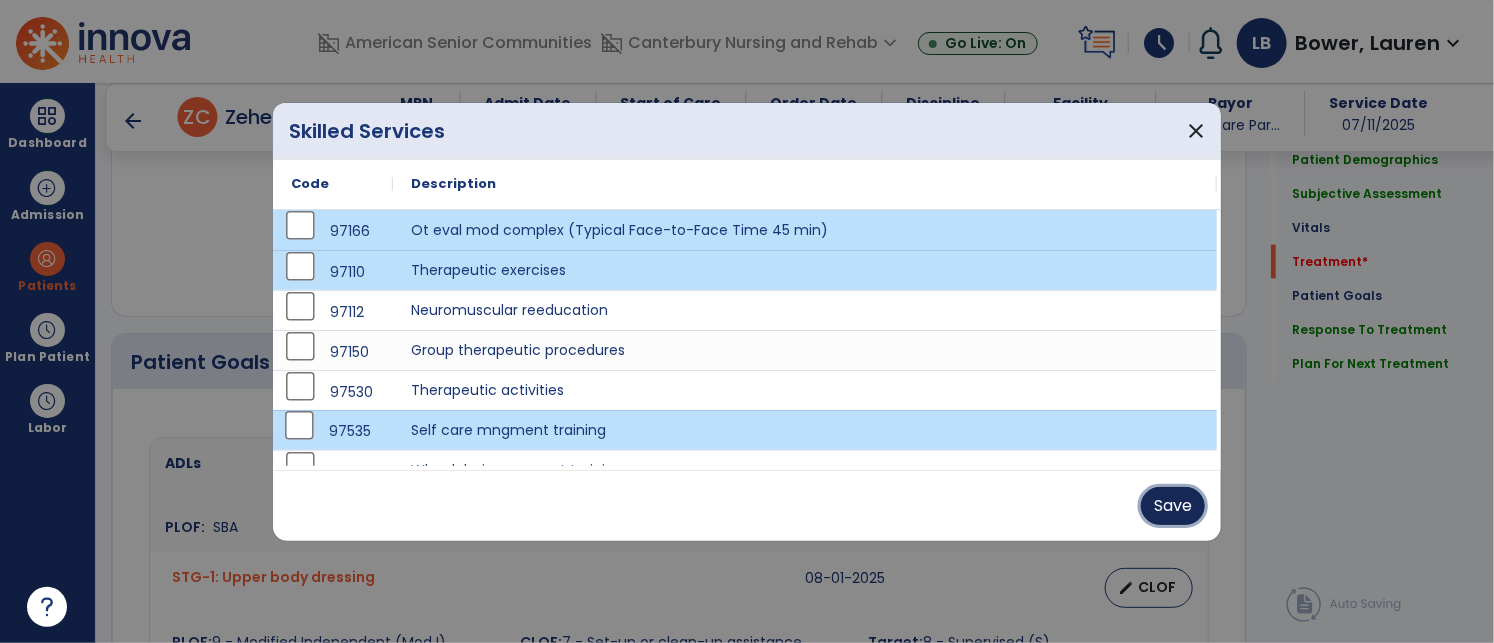 click on "Save" at bounding box center [1173, 506] 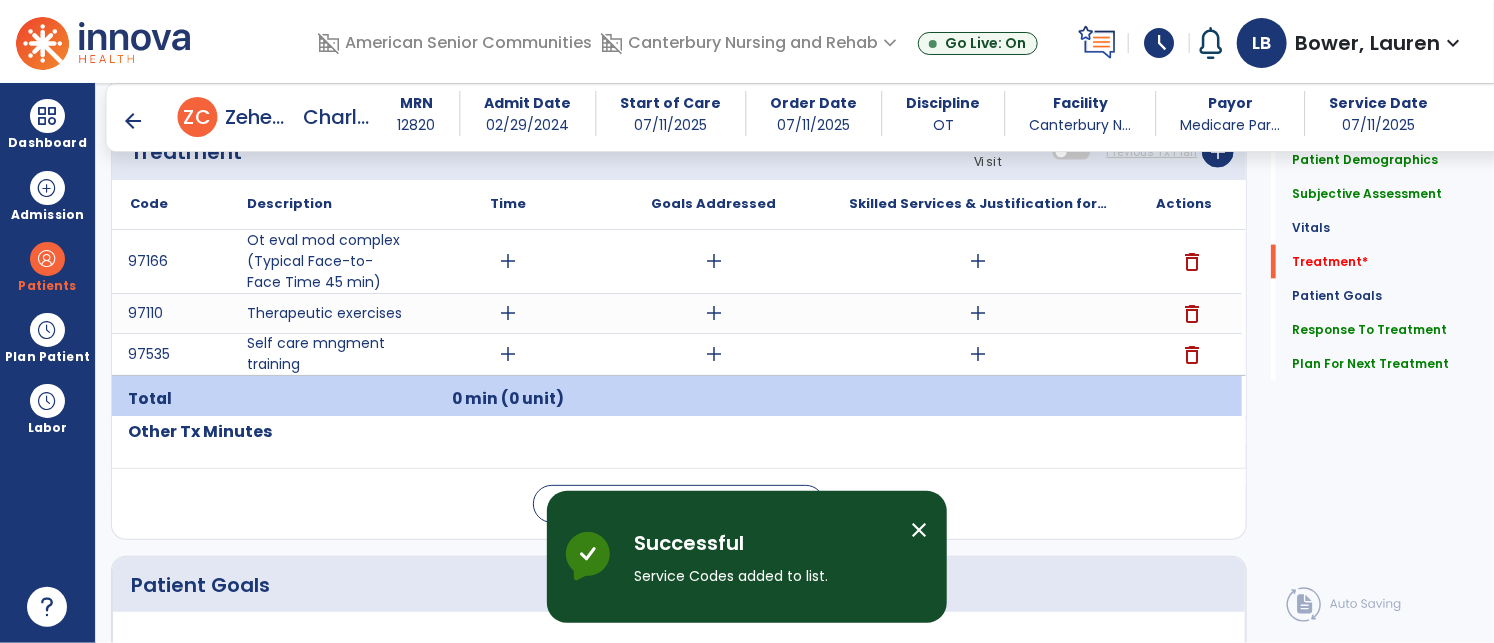 scroll, scrollTop: 1156, scrollLeft: 0, axis: vertical 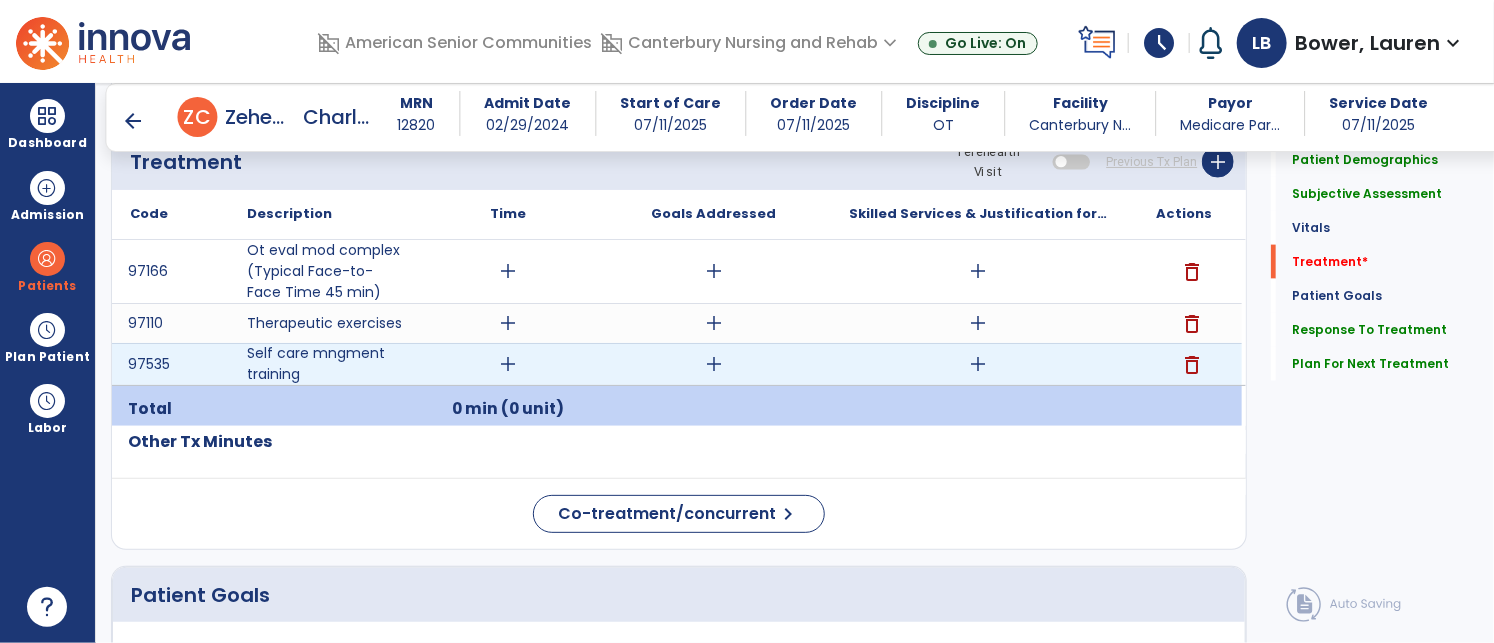 click on "add" at bounding box center [508, 364] 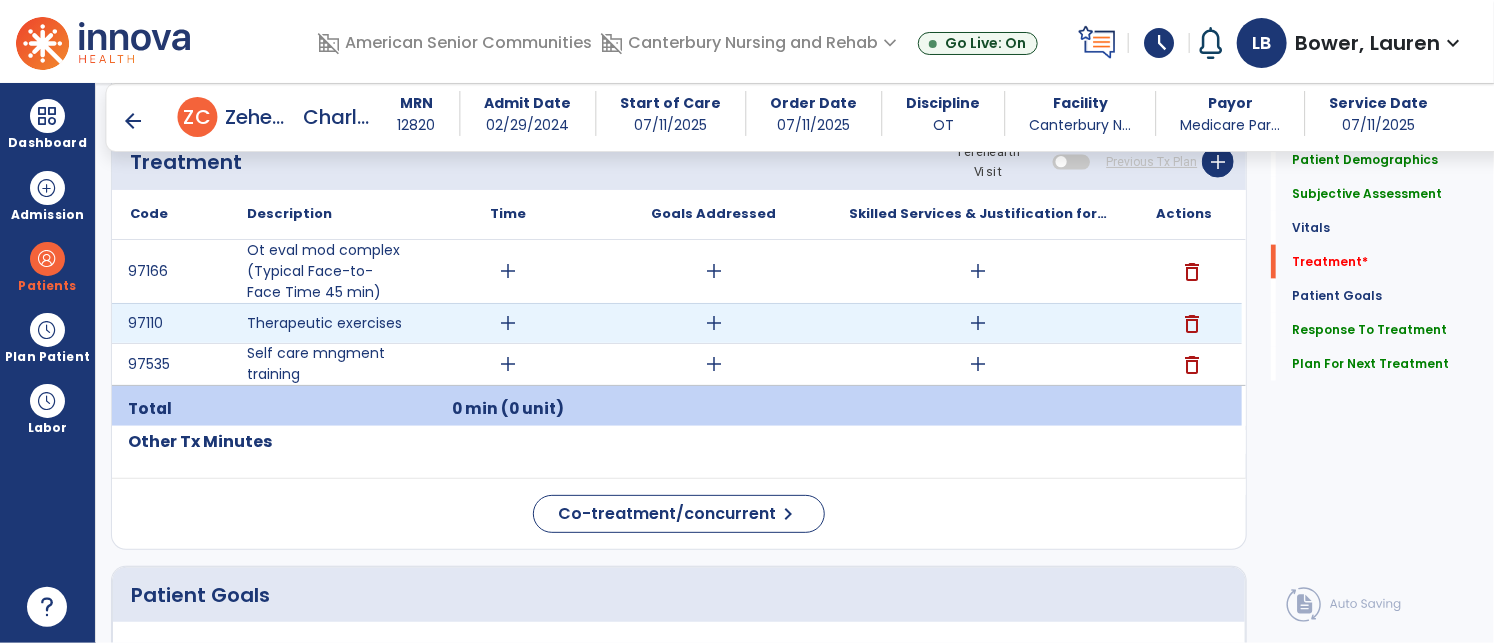 click on "add" at bounding box center [508, 323] 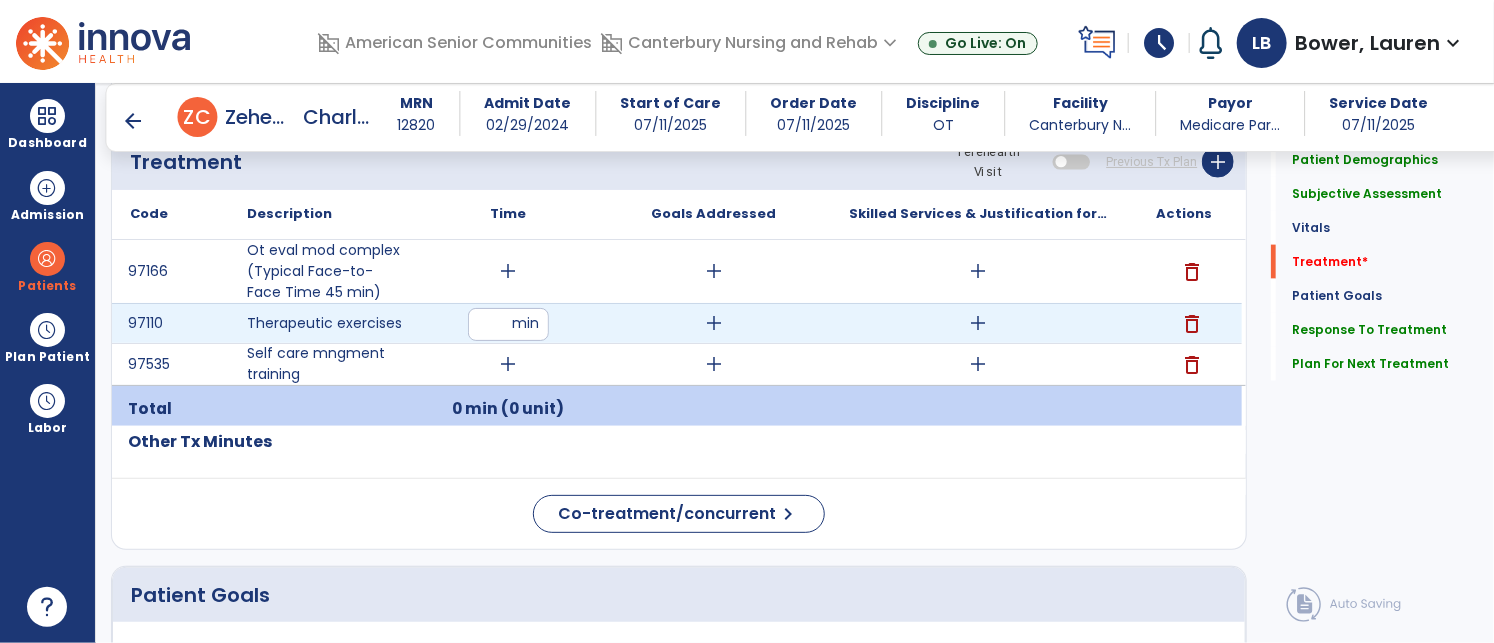 type on "**" 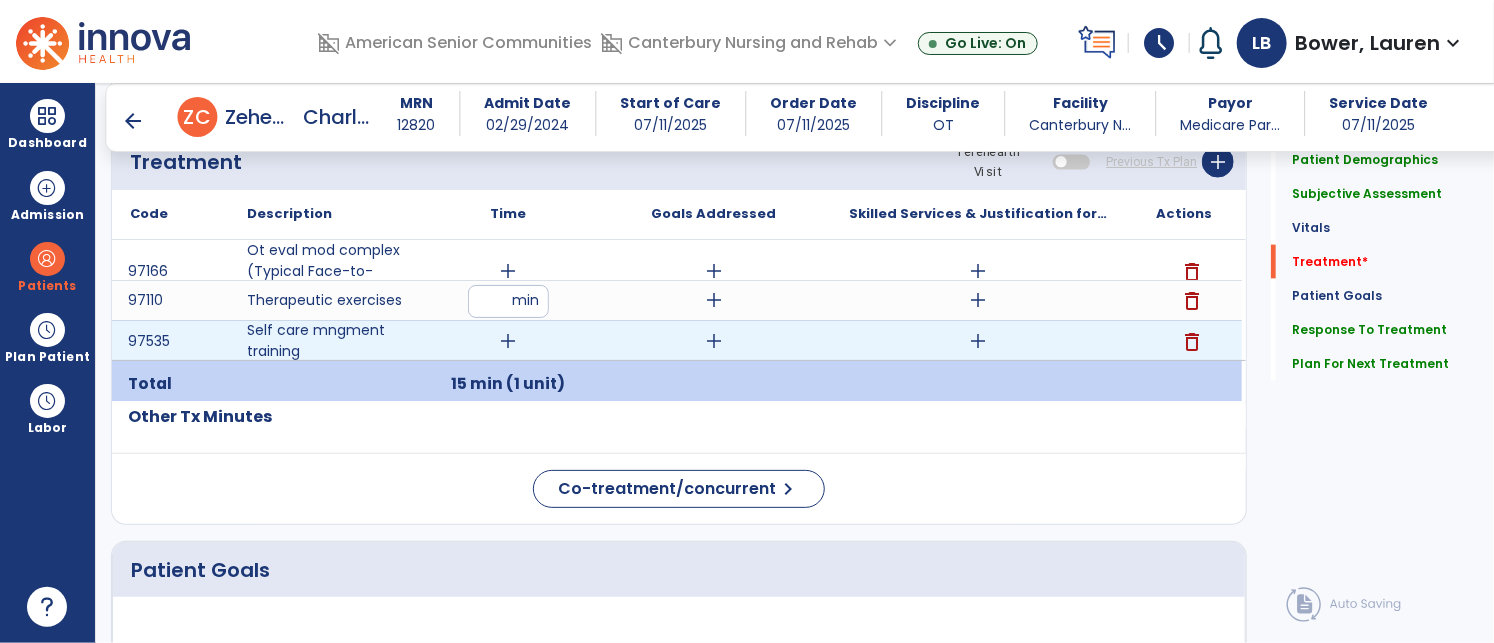 click on "add" at bounding box center (508, 341) 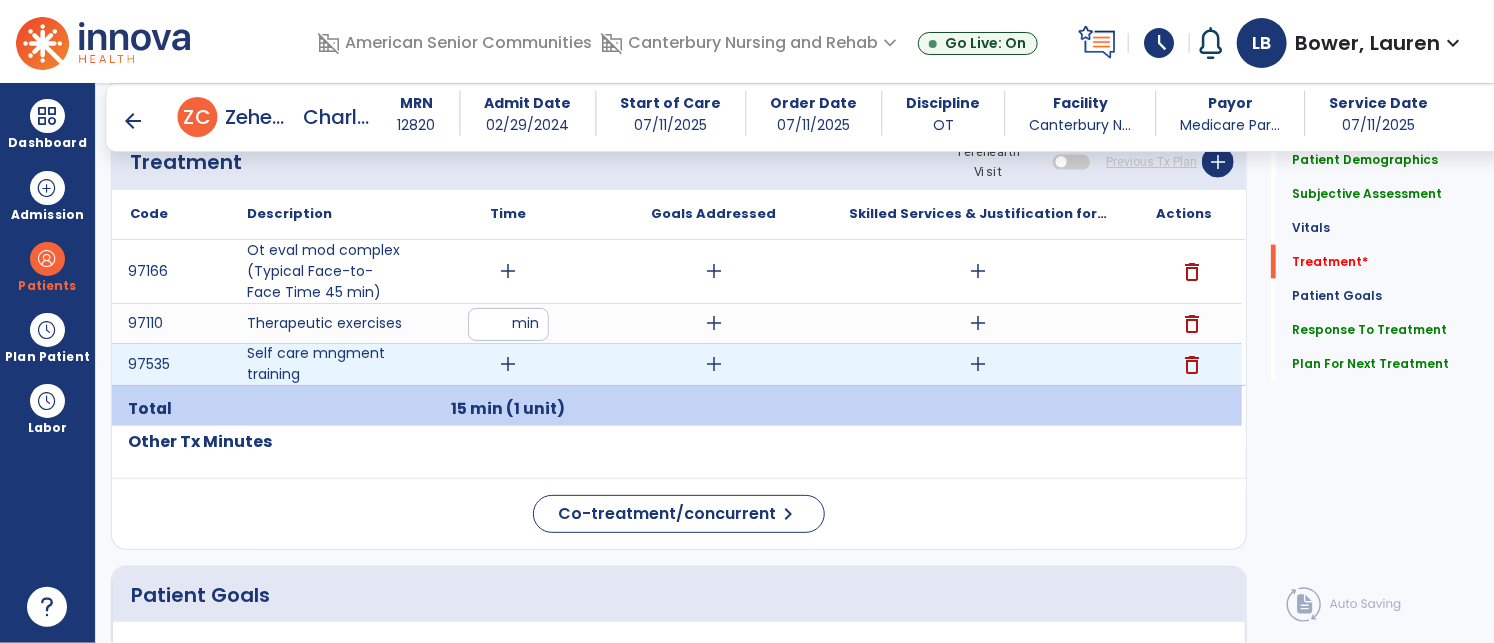 click on "add" at bounding box center (508, 364) 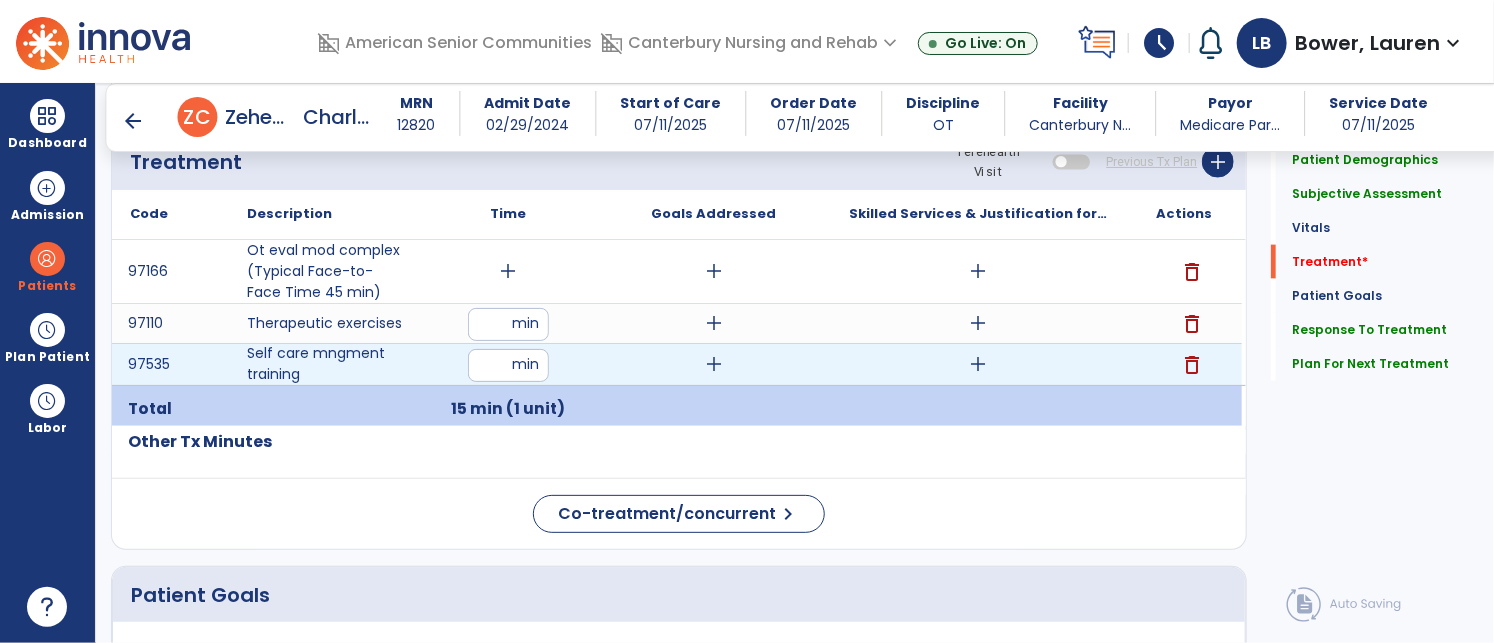 type on "**" 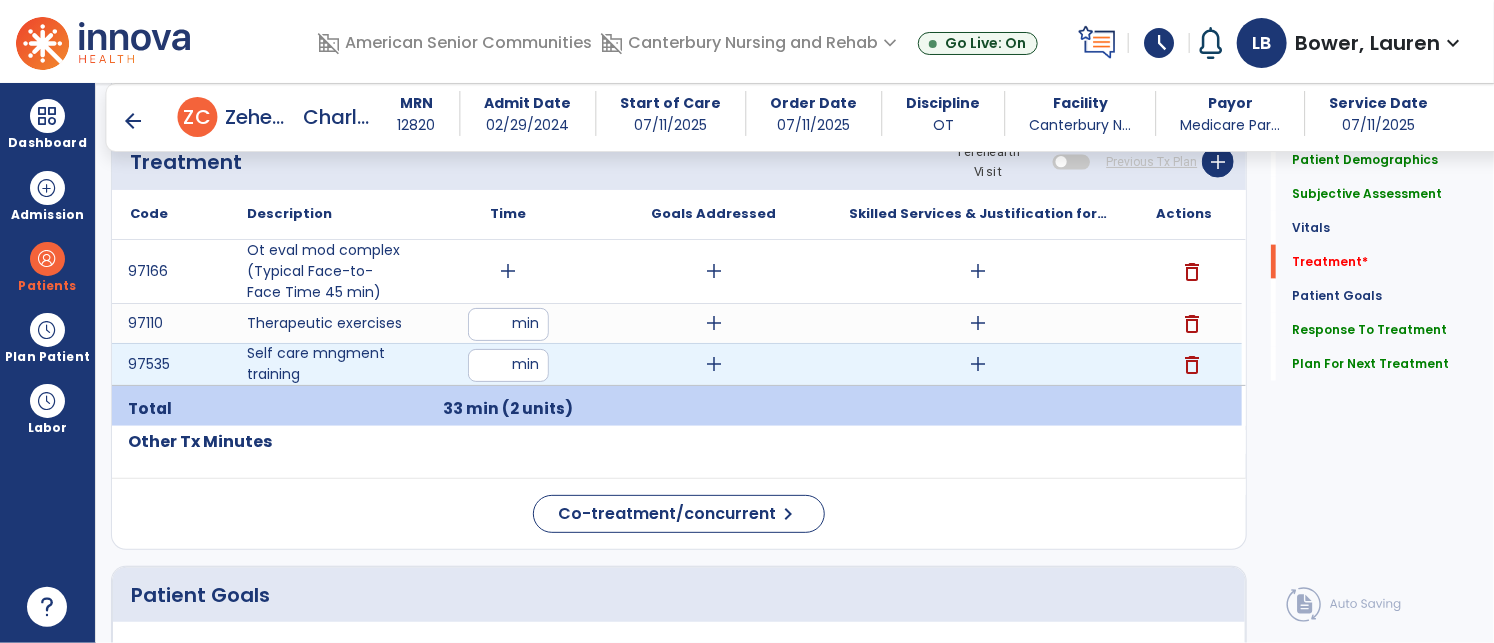 click on "add" at bounding box center (978, 364) 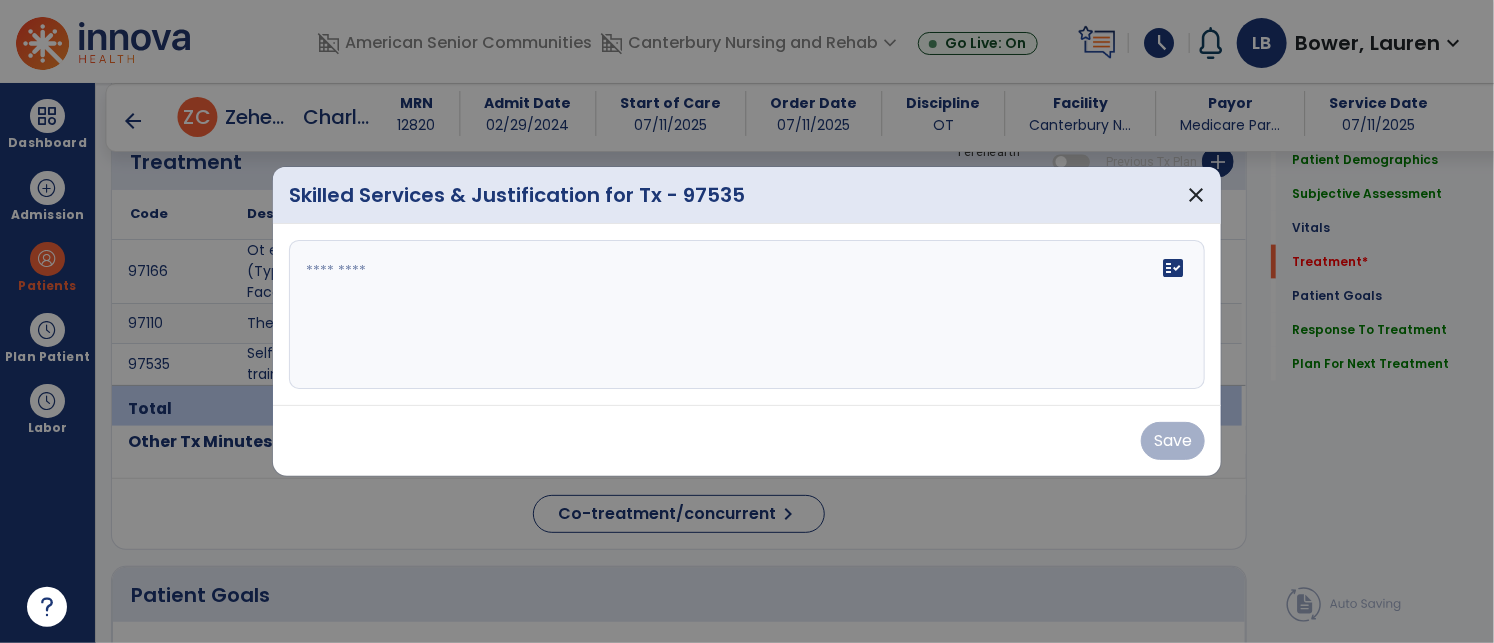 click on "fact_check" at bounding box center [747, 315] 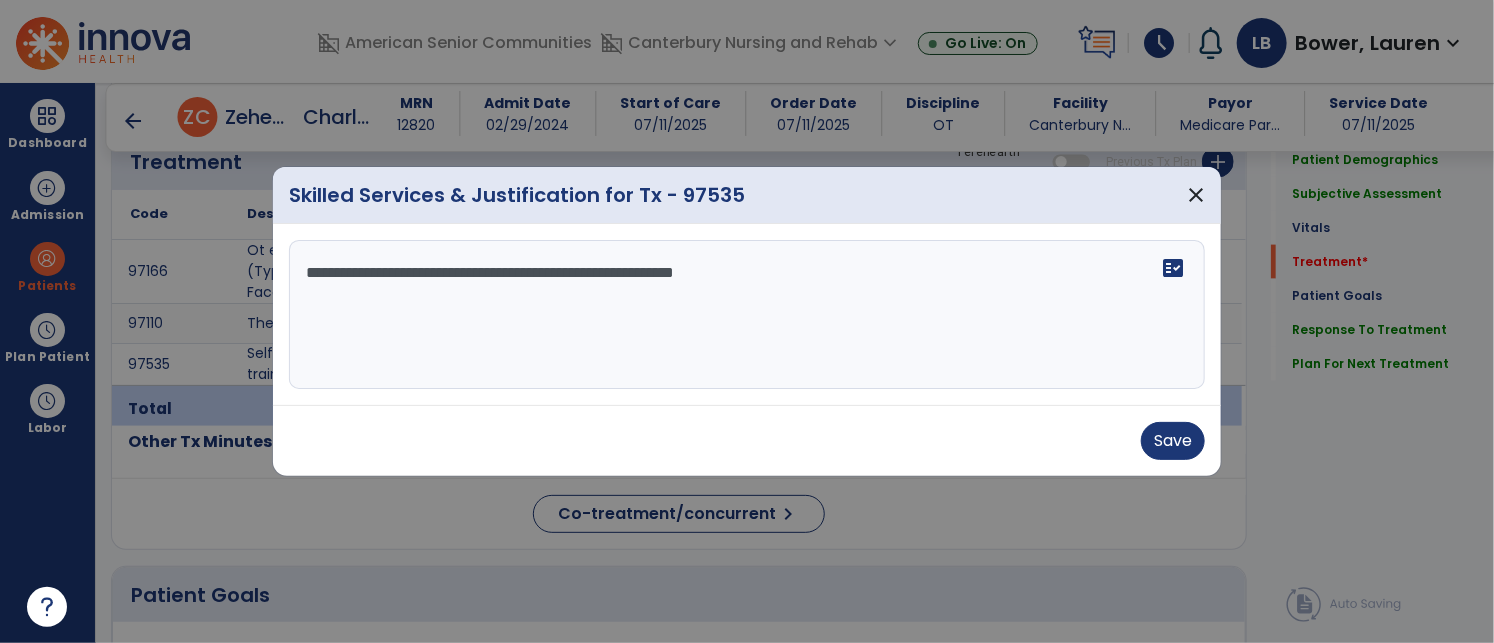 type on "**********" 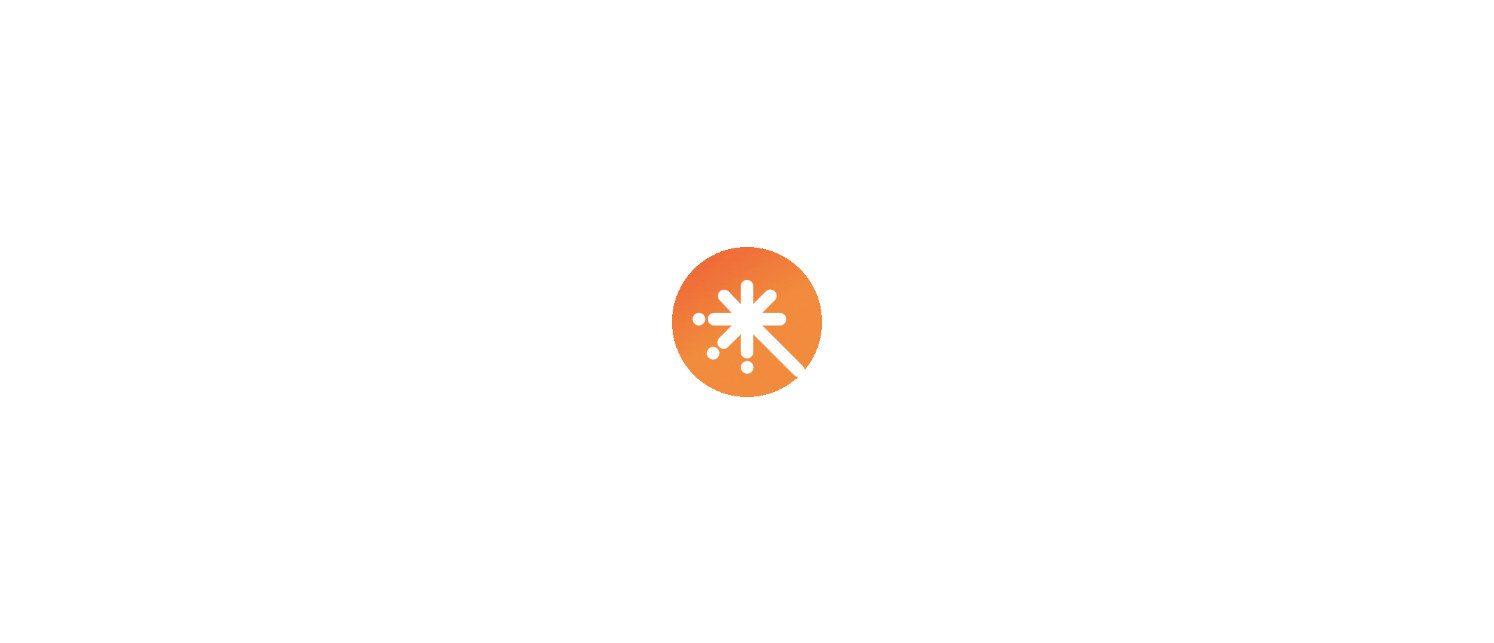 scroll, scrollTop: 0, scrollLeft: 0, axis: both 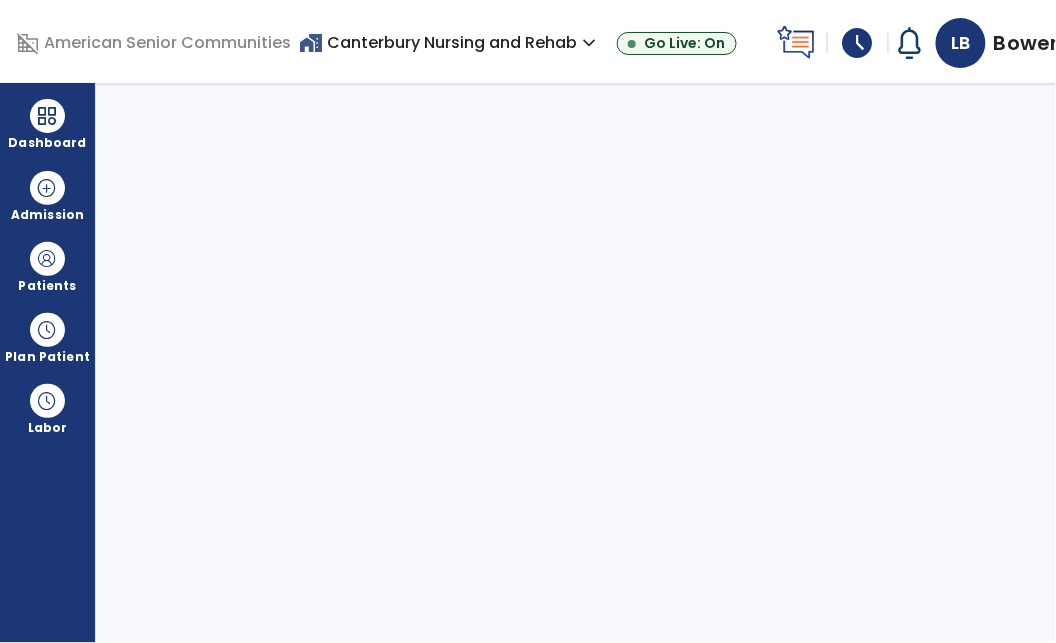 select on "****" 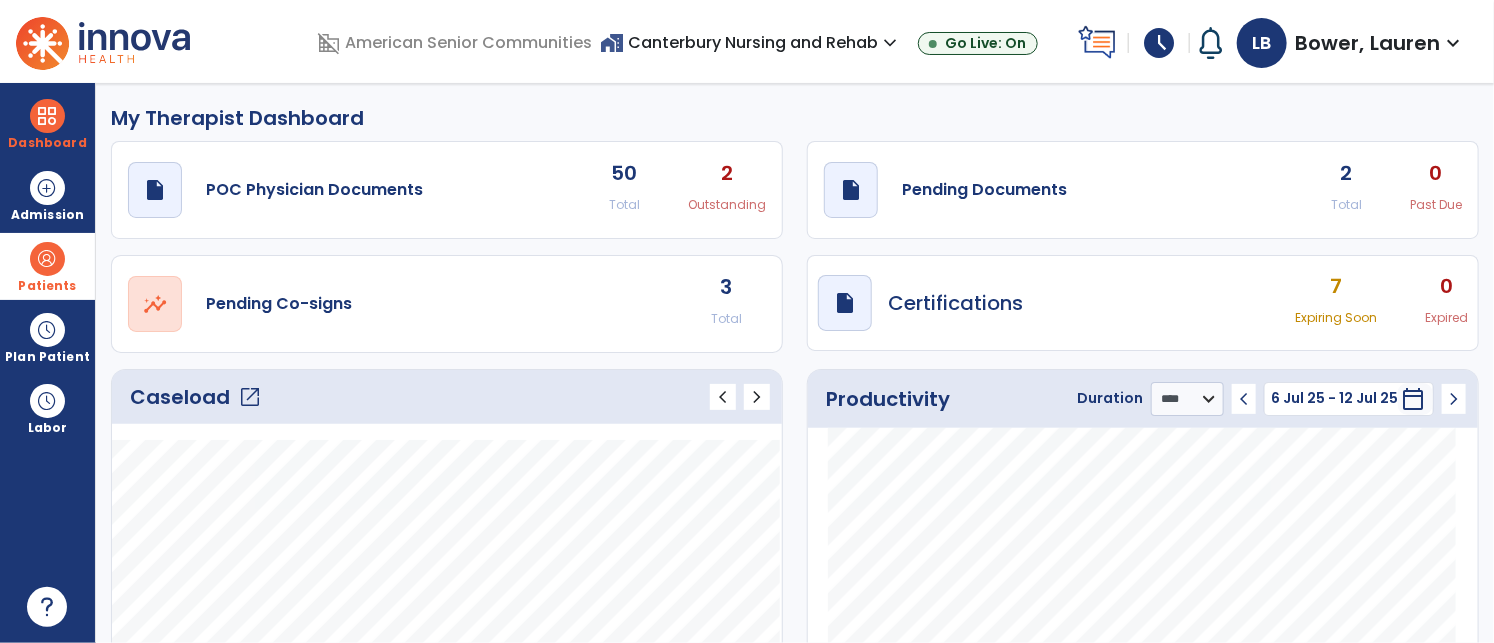 click on "Patients" at bounding box center [47, 286] 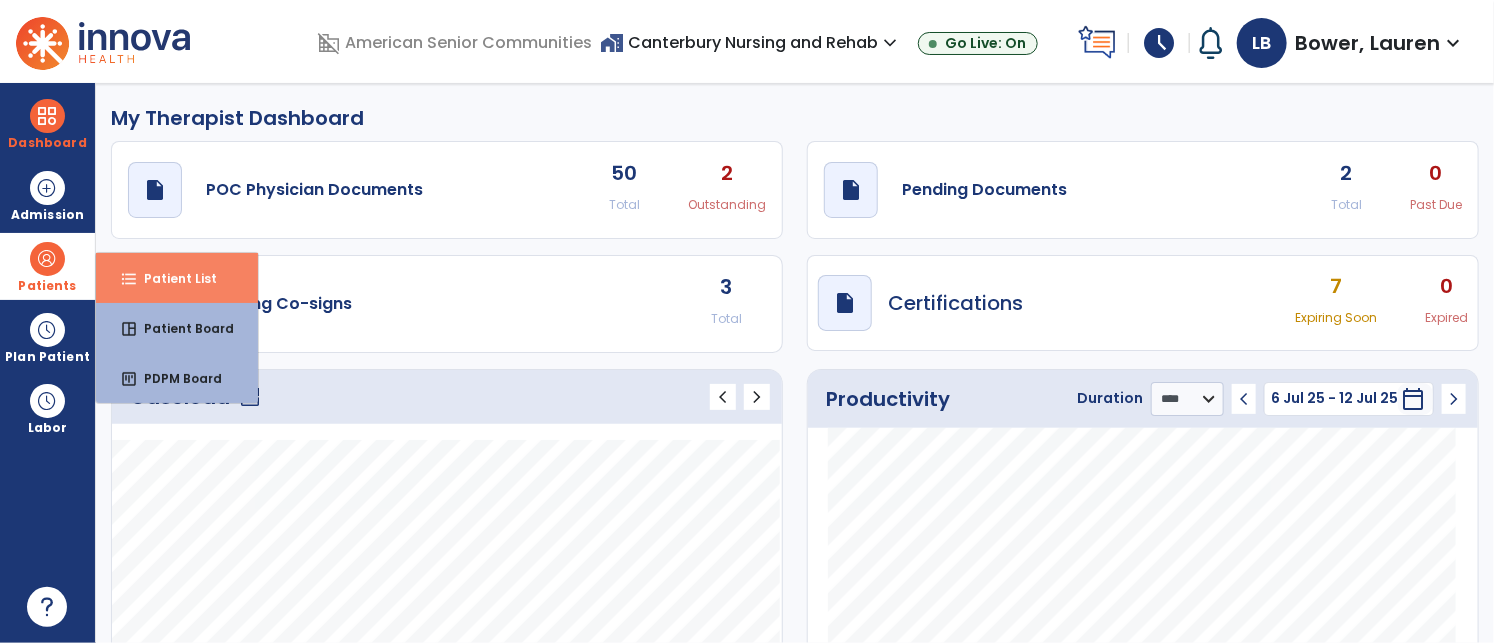 click on "Patient List" at bounding box center [172, 278] 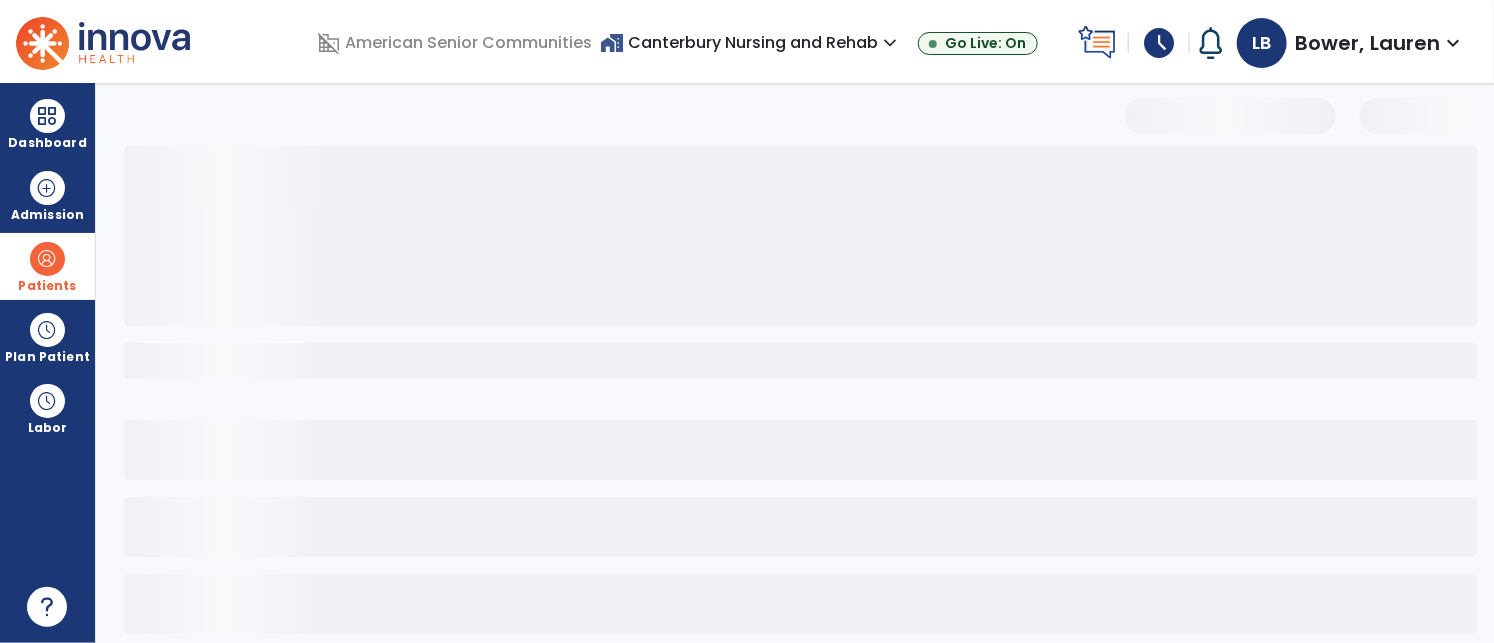 select on "***" 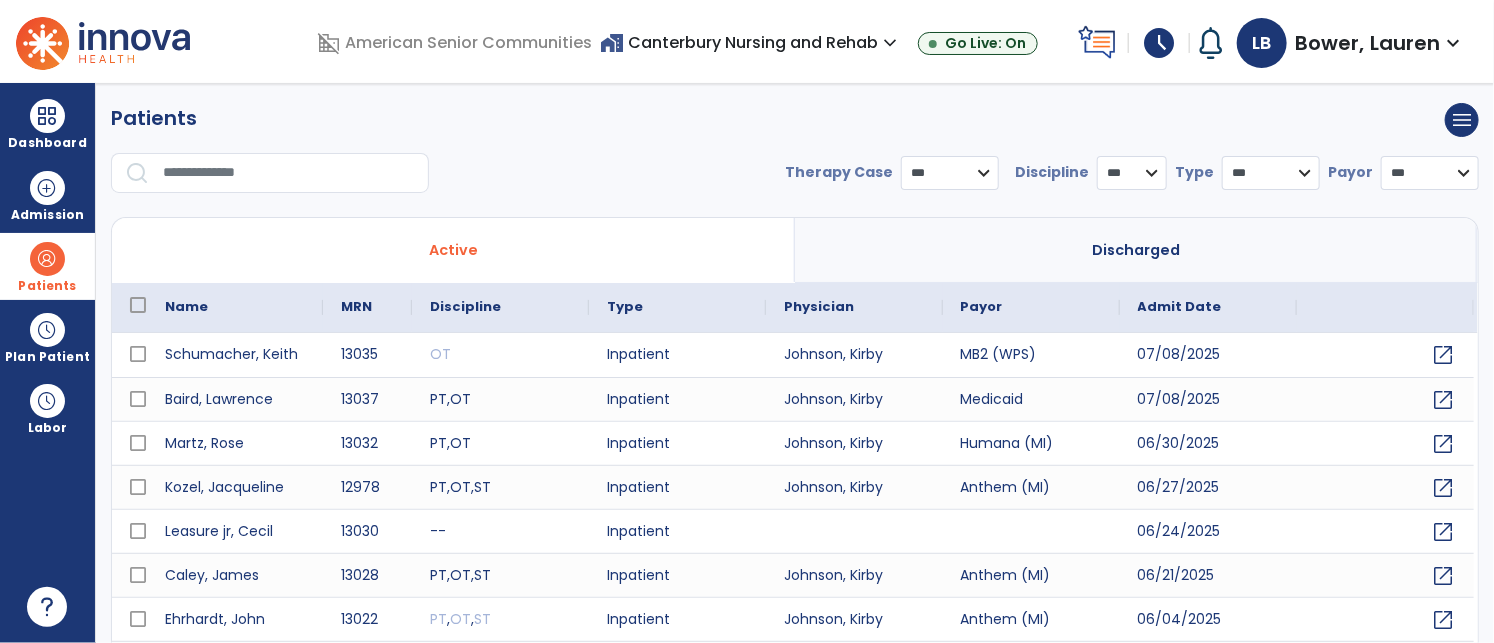 click at bounding box center (289, 173) 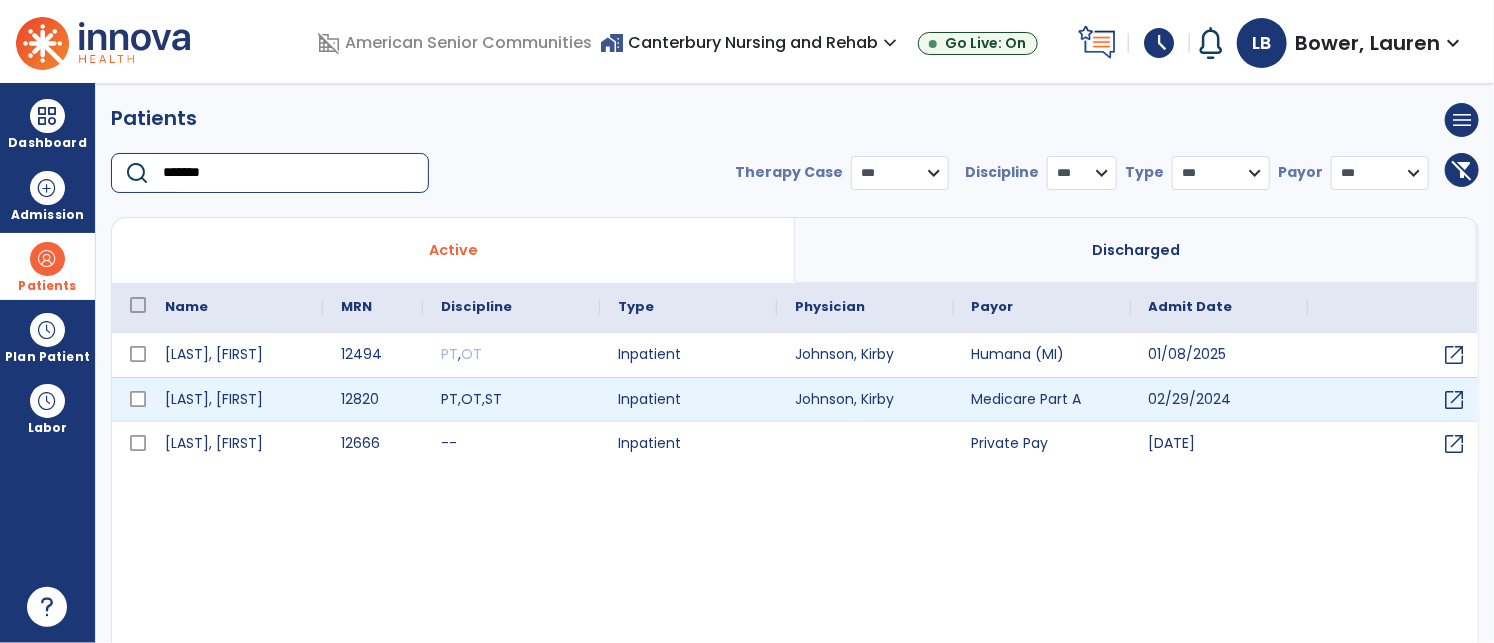 type on "*******" 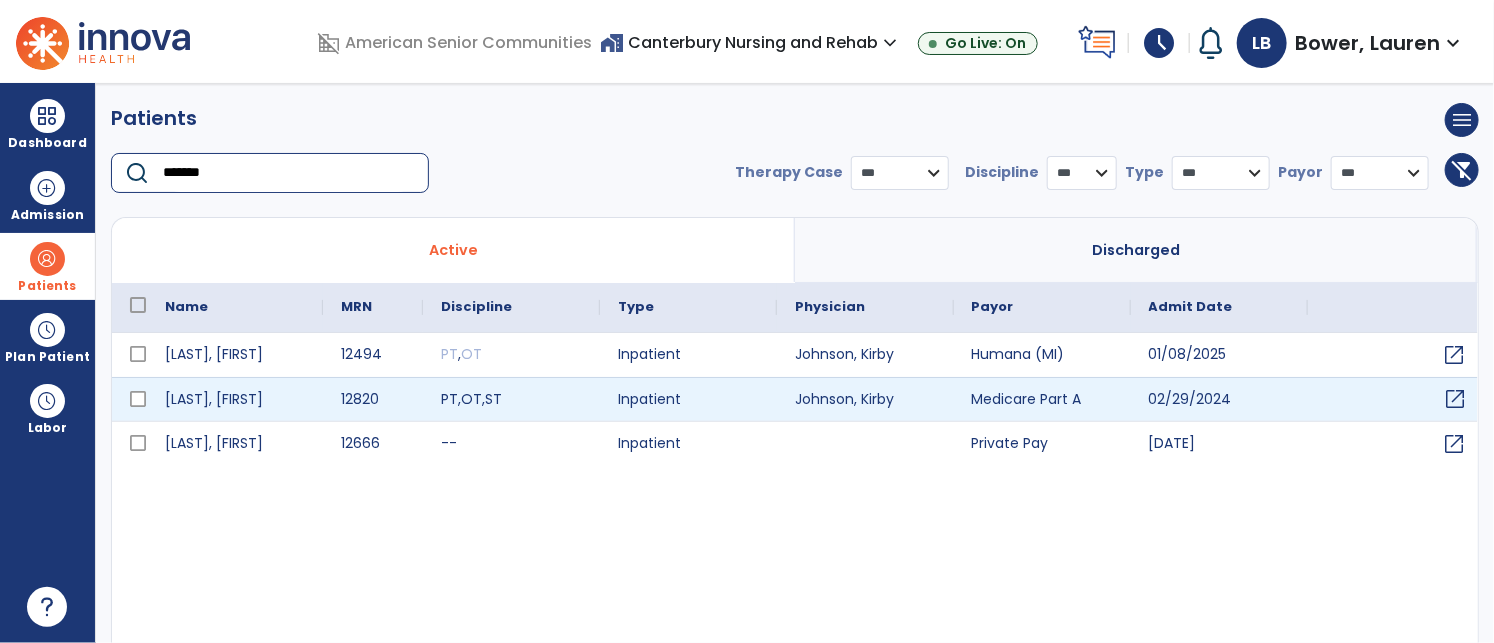 click on "open_in_new" at bounding box center (1456, 399) 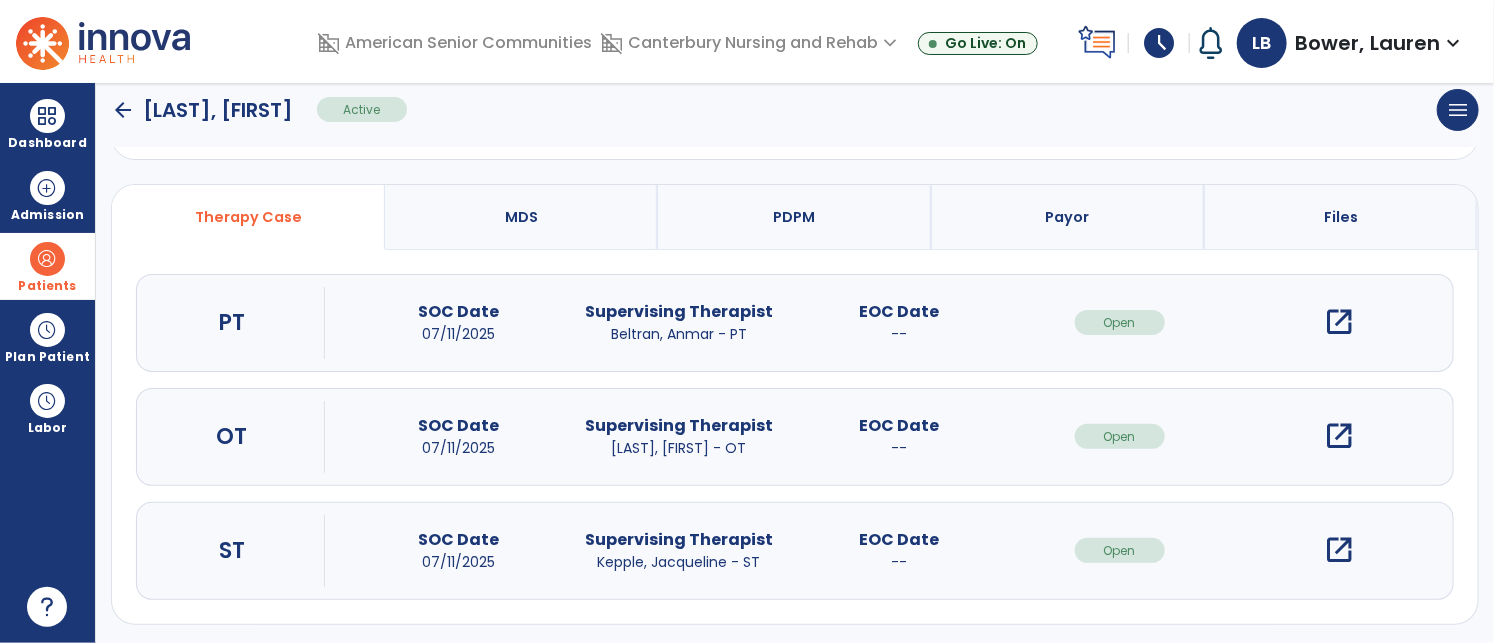 scroll, scrollTop: 163, scrollLeft: 0, axis: vertical 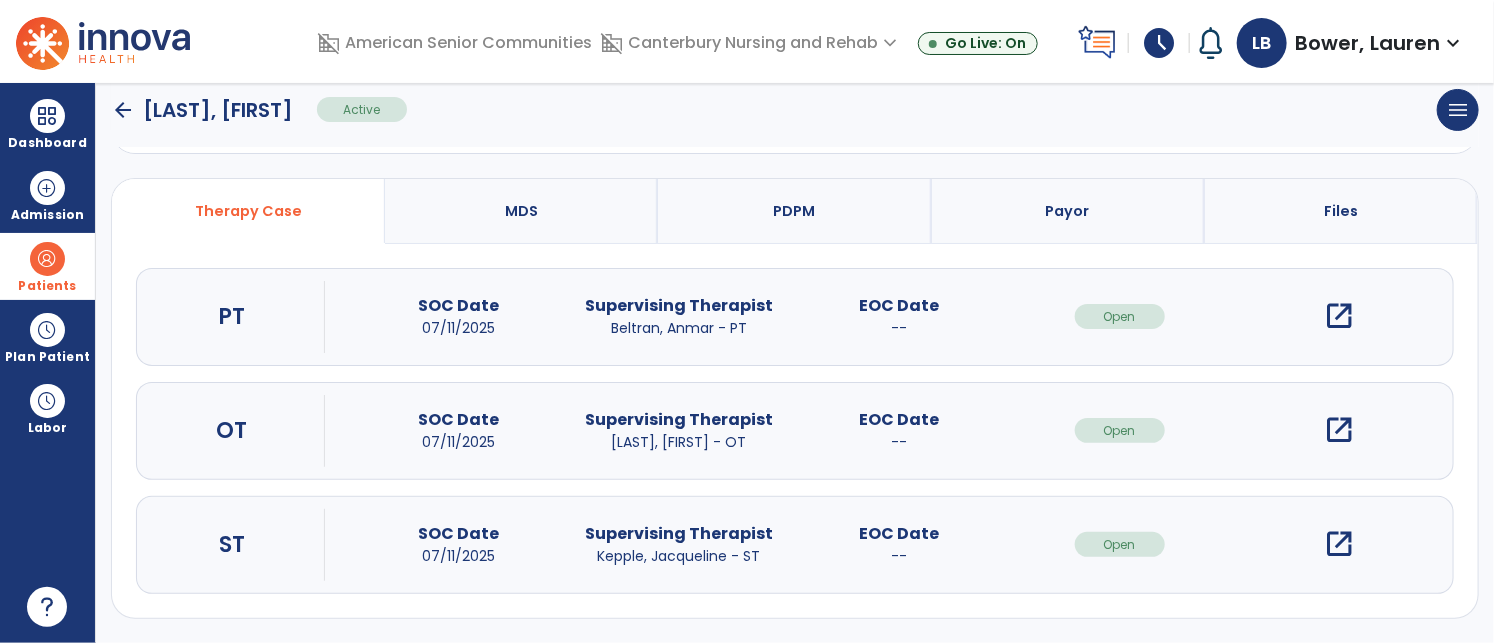 click on "open_in_new" at bounding box center [1340, 430] 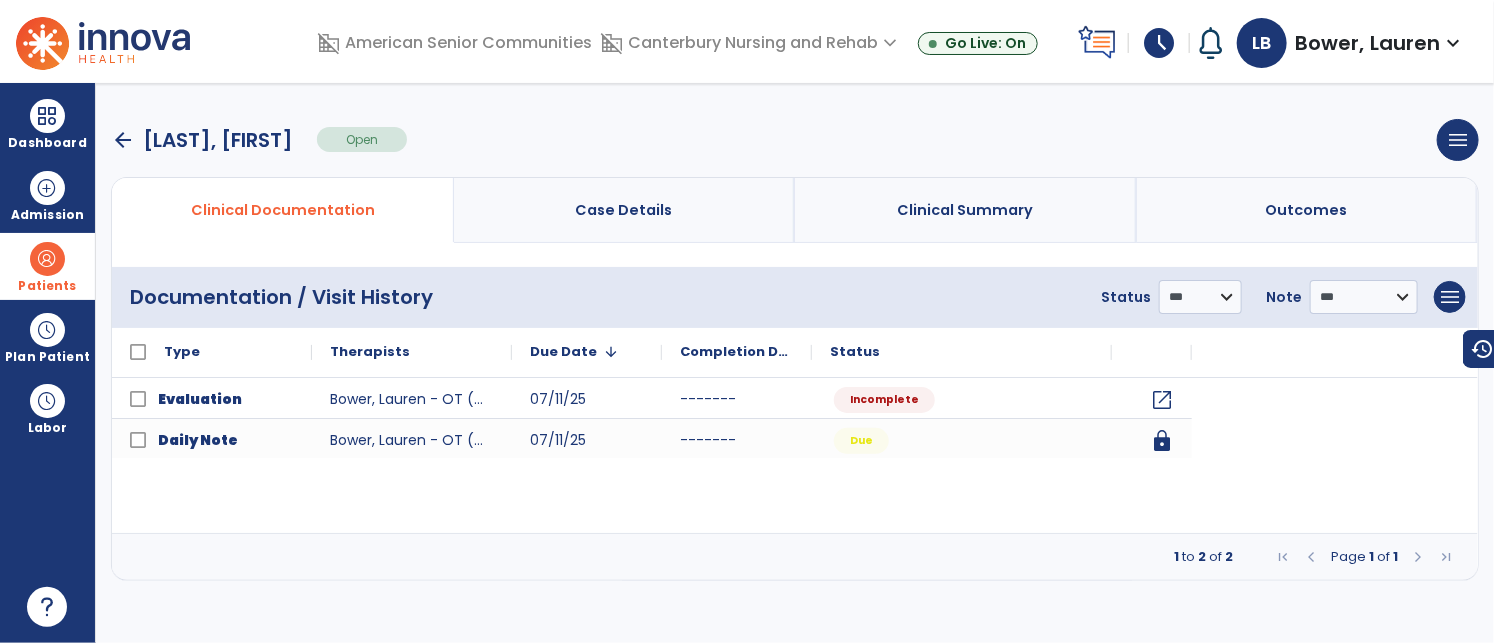 scroll, scrollTop: 0, scrollLeft: 0, axis: both 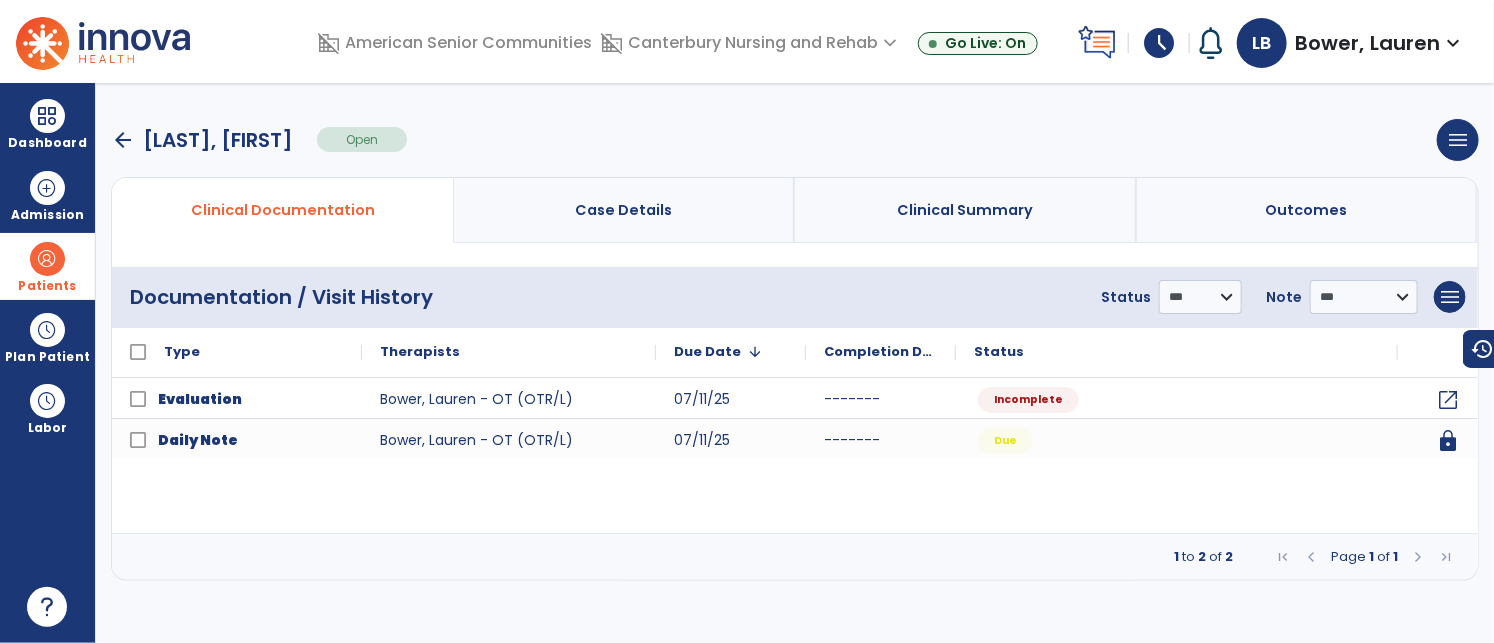 click on "arrow_back" at bounding box center [123, 140] 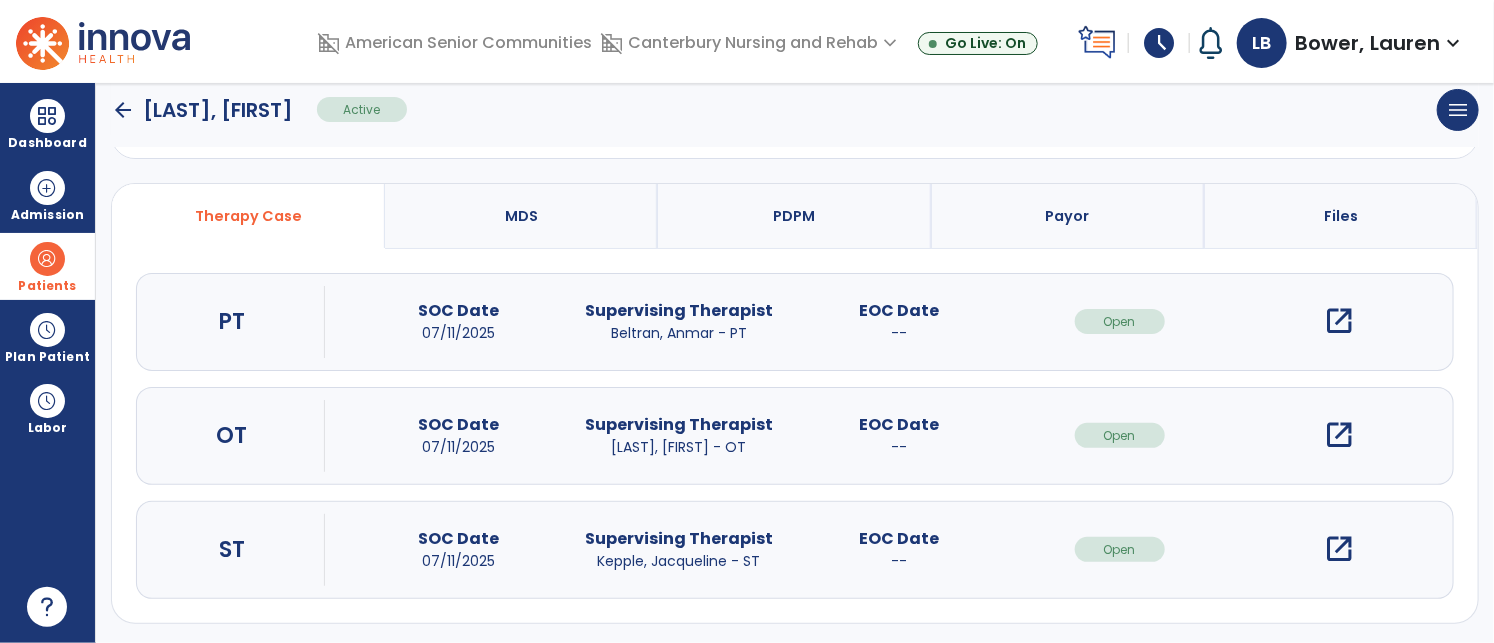 scroll, scrollTop: 163, scrollLeft: 0, axis: vertical 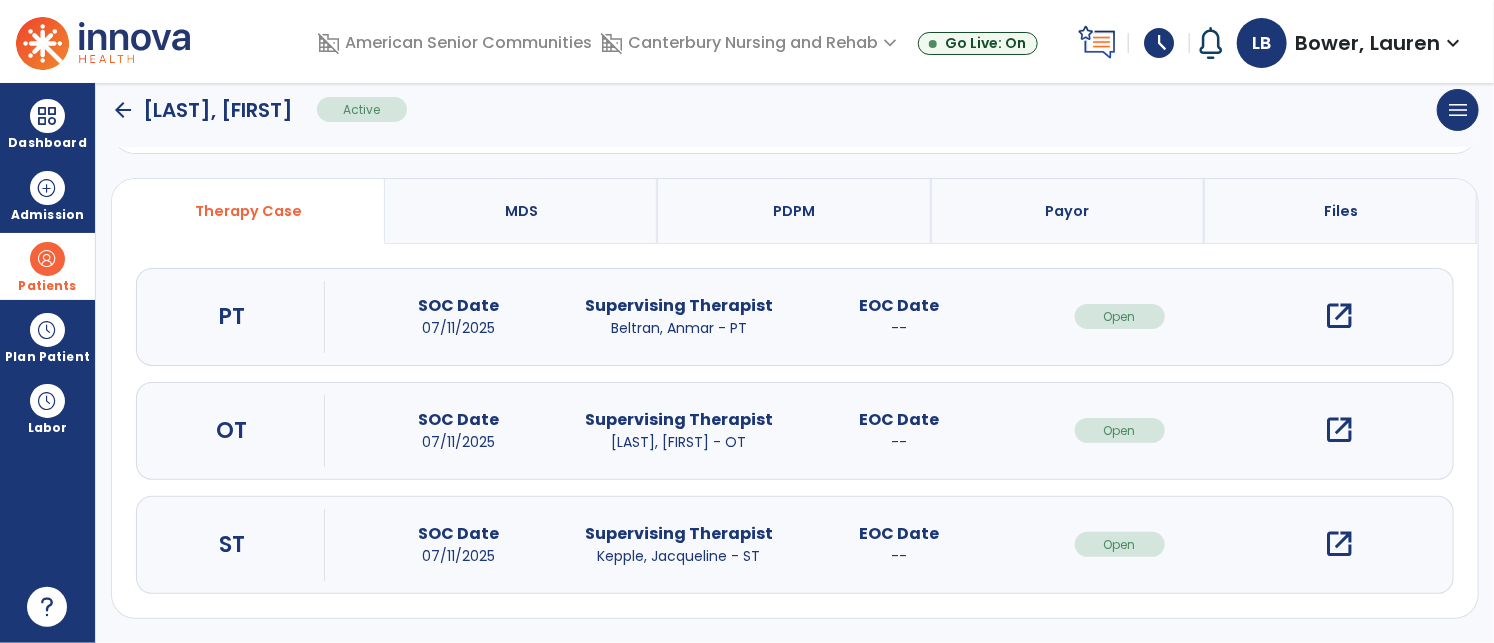 click on "open_in_new" at bounding box center (1340, 430) 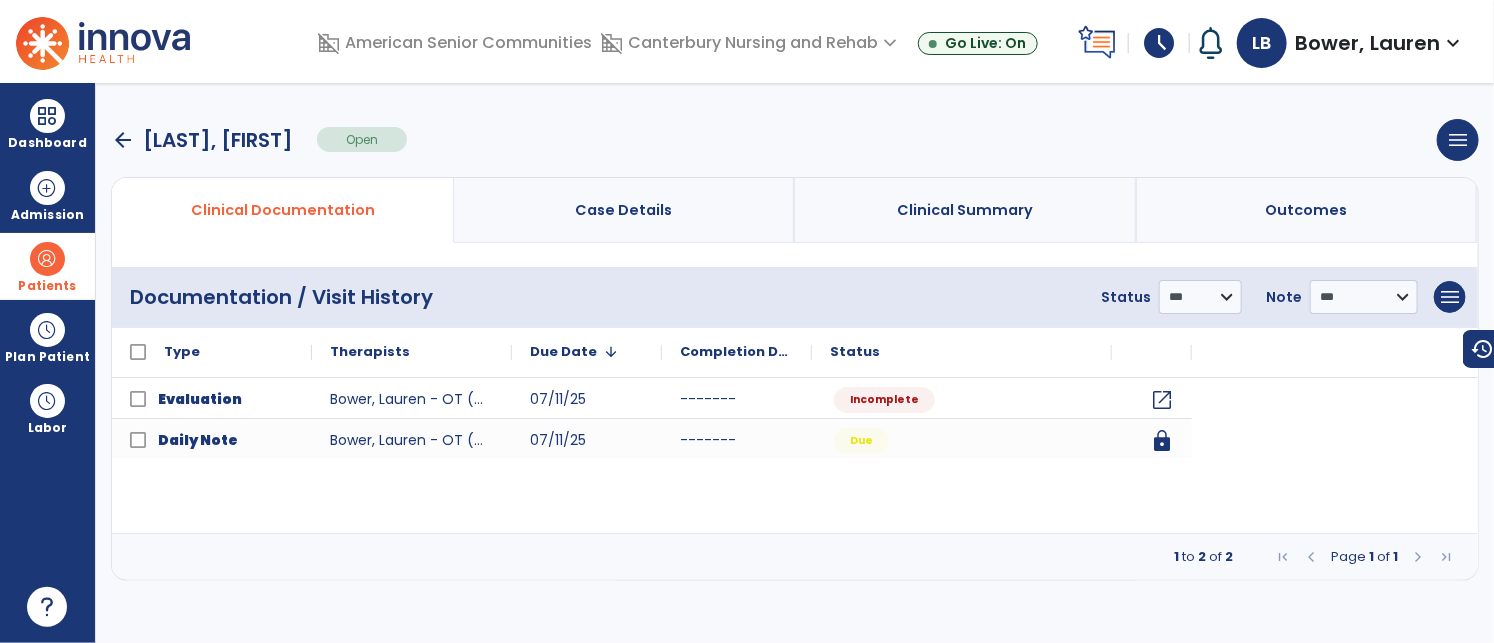 scroll, scrollTop: 0, scrollLeft: 0, axis: both 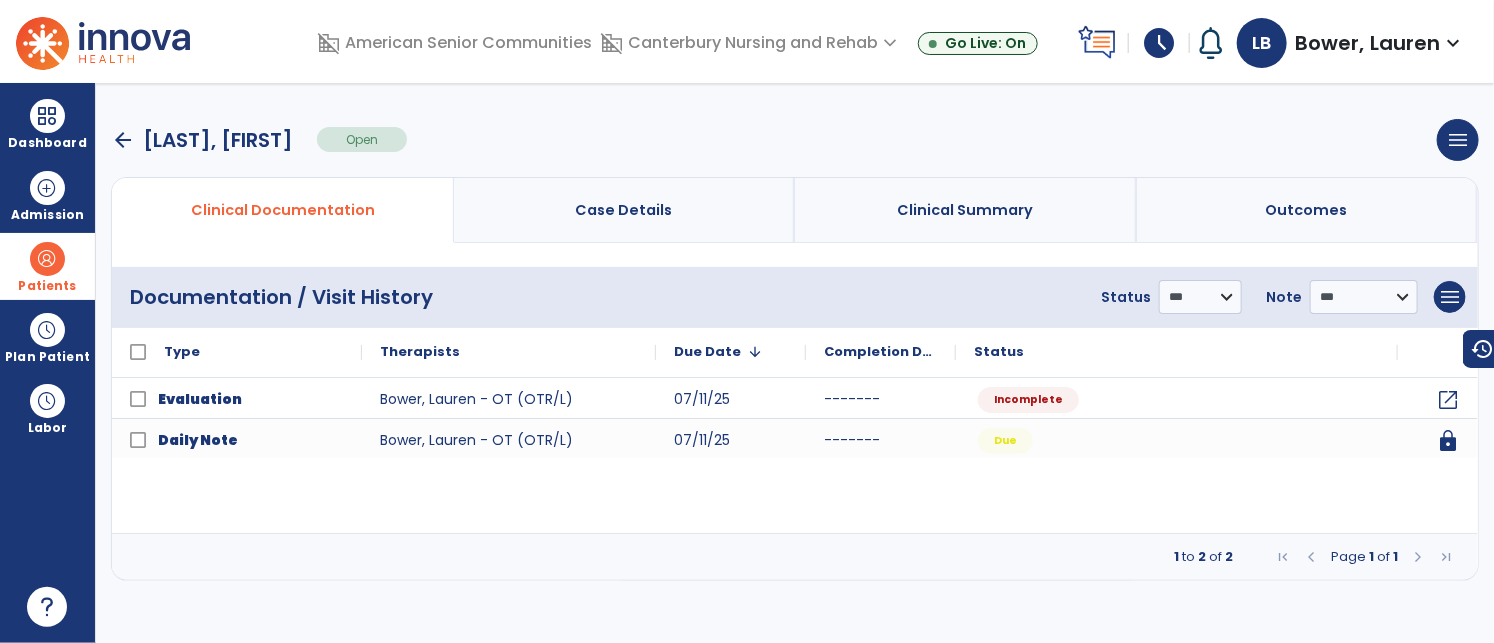 click on "arrow_back" at bounding box center (123, 140) 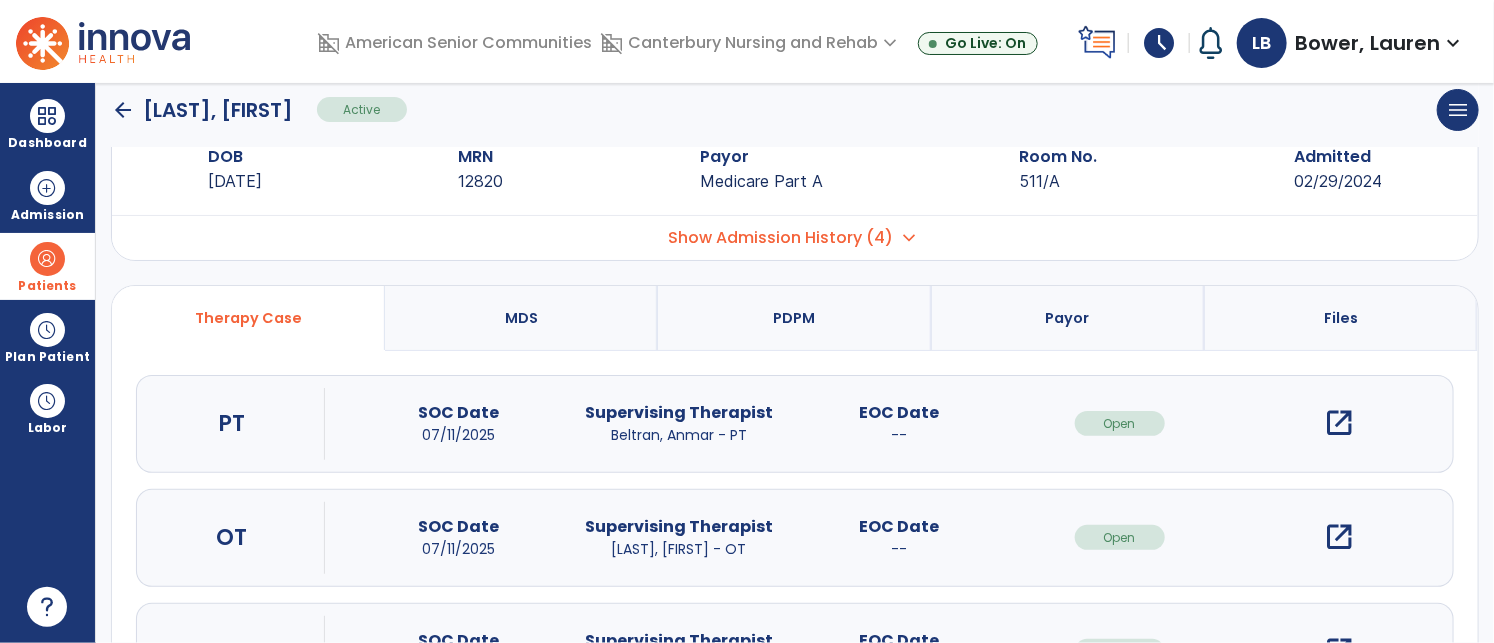 scroll, scrollTop: 70, scrollLeft: 0, axis: vertical 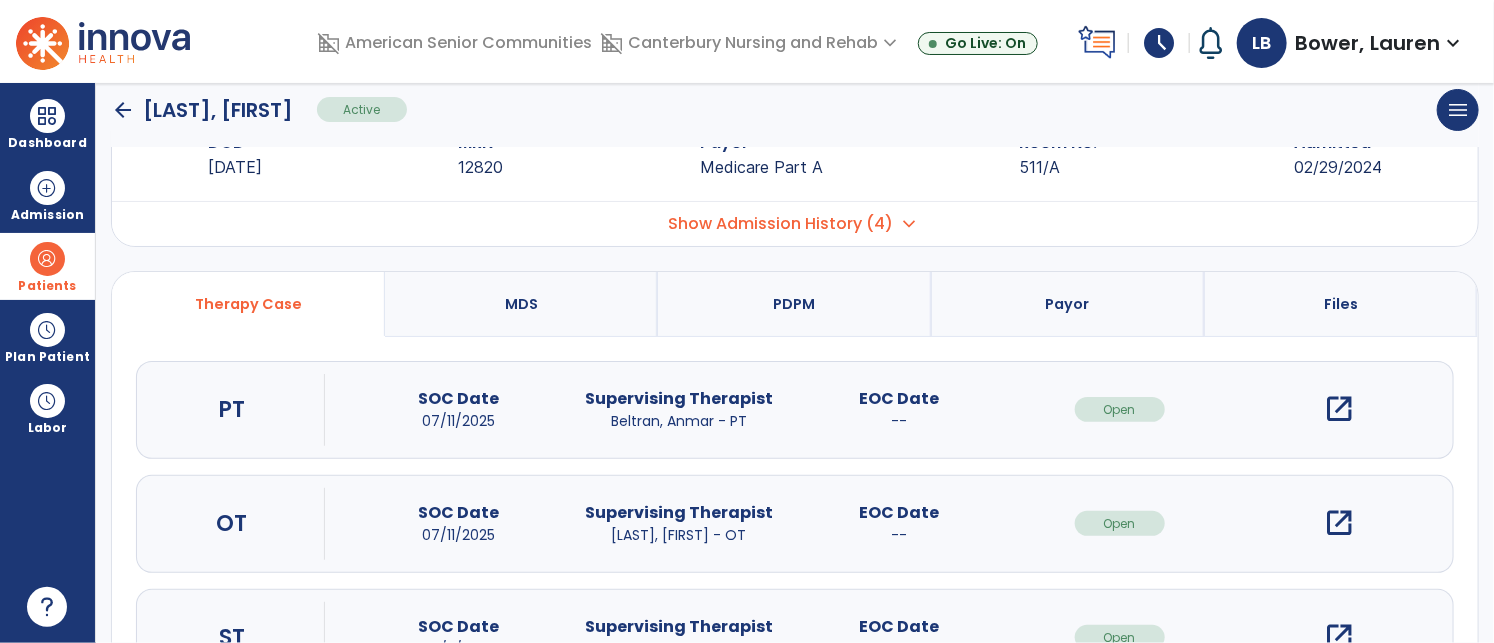 click on "Show Admission History (4)" at bounding box center [781, 224] 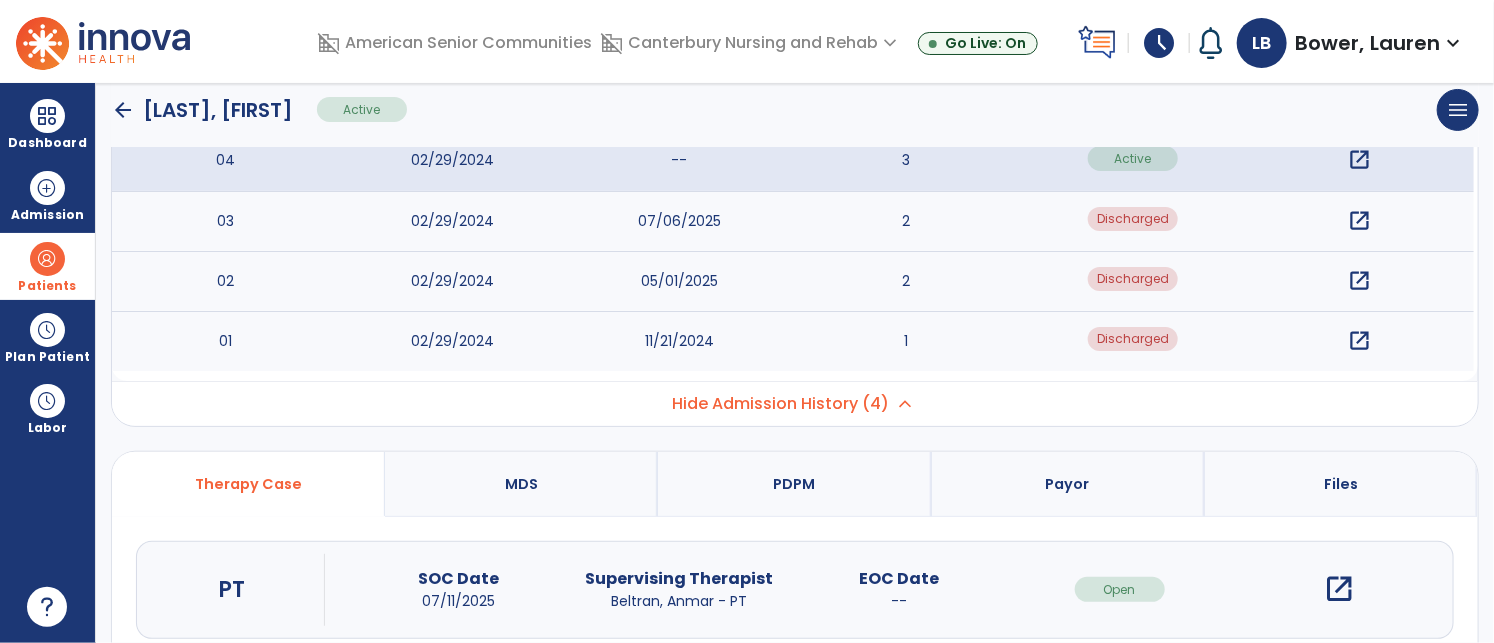 scroll, scrollTop: 167, scrollLeft: 0, axis: vertical 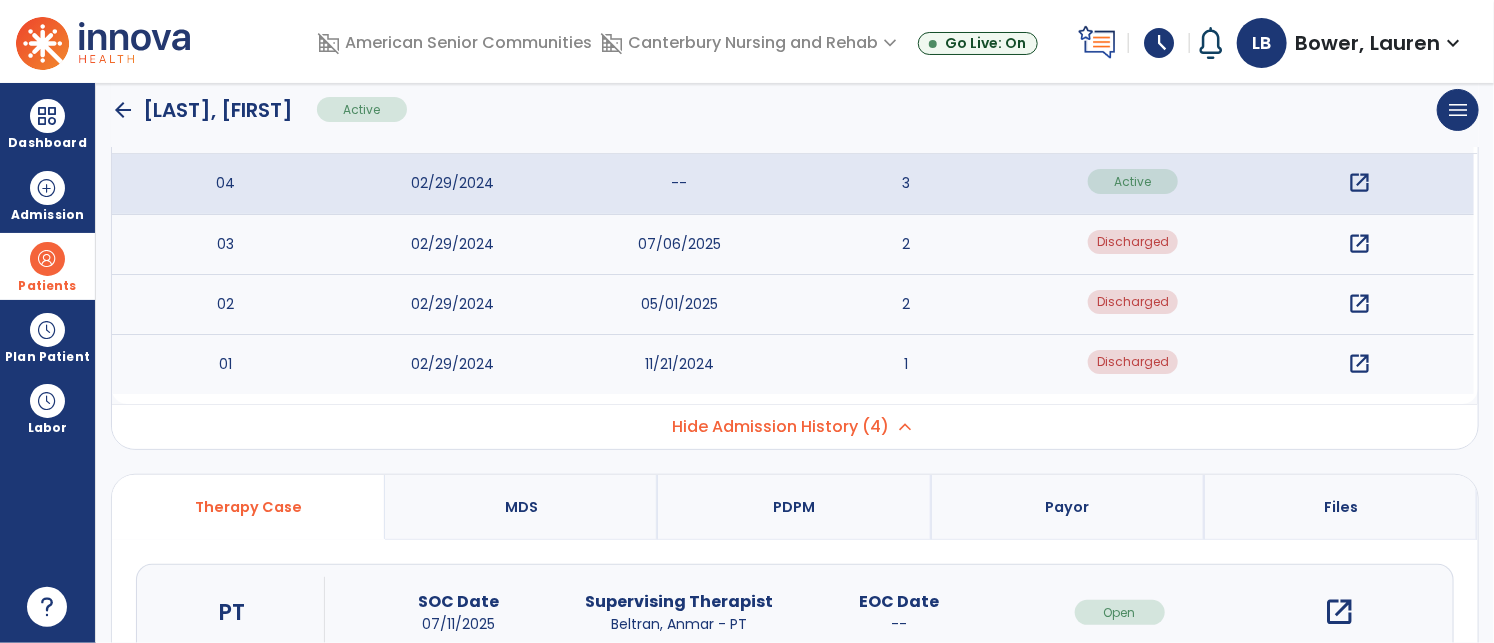 click on "open_in_new" at bounding box center (1360, 244) 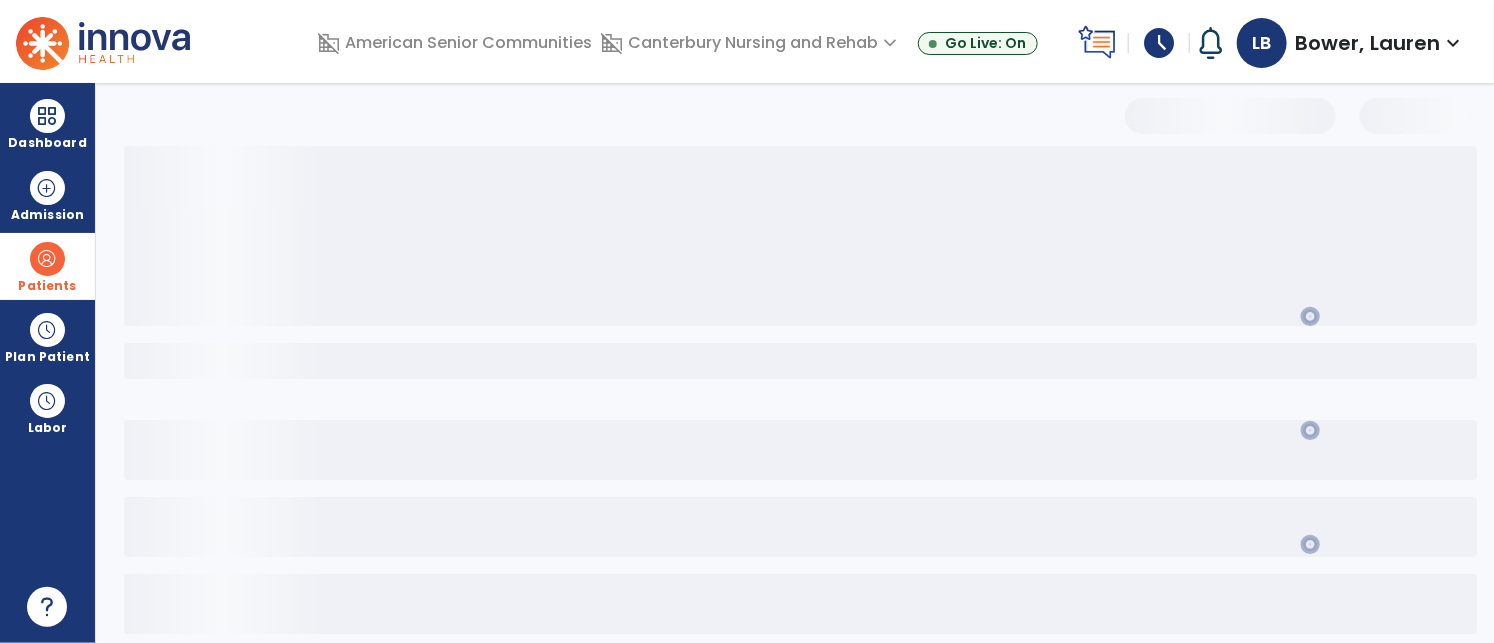 scroll, scrollTop: 167, scrollLeft: 0, axis: vertical 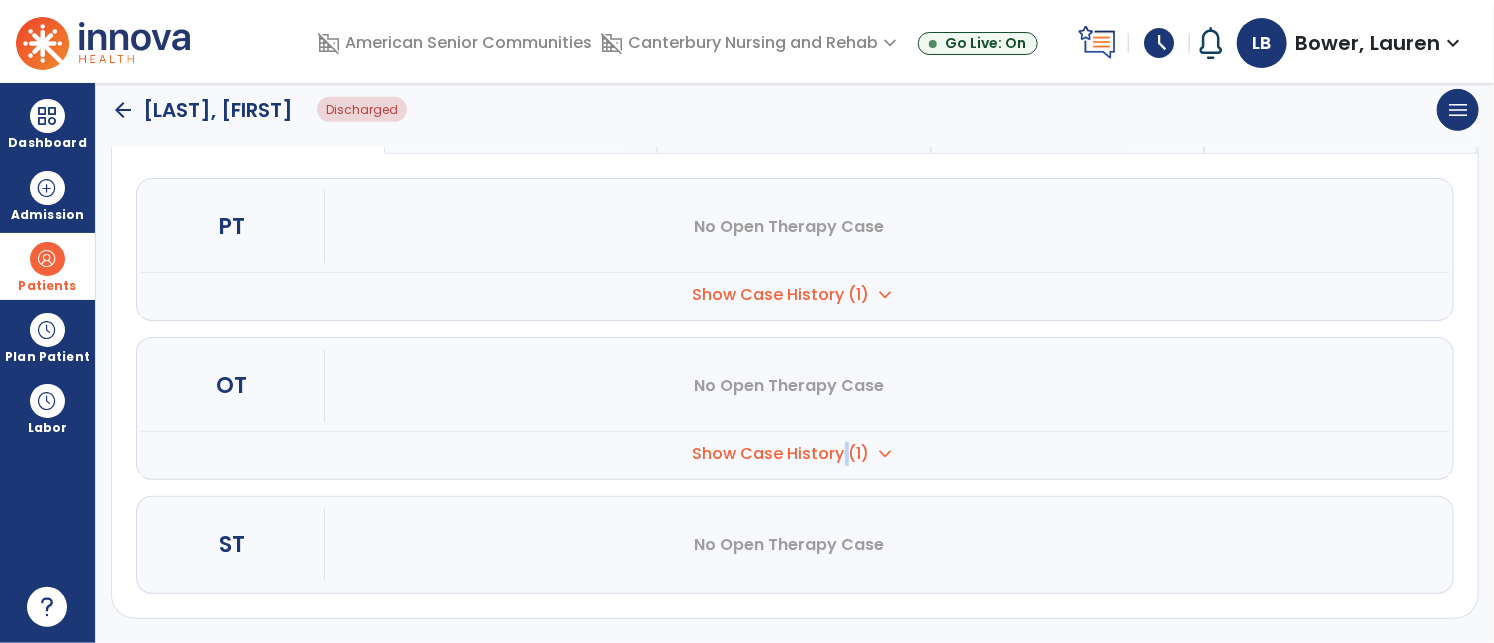 click on "Show Case History (1)" at bounding box center (781, 295) 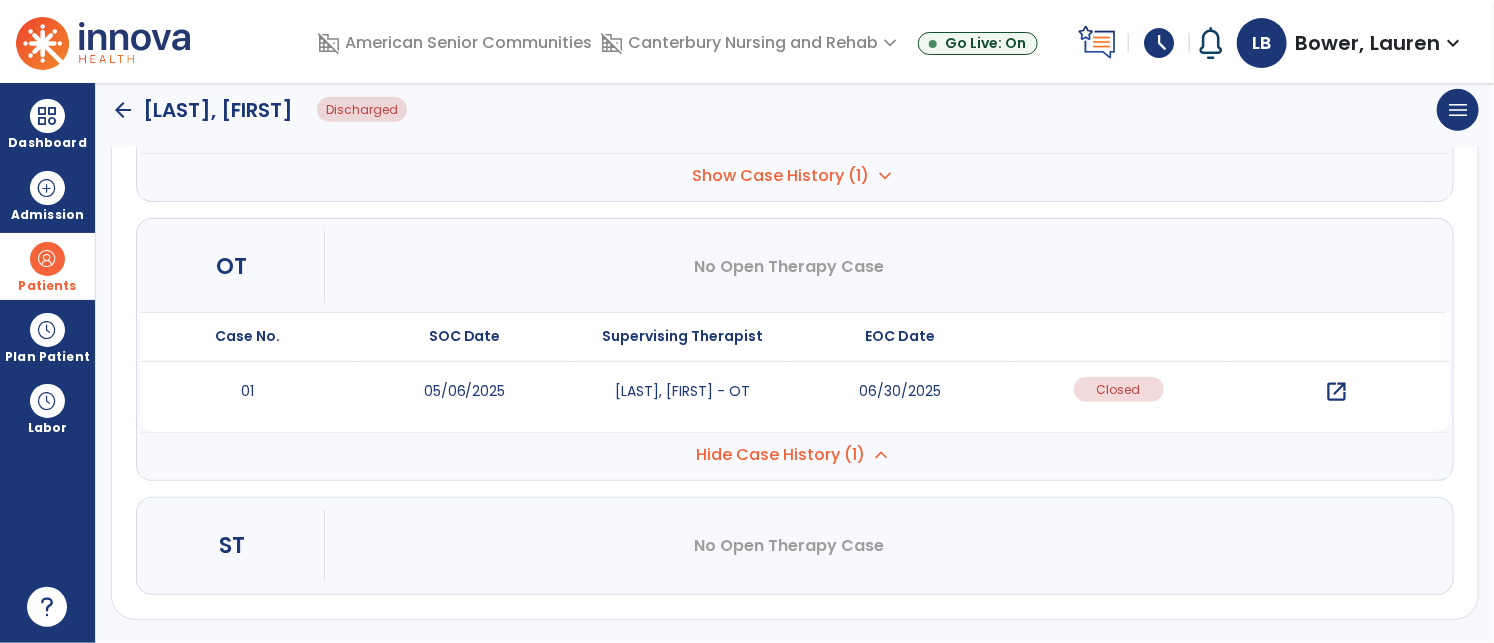 scroll, scrollTop: 673, scrollLeft: 0, axis: vertical 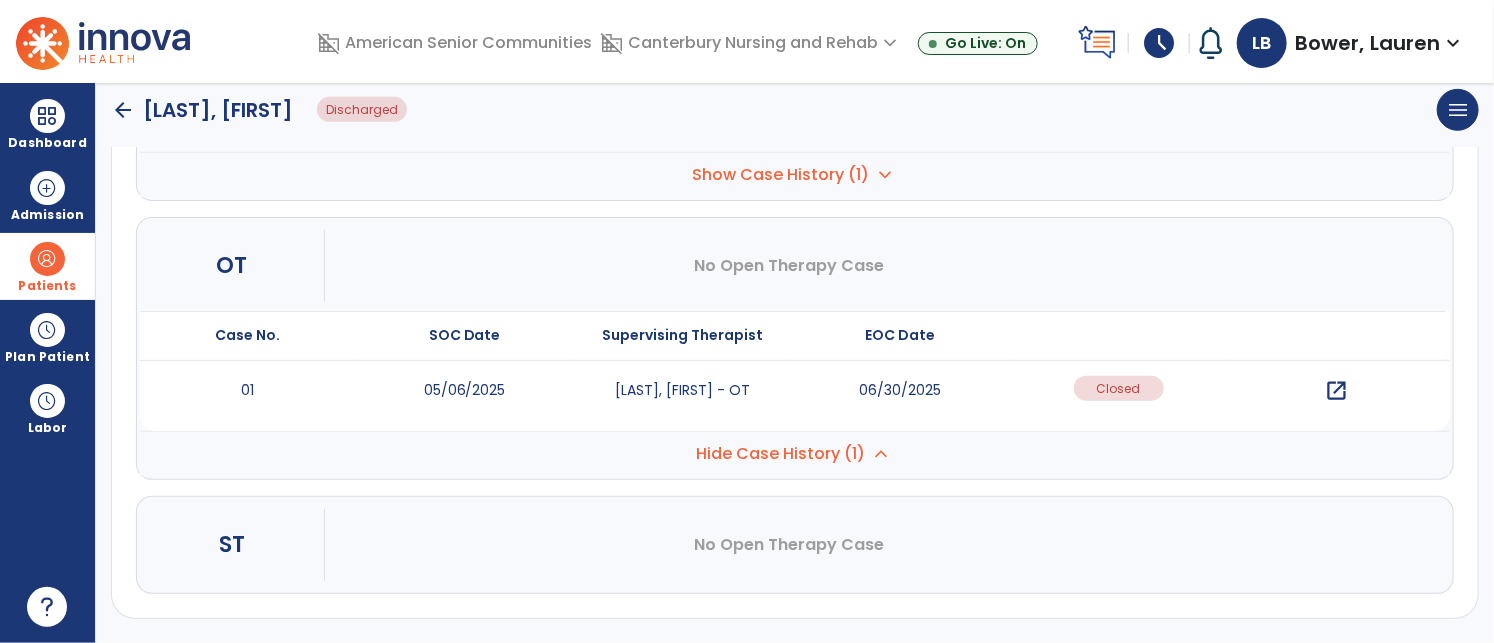 click on "open_in_new" at bounding box center (1336, 391) 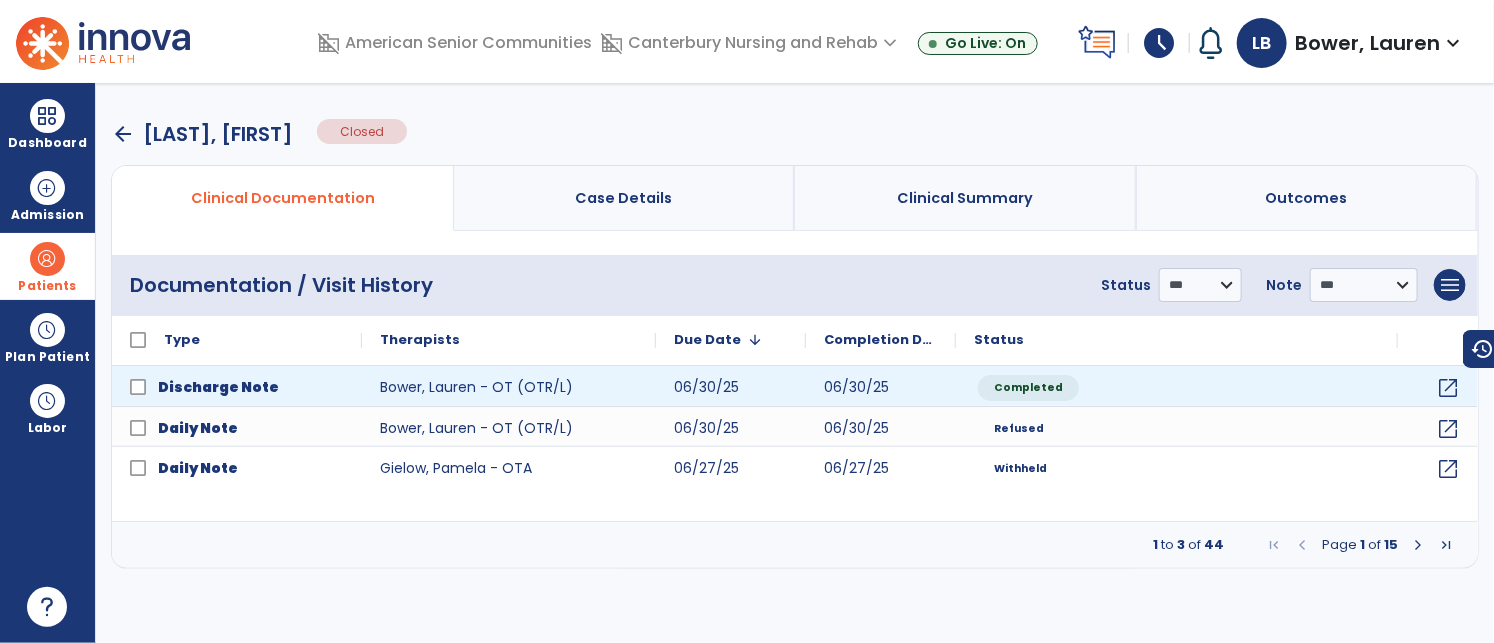 scroll, scrollTop: 0, scrollLeft: 0, axis: both 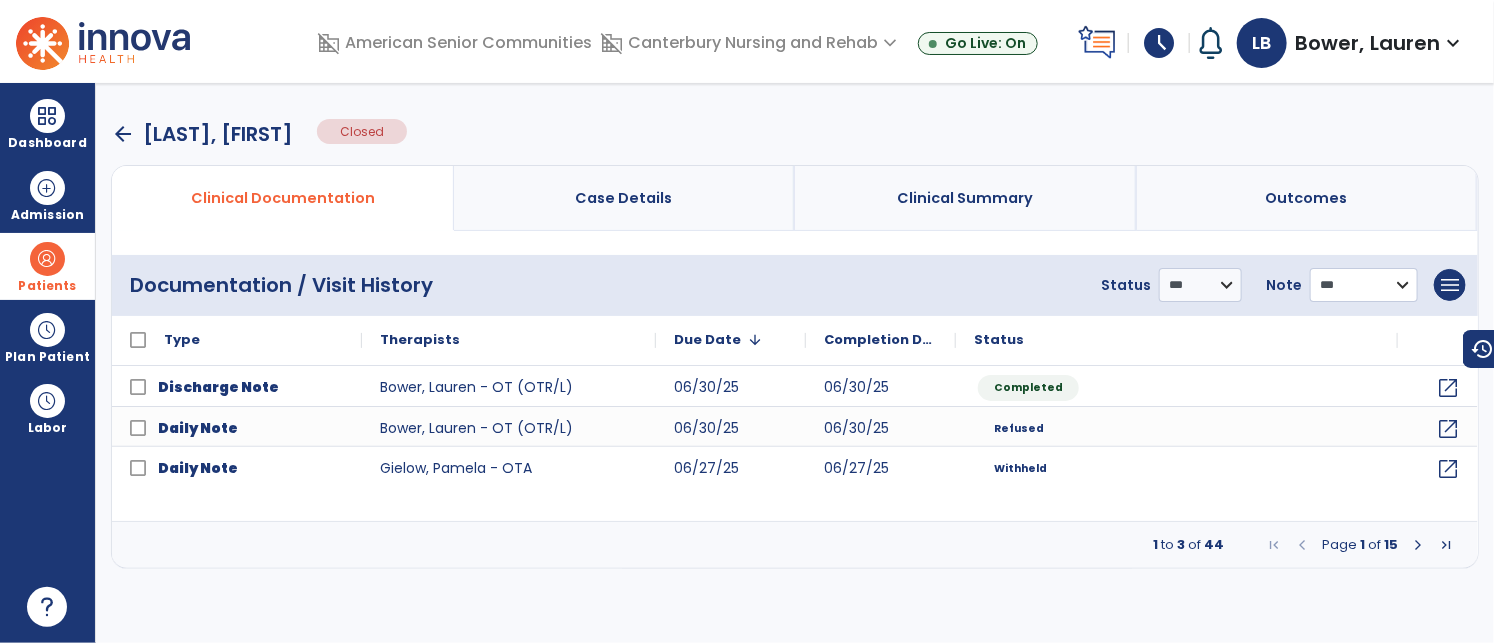 click on "**********" at bounding box center (1200, 285) 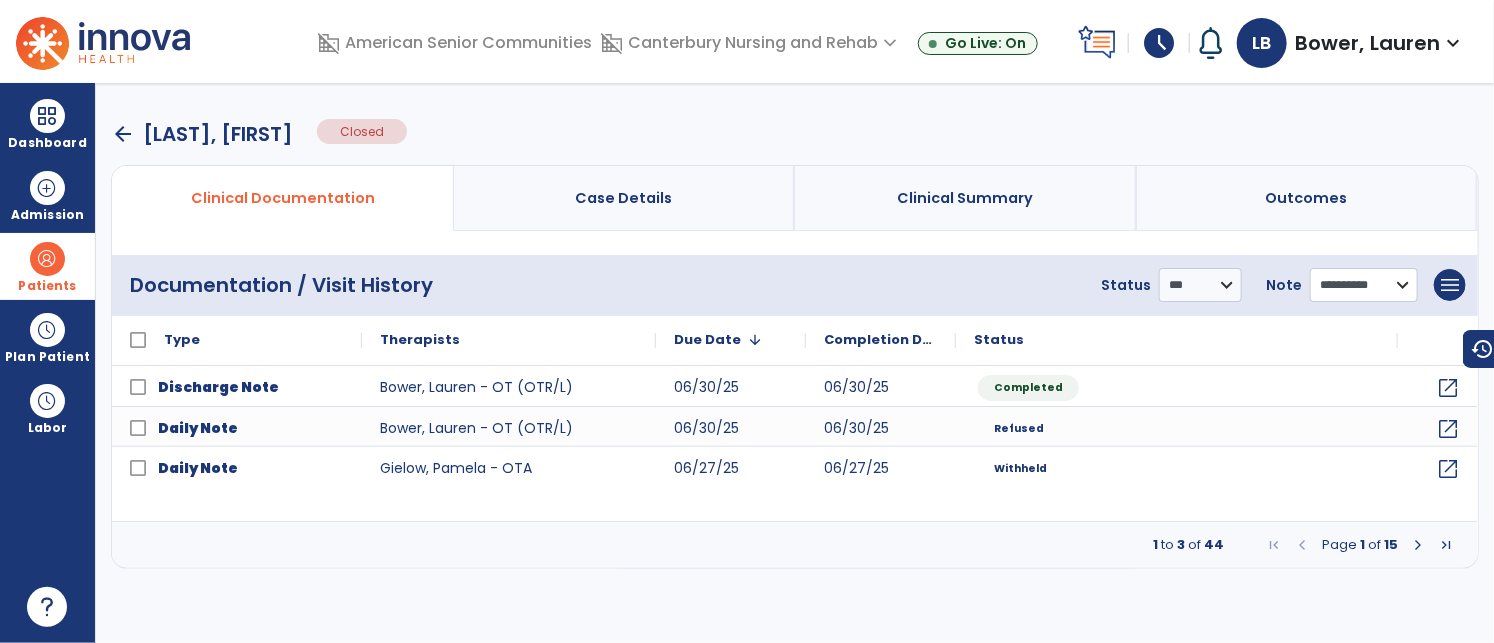 click on "**********" at bounding box center [1200, 285] 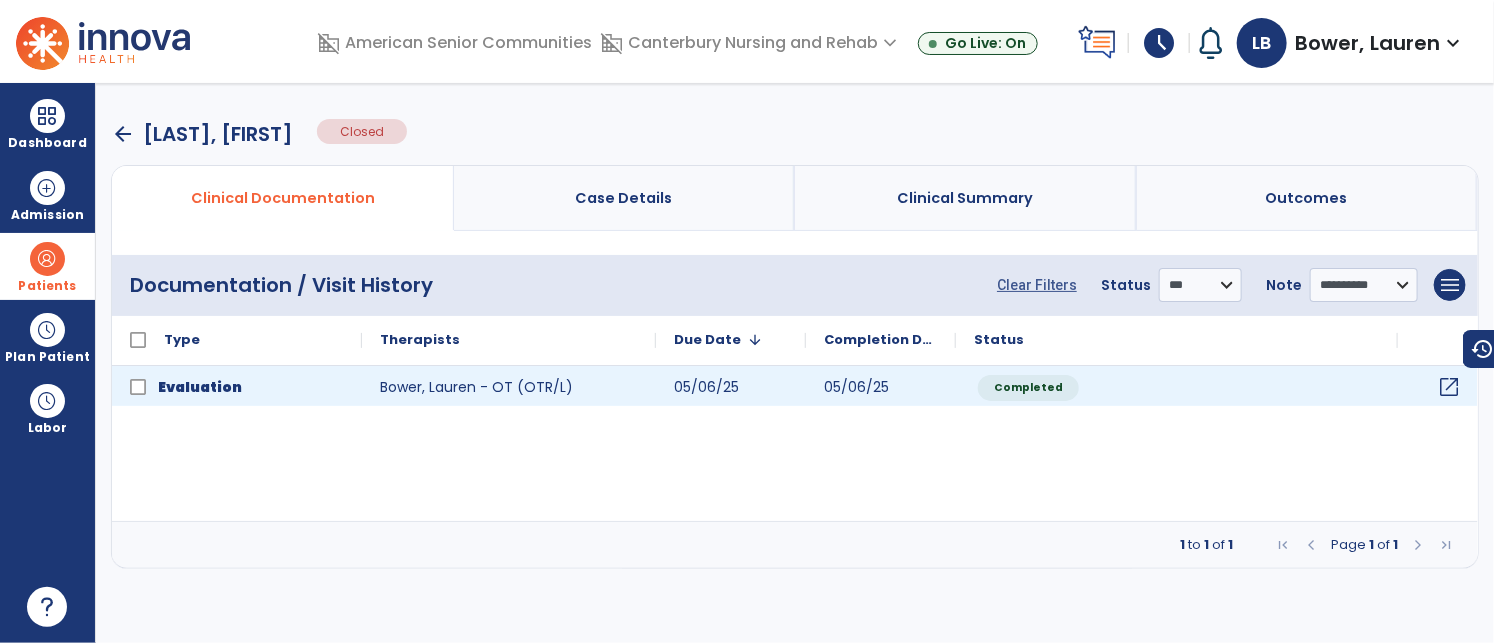 click on "open_in_new" 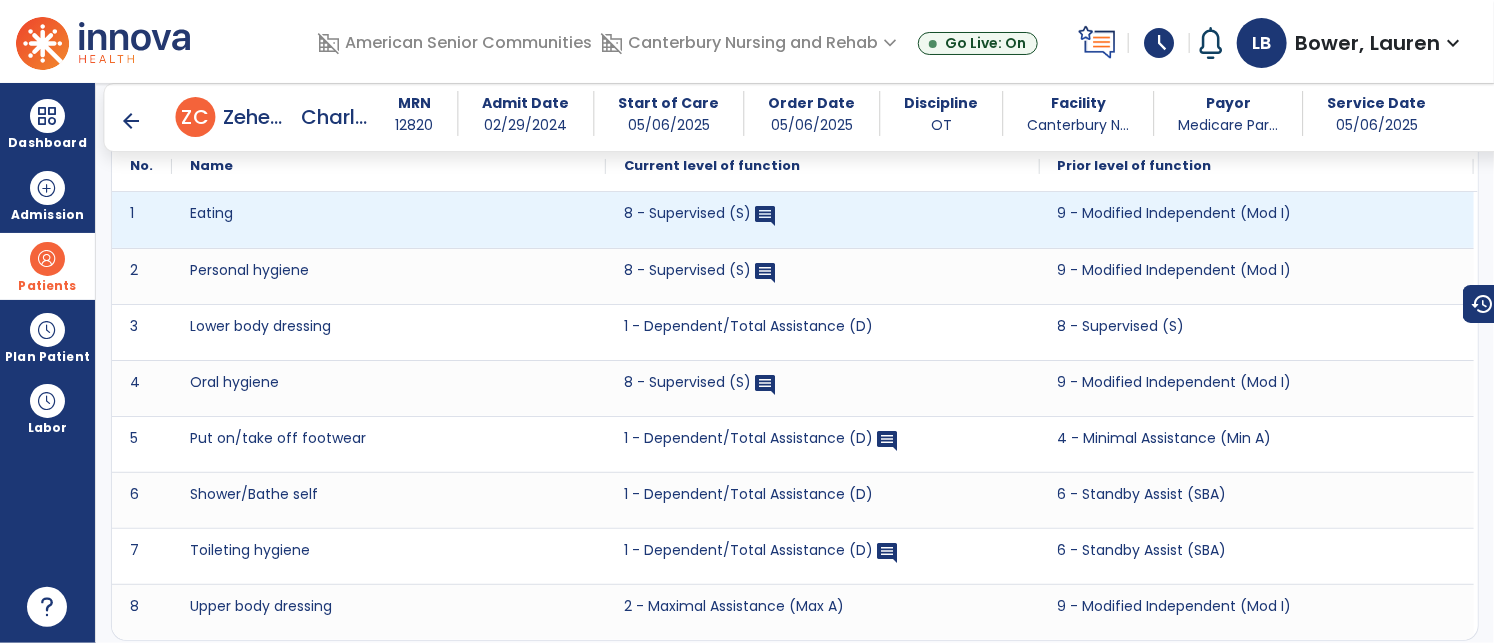 scroll, scrollTop: 3556, scrollLeft: 0, axis: vertical 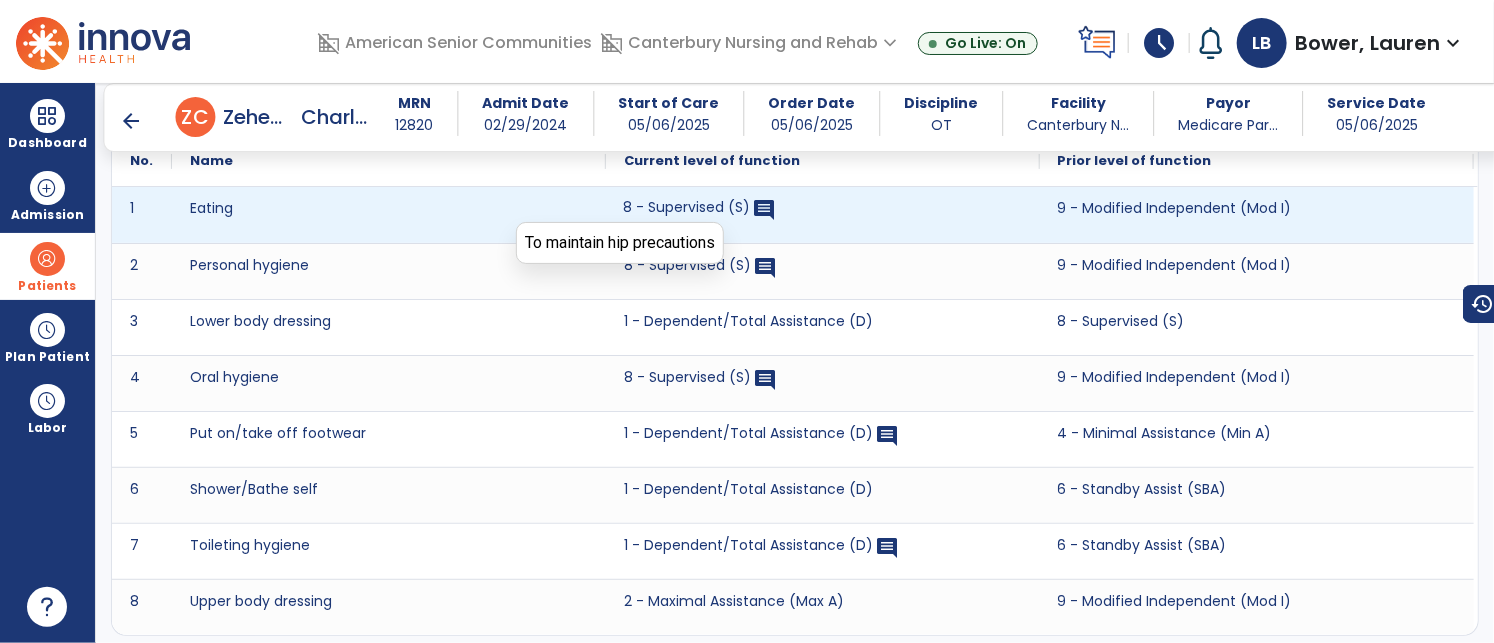 click on "1 Eating    8 - Supervised (S) comment    9 - Modified Independent (Mod I)    2 Personal hygiene    8 - Supervised (S) comment    9 - Modified Independent (Mod I)    3 Lower body dressing    1 - Dependent/Total Assistance (D)    8 - Supervised (S)    4 Oral hygiene    8 - Supervised (S) comment  To maintain hip precautions     9 - Modified Independent (Mod I)    5 Put on/take off footwear    1 - Dependent/Total Assistance (D) comment  To maintain hip precautions     4 - Minimal Assistance (Min A)    6 Shower/Bathe self    1 - Dependent/Total Assistance (D)    6 - Standby Assist (SBA)    7 Toileting hygiene    1 - Dependent/Total Assistance (D) comment  To maintain hip precautions     6 - Standby Assist (SBA)    8 Upper body dressing    2 - Maximal Assistance (Max A)    9 - Modified Independent (Mod I)" at bounding box center [793, 411] 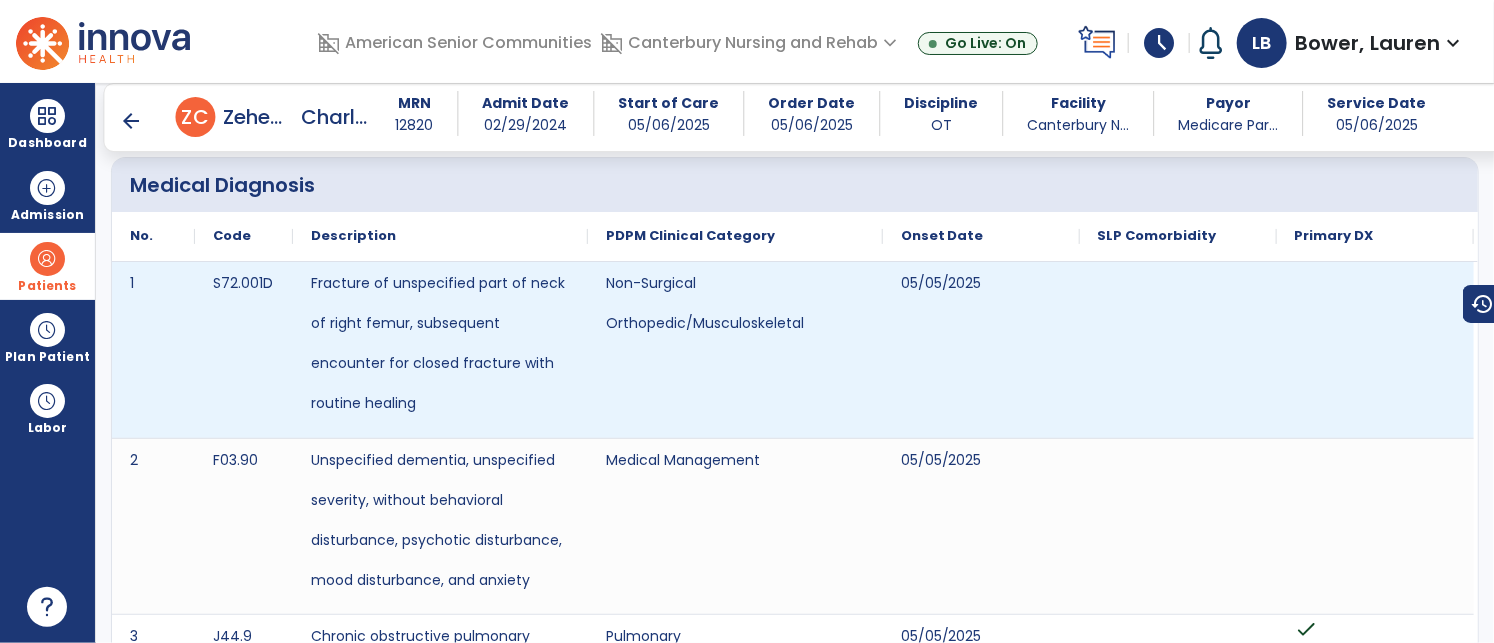 scroll, scrollTop: 0, scrollLeft: 0, axis: both 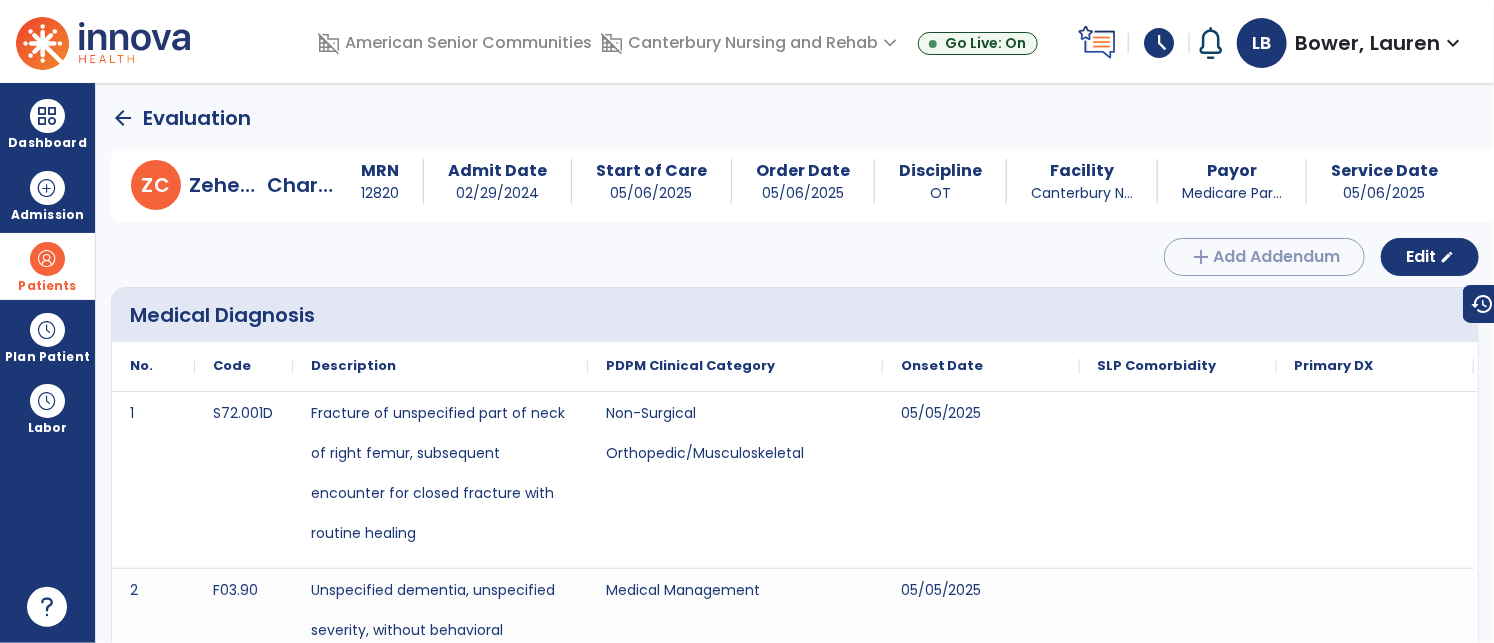 click on "arrow_back" 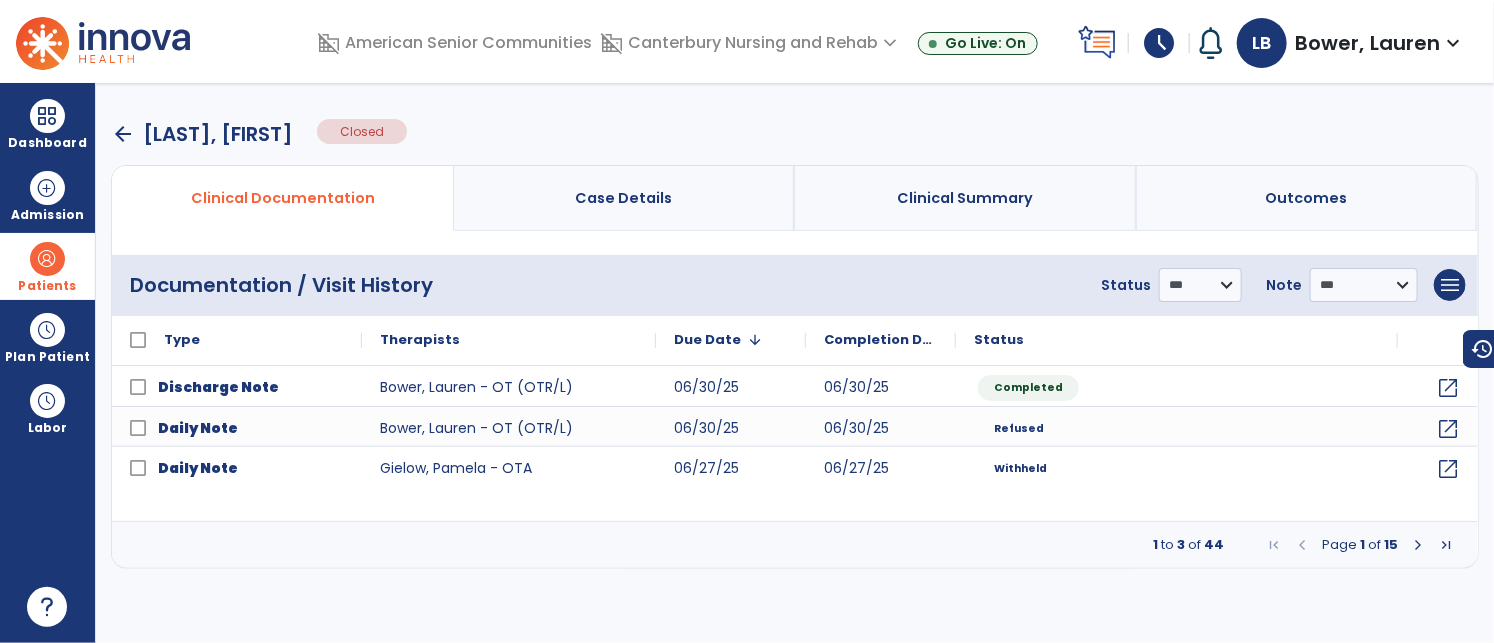 click on "arrow_back" at bounding box center (123, 134) 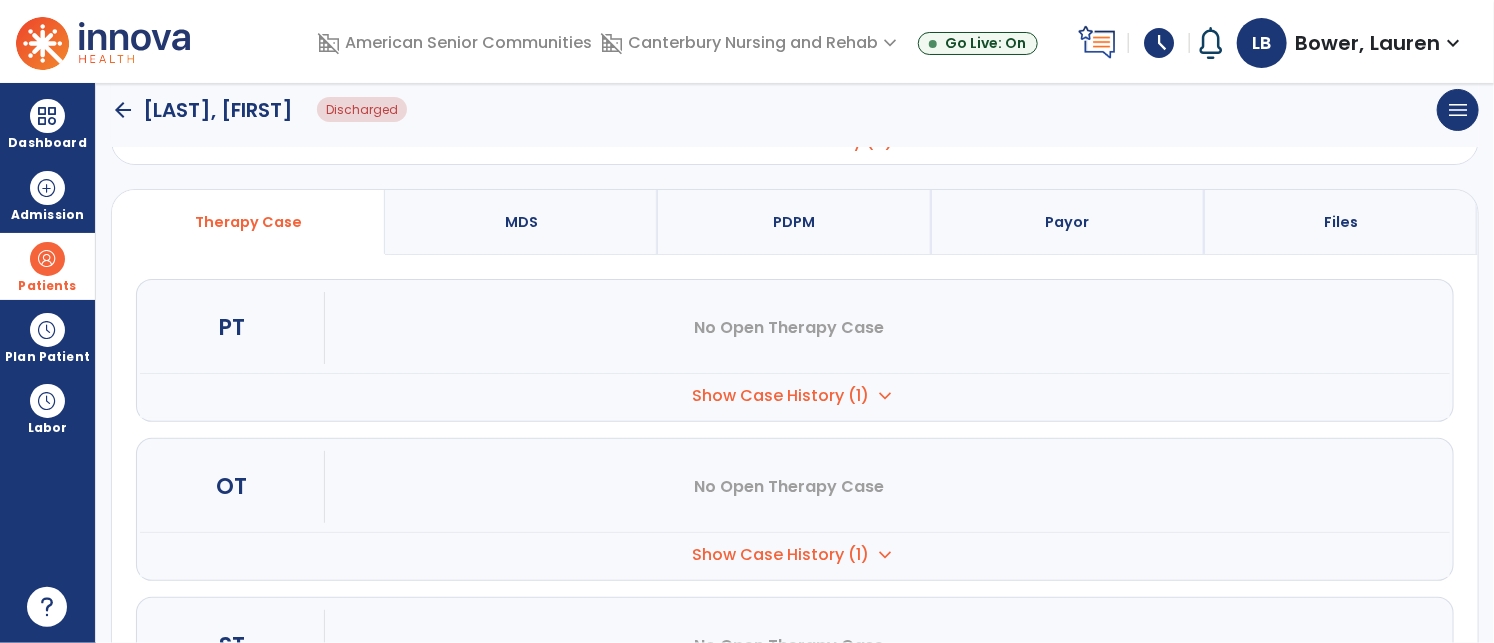 scroll, scrollTop: 158, scrollLeft: 0, axis: vertical 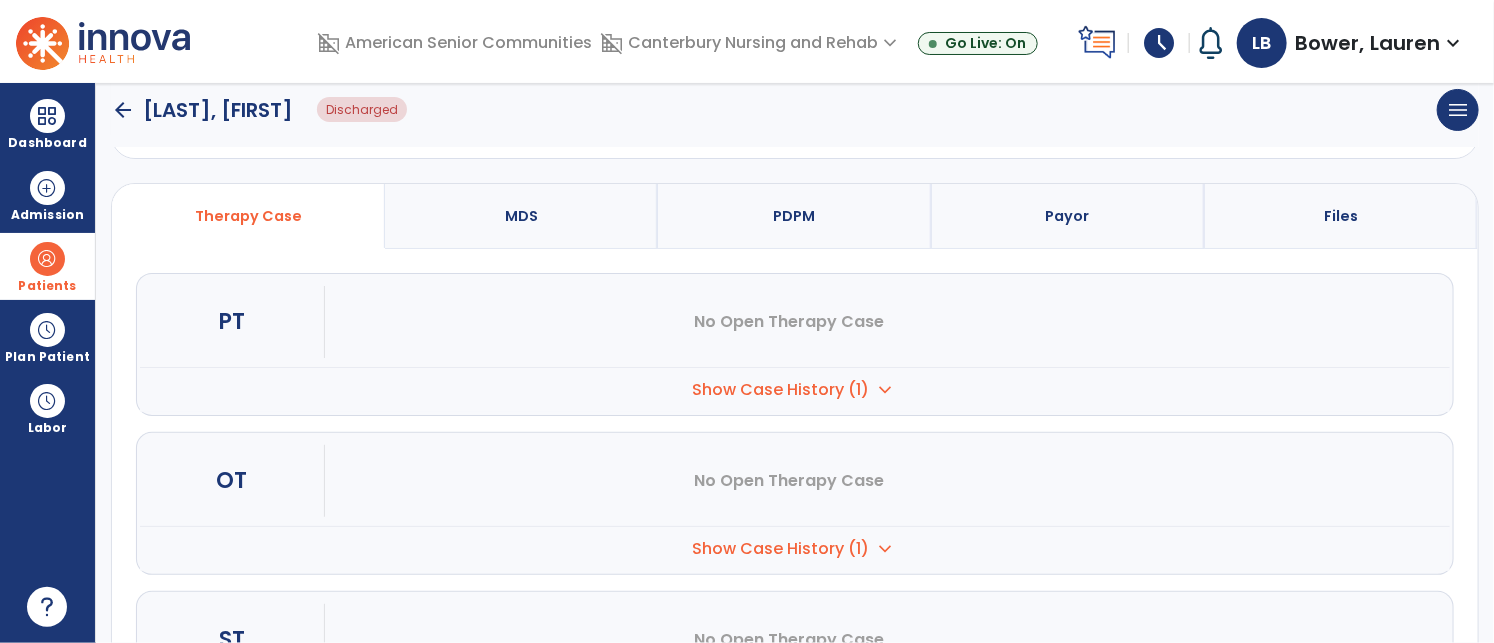 click on "Show Case History (1)" at bounding box center (781, 390) 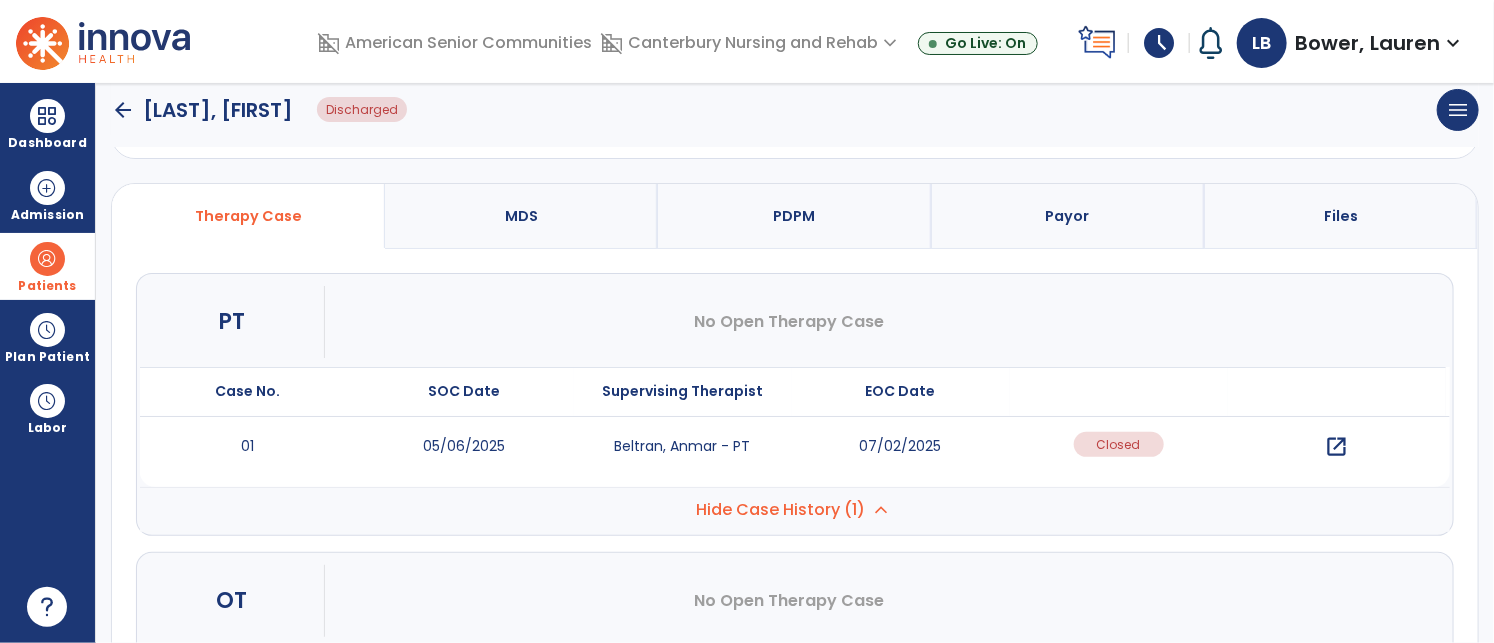 click on "open_in_new" at bounding box center [1336, 447] 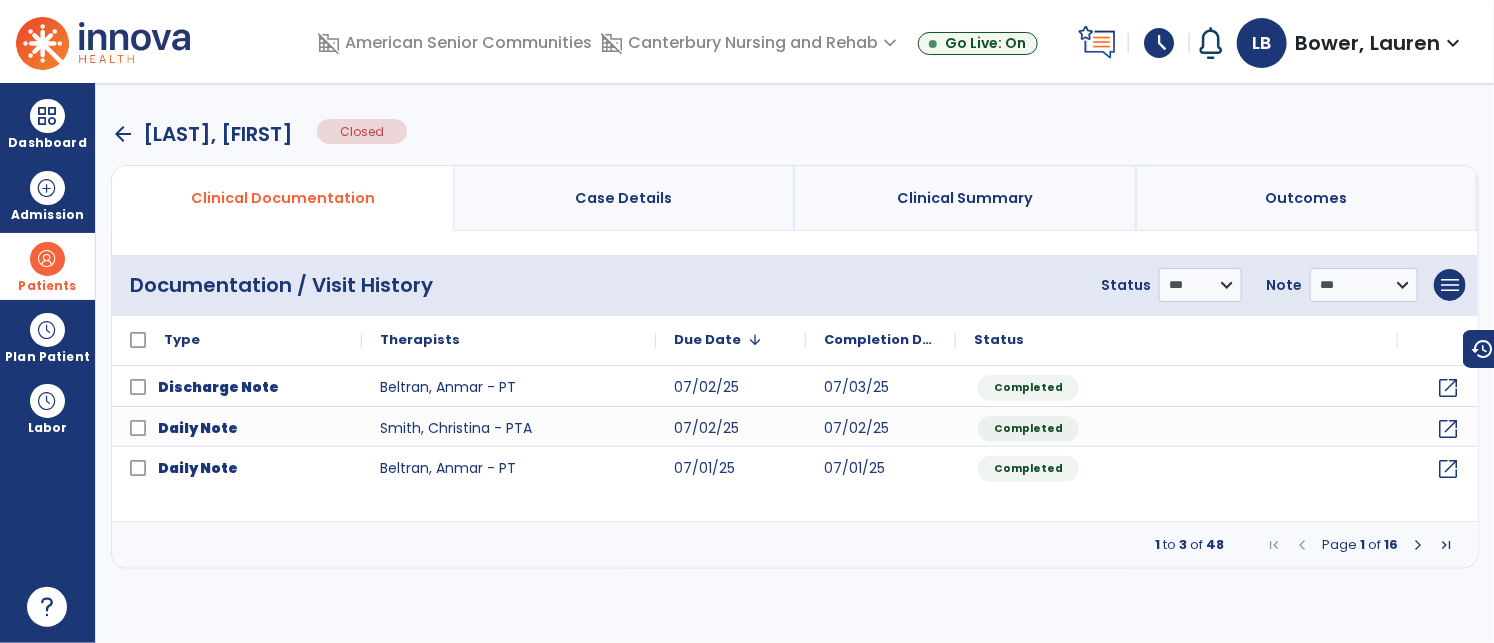 scroll, scrollTop: 0, scrollLeft: 0, axis: both 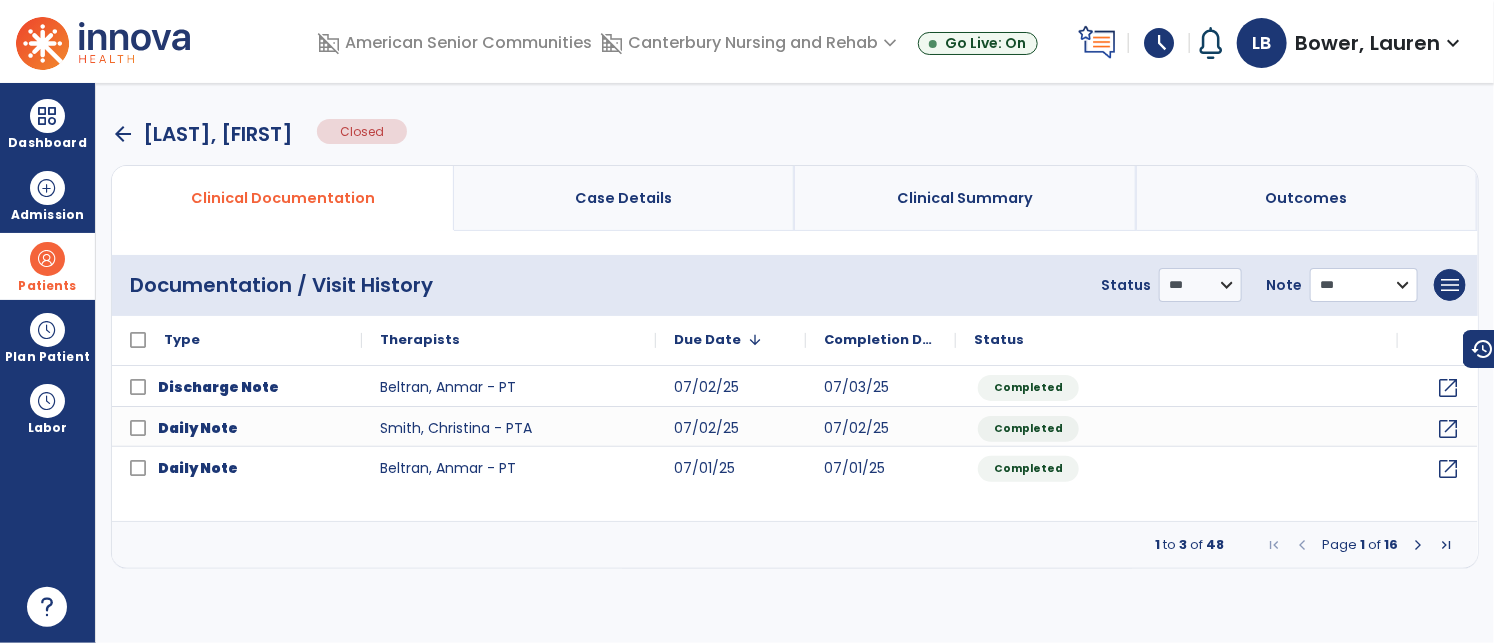 click on "**********" at bounding box center [1200, 285] 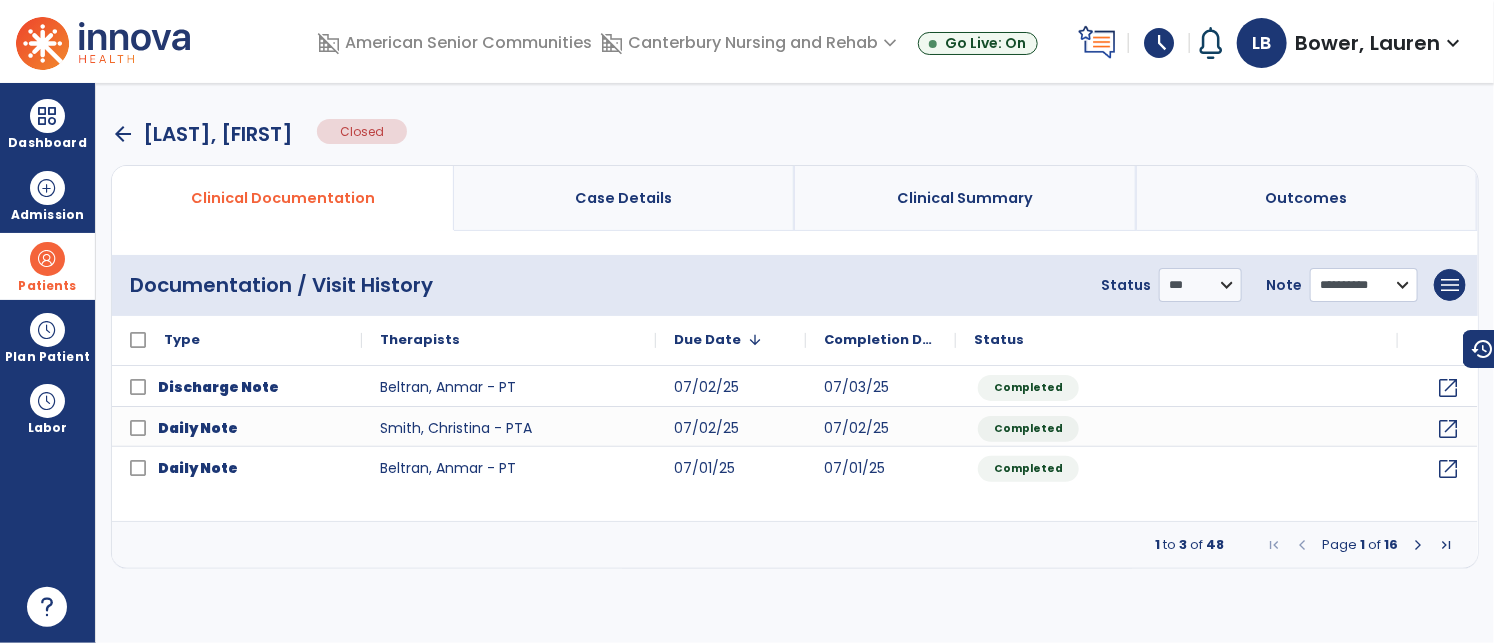 click on "**********" at bounding box center [1200, 285] 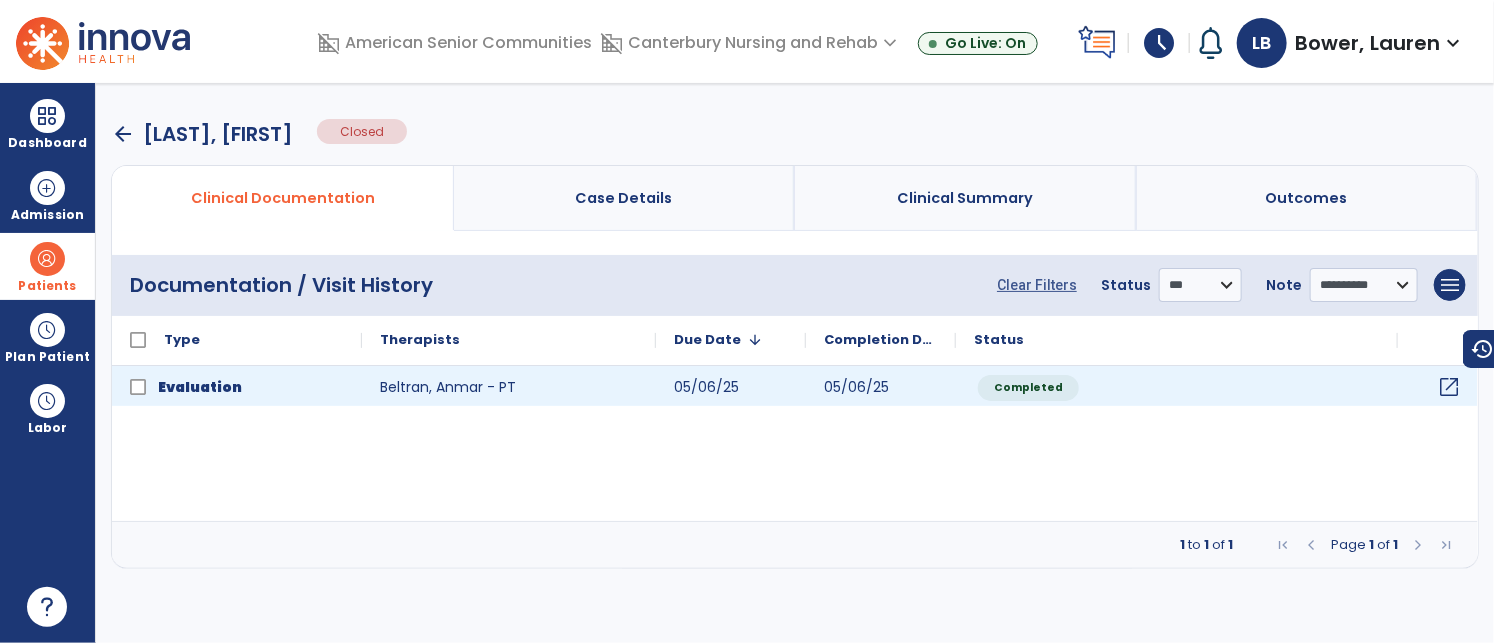 click on "open_in_new" 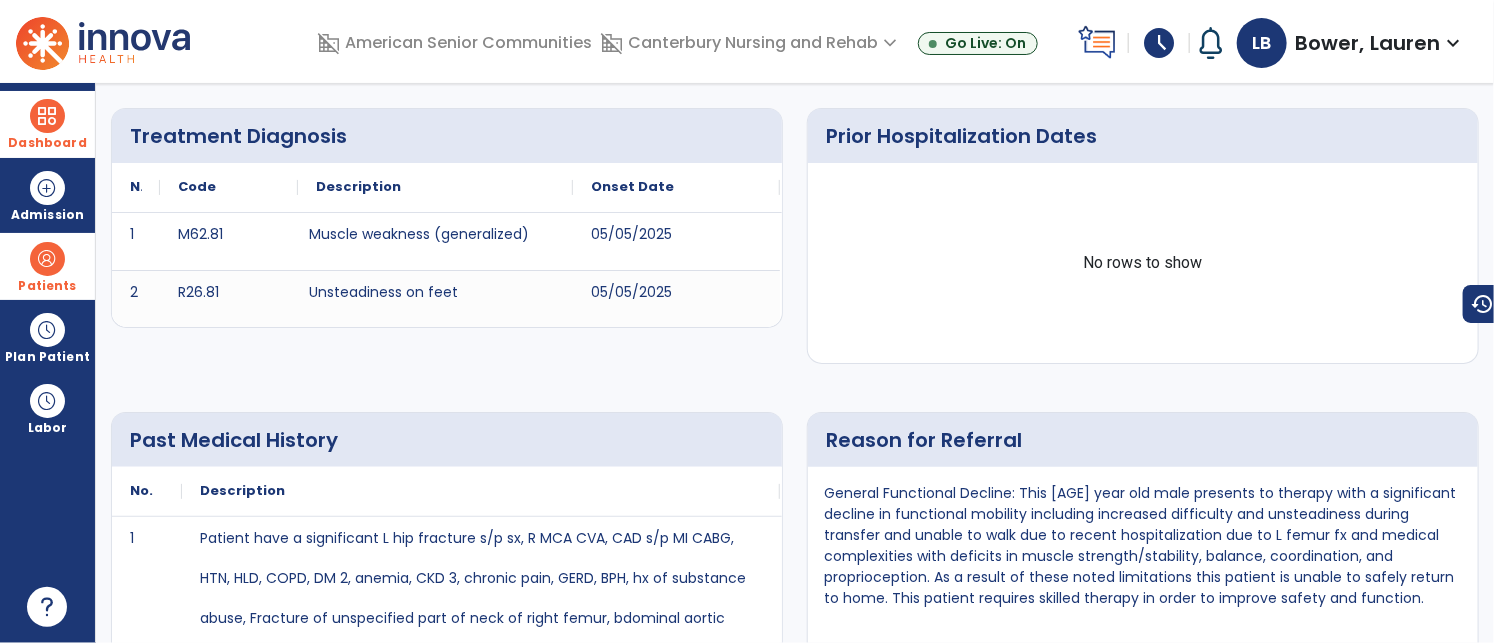 scroll, scrollTop: 0, scrollLeft: 0, axis: both 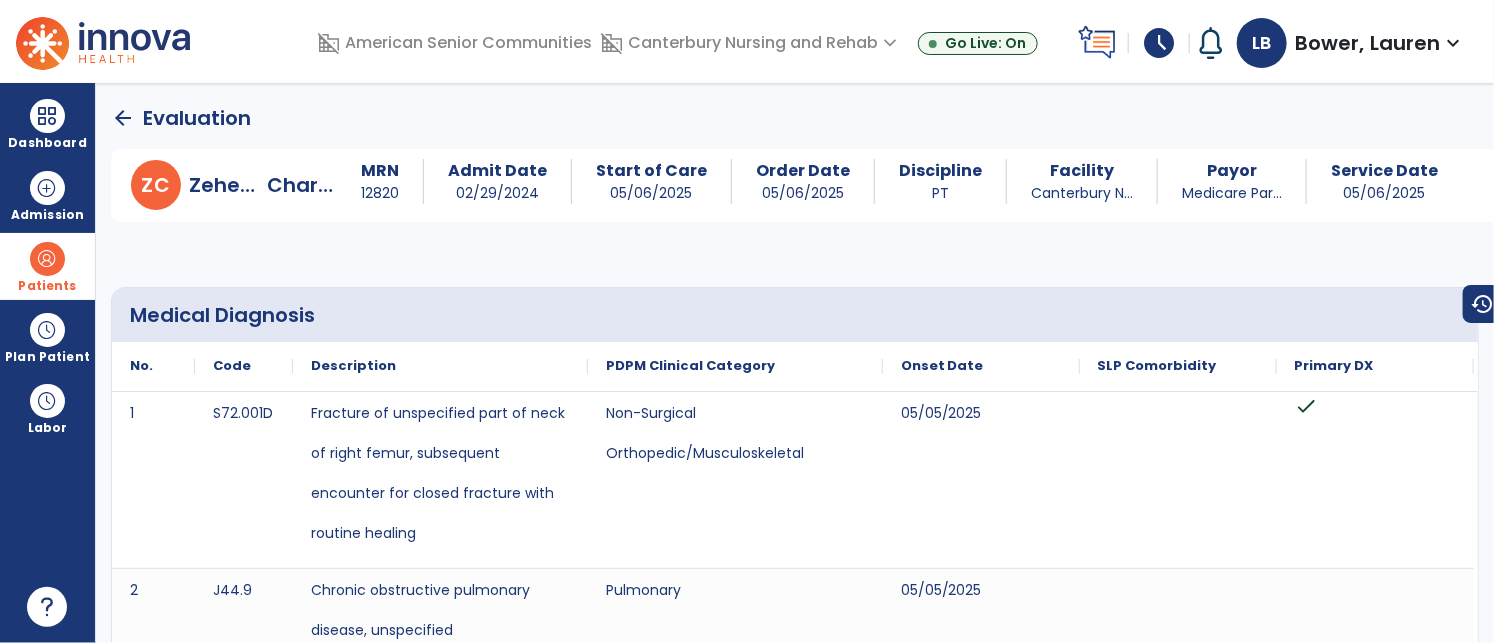 click on "arrow_back" 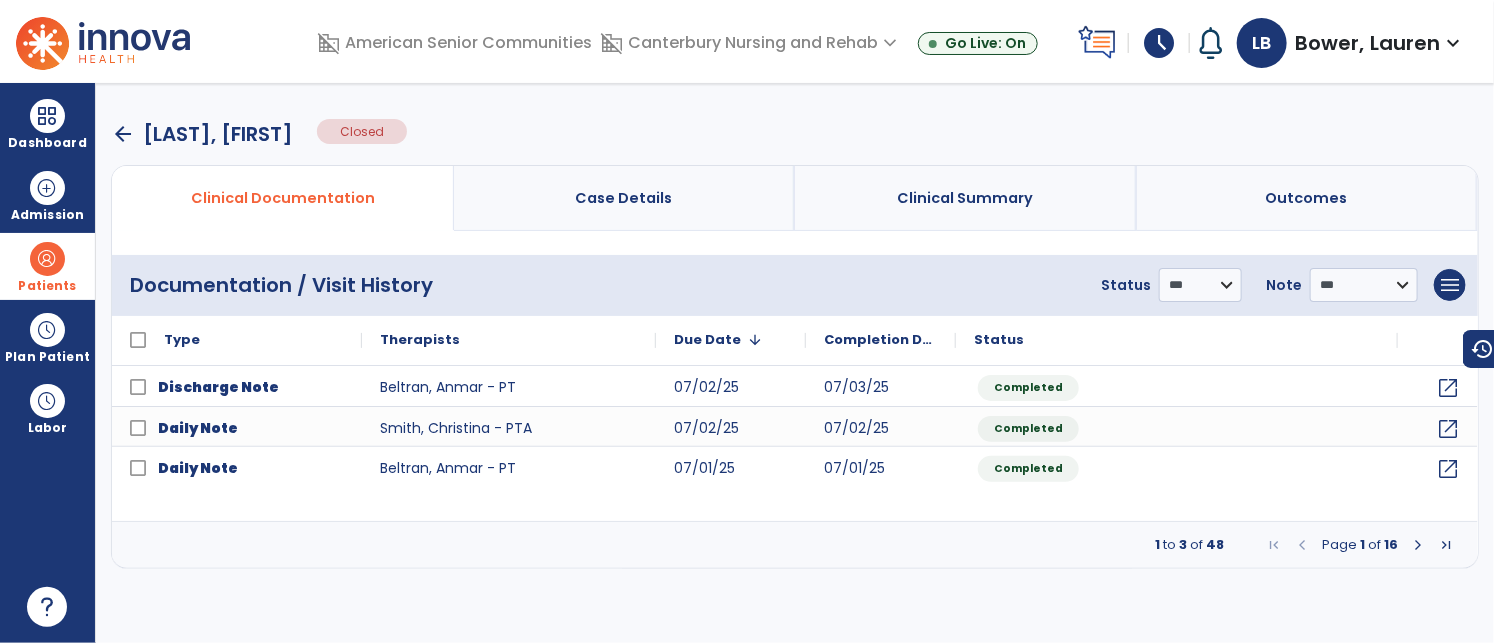 click on "arrow_back" at bounding box center [123, 134] 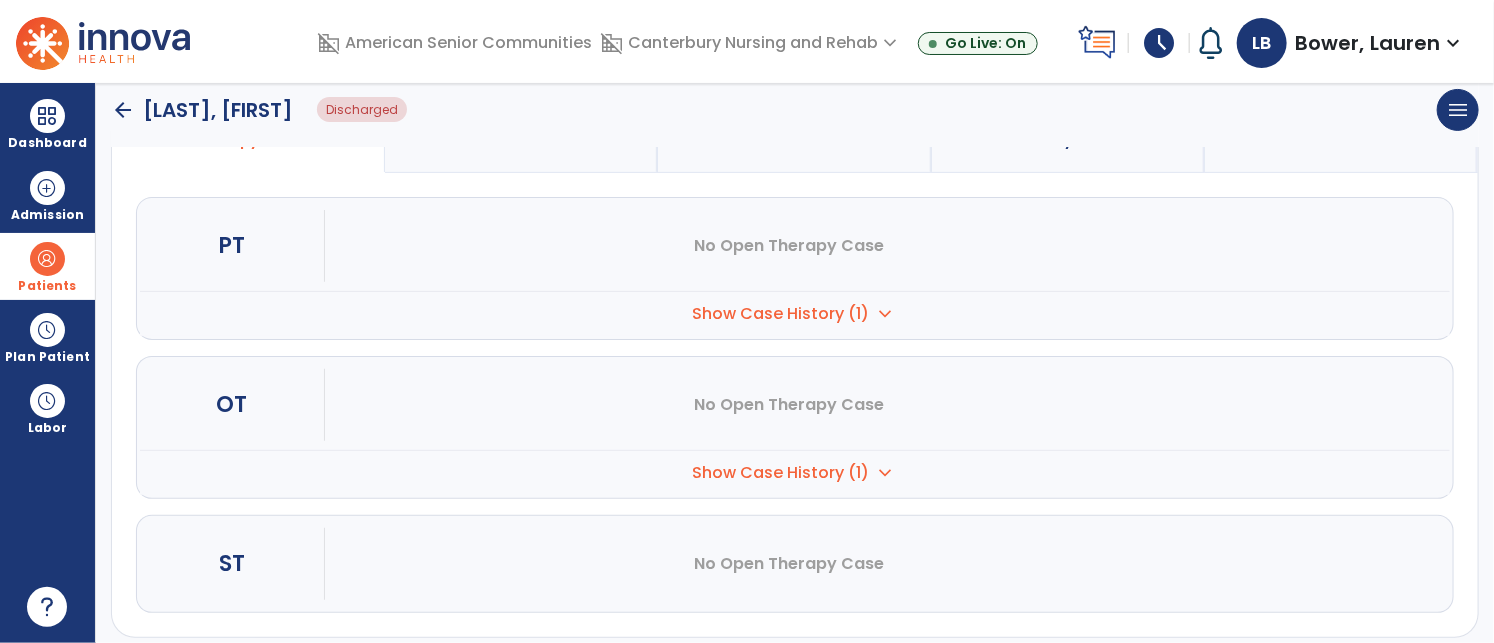 scroll, scrollTop: 253, scrollLeft: 0, axis: vertical 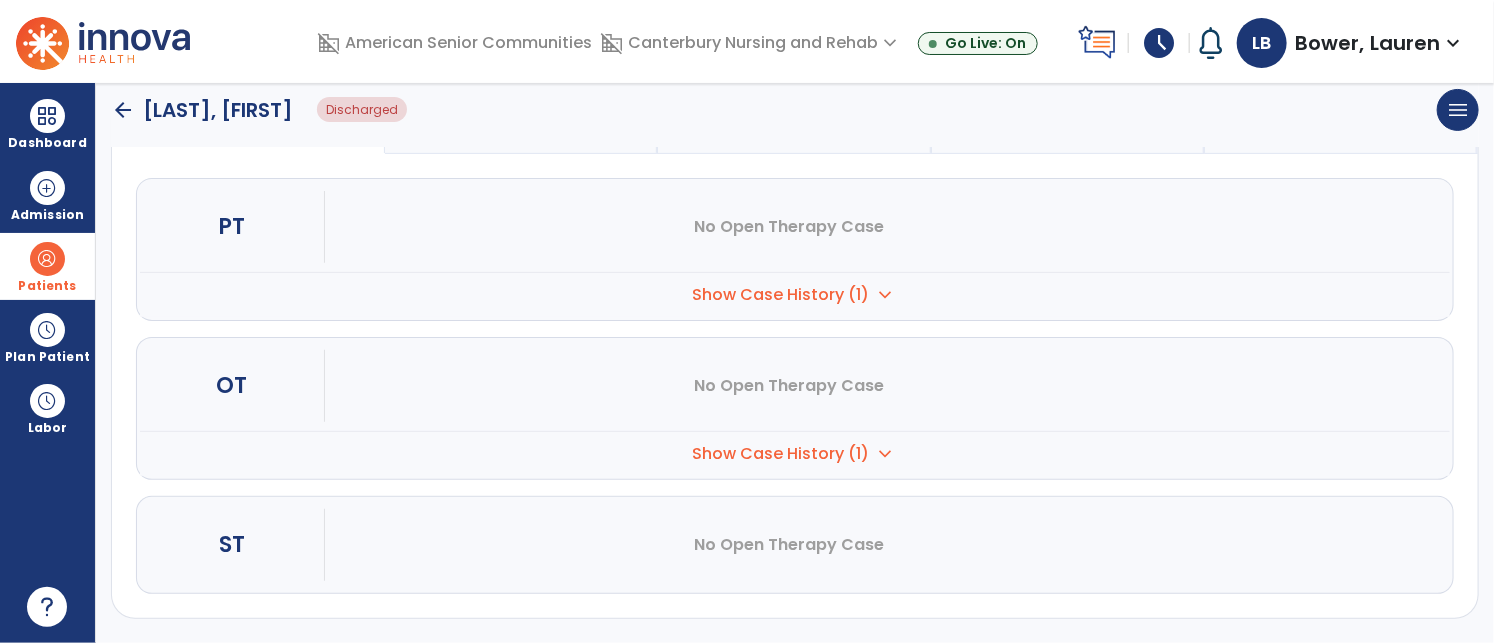 click on "Show Case History (1)" at bounding box center (781, 295) 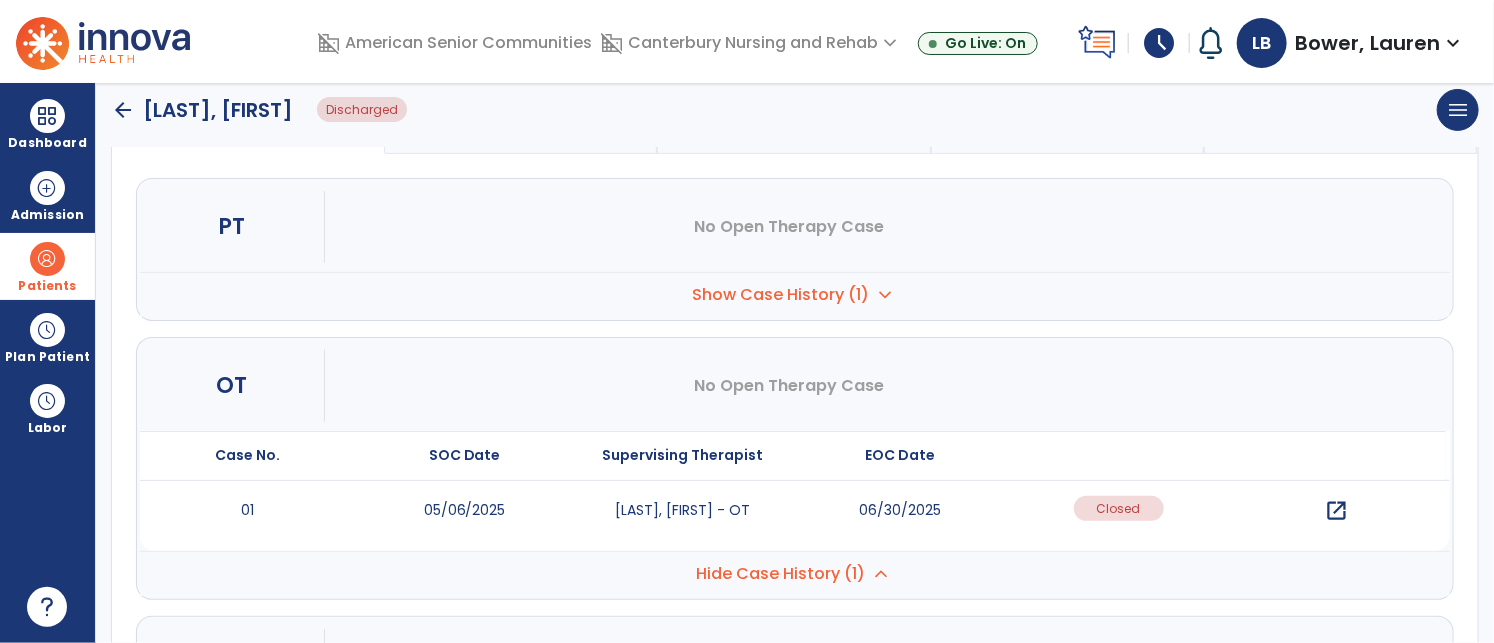 click on "open_in_new" at bounding box center [1336, 511] 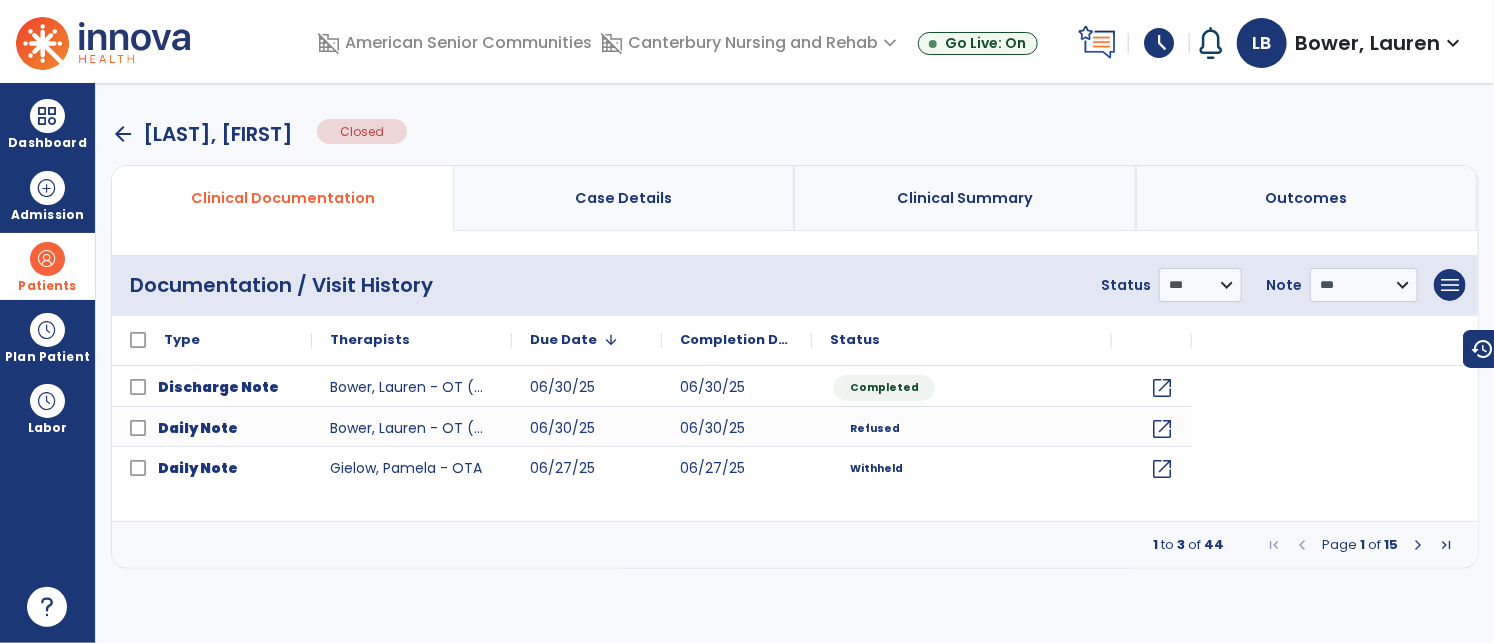 scroll, scrollTop: 0, scrollLeft: 0, axis: both 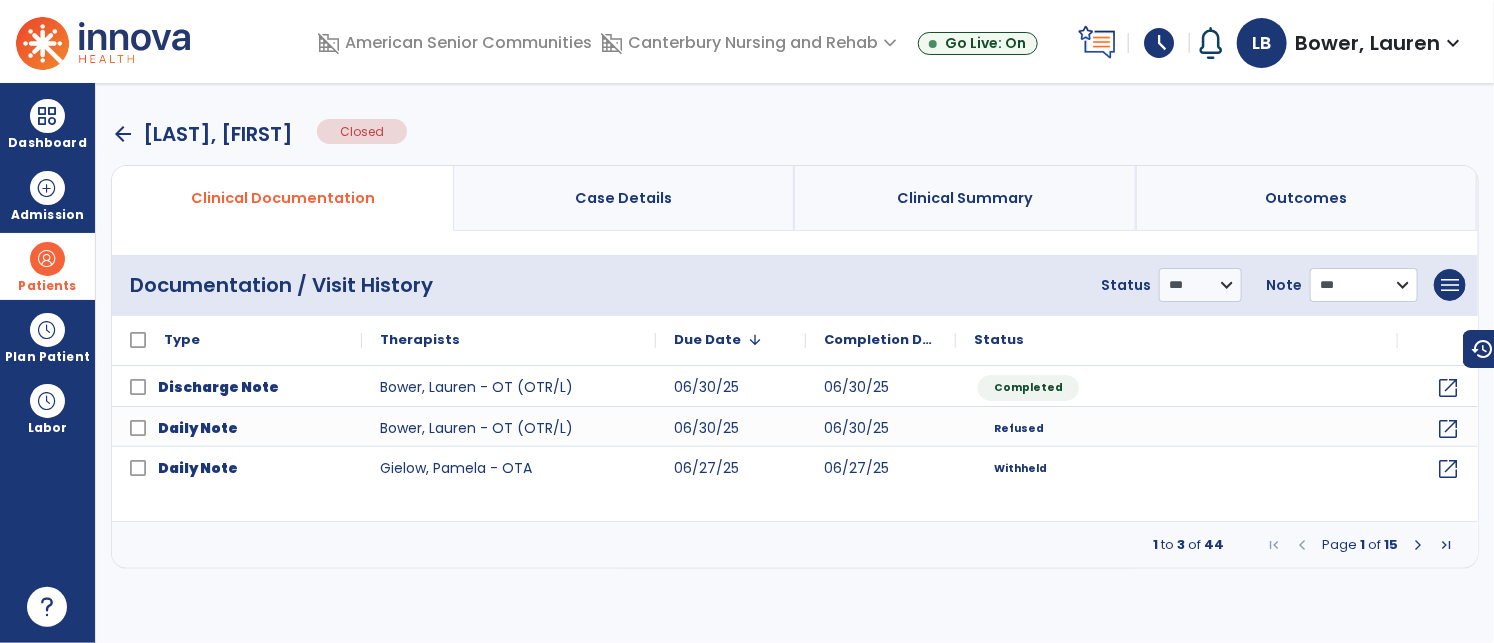 click on "**********" at bounding box center (1200, 285) 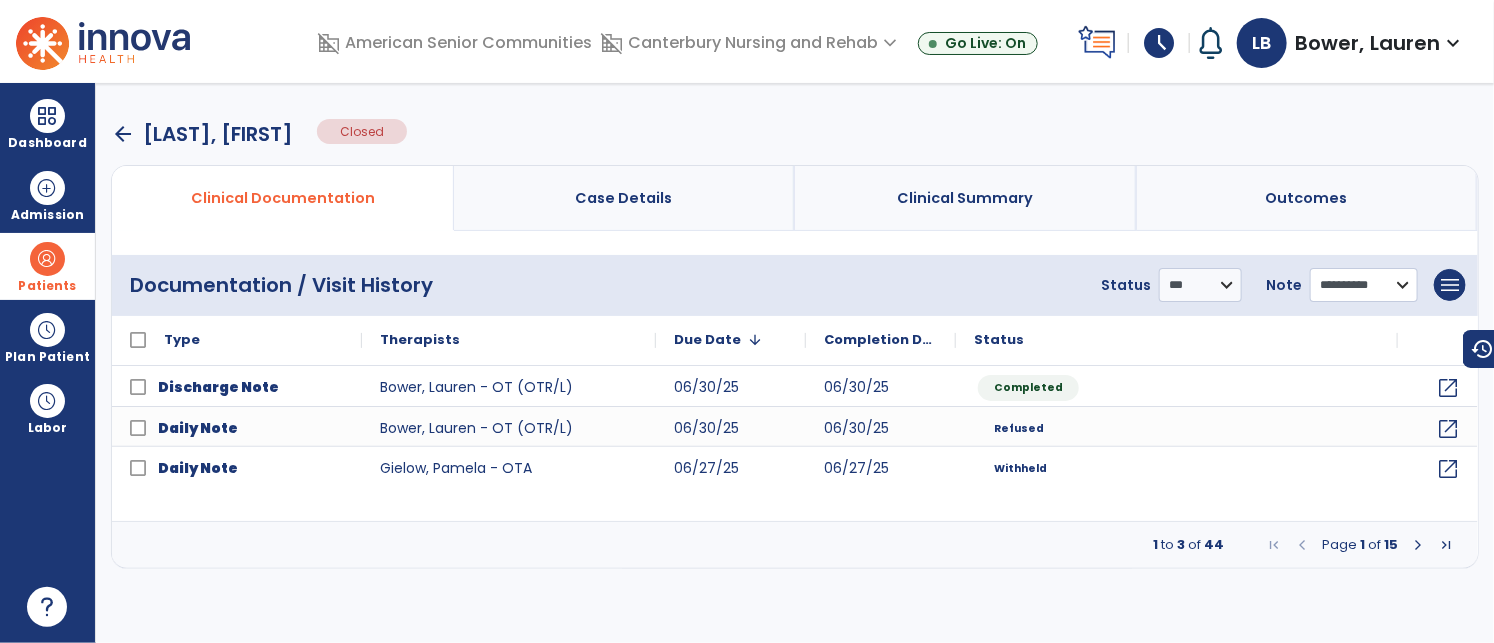 click on "**********" at bounding box center (1200, 285) 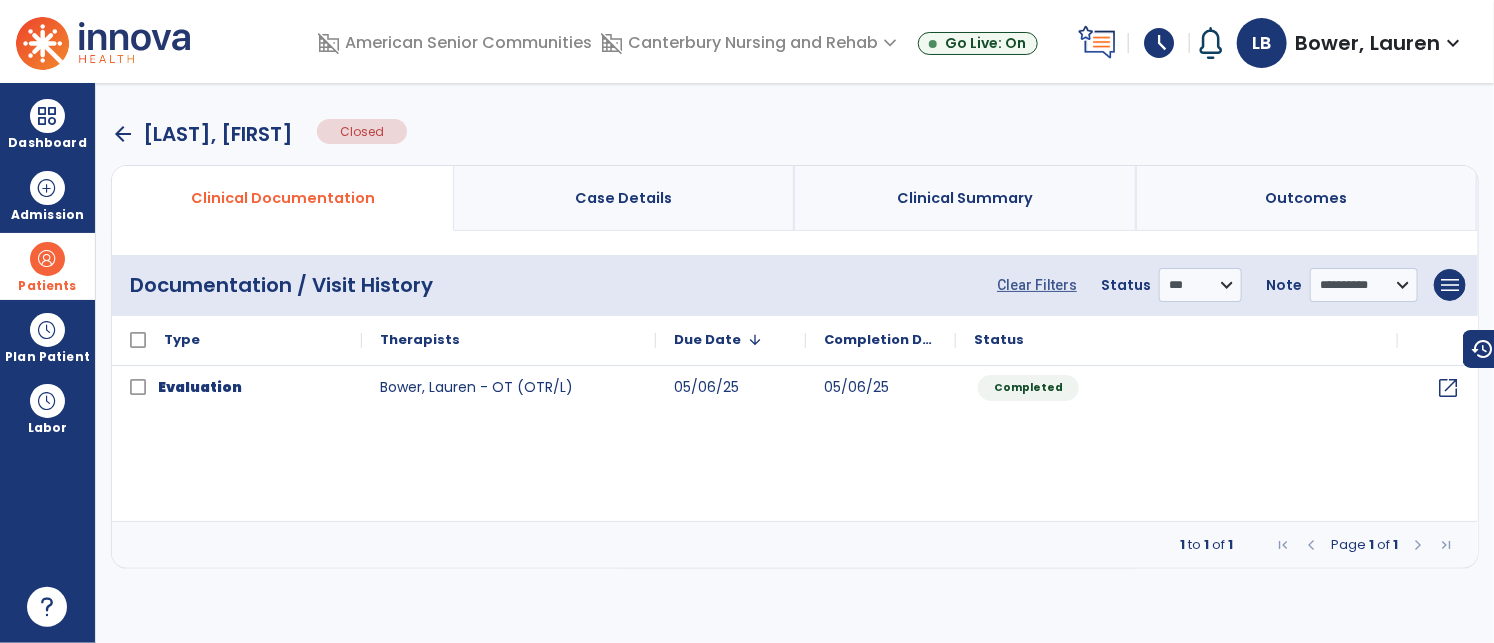 click on "arrow_back" at bounding box center [123, 134] 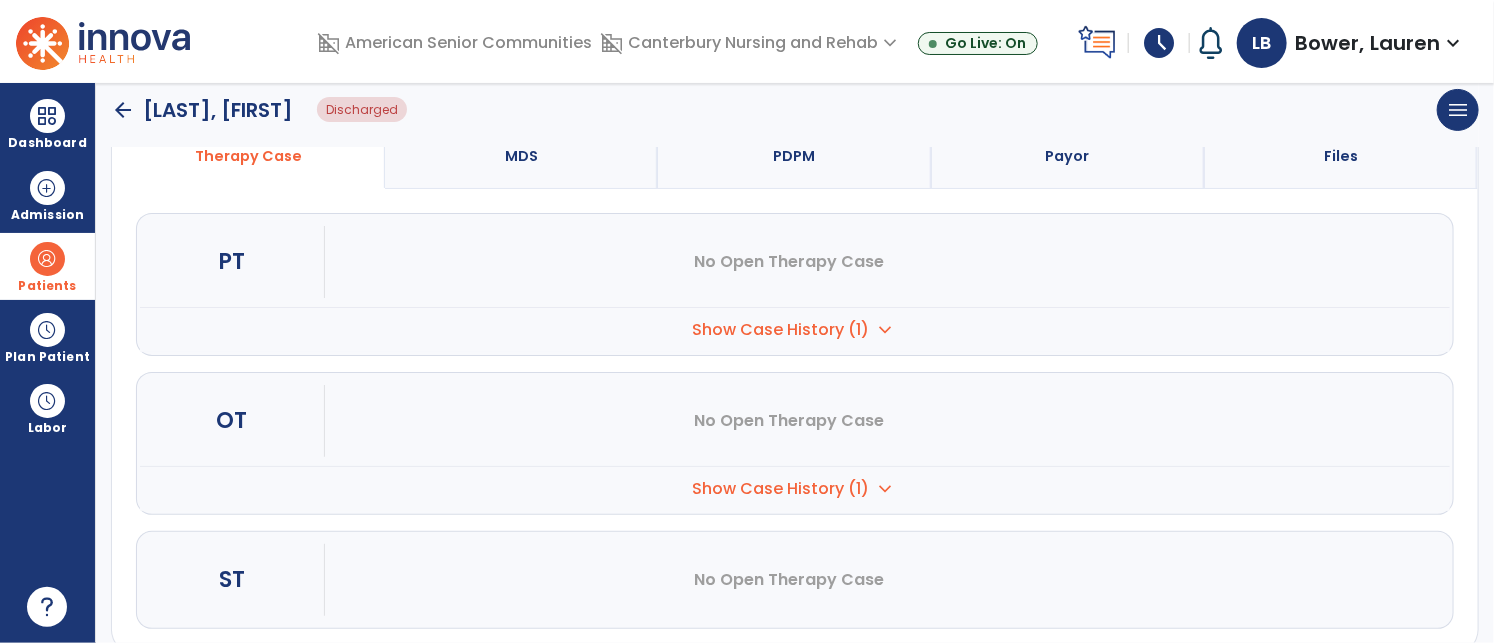 scroll, scrollTop: 235, scrollLeft: 0, axis: vertical 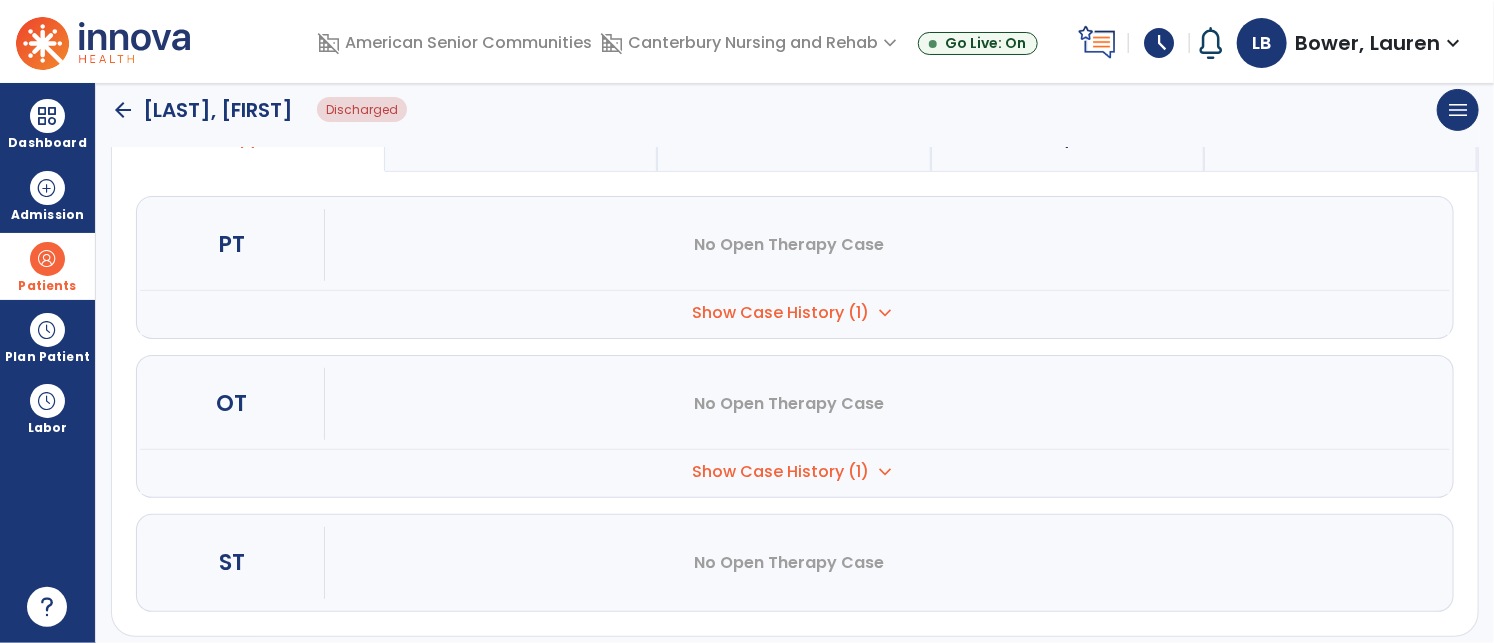 click on "arrow_back" 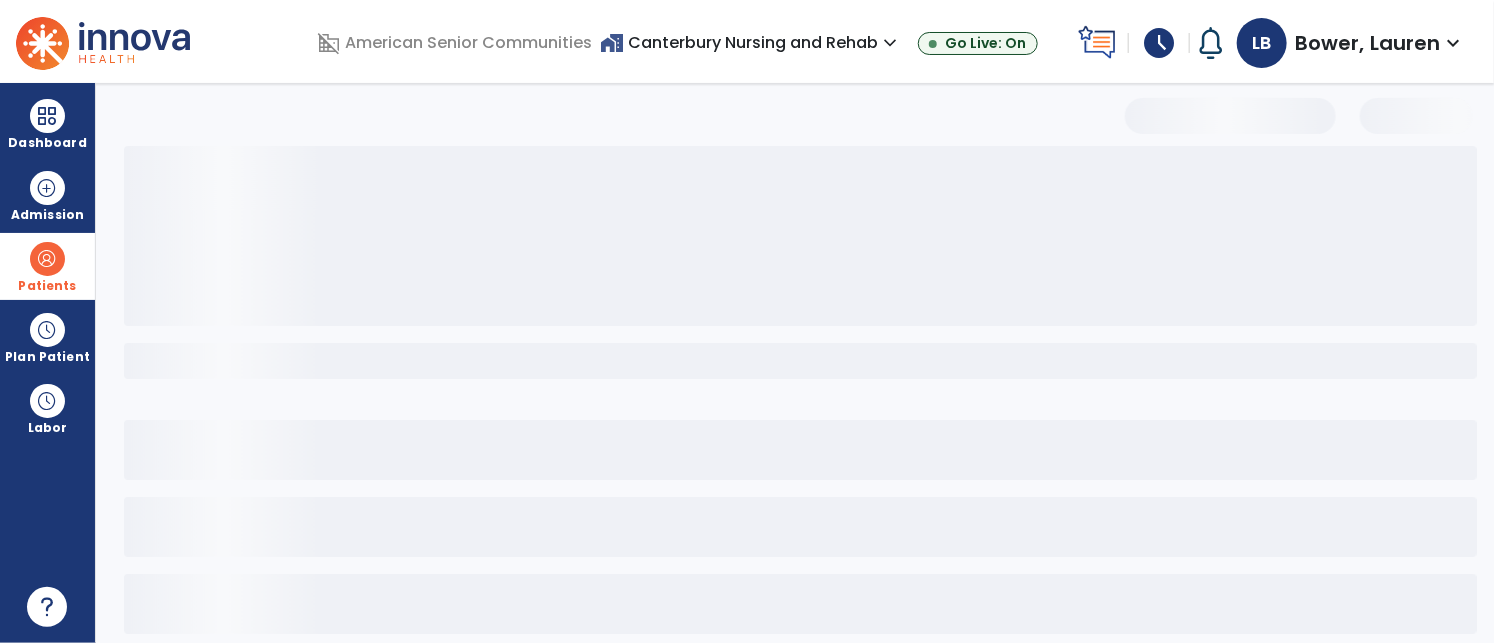 scroll, scrollTop: 100, scrollLeft: 0, axis: vertical 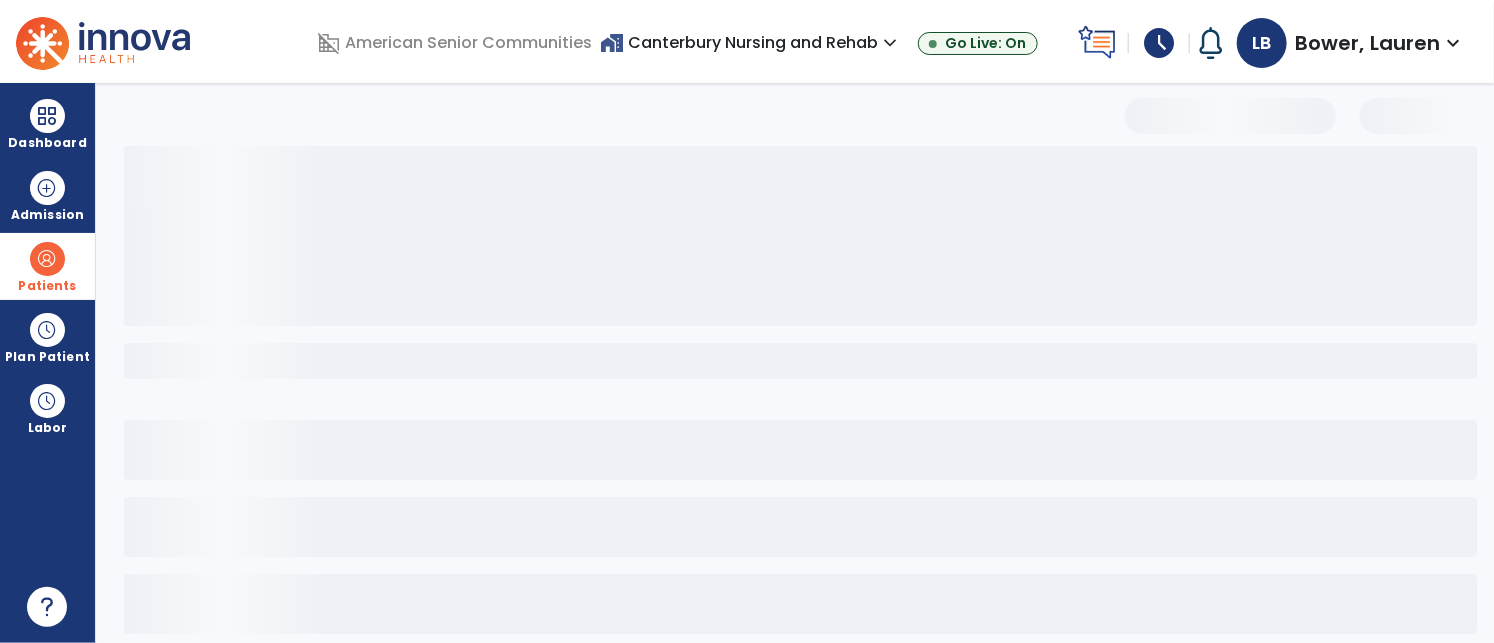 select on "***" 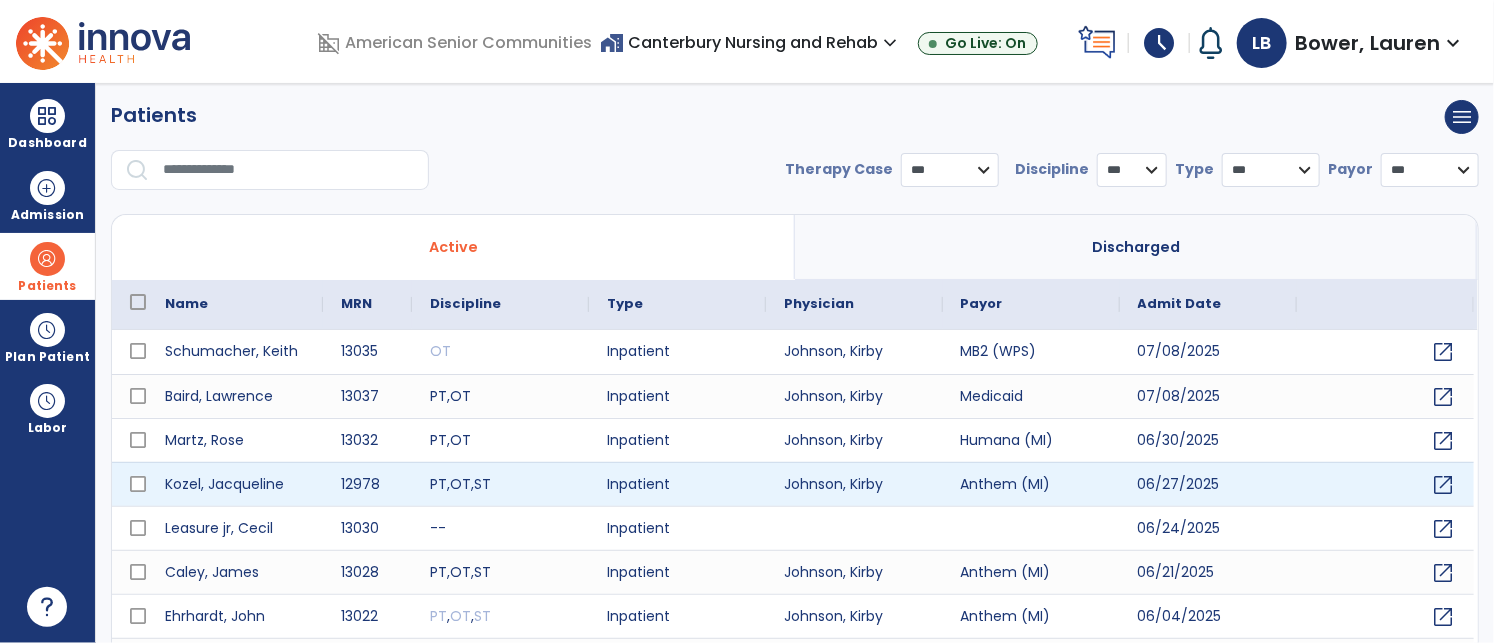 scroll, scrollTop: 0, scrollLeft: 0, axis: both 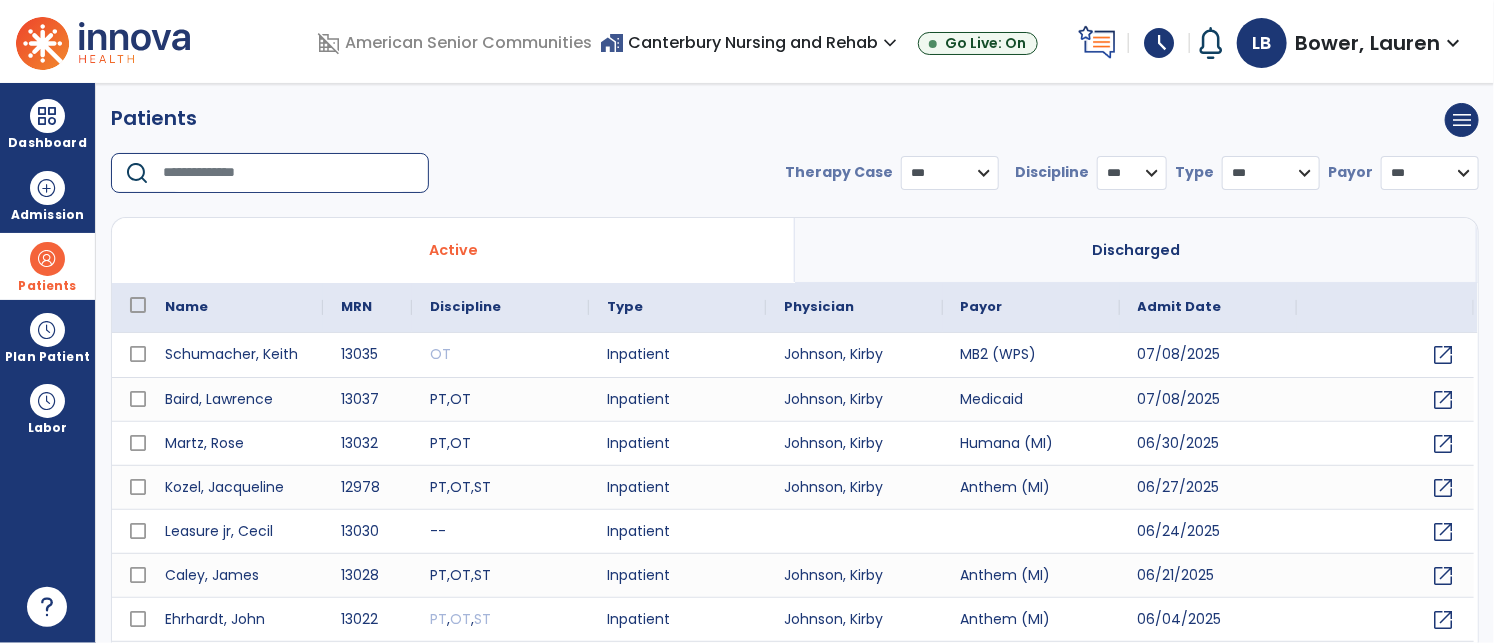 click at bounding box center (289, 173) 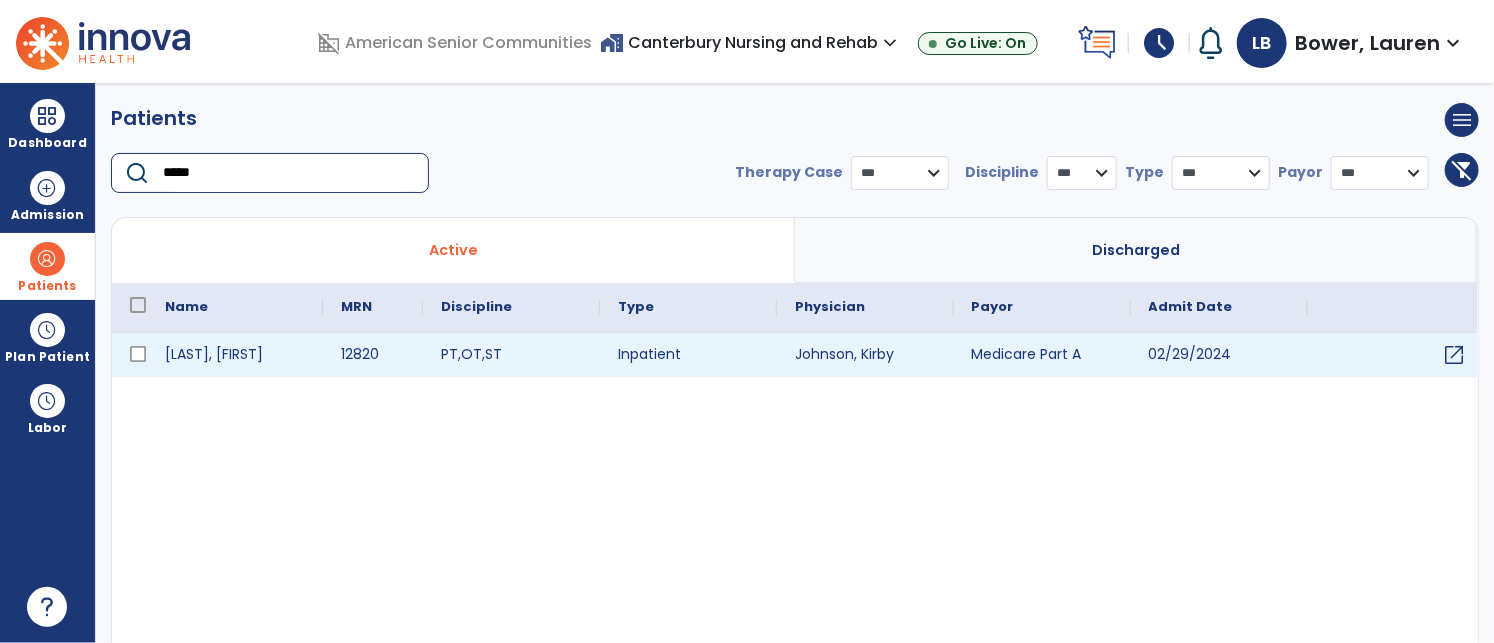 type on "*****" 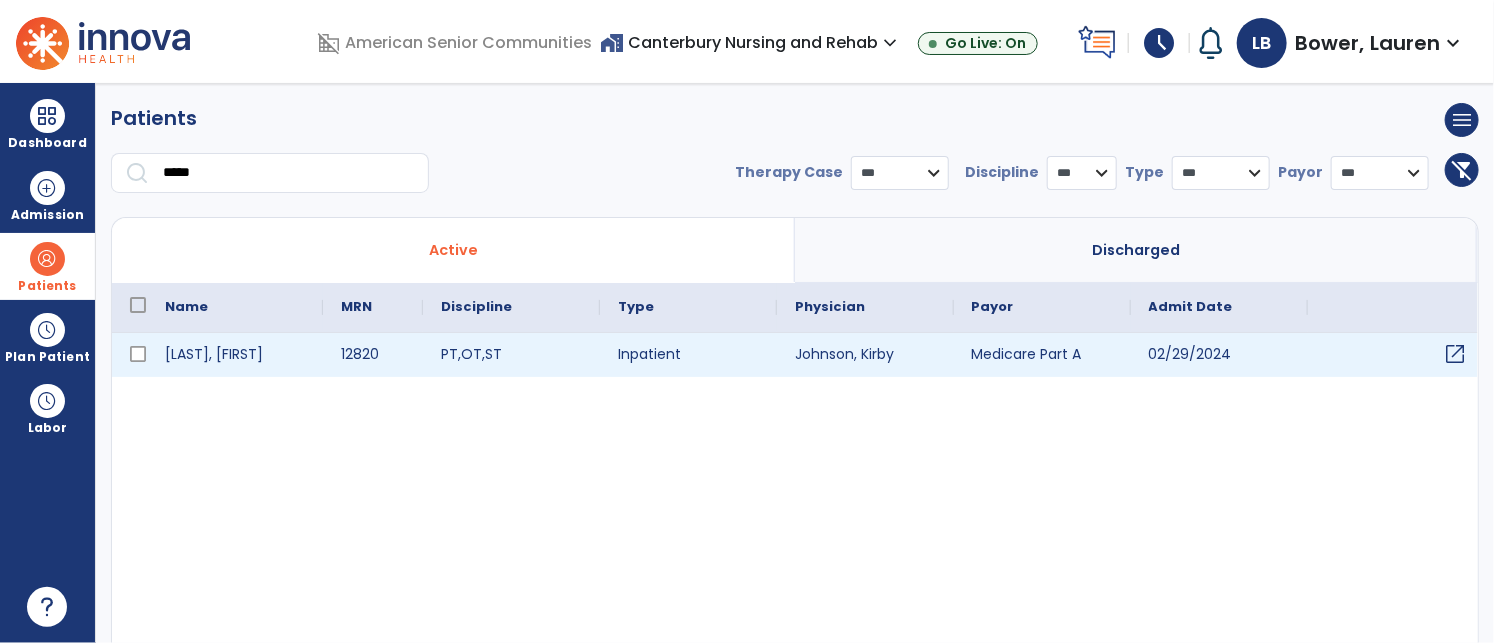 click on "open_in_new" at bounding box center (1456, 354) 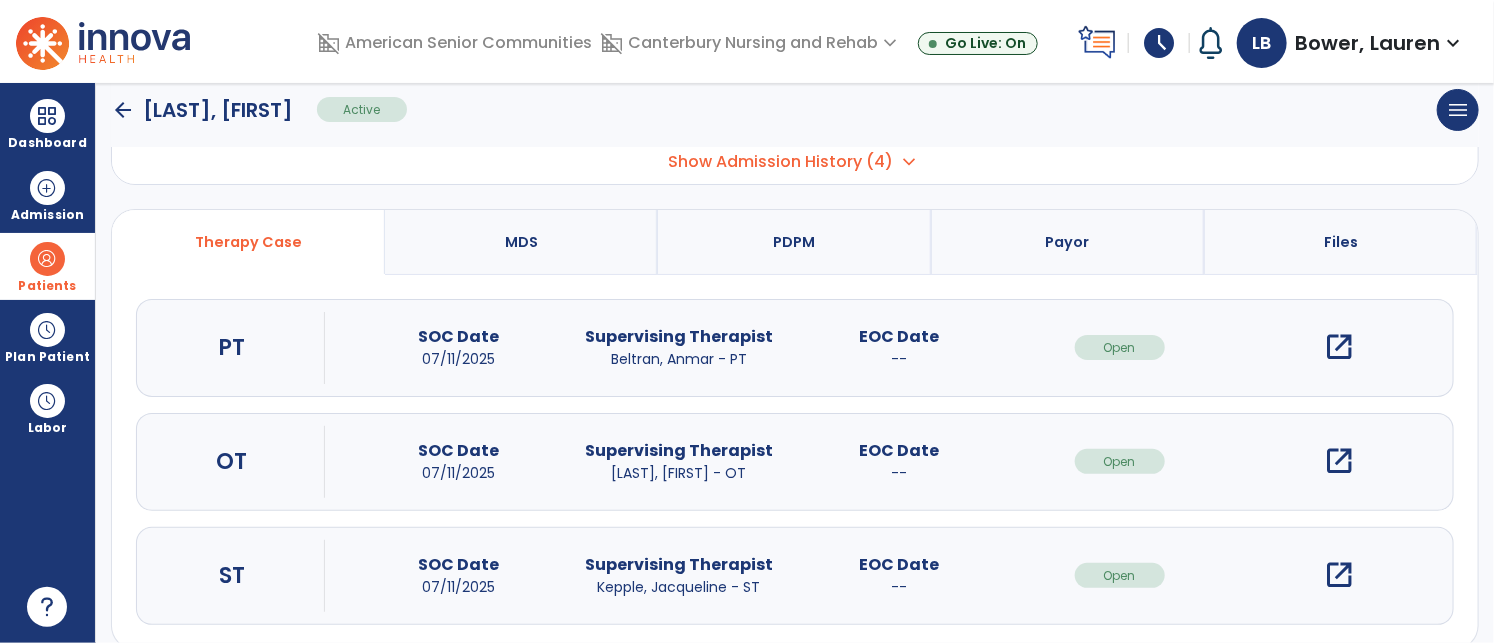 scroll, scrollTop: 134, scrollLeft: 0, axis: vertical 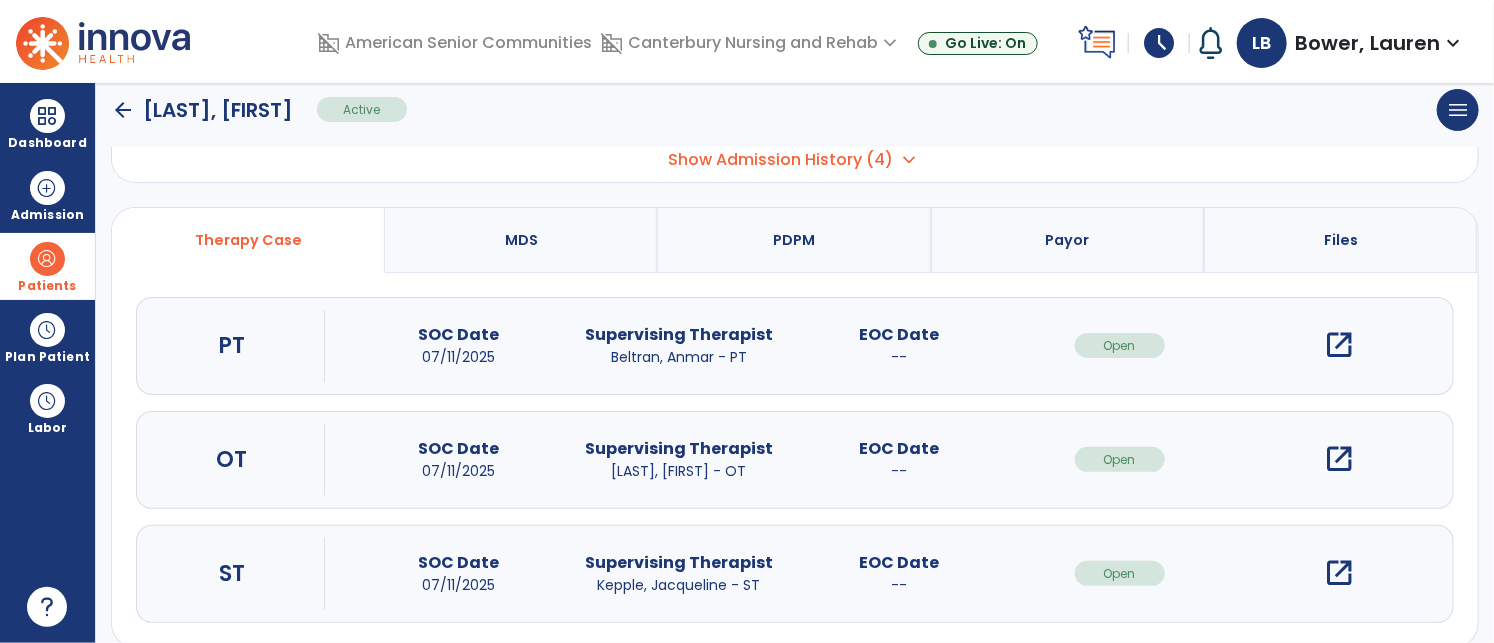 click on "open_in_new" at bounding box center [1340, 459] 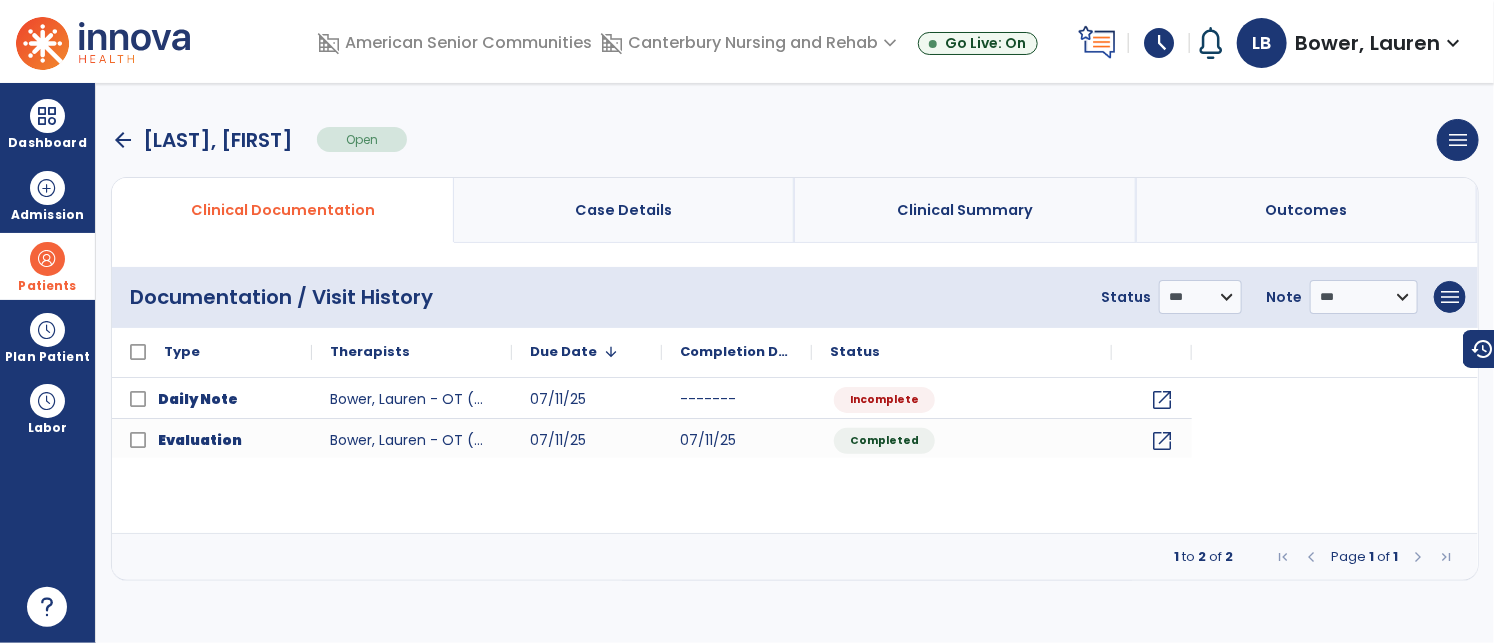 scroll, scrollTop: 0, scrollLeft: 0, axis: both 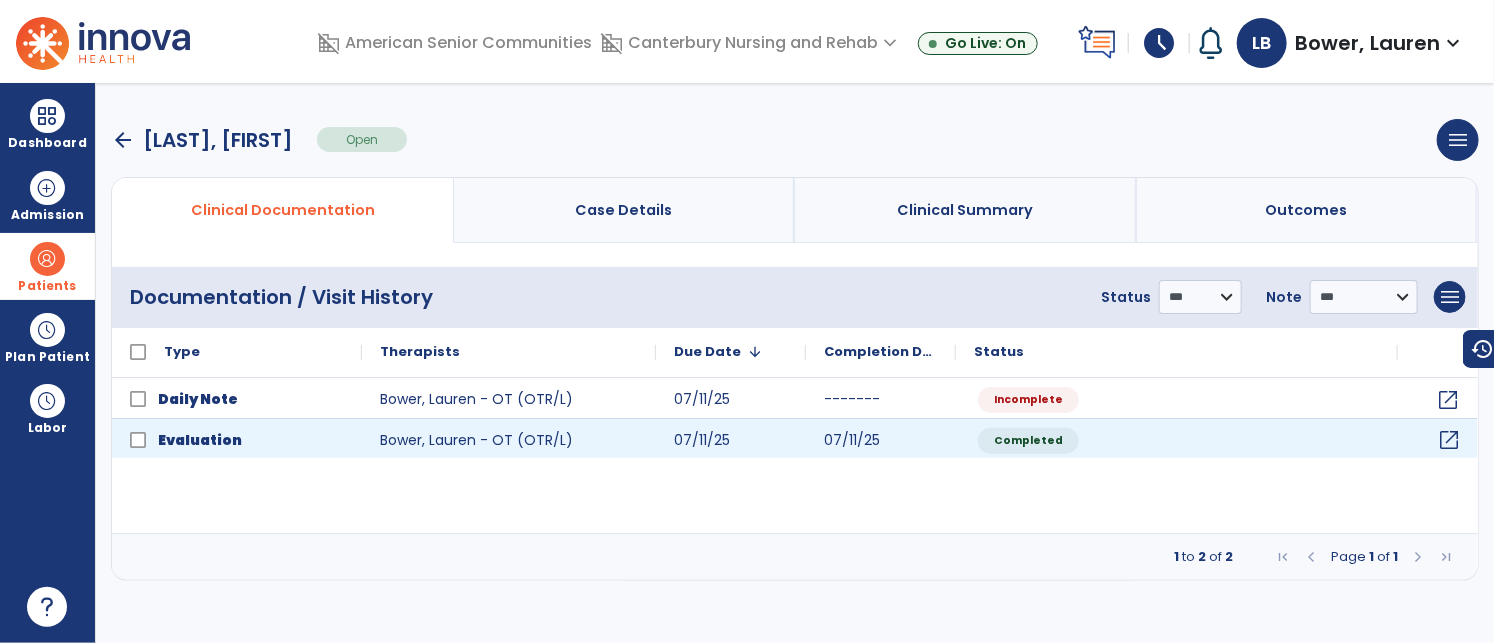 click on "open_in_new" 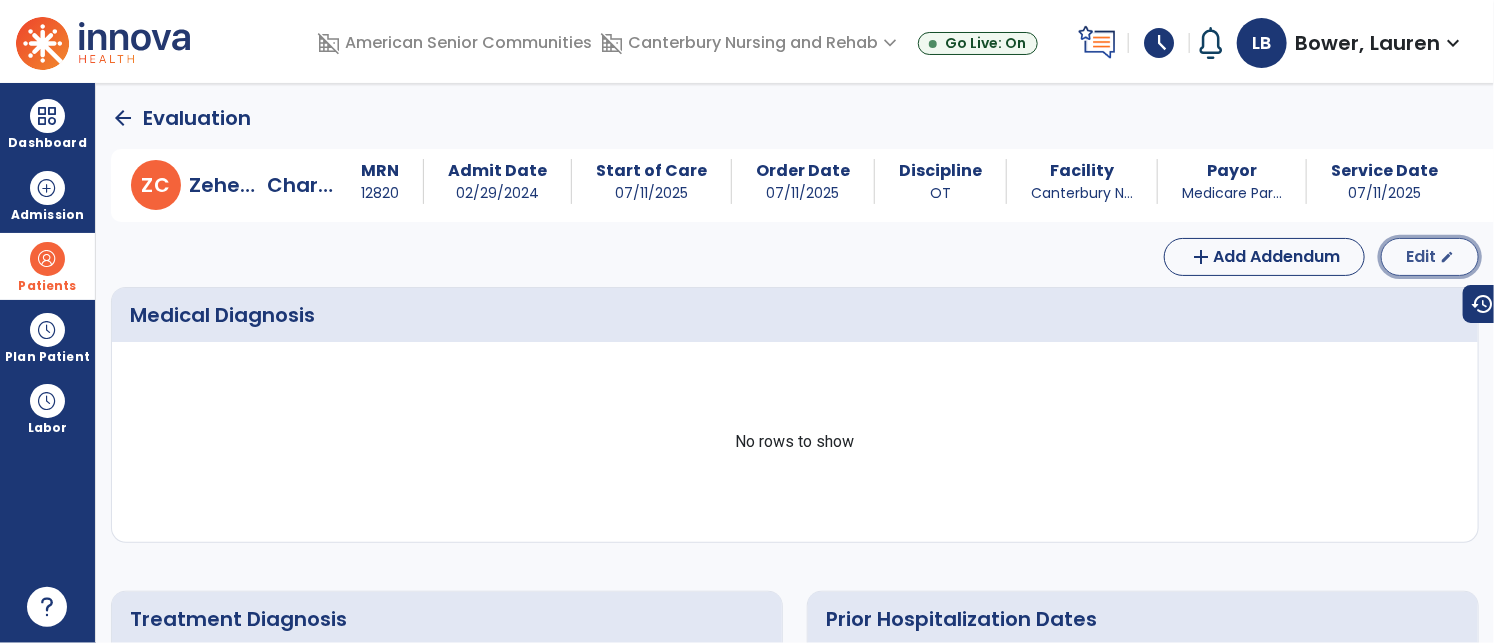 click on "Edit  edit" 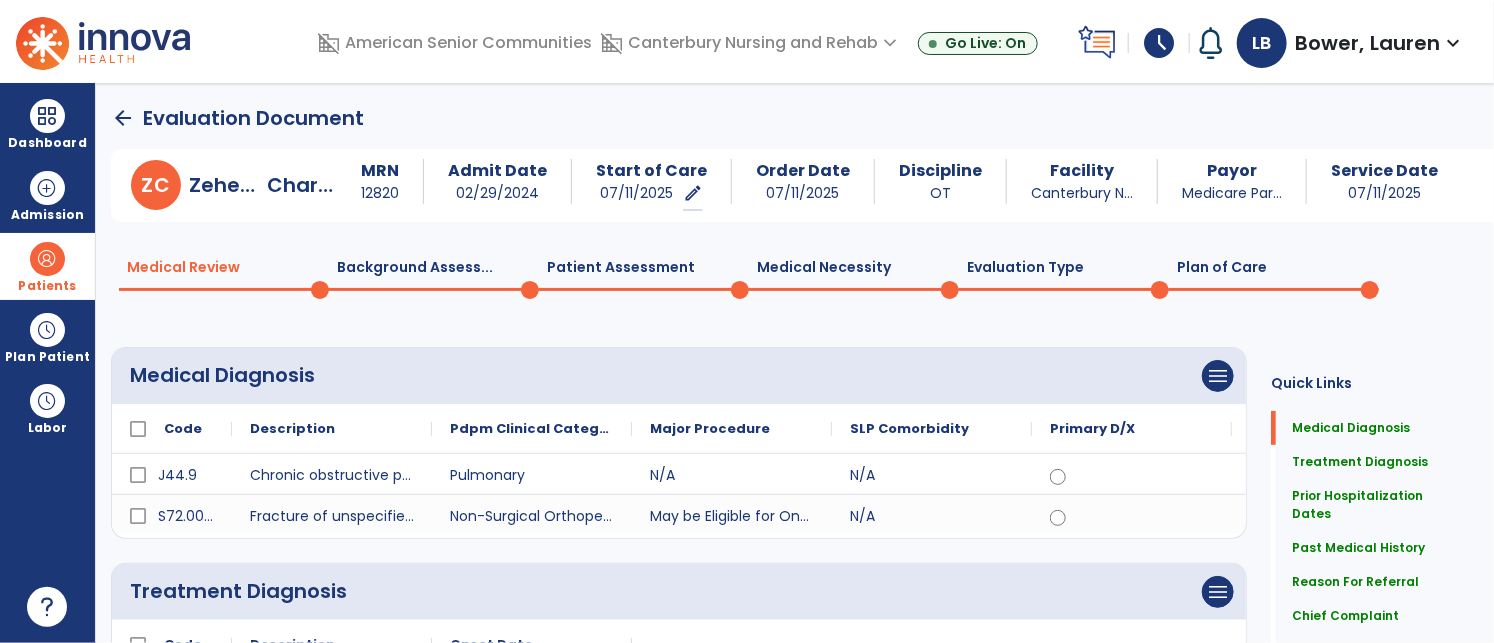 drag, startPoint x: 447, startPoint y: 277, endPoint x: 429, endPoint y: 287, distance: 20.59126 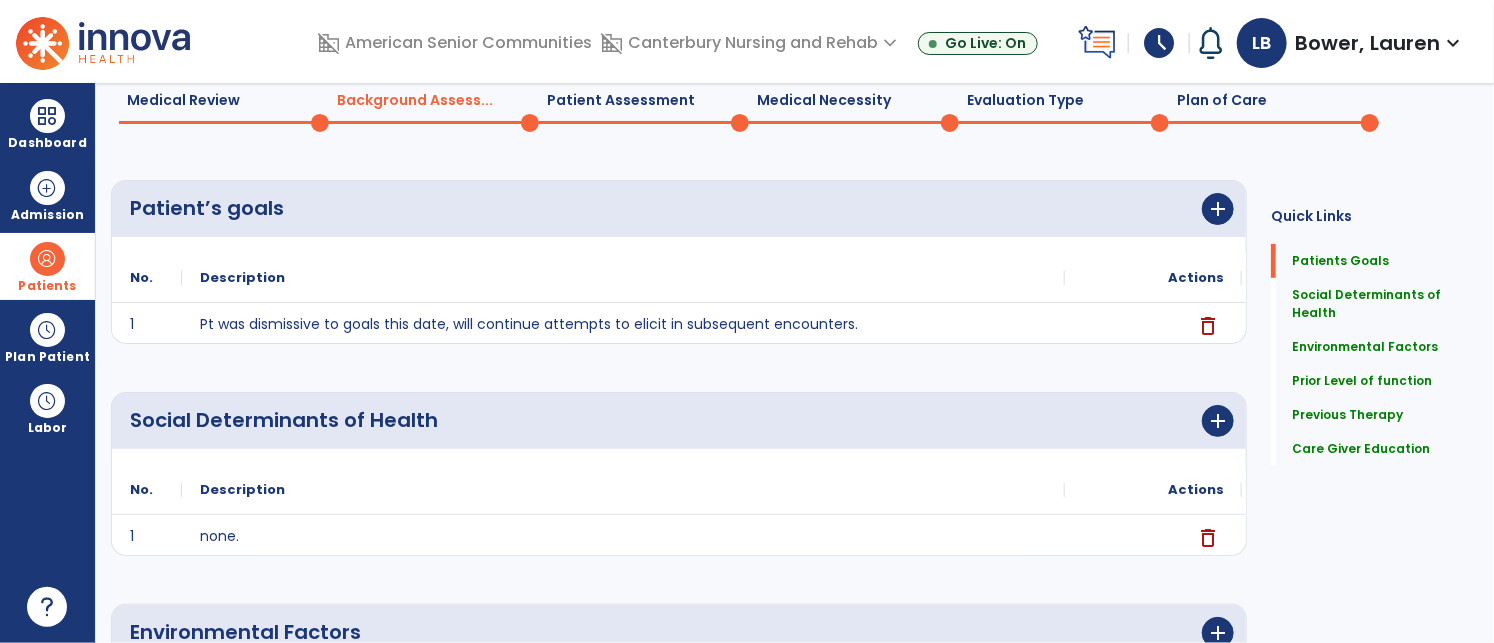 scroll, scrollTop: 0, scrollLeft: 0, axis: both 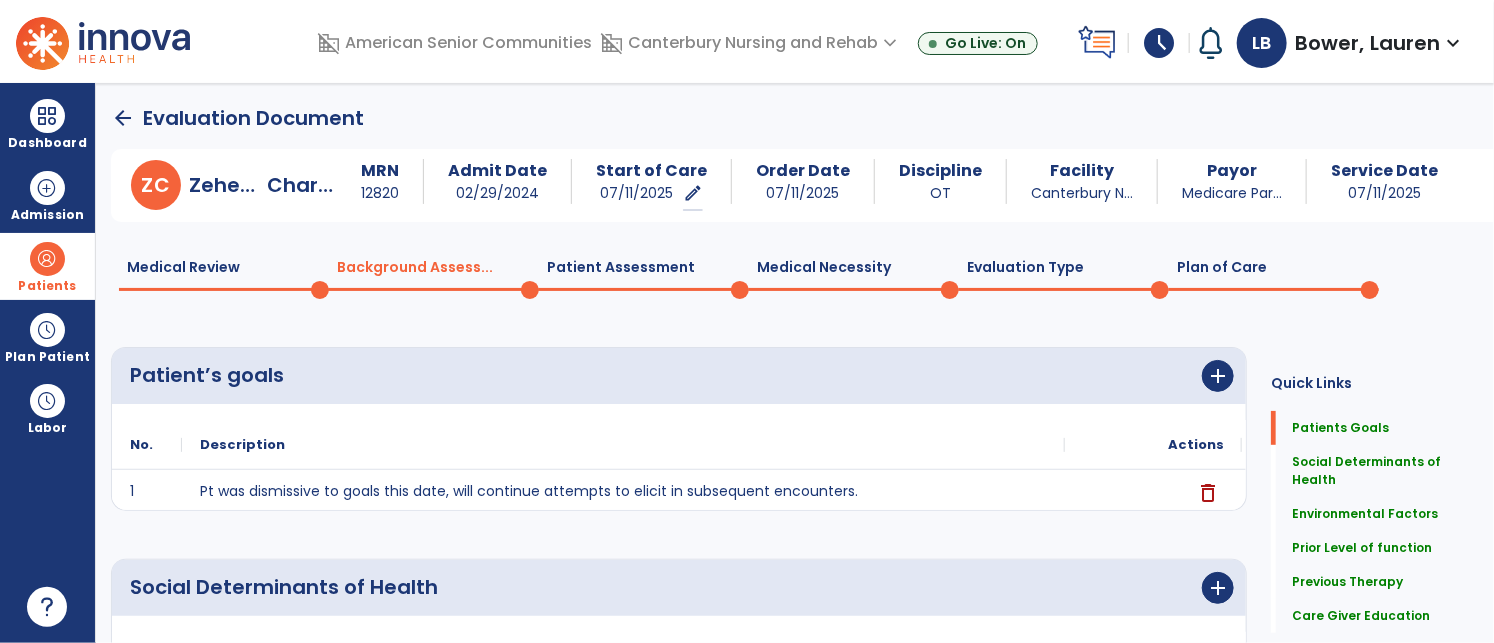click on "Patient Assessment  0" 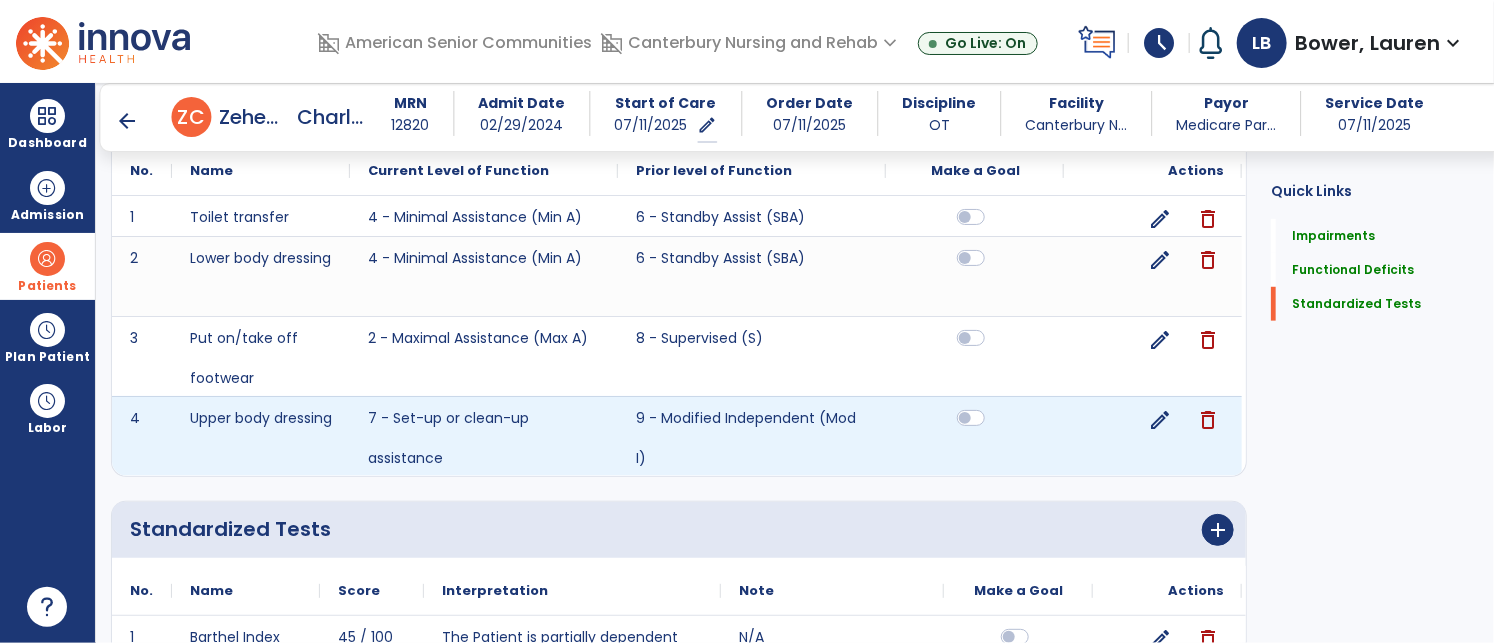 scroll, scrollTop: 533, scrollLeft: 0, axis: vertical 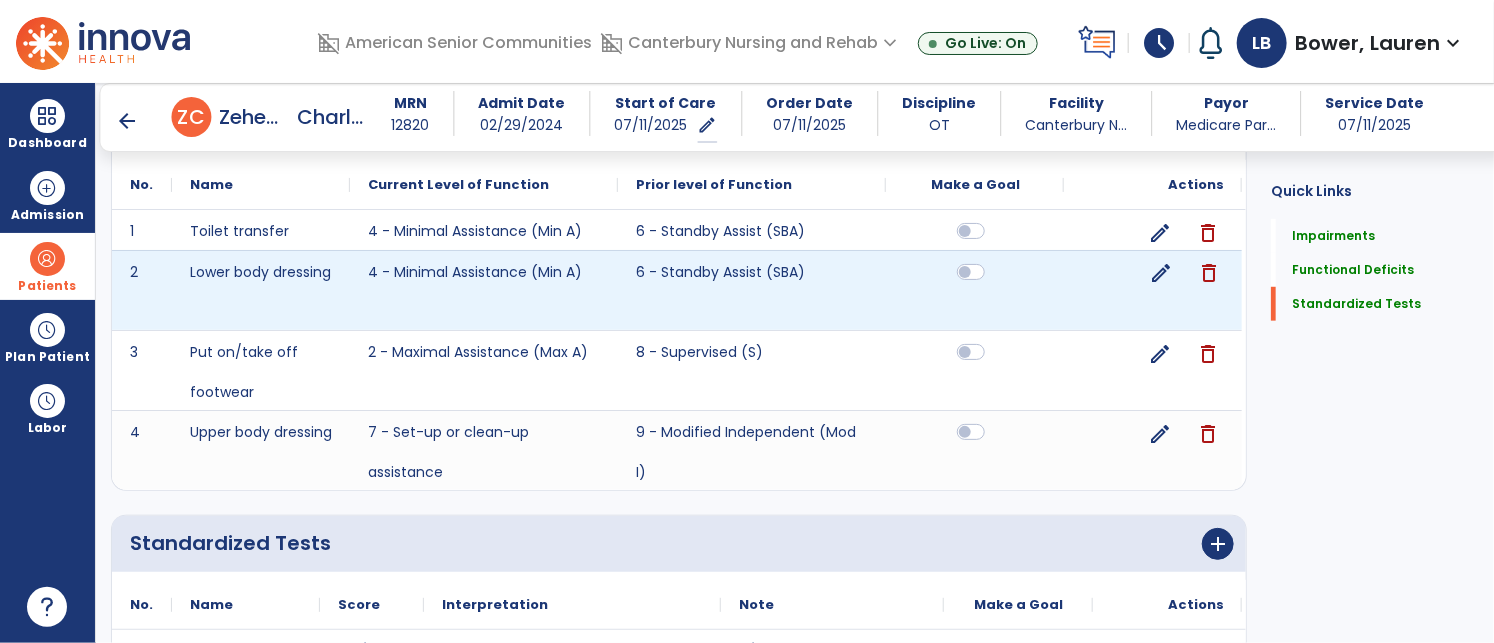 click on "edit" 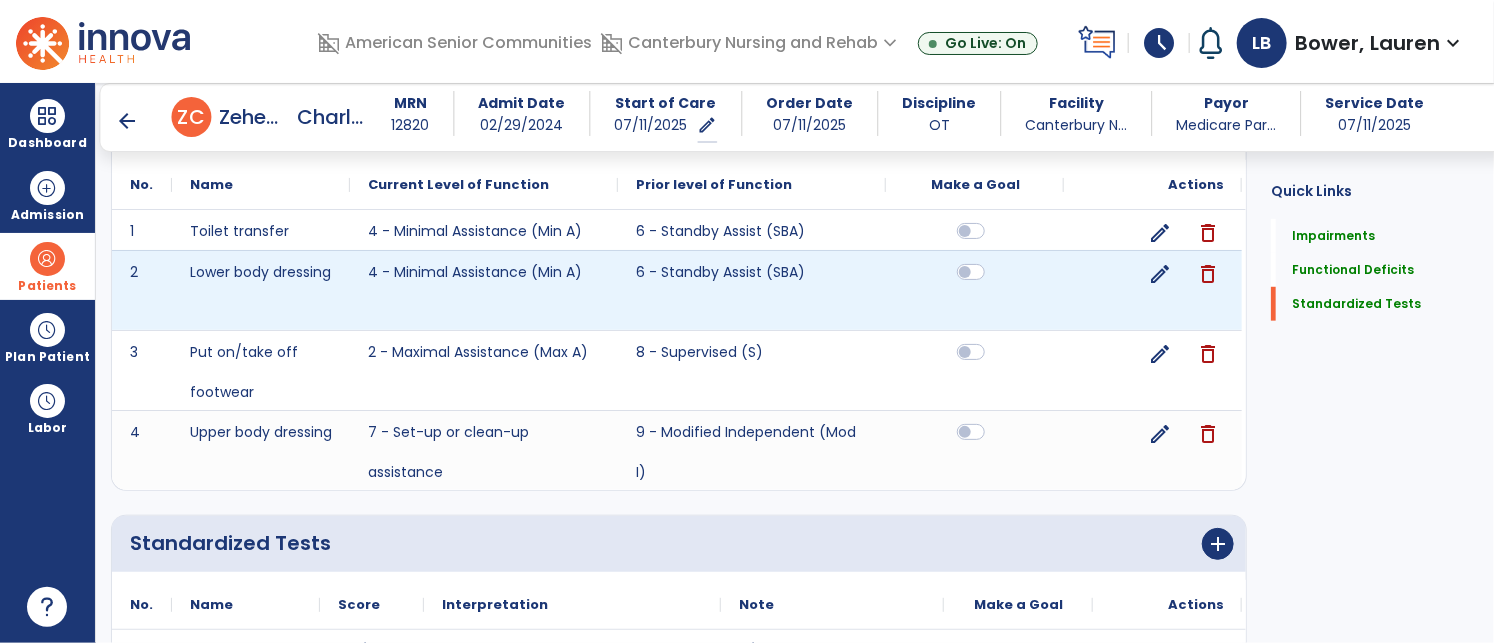 select on "**********" 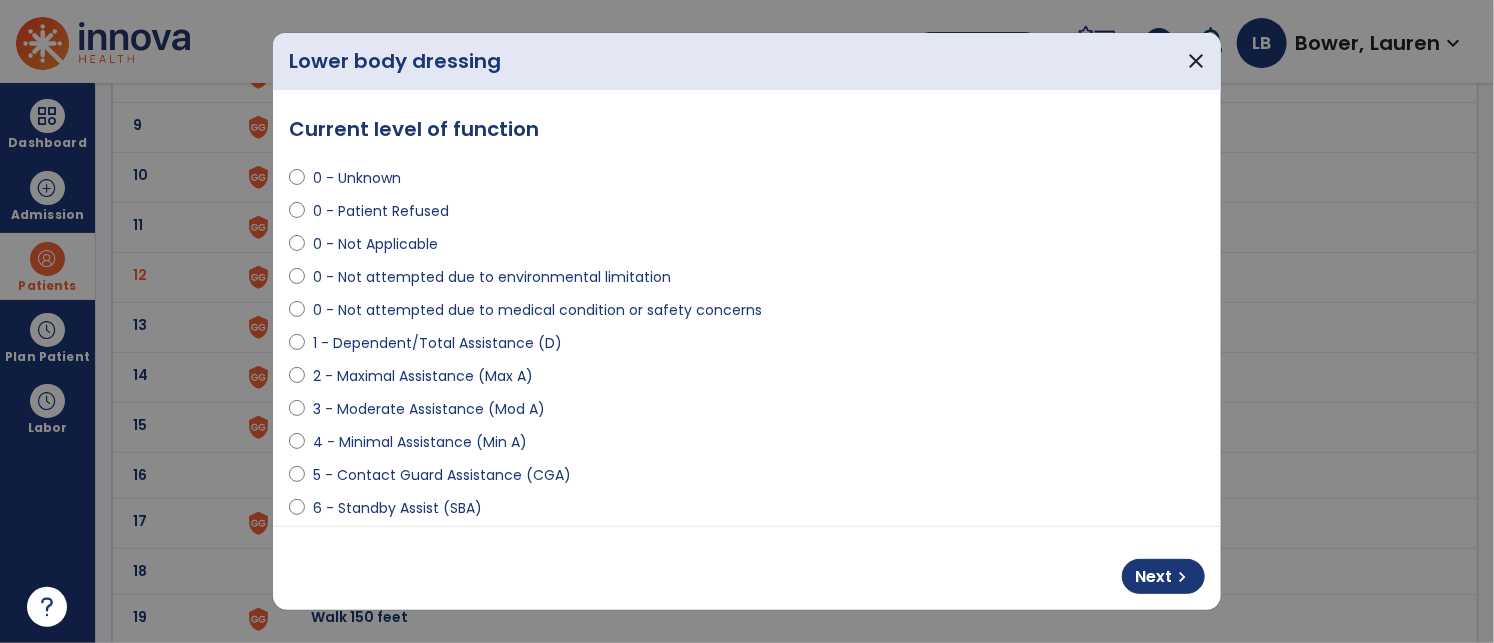 scroll, scrollTop: 0, scrollLeft: 0, axis: both 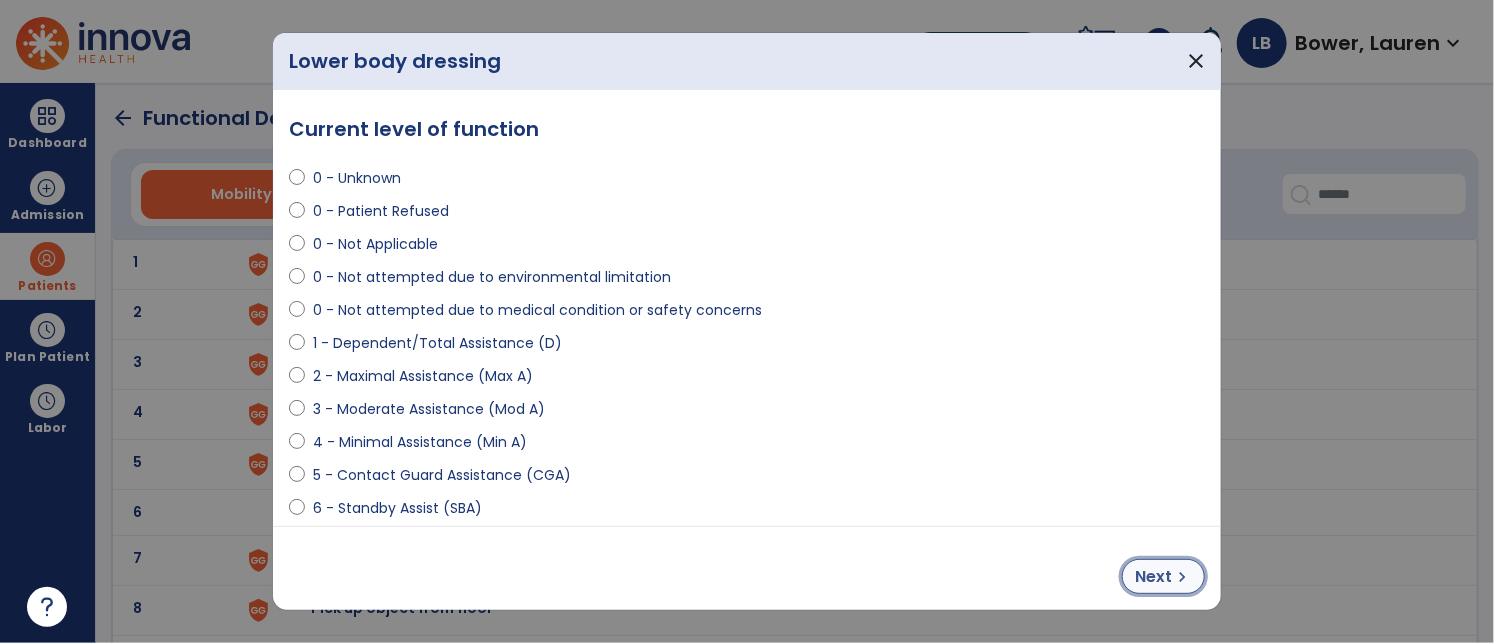 click on "Next" at bounding box center (1153, 577) 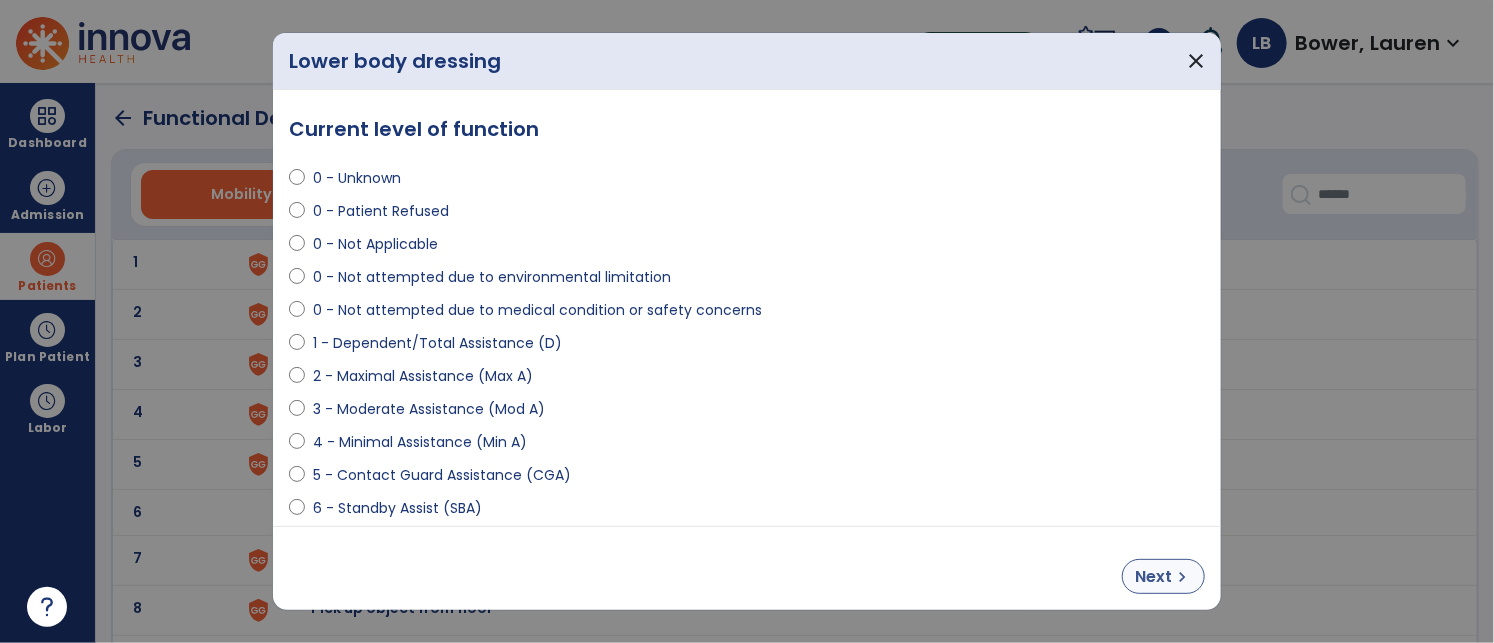 select on "**********" 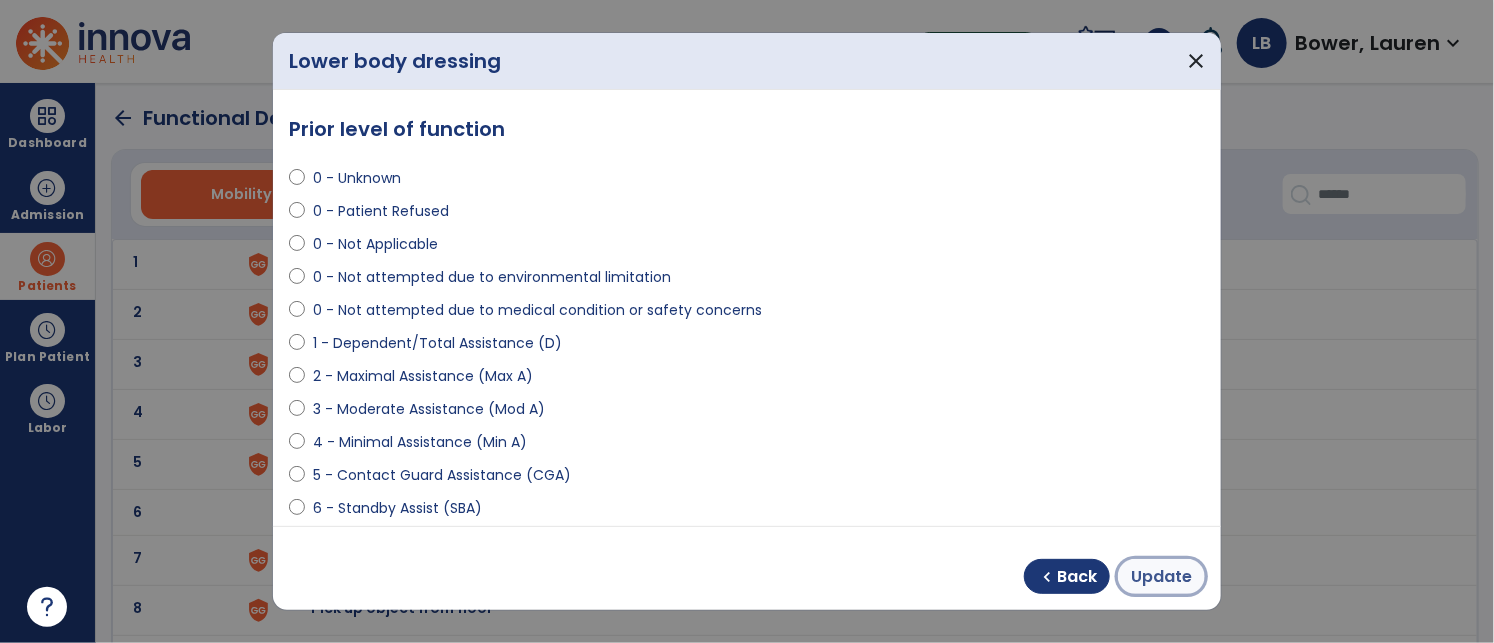 click on "Update" at bounding box center (1161, 577) 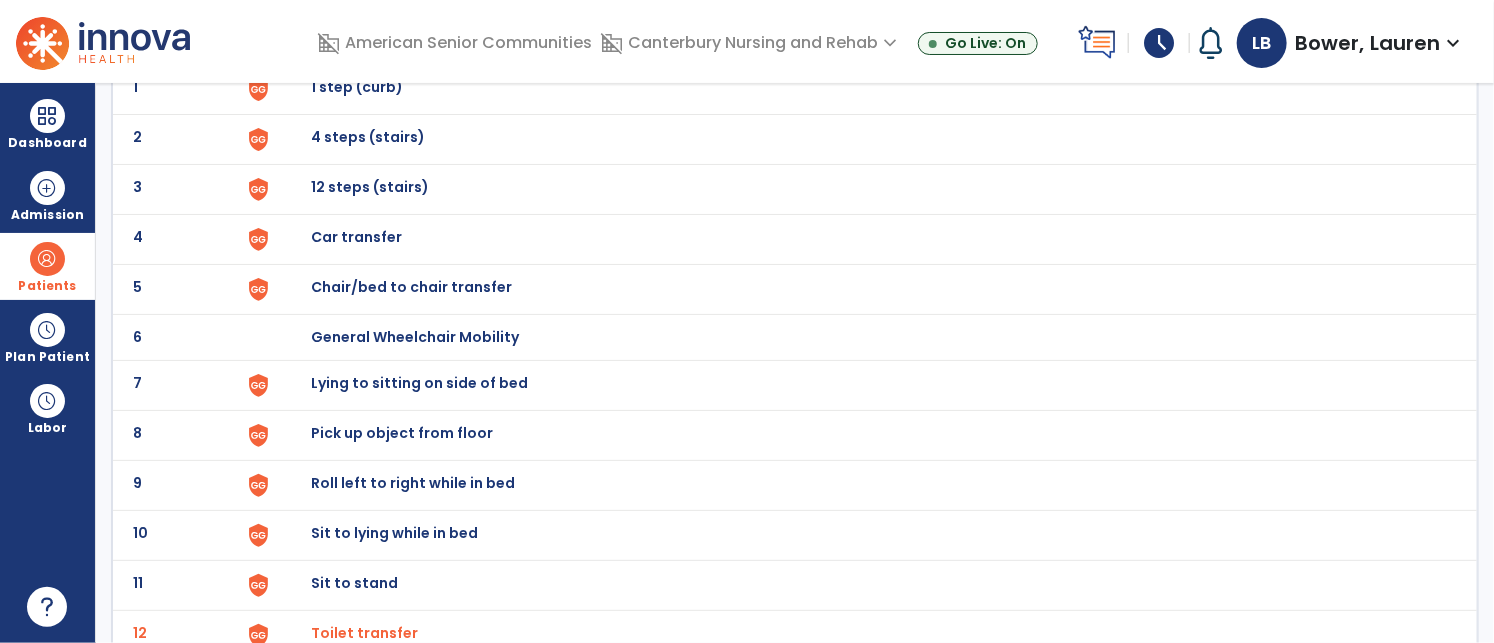 scroll, scrollTop: 0, scrollLeft: 0, axis: both 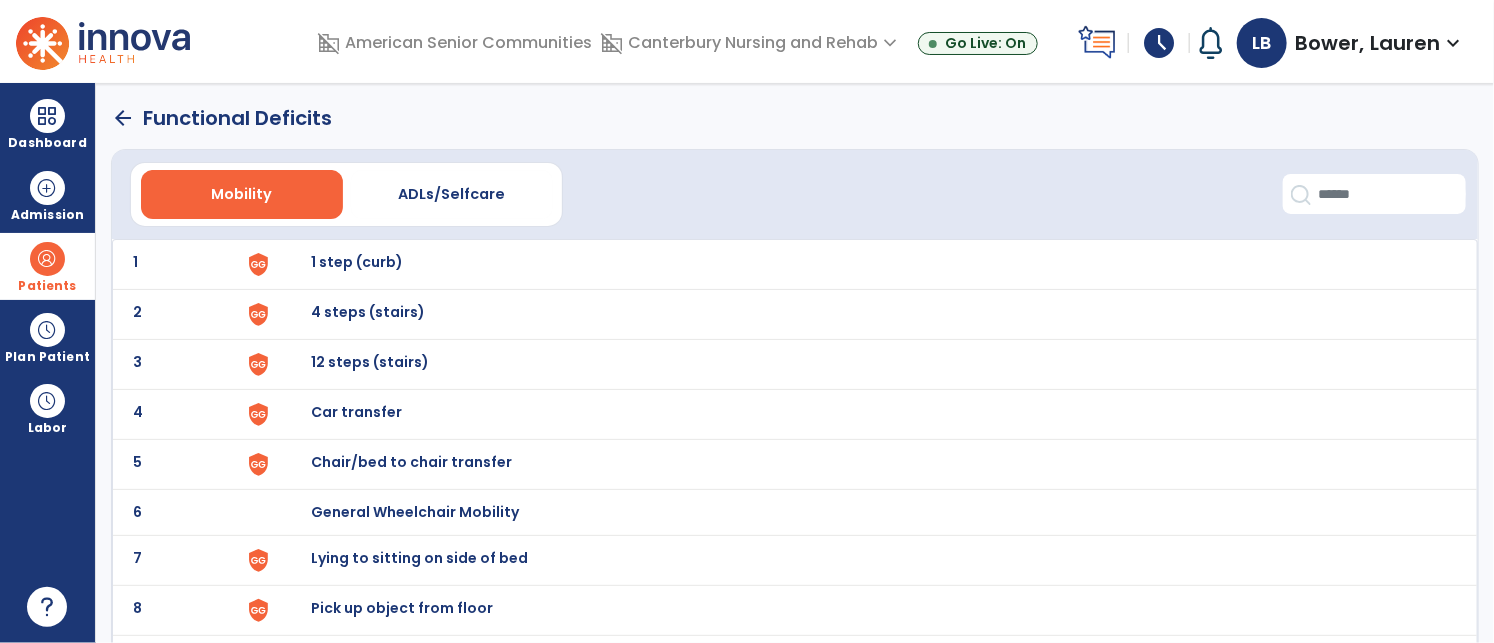click on "arrow_back" 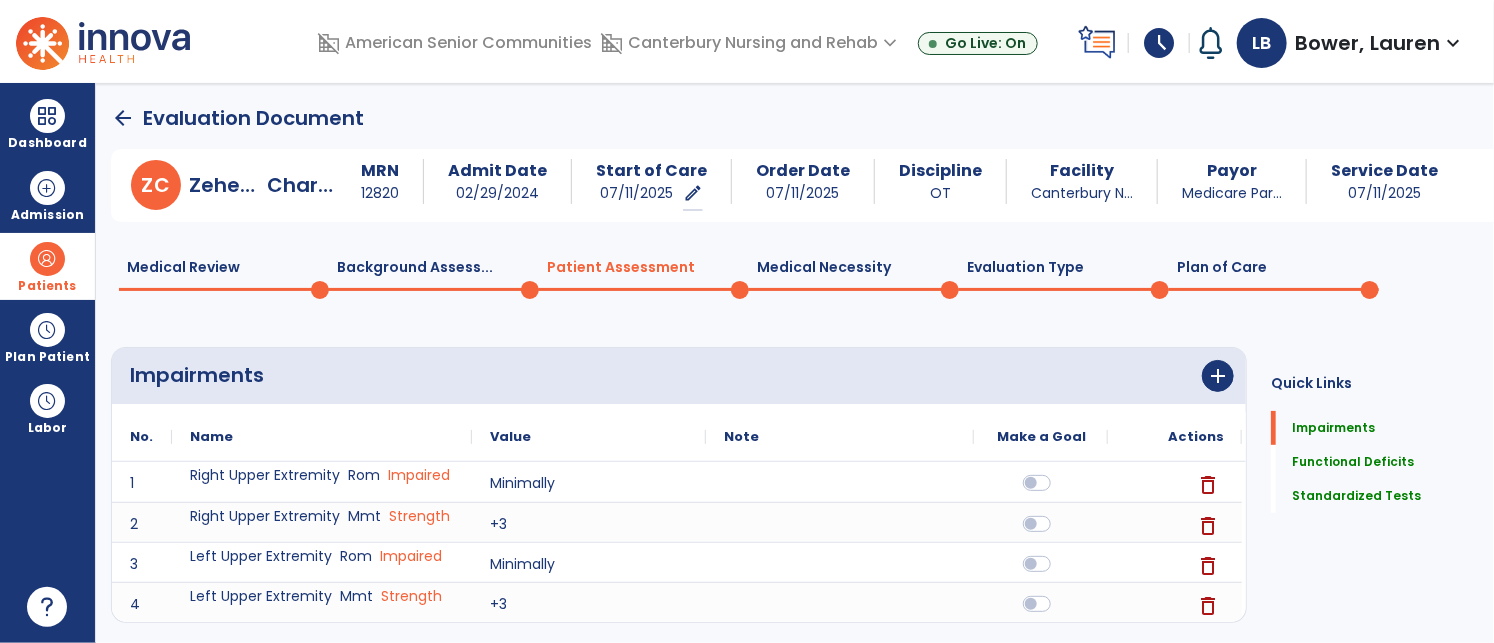 scroll, scrollTop: 20, scrollLeft: 0, axis: vertical 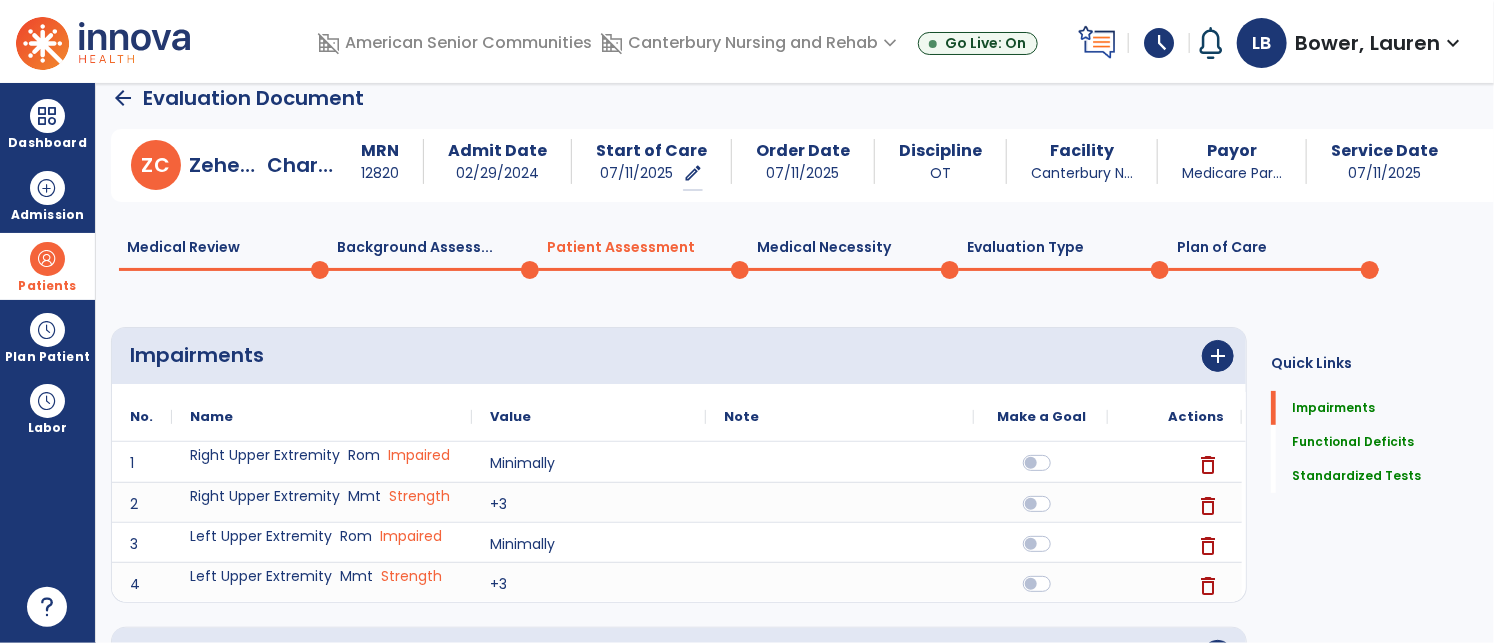 click on "Plan of Care  0" 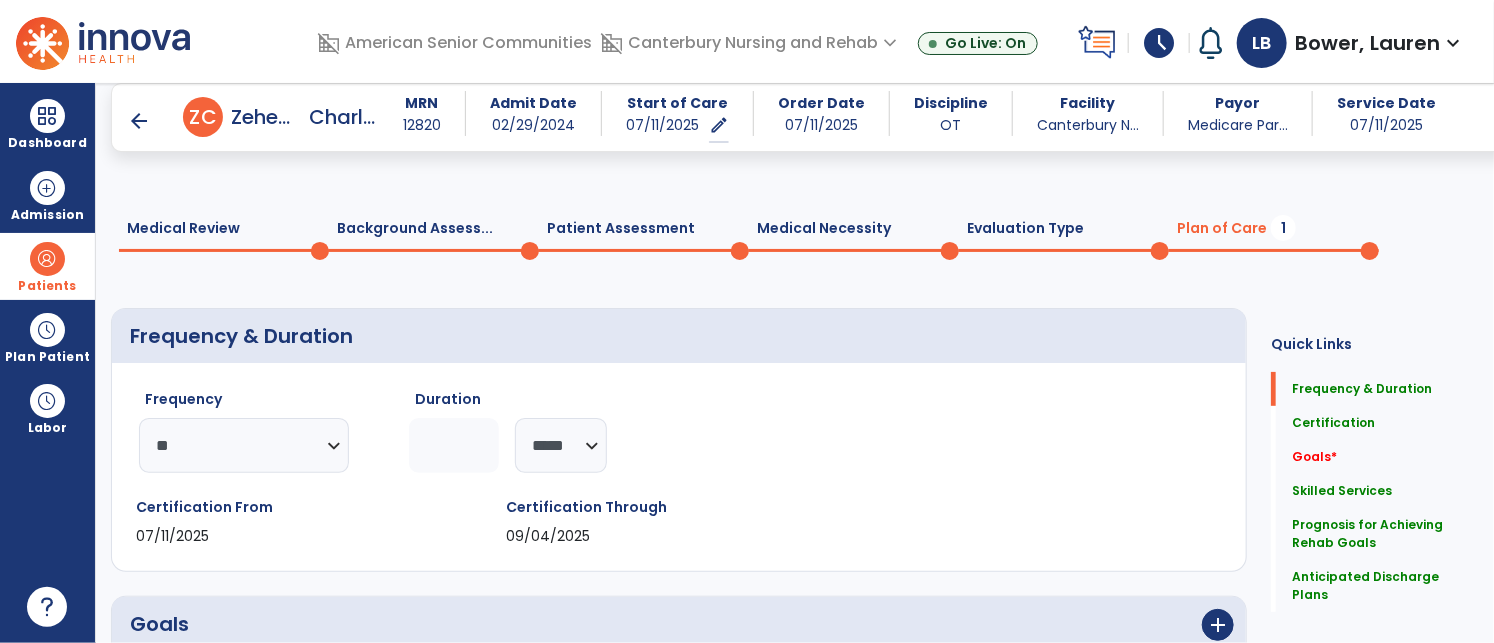 scroll, scrollTop: 625, scrollLeft: 0, axis: vertical 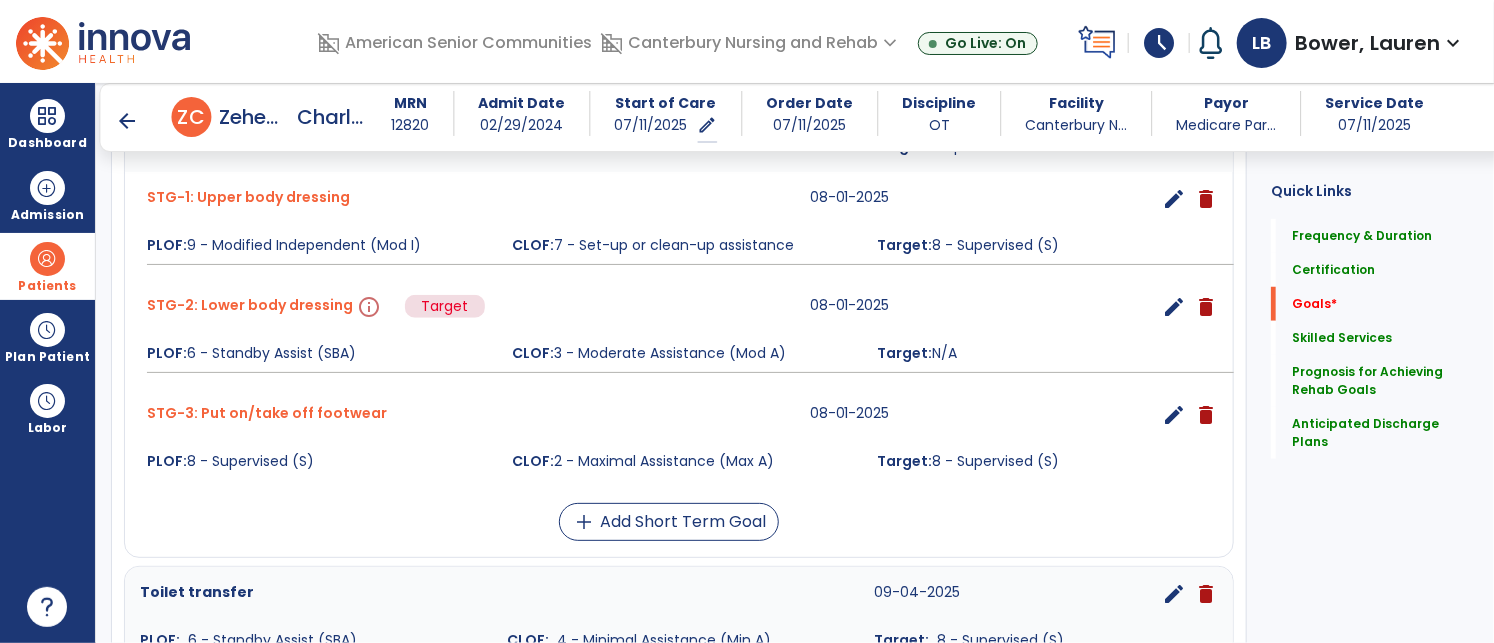 click on "info" at bounding box center [367, 307] 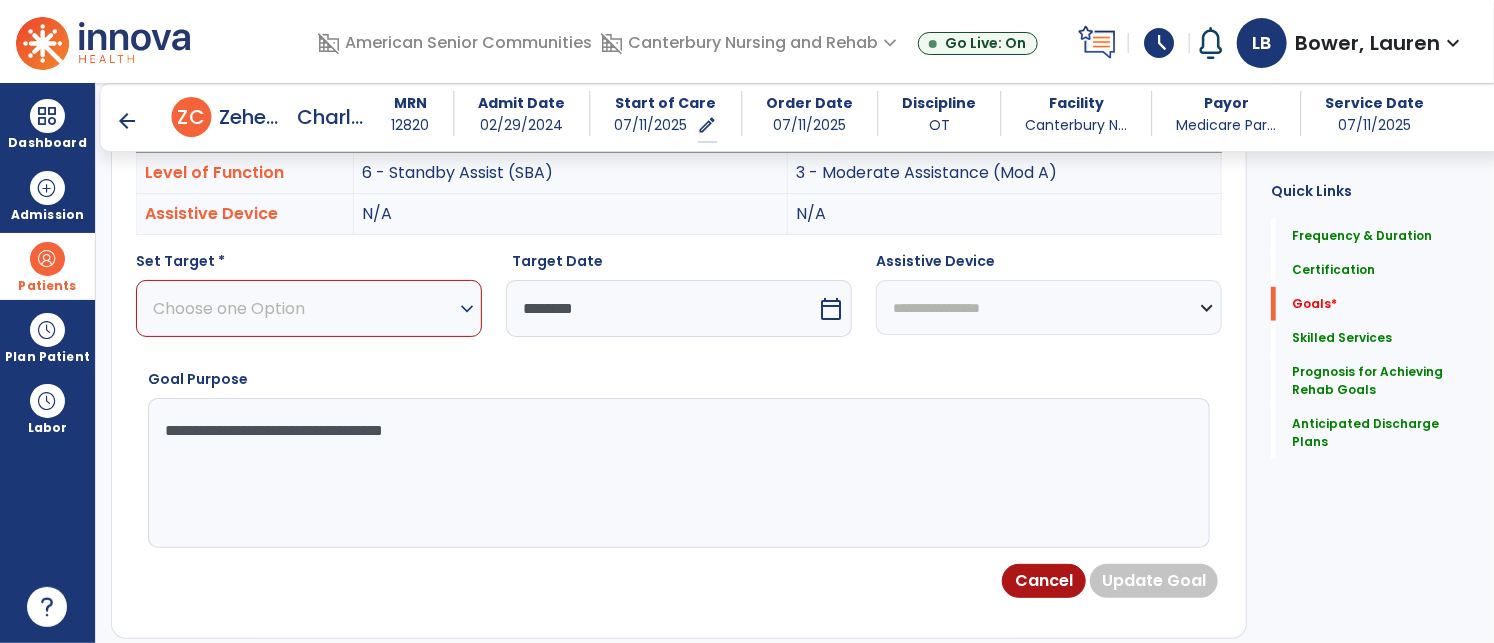 scroll, scrollTop: 82, scrollLeft: 0, axis: vertical 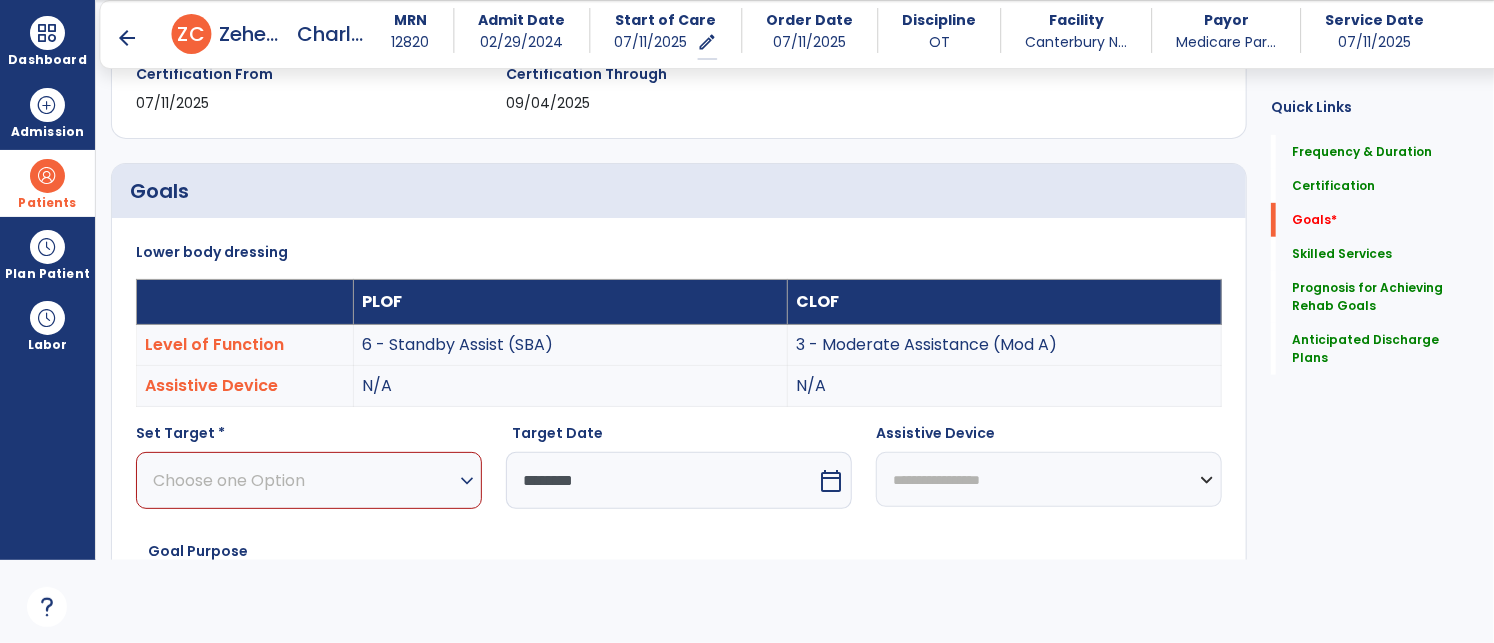 click on "expand_more" at bounding box center (467, 481) 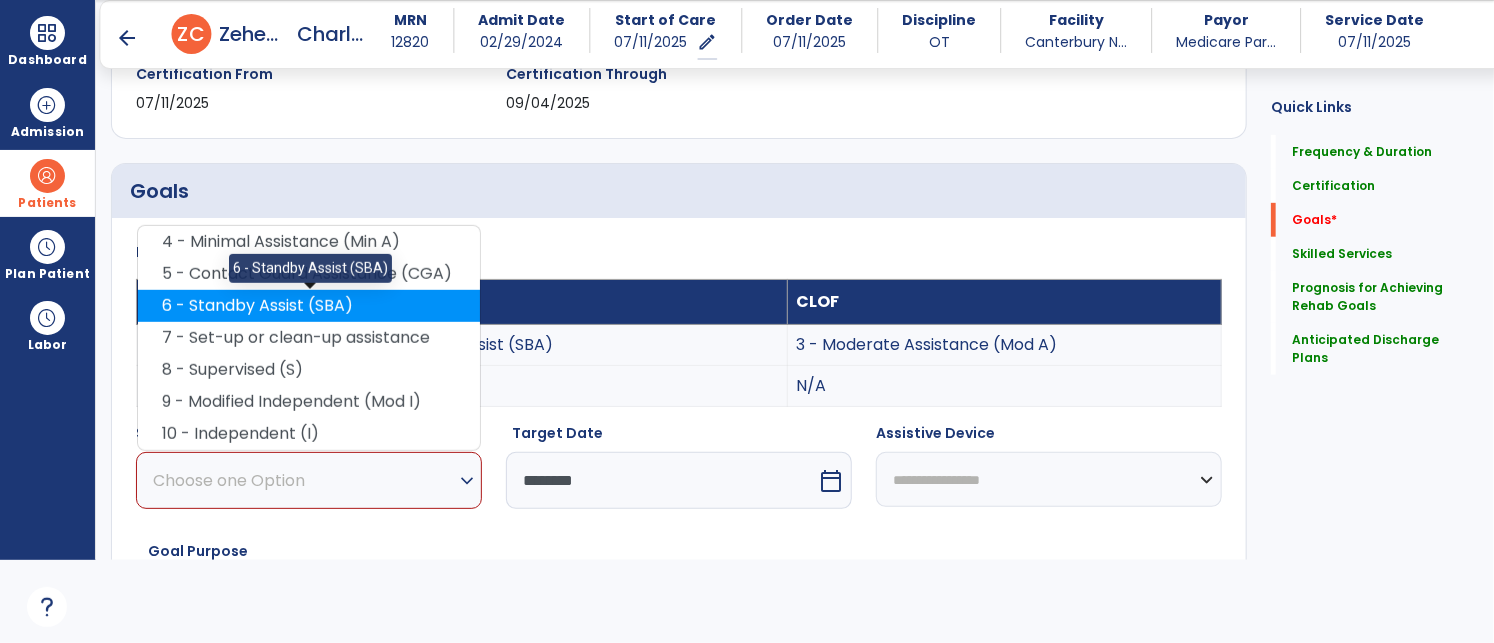 click on "6 - Standby Assist (SBA)" at bounding box center (309, 306) 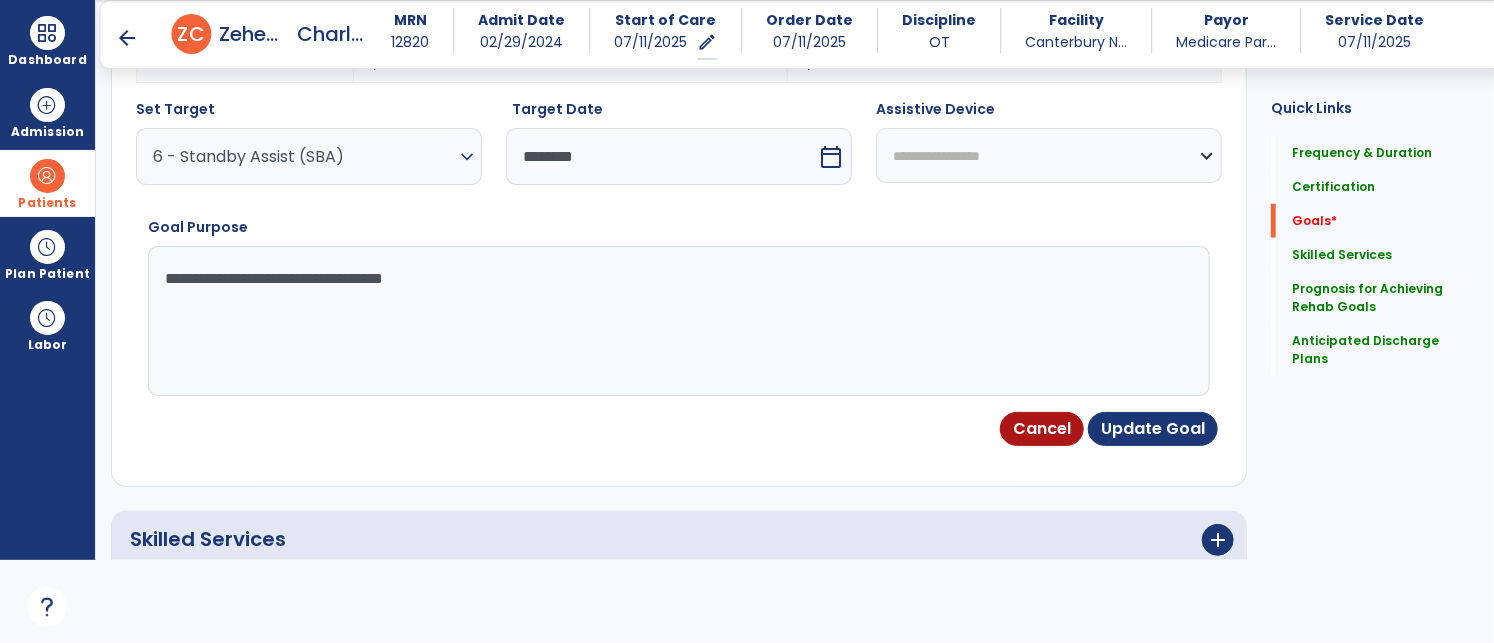 scroll, scrollTop: 695, scrollLeft: 0, axis: vertical 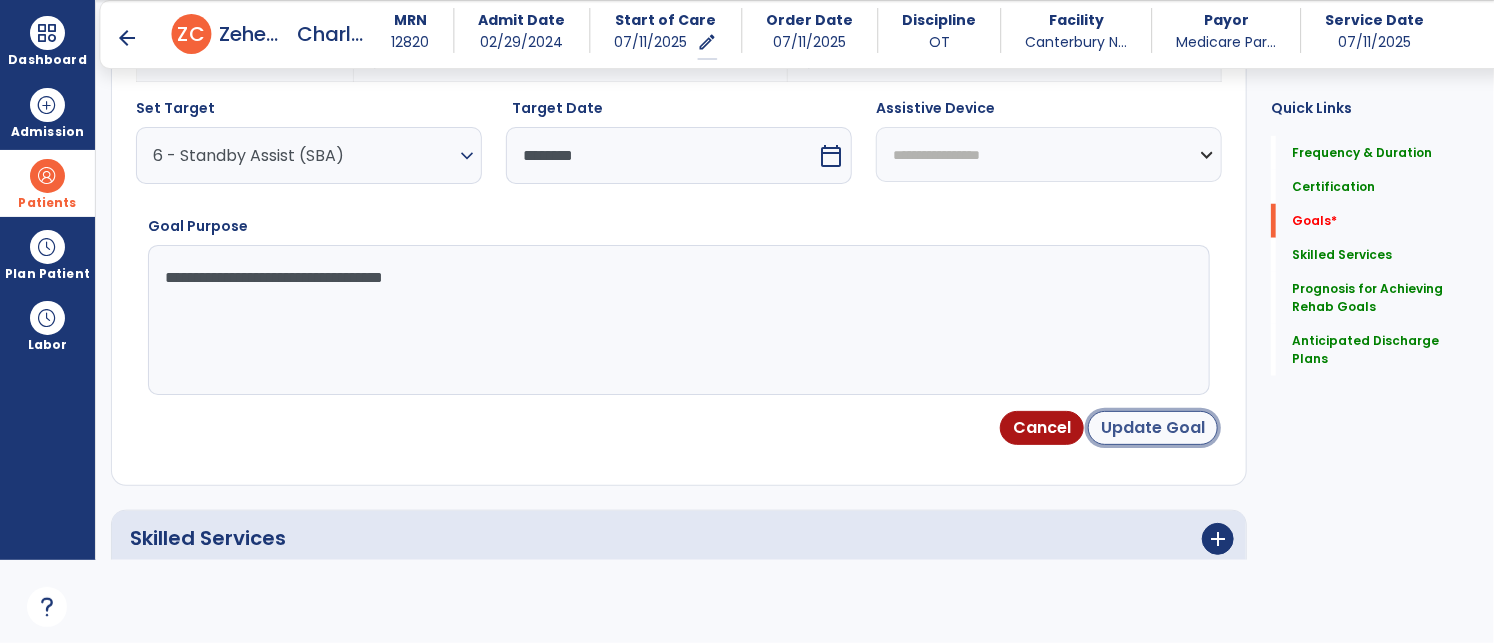 click on "Update Goal" at bounding box center (1153, 428) 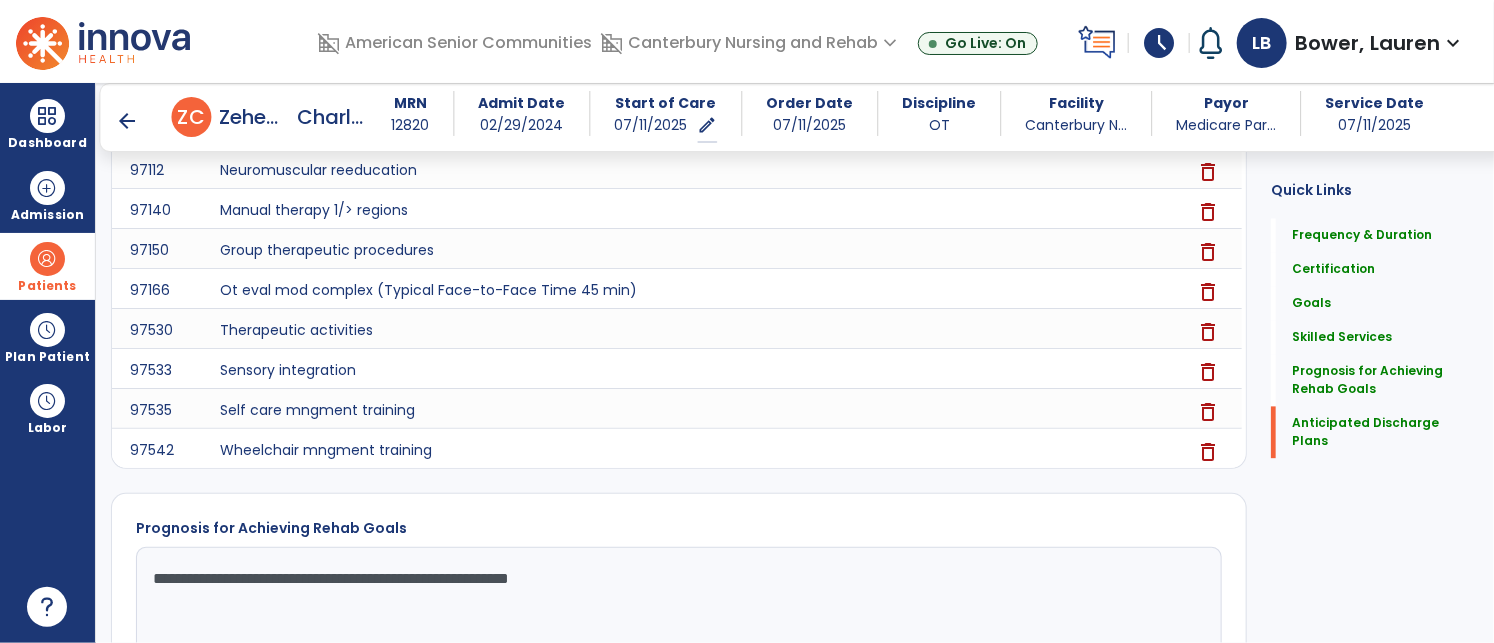 scroll, scrollTop: 2163, scrollLeft: 0, axis: vertical 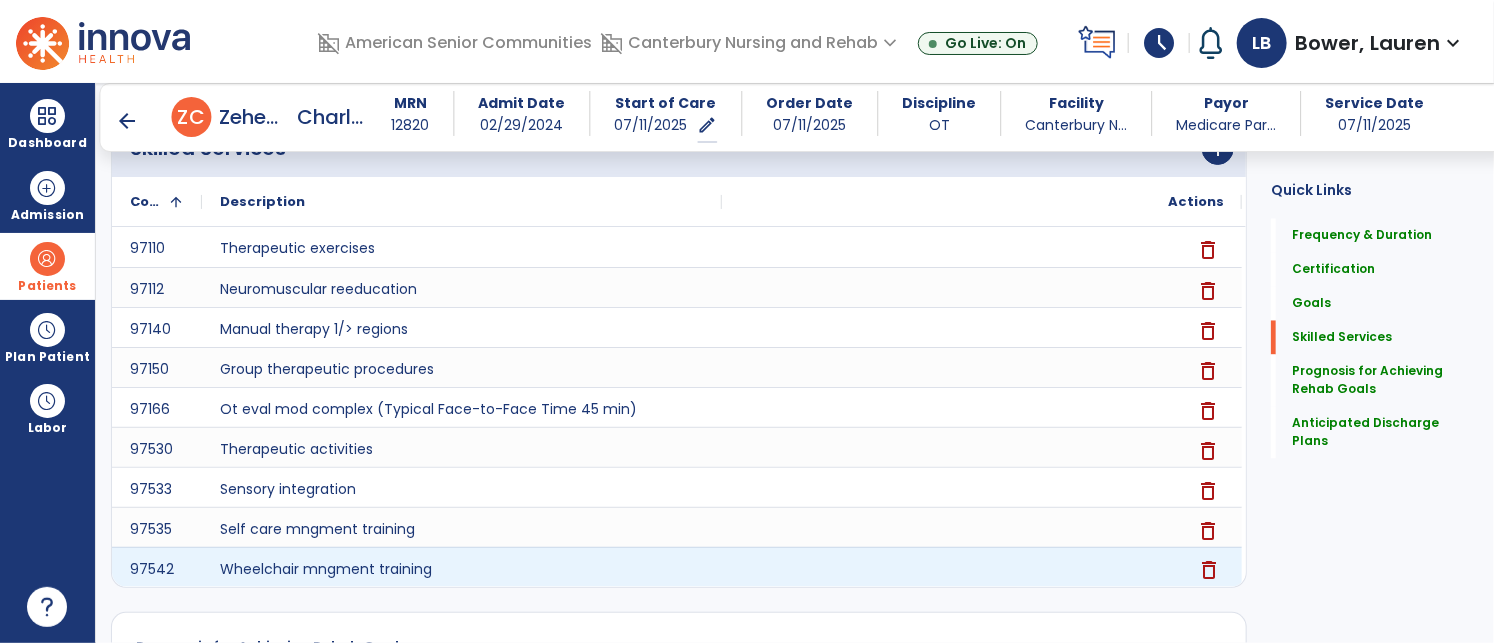 drag, startPoint x: 893, startPoint y: 580, endPoint x: 893, endPoint y: 566, distance: 14 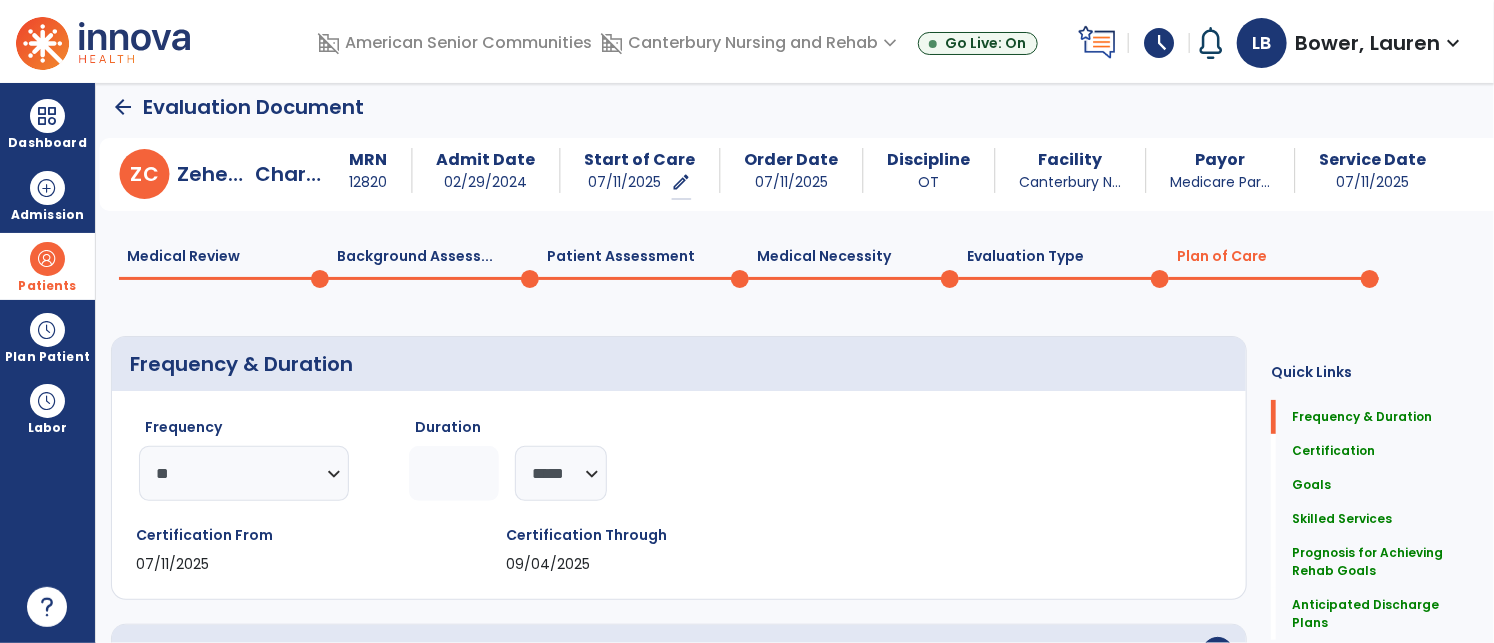 scroll, scrollTop: 0, scrollLeft: 0, axis: both 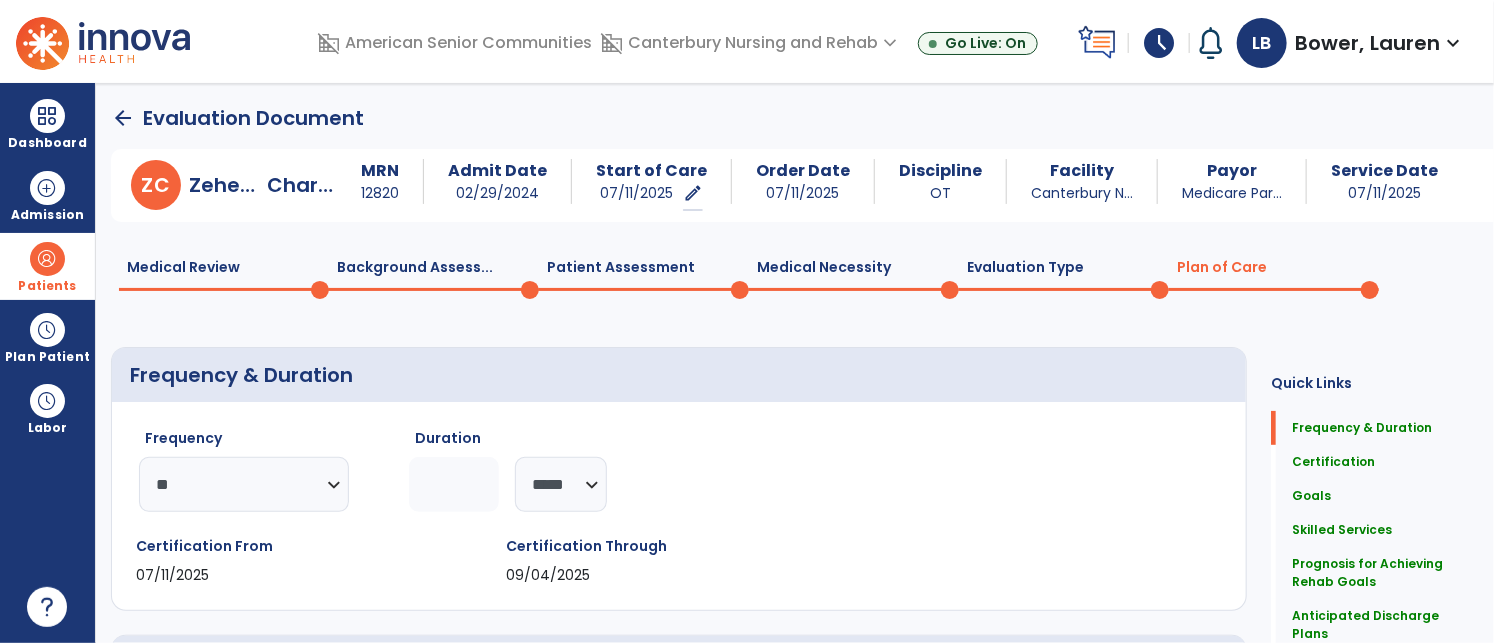 click on "Evaluation Type  0" 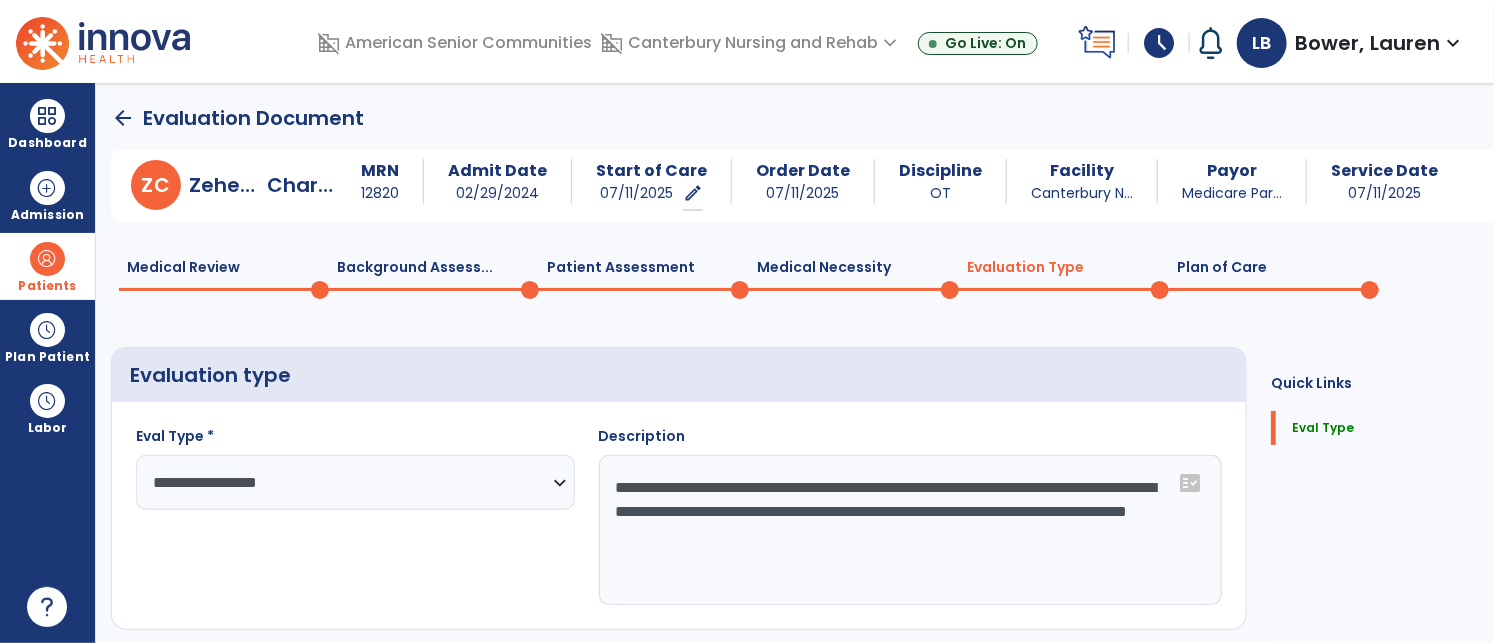 drag, startPoint x: 832, startPoint y: 273, endPoint x: 777, endPoint y: 272, distance: 55.00909 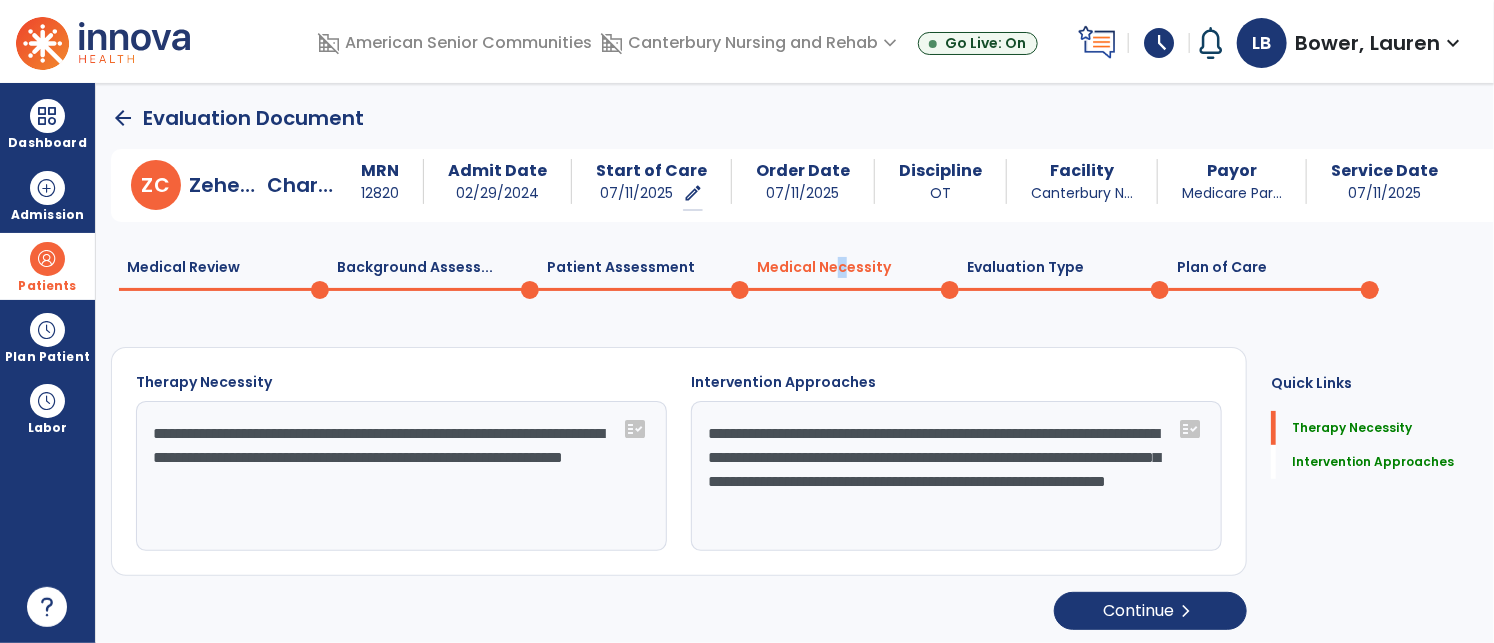 drag, startPoint x: 671, startPoint y: 269, endPoint x: 436, endPoint y: 269, distance: 235 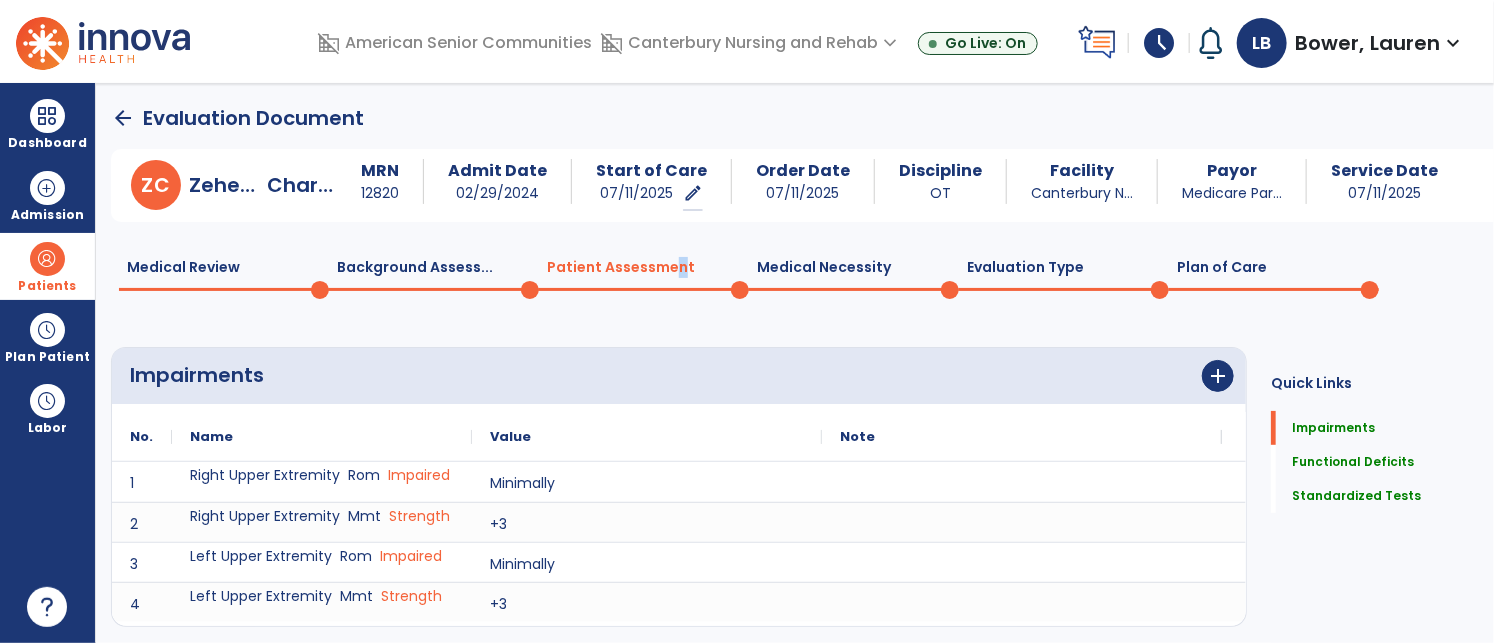 click on "Background Assess...  0" 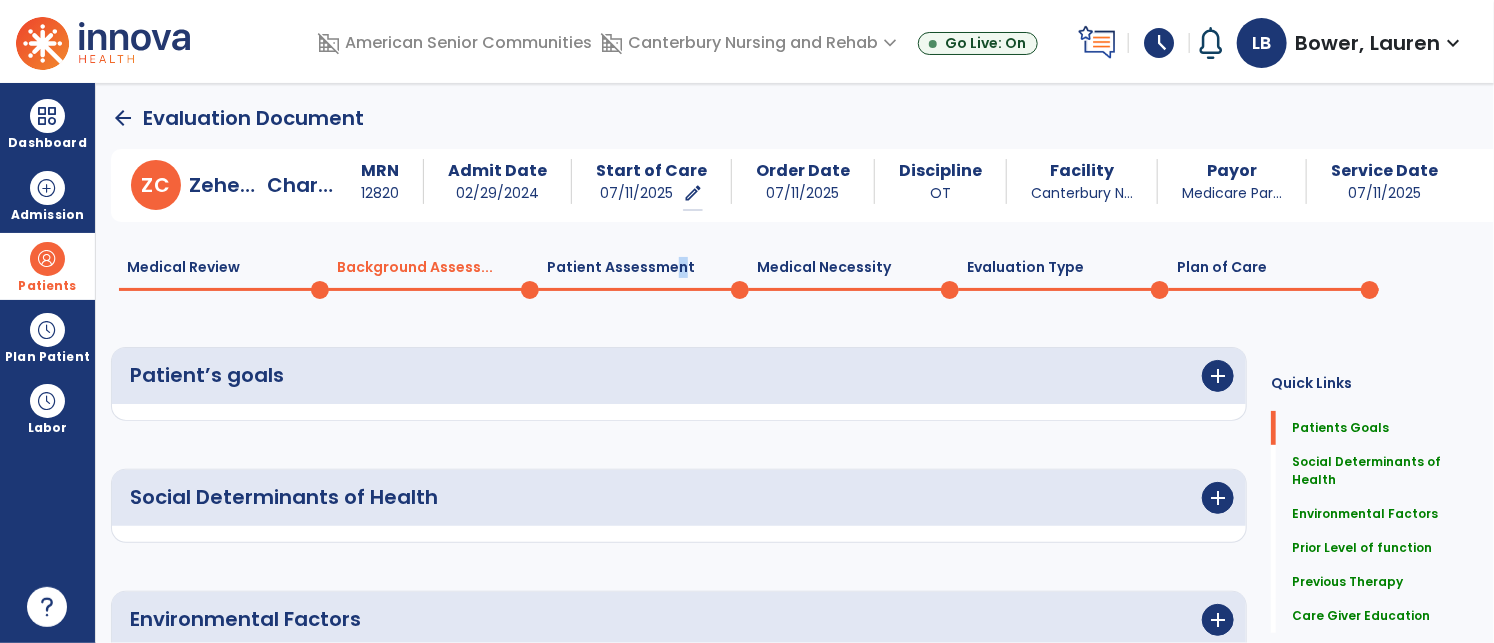 click on "Medical Review  0" 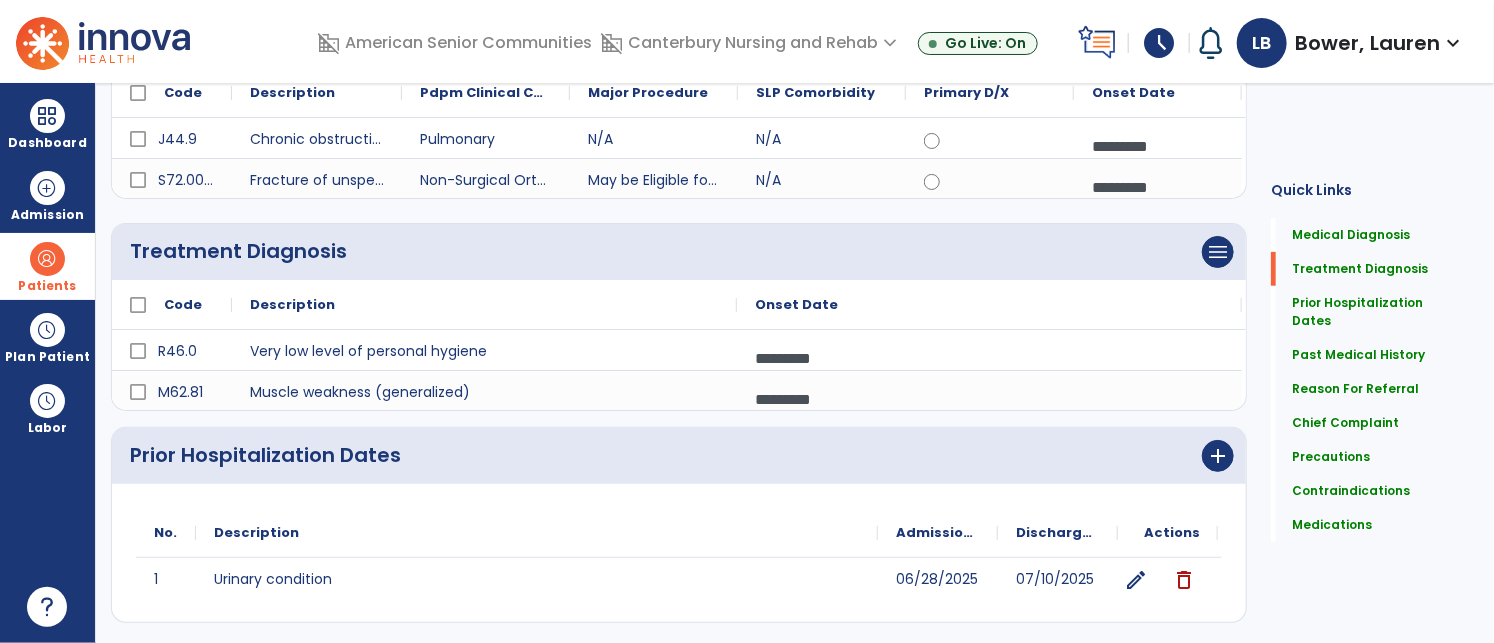 scroll, scrollTop: 0, scrollLeft: 0, axis: both 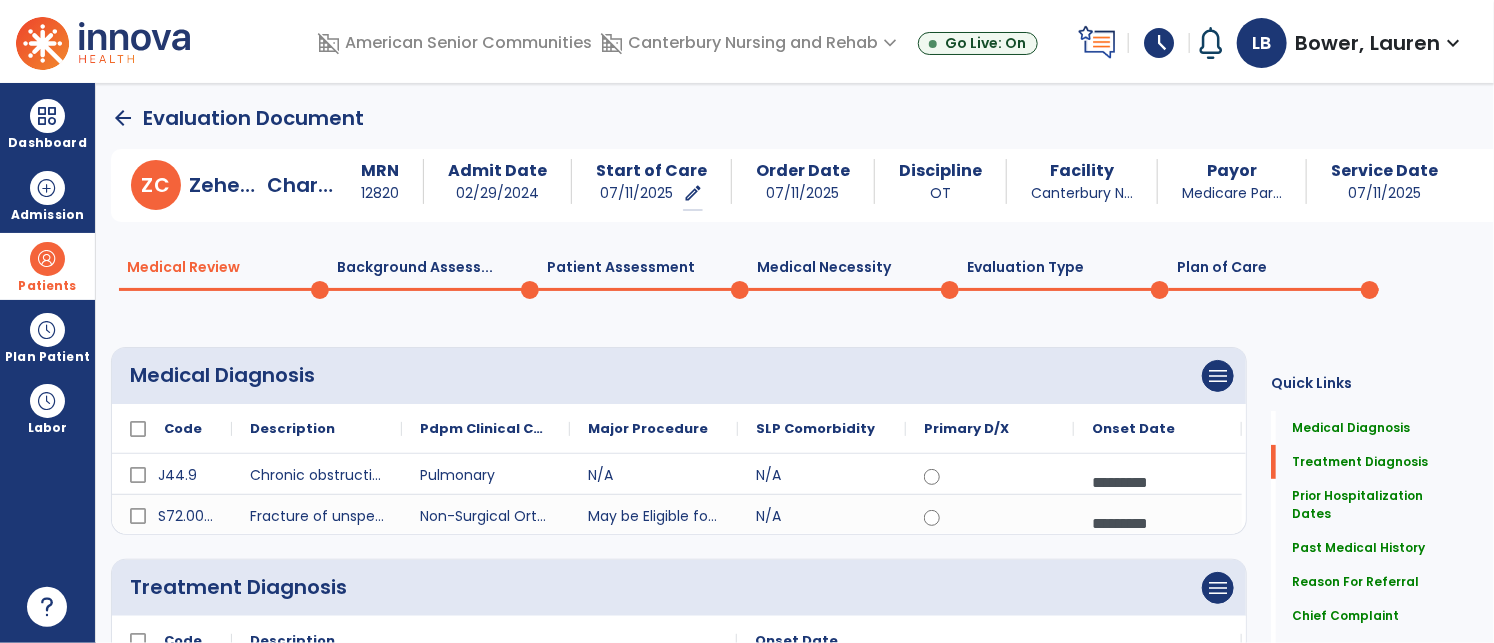 click on "Plan of Care  0" 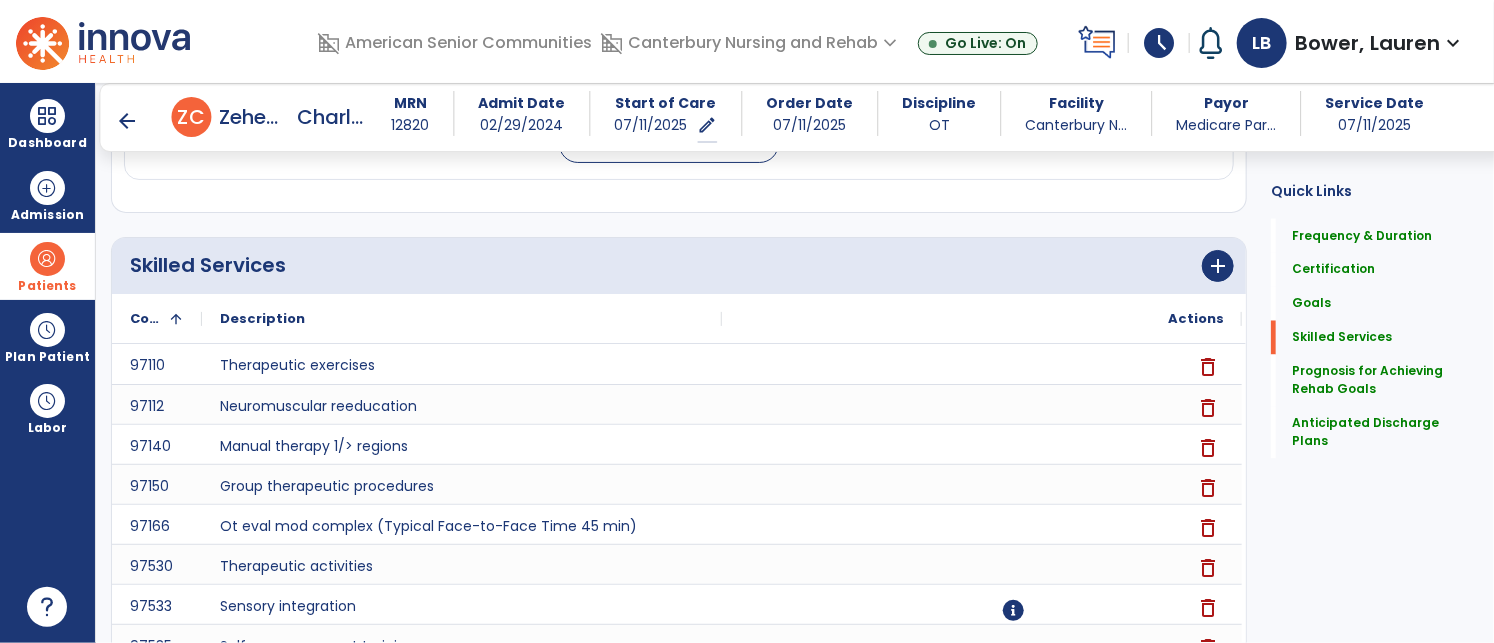 scroll, scrollTop: 2165, scrollLeft: 0, axis: vertical 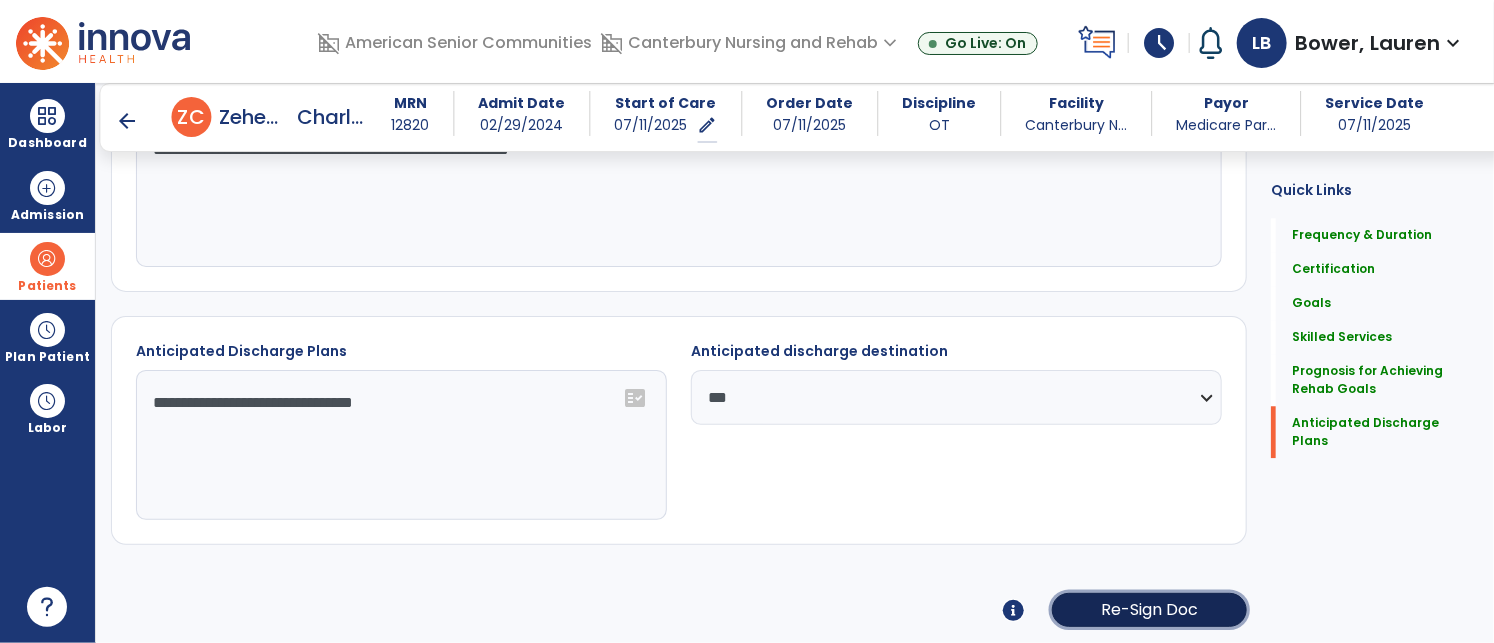 click on "Re-Sign Doc" 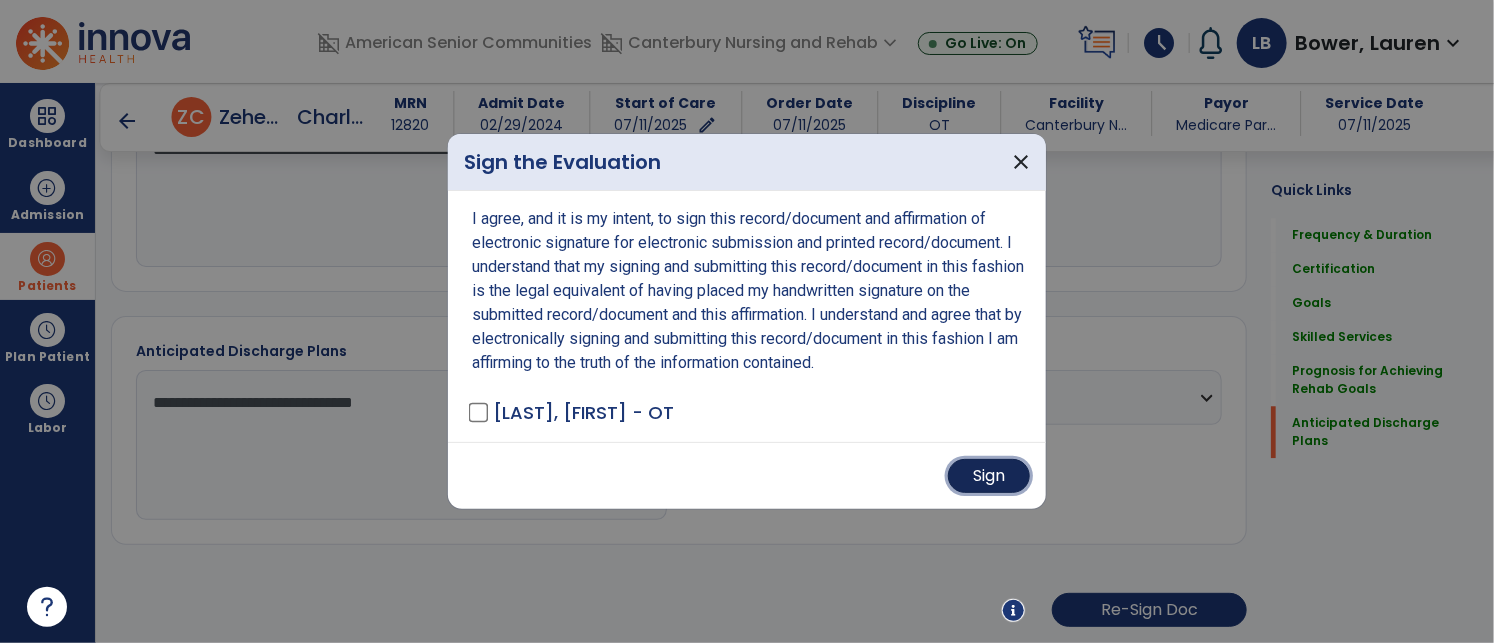 click on "Sign" at bounding box center (989, 476) 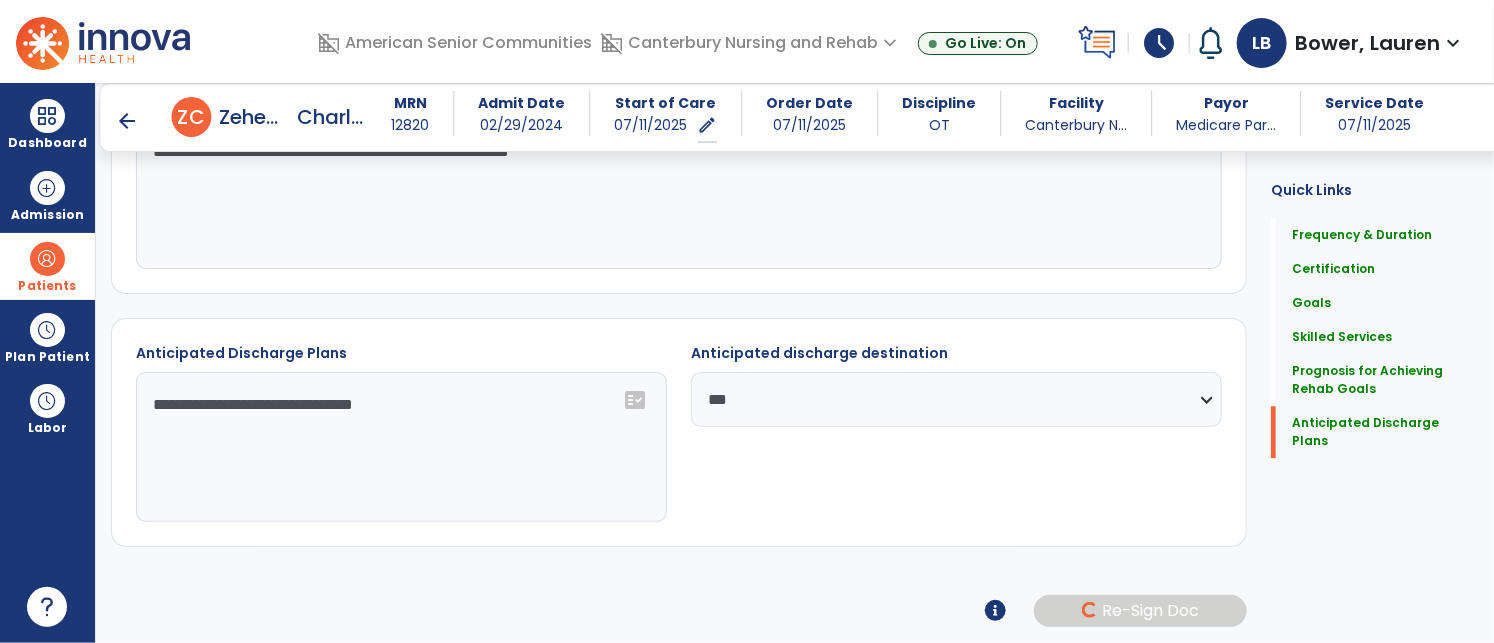 scroll, scrollTop: 2164, scrollLeft: 0, axis: vertical 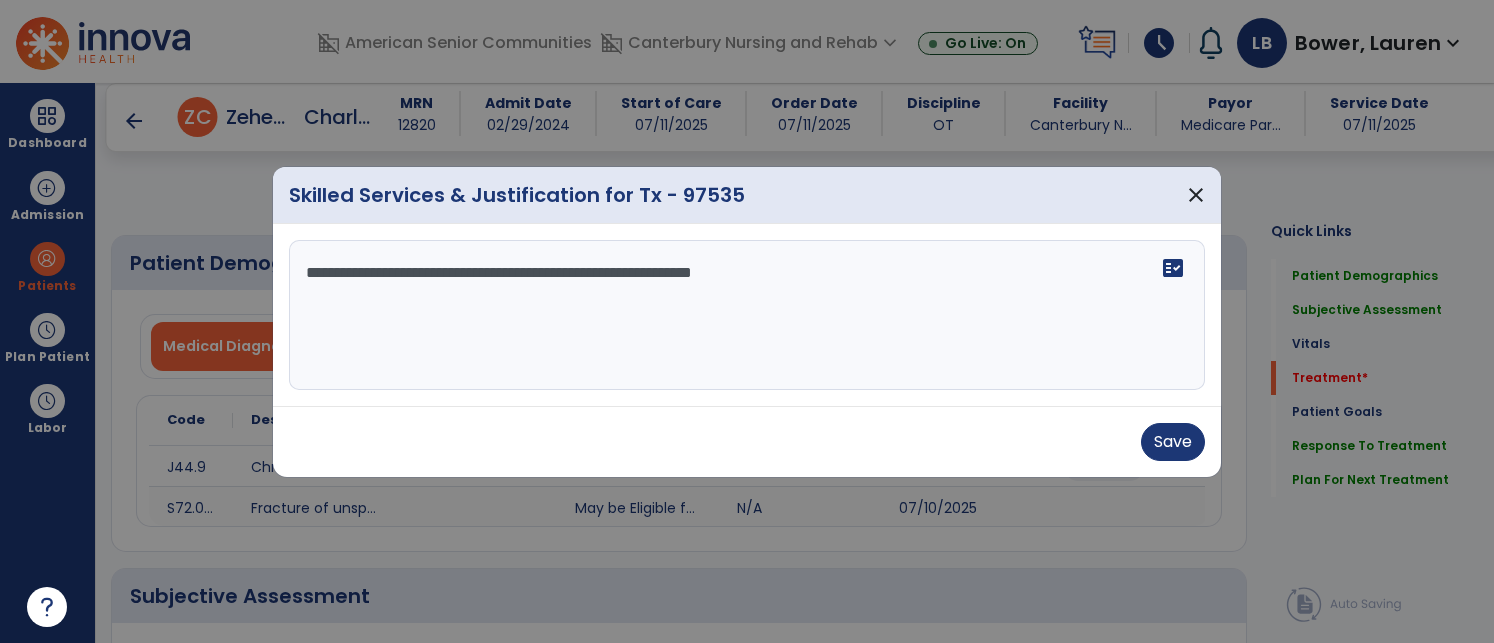 select on "*" 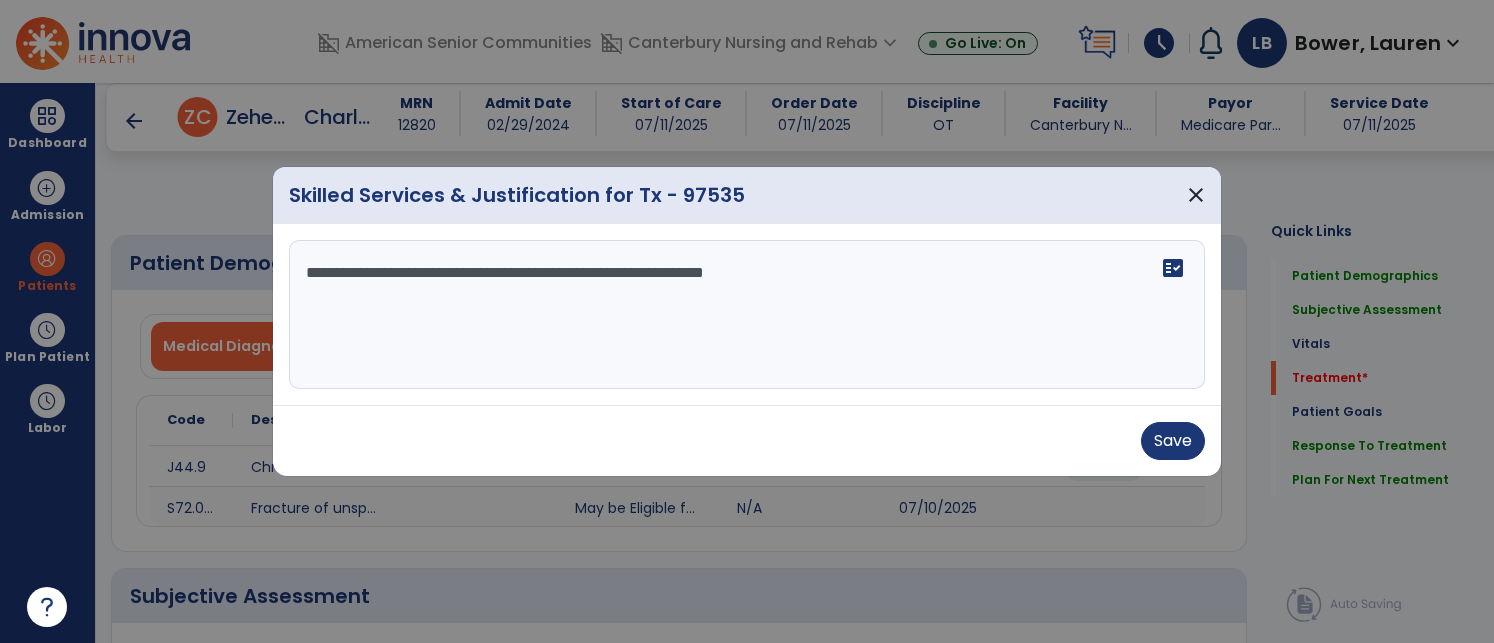 scroll, scrollTop: 0, scrollLeft: 0, axis: both 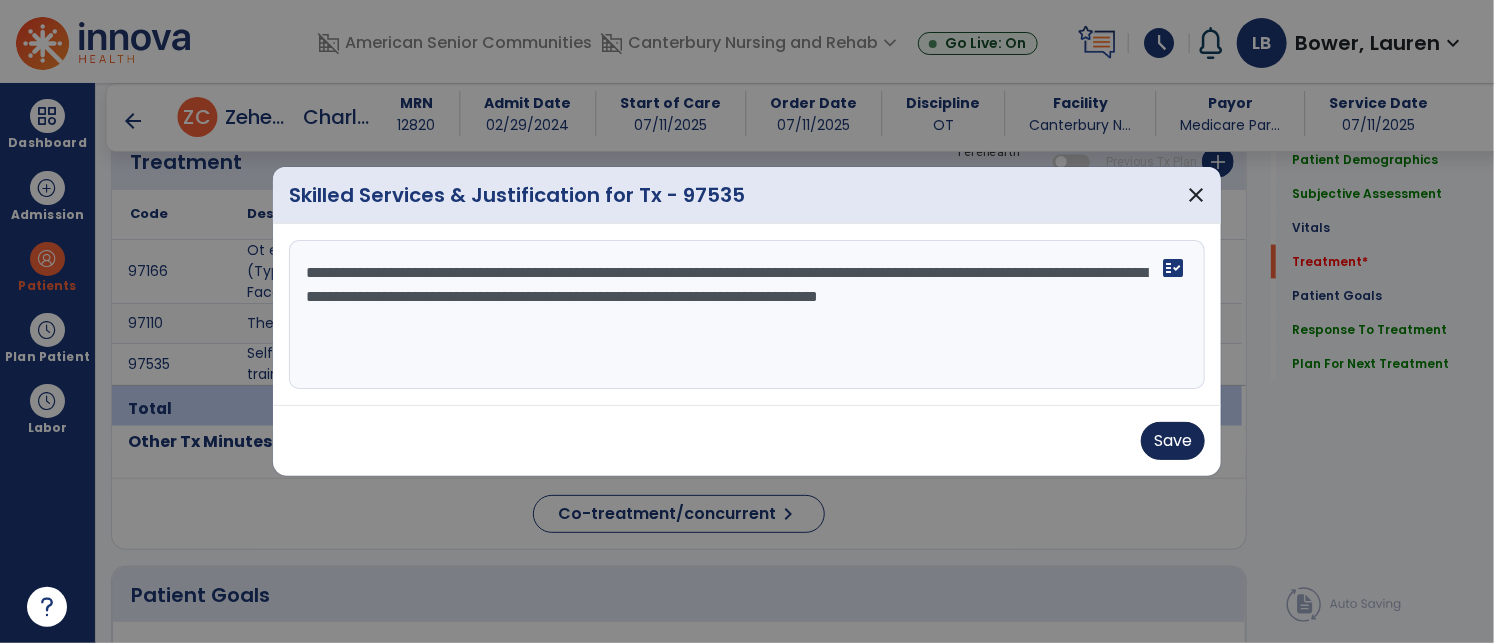 type on "**********" 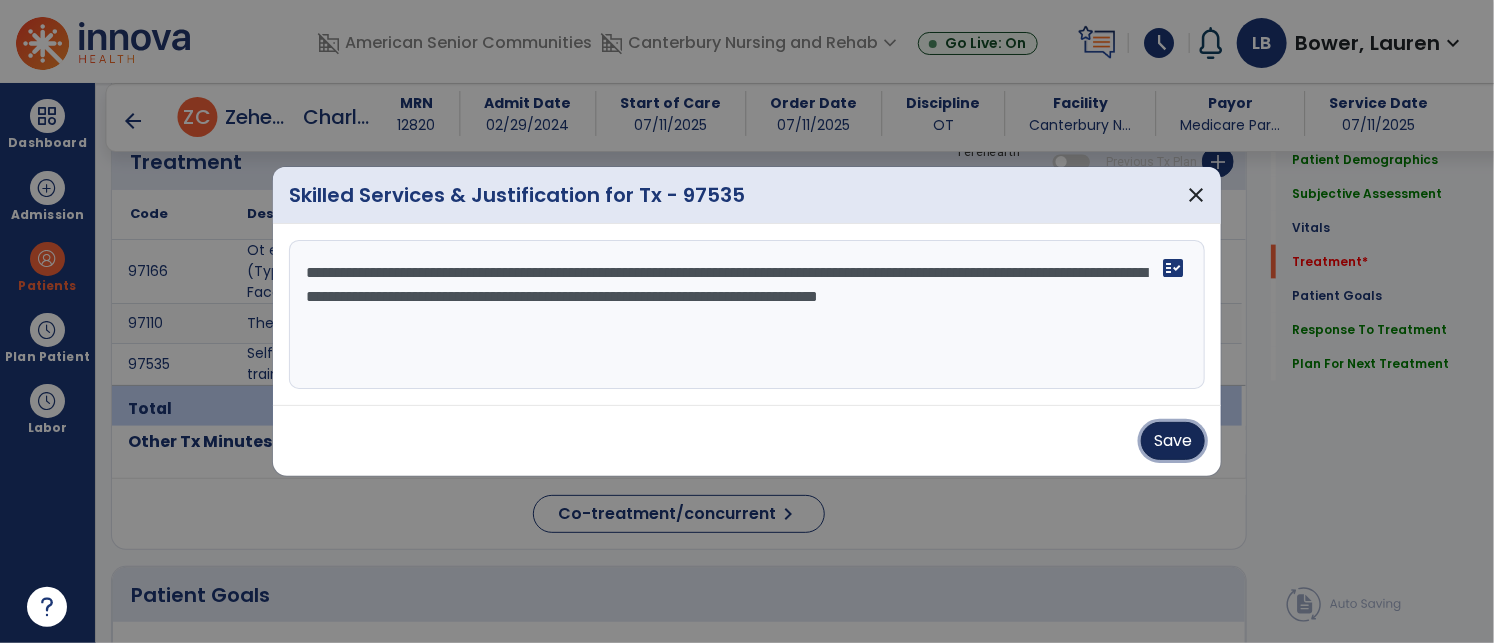 click on "Save" at bounding box center [1173, 441] 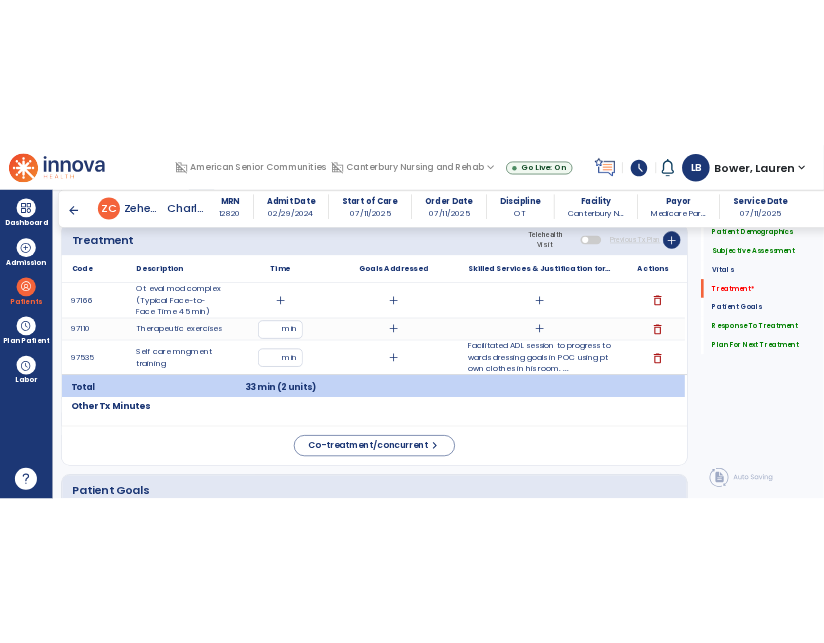scroll, scrollTop: 1136, scrollLeft: 0, axis: vertical 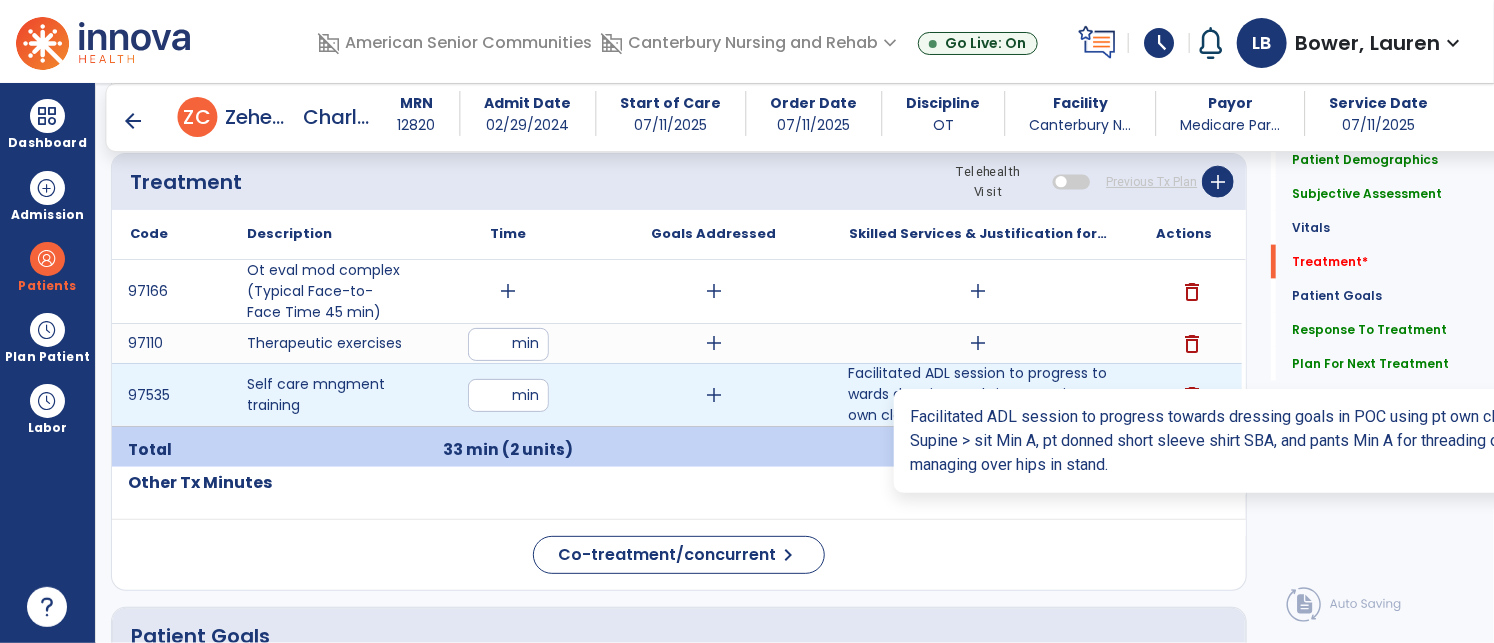 click on "Facilitated ADL session to progress towards dressing goals in POC using pt own clothes in his room. ..." at bounding box center (978, 394) 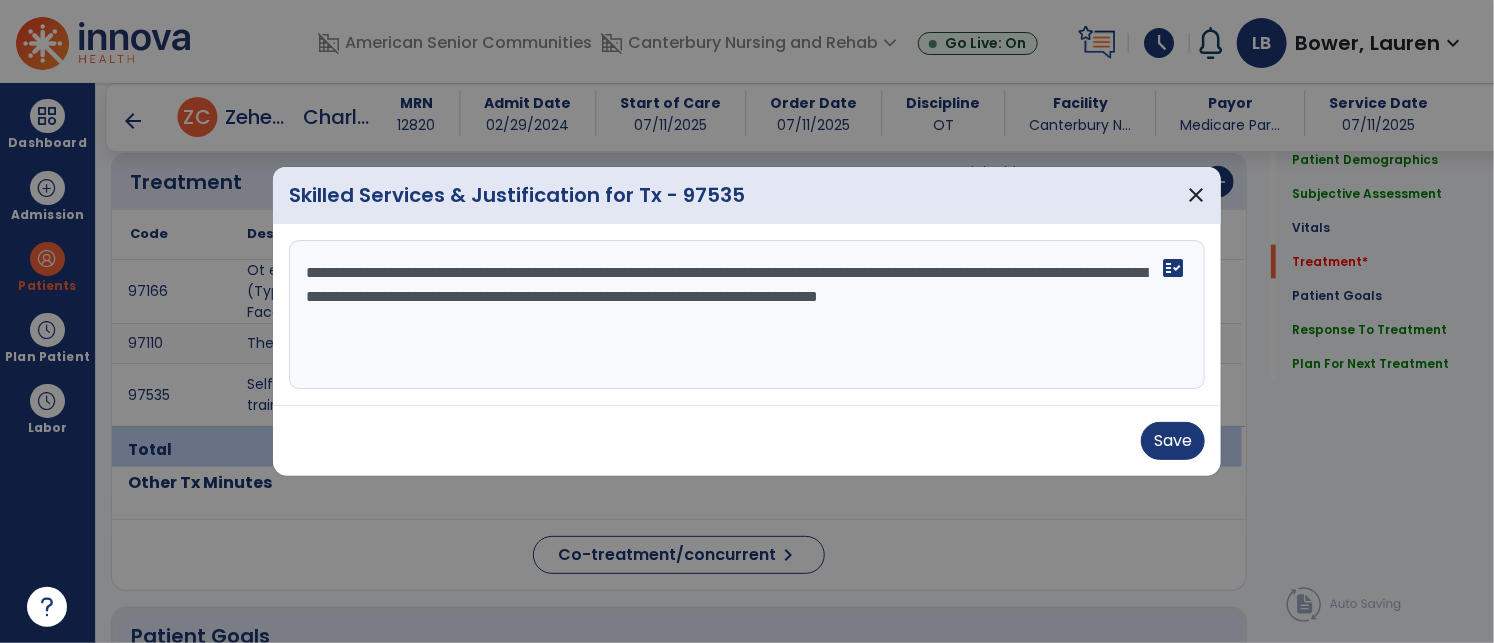 click on "**********" at bounding box center [747, 315] 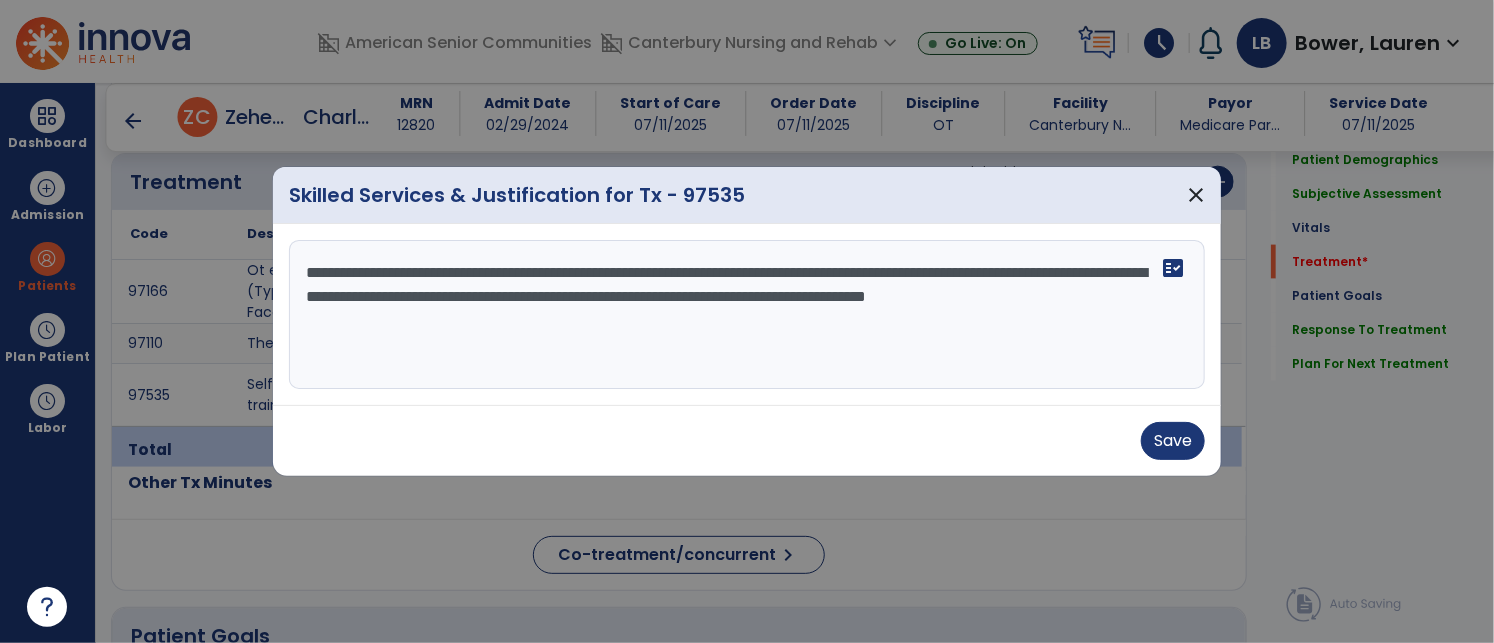 click on "**********" at bounding box center (747, 315) 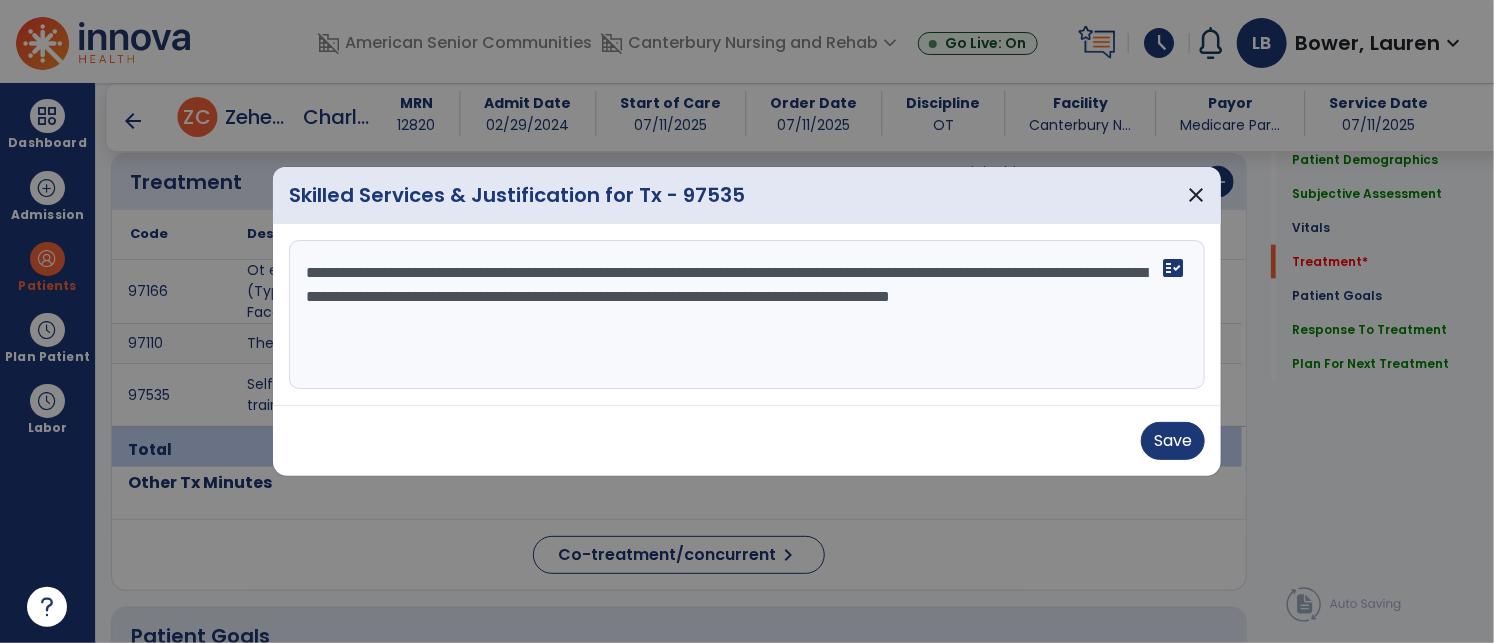 click on "**********" at bounding box center [747, 315] 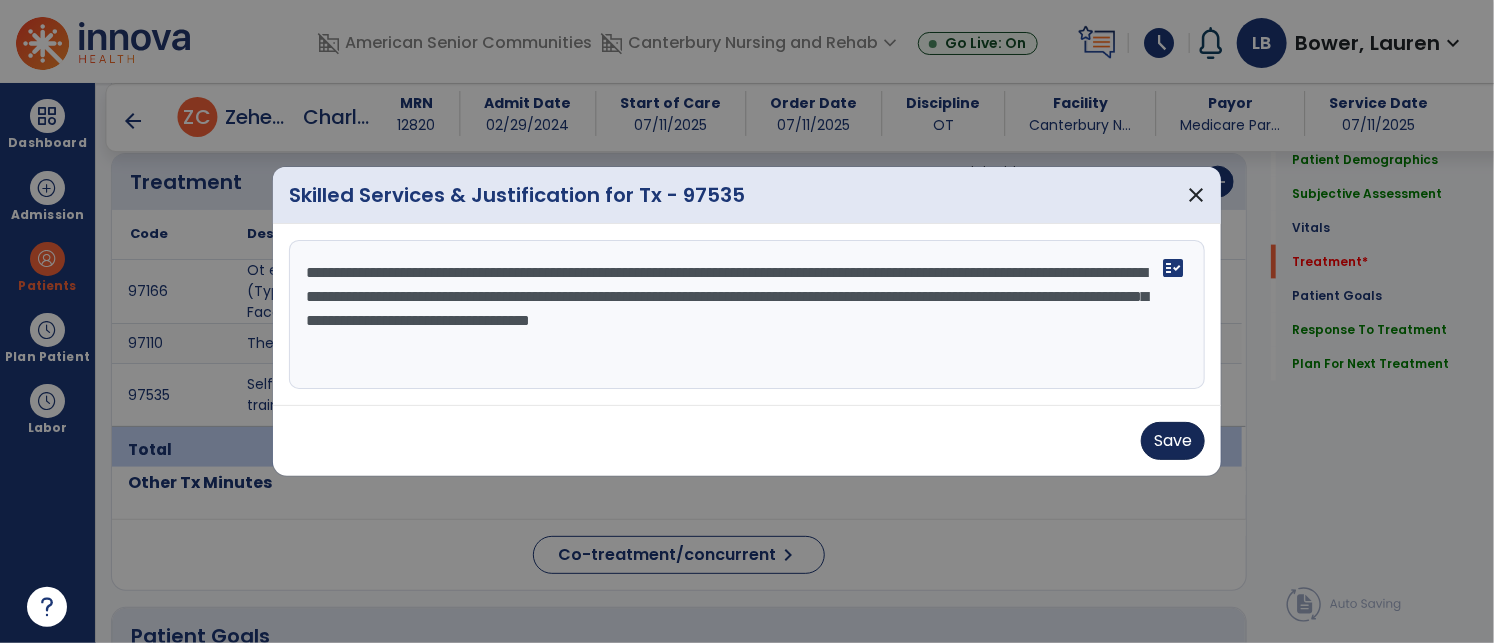 type on "**********" 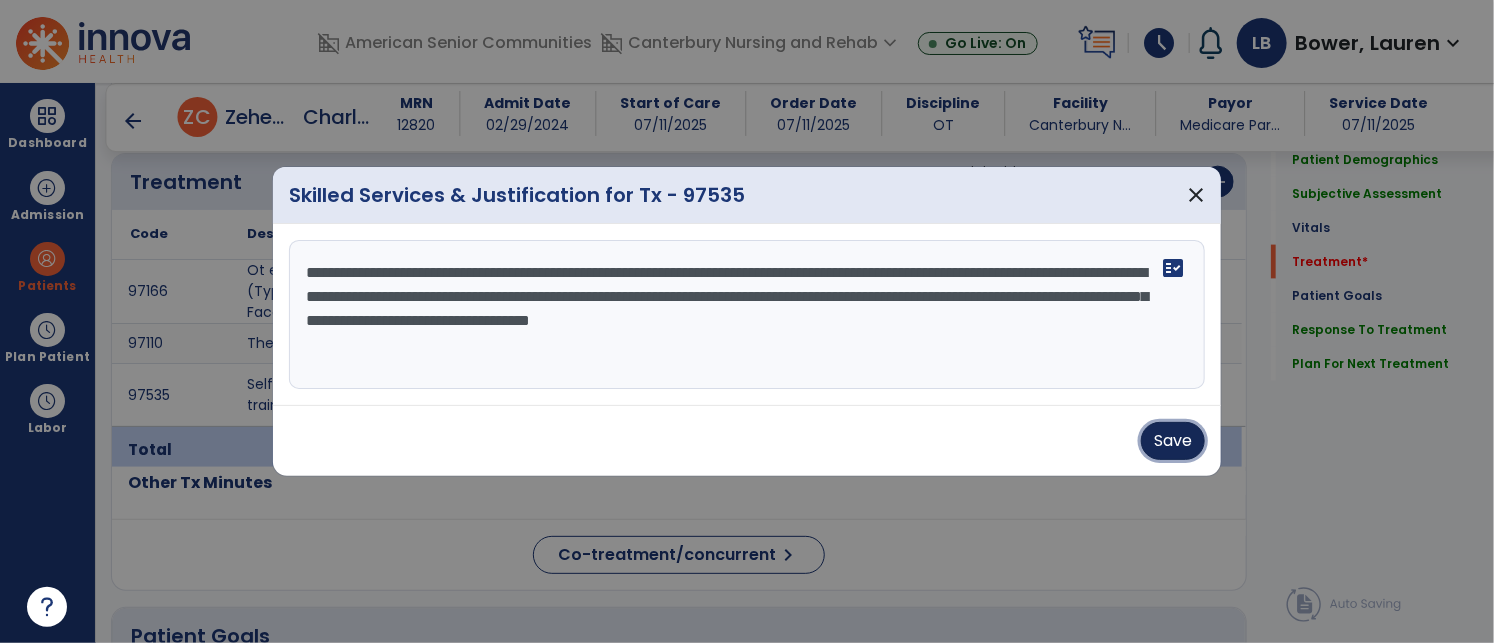click on "Save" at bounding box center (1173, 441) 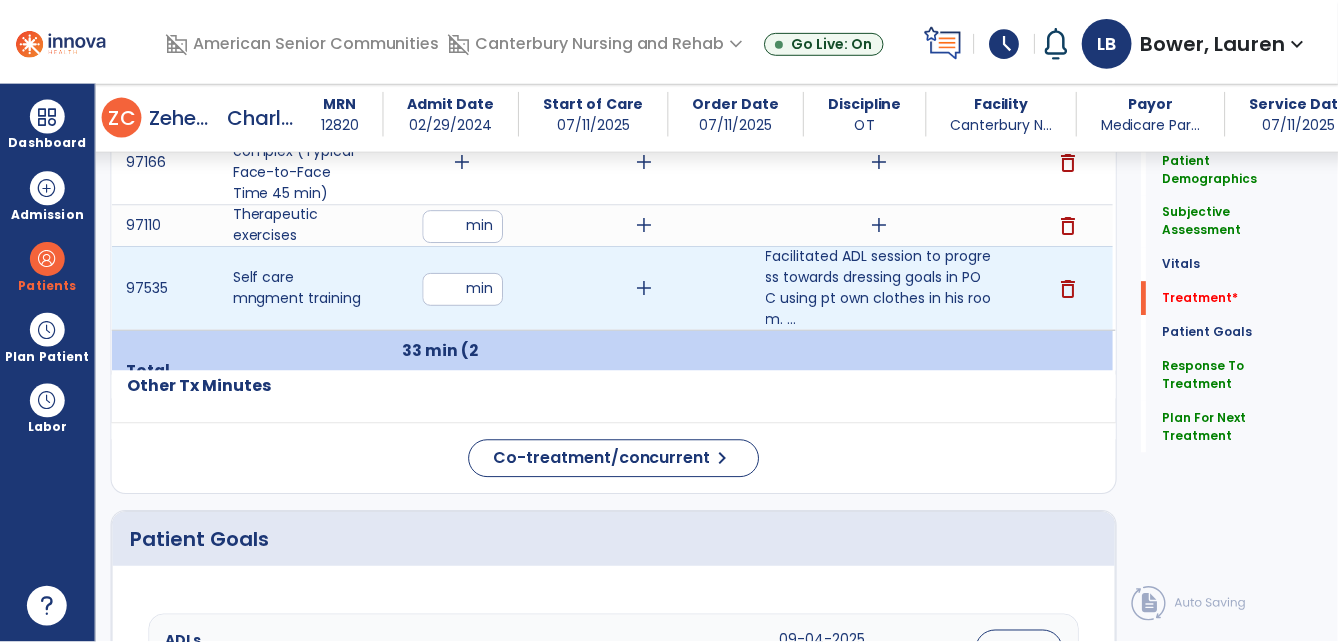 scroll, scrollTop: 1270, scrollLeft: 0, axis: vertical 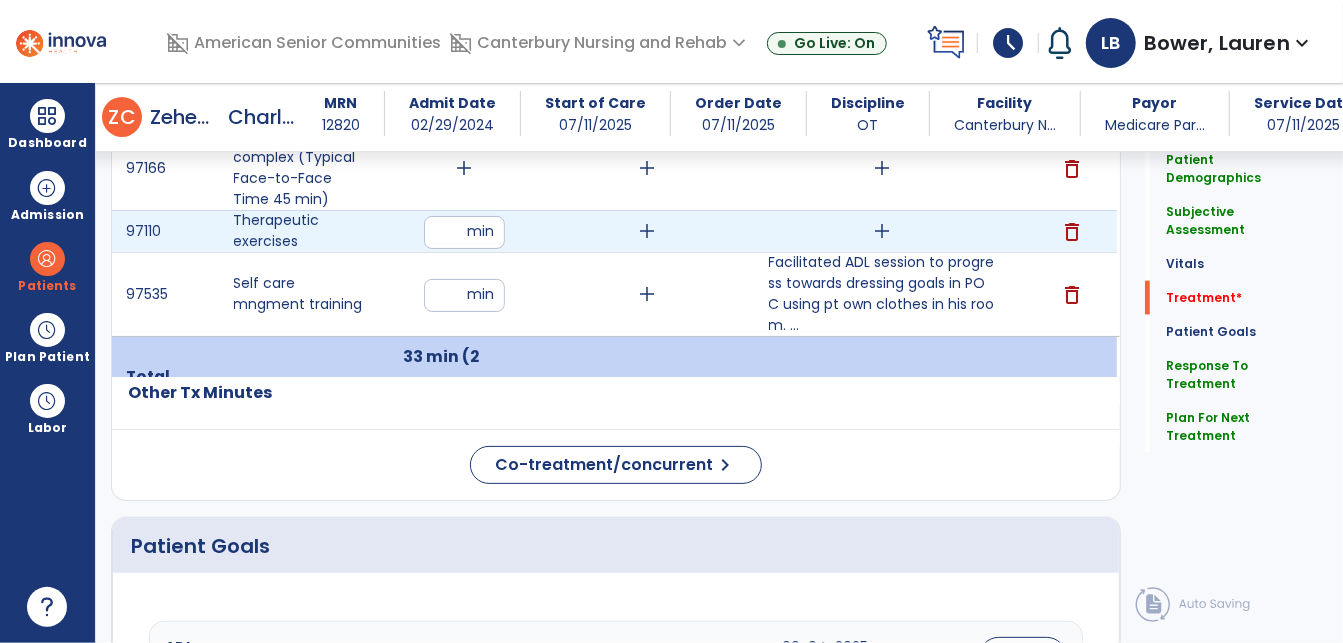 click on "add" at bounding box center (882, 231) 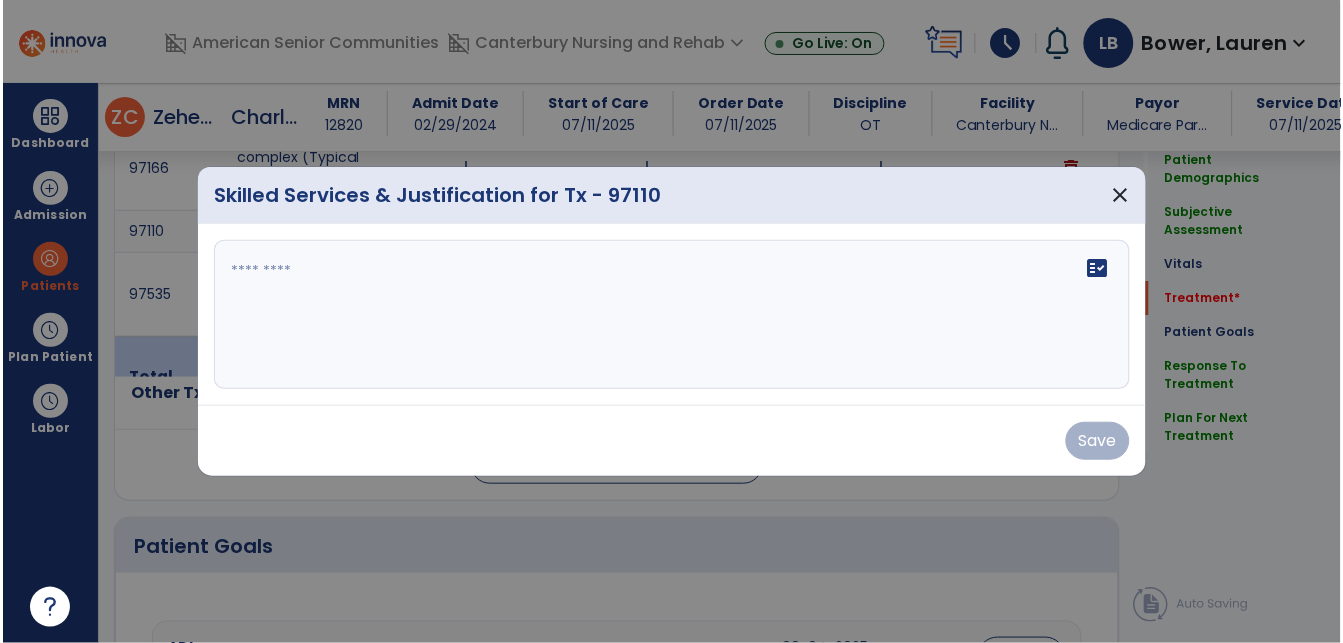 scroll, scrollTop: 1270, scrollLeft: 0, axis: vertical 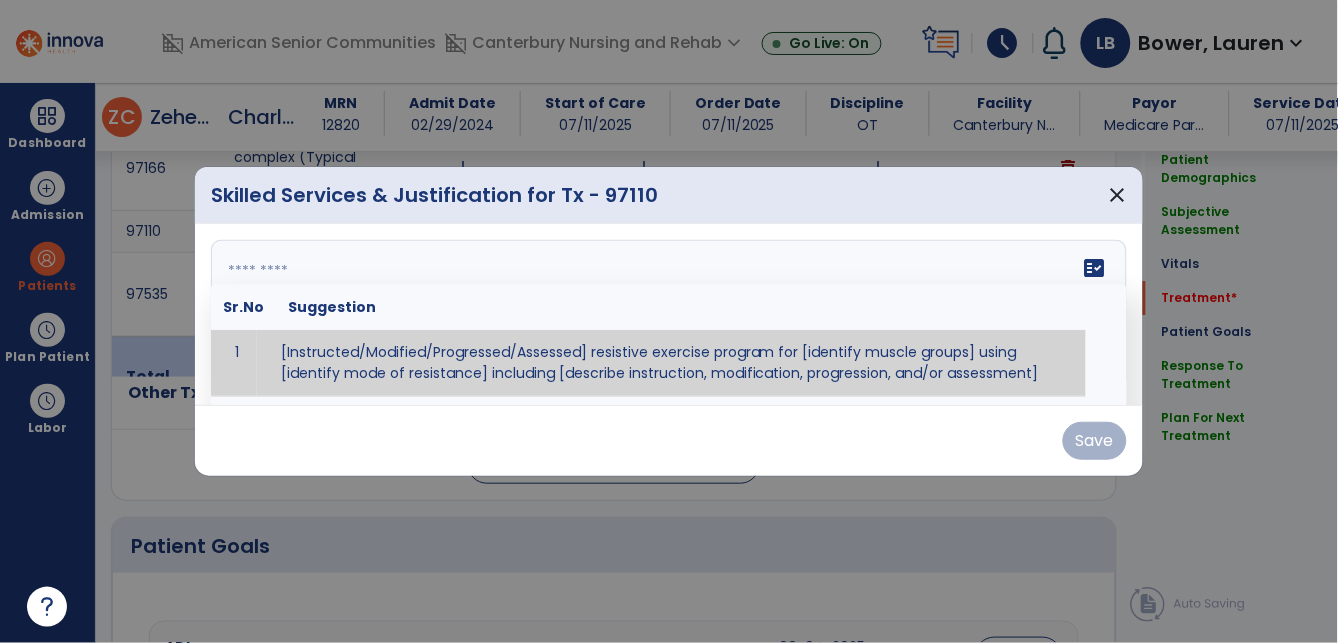 click on "fact_check  Sr.No Suggestion 1 [Instructed/Modified/Progressed/Assessed] resistive exercise program for [identify muscle groups] using [identify mode of resistance] including [describe instruction, modification, progression, and/or assessment] 2 [Instructed/Modified/Progressed/Assessed] aerobic exercise program using [identify equipment/mode] including [describe instruction, modification,progression, and/or assessment] 3 [Instructed/Modified/Progressed/Assessed] [PROM/A/AROM/AROM] program for [identify joint movements] using [contract-relax, over-pressure, inhibitory techniques, other] 4 [Assessed/Tested] aerobic capacity with administration of [aerobic capacity test]" at bounding box center (669, 315) 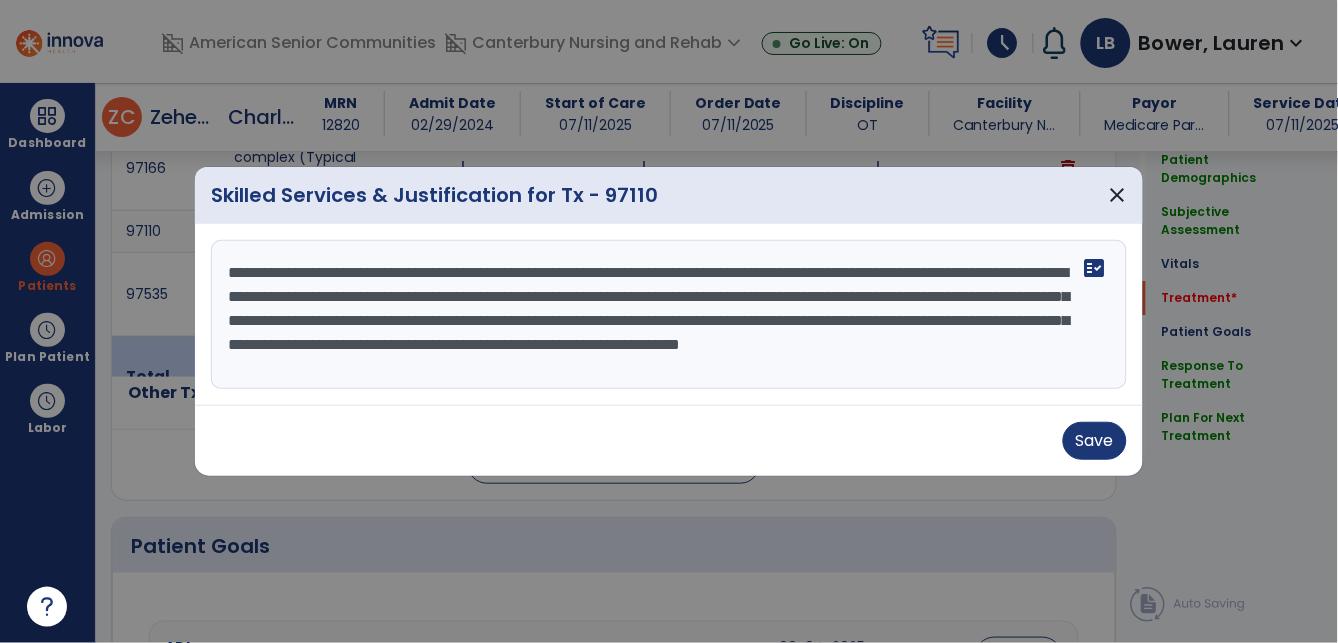 drag, startPoint x: 848, startPoint y: 367, endPoint x: 1028, endPoint y: 368, distance: 180.00278 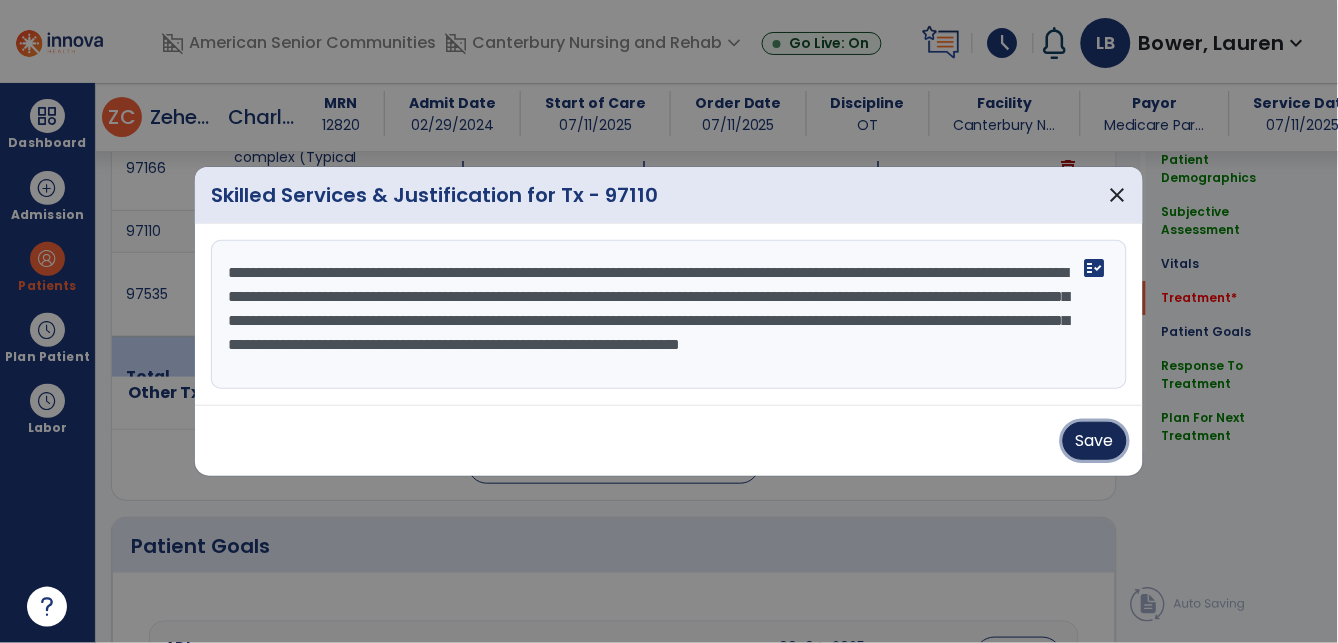 click on "Save" at bounding box center [1095, 441] 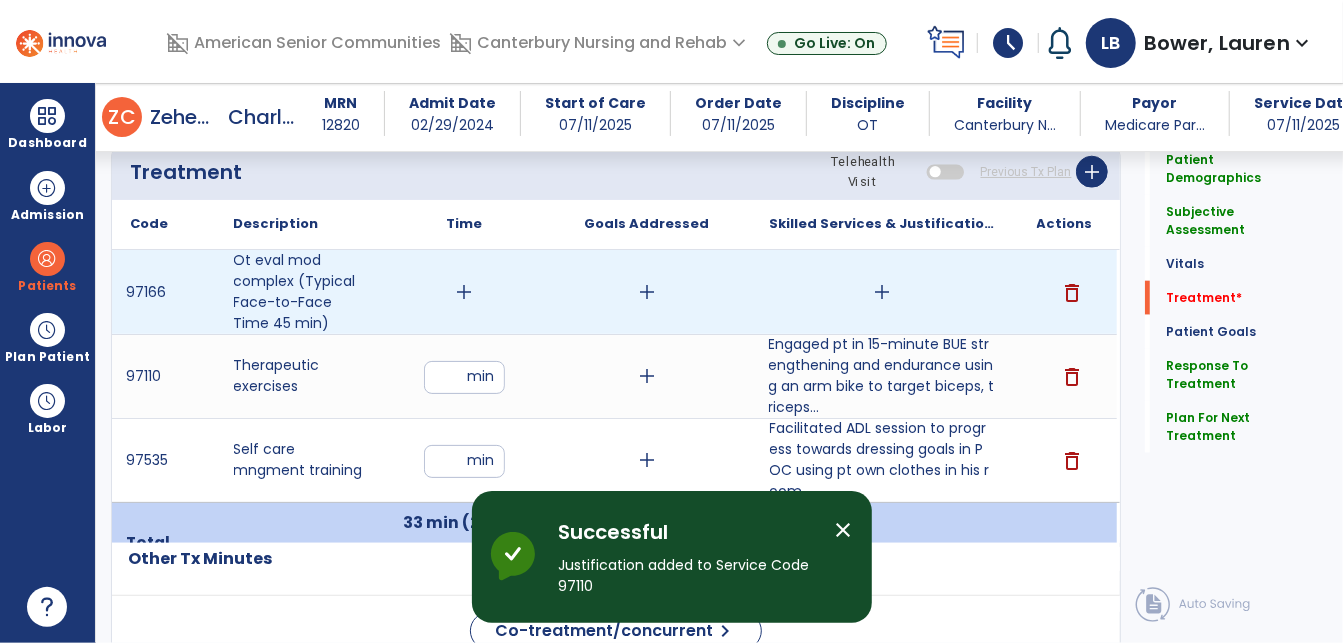click on "add" at bounding box center [882, 292] 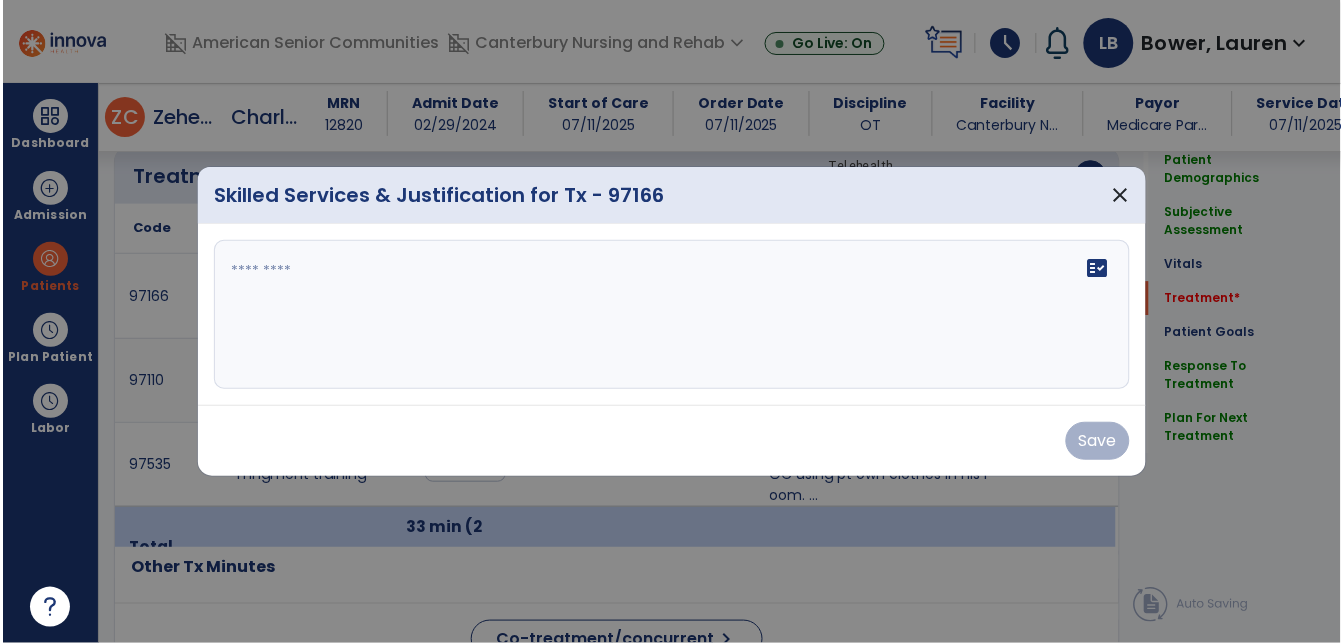 scroll, scrollTop: 1146, scrollLeft: 0, axis: vertical 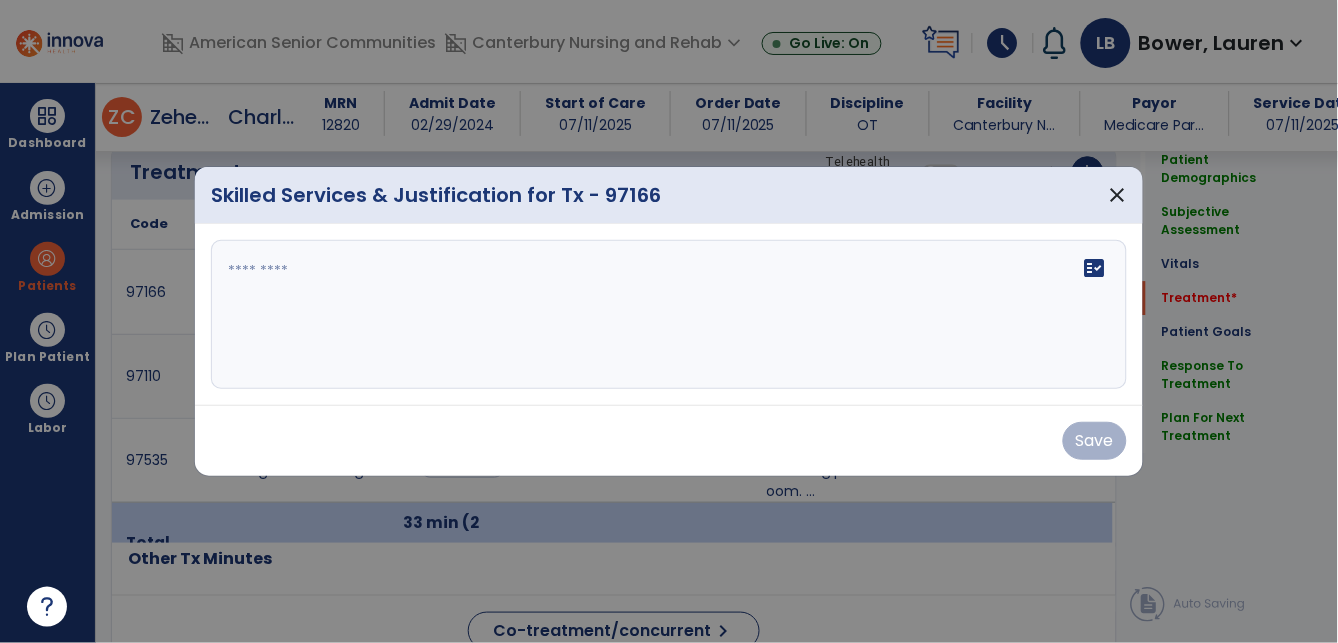 click at bounding box center (669, 315) 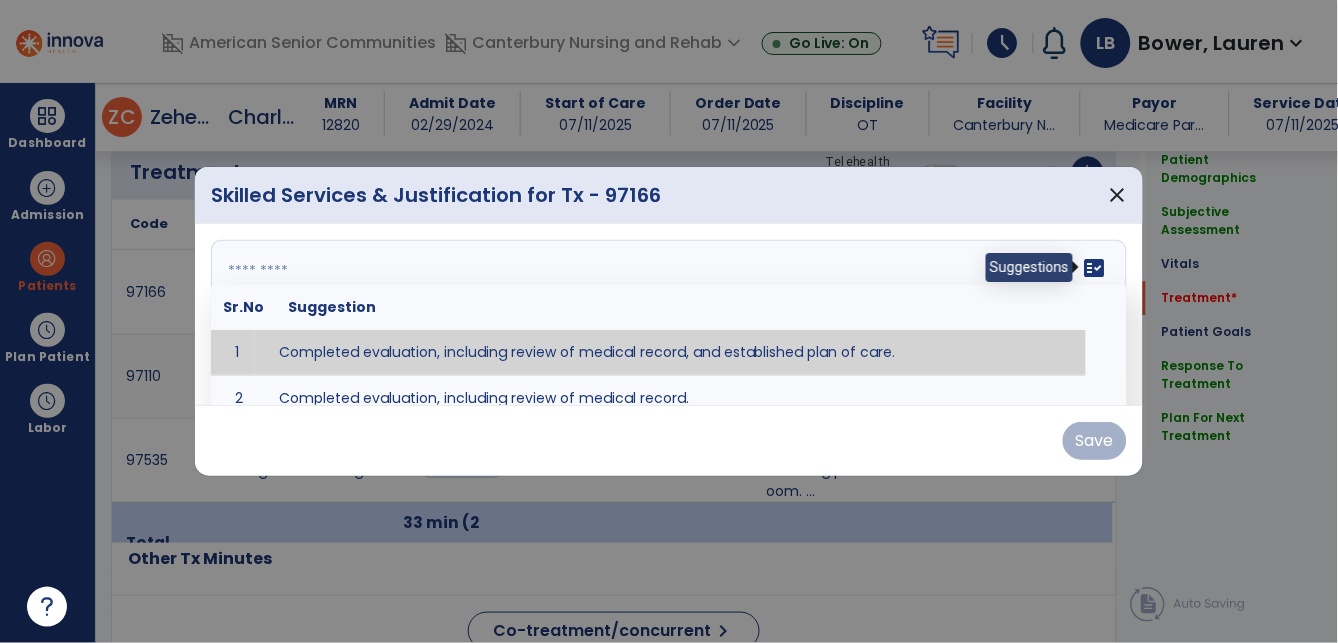click on "fact_check" at bounding box center [1095, 268] 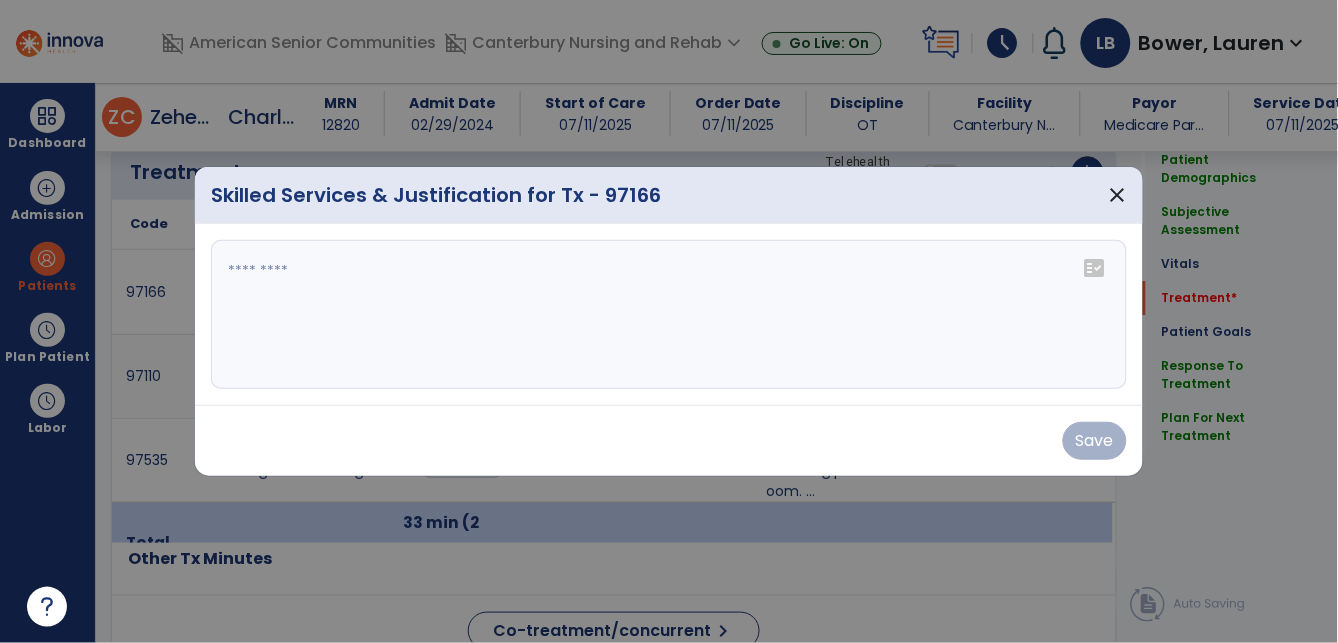 click on "fact_check" at bounding box center [1095, 268] 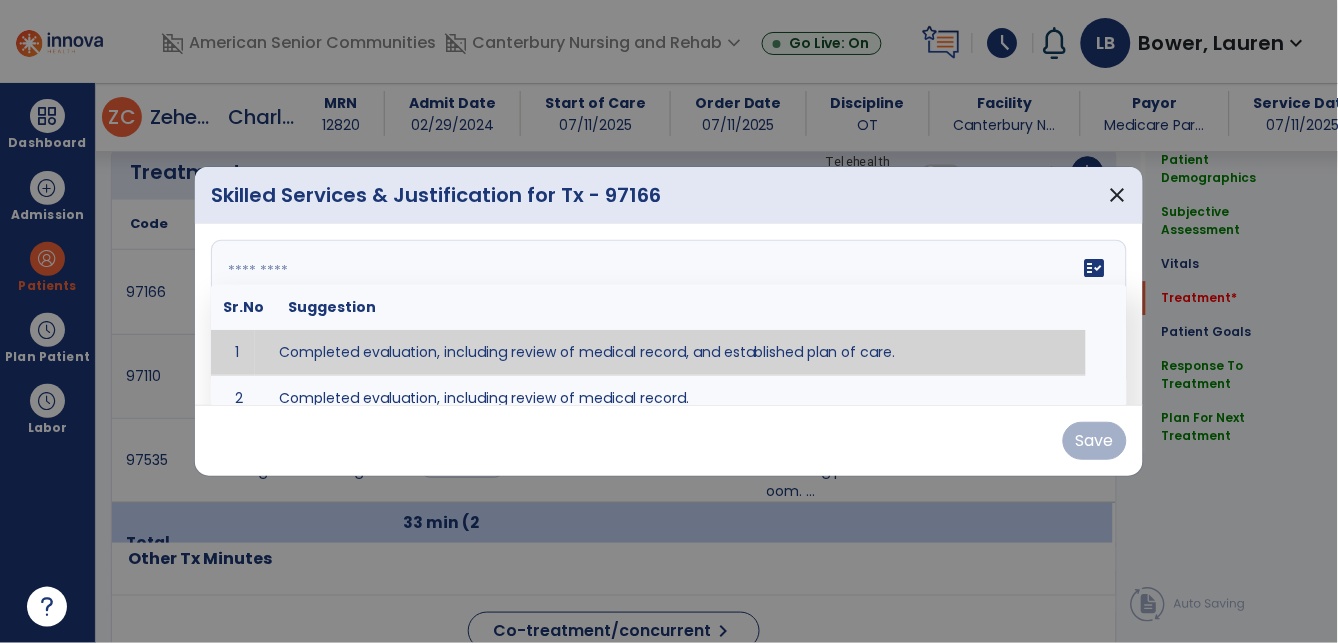 type on "**********" 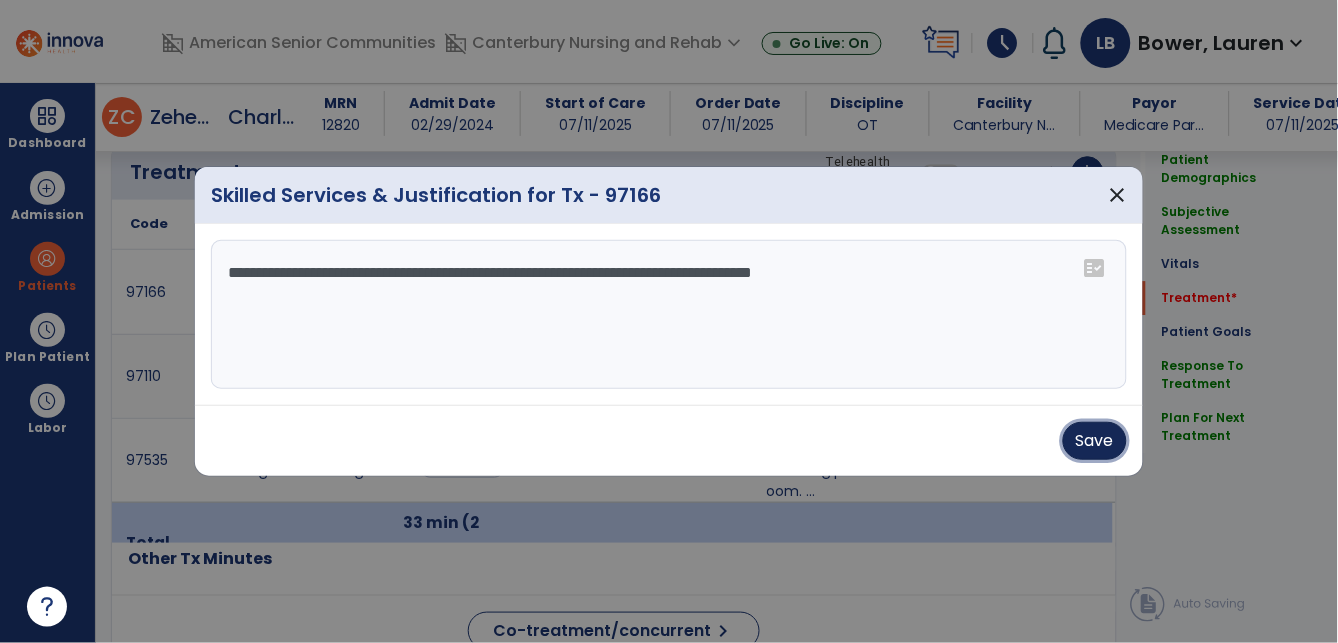 click on "Save" at bounding box center [1095, 441] 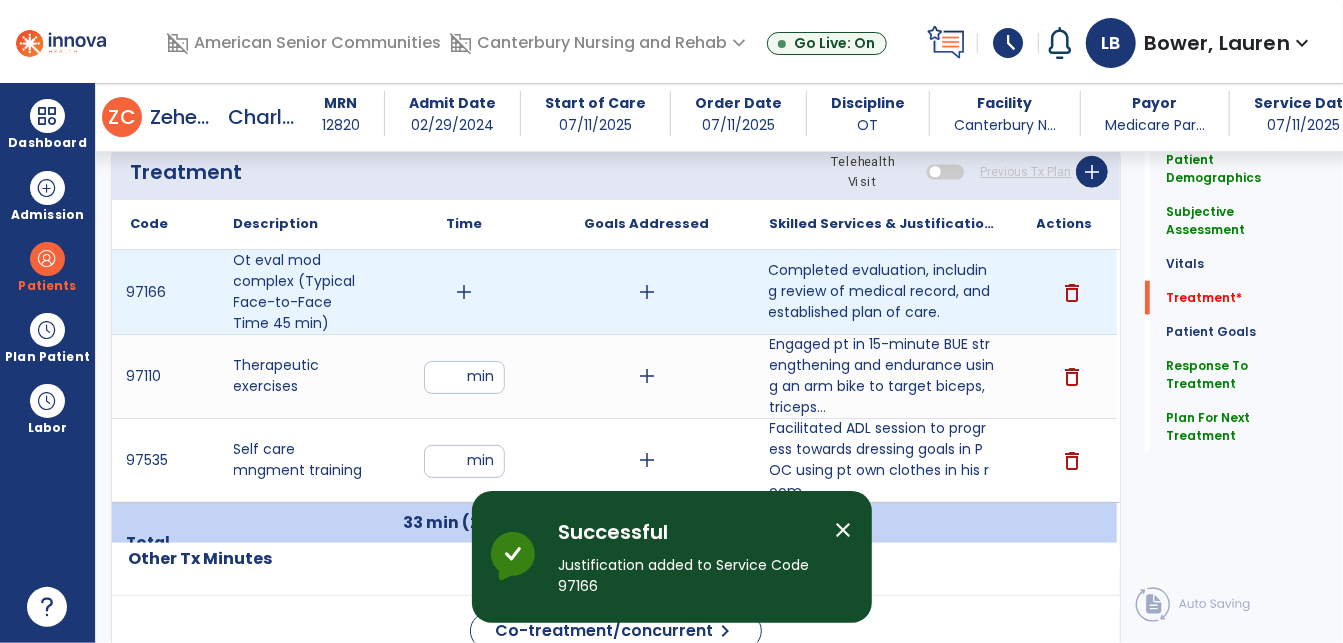 click on "add" at bounding box center (464, 292) 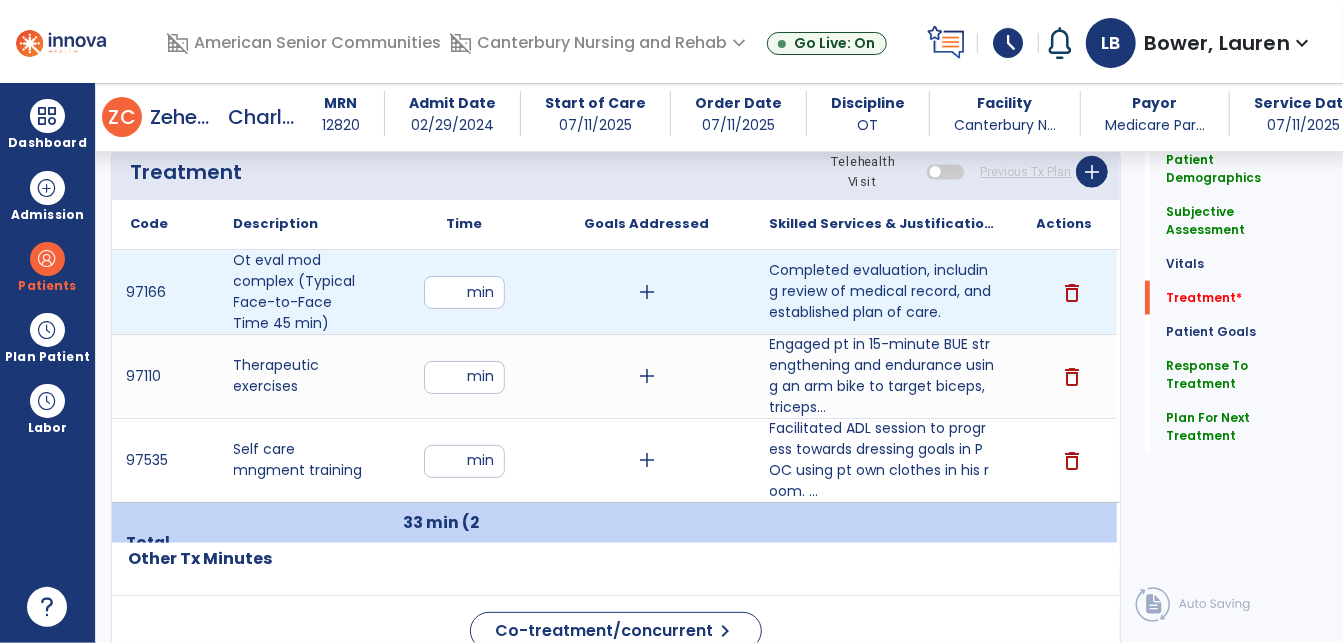type on "**" 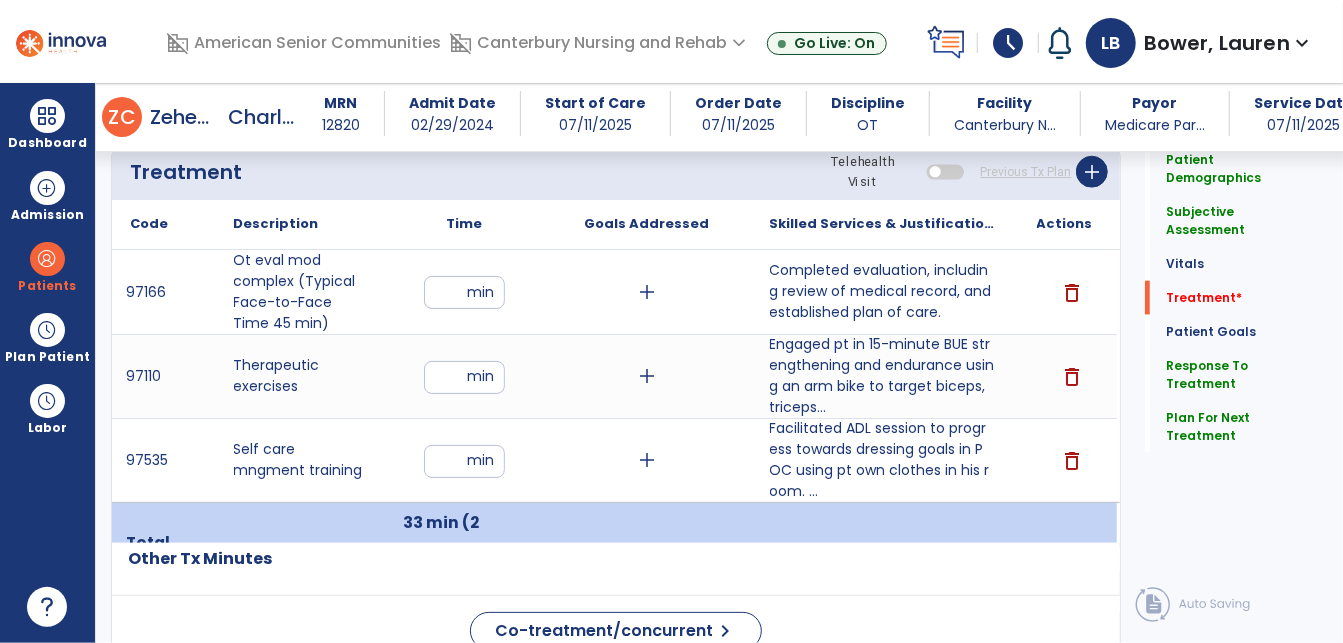 click on "Patient Demographics  Medical Diagnosis   Treatment Diagnosis   Precautions   Contraindications
Code
Description
Pdpm Clinical Category
J44.9 to" 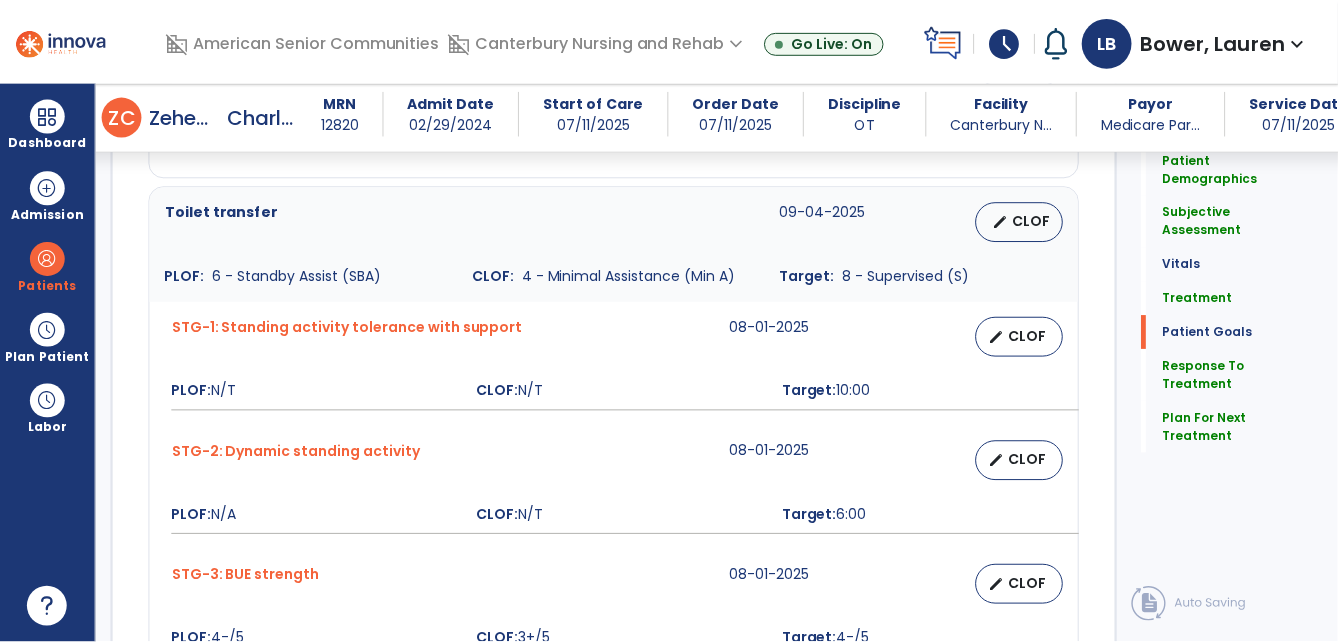 scroll, scrollTop: 2988, scrollLeft: 0, axis: vertical 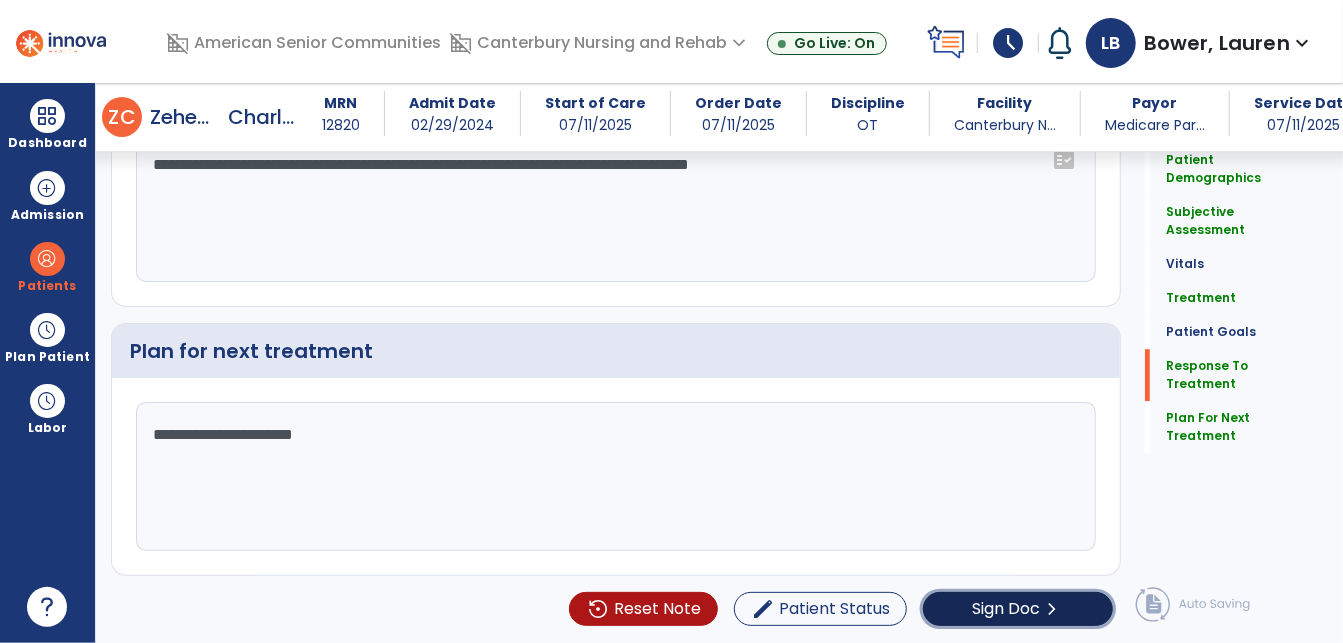 click on "Sign Doc" 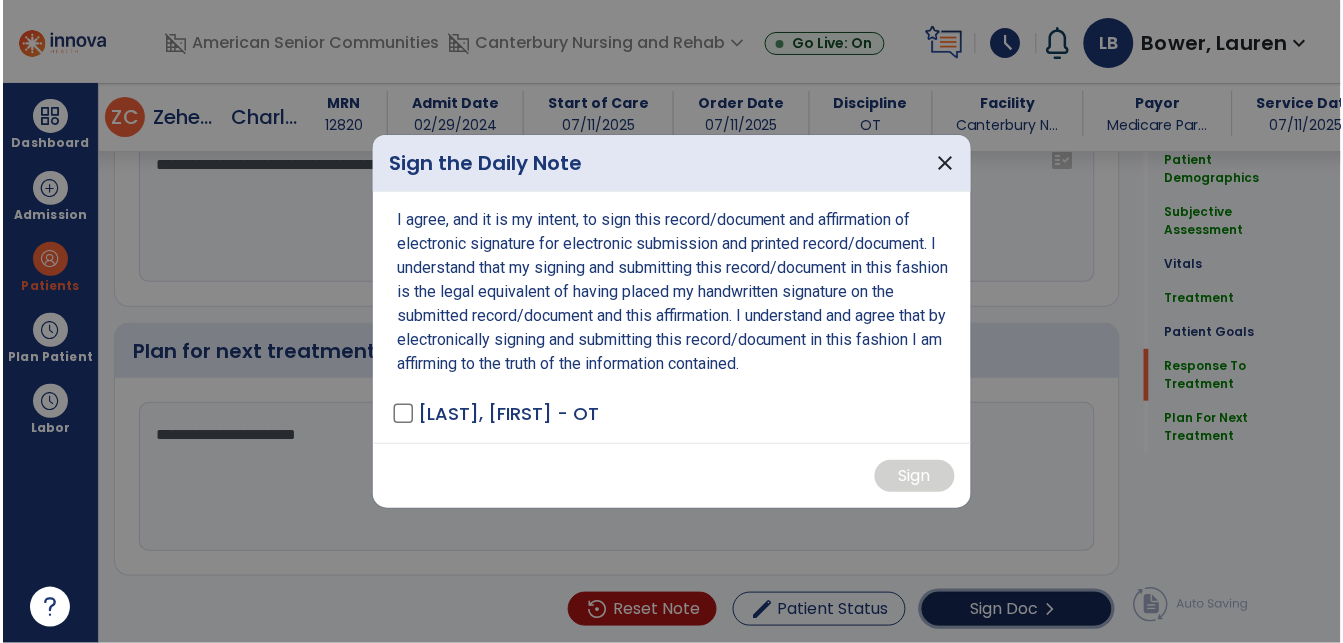 scroll, scrollTop: 3008, scrollLeft: 0, axis: vertical 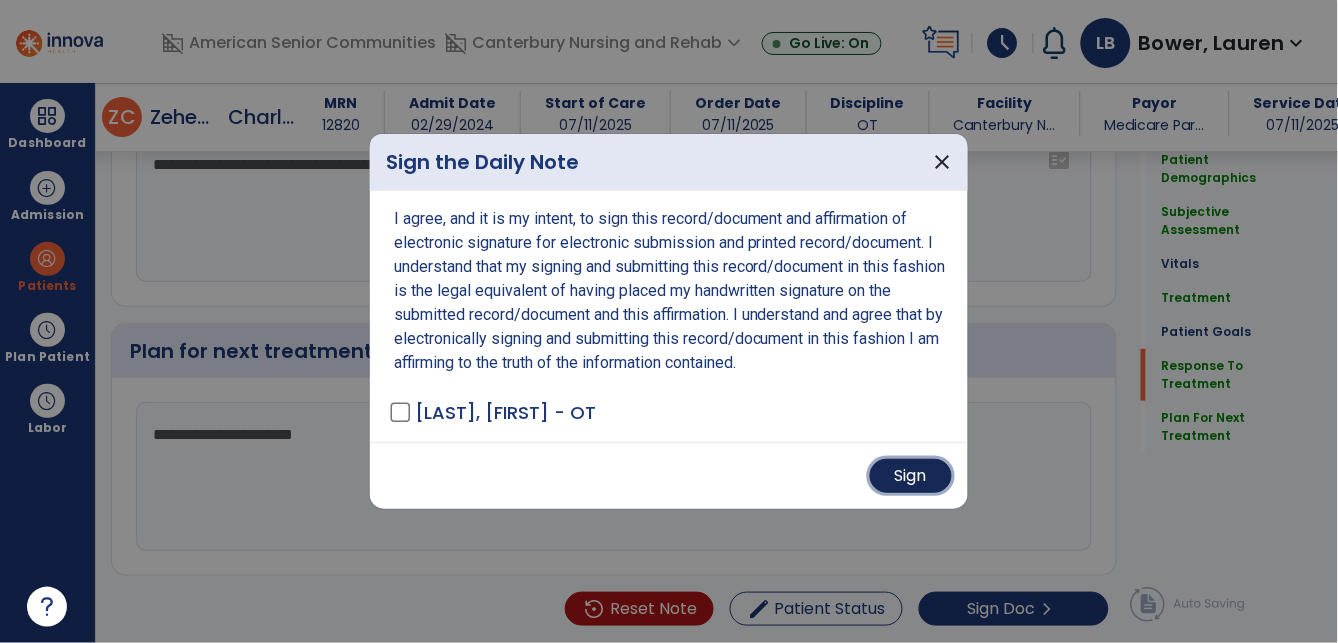 click on "Sign" at bounding box center [911, 476] 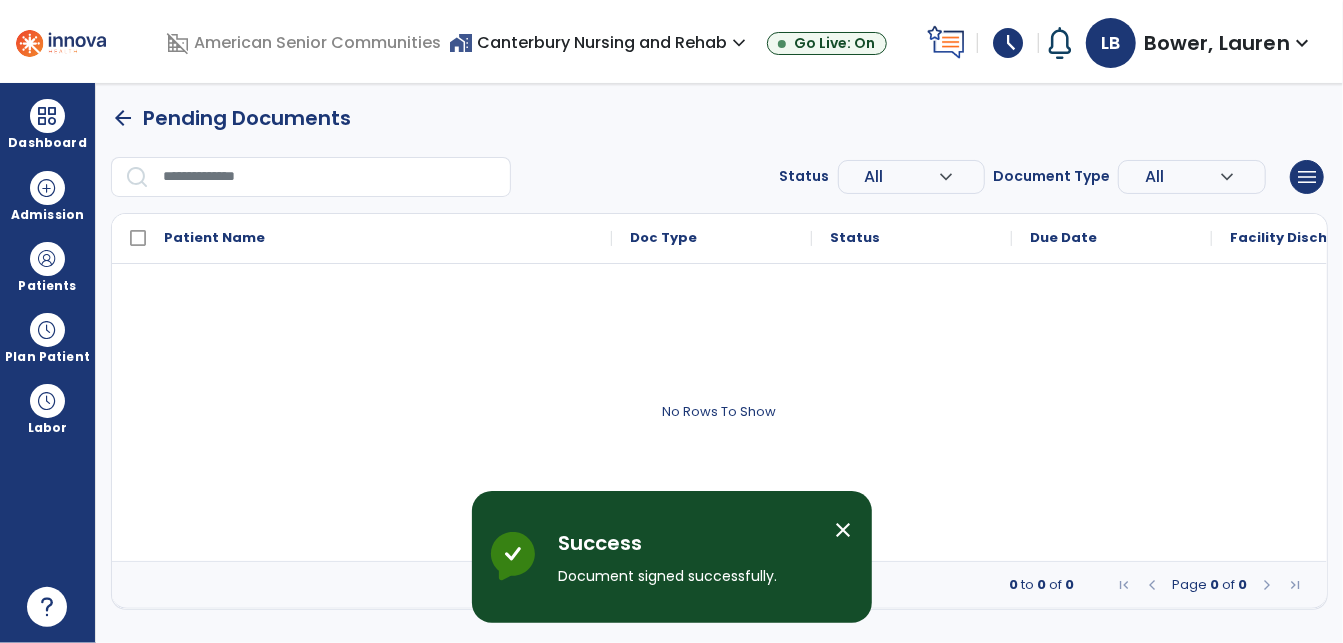 scroll, scrollTop: 0, scrollLeft: 0, axis: both 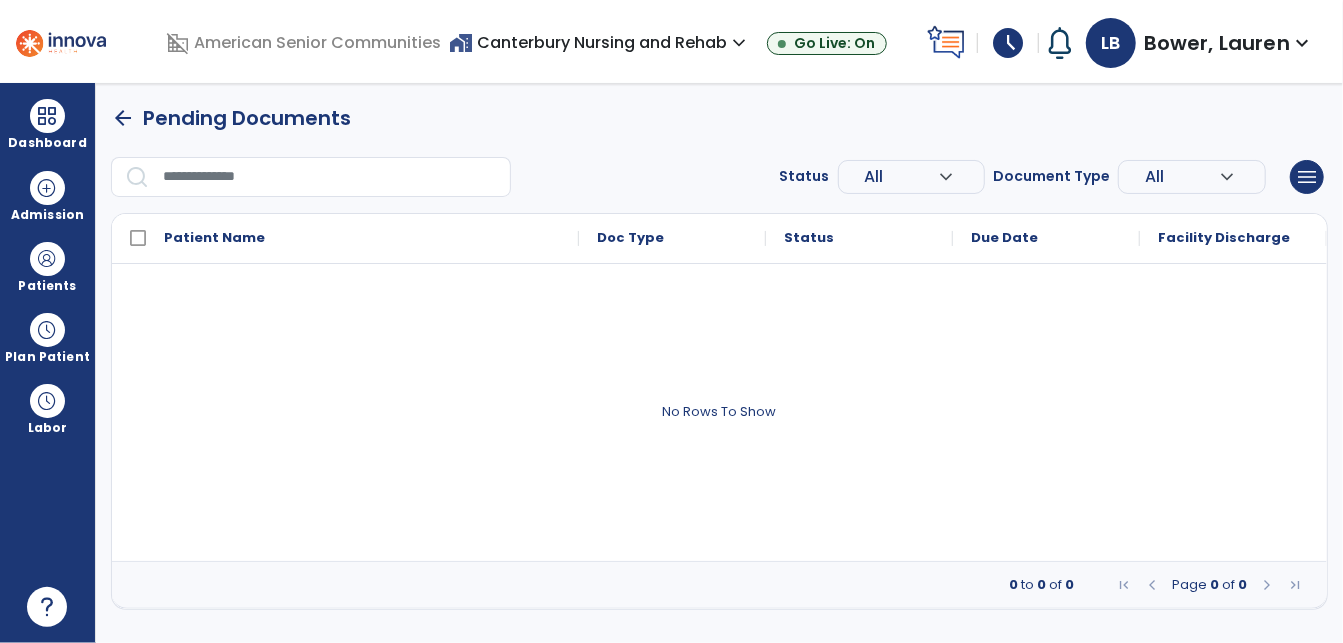click at bounding box center [719, 412] 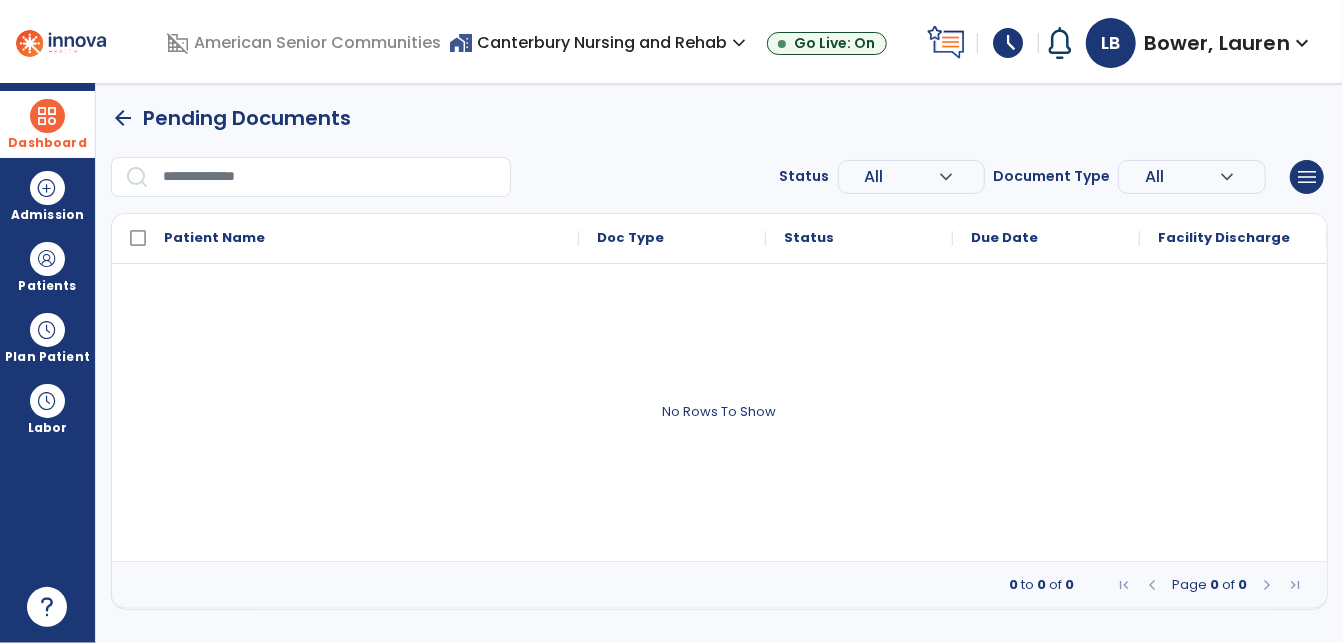 drag, startPoint x: 39, startPoint y: 129, endPoint x: 71, endPoint y: 123, distance: 32.55764 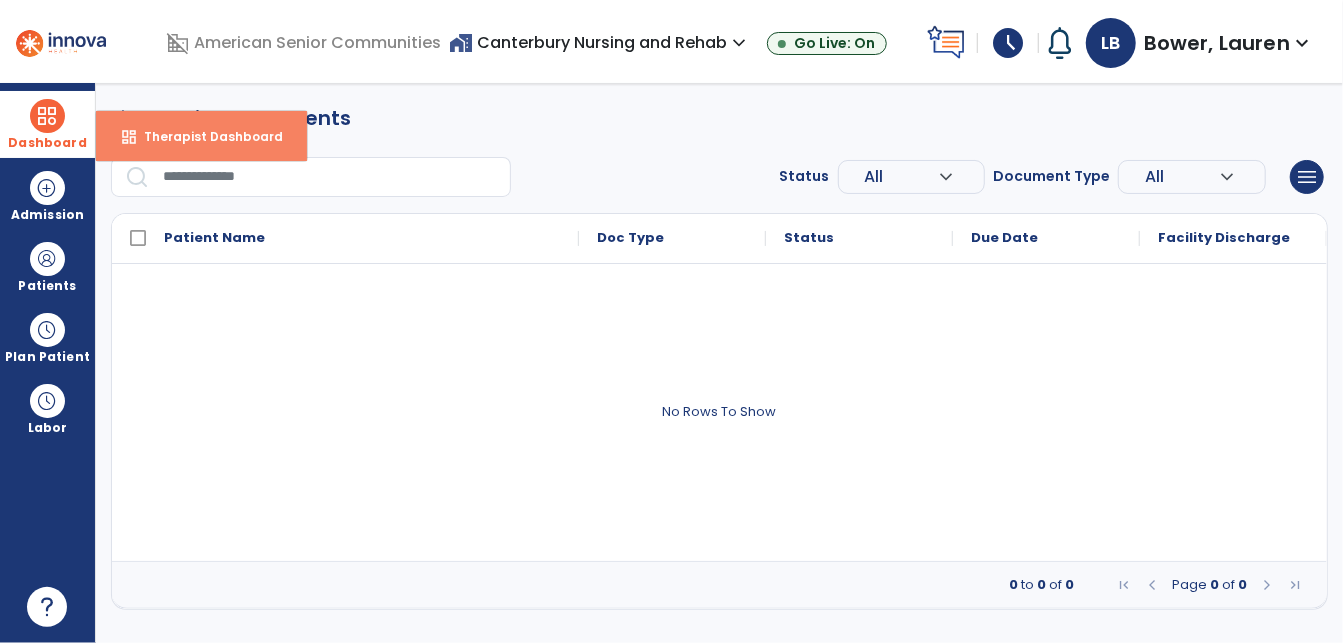 click on "dashboard  Therapist Dashboard" at bounding box center [201, 136] 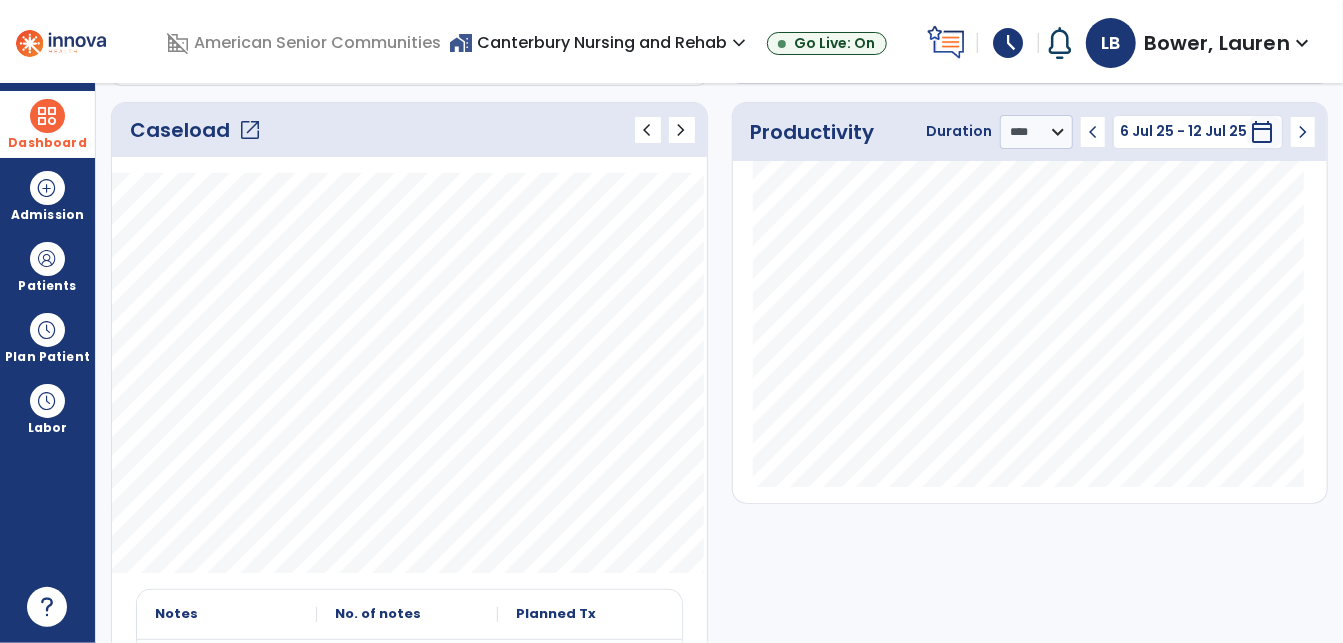 scroll, scrollTop: 207, scrollLeft: 0, axis: vertical 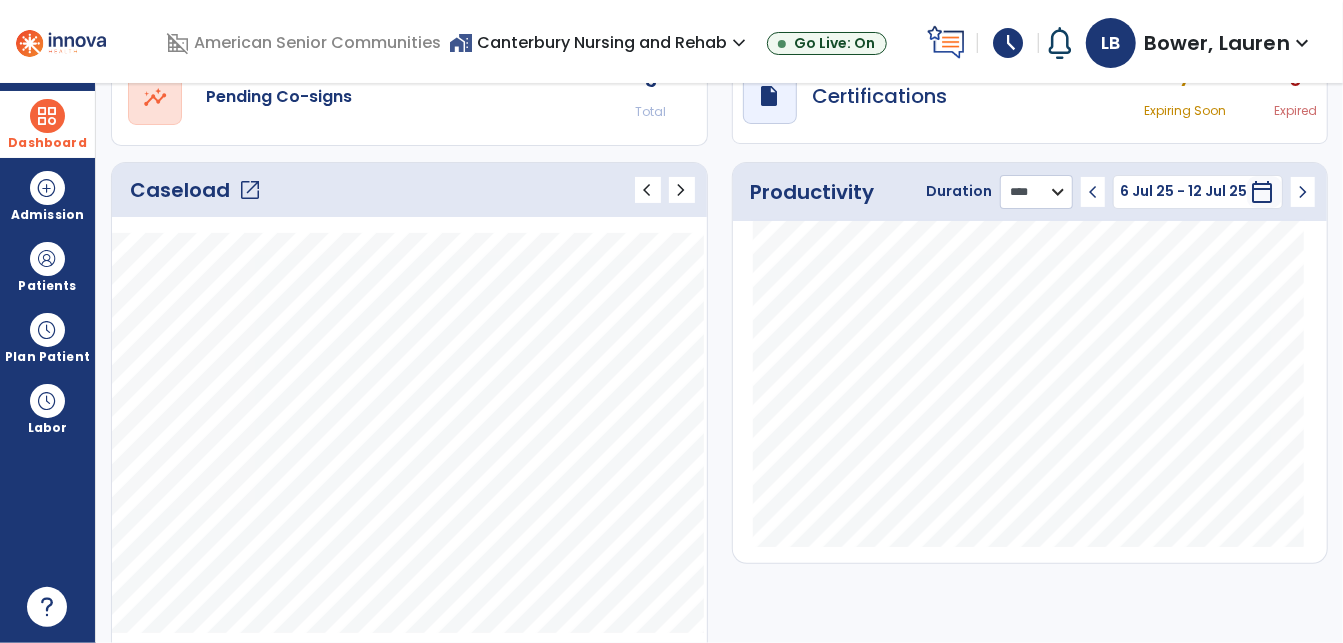 click on "******** **** ***" 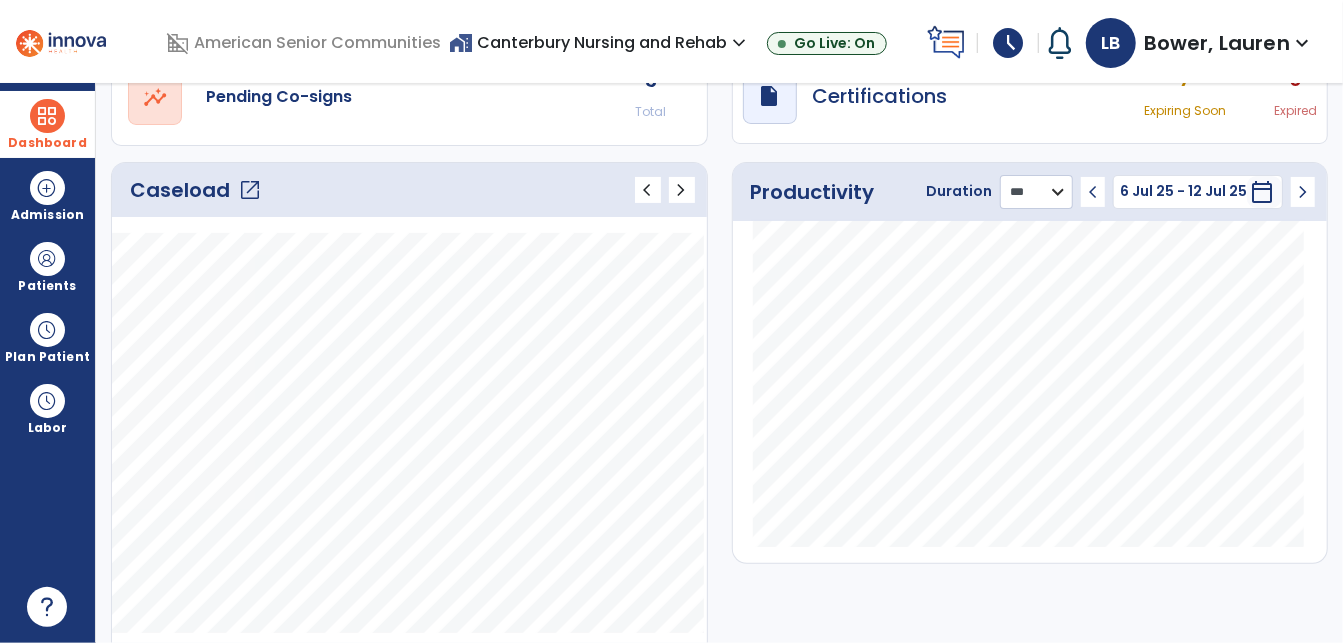 click on "******** **** ***" 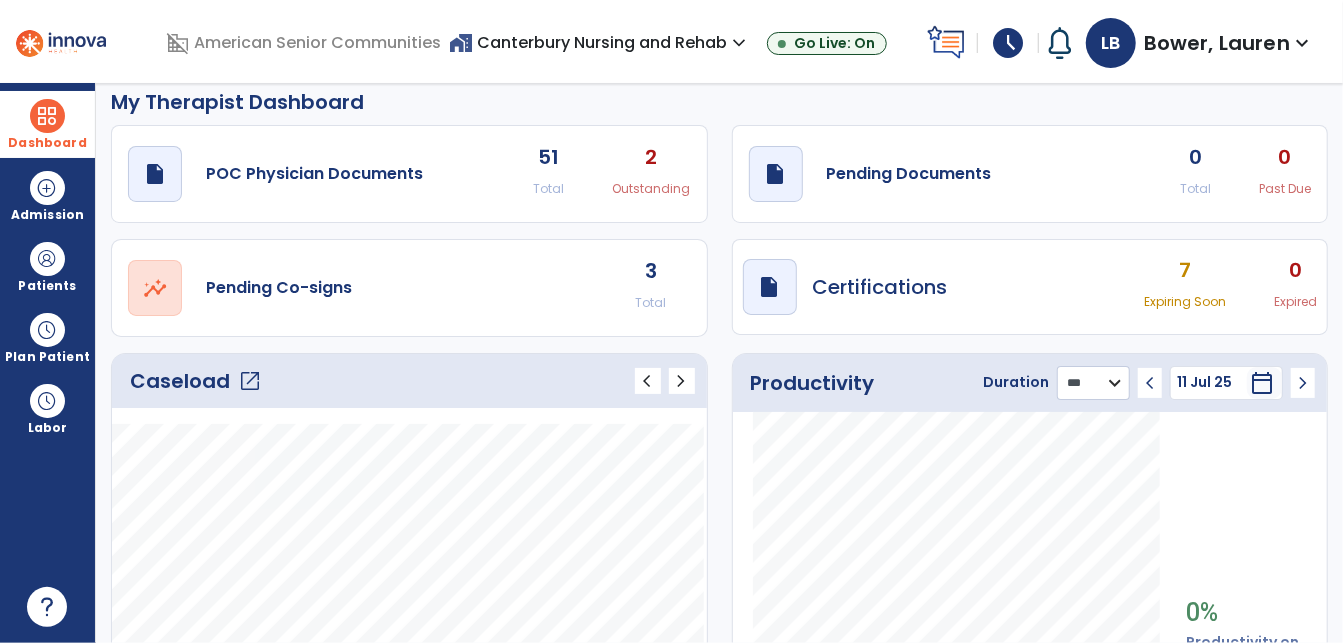 scroll, scrollTop: 0, scrollLeft: 0, axis: both 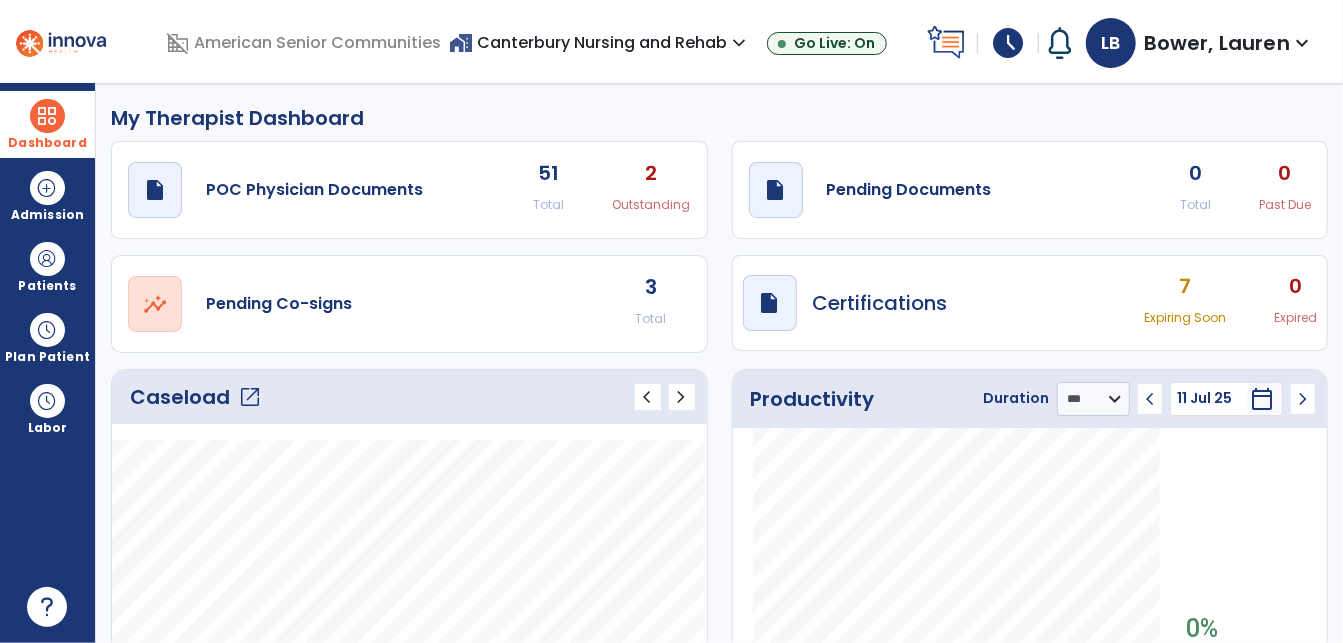 click on "home_work   Canterbury Nursing and Rehab   expand_more" at bounding box center [600, 42] 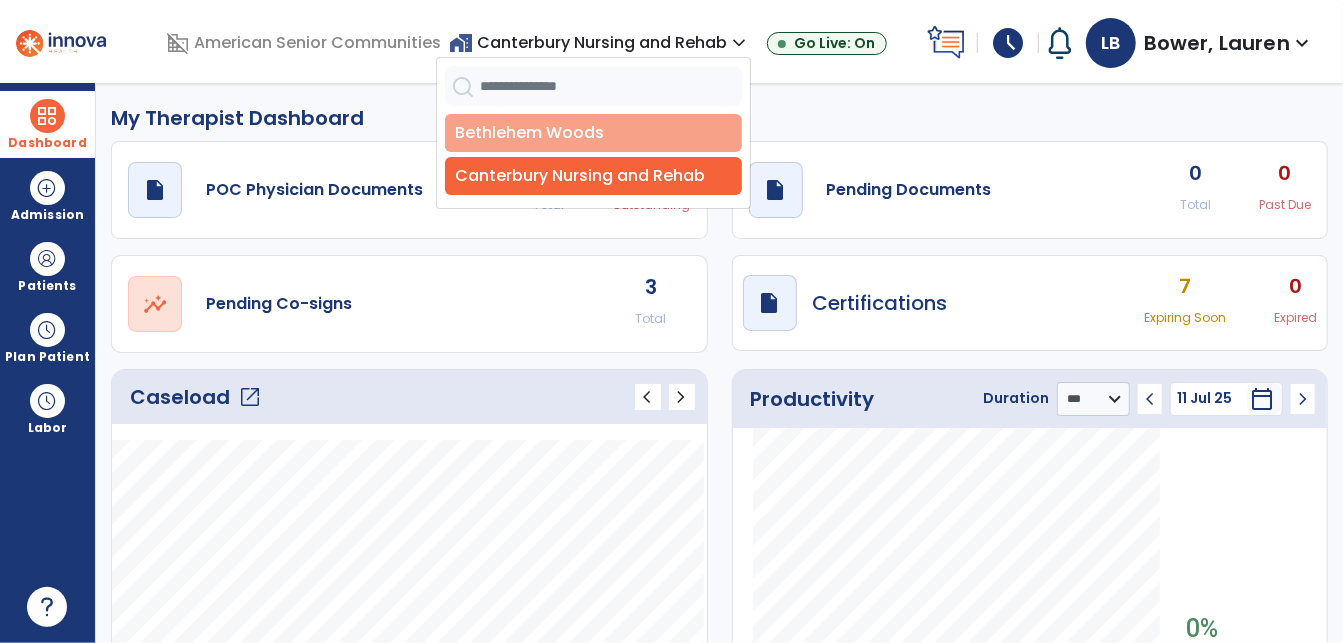 click on "Bethlehem Woods" at bounding box center (593, 133) 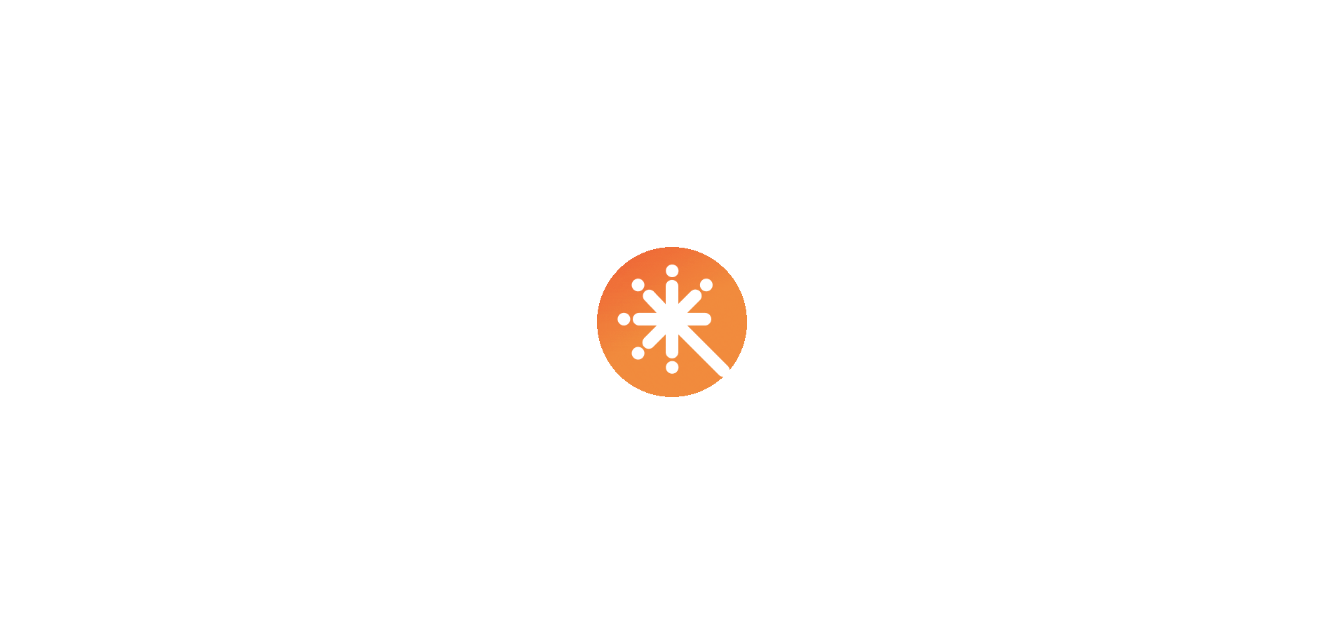 scroll, scrollTop: 0, scrollLeft: 0, axis: both 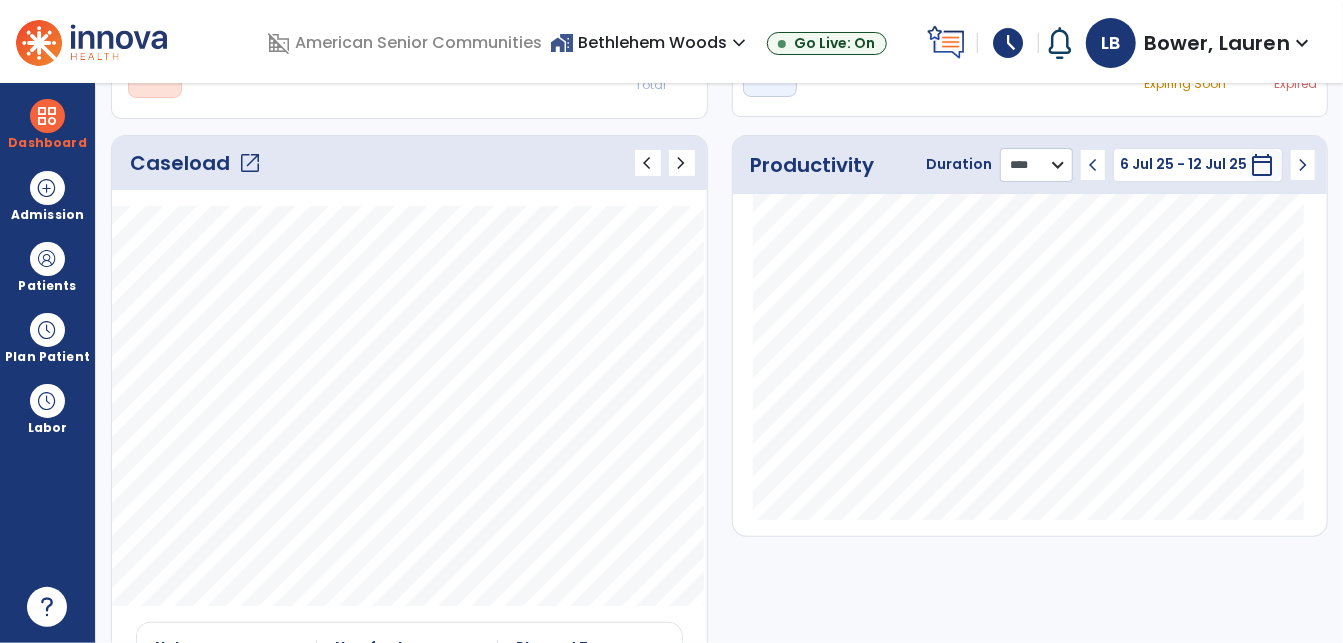 click on "******** **** ***" 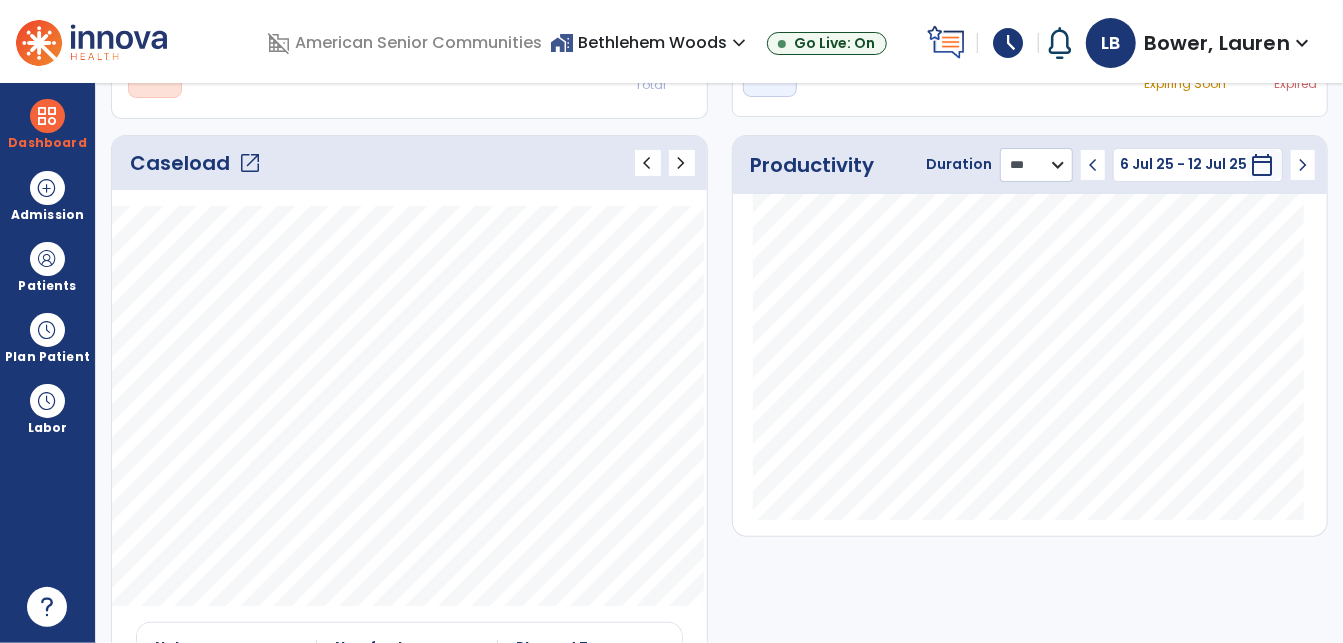 click on "******** **** ***" 